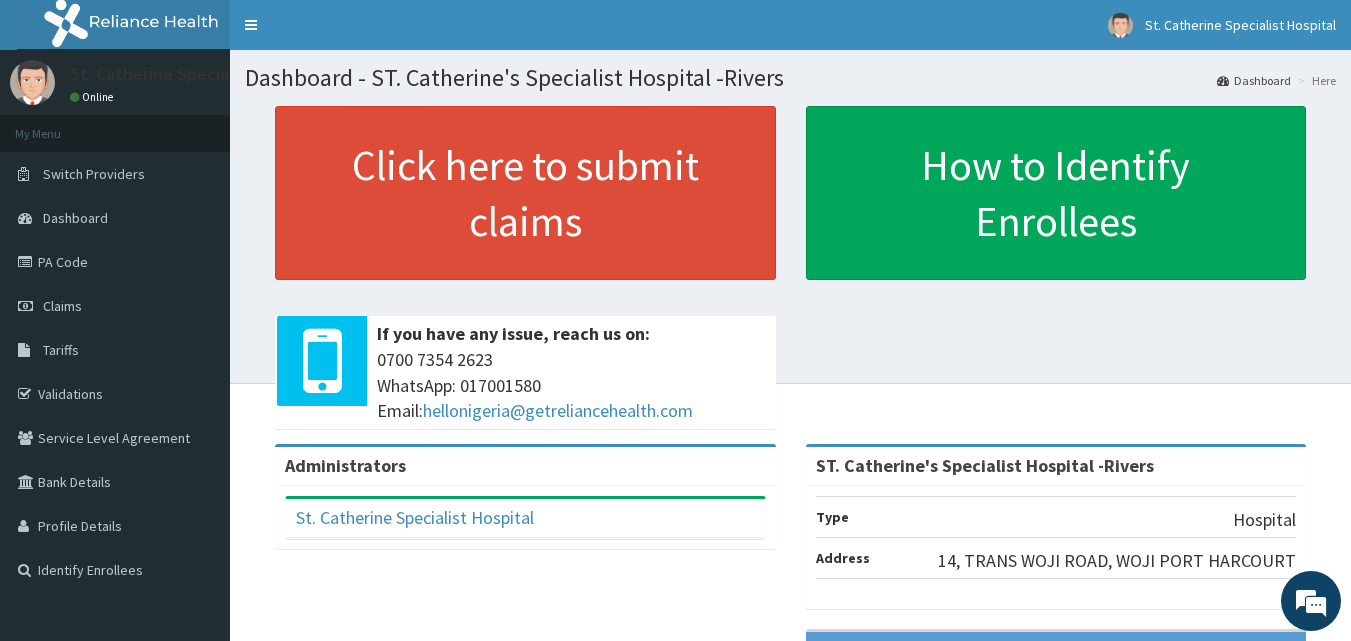 scroll, scrollTop: 0, scrollLeft: 0, axis: both 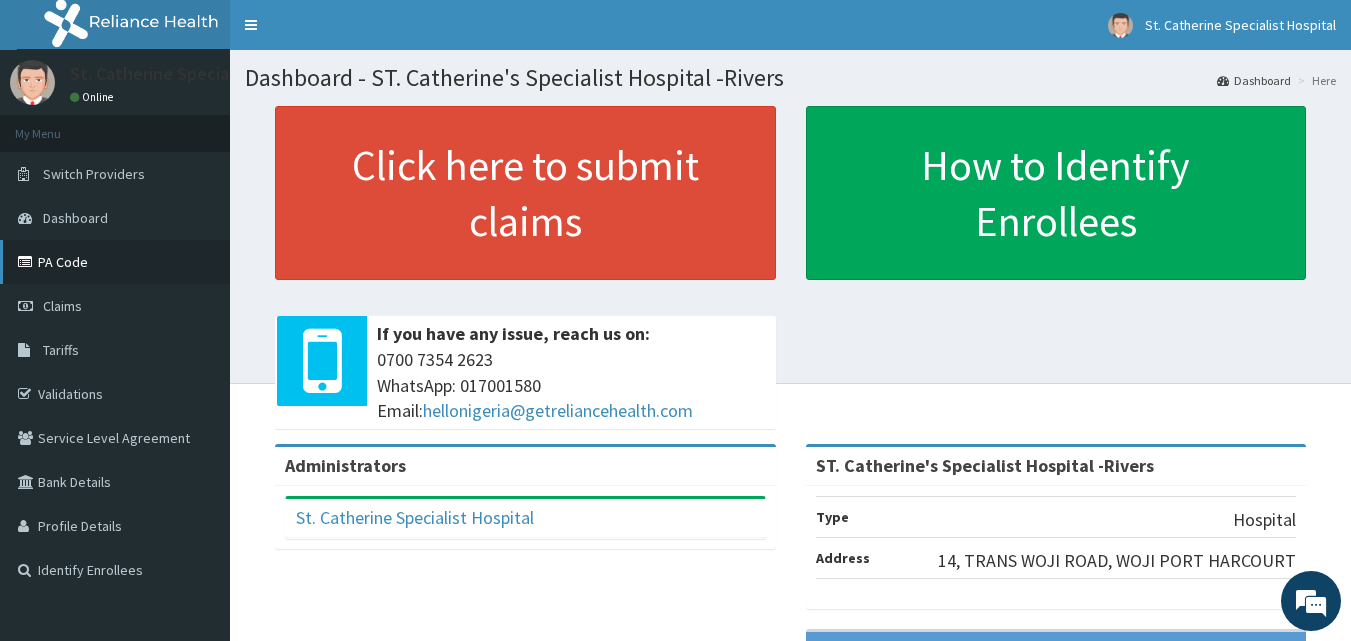 click on "PA Code" at bounding box center [115, 262] 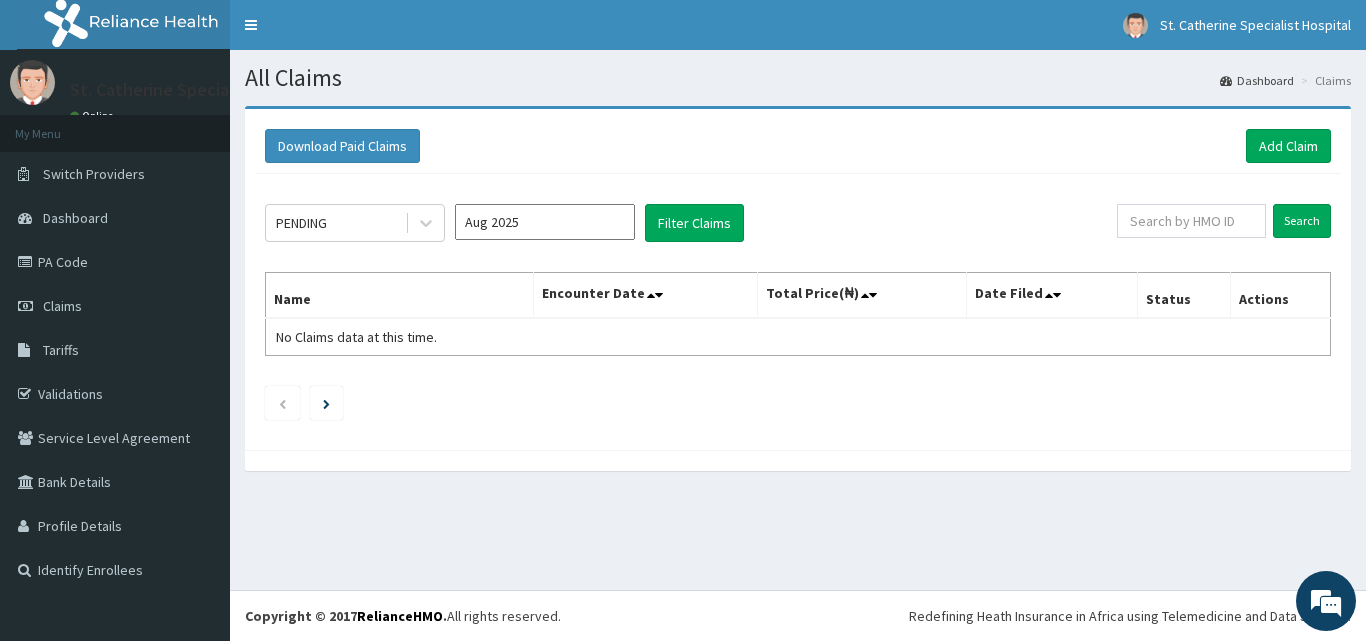 scroll, scrollTop: 0, scrollLeft: 0, axis: both 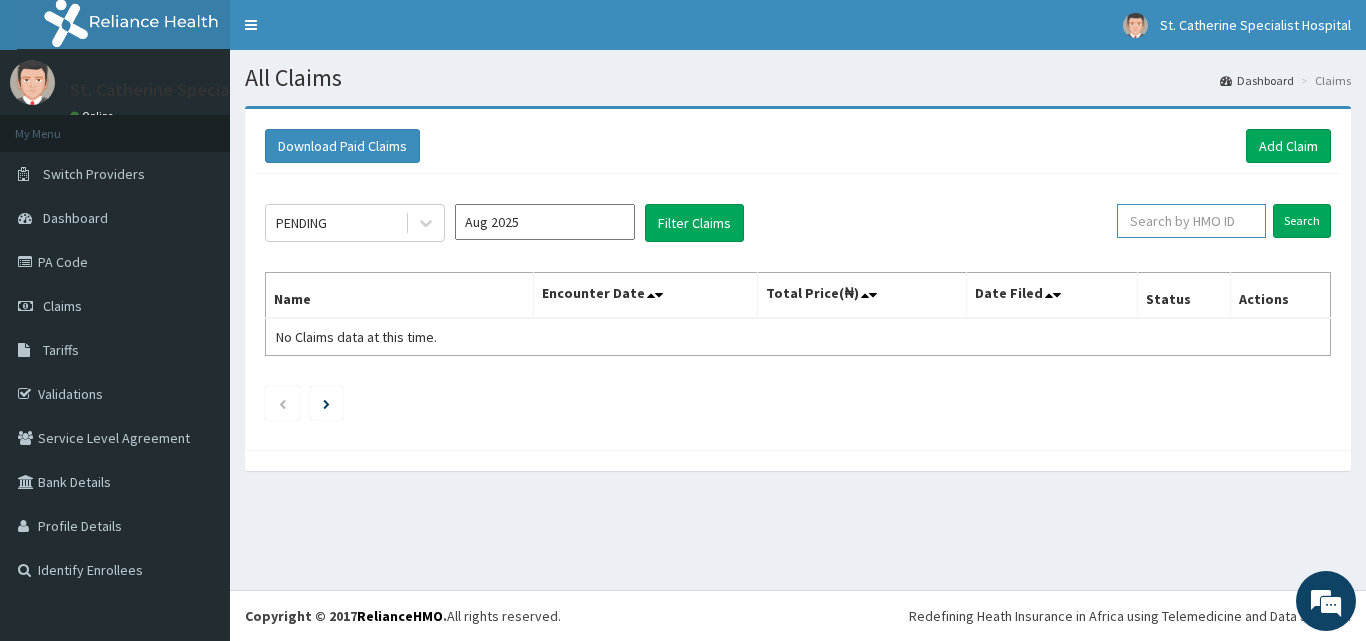 click at bounding box center (1191, 221) 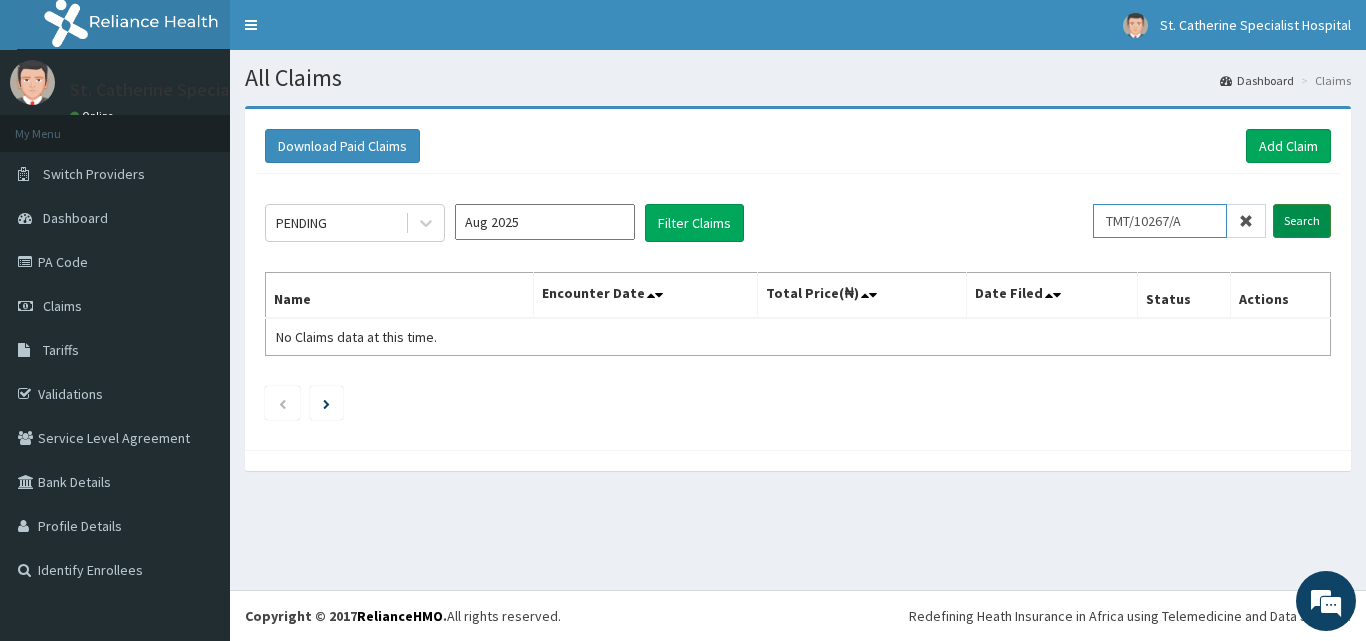 type on "TMT/10267/A" 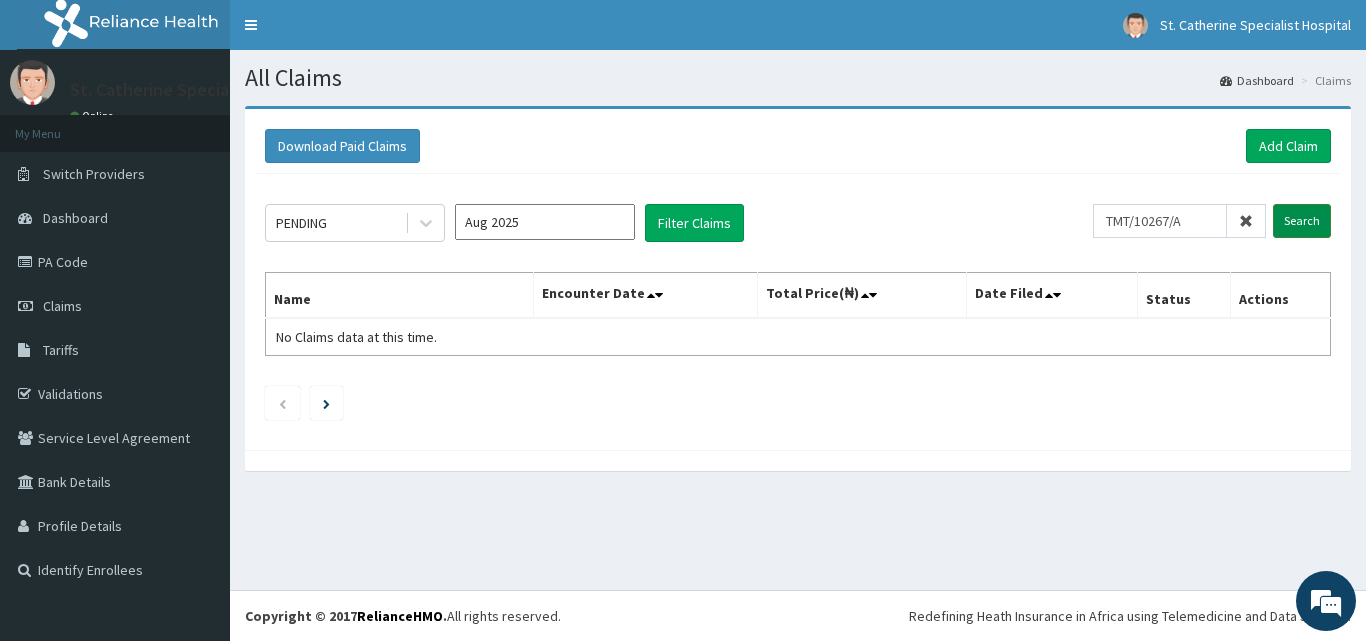 click on "Search" at bounding box center [1302, 221] 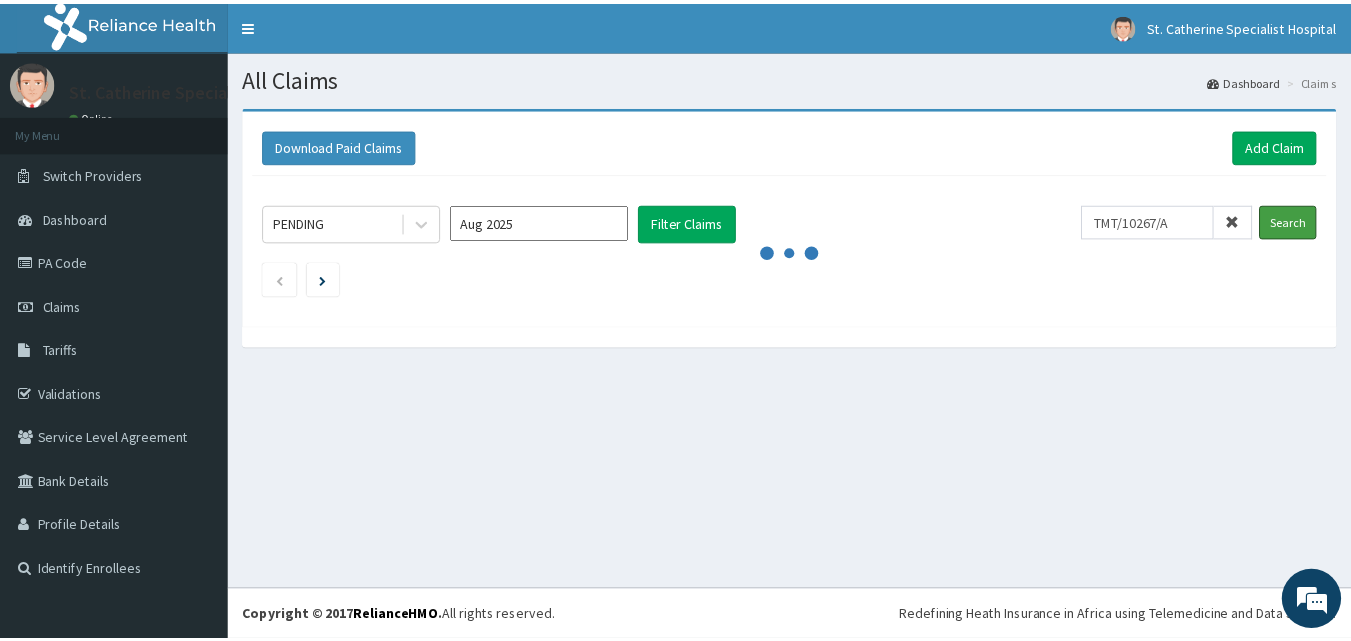 scroll, scrollTop: 0, scrollLeft: 0, axis: both 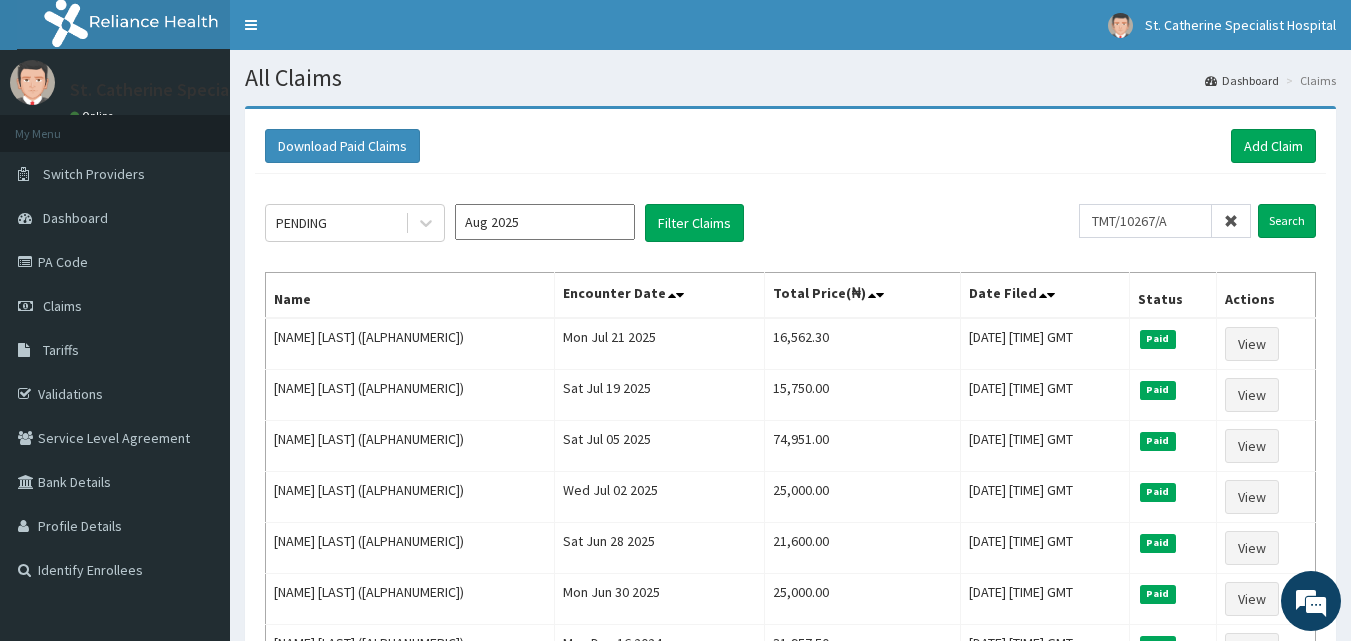 click at bounding box center [1231, 221] 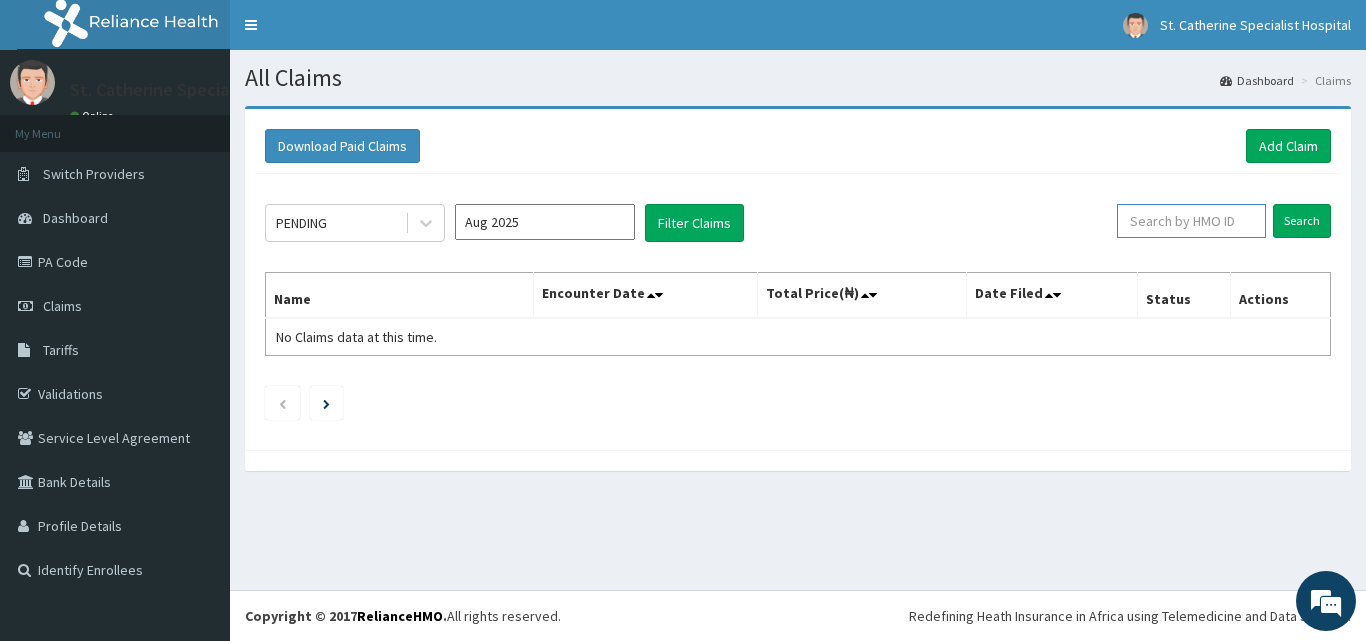 click at bounding box center [1191, 221] 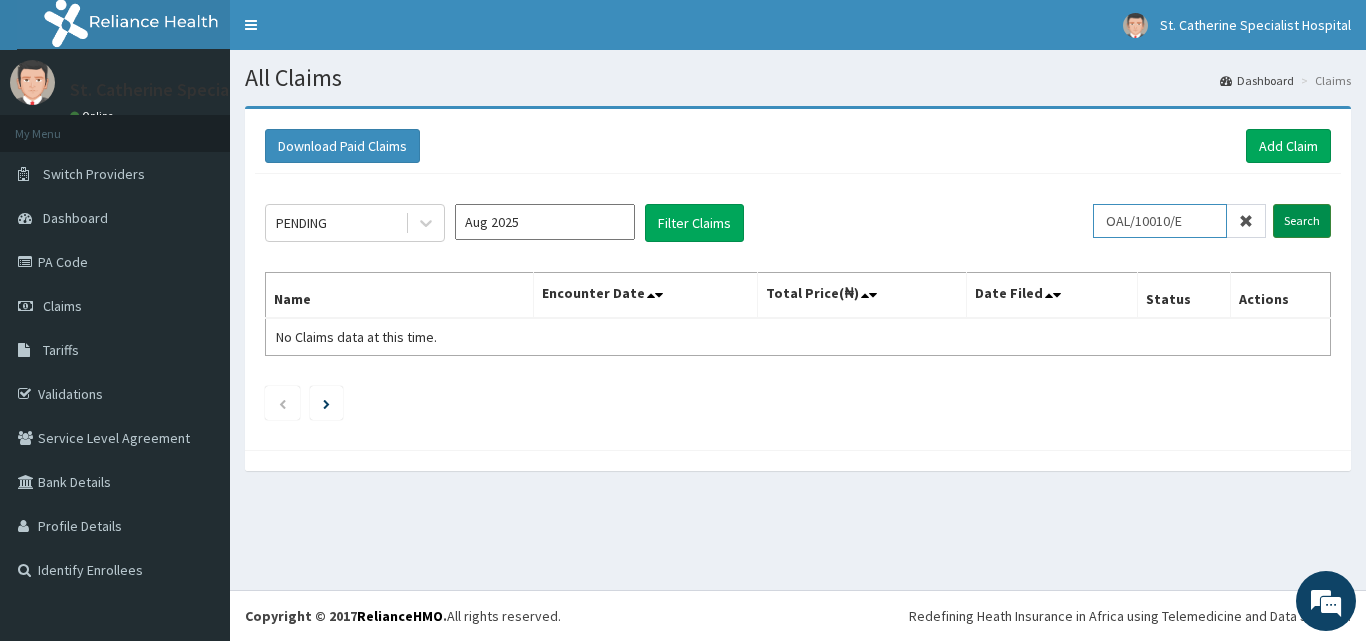 type on "OAL/10010/E" 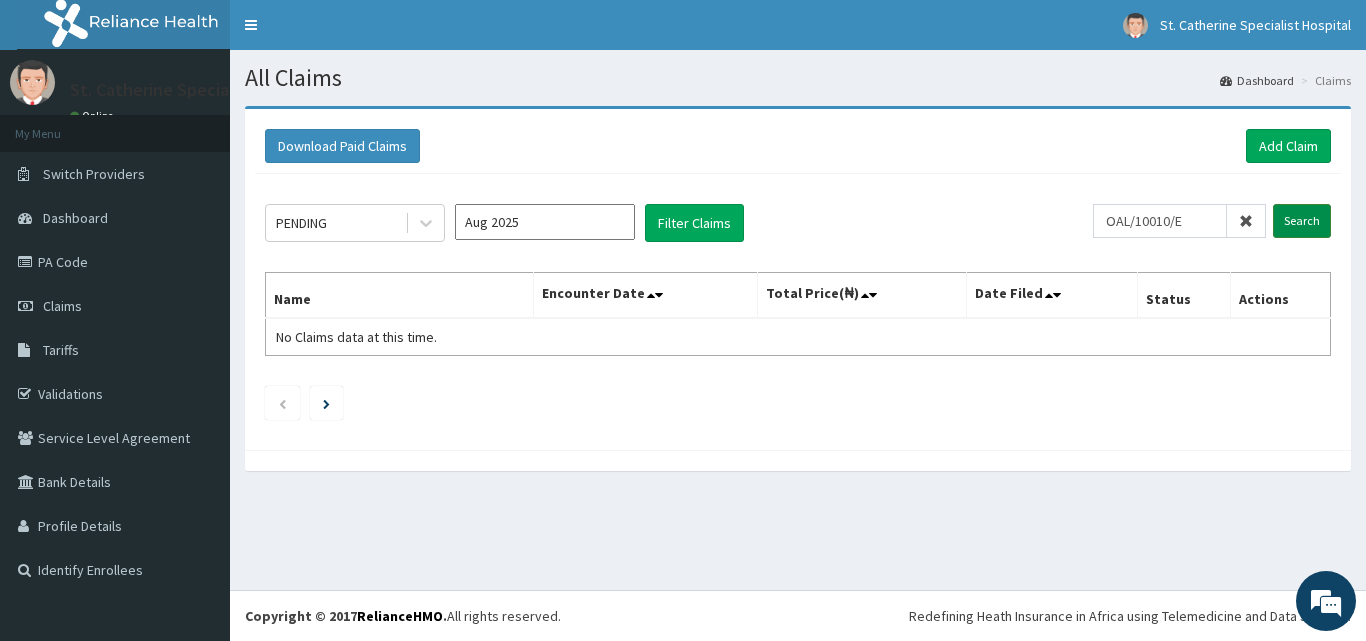 click on "Search" at bounding box center (1302, 221) 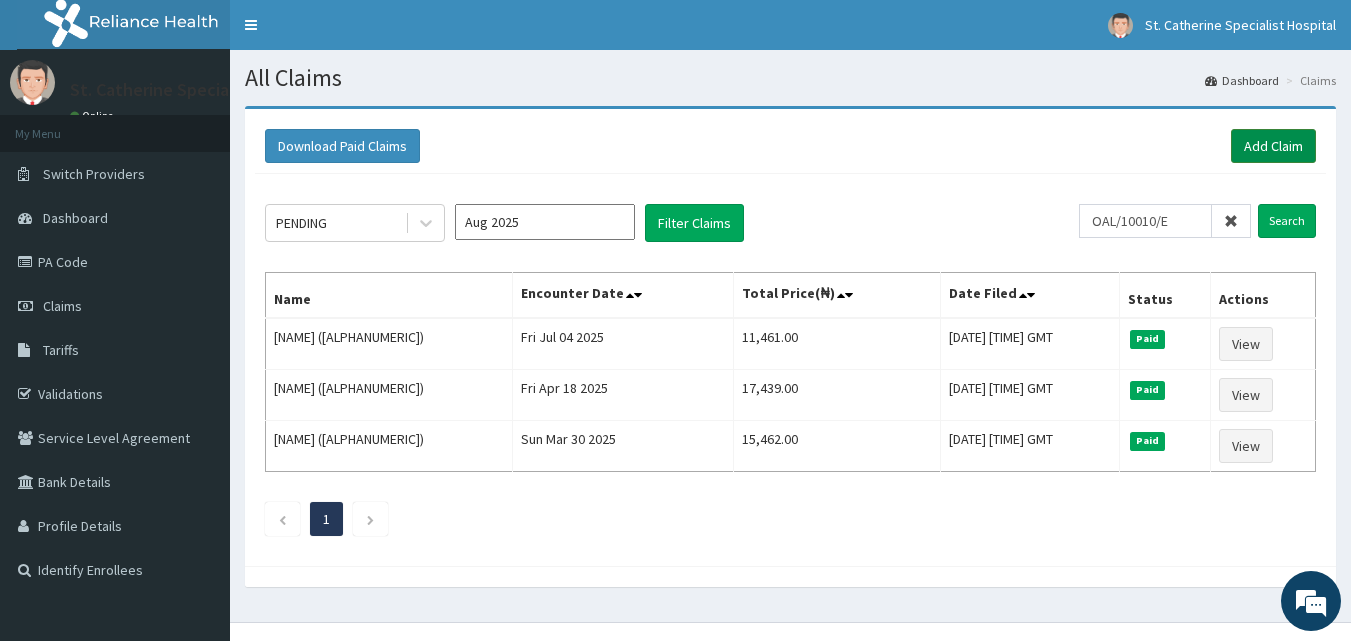 click on "Add Claim" at bounding box center (1273, 146) 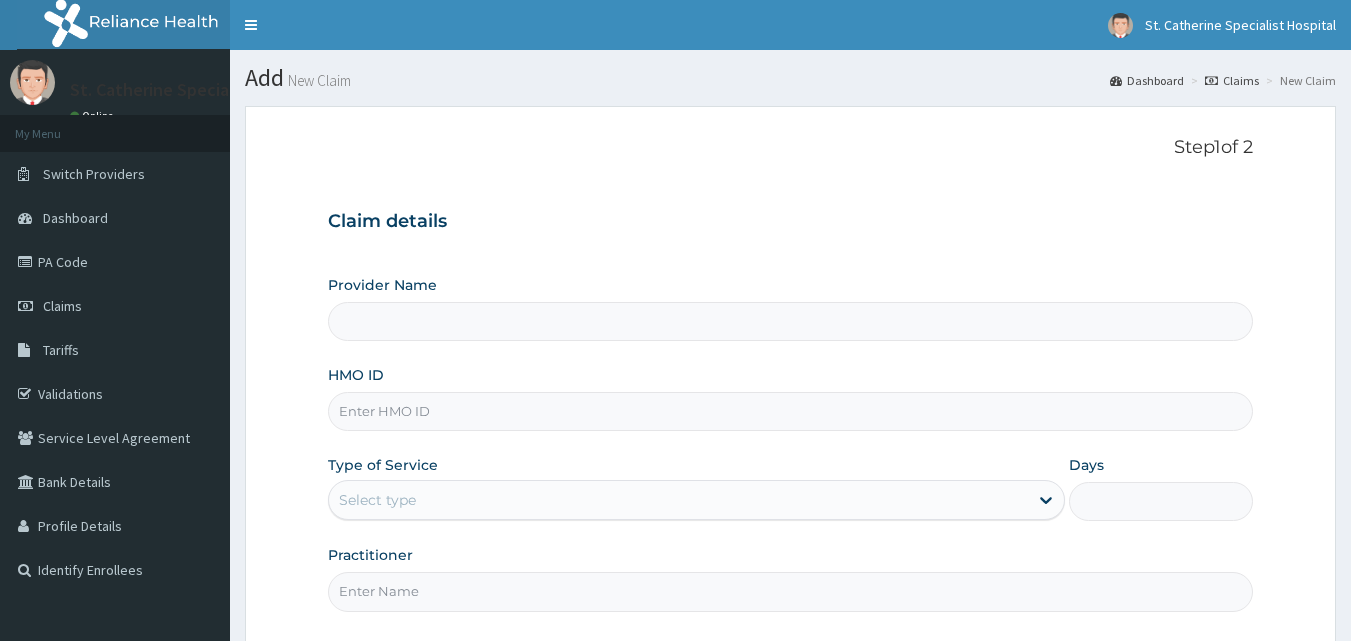 scroll, scrollTop: 0, scrollLeft: 0, axis: both 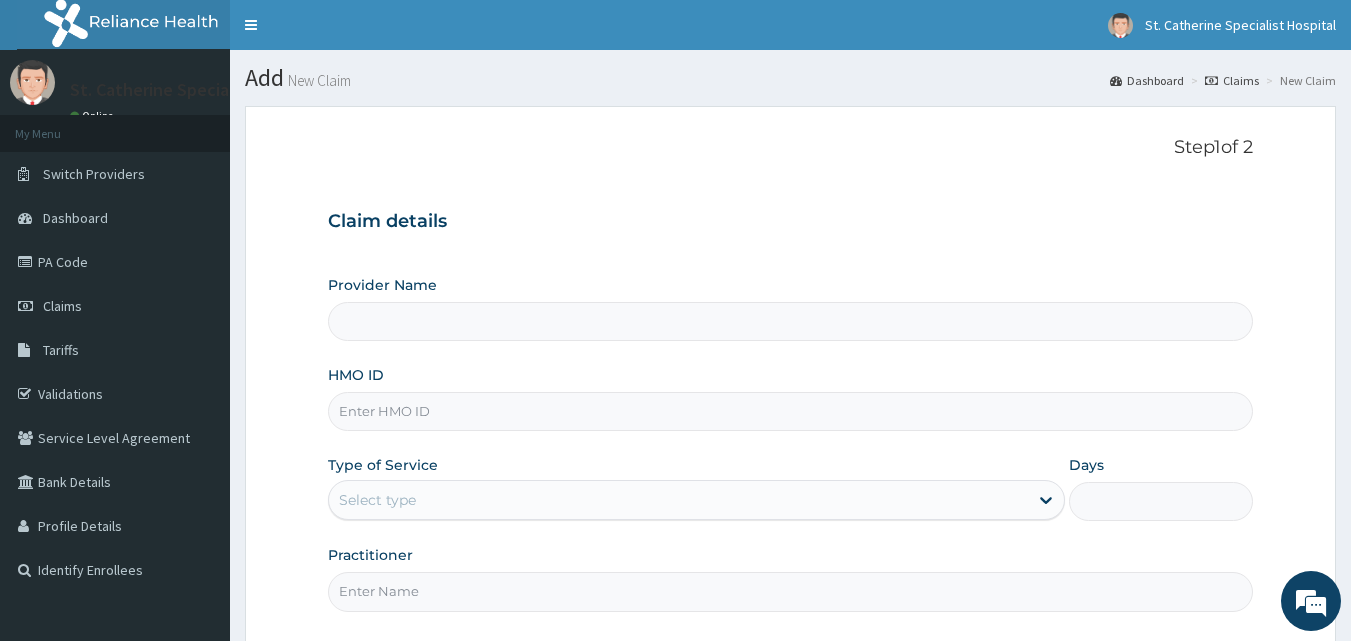 type on "ST. Catherine's Specialist Hospital -Rivers" 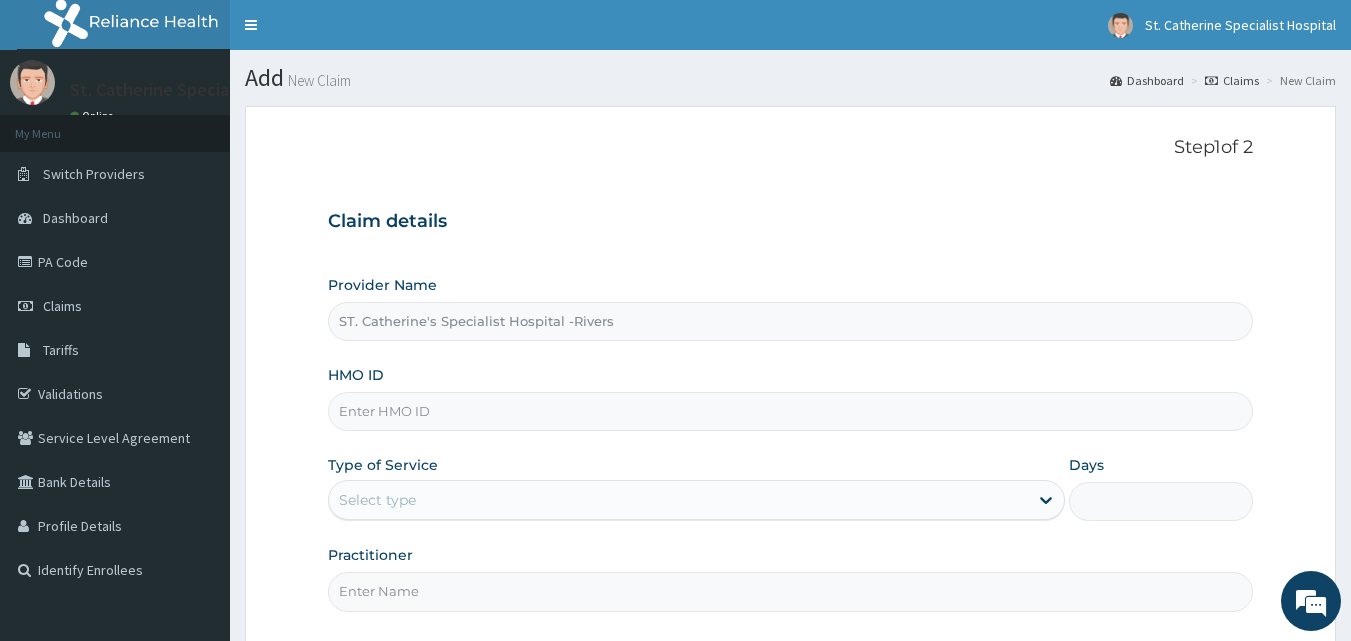 click on "HMO ID" at bounding box center (791, 411) 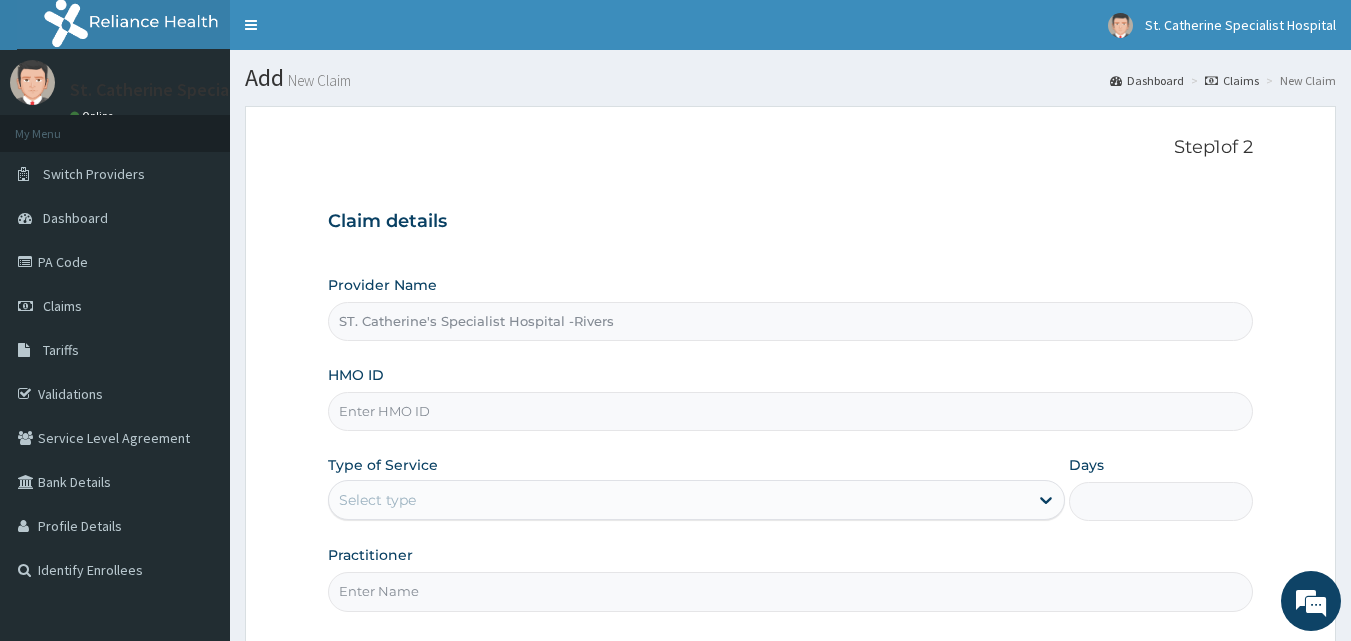 paste on "OAL/10010/E" 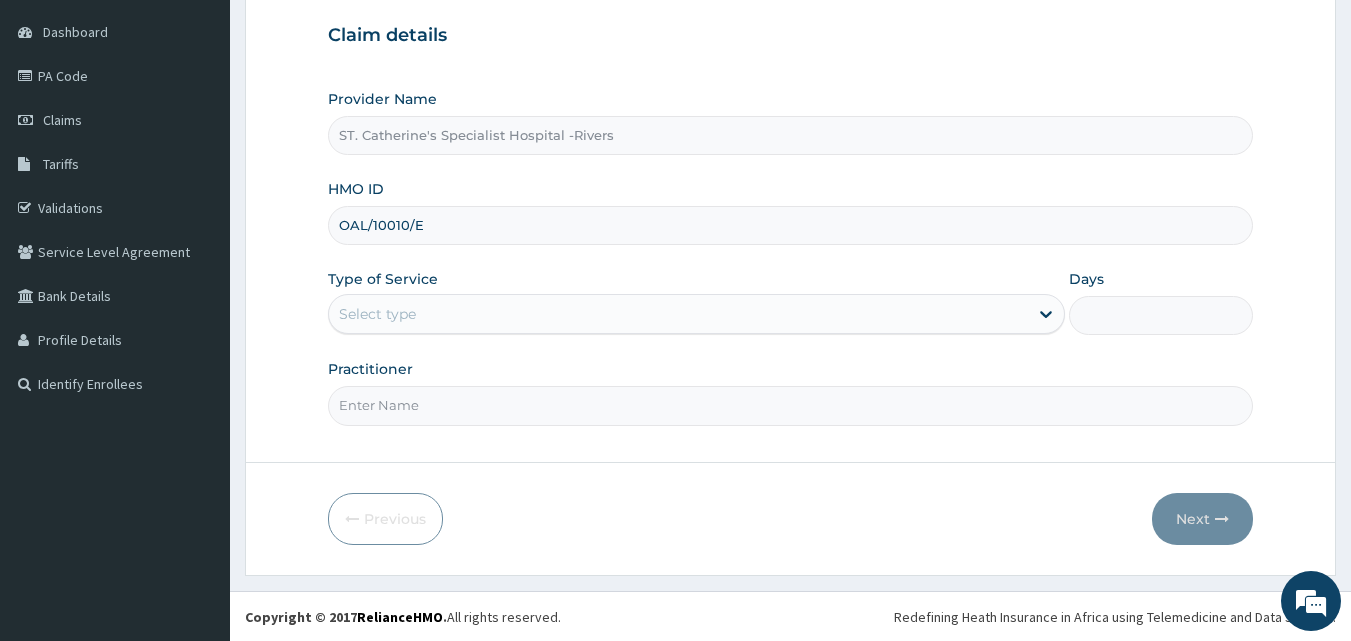 scroll, scrollTop: 187, scrollLeft: 0, axis: vertical 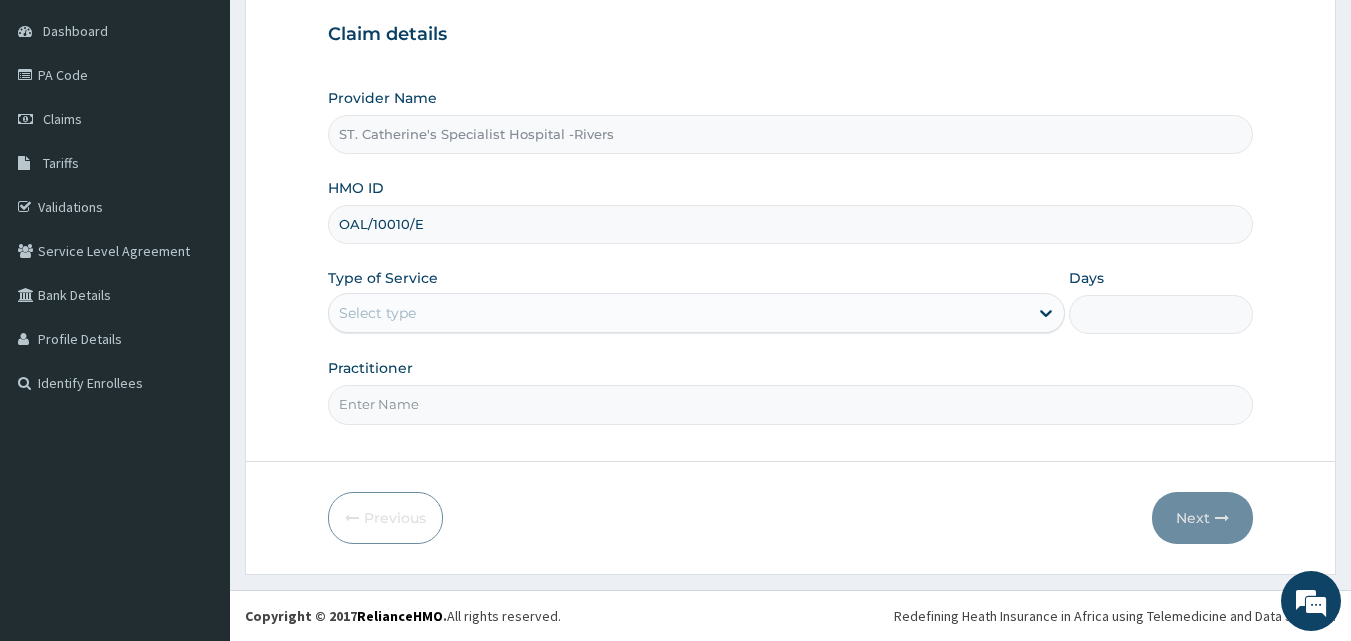 type on "OAL/10010/E" 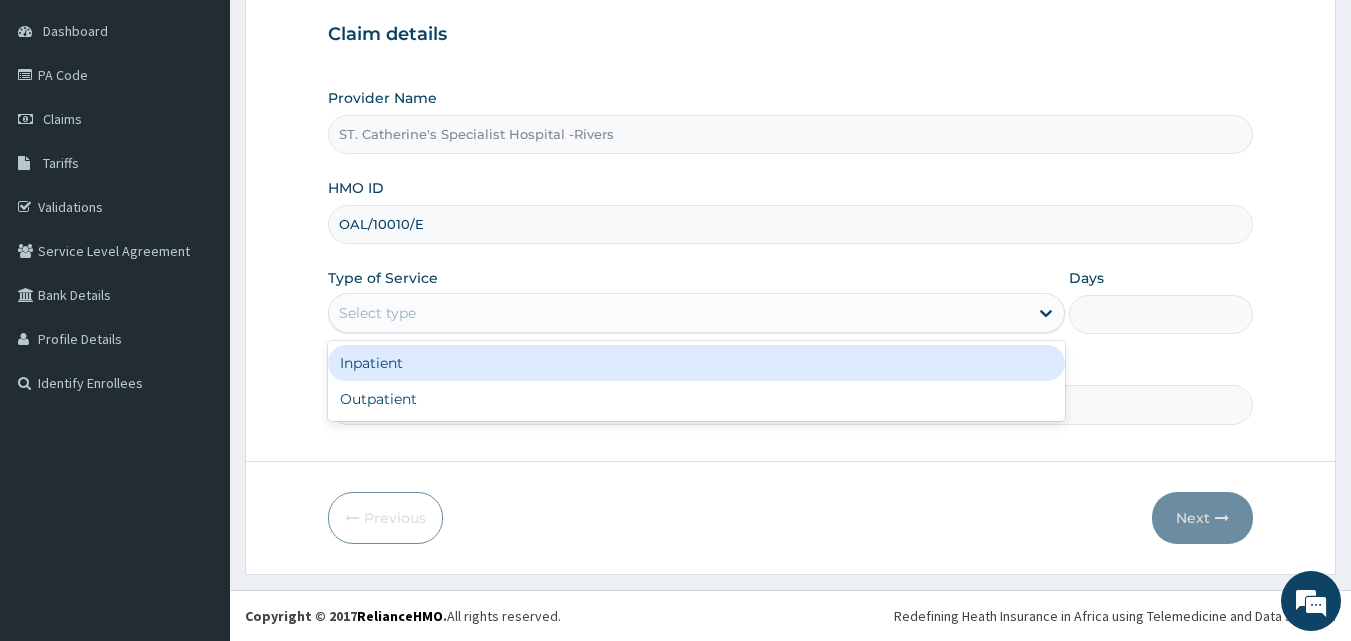 click on "Select type" at bounding box center (678, 313) 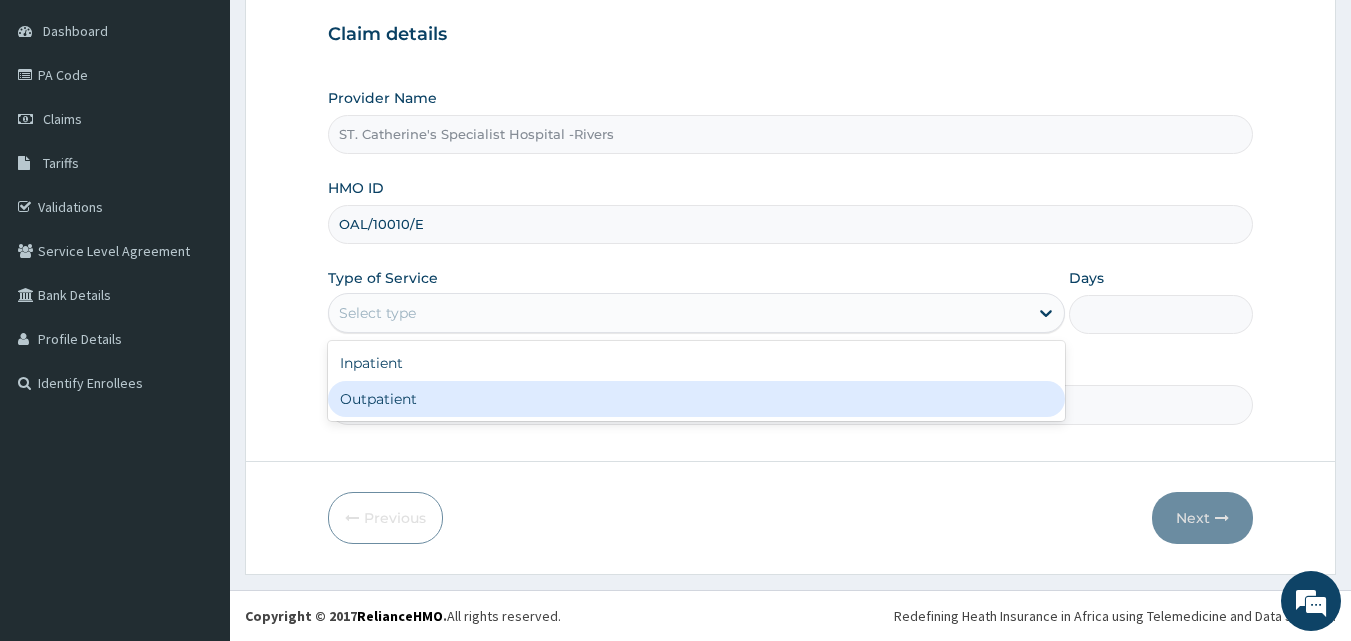 click on "Outpatient" at bounding box center [696, 399] 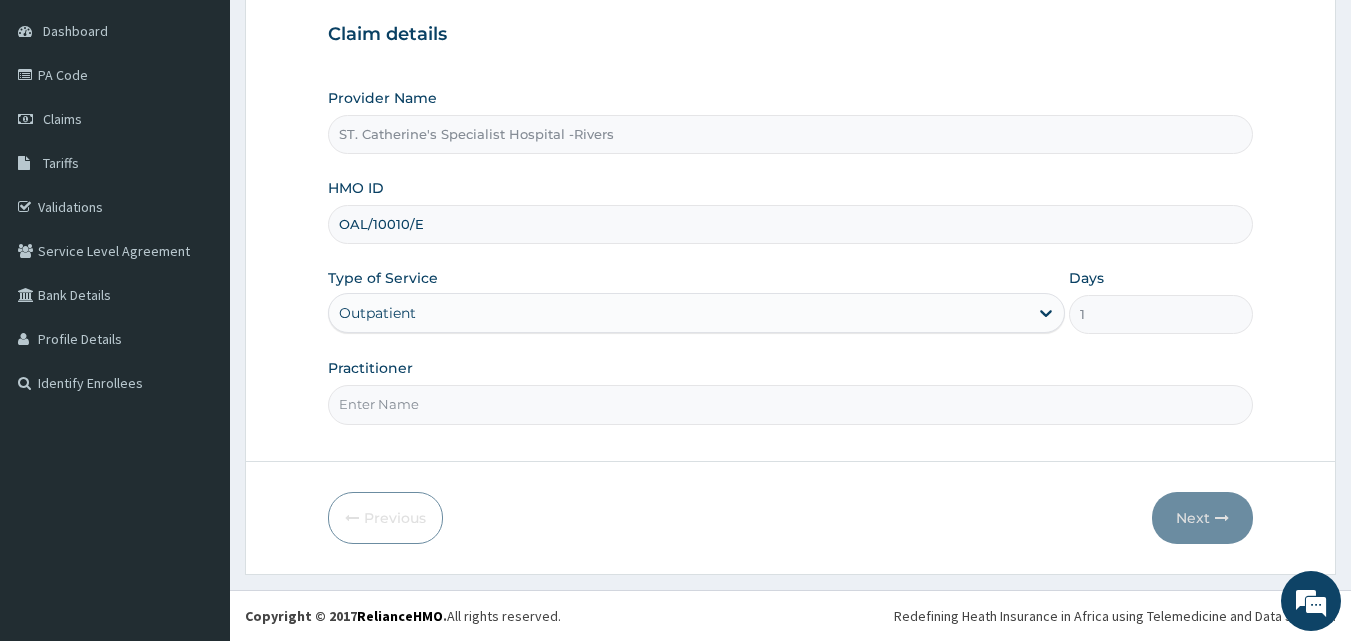 click on "Practitioner" at bounding box center [791, 404] 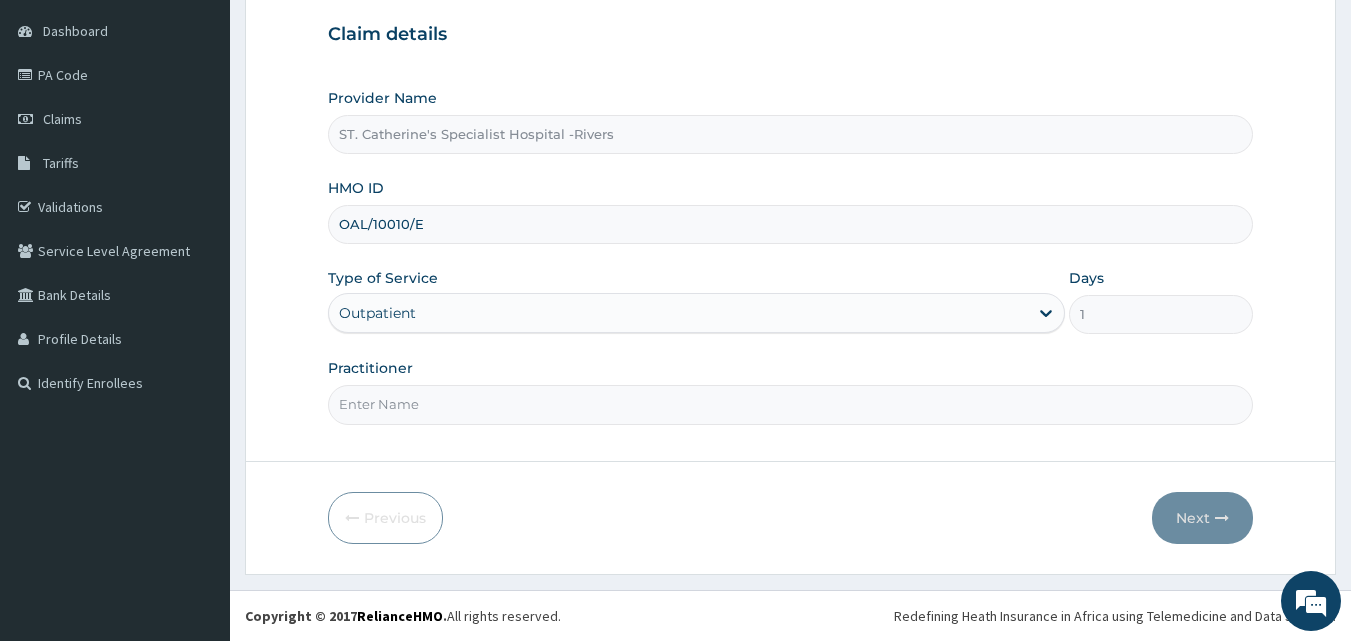 type on "[NAME]" 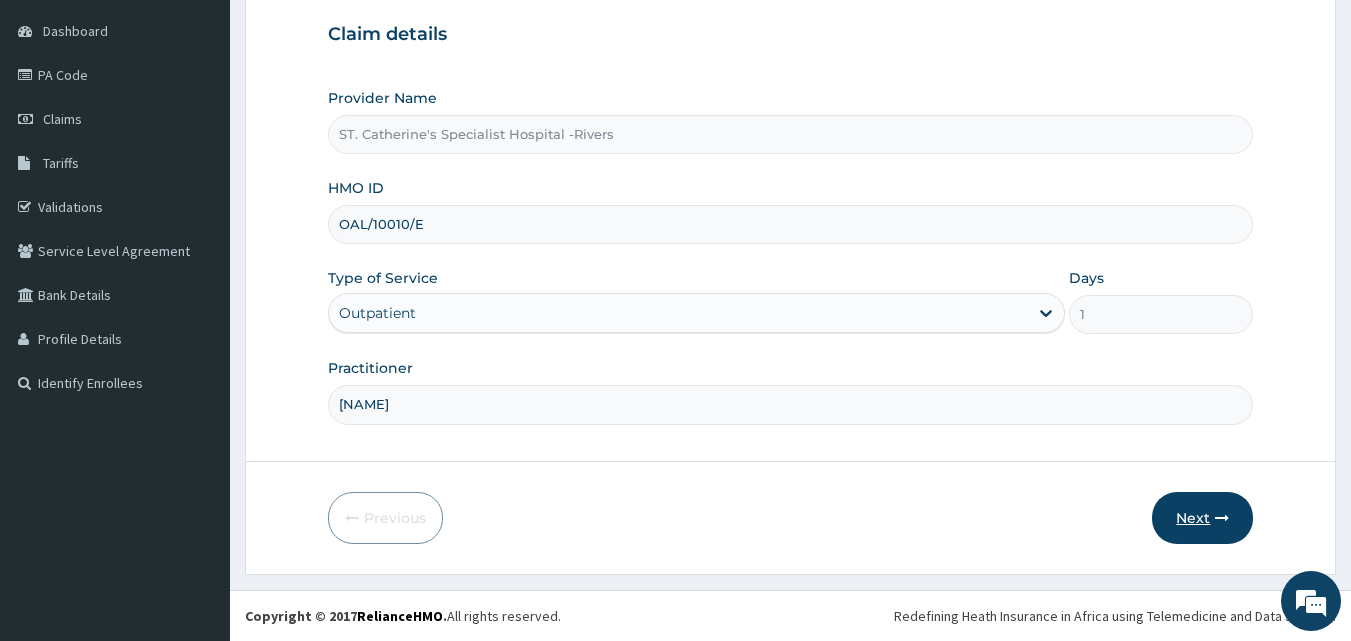 click on "Next" at bounding box center [1202, 518] 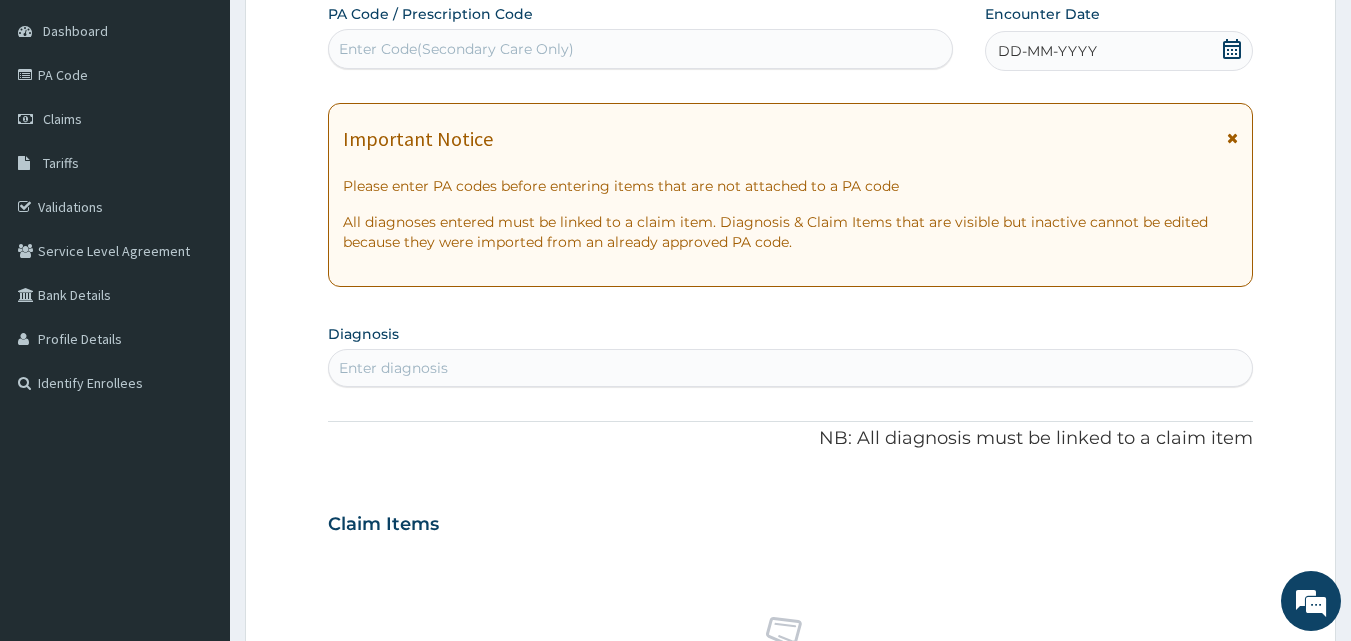 scroll, scrollTop: 0, scrollLeft: 0, axis: both 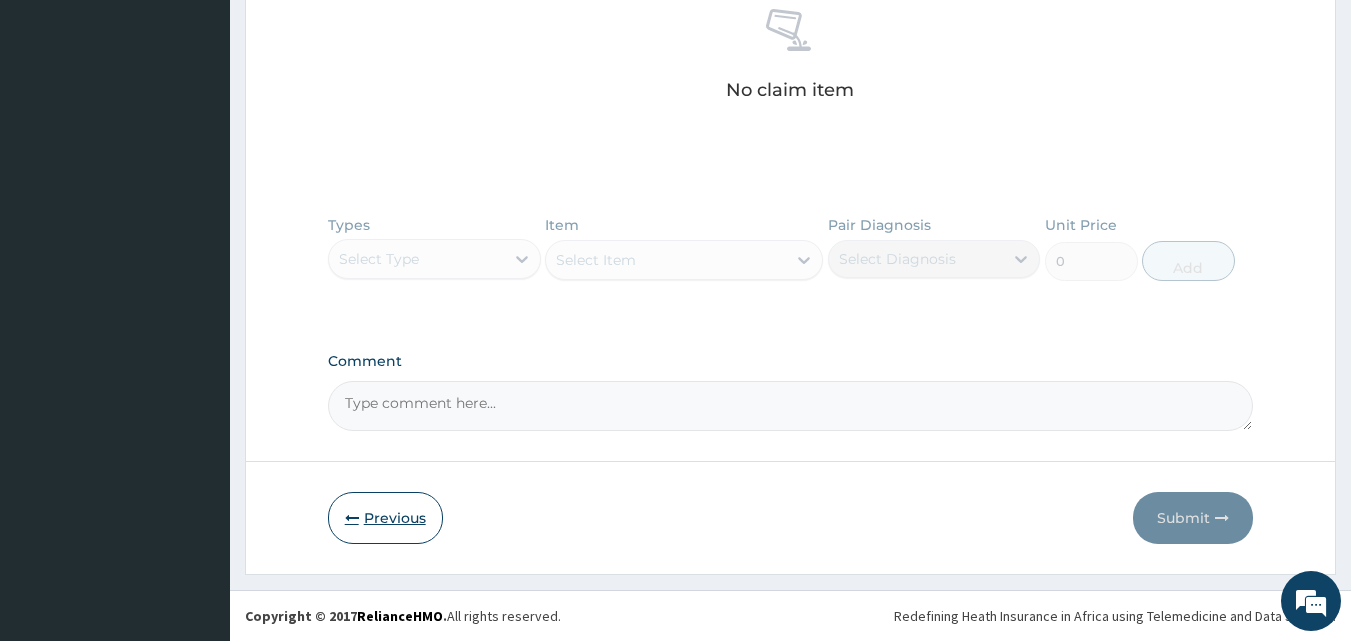 click on "Previous" at bounding box center (385, 518) 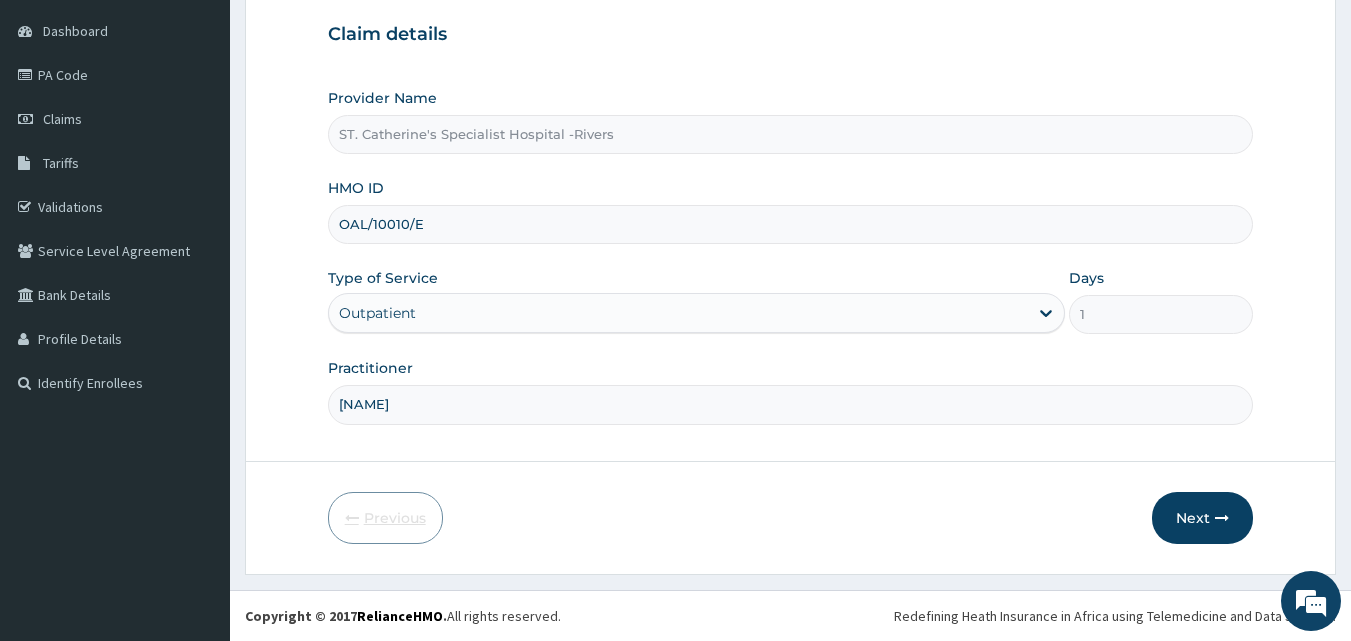 scroll, scrollTop: 187, scrollLeft: 0, axis: vertical 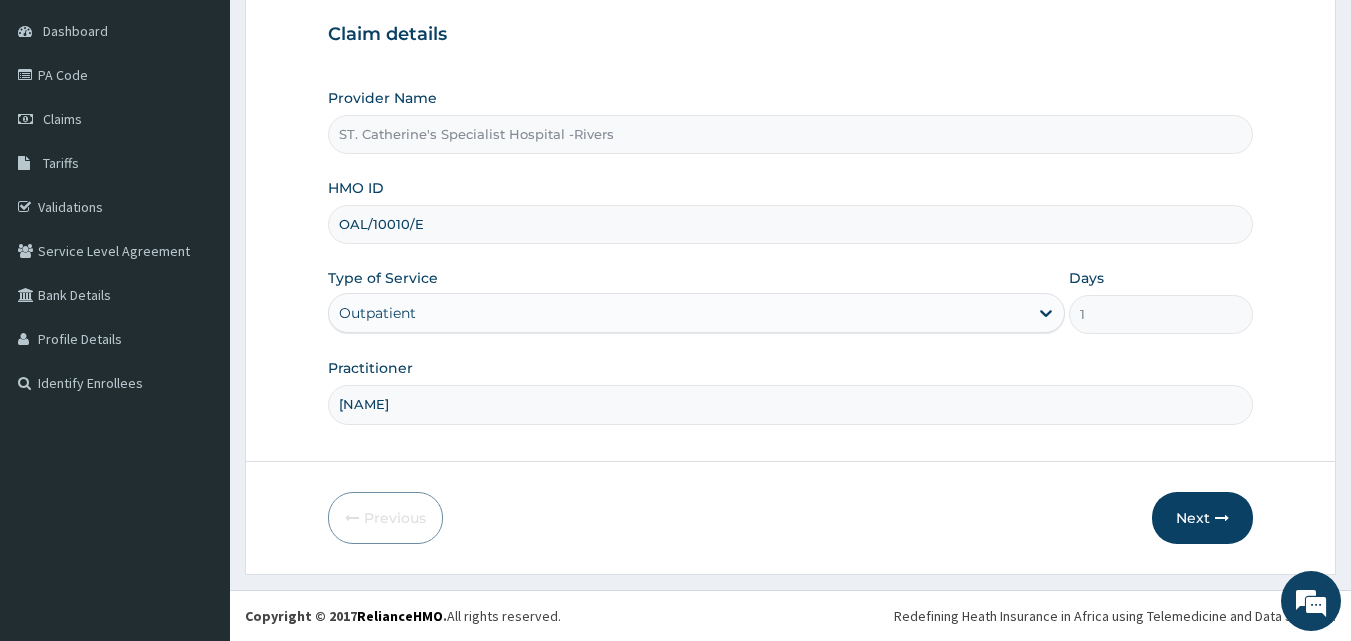 click on "JANE" at bounding box center [791, 404] 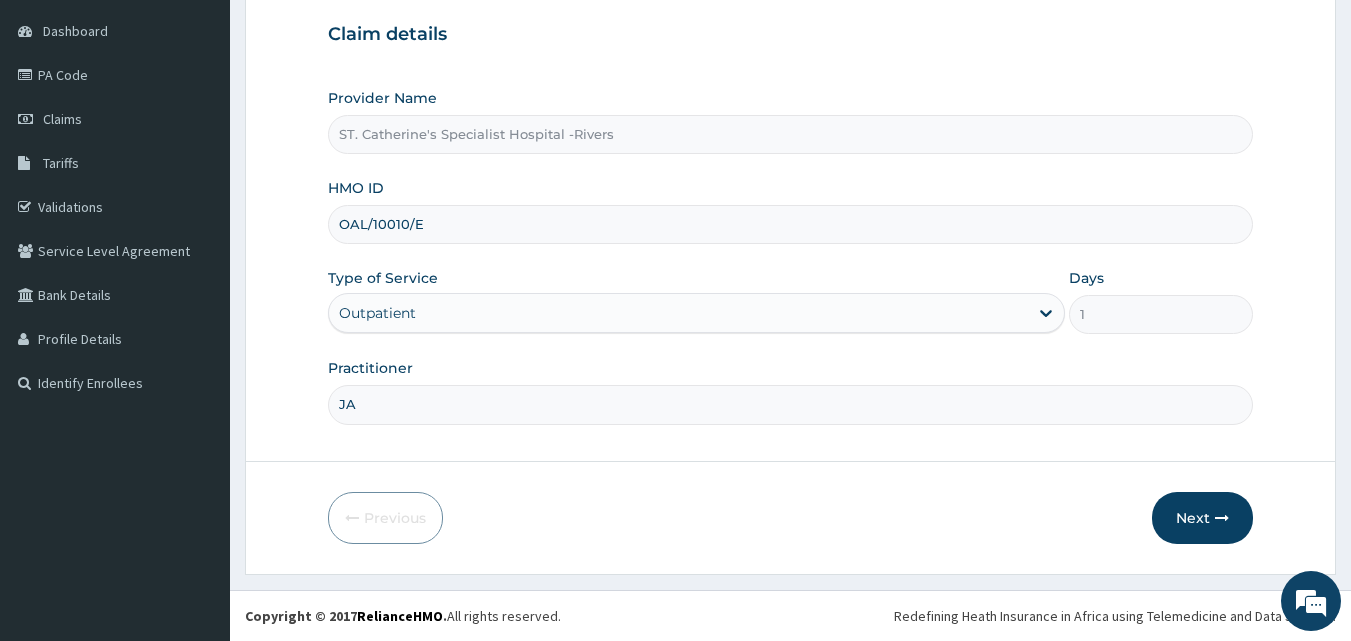 type on "J" 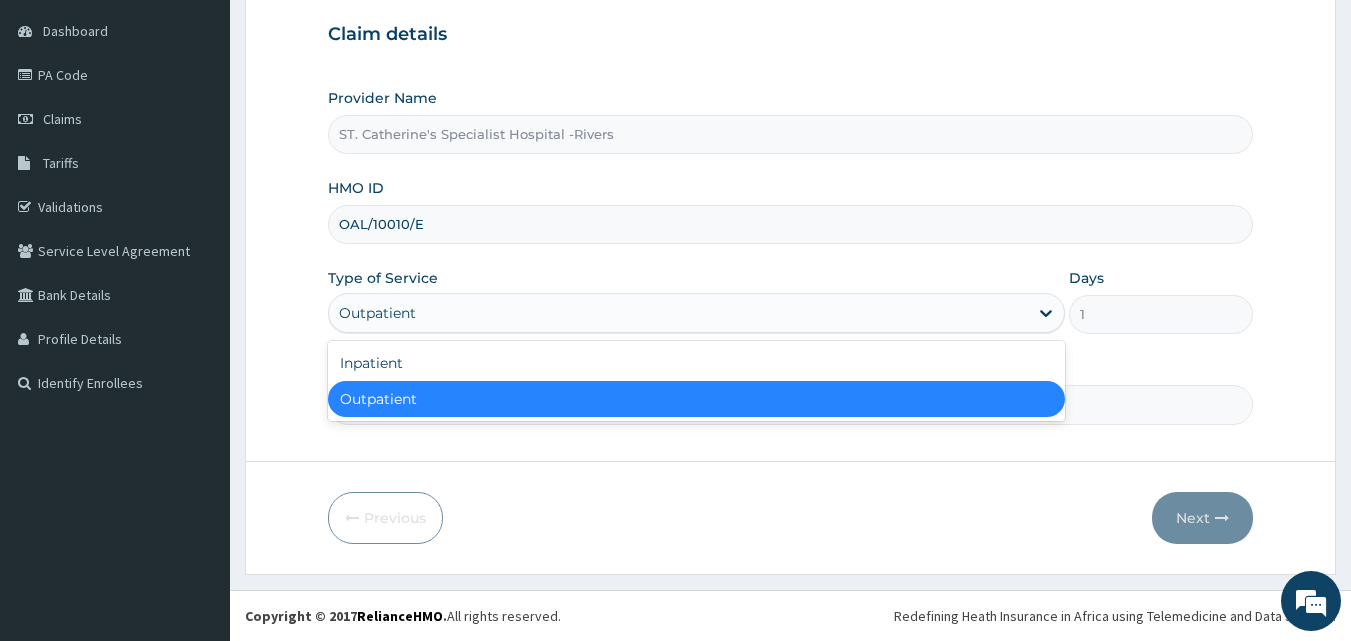 click on "Outpatient" at bounding box center (678, 313) 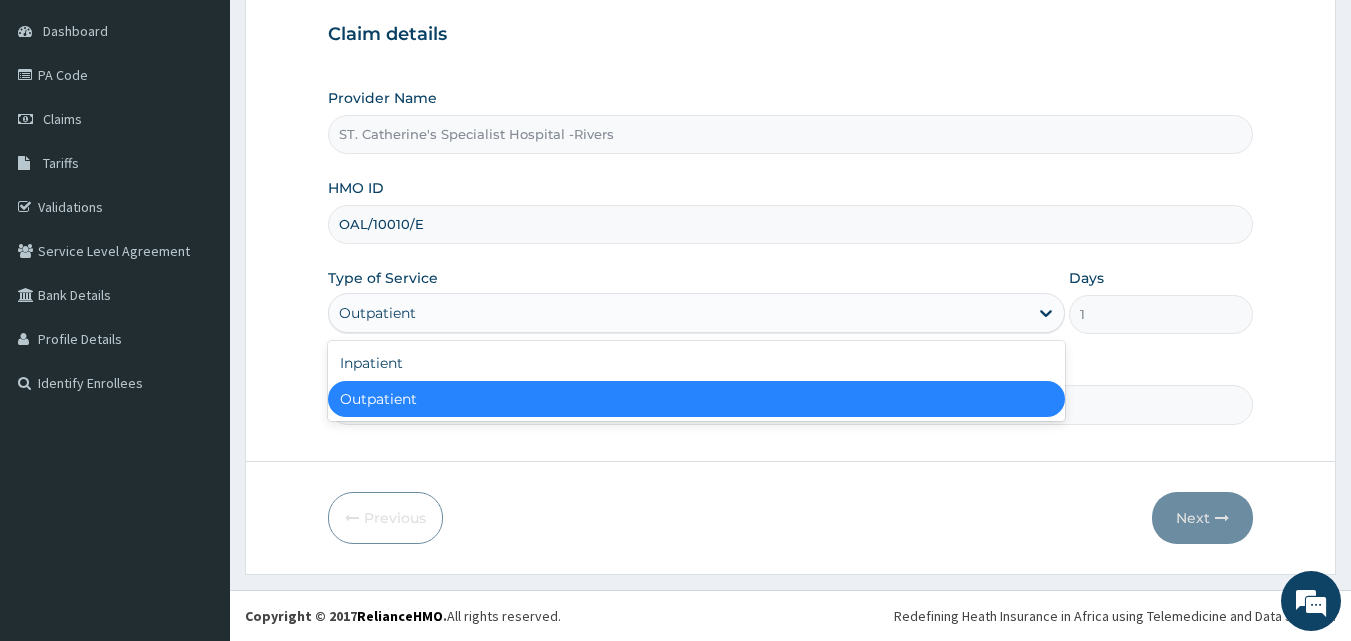 click on "Step  1  of 2 Claim details Provider Name ST. Catherine's Specialist Hospital -Rivers HMO ID OAL/10010/E Type of Service option Outpatient selected, 2 of 2. 2 results available. Use Up and Down to choose options, press Enter to select the currently focused option, press Escape to exit the menu, press Tab to select the option and exit the menu. Outpatient Inpatient Outpatient Days 1 Practitioner     Previous   Next" at bounding box center [790, 247] 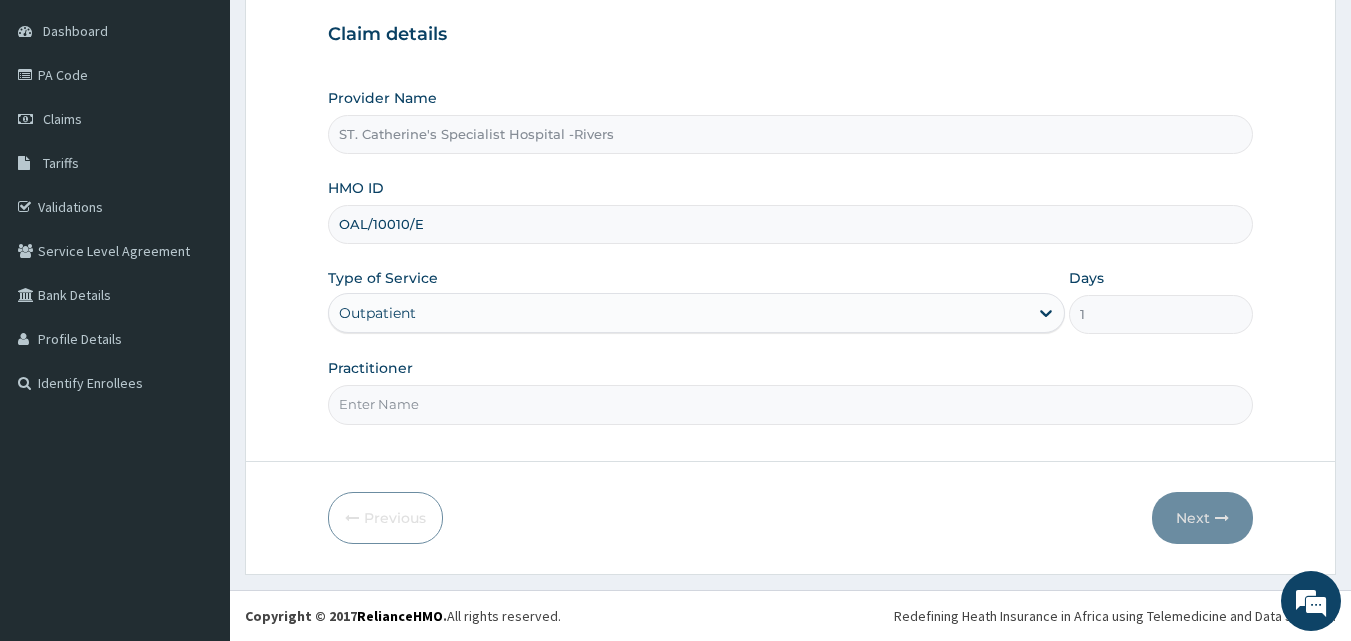 click on "Practitioner" at bounding box center [791, 404] 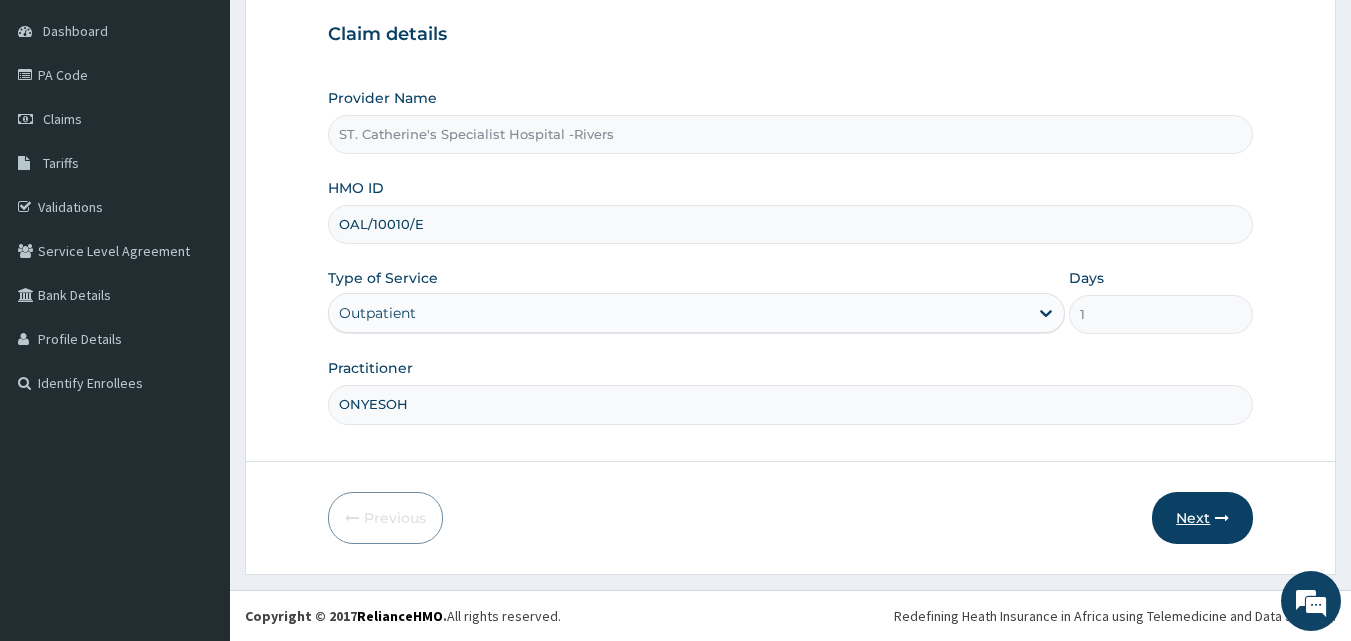 click on "Next" at bounding box center [1202, 518] 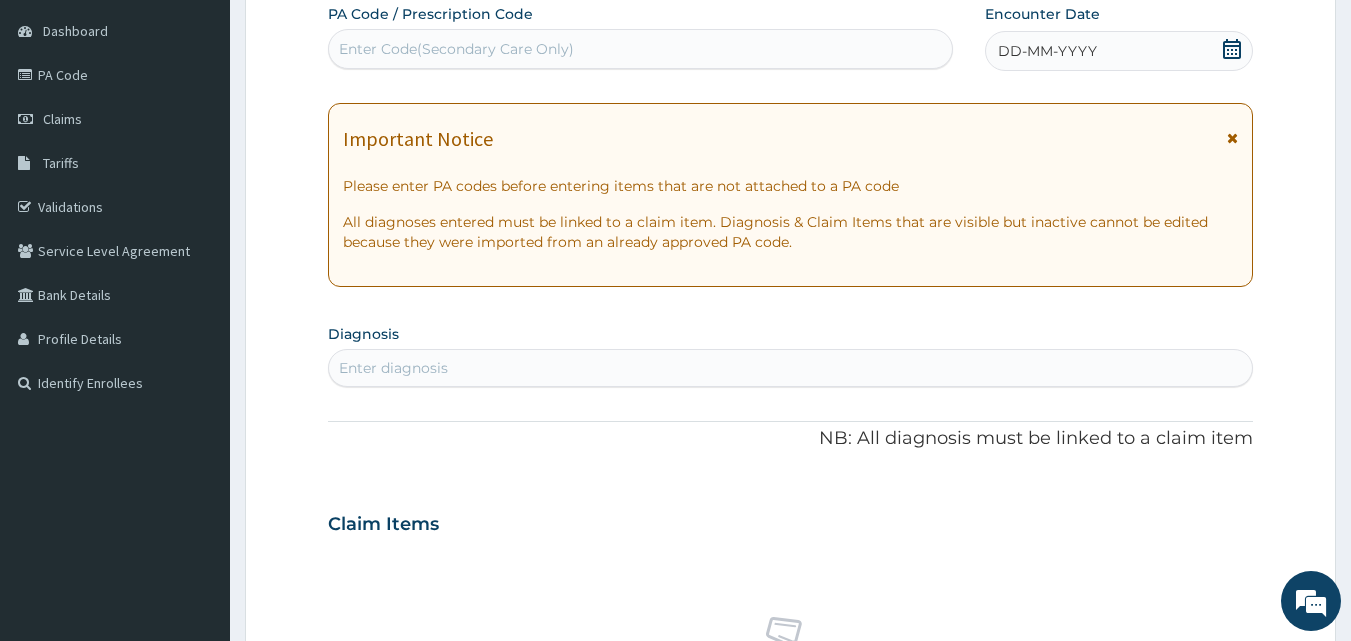 click on "Enter Code(Secondary Care Only)" at bounding box center (641, 49) 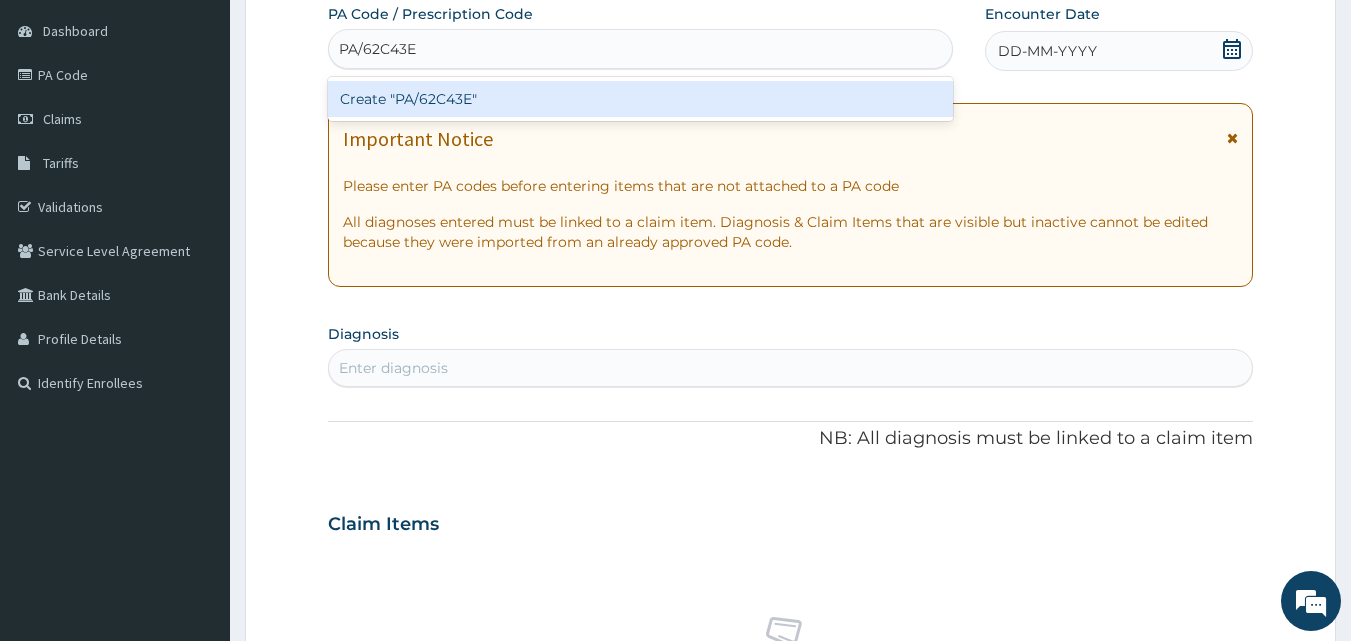 type 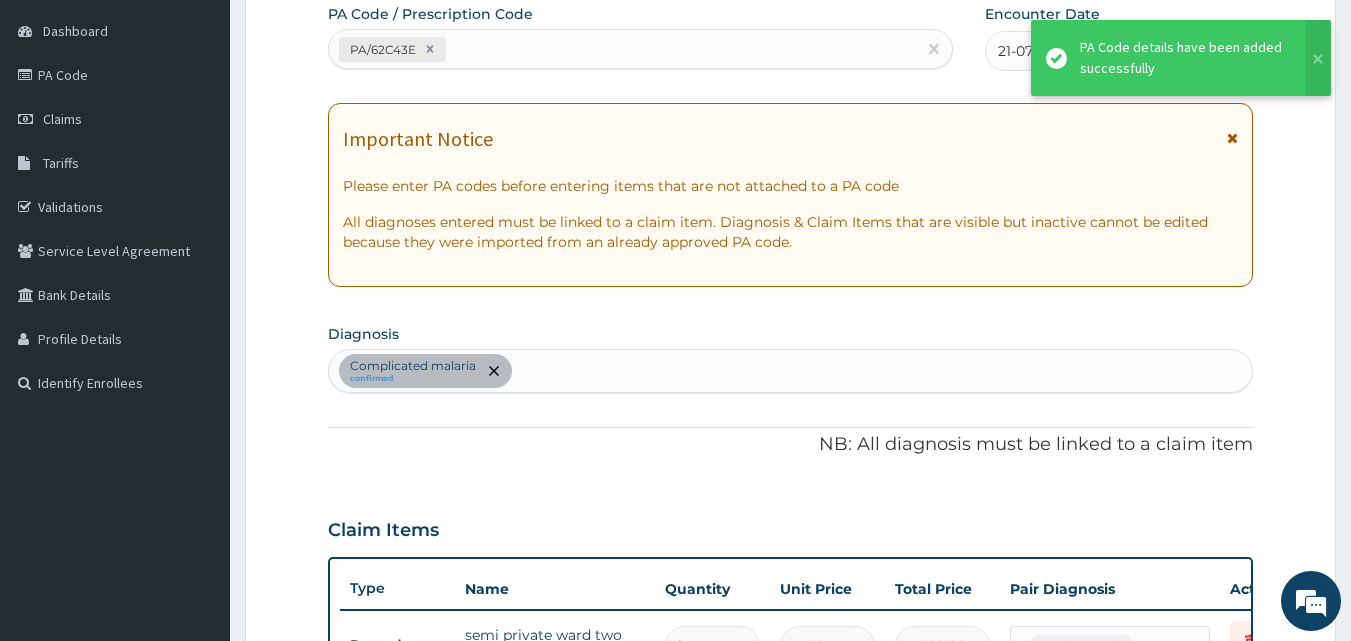 scroll, scrollTop: 581, scrollLeft: 0, axis: vertical 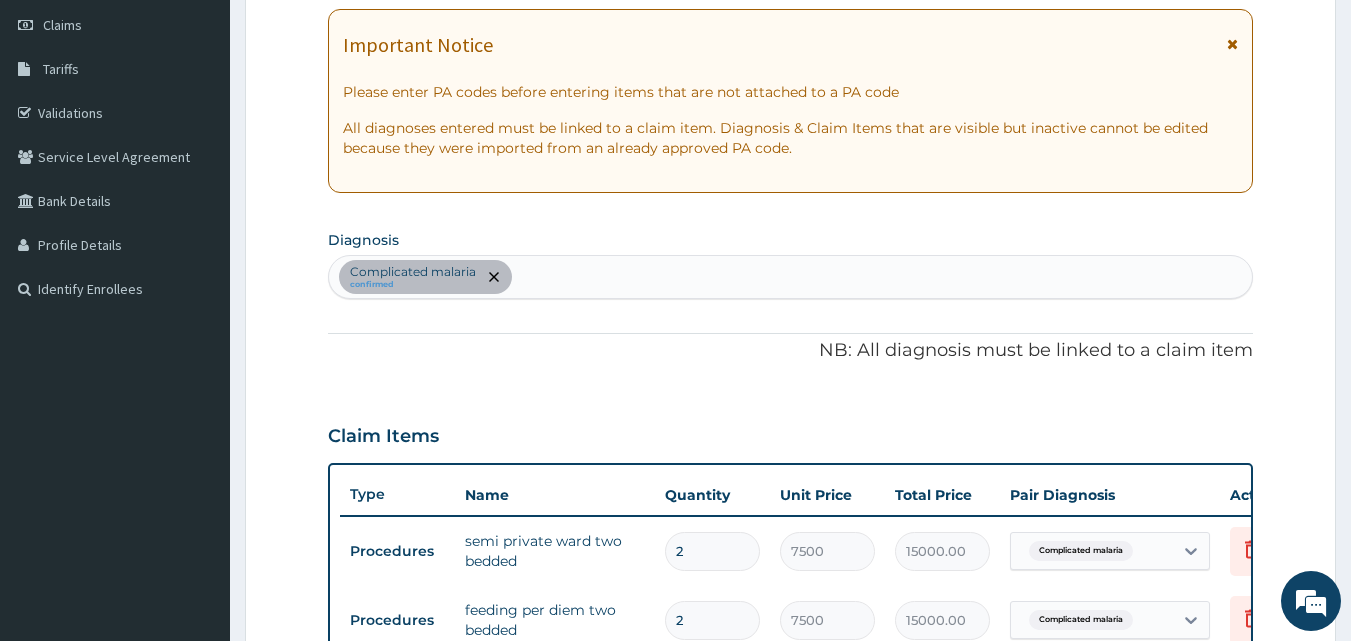 click on "Diagnosis Complicated malaria confirmed" at bounding box center [791, 262] 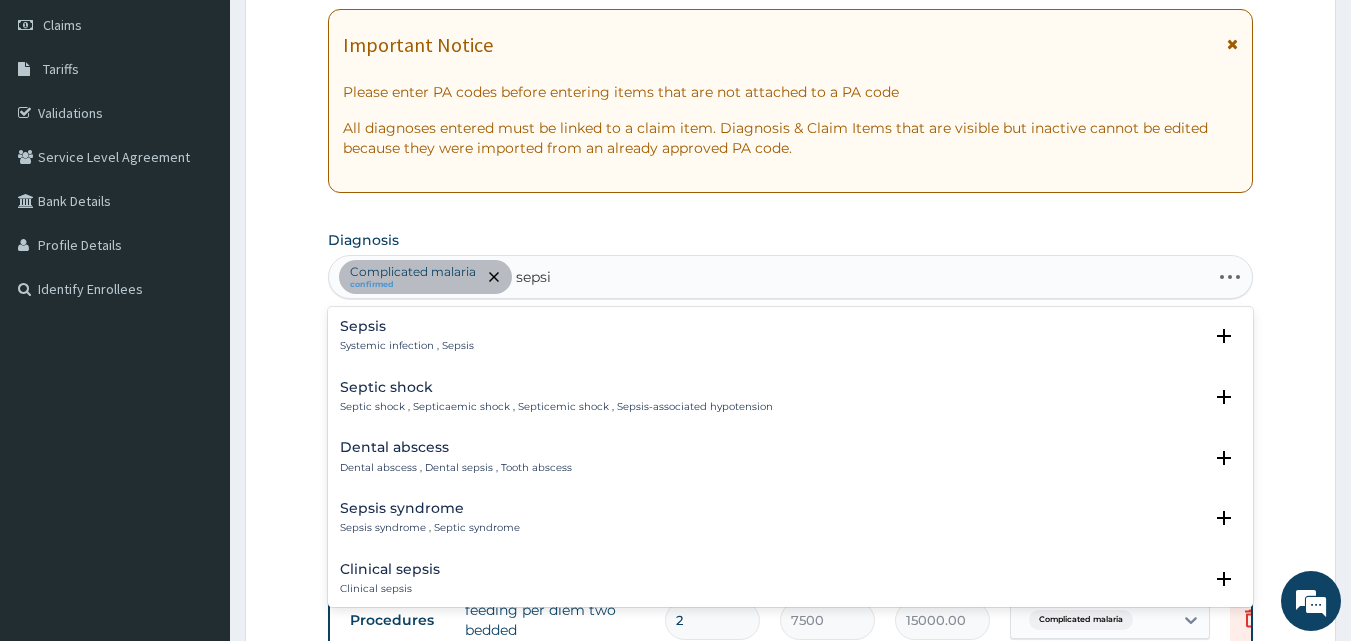 type on "sepsis" 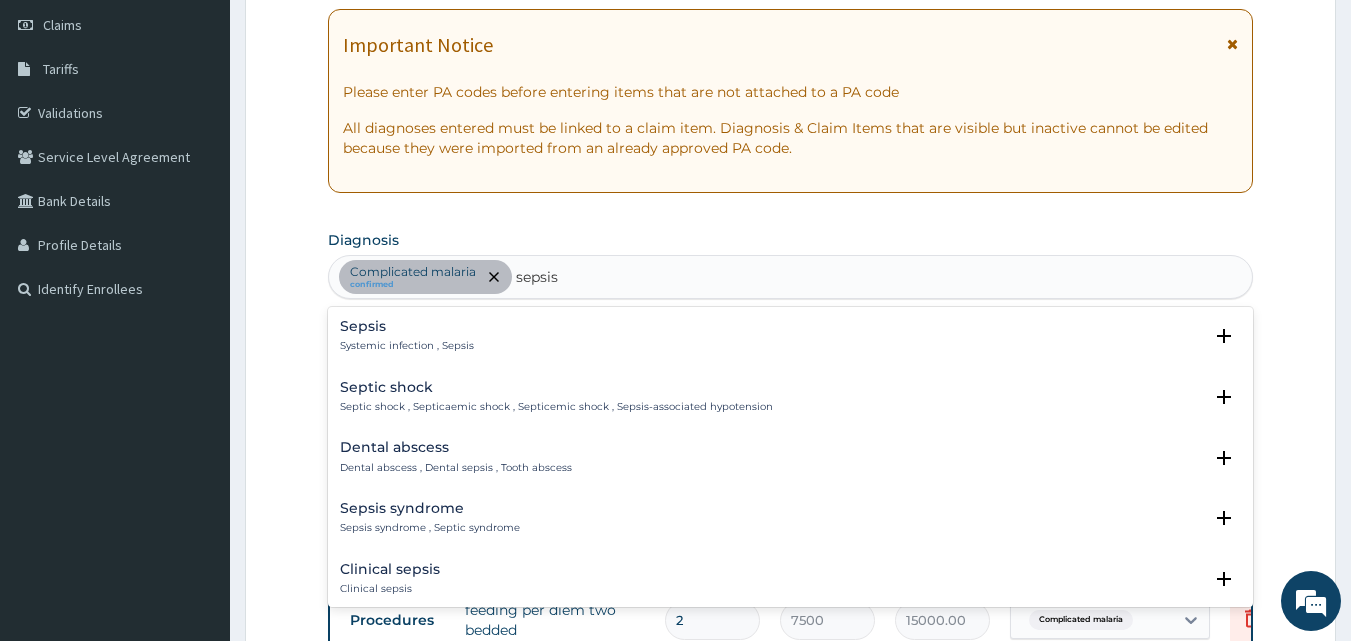 click on "Systemic infection , Sepsis" at bounding box center (407, 346) 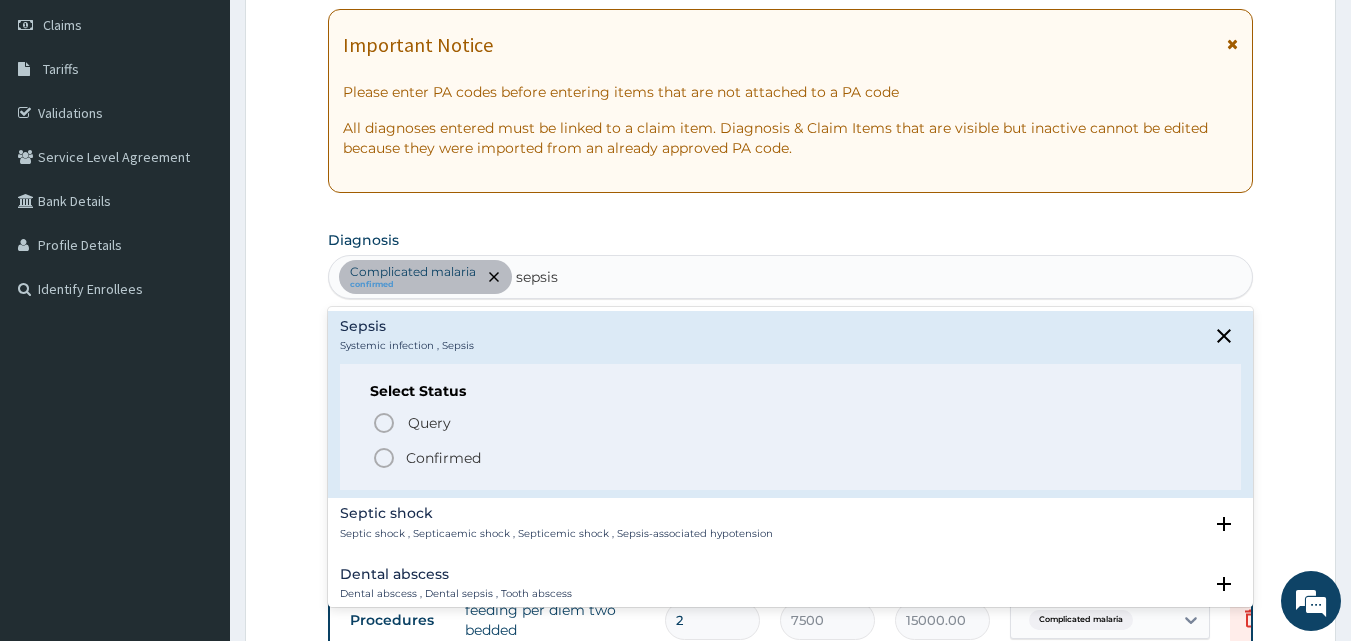 click on "Confirmed" at bounding box center [792, 458] 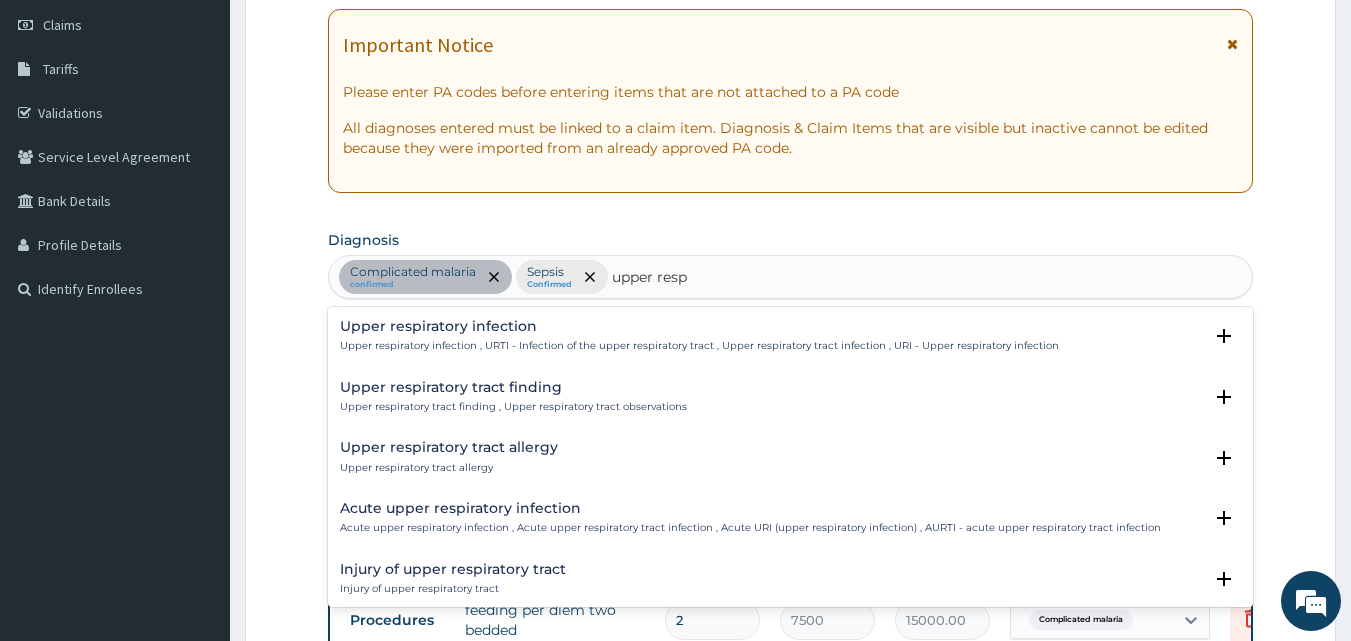 type on "upper respi" 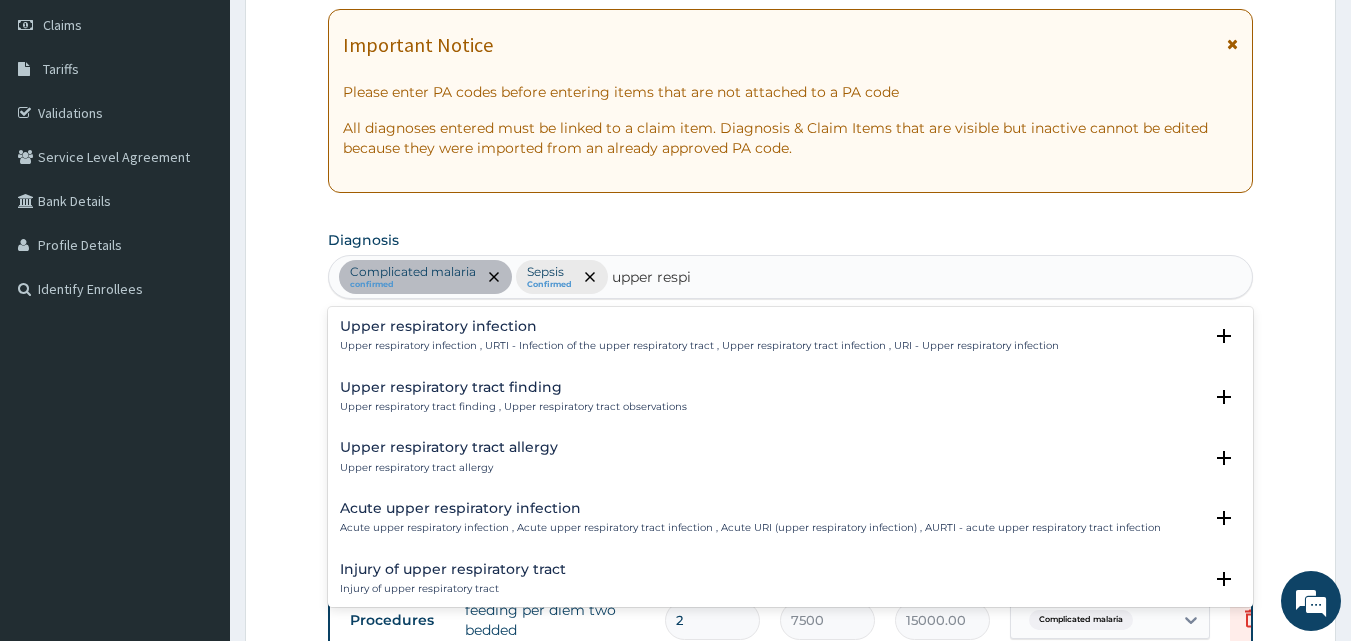 click on "Upper respiratory infection , URTI - Infection of the upper respiratory tract , Upper respiratory tract infection , URI - Upper respiratory infection" at bounding box center (699, 346) 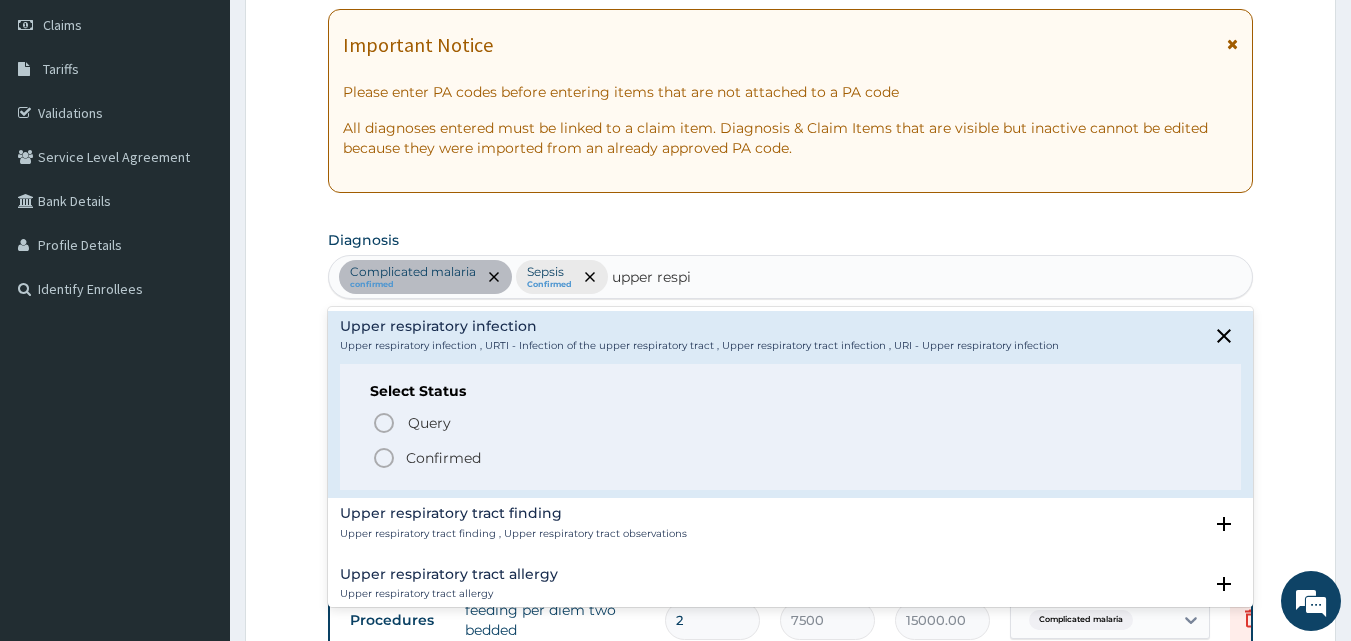 click on "Confirmed" at bounding box center [443, 458] 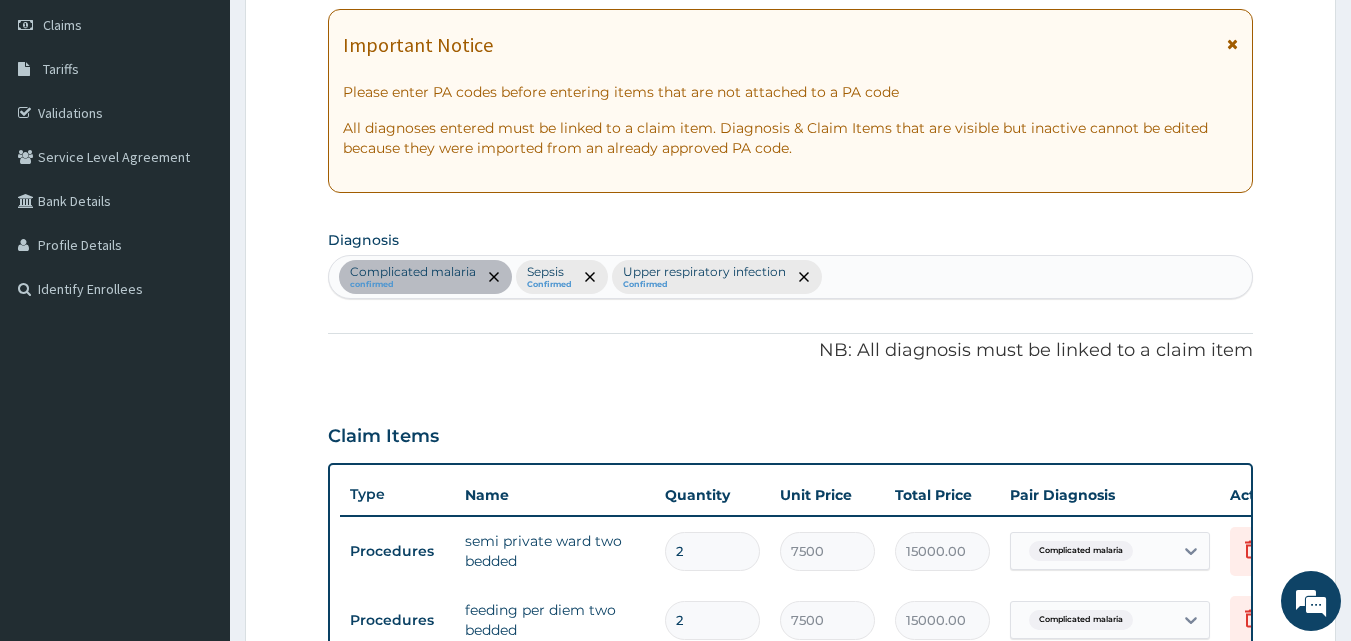 click on "Complicated malaria confirmed Sepsis Confirmed Upper respiratory infection Confirmed" at bounding box center [791, 277] 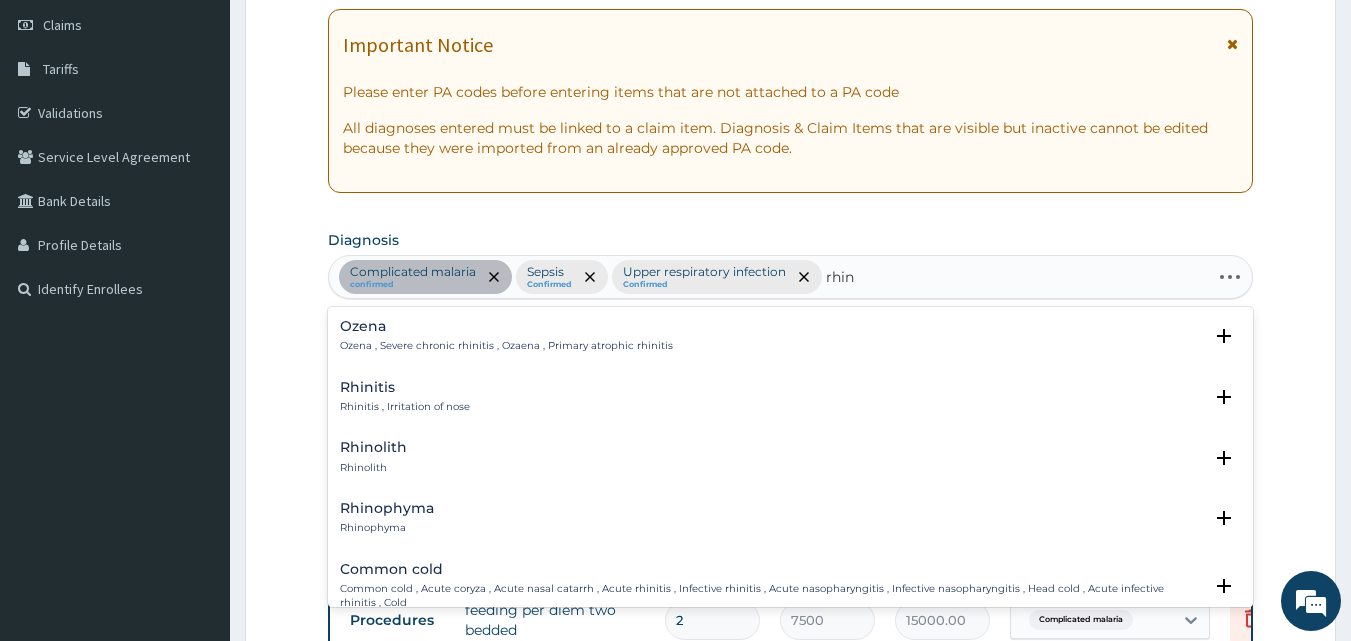 type on "rhini" 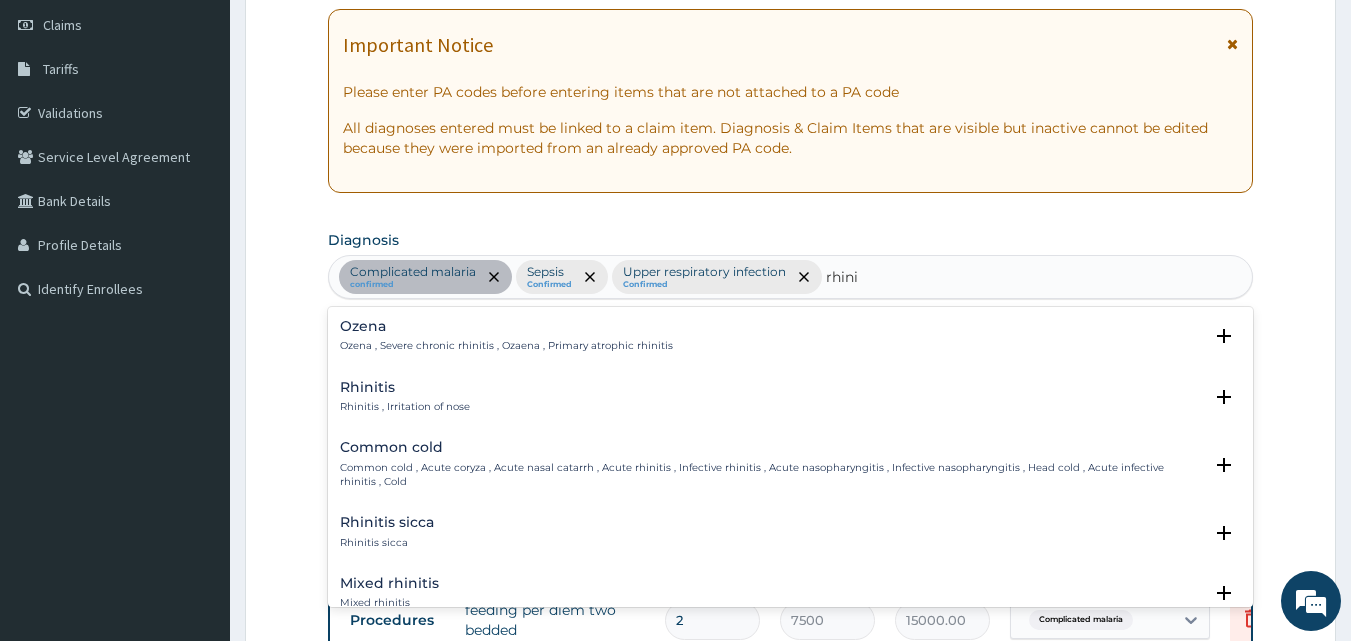 click on "Rhinitis Rhinitis , Irritation of nose" at bounding box center (405, 397) 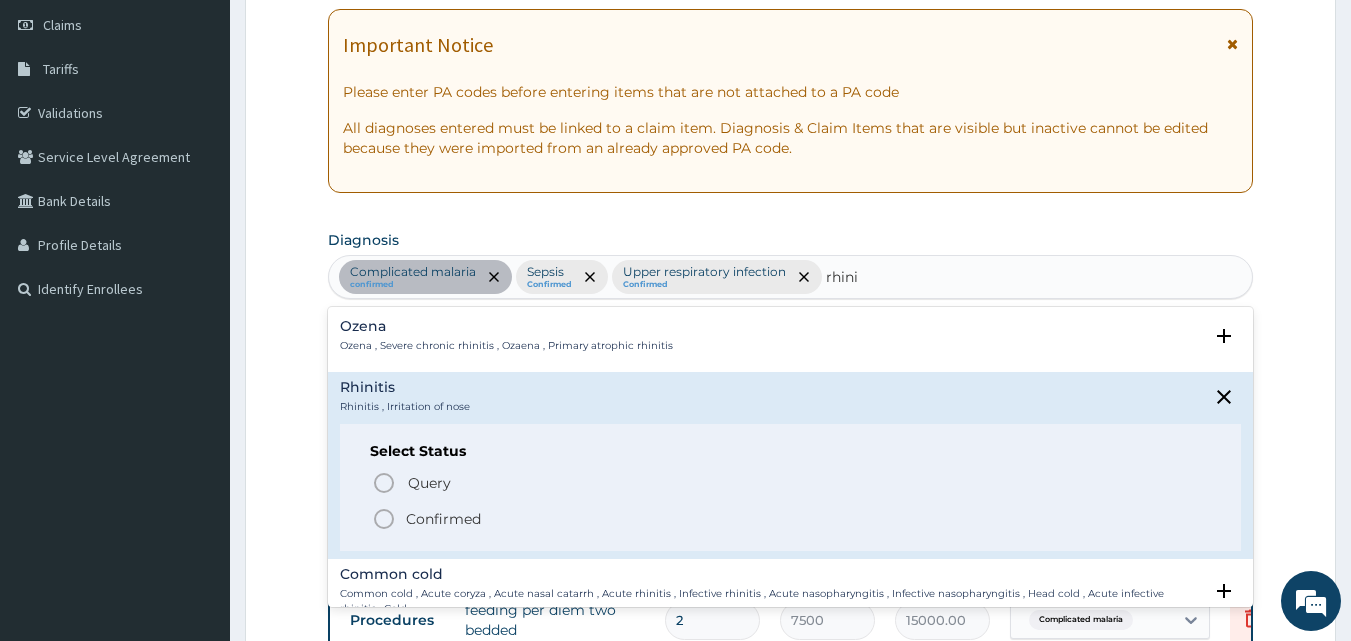 click on "Confirmed" at bounding box center (443, 519) 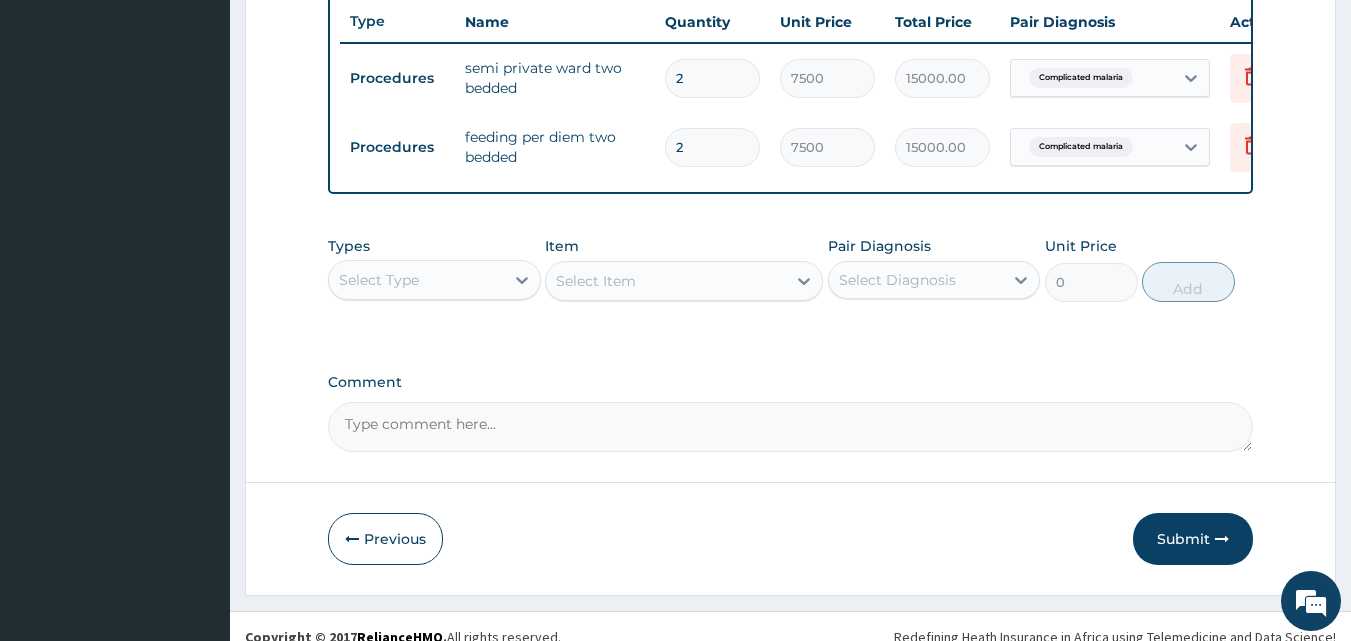 scroll, scrollTop: 690, scrollLeft: 0, axis: vertical 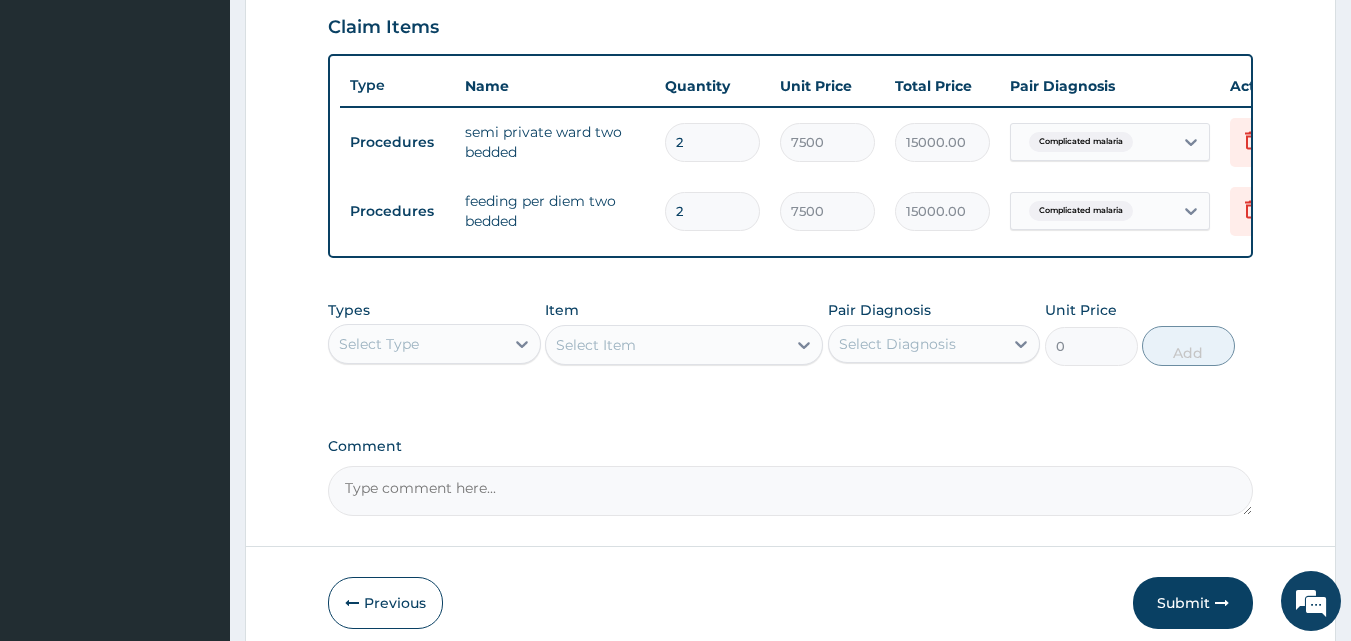 click on "Select Type" at bounding box center [379, 344] 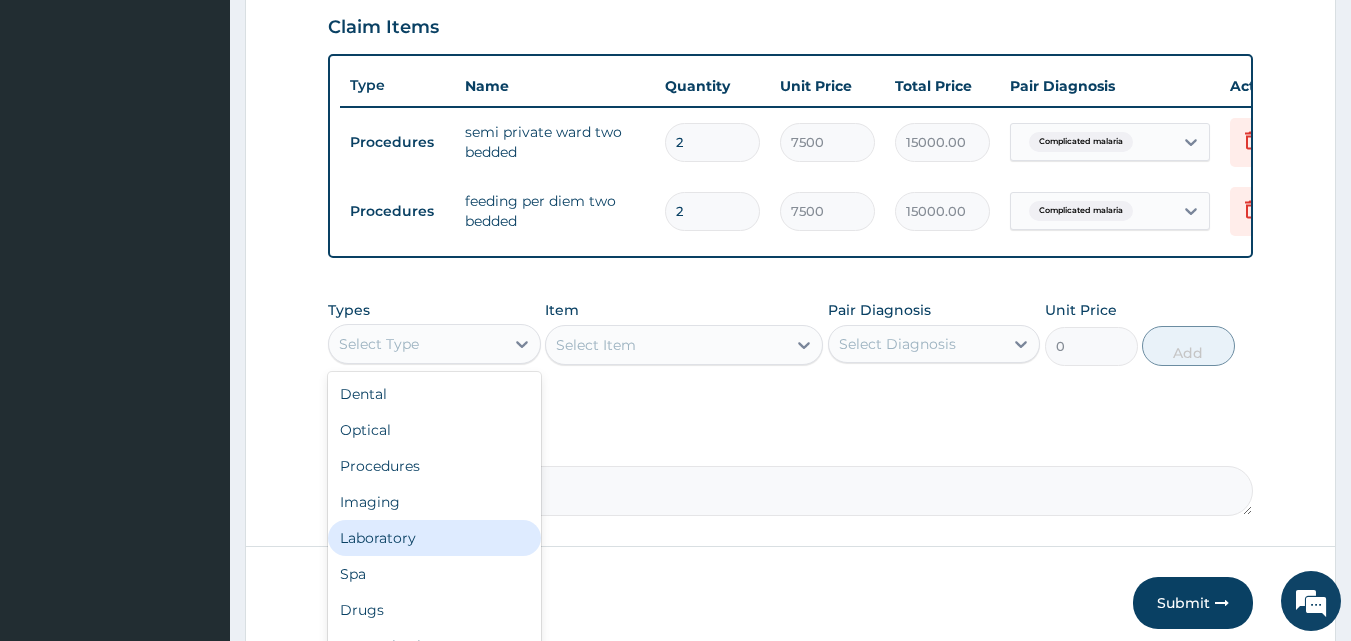 click on "Laboratory" at bounding box center (434, 538) 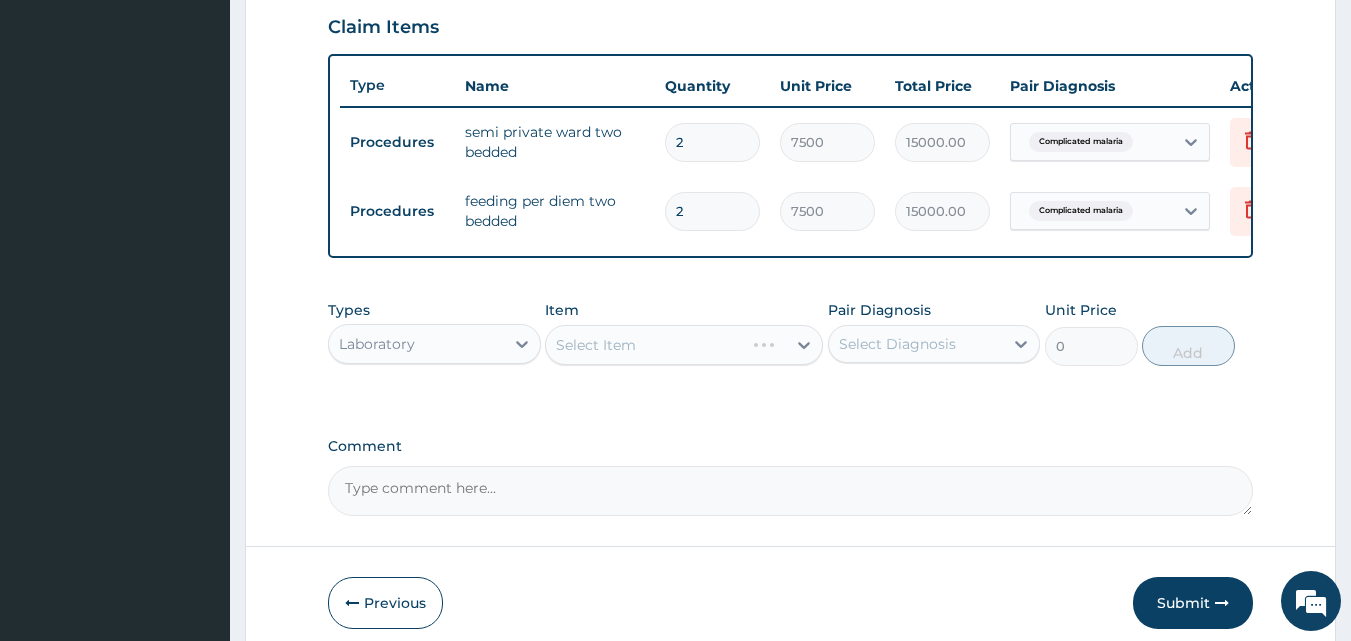 click on "Select Item" at bounding box center (684, 345) 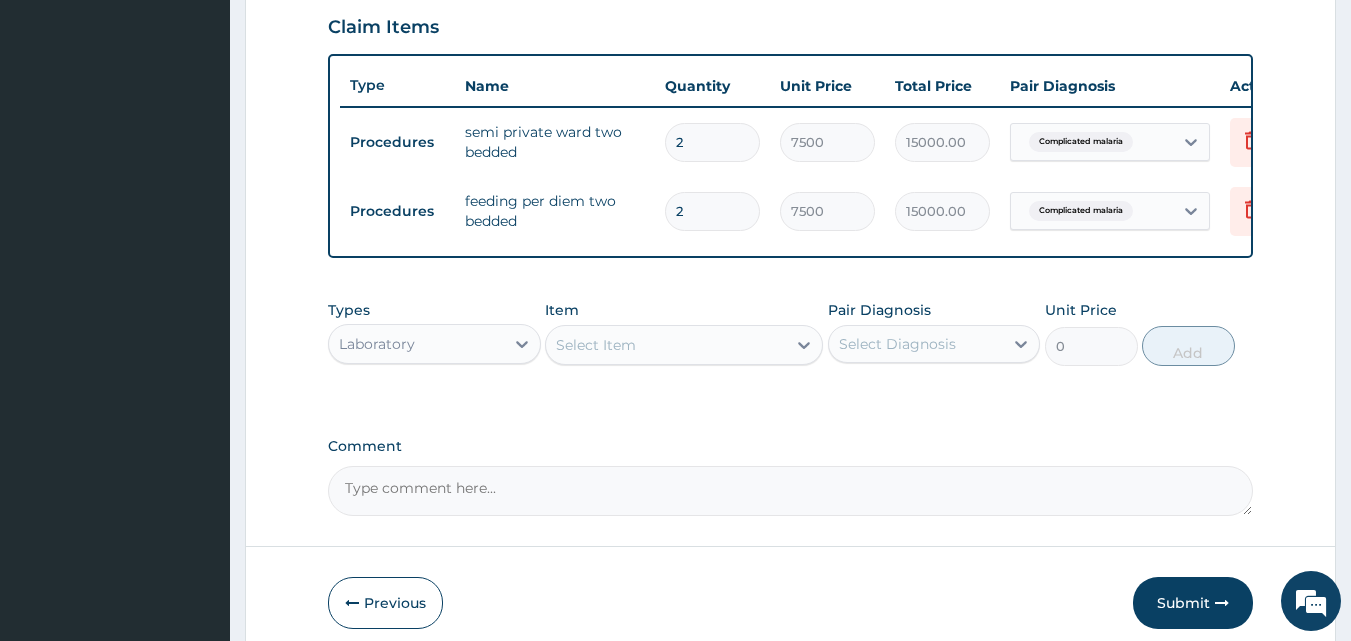 click on "Select Item" at bounding box center [684, 345] 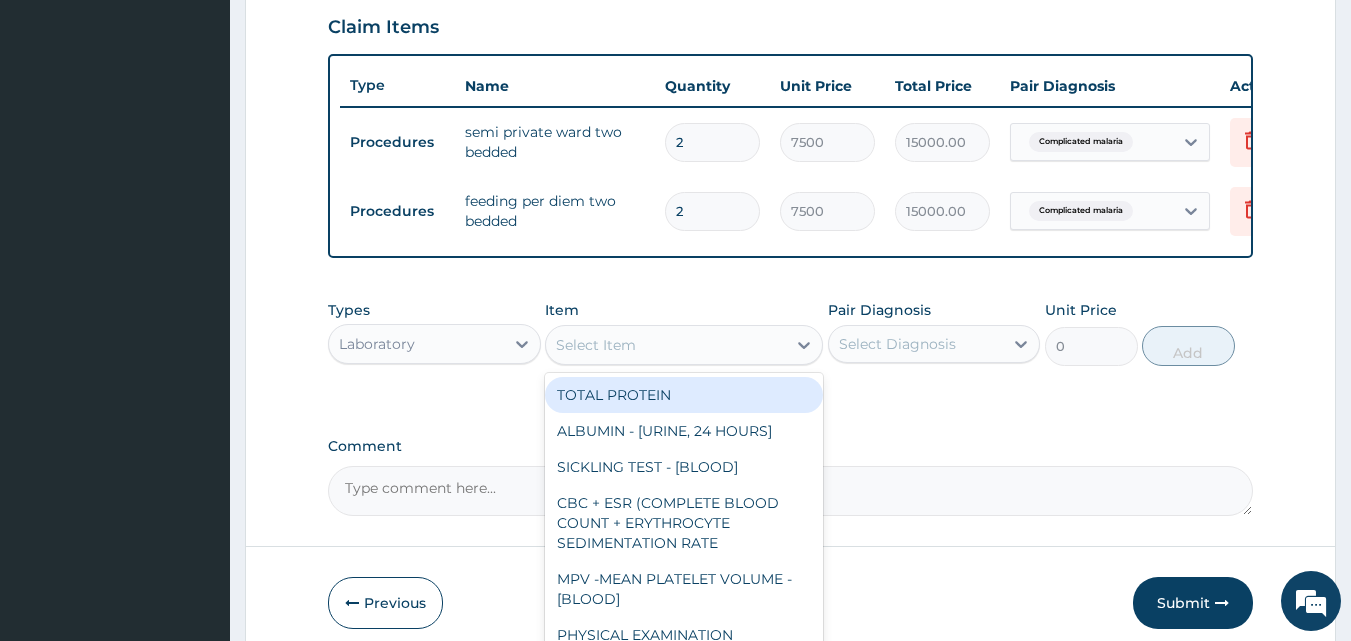 click on "Select Item" at bounding box center (666, 345) 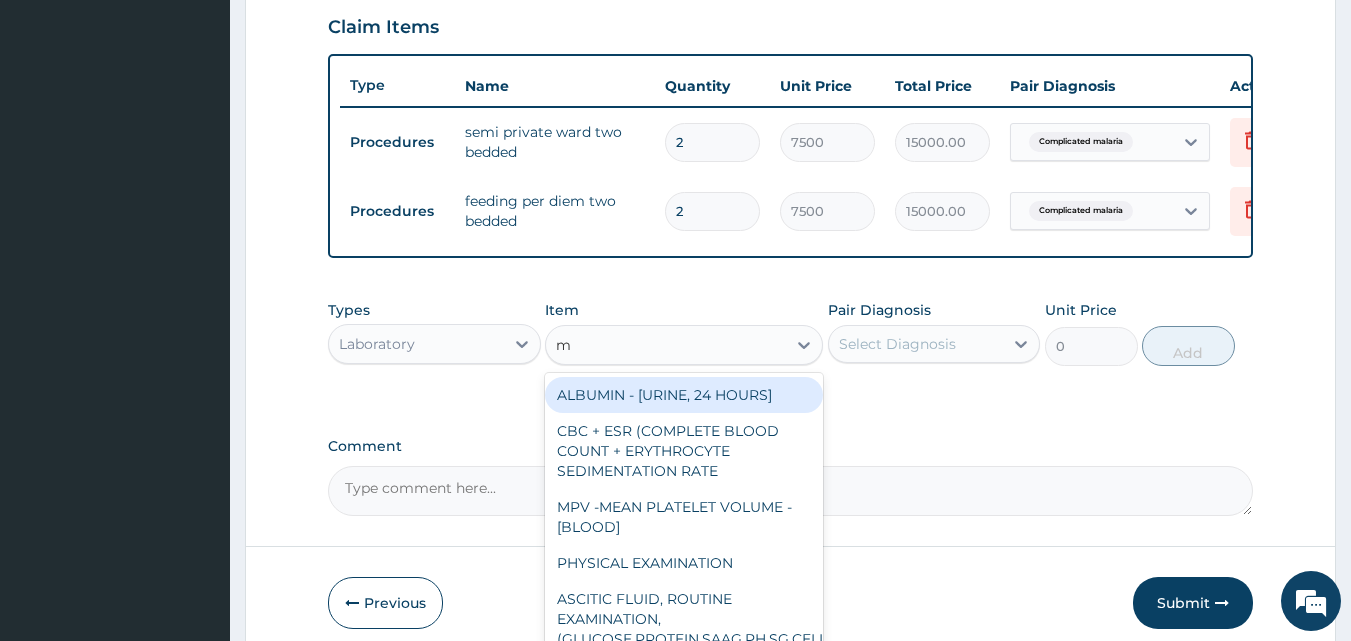 type on "mp" 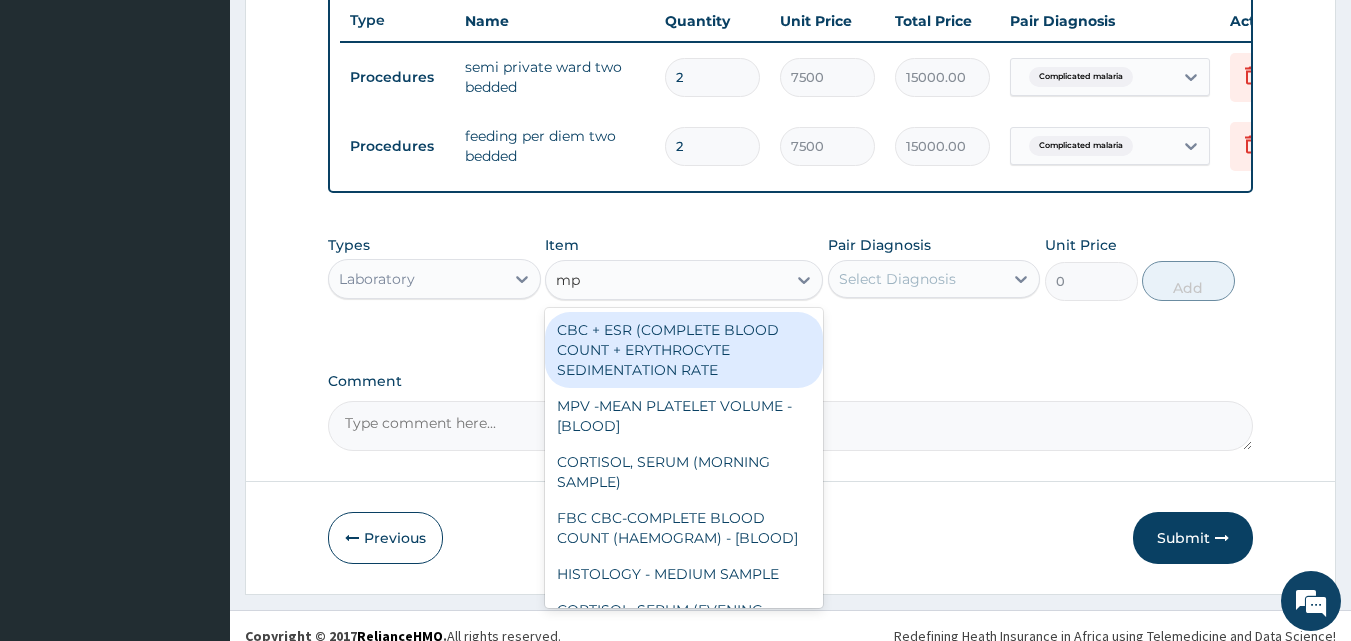 scroll, scrollTop: 790, scrollLeft: 0, axis: vertical 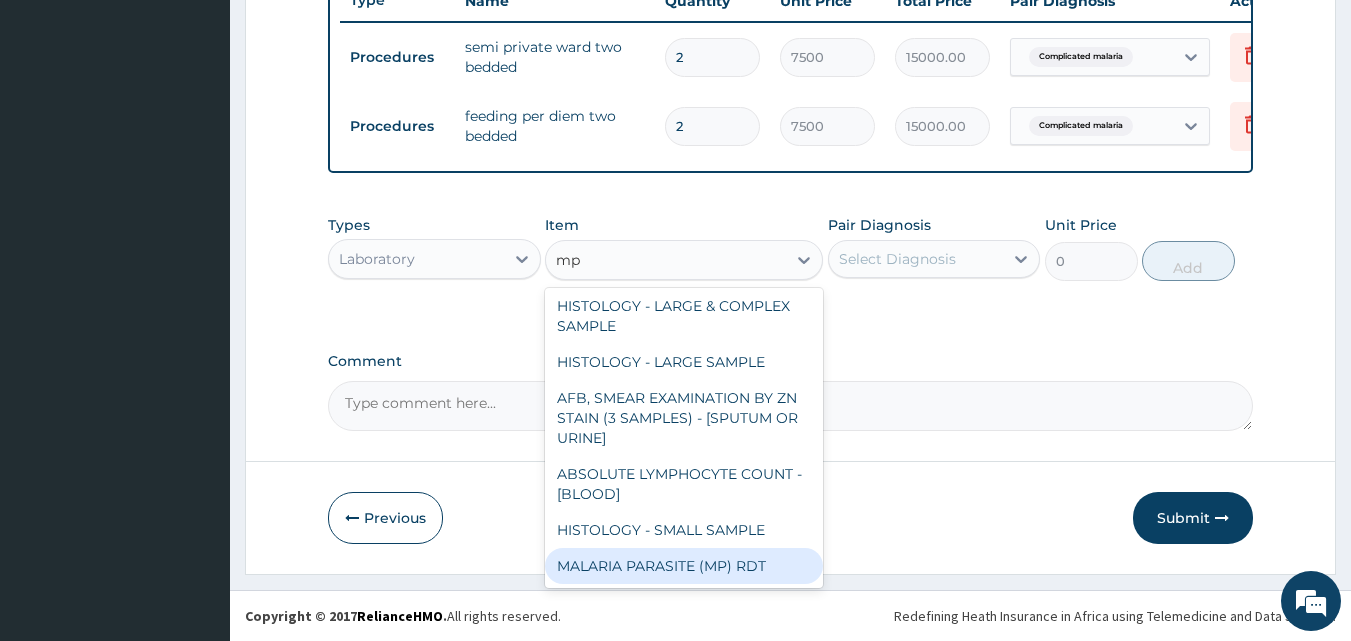 click on "MALARIA PARASITE (MP) RDT" at bounding box center [684, 566] 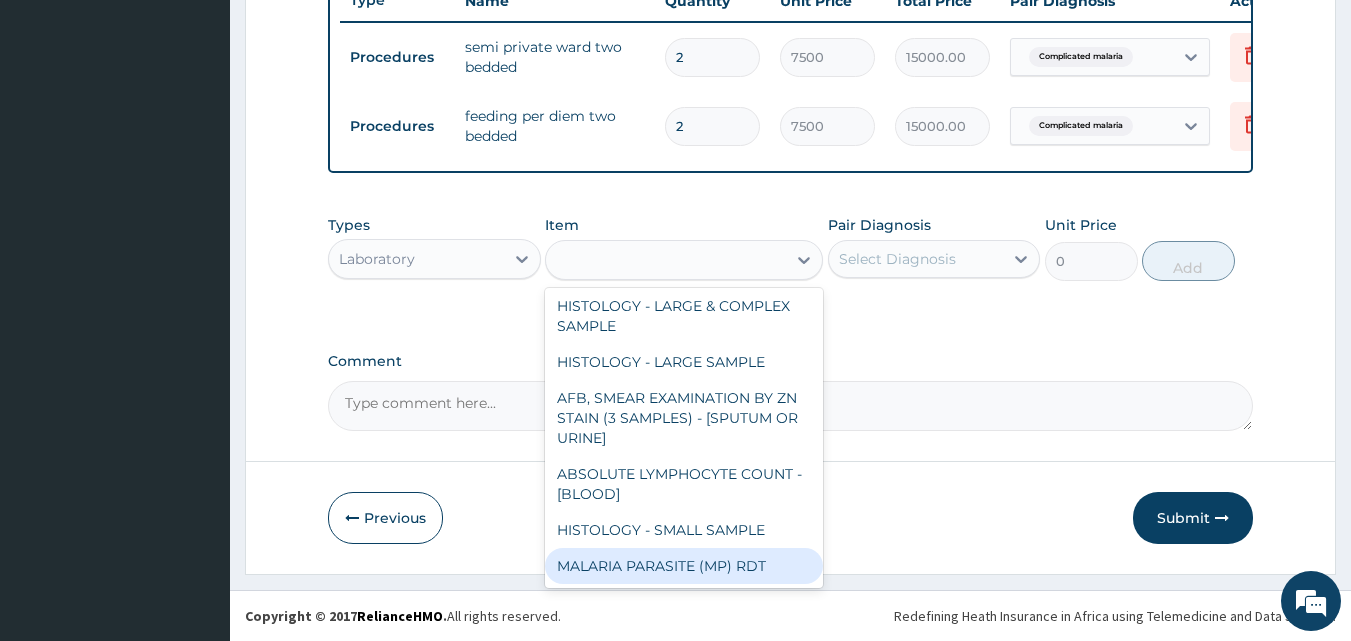type on "2000" 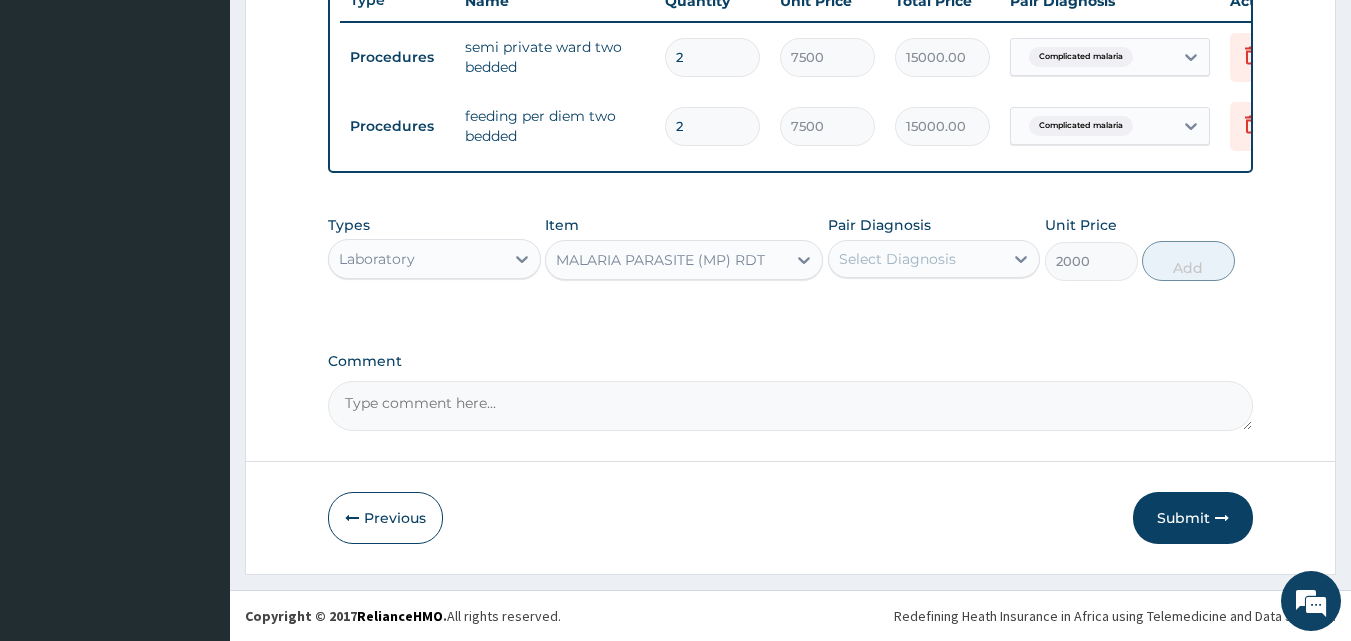 click on "Select Diagnosis" at bounding box center [897, 259] 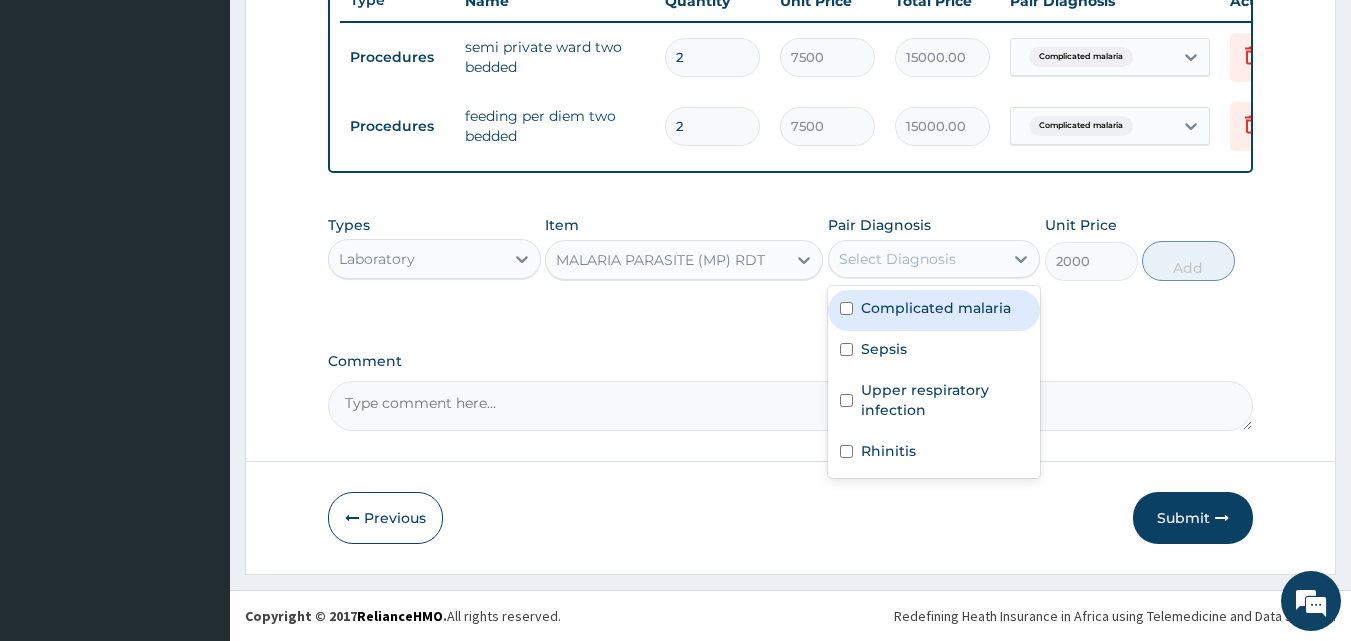 click on "Complicated malaria" at bounding box center (936, 308) 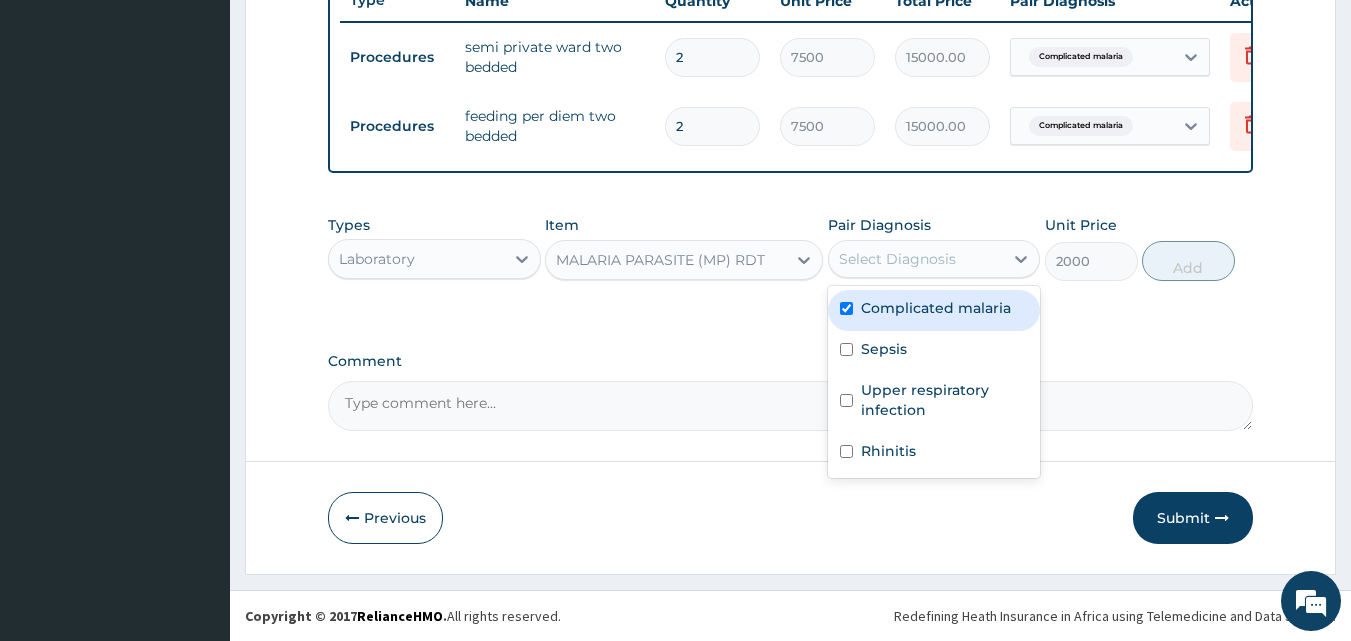 checkbox on "true" 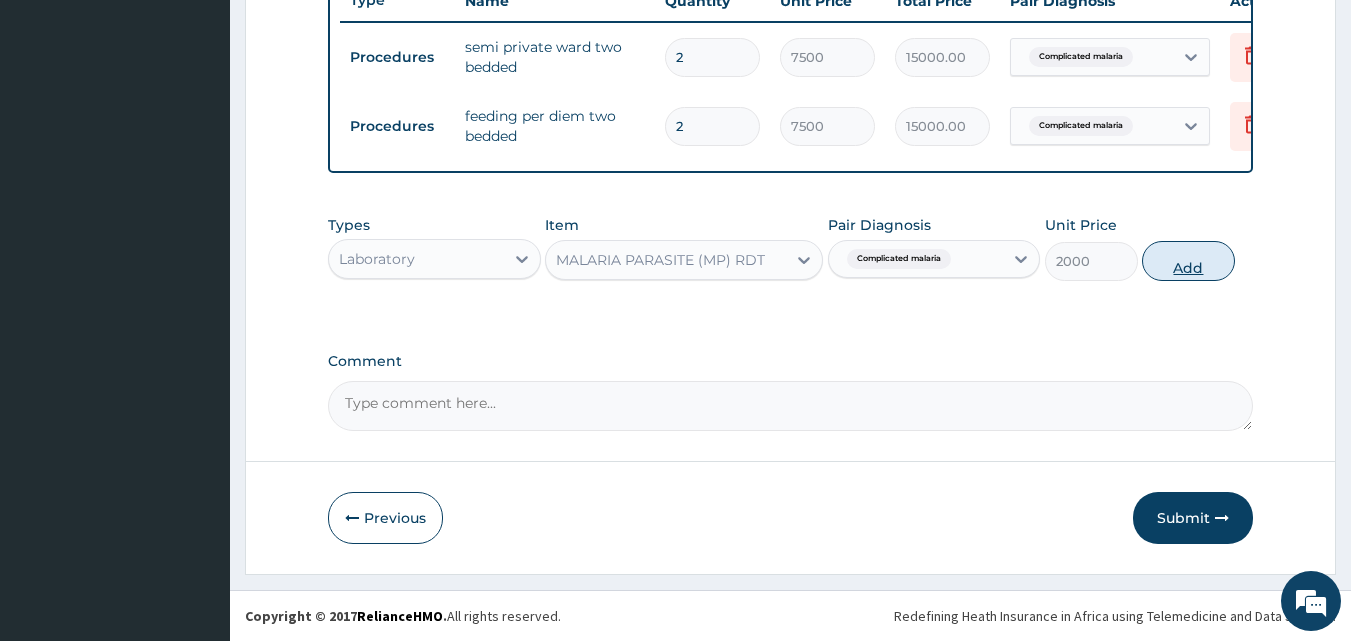 click on "Add" at bounding box center (1188, 261) 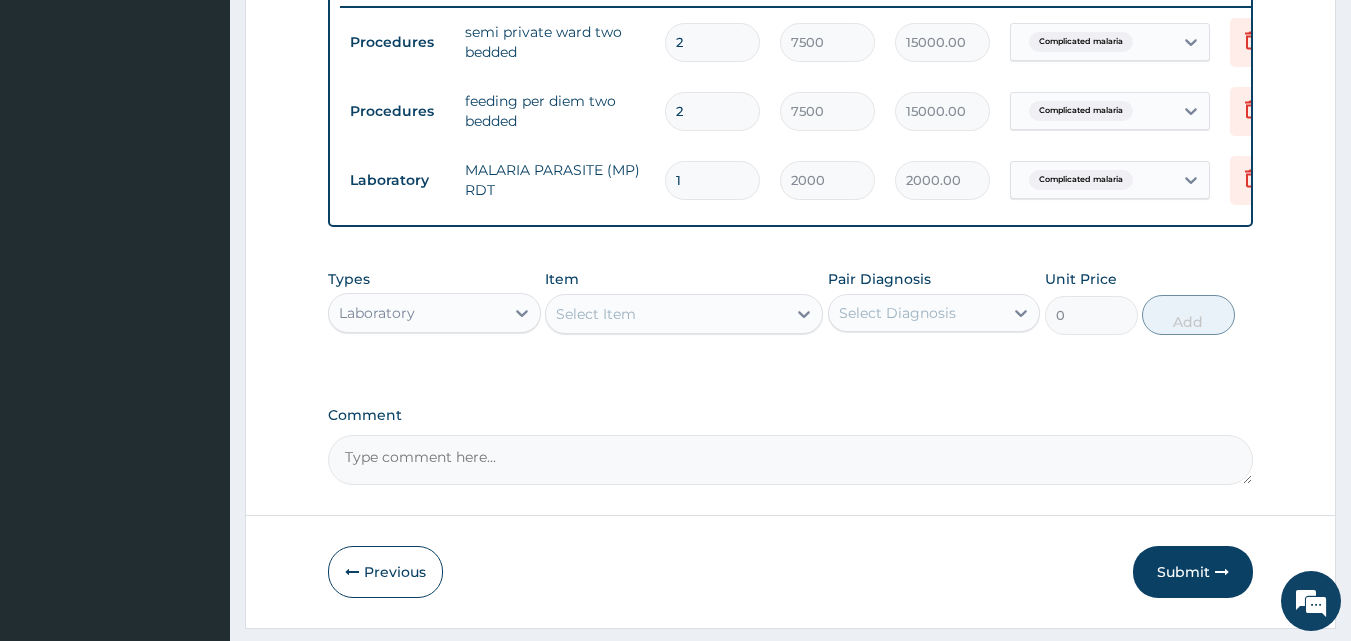 click on "Select Item" at bounding box center (666, 314) 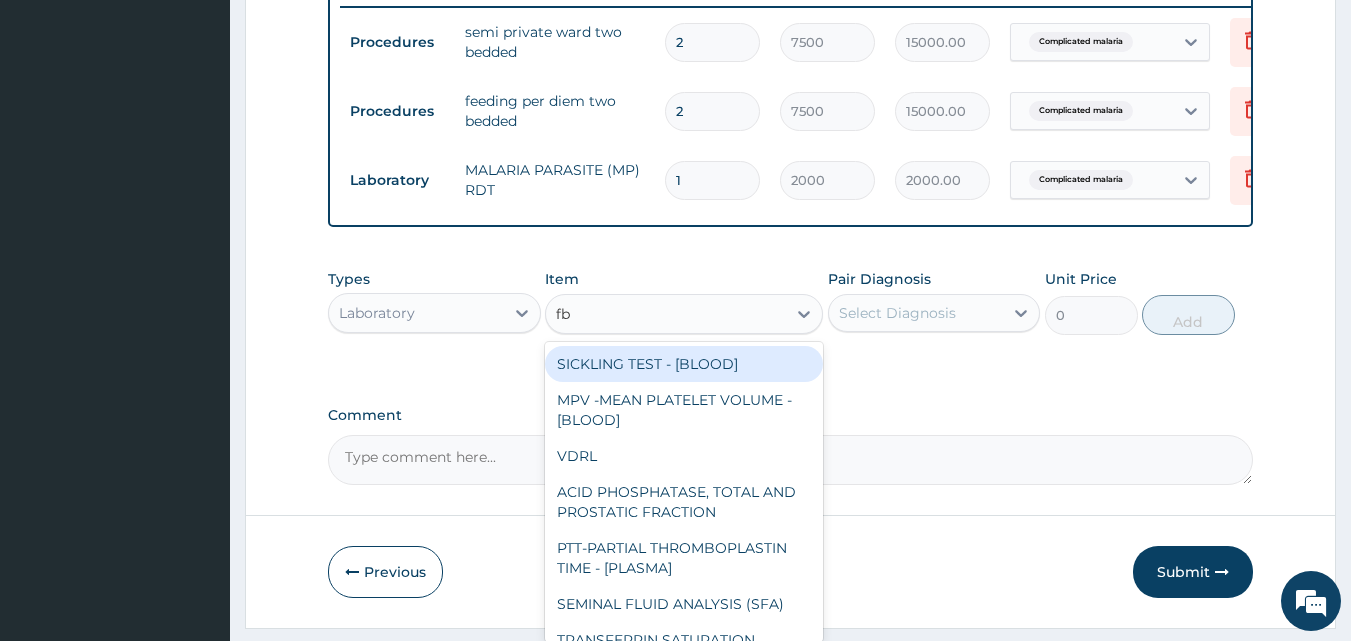 type on "fbc" 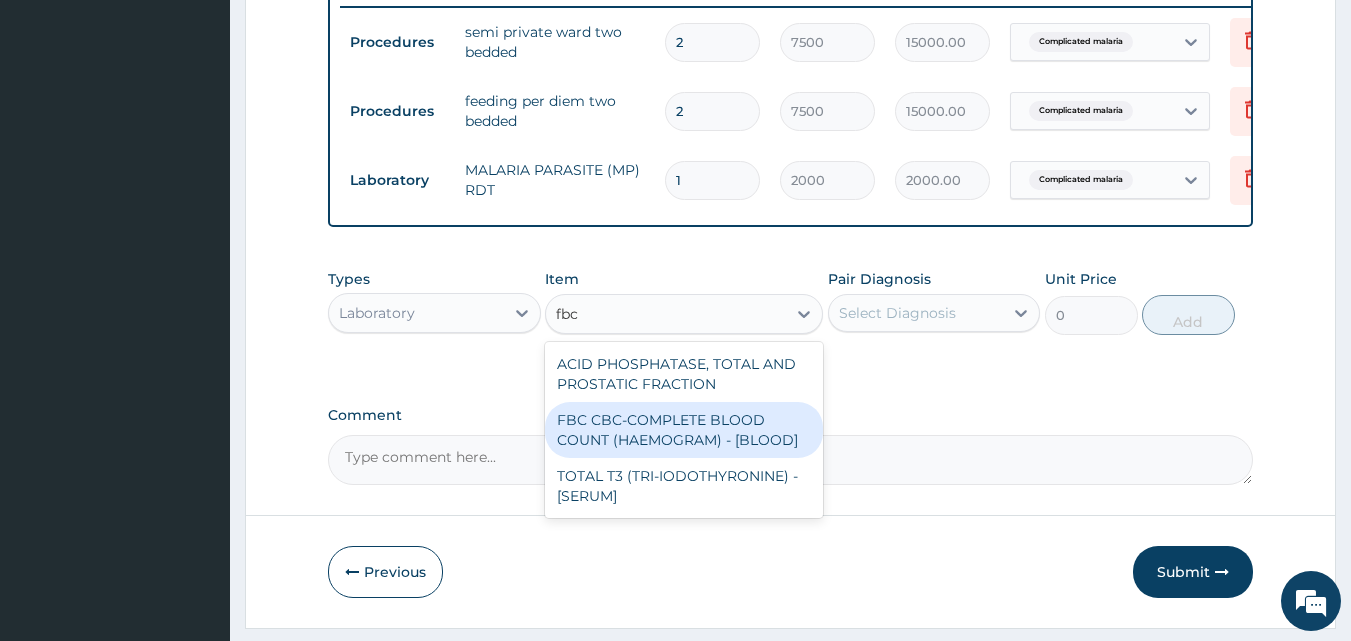 click on "FBC CBC-COMPLETE BLOOD COUNT (HAEMOGRAM) - [BLOOD]" at bounding box center (684, 430) 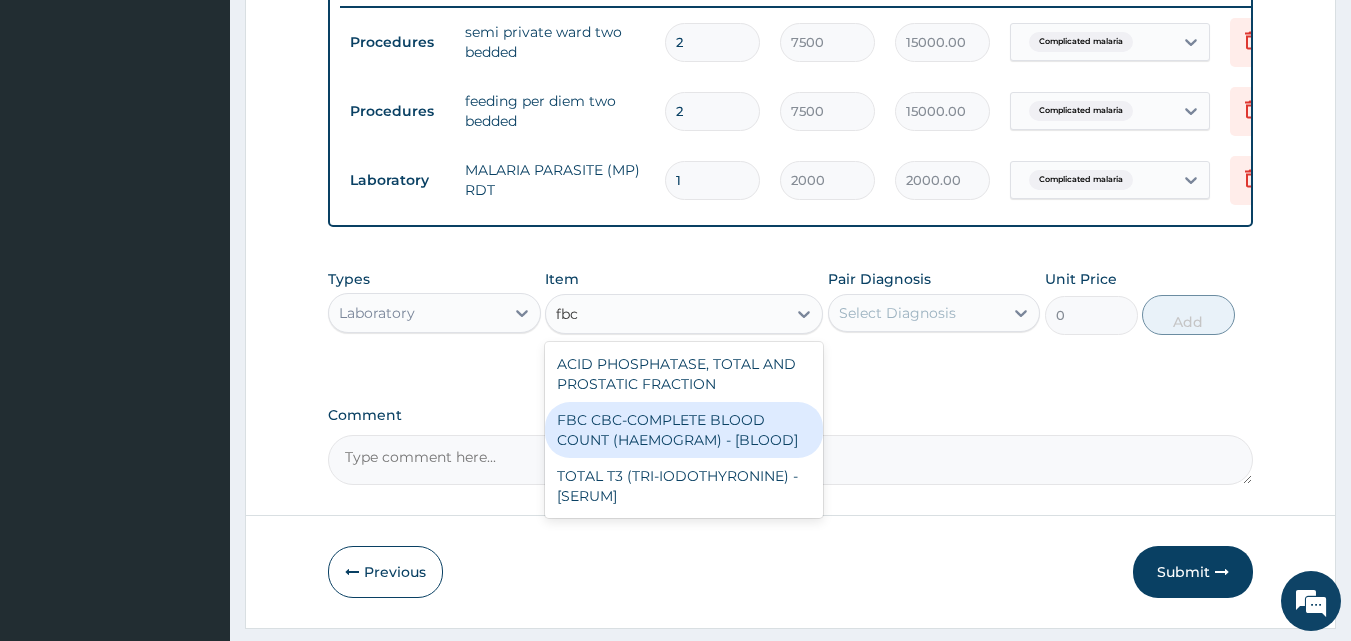 type 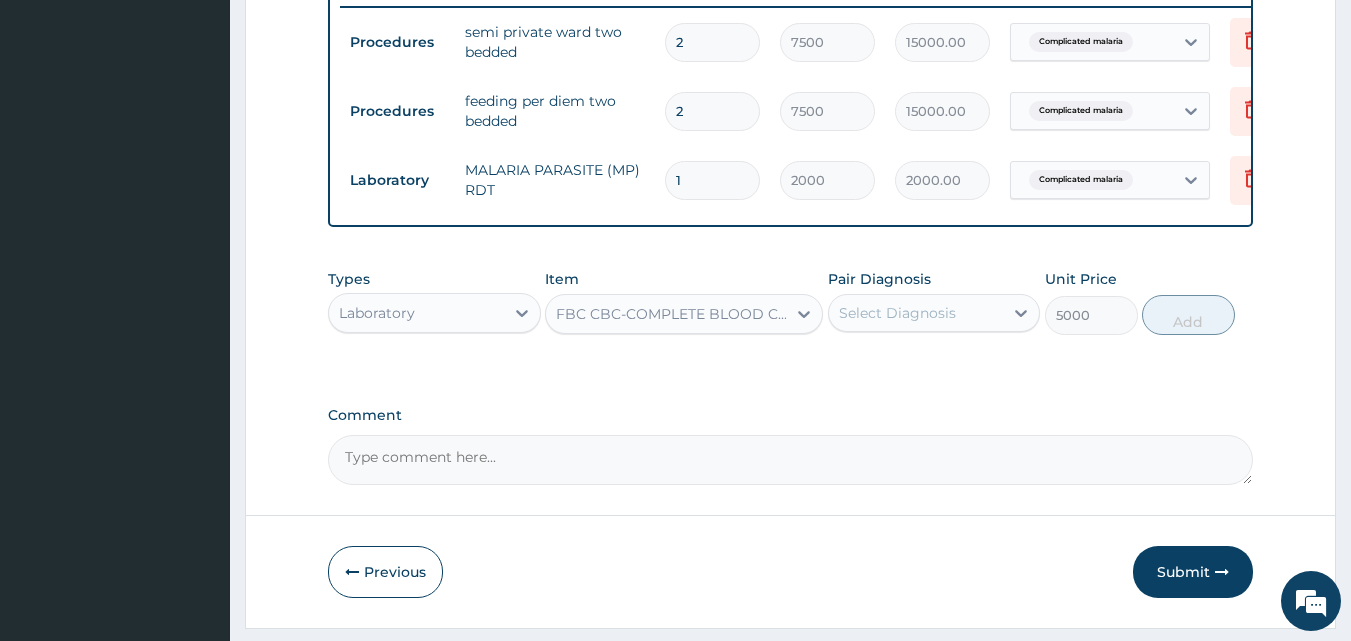 click on "Select Diagnosis" at bounding box center [897, 313] 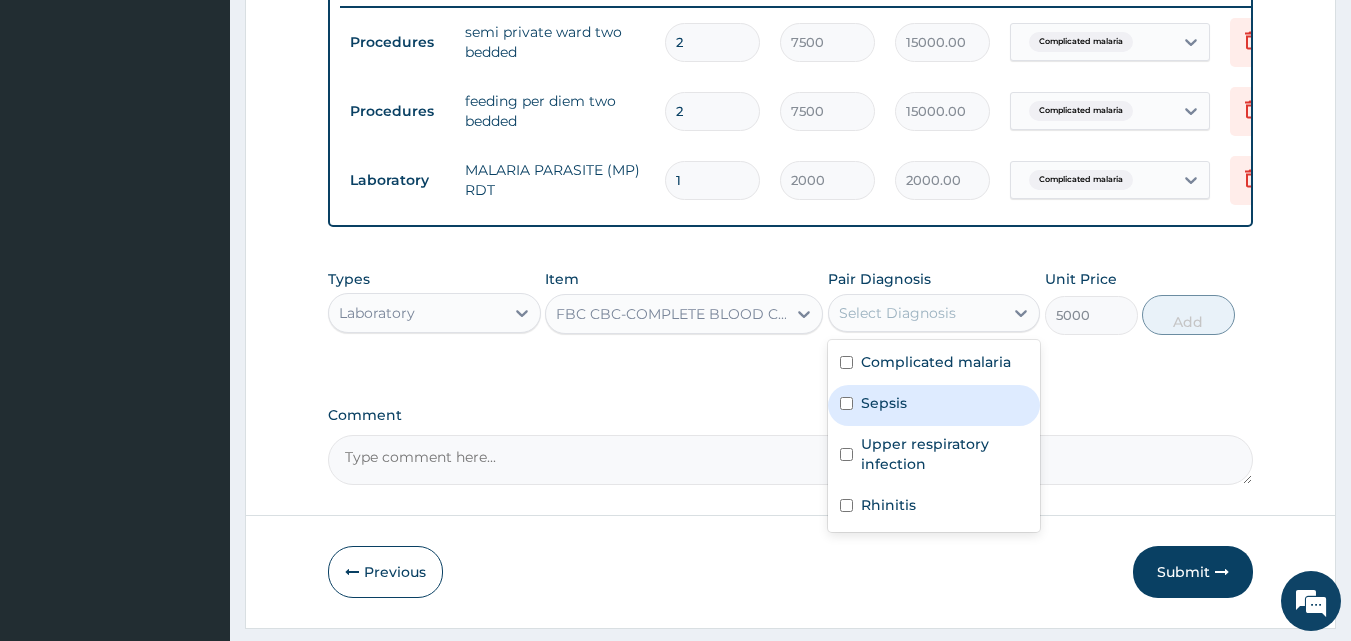 click on "Sepsis" at bounding box center [934, 405] 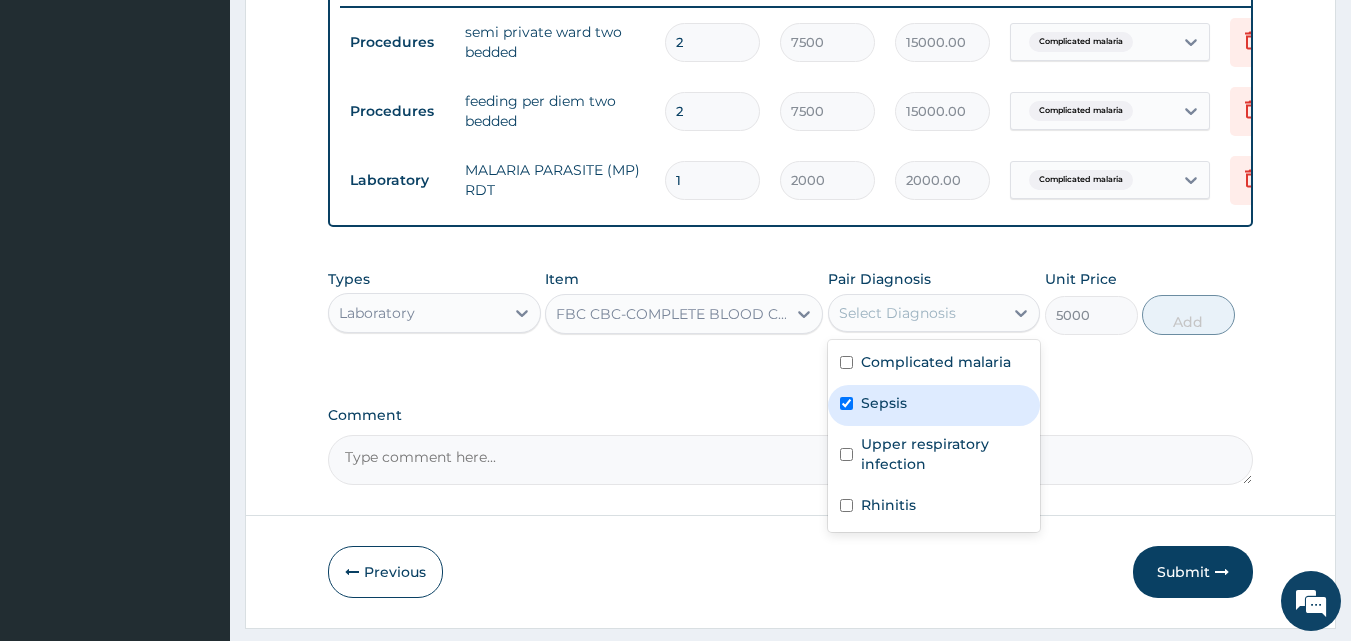 checkbox on "true" 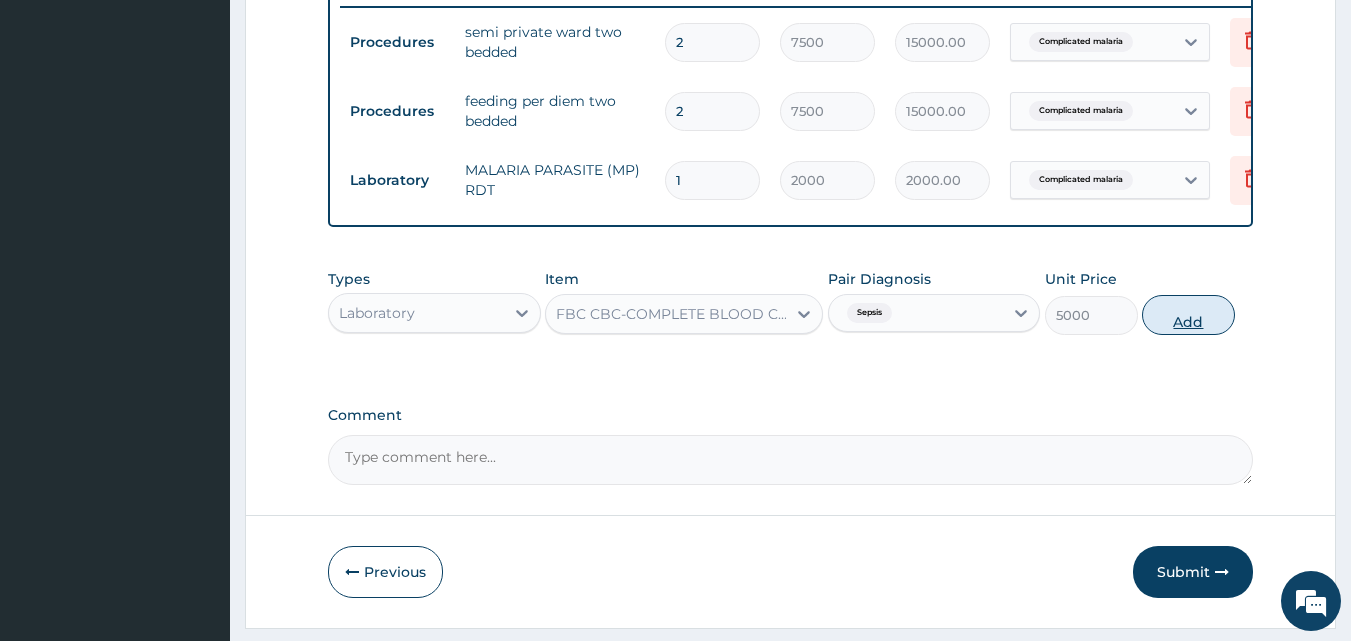 click on "Add" at bounding box center [1188, 315] 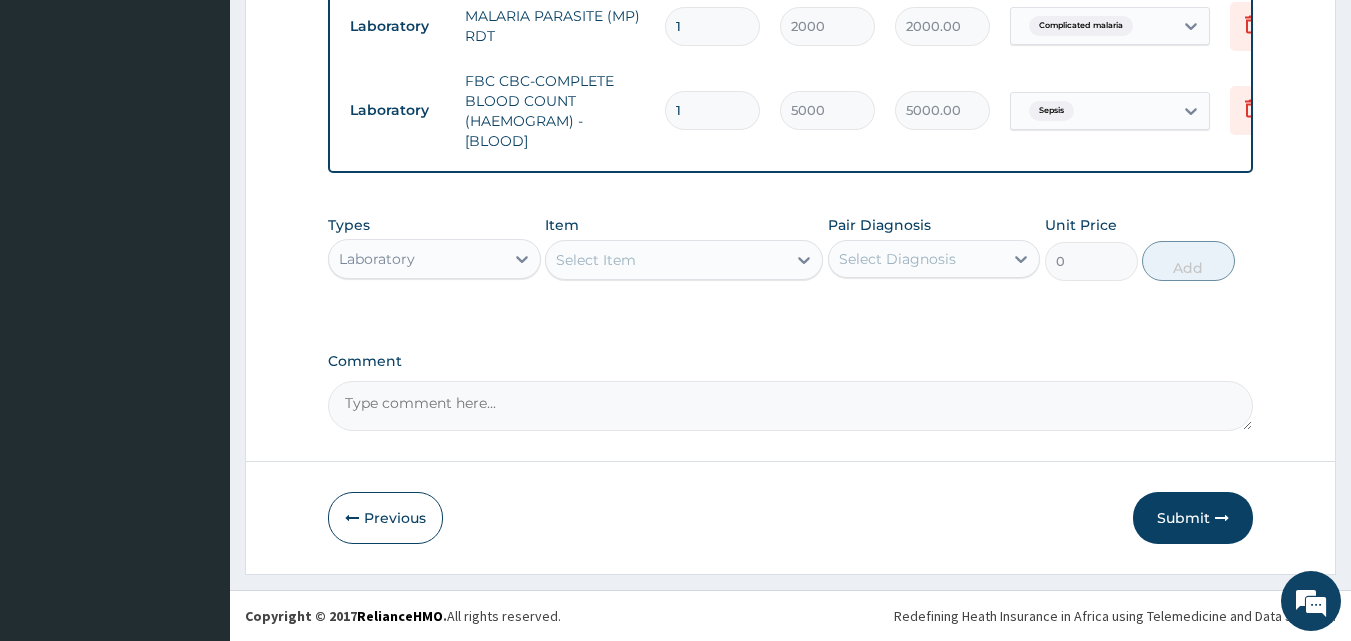 scroll, scrollTop: 959, scrollLeft: 0, axis: vertical 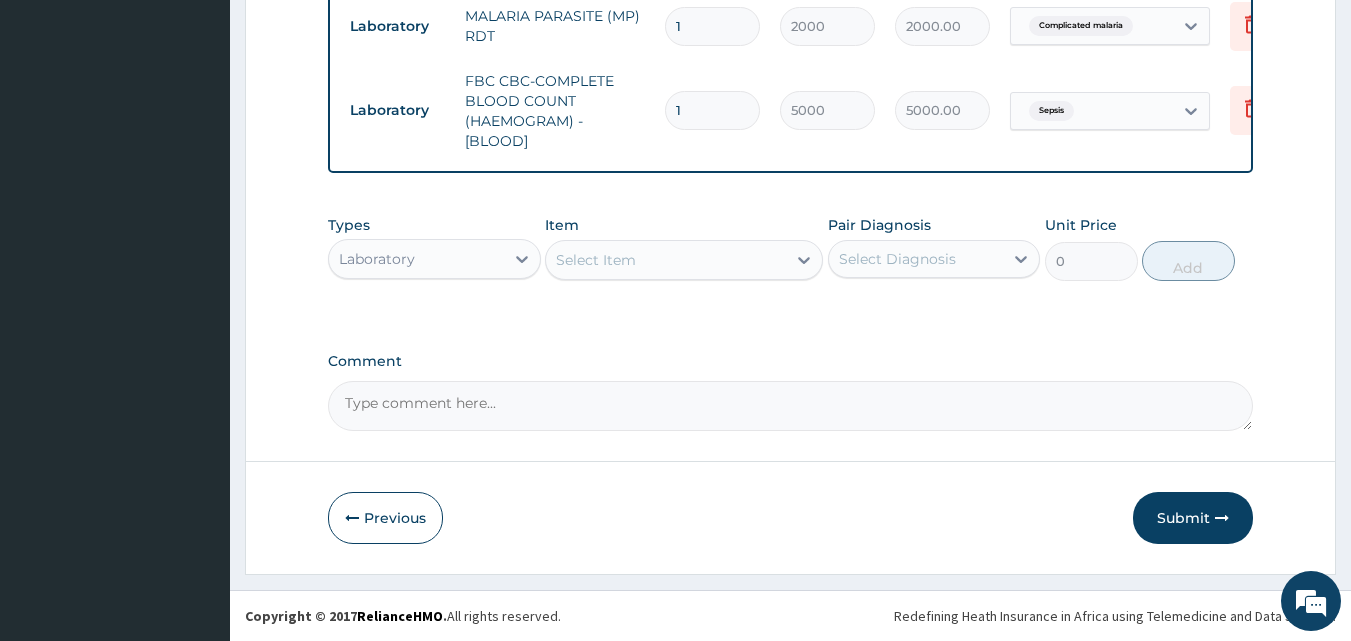 click on "Laboratory" at bounding box center [416, 259] 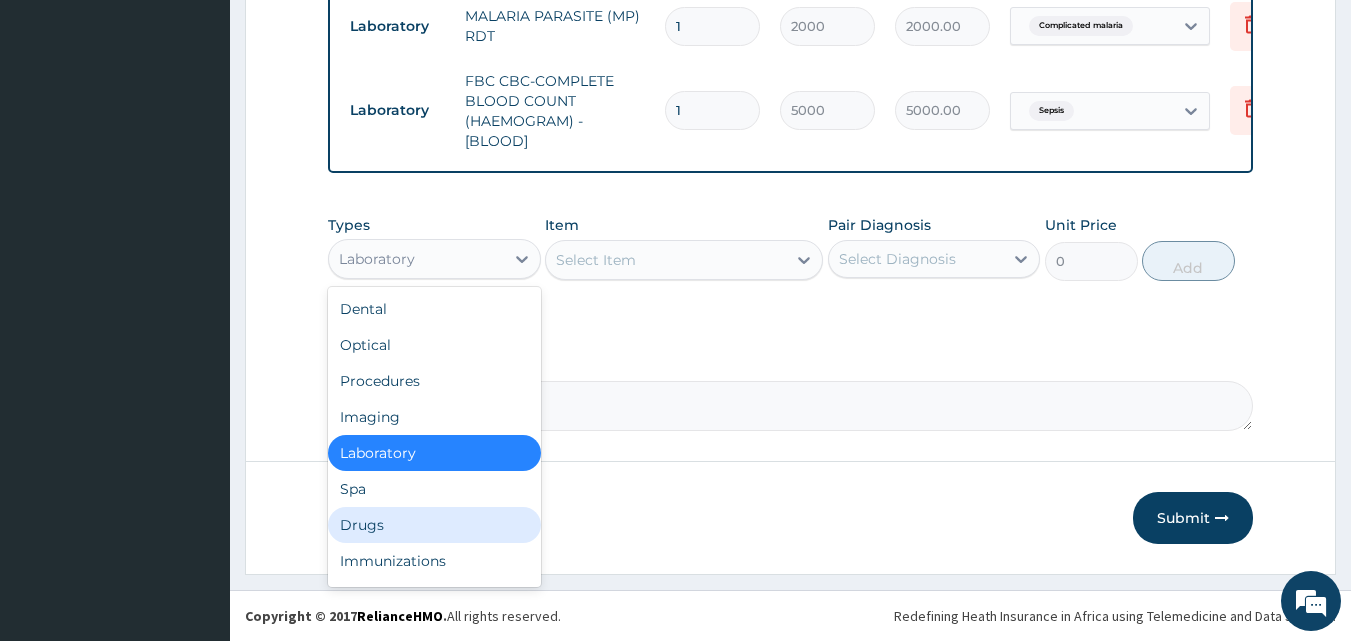 click on "Drugs" at bounding box center [434, 525] 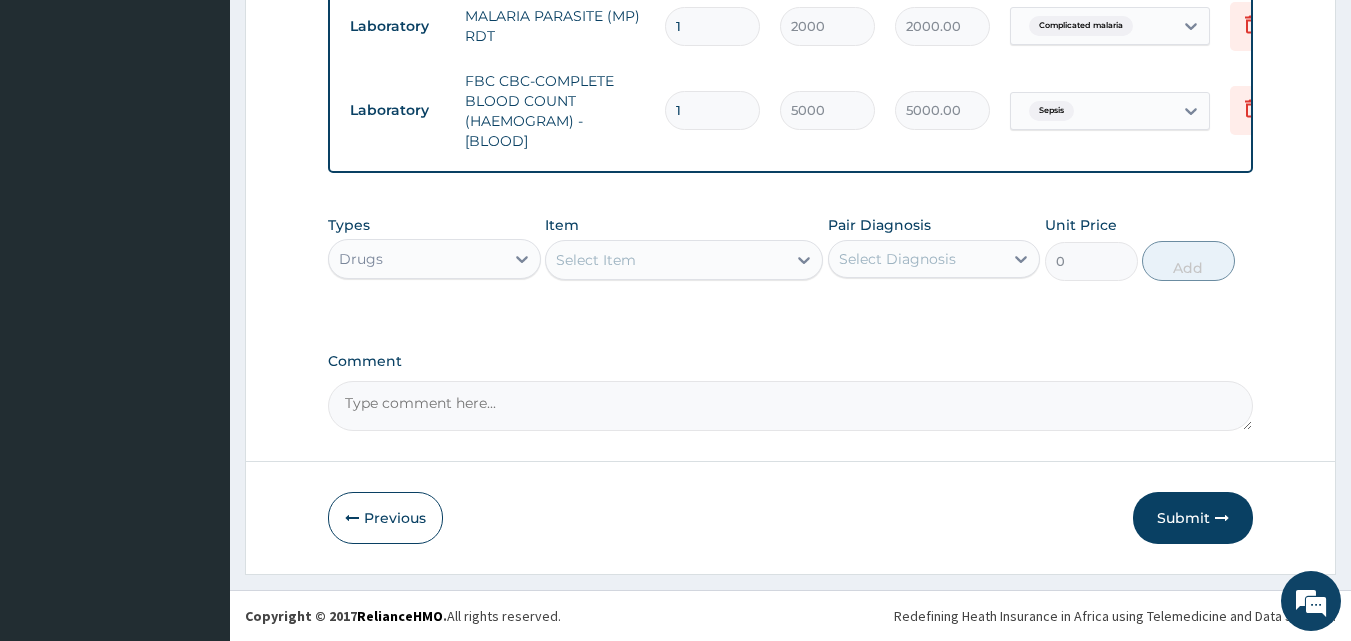 click on "Select Item" at bounding box center (666, 260) 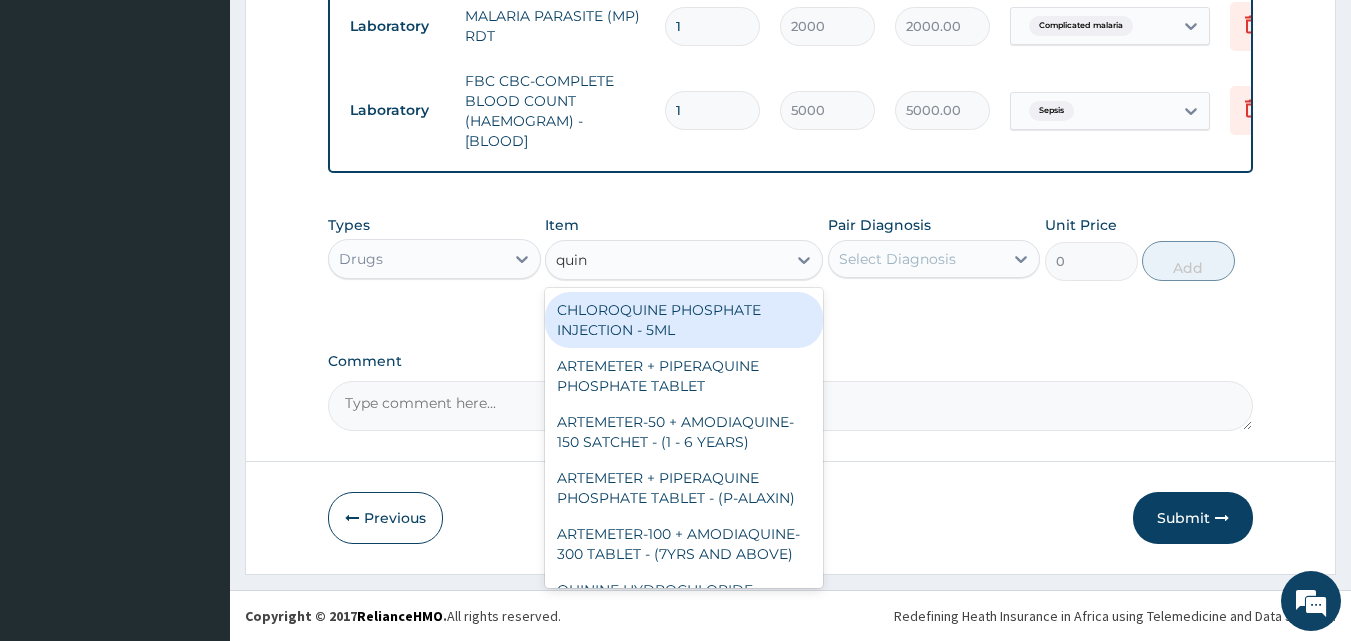 type on "quini" 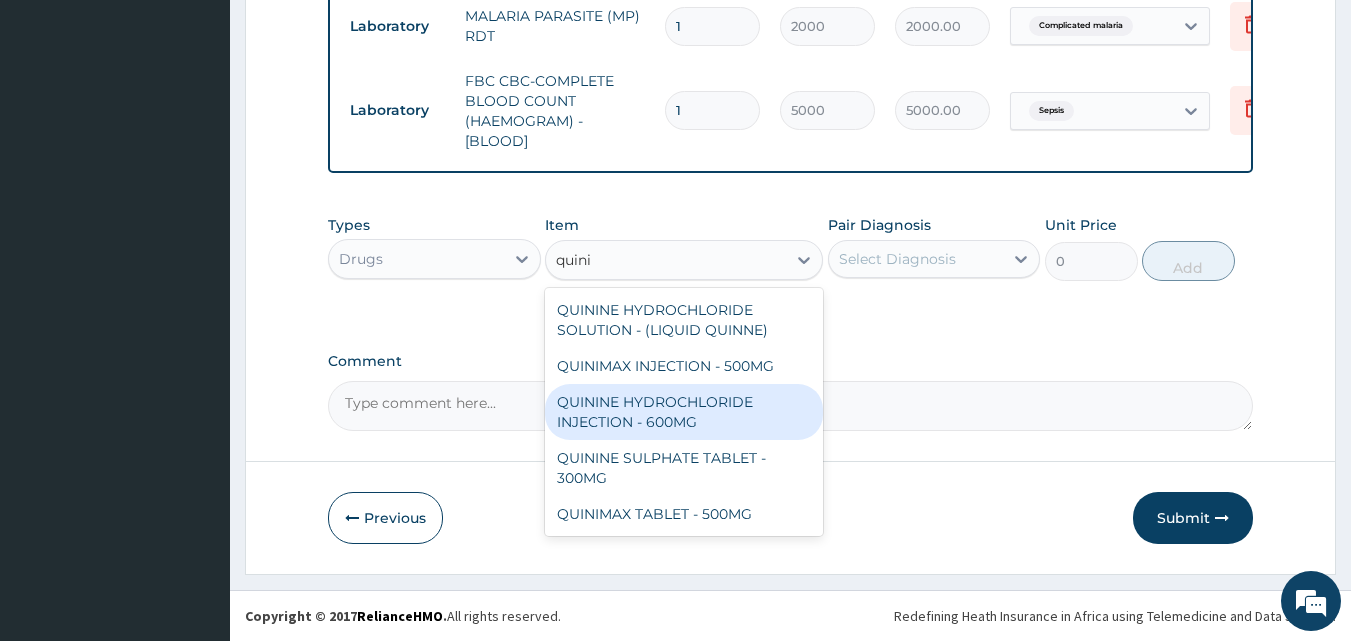 click on "QUININE HYDROCHLORIDE INJECTION - 600MG" at bounding box center [684, 412] 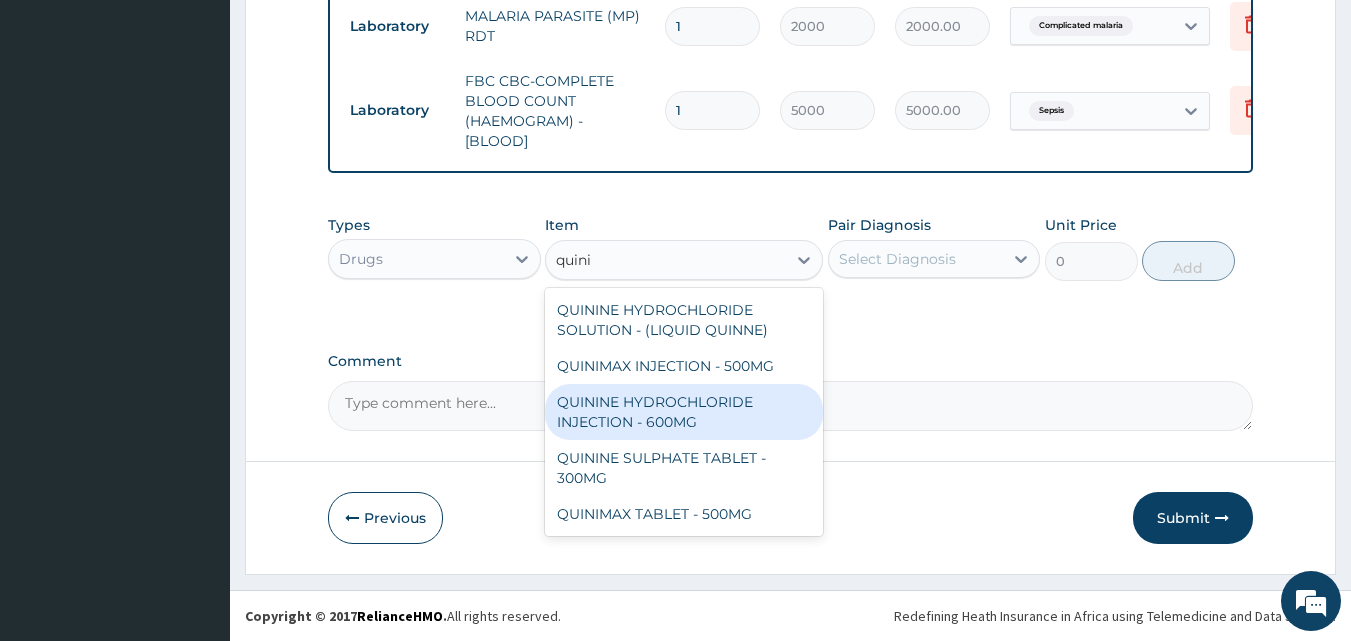type 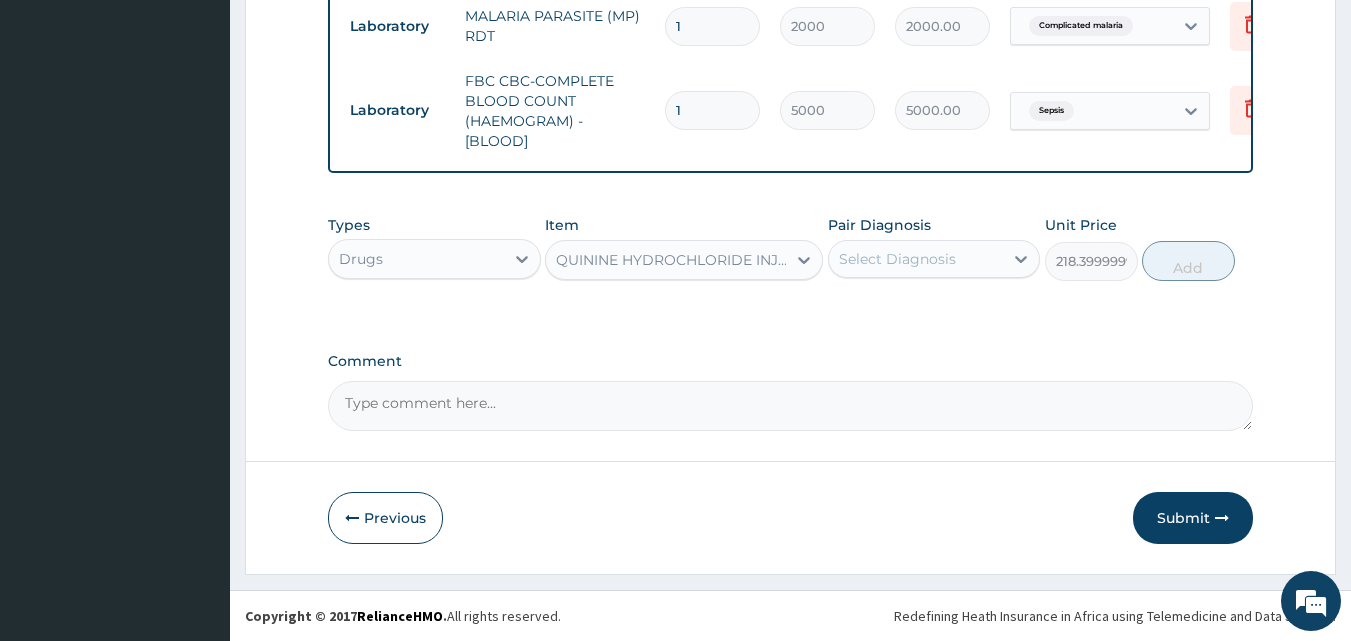 click on "Select Diagnosis" at bounding box center [897, 259] 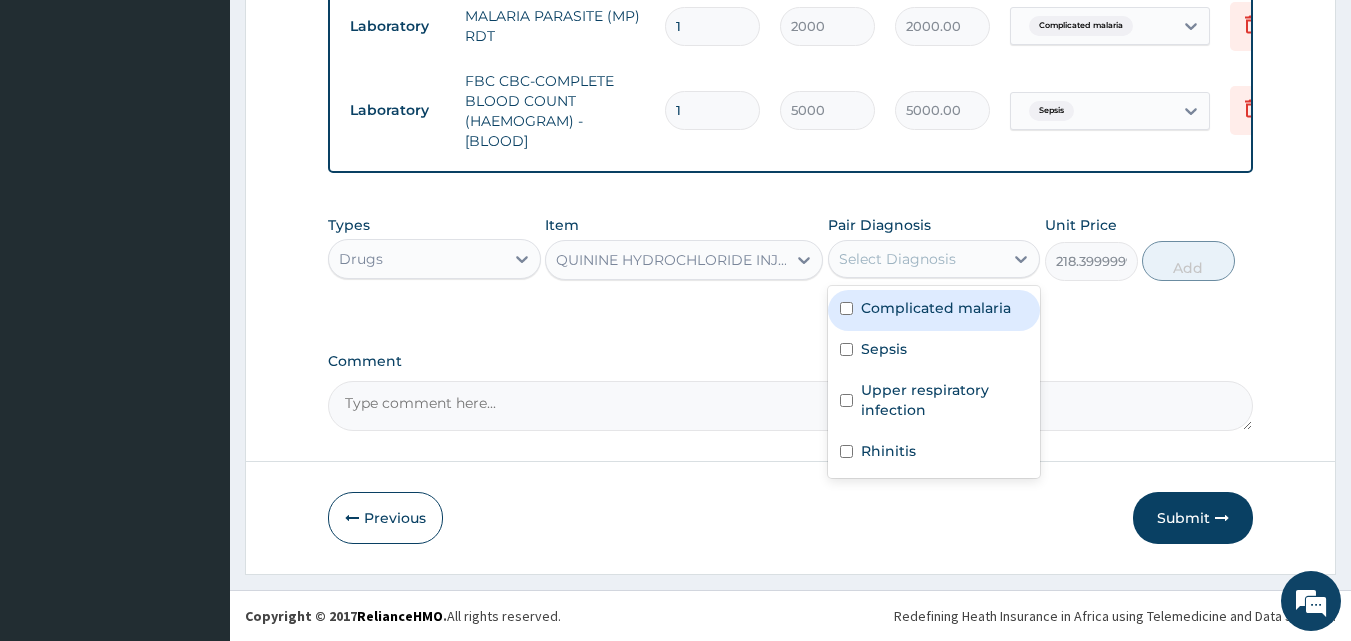 click on "Complicated malaria" at bounding box center (936, 308) 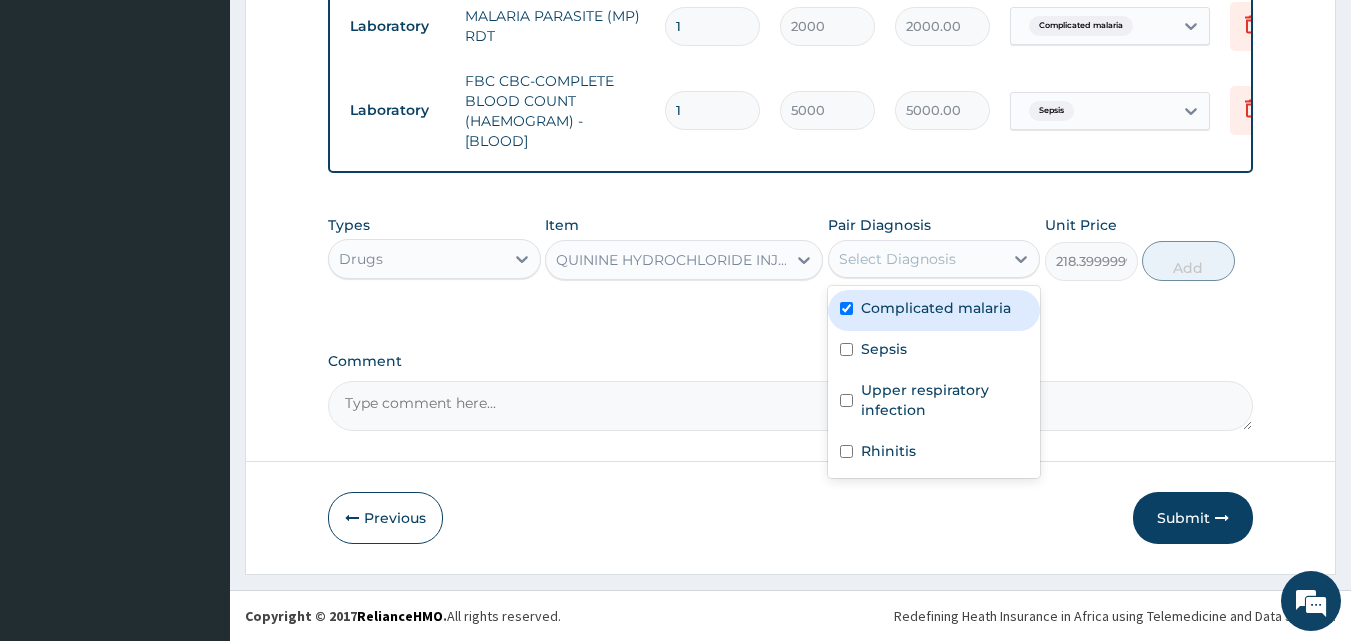 checkbox on "true" 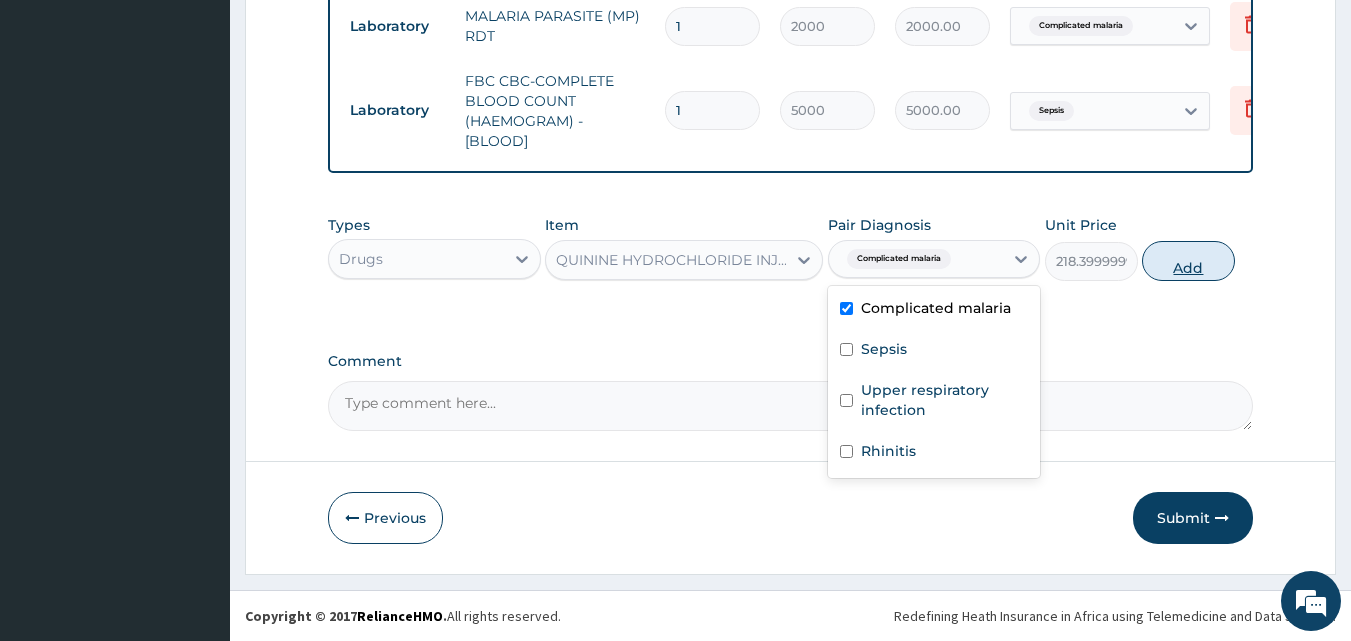 click on "Add" at bounding box center (1188, 261) 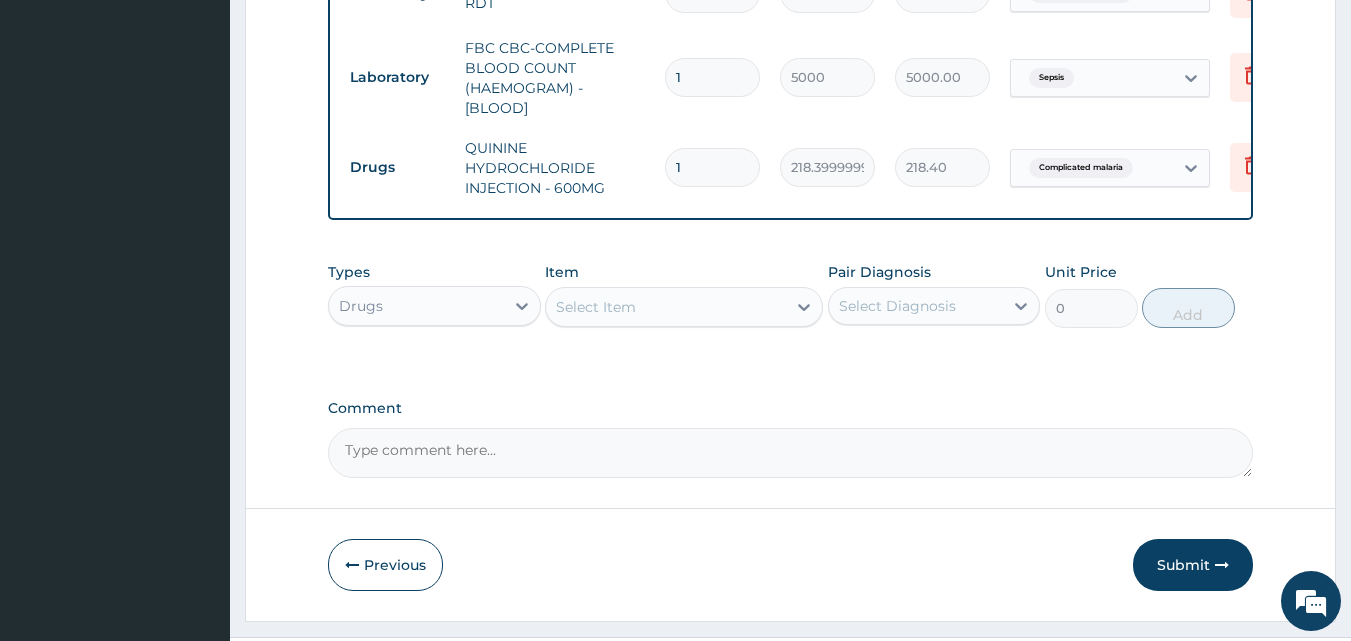scroll, scrollTop: 1039, scrollLeft: 0, axis: vertical 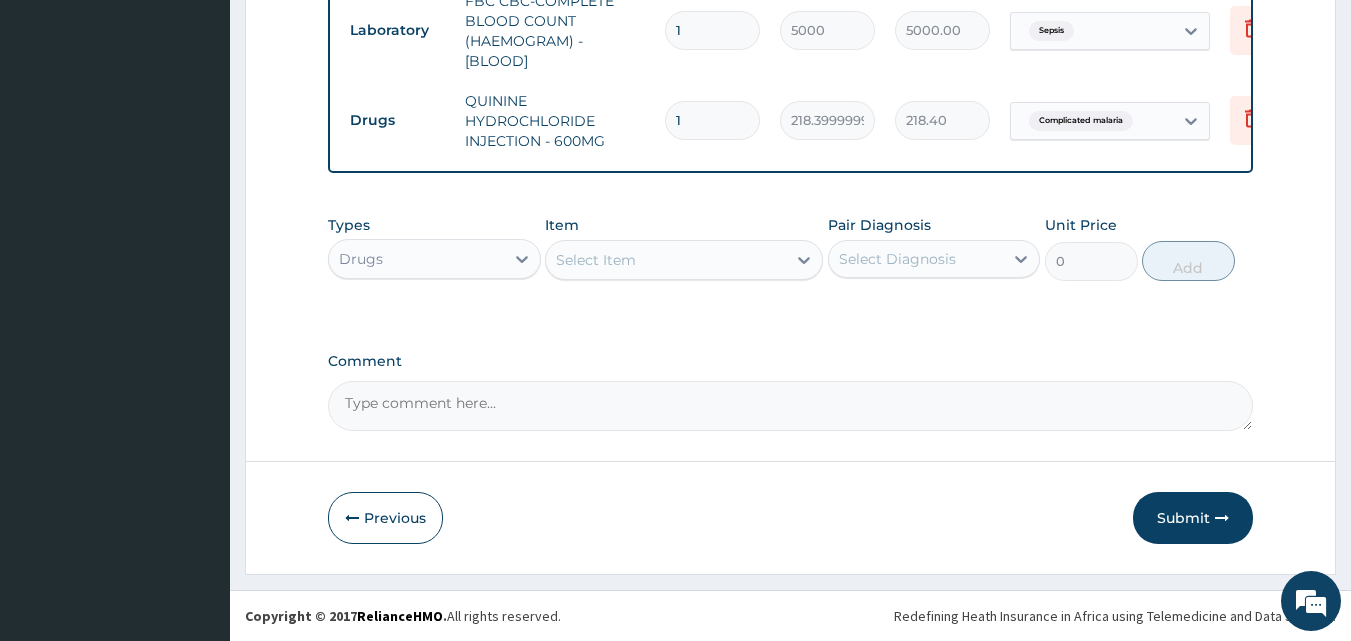 click on "Select Item" at bounding box center (596, 260) 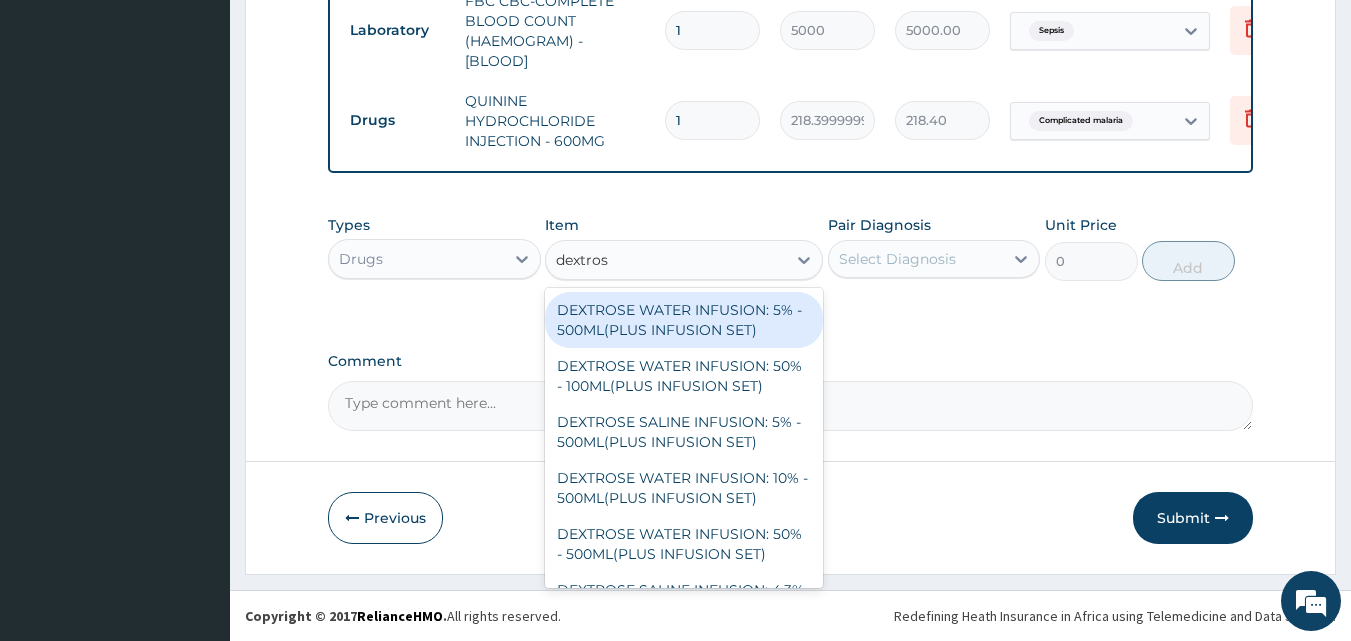 type on "dextrose" 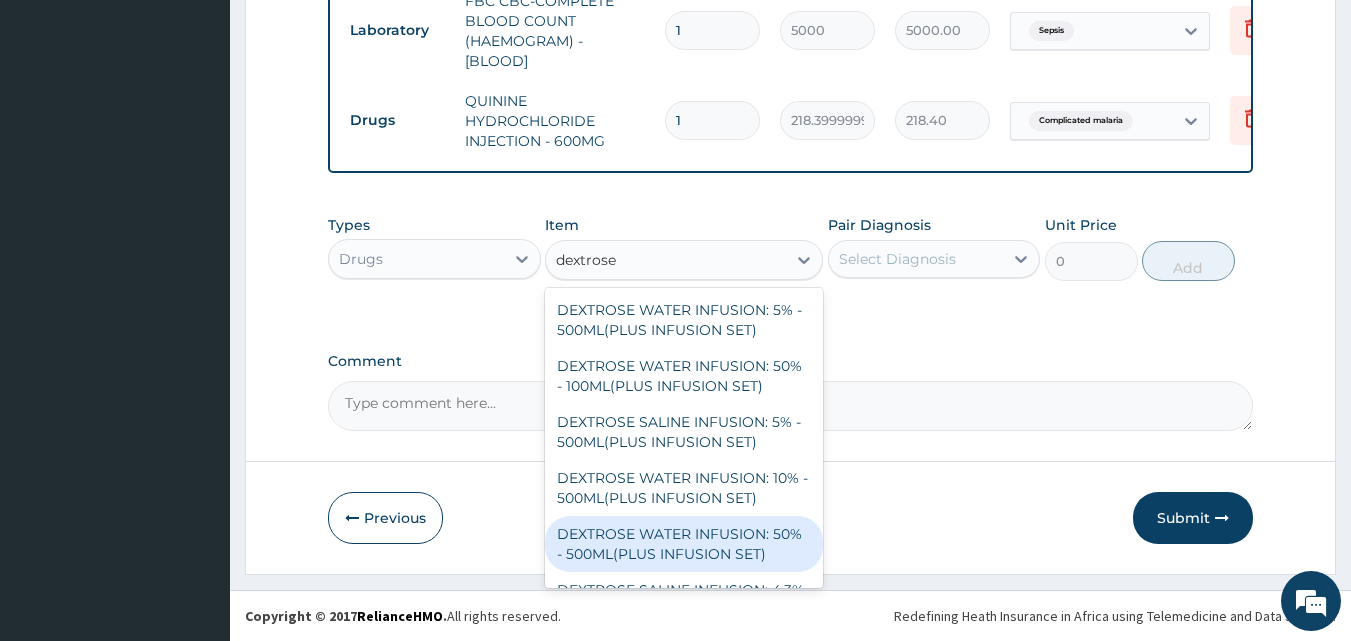 scroll, scrollTop: 84, scrollLeft: 0, axis: vertical 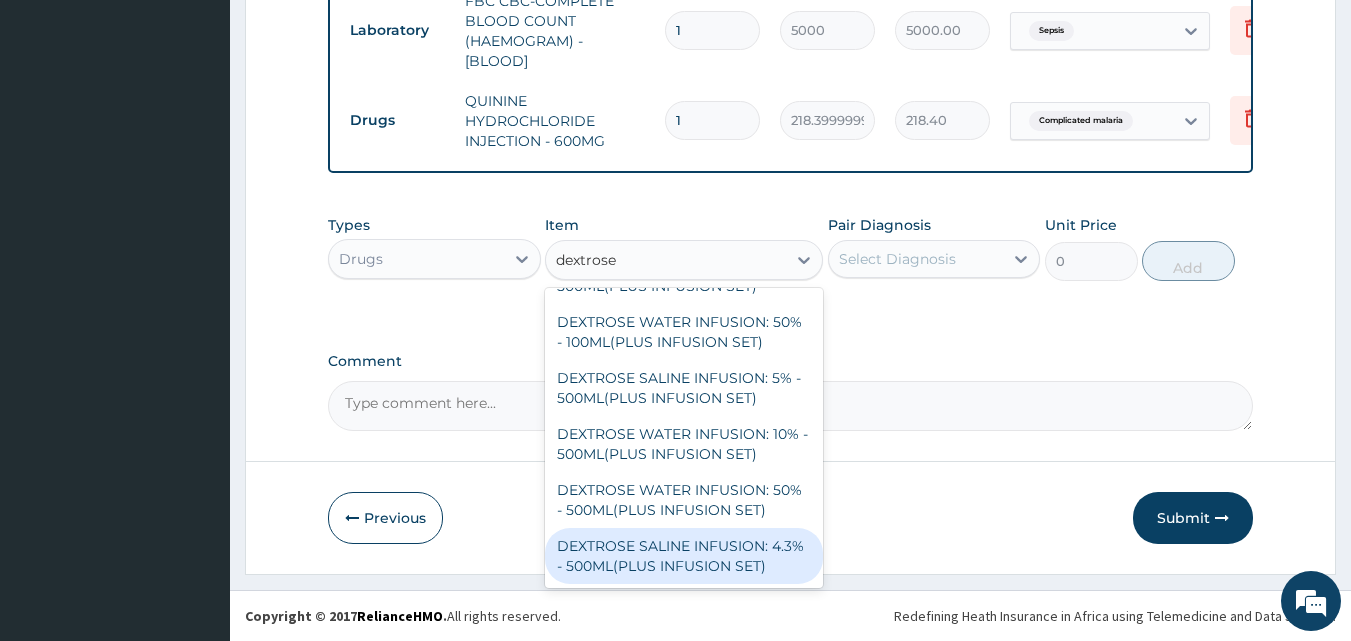 click on "DEXTROSE SALINE  INFUSION: 4.3% - 500ML(PLUS INFUSION SET)" at bounding box center (684, 556) 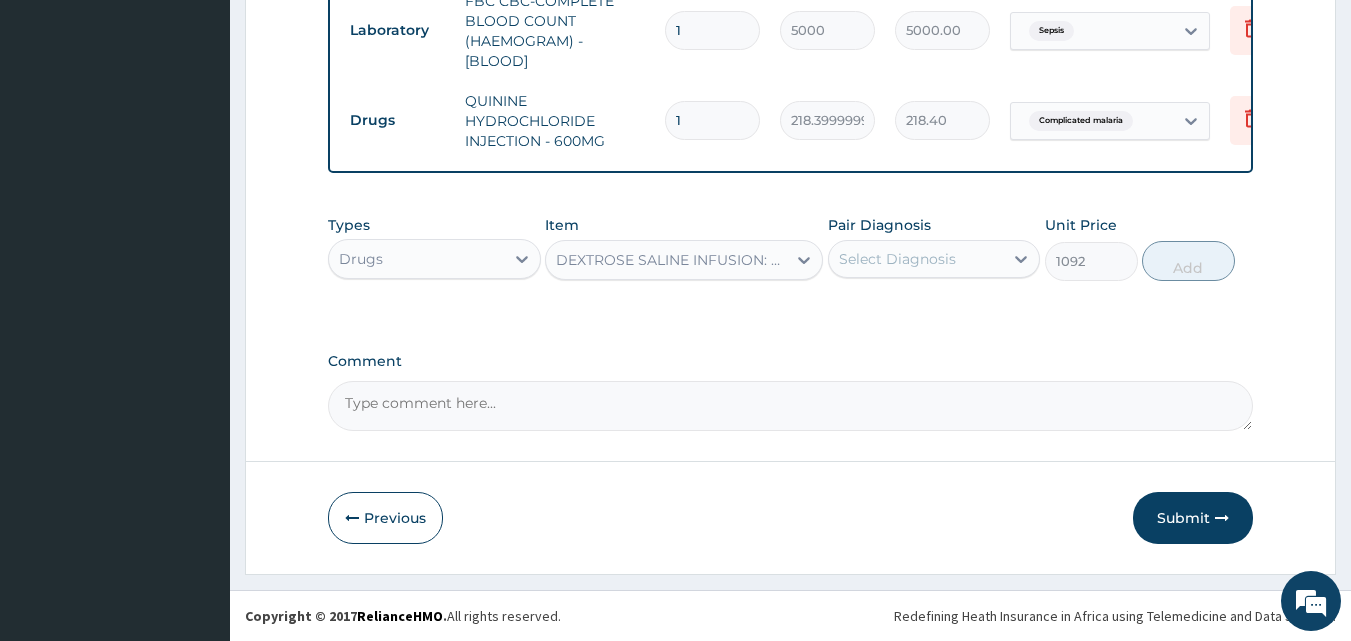 click on "Select Diagnosis" at bounding box center (897, 259) 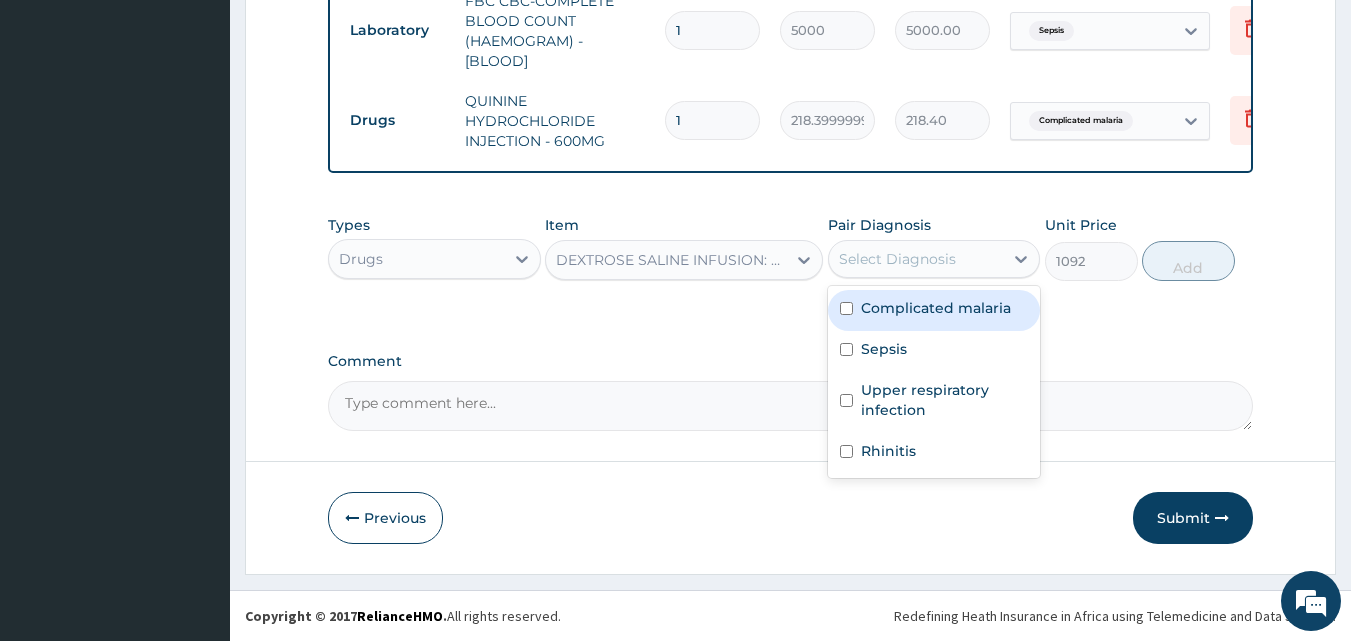 click on "Complicated malaria" at bounding box center [936, 308] 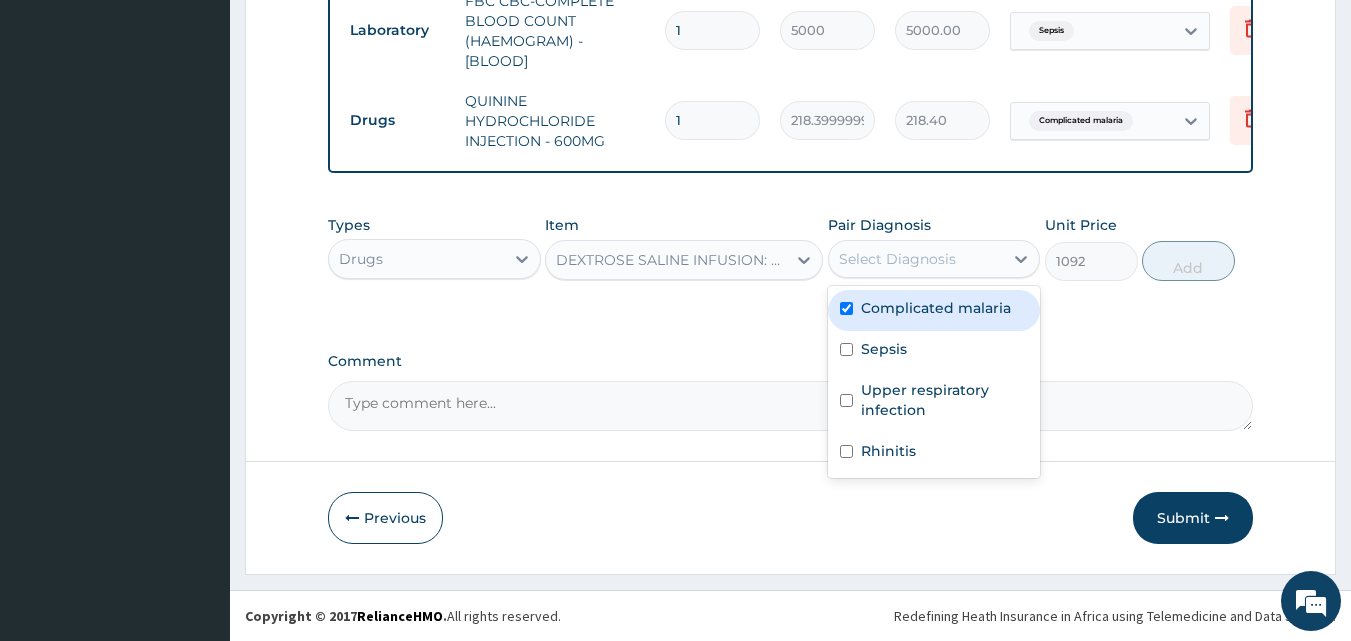 checkbox on "true" 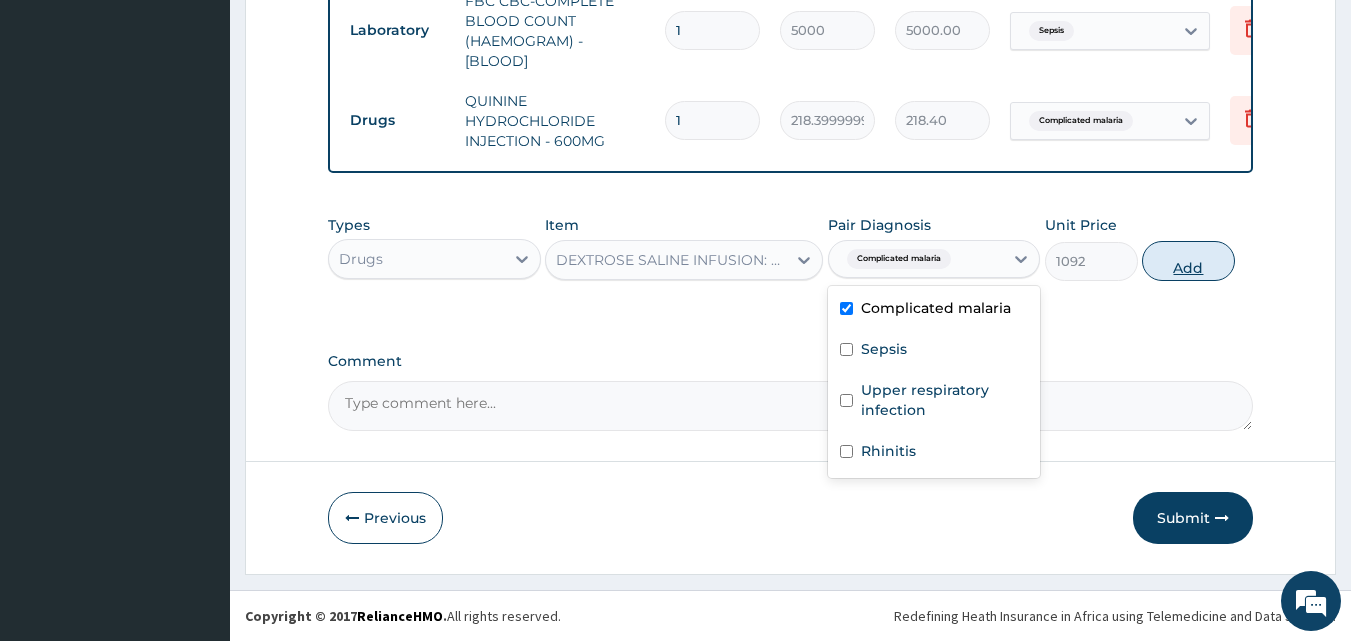 click on "Add" at bounding box center (1188, 261) 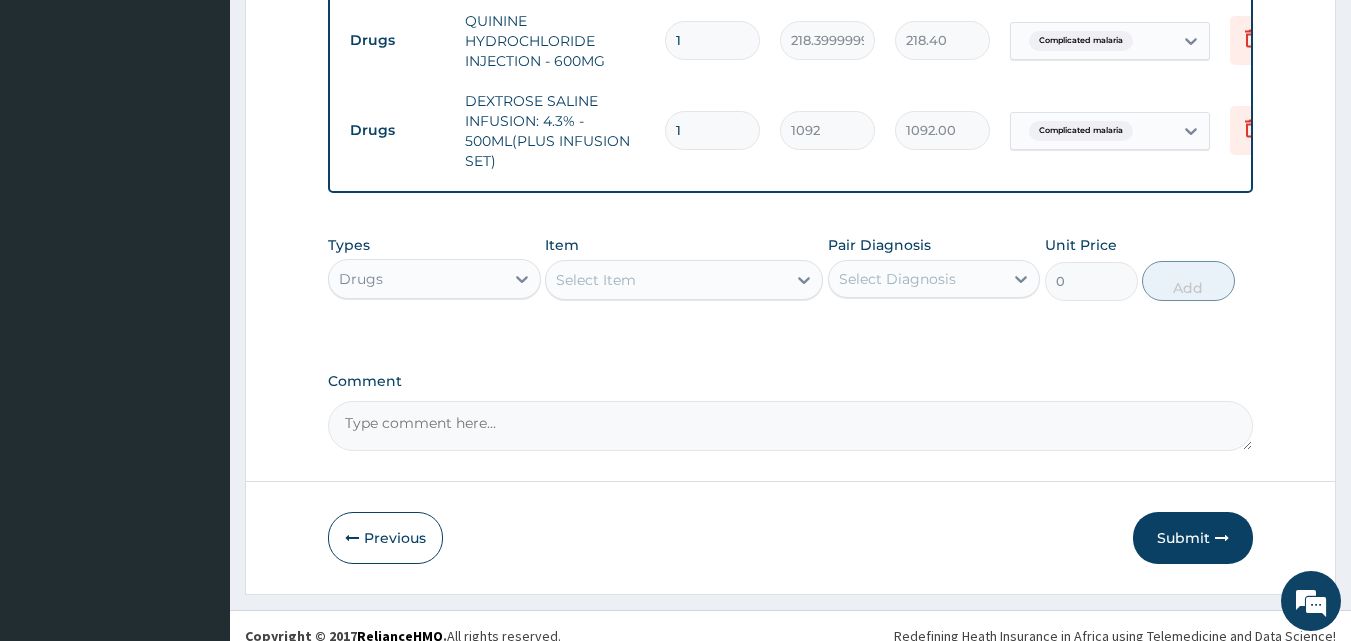 scroll, scrollTop: 1139, scrollLeft: 0, axis: vertical 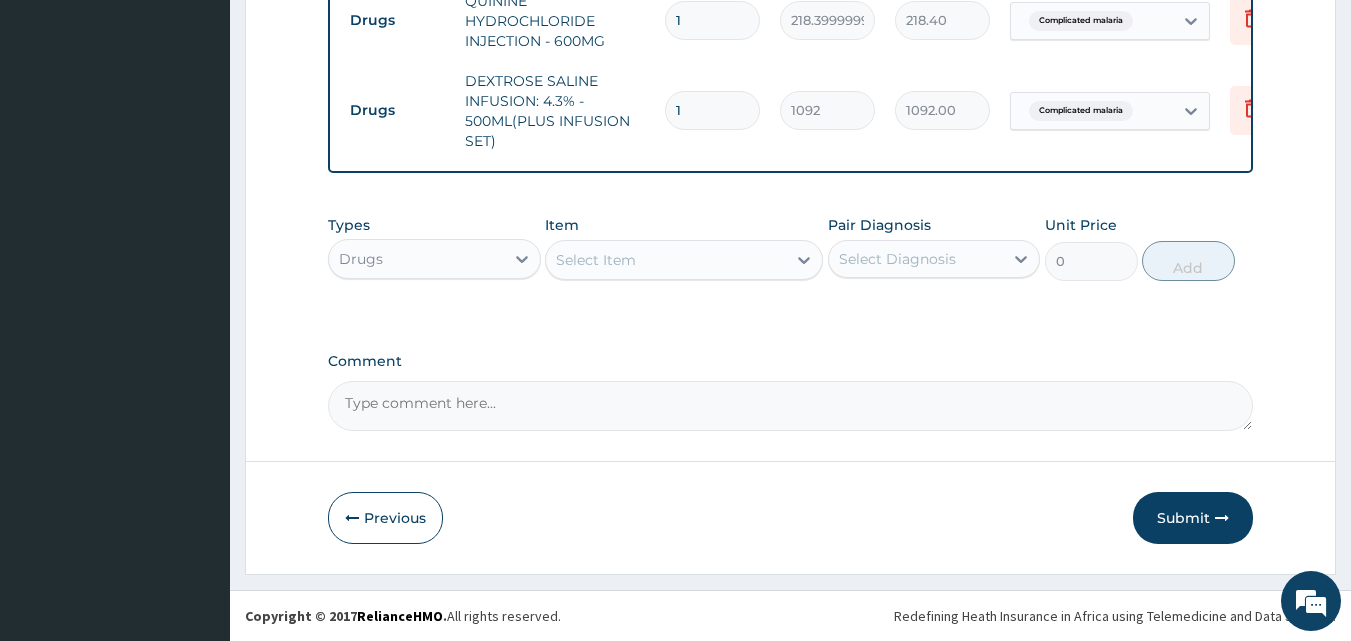 click on "Select Item" at bounding box center [666, 260] 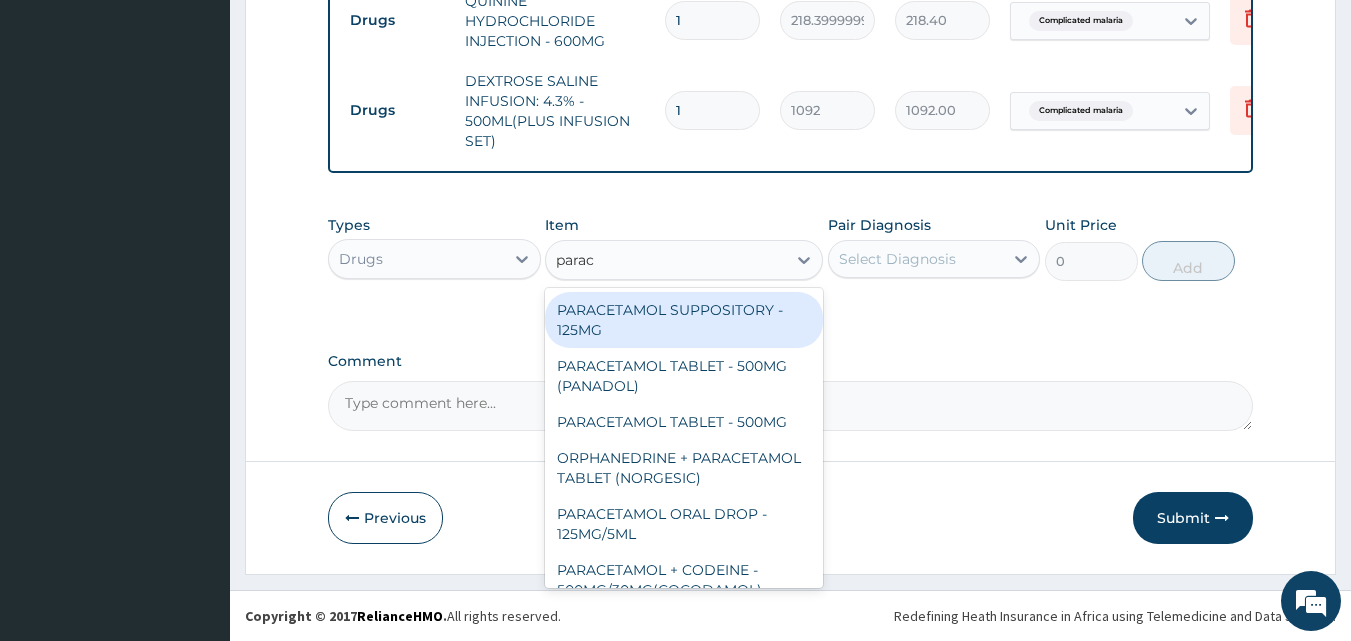 type on "parace" 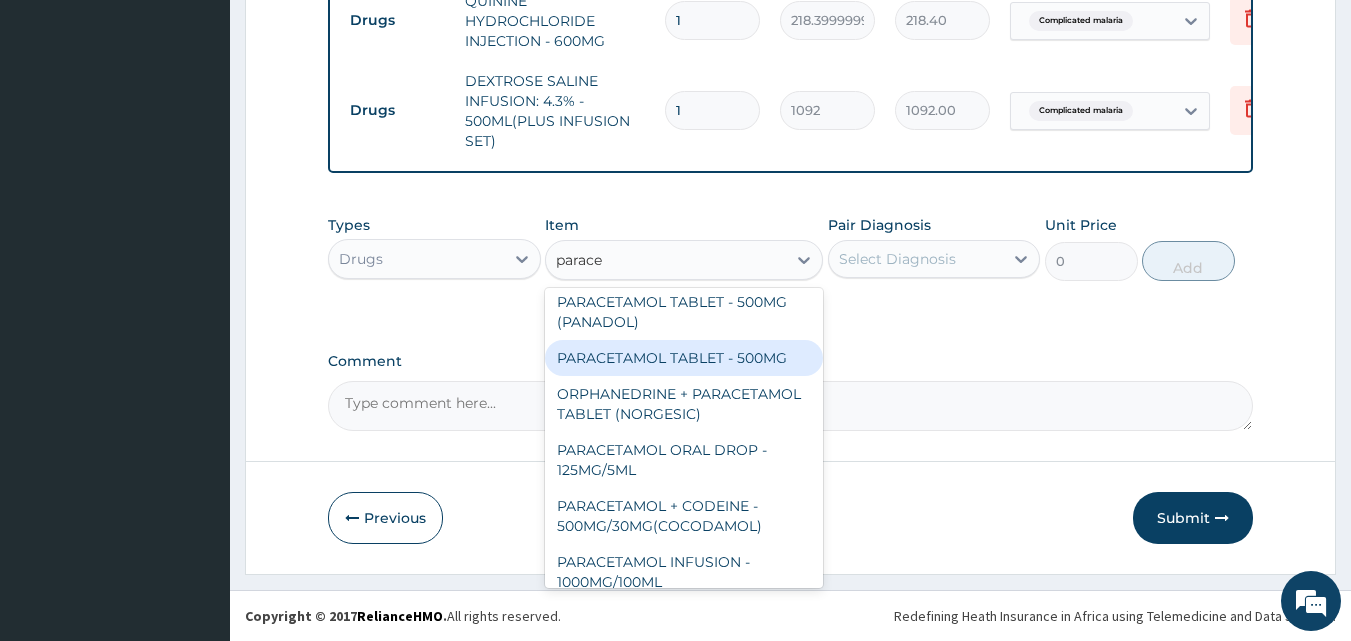 scroll, scrollTop: 212, scrollLeft: 0, axis: vertical 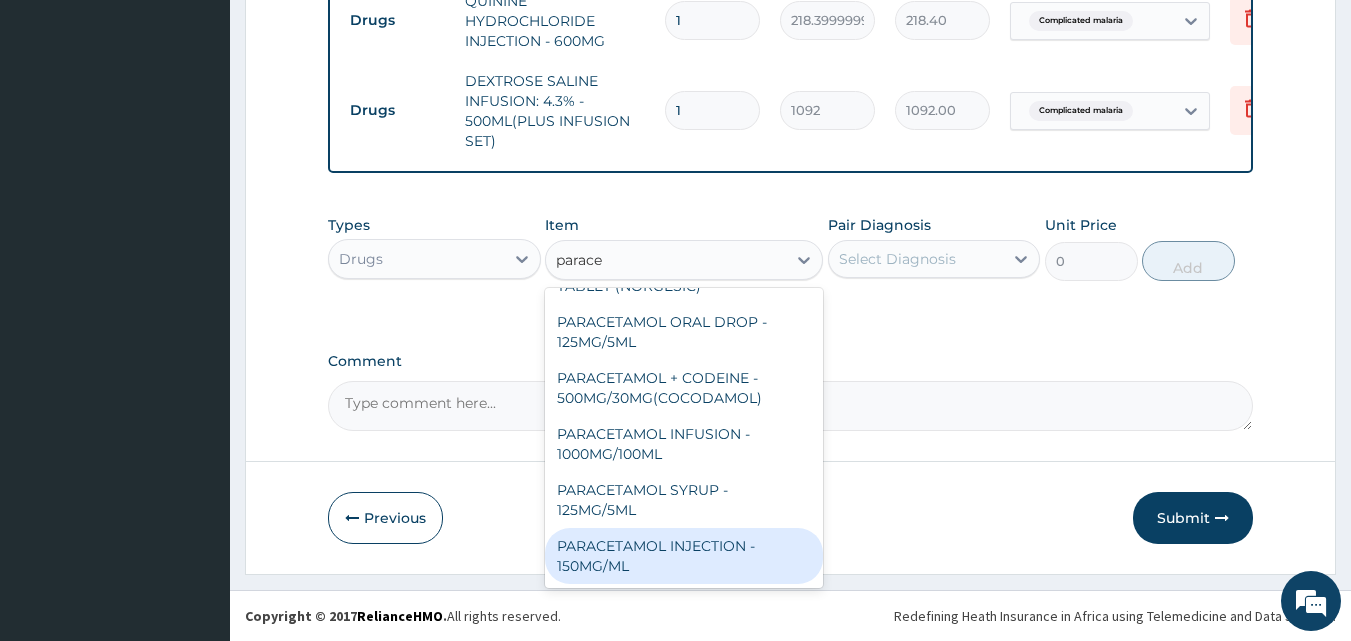 drag, startPoint x: 733, startPoint y: 559, endPoint x: 721, endPoint y: 554, distance: 13 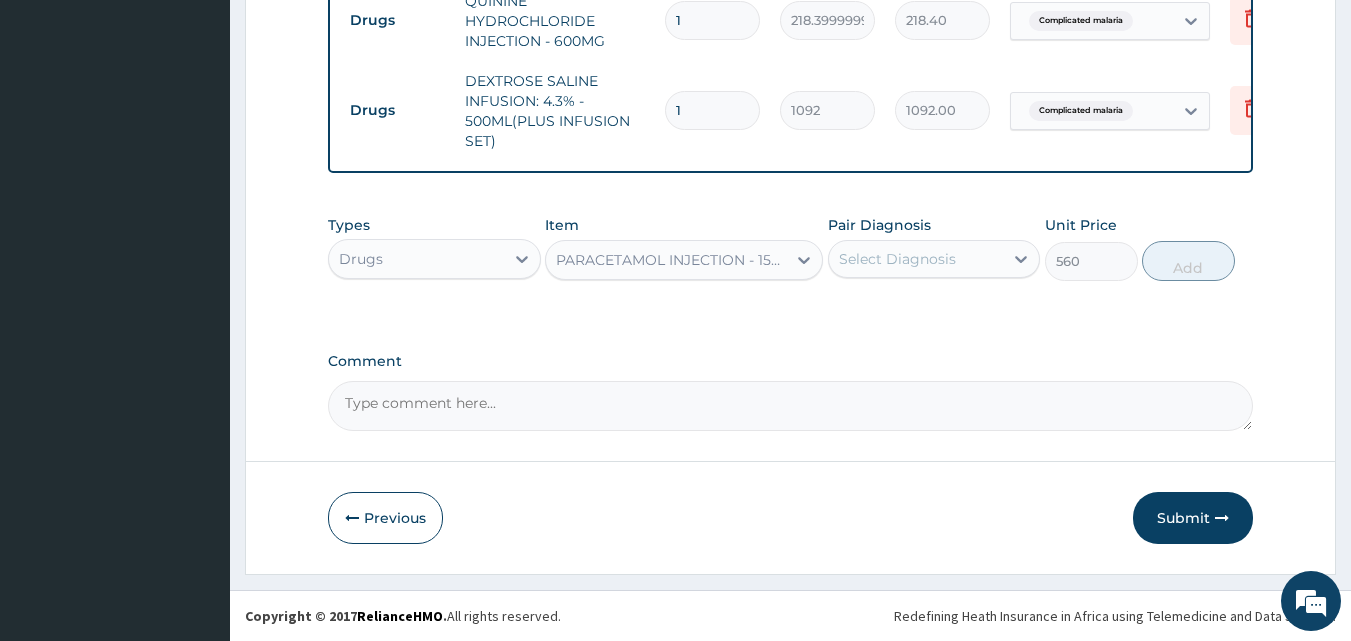 click on "Select Diagnosis" at bounding box center [897, 259] 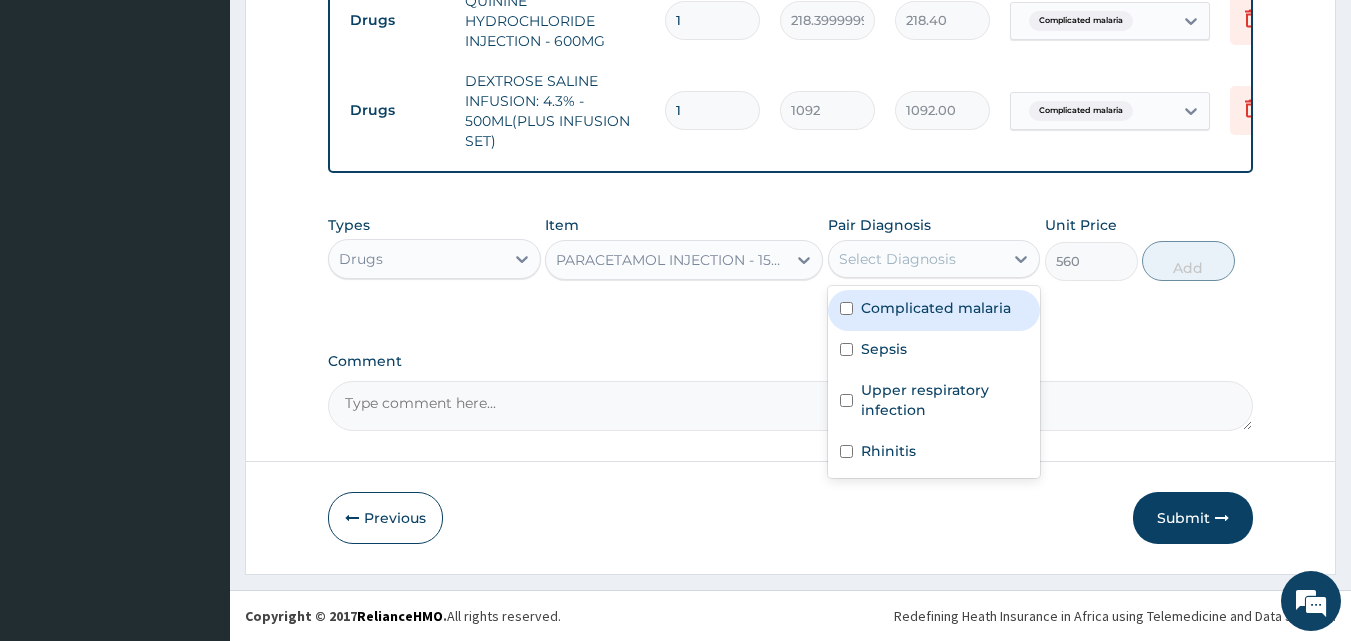 click on "Complicated malaria" at bounding box center (936, 308) 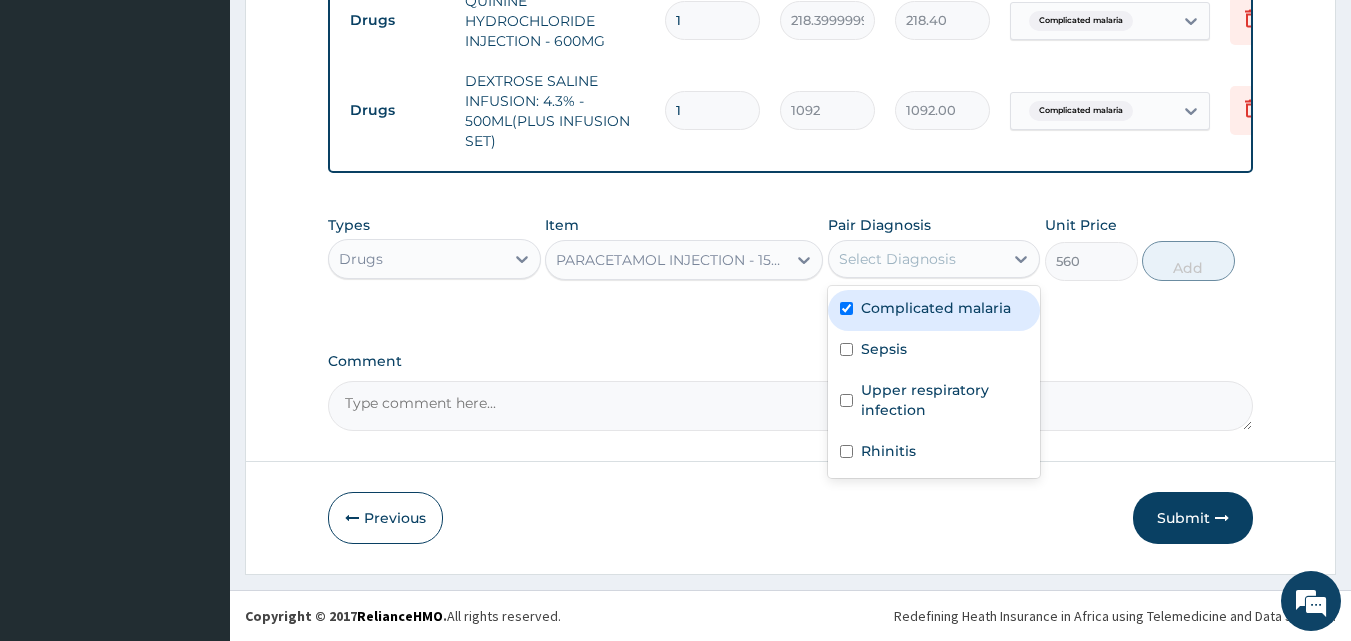 checkbox on "true" 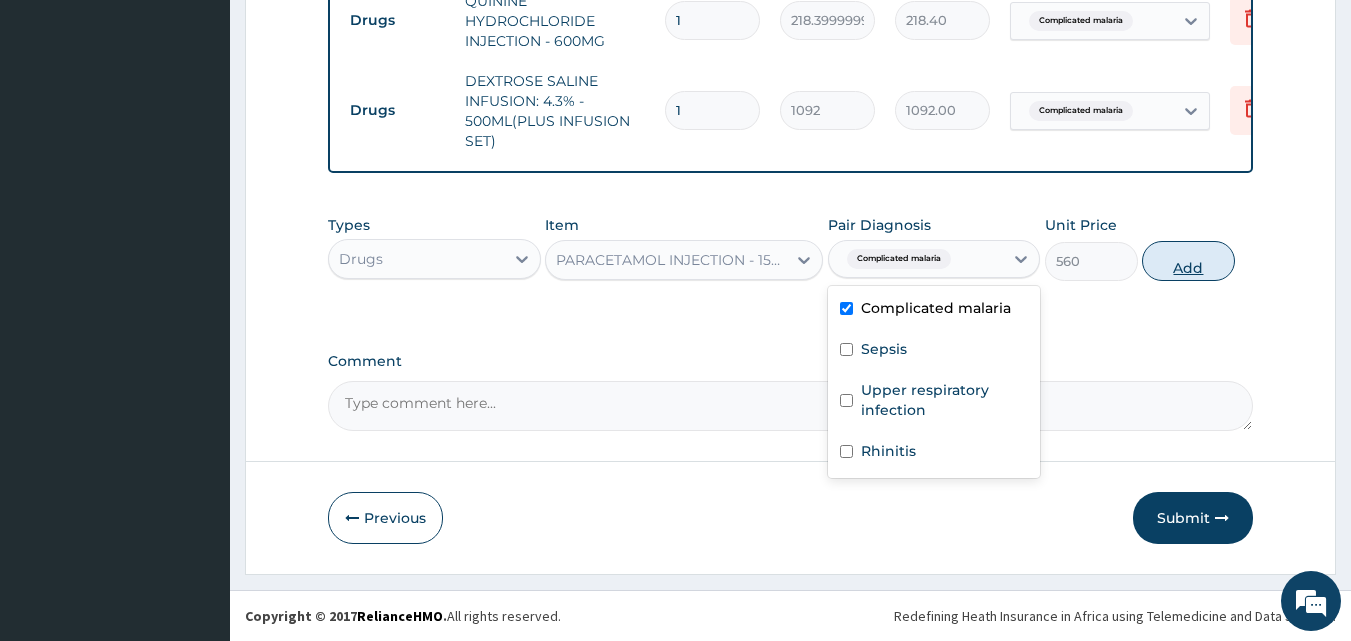 click on "Add" at bounding box center (1188, 261) 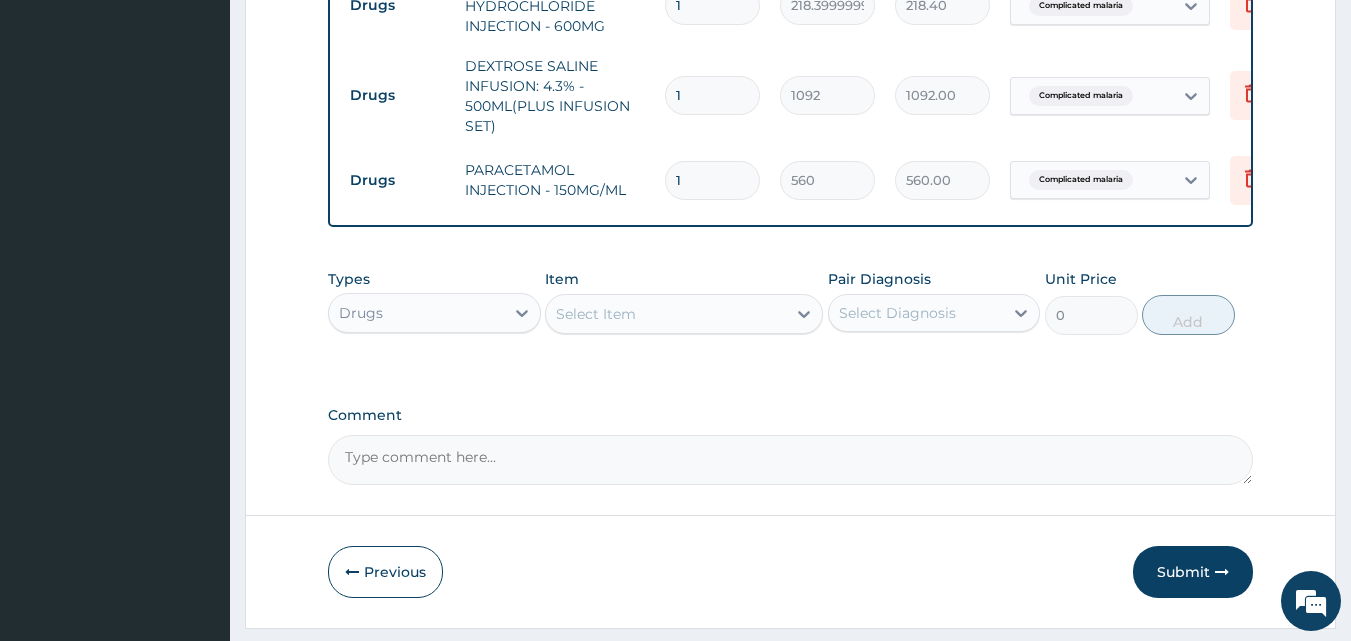 drag, startPoint x: 695, startPoint y: 178, endPoint x: 655, endPoint y: 185, distance: 40.60788 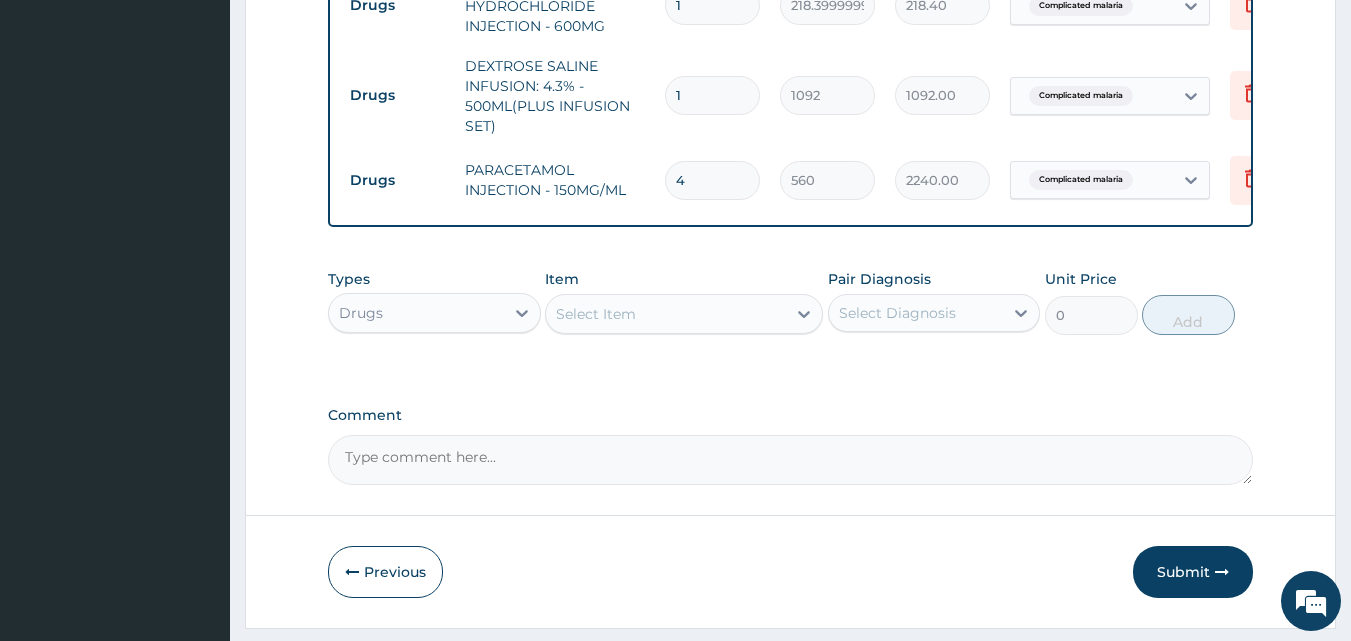 type on "4" 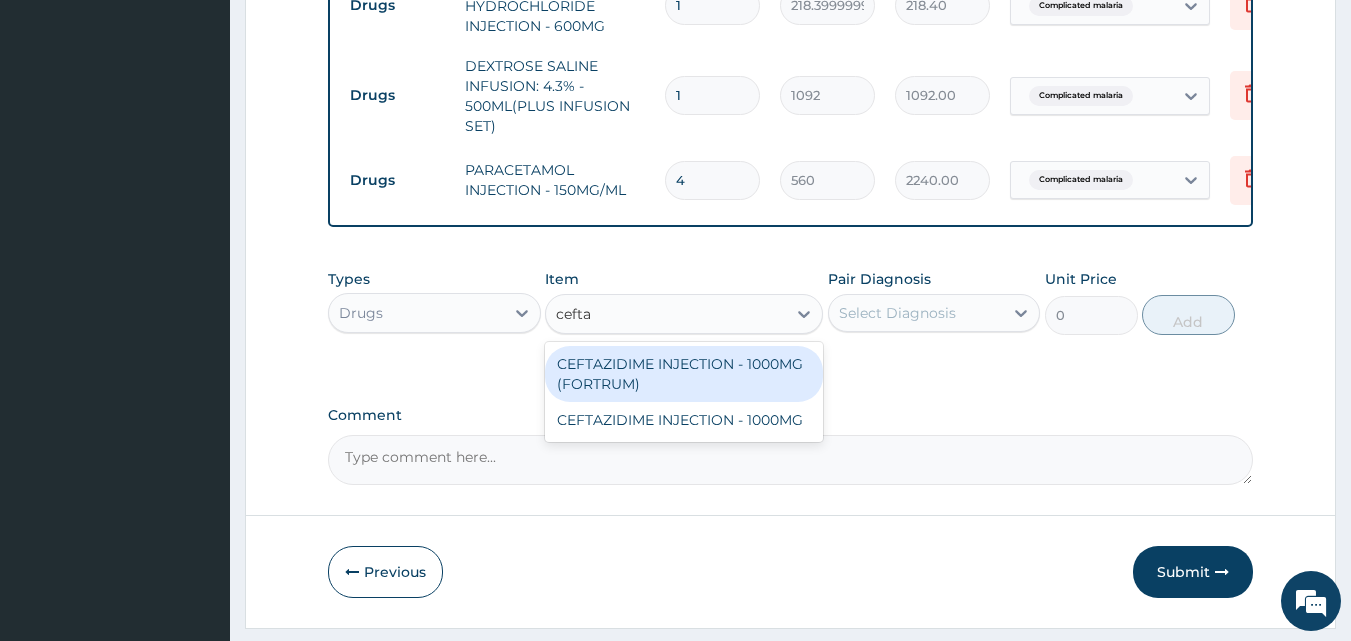 type on "ceftaz" 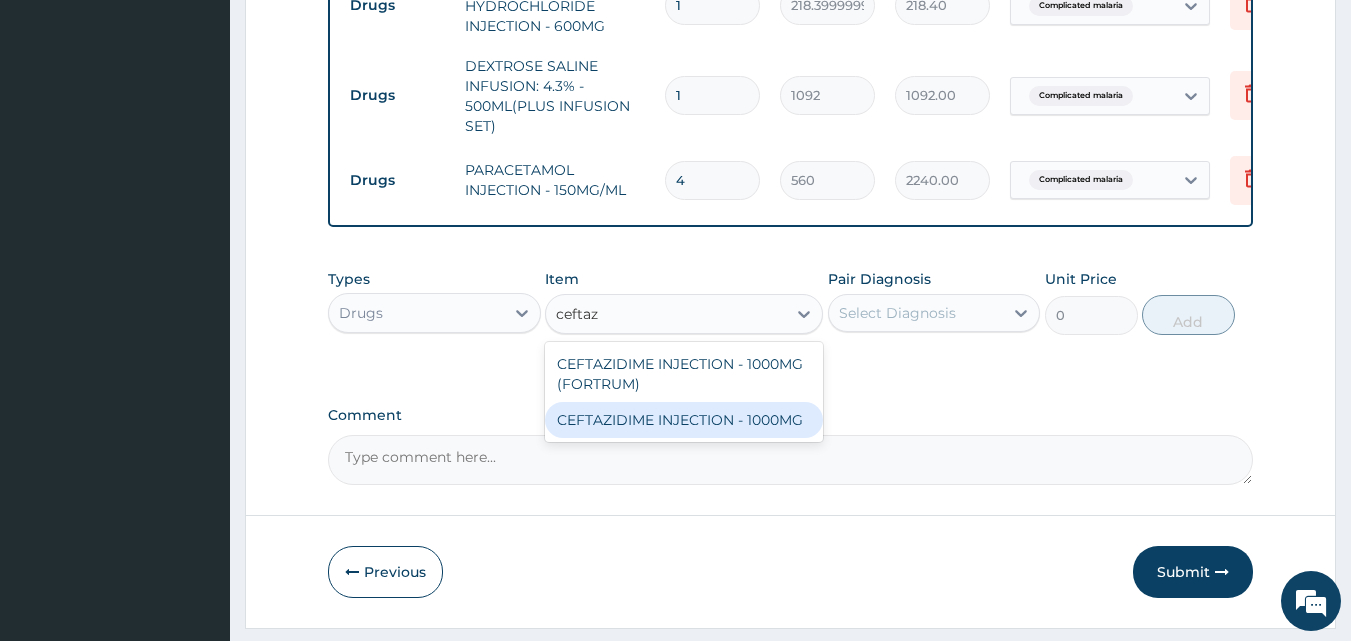 click on "CEFTAZIDIME INJECTION - 1000MG" at bounding box center (684, 420) 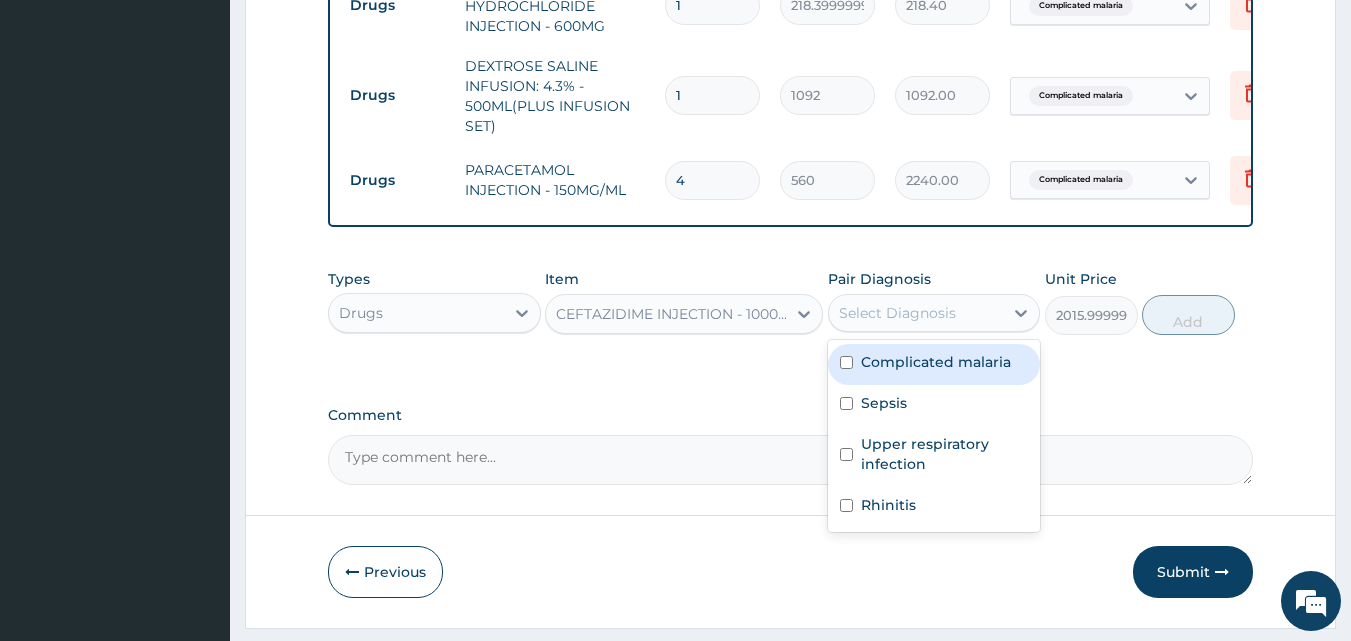 click on "Select Diagnosis" at bounding box center [897, 313] 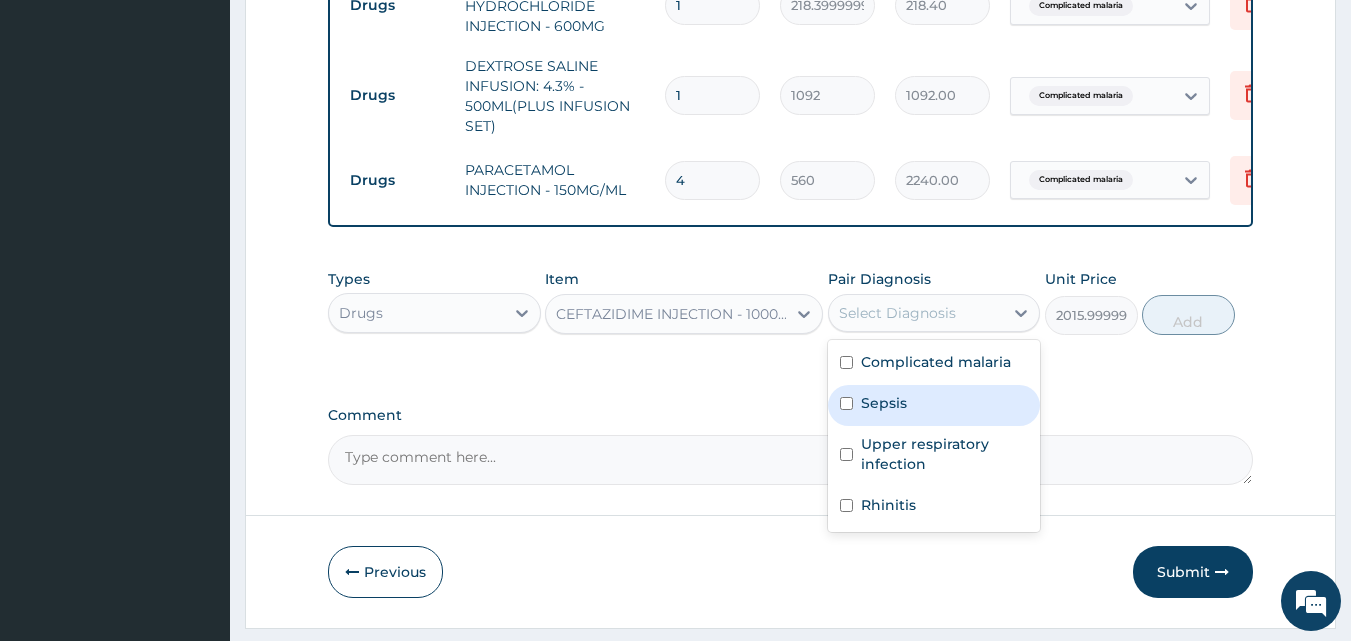 click on "Sepsis" at bounding box center (884, 403) 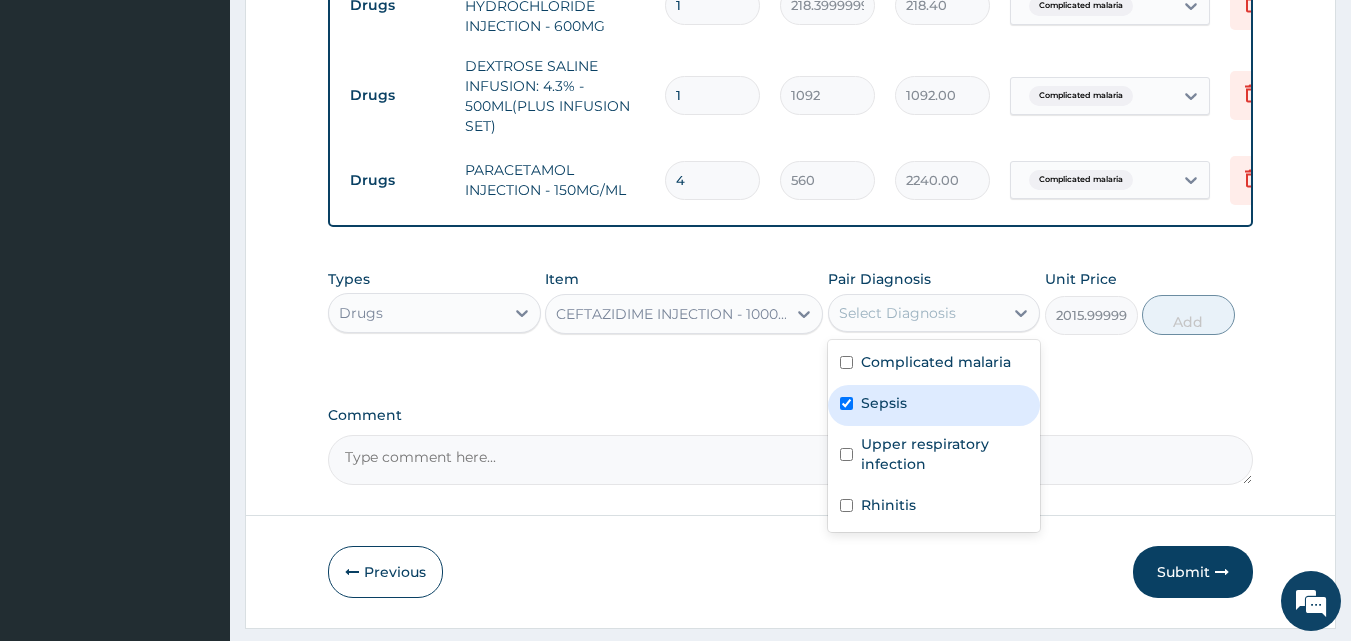 checkbox on "true" 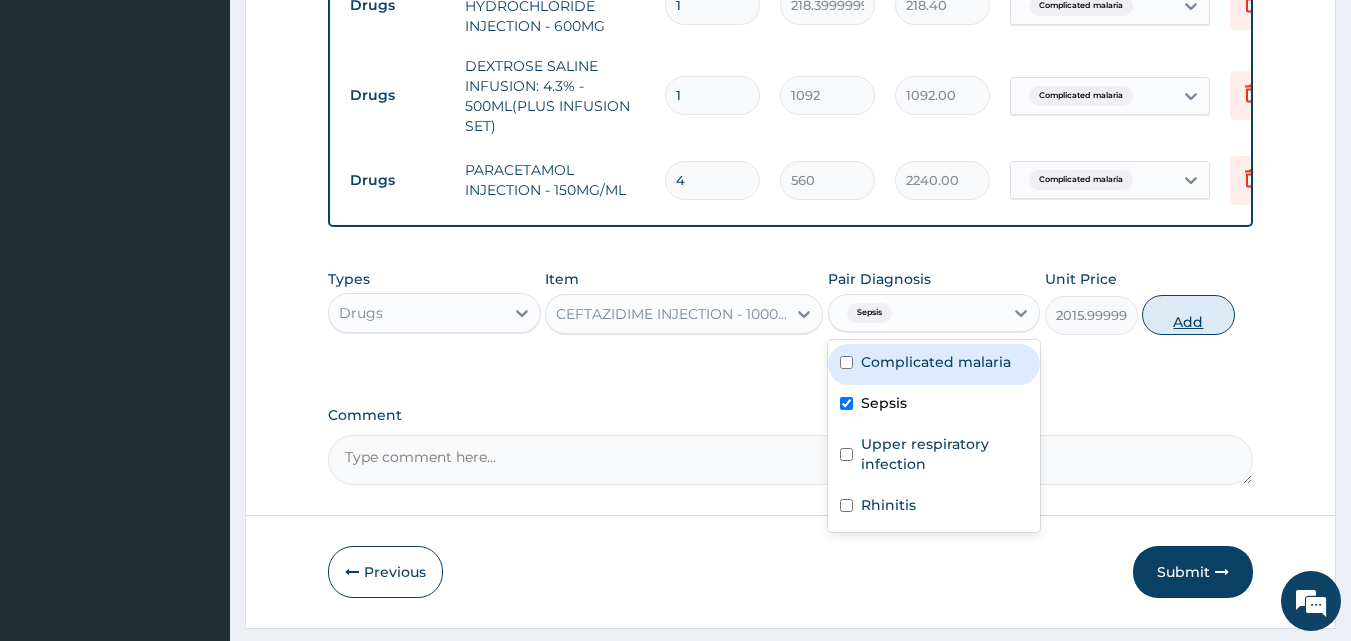 click on "Add" at bounding box center (1188, 315) 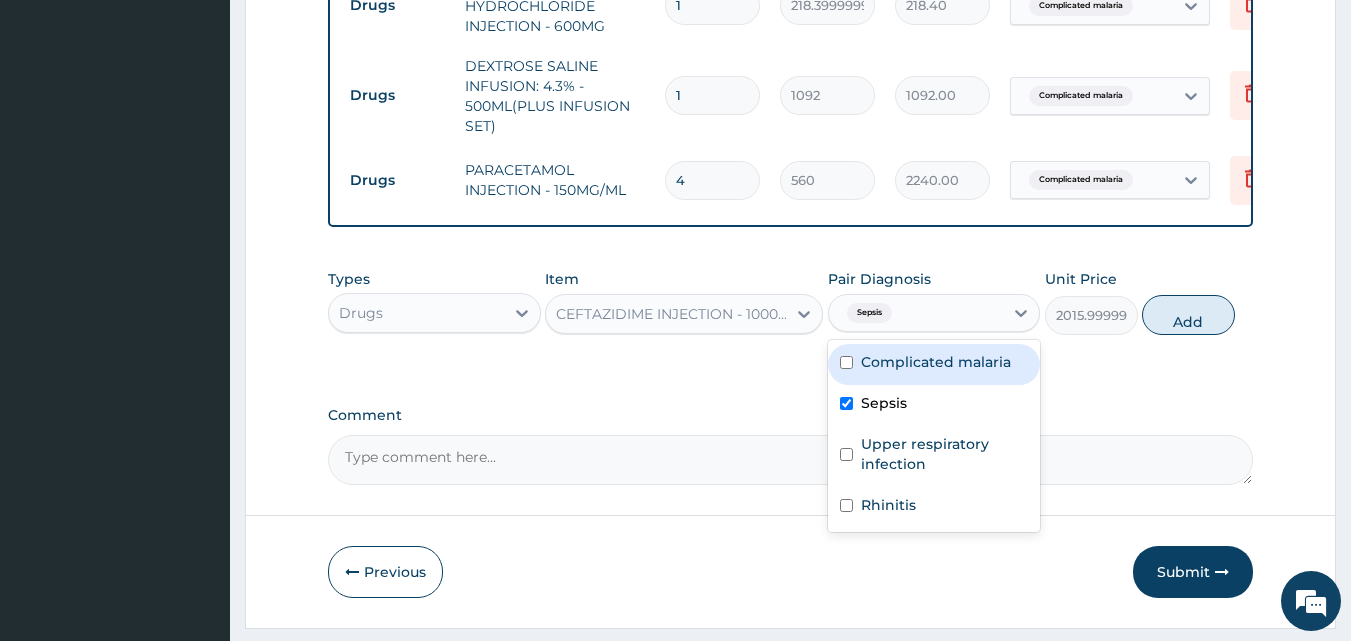 type on "0" 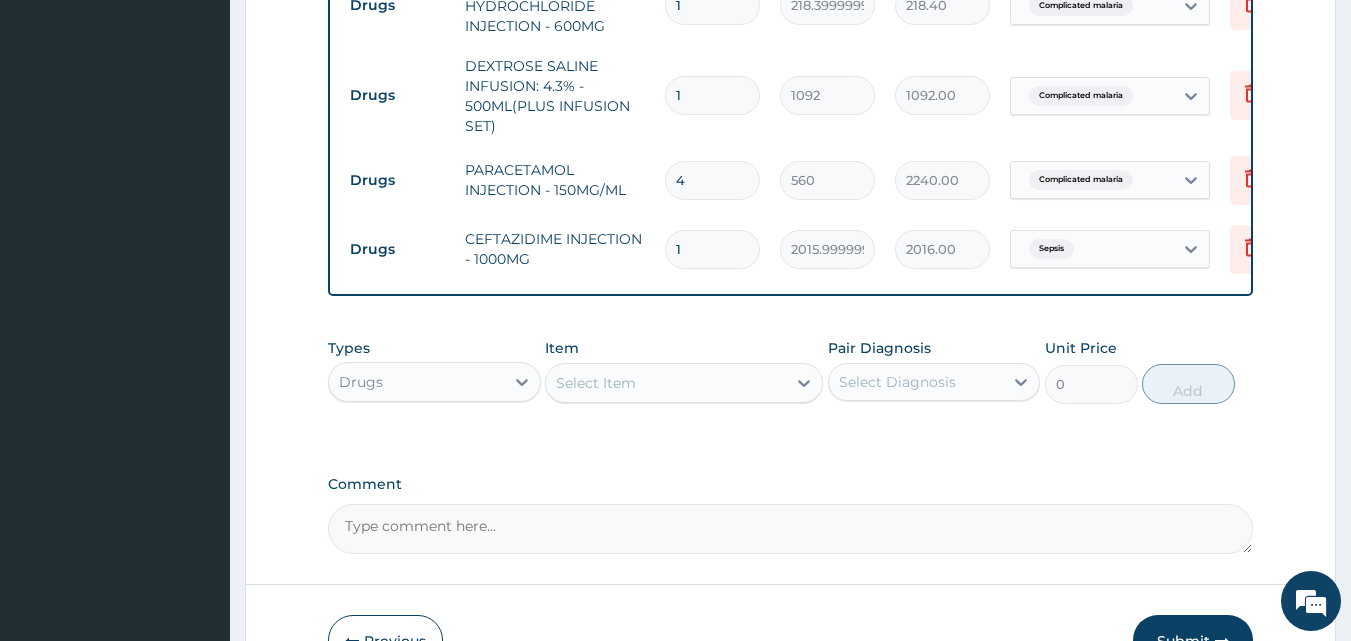 drag, startPoint x: 720, startPoint y: 248, endPoint x: 663, endPoint y: 251, distance: 57.07889 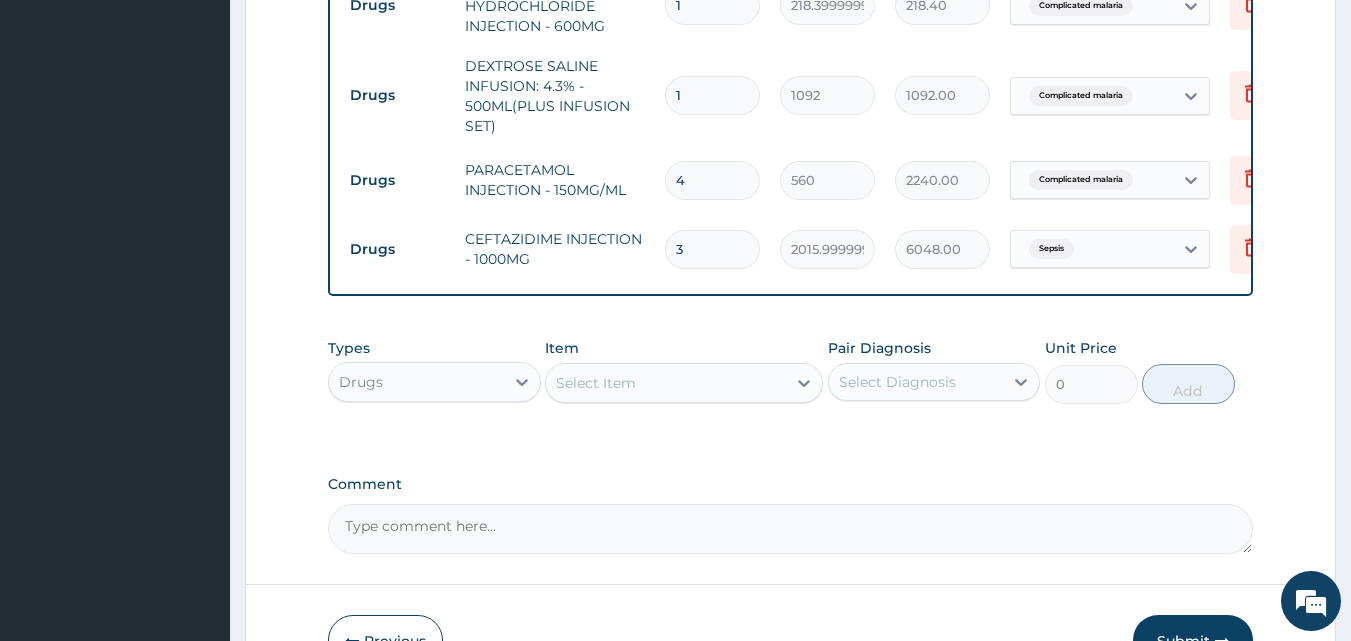 type on "3" 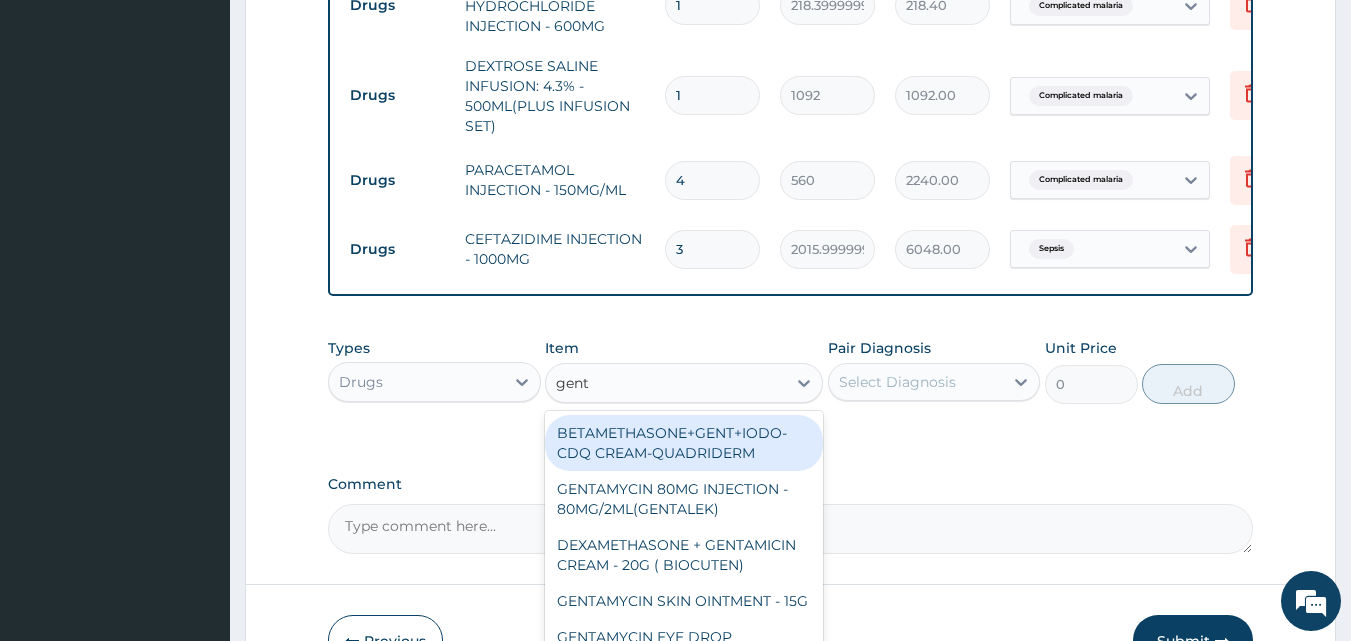 type on "genta" 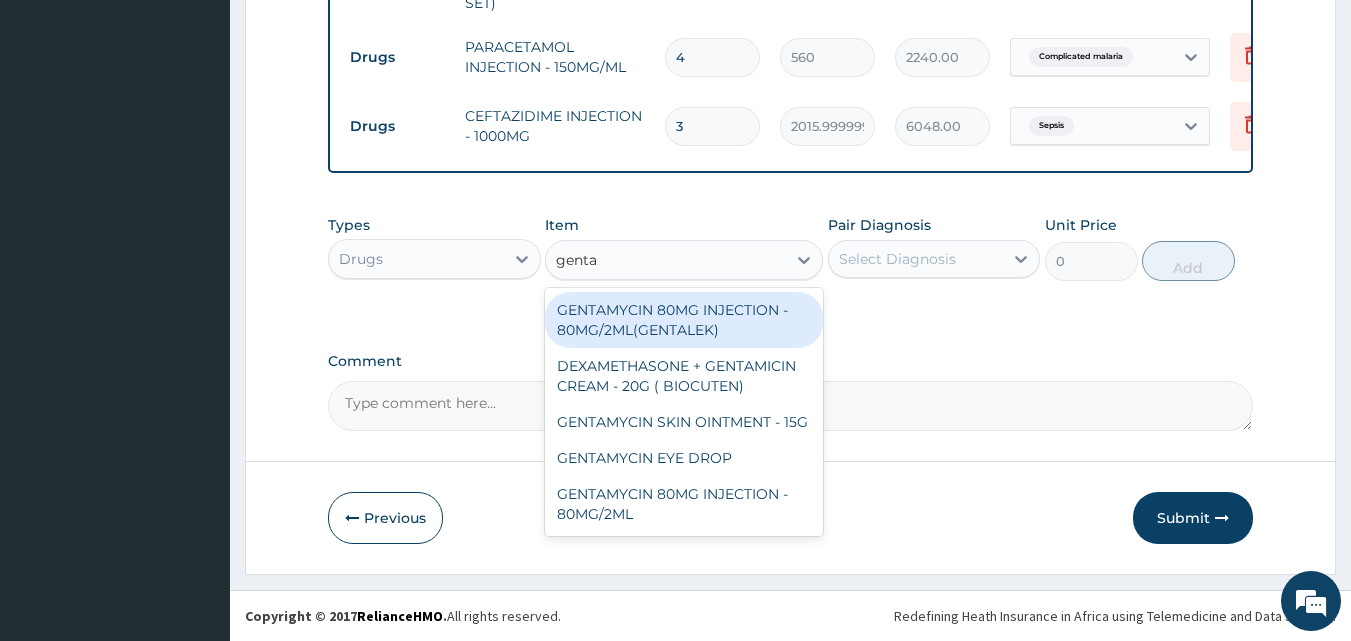 scroll, scrollTop: 1277, scrollLeft: 0, axis: vertical 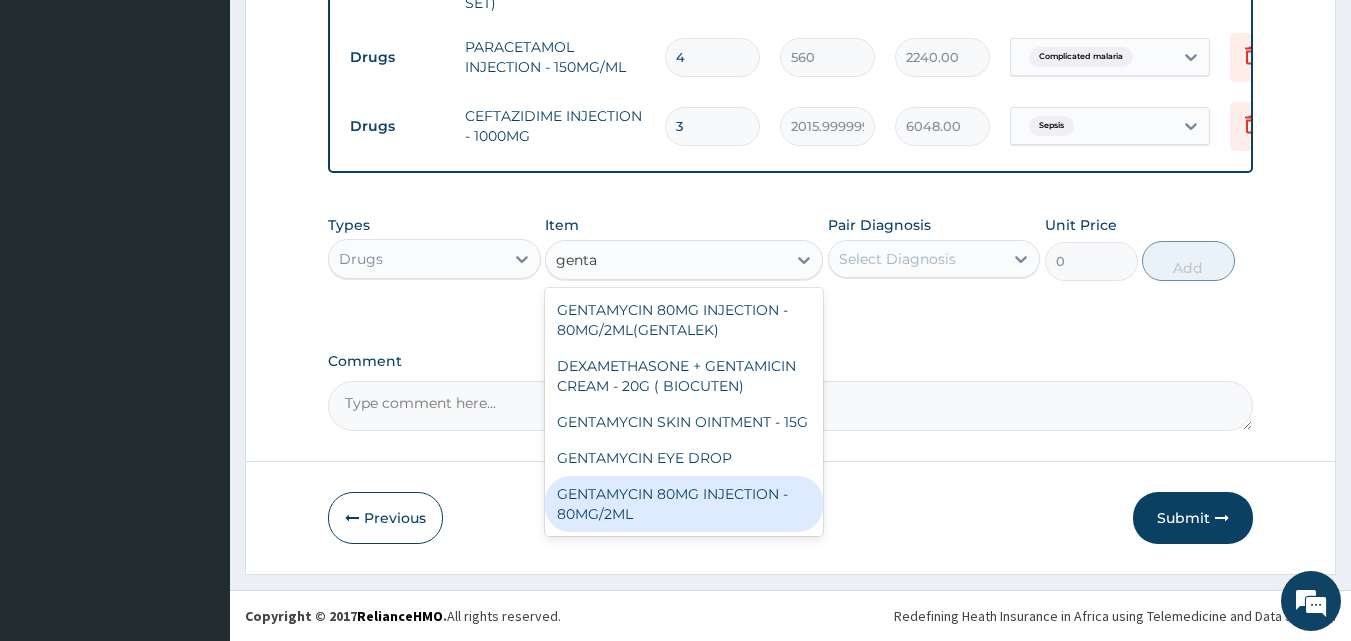 click on "GENTAMYCIN 80MG INJECTION - 80MG/2ML" at bounding box center (684, 504) 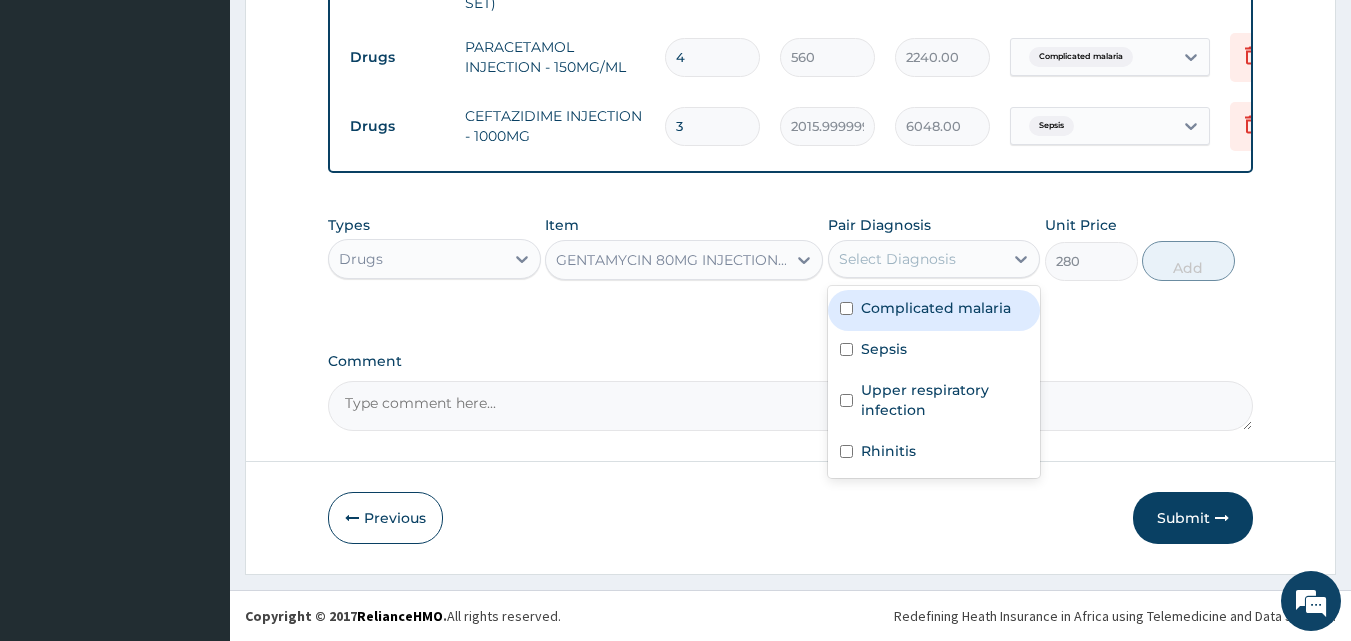 click on "Select Diagnosis" at bounding box center [897, 259] 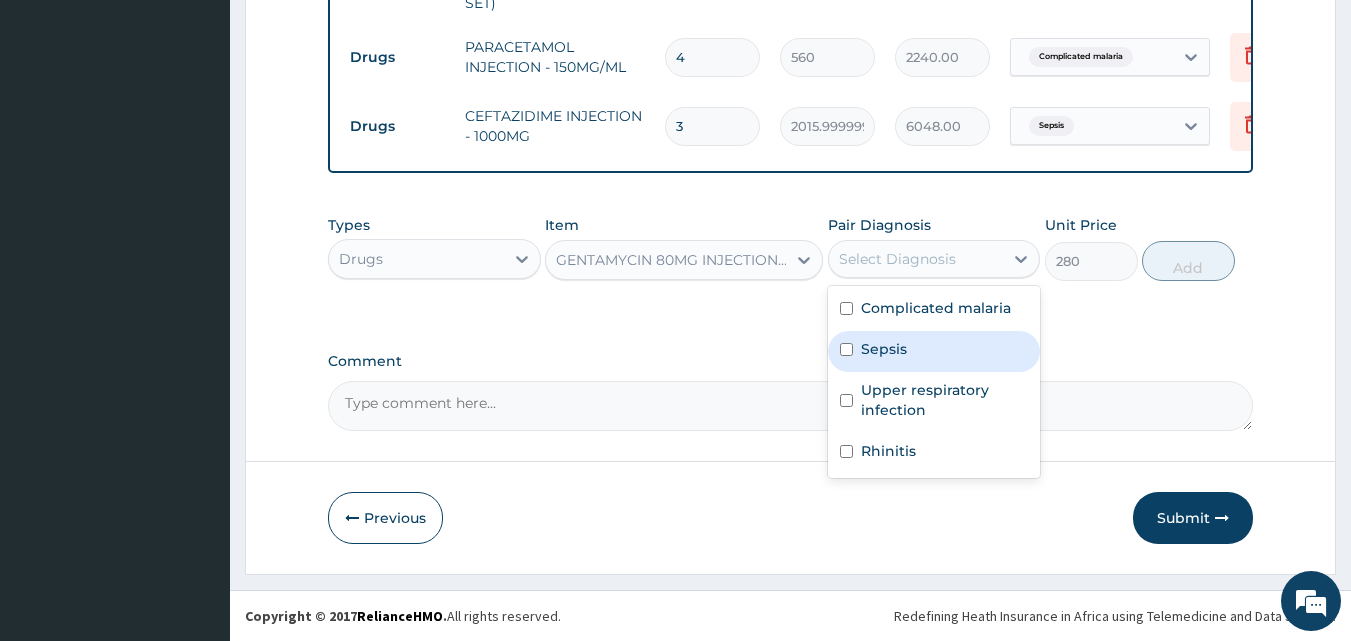 click on "Sepsis" at bounding box center [934, 351] 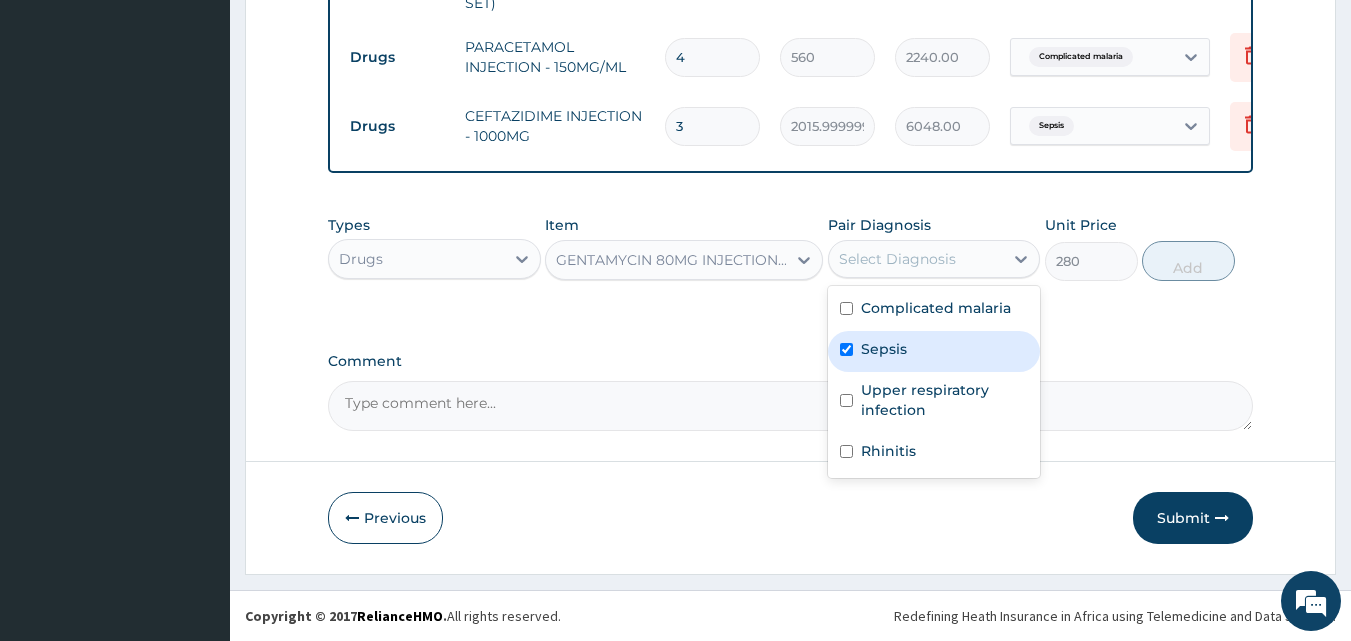 checkbox on "true" 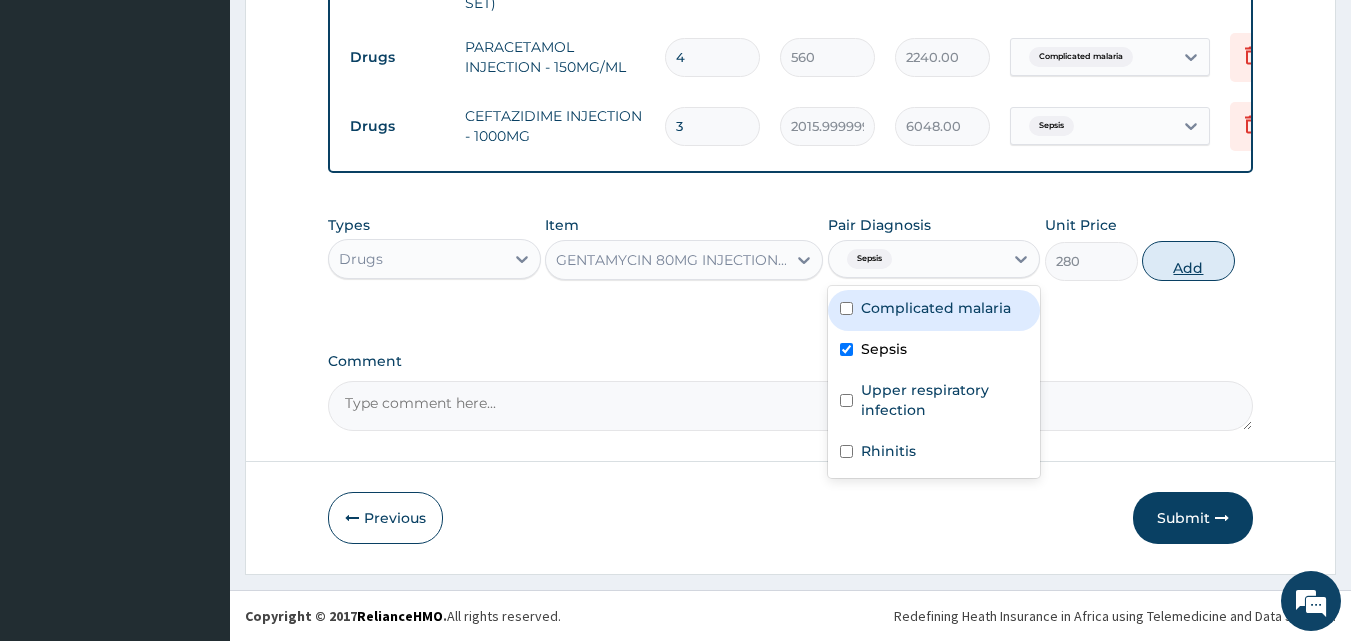 click on "Add" at bounding box center (1188, 261) 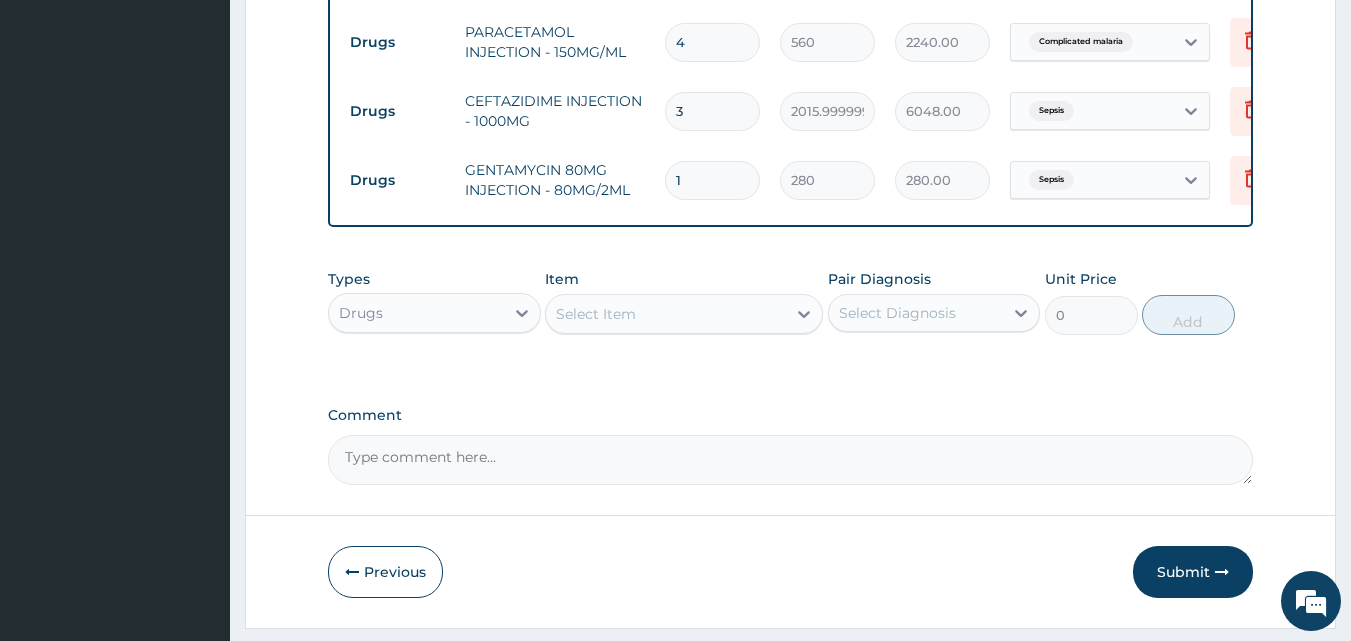 drag, startPoint x: 703, startPoint y: 176, endPoint x: 668, endPoint y: 176, distance: 35 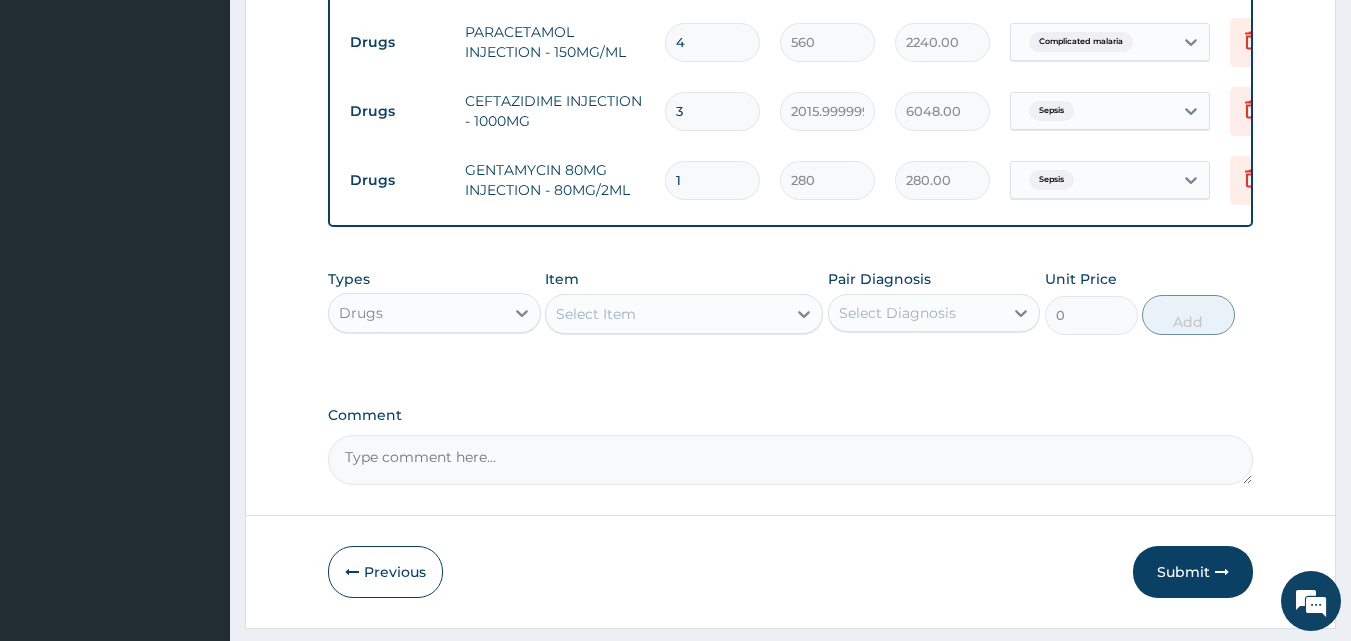 click on "1" at bounding box center (712, 180) 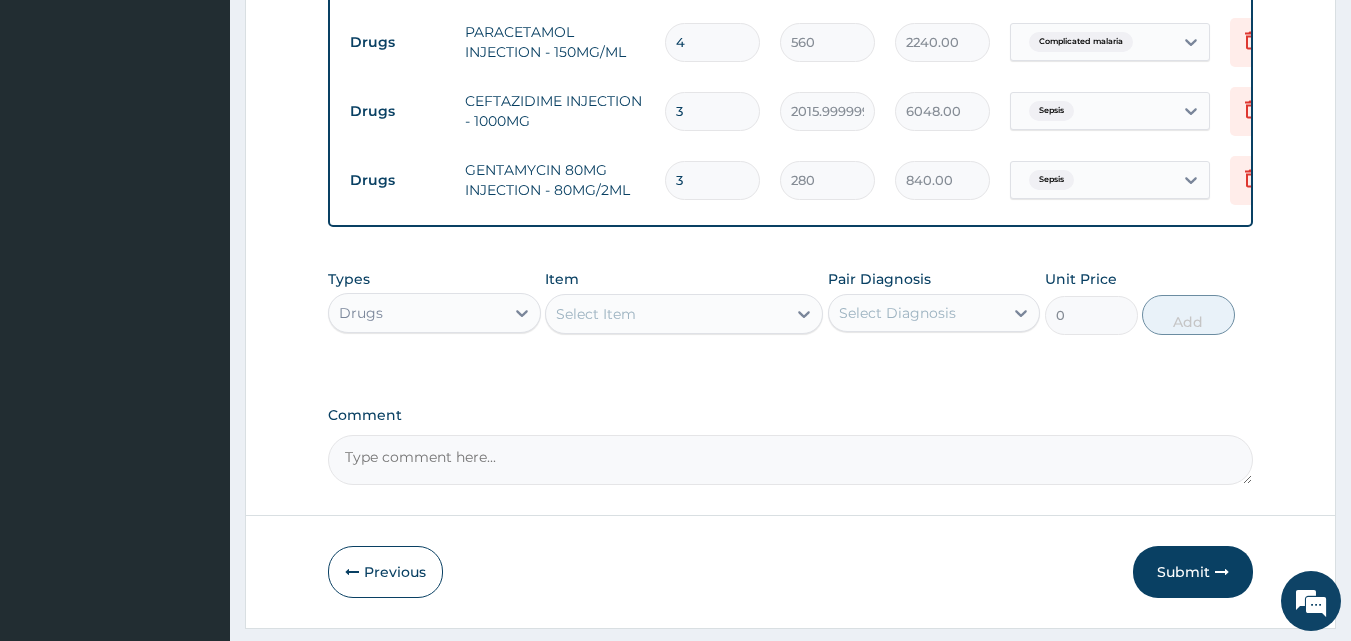 type on "3" 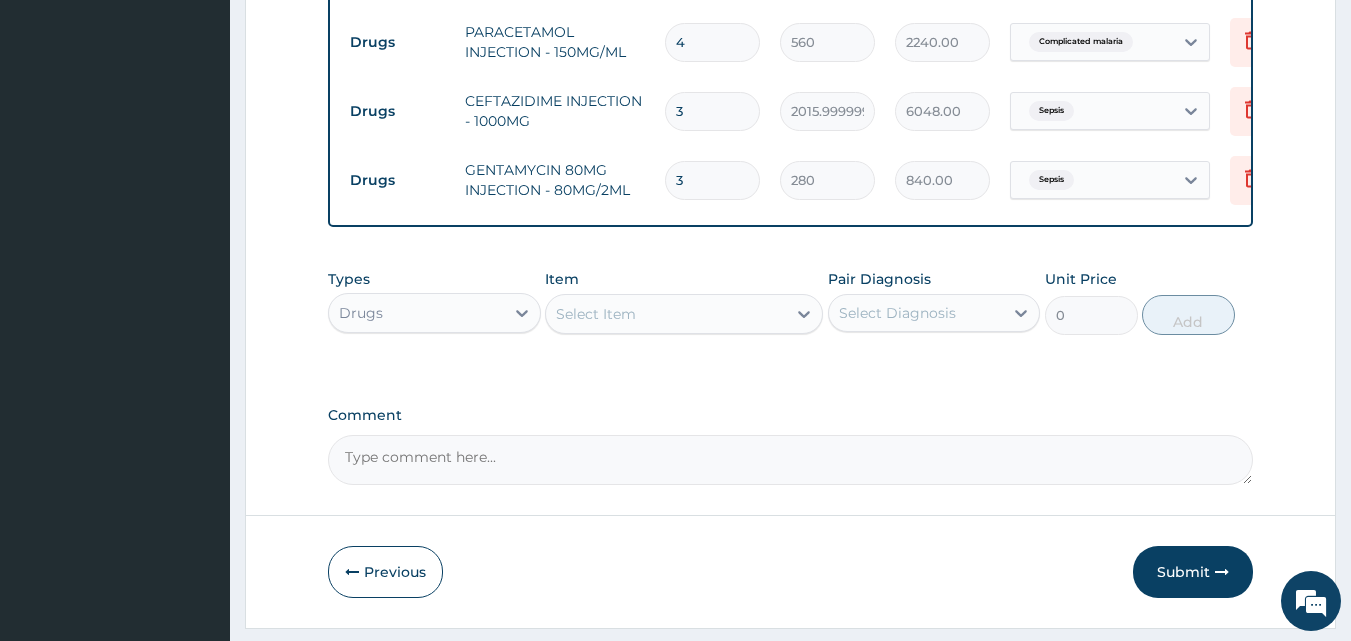 click on "Select Item" at bounding box center [596, 314] 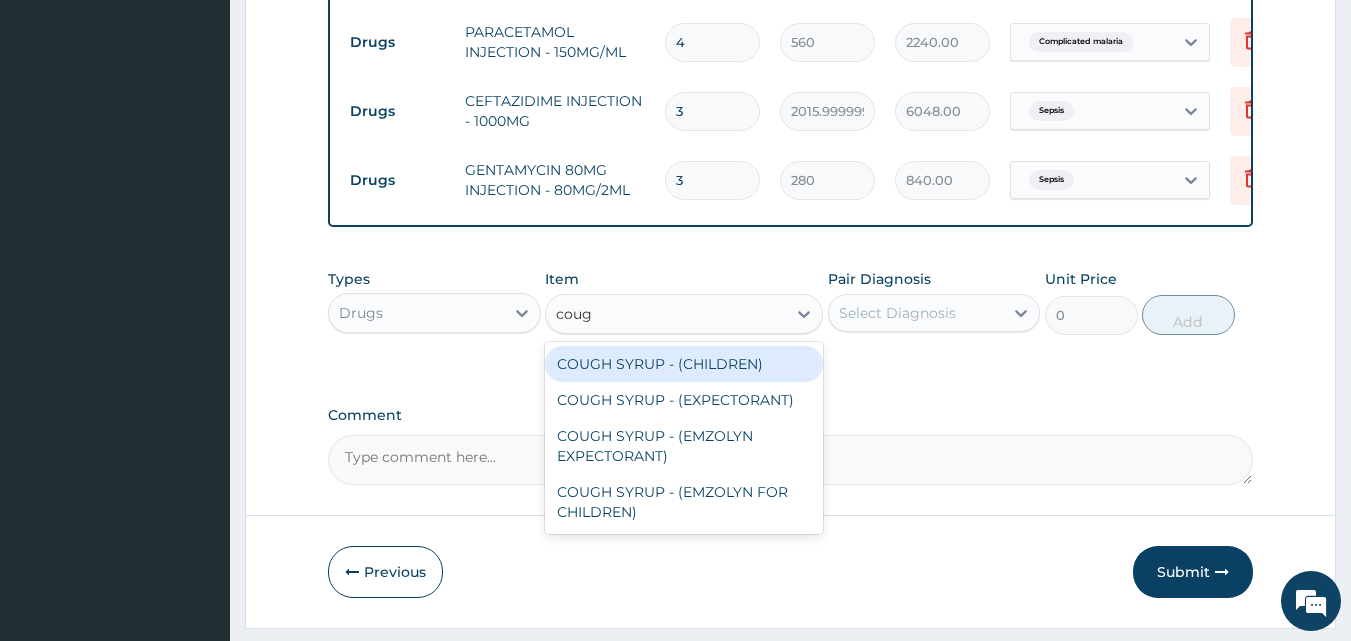 type on "cough" 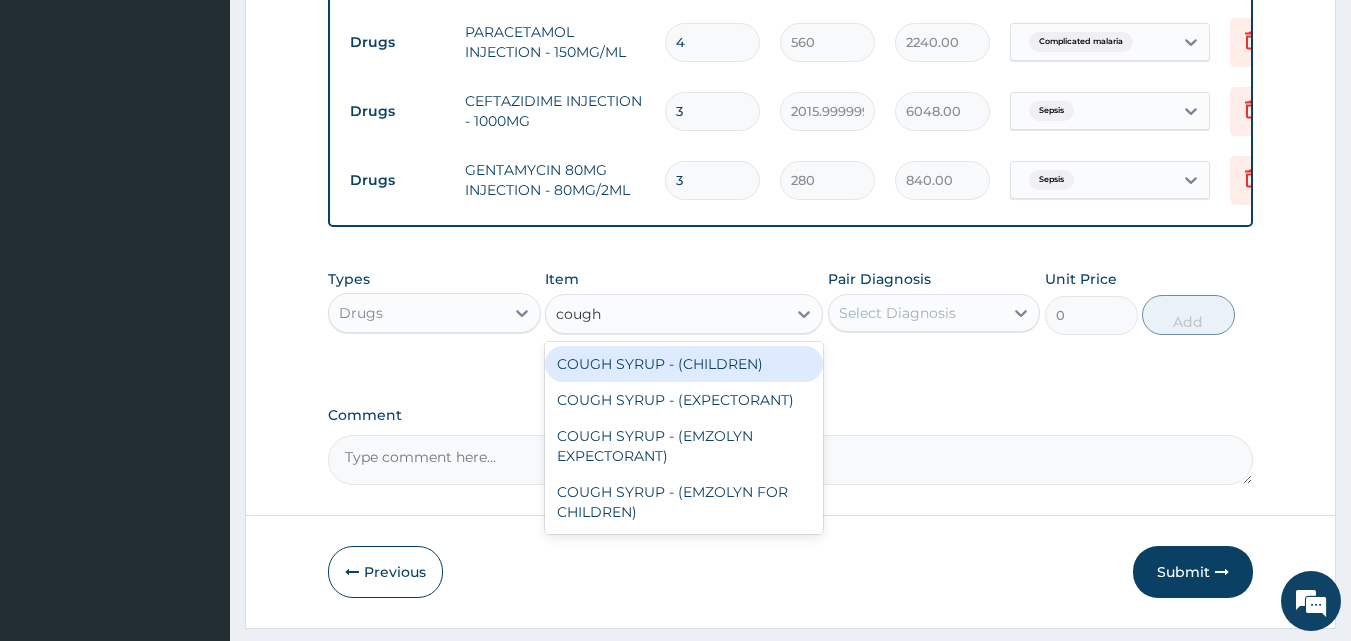 click on "COUGH SYRUP - (CHILDREN)" at bounding box center (684, 364) 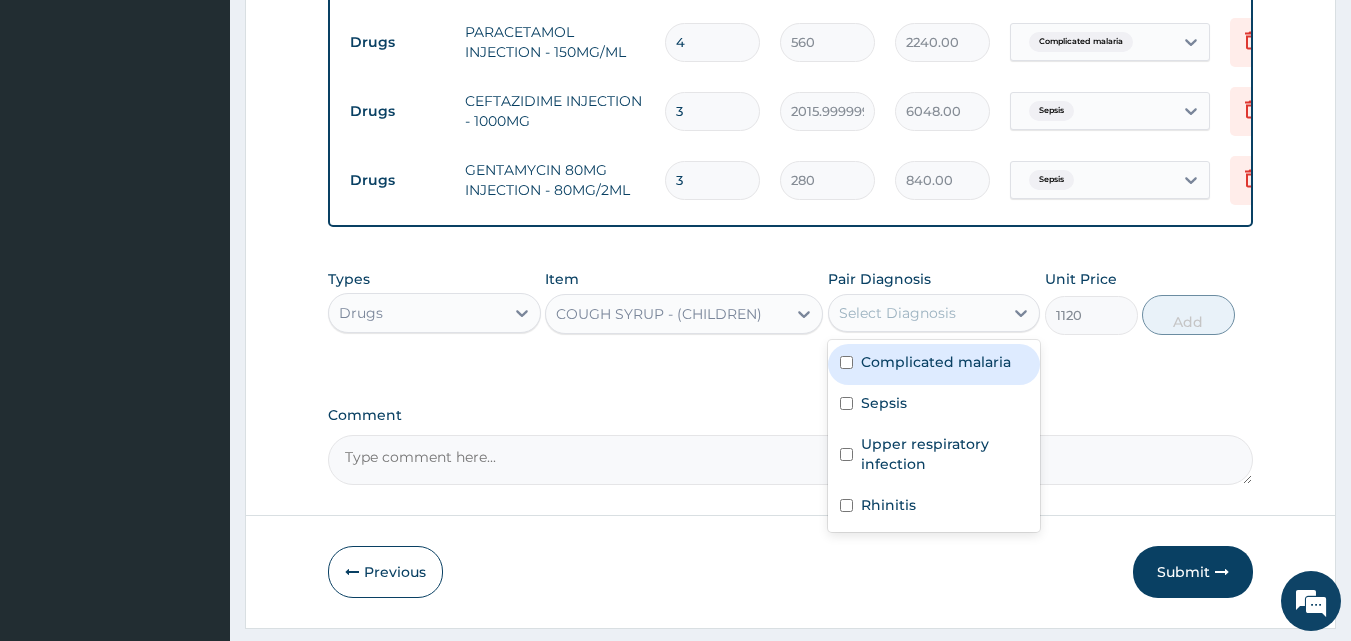 click on "Select Diagnosis" at bounding box center [897, 313] 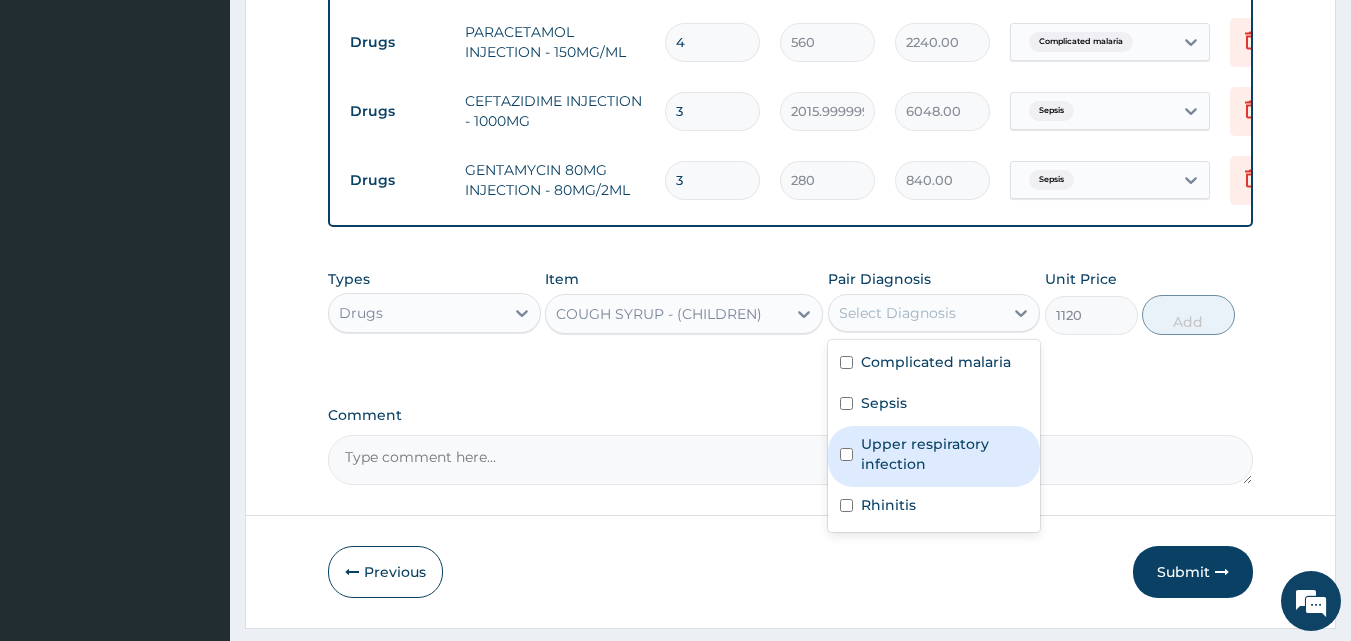 click on "Upper respiratory infection" at bounding box center (945, 454) 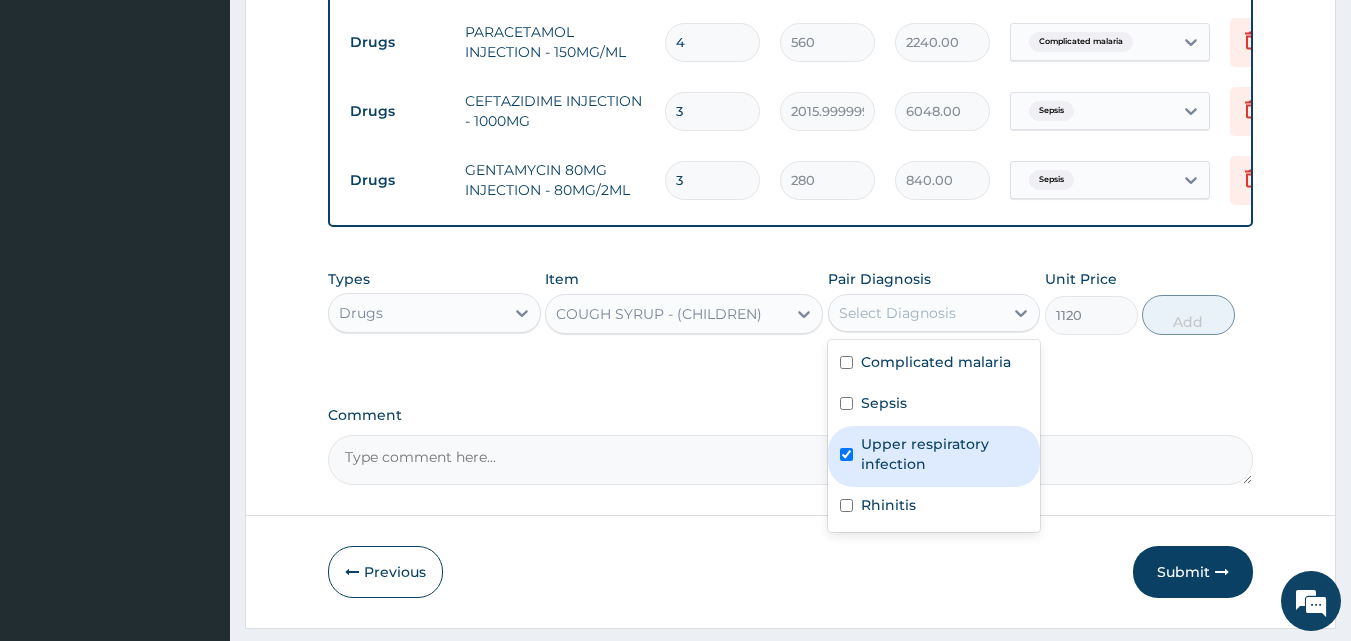 checkbox on "true" 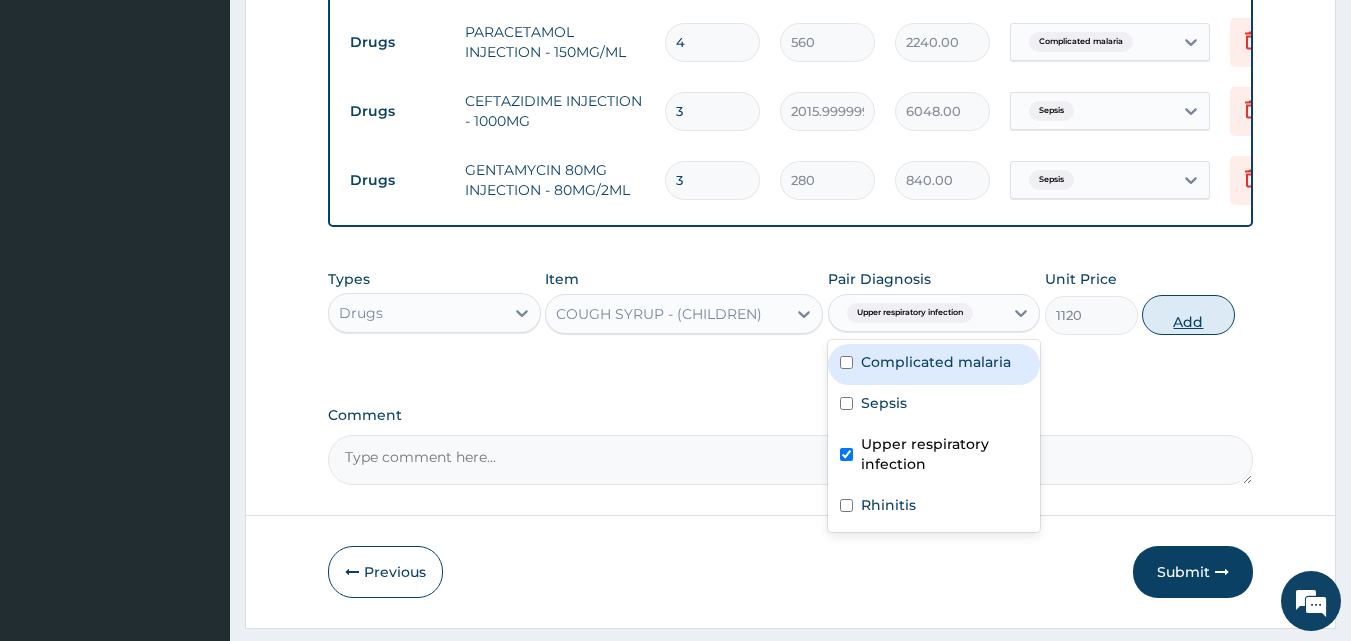 click on "Add" at bounding box center [1188, 315] 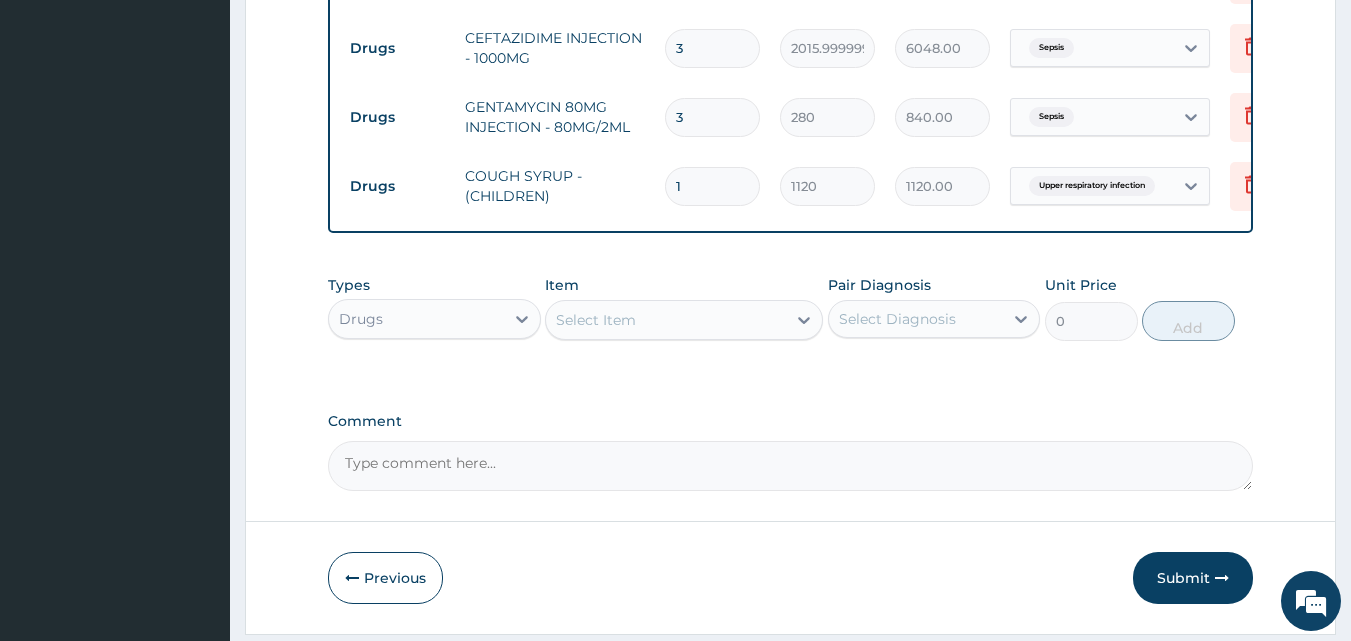 scroll, scrollTop: 1415, scrollLeft: 0, axis: vertical 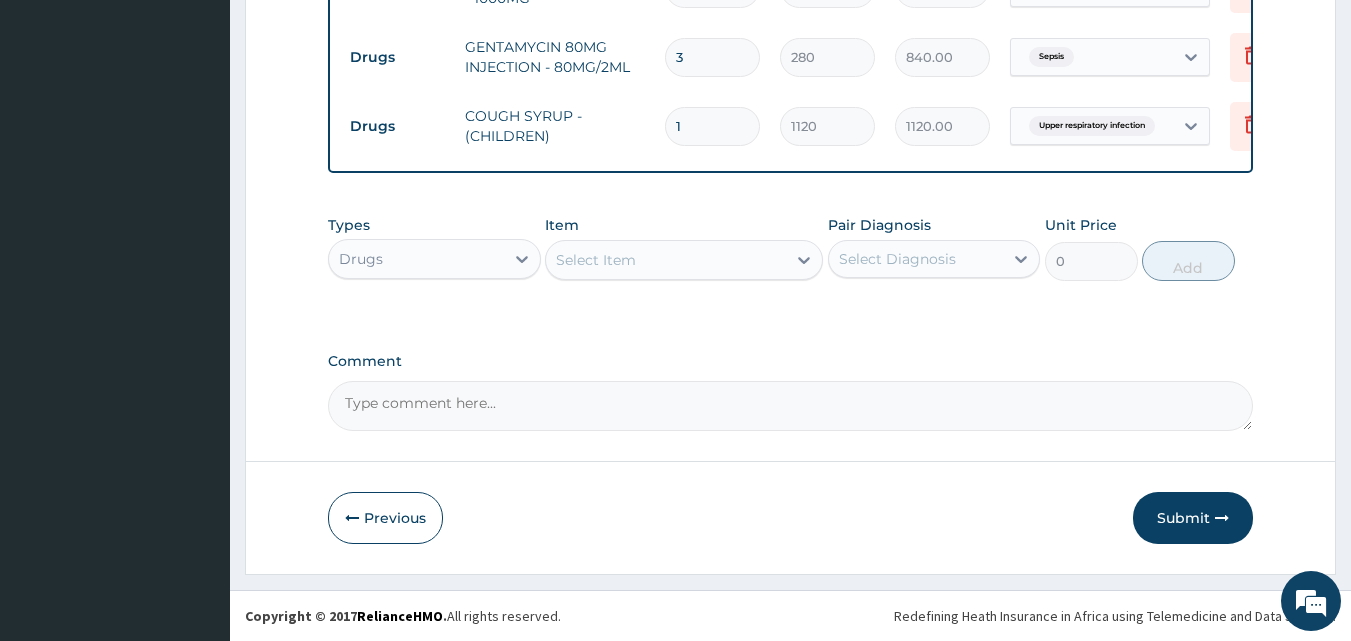 click on "Select Item" at bounding box center [596, 260] 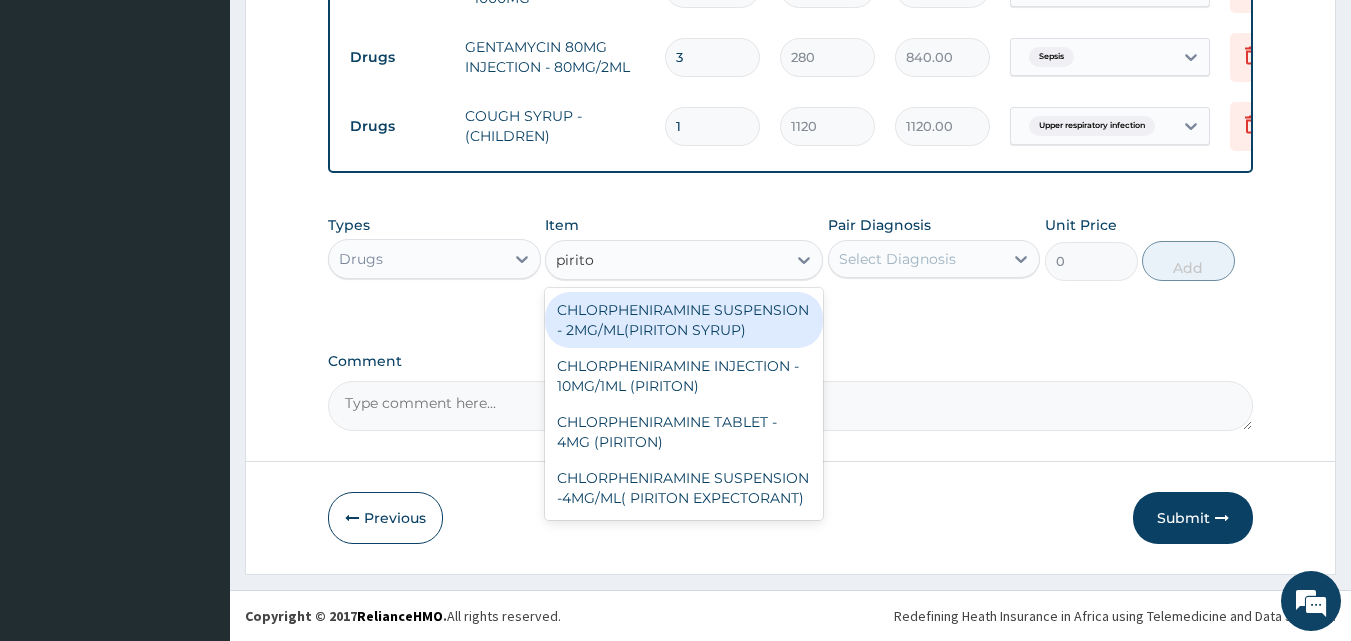 type on "piriton" 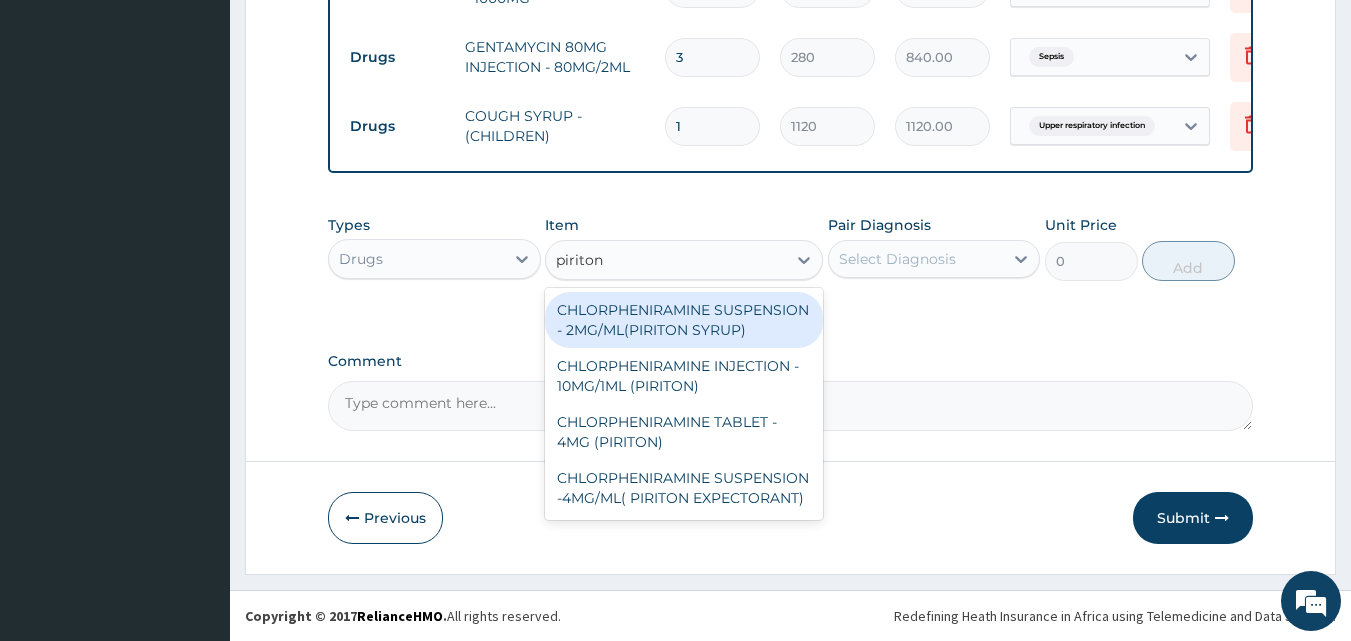 click on "CHLORPHENIRAMINE SUSPENSION - 2MG/ML(PIRITON SYRUP)" at bounding box center [684, 320] 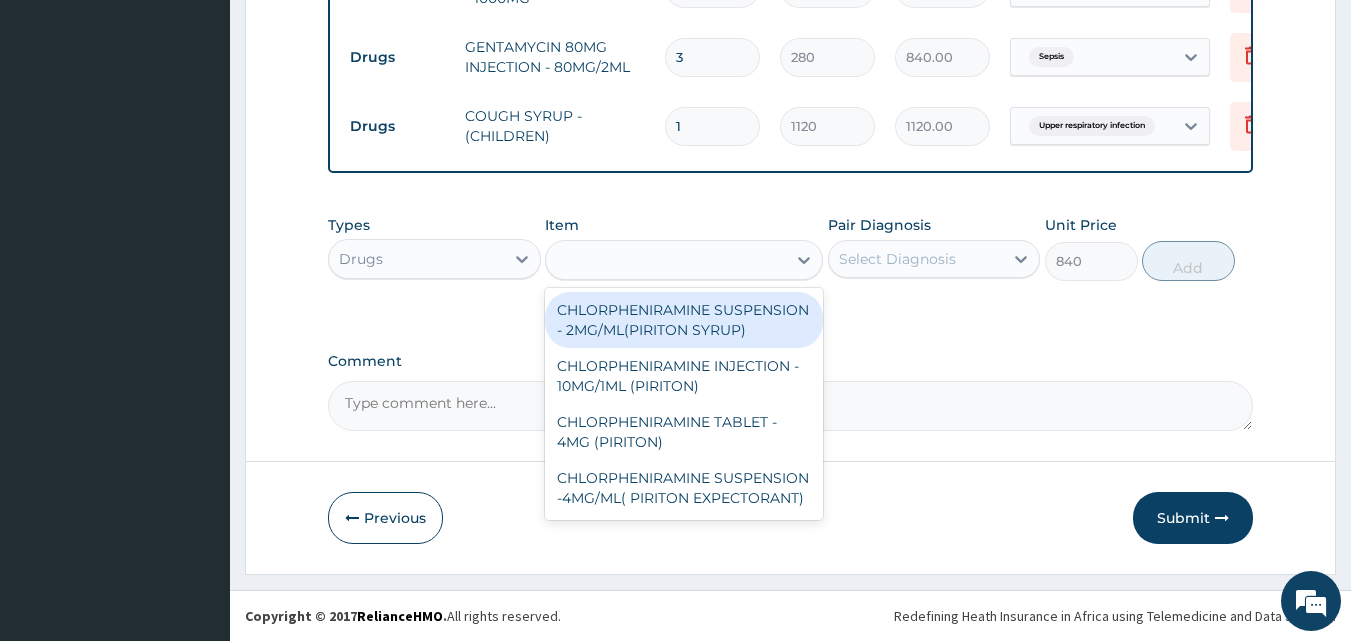 click on "Types Drugs Item option COUGH SYRUP - (CHILDREN), selected. option CHLORPHENIRAMINE SUSPENSION - 2MG/ML(PIRITON SYRUP) focused, 5 of 868. 4 results available for search term piriton. Use Up and Down to choose options, press Enter to select the currently focused option, press Escape to exit the menu, press Tab to select the option and exit the menu. piriton CHLORPHENIRAMINE SUSPENSION - 2MG/ML(PIRITON SYRUP) CHLORPHENIRAMINE INJECTION - 10MG/1ML (PIRITON) CHLORPHENIRAMINE TABLET - 4MG (PIRITON) CHLORPHENIRAMINE SUSPENSION -4MG/ML( PIRITON EXPECTORANT) Pair Diagnosis Select Diagnosis Unit Price 840 Add" at bounding box center (791, 263) 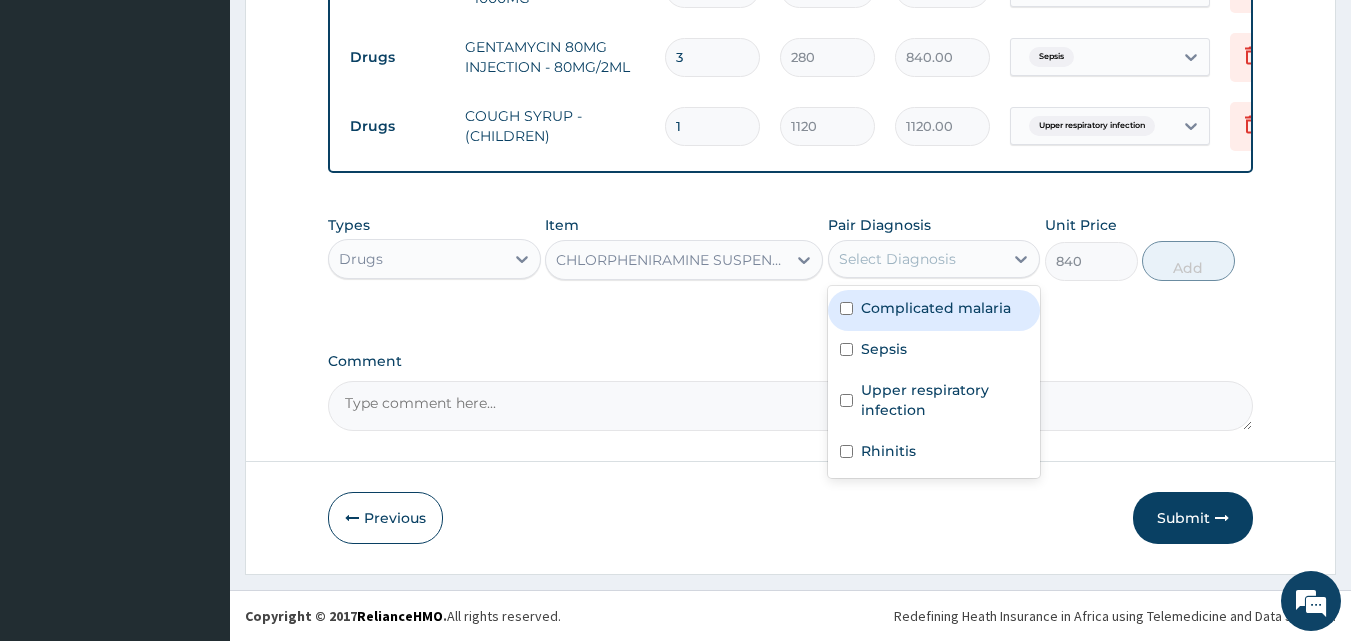 click on "Select Diagnosis" at bounding box center (897, 259) 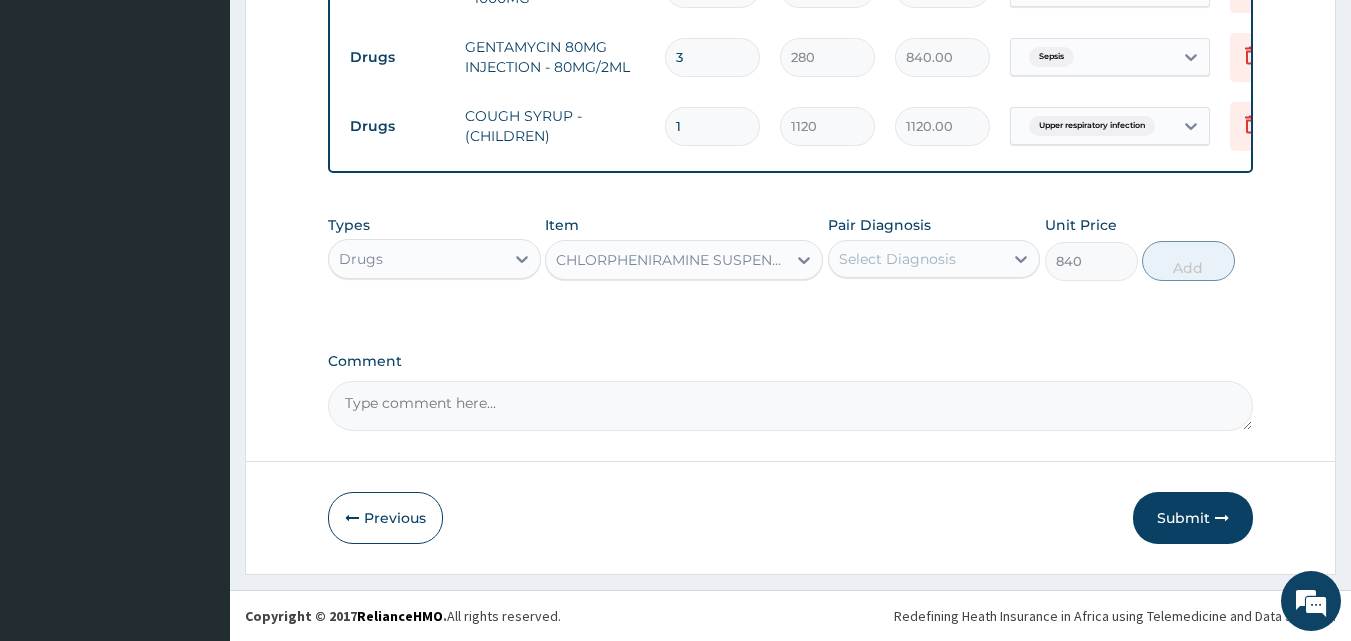 click on "Select Diagnosis" at bounding box center [897, 259] 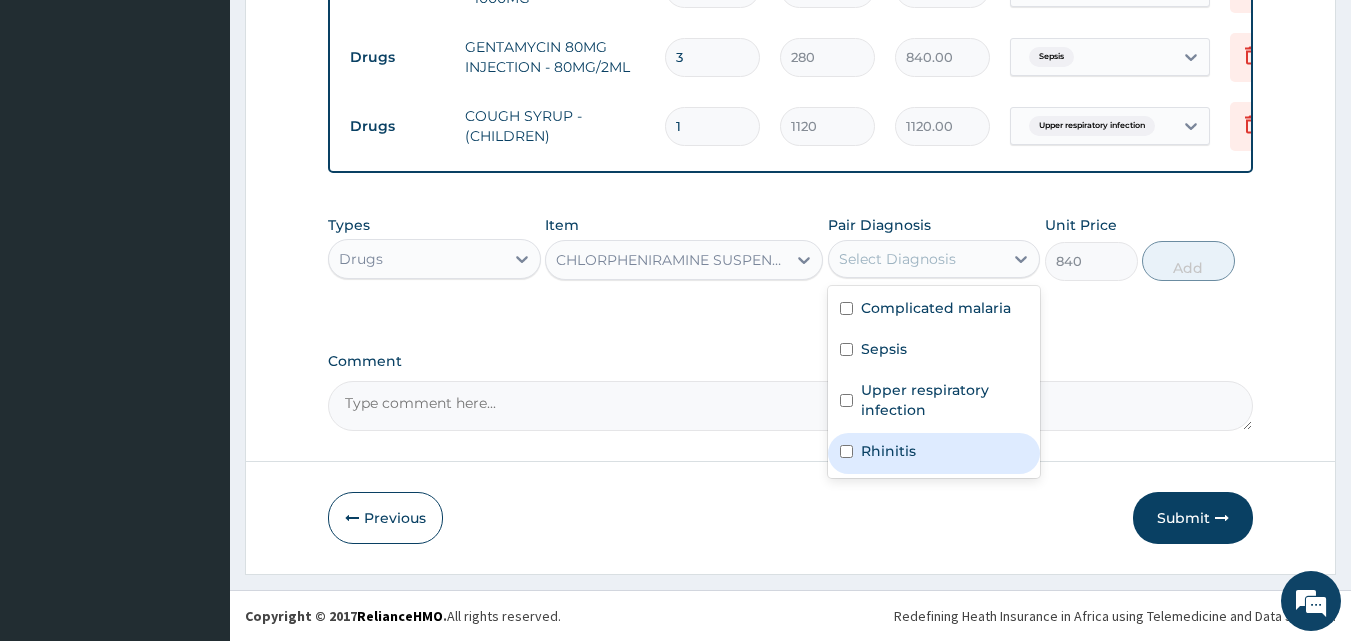 click on "Rhinitis" at bounding box center [888, 451] 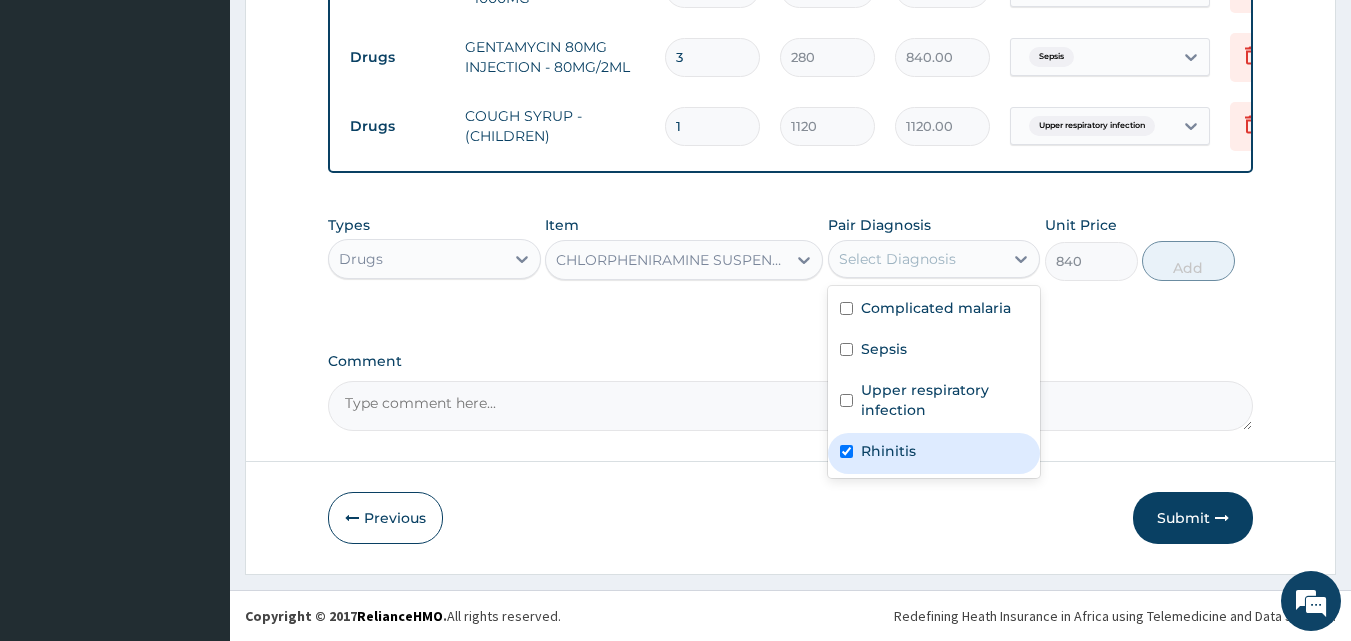 checkbox on "true" 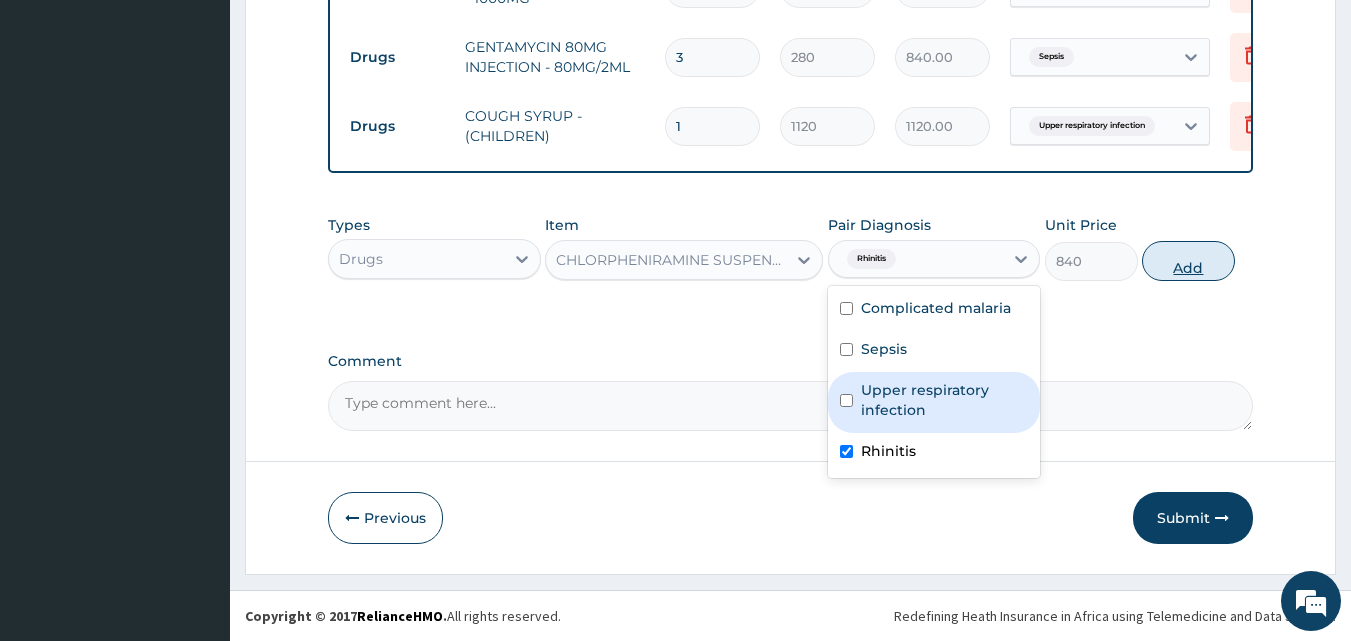 click on "Add" at bounding box center [1188, 261] 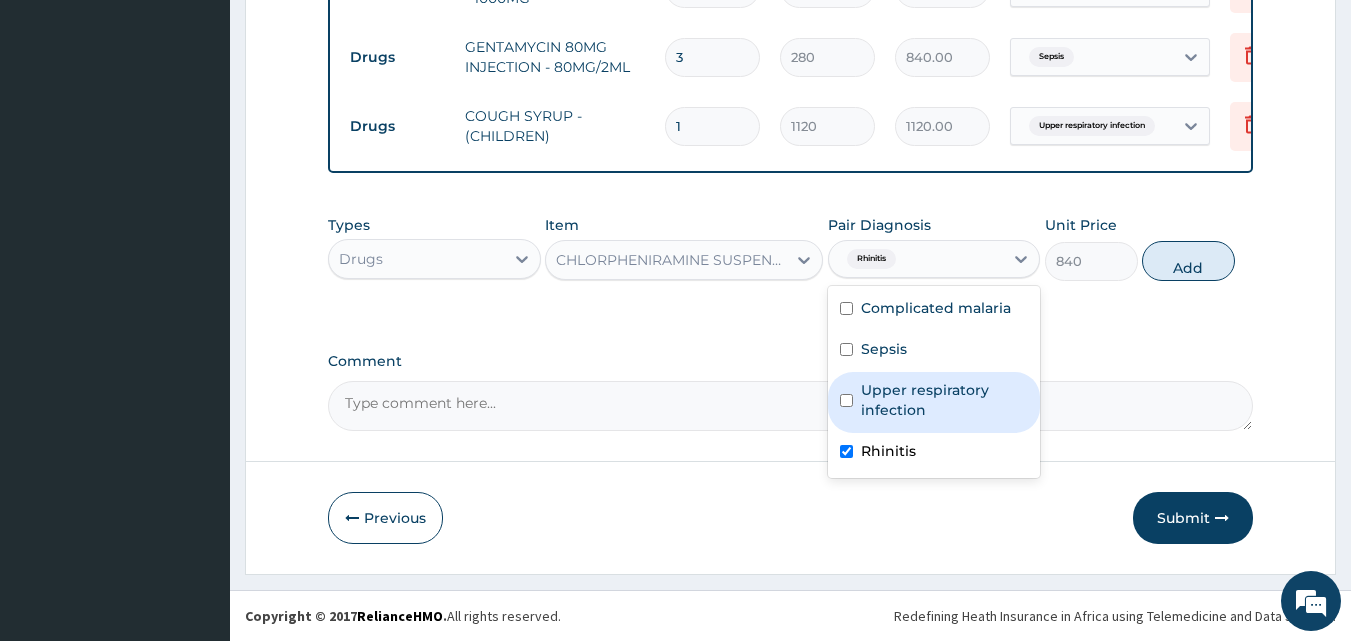 type on "0" 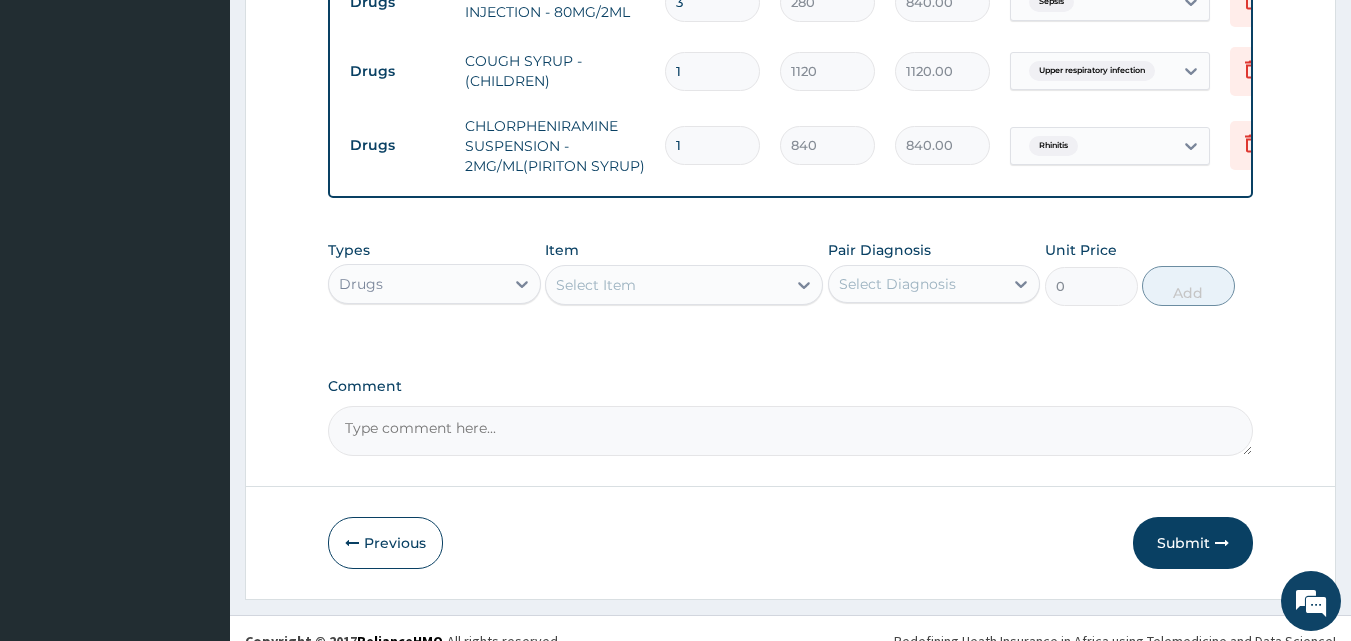 scroll, scrollTop: 1495, scrollLeft: 0, axis: vertical 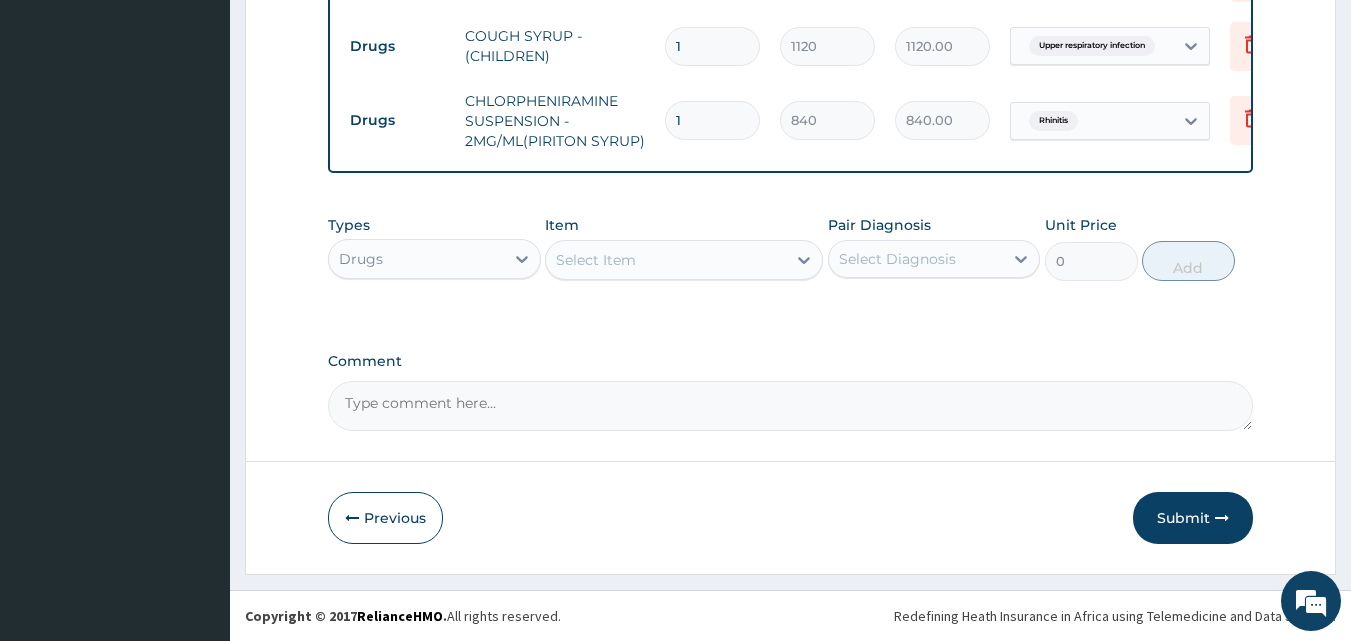 click on "Select Item" at bounding box center [666, 260] 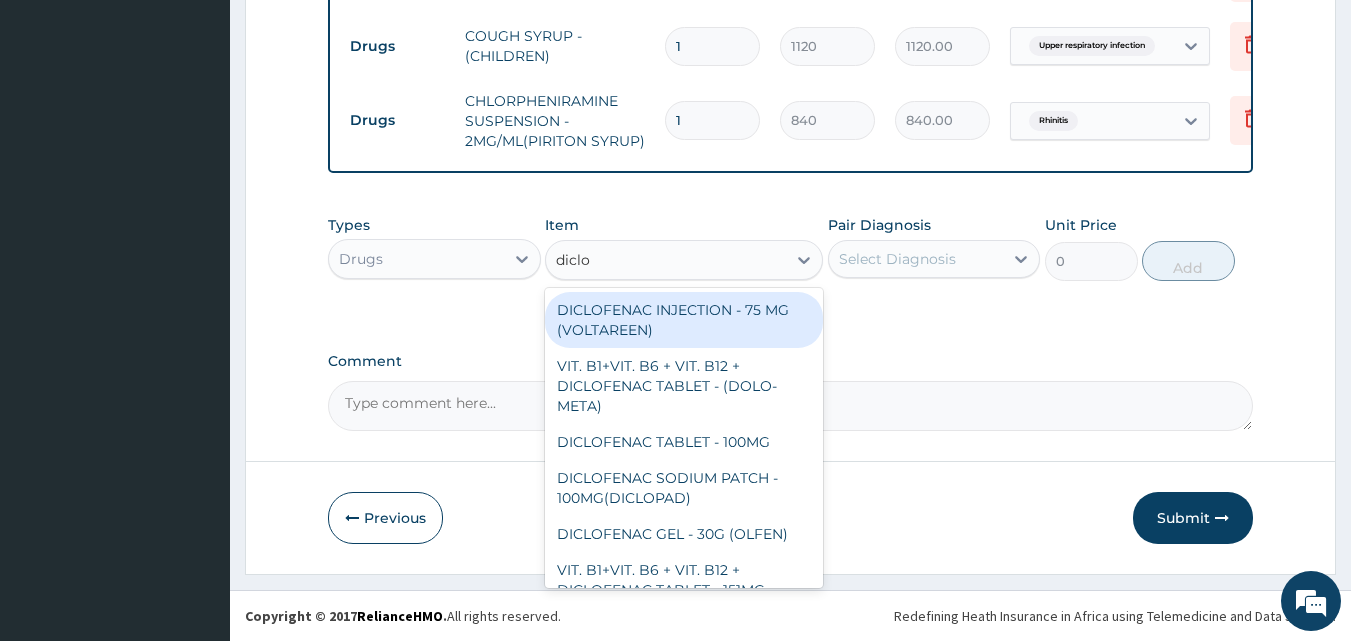type on "diclof" 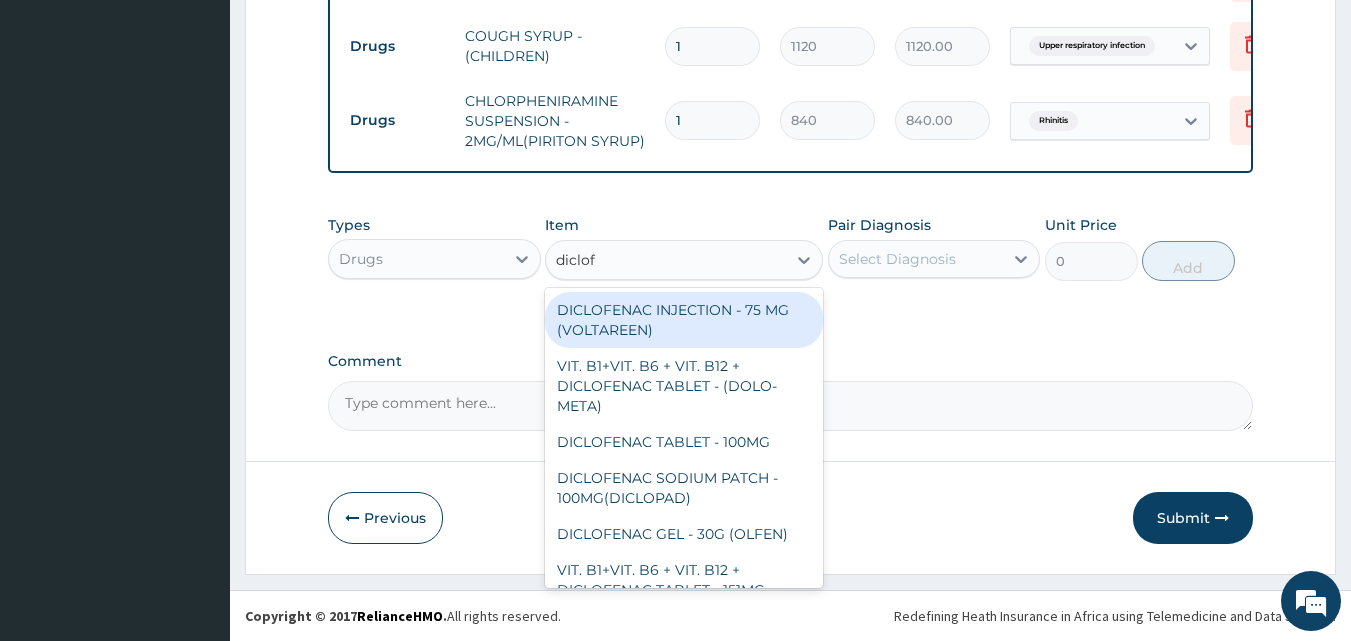 click on "DICLOFENAC INJECTION - 75 MG (VOLTAREEN)" at bounding box center [684, 320] 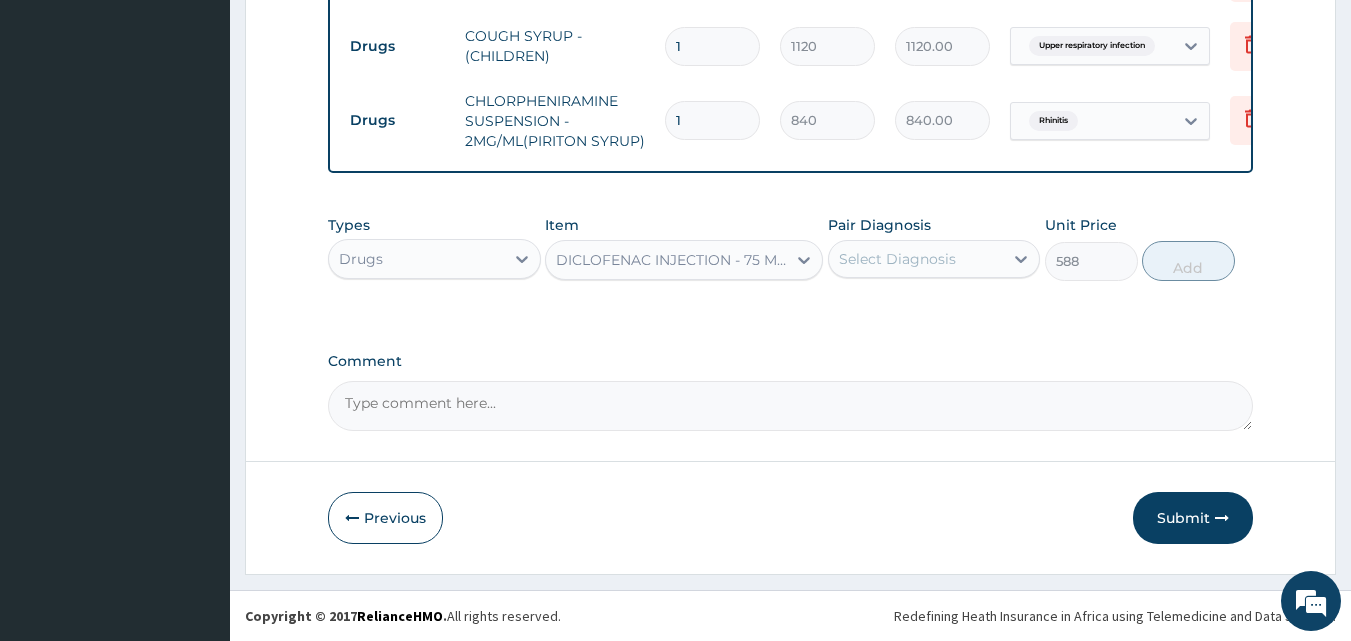 click on "Select Diagnosis" at bounding box center (897, 259) 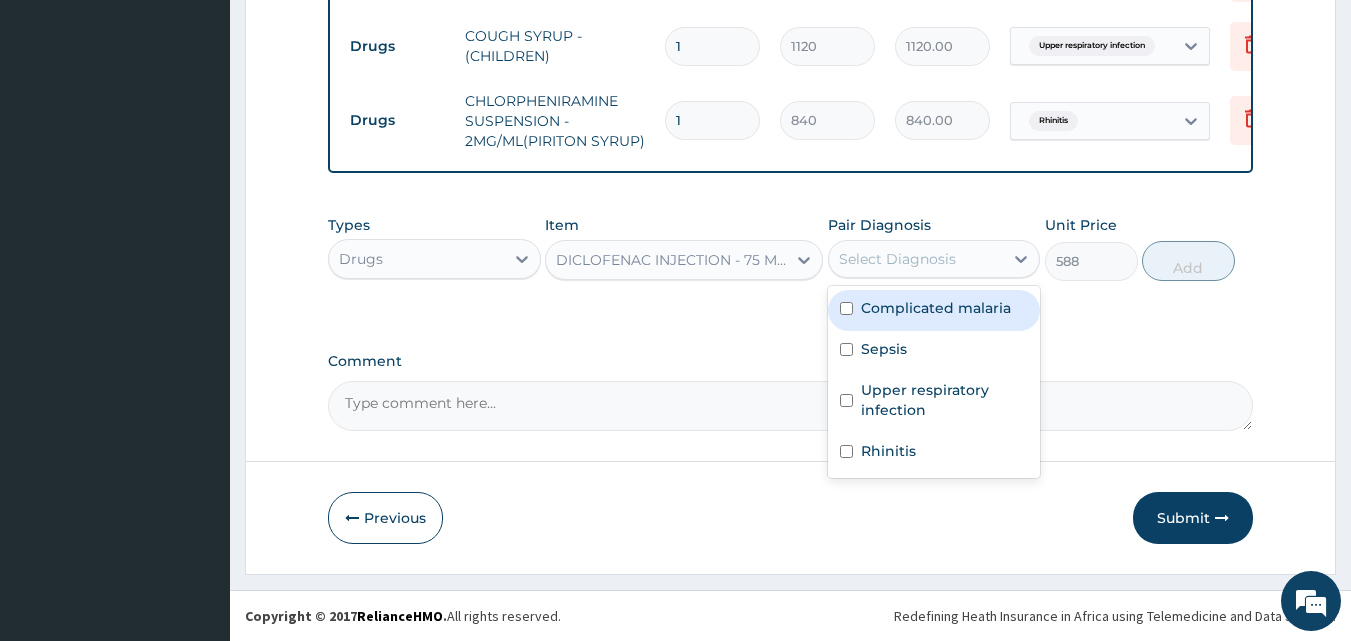 click on "Complicated malaria" at bounding box center (936, 308) 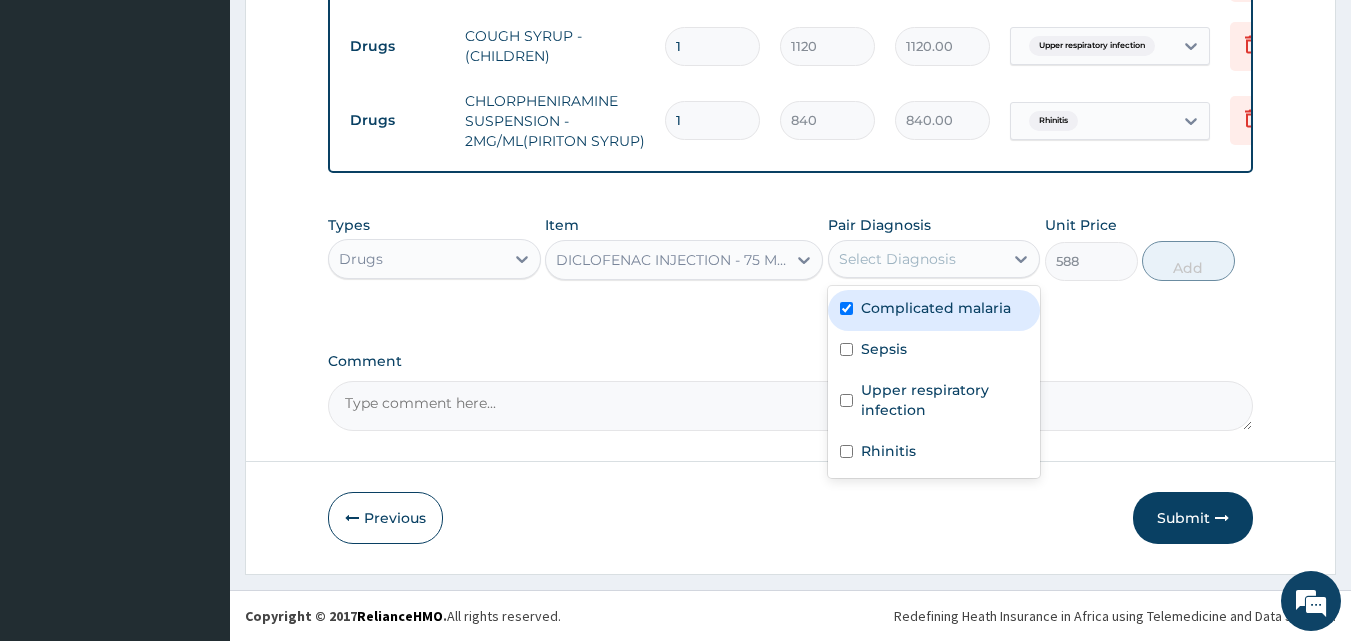 checkbox on "true" 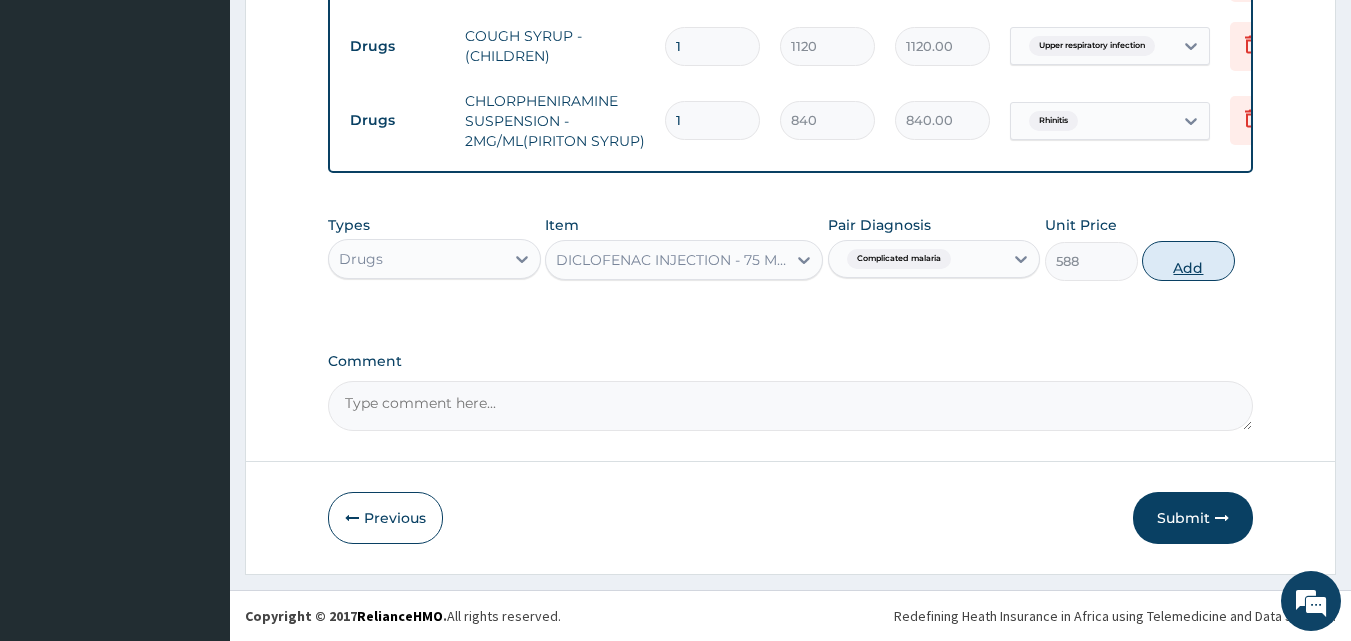 click on "Add" at bounding box center [1188, 261] 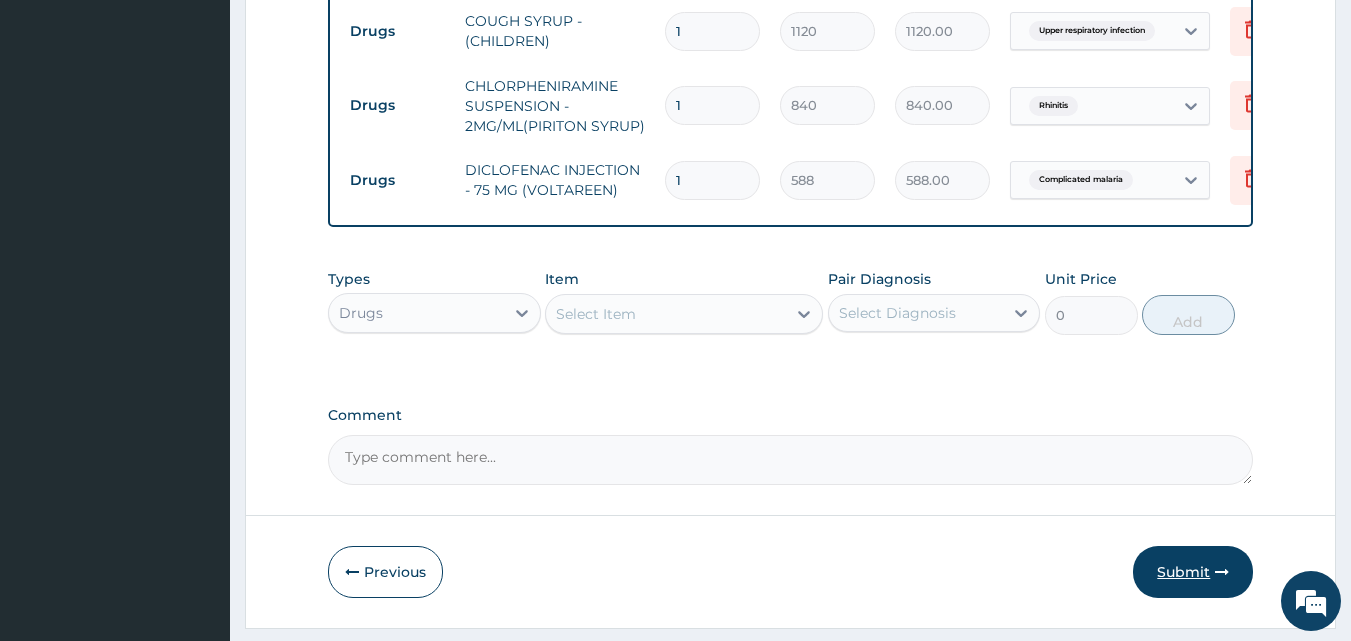 click on "Submit" at bounding box center [1193, 572] 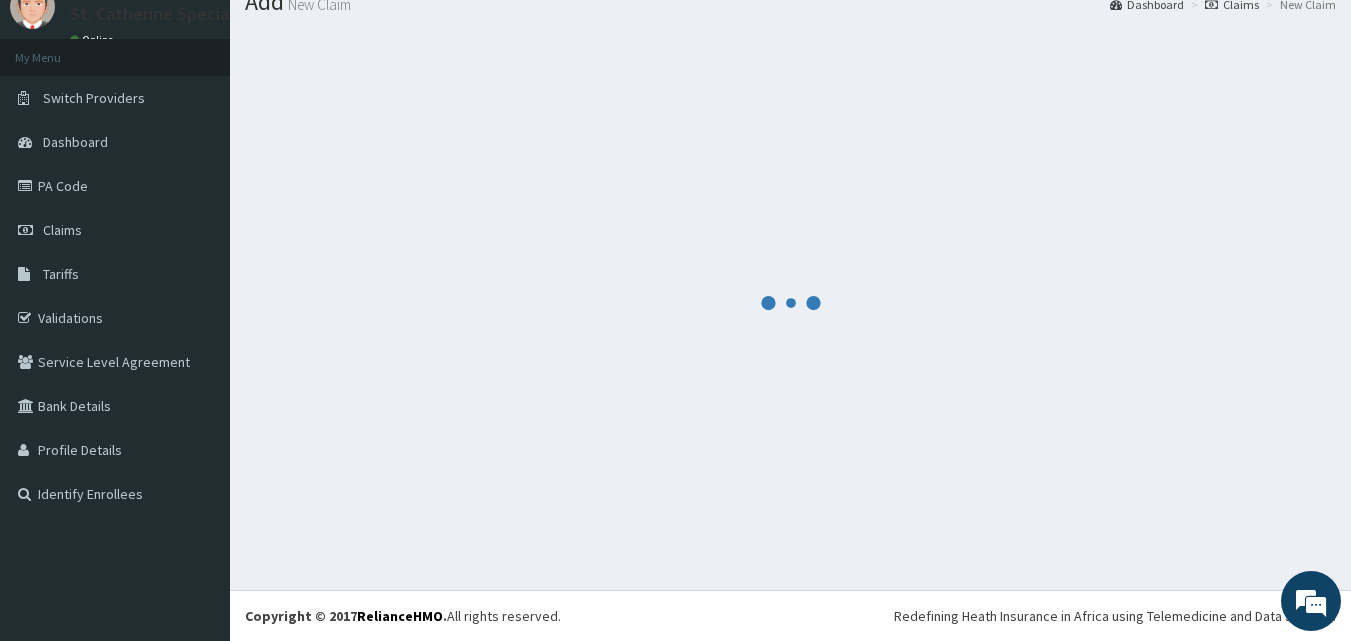 scroll, scrollTop: 76, scrollLeft: 0, axis: vertical 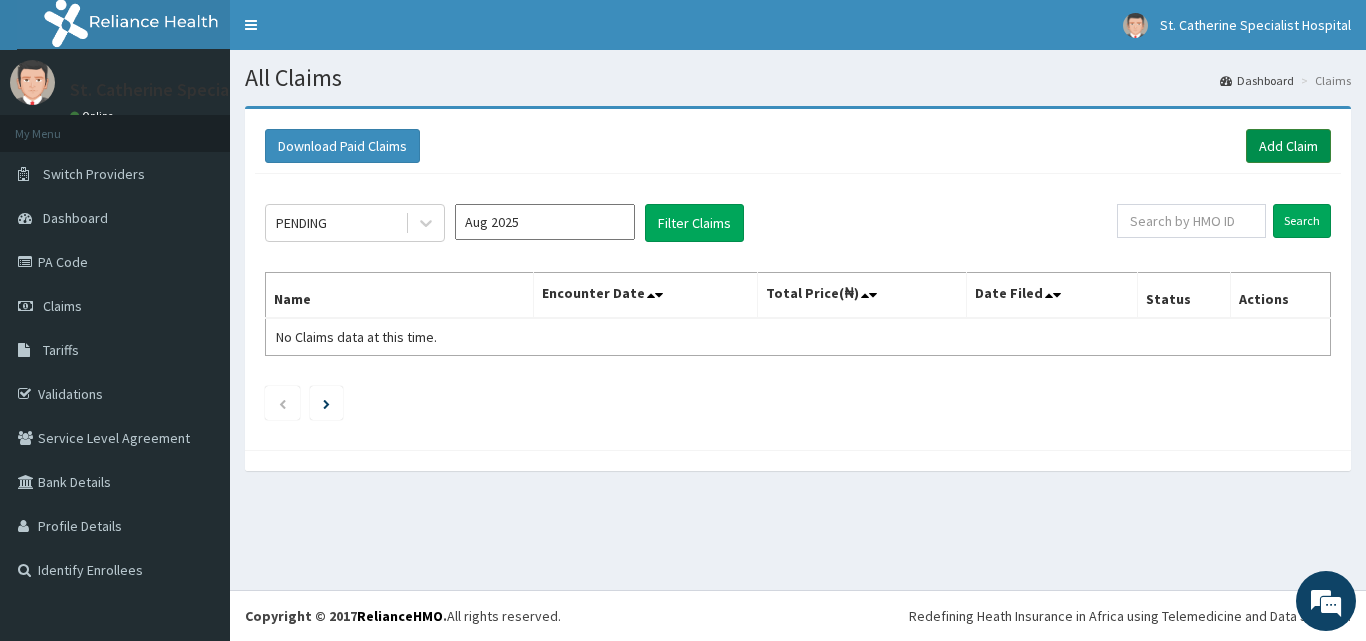 click on "Add Claim" at bounding box center (1288, 146) 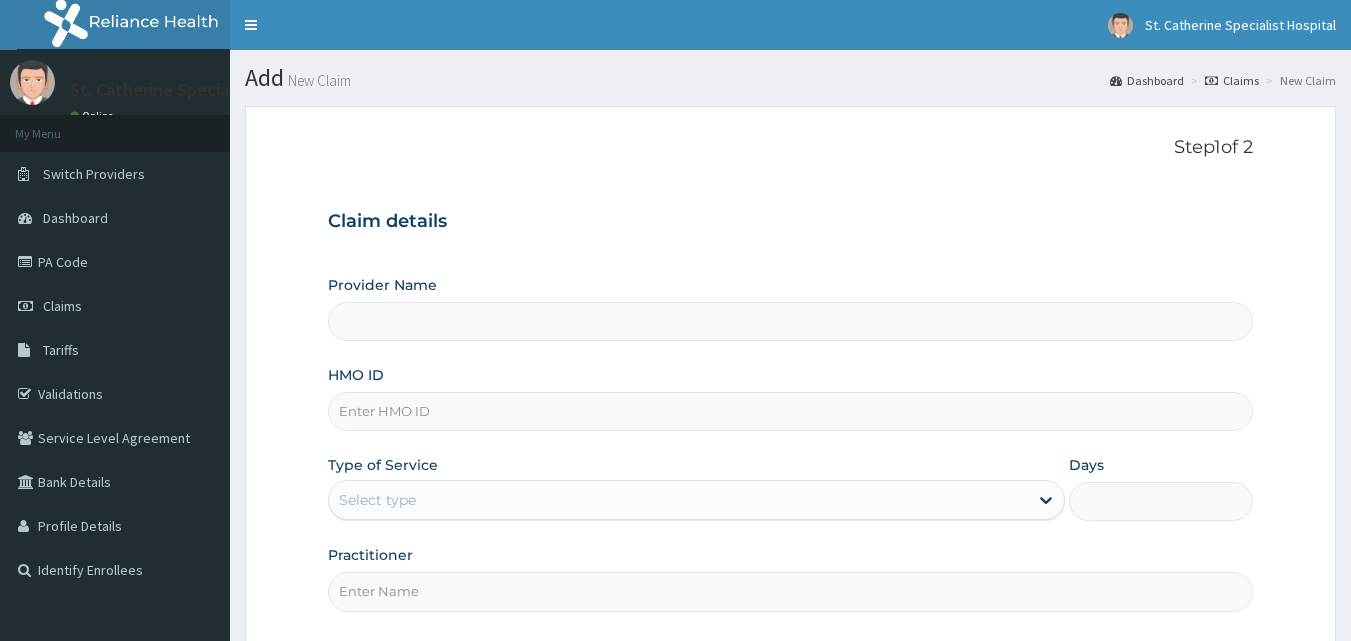 scroll, scrollTop: 0, scrollLeft: 0, axis: both 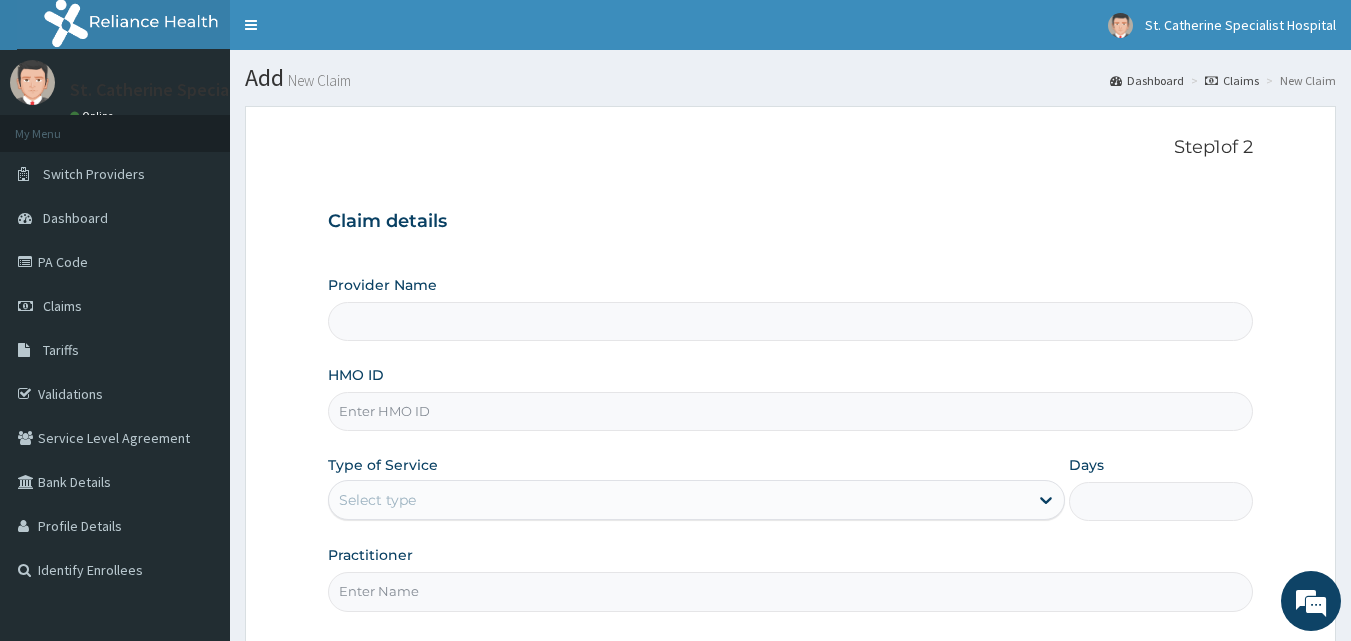 click on "HMO ID" at bounding box center (791, 411) 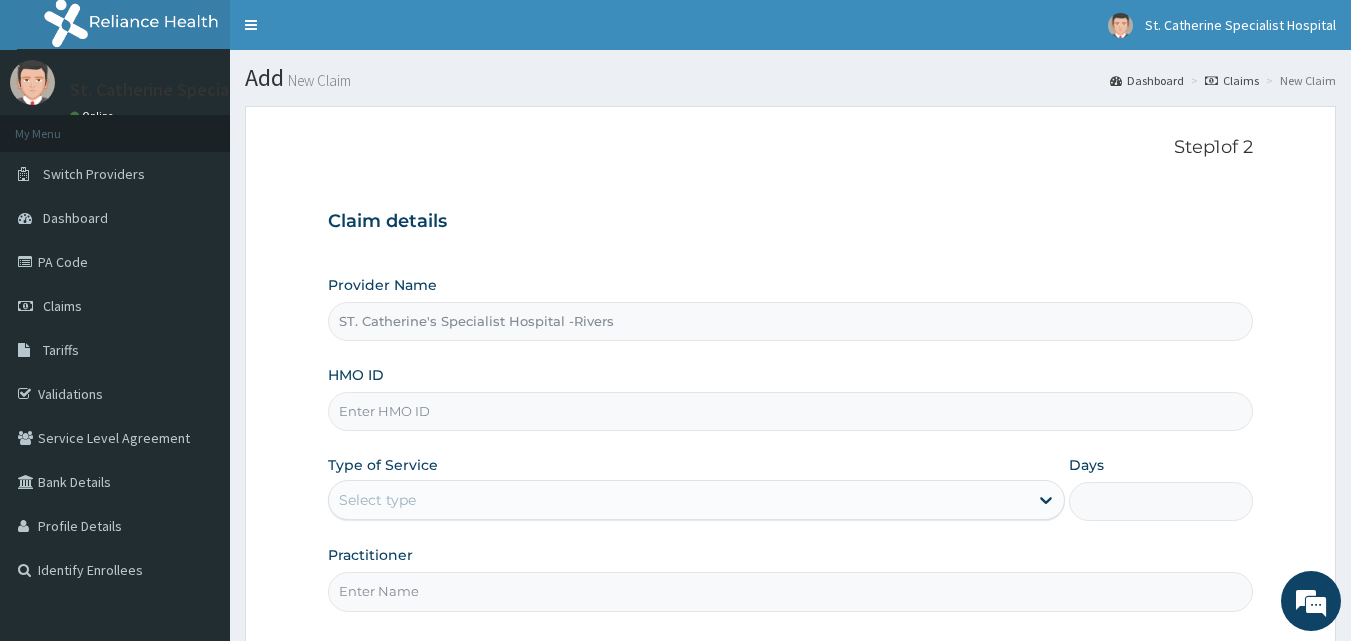 paste on "OAL/10010/E" 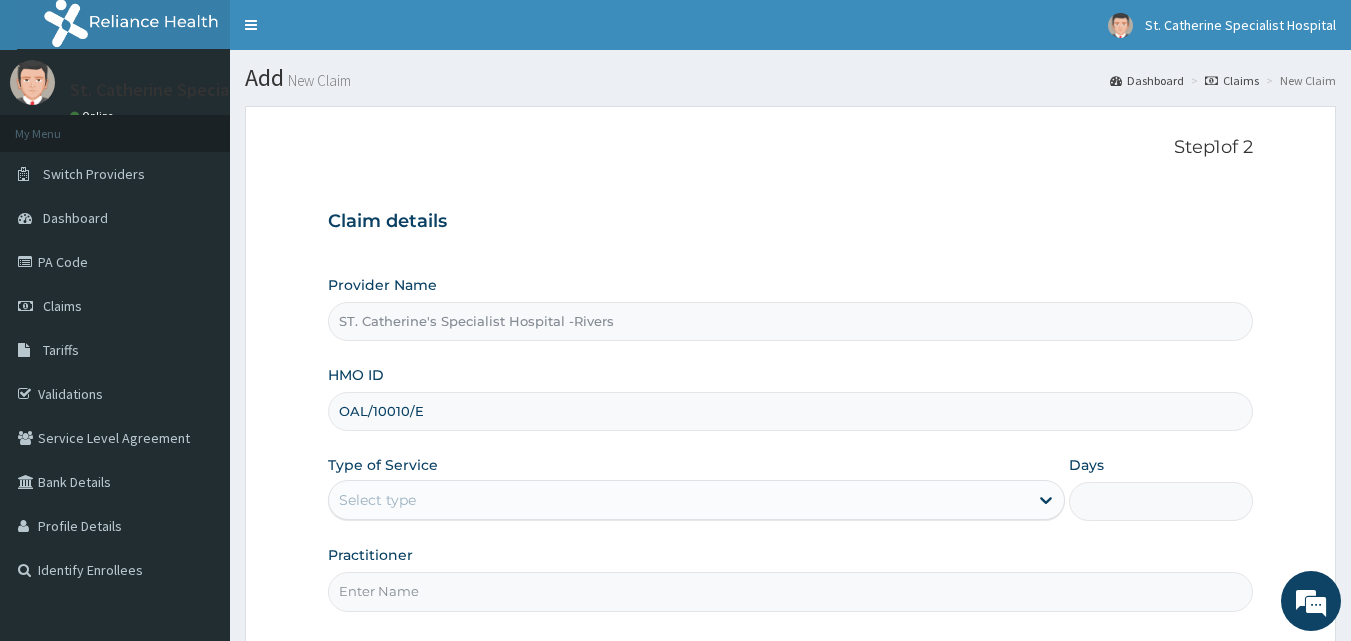 type on "OAL/10010/E" 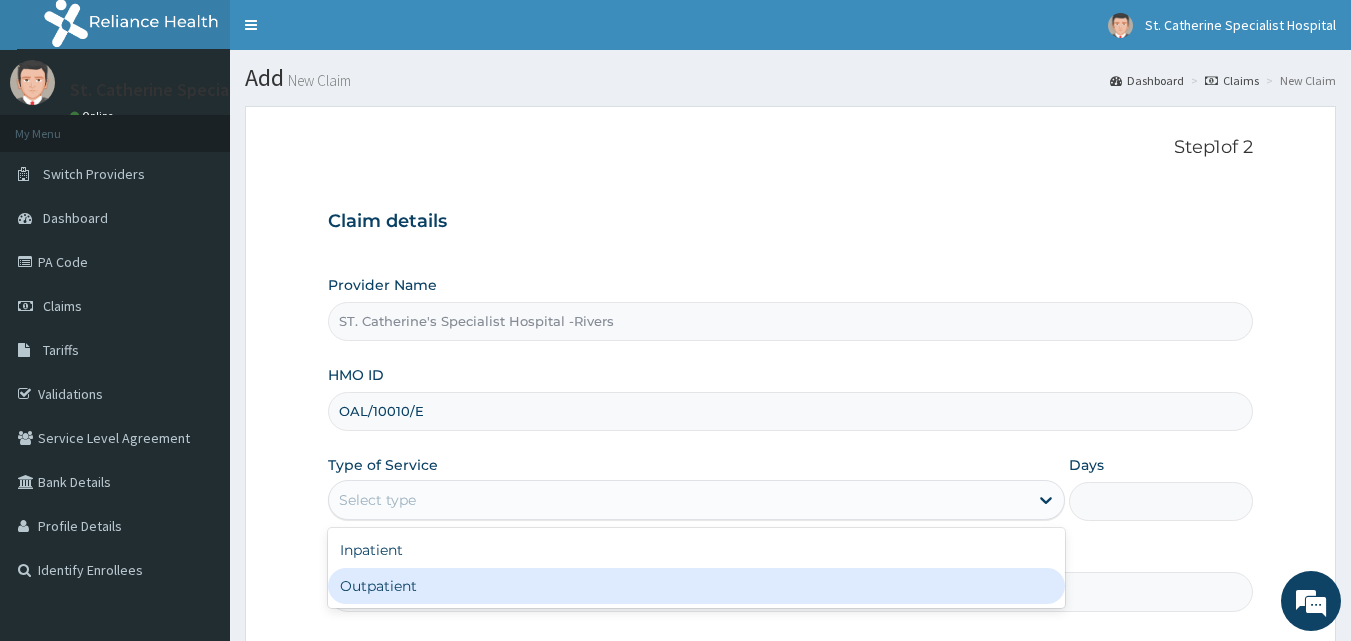click on "Outpatient" at bounding box center [696, 586] 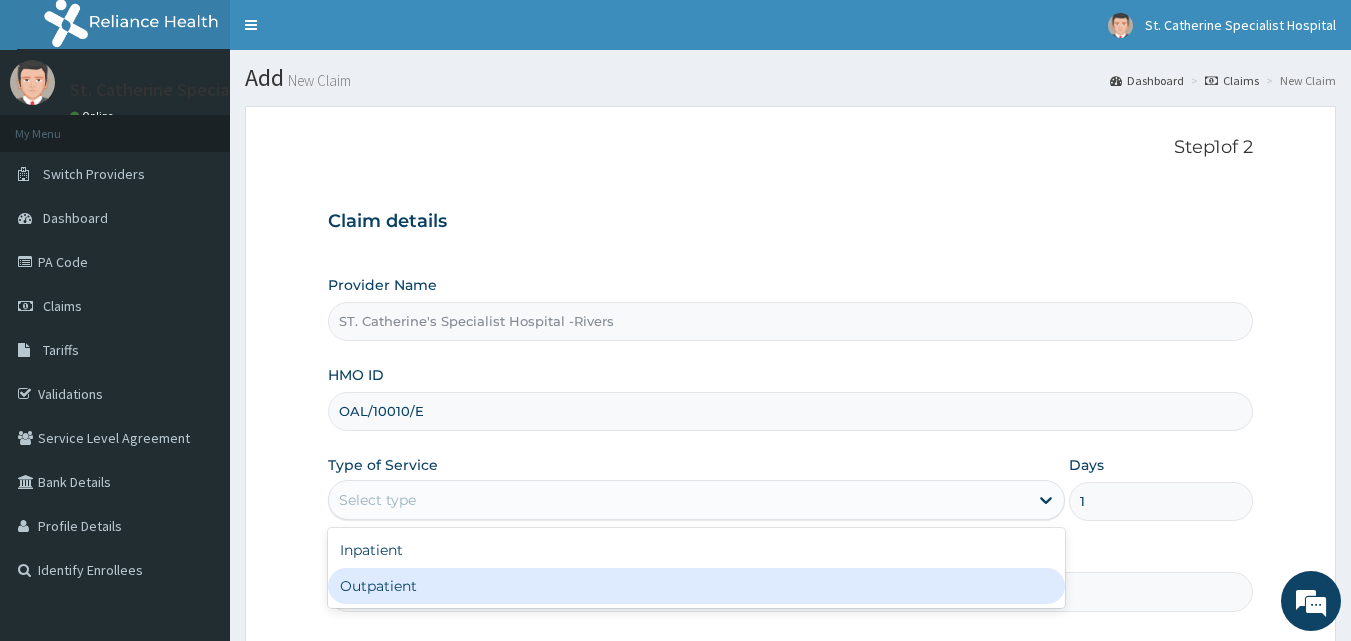 click on "Practitioner" at bounding box center (791, 591) 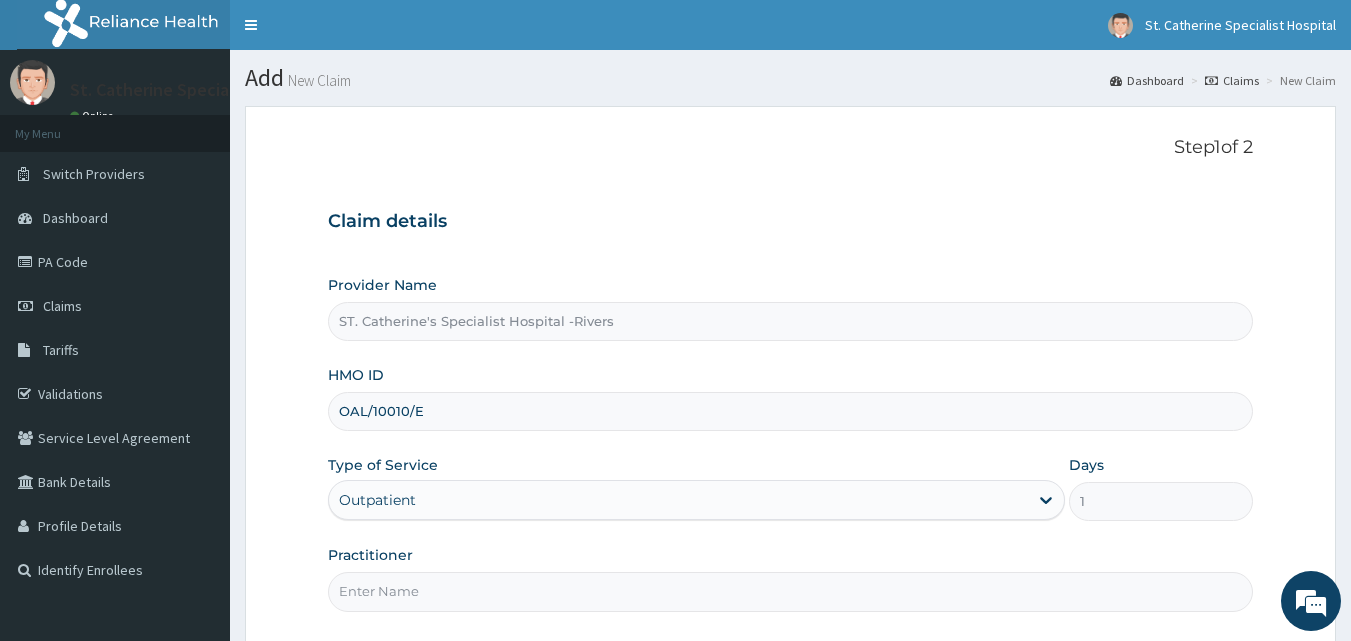click on "Practitioner" at bounding box center [791, 591] 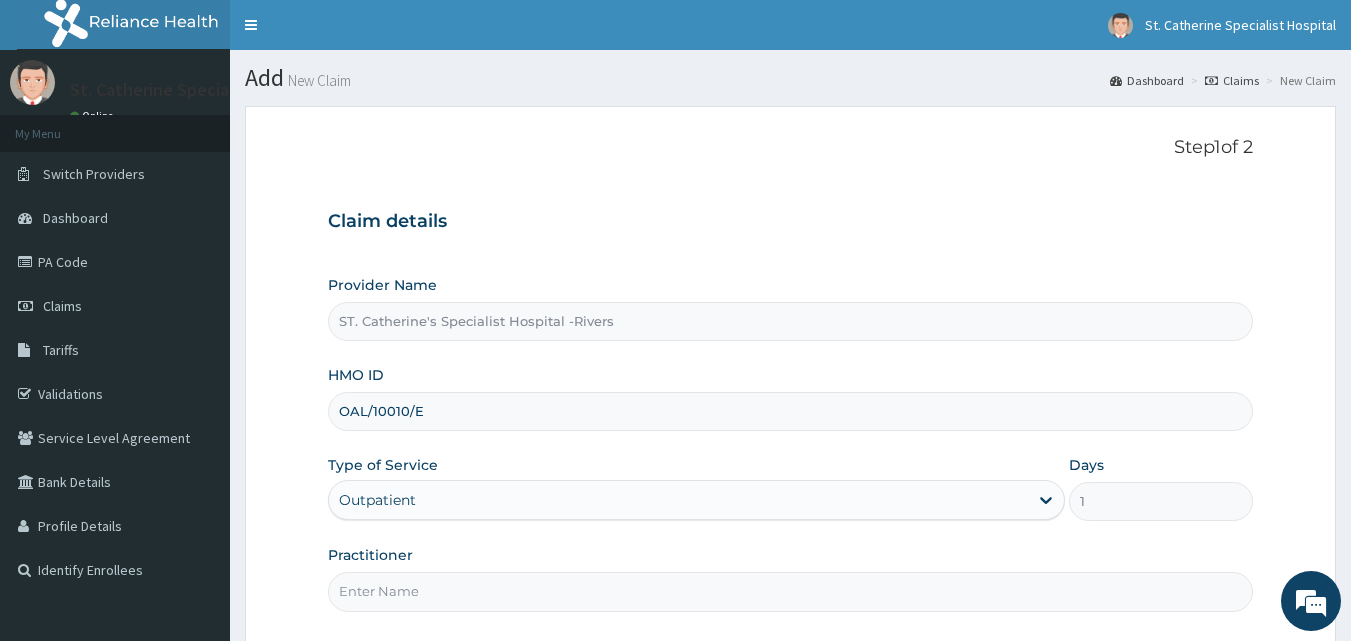 type on "LUBA" 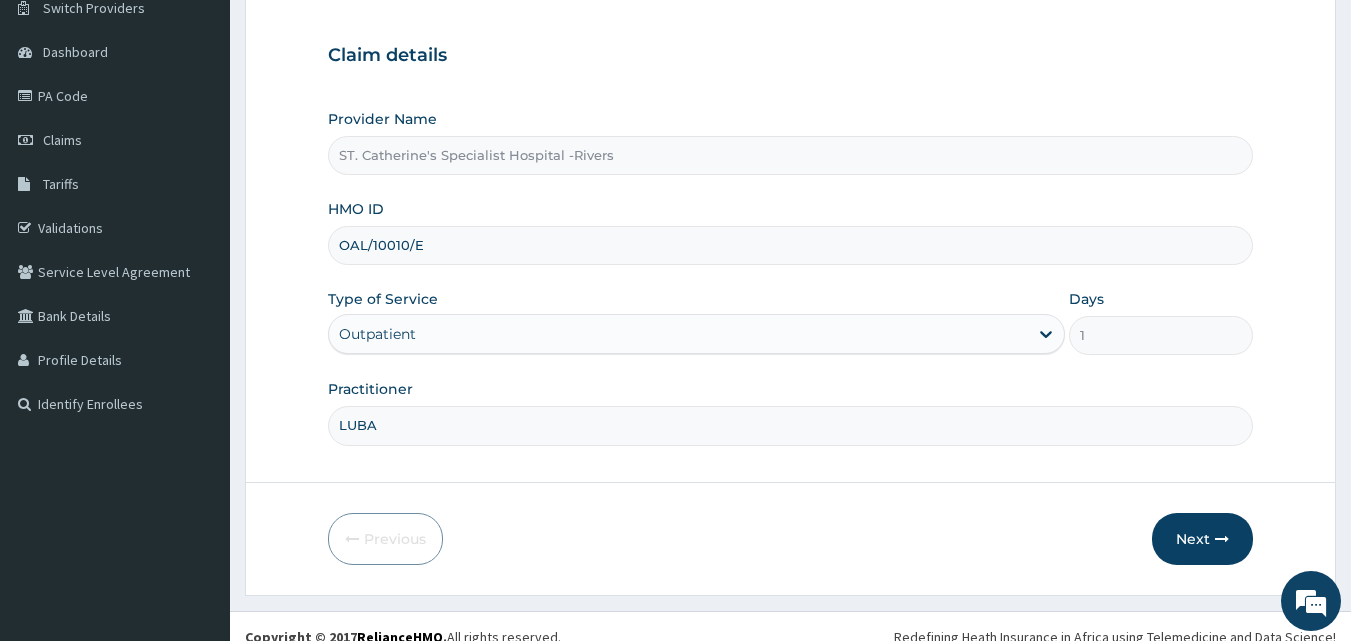 scroll, scrollTop: 187, scrollLeft: 0, axis: vertical 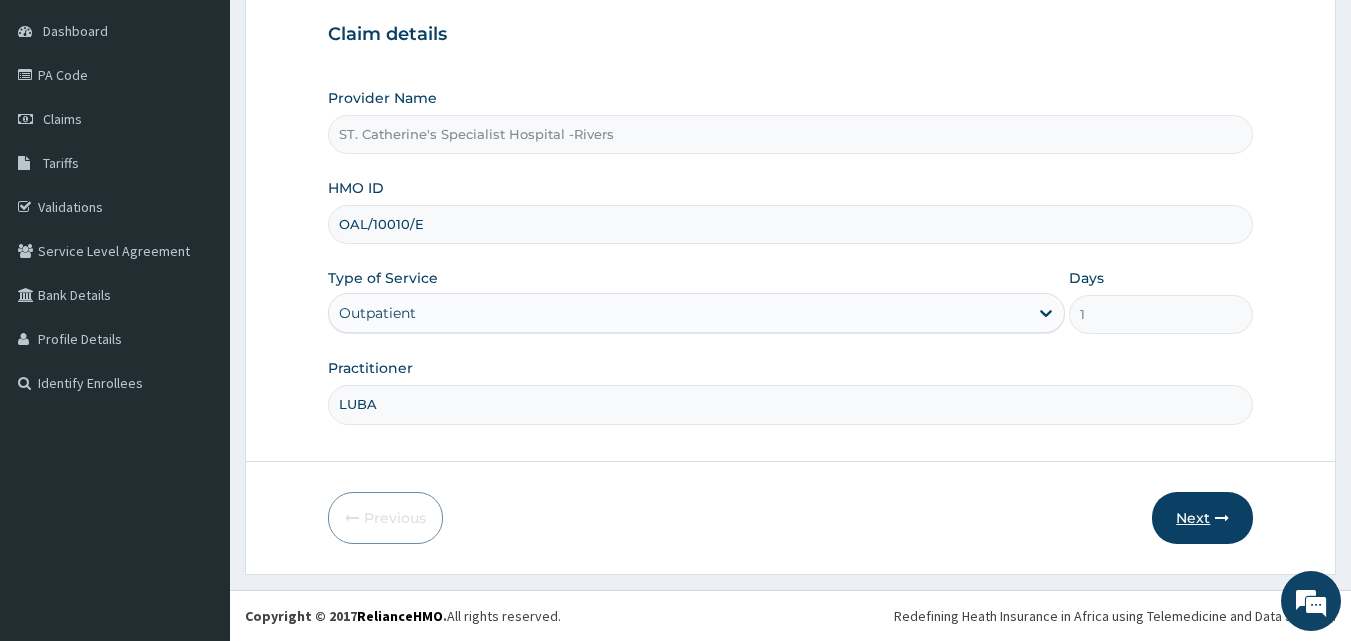 click on "Next" at bounding box center [1202, 518] 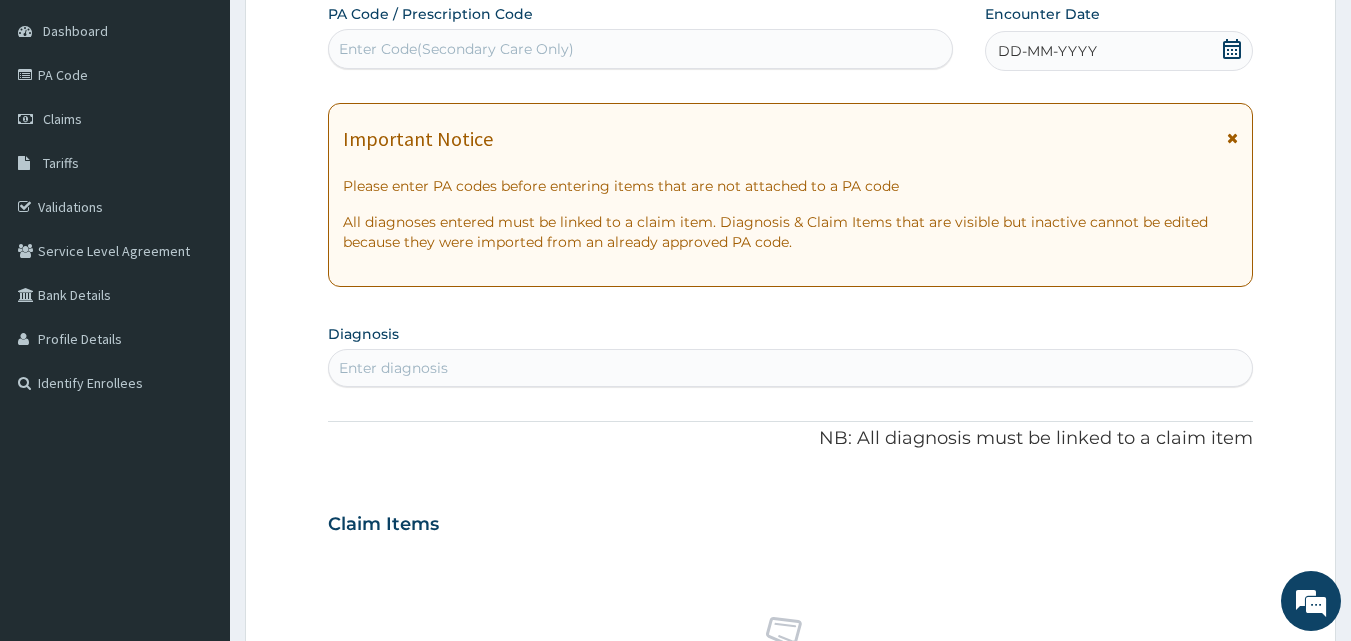 click 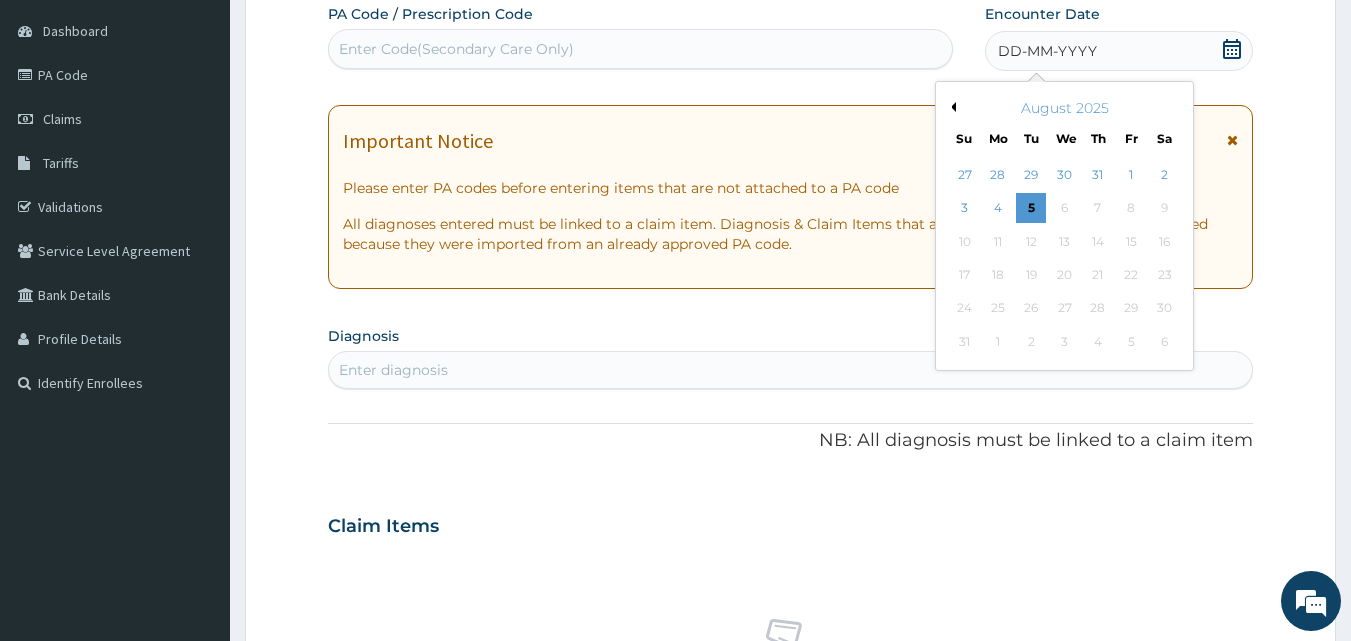 click on "Previous Month" at bounding box center (951, 107) 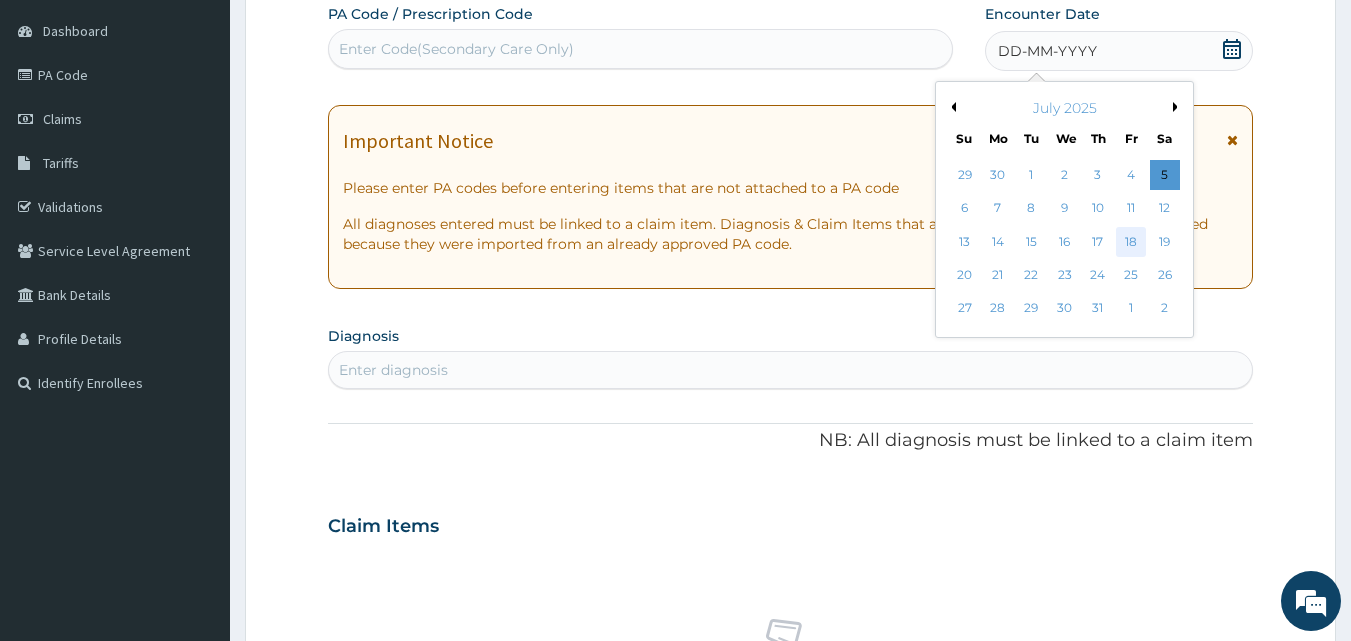 click on "18" at bounding box center [1131, 242] 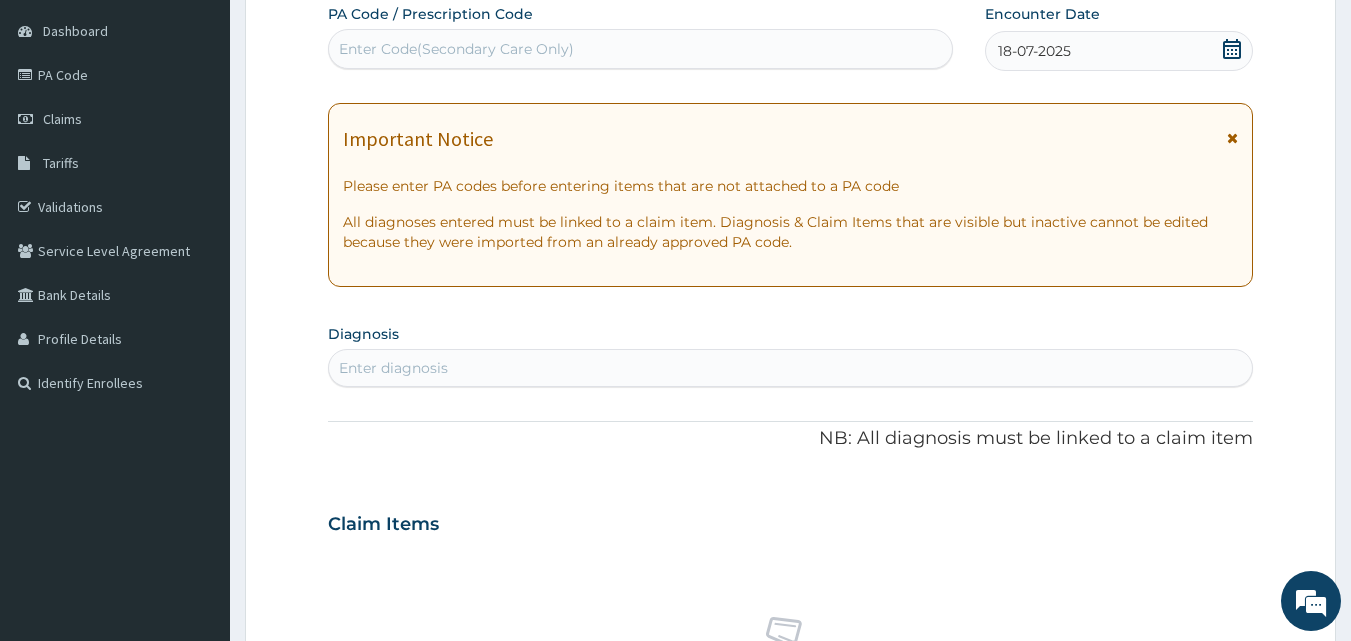 scroll, scrollTop: 187, scrollLeft: 0, axis: vertical 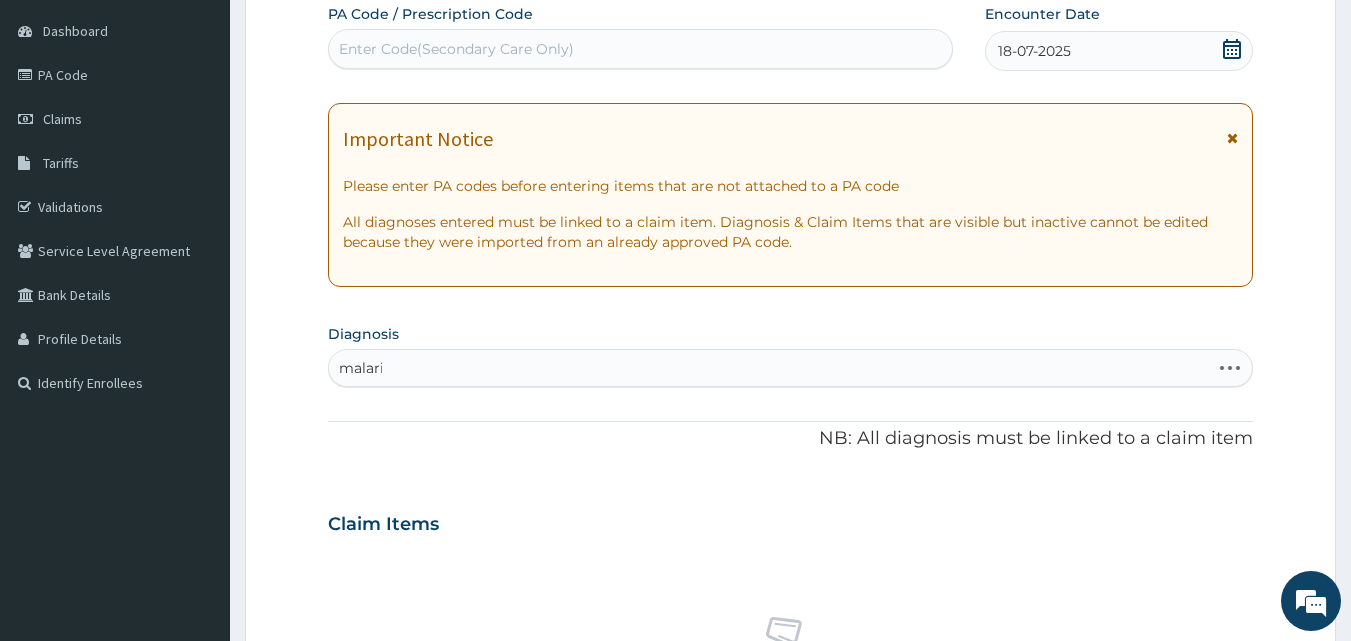 type on "malaria" 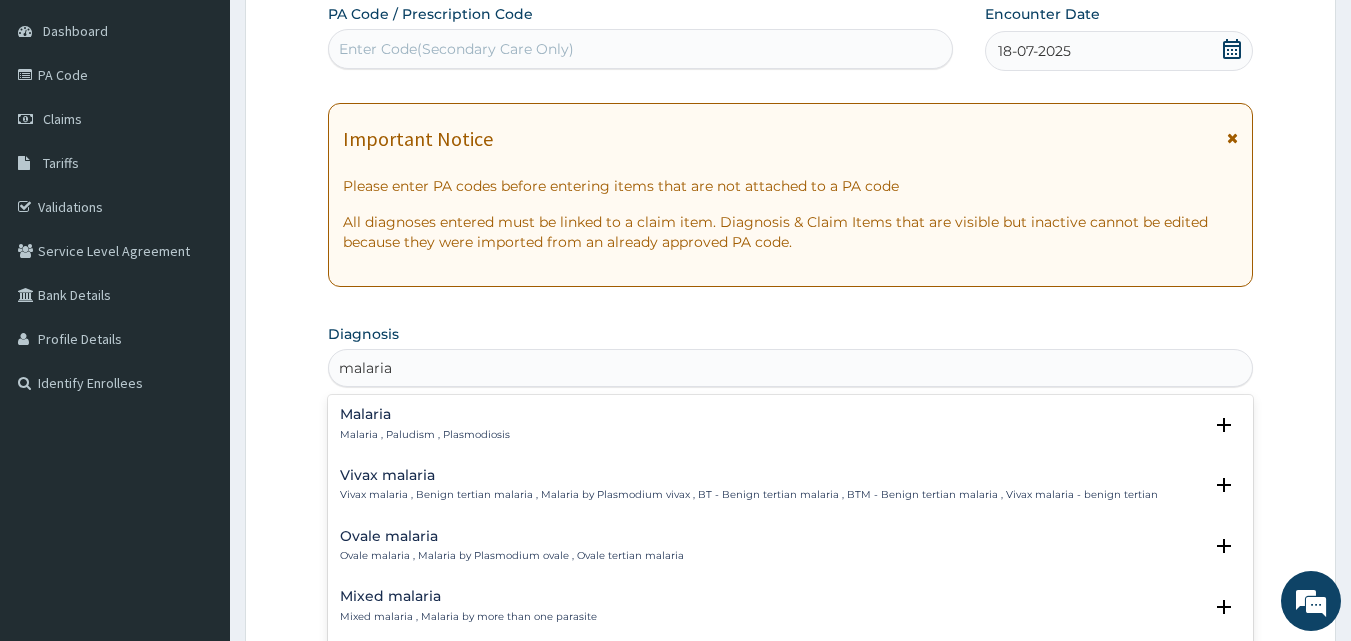 click on "Malaria" at bounding box center [425, 414] 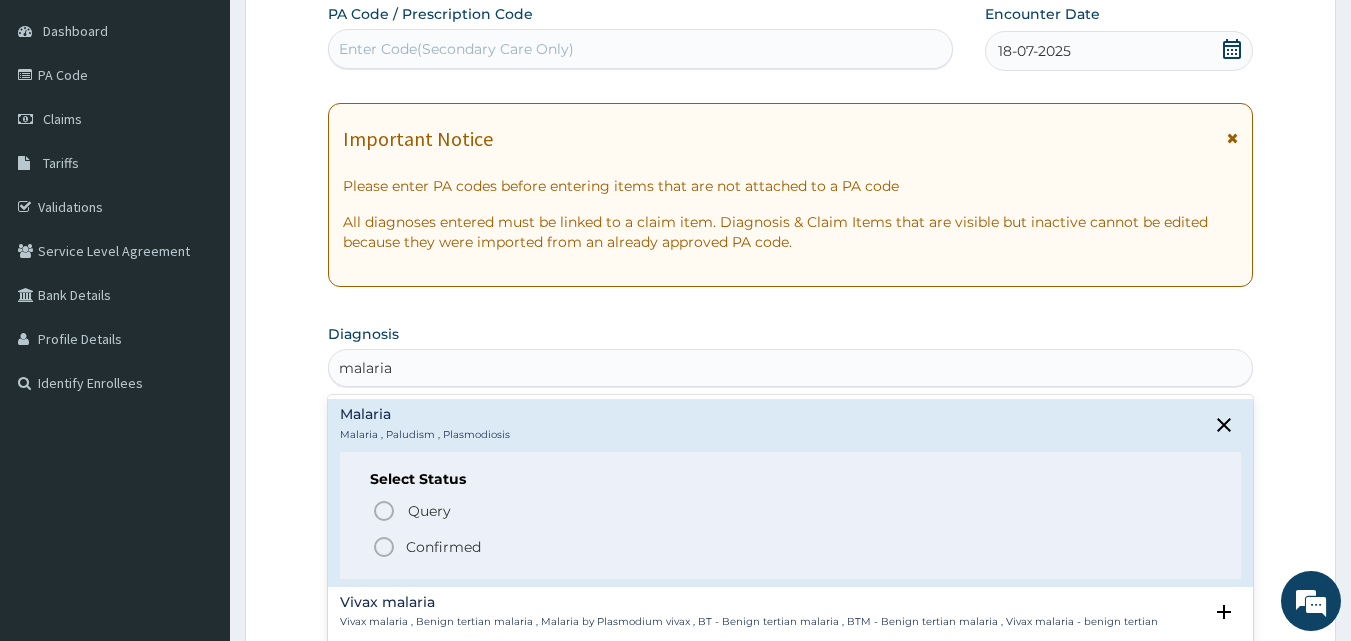 click 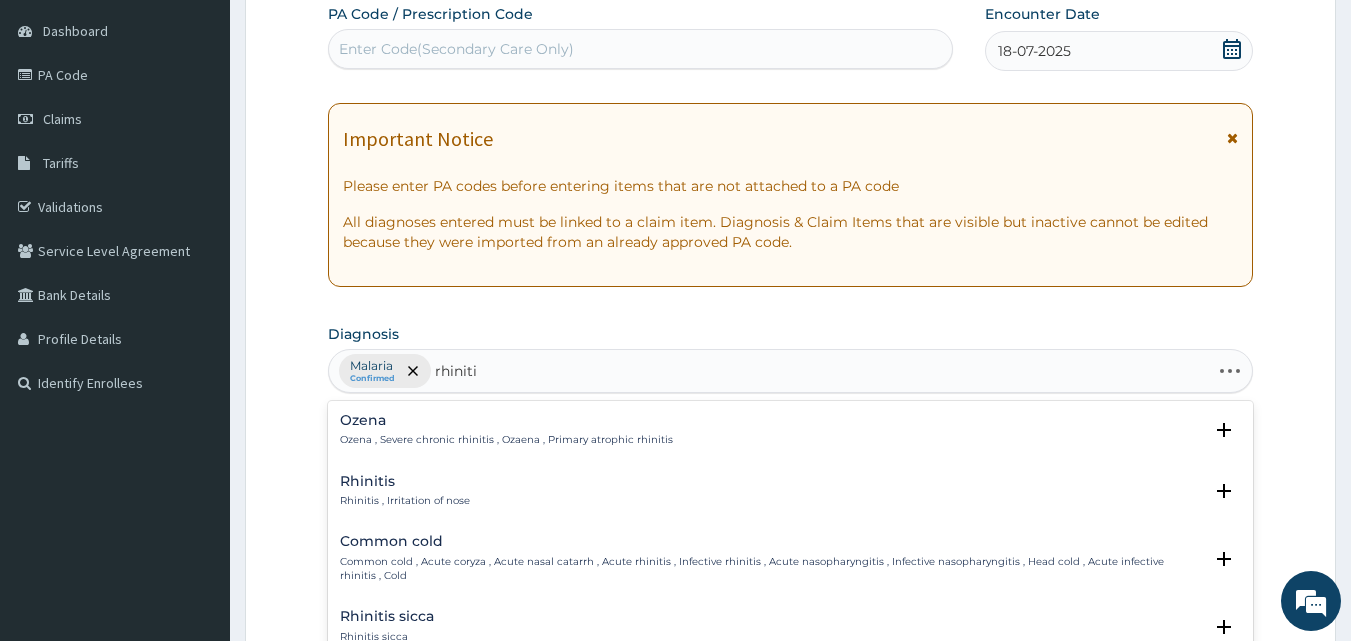 type on "rhinitis" 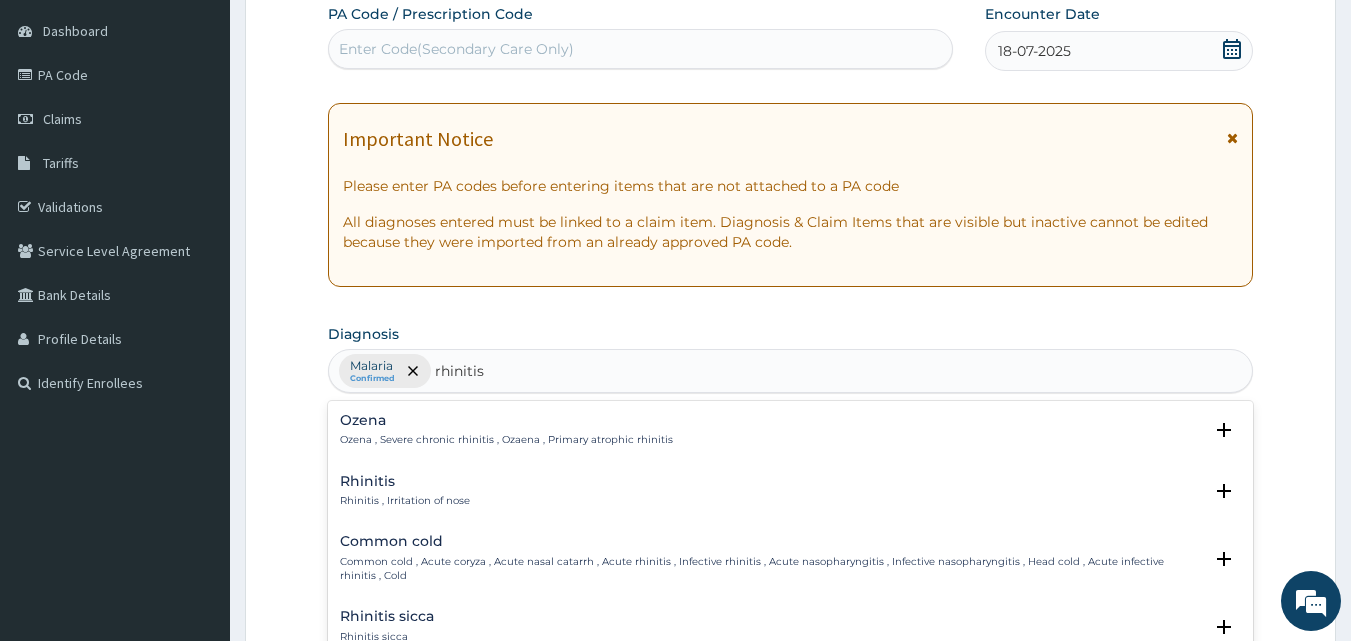 click on "Rhinitis , Irritation of nose" at bounding box center (405, 501) 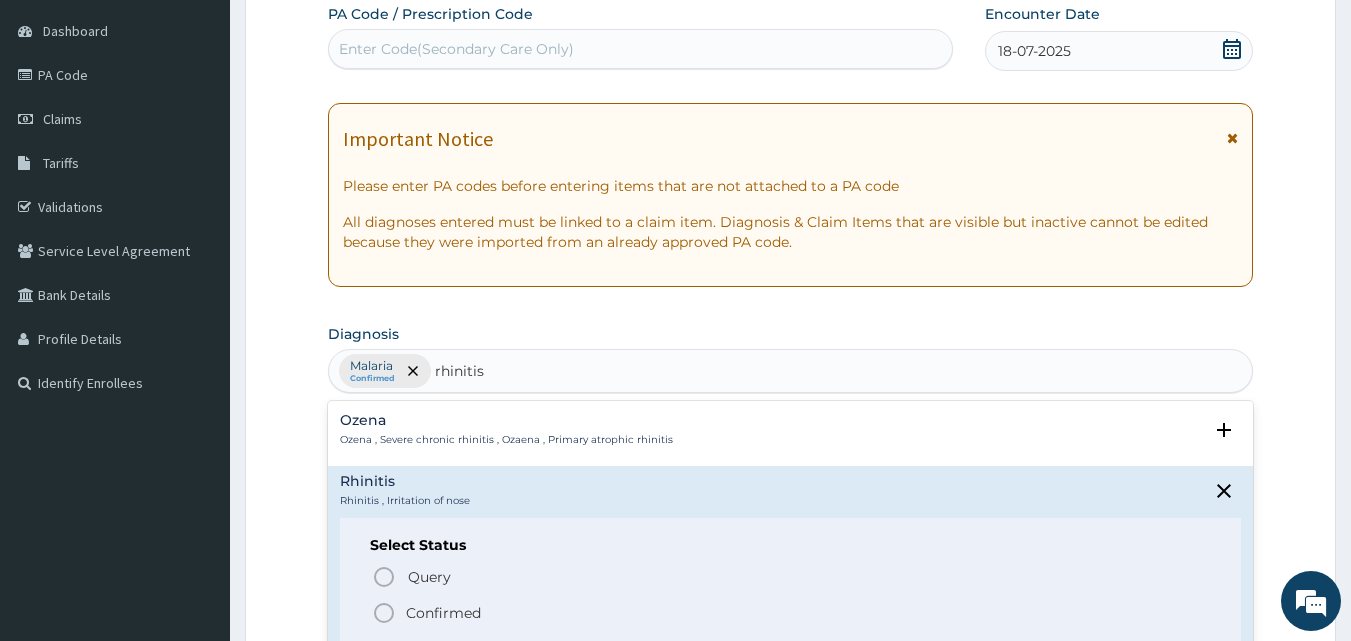 click 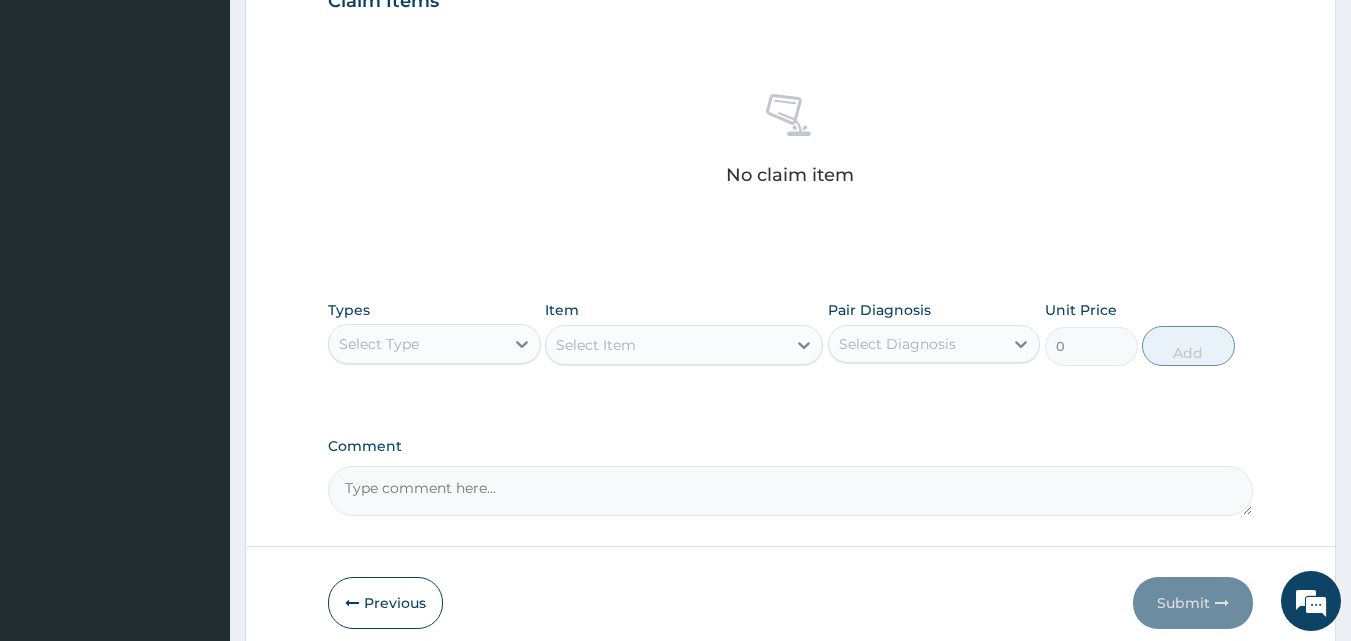 scroll, scrollTop: 801, scrollLeft: 0, axis: vertical 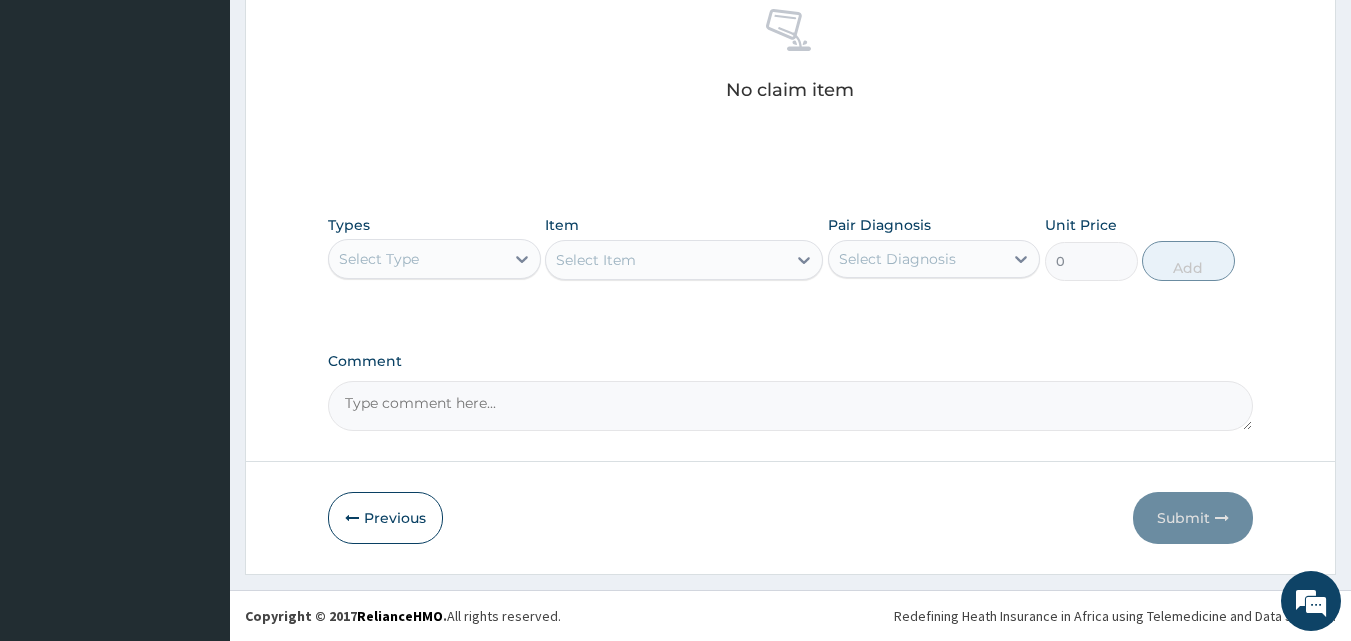click on "Select Type" at bounding box center (416, 259) 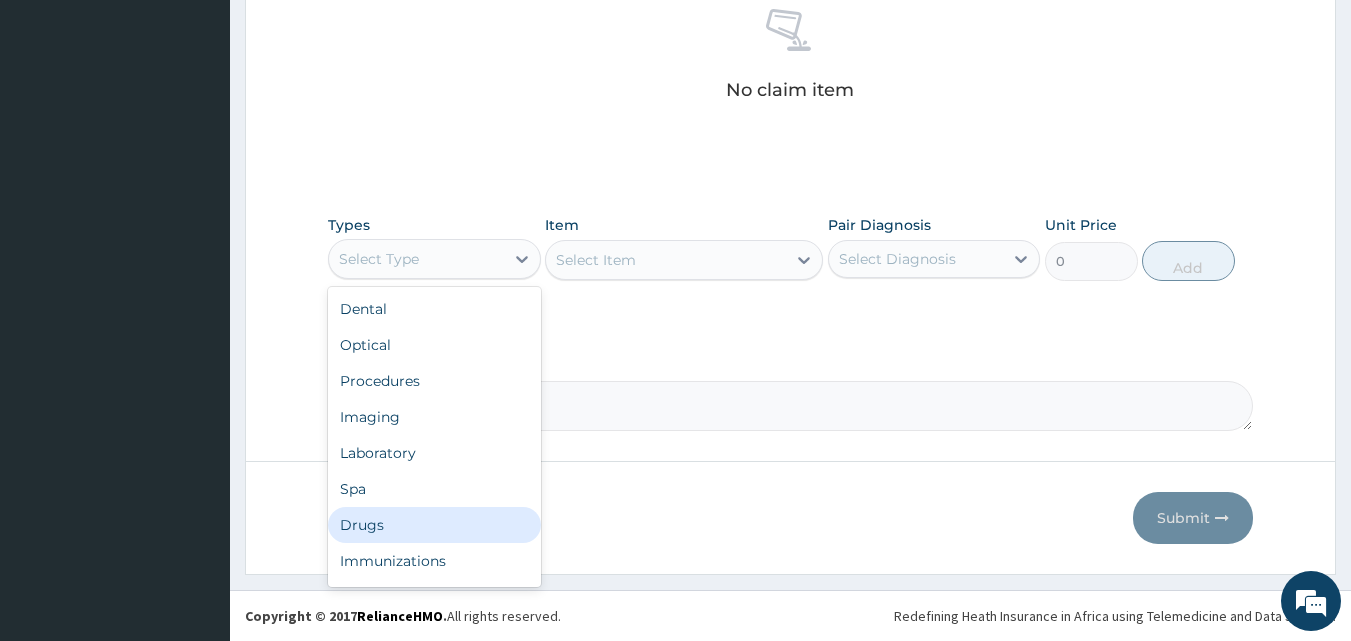 click on "Drugs" at bounding box center [434, 525] 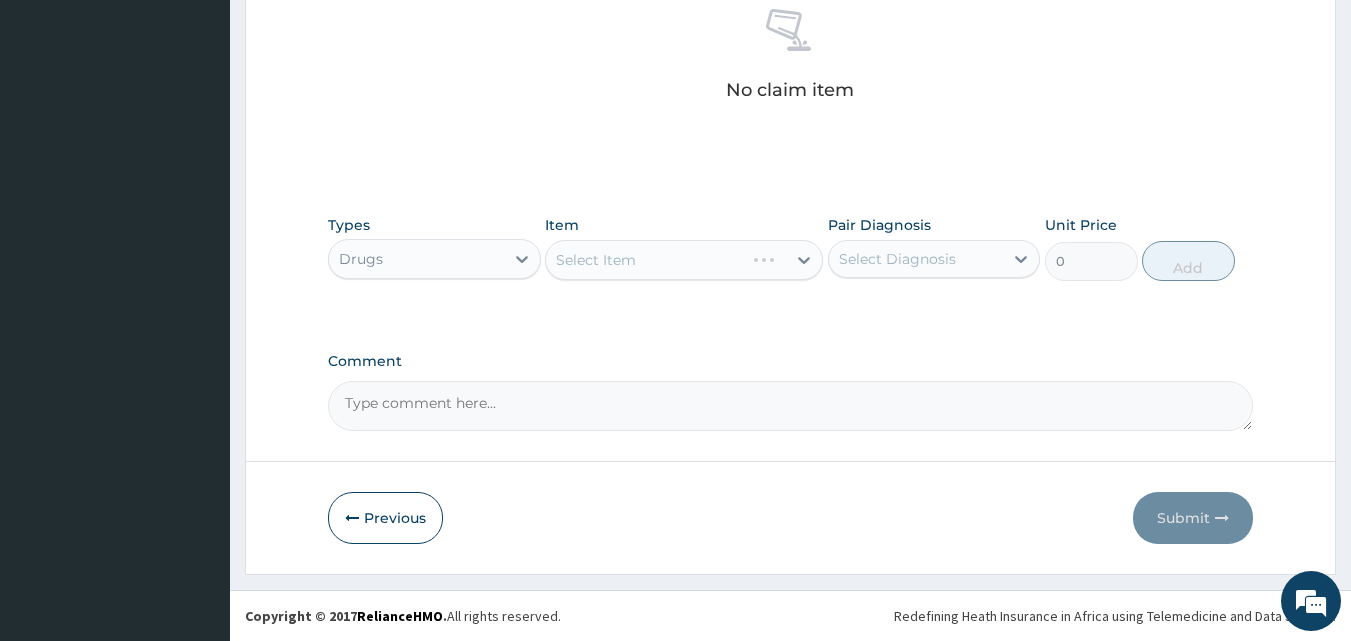 click on "Select Item" at bounding box center [684, 260] 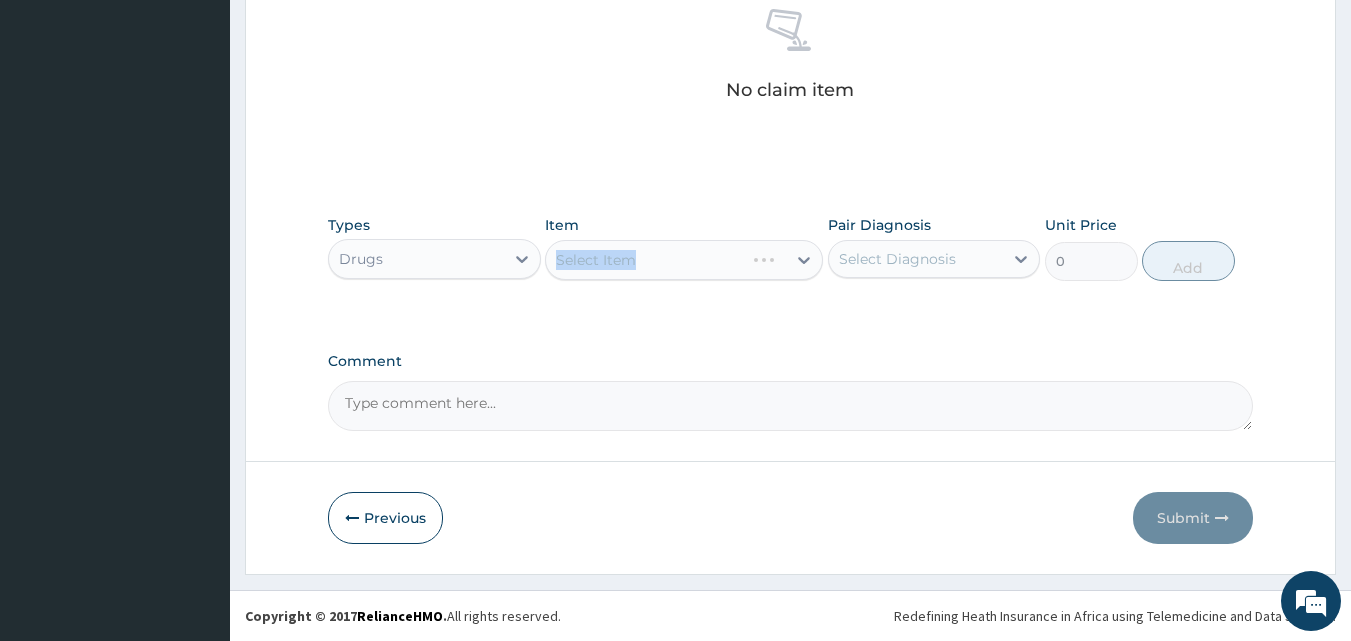 click on "Select Item" at bounding box center [684, 260] 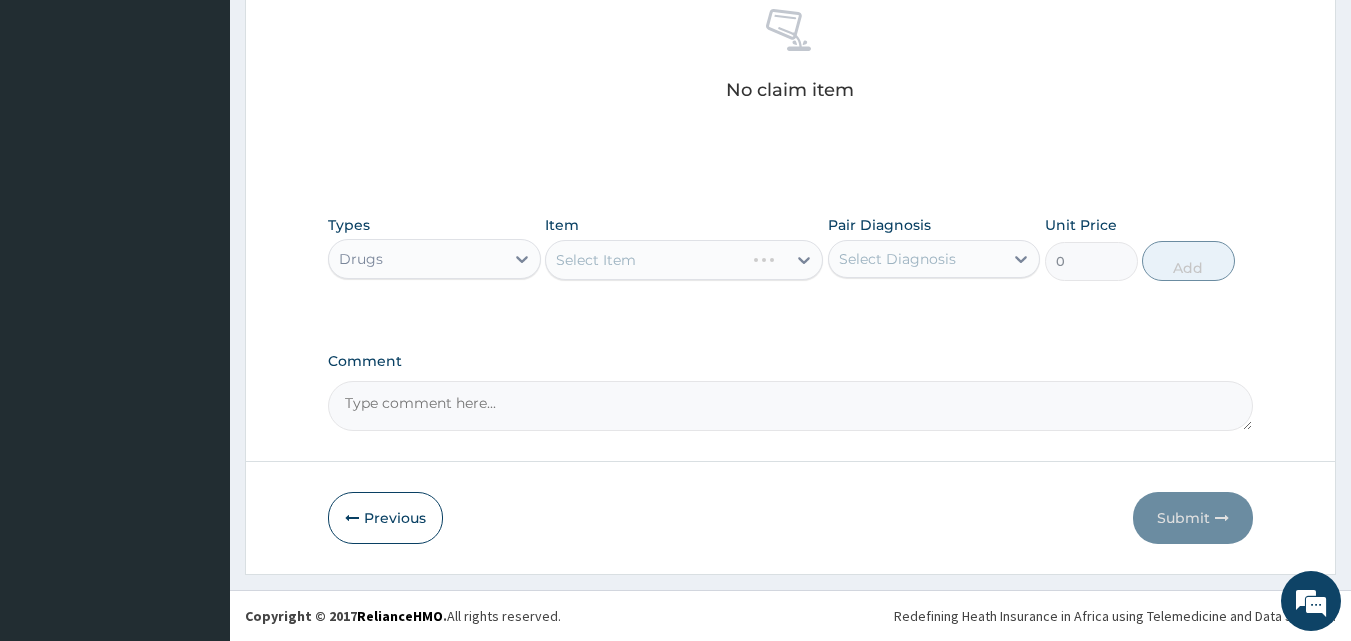 click on "Select Item" at bounding box center [684, 260] 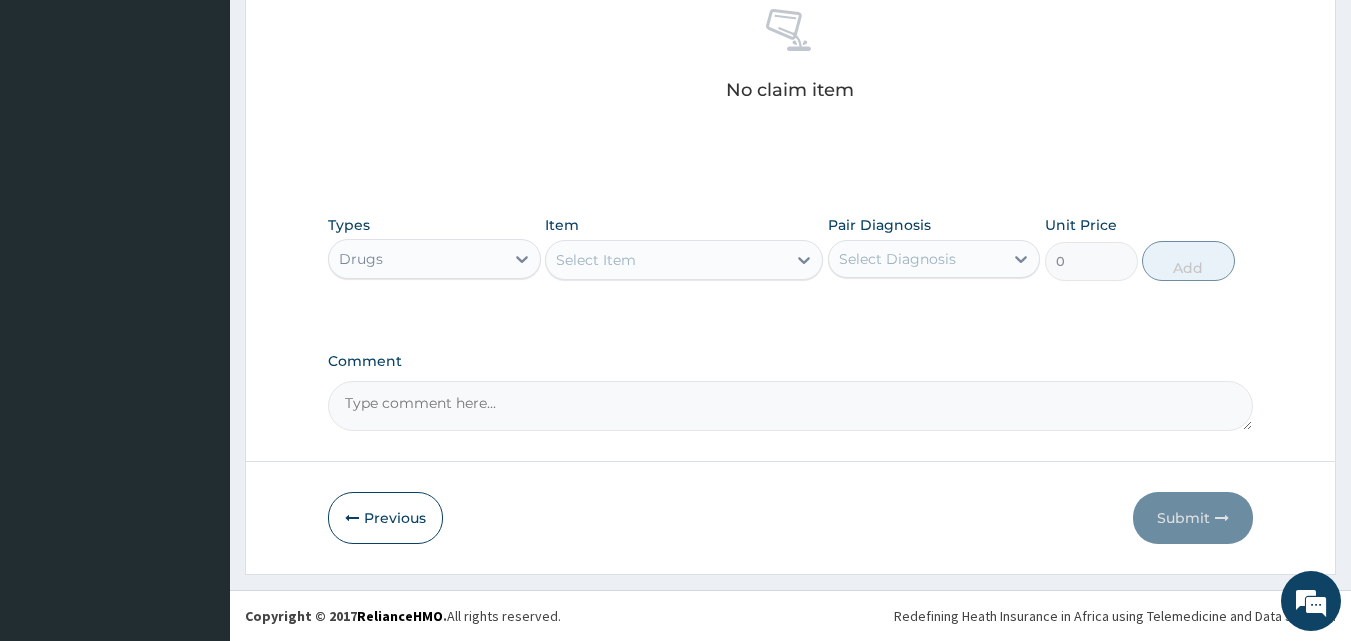 click on "Select Item" at bounding box center [666, 260] 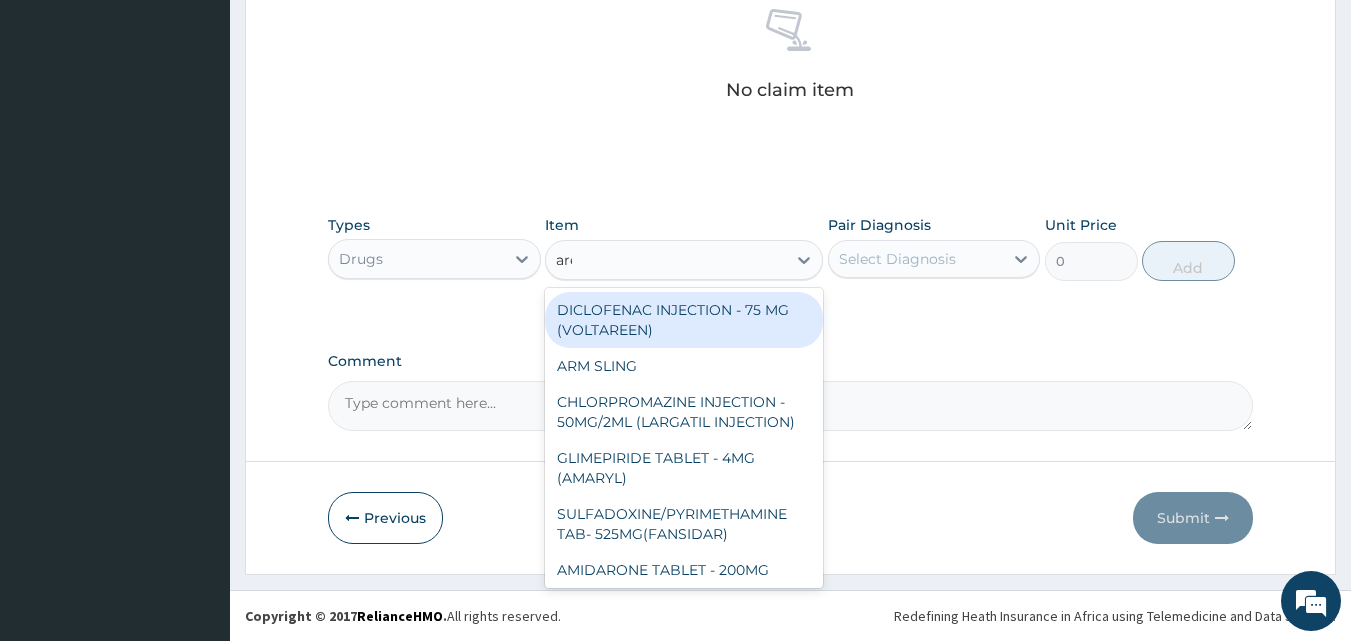 type on "aree" 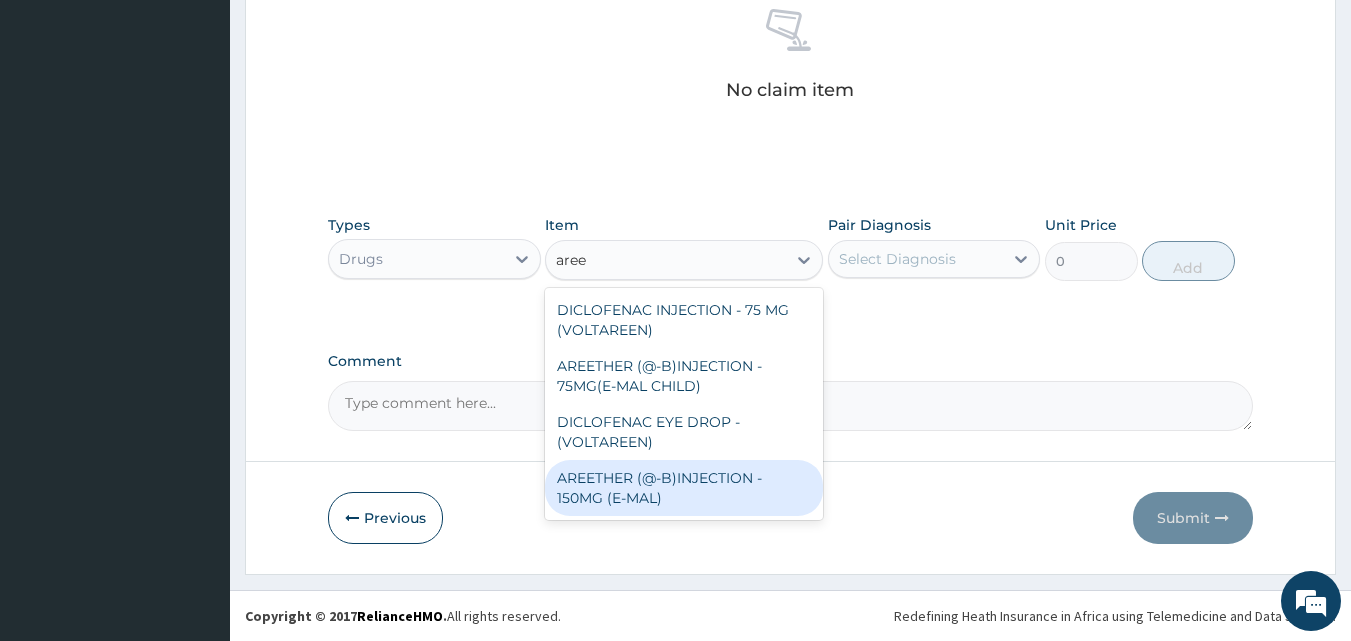 click on "AREETHER (@-B)INJECTION - 150MG (E-MAL)" at bounding box center [684, 488] 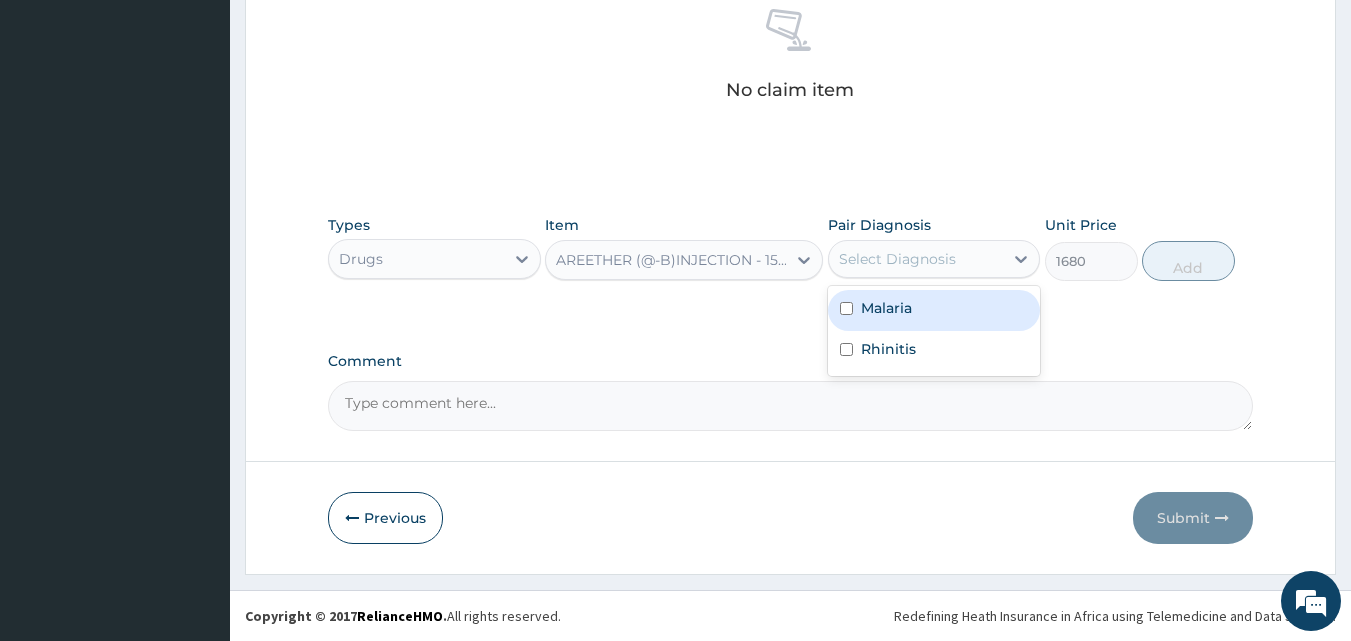 click on "Select Diagnosis" at bounding box center [897, 259] 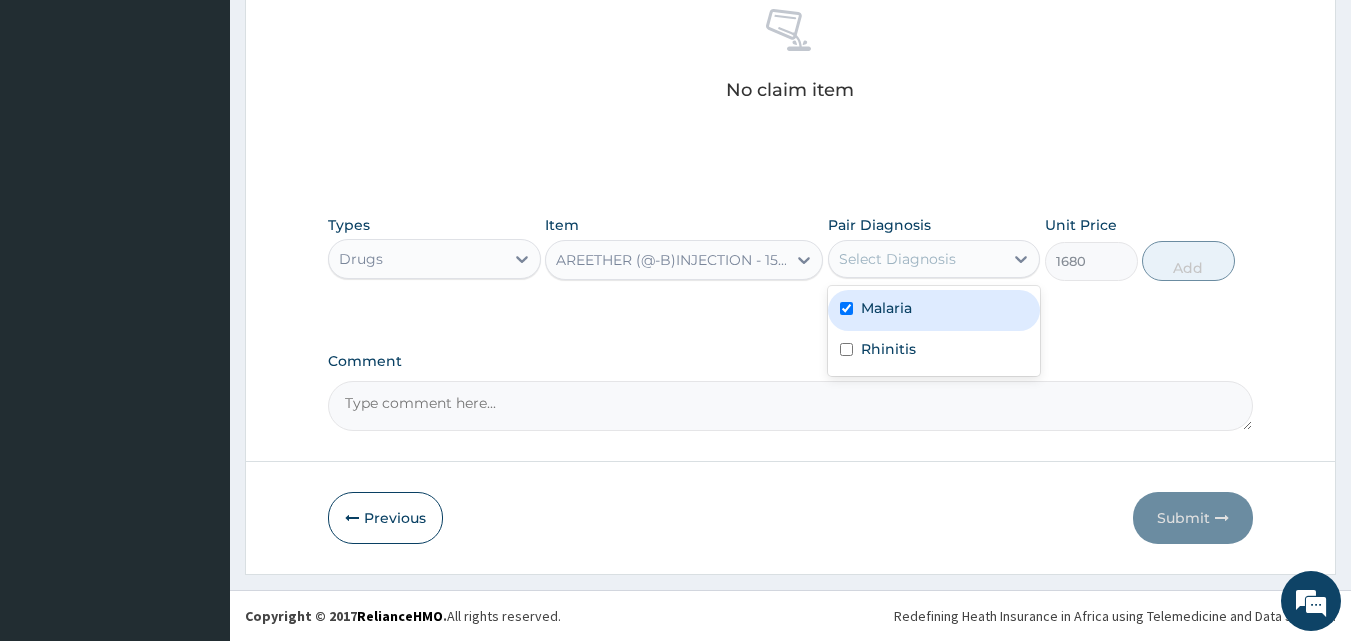 checkbox on "true" 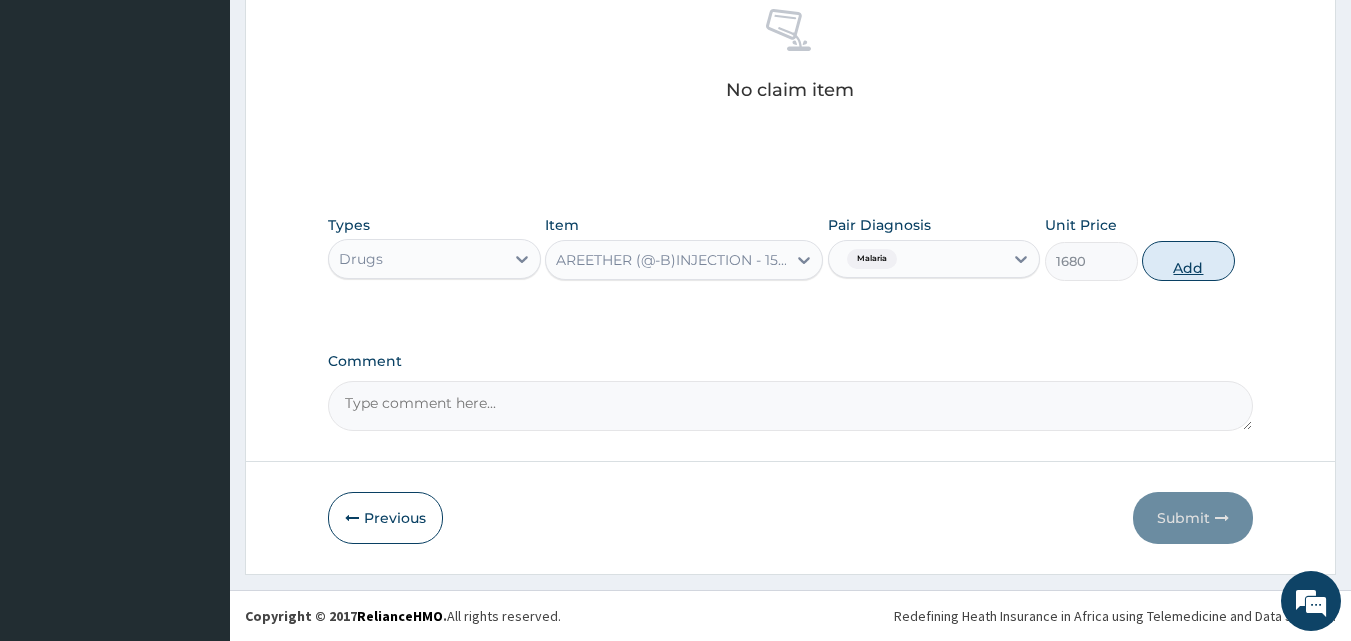 click on "Add" at bounding box center (1188, 261) 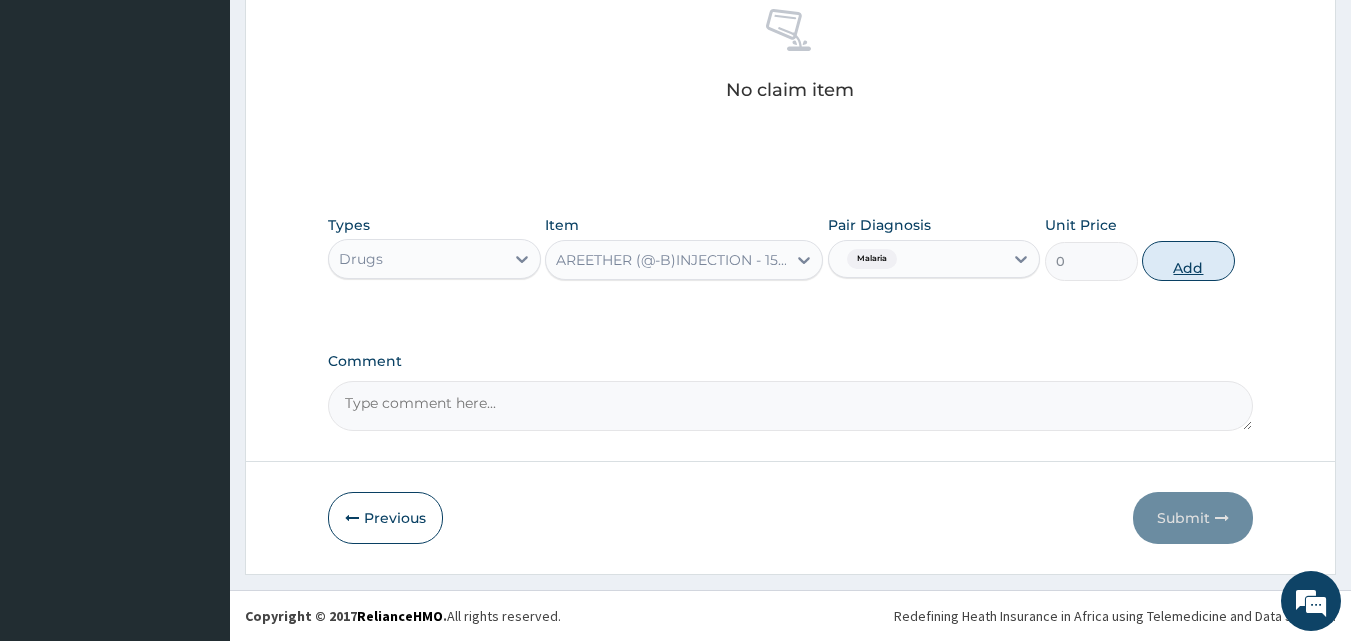 scroll, scrollTop: 732, scrollLeft: 0, axis: vertical 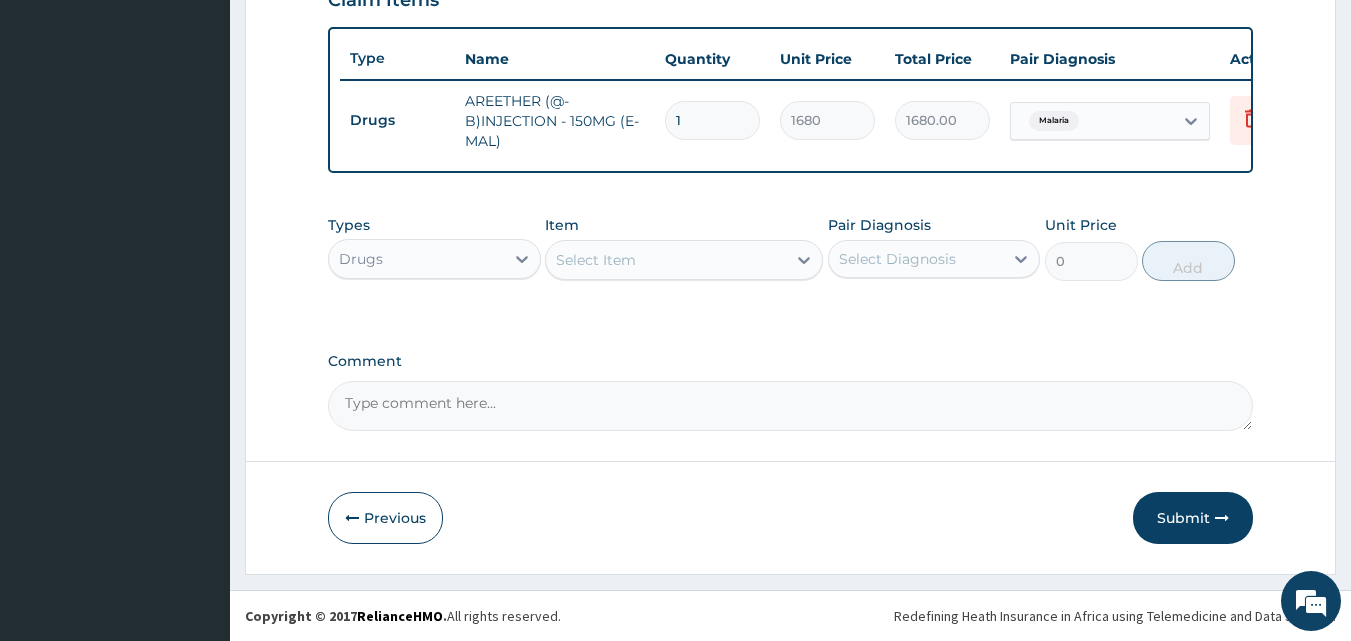 click on "Select Item" at bounding box center (666, 260) 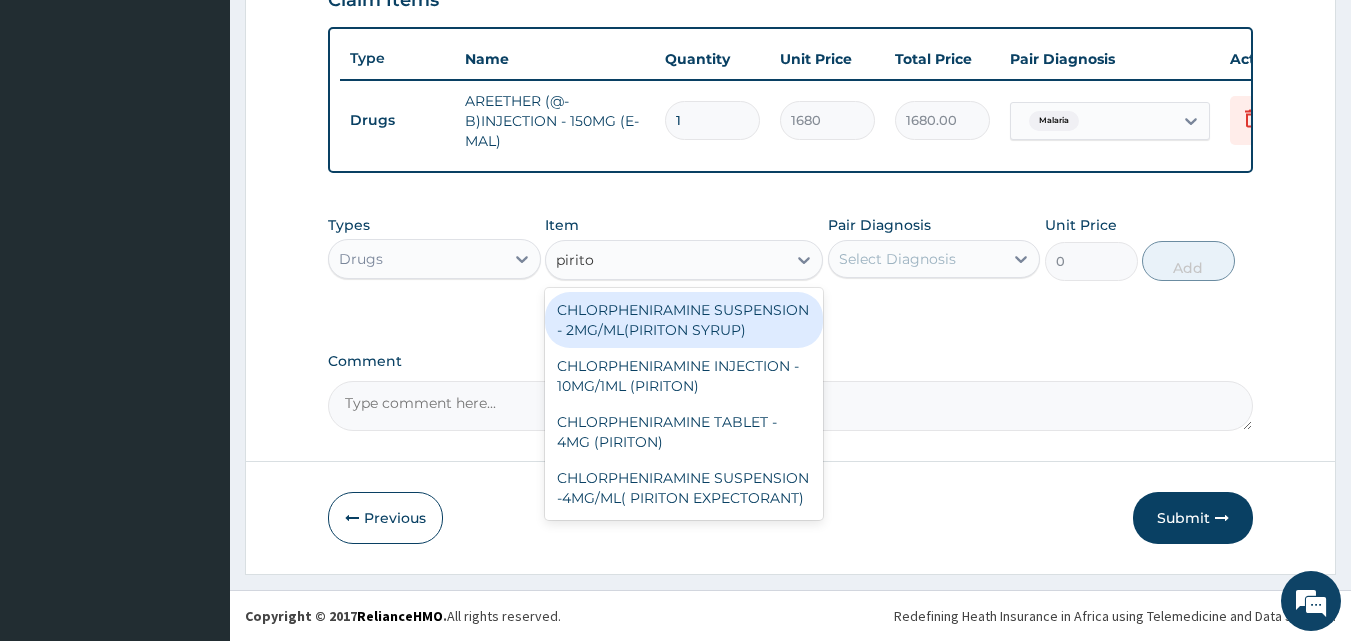type on "piriton" 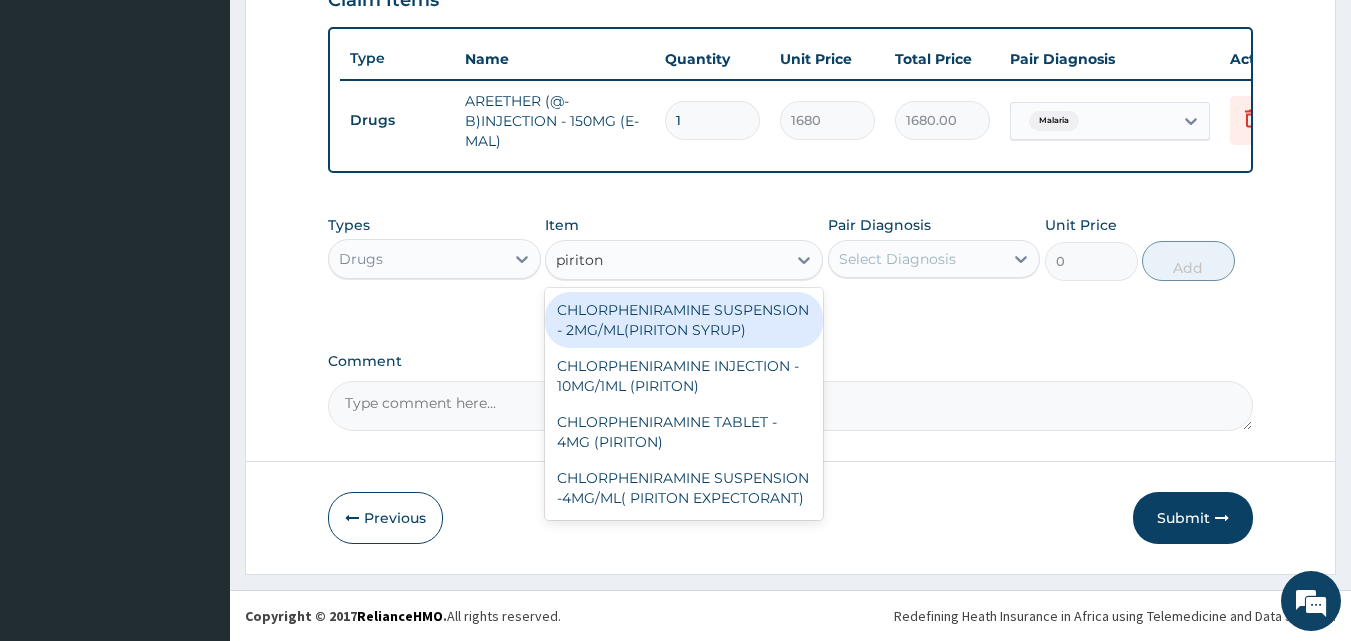 click on "CHLORPHENIRAMINE SUSPENSION - 2MG/ML(PIRITON SYRUP)" at bounding box center (684, 320) 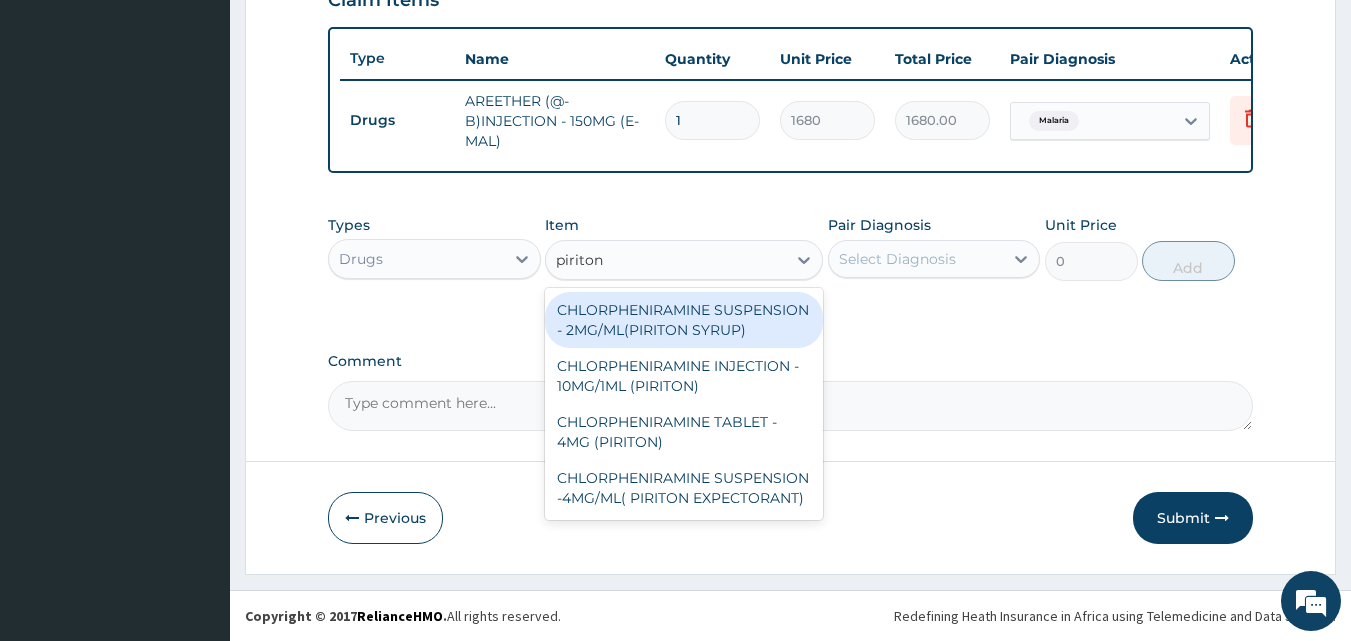 type 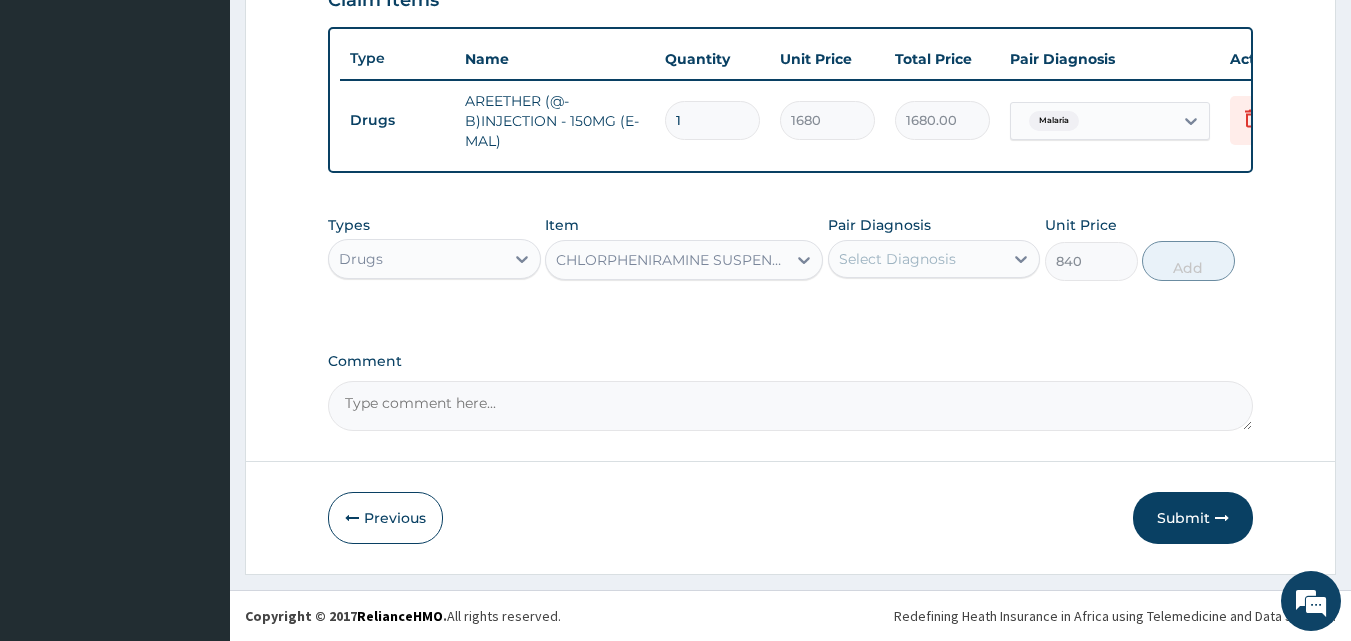 click on "Select Diagnosis" at bounding box center (916, 259) 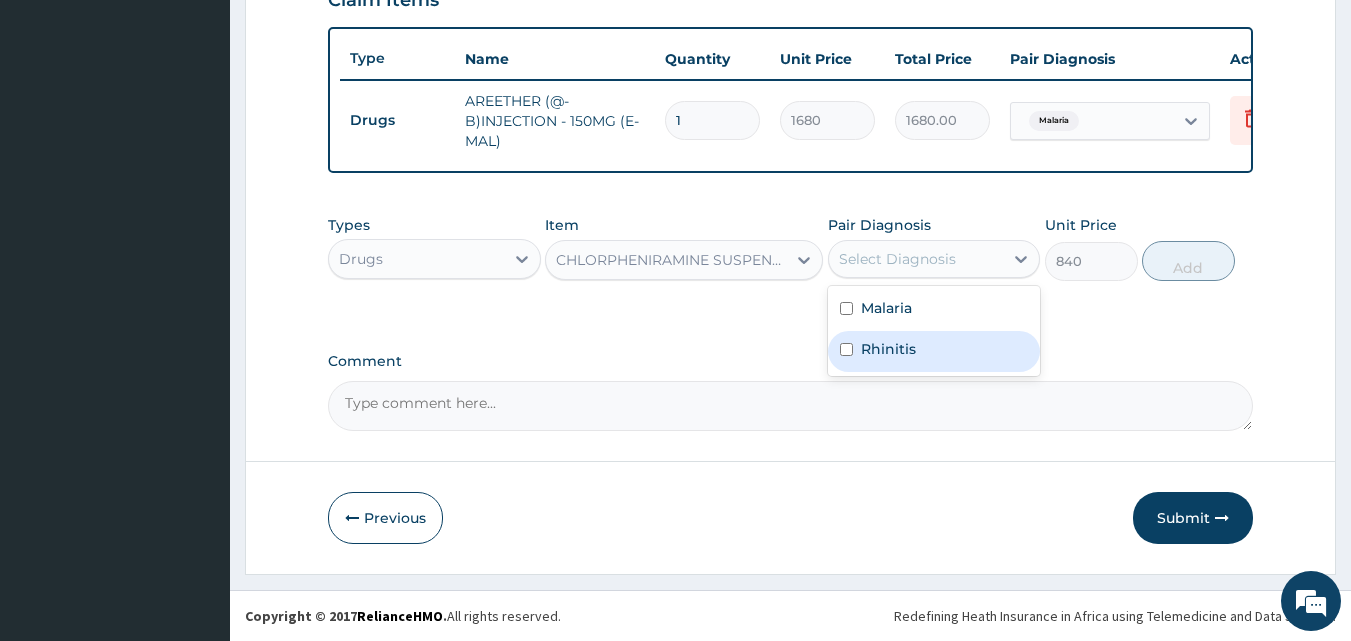 click on "Rhinitis" at bounding box center [934, 351] 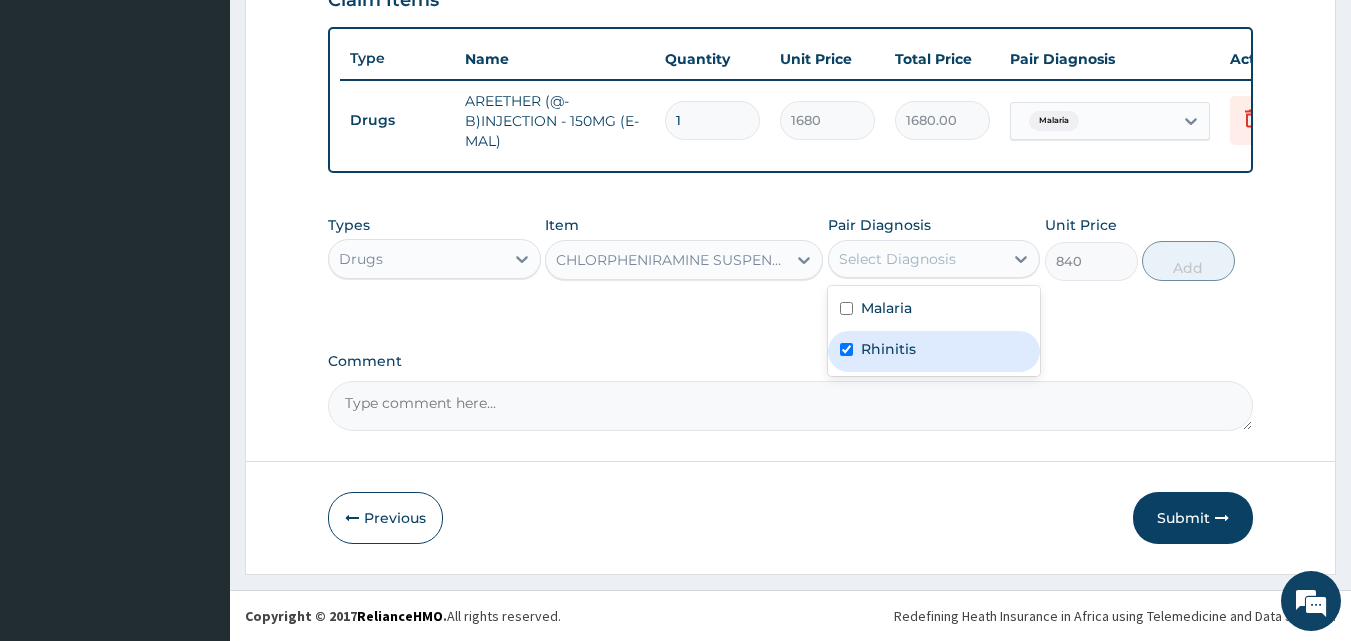checkbox on "true" 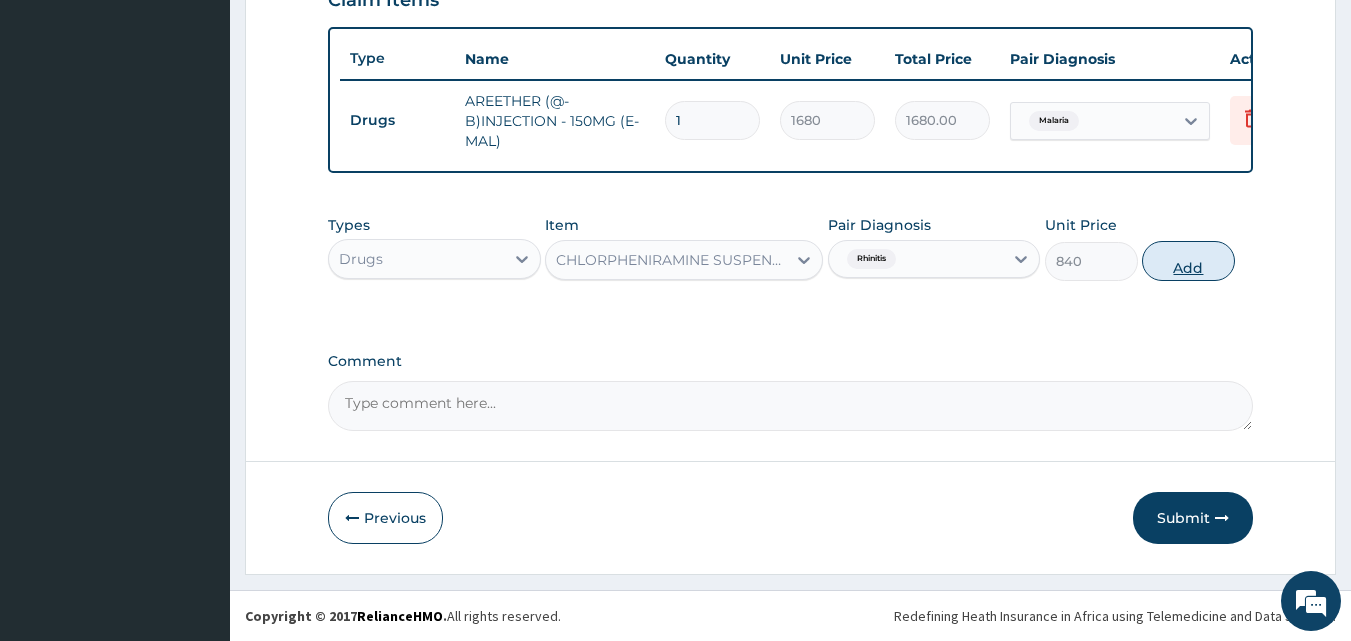 click on "Add" at bounding box center [1188, 261] 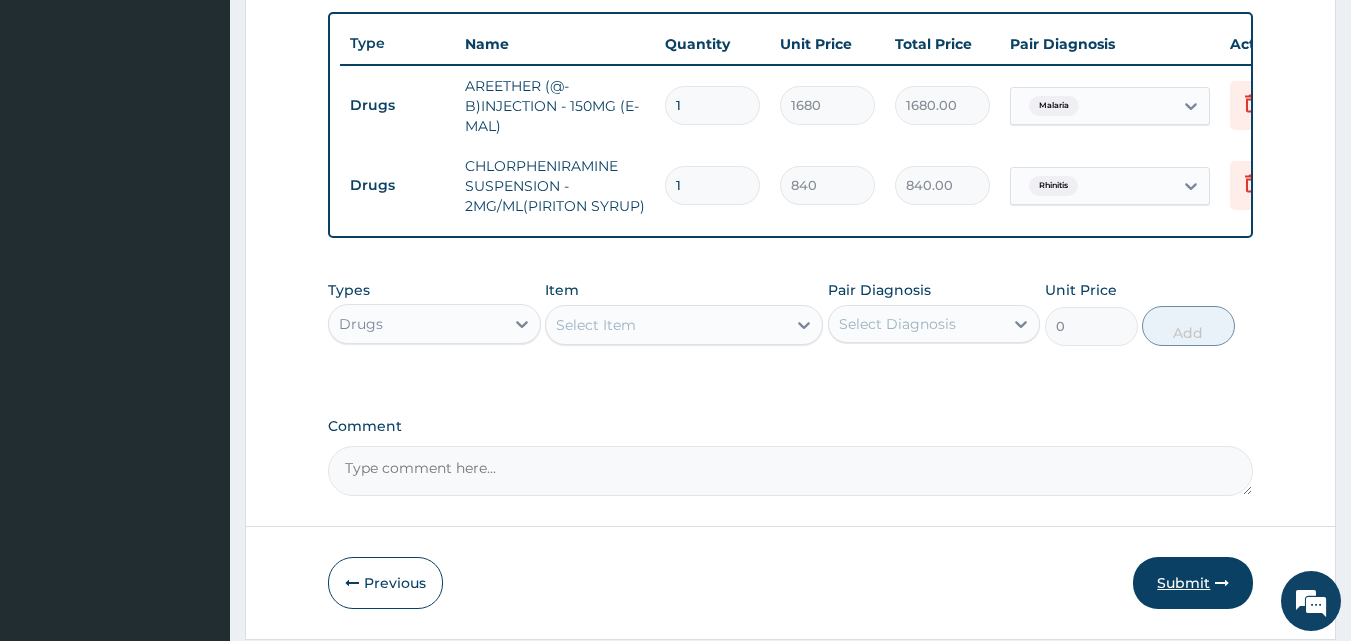 click on "Submit" at bounding box center (1193, 583) 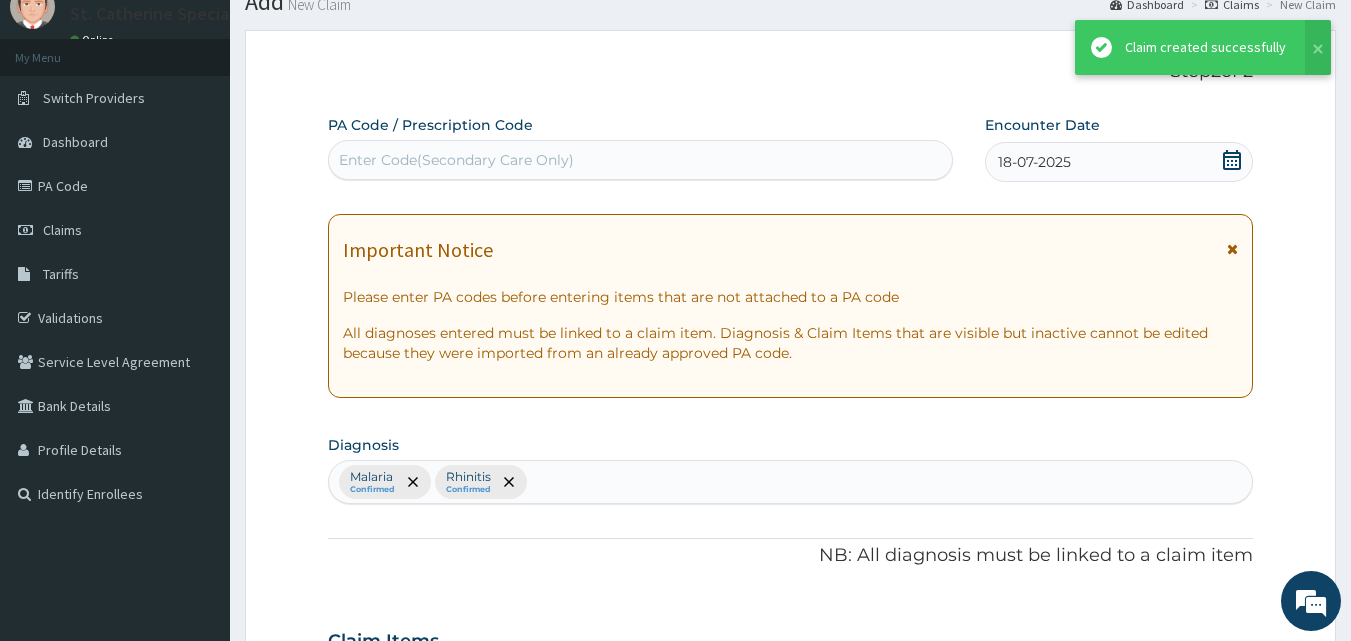 scroll, scrollTop: 732, scrollLeft: 0, axis: vertical 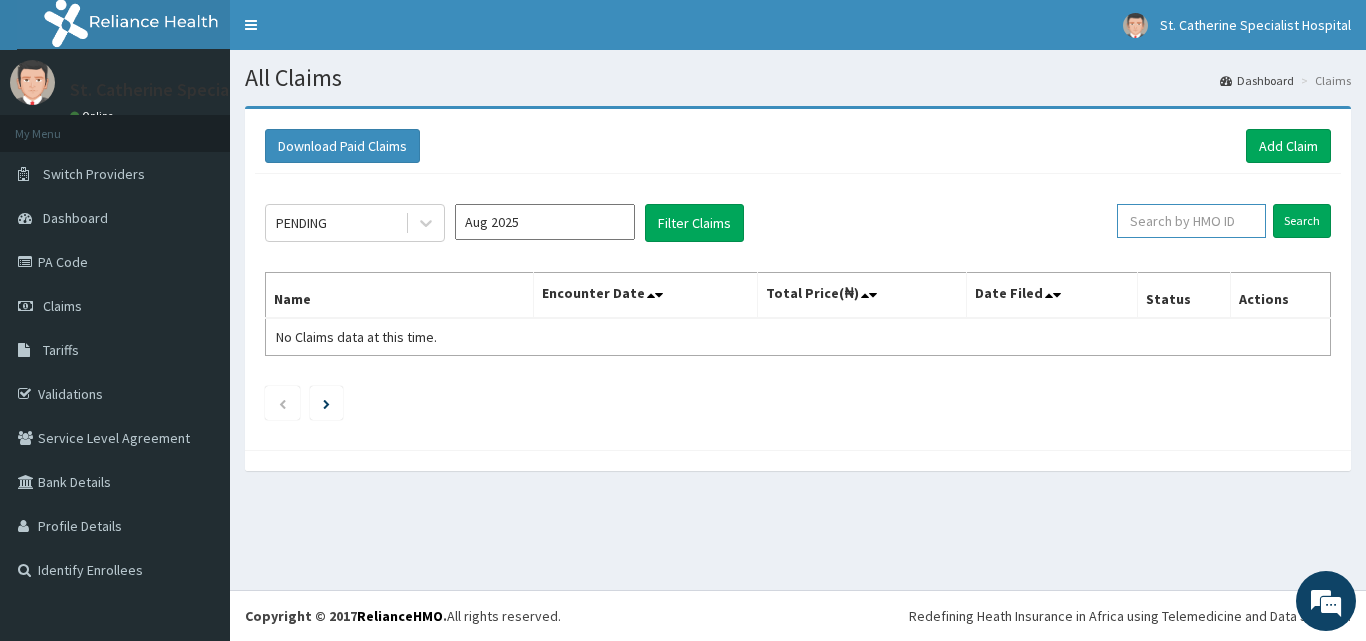 click at bounding box center (1191, 221) 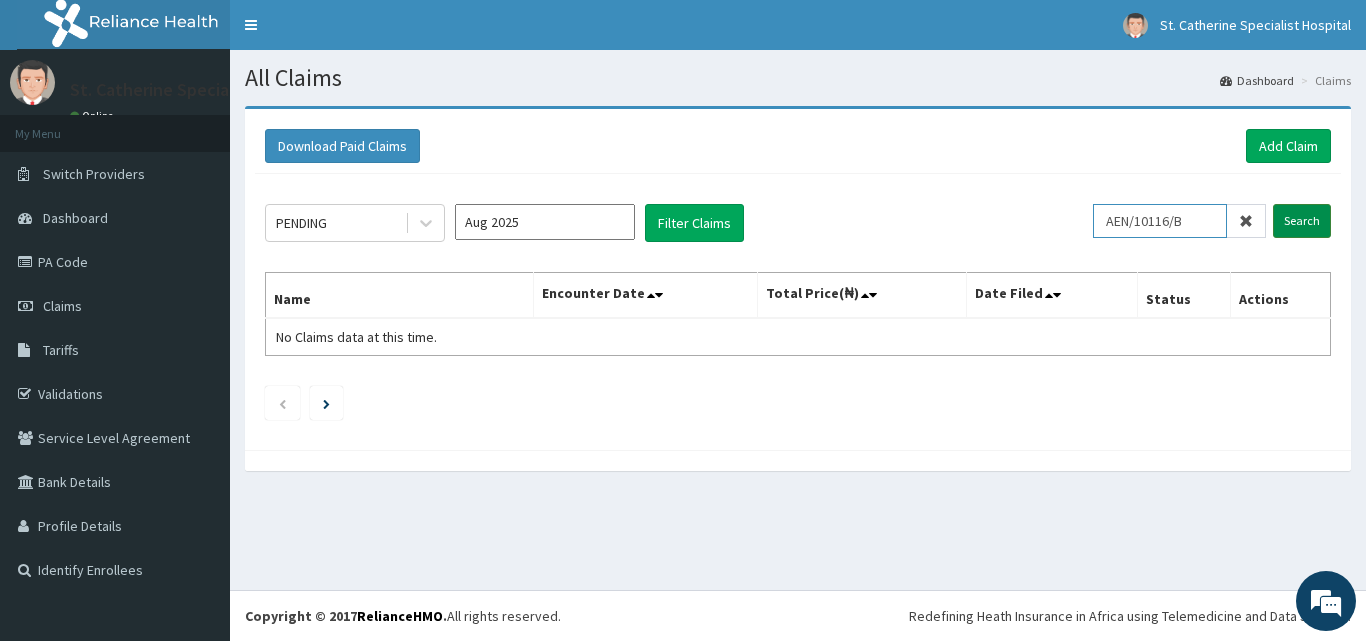 type on "AEN/10116/B" 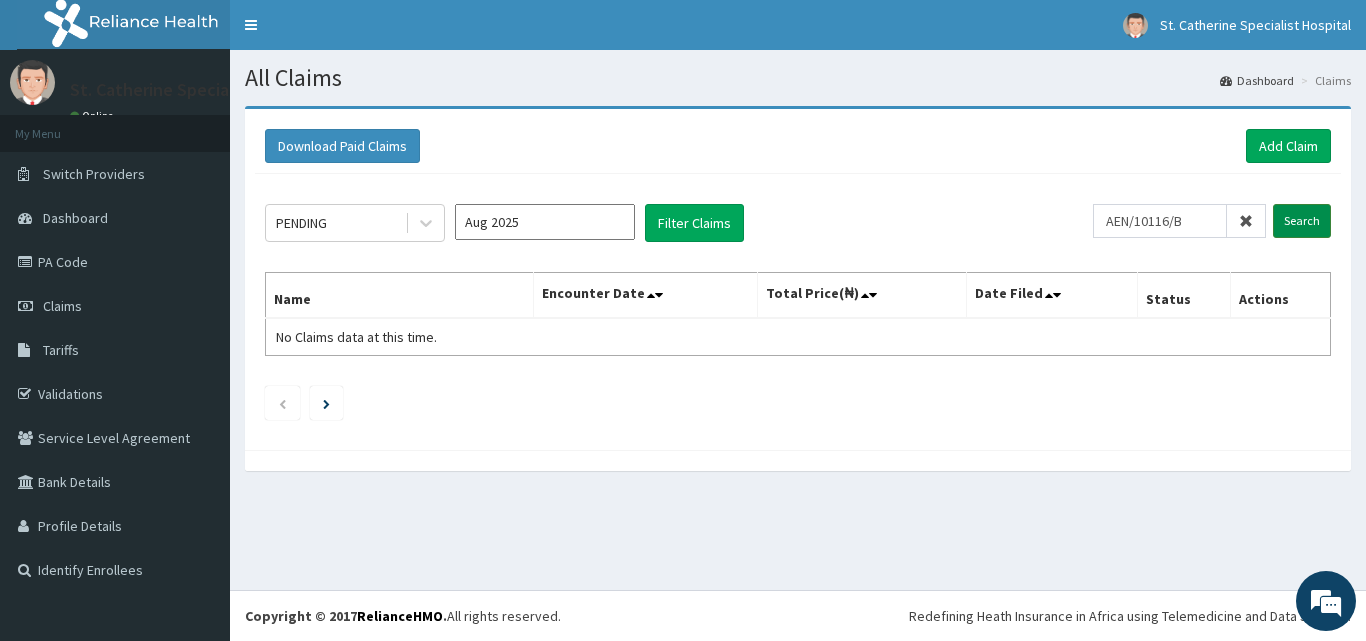 click on "Search" at bounding box center (1302, 221) 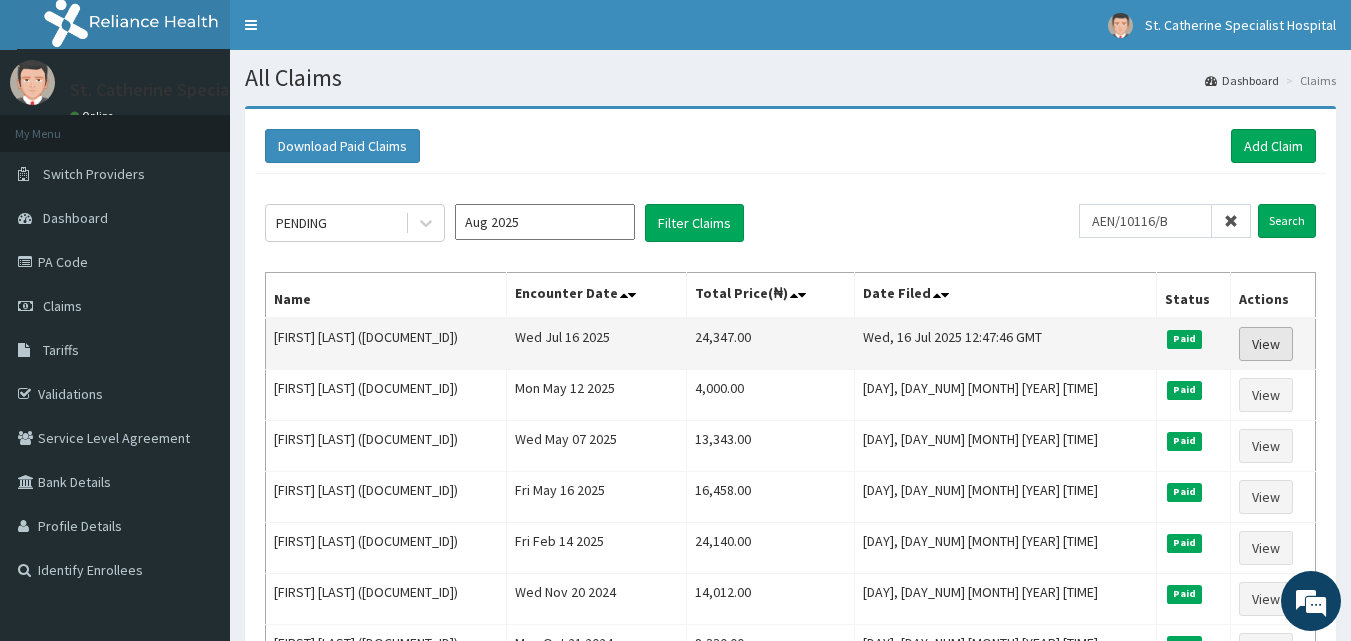 click on "View" at bounding box center [1266, 344] 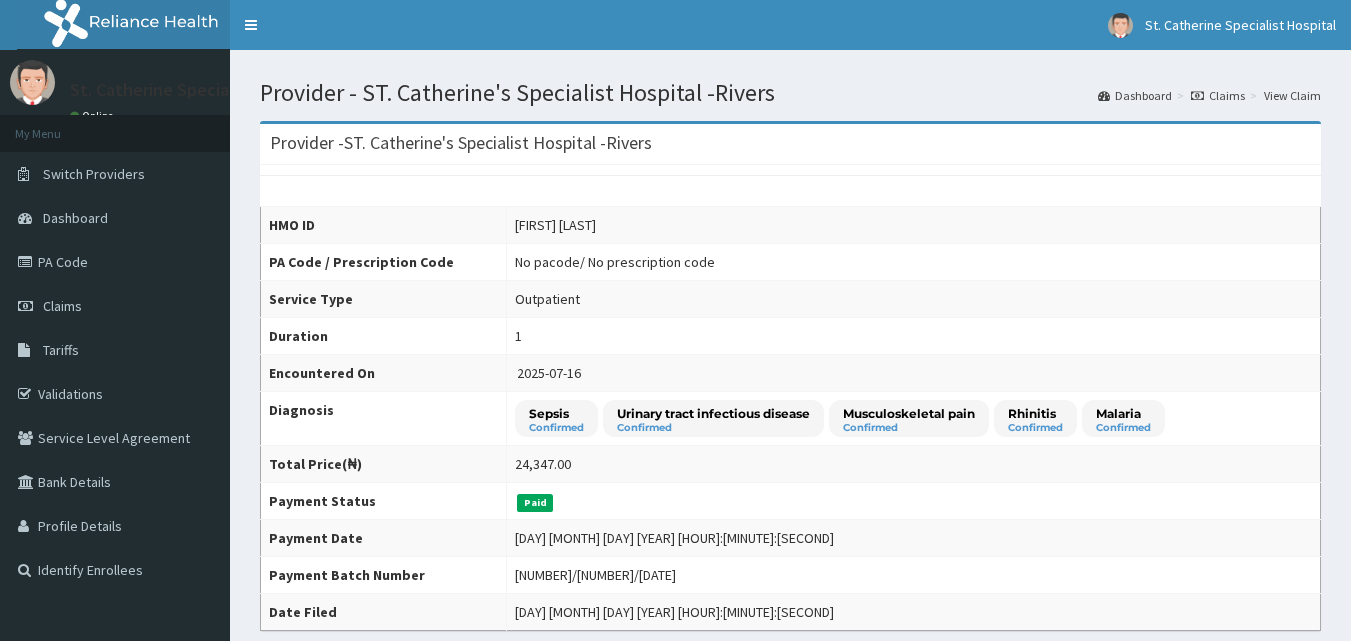 scroll, scrollTop: 0, scrollLeft: 0, axis: both 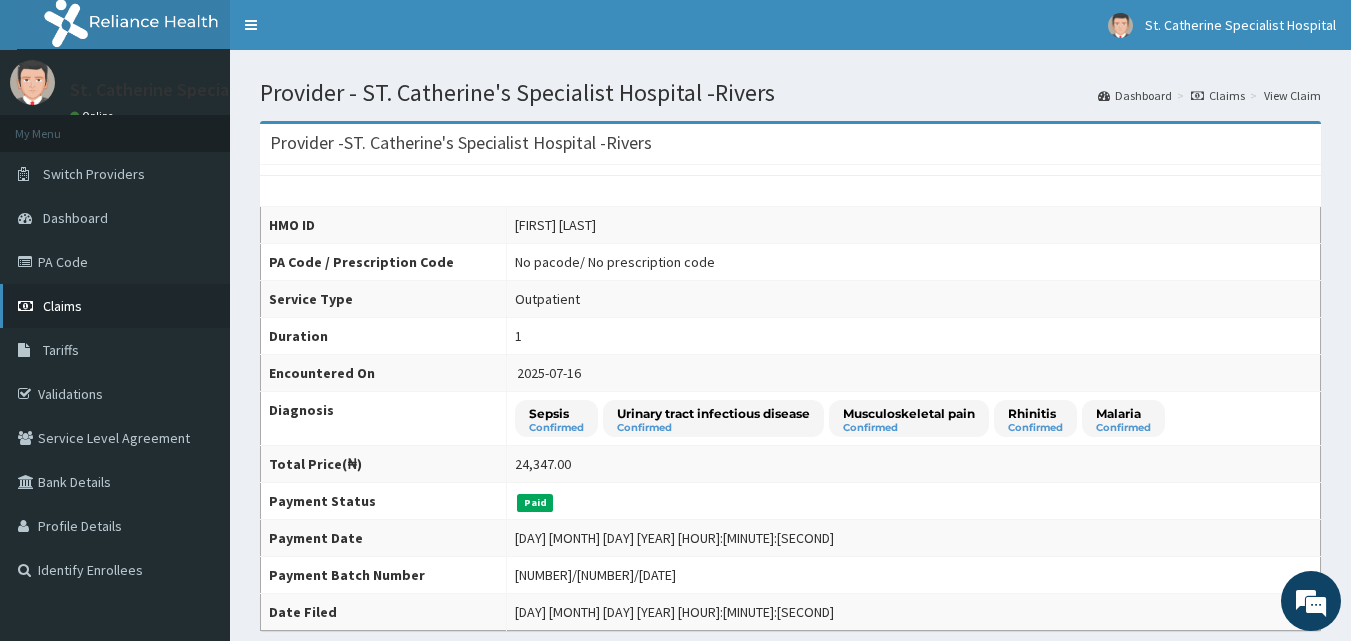 click on "Claims" at bounding box center (115, 306) 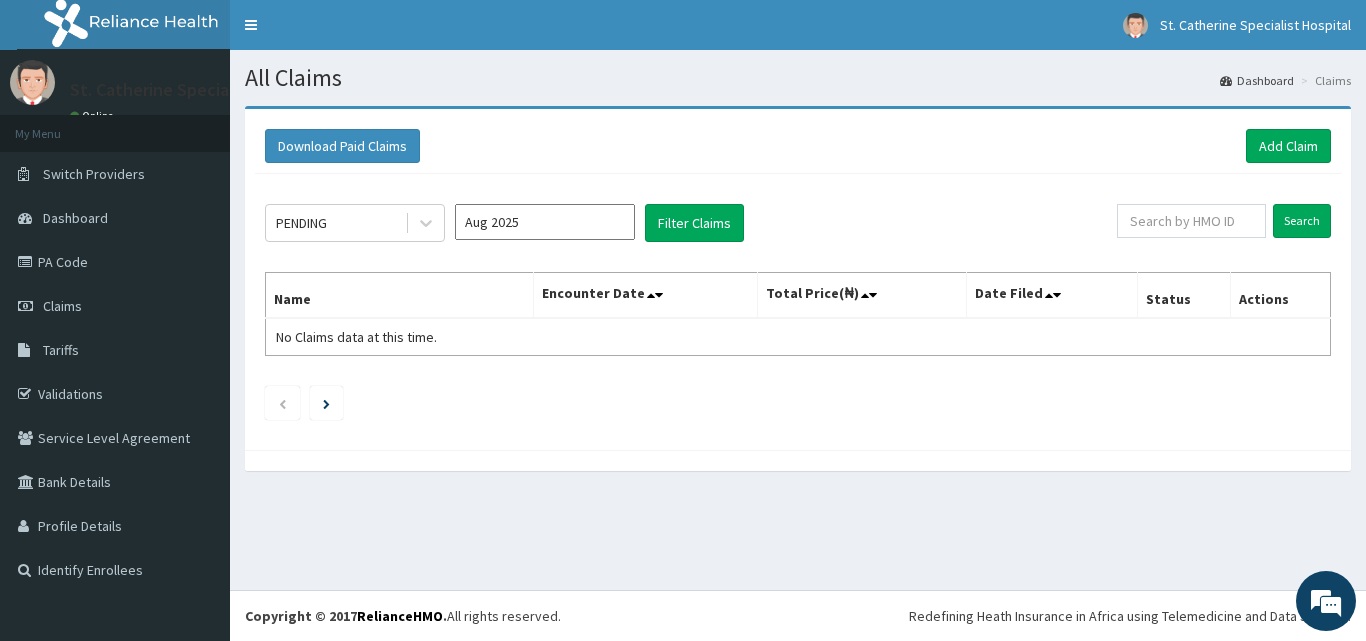 scroll, scrollTop: 0, scrollLeft: 0, axis: both 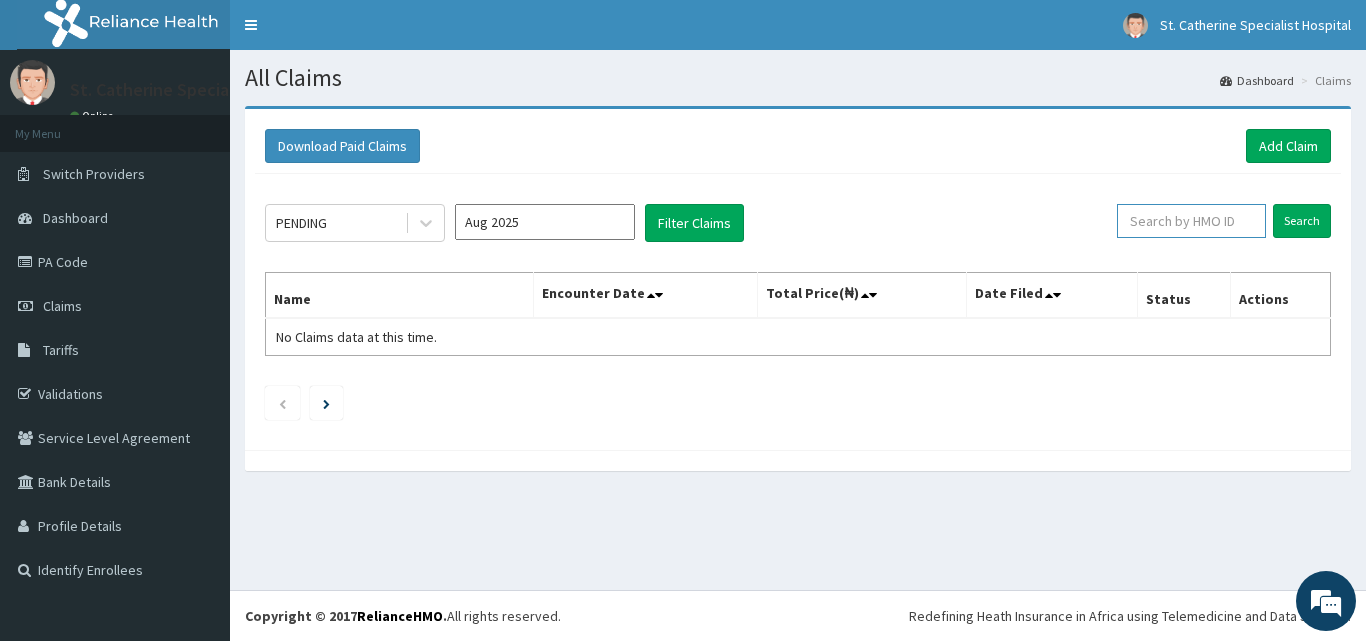 click at bounding box center (1191, 221) 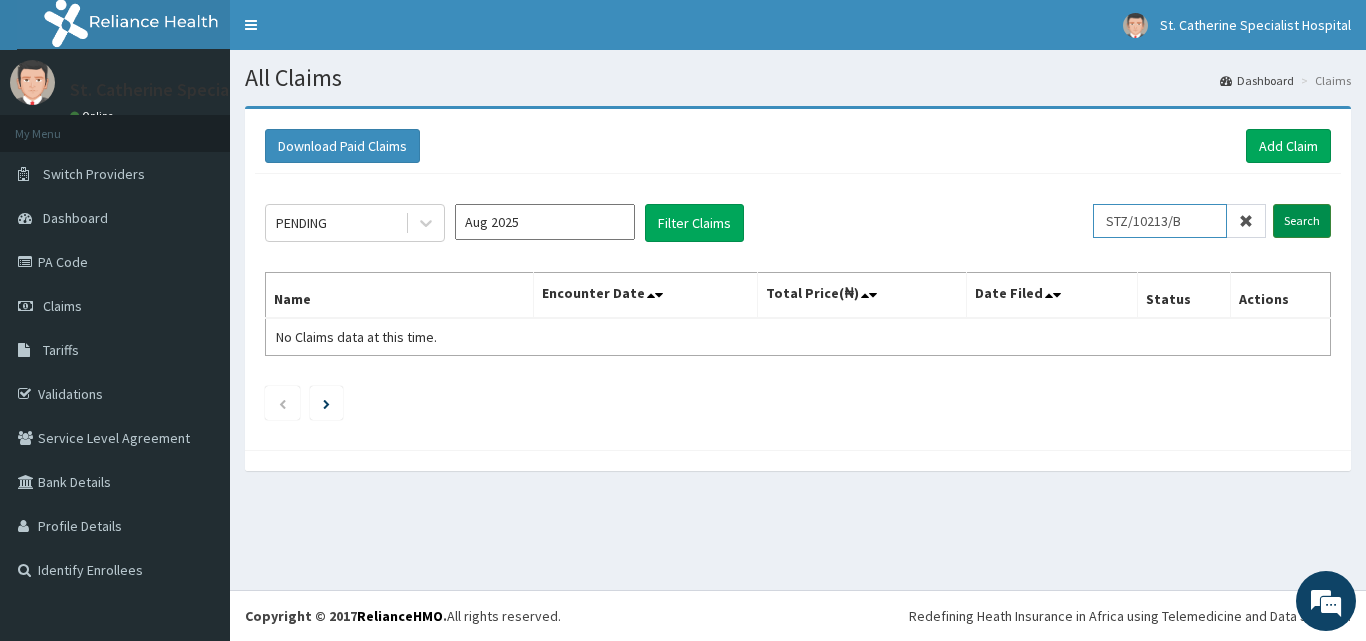 type on "STZ/10213/B" 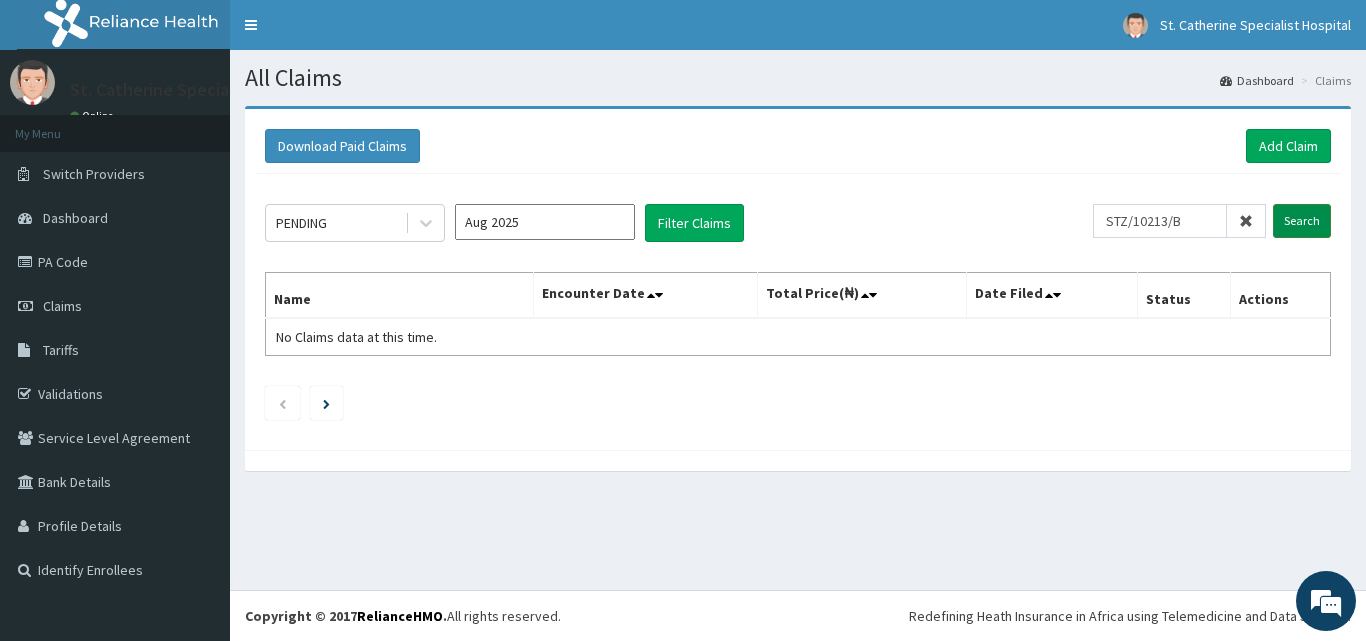 click on "Search" at bounding box center (1302, 221) 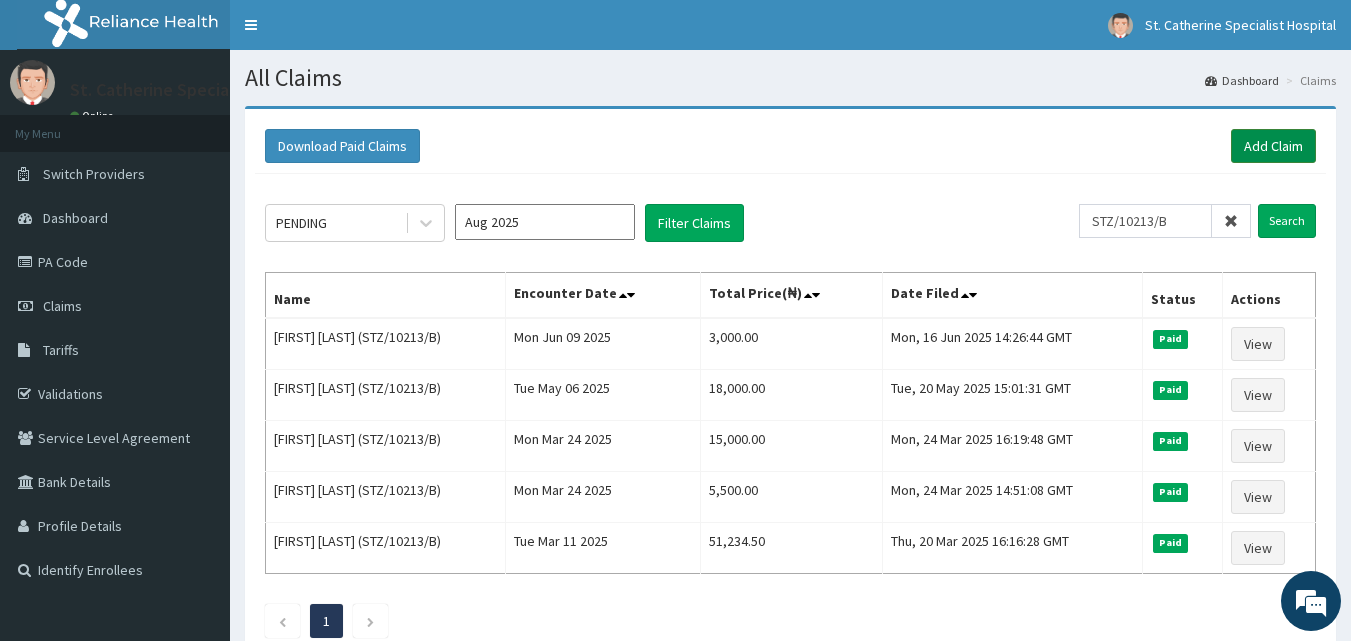 click on "Add Claim" at bounding box center (1273, 146) 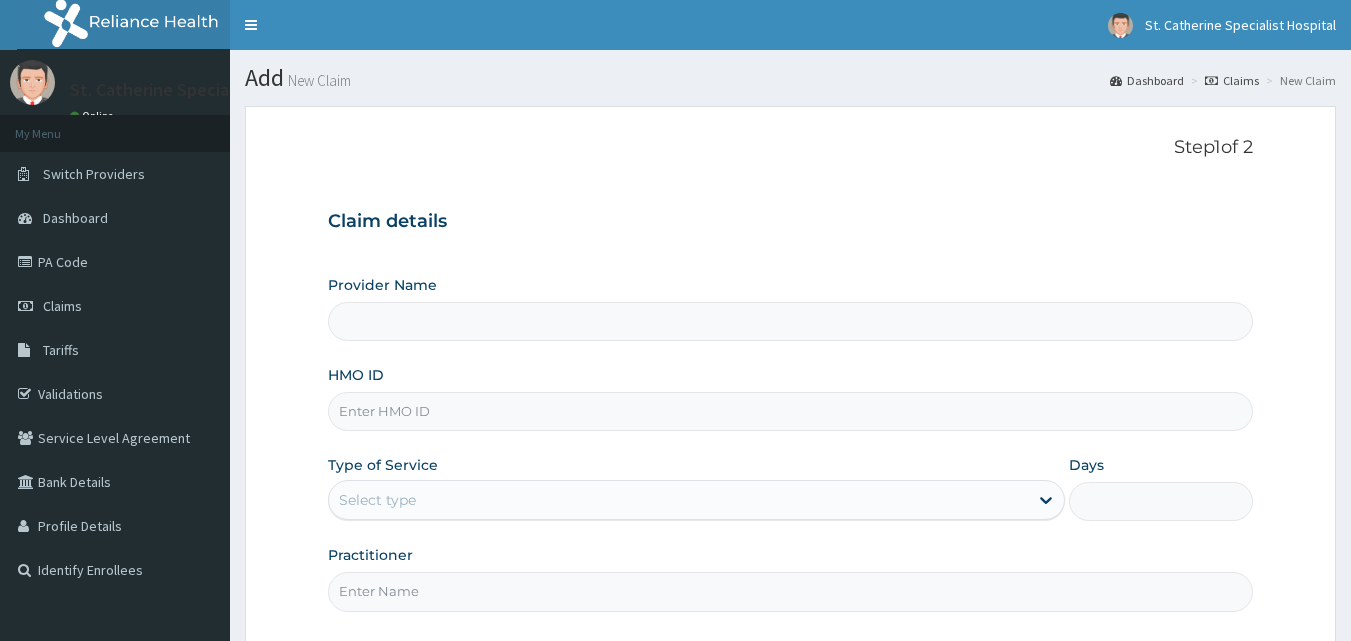 scroll, scrollTop: 0, scrollLeft: 0, axis: both 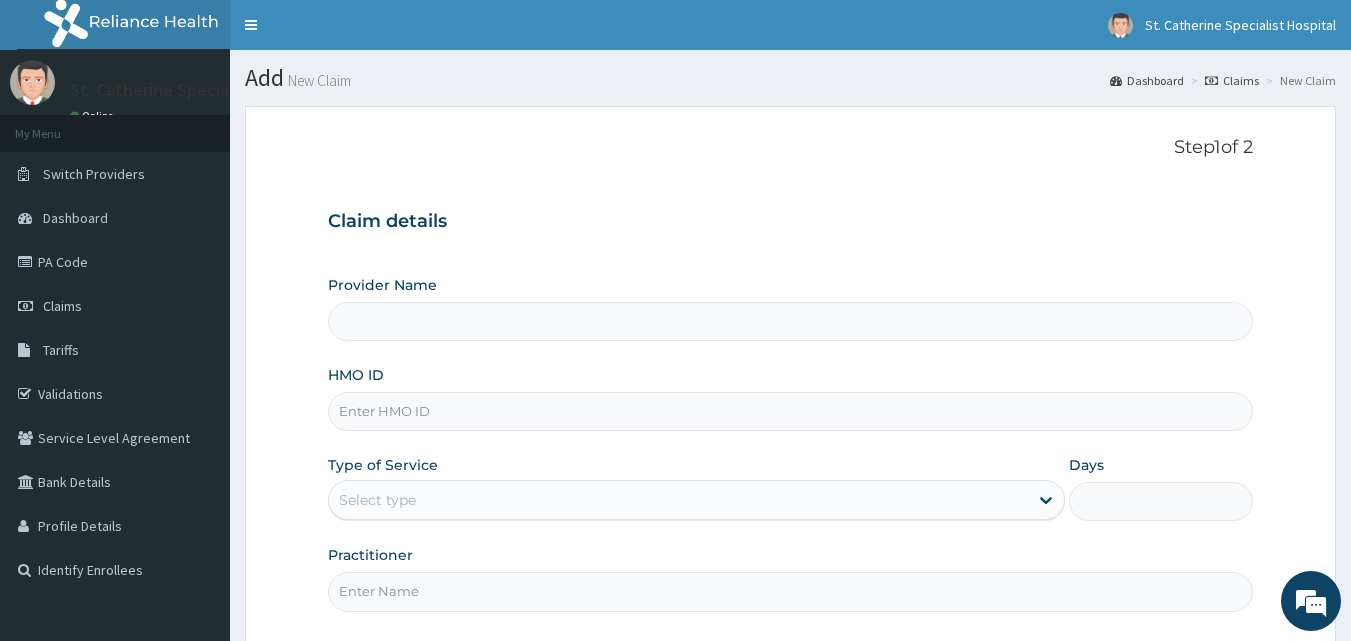 click on "HMO ID" at bounding box center [791, 411] 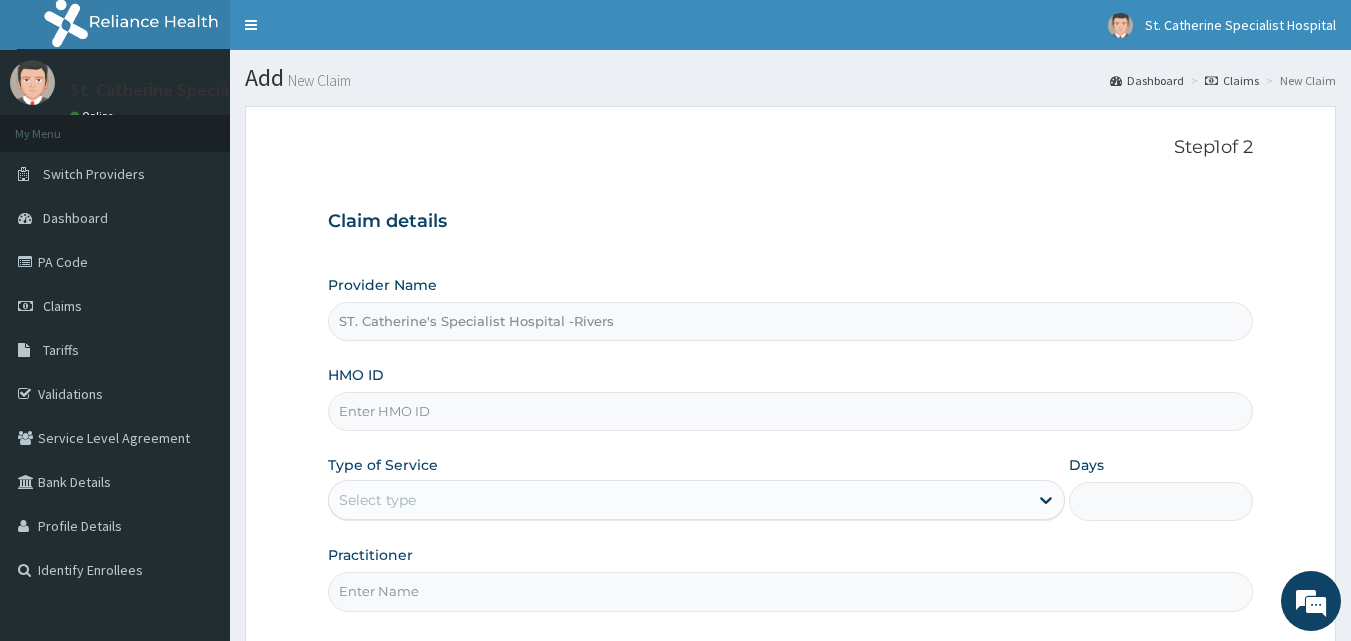 paste on "STZ/10213/B" 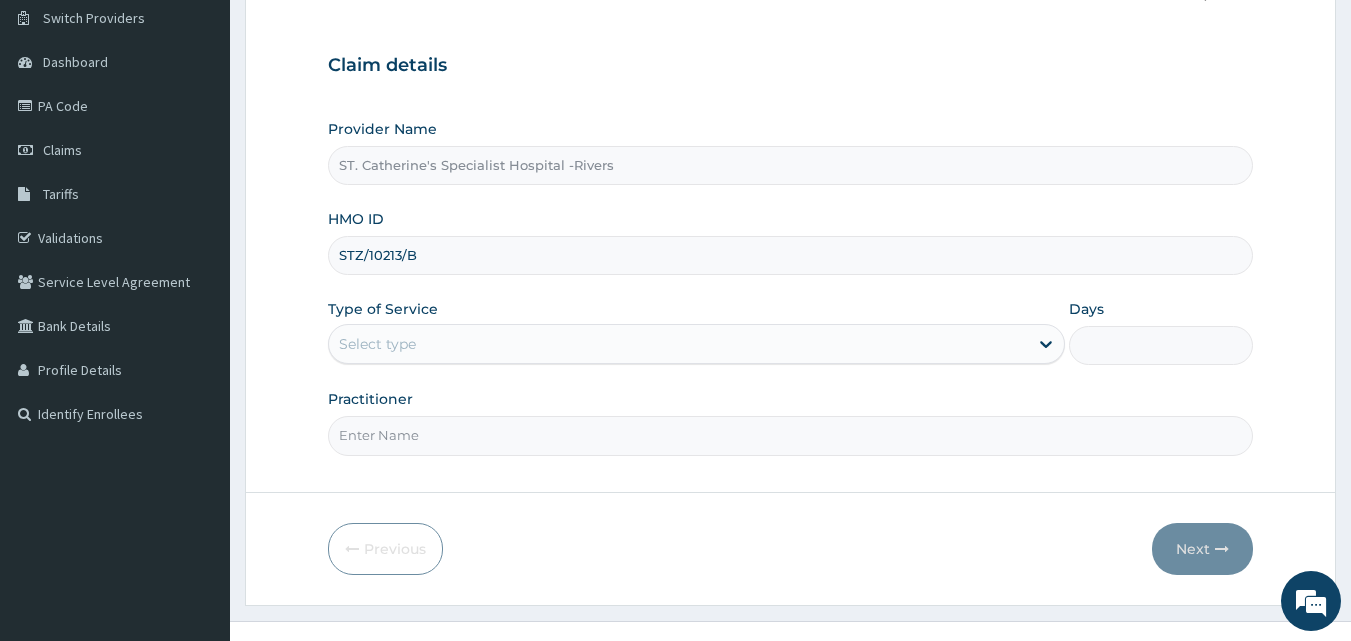 scroll, scrollTop: 187, scrollLeft: 0, axis: vertical 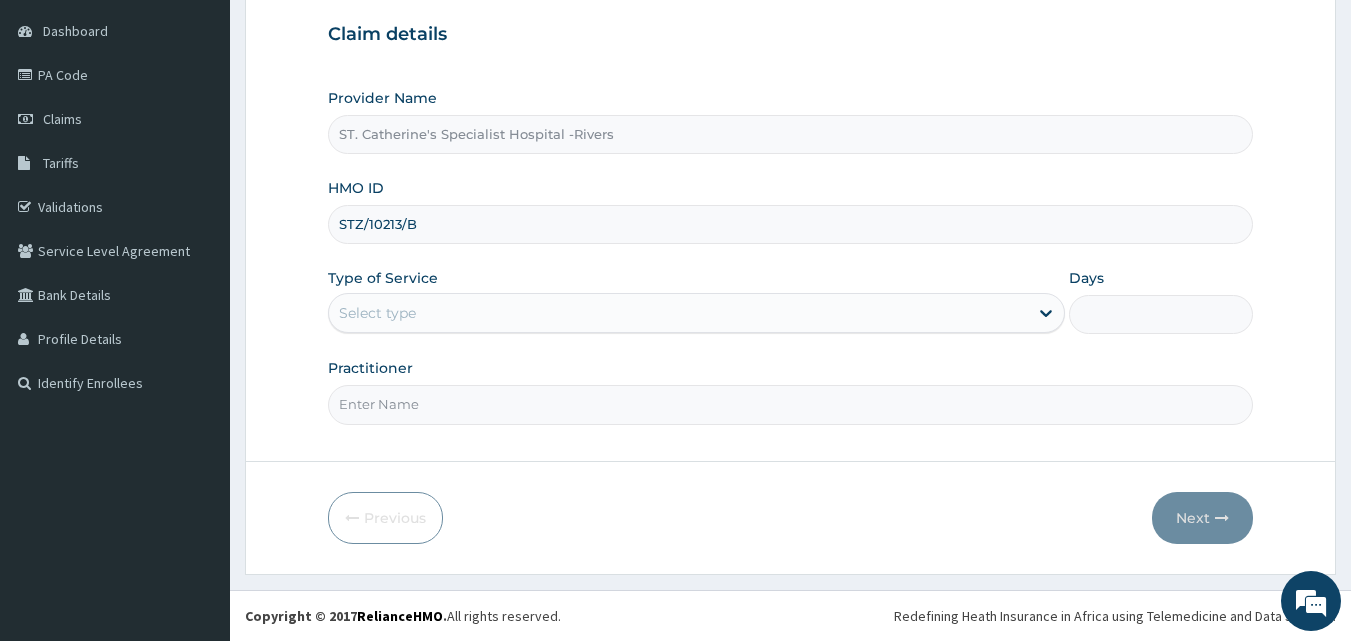 type on "STZ/10213/B" 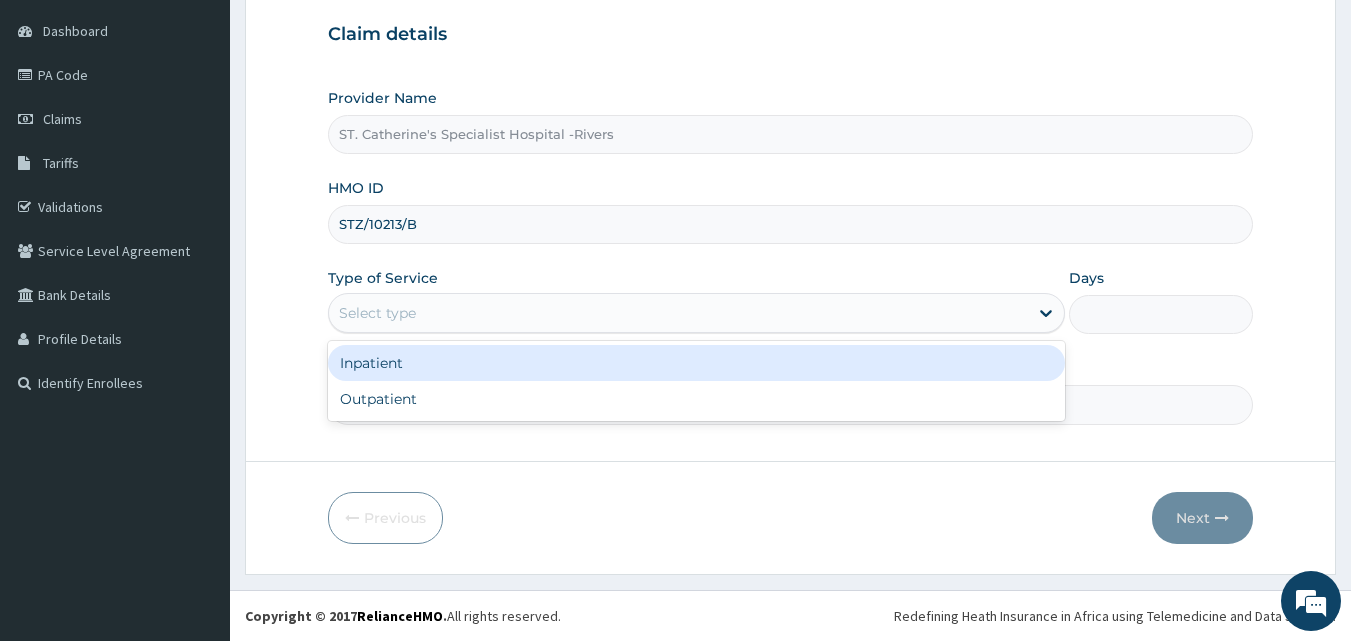 click on "Select type" at bounding box center [678, 313] 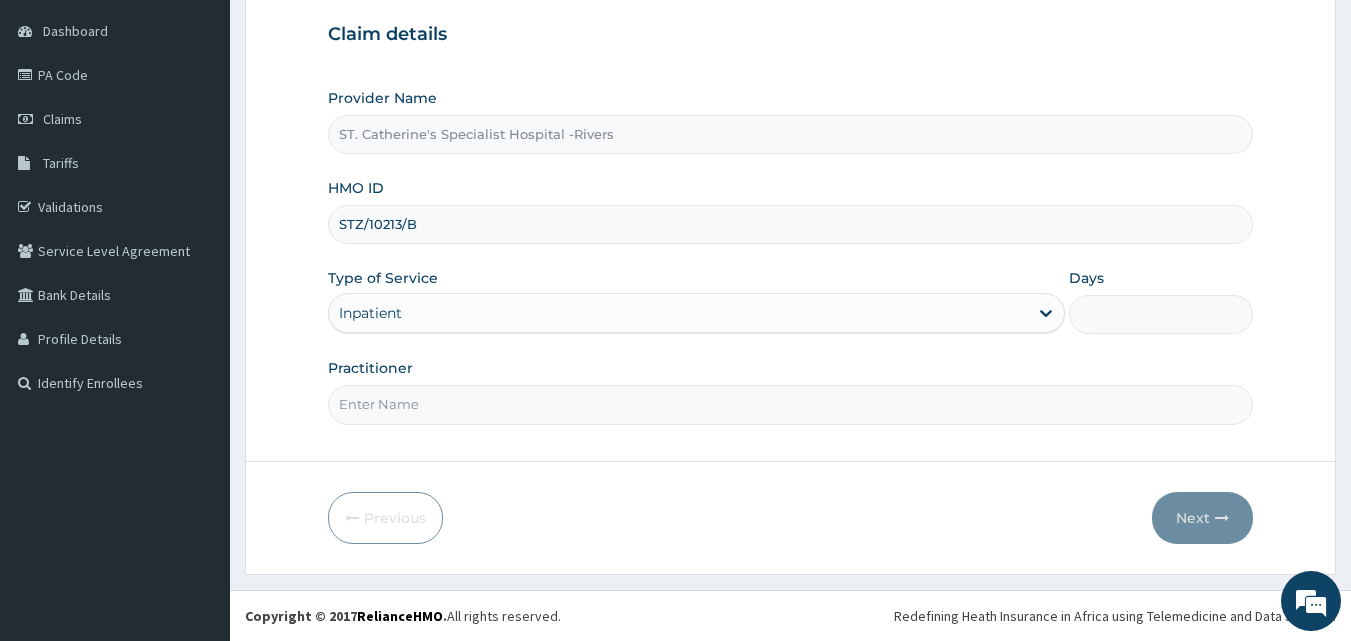 click on "Practitioner" at bounding box center (791, 404) 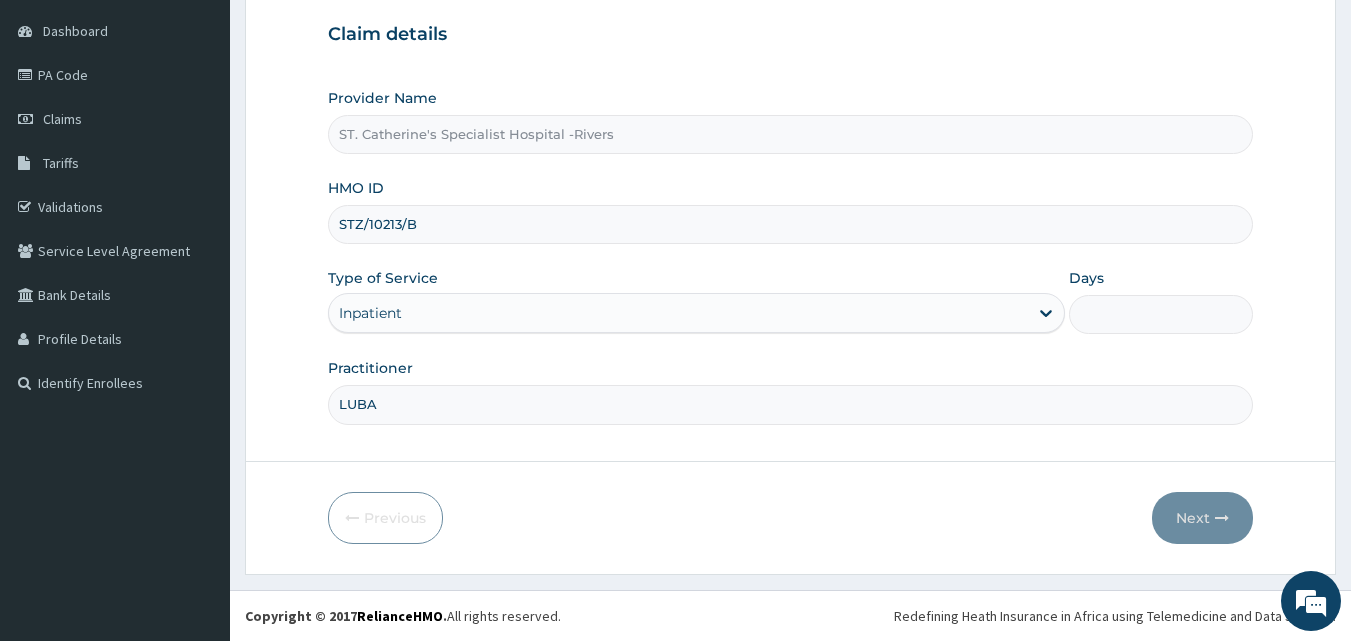 scroll, scrollTop: 0, scrollLeft: 0, axis: both 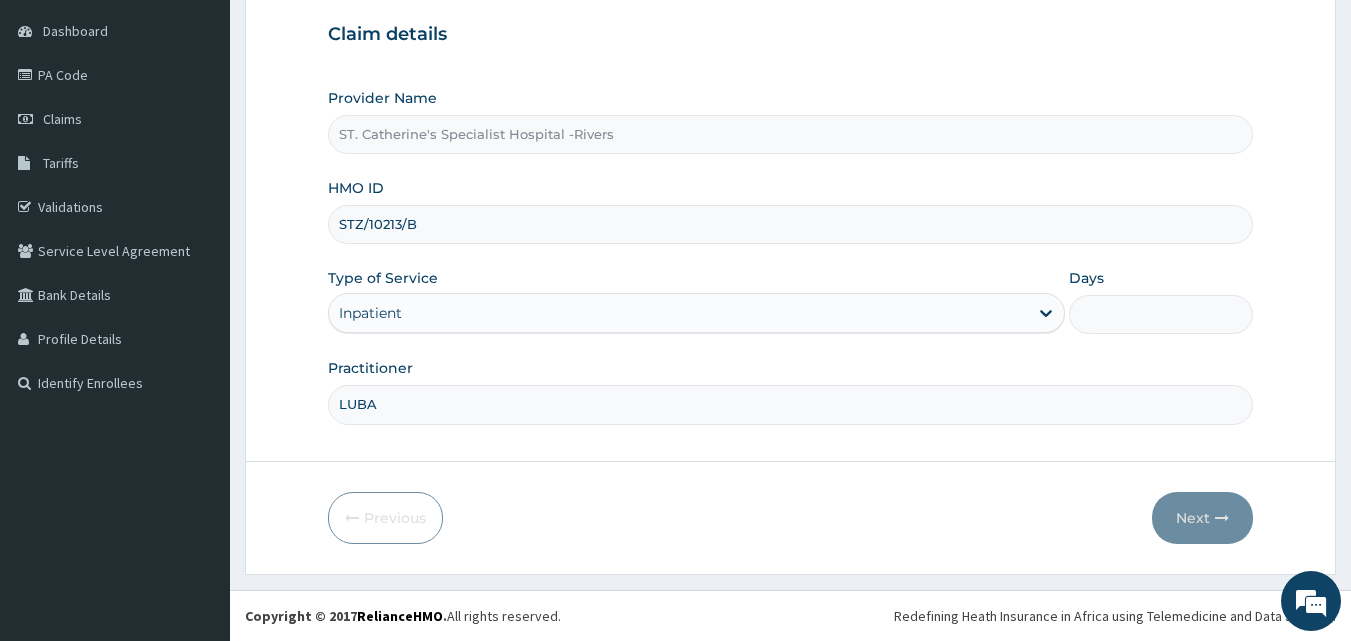 click on "Days" at bounding box center (1161, 314) 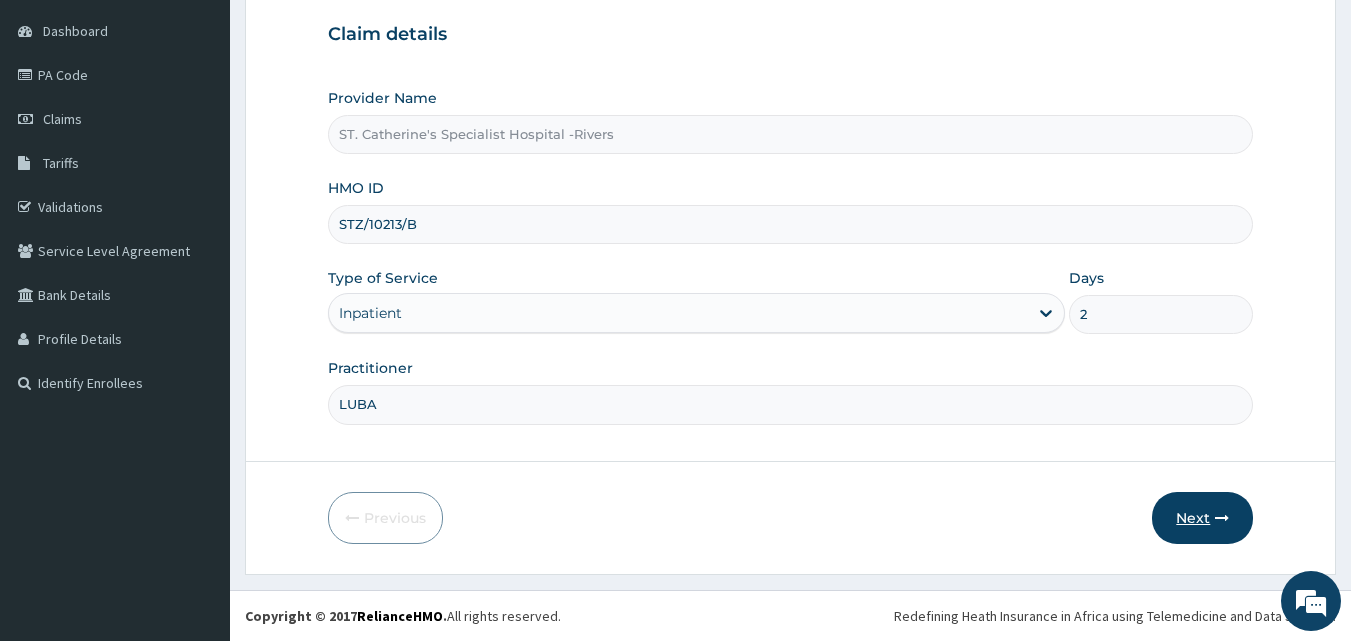 click on "Next" at bounding box center [1202, 518] 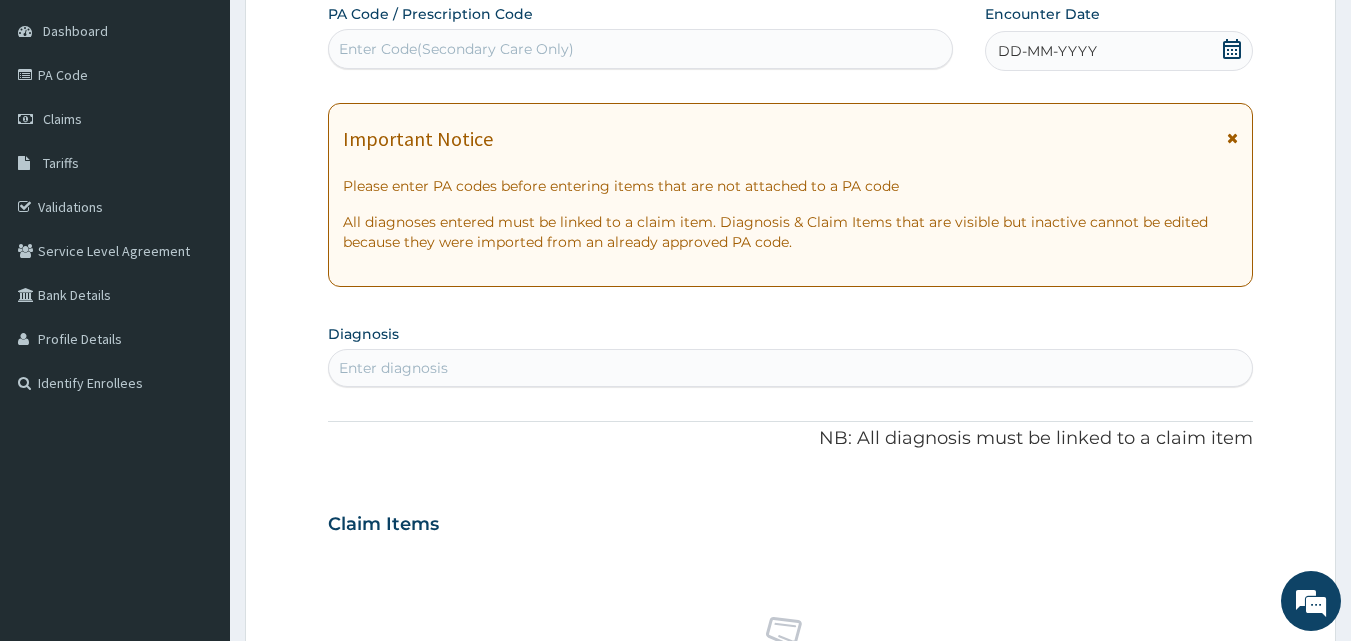 scroll, scrollTop: 87, scrollLeft: 0, axis: vertical 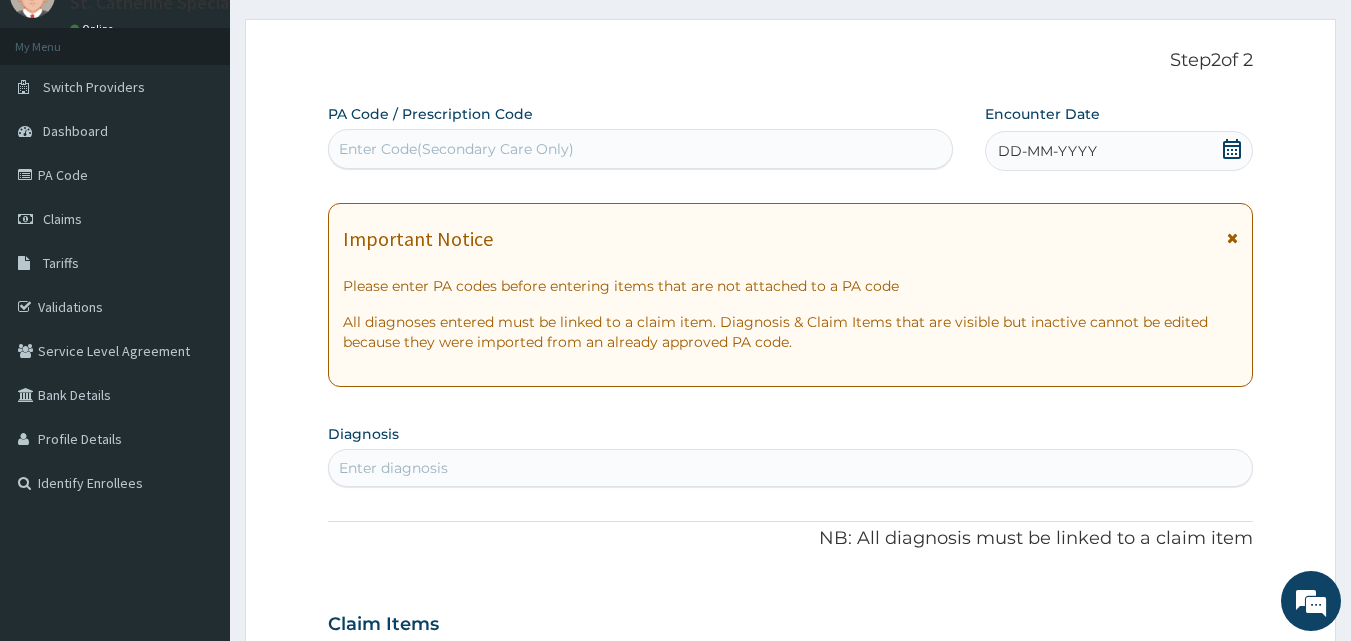 click on "Enter Code(Secondary Care Only)" at bounding box center (641, 149) 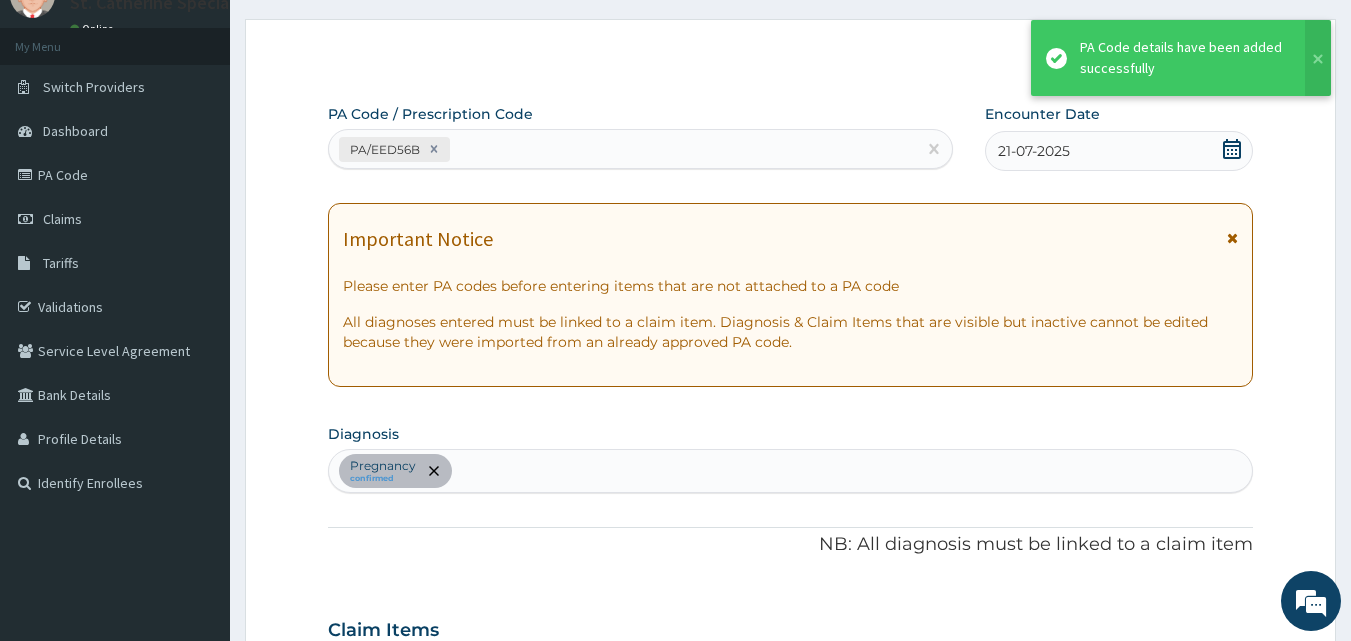 scroll, scrollTop: 517, scrollLeft: 0, axis: vertical 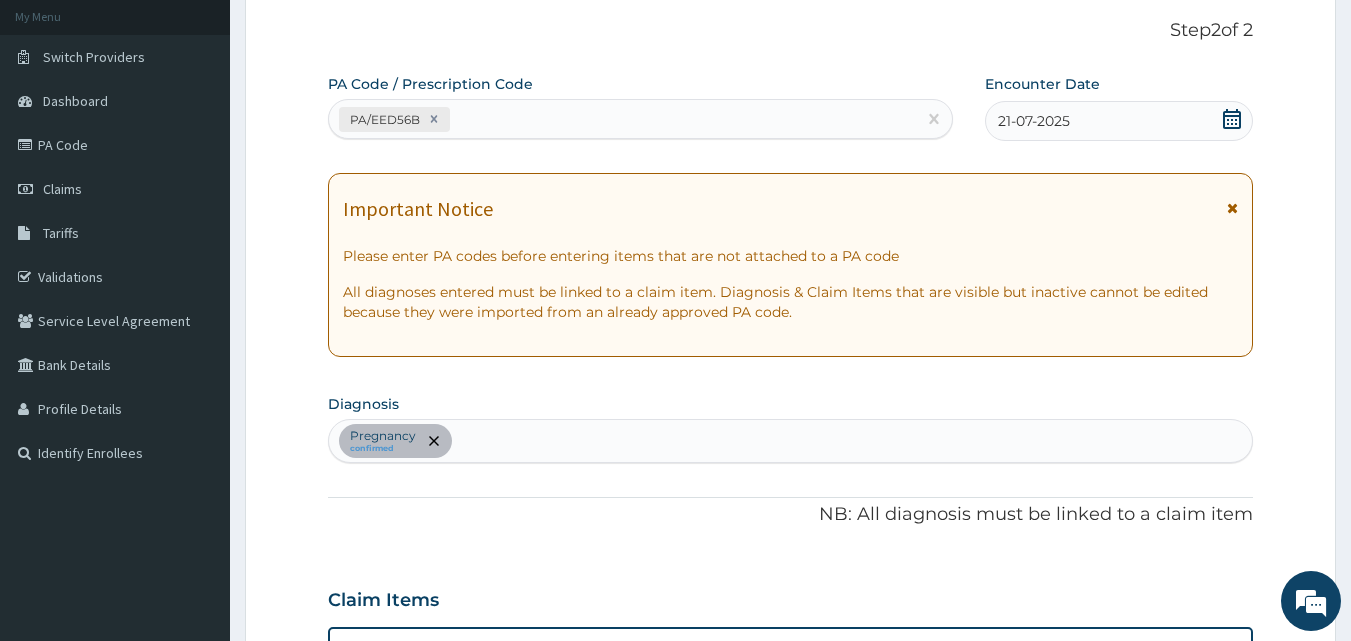 click on "PA/EED56B" at bounding box center [623, 119] 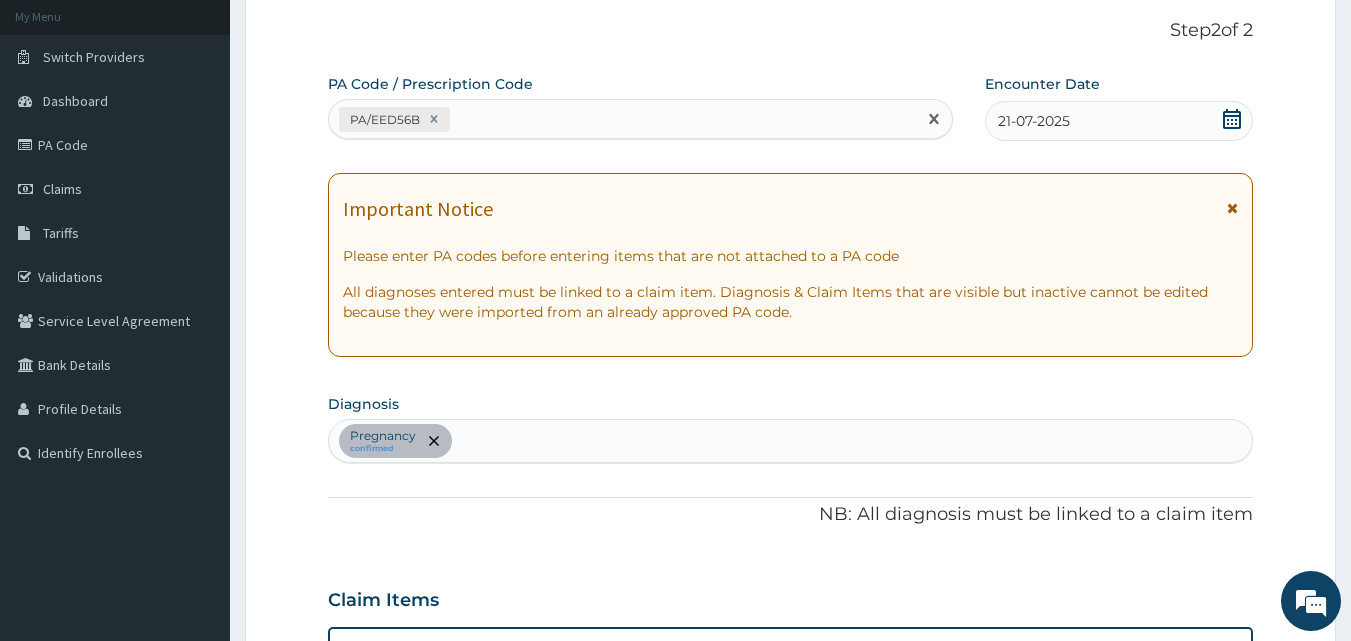 paste on "PA/5EDB4C" 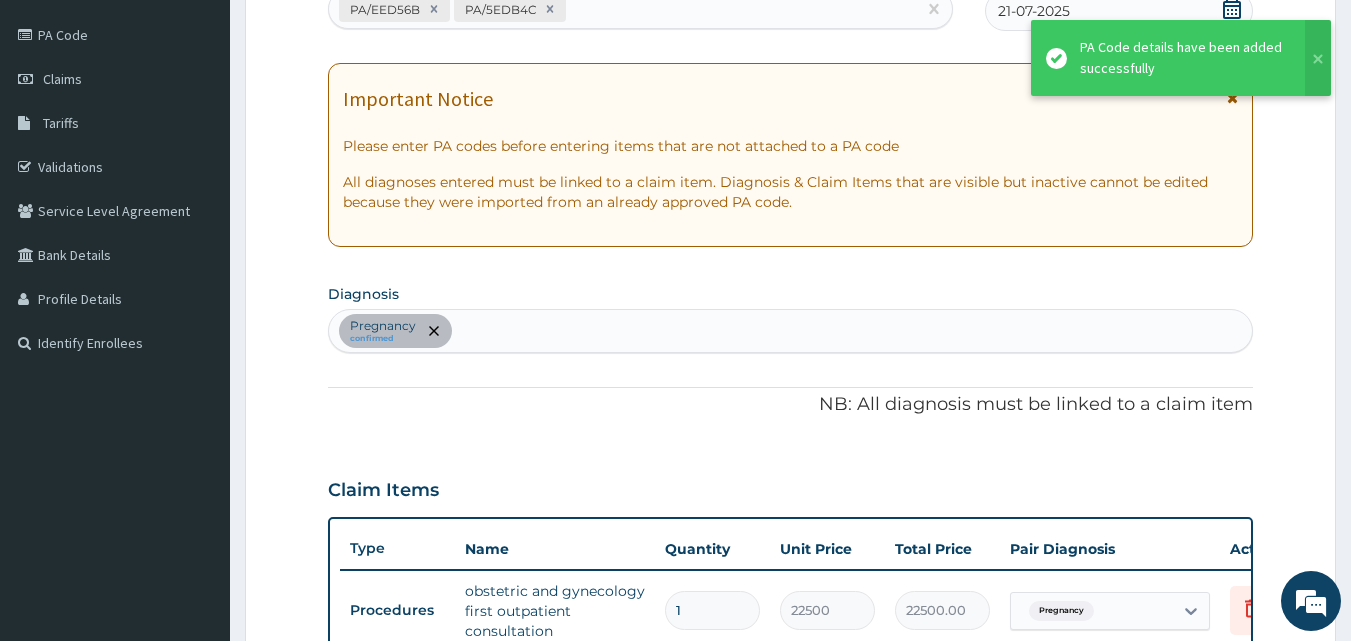 scroll, scrollTop: 192, scrollLeft: 0, axis: vertical 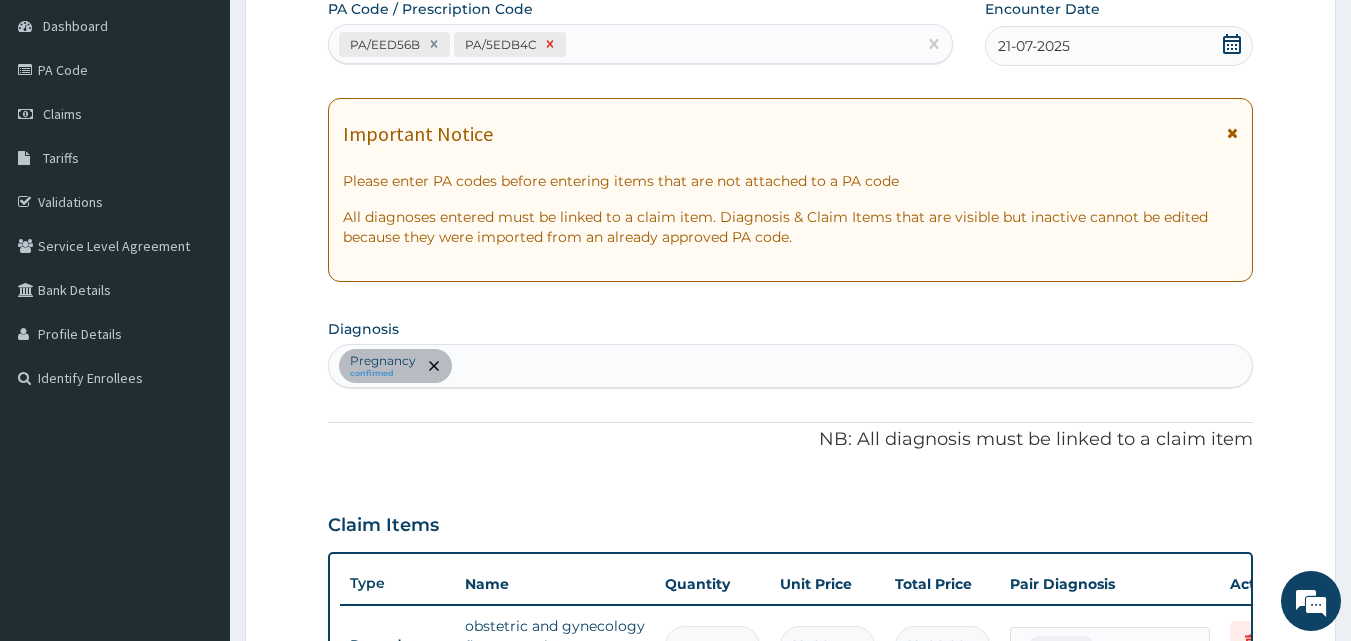 click at bounding box center (550, 44) 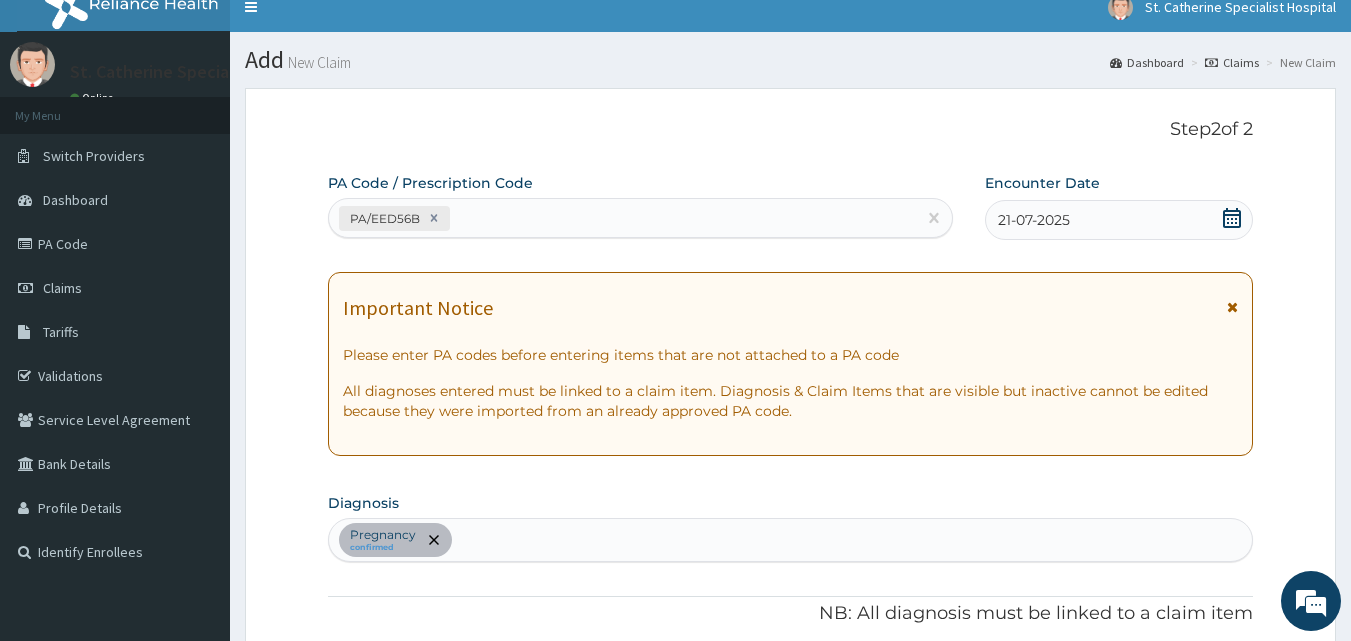 scroll, scrollTop: 16, scrollLeft: 0, axis: vertical 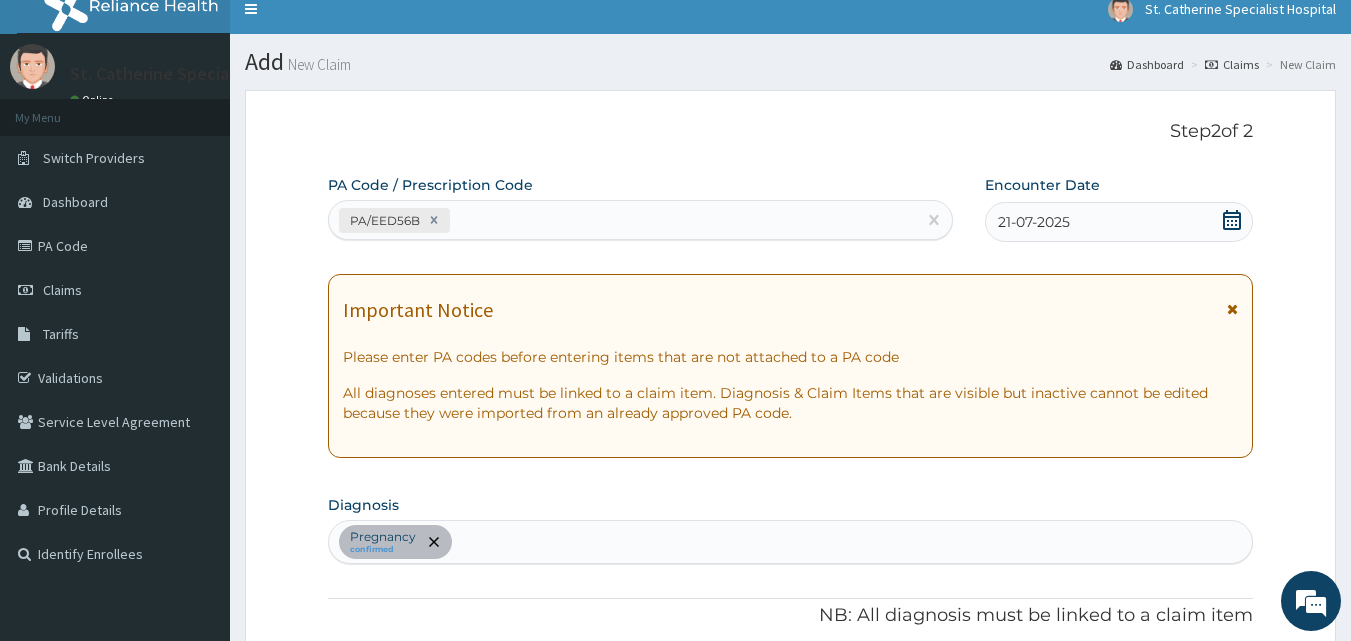 click on "PA/EED56B" at bounding box center [623, 220] 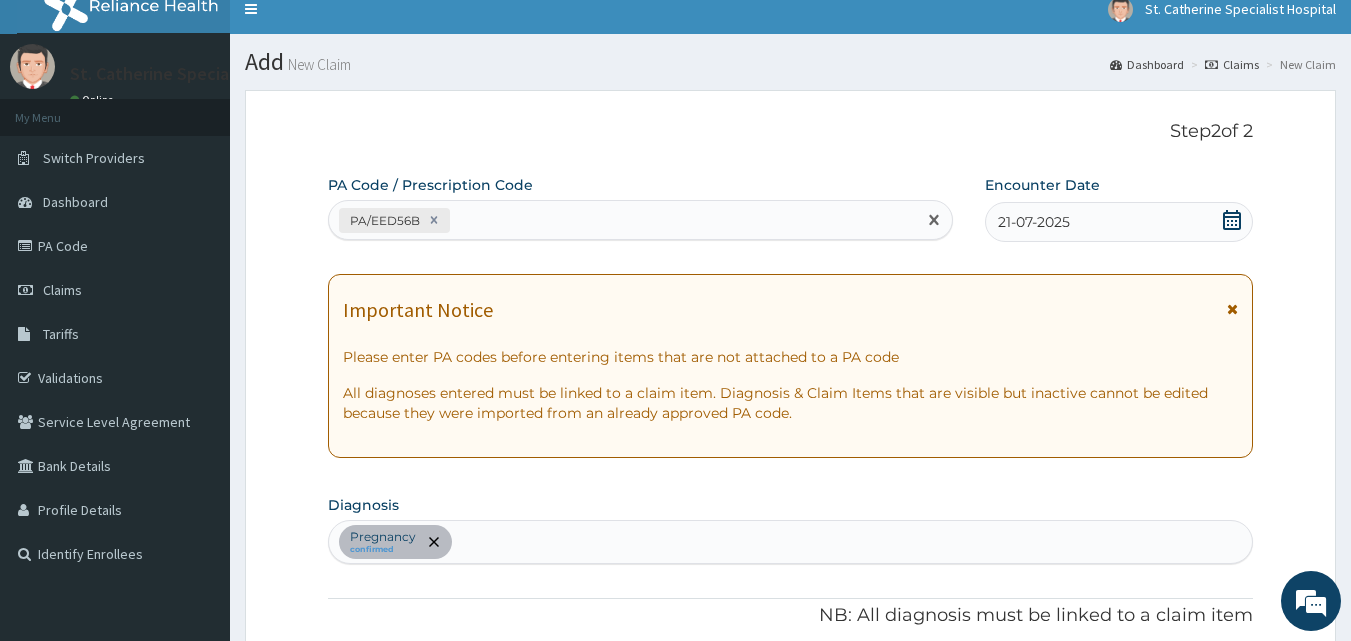paste on "PA/5EDB4C" 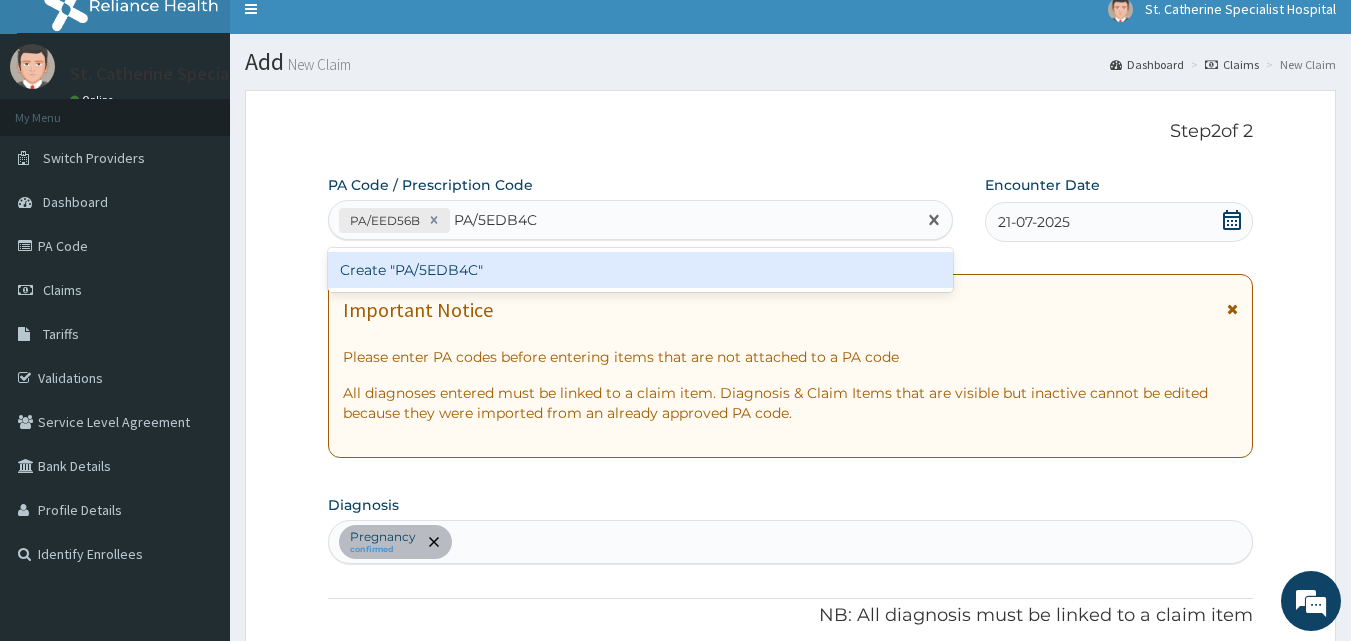type 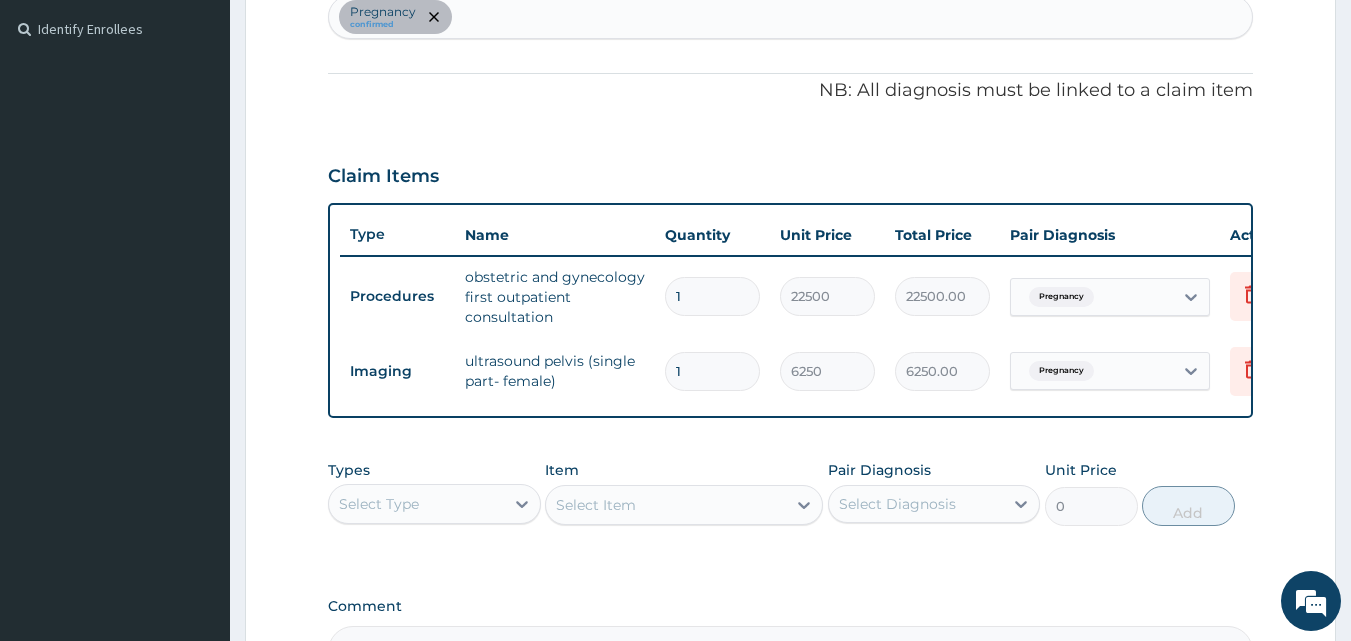 scroll, scrollTop: 492, scrollLeft: 0, axis: vertical 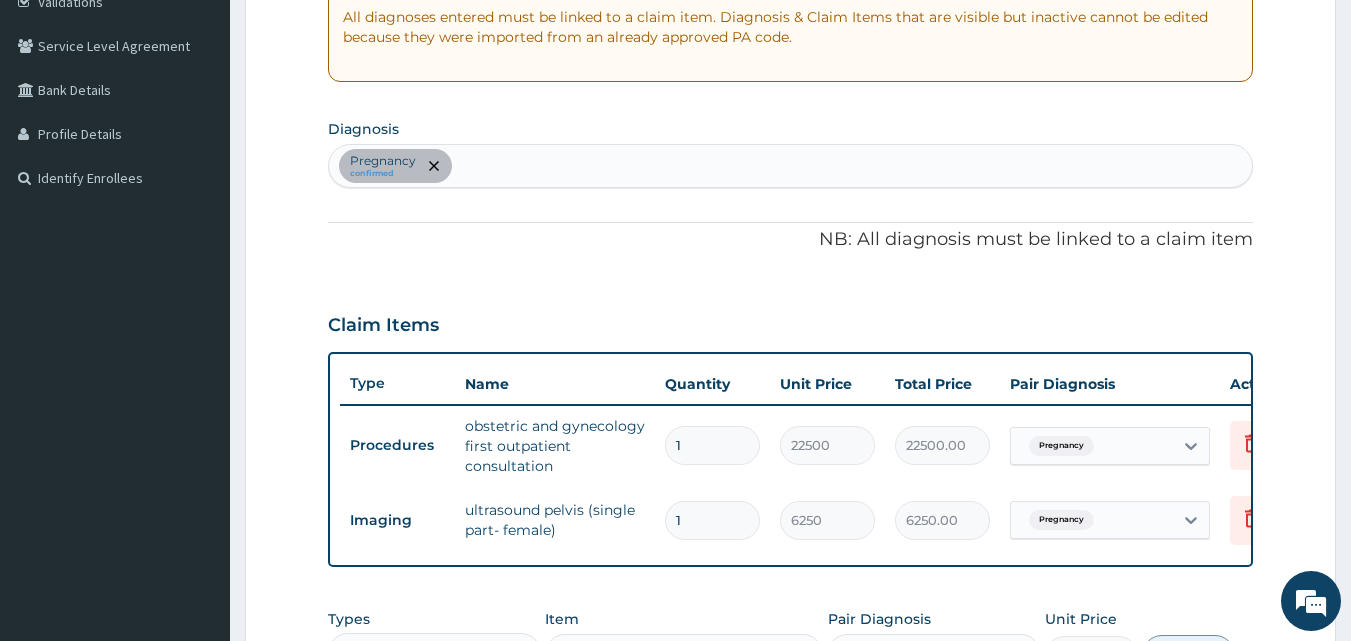 click on "Pregnancy confirmed" at bounding box center (791, 166) 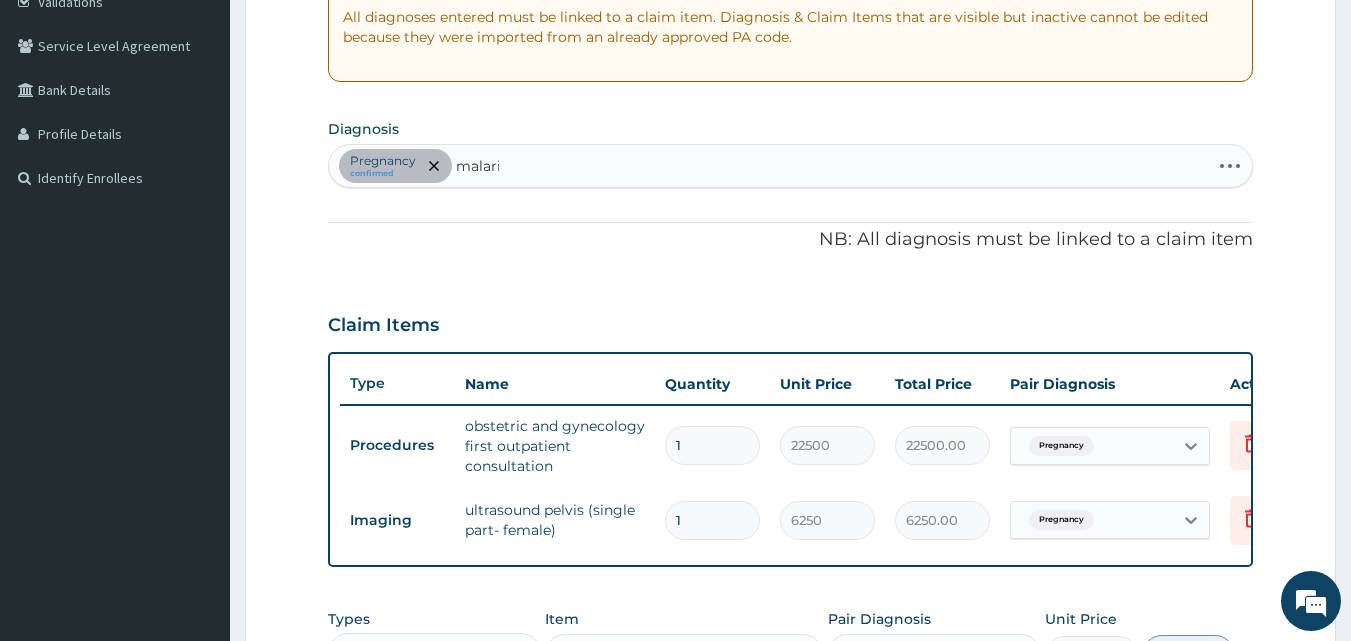 type on "malaria" 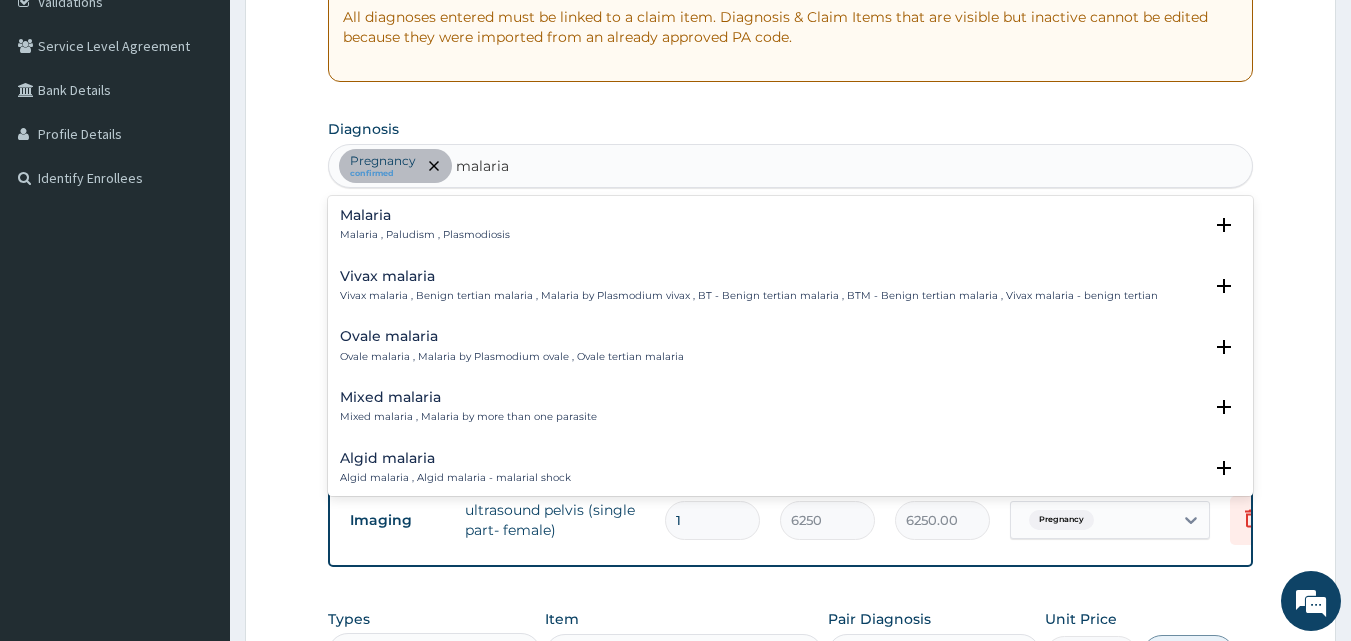 click on "Malaria , Paludism , Plasmodiosis" at bounding box center [425, 235] 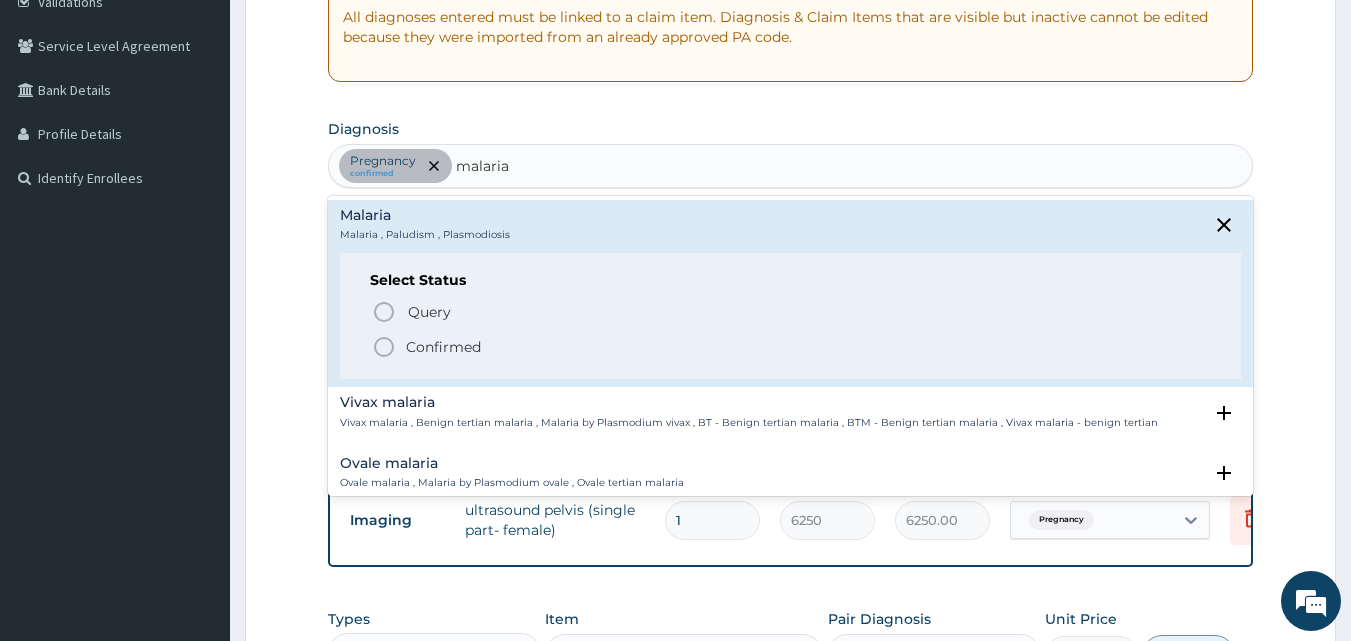 click on "Confirmed" at bounding box center [443, 347] 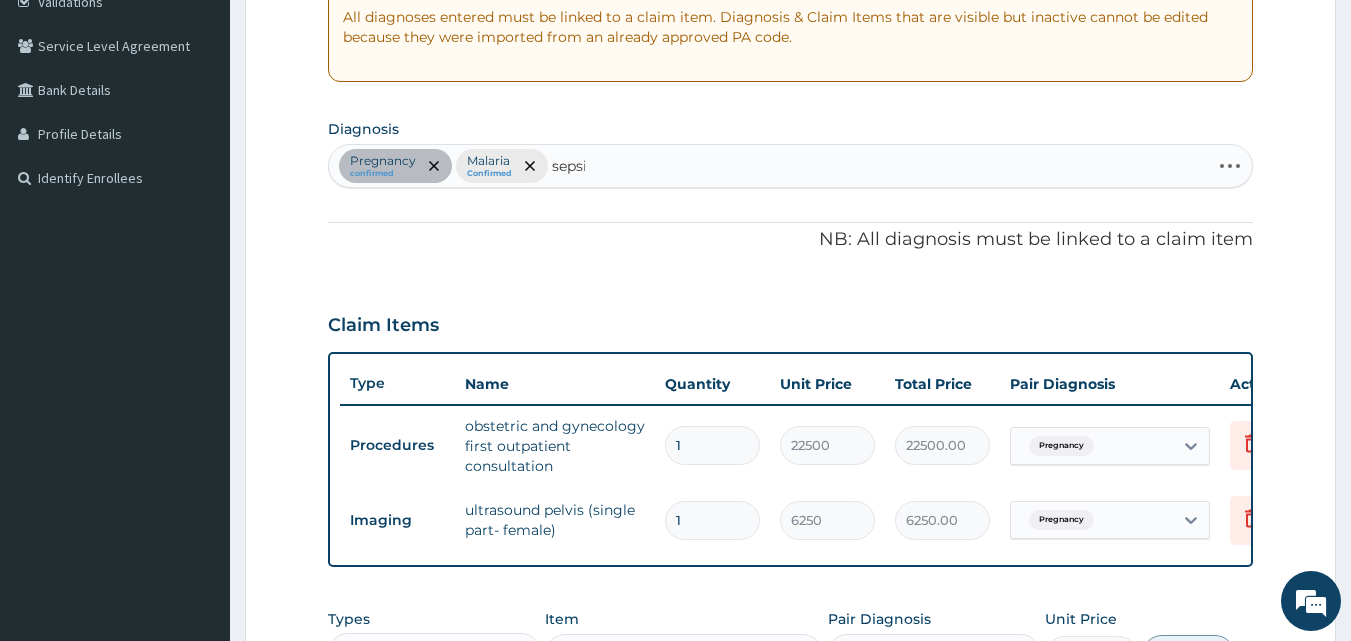 type on "sepsis" 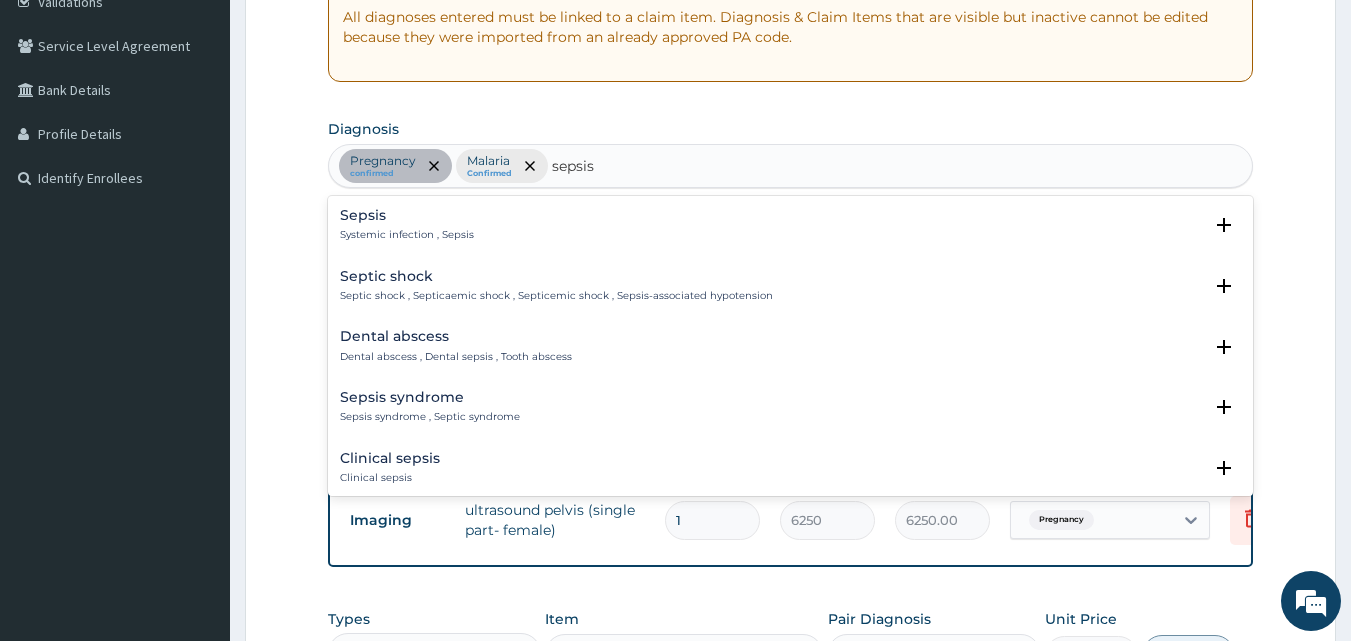 click on "Sepsis Systemic infection , Sepsis Select Status Query Query covers suspected (?), Keep in view (kiv), Ruled out (r/o) Confirmed" at bounding box center [791, 230] 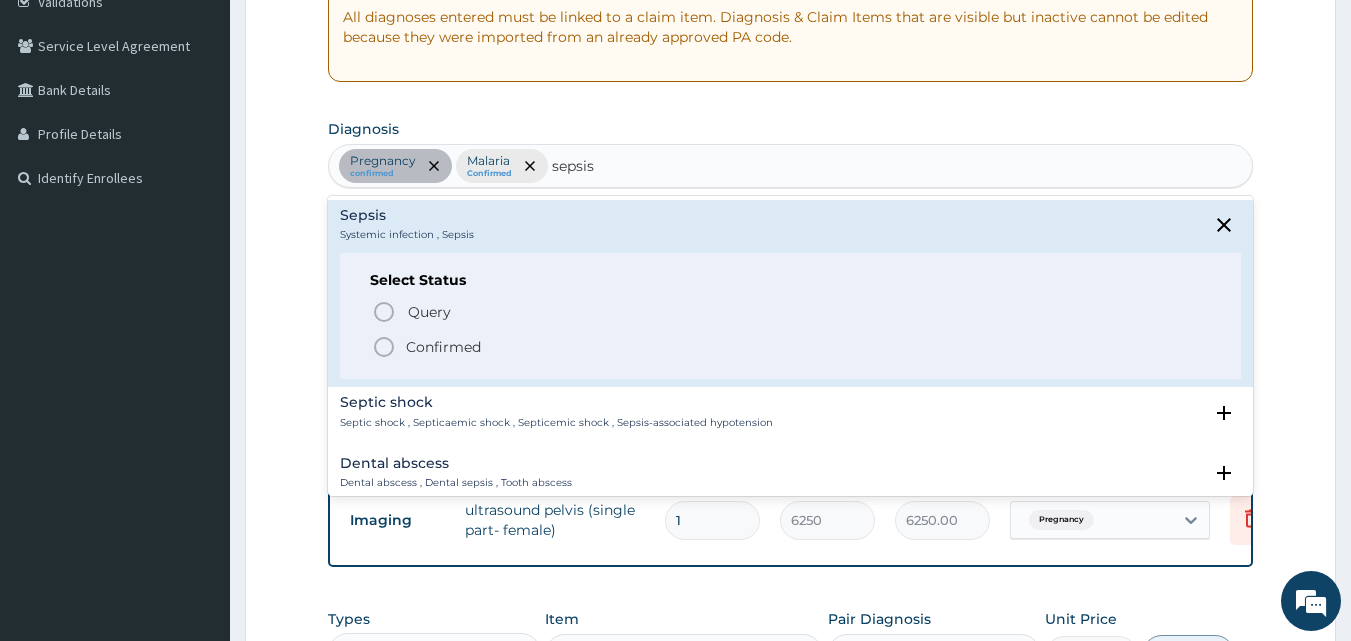 click on "Confirmed" at bounding box center (443, 347) 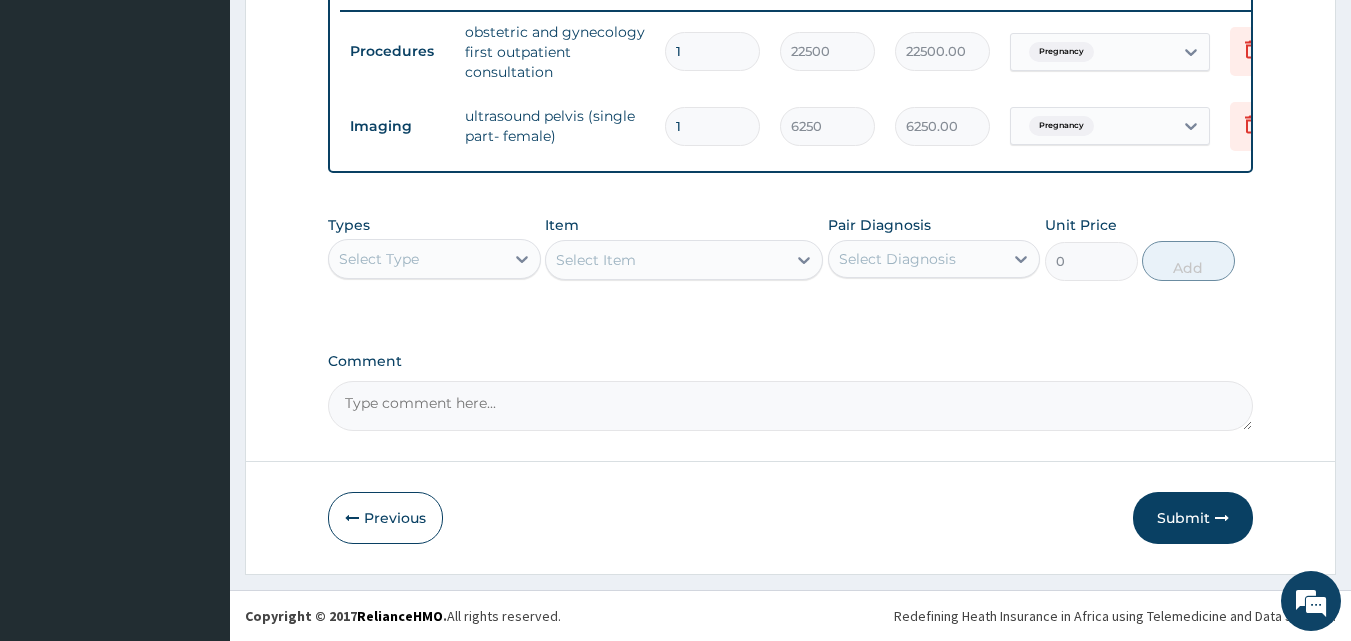 scroll, scrollTop: 801, scrollLeft: 0, axis: vertical 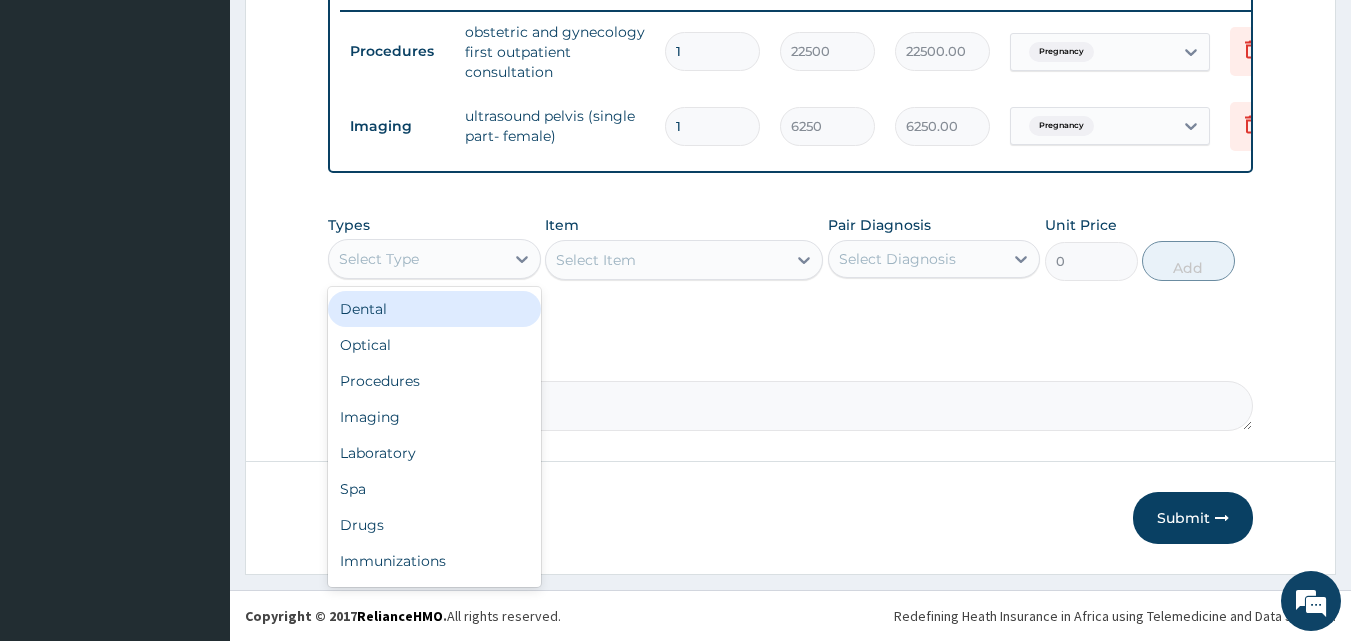 click on "Select Type" at bounding box center [416, 259] 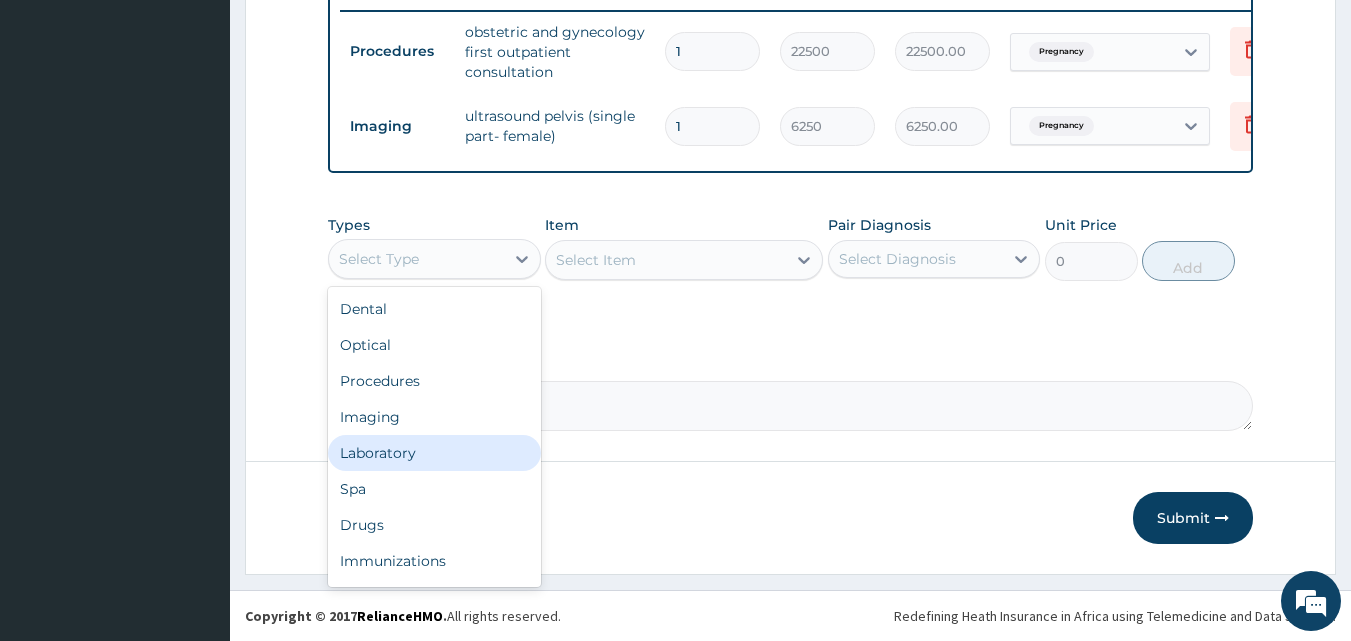 click on "Laboratory" at bounding box center (434, 453) 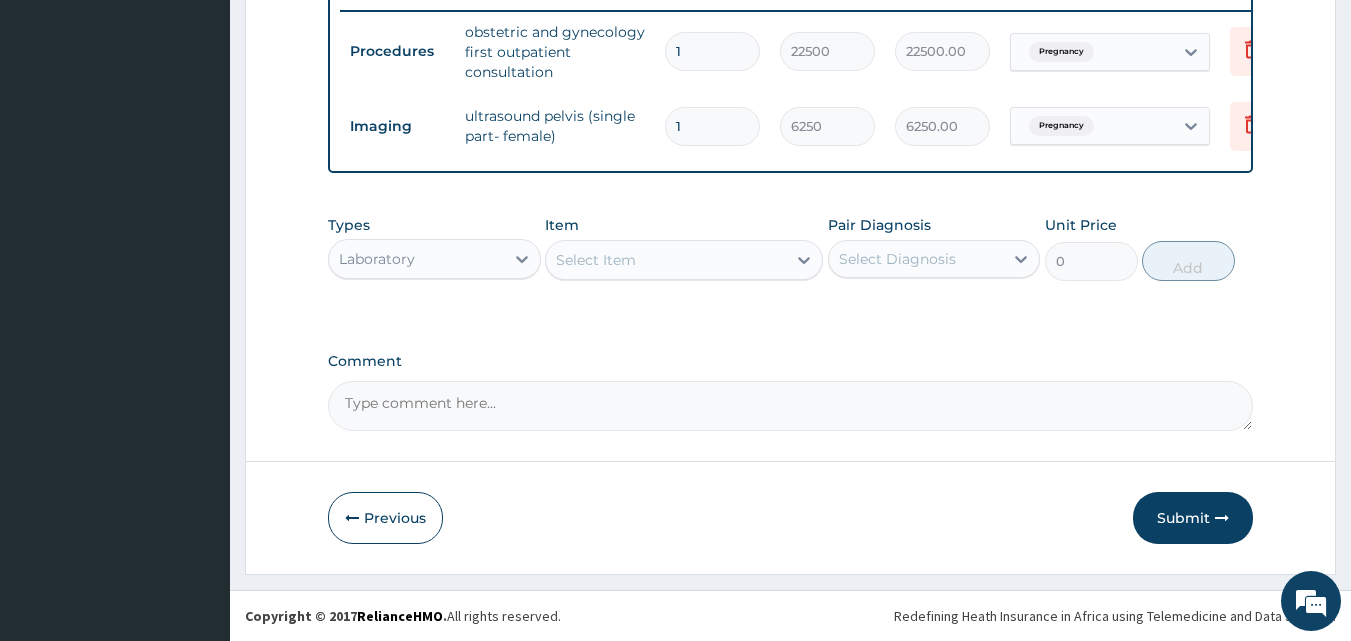 click on "Select Item" at bounding box center (666, 260) 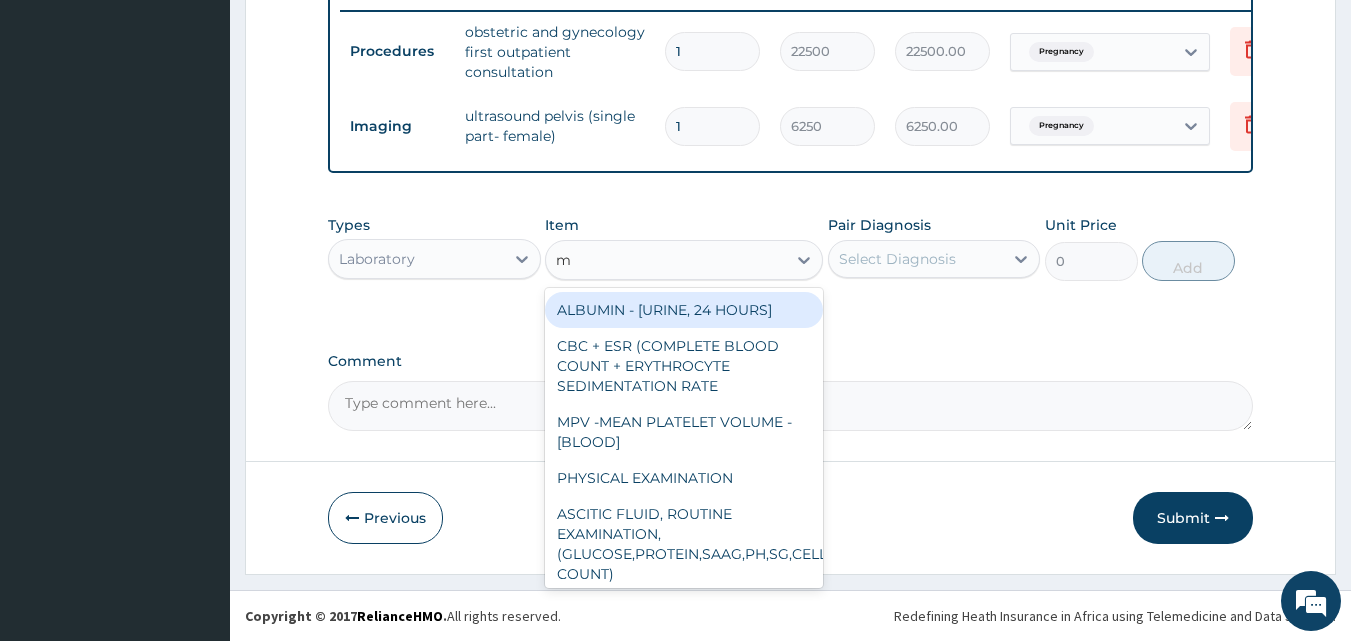 type on "mp" 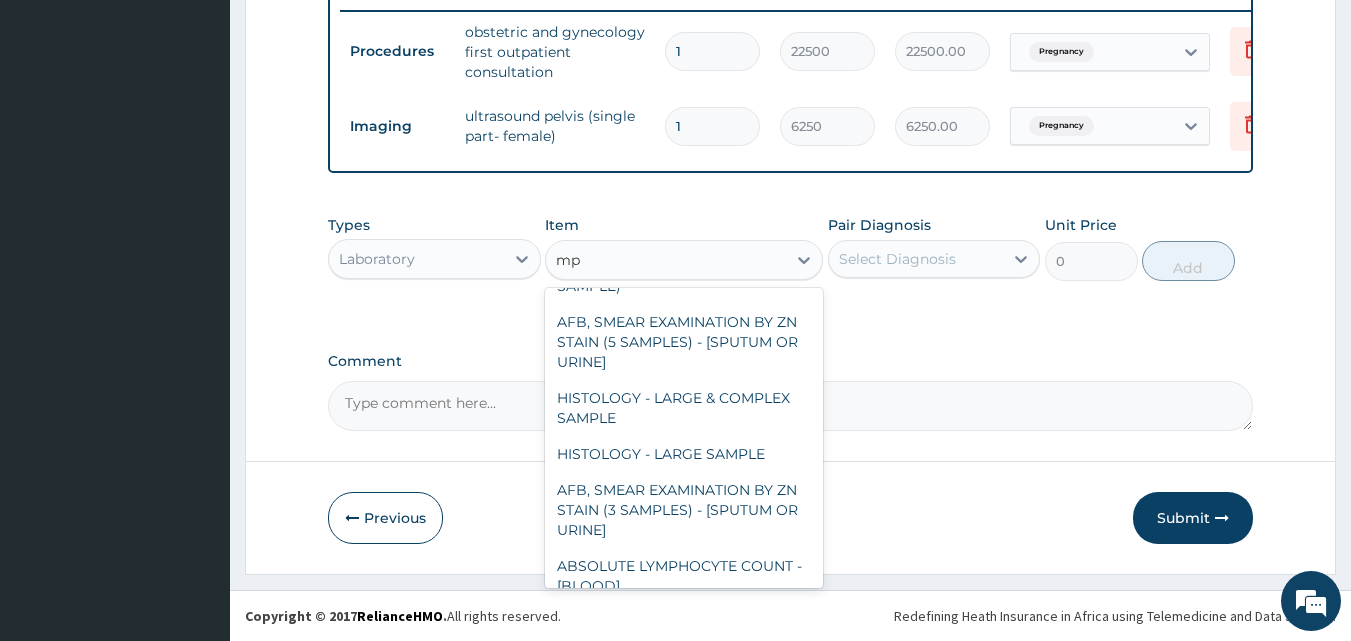 scroll, scrollTop: 436, scrollLeft: 0, axis: vertical 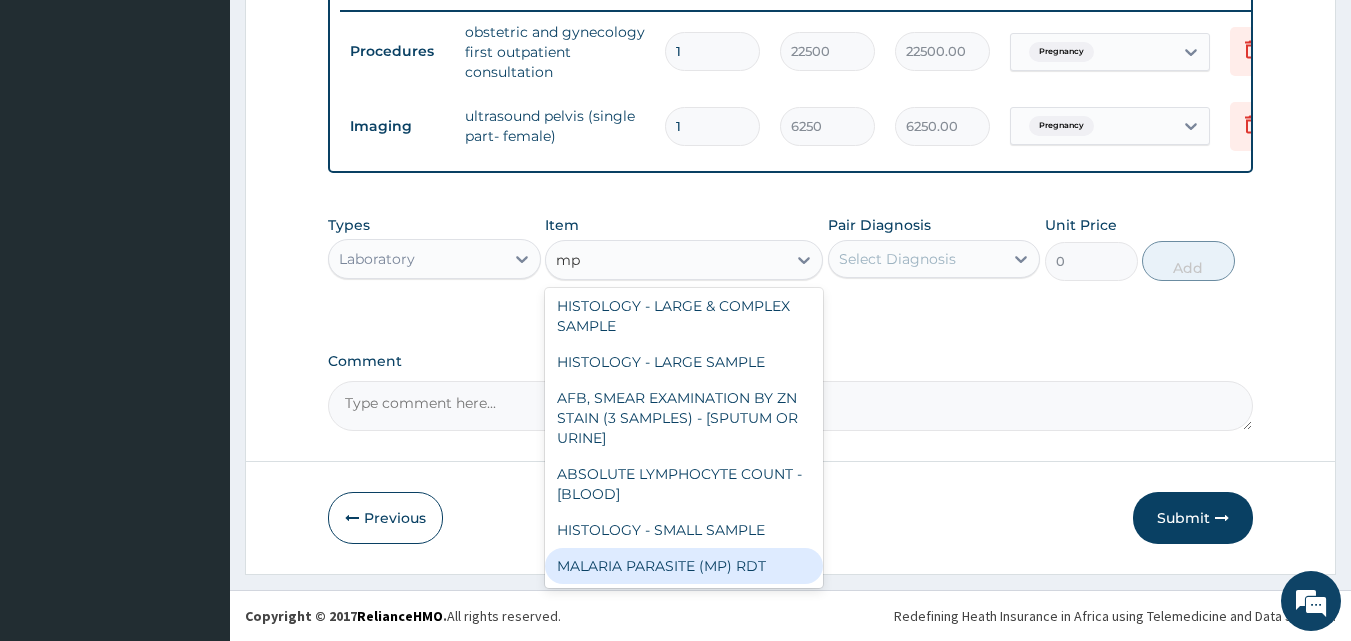click on "MALARIA PARASITE (MP) RDT" at bounding box center (684, 566) 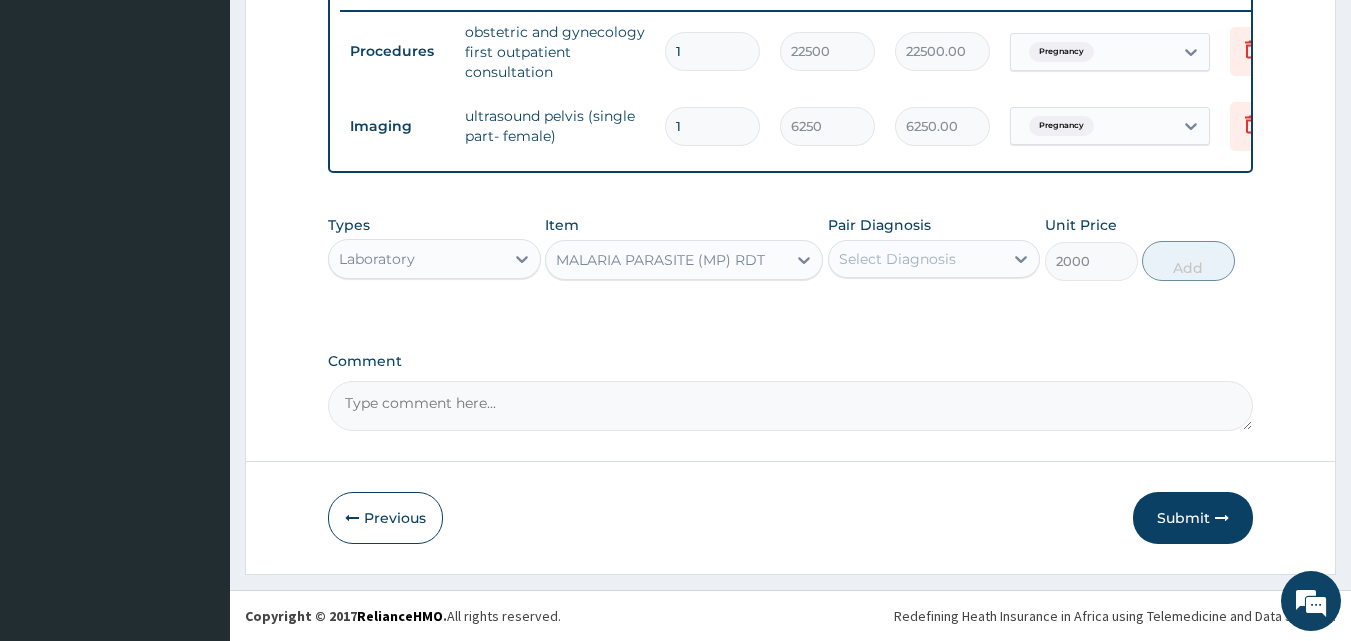 click on "Select Diagnosis" at bounding box center (916, 259) 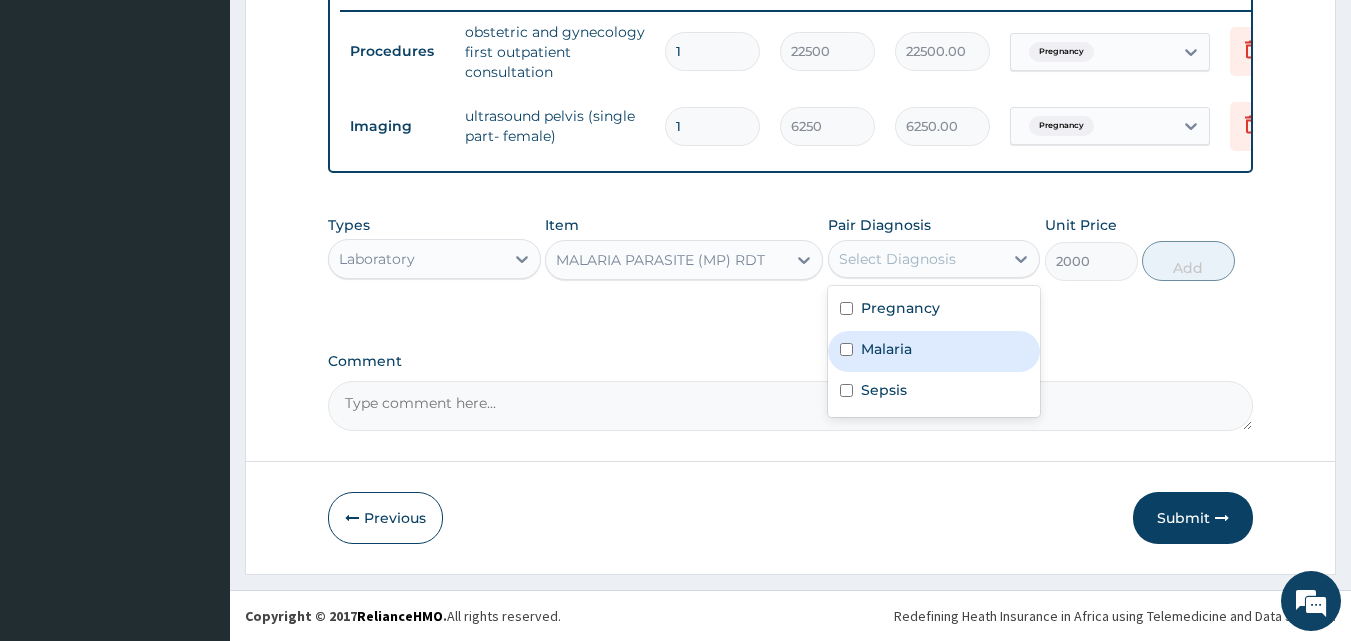 click on "Malaria" at bounding box center [886, 349] 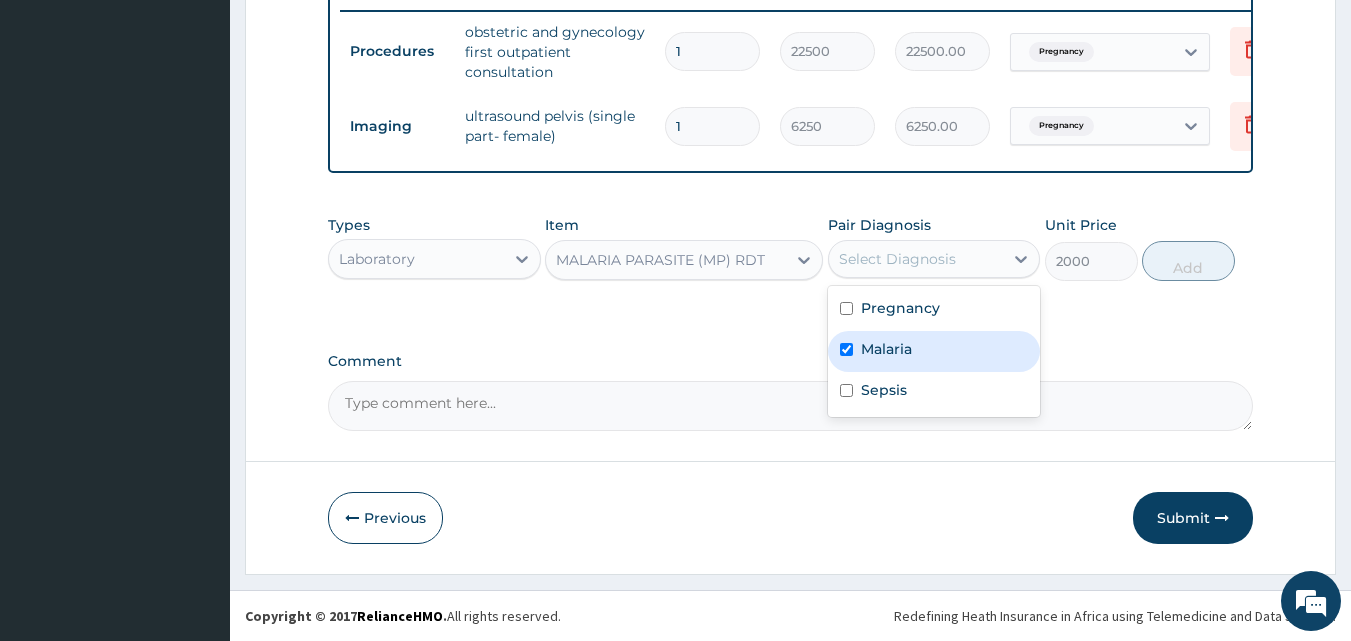 checkbox on "true" 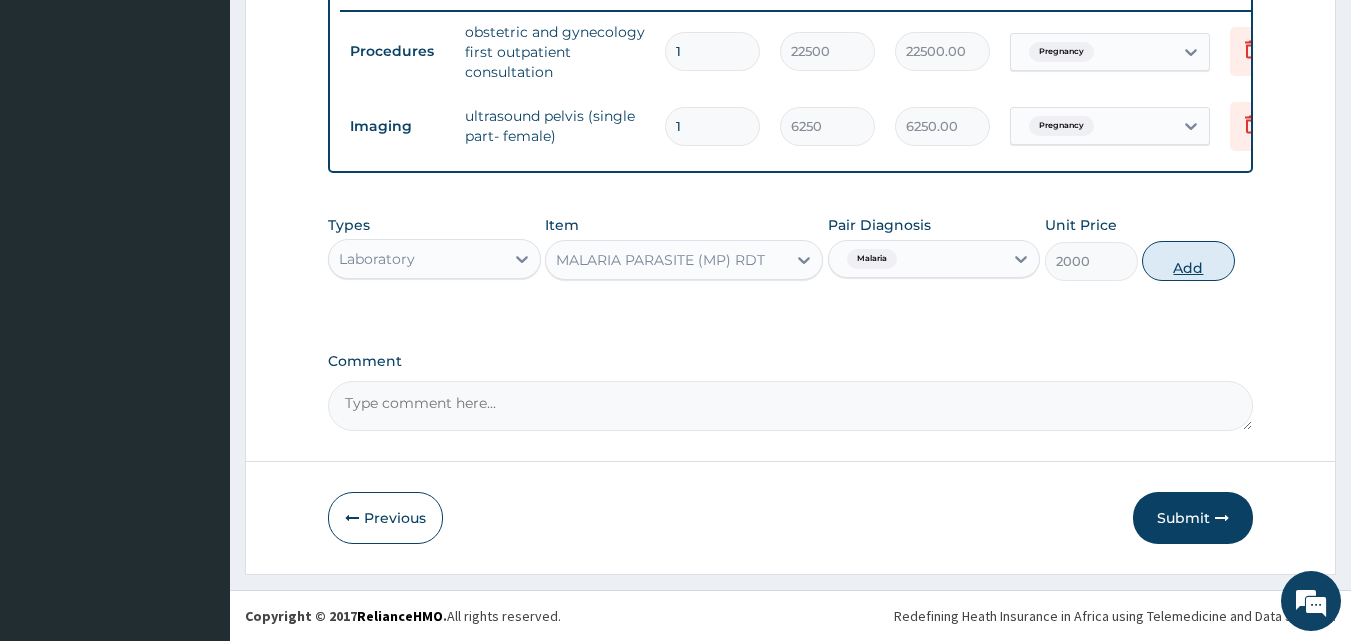 click on "Add" at bounding box center [1188, 261] 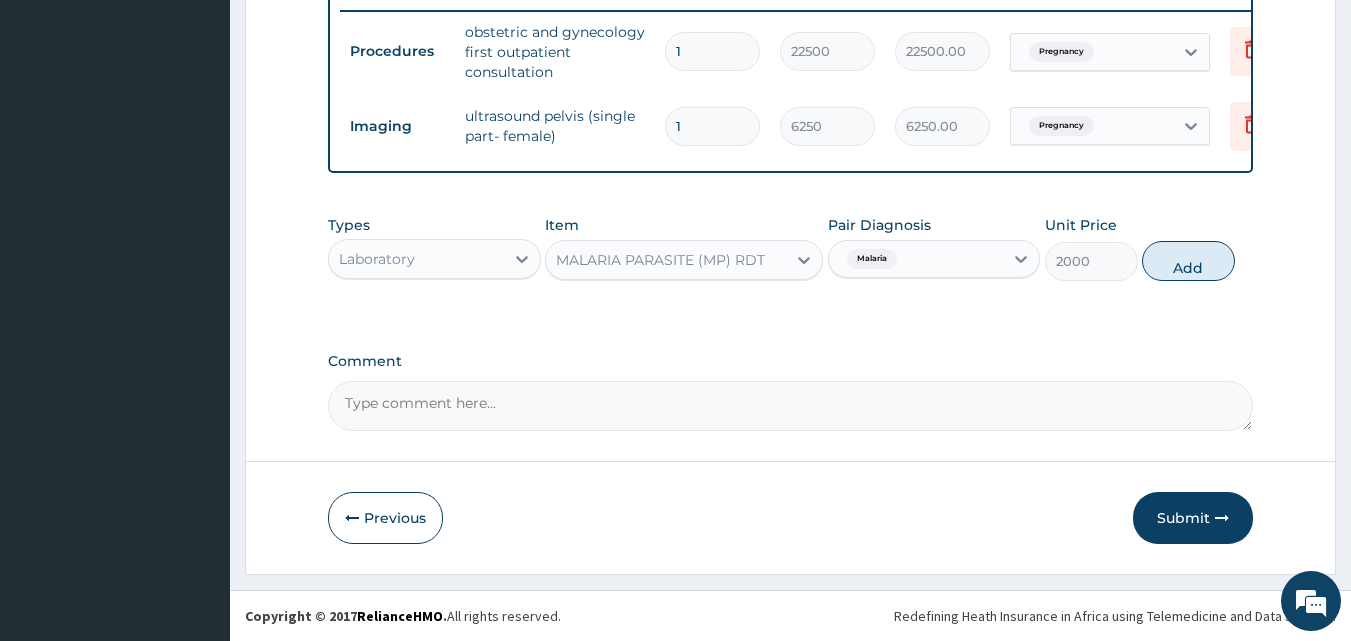 type on "0" 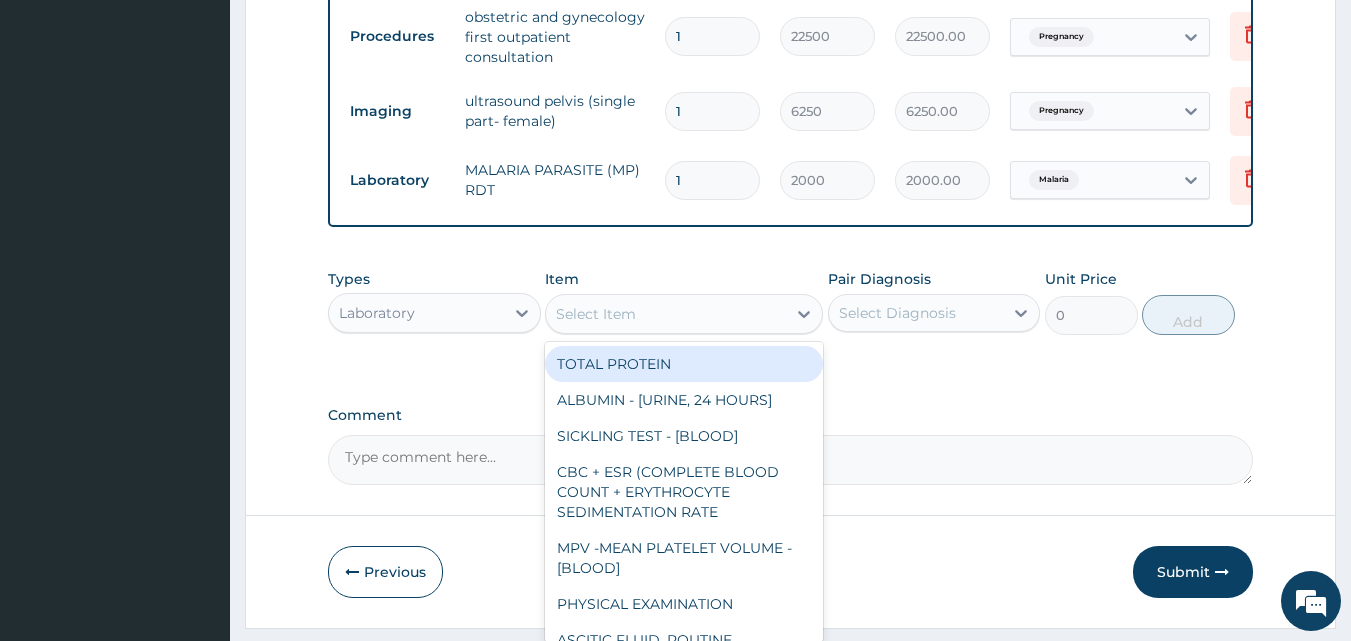 click on "Select Item" at bounding box center (666, 314) 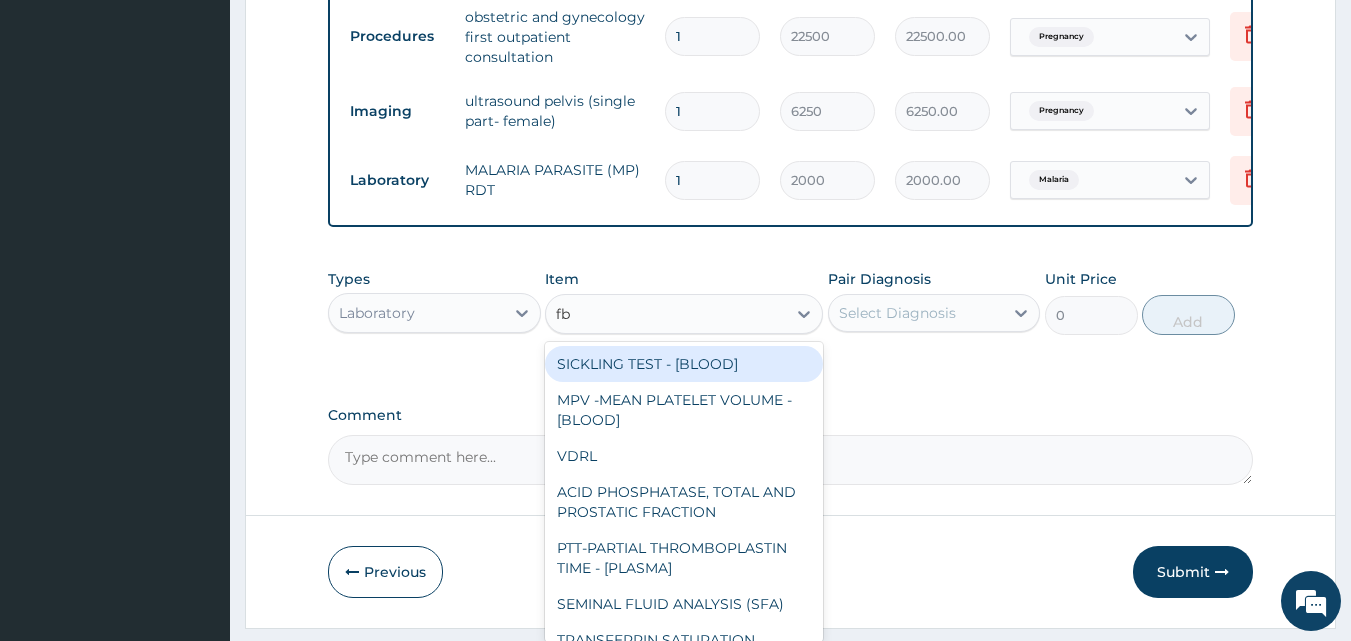 type on "fbc" 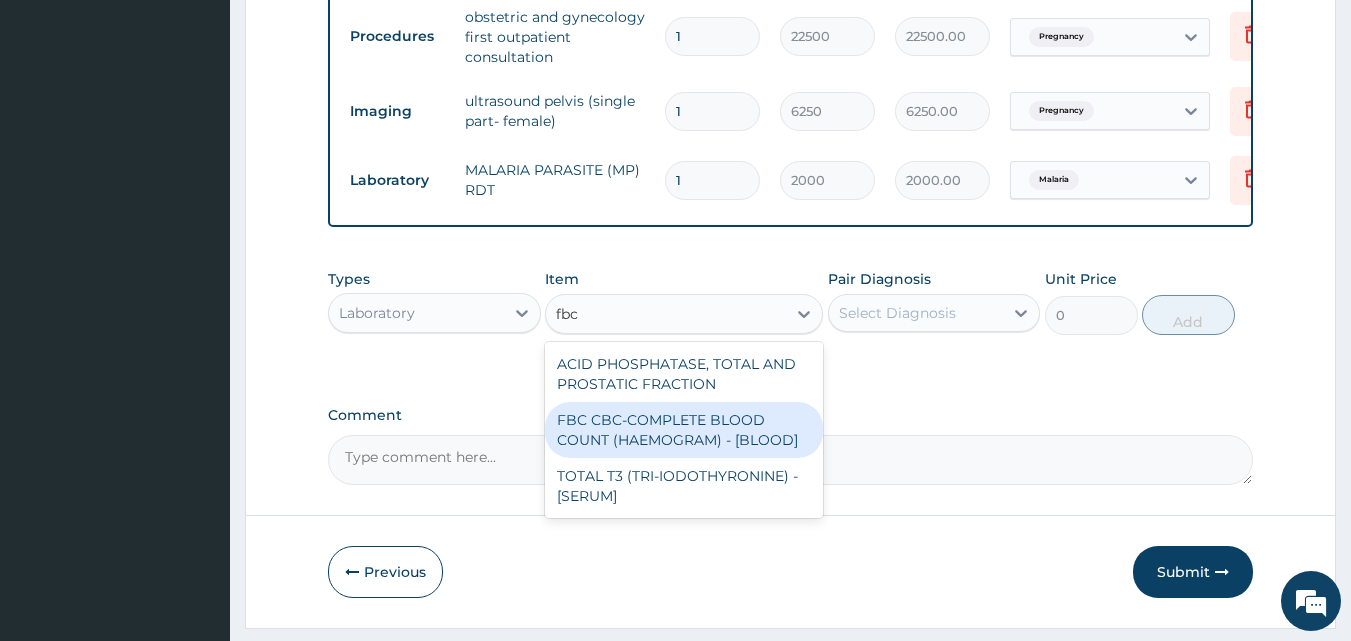 click on "FBC CBC-COMPLETE BLOOD COUNT (HAEMOGRAM) - [BLOOD]" at bounding box center [684, 430] 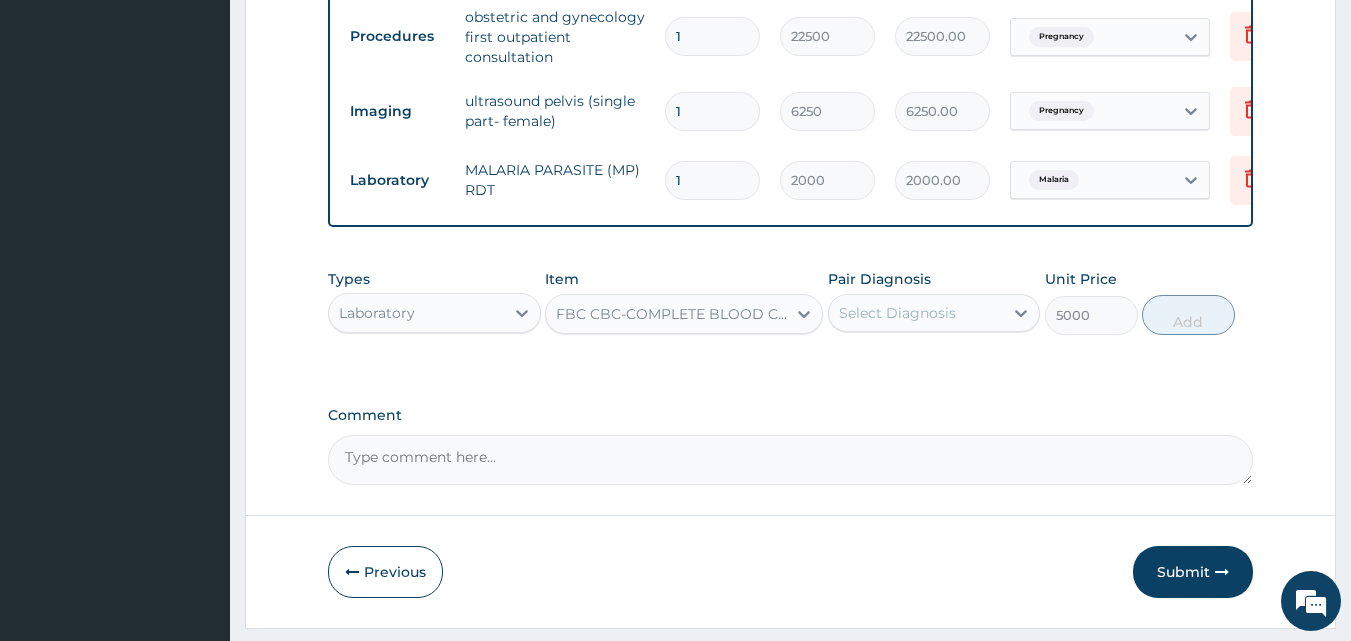 click on "Select Diagnosis" at bounding box center [916, 313] 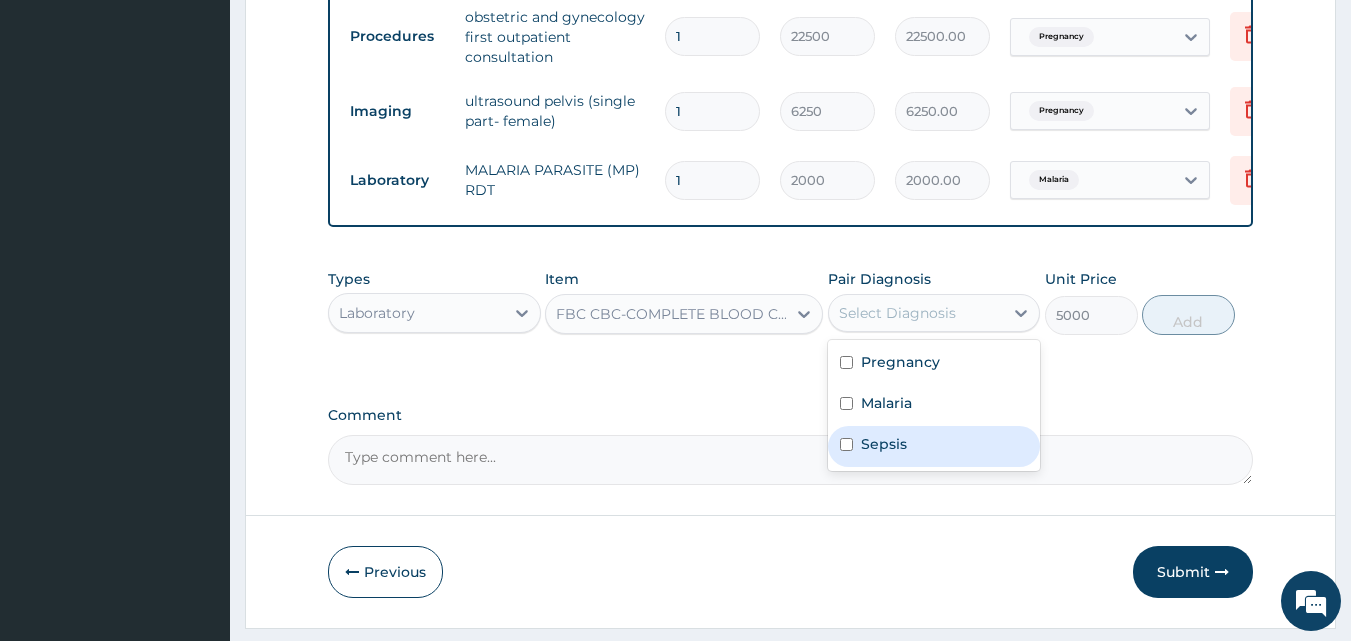 drag, startPoint x: 908, startPoint y: 460, endPoint x: 1002, endPoint y: 403, distance: 109.9318 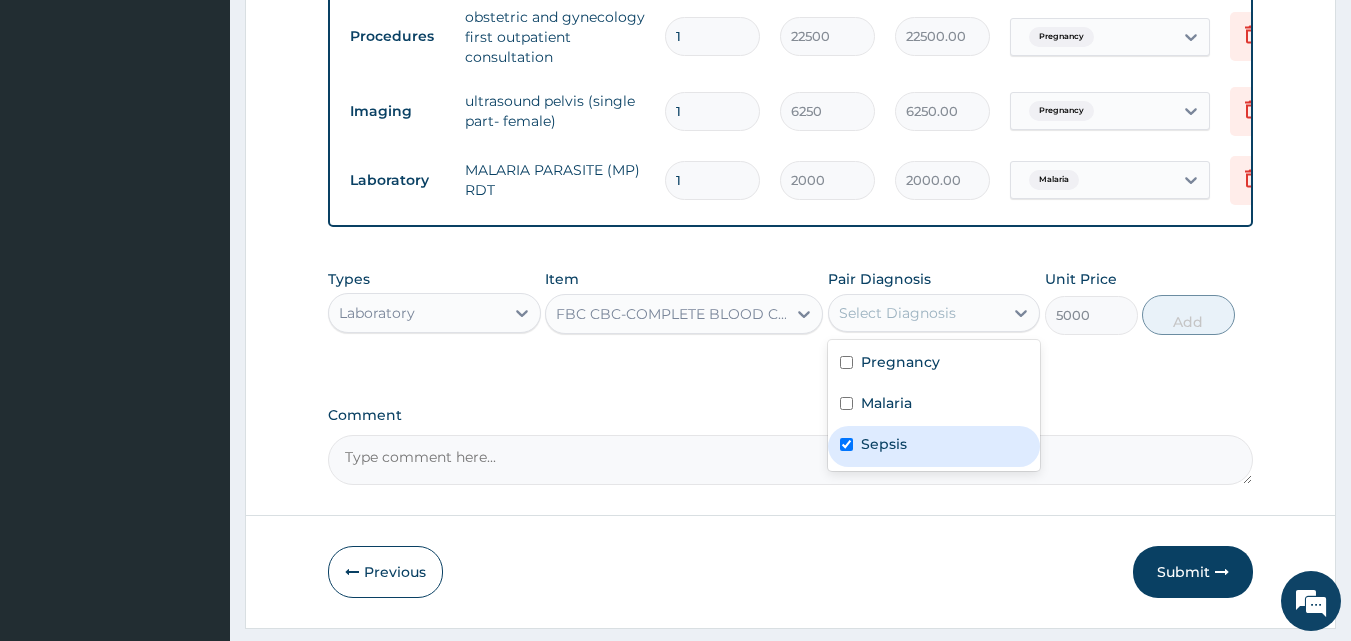 checkbox on "true" 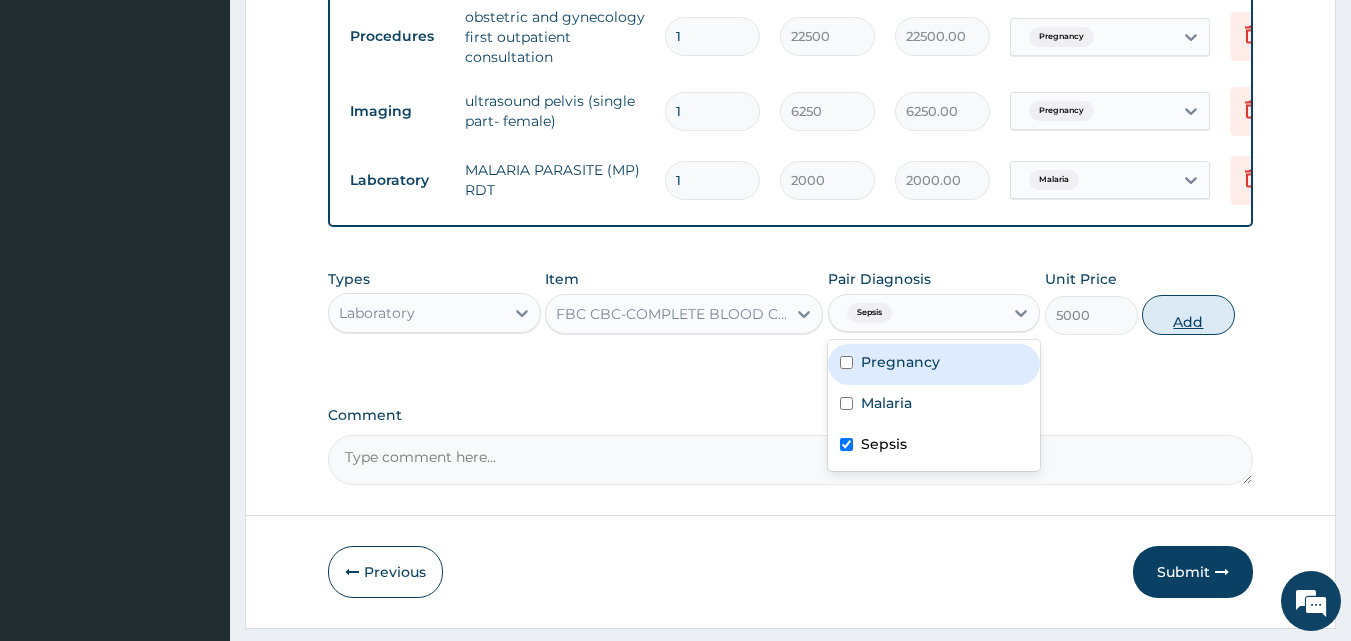 click on "Add" at bounding box center [1188, 315] 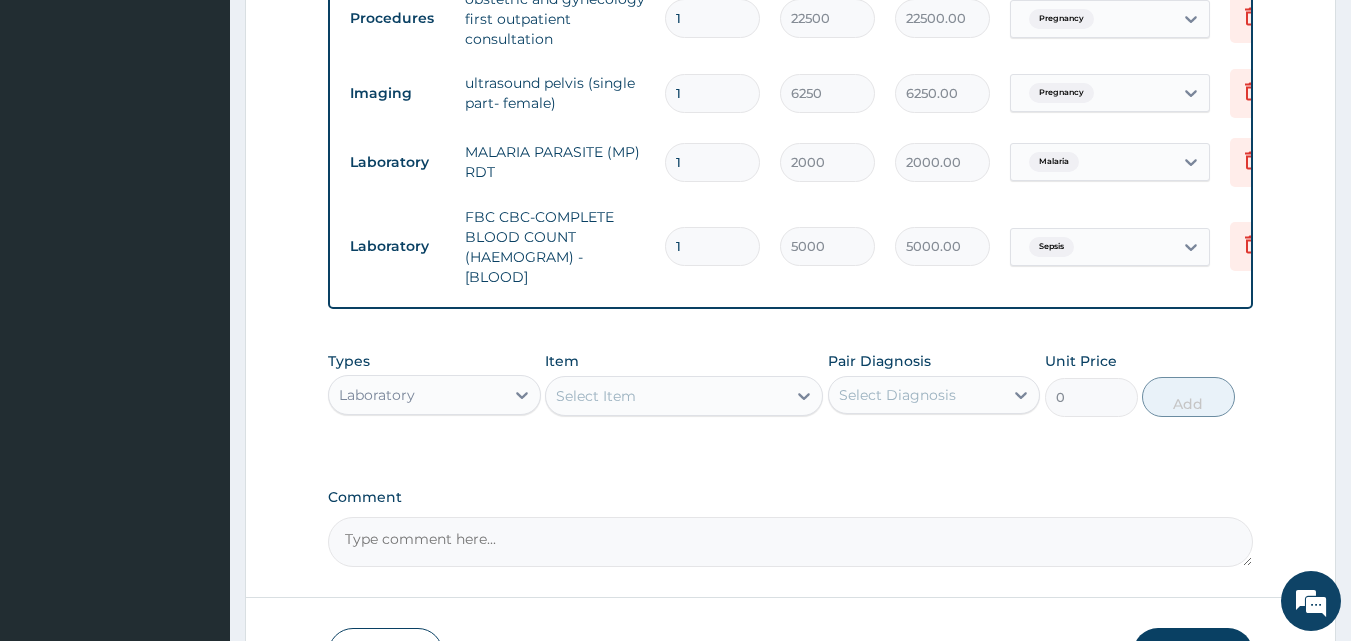 scroll, scrollTop: 801, scrollLeft: 0, axis: vertical 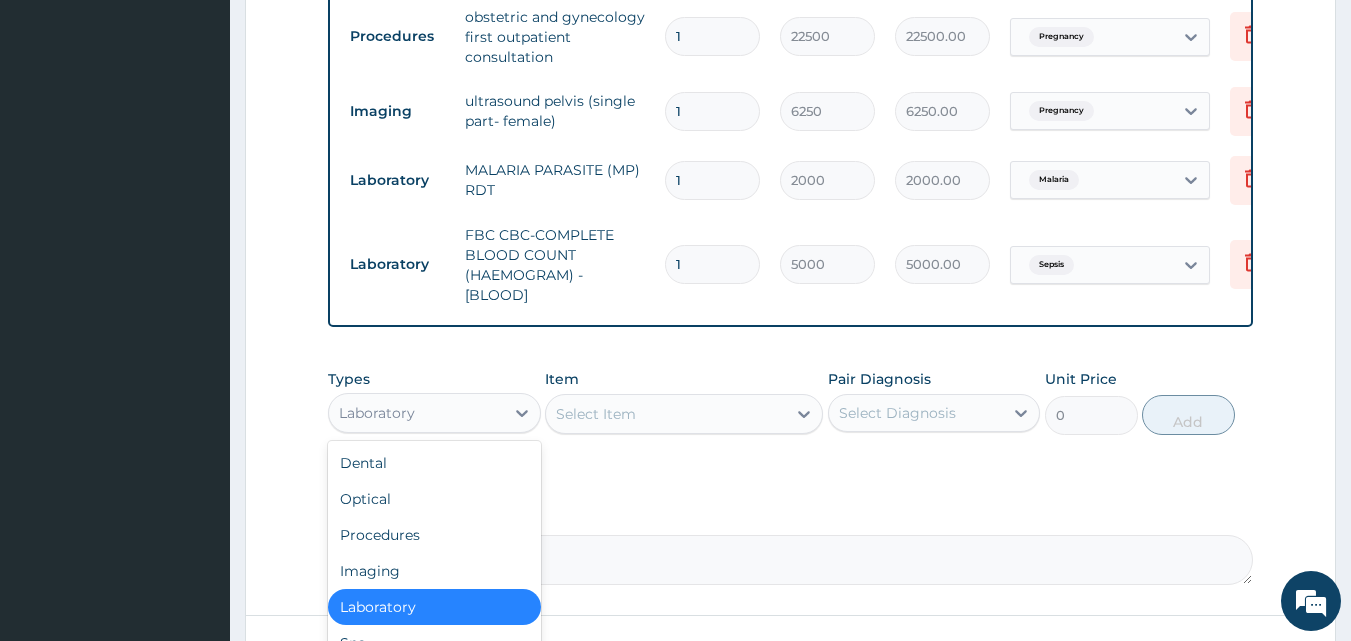 click on "Laboratory" at bounding box center (377, 413) 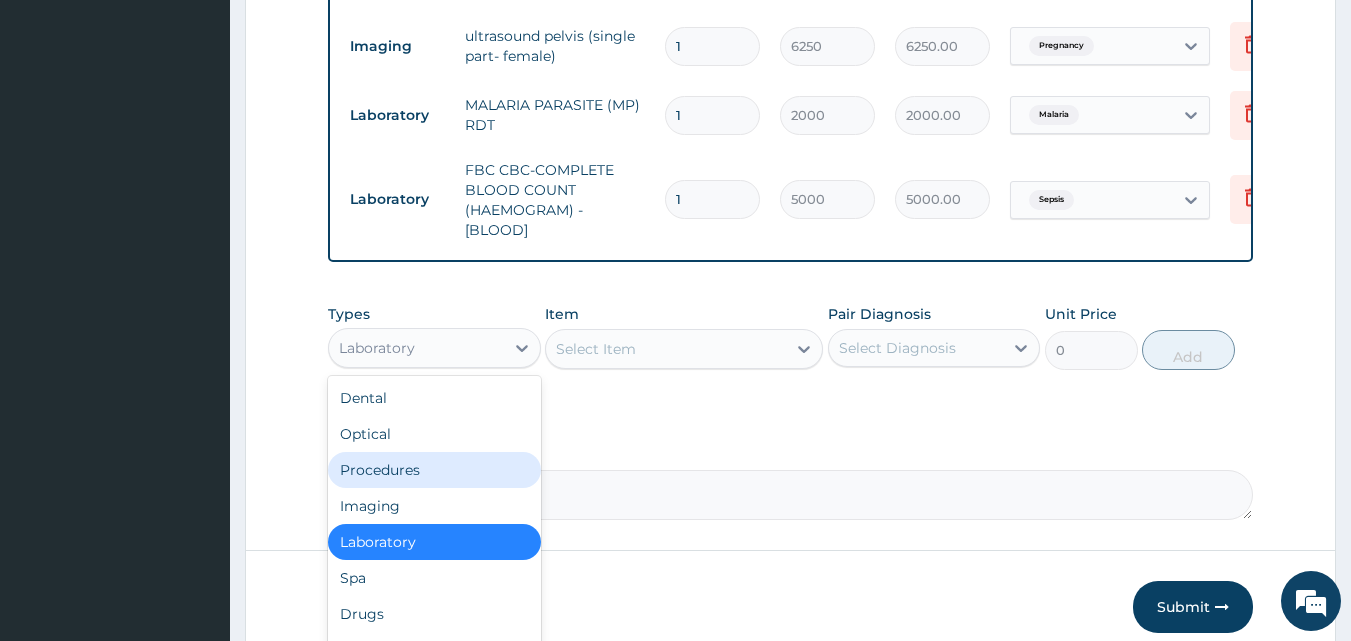 scroll, scrollTop: 901, scrollLeft: 0, axis: vertical 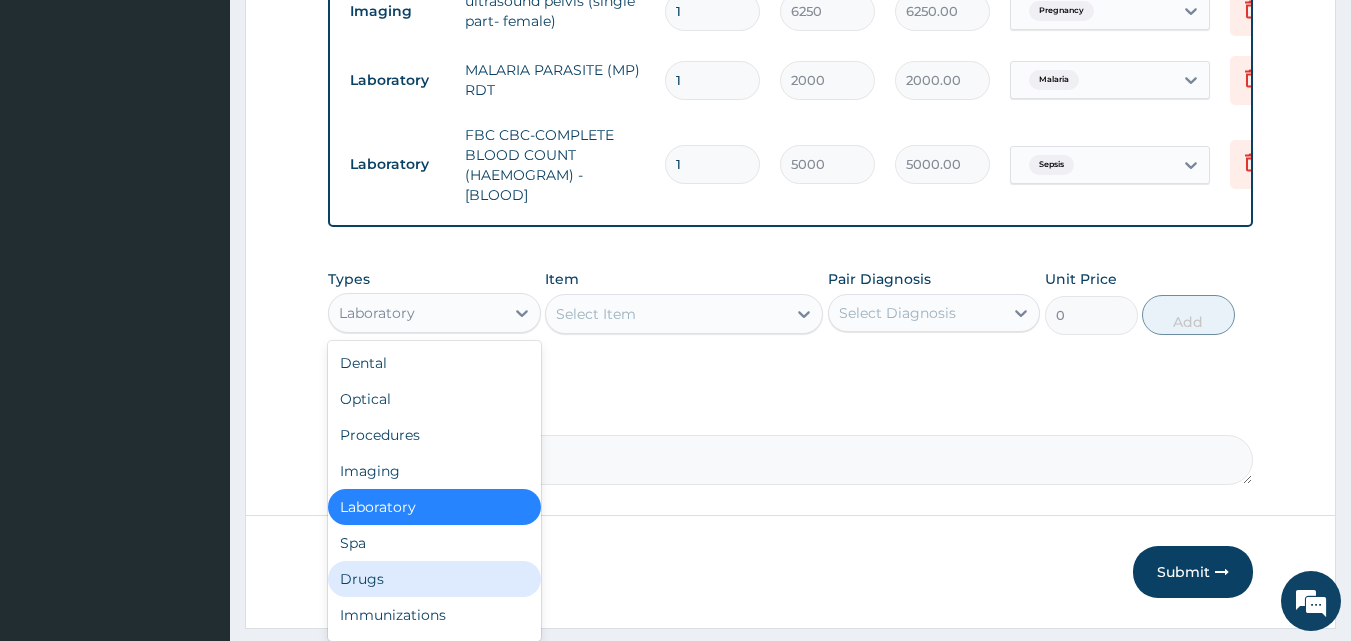 click on "Drugs" at bounding box center [434, 579] 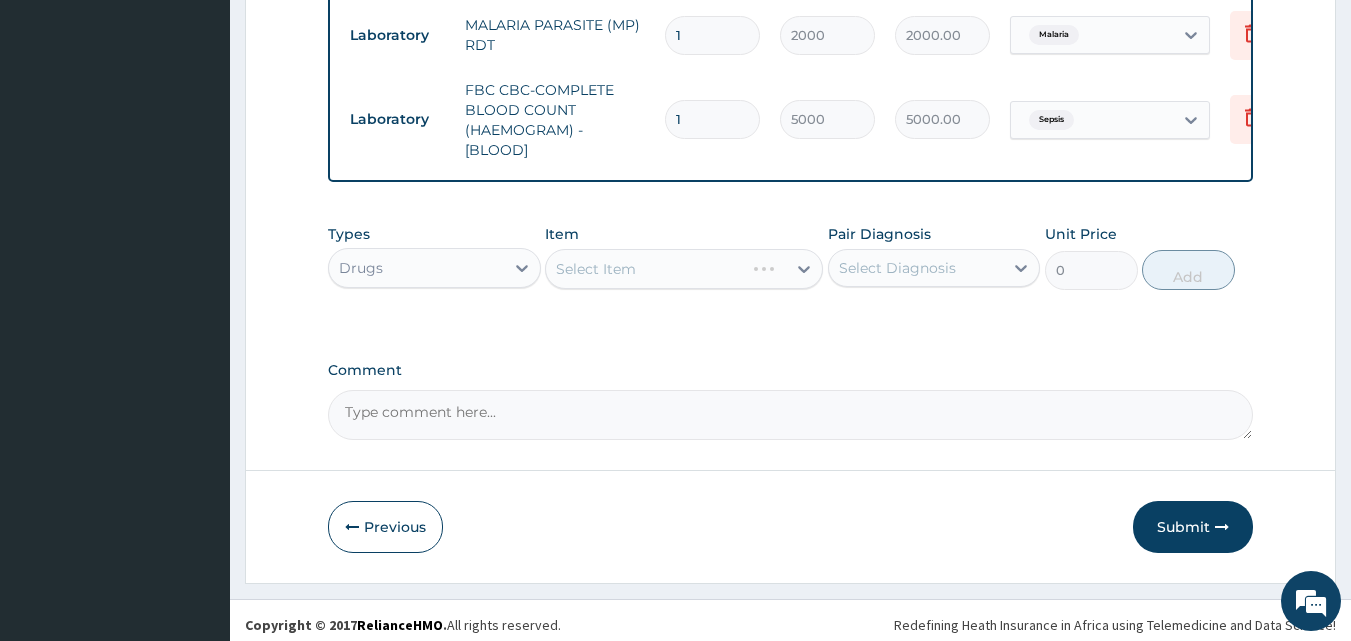 scroll, scrollTop: 970, scrollLeft: 0, axis: vertical 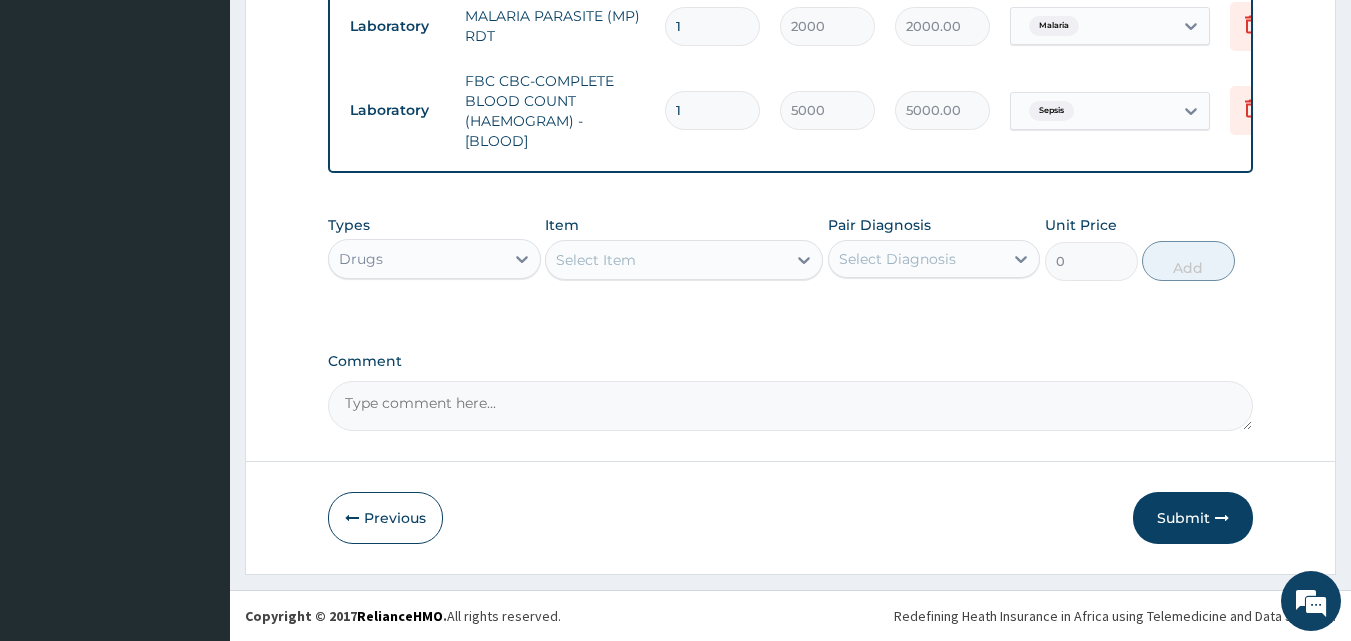 click on "Select Item" at bounding box center (596, 260) 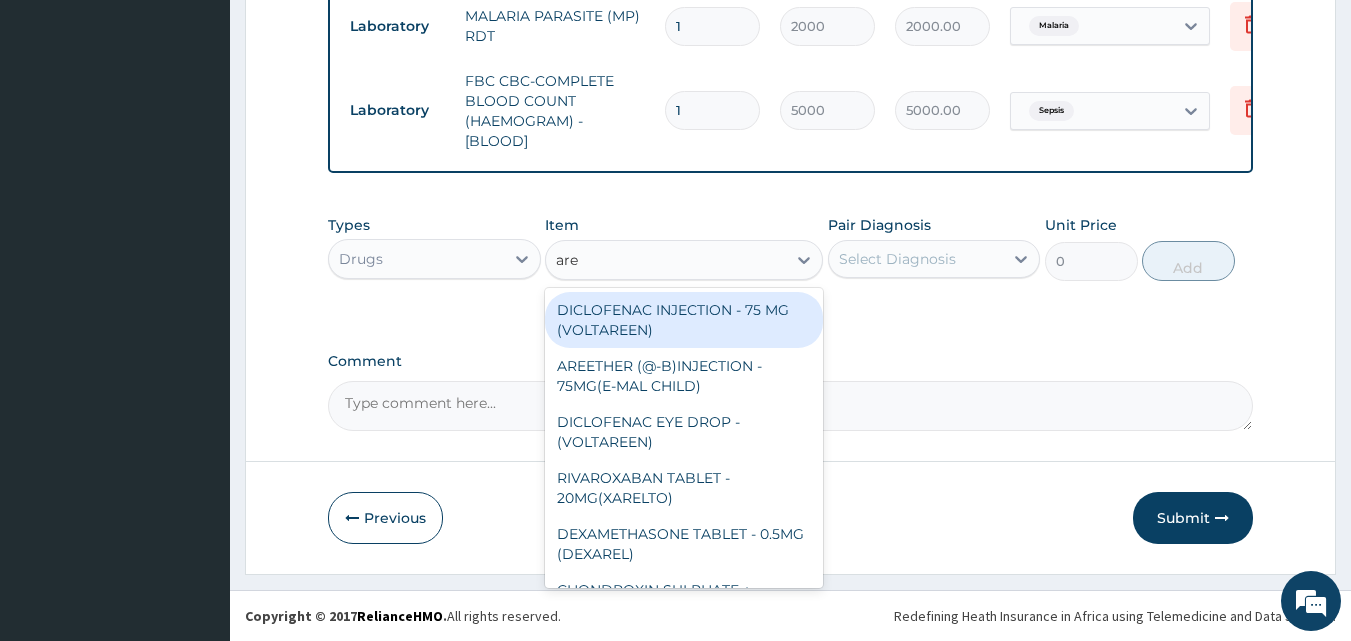 type on "aree" 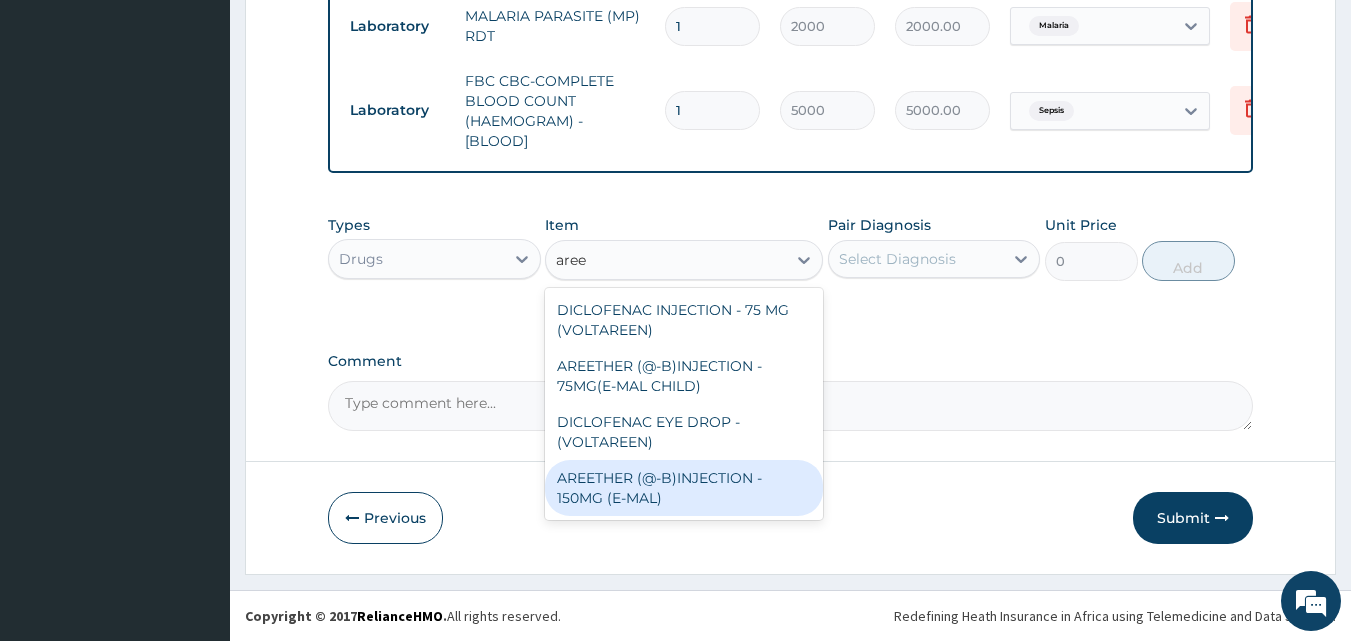 click on "AREETHER (@-B)INJECTION - 150MG (E-MAL)" at bounding box center [684, 488] 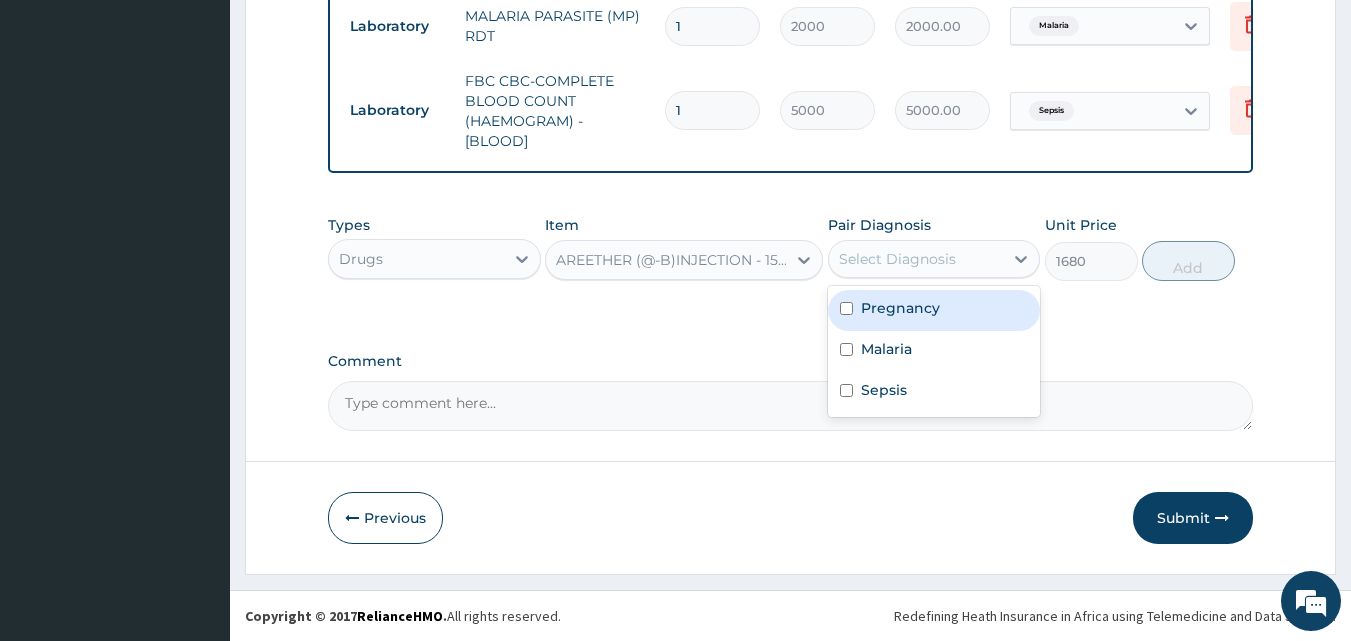 click on "Select Diagnosis" at bounding box center [897, 259] 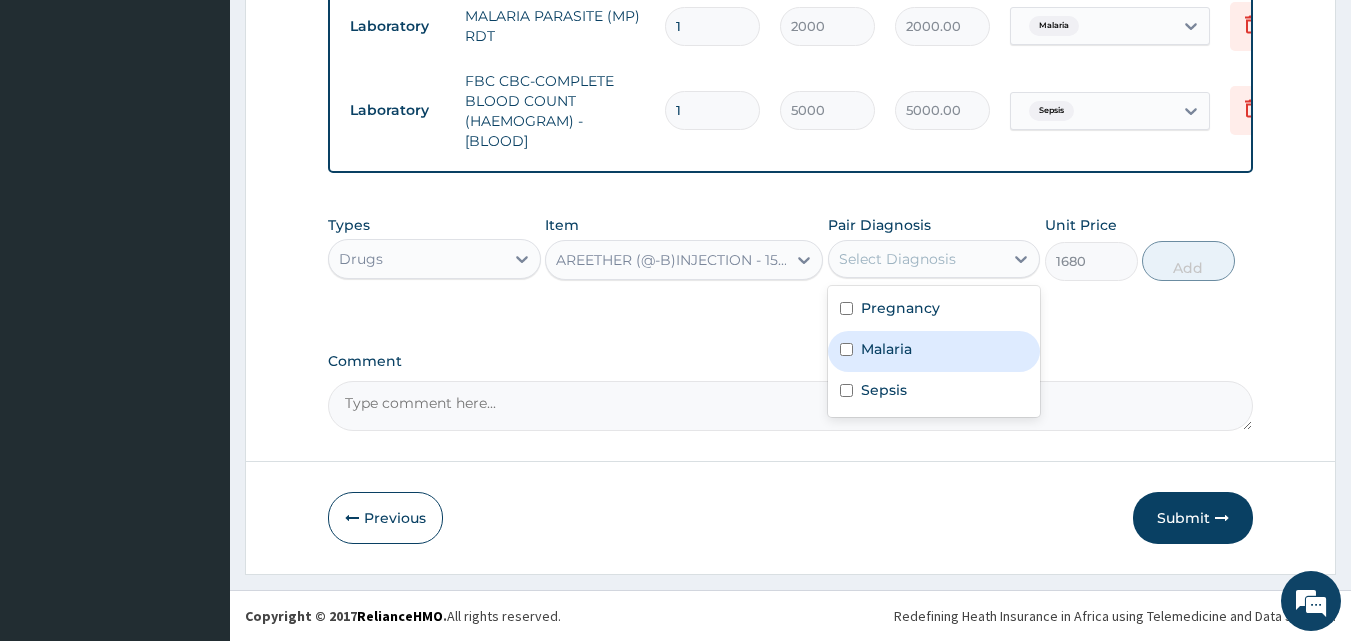 click on "Malaria" at bounding box center (934, 351) 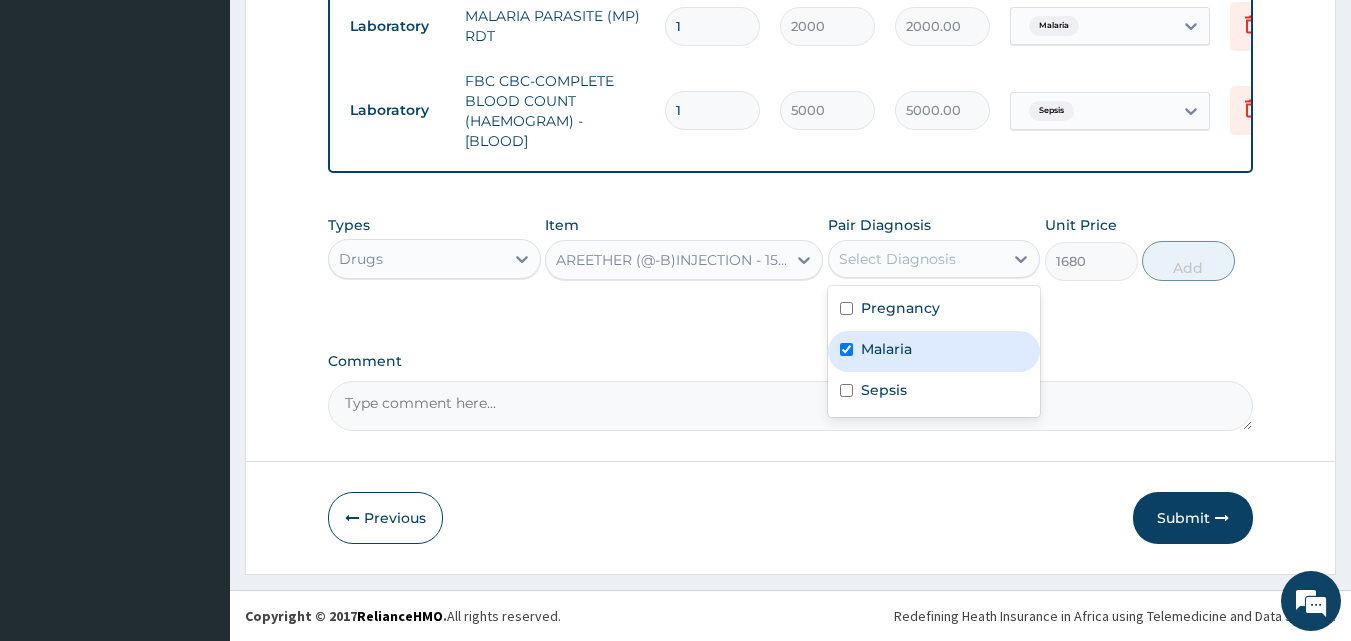 checkbox on "true" 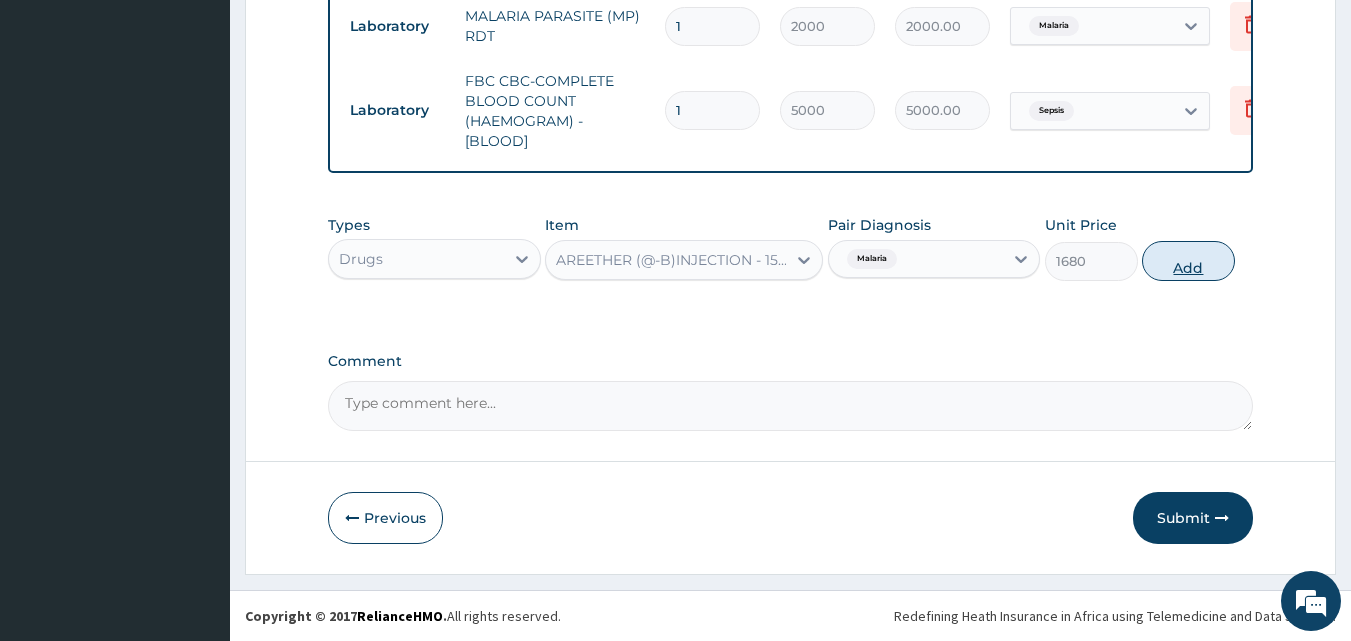 click on "Add" at bounding box center (1188, 261) 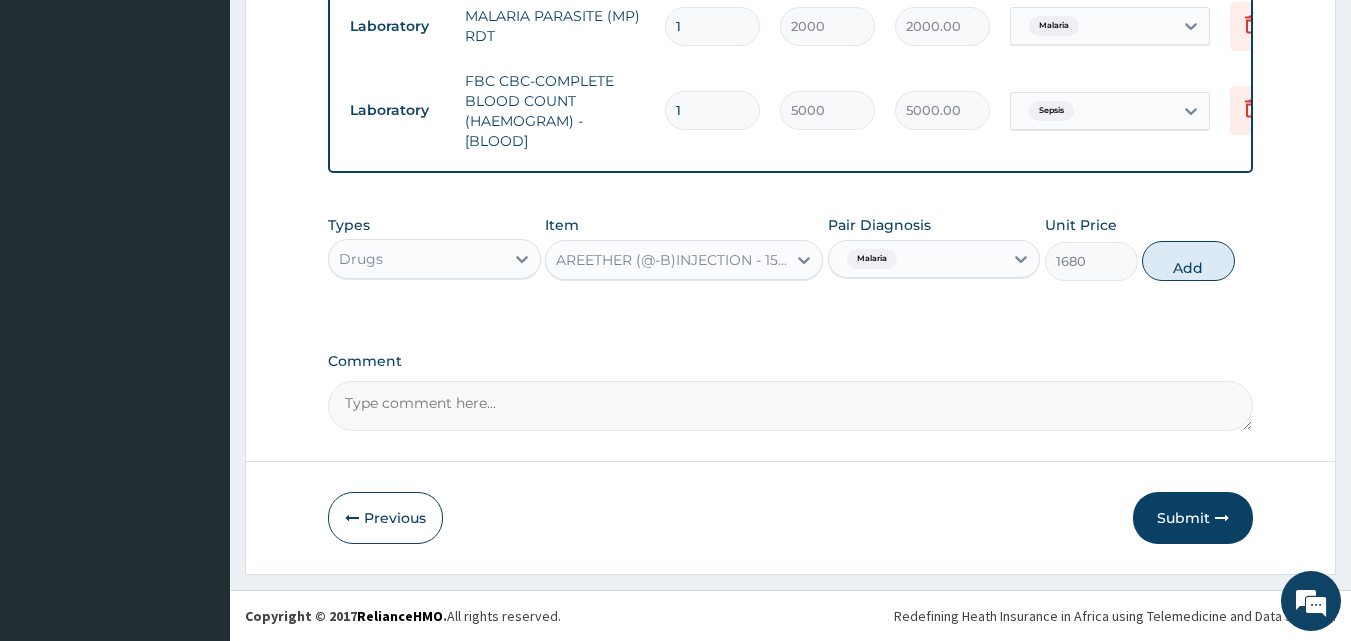type on "0" 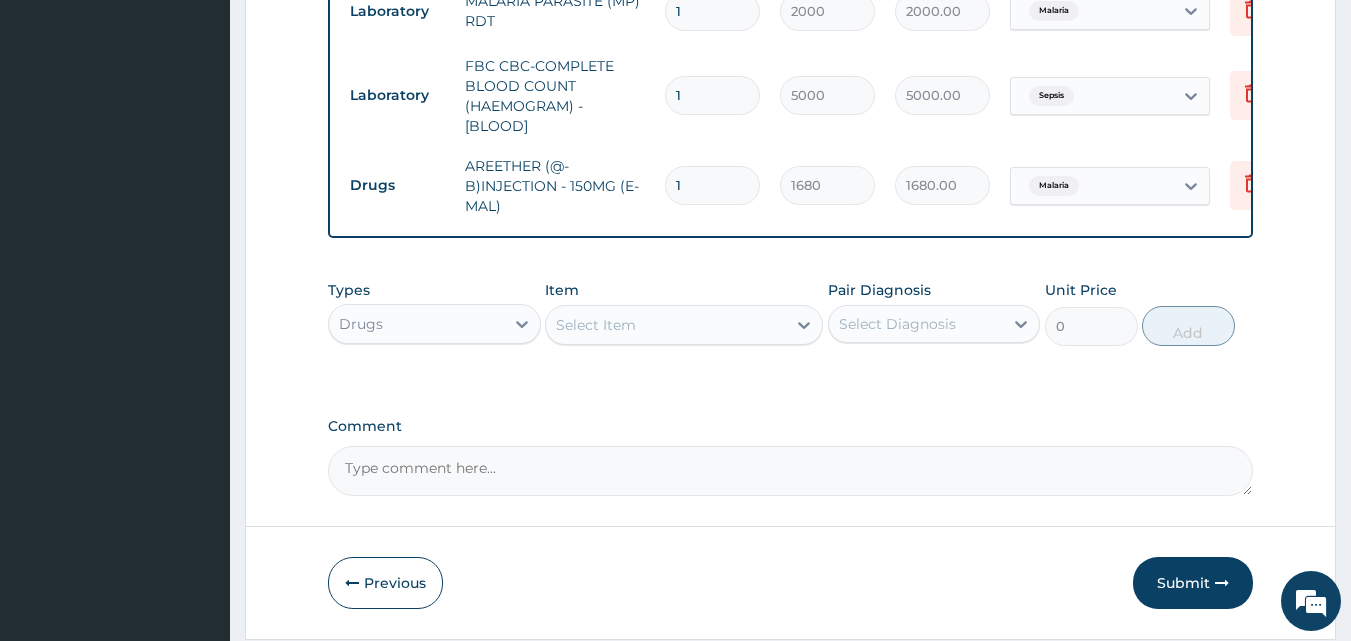 drag, startPoint x: 724, startPoint y: 183, endPoint x: 641, endPoint y: 181, distance: 83.02409 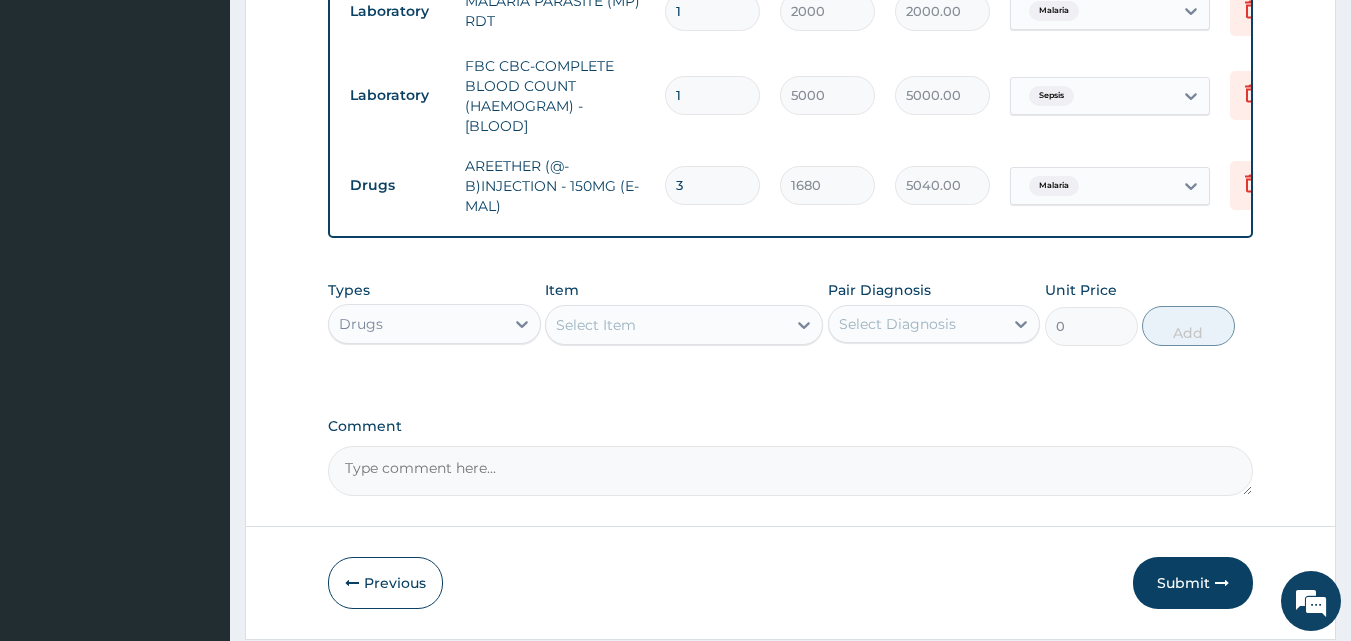 scroll, scrollTop: 1050, scrollLeft: 0, axis: vertical 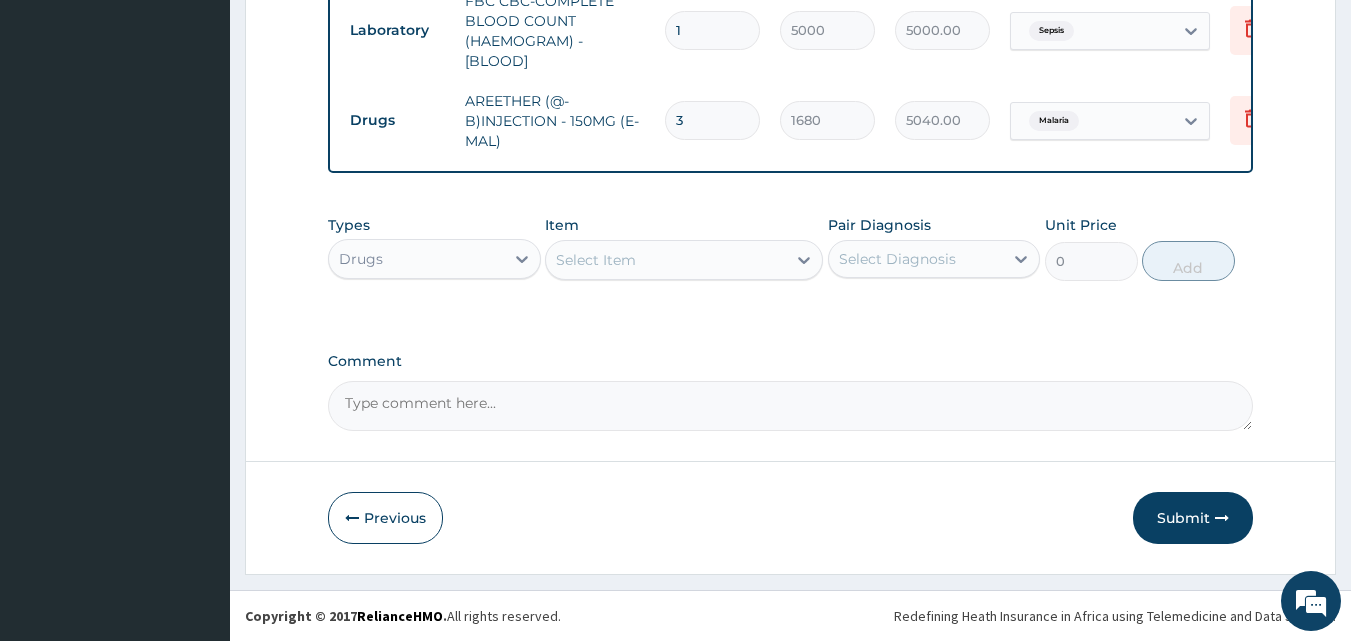 type on "3" 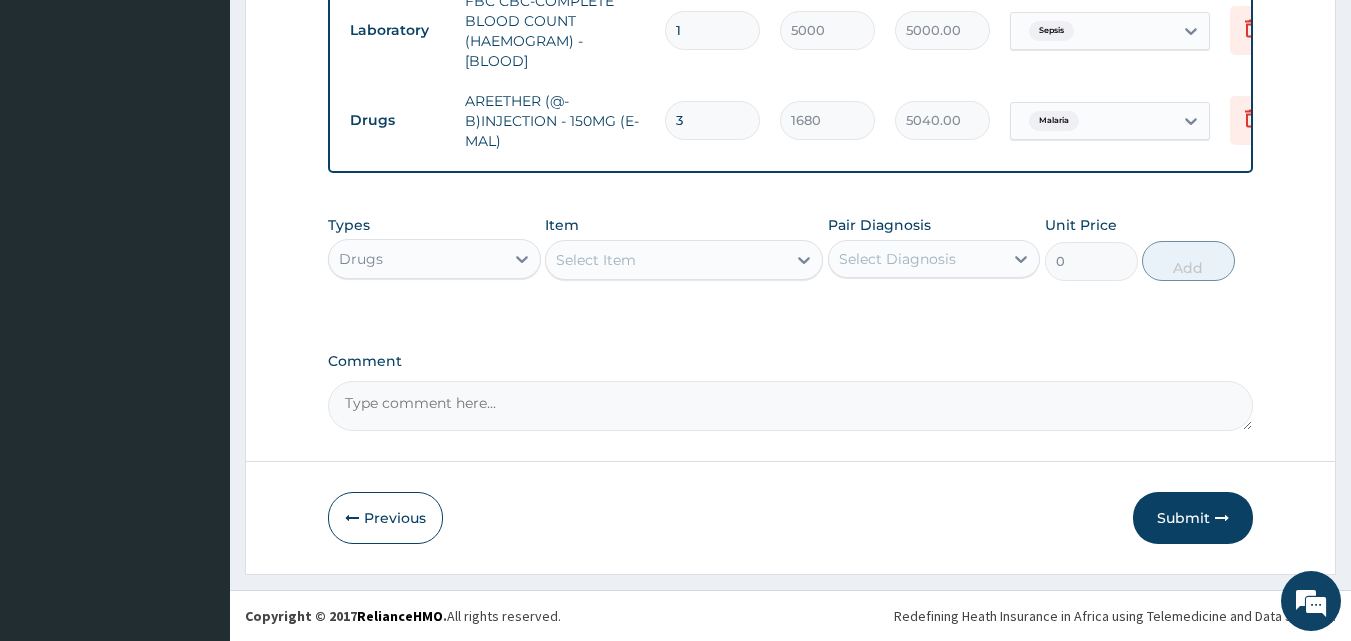 click on "Select Item" at bounding box center [596, 260] 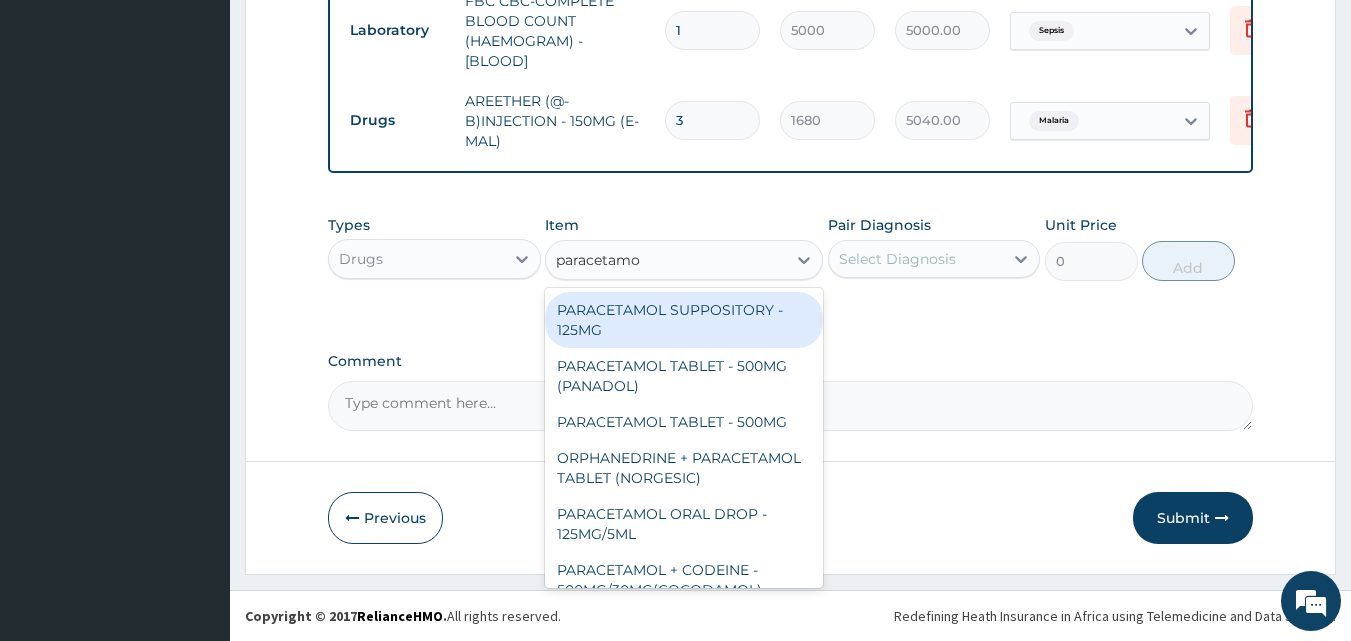 type on "paracetamol" 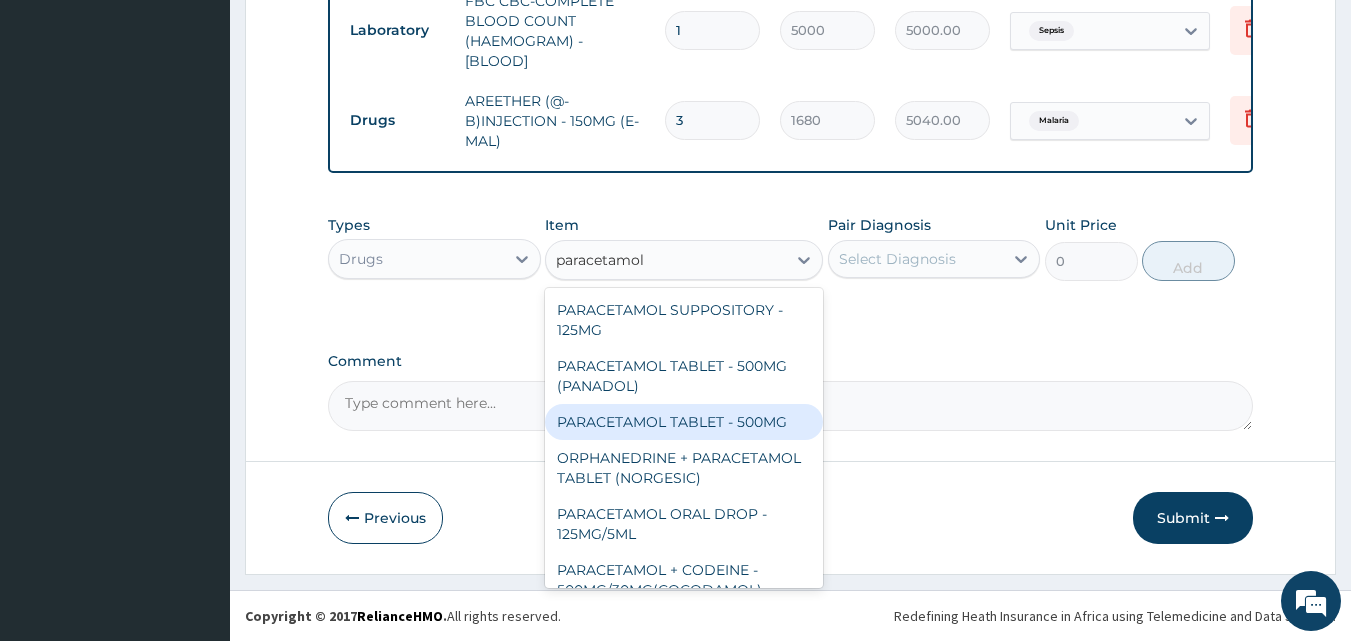 click on "PARACETAMOL TABLET - 500MG" at bounding box center [684, 422] 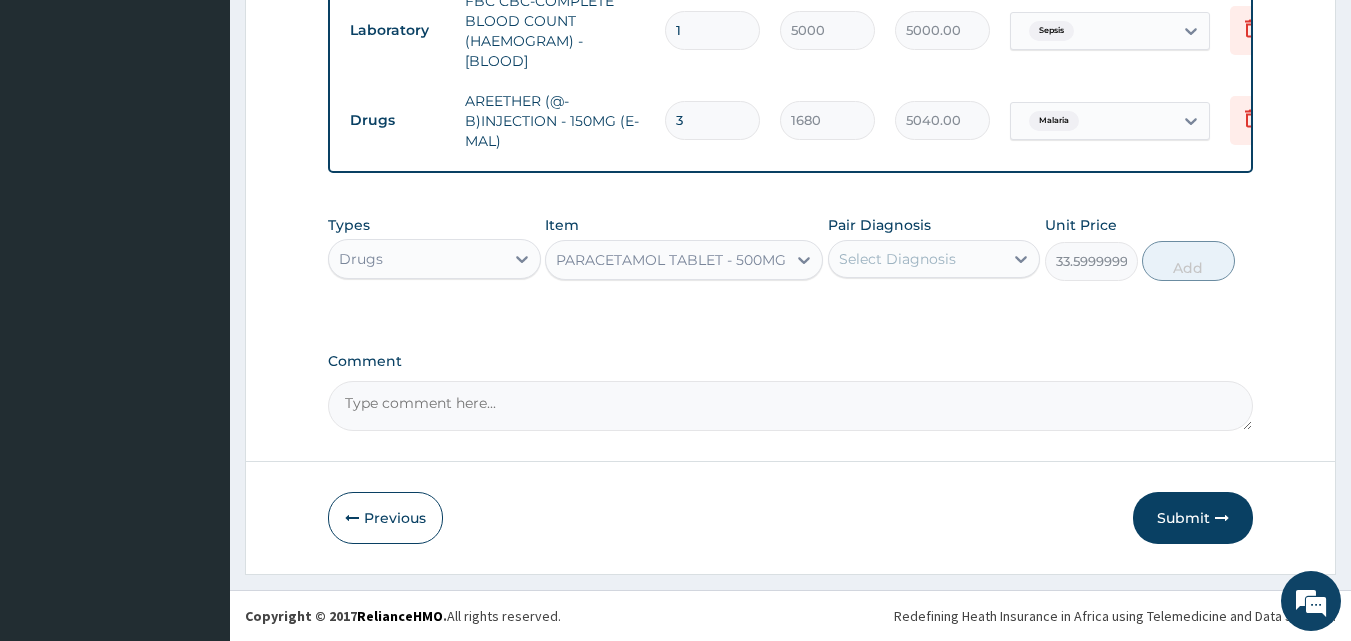 click on "Select Diagnosis" at bounding box center (897, 259) 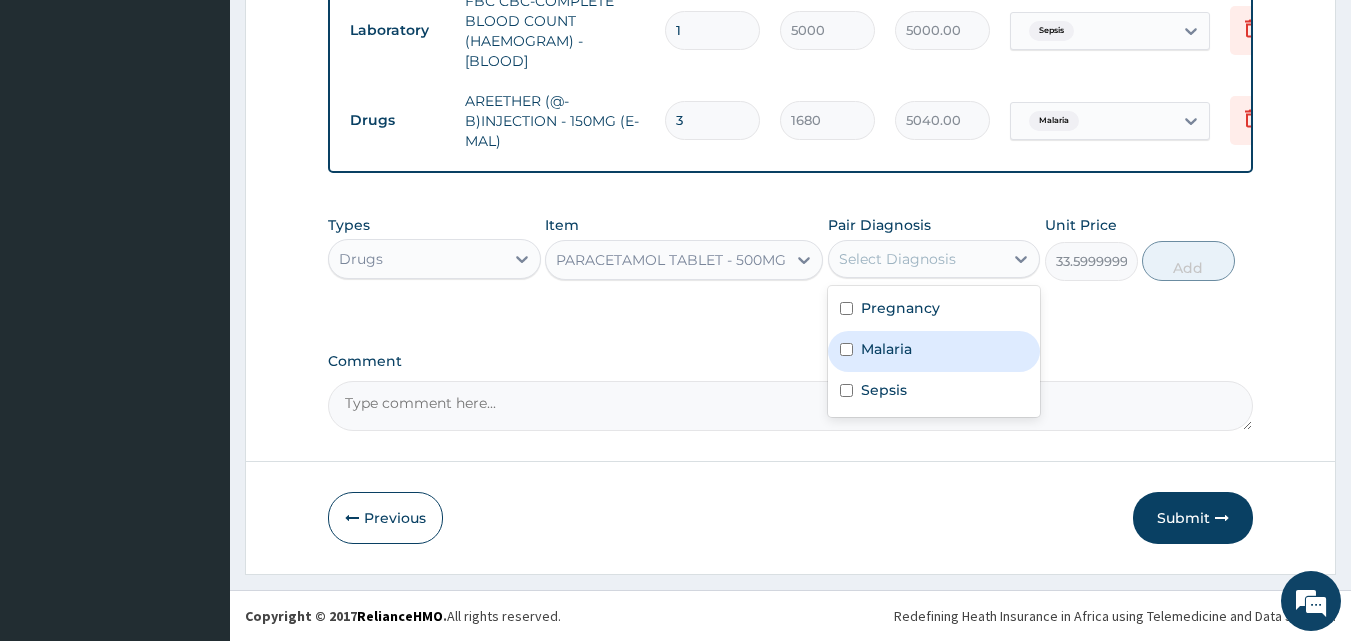 click on "Malaria" at bounding box center [886, 349] 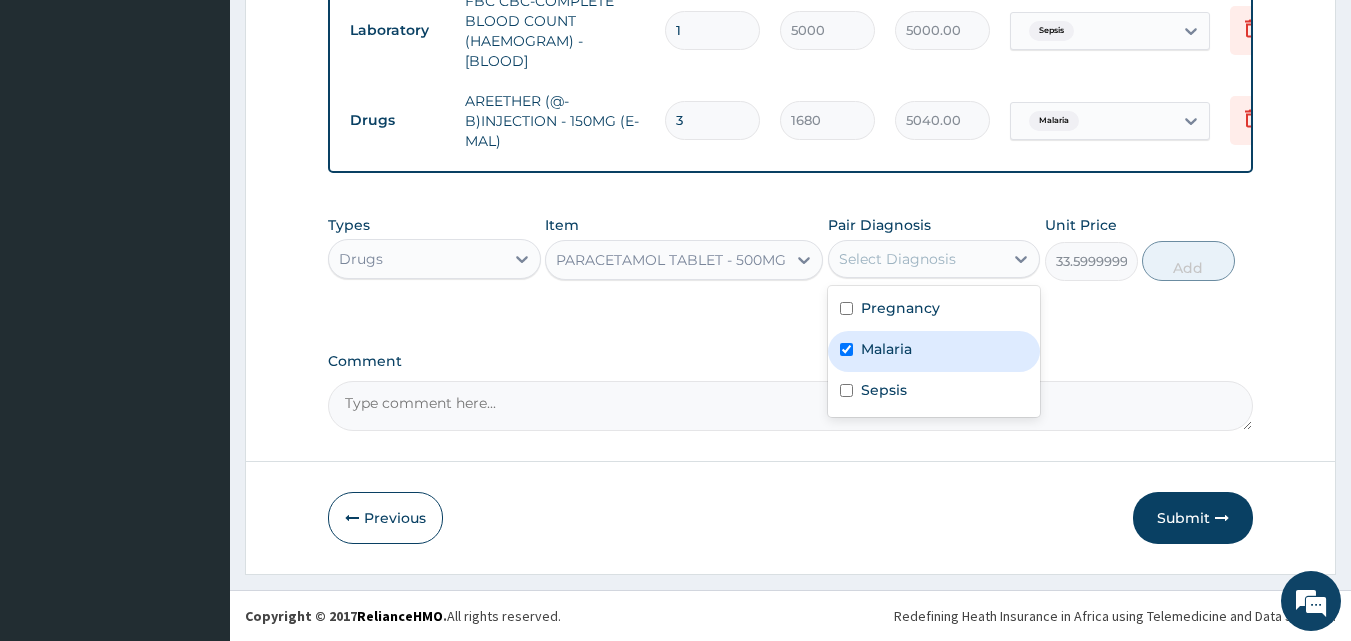 checkbox on "true" 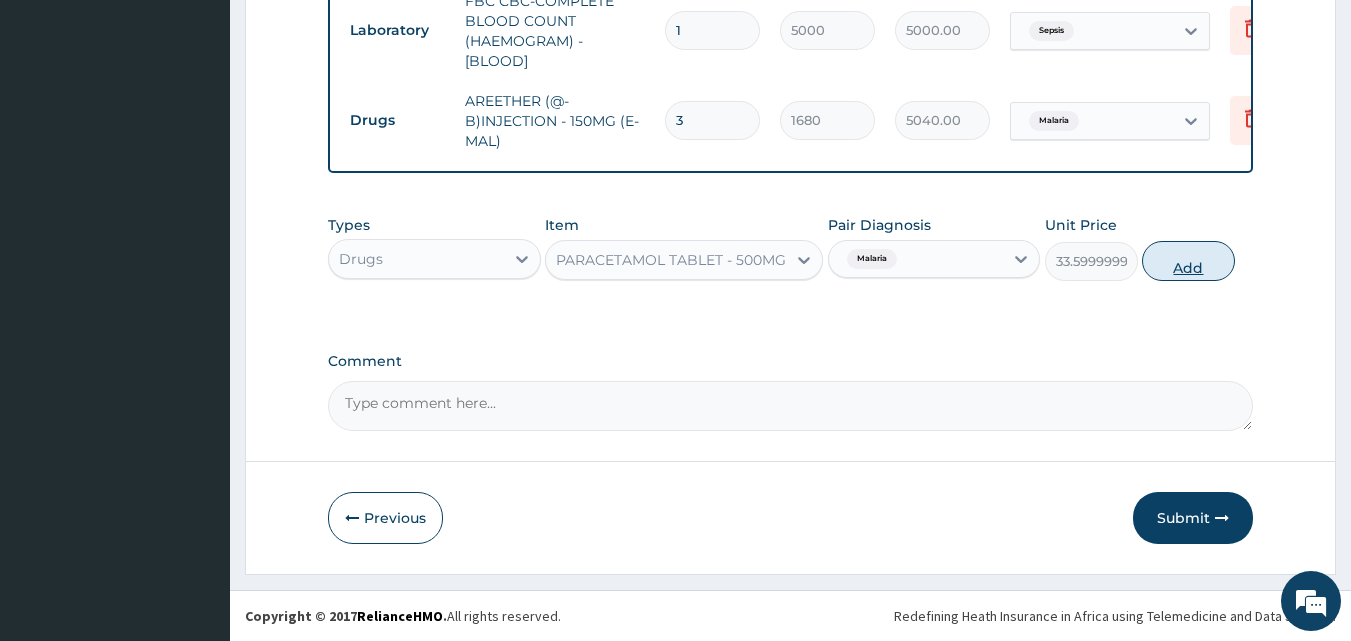 click on "Add" at bounding box center (1188, 261) 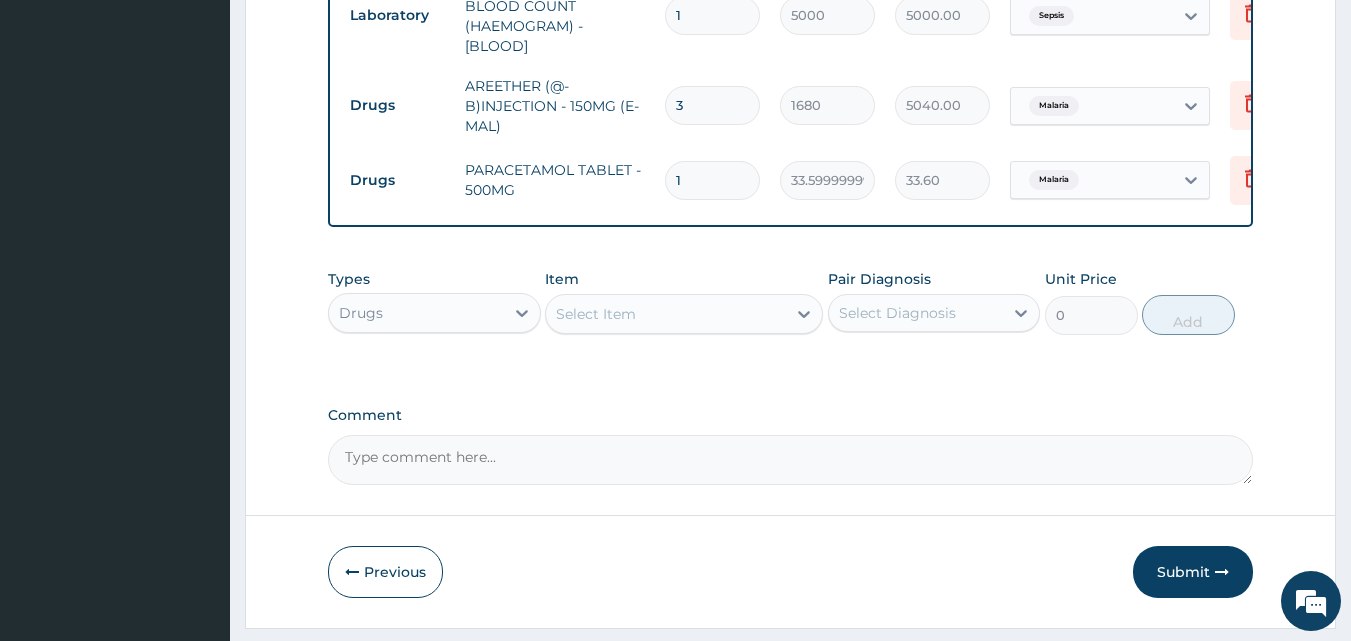 type on "18" 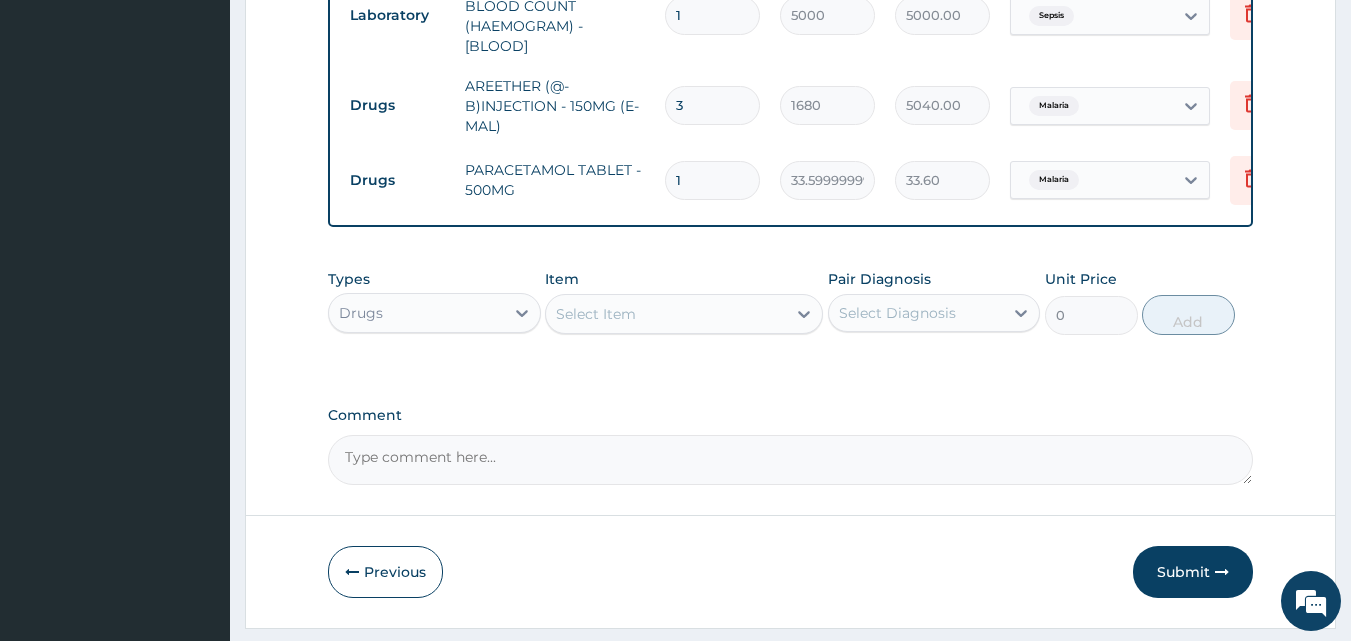 type on "604.80" 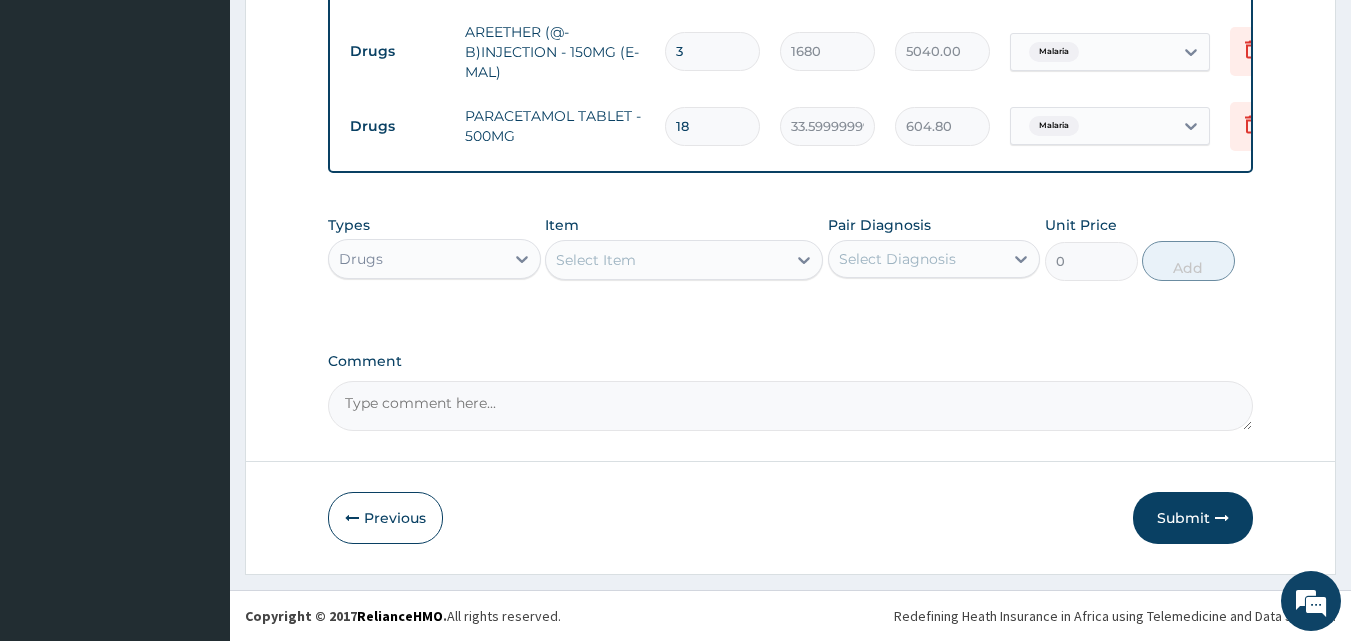 scroll, scrollTop: 1119, scrollLeft: 0, axis: vertical 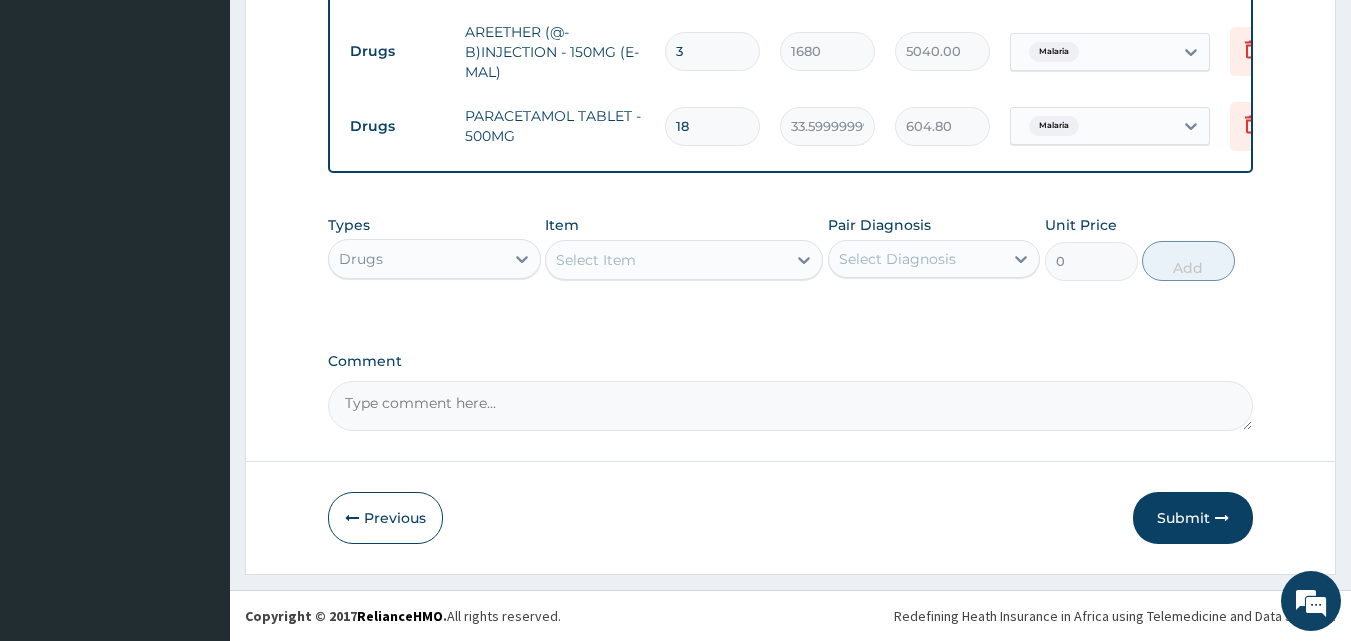 click on "Select Item" at bounding box center (666, 260) 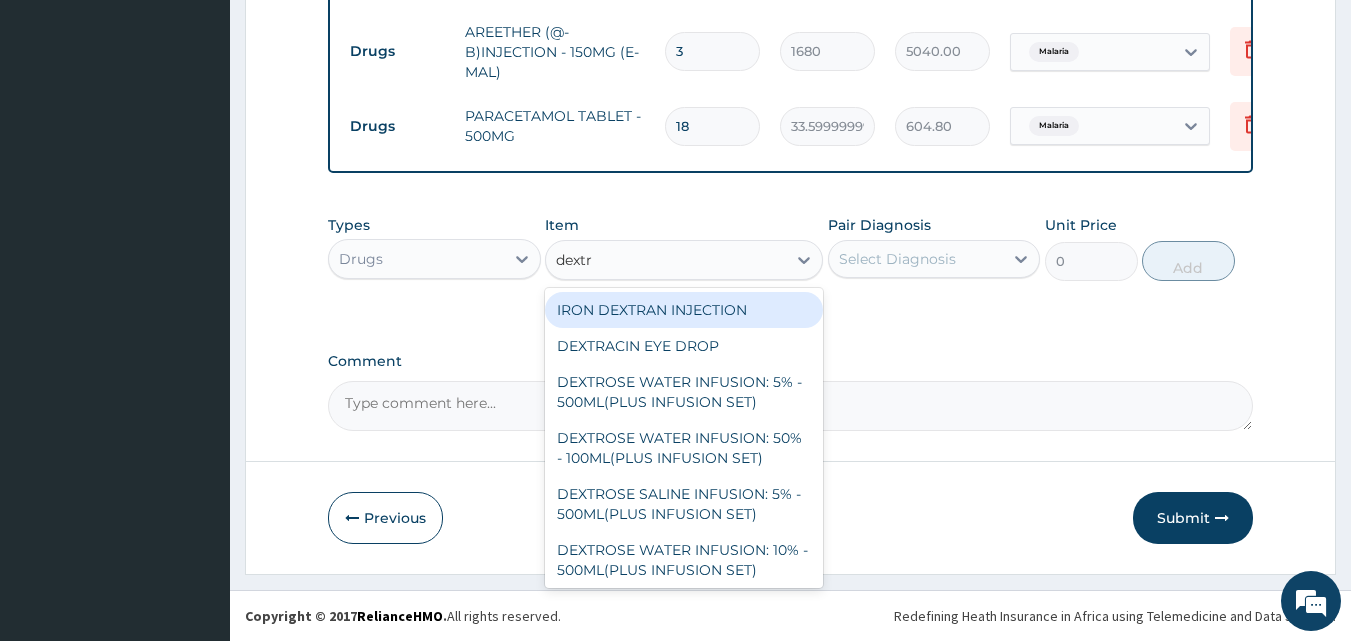 type on "dextro" 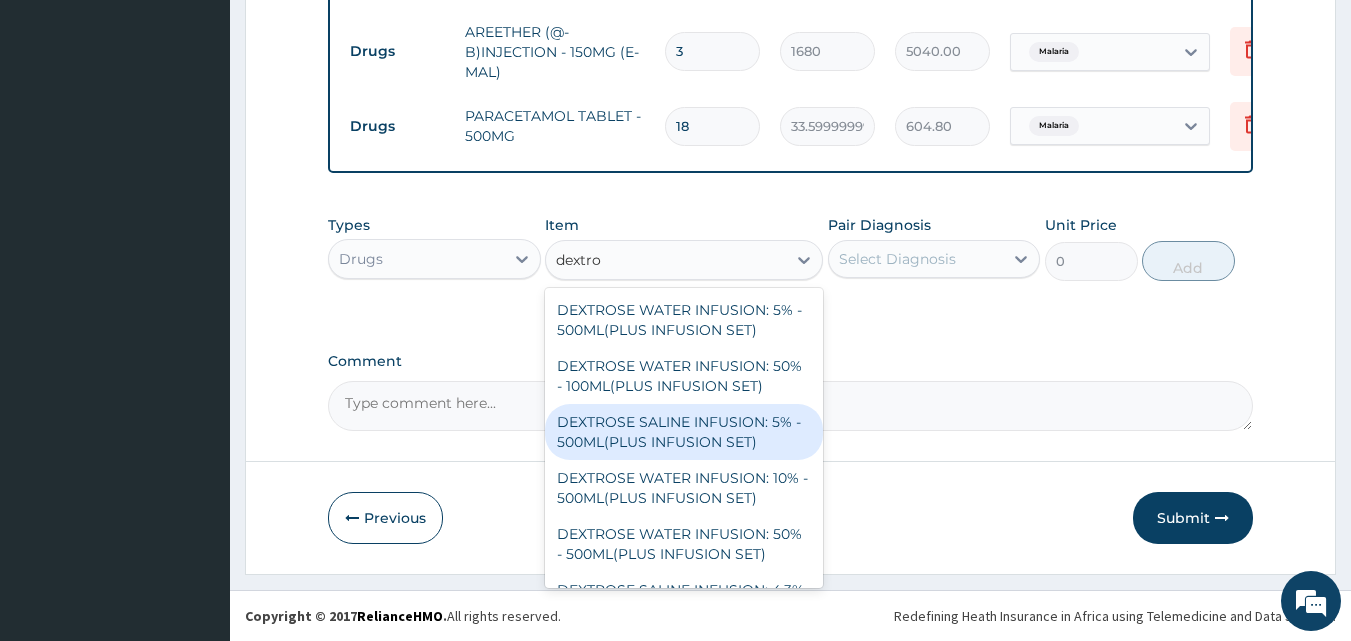 click on "DEXTROSE SALINE  INFUSION: 5% - 500ML(PLUS INFUSION SET)" at bounding box center (684, 432) 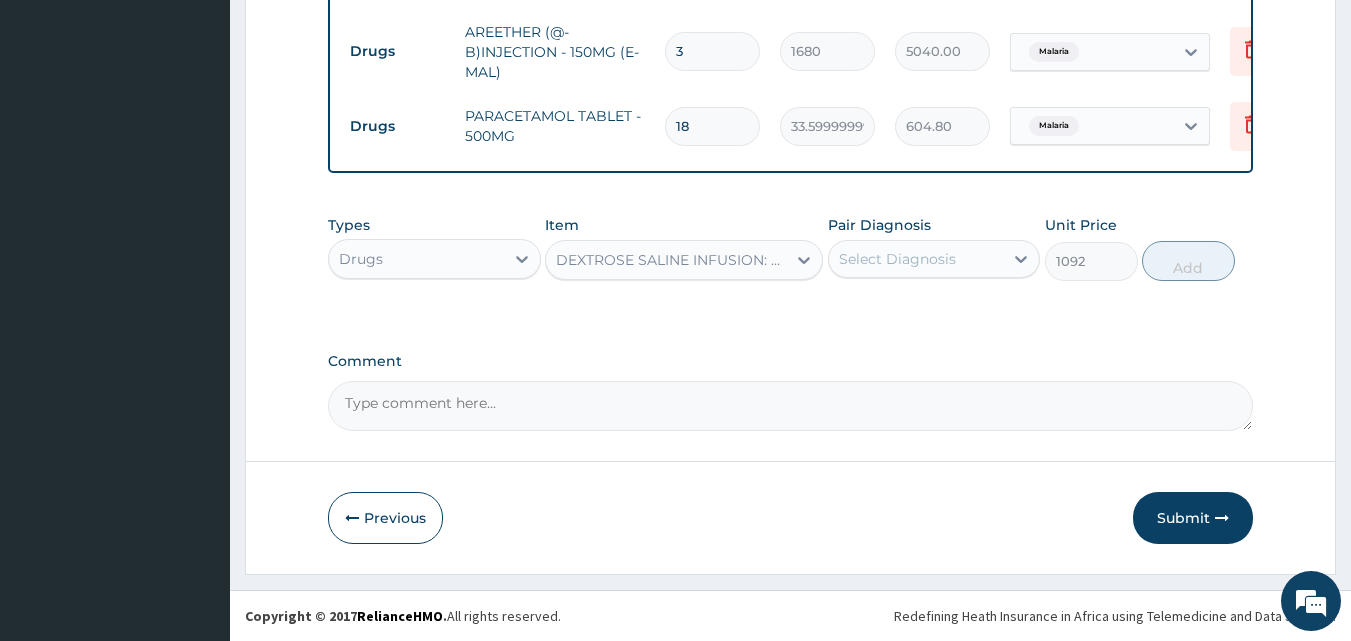 click on "Select Diagnosis" at bounding box center (897, 259) 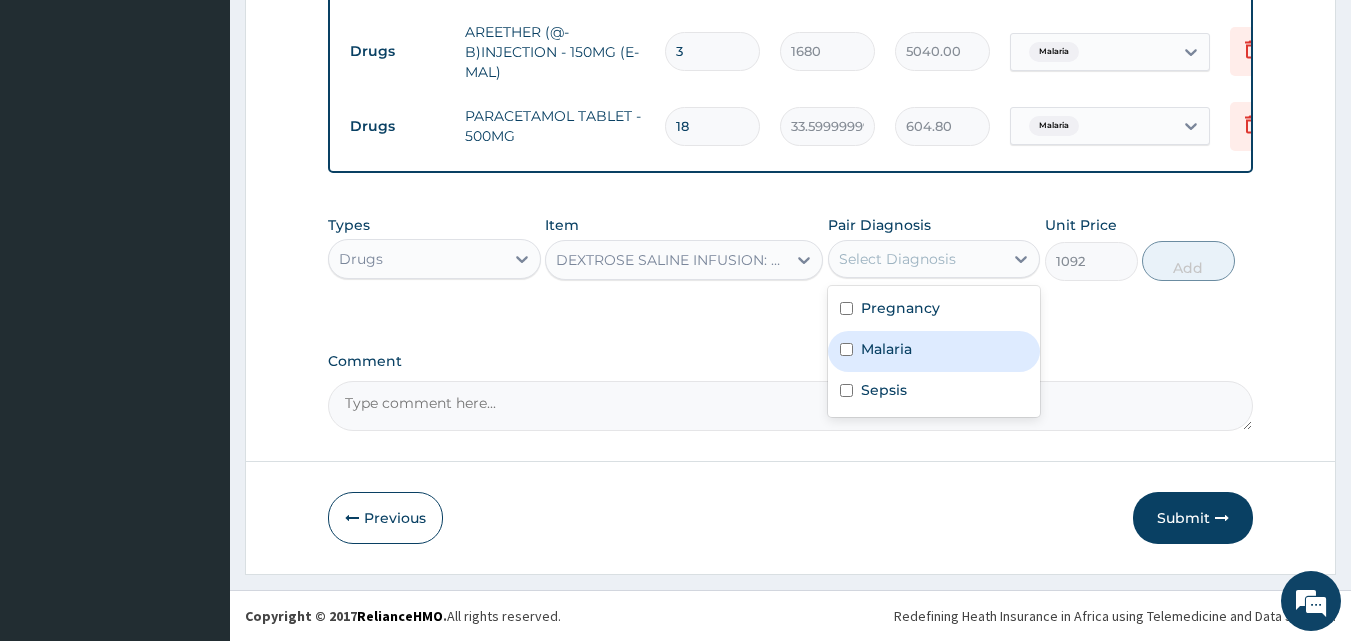 click on "Malaria" at bounding box center [934, 351] 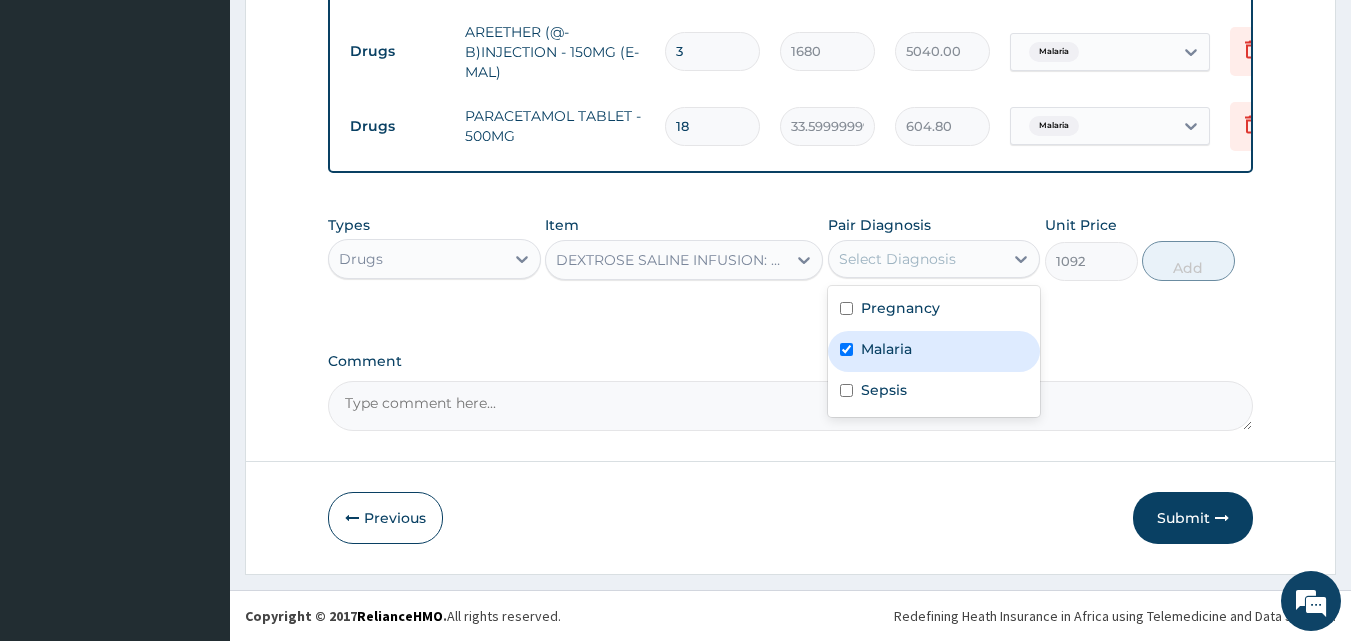 checkbox on "true" 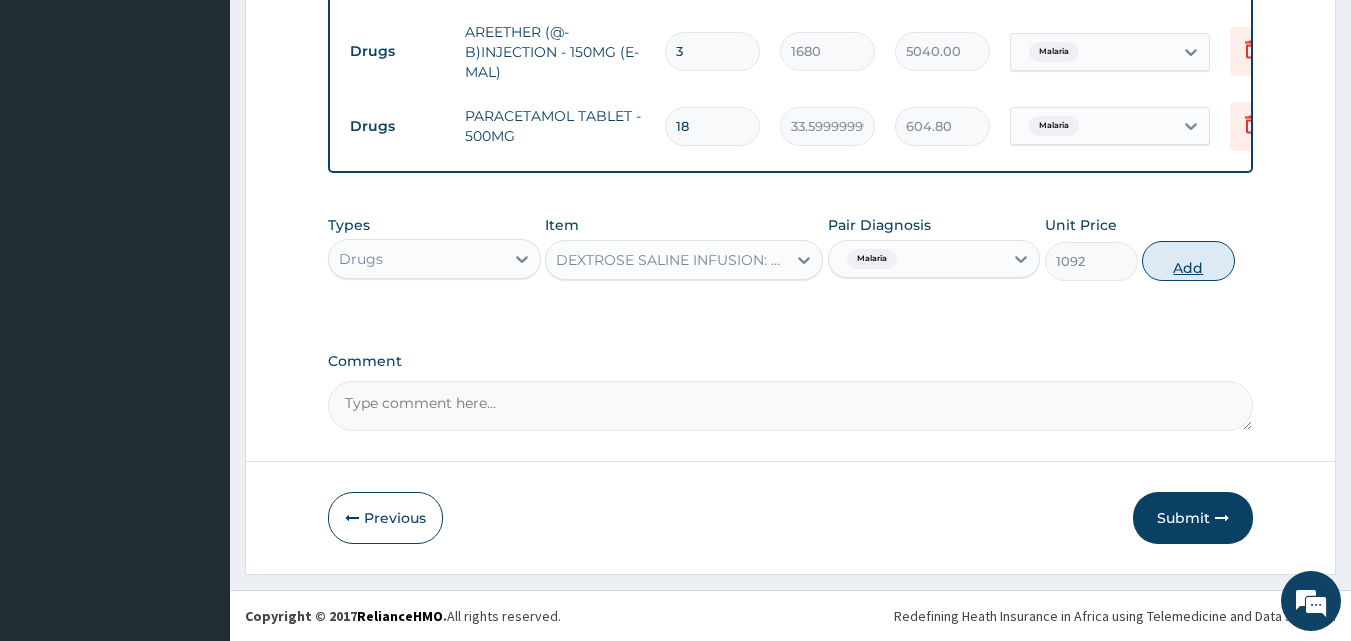click on "Add" at bounding box center [1188, 261] 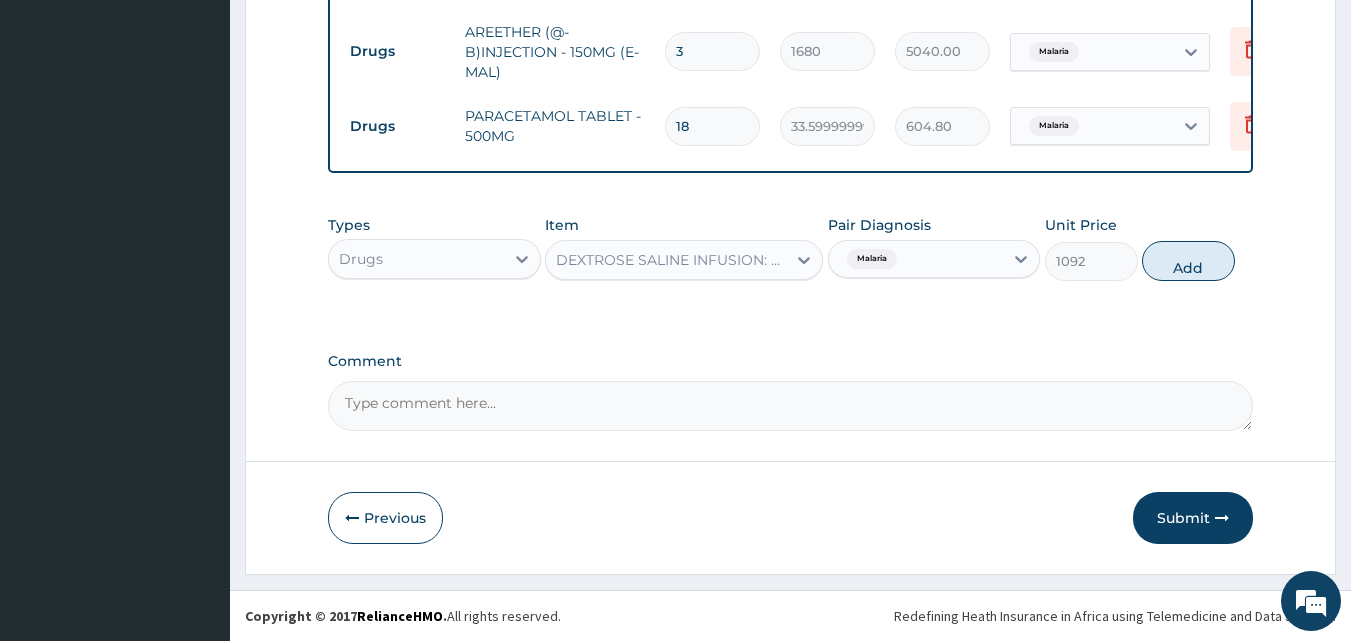 type on "0" 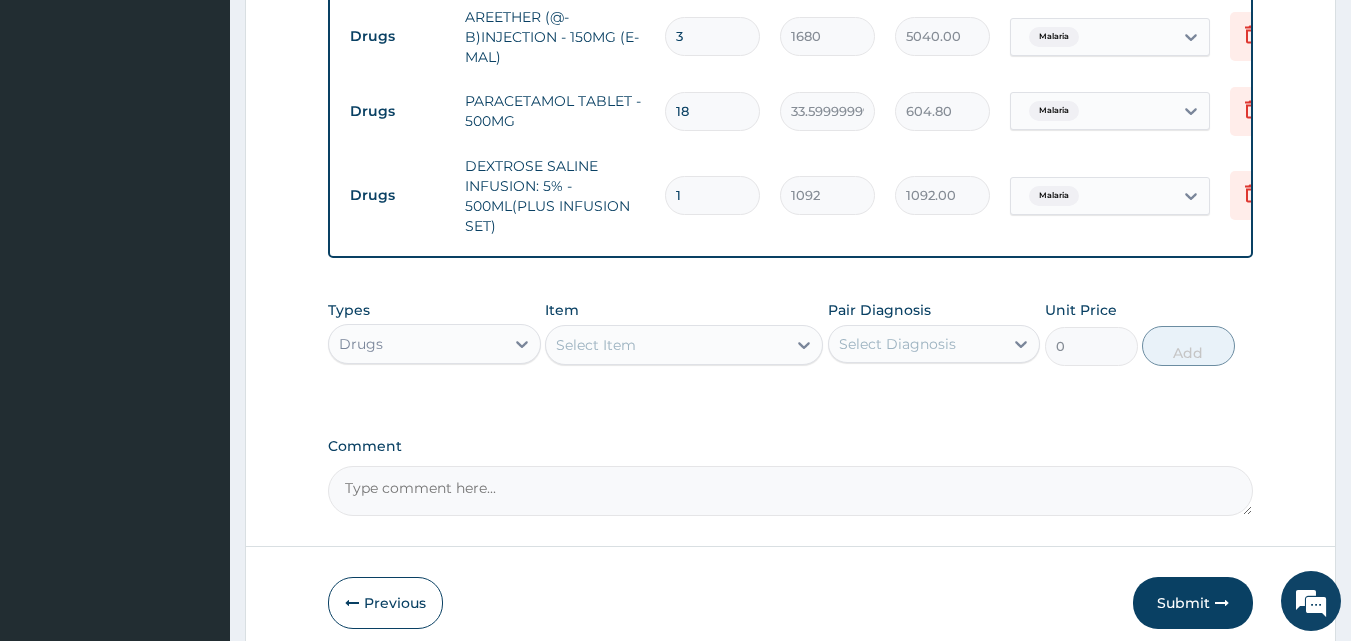 drag, startPoint x: 713, startPoint y: 191, endPoint x: 645, endPoint y: 208, distance: 70.0928 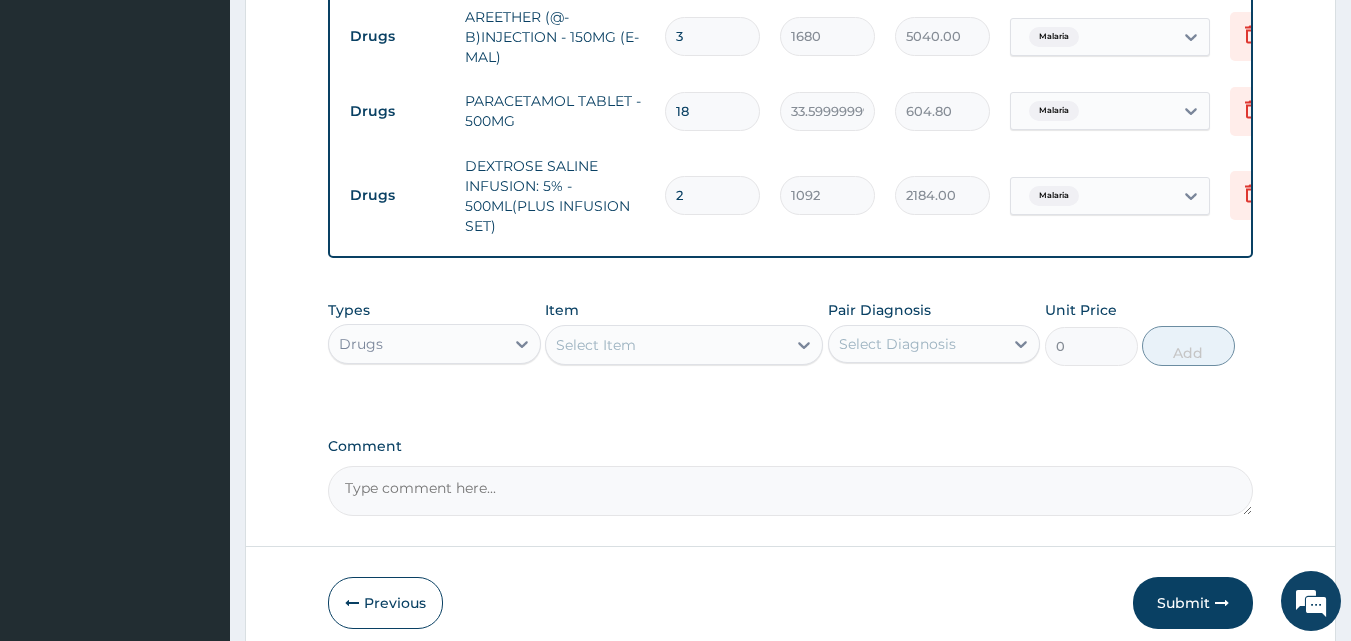 drag, startPoint x: 722, startPoint y: 203, endPoint x: 674, endPoint y: 193, distance: 49.0306 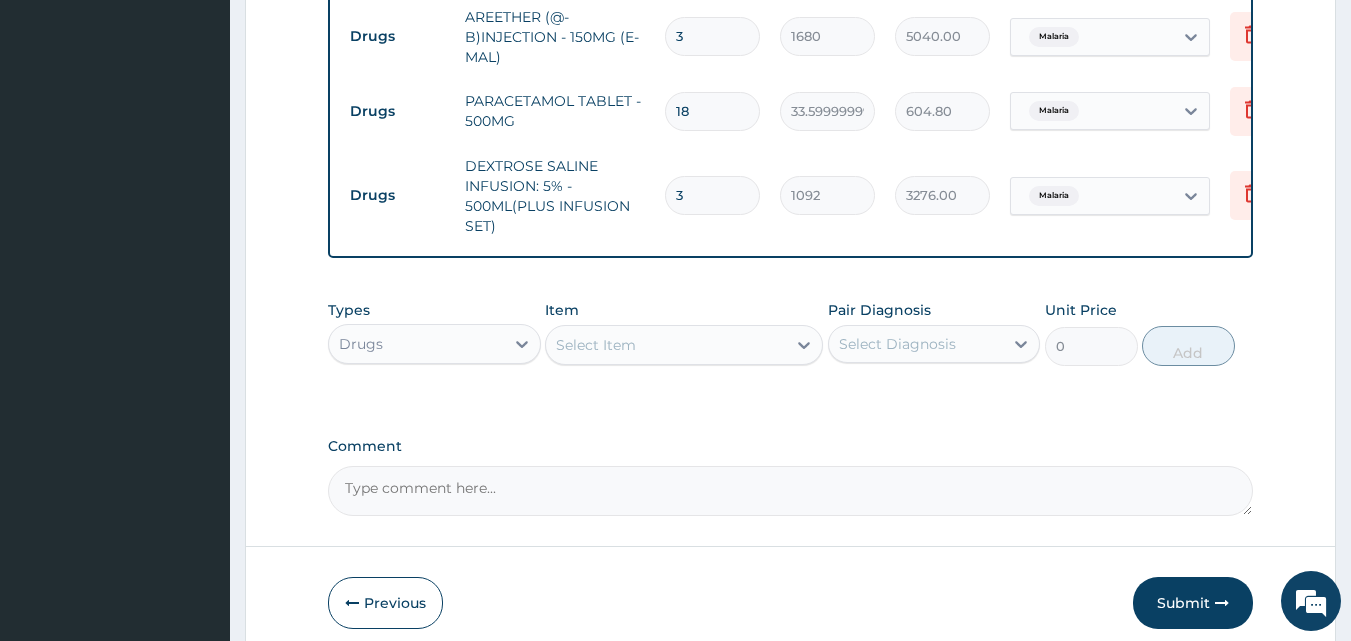 type on "3" 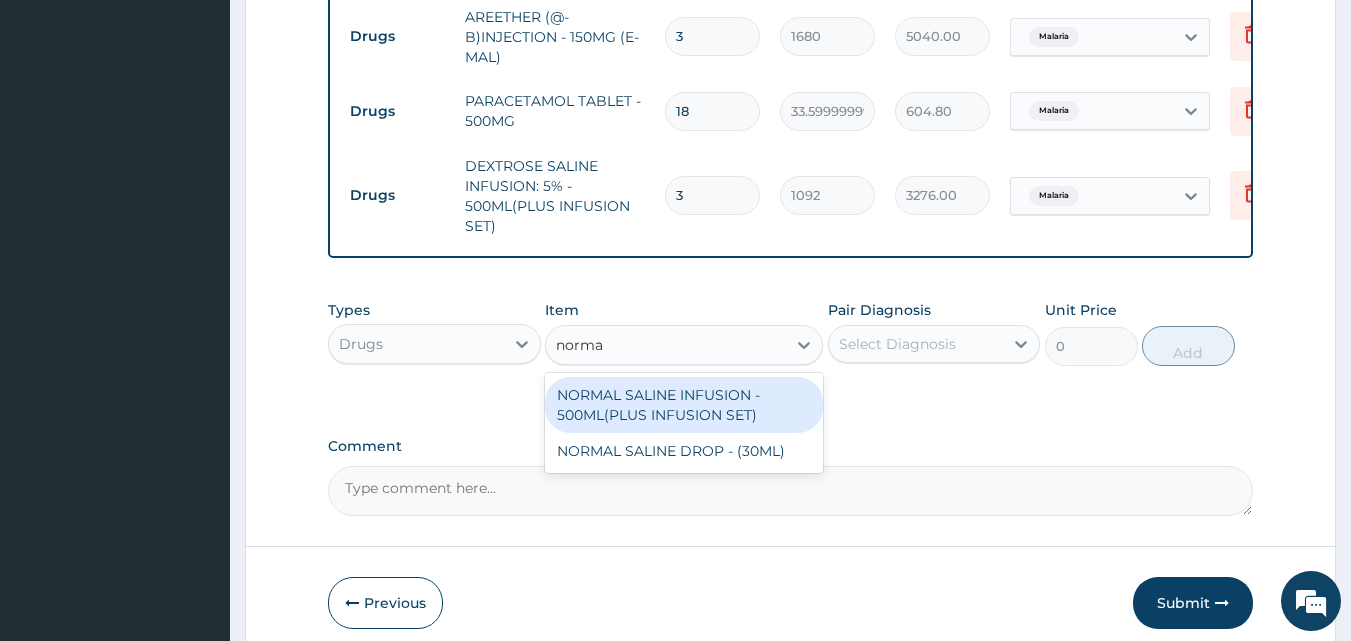 type on "normal" 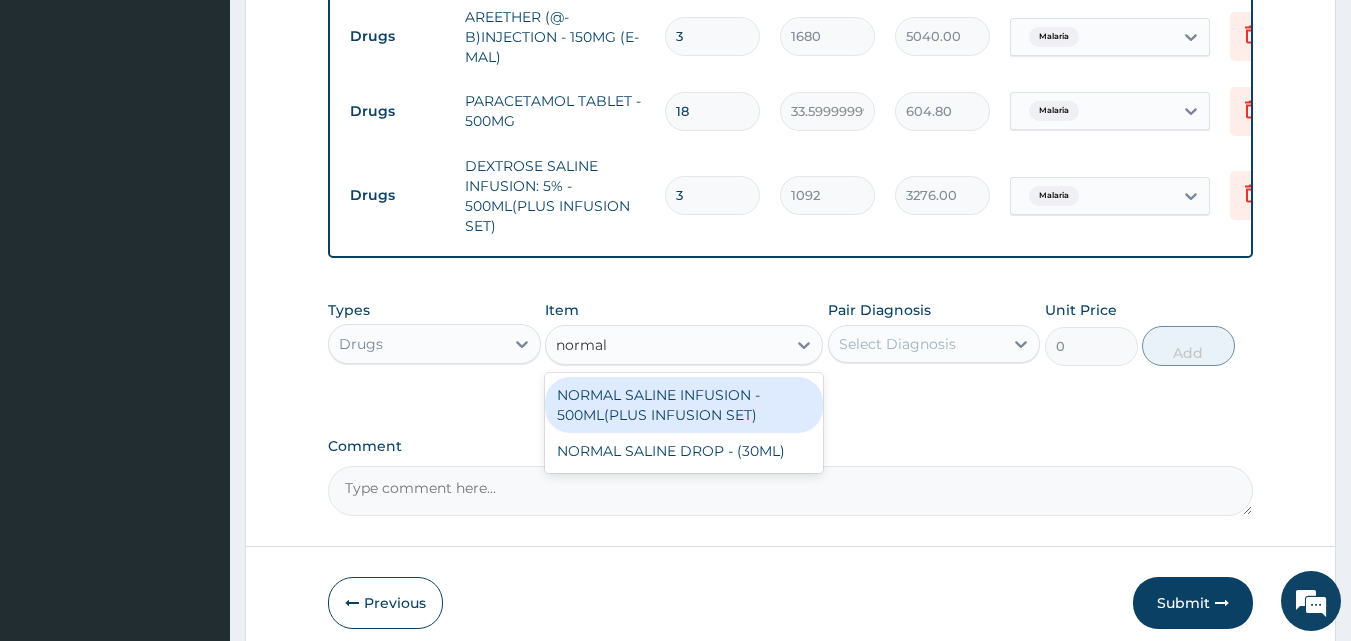 click on "NORMAL SALINE INFUSION - 500ML(PLUS INFUSION SET)" at bounding box center [684, 405] 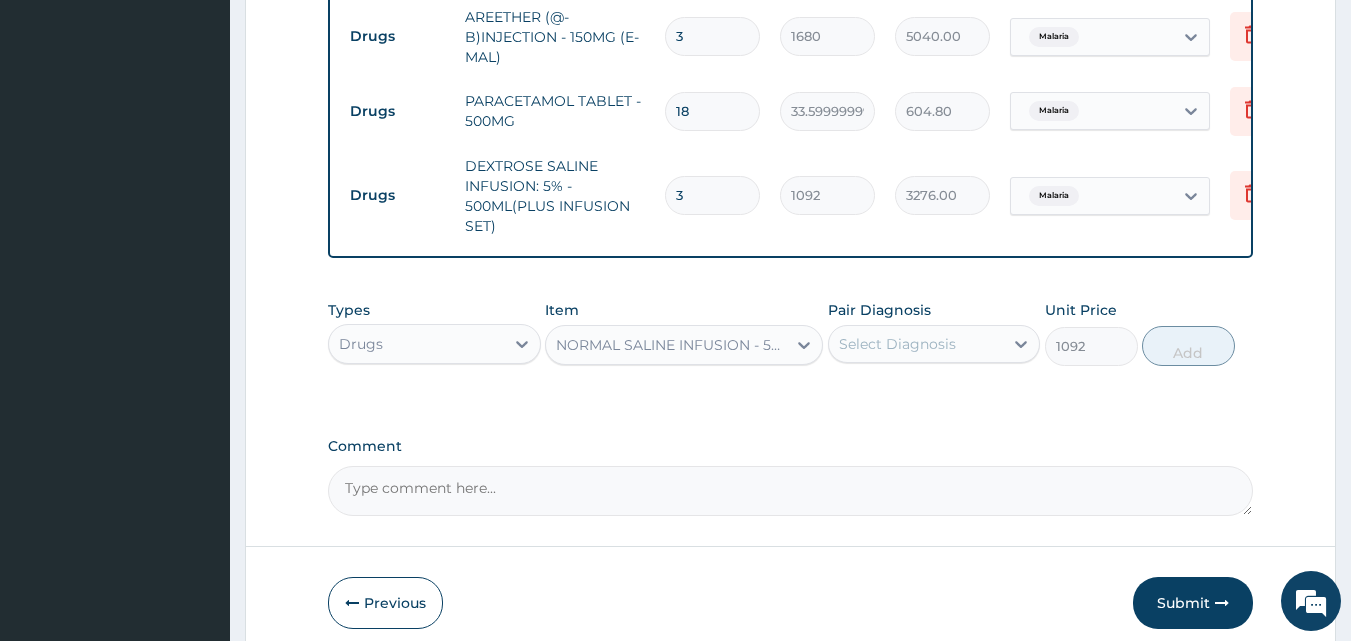 click on "Select Diagnosis" at bounding box center [897, 344] 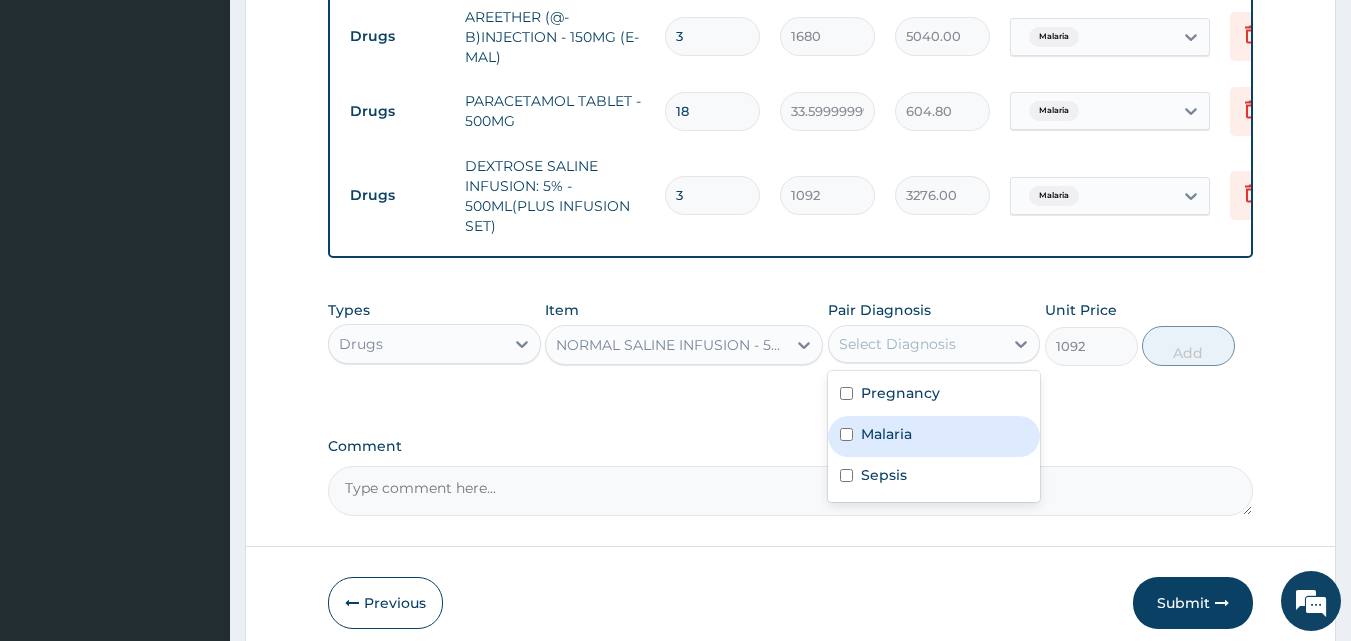 click on "Malaria" at bounding box center [886, 434] 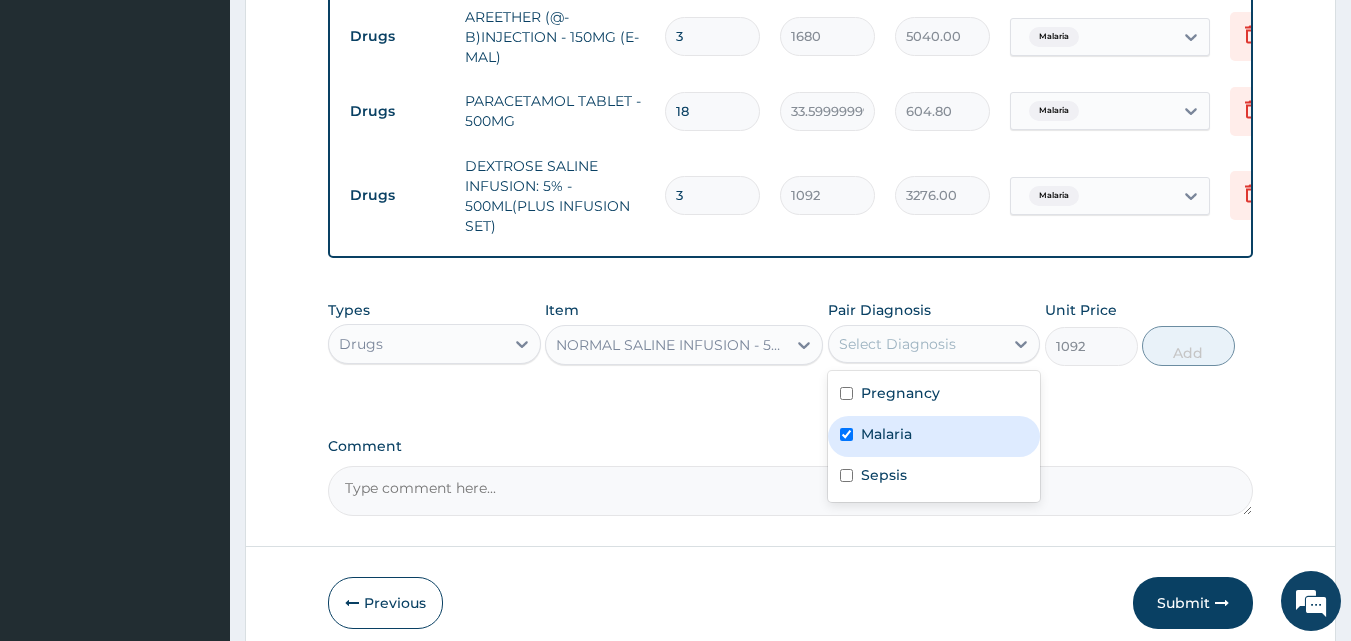 checkbox on "true" 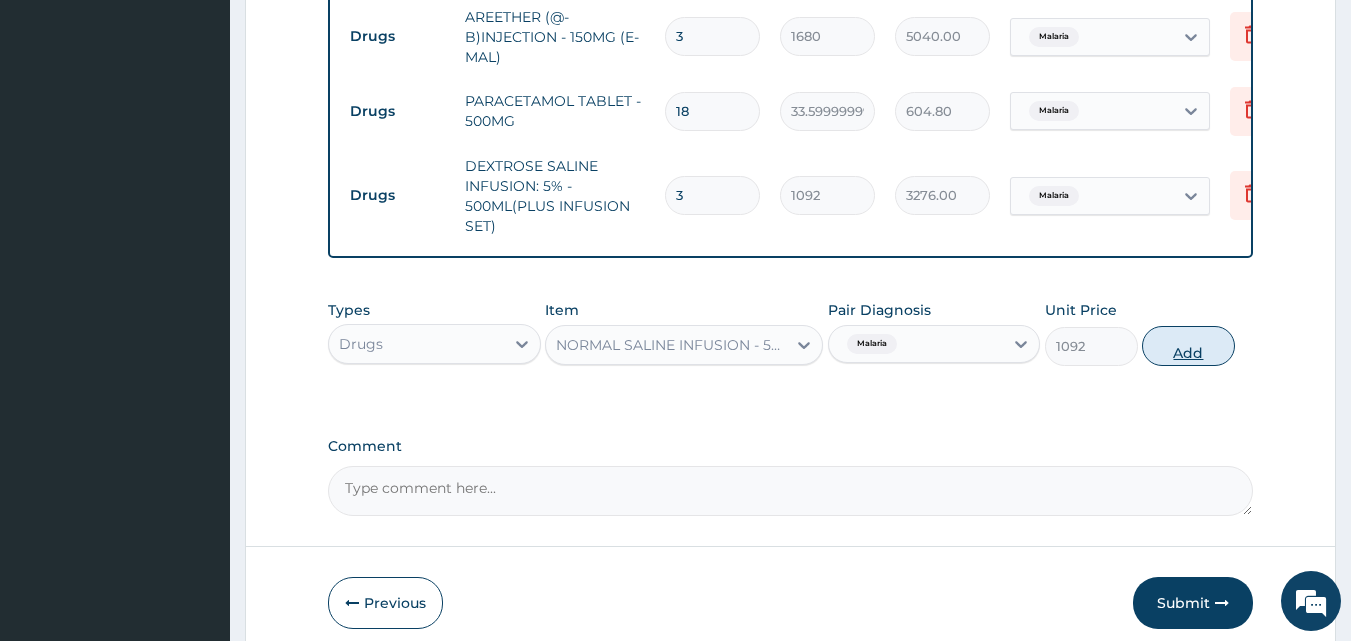 click on "Add" at bounding box center [1188, 346] 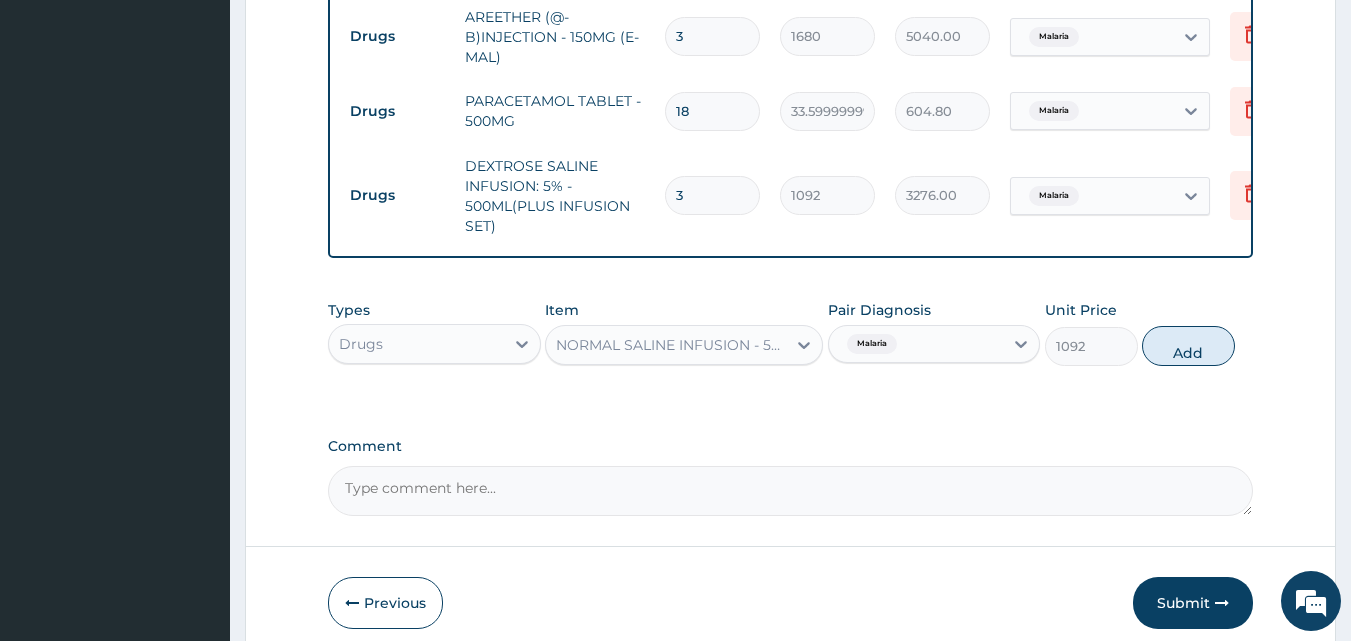 type on "0" 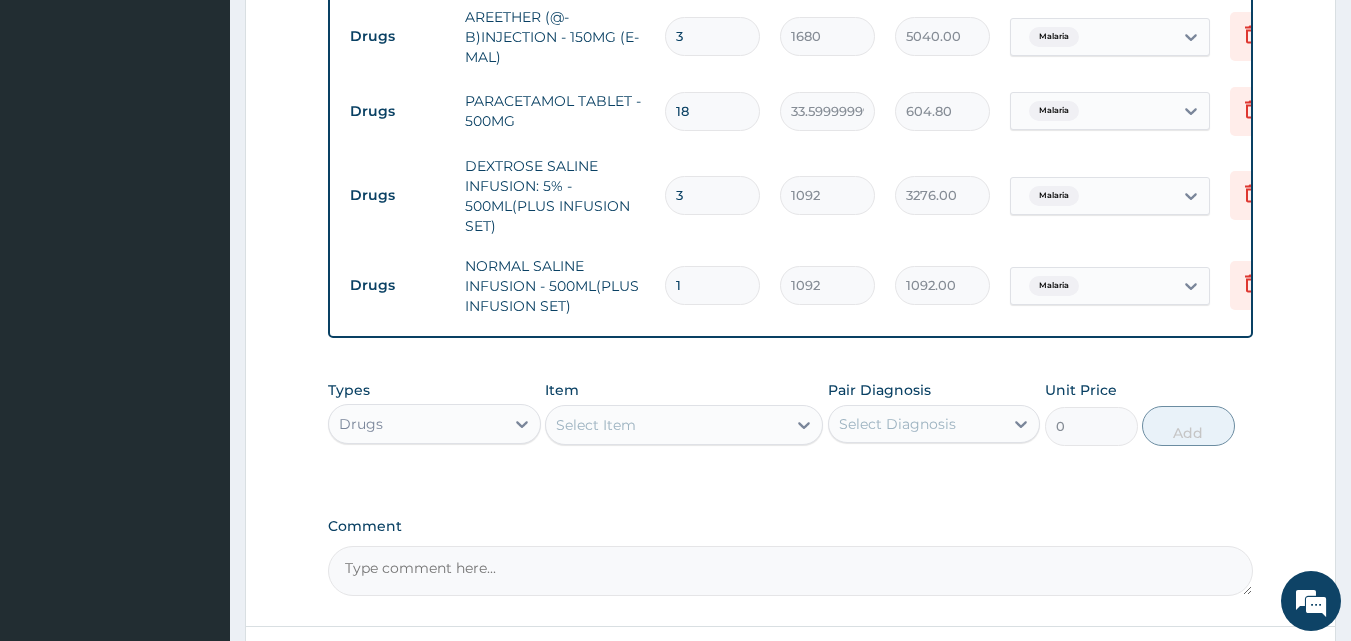 drag, startPoint x: 720, startPoint y: 283, endPoint x: 625, endPoint y: 293, distance: 95.524864 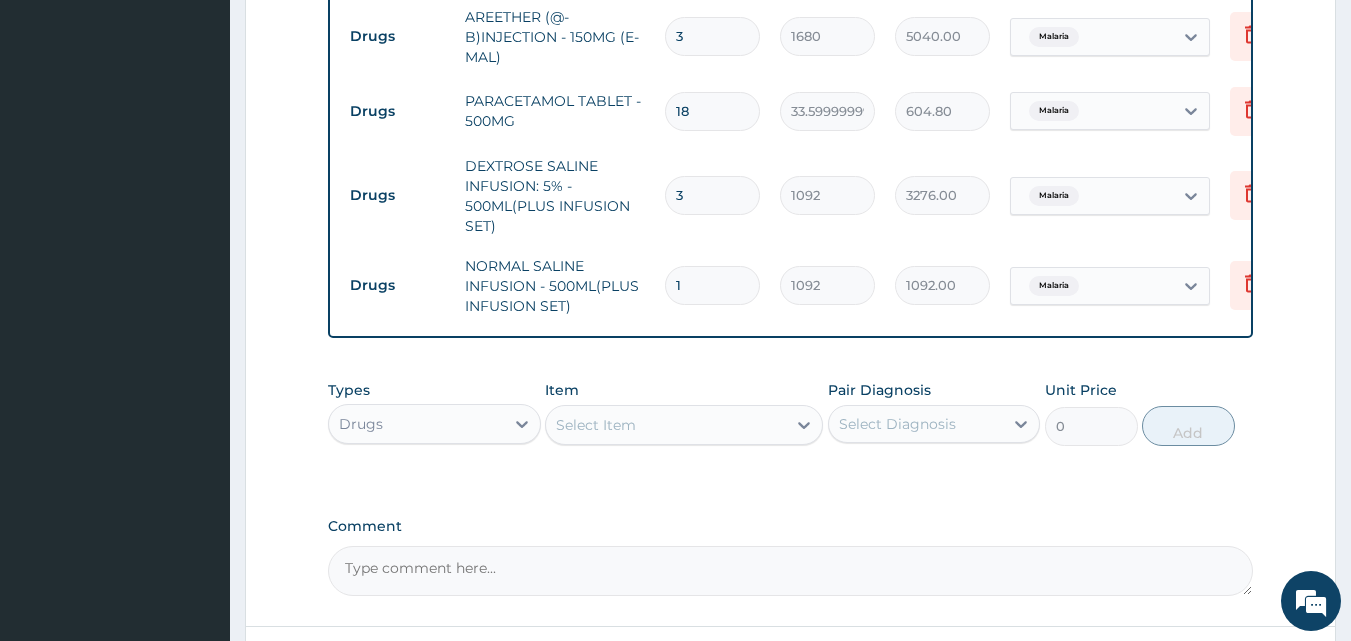 click on "Drugs NORMAL SALINE INFUSION - 500ML(PLUS INFUSION SET) 1 1092 1092.00 Malaria Delete" at bounding box center [830, 286] 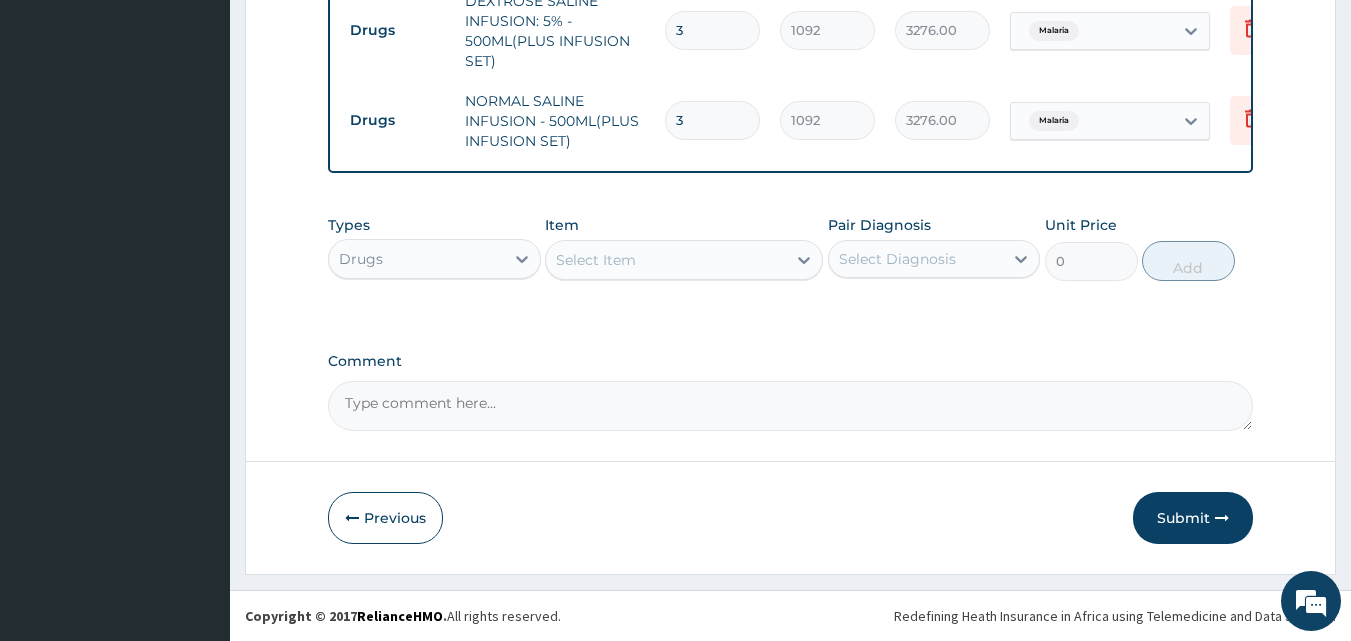 scroll, scrollTop: 1299, scrollLeft: 0, axis: vertical 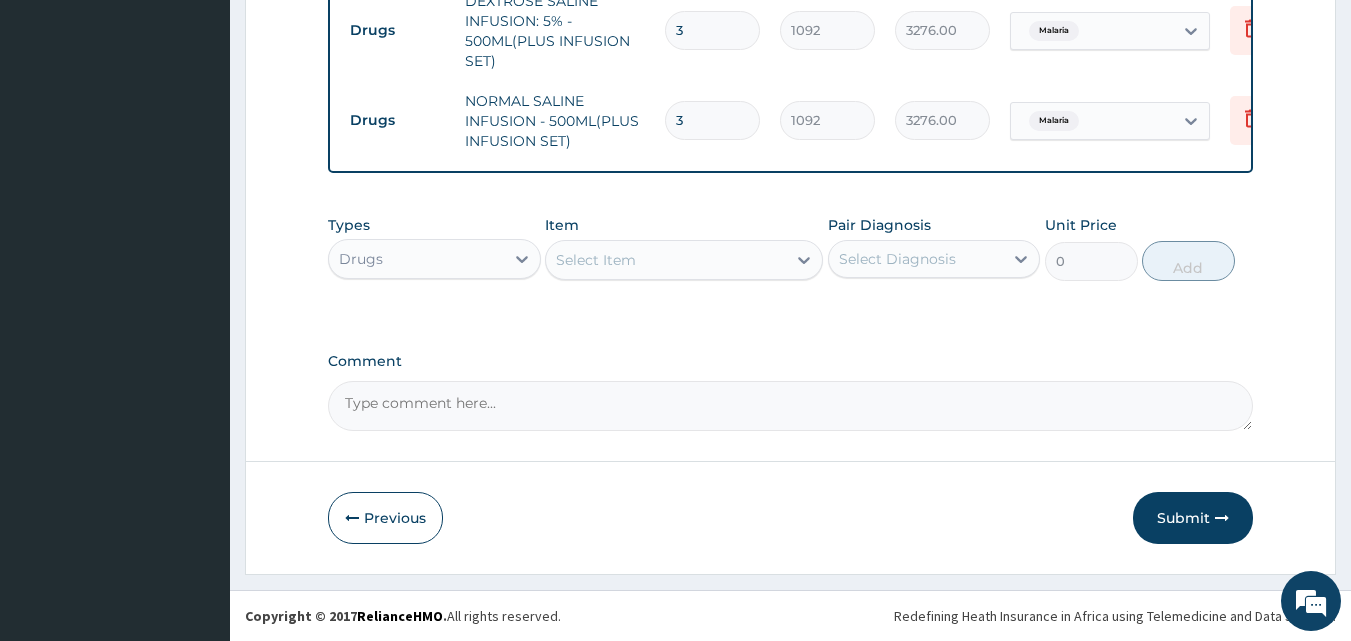 type on "3" 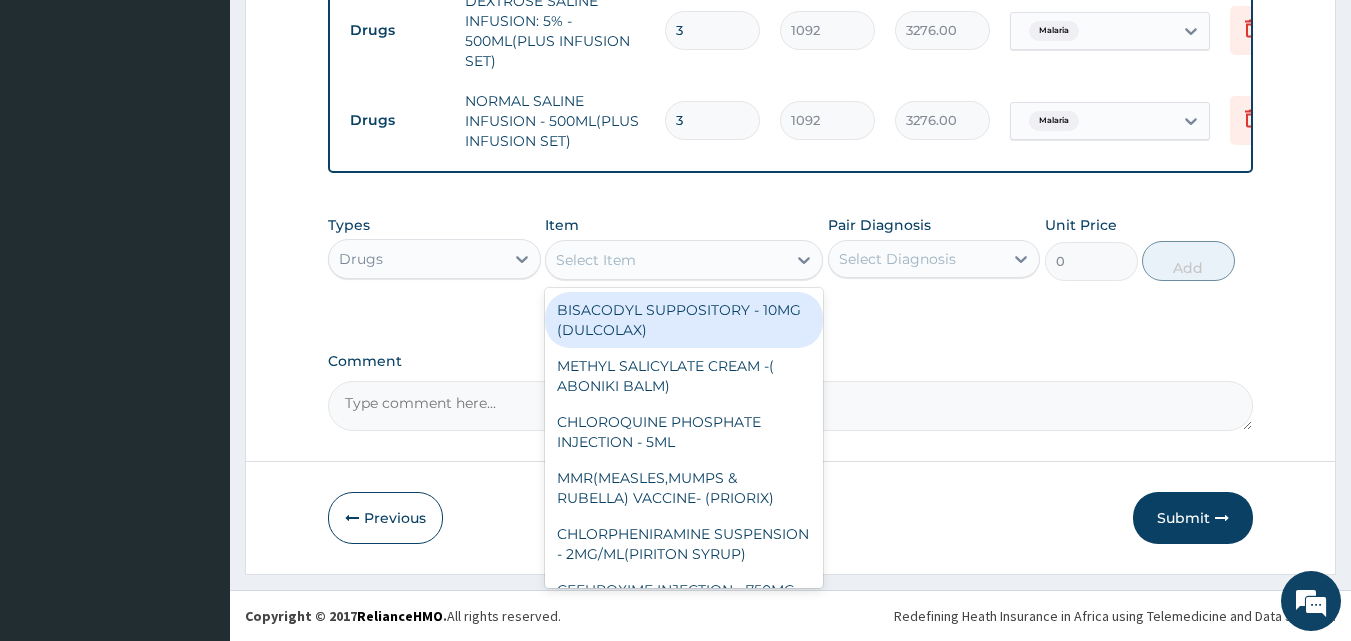 click on "Select Item" at bounding box center [666, 260] 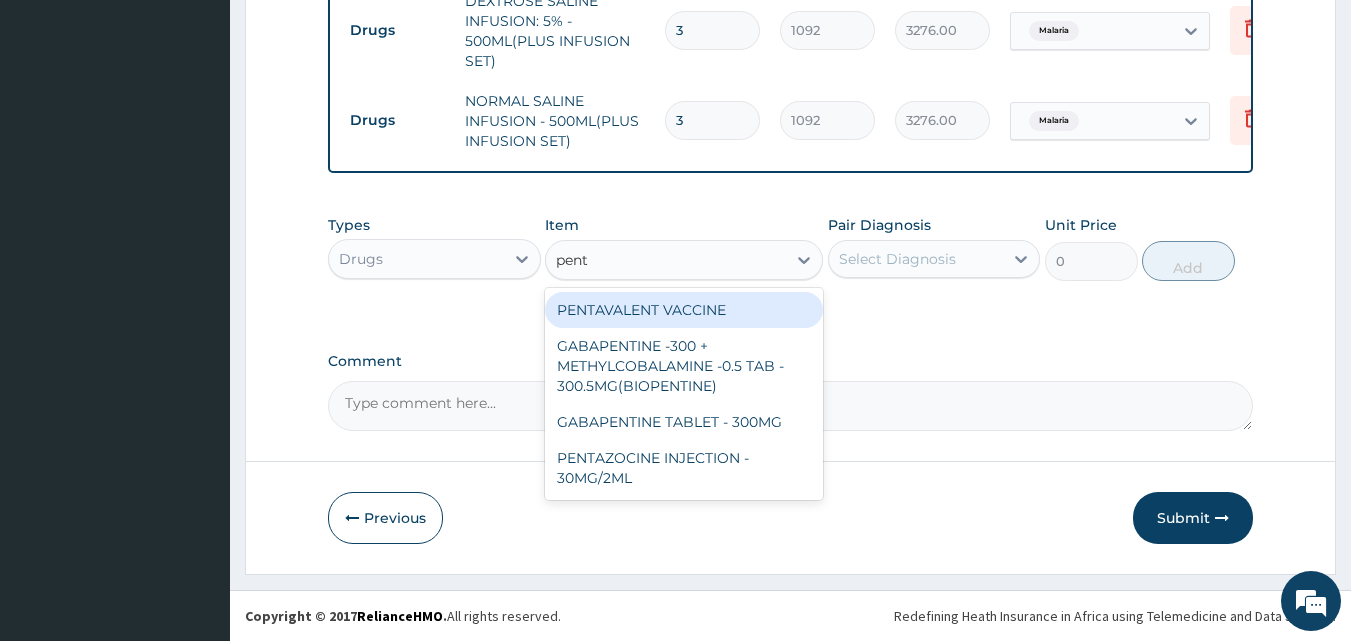 type on "penta" 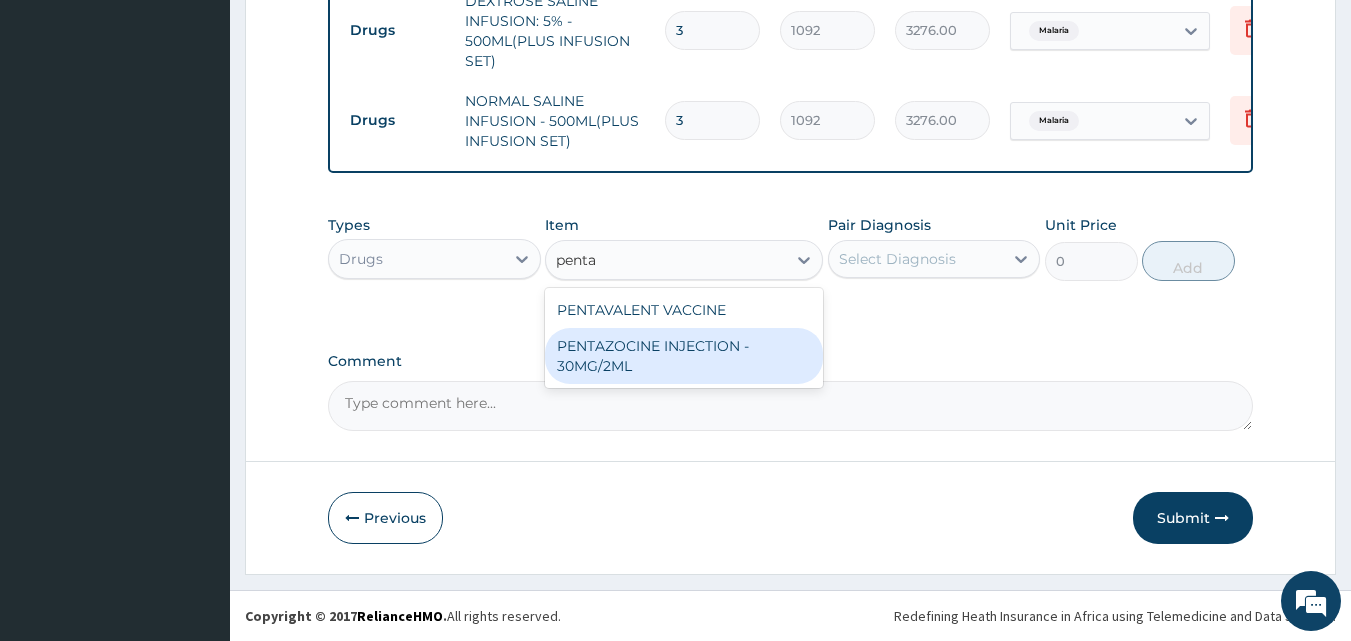 click on "PENTAZOCINE INJECTION - 30MG/2ML" at bounding box center [684, 356] 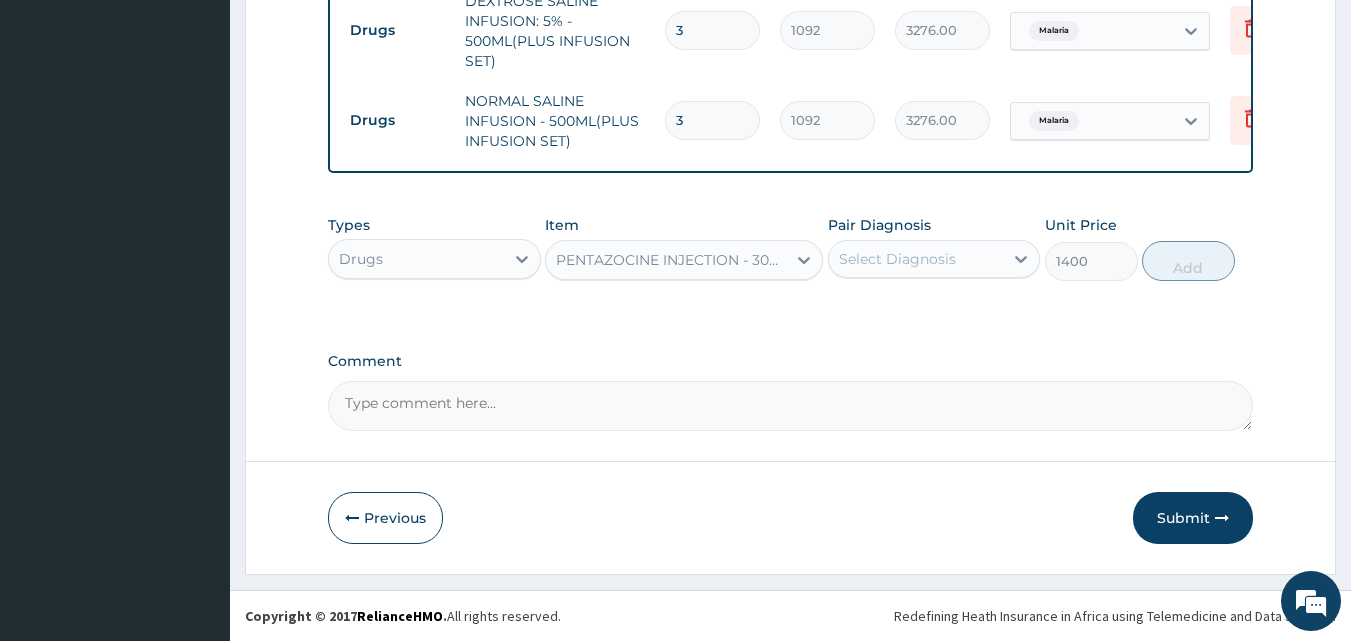 click on "Select Diagnosis" at bounding box center (897, 259) 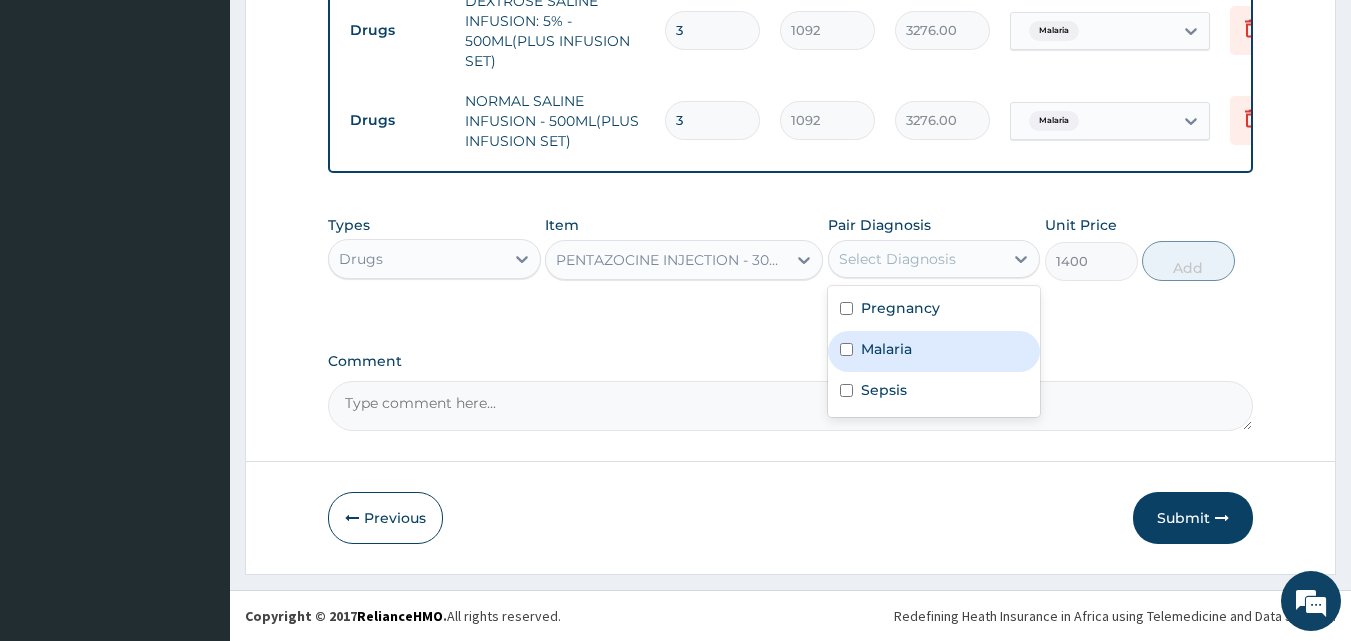 click on "Malaria" at bounding box center [886, 349] 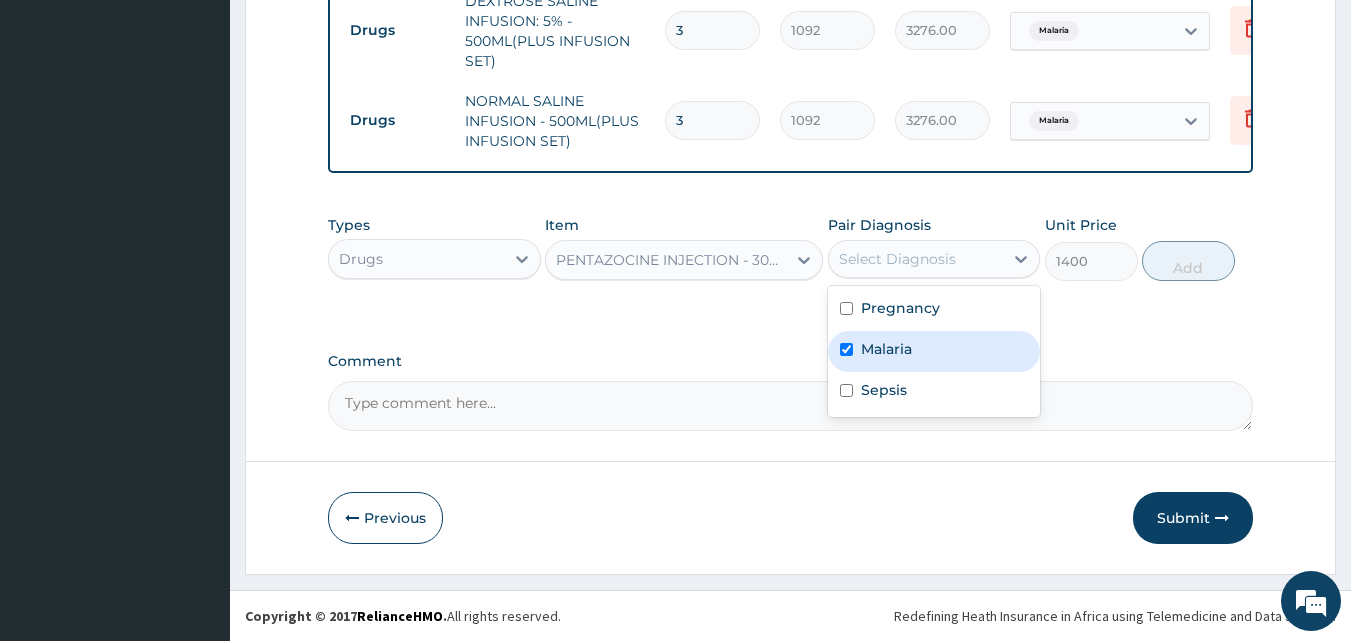 checkbox on "true" 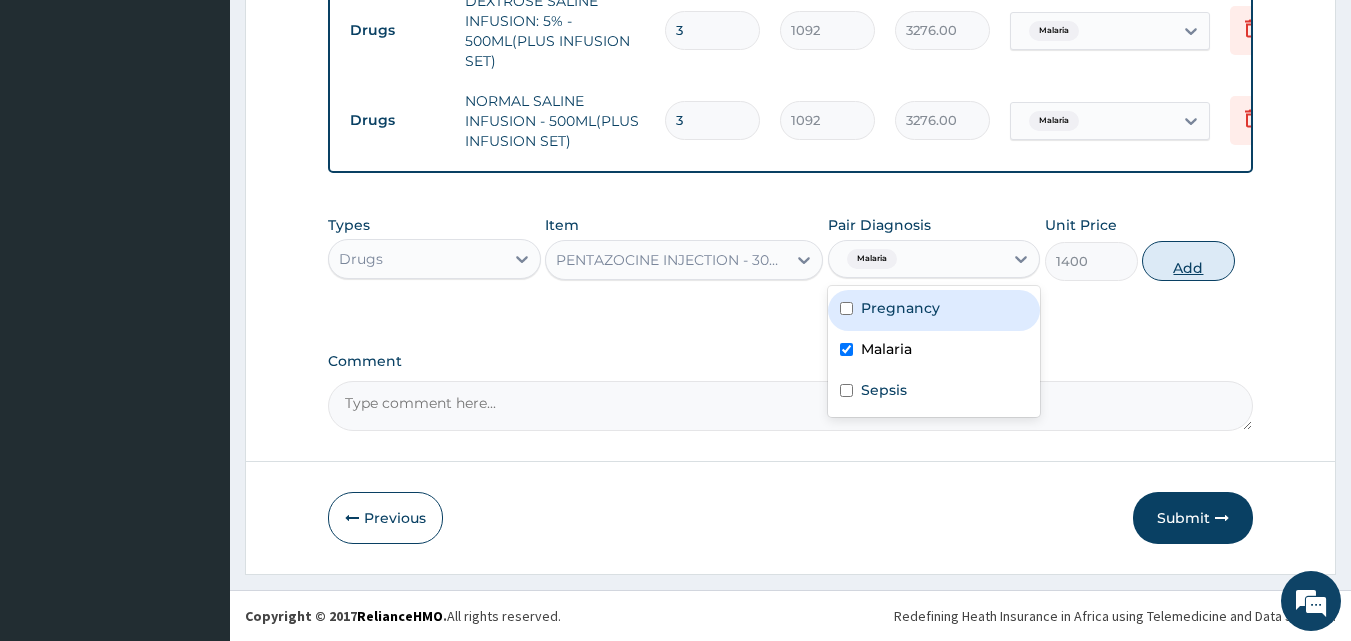 click on "Add" at bounding box center (1188, 261) 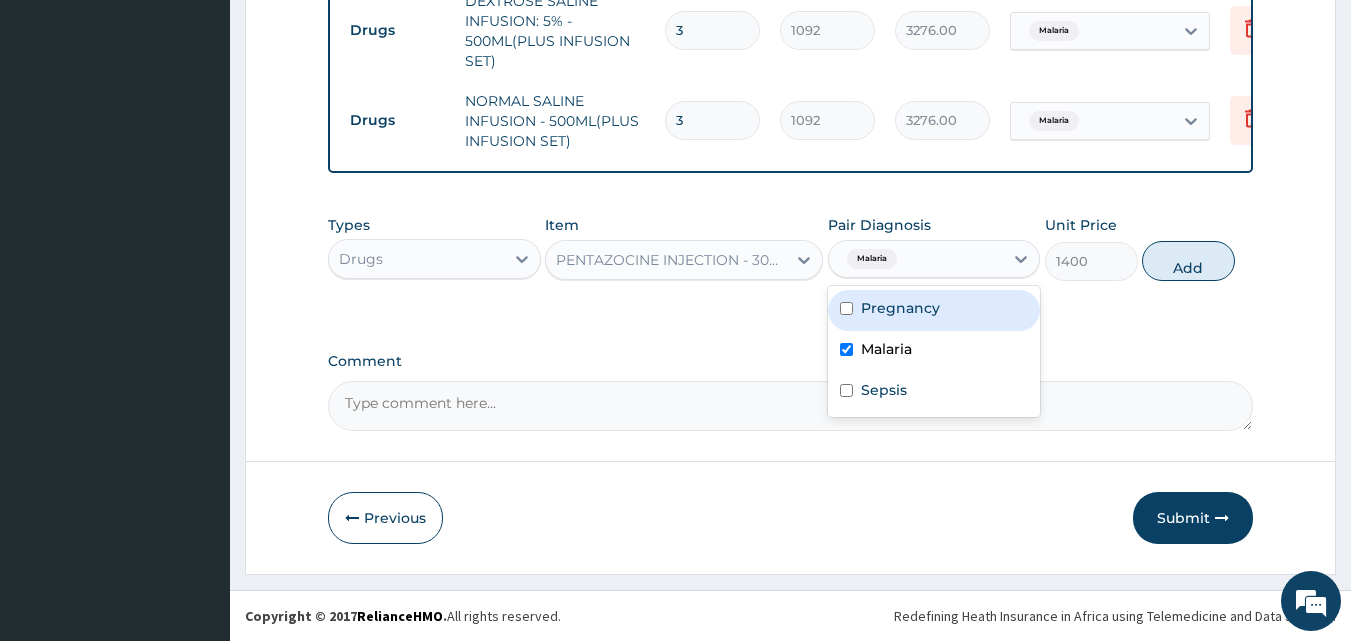 type on "0" 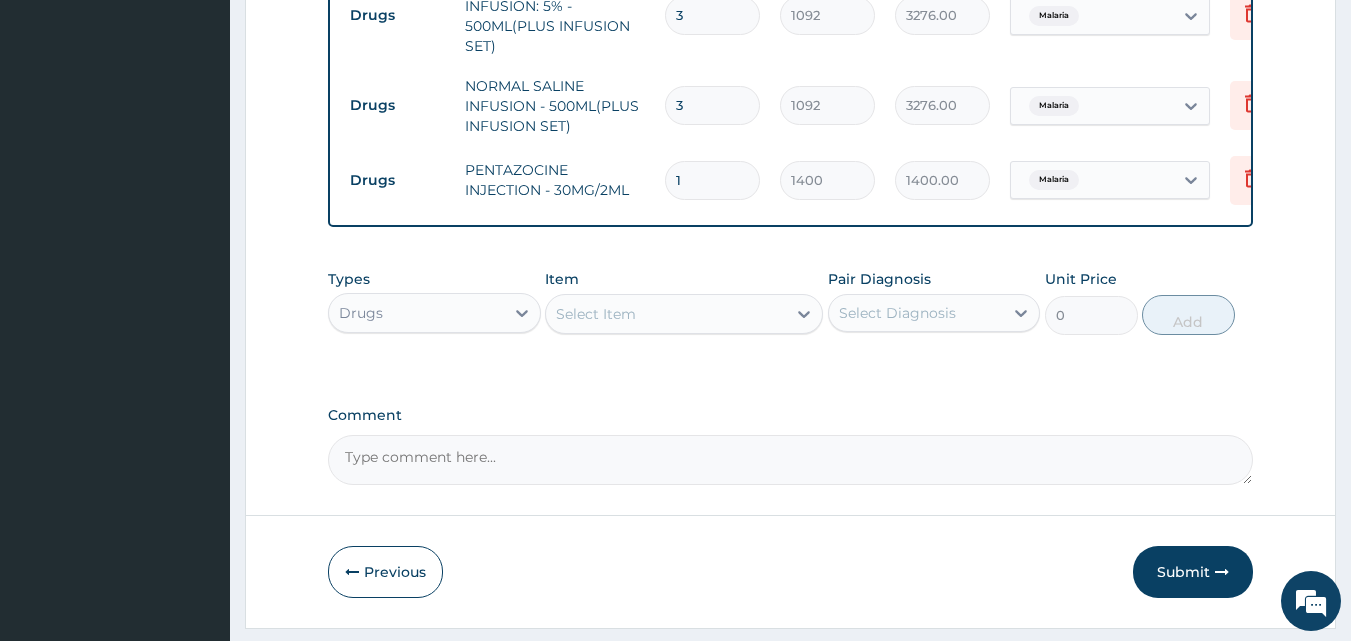 scroll, scrollTop: 1368, scrollLeft: 0, axis: vertical 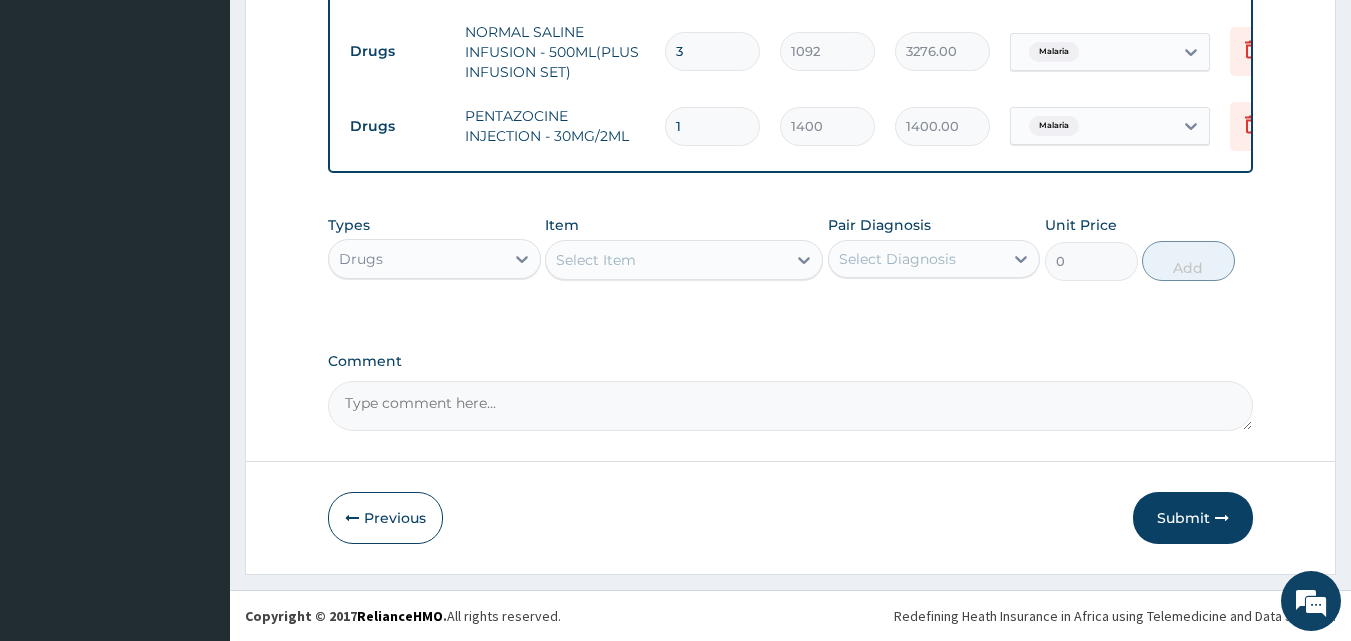 click on "Select Item" at bounding box center (666, 260) 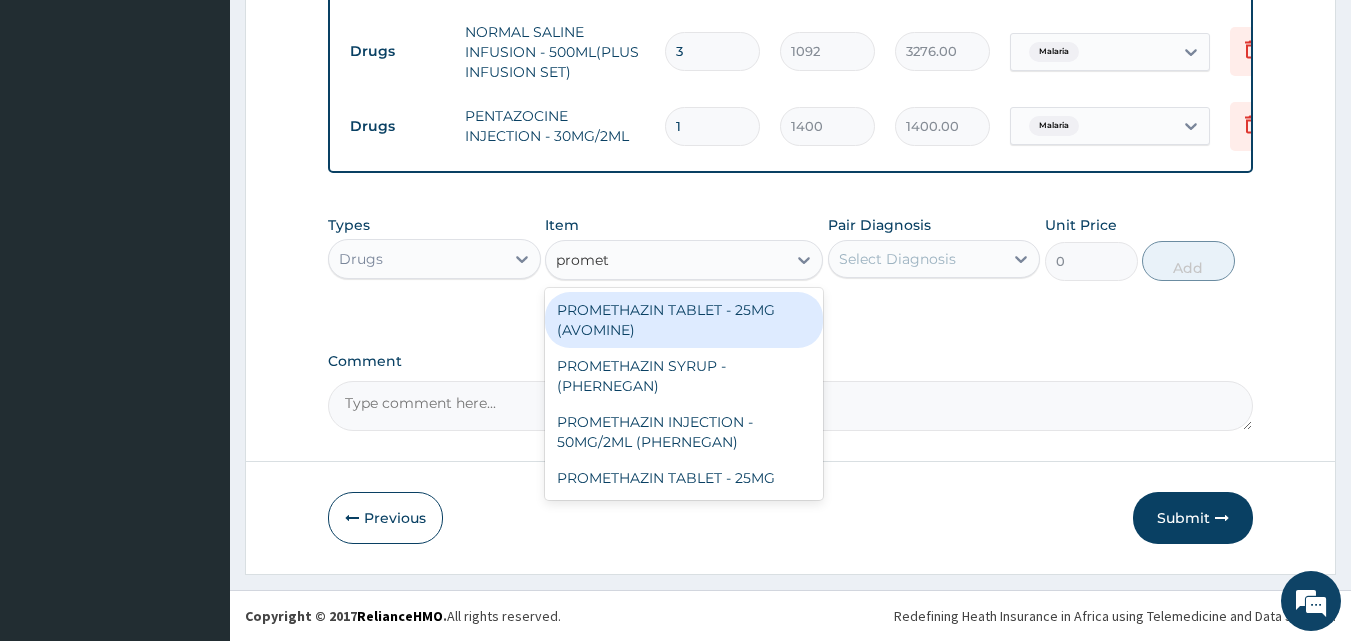 type on "prometh" 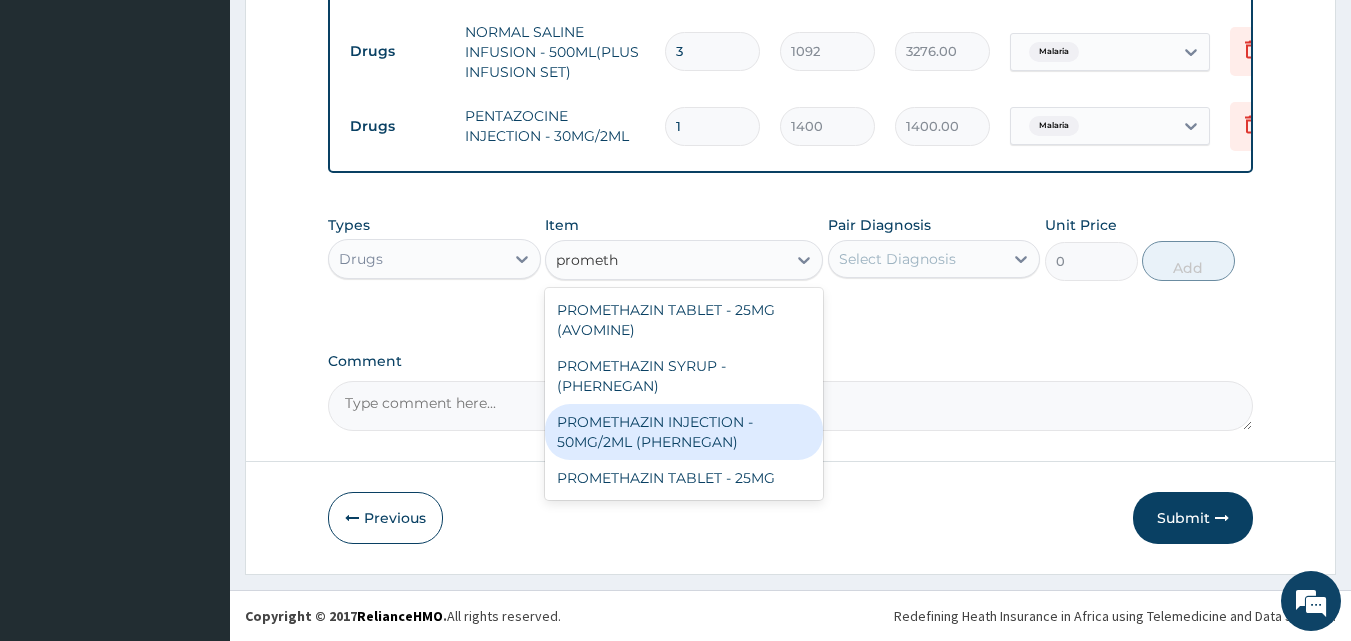 click on "PROMETHAZIN INJECTION - 50MG/2ML (PHERNEGAN)" at bounding box center [684, 432] 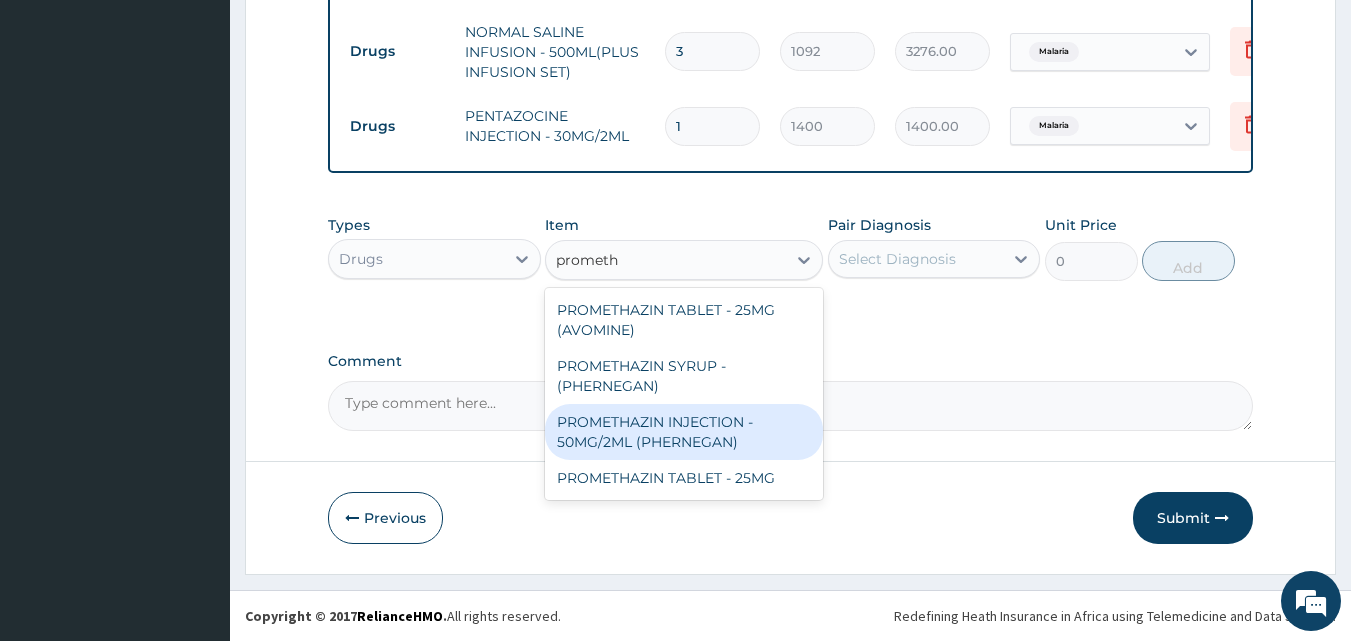 type 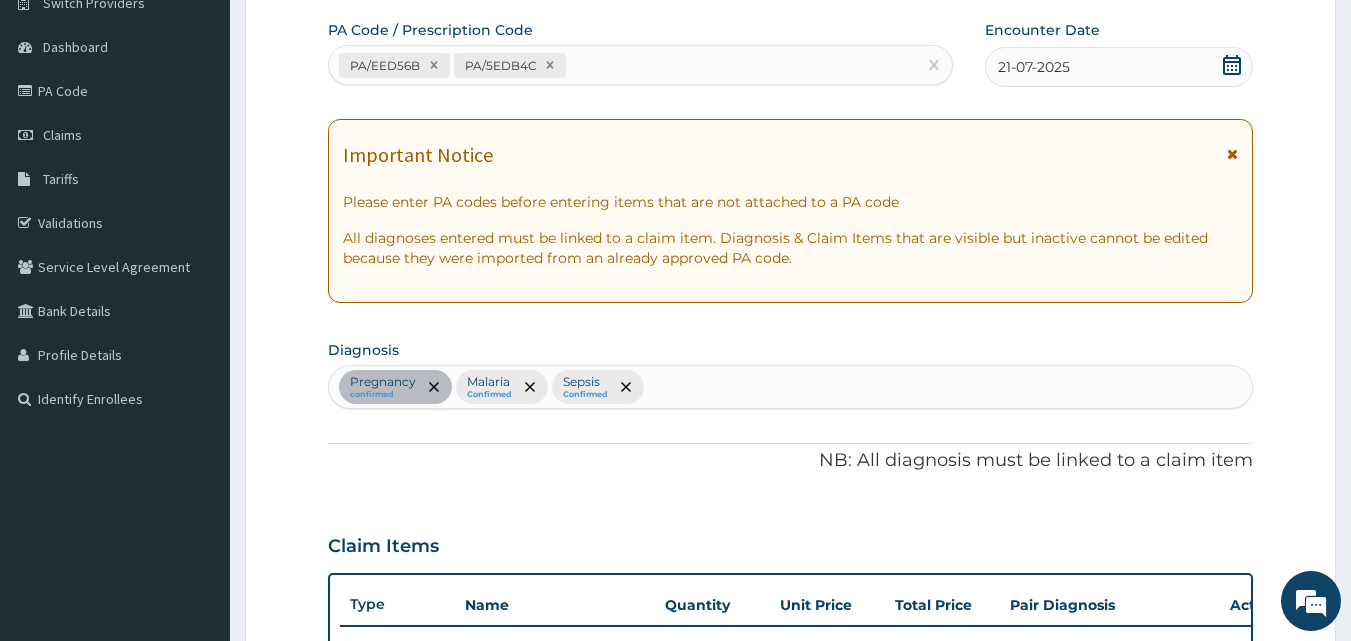 scroll, scrollTop: 168, scrollLeft: 0, axis: vertical 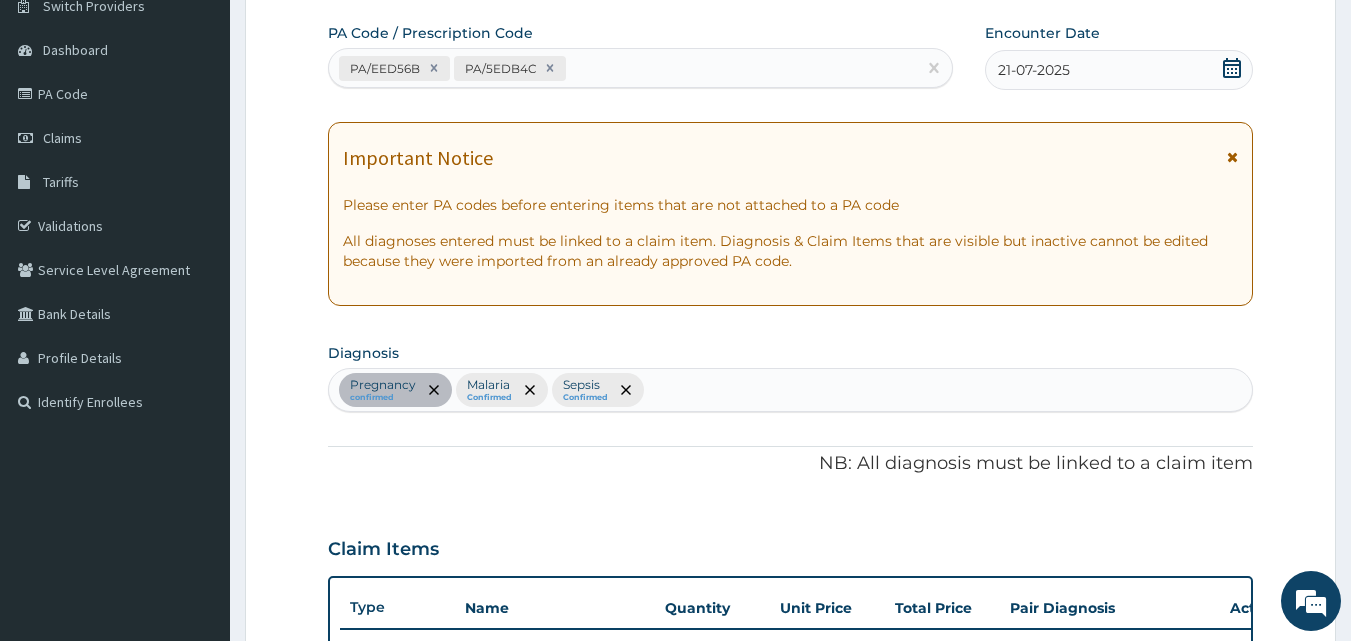 click on "Pregnancy confirmed Malaria Confirmed Sepsis Confirmed" at bounding box center (791, 390) 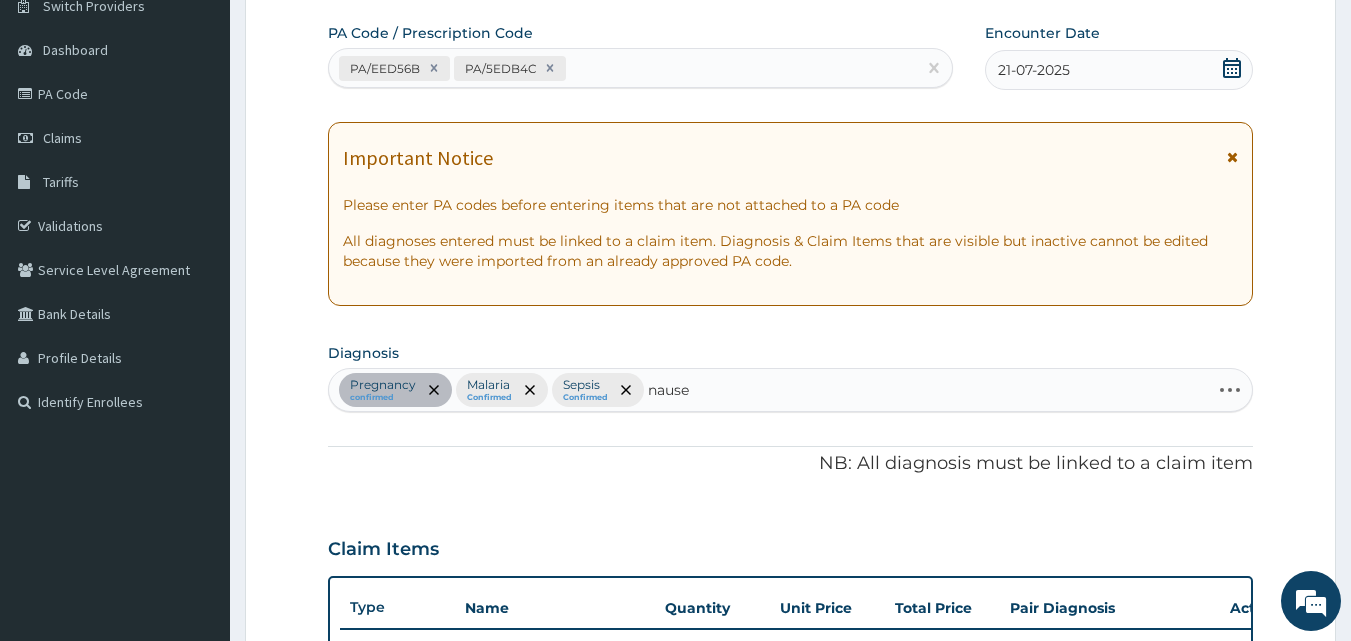 type on "nausea" 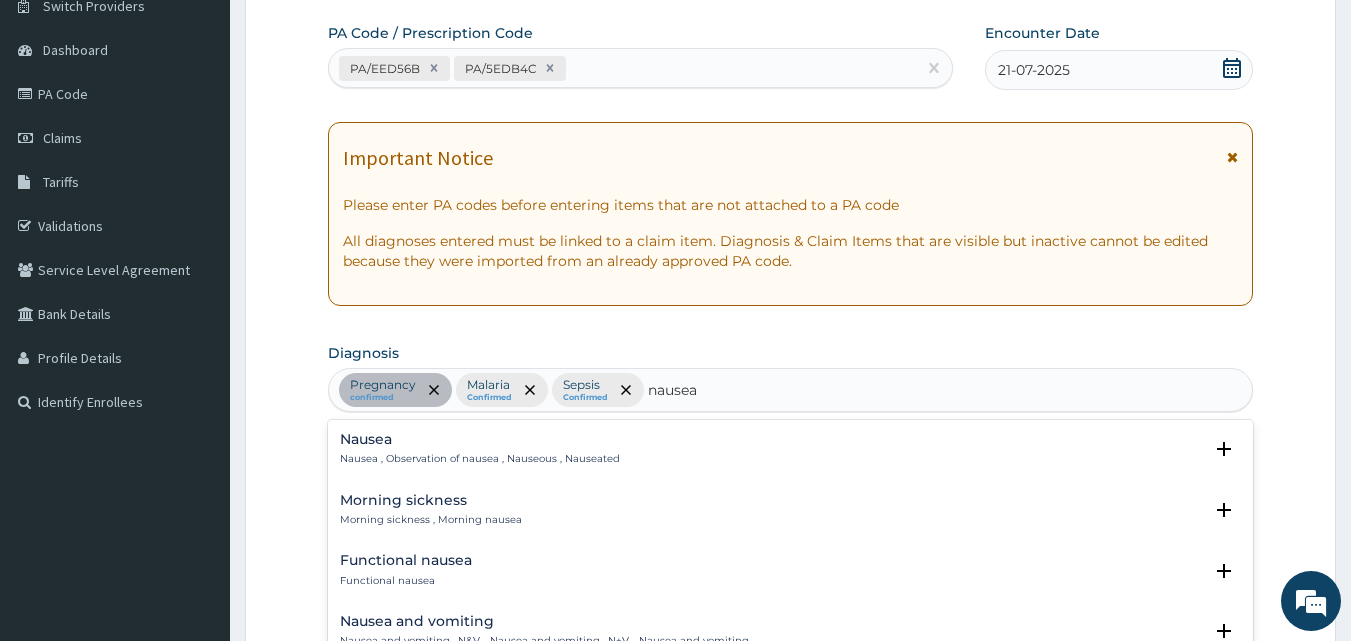 click on "Nausea" at bounding box center (480, 439) 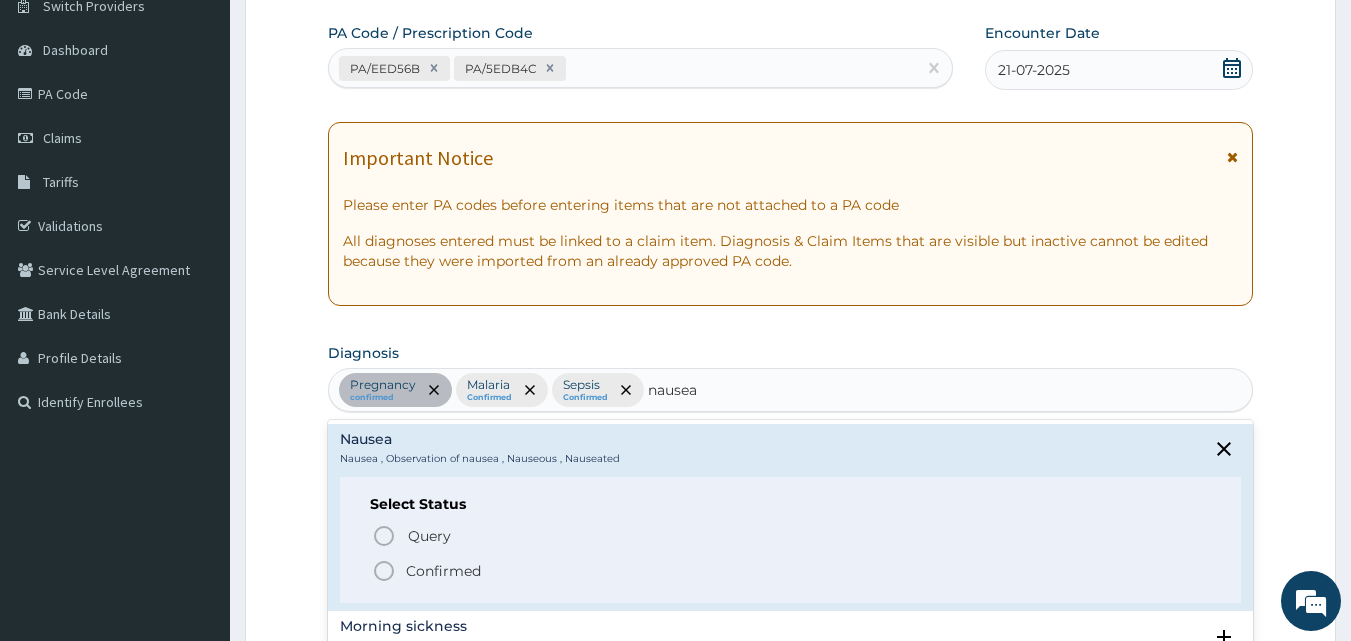 click on "Confirmed" at bounding box center [792, 571] 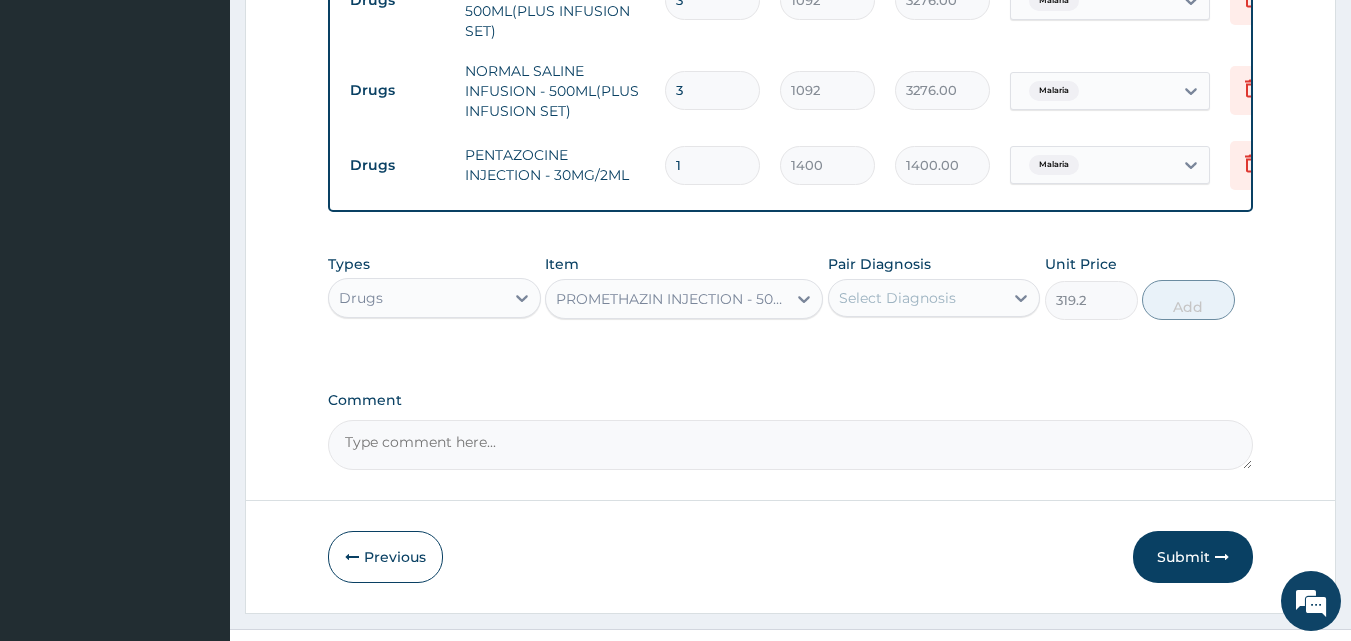 scroll, scrollTop: 1268, scrollLeft: 0, axis: vertical 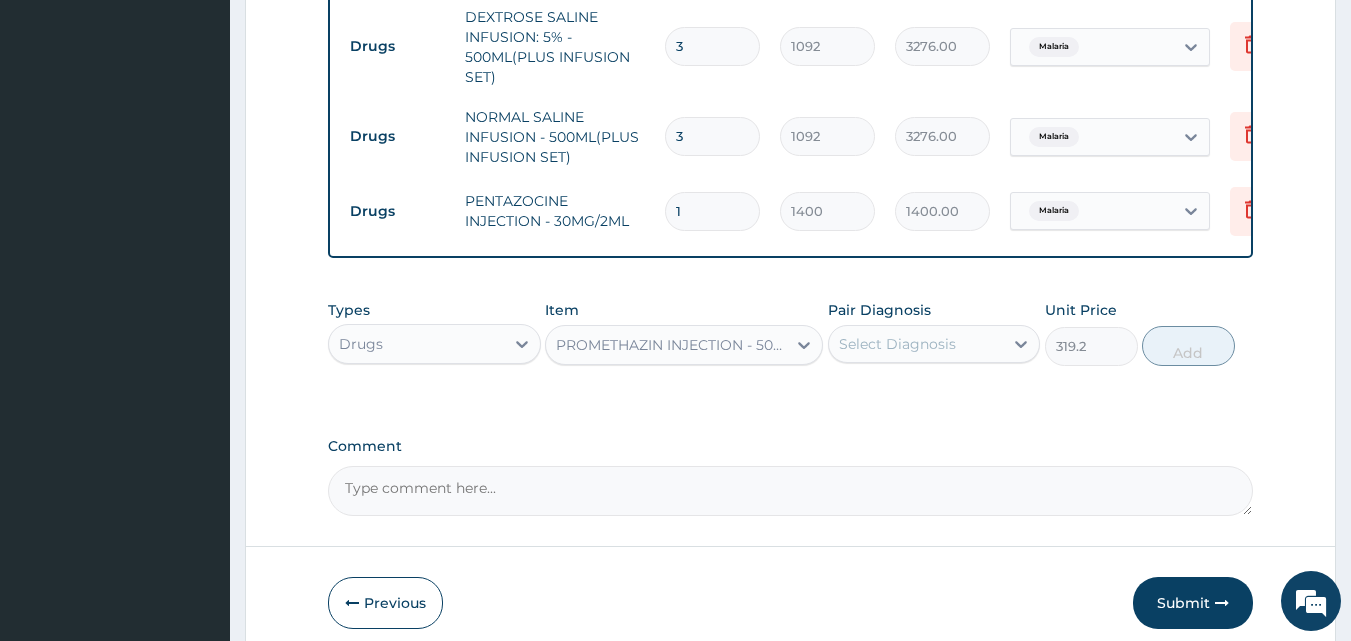 click on "Select Diagnosis" at bounding box center (897, 344) 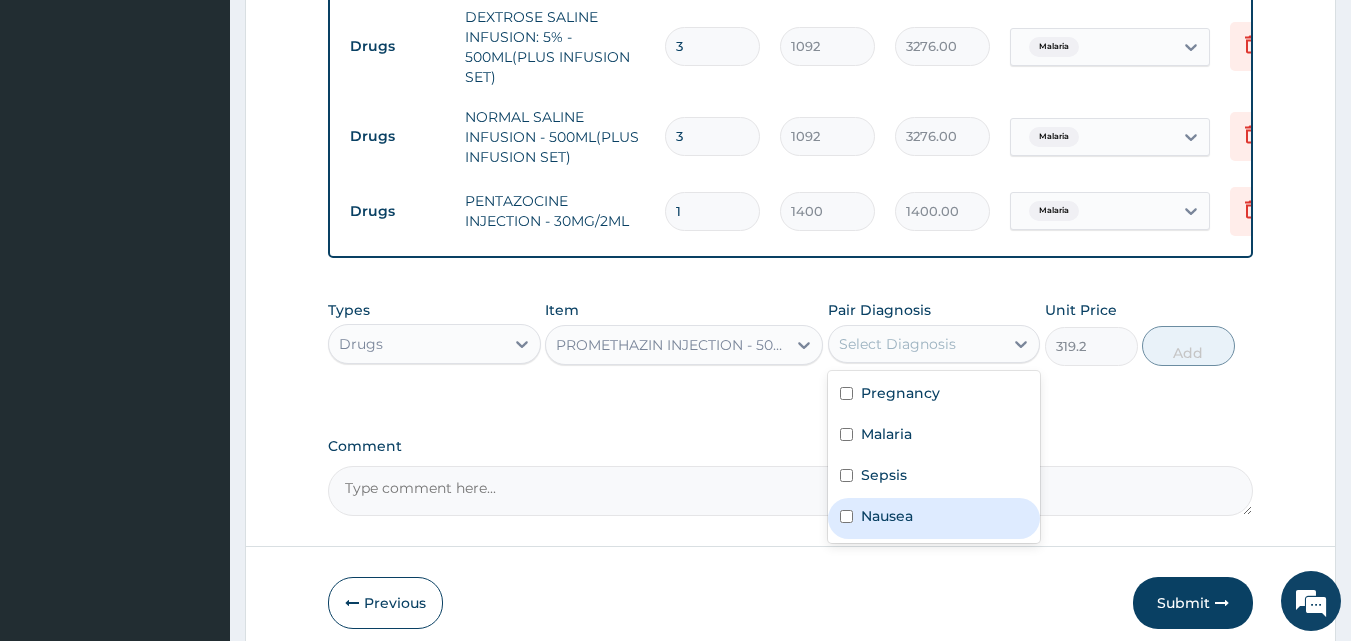 click on "Nausea" at bounding box center (887, 516) 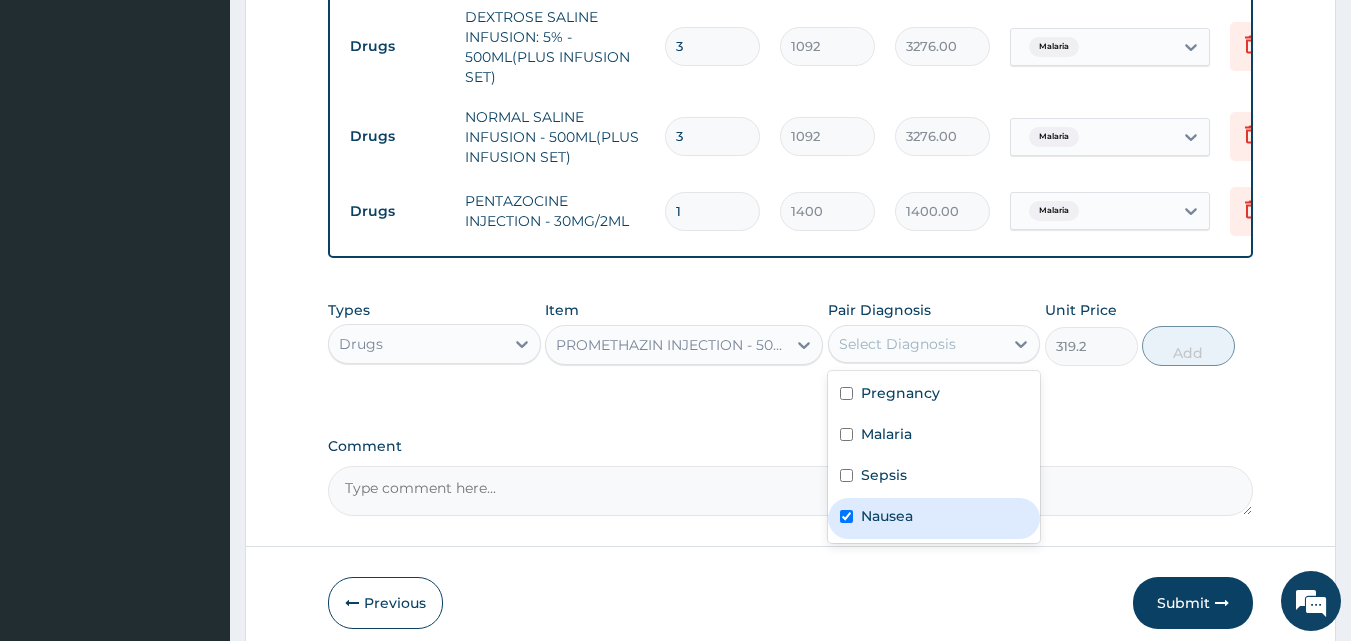 checkbox on "true" 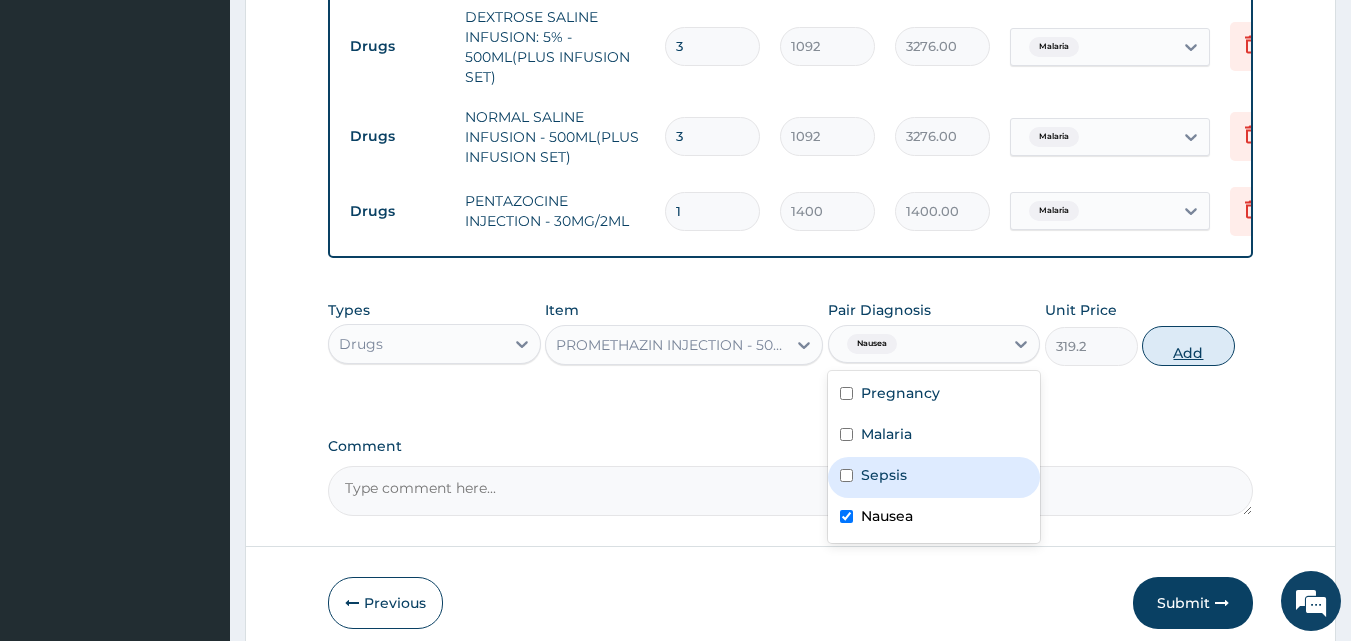 click on "Add" at bounding box center (1188, 346) 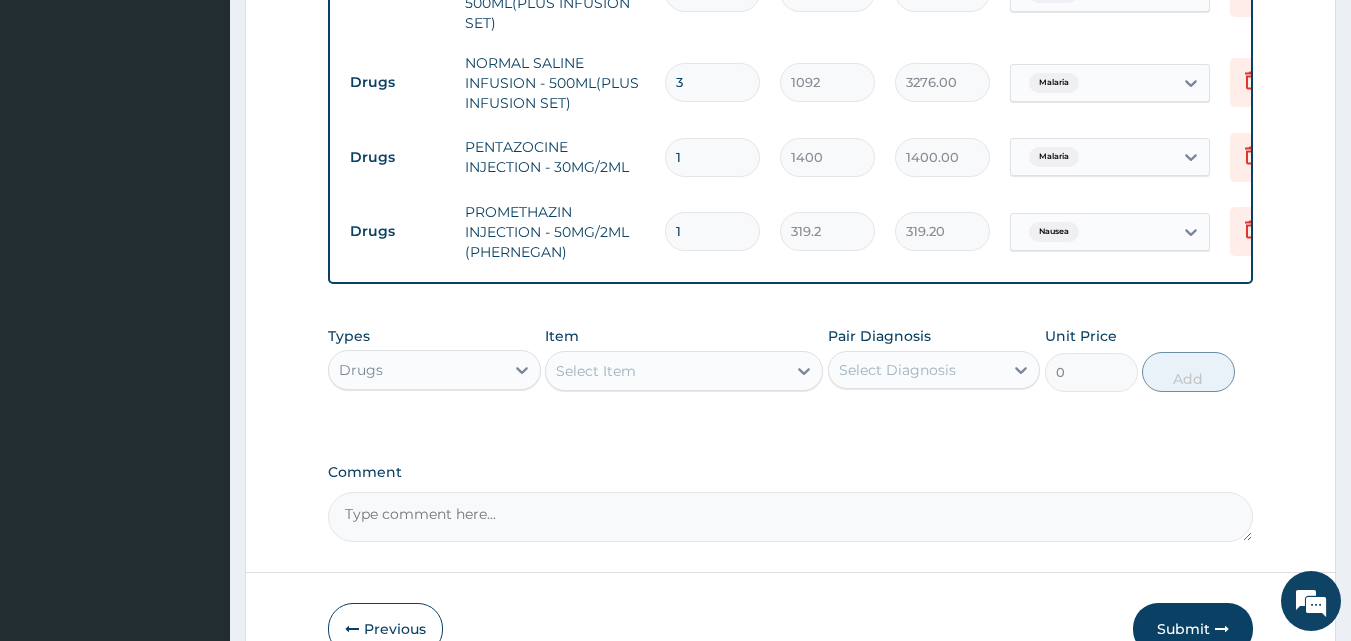 scroll, scrollTop: 1368, scrollLeft: 0, axis: vertical 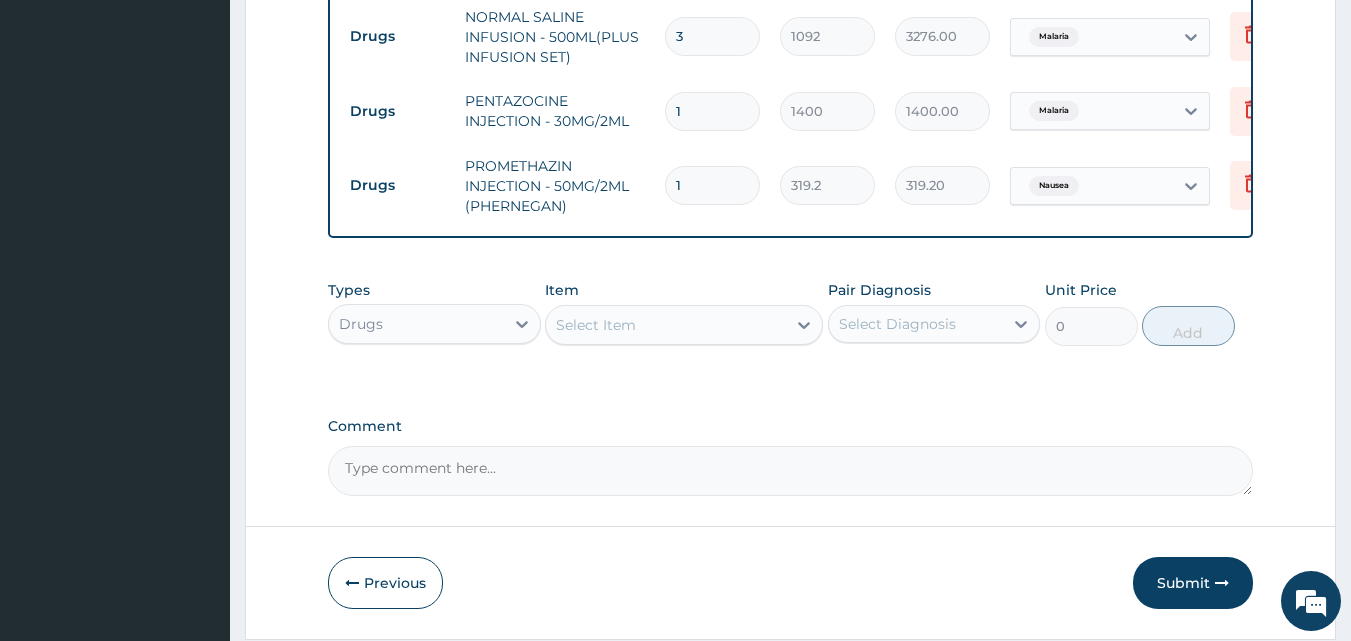 click on "Select Item" at bounding box center [596, 325] 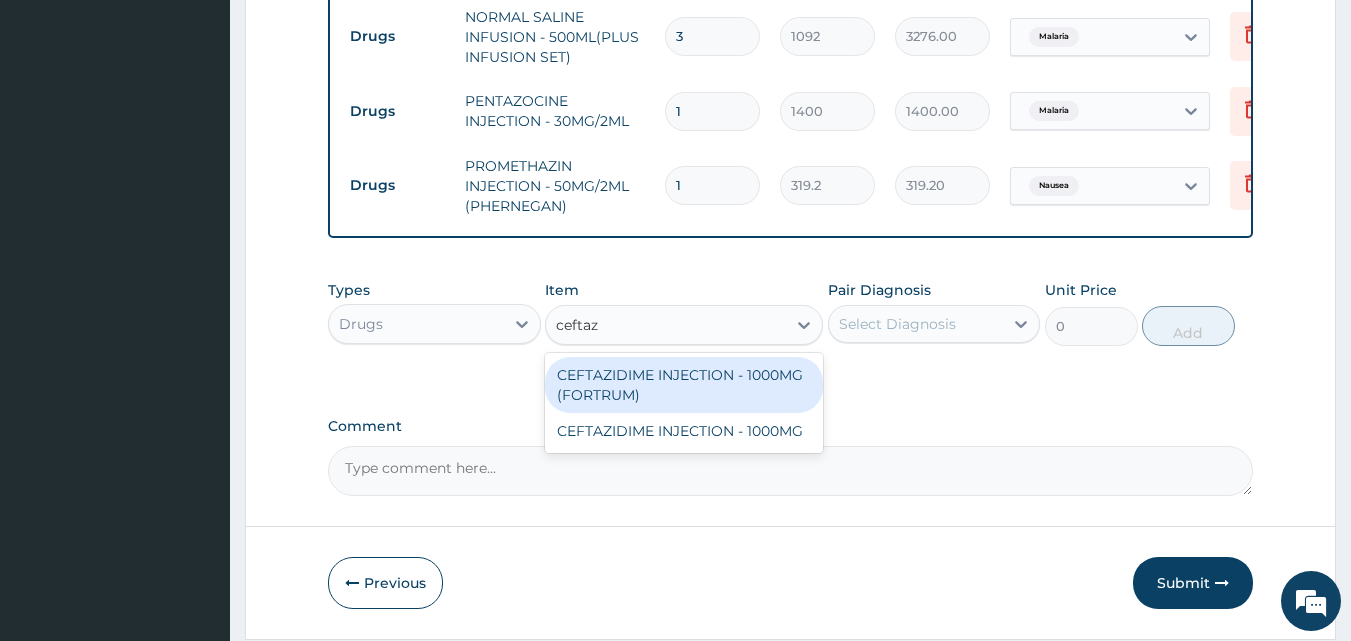 type on "ceftazi" 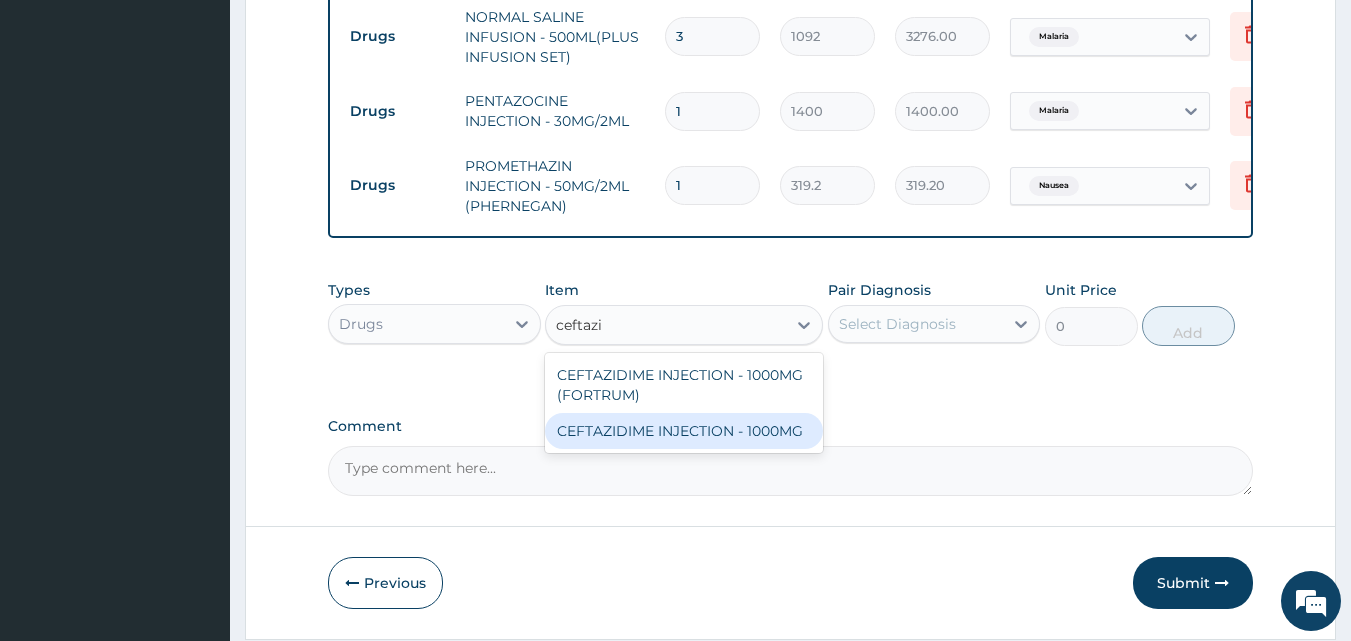 click on "CEFTAZIDIME INJECTION - 1000MG" at bounding box center [684, 431] 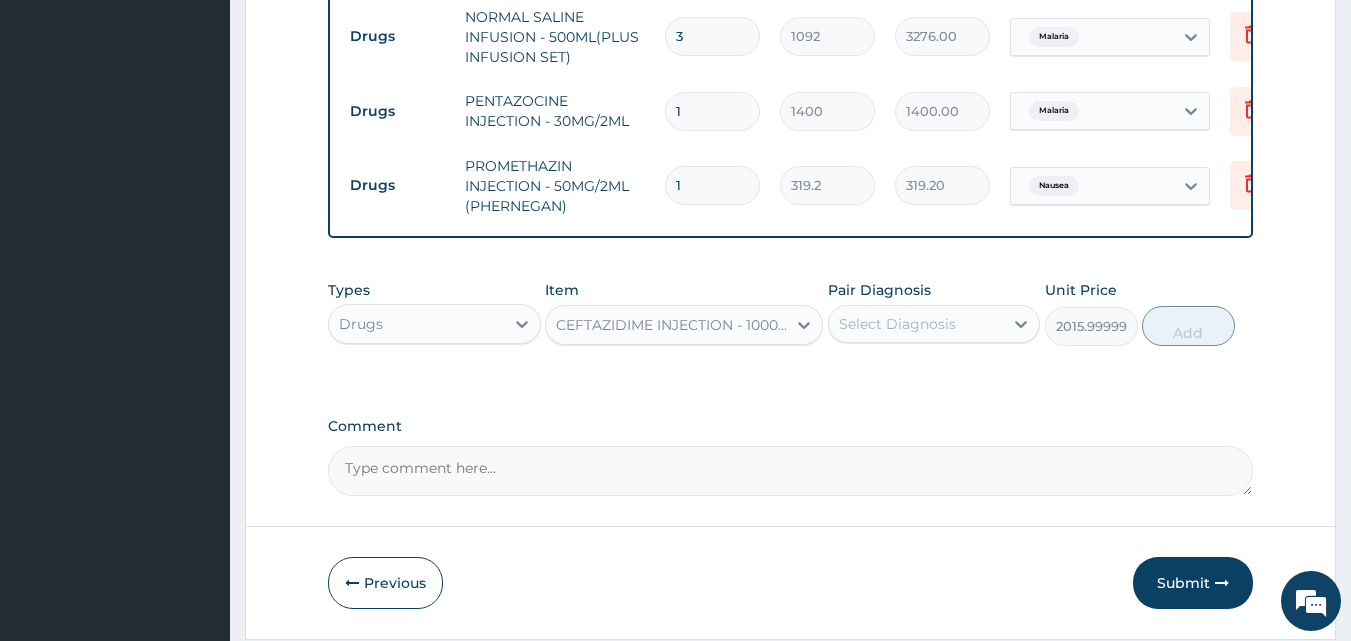 click on "Select Diagnosis" at bounding box center [897, 324] 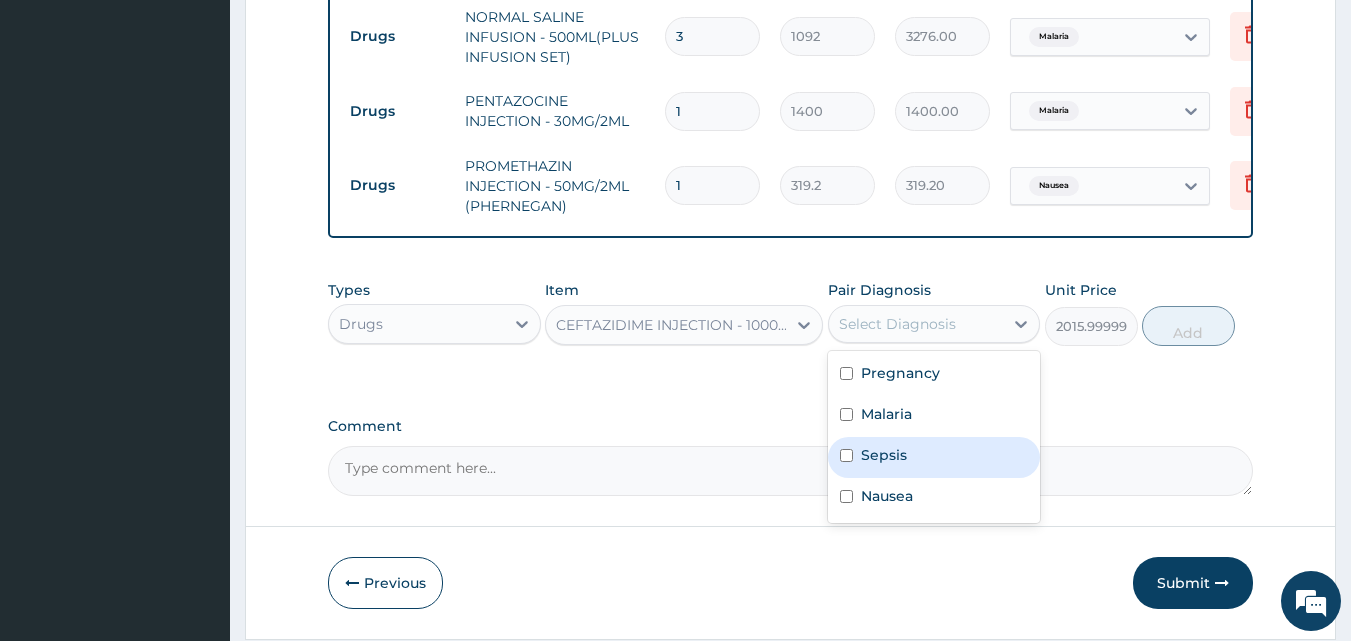 click on "Sepsis" at bounding box center (884, 455) 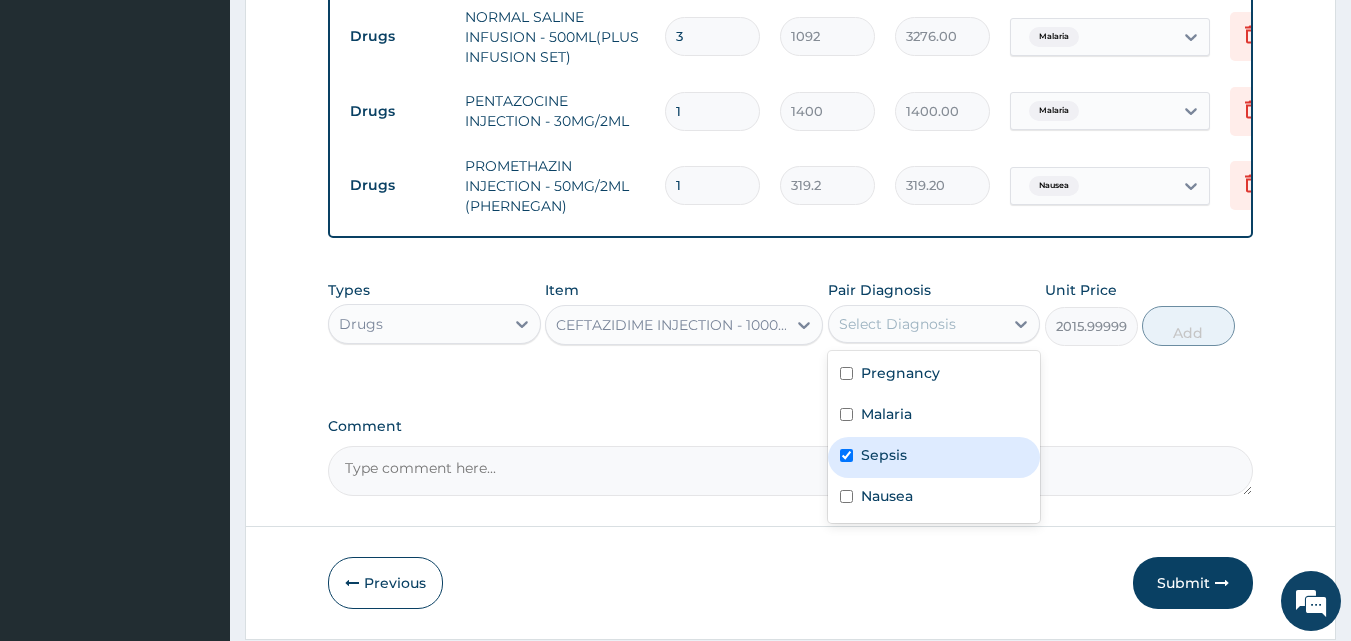 checkbox on "true" 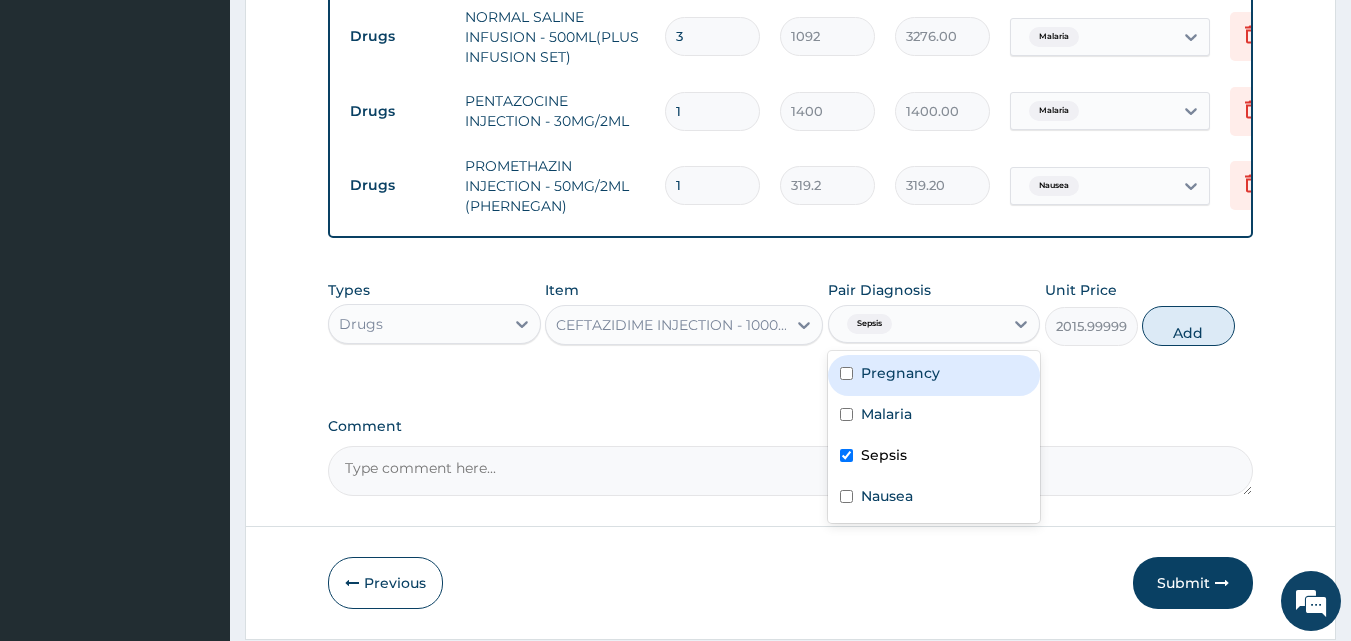 click on "PA Code / Prescription Code PA/EED56B PA/5EDB4C Encounter Date 21-07-2025 Important Notice Please enter PA codes before entering items that are not attached to a PA code   All diagnoses entered must be linked to a claim item. Diagnosis & Claim Items that are visible but inactive cannot be edited because they were imported from an already approved PA code. Diagnosis Pregnancy confirmed Malaria Confirmed Sepsis Confirmed Nausea Confirmed NB: All diagnosis must be linked to a claim item Claim Items Type Name Quantity Unit Price Total Price Pair Diagnosis Actions Procedures obstetric and gynecology first outpatient consultation 1 22500 22500.00 Pregnancy Delete Imaging ultrasound pelvis (single part- female) 1 6250 6250.00 Pregnancy Delete Laboratory MALARIA PARASITE (MP) RDT 1 2000 2000.00 Malaria Delete Laboratory FBC CBC-COMPLETE BLOOD COUNT (HAEMOGRAM) - [BLOOD] 1 5000 5000.00 Sepsis Delete Drugs AREETHER (@-B)INJECTION - 150MG (E-MAL) 3 1680 5040.00 Malaria Delete Drugs PARACETAMOL TABLET - 500MG 18 604.80 3" at bounding box center (791, -341) 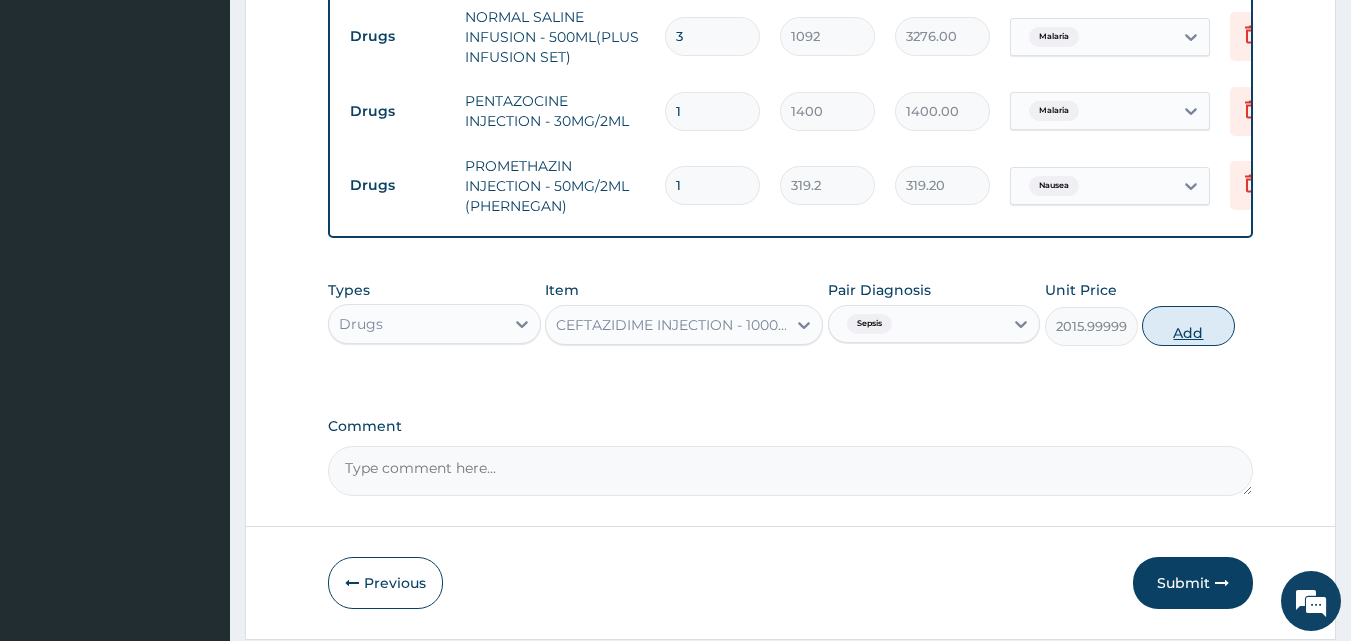 click on "Add" at bounding box center (1188, 326) 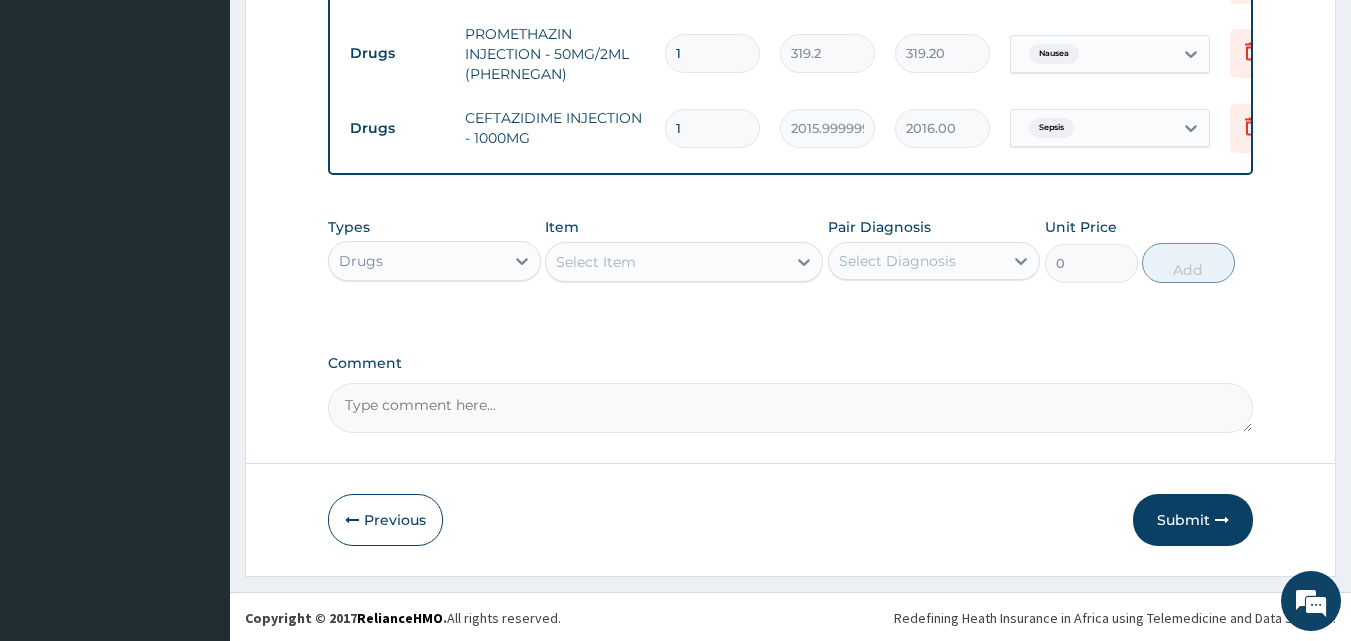scroll, scrollTop: 1517, scrollLeft: 0, axis: vertical 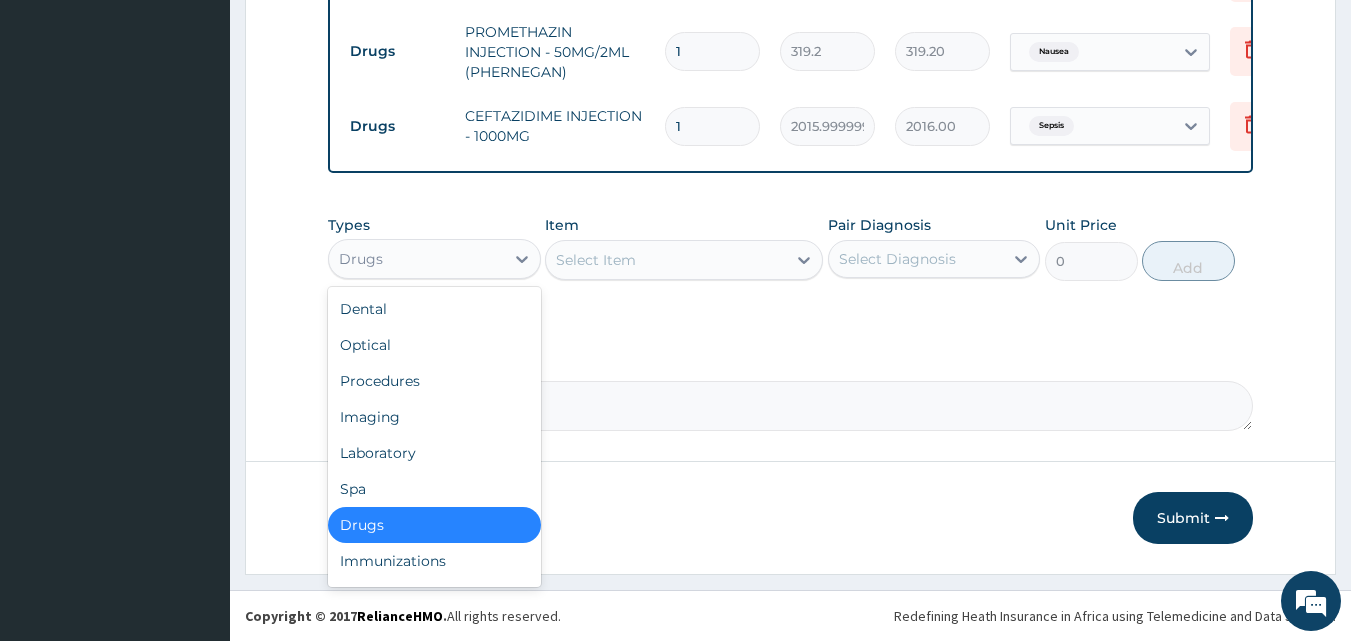click on "Drugs" at bounding box center [416, 259] 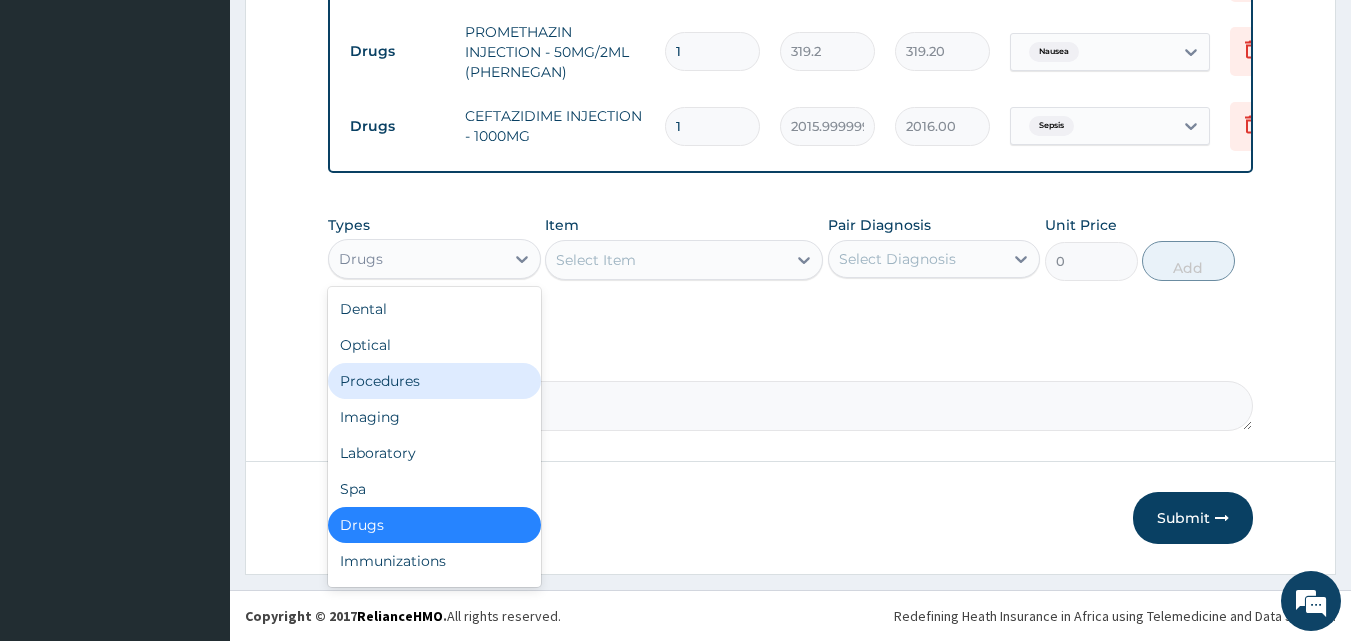 click on "Procedures" at bounding box center (434, 381) 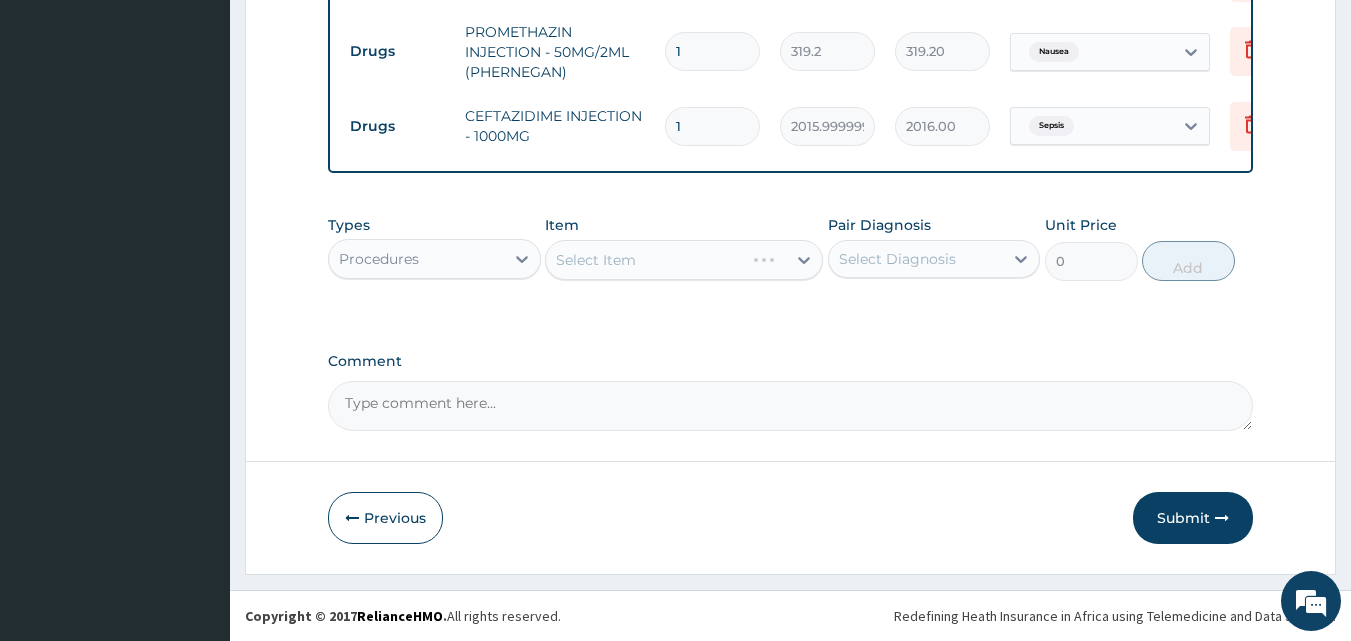 click on "Select Item" at bounding box center (684, 260) 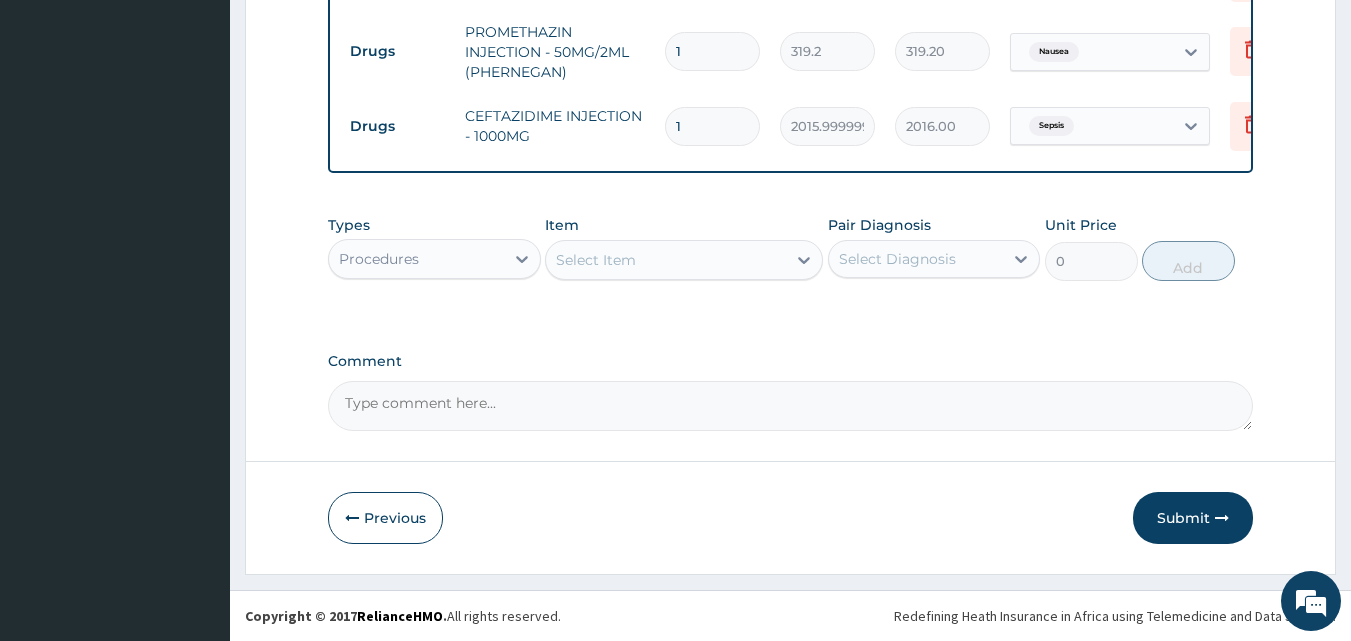 click on "Select Item" at bounding box center [666, 260] 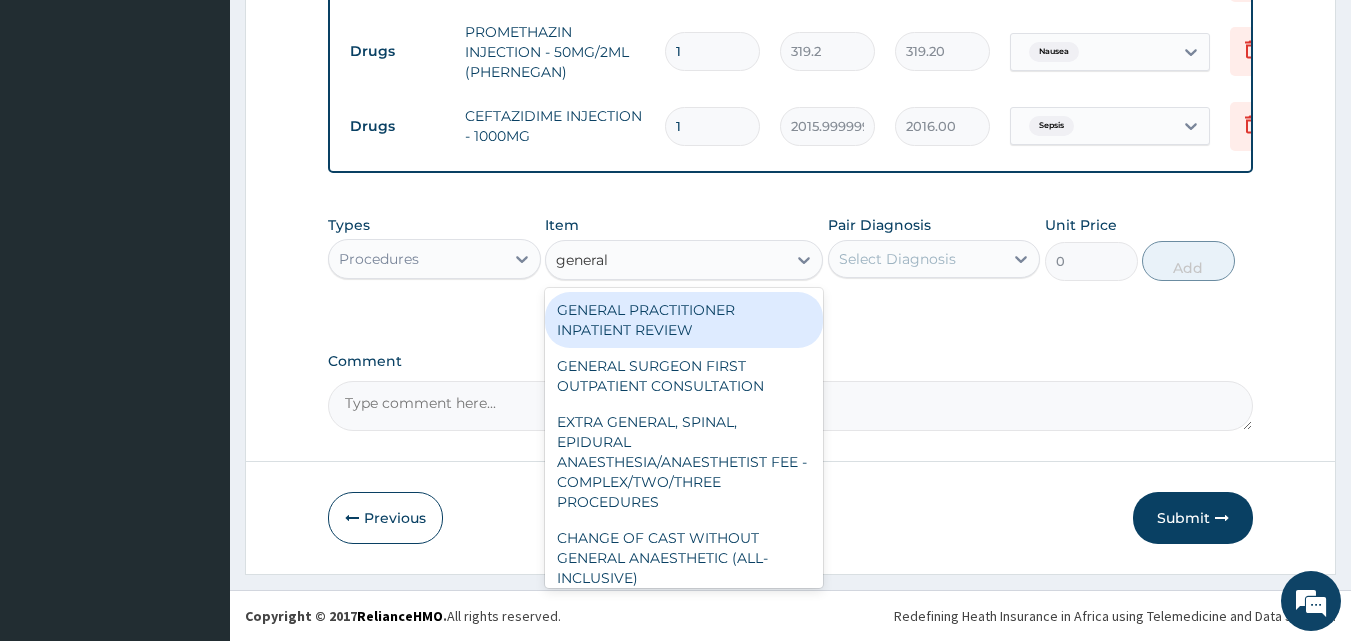 type on "general p" 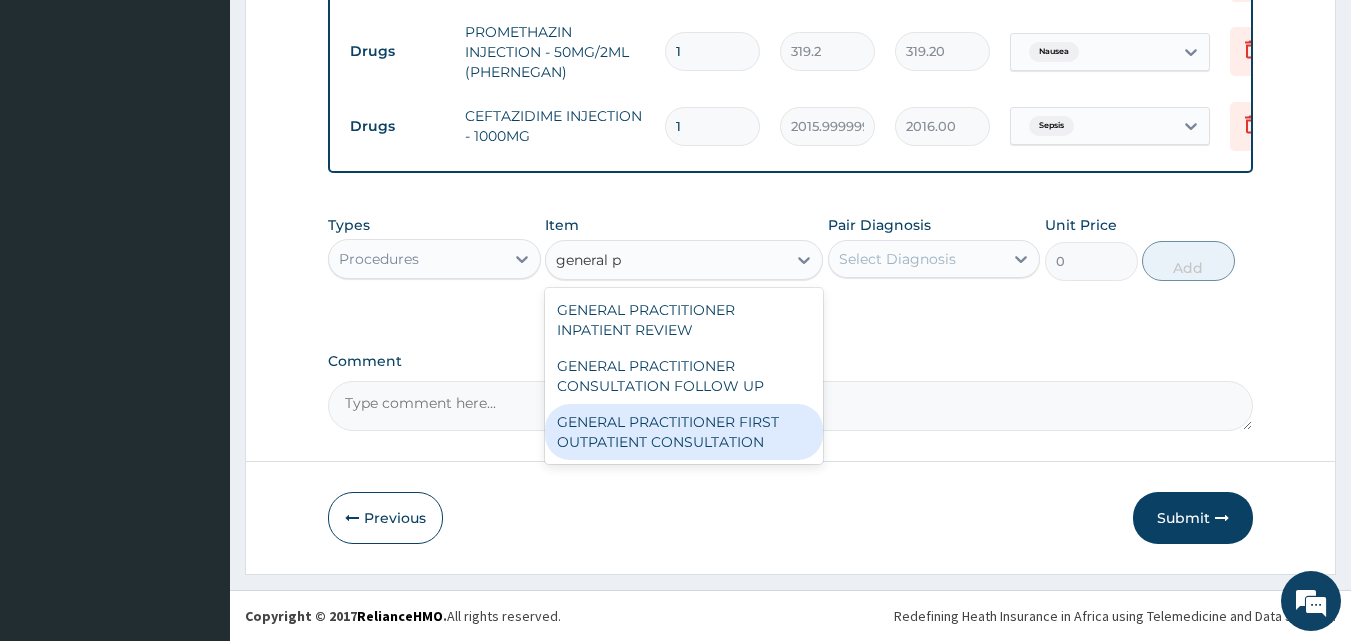 click on "GENERAL PRACTITIONER FIRST OUTPATIENT CONSULTATION" at bounding box center [684, 432] 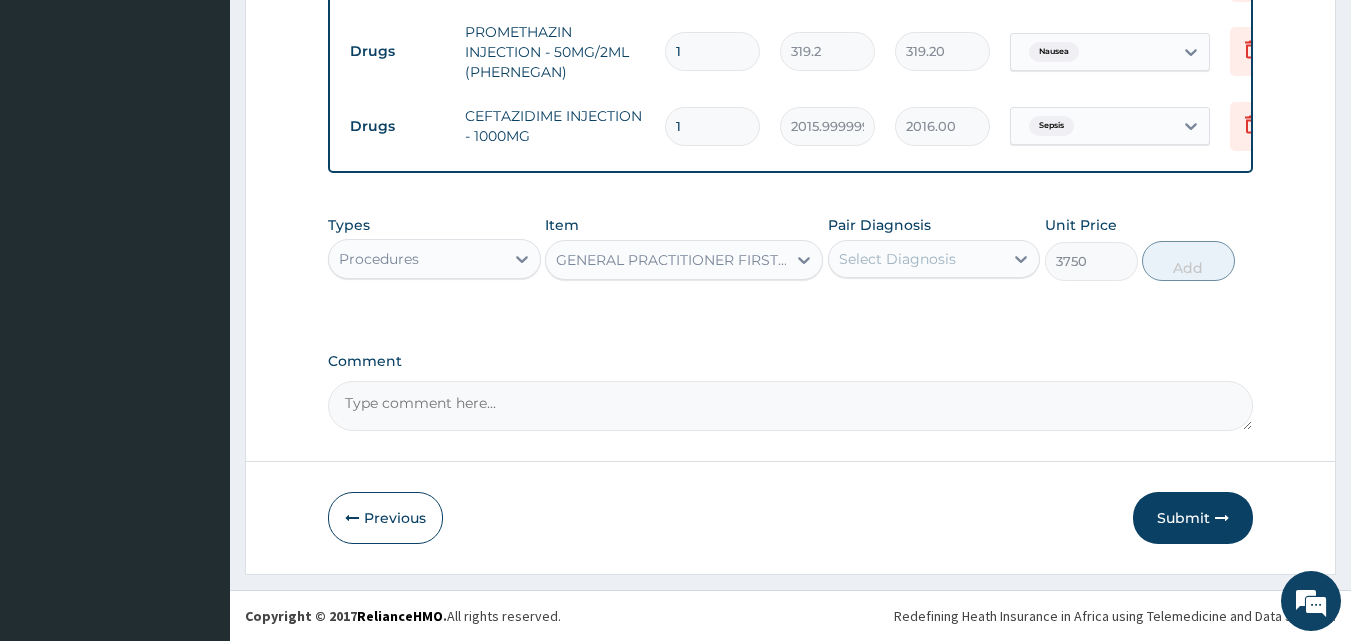 click on "Select Diagnosis" at bounding box center [897, 259] 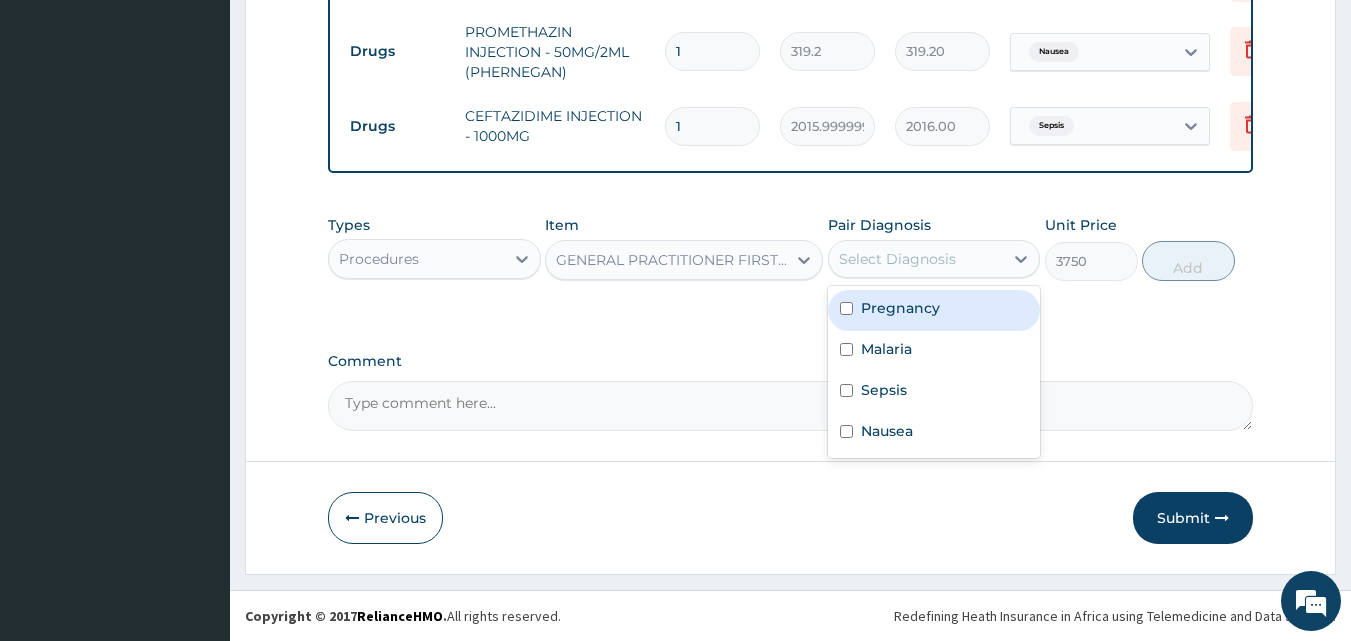 click on "Pregnancy" at bounding box center [900, 308] 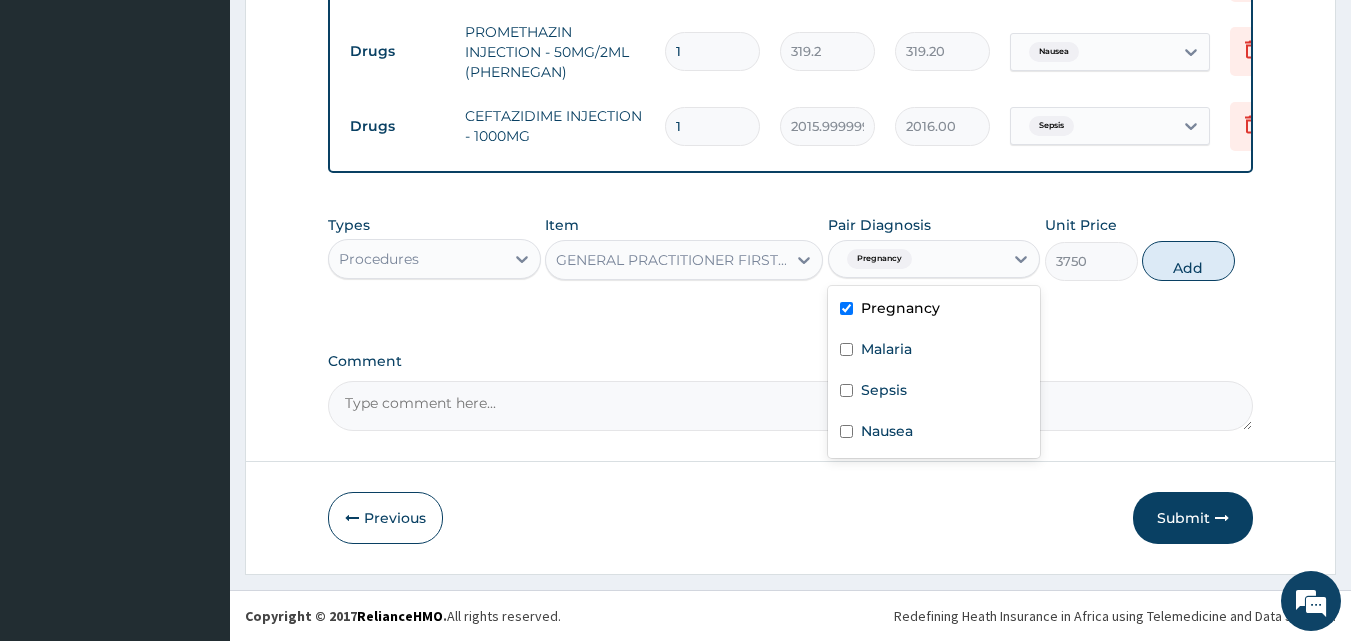 click on "Pregnancy" at bounding box center (900, 308) 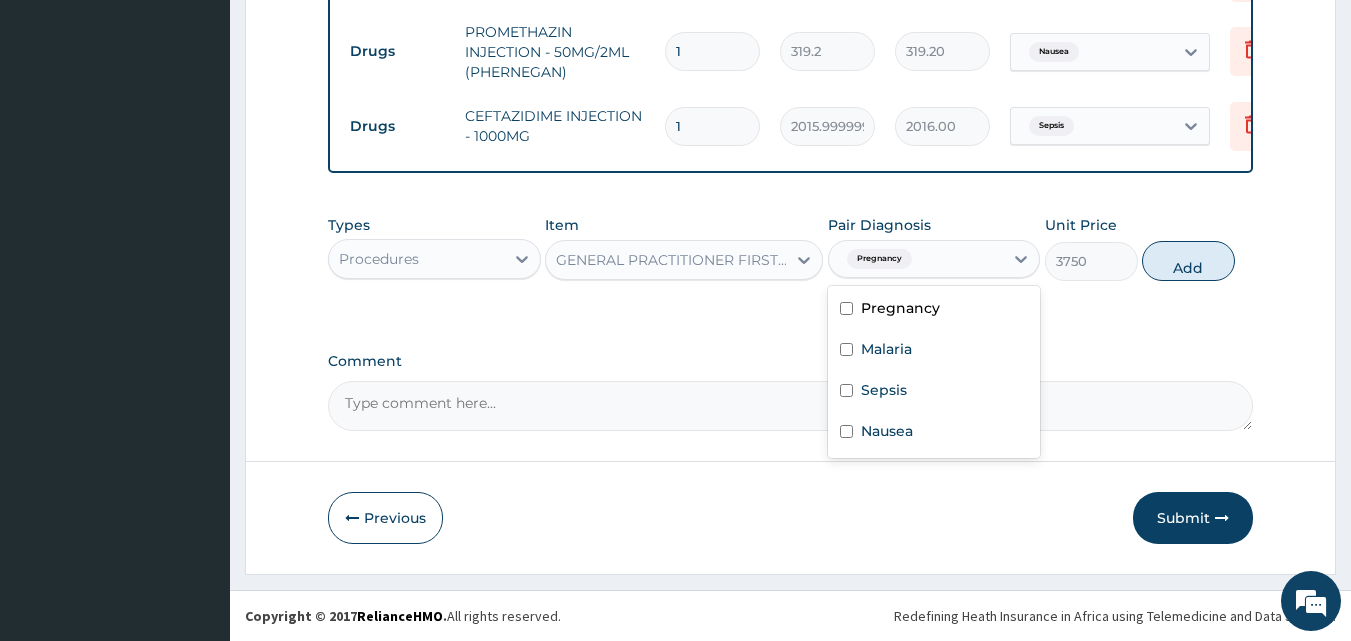 checkbox on "false" 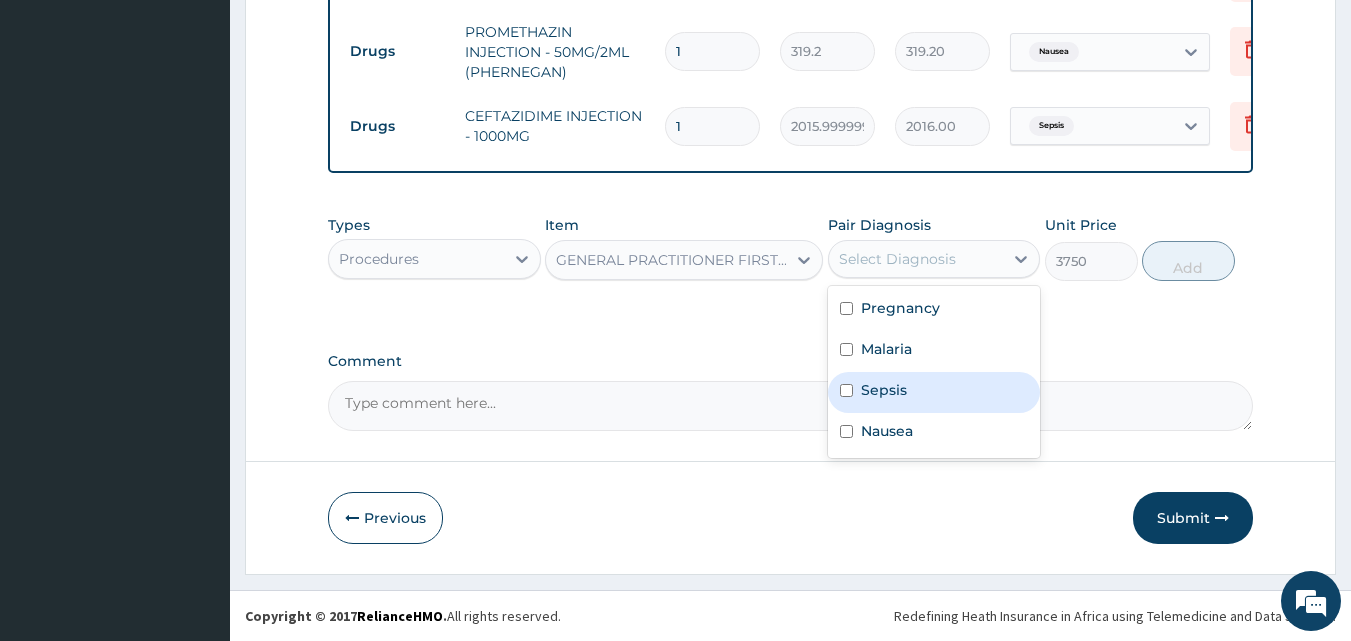 click on "Sepsis" at bounding box center [934, 392] 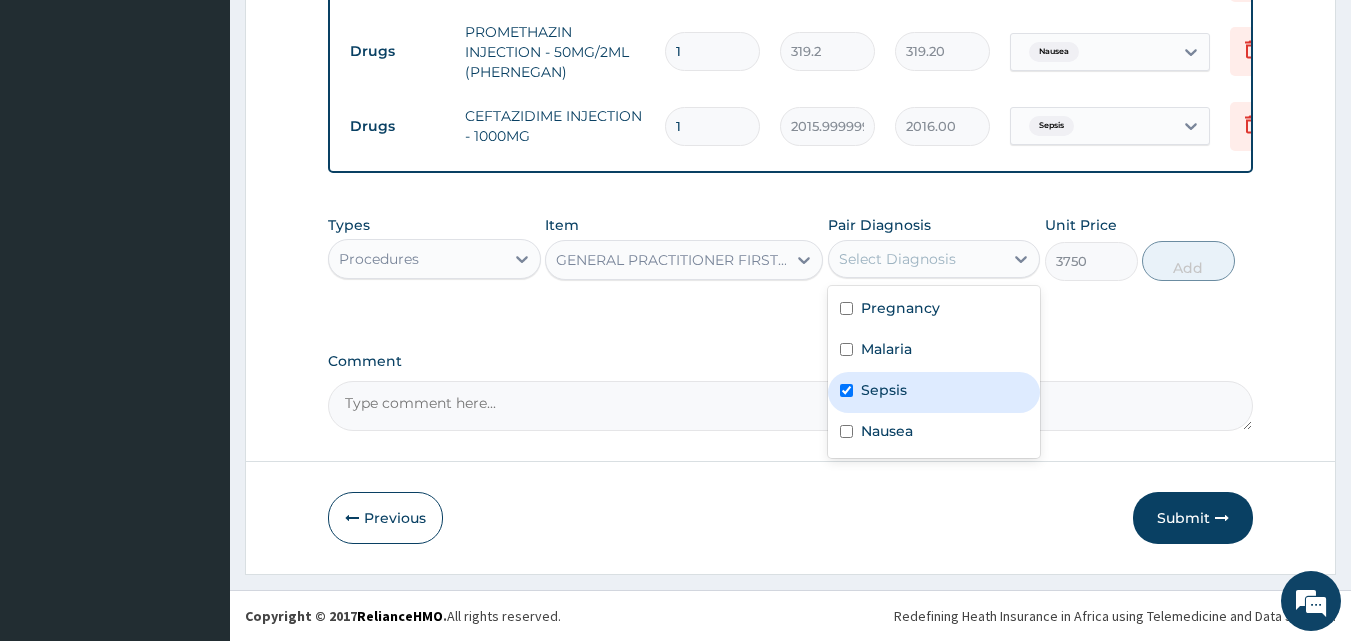 checkbox on "true" 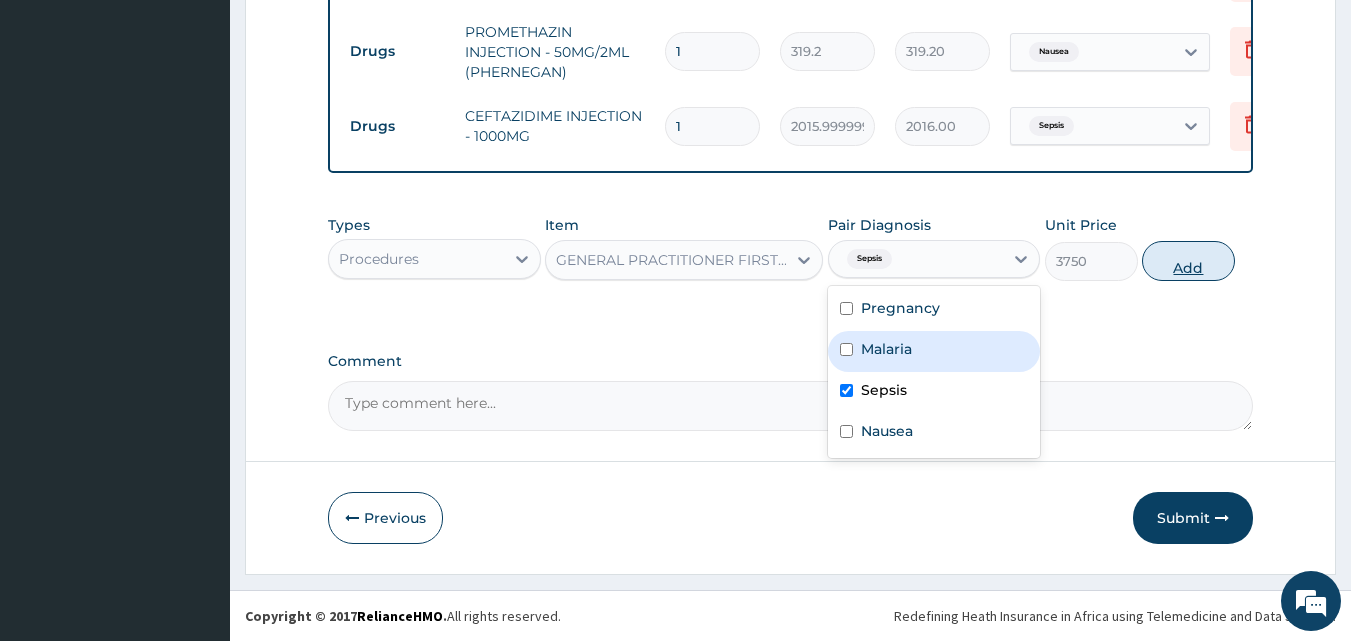 click on "Add" at bounding box center [1188, 261] 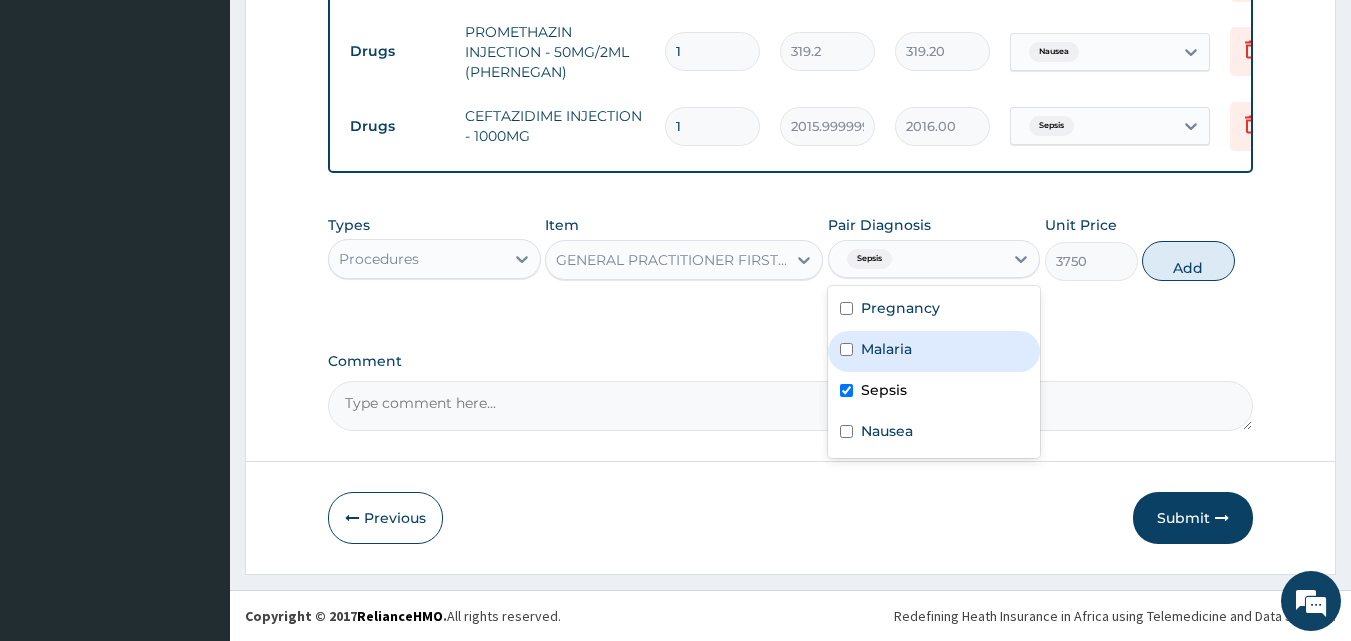 type on "0" 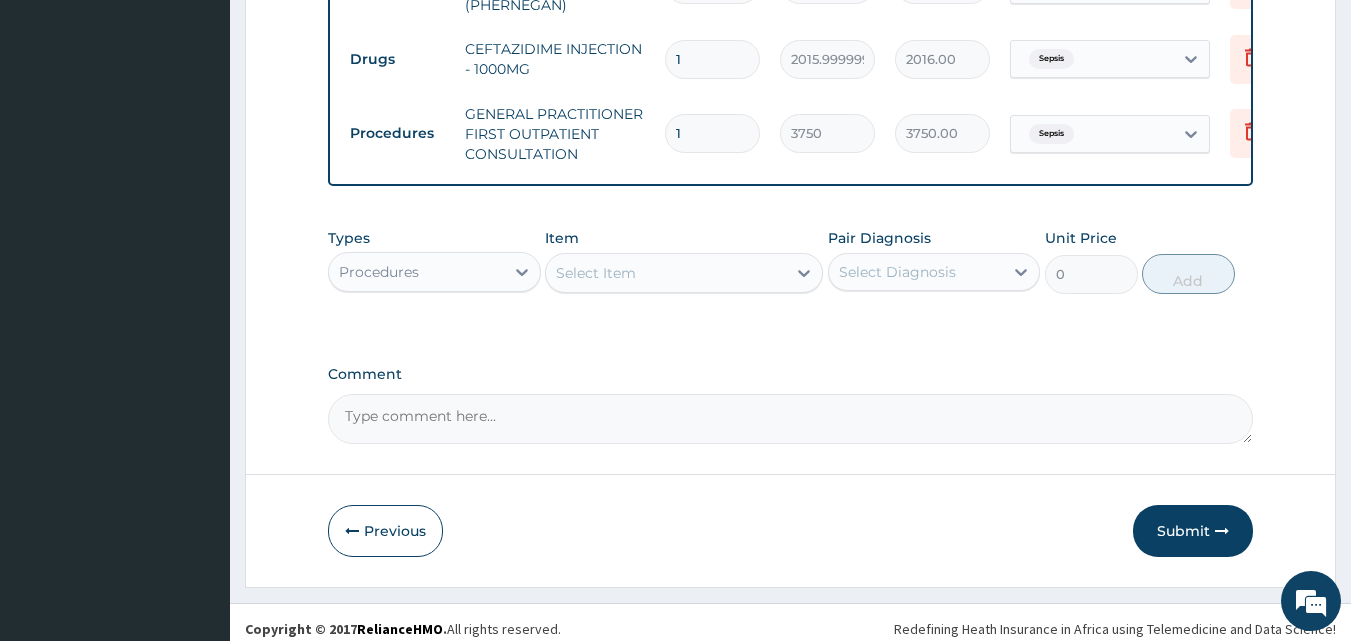 scroll, scrollTop: 1597, scrollLeft: 0, axis: vertical 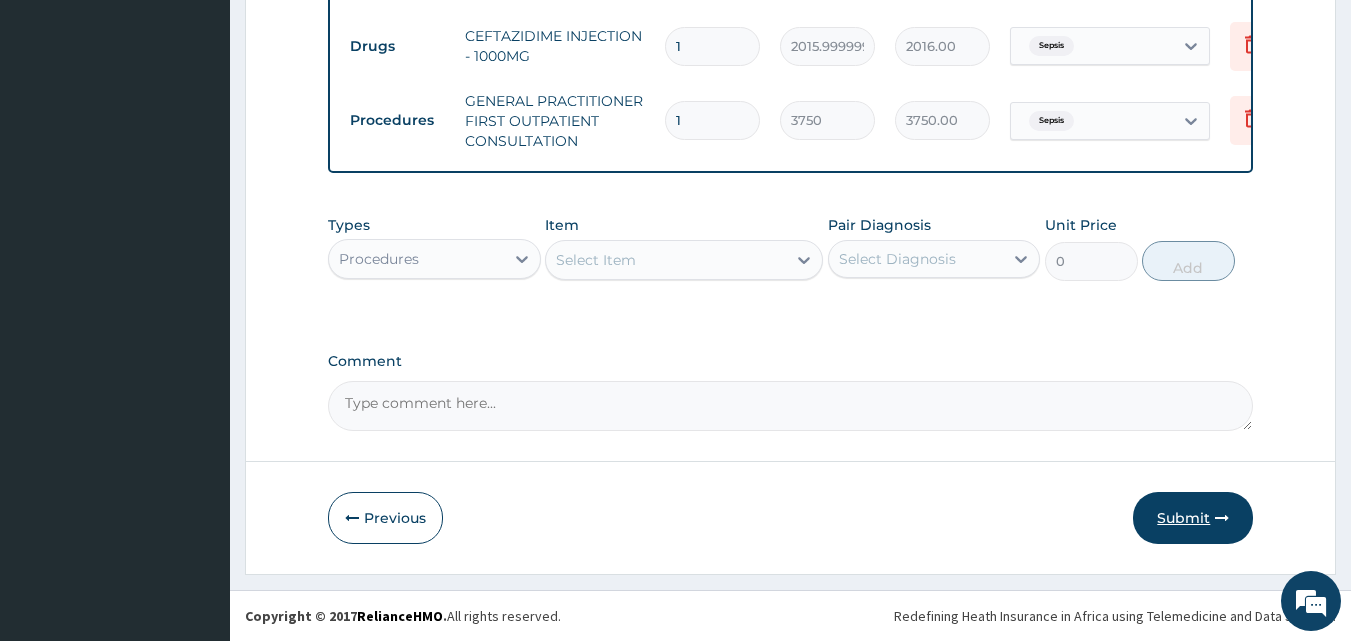 click on "Submit" at bounding box center [1193, 518] 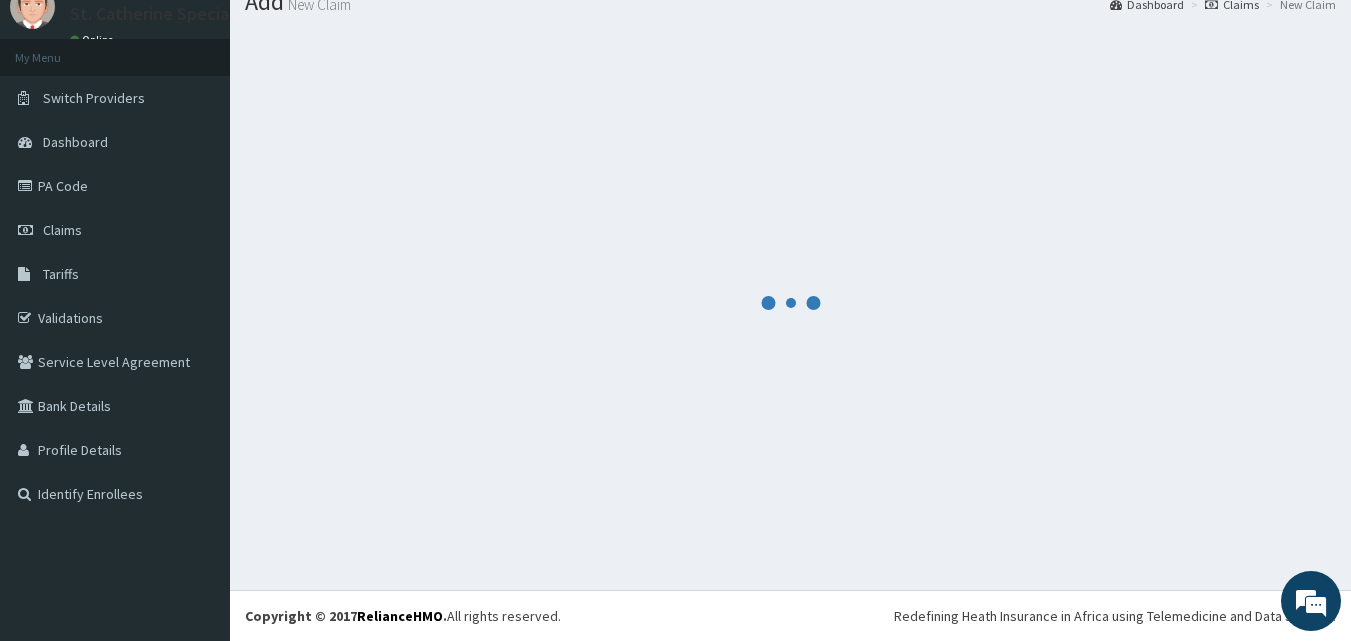 scroll, scrollTop: 76, scrollLeft: 0, axis: vertical 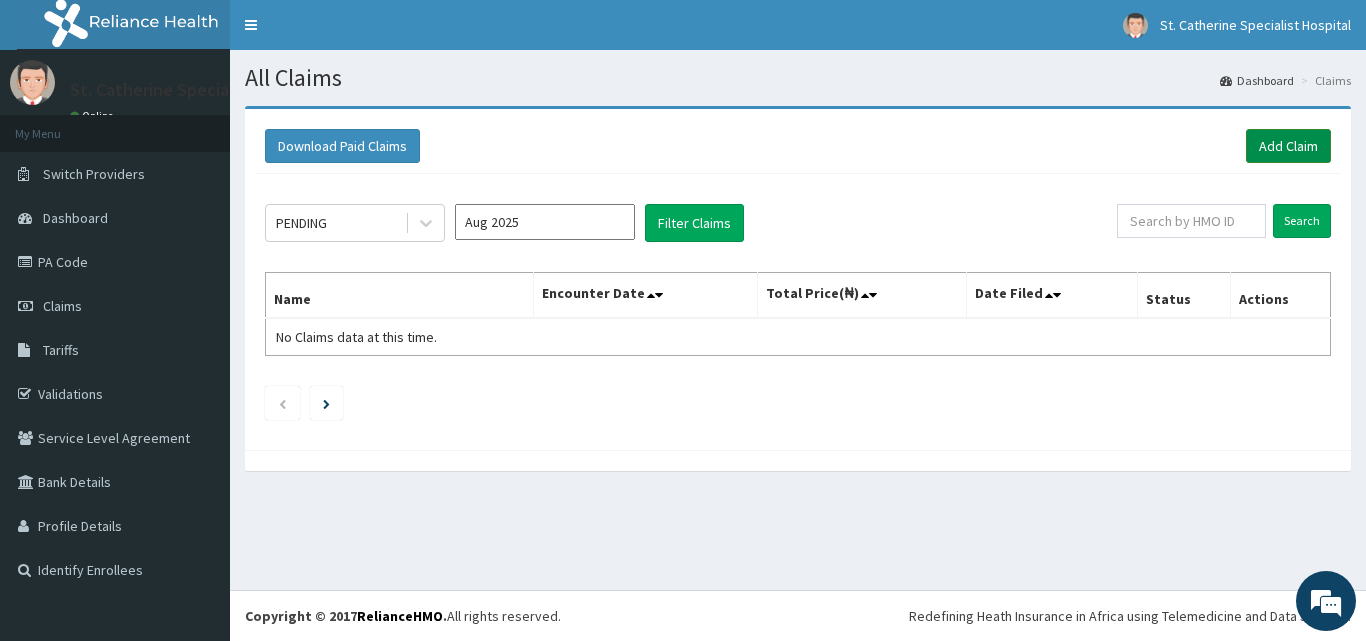 click on "Add Claim" at bounding box center [1288, 146] 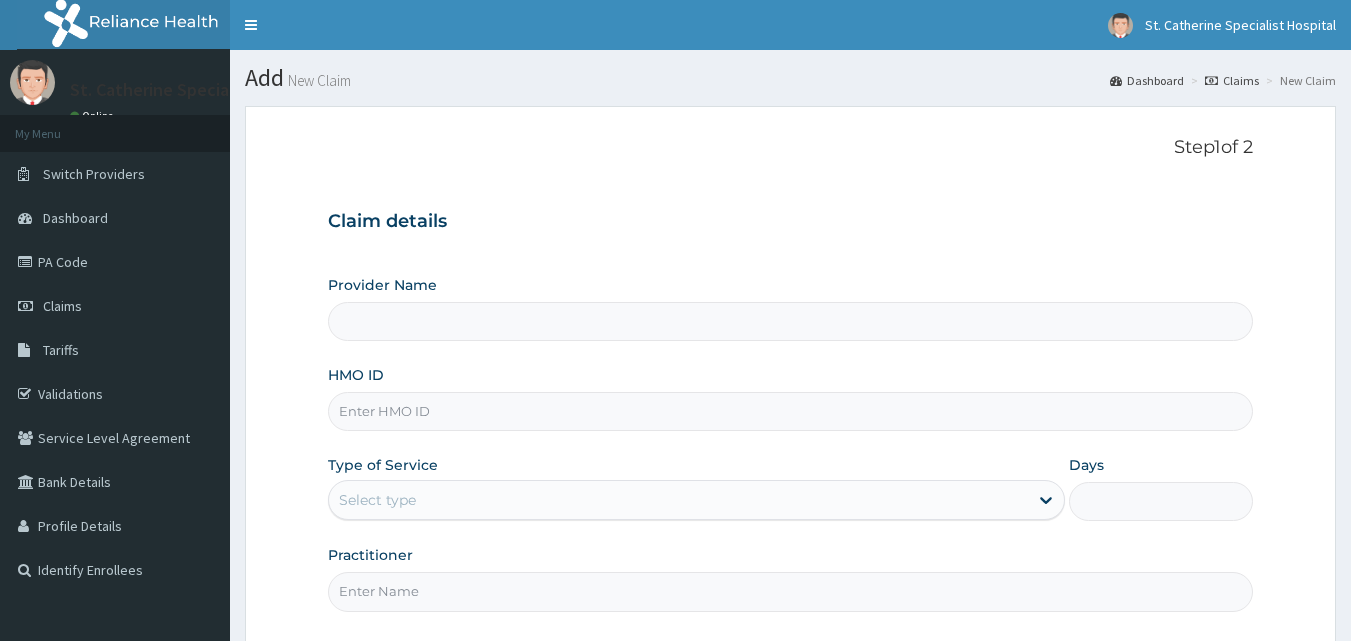 scroll, scrollTop: 0, scrollLeft: 0, axis: both 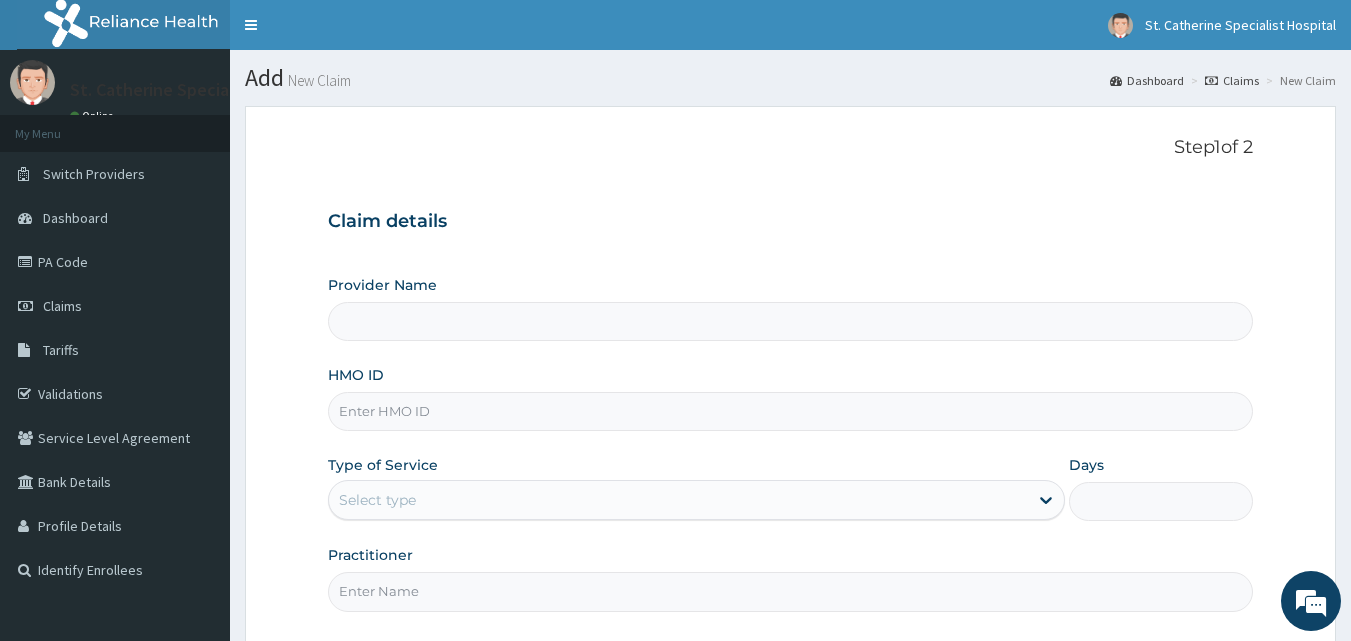 click on "HMO ID" at bounding box center (791, 411) 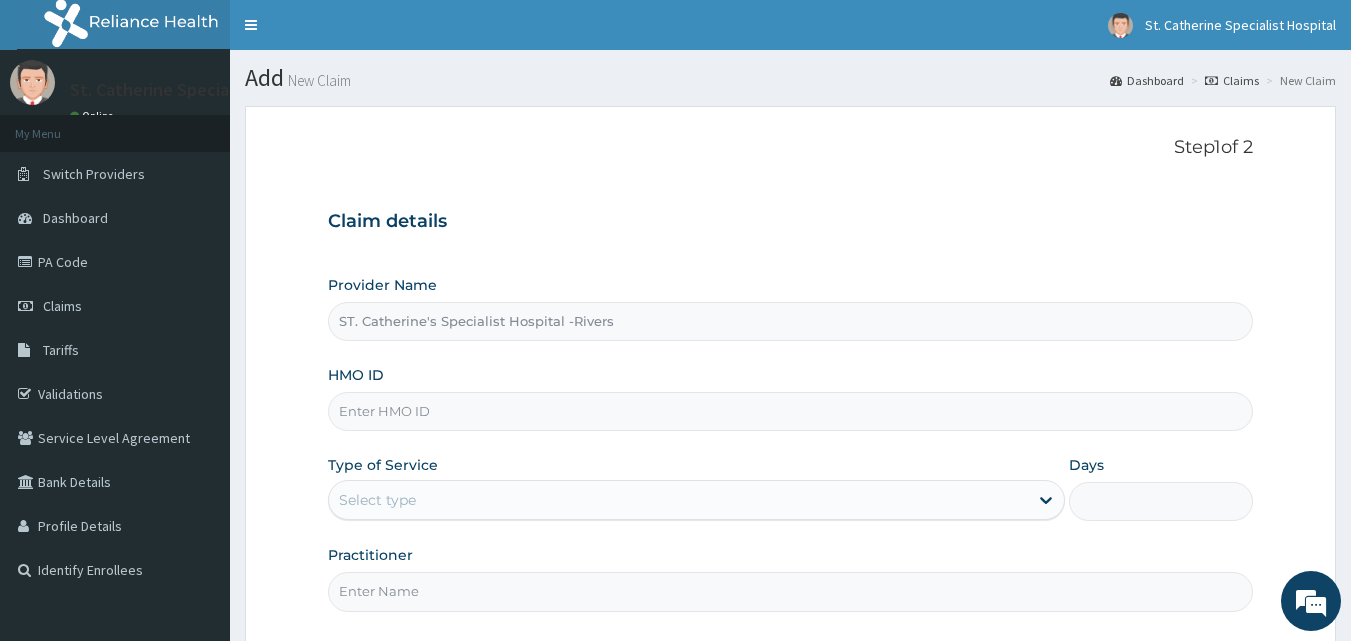paste on "STZ/10213/B" 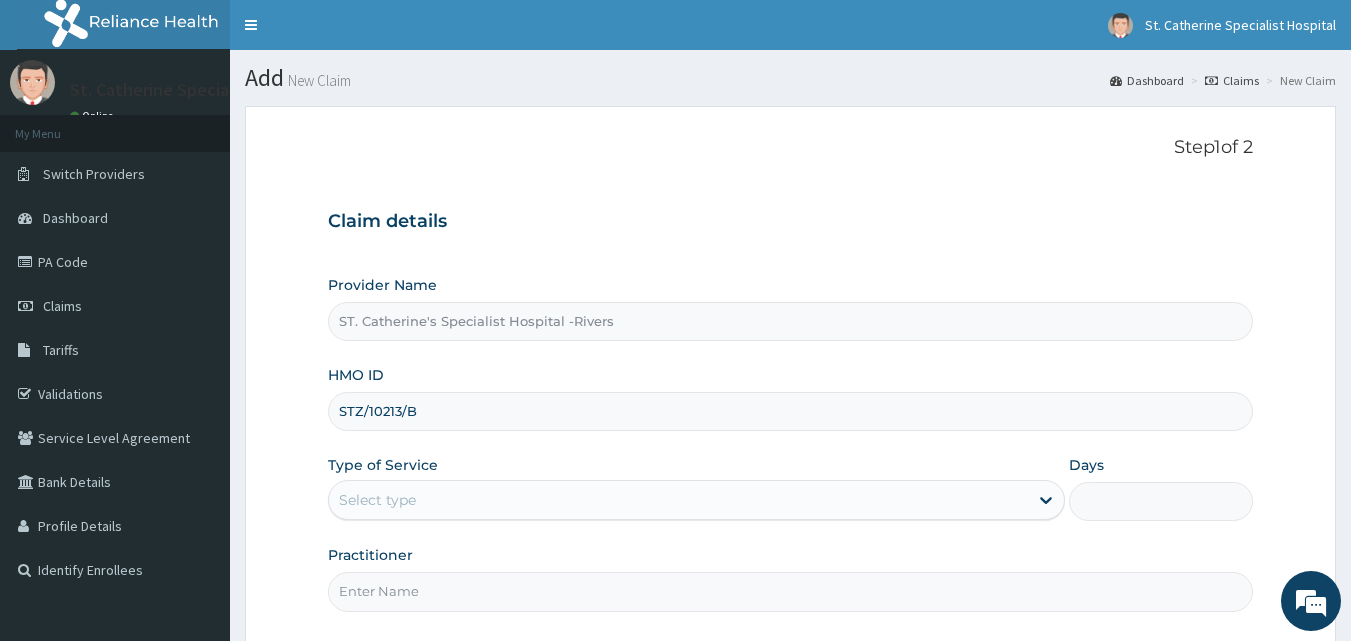 type on "STZ/10213/B" 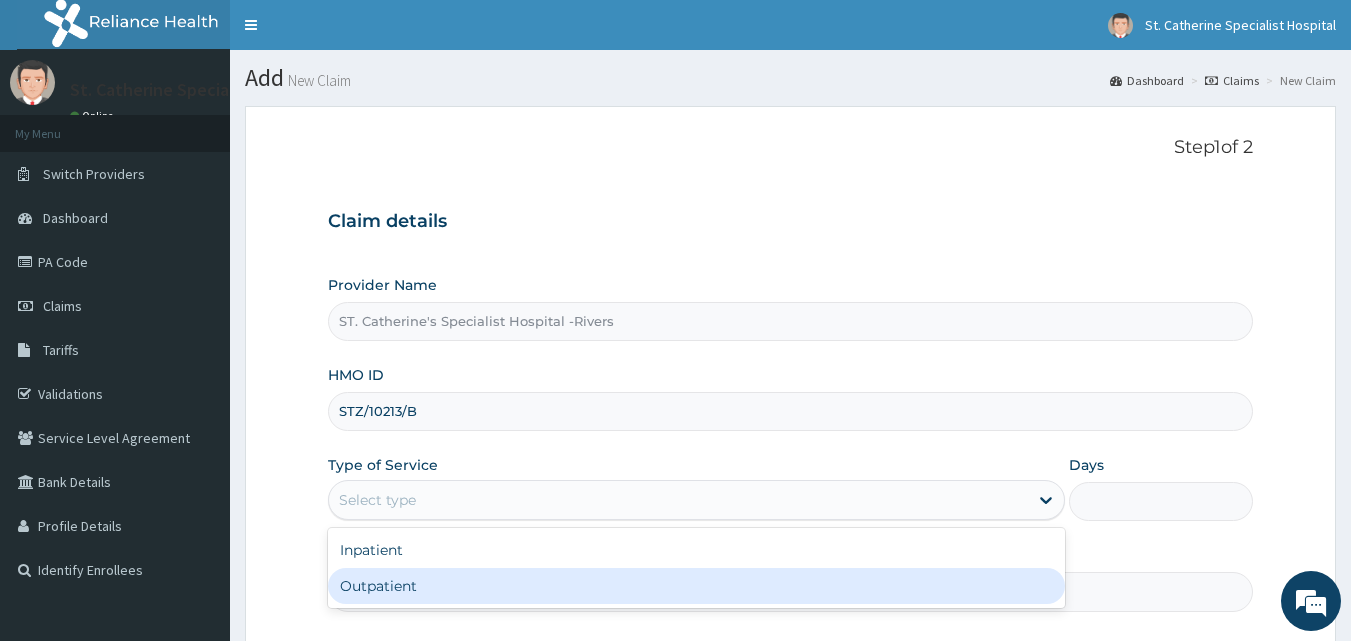 click on "Outpatient" at bounding box center [696, 586] 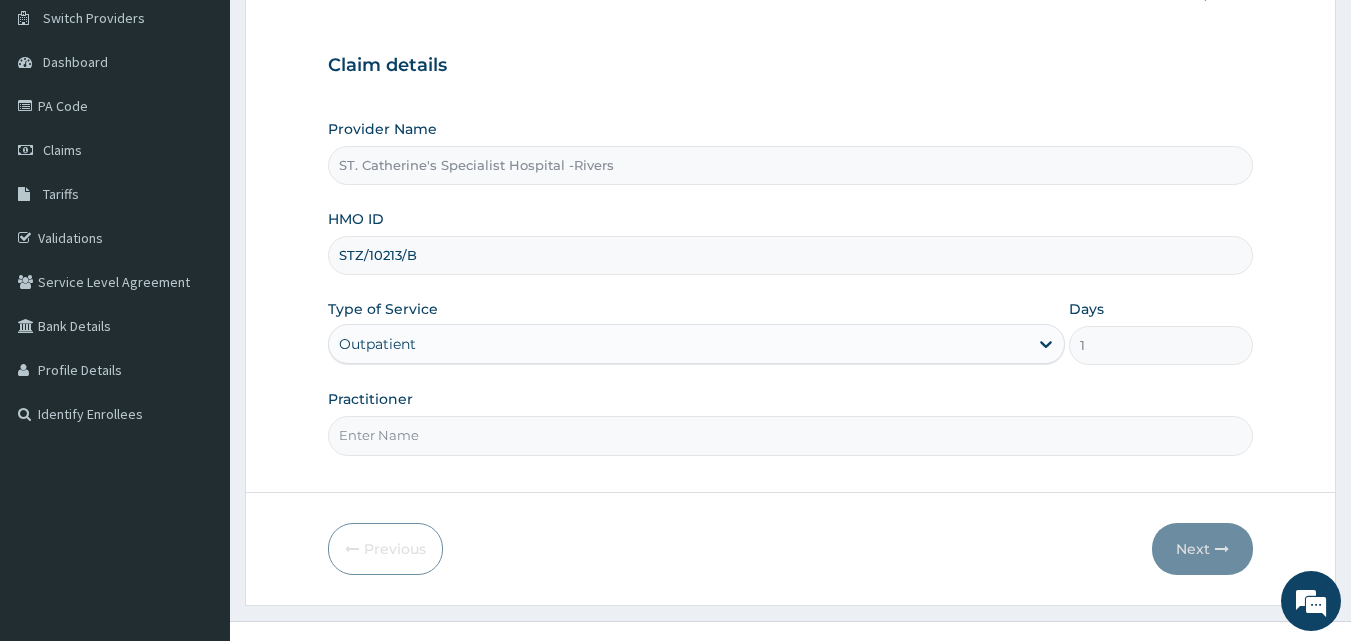 scroll, scrollTop: 187, scrollLeft: 0, axis: vertical 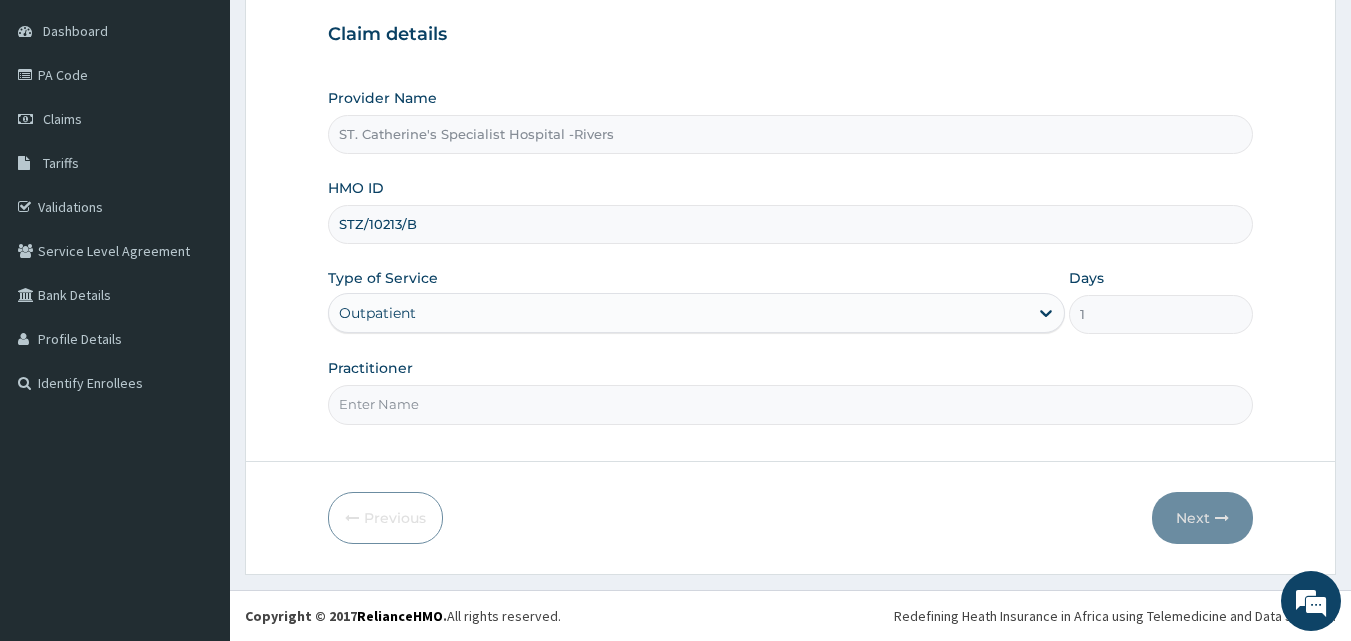 click on "Practitioner" at bounding box center (791, 404) 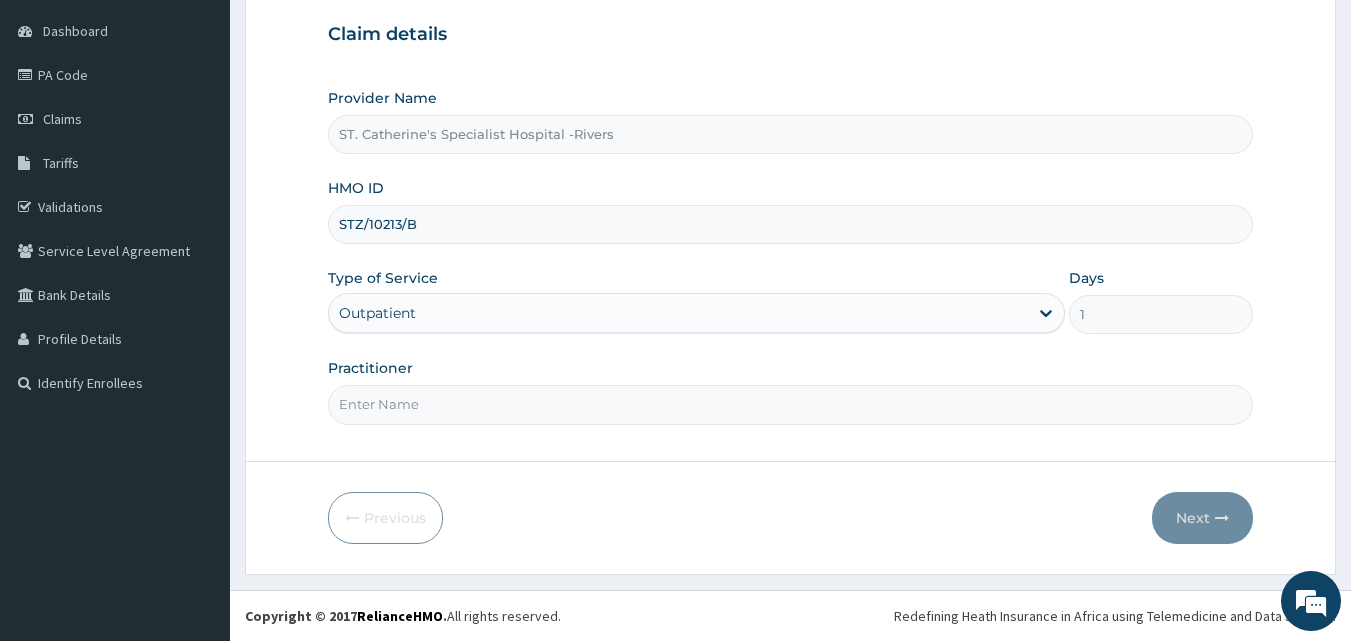 type on "[FIRST]" 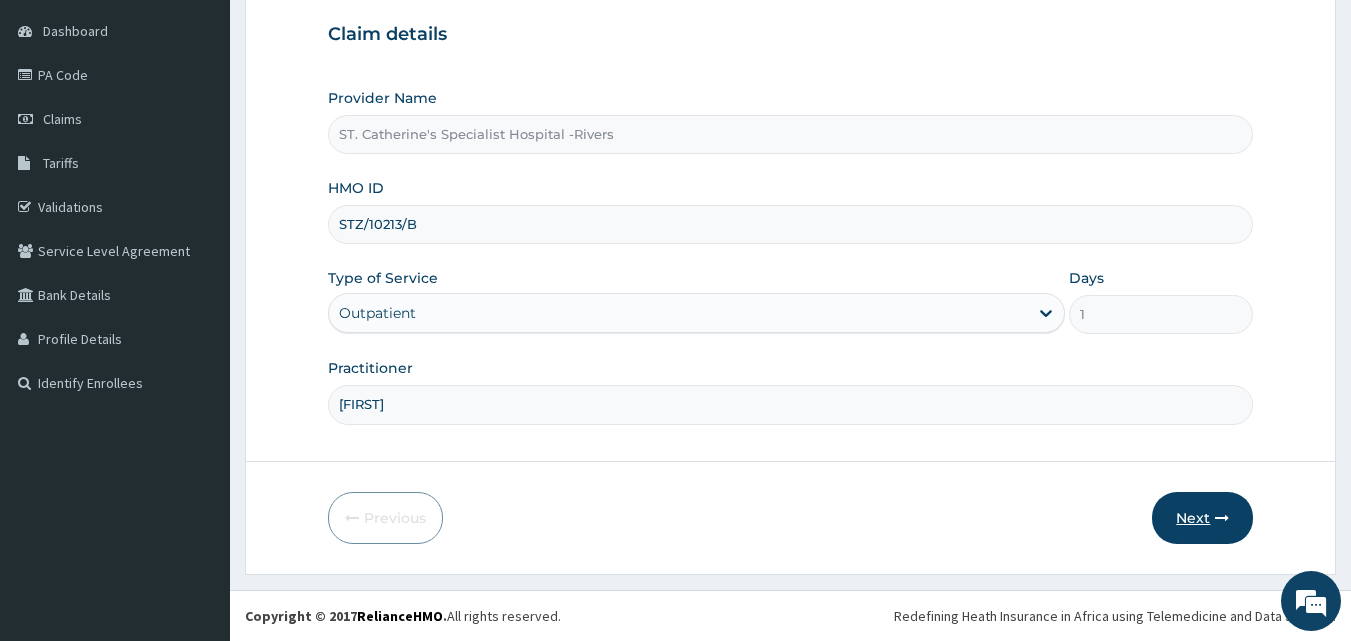 click on "Next" at bounding box center (1202, 518) 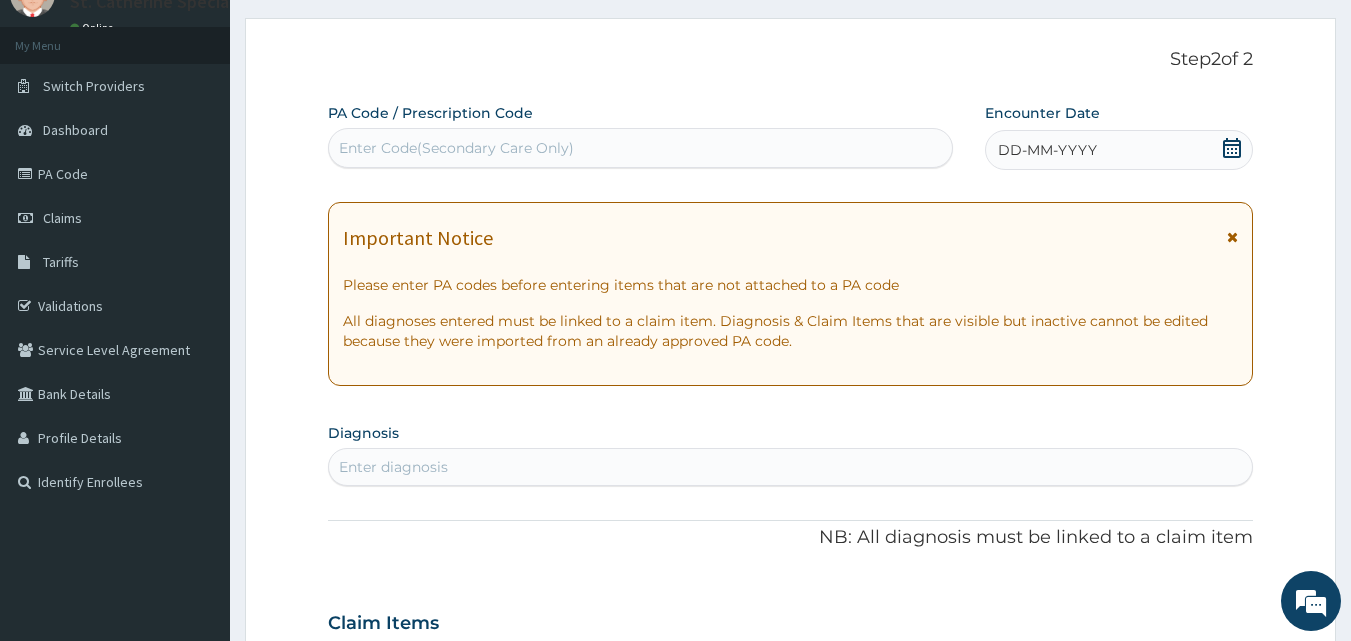 scroll, scrollTop: 0, scrollLeft: 0, axis: both 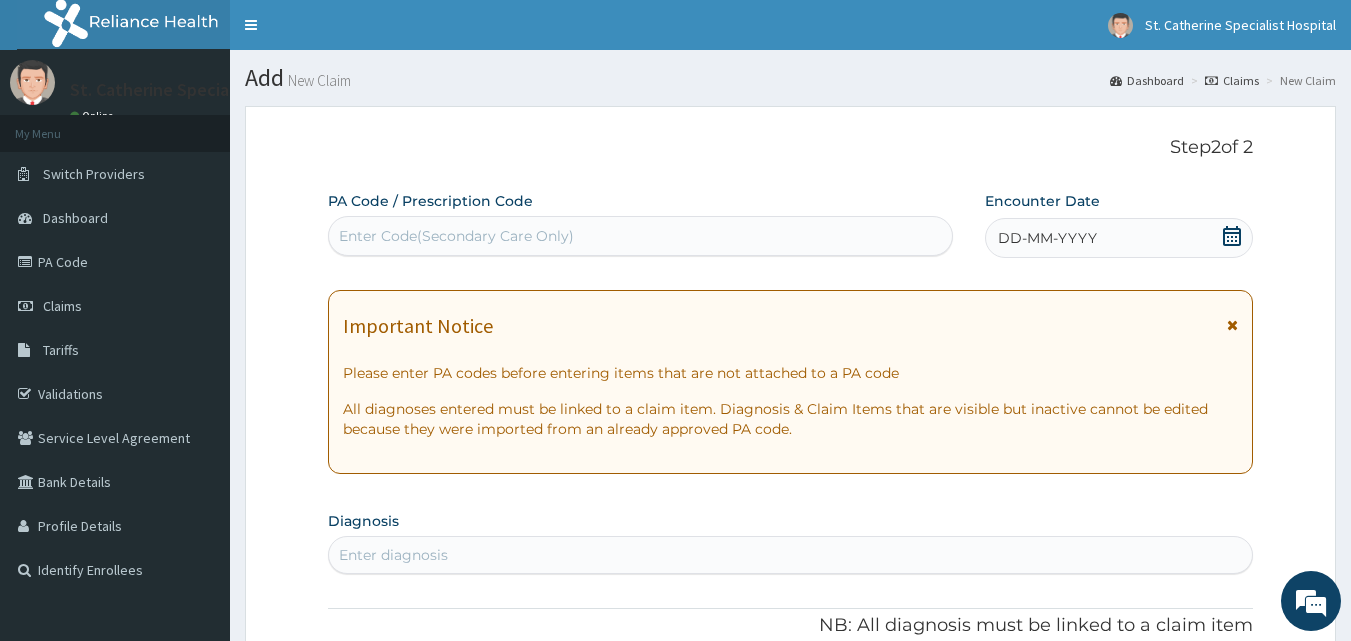 click on "Enter Code(Secondary Care Only)" at bounding box center [456, 236] 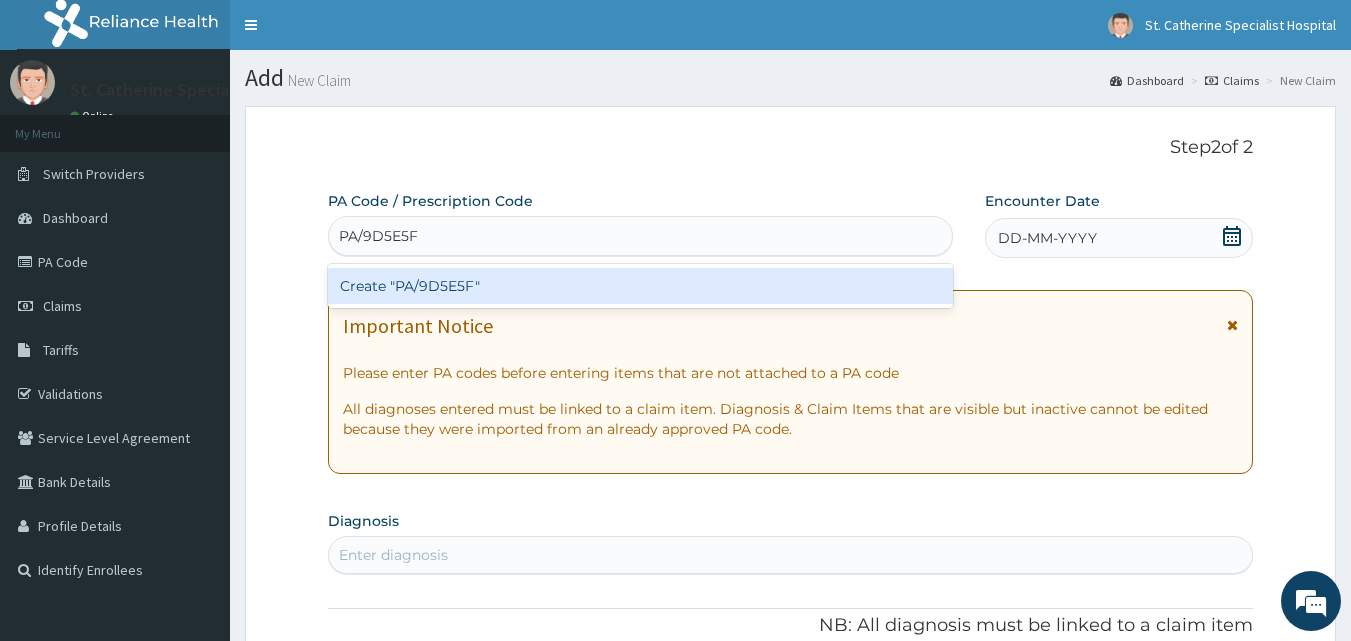 type 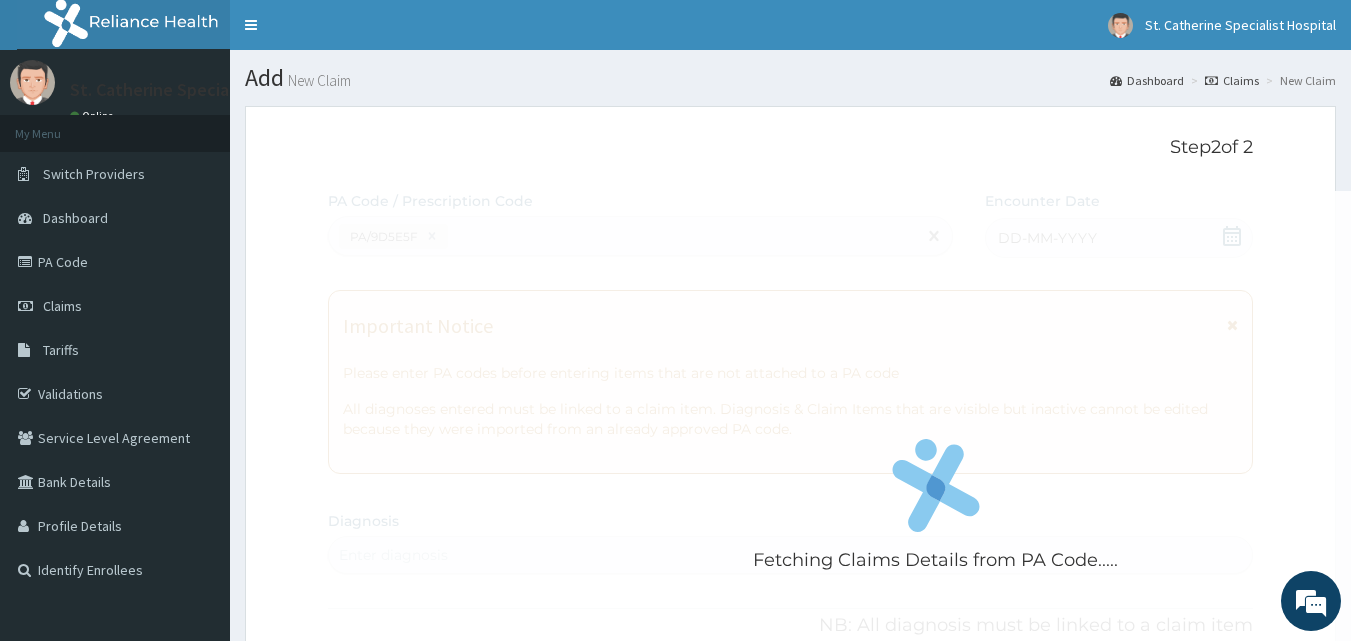 scroll, scrollTop: 650, scrollLeft: 0, axis: vertical 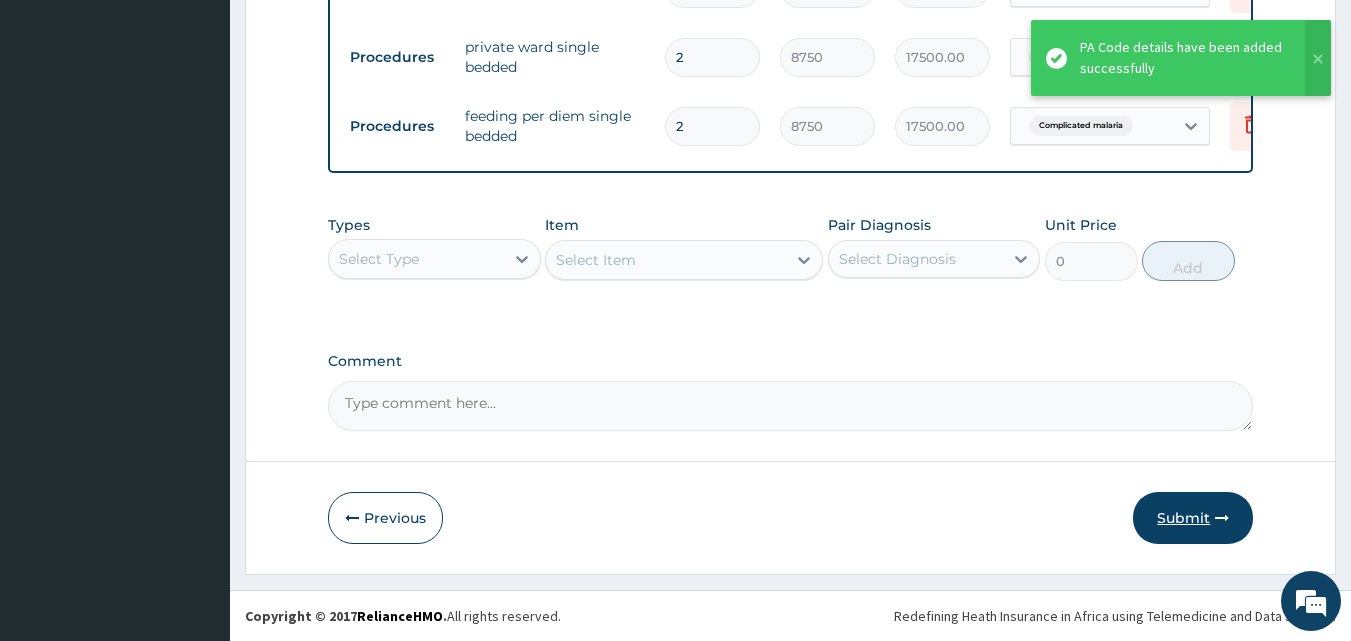 click on "Submit" at bounding box center [1193, 518] 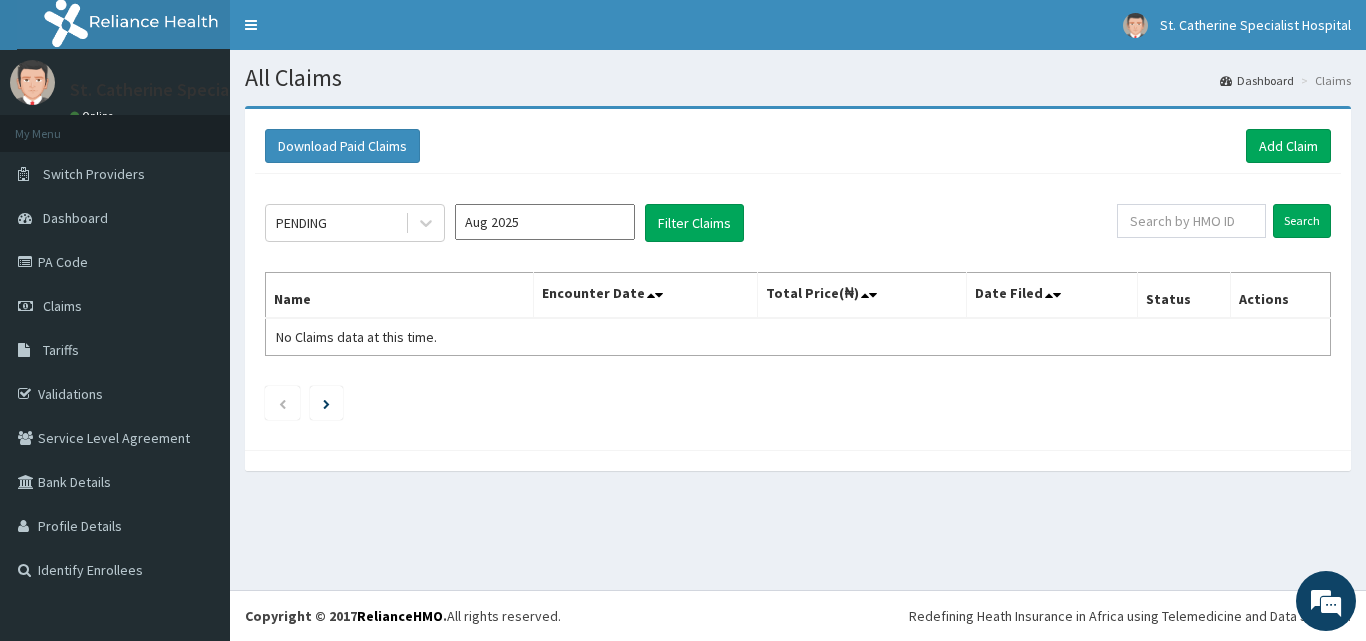 scroll, scrollTop: 0, scrollLeft: 0, axis: both 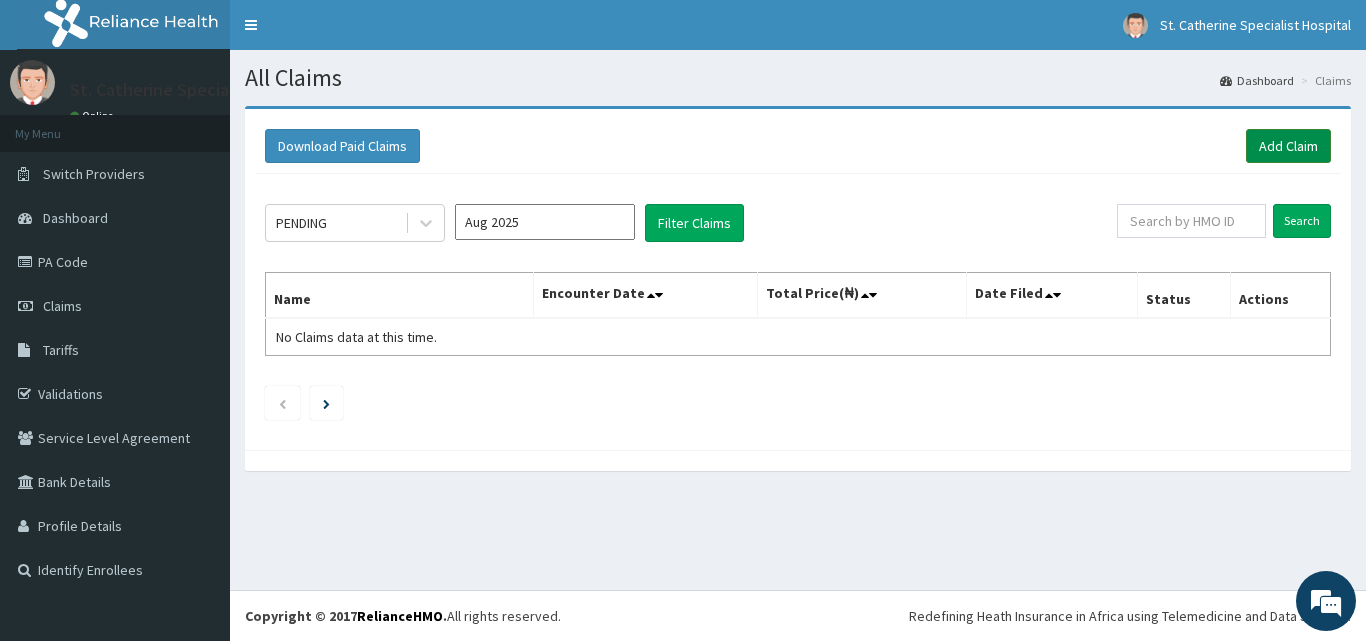 click on "Add Claim" at bounding box center (1288, 146) 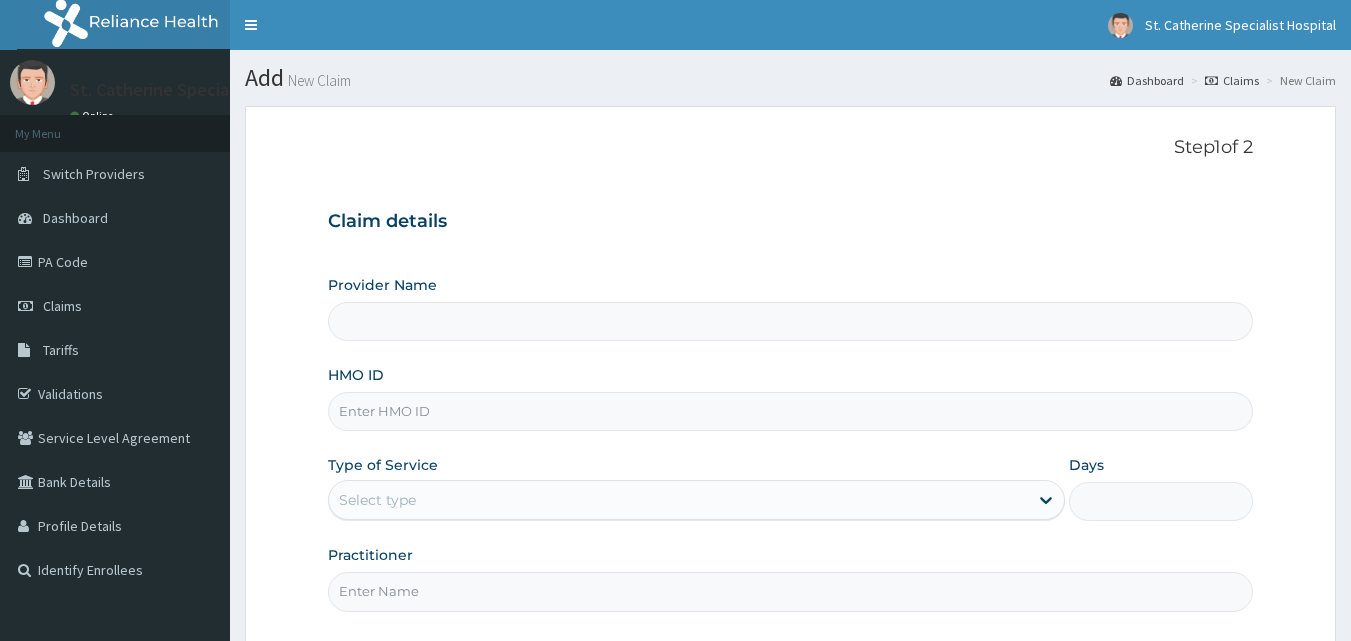 scroll, scrollTop: 0, scrollLeft: 0, axis: both 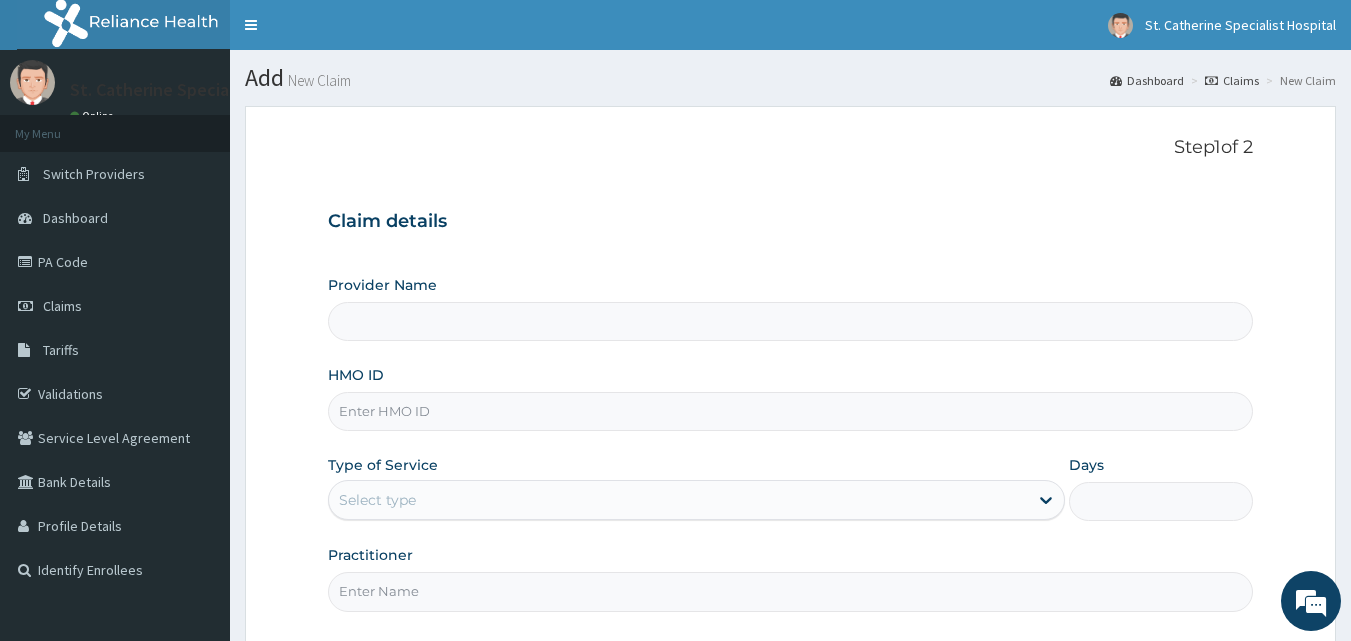 type on "ST. Catherine's Specialist Hospital -Rivers" 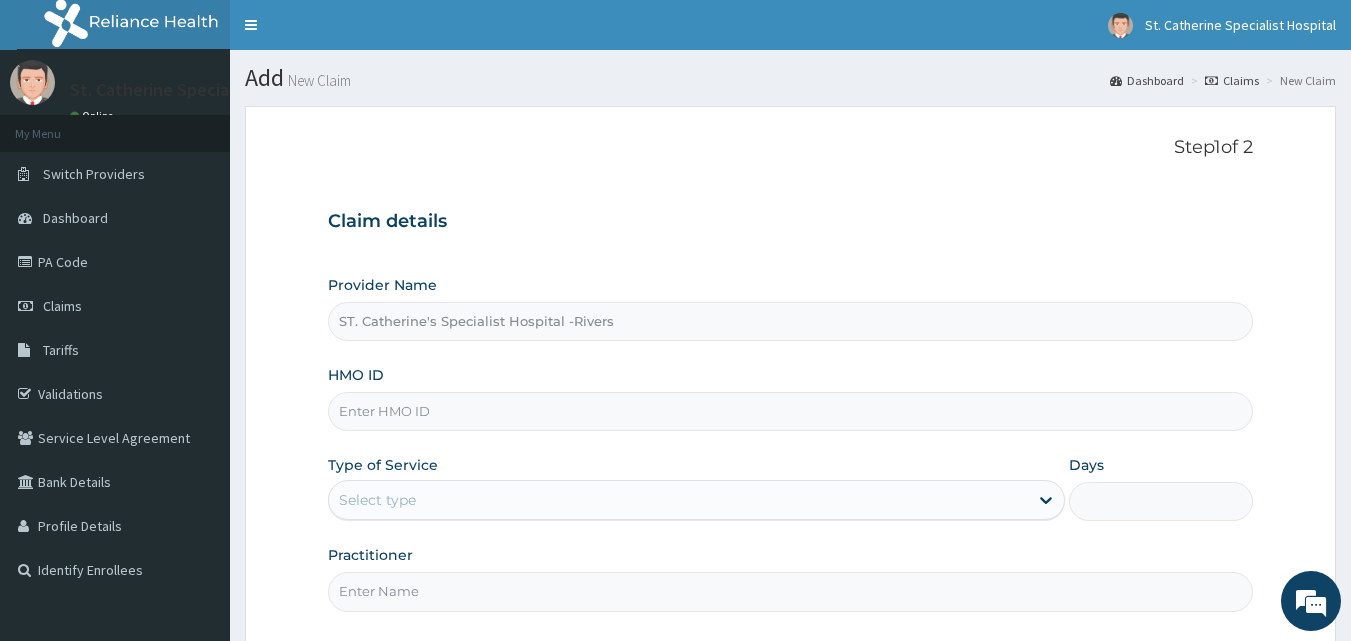 click on "HMO ID" at bounding box center (791, 411) 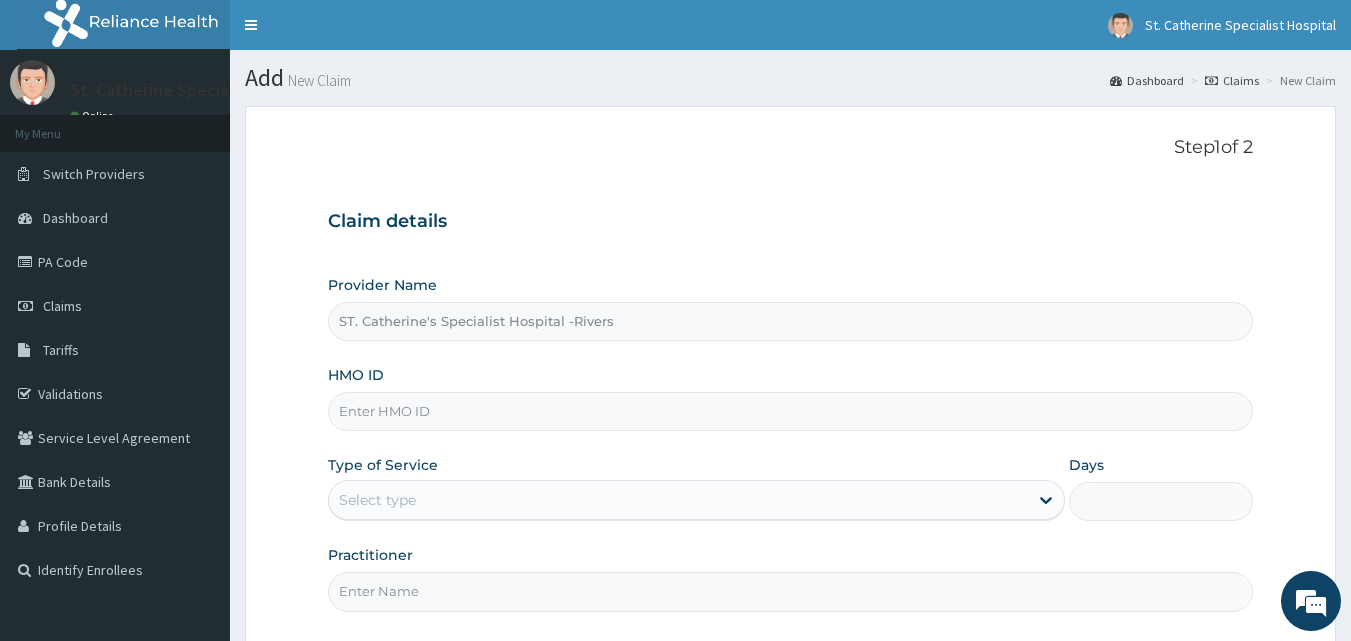 paste on "STZ/10213/B" 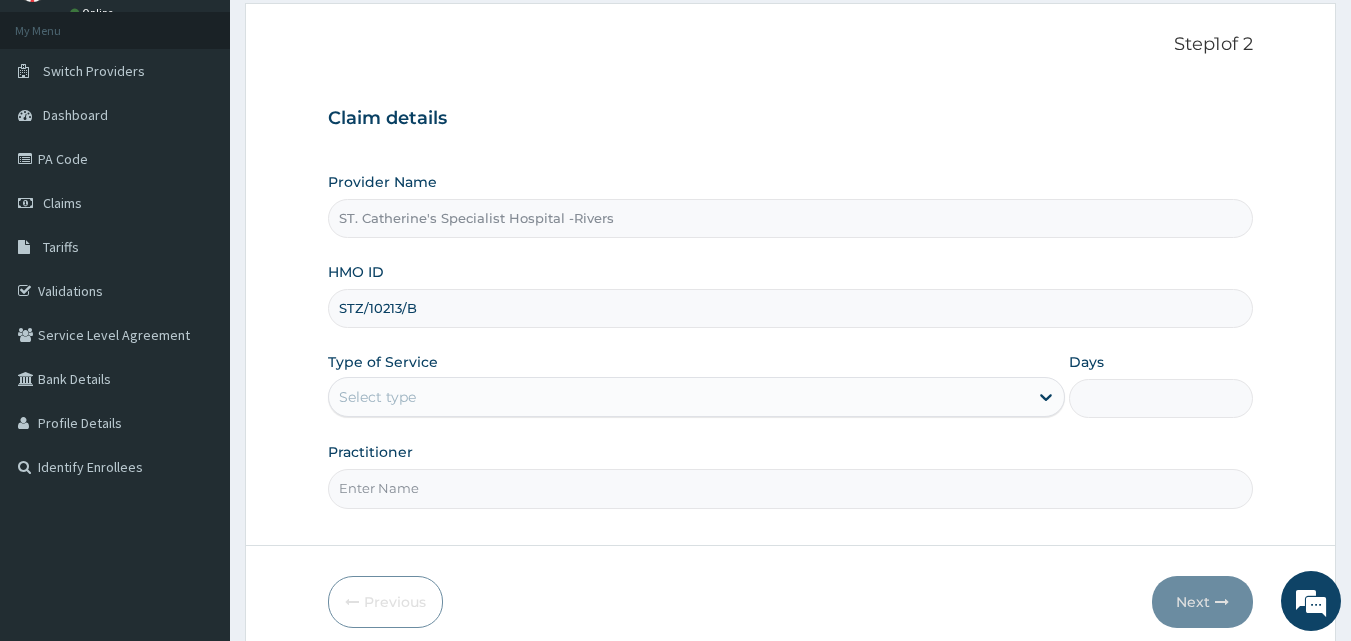 scroll, scrollTop: 187, scrollLeft: 0, axis: vertical 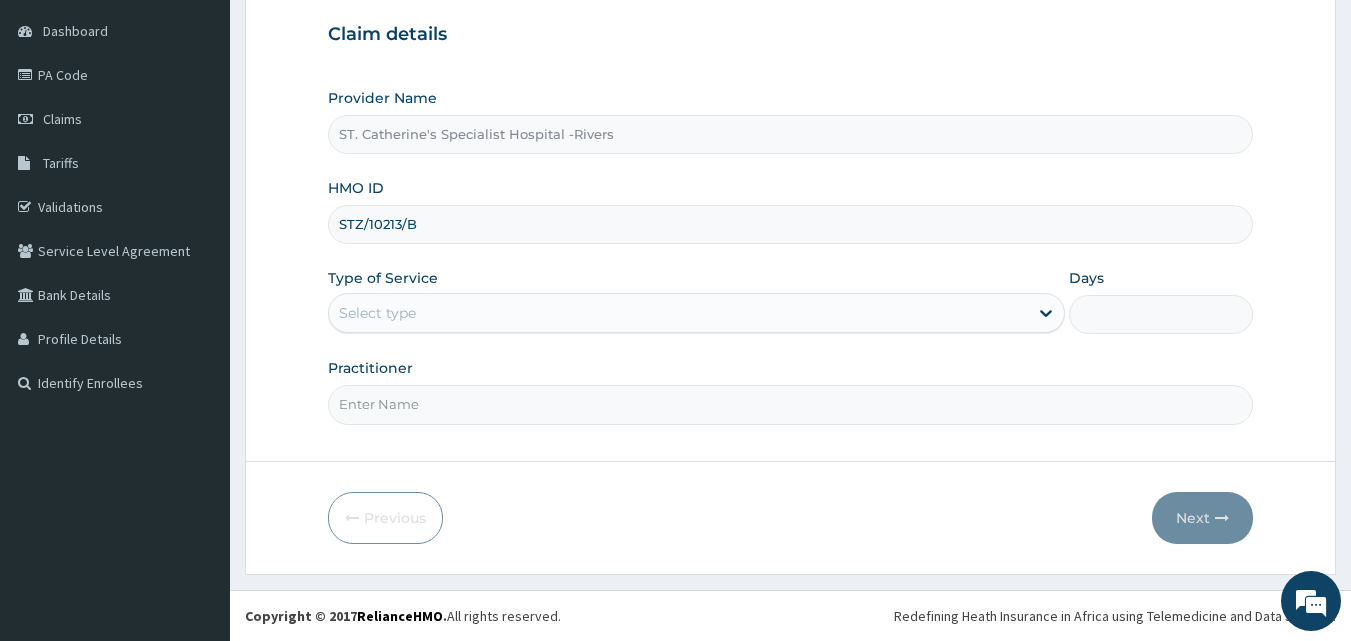 click on "STZ/10213/B" at bounding box center (791, 224) 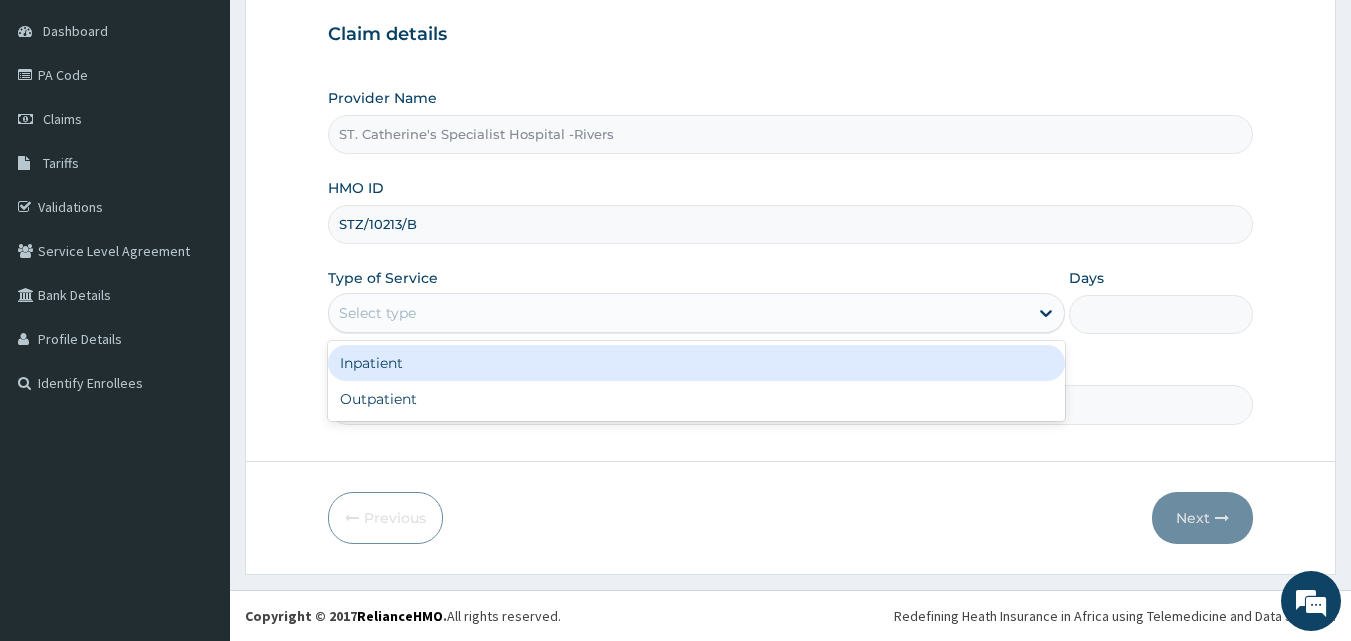 click on "Select type" at bounding box center (377, 313) 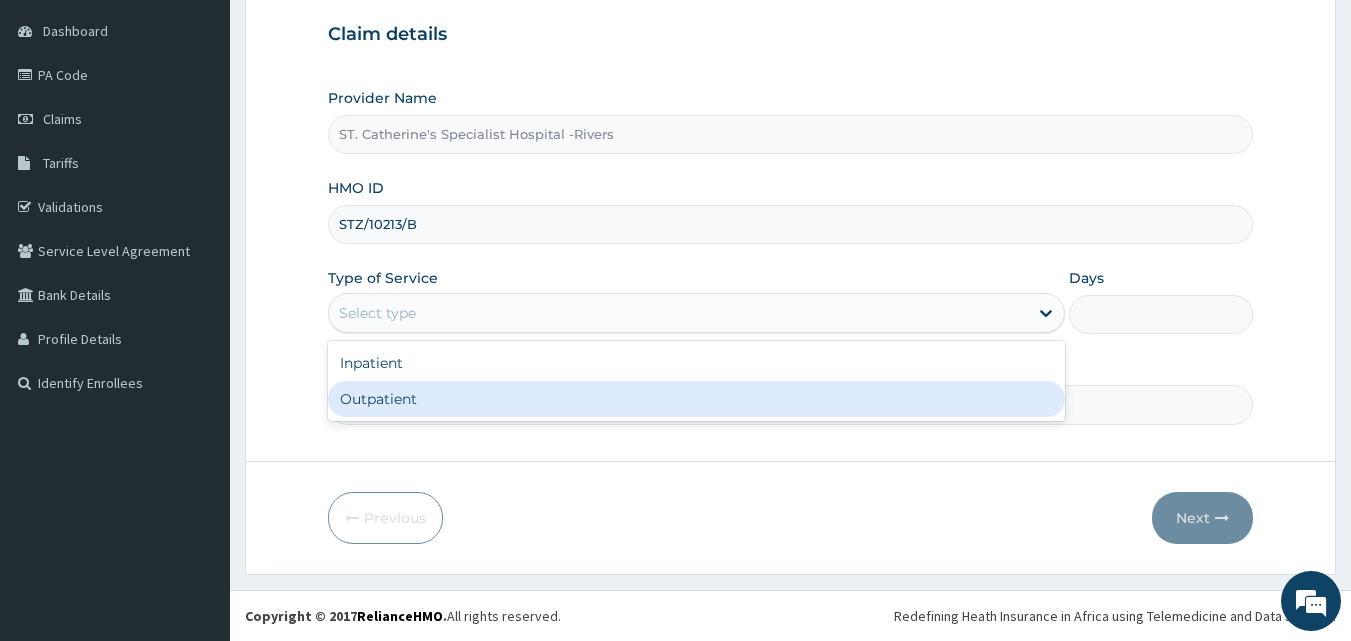 click on "Outpatient" at bounding box center (696, 399) 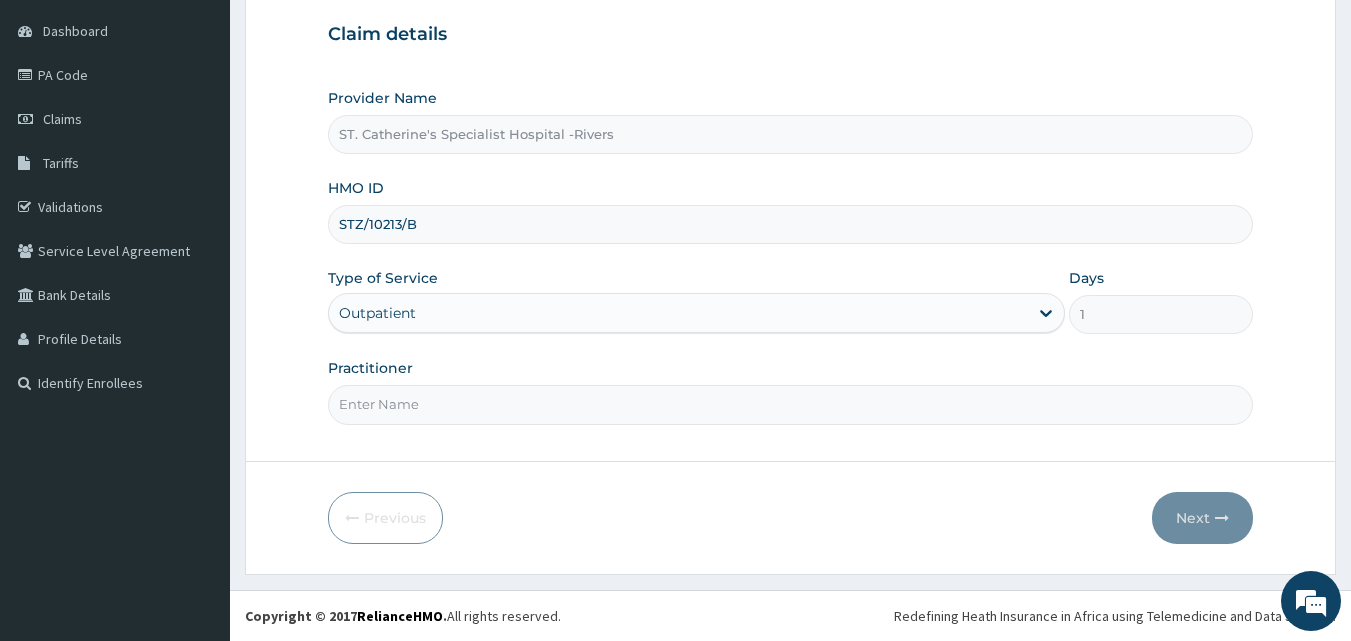 click on "Practitioner" at bounding box center (791, 404) 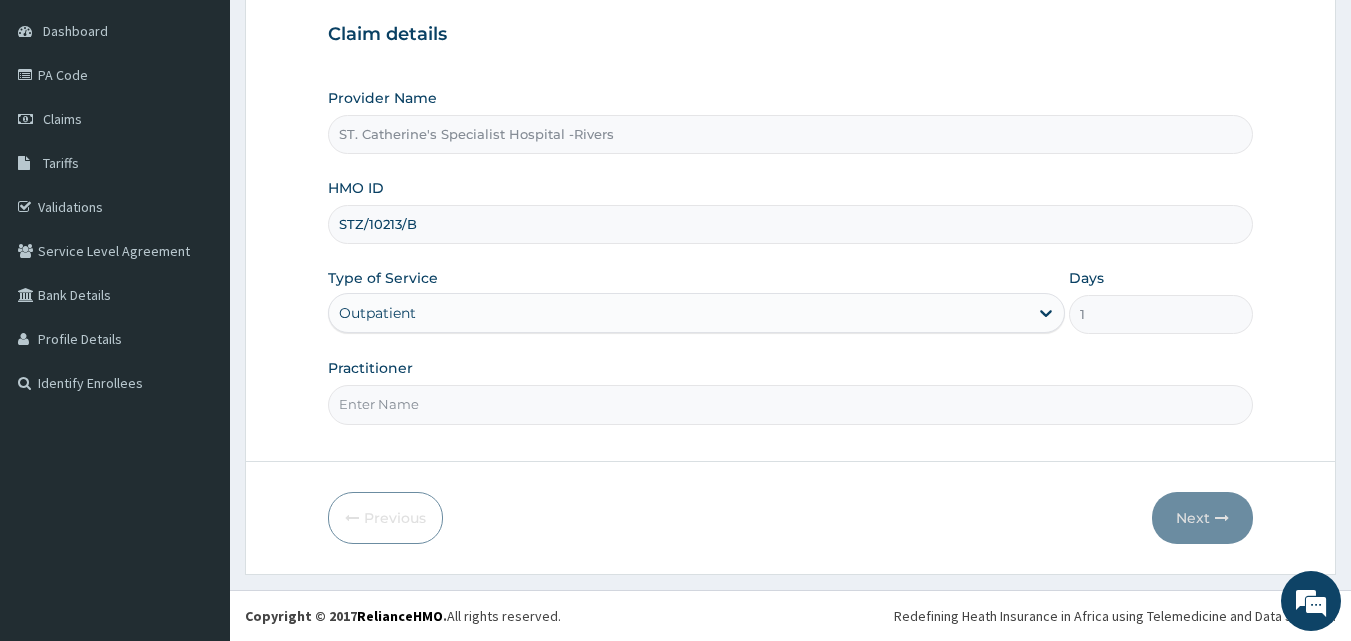 scroll, scrollTop: 0, scrollLeft: 0, axis: both 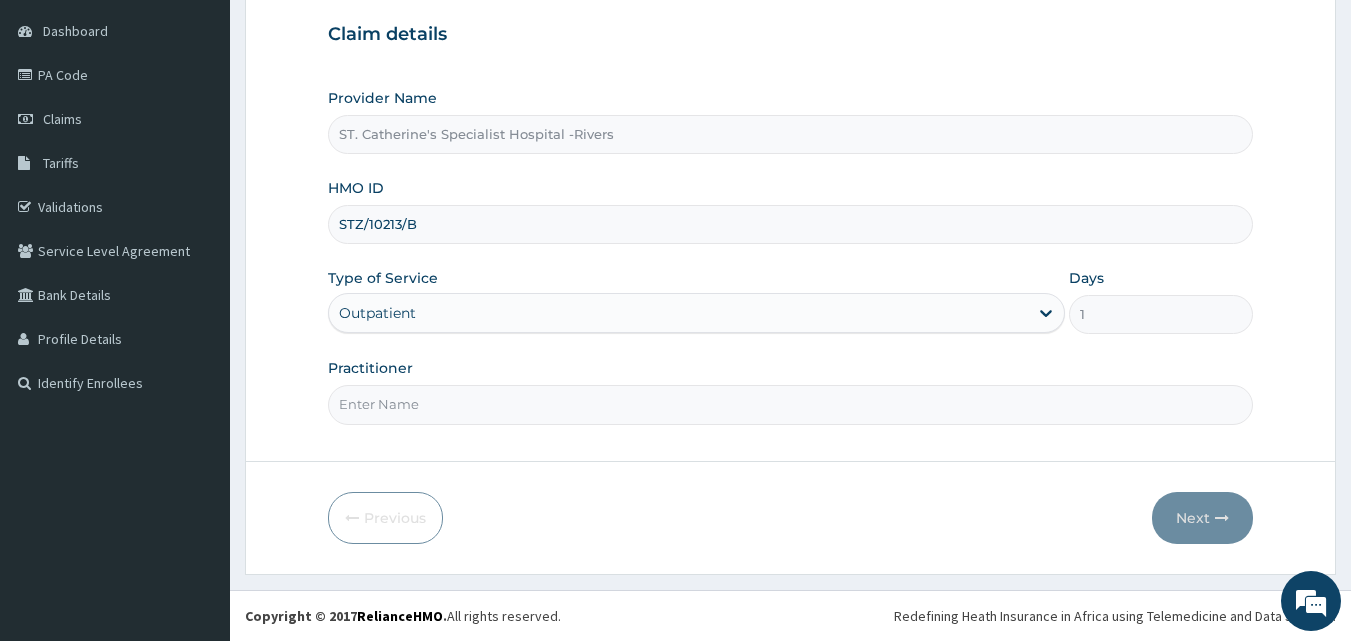 type on "JANE" 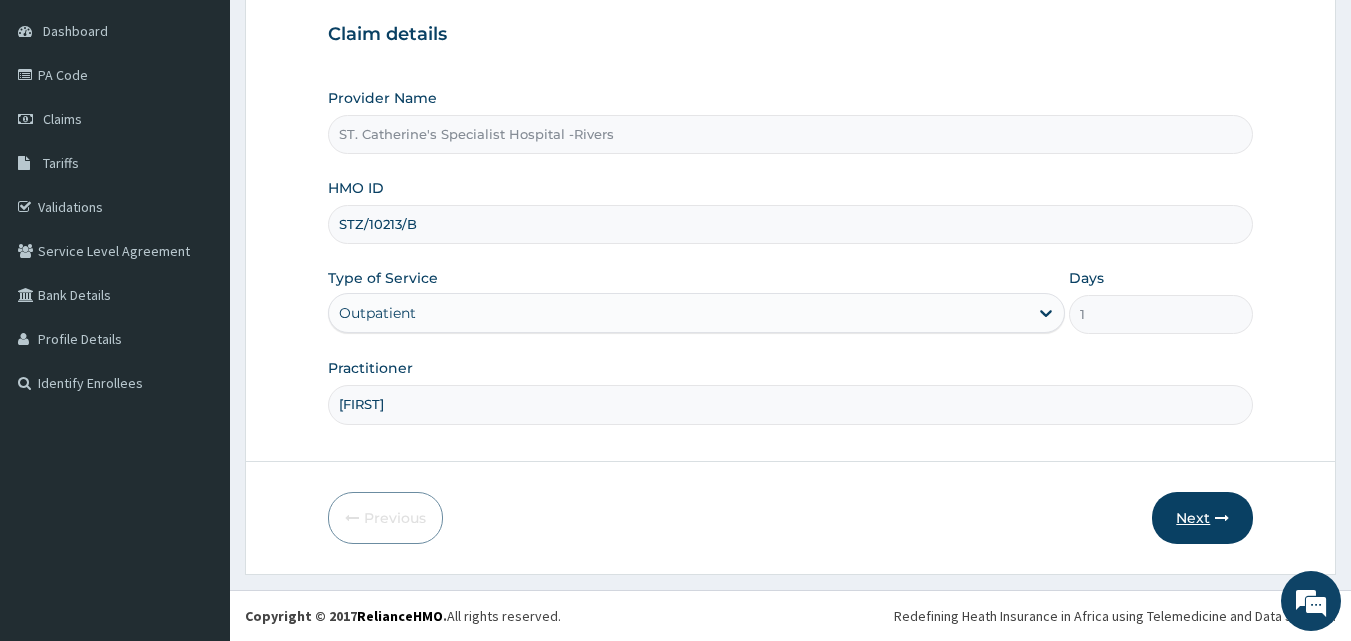 click on "Next" at bounding box center (1202, 518) 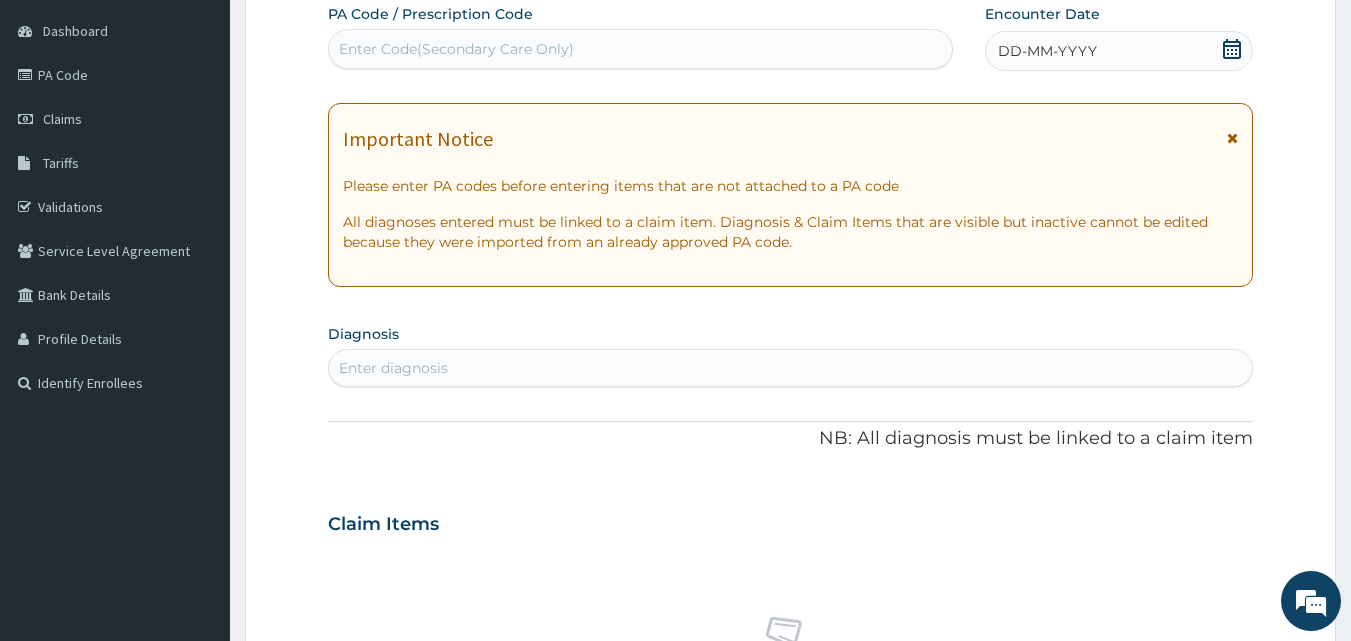 click on "Enter Code(Secondary Care Only)" at bounding box center [641, 49] 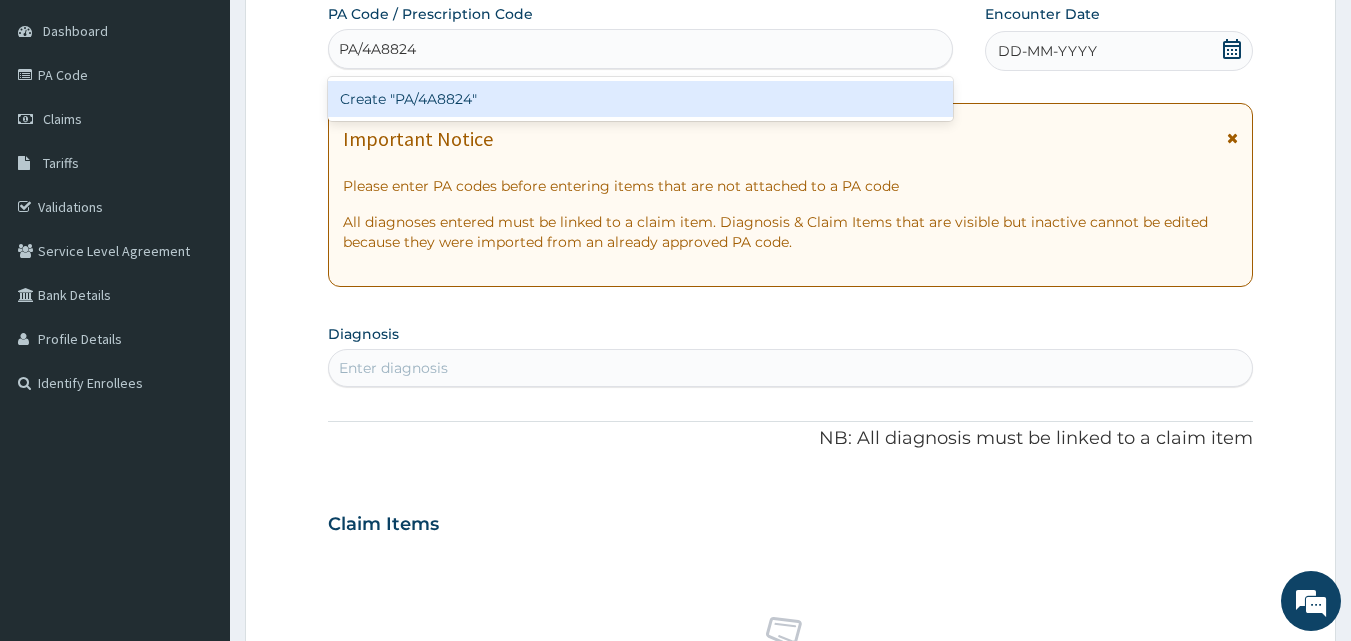 type 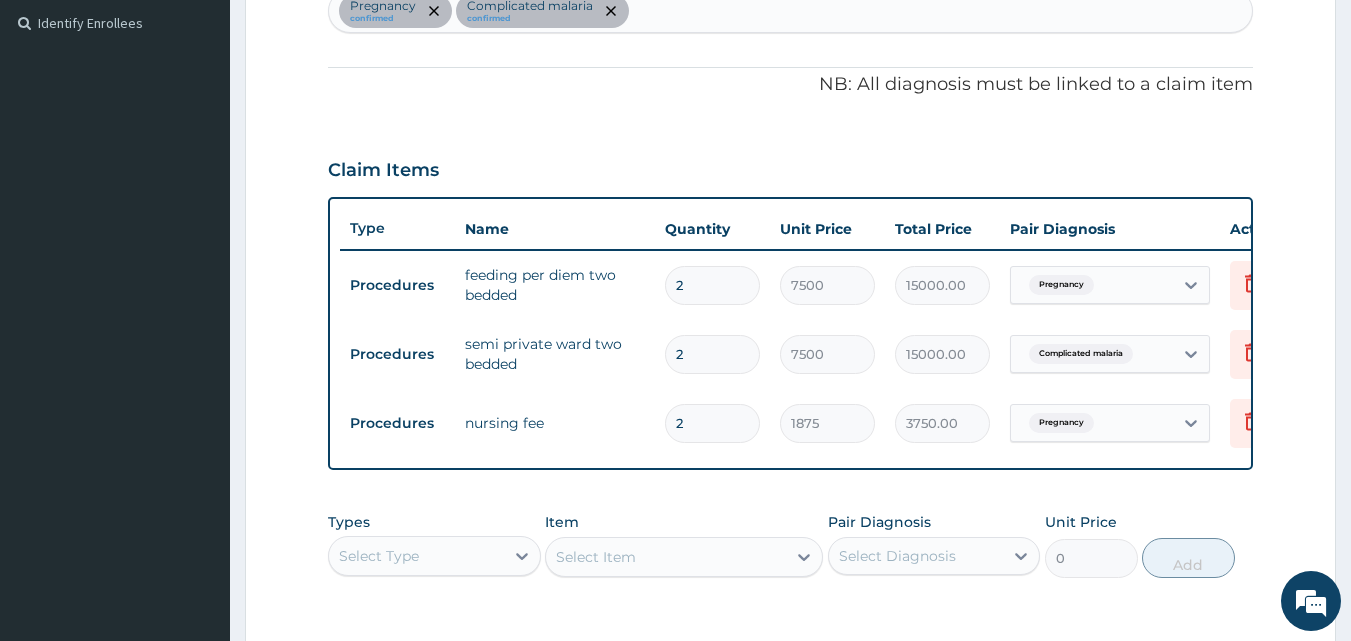 scroll, scrollTop: 550, scrollLeft: 0, axis: vertical 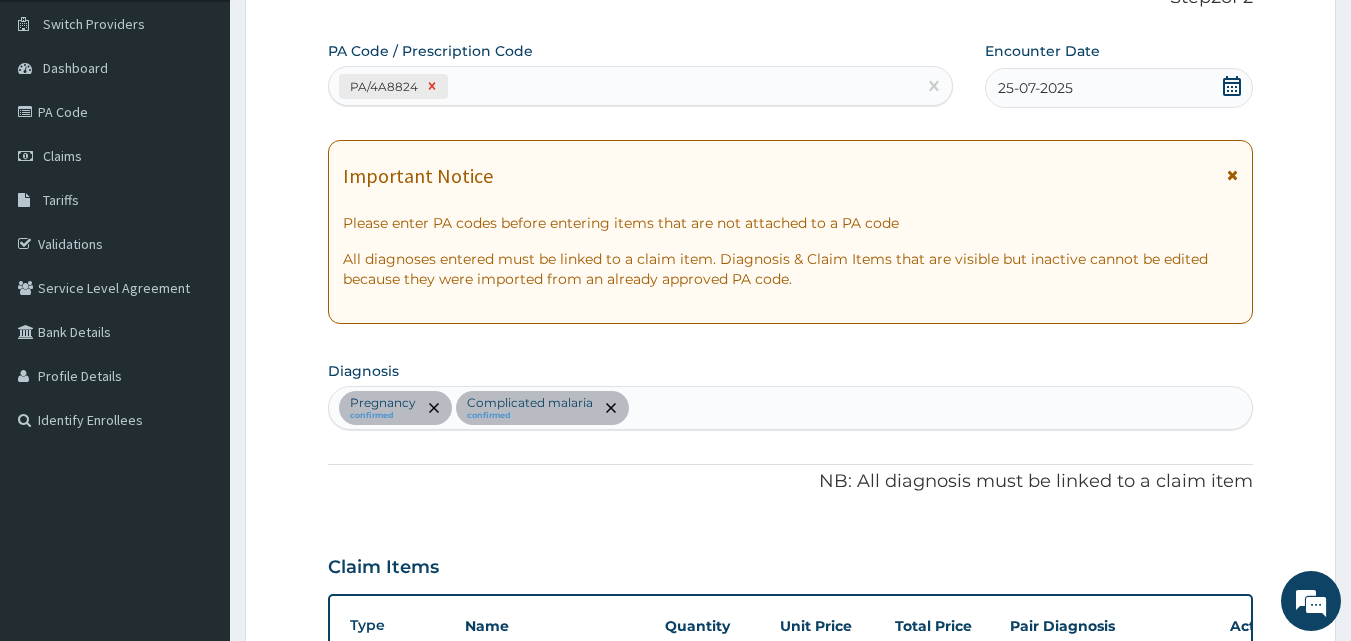 click 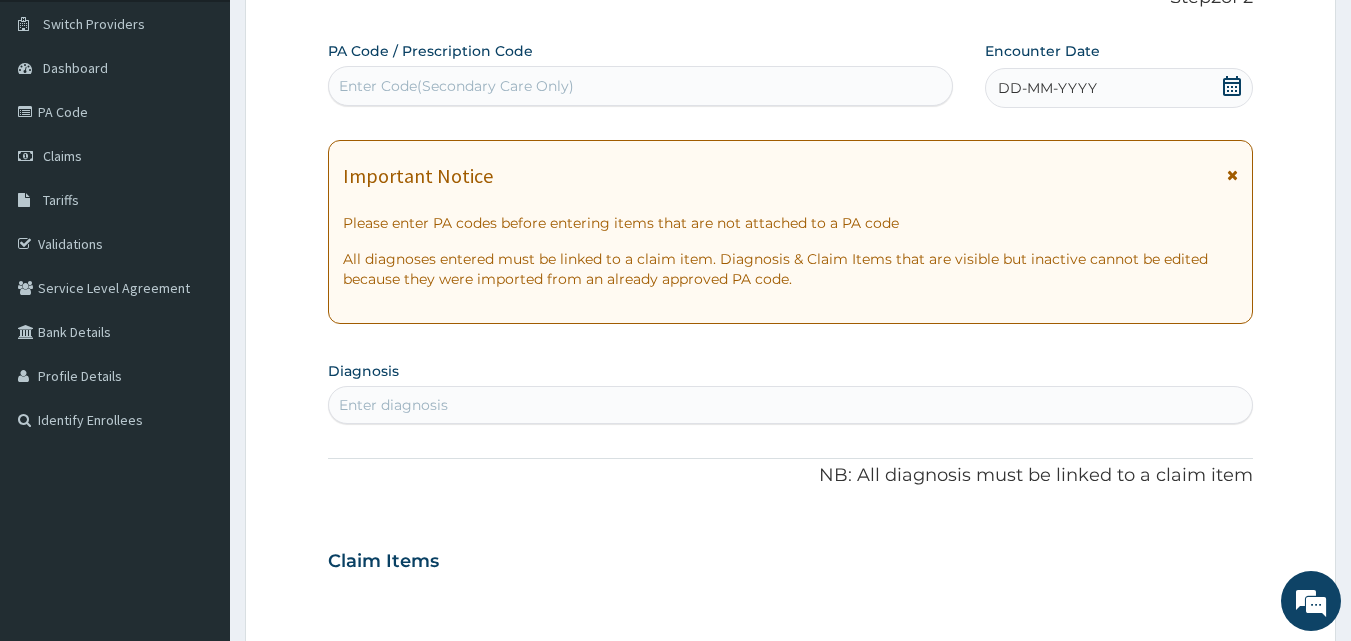 click 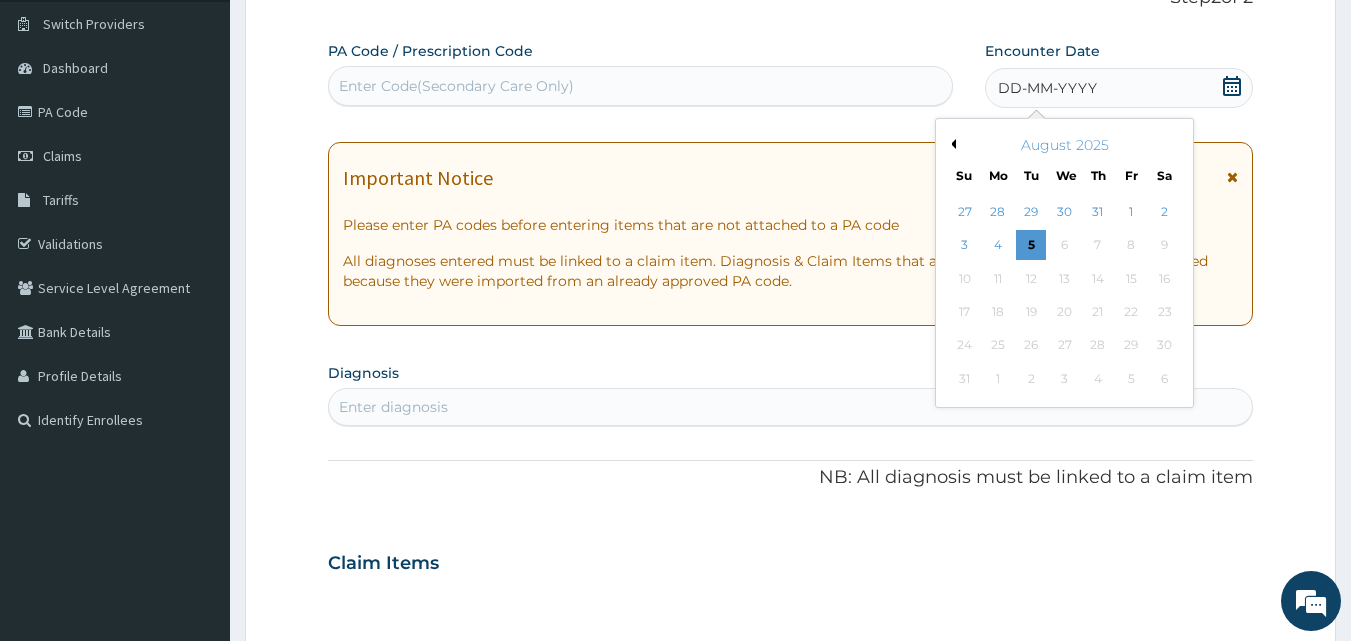 click on "Previous Month" at bounding box center [951, 144] 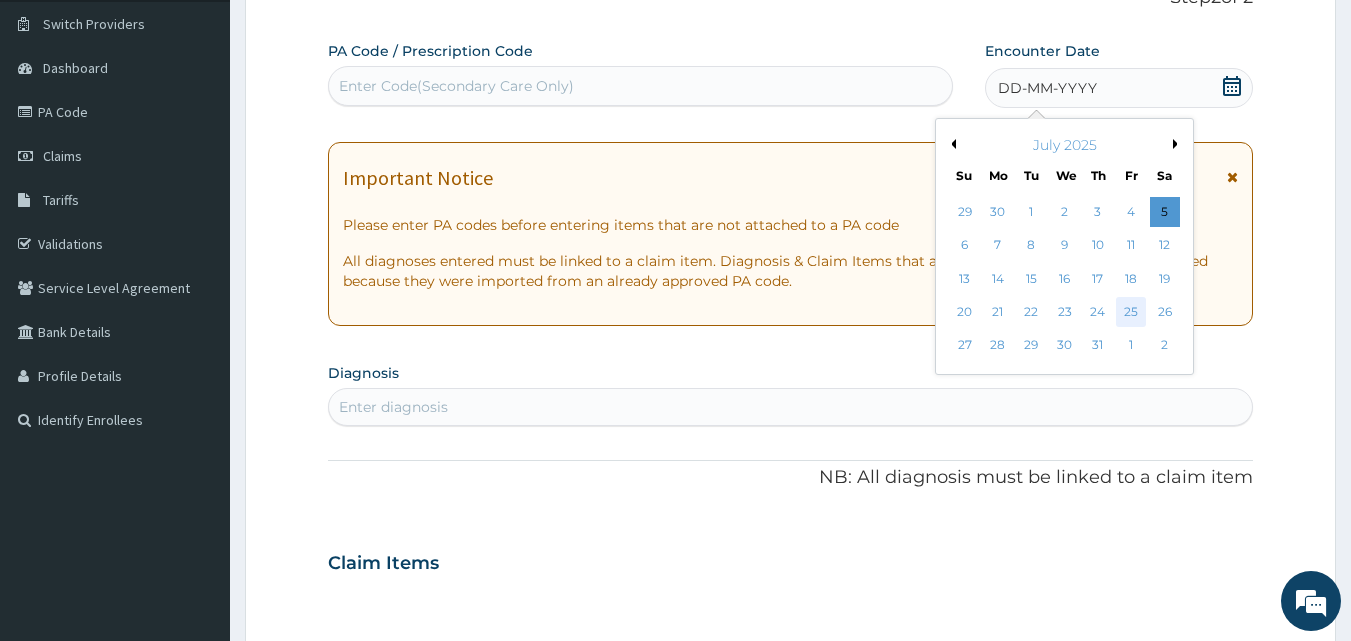 click on "25" at bounding box center (1131, 312) 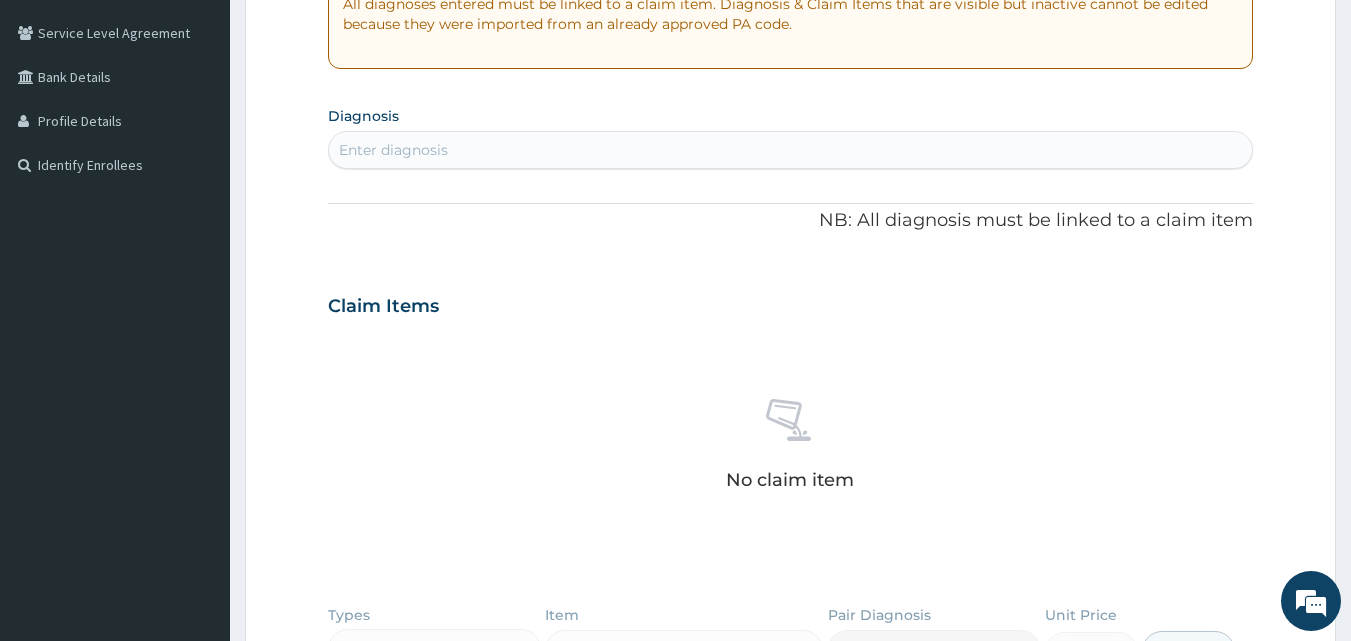scroll, scrollTop: 450, scrollLeft: 0, axis: vertical 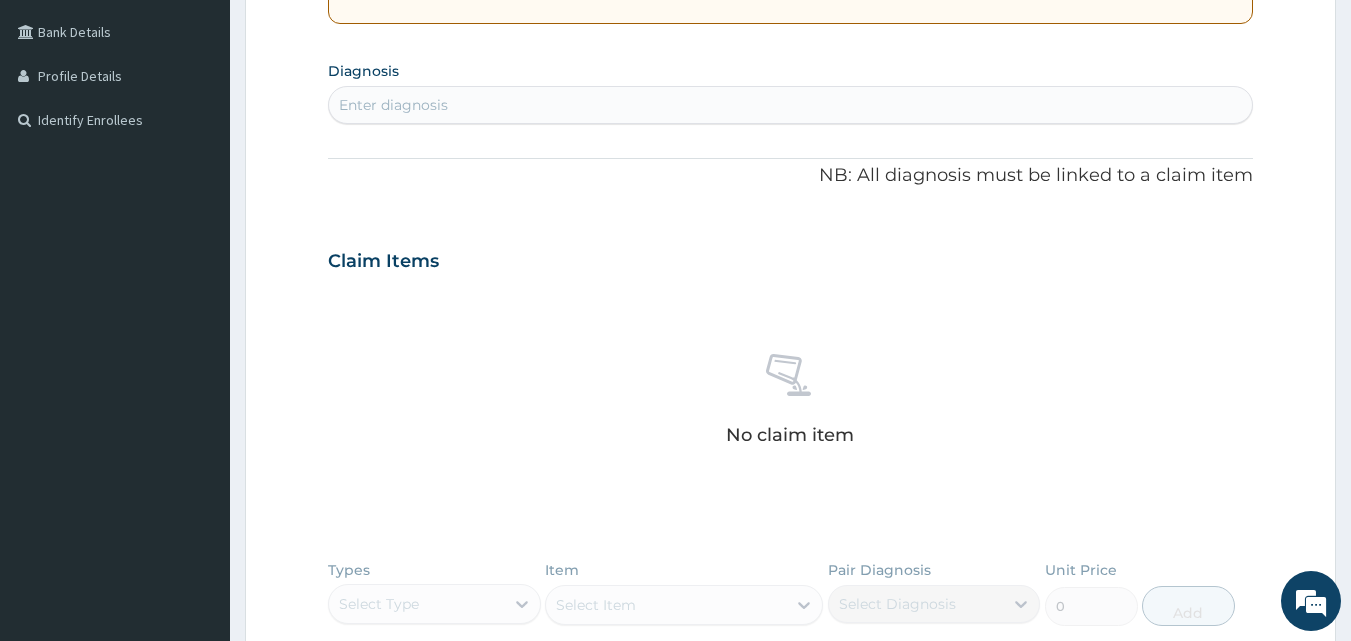 click on "Enter diagnosis" at bounding box center (791, 105) 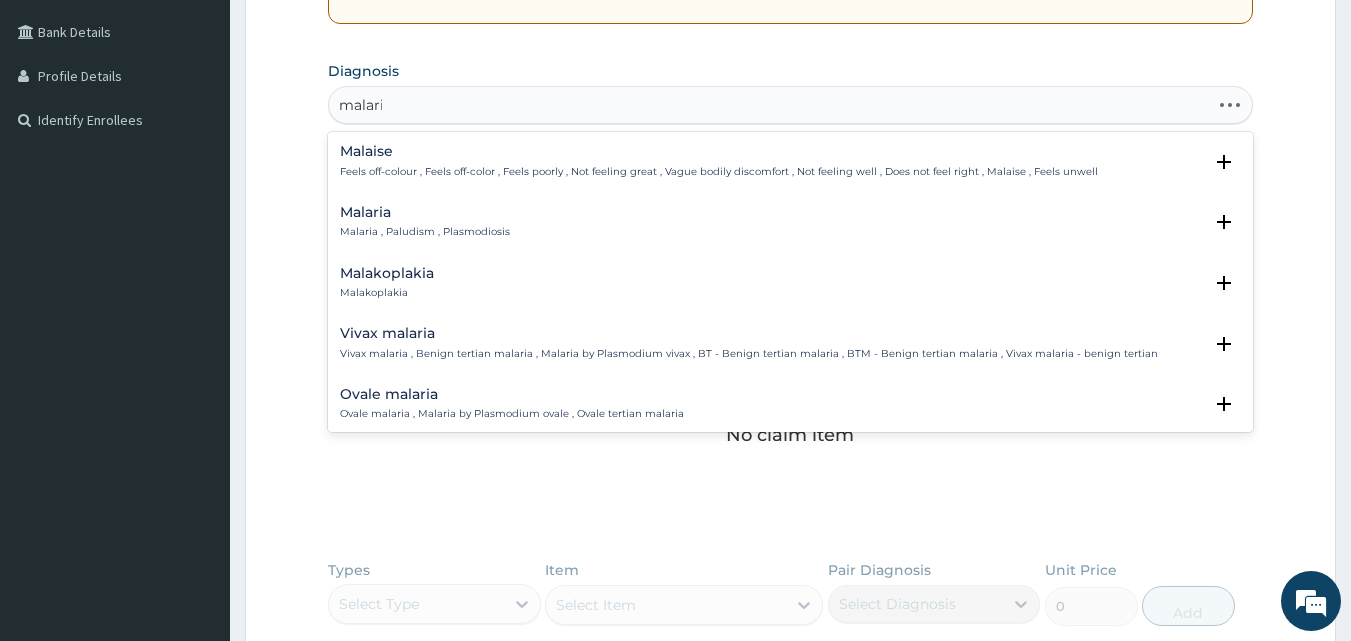type on "malaria" 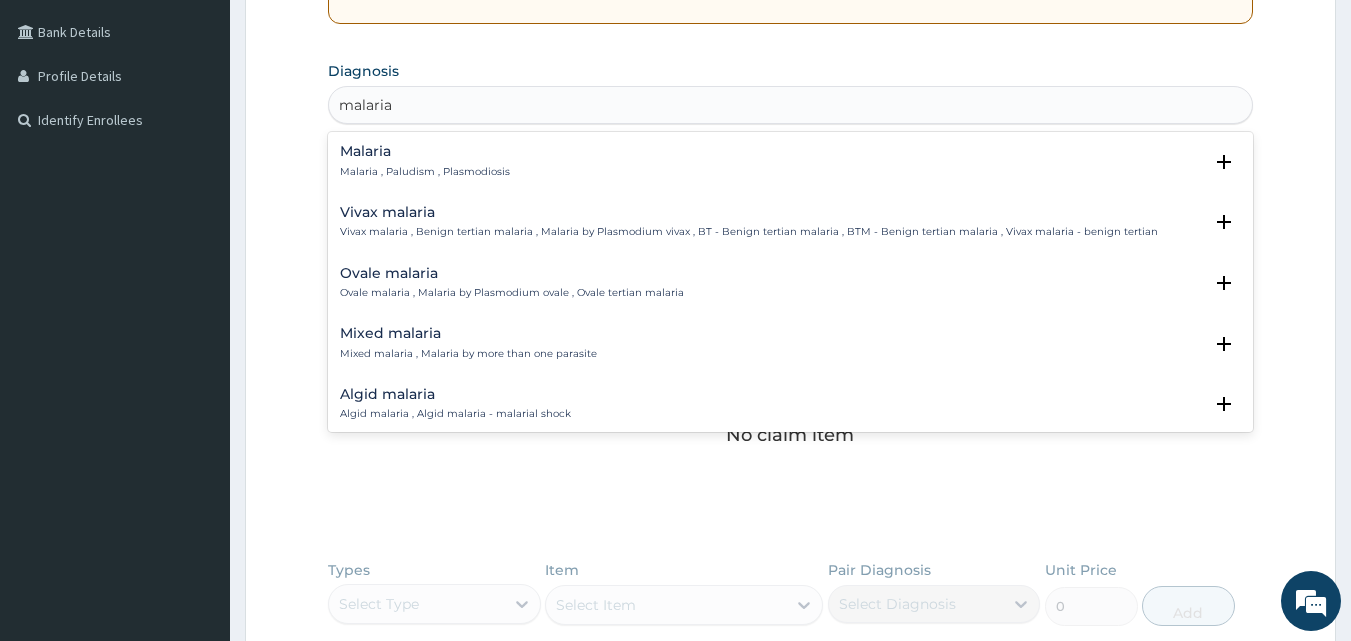 click on "Malaria" at bounding box center (425, 151) 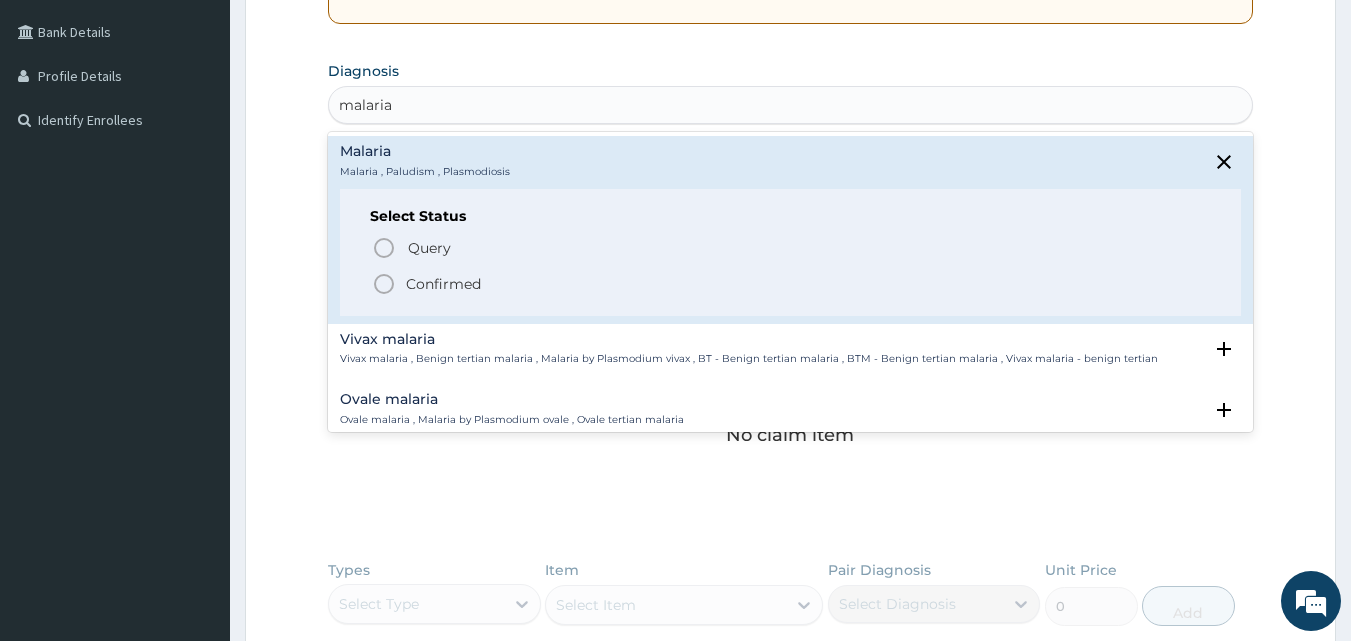 click on "Confirmed" at bounding box center [443, 284] 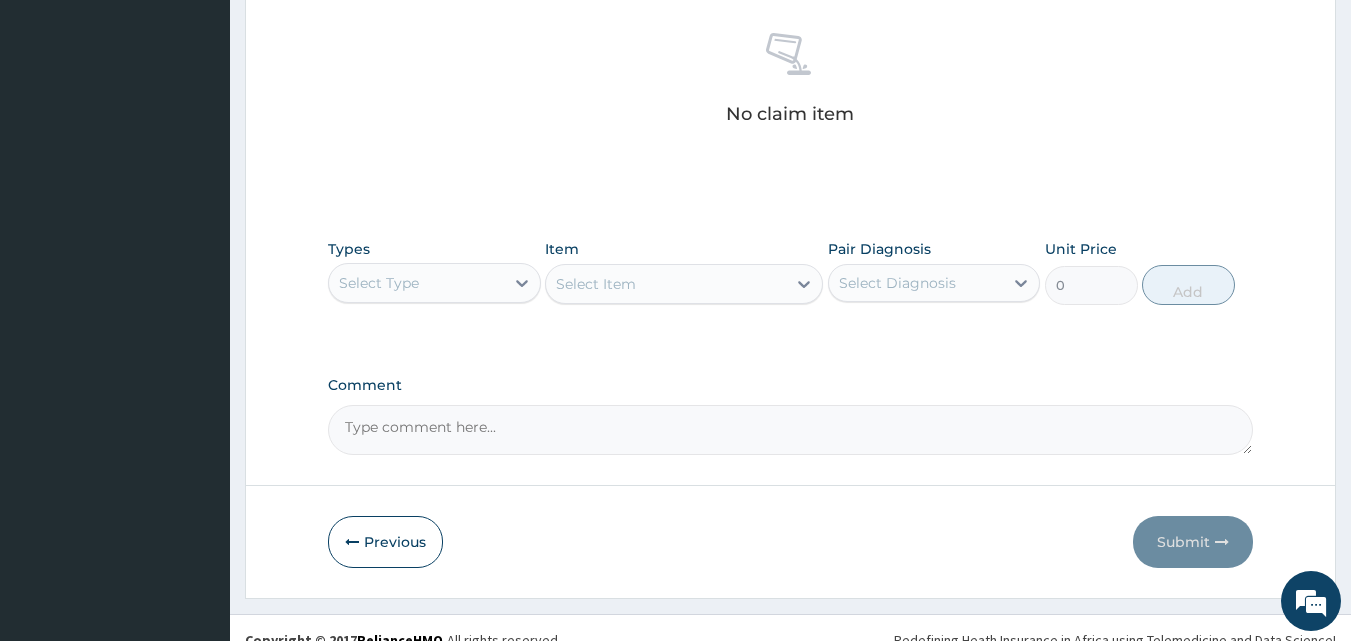 scroll, scrollTop: 801, scrollLeft: 0, axis: vertical 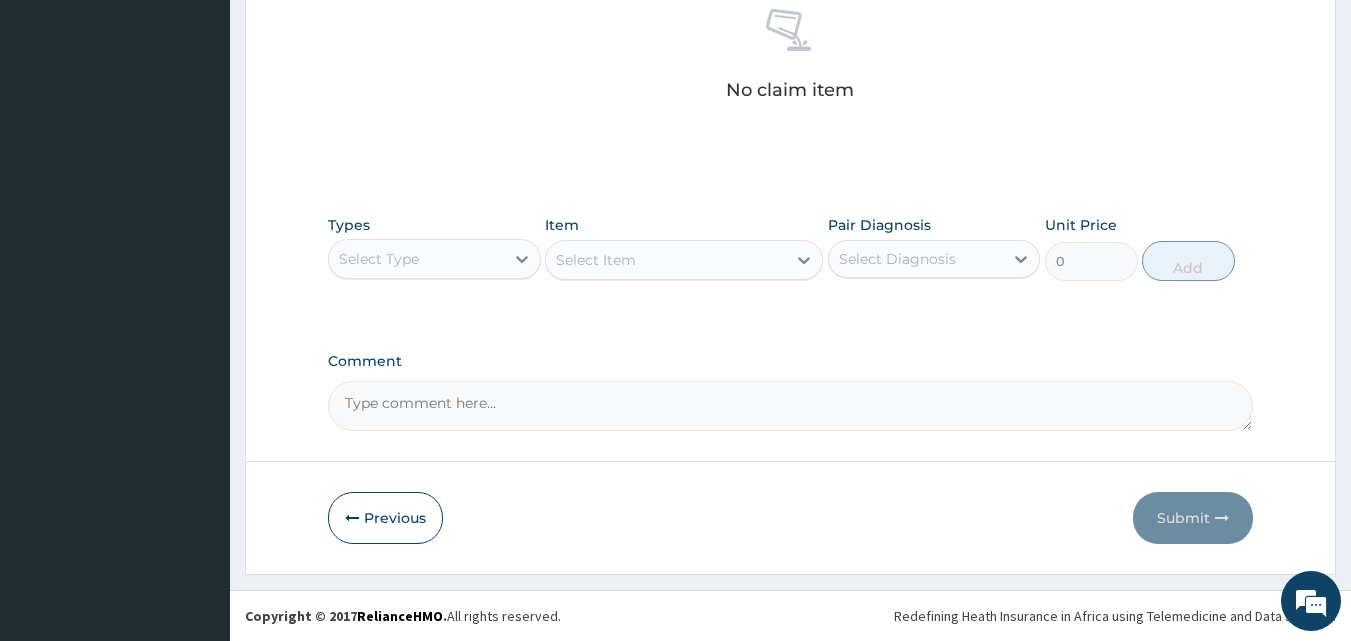 click on "Select Type" at bounding box center [379, 259] 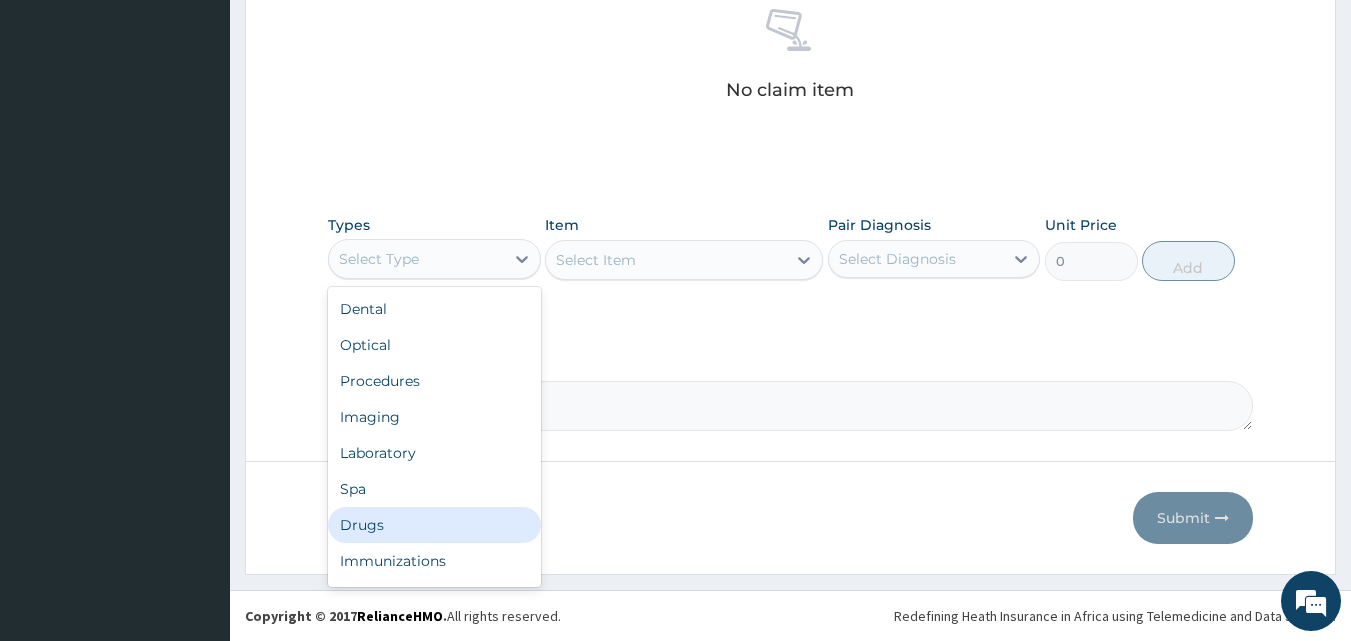 click on "Drugs" at bounding box center [434, 525] 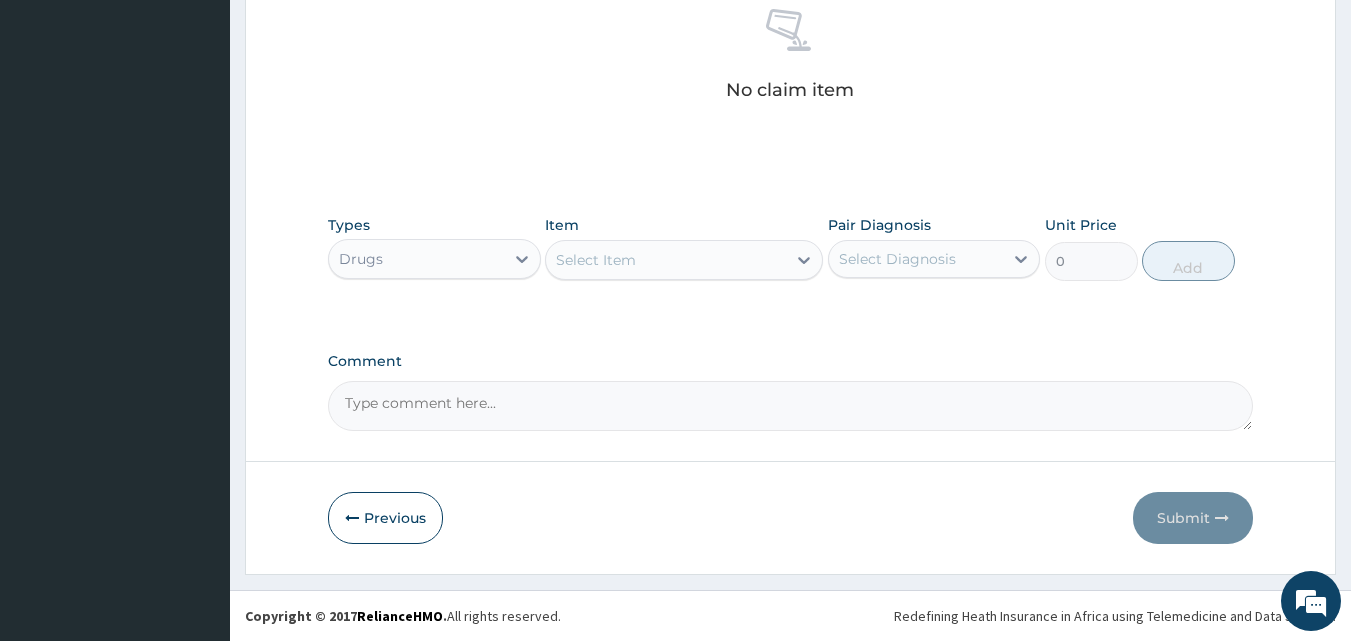 click on "Select Item" at bounding box center (666, 260) 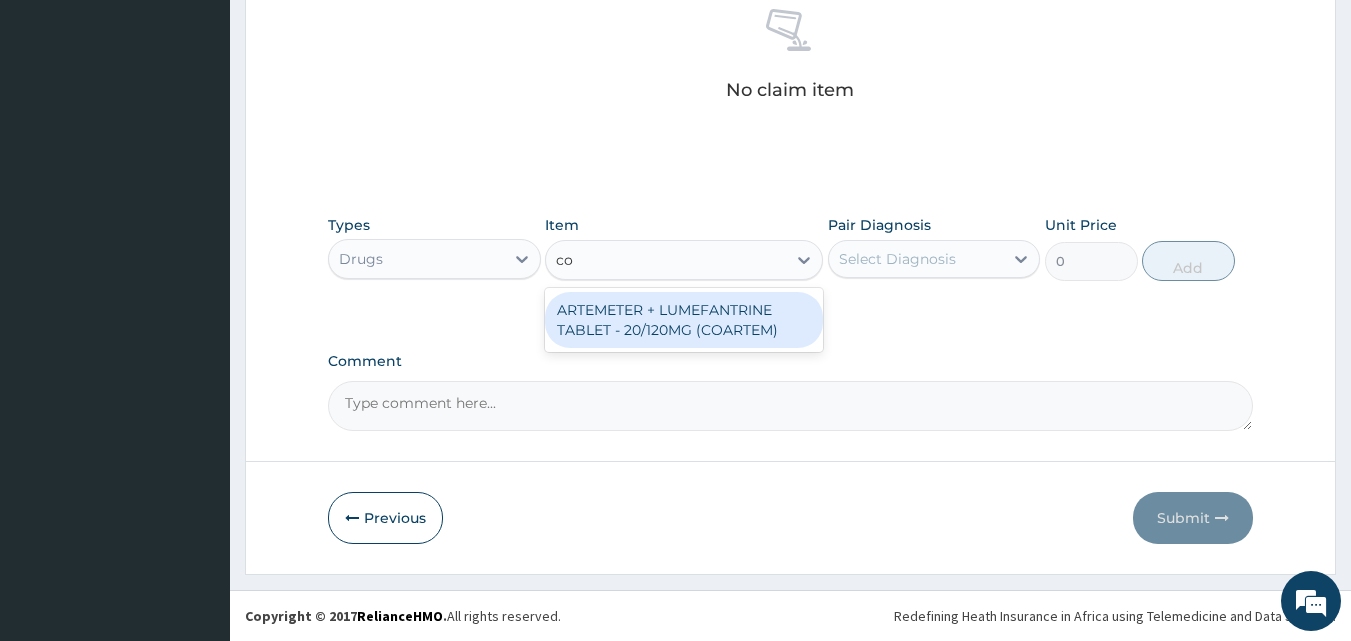 type on "c" 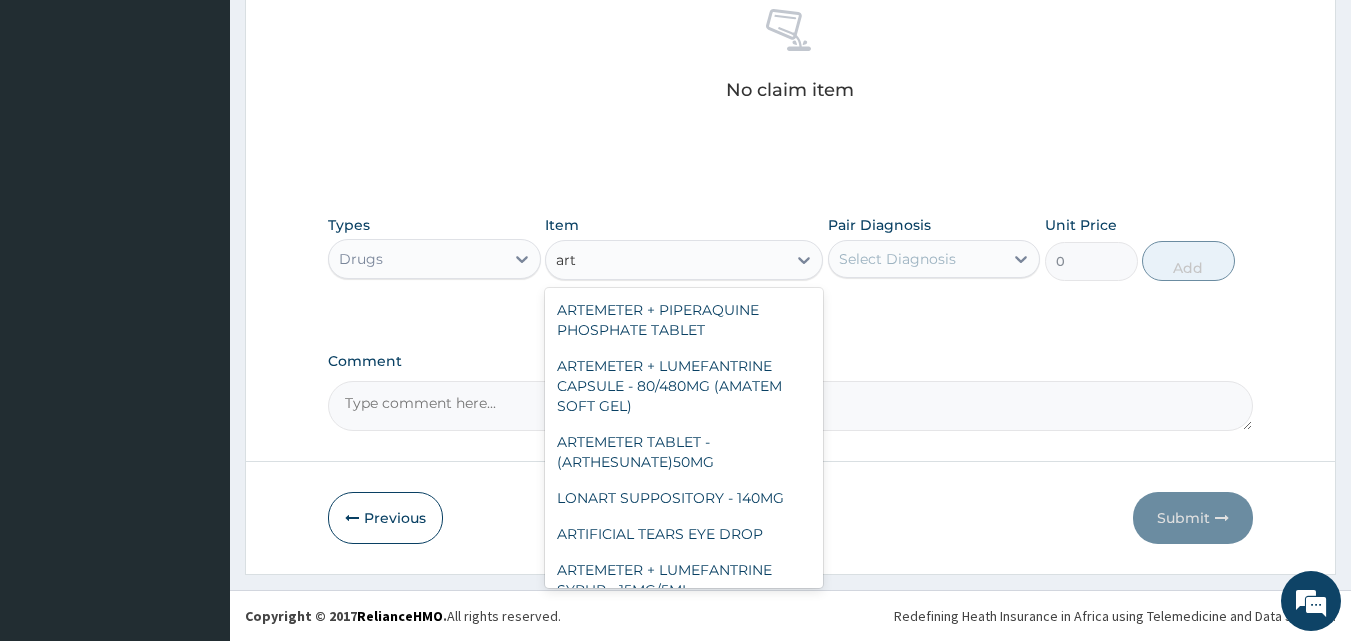 type on "arte" 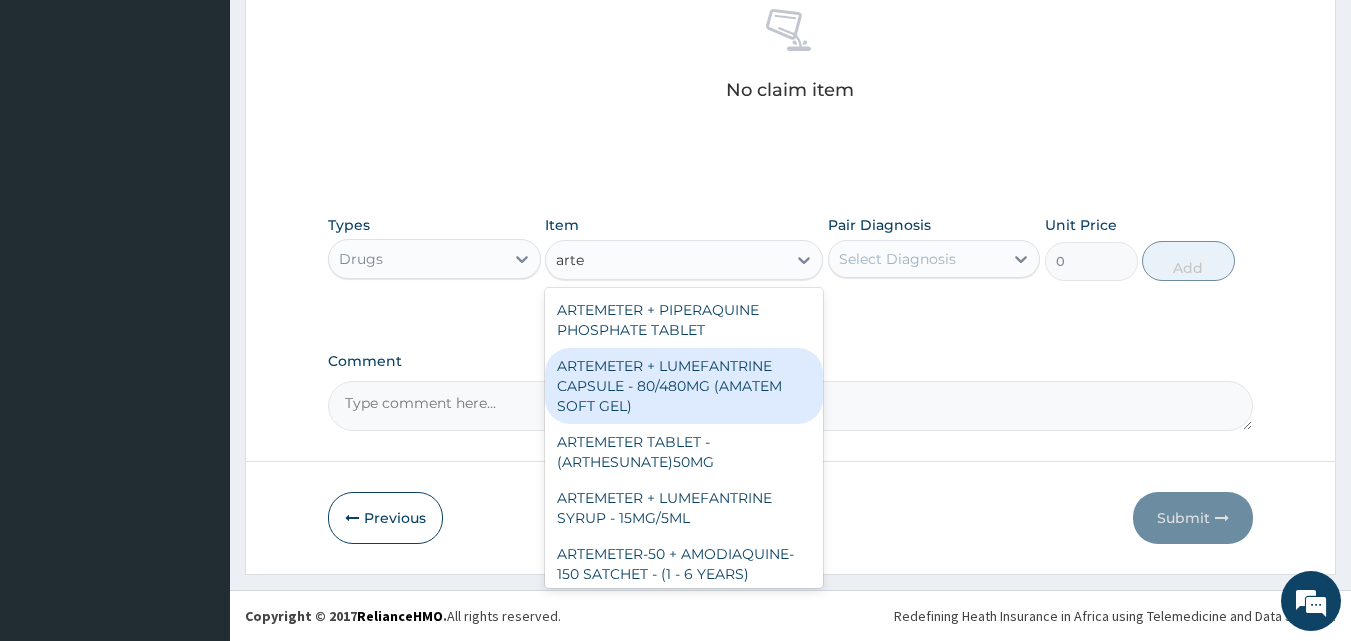 click on "ARTEMETER + LUMEFANTRINE CAPSULE -  80/480MG (AMATEM SOFT GEL)" at bounding box center (684, 386) 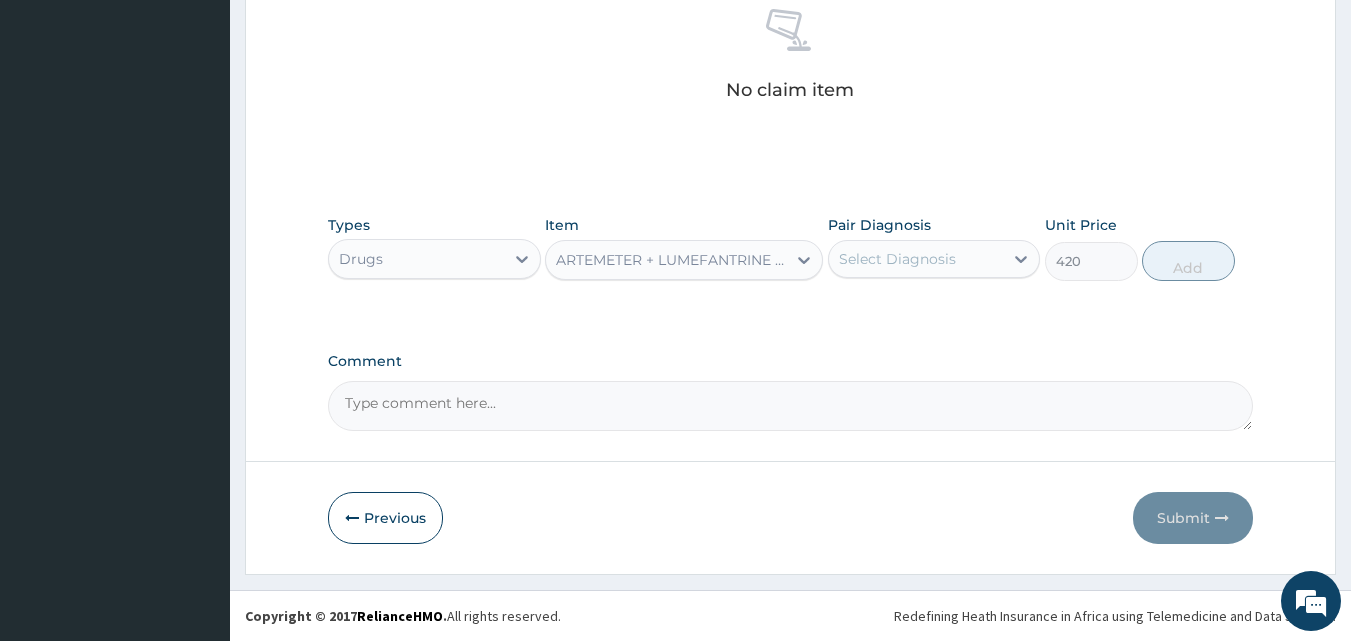 click on "Select Diagnosis" at bounding box center [897, 259] 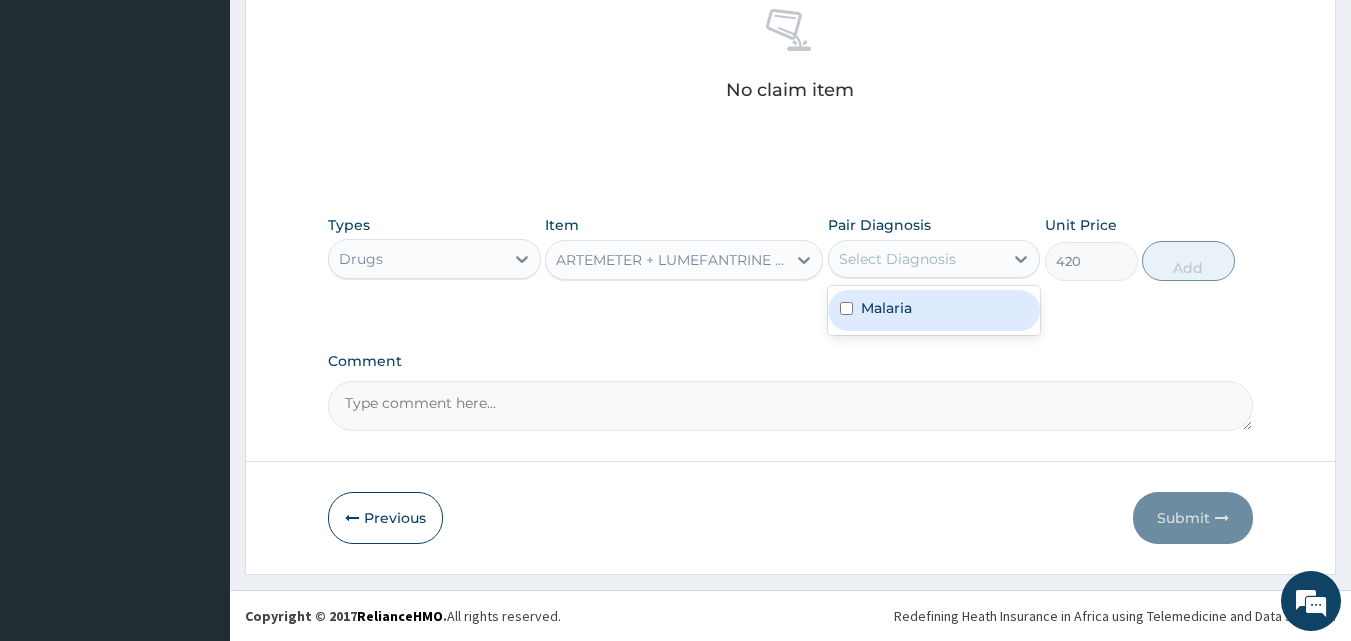 click on "Malaria" at bounding box center (886, 308) 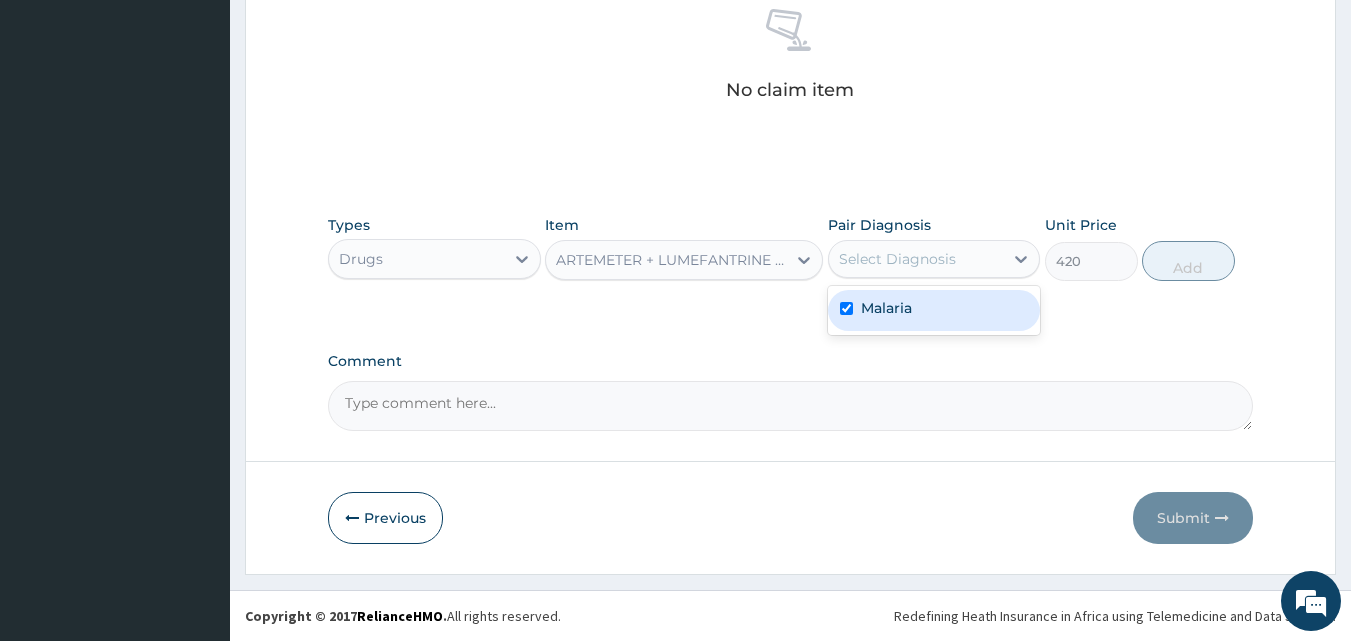 checkbox on "true" 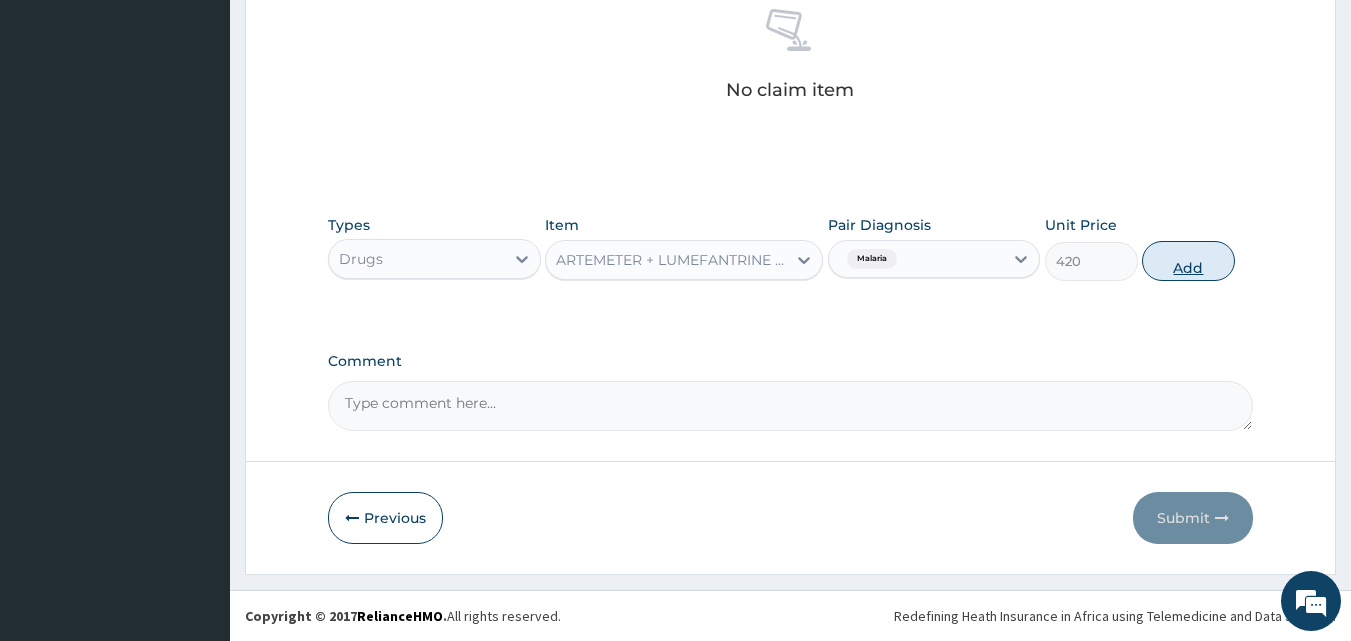 click on "Add" at bounding box center (1188, 261) 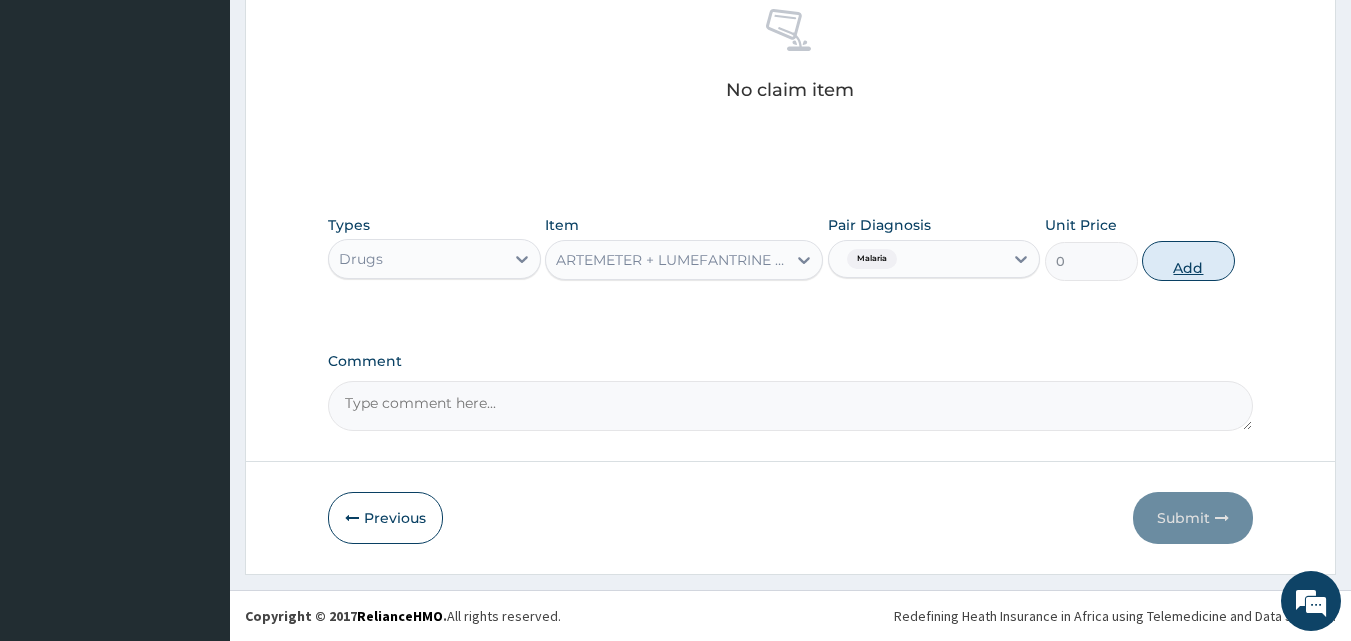 scroll, scrollTop: 752, scrollLeft: 0, axis: vertical 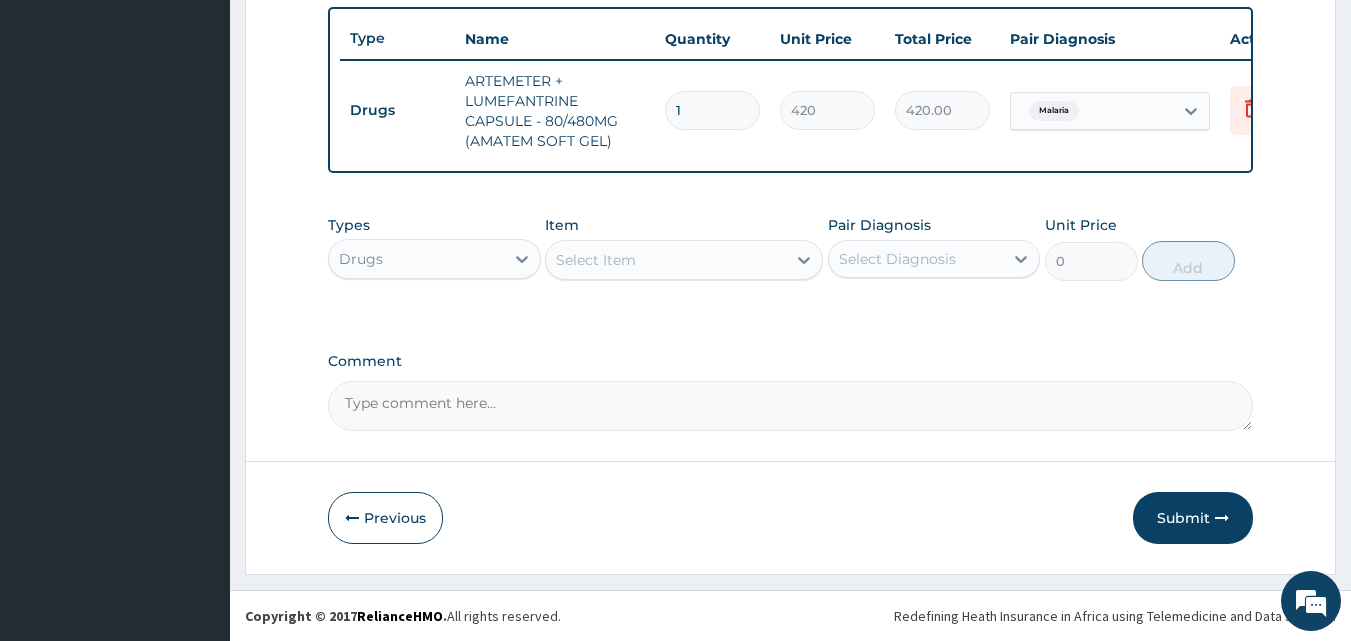 drag, startPoint x: 718, startPoint y: 97, endPoint x: 628, endPoint y: 116, distance: 91.983696 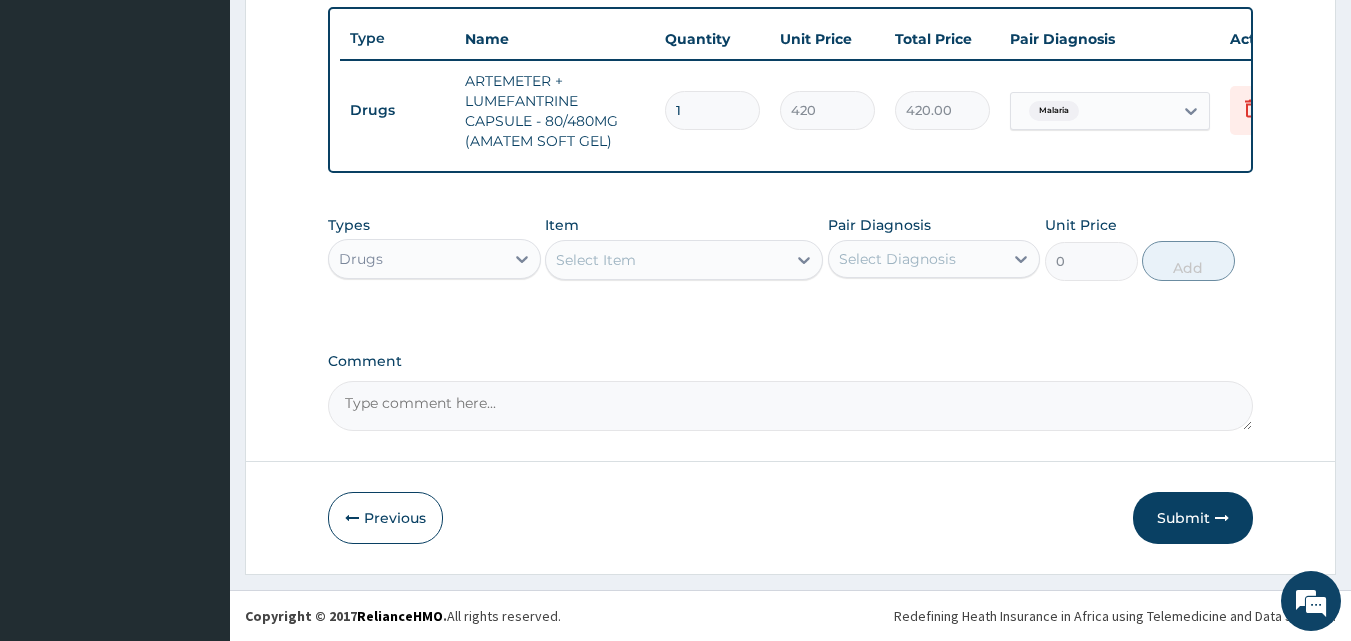 type on "3" 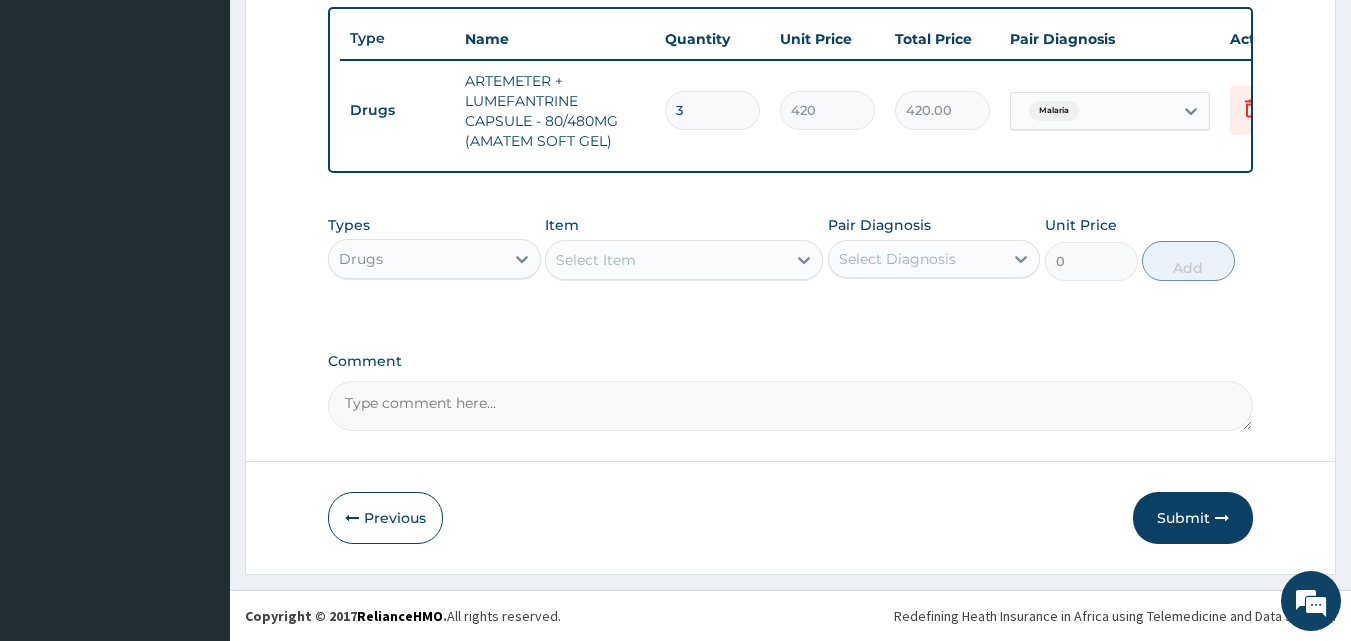 type on "1260.00" 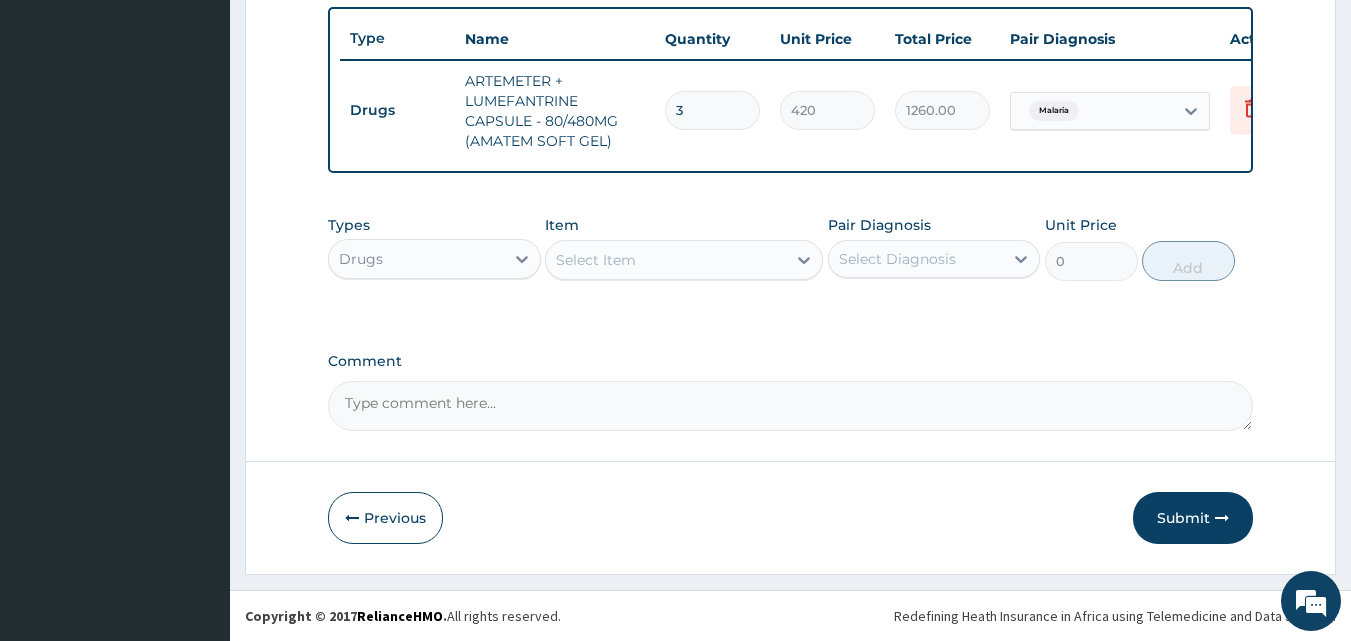 type 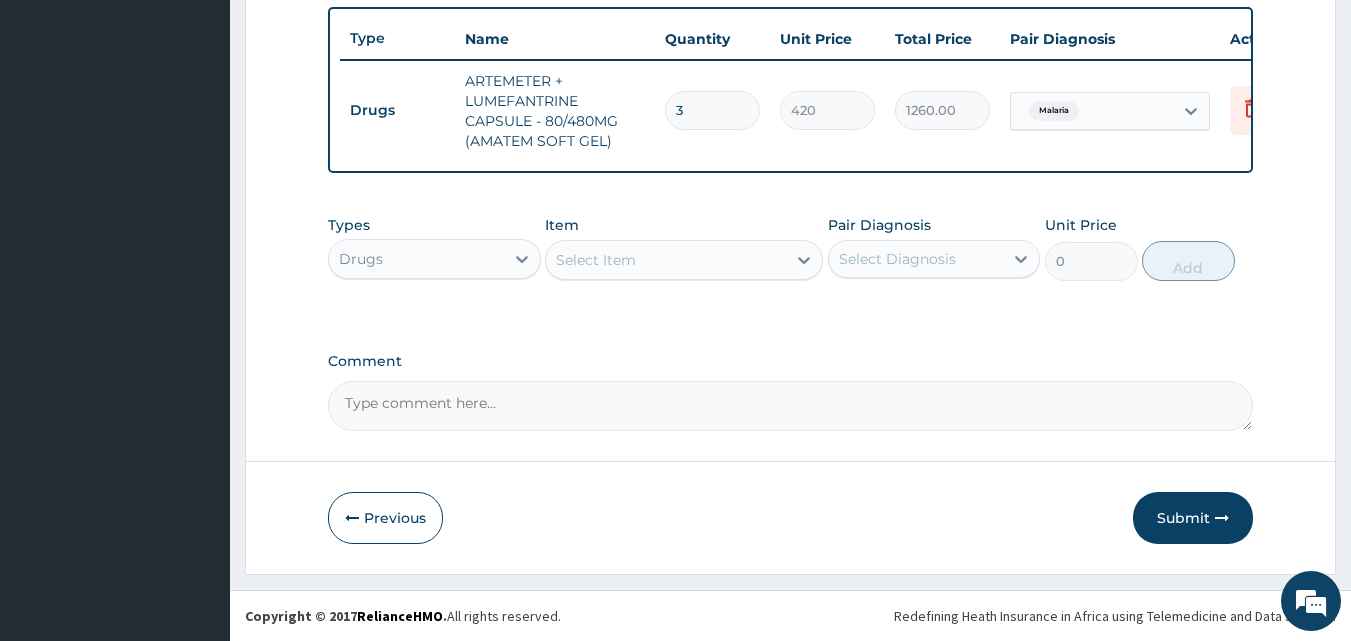 type on "0.00" 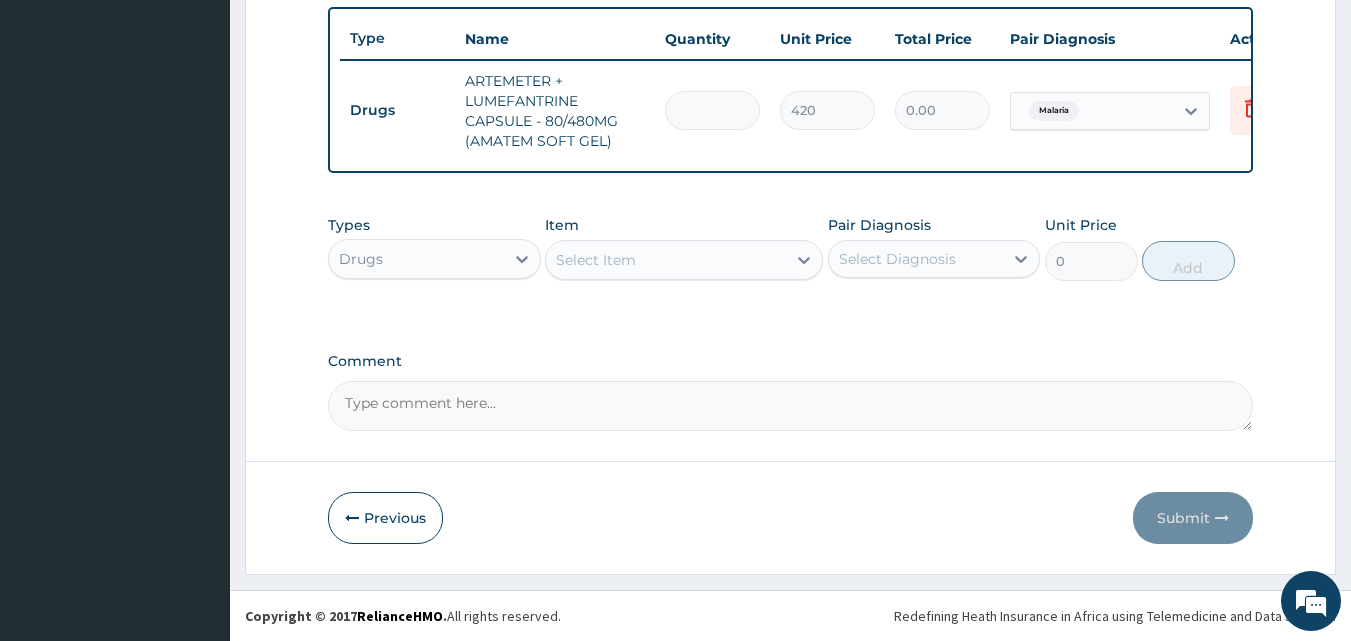 type on "6" 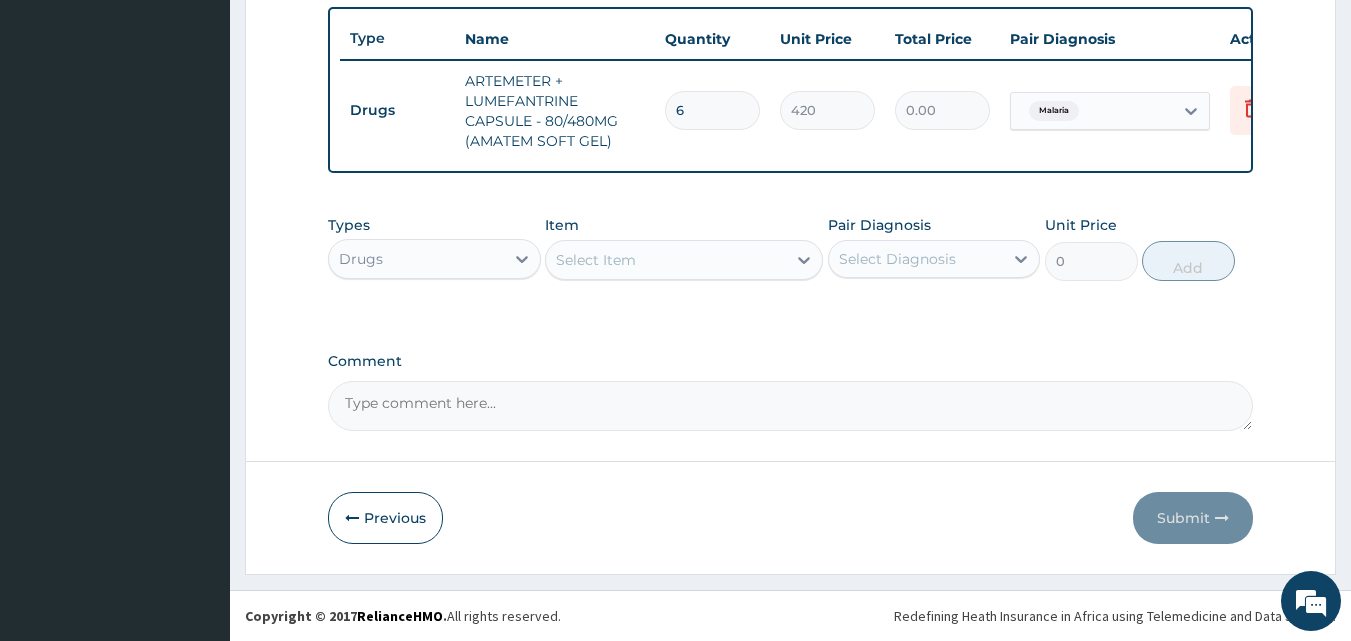 type on "2520.00" 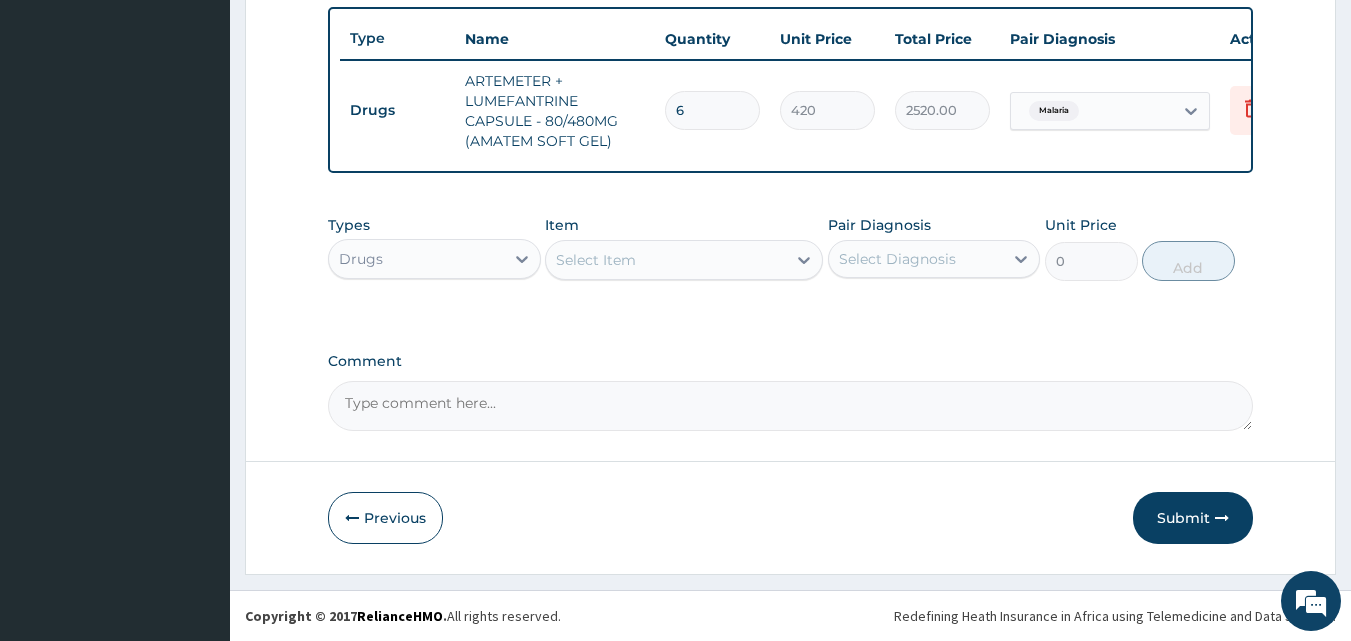 type on "6" 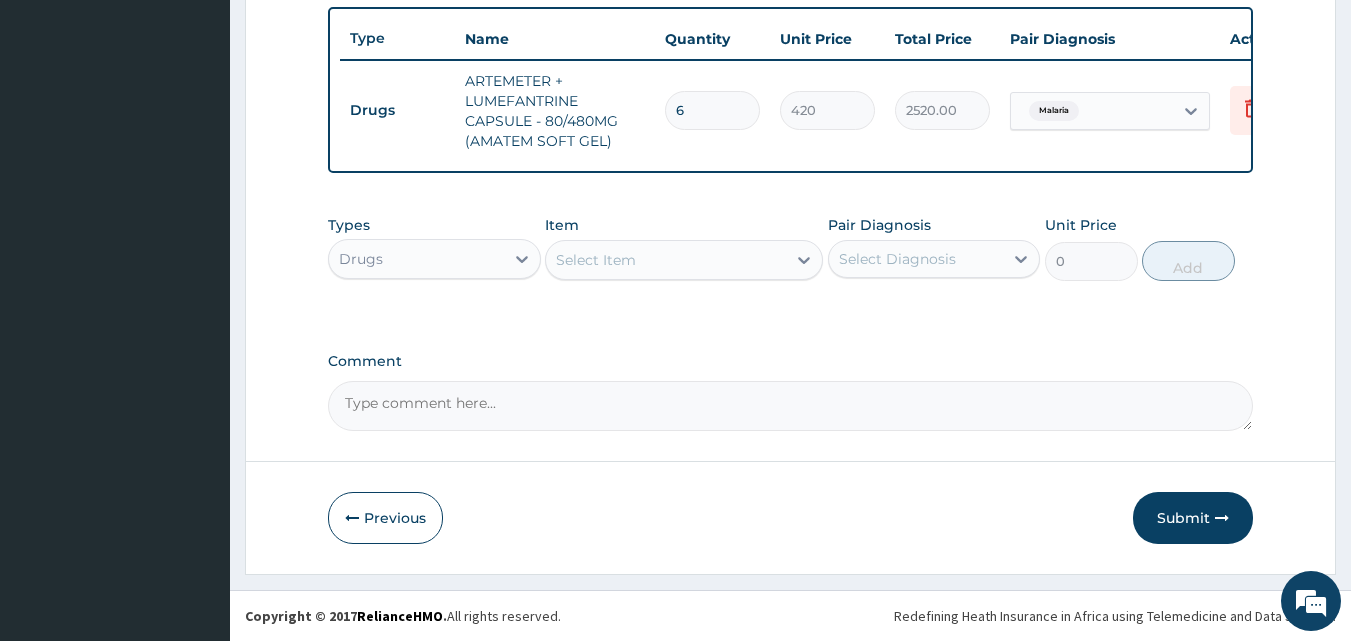 click on "Select Item" at bounding box center [666, 260] 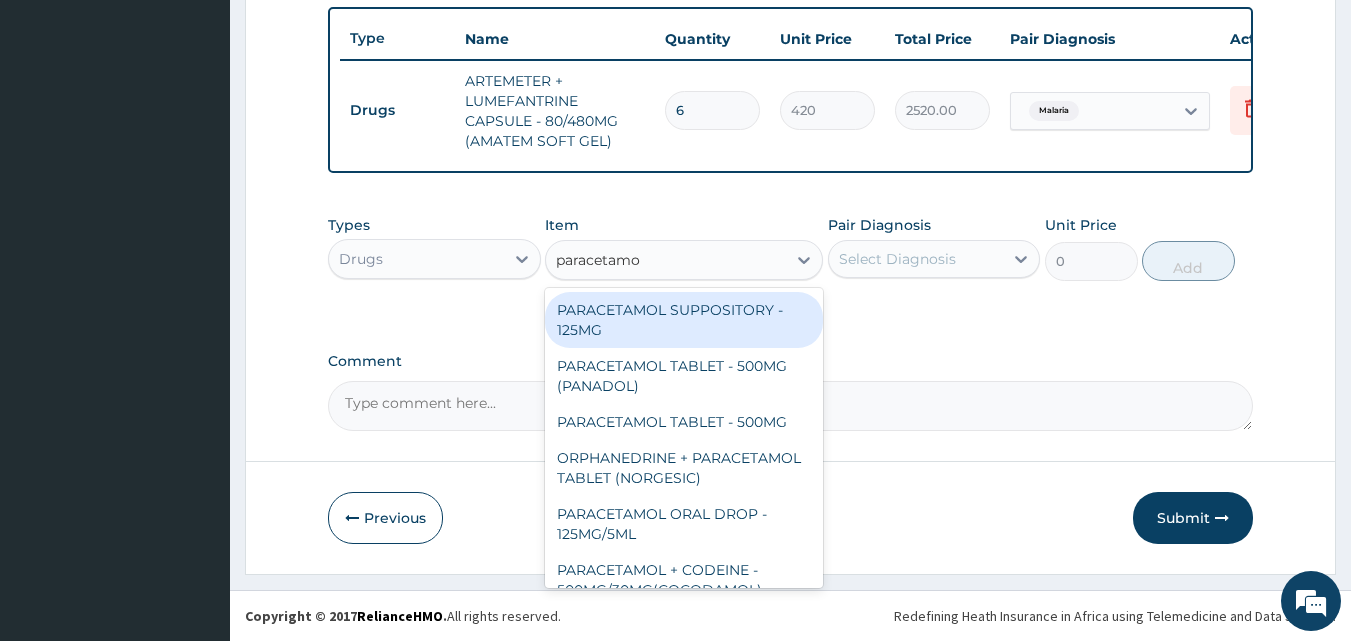 type on "paracetamol" 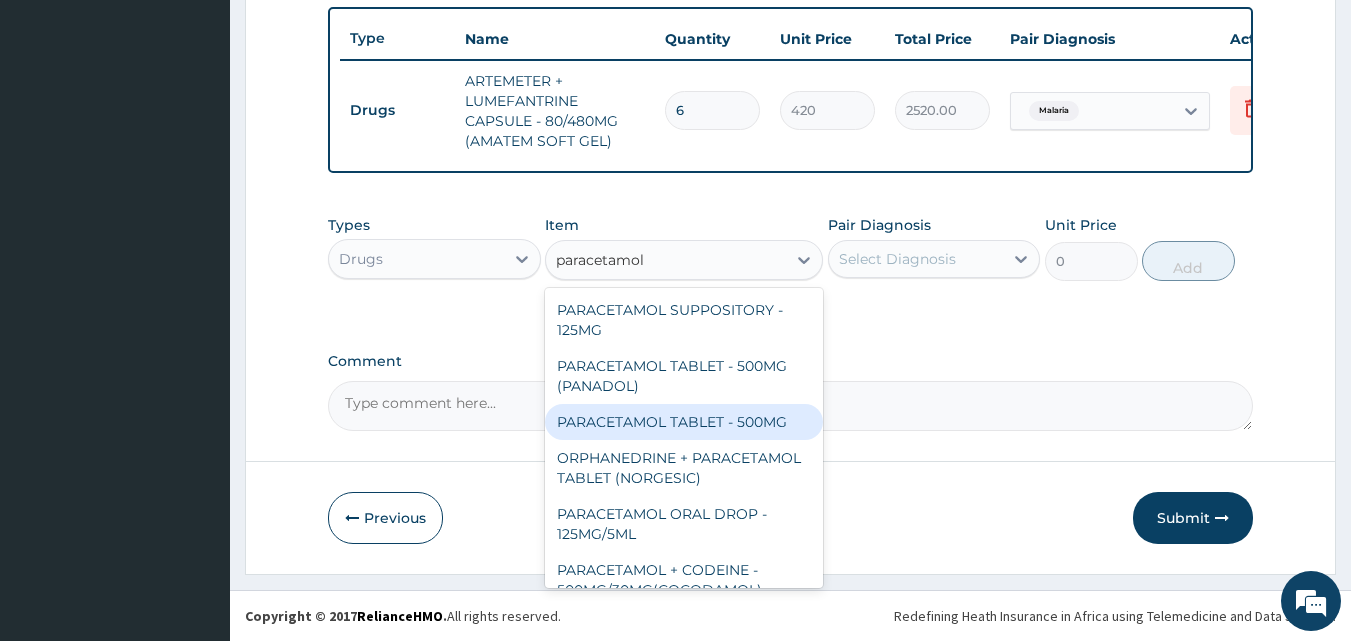 click on "PARACETAMOL TABLET - 500MG" at bounding box center (684, 422) 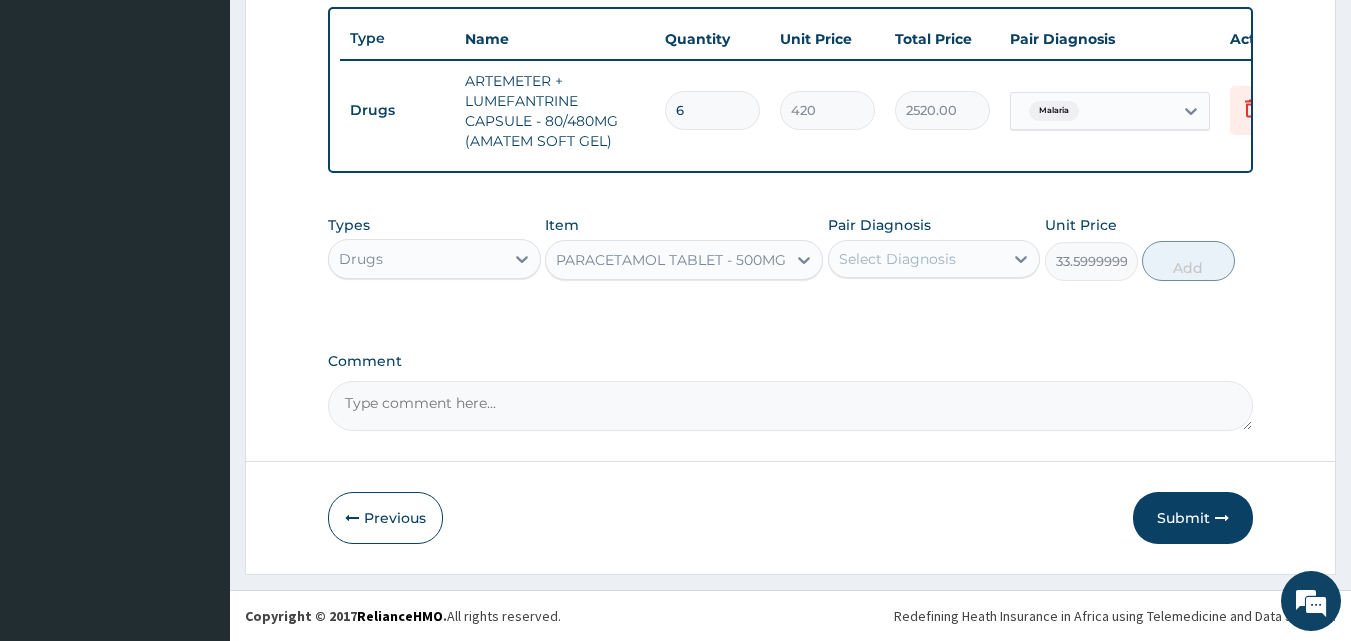 click on "Select Diagnosis" at bounding box center (897, 259) 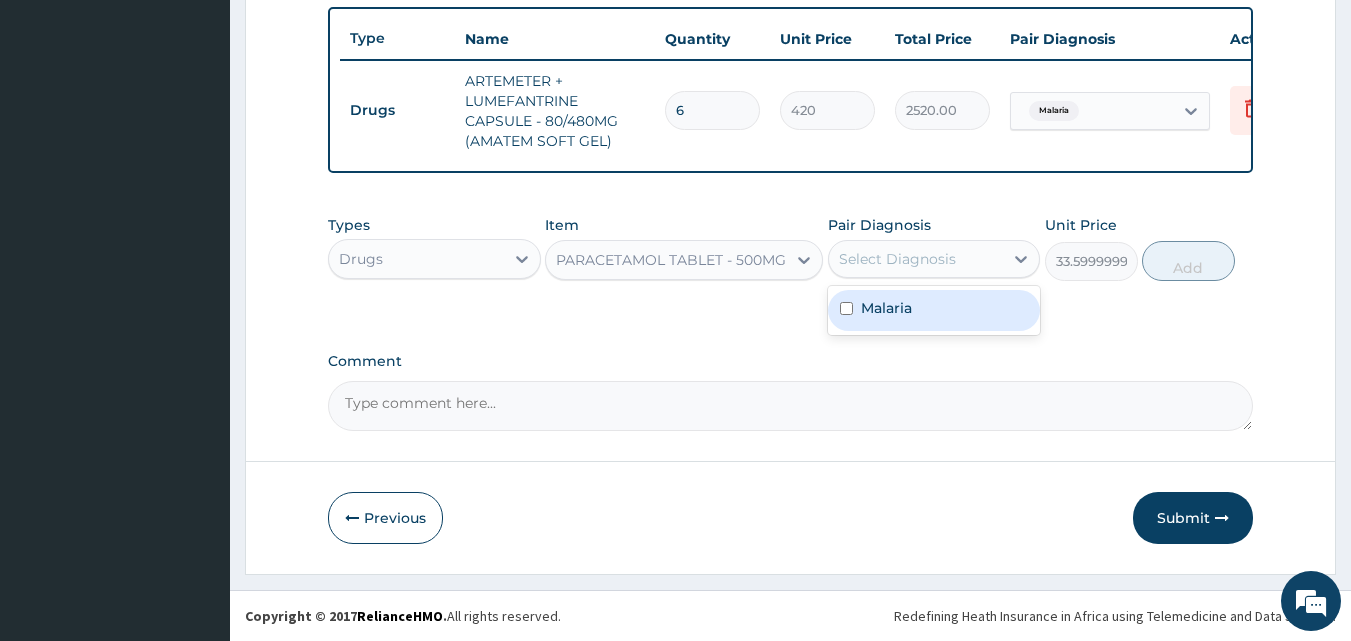 click on "Malaria" at bounding box center (886, 308) 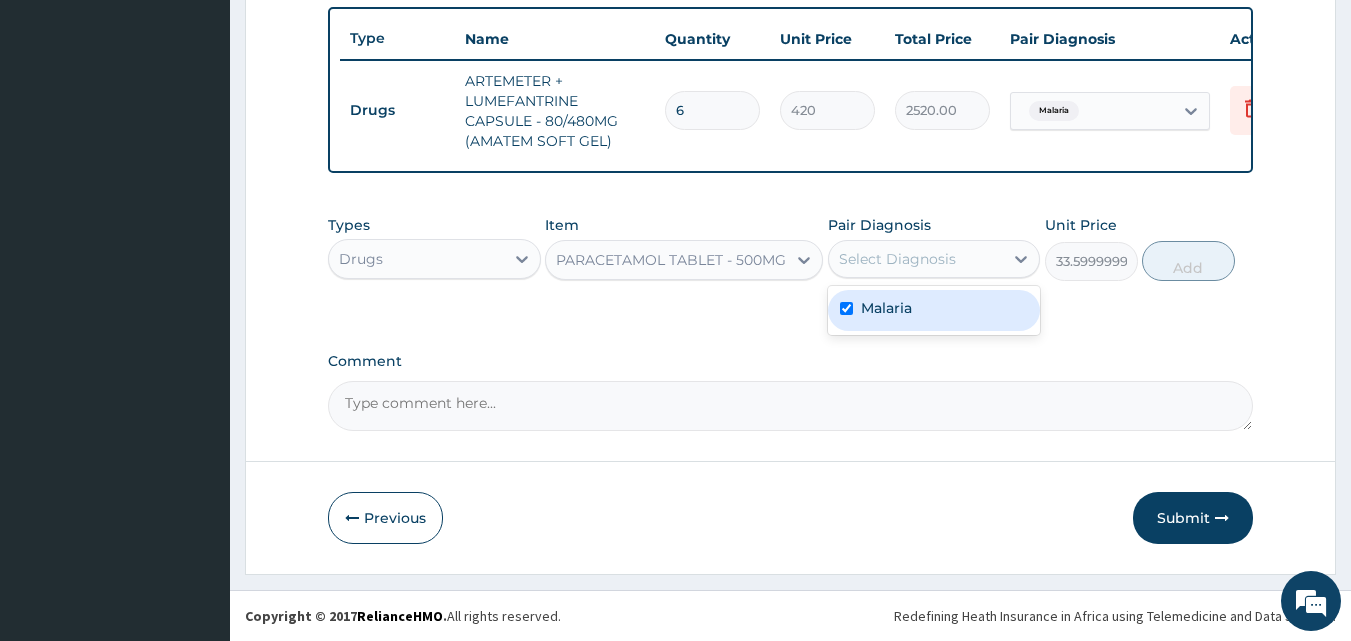 checkbox on "true" 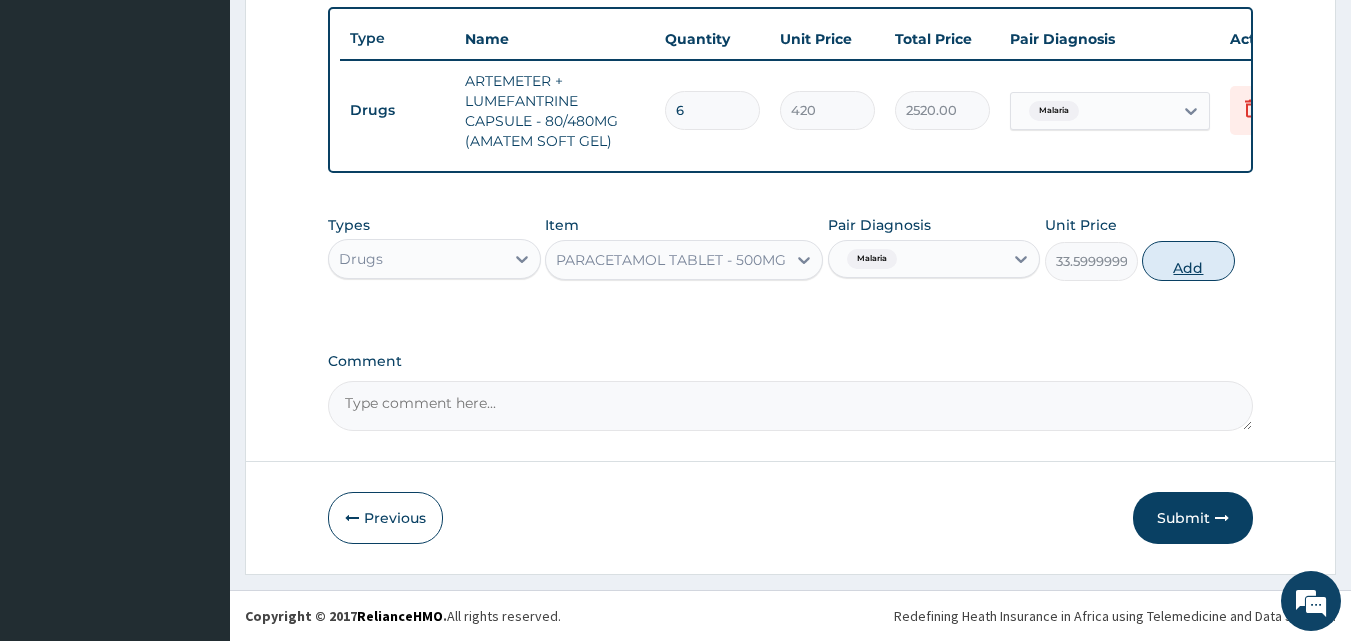click on "Add" at bounding box center [1188, 261] 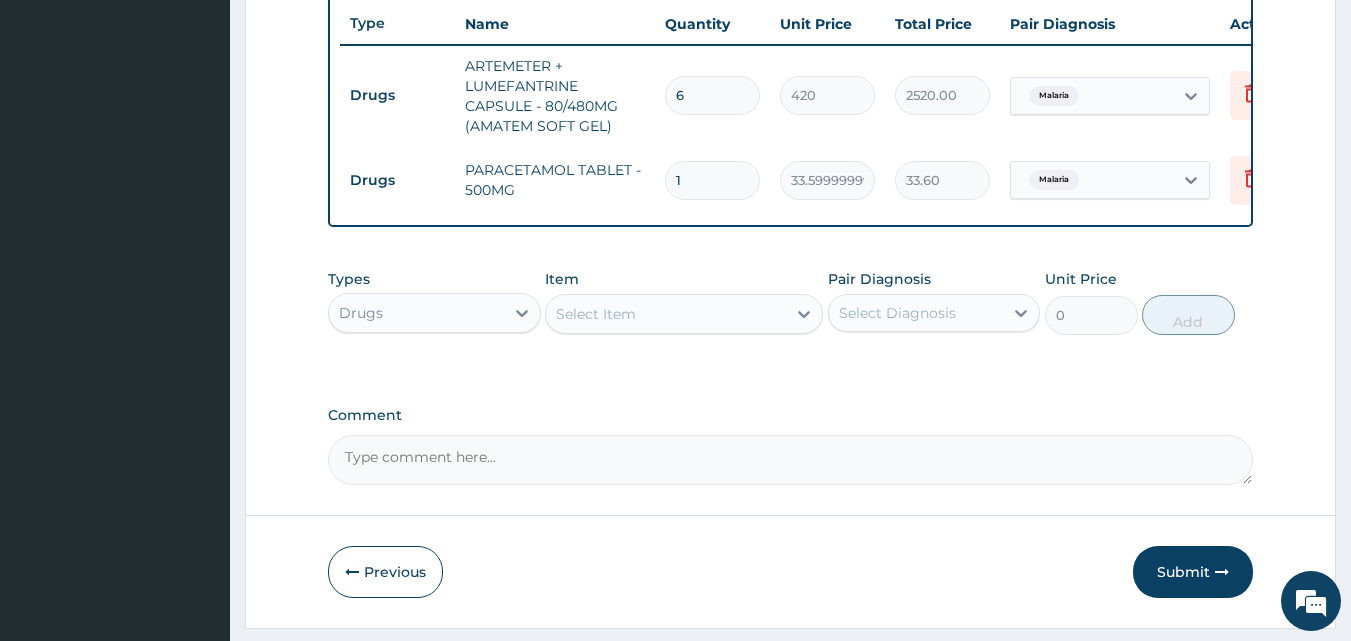 type on "18" 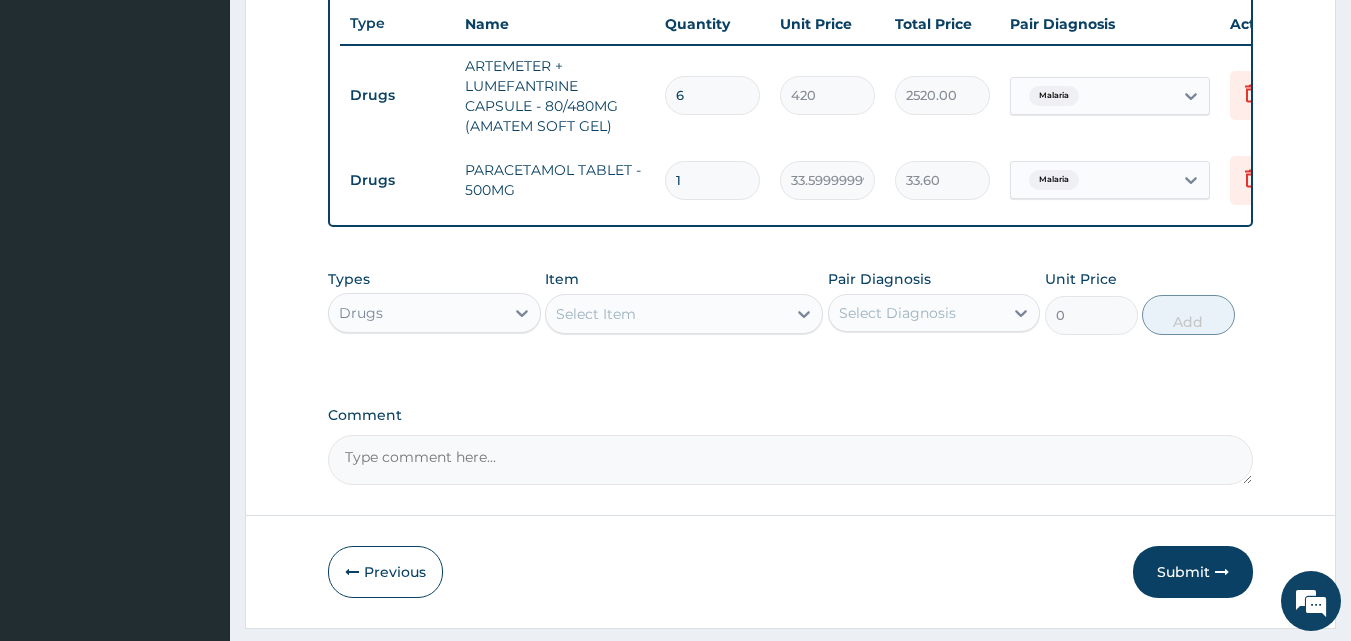 type on "604.80" 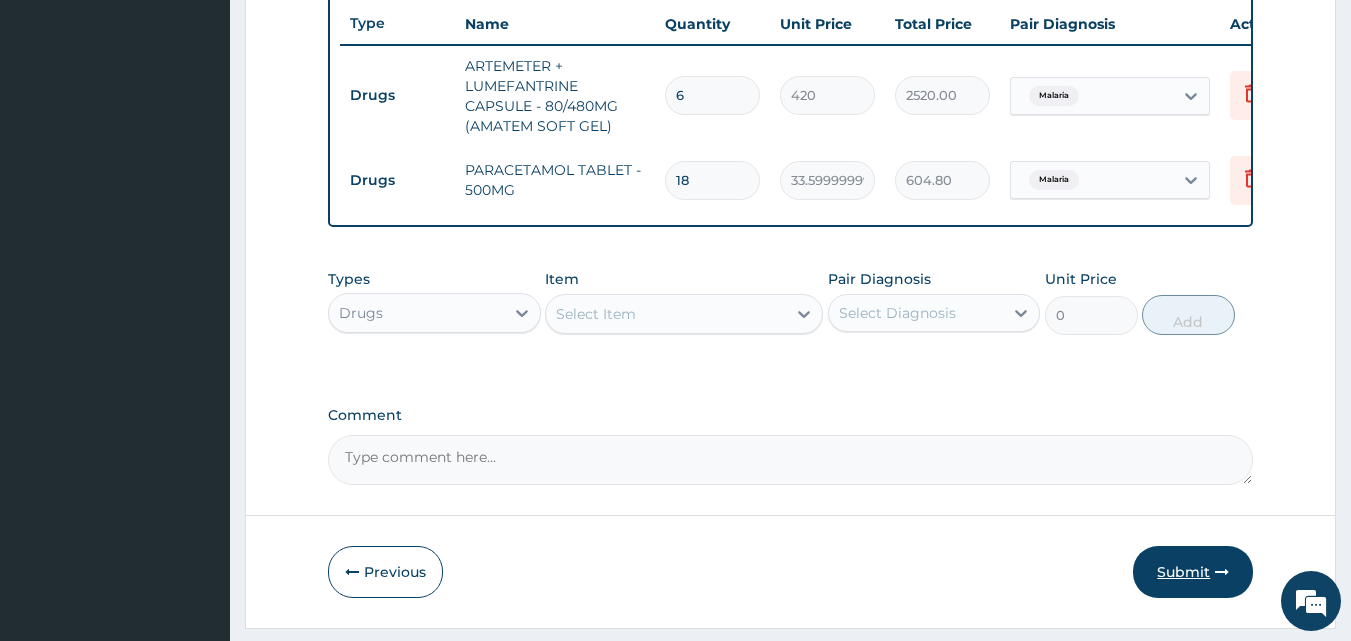 type on "18" 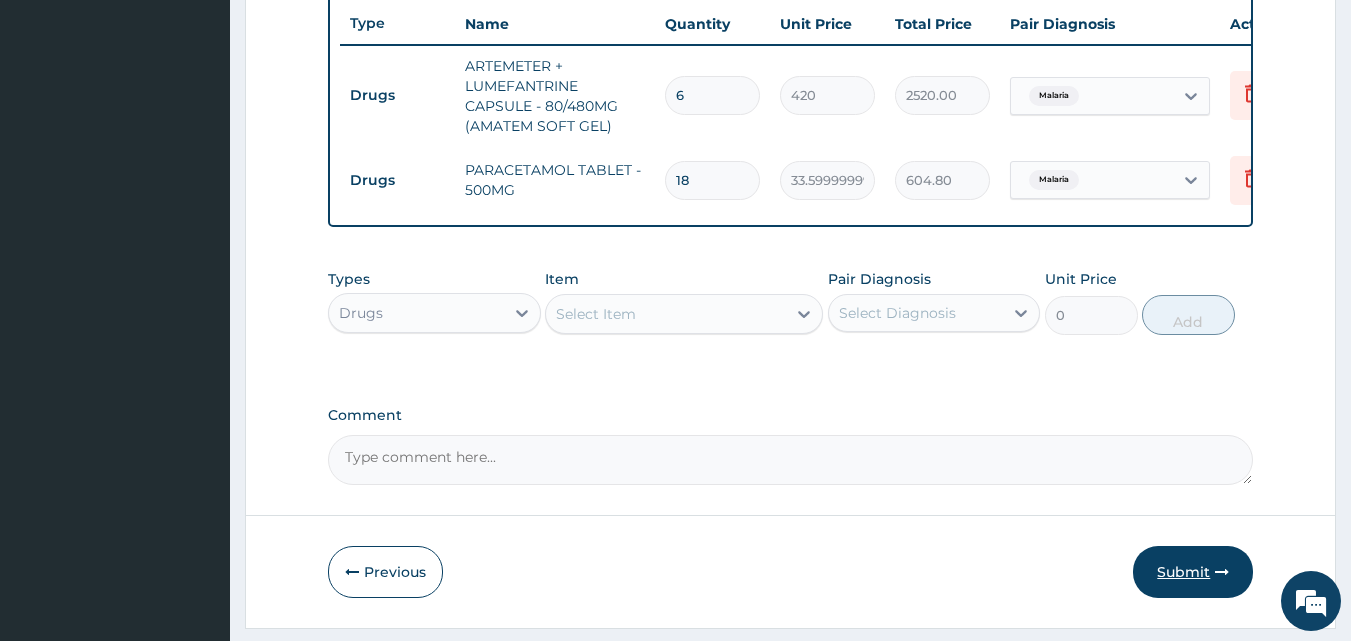 click on "Submit" at bounding box center (1193, 572) 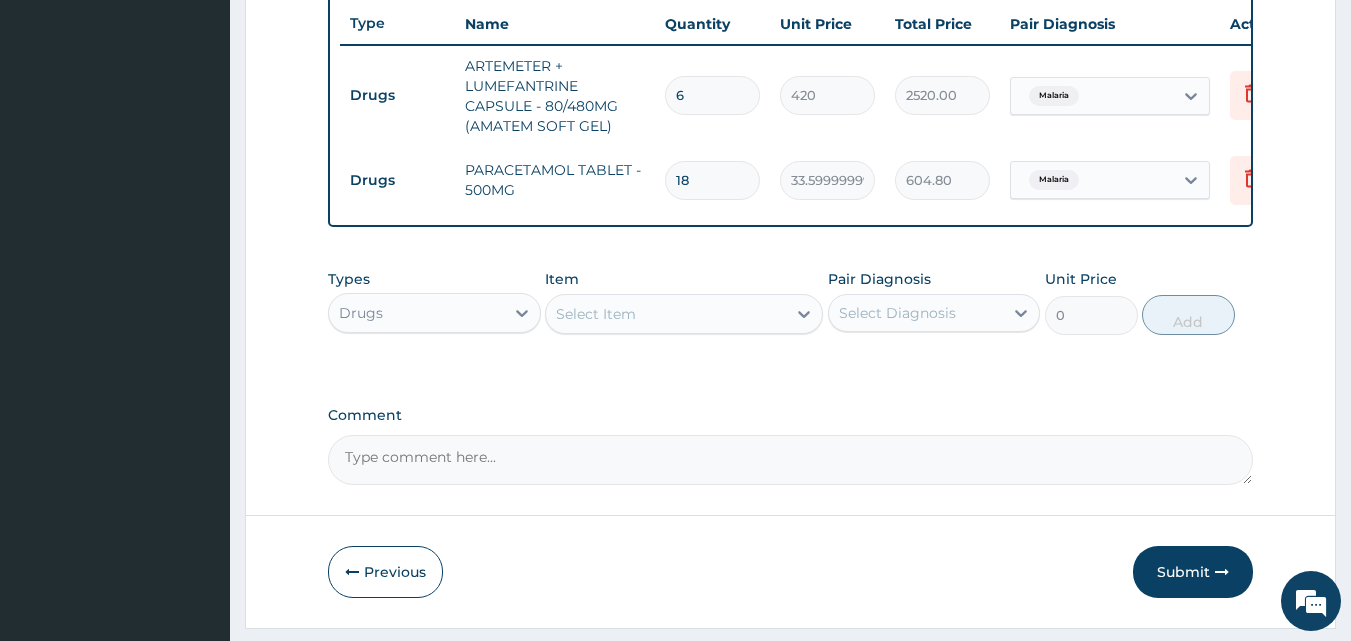 scroll, scrollTop: 76, scrollLeft: 0, axis: vertical 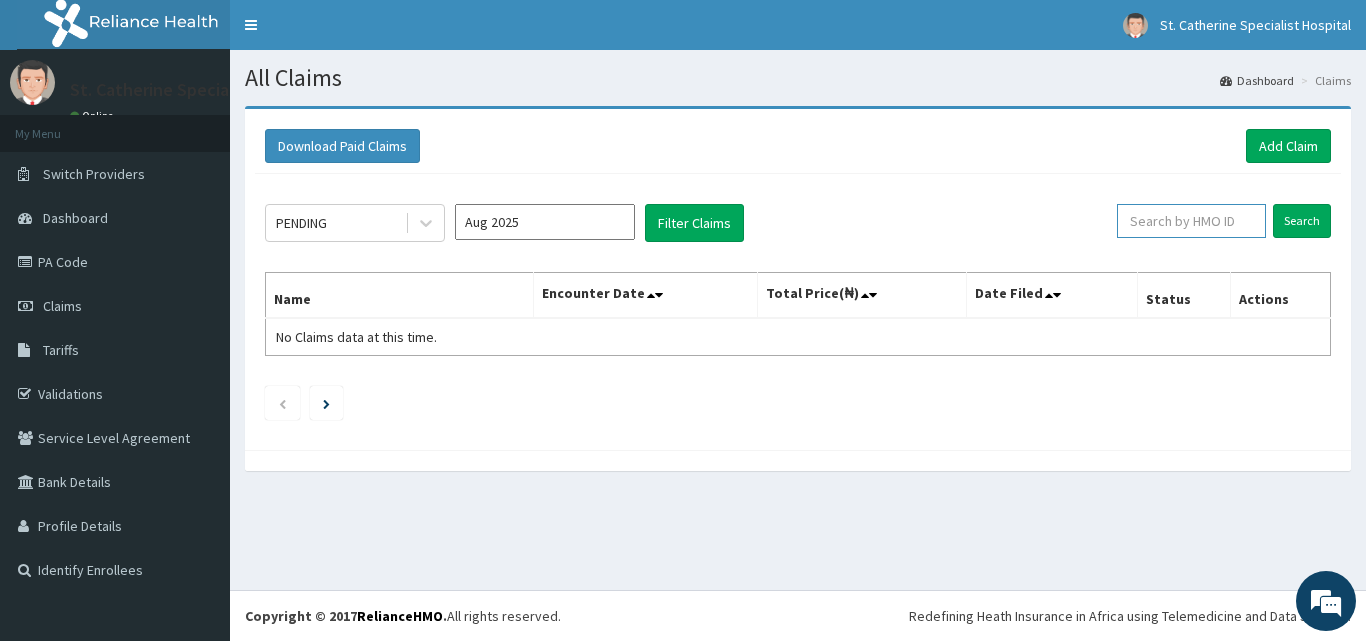 click at bounding box center (1191, 221) 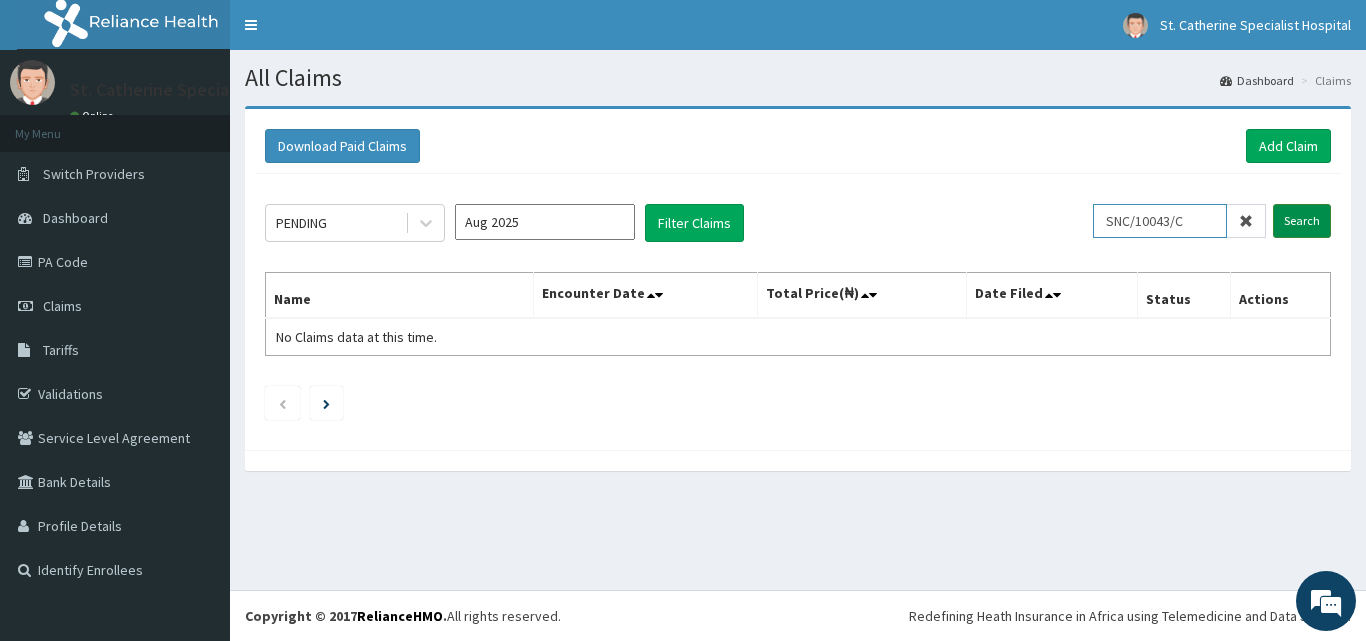 type on "SNC/10043/C" 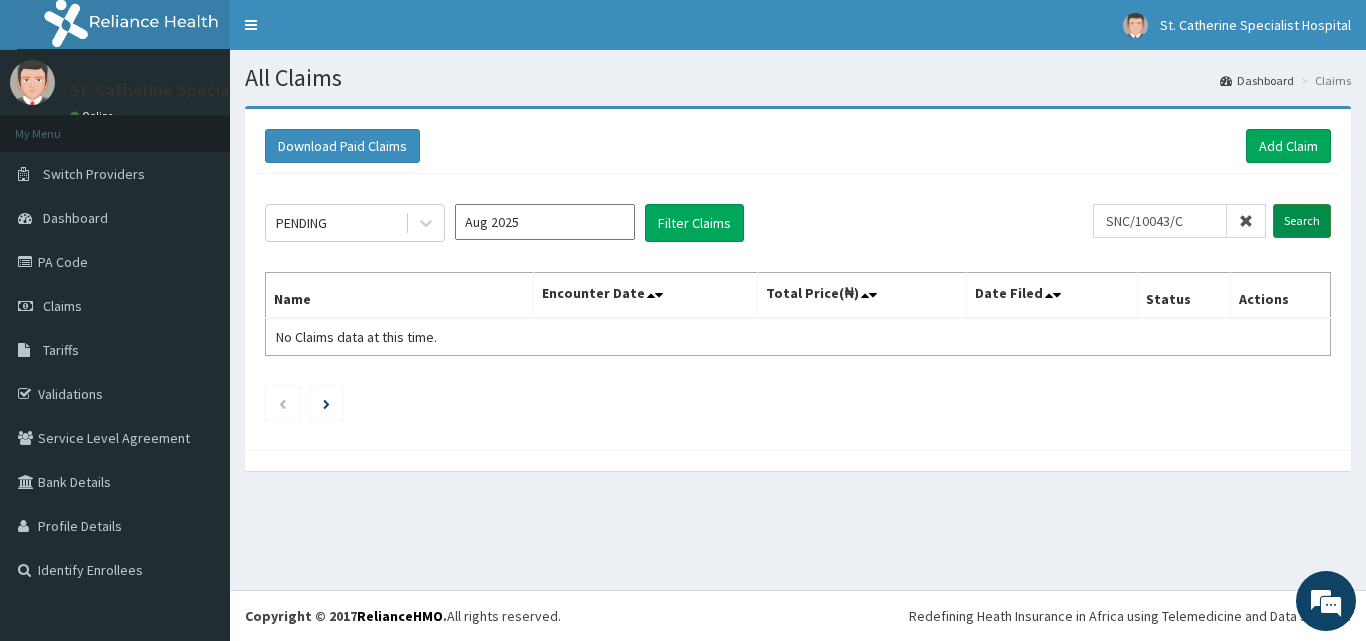 click on "Search" at bounding box center [1302, 221] 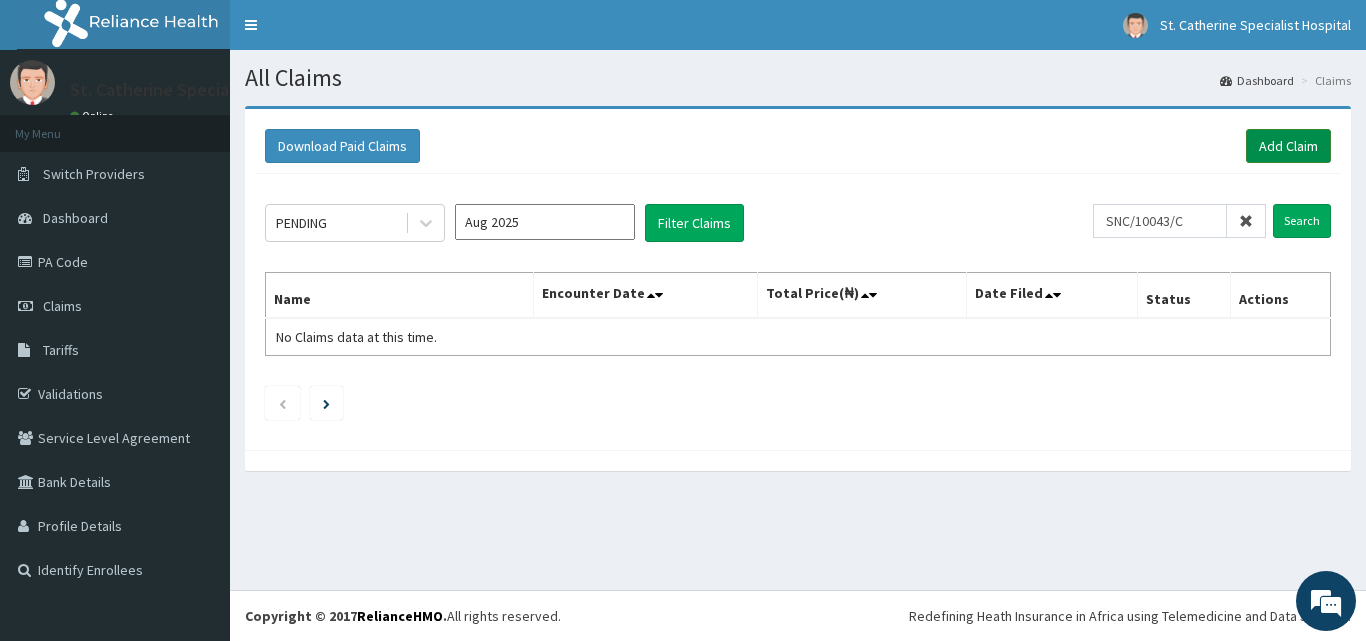 click on "Add Claim" at bounding box center (1288, 146) 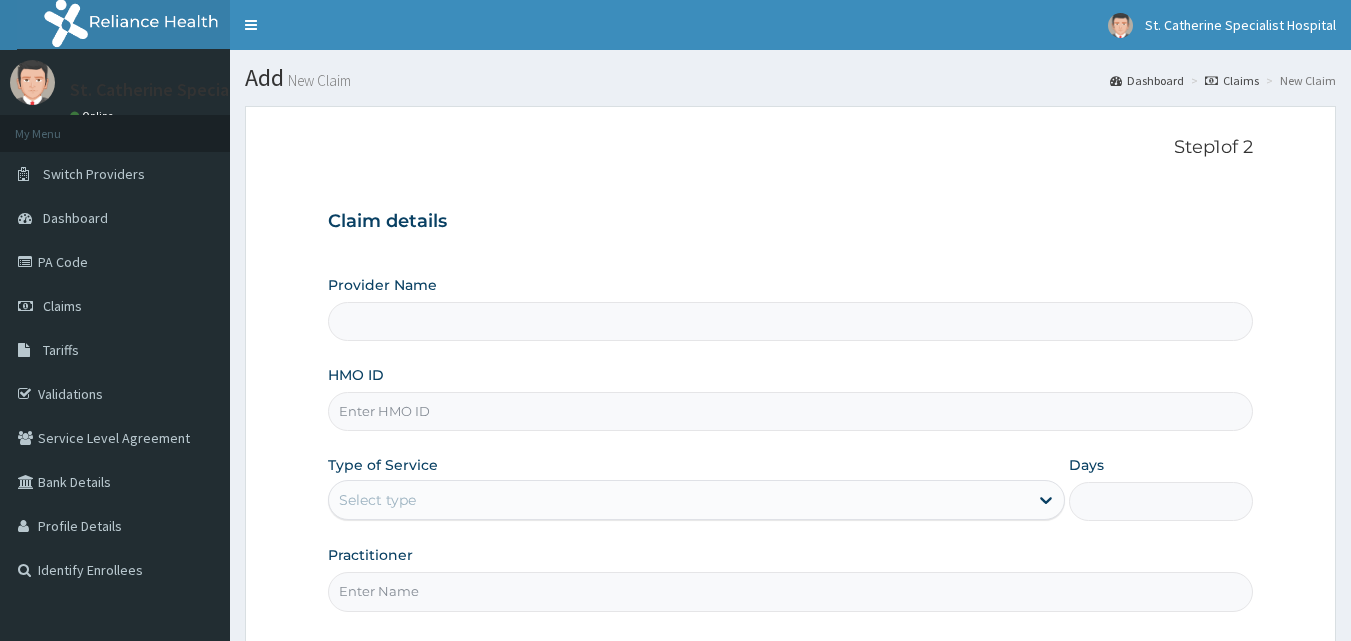 scroll, scrollTop: 0, scrollLeft: 0, axis: both 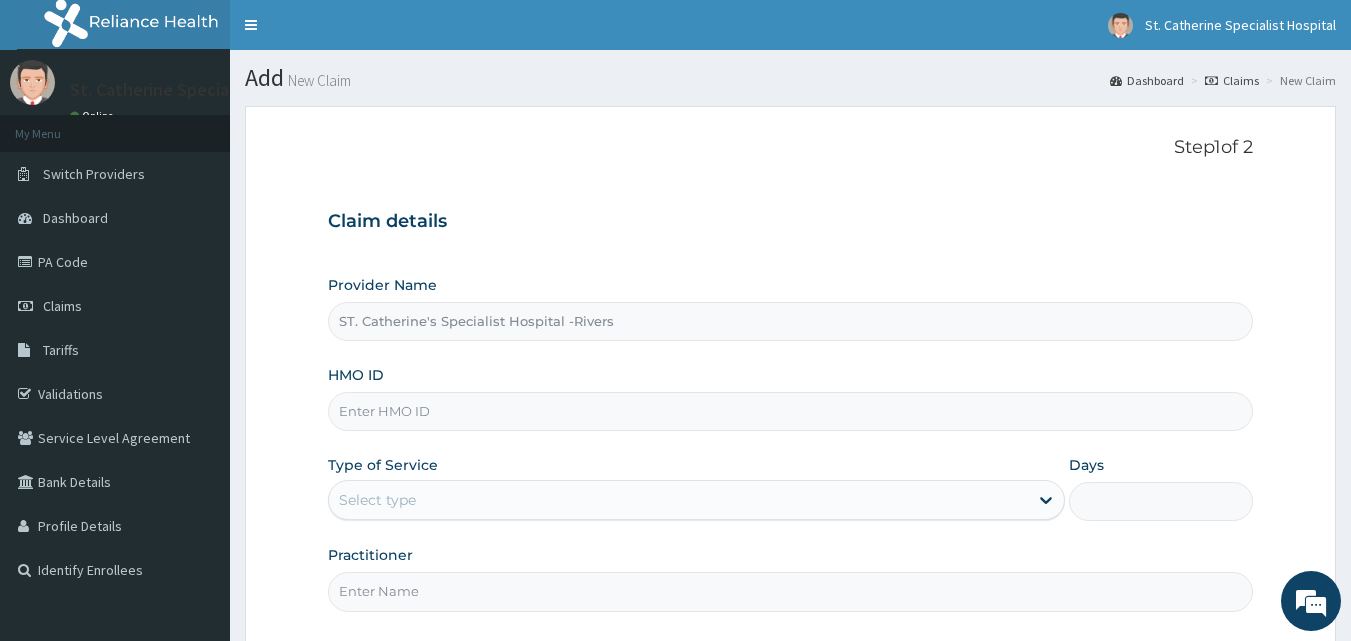 paste on "SNC/10043/C" 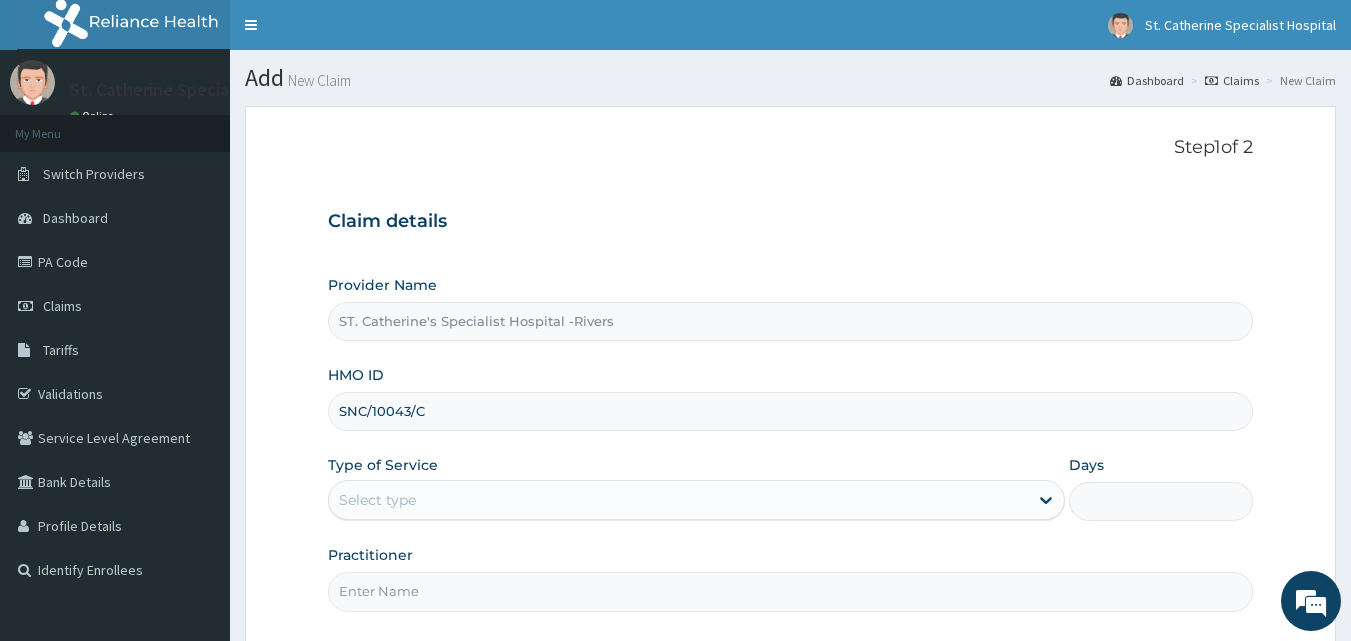 type on "SNC/10043/C" 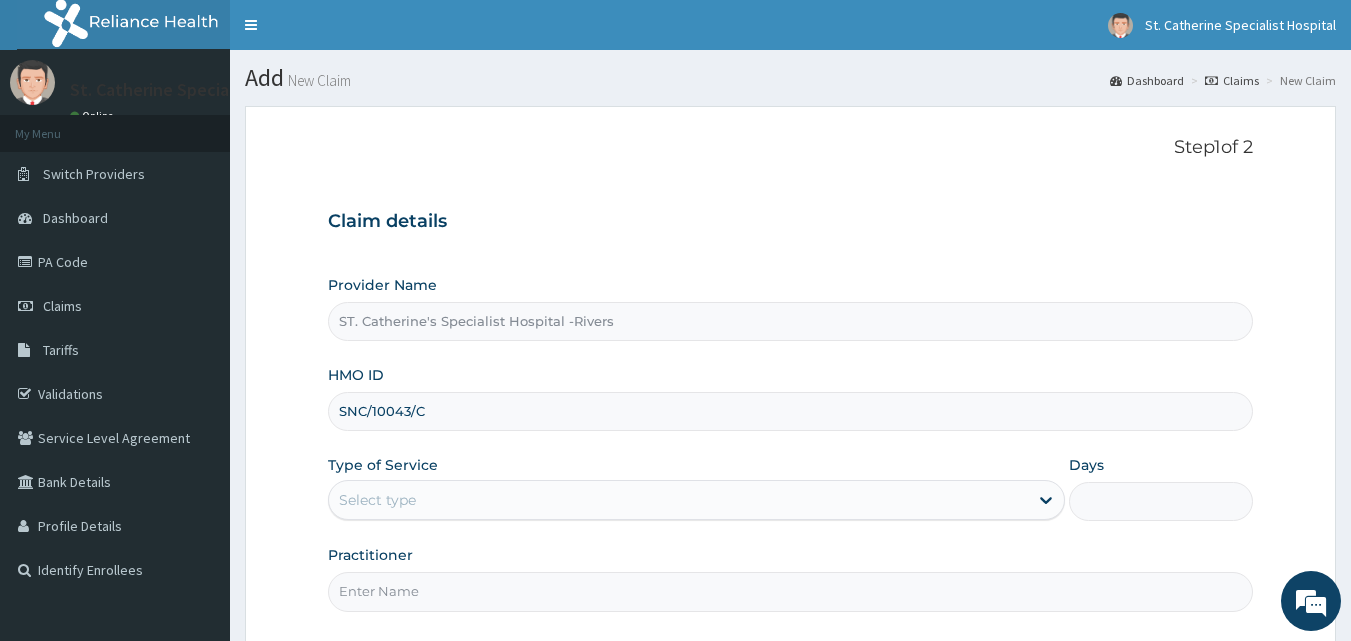 scroll, scrollTop: 0, scrollLeft: 0, axis: both 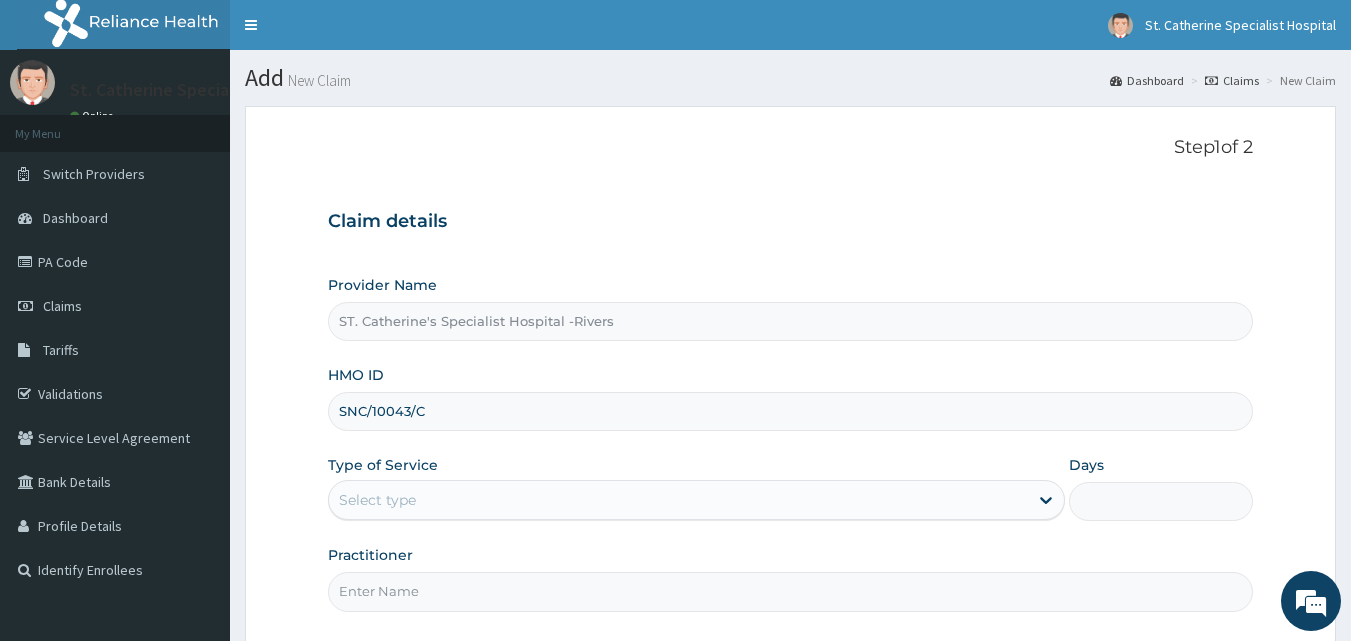 click on "Select type" at bounding box center [678, 500] 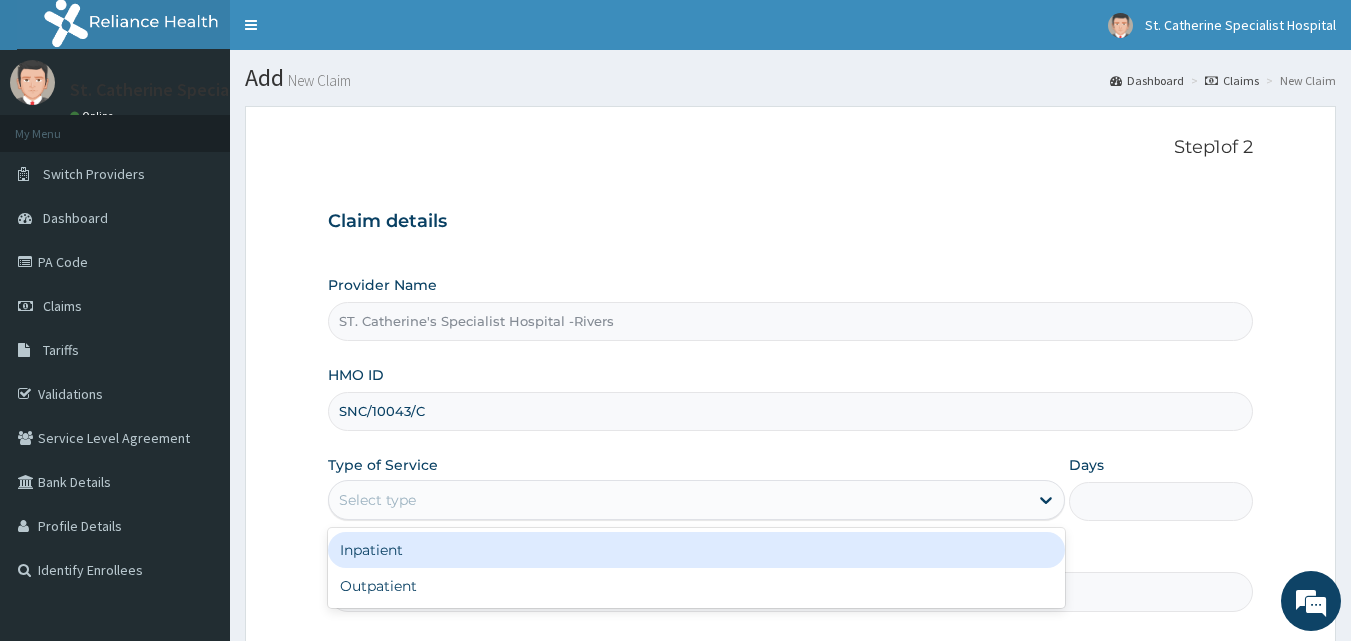 click on "Select type" at bounding box center [678, 500] 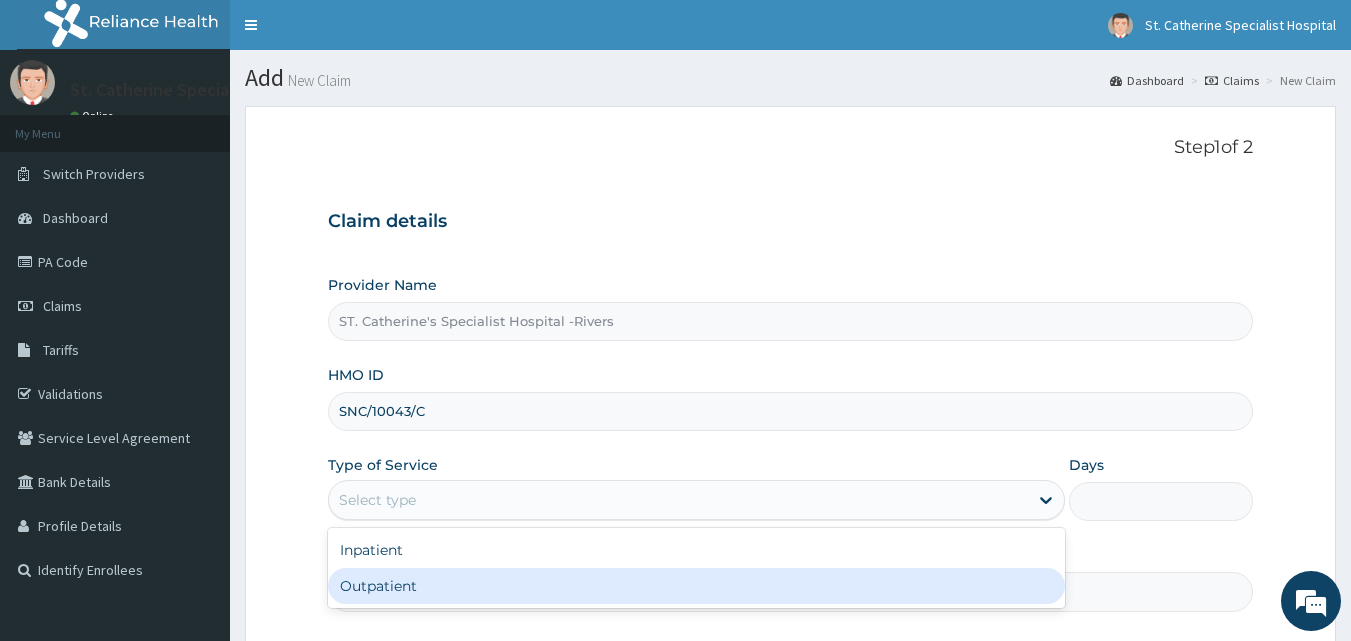 click on "Outpatient" at bounding box center [696, 586] 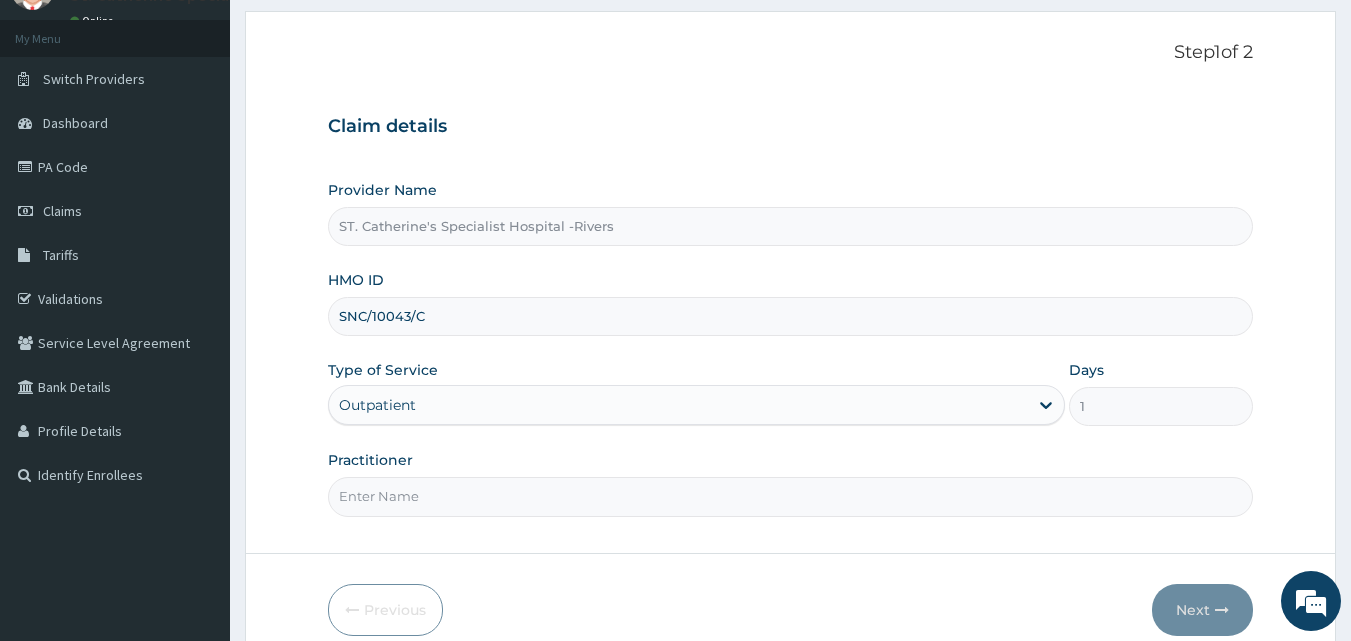 scroll, scrollTop: 100, scrollLeft: 0, axis: vertical 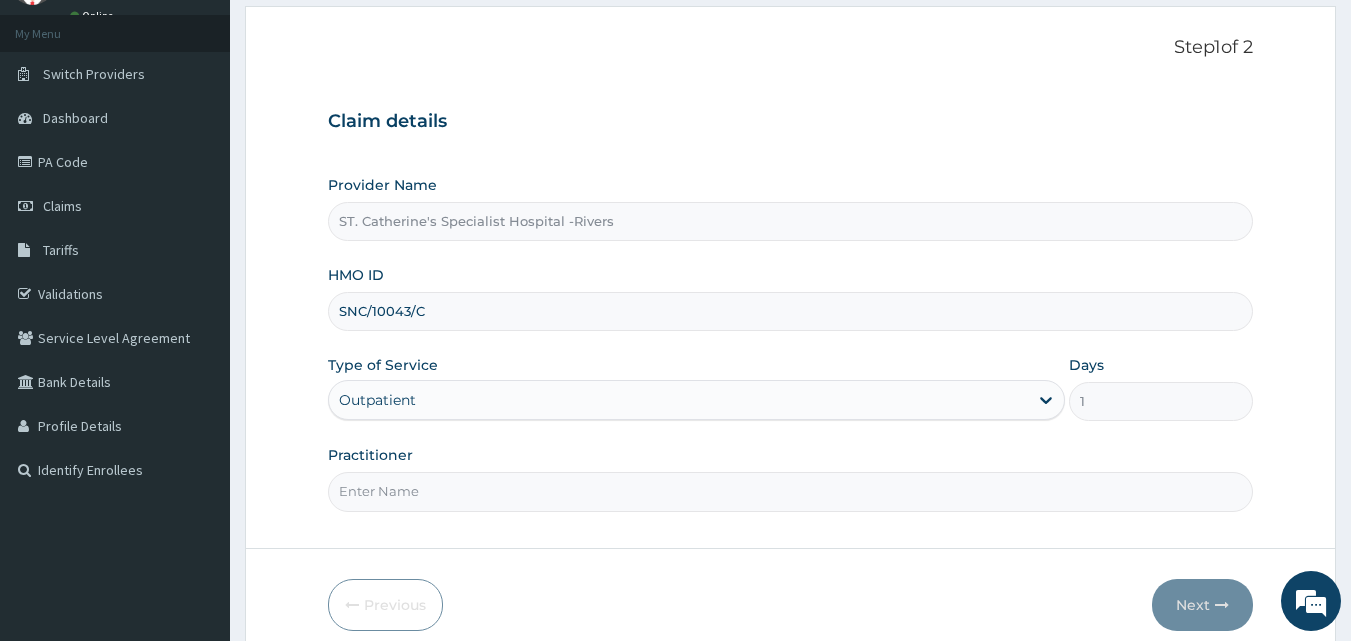 click on "Practitioner" at bounding box center [791, 491] 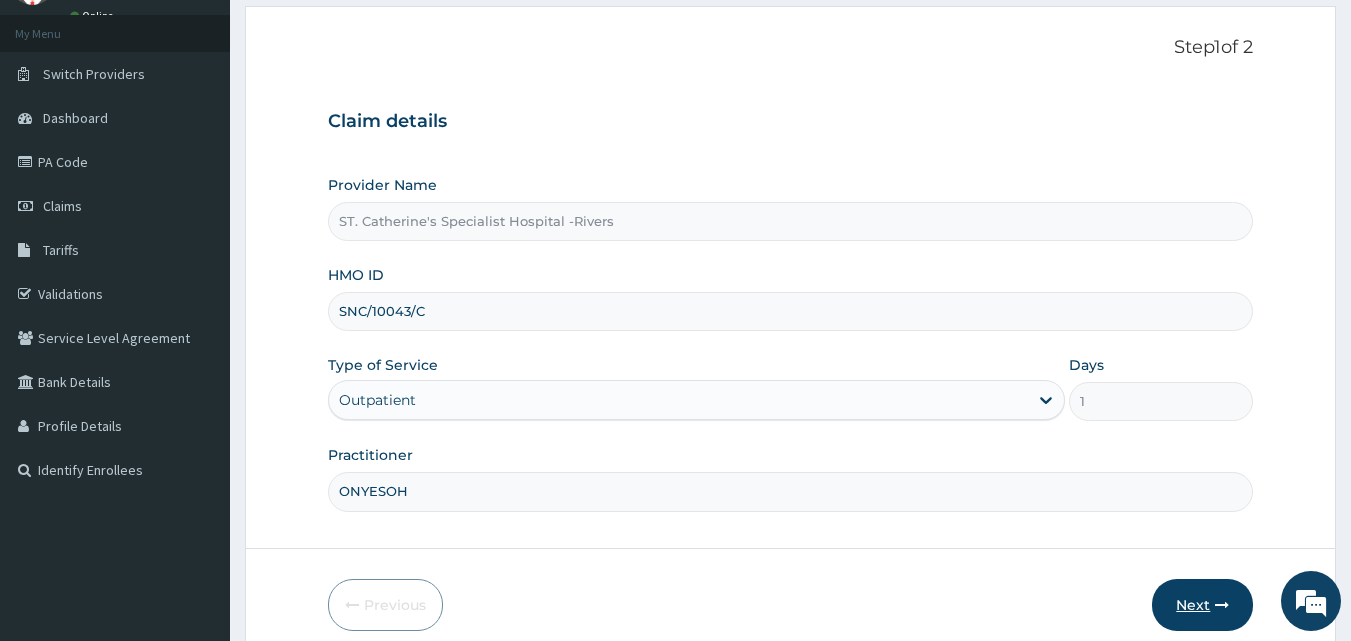 click on "Next" at bounding box center [1202, 605] 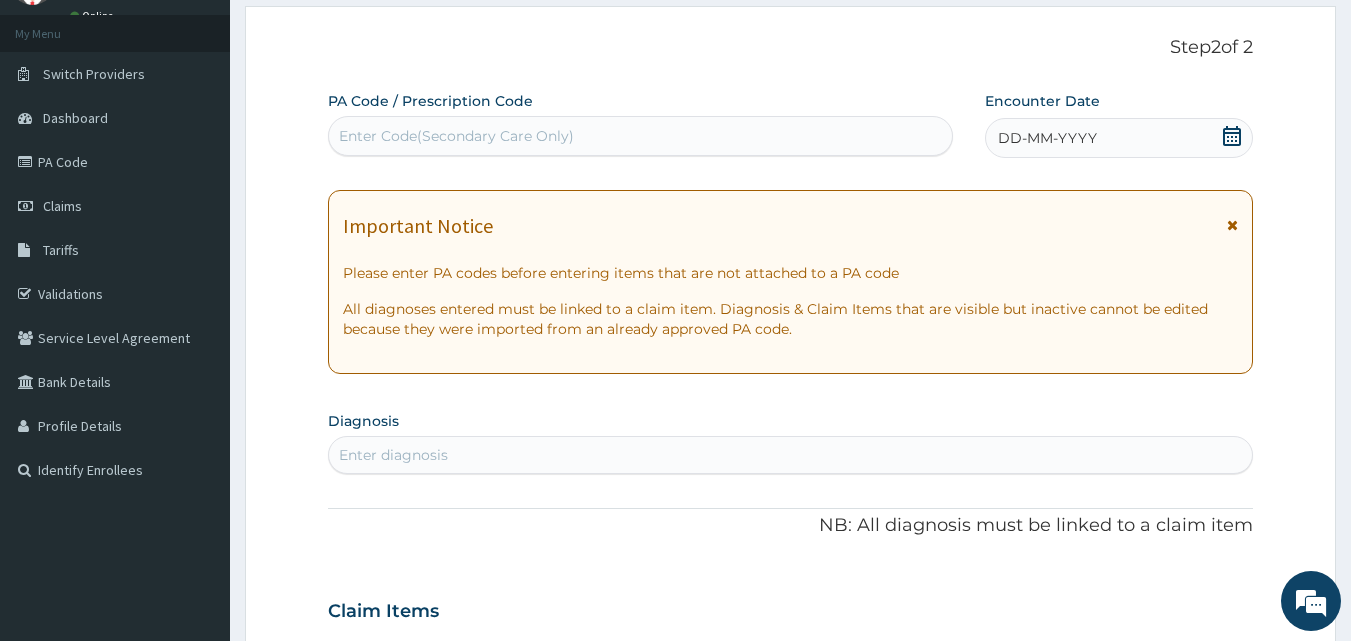 click on "Enter Code(Secondary Care Only)" at bounding box center [641, 136] 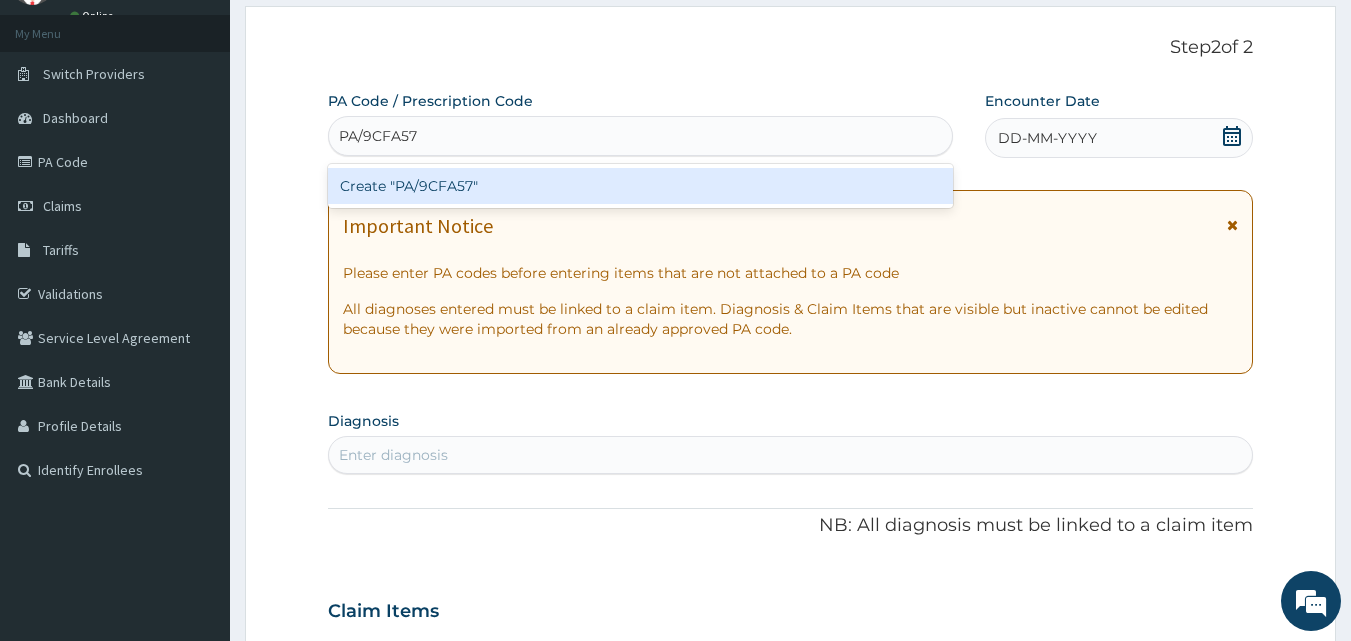 type 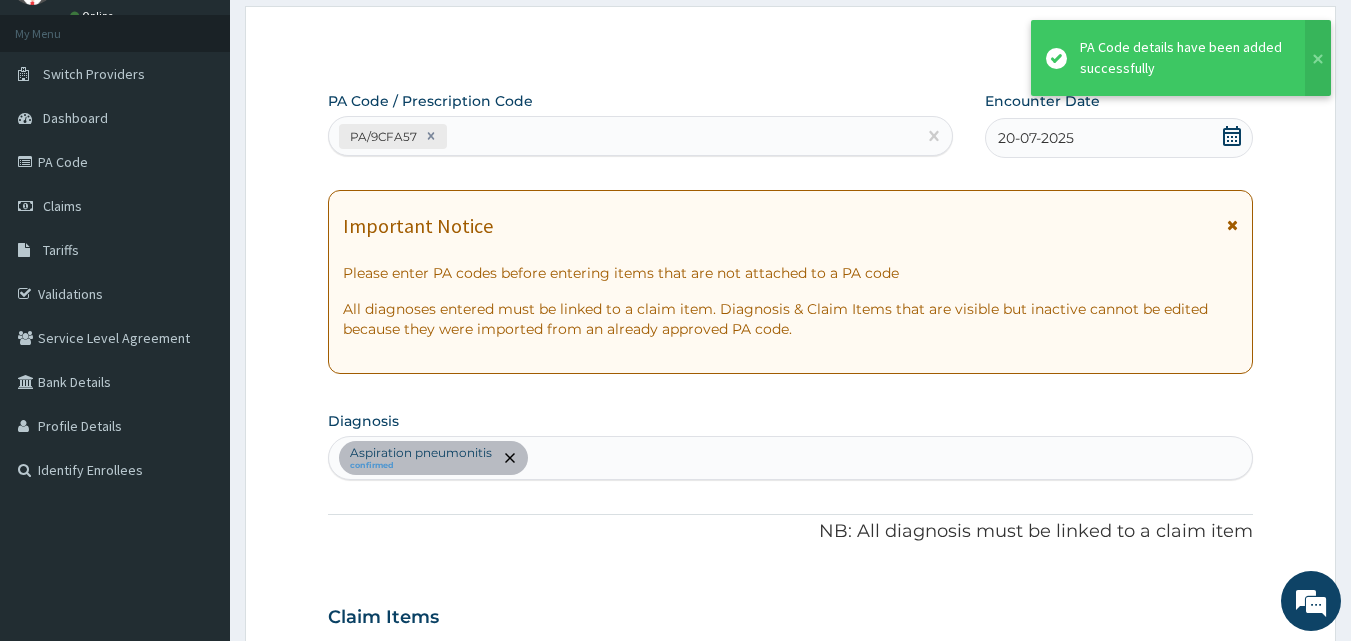 scroll, scrollTop: 512, scrollLeft: 0, axis: vertical 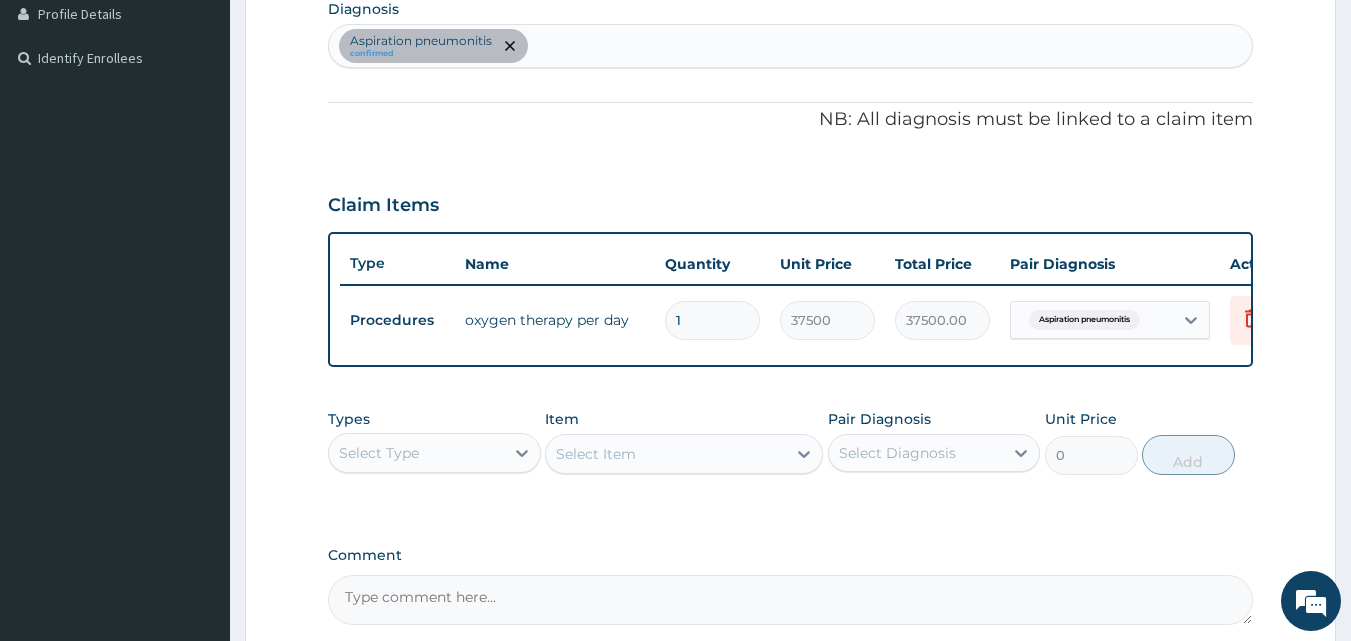 type on "1" 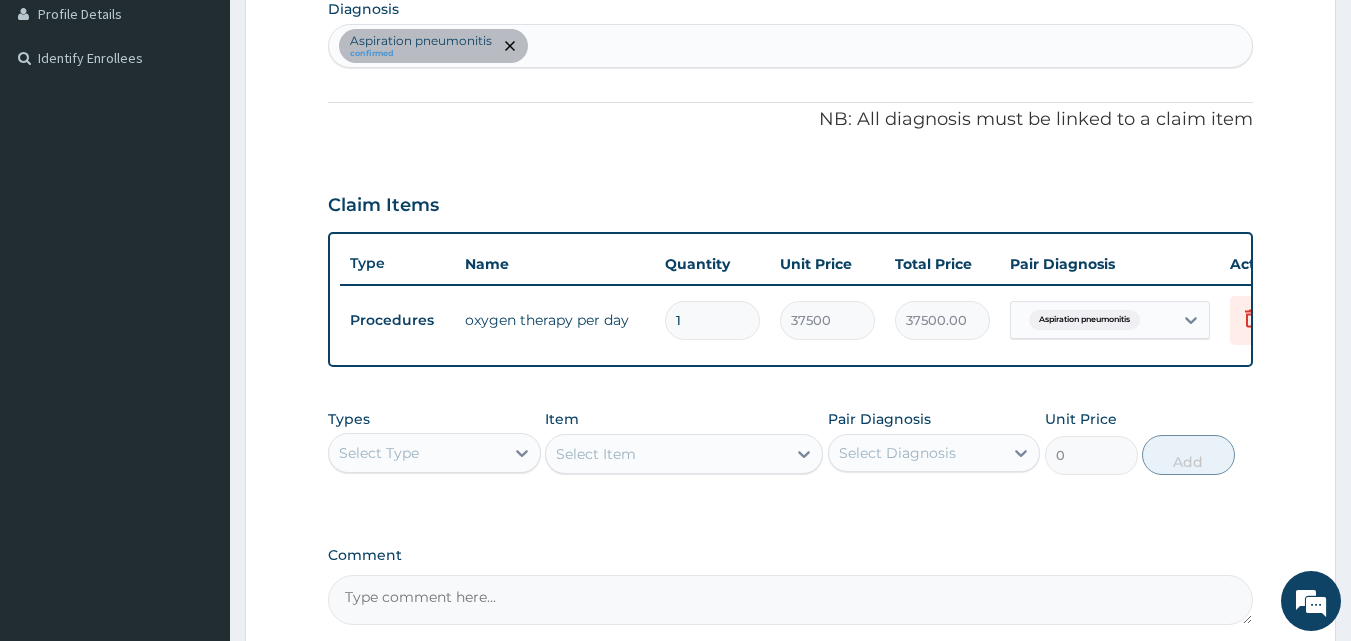 type on "37500.00" 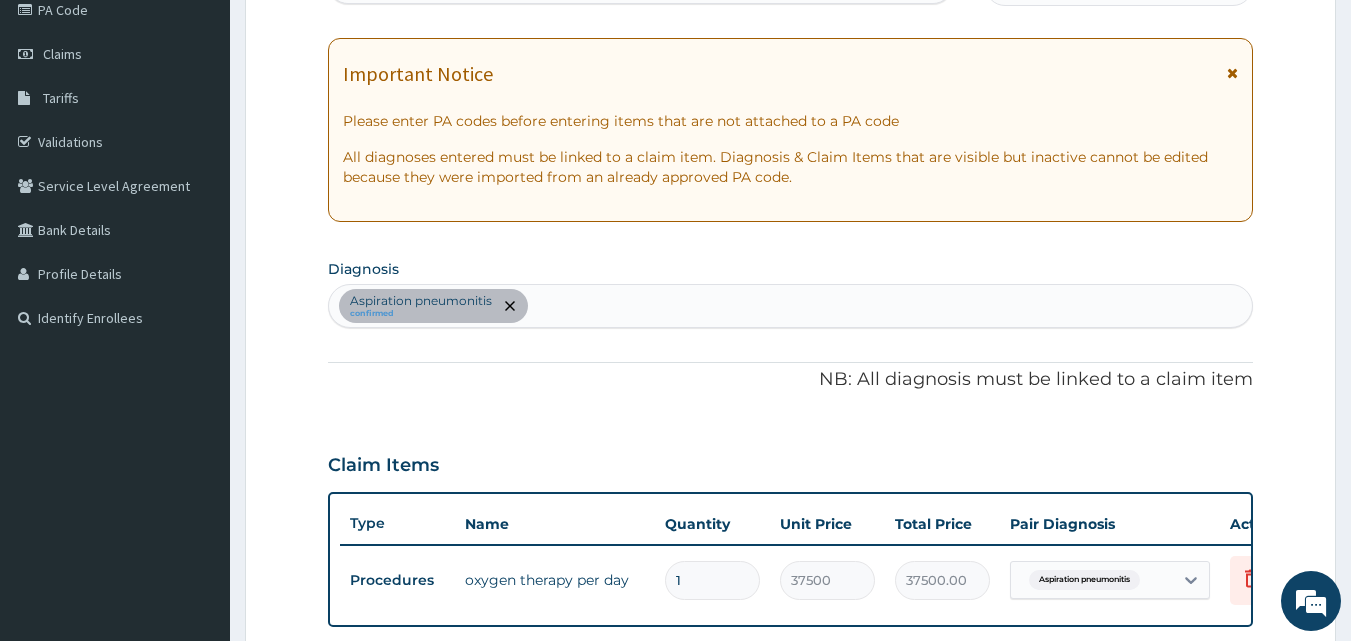 scroll, scrollTop: 212, scrollLeft: 0, axis: vertical 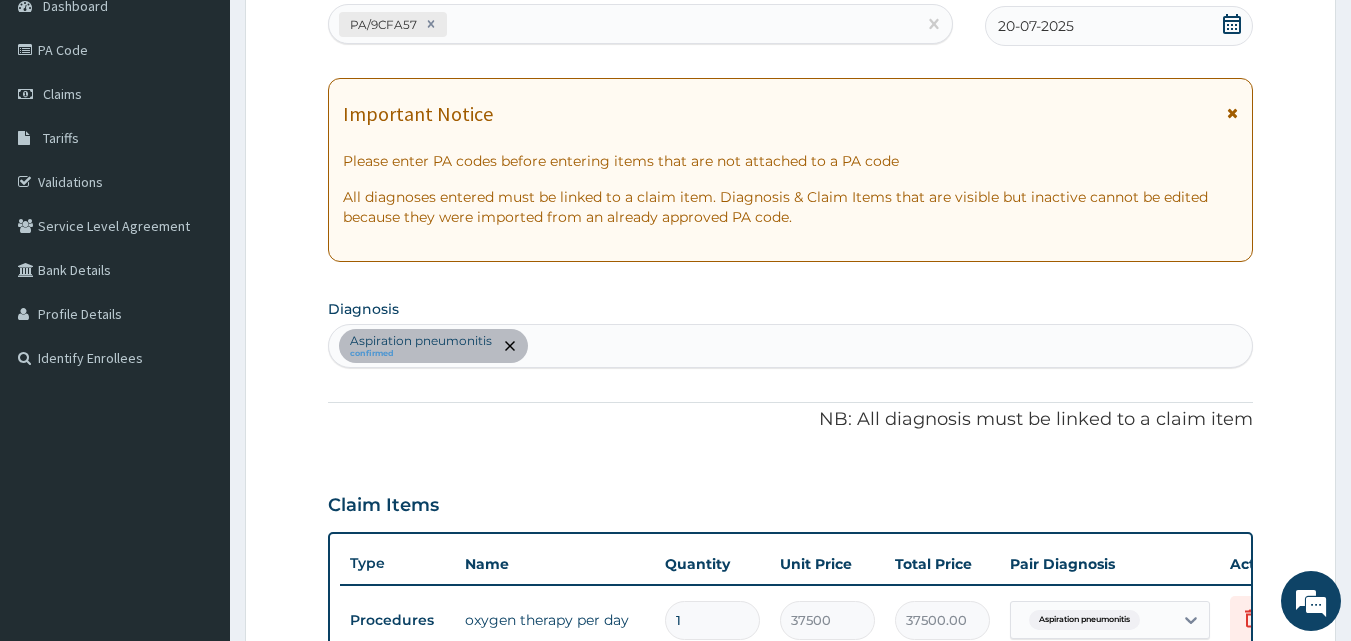 click on "PA/9CFA57" at bounding box center (623, 24) 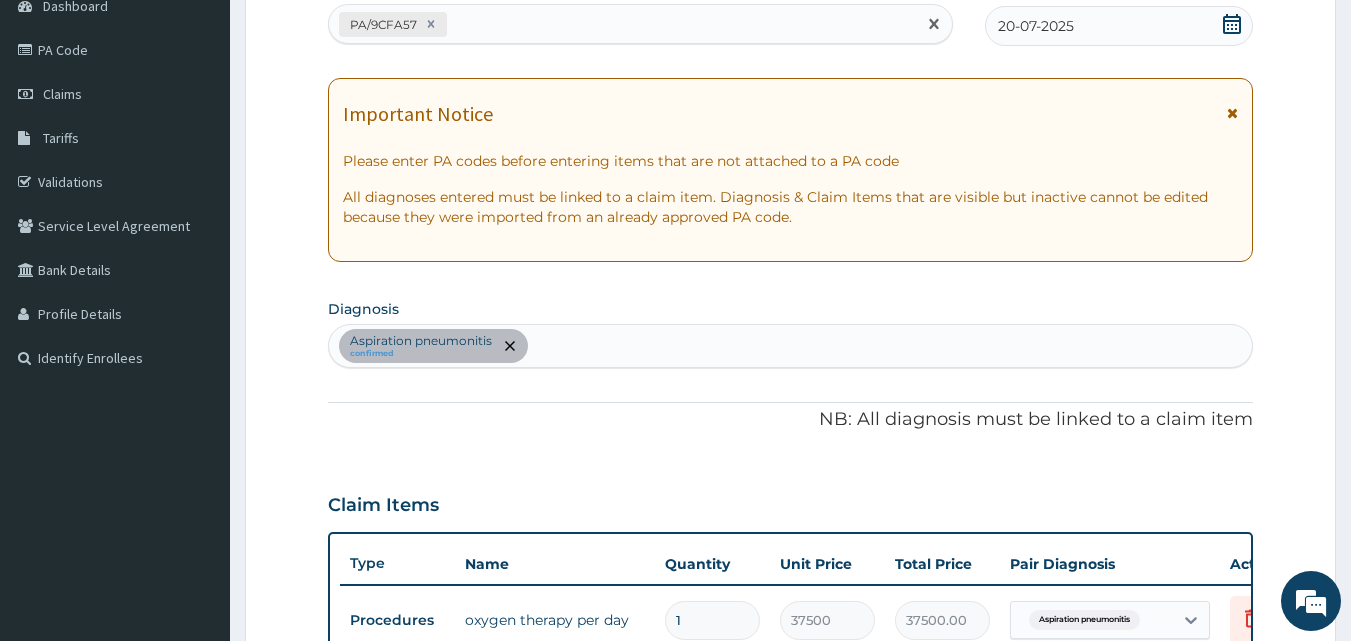 paste on "PA/C13A23" 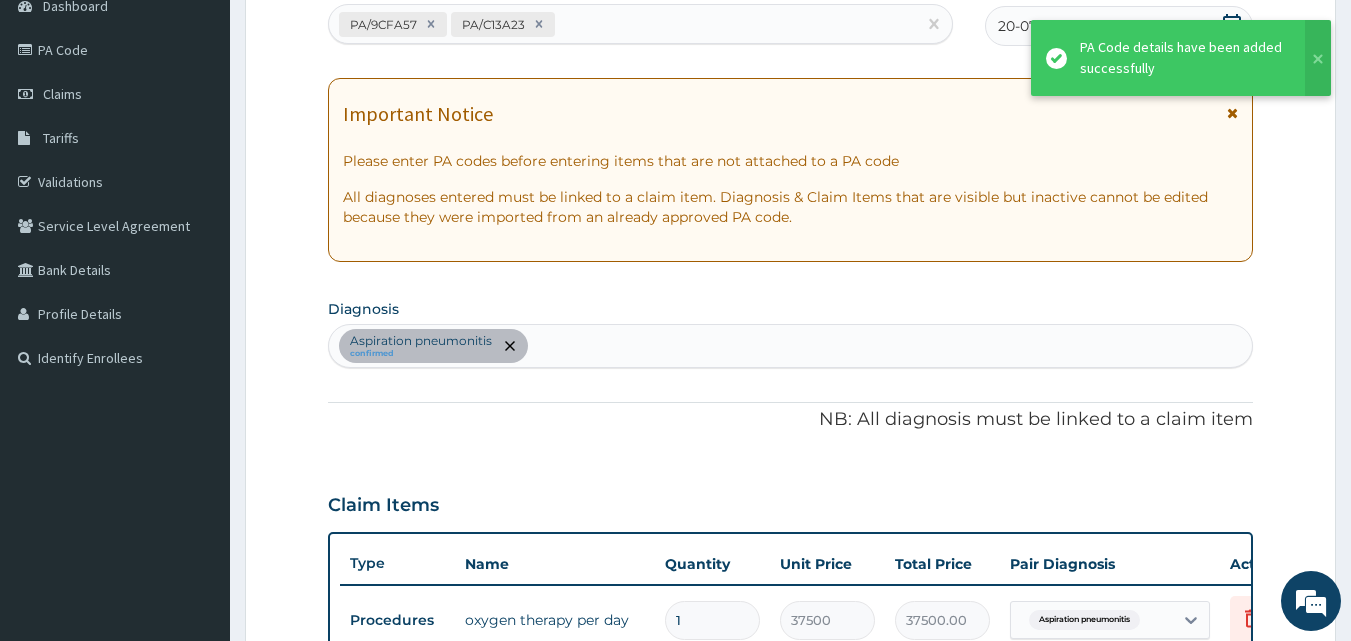 scroll, scrollTop: 581, scrollLeft: 0, axis: vertical 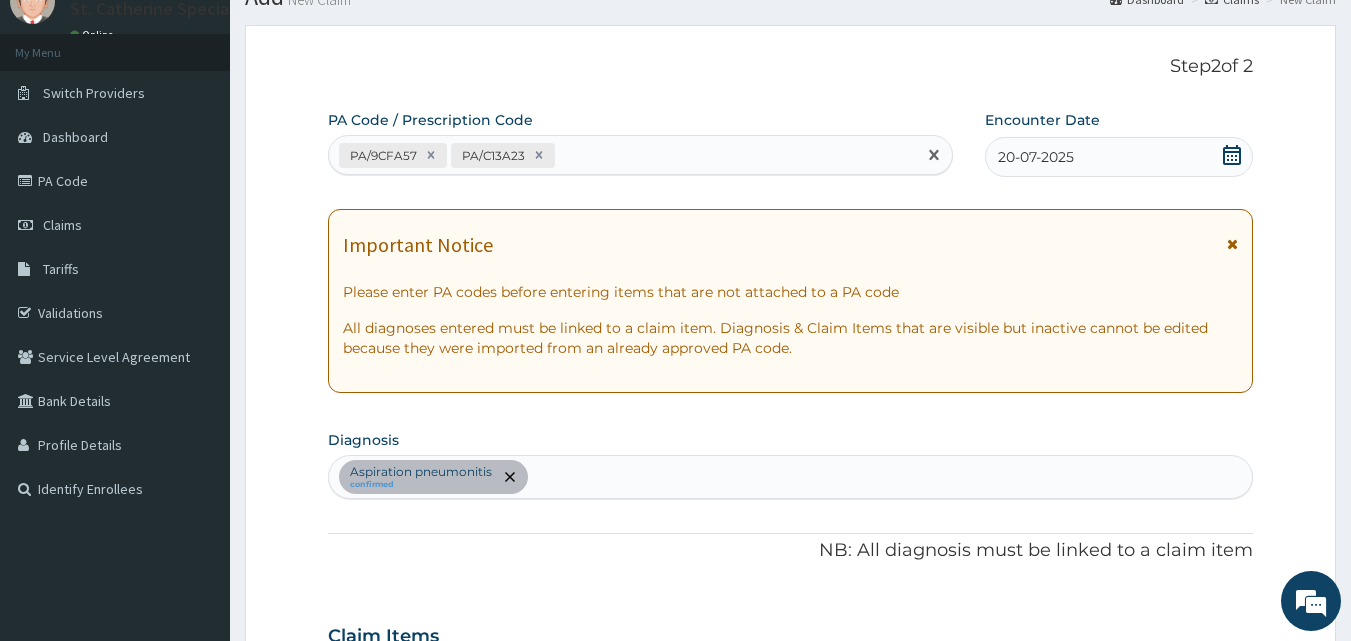 click on "PA/9CFA57 PA/C13A23" at bounding box center (623, 155) 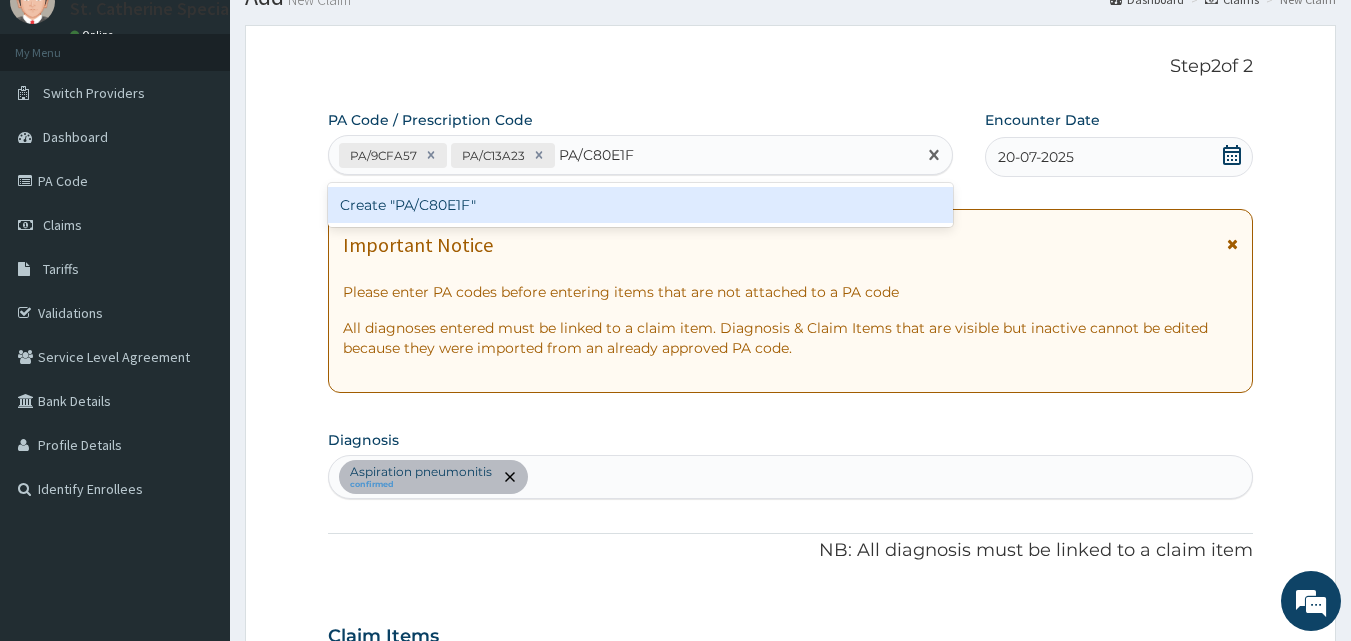 type 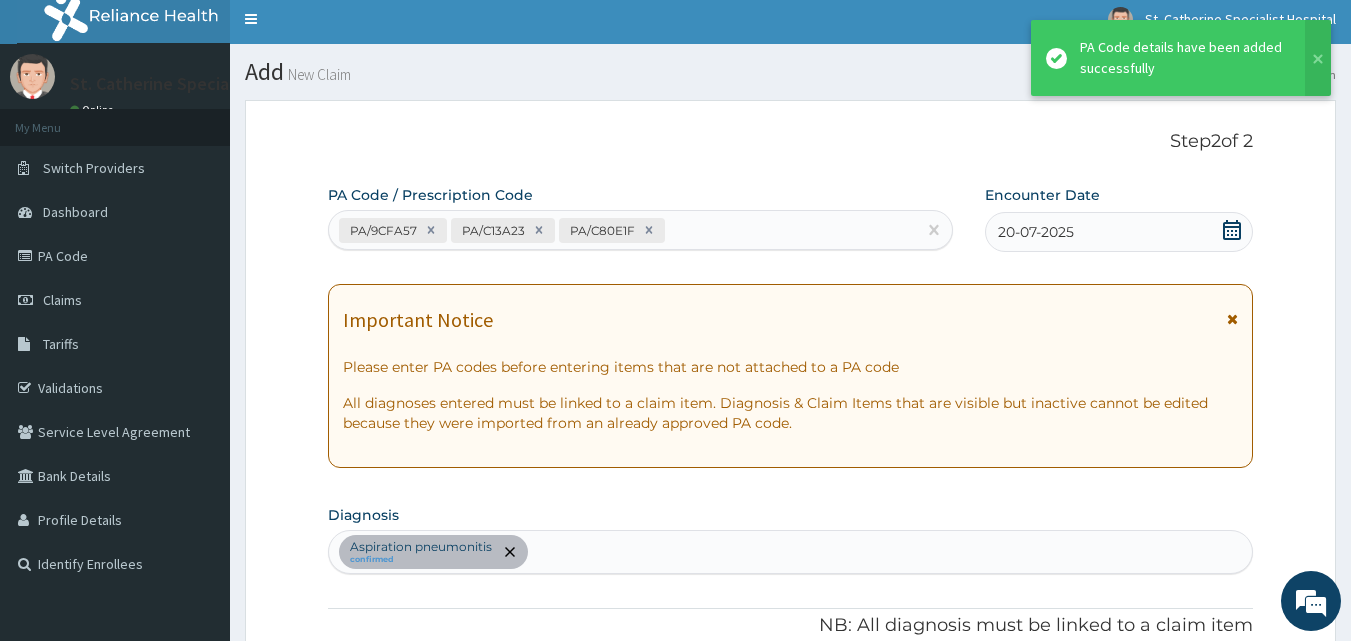 scroll, scrollTop: 0, scrollLeft: 0, axis: both 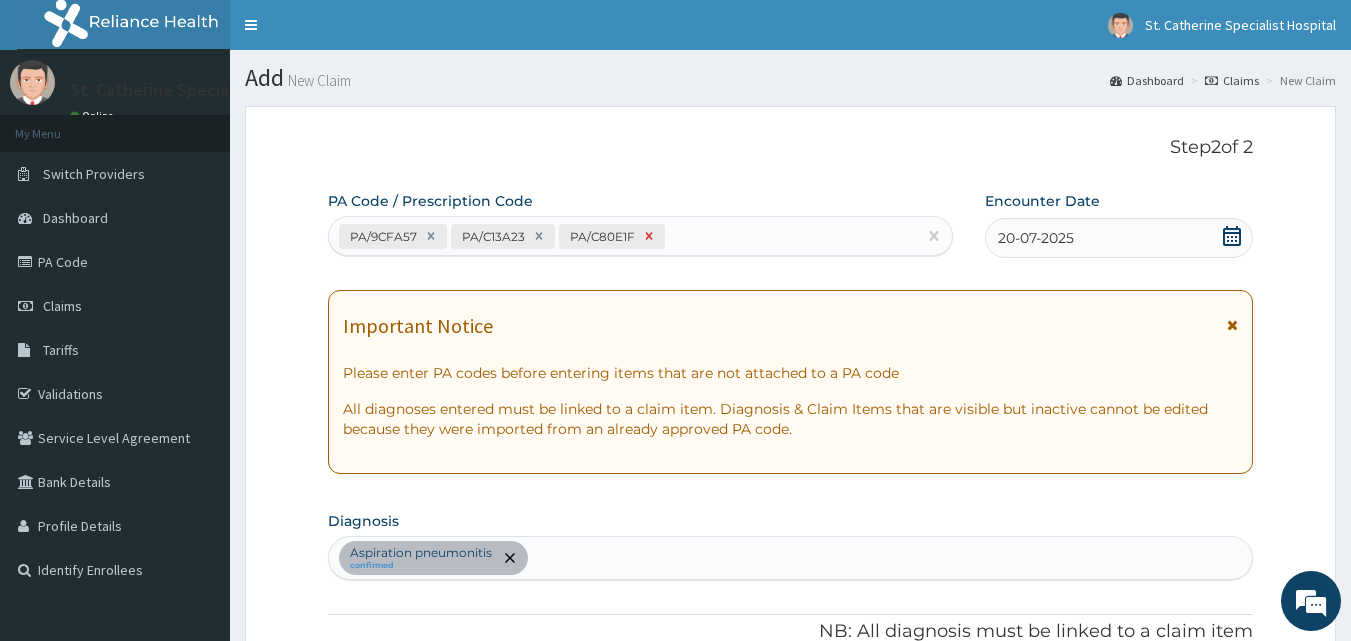 click 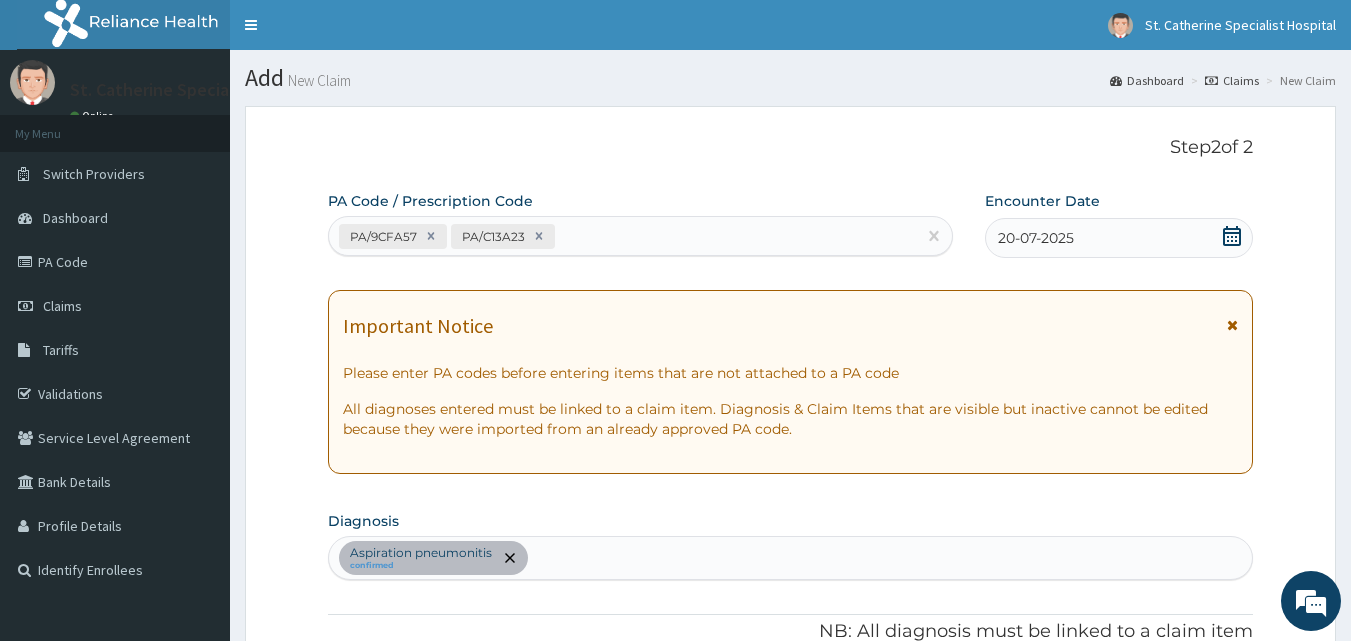 scroll, scrollTop: 581, scrollLeft: 0, axis: vertical 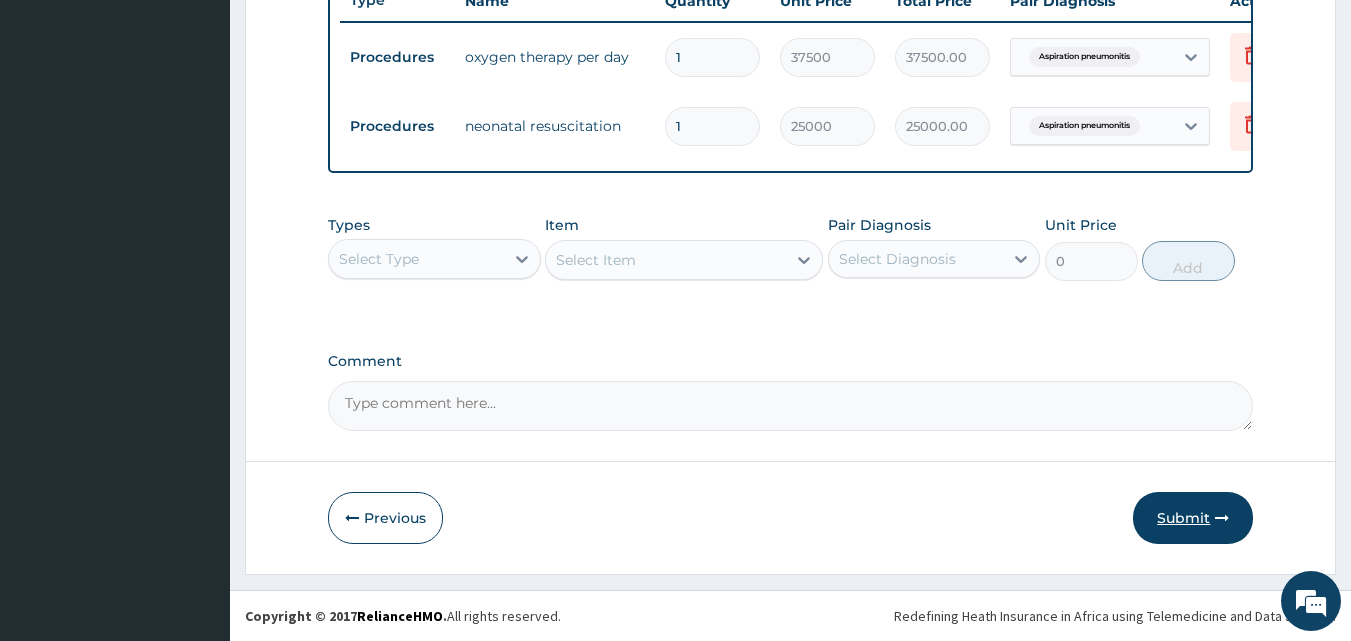 click on "Submit" at bounding box center [1193, 518] 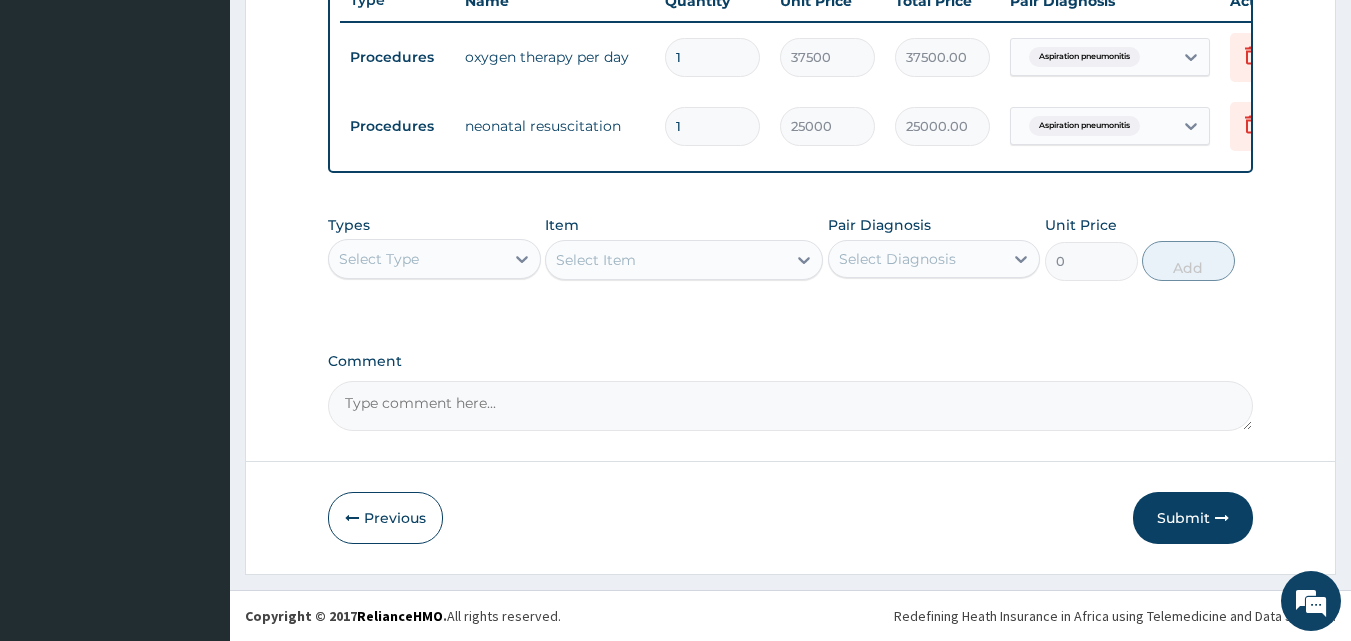 scroll, scrollTop: 76, scrollLeft: 0, axis: vertical 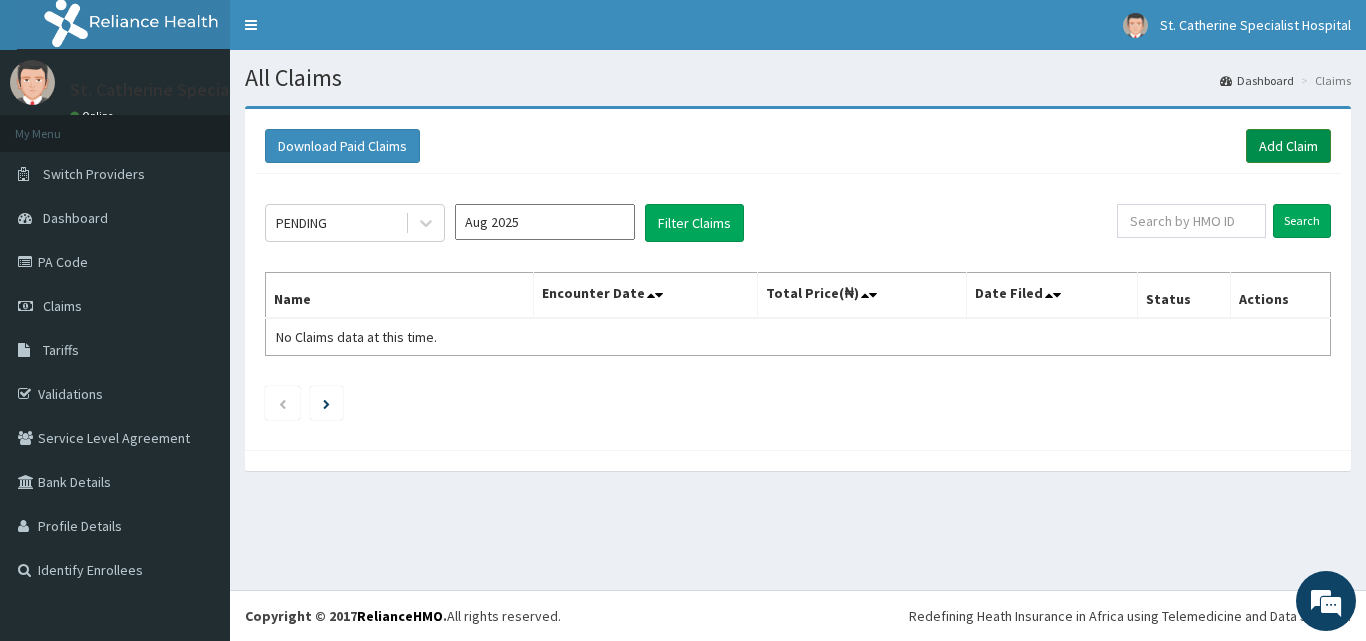 click on "Add Claim" at bounding box center (1288, 146) 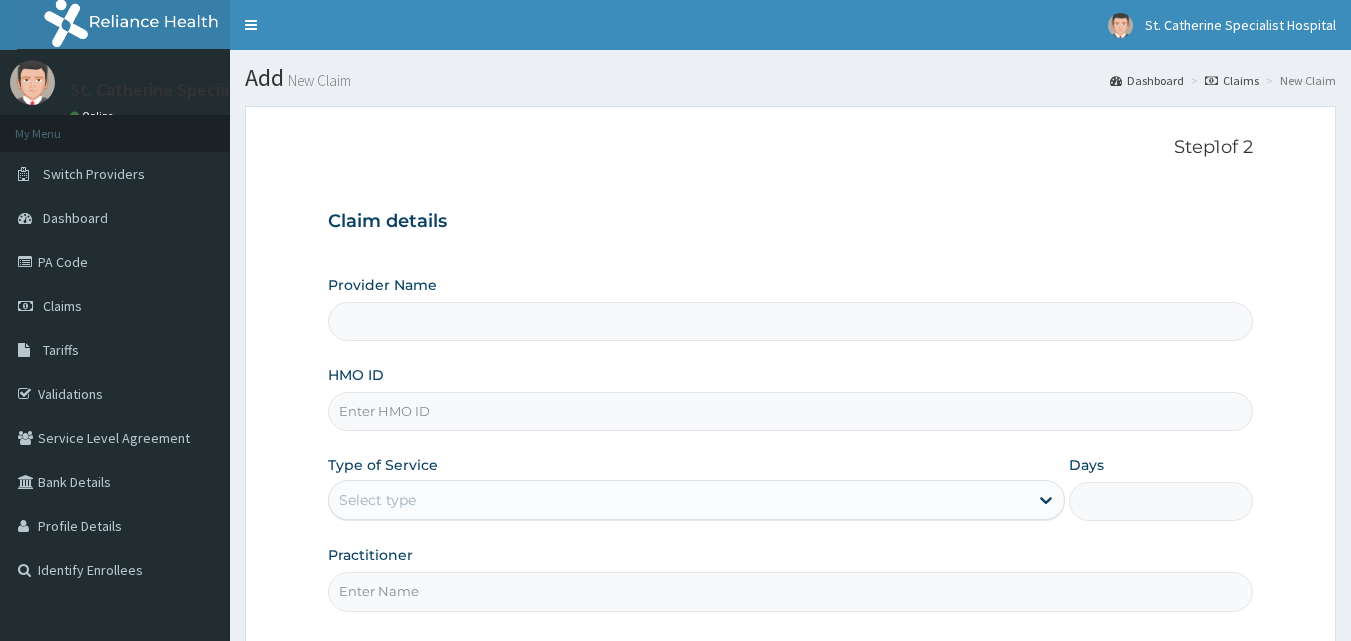 scroll, scrollTop: 0, scrollLeft: 0, axis: both 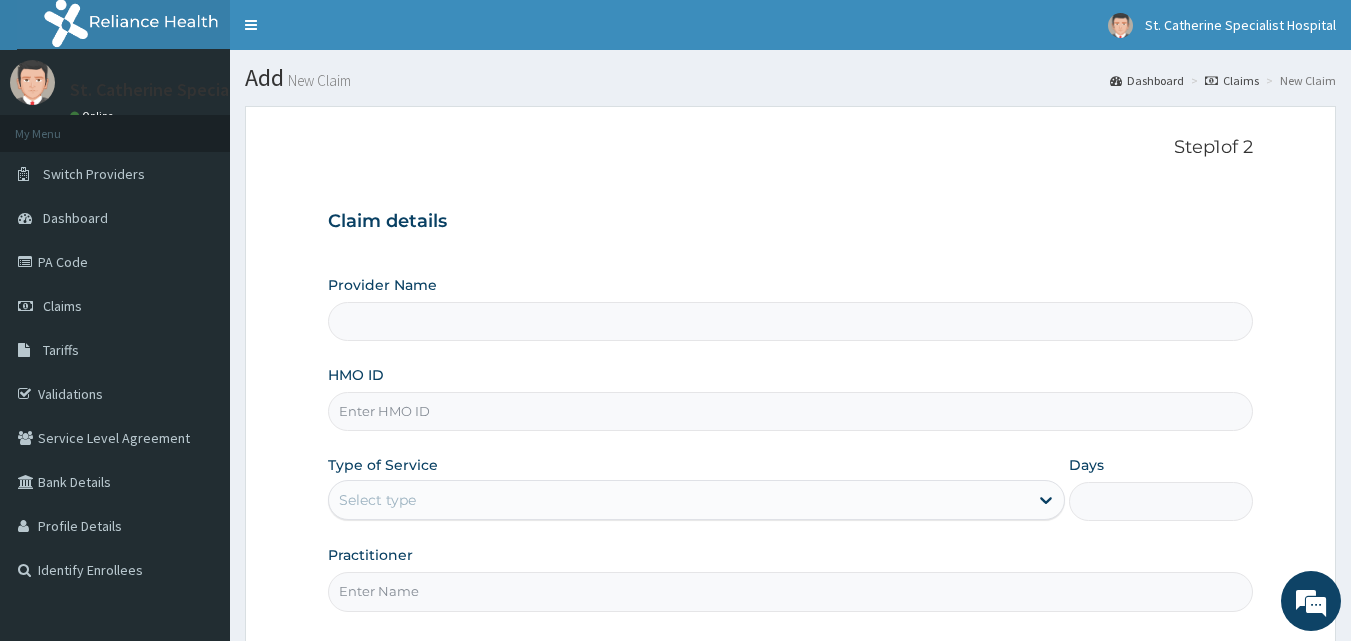 type on "ST. Catherine's Specialist Hospital -Rivers" 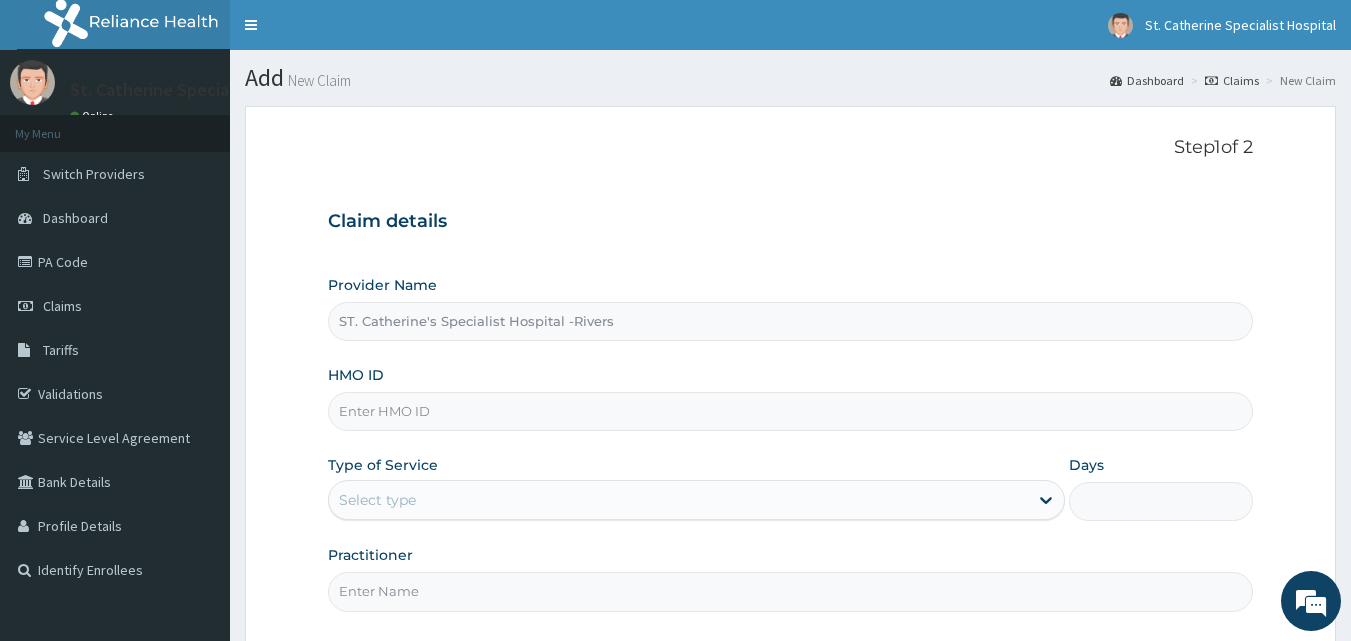 click on "HMO ID" at bounding box center (791, 411) 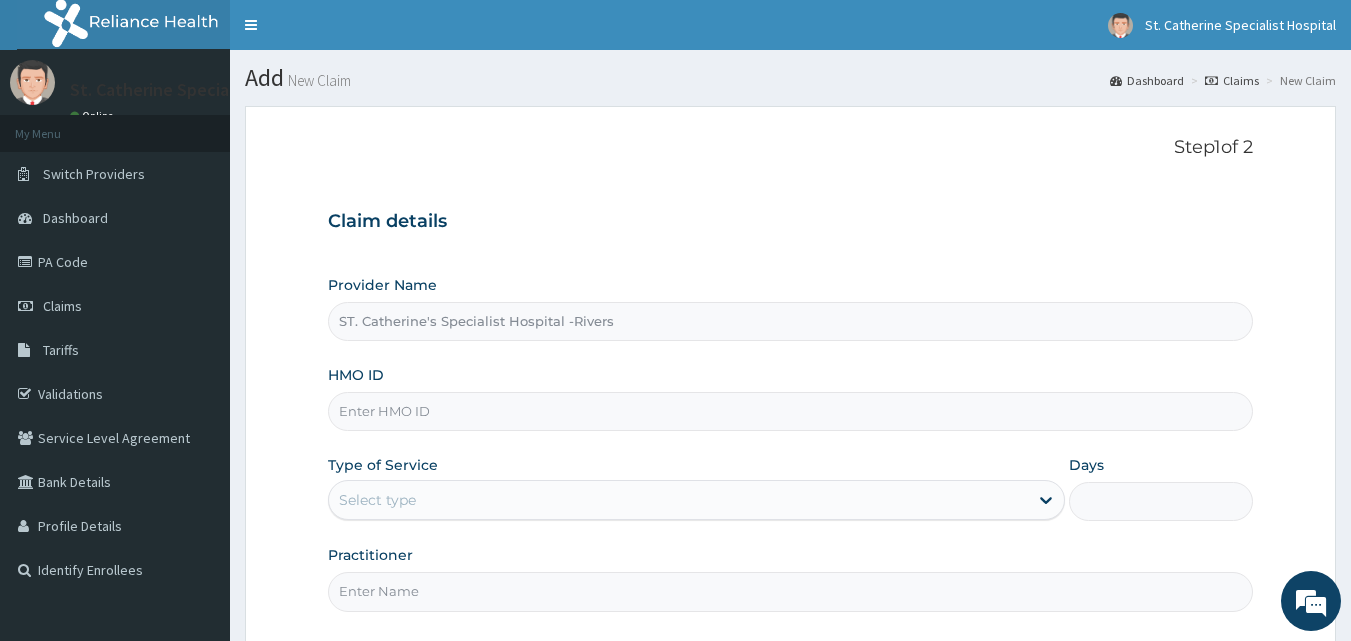 paste on "EDE/10056/C" 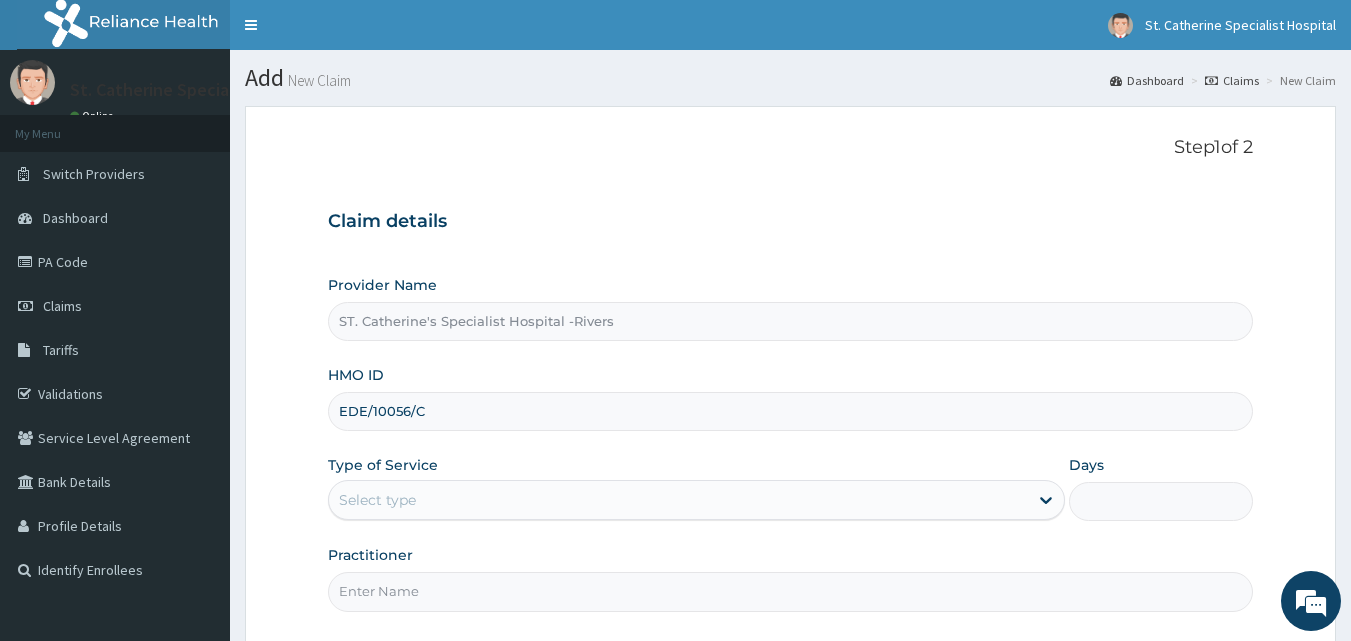 type on "EDE/10056/C" 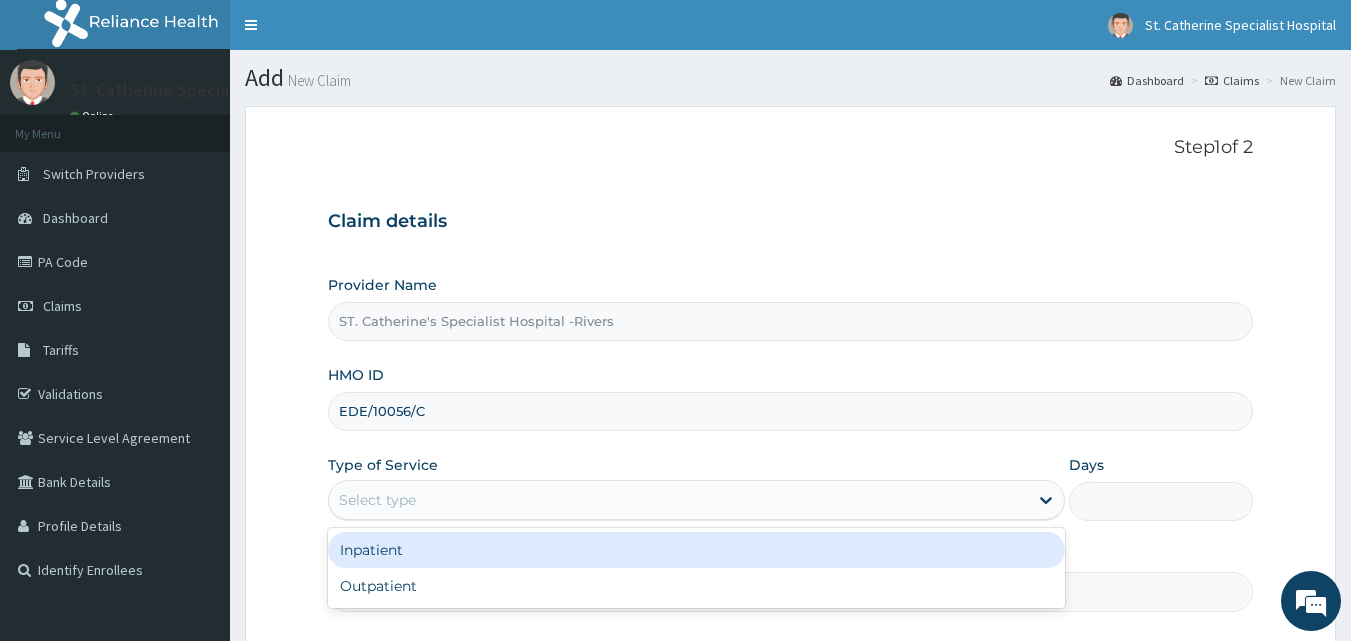 click on "Select type" at bounding box center (377, 500) 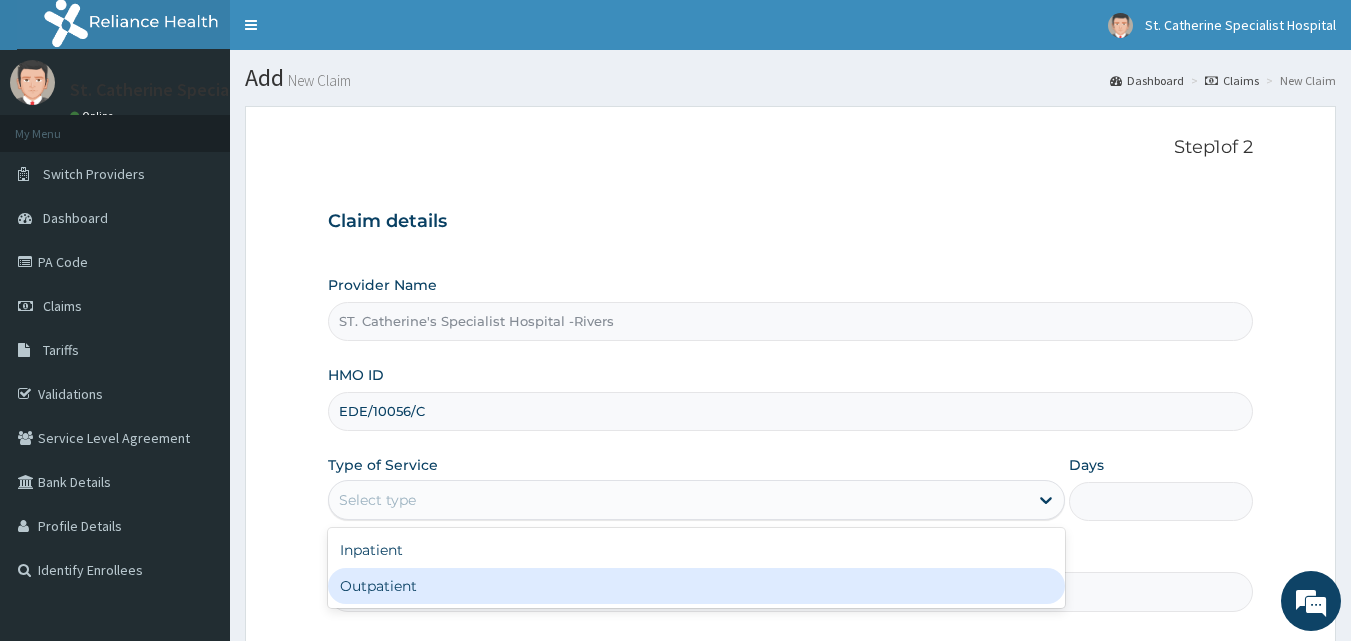 click on "Outpatient" at bounding box center (696, 586) 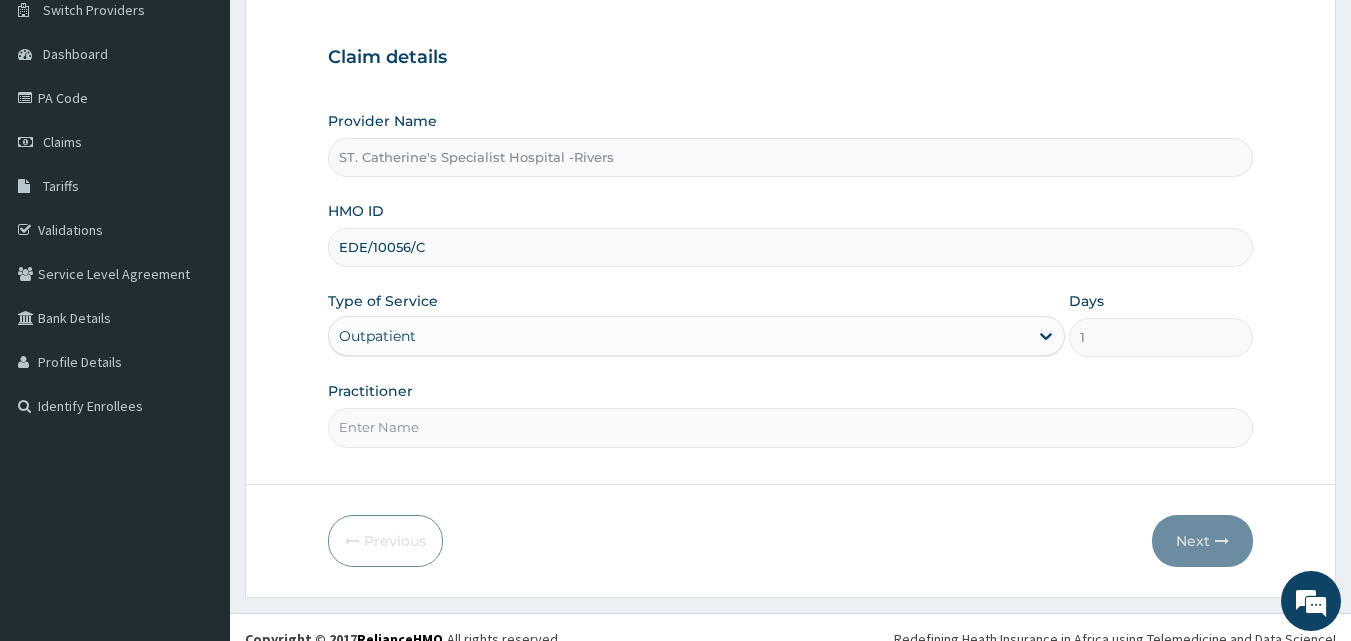 scroll, scrollTop: 187, scrollLeft: 0, axis: vertical 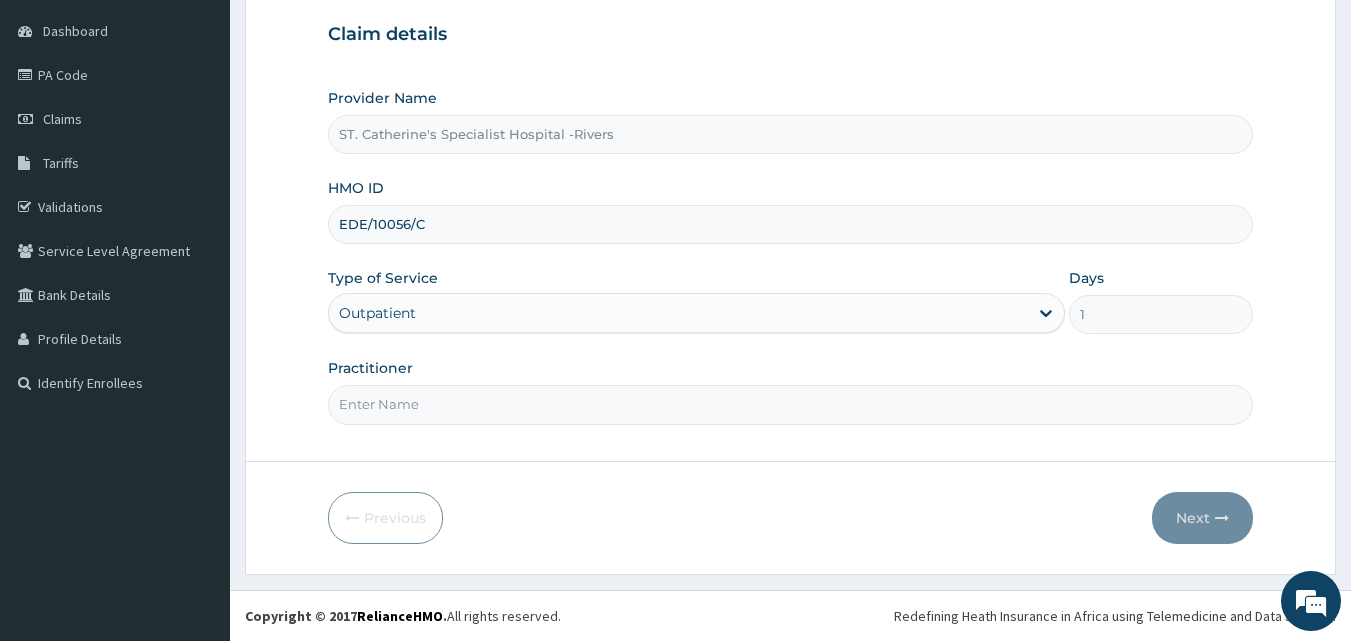 click on "Outpatient" at bounding box center [678, 313] 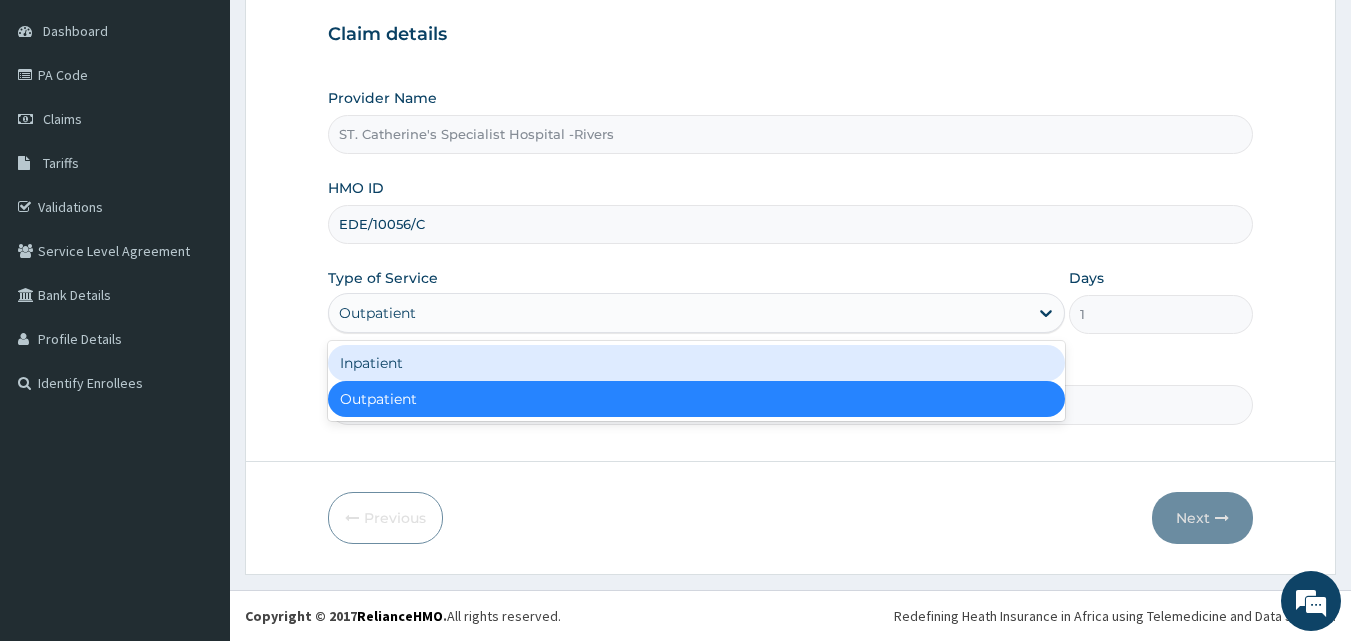 click on "Inpatient" at bounding box center [696, 363] 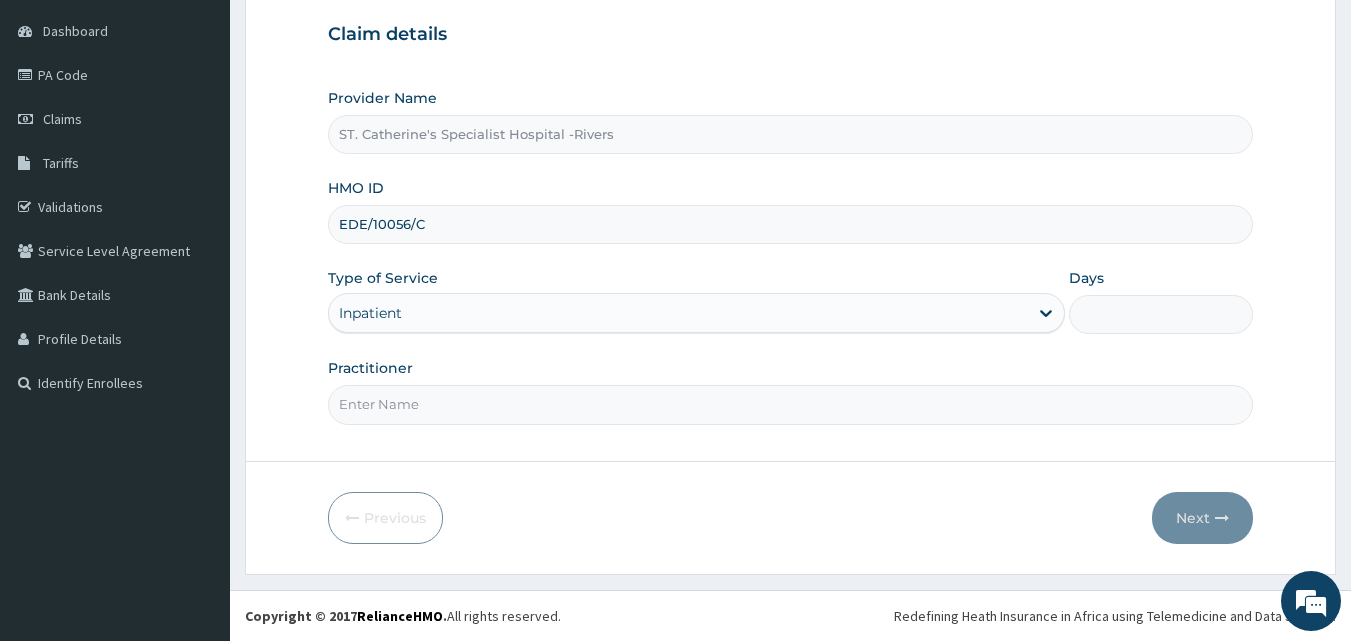 click on "Practitioner" at bounding box center (791, 404) 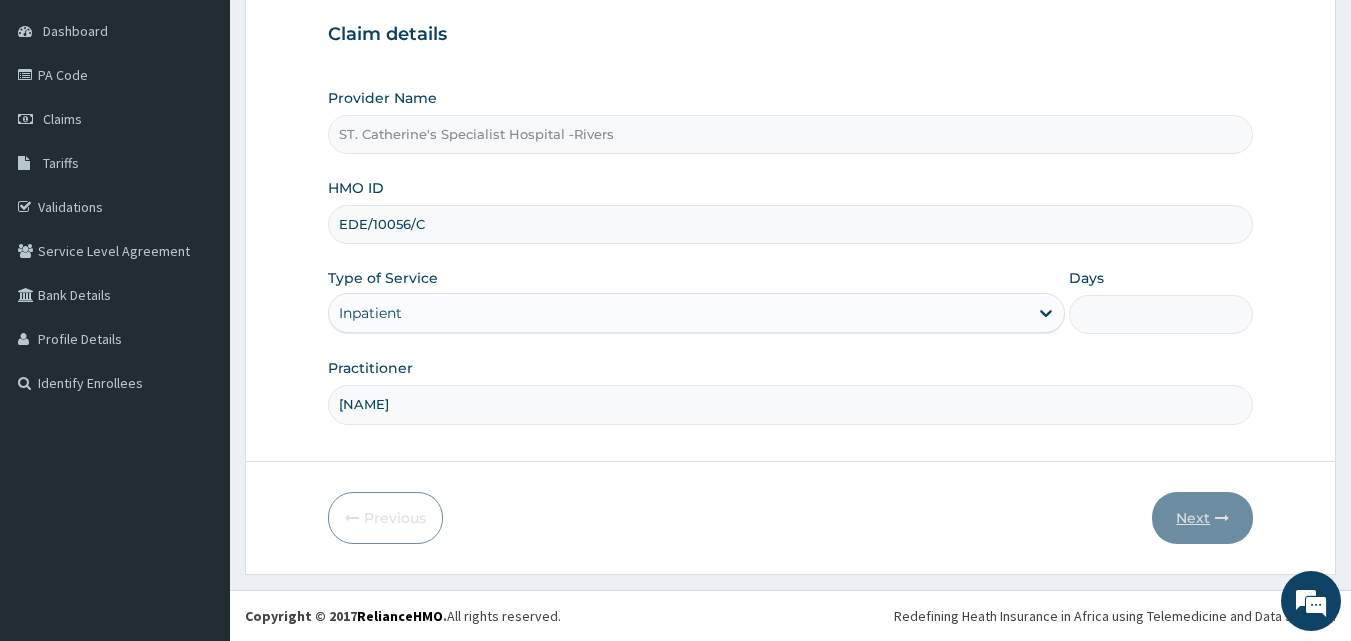 scroll, scrollTop: 0, scrollLeft: 0, axis: both 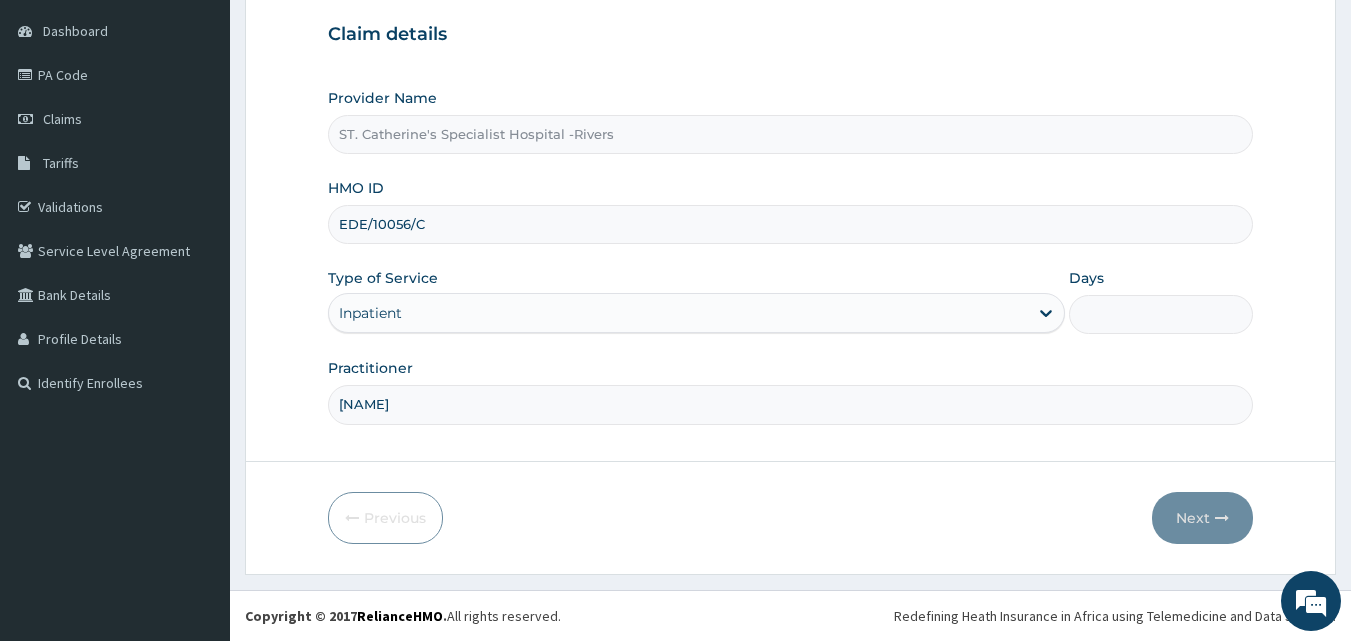 drag, startPoint x: 1172, startPoint y: 315, endPoint x: 1162, endPoint y: 319, distance: 10.770329 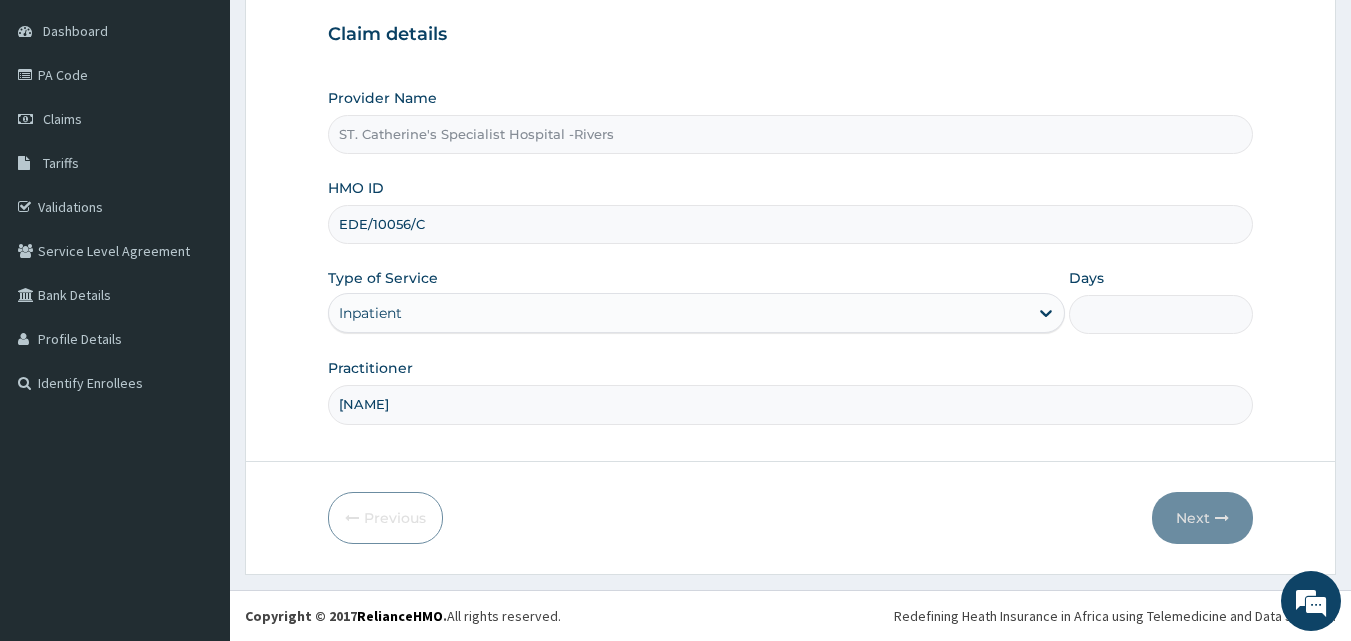 type on "2" 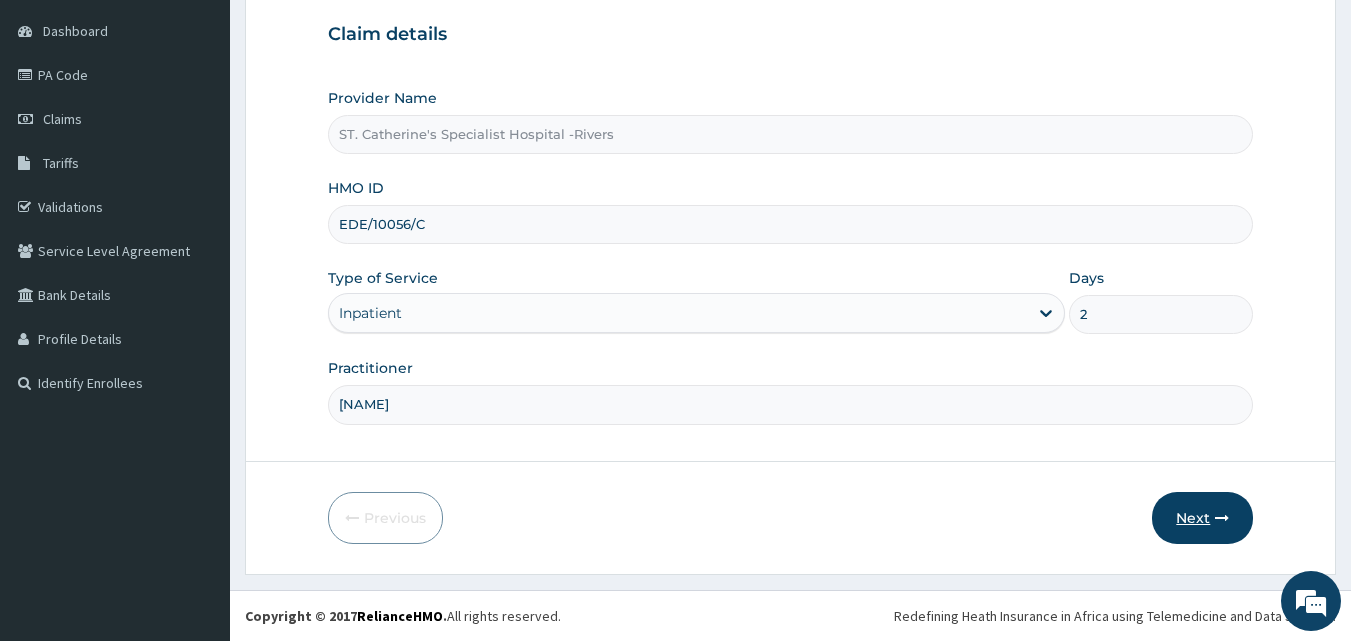 click on "Next" at bounding box center (1202, 518) 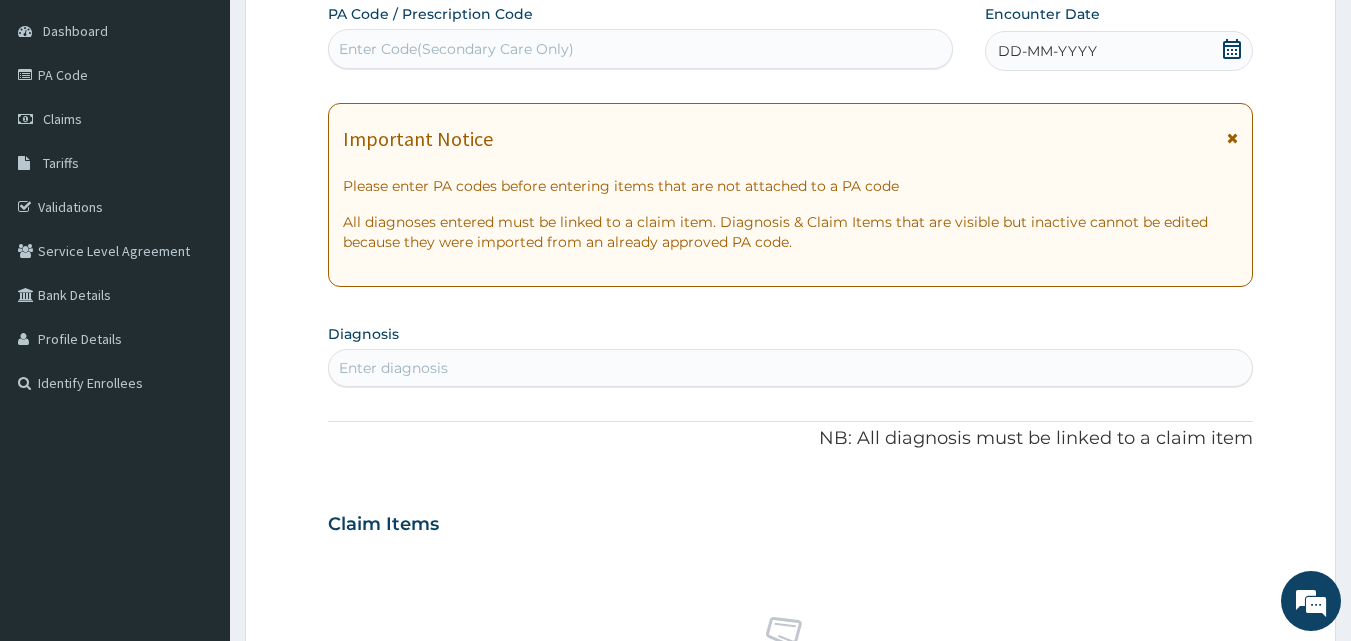 click on "Enter Code(Secondary Care Only)" at bounding box center (641, 49) 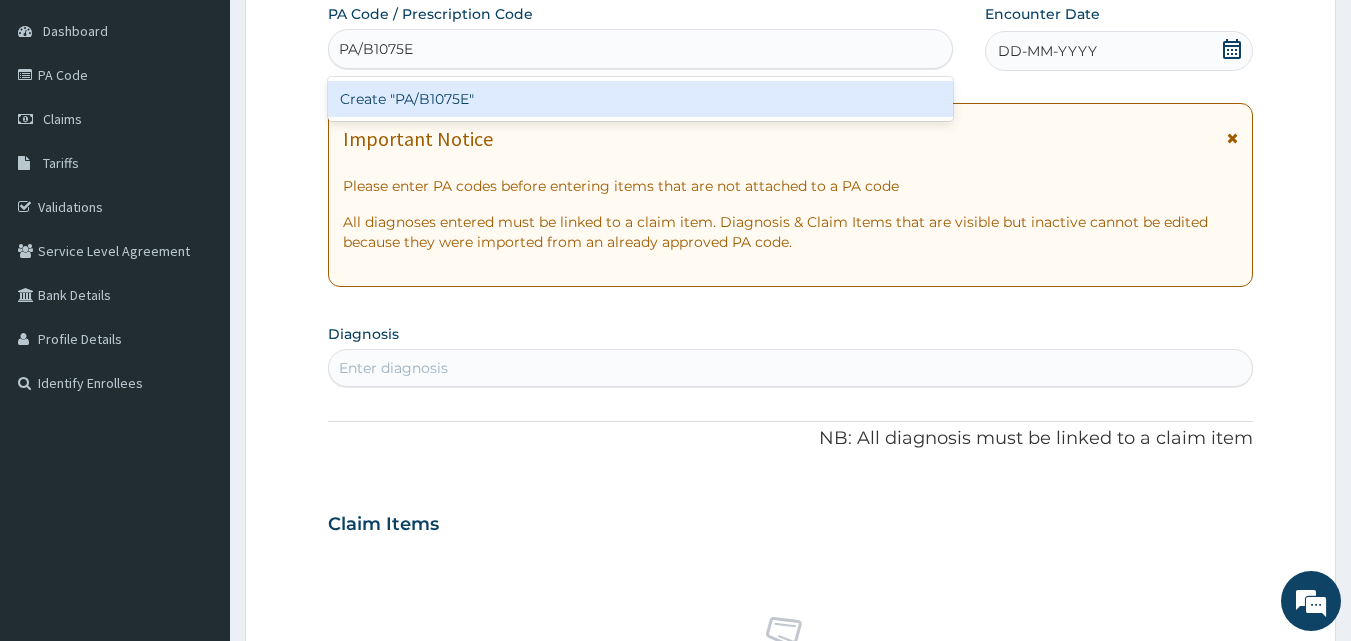 type 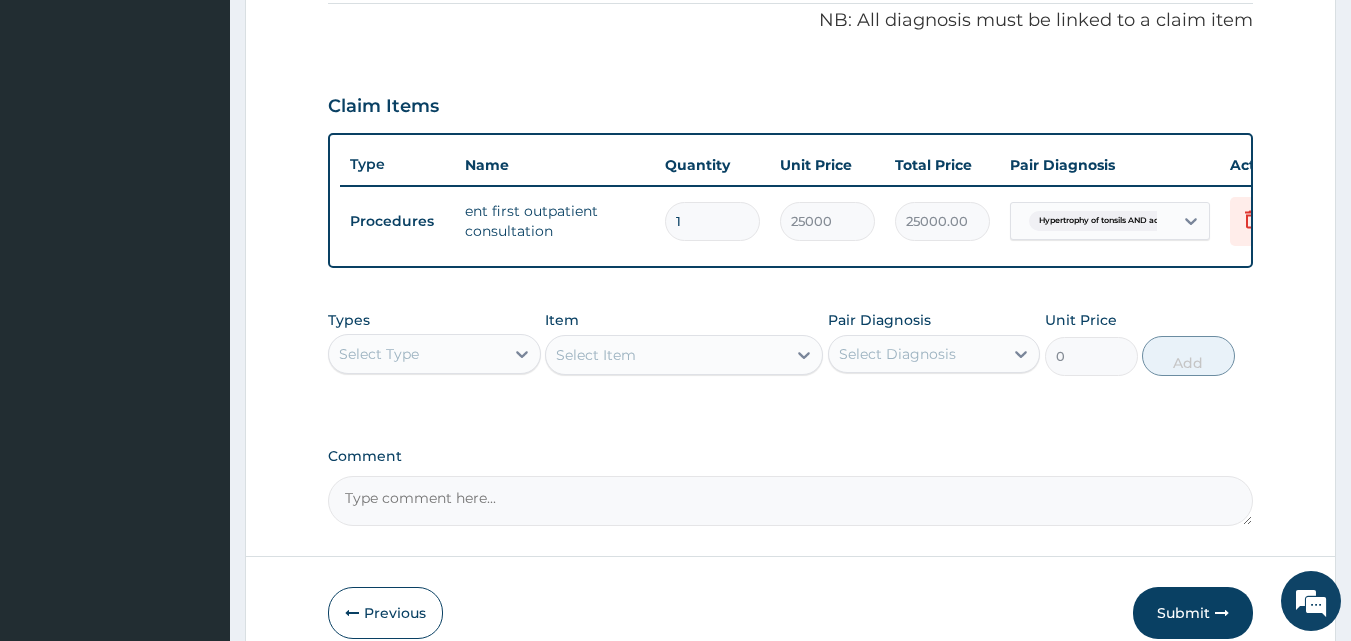 scroll, scrollTop: 721, scrollLeft: 0, axis: vertical 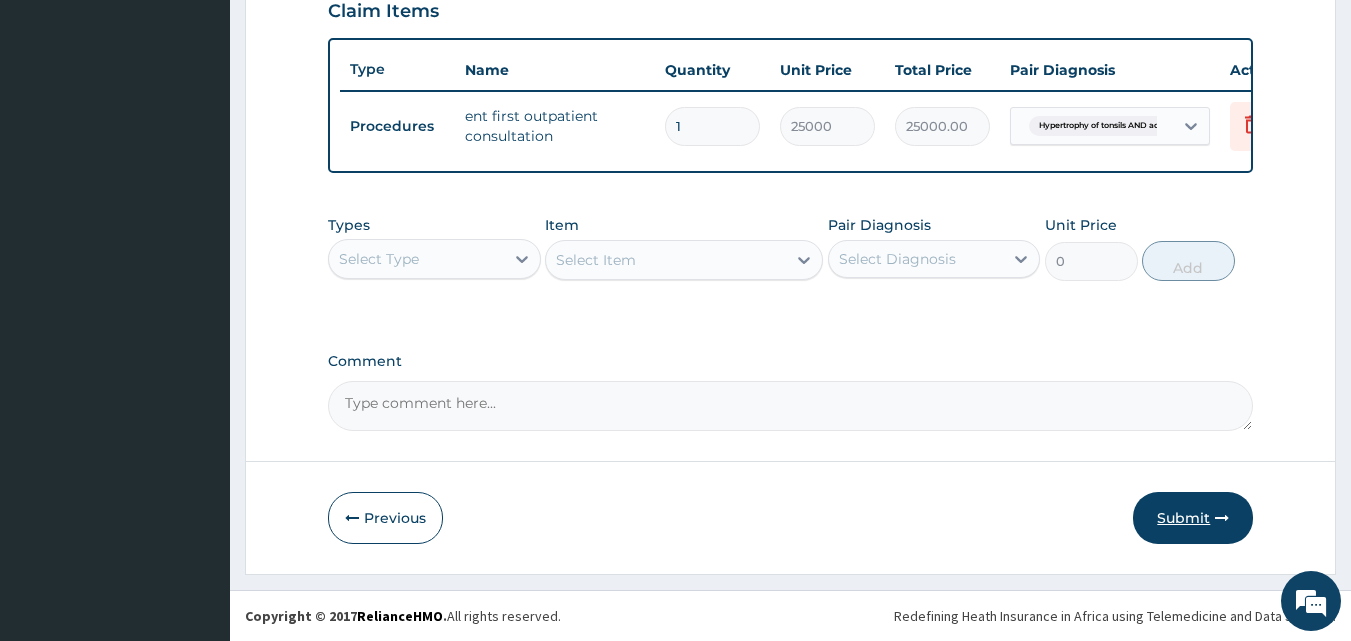 click on "Submit" at bounding box center (1193, 518) 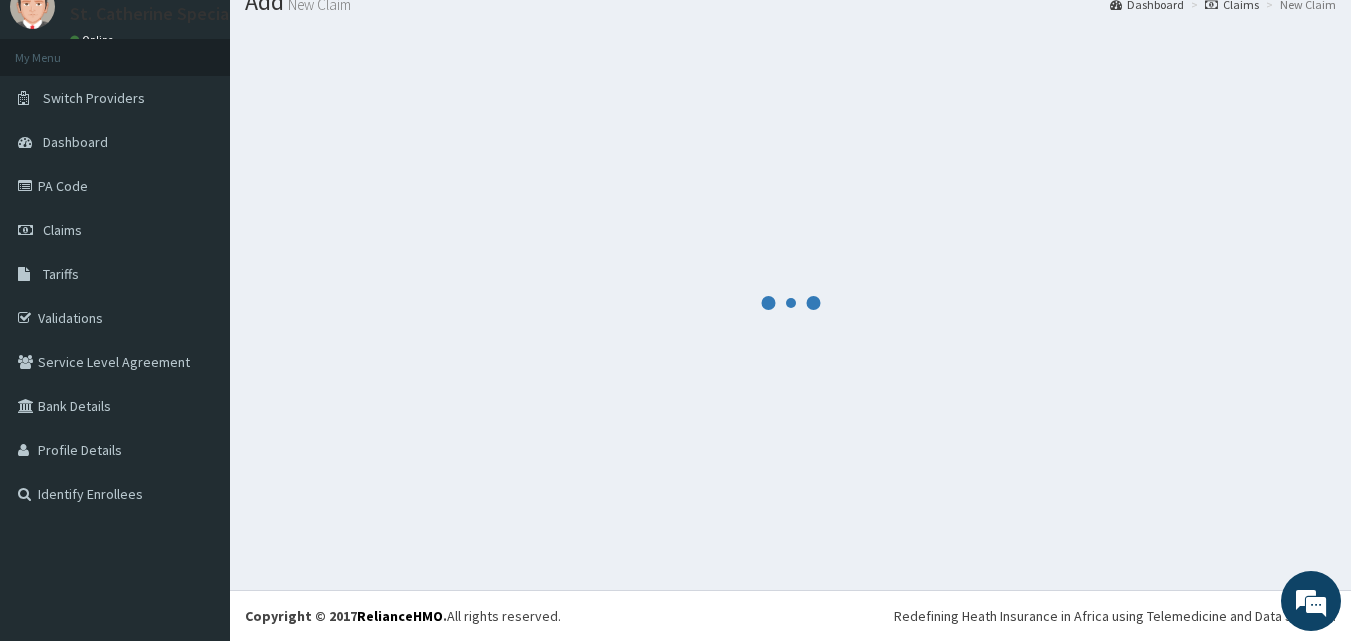 scroll, scrollTop: 721, scrollLeft: 0, axis: vertical 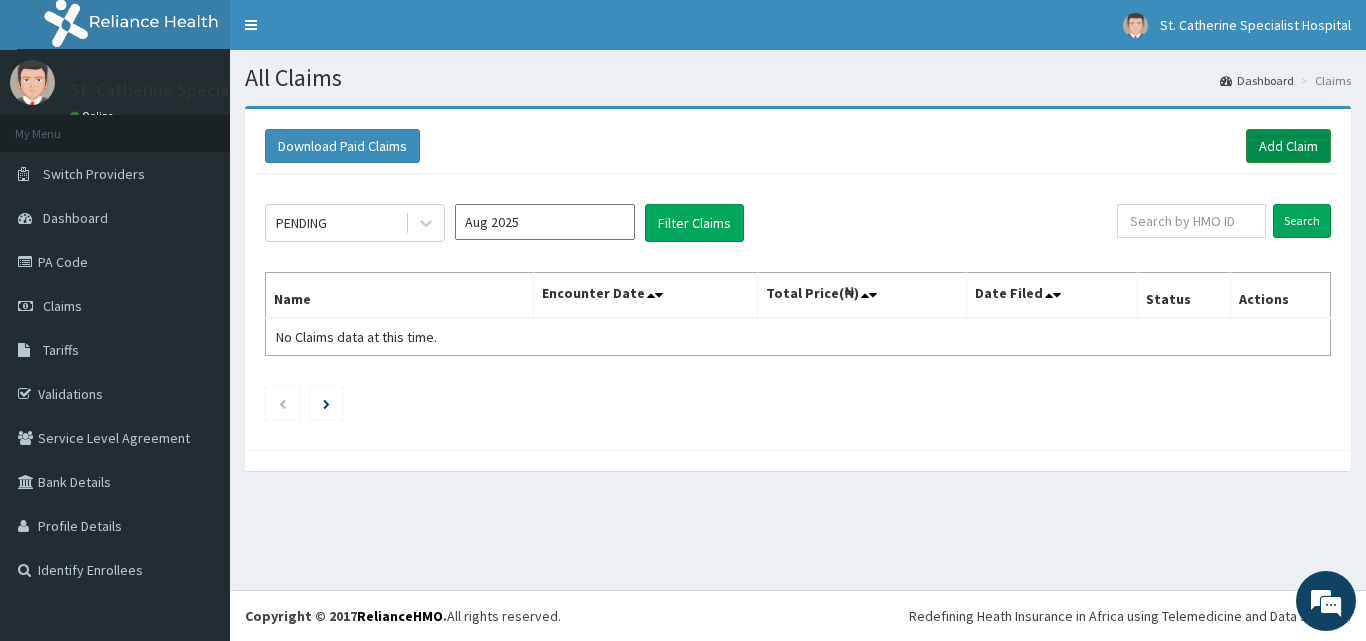 click on "Add Claim" at bounding box center [1288, 146] 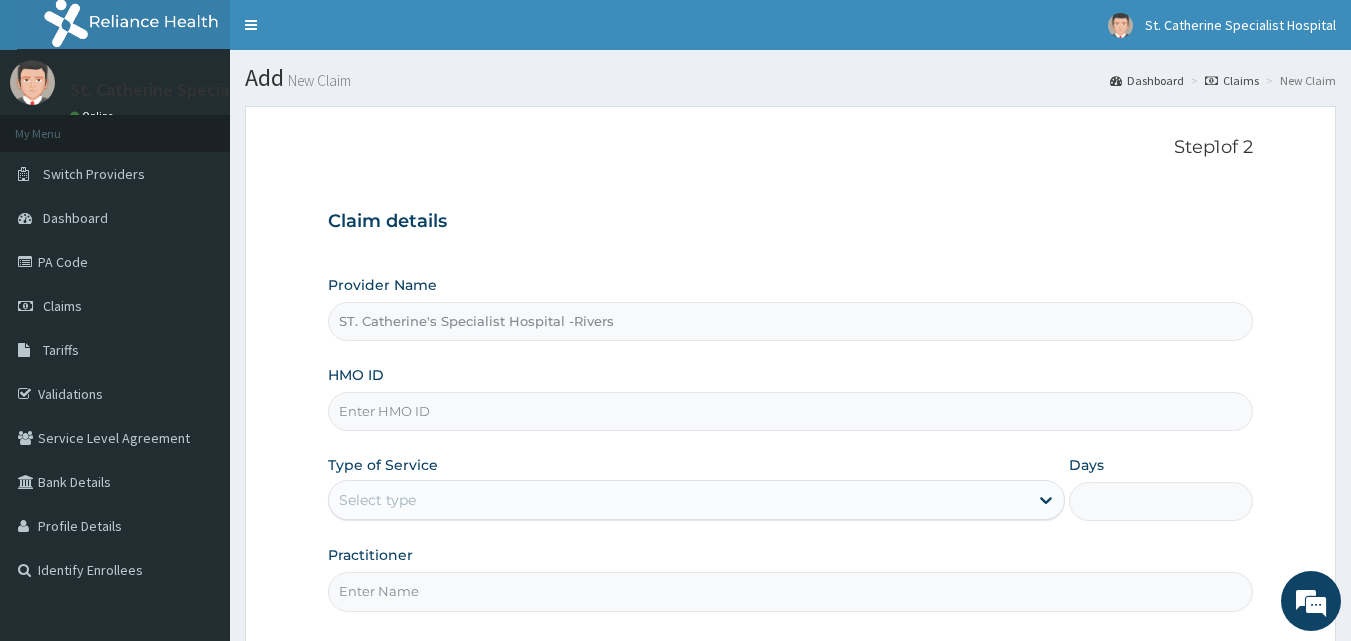 scroll, scrollTop: 0, scrollLeft: 0, axis: both 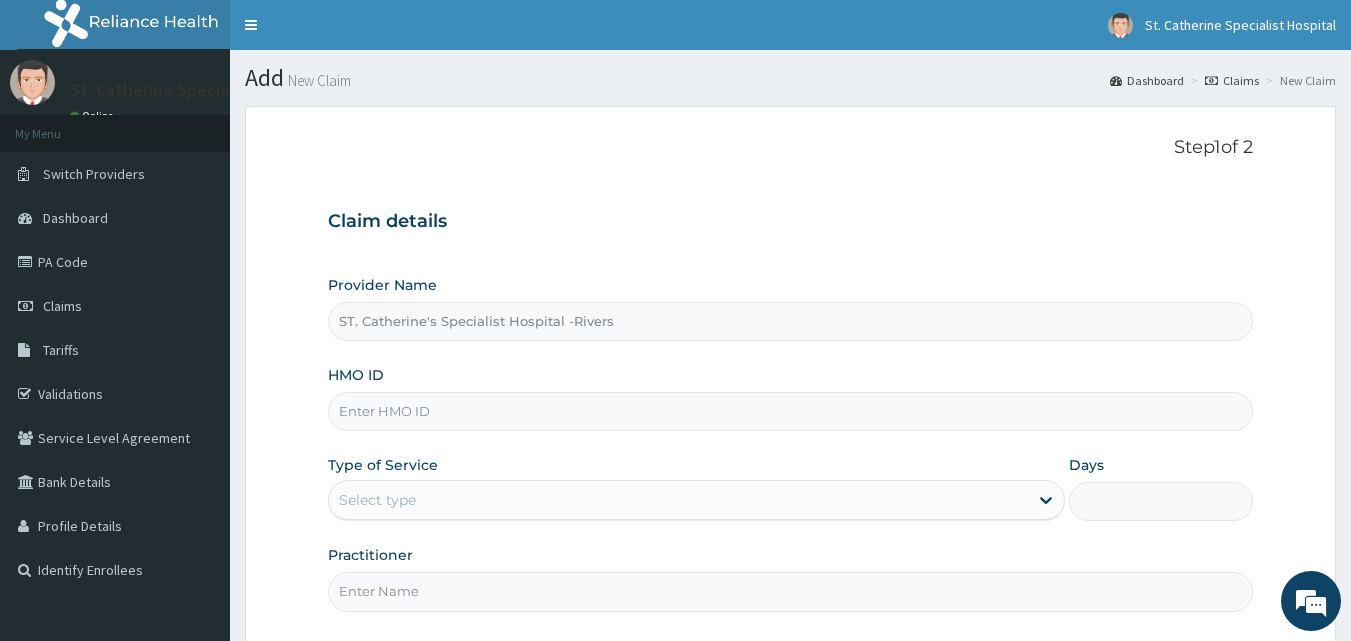 click on "HMO ID" at bounding box center (791, 411) 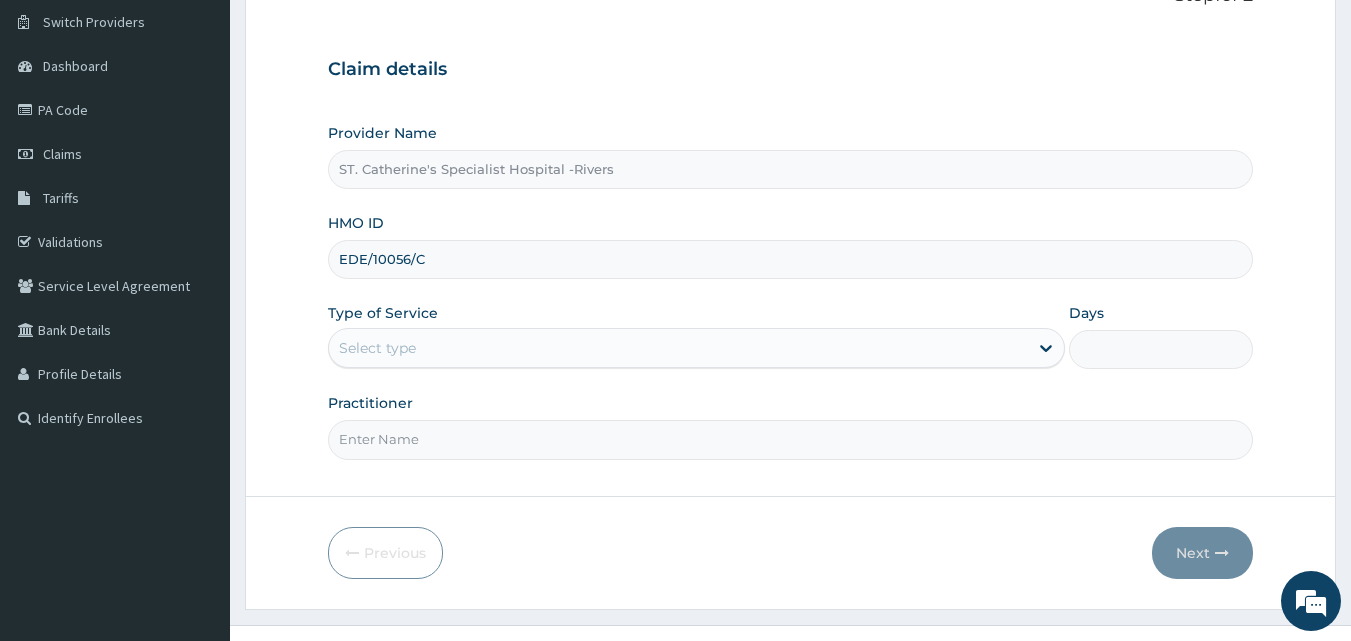 scroll, scrollTop: 187, scrollLeft: 0, axis: vertical 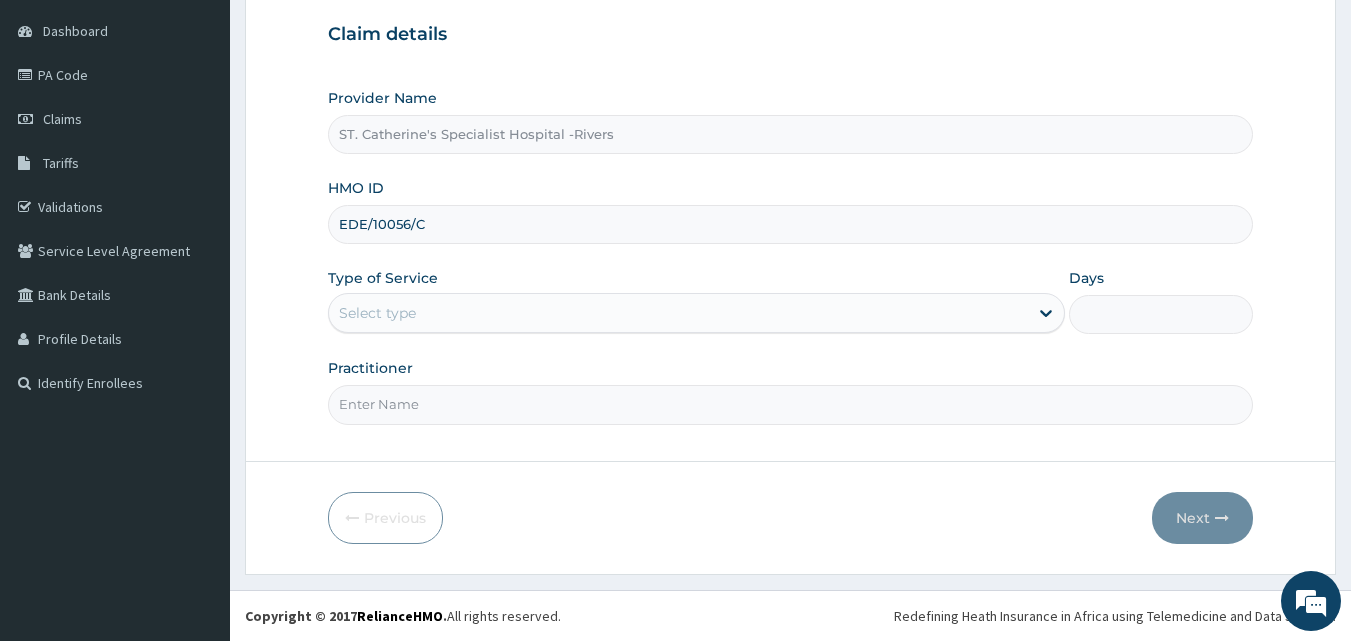 type on "EDE/10056/C" 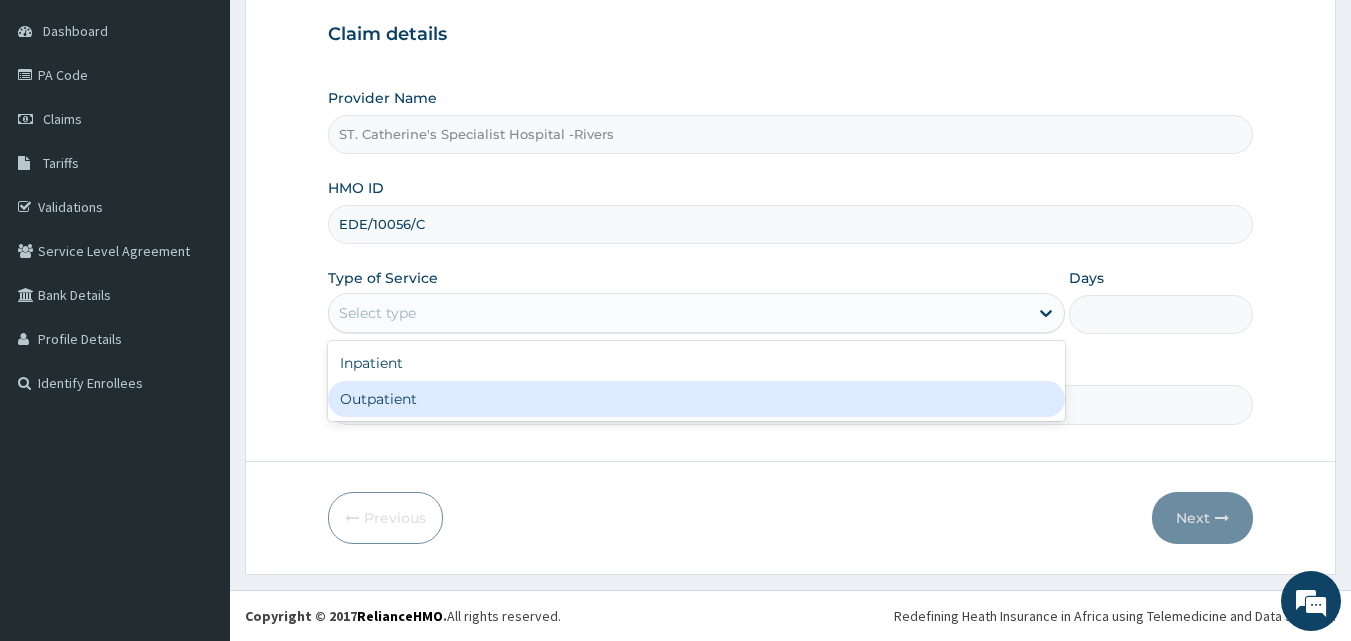 click on "Outpatient" at bounding box center (696, 399) 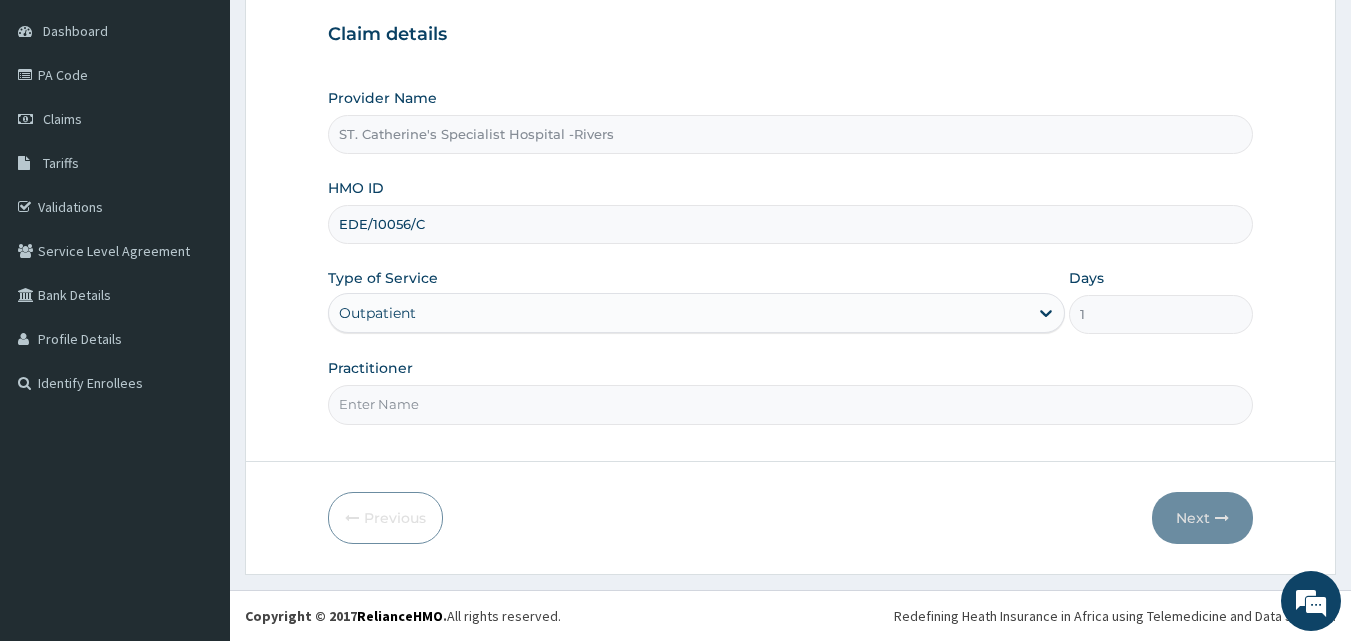 click on "Practitioner" at bounding box center [791, 404] 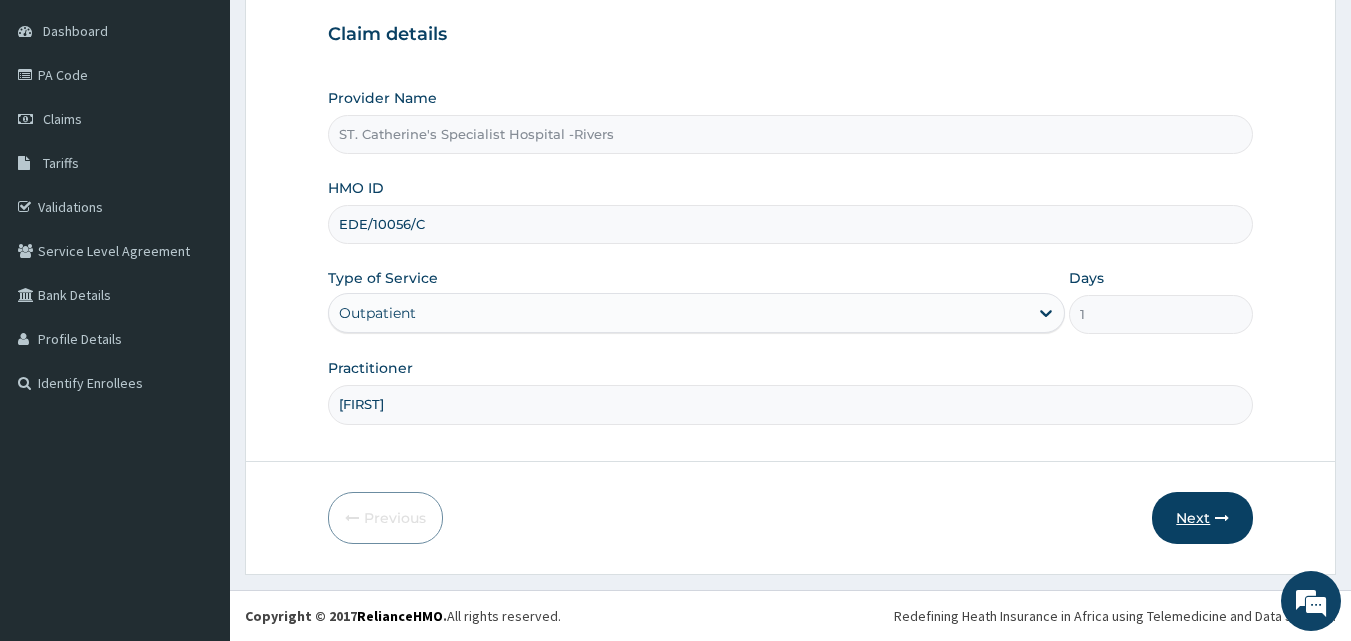 click on "Next" at bounding box center [1202, 518] 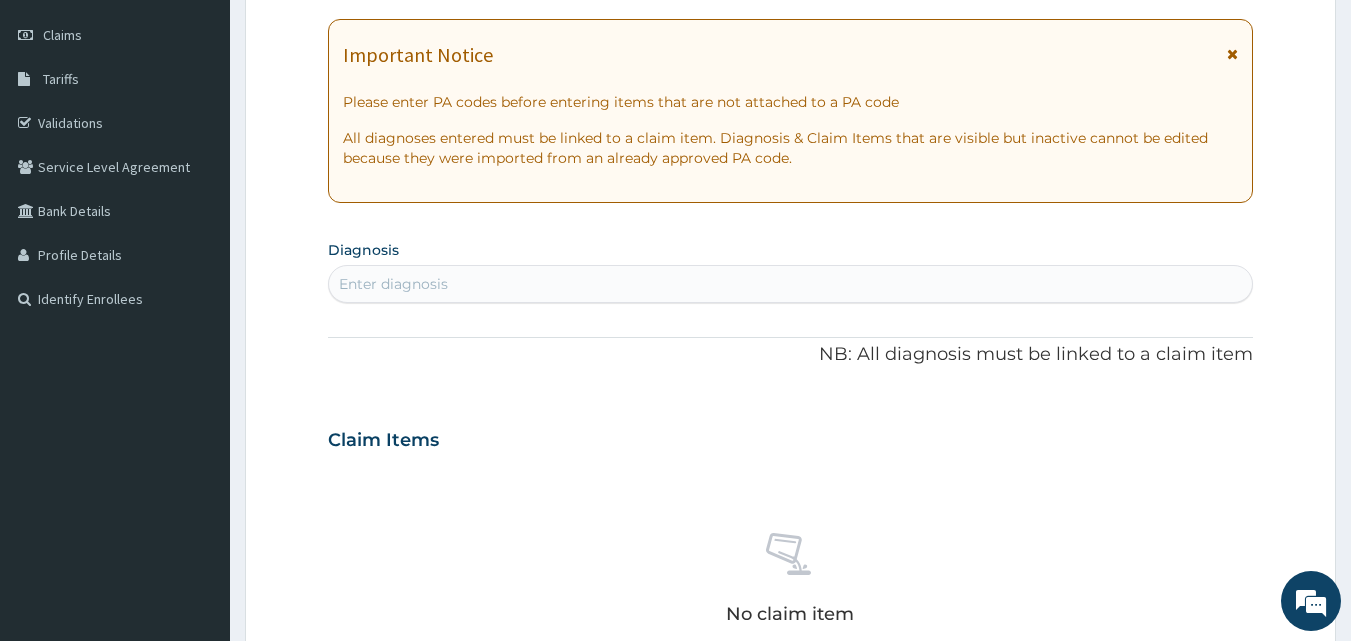 scroll, scrollTop: 187, scrollLeft: 0, axis: vertical 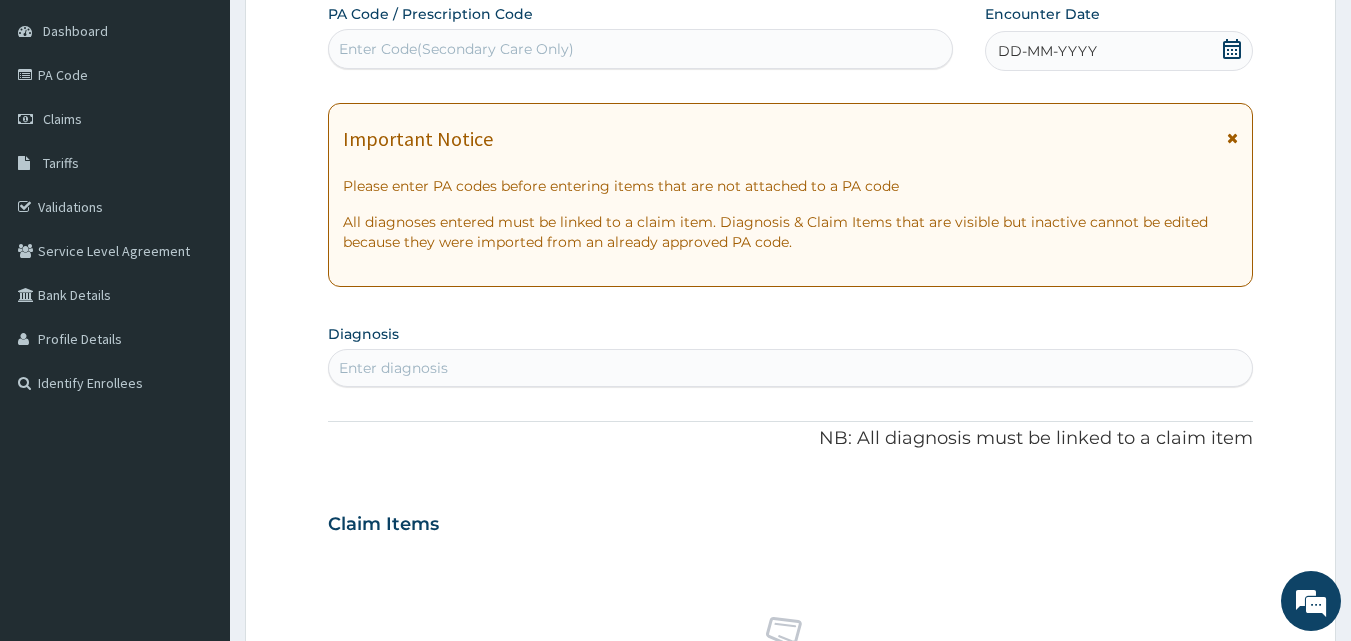 click 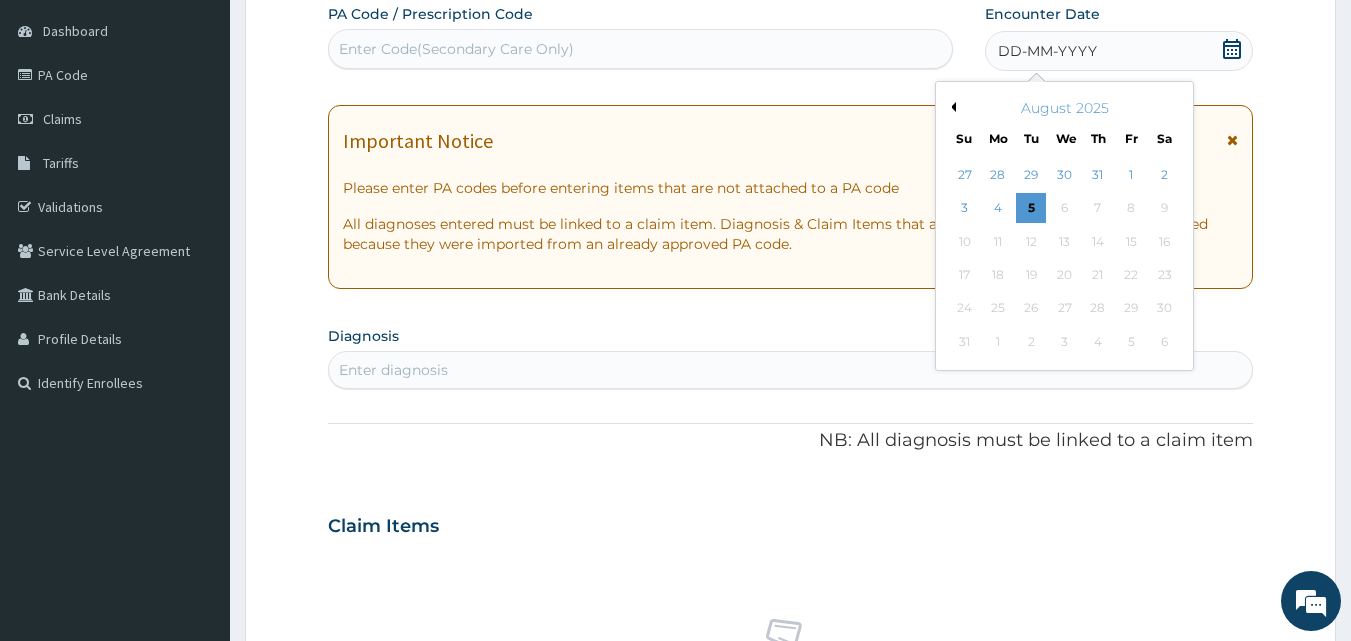 click on "Previous Month" at bounding box center (951, 107) 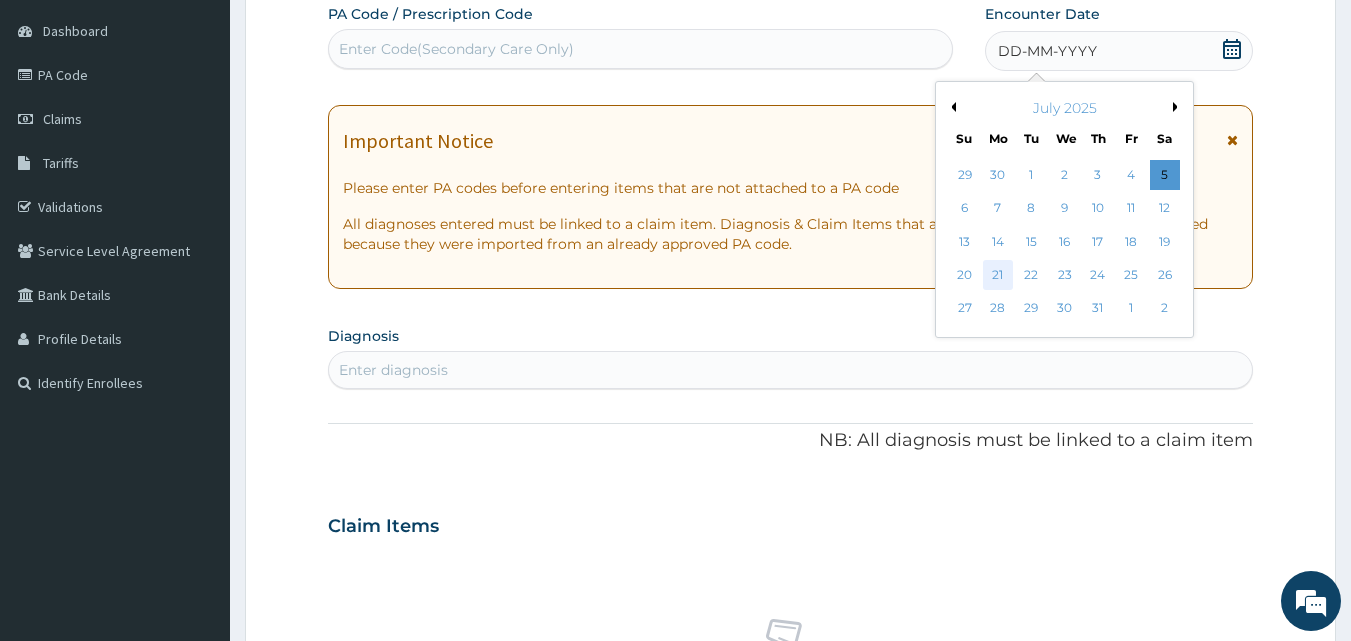 click on "21" at bounding box center (998, 275) 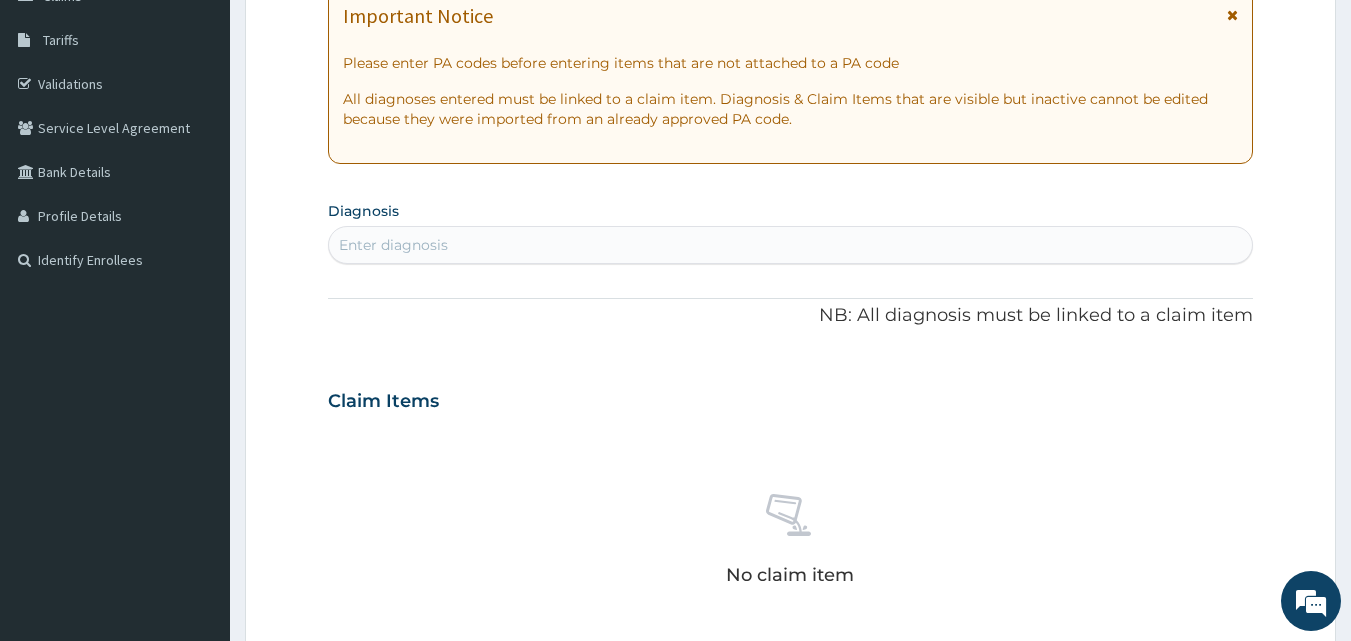 scroll, scrollTop: 187, scrollLeft: 0, axis: vertical 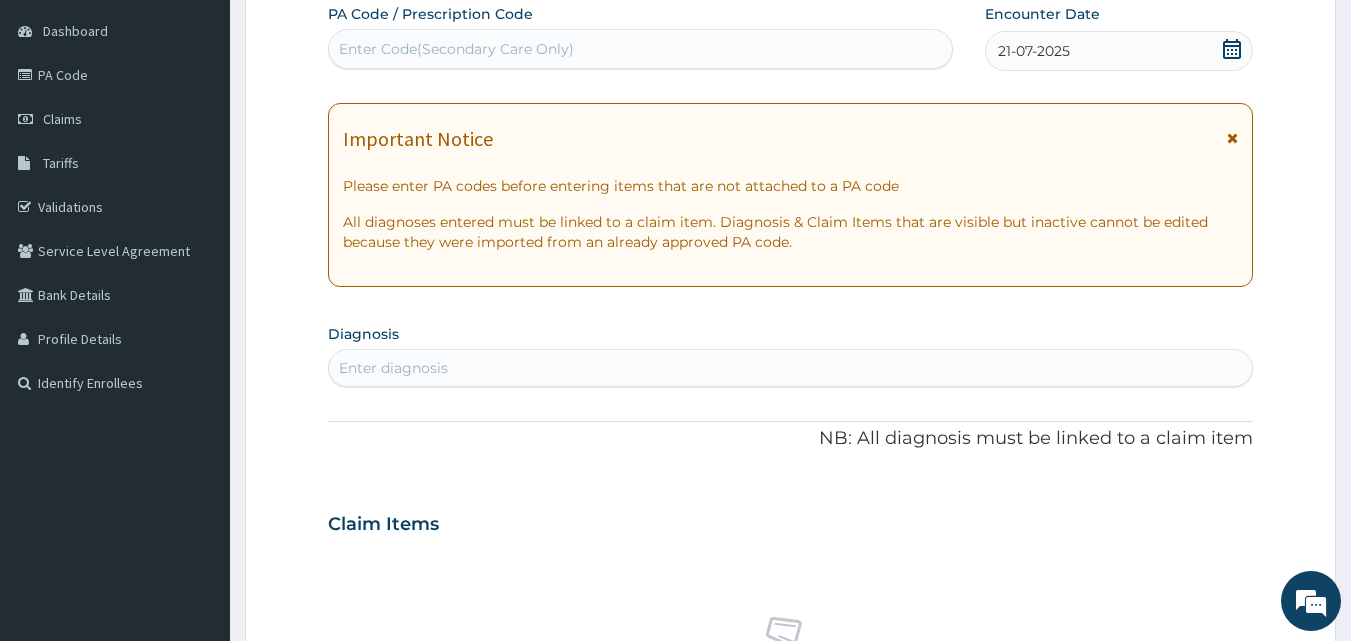click on "Enter Code(Secondary Care Only)" at bounding box center (641, 49) 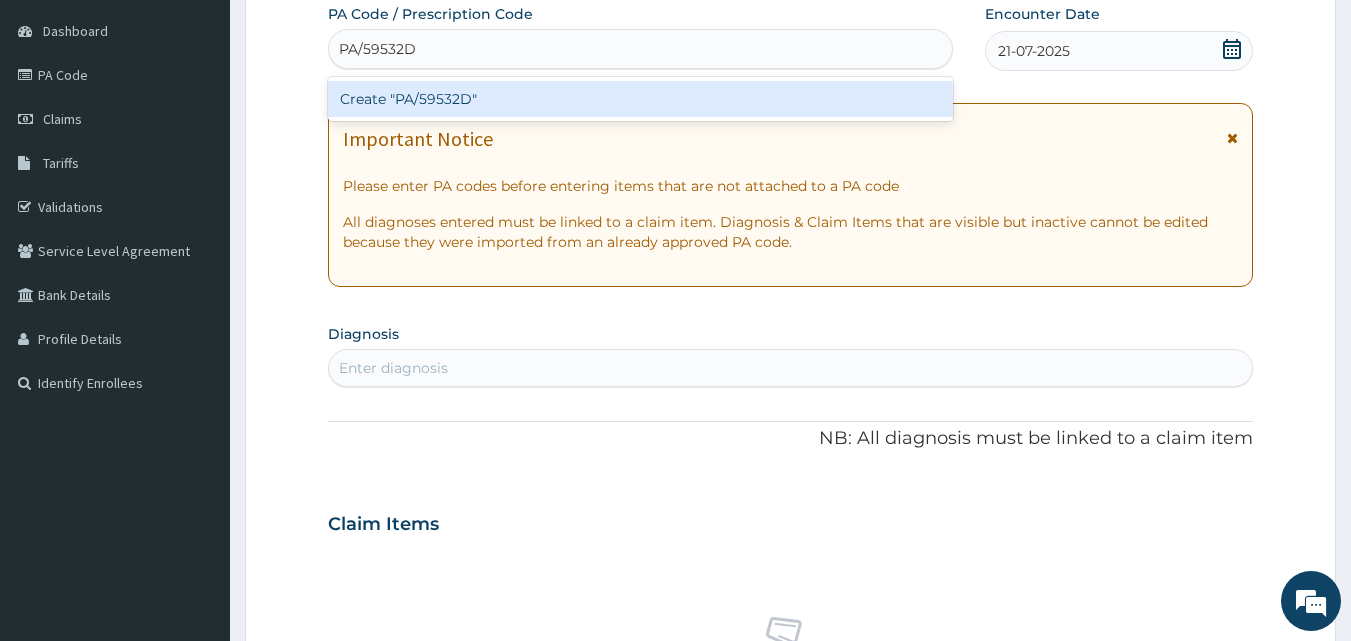 type 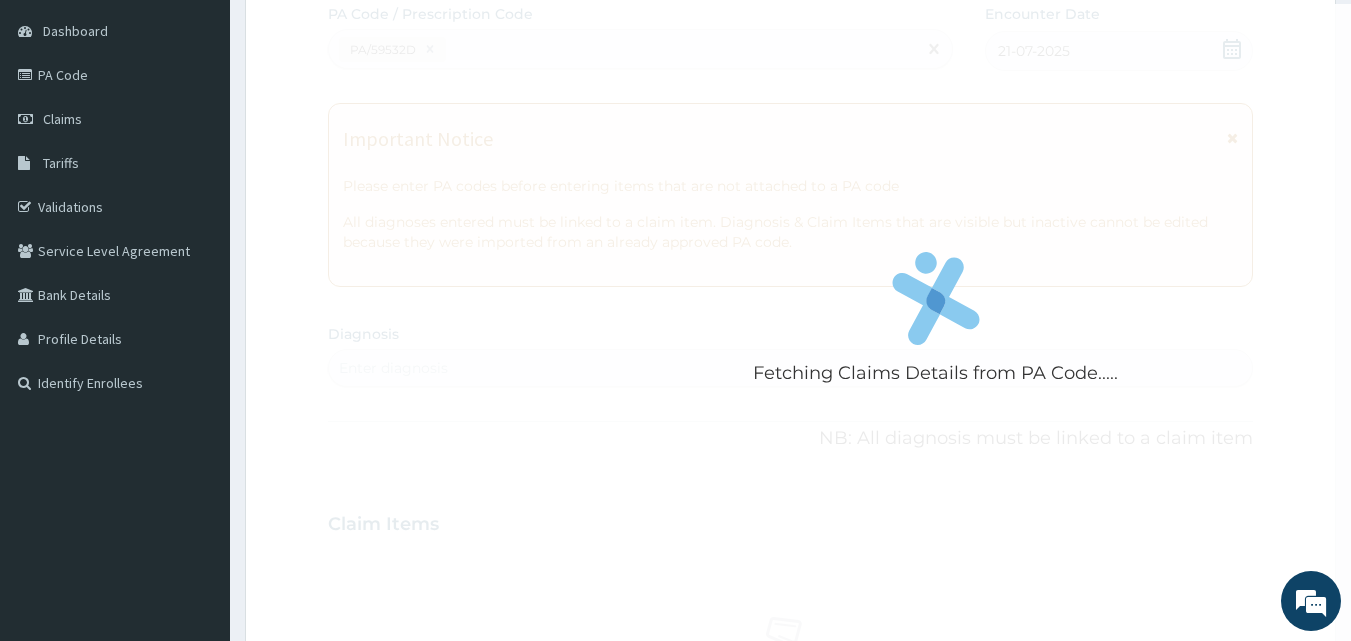 scroll, scrollTop: 650, scrollLeft: 0, axis: vertical 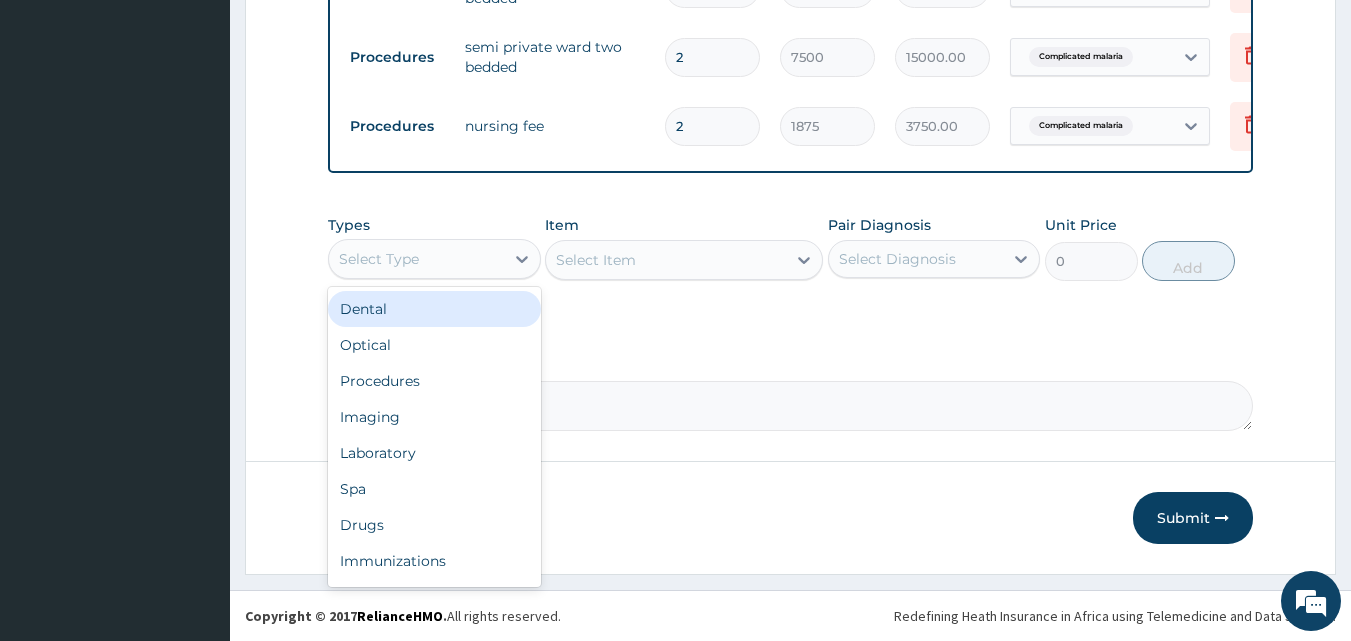 click on "Select Type" at bounding box center (416, 259) 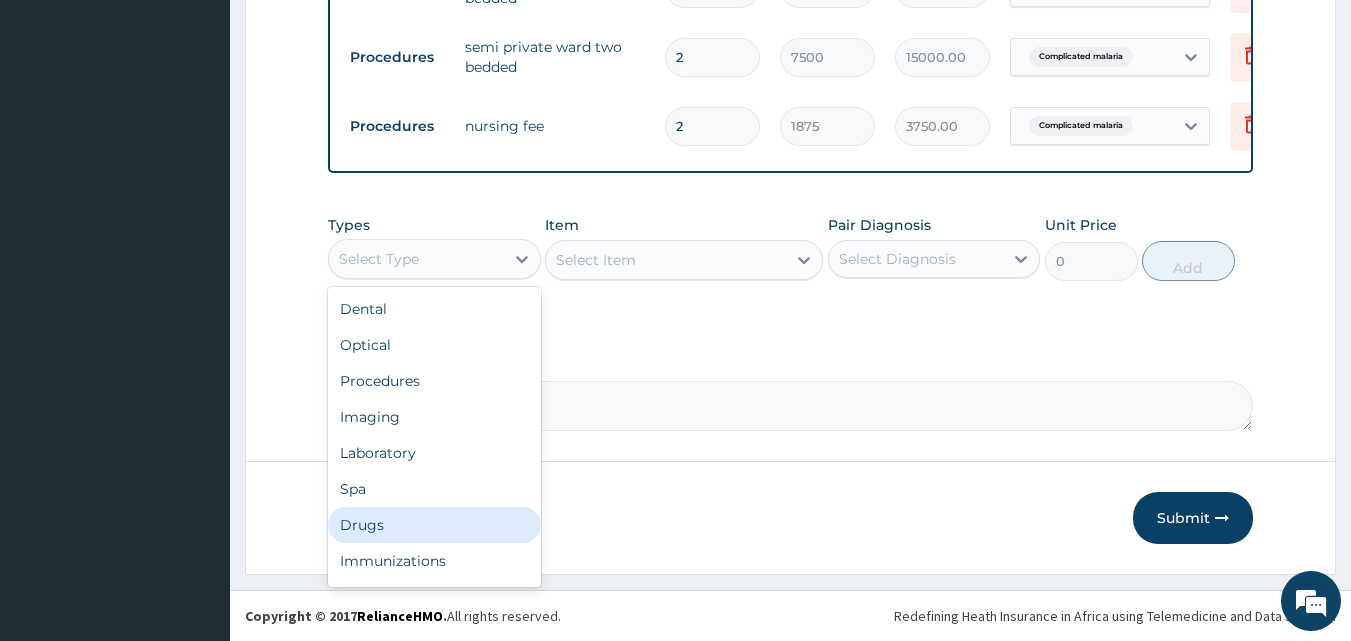 click on "Drugs" at bounding box center (434, 525) 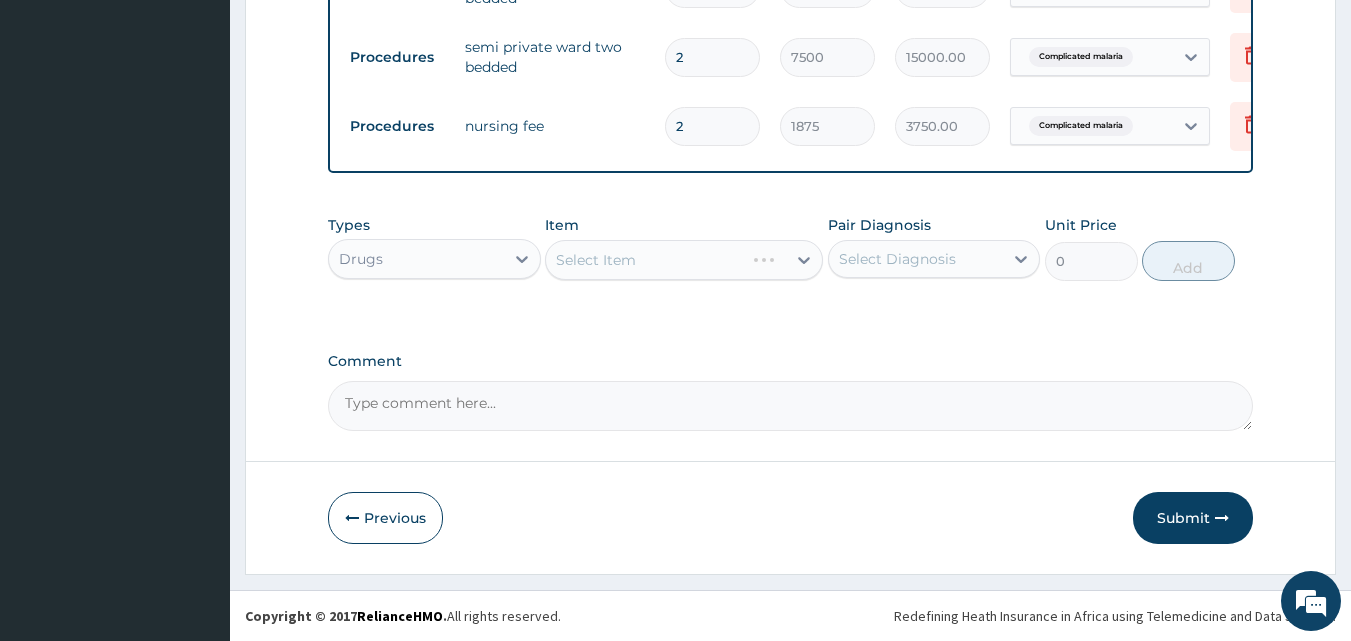 click on "Select Item" at bounding box center [684, 260] 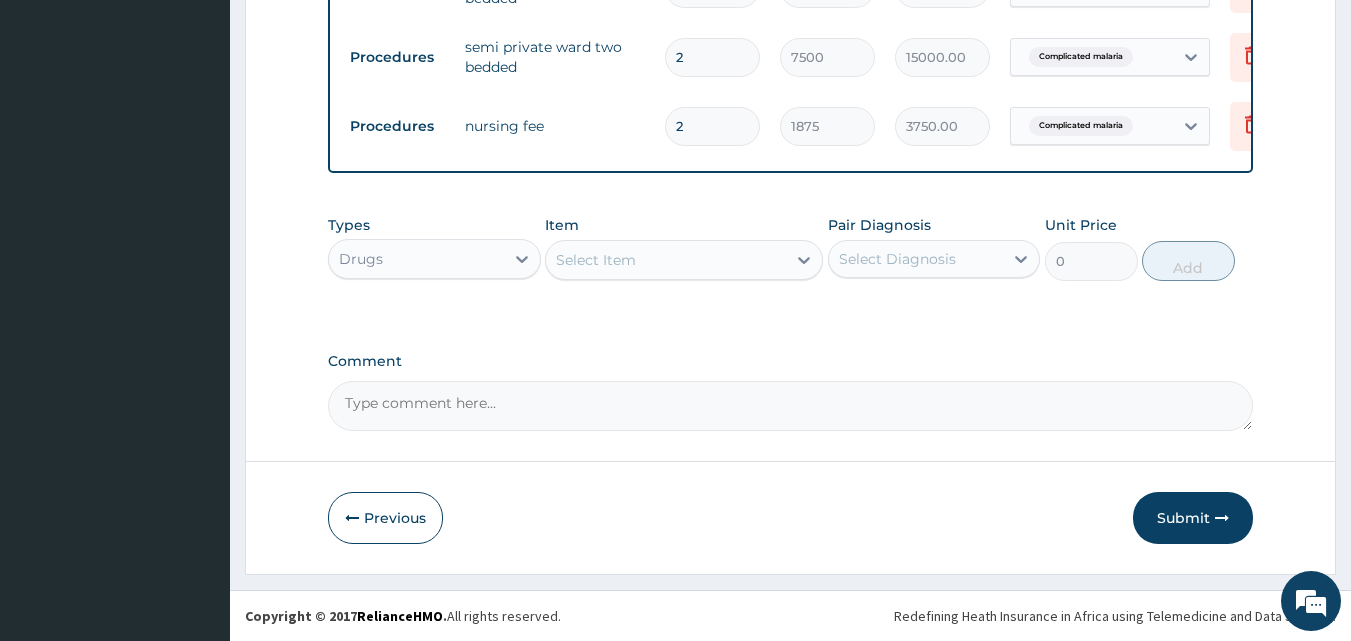 click on "Select Item" at bounding box center [666, 260] 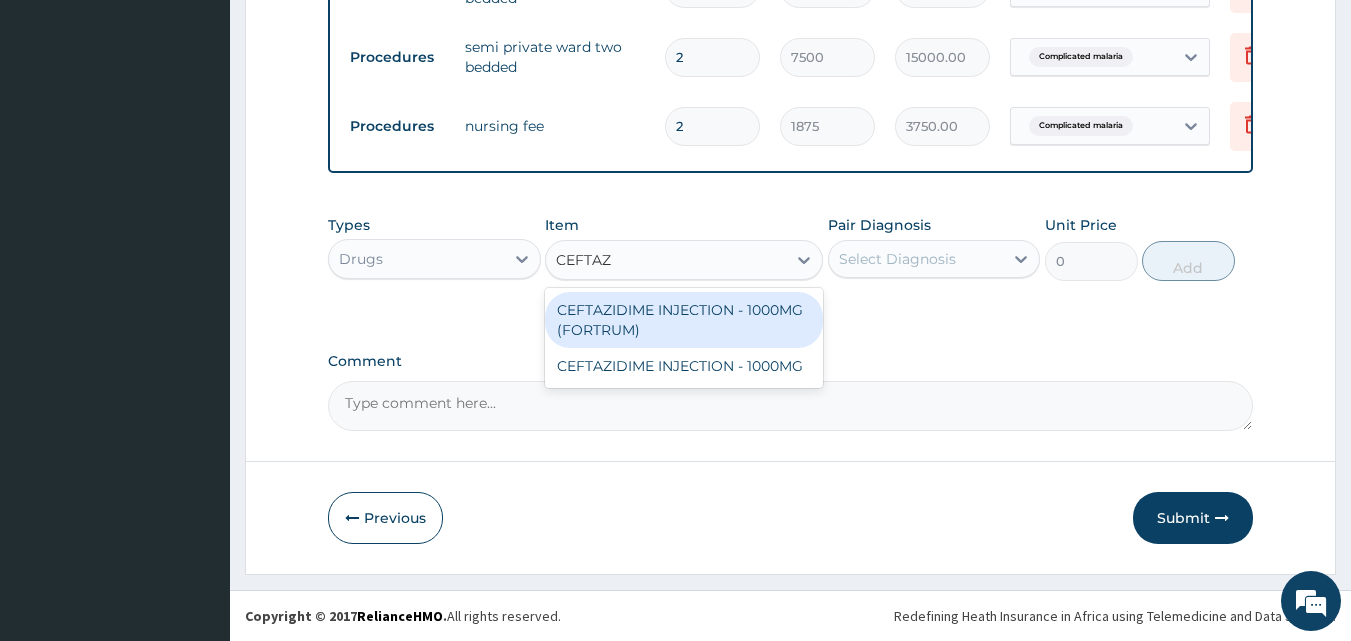 type on "CEFTAZI" 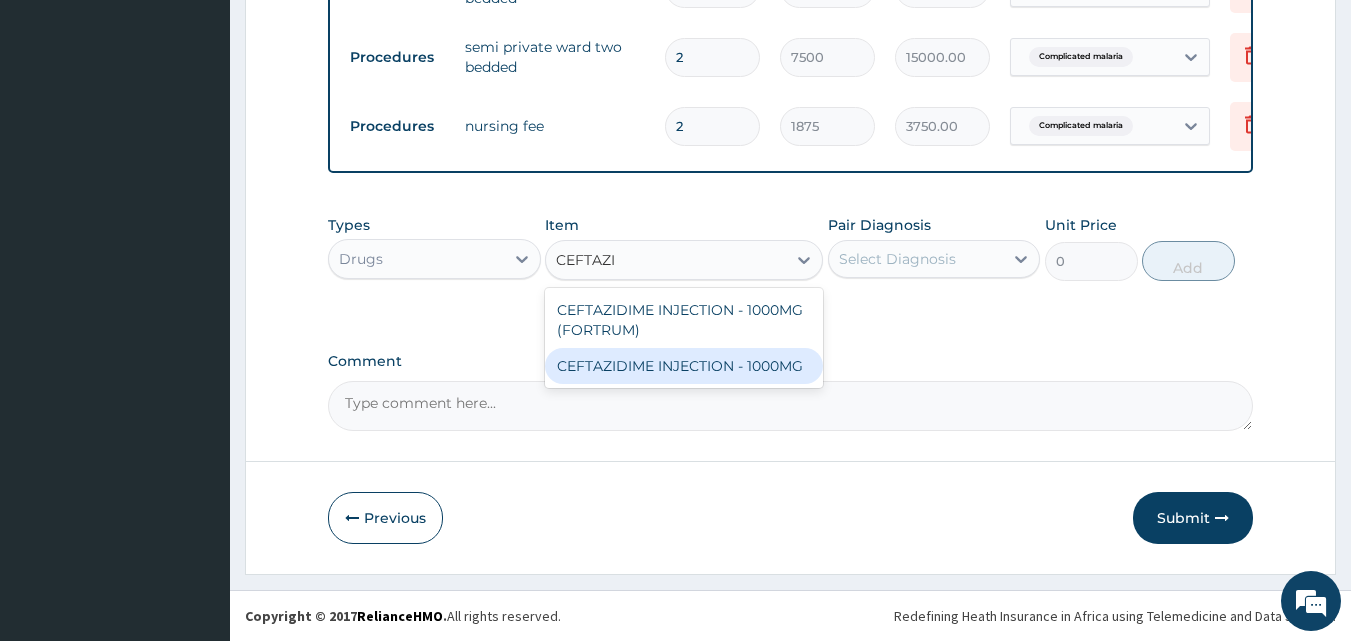 click on "CEFTAZIDIME INJECTION - 1000MG" at bounding box center (684, 366) 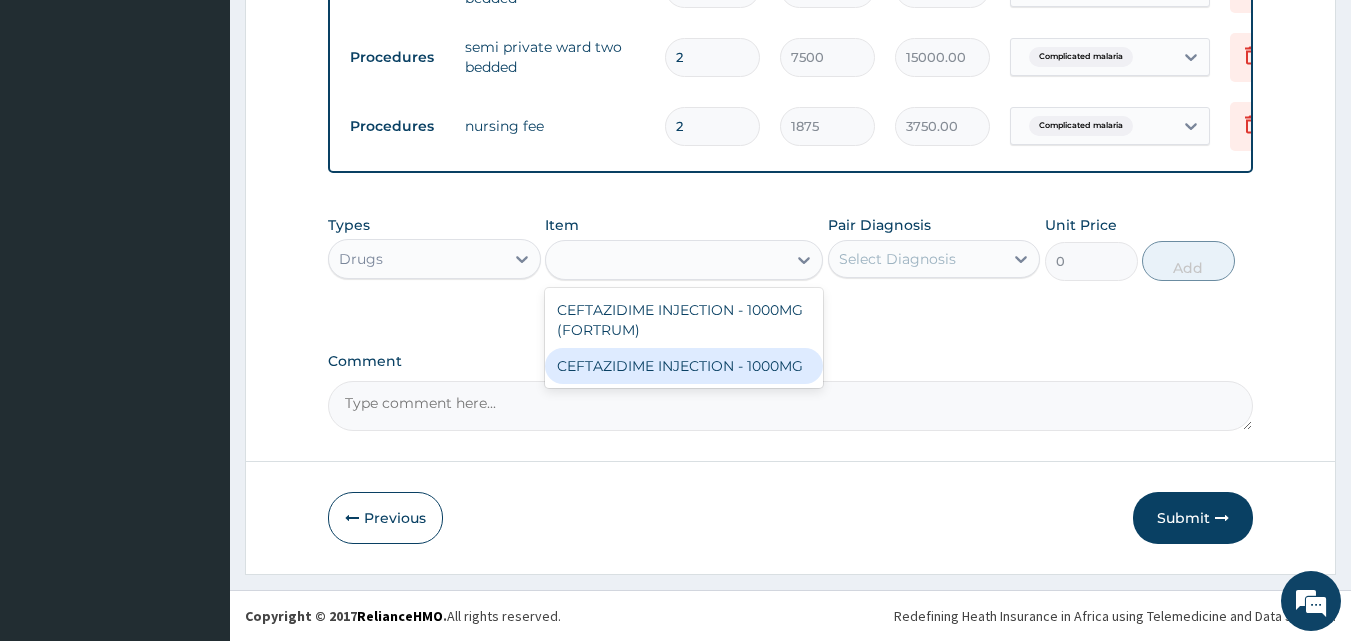 type on "2015.9999999999998" 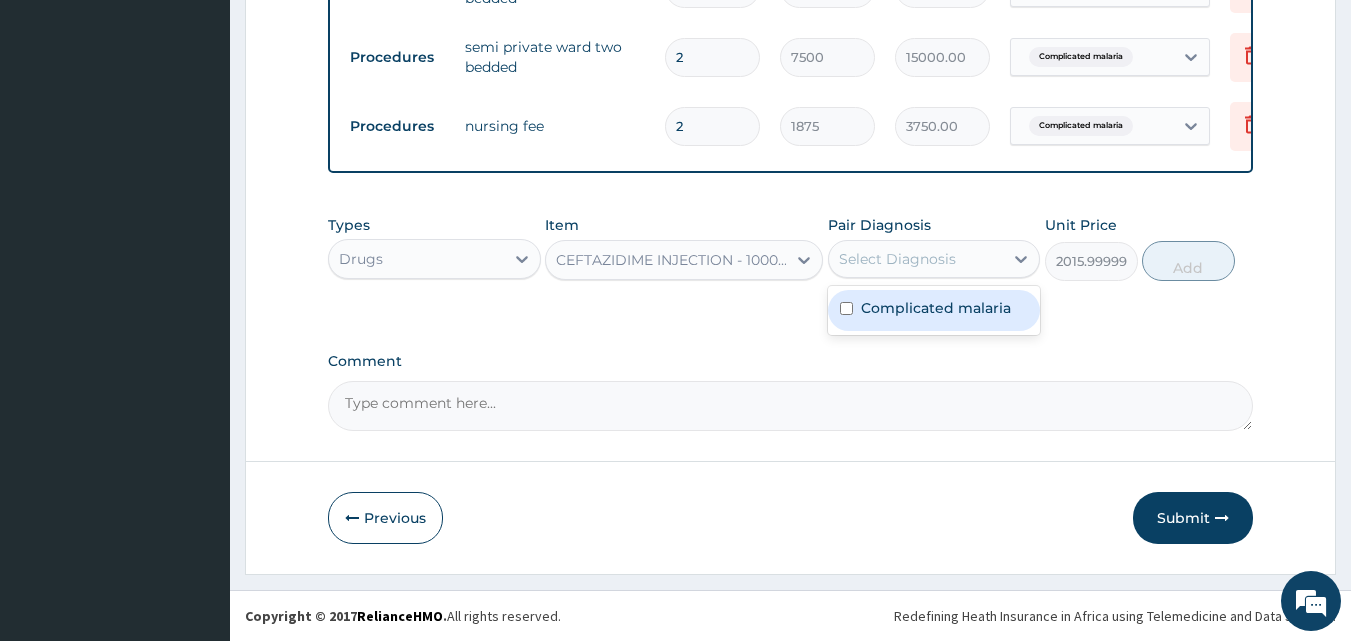 click on "Select Diagnosis" at bounding box center (897, 259) 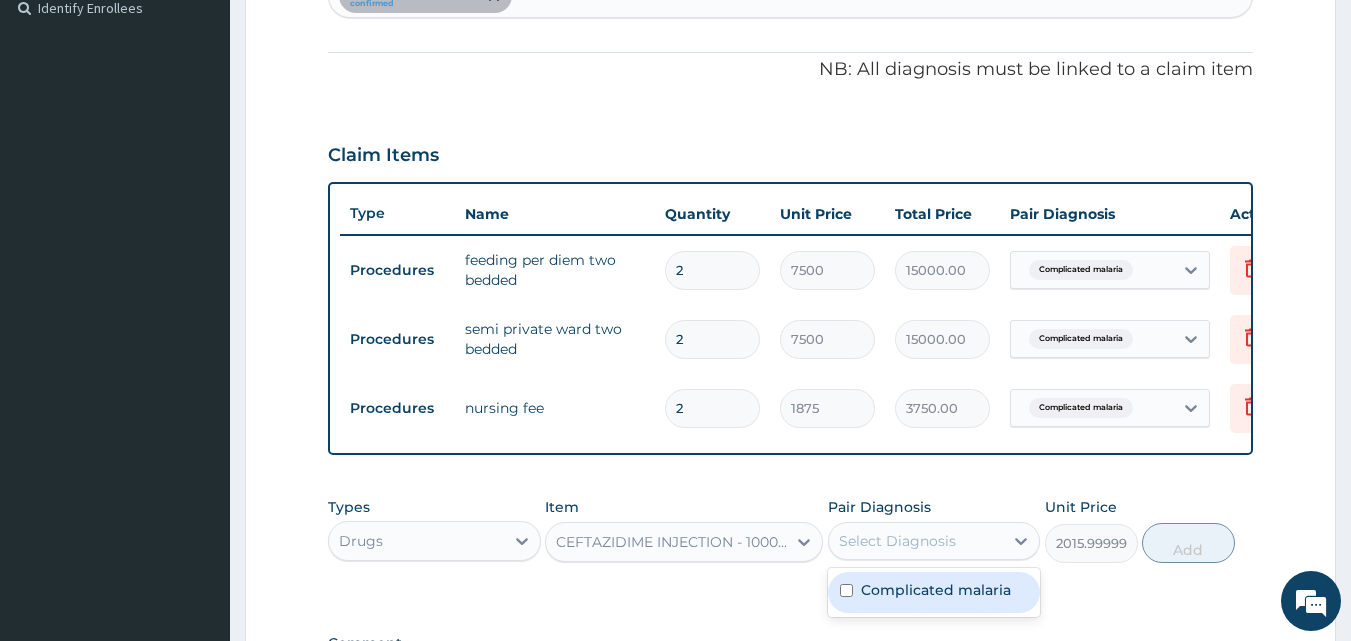 scroll, scrollTop: 559, scrollLeft: 0, axis: vertical 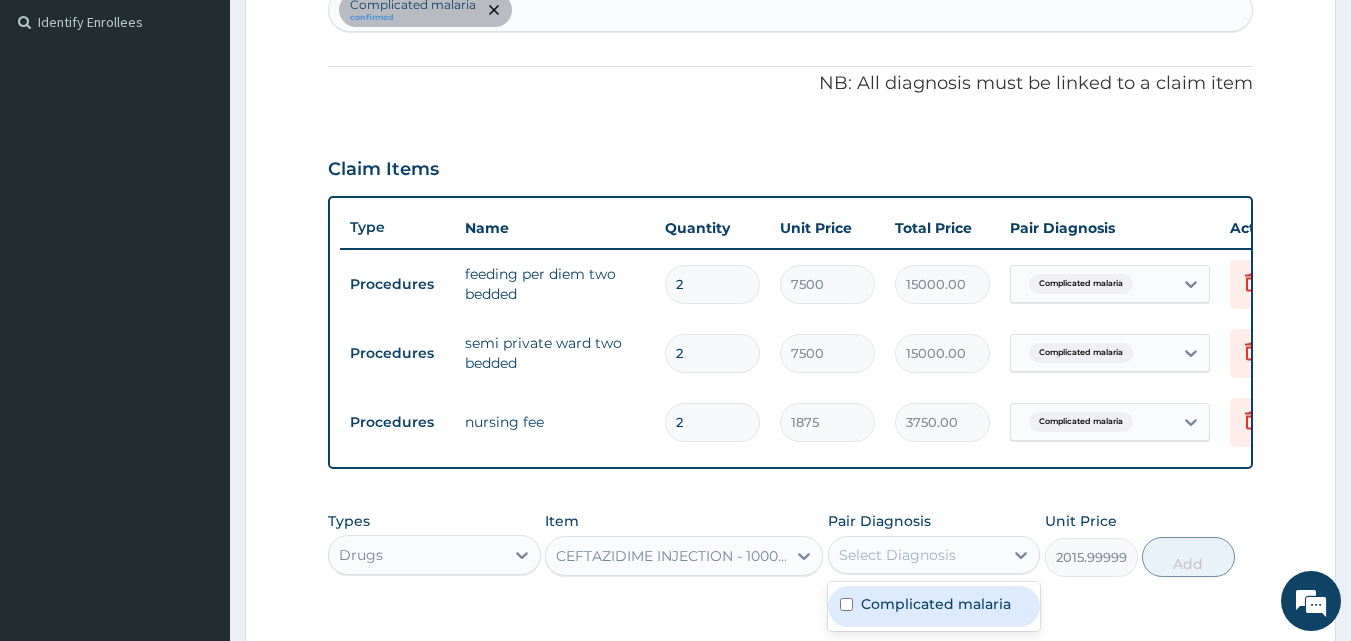 click on "Complicated malaria confirmed" at bounding box center [791, 10] 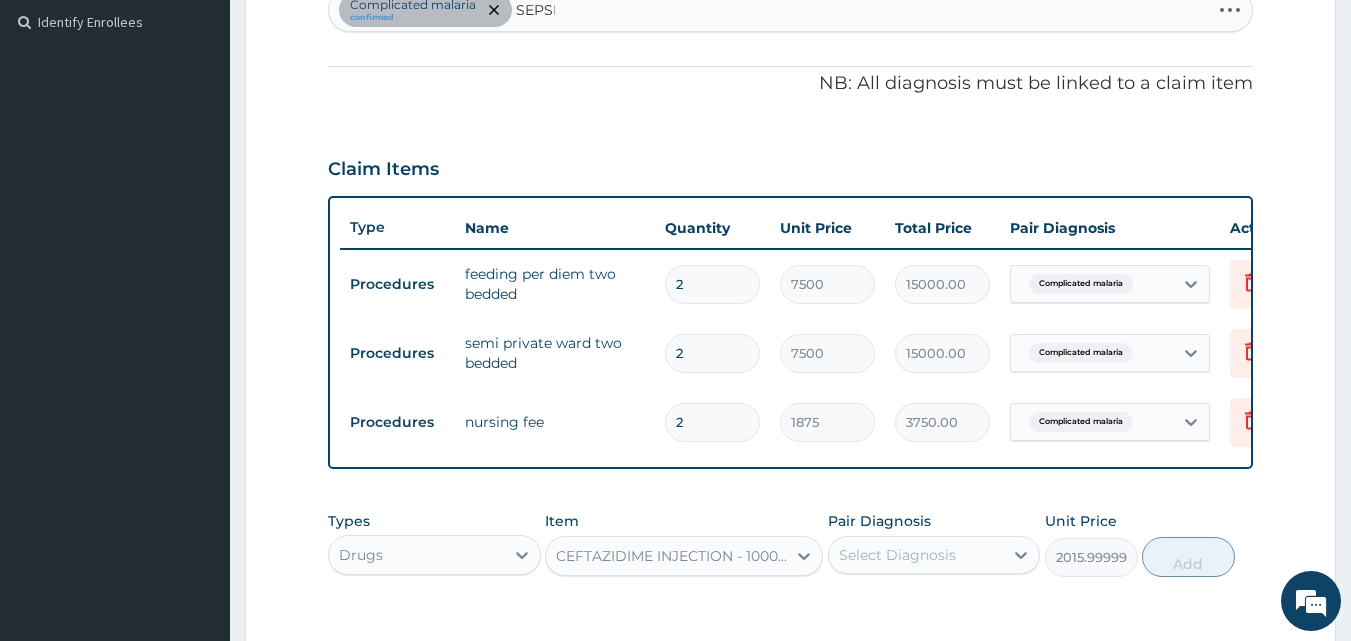 type on "SEPSIS" 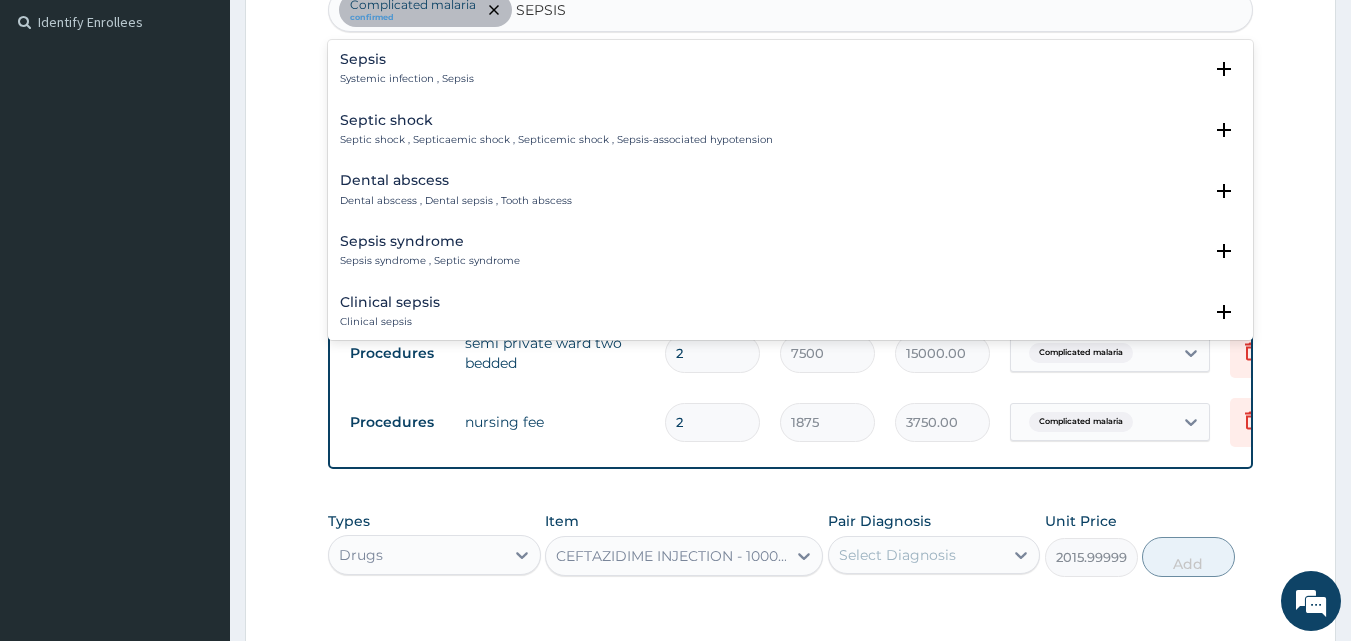 click on "Sepsis Systemic infection , Sepsis" at bounding box center [407, 69] 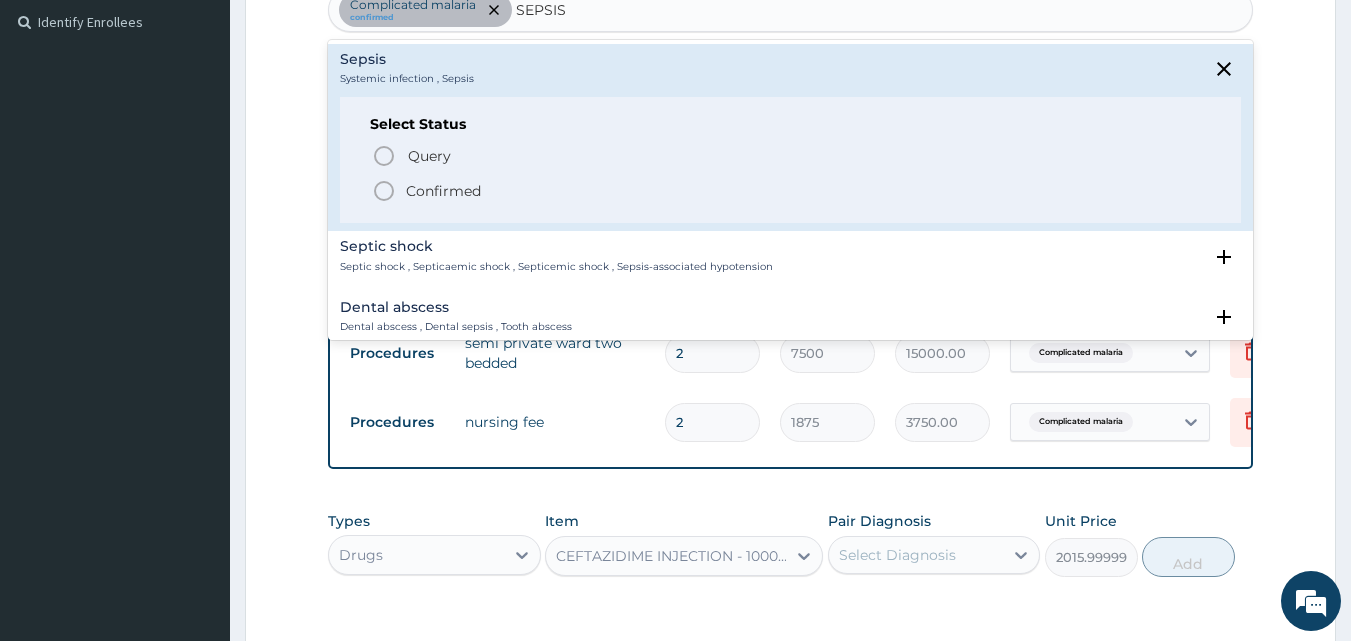 click on "Confirmed" at bounding box center (443, 191) 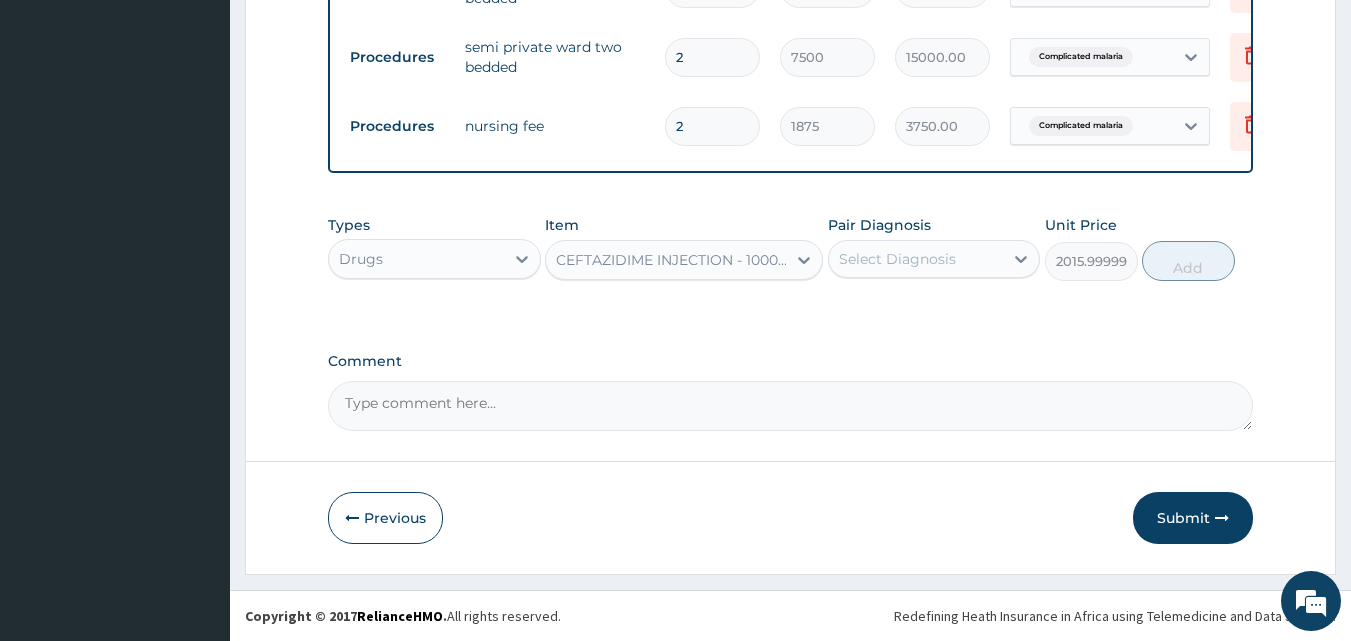 scroll, scrollTop: 859, scrollLeft: 0, axis: vertical 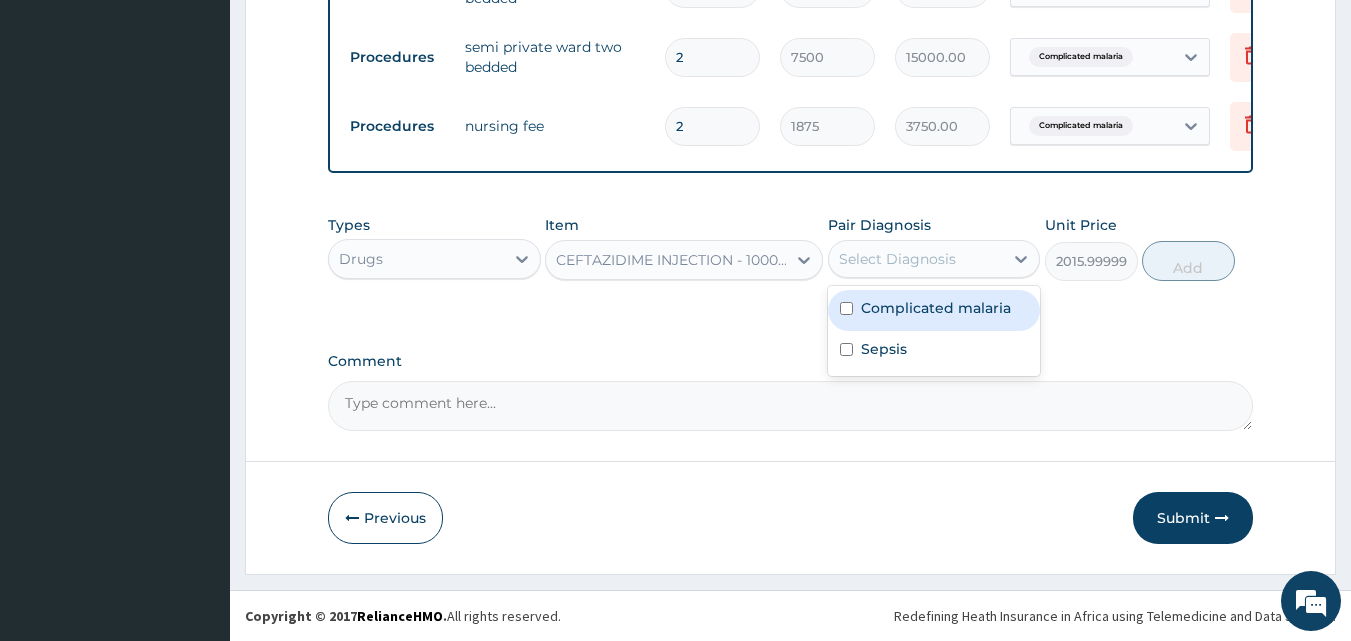 click on "Select Diagnosis" at bounding box center (897, 259) 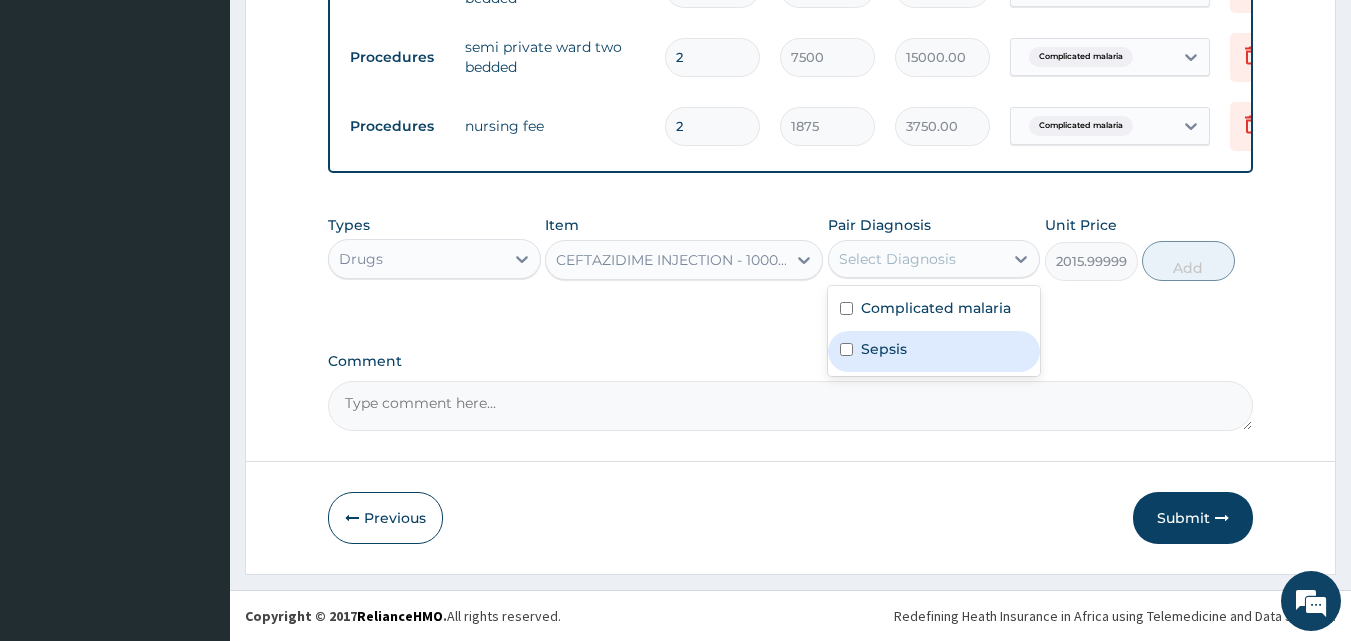 click on "Sepsis" at bounding box center [934, 351] 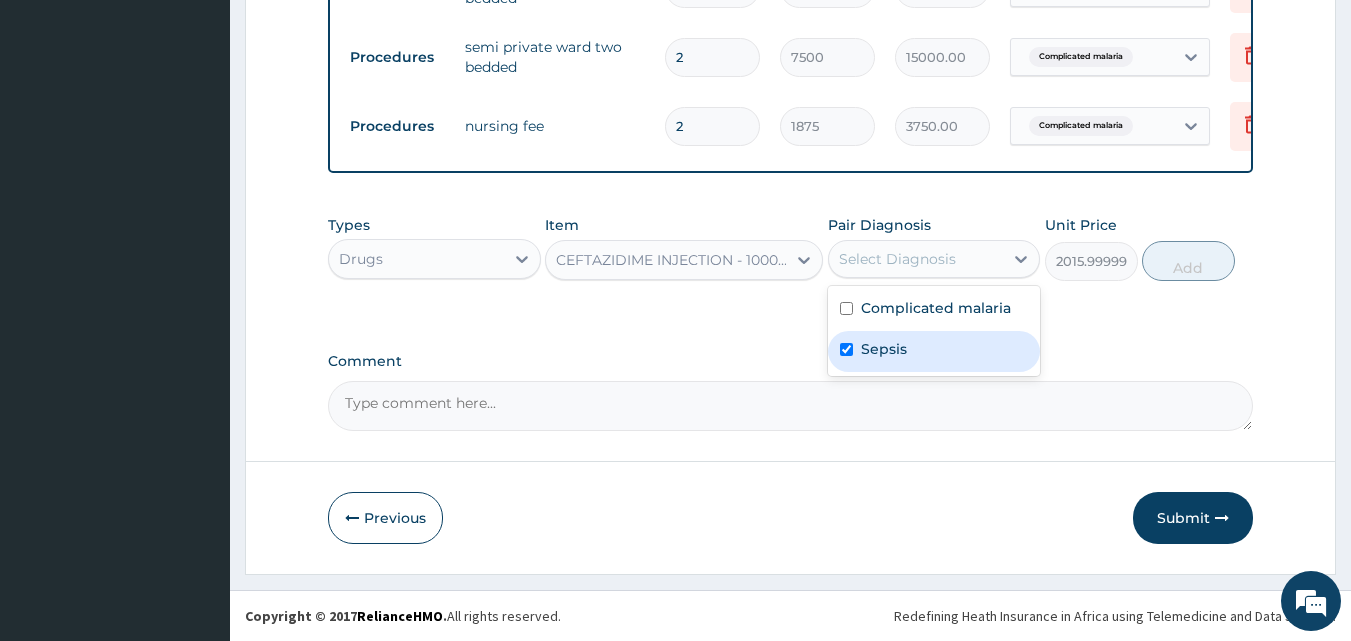 checkbox on "true" 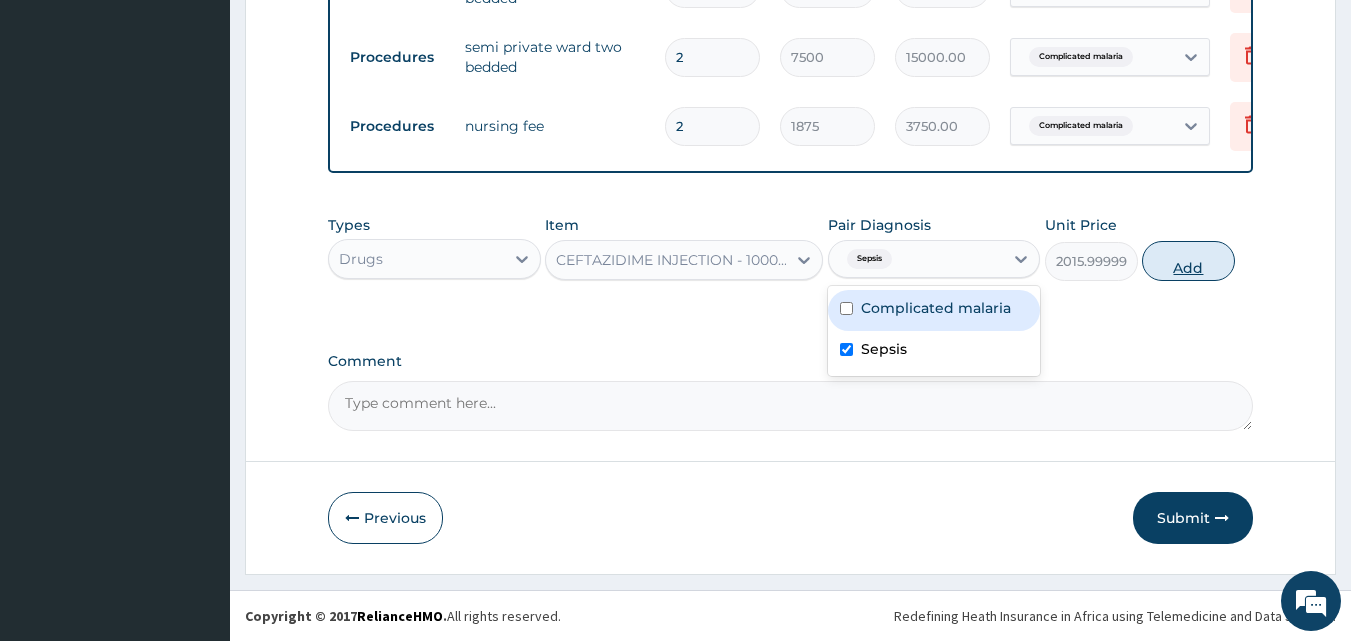 click on "Add" at bounding box center [1188, 261] 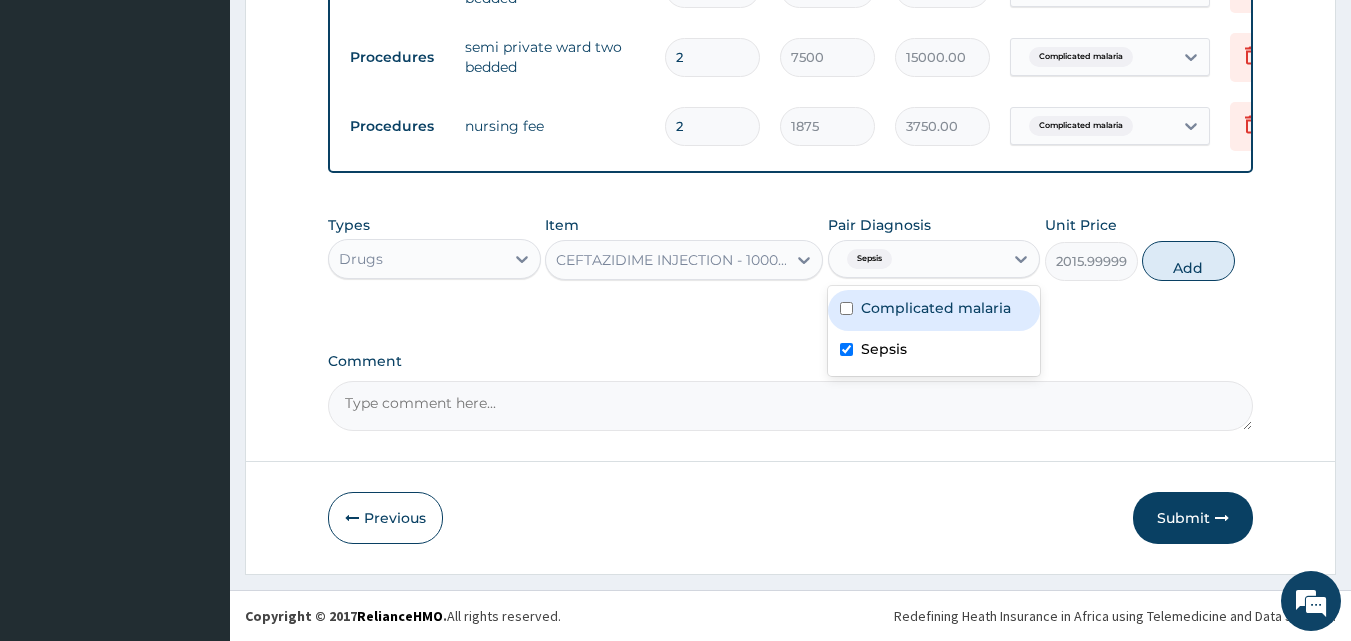 type on "0" 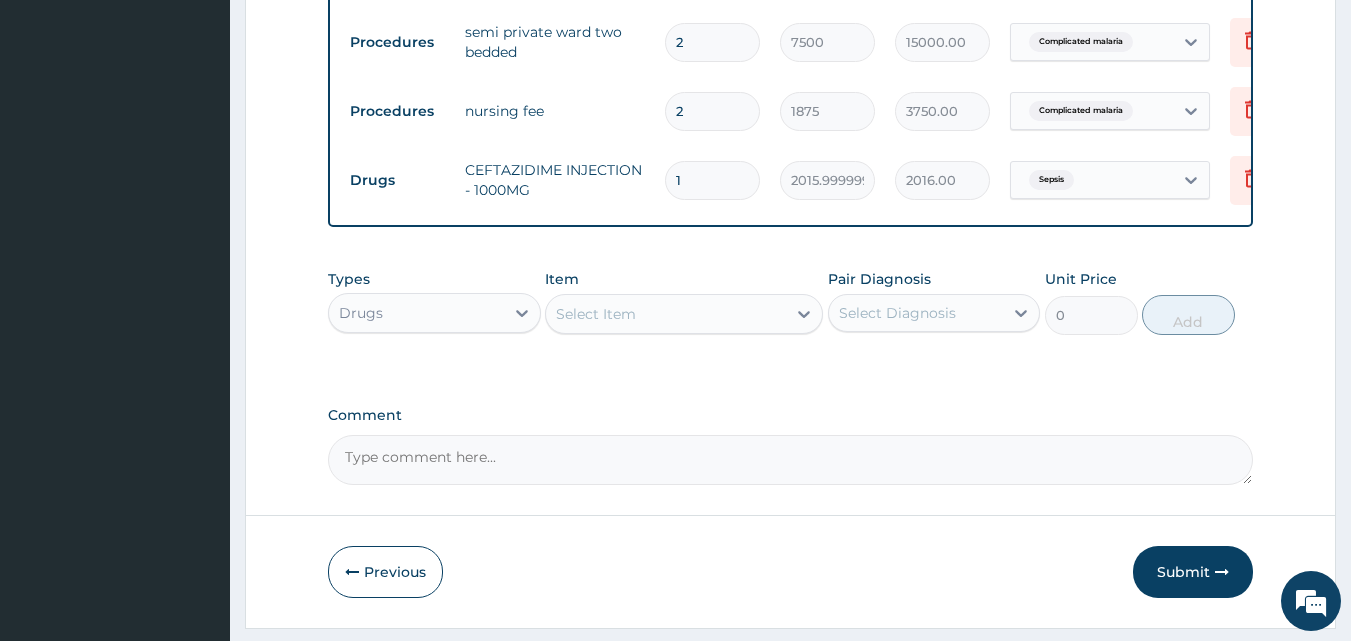drag, startPoint x: 705, startPoint y: 175, endPoint x: 648, endPoint y: 188, distance: 58.463665 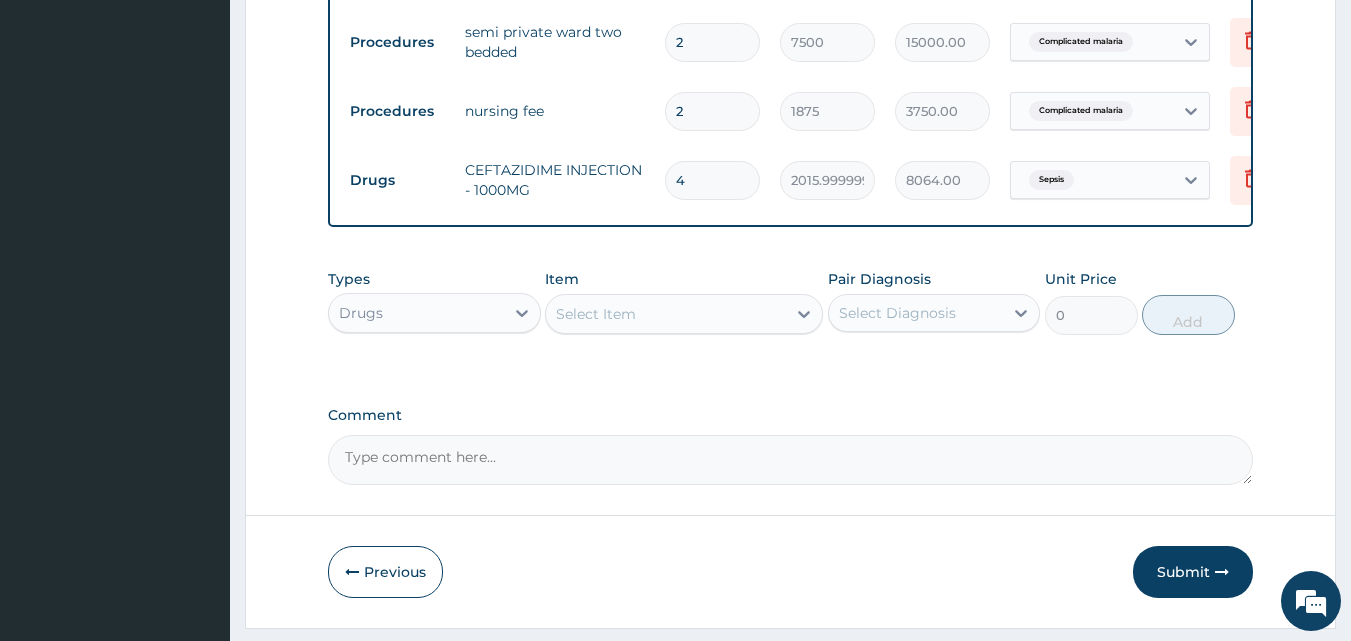 type on "4" 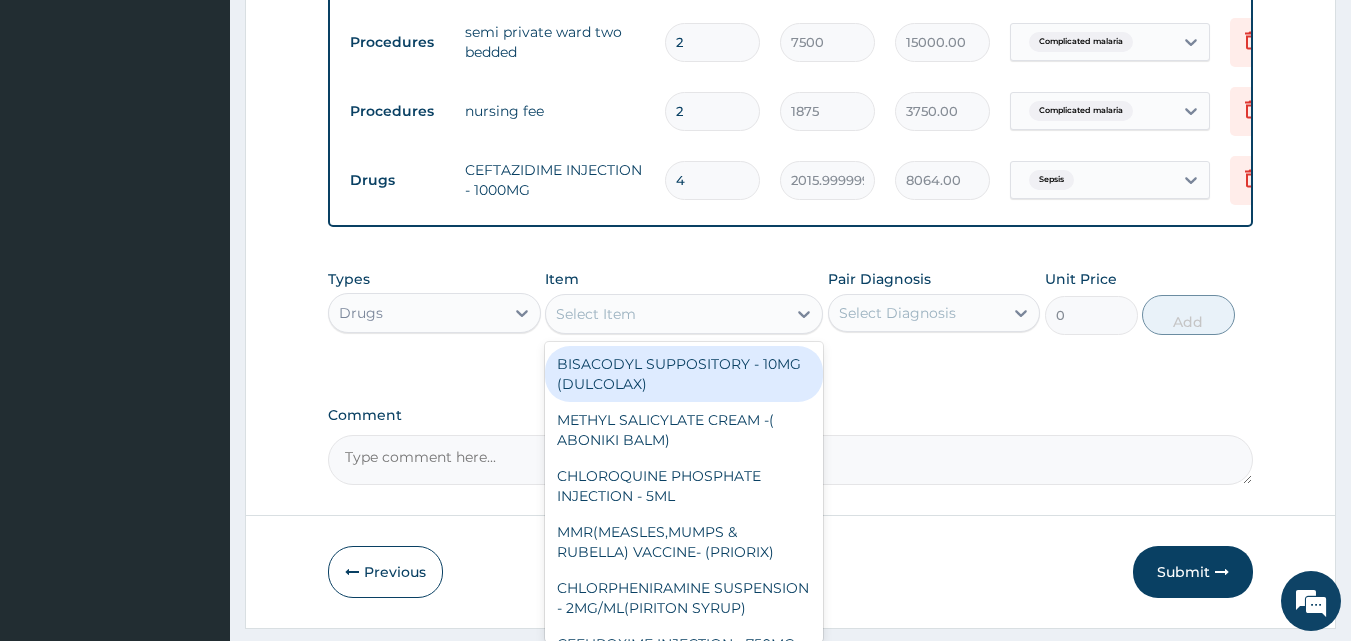 click on "Select Item" at bounding box center (596, 314) 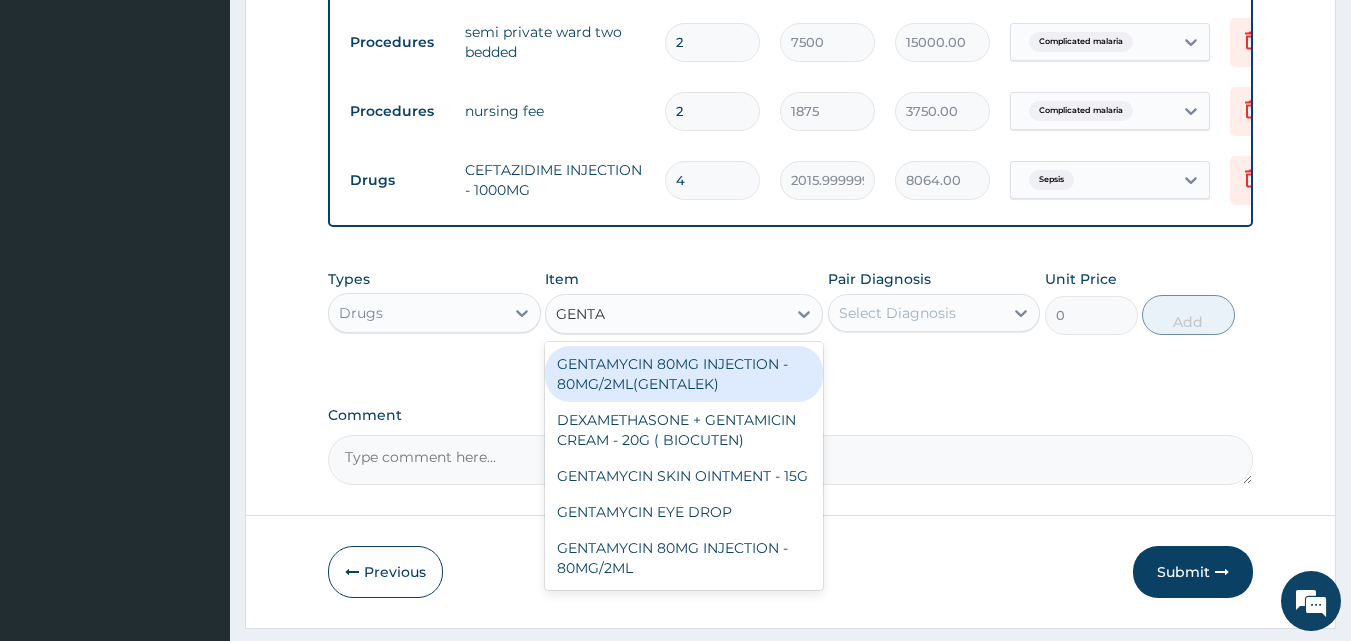 type on "GENTAM" 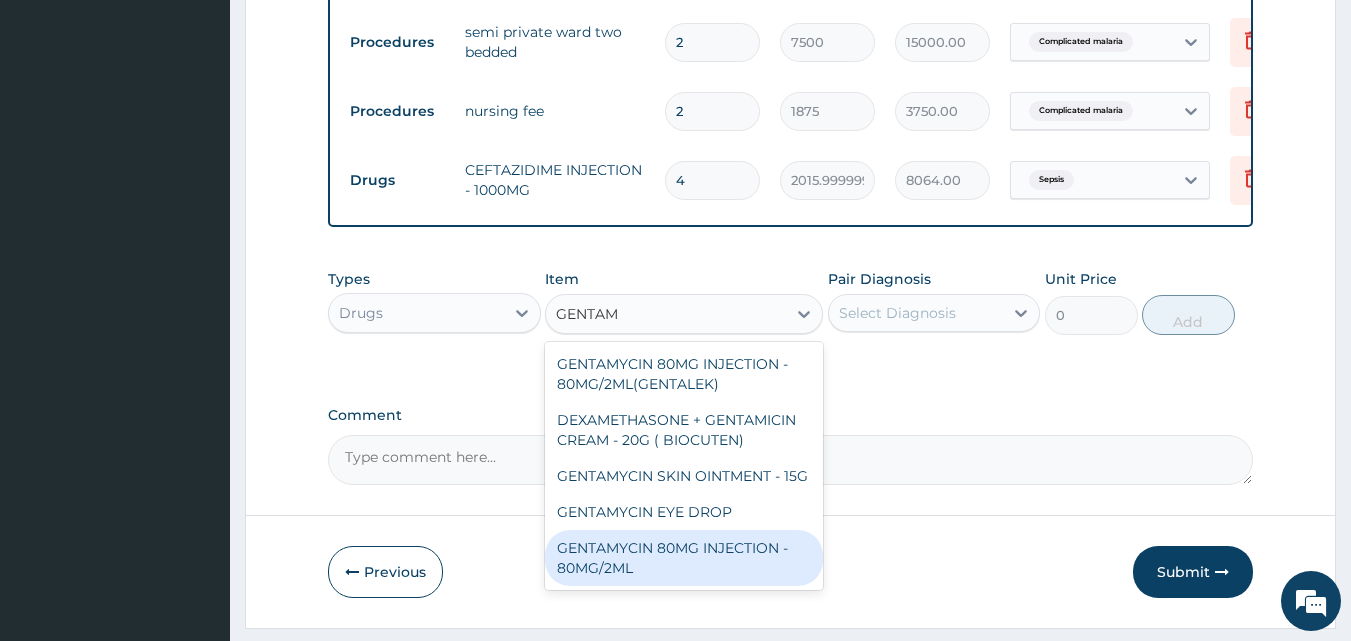 click on "GENTAMYCIN 80MG INJECTION - 80MG/2ML" at bounding box center (684, 558) 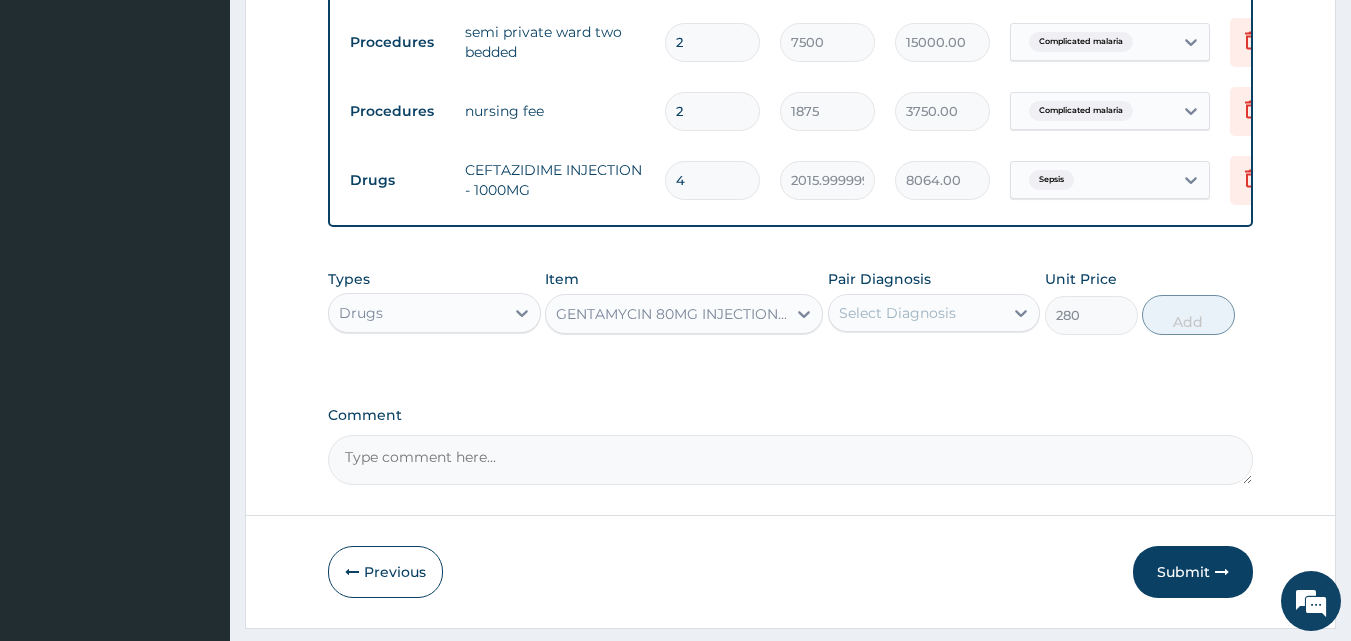 click on "Select Diagnosis" at bounding box center (897, 313) 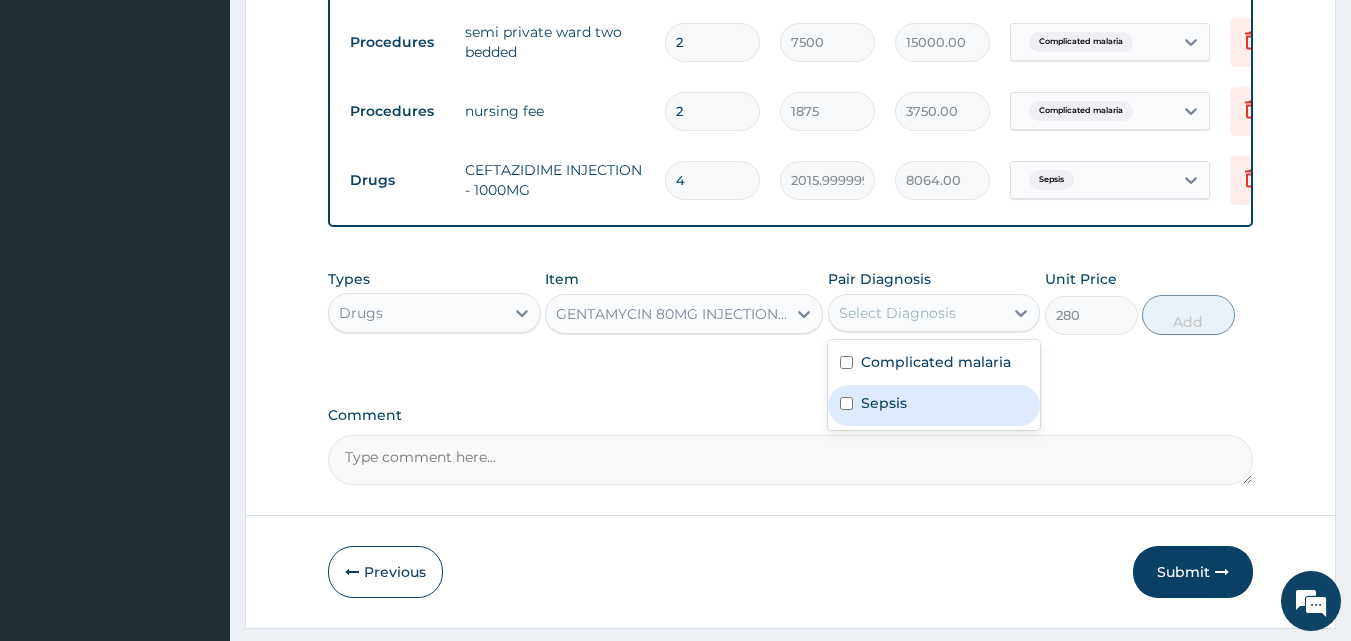 click on "Sepsis" at bounding box center (934, 405) 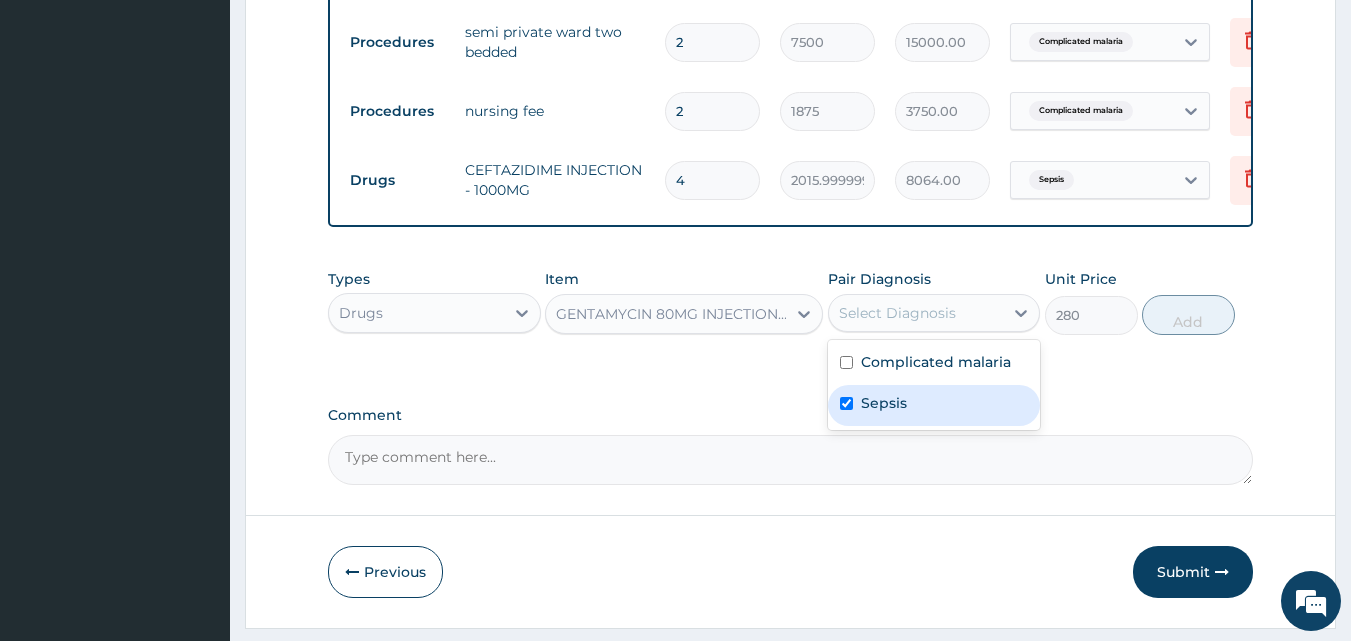 checkbox on "true" 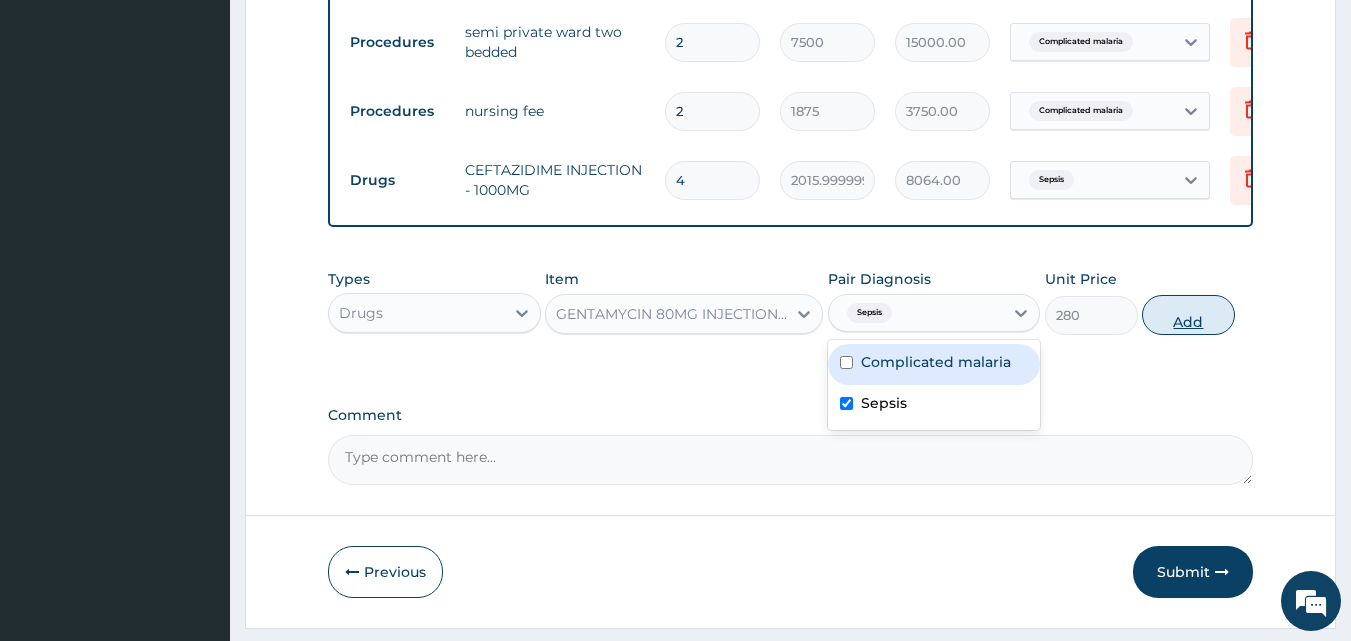 click on "Add" at bounding box center [1188, 315] 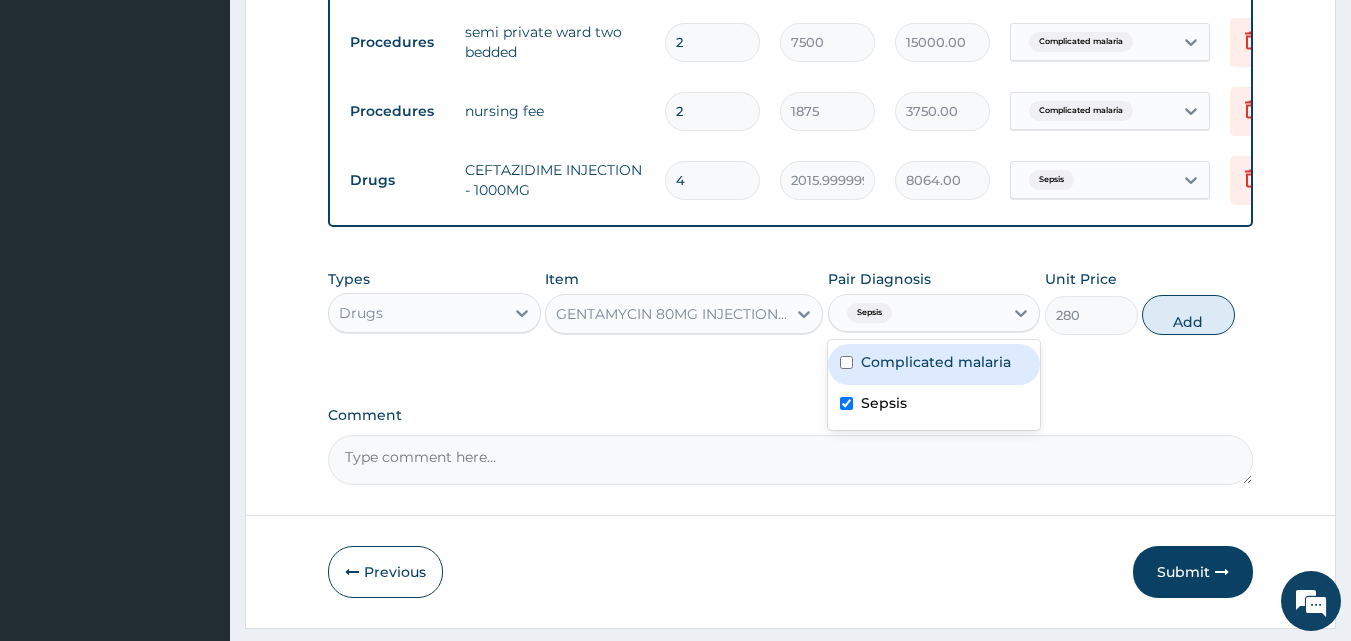 type on "0" 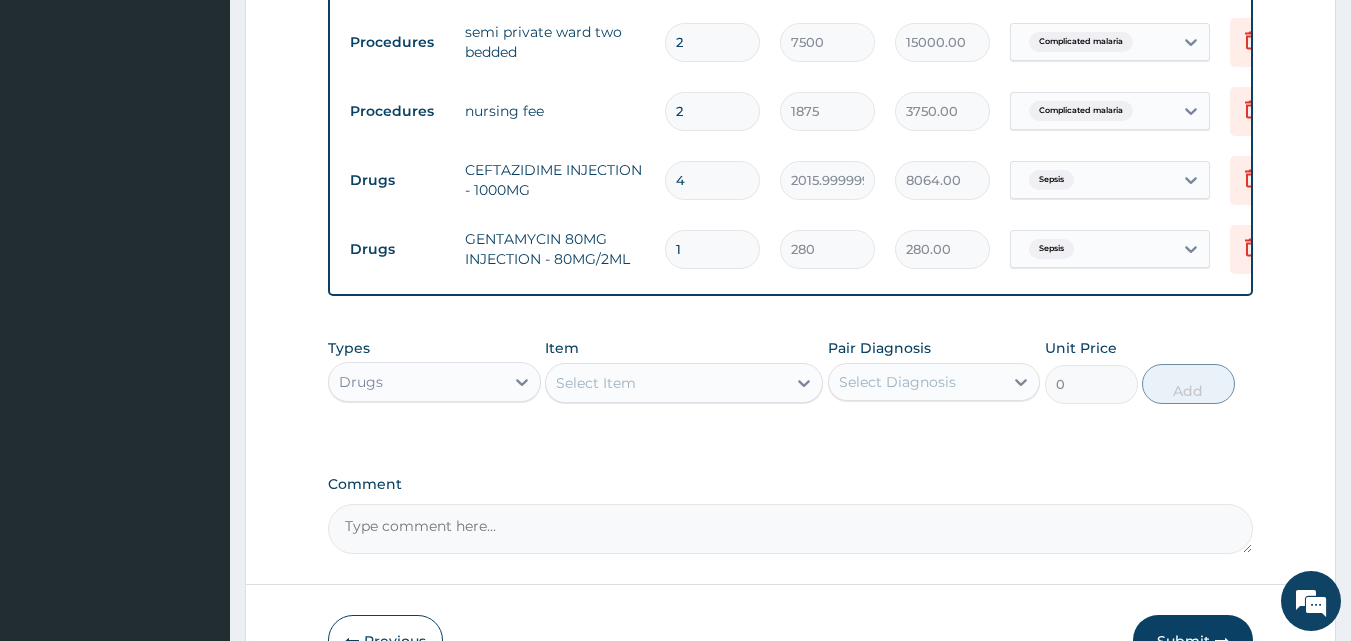 drag, startPoint x: 702, startPoint y: 263, endPoint x: 677, endPoint y: 251, distance: 27.730848 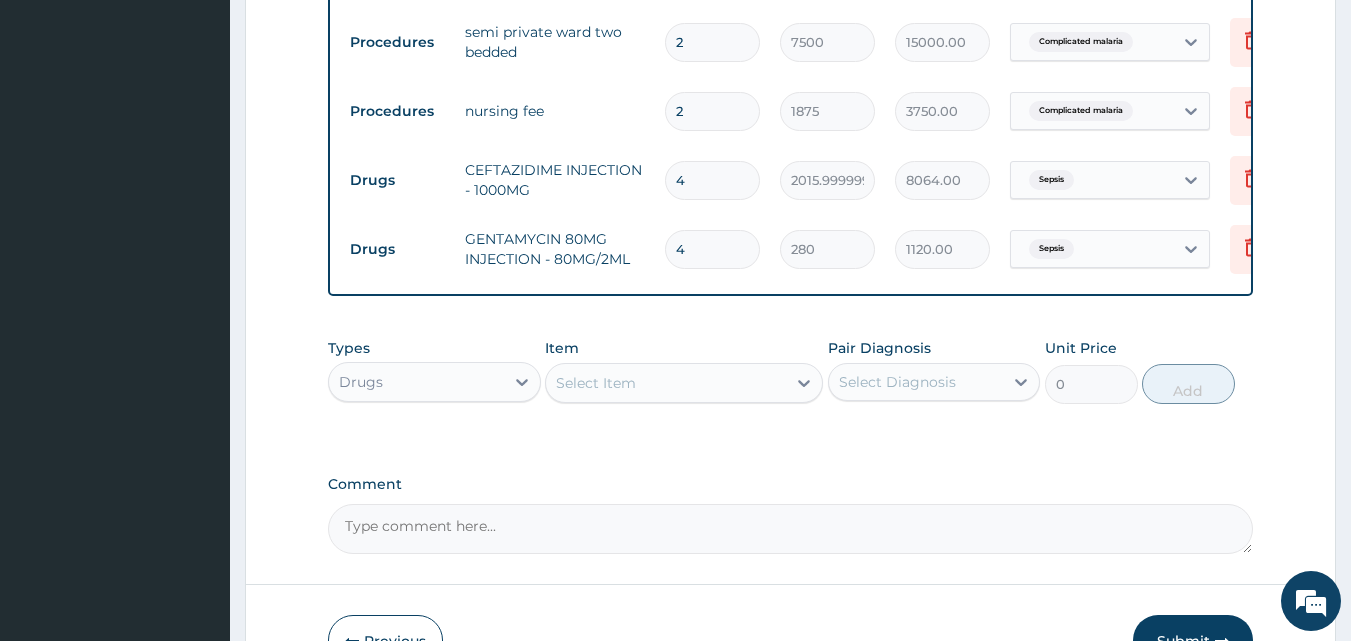 type on "4" 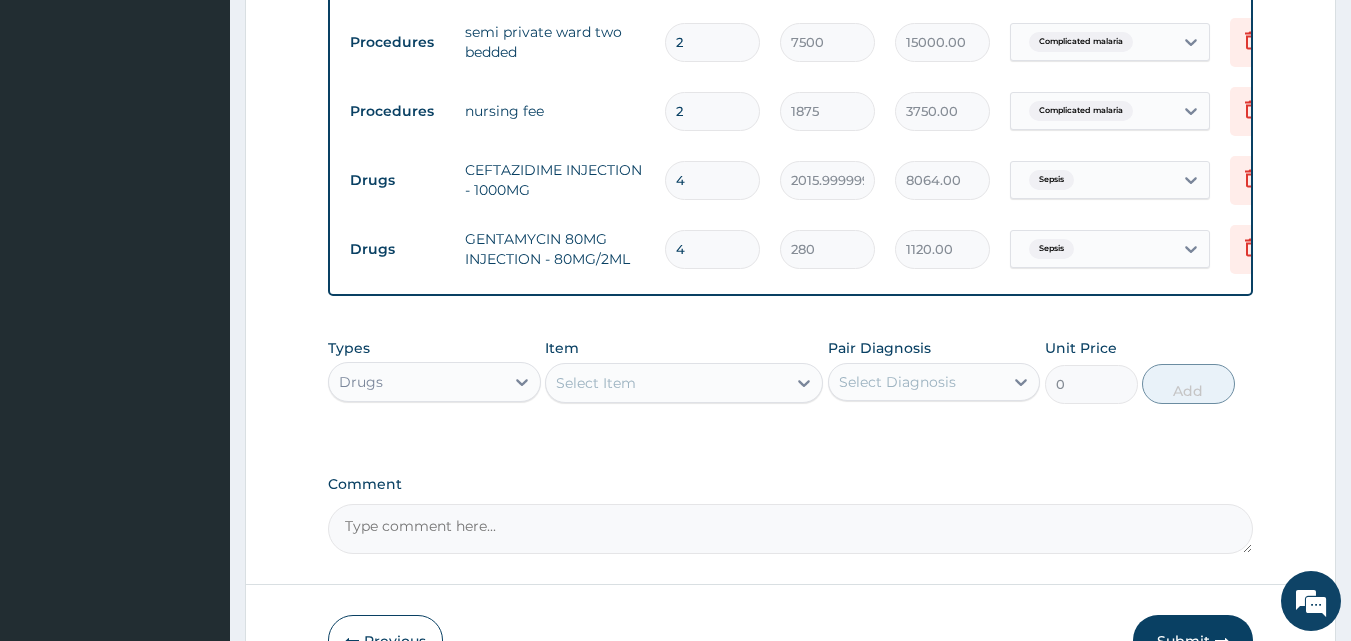 click on "Select Item" at bounding box center [596, 383] 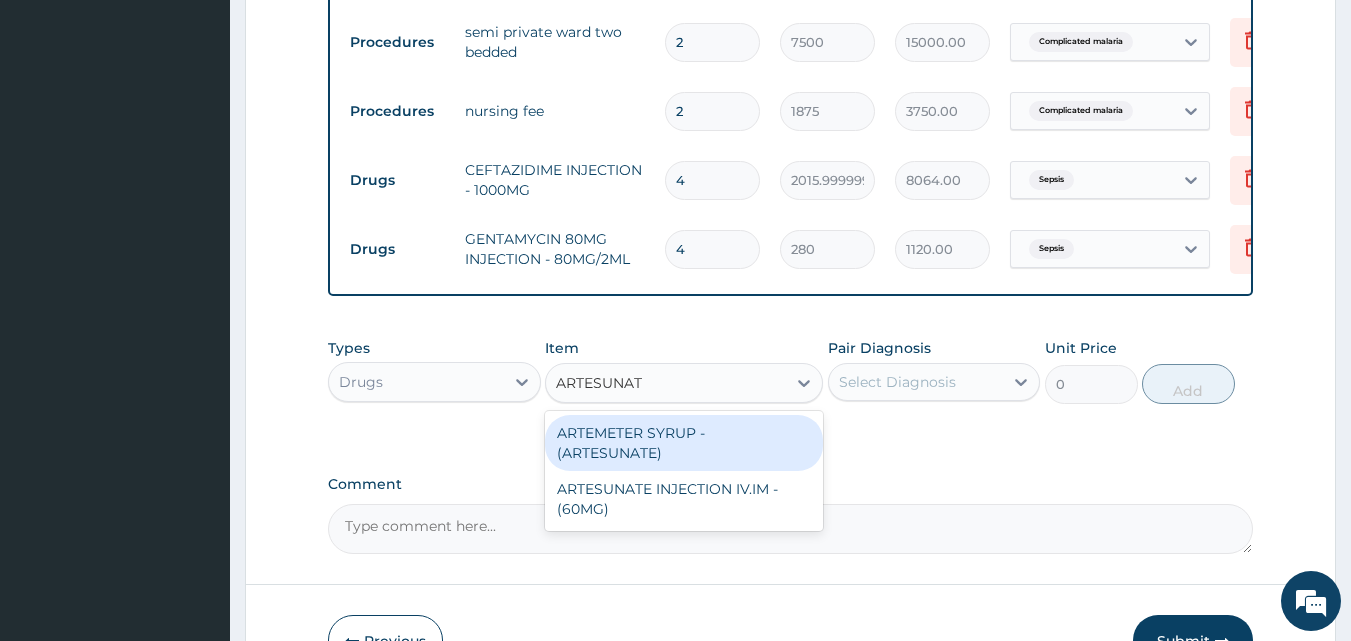 type on "ARTESUNATE" 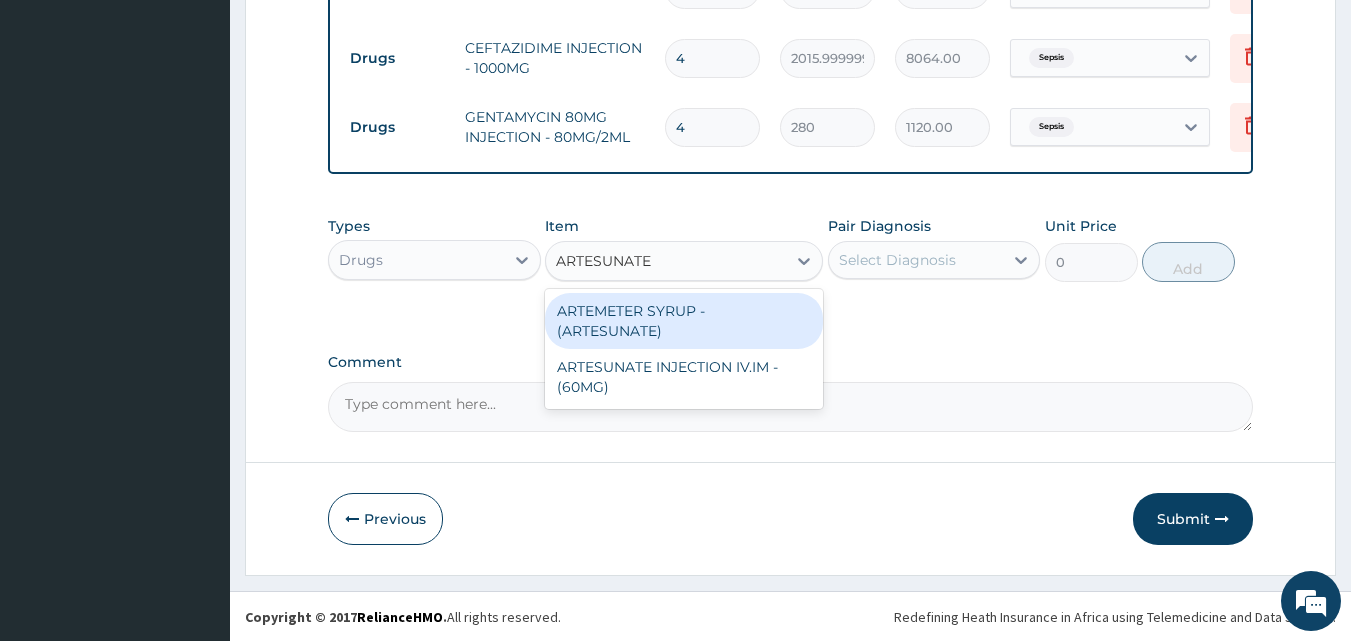 scroll, scrollTop: 997, scrollLeft: 0, axis: vertical 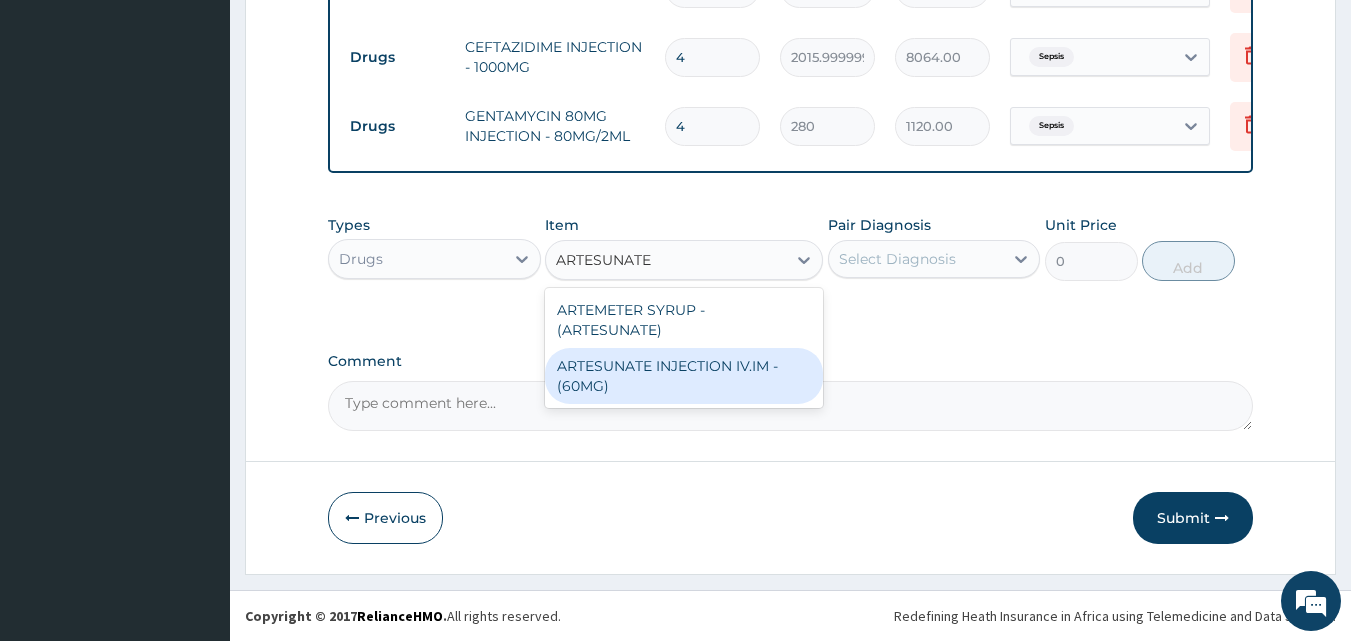 click on "ARTESUNATE INJECTION IV.IM - (60MG)" at bounding box center (684, 376) 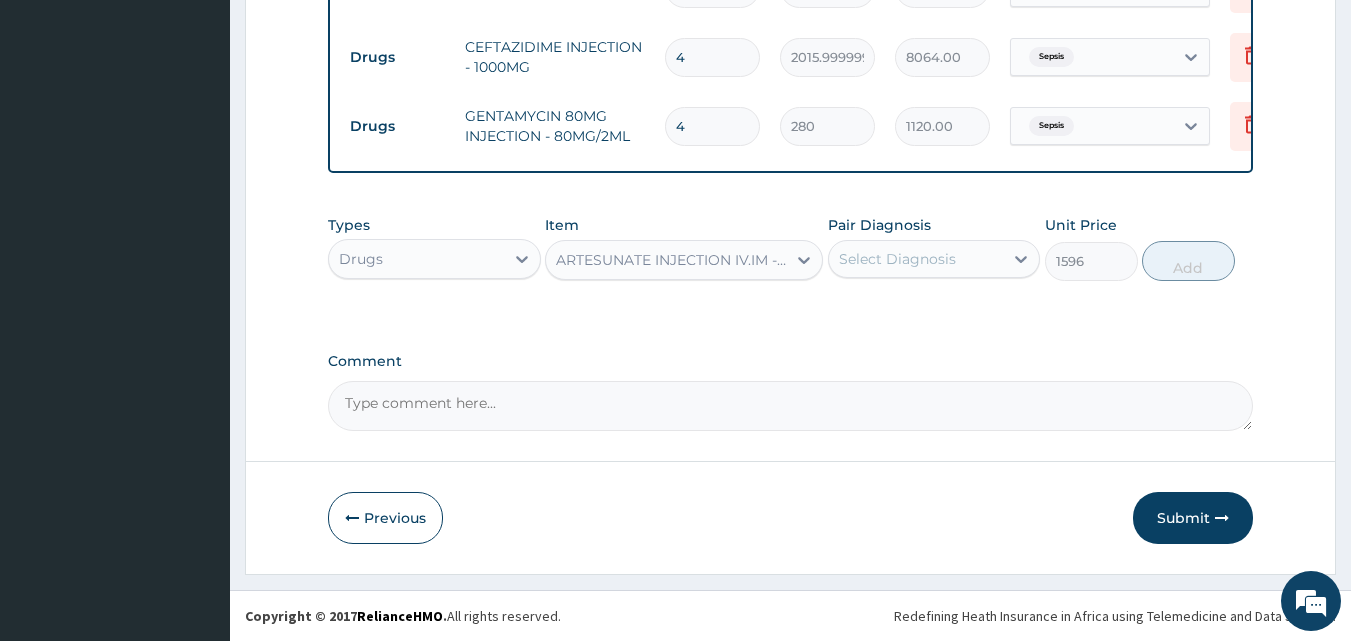 click on "Select Diagnosis" at bounding box center (897, 259) 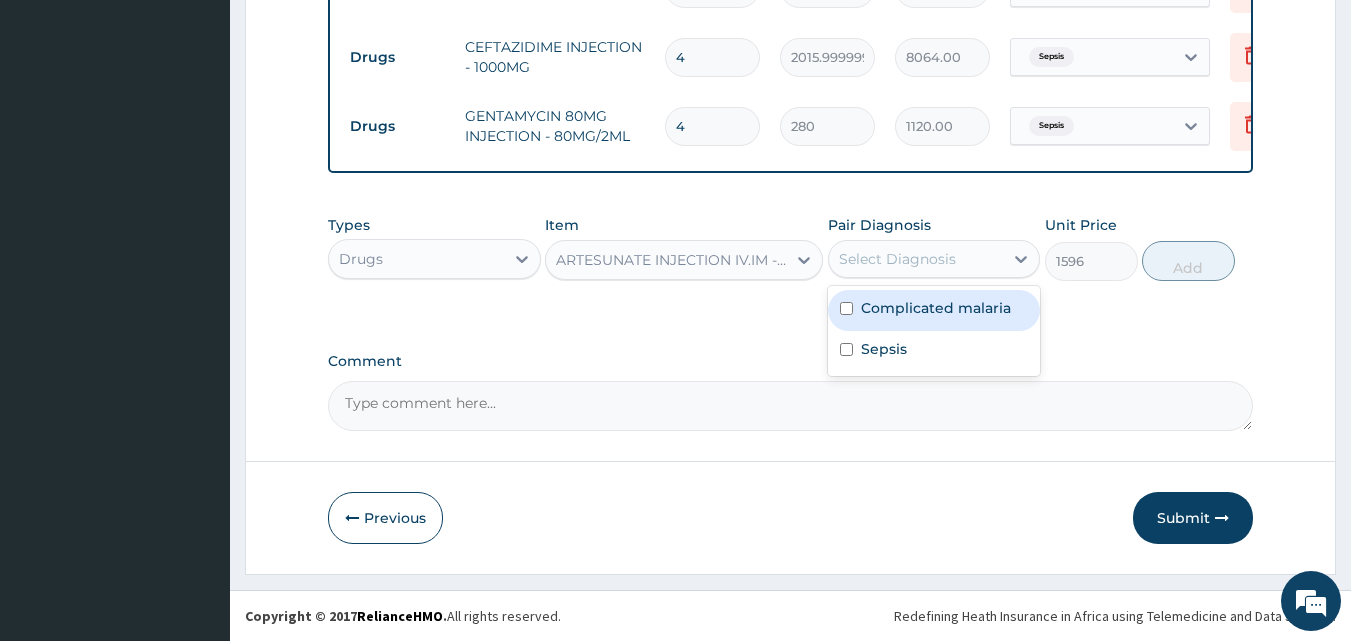 click on "Complicated malaria" at bounding box center (936, 308) 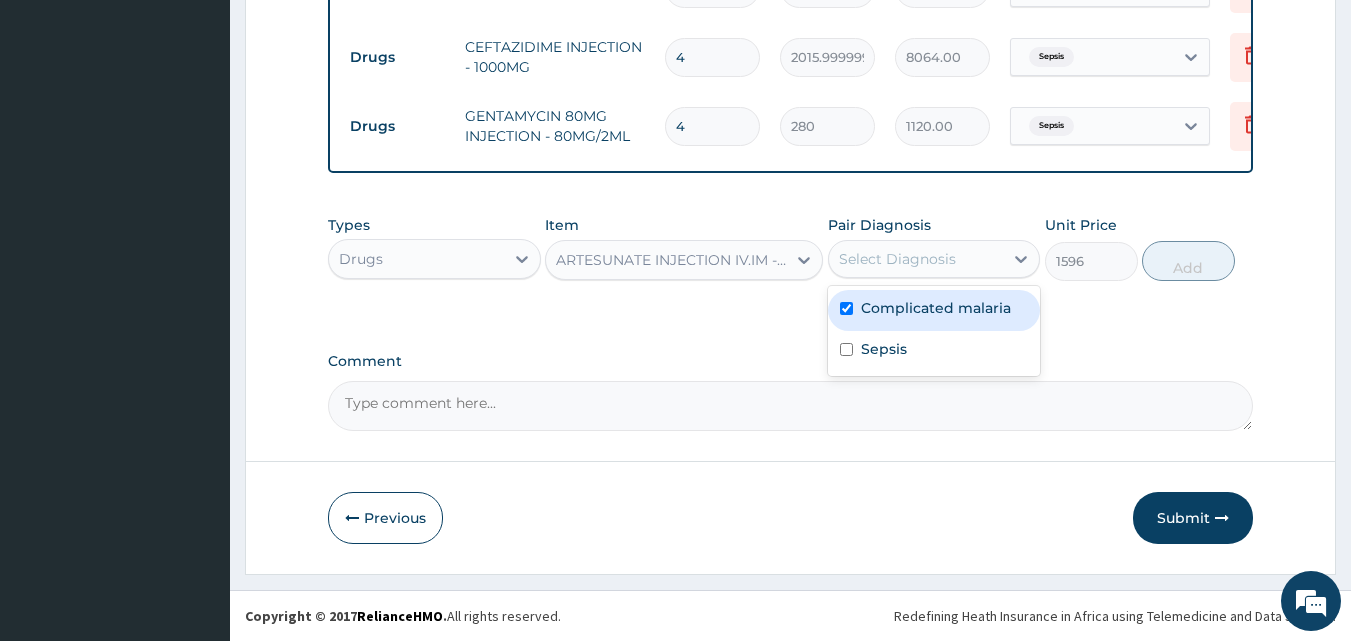 checkbox on "true" 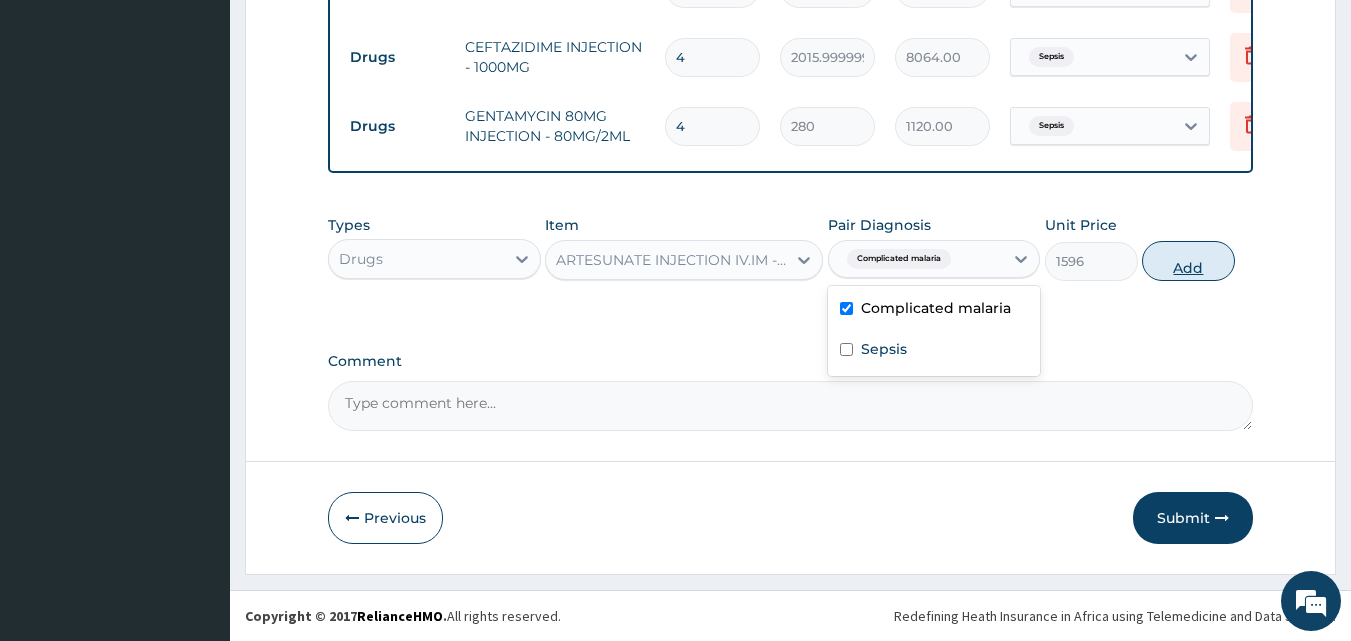 click on "Add" at bounding box center [1188, 261] 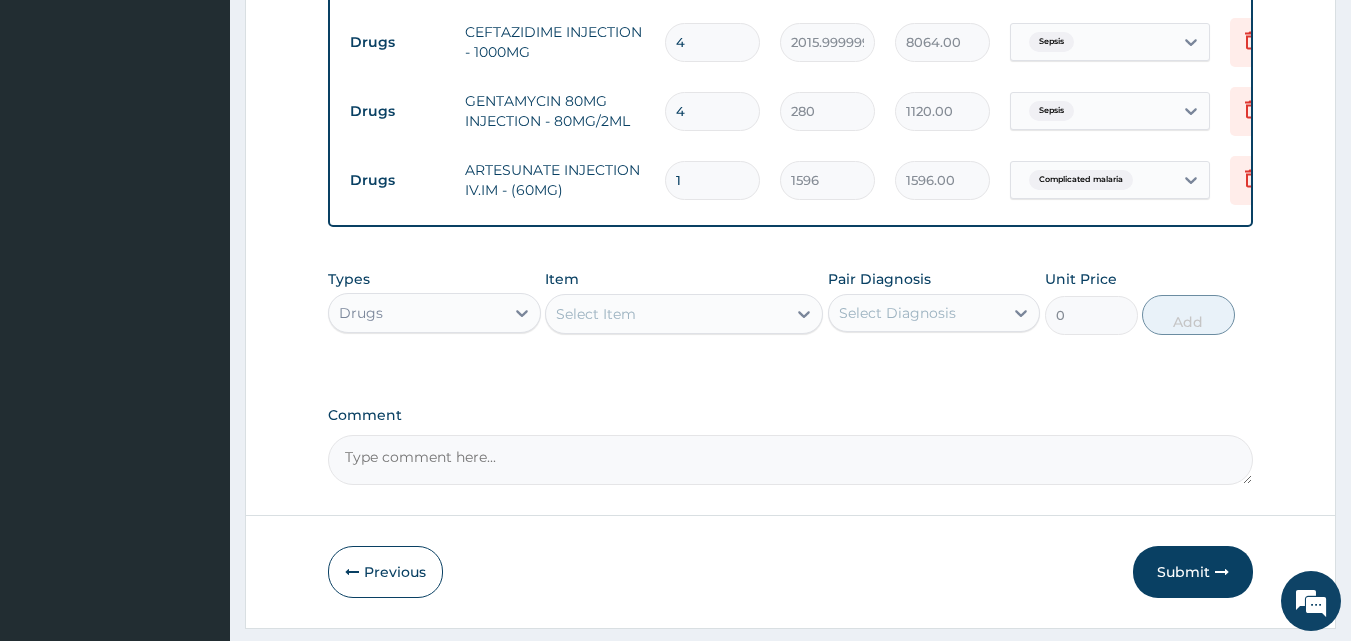 drag, startPoint x: 686, startPoint y: 172, endPoint x: 655, endPoint y: 179, distance: 31.780497 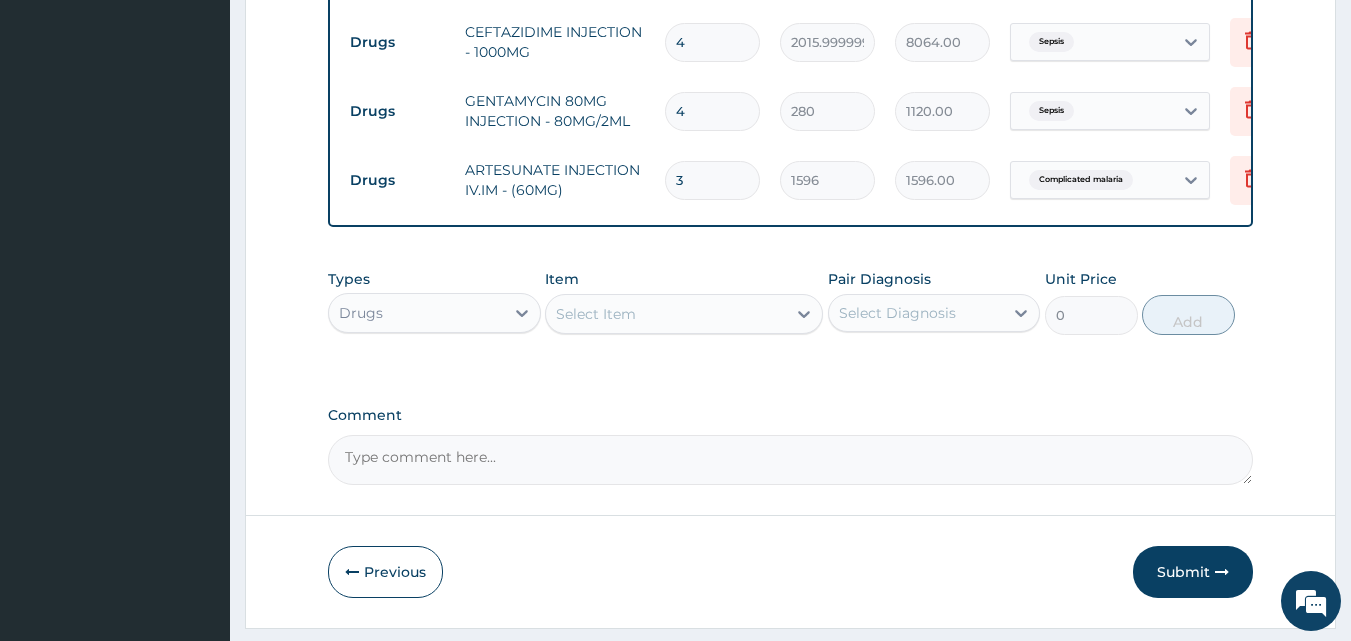 type on "4788.00" 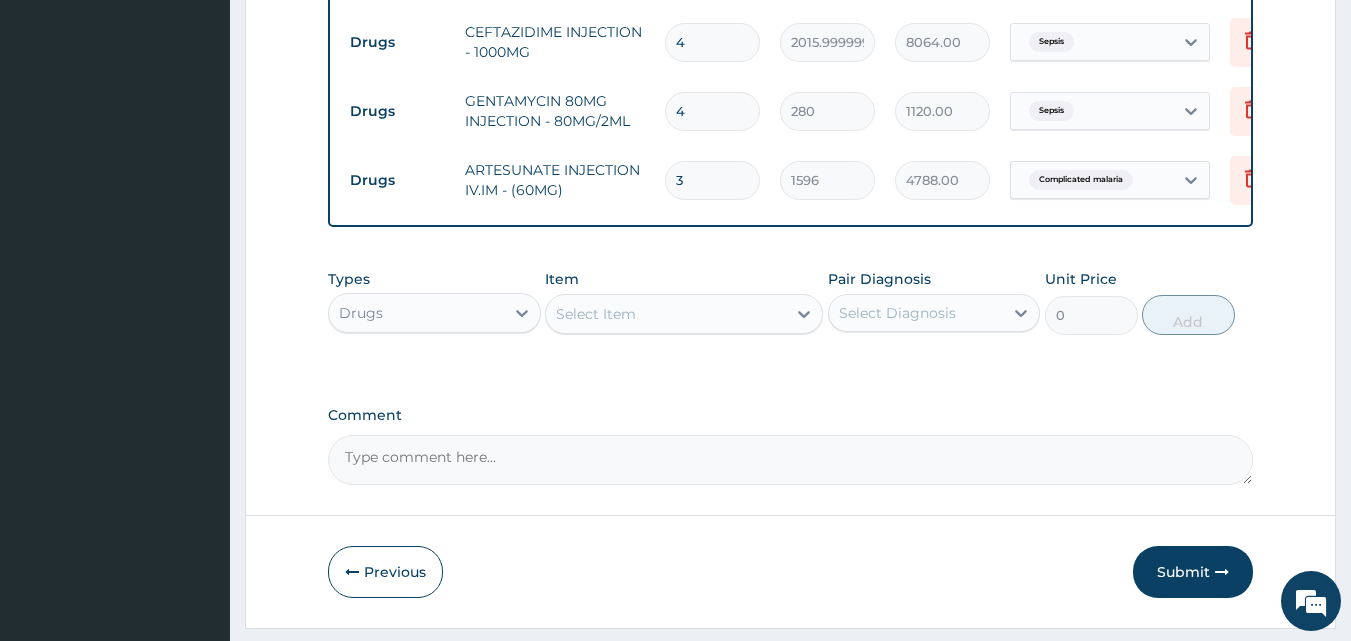 type on "3" 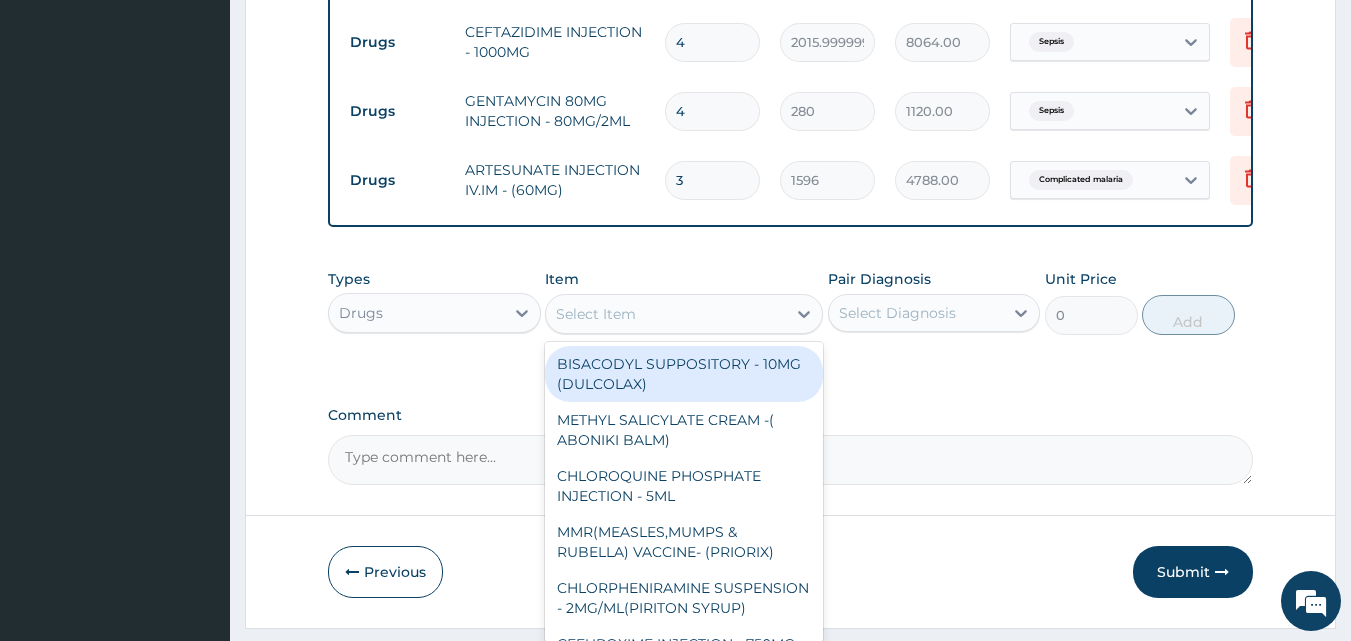 click on "Select Item" at bounding box center [666, 314] 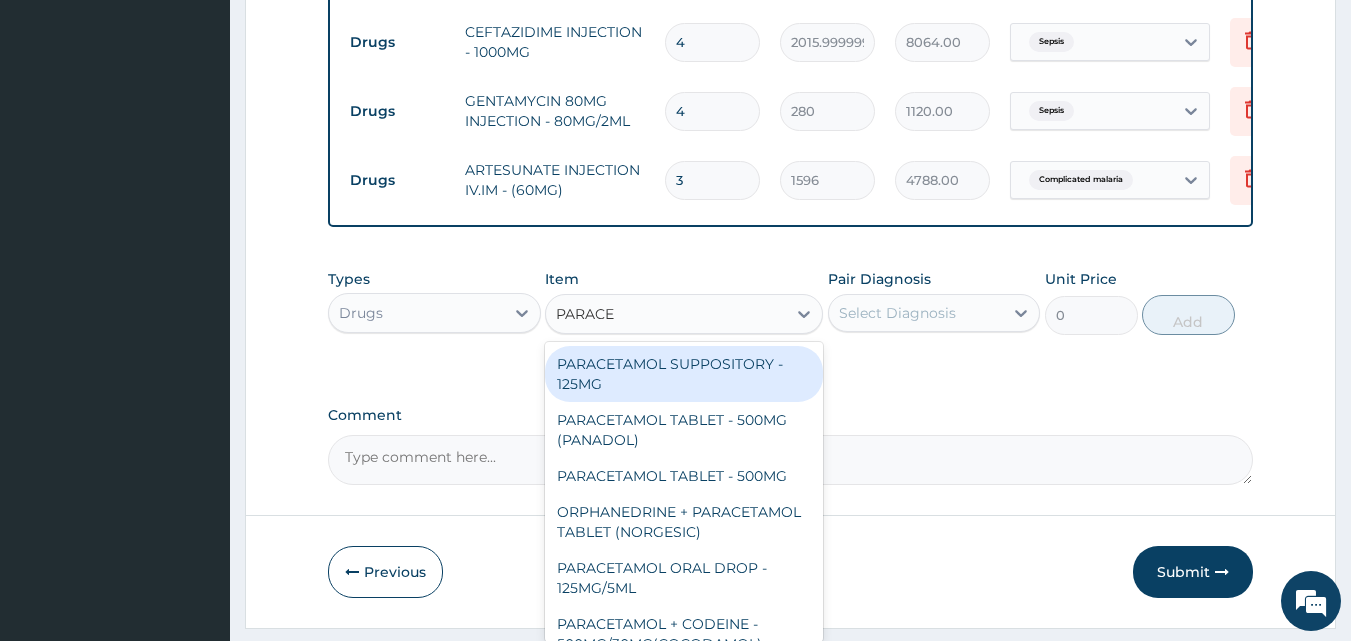 type on "PARACET" 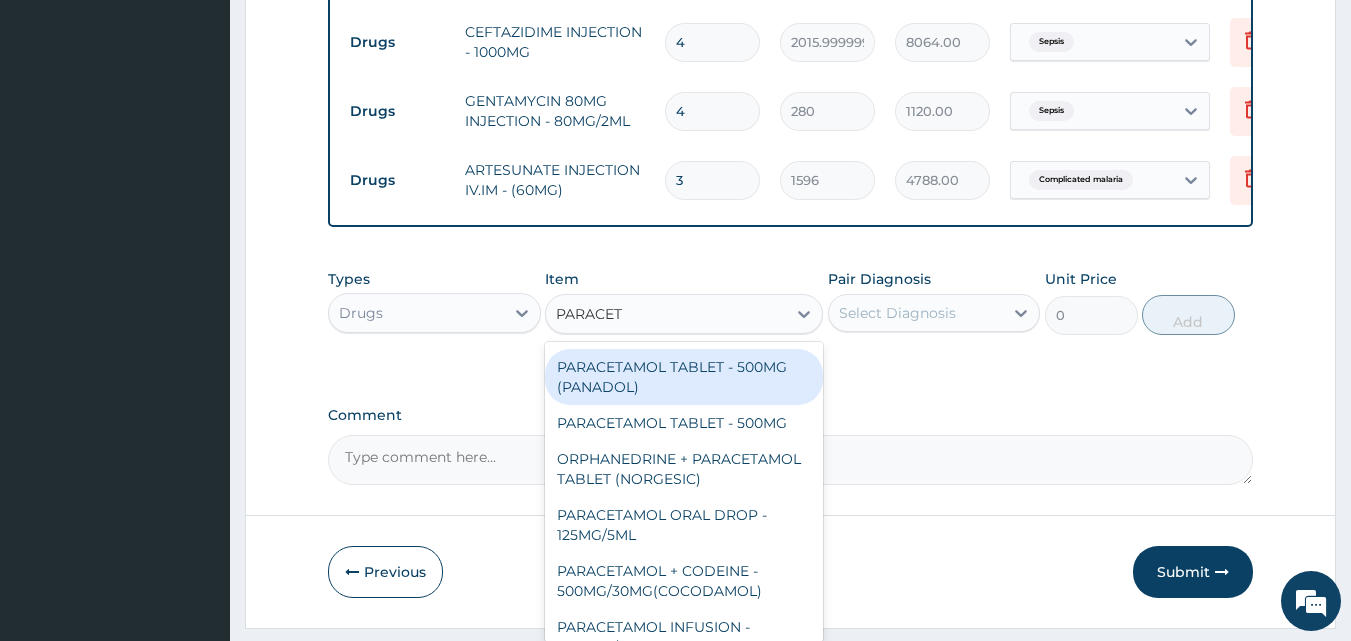 scroll, scrollTop: 212, scrollLeft: 0, axis: vertical 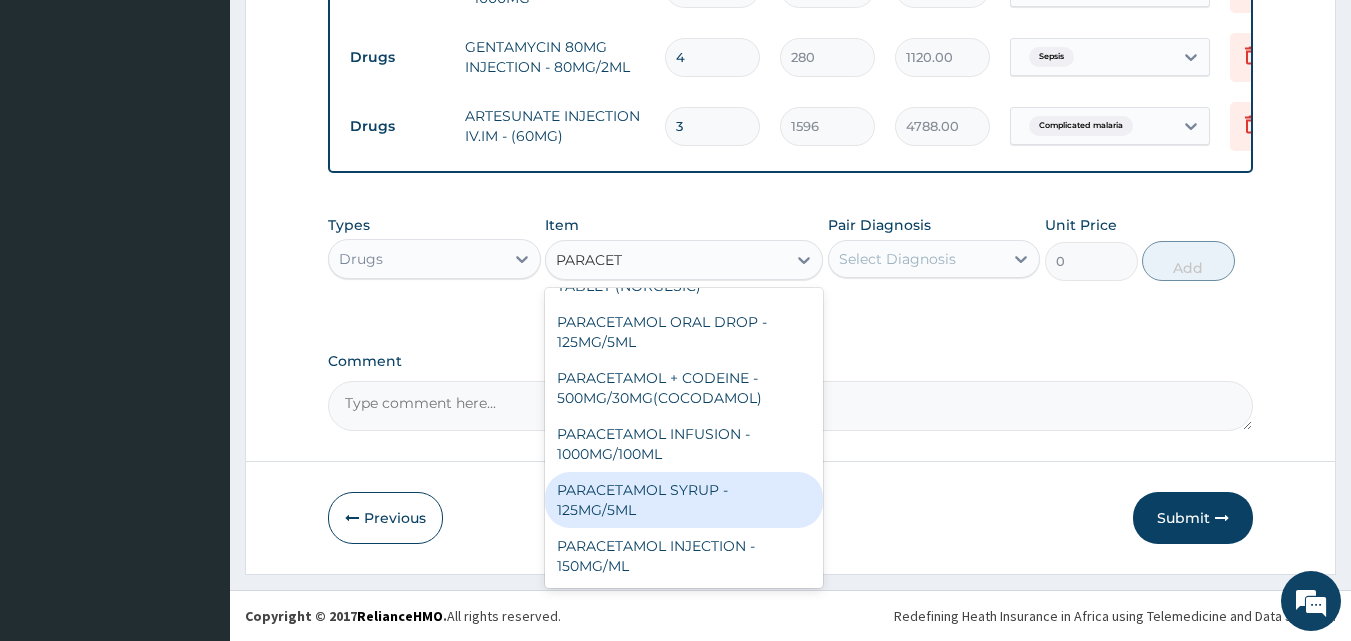 click on "PARACETAMOL SYRUP - 125MG/5ML" at bounding box center [684, 500] 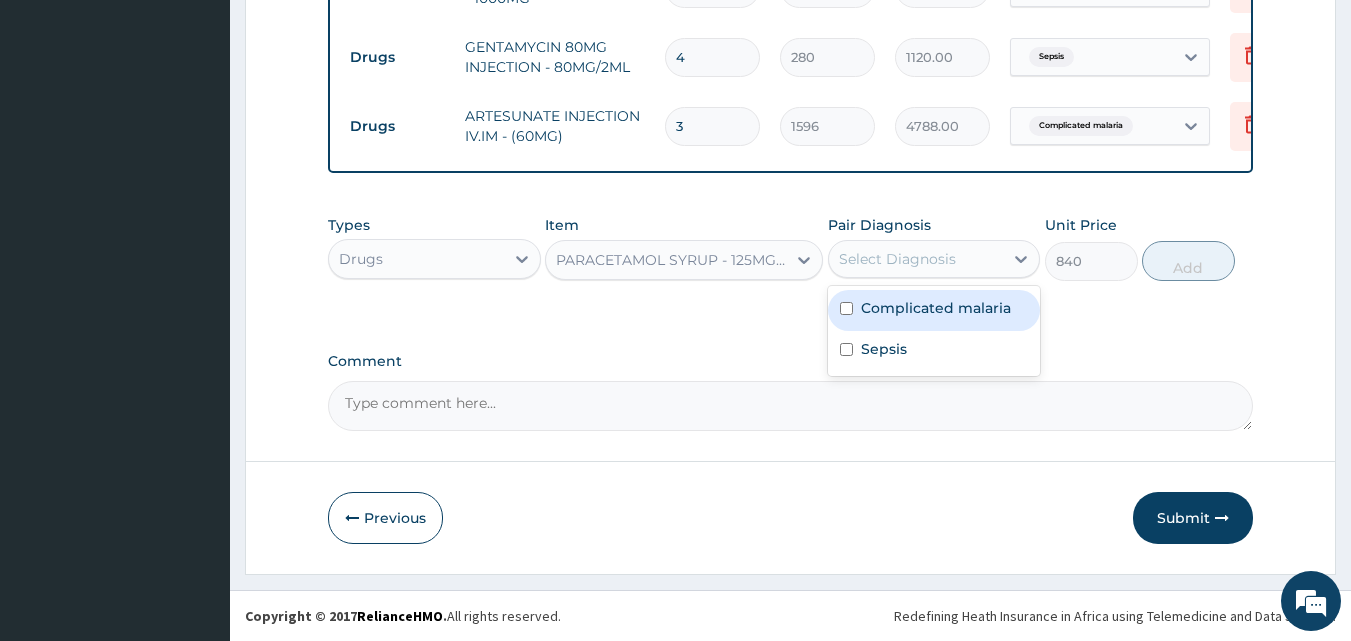 click on "Select Diagnosis" at bounding box center (916, 259) 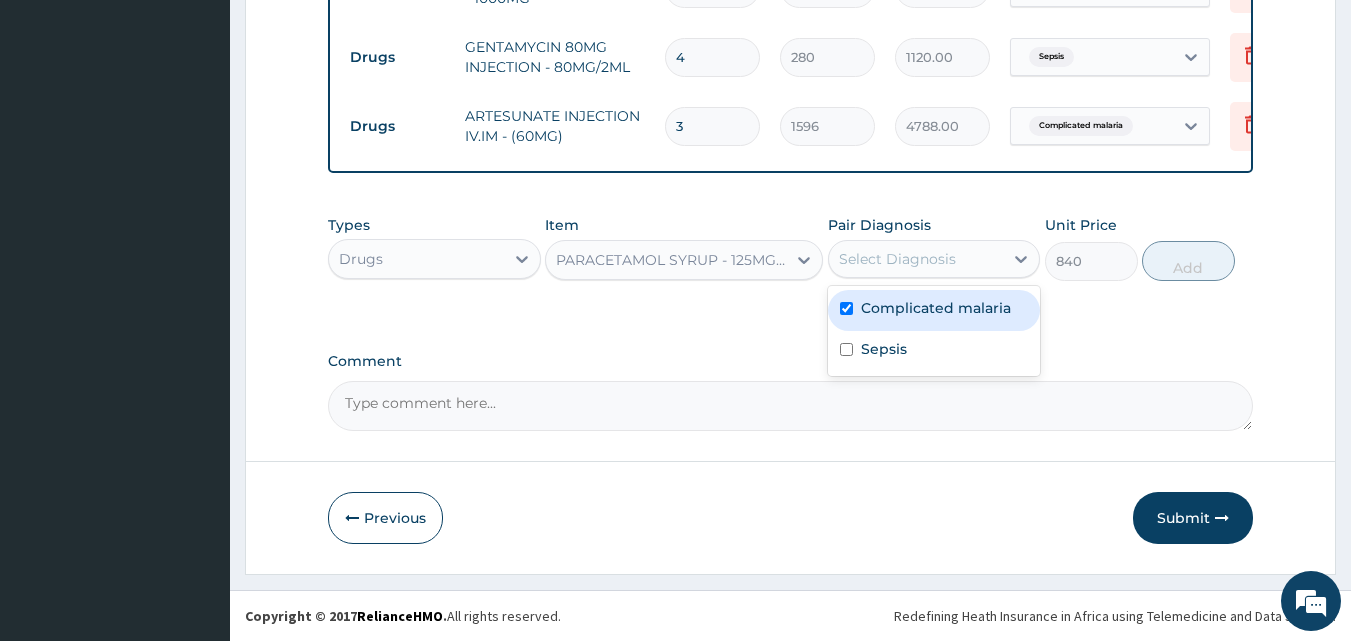 checkbox on "true" 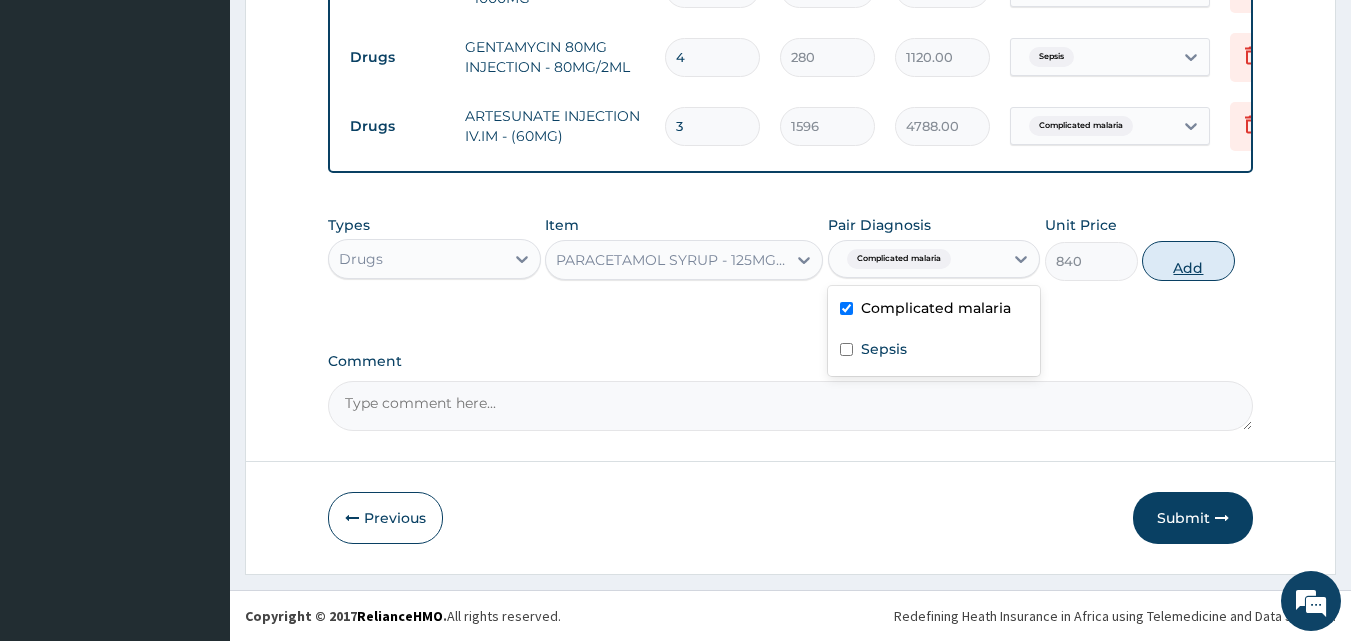 click on "Add" at bounding box center [1188, 261] 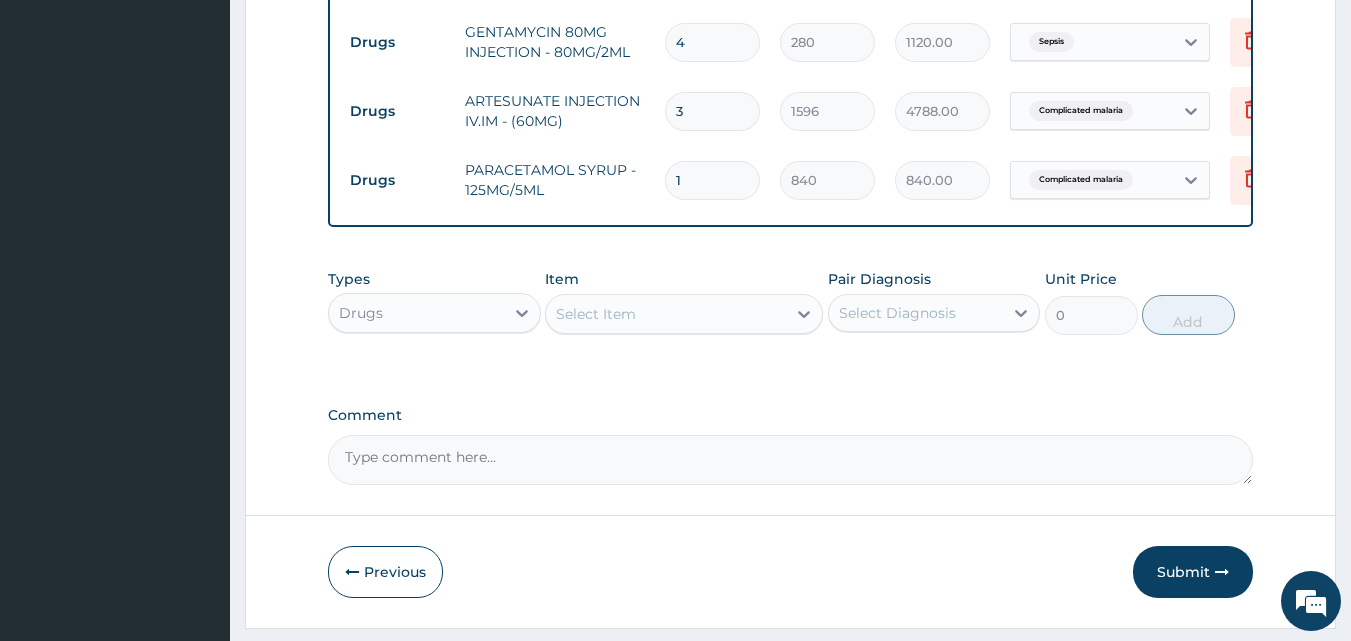 scroll, scrollTop: 1135, scrollLeft: 0, axis: vertical 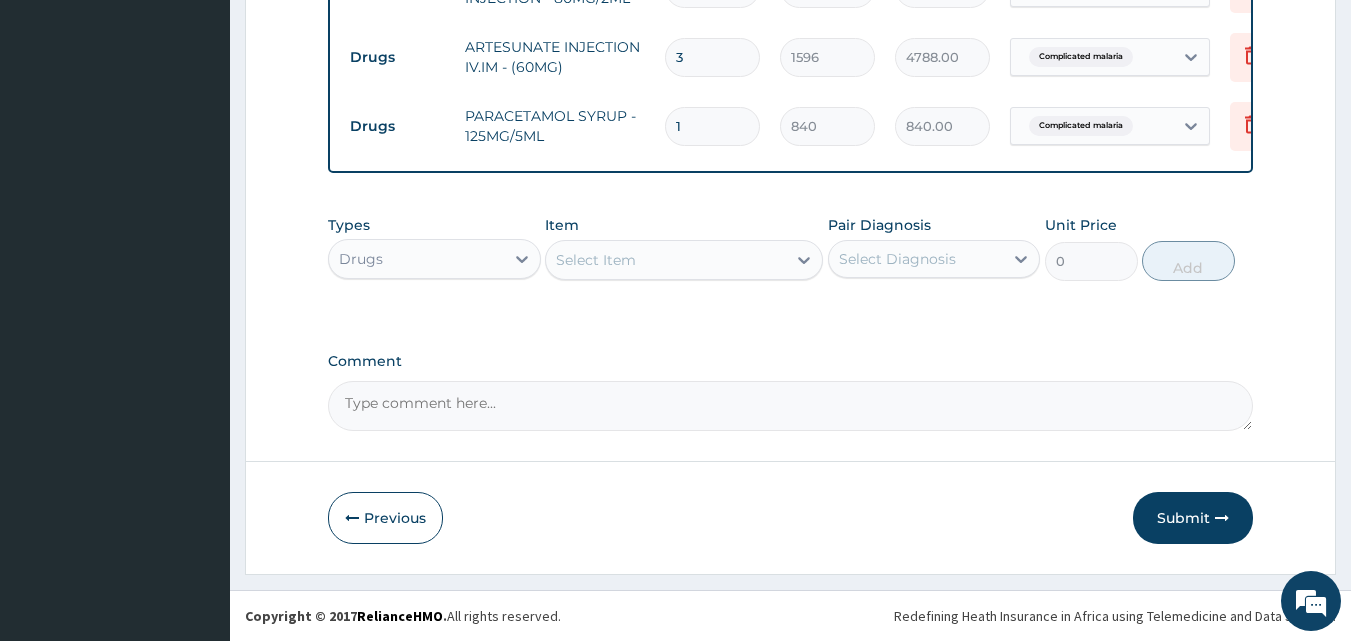 click on "Select Item" at bounding box center [596, 260] 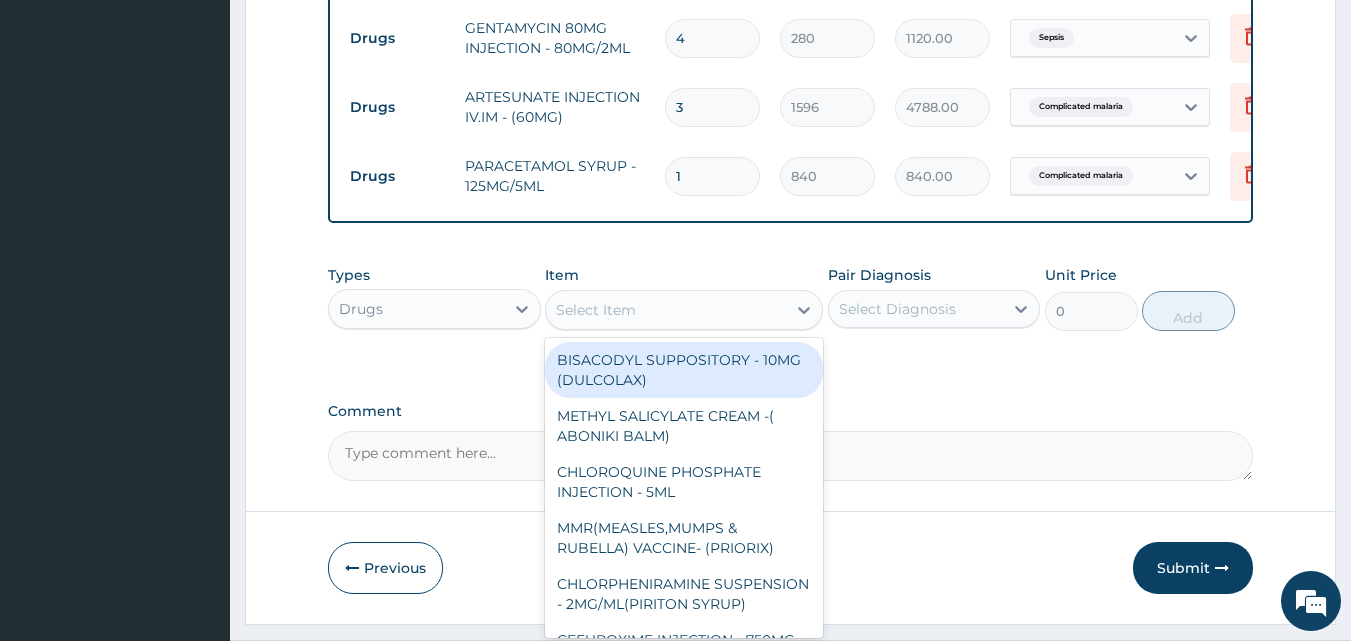 scroll, scrollTop: 1035, scrollLeft: 0, axis: vertical 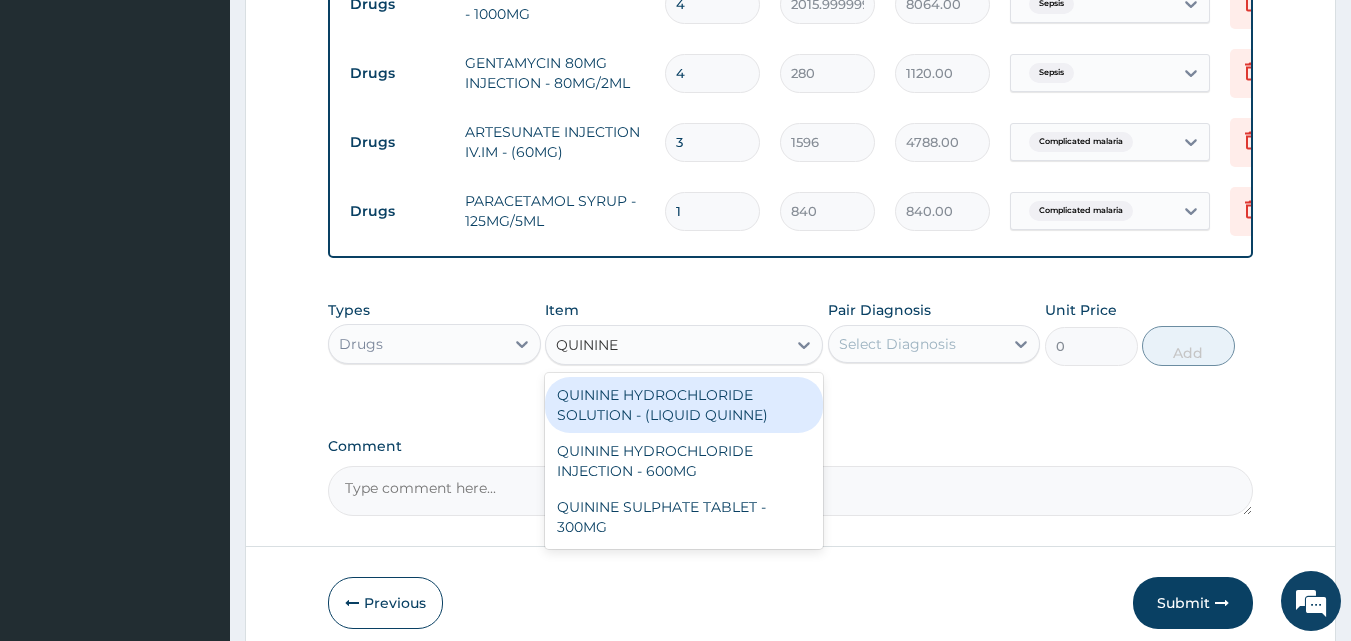 type on "QUININE" 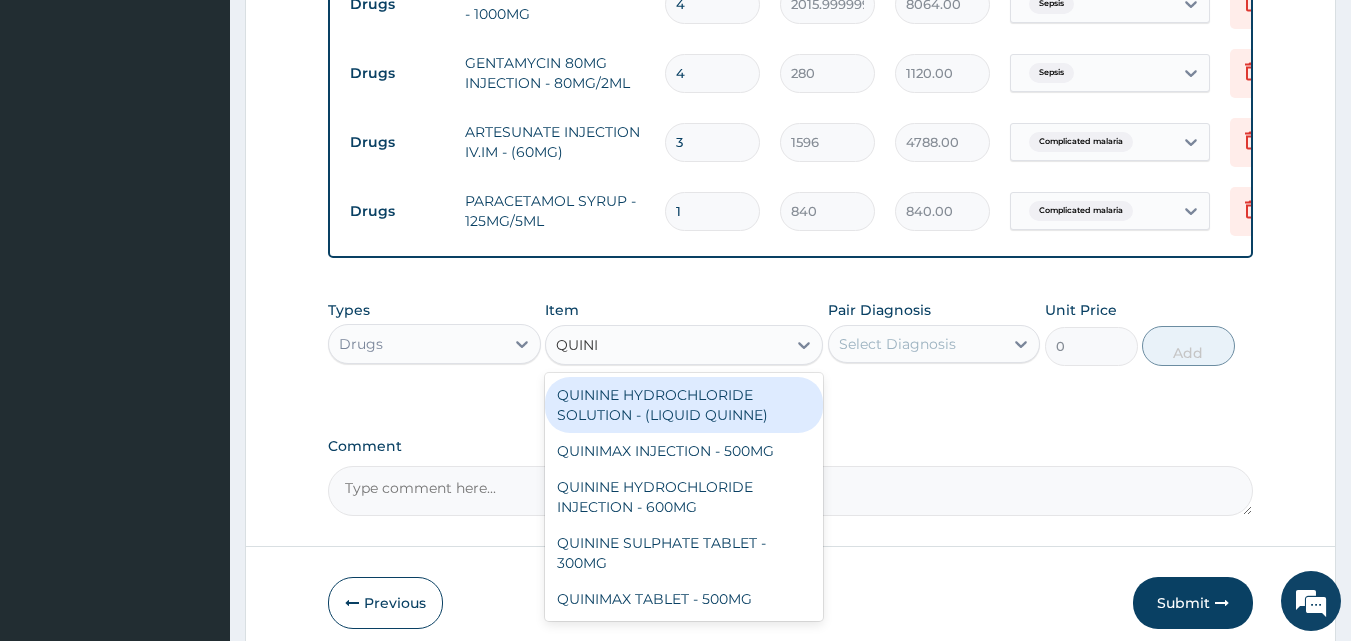 type on "QUININ" 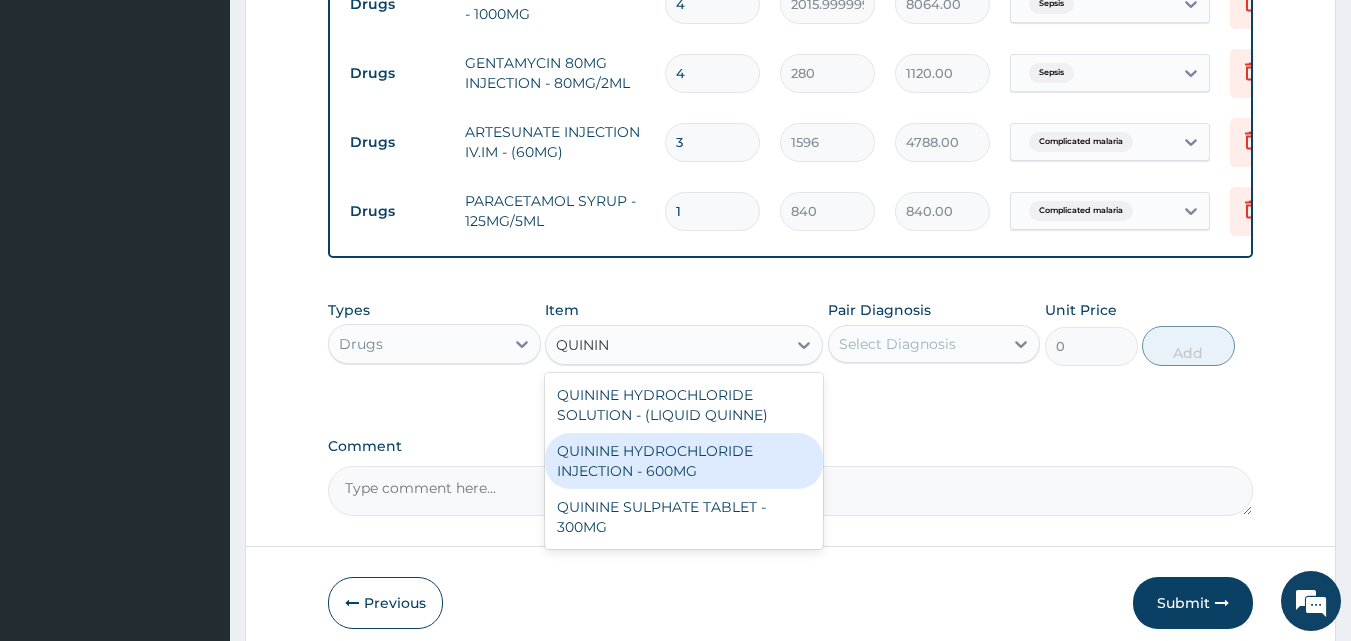scroll, scrollTop: 1135, scrollLeft: 0, axis: vertical 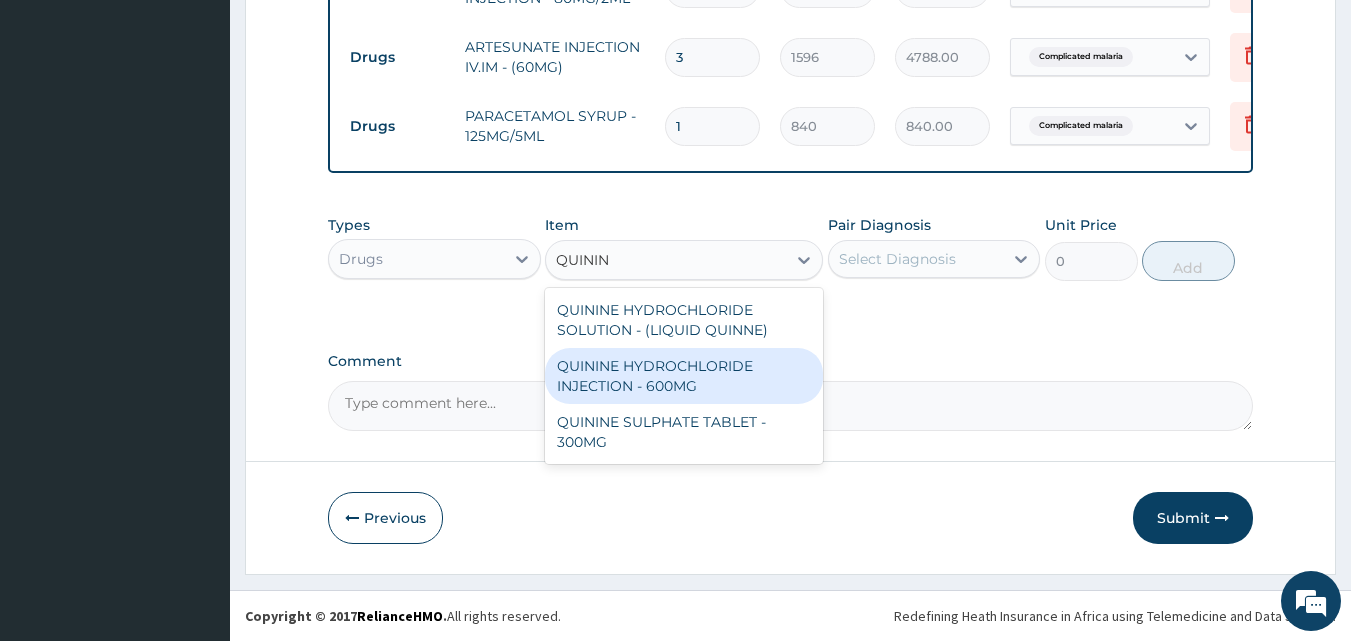 click on "QUININE HYDROCHLORIDE INJECTION - 600MG" at bounding box center [684, 376] 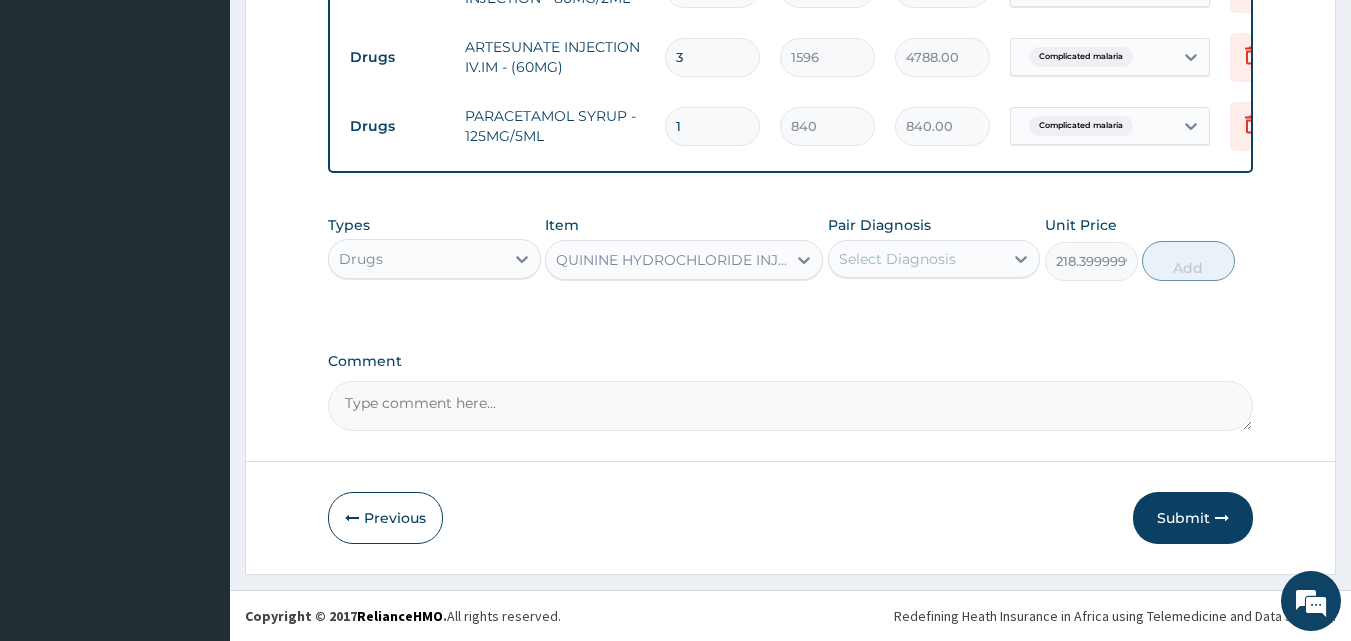 click on "Select Diagnosis" at bounding box center [897, 259] 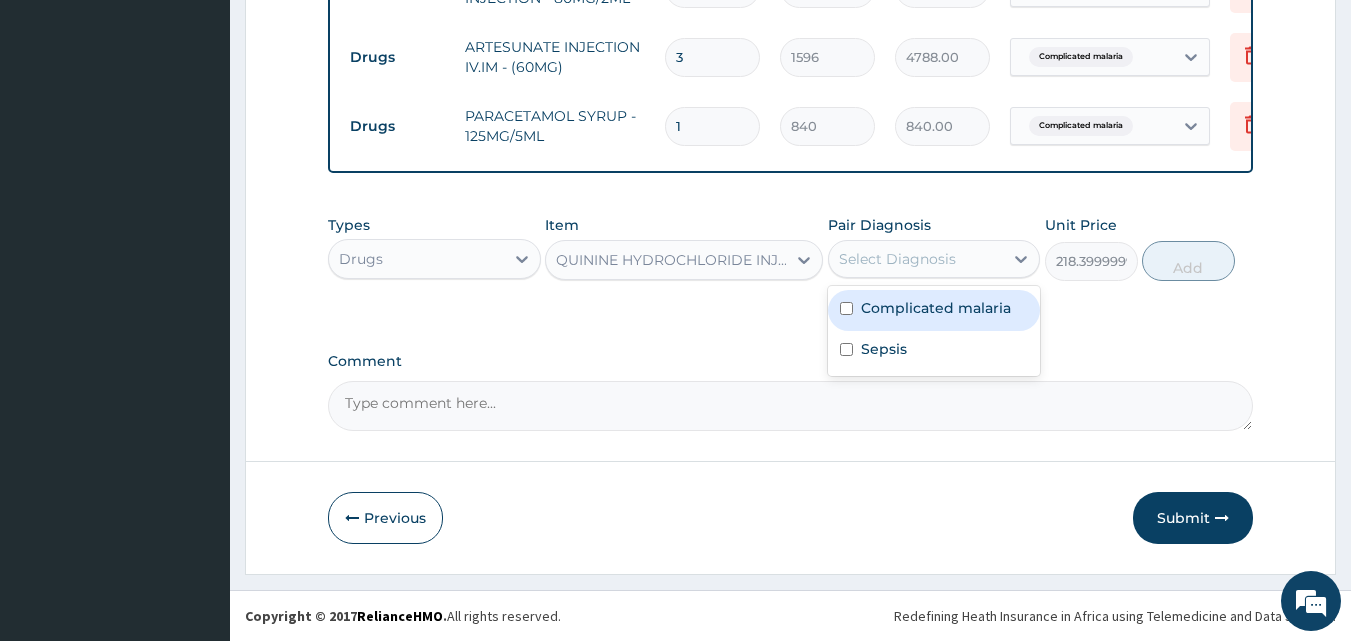 click on "Complicated malaria" at bounding box center (936, 308) 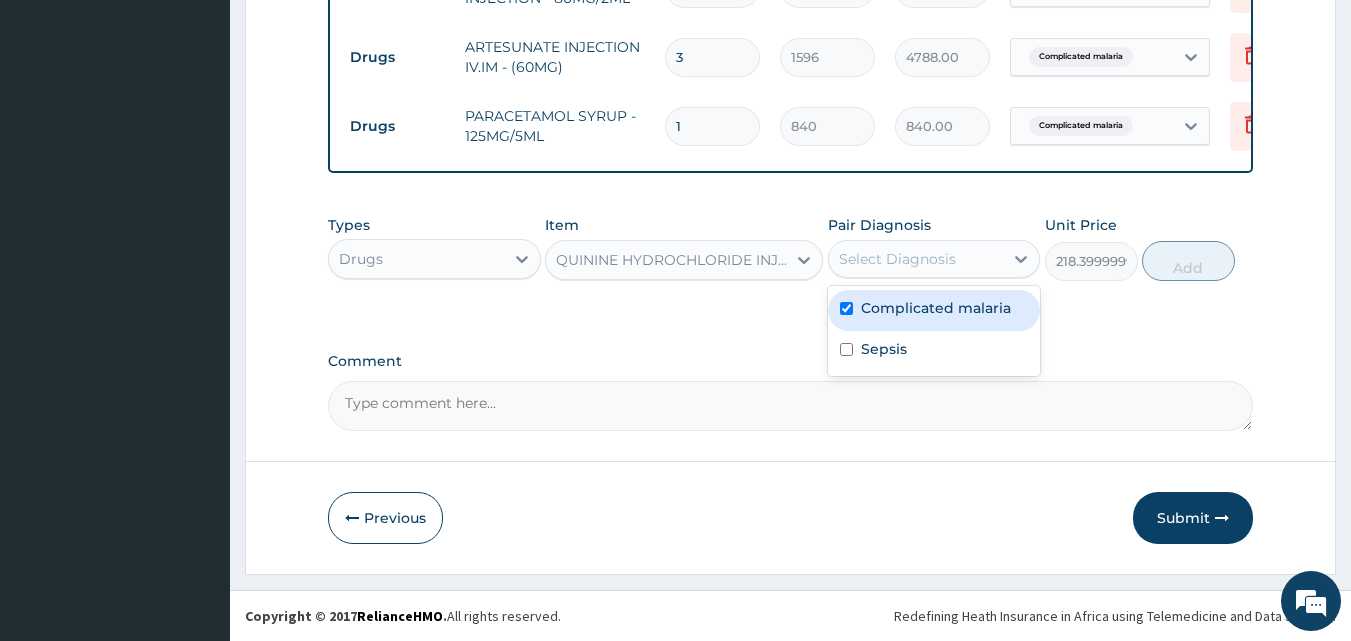 checkbox on "true" 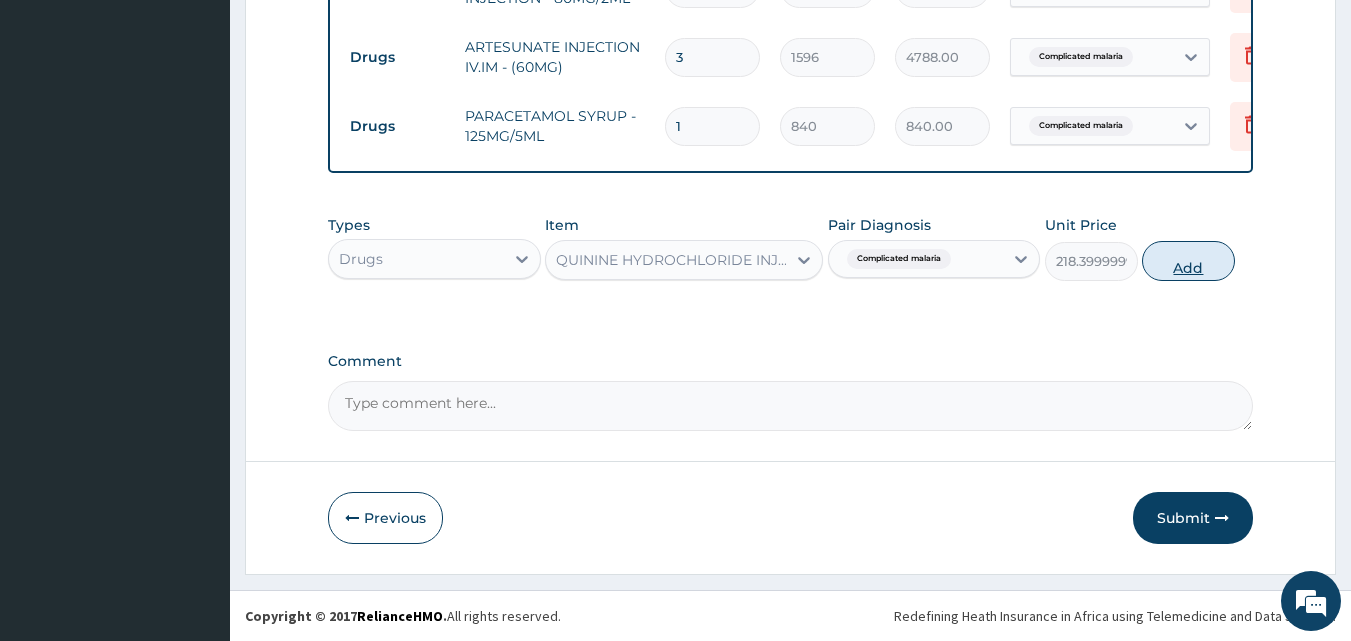 click on "Add" at bounding box center [1188, 261] 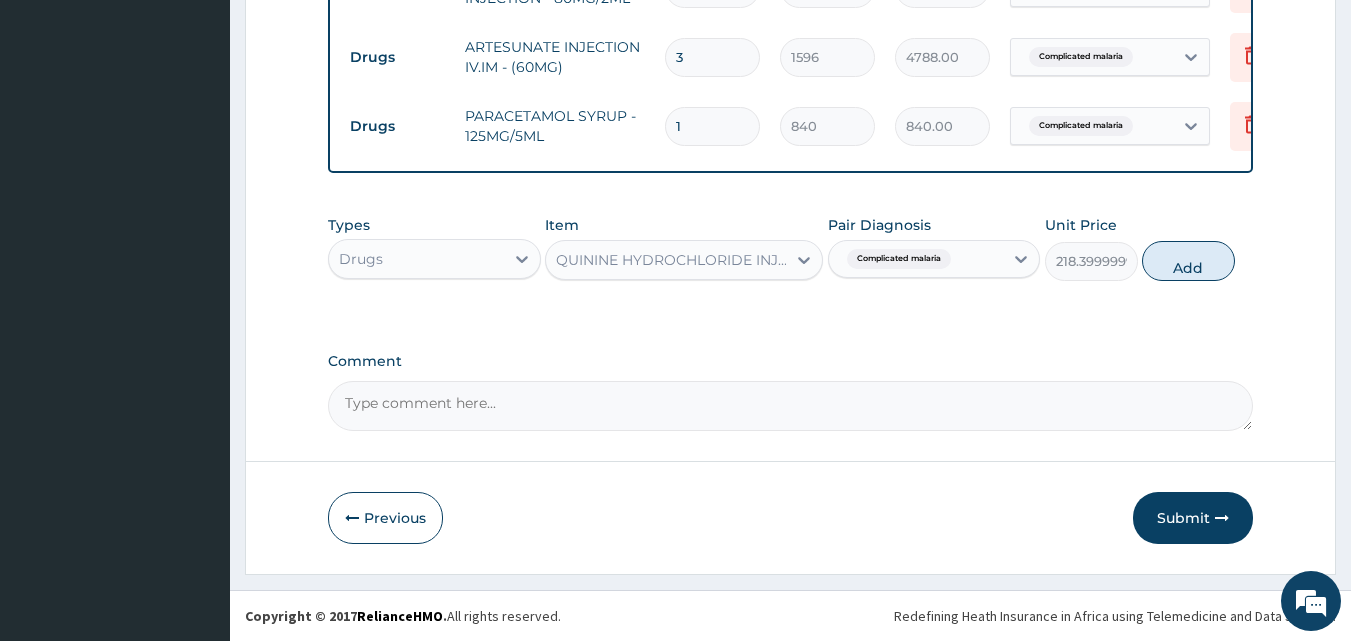 type on "0" 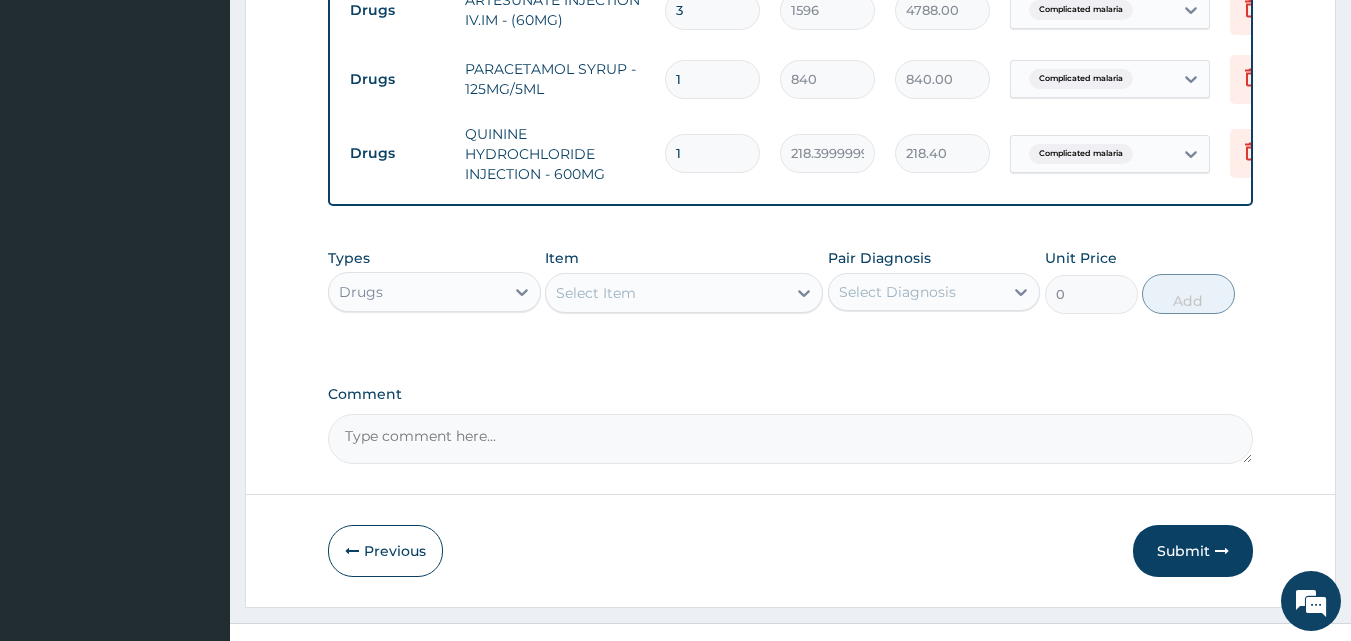 scroll, scrollTop: 1215, scrollLeft: 0, axis: vertical 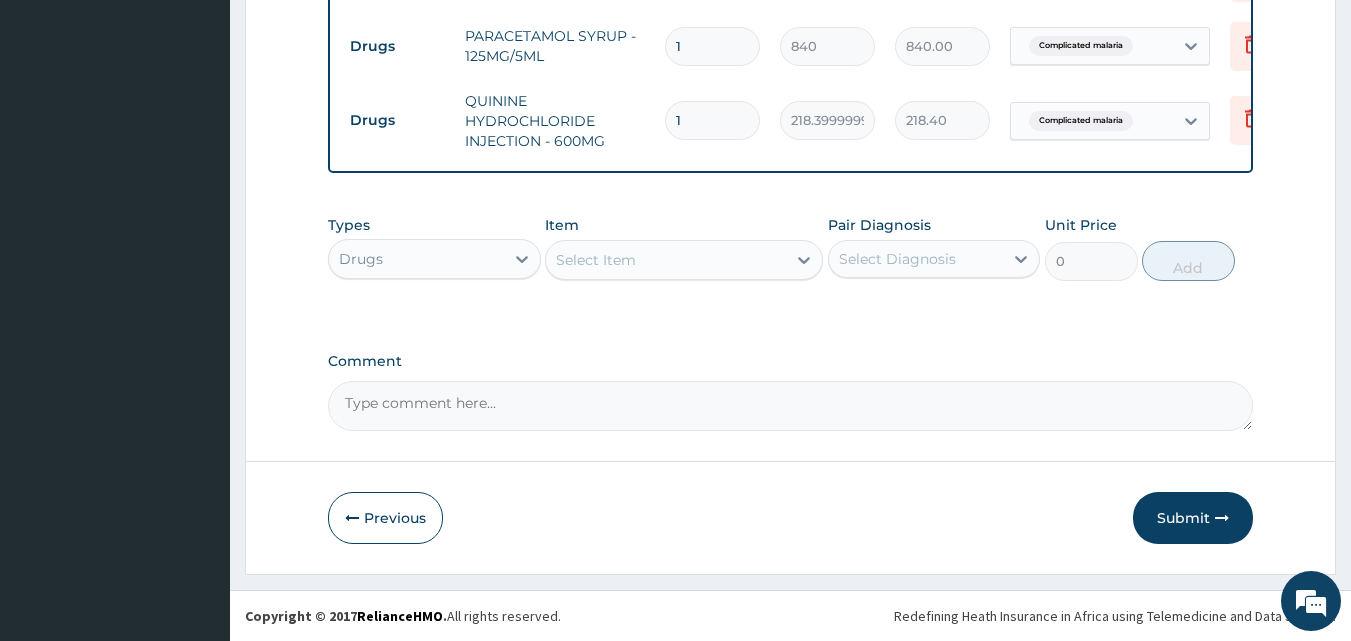 click on "Select Item" at bounding box center [596, 260] 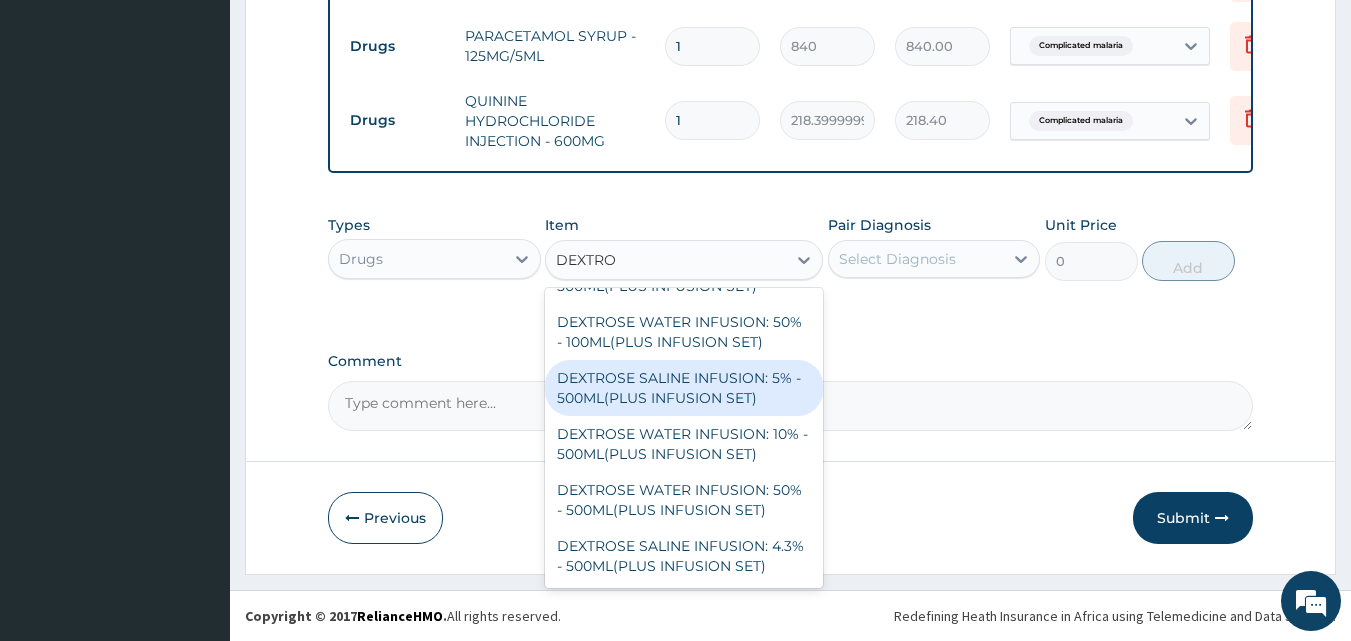 scroll, scrollTop: 84, scrollLeft: 0, axis: vertical 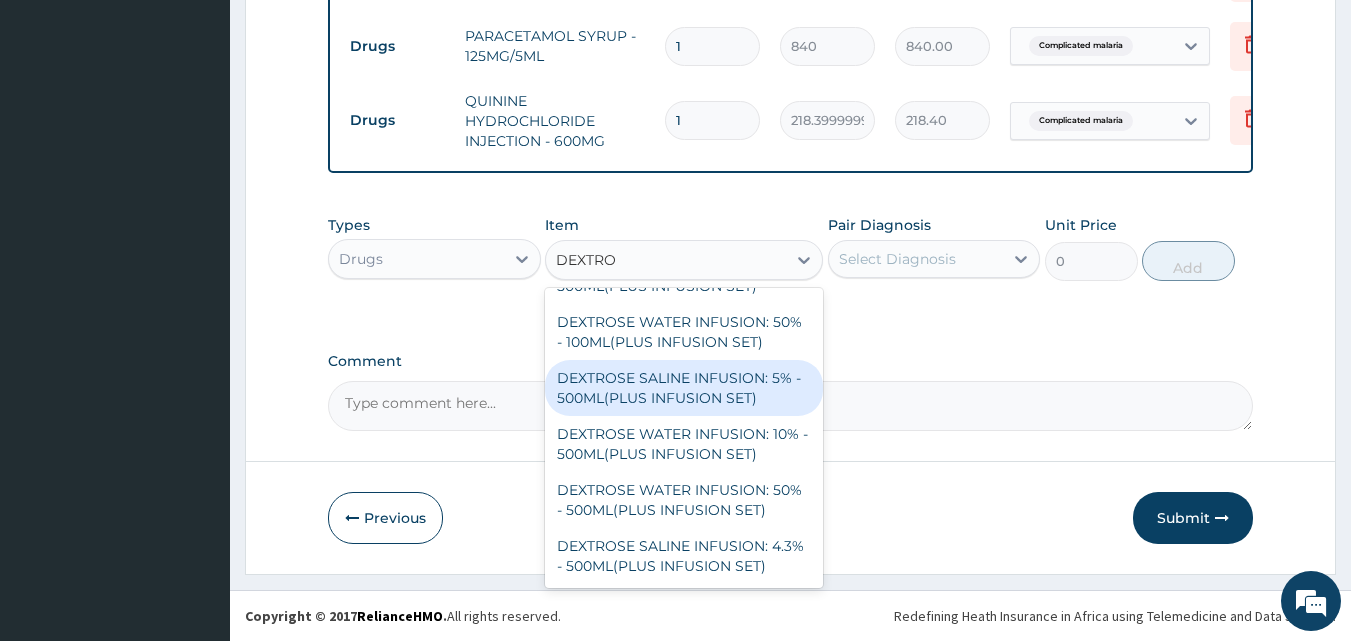 type on "DEXTRO" 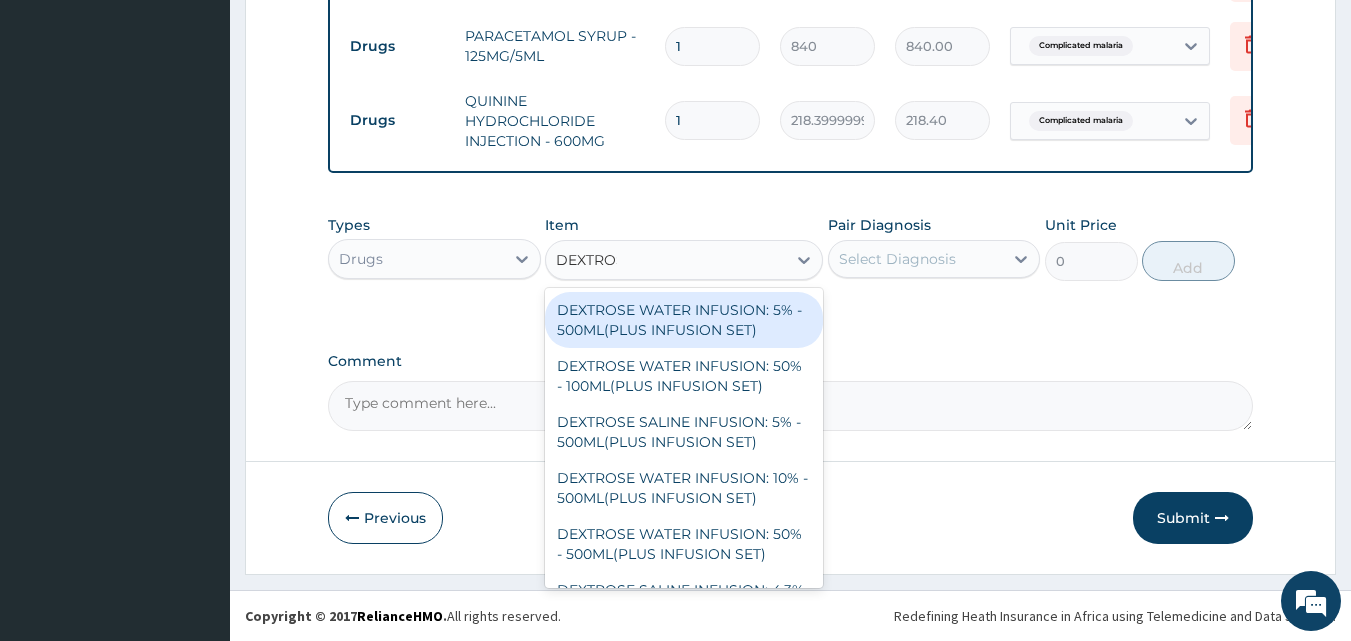 type on "DEXTROSE" 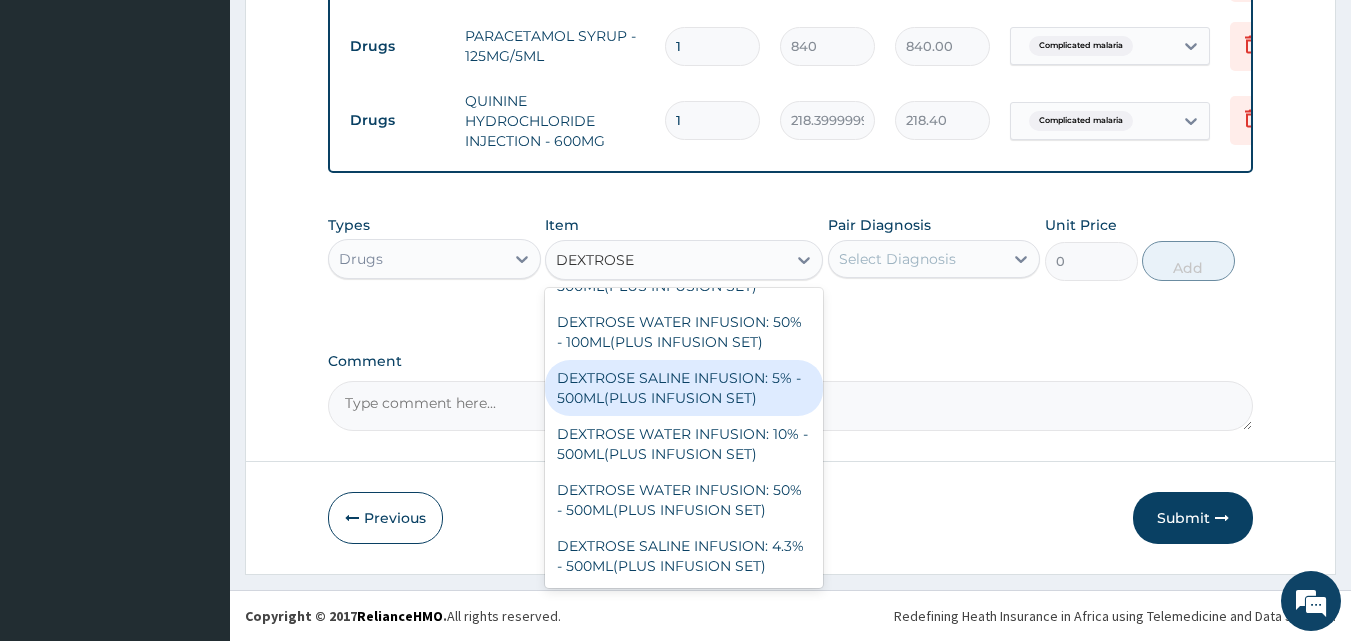 scroll, scrollTop: 84, scrollLeft: 0, axis: vertical 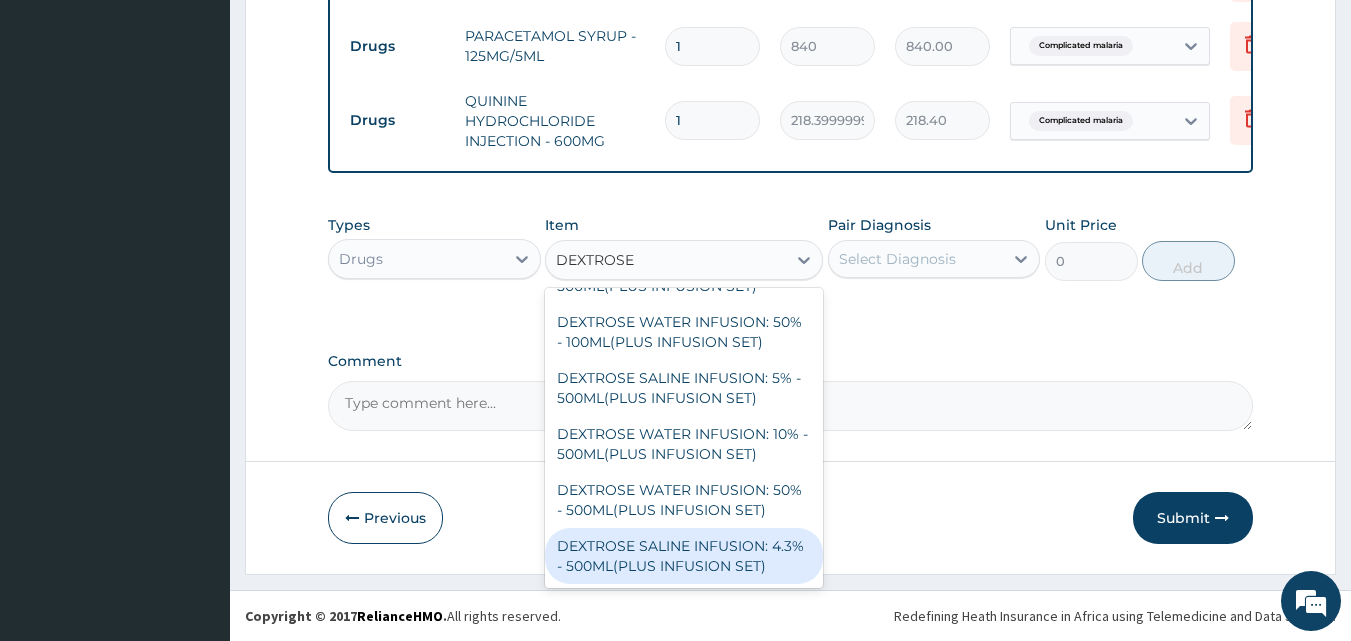 click on "DEXTROSE SALINE  INFUSION: 4.3% - 500ML(PLUS INFUSION SET)" at bounding box center (684, 556) 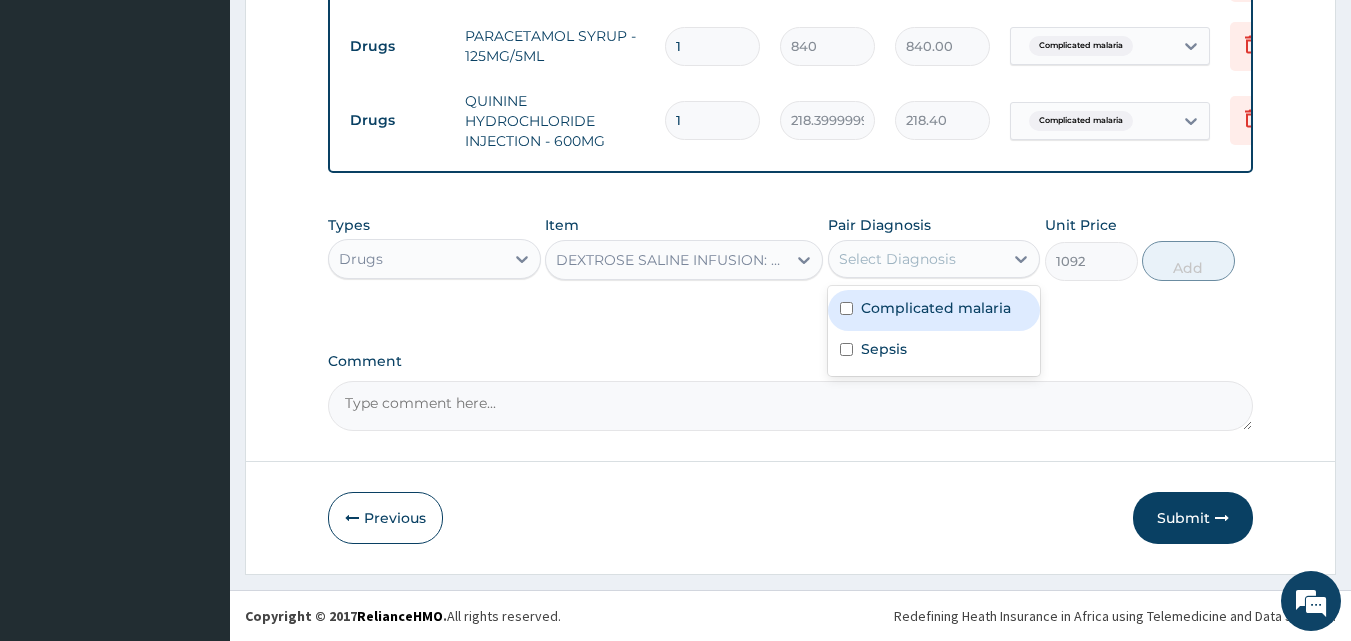 click on "Select Diagnosis" at bounding box center [897, 259] 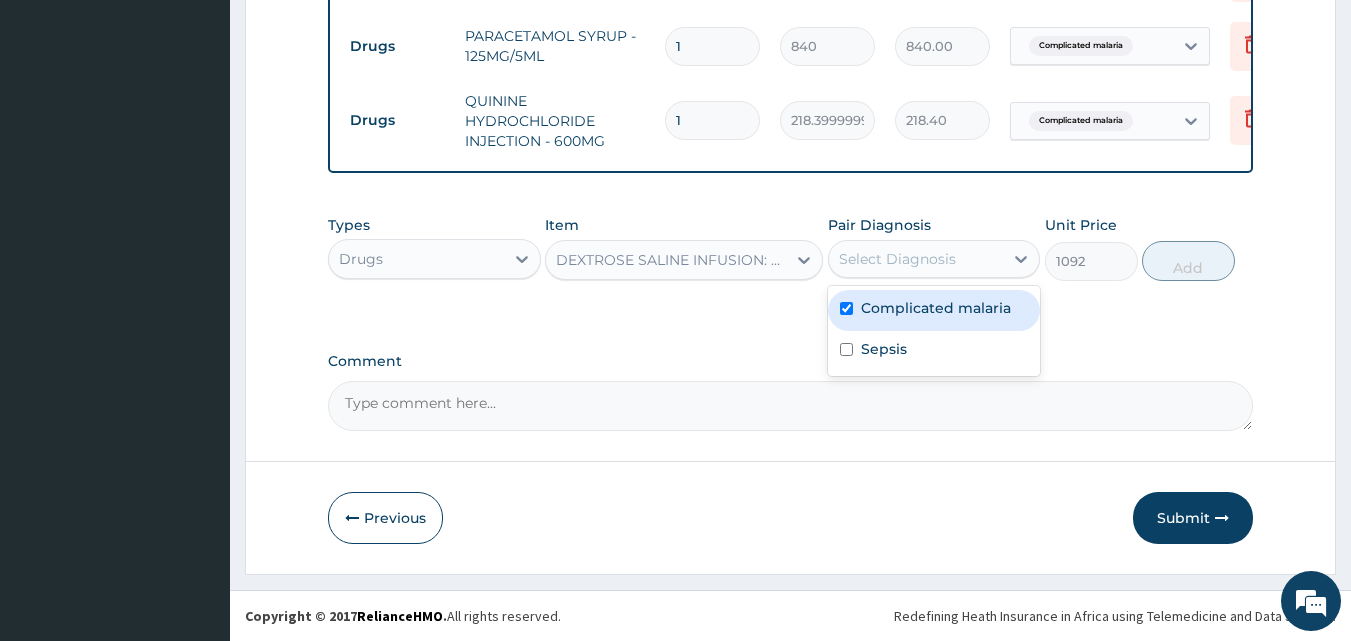 checkbox on "true" 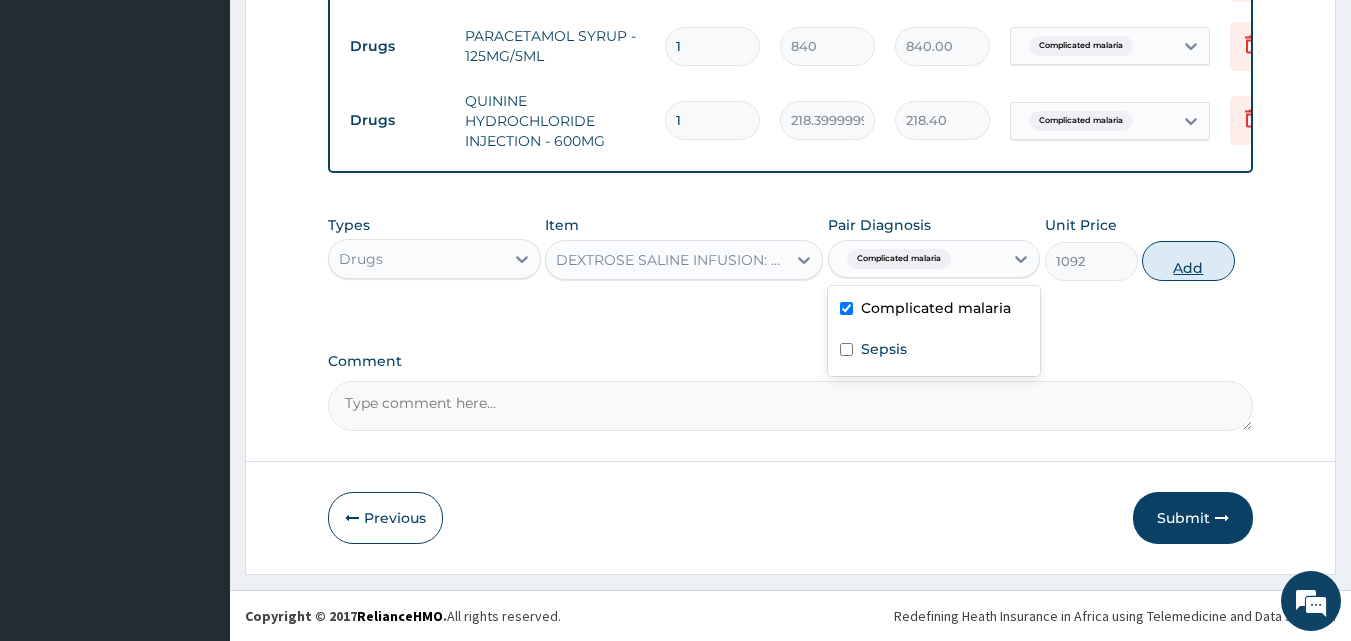 click on "Add" at bounding box center (1188, 261) 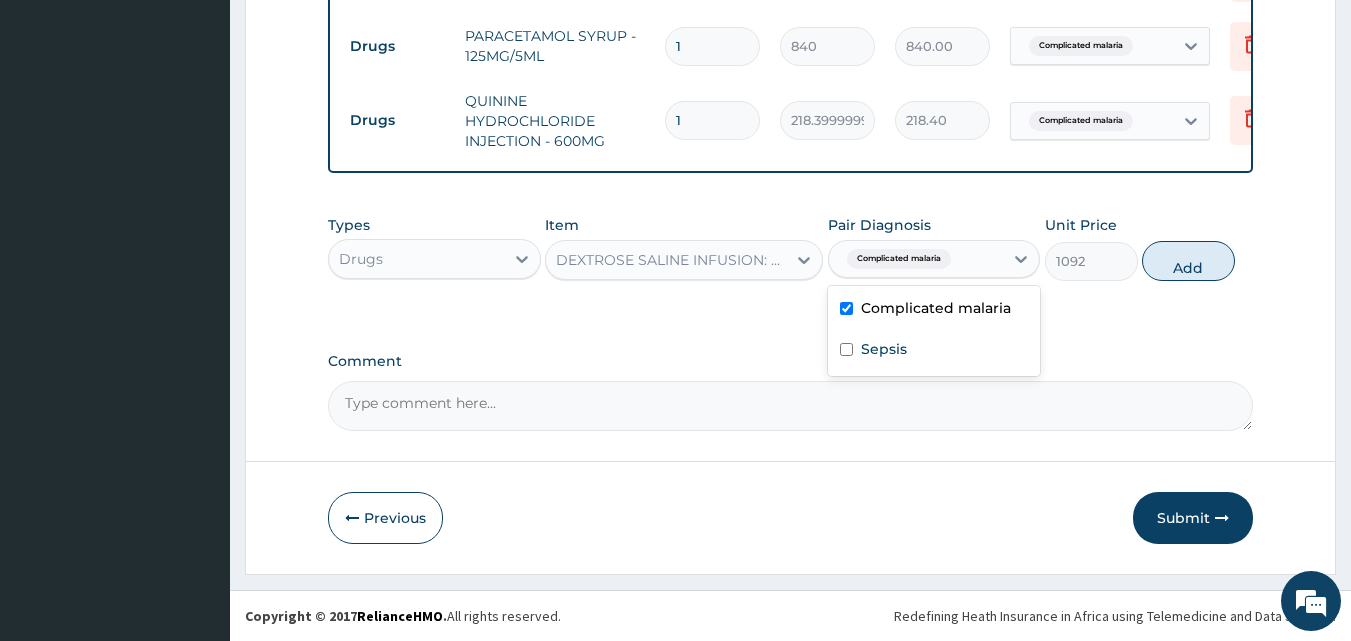 type on "0" 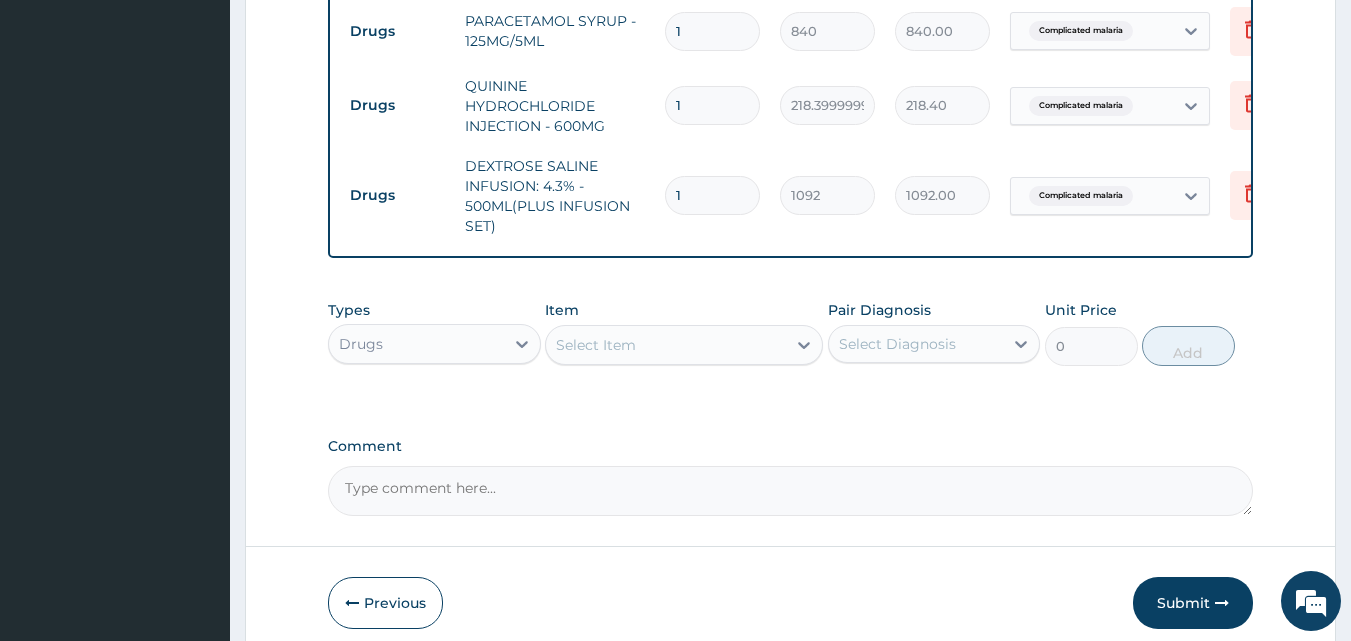 click on "Select Item" at bounding box center (684, 345) 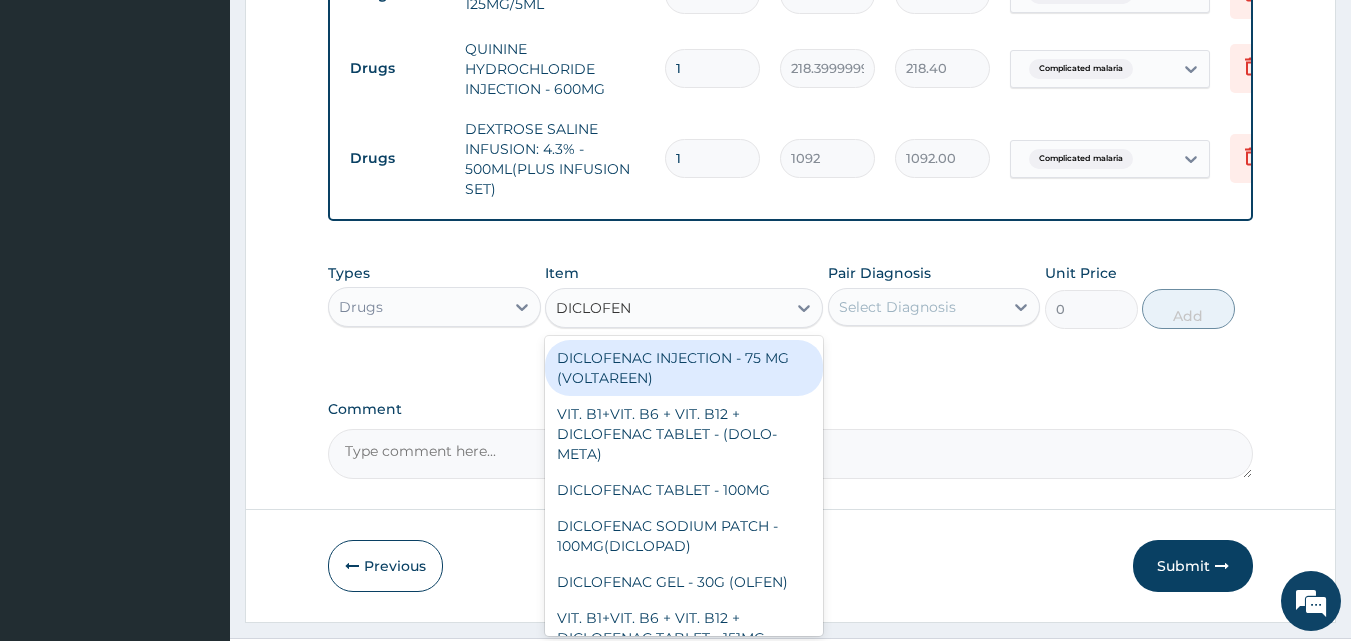 scroll, scrollTop: 1315, scrollLeft: 0, axis: vertical 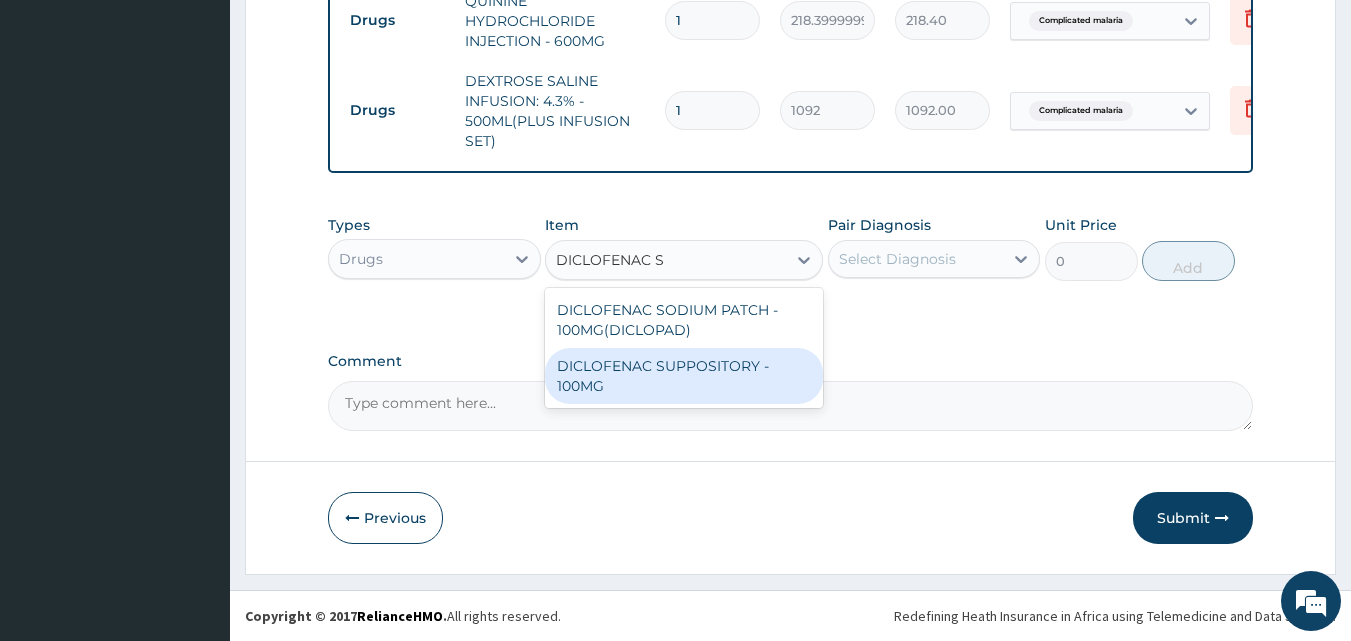 type on "DICLOFENAC" 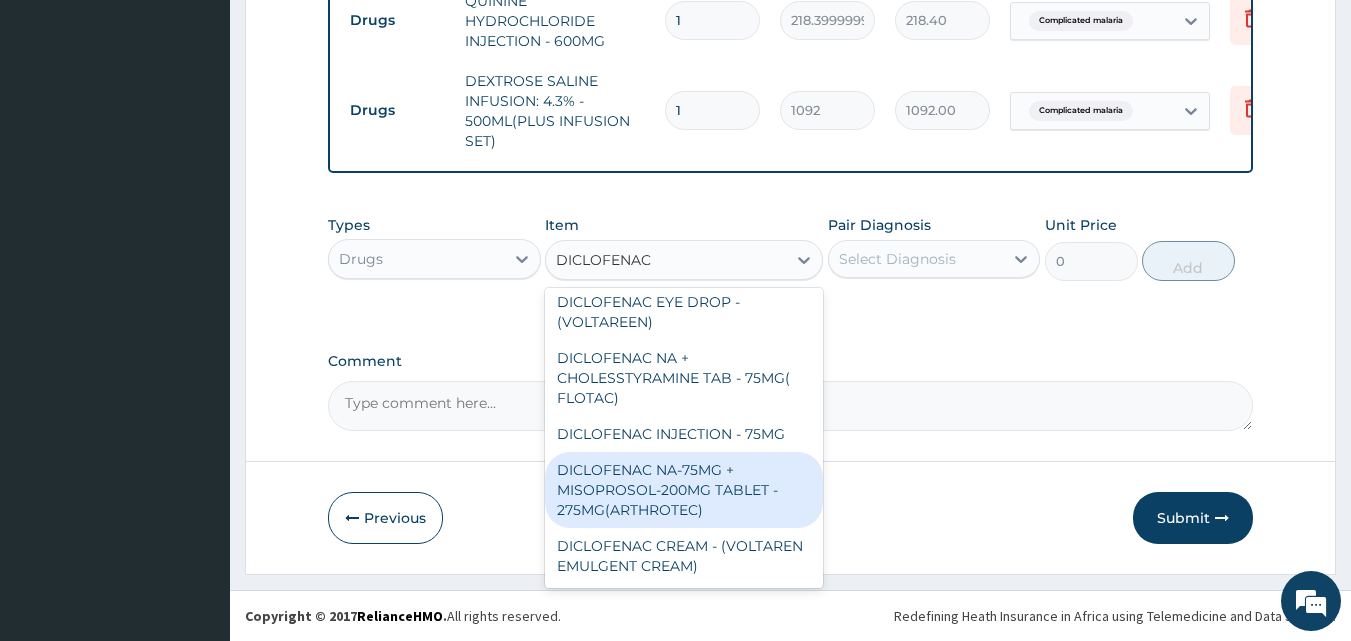scroll, scrollTop: 456, scrollLeft: 0, axis: vertical 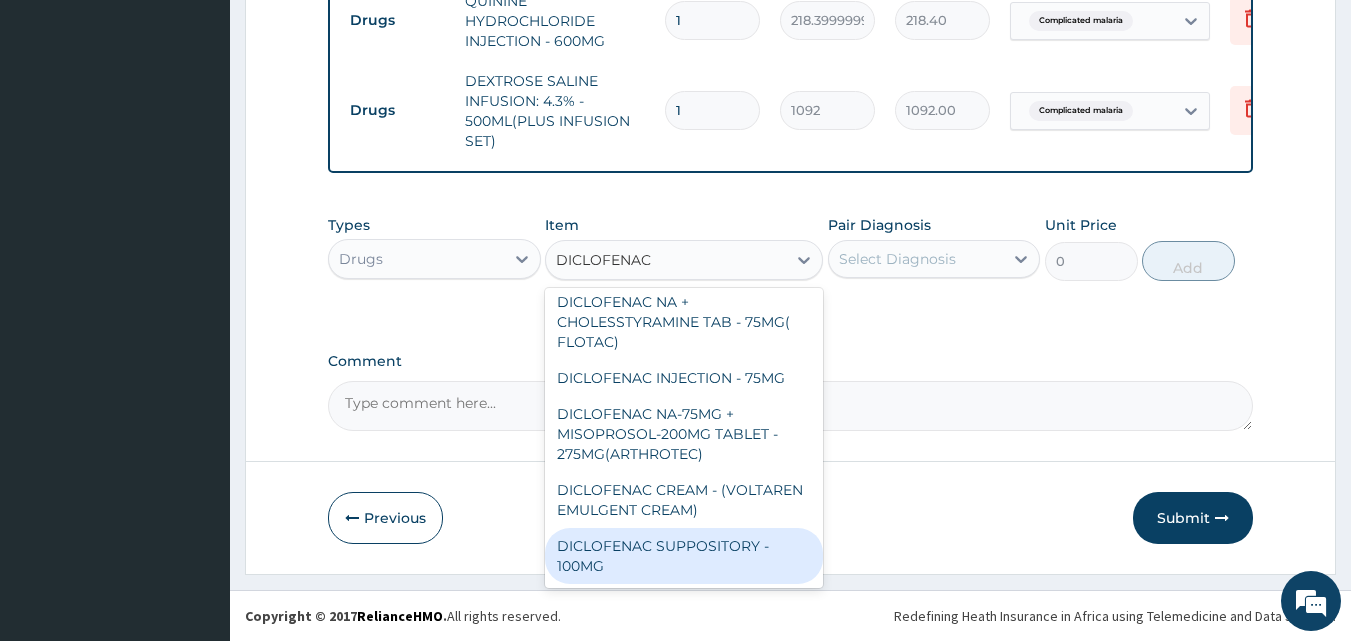 click on "DICLOFENAC SUPPOSITORY - 100MG" at bounding box center [684, 556] 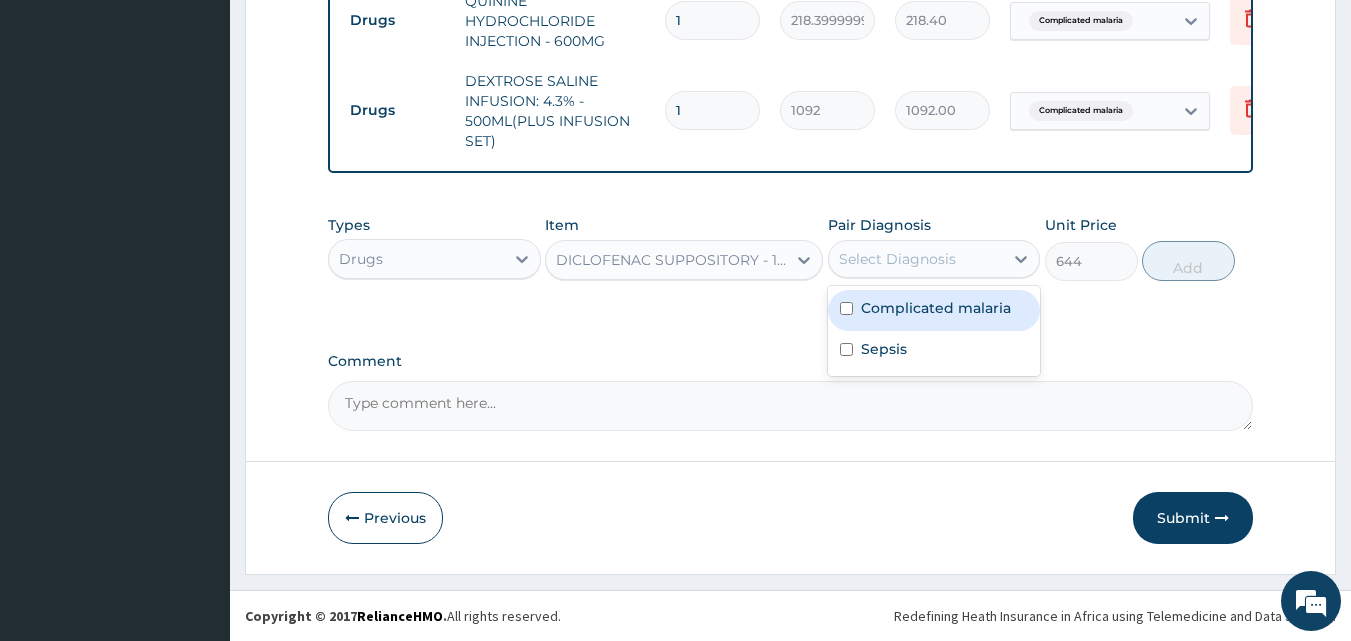 click on "Select Diagnosis" at bounding box center (897, 259) 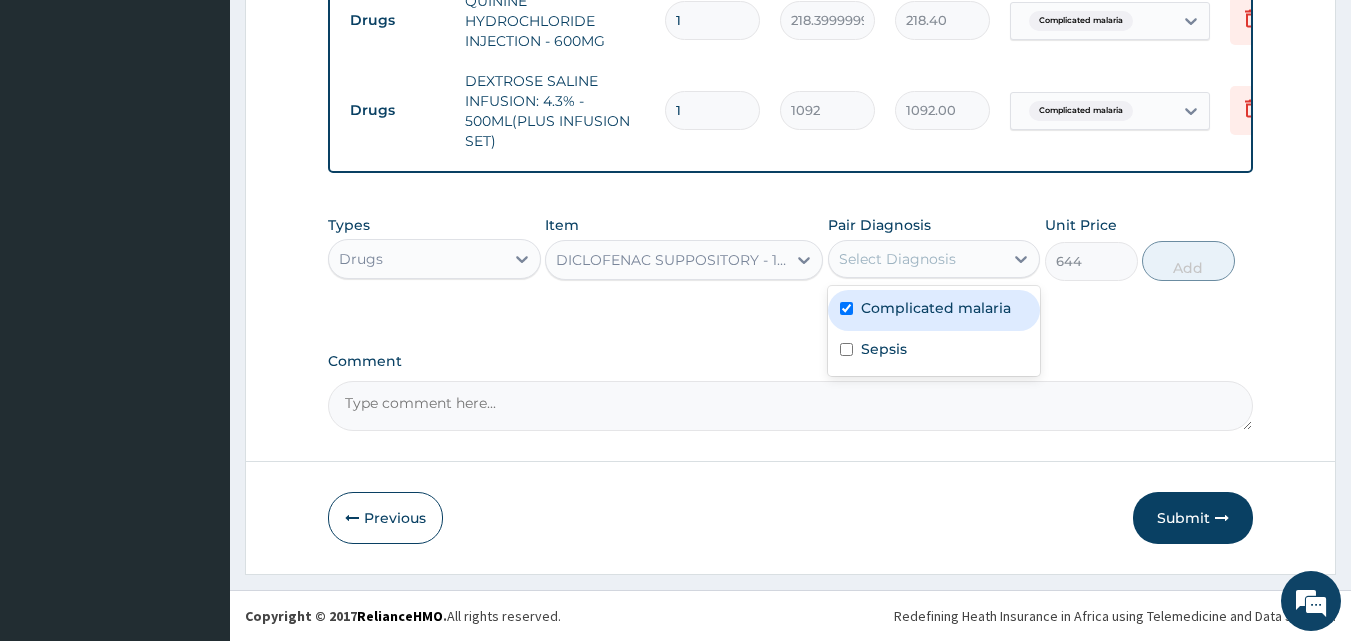 checkbox on "true" 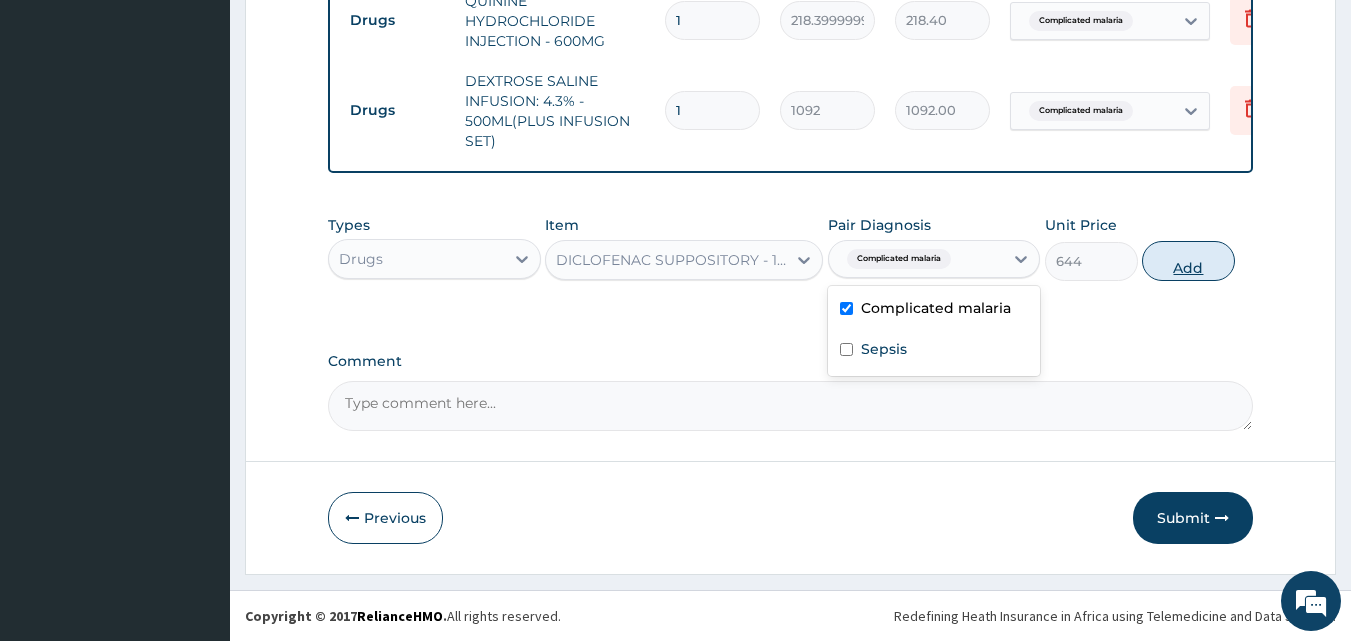 click on "Add" at bounding box center (1188, 261) 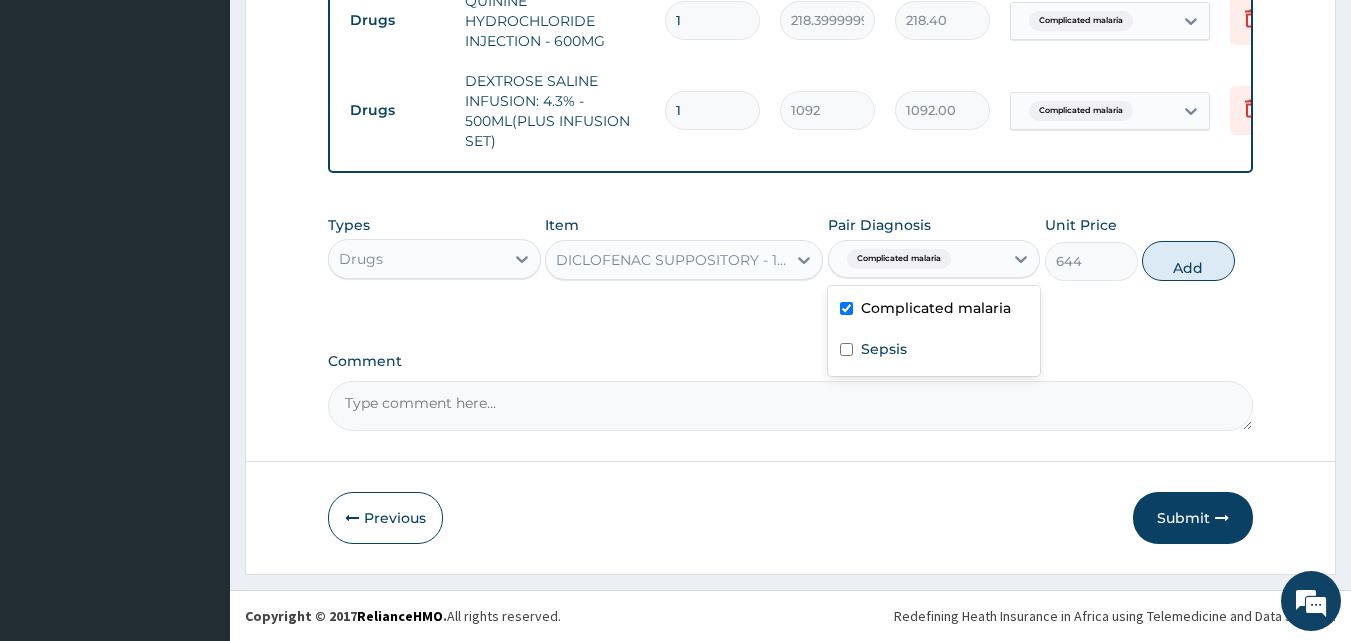 type on "0" 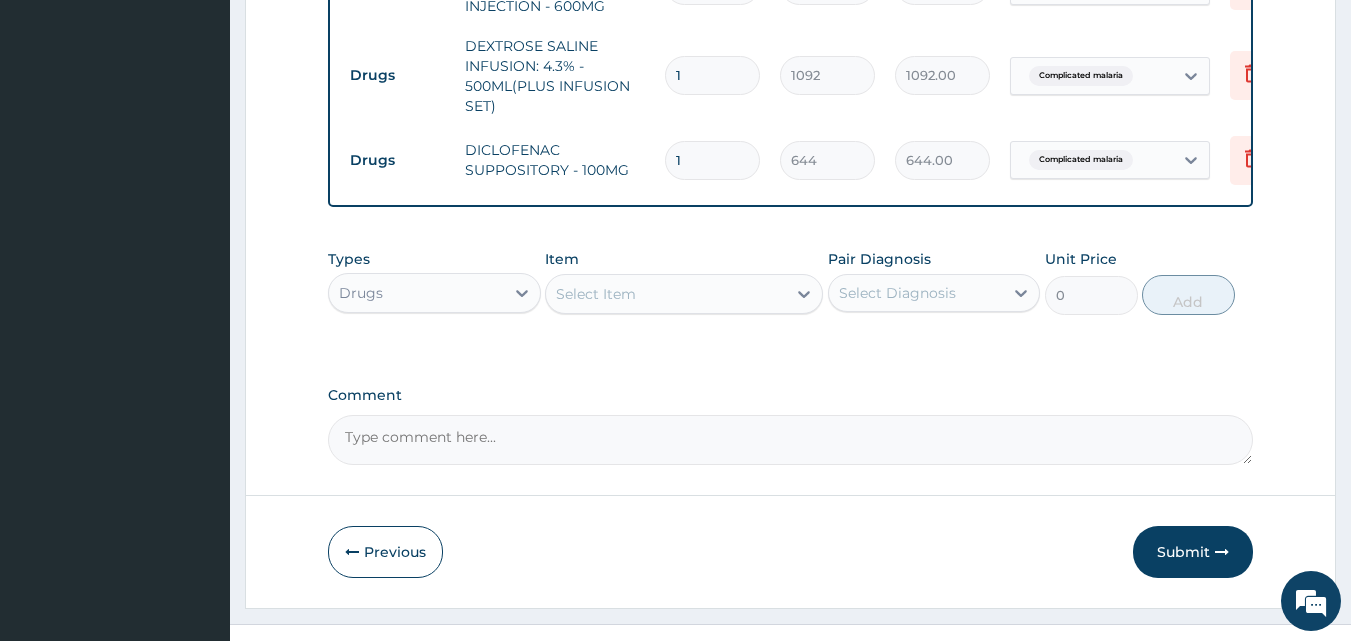 scroll, scrollTop: 1384, scrollLeft: 0, axis: vertical 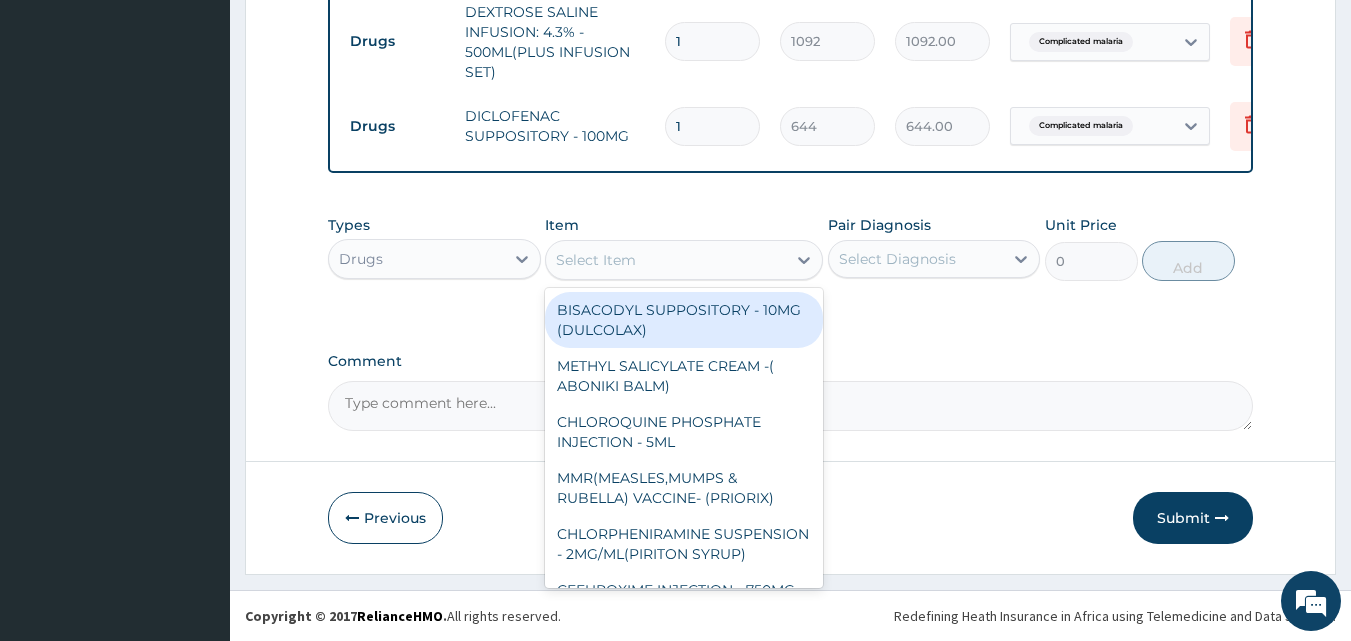 click on "Select Item" at bounding box center (666, 260) 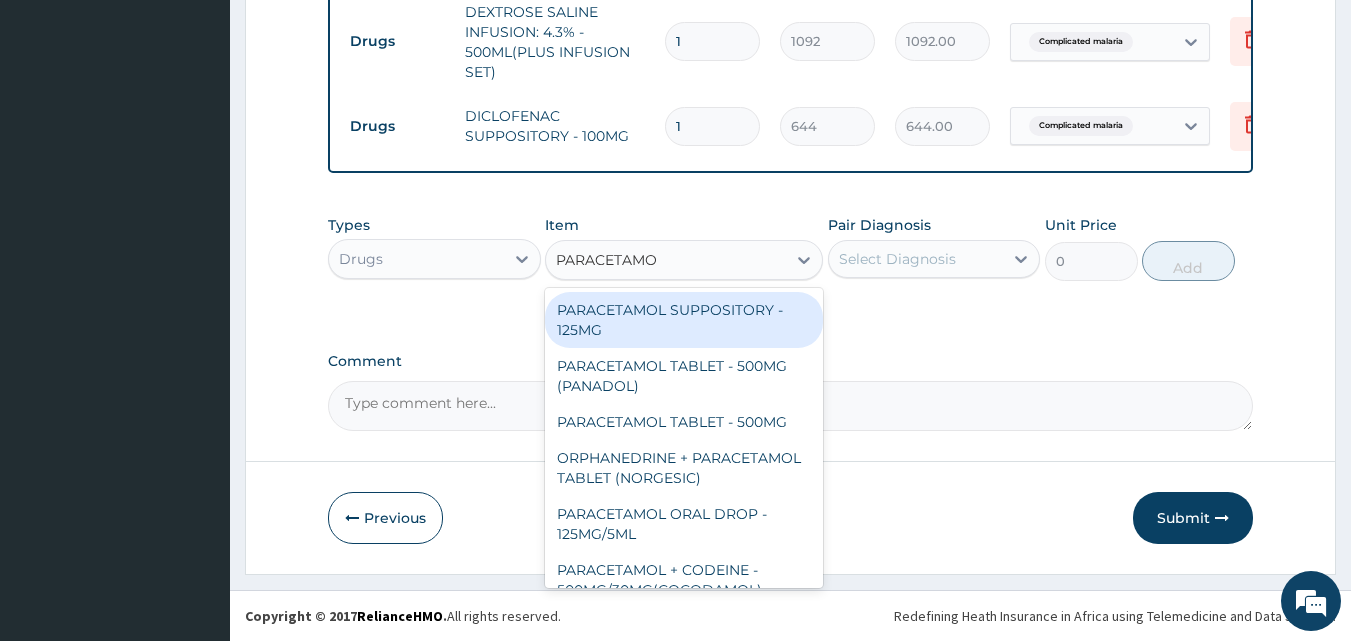 type on "PARACETAMOL" 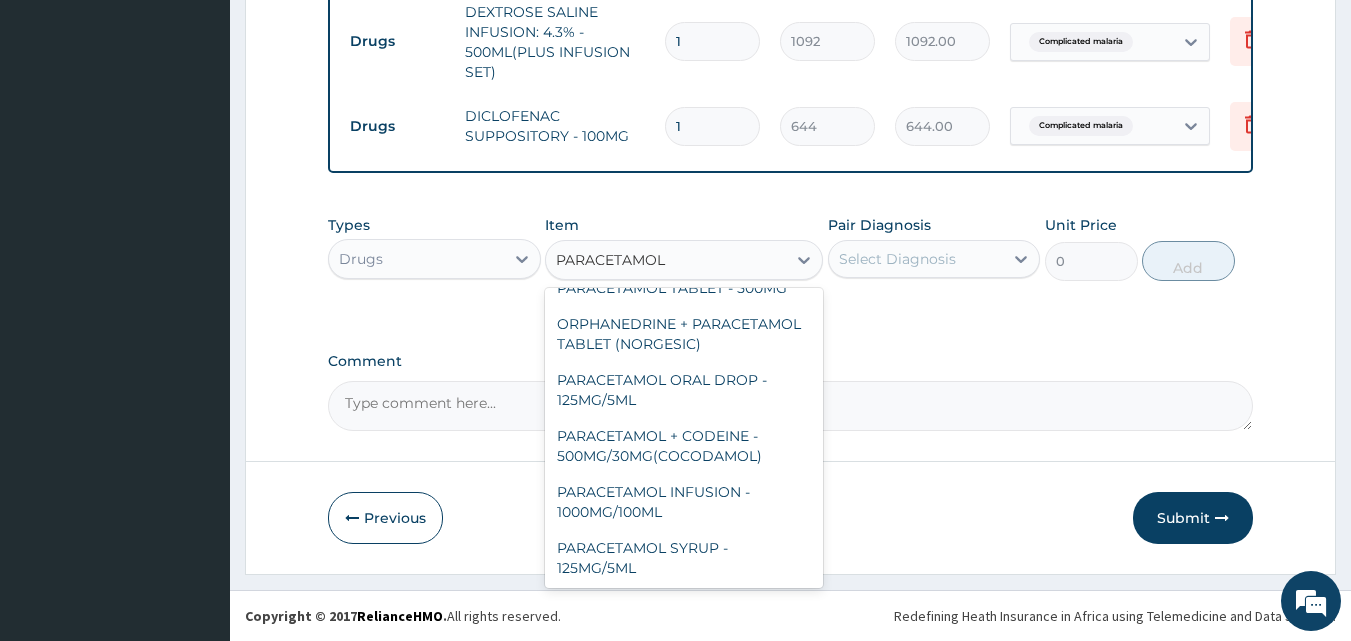 scroll, scrollTop: 212, scrollLeft: 0, axis: vertical 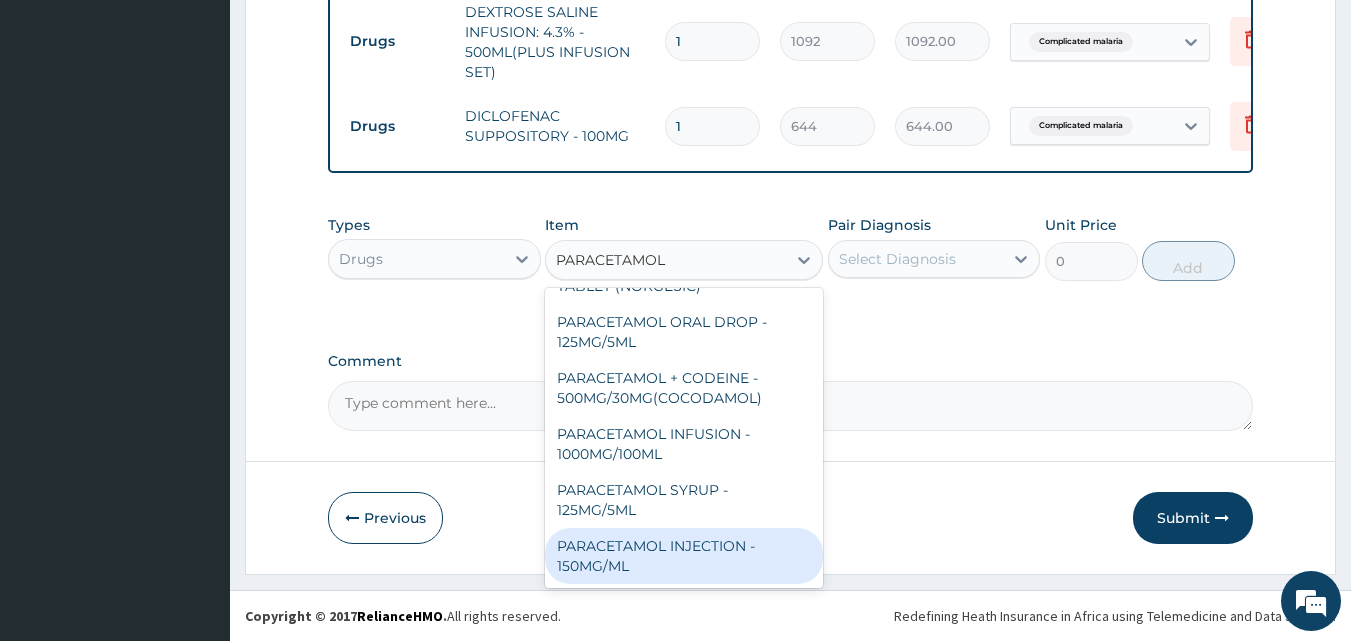 click on "PARACETAMOL INJECTION - 150MG/ML" at bounding box center [684, 556] 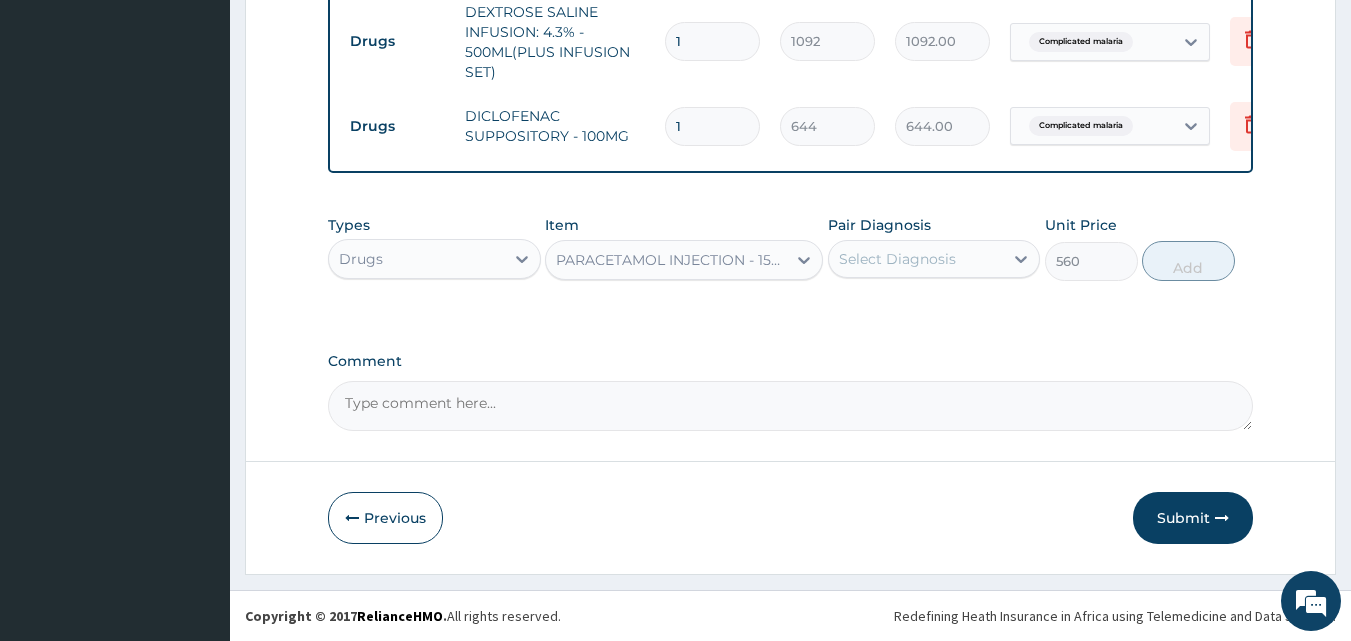 click on "Select Diagnosis" at bounding box center (897, 259) 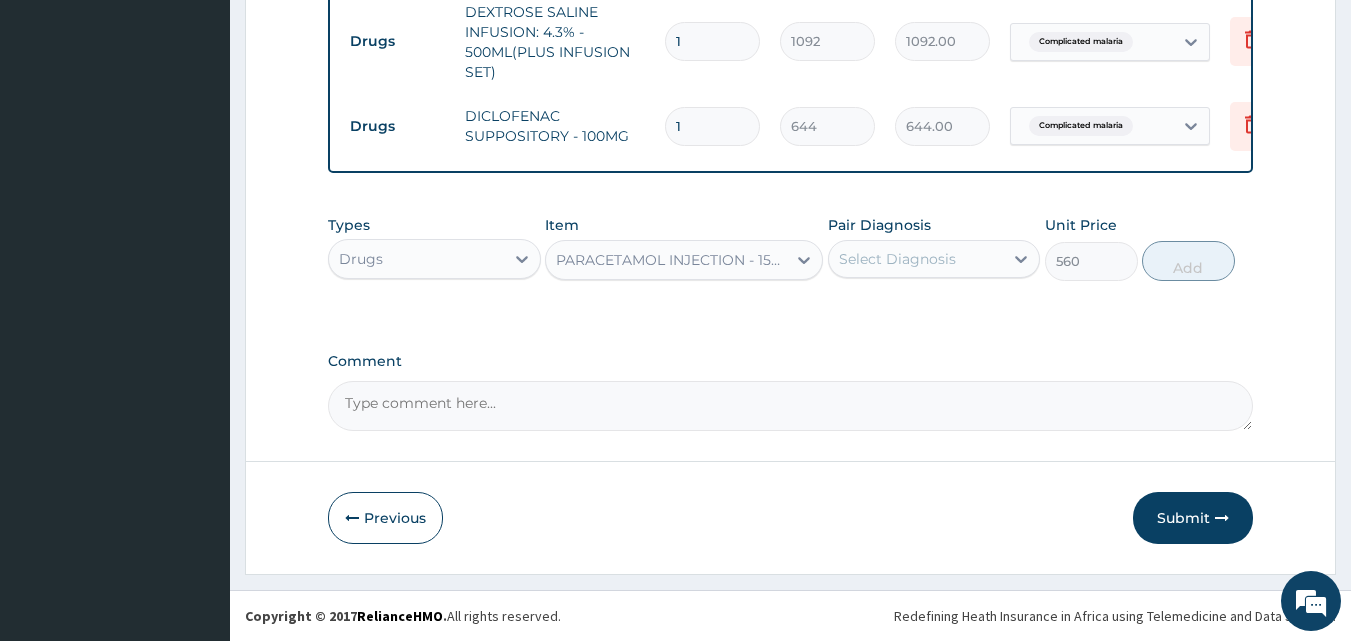 click on "Select Diagnosis" at bounding box center [897, 259] 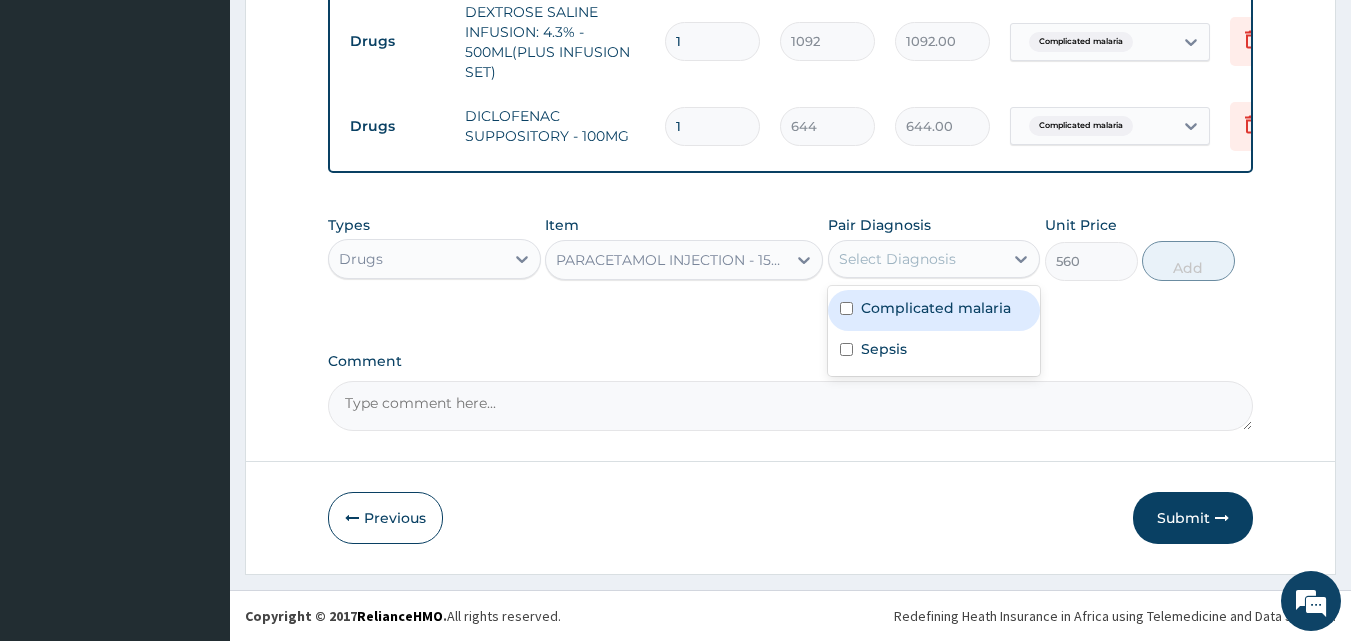 click on "Complicated malaria" at bounding box center (936, 308) 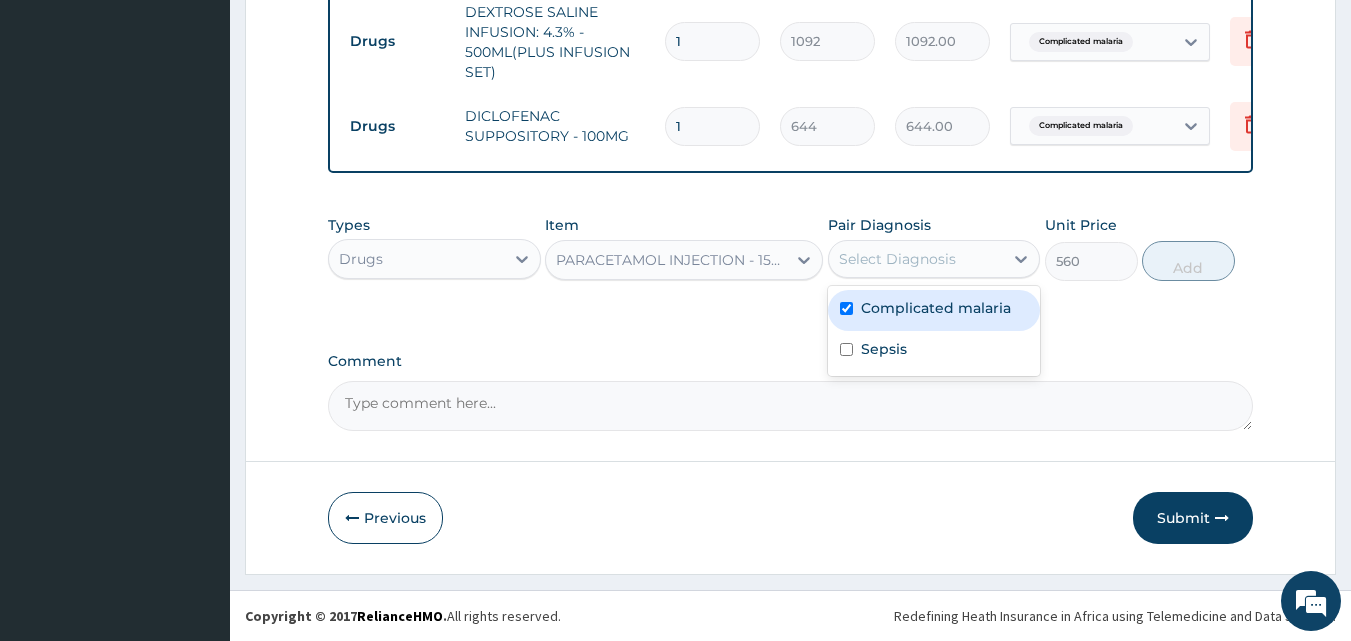 checkbox on "true" 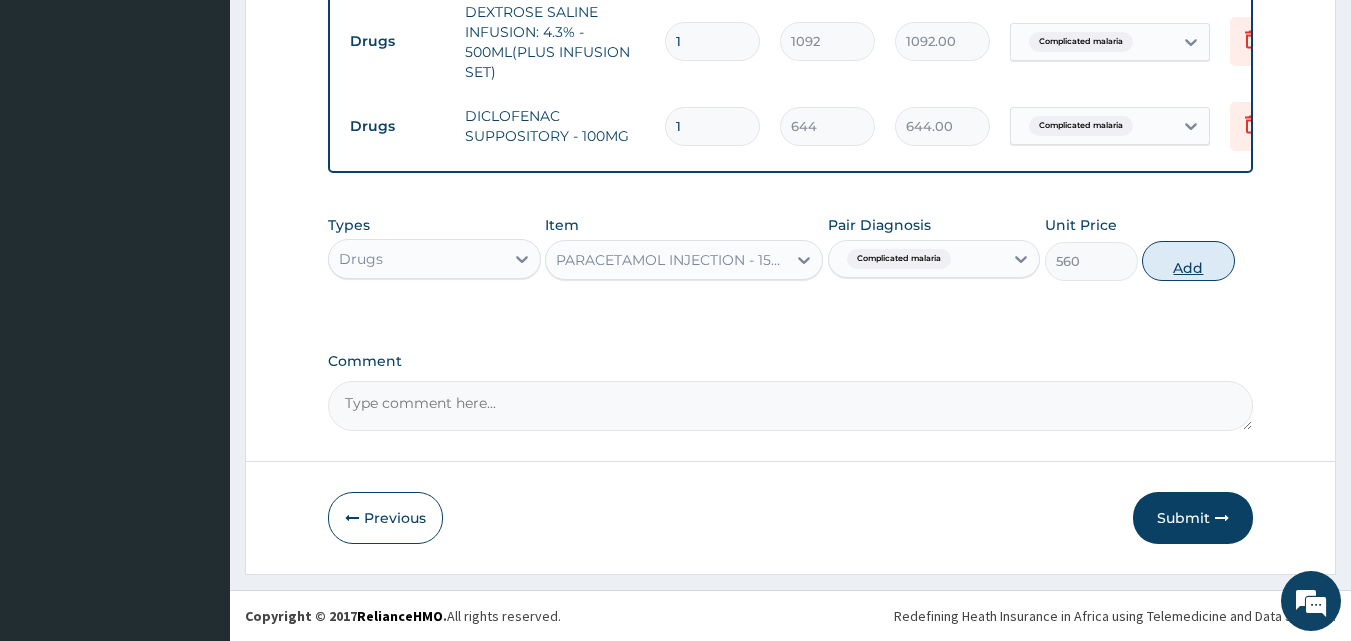 click on "Add" at bounding box center (1188, 261) 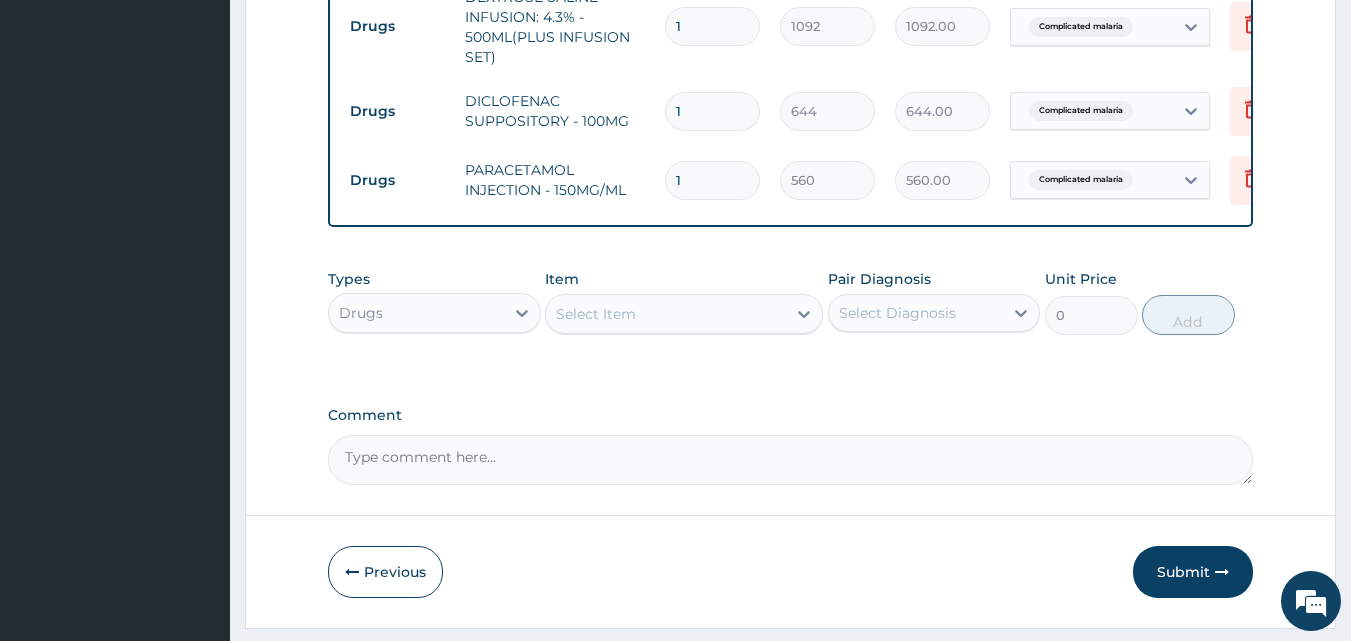 drag, startPoint x: 695, startPoint y: 186, endPoint x: 671, endPoint y: 184, distance: 24.083189 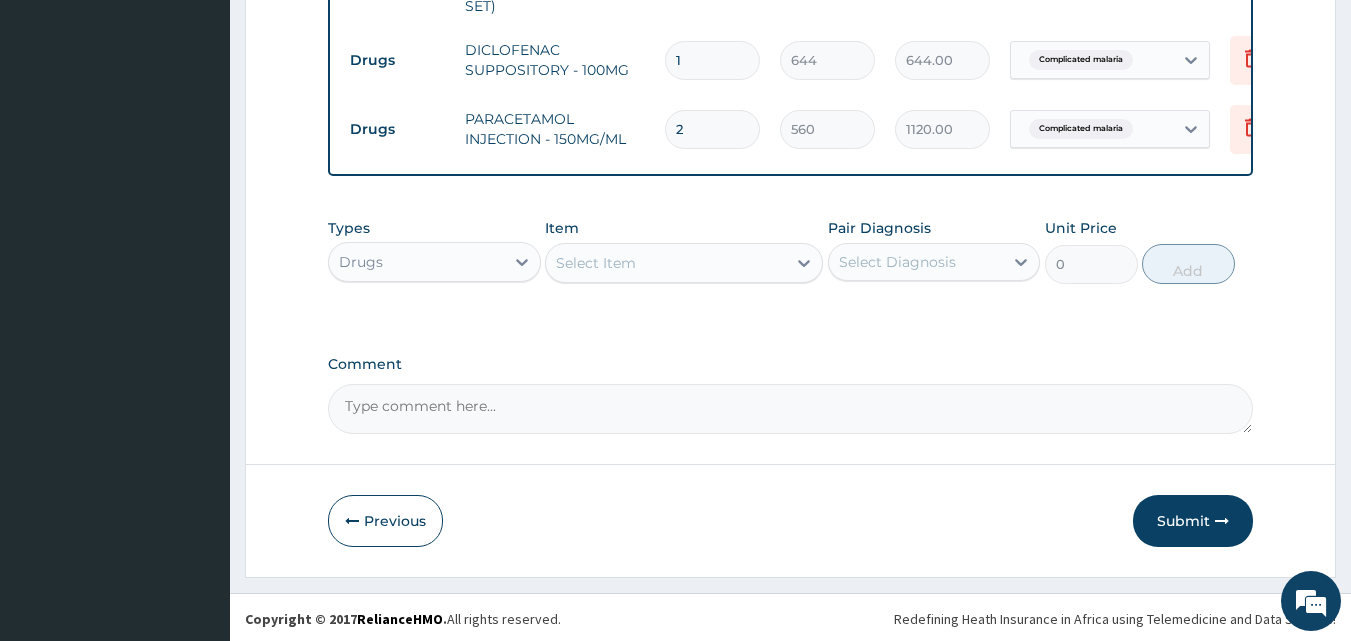 scroll, scrollTop: 1453, scrollLeft: 0, axis: vertical 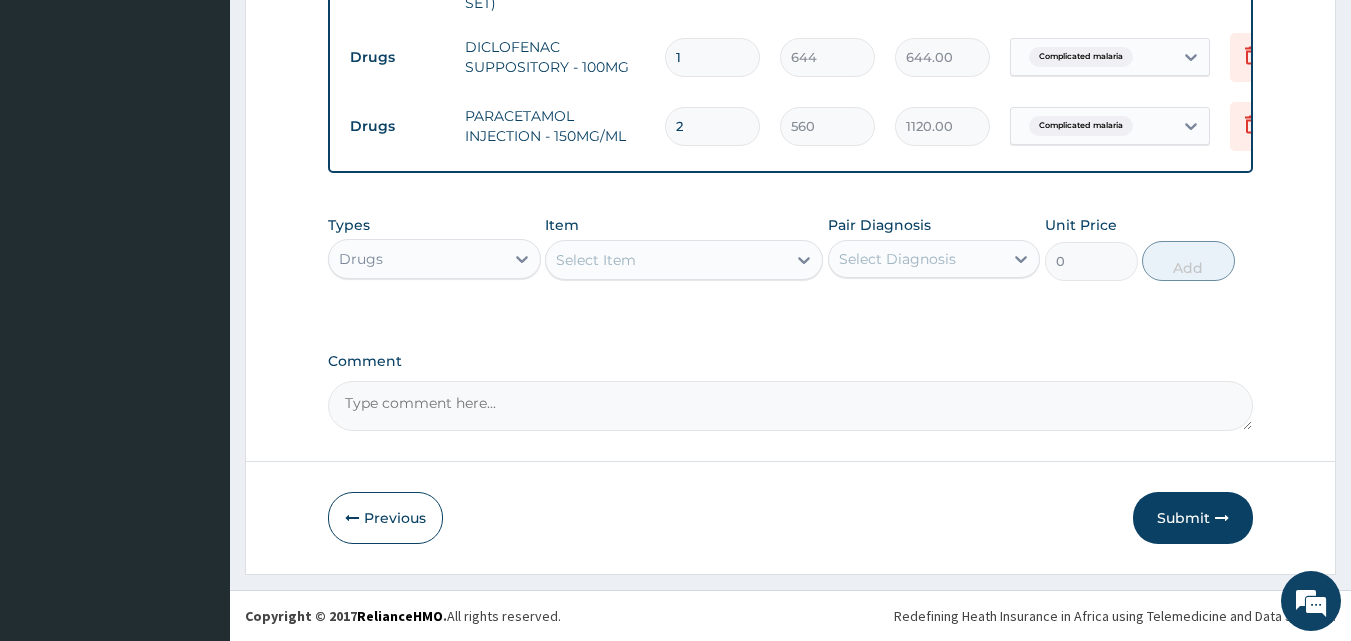 type on "2" 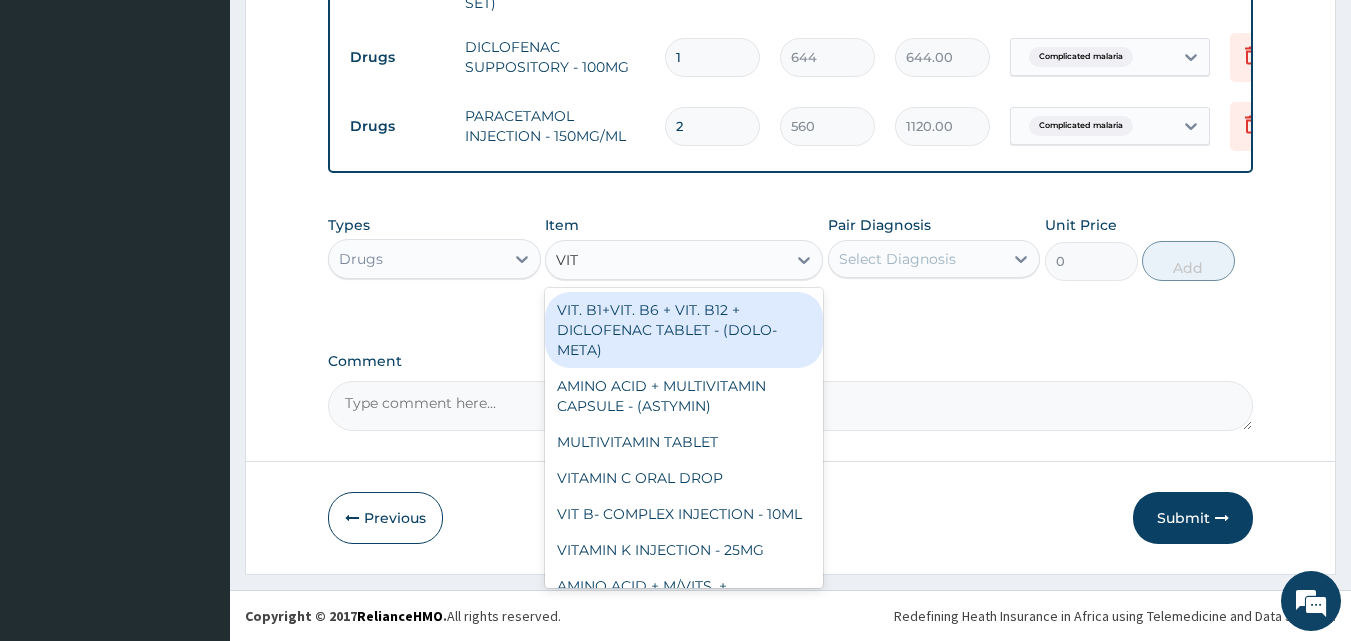 type on "VIT" 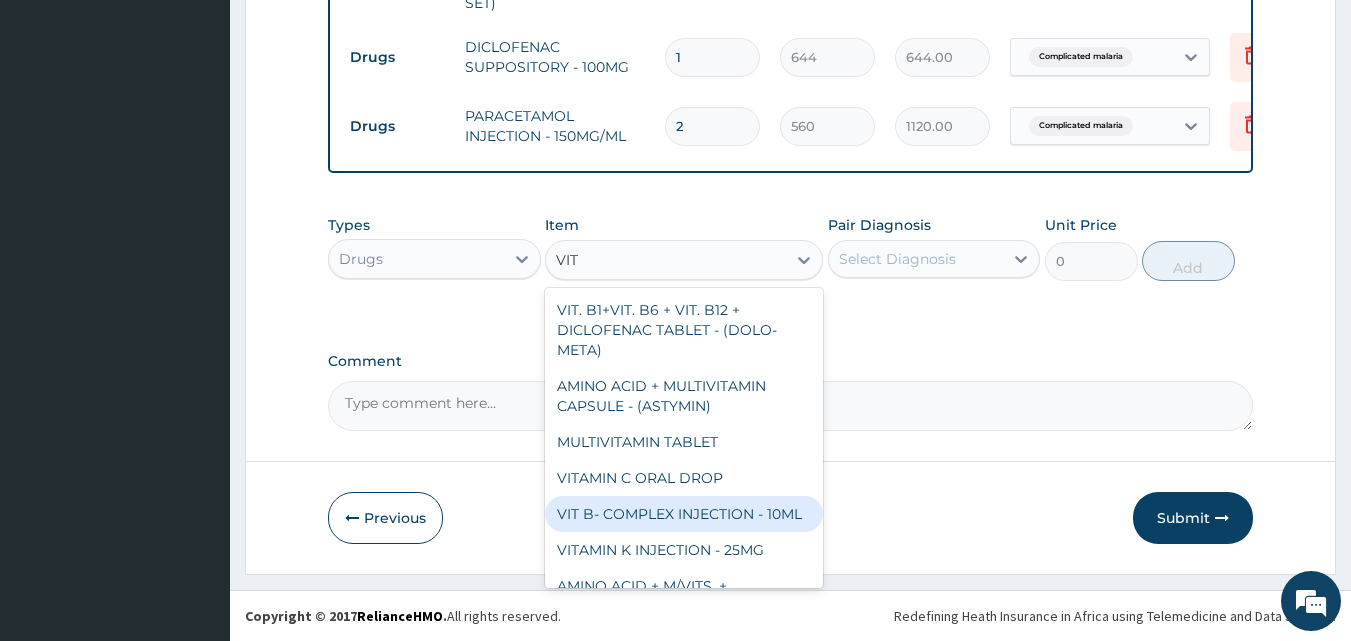 click on "VIT B- COMPLEX INJECTION - 10ML" at bounding box center [684, 514] 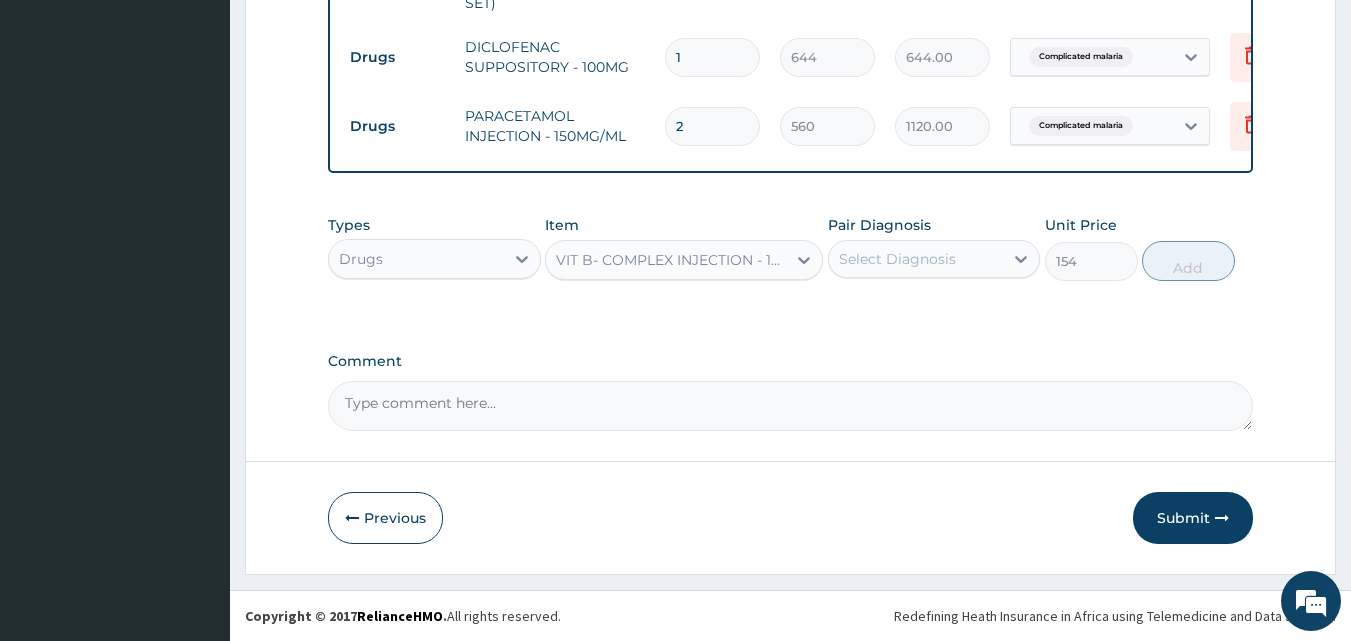 click on "Select Diagnosis" at bounding box center (897, 259) 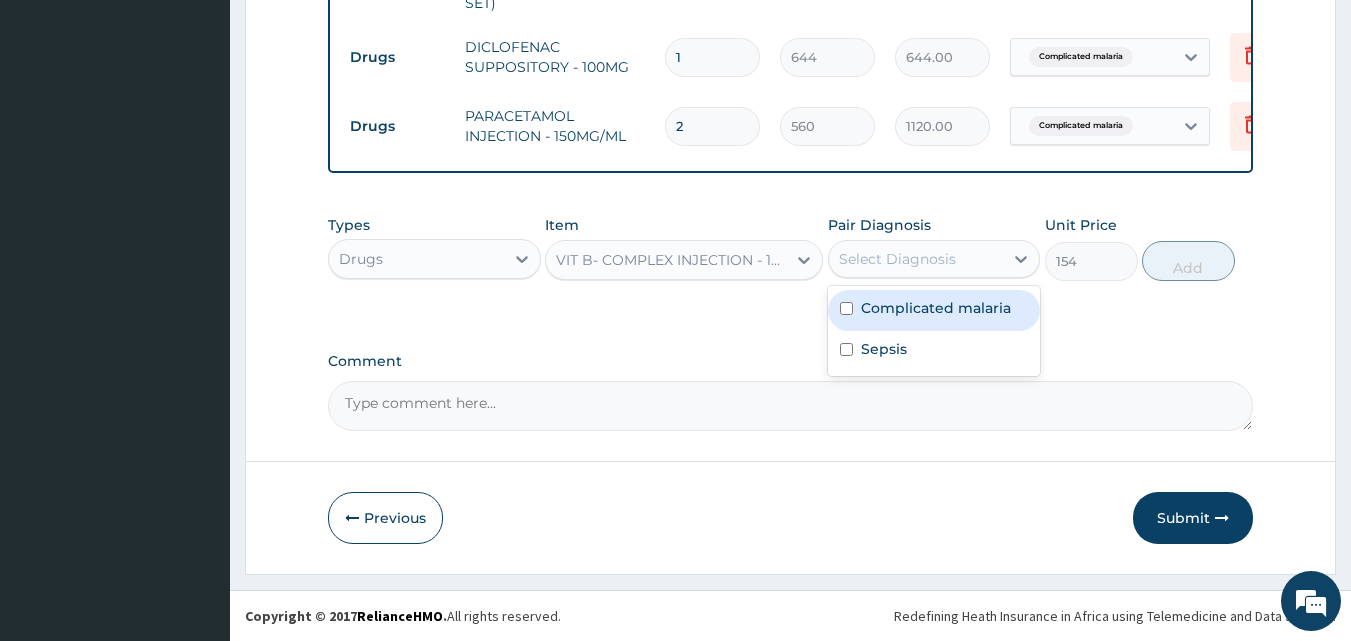 click on "Complicated malaria" at bounding box center [936, 308] 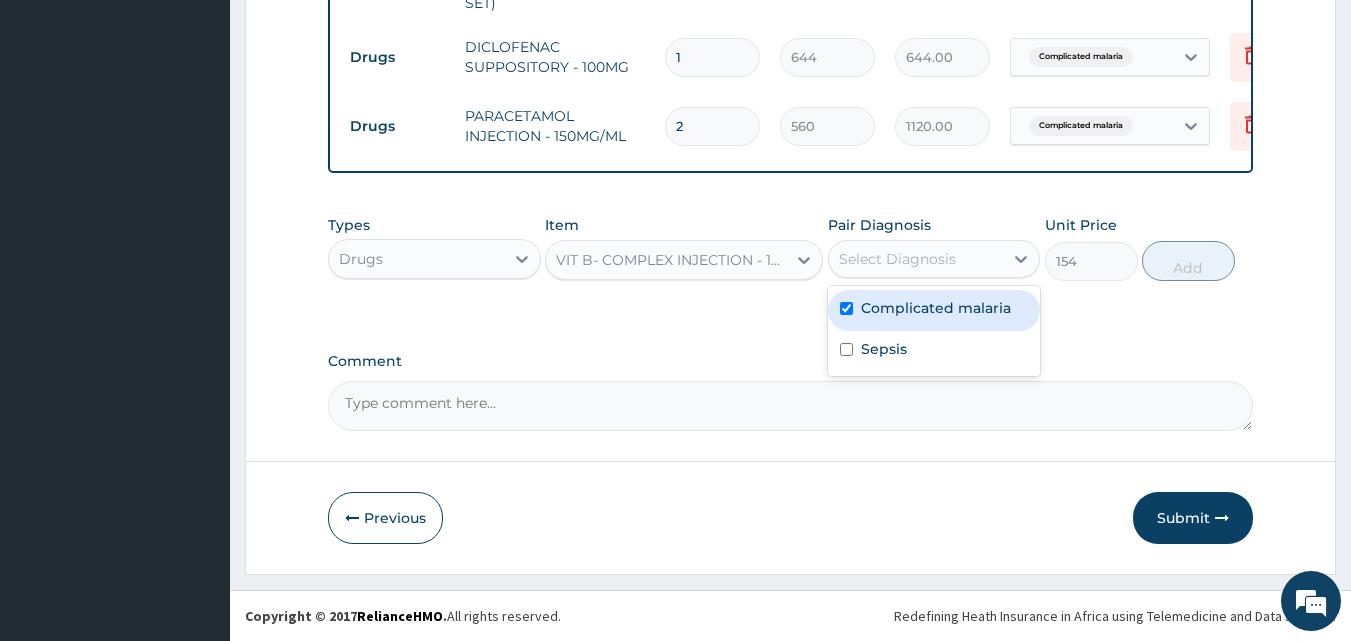 checkbox on "true" 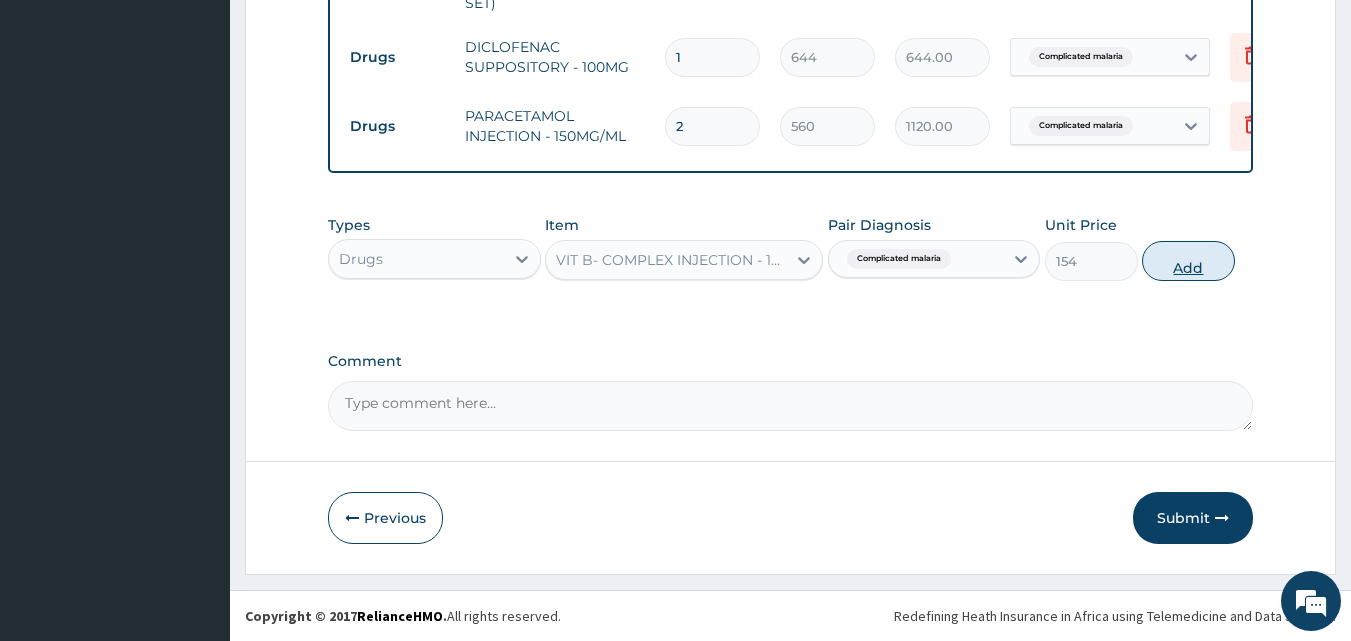 click on "Add" at bounding box center [1188, 261] 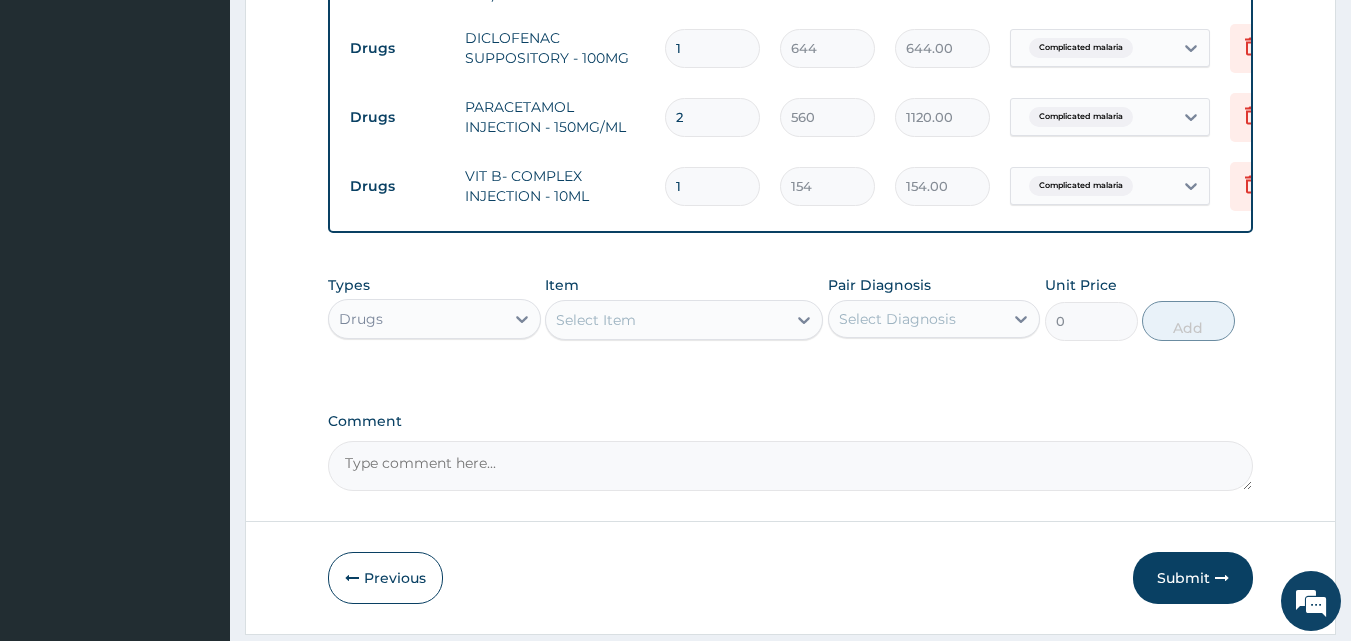 scroll, scrollTop: 1453, scrollLeft: 0, axis: vertical 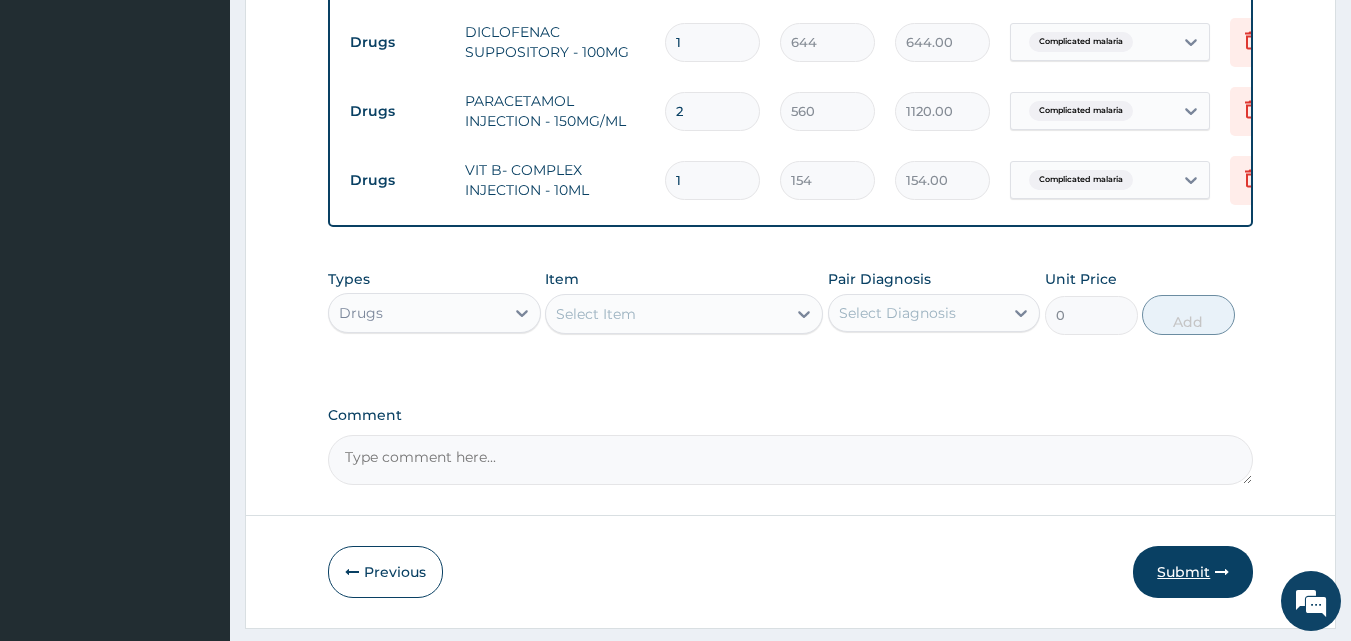 click on "Submit" at bounding box center (1193, 572) 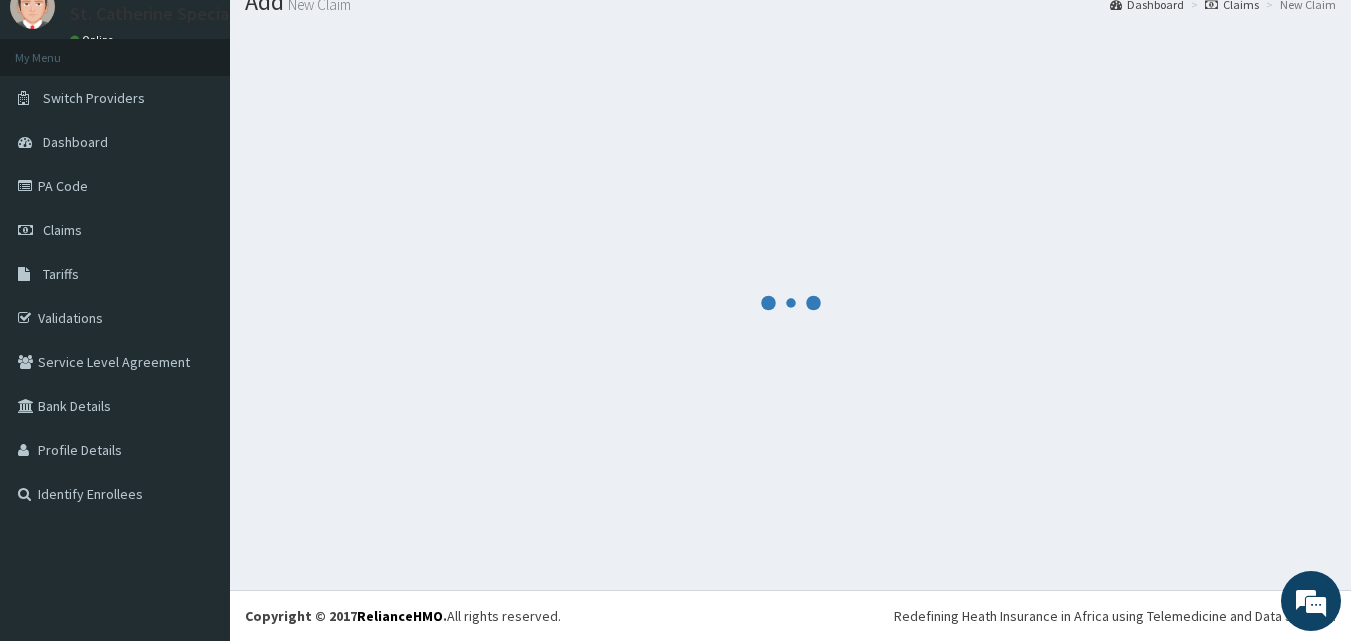 scroll, scrollTop: 76, scrollLeft: 0, axis: vertical 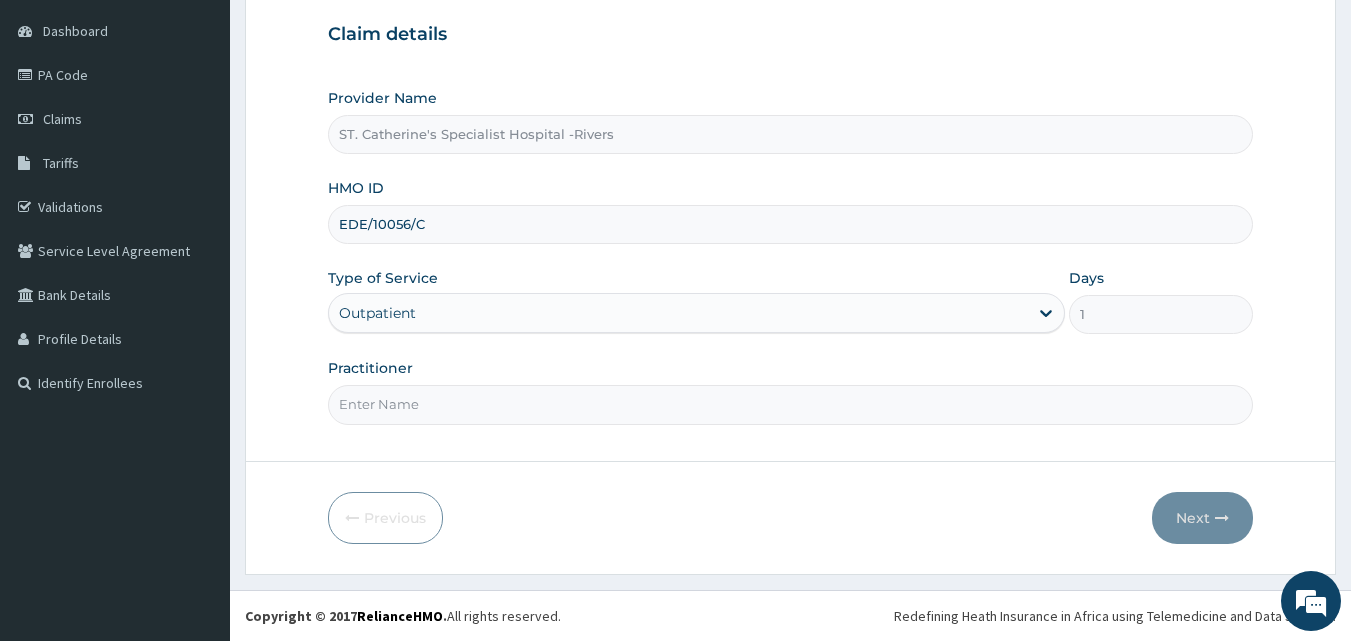 click on "Practitioner" at bounding box center [791, 404] 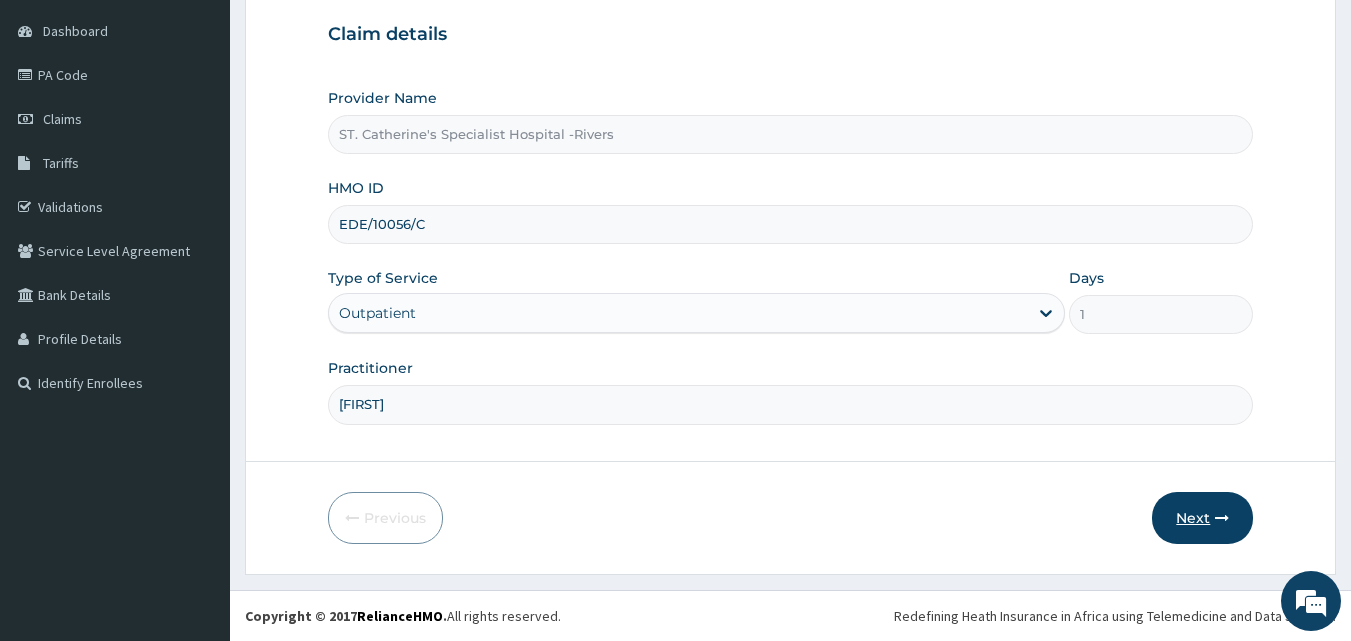 click on "Next" at bounding box center (1202, 518) 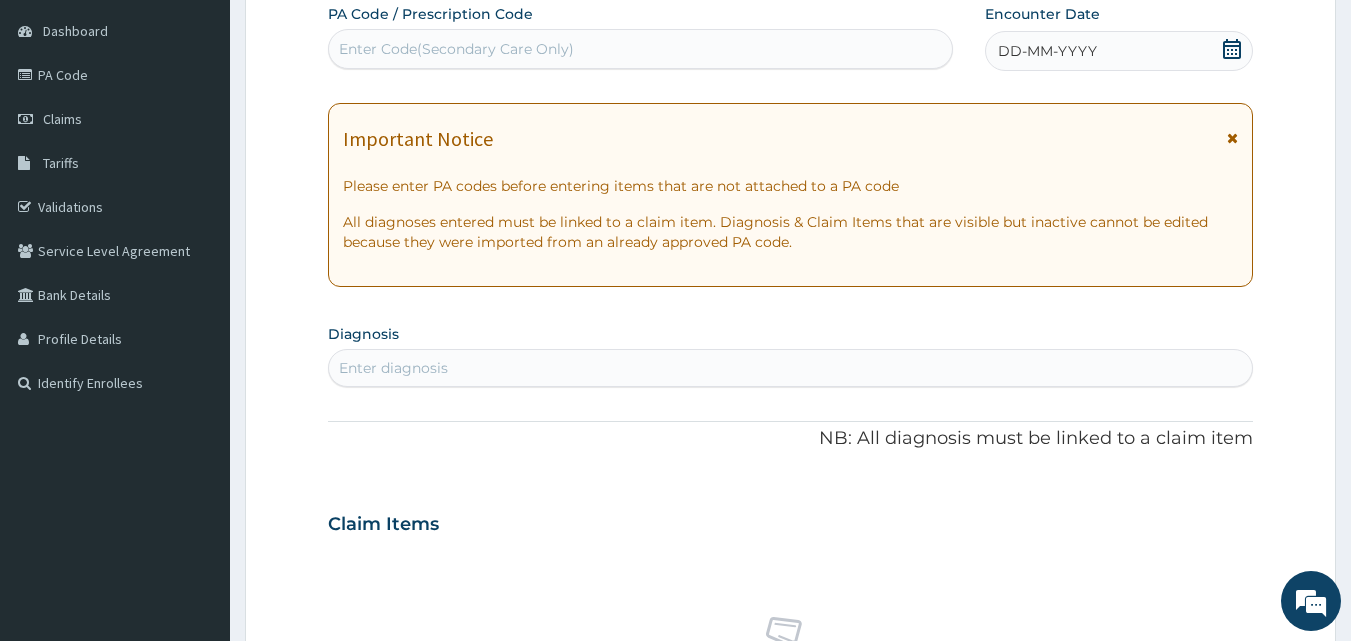 scroll, scrollTop: 0, scrollLeft: 0, axis: both 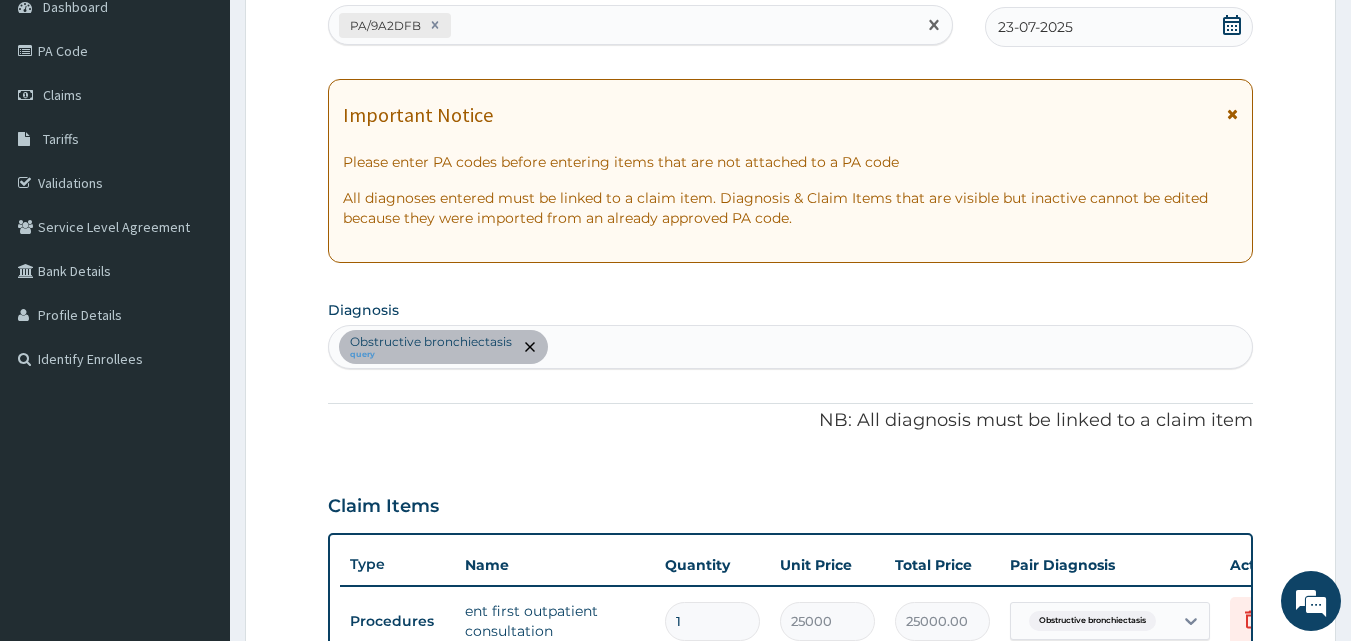 click on "PA/9A2DFB" at bounding box center [623, 25] 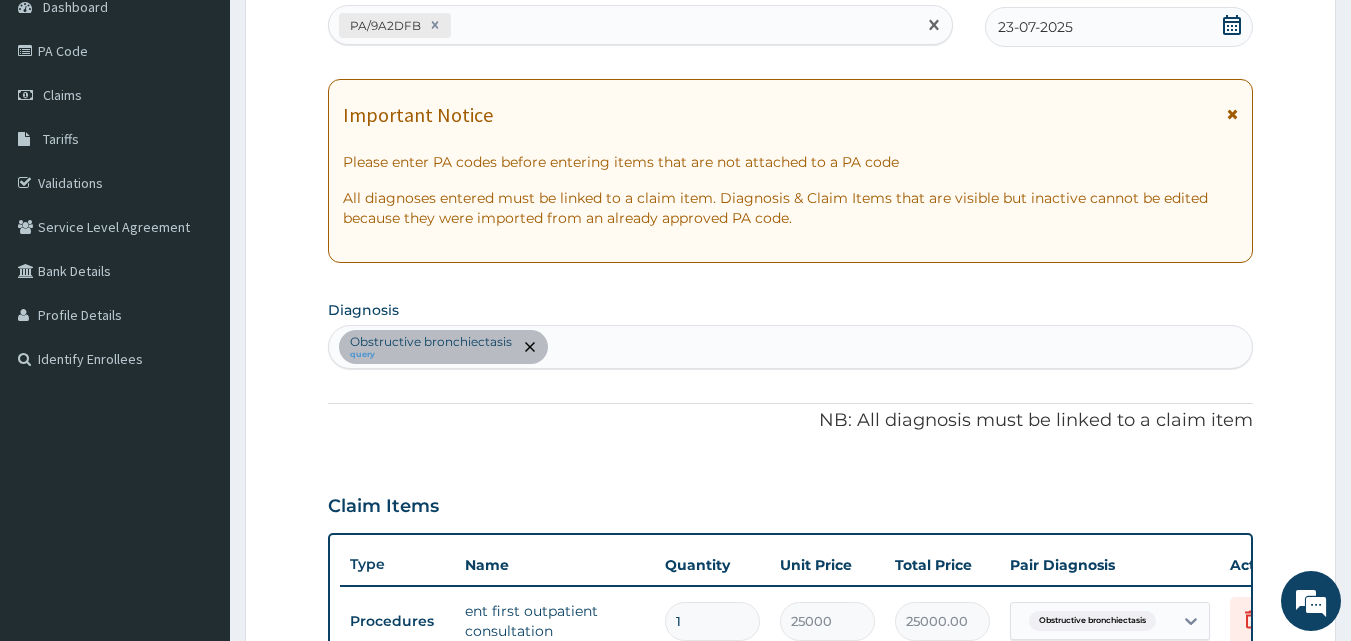paste on "PA/2C902D" 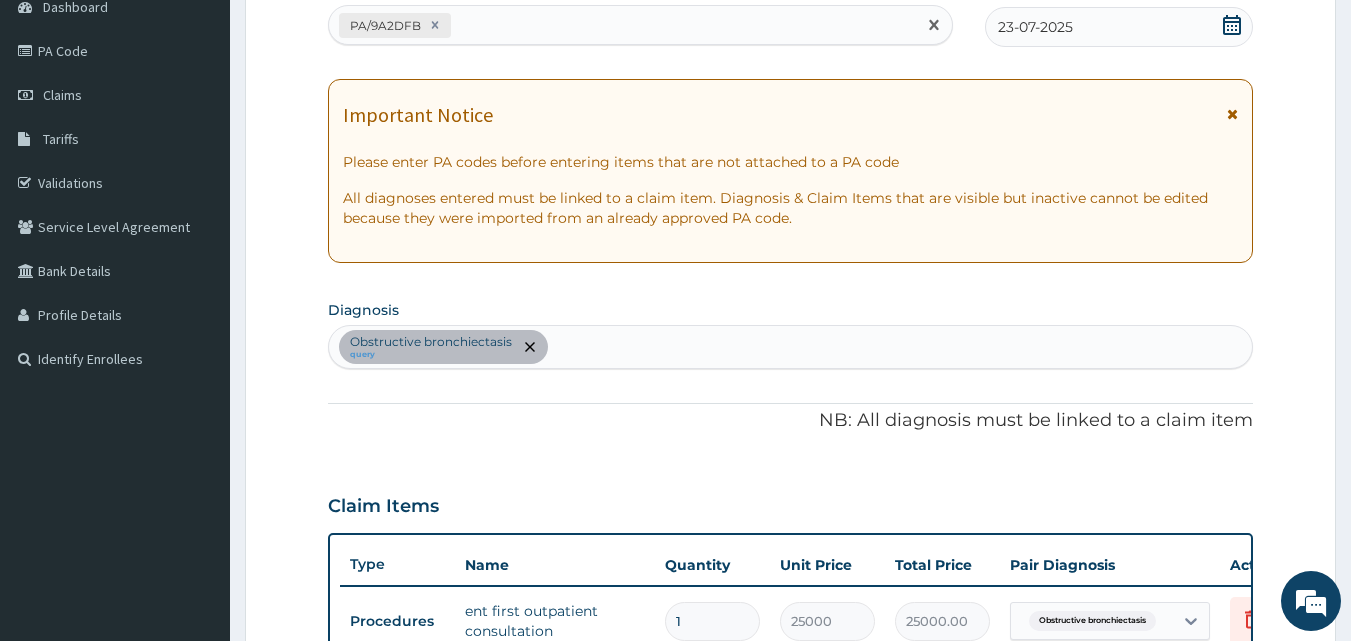 type on "PA/2C902D" 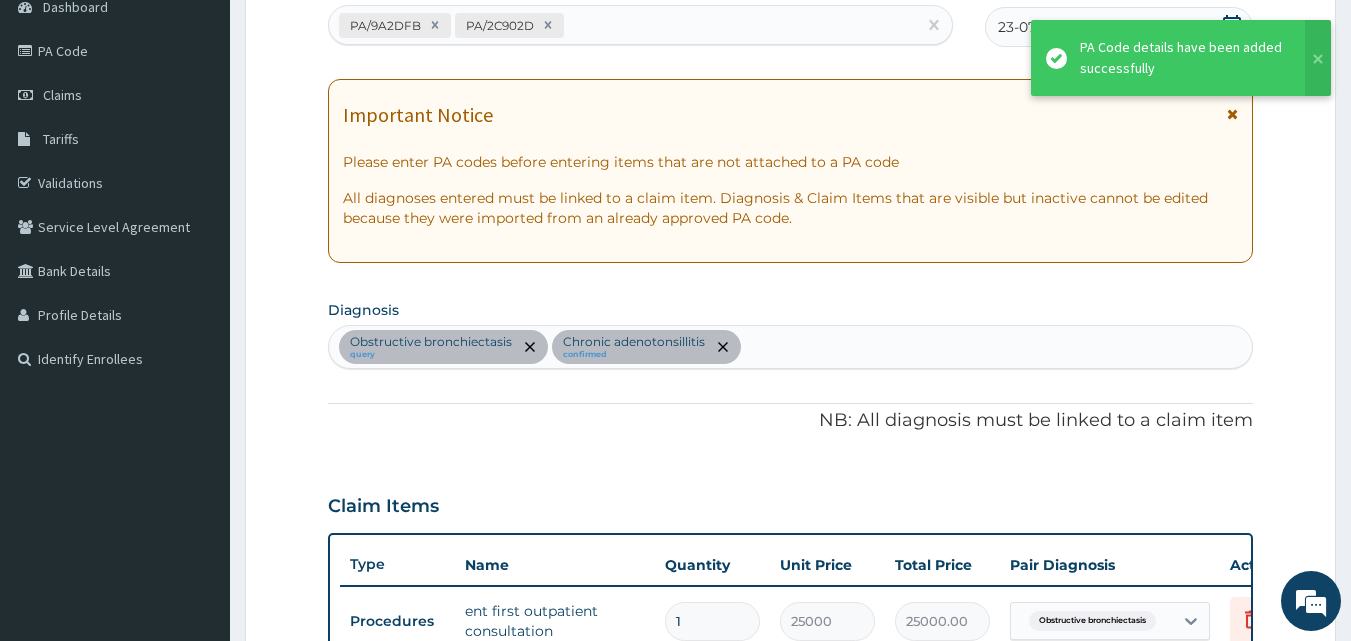 scroll, scrollTop: 788, scrollLeft: 0, axis: vertical 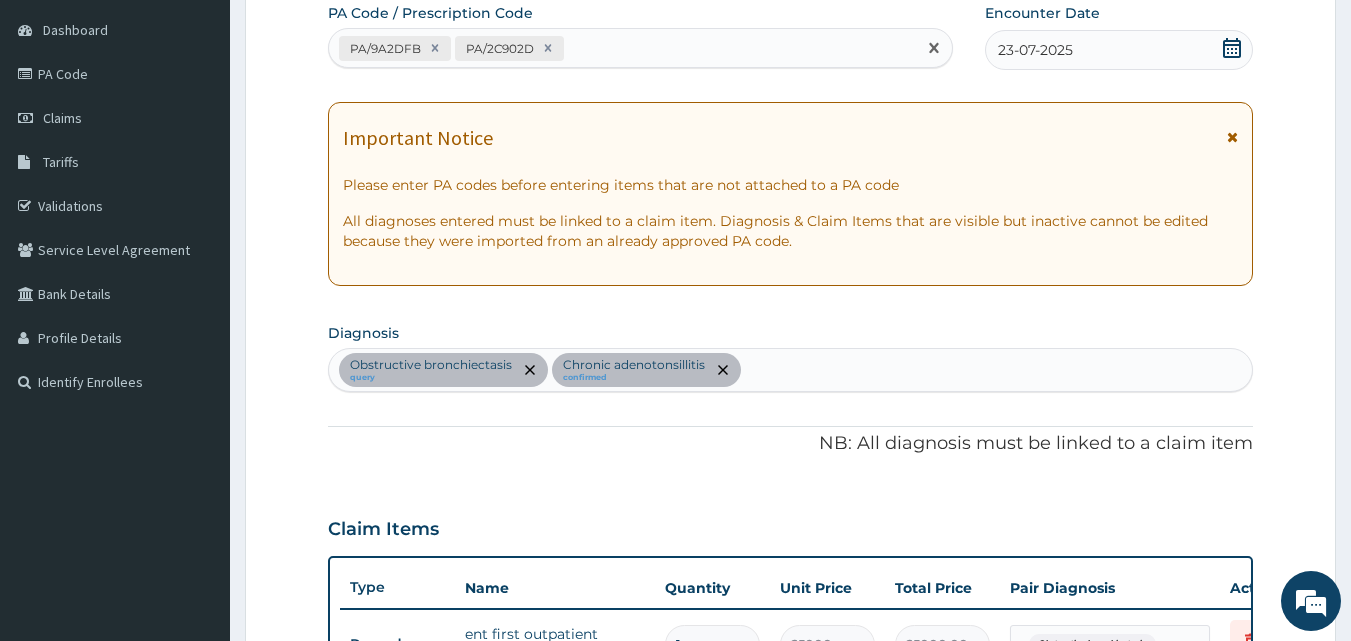 click on "PA/9A2DFB PA/2C902D" at bounding box center [623, 48] 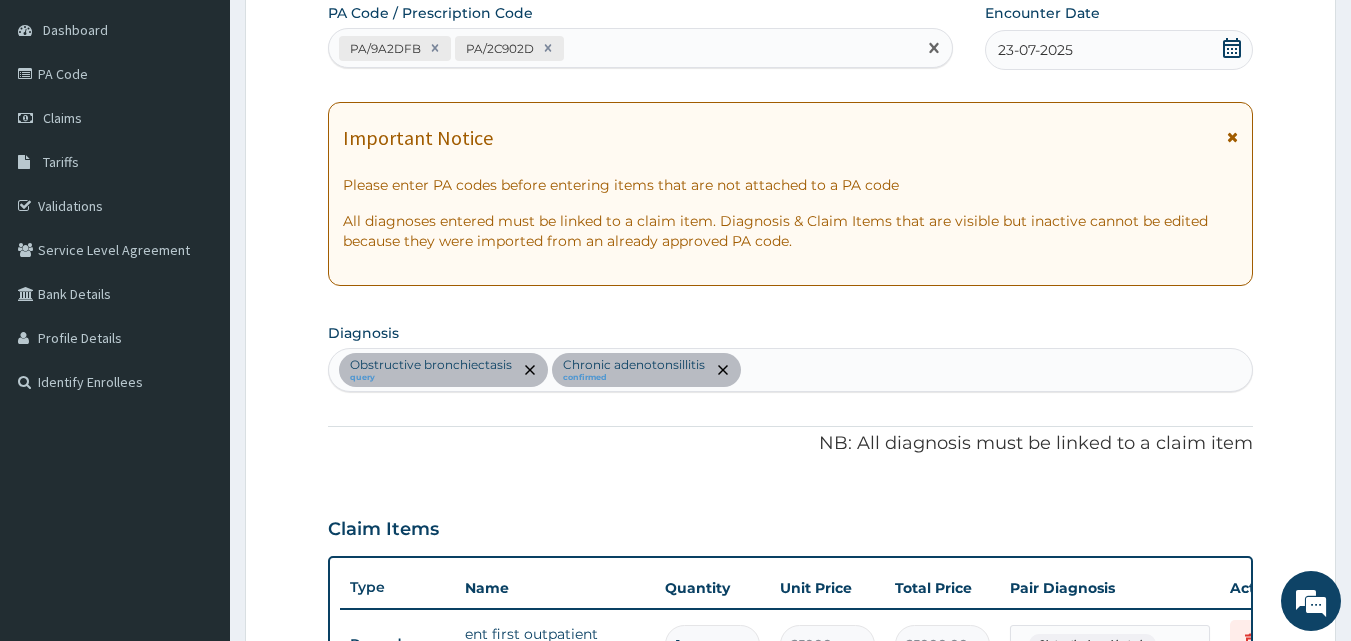 paste on "PA/BF0841" 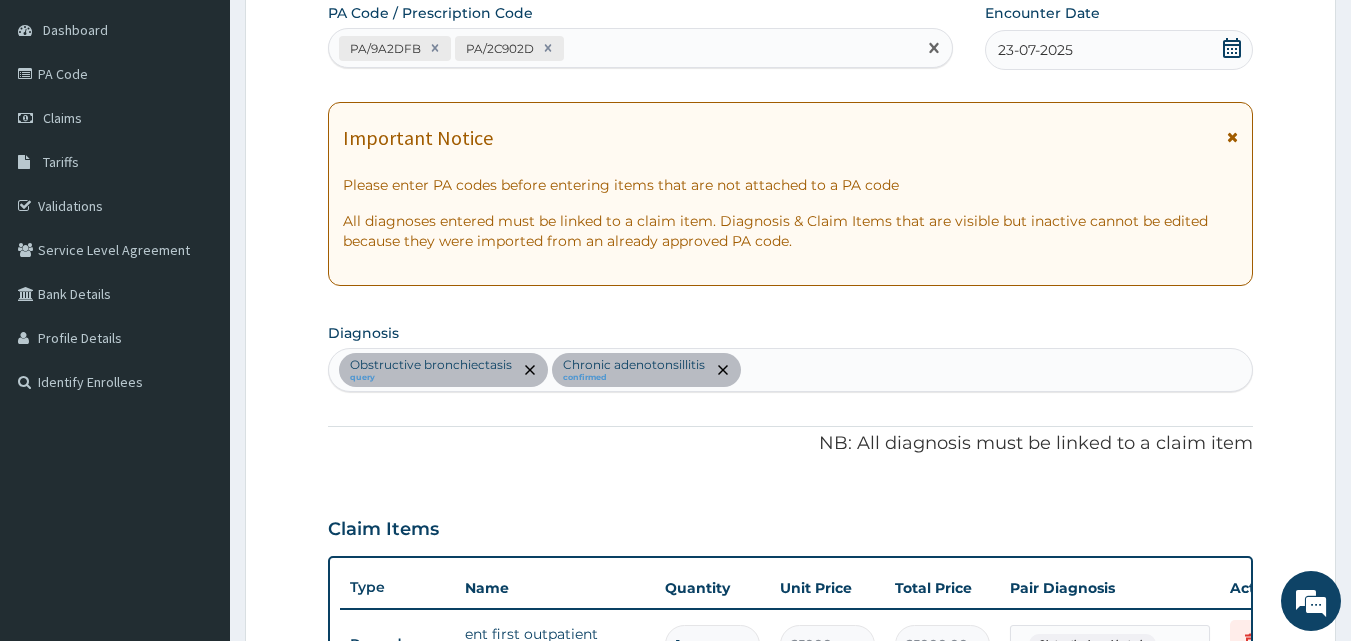 type on "PA/BF0841" 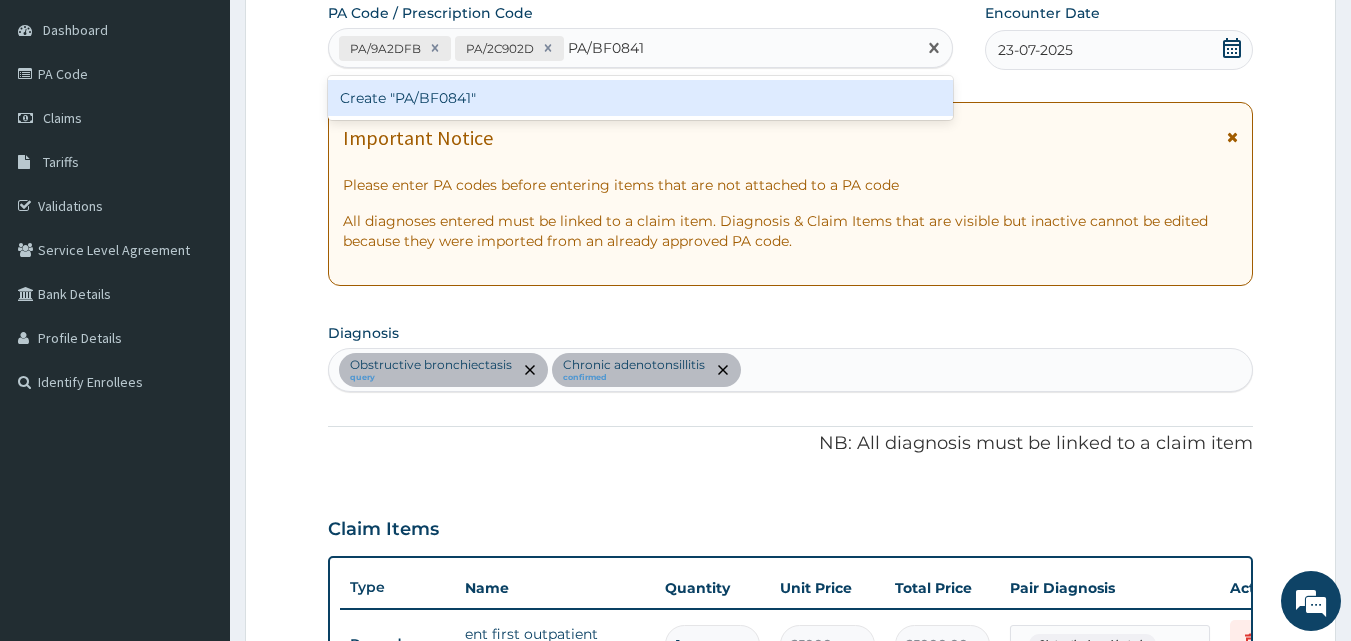 type 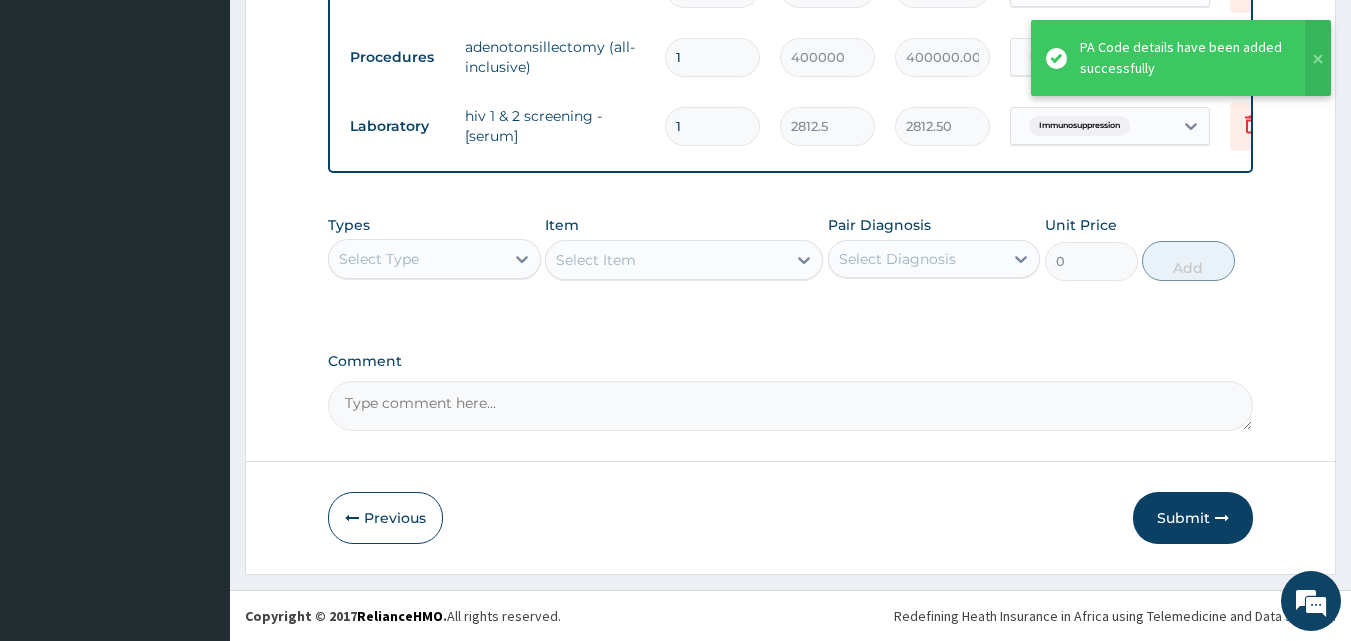 scroll, scrollTop: 1066, scrollLeft: 0, axis: vertical 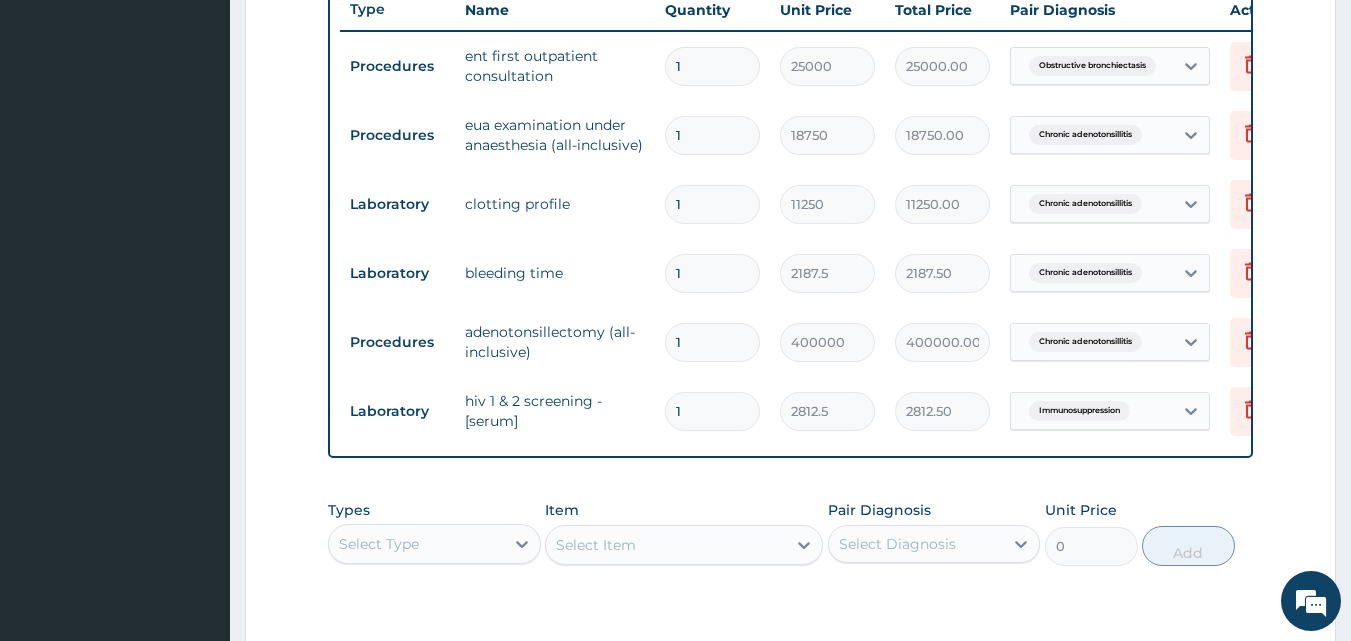 type on "0" 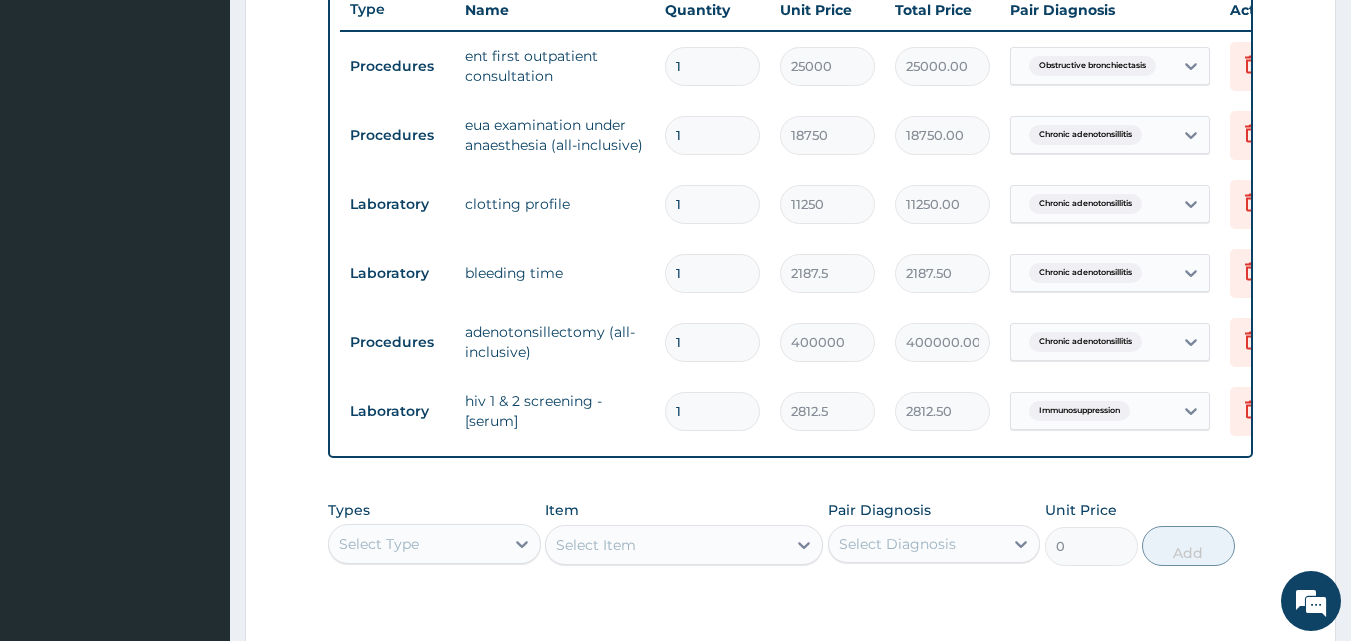 type on "0.00" 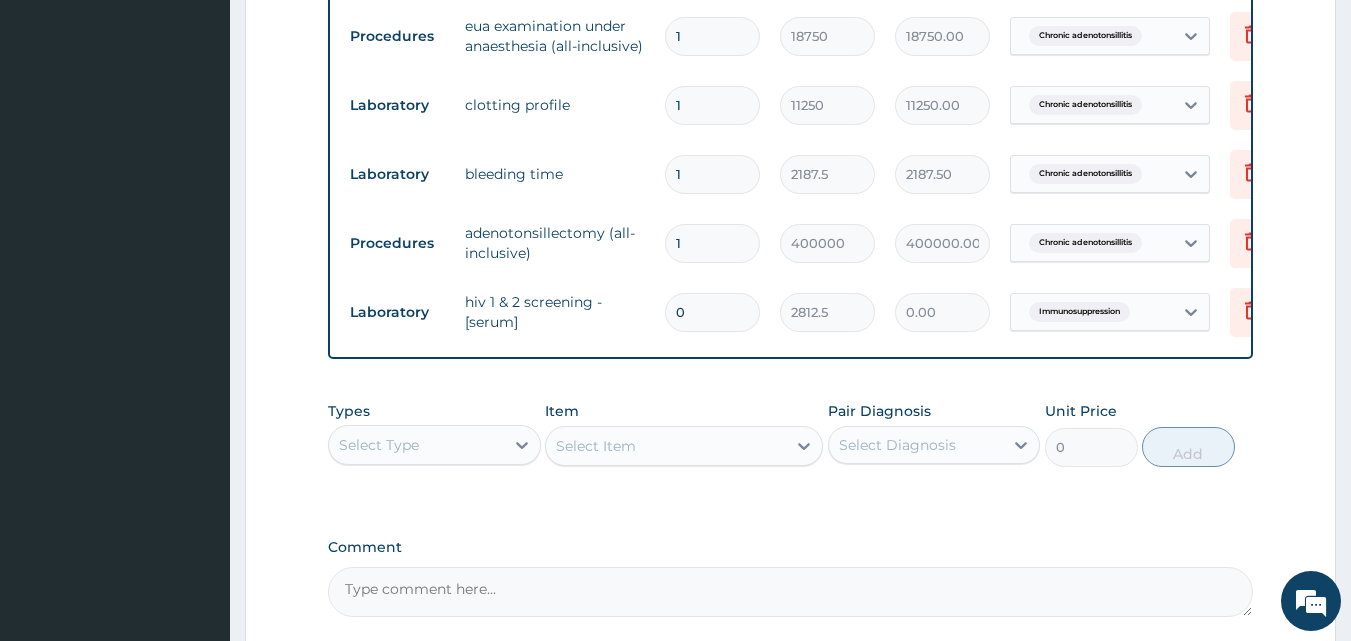 scroll, scrollTop: 866, scrollLeft: 0, axis: vertical 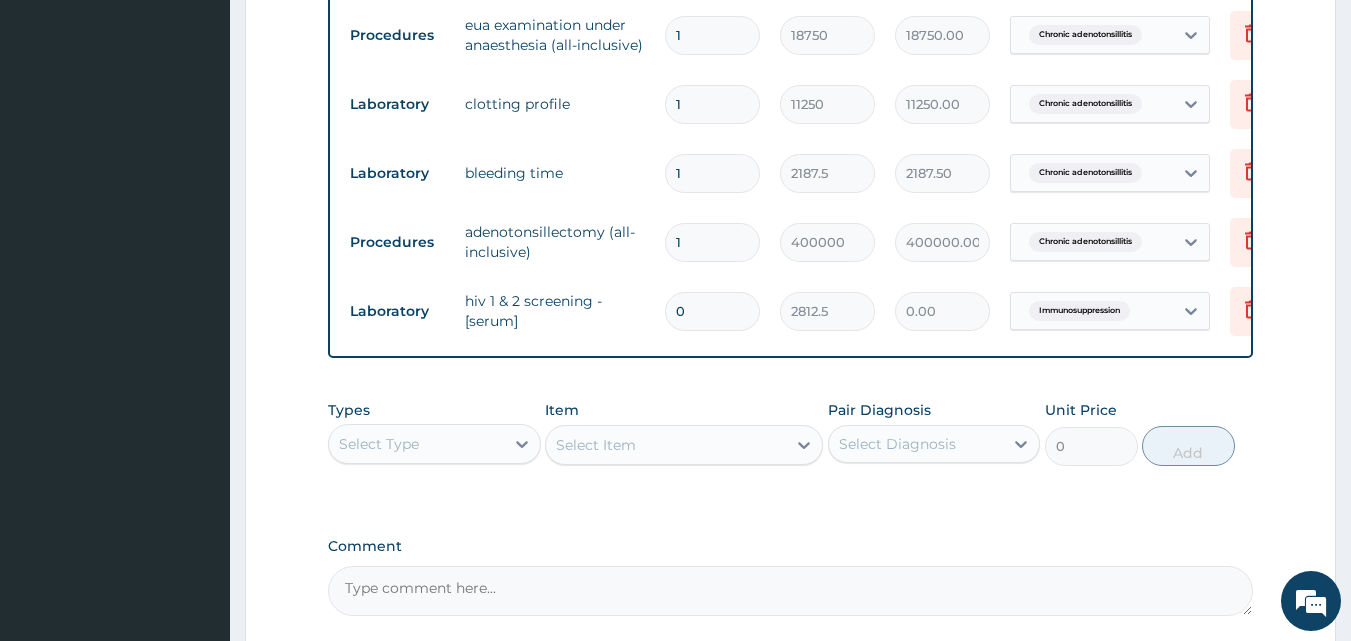 type on "0" 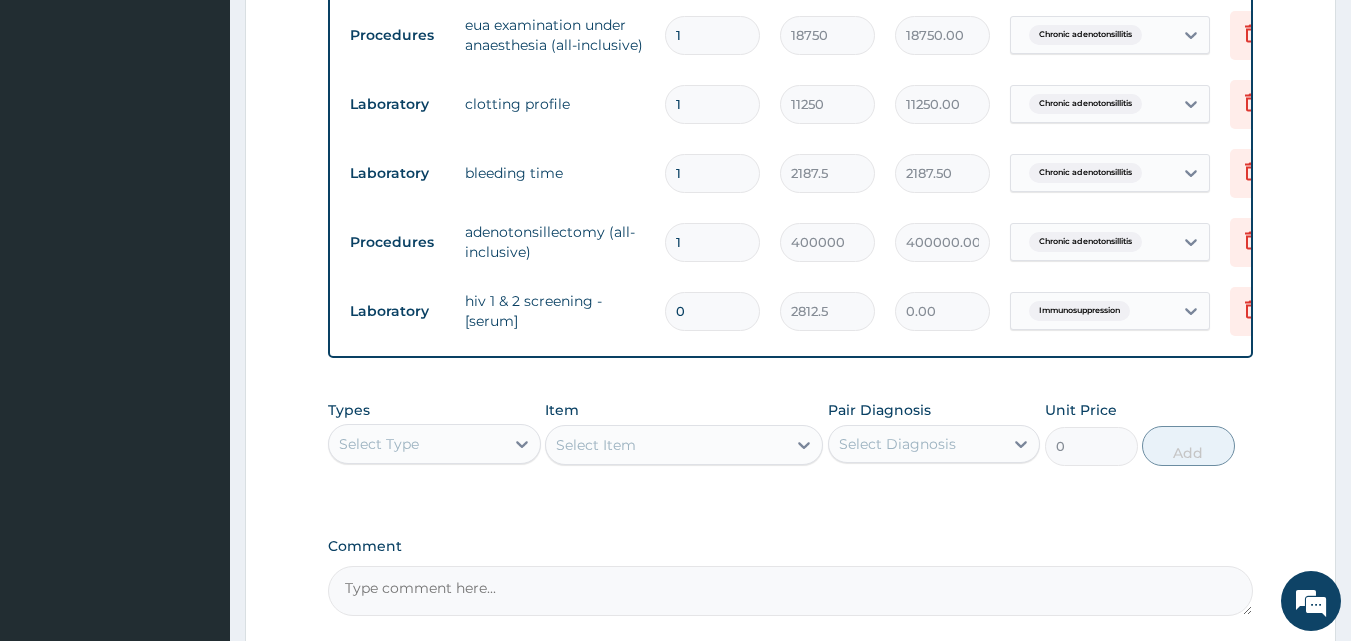 scroll, scrollTop: 966, scrollLeft: 0, axis: vertical 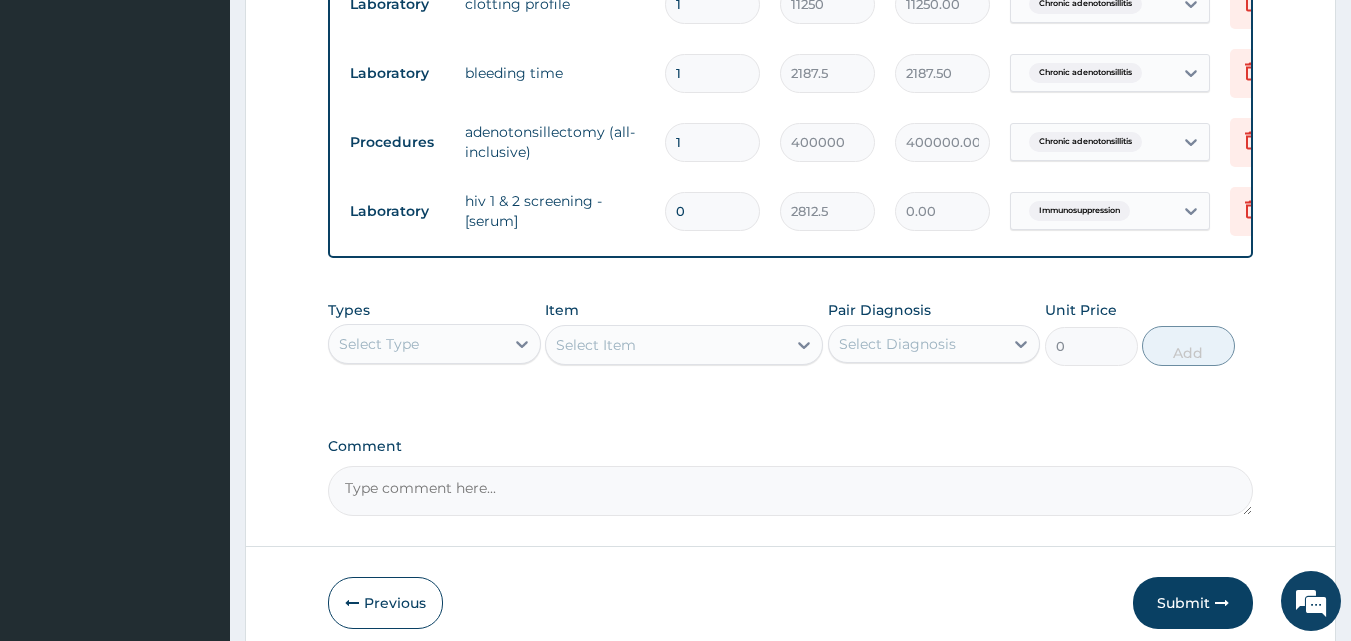 click on "Select Item" at bounding box center (684, 345) 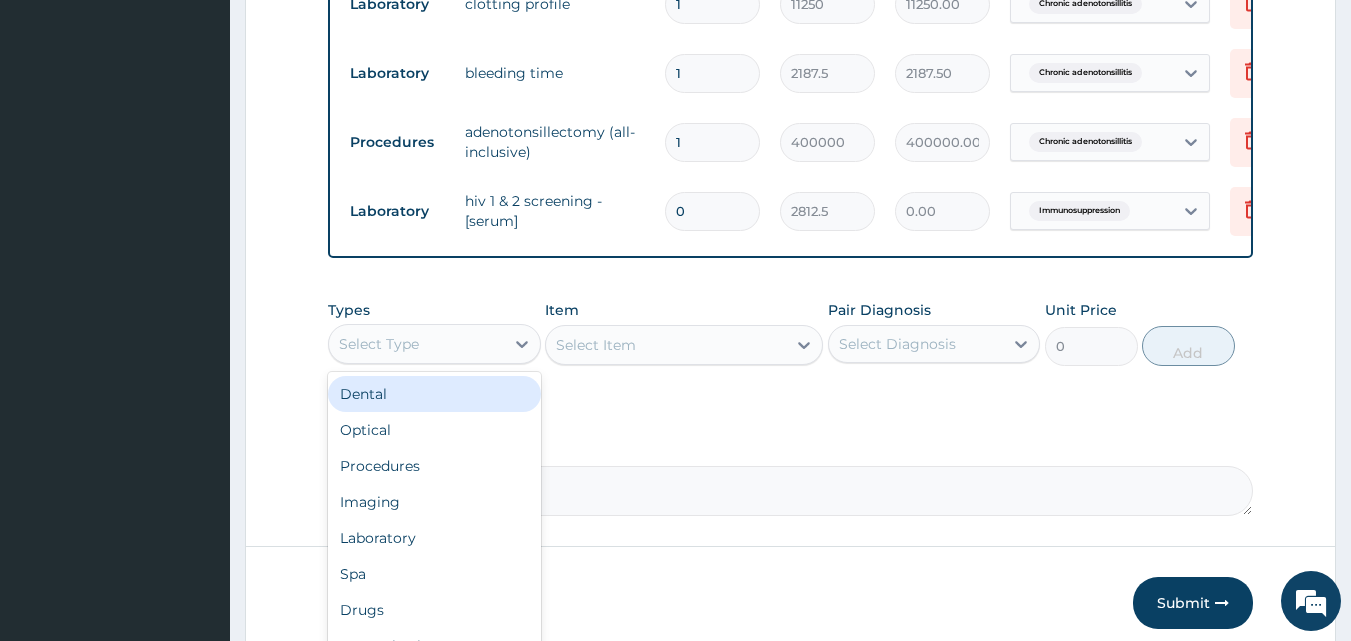 click on "Select Type" at bounding box center [379, 344] 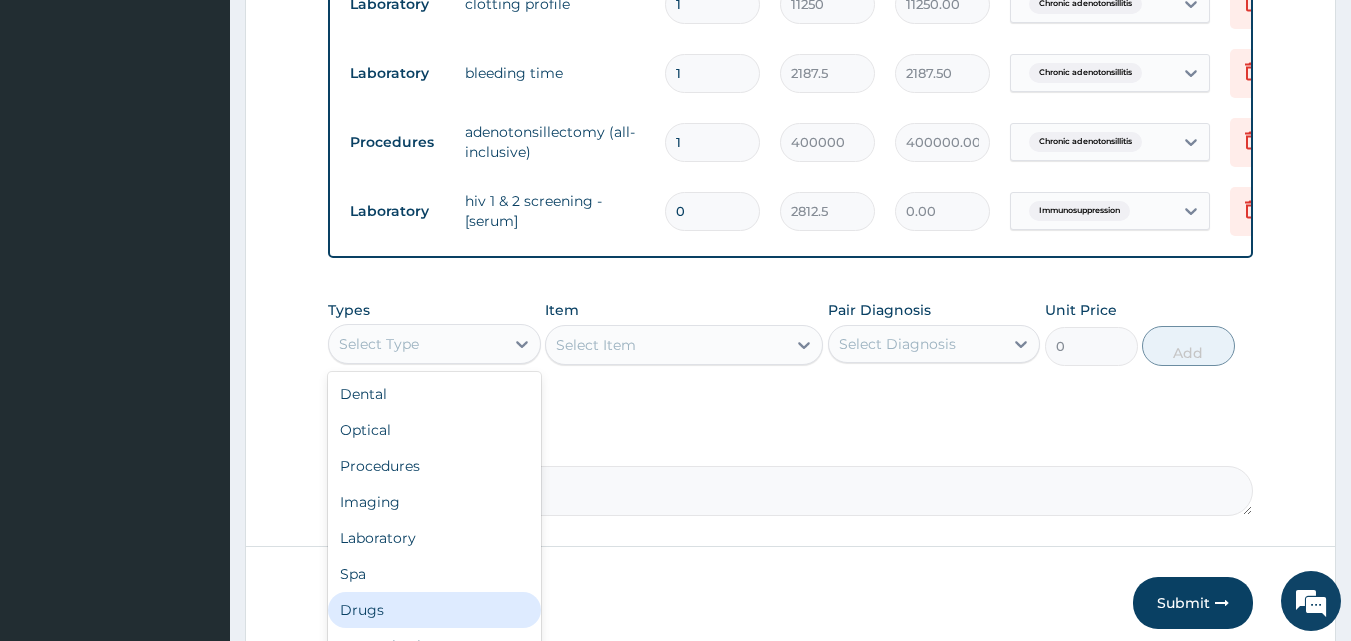 click on "Drugs" at bounding box center [434, 610] 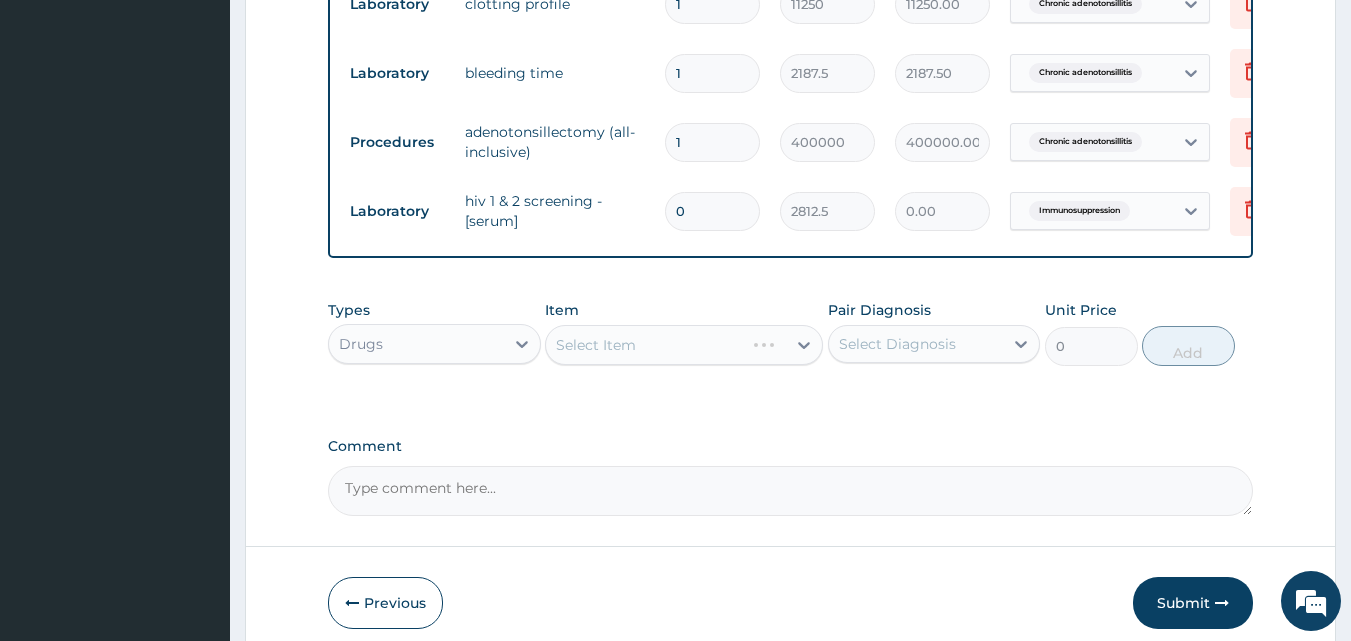 click on "Select Item" at bounding box center (684, 345) 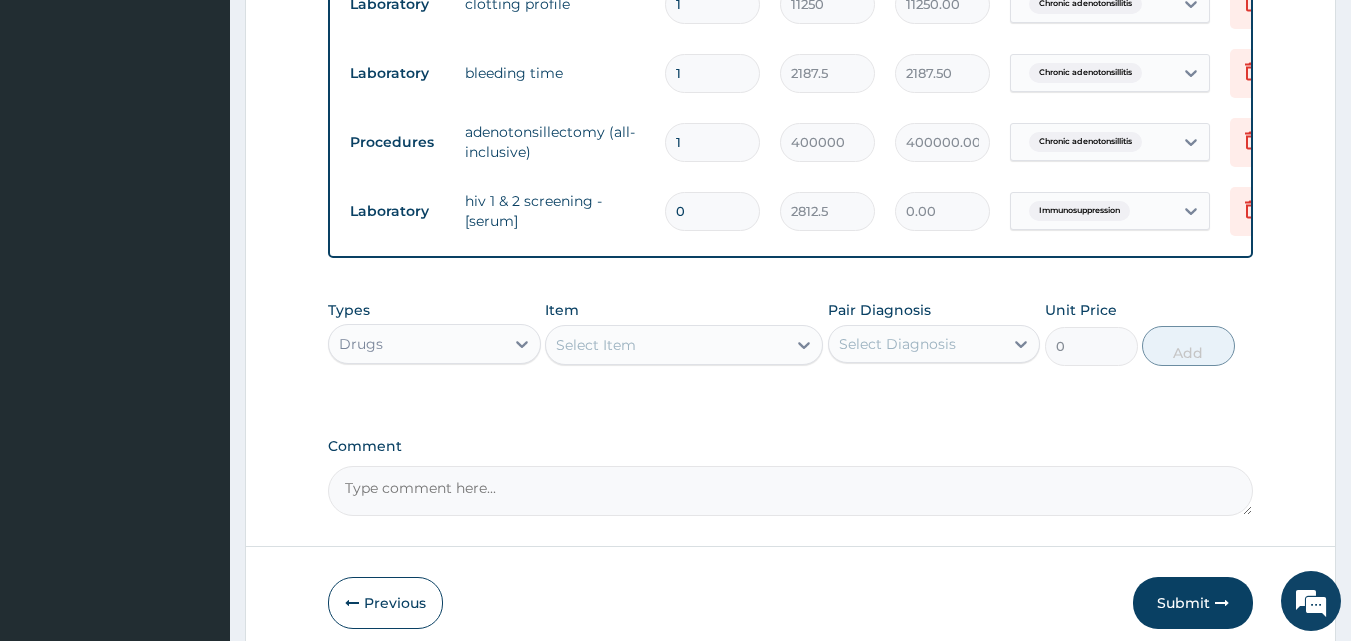 click on "Select Item" at bounding box center (666, 345) 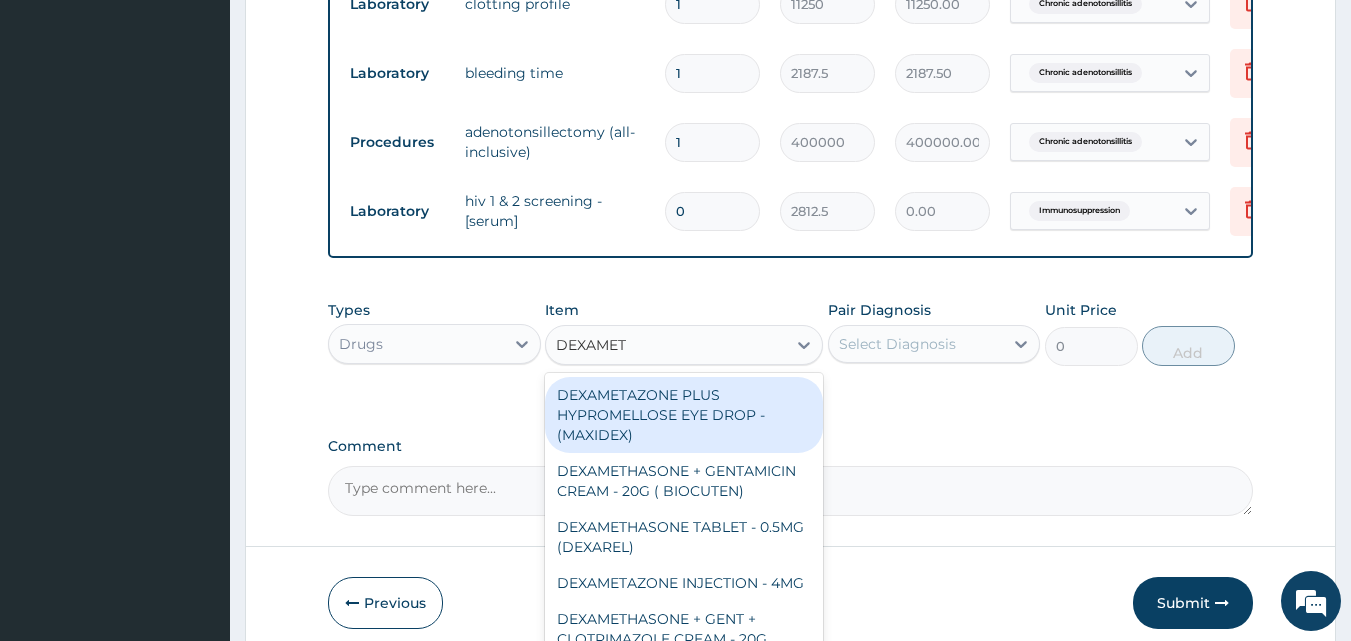 type on "DEXAMETH" 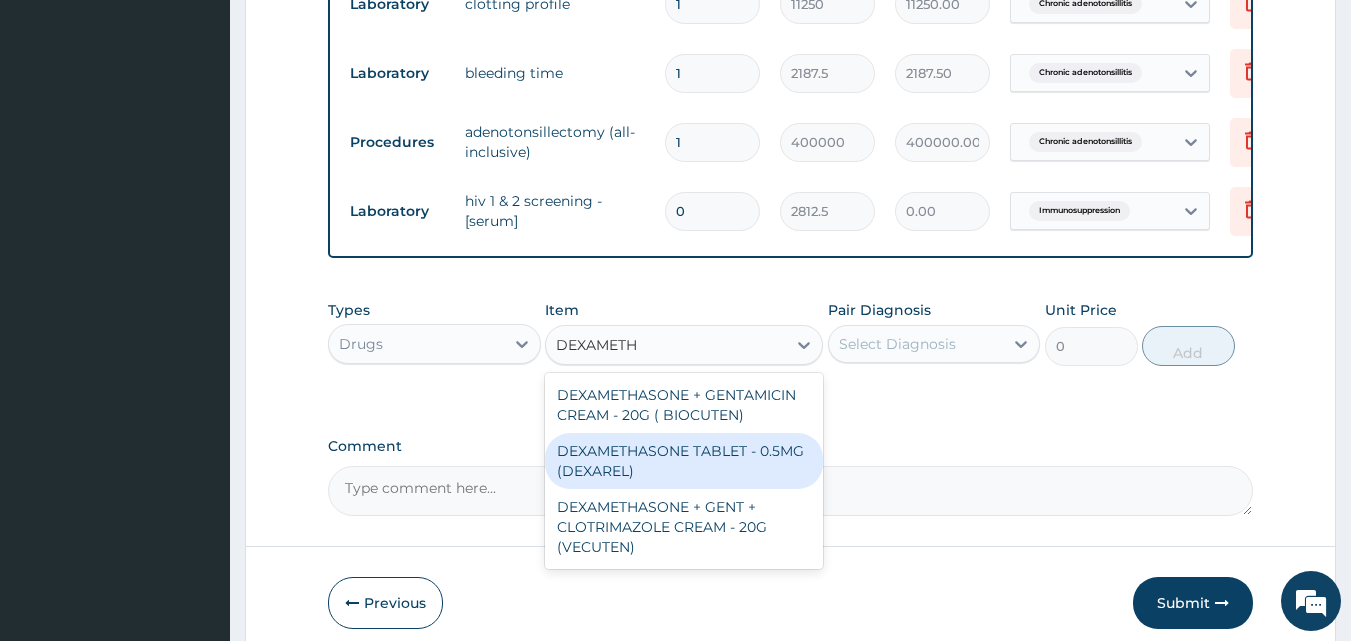click on "DEXAMETHASONE TABLET - 0.5MG (DEXAREL)" at bounding box center (684, 461) 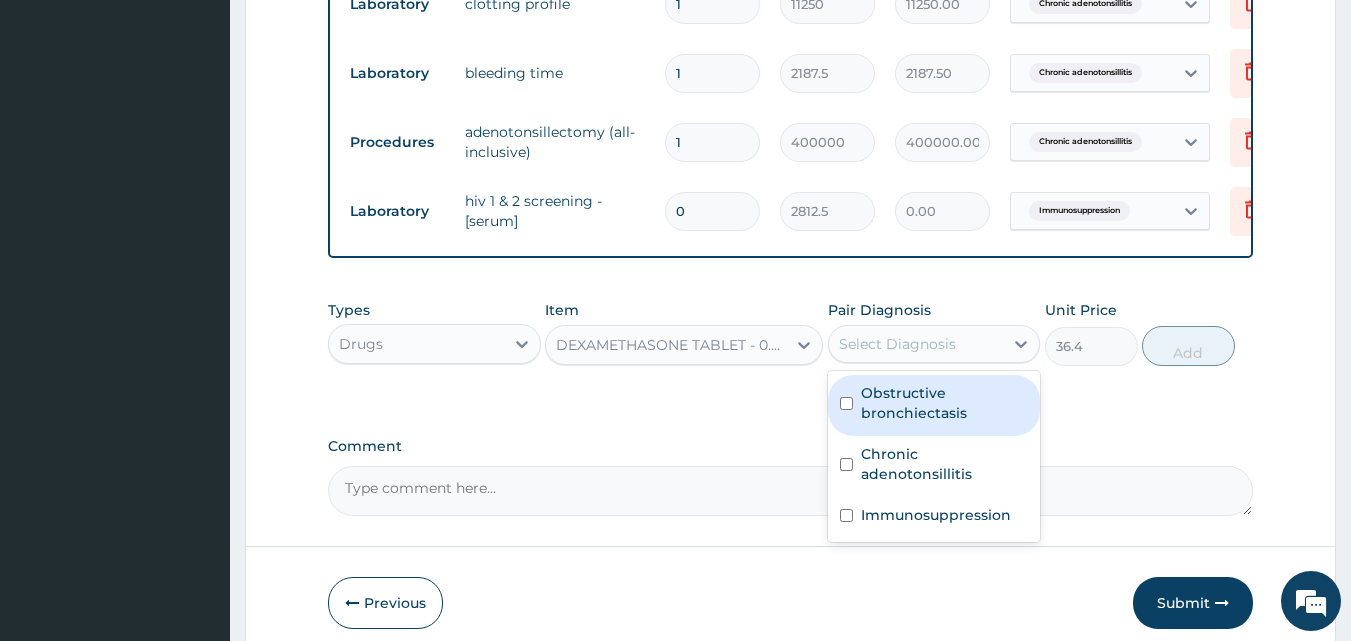 click on "Select Diagnosis" at bounding box center (897, 344) 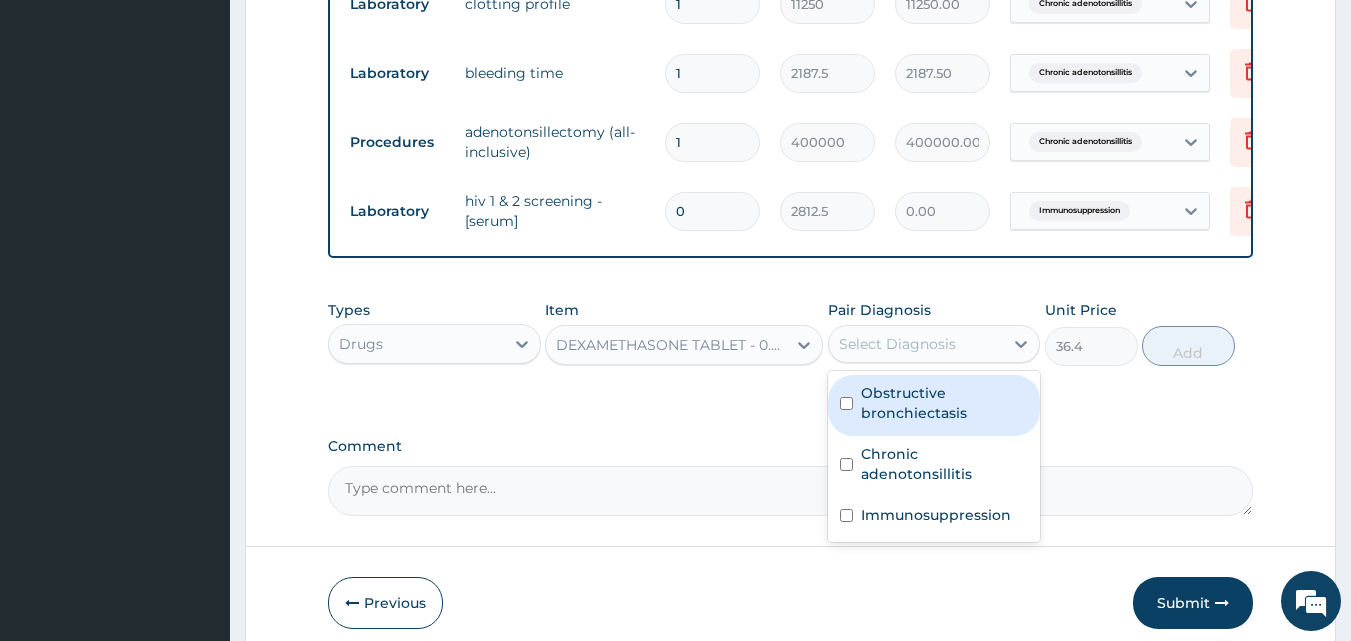 click on "Obstructive bronchiectasis" at bounding box center [945, 403] 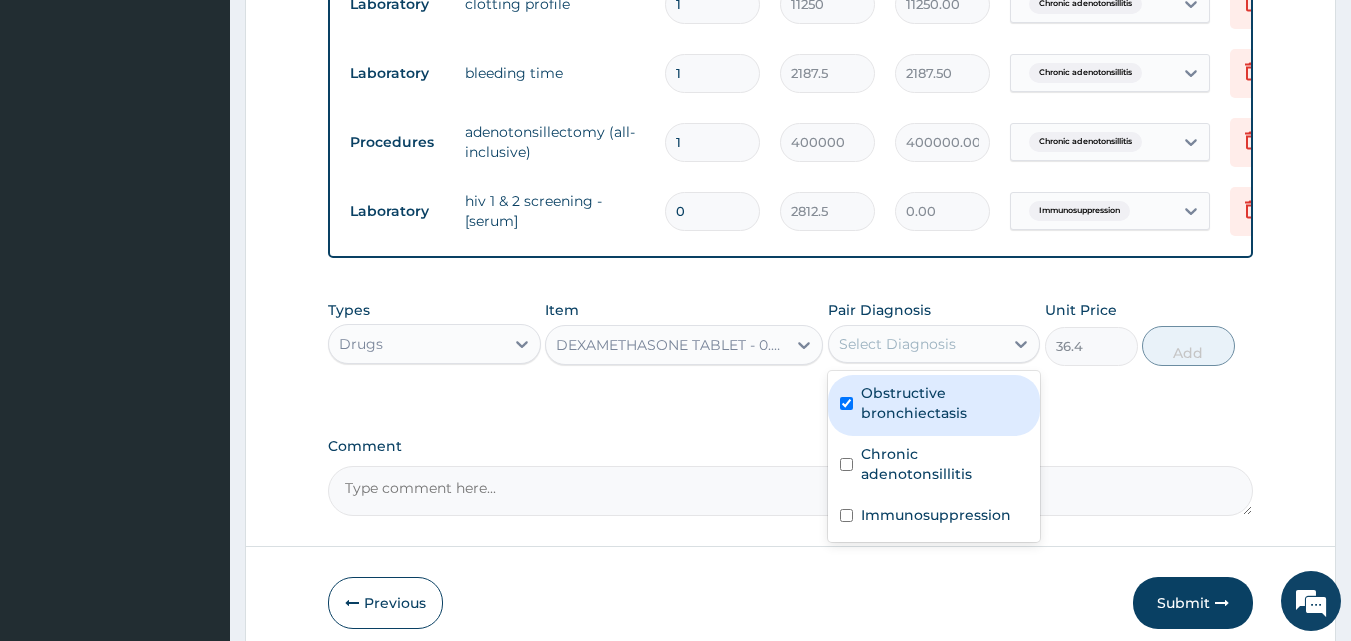 checkbox on "true" 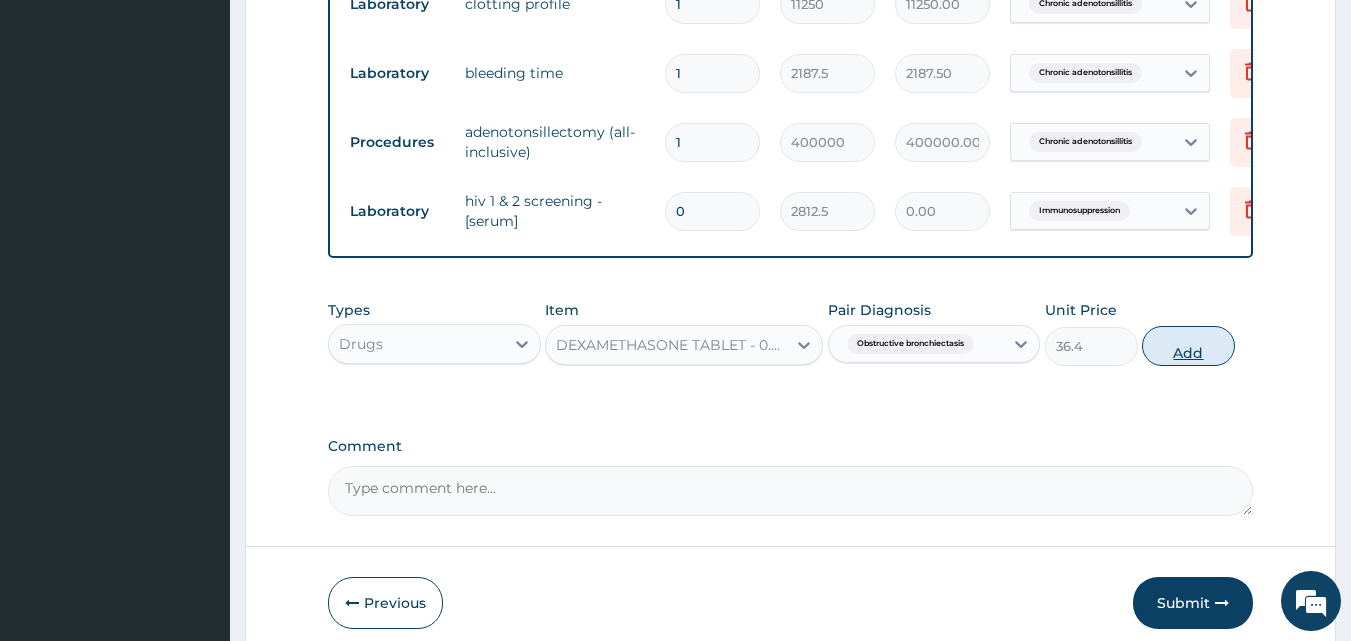 click on "Add" at bounding box center (1188, 346) 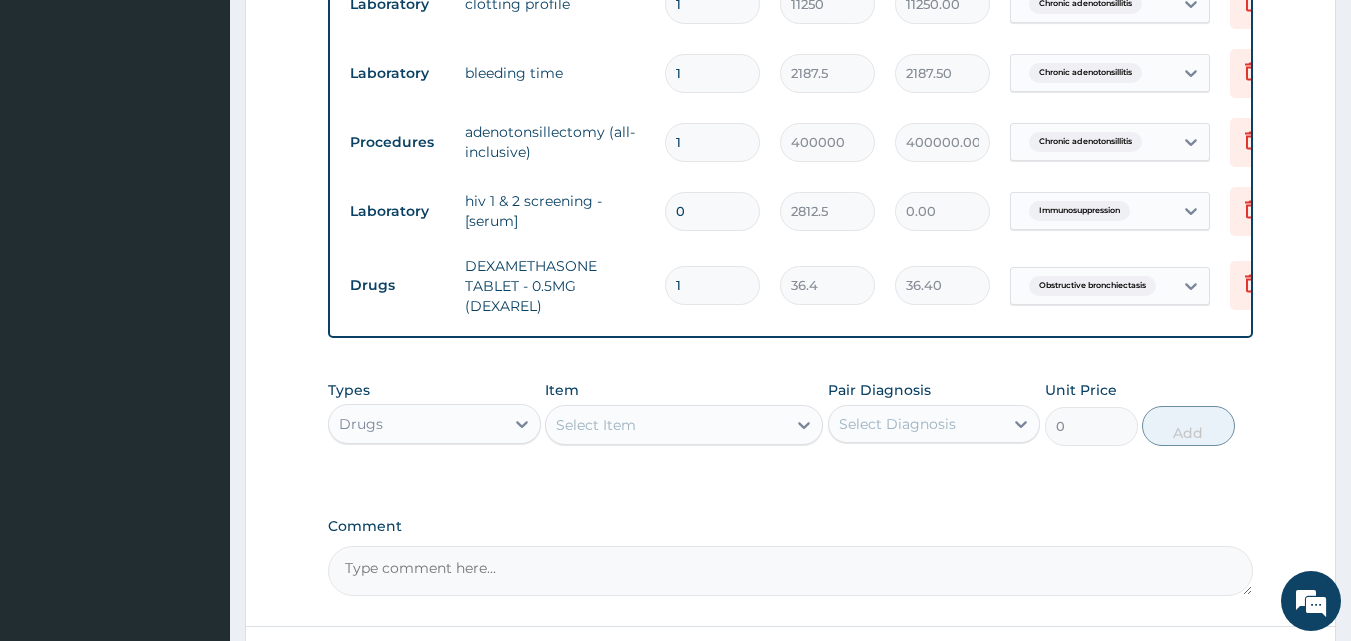 type on "10" 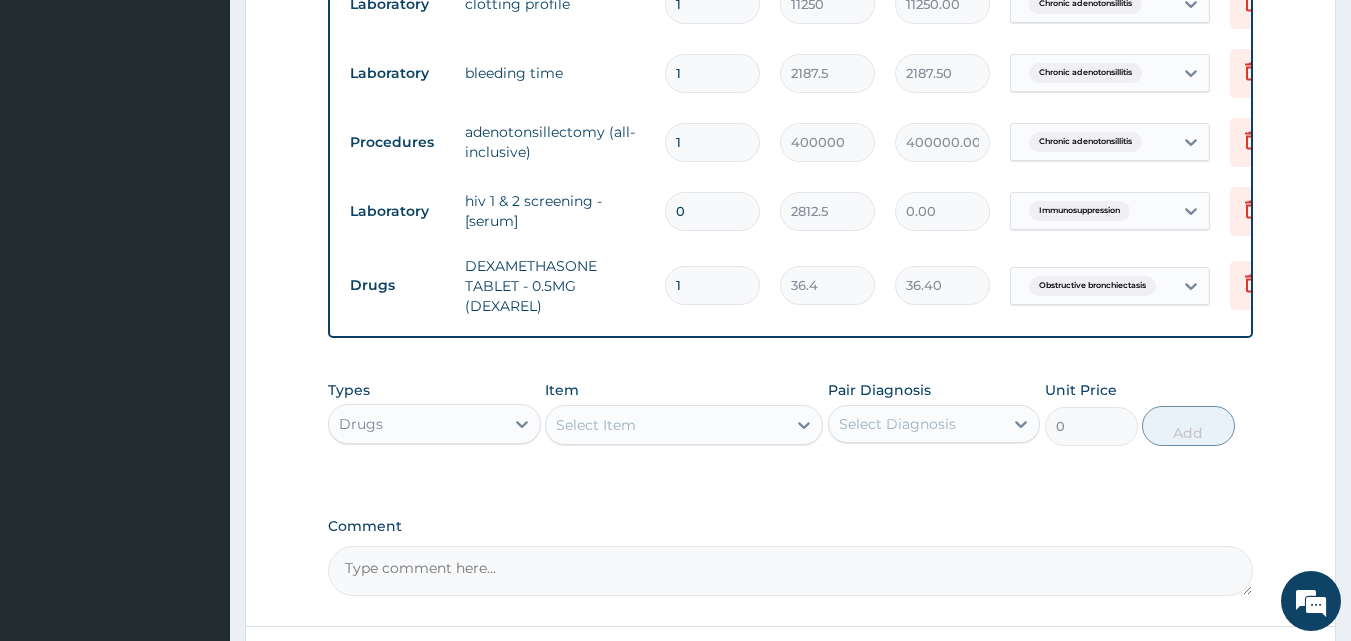 type on "364.00" 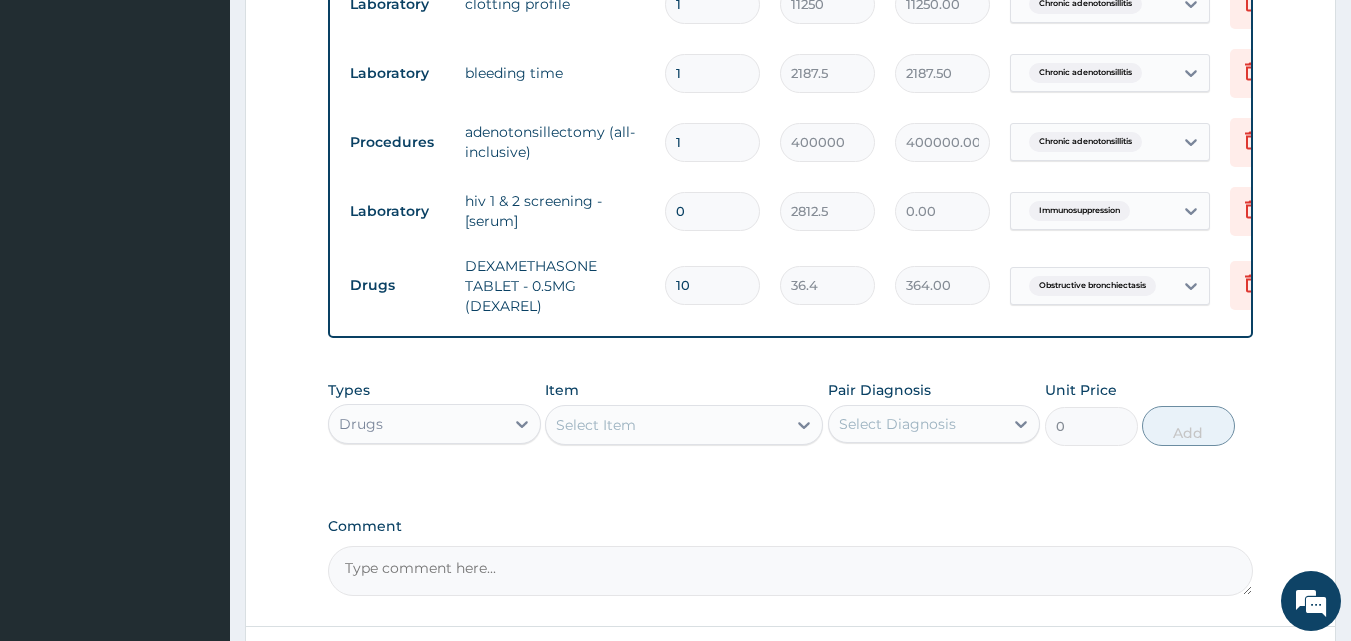 type on "10" 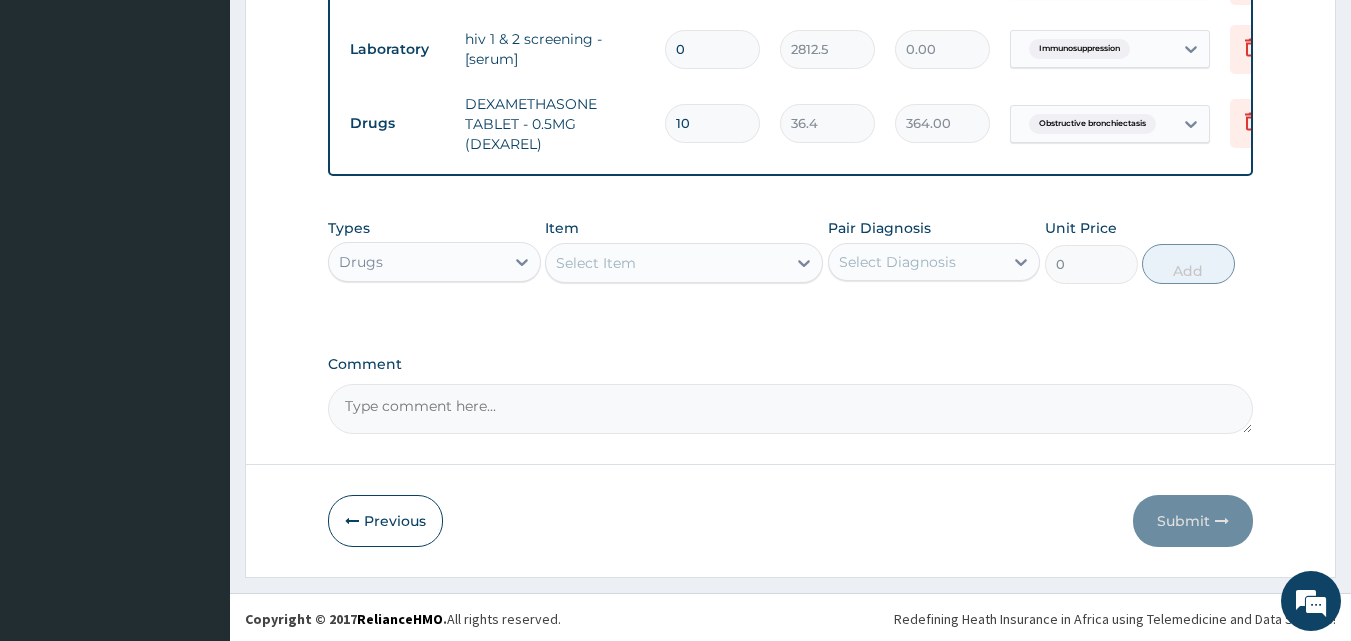 scroll, scrollTop: 1146, scrollLeft: 0, axis: vertical 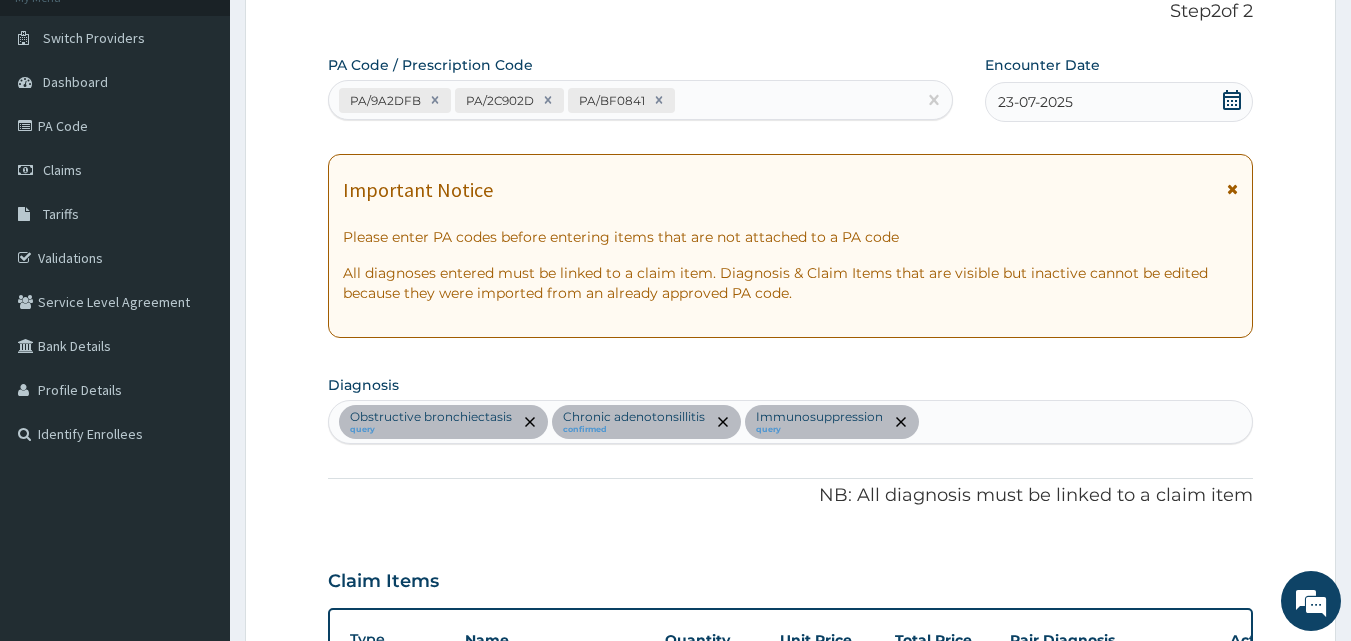 click on "Obstructive bronchiectasis query Chronic adenotonsillitis confirmed Immunosuppression query" at bounding box center [791, 422] 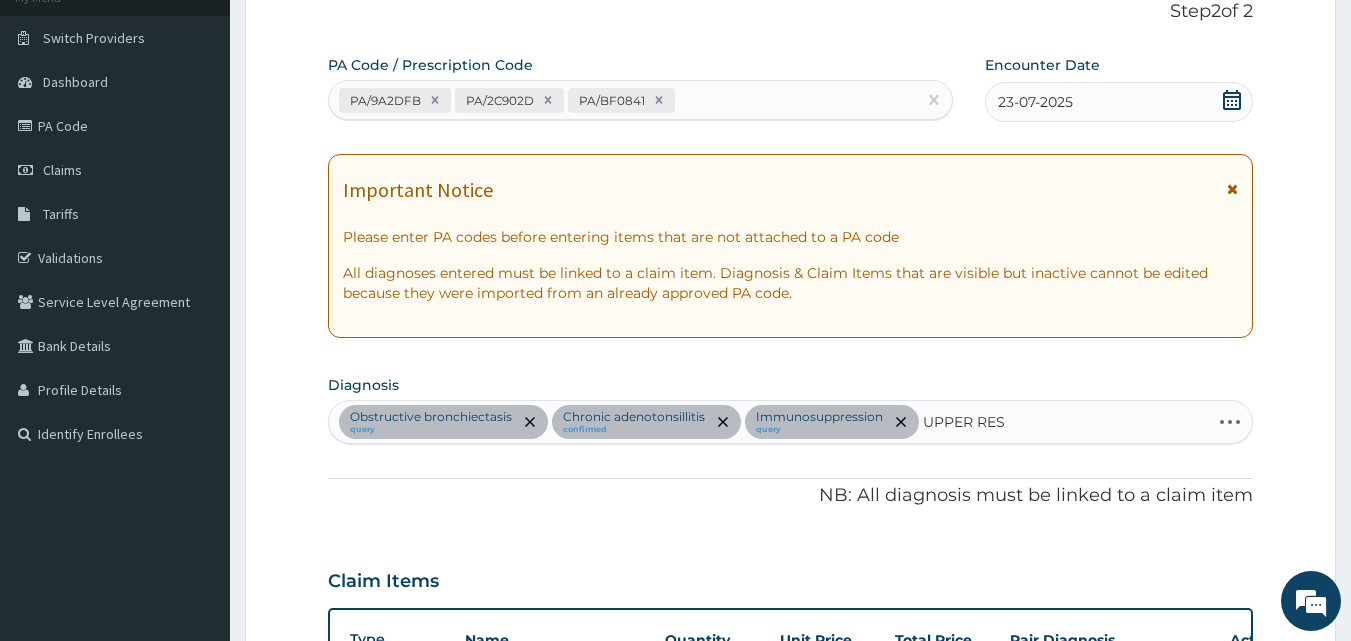 type on "UPPER RESP" 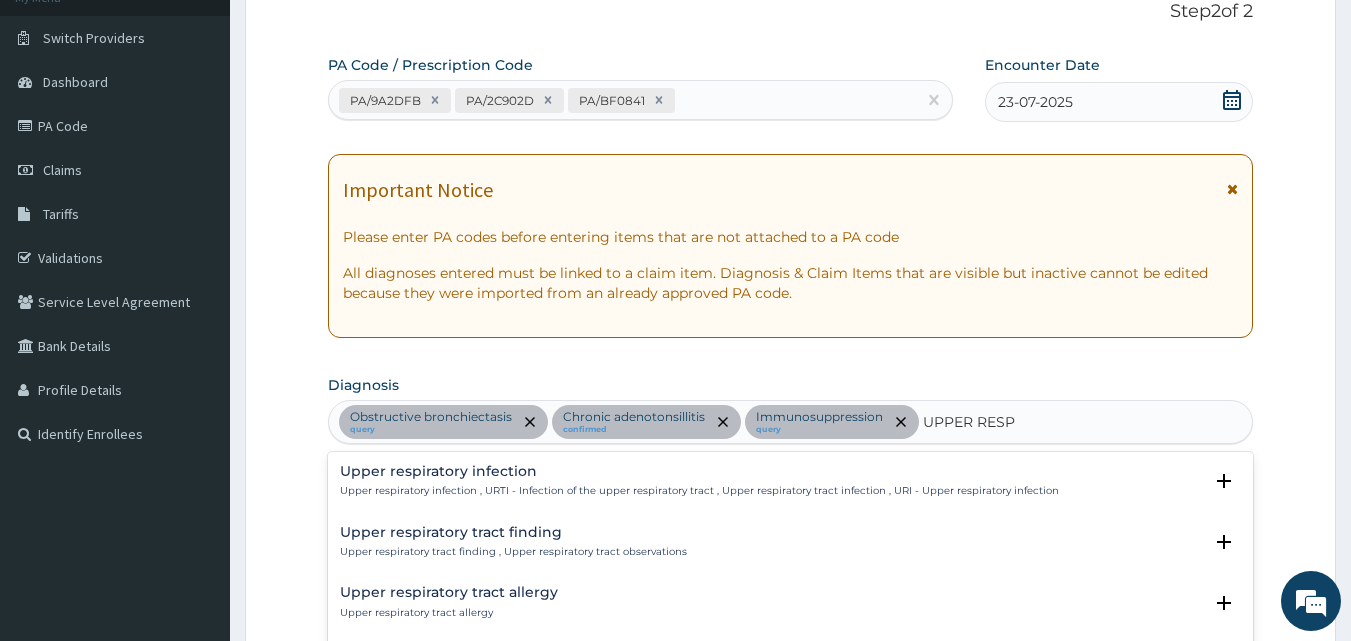 click on "Upper respiratory infection , URTI - Infection of the upper respiratory tract , Upper respiratory tract infection , URI - Upper respiratory infection" at bounding box center [699, 491] 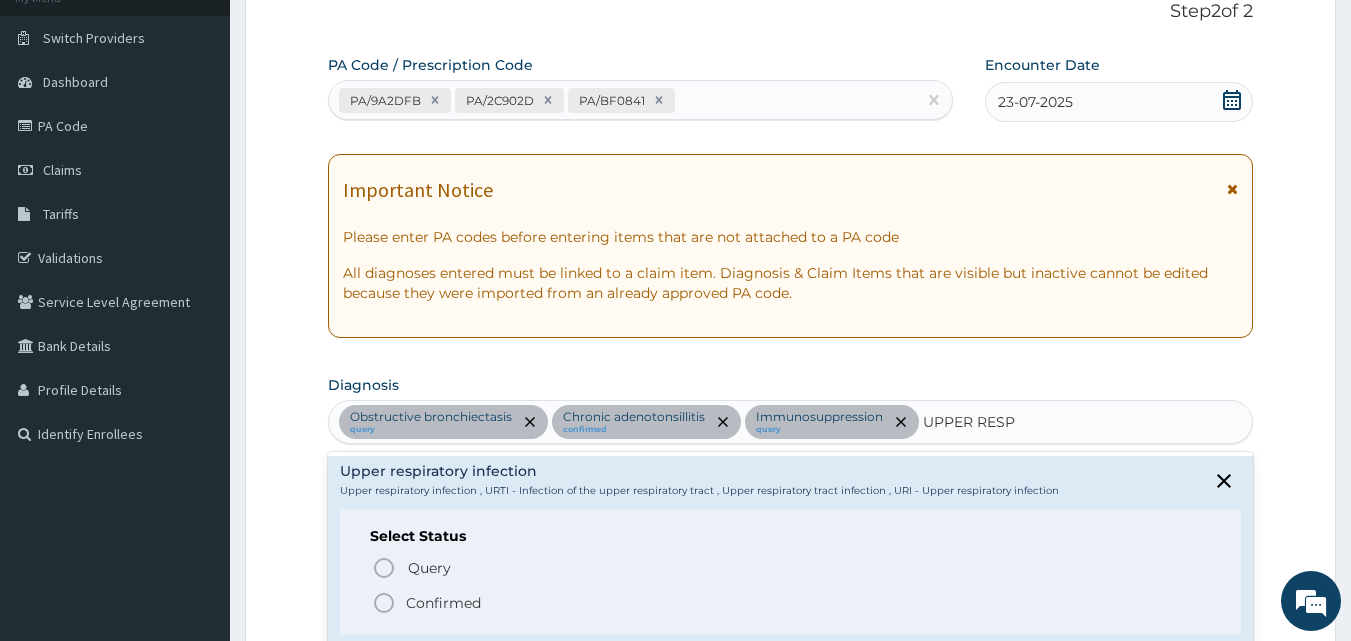 click on "Confirmed" at bounding box center (443, 603) 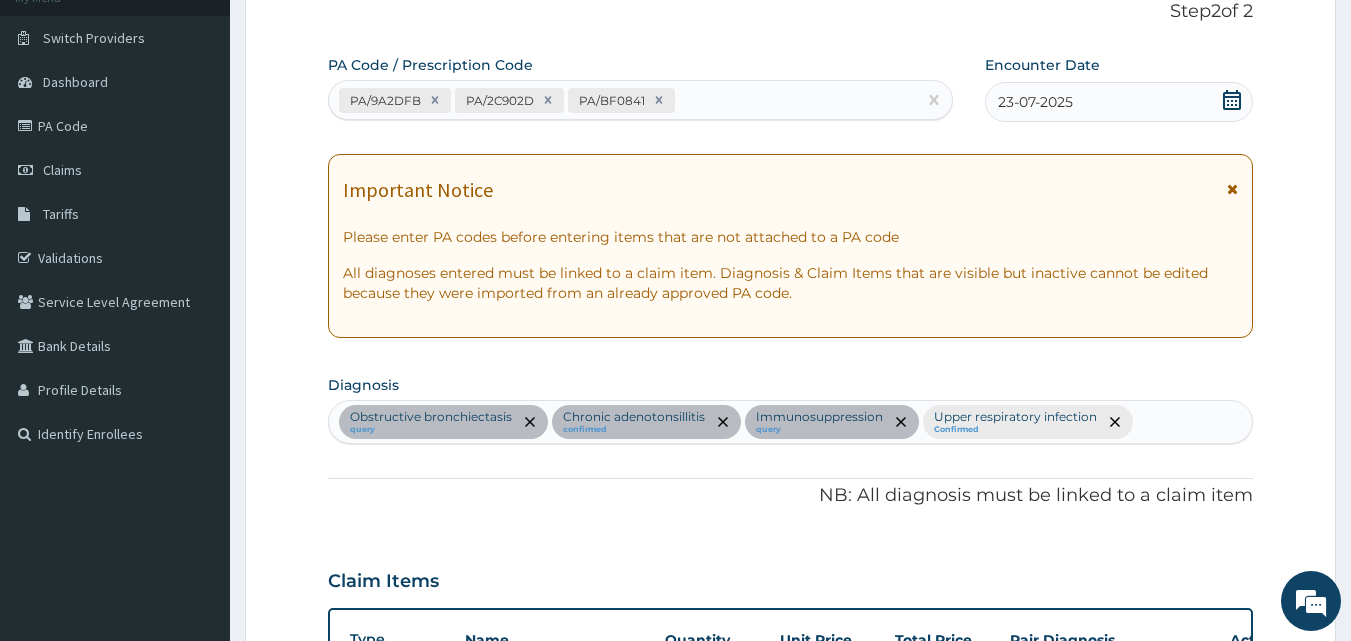 type on "E" 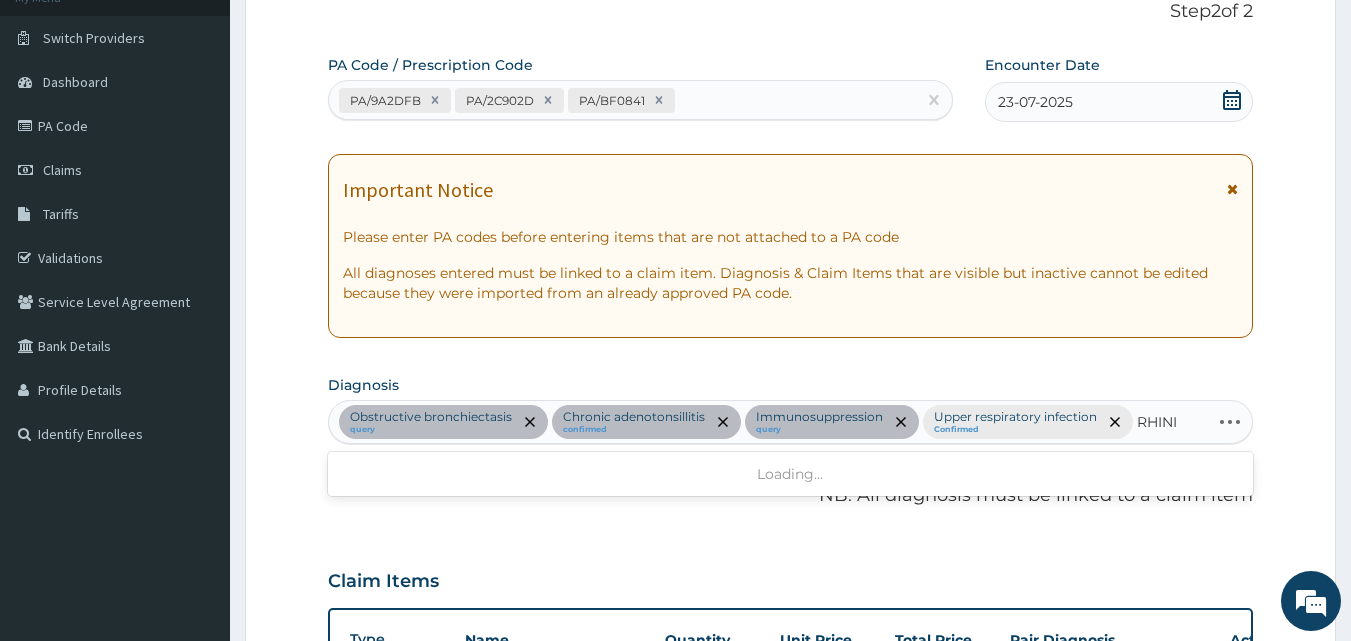 type on "RHINIT" 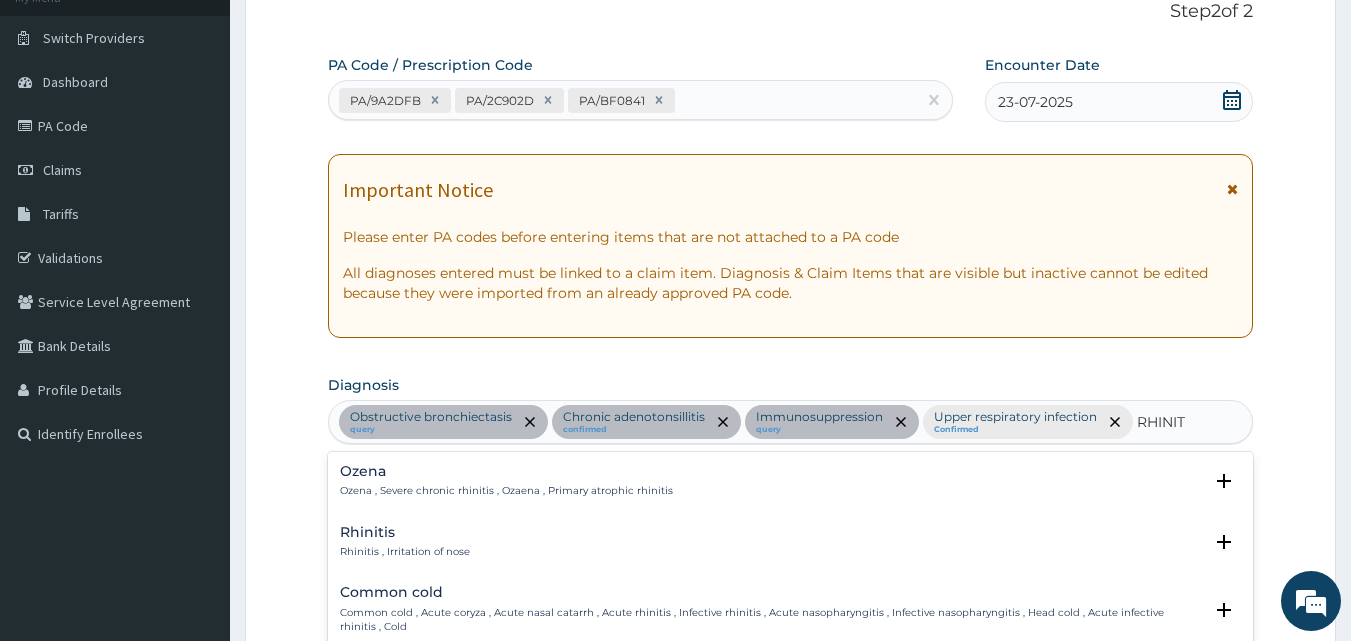 click on "Rhinitis Rhinitis , Irritation of nose" at bounding box center (405, 542) 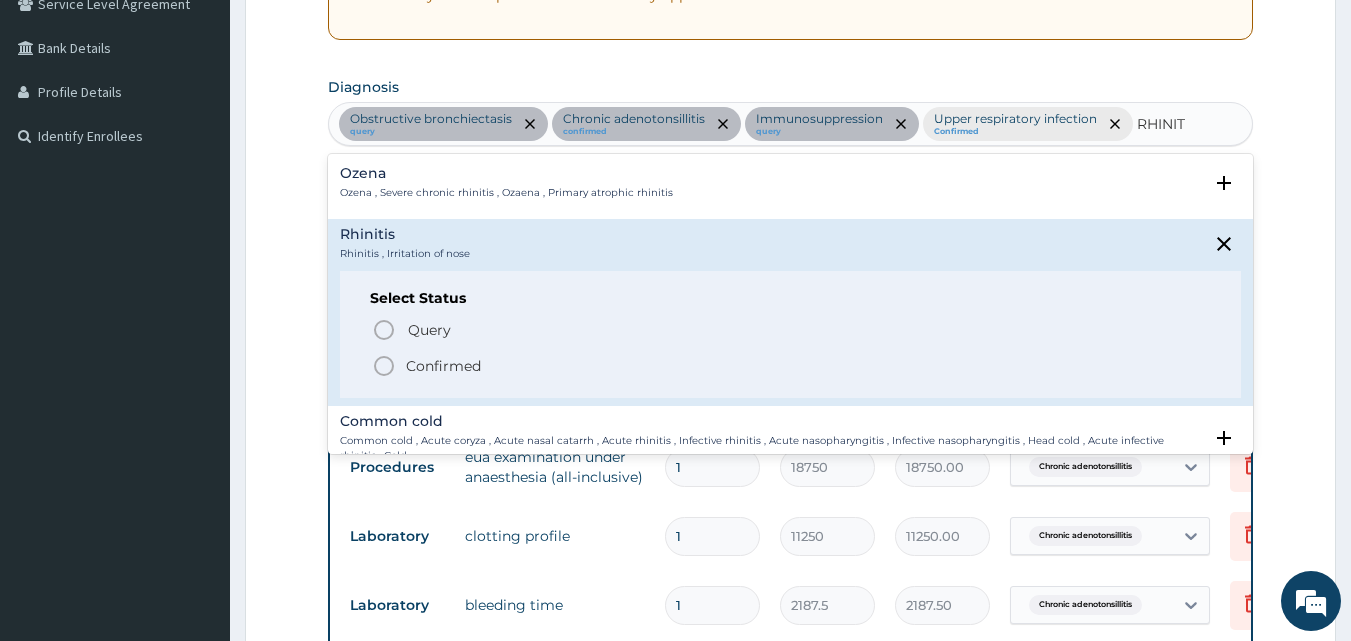 scroll, scrollTop: 436, scrollLeft: 0, axis: vertical 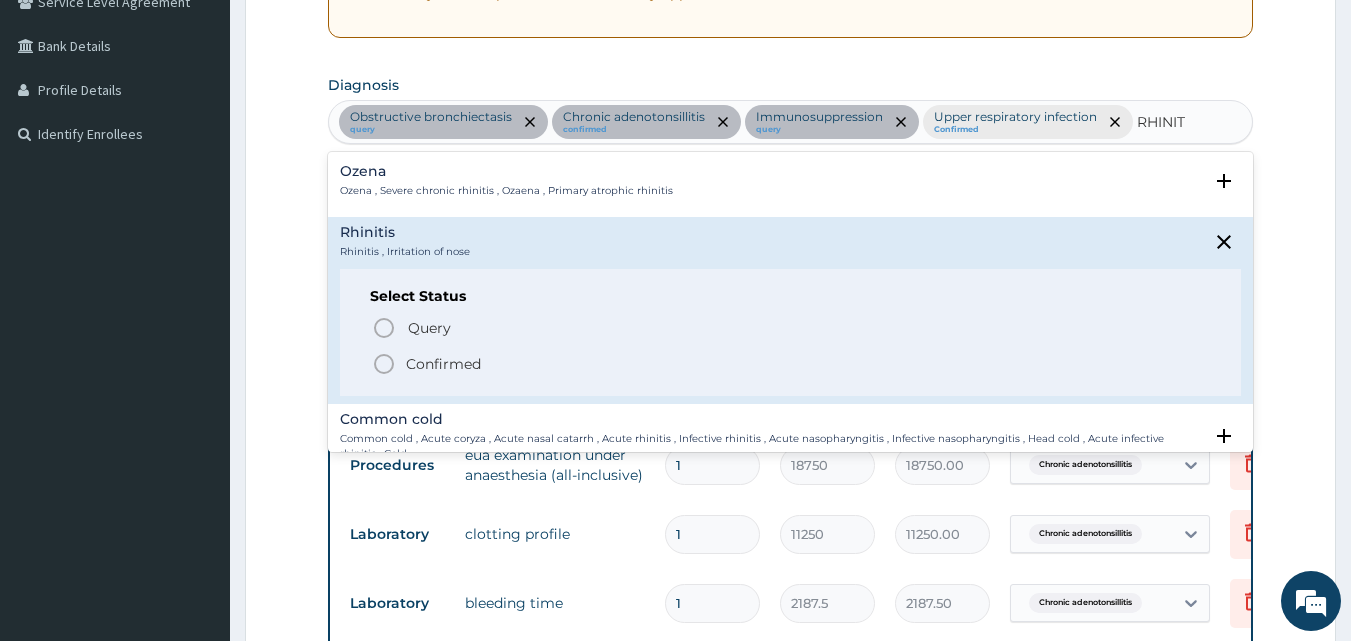 click on "Confirmed" at bounding box center (443, 364) 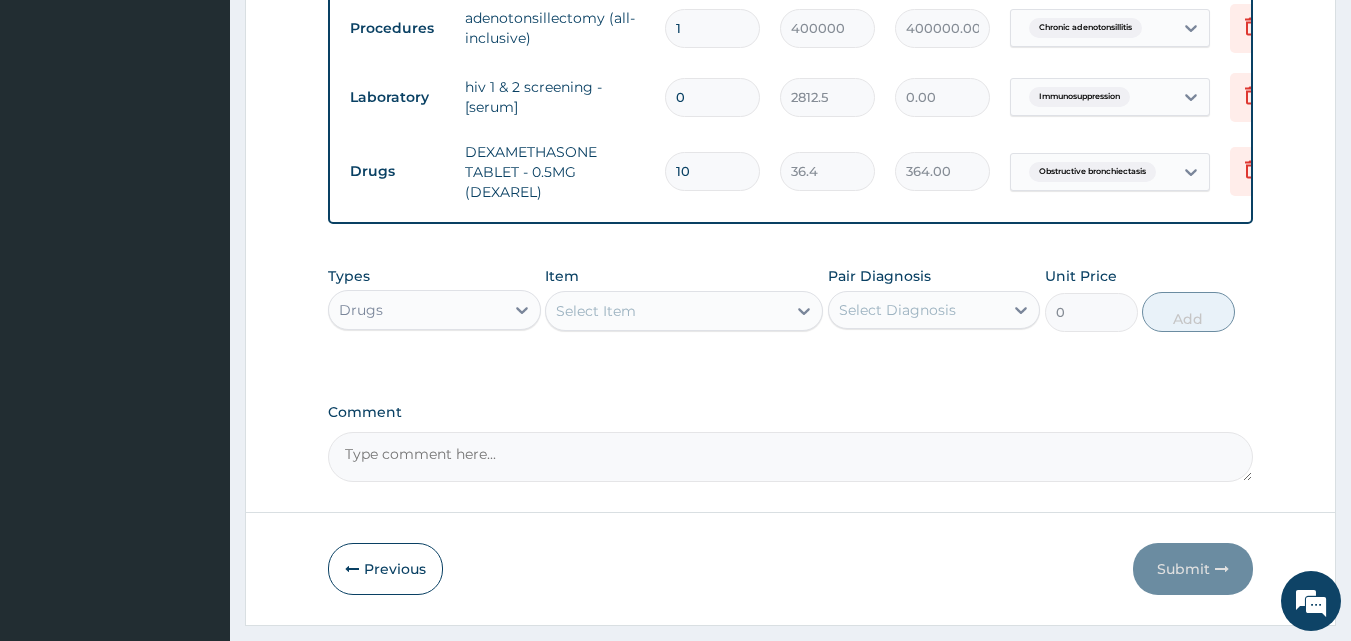 scroll, scrollTop: 1092, scrollLeft: 0, axis: vertical 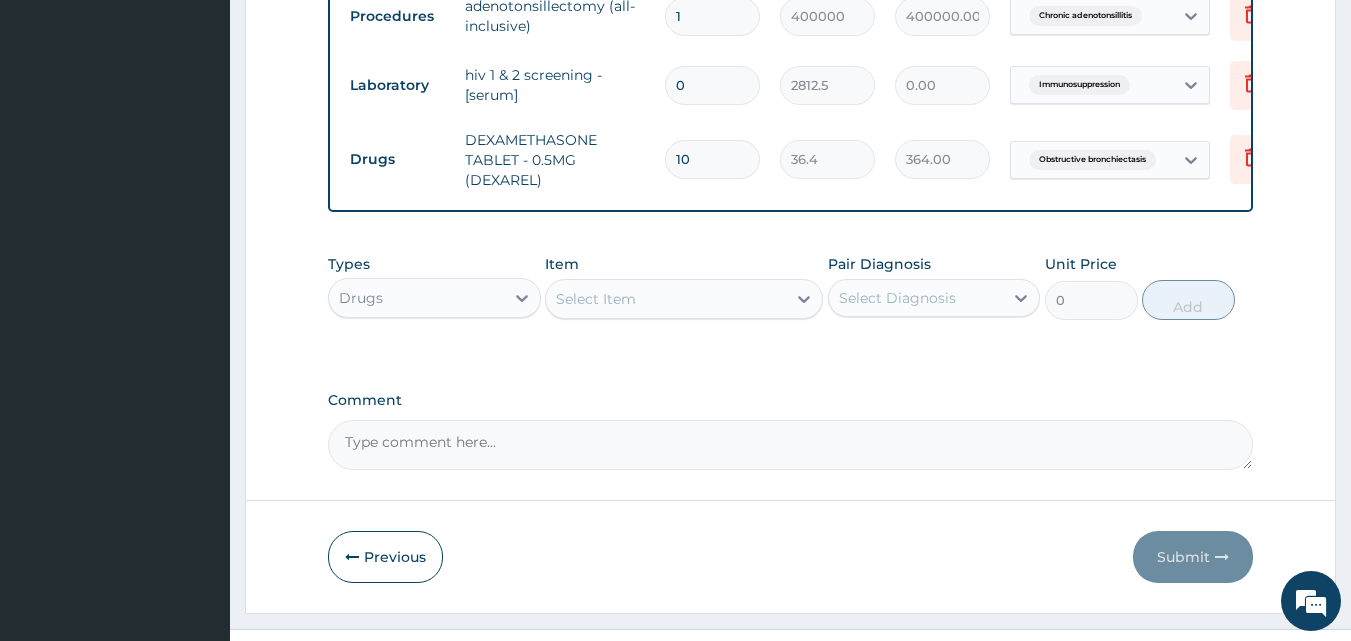 click on "Select Item" at bounding box center (684, 299) 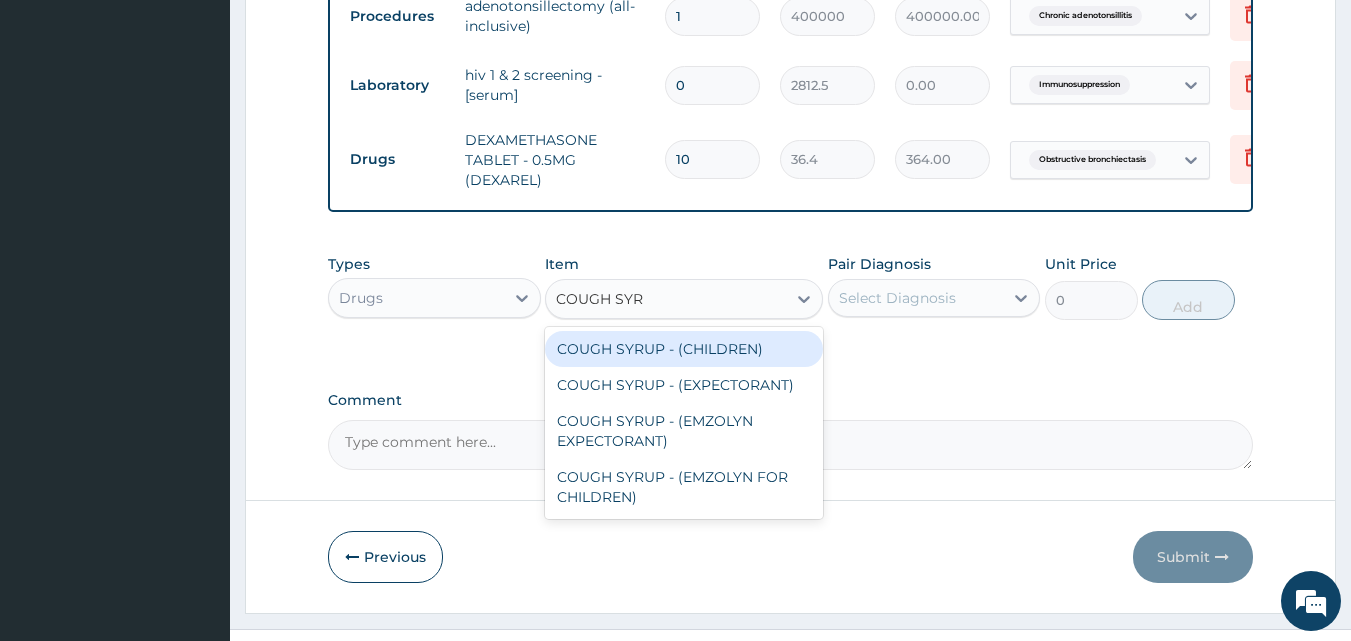 type on "COUGH SYRU" 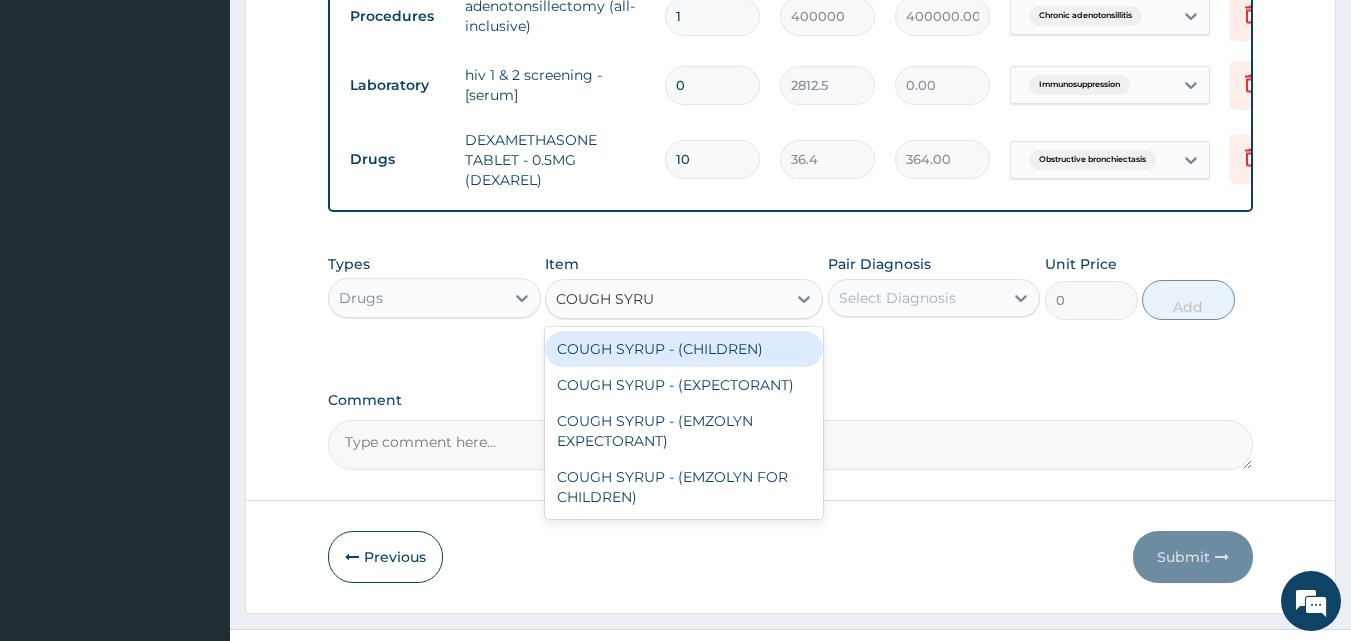 click on "COUGH SYRUP - (CHILDREN)" at bounding box center [684, 349] 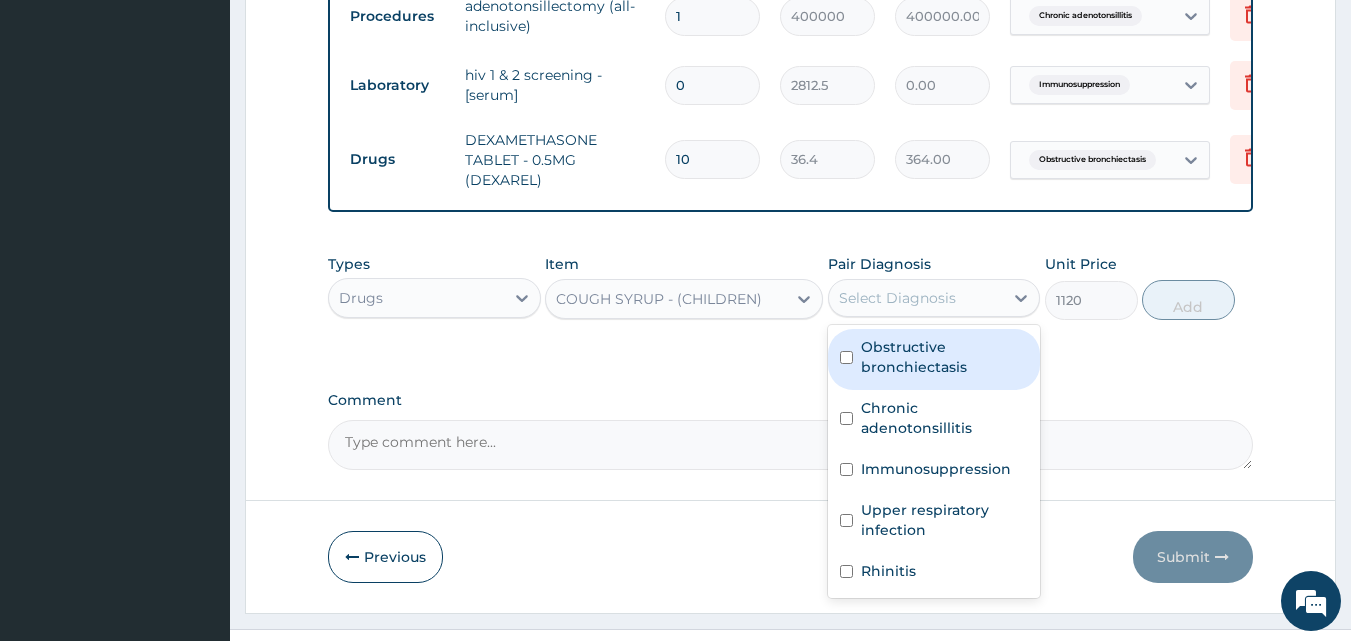 click on "Select Diagnosis" at bounding box center (897, 298) 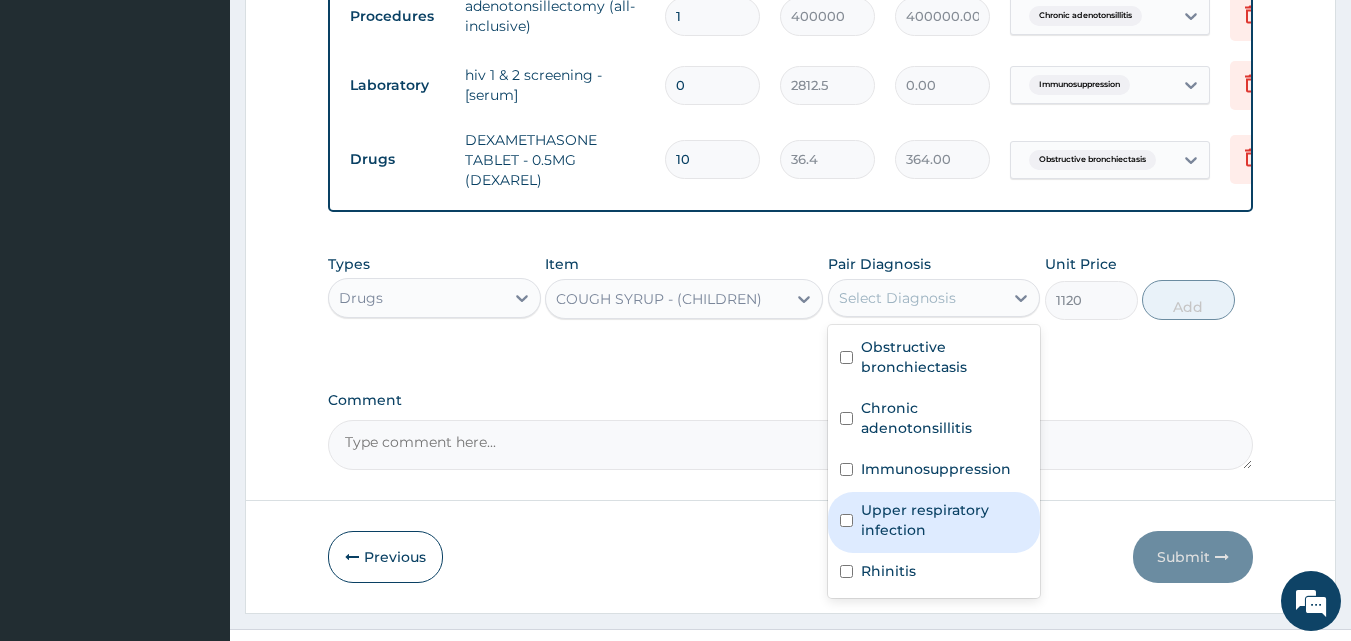 click on "Upper respiratory infection" at bounding box center [945, 520] 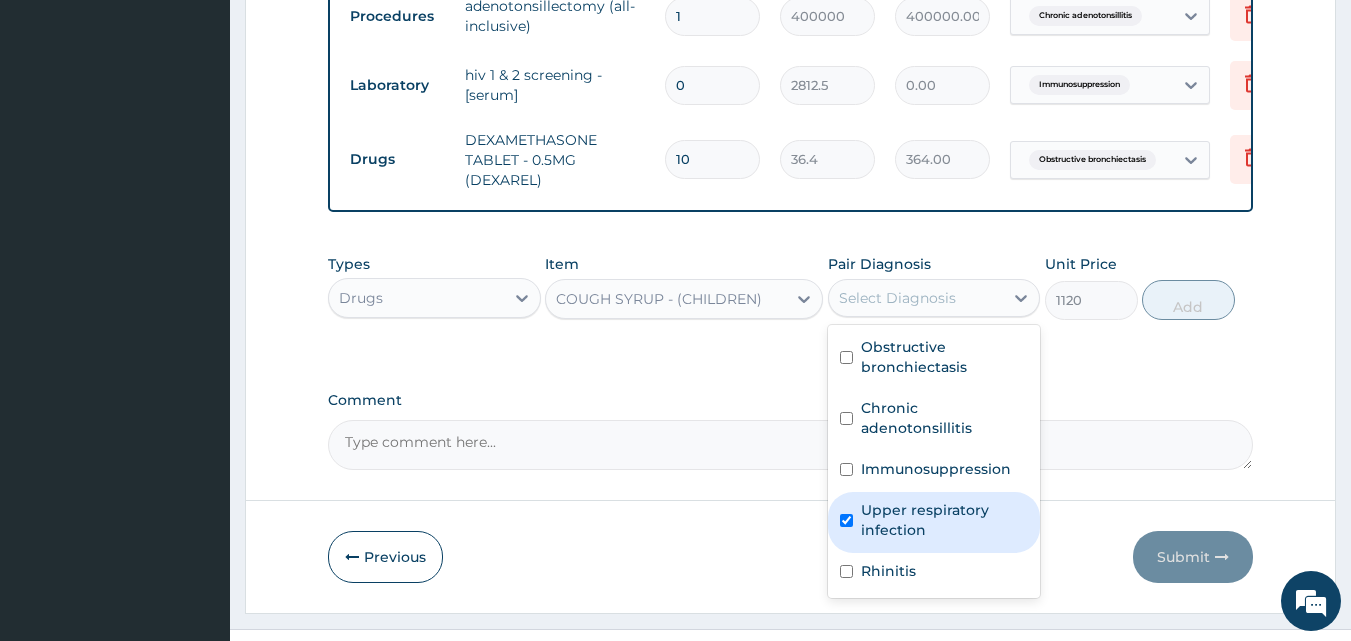 checkbox on "true" 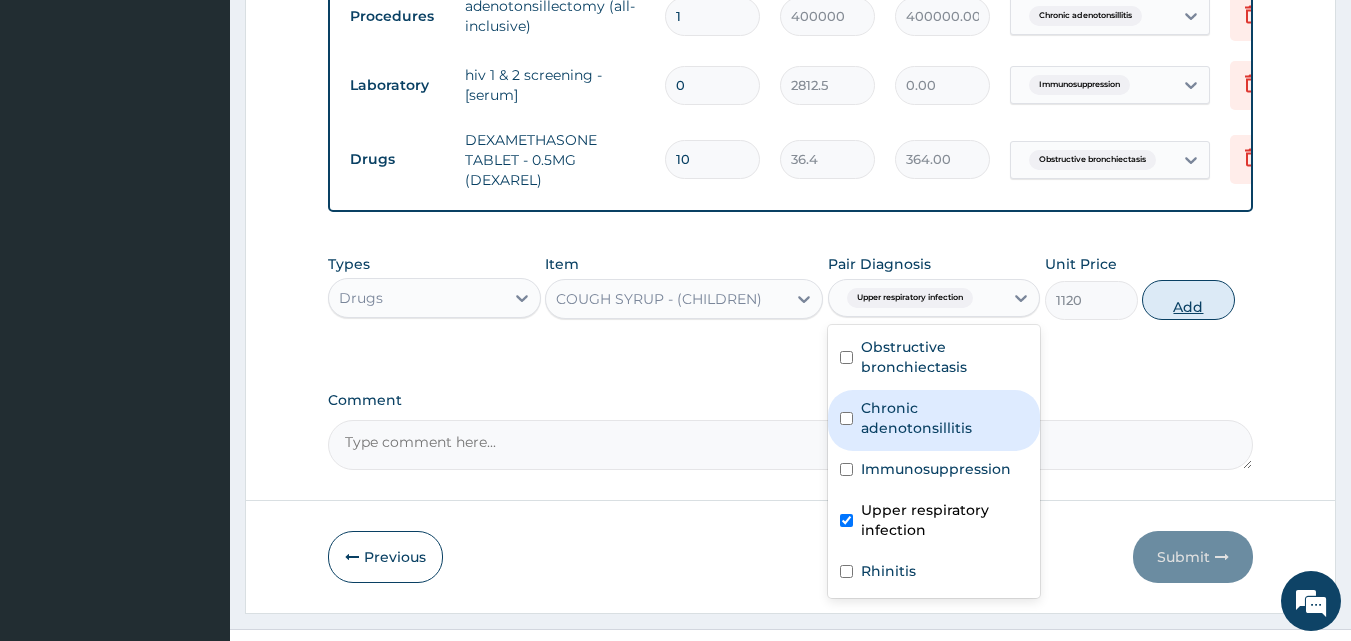 click on "Add" at bounding box center [1188, 300] 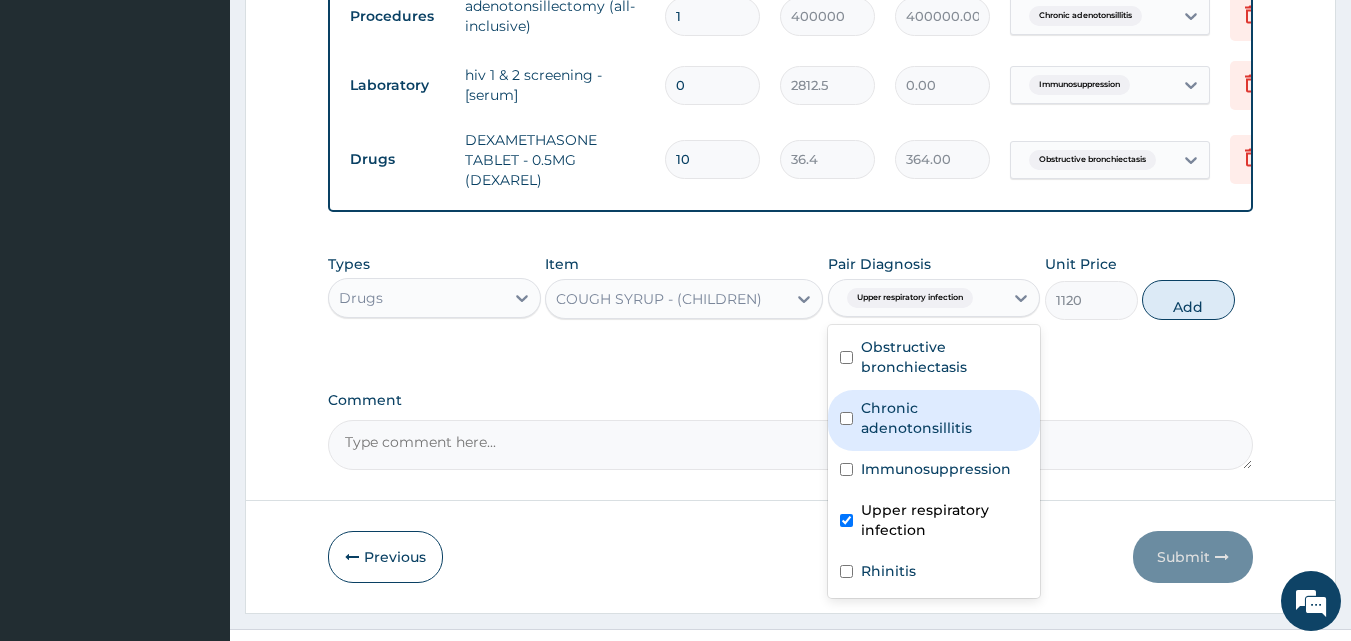 type on "0" 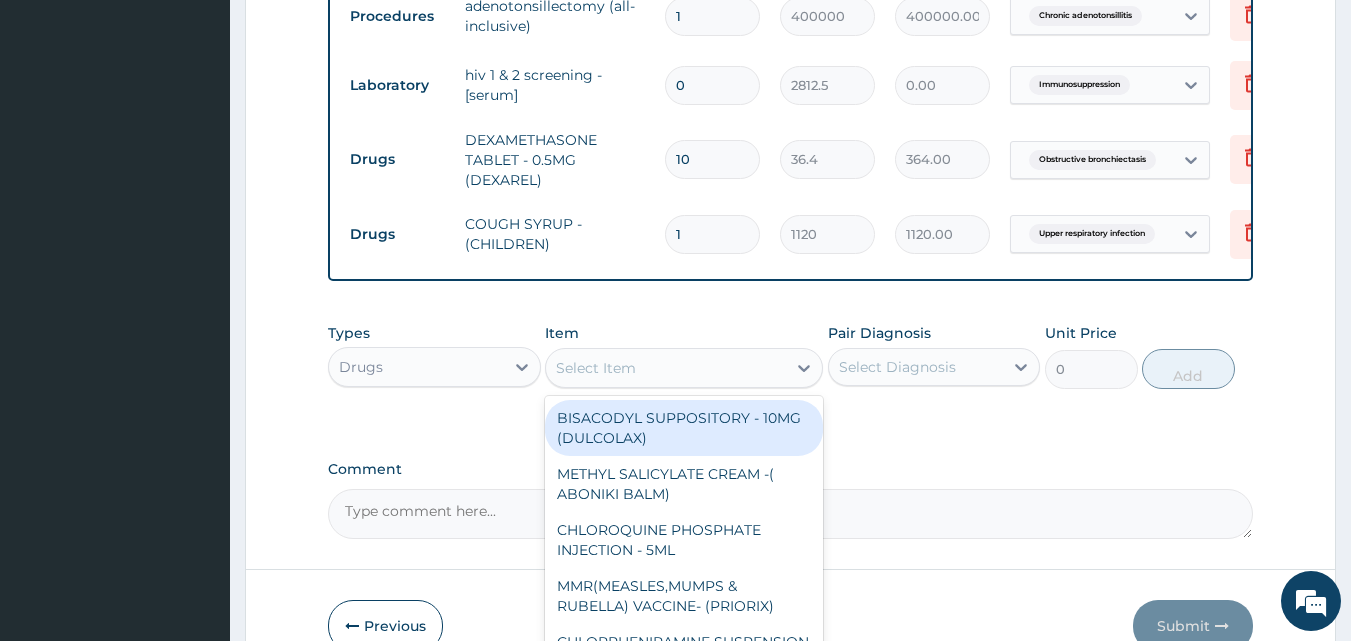 click on "Select Item" at bounding box center (666, 368) 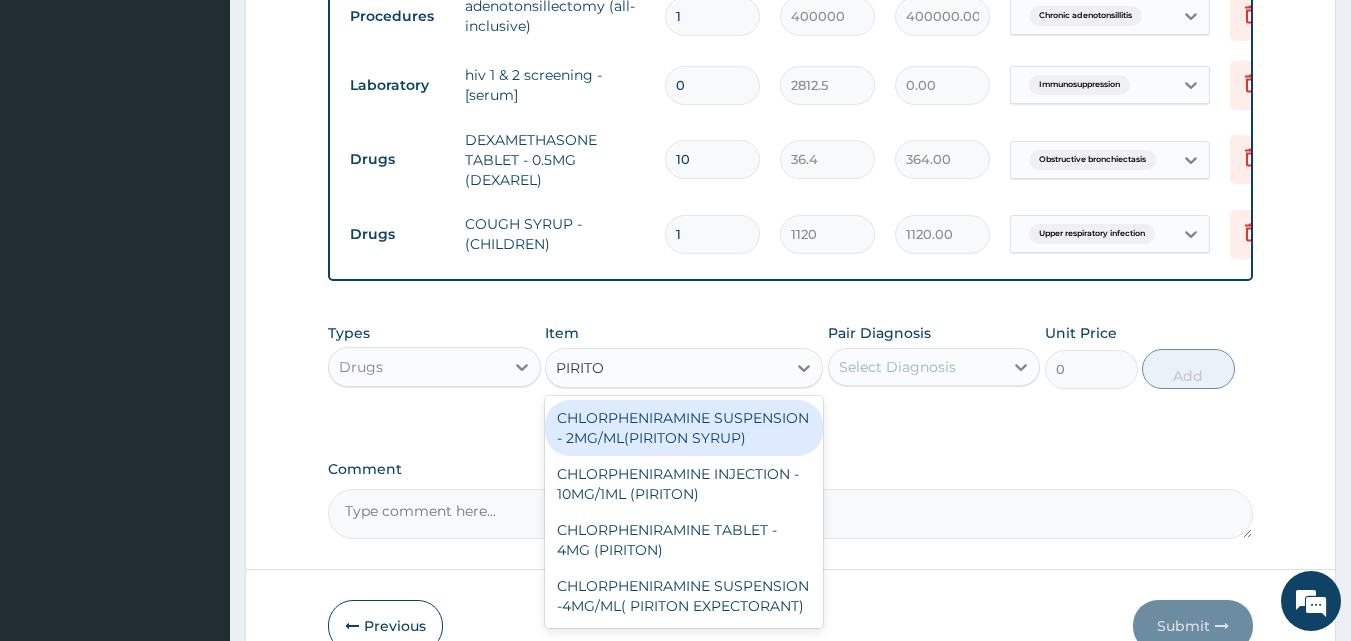 type on "PIRITON" 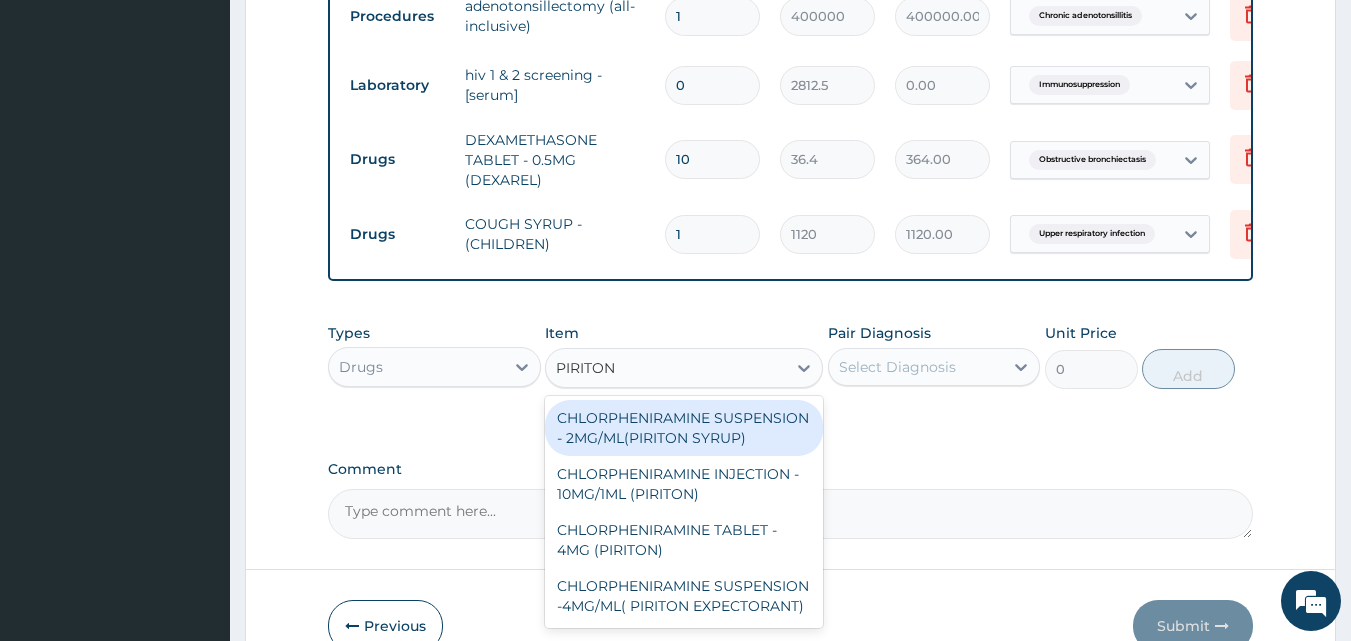 click on "CHLORPHENIRAMINE SUSPENSION - 2MG/ML(PIRITON SYRUP)" at bounding box center (684, 428) 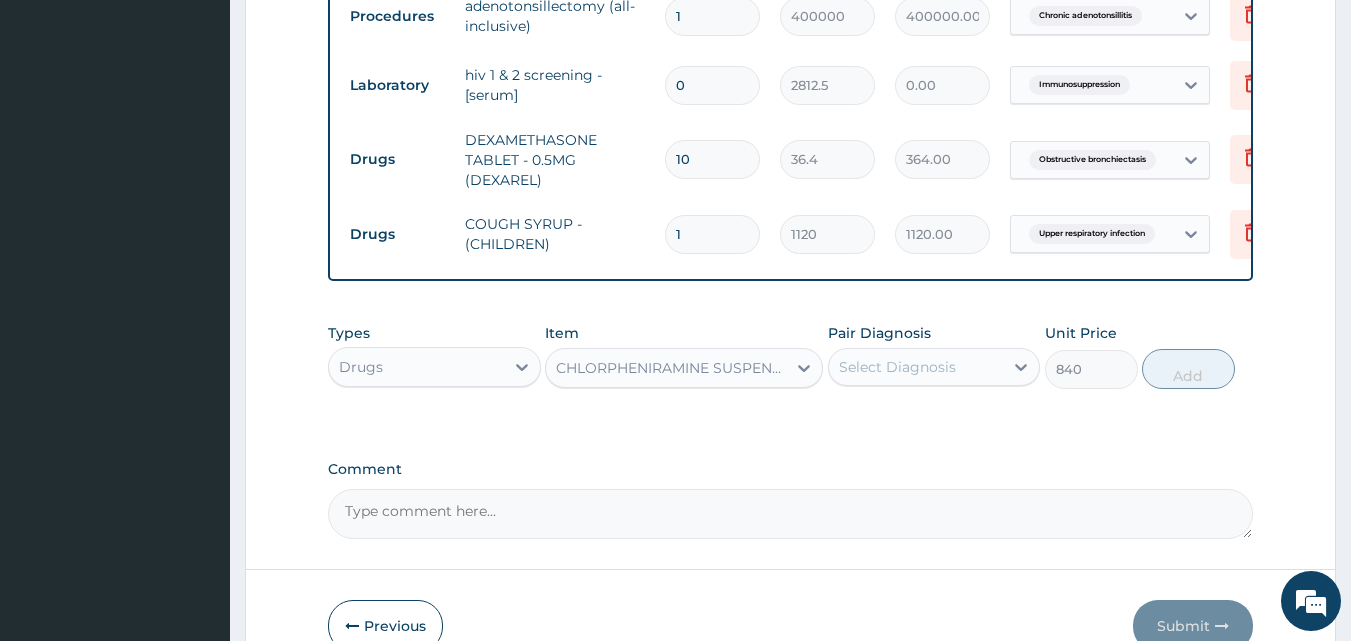 click on "Select Diagnosis" at bounding box center [897, 367] 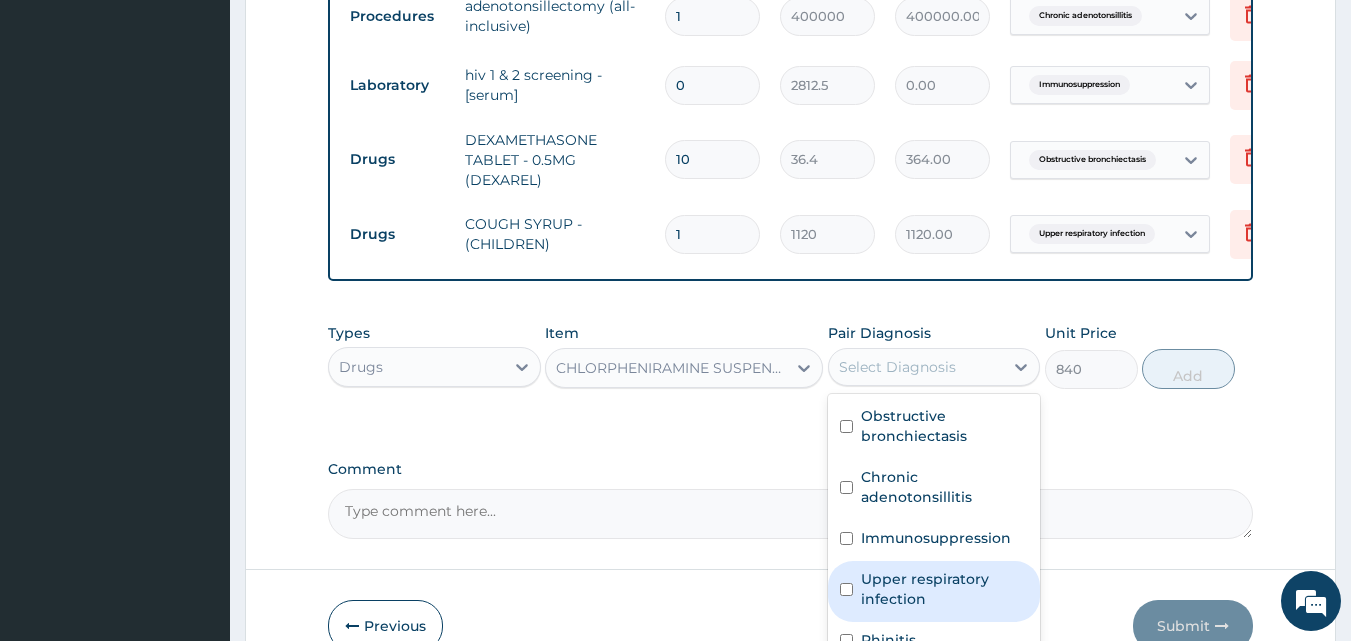 click on "Upper respiratory infection" at bounding box center (945, 589) 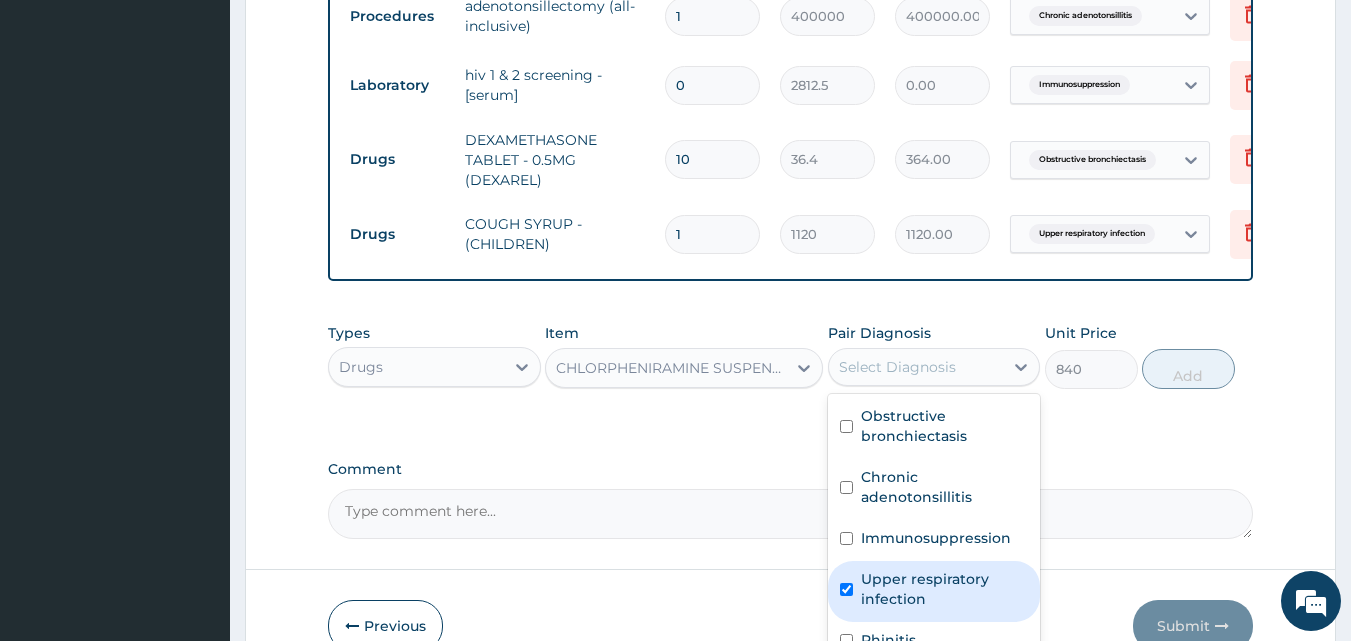 checkbox on "true" 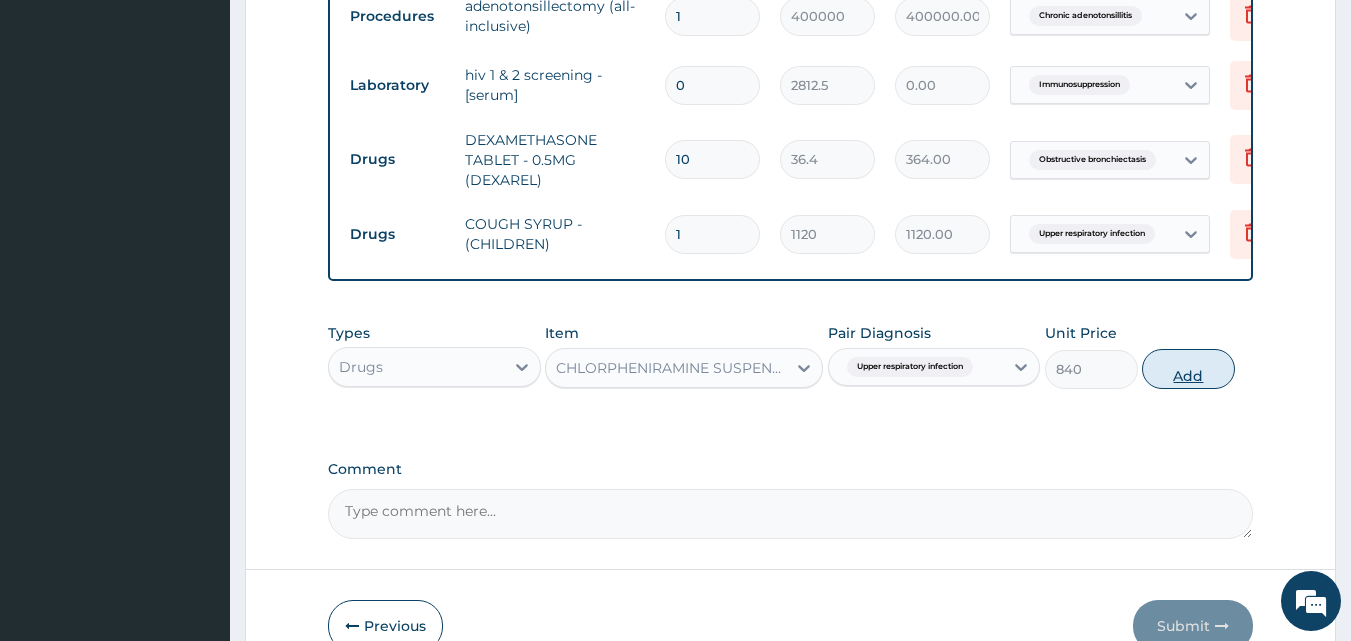 click on "Add" at bounding box center (1188, 369) 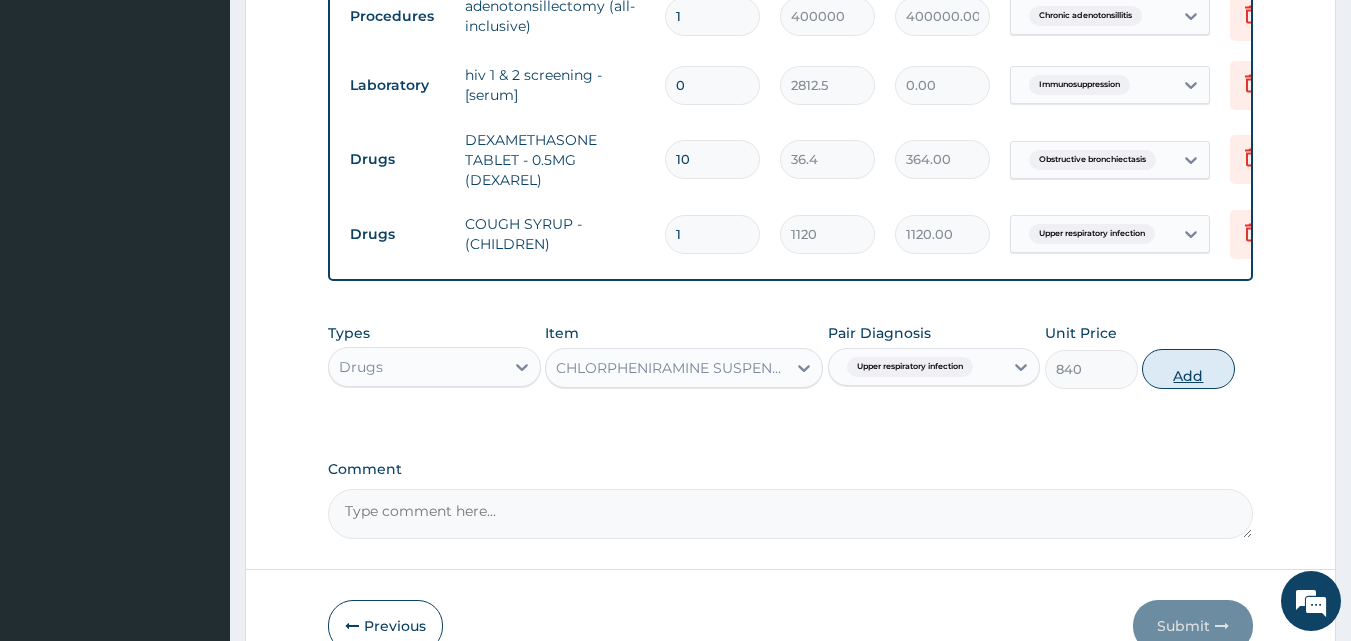 type on "0" 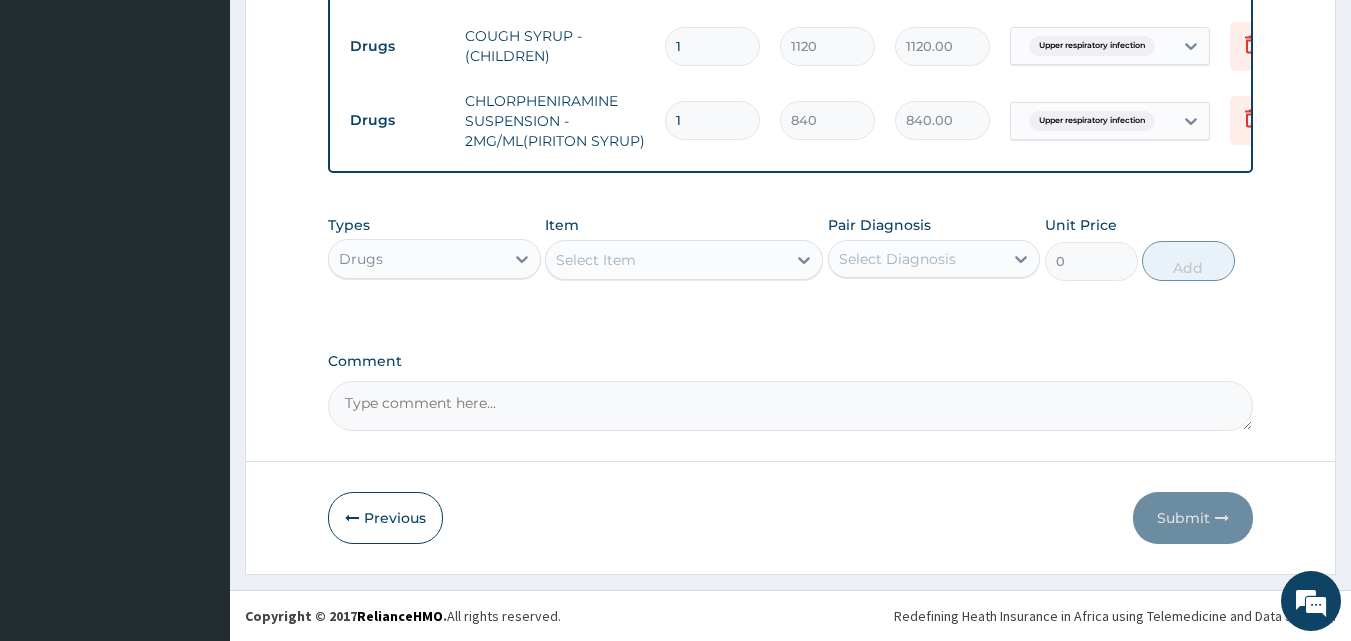 scroll, scrollTop: 1295, scrollLeft: 0, axis: vertical 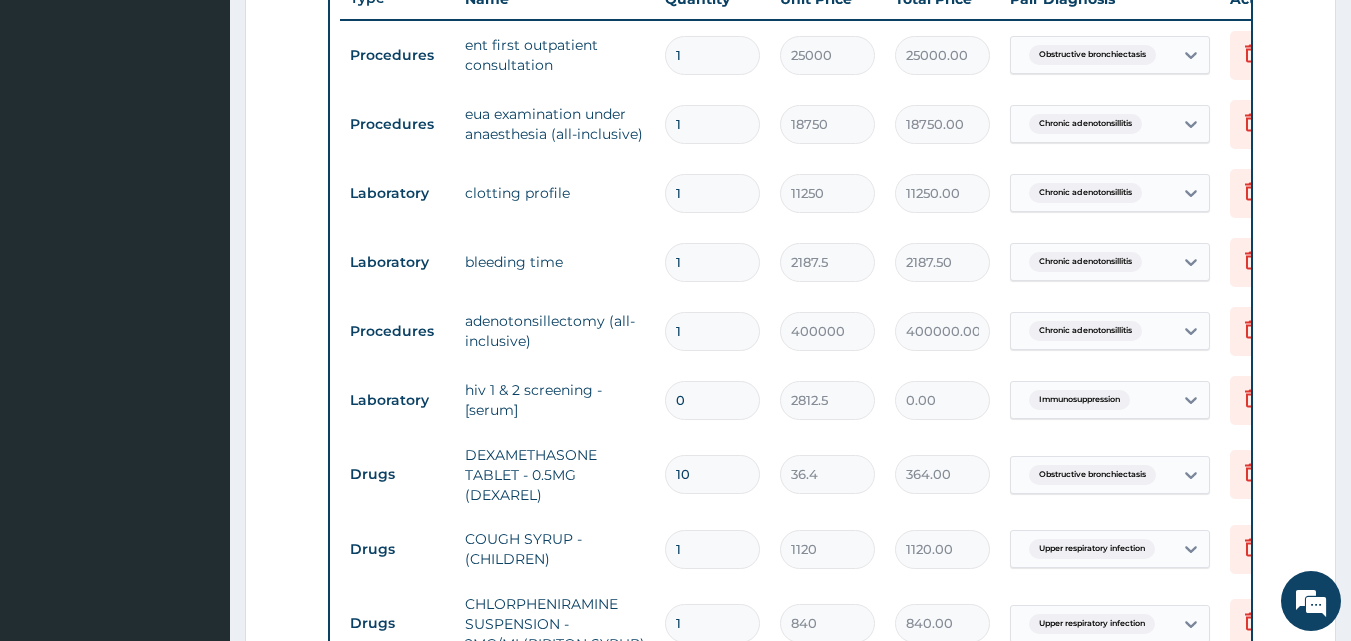 drag, startPoint x: 1345, startPoint y: 357, endPoint x: 1340, endPoint y: 411, distance: 54.230988 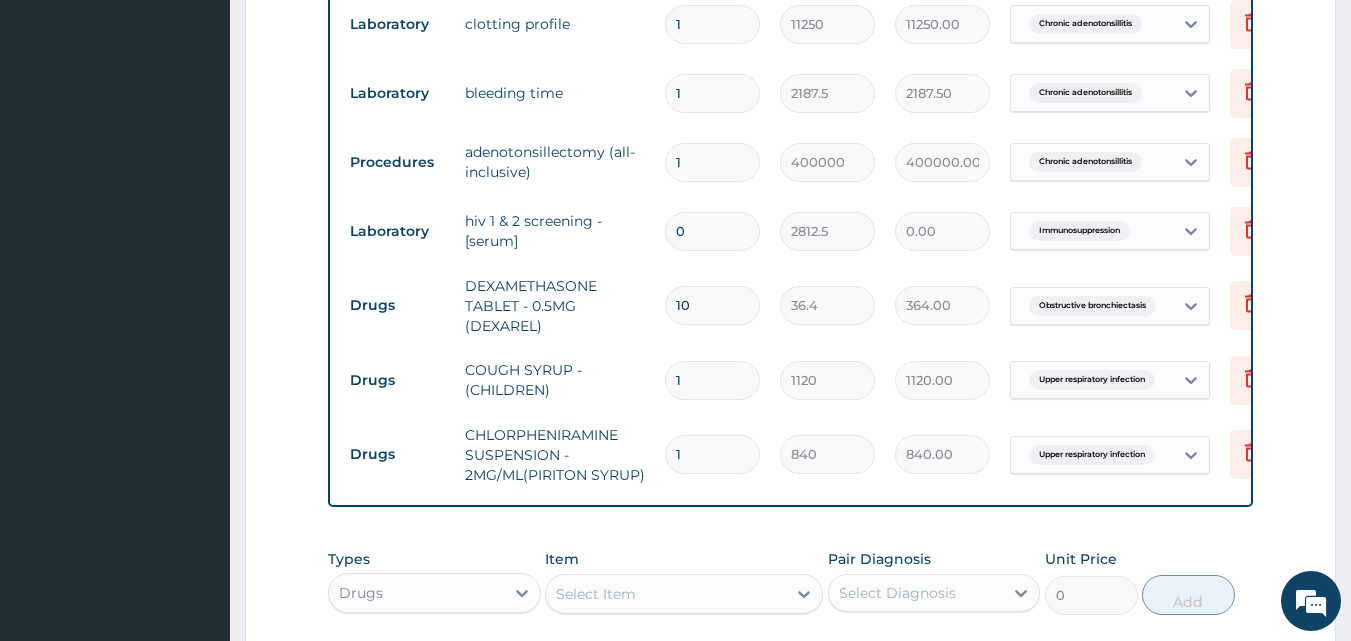 scroll, scrollTop: 1052, scrollLeft: 0, axis: vertical 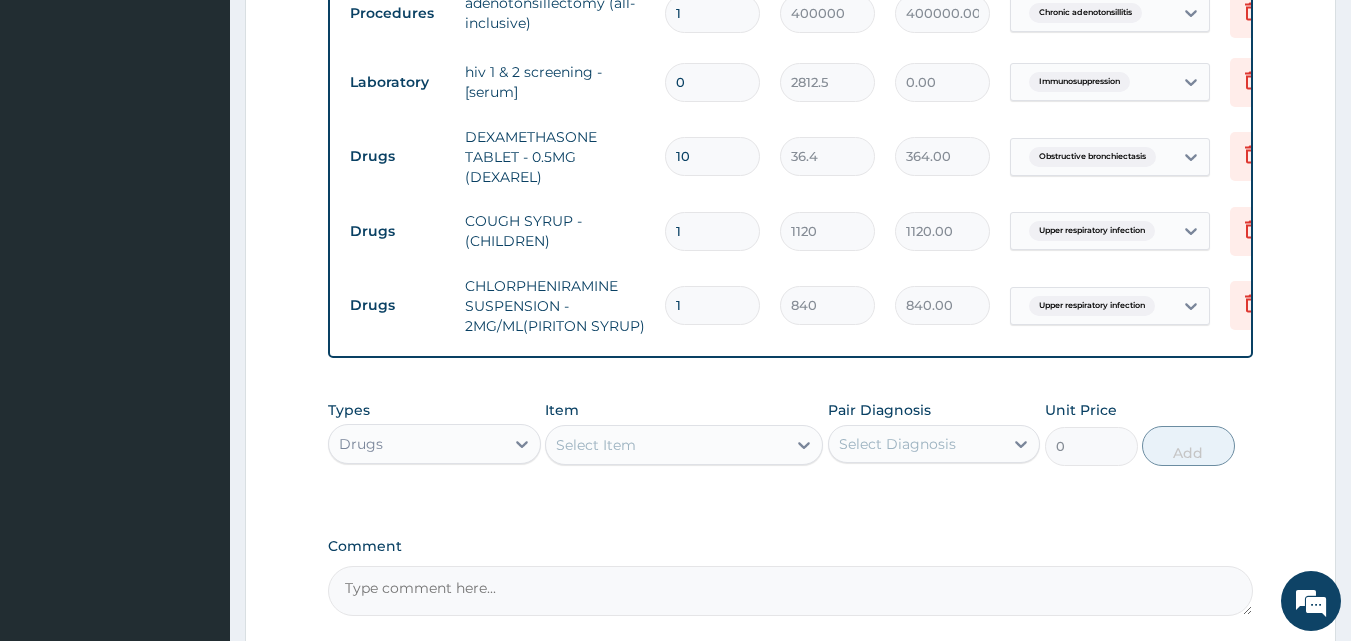 click on "Upper respiratory infection" at bounding box center (1092, 306) 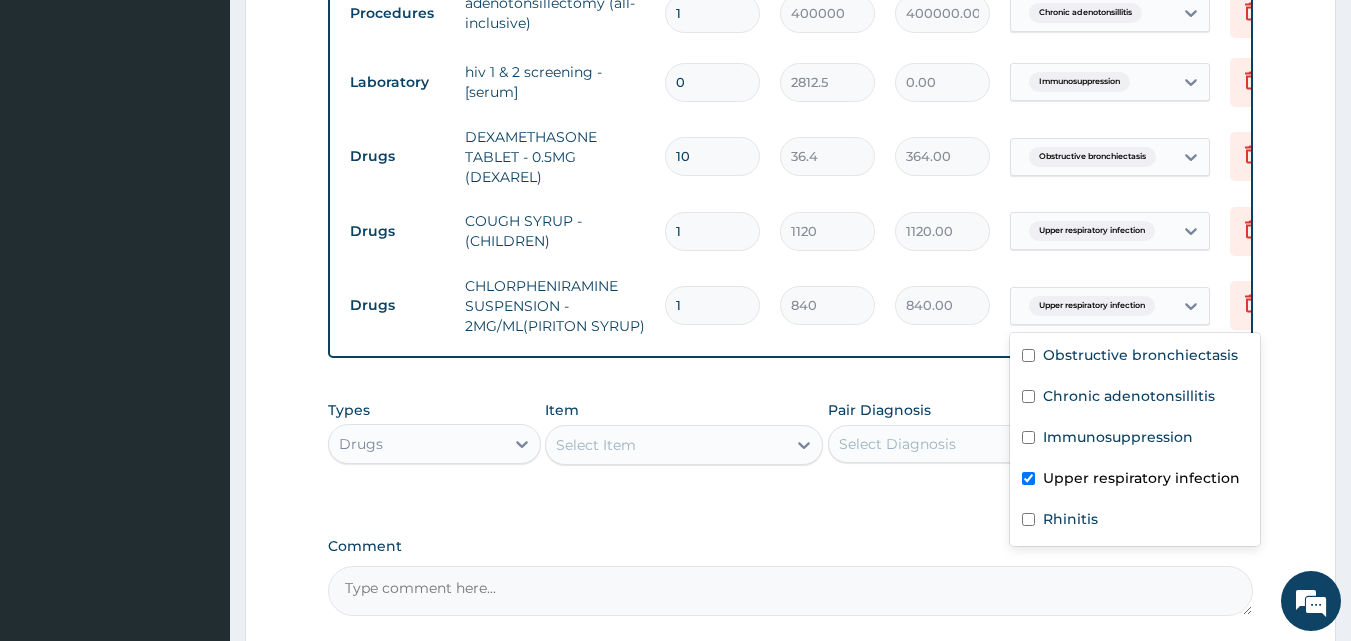 click on "Upper respiratory infection" at bounding box center [1141, 478] 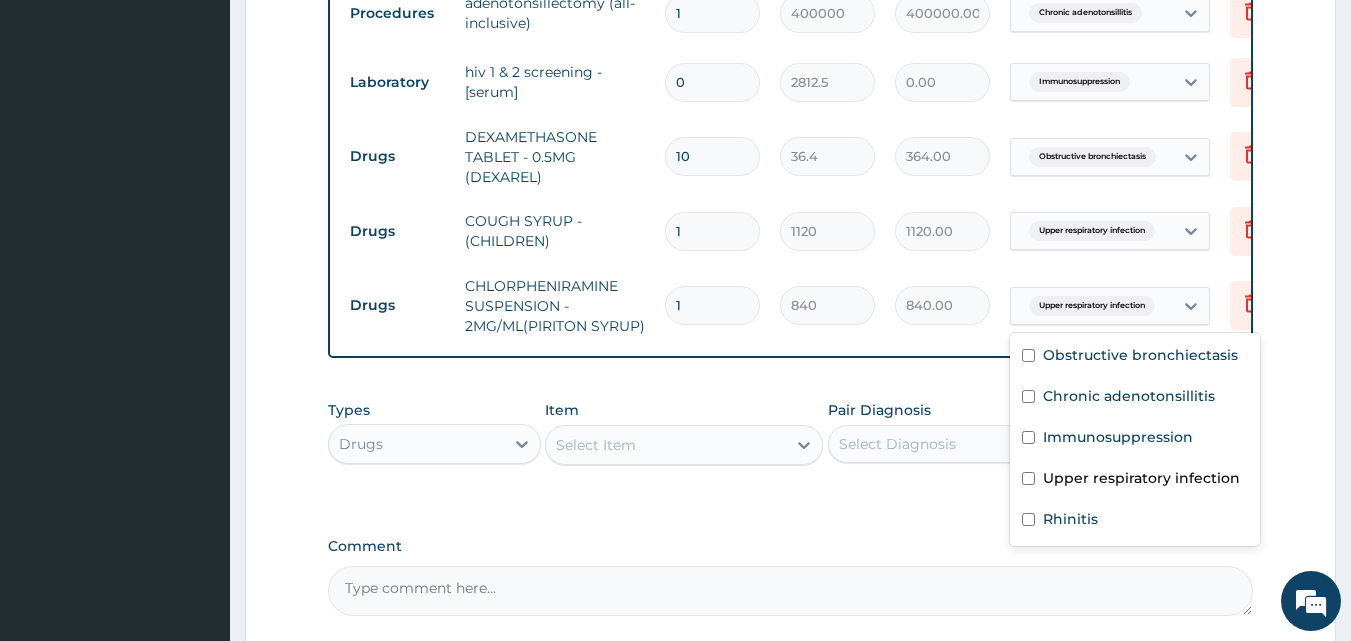 checkbox on "false" 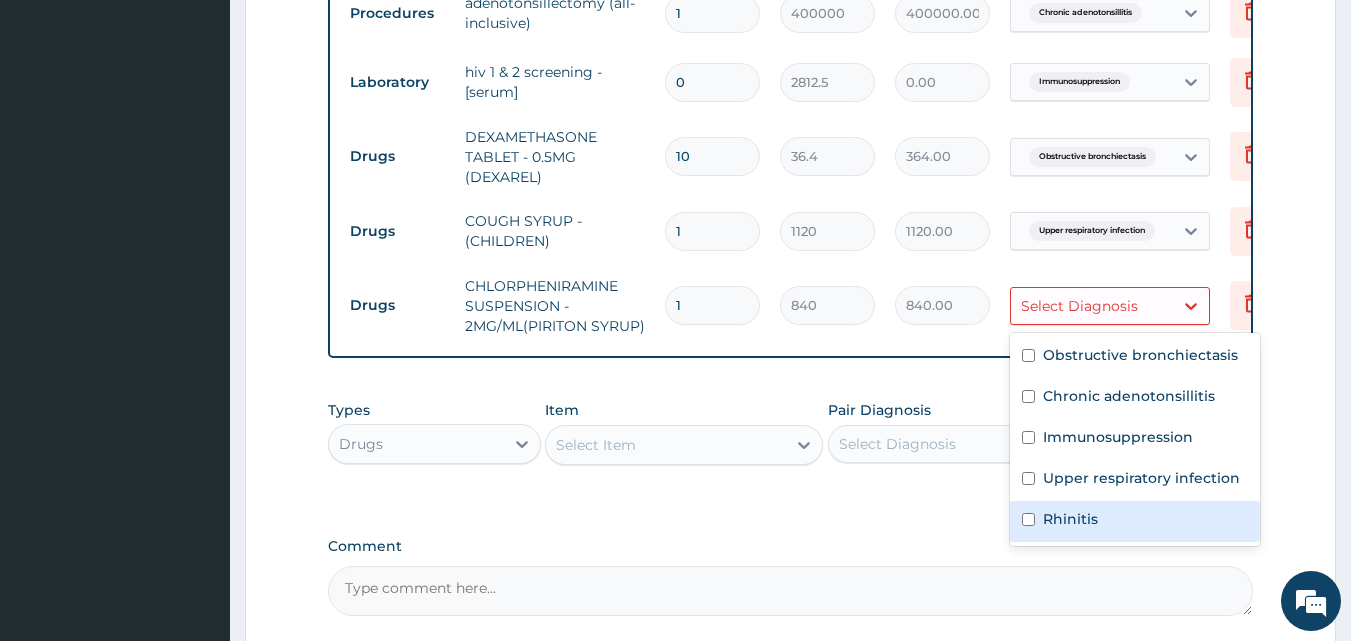click on "Rhinitis" at bounding box center [1070, 519] 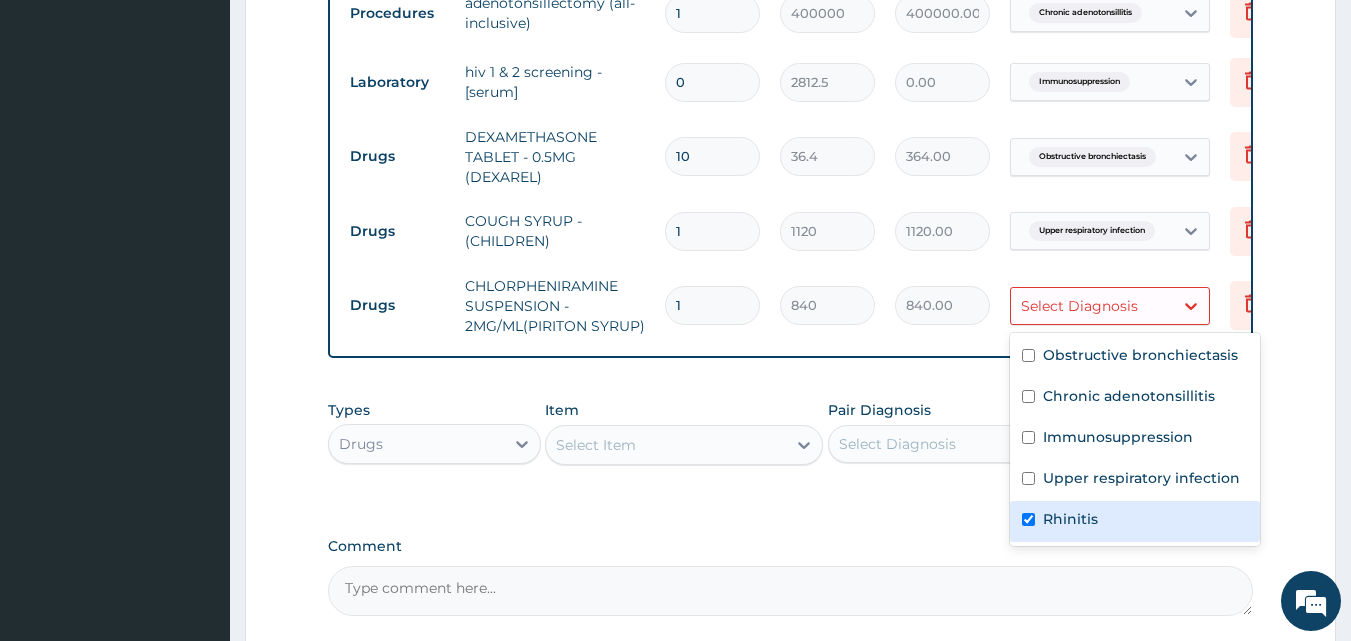 checkbox on "true" 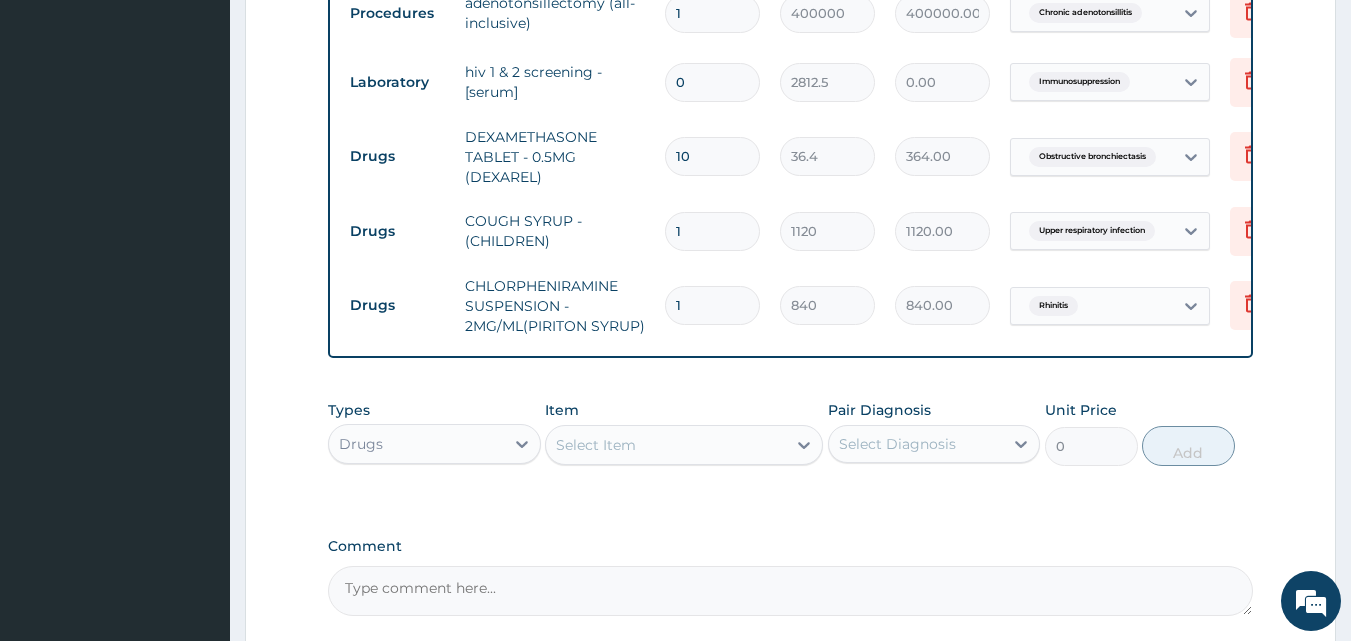 click on "Step  2  of 2 PA Code / Prescription Code PA/9A2DFB PA/2C902D PA/BF0841 Encounter Date 23-07-2025 Important Notice Please enter PA codes before entering items that are not attached to a PA code   All diagnoses entered must be linked to a claim item. Diagnosis & Claim Items that are visible but inactive cannot be edited because they were imported from an already approved PA code. Diagnosis Obstructive bronchiectasis query Chronic adenotonsillitis confirmed Immunosuppression query Upper respiratory infection Confirmed Rhinitis Confirmed NB: All diagnosis must be linked to a claim item Claim Items Type Name Quantity Unit Price Total Price Pair Diagnosis Actions Procedures ent first outpatient consultation 1 25000 25000.00 Obstructive bronchiectasis Delete Procedures eua examination under anaesthesia (all-inclusive) 1 18750 18750.00 Chronic adenotonsillitis Delete Laboratory clotting profile 1 11250 11250.00 Chronic adenotonsillitis Delete Laboratory bleeding time 1 2187.5 2187.50 Chronic adenotonsillitis Delete" at bounding box center [790, -115] 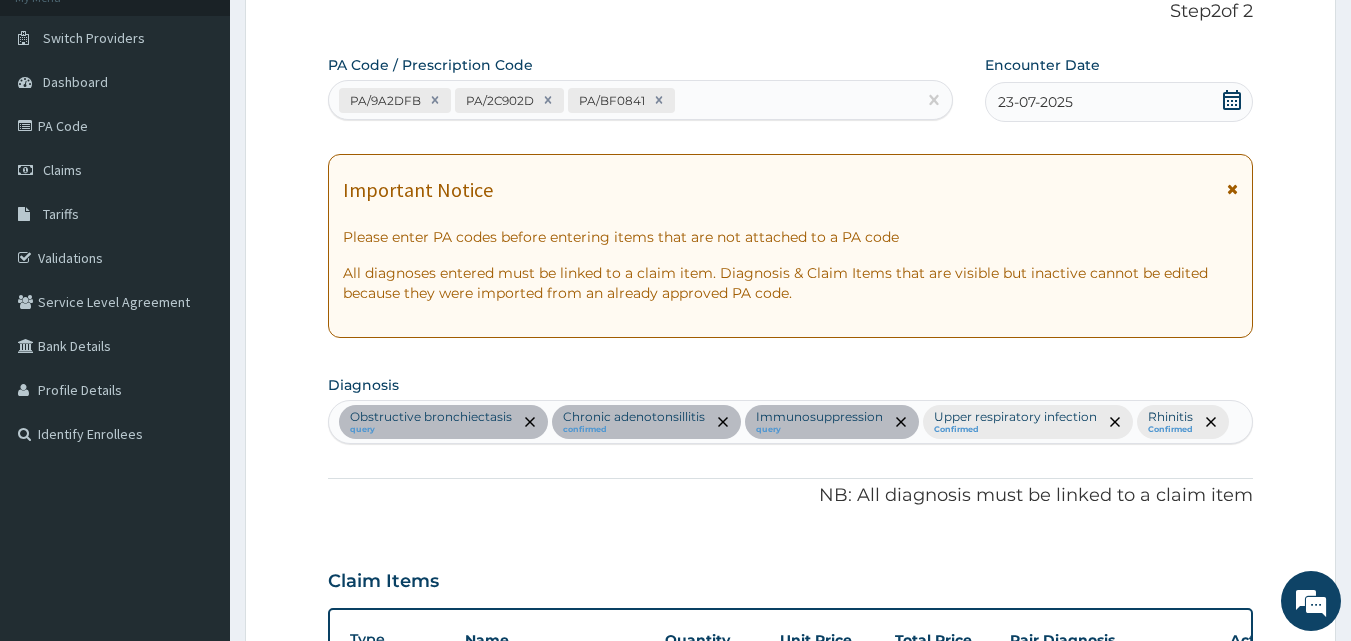 scroll, scrollTop: 95, scrollLeft: 0, axis: vertical 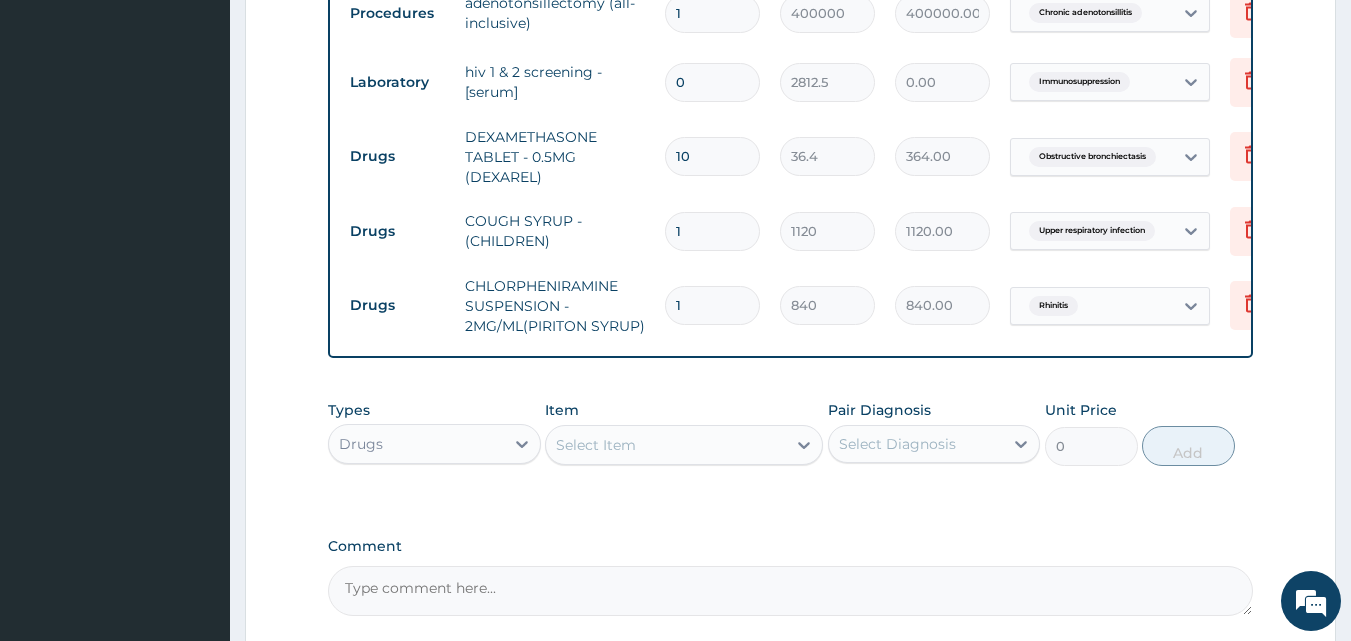 click on "0" at bounding box center [712, 82] 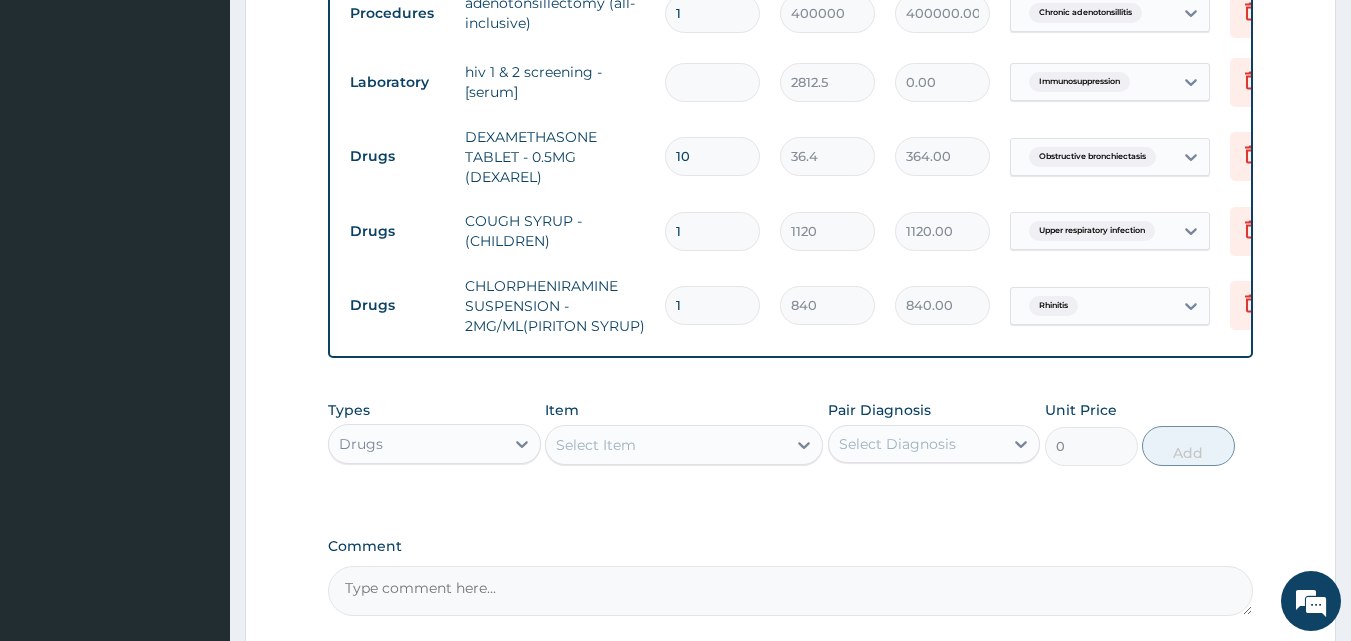 type on "1" 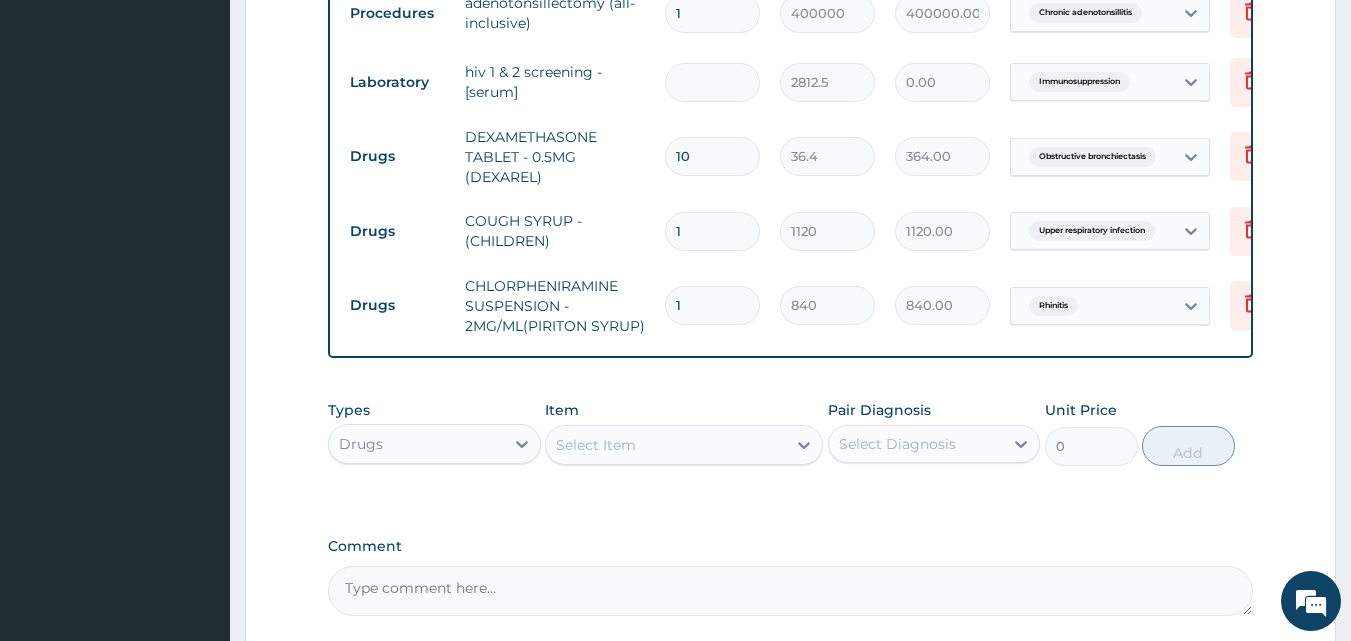 type on "2812.50" 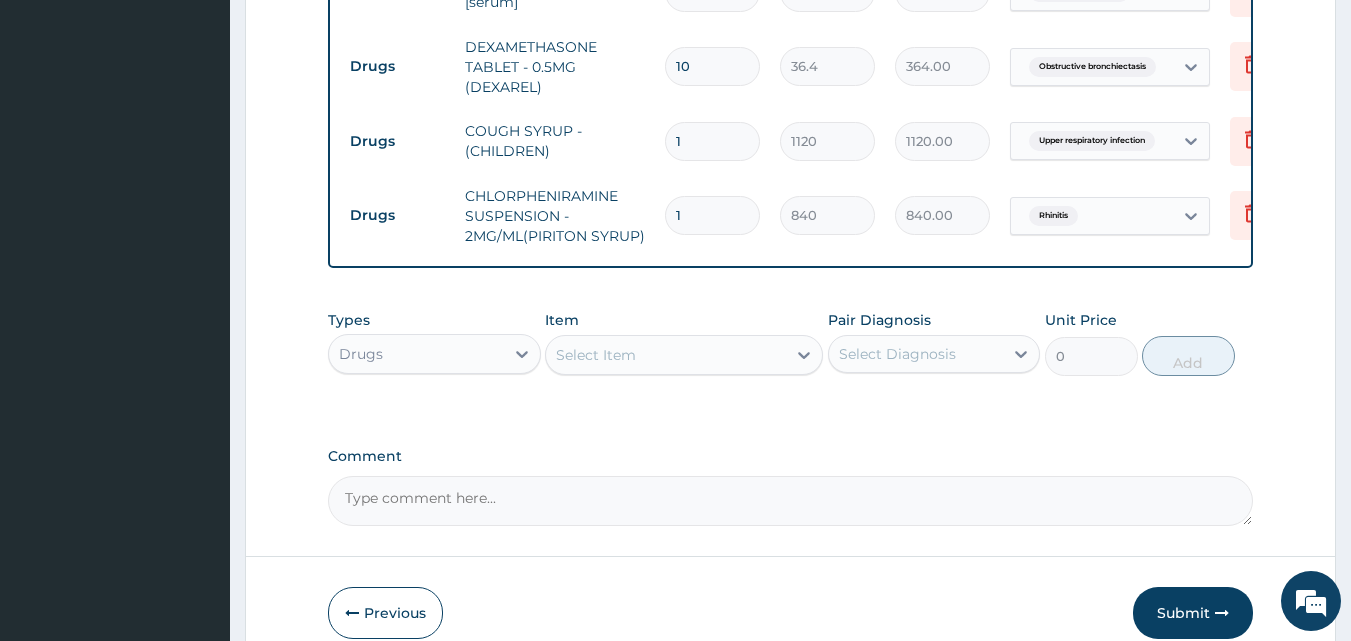 scroll, scrollTop: 1295, scrollLeft: 0, axis: vertical 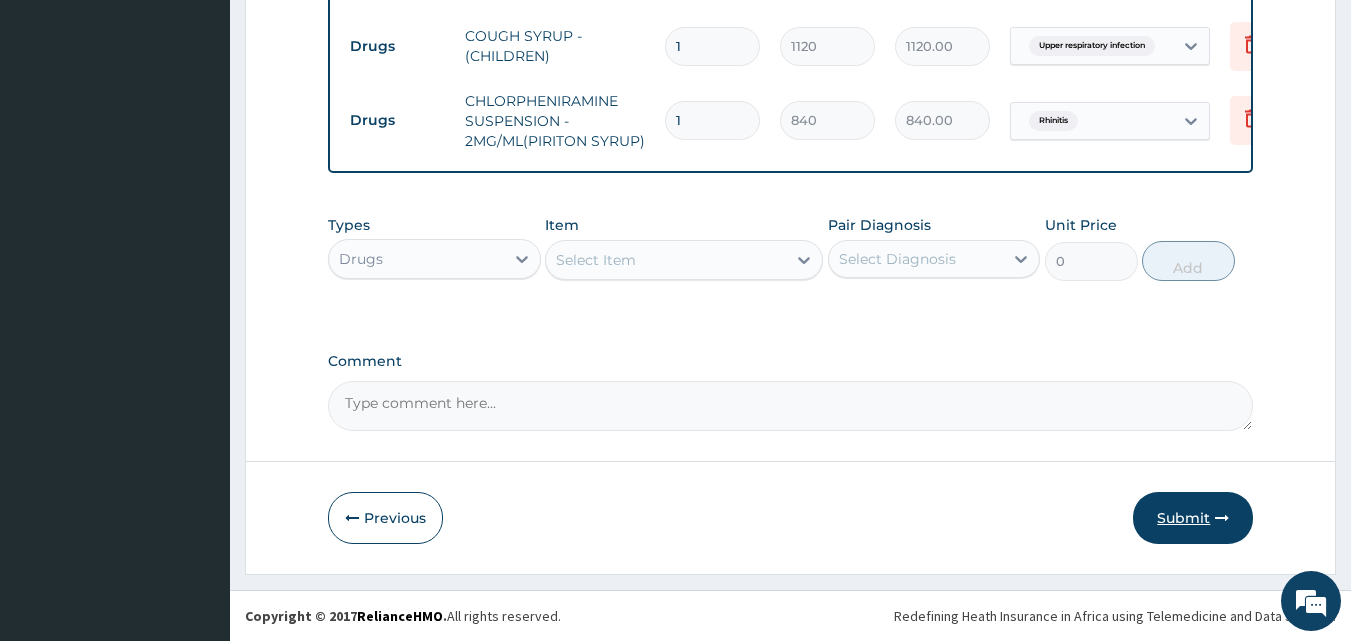 type on "1" 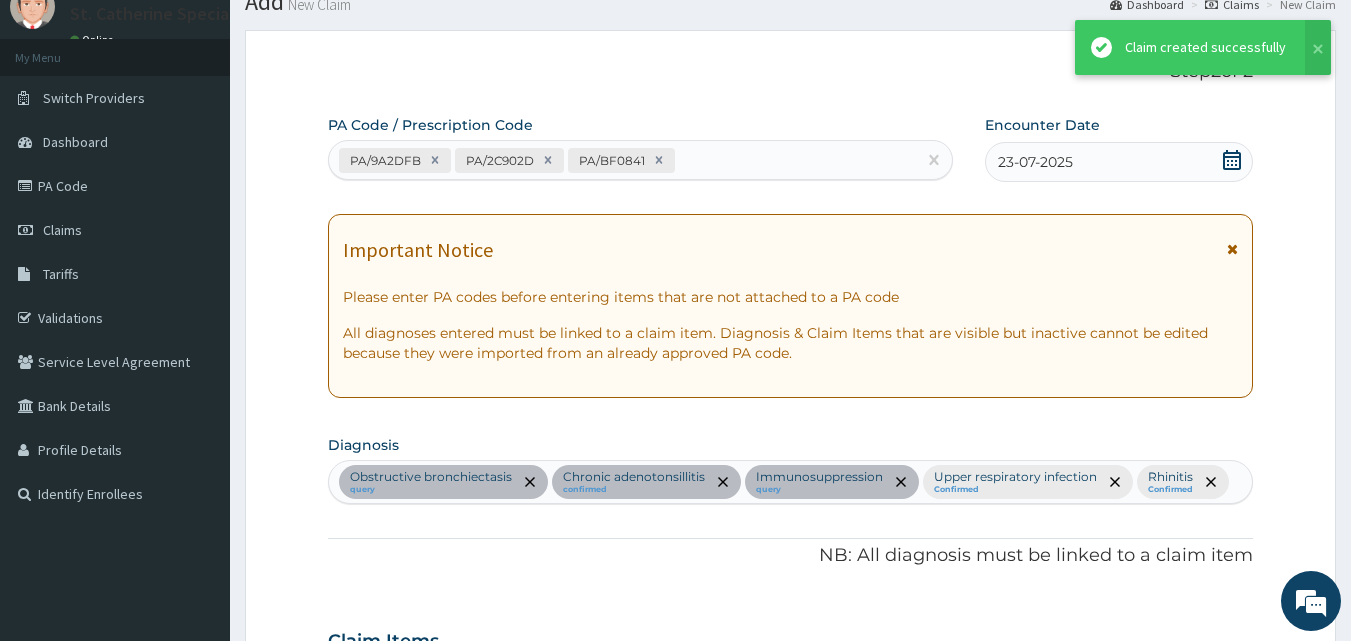 scroll, scrollTop: 1295, scrollLeft: 0, axis: vertical 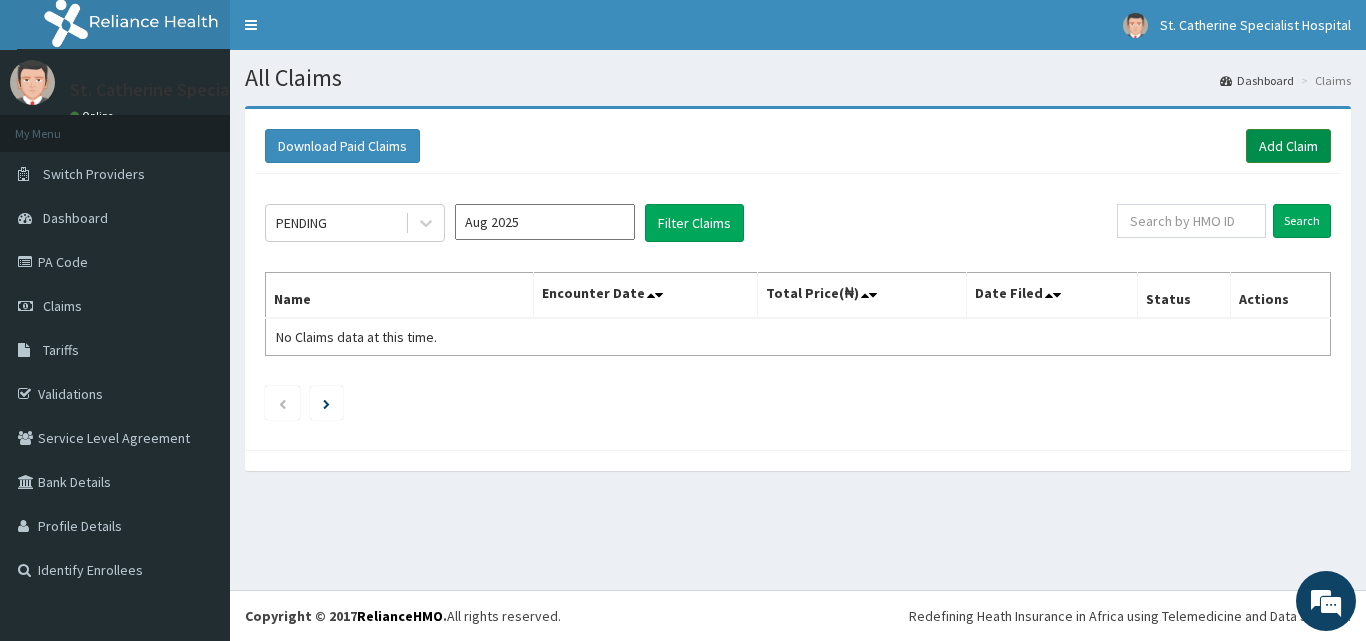 click on "Add Claim" at bounding box center (1288, 146) 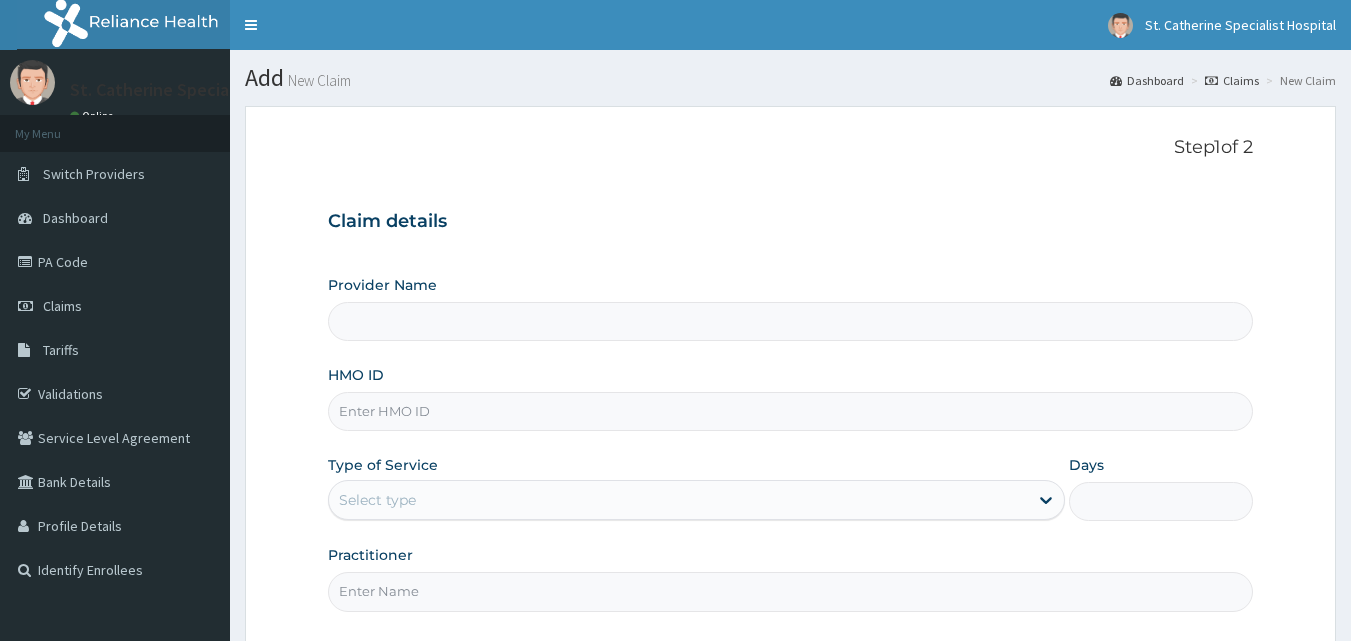 scroll, scrollTop: 0, scrollLeft: 0, axis: both 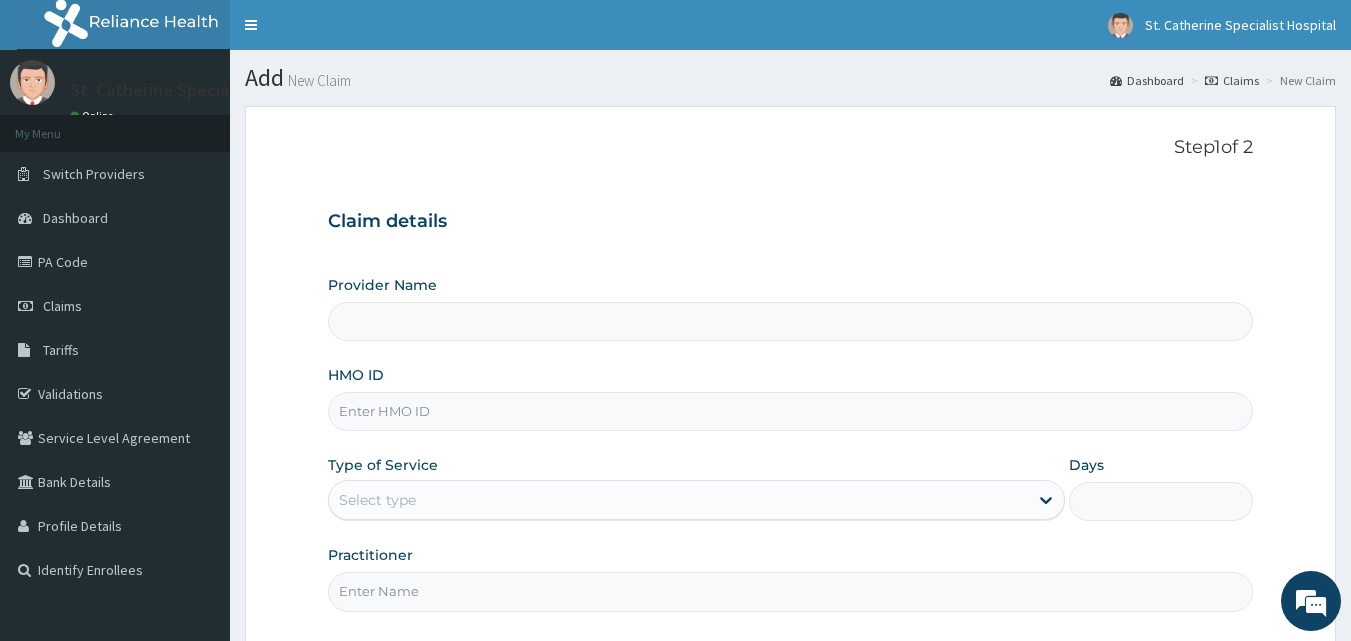 type on "ST. Catherine's Specialist Hospital -Rivers" 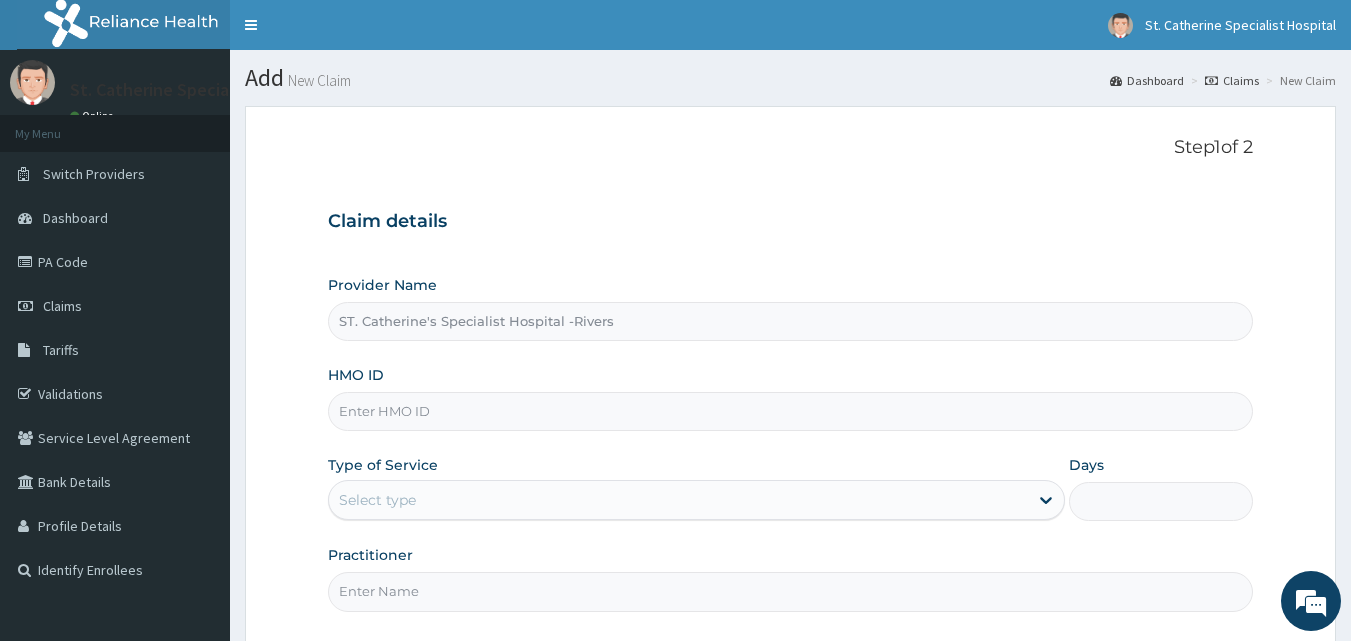 click on "HMO ID" at bounding box center [791, 411] 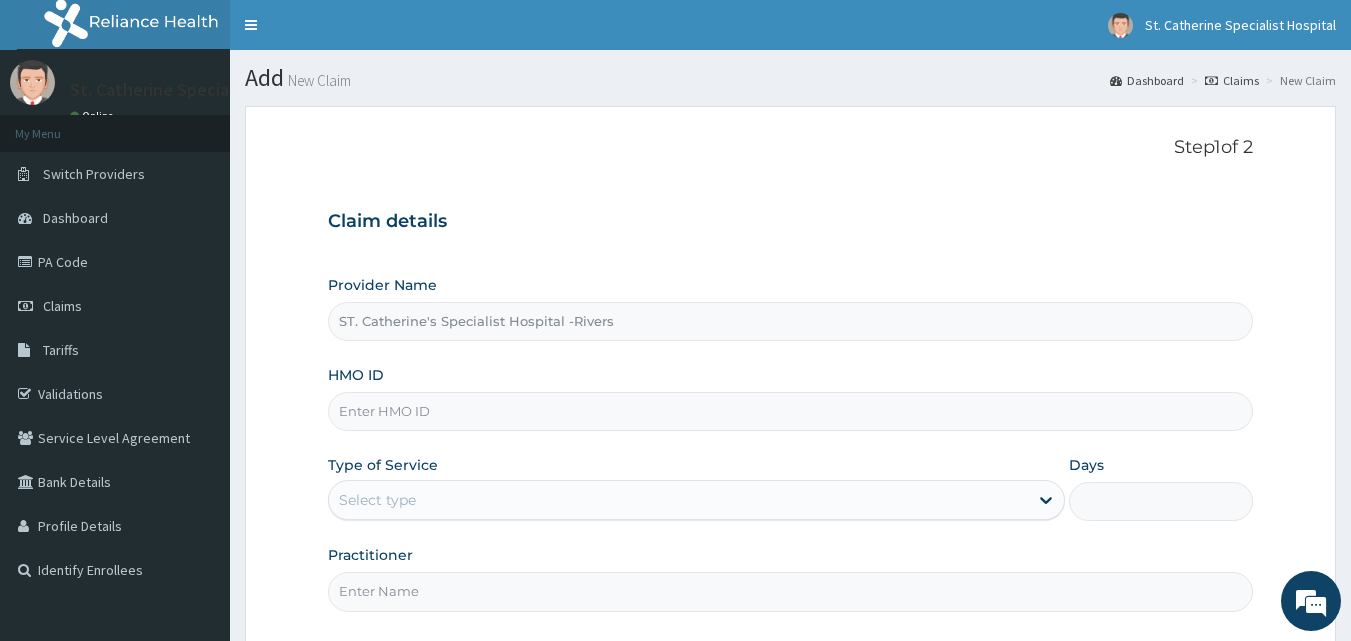 paste on "EDE/10056/C" 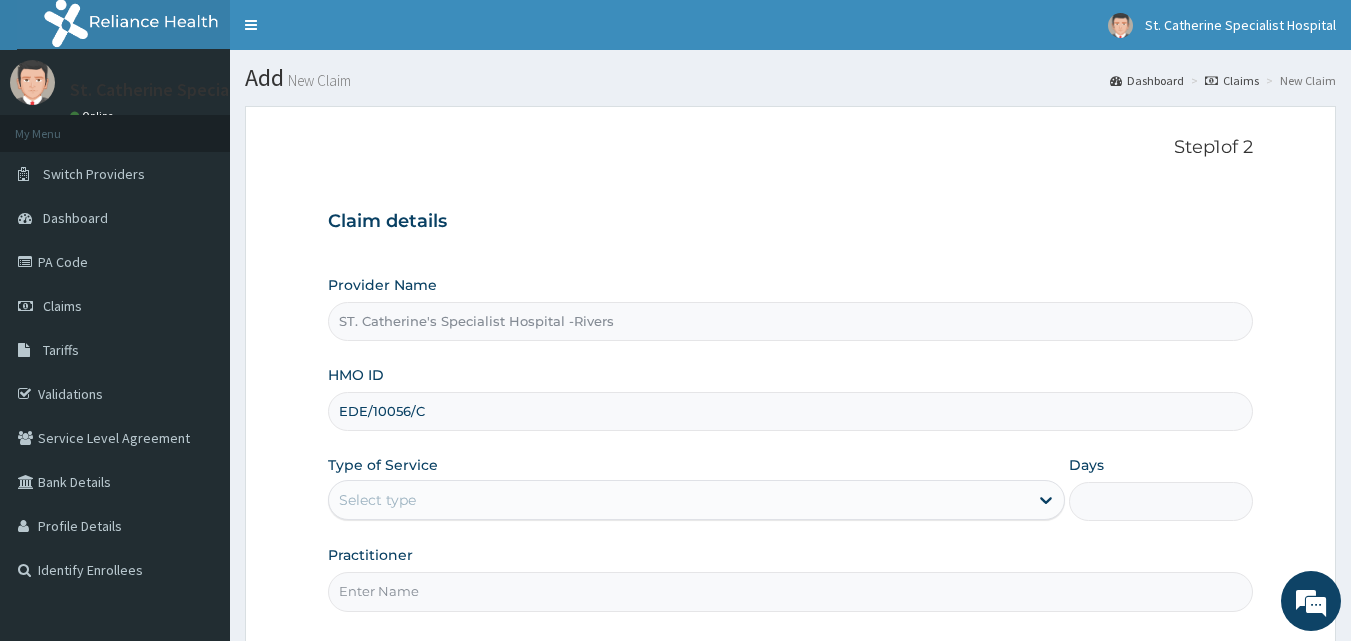 type on "EDE/10056/C" 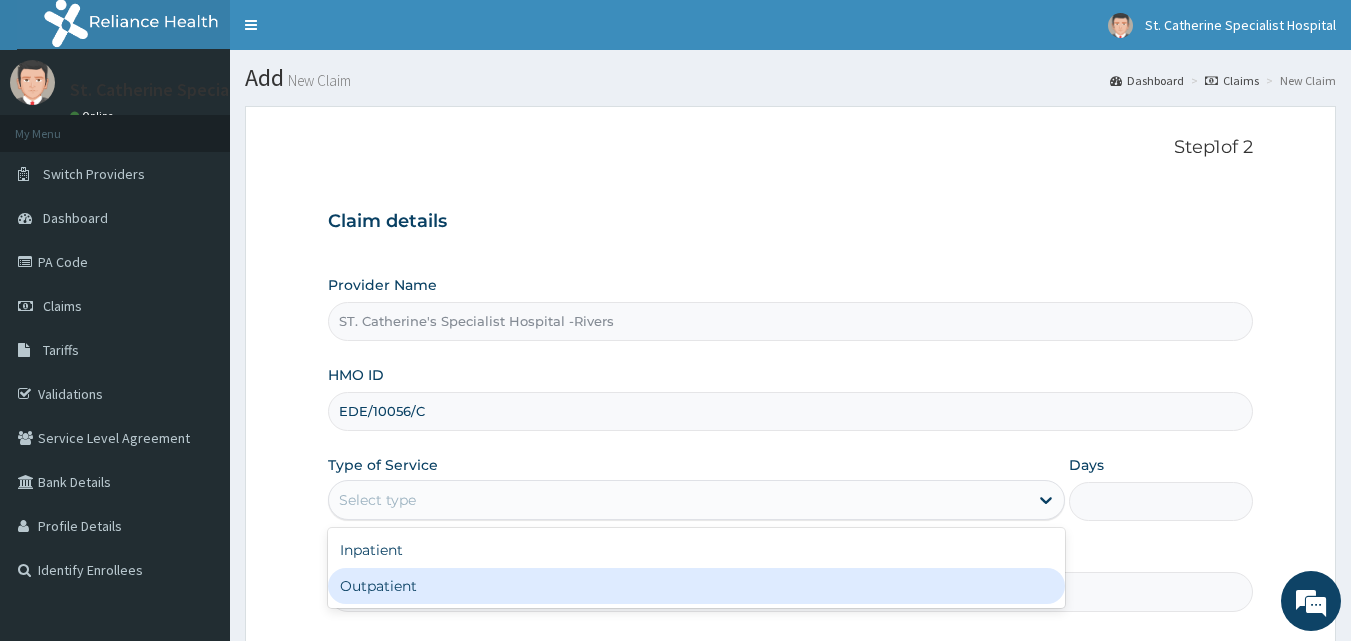 click on "Outpatient" at bounding box center [696, 586] 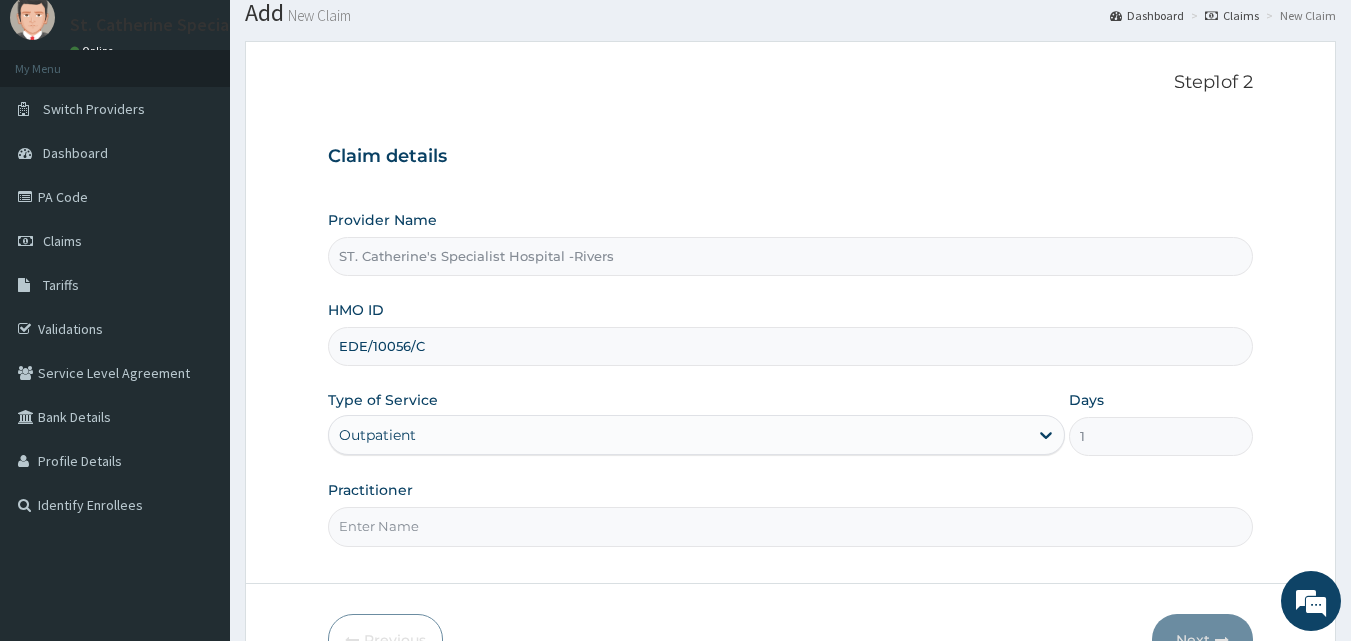 scroll, scrollTop: 100, scrollLeft: 0, axis: vertical 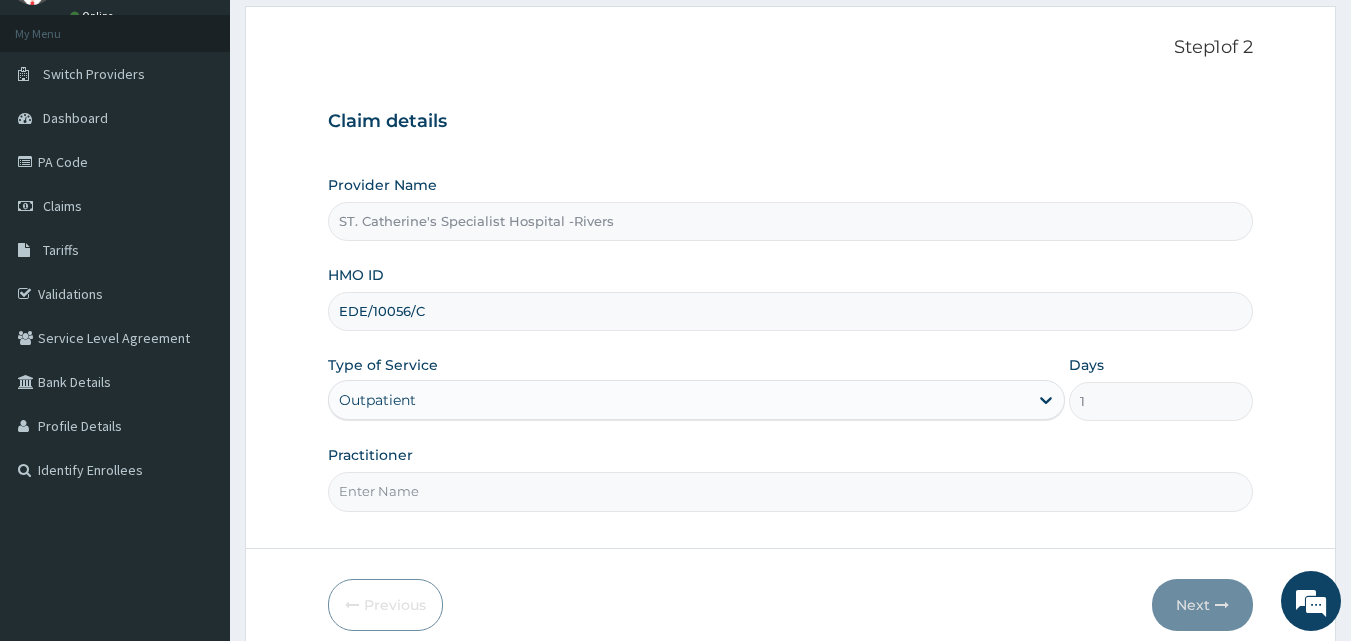 click on "Practitioner" at bounding box center [791, 491] 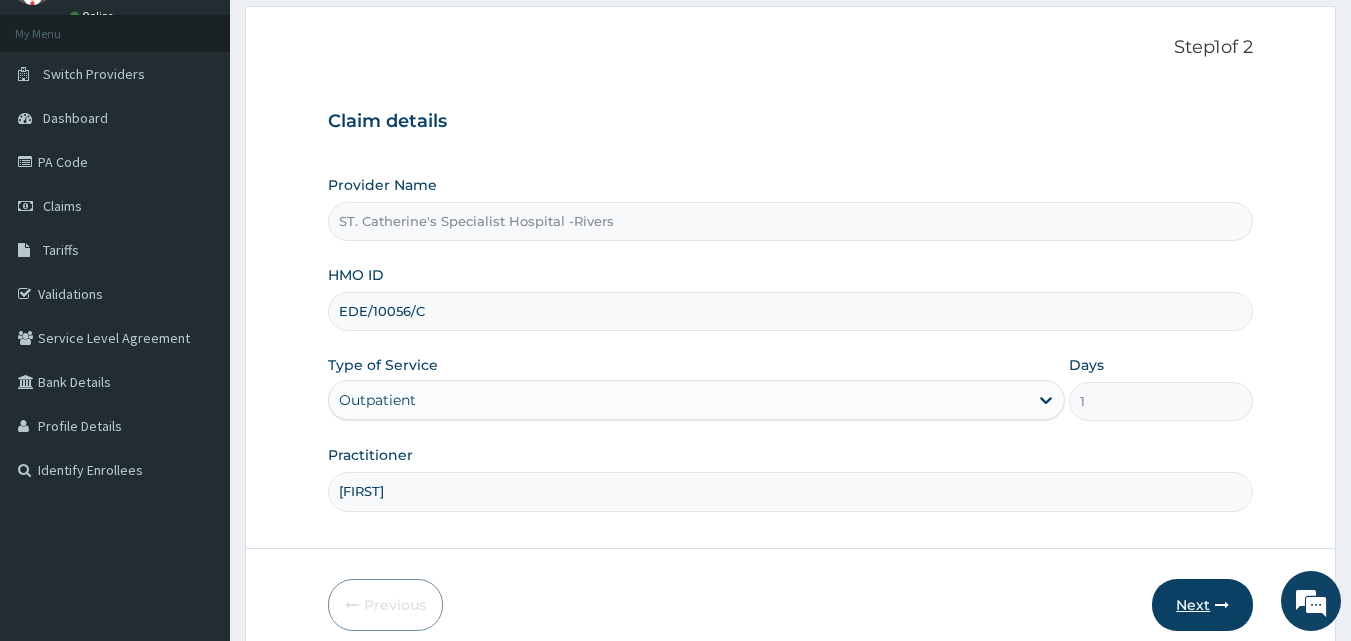 click on "Next" at bounding box center (1202, 605) 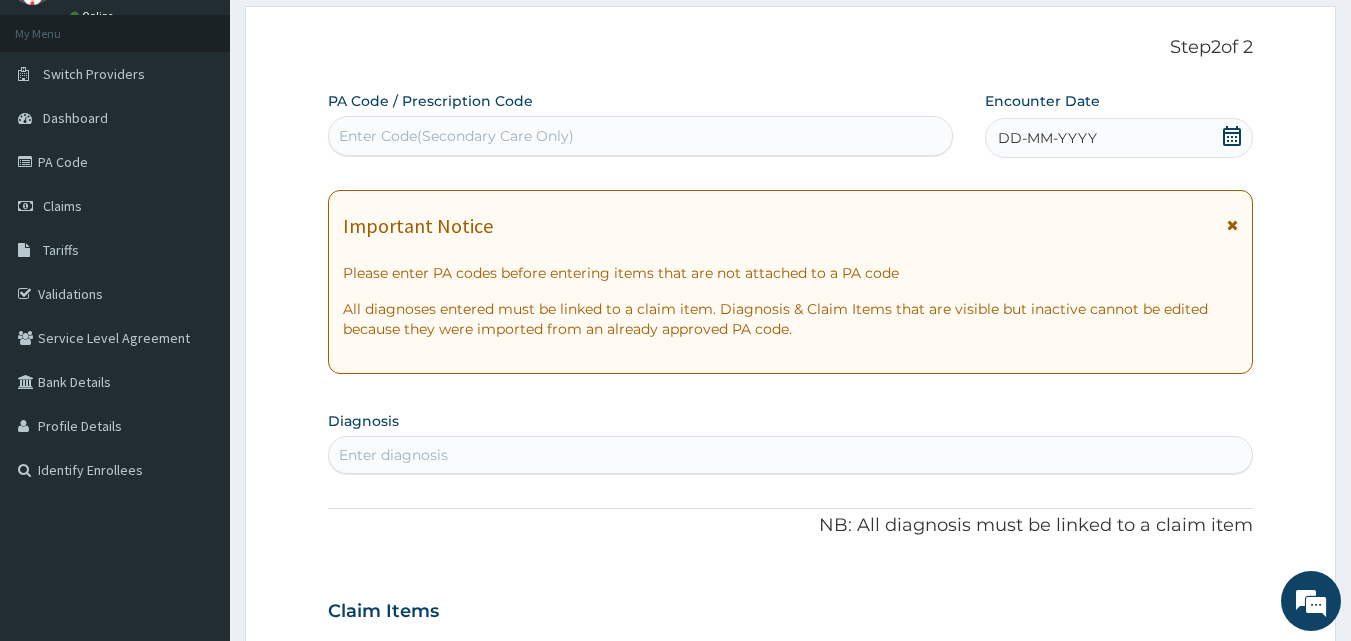 click on "Enter Code(Secondary Care Only)" at bounding box center [641, 136] 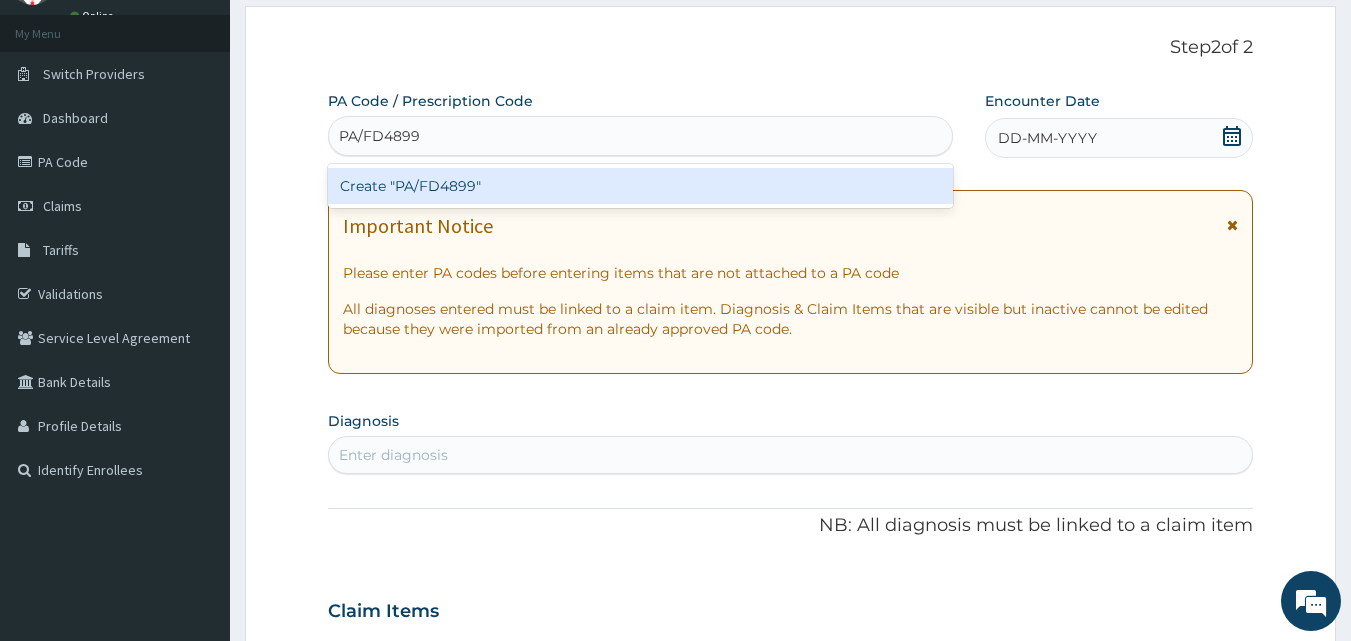 type 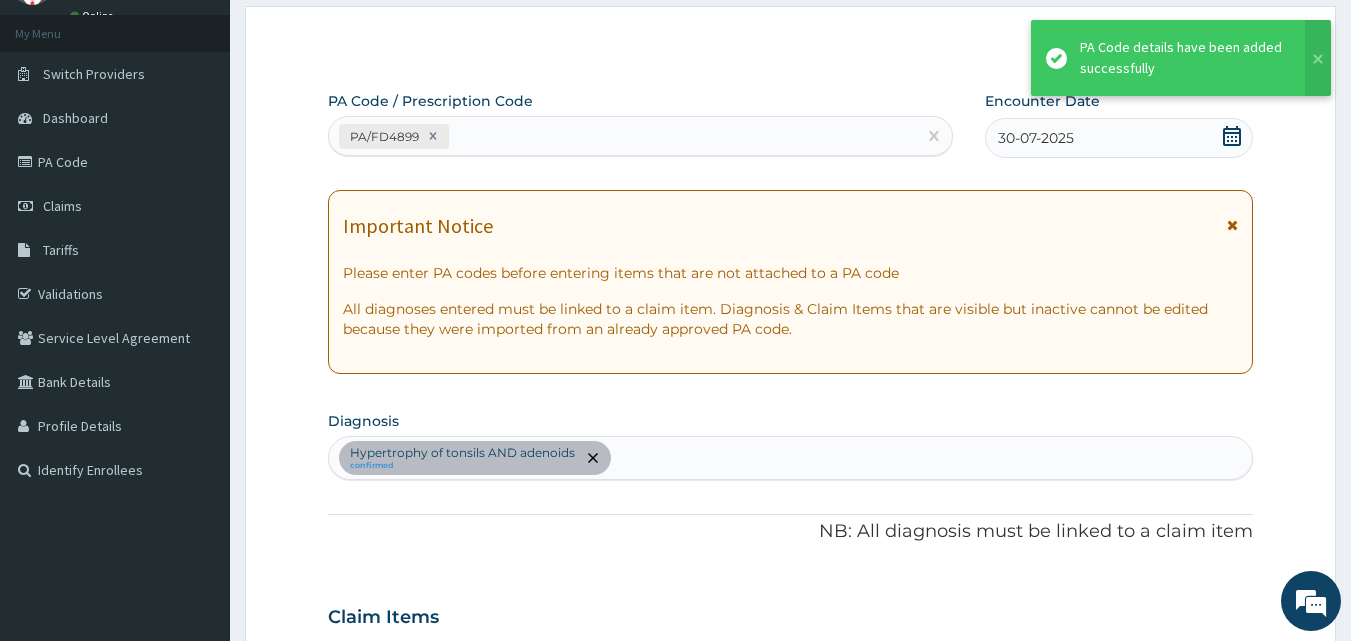 scroll, scrollTop: 512, scrollLeft: 0, axis: vertical 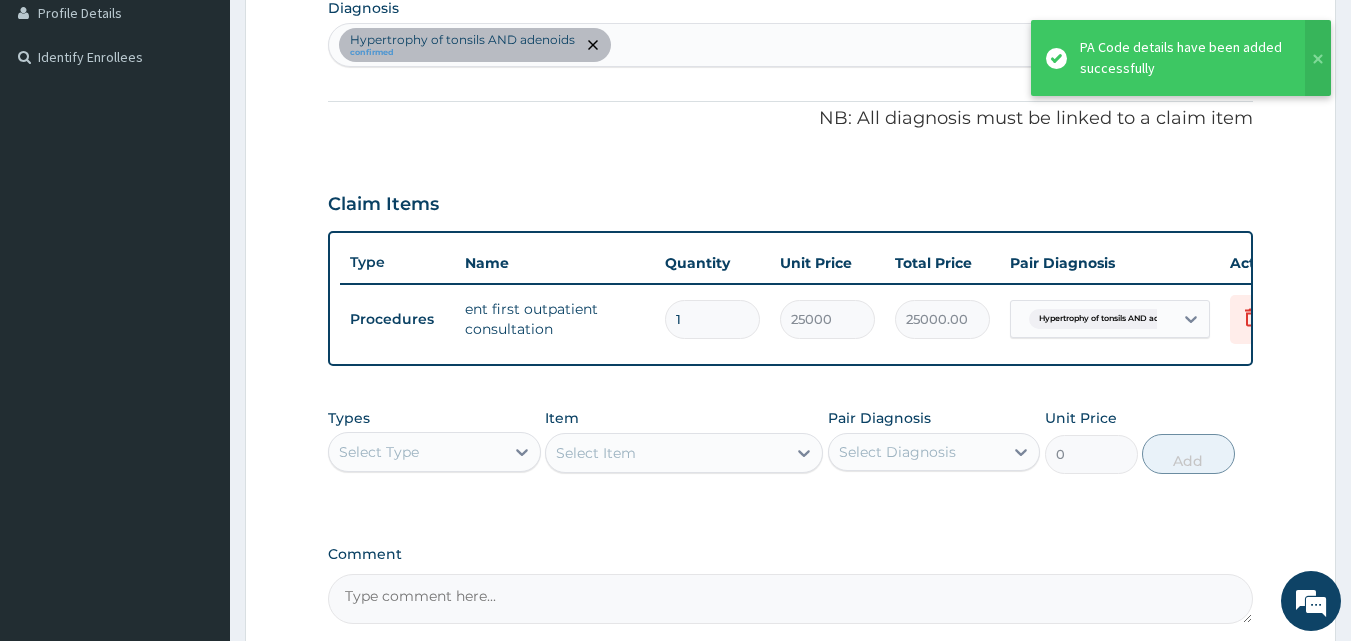 type on "0" 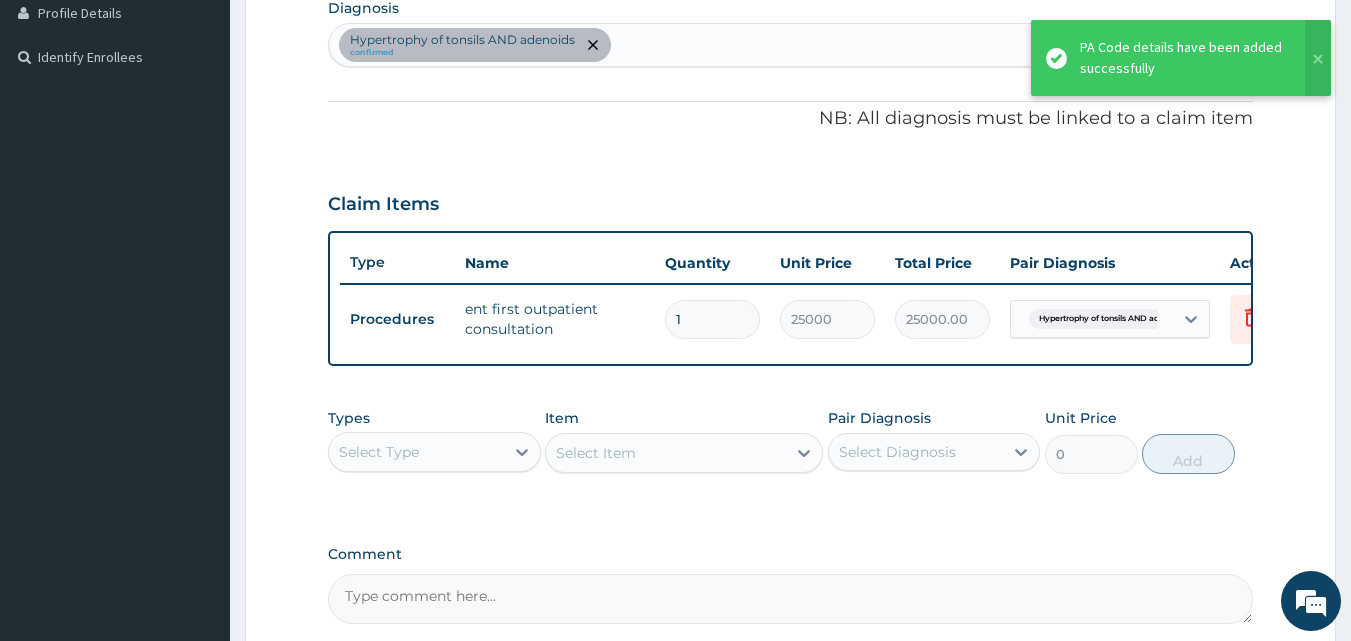 type on "0.00" 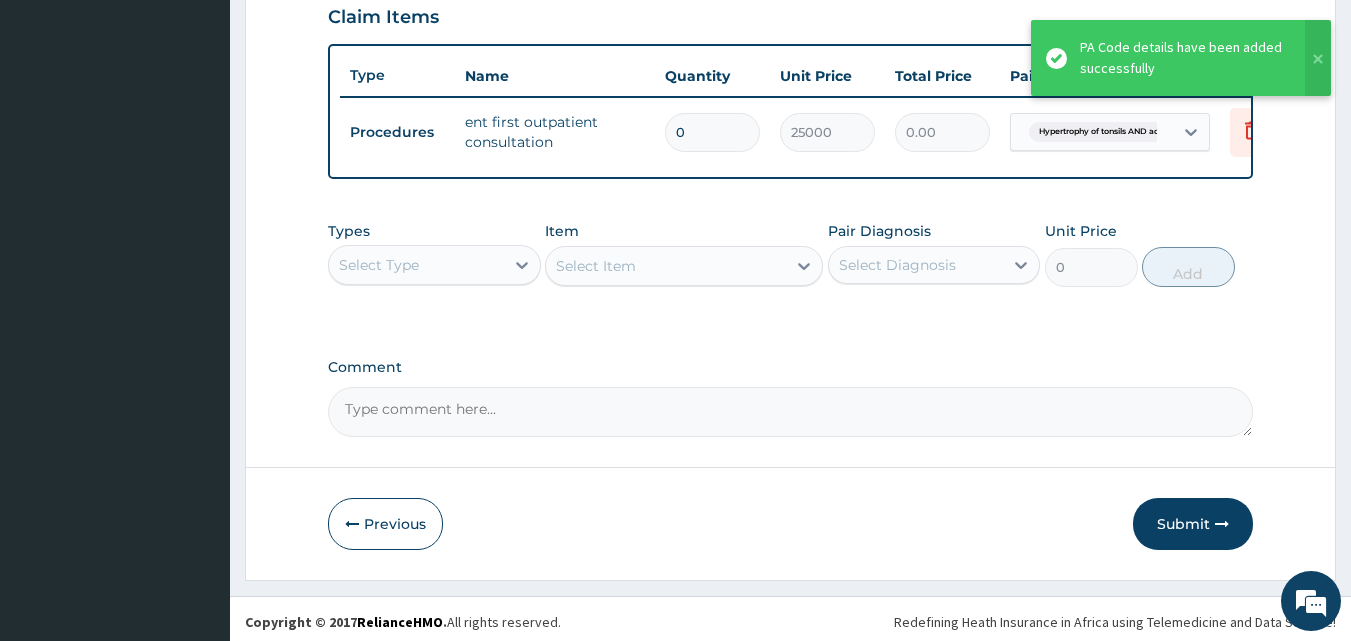 scroll, scrollTop: 712, scrollLeft: 0, axis: vertical 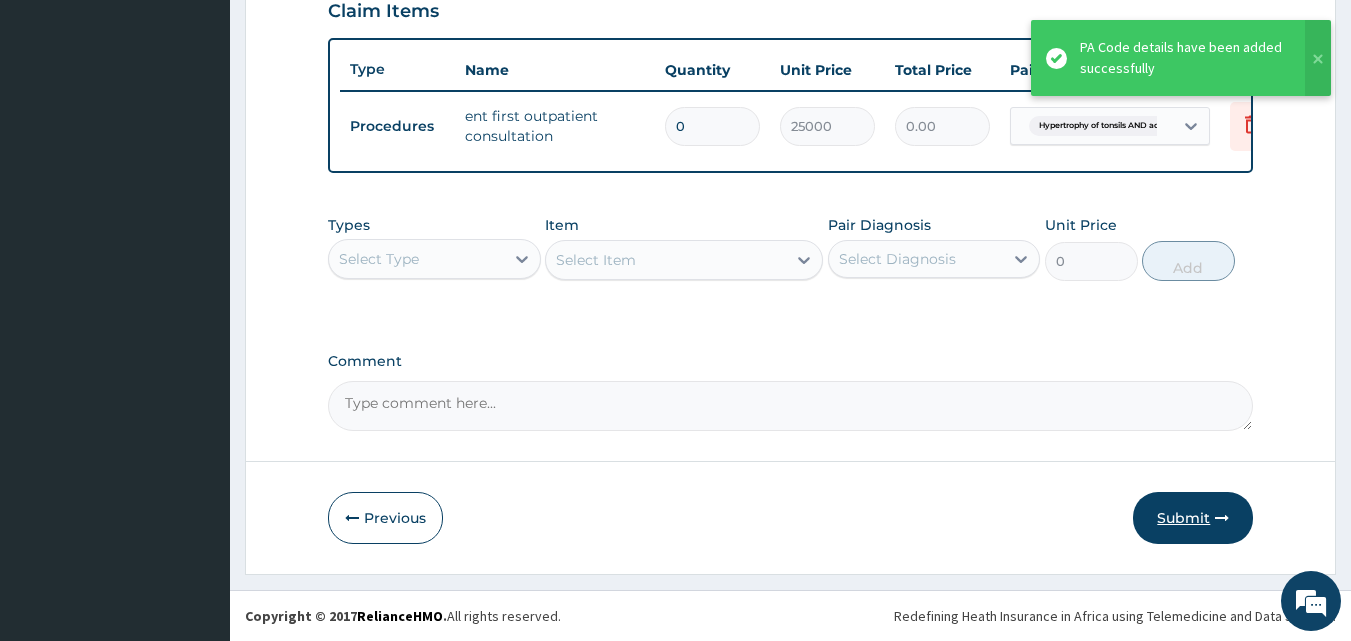 click on "Submit" at bounding box center (1193, 518) 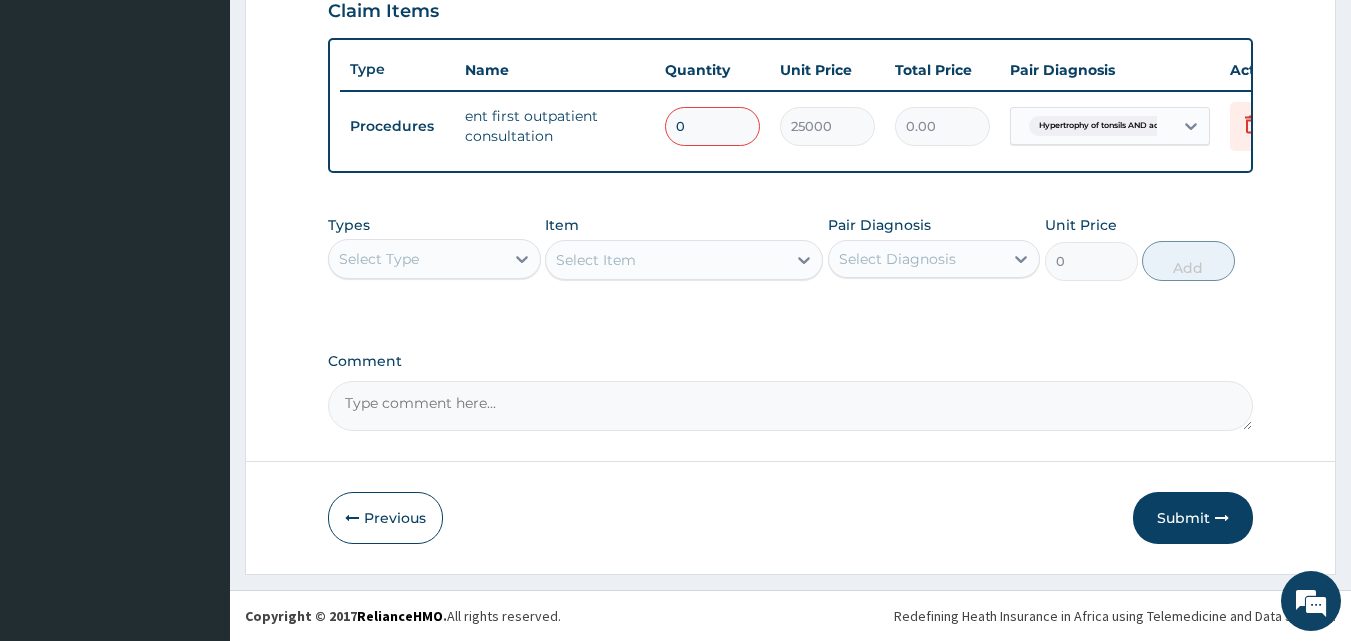 click on "0" at bounding box center [712, 126] 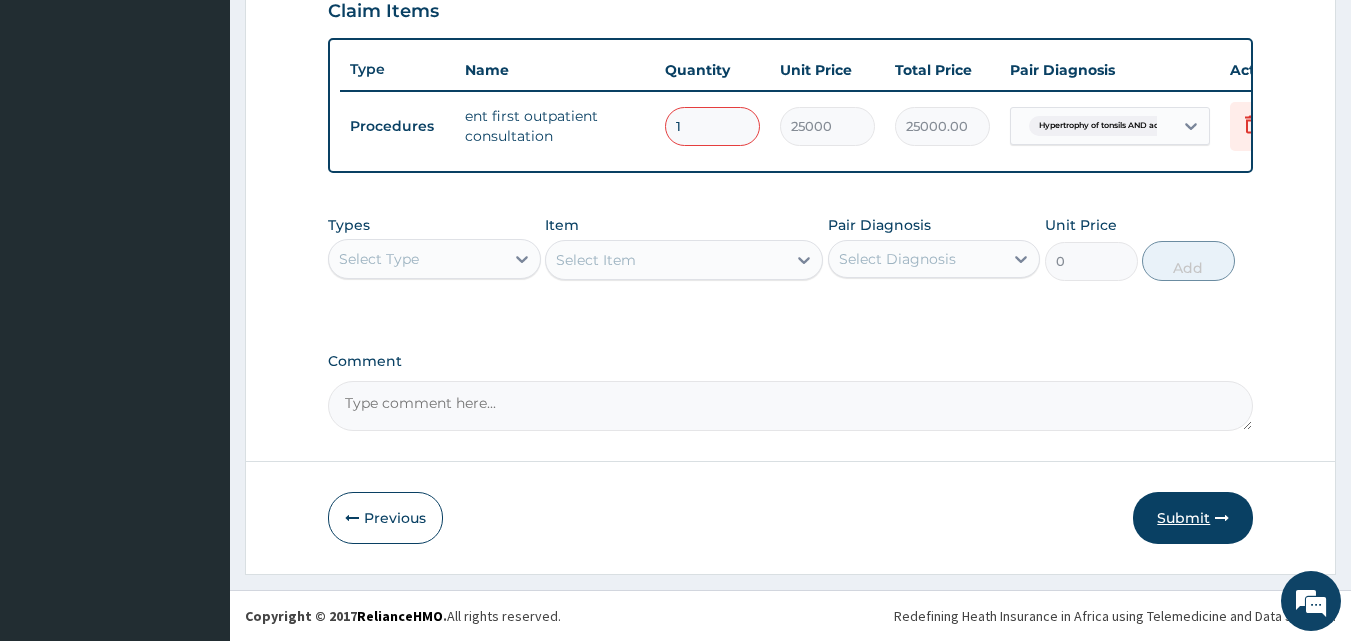type on "1" 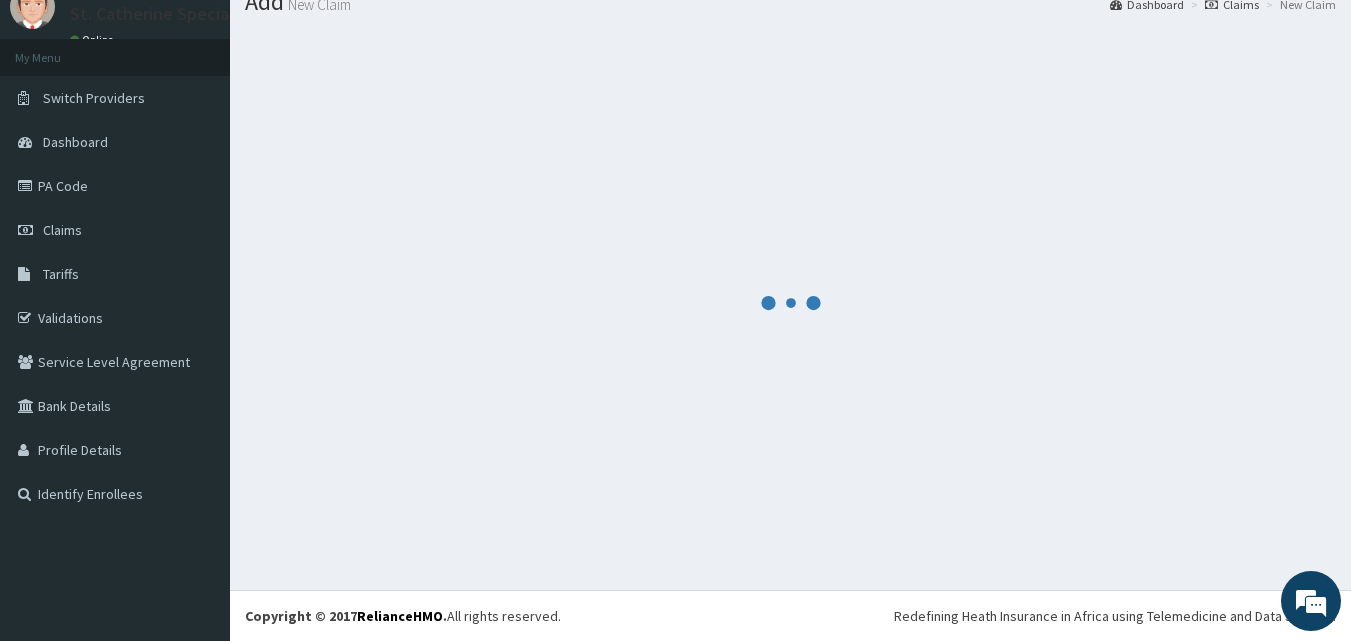 scroll, scrollTop: 76, scrollLeft: 0, axis: vertical 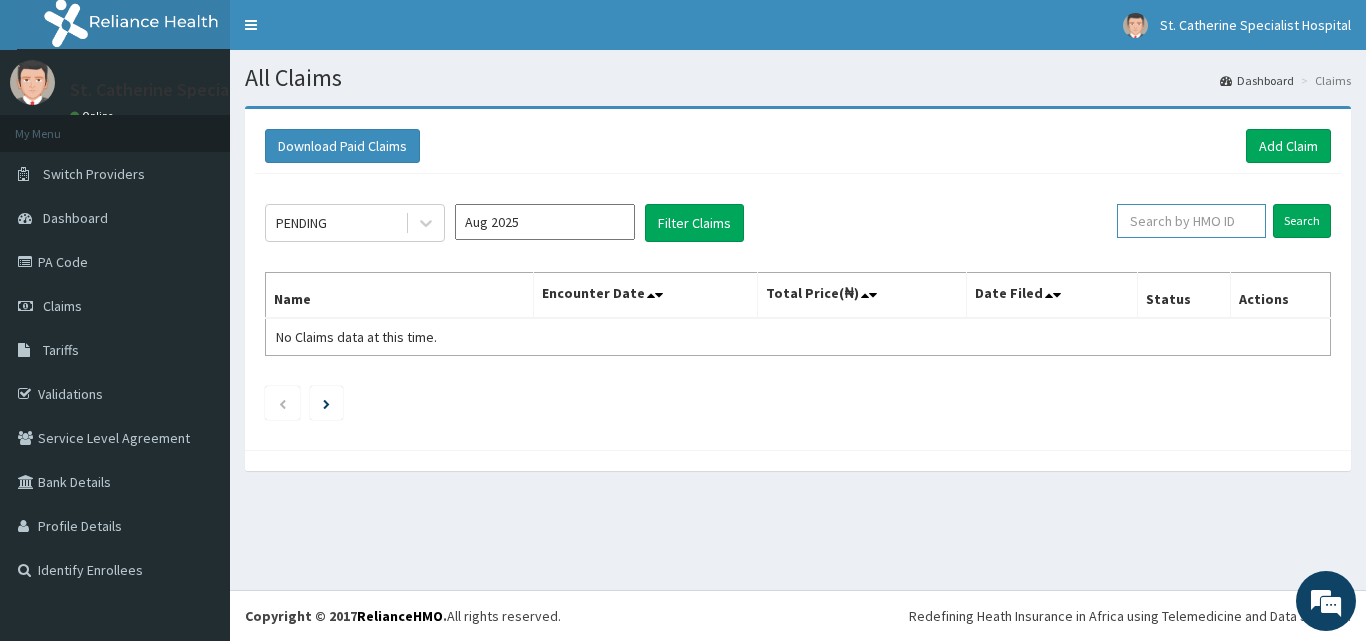 click at bounding box center (1191, 221) 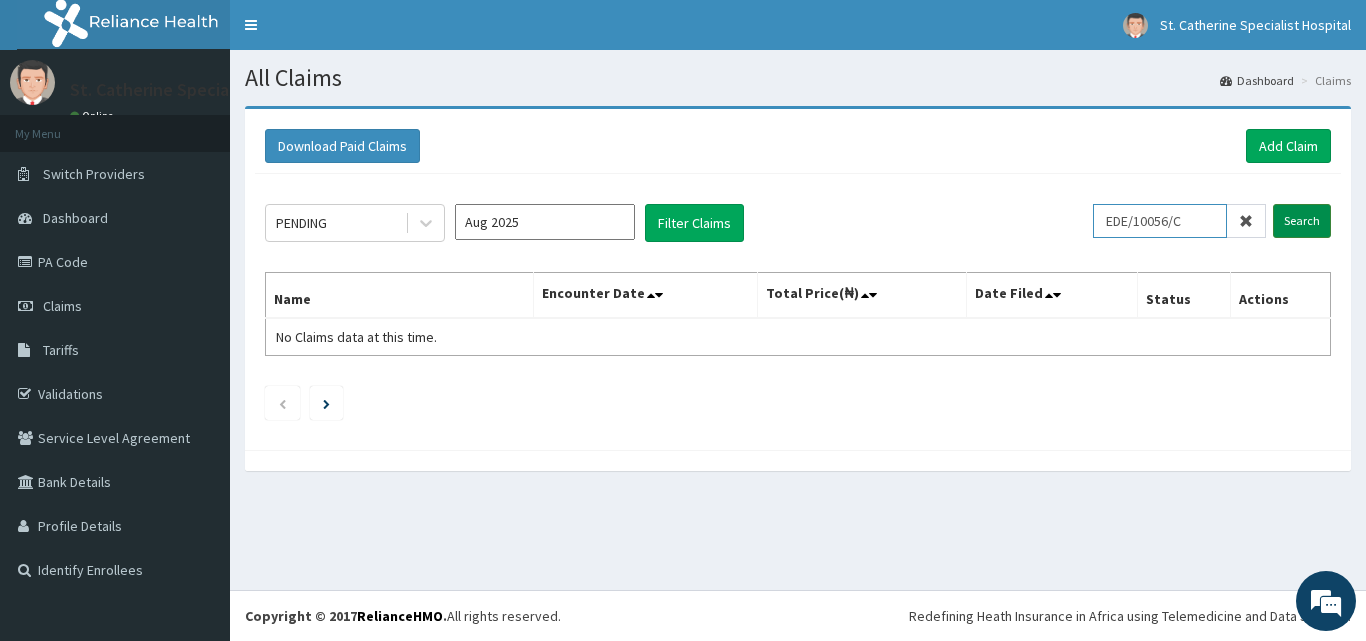 type on "EDE/10056/C" 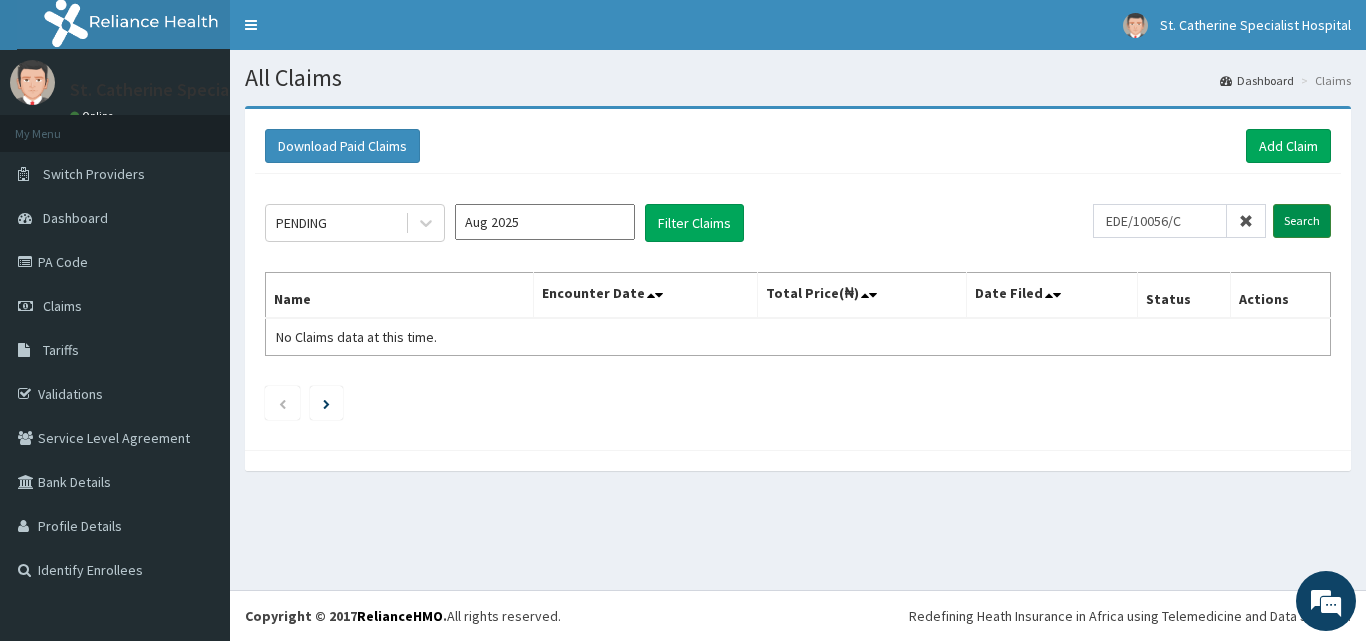 click on "Search" at bounding box center [1302, 221] 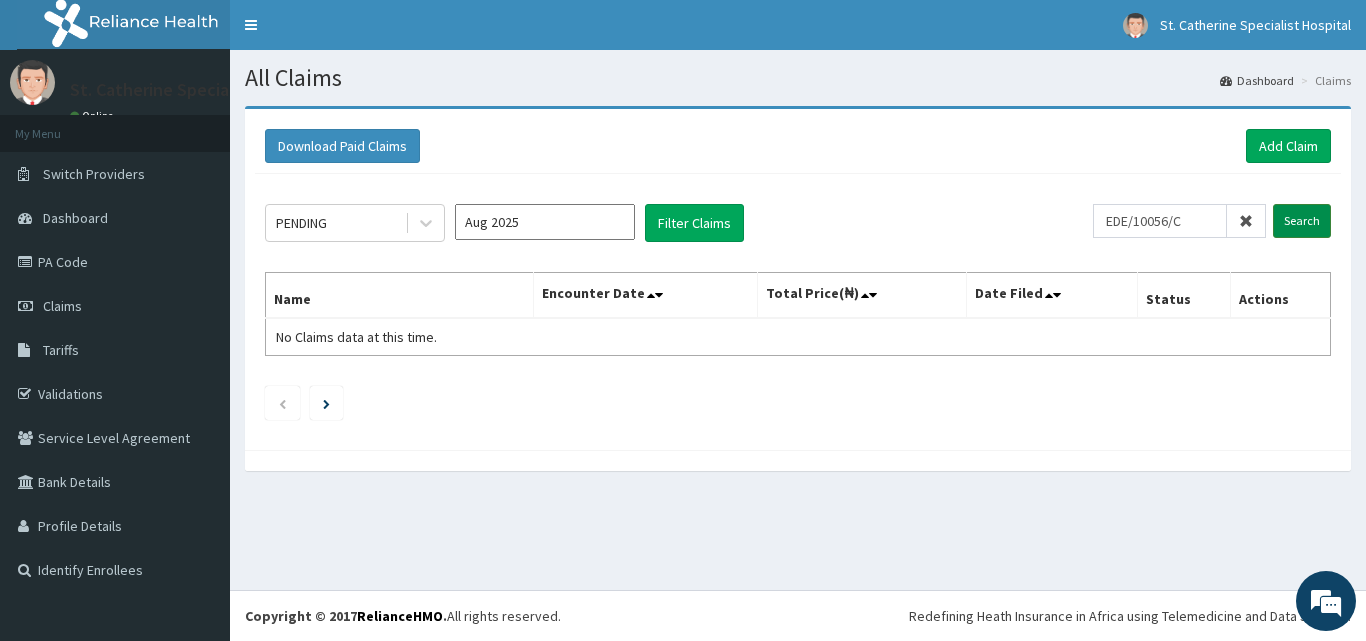 click on "Search" at bounding box center [1302, 221] 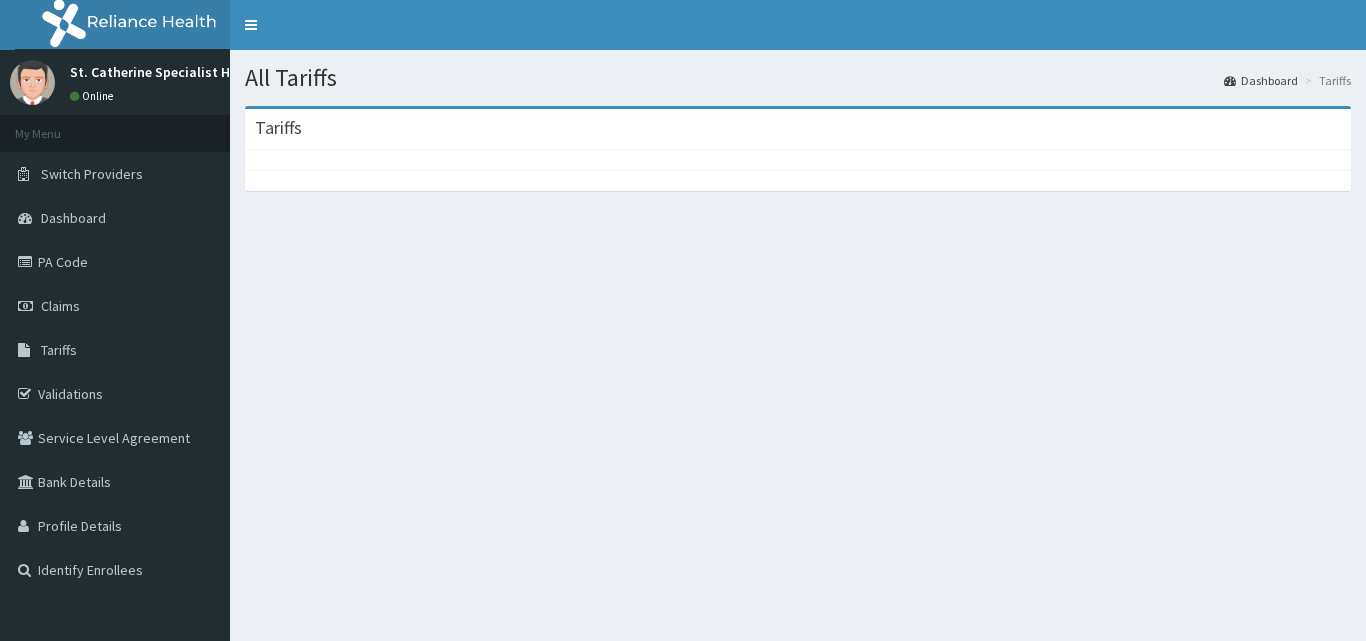 scroll, scrollTop: 0, scrollLeft: 0, axis: both 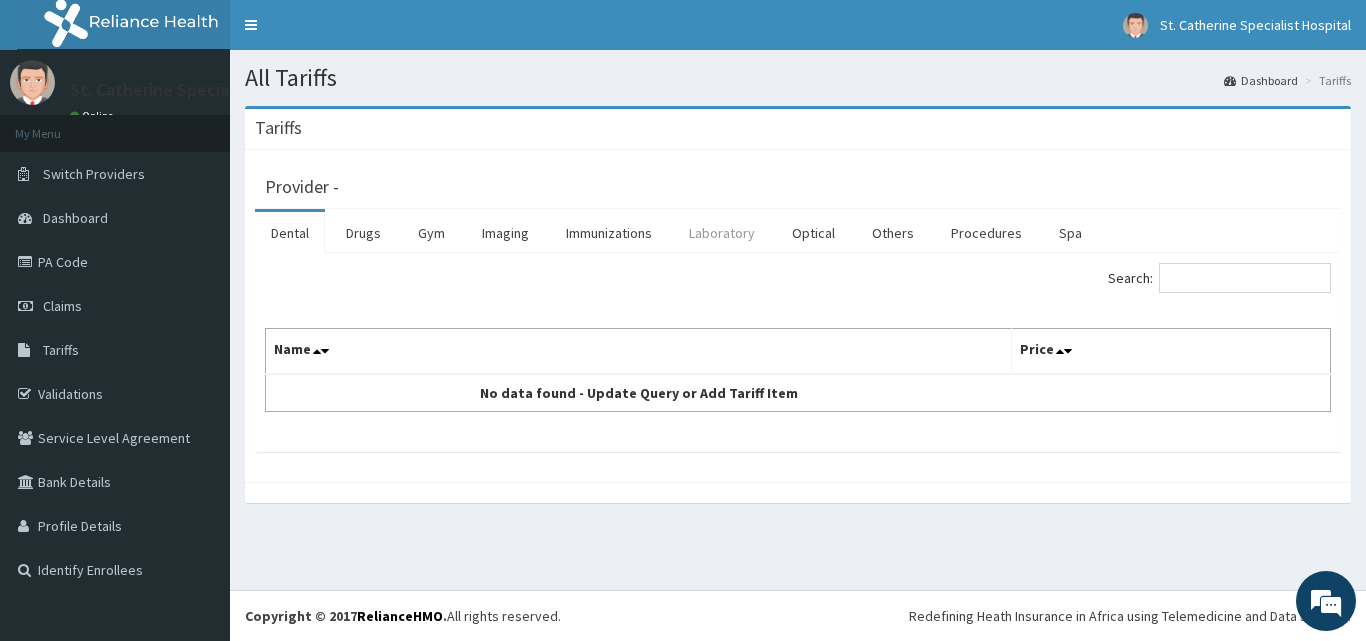 click on "Laboratory" at bounding box center [722, 233] 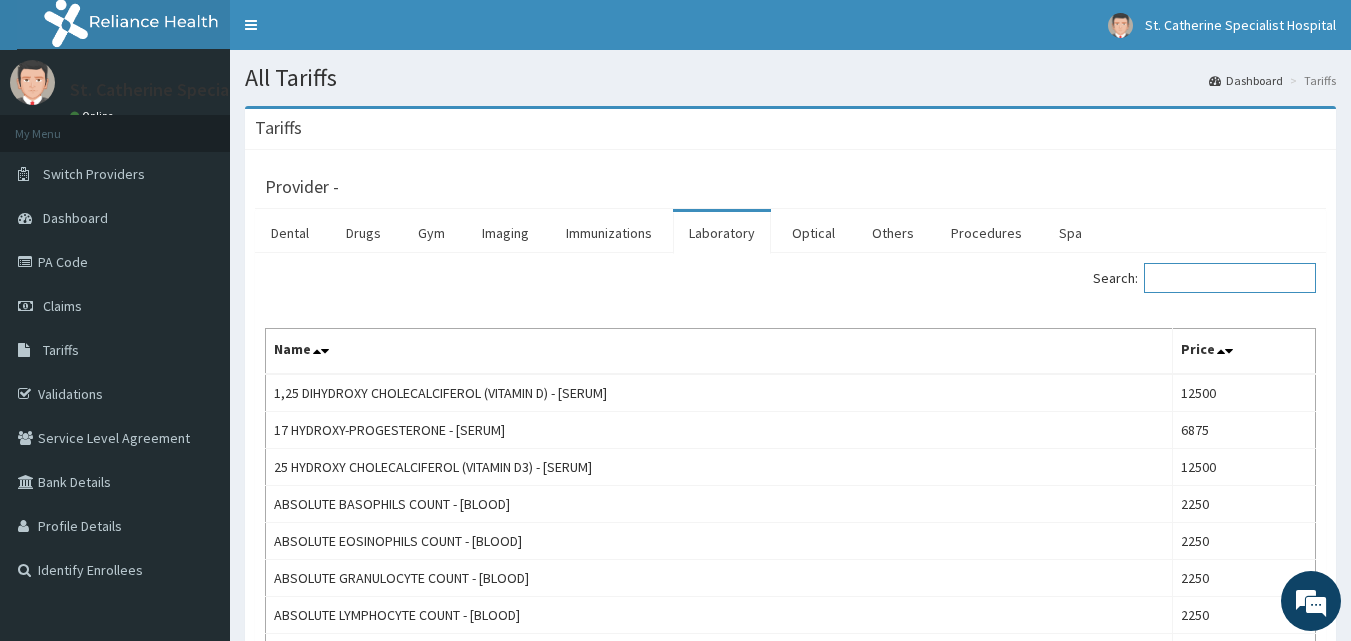 click on "Search:" at bounding box center (1230, 278) 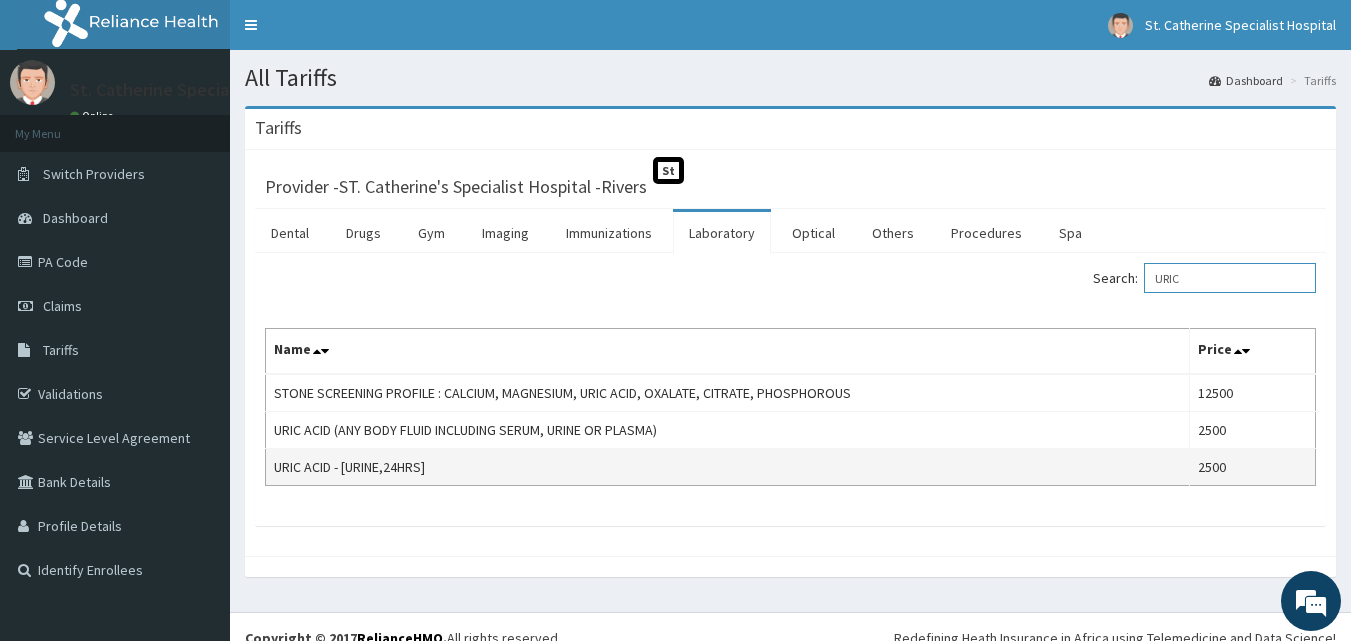 scroll, scrollTop: 0, scrollLeft: 0, axis: both 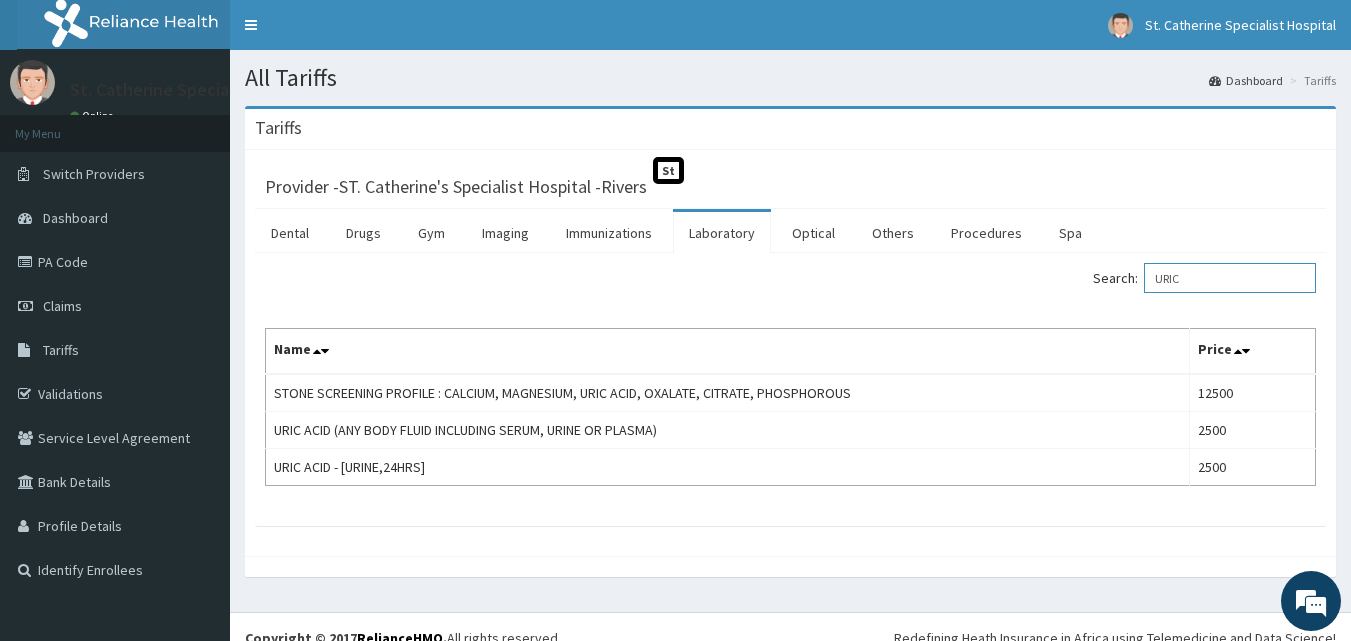 type on "URIC" 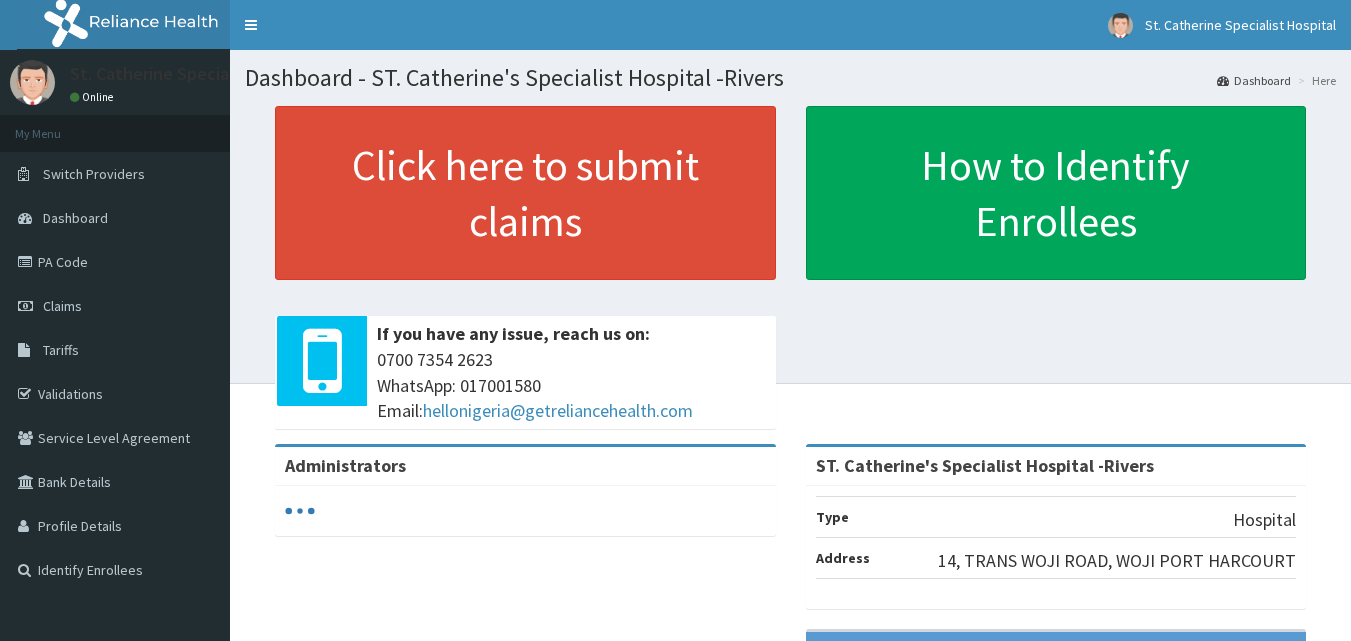 scroll, scrollTop: 0, scrollLeft: 0, axis: both 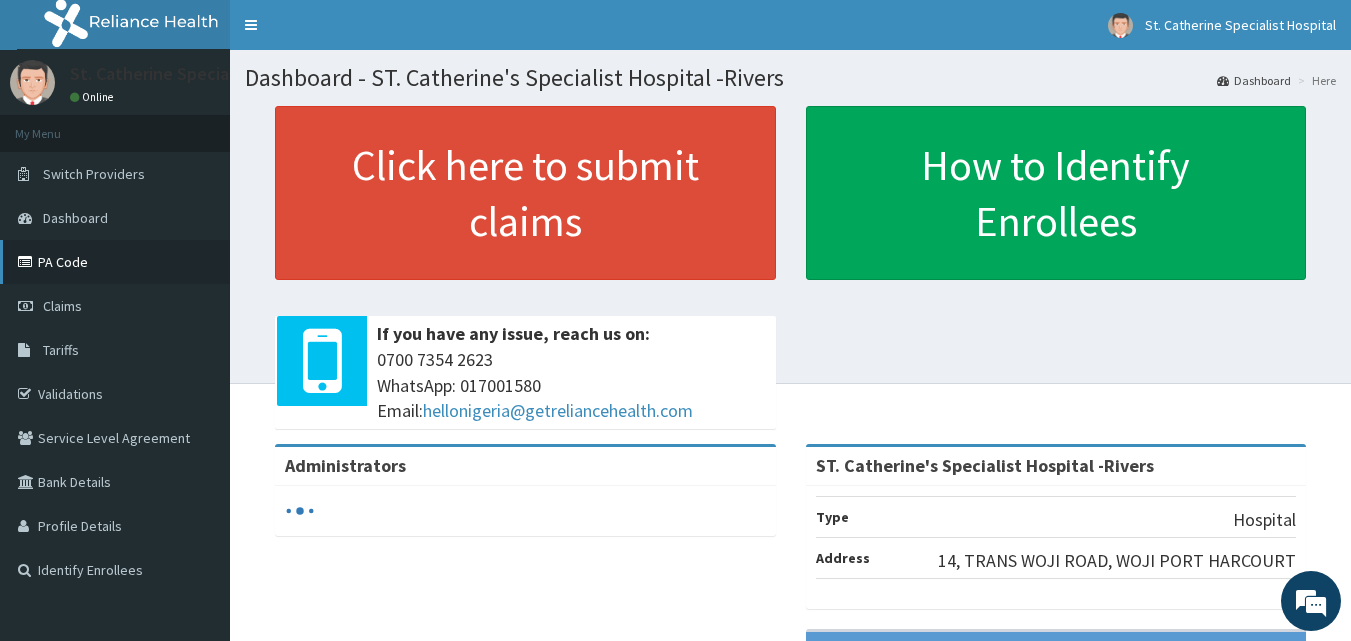 click on "PA Code" at bounding box center (115, 262) 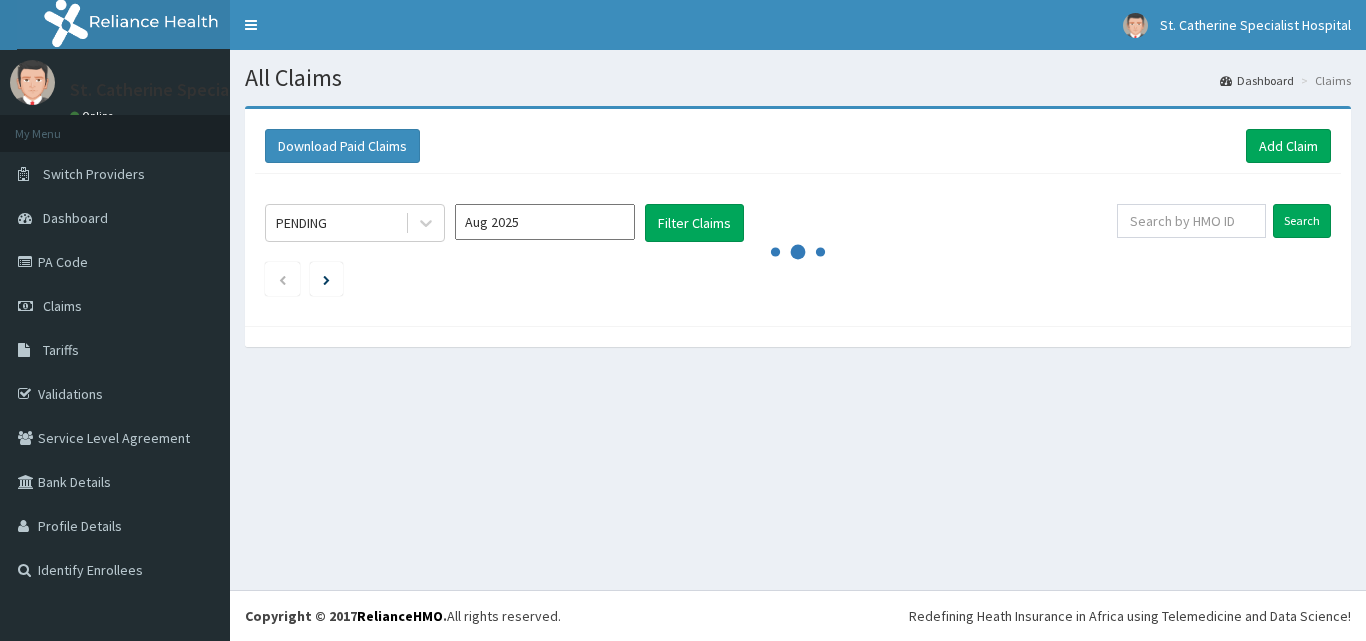 scroll, scrollTop: 0, scrollLeft: 0, axis: both 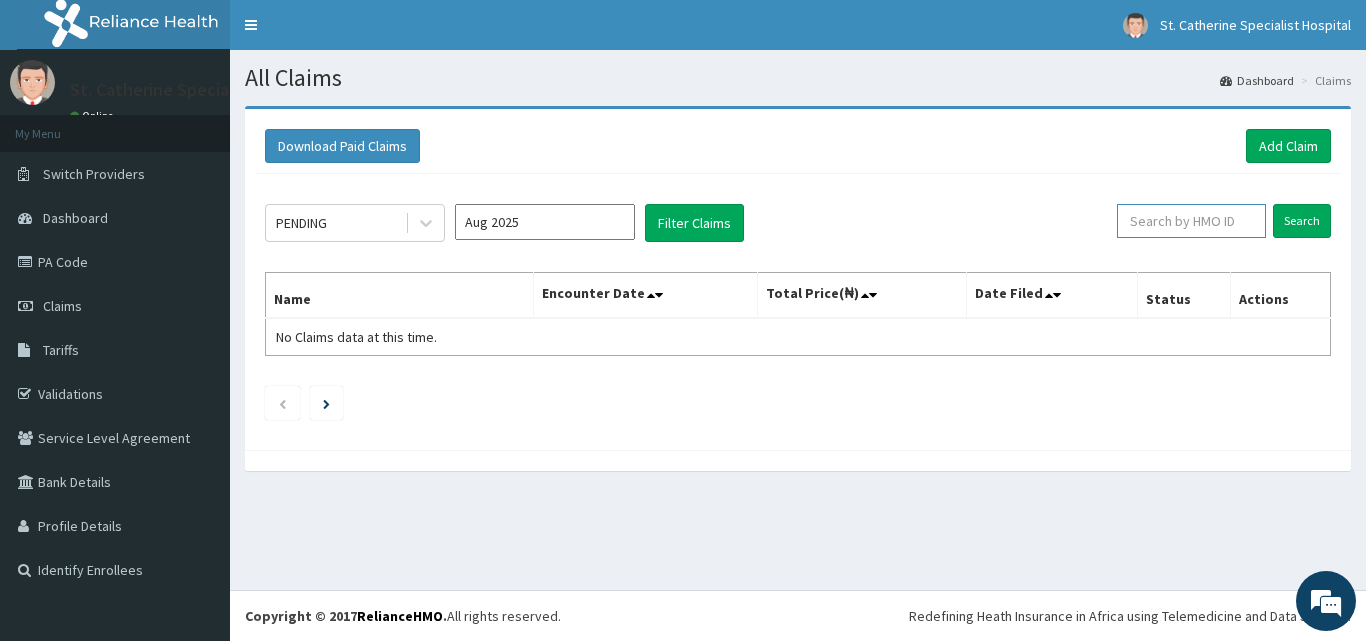click at bounding box center [1191, 221] 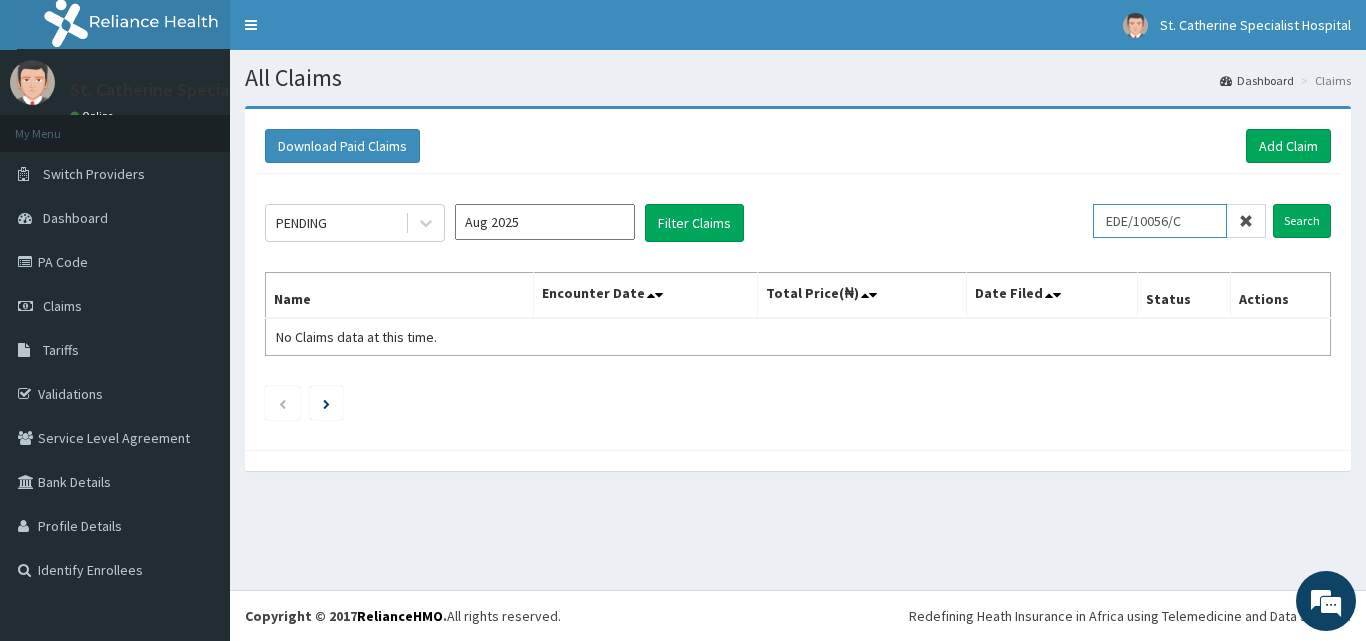 click on "EDE/10056/C" at bounding box center [1160, 221] 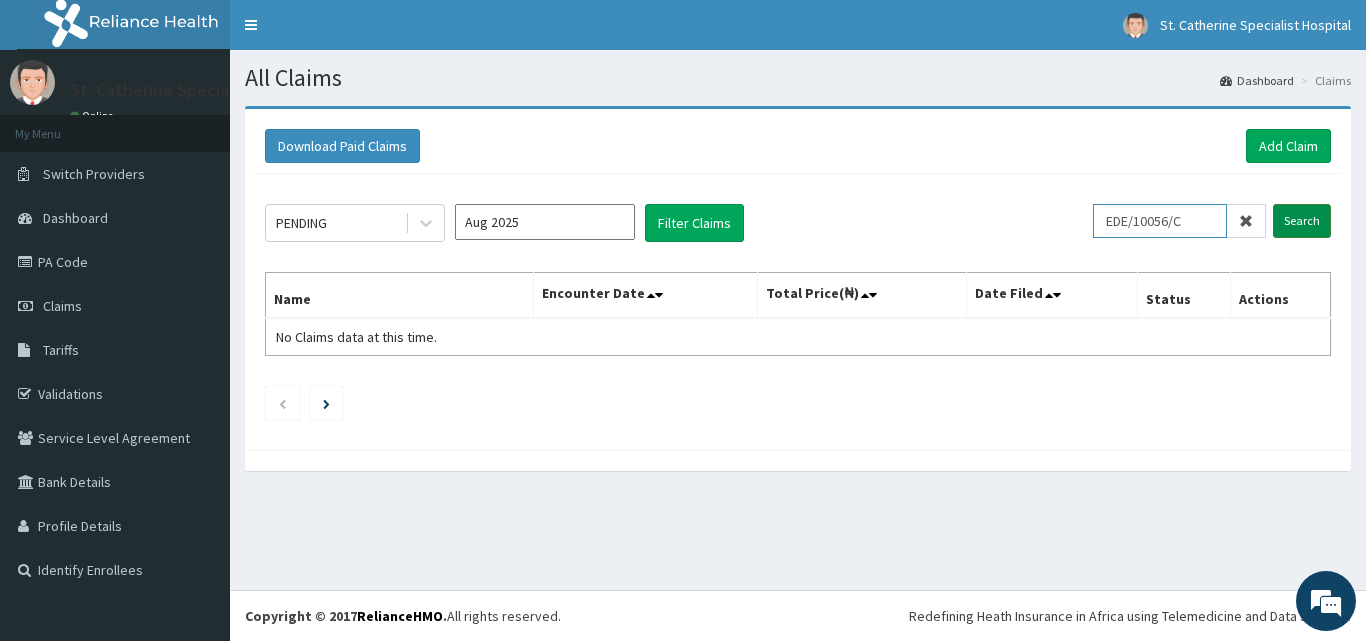 type on "EDE/10056/C" 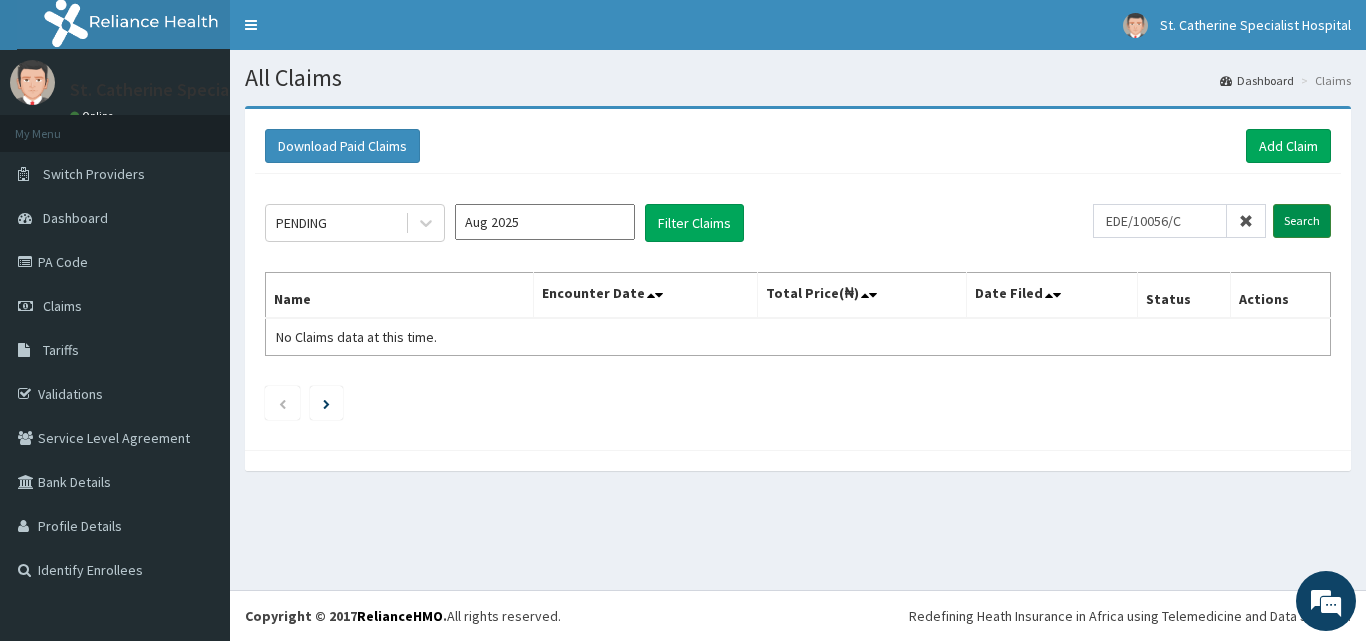 click on "Search" at bounding box center (1302, 221) 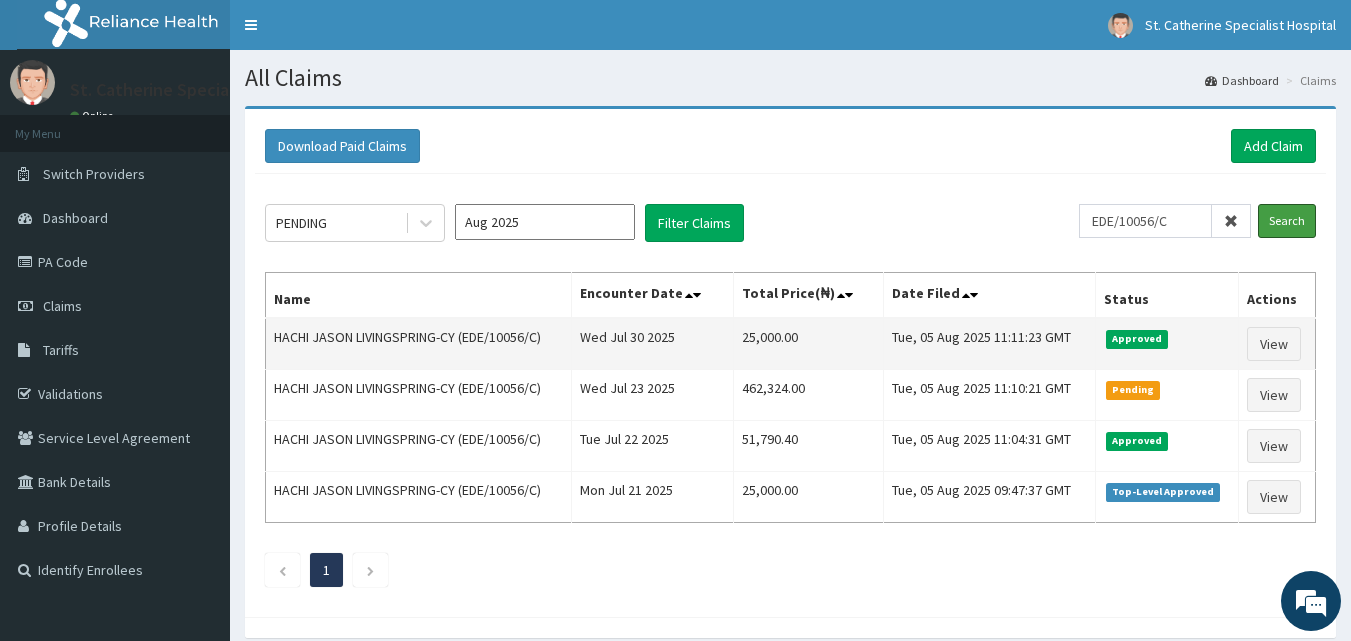scroll, scrollTop: 0, scrollLeft: 0, axis: both 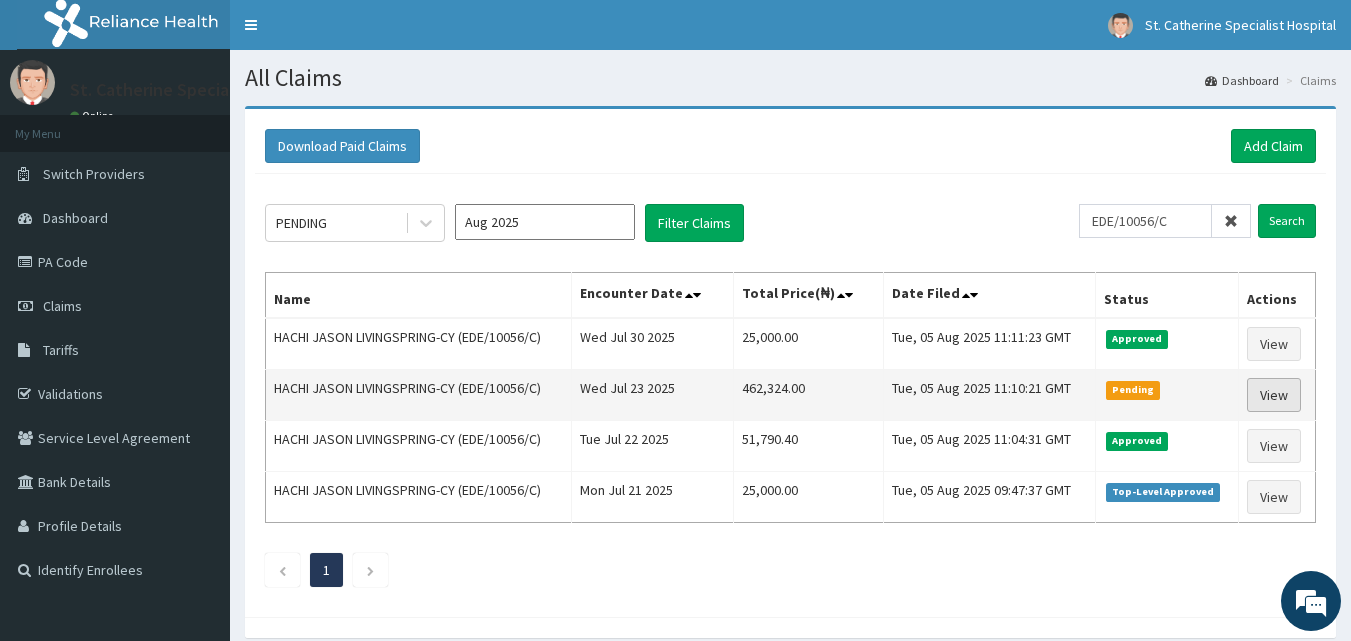 click on "View" at bounding box center (1274, 395) 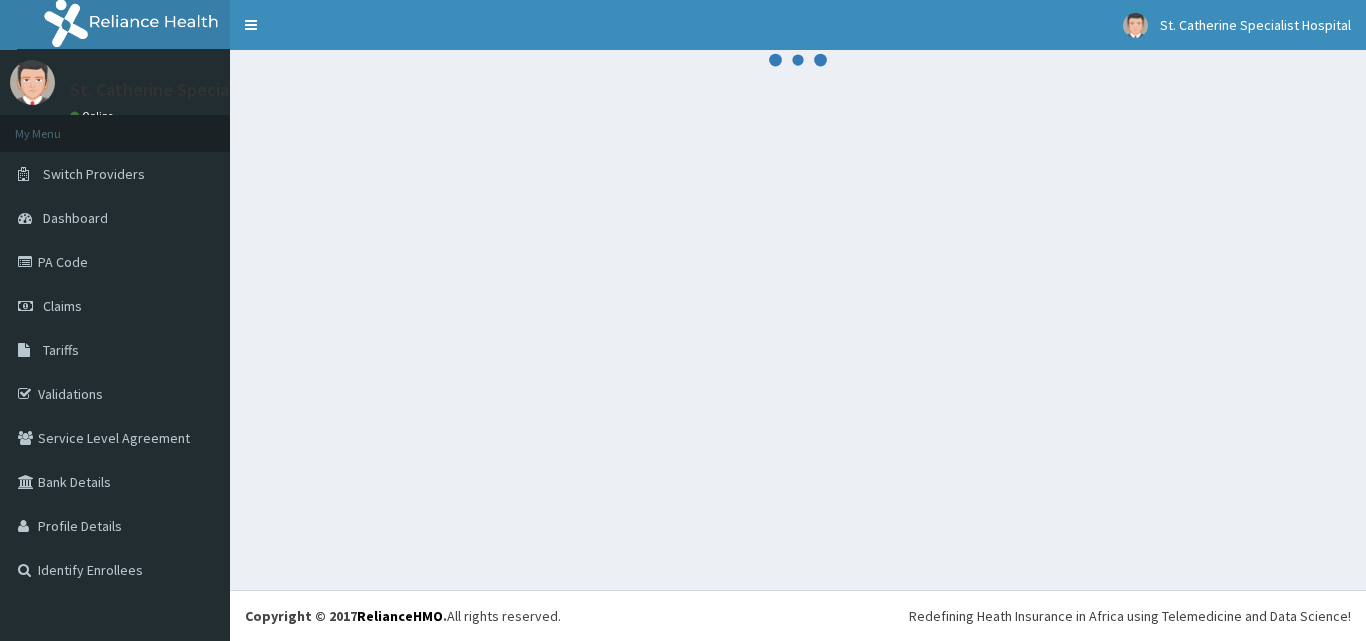 scroll, scrollTop: 0, scrollLeft: 0, axis: both 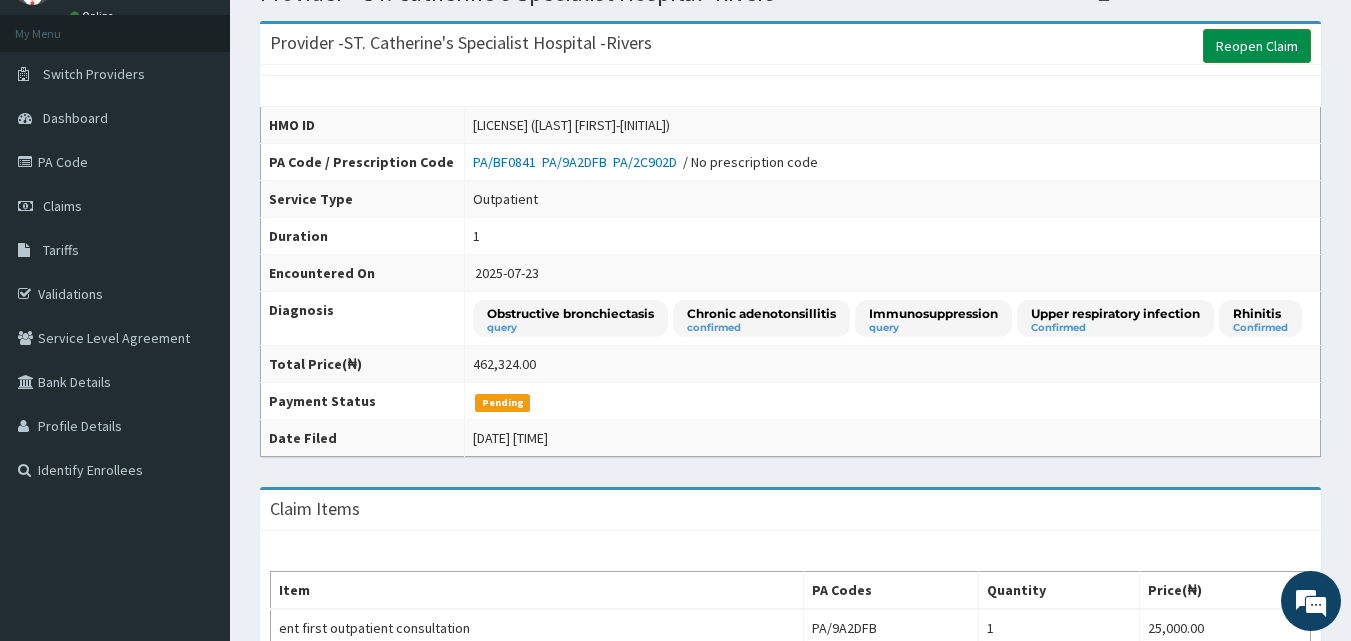 click on "Reopen Claim" at bounding box center (1257, 46) 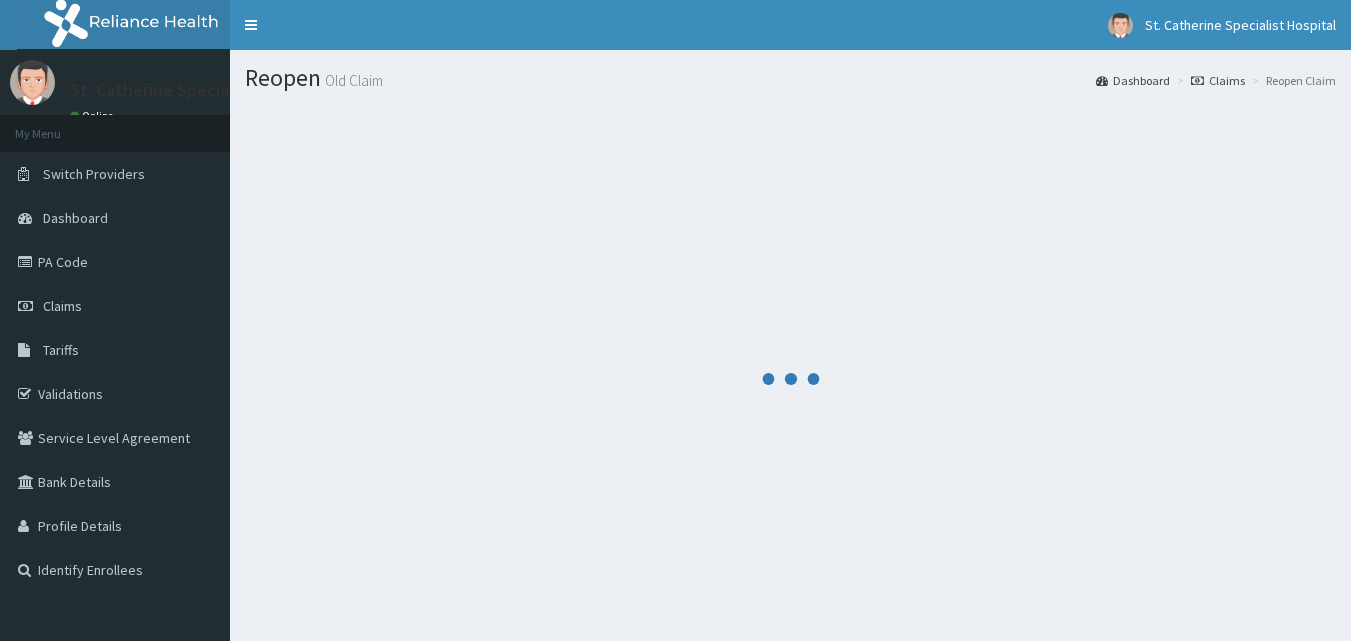 scroll, scrollTop: 0, scrollLeft: 0, axis: both 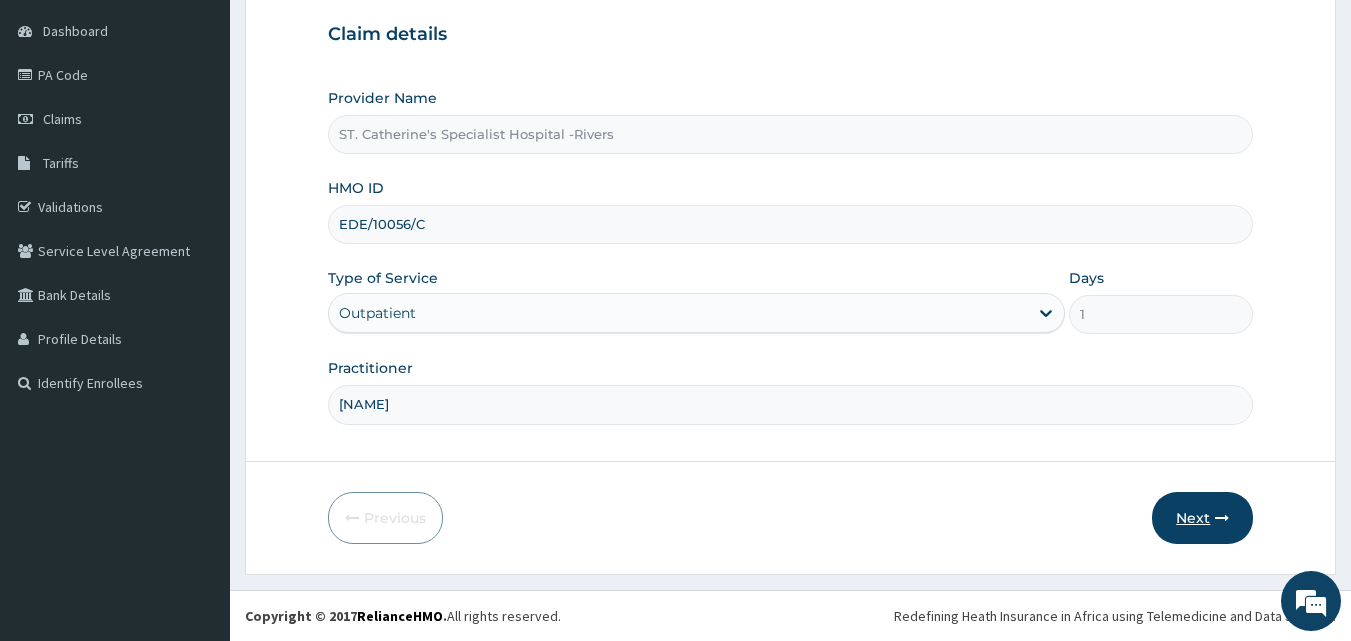 click on "Next" at bounding box center [1202, 518] 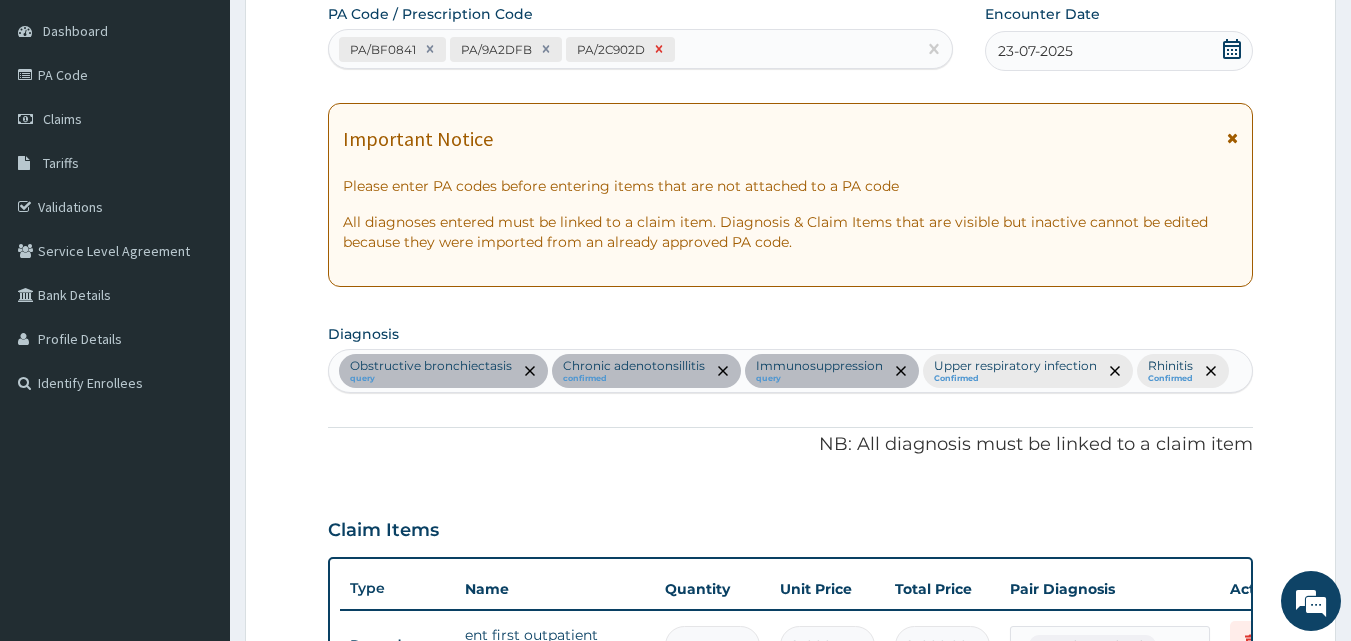 click 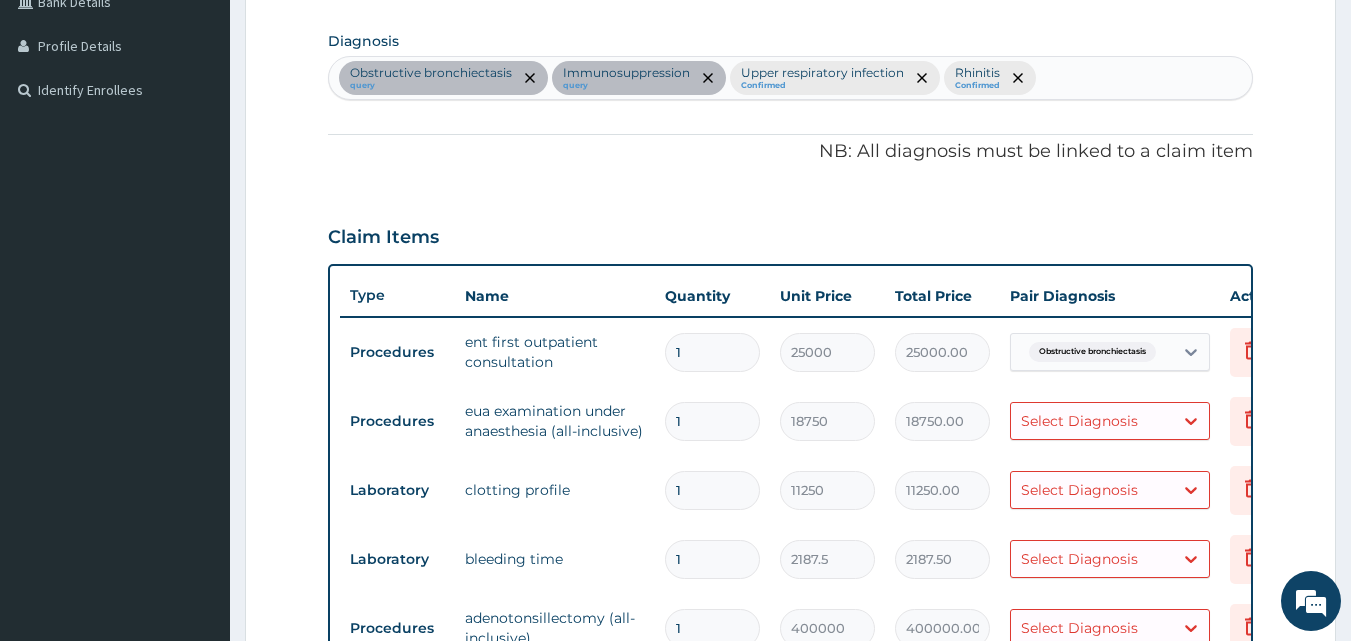 scroll, scrollTop: 580, scrollLeft: 0, axis: vertical 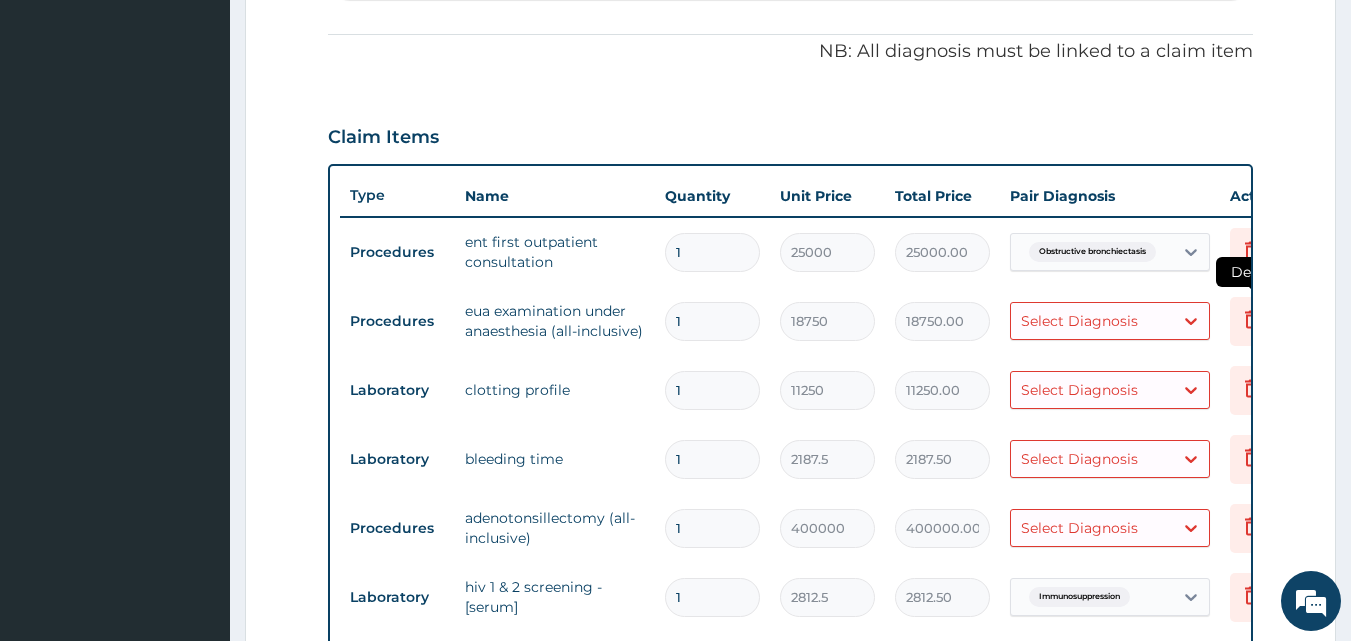 click 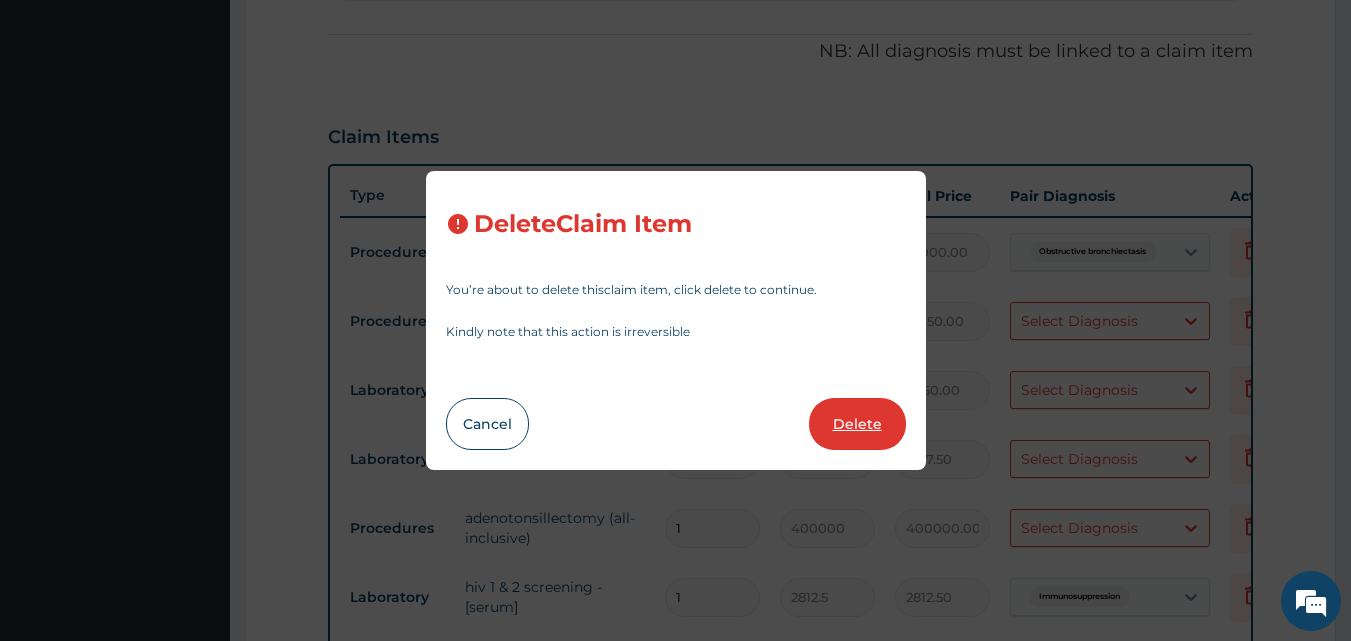 click on "Delete" at bounding box center (857, 424) 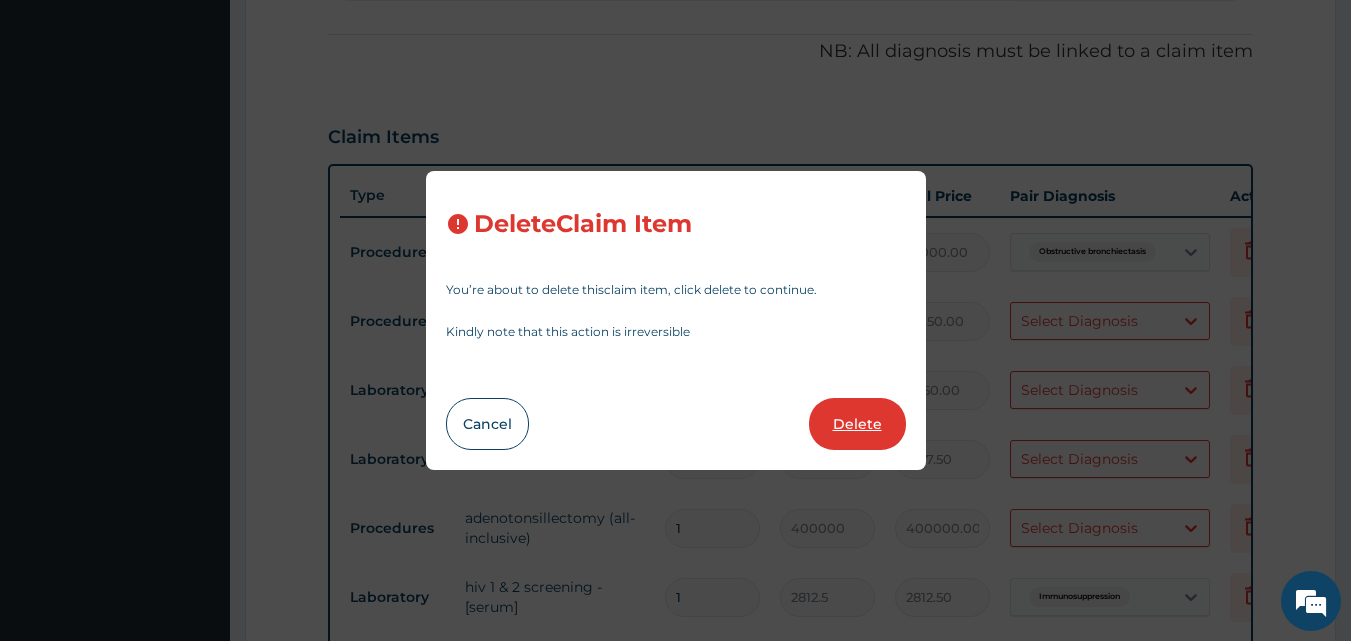 type on "11250" 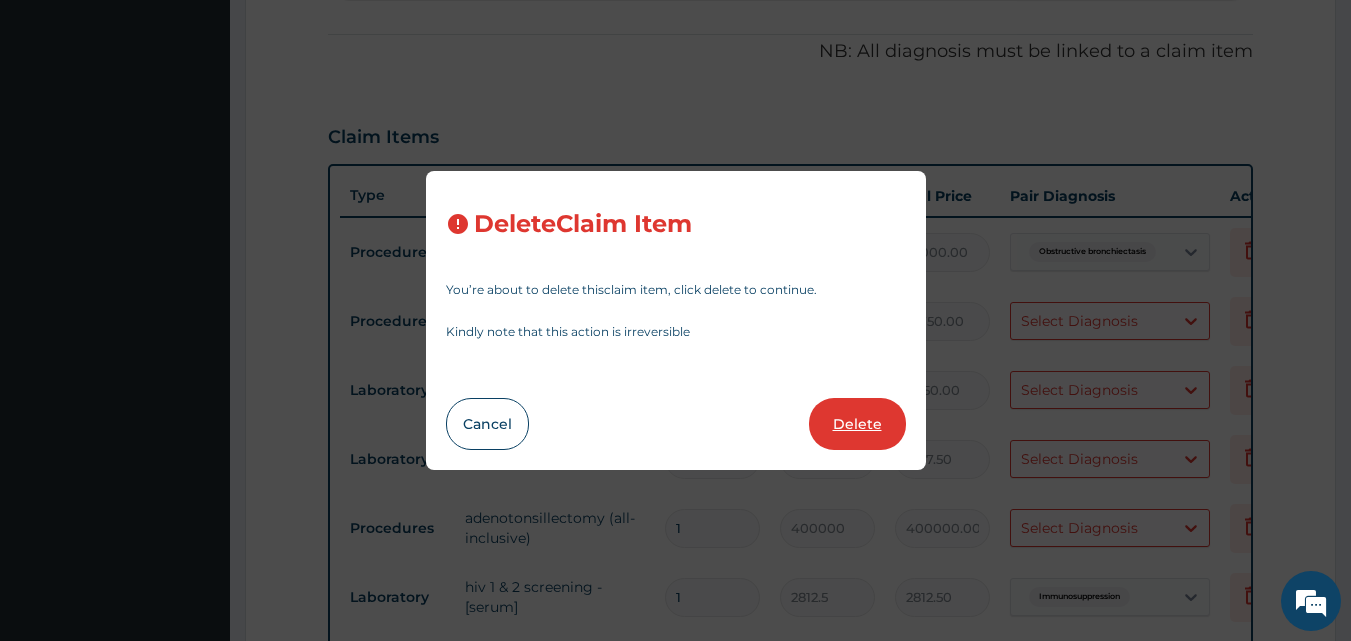 type on "400000.00" 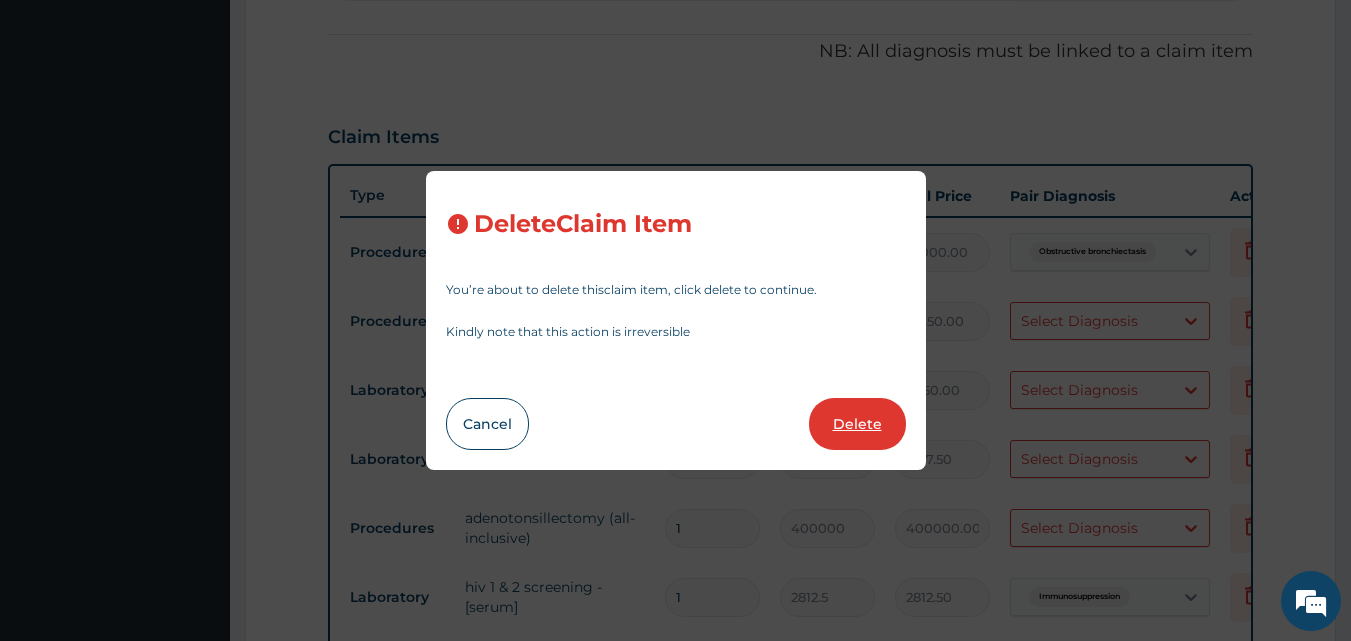 type on "2812.50" 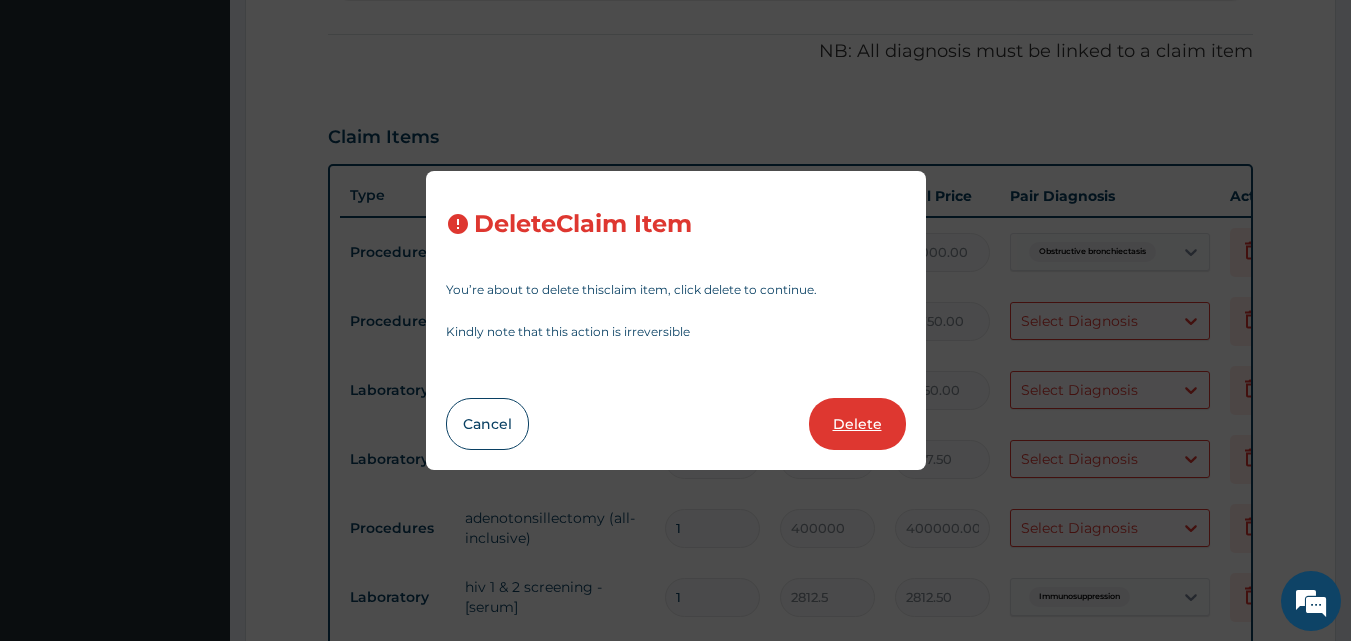 type on "36.4" 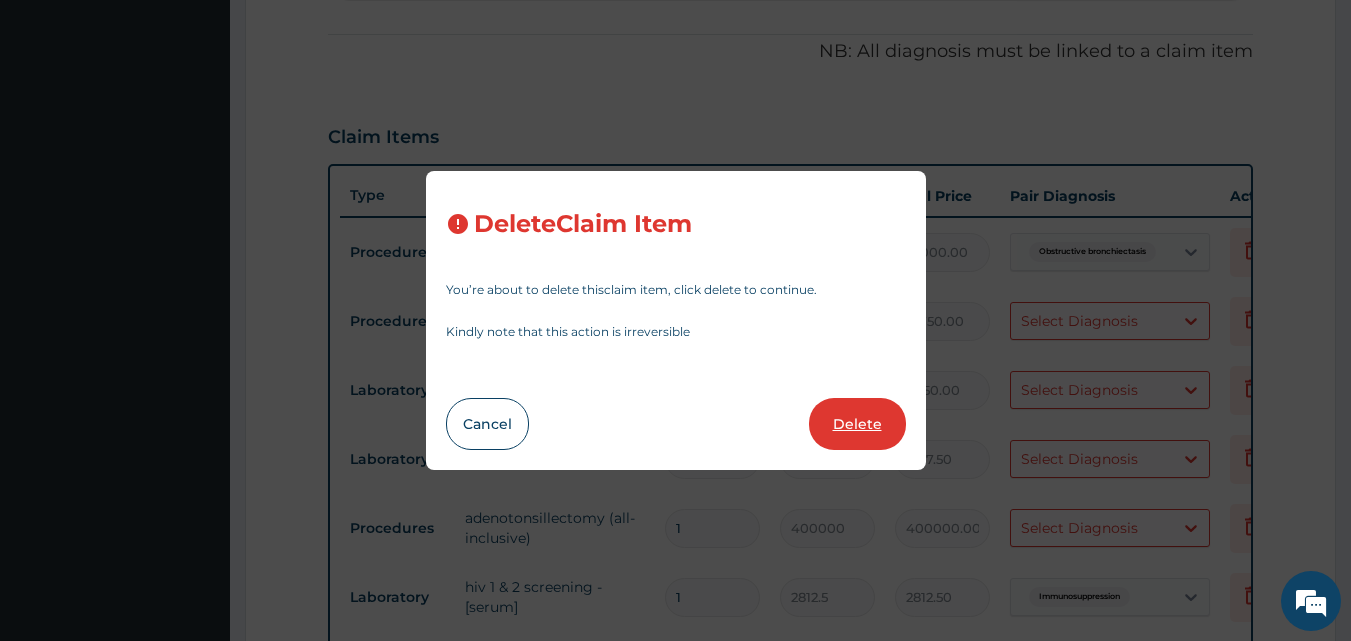 type on "840" 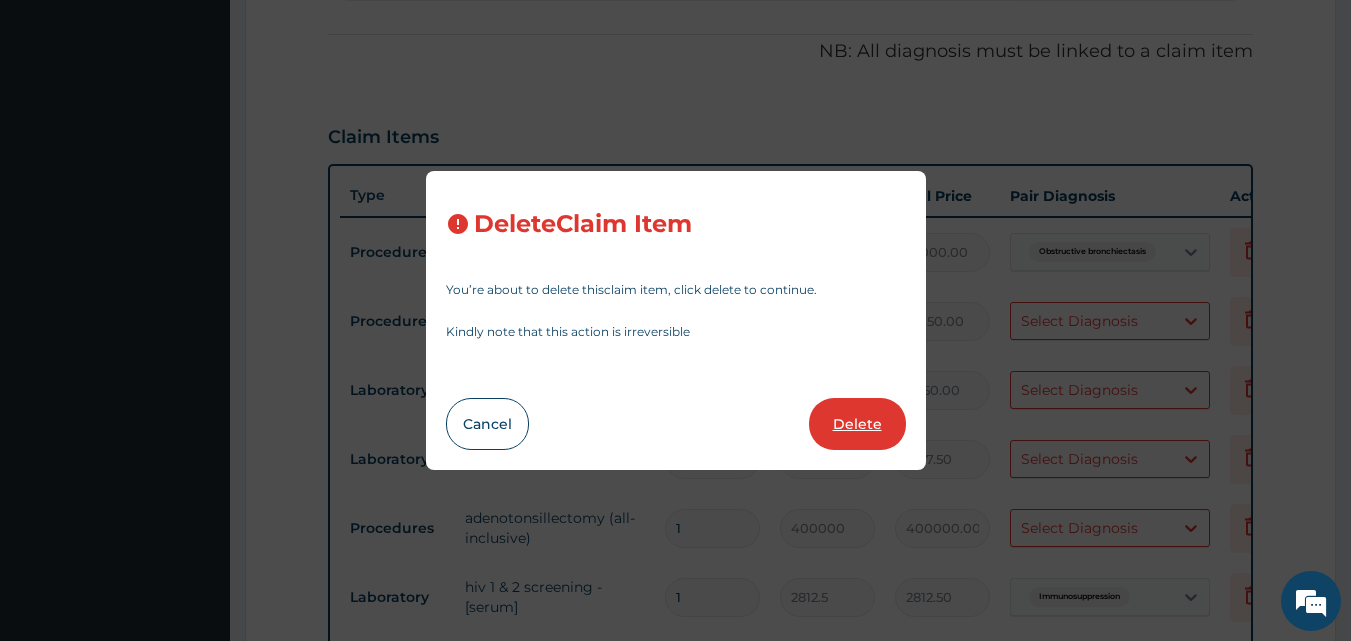 type on "840.00" 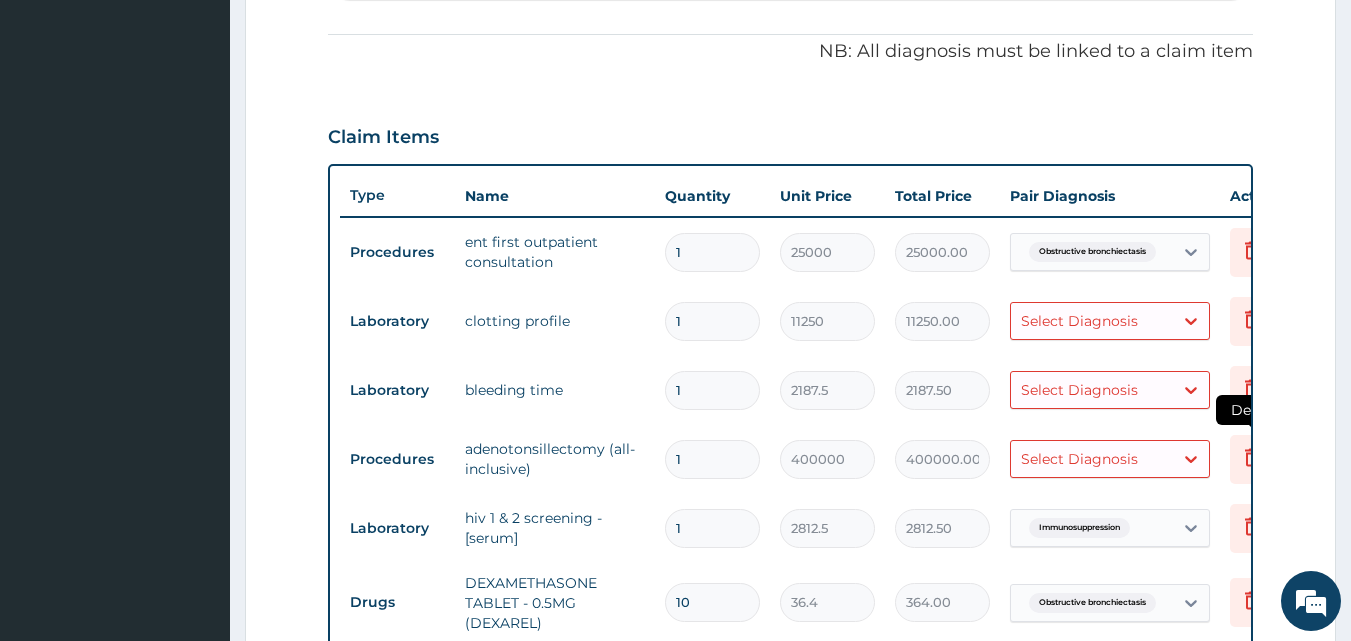click 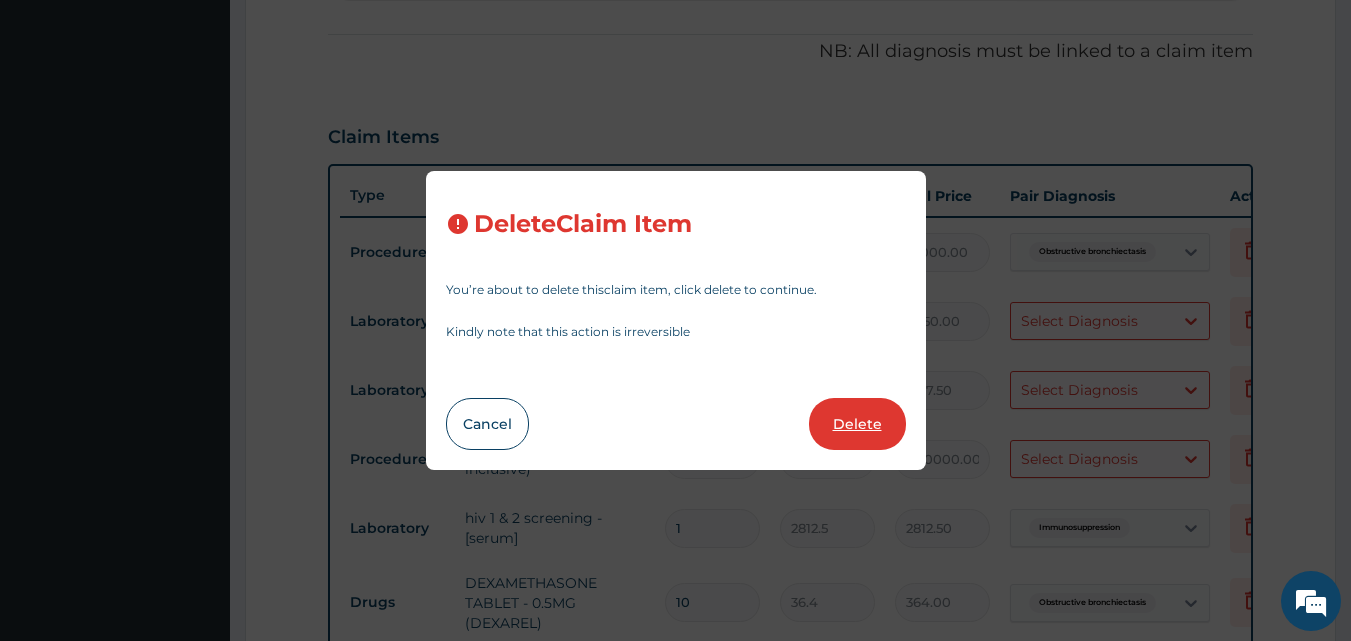 click on "Delete" at bounding box center (857, 424) 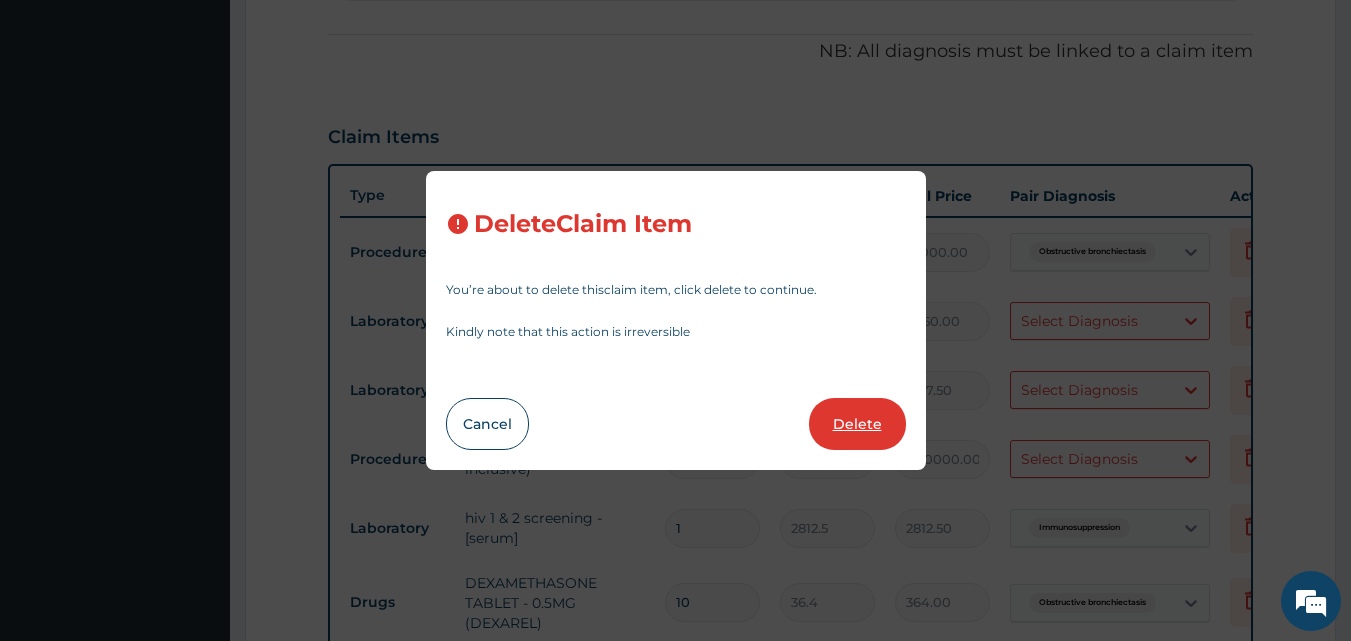 type on "1" 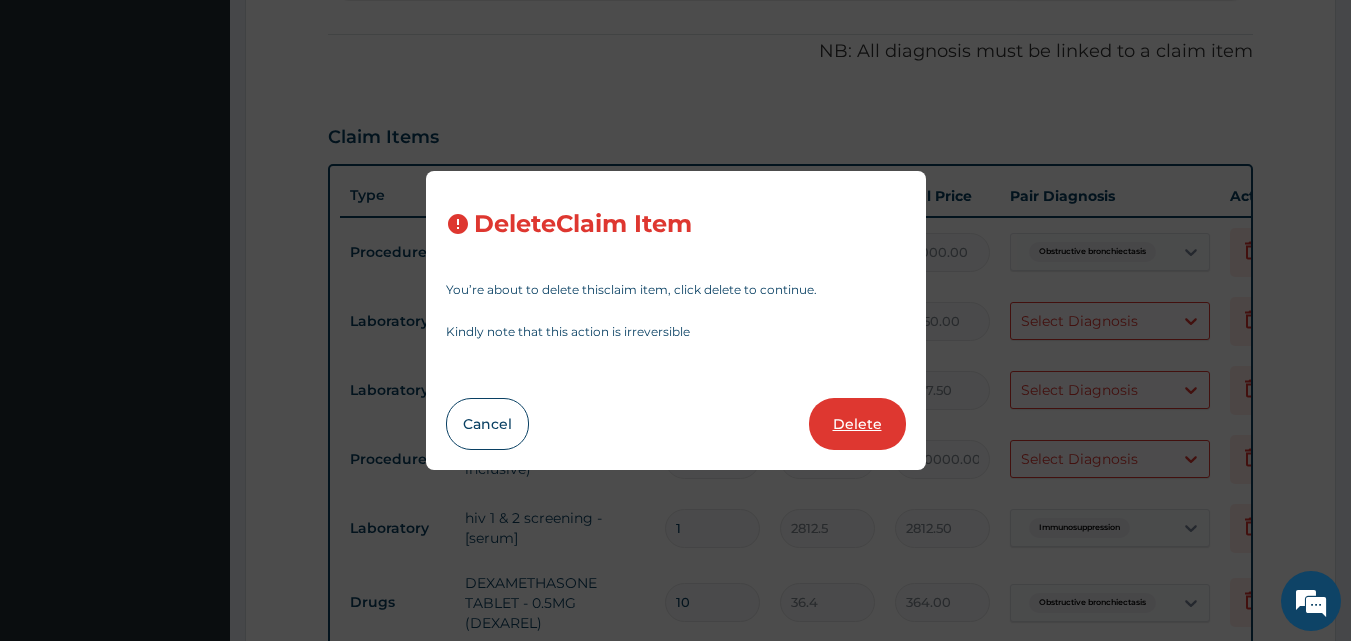 type on "1120" 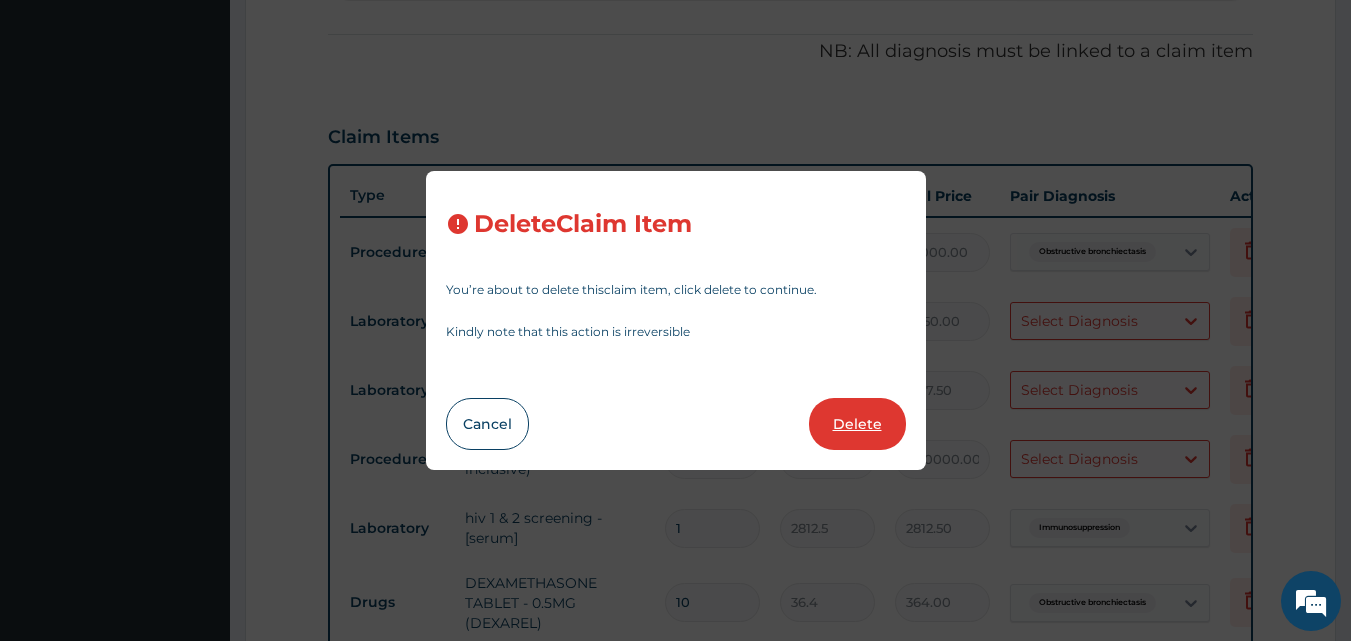 type on "840" 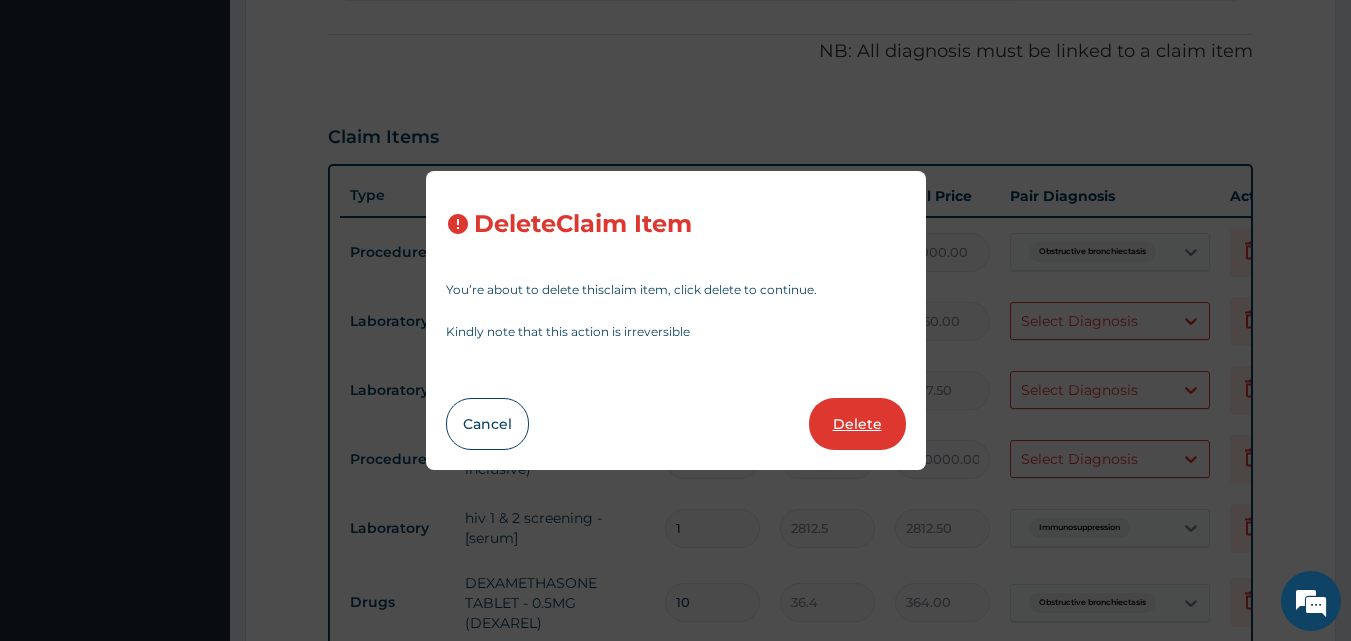 type on "840.00" 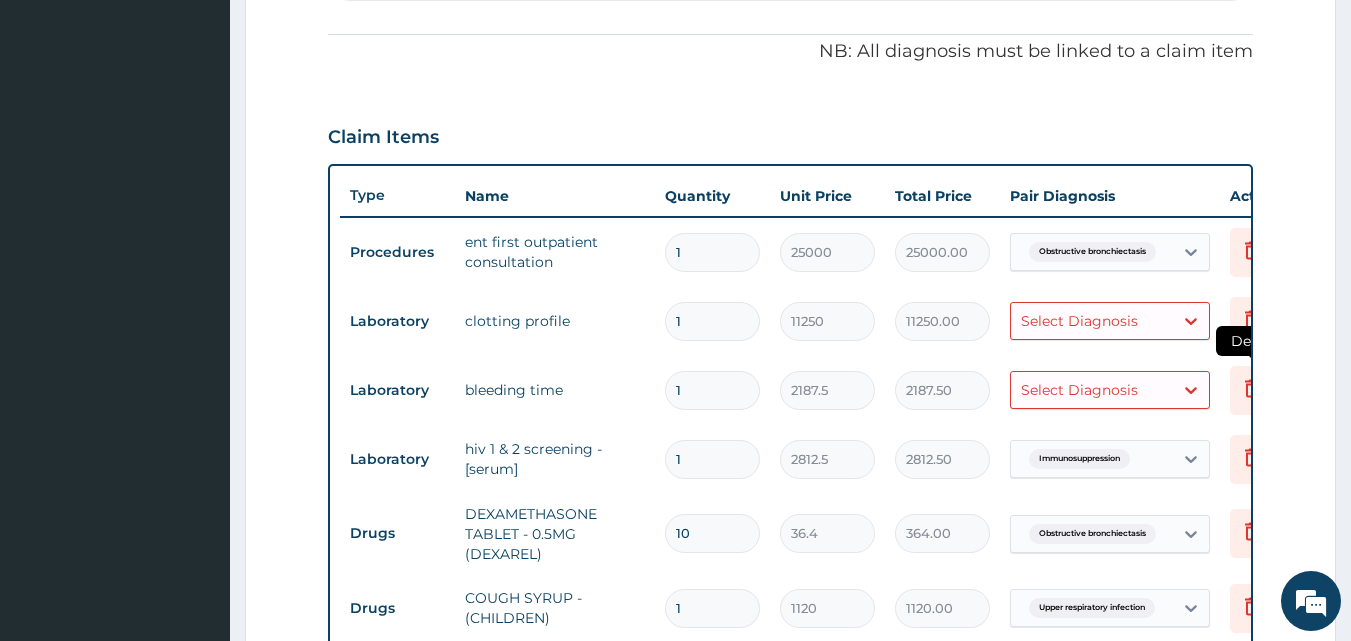 click 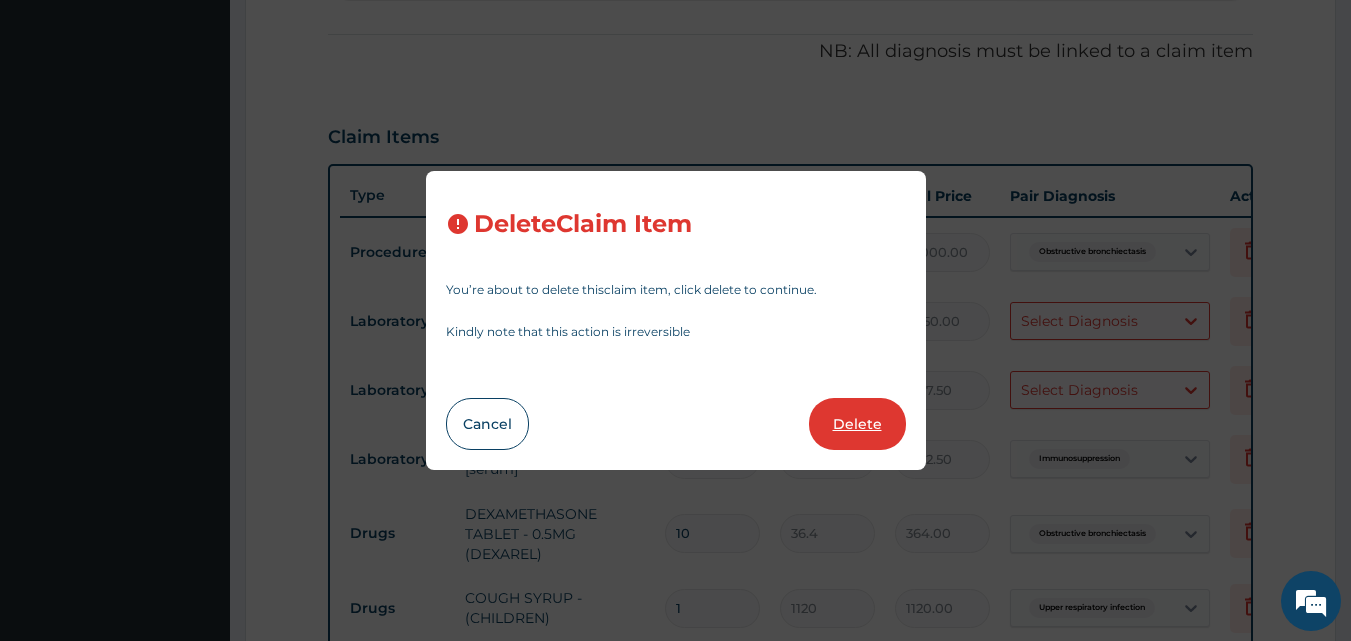 click on "Delete" at bounding box center [857, 424] 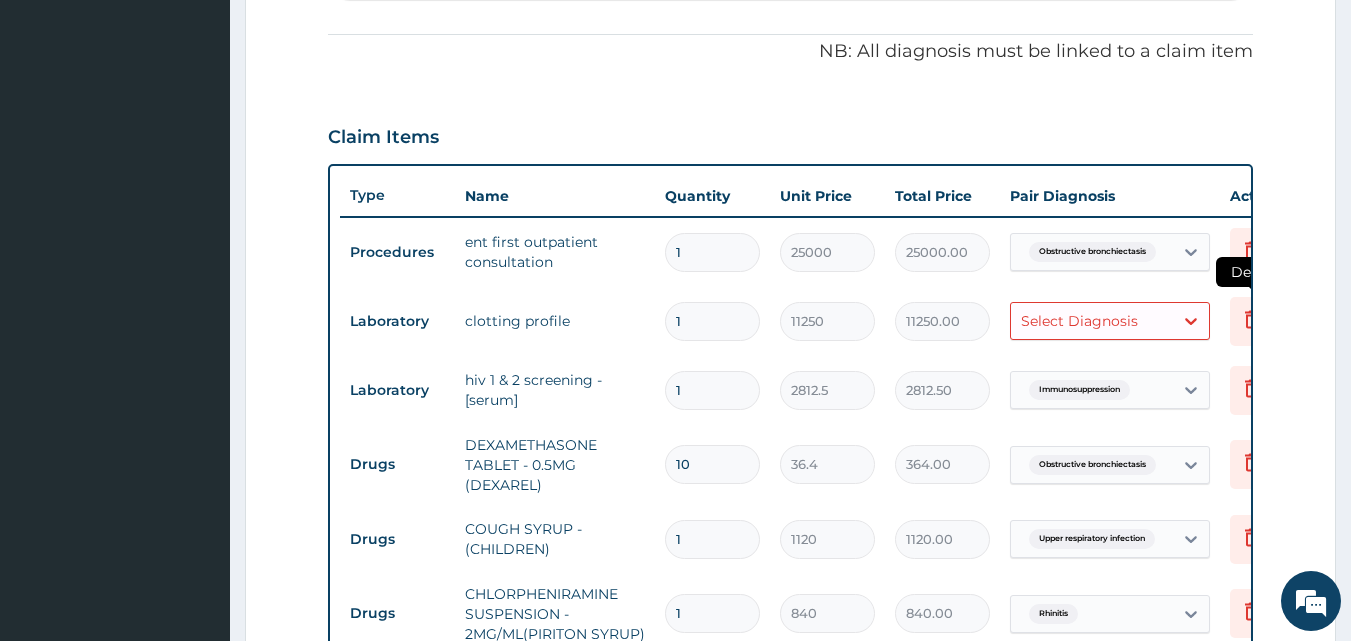 click at bounding box center [1252, 321] 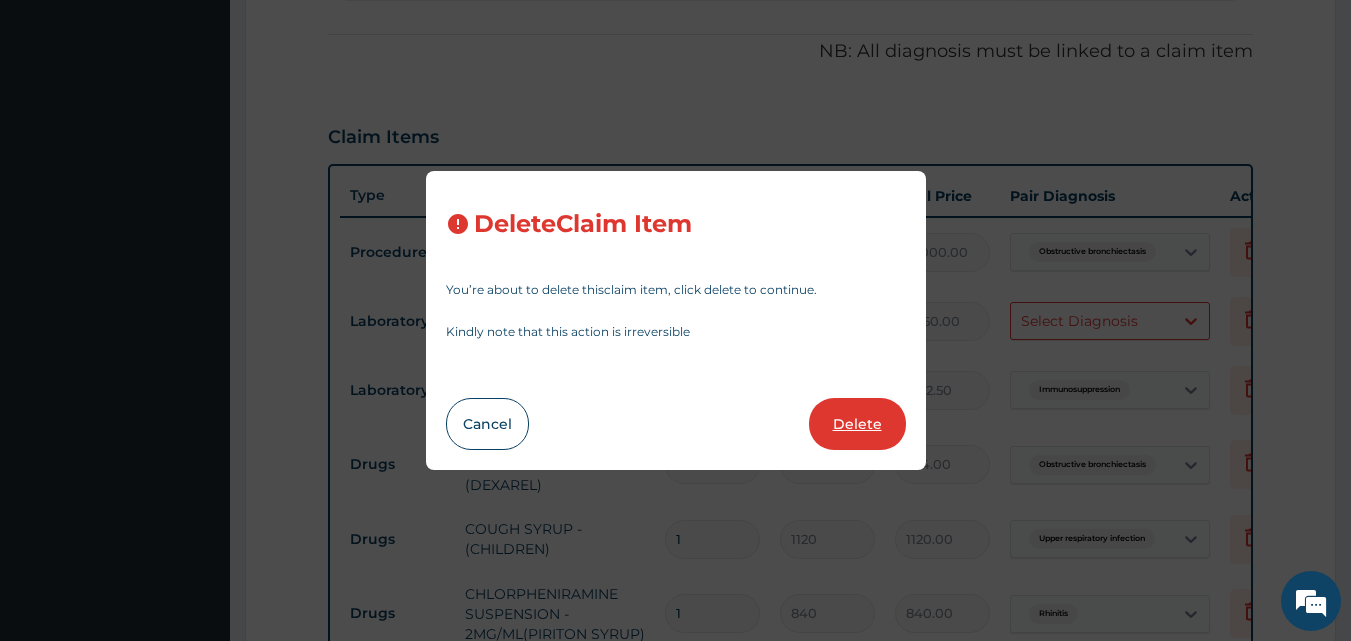 click on "Delete" at bounding box center [857, 424] 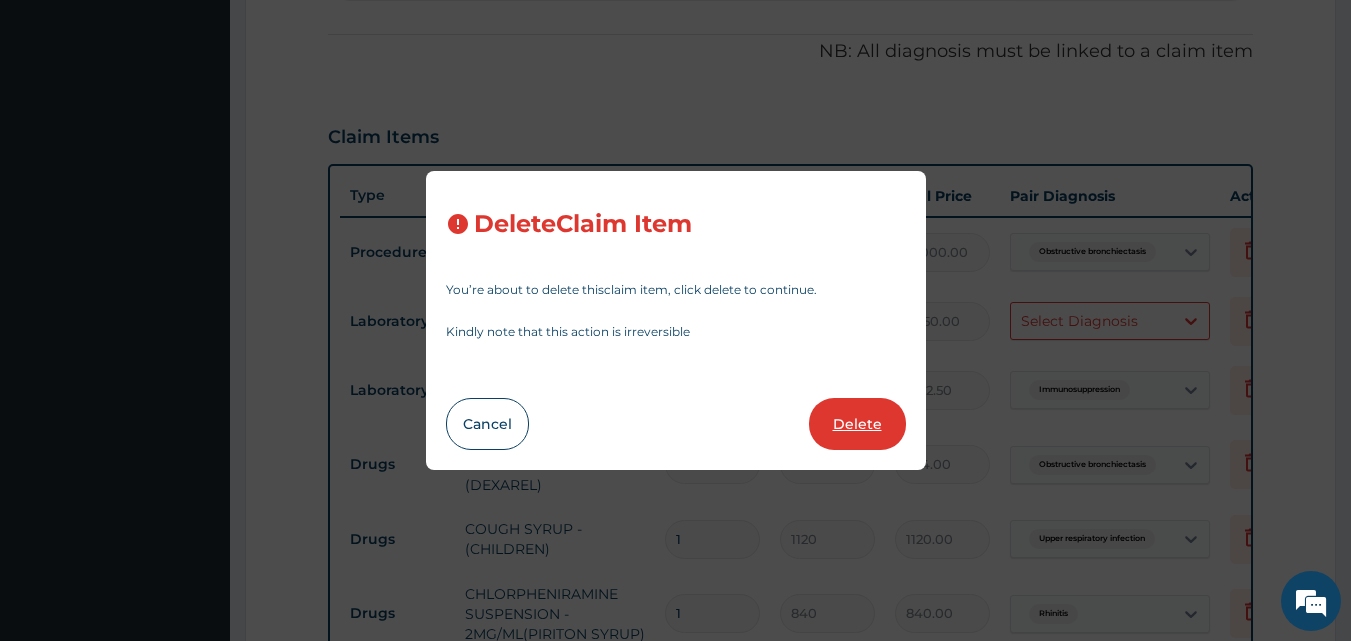 type on "2812.5" 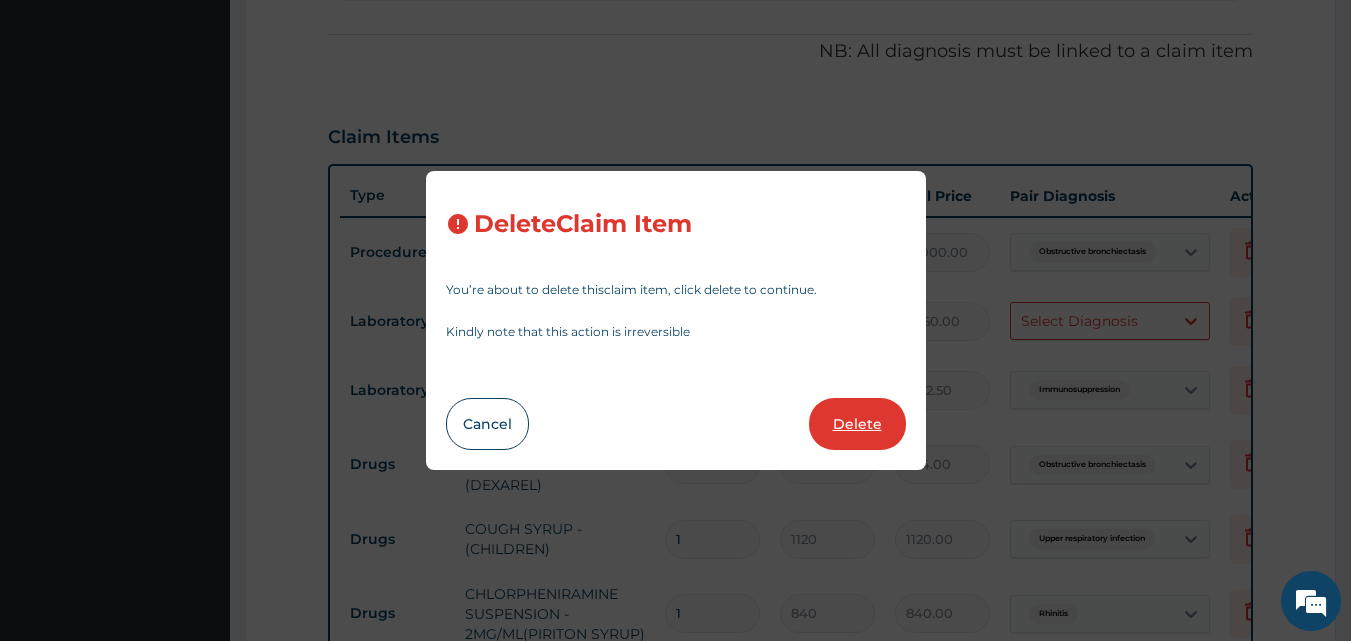 type on "2812.50" 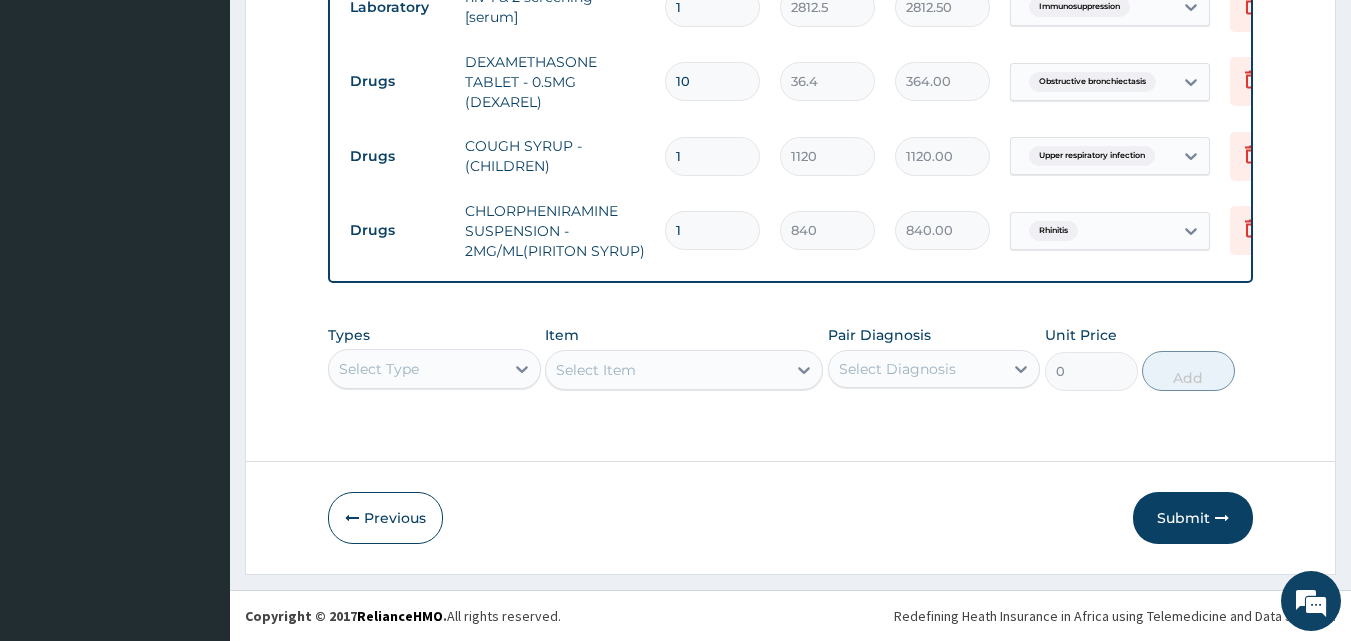 scroll, scrollTop: 909, scrollLeft: 0, axis: vertical 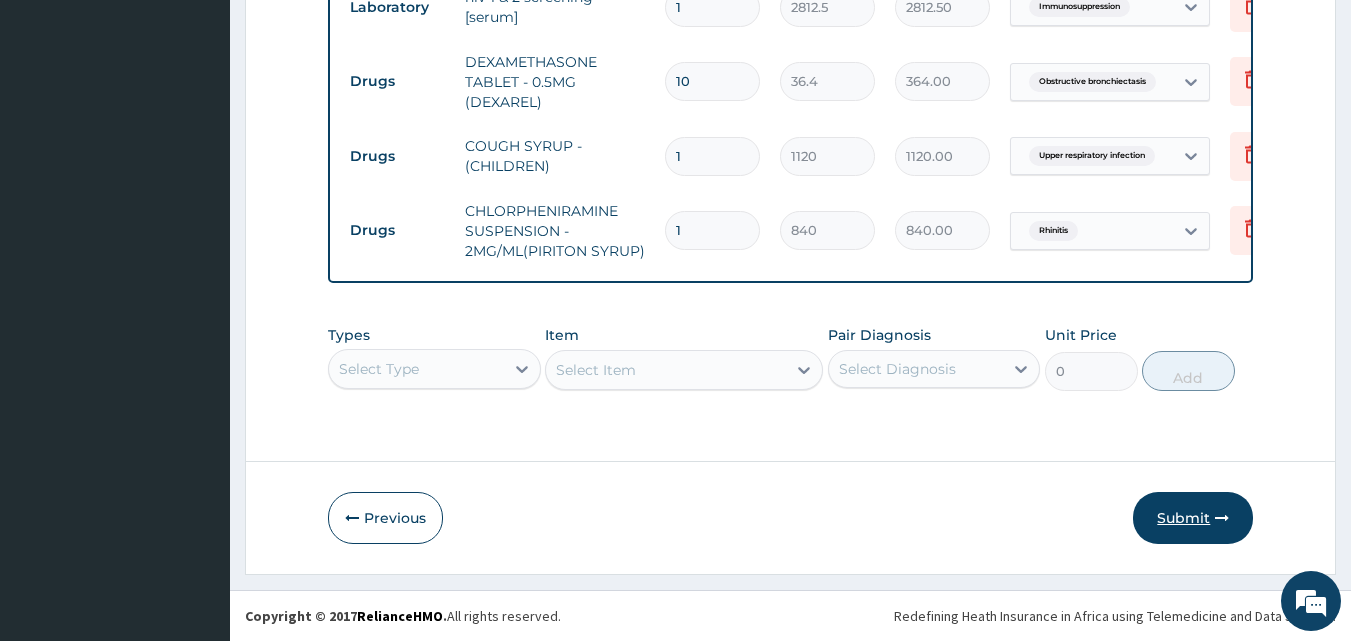 click on "Submit" at bounding box center [1193, 518] 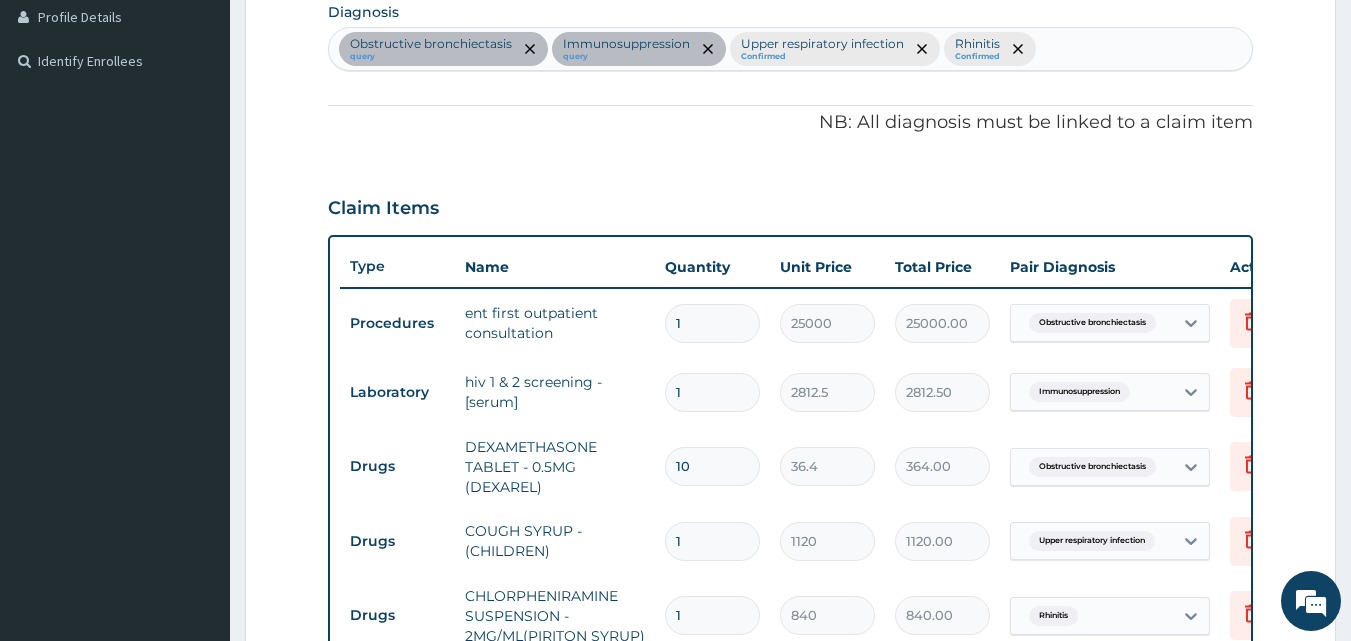 scroll, scrollTop: 309, scrollLeft: 0, axis: vertical 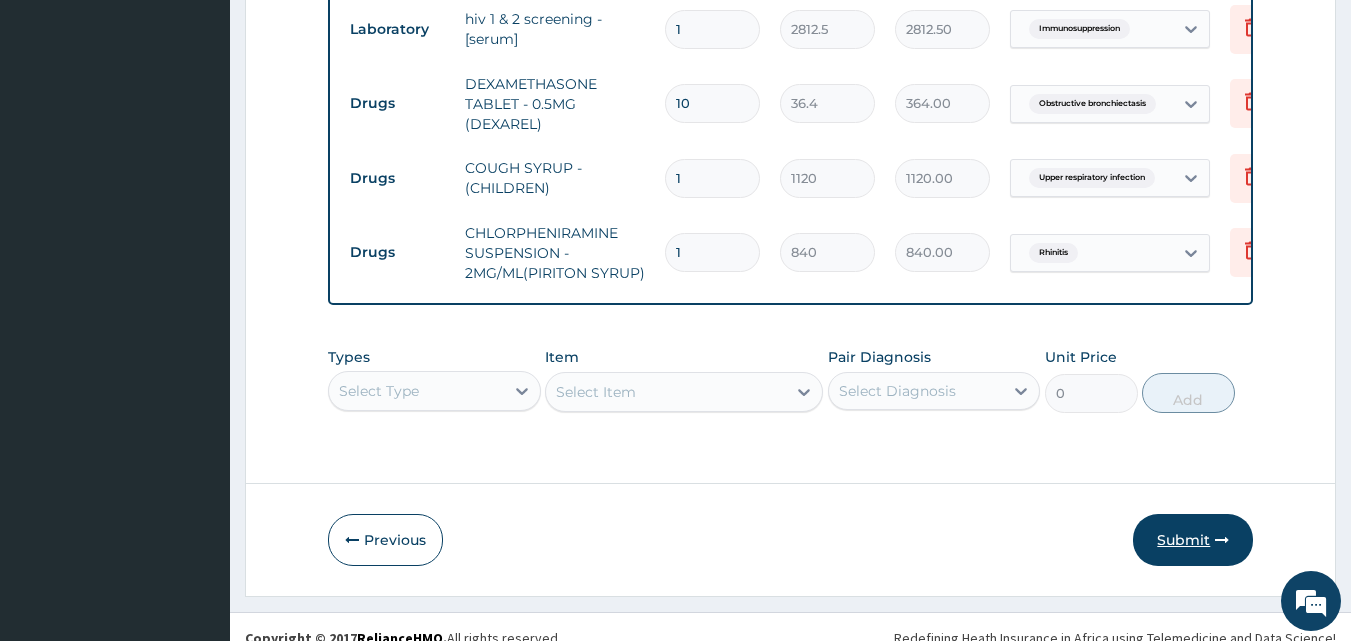 click on "Submit" at bounding box center [1193, 540] 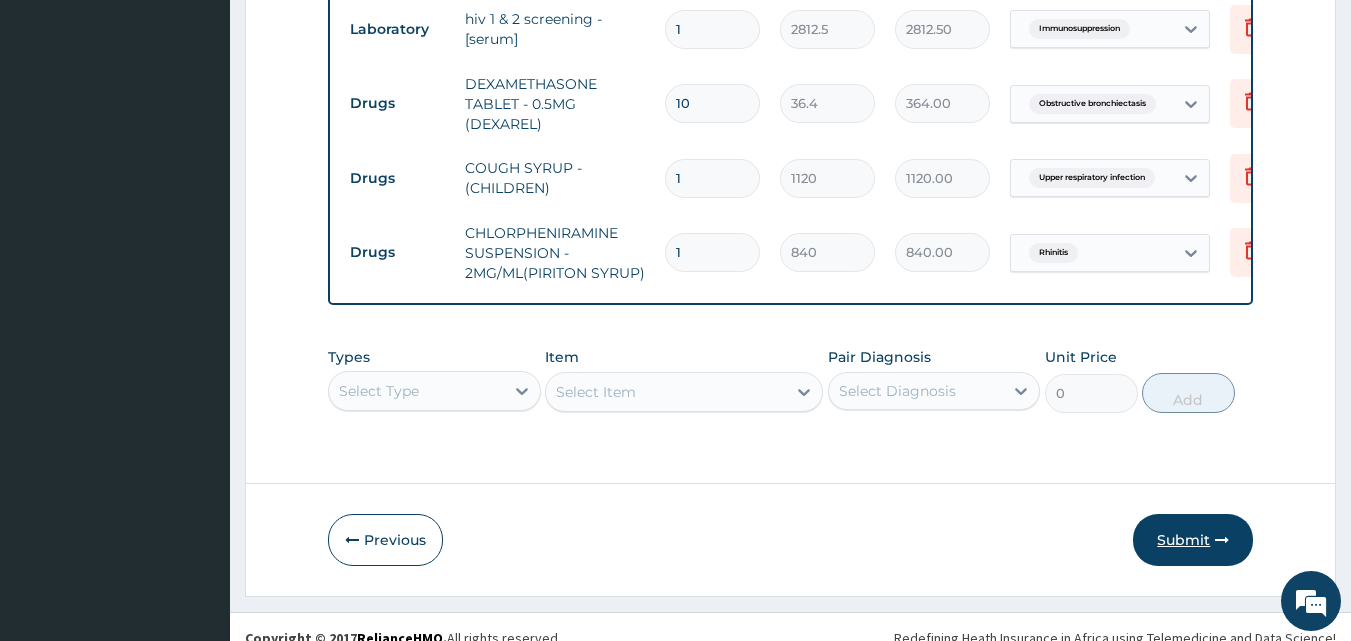 click on "Submit" at bounding box center [1193, 540] 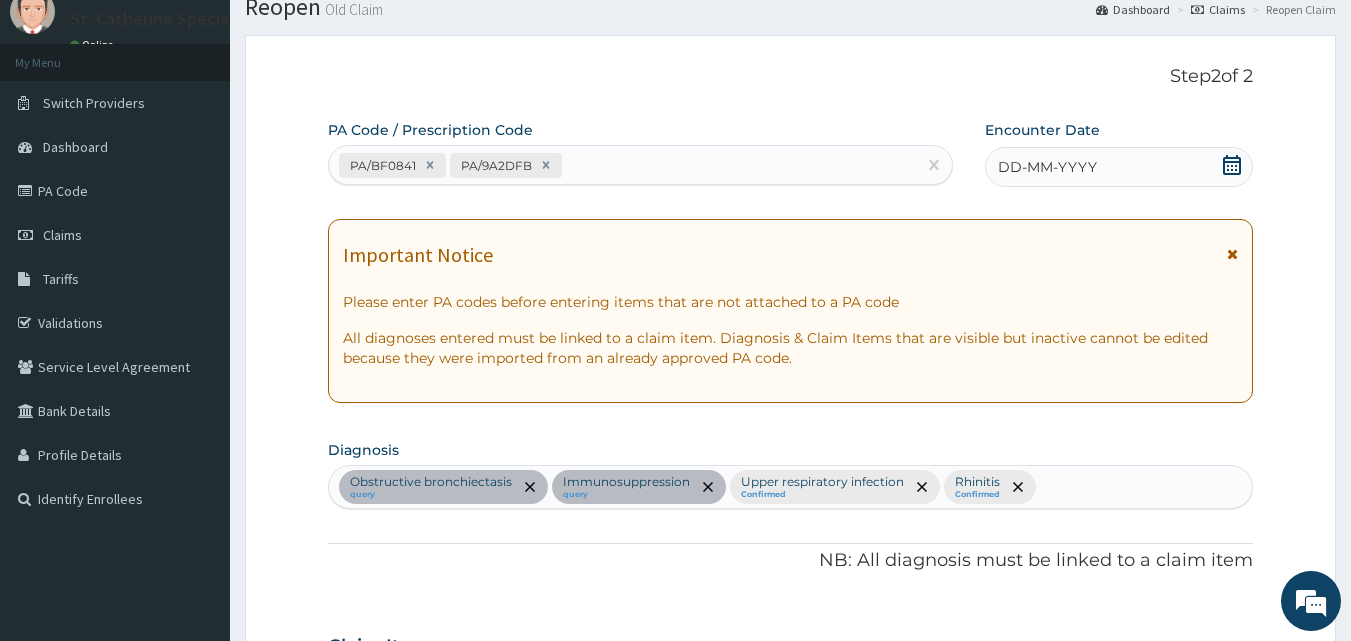 scroll, scrollTop: 0, scrollLeft: 0, axis: both 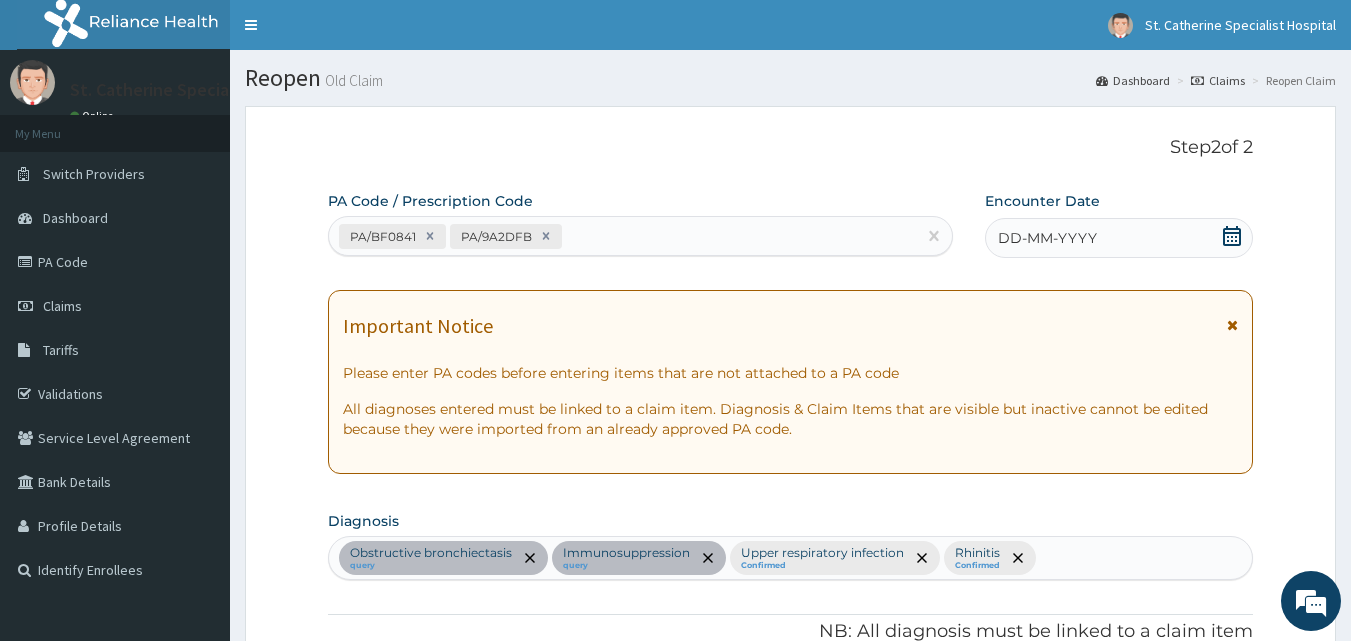 click 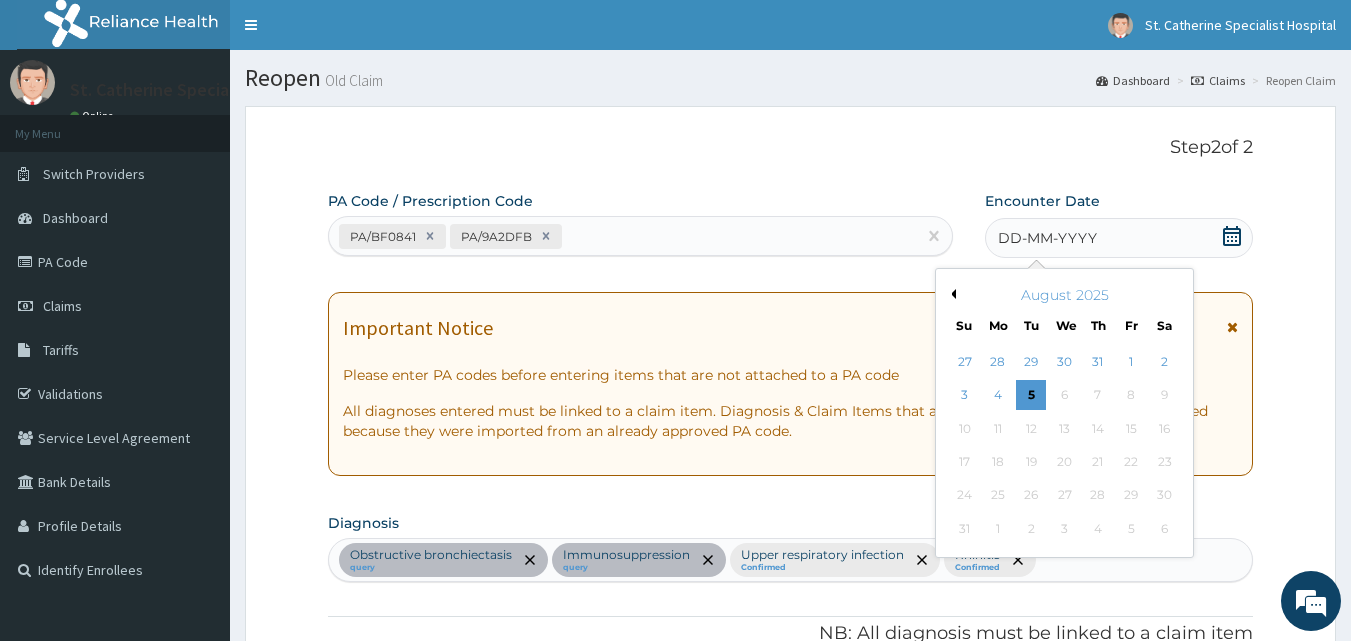 click on "August 2025" at bounding box center (1064, 295) 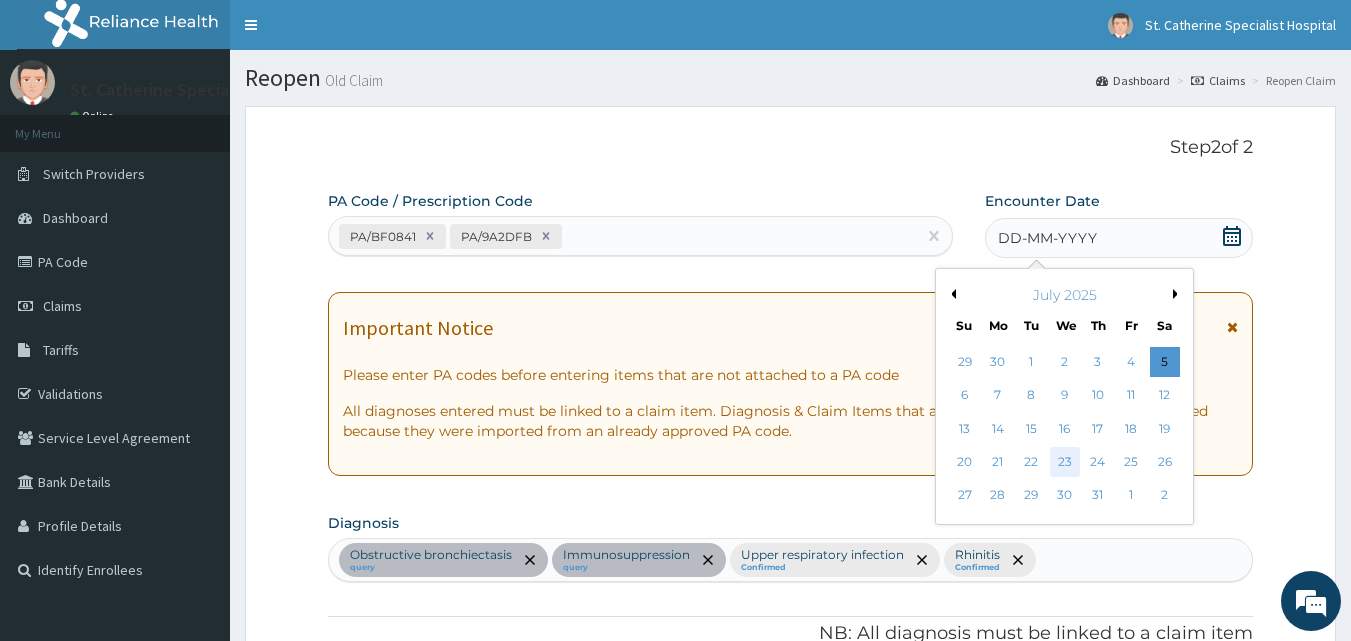 click on "23" at bounding box center (1065, 462) 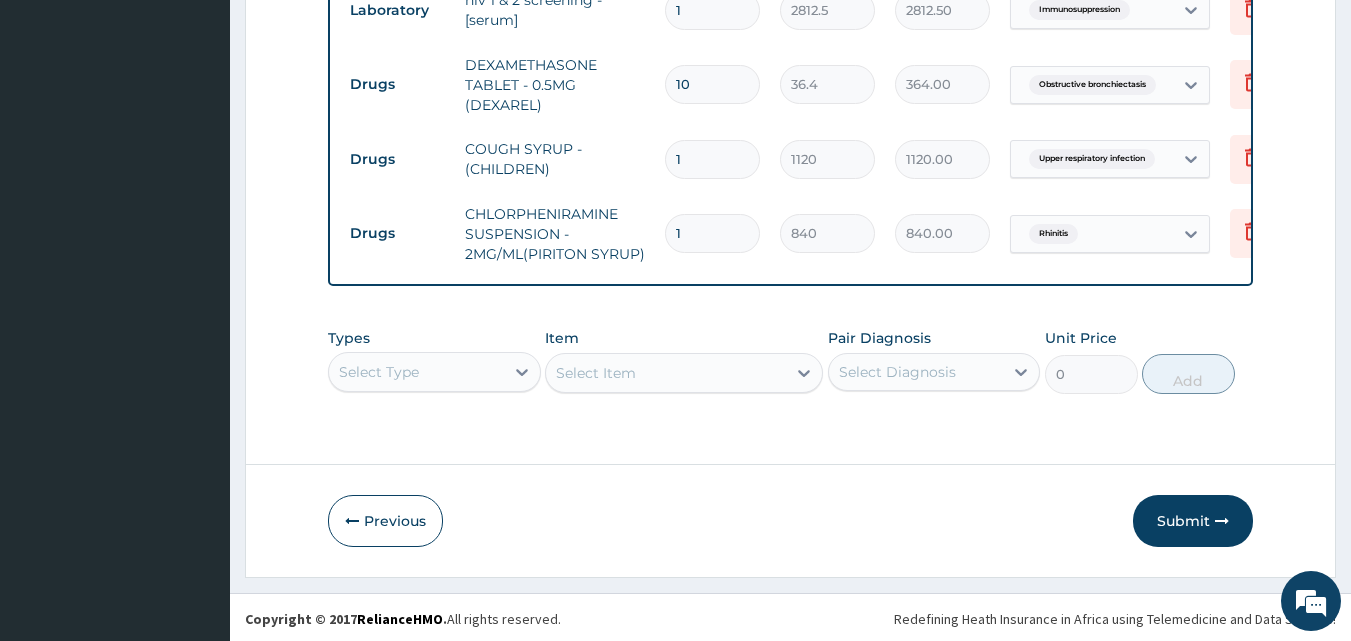 scroll, scrollTop: 909, scrollLeft: 0, axis: vertical 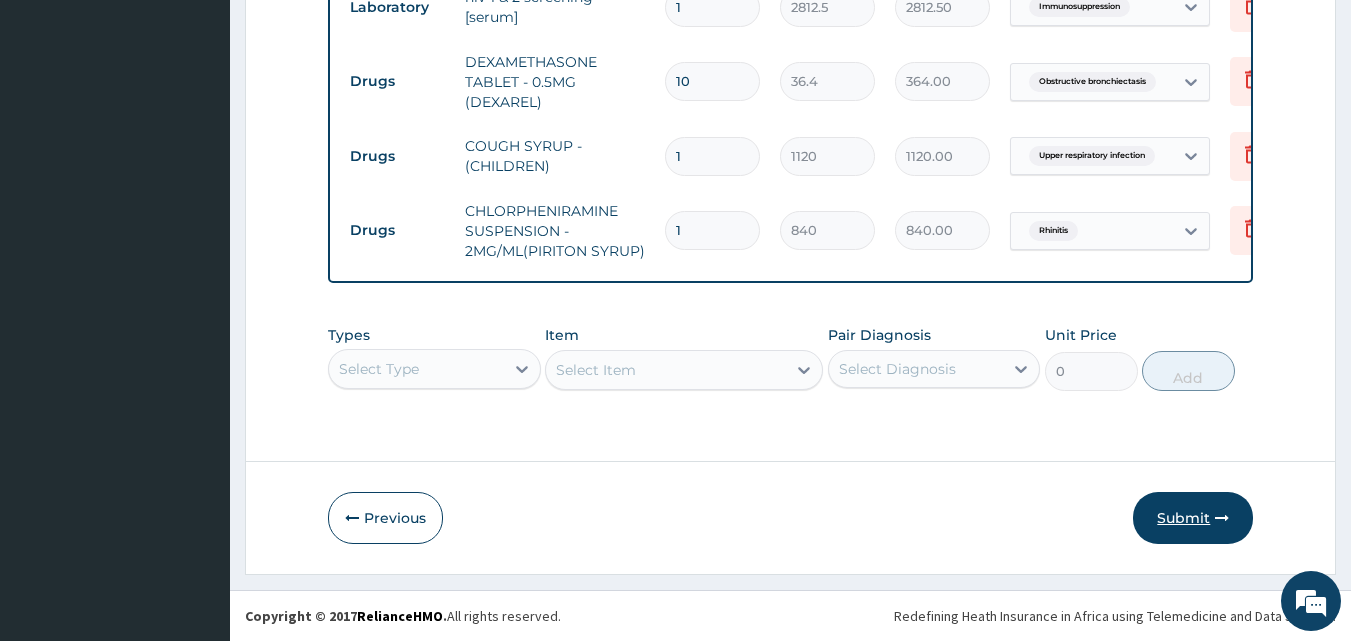 click on "Submit" at bounding box center [1193, 518] 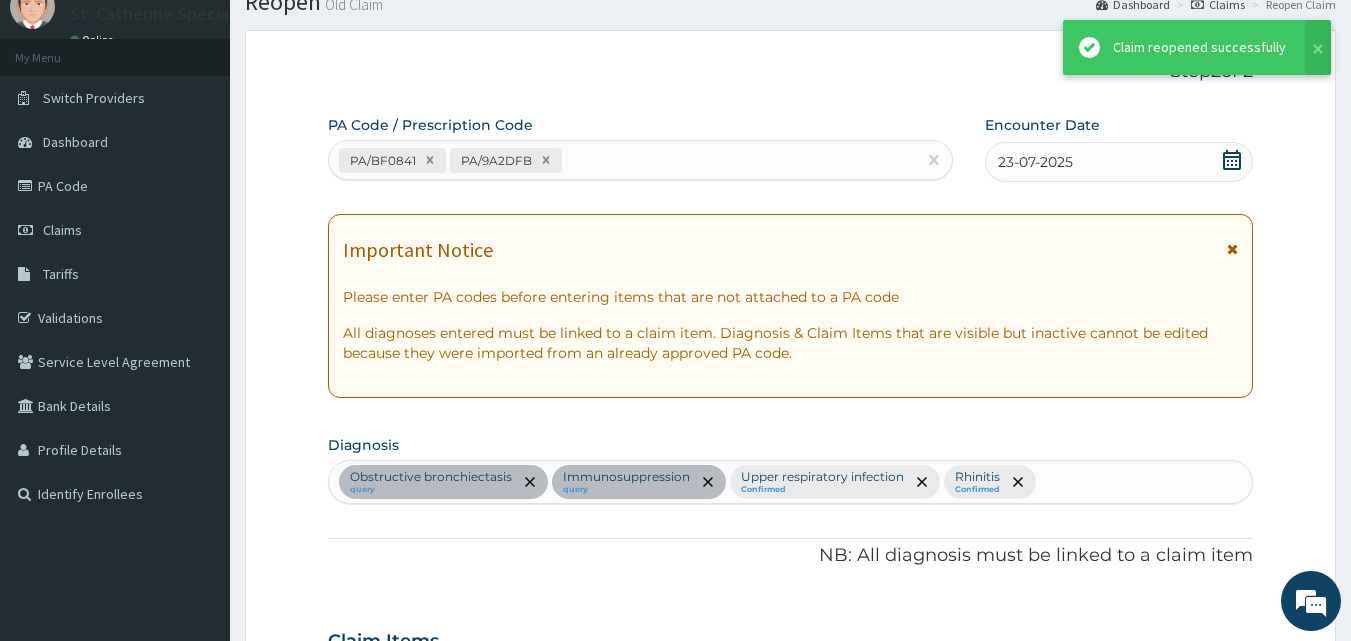 scroll, scrollTop: 909, scrollLeft: 0, axis: vertical 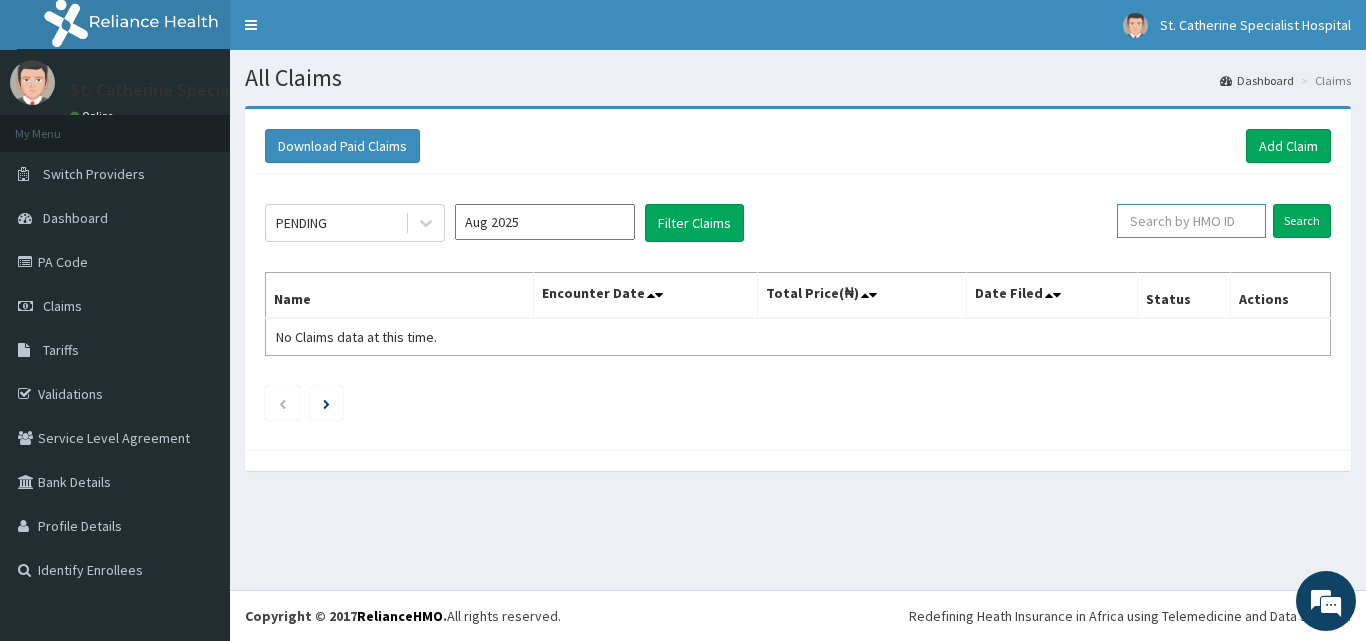 click at bounding box center (1191, 221) 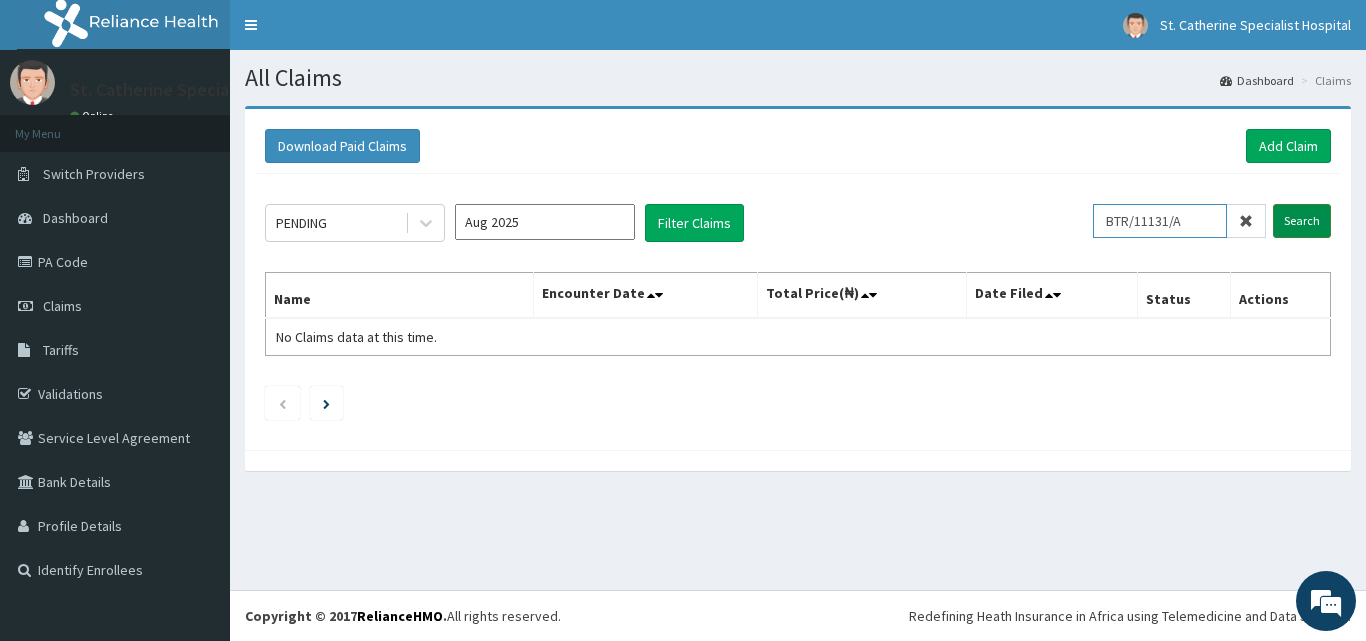type on "BTR/11131/A" 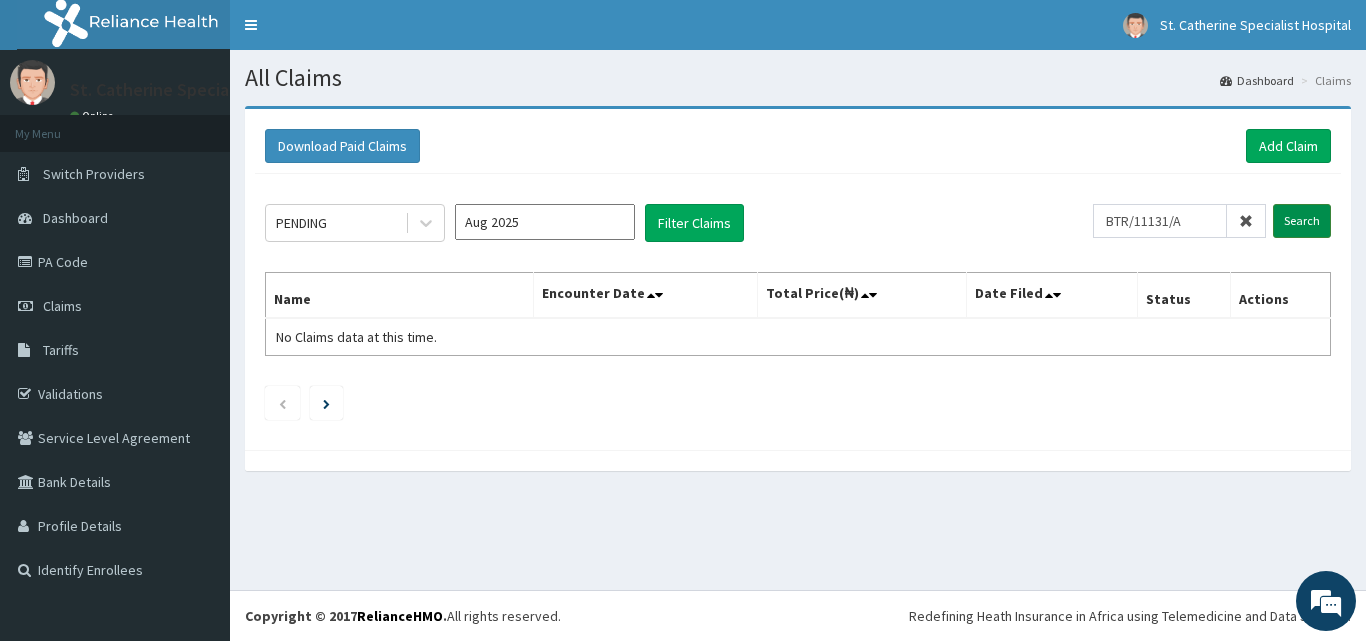 click on "Search" at bounding box center [1302, 221] 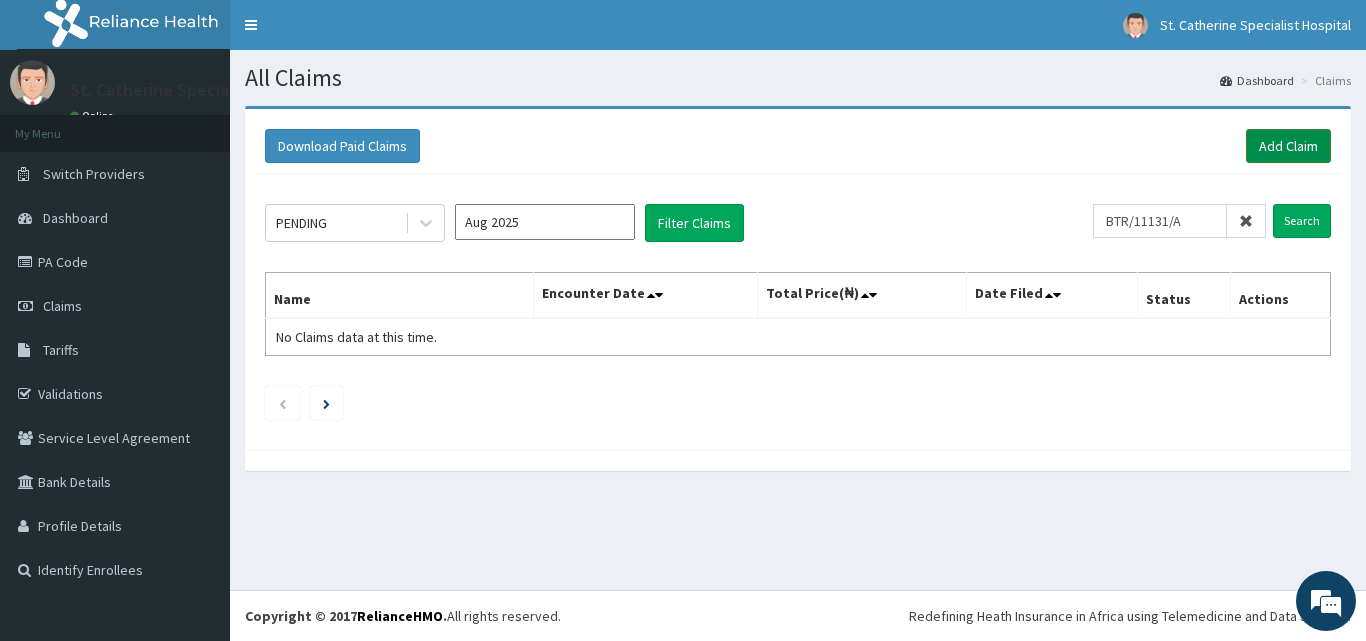 click on "Add Claim" at bounding box center [1288, 146] 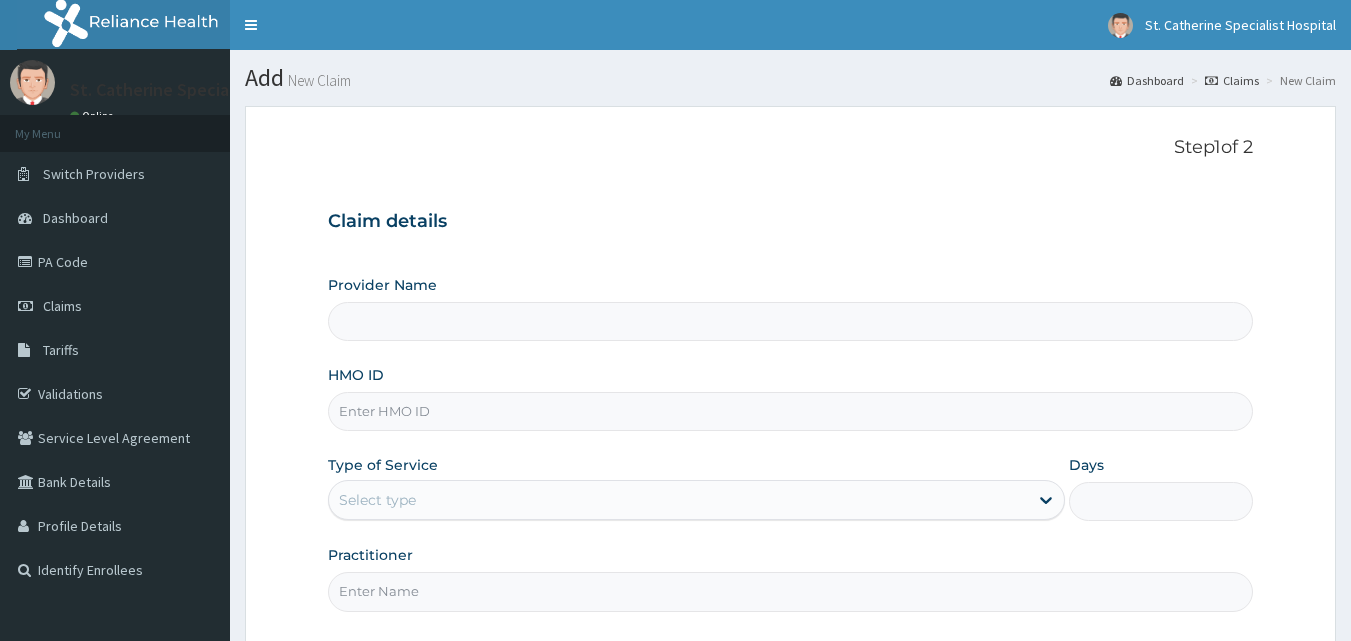 scroll, scrollTop: 0, scrollLeft: 0, axis: both 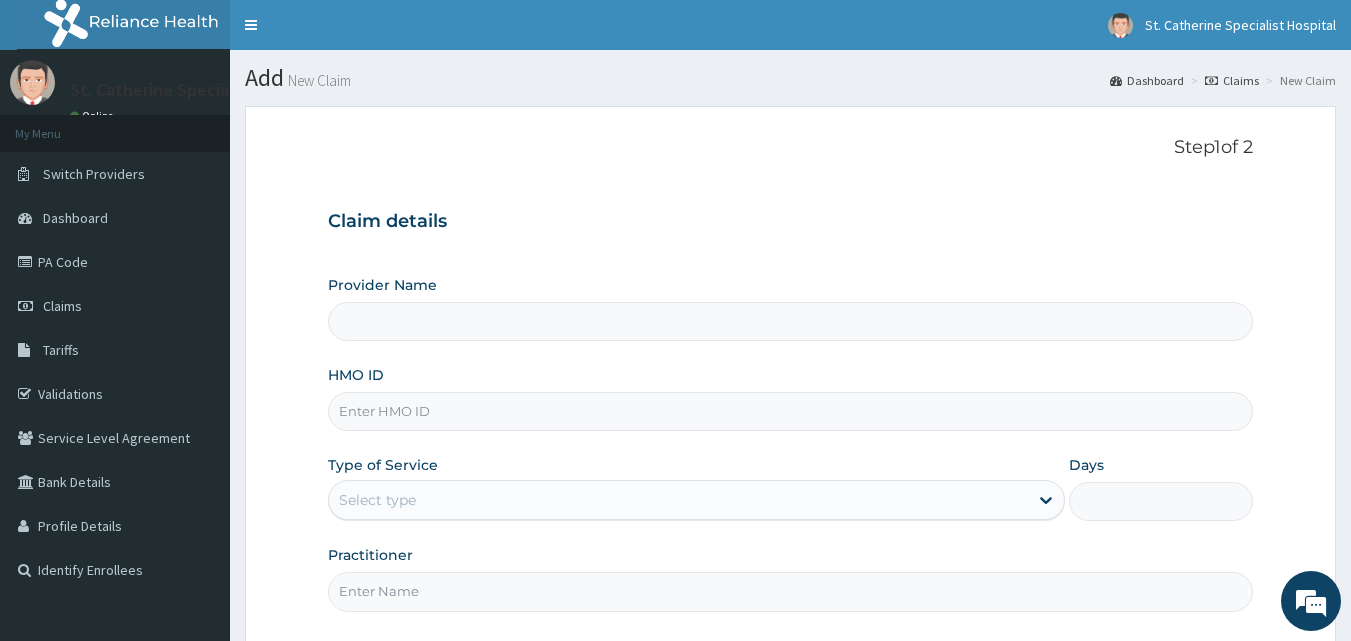 type on "ST. Catherine's Specialist Hospital -Rivers" 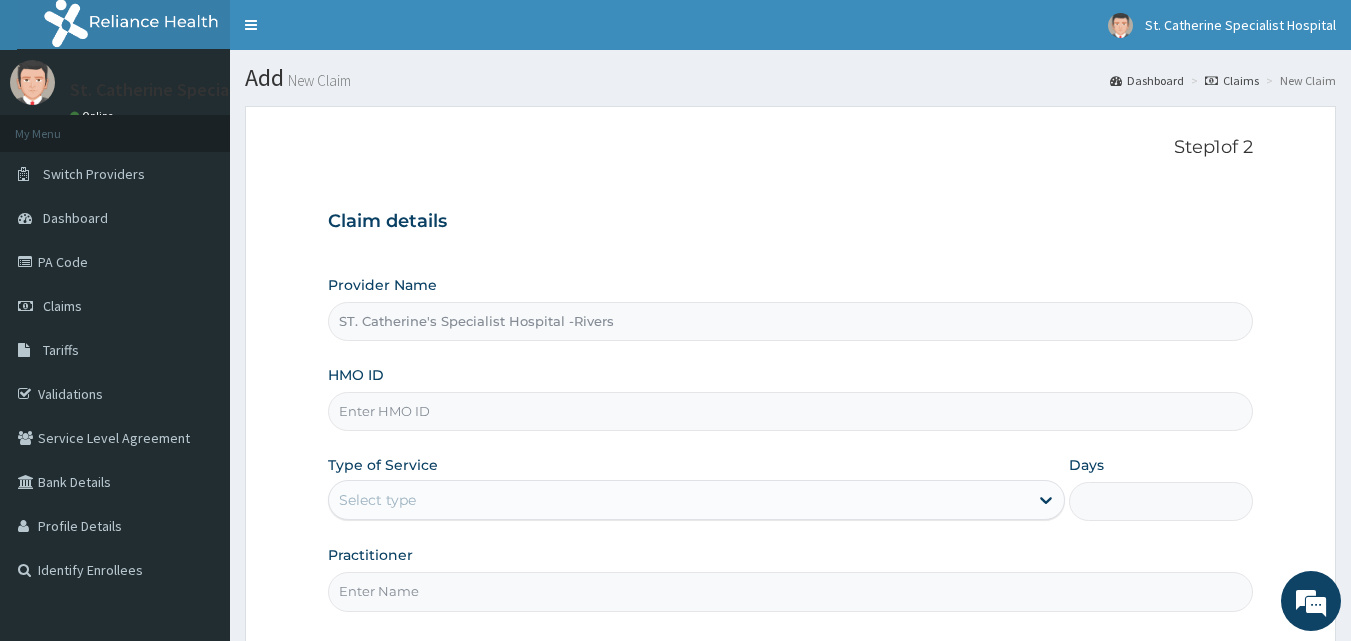 paste on "BTR/11131/A" 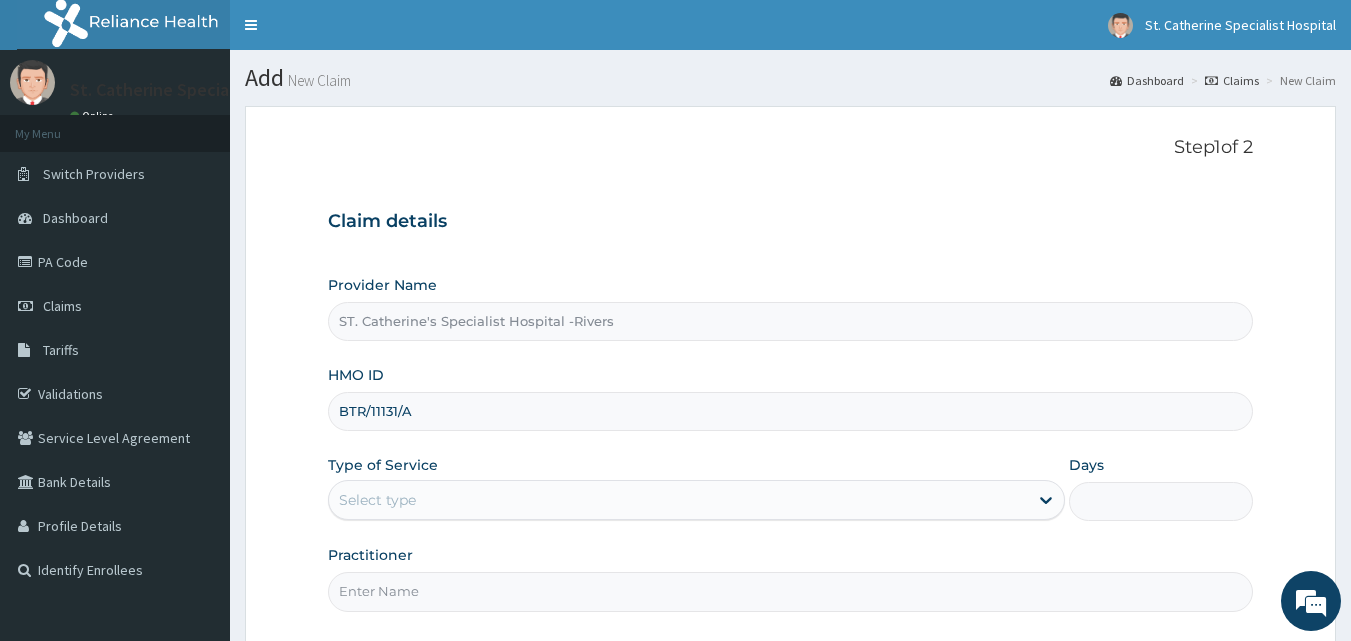 type on "BTR/11131/A" 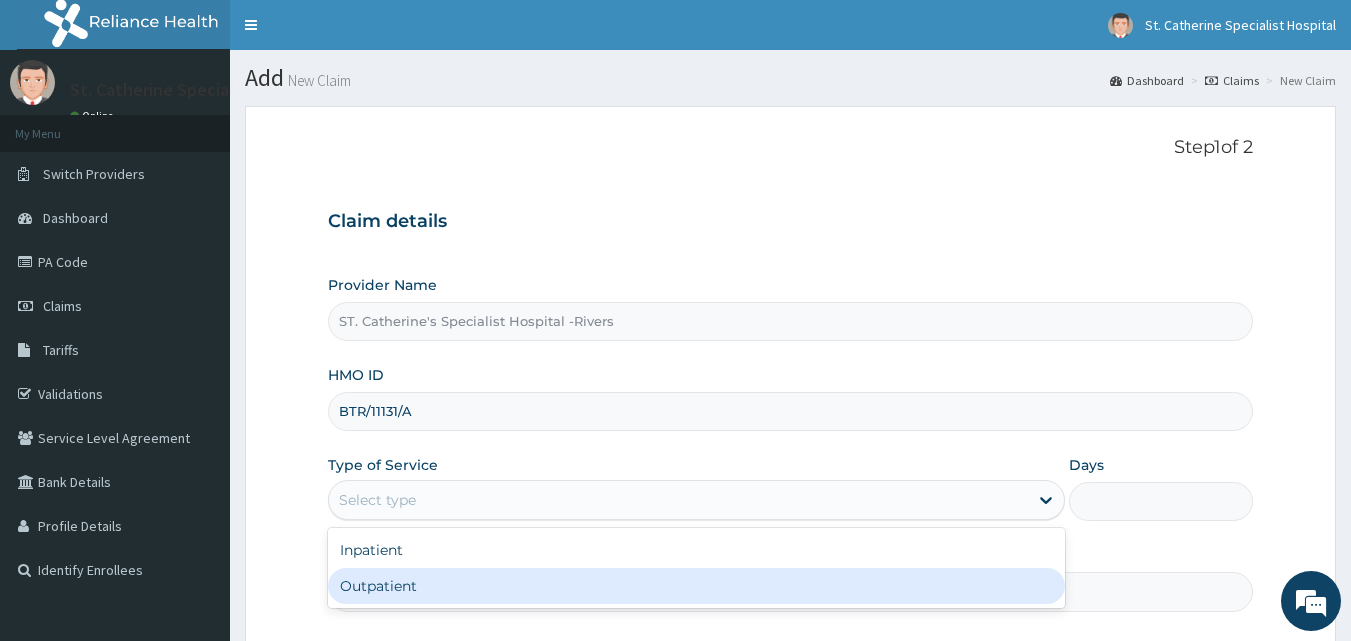 click on "Outpatient" at bounding box center (696, 586) 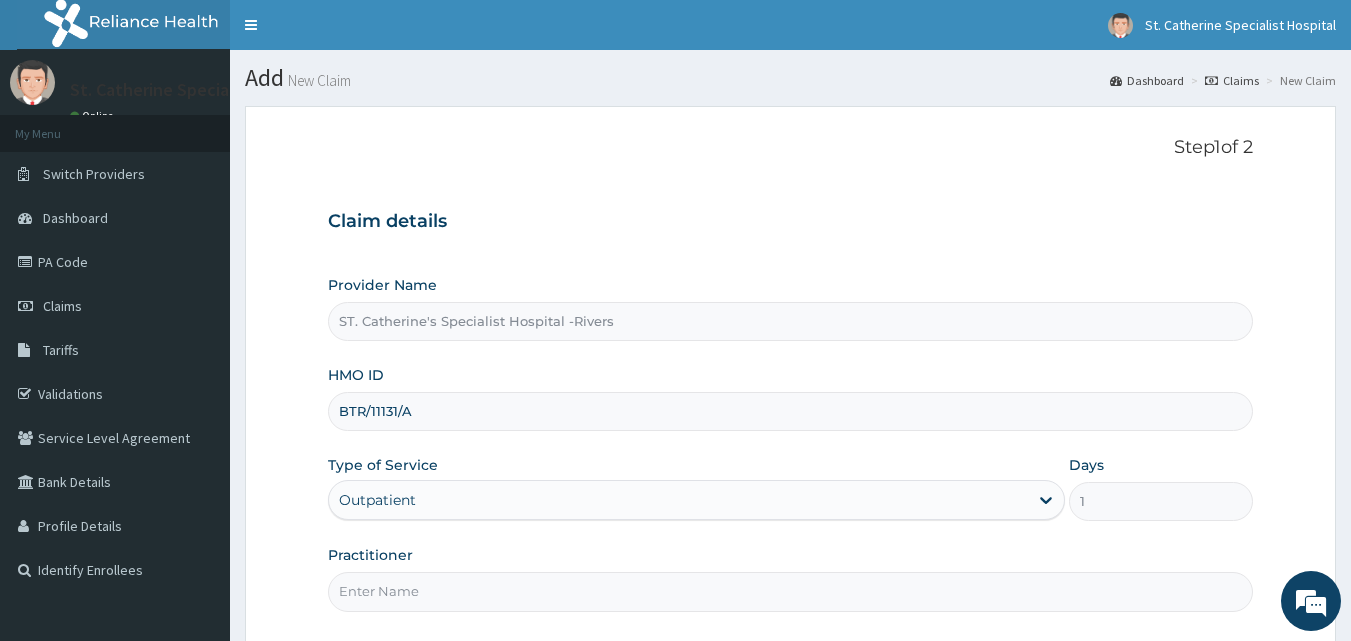 click on "Practitioner" at bounding box center [791, 591] 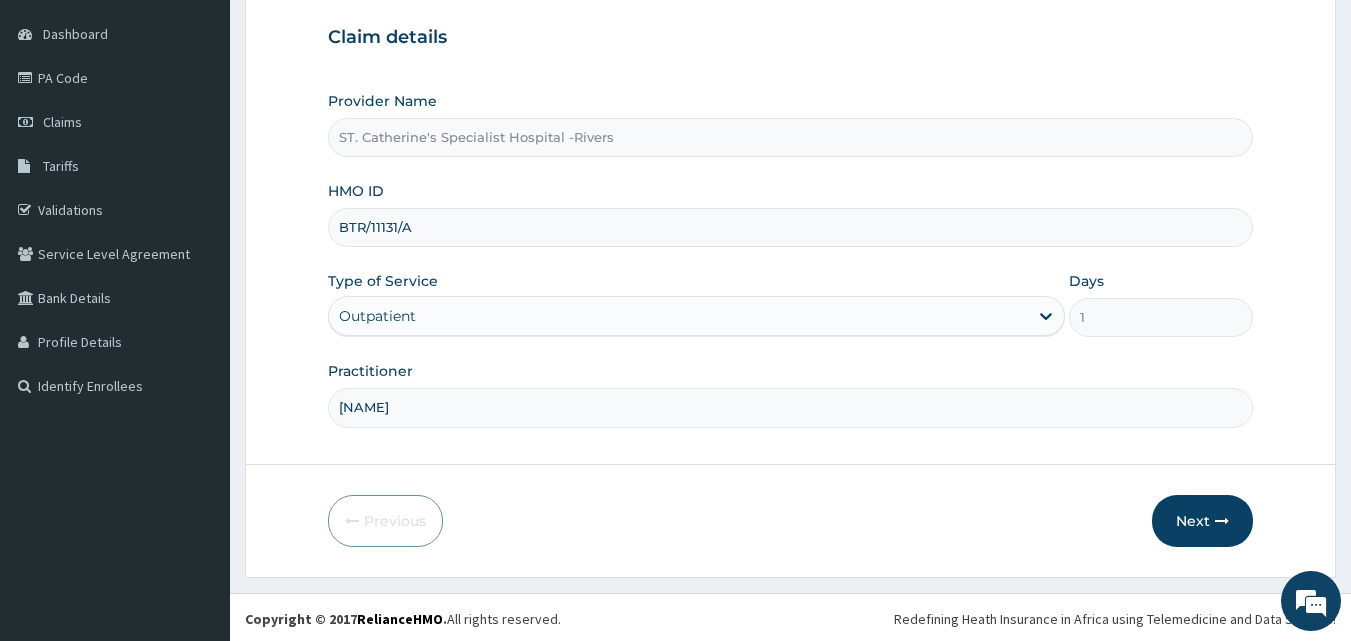 scroll, scrollTop: 187, scrollLeft: 0, axis: vertical 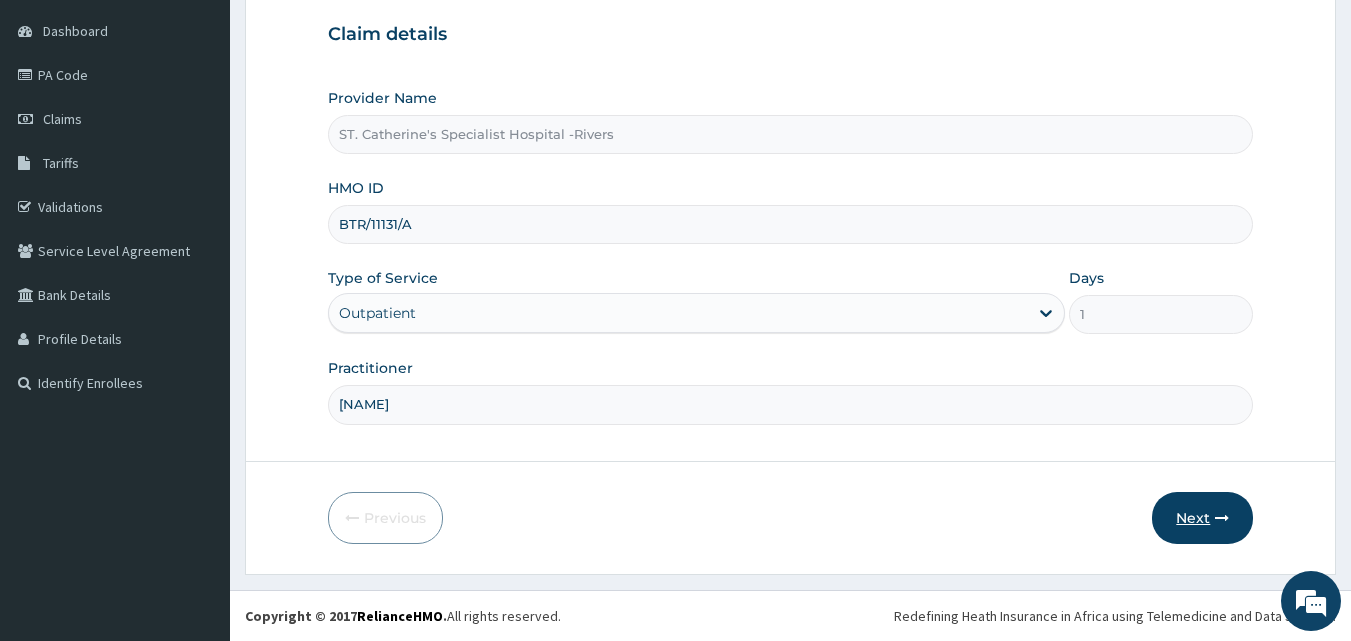click on "Next" at bounding box center [1202, 518] 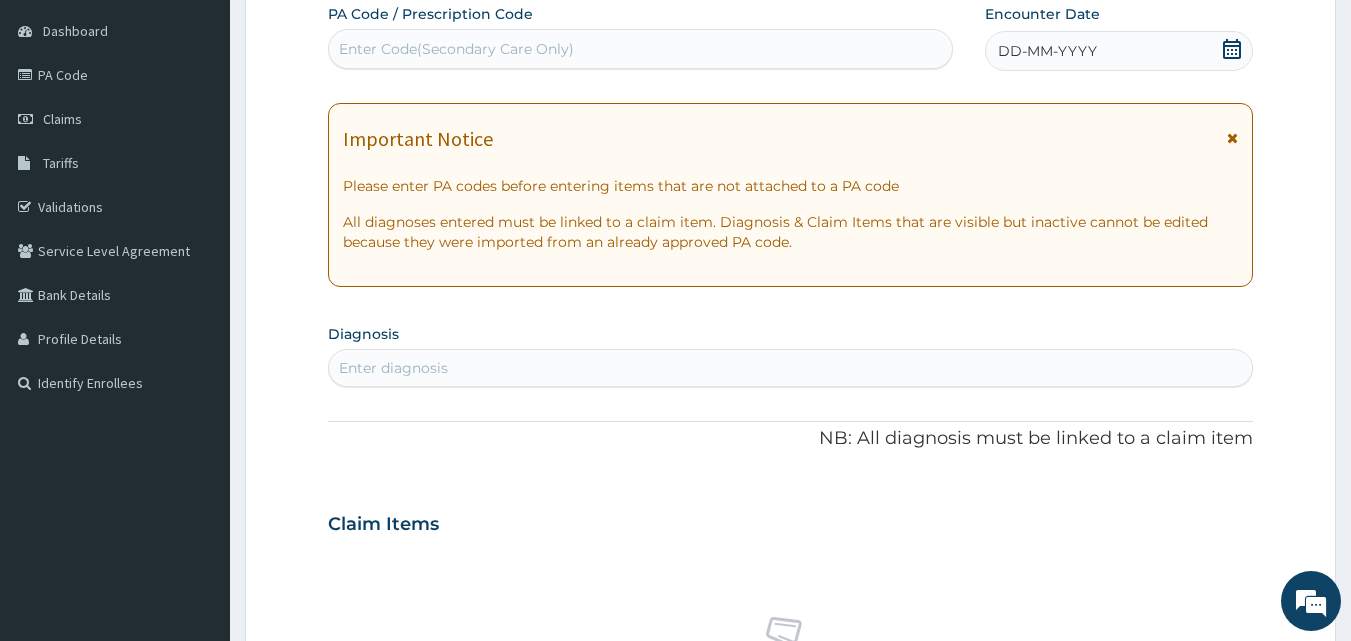 scroll, scrollTop: 0, scrollLeft: 0, axis: both 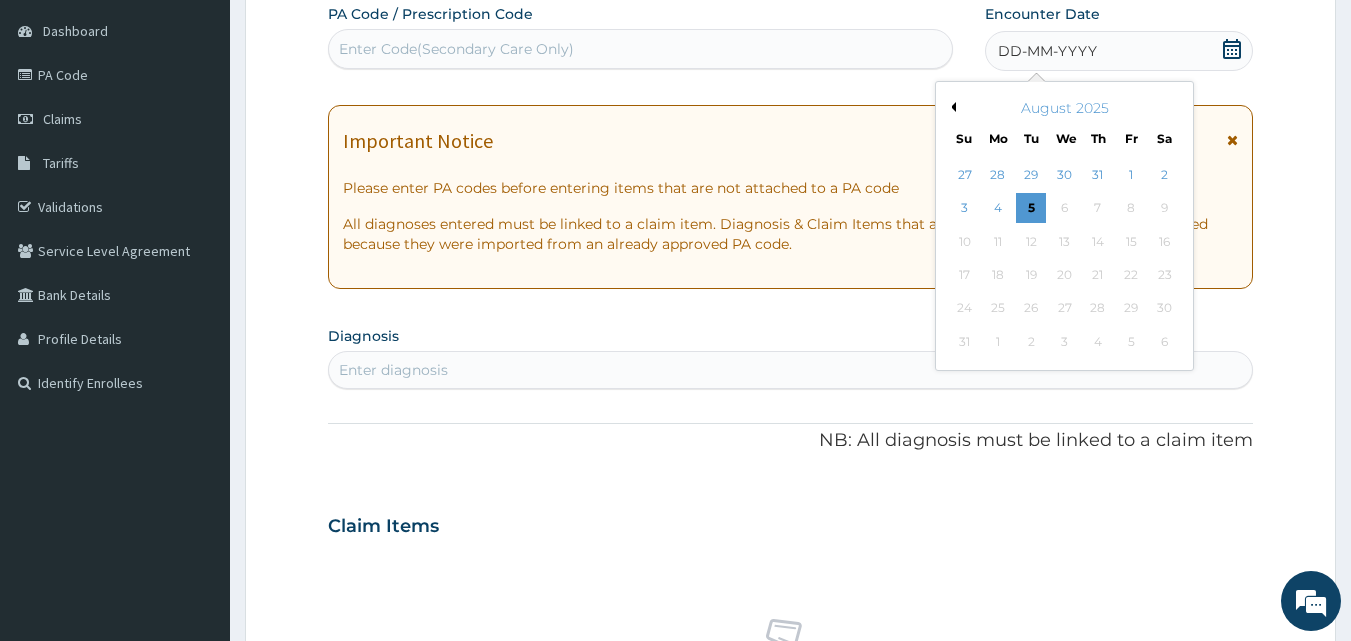 click on "Previous Month" at bounding box center (951, 107) 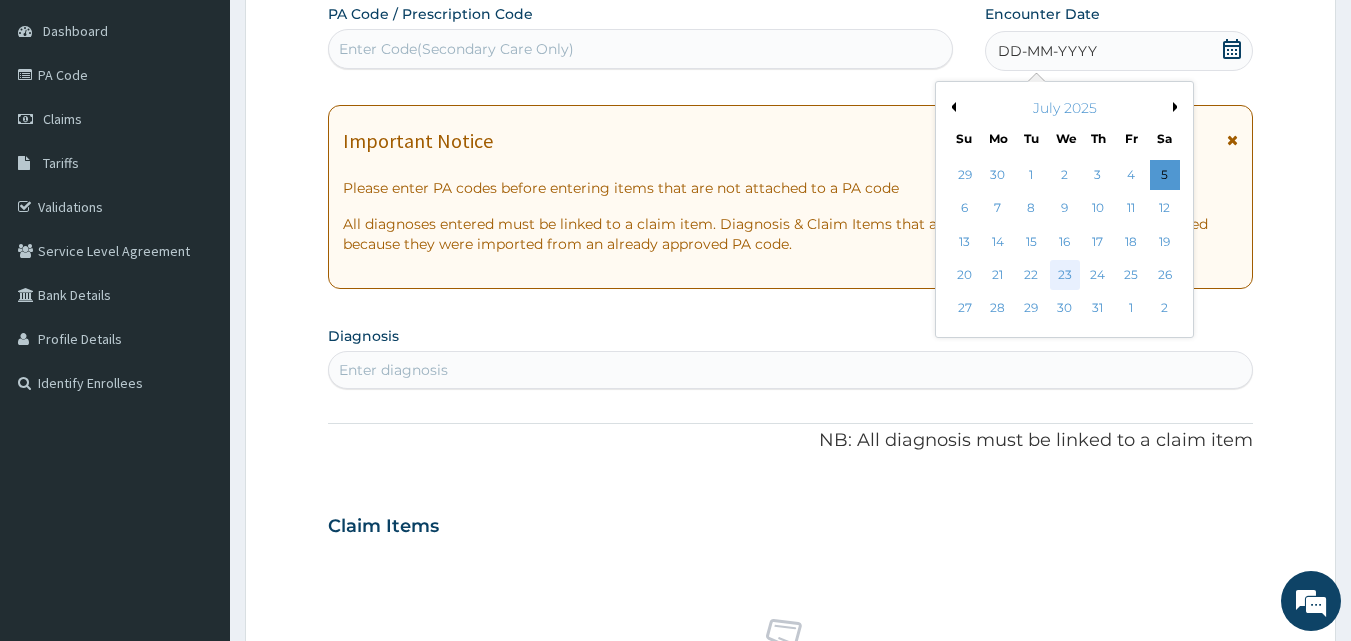 click on "23" at bounding box center (1065, 275) 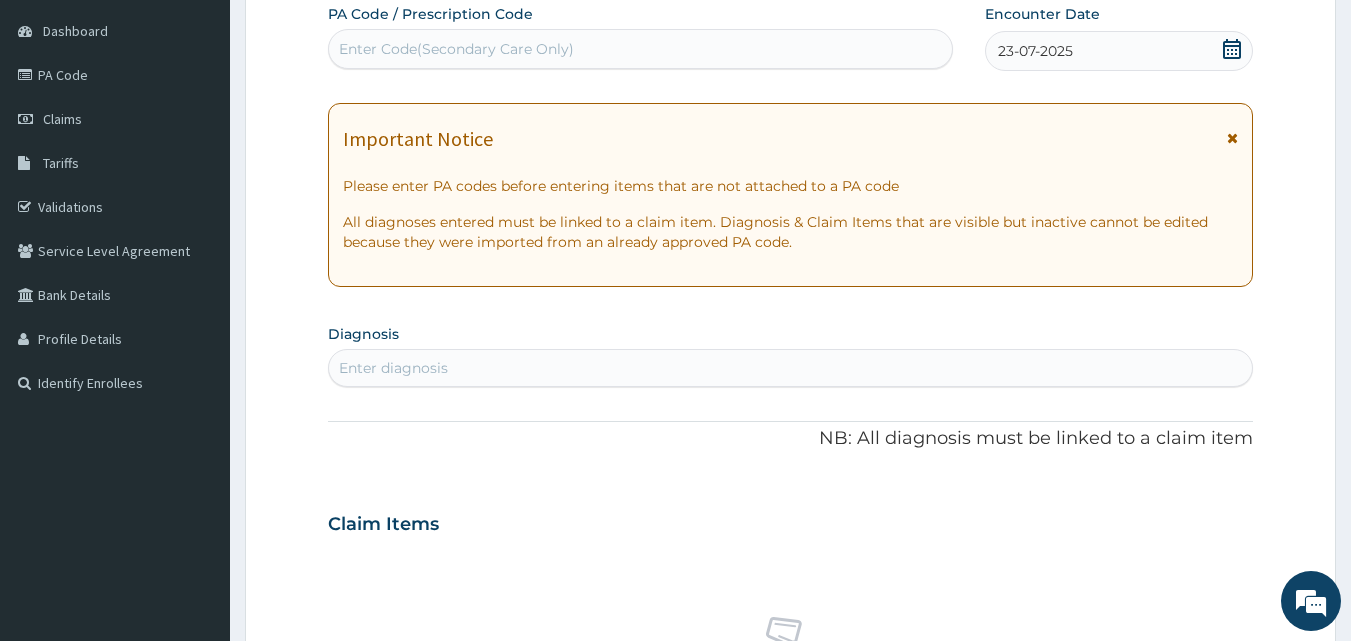 click on "Enter diagnosis" at bounding box center [791, 368] 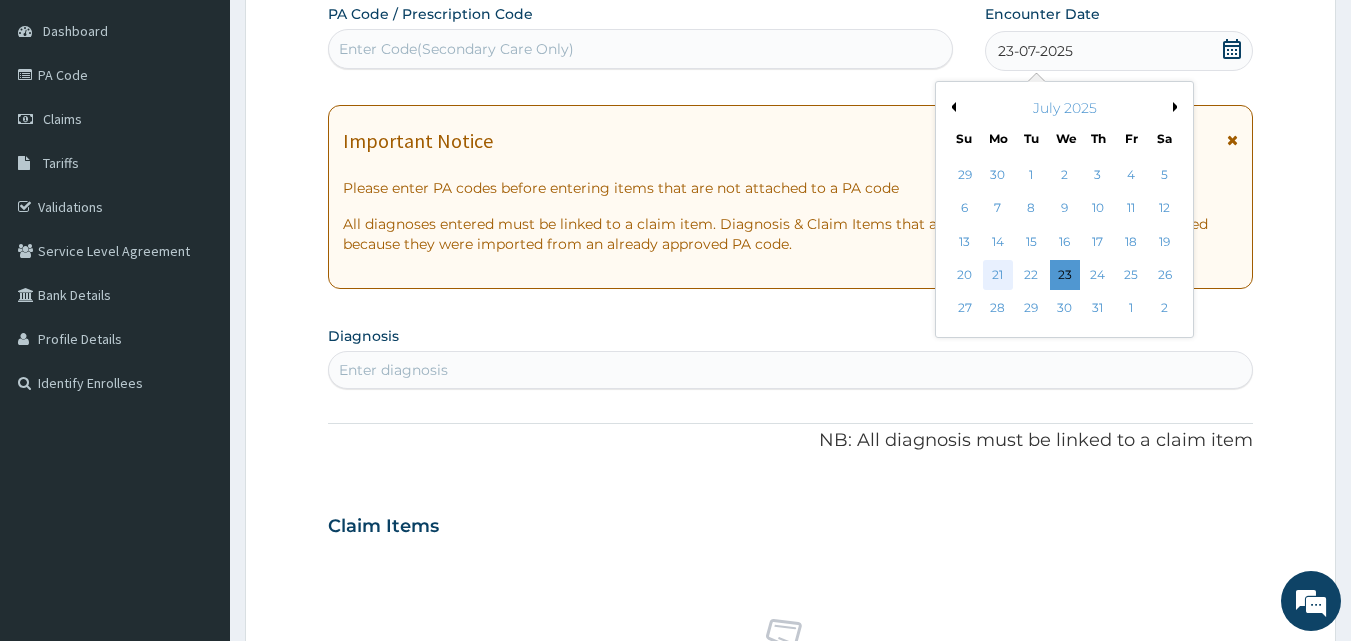 click on "21" at bounding box center (998, 275) 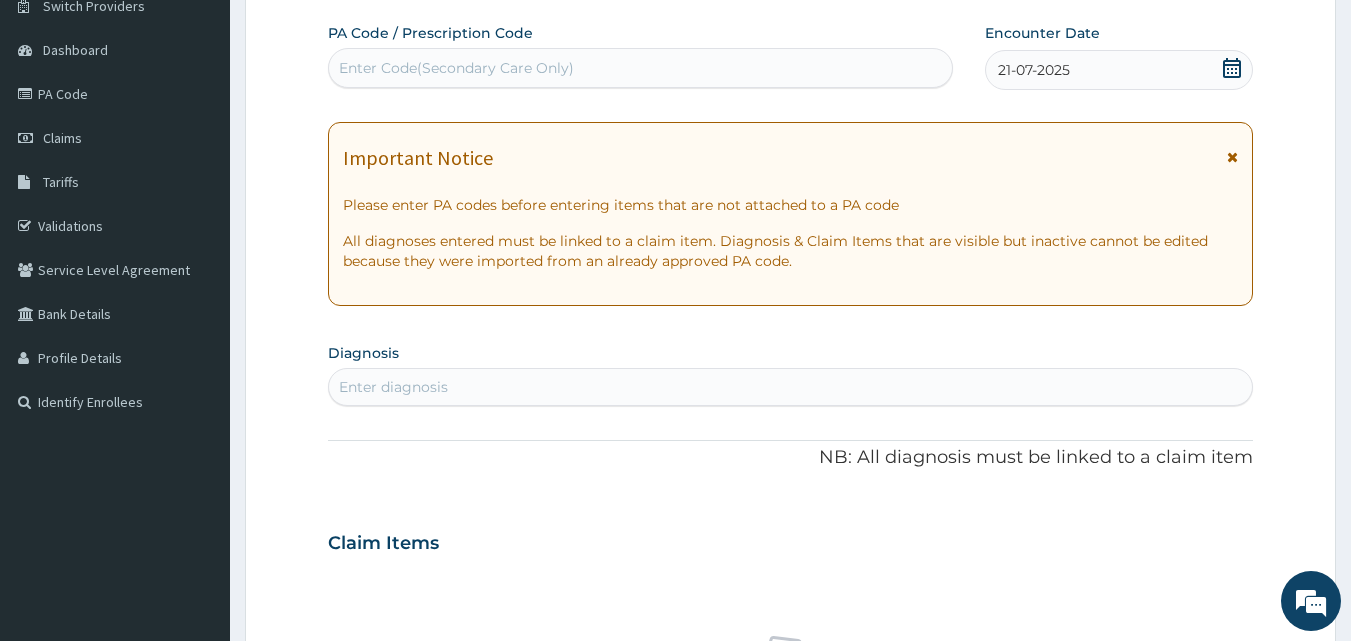 scroll, scrollTop: 187, scrollLeft: 0, axis: vertical 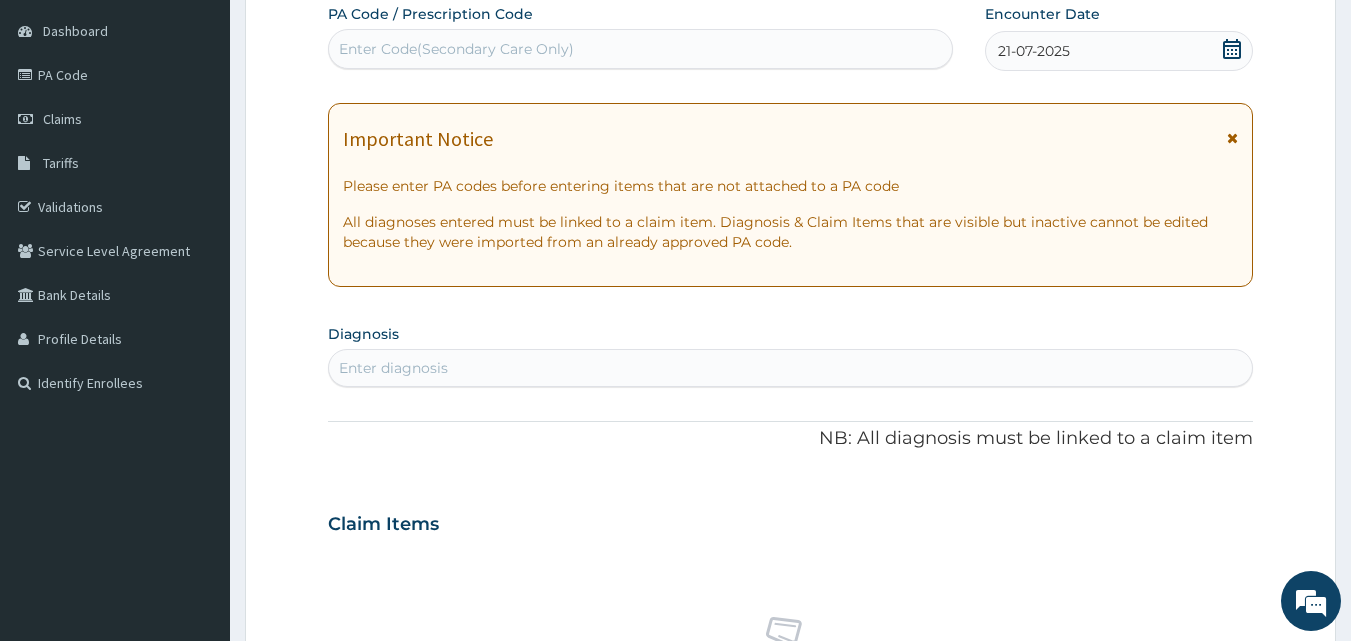 click on "Enter diagnosis" at bounding box center [393, 368] 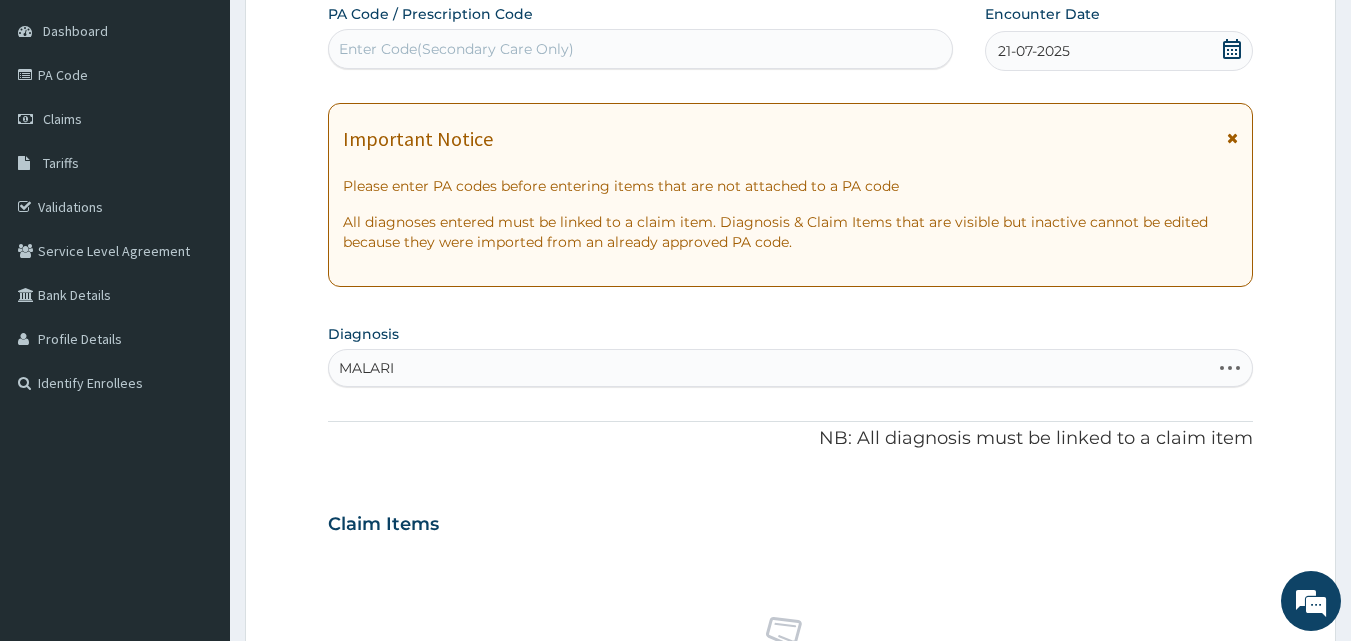 type on "MALARIA" 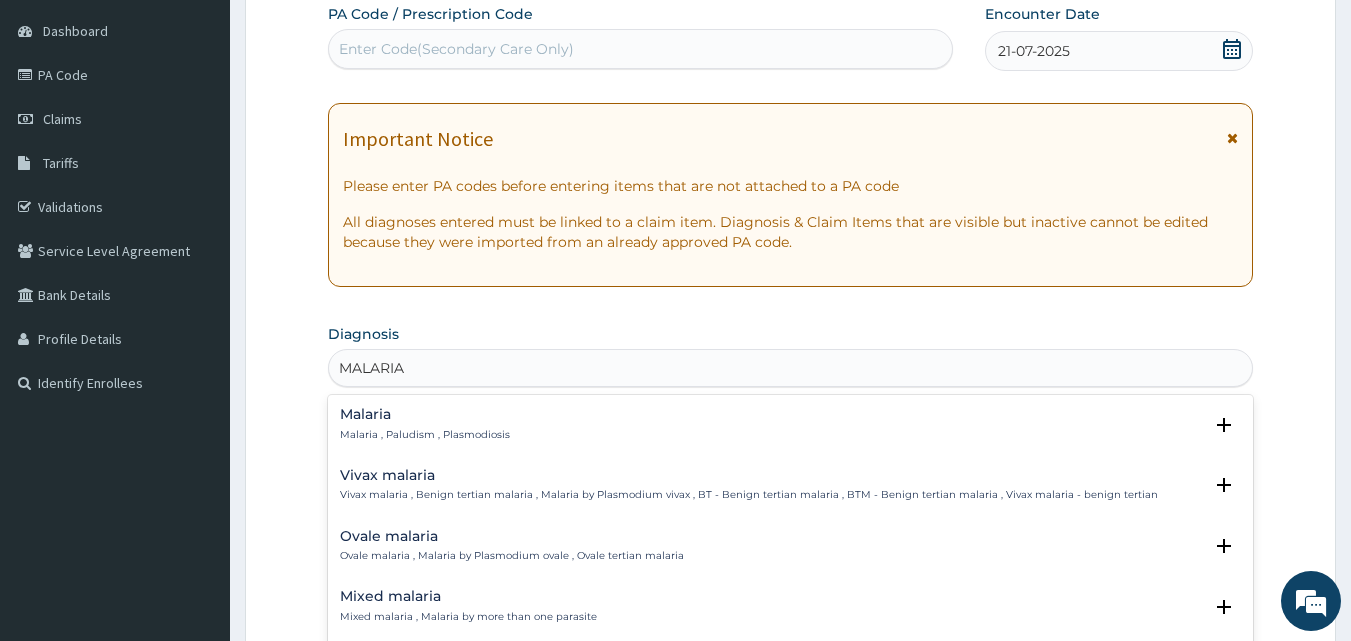 click on "Malaria , Paludism , Plasmodiosis" at bounding box center (425, 435) 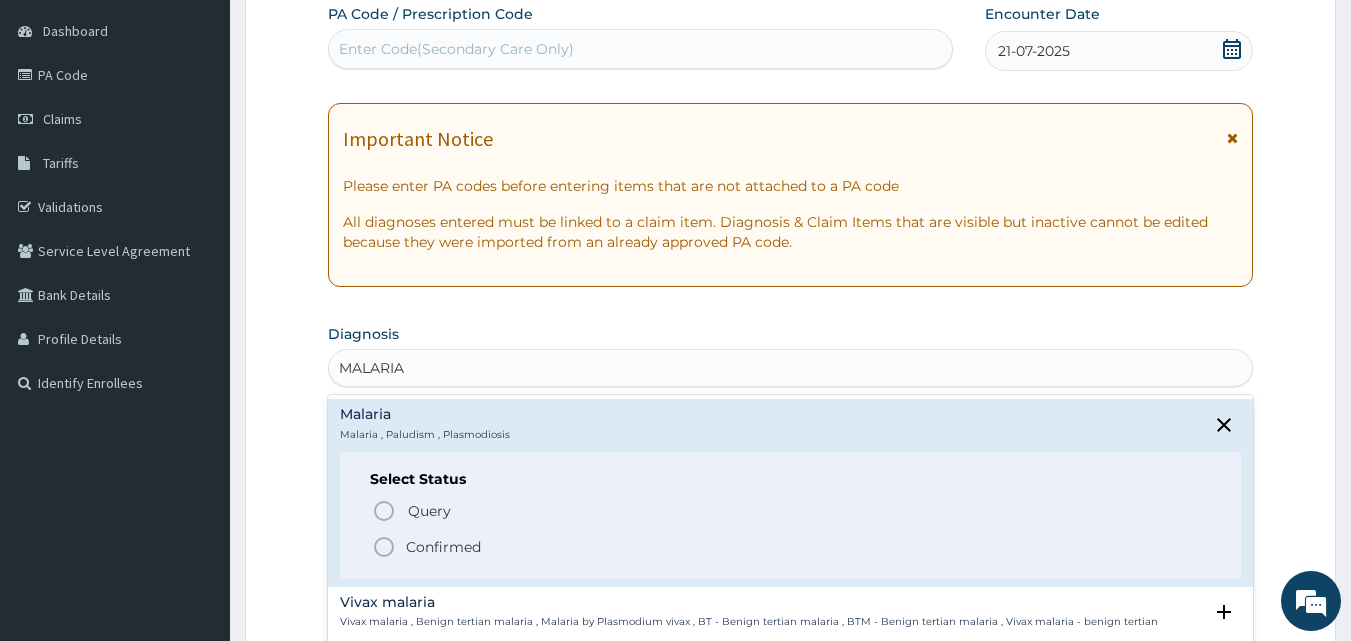 click 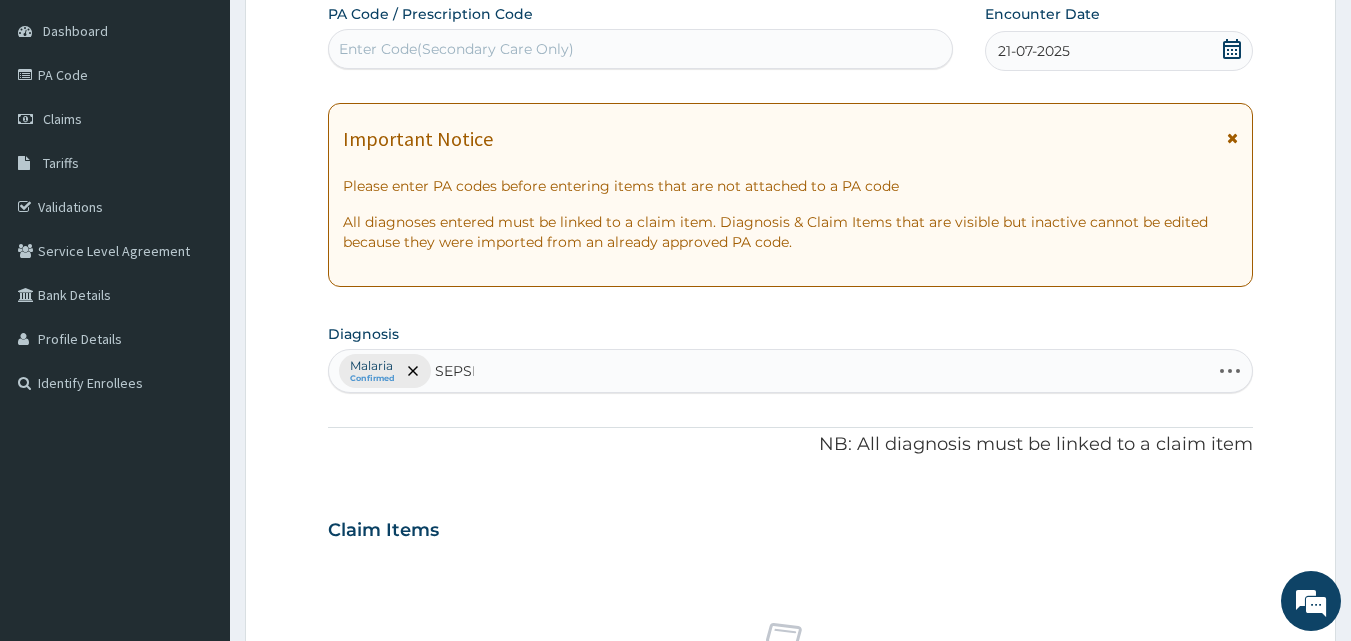 type on "SEPSIS" 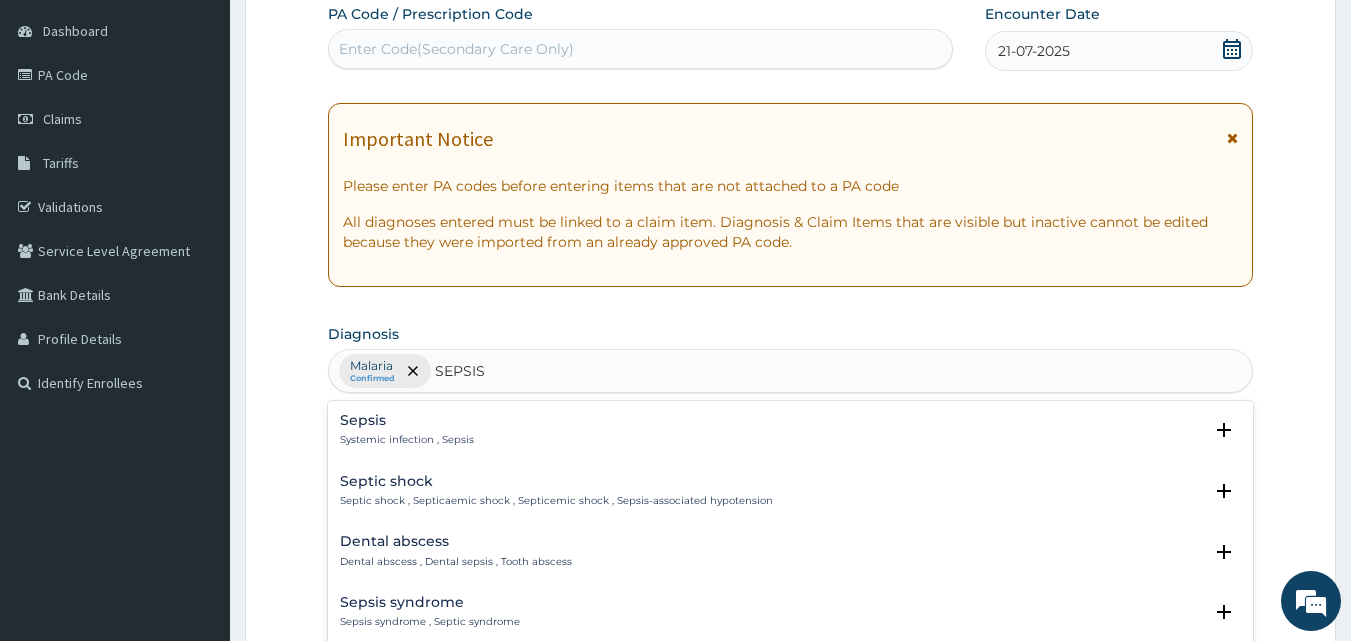 click on "Sepsis" at bounding box center [407, 420] 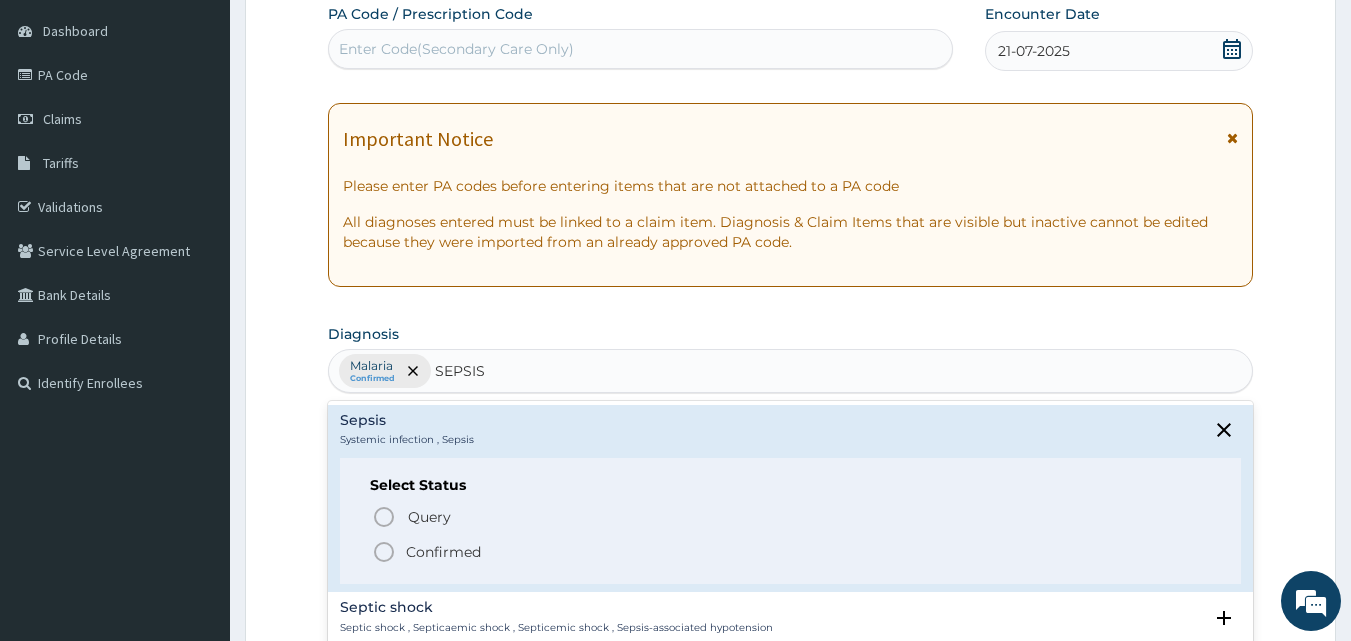 click on "Confirmed" at bounding box center [792, 552] 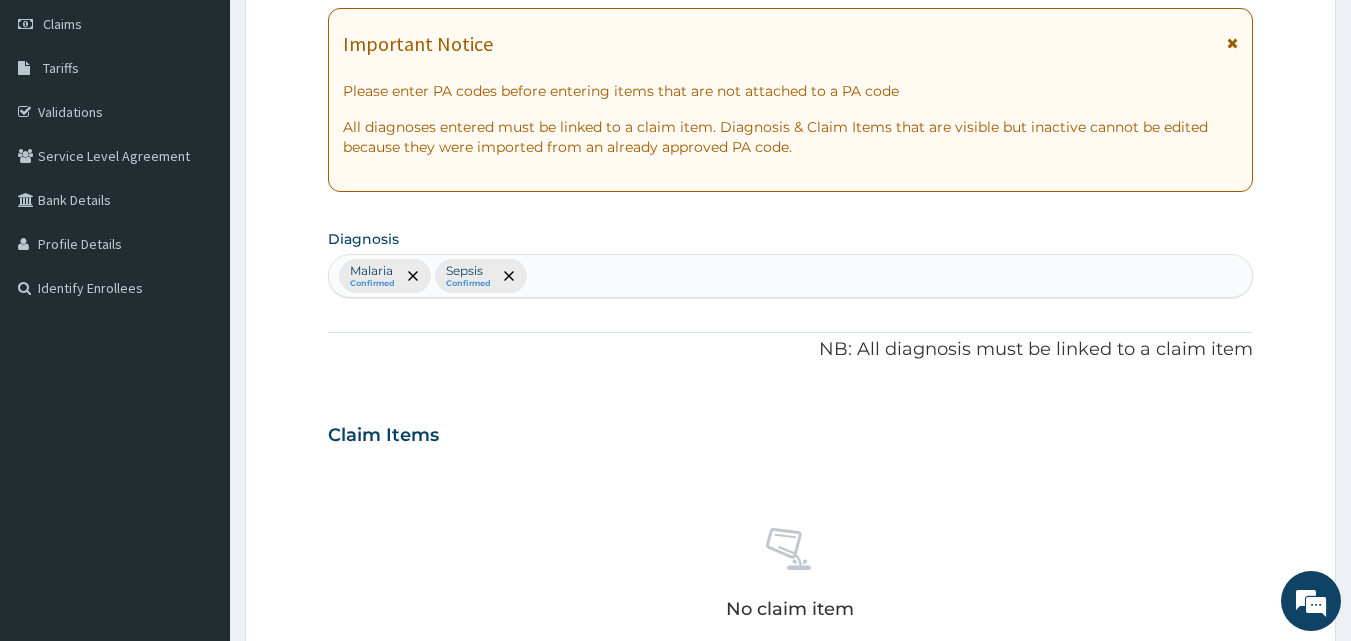 scroll, scrollTop: 287, scrollLeft: 0, axis: vertical 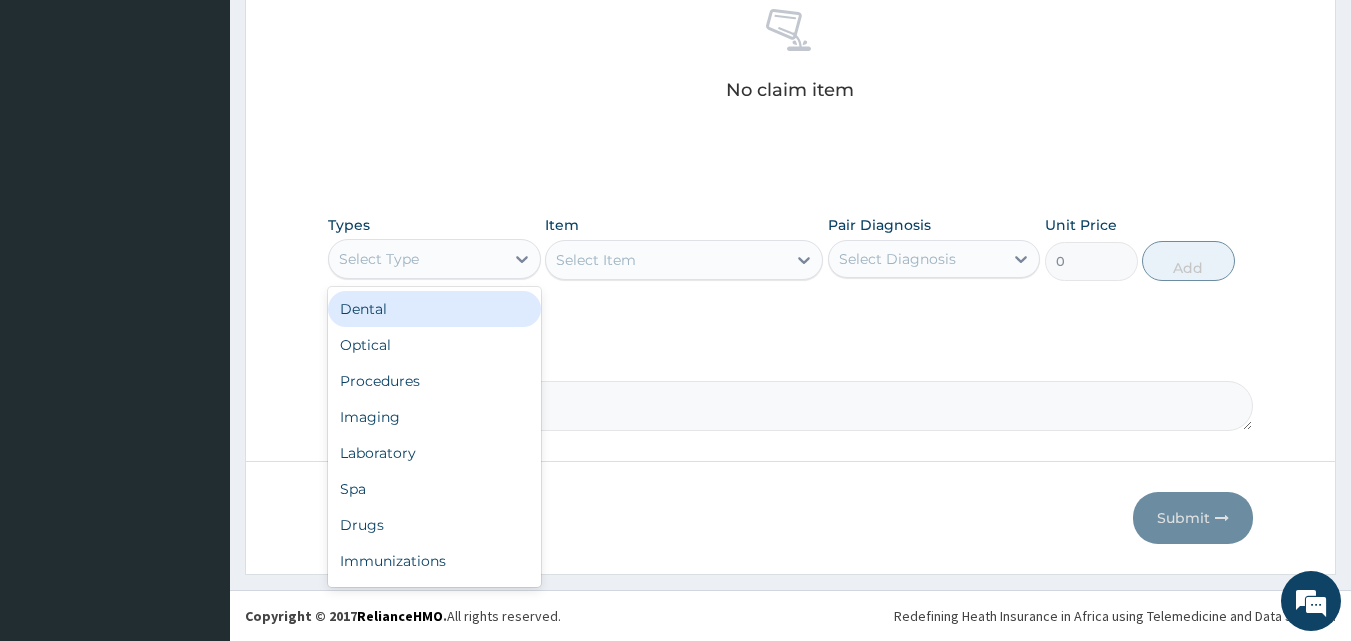 click on "Select Type" at bounding box center [416, 259] 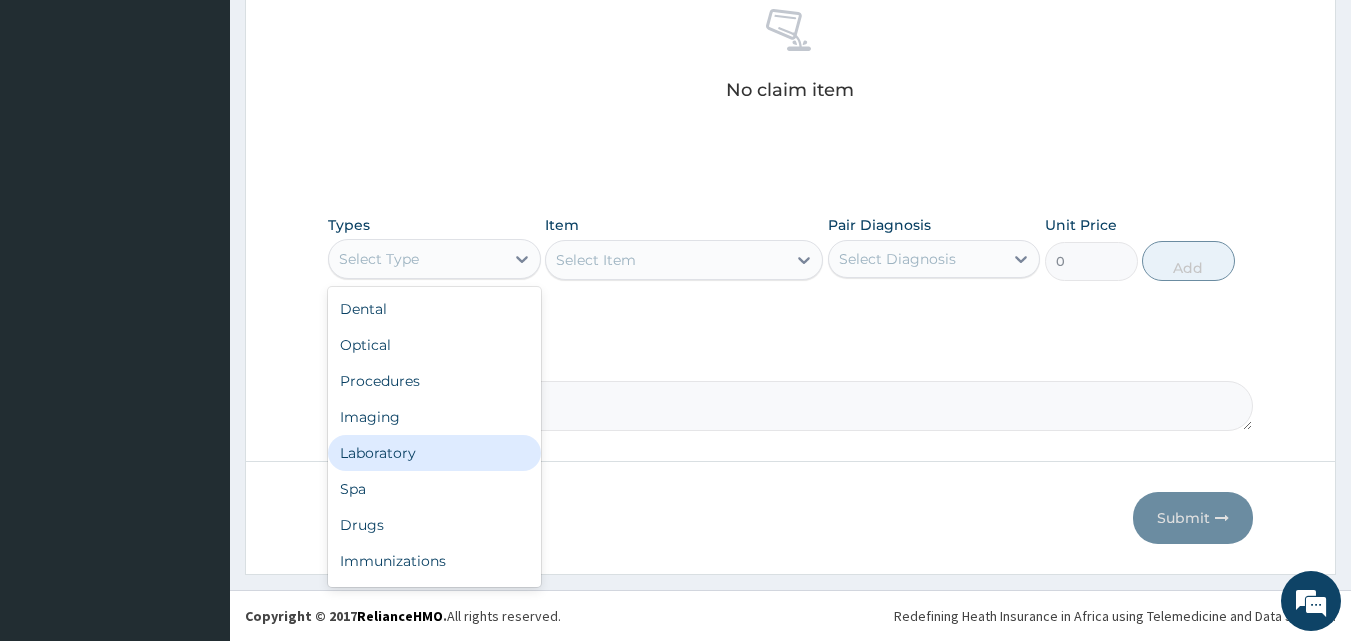 click on "Laboratory" at bounding box center [434, 453] 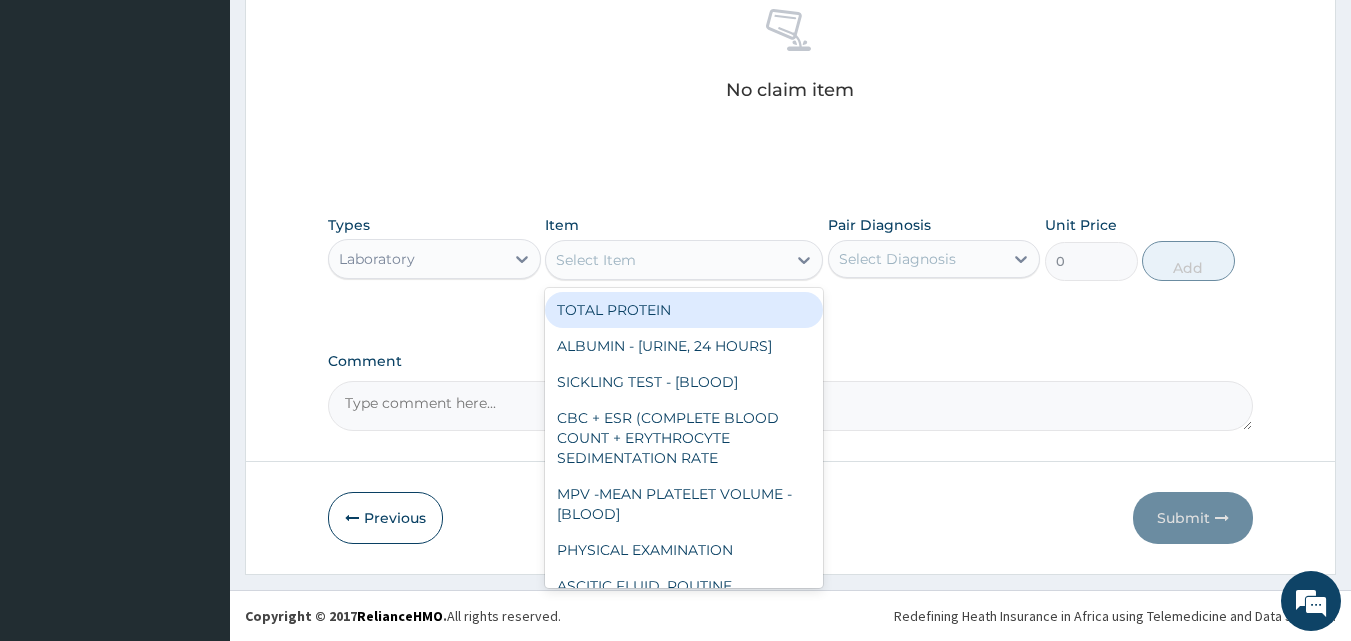 click on "Select Item" at bounding box center (666, 260) 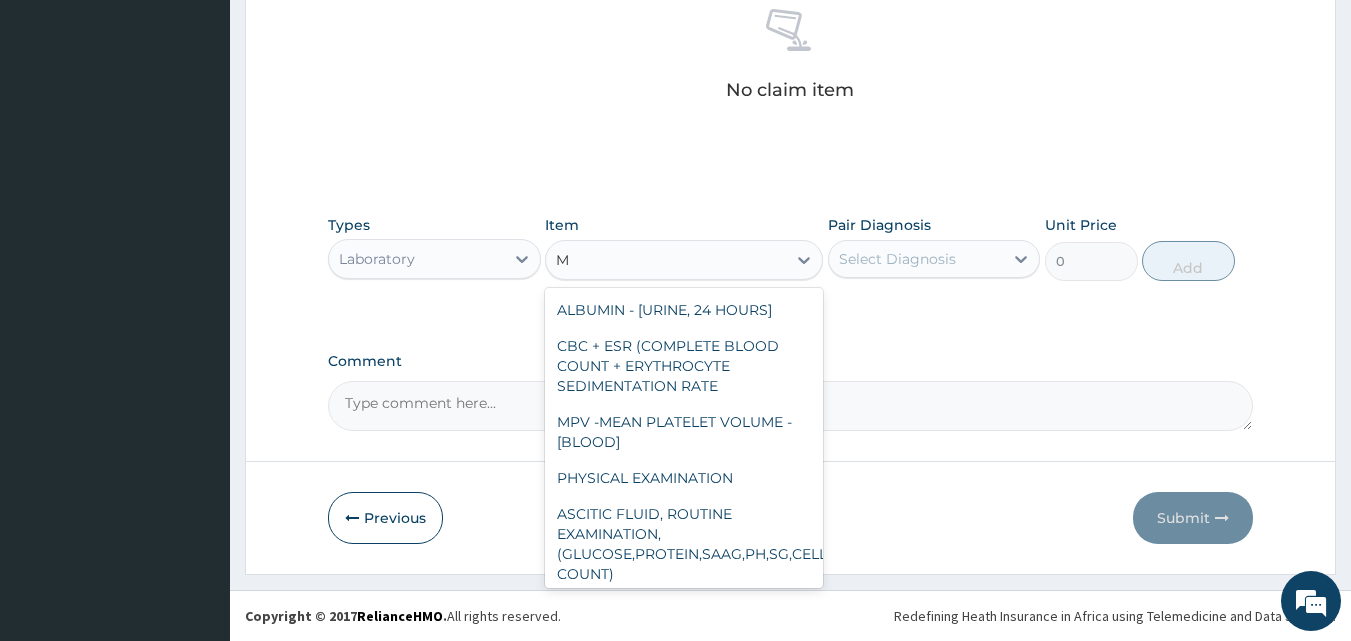 type on "MP" 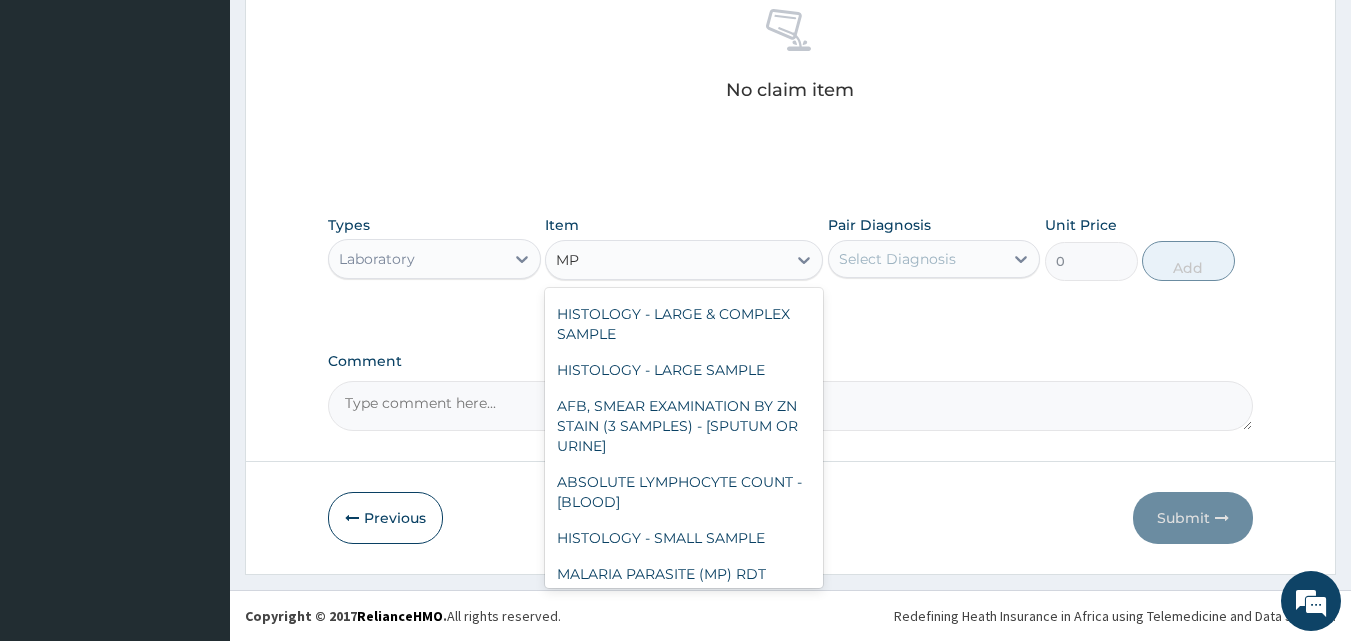 scroll, scrollTop: 436, scrollLeft: 0, axis: vertical 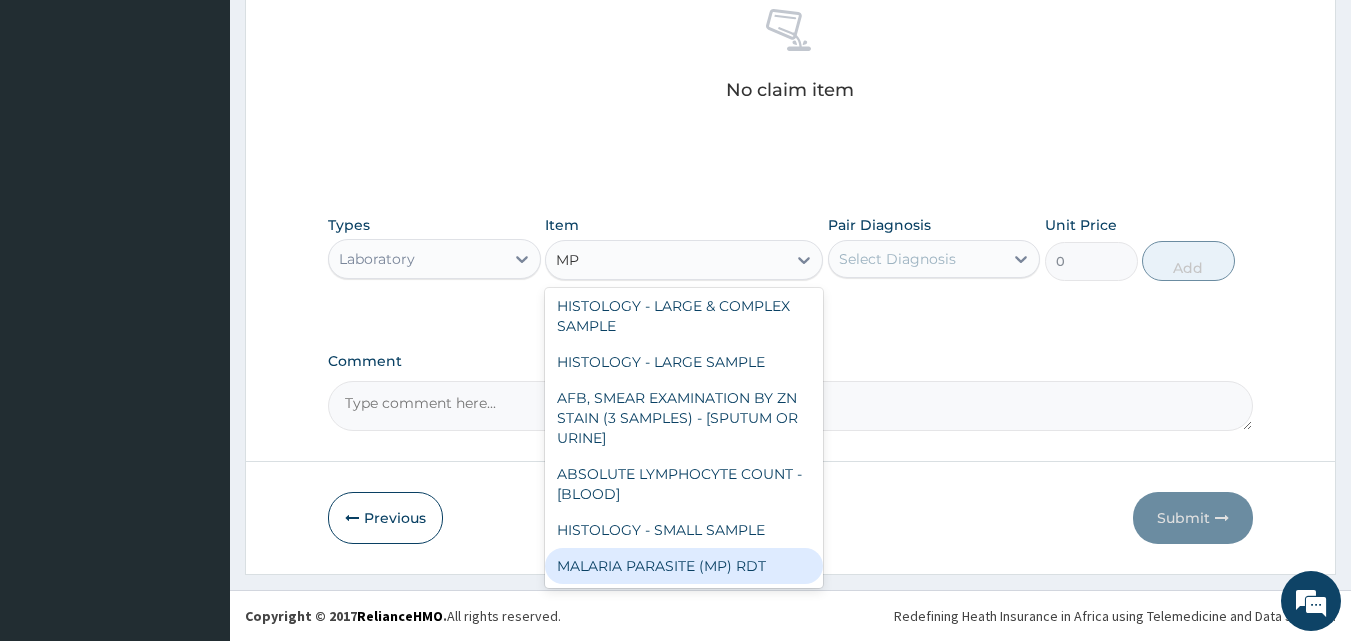 click on "MALARIA PARASITE (MP) RDT" at bounding box center [684, 566] 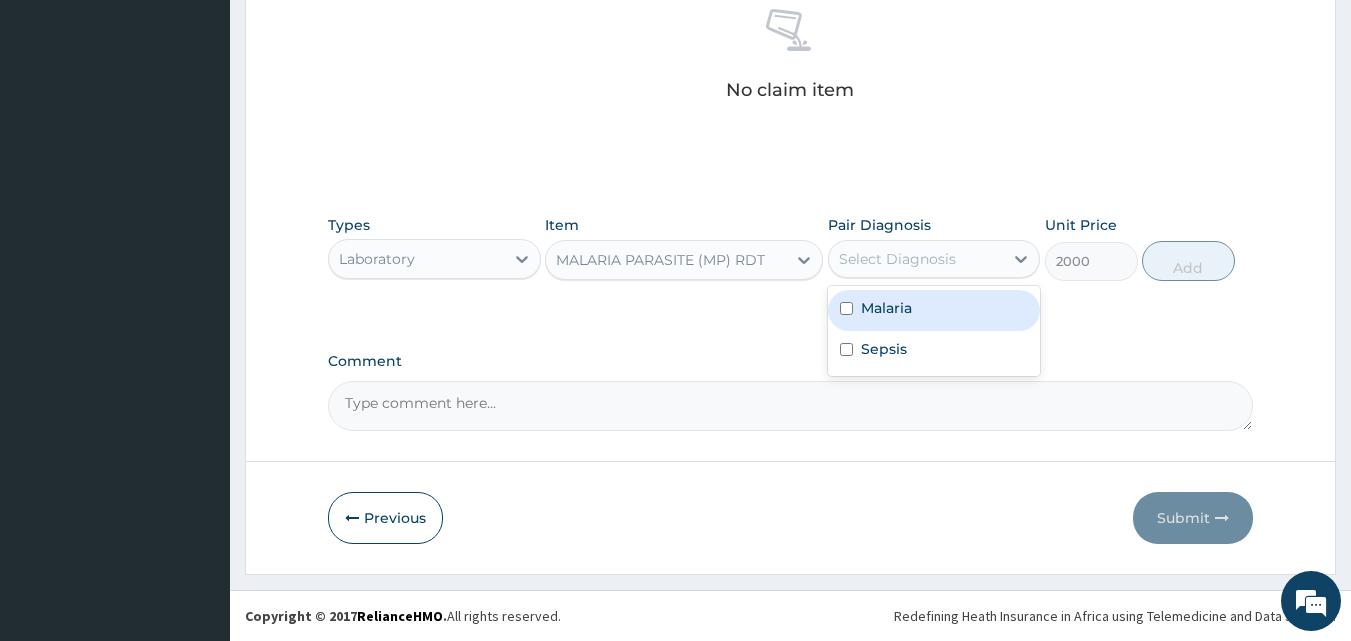 click on "Select Diagnosis" at bounding box center [897, 259] 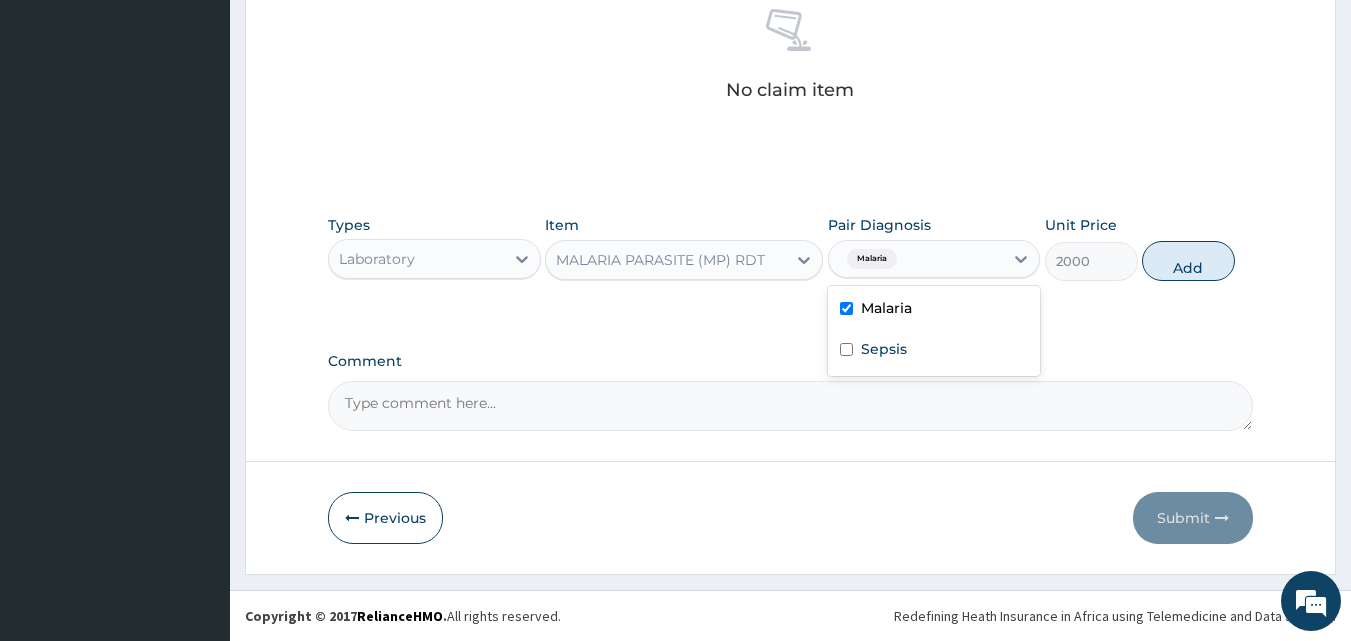 checkbox on "true" 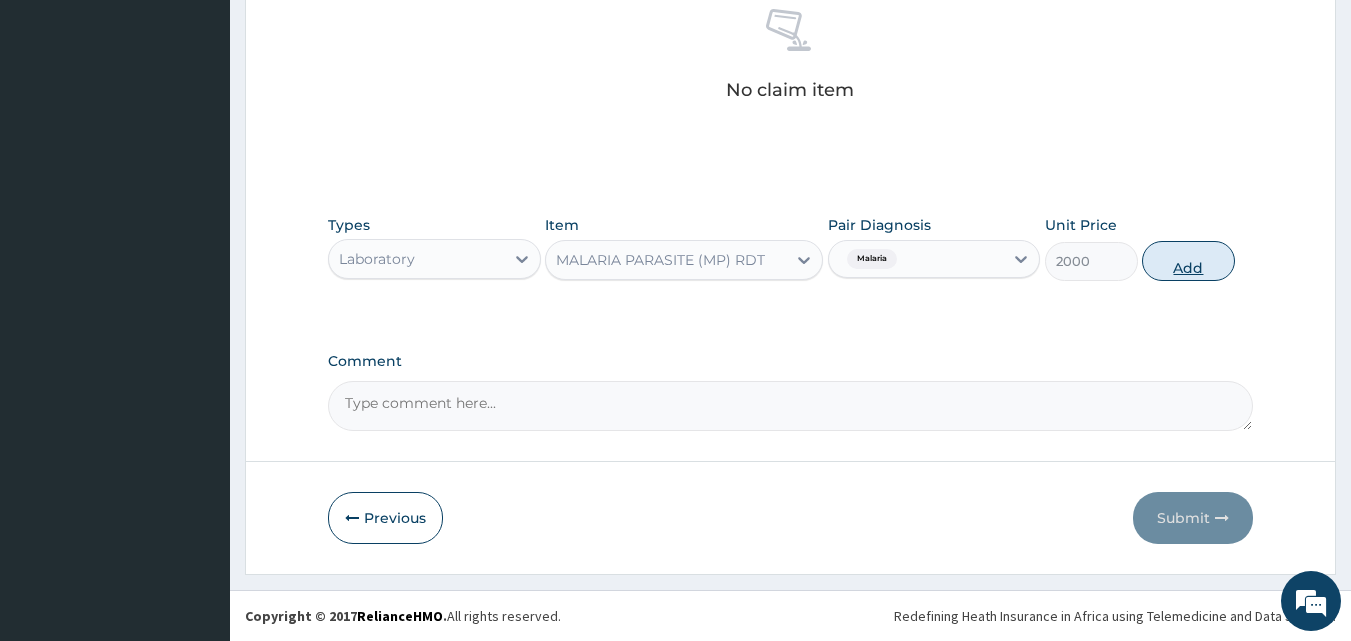 click on "Add" at bounding box center (1188, 261) 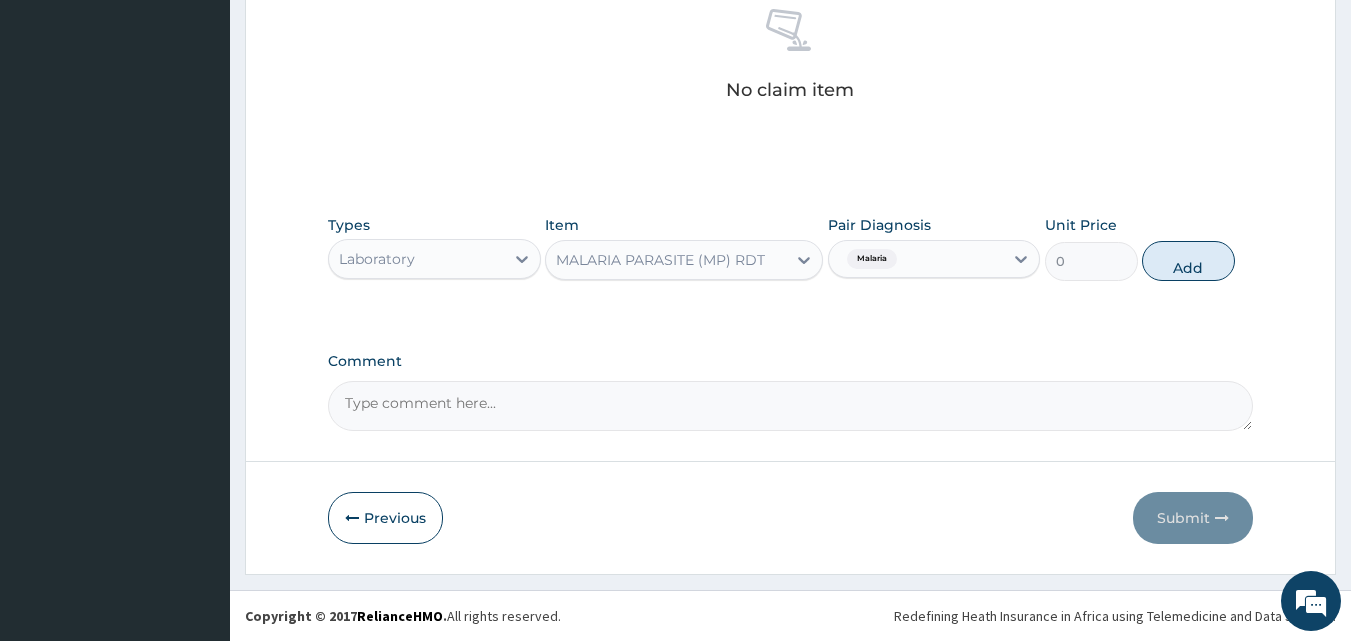scroll, scrollTop: 721, scrollLeft: 0, axis: vertical 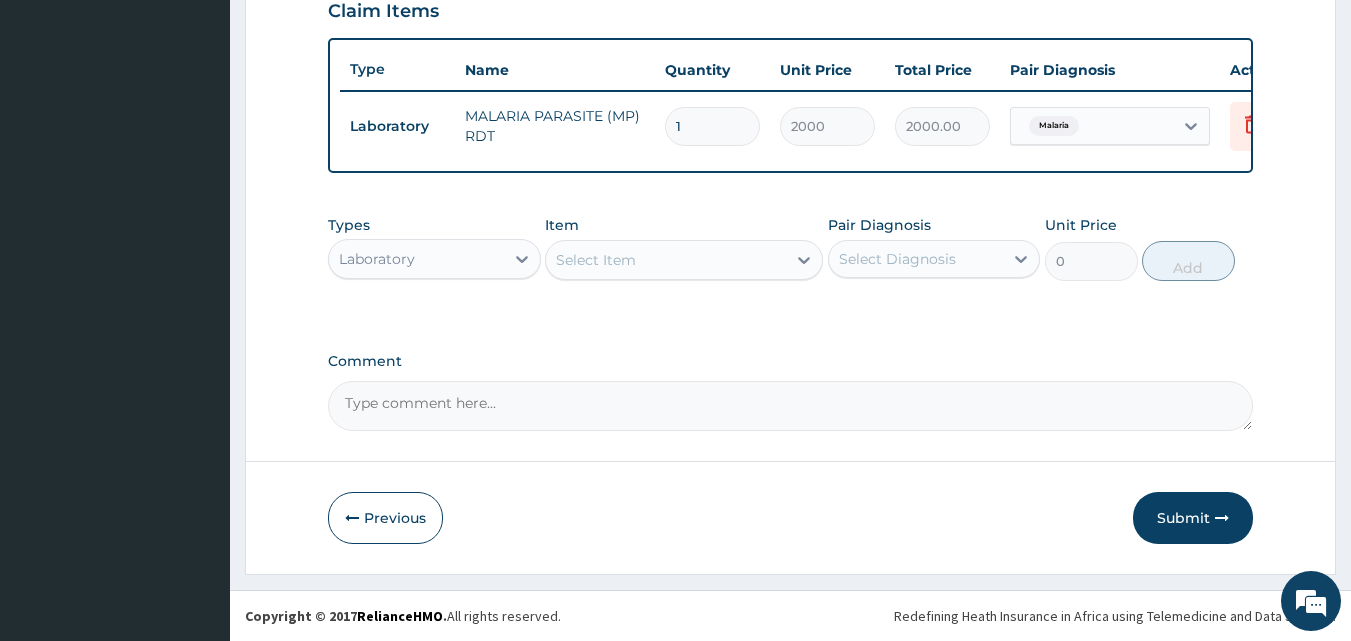 click on "Select Item" at bounding box center (596, 260) 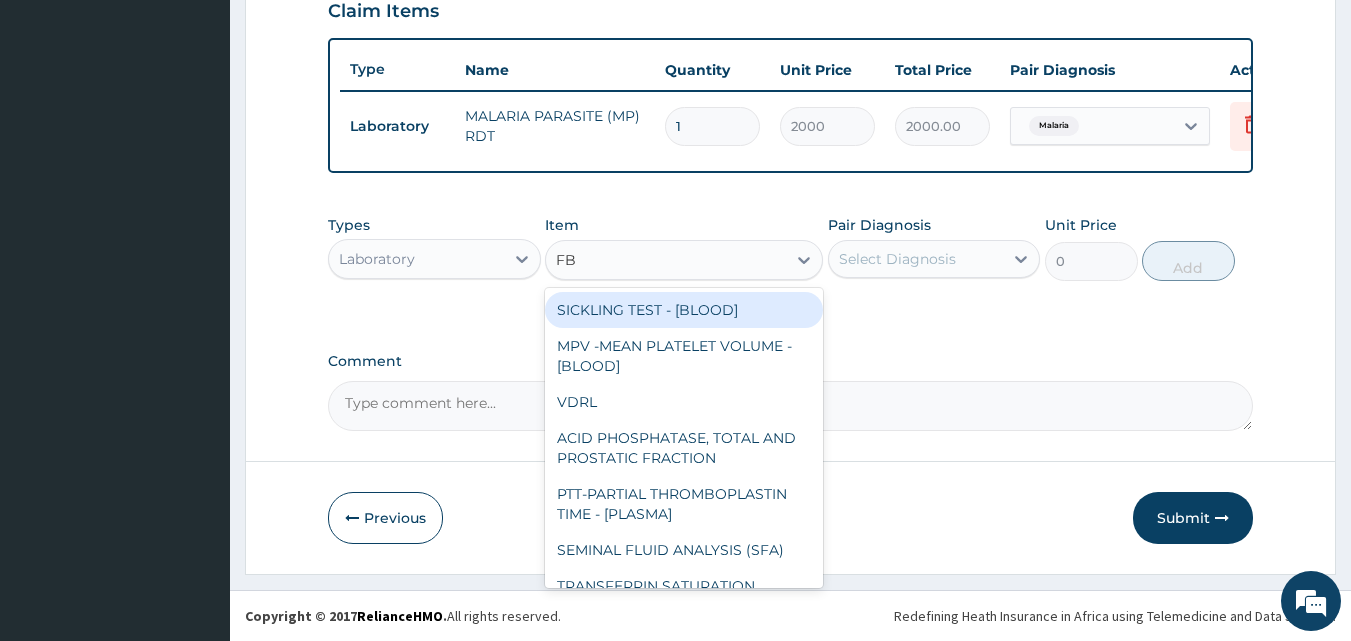 type on "FBC" 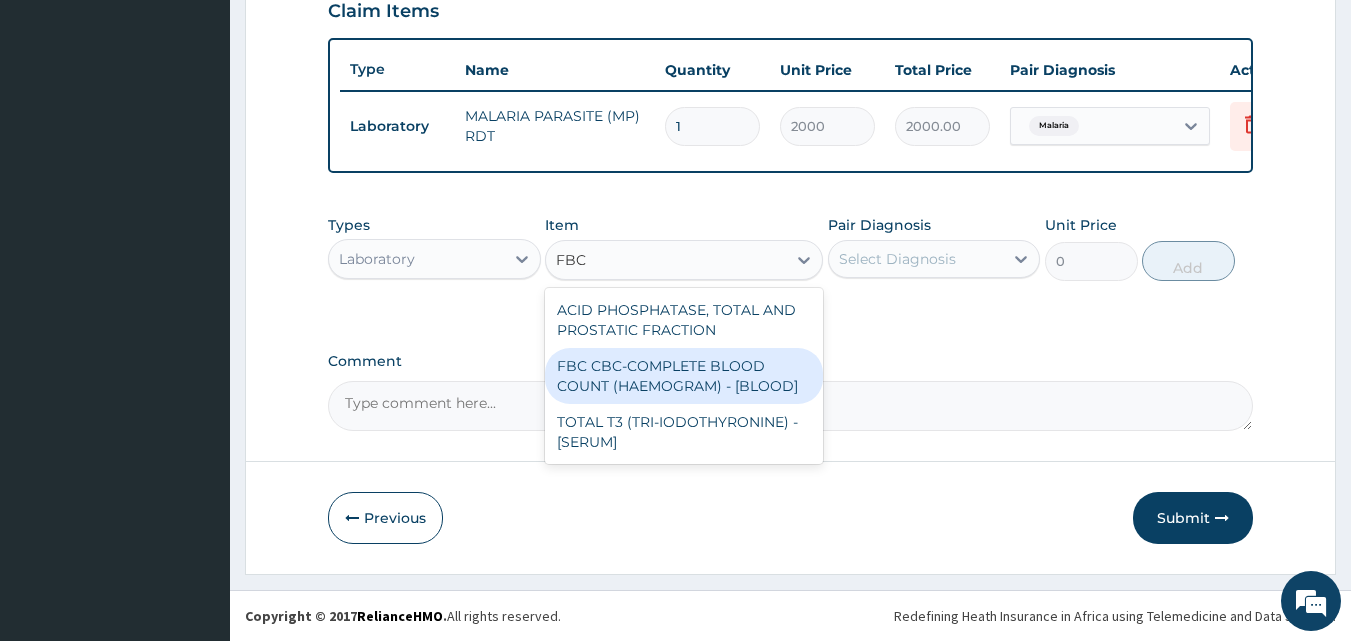 click on "FBC CBC-COMPLETE BLOOD COUNT (HAEMOGRAM) - [BLOOD]" at bounding box center (684, 376) 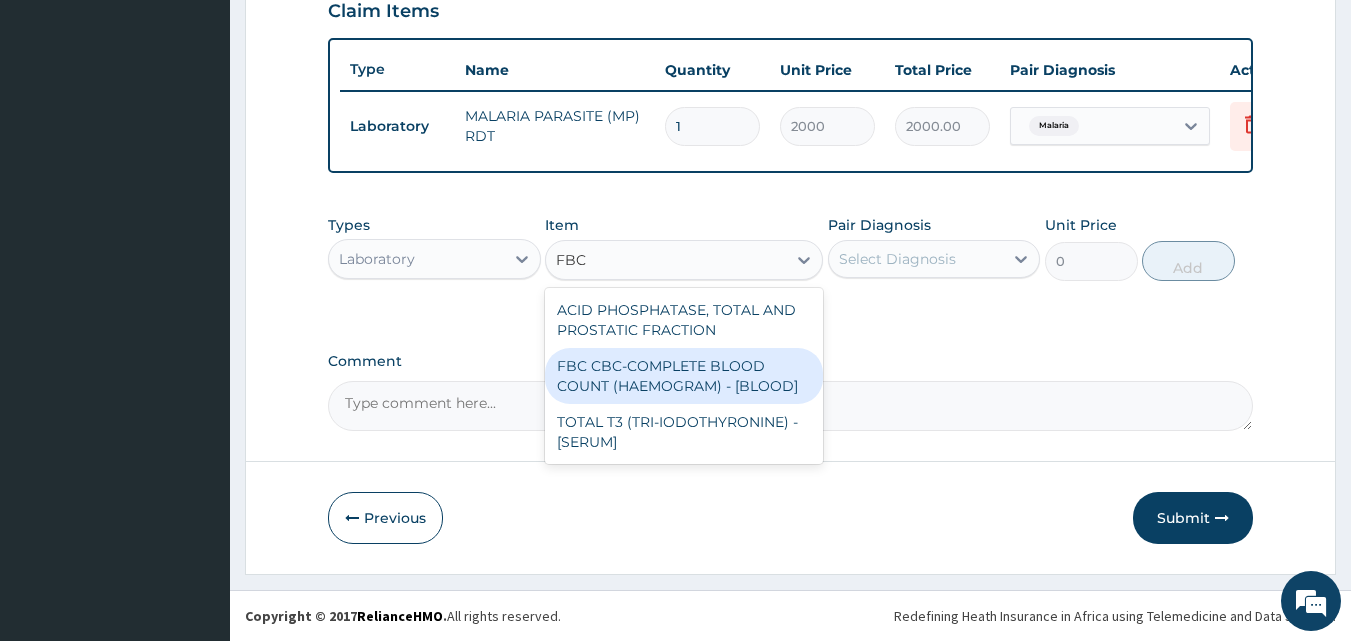 type 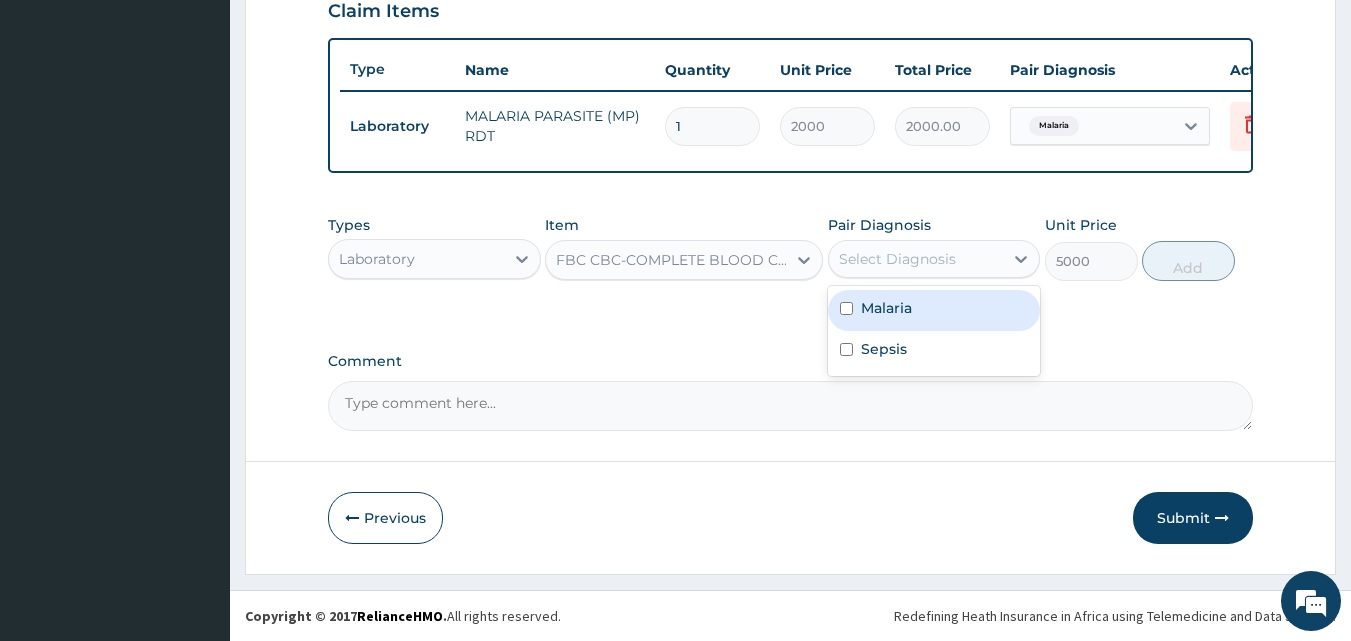 click on "Select Diagnosis" at bounding box center (897, 259) 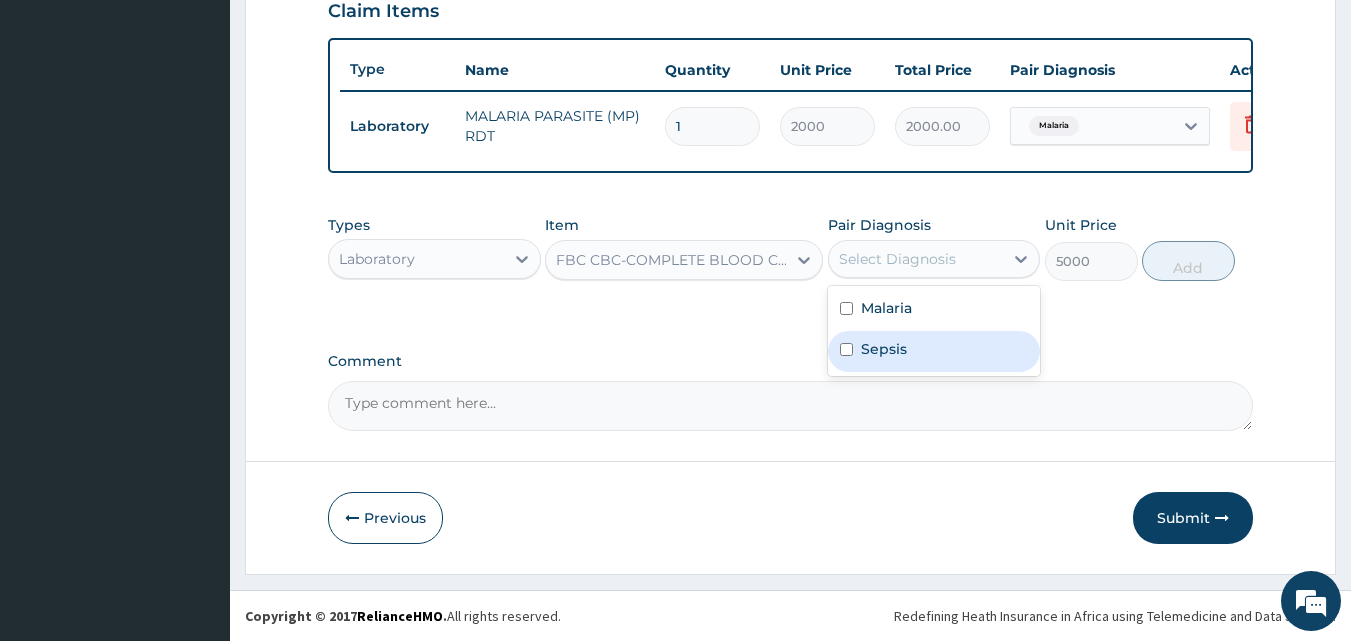 click on "Sepsis" at bounding box center (884, 349) 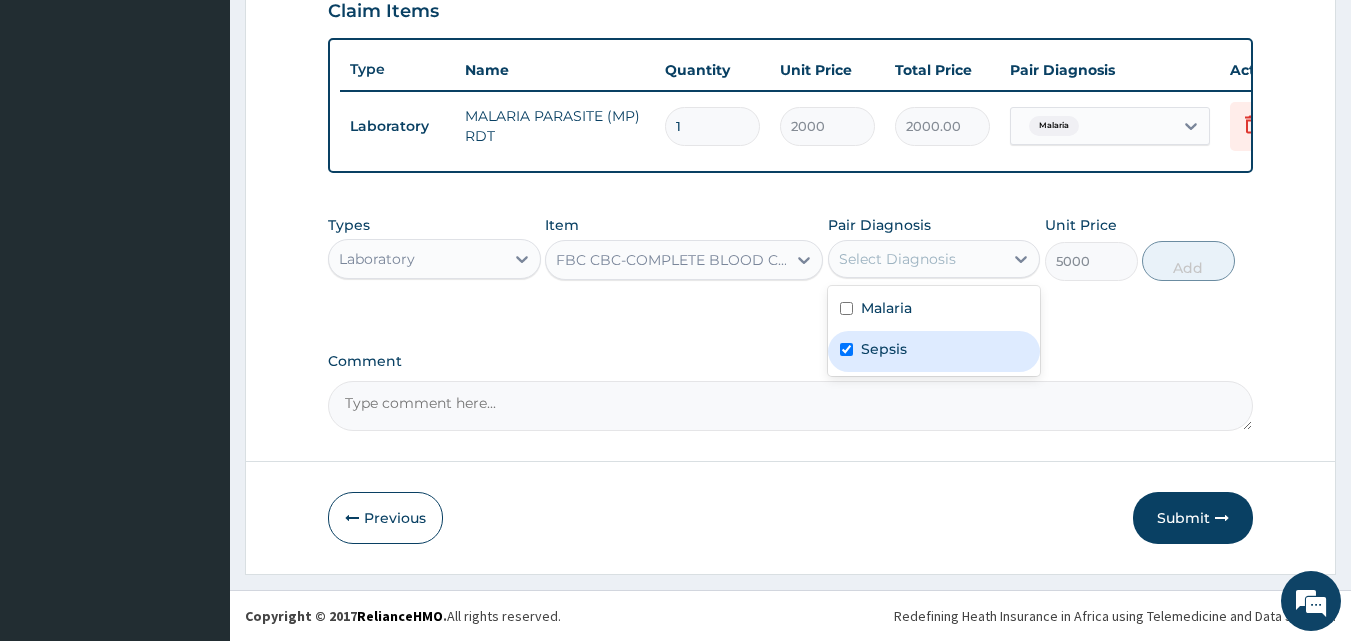 checkbox on "true" 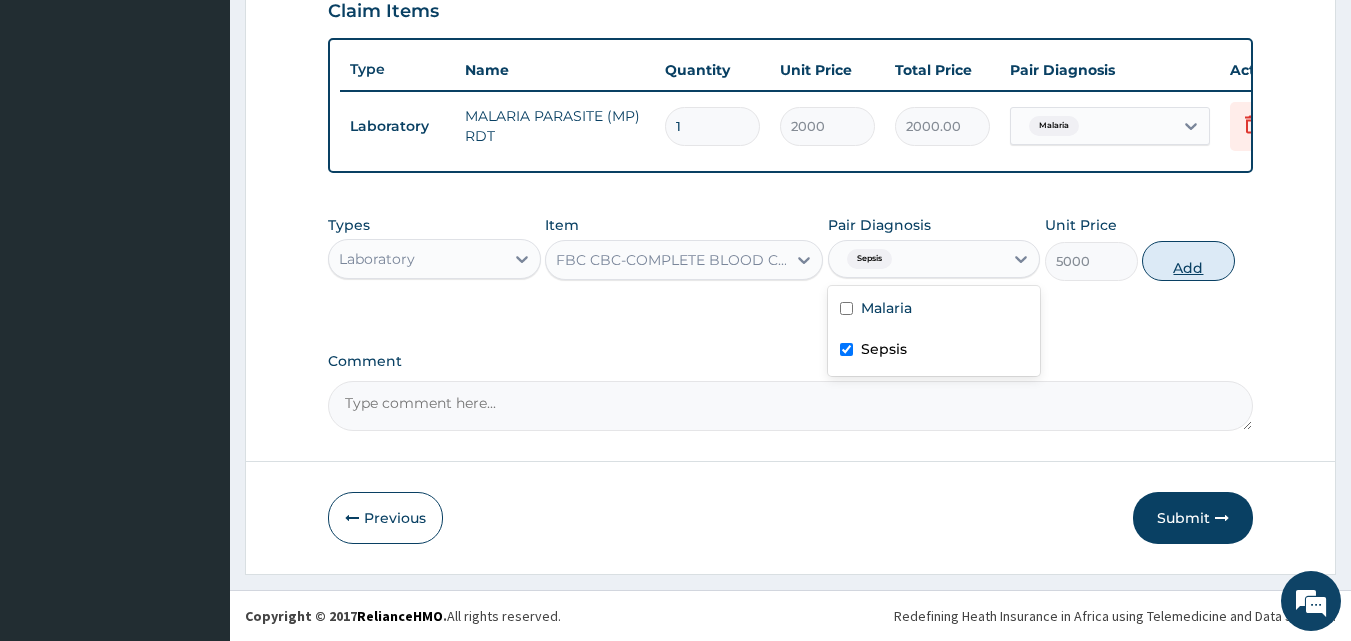 click on "Add" at bounding box center [1188, 261] 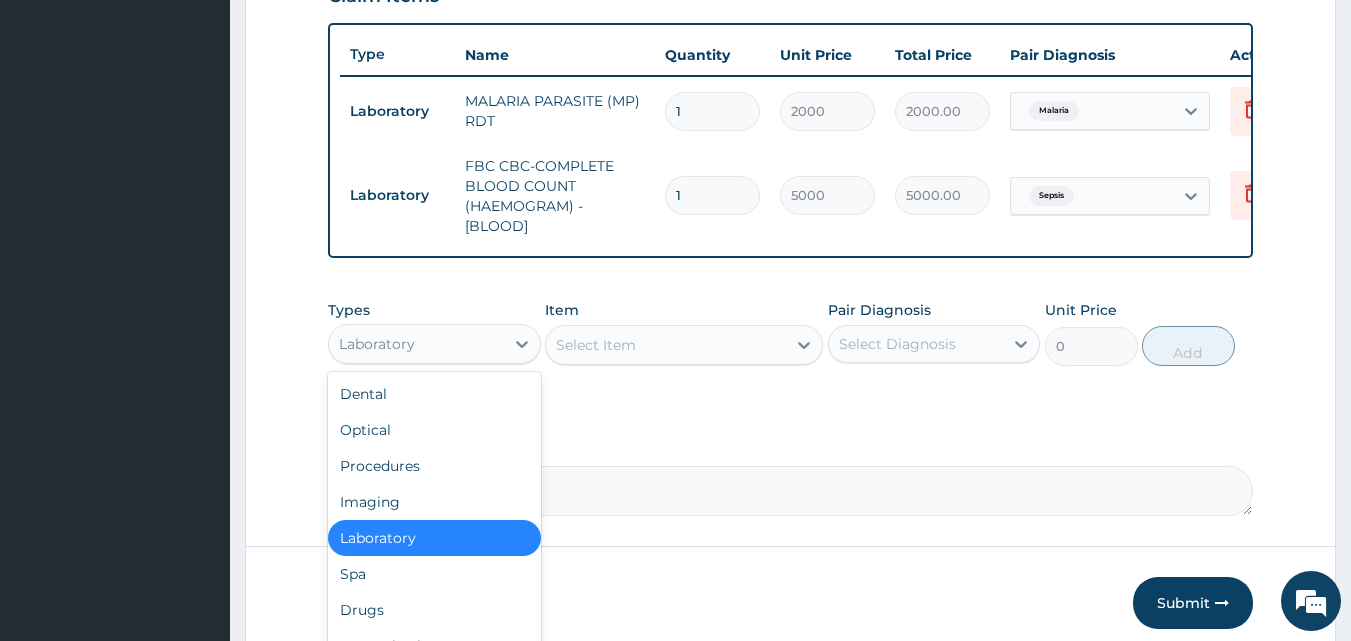 click on "Laboratory" at bounding box center (377, 344) 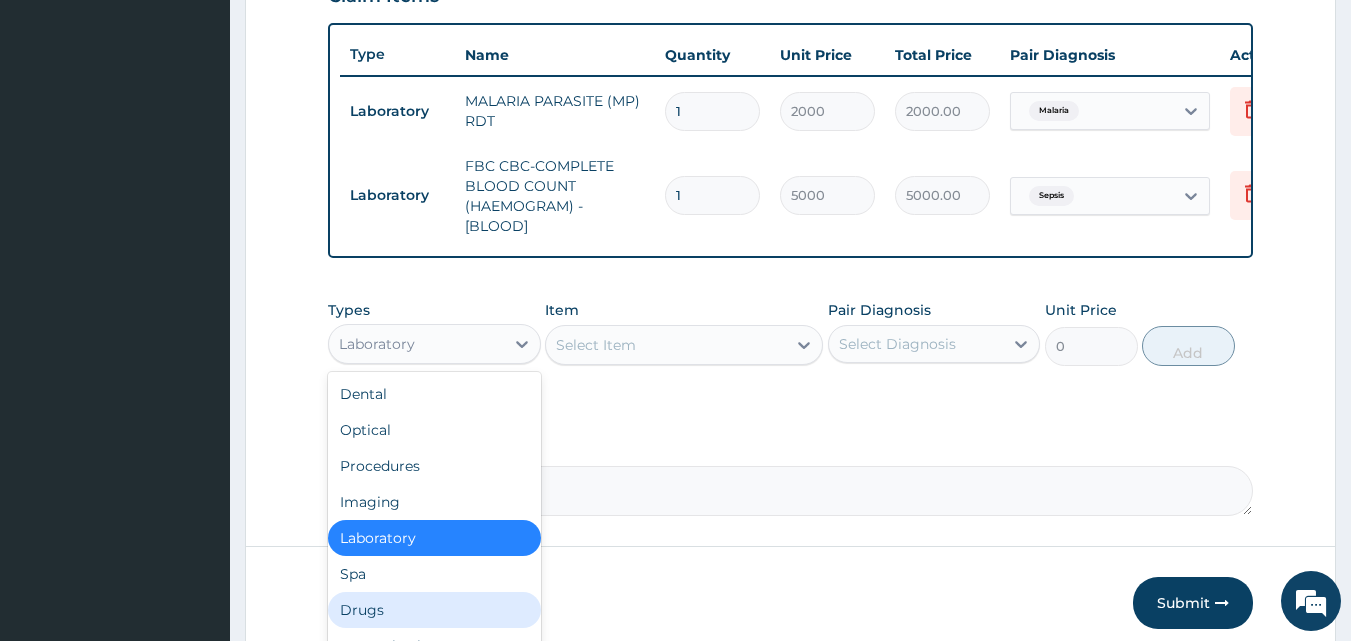 click on "Drugs" at bounding box center [434, 610] 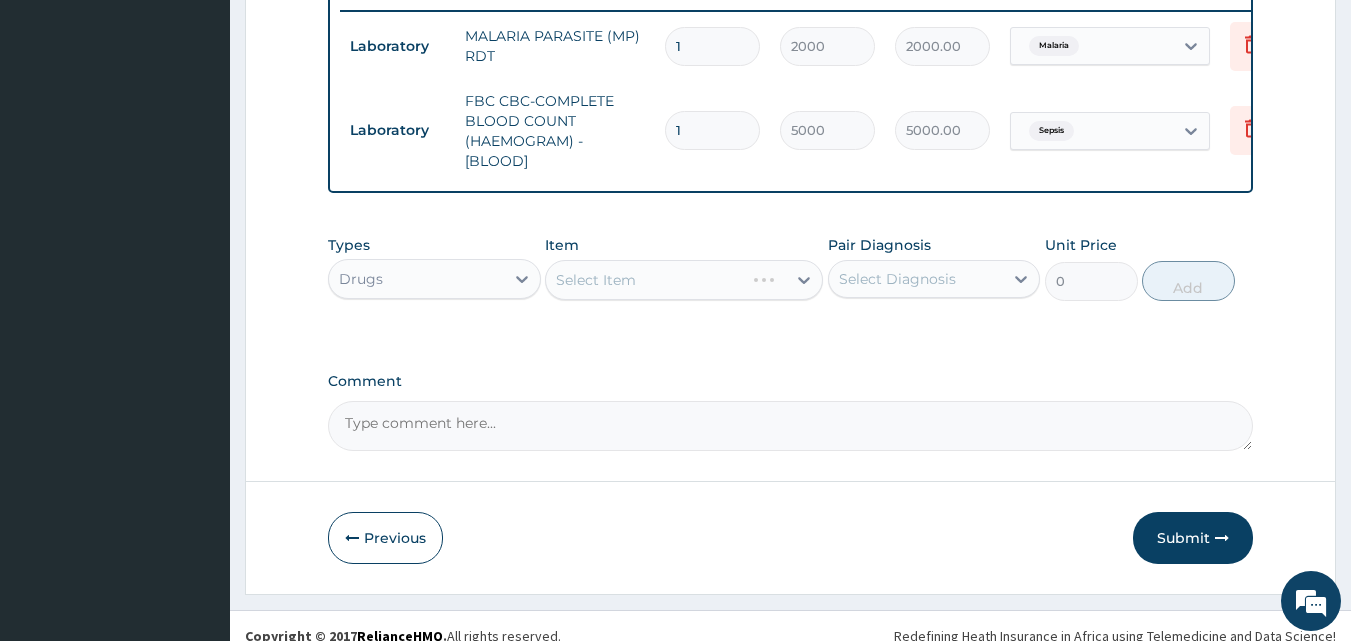 scroll, scrollTop: 821, scrollLeft: 0, axis: vertical 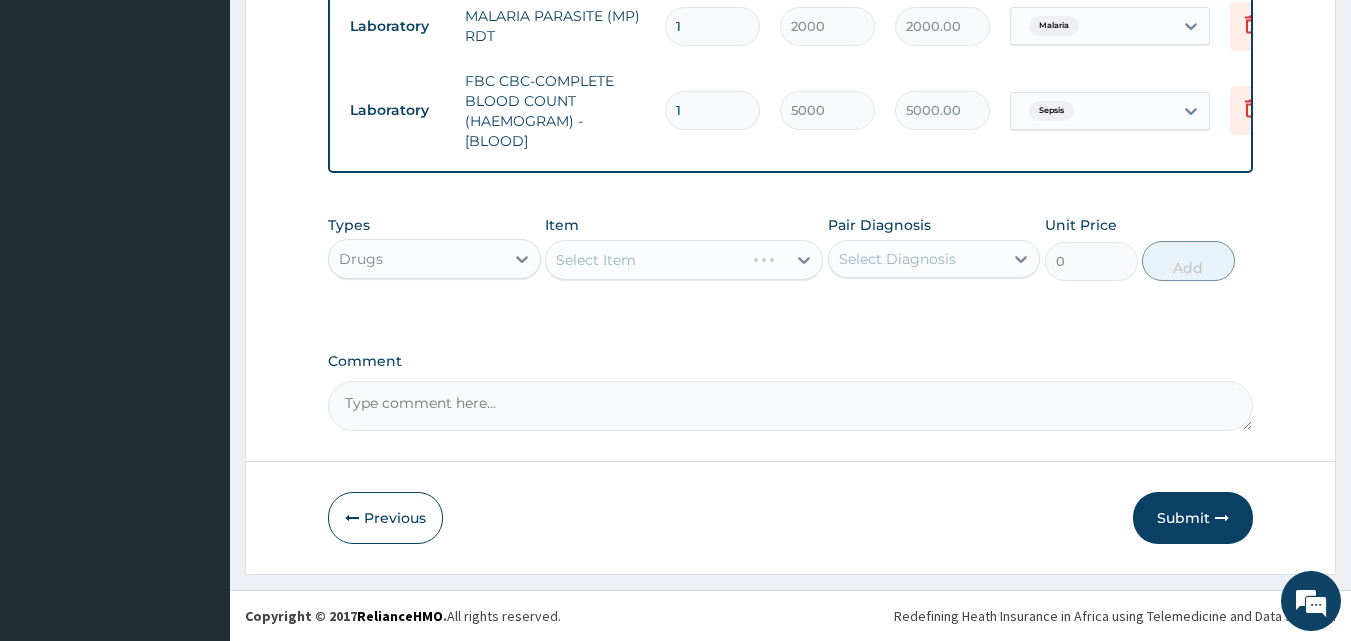 click on "Select Item" at bounding box center [684, 260] 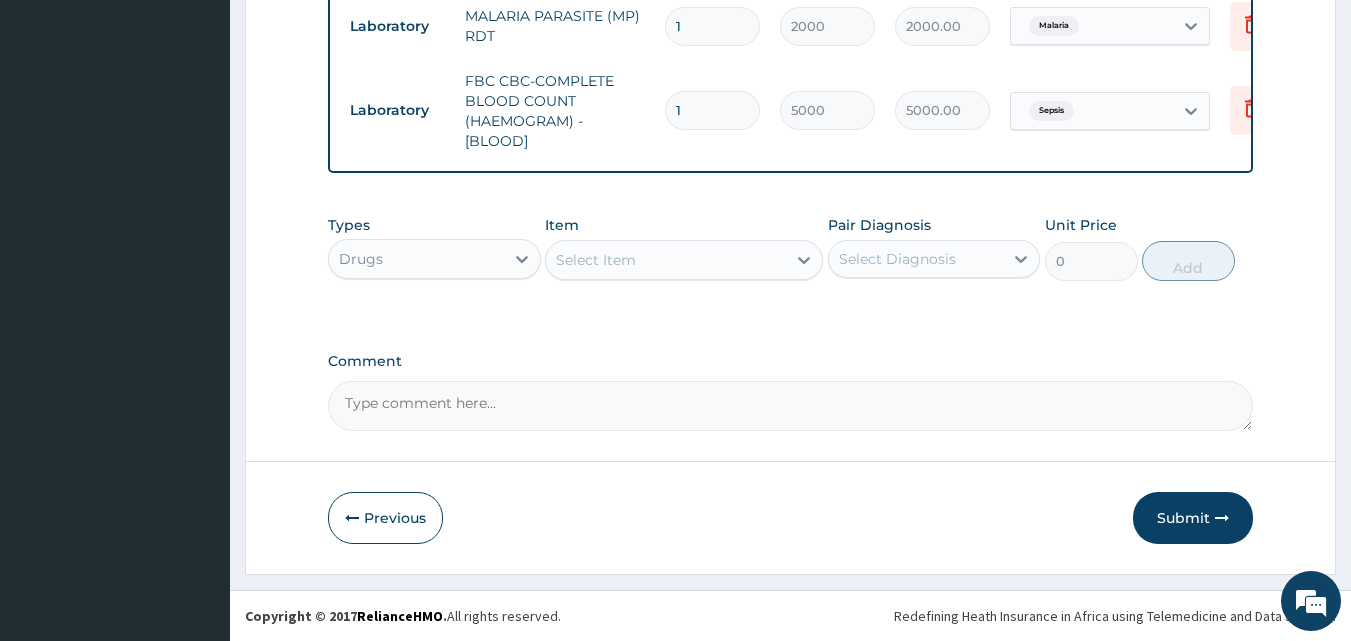 click on "Select Item" at bounding box center (596, 260) 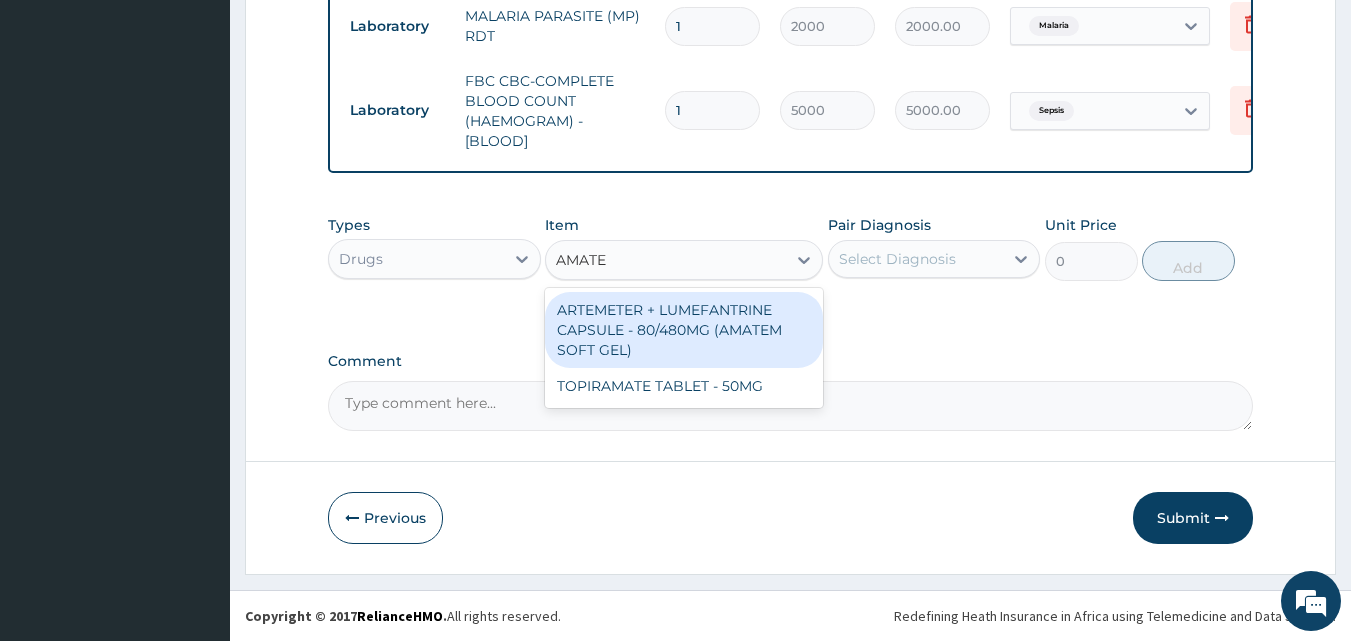 type on "AMATEM" 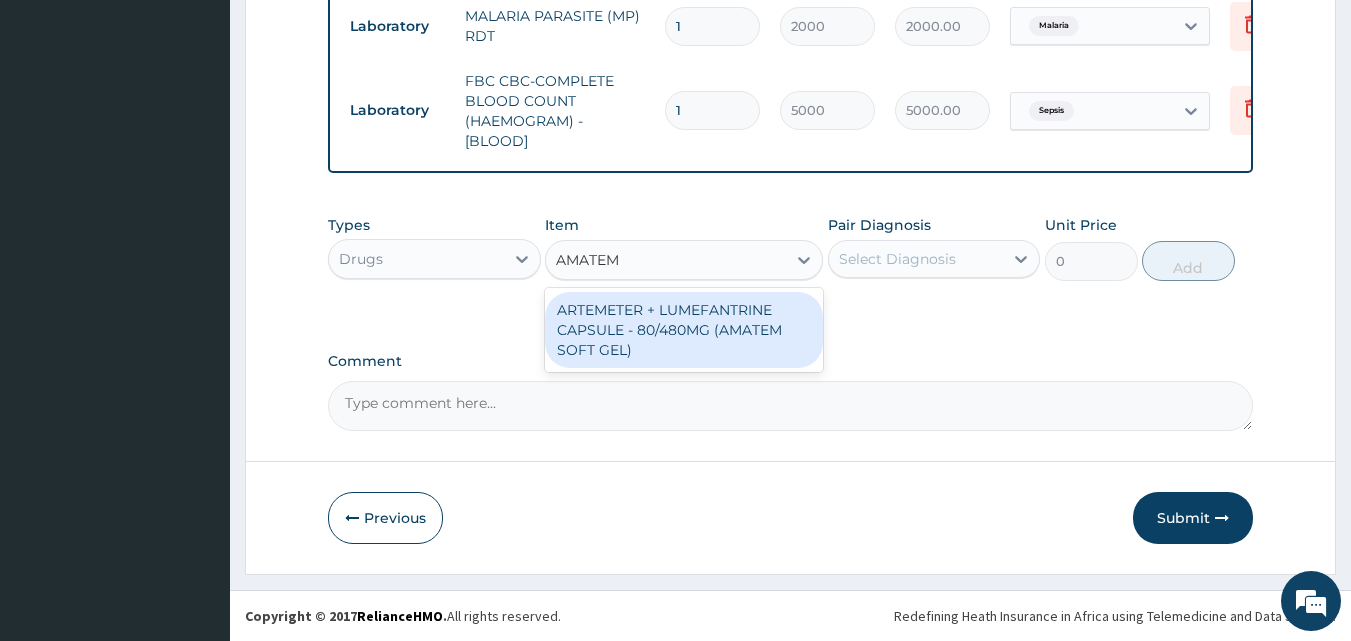 click on "ARTEMETER + LUMEFANTRINE CAPSULE -  80/480MG (AMATEM SOFT GEL)" at bounding box center (684, 330) 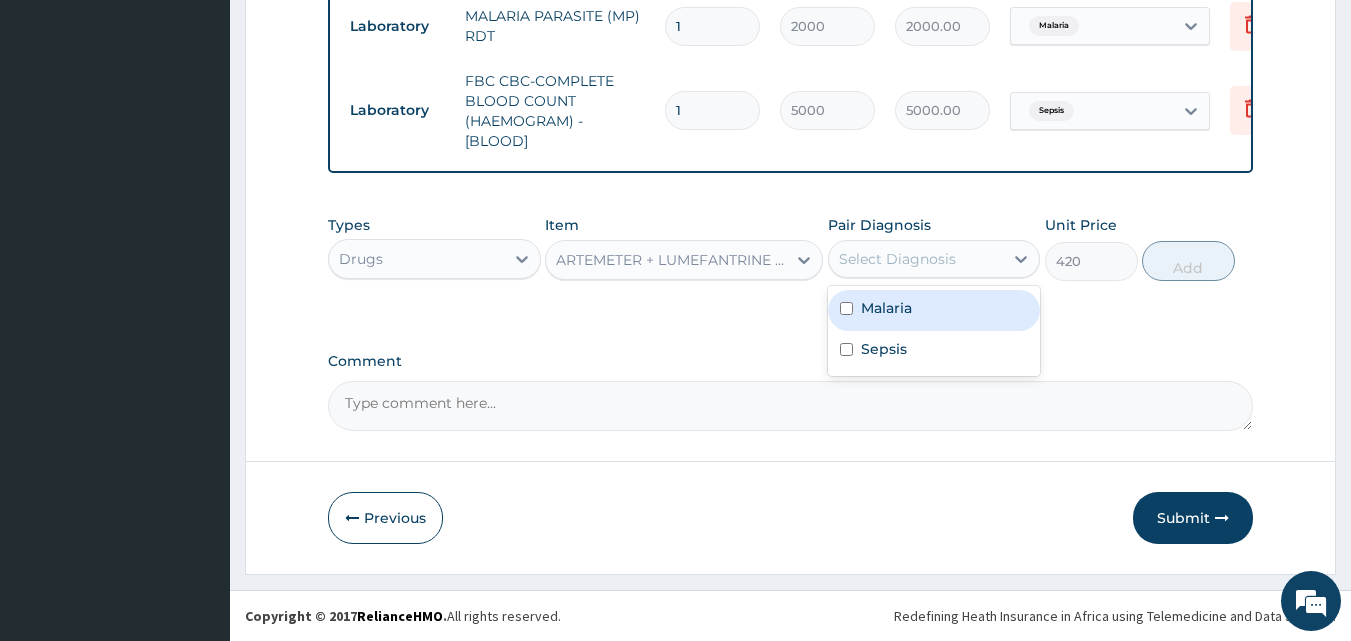 click on "Select Diagnosis" at bounding box center (897, 259) 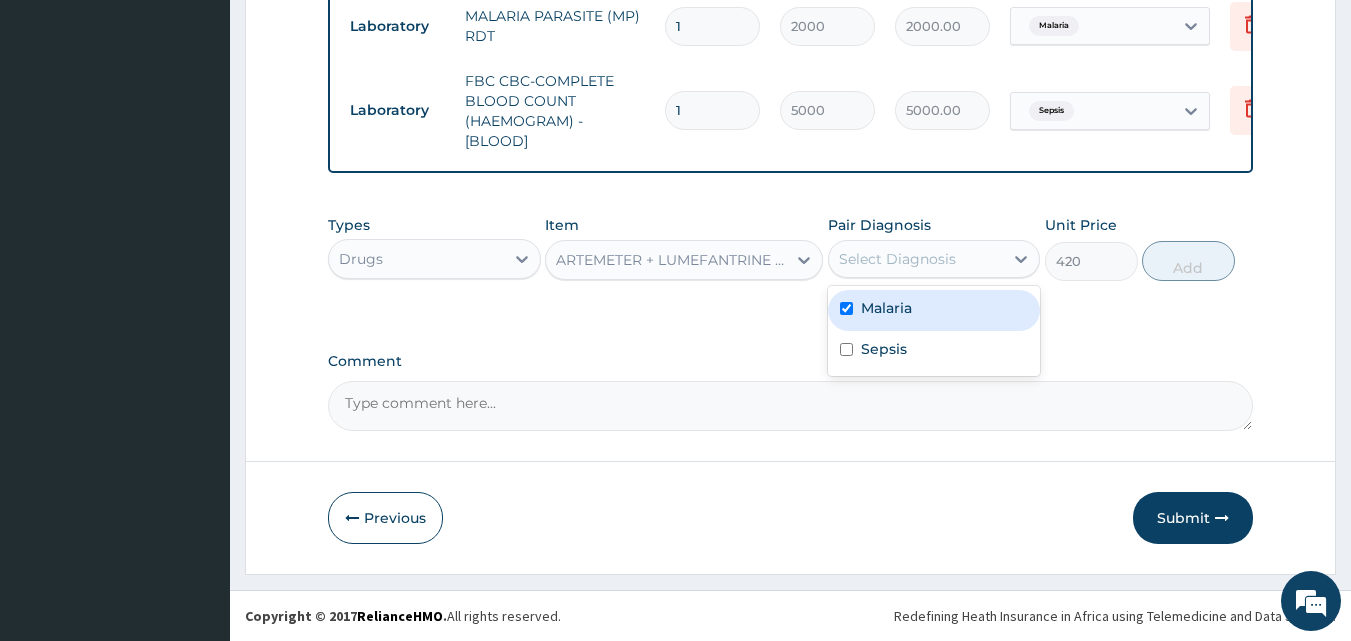 checkbox on "true" 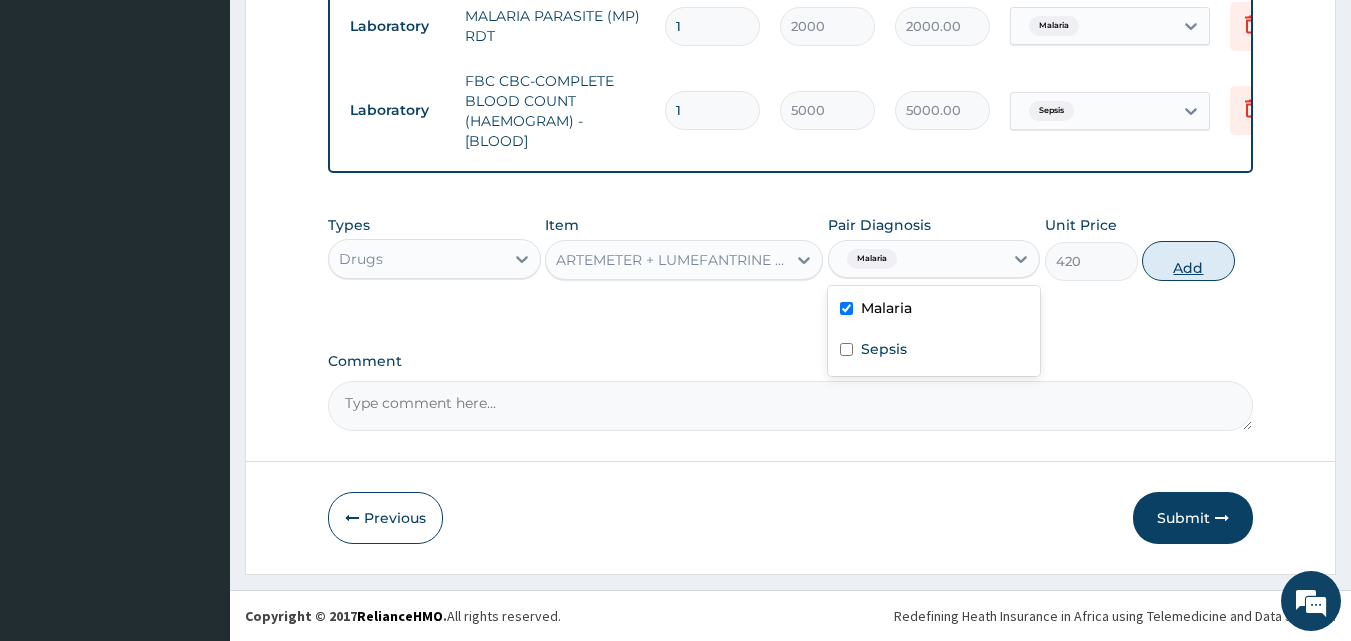 click on "Add" at bounding box center (1188, 261) 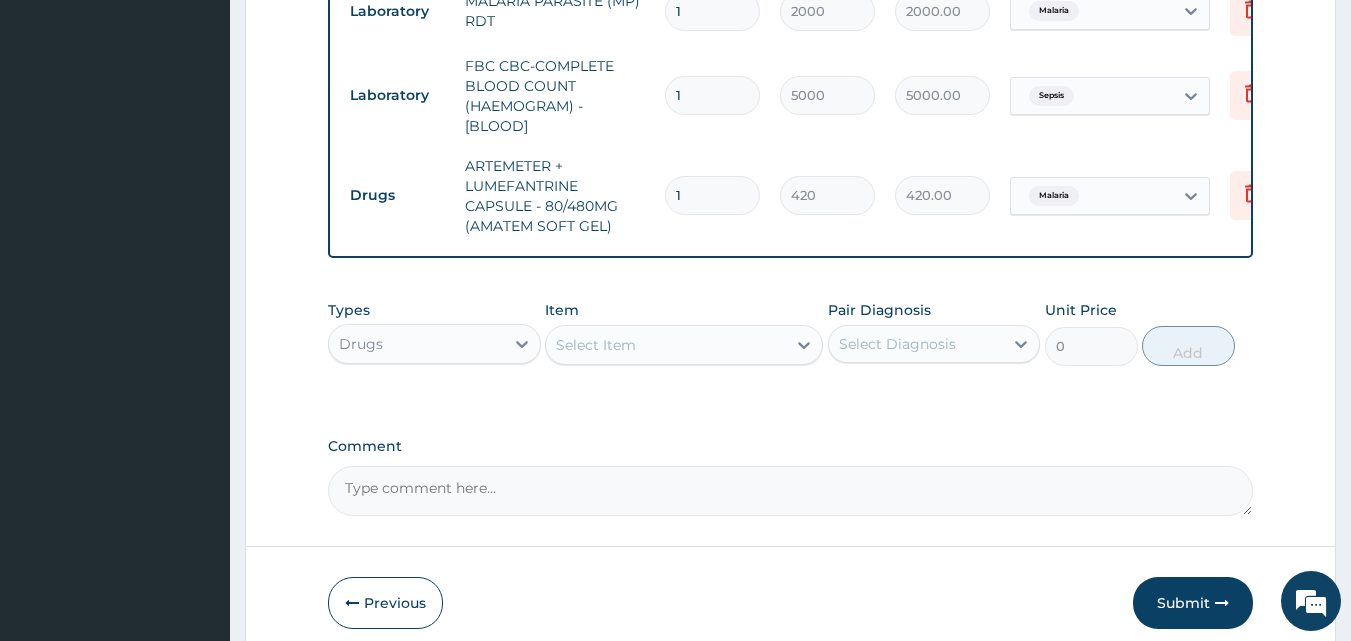drag, startPoint x: 752, startPoint y: 205, endPoint x: 627, endPoint y: 202, distance: 125.035995 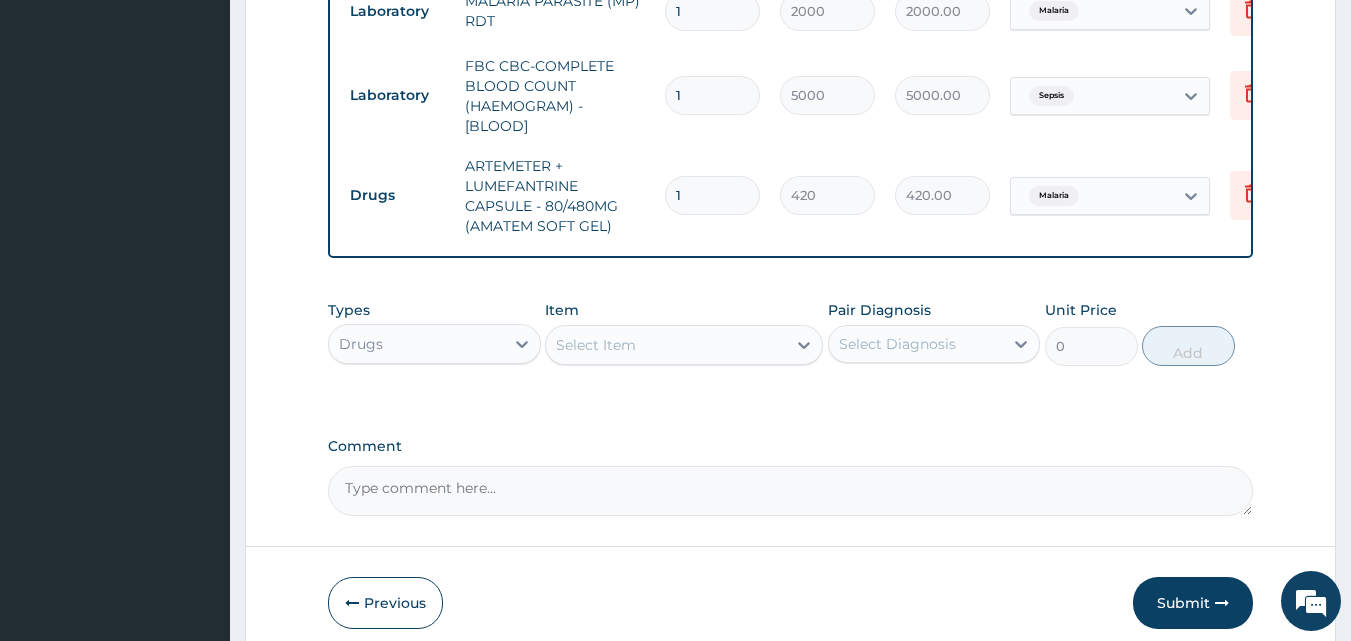 click on "Drugs ARTEMETER + LUMEFANTRINE CAPSULE -  80/480MG (AMATEM SOFT GEL) 1 420 420.00 Malaria Delete" at bounding box center [830, 196] 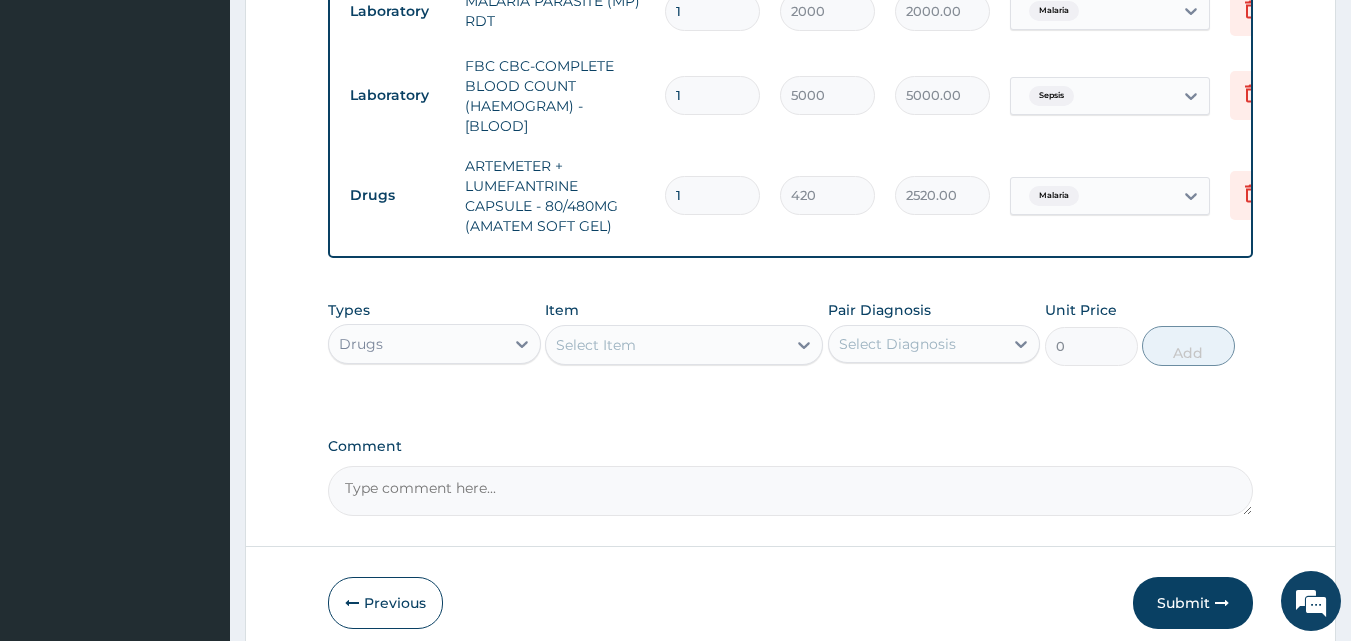 type on "6" 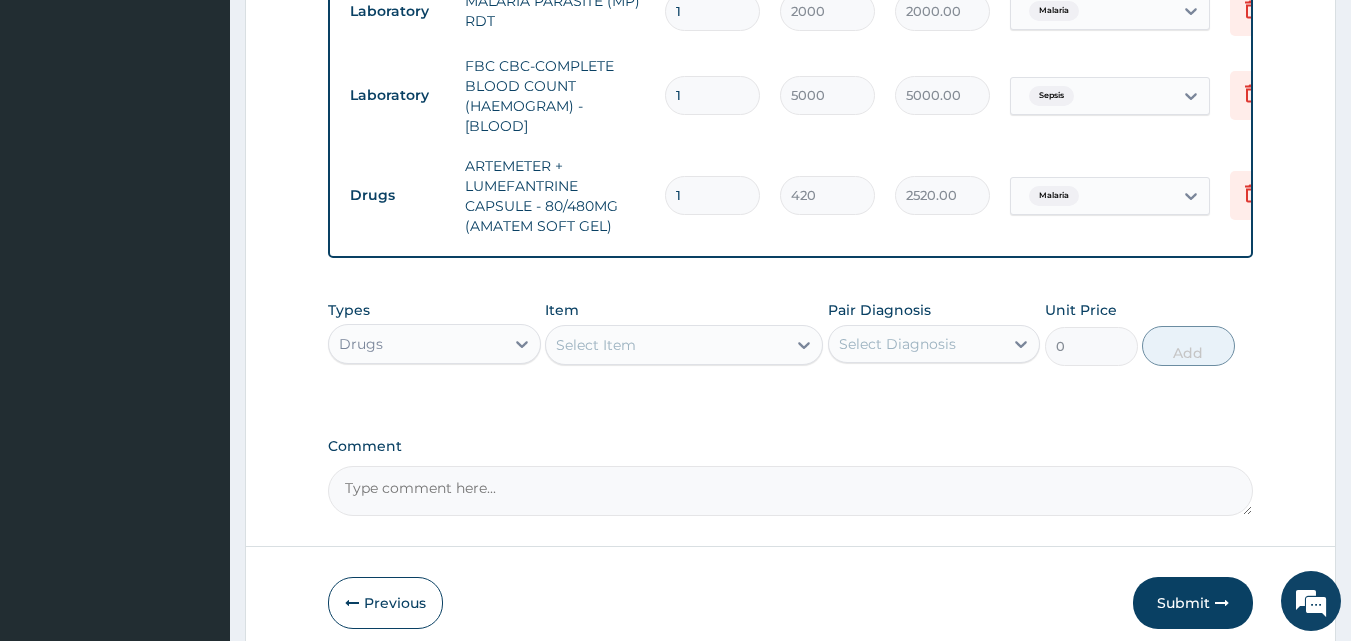 type on "2520.00" 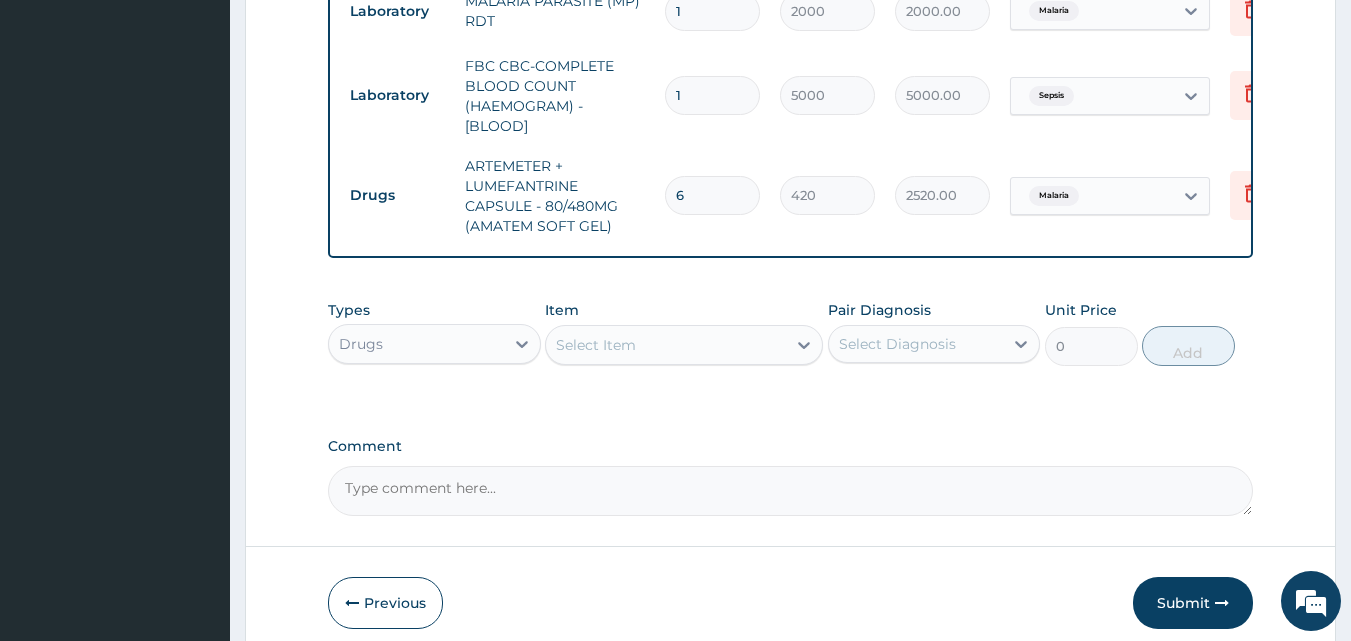 type on "6" 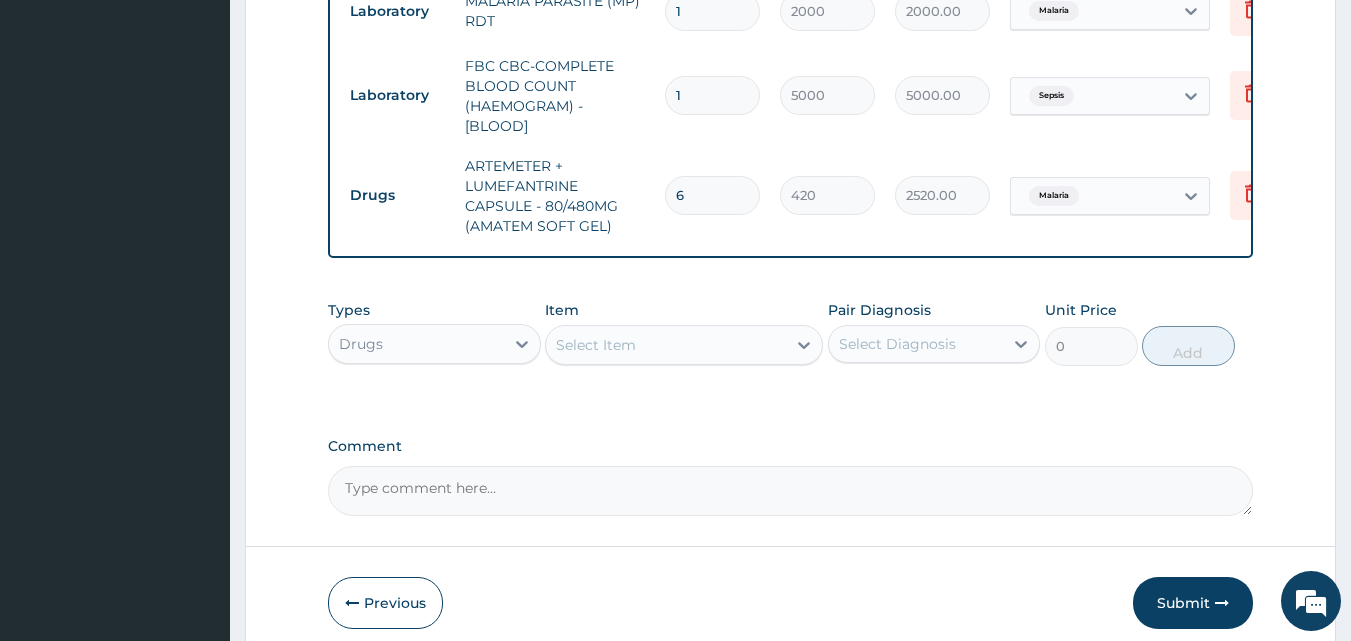 click on "Select Item" at bounding box center (666, 345) 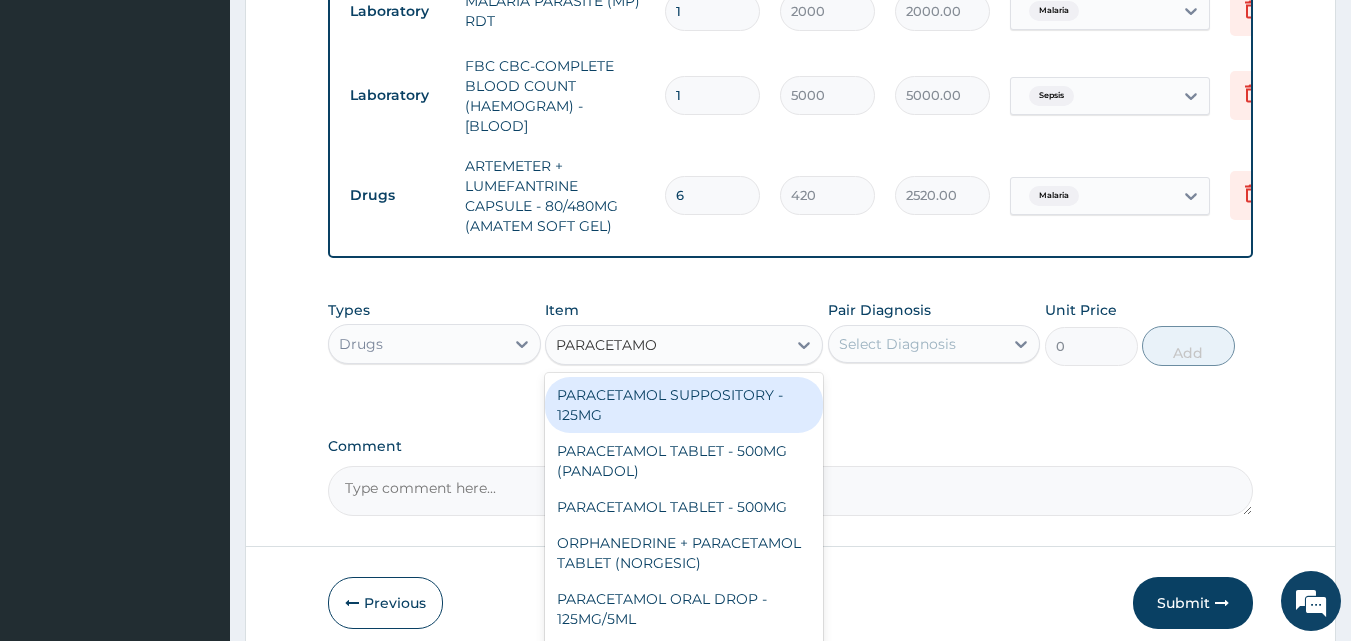 type on "PARACETAMOL" 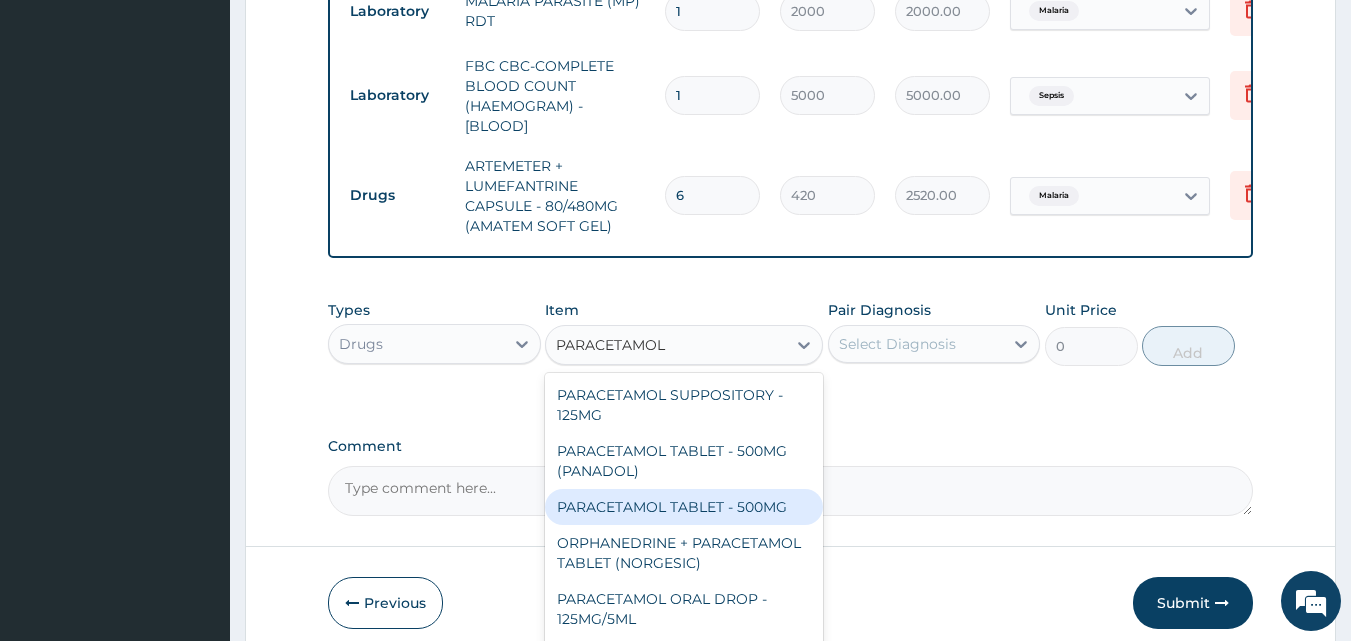 click on "PARACETAMOL TABLET - 500MG" at bounding box center (684, 507) 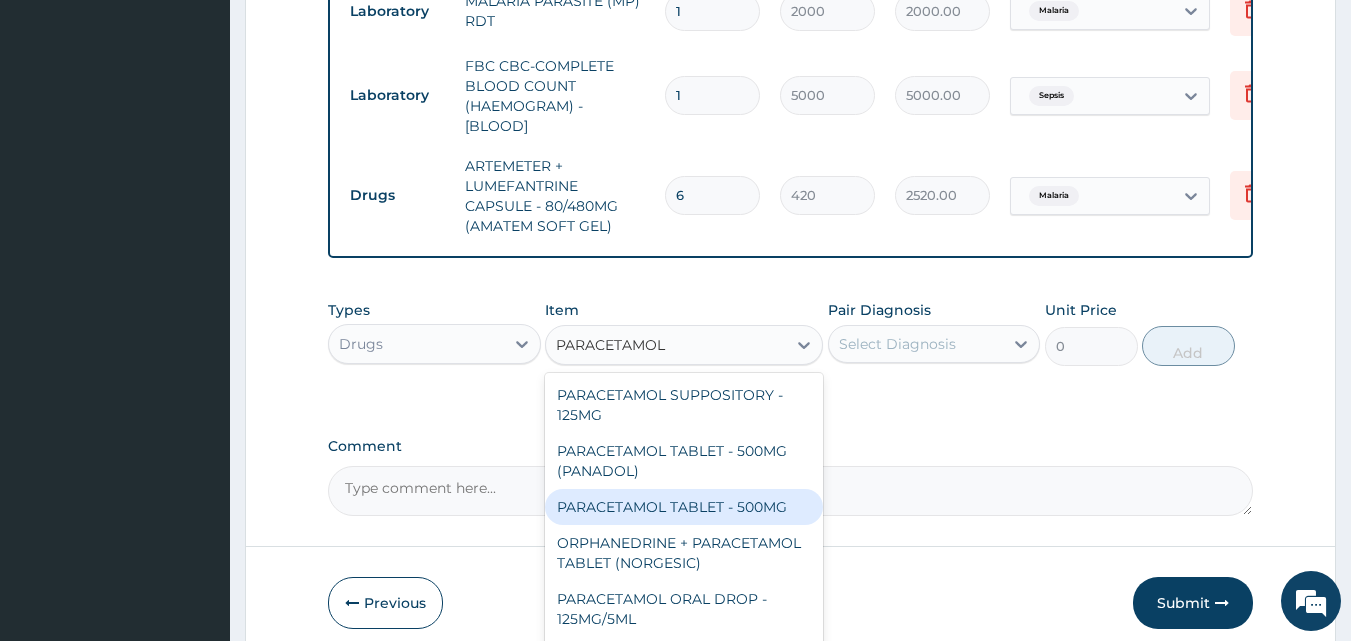 type 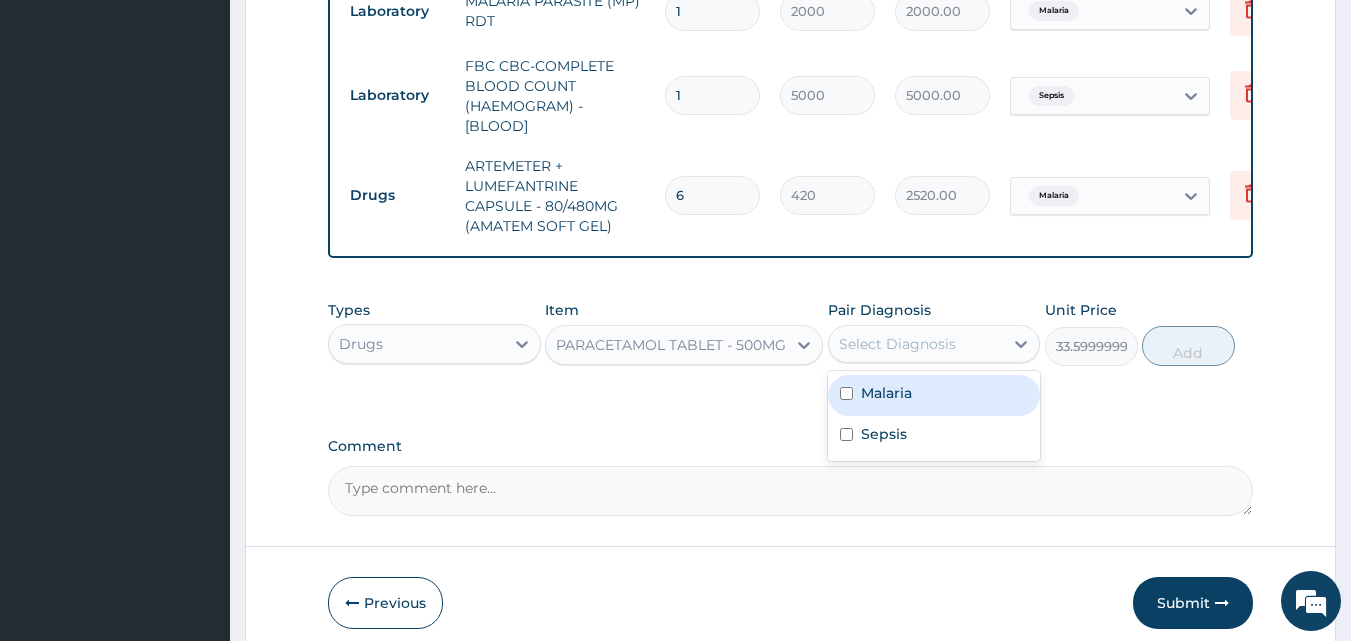 click on "Select Diagnosis" at bounding box center [897, 344] 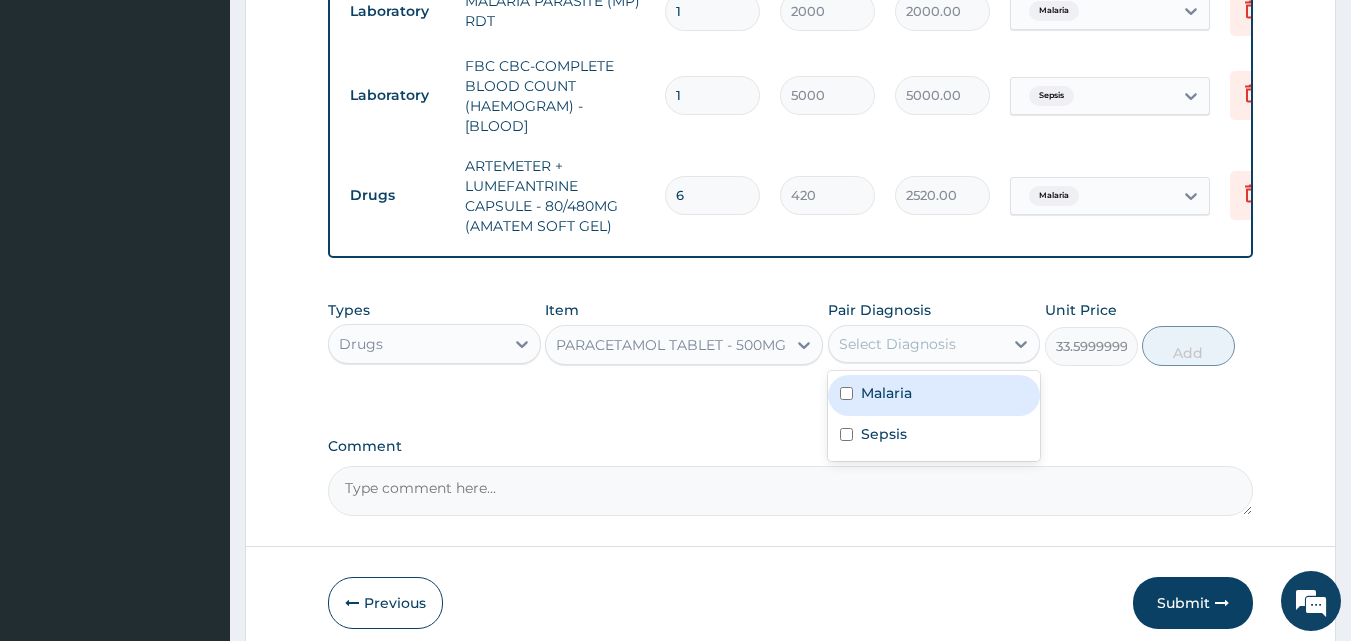 click on "Malaria" at bounding box center (934, 395) 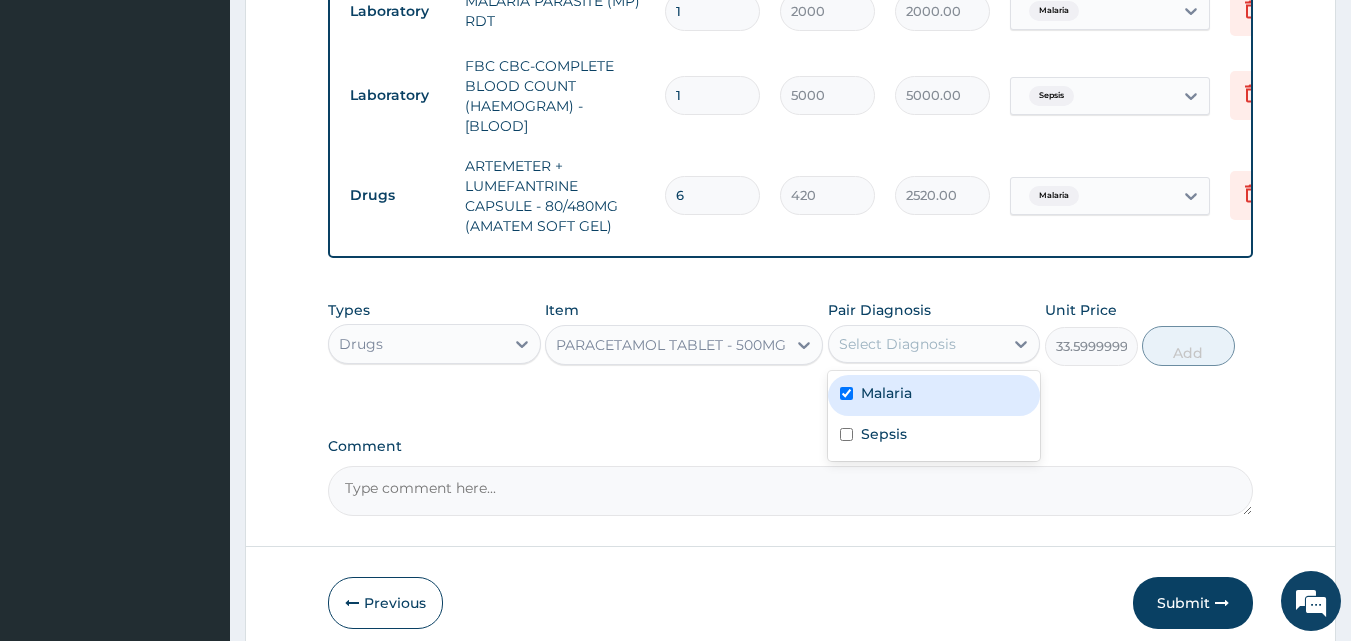checkbox on "true" 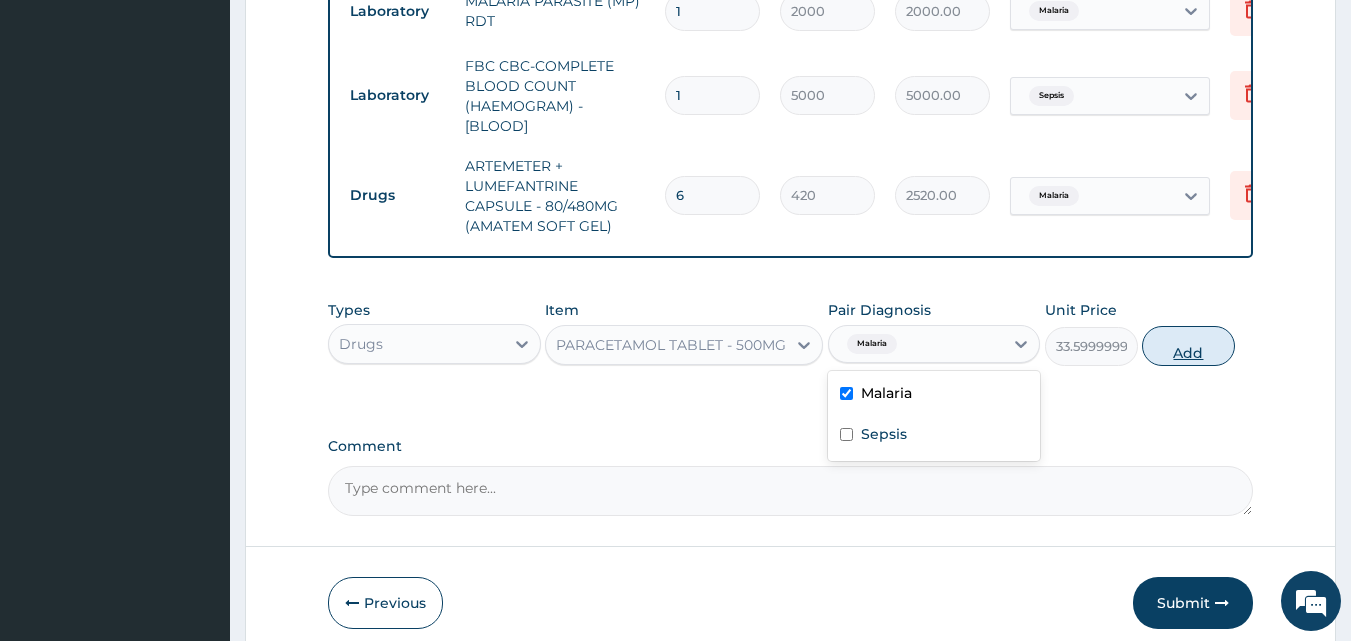 click on "Add" at bounding box center (1188, 346) 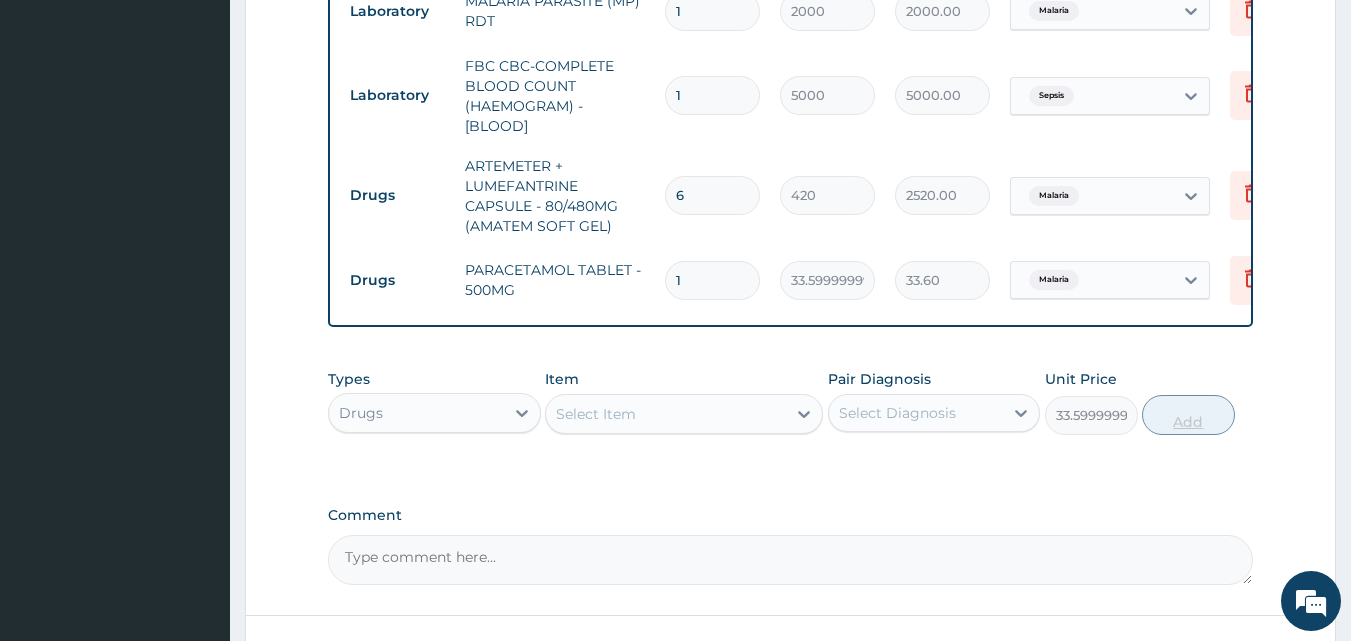 type on "0" 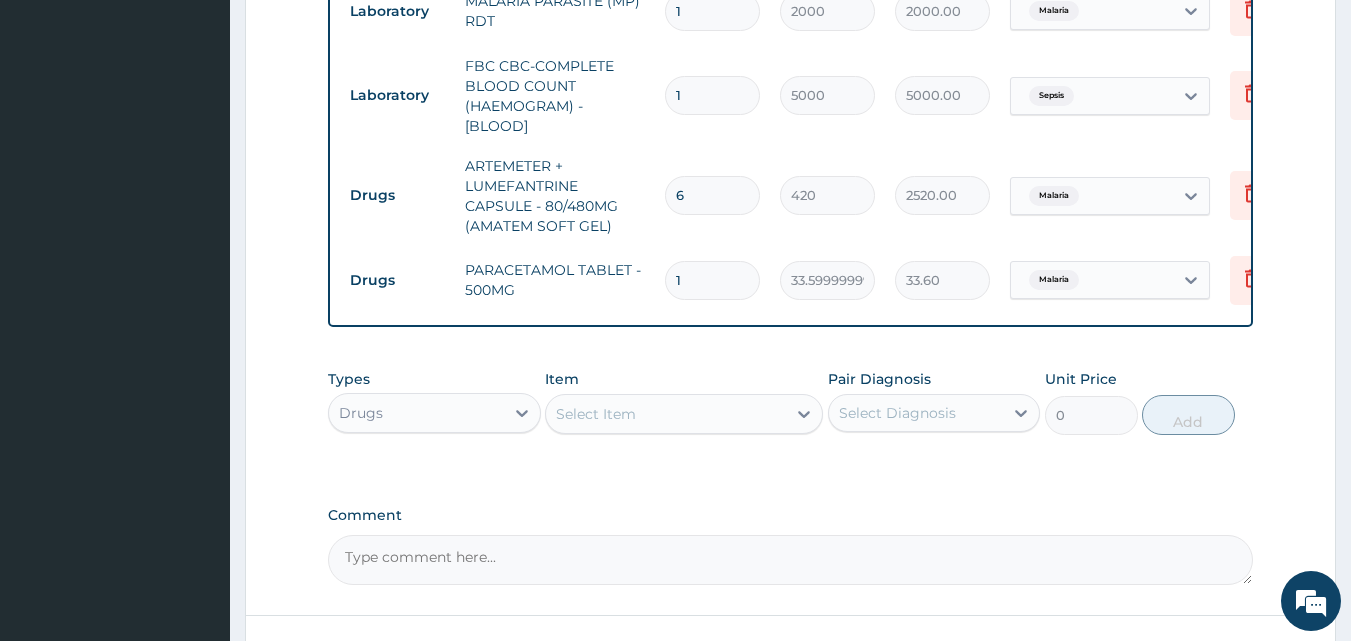 type on "18" 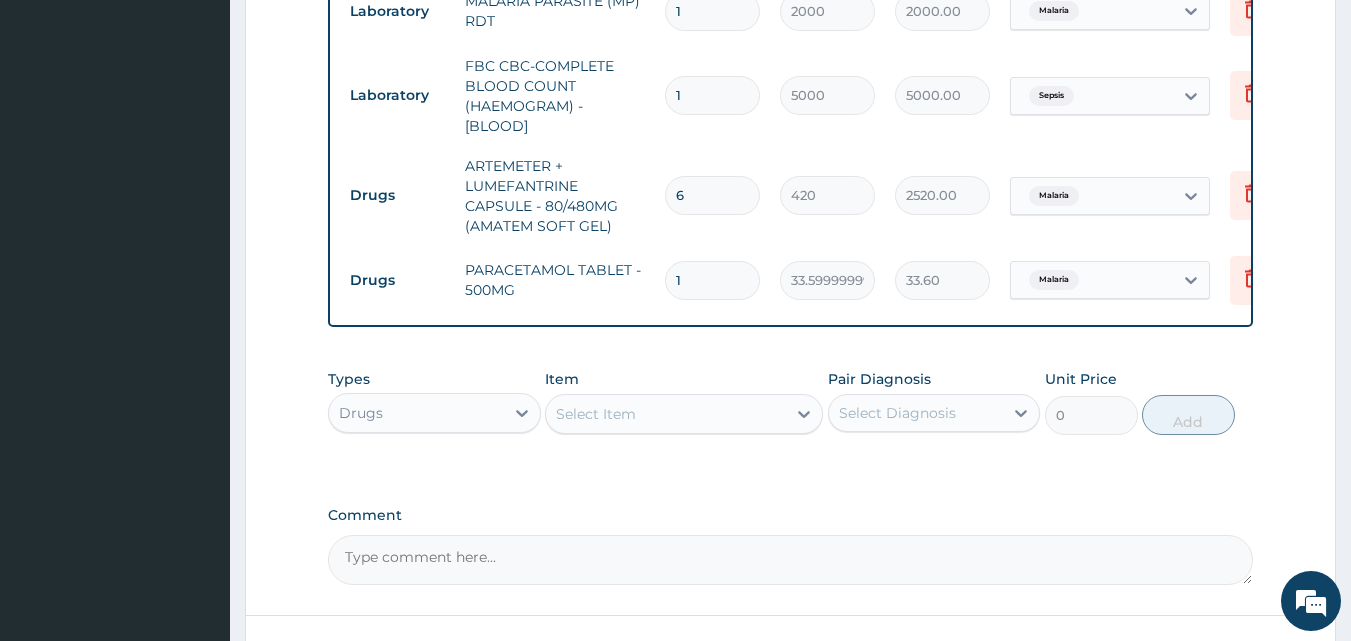 type on "604.80" 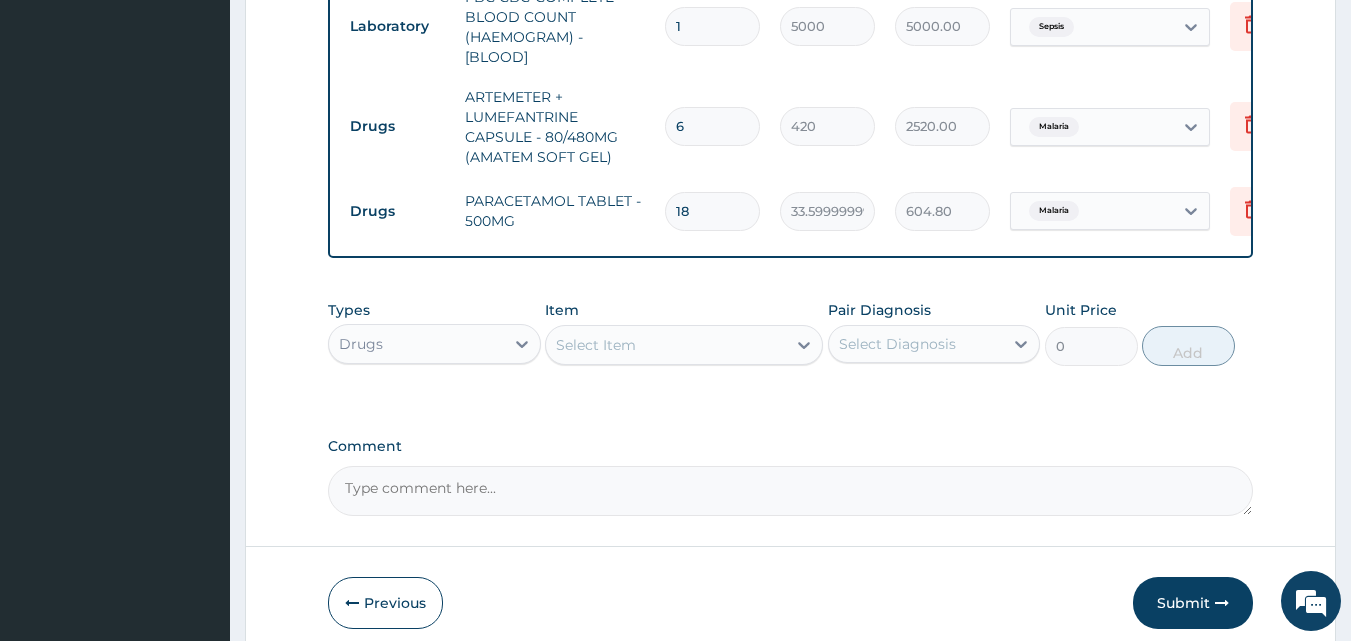 scroll, scrollTop: 990, scrollLeft: 0, axis: vertical 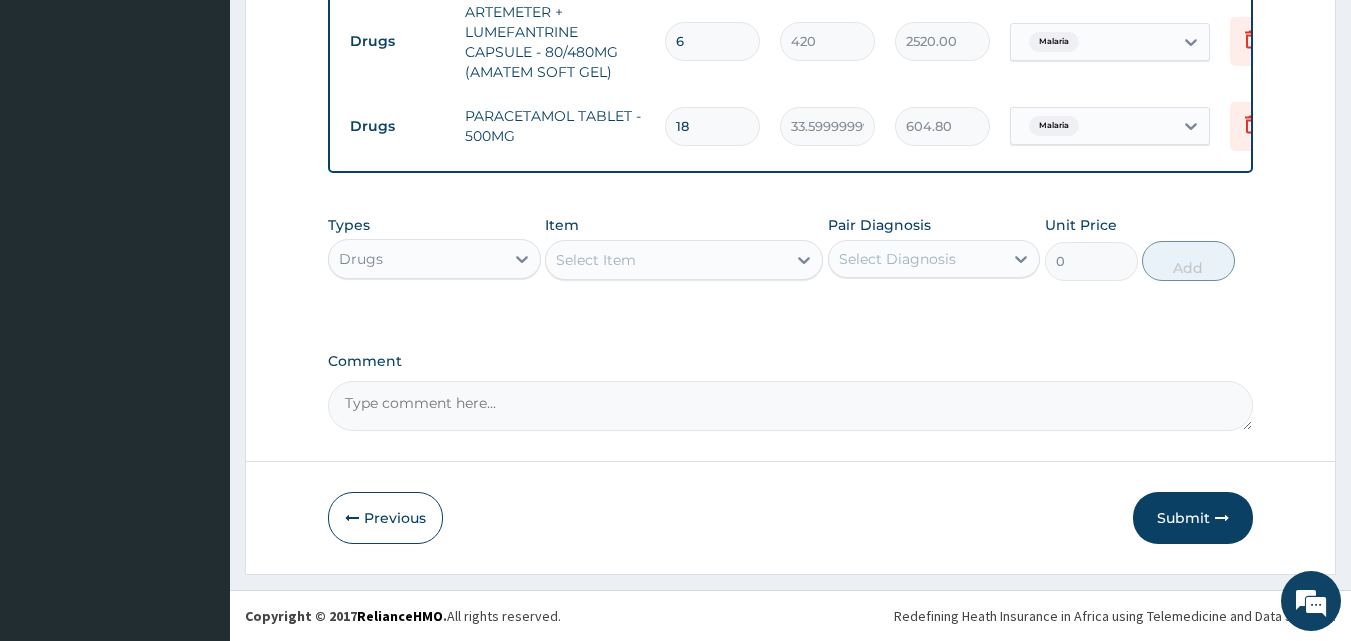 type on "18" 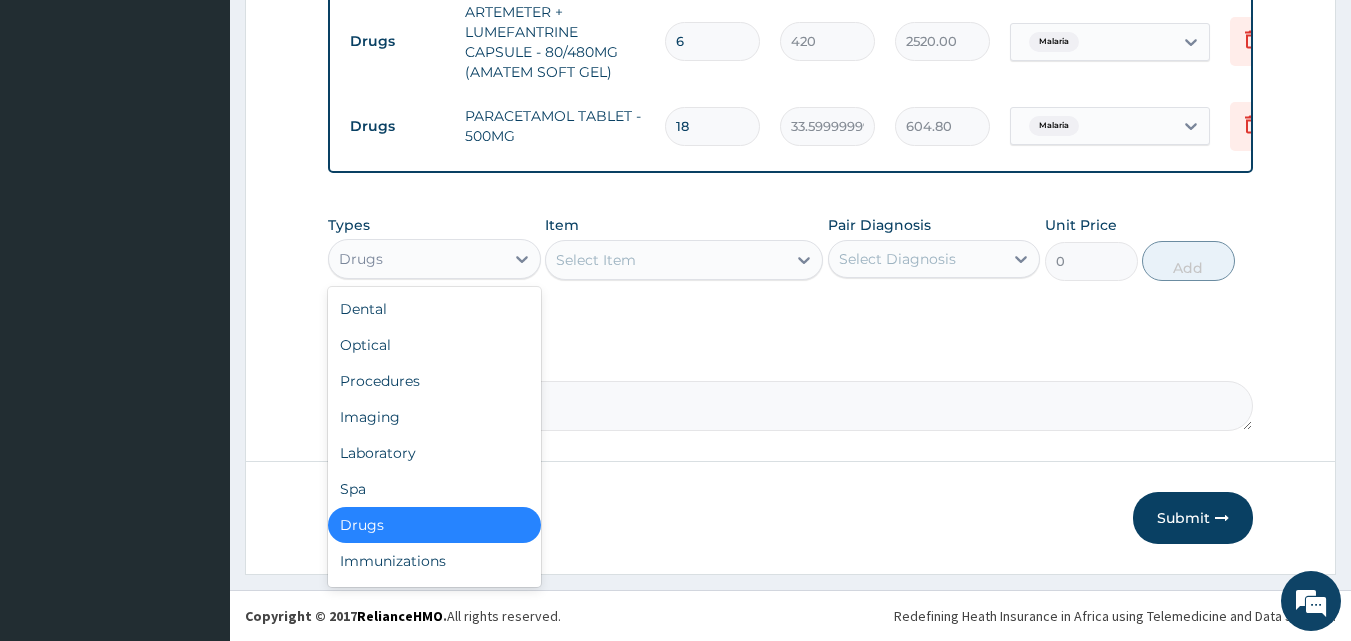 click on "Drugs" at bounding box center (416, 259) 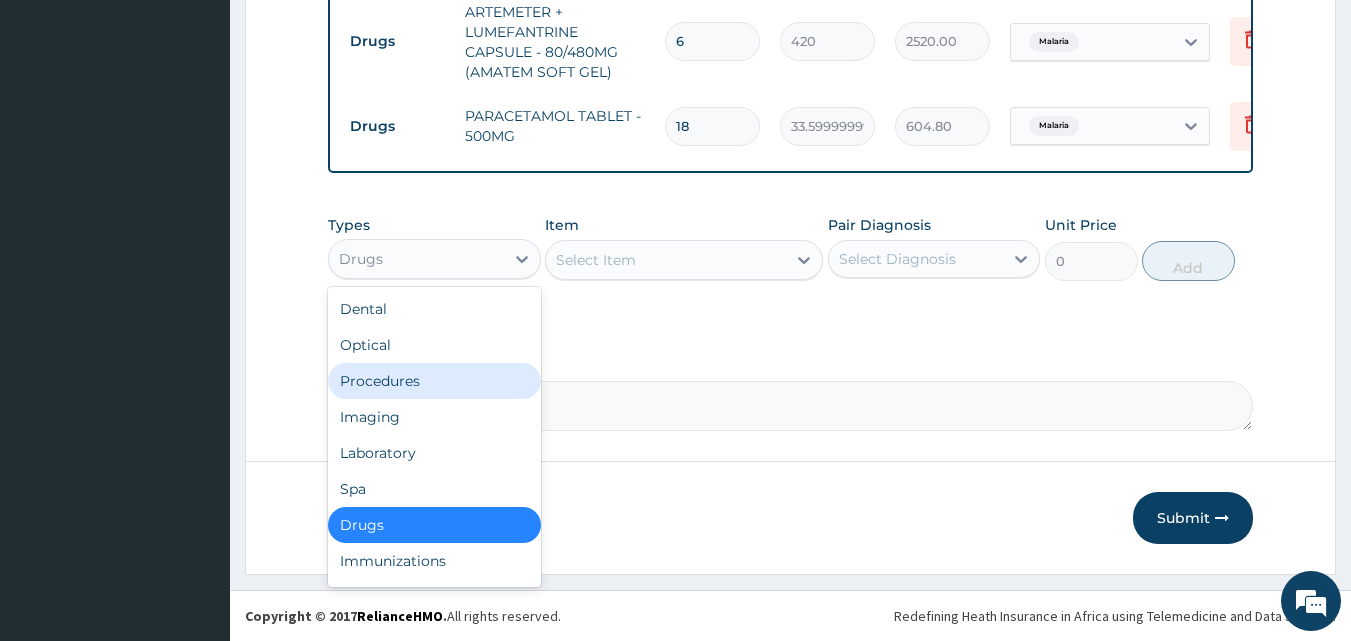 click on "Procedures" at bounding box center (434, 381) 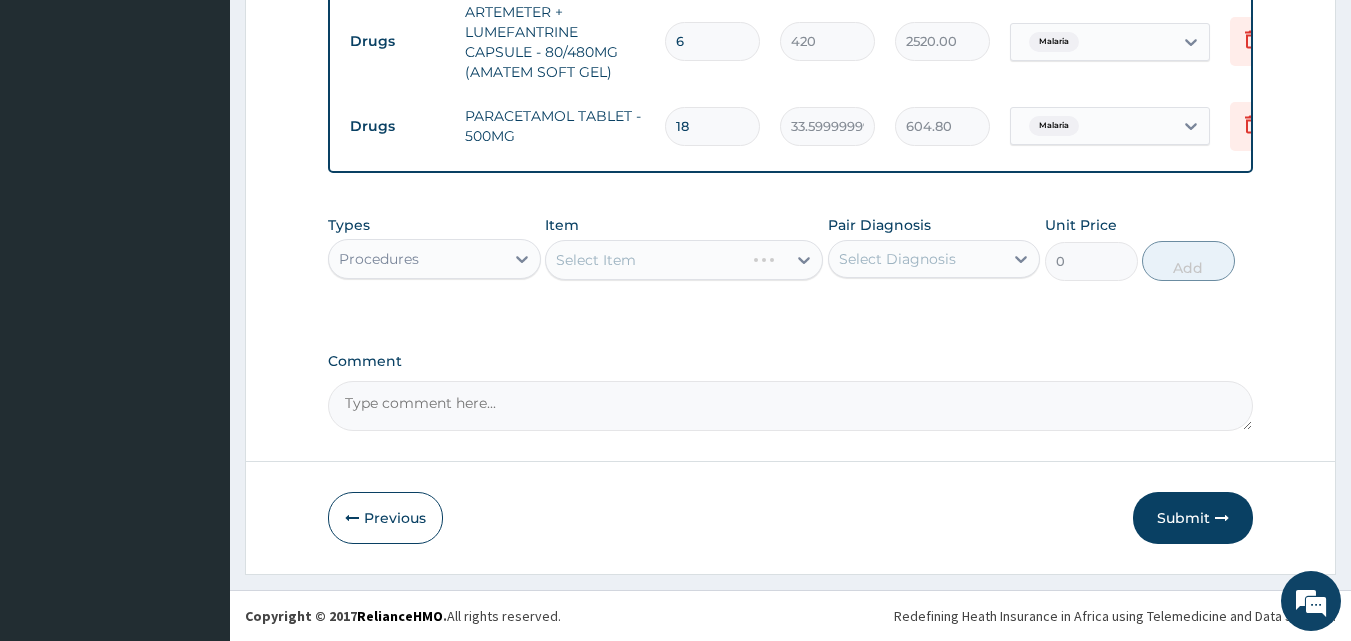 click on "Select Item" at bounding box center [684, 260] 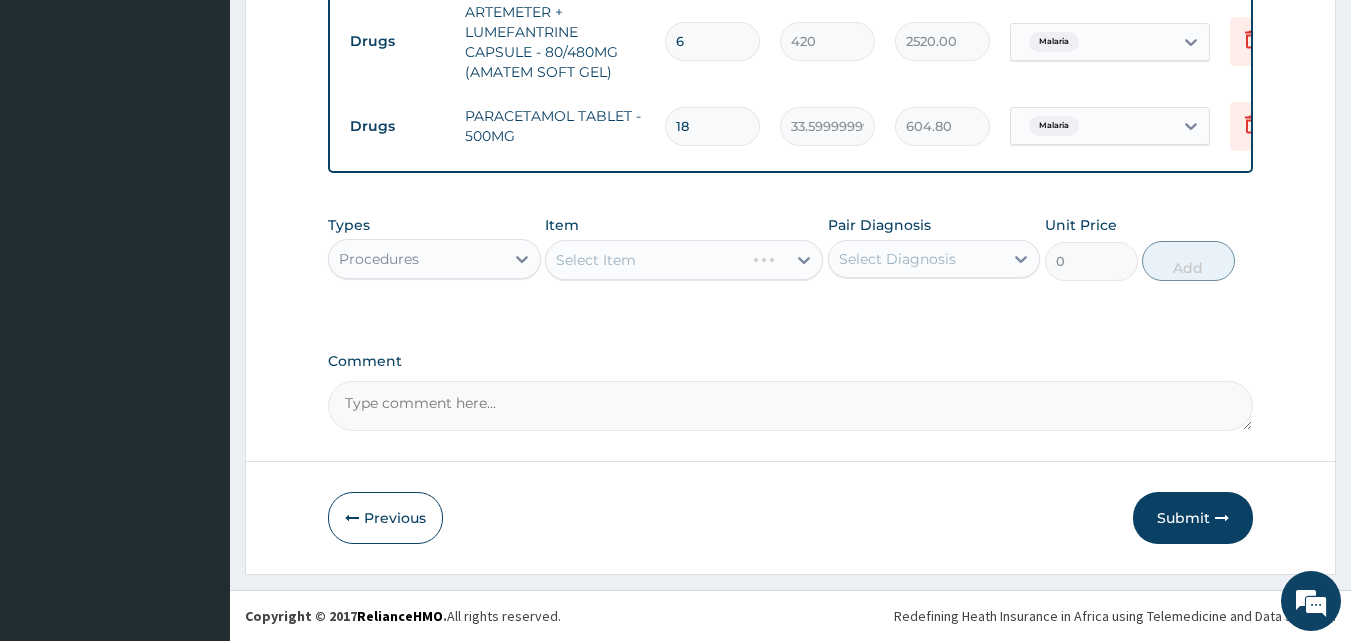 click on "Select Item" at bounding box center [684, 260] 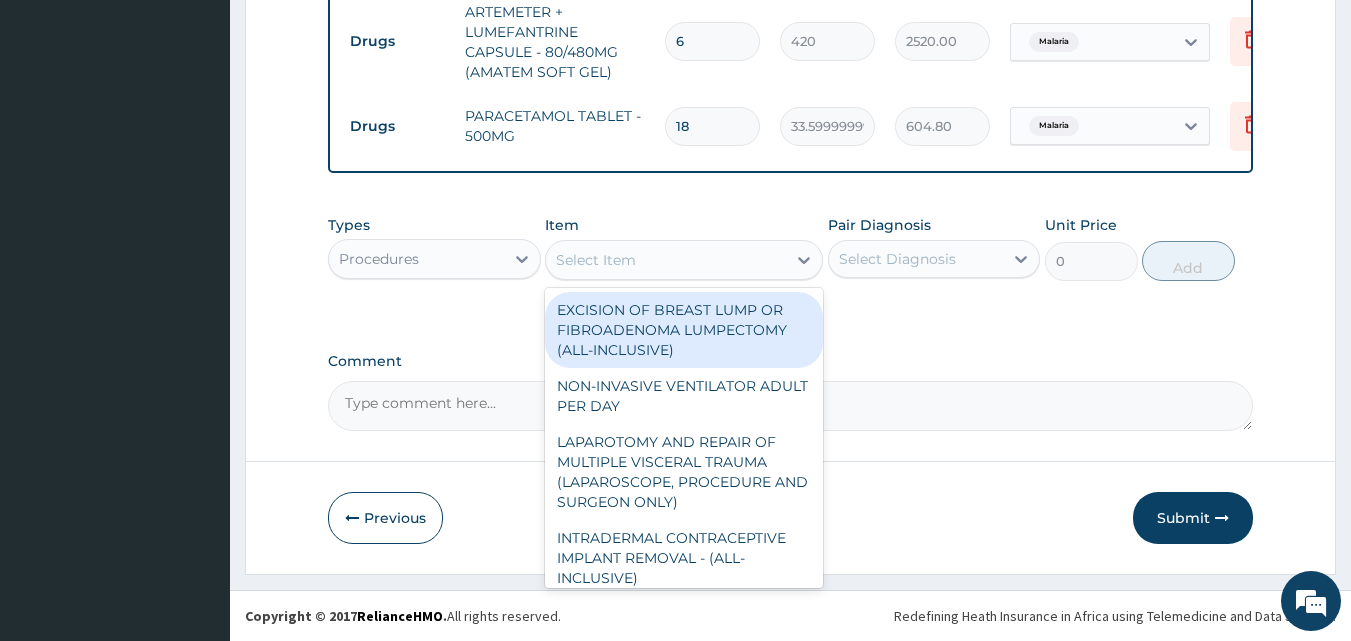 click on "Select Item" at bounding box center [666, 260] 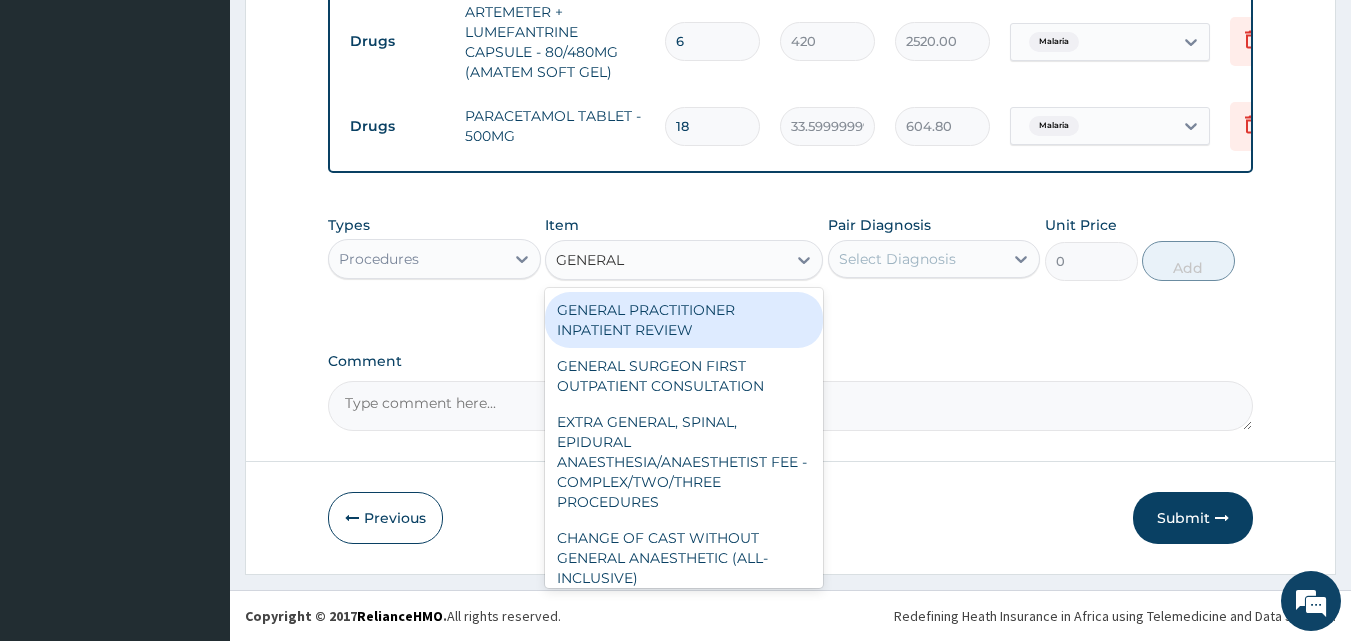 type on "GENERAL P" 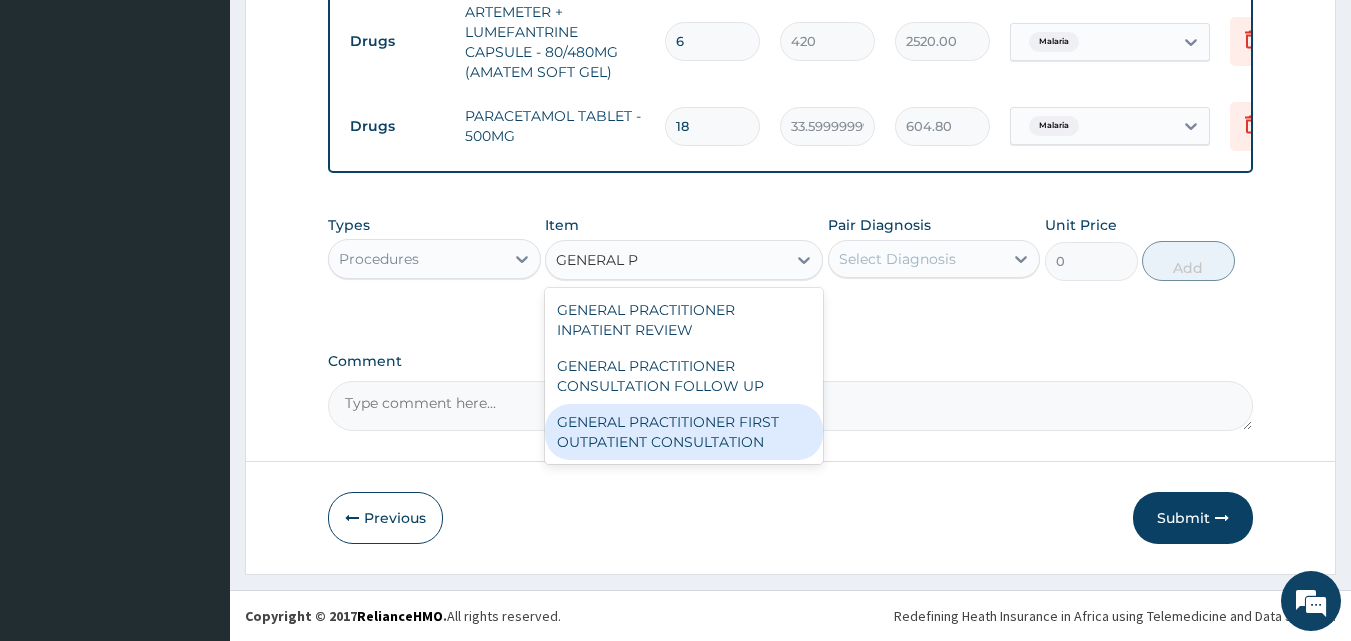 drag, startPoint x: 660, startPoint y: 425, endPoint x: 671, endPoint y: 423, distance: 11.18034 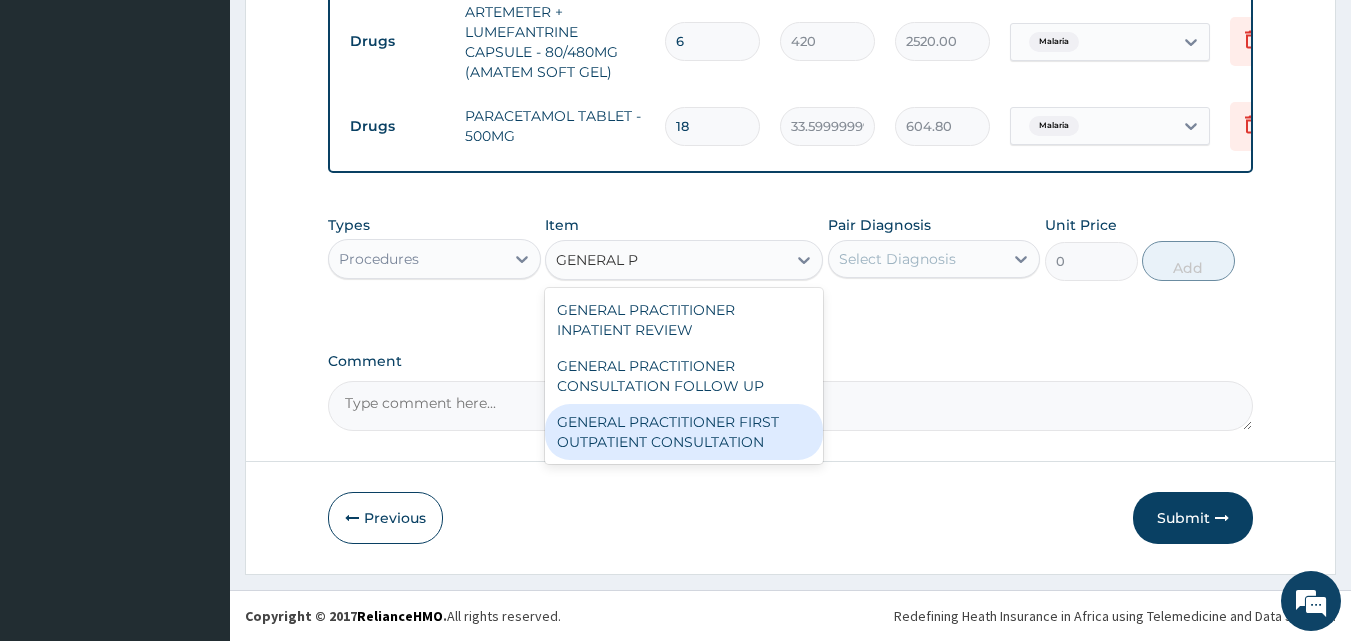 click on "GENERAL PRACTITIONER FIRST OUTPATIENT CONSULTATION" at bounding box center [684, 432] 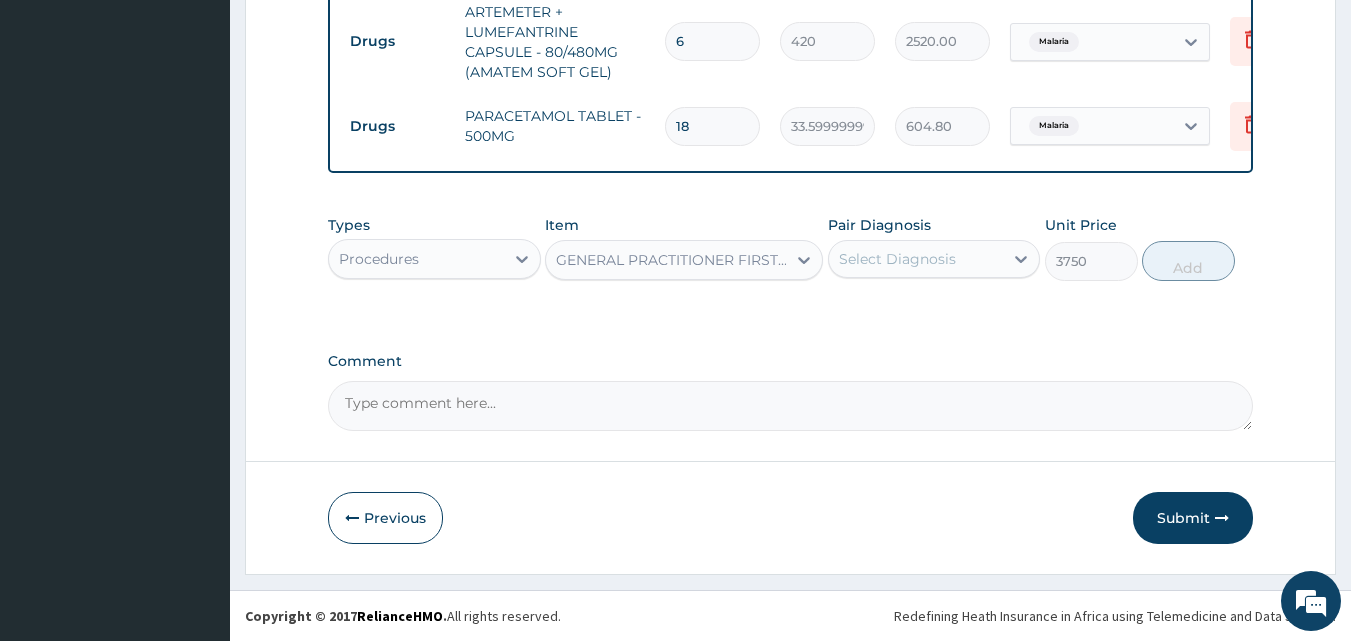 click on "Select Diagnosis" at bounding box center (897, 259) 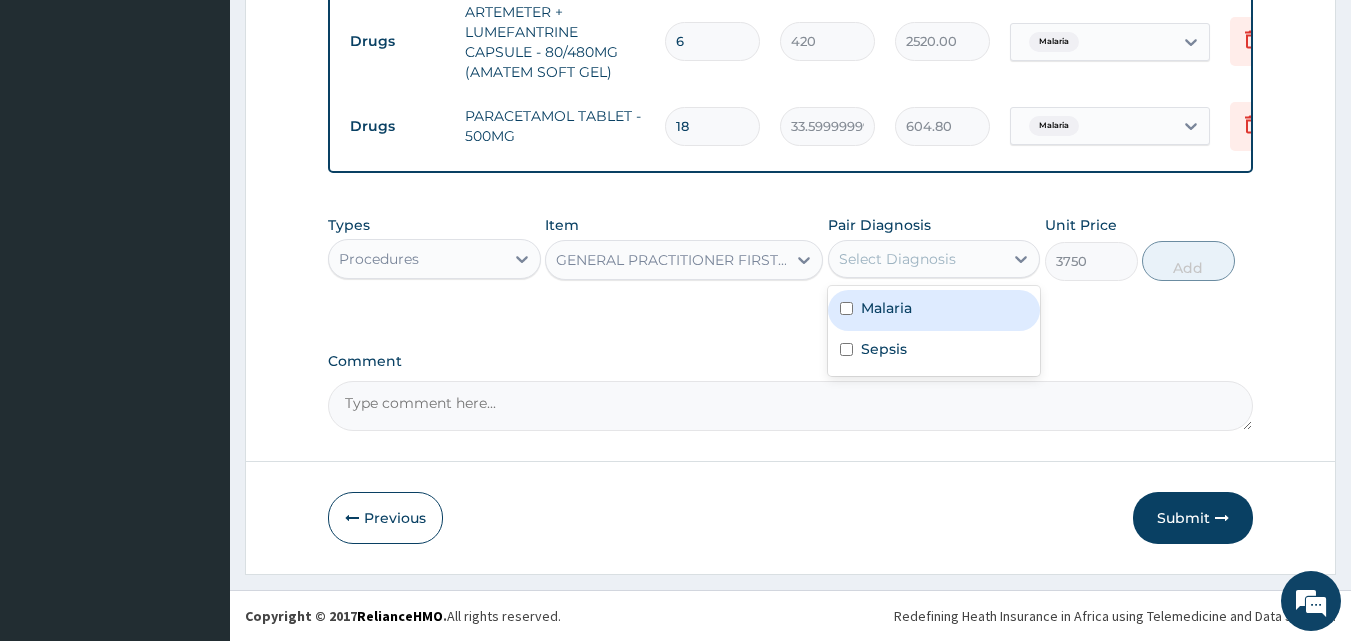 click on "Malaria" at bounding box center [934, 310] 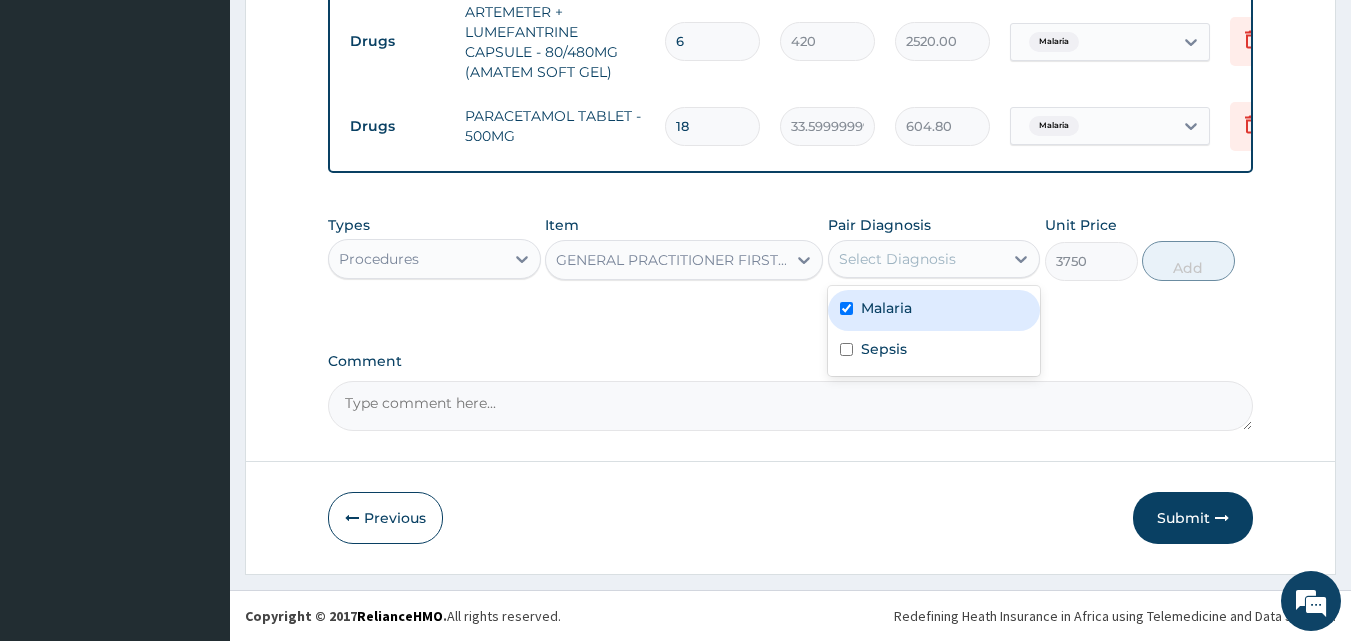 checkbox on "true" 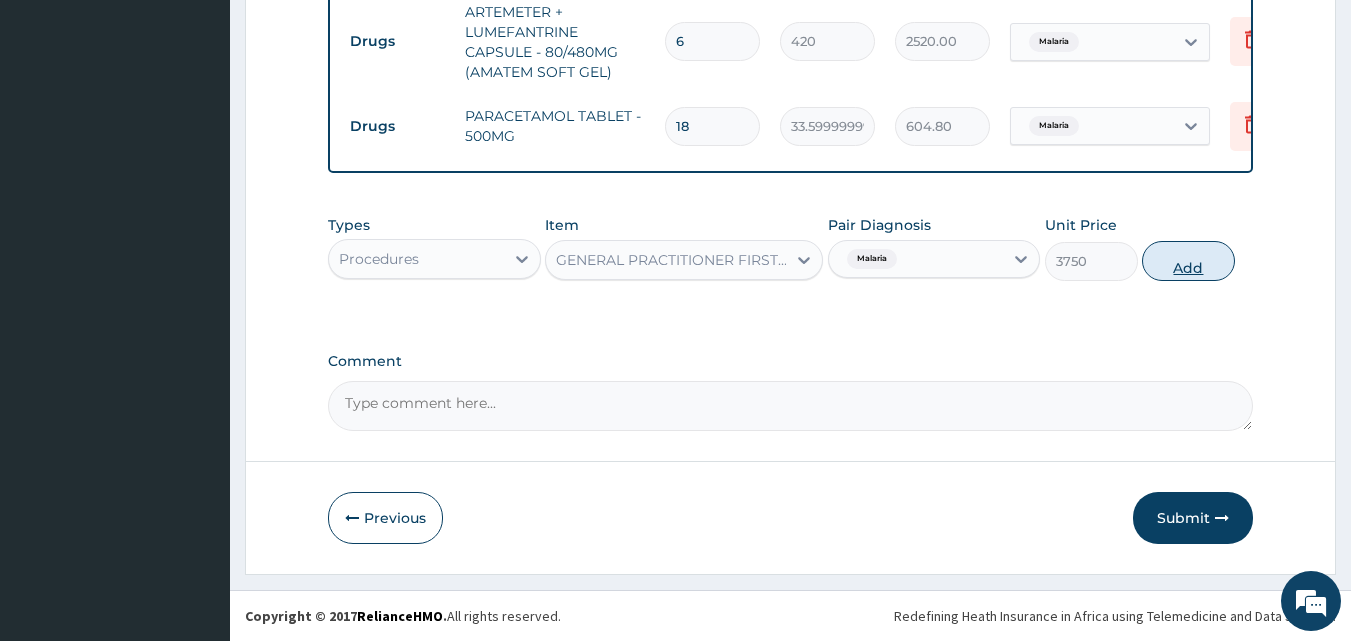 click on "Add" at bounding box center (1188, 261) 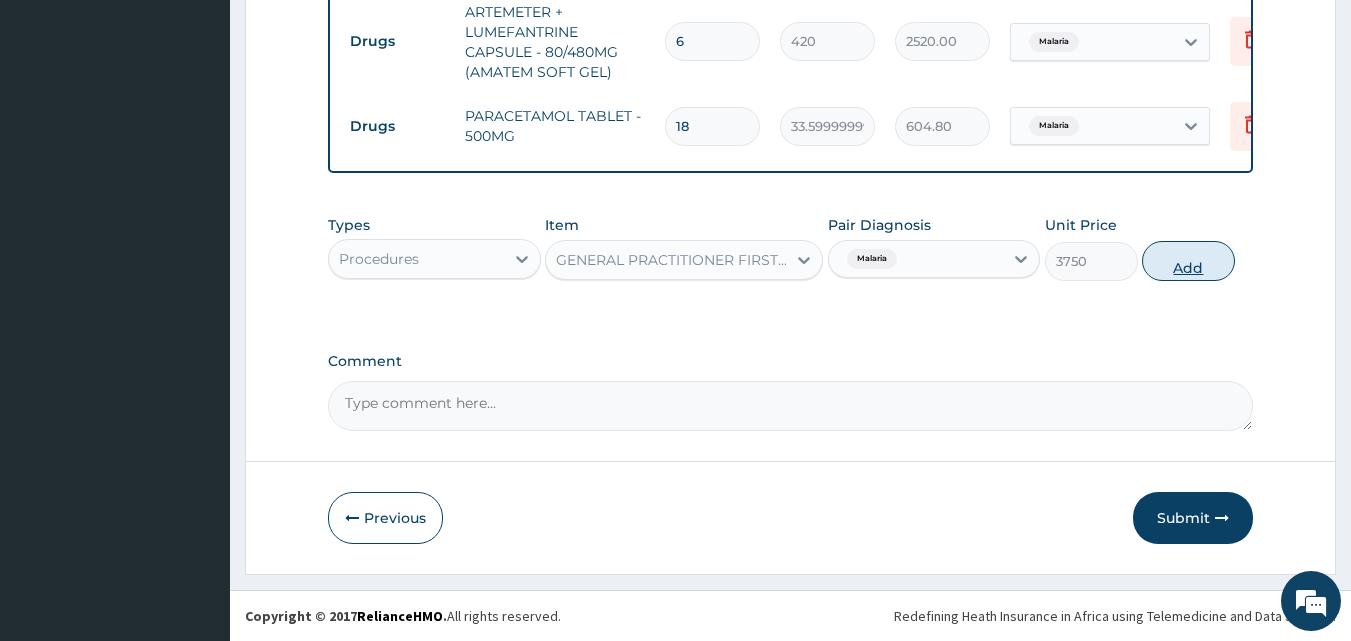 type on "0" 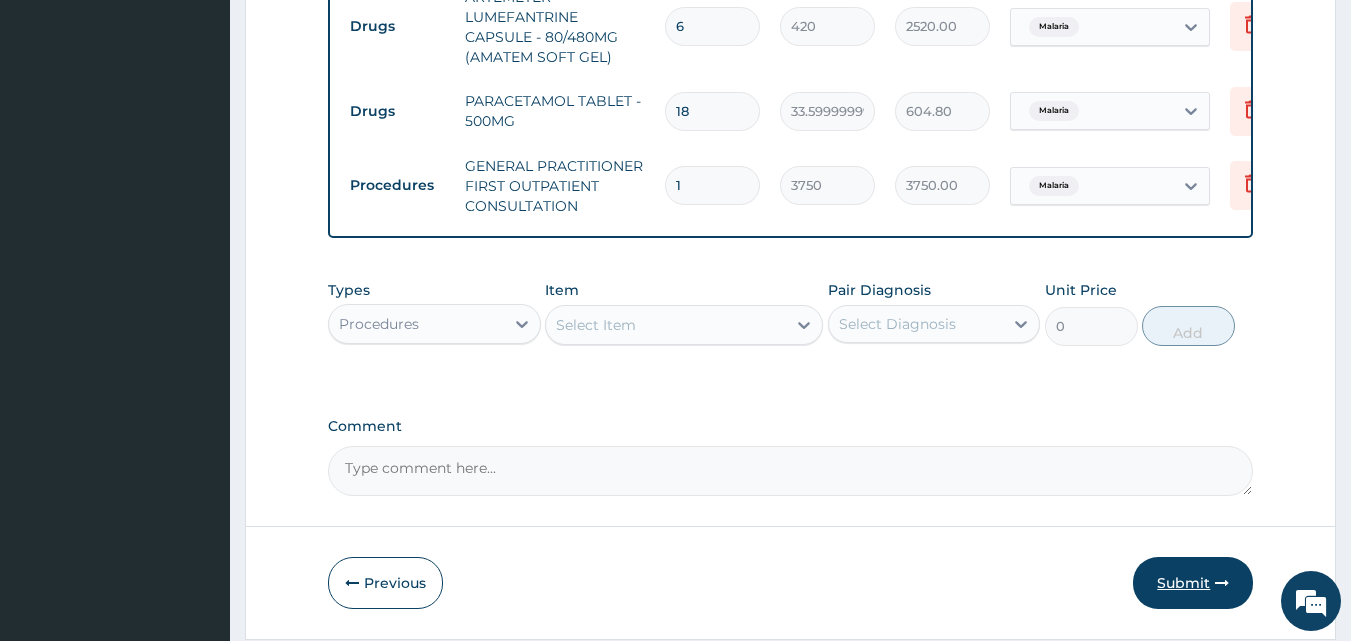 click on "Submit" at bounding box center (1193, 583) 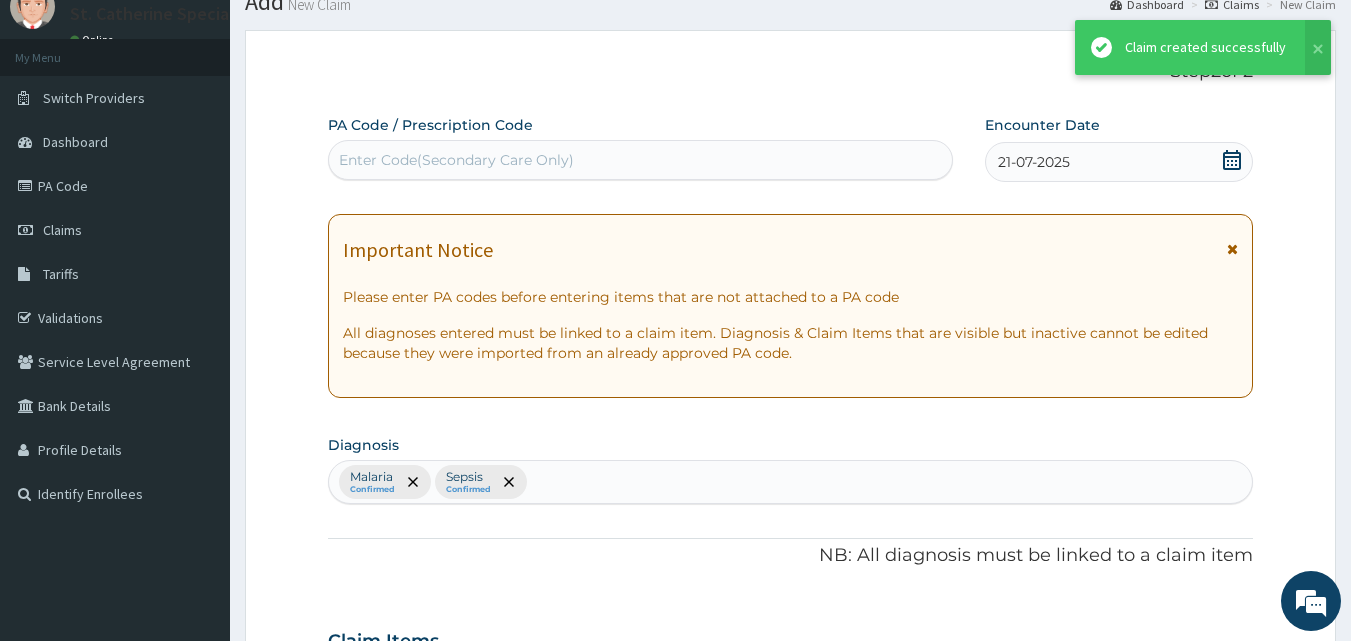scroll, scrollTop: 990, scrollLeft: 0, axis: vertical 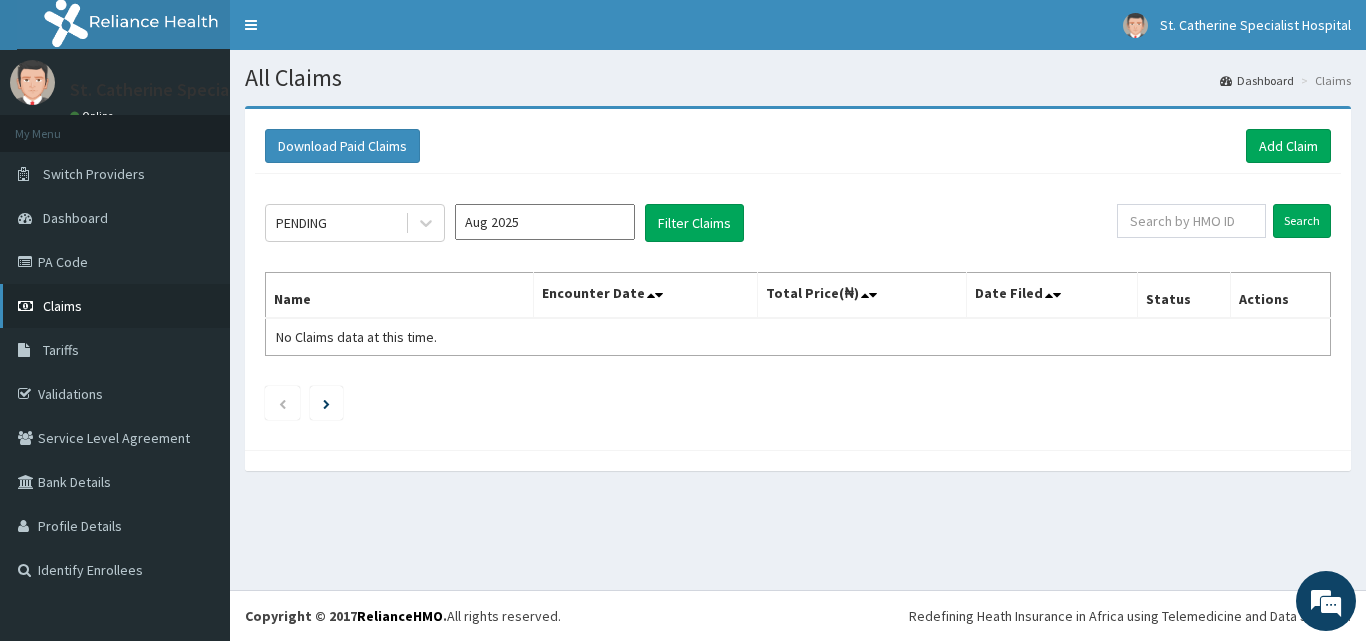 click on "Claims" at bounding box center (62, 306) 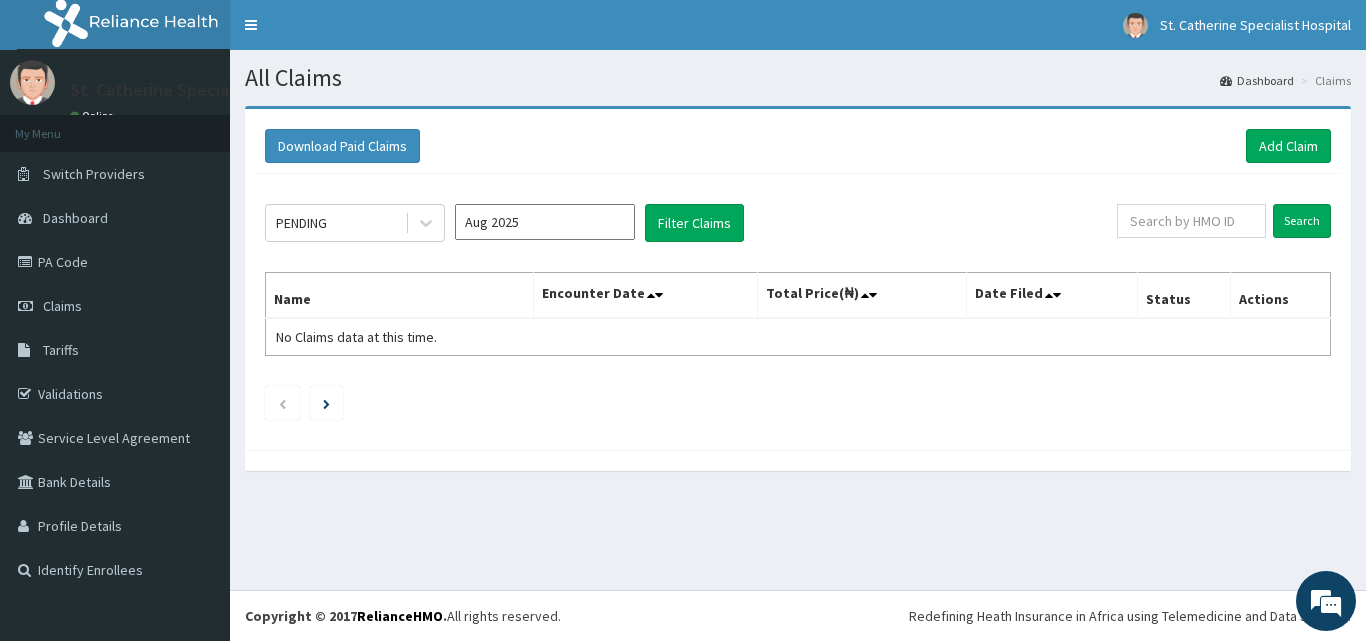 scroll, scrollTop: 0, scrollLeft: 0, axis: both 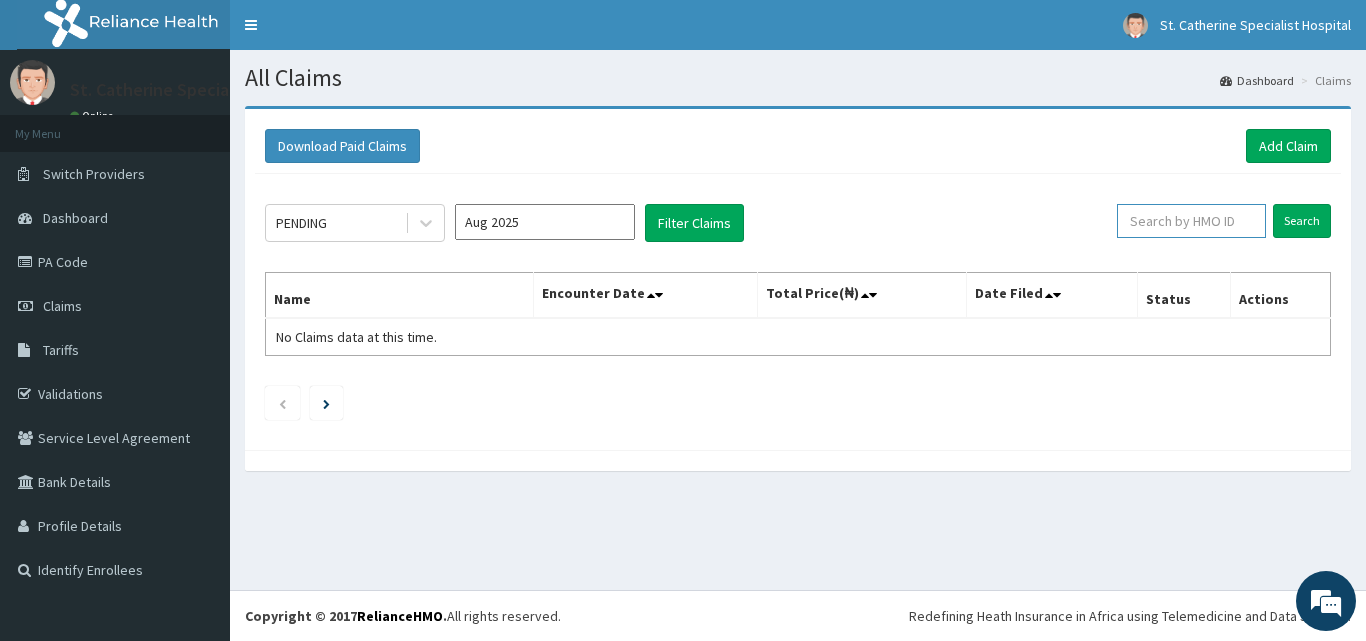 click at bounding box center (1191, 221) 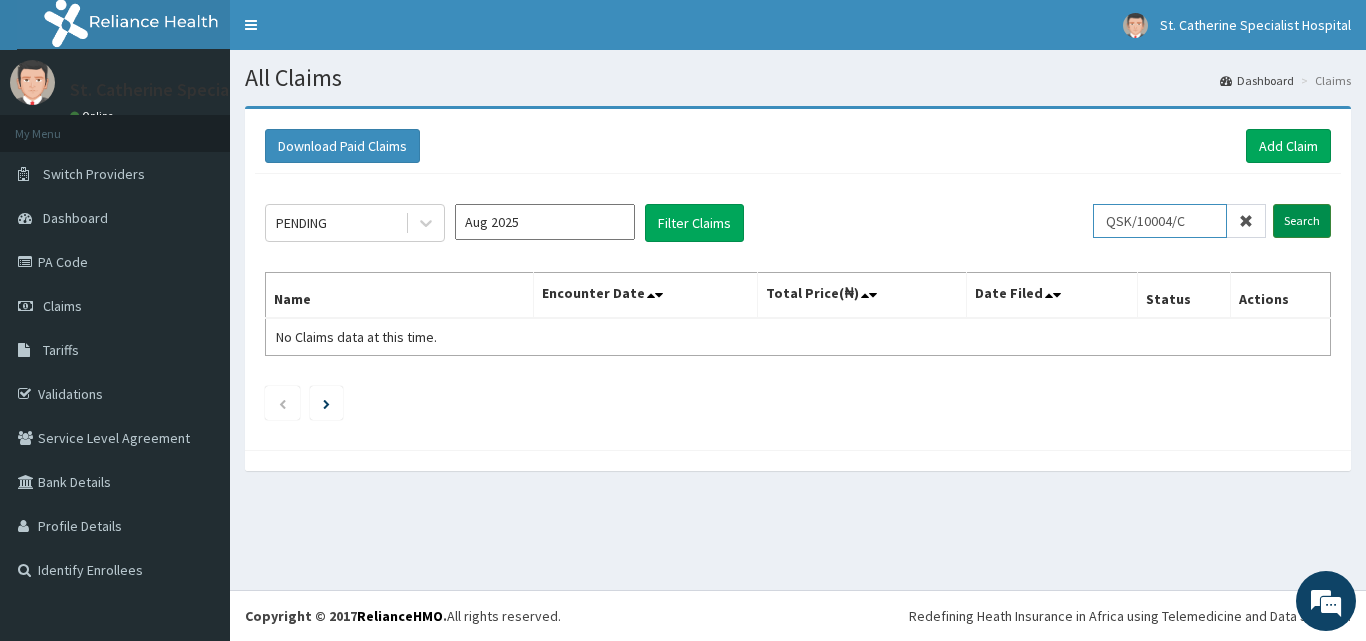 type on "QSK/10004/C" 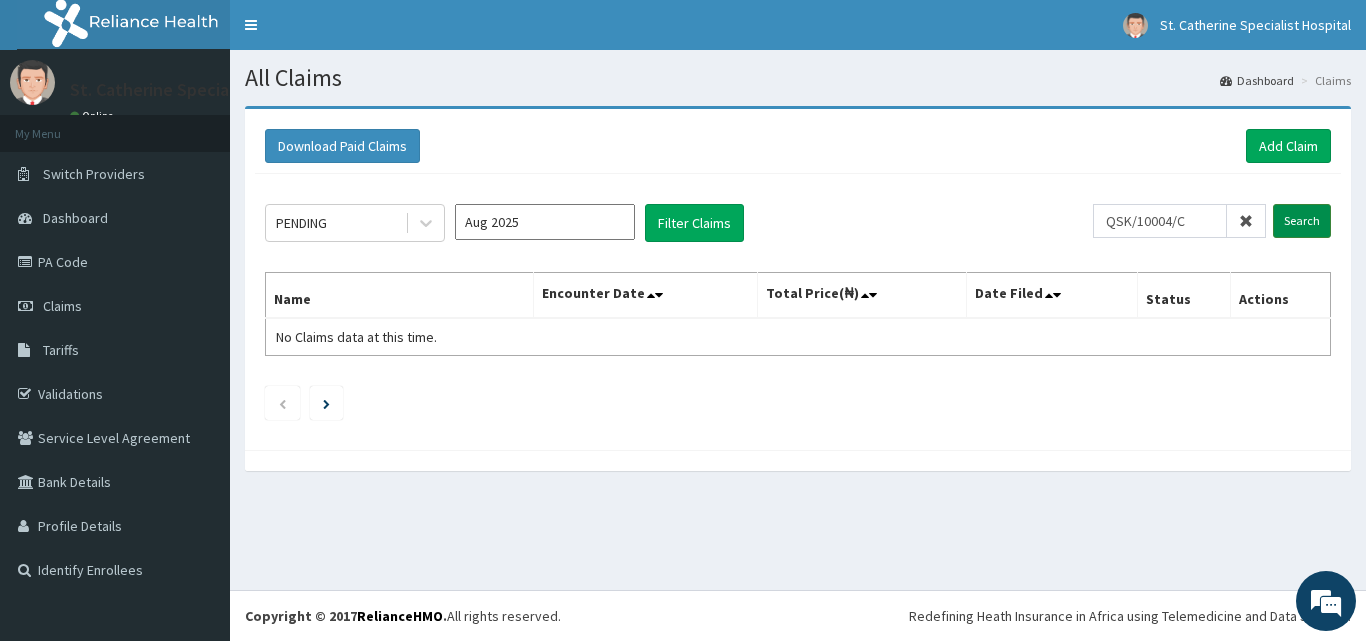 click on "Search" at bounding box center [1302, 221] 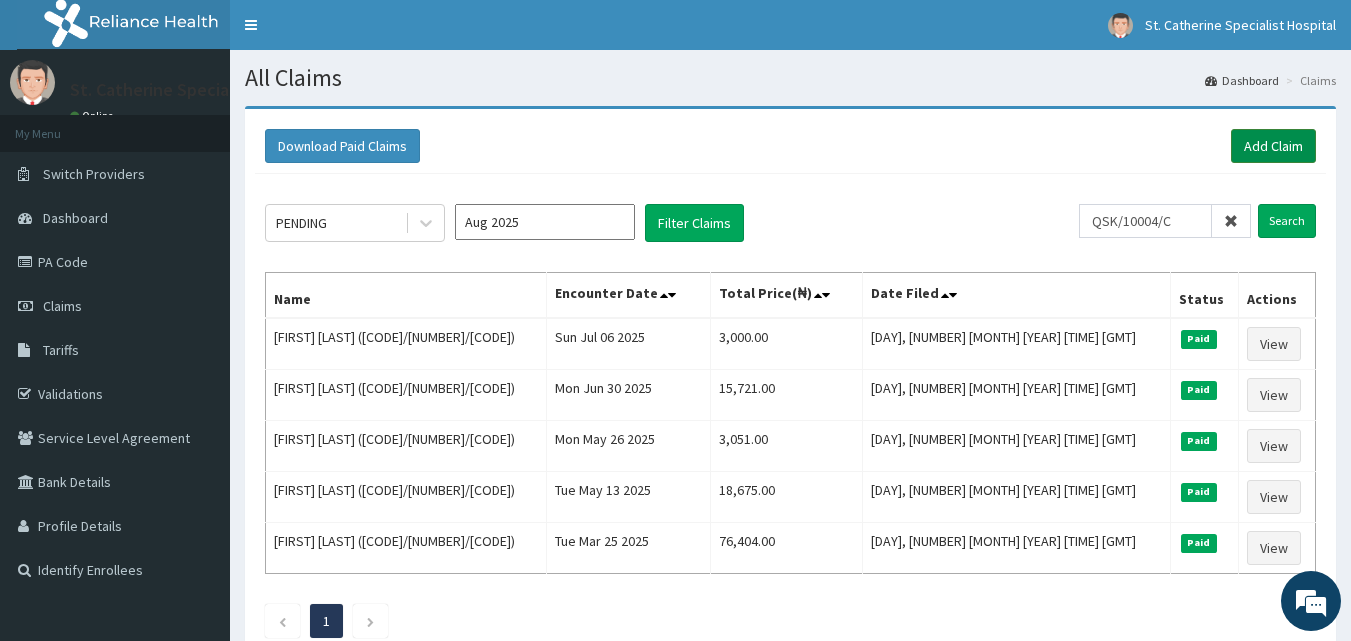 click on "Add Claim" at bounding box center [1273, 146] 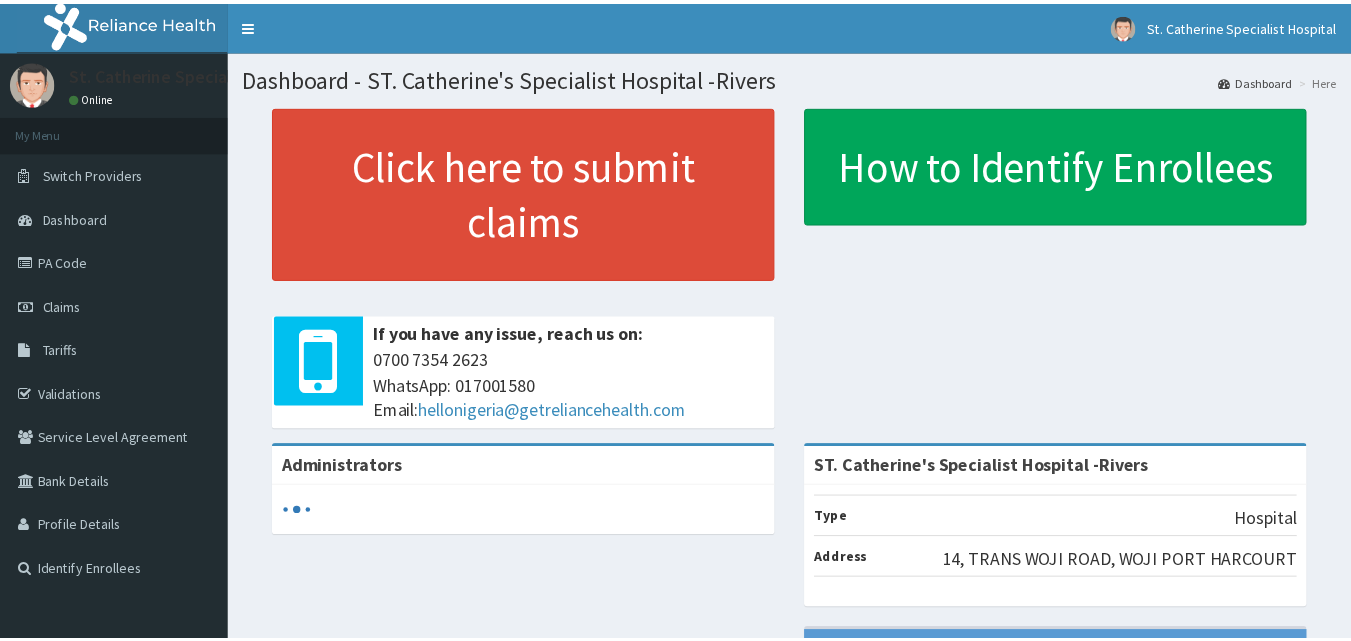 scroll, scrollTop: 0, scrollLeft: 0, axis: both 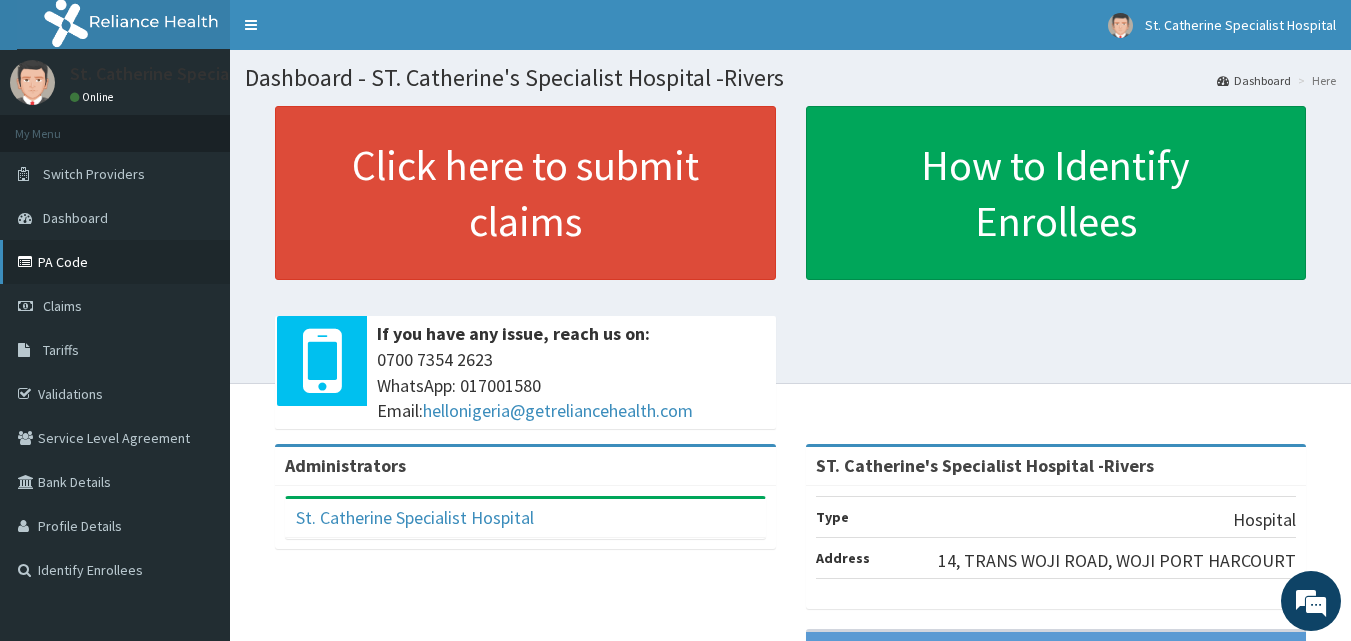 click on "PA Code" at bounding box center [115, 262] 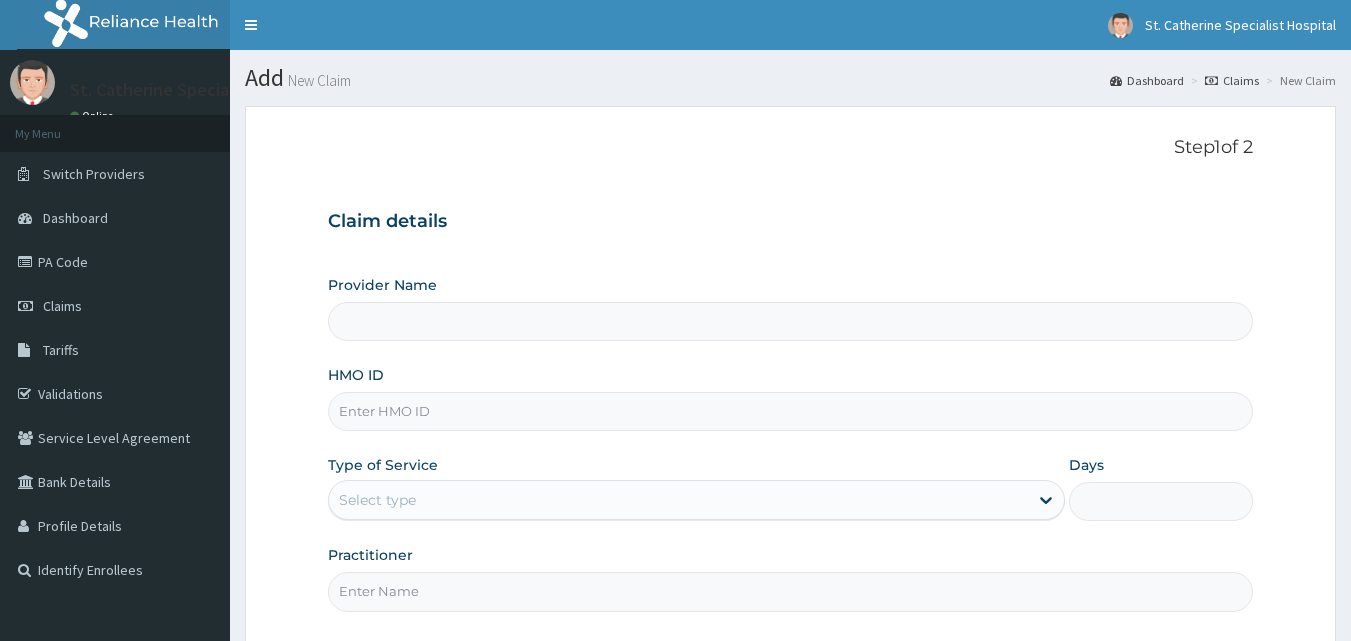 scroll, scrollTop: 0, scrollLeft: 0, axis: both 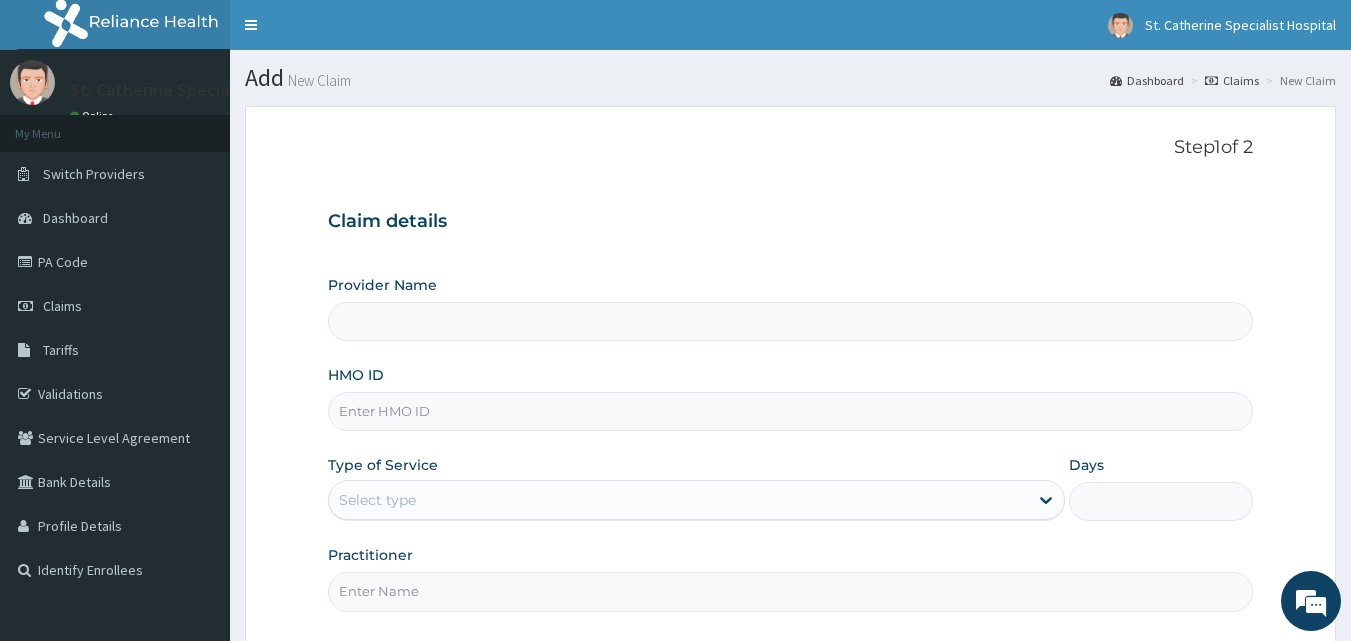 type on "ST. Catherine's Specialist Hospital -Rivers" 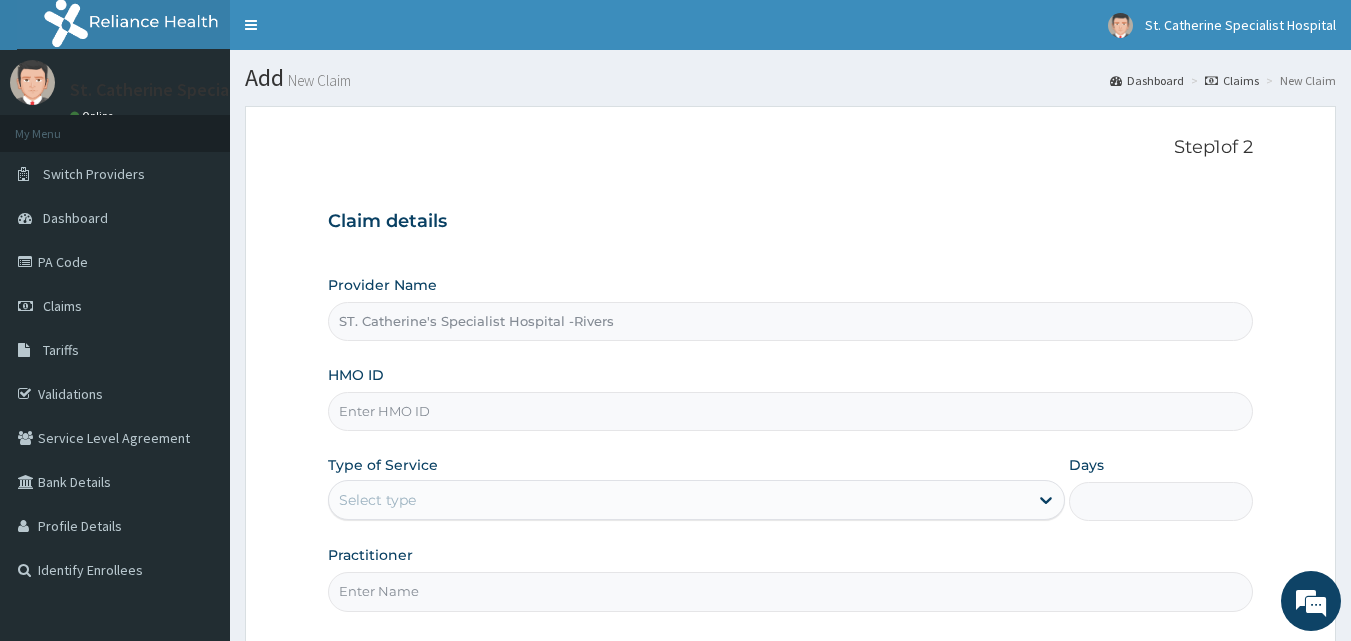 click on "HMO ID" at bounding box center [791, 411] 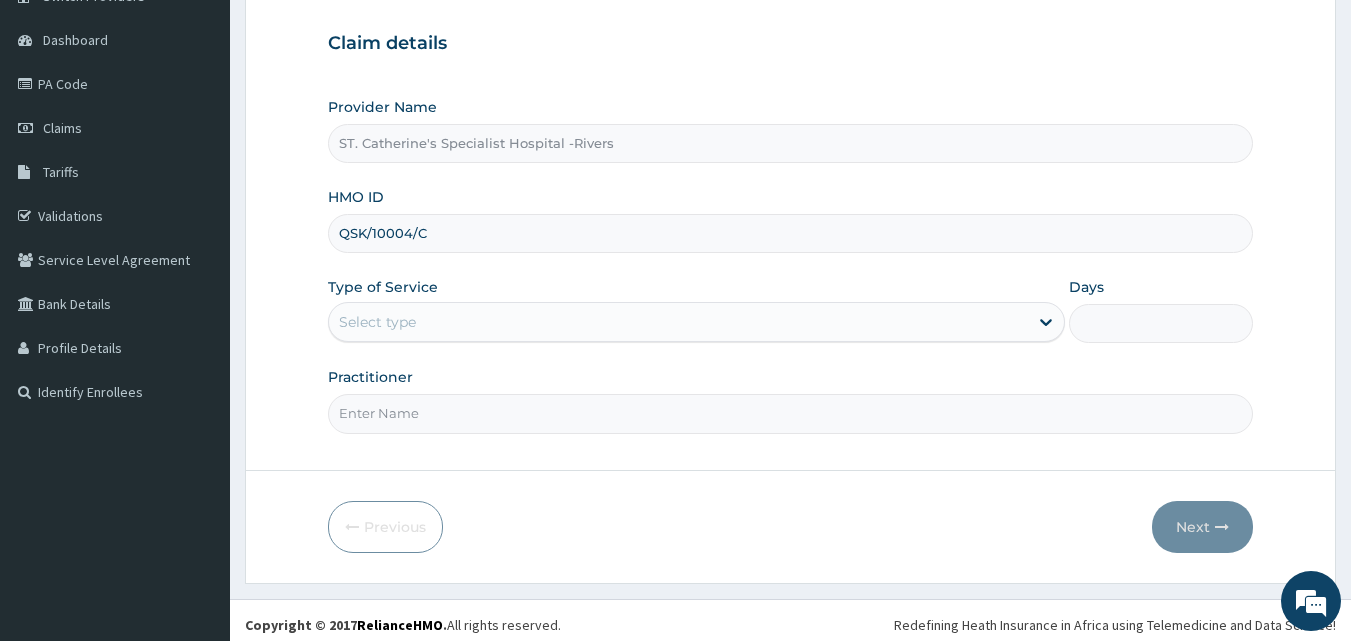 scroll, scrollTop: 187, scrollLeft: 0, axis: vertical 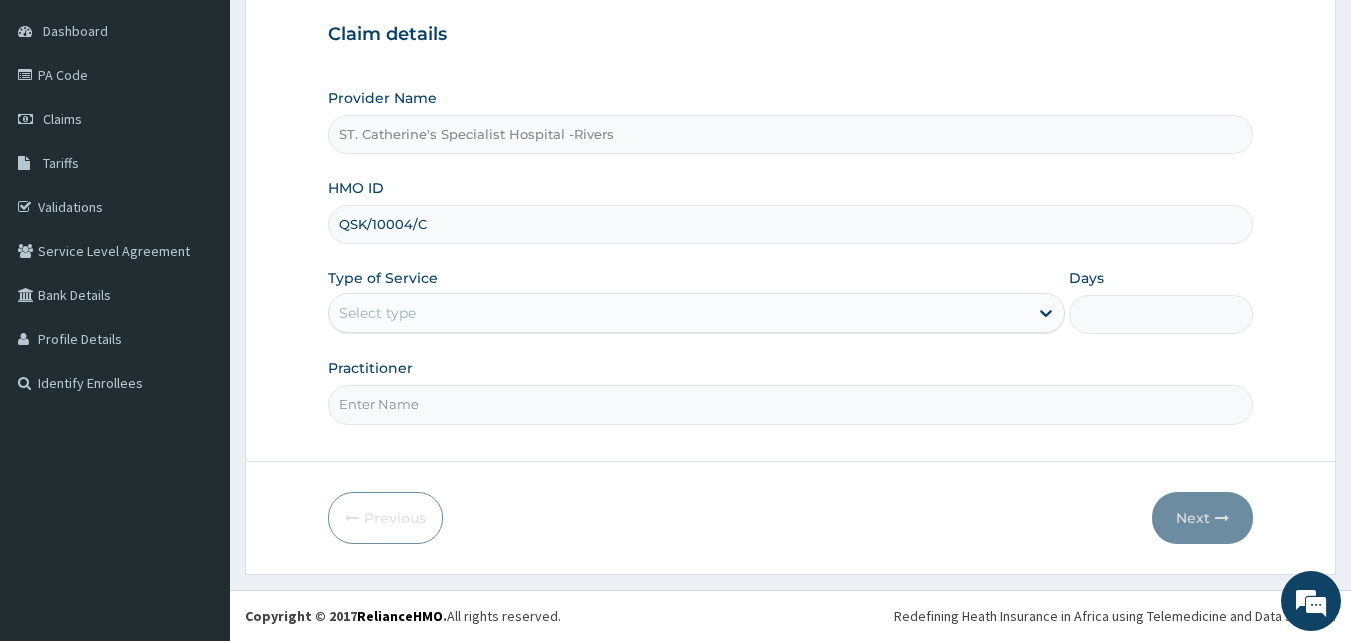 type on "QSK/10004/C" 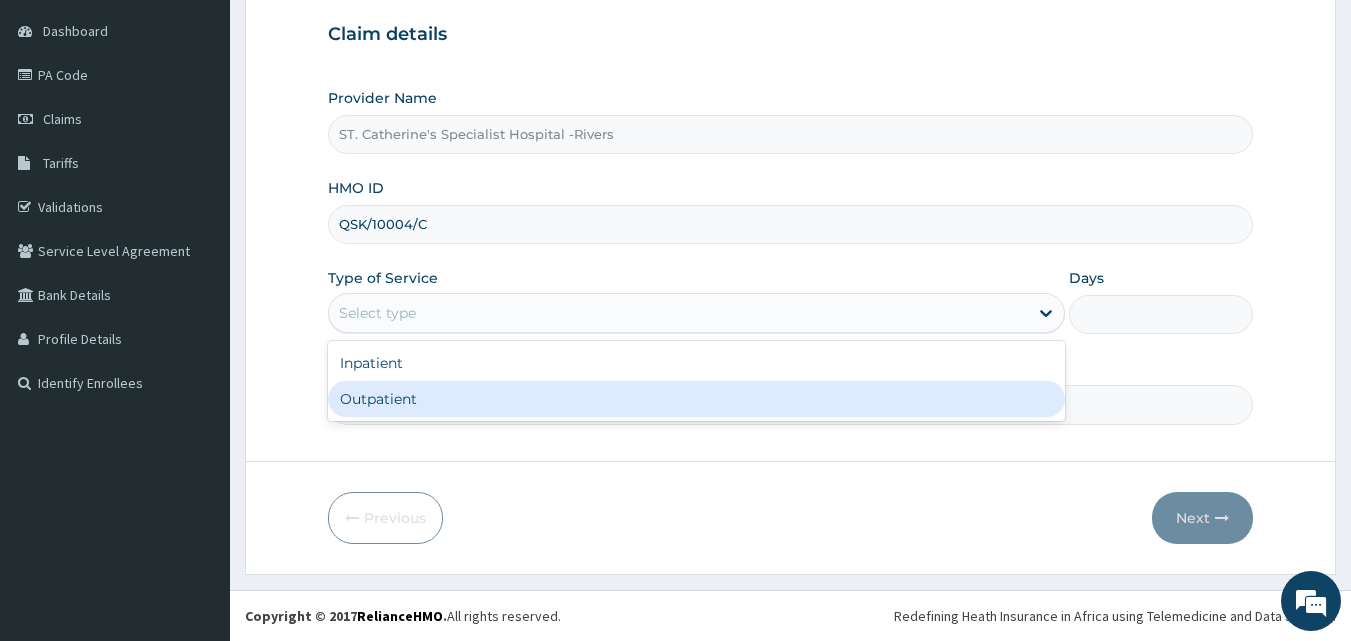 click on "Outpatient" at bounding box center [696, 399] 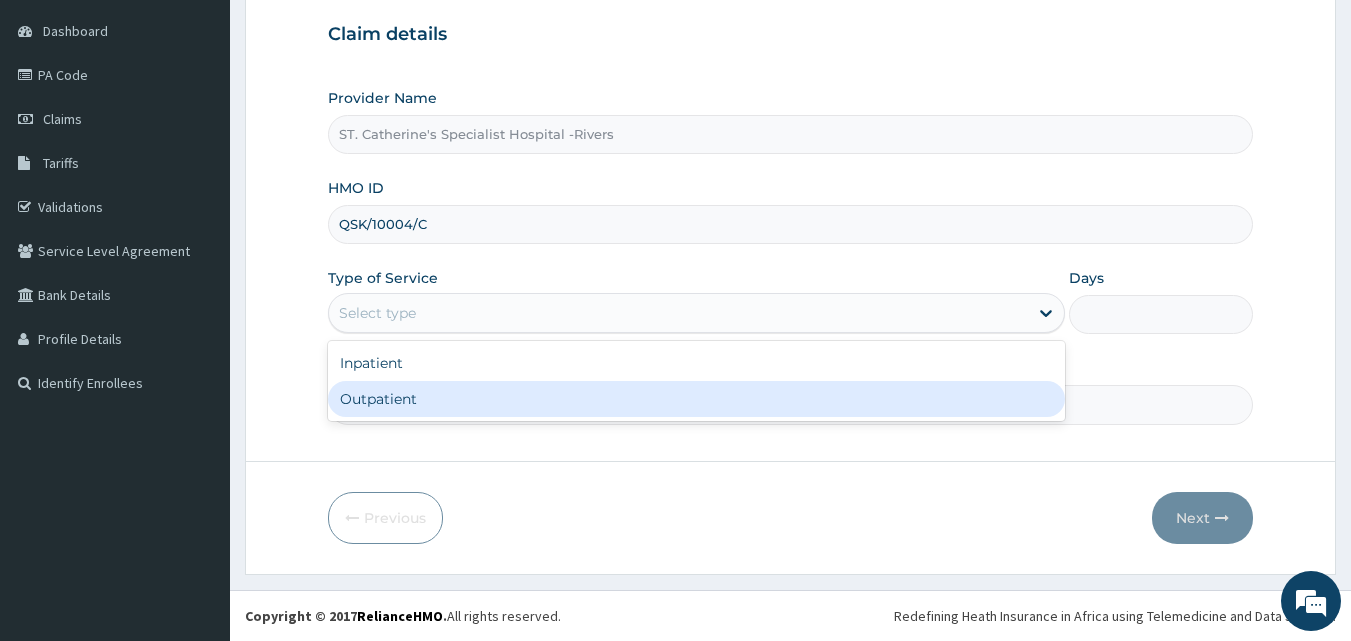 type on "1" 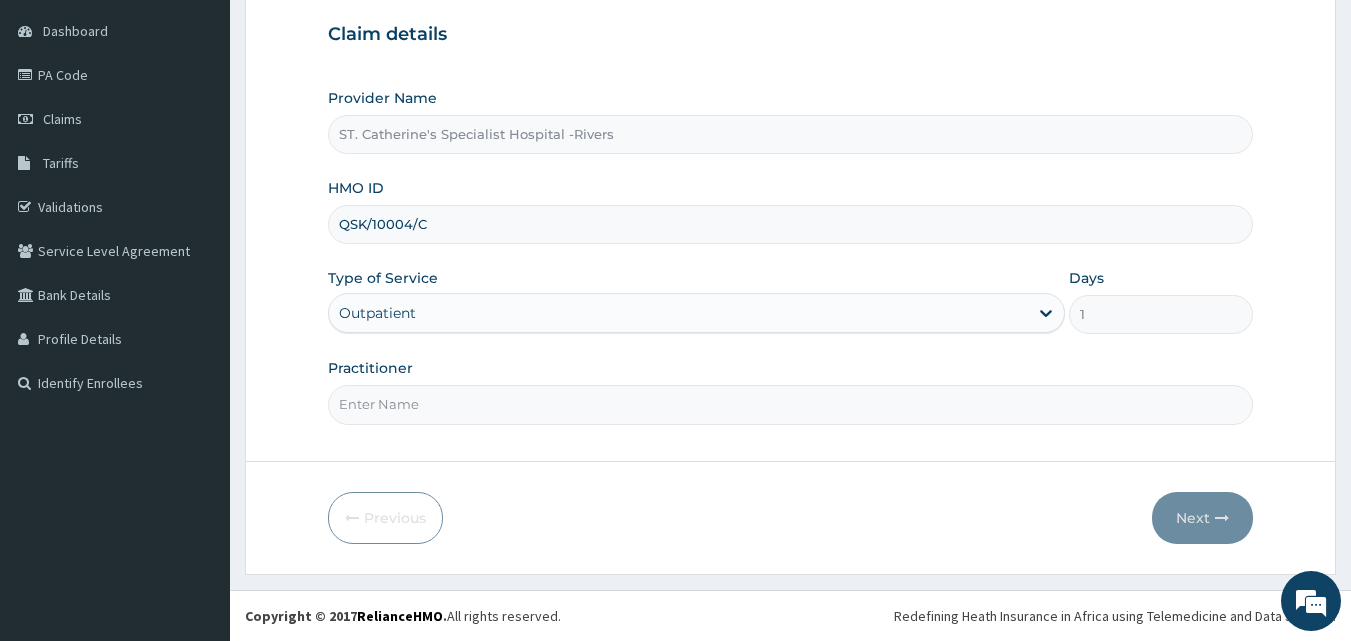 click on "Practitioner" at bounding box center [791, 404] 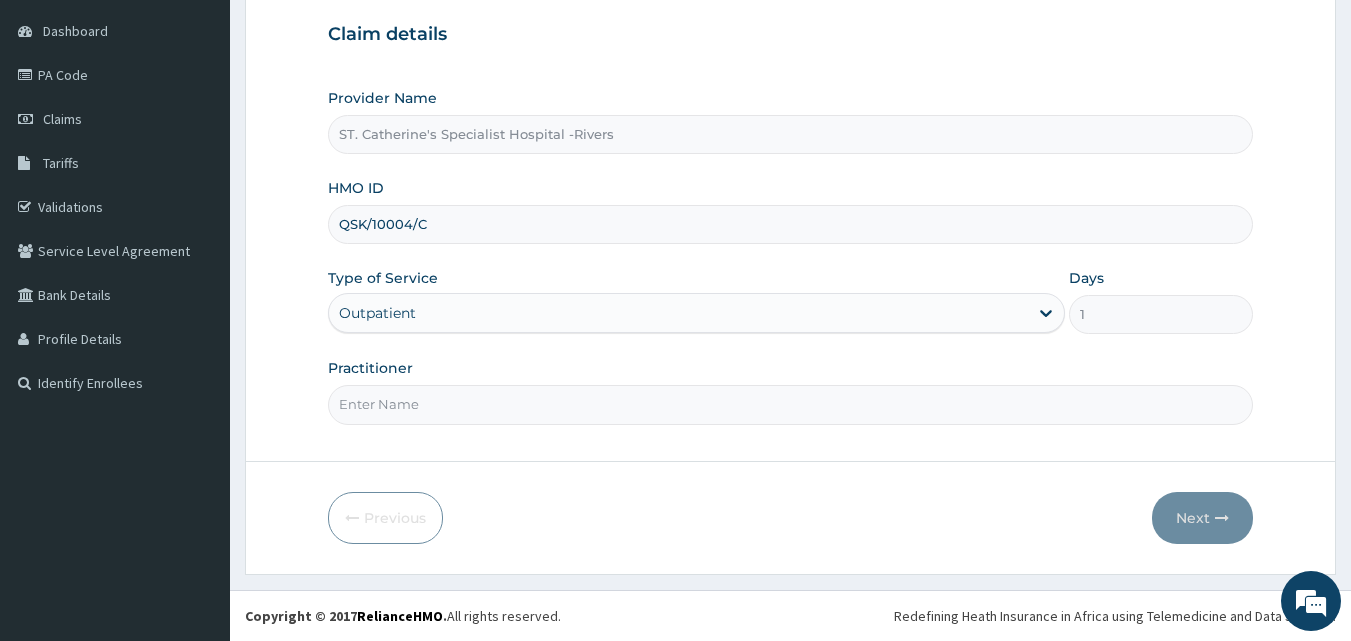 type on "JANE" 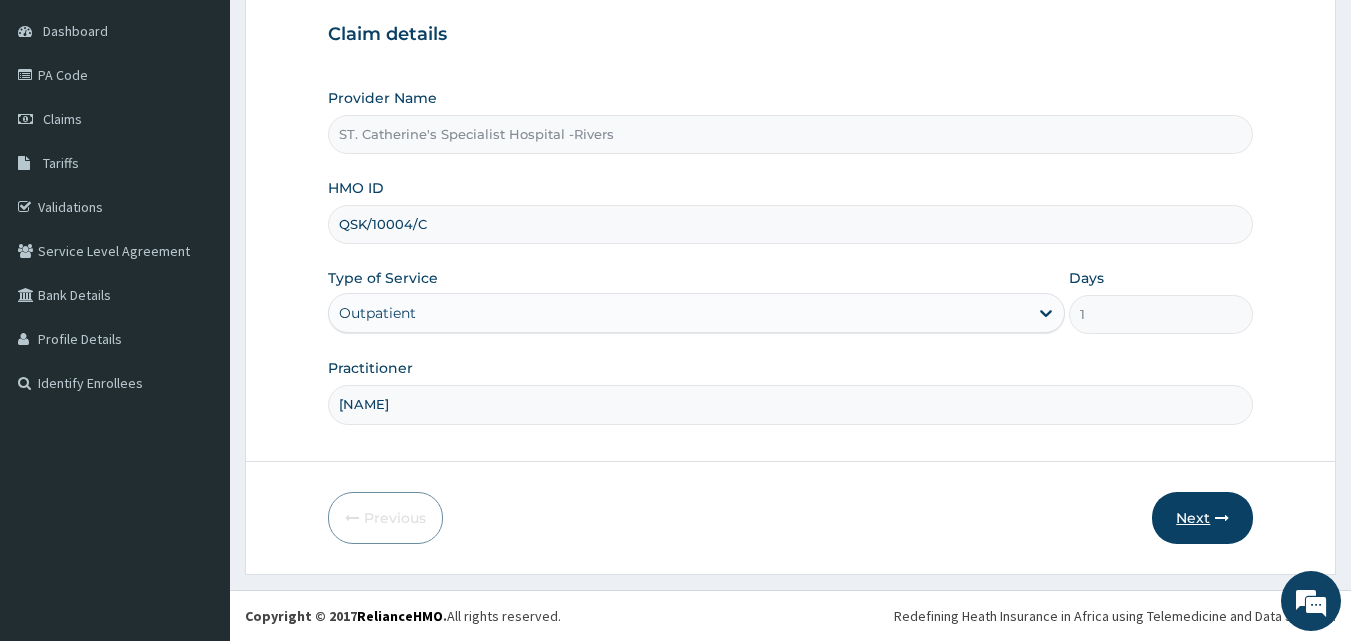 click on "Next" at bounding box center (1202, 518) 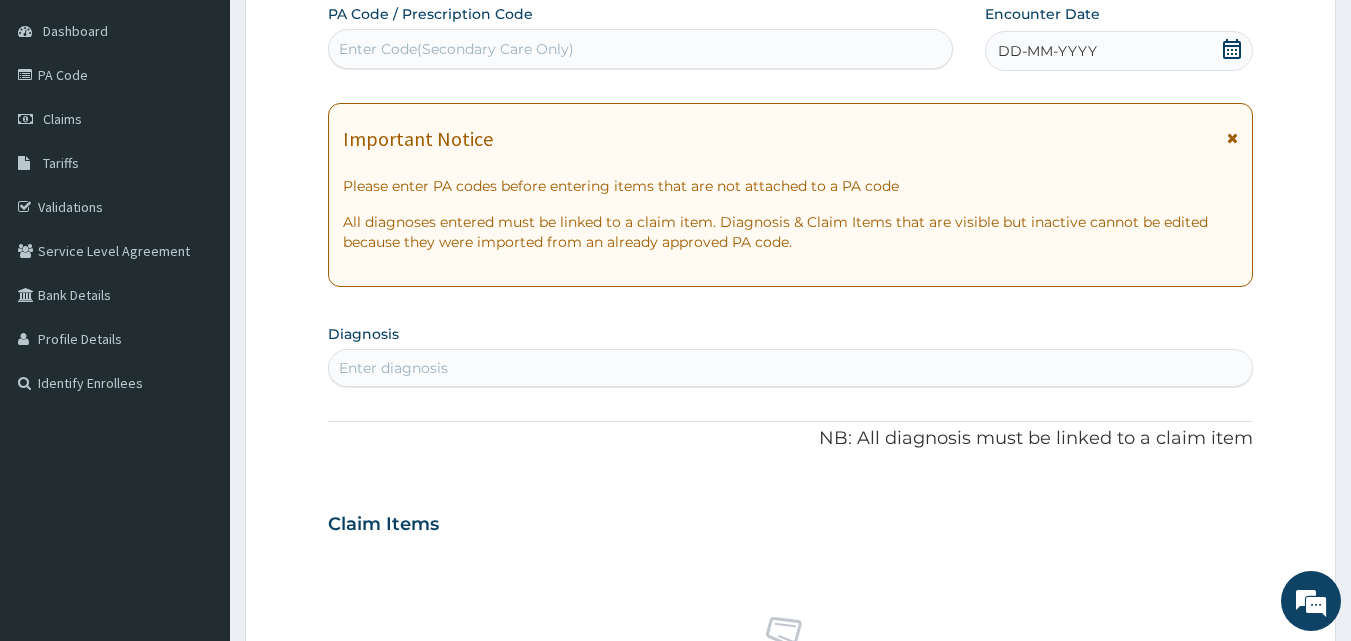 scroll, scrollTop: 0, scrollLeft: 0, axis: both 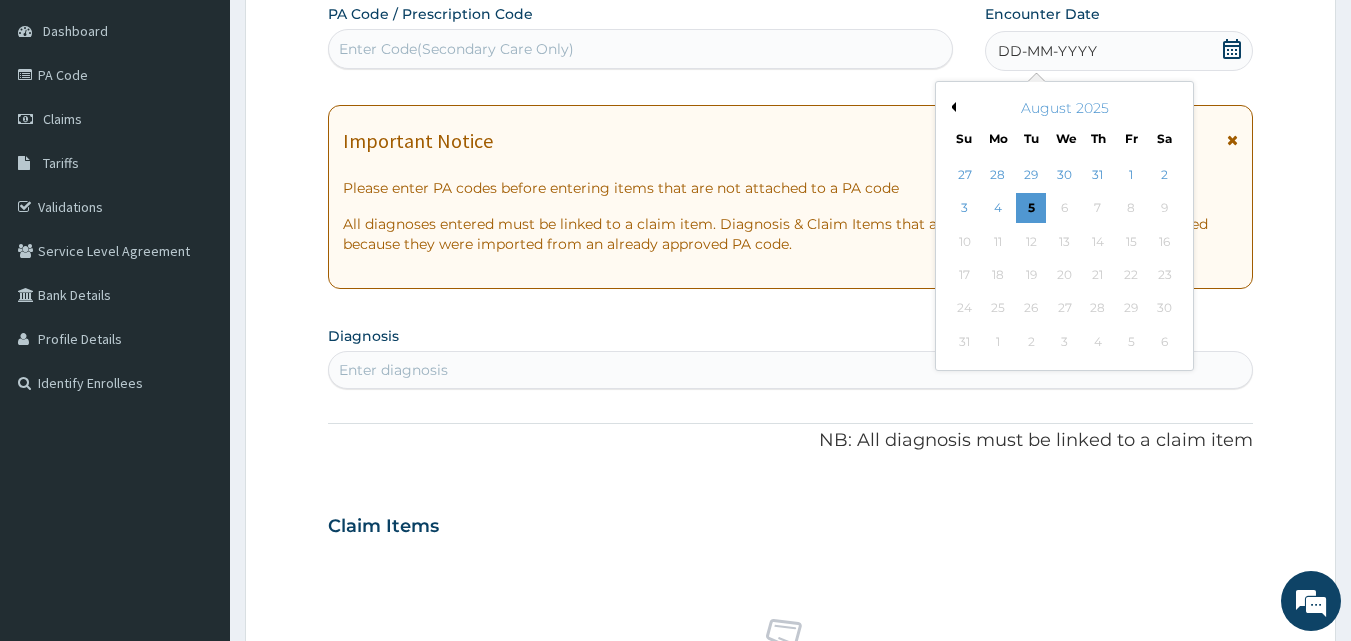 click on "Previous Month" at bounding box center (951, 107) 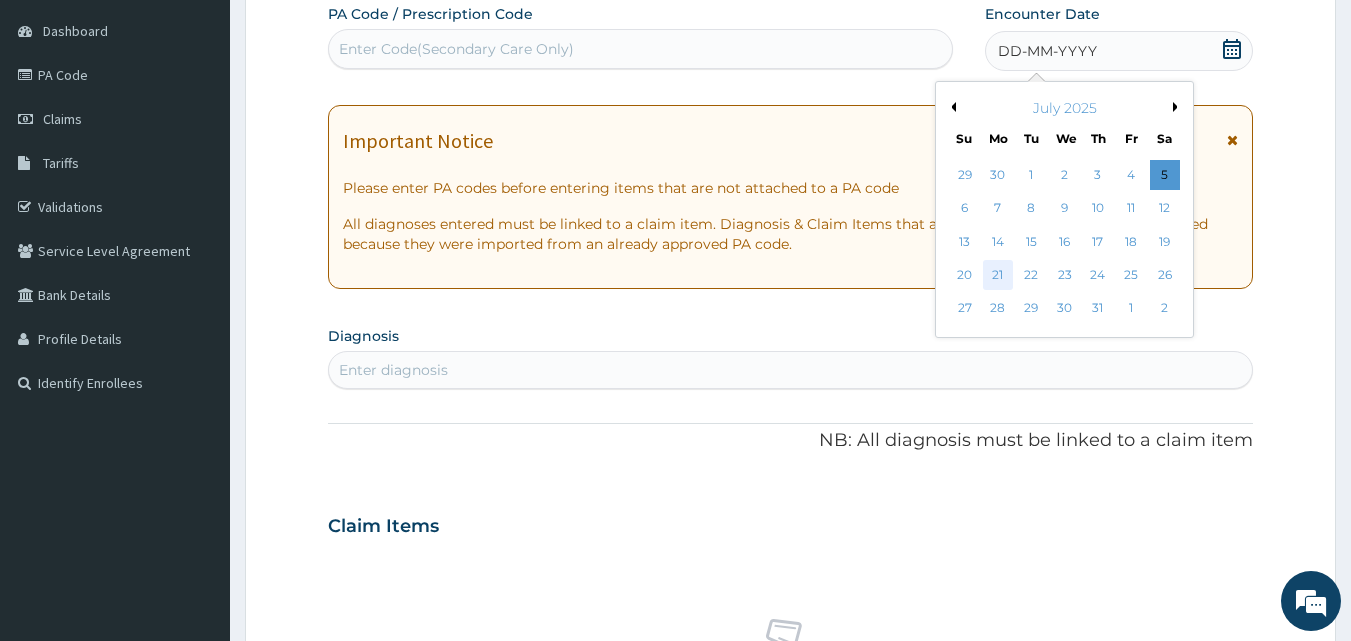 click on "21" at bounding box center (998, 275) 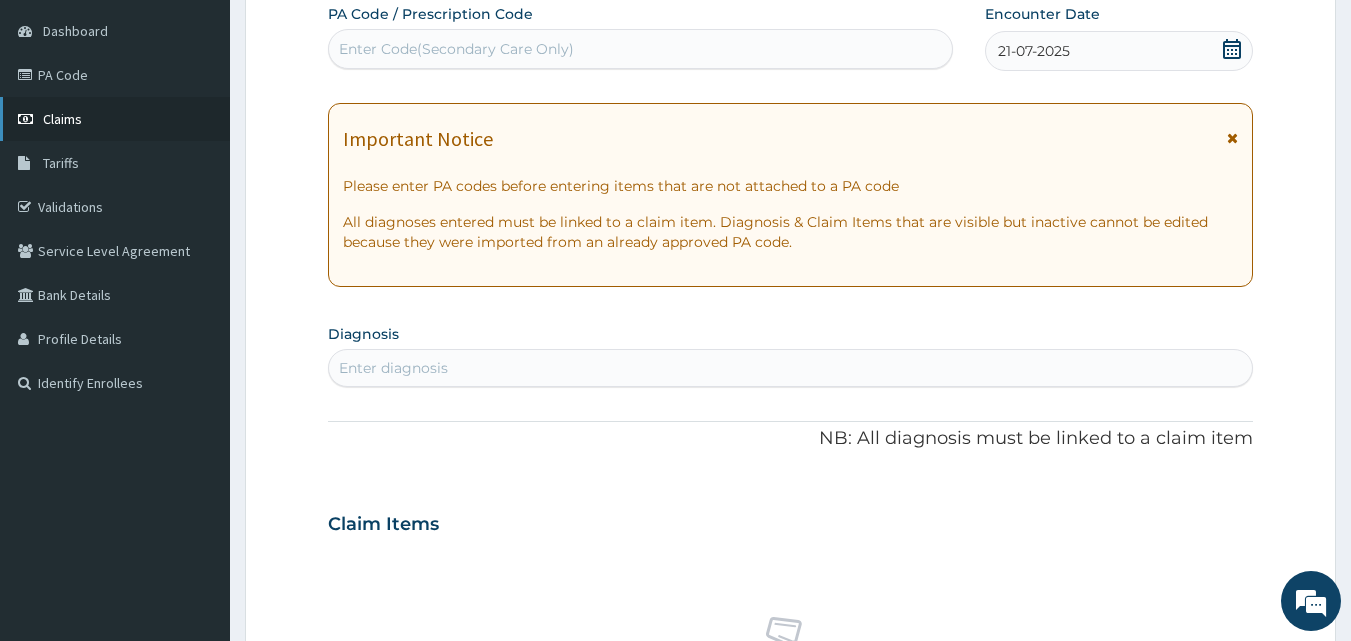 click on "Claims" at bounding box center (115, 119) 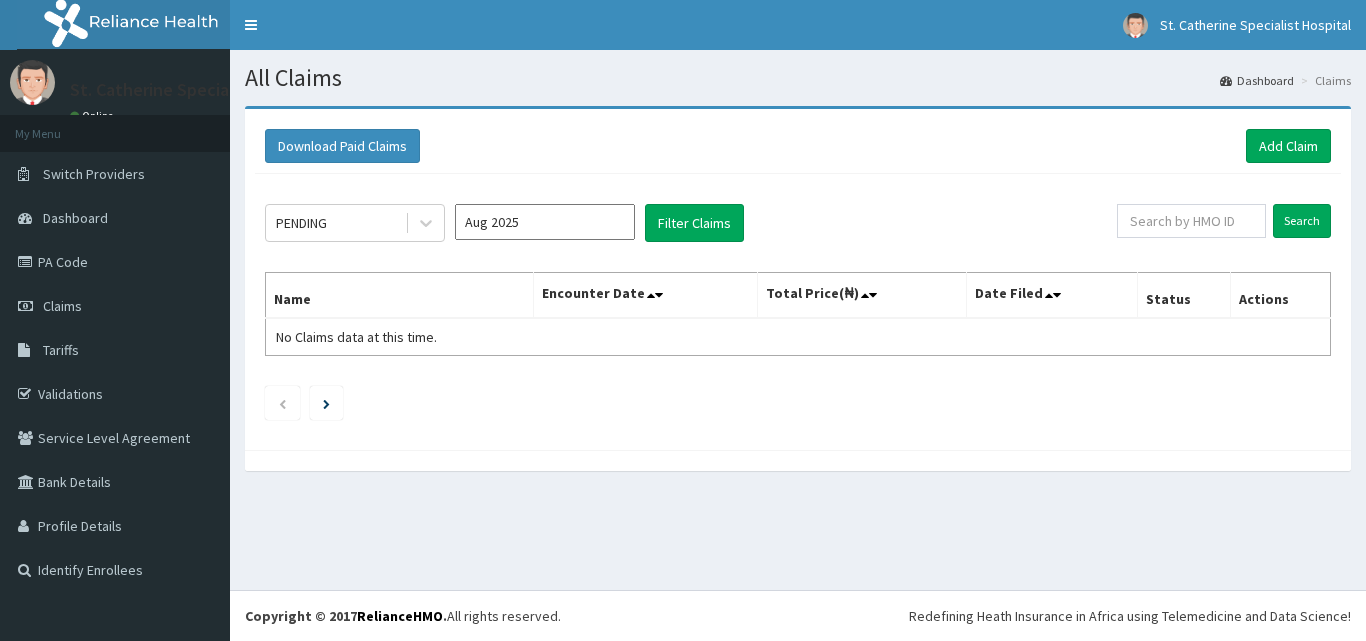 scroll, scrollTop: 0, scrollLeft: 0, axis: both 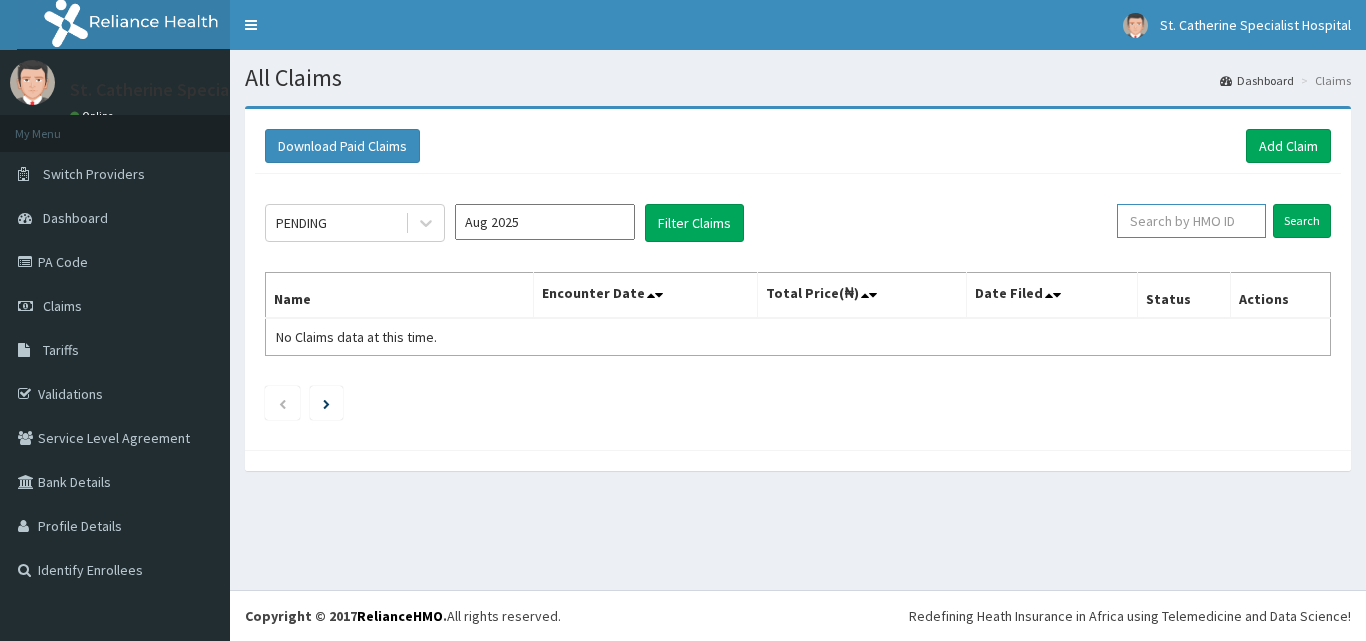 click at bounding box center (1191, 221) 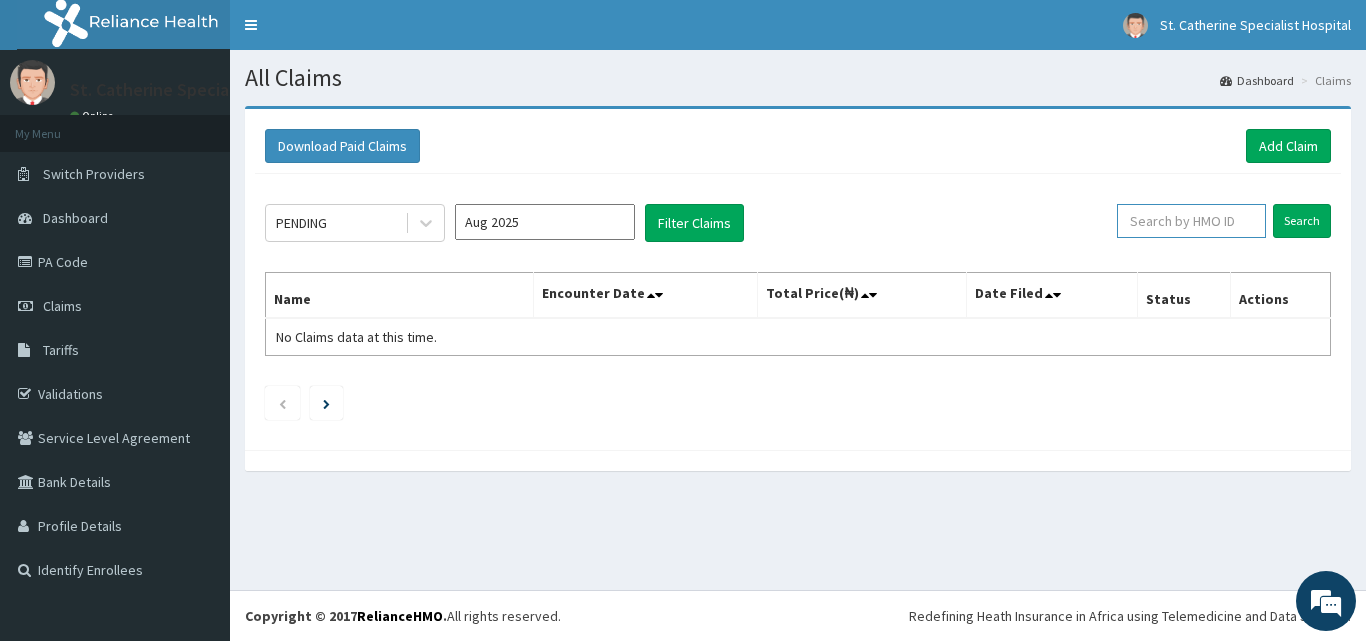 paste on "QSK/10004/C" 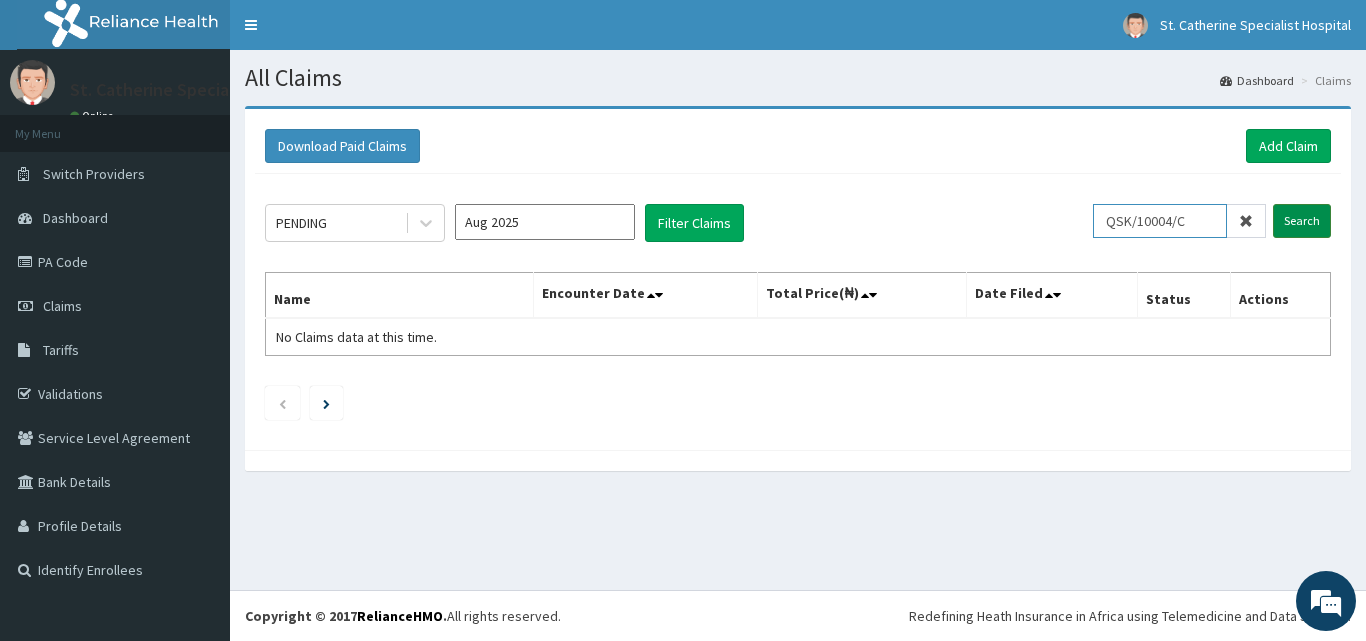 type on "QSK/10004/C" 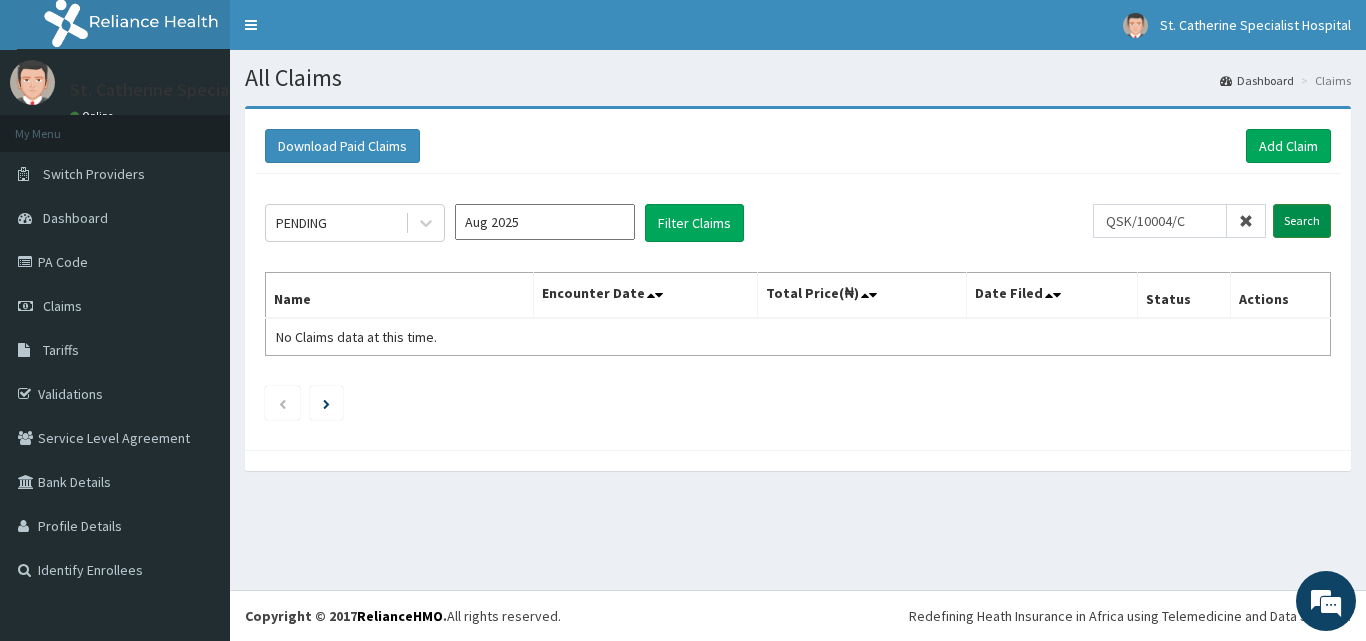 click on "Search" at bounding box center [1302, 221] 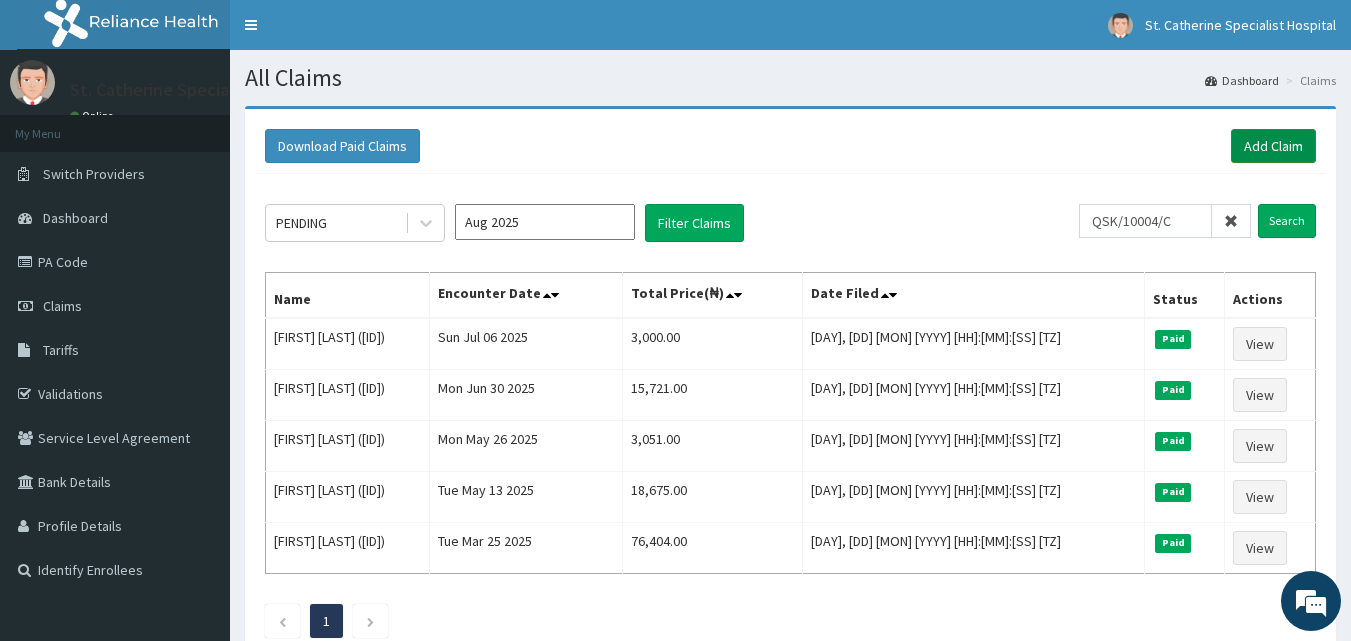 click on "Add Claim" at bounding box center (1273, 146) 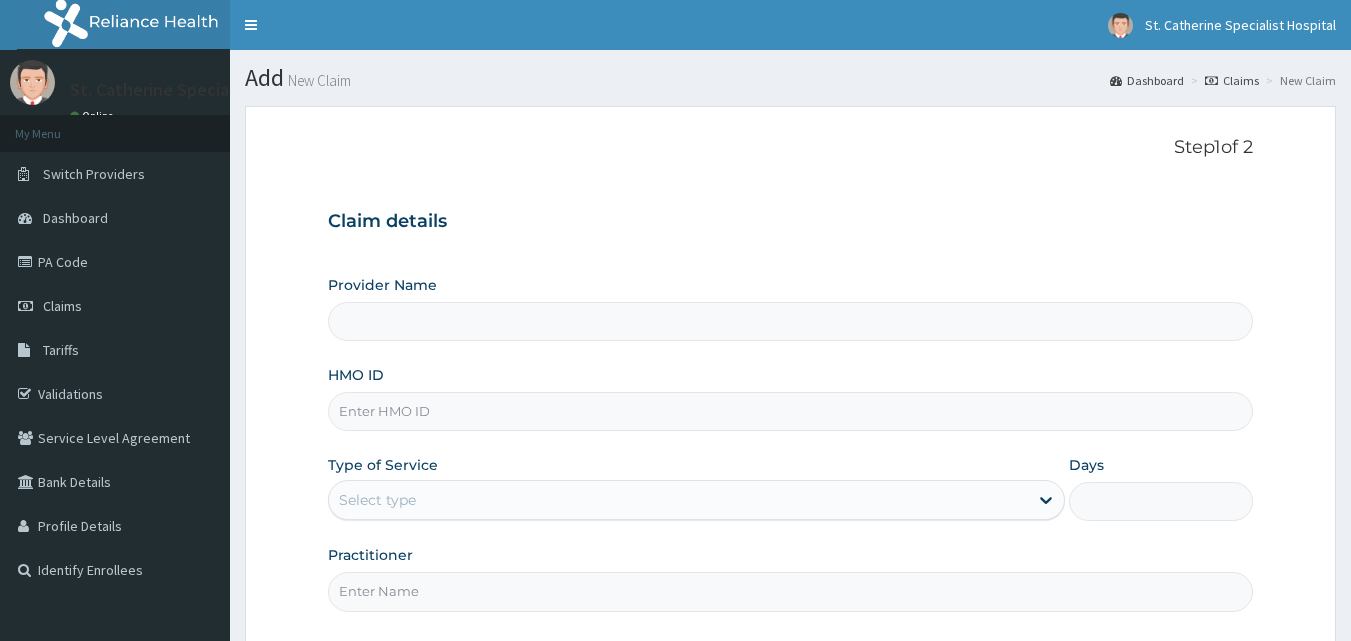 scroll, scrollTop: 0, scrollLeft: 0, axis: both 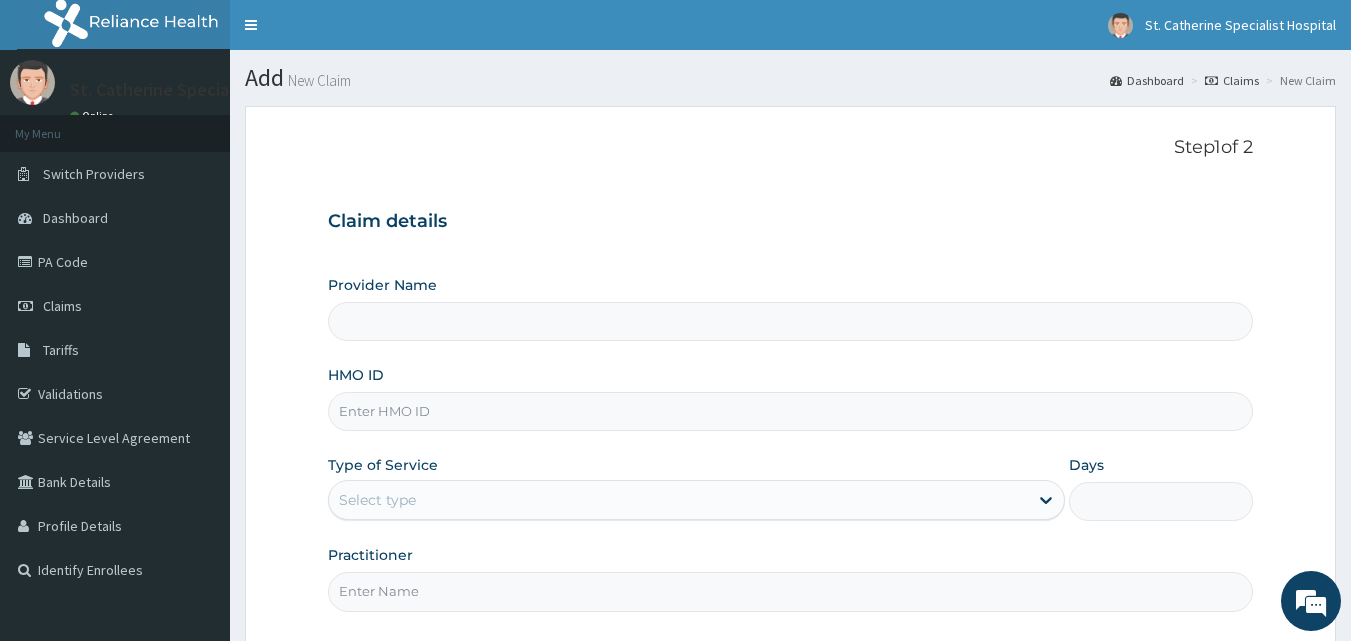 click on "HMO ID" at bounding box center (791, 411) 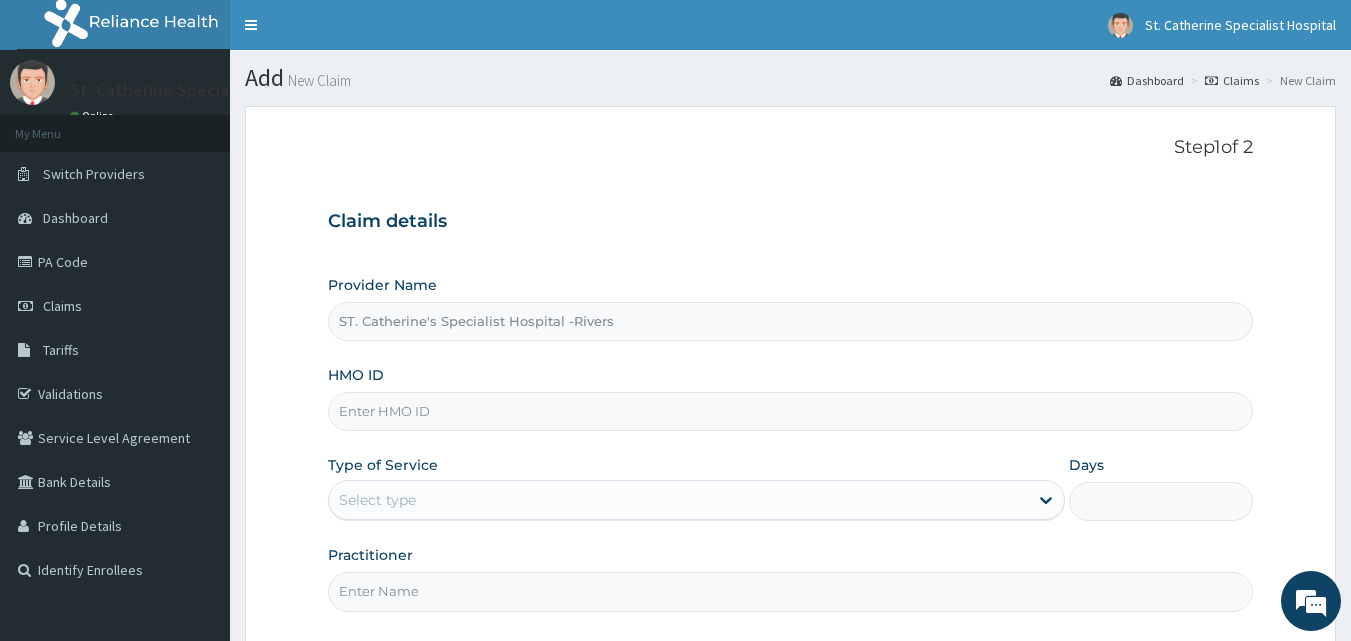 paste on "QSK/10004/C" 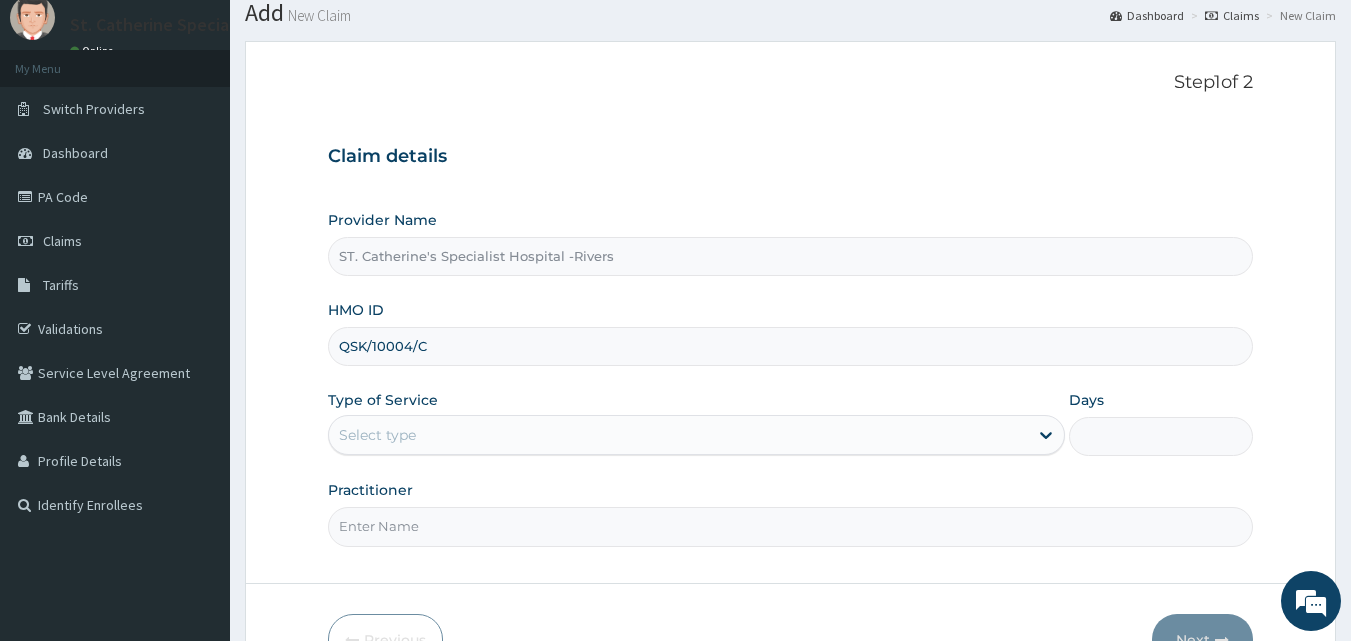 scroll, scrollTop: 100, scrollLeft: 0, axis: vertical 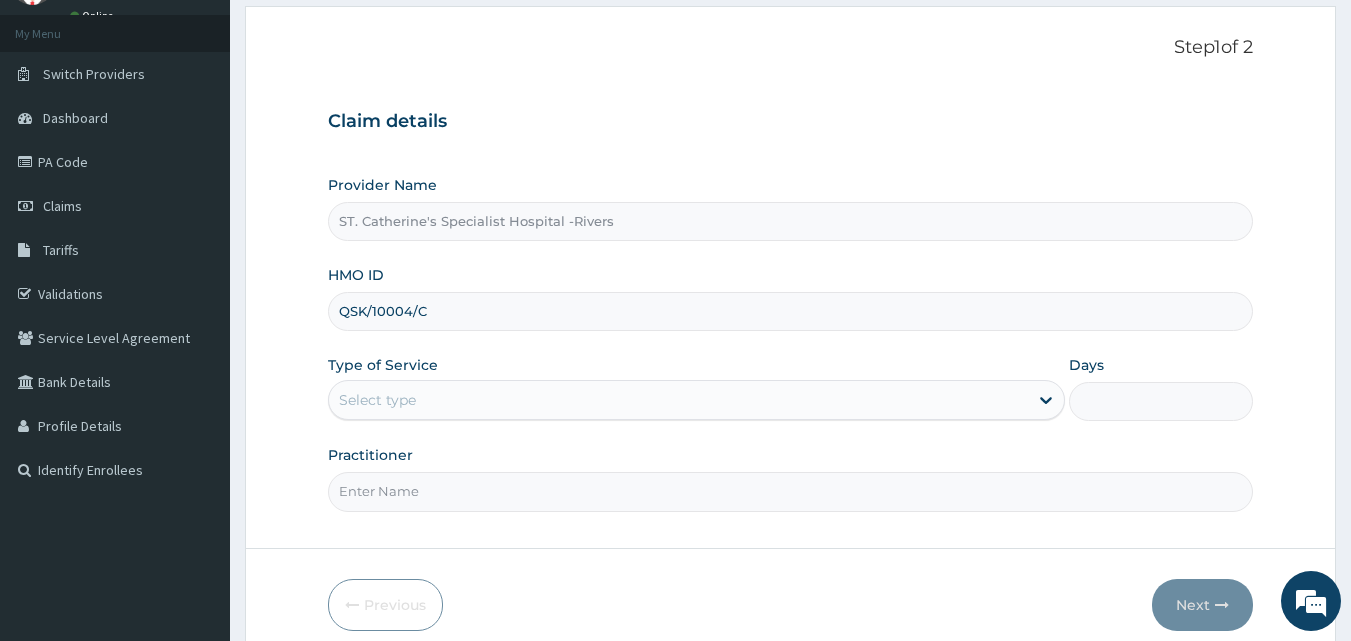 type on "QSK/10004/C" 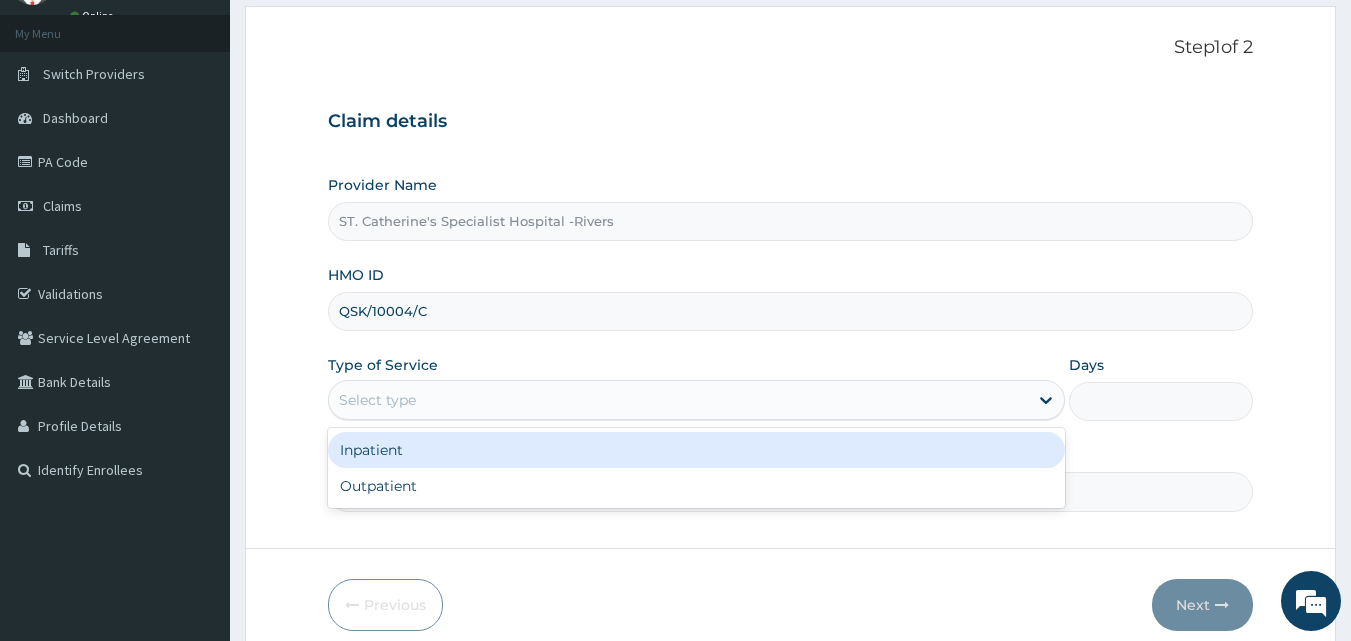 click on "Select type" at bounding box center [678, 400] 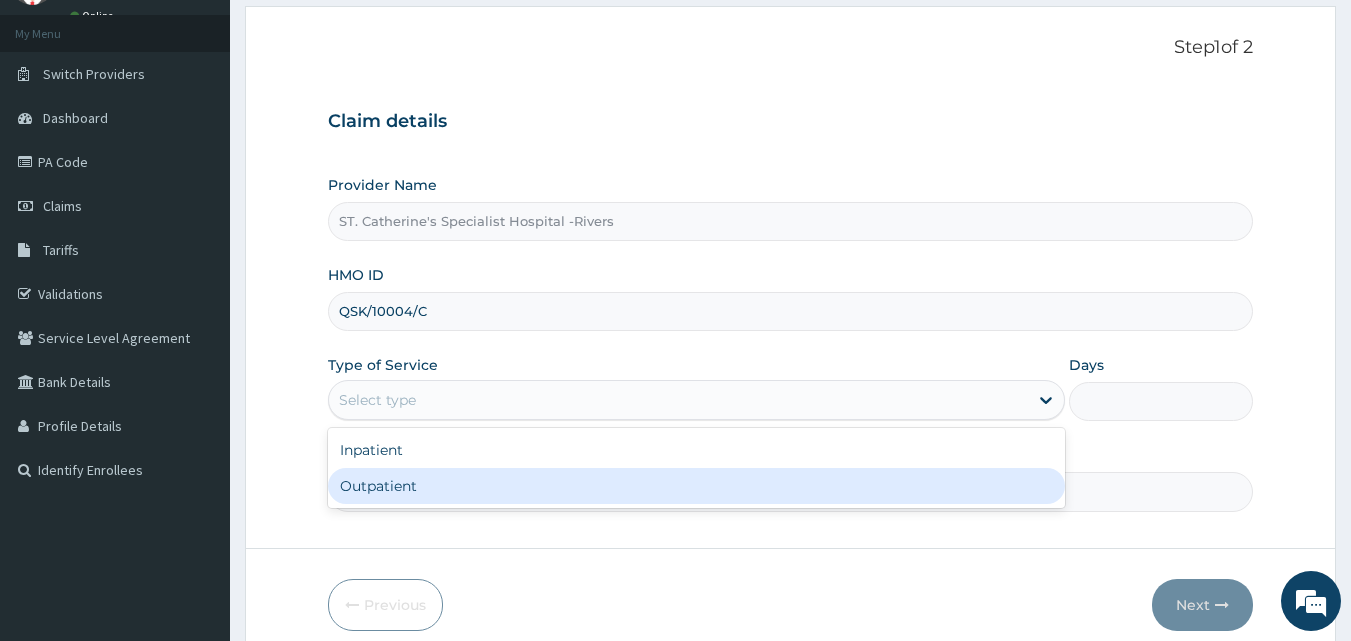 click on "Outpatient" at bounding box center (696, 486) 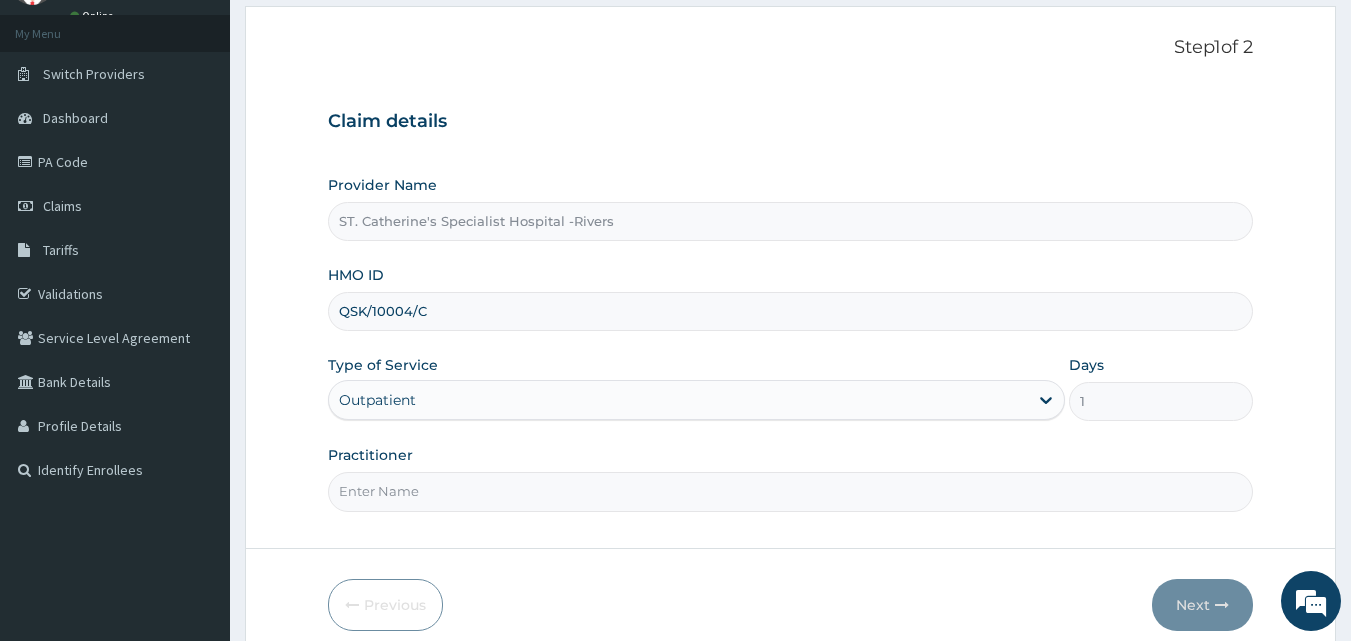 drag, startPoint x: 433, startPoint y: 489, endPoint x: 414, endPoint y: 492, distance: 19.235384 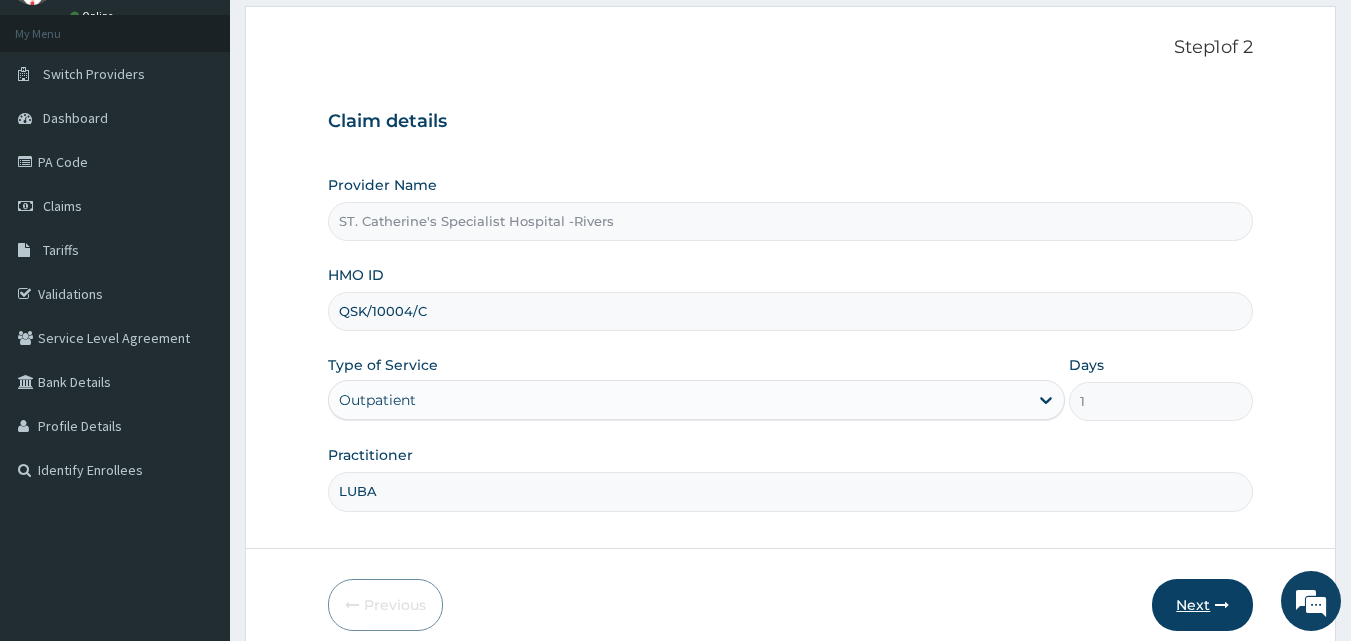 click on "Next" at bounding box center (1202, 605) 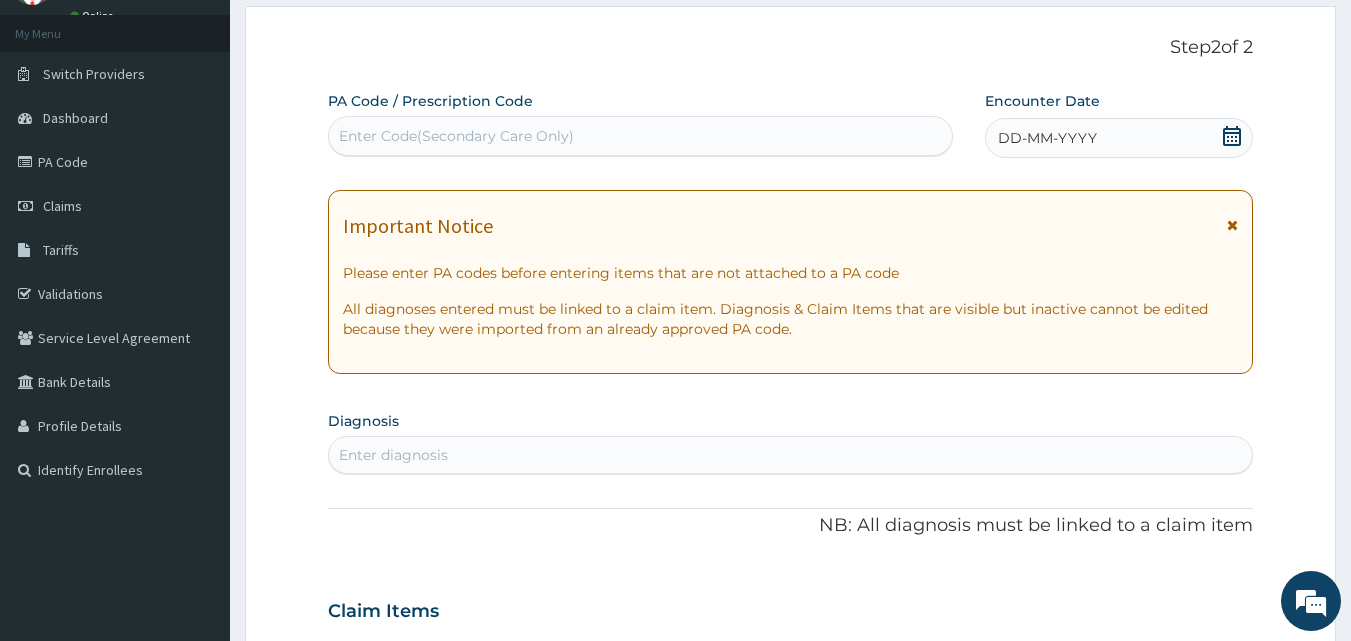 scroll, scrollTop: 0, scrollLeft: 0, axis: both 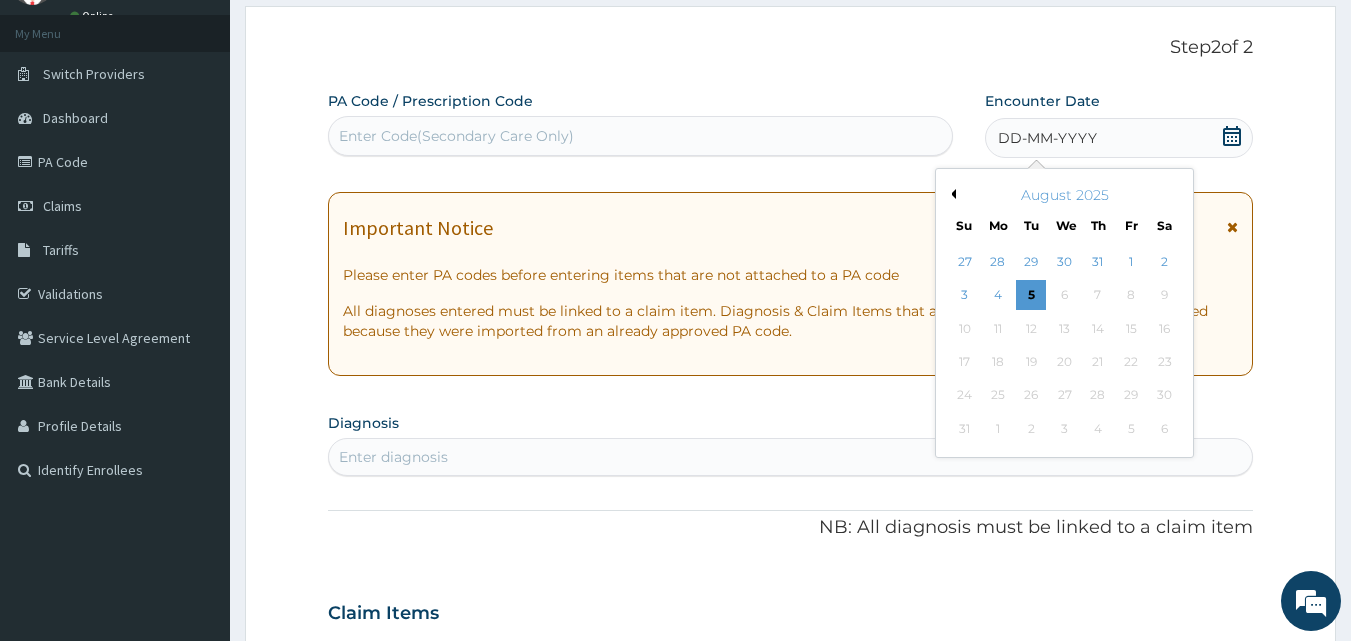 click on "Previous Month" at bounding box center (951, 194) 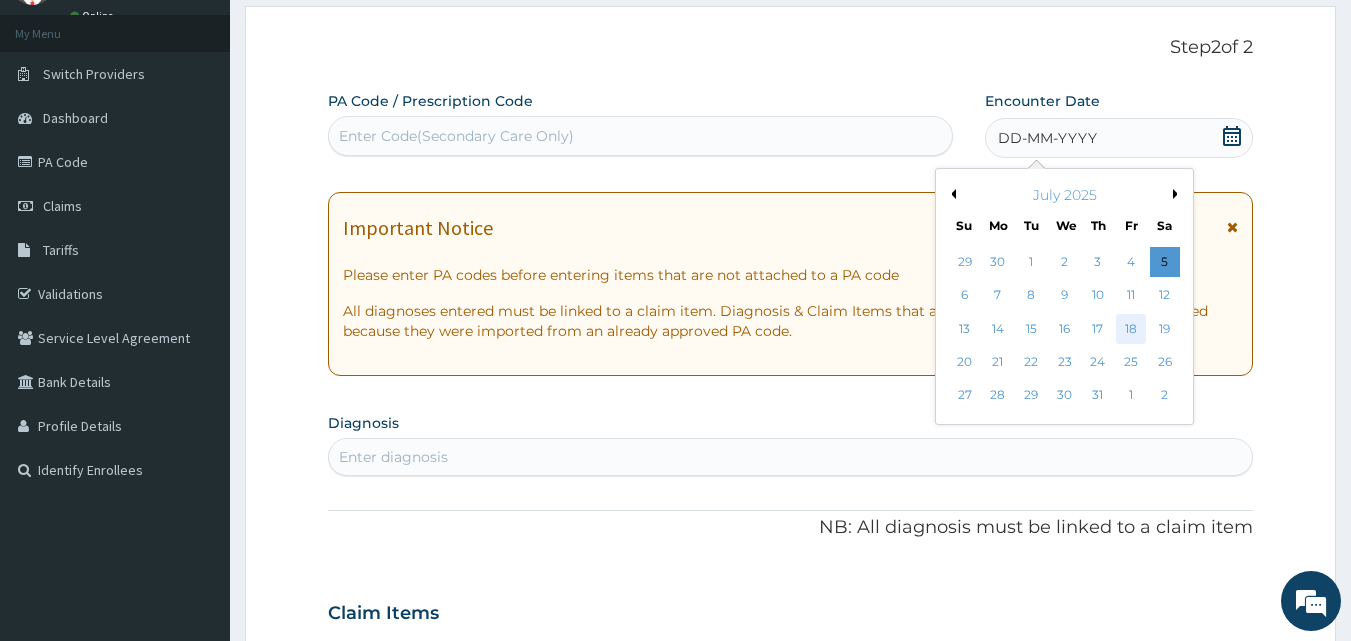 click on "18" at bounding box center [1131, 329] 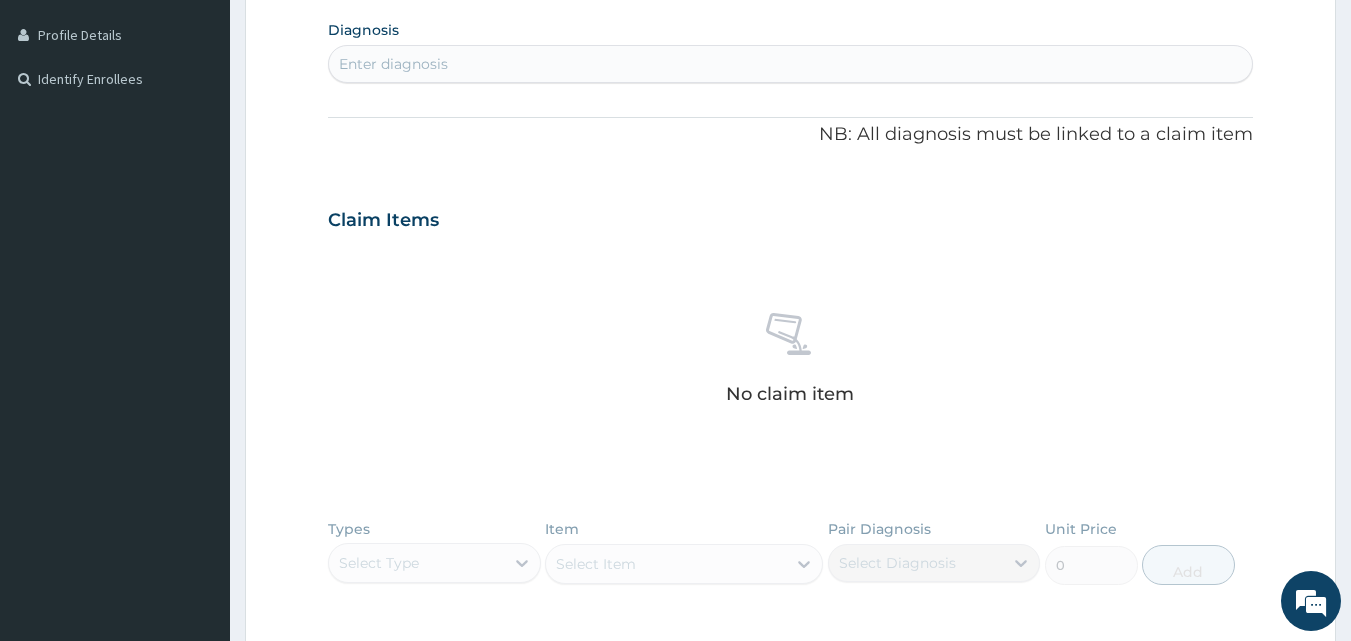 scroll, scrollTop: 500, scrollLeft: 0, axis: vertical 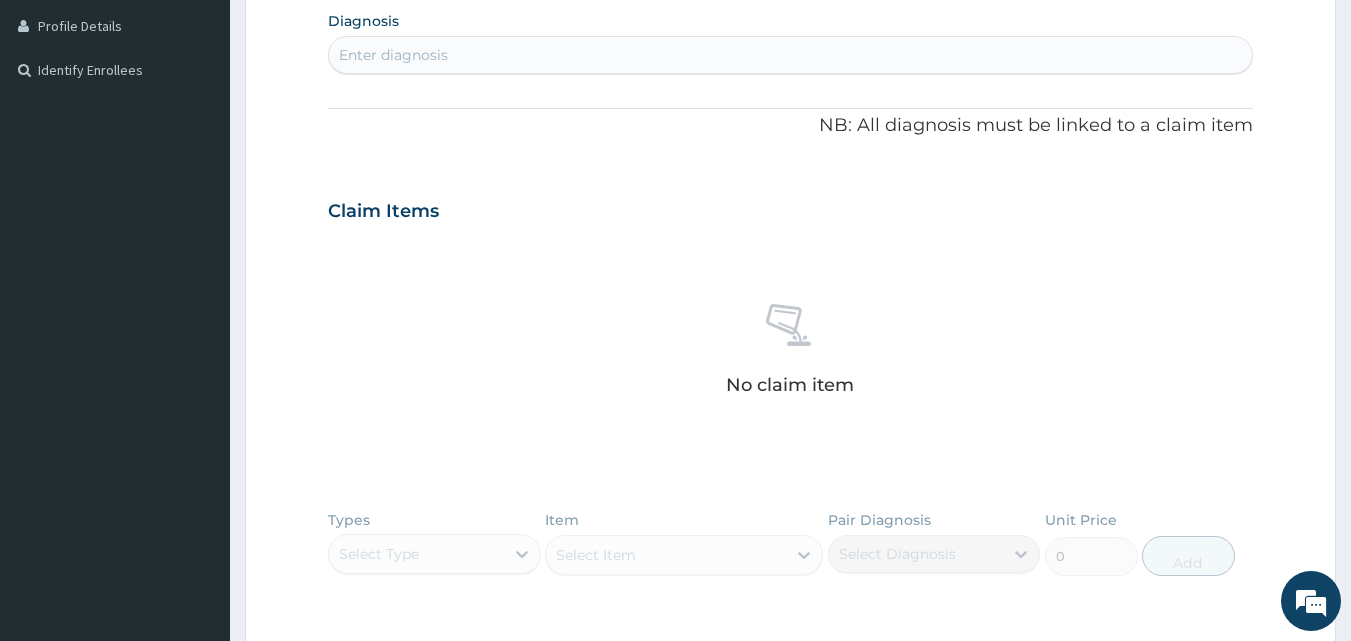 click on "Enter diagnosis" at bounding box center [791, 55] 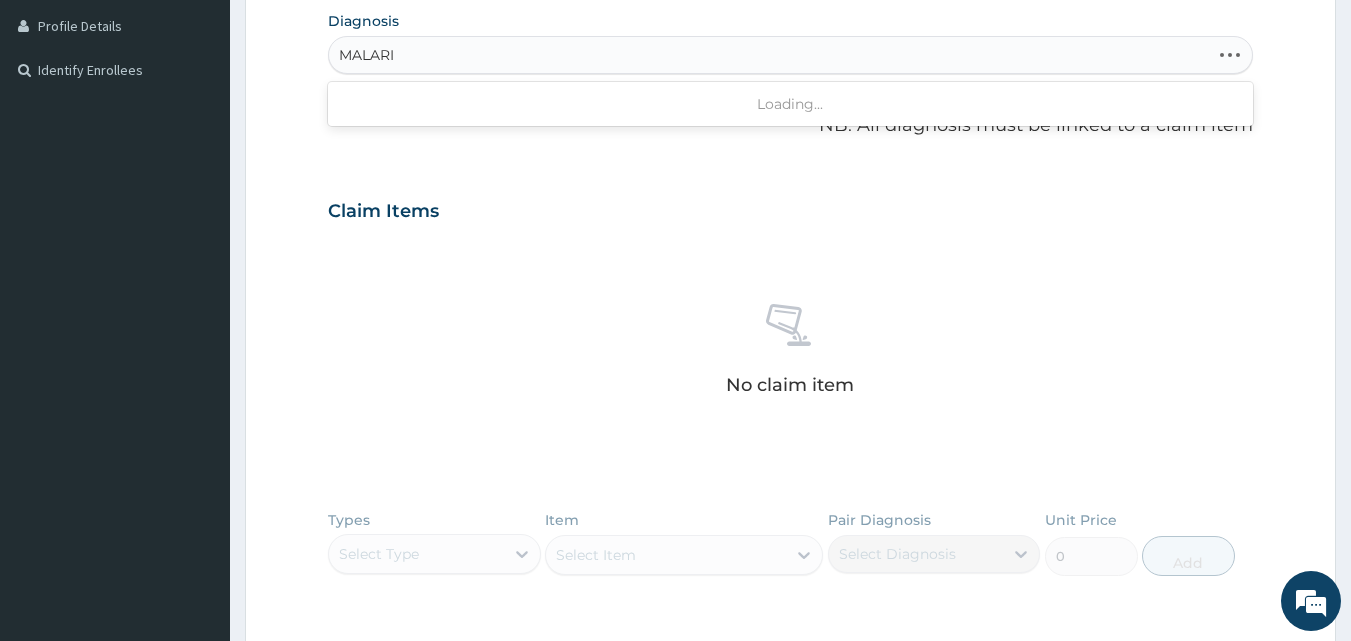 type on "MALARIA" 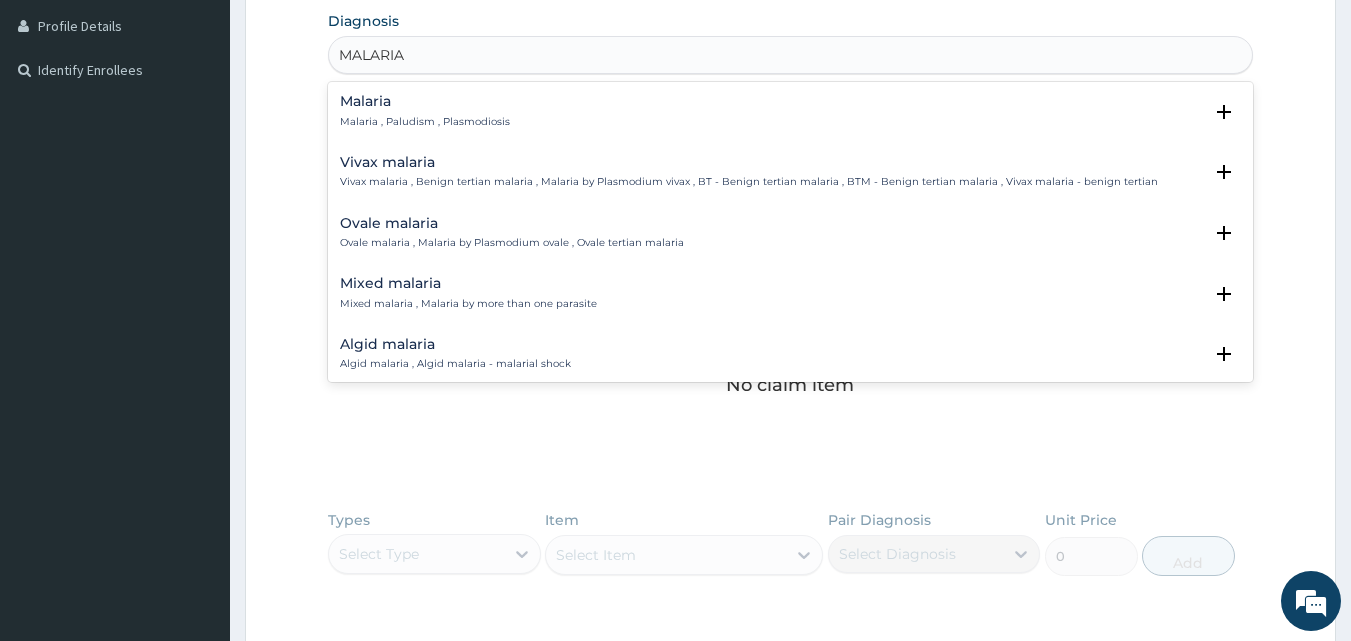 click on "Malaria Malaria , Paludism , Plasmodiosis" at bounding box center (425, 111) 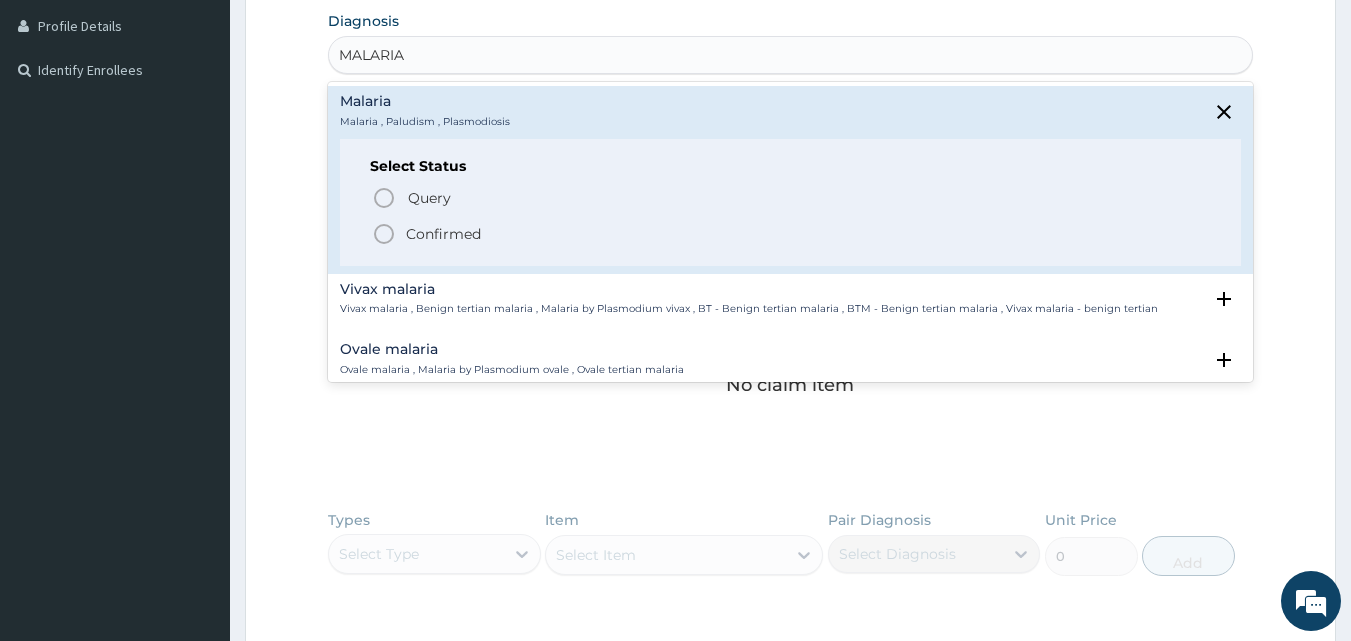 click on "Confirmed" at bounding box center [792, 234] 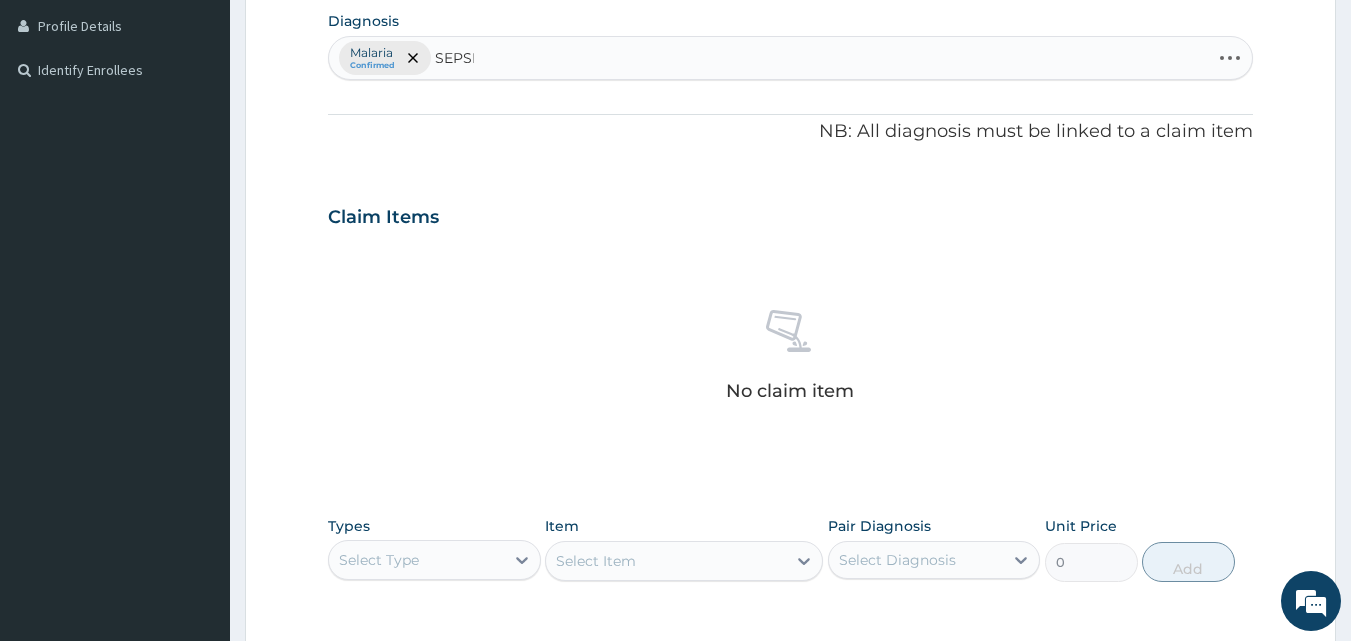 type on "SEPSIS" 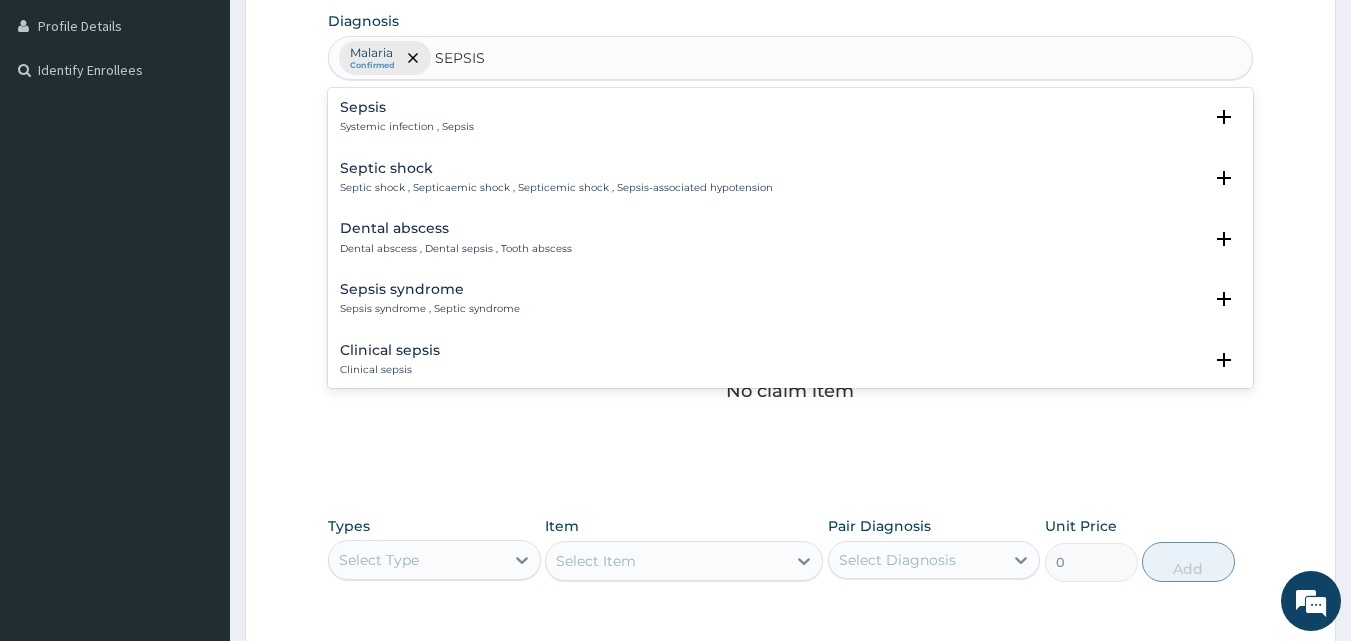 click on "Sepsis" at bounding box center (407, 107) 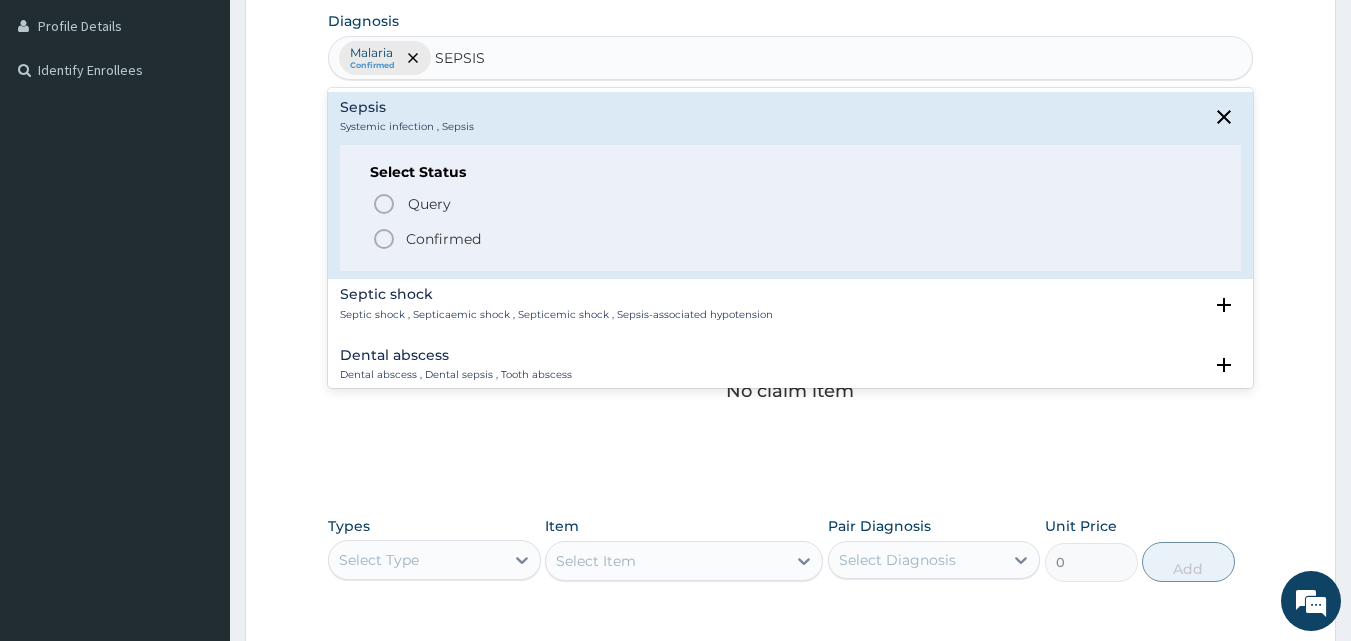 click on "Confirmed" at bounding box center (792, 239) 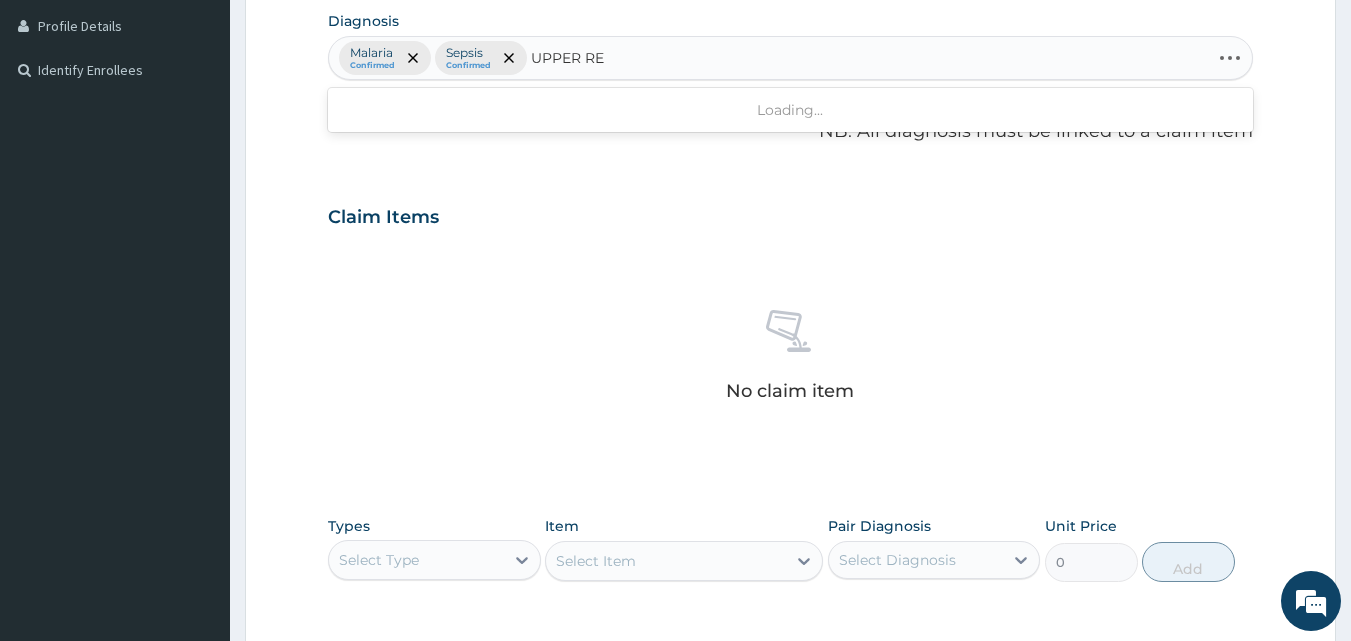 type on "UPPER RES" 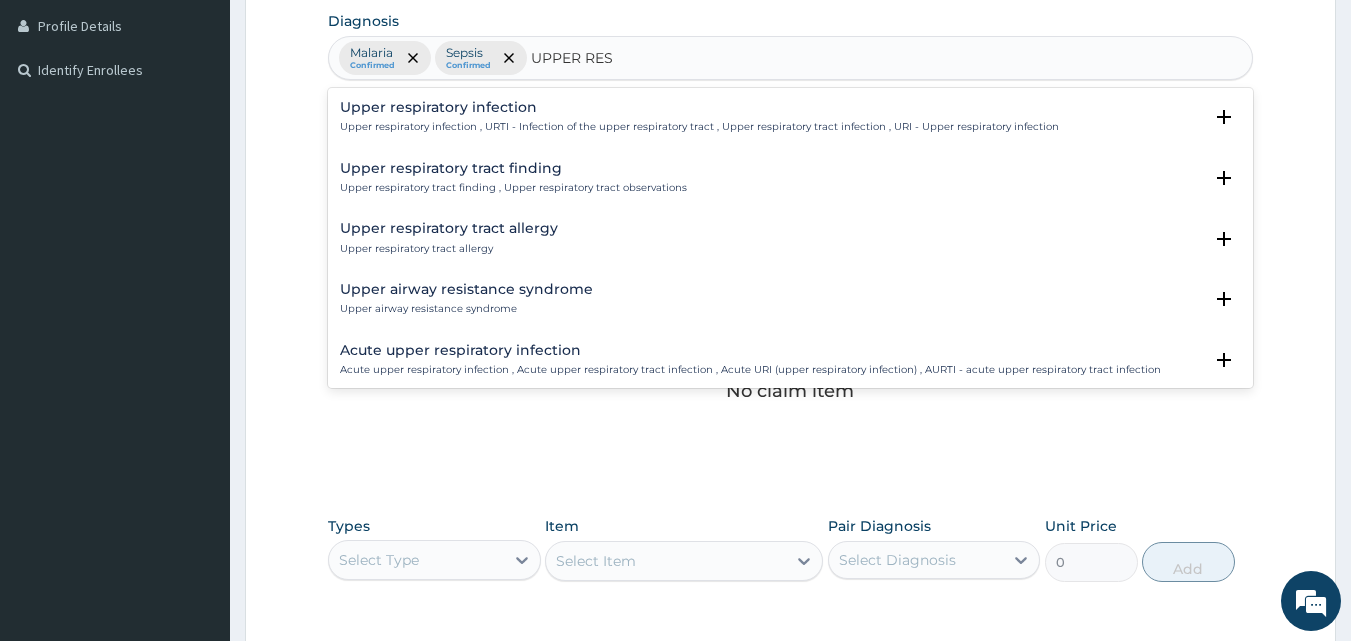 click on "Upper respiratory infection Upper respiratory infection , URTI - Infection of the upper respiratory tract , Upper respiratory tract infection , URI - Upper respiratory infection" at bounding box center [699, 117] 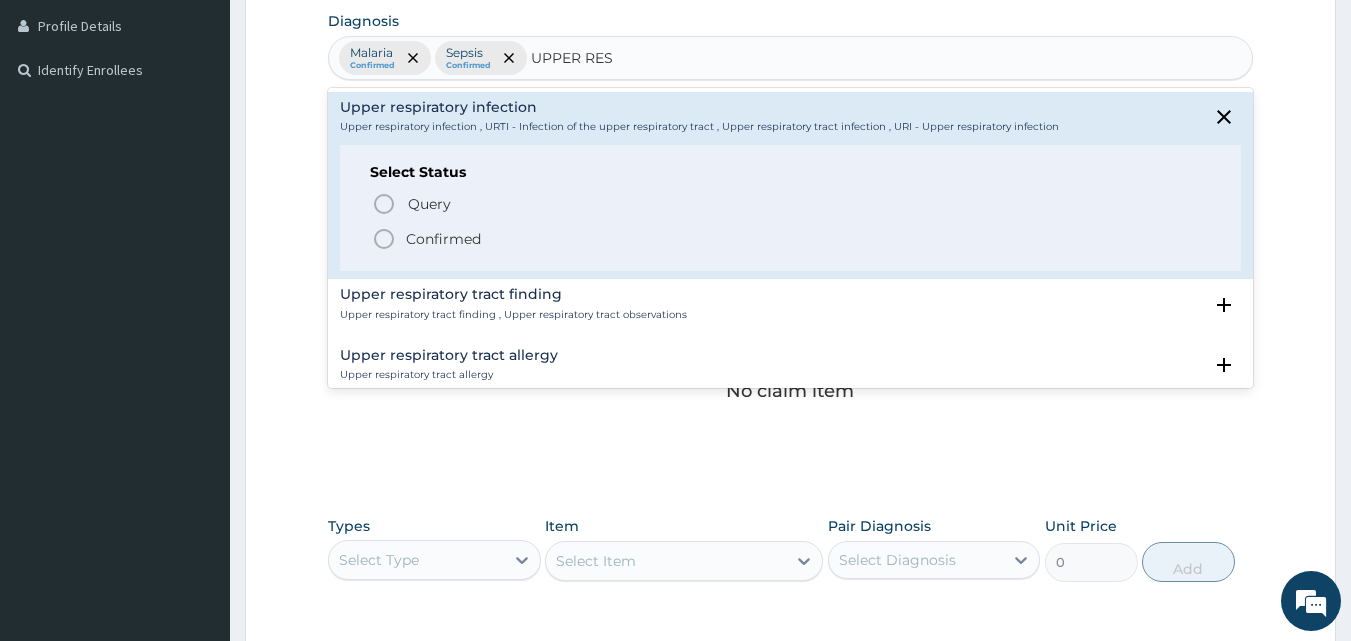 click on "Confirmed" at bounding box center (443, 239) 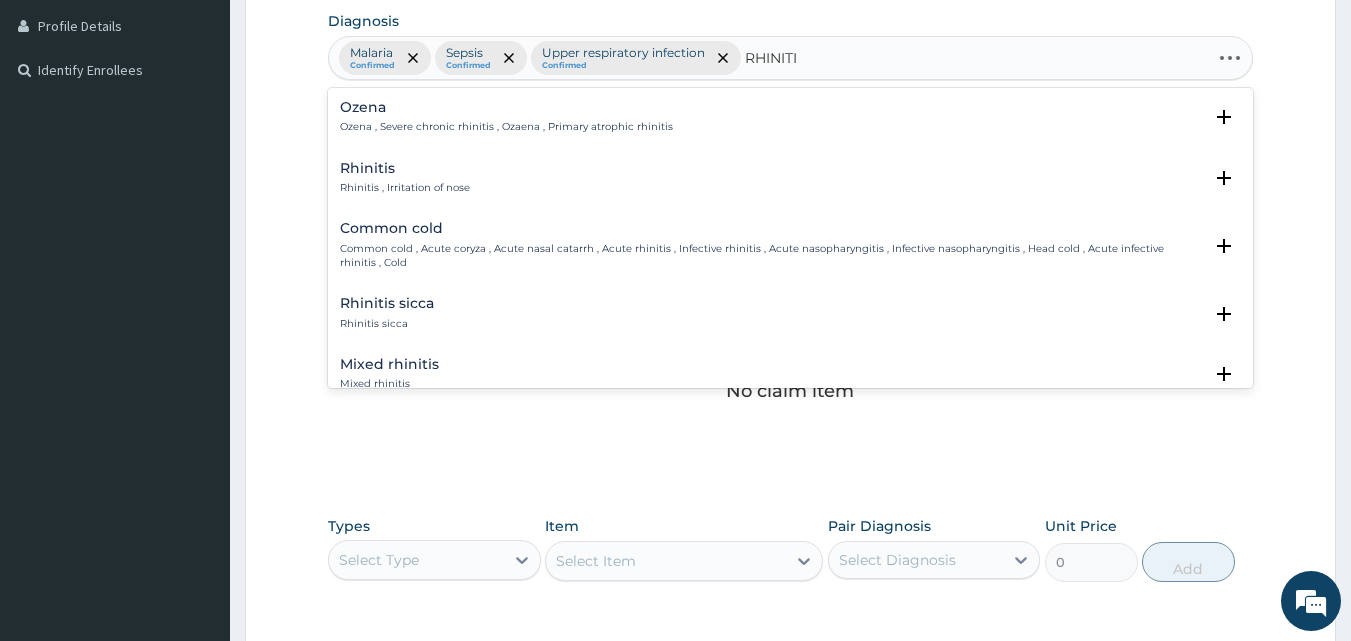 type on "RHINITIS" 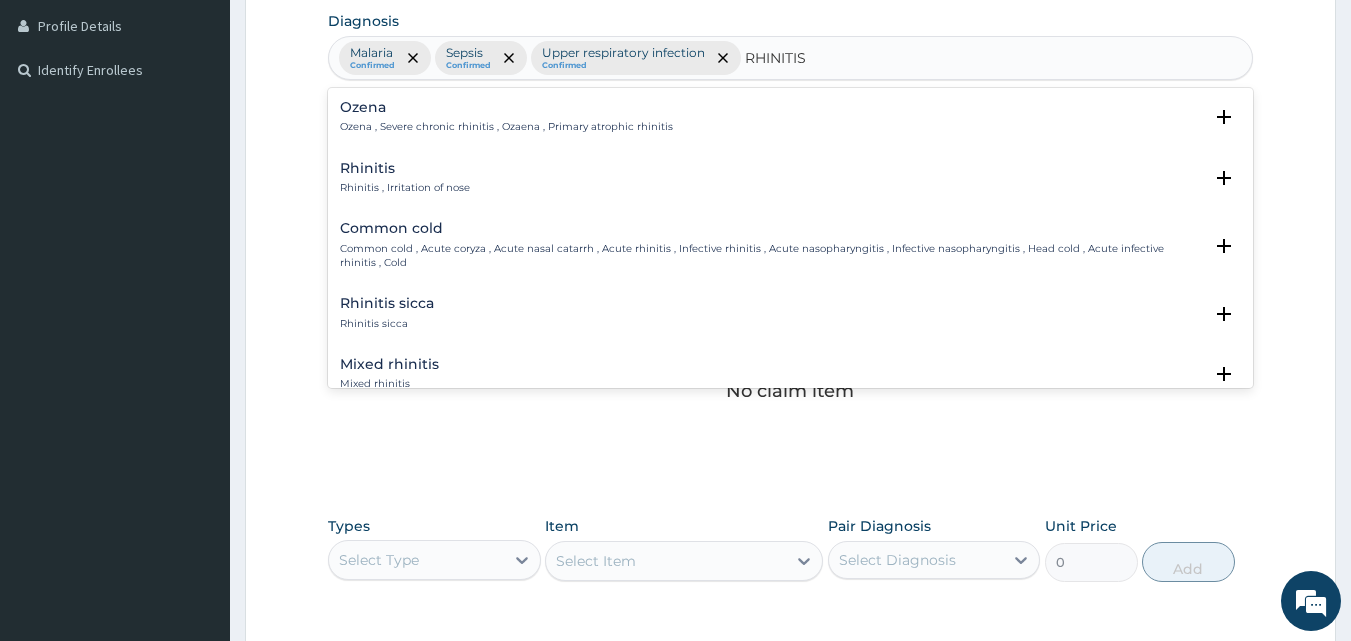 click on "Rhinitis" at bounding box center (405, 168) 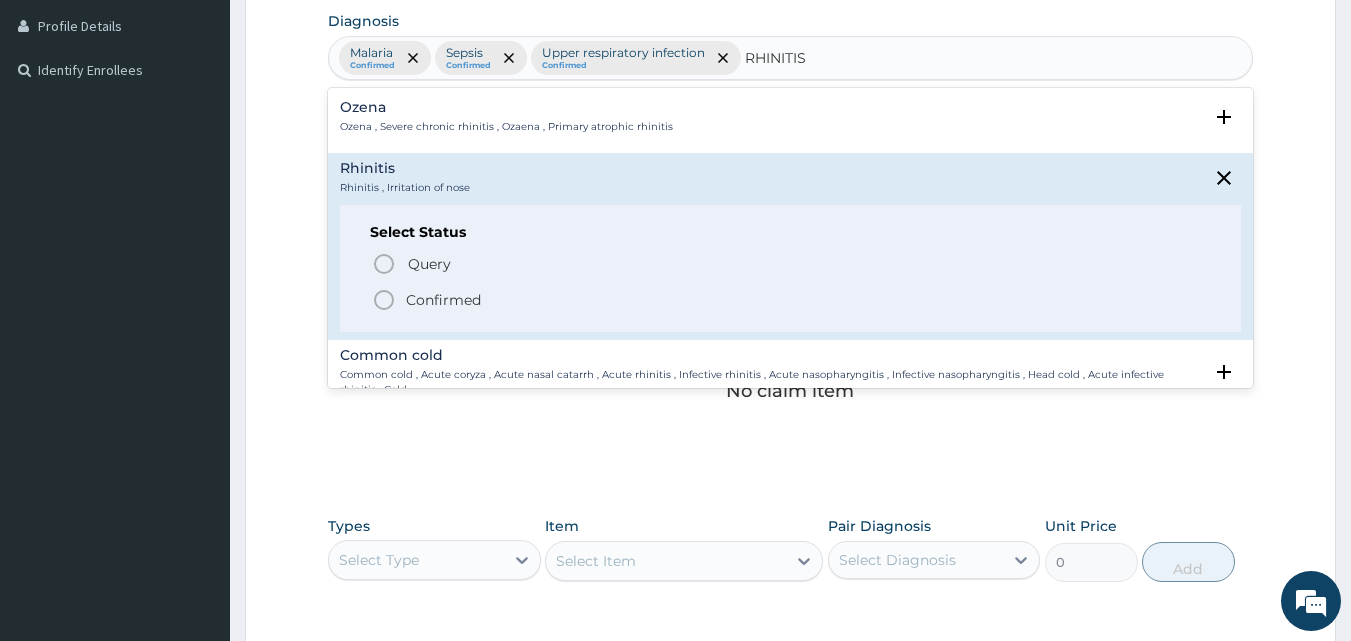 click on "Confirmed" at bounding box center [443, 300] 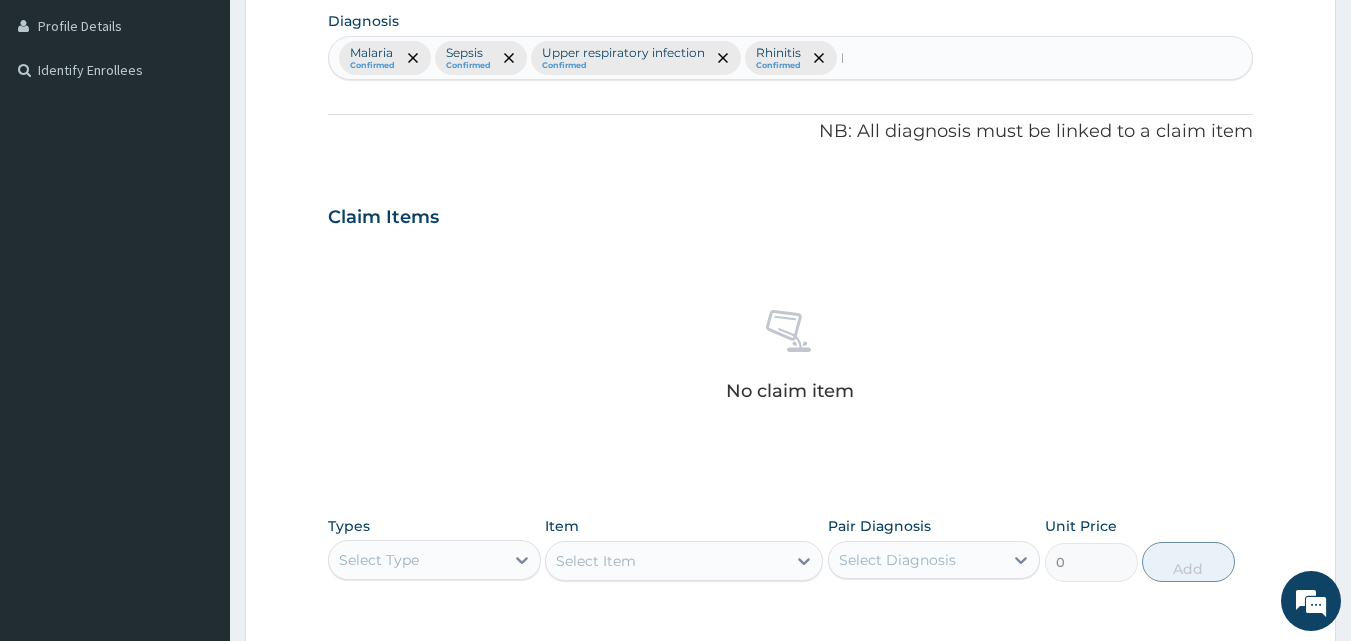 type 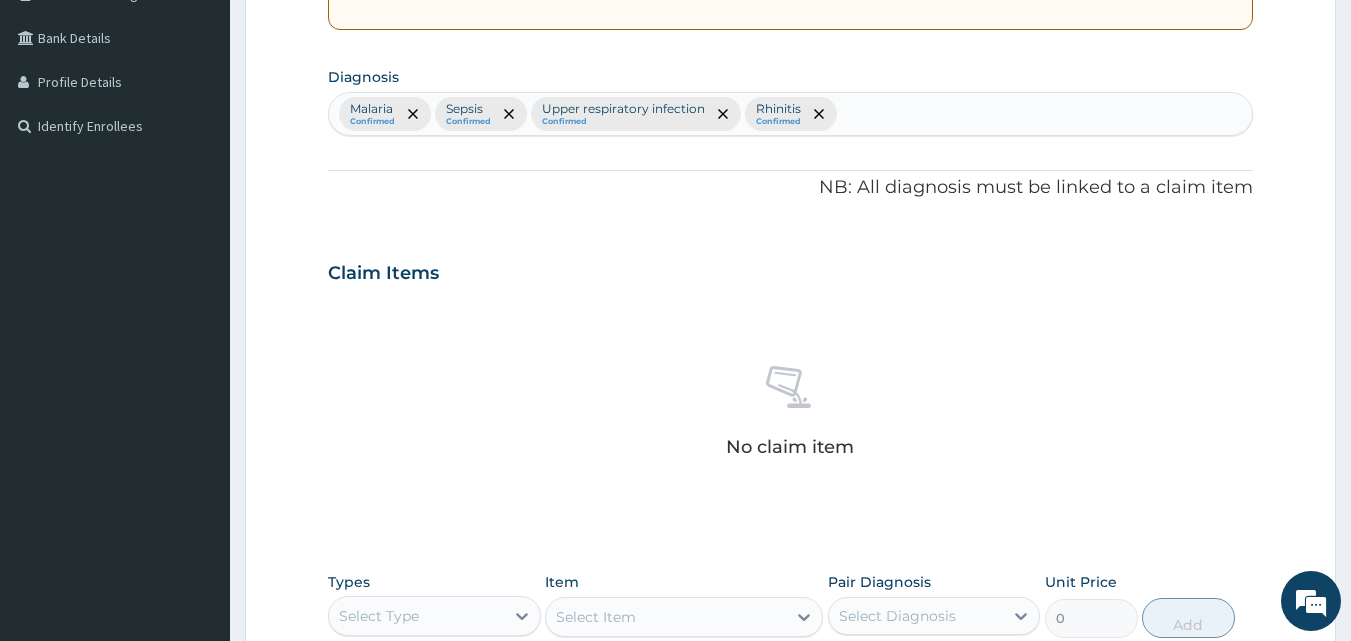 scroll, scrollTop: 400, scrollLeft: 0, axis: vertical 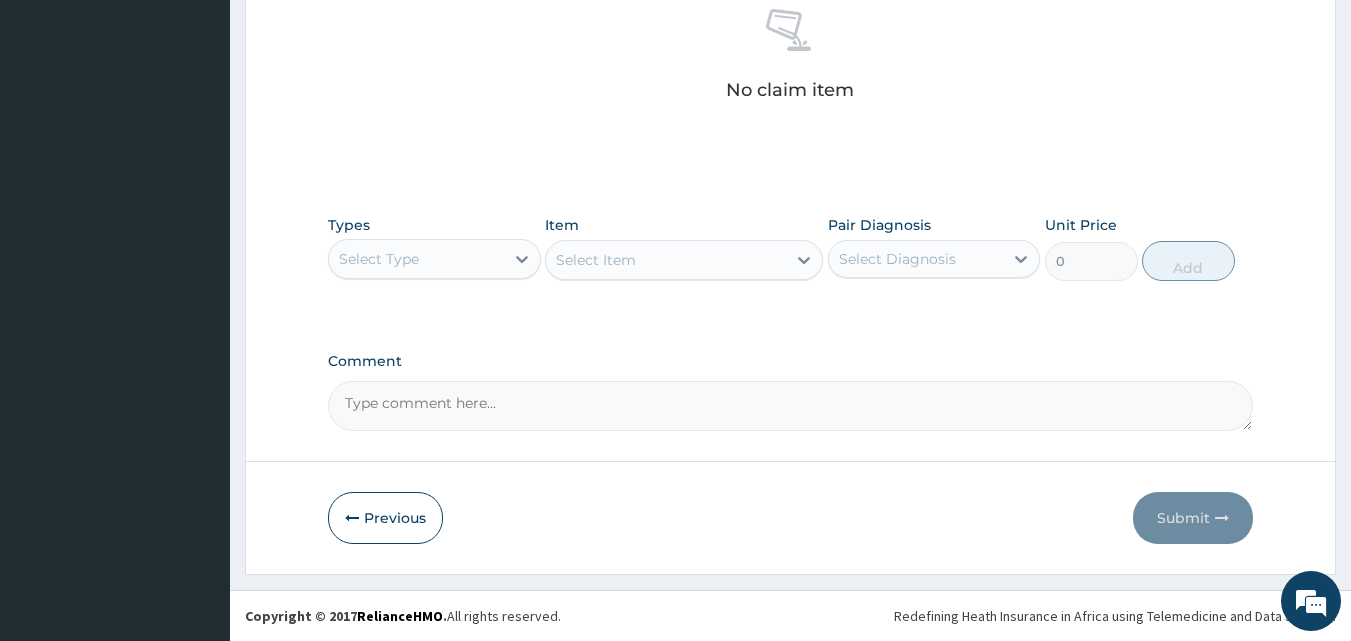 click on "Types Select Type Item Select Item Pair Diagnosis Select Diagnosis Unit Price 0 Add" at bounding box center (791, 248) 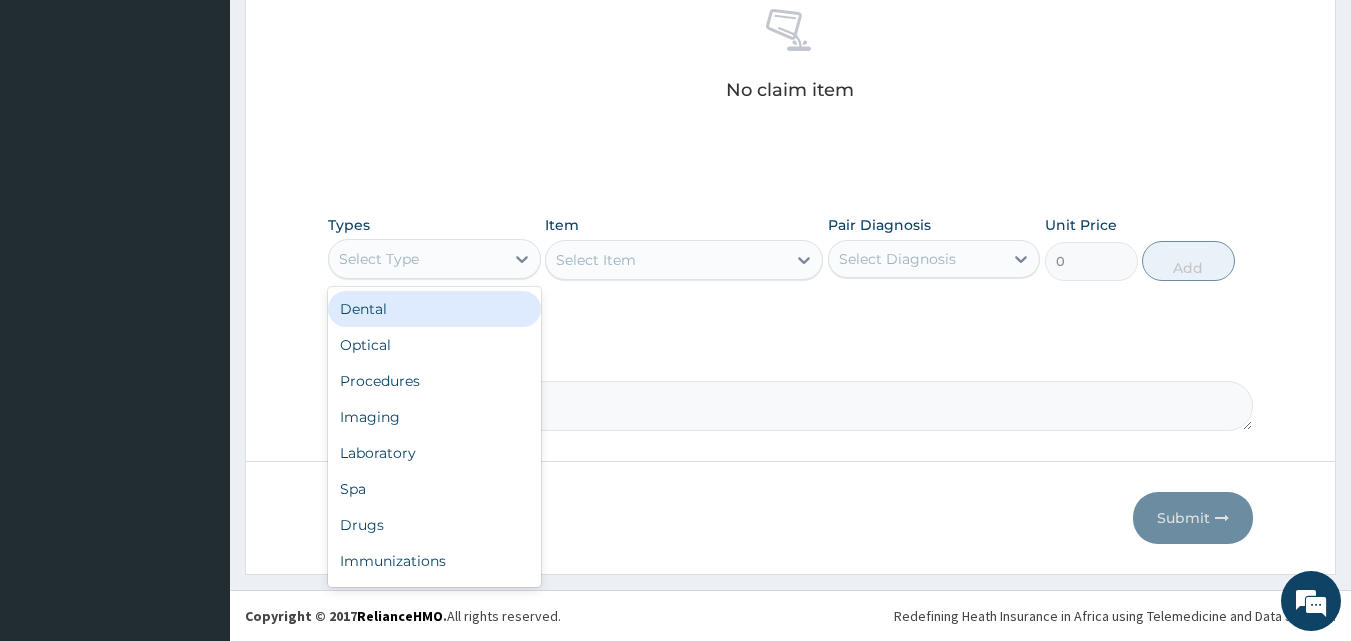 click on "Select Type" at bounding box center [416, 259] 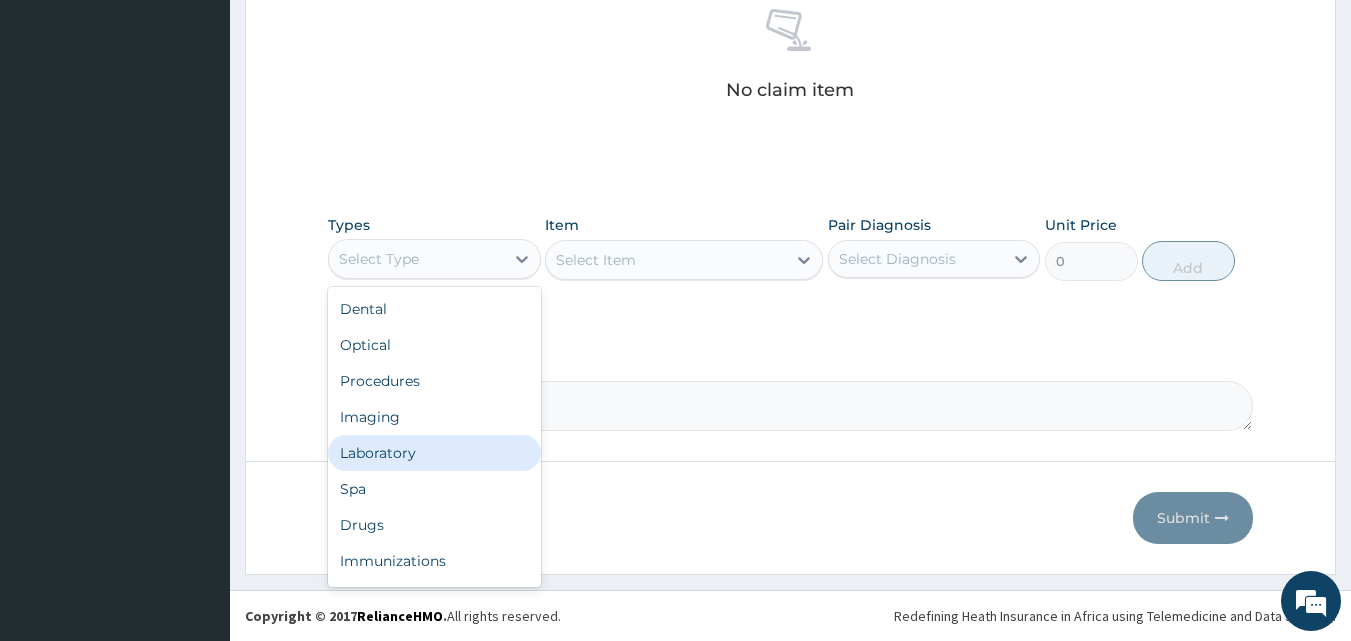 click on "Laboratory" at bounding box center (434, 453) 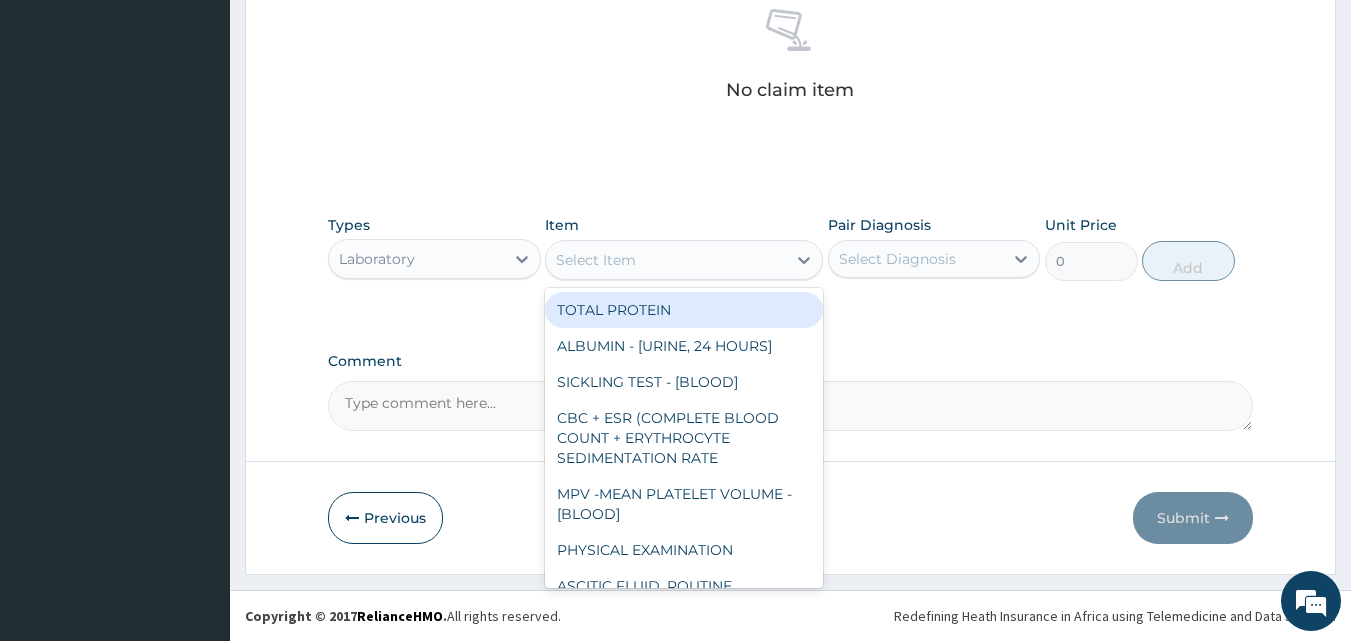 click on "Select Item" at bounding box center [666, 260] 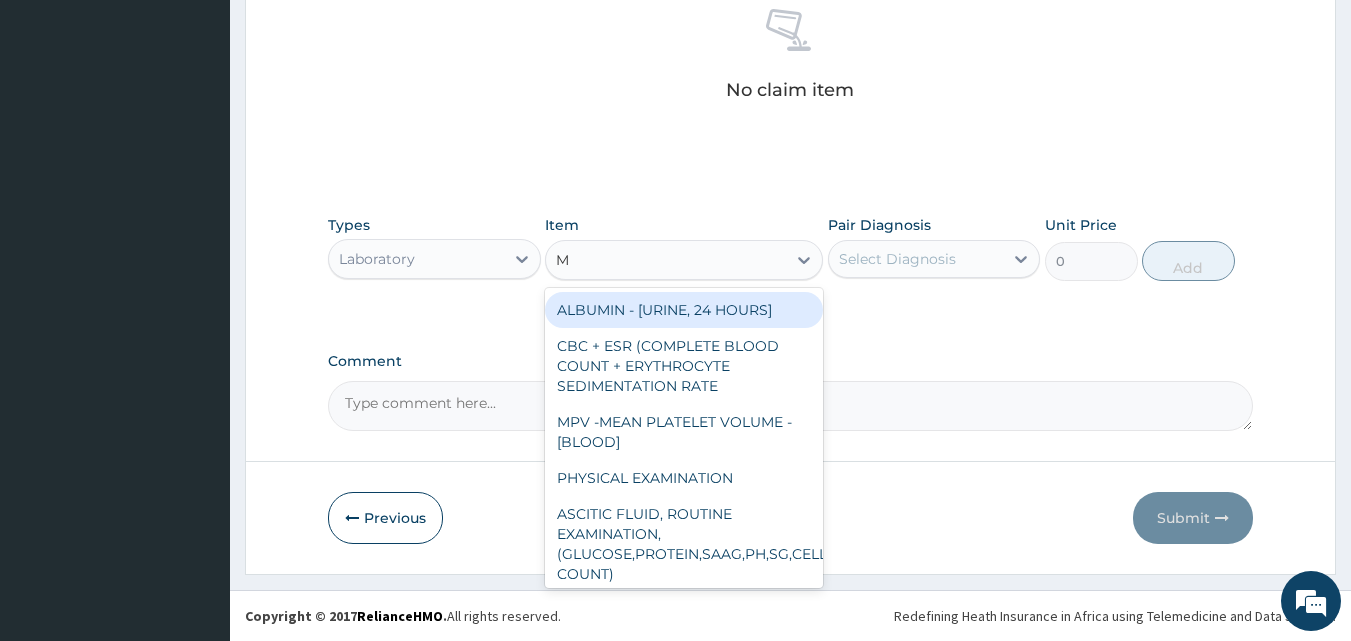 type on "MP" 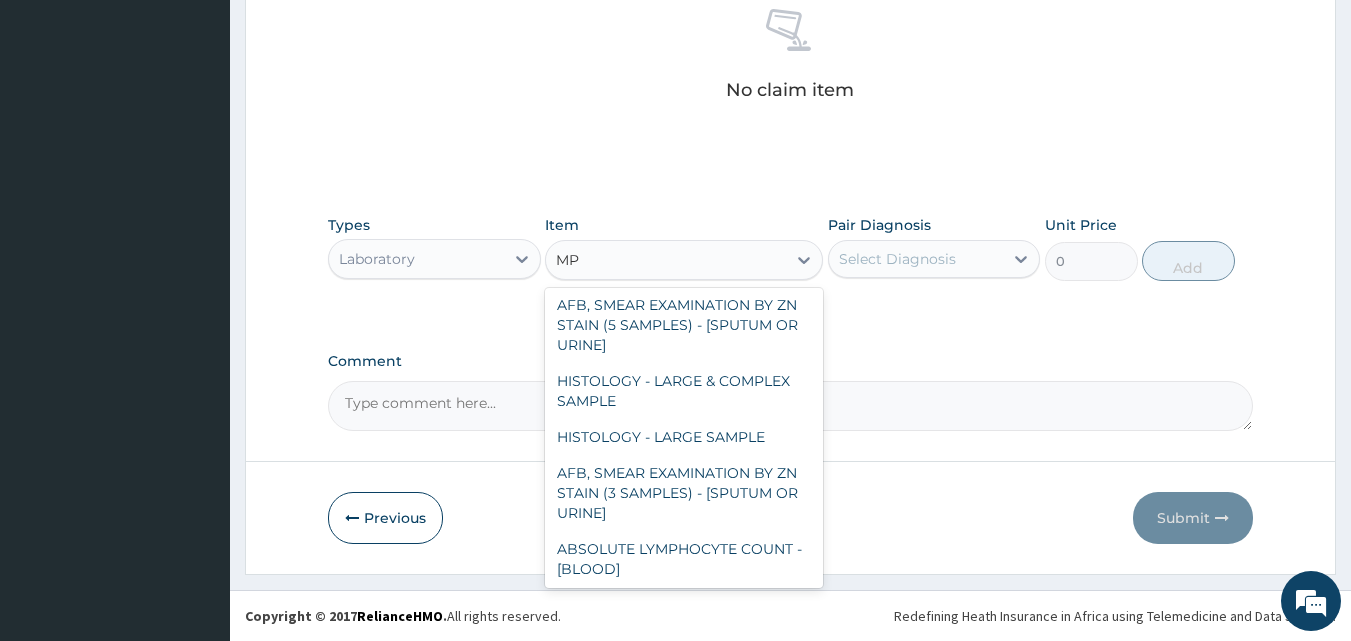scroll, scrollTop: 436, scrollLeft: 0, axis: vertical 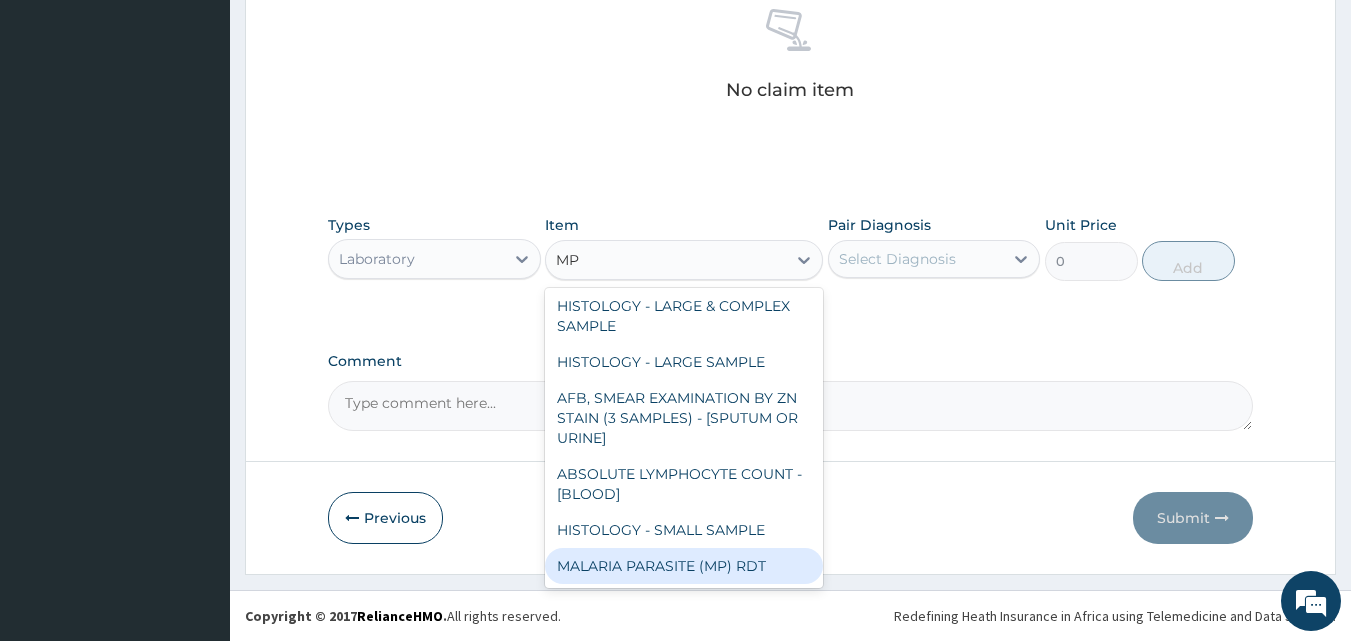 click on "MALARIA PARASITE (MP) RDT" at bounding box center [684, 566] 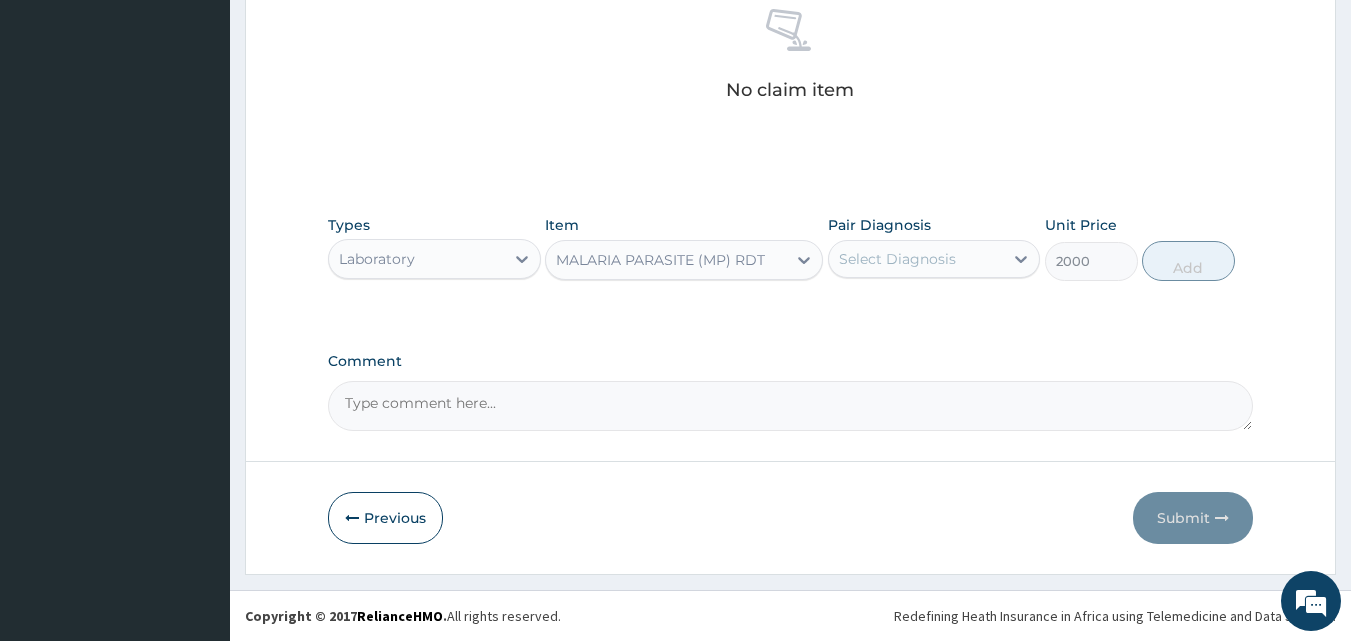 click on "Select Diagnosis" at bounding box center (897, 259) 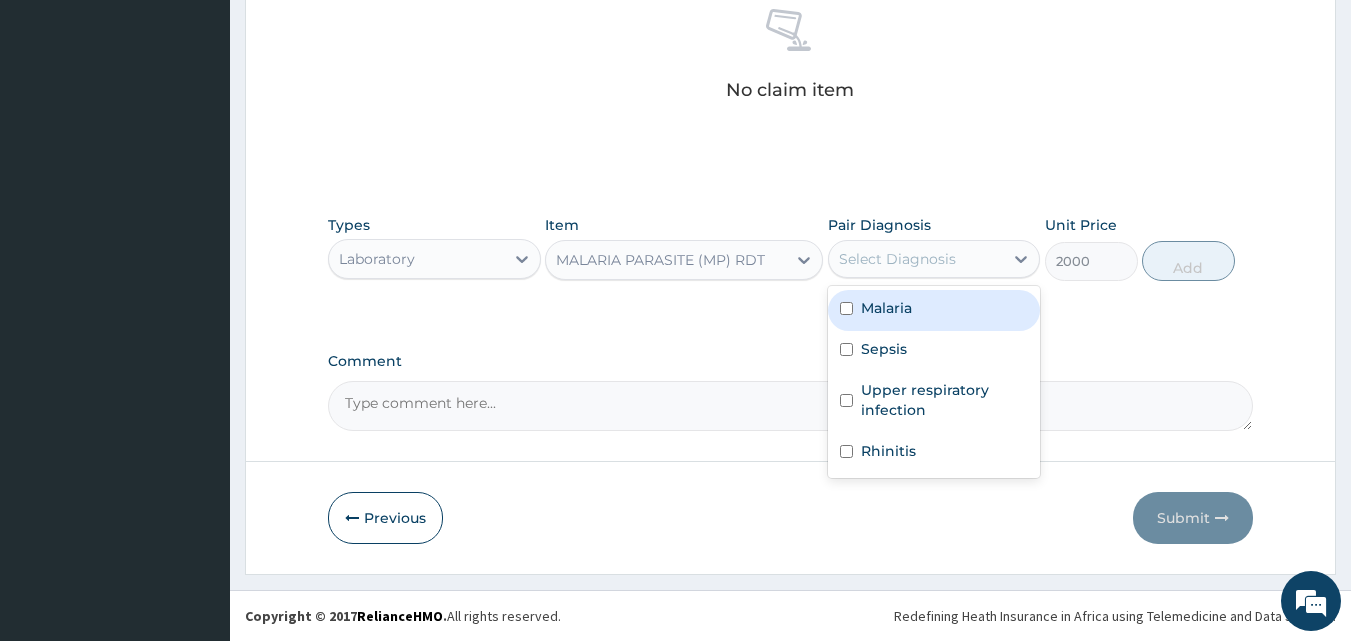 click on "Malaria" at bounding box center [886, 308] 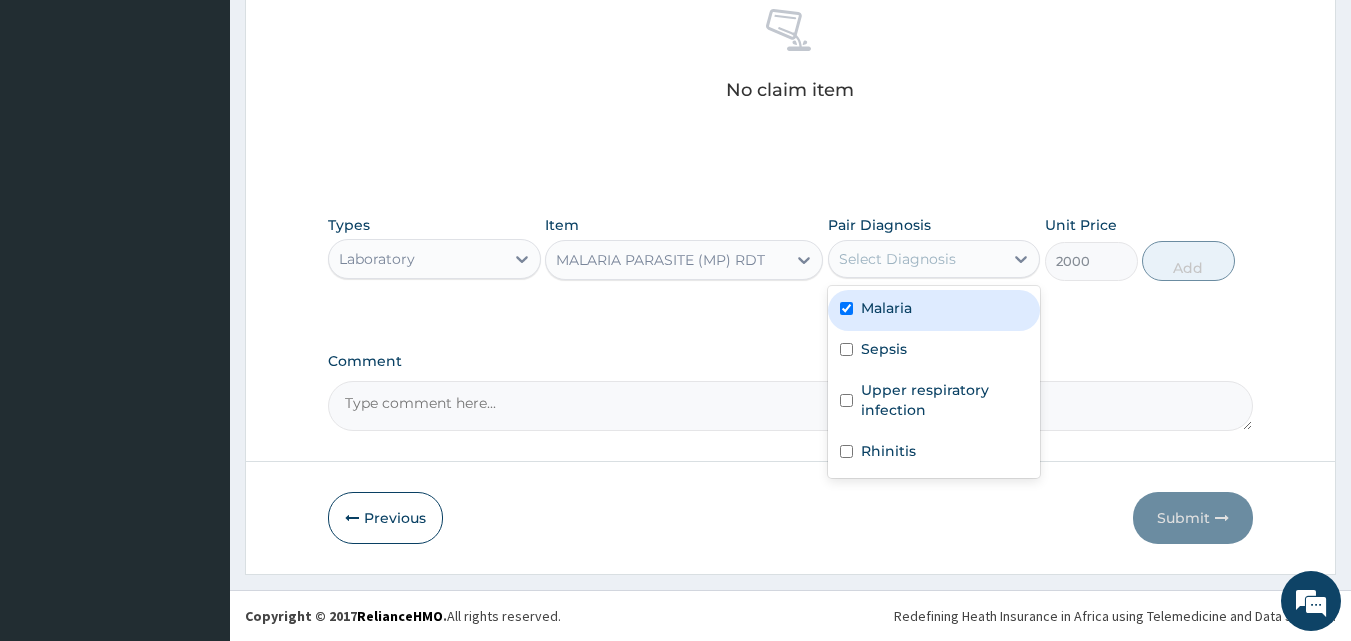 checkbox on "true" 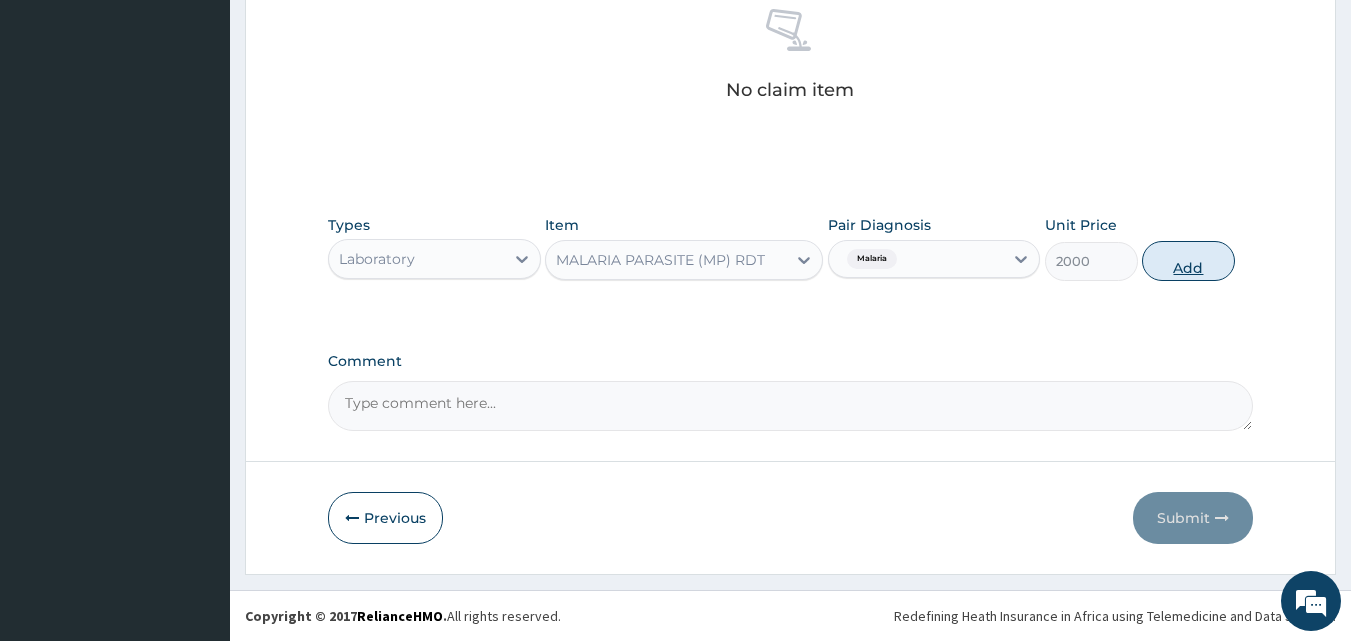 click on "Add" at bounding box center [1188, 261] 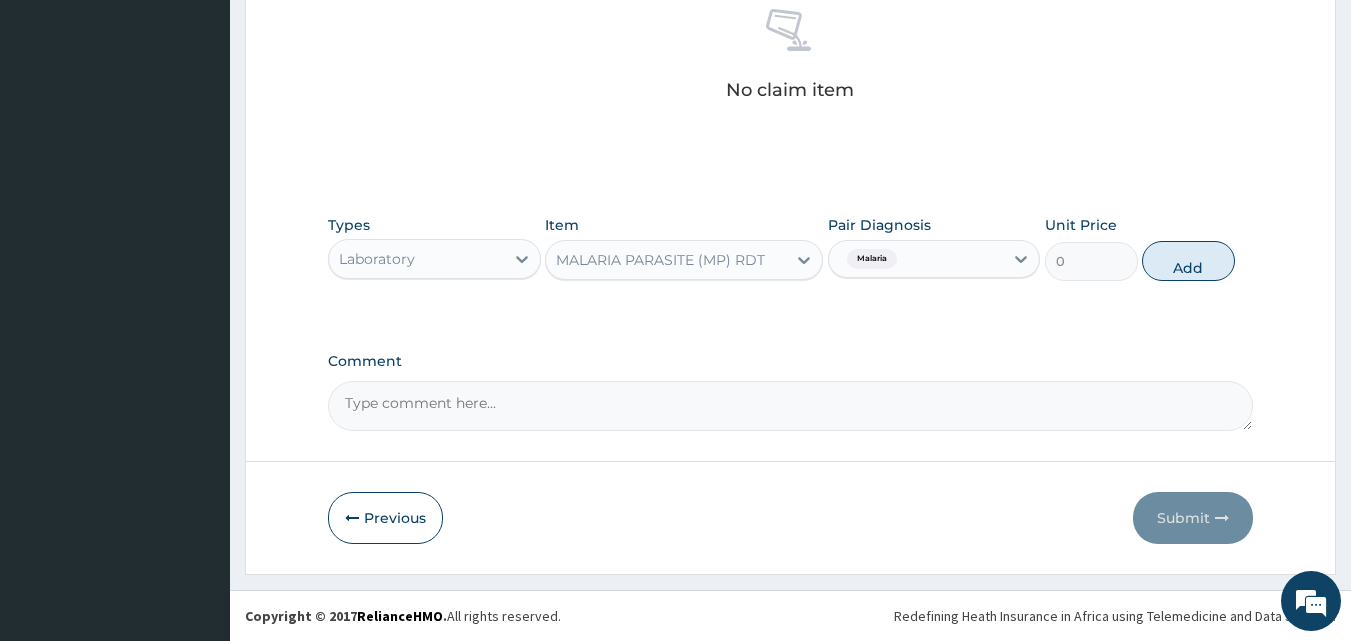 scroll, scrollTop: 721, scrollLeft: 0, axis: vertical 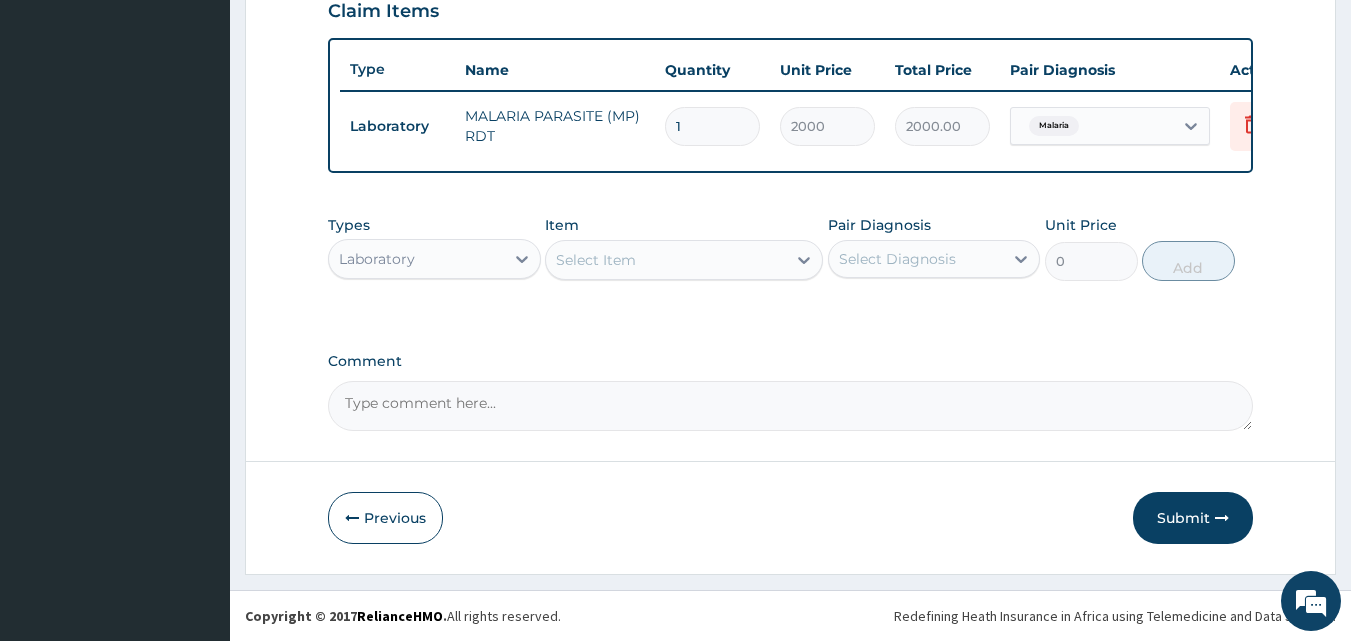 click on "Laboratory" at bounding box center [416, 259] 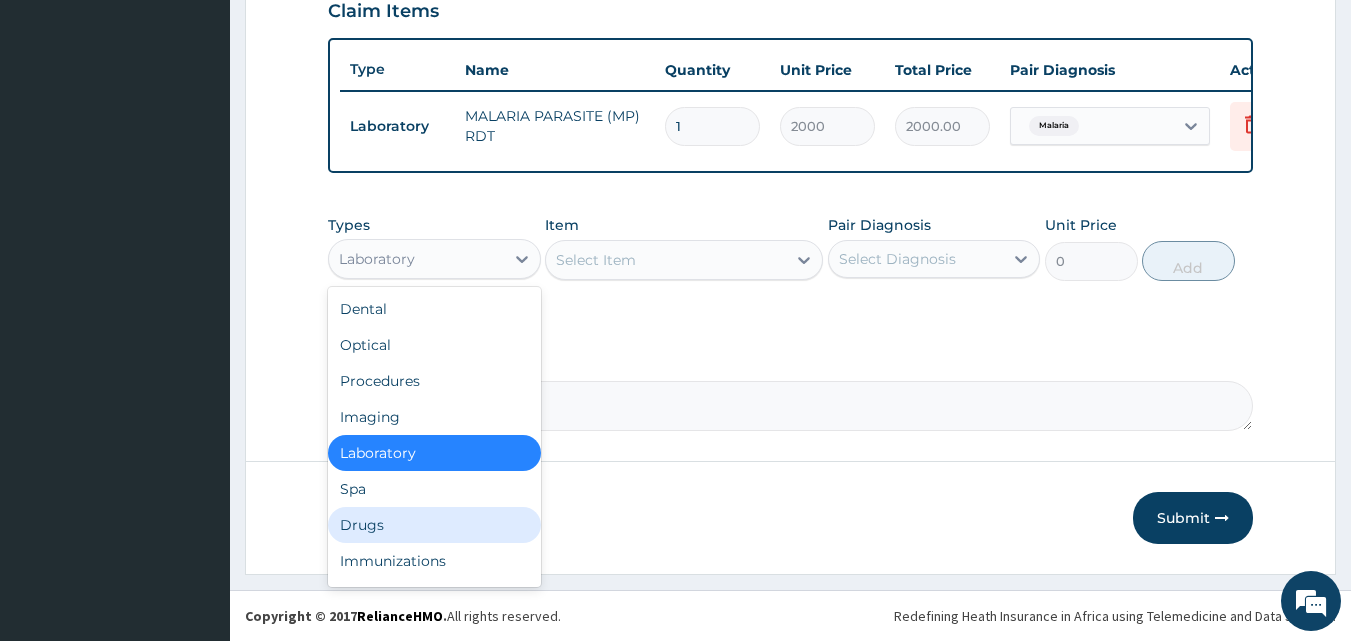 click on "Drugs" at bounding box center (434, 525) 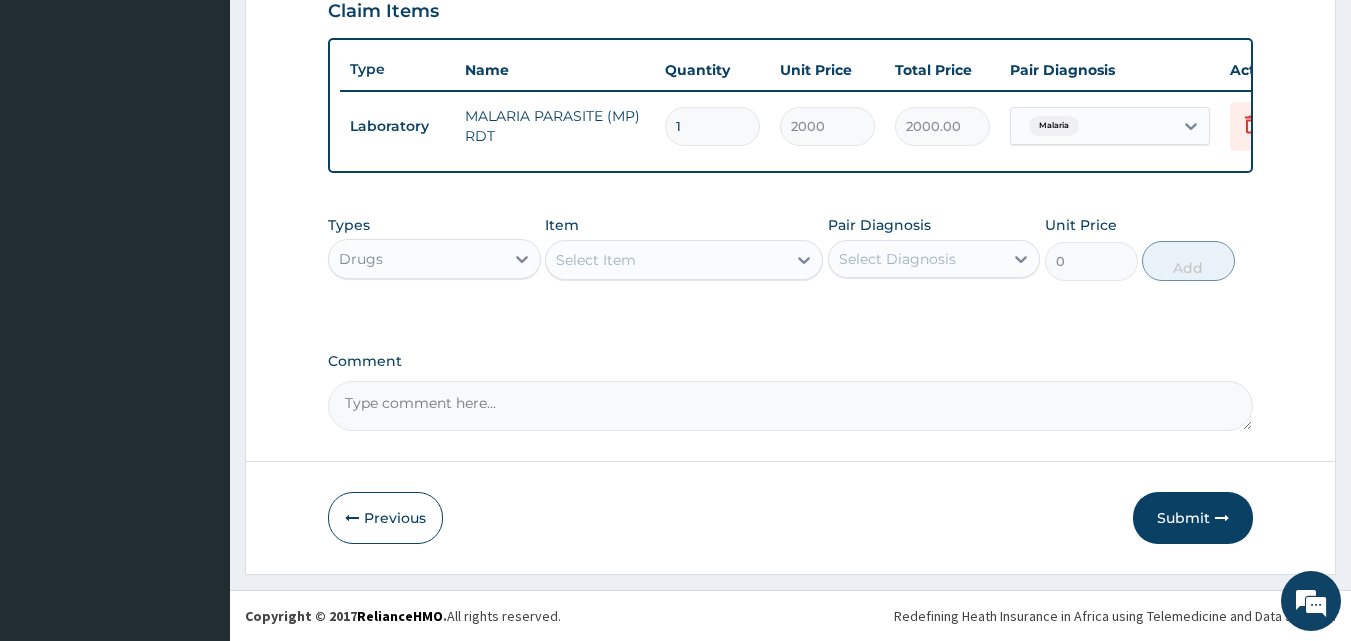 click on "Select Item" at bounding box center (666, 260) 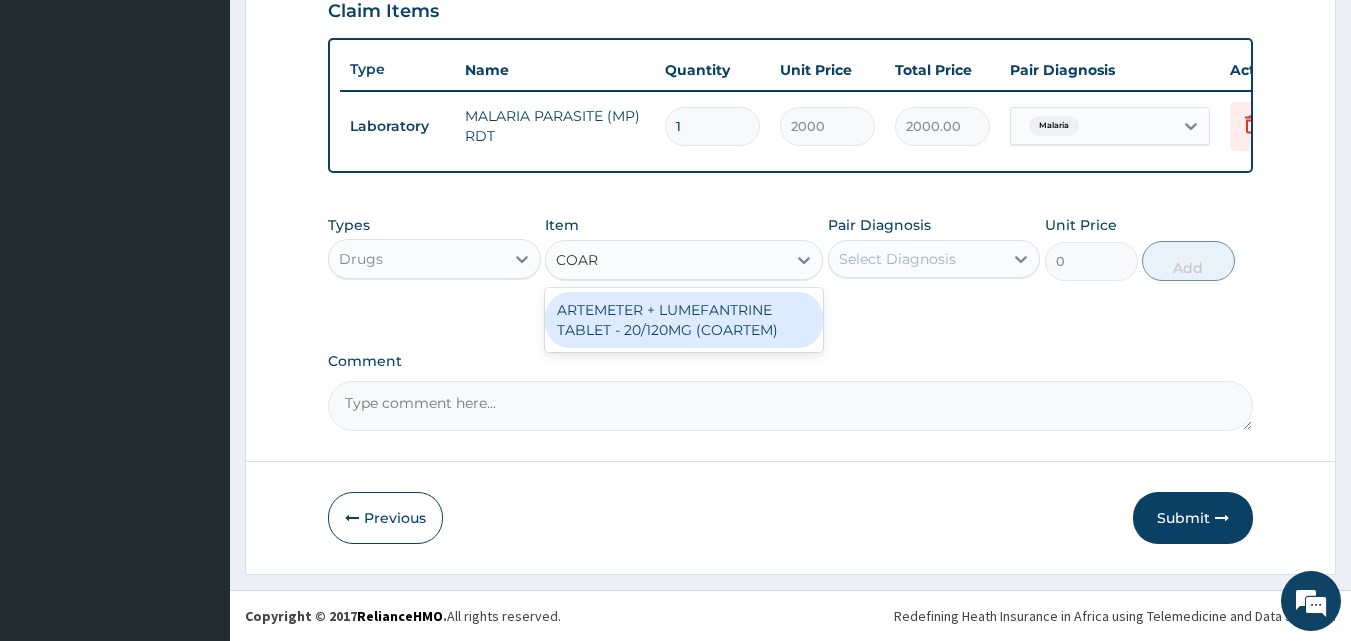 type on "COART" 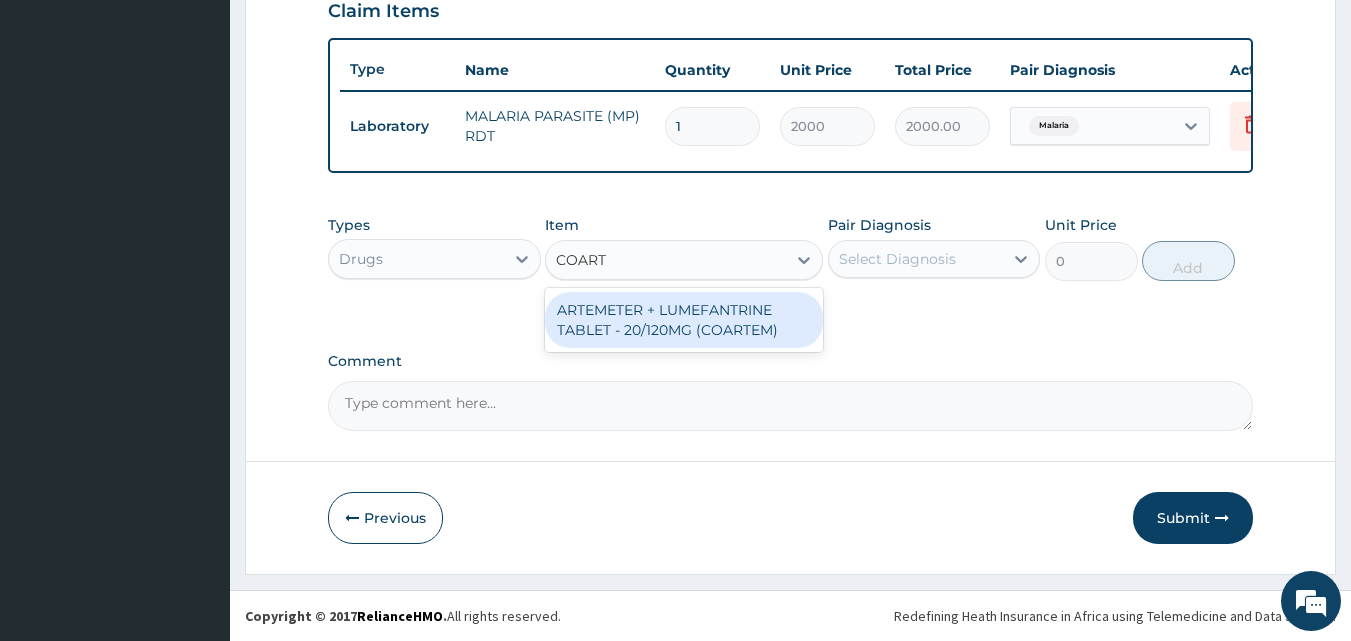 click on "ARTEMETER + LUMEFANTRINE TABLET - 20/120MG (COARTEM)" at bounding box center (684, 320) 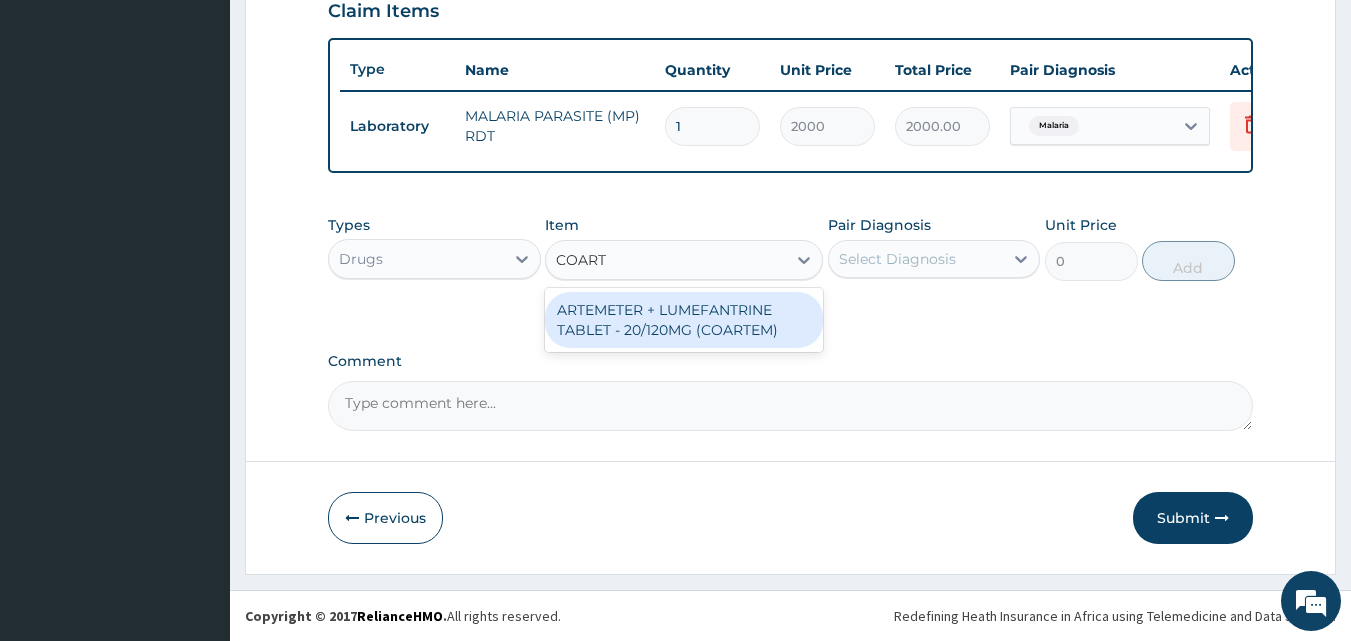 type 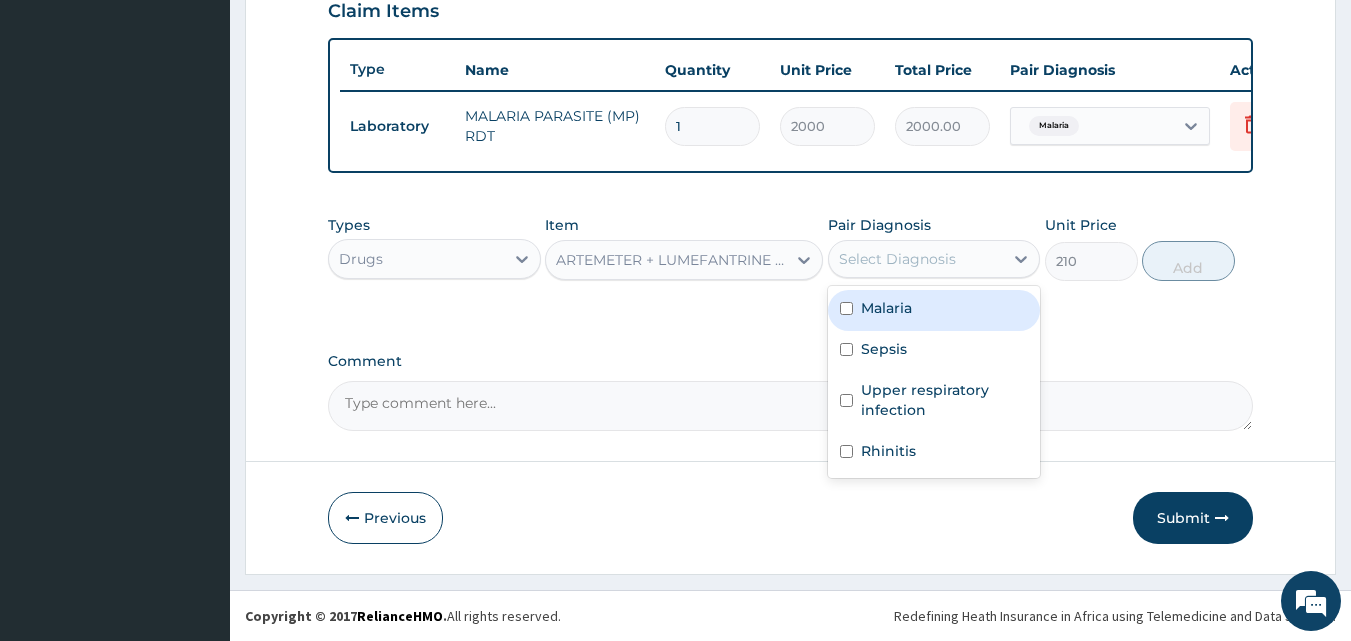 click on "Select Diagnosis" at bounding box center [897, 259] 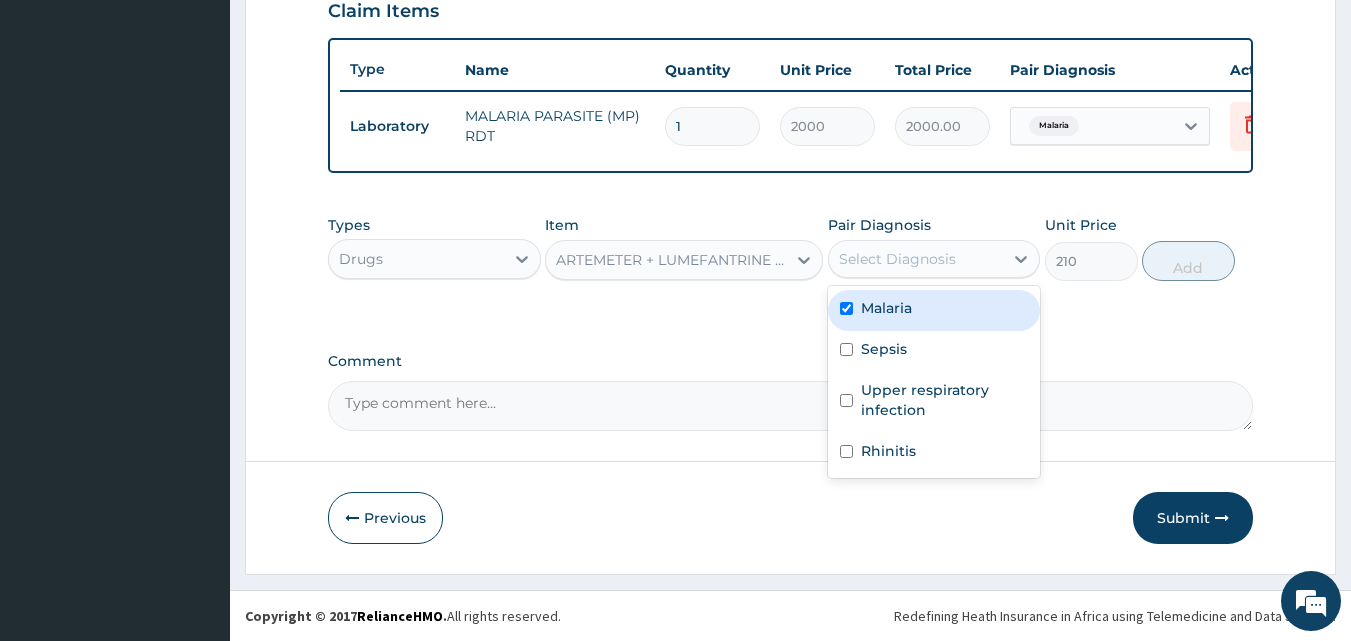 checkbox on "true" 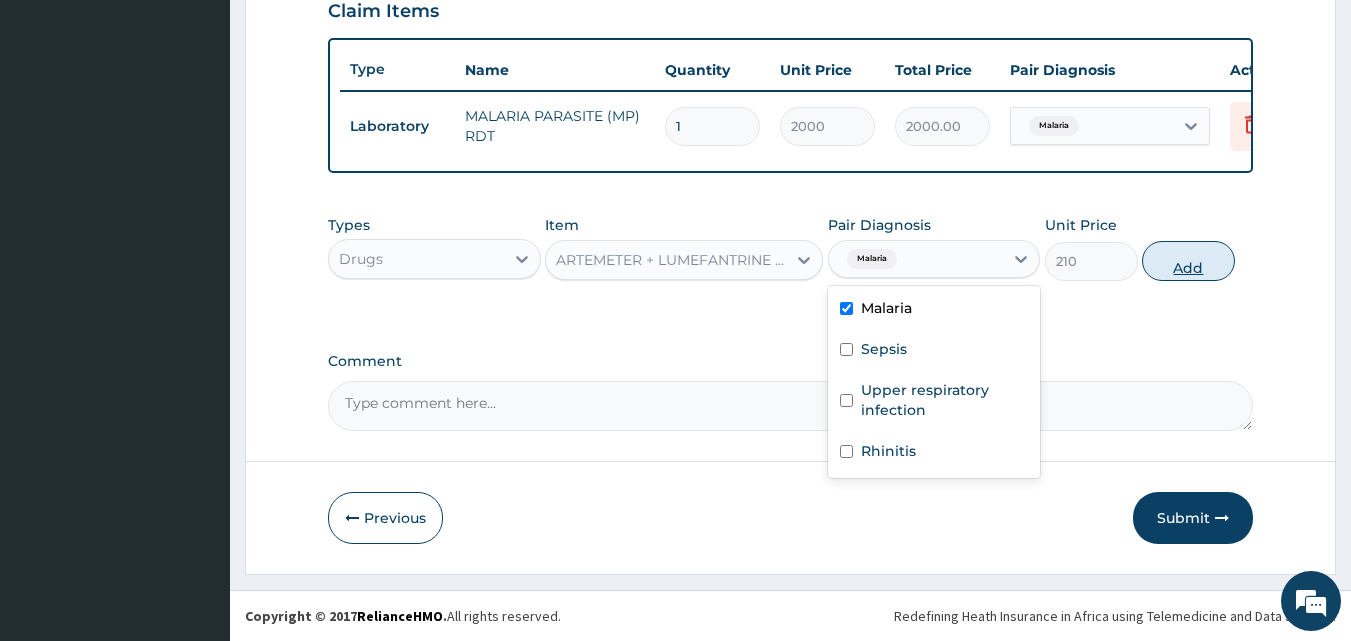click on "Add" at bounding box center (1188, 261) 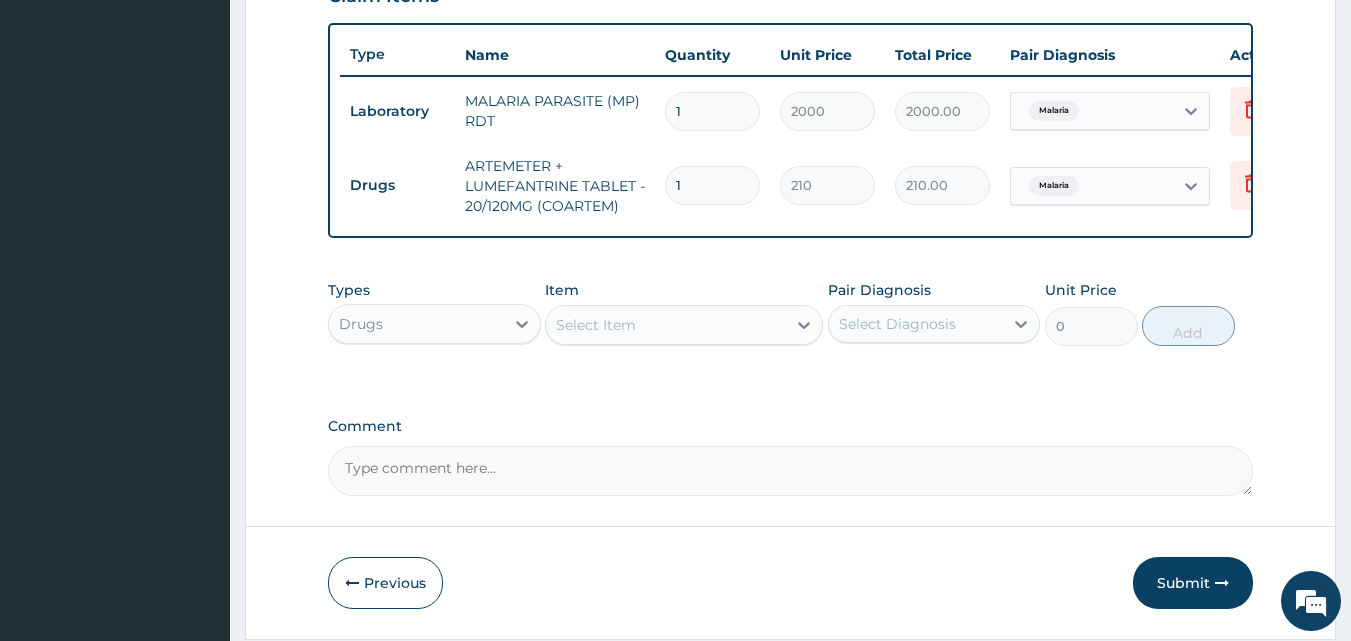 type on "12" 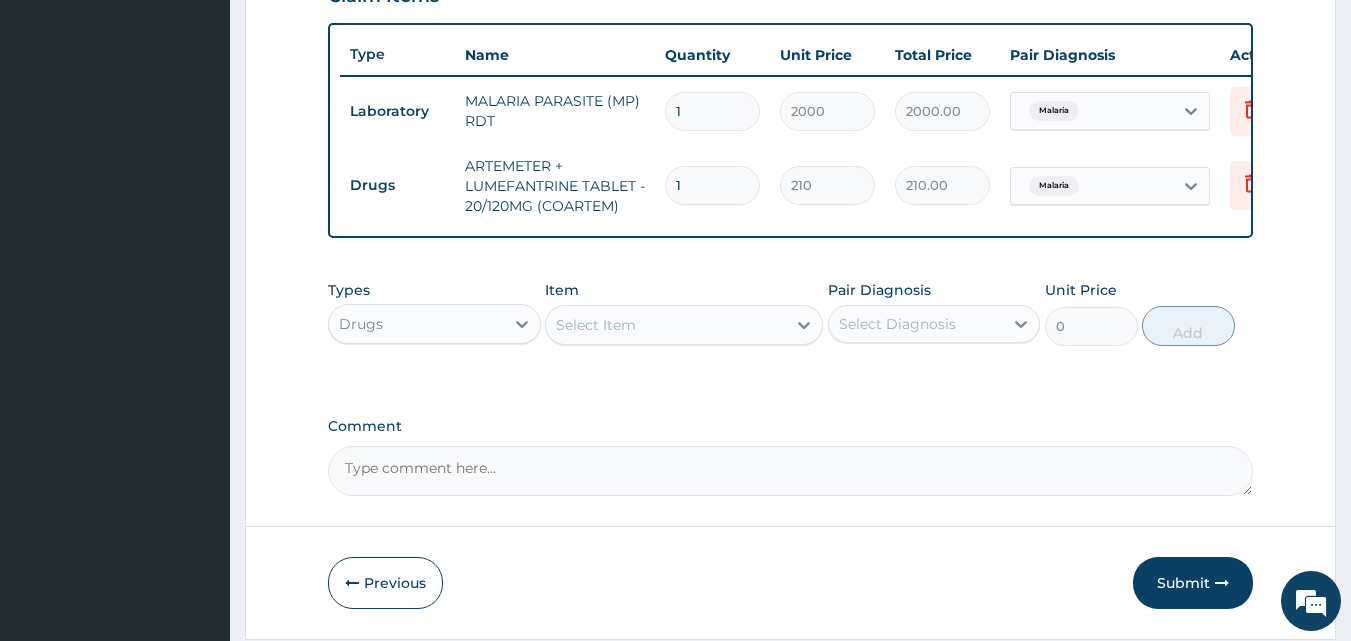 type on "2520.00" 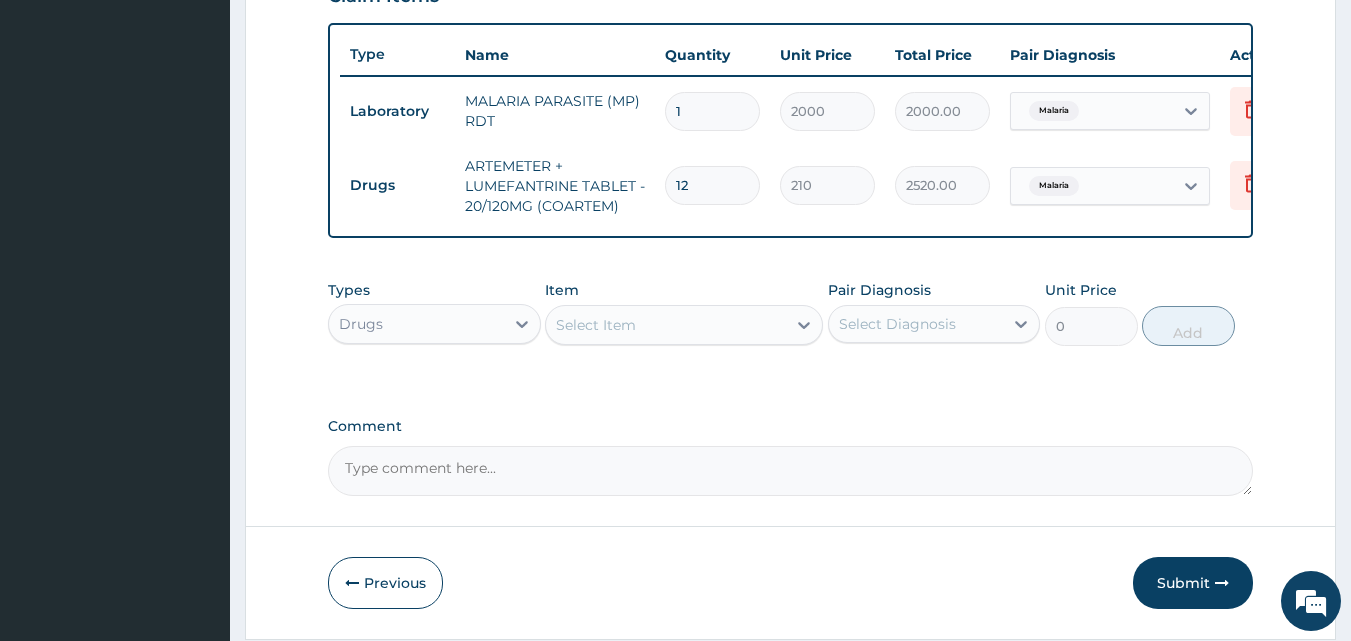 type on "12" 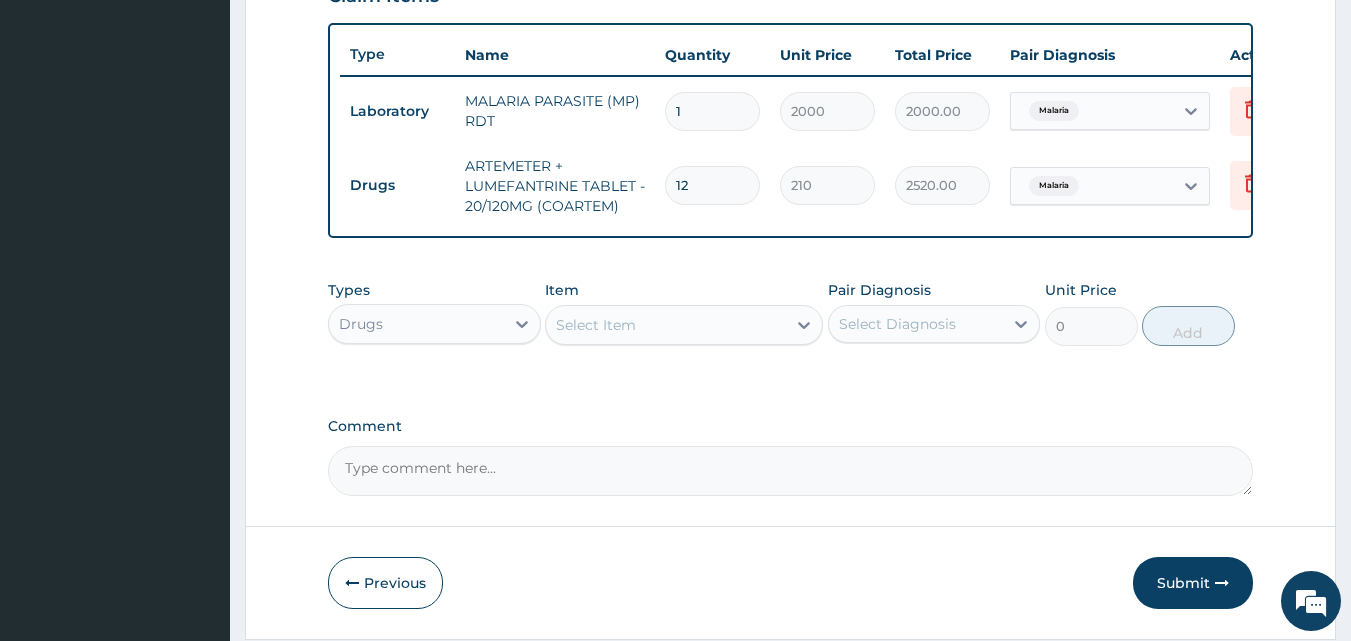click on "Select Item" at bounding box center (596, 325) 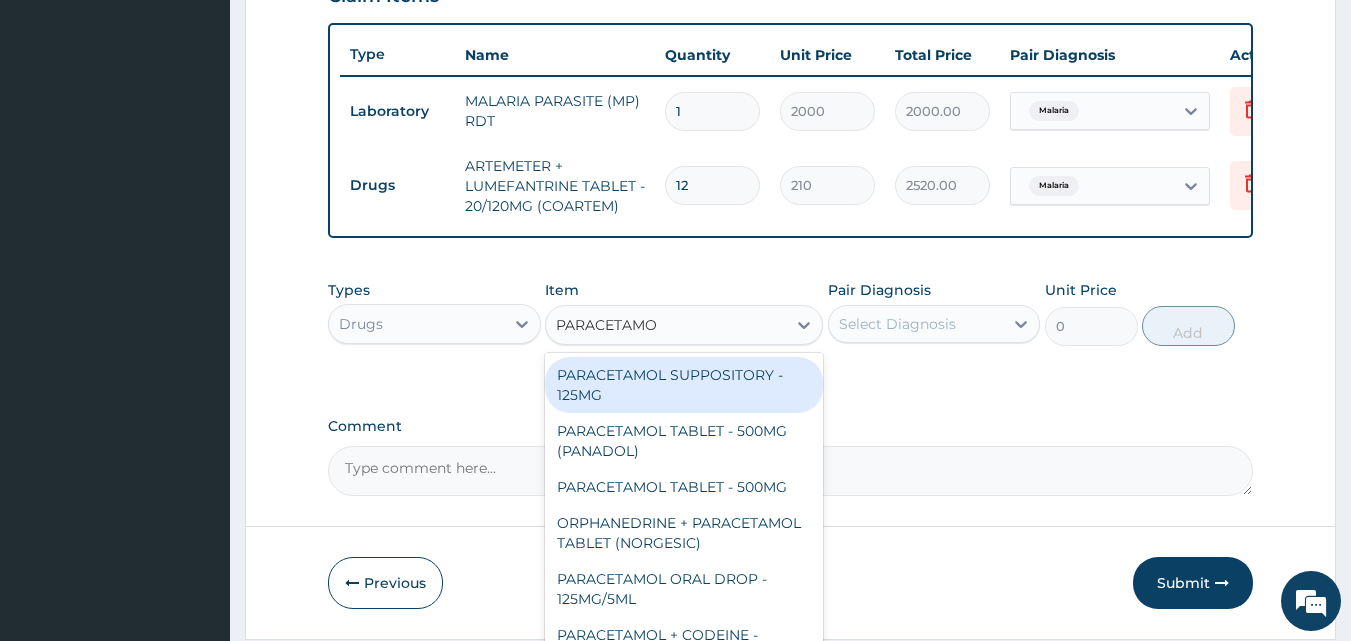 type on "PARACETAMOL" 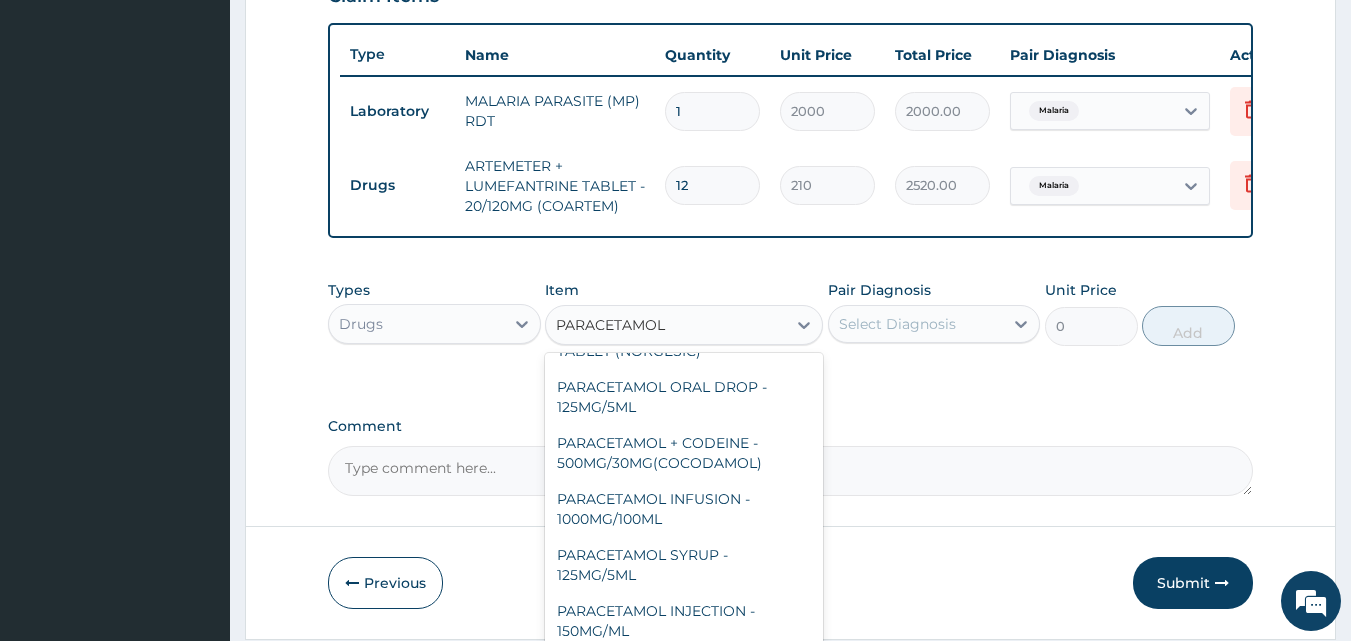 scroll, scrollTop: 212, scrollLeft: 0, axis: vertical 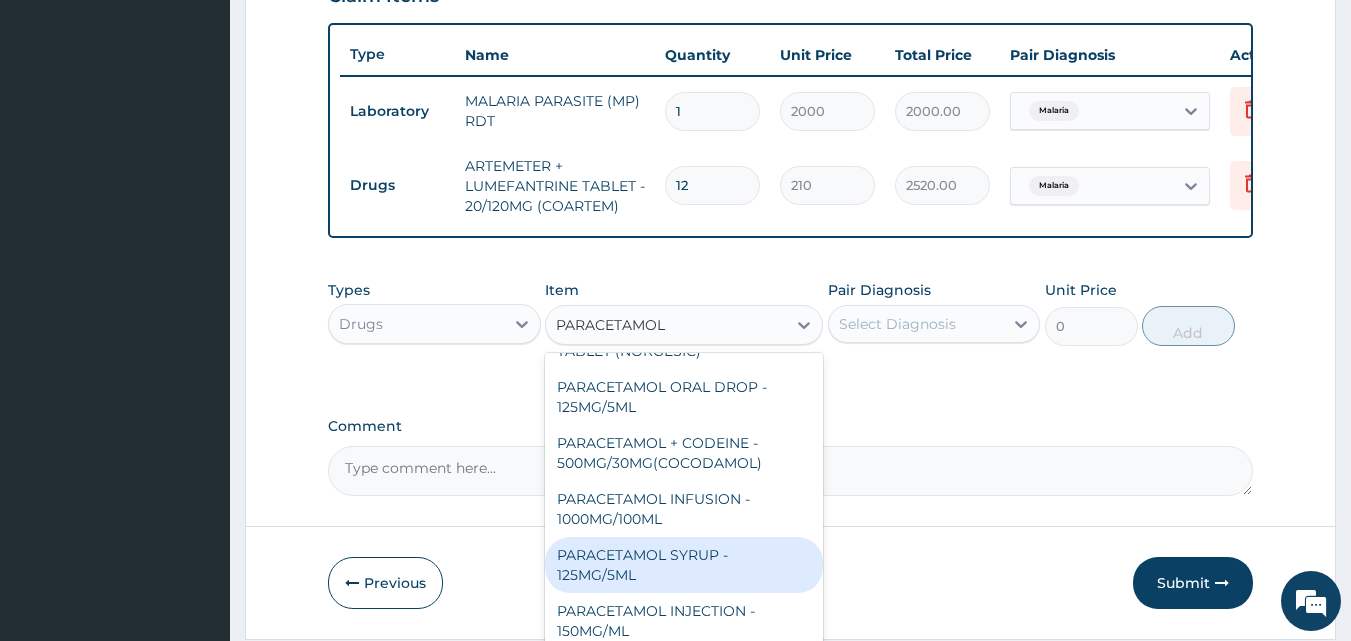 click on "PARACETAMOL SYRUP - 125MG/5ML" at bounding box center (684, 565) 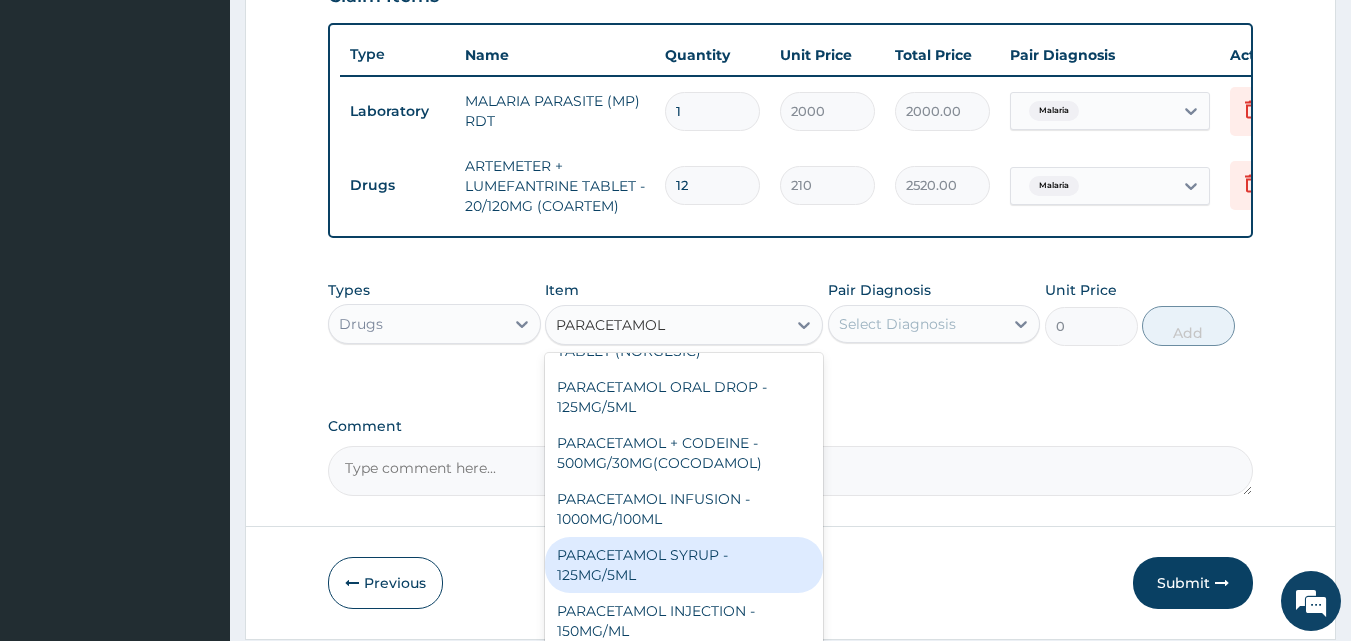 type 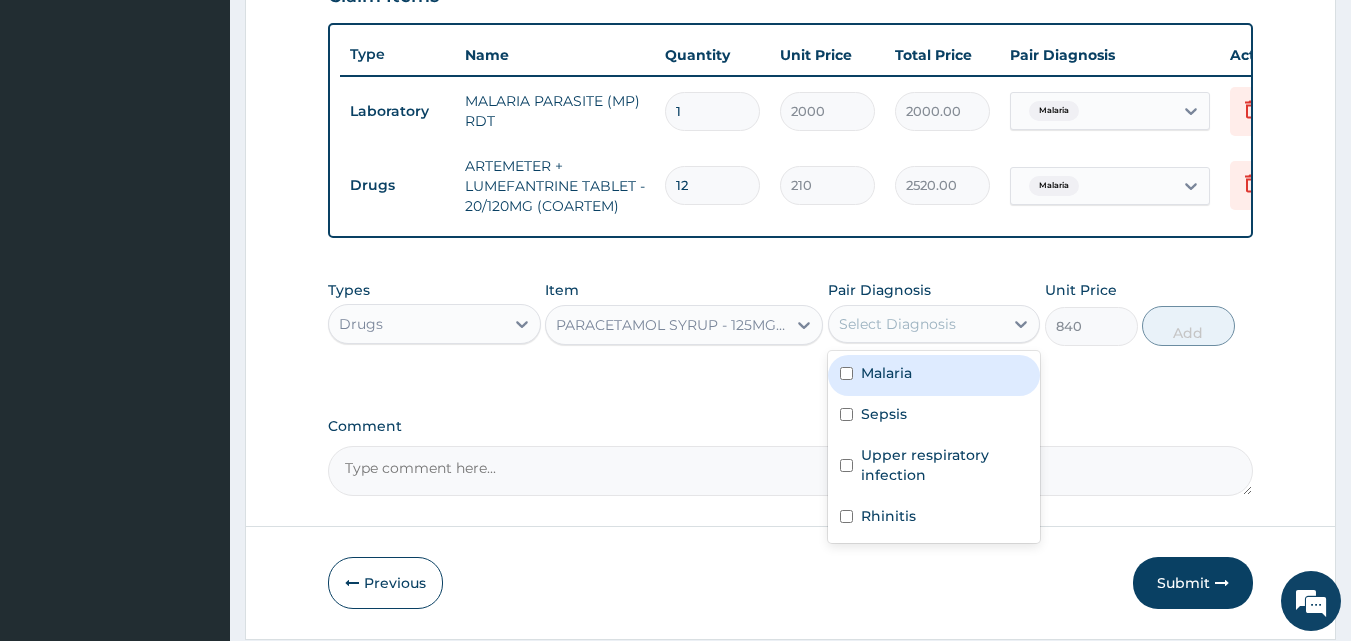 click on "Select Diagnosis" at bounding box center (897, 324) 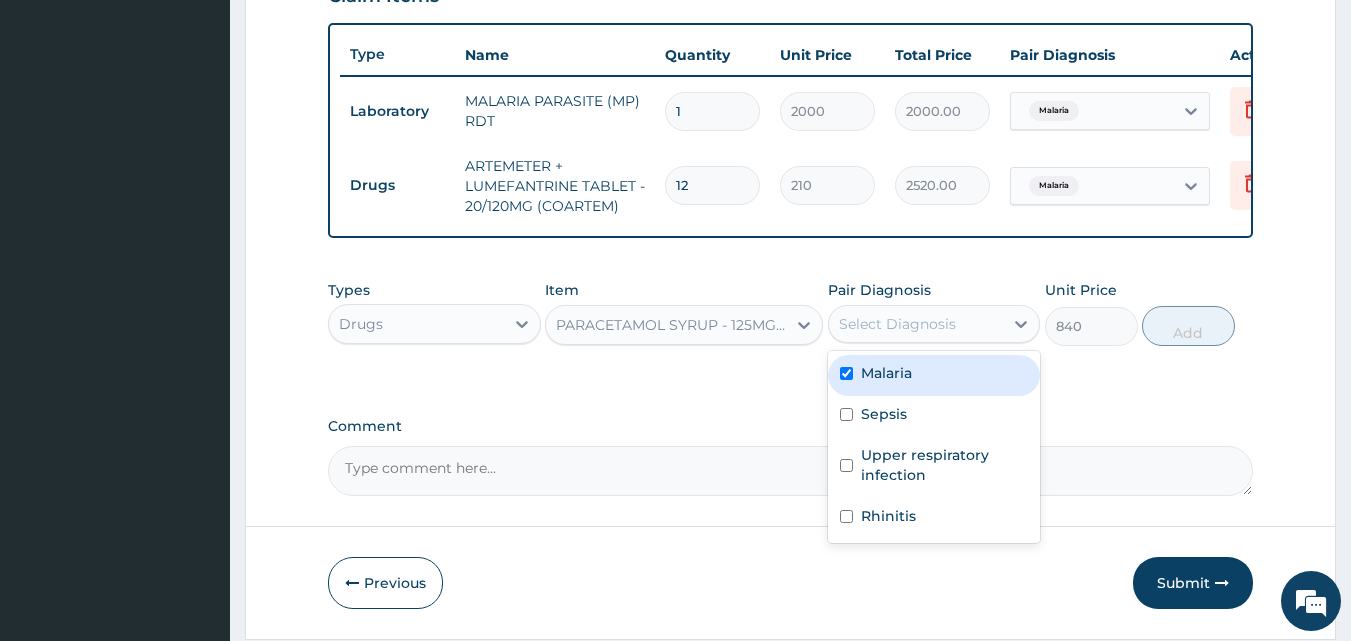 checkbox on "true" 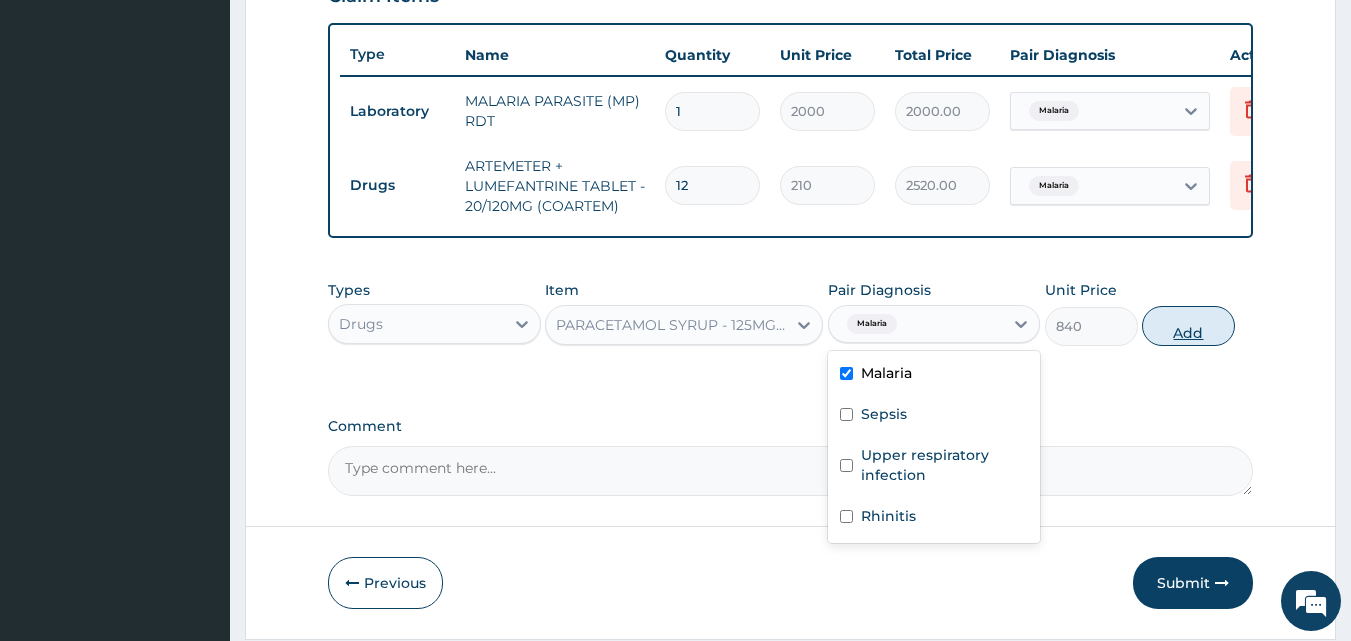 click on "Add" at bounding box center [1188, 326] 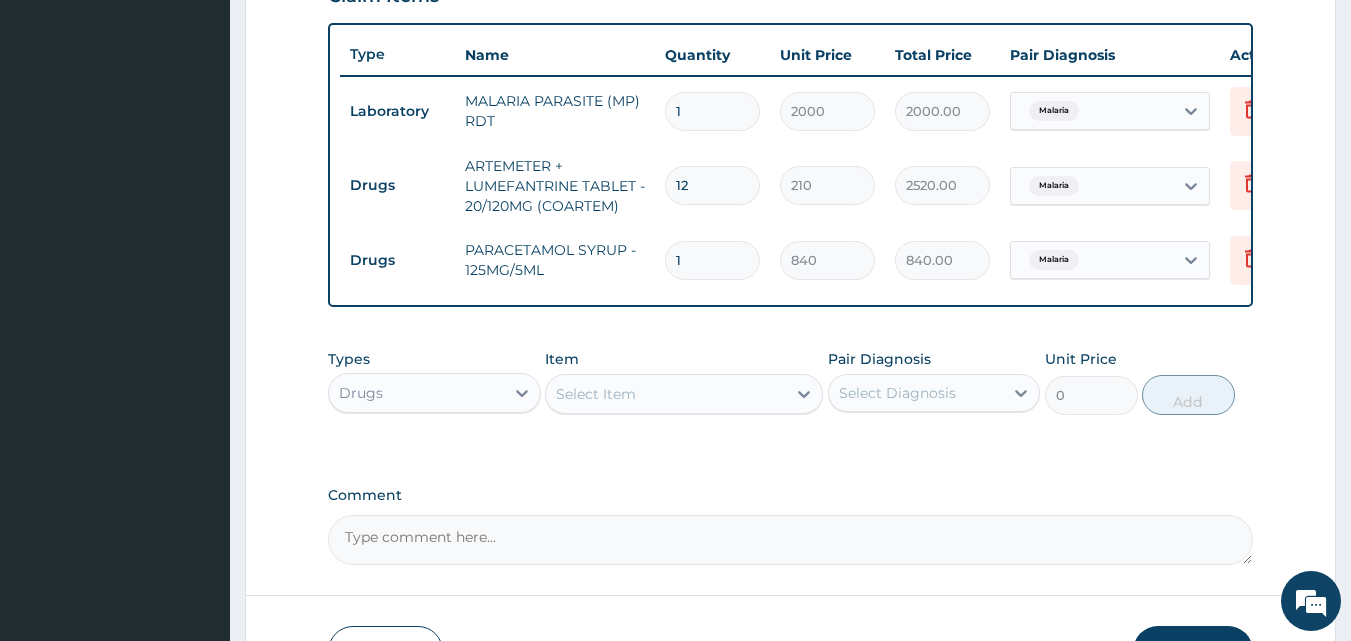 click on "Select Item" at bounding box center [666, 394] 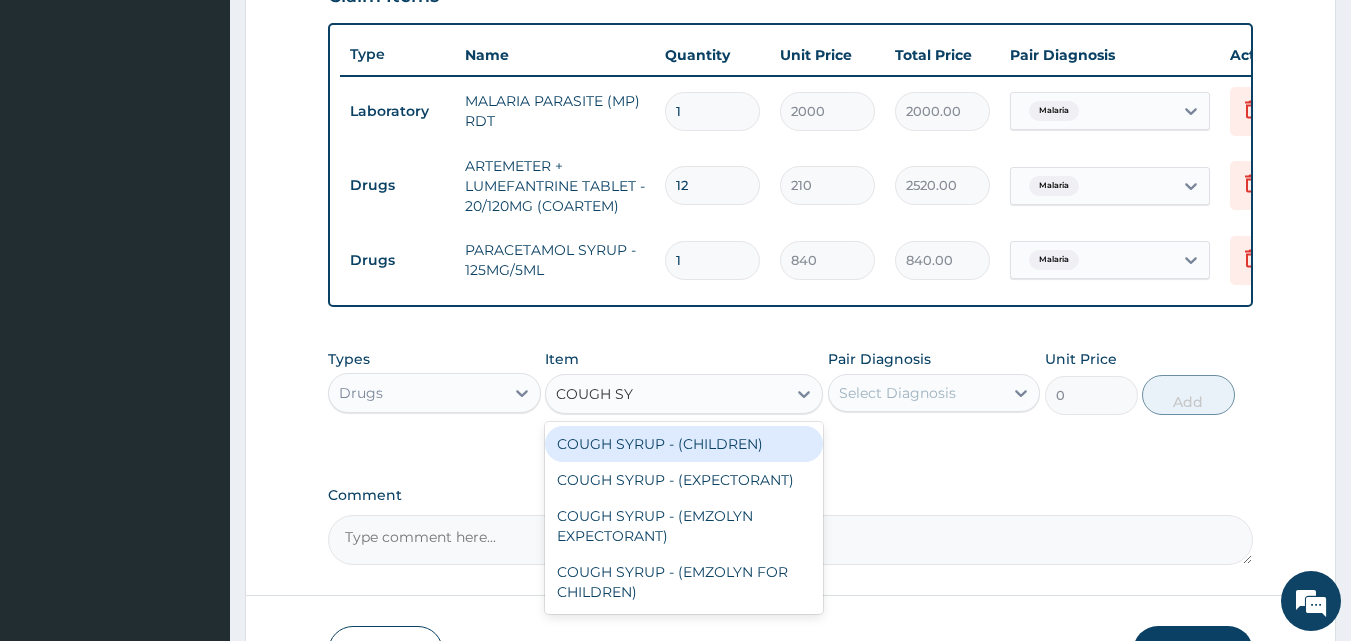 type on "COUGH SYR" 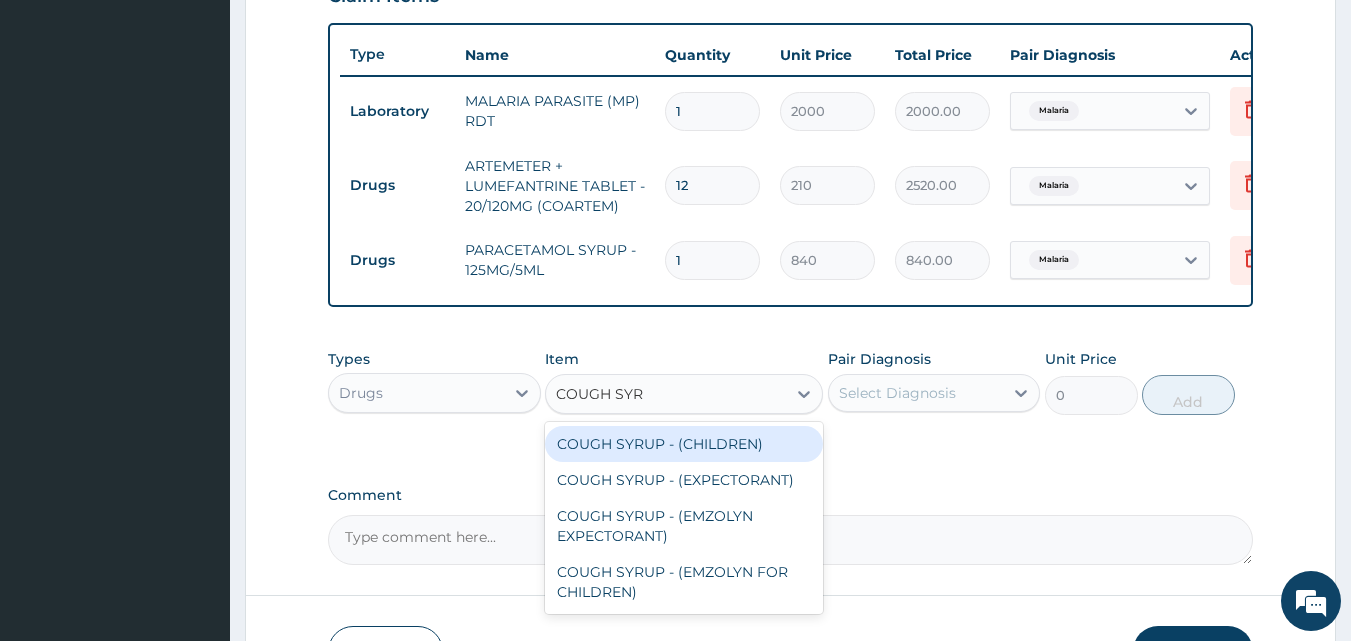 click on "COUGH SYRUP - (CHILDREN)" at bounding box center (684, 444) 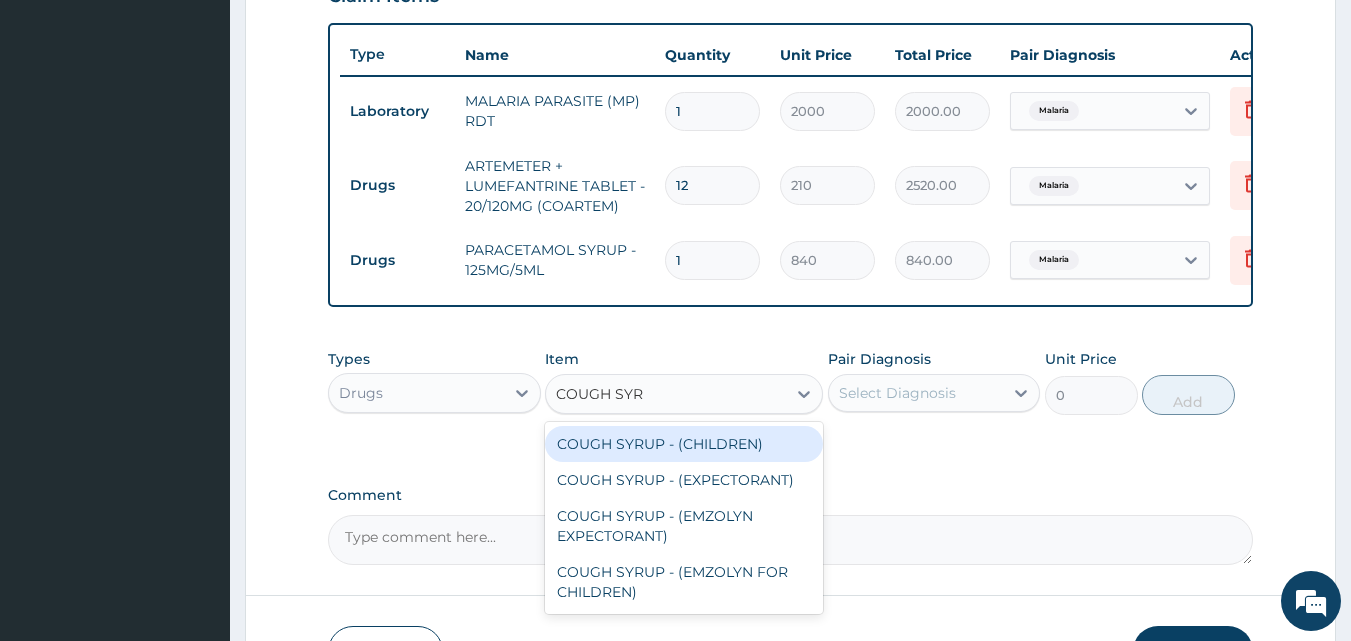 type 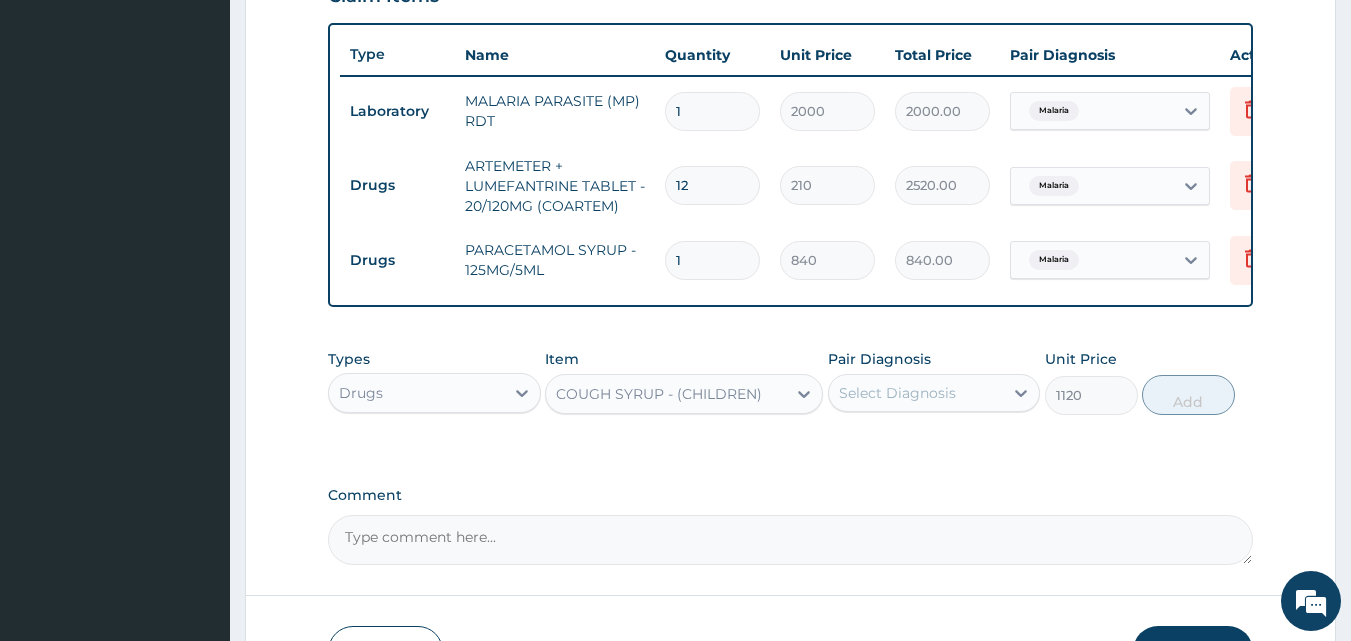 click on "Select Diagnosis" at bounding box center [897, 393] 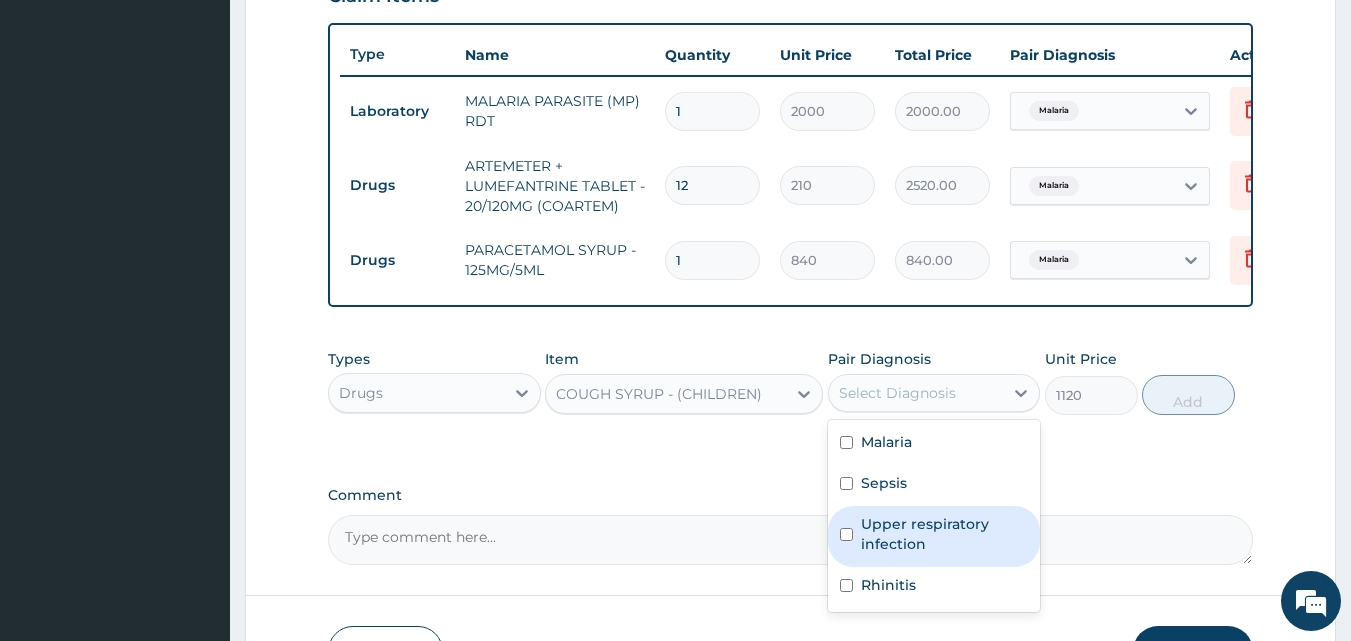 click on "Upper respiratory infection" at bounding box center (945, 534) 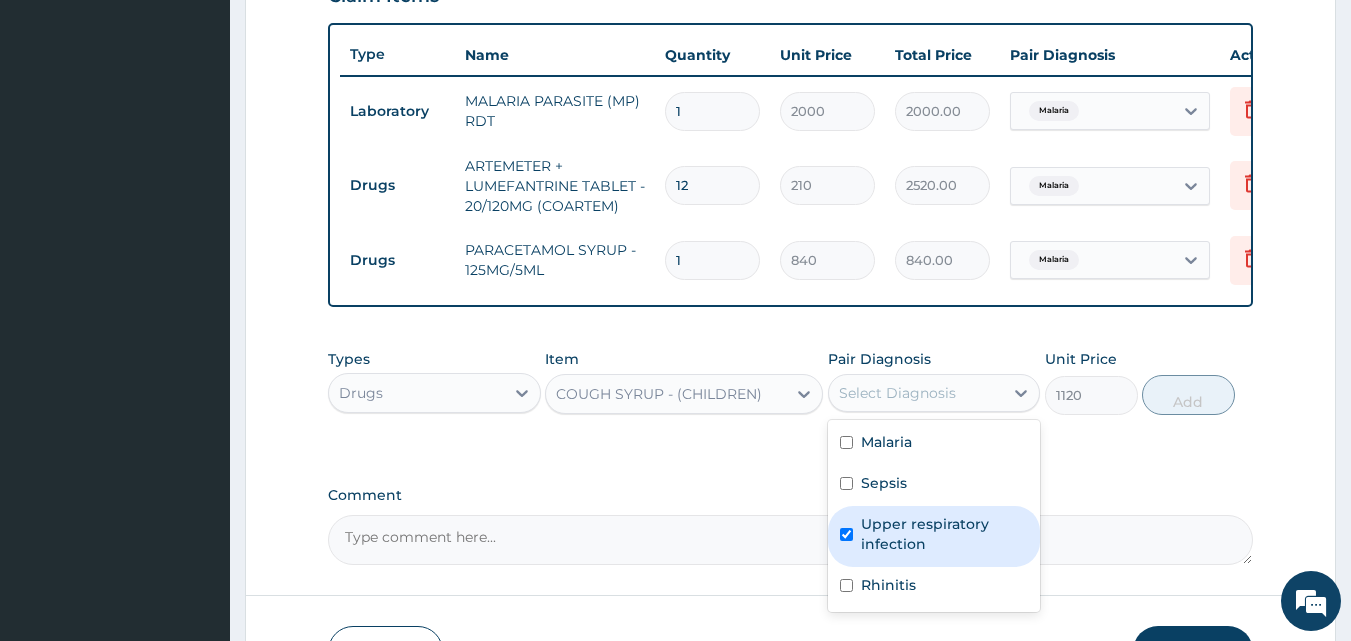 checkbox on "true" 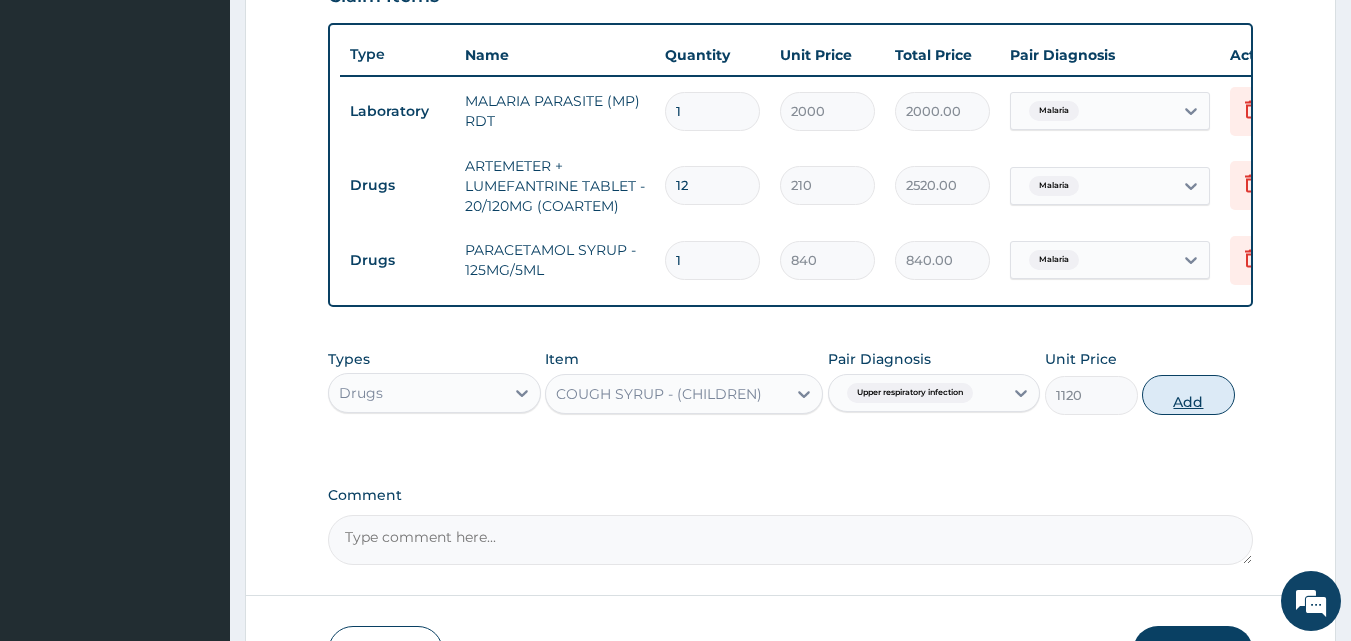 click on "Add" at bounding box center (1188, 395) 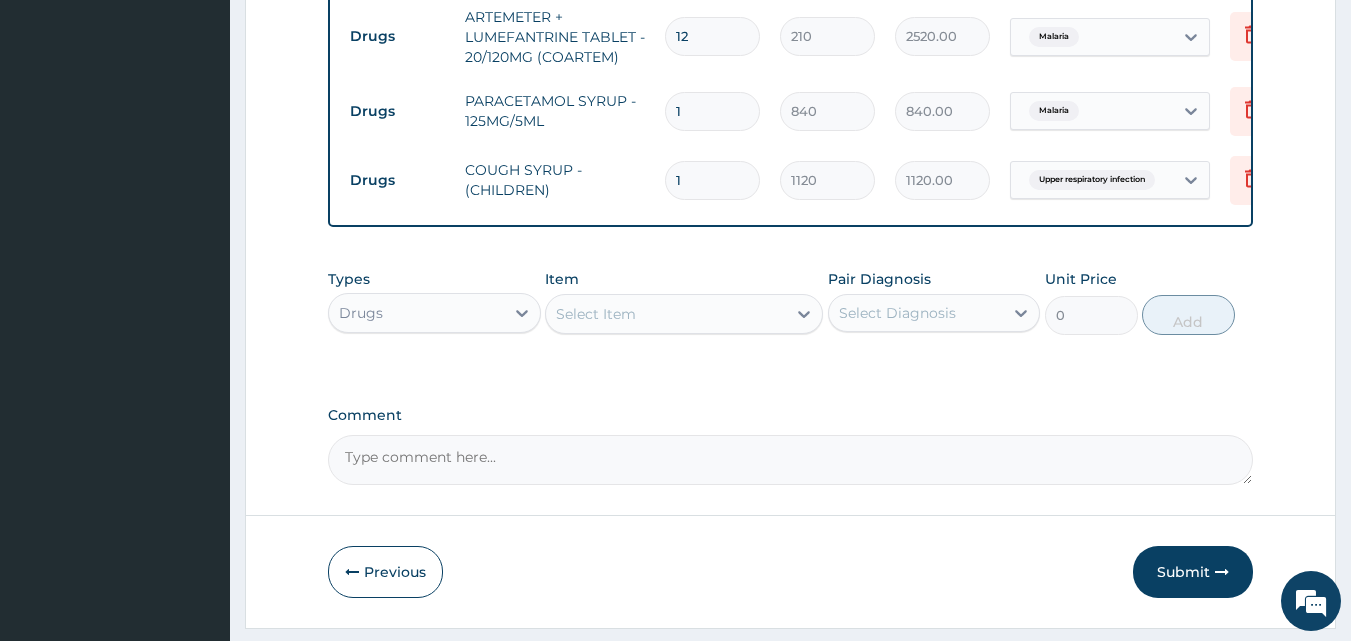 scroll, scrollTop: 939, scrollLeft: 0, axis: vertical 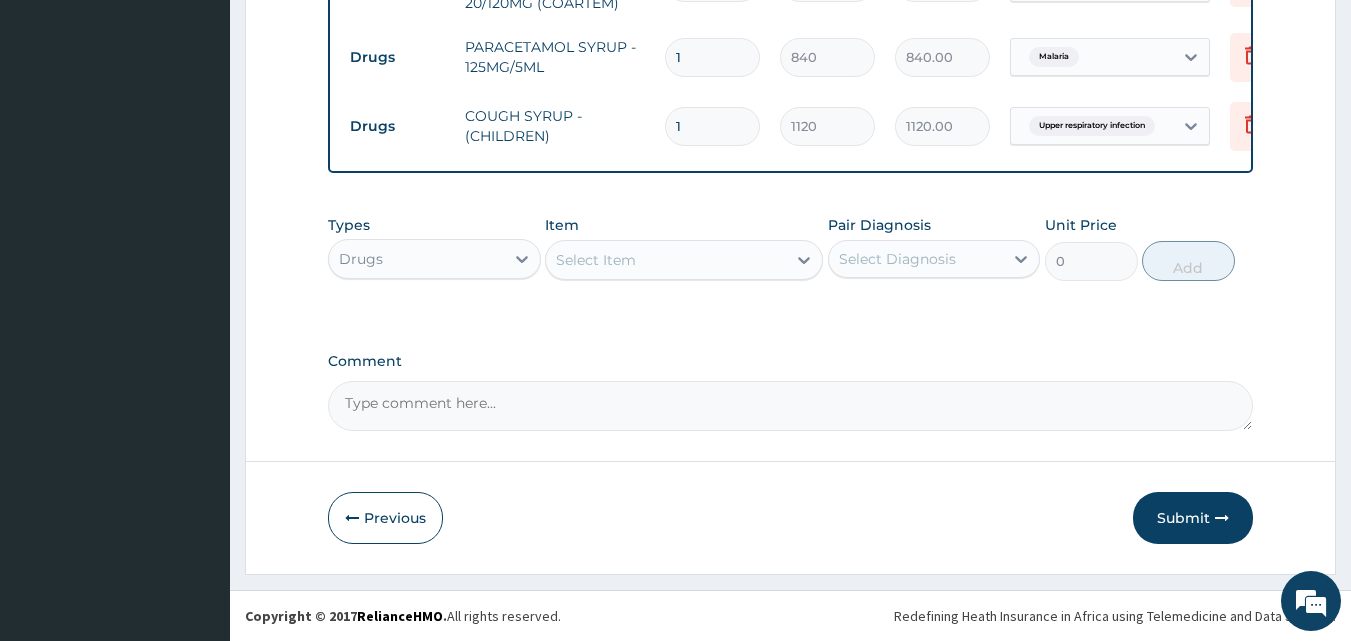click on "Select Item" at bounding box center (596, 260) 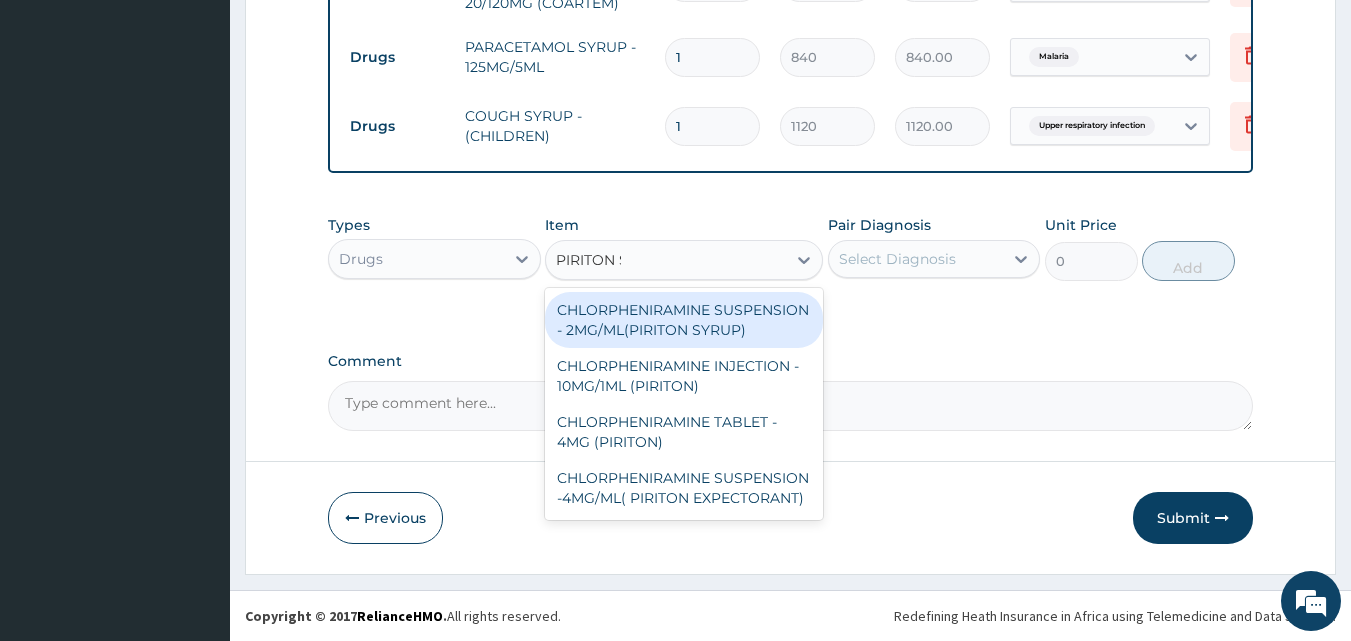type on "PIRITON SY" 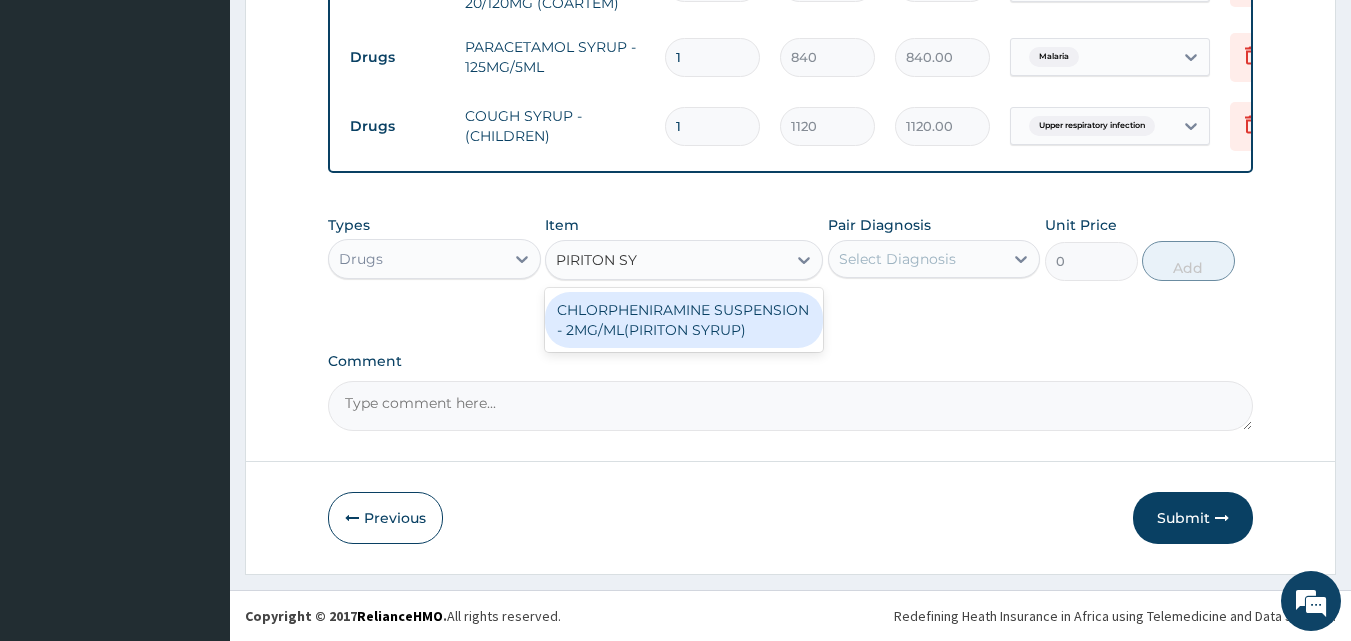 click on "CHLORPHENIRAMINE SUSPENSION - 2MG/ML(PIRITON SYRUP)" at bounding box center (684, 320) 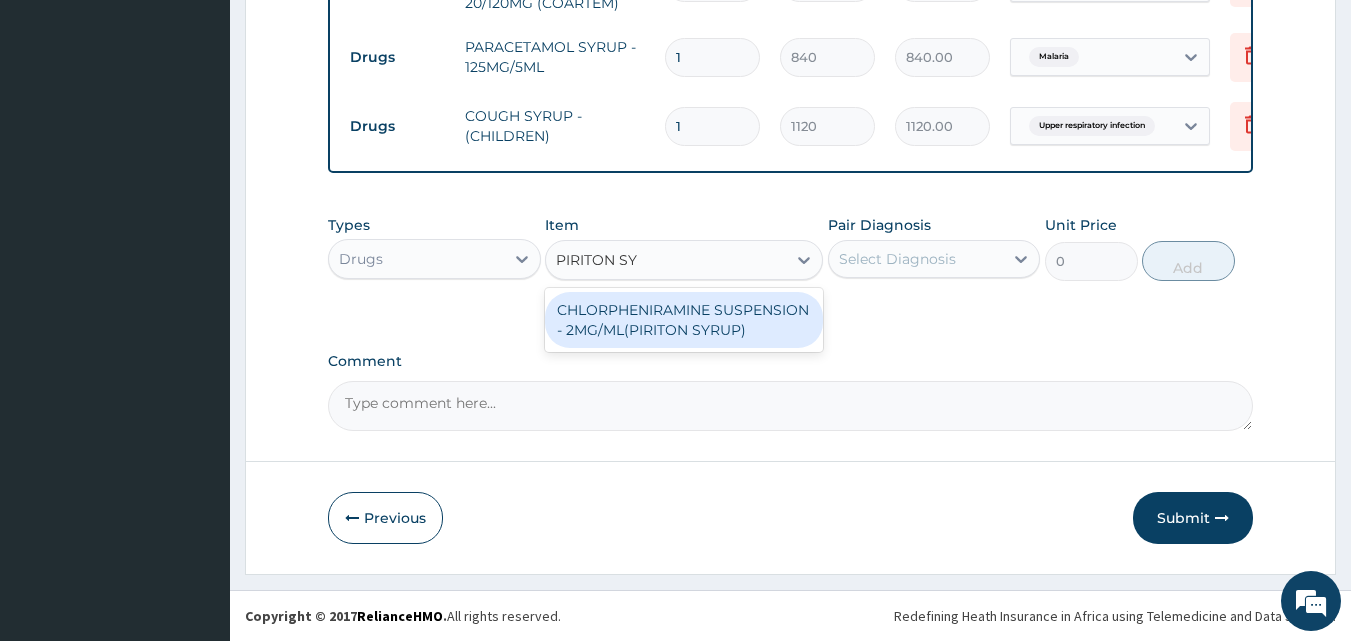type 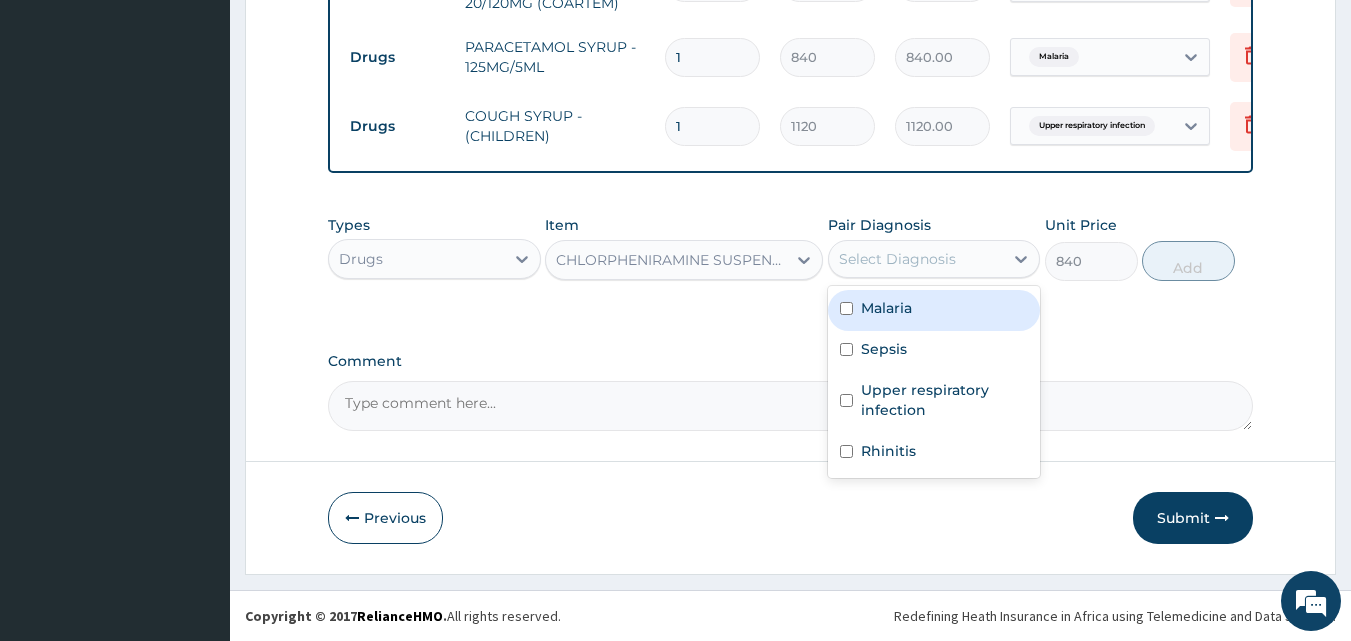 click on "Select Diagnosis" at bounding box center (897, 259) 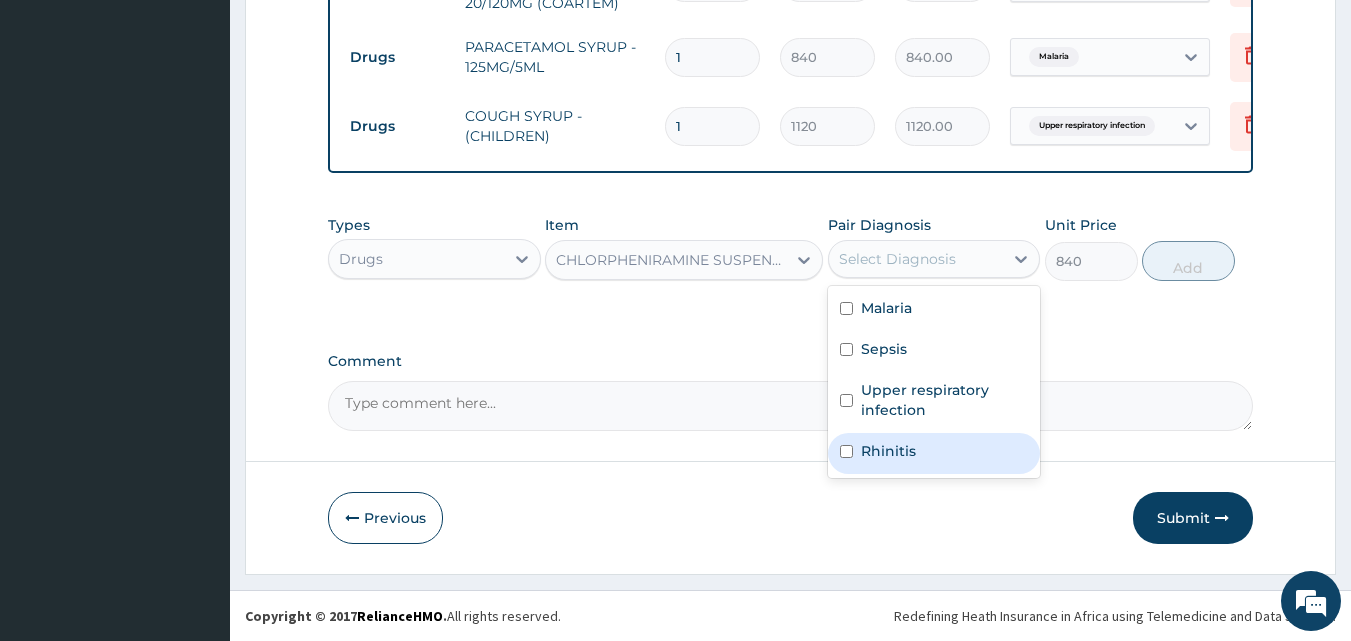 click on "Rhinitis" at bounding box center [888, 451] 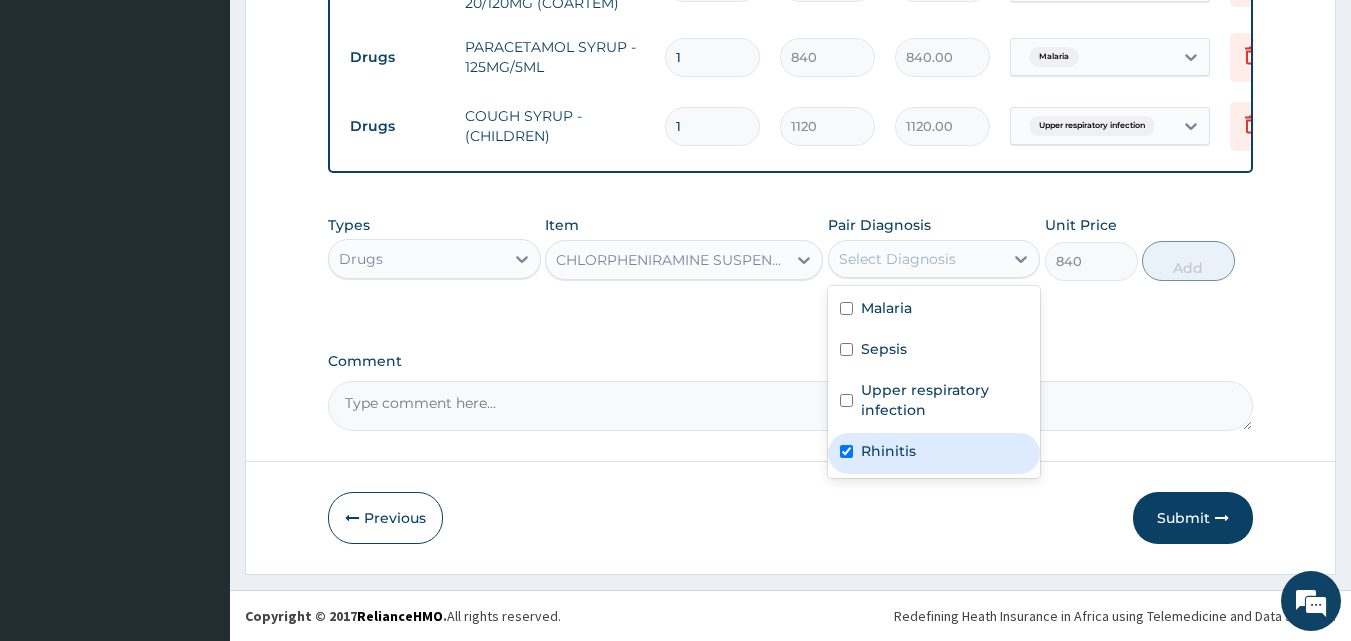 checkbox on "true" 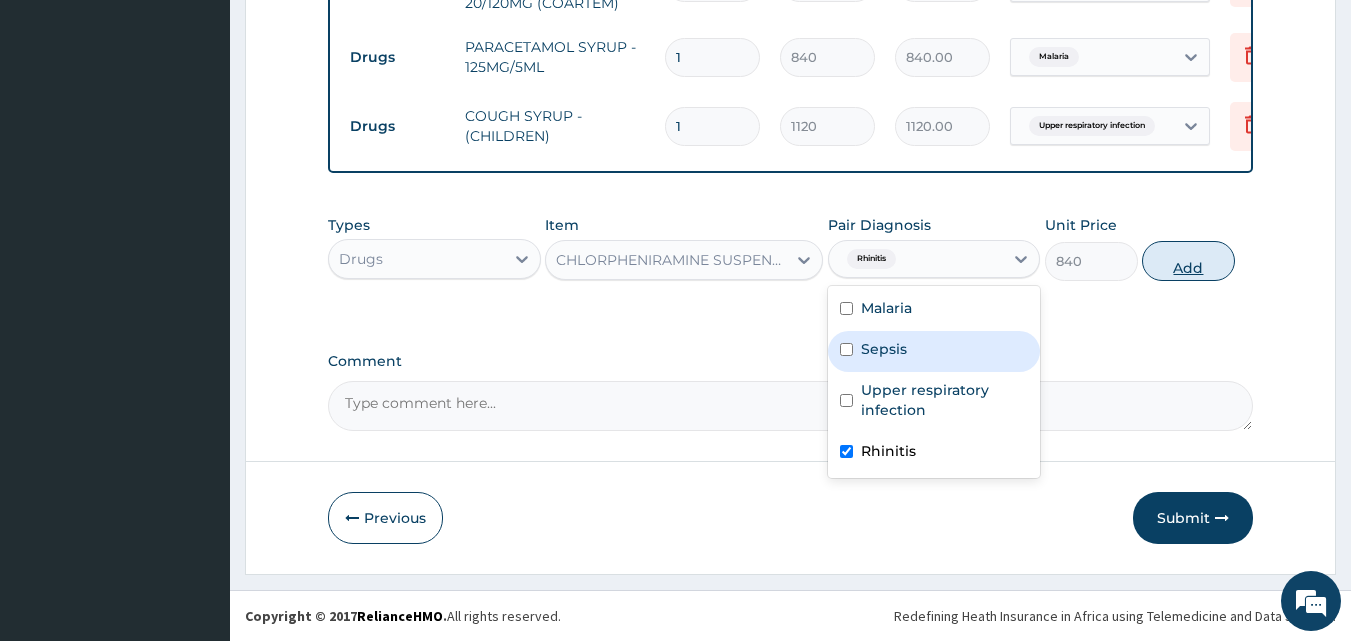 click on "Add" at bounding box center [1188, 261] 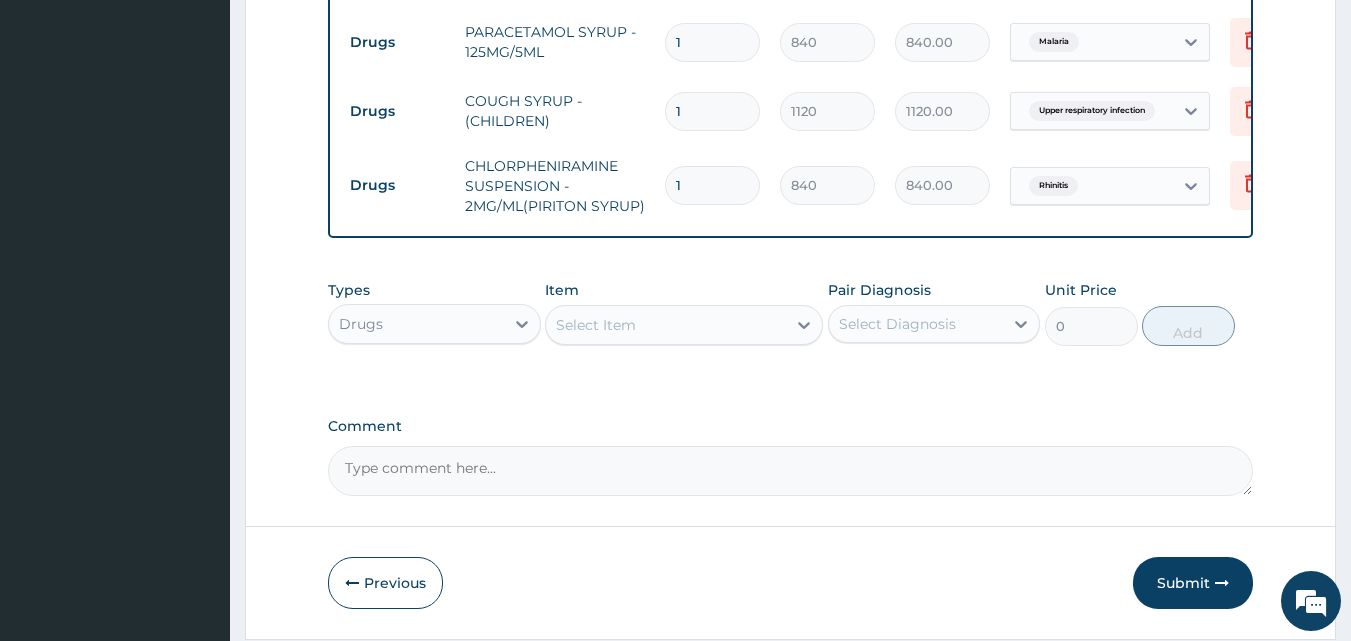 click on "Select Item" at bounding box center [596, 325] 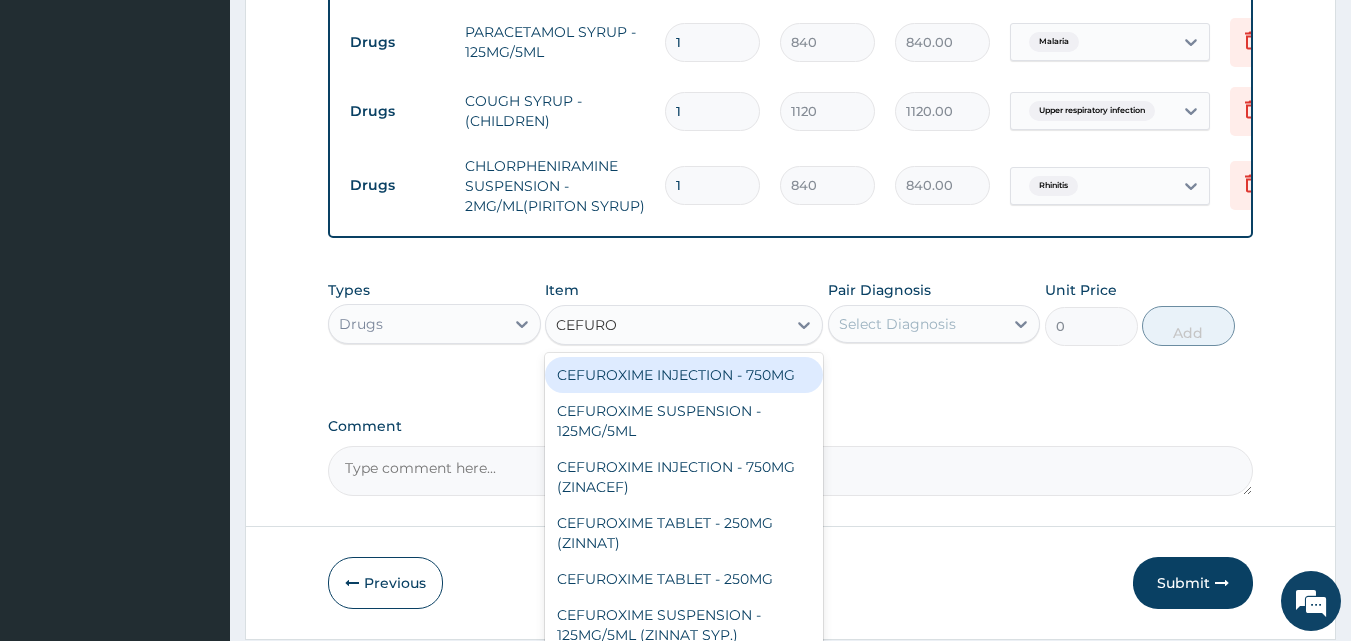 type on "CEFUROX" 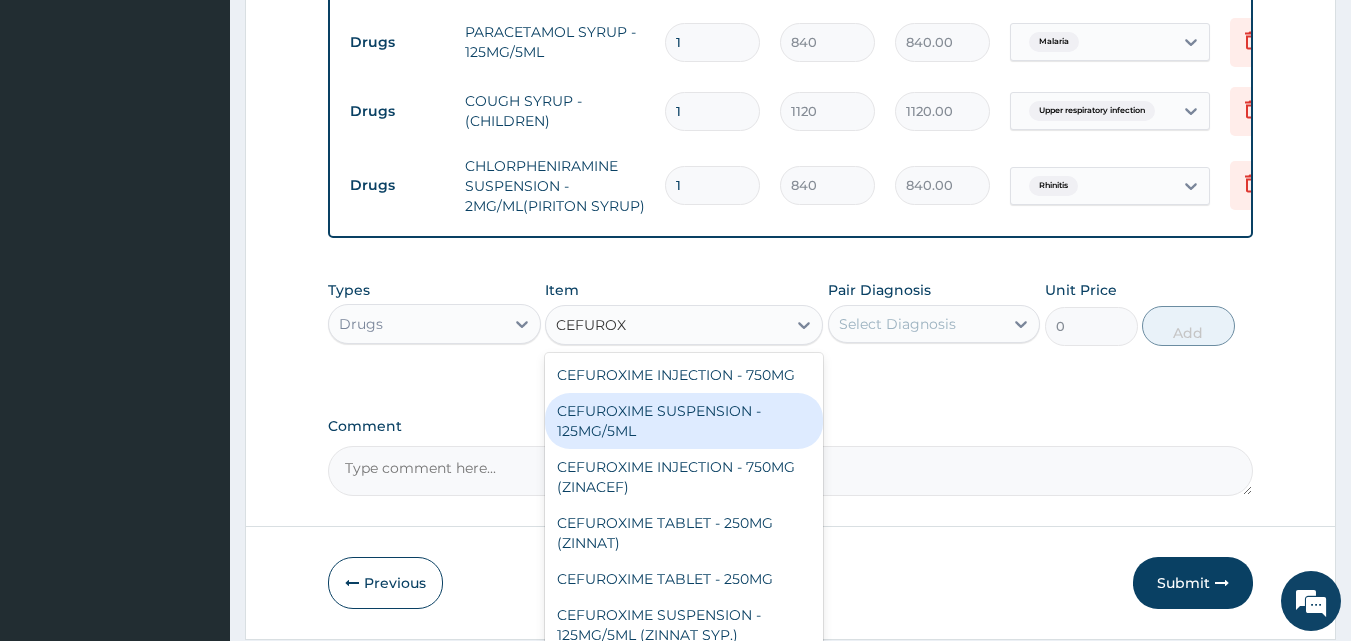 click on "CEFUROXIME SUSPENSION - 125MG/5ML" at bounding box center (684, 421) 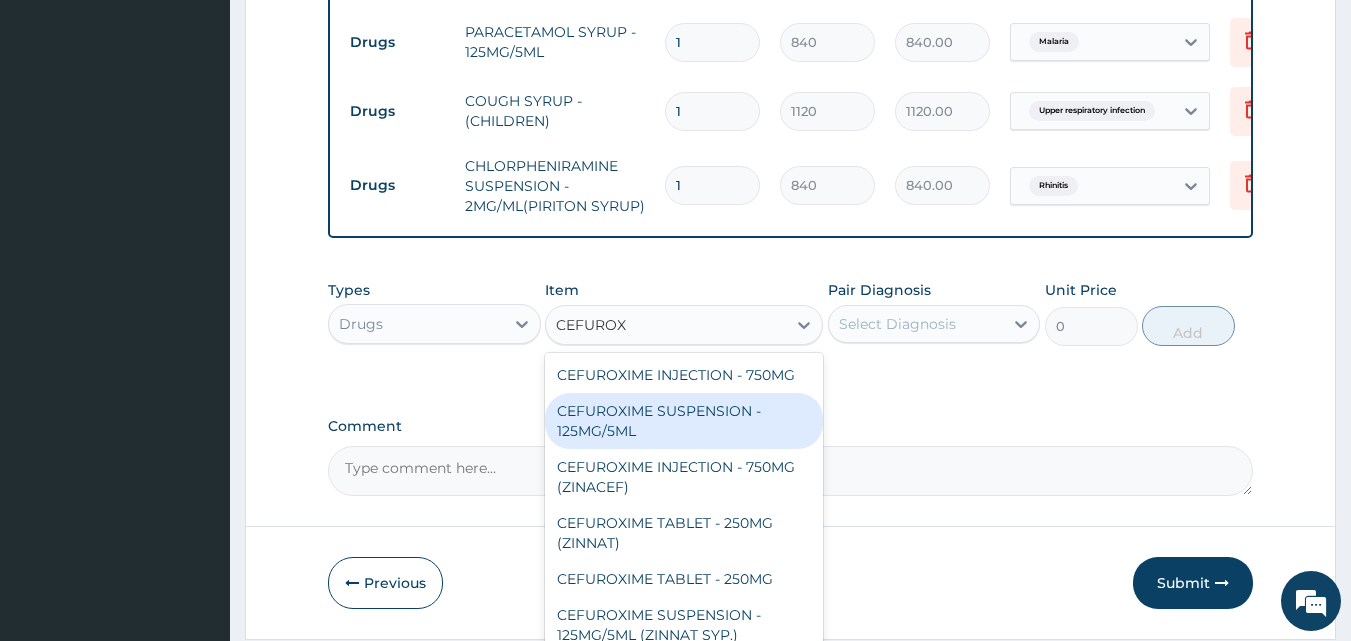 type 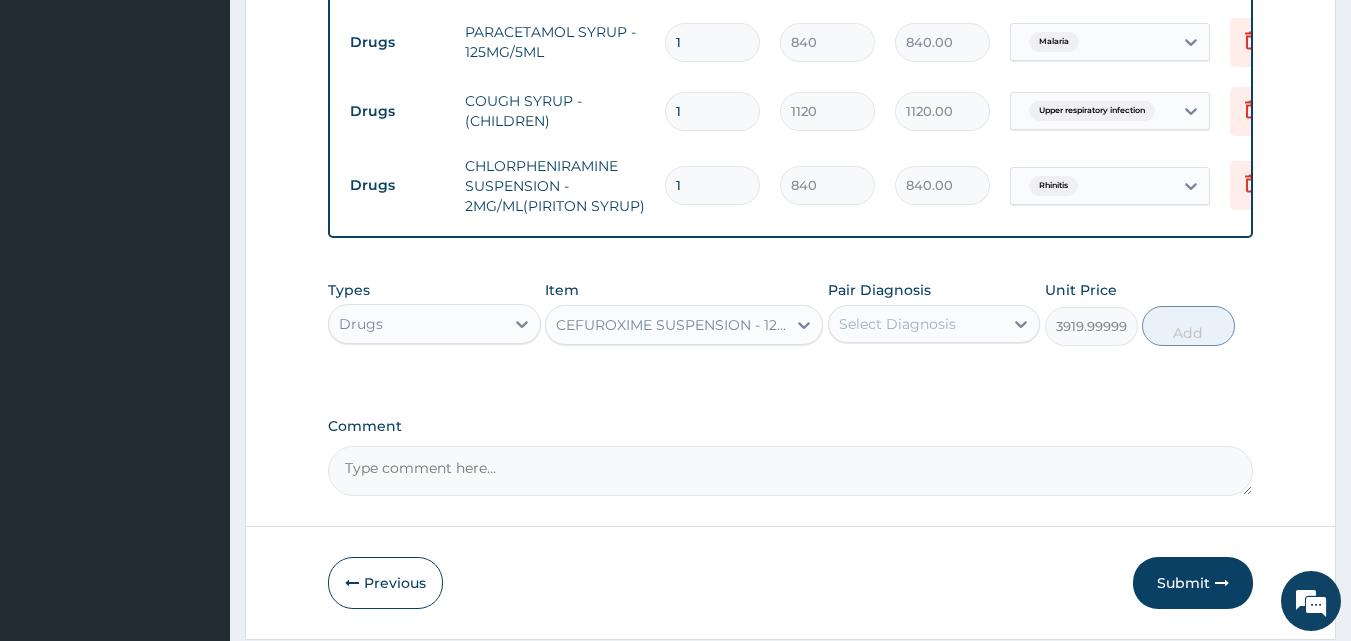 click on "Pair Diagnosis Select Diagnosis" at bounding box center (934, 313) 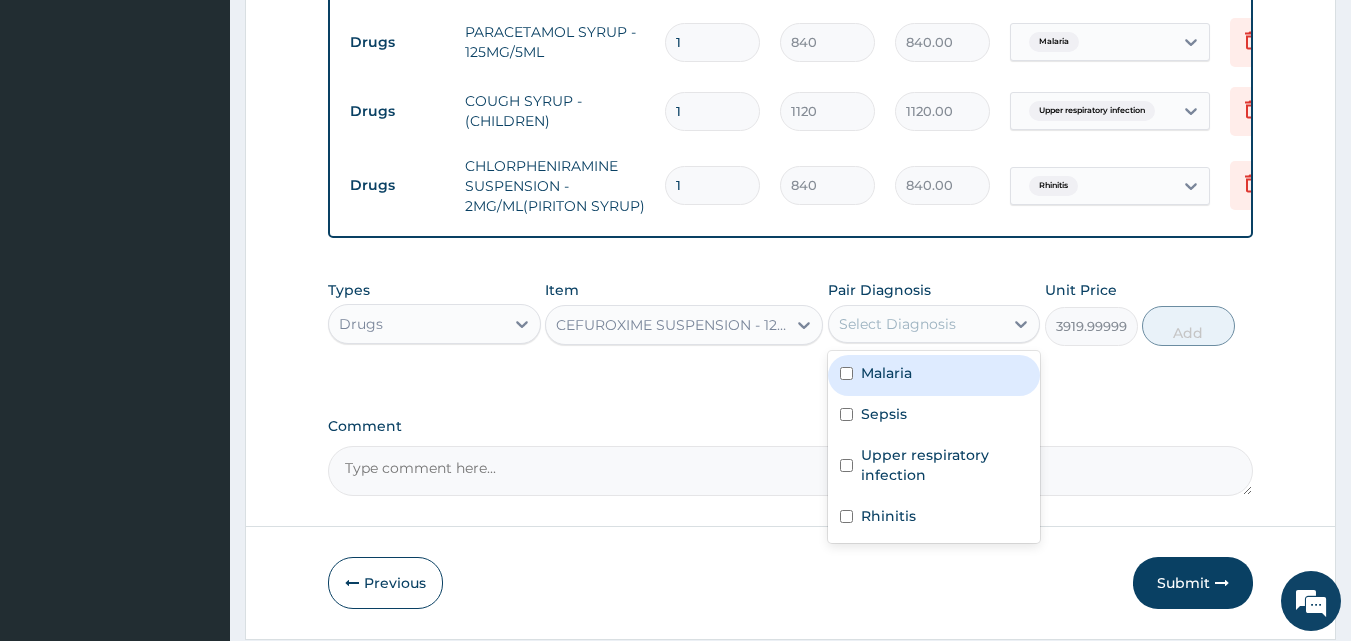click on "Select Diagnosis" at bounding box center (897, 324) 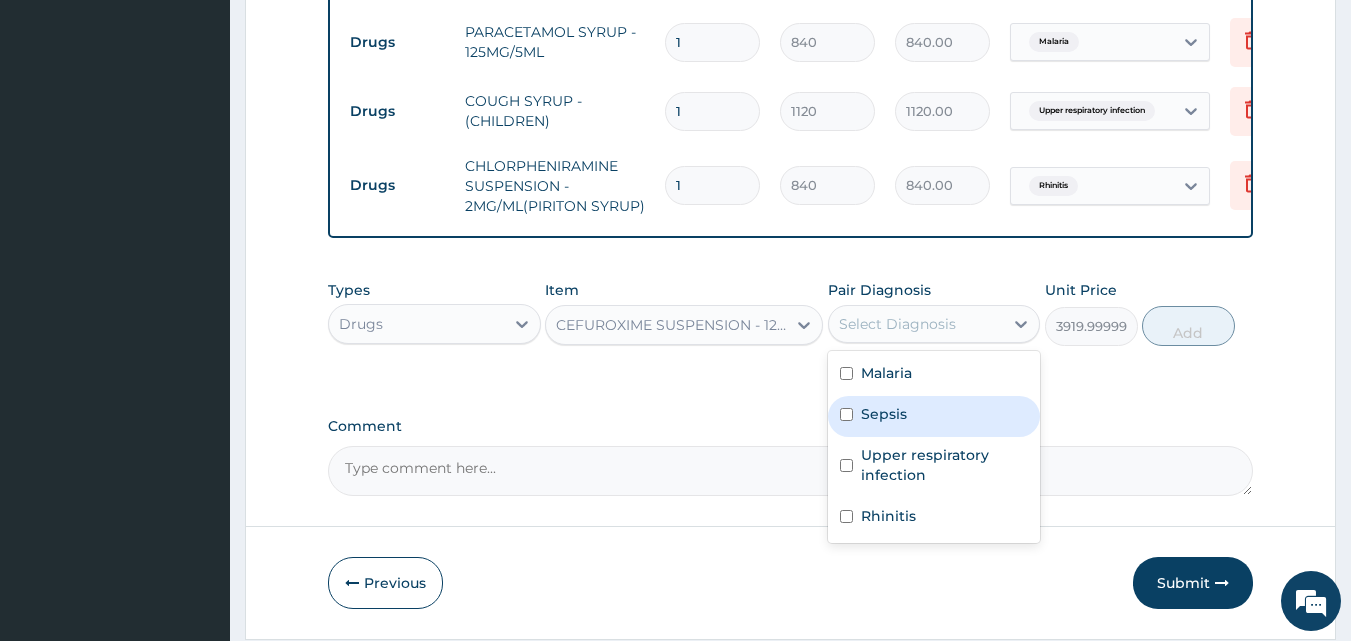 click on "Sepsis" at bounding box center (934, 416) 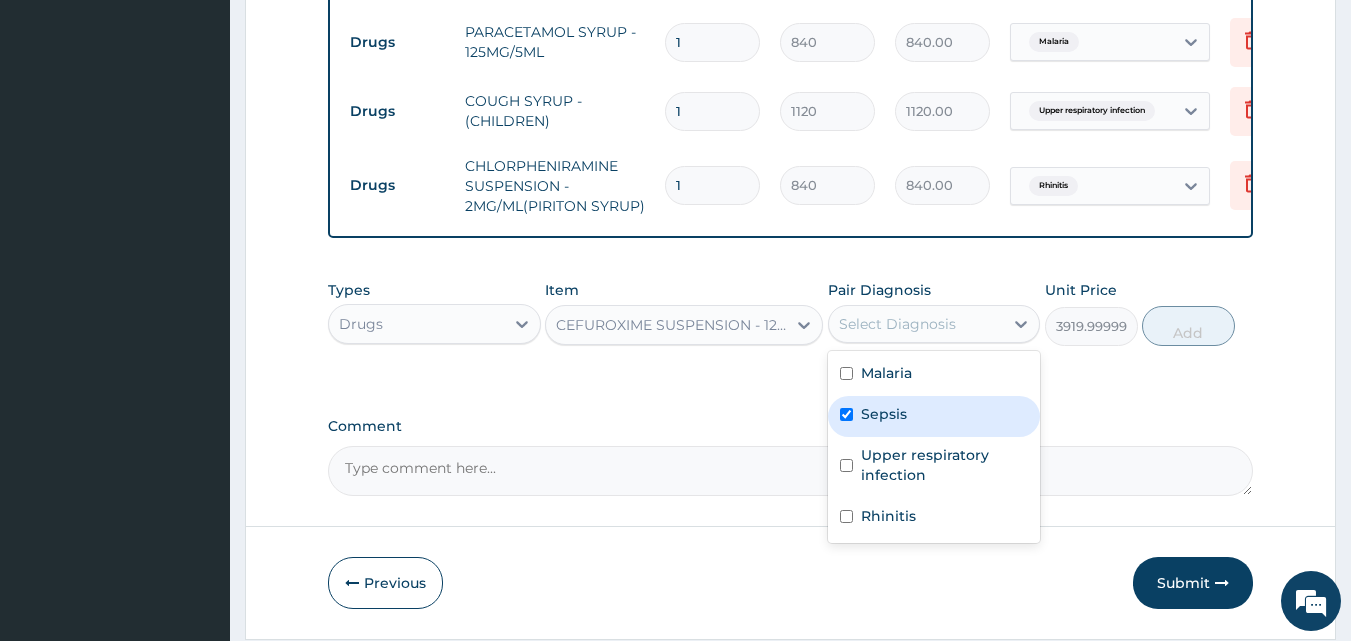 checkbox on "true" 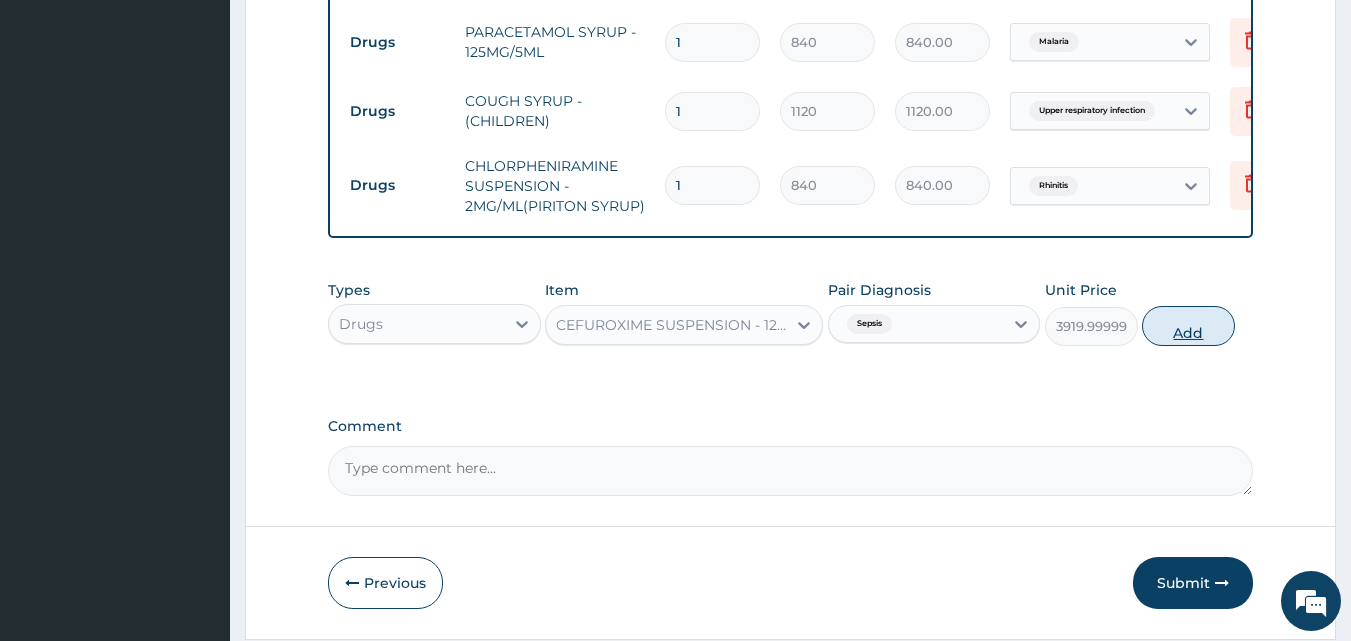 click on "Add" at bounding box center [1188, 326] 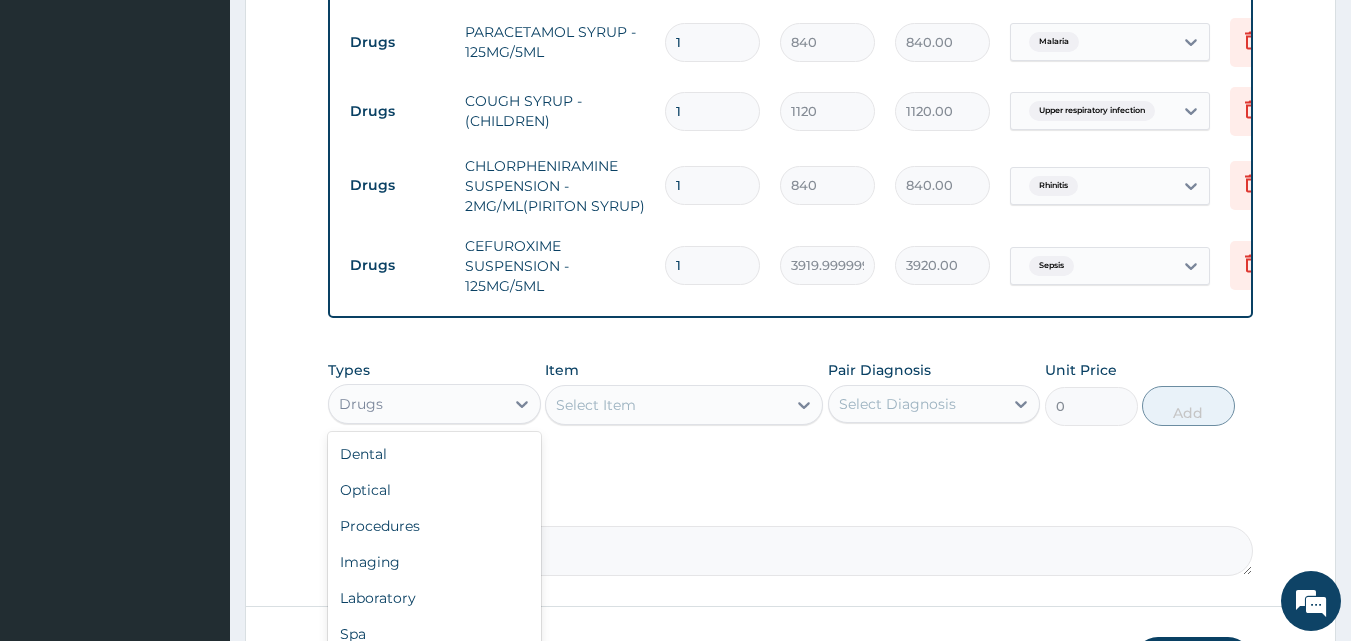 click on "Drugs" at bounding box center (416, 404) 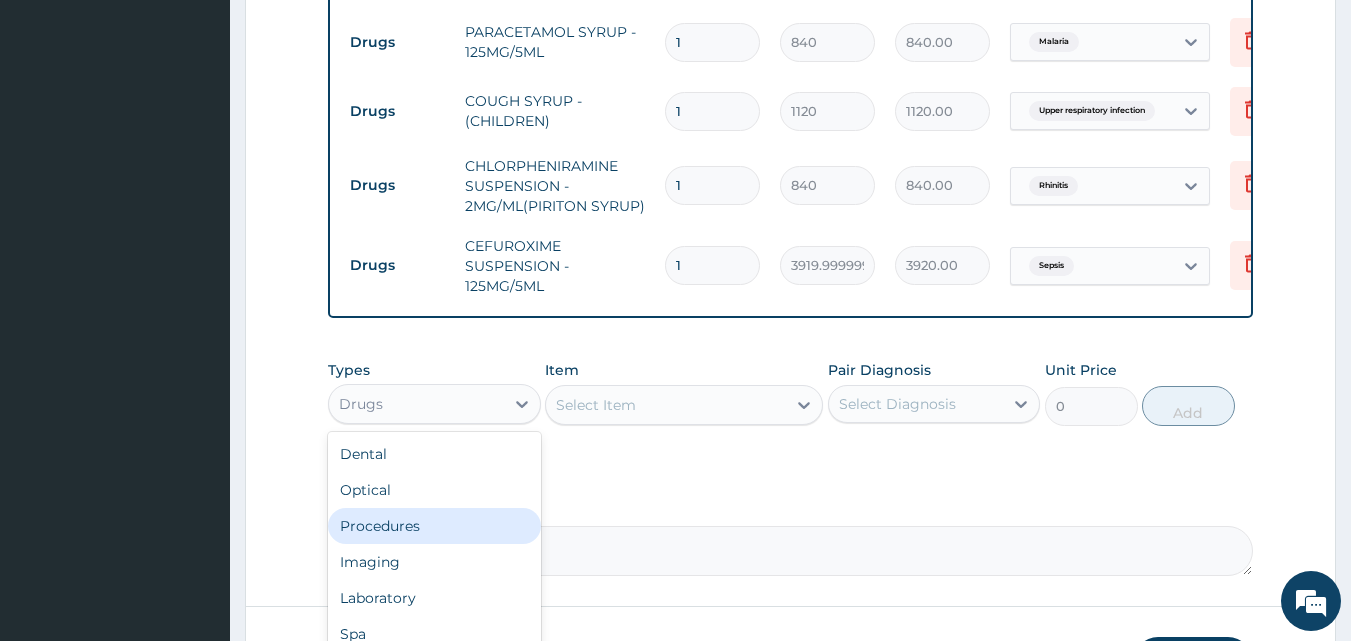 click on "Procedures" at bounding box center [434, 526] 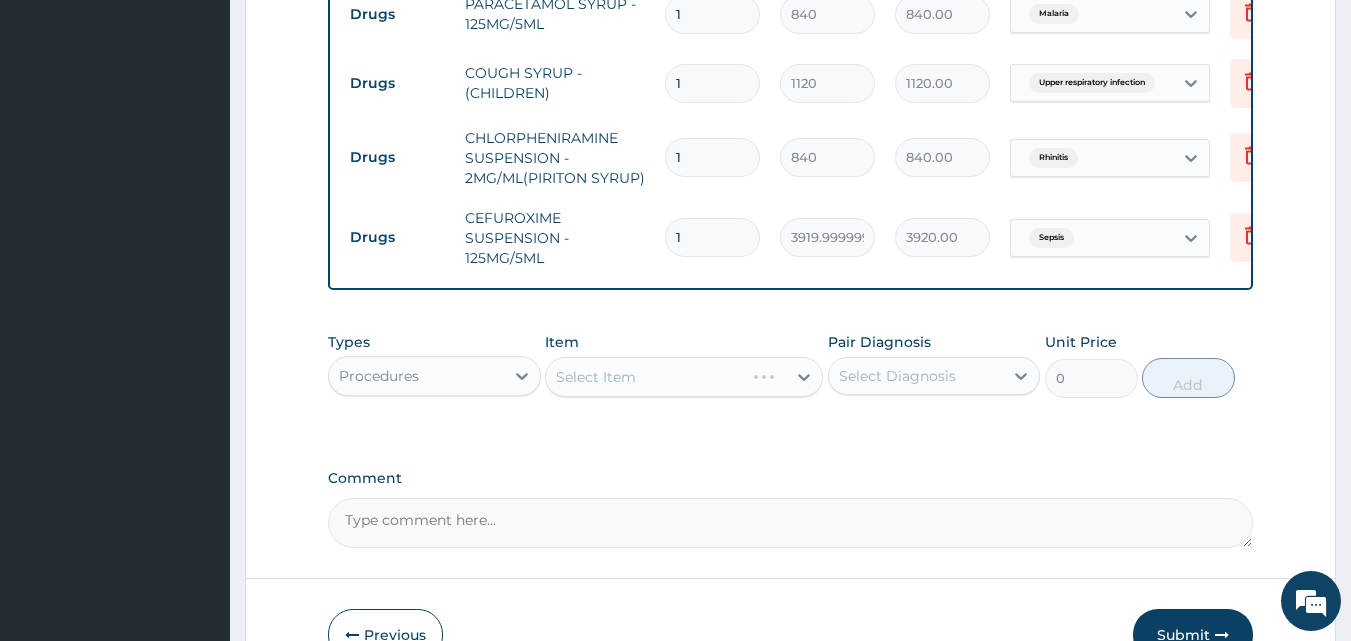 scroll, scrollTop: 1039, scrollLeft: 0, axis: vertical 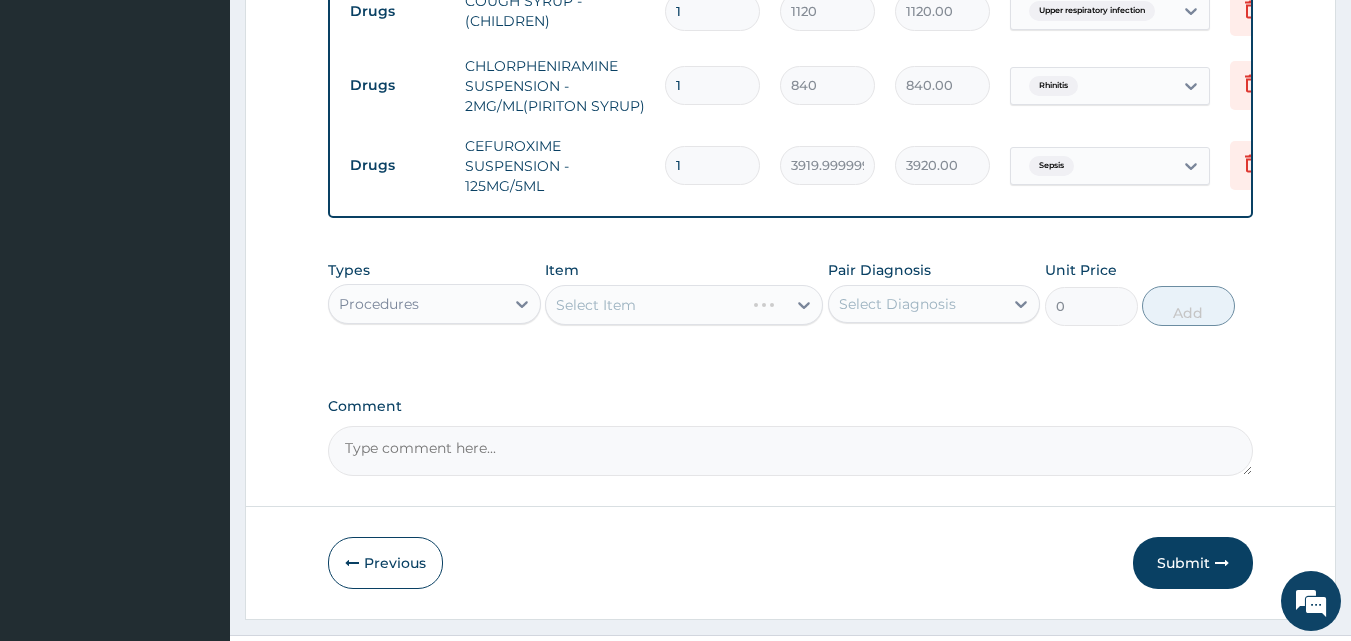 click on "Select Item" at bounding box center (684, 305) 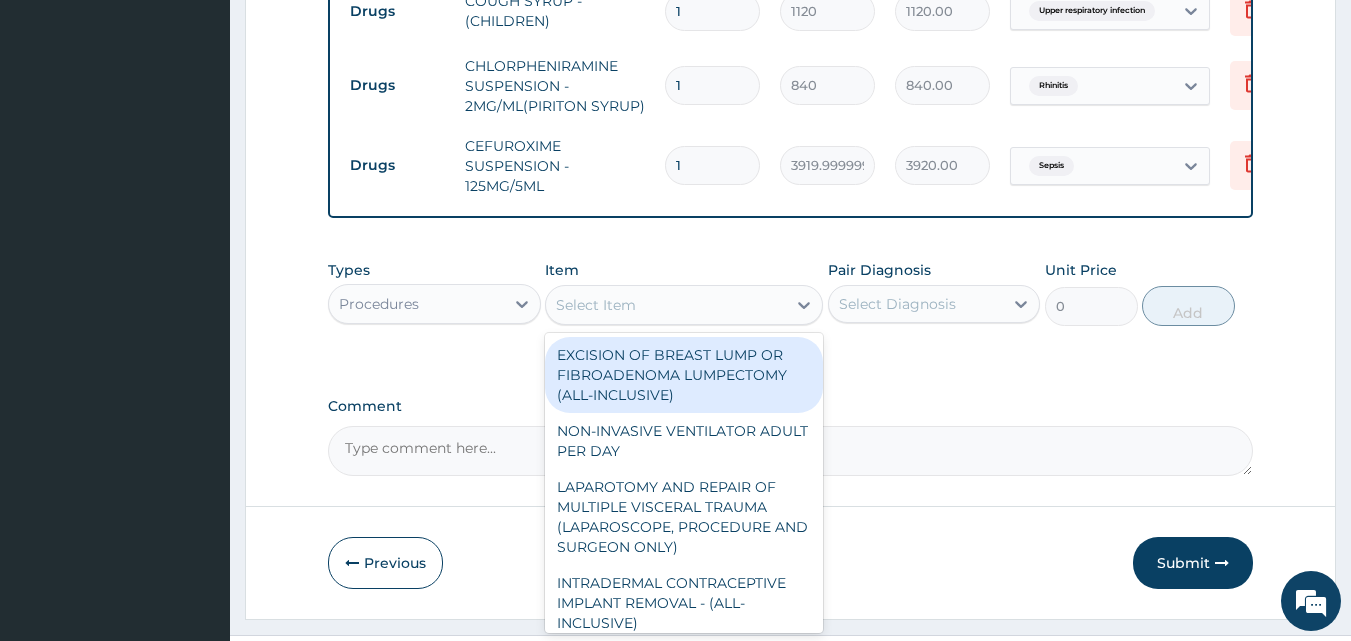 click on "Select Item" at bounding box center (596, 305) 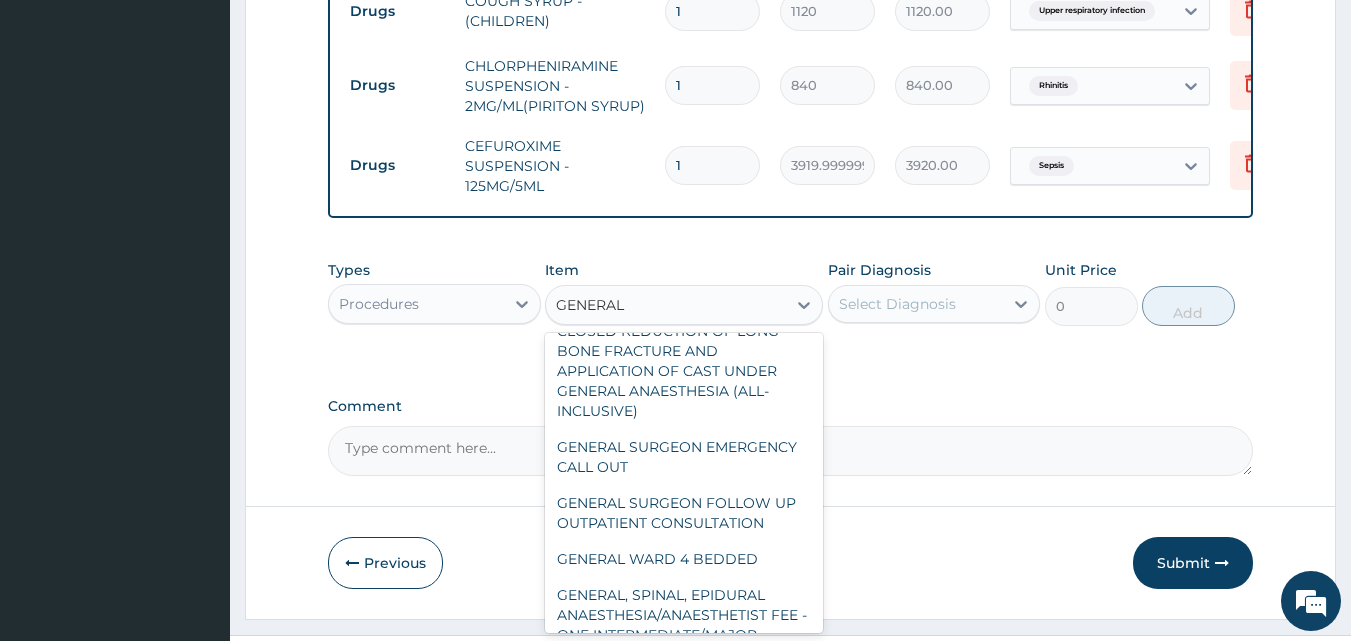 scroll, scrollTop: 560, scrollLeft: 0, axis: vertical 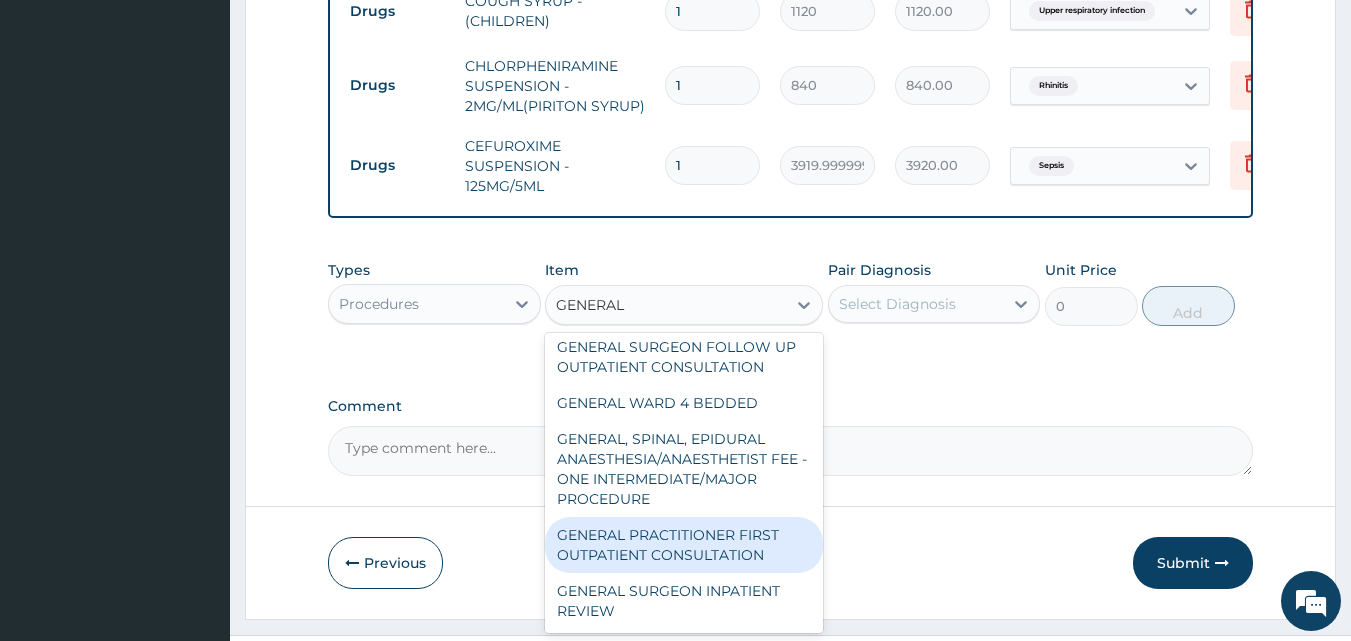 type on "GENERAL P" 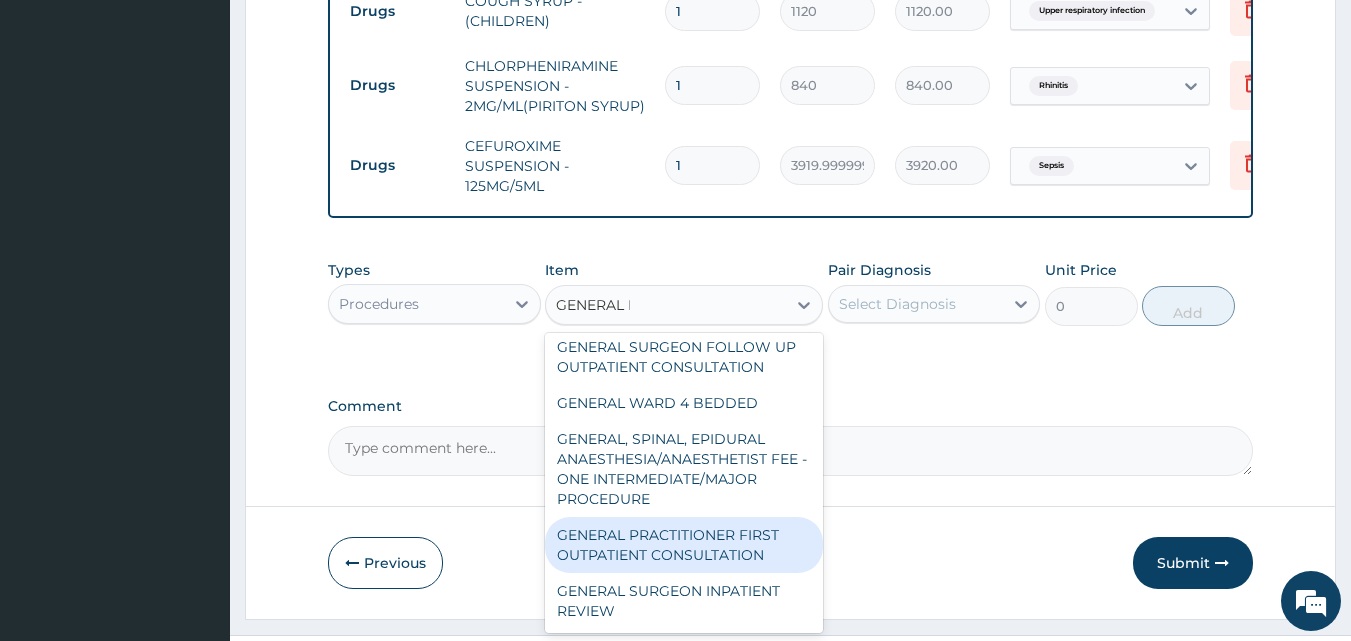 scroll, scrollTop: 0, scrollLeft: 0, axis: both 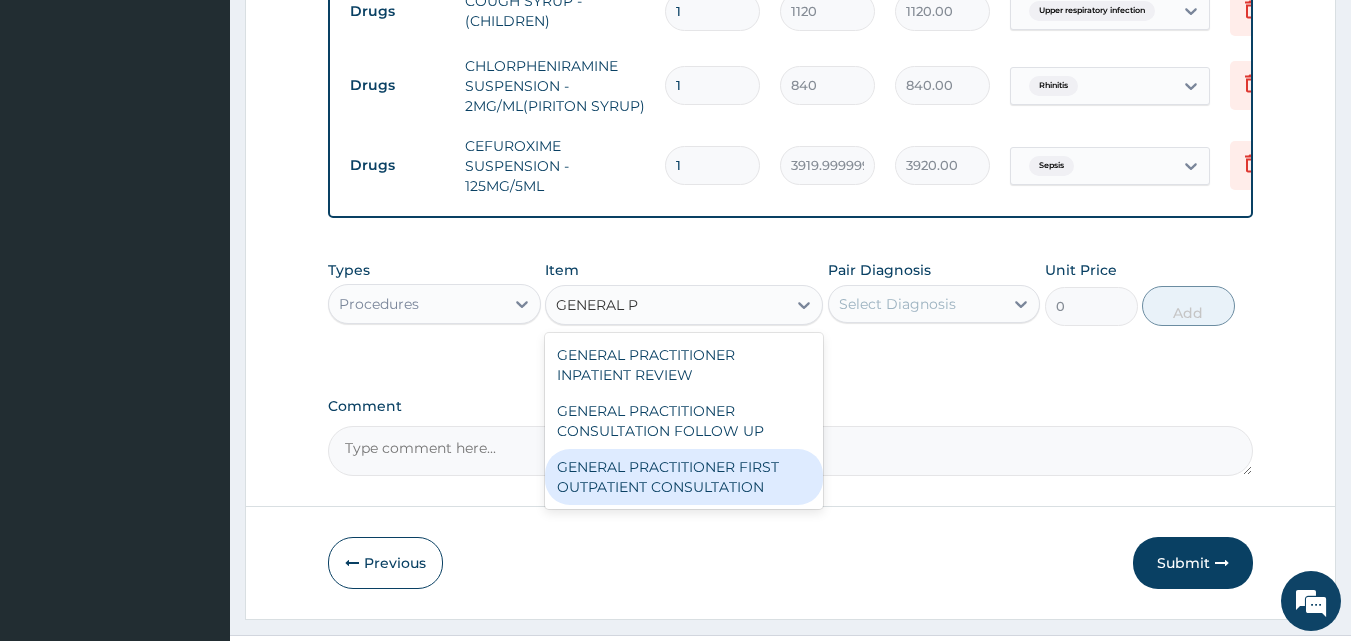 click on "GENERAL PRACTITIONER FIRST OUTPATIENT CONSULTATION" at bounding box center [684, 477] 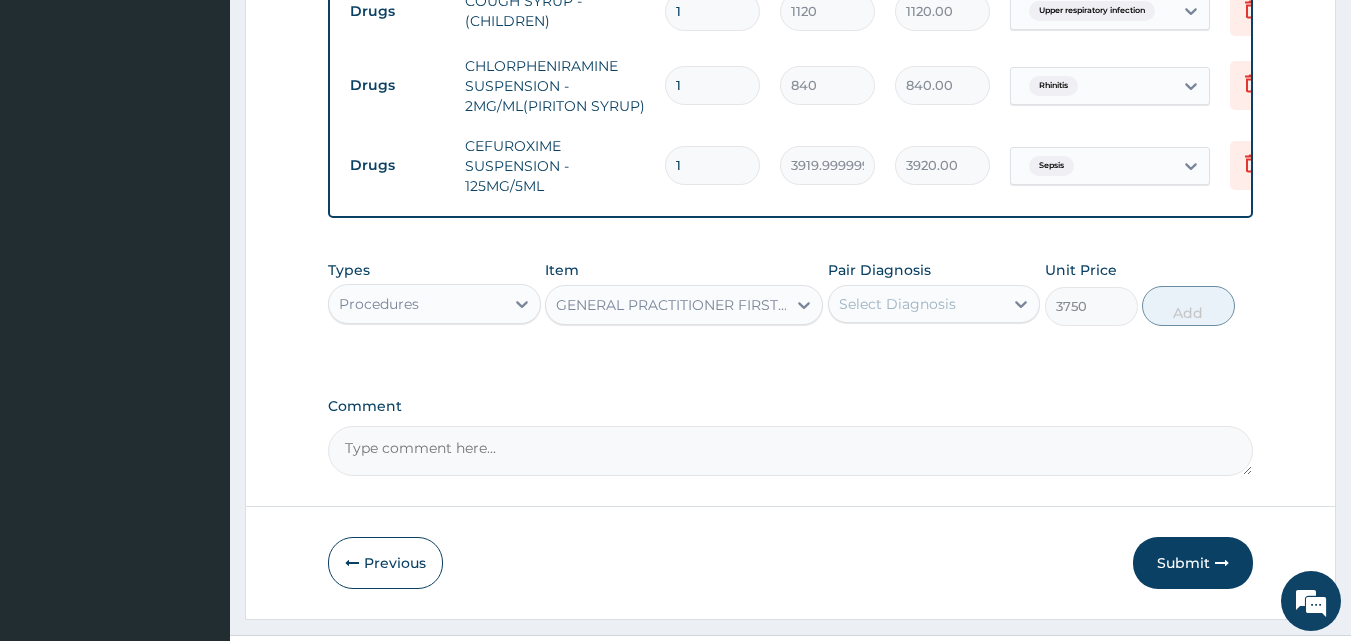 click on "Select Diagnosis" at bounding box center [897, 304] 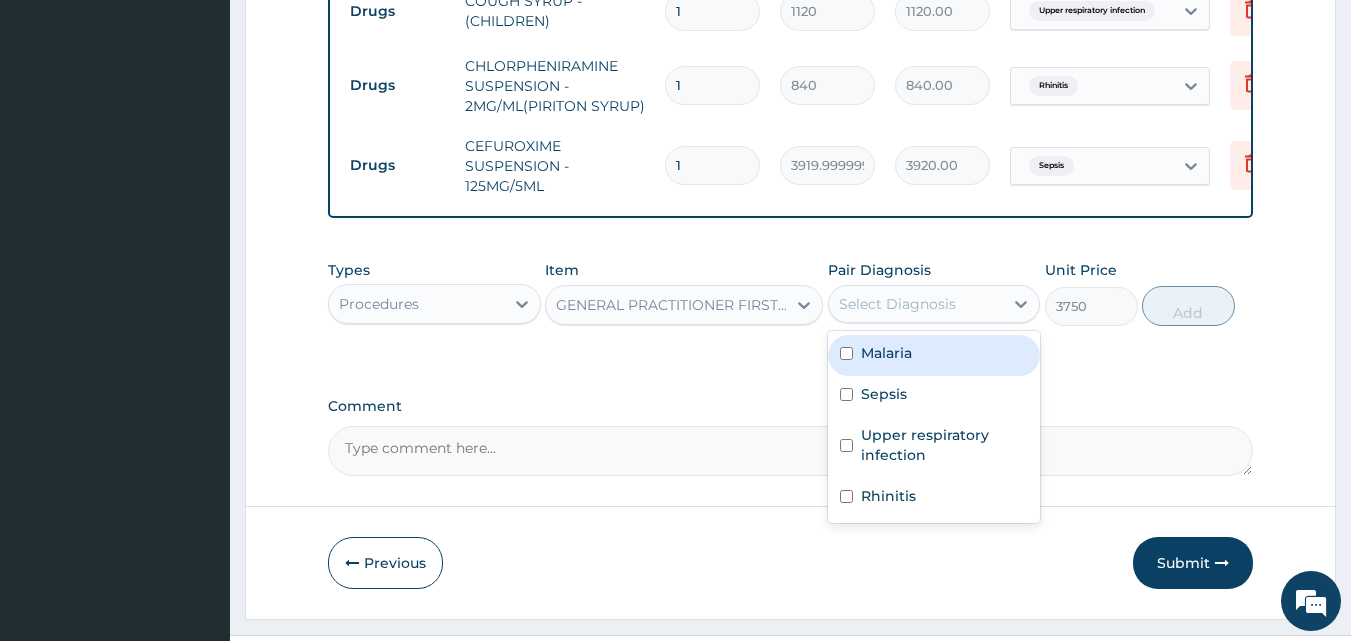 click on "Malaria" at bounding box center [934, 355] 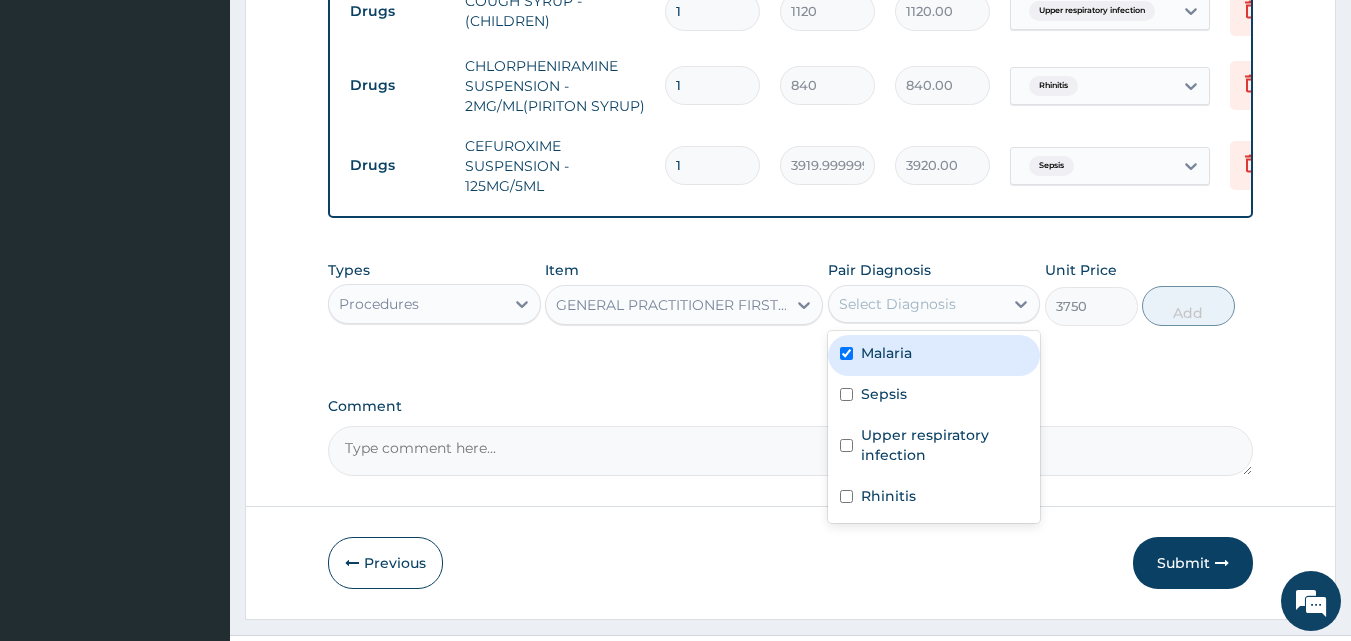 checkbox on "true" 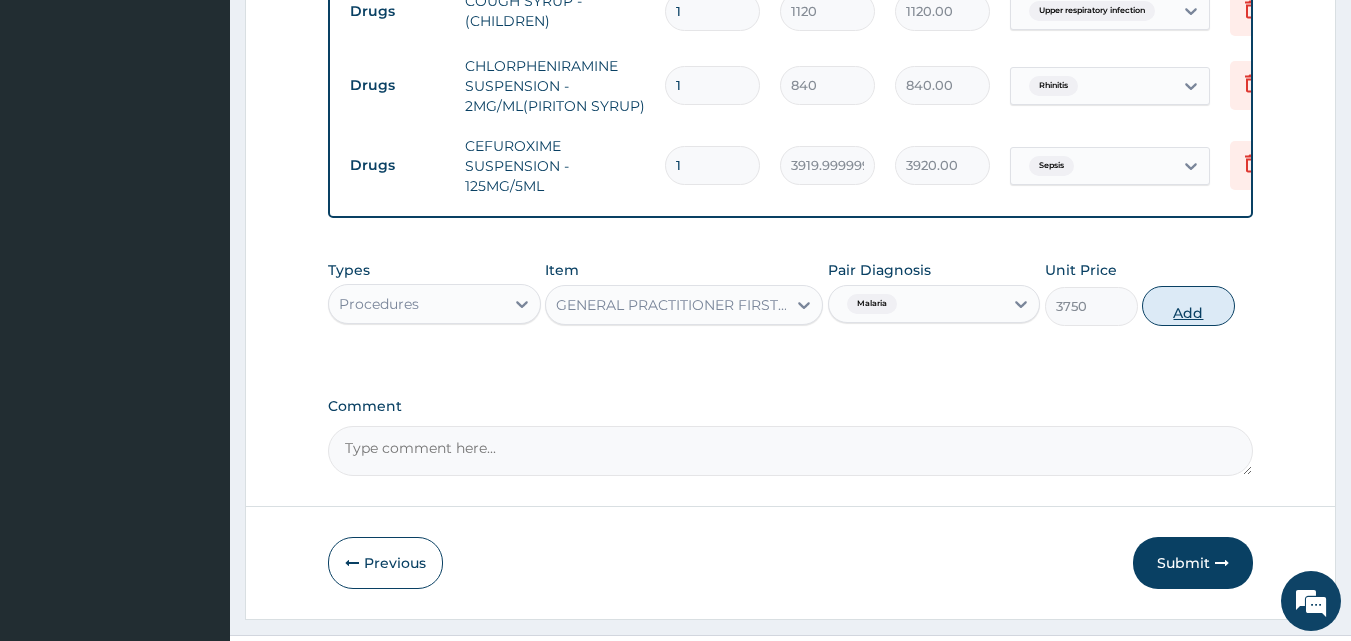 click on "Add" at bounding box center [1188, 306] 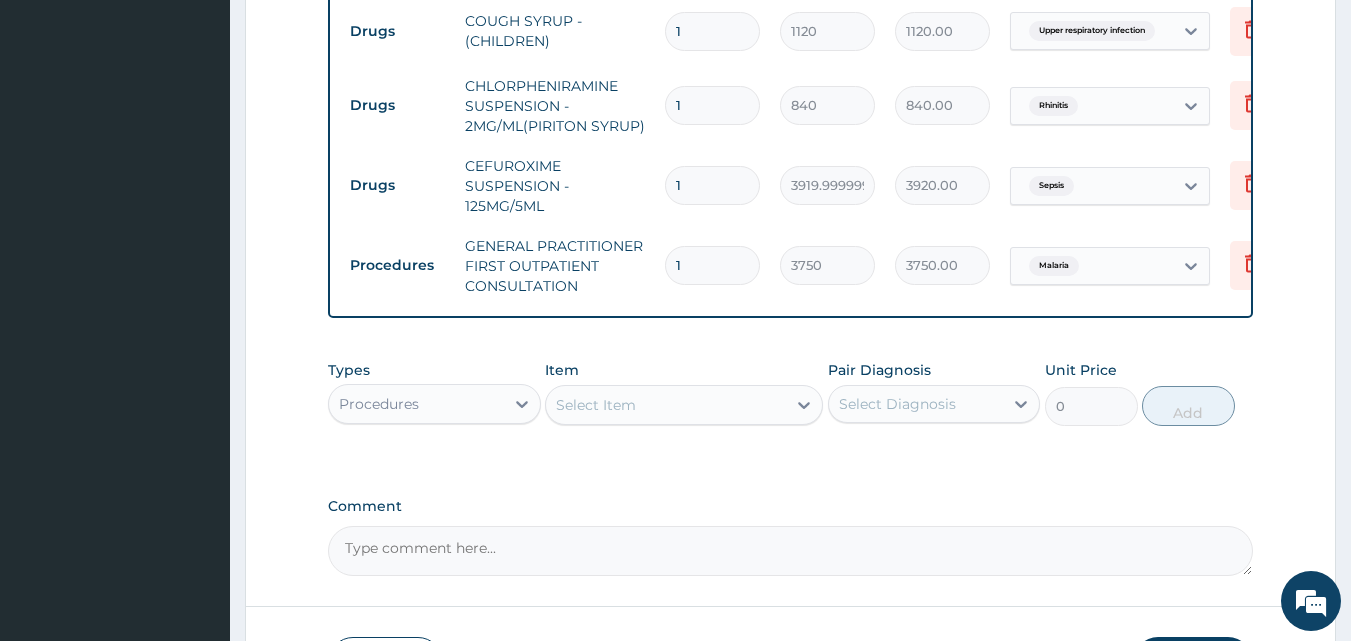 scroll, scrollTop: 1039, scrollLeft: 0, axis: vertical 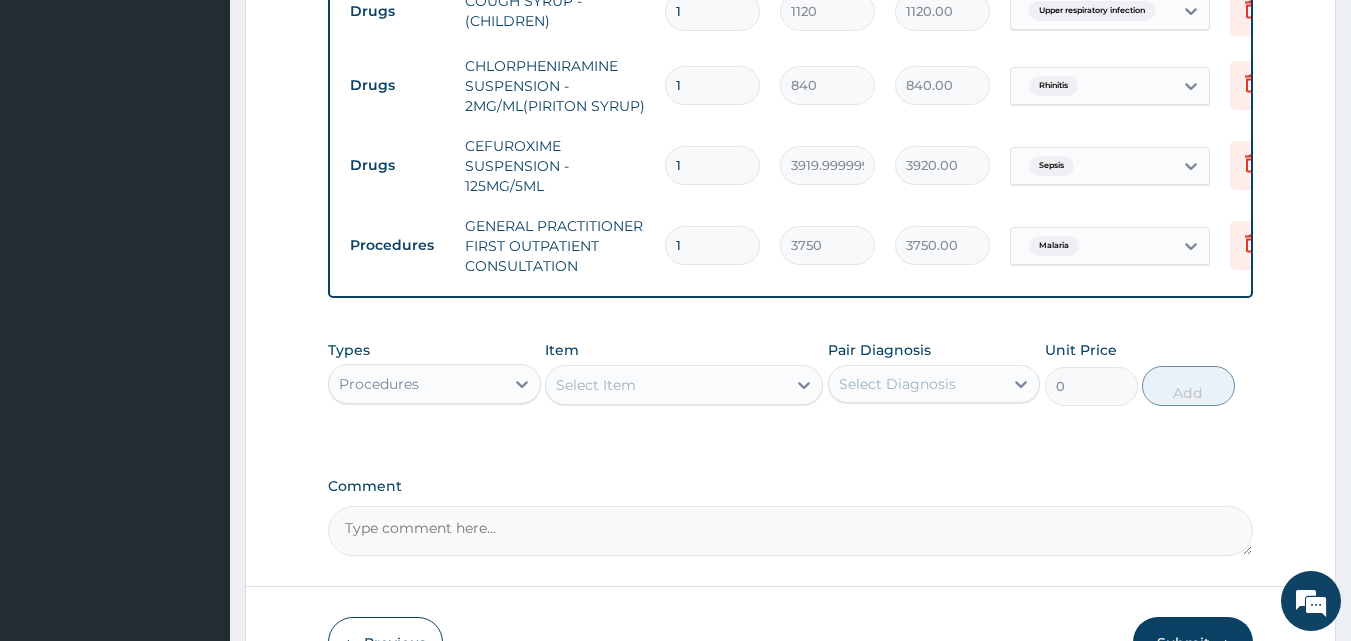 click on "Submit" at bounding box center (1193, 643) 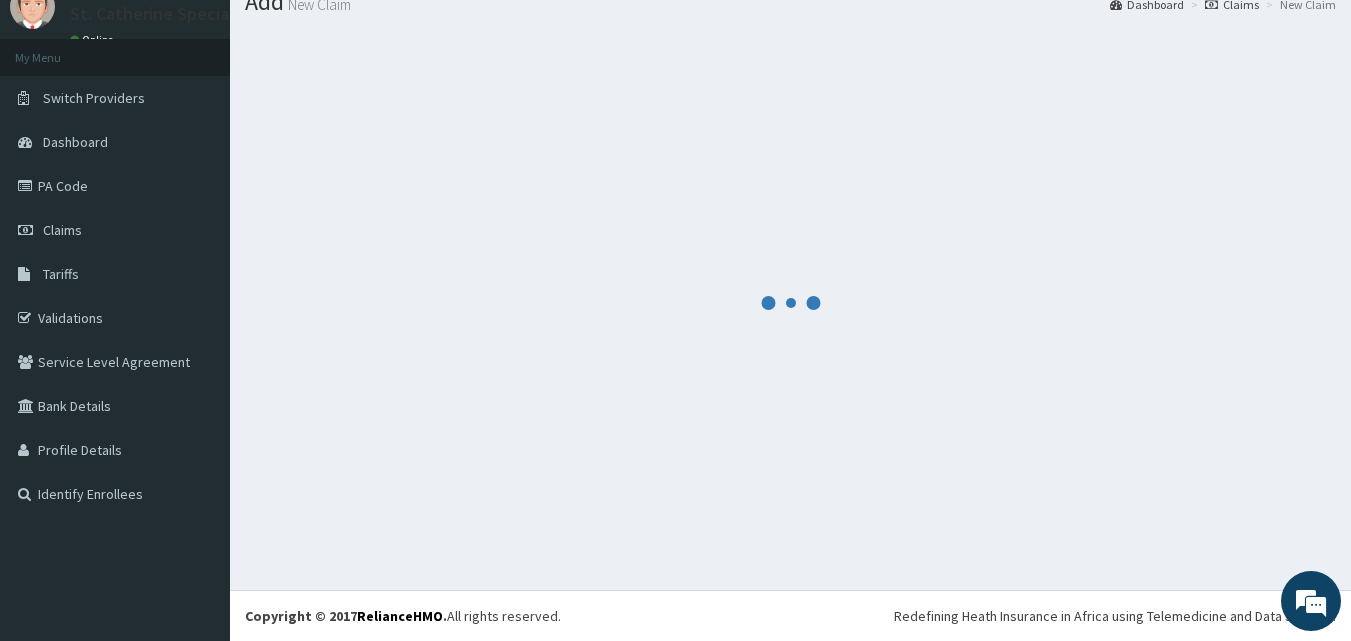 scroll, scrollTop: 76, scrollLeft: 0, axis: vertical 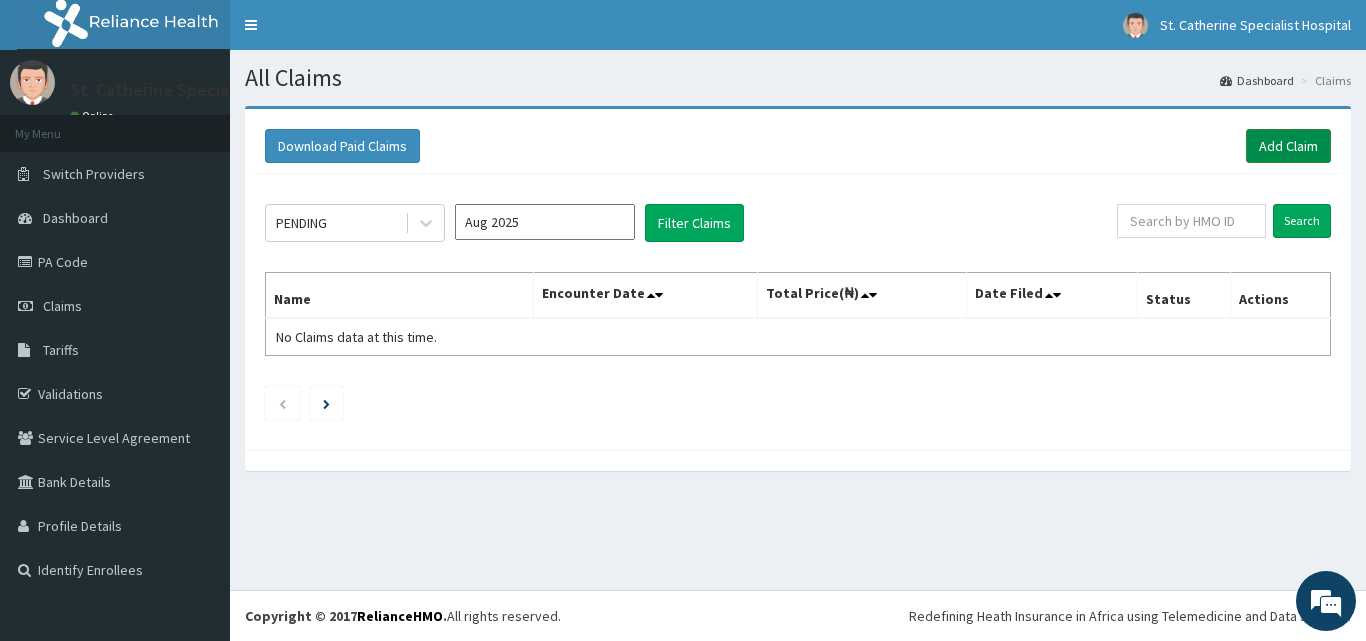 click on "Add Claim" at bounding box center (1288, 146) 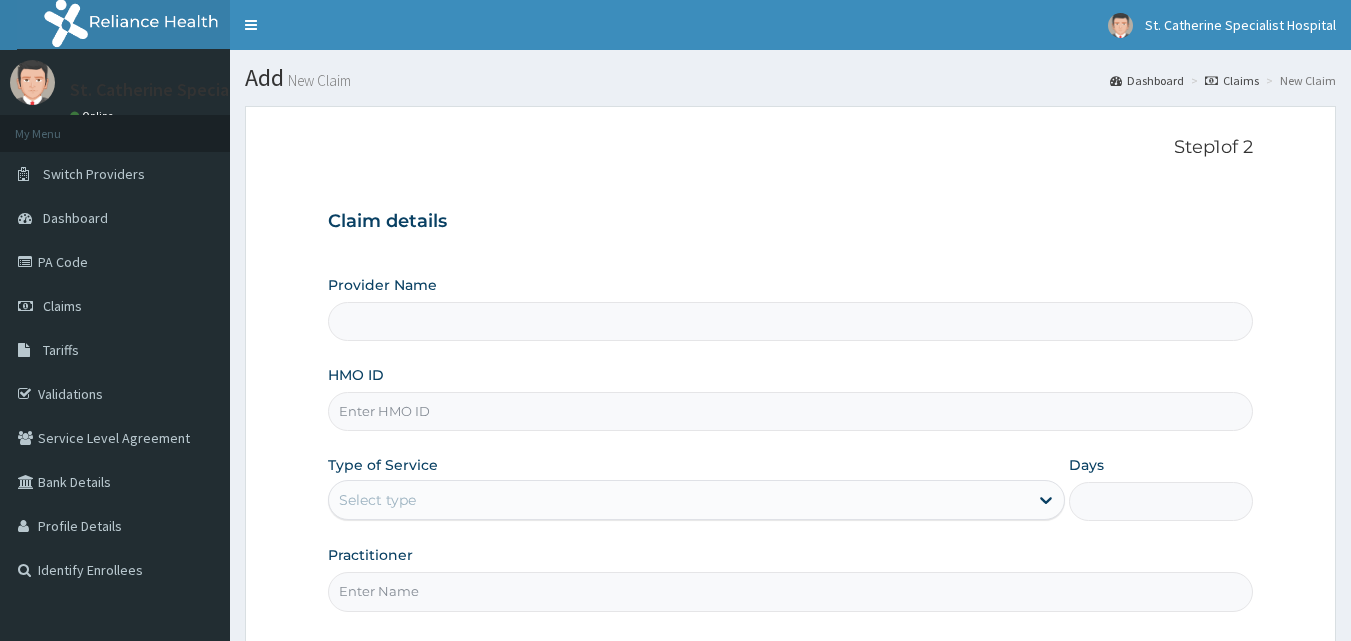 scroll, scrollTop: 0, scrollLeft: 0, axis: both 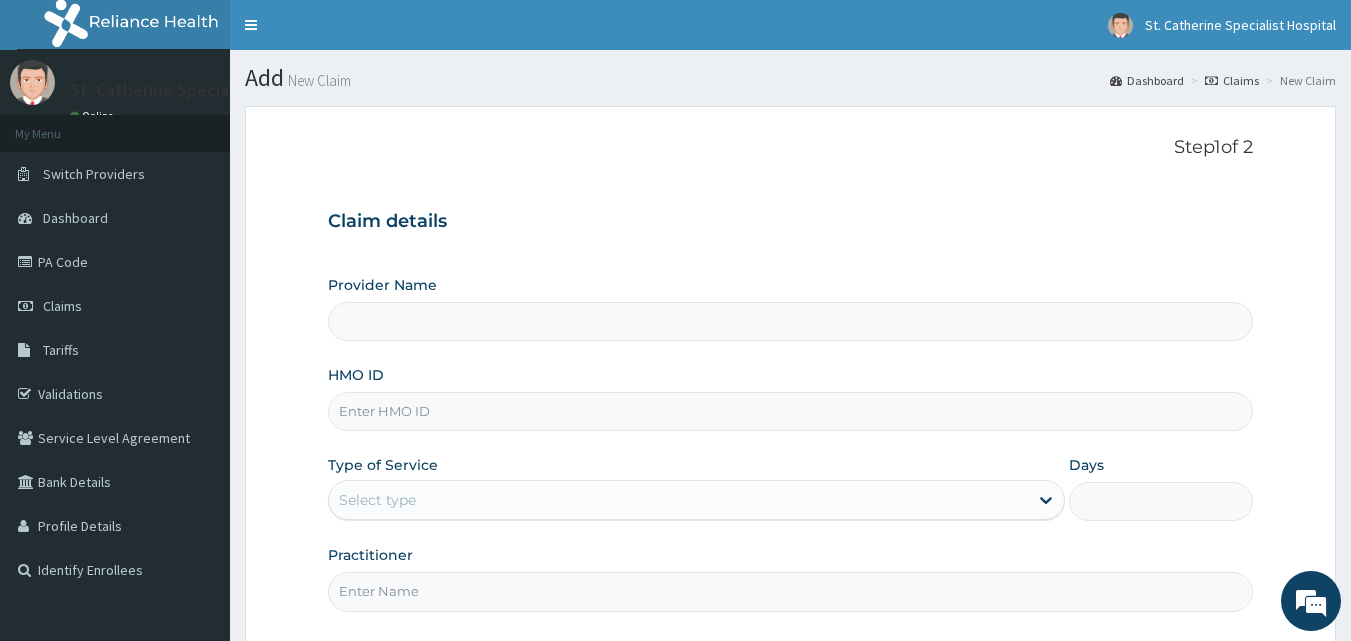 type on "ST. Catherine's Specialist Hospital -Rivers" 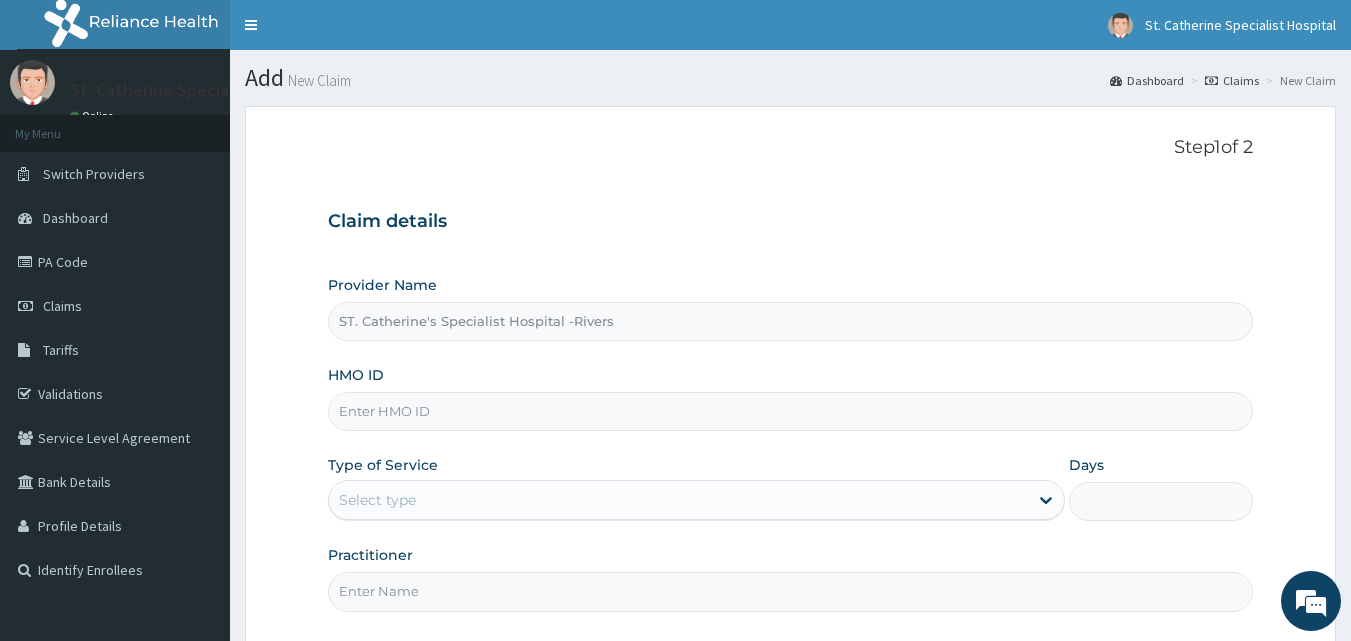 click on "HMO ID" at bounding box center (791, 411) 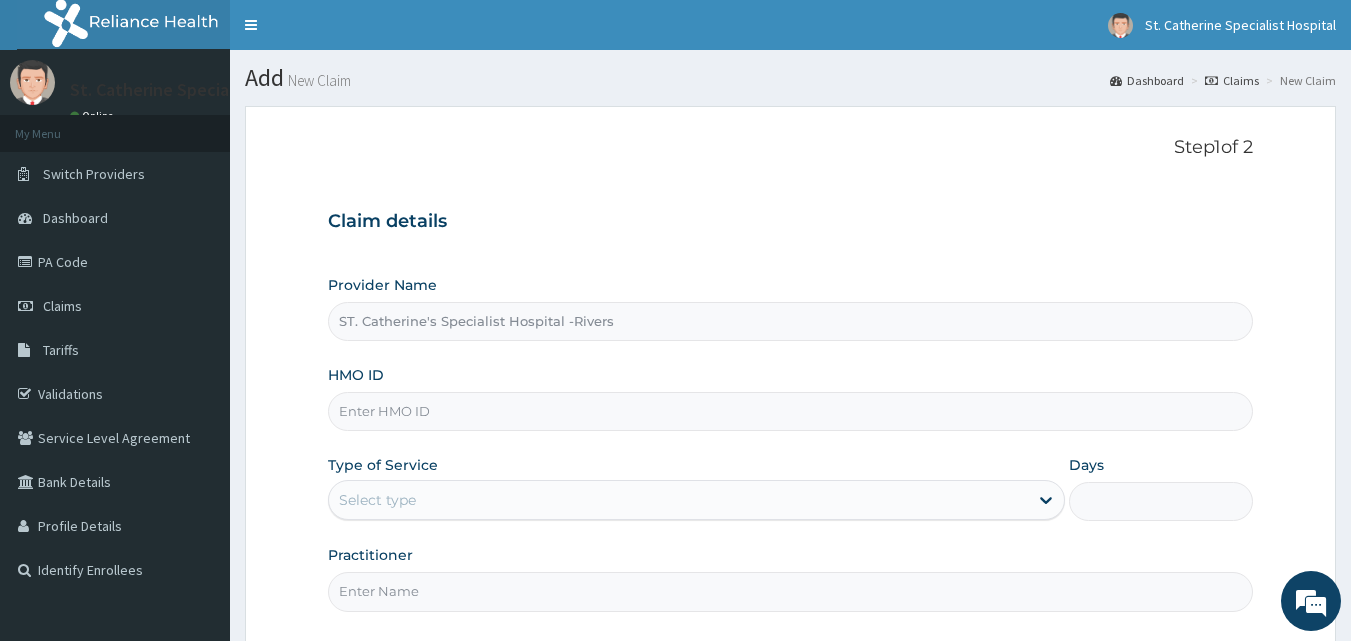 paste on "QSK/10004/C" 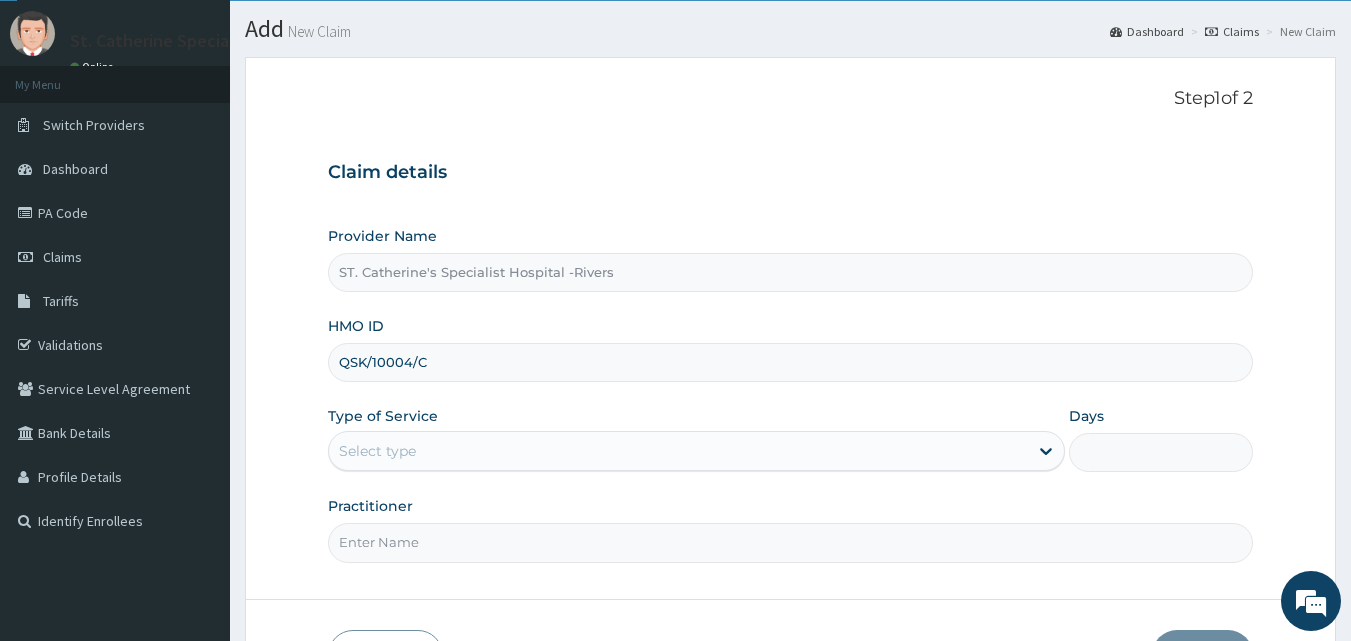 scroll, scrollTop: 0, scrollLeft: 0, axis: both 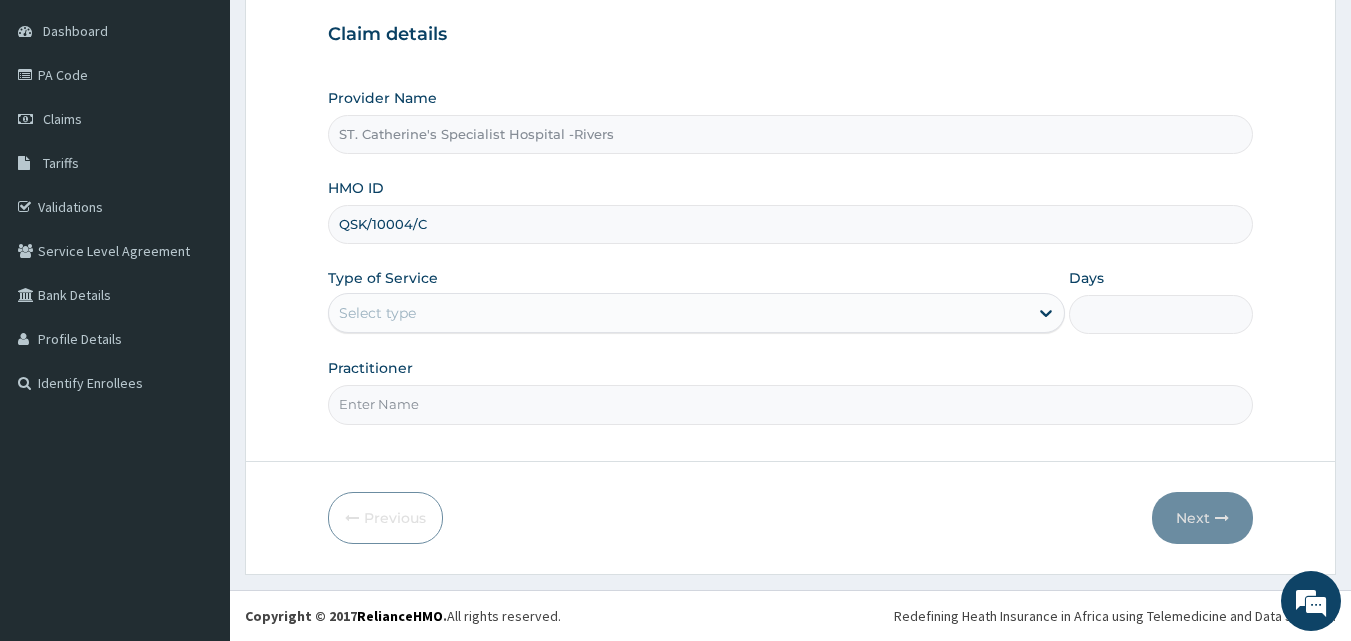 type on "QSK/10004/C" 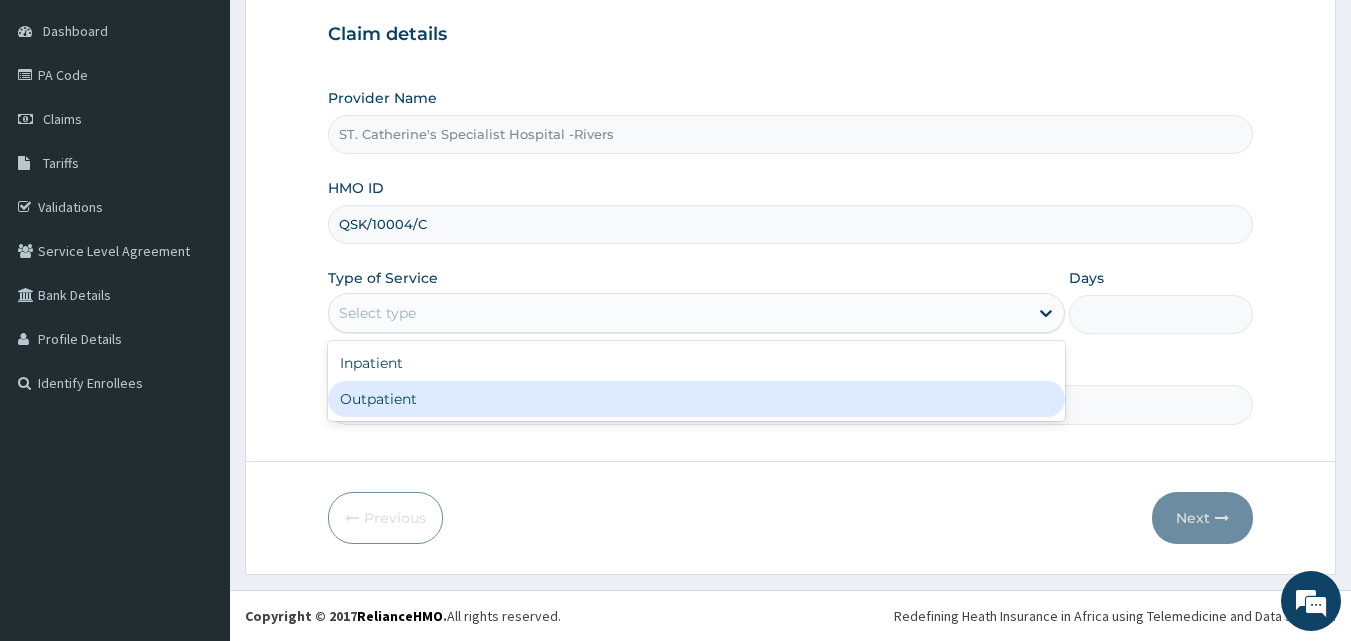 scroll, scrollTop: 0, scrollLeft: 0, axis: both 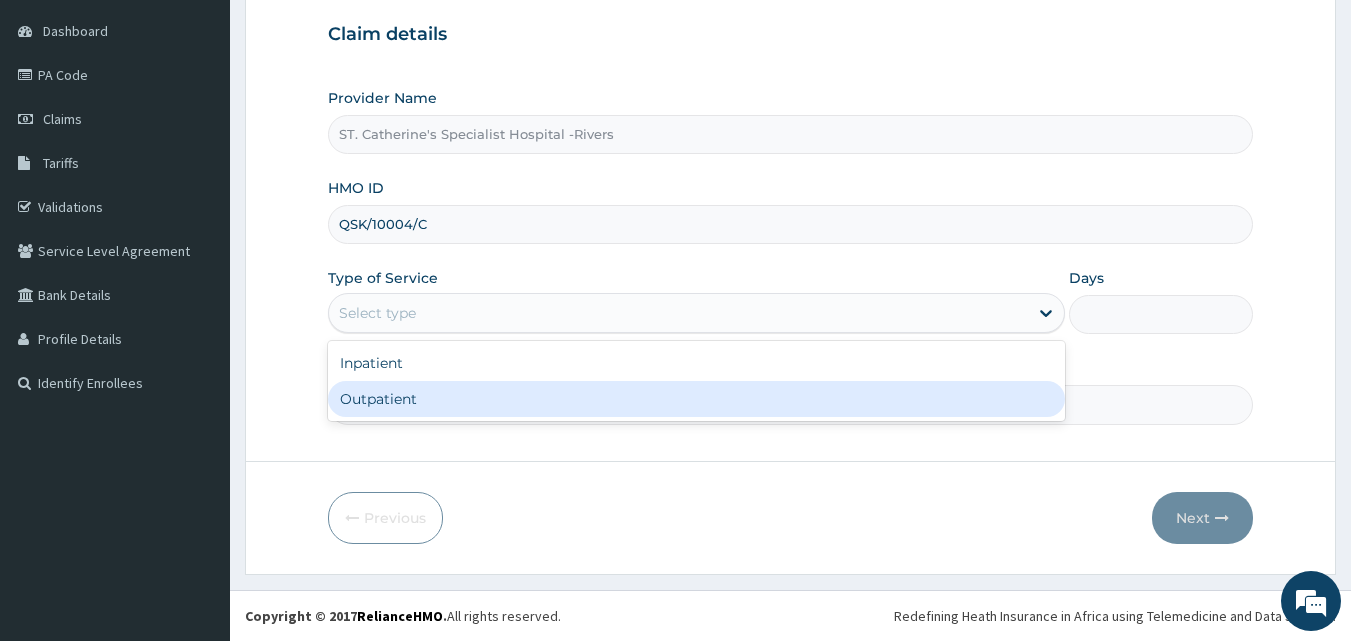 click on "Outpatient" at bounding box center [696, 399] 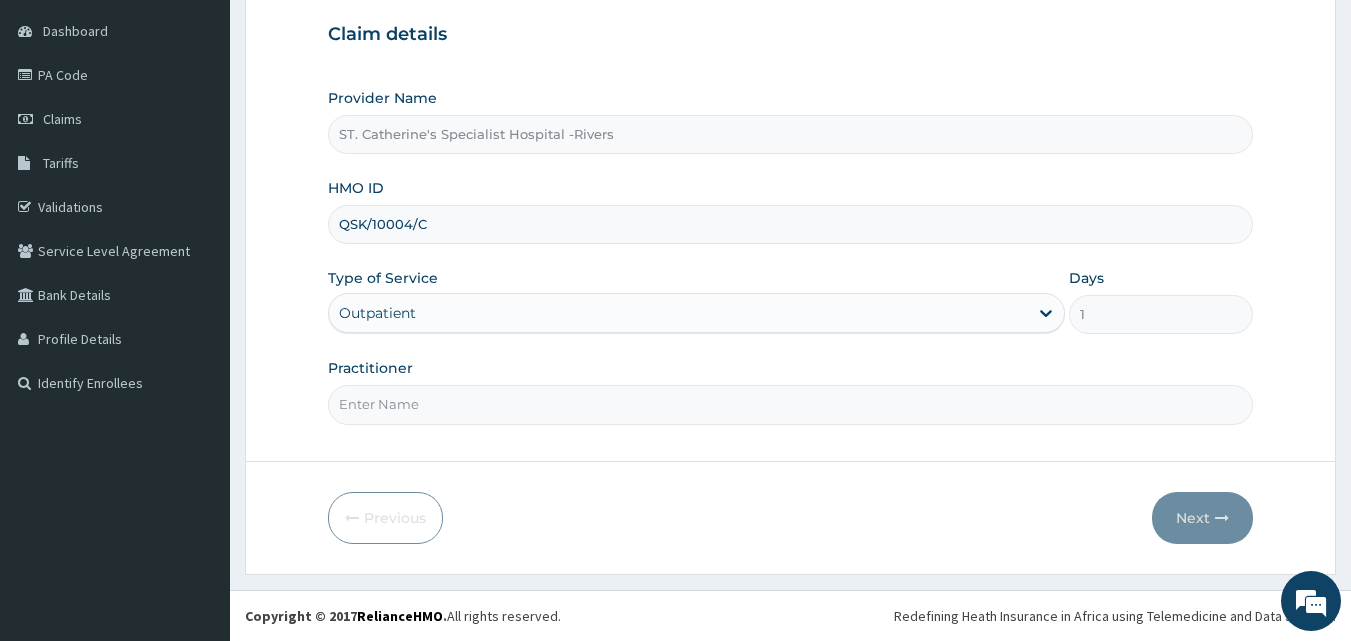 click on "Practitioner" at bounding box center [791, 404] 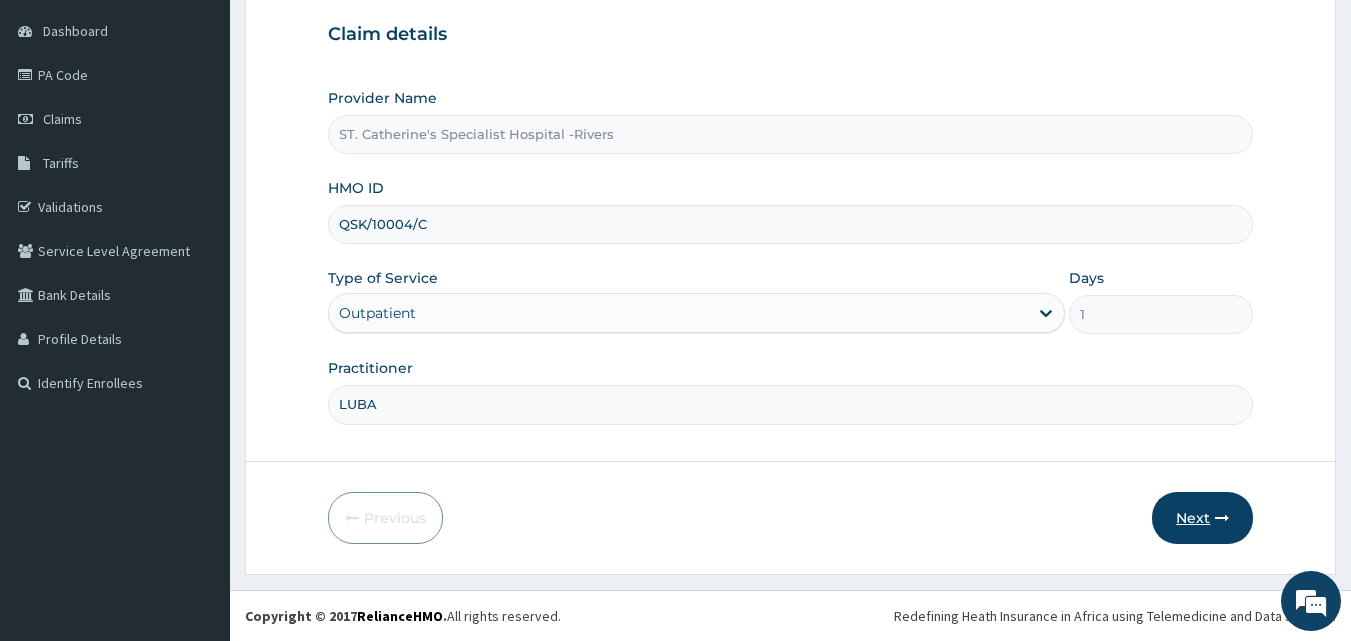 click at bounding box center (1222, 518) 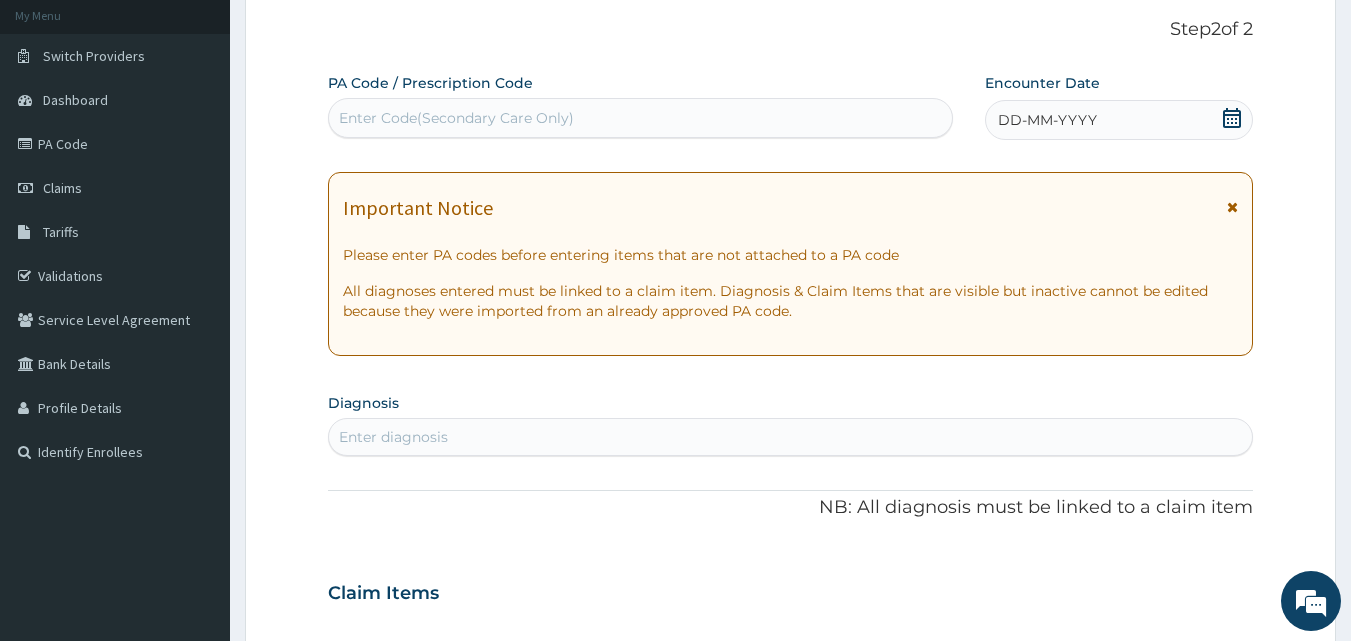 scroll, scrollTop: 87, scrollLeft: 0, axis: vertical 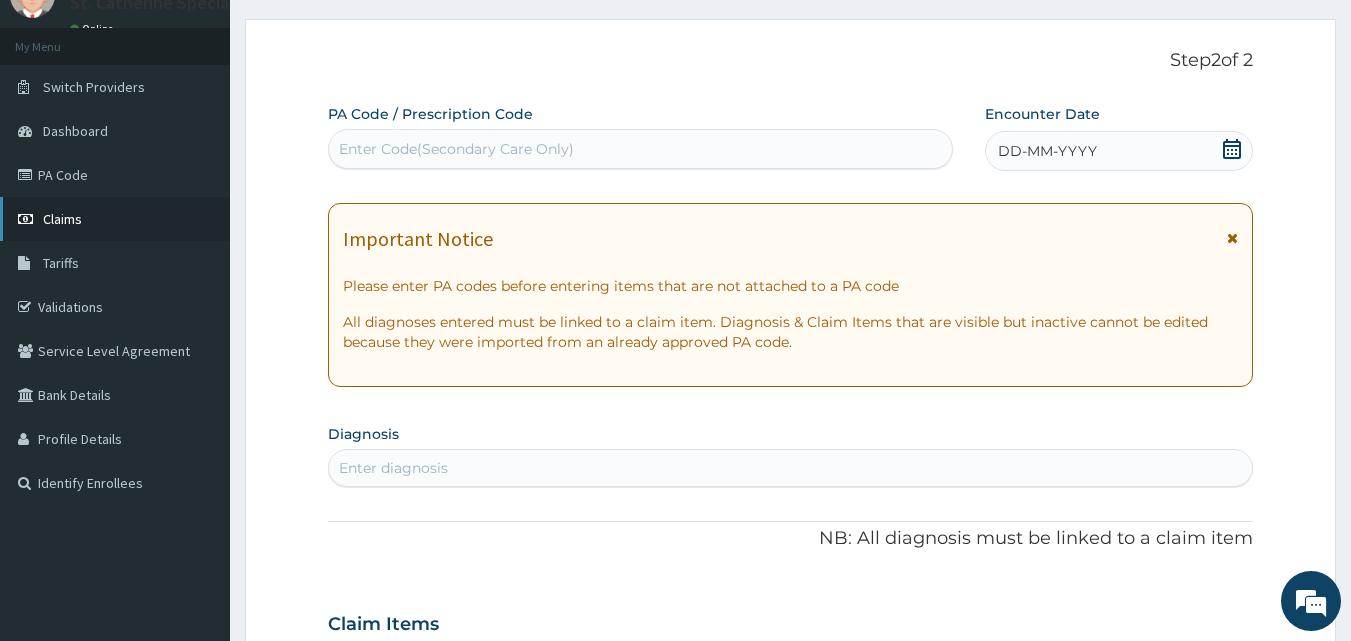 click on "Claims" at bounding box center (62, 219) 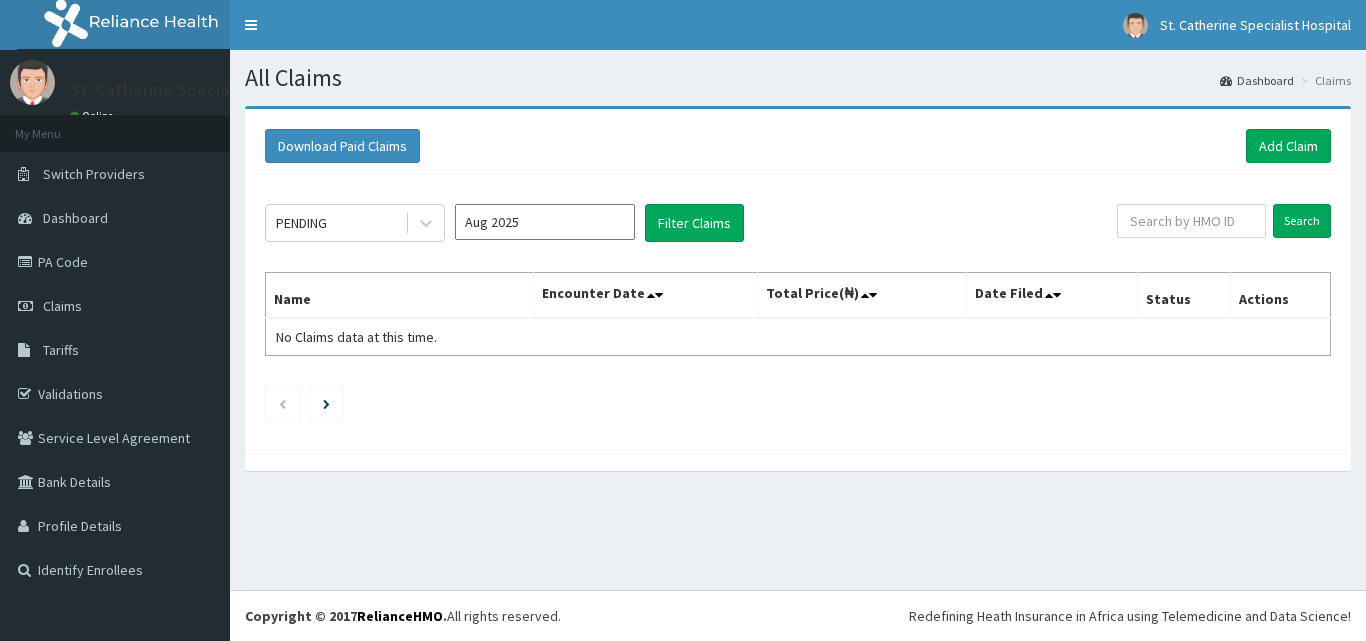 scroll, scrollTop: 0, scrollLeft: 0, axis: both 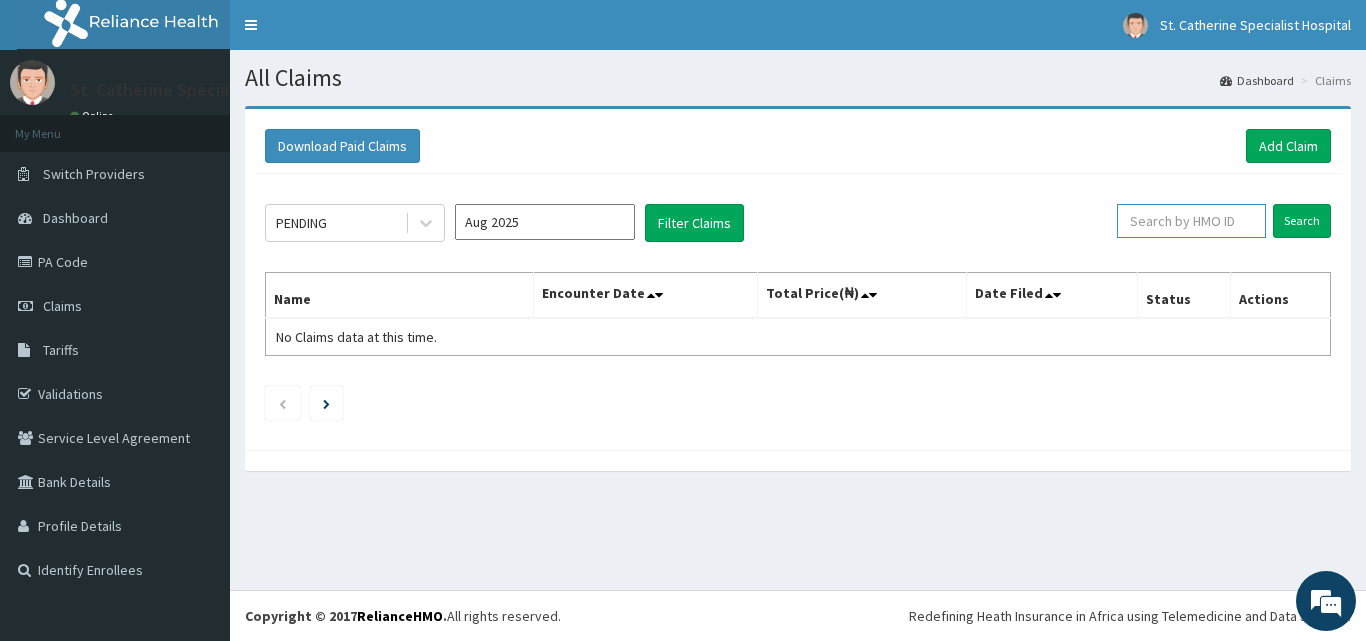 click at bounding box center (1191, 221) 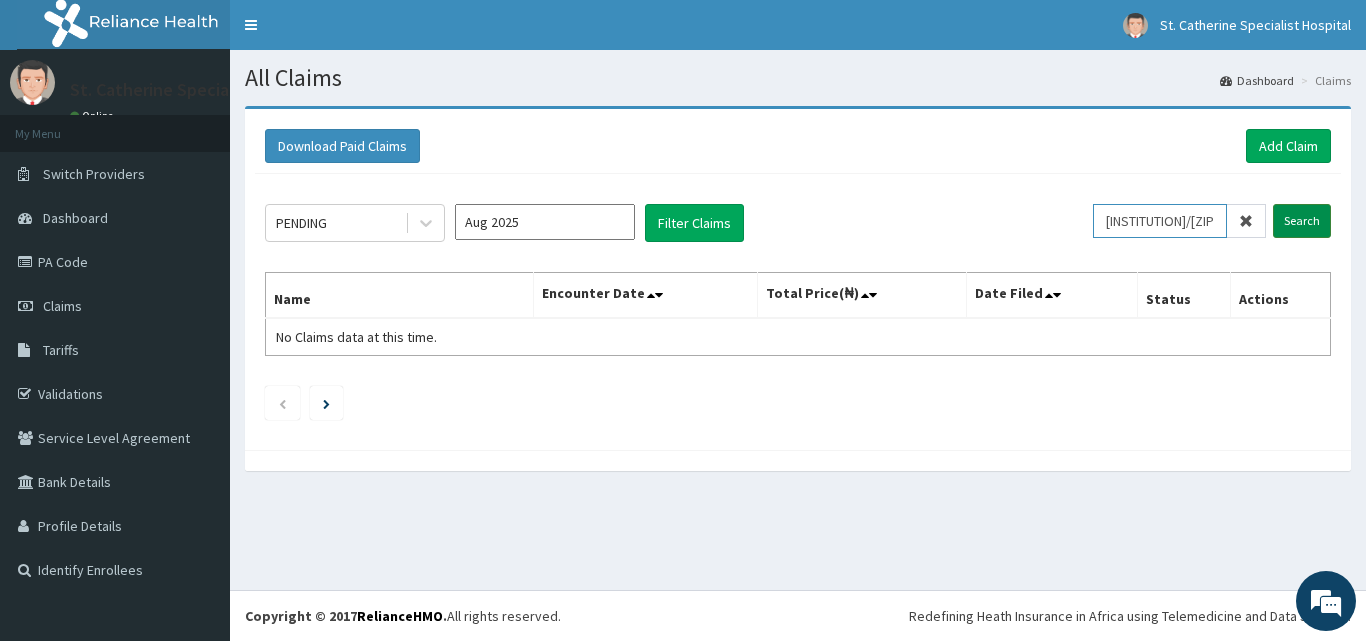 type on "[INSTITUTION]/[ZIP]/[CITY_CODE]" 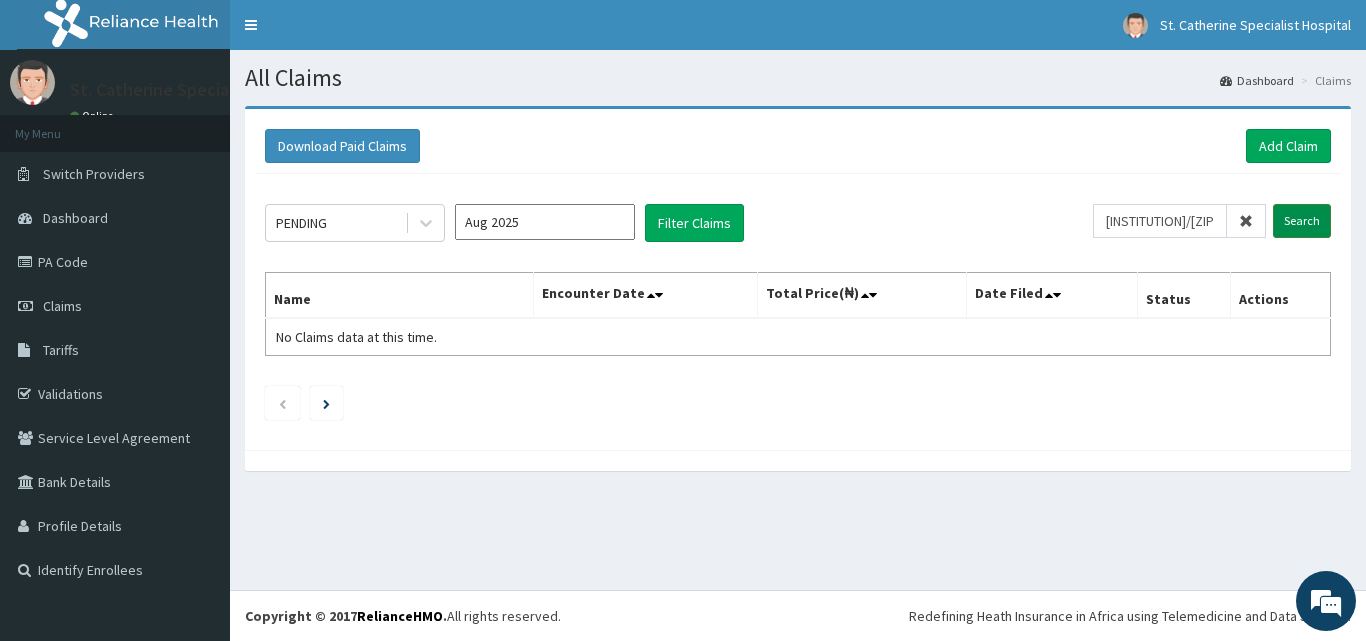 click on "Search" at bounding box center (1302, 221) 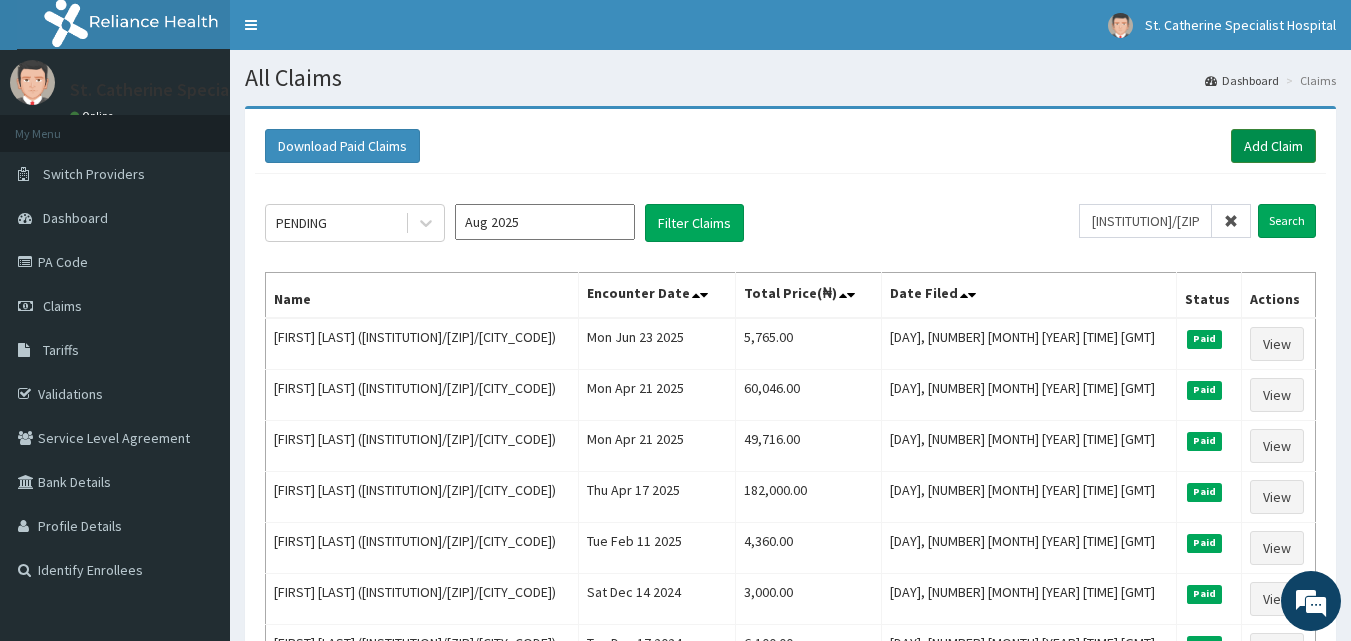 click on "Add Claim" at bounding box center (1273, 146) 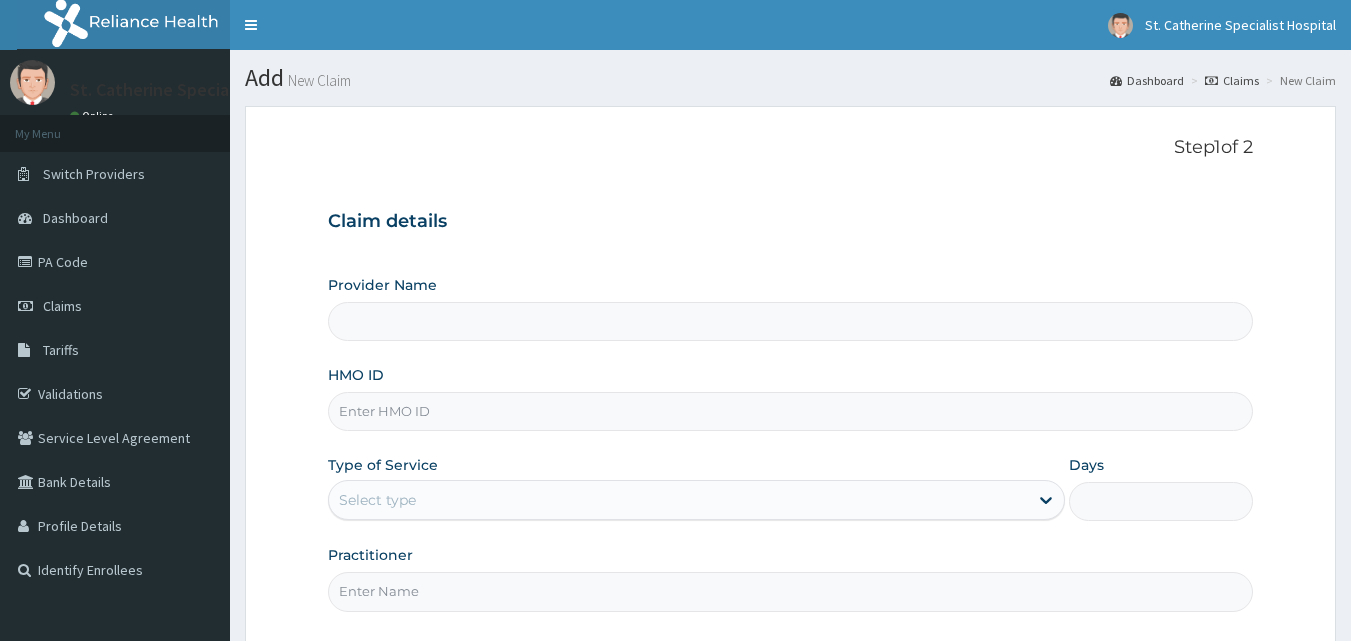 scroll, scrollTop: 0, scrollLeft: 0, axis: both 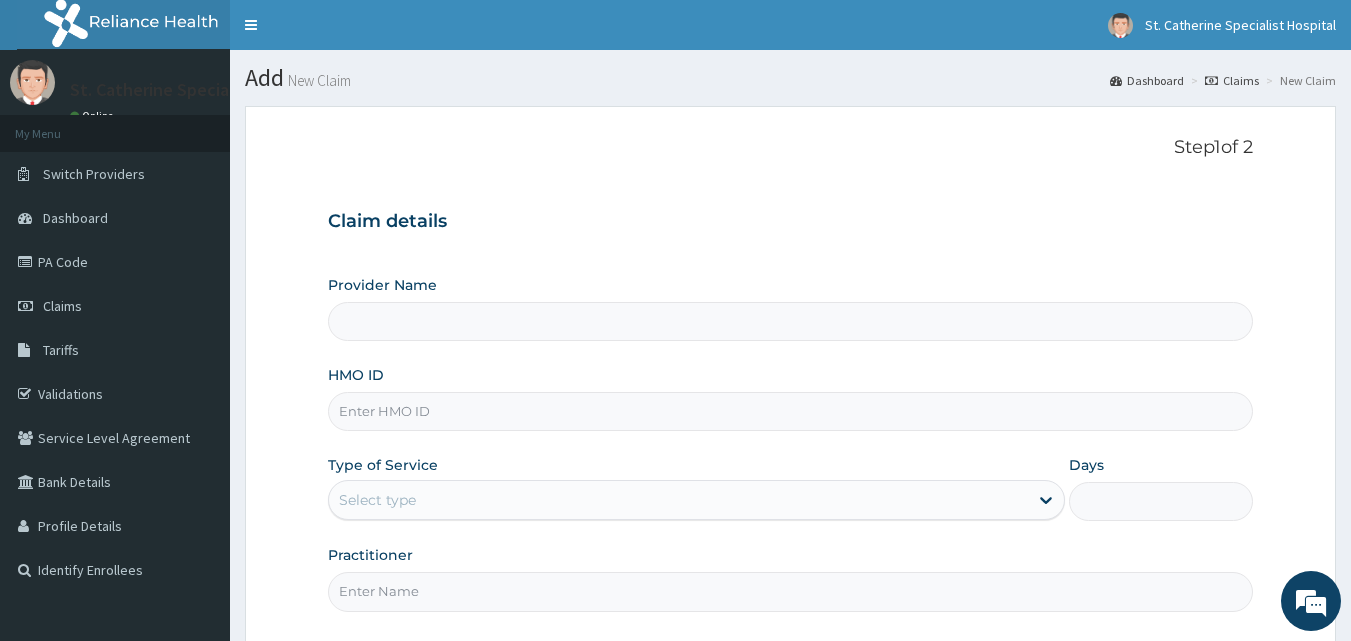 type on "ST. Catherine's Specialist Hospital -Rivers" 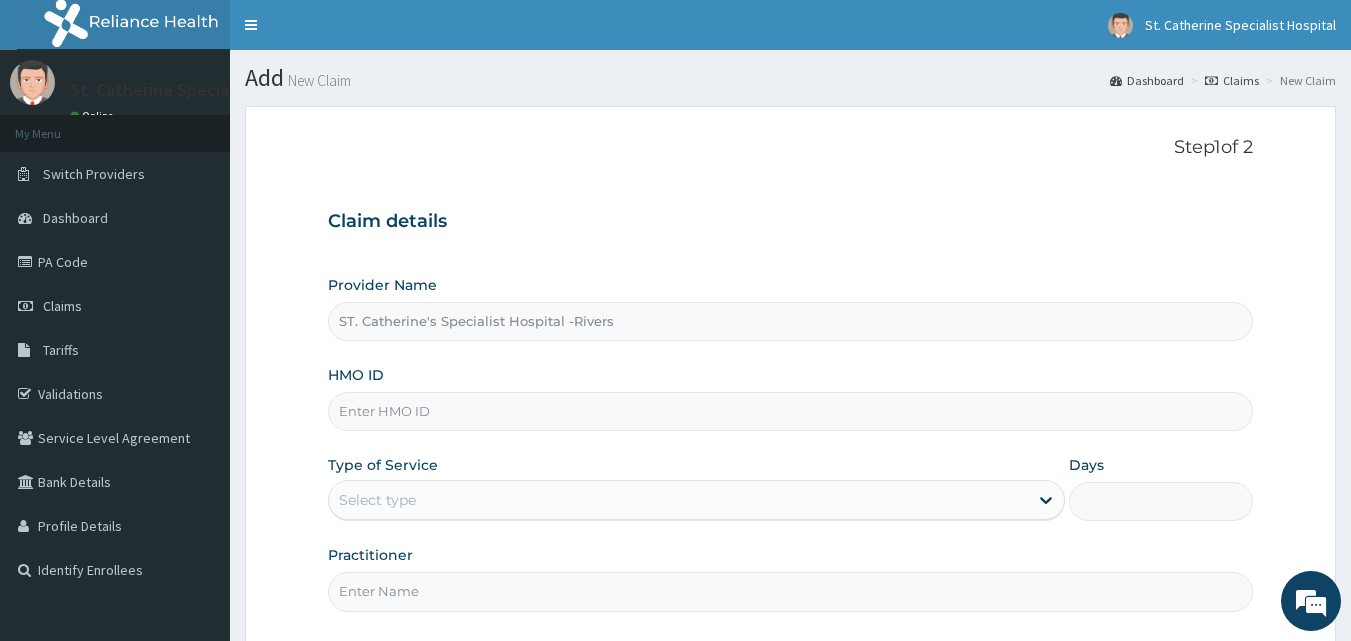 paste on "MTA/[POSTAL_CODE]/B" 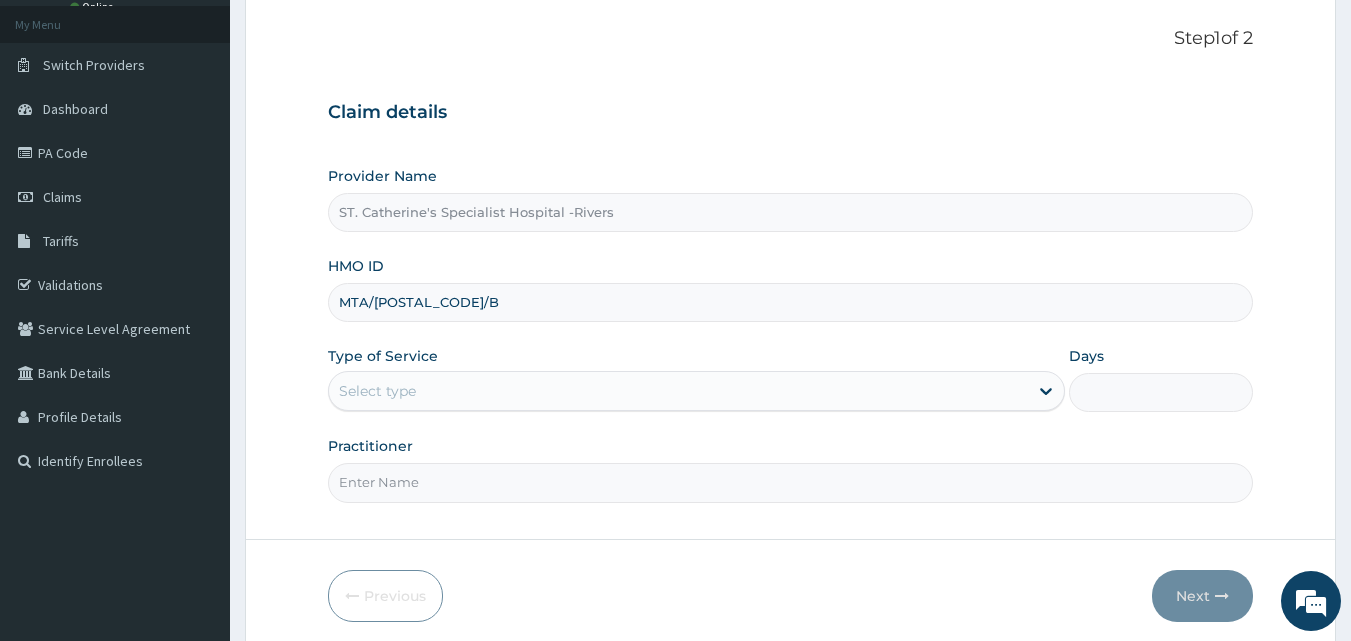 scroll, scrollTop: 87, scrollLeft: 0, axis: vertical 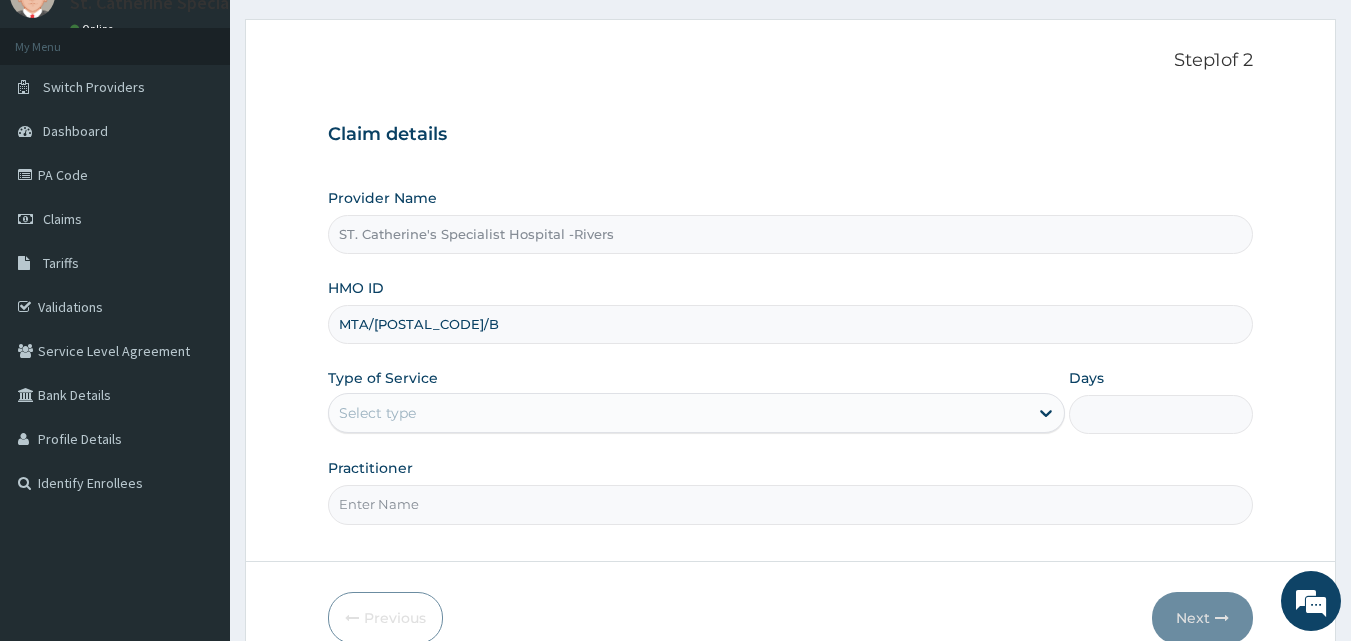 type on "MTA/[POSTAL_CODE]/B" 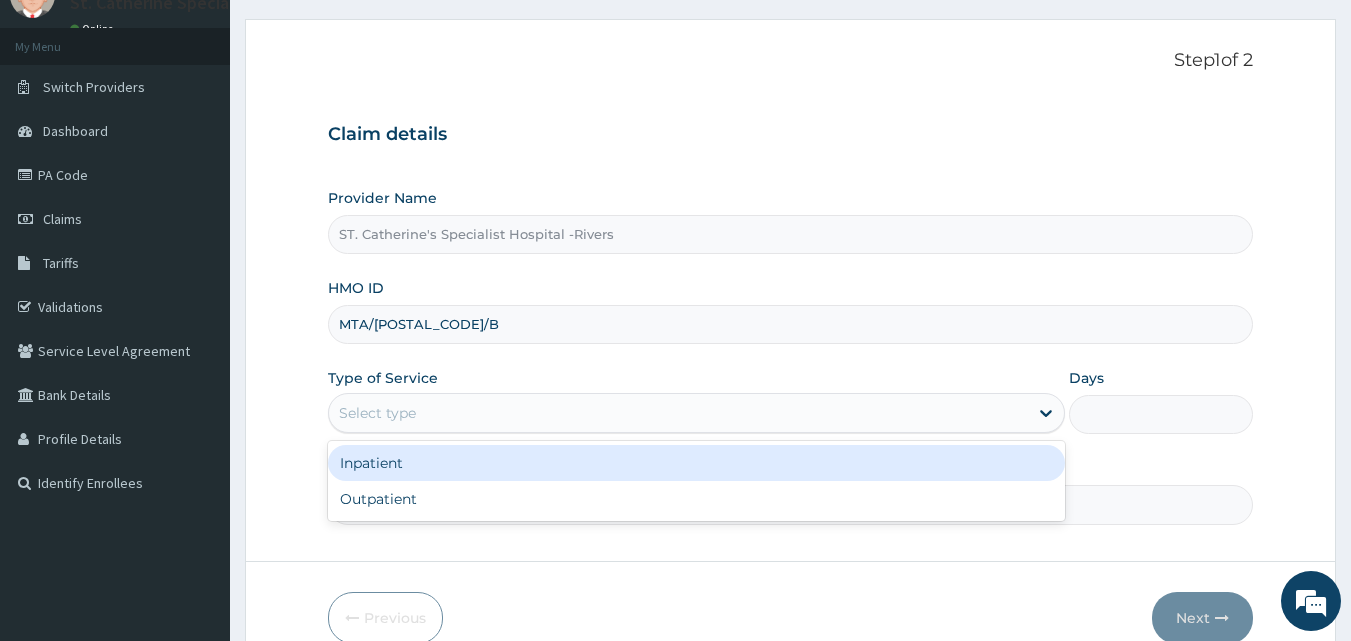click on "Select type" at bounding box center [678, 413] 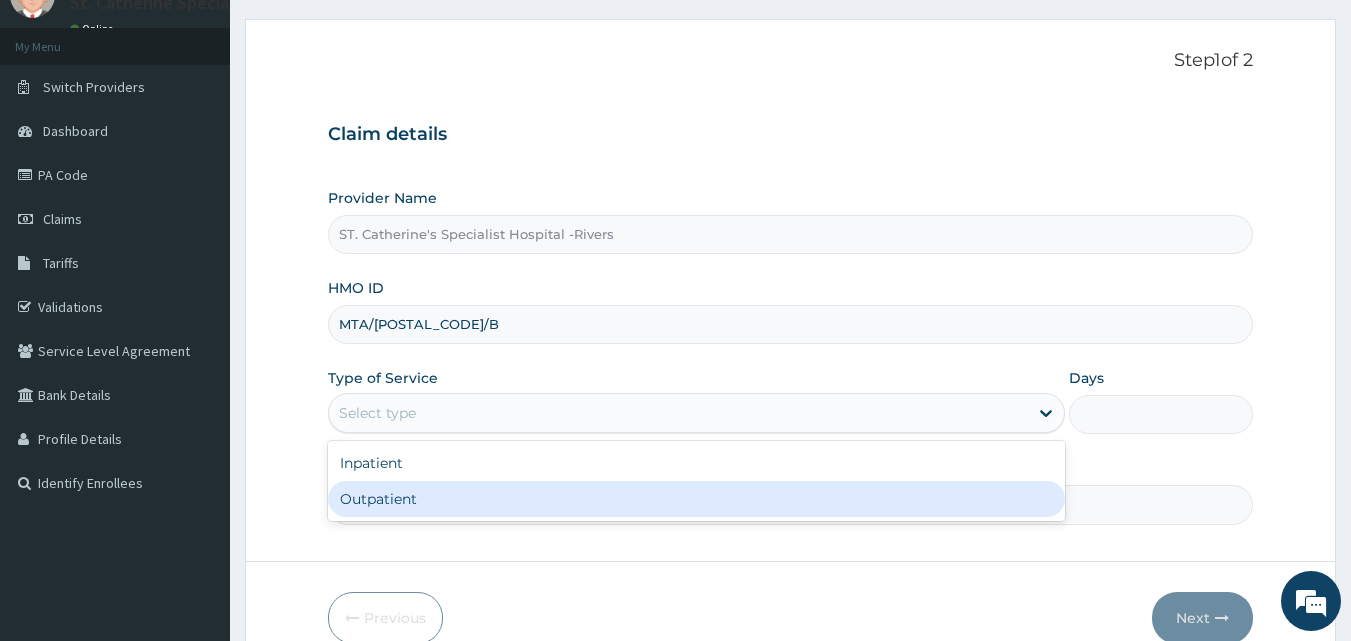 click on "Outpatient" at bounding box center [696, 499] 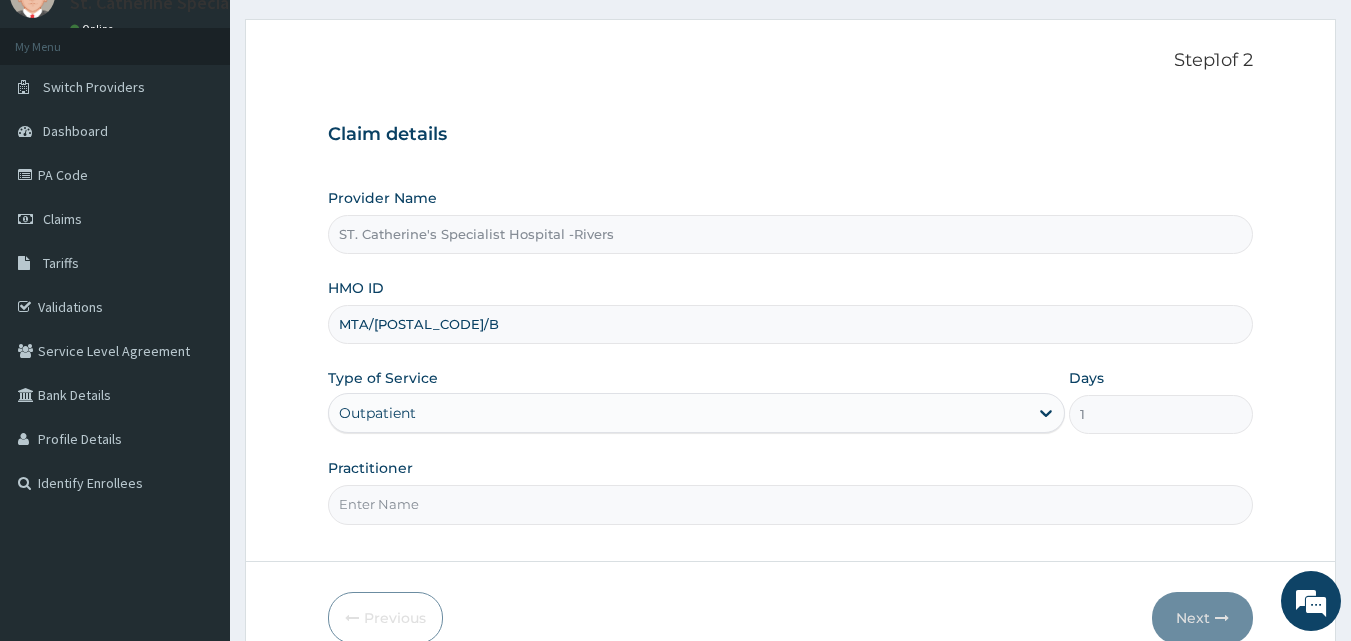 click on "Practitioner" at bounding box center [791, 504] 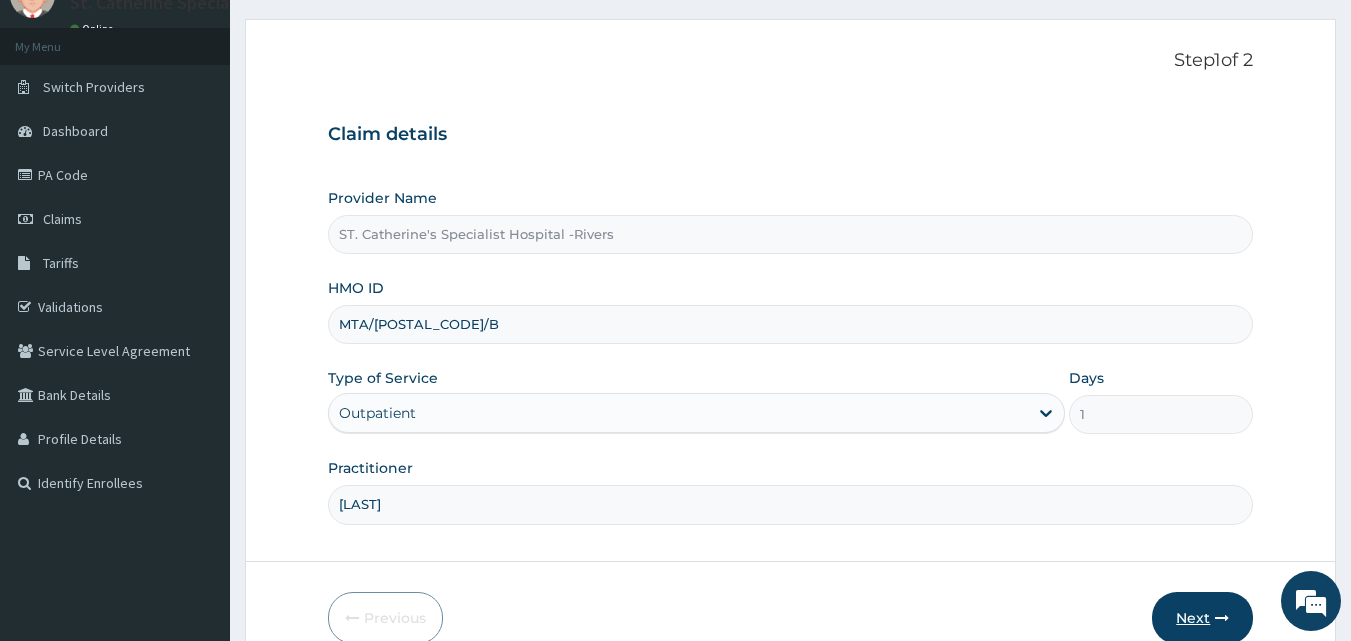 click on "Next" at bounding box center (1202, 618) 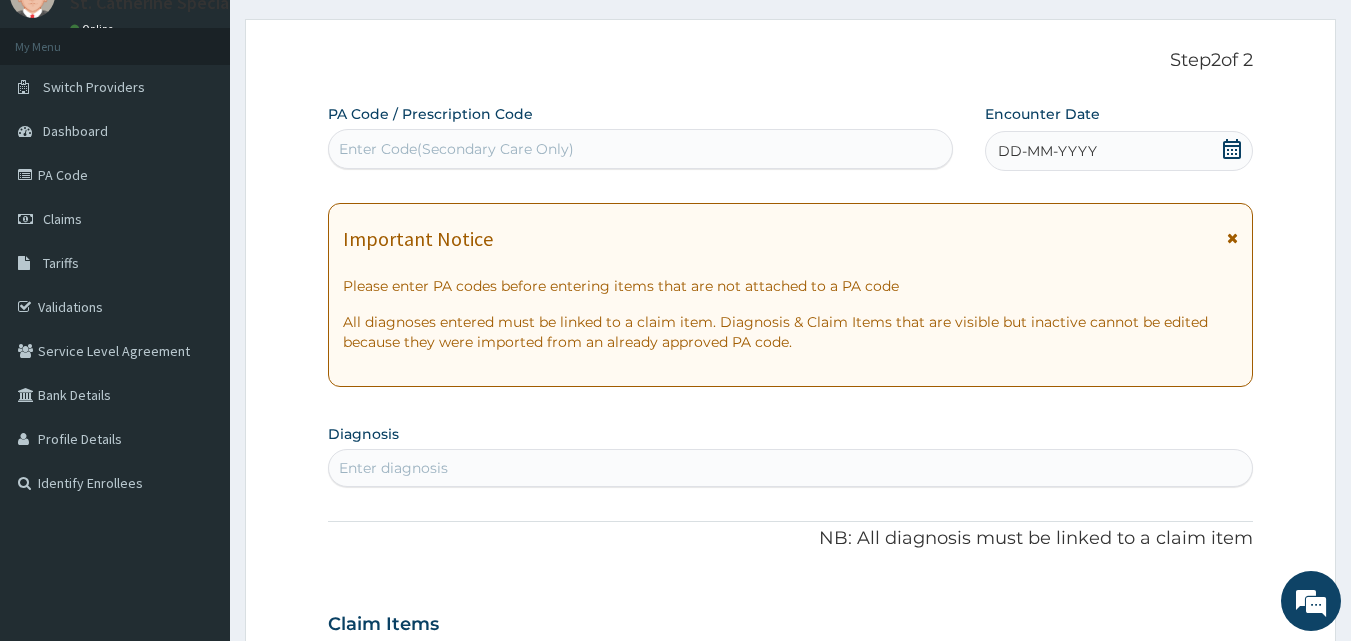 scroll, scrollTop: 0, scrollLeft: 0, axis: both 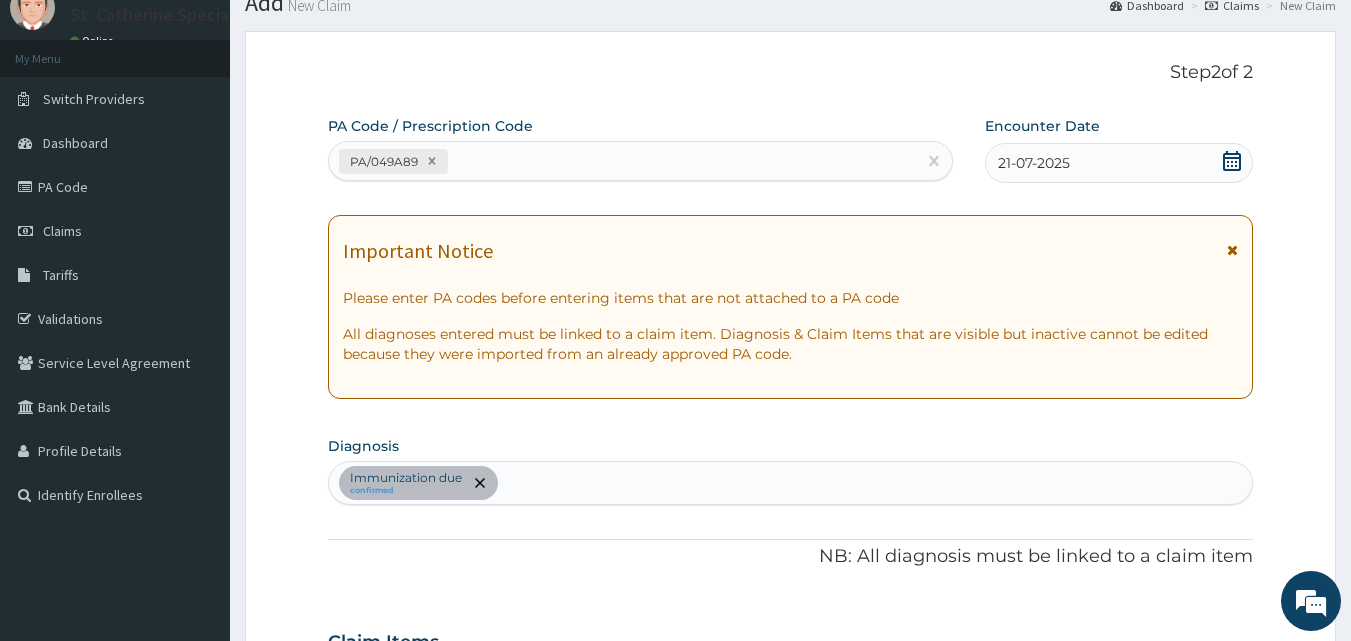 click on "PA/049A89" at bounding box center (623, 161) 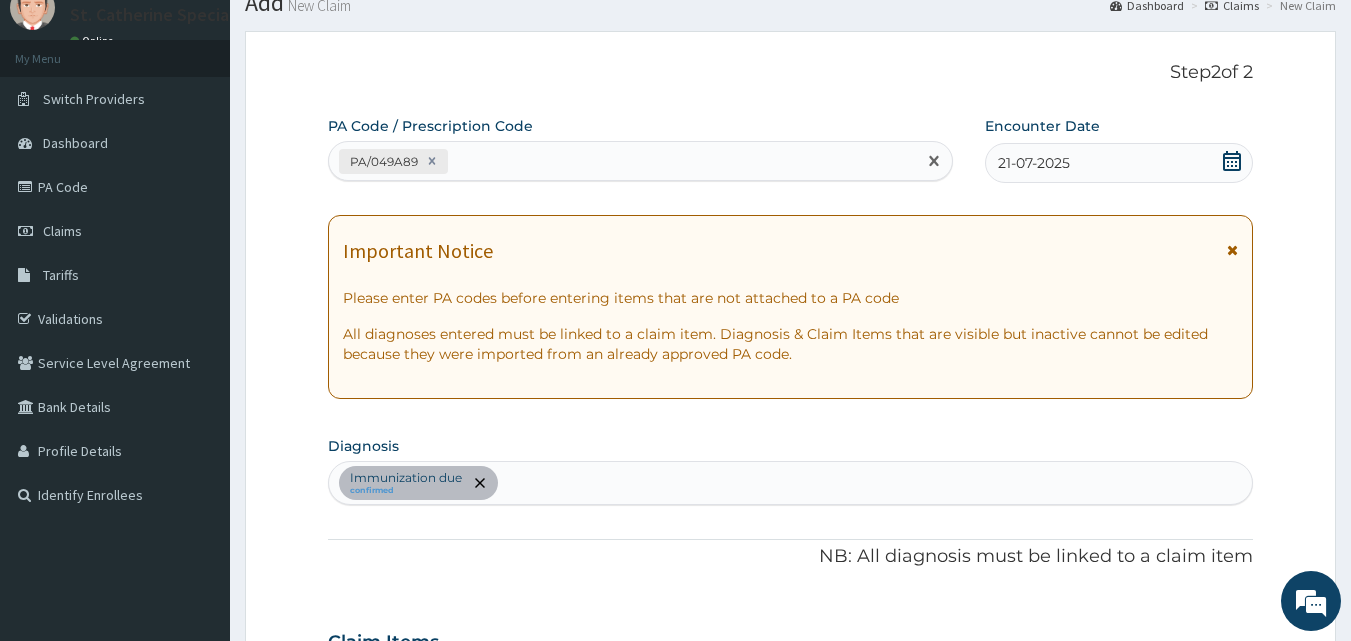 paste on "PA/36BE8E" 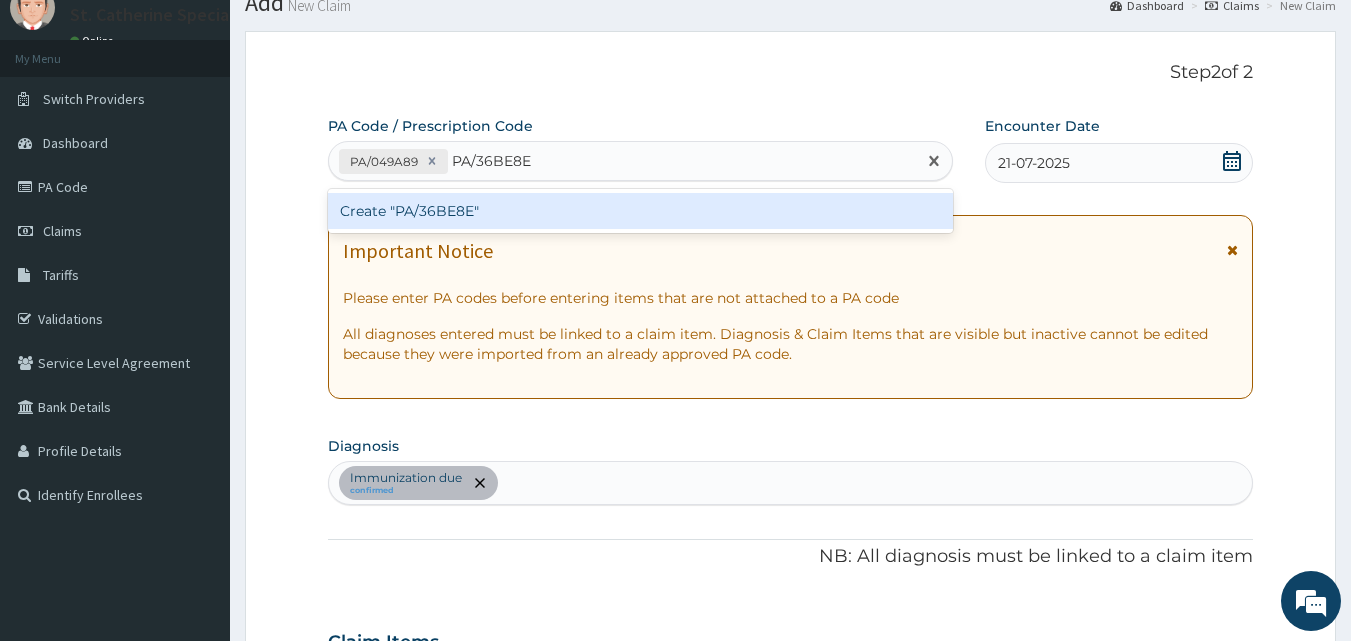 type 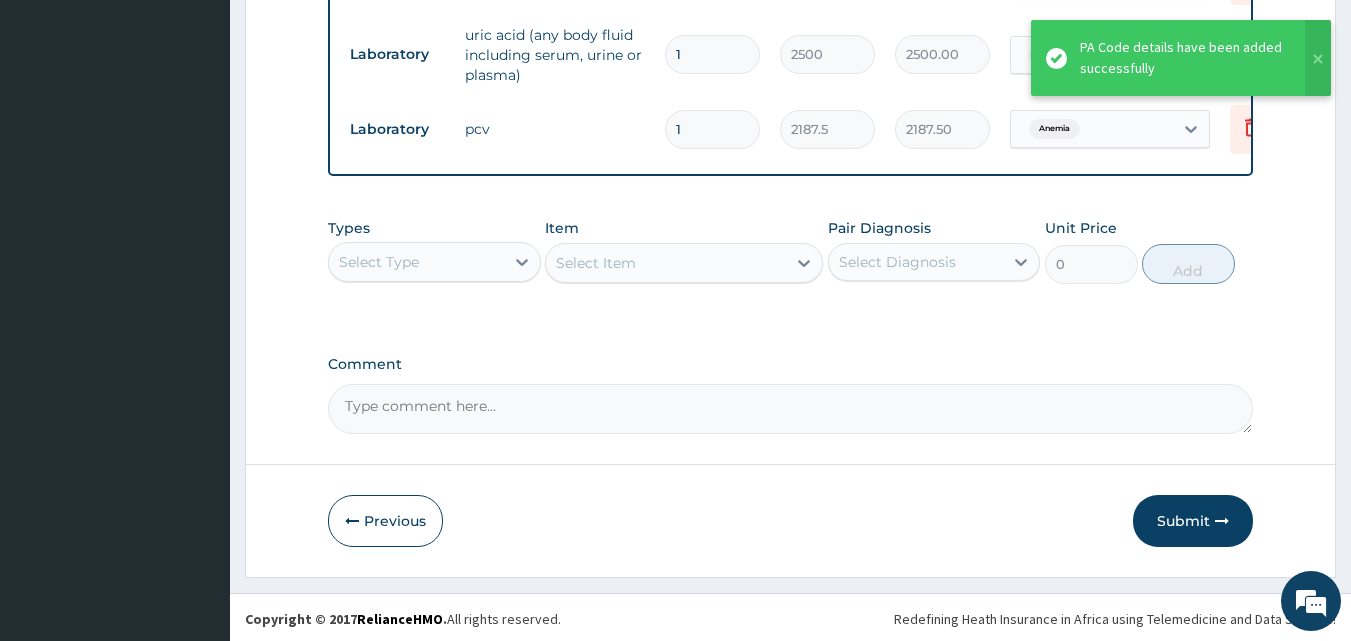 scroll, scrollTop: 1008, scrollLeft: 0, axis: vertical 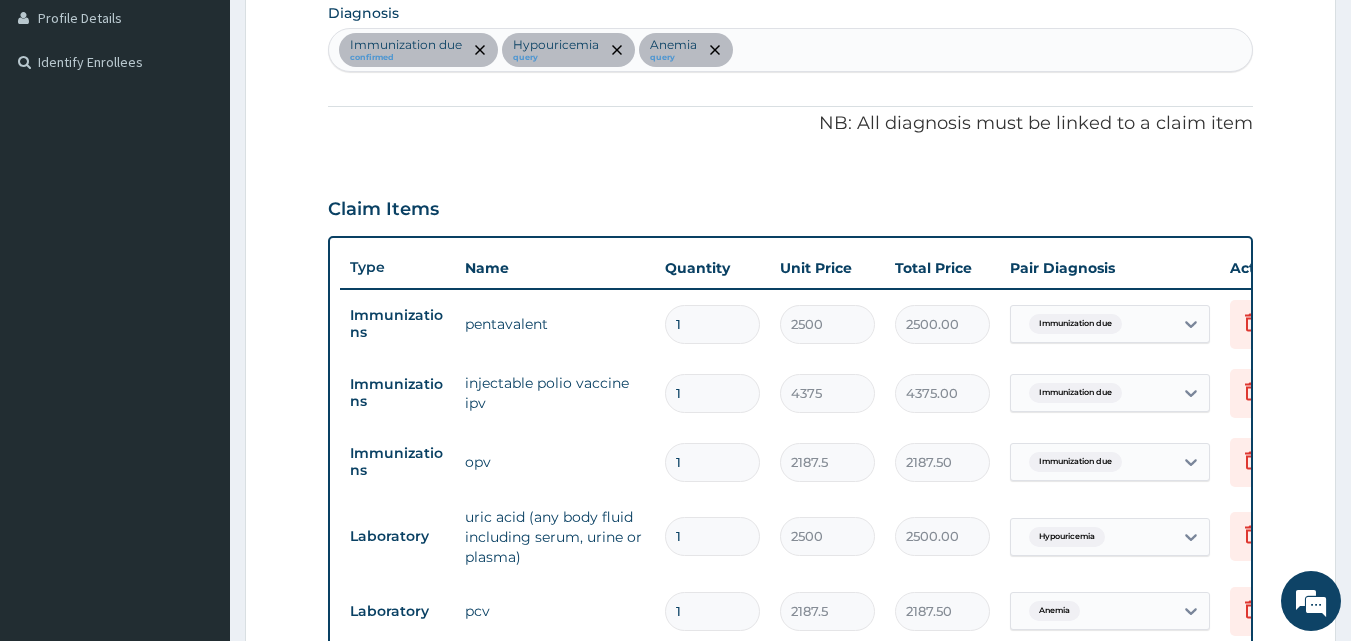 click on "Immunization due confirmed Hypouricemia query Anemia query" at bounding box center (791, 50) 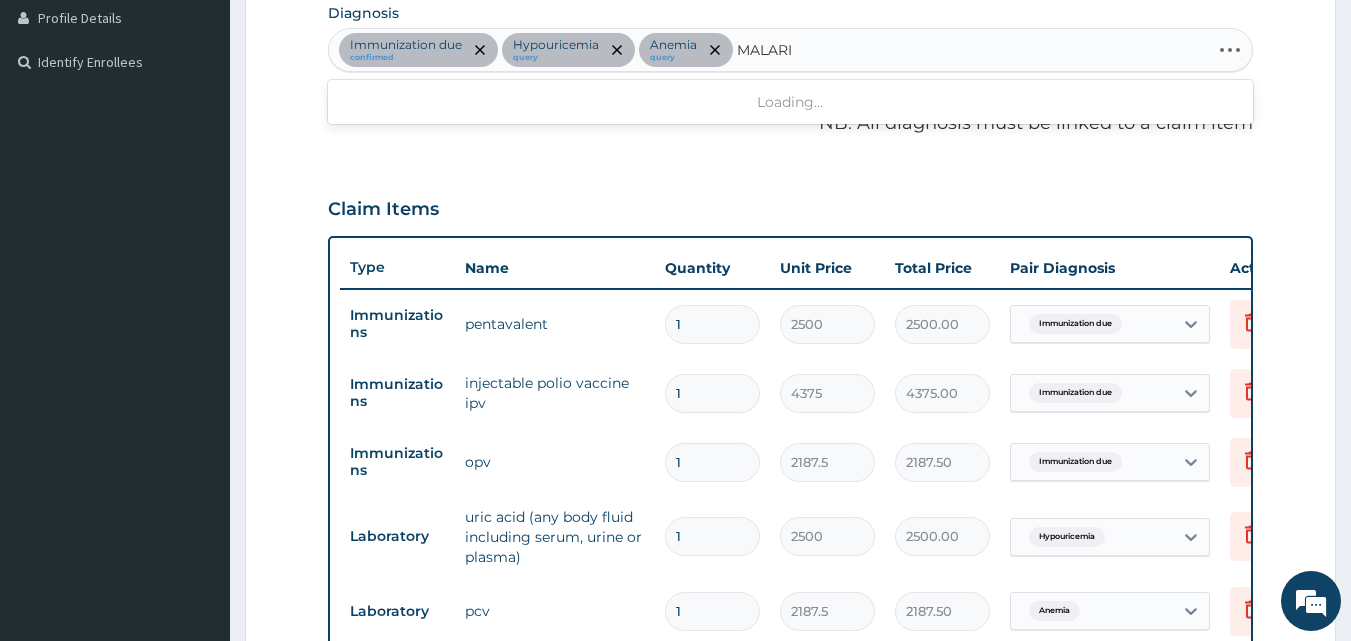 type on "MALARIA" 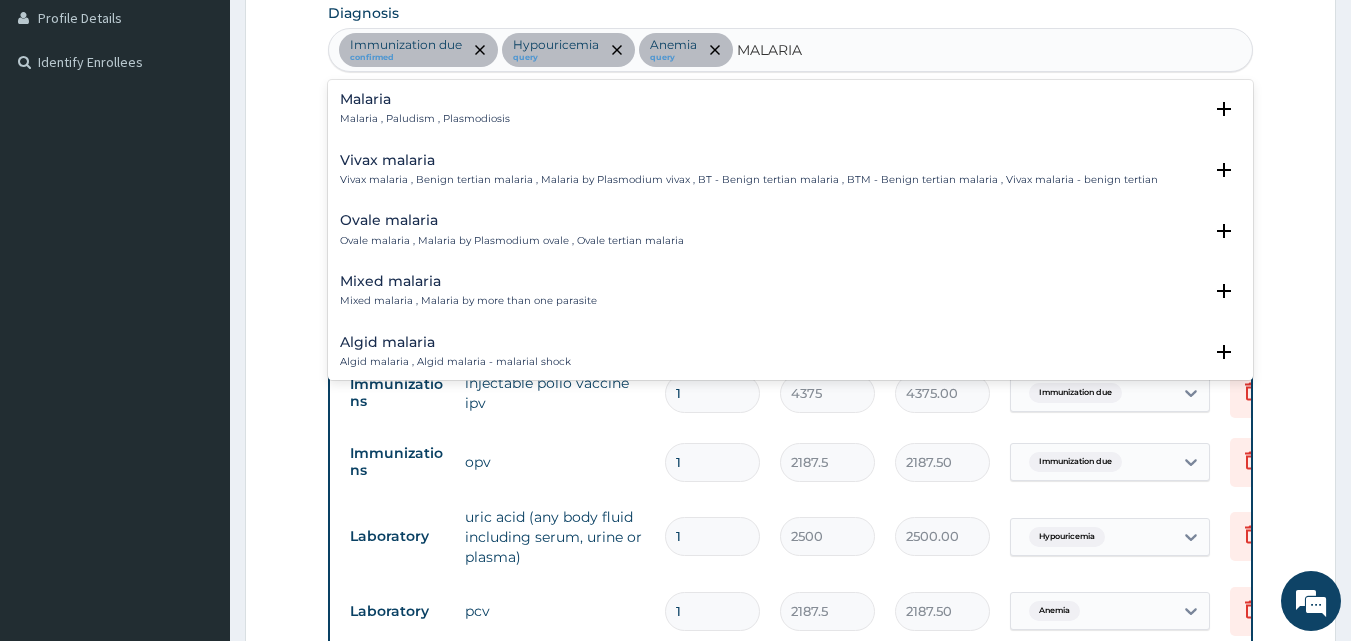 click on "Malaria Malaria , Paludism , Plasmodiosis Select Status Query Query covers suspected (?), Keep in view (kiv), Ruled out (r/o) Confirmed" at bounding box center (791, 114) 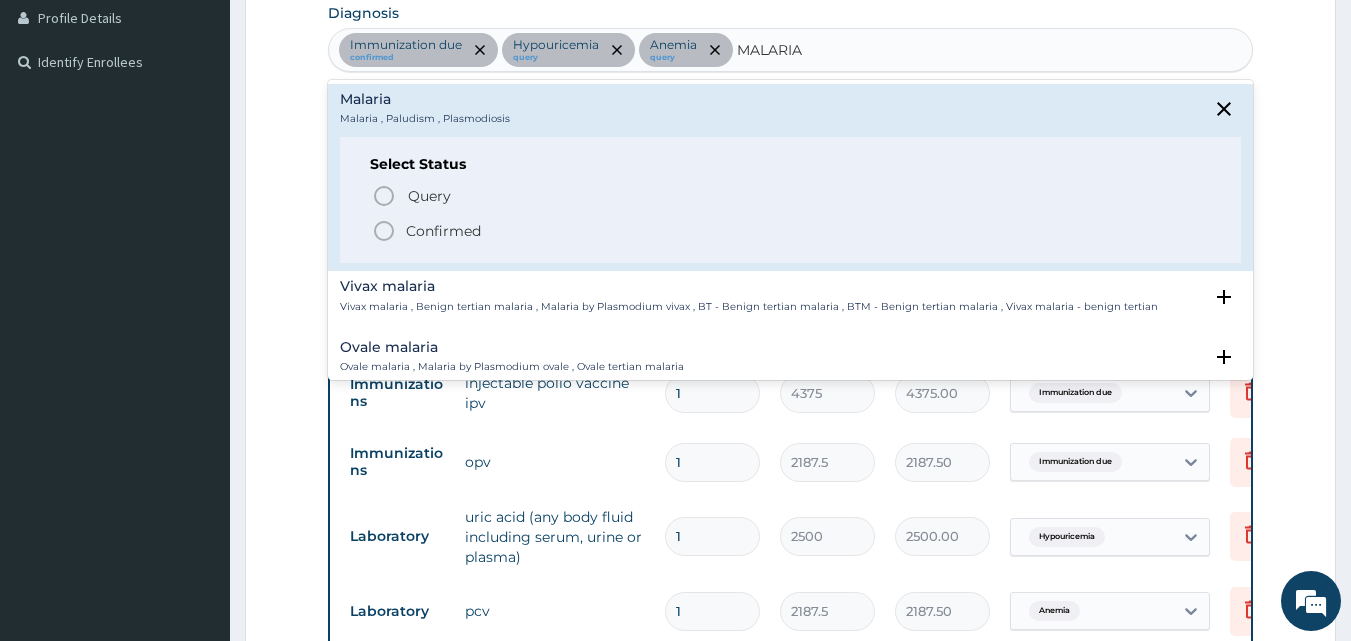 click on "Confirmed" at bounding box center [443, 231] 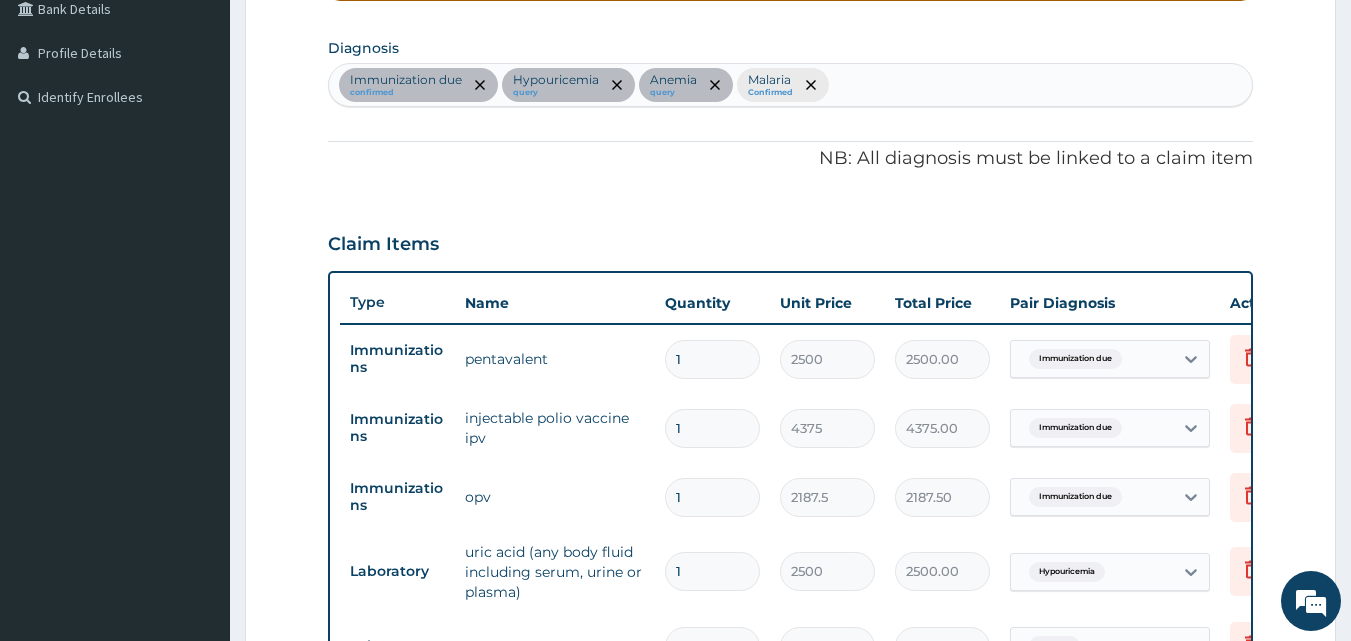 scroll, scrollTop: 508, scrollLeft: 0, axis: vertical 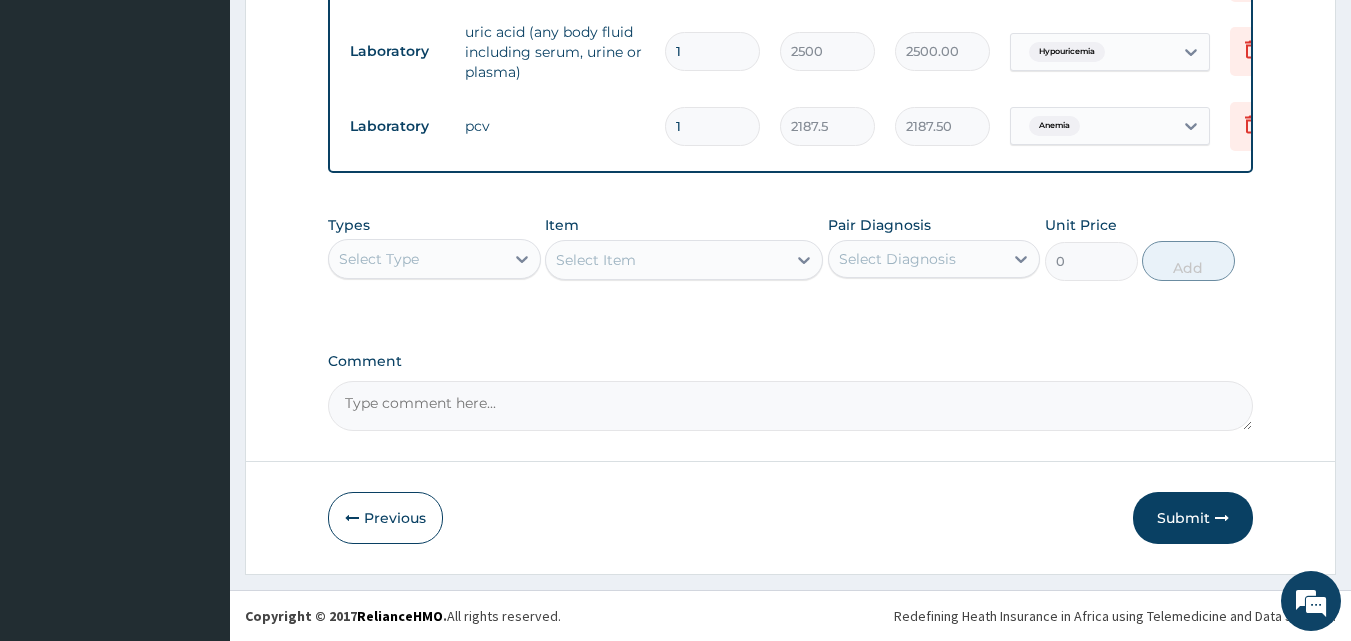 click on "Select Type" at bounding box center (416, 259) 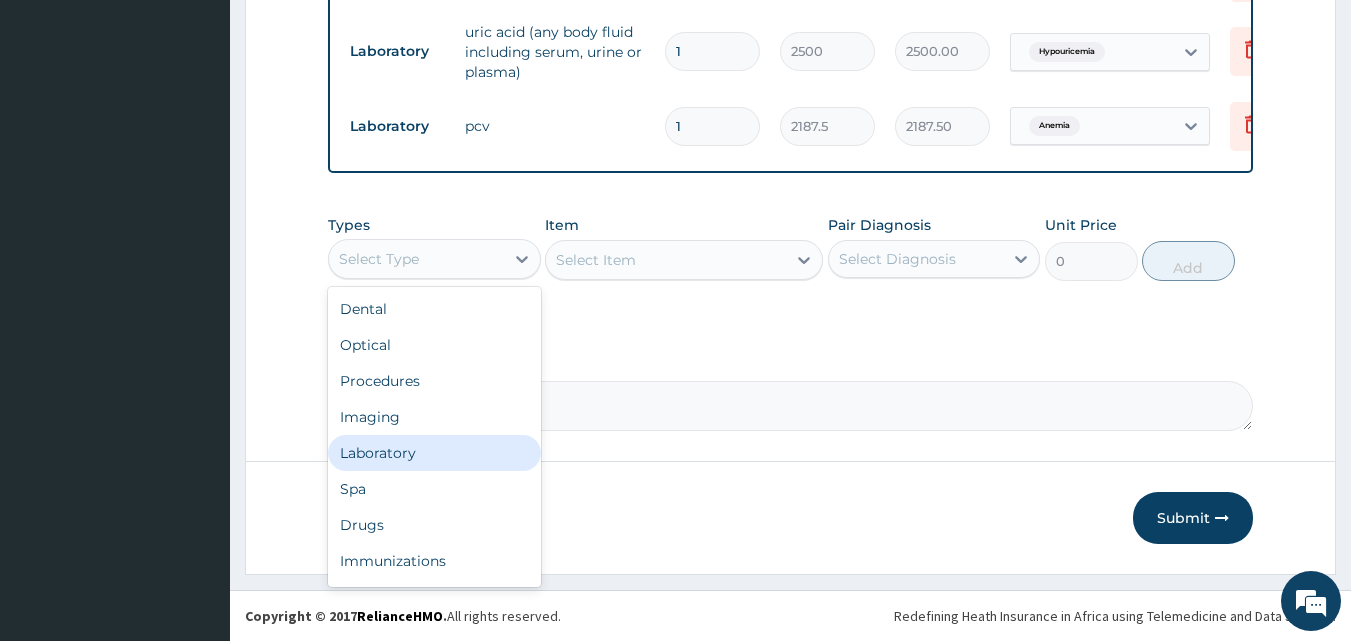 click on "Laboratory" at bounding box center [434, 453] 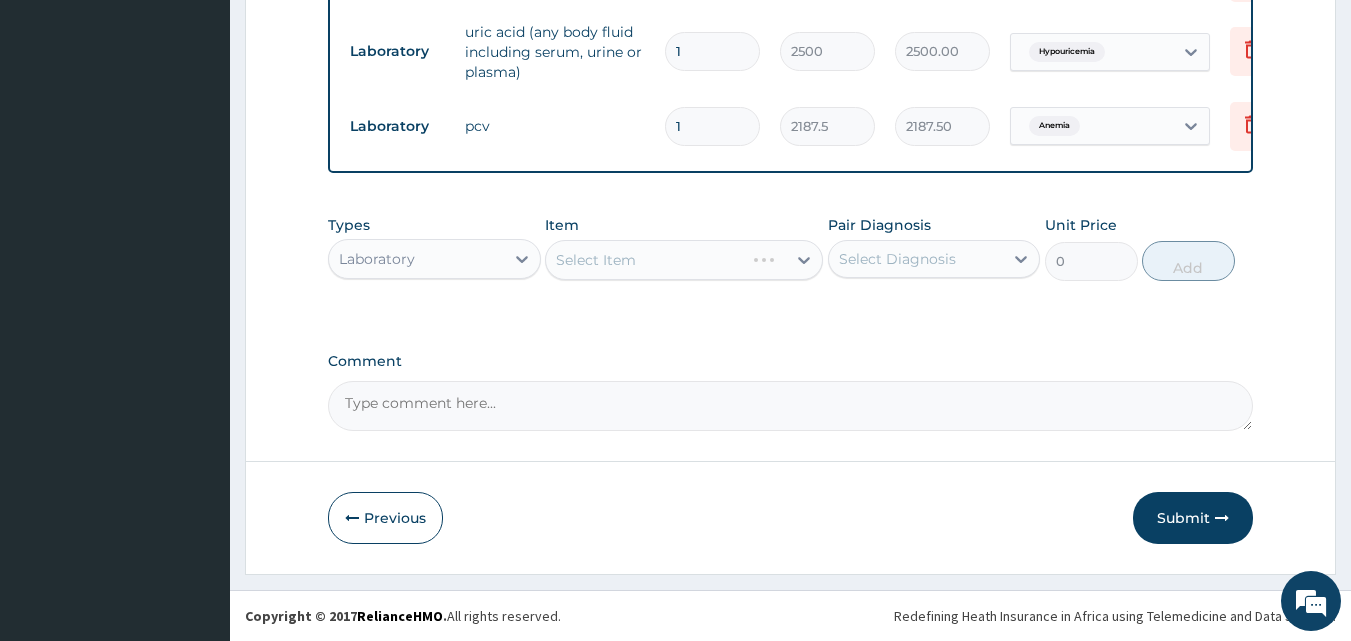 click on "Select Item" at bounding box center [684, 260] 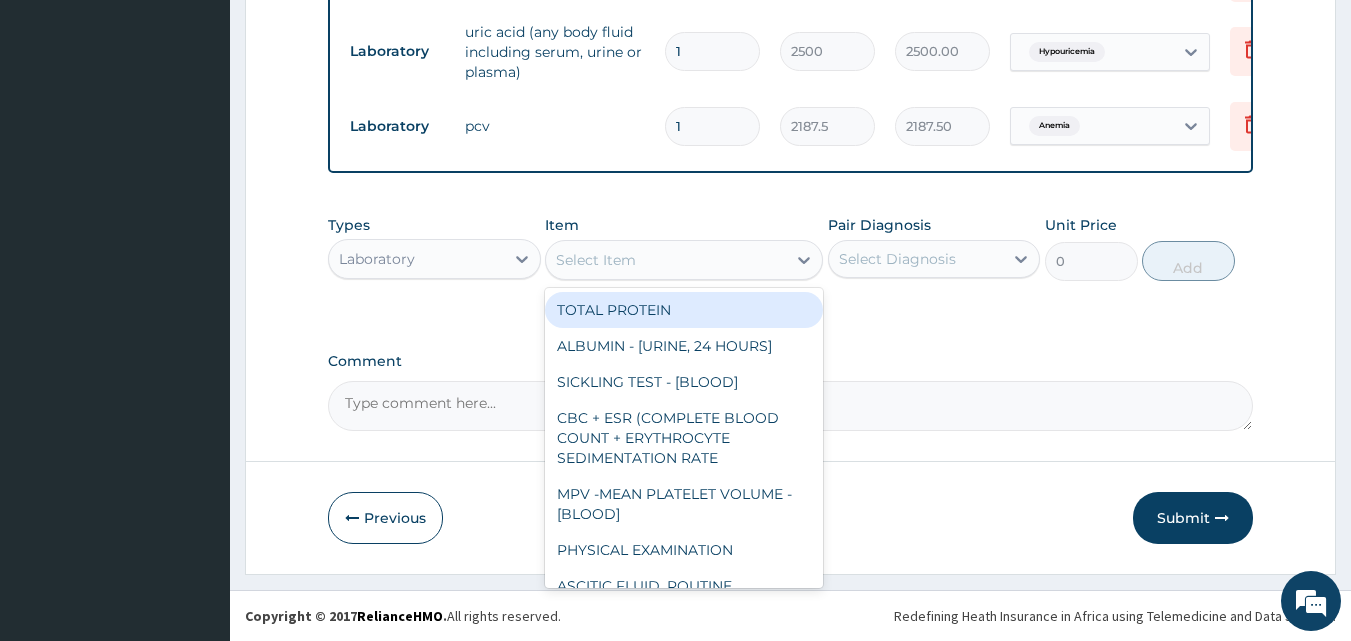 click on "Select Item" at bounding box center (666, 260) 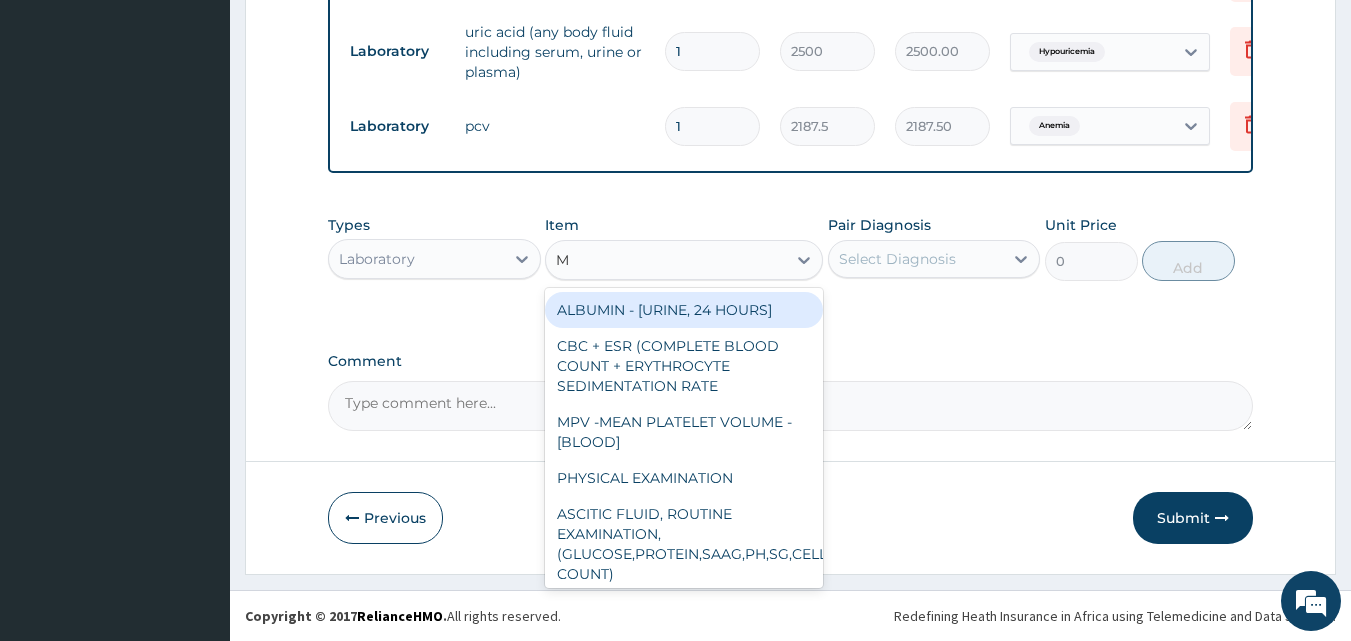 type on "MP" 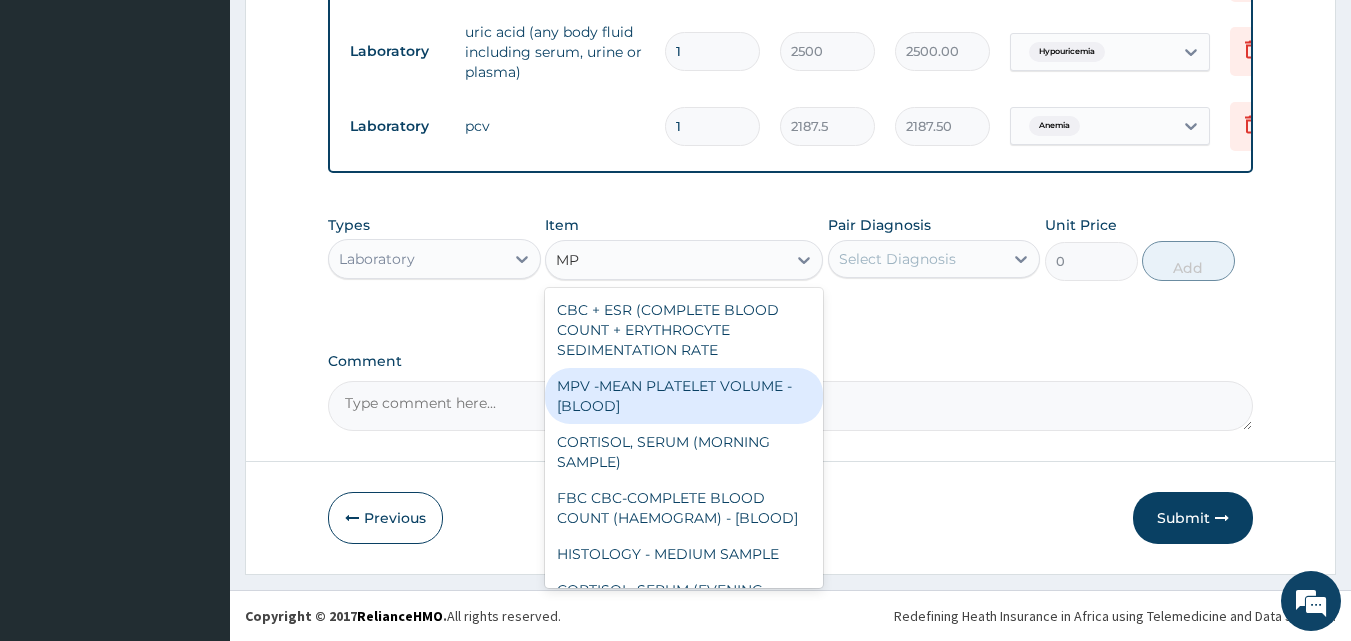 scroll, scrollTop: 436, scrollLeft: 0, axis: vertical 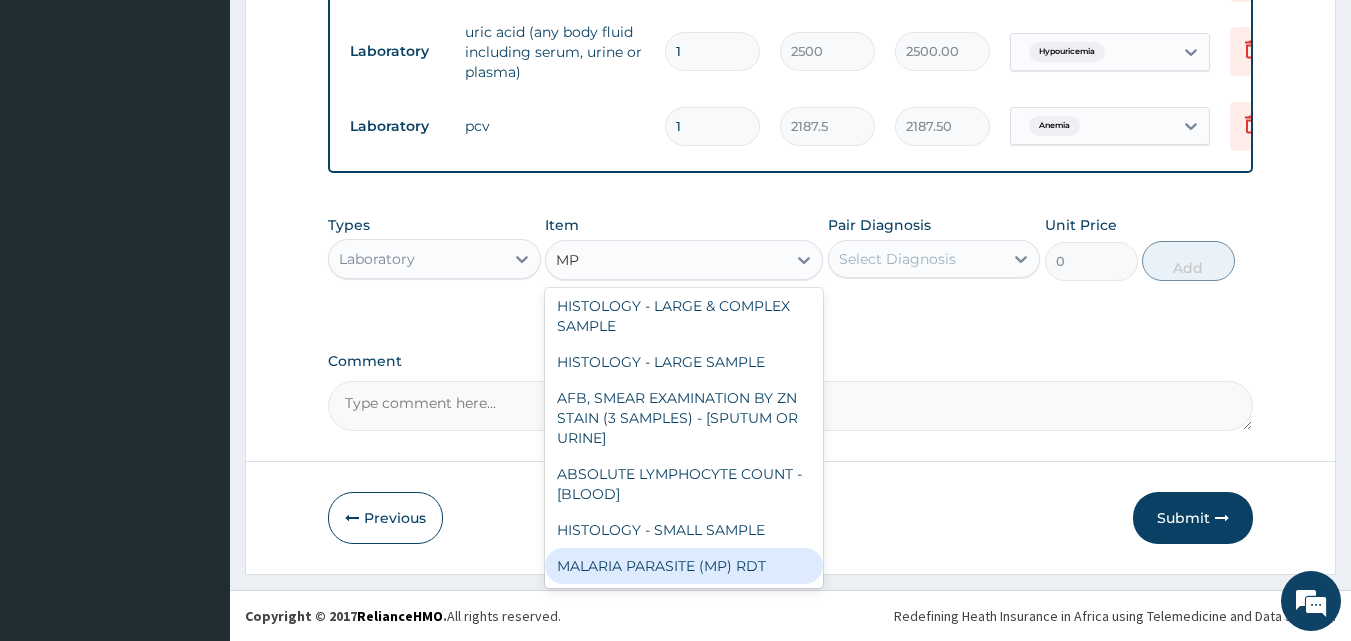 click on "MALARIA PARASITE (MP) RDT" at bounding box center [684, 566] 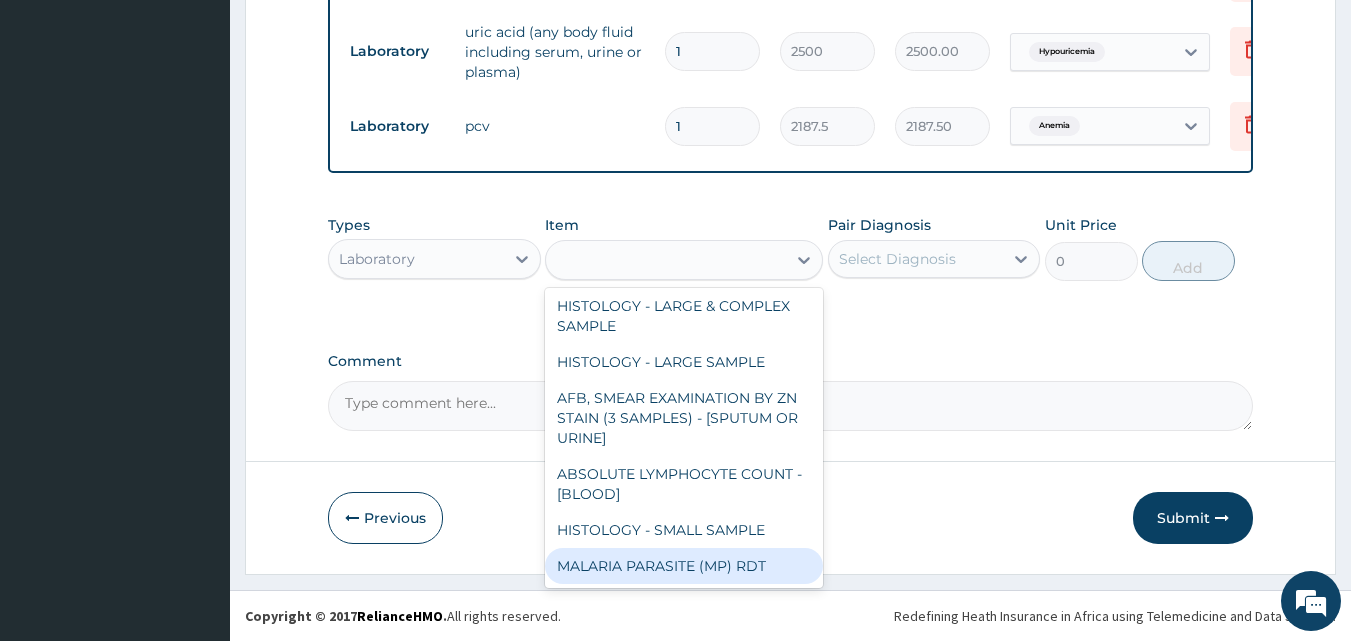 type on "2000" 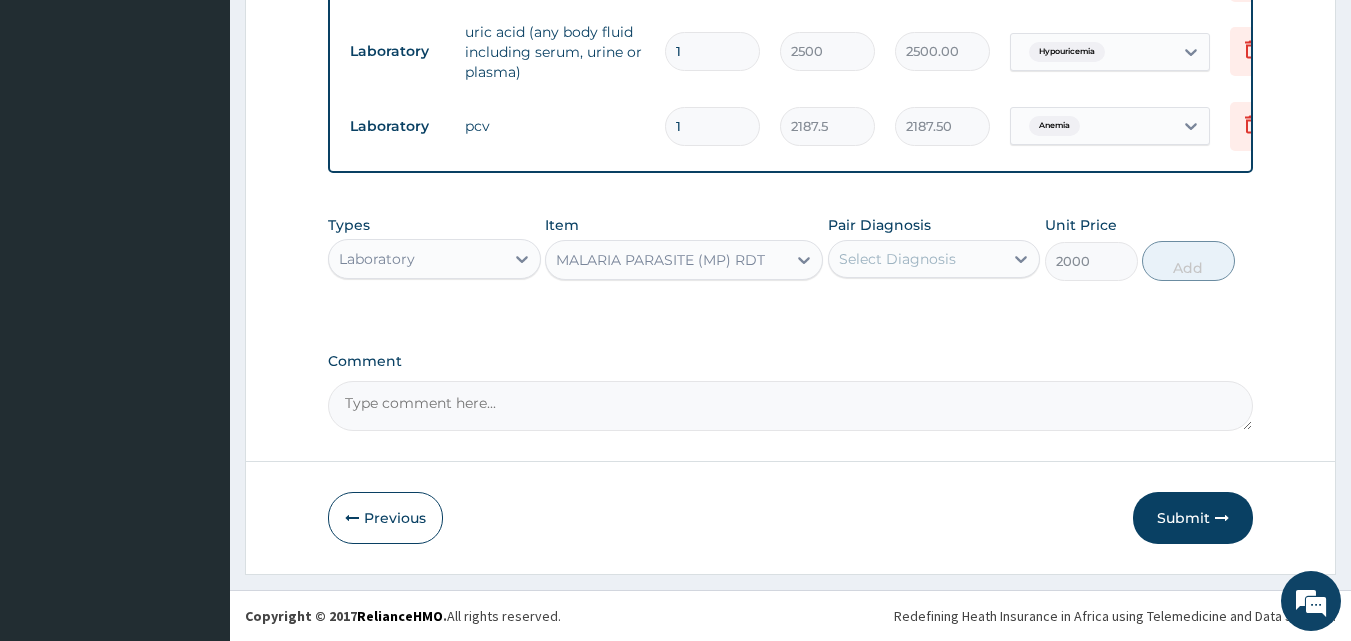 click on "Select Diagnosis" at bounding box center [897, 259] 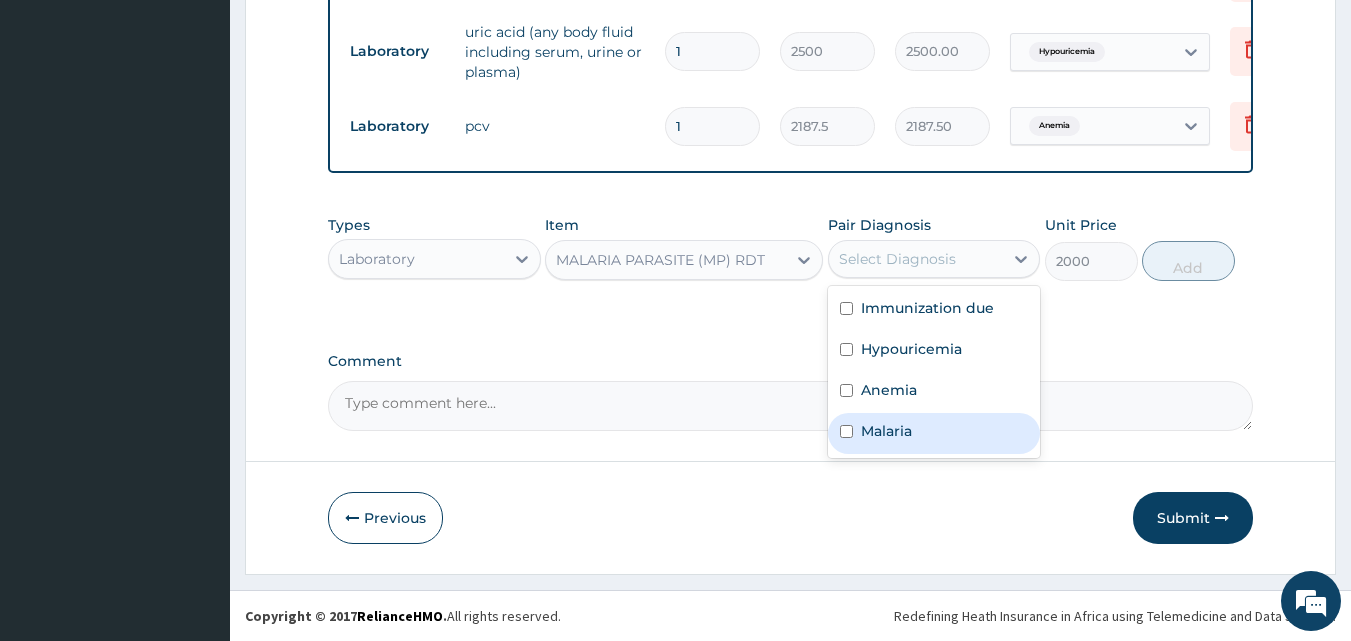 click on "Malaria" at bounding box center (886, 431) 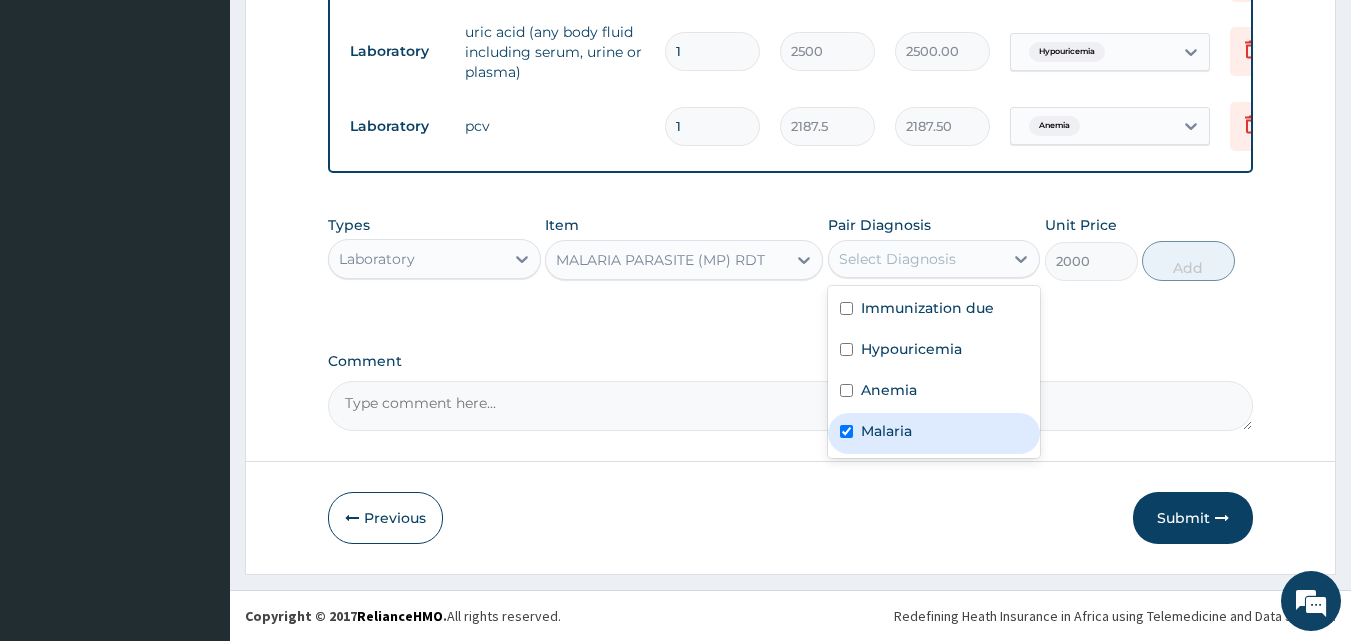 checkbox on "true" 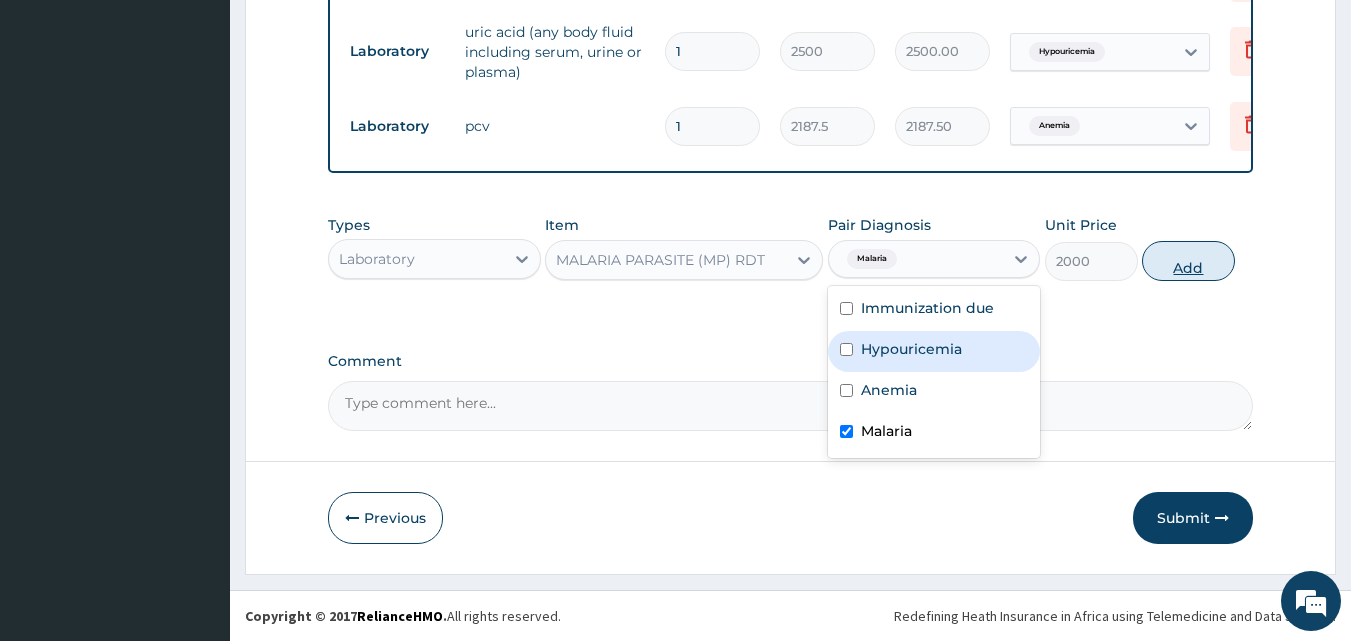 click on "Add" at bounding box center (1188, 261) 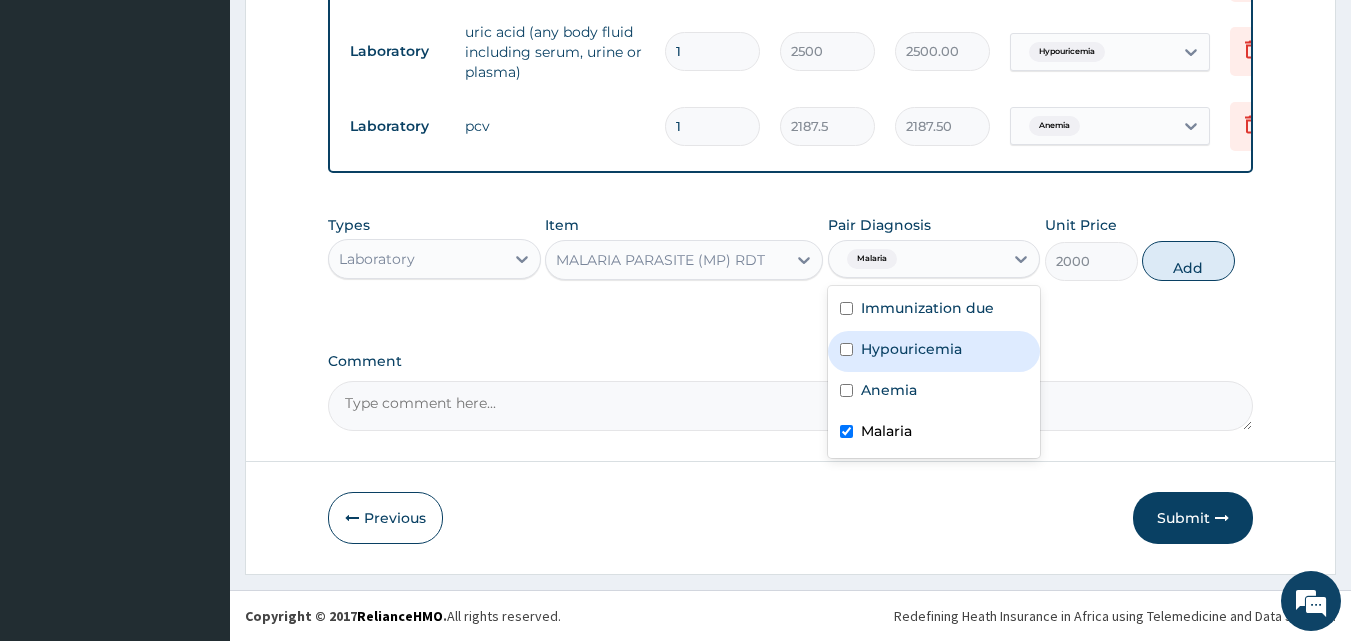 type on "0" 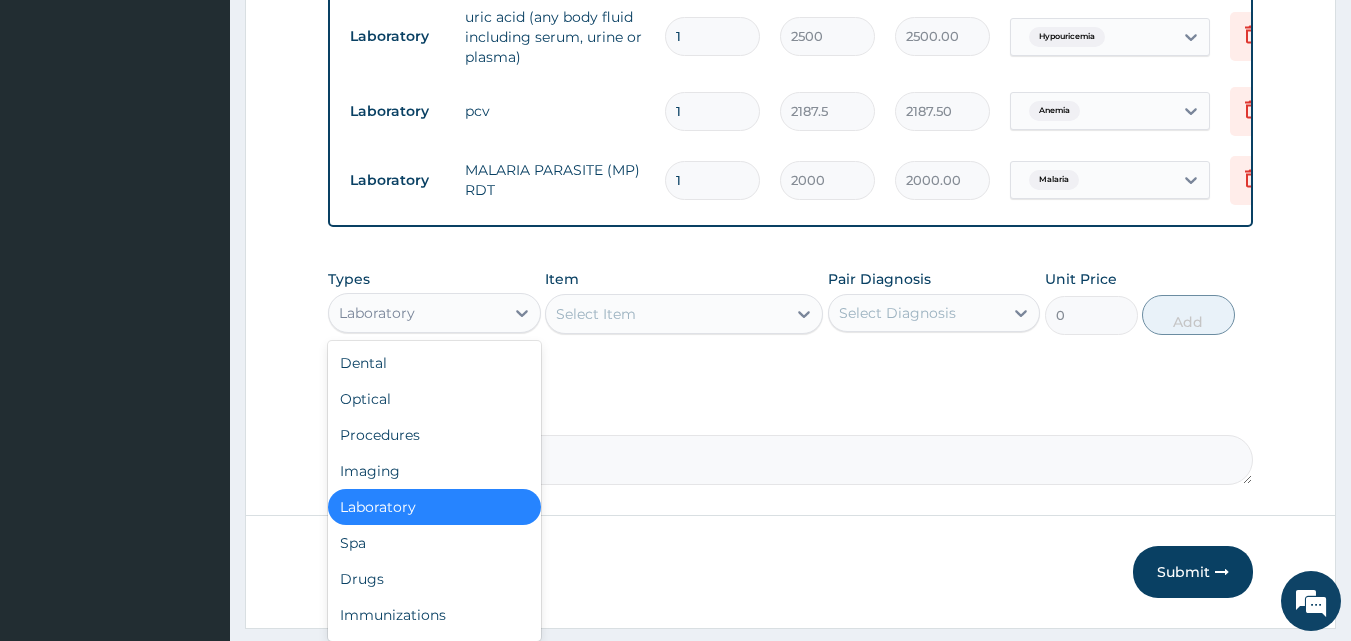 click on "Laboratory" at bounding box center [416, 313] 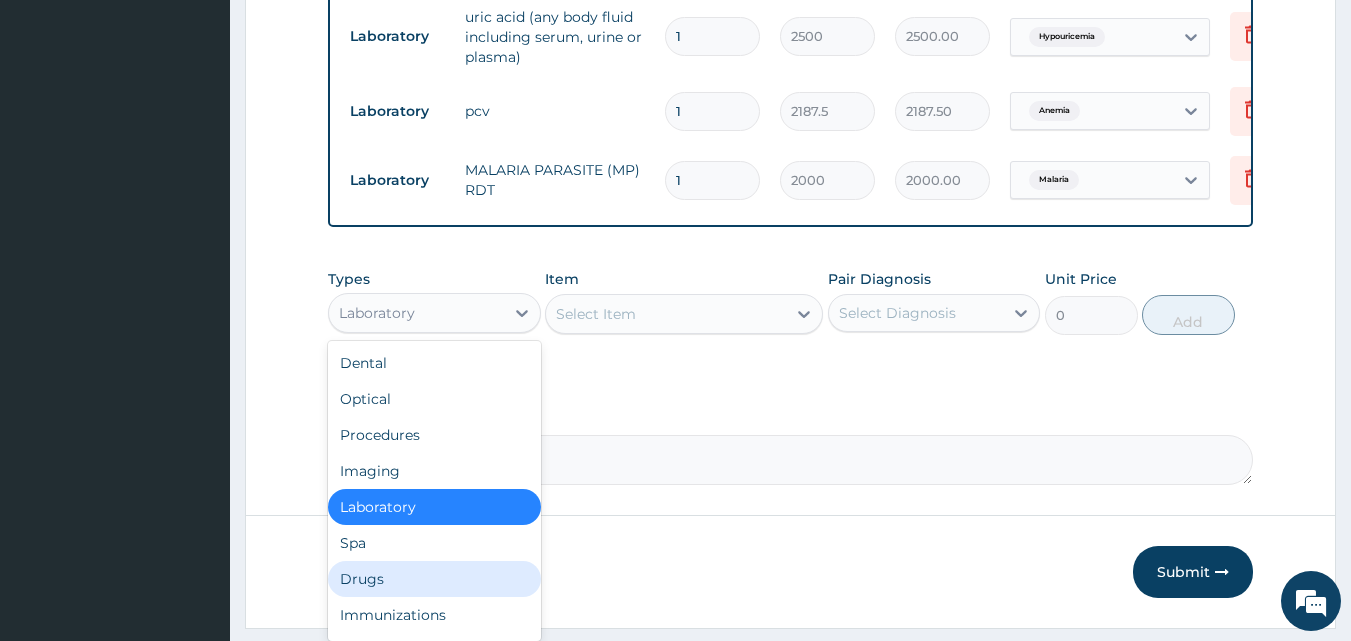 click on "Drugs" at bounding box center (434, 579) 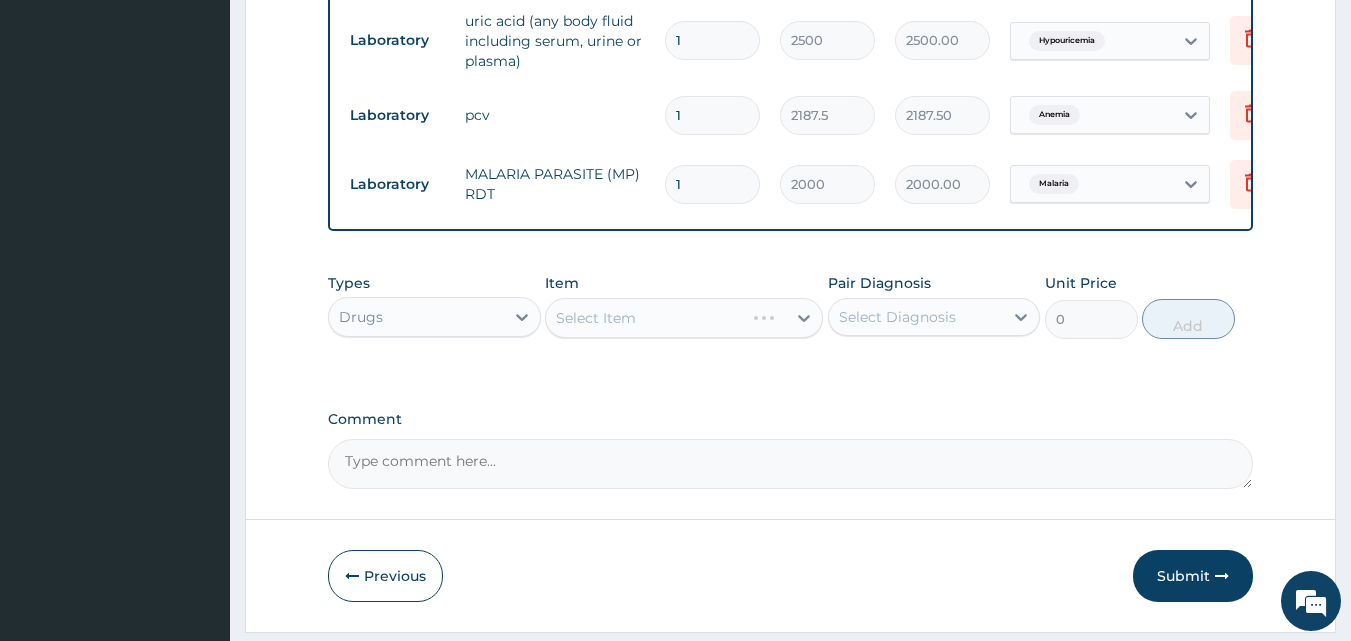 scroll, scrollTop: 1008, scrollLeft: 0, axis: vertical 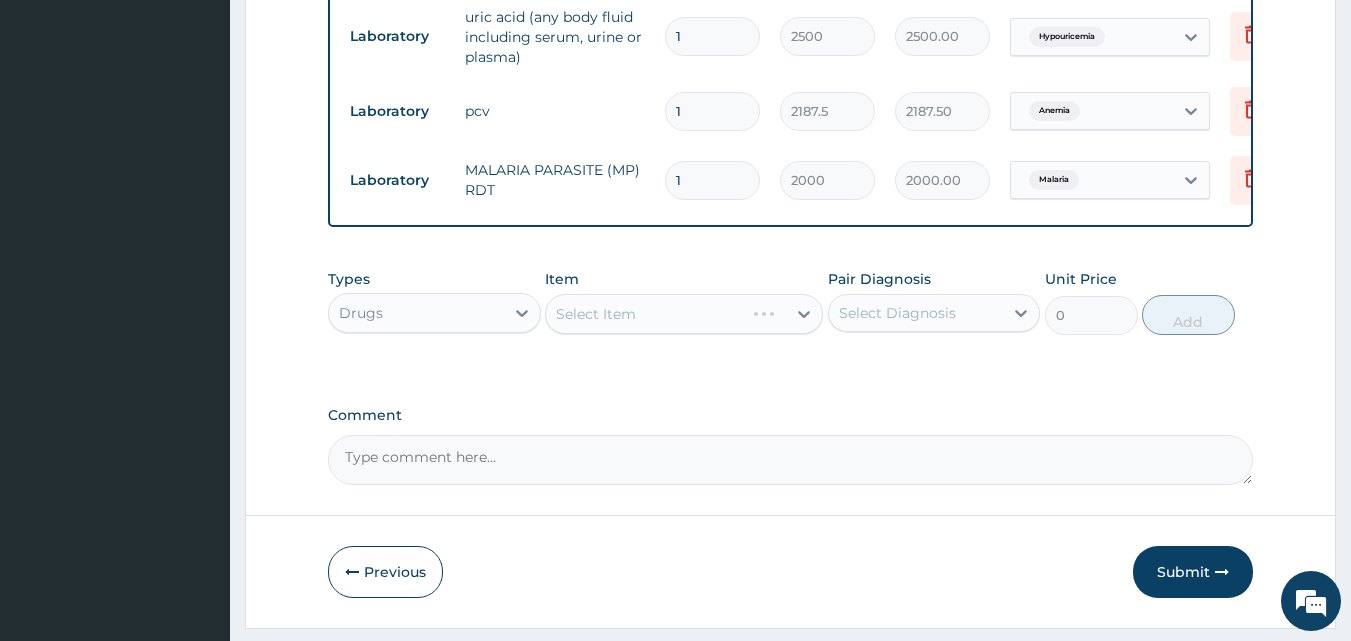 click on "Select Item" at bounding box center (684, 314) 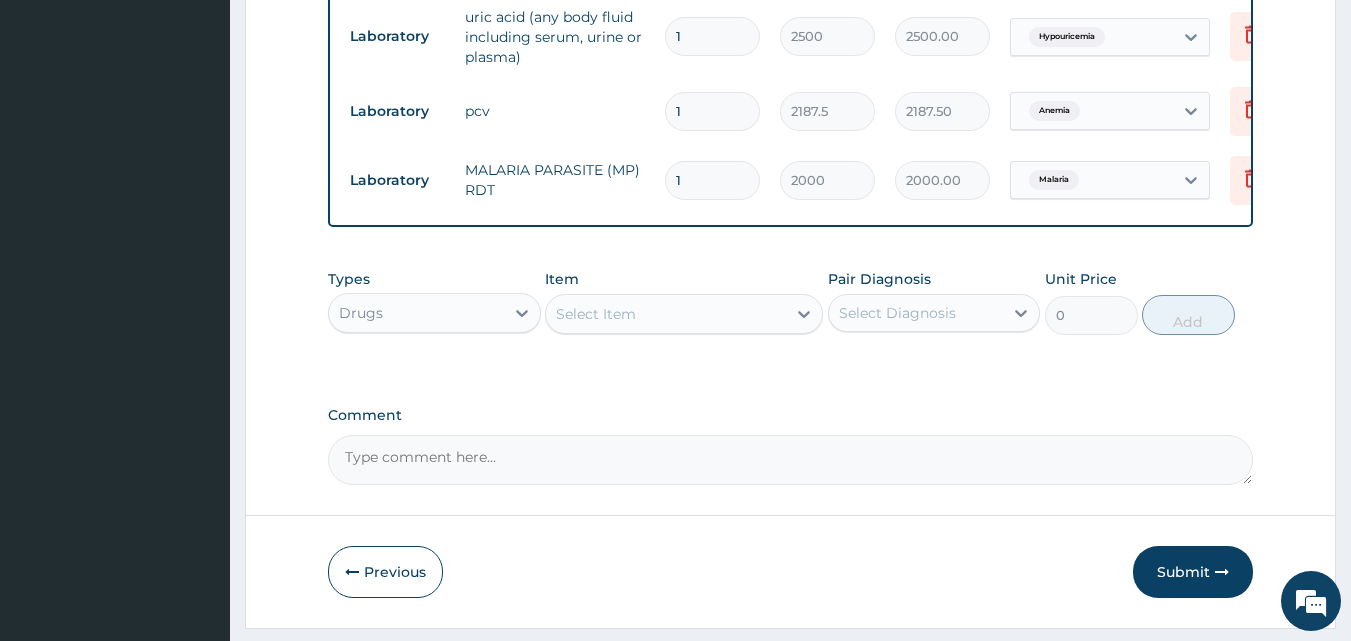 click on "Select Item" at bounding box center (666, 314) 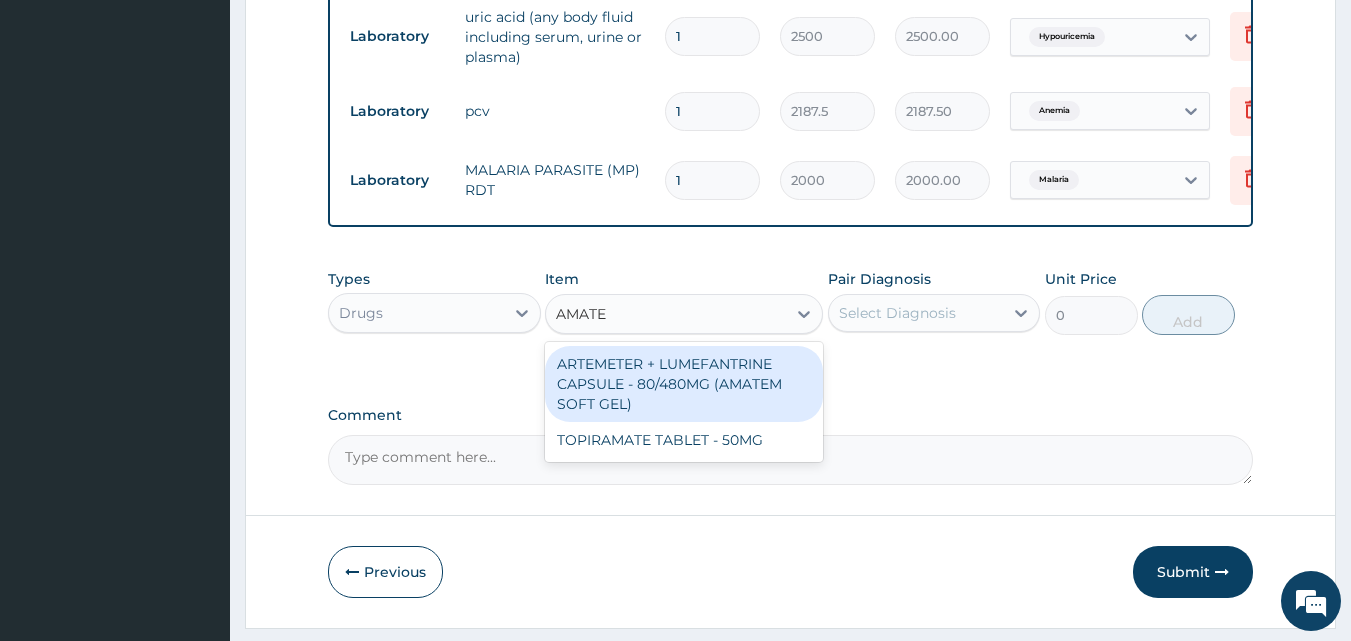 type on "AMATEM" 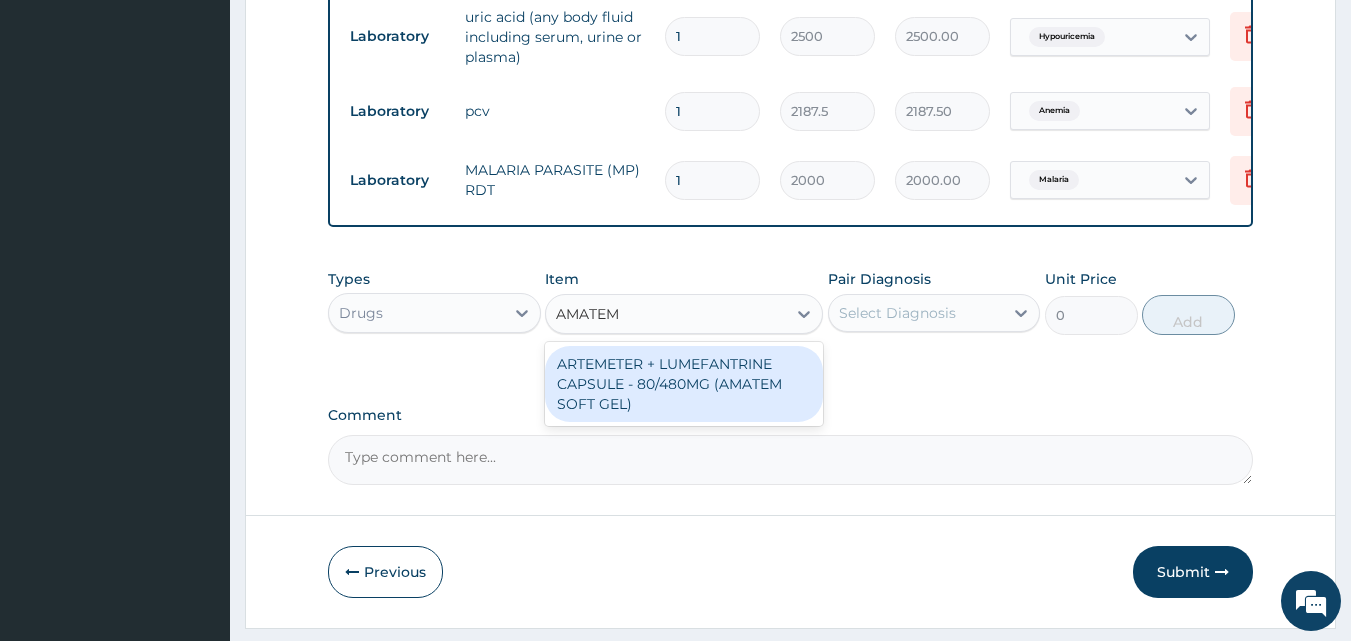 click on "ARTEMETER + LUMEFANTRINE CAPSULE -  80/480MG (AMATEM SOFT GEL)" at bounding box center (684, 384) 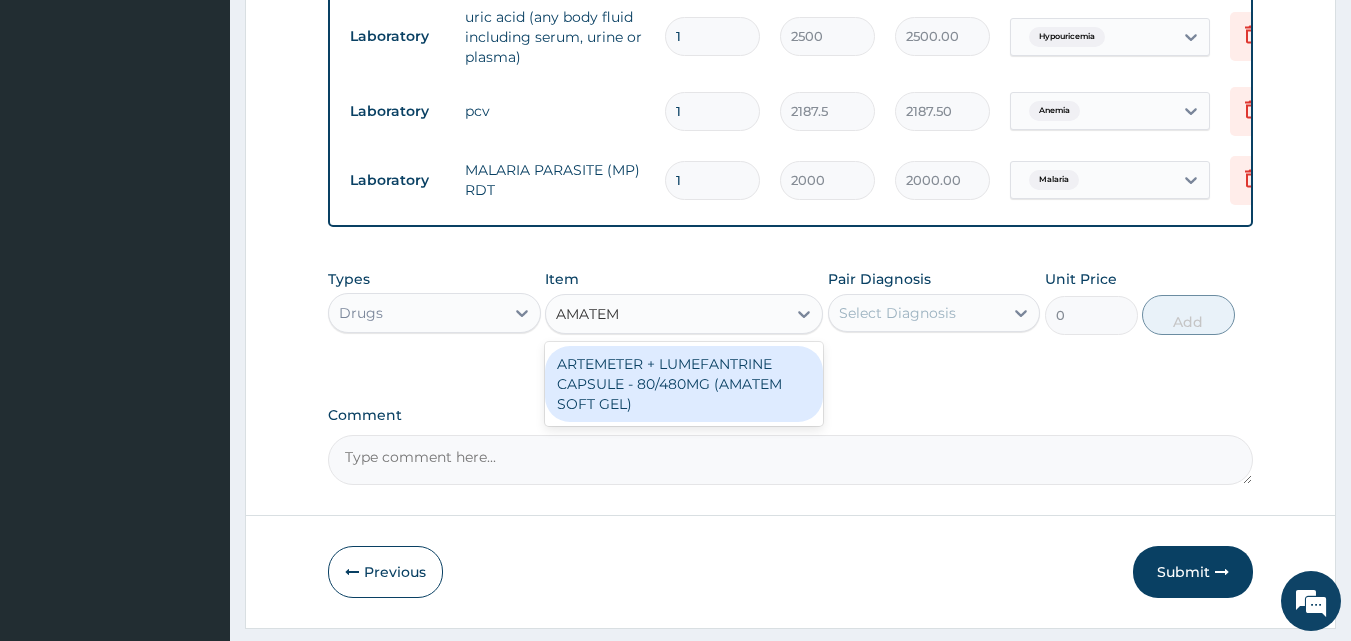 type 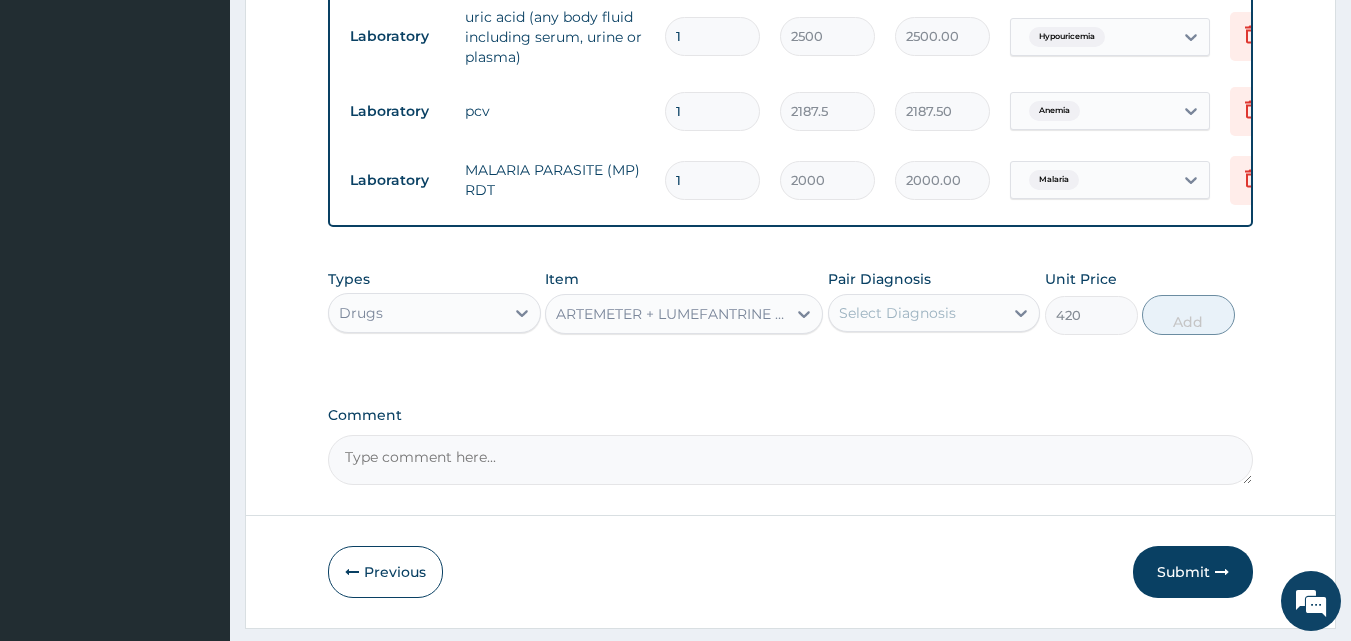 click on "Select Diagnosis" at bounding box center [916, 313] 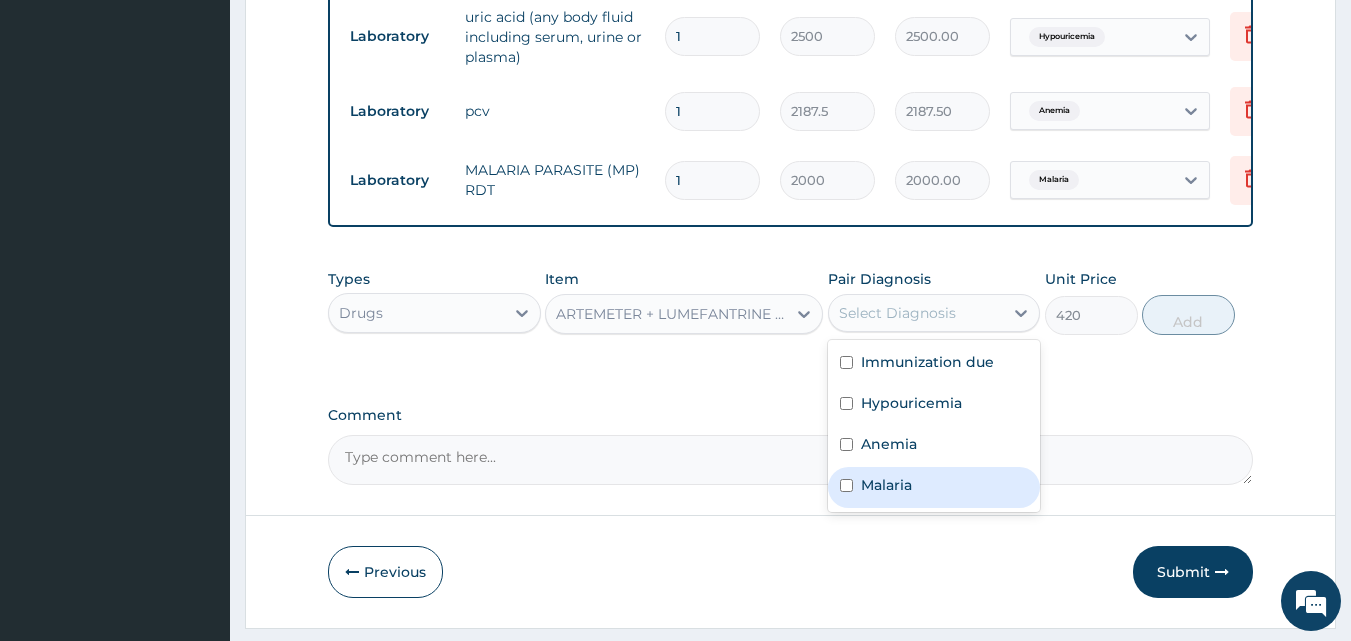 click on "Malaria" at bounding box center [934, 487] 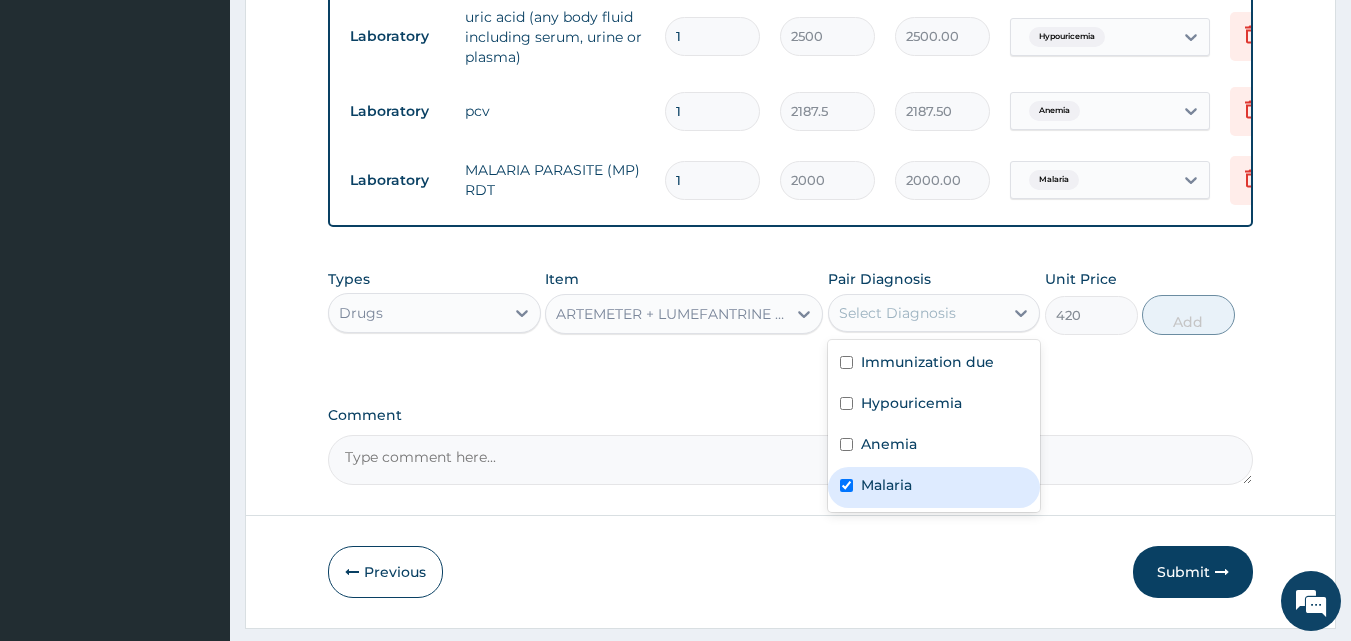 checkbox on "true" 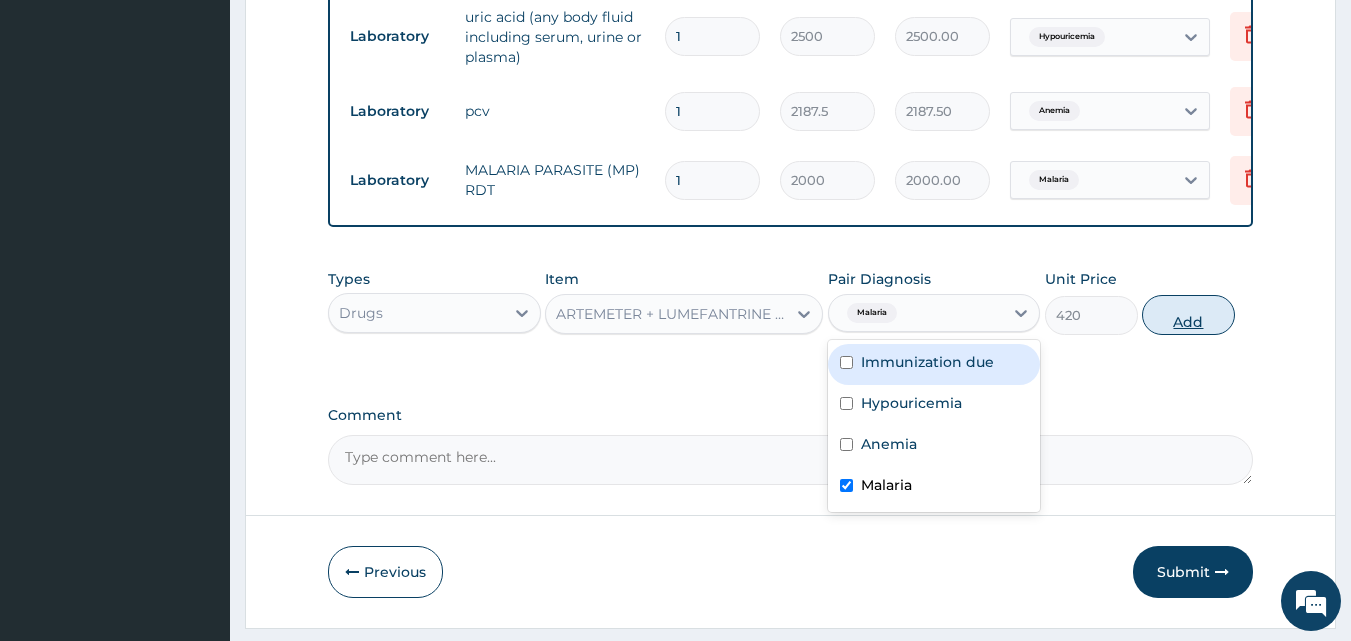 click on "Add" at bounding box center [1188, 315] 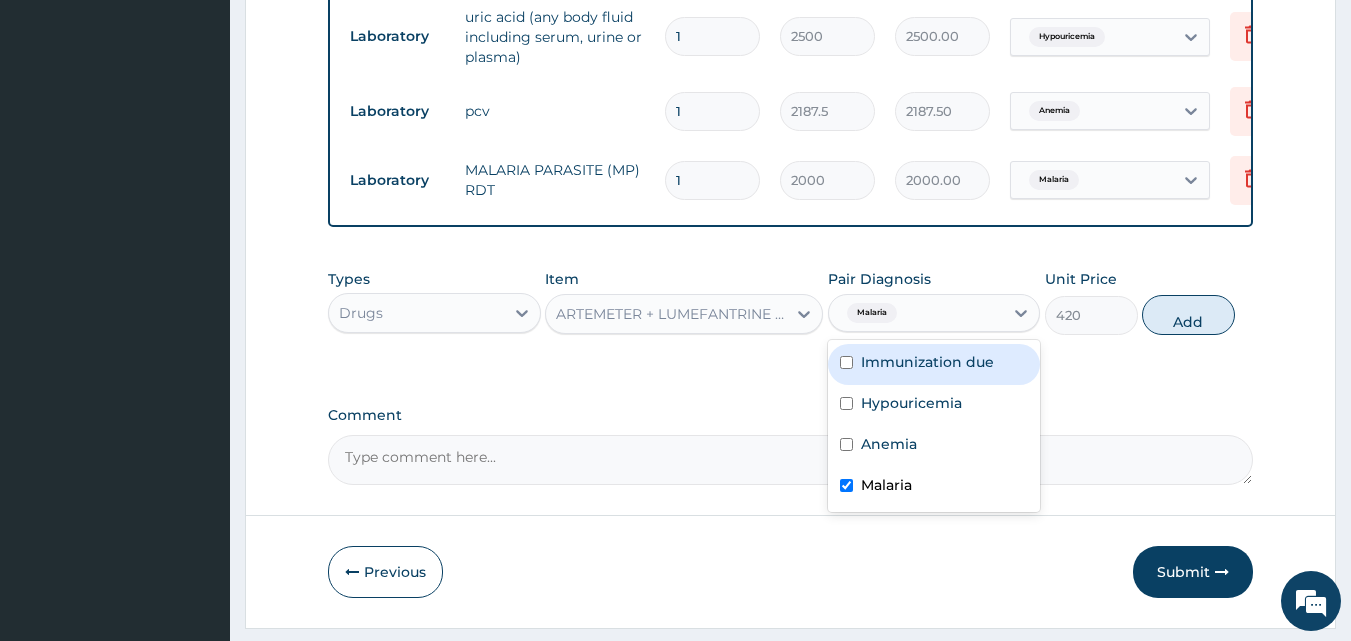 type on "0" 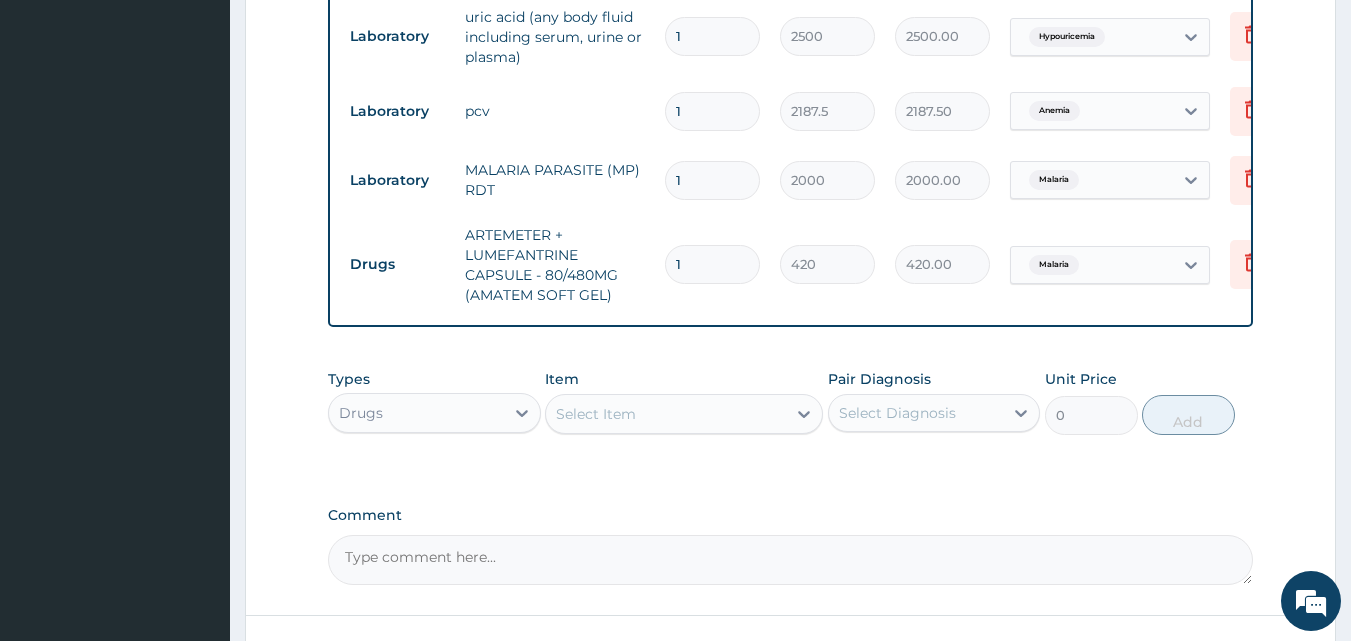 drag, startPoint x: 746, startPoint y: 257, endPoint x: 631, endPoint y: 280, distance: 117.27745 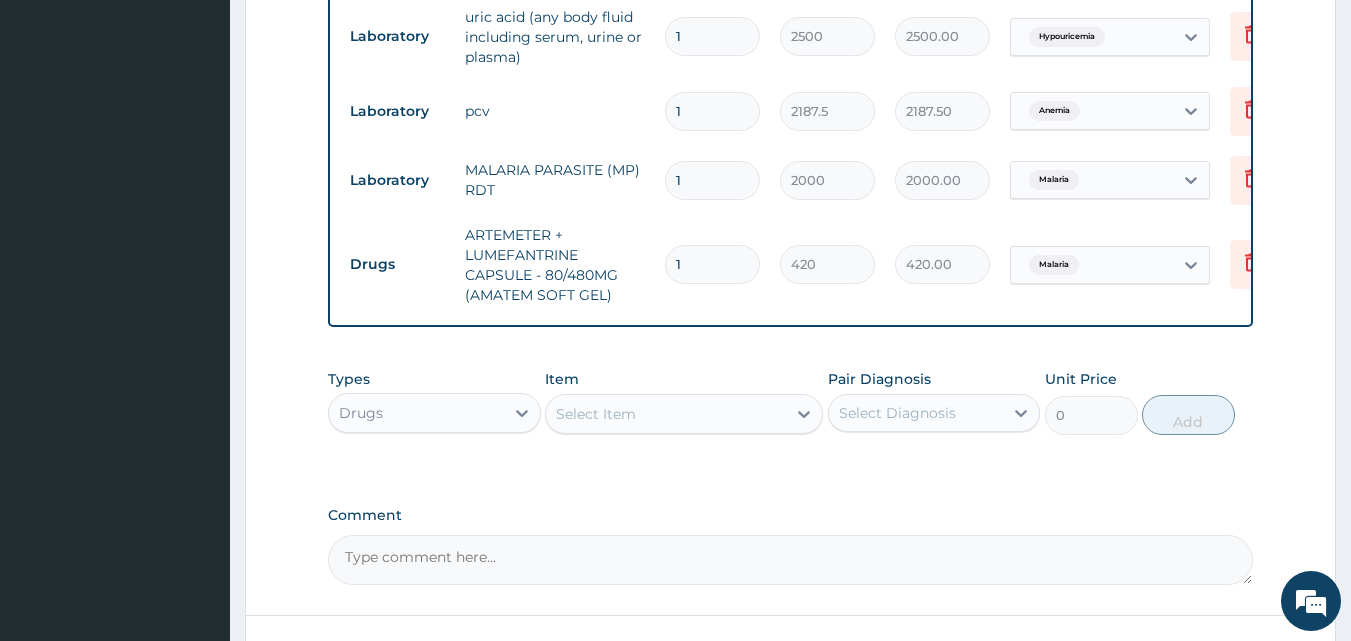 click on "Drugs ARTEMETER + LUMEFANTRINE CAPSULE -  80/480MG (AMATEM SOFT GEL) 1 420 420.00 Malaria Delete" at bounding box center [830, 265] 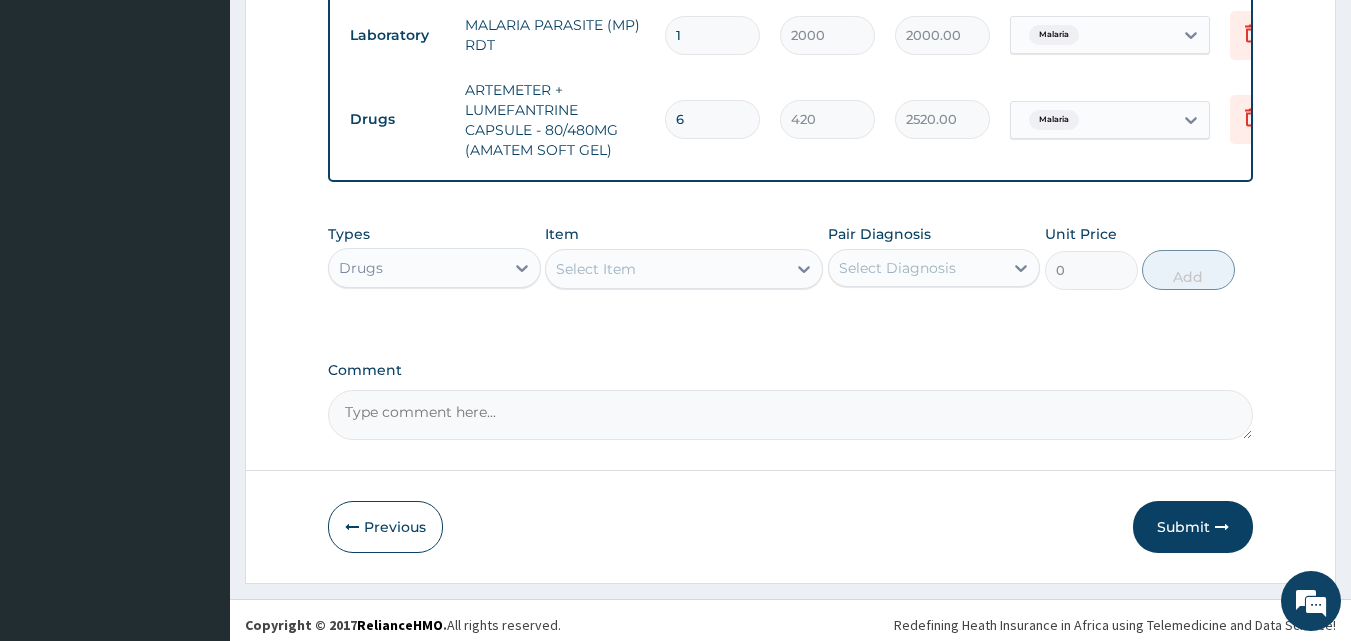 scroll, scrollTop: 1177, scrollLeft: 0, axis: vertical 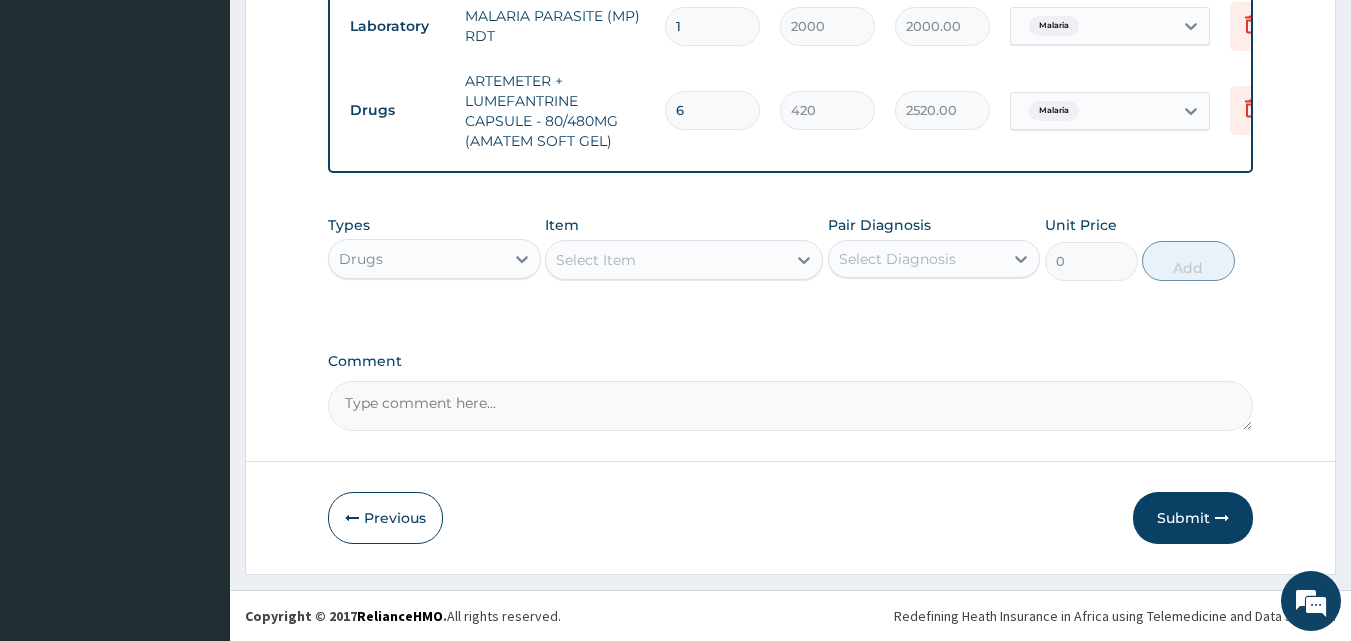 type on "6" 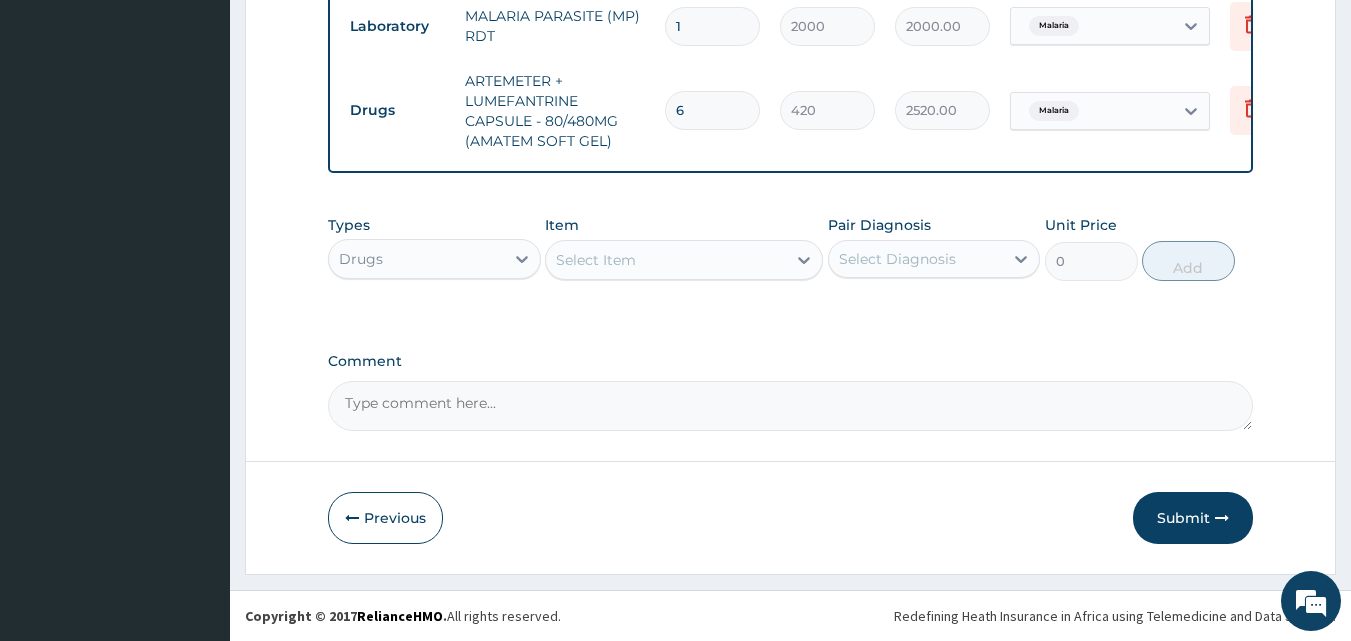click on "Select Item" at bounding box center [666, 260] 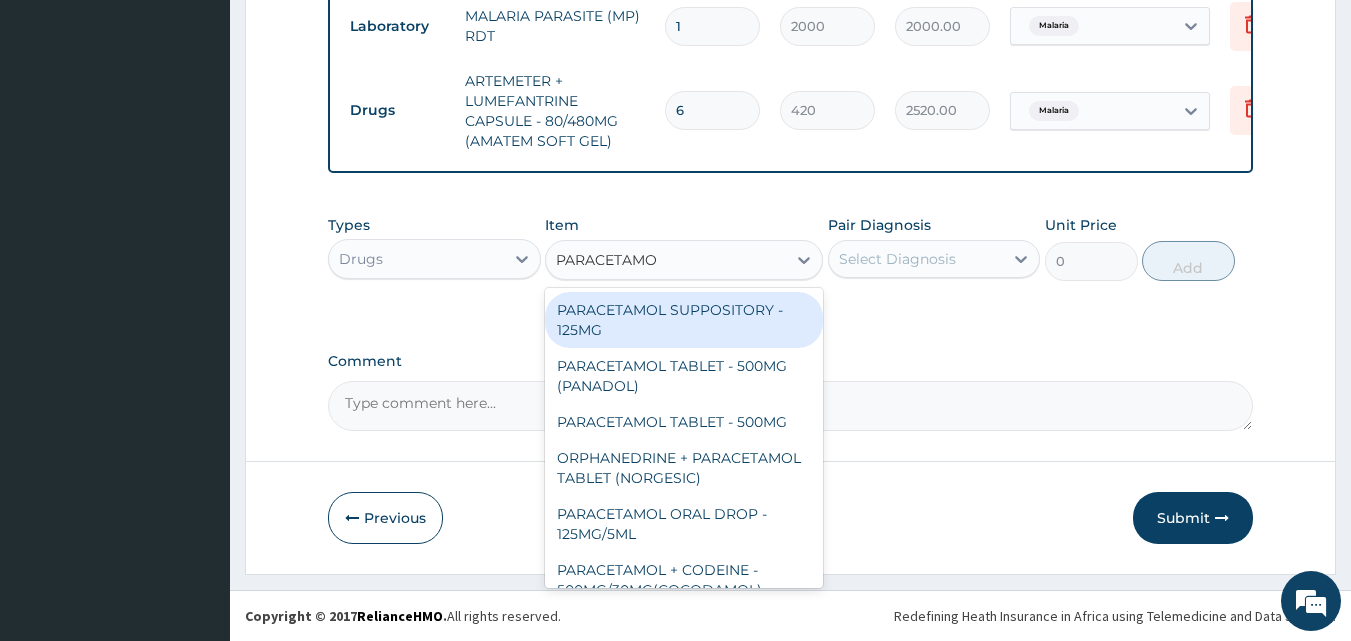 type on "PARACETAMOL" 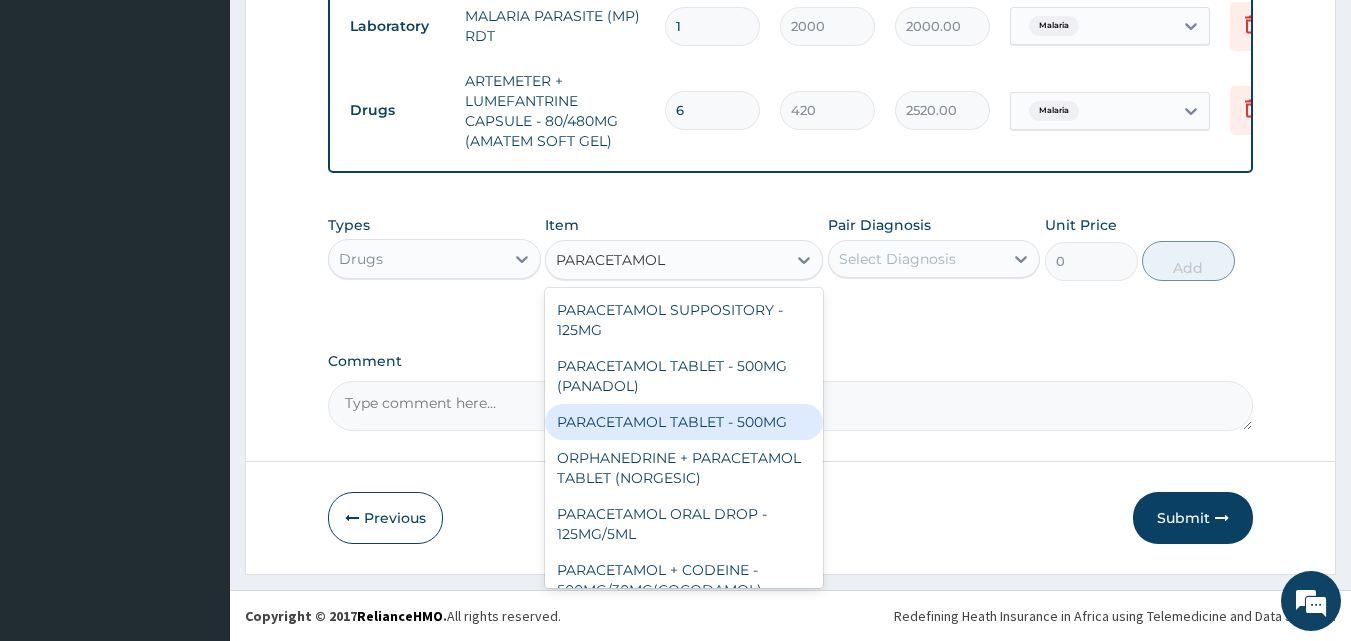 click on "PARACETAMOL TABLET - 500MG" at bounding box center (684, 422) 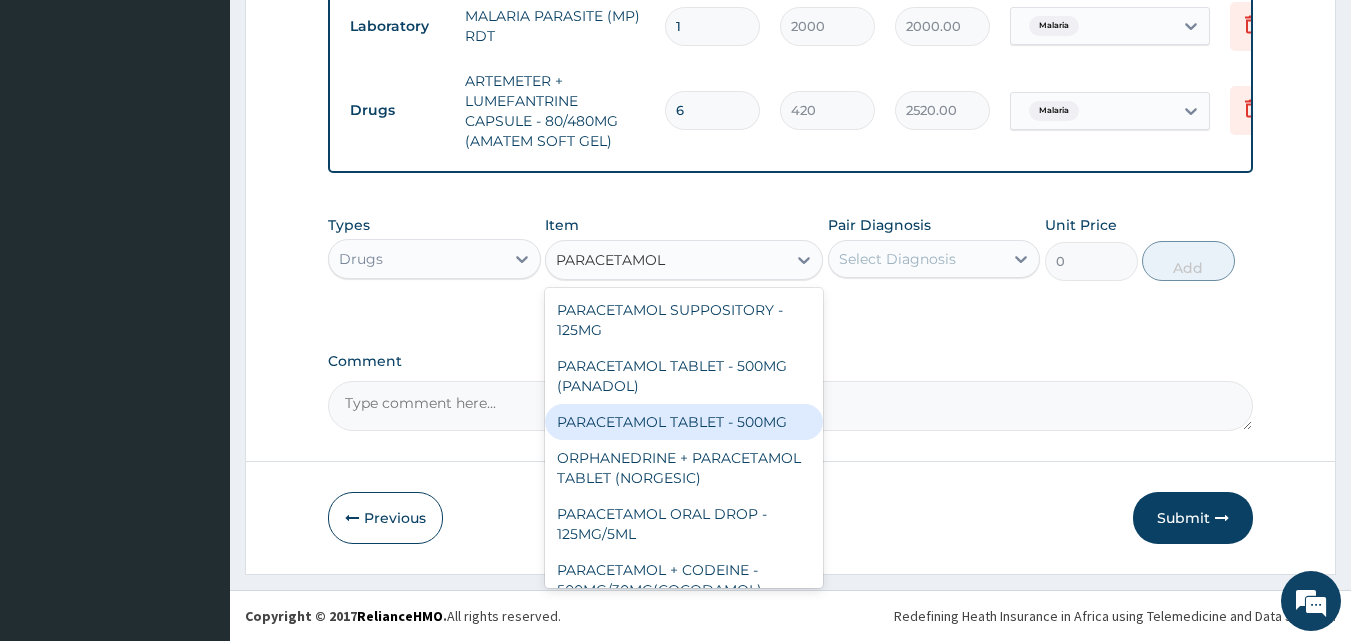 type 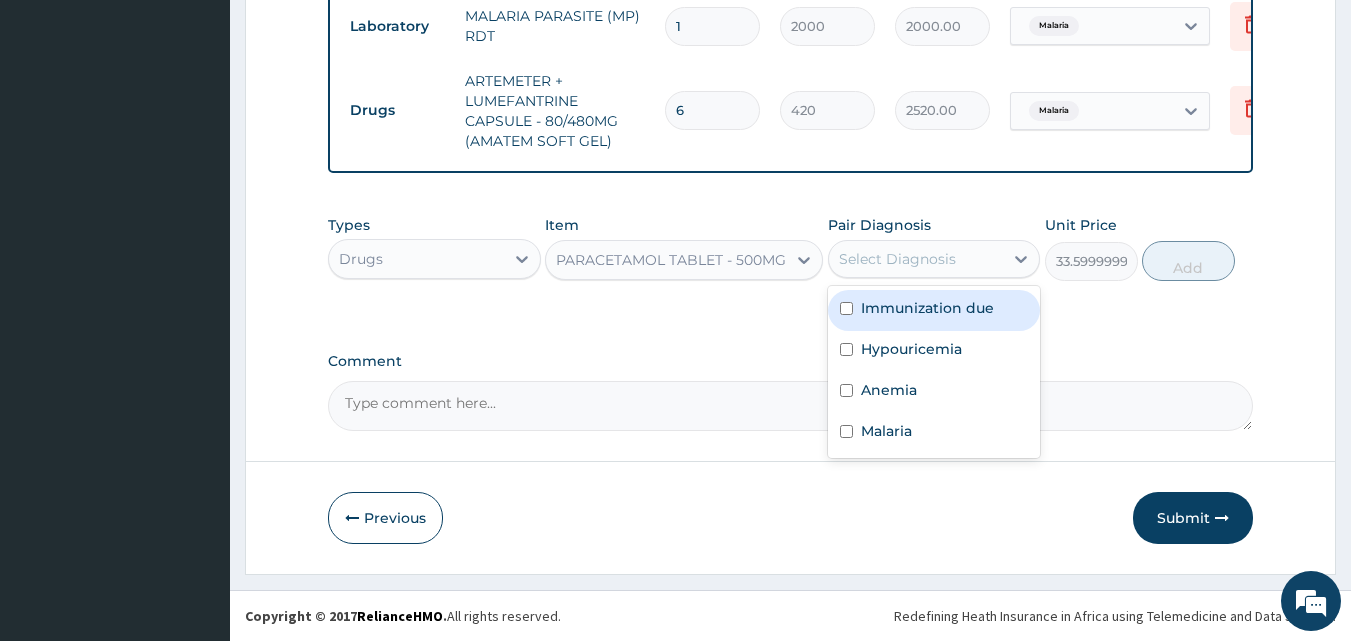click on "Select Diagnosis" at bounding box center (897, 259) 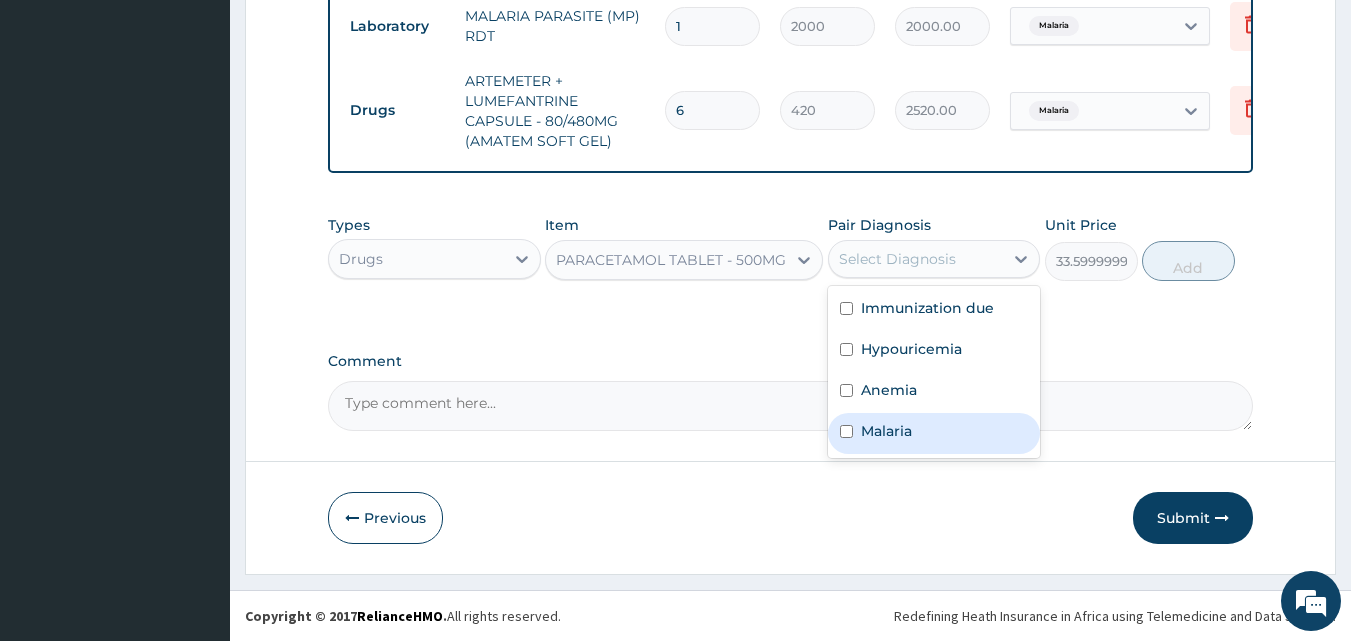 click on "Malaria" at bounding box center (934, 433) 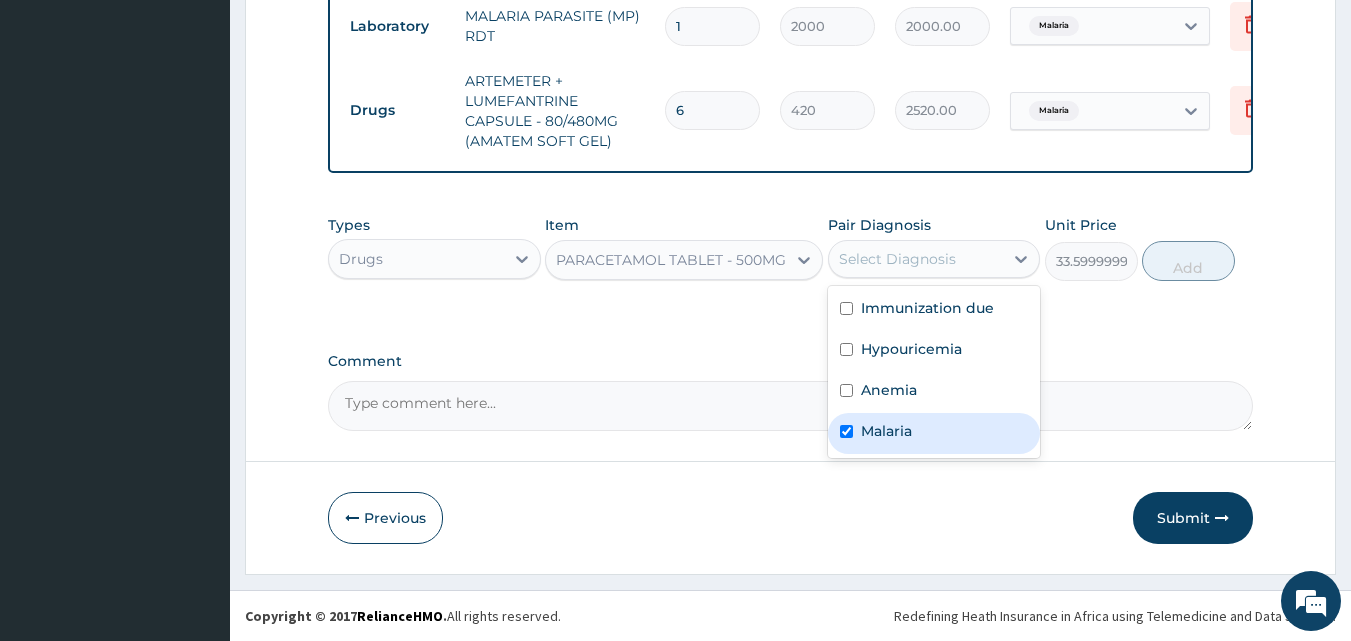 checkbox on "true" 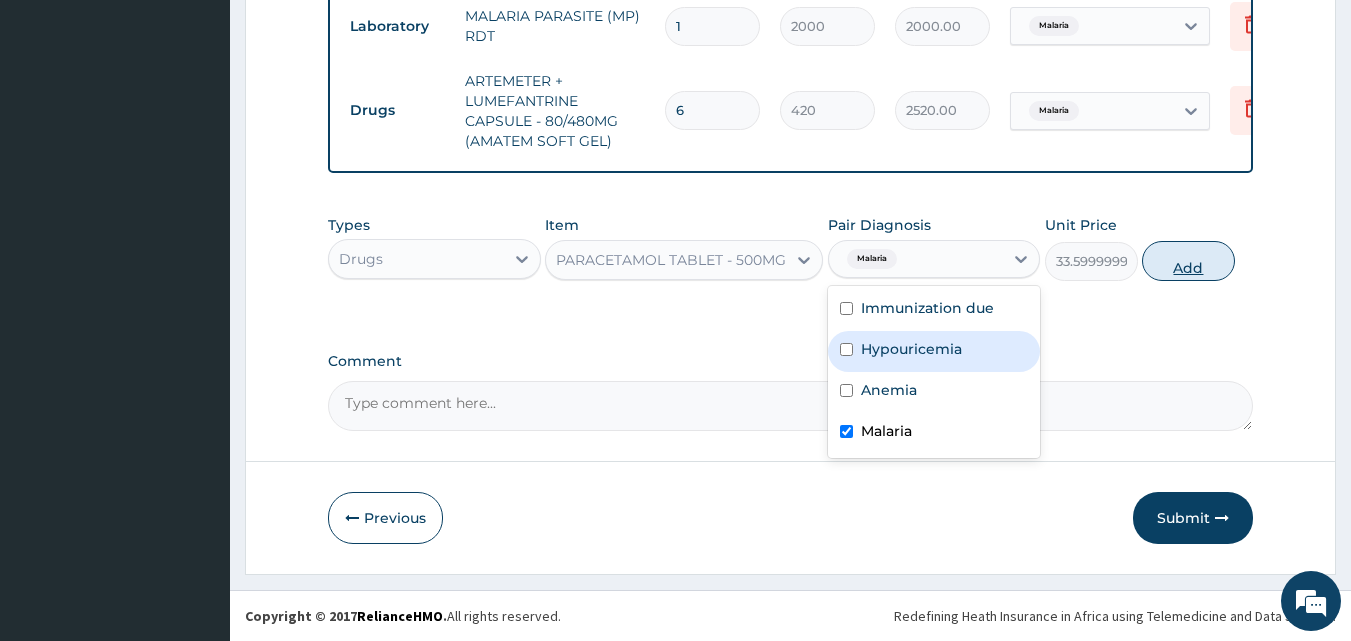 click on "Add" at bounding box center (1188, 261) 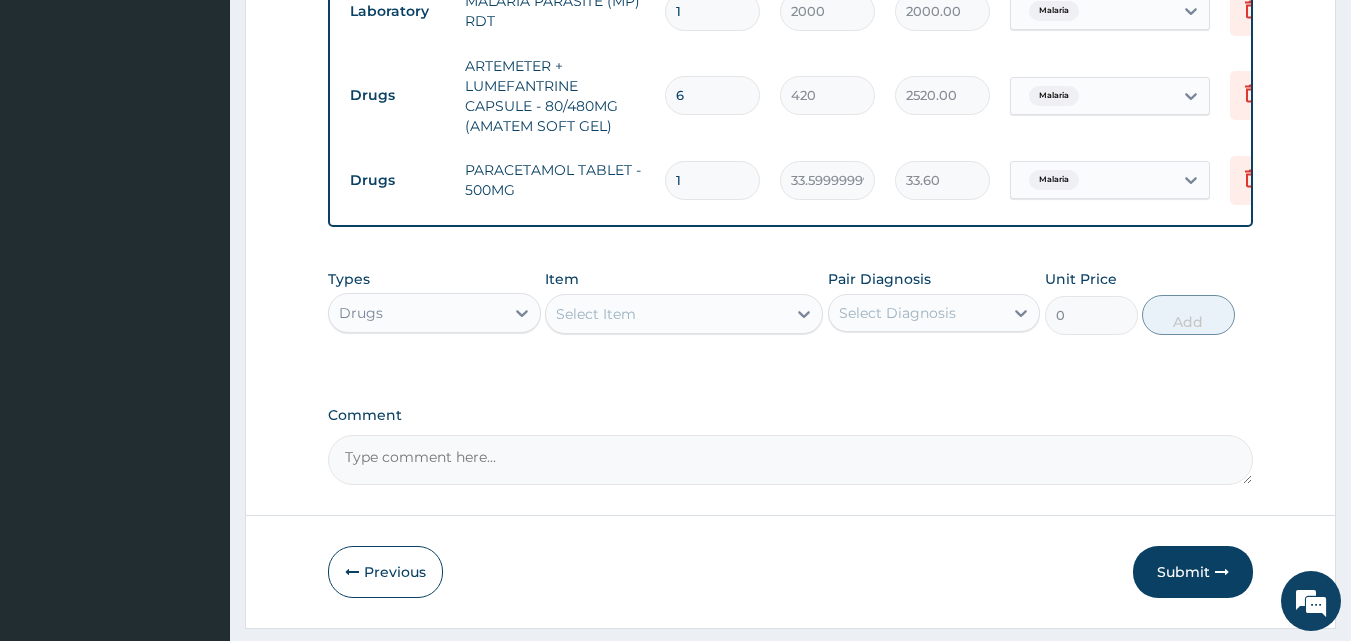 type on "18" 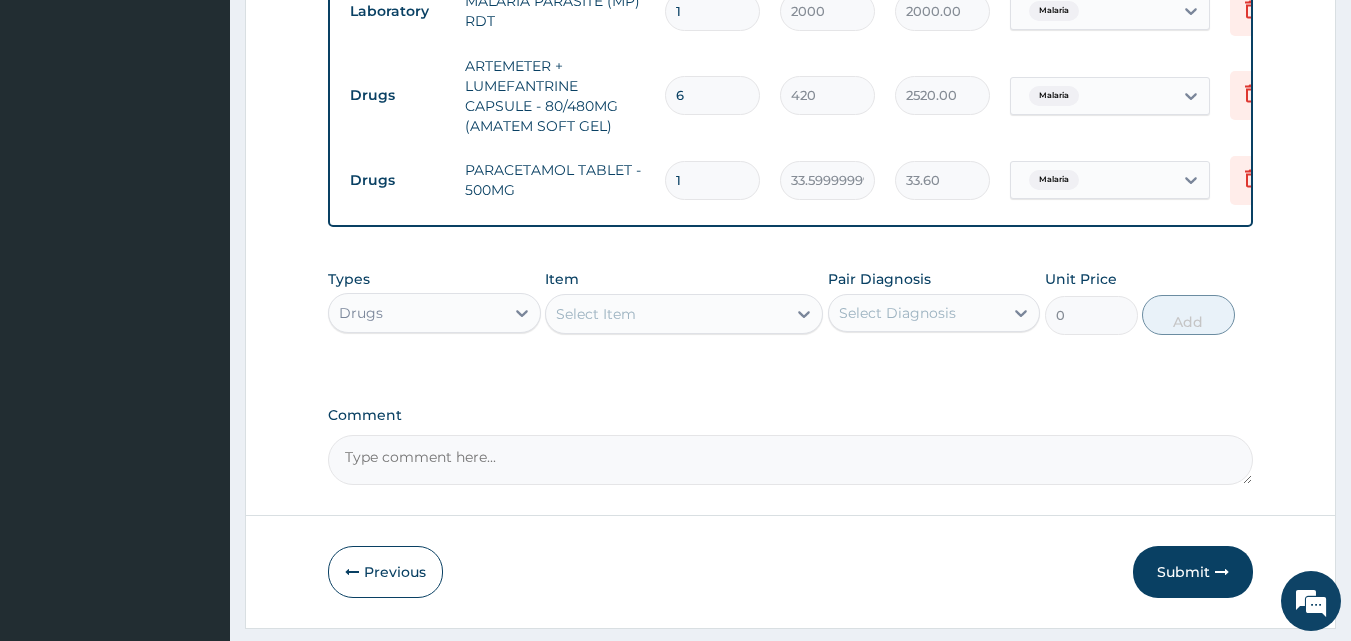 type on "604.80" 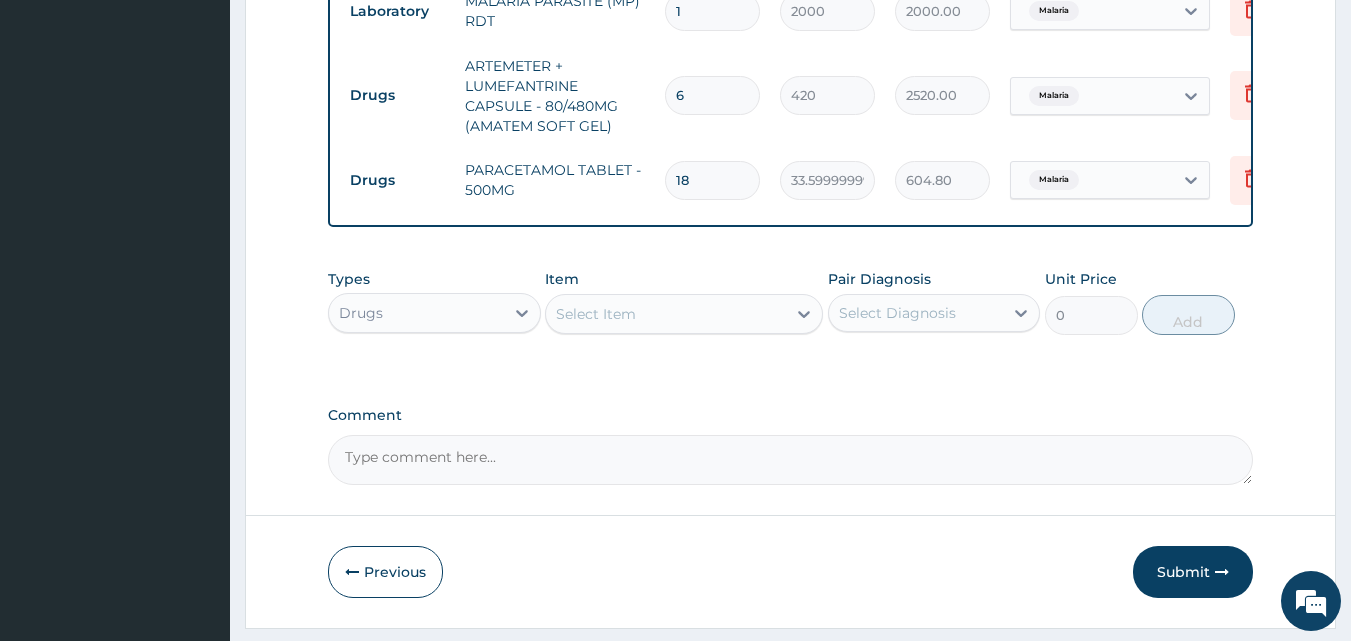 type on "18" 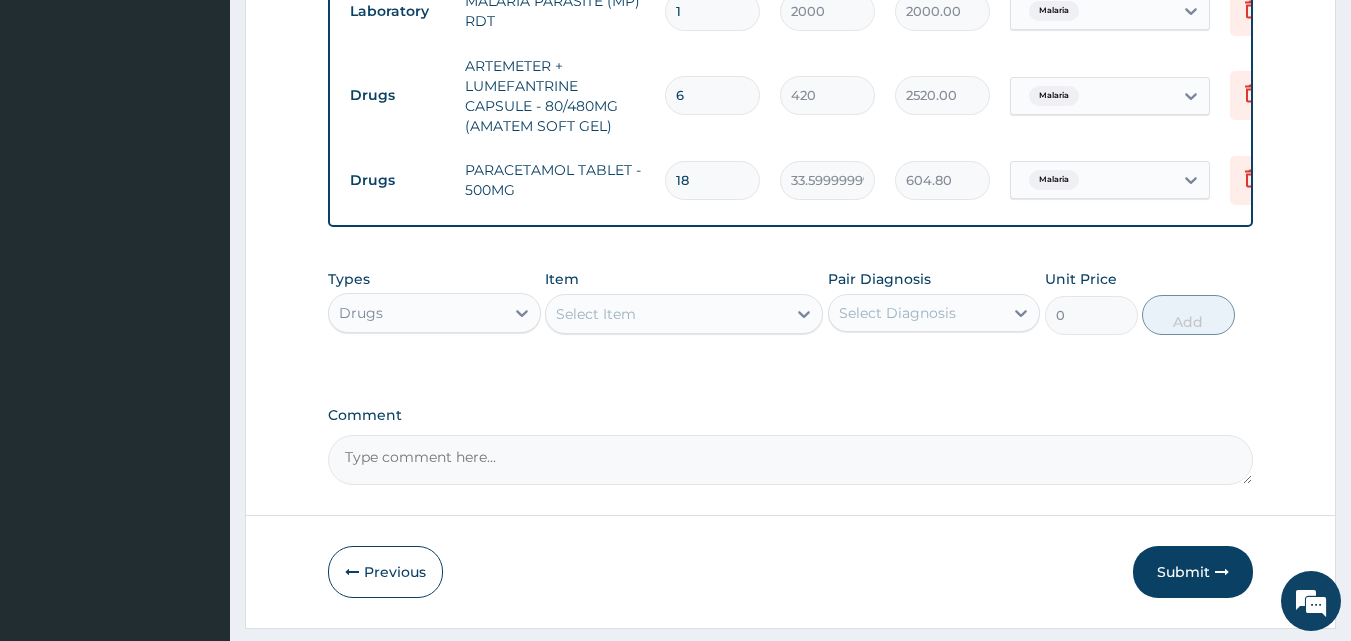 click on "Drugs" at bounding box center (416, 313) 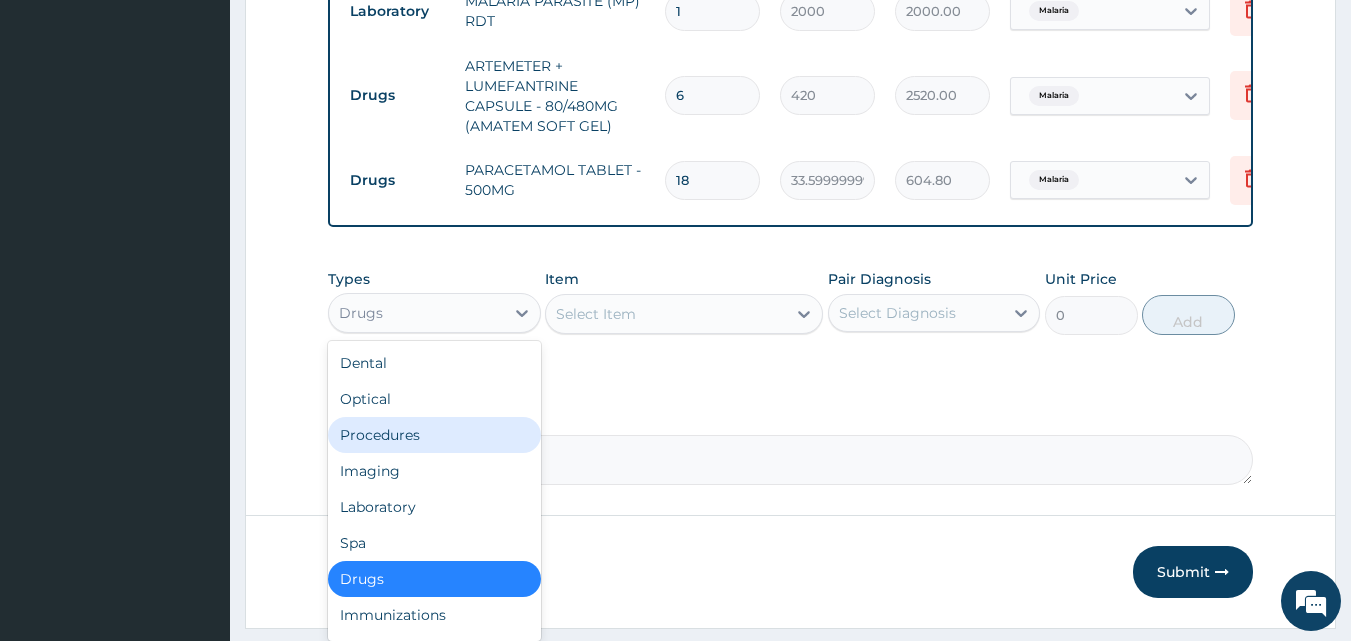 drag, startPoint x: 425, startPoint y: 445, endPoint x: 456, endPoint y: 376, distance: 75.643906 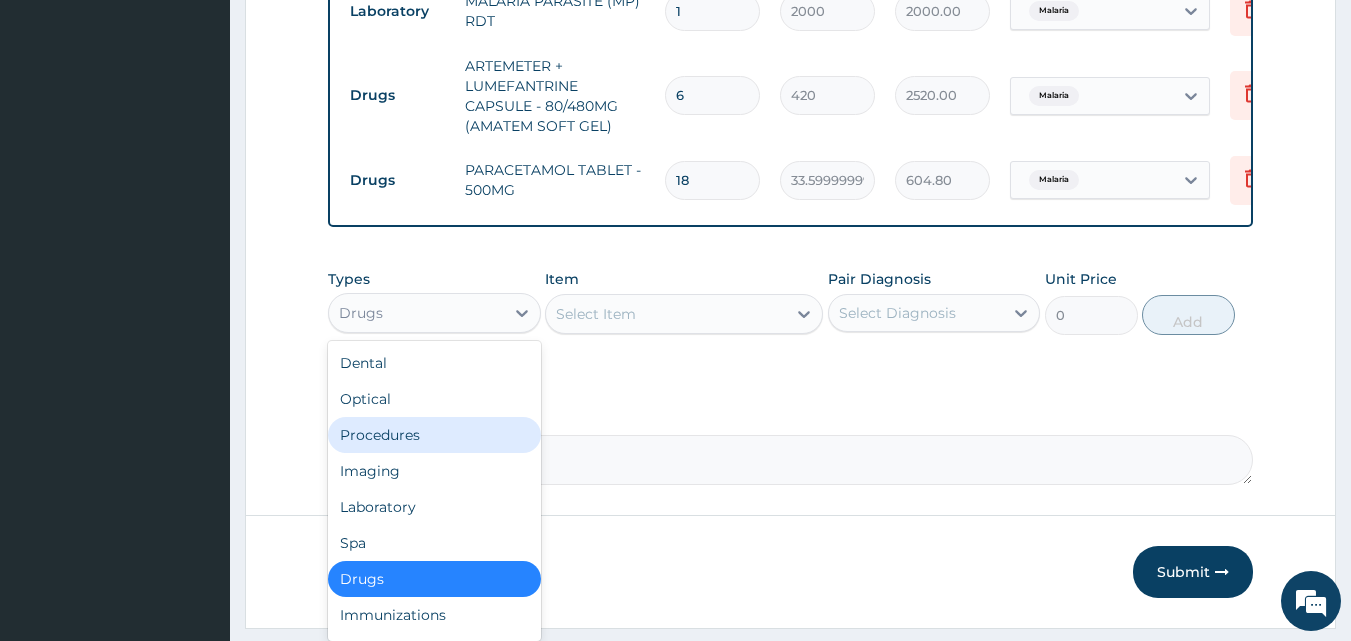 click on "Procedures" at bounding box center [434, 435] 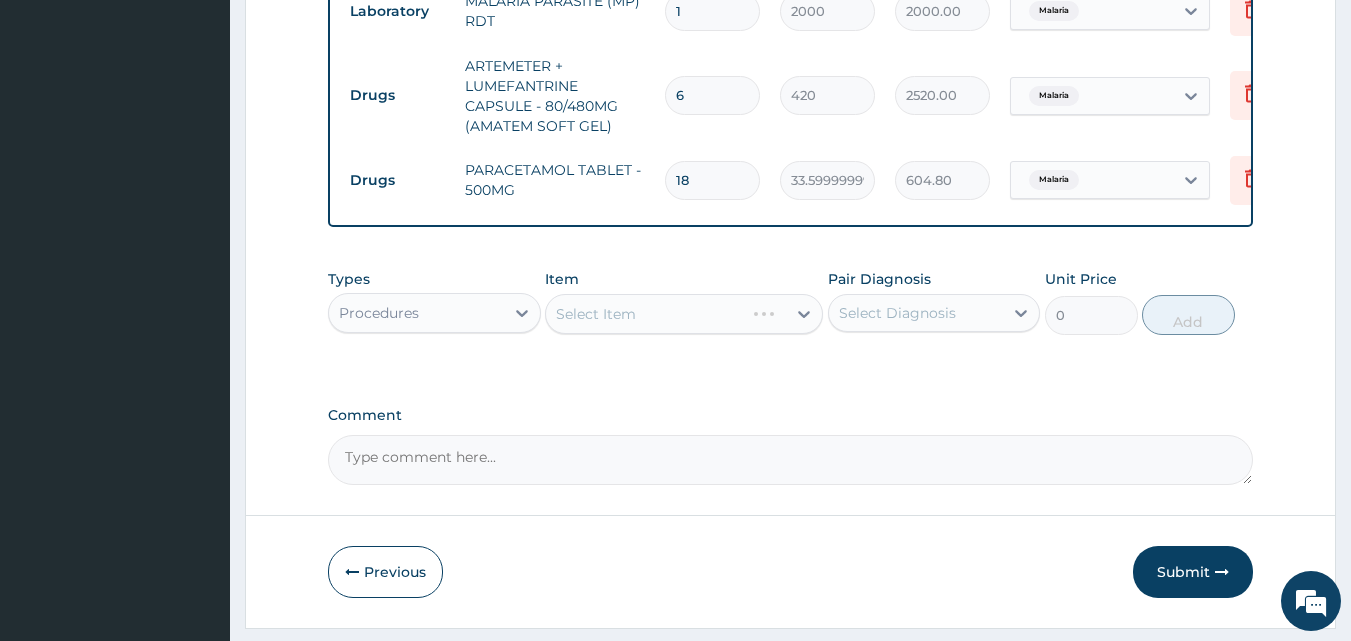 click on "Select Item" at bounding box center [684, 314] 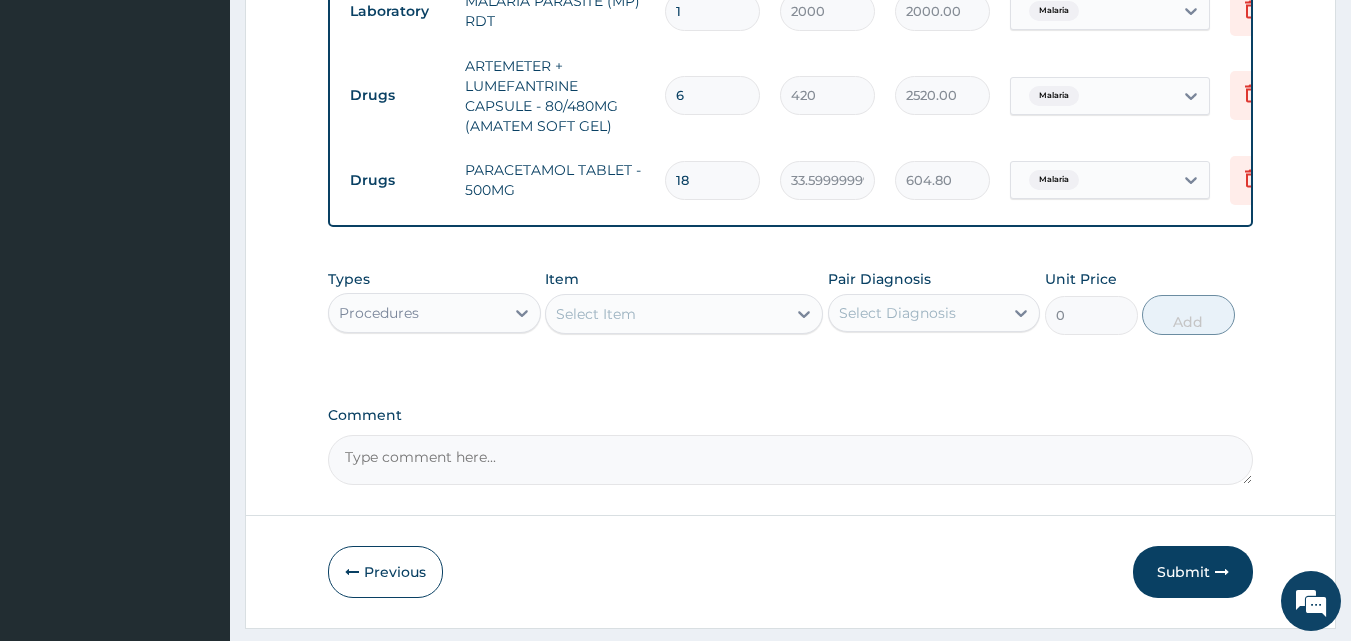 click on "Select Item" at bounding box center [666, 314] 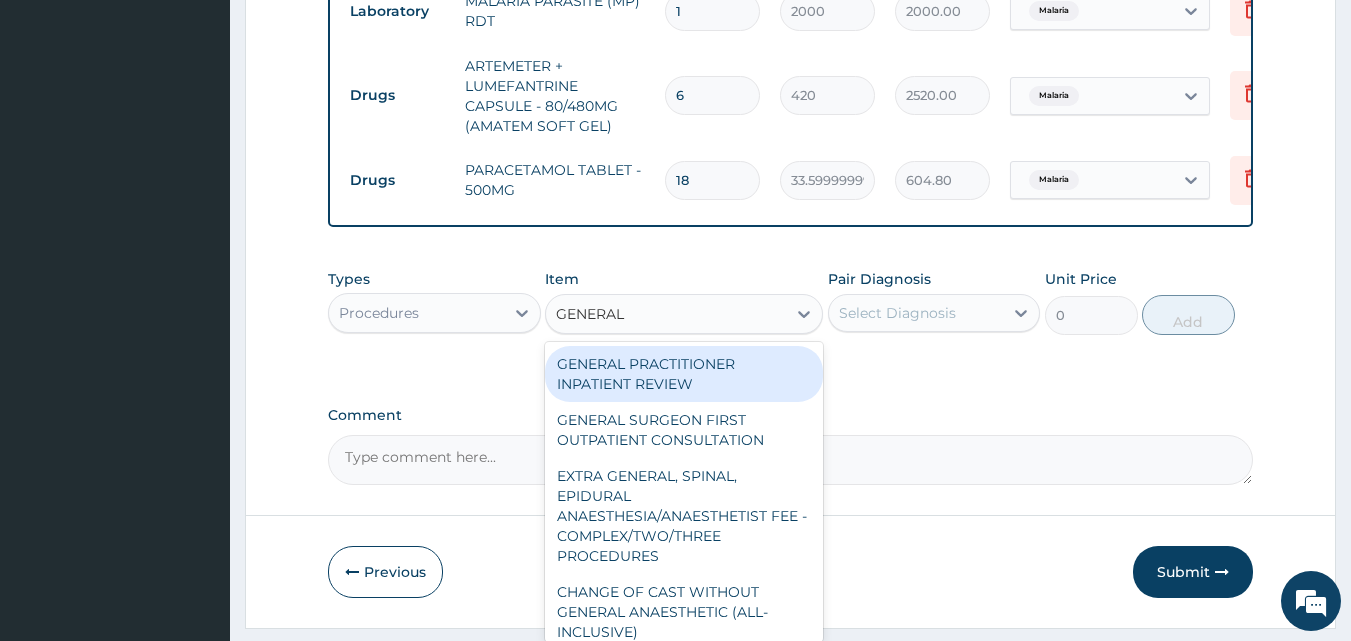 type on "GENERAL P" 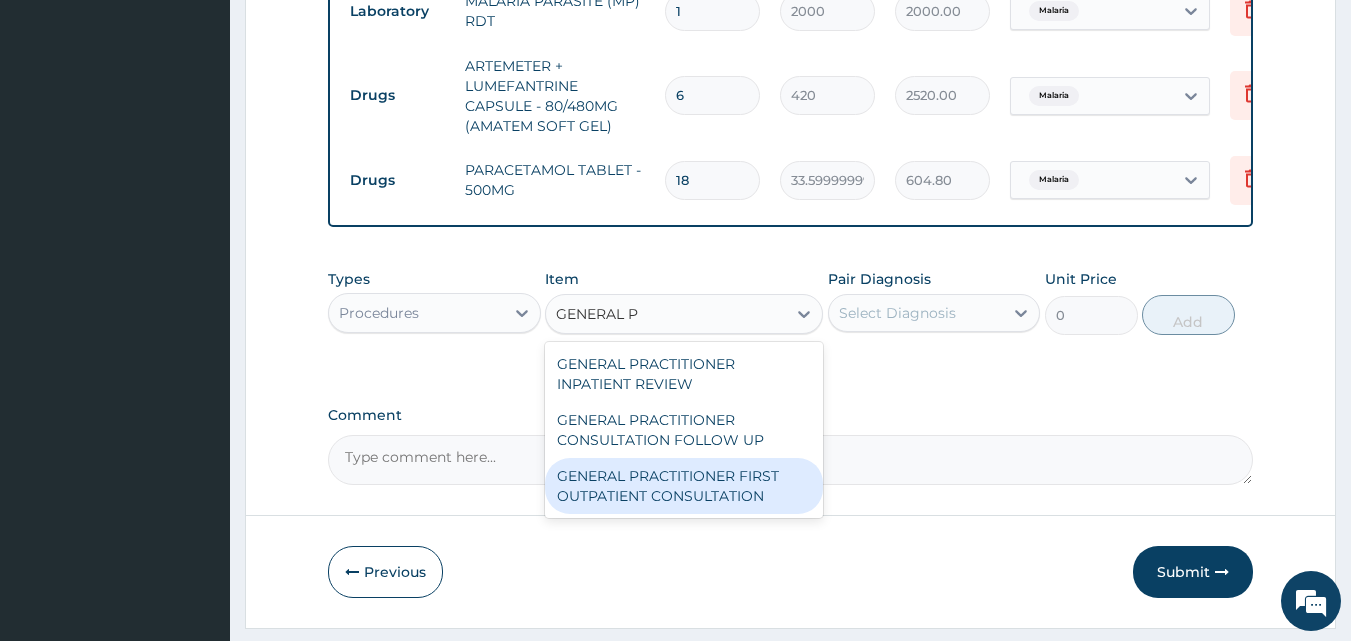 click on "GENERAL PRACTITIONER FIRST OUTPATIENT CONSULTATION" at bounding box center (684, 486) 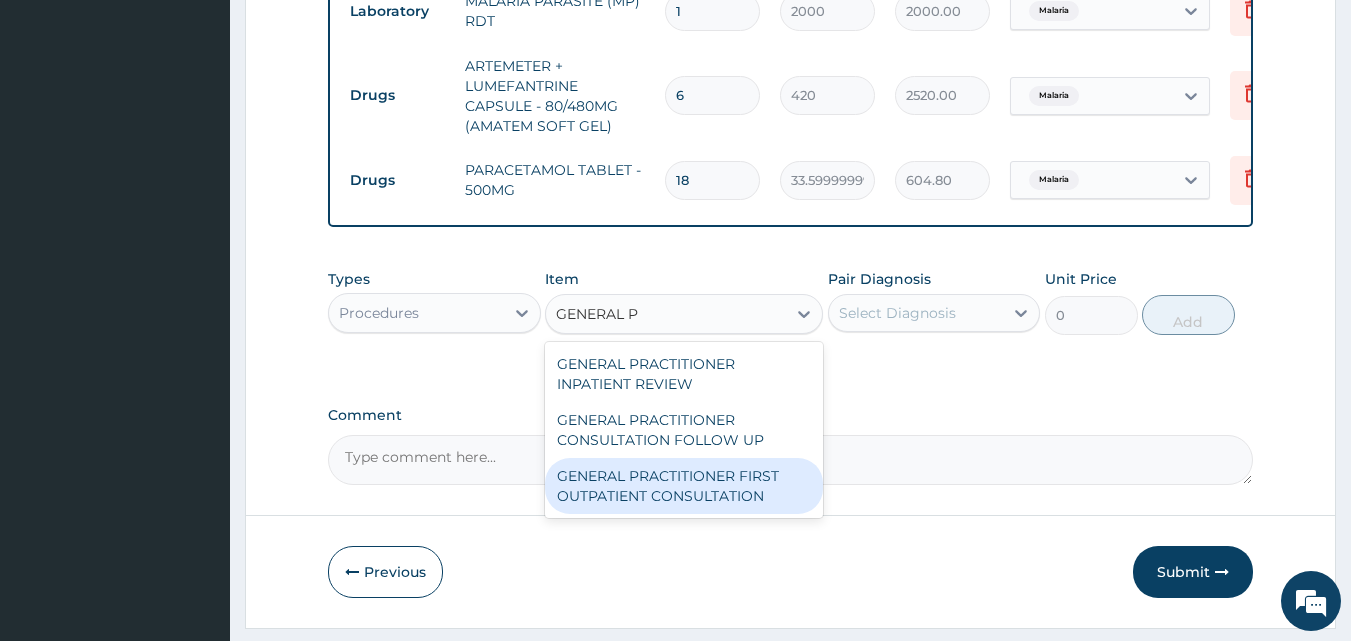type 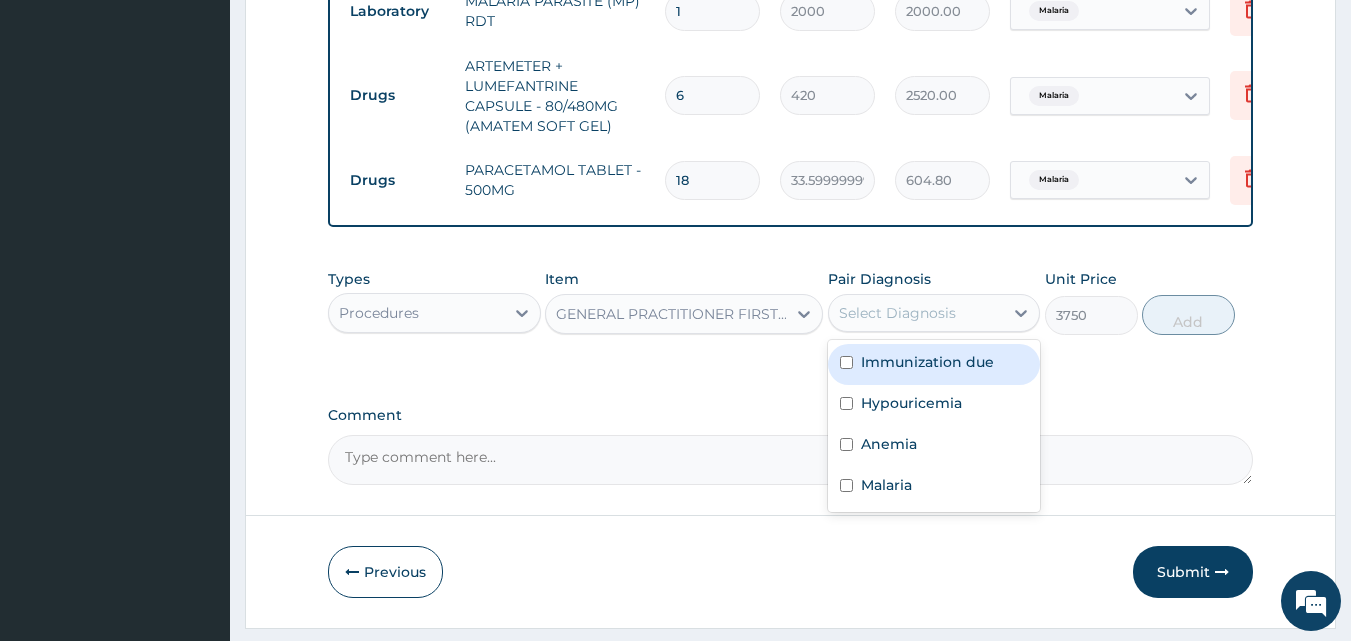 click on "Select Diagnosis" at bounding box center [897, 313] 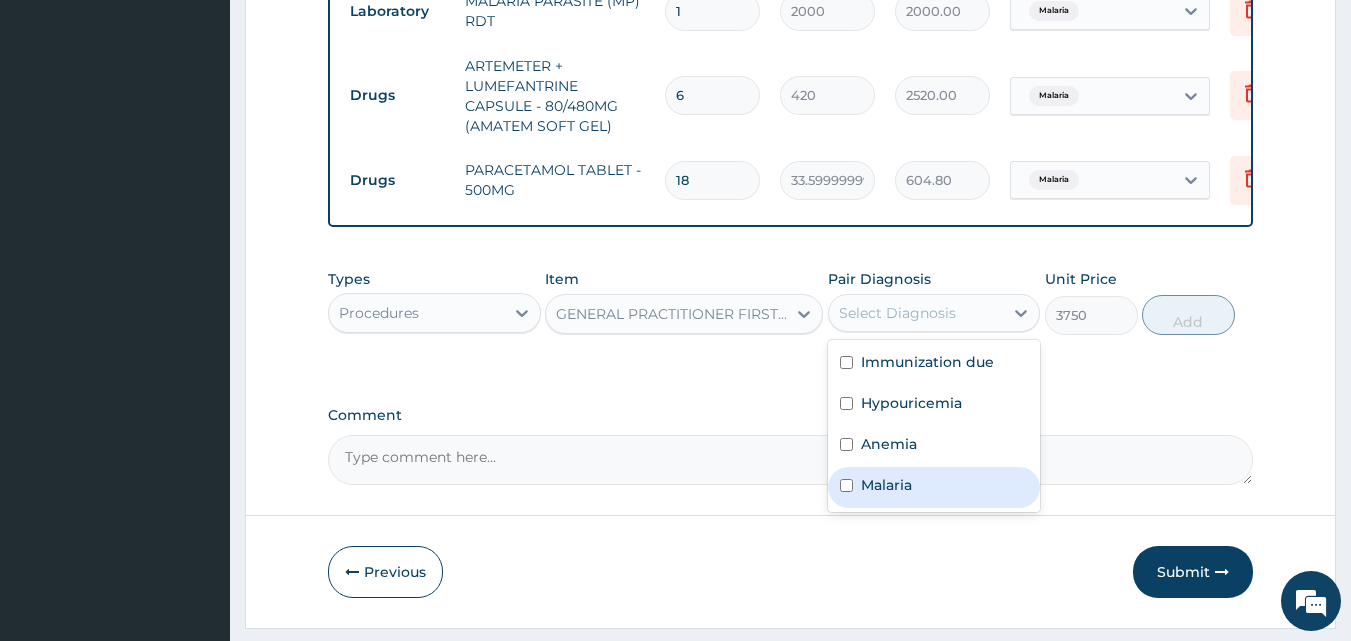 click on "Malaria" at bounding box center [934, 487] 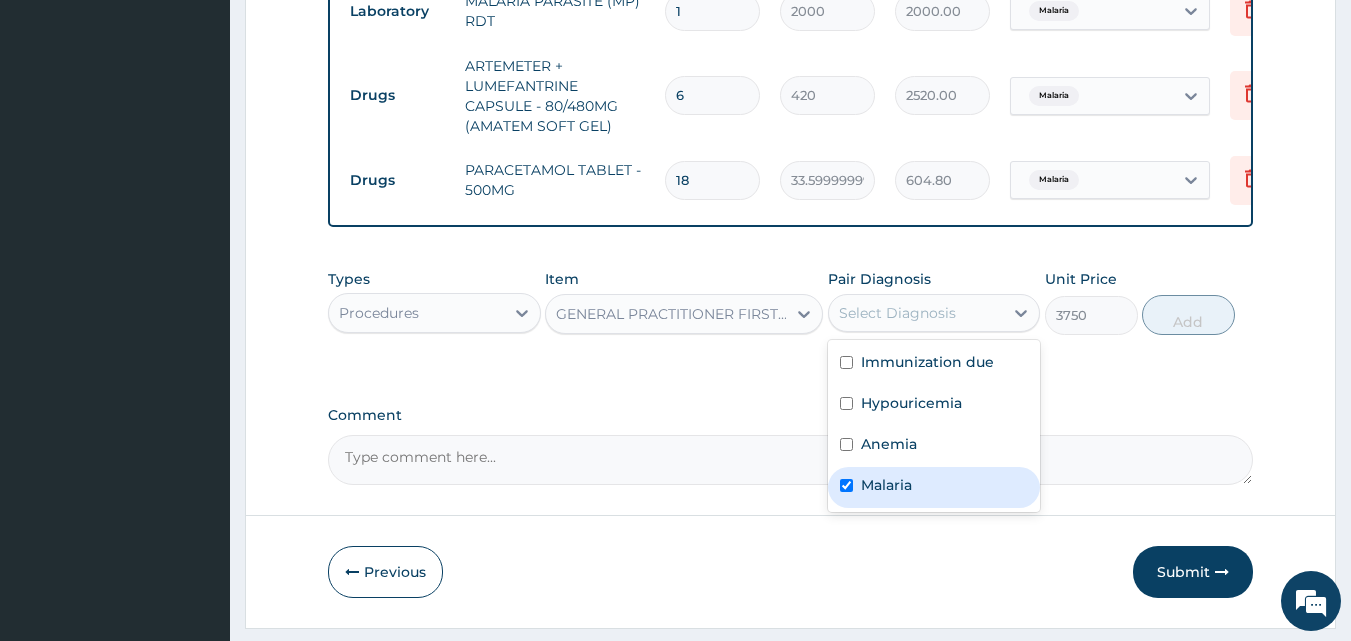 checkbox on "true" 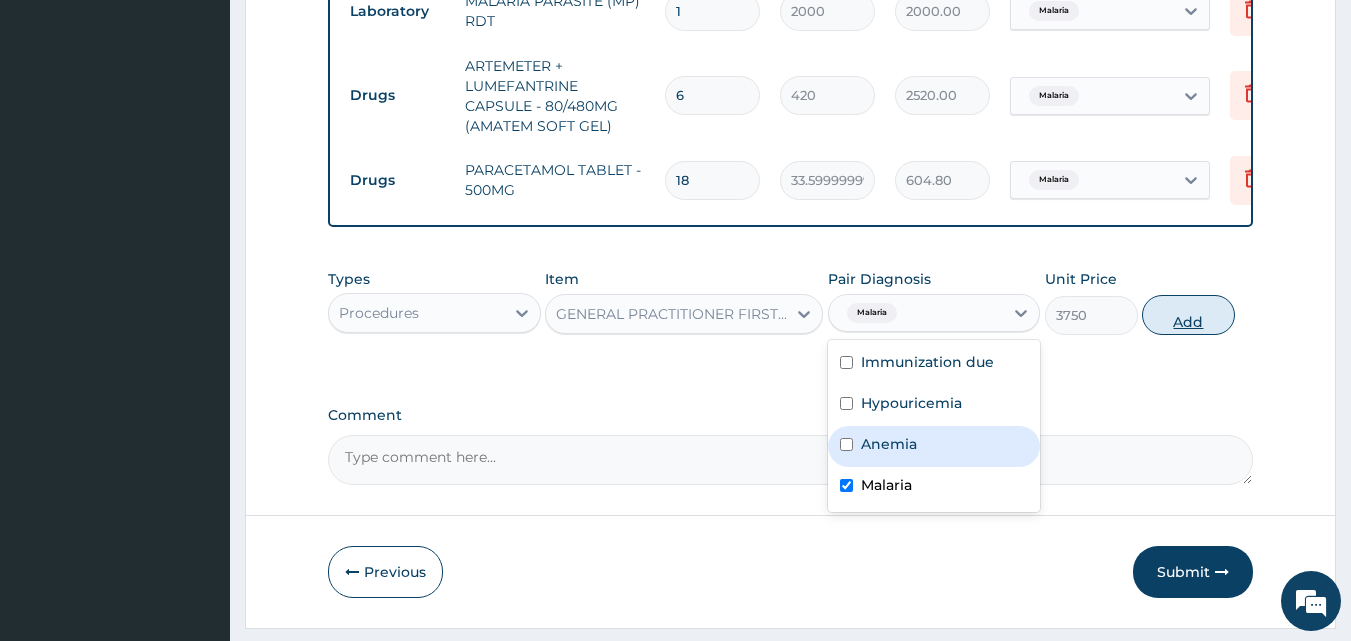 click on "Add" at bounding box center [1188, 315] 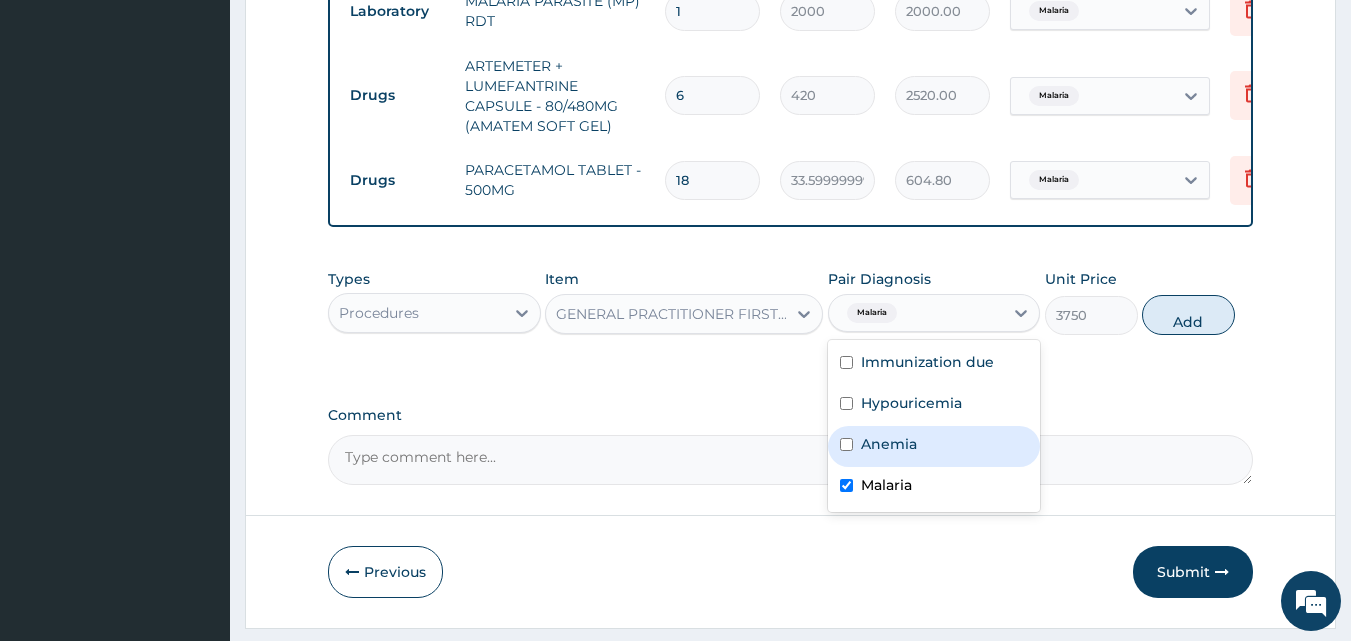 type on "0" 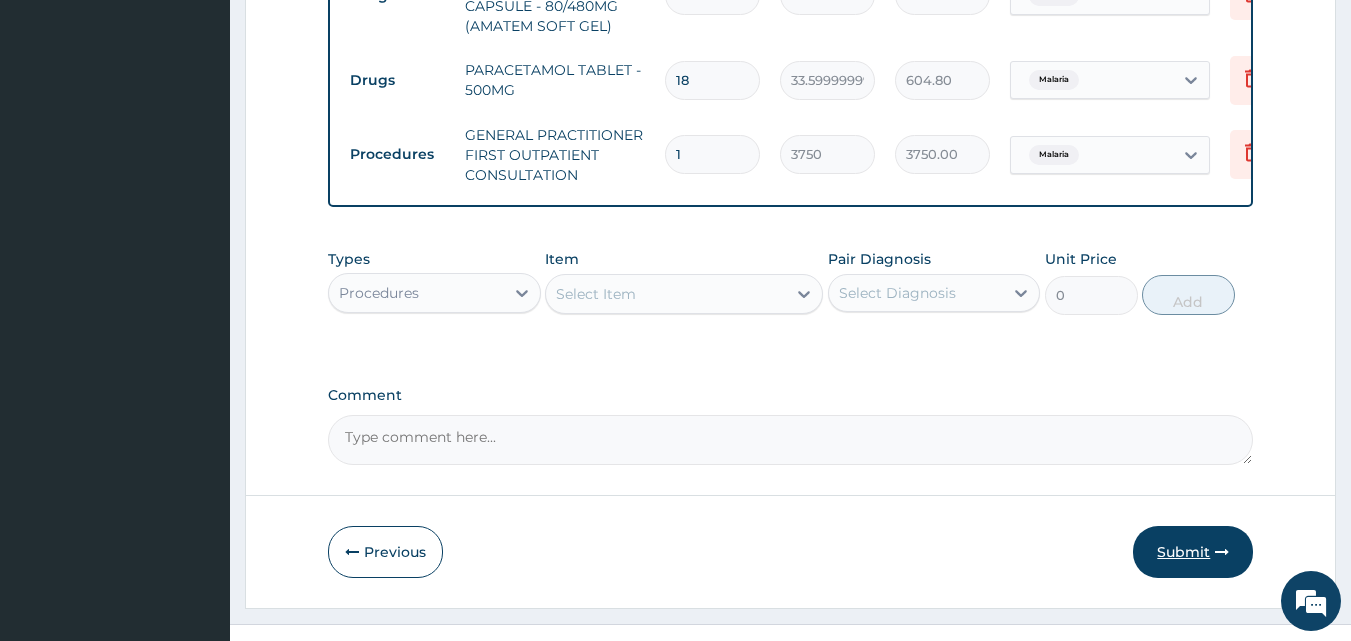 click on "Submit" at bounding box center (1193, 552) 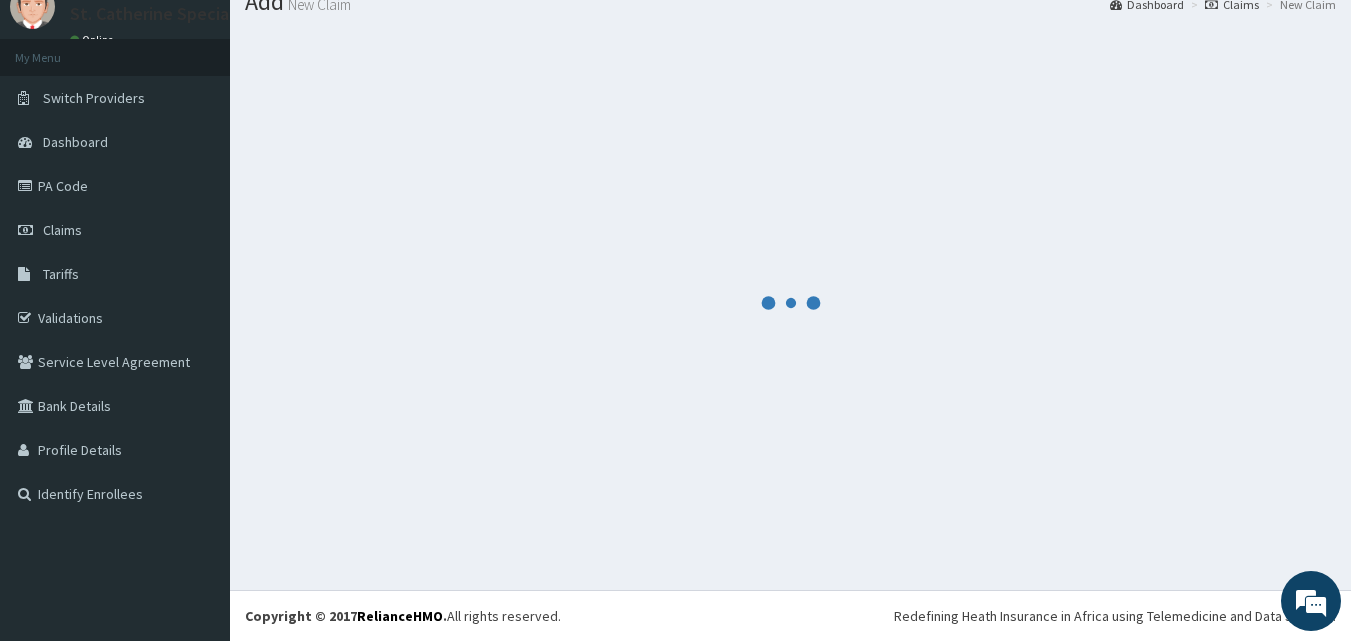scroll, scrollTop: 76, scrollLeft: 0, axis: vertical 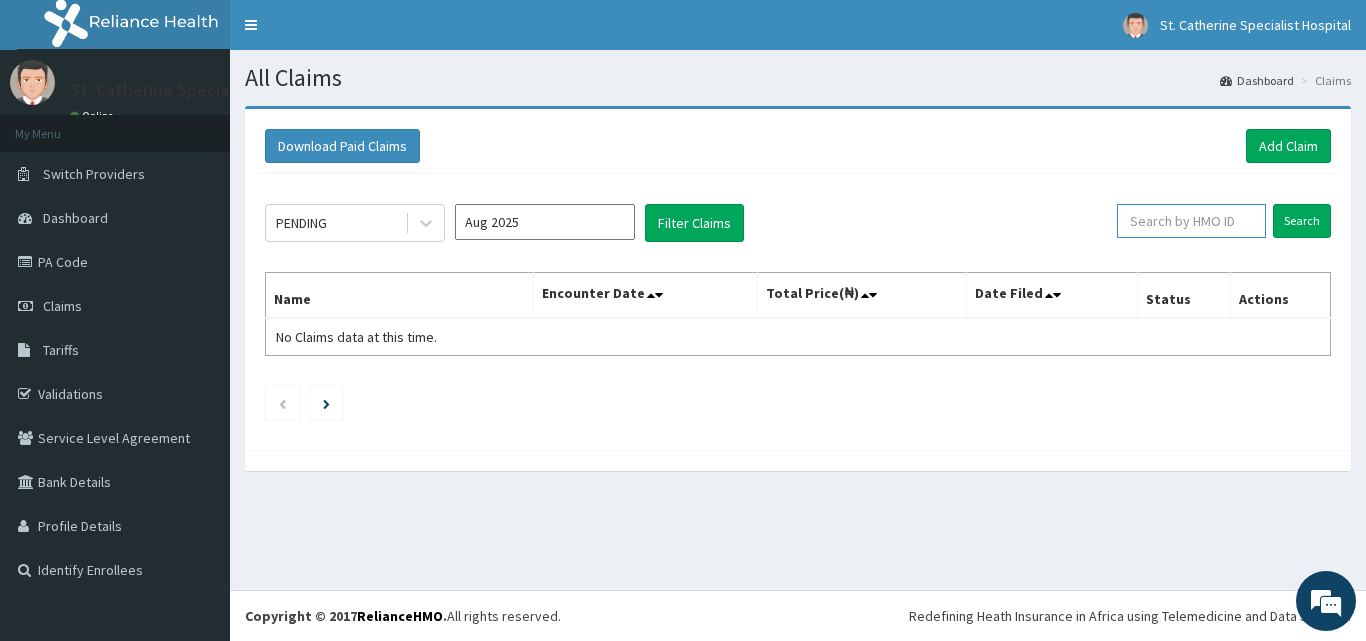 click at bounding box center [1191, 221] 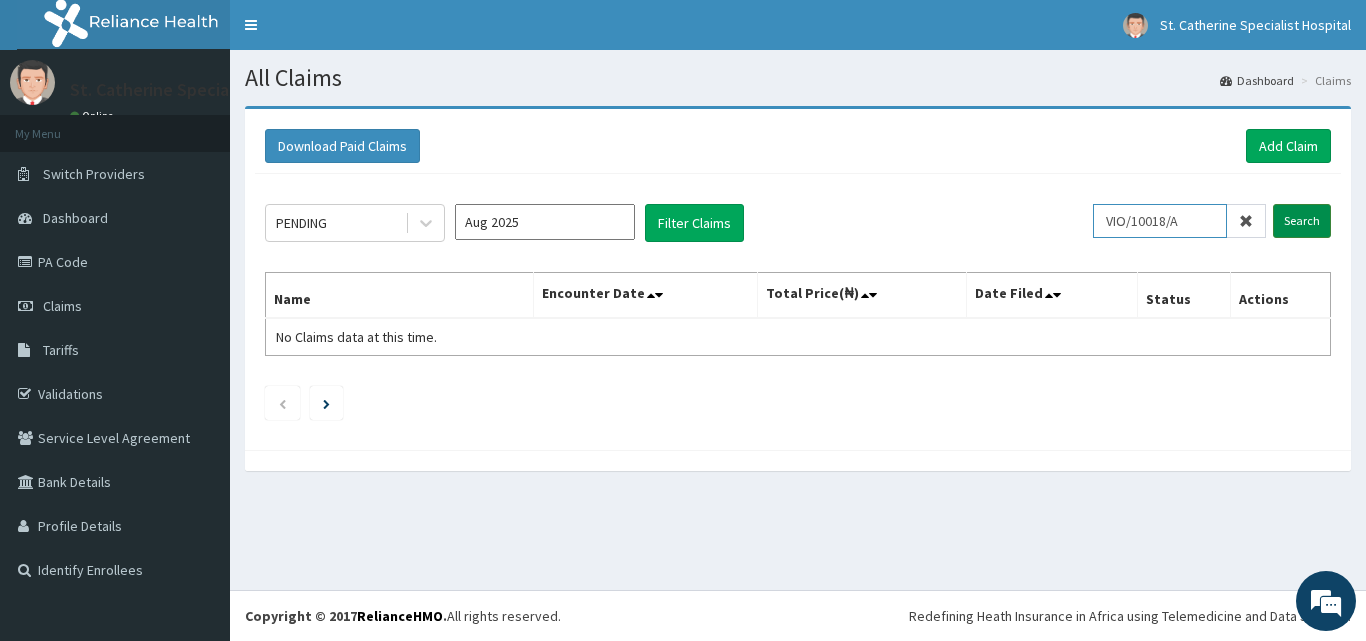type on "VIO/10018/A" 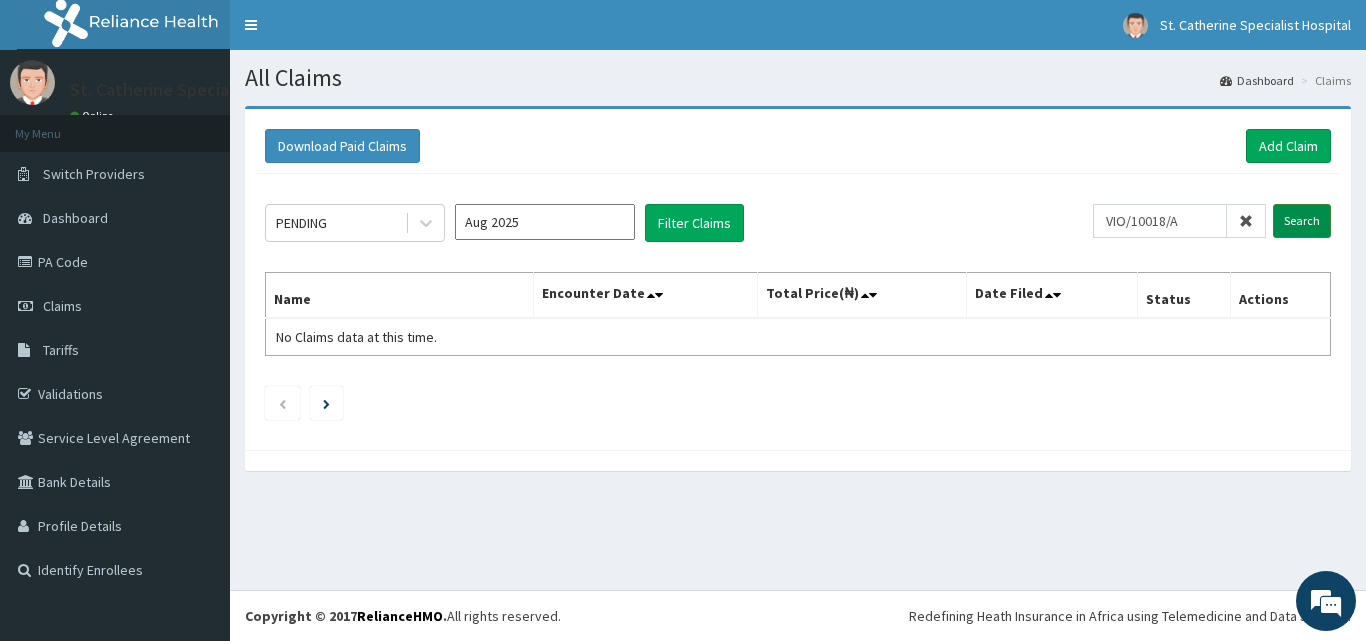 click on "Search" at bounding box center (1302, 221) 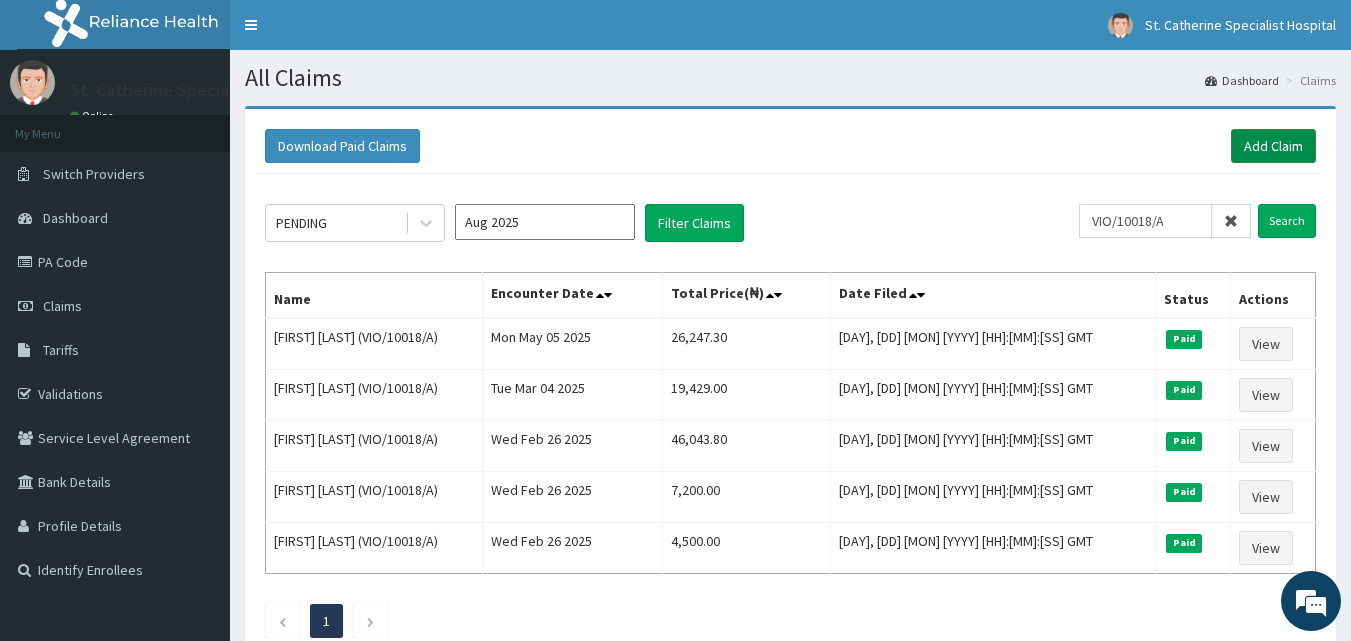 click on "Add Claim" at bounding box center [1273, 146] 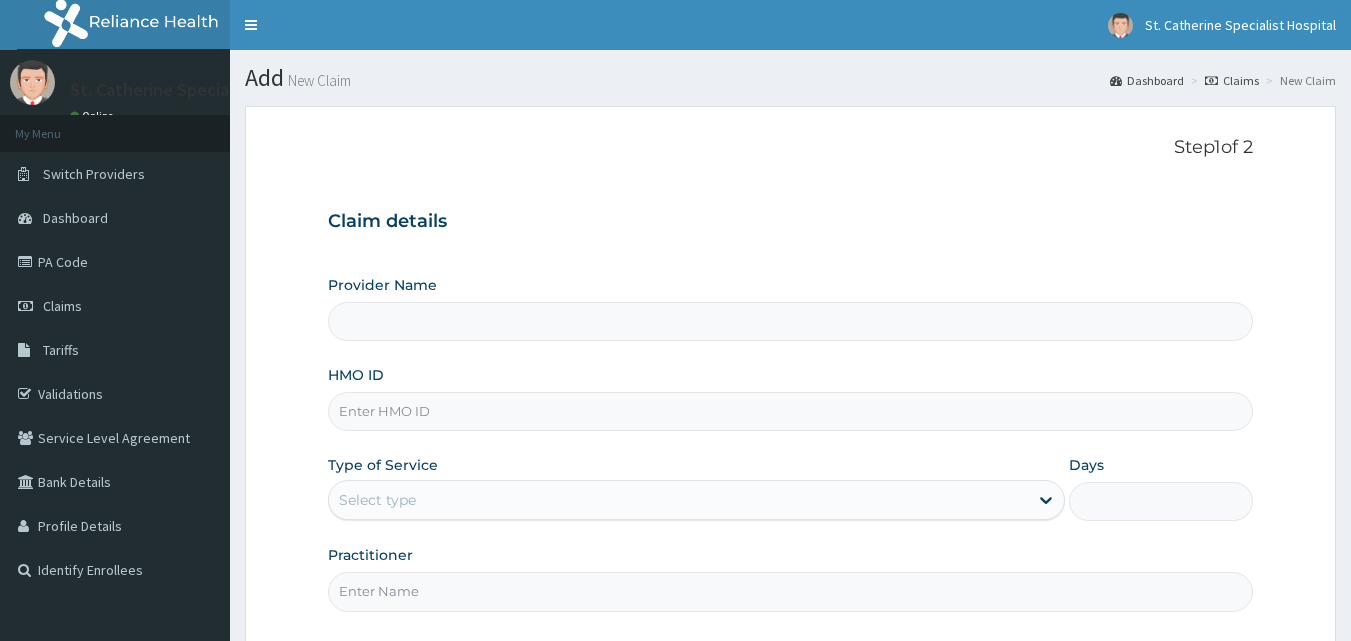 scroll, scrollTop: 0, scrollLeft: 0, axis: both 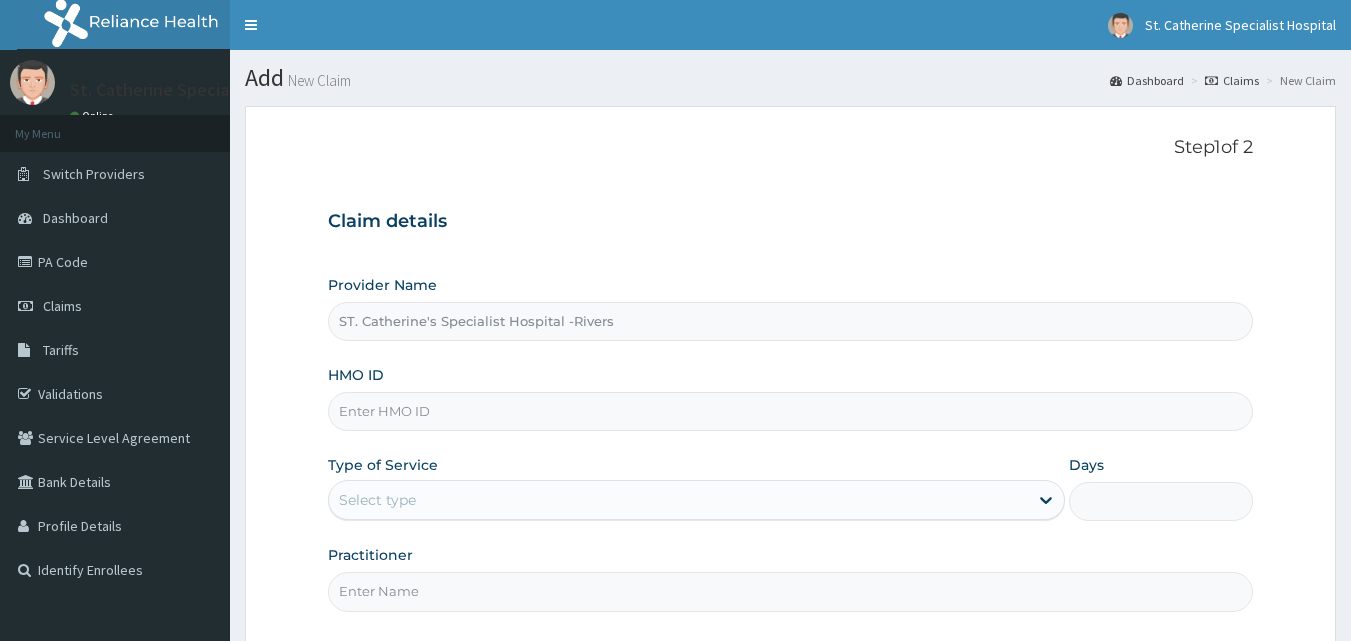 click on "HMO ID" at bounding box center [791, 411] 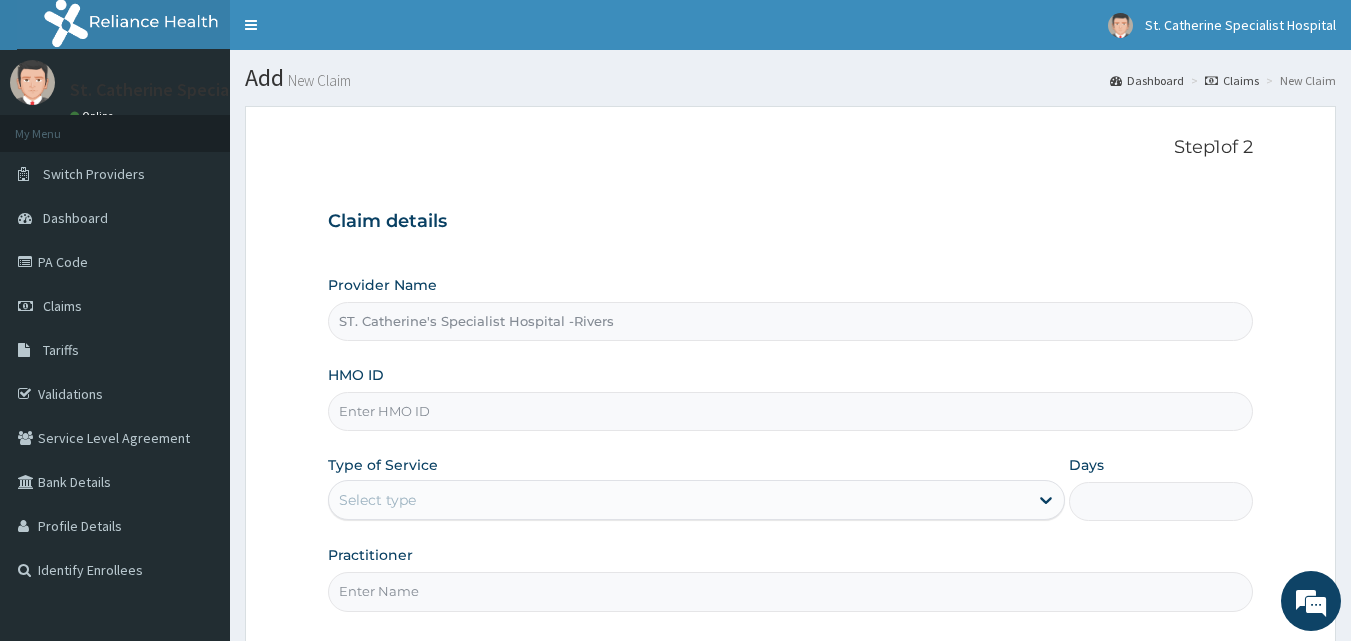 paste on "VIO/10018/A" 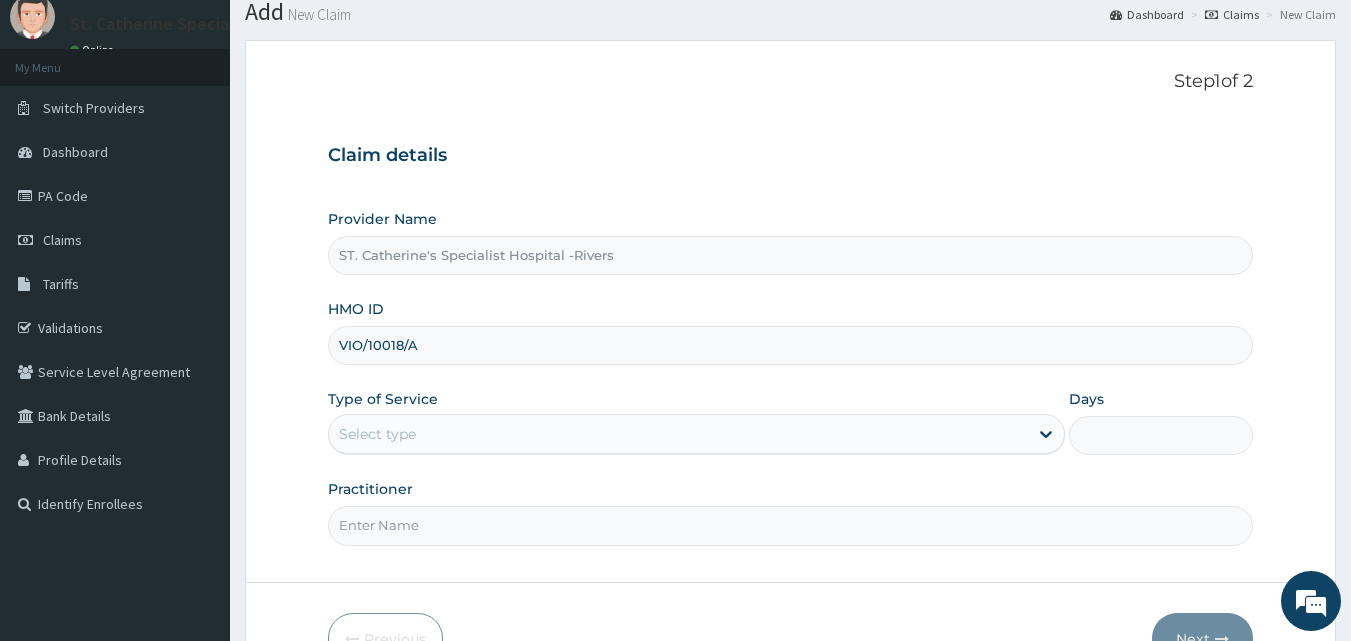 scroll, scrollTop: 100, scrollLeft: 0, axis: vertical 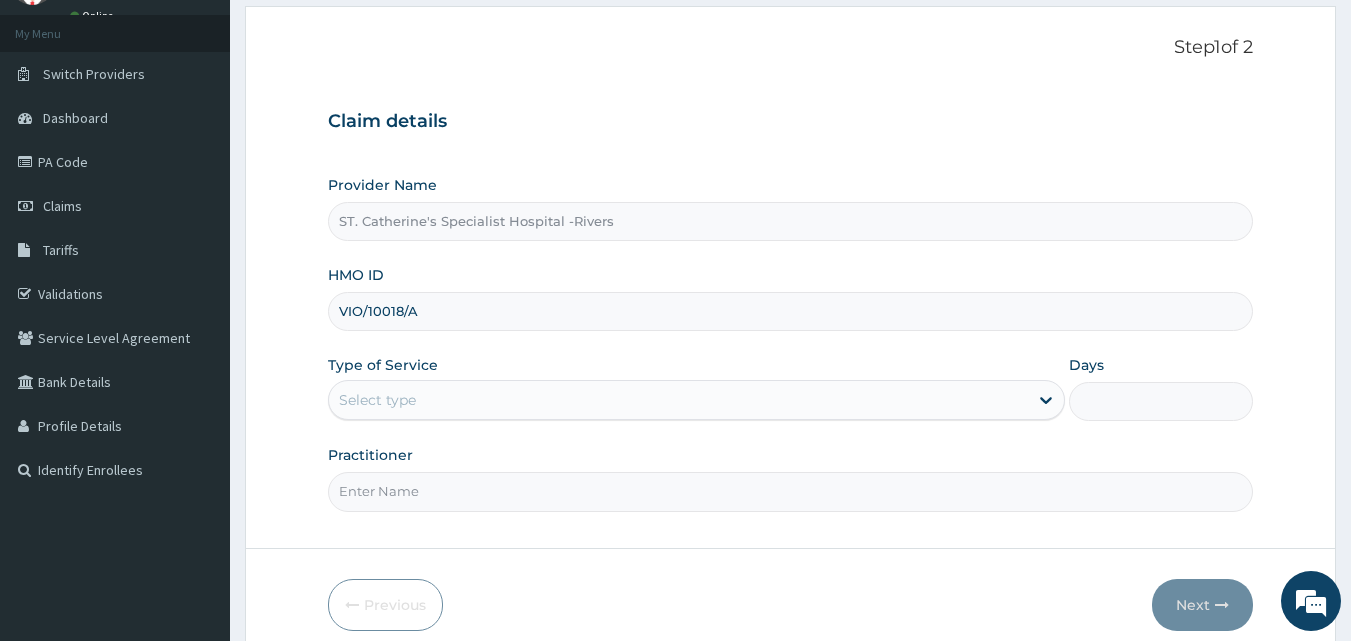 type on "VIO/10018/A" 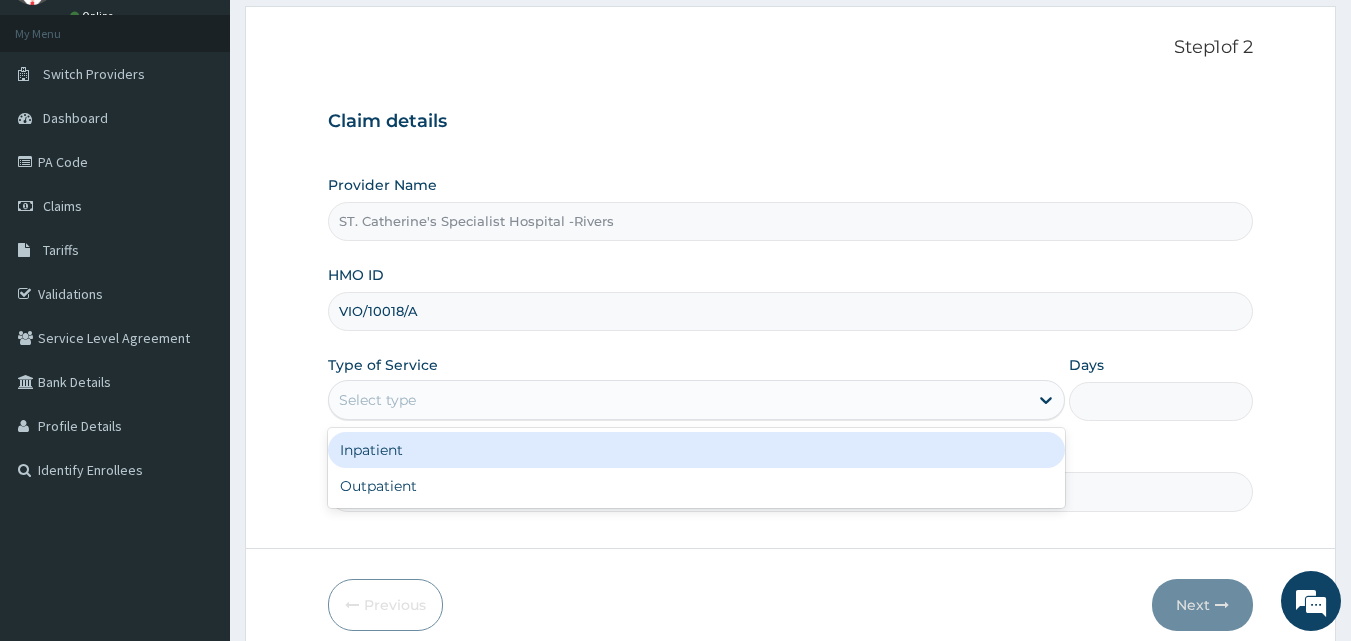 click on "Select type" at bounding box center [678, 400] 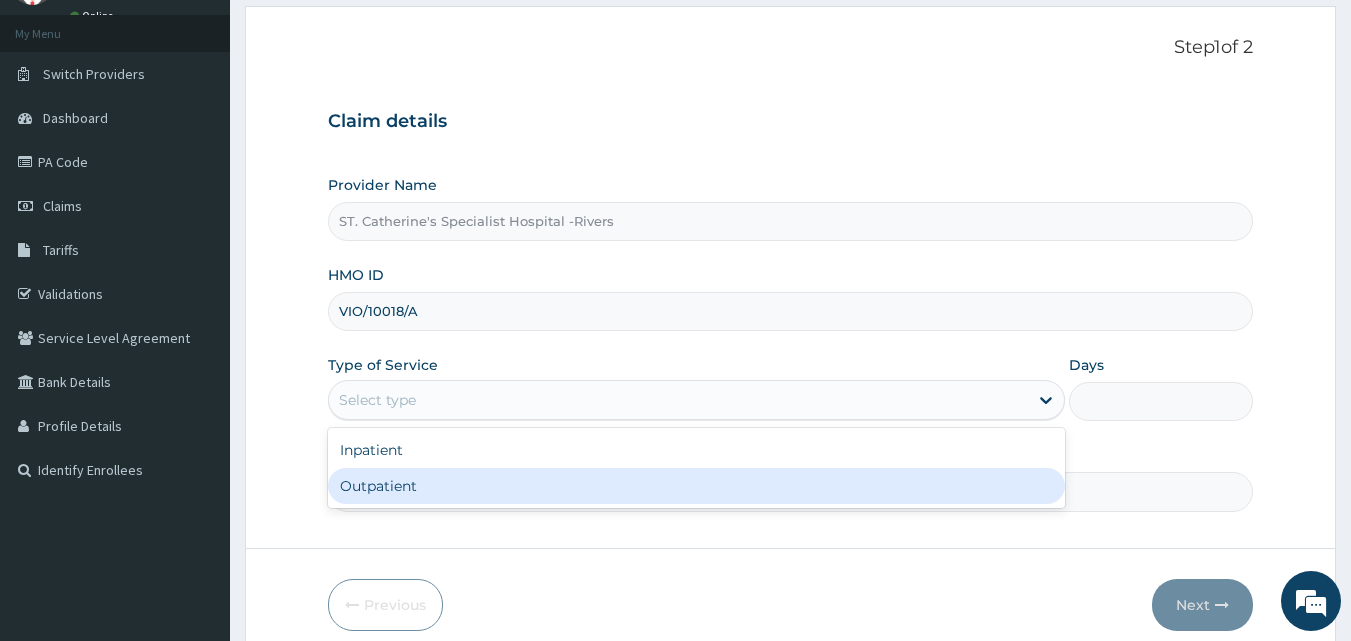 click on "Outpatient" at bounding box center [696, 486] 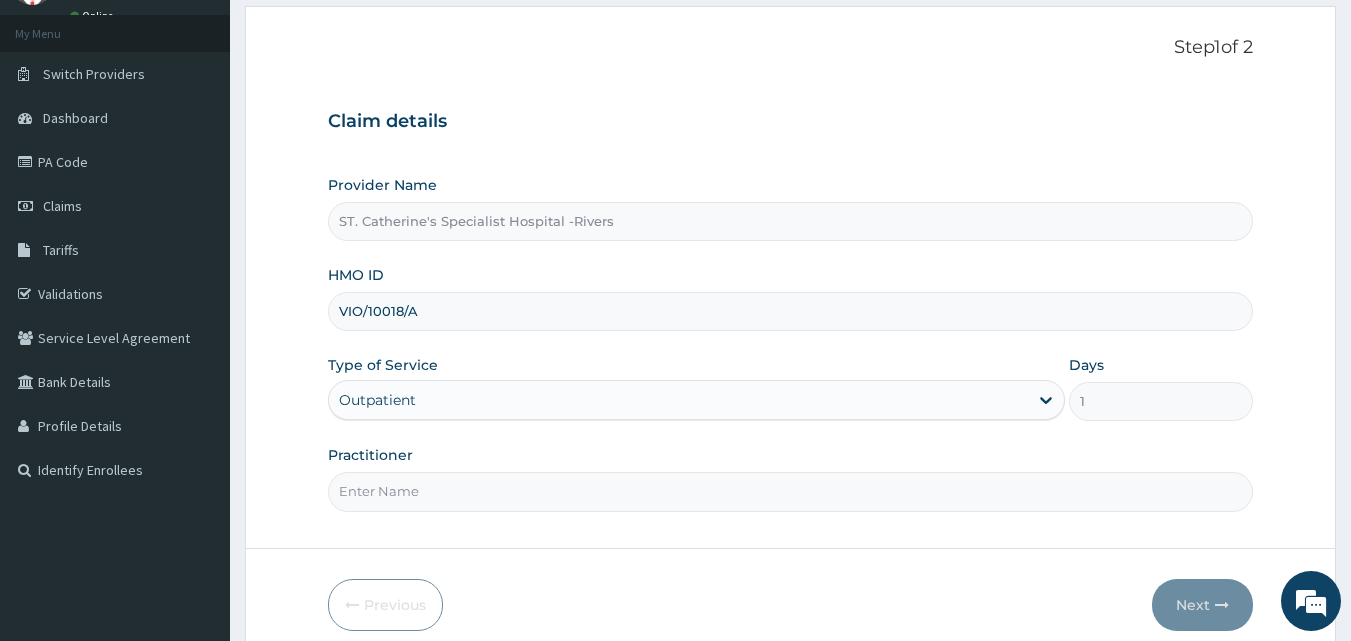 click on "Practitioner" at bounding box center (791, 491) 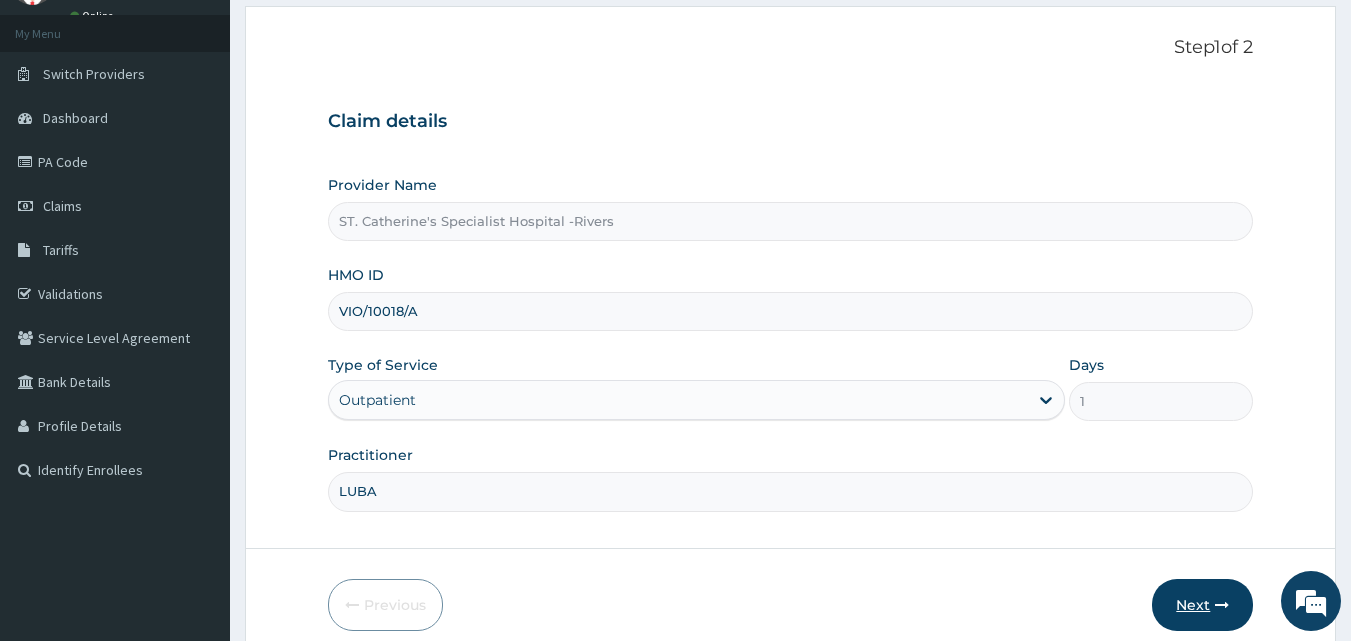 click on "Next" at bounding box center (1202, 605) 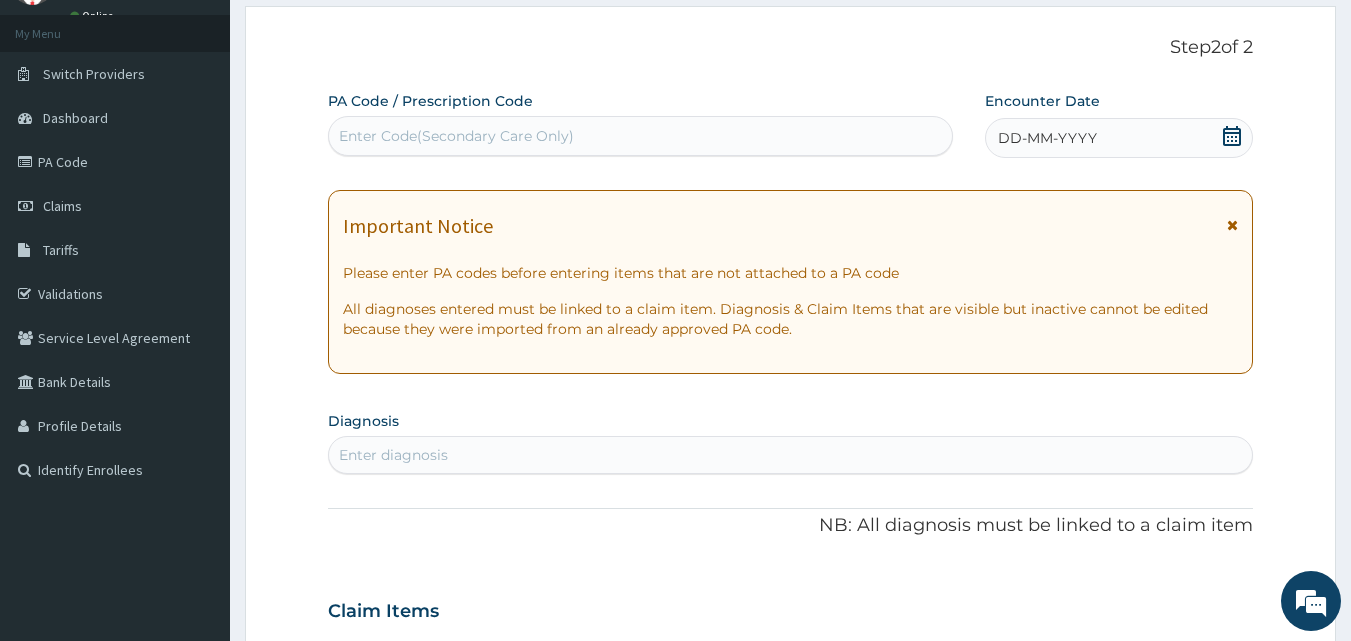 scroll, scrollTop: 0, scrollLeft: 0, axis: both 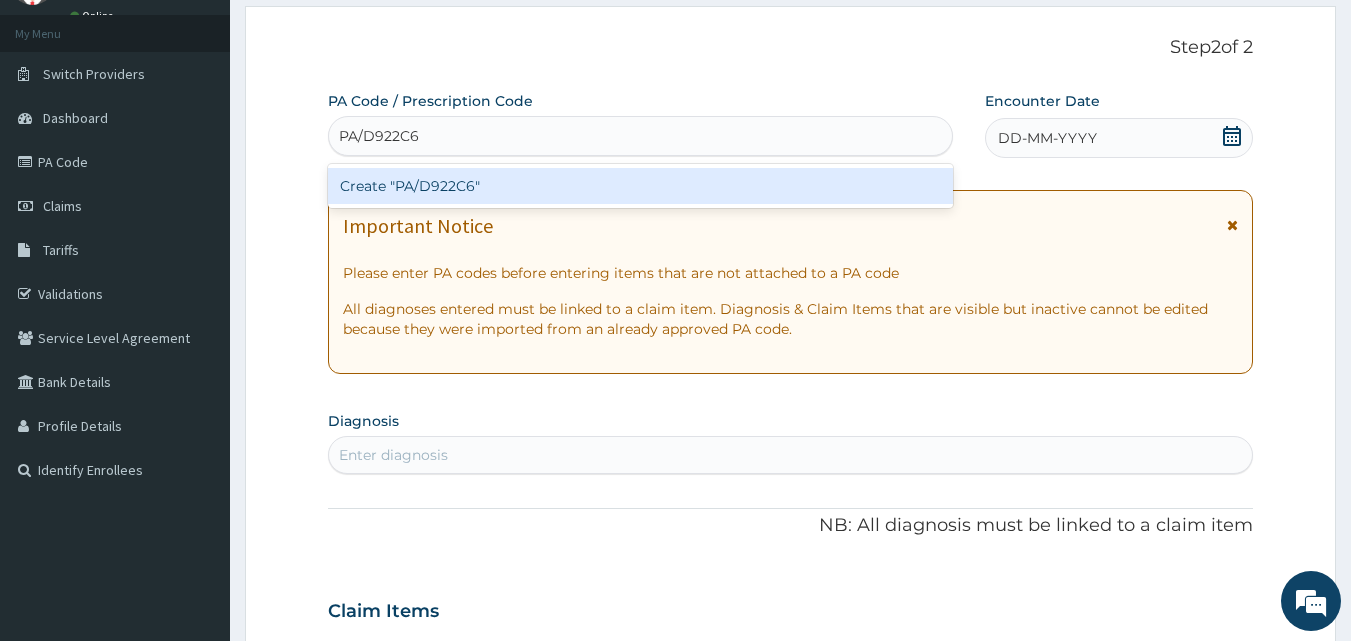 type 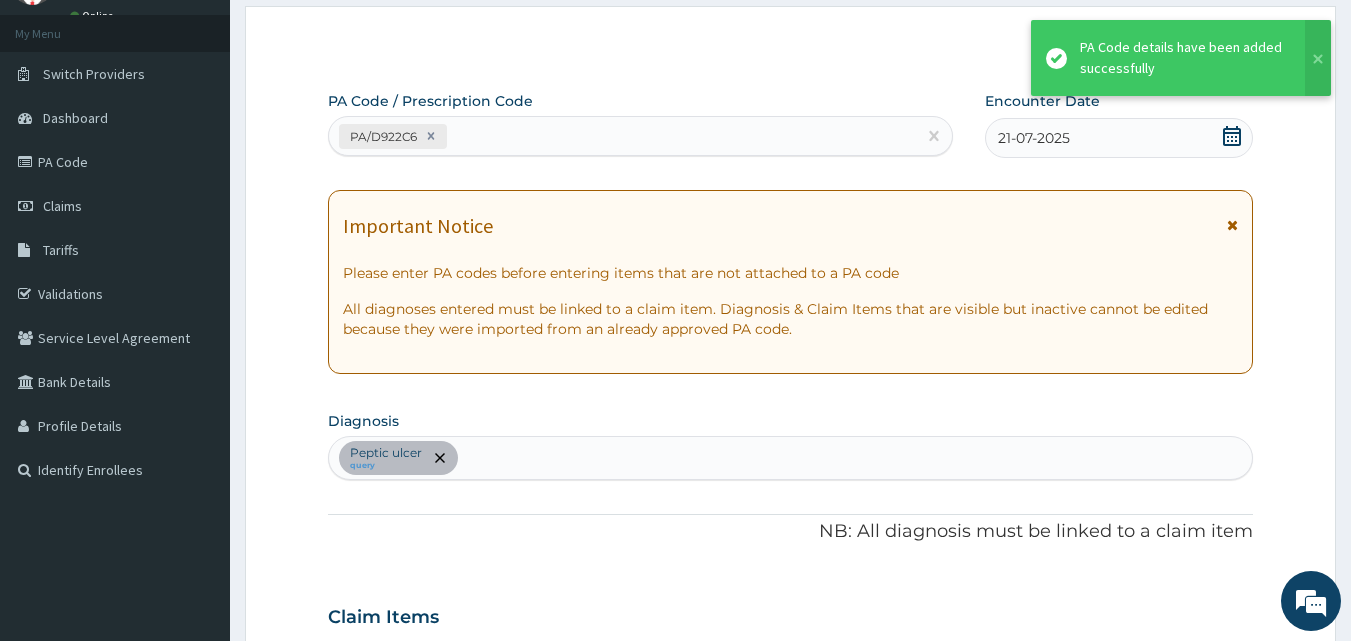 scroll, scrollTop: 512, scrollLeft: 0, axis: vertical 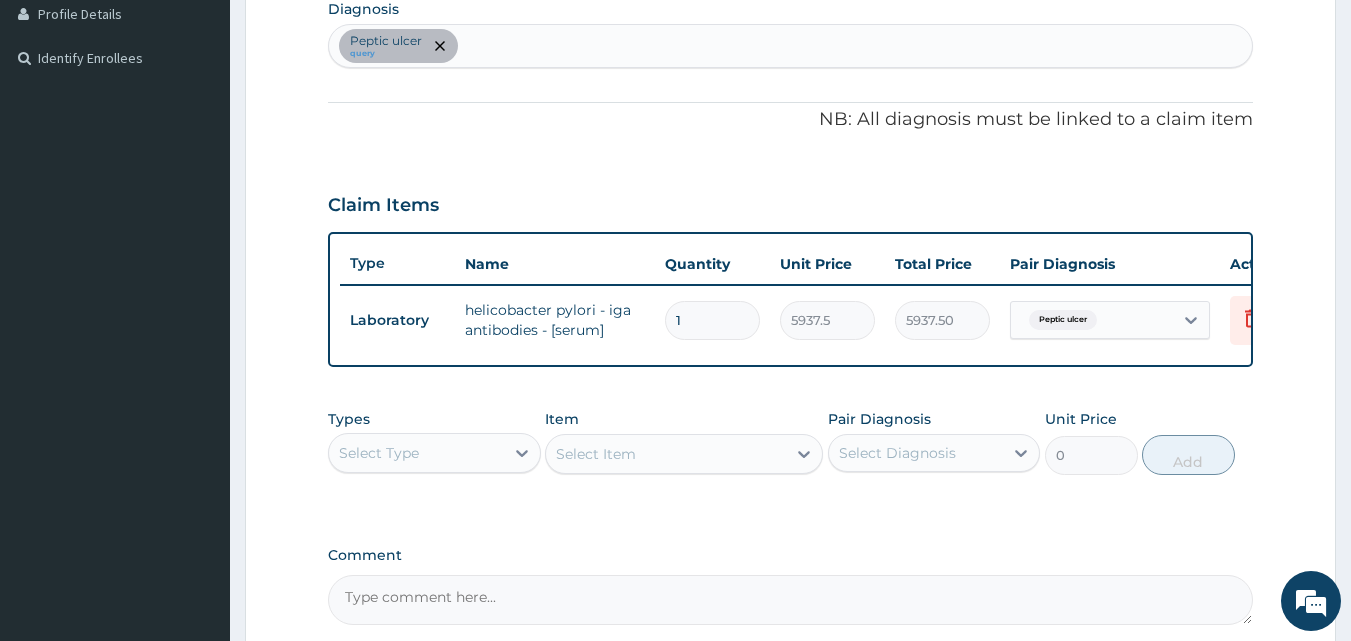 click on "Peptic ulcer query" at bounding box center [791, 46] 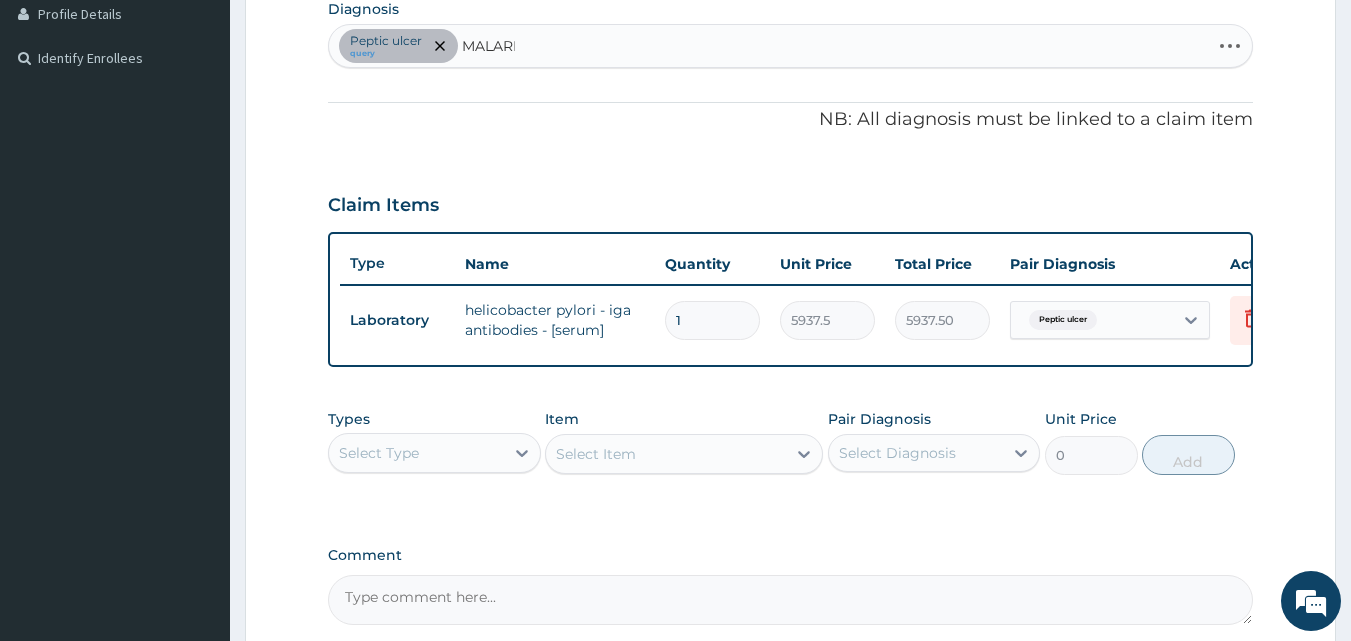 type on "MALARIA" 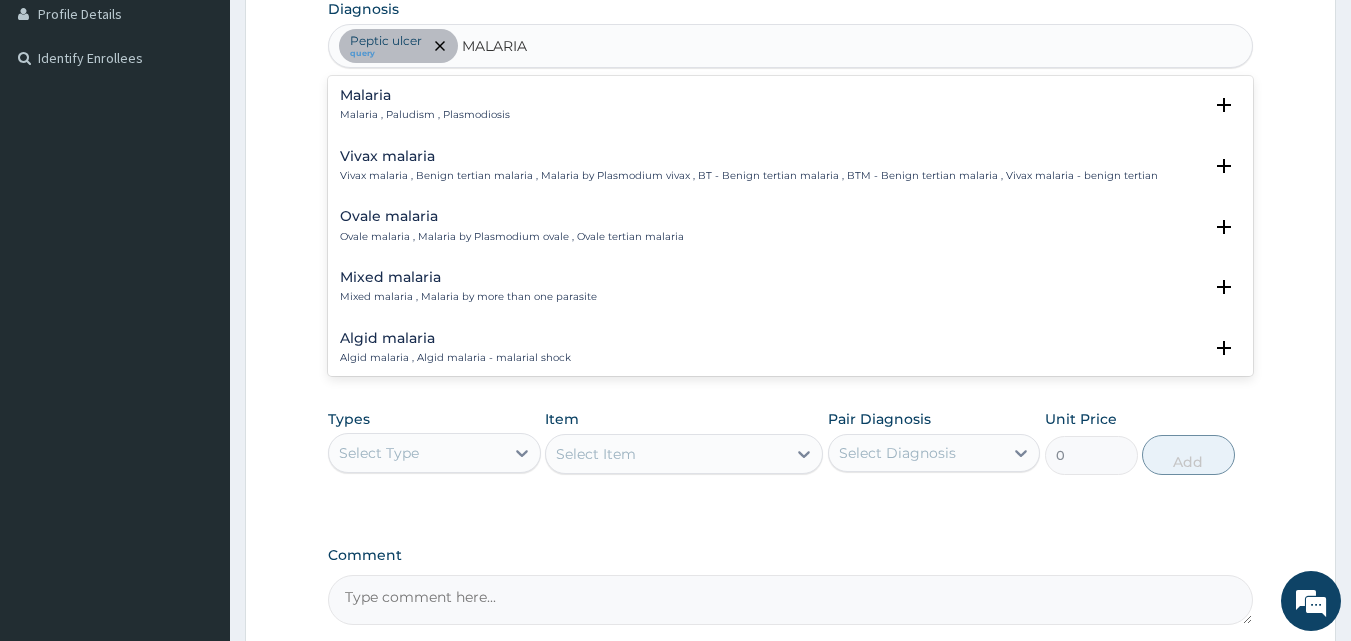 click on "Malaria" at bounding box center [425, 95] 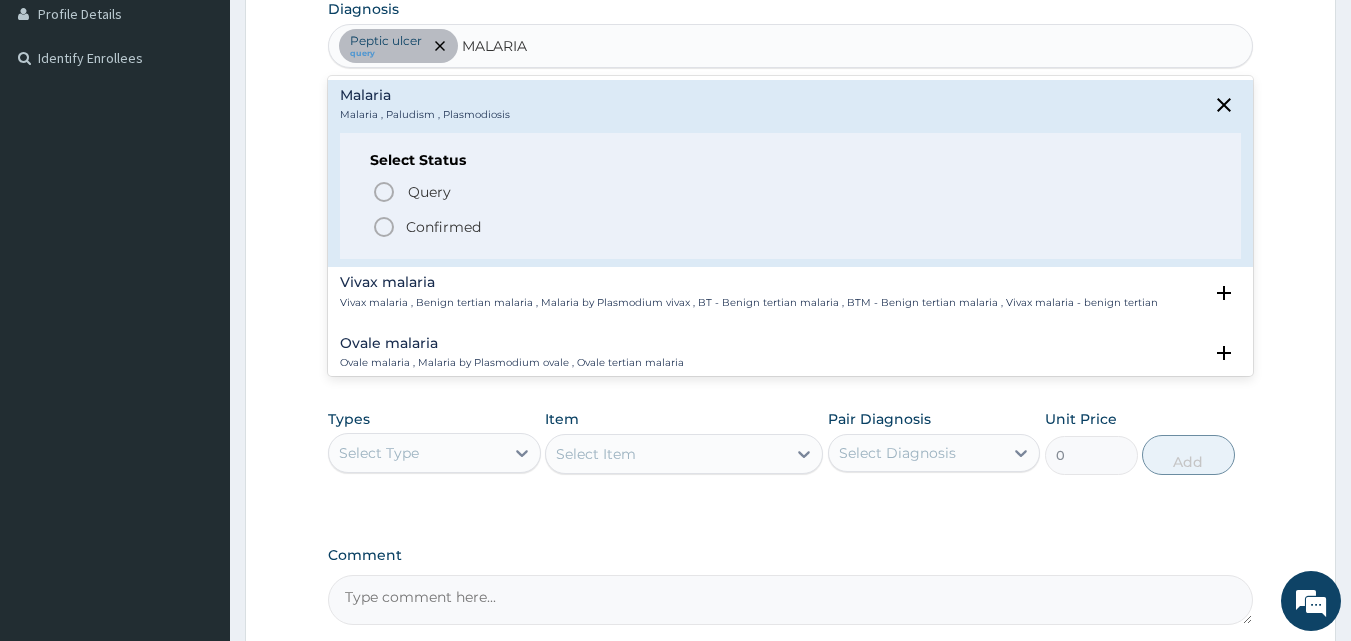 click on "Confirmed" at bounding box center (792, 227) 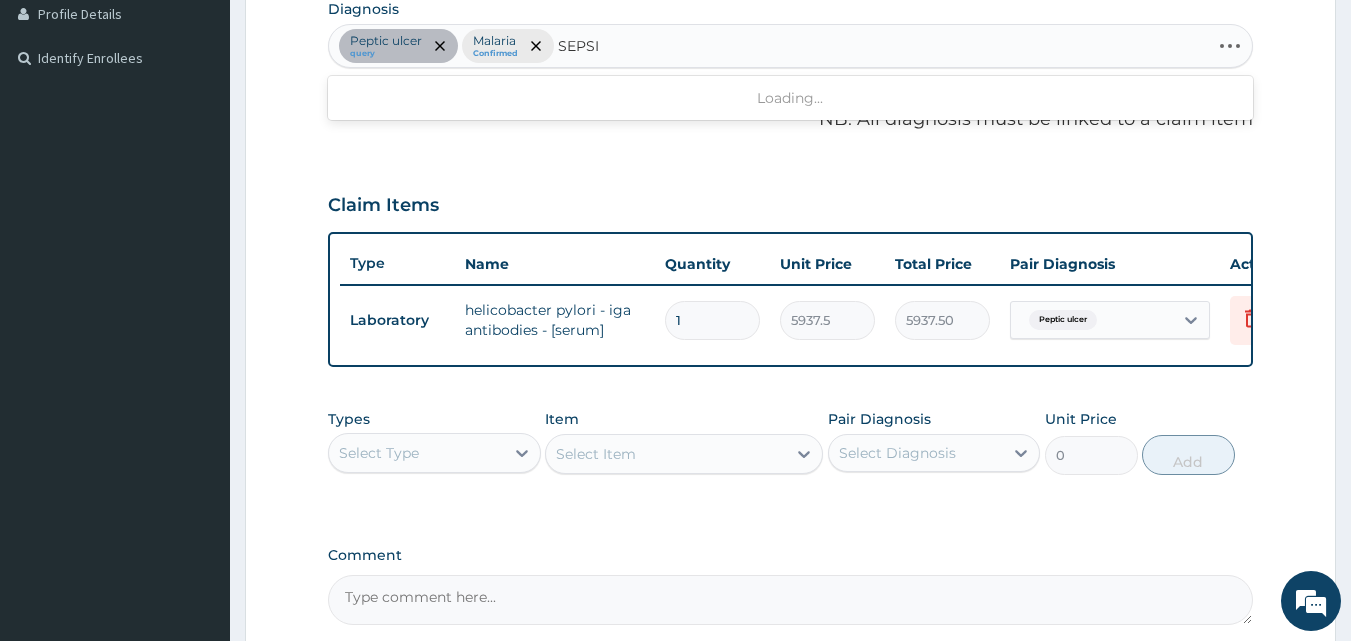type on "SEPSIS" 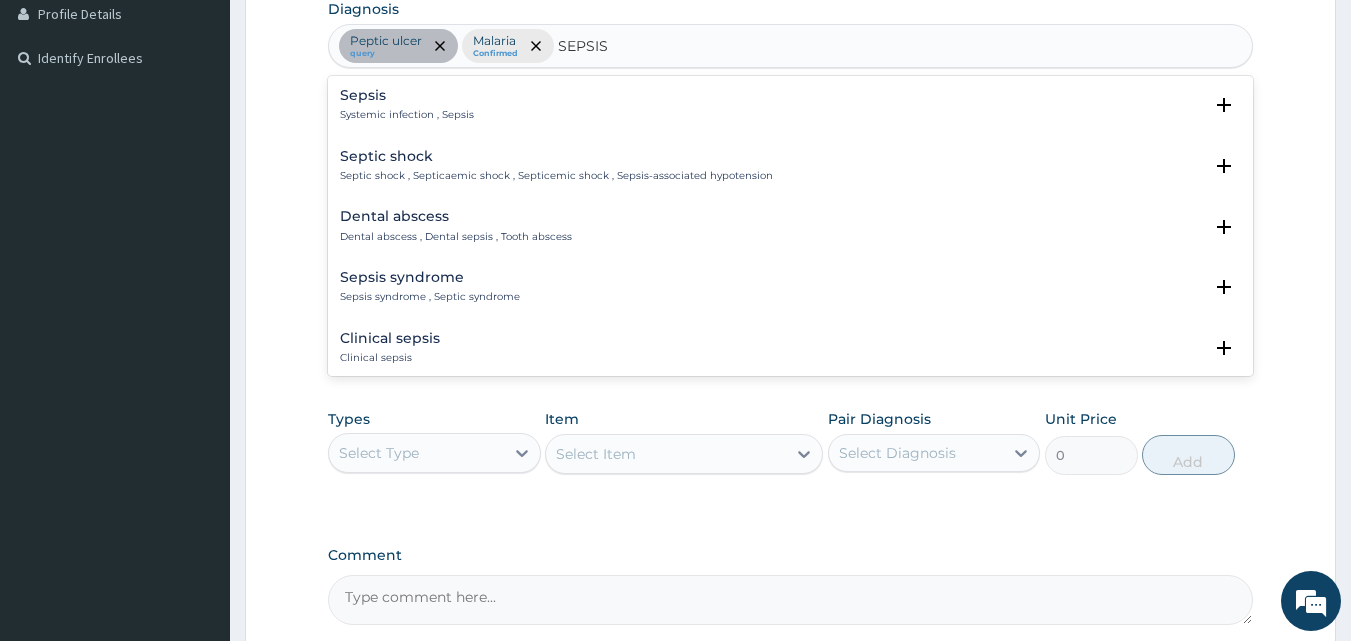 click on "Sepsis" at bounding box center (407, 95) 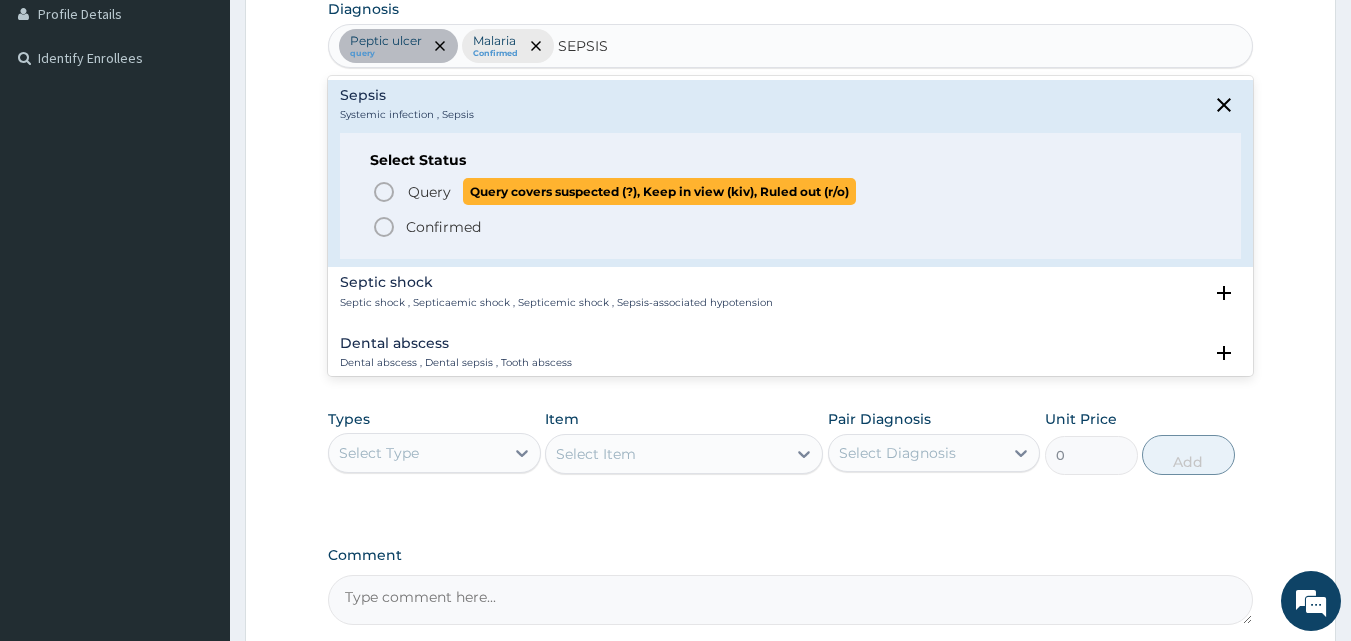 click 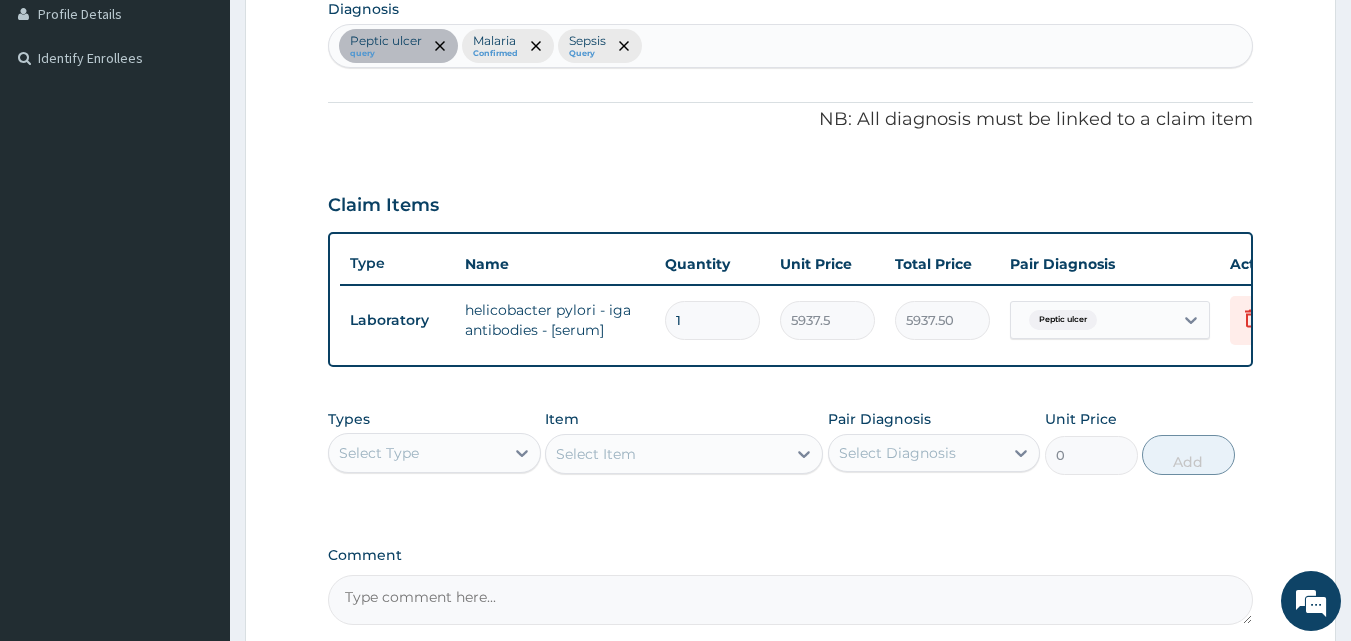 click on "Select Type" at bounding box center (416, 453) 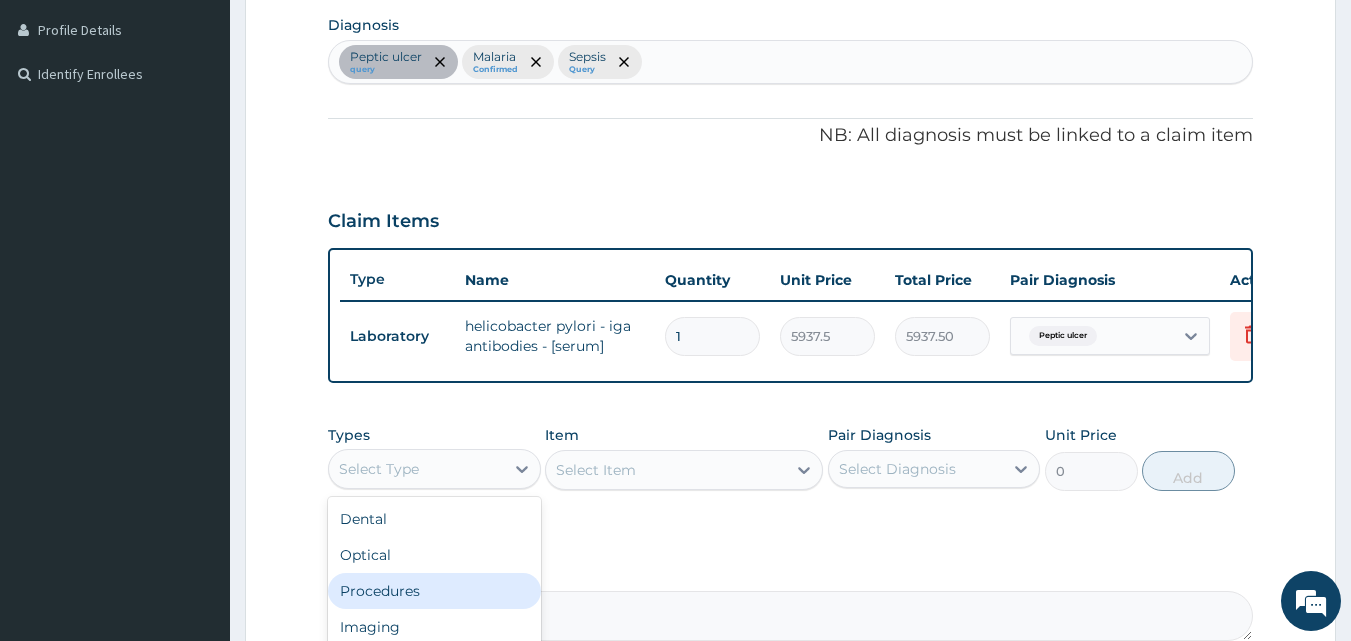 scroll, scrollTop: 512, scrollLeft: 0, axis: vertical 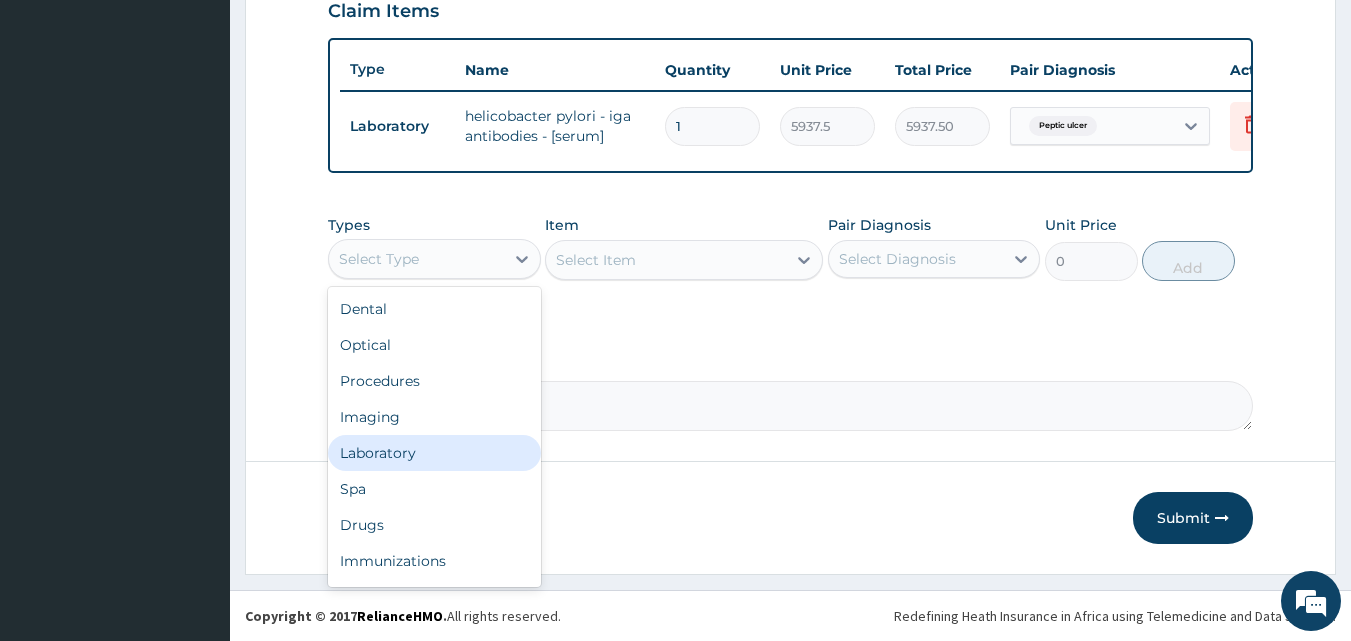 click on "Laboratory" at bounding box center (434, 453) 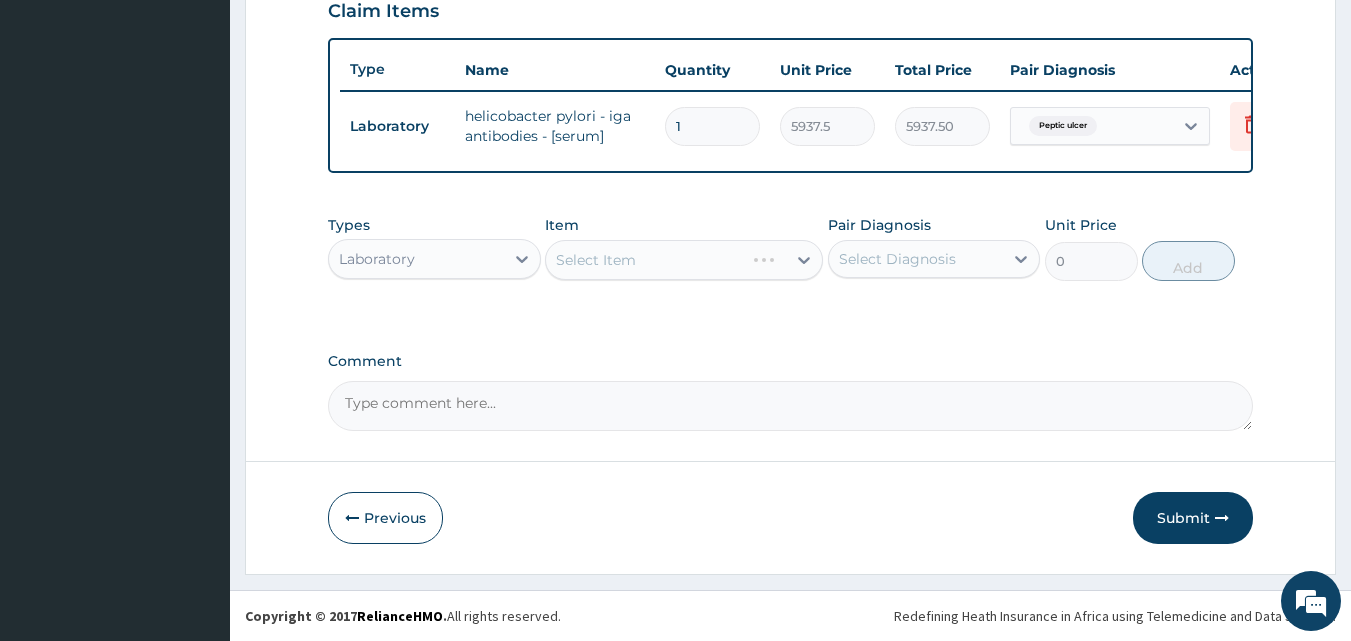click on "Select Item" at bounding box center [684, 260] 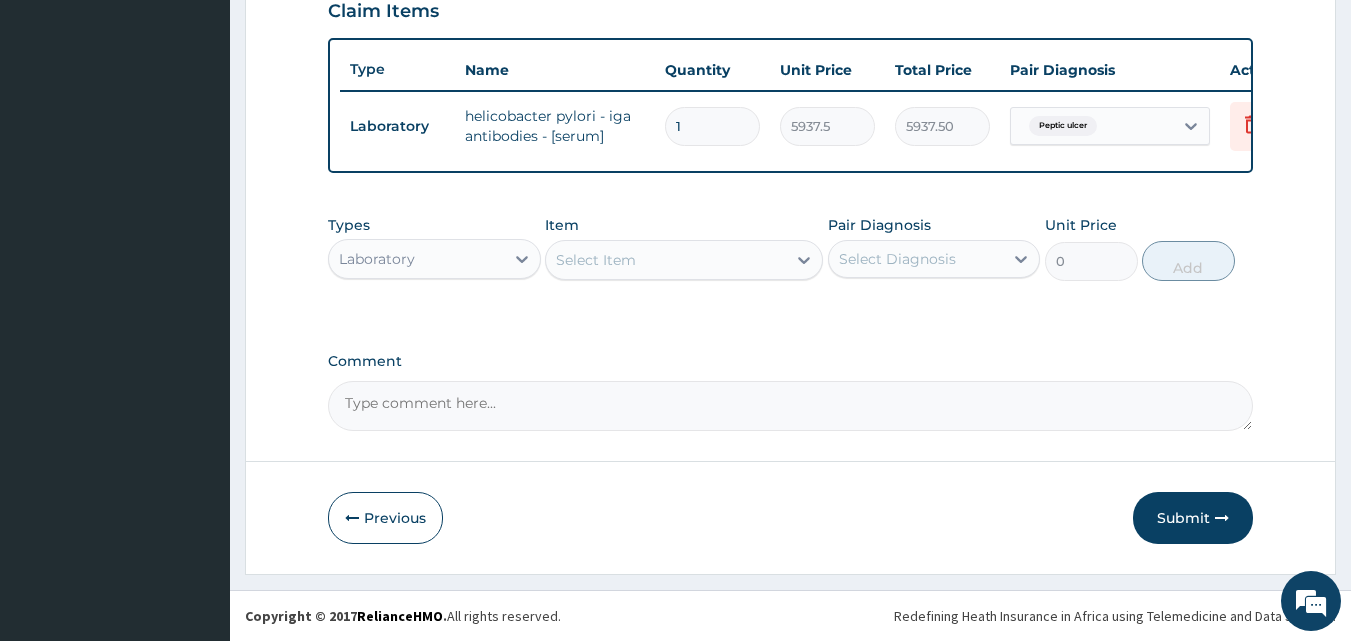 click on "Select Item" at bounding box center [666, 260] 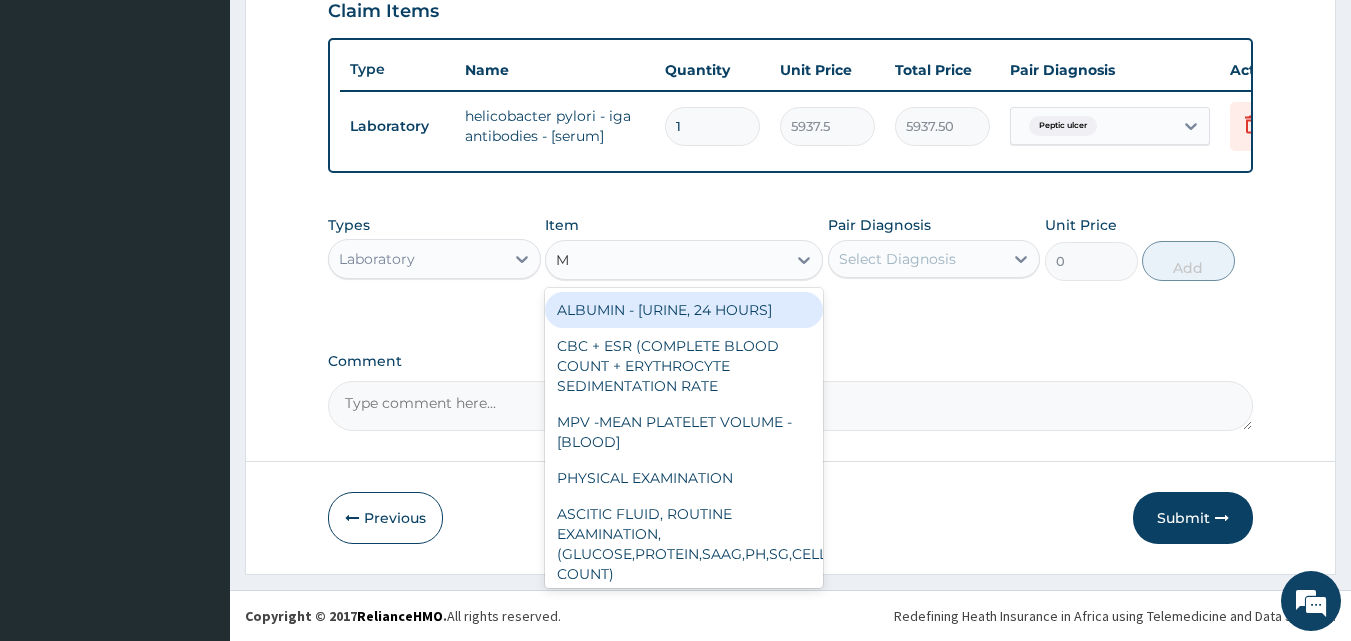 type on "MP" 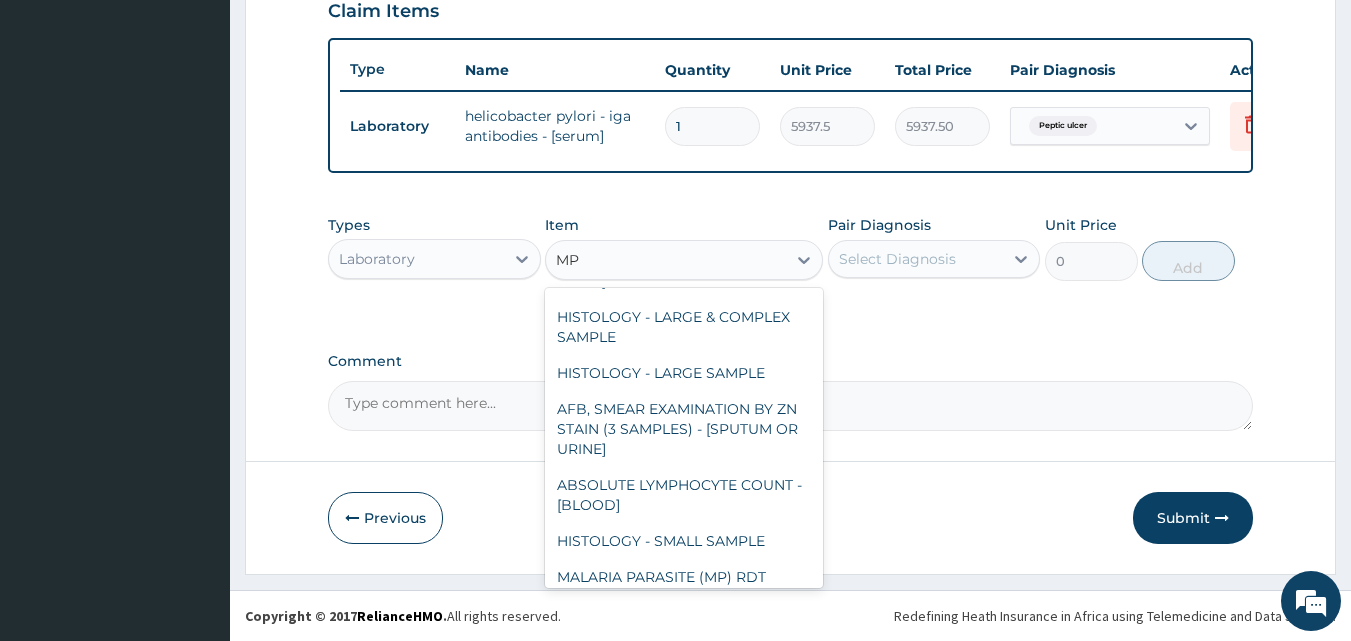scroll, scrollTop: 436, scrollLeft: 0, axis: vertical 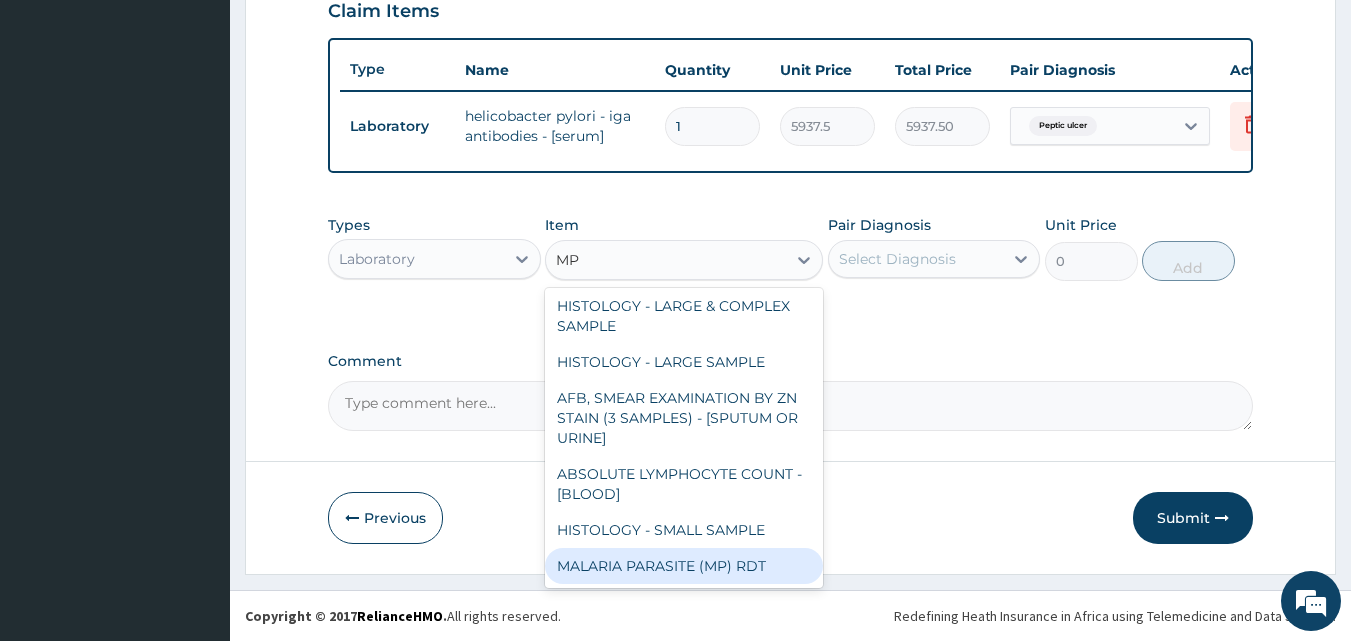click on "MALARIA PARASITE (MP) RDT" at bounding box center (684, 566) 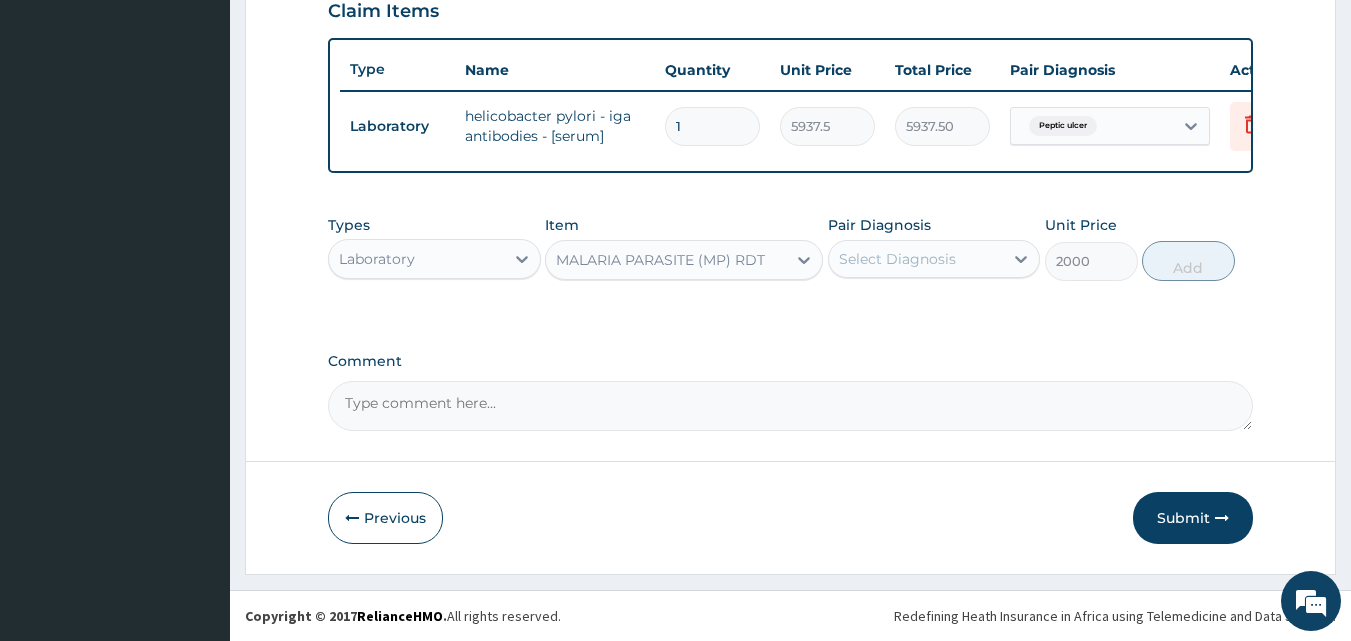 click on "Select Diagnosis" at bounding box center [897, 259] 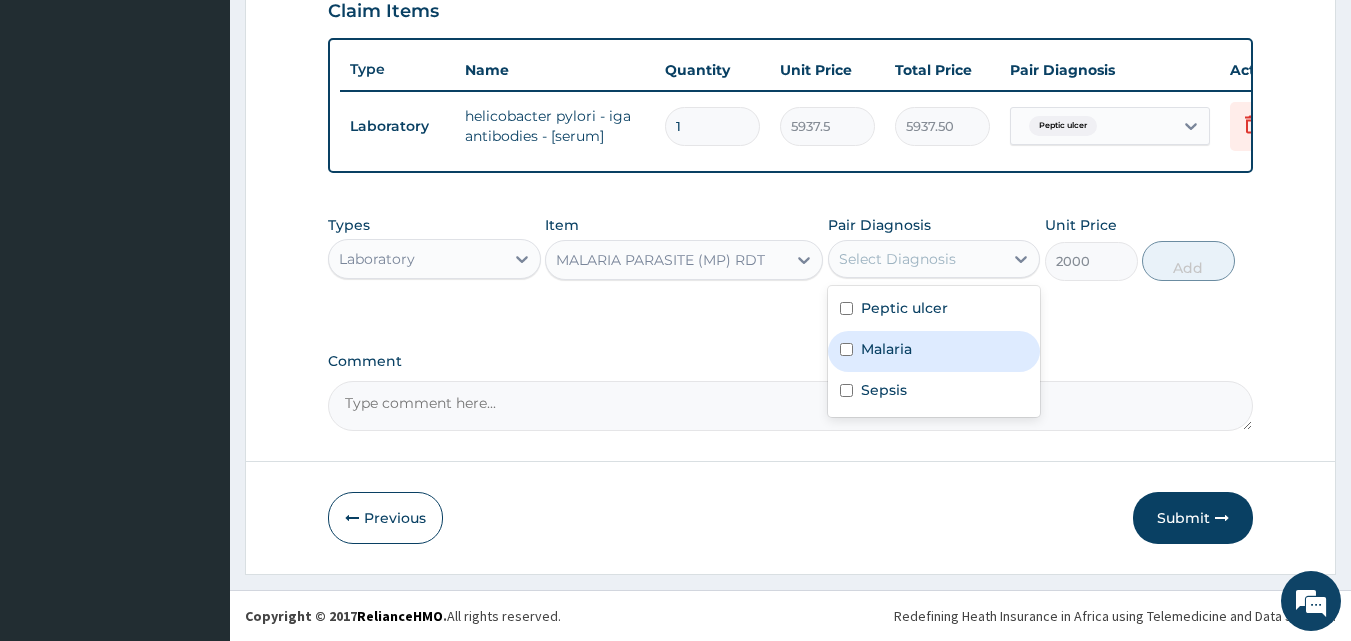 click on "Malaria" at bounding box center [886, 349] 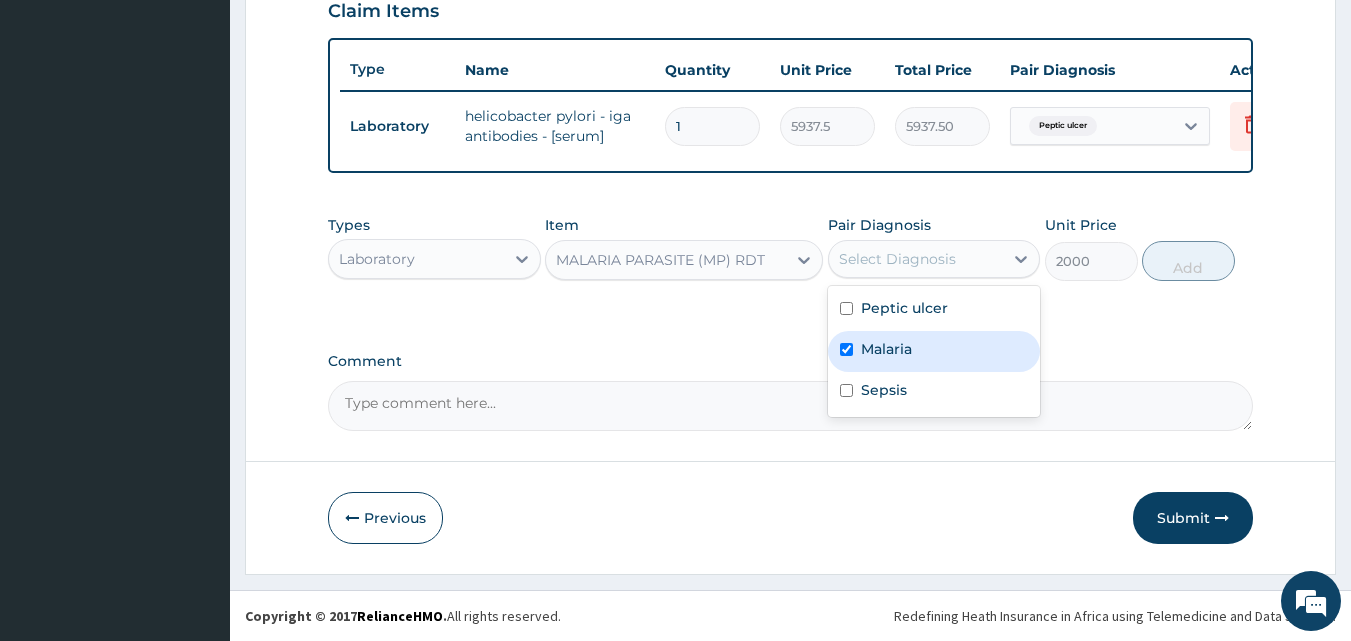 checkbox on "true" 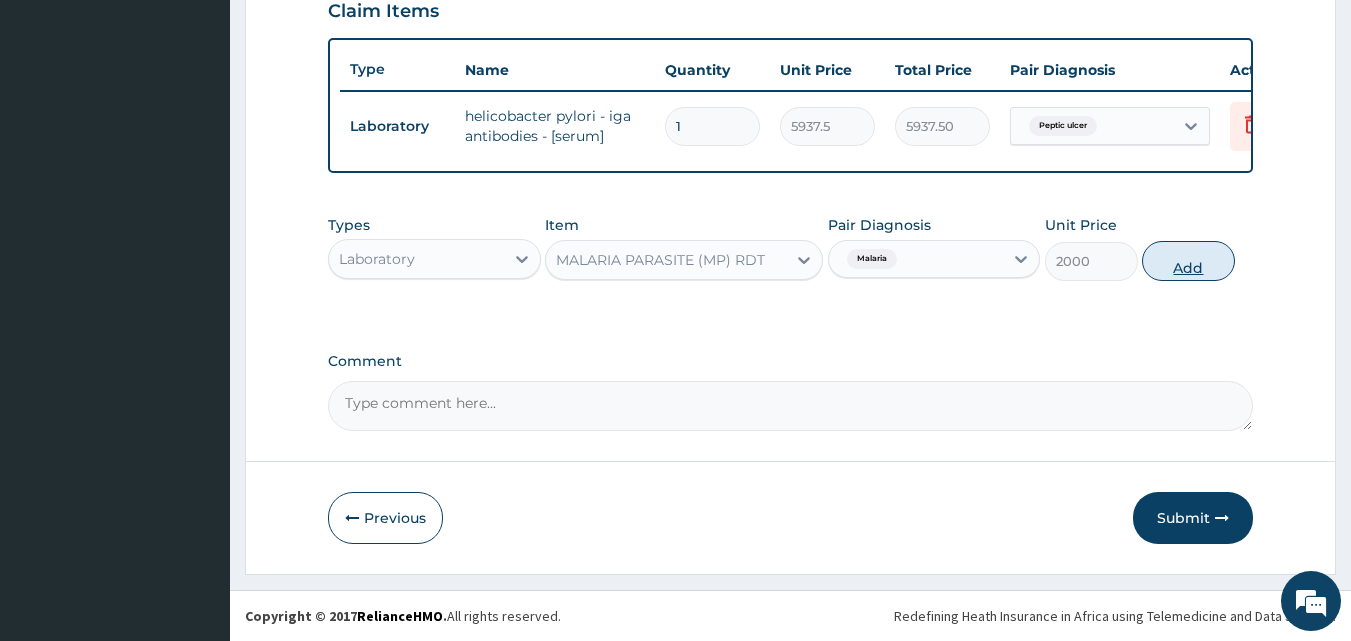 click on "Add" at bounding box center [1188, 261] 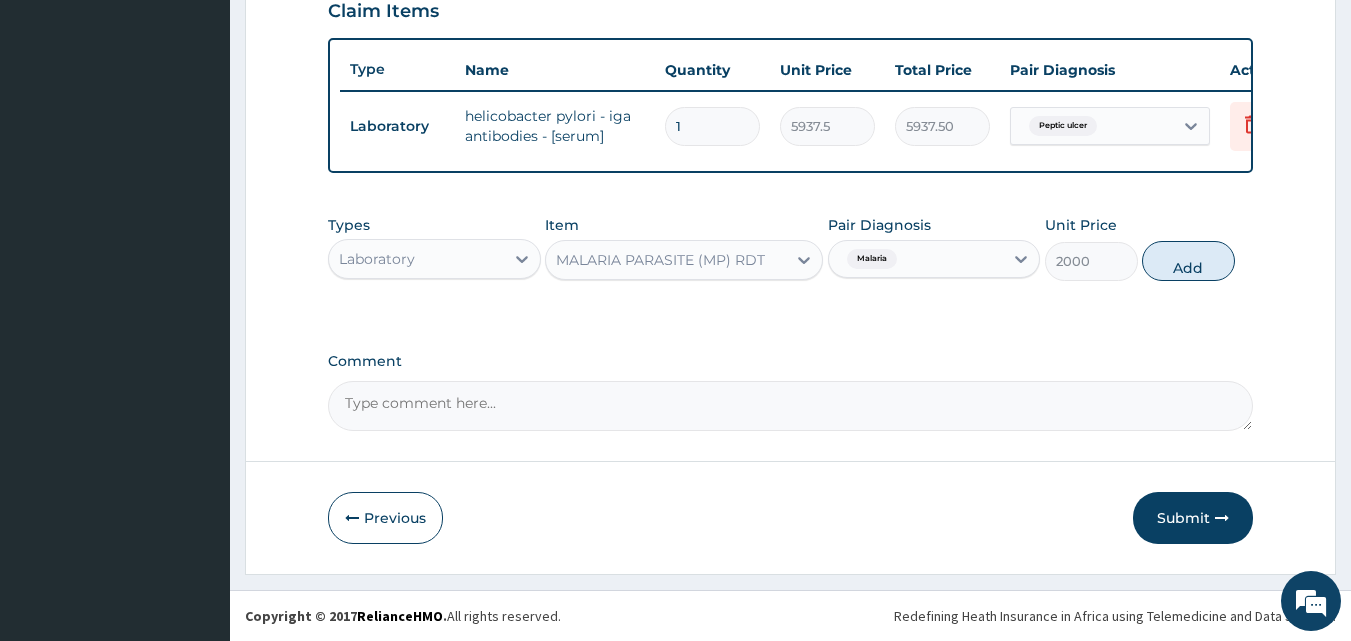 type on "0" 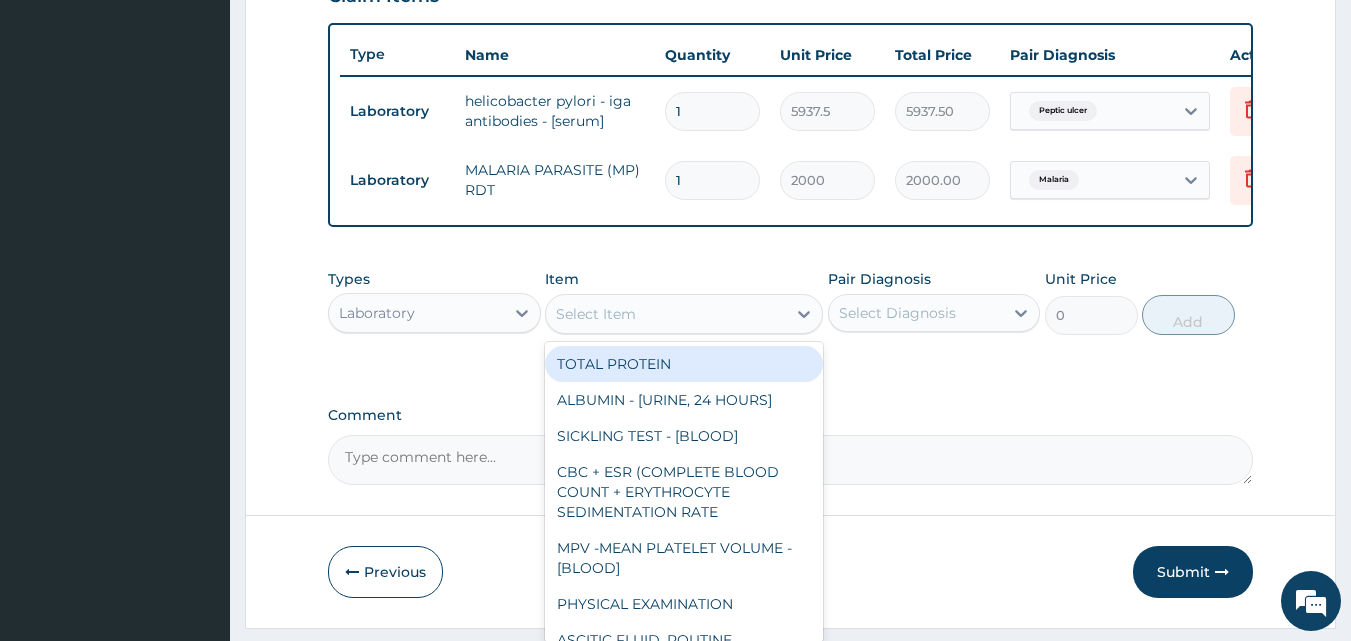 click on "Select Item" at bounding box center (666, 314) 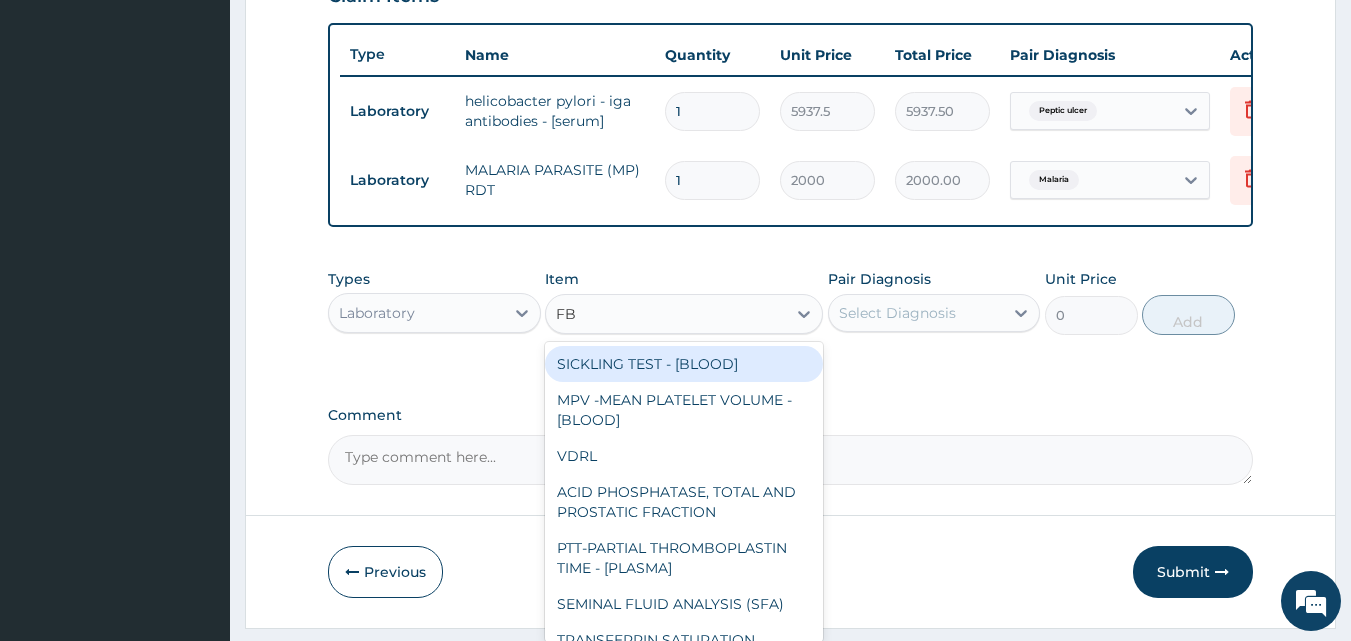 type on "FBC" 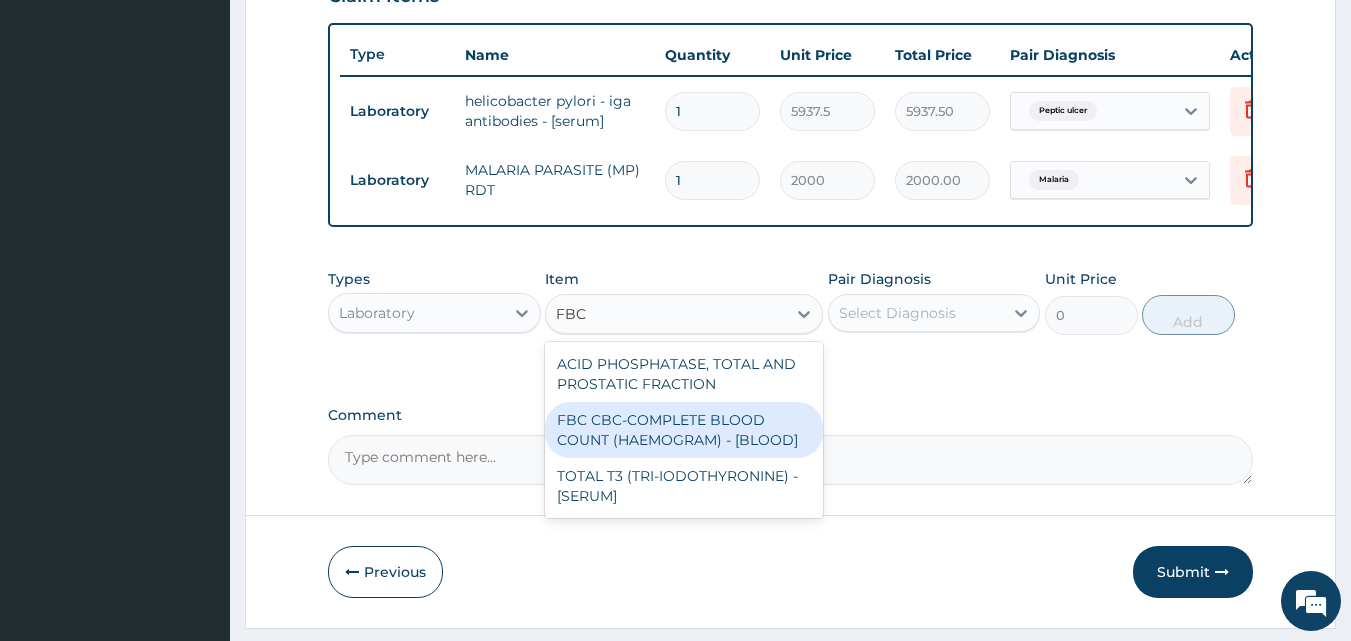 click on "FBC CBC-COMPLETE BLOOD COUNT (HAEMOGRAM) - [BLOOD]" at bounding box center [684, 430] 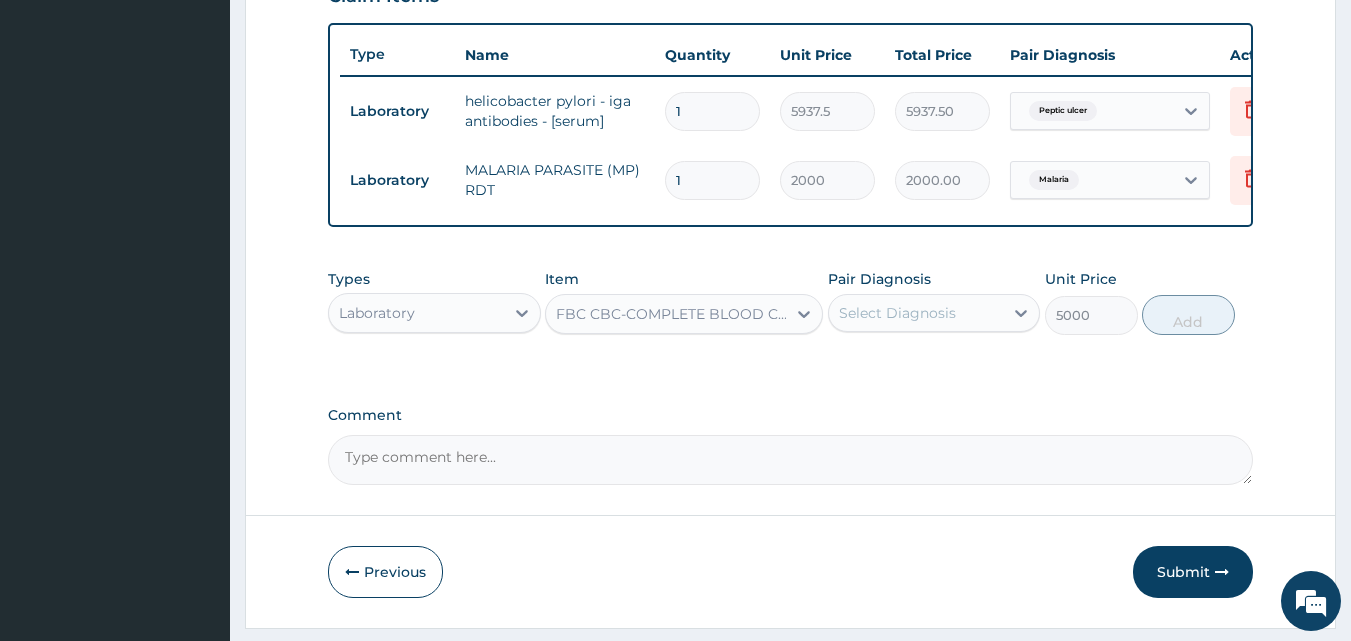 click on "Select Diagnosis" at bounding box center (897, 313) 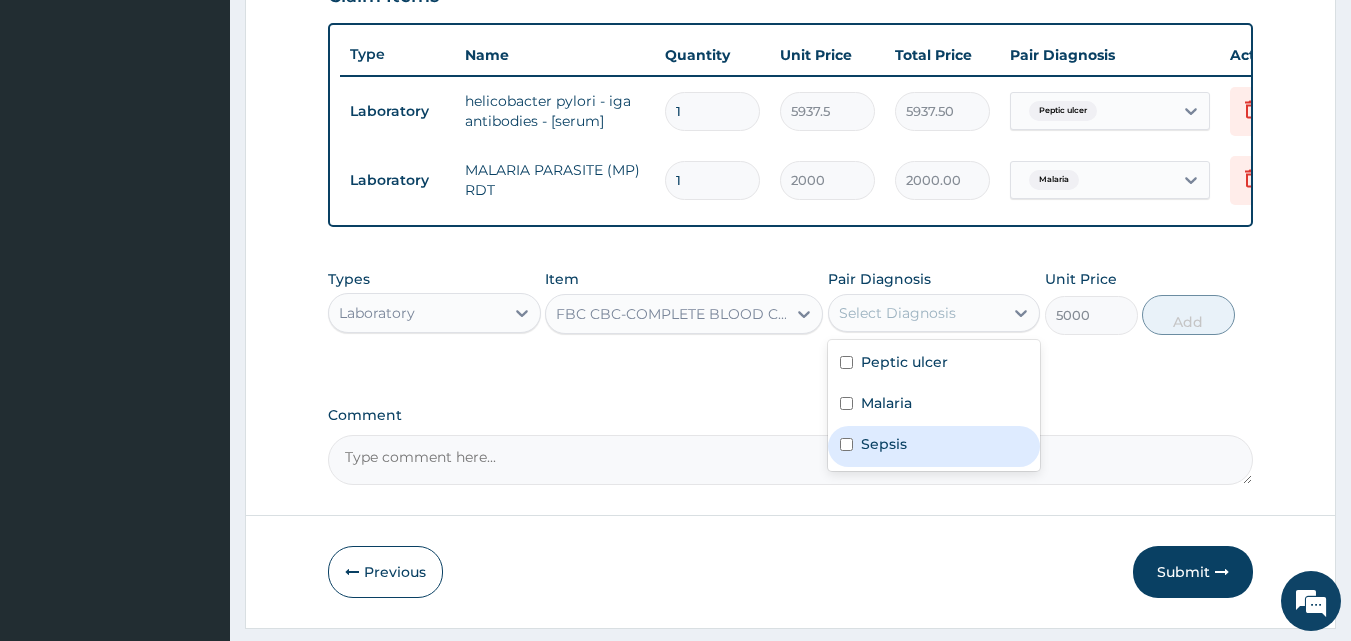 click on "Sepsis" at bounding box center [884, 444] 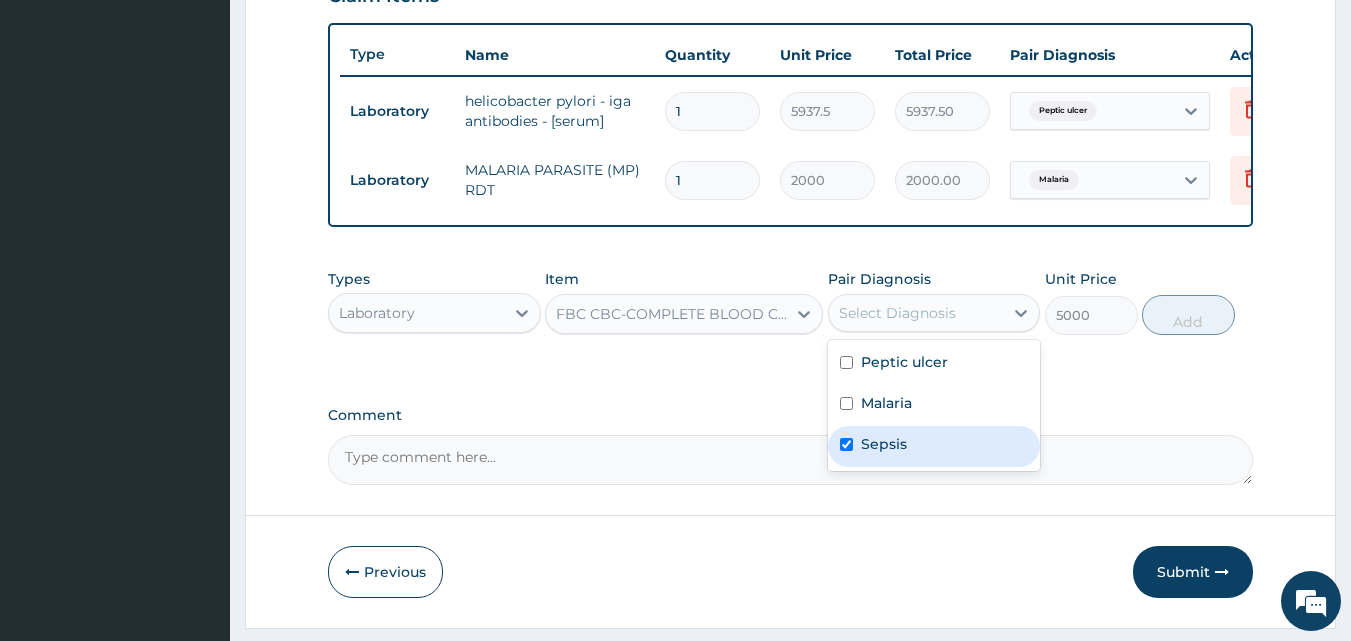 checkbox on "true" 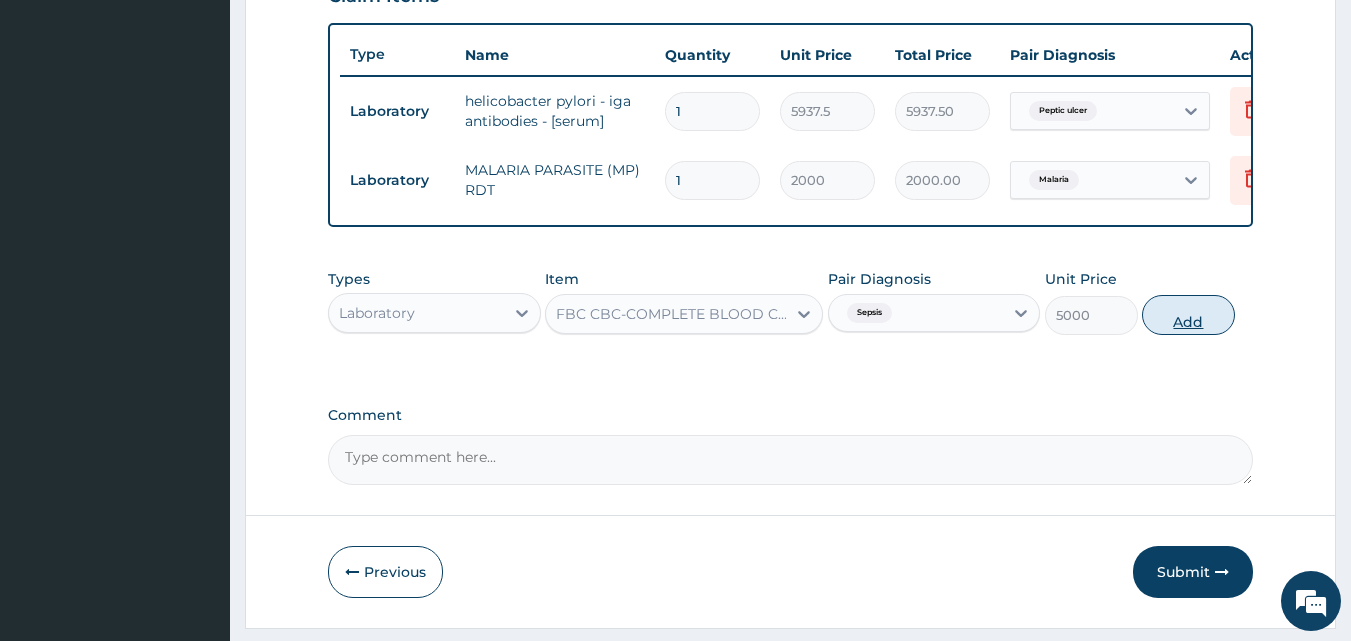 click on "Add" at bounding box center [1188, 315] 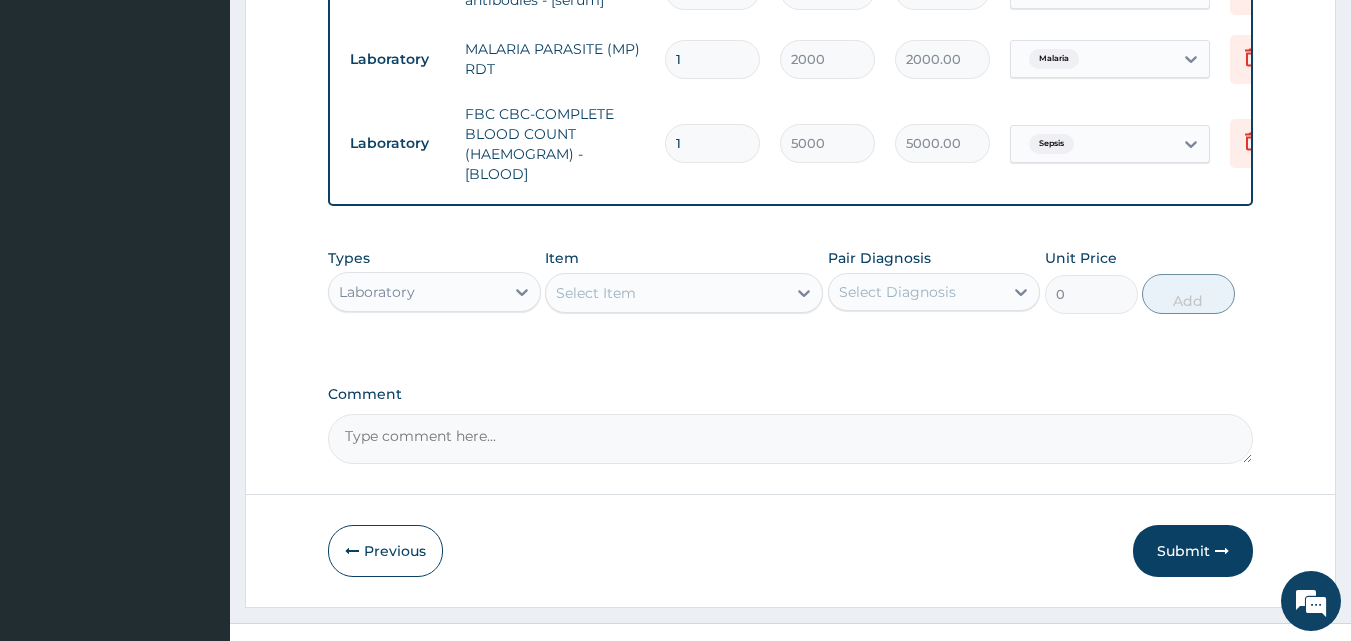 scroll, scrollTop: 890, scrollLeft: 0, axis: vertical 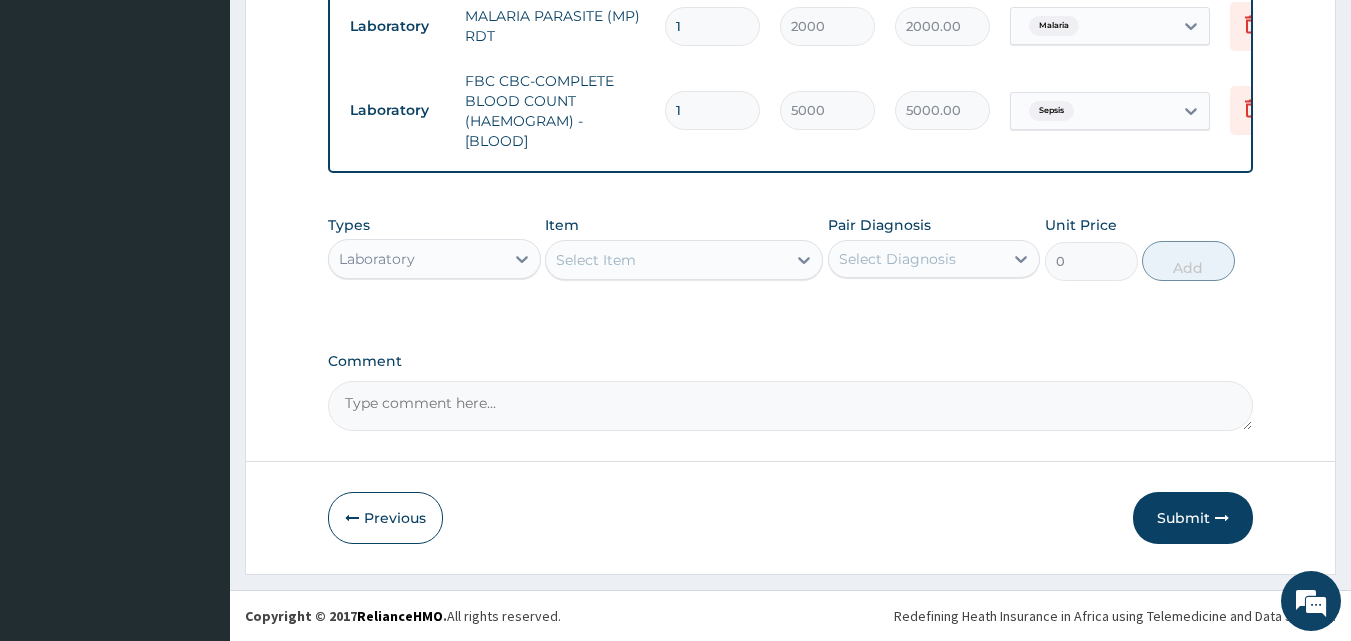 click on "Laboratory" at bounding box center [416, 259] 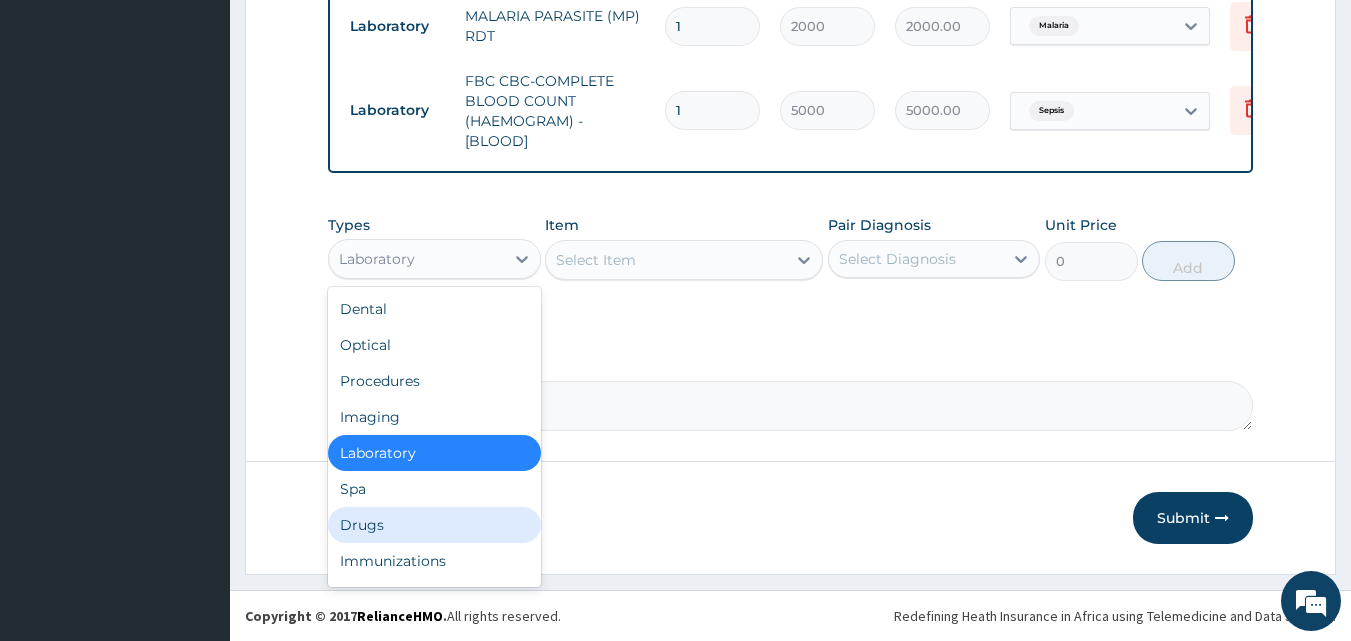 click on "Drugs" at bounding box center [434, 525] 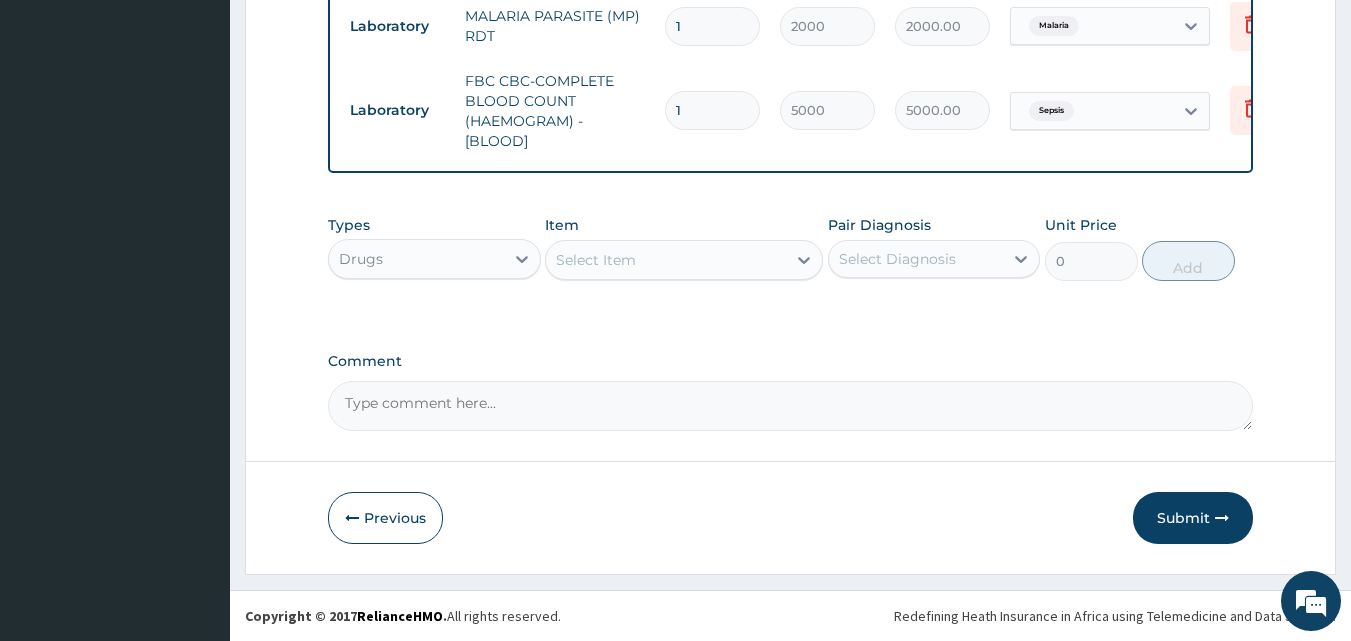 click on "Select Item" at bounding box center (666, 260) 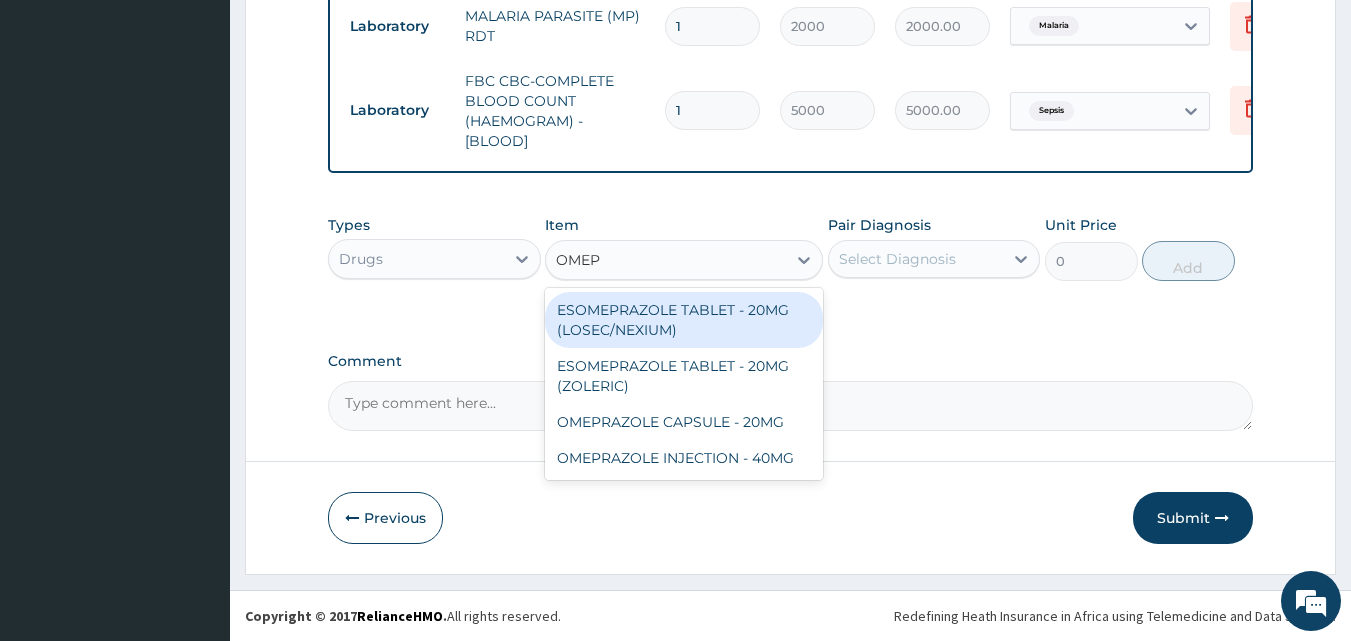 type on "OMEPR" 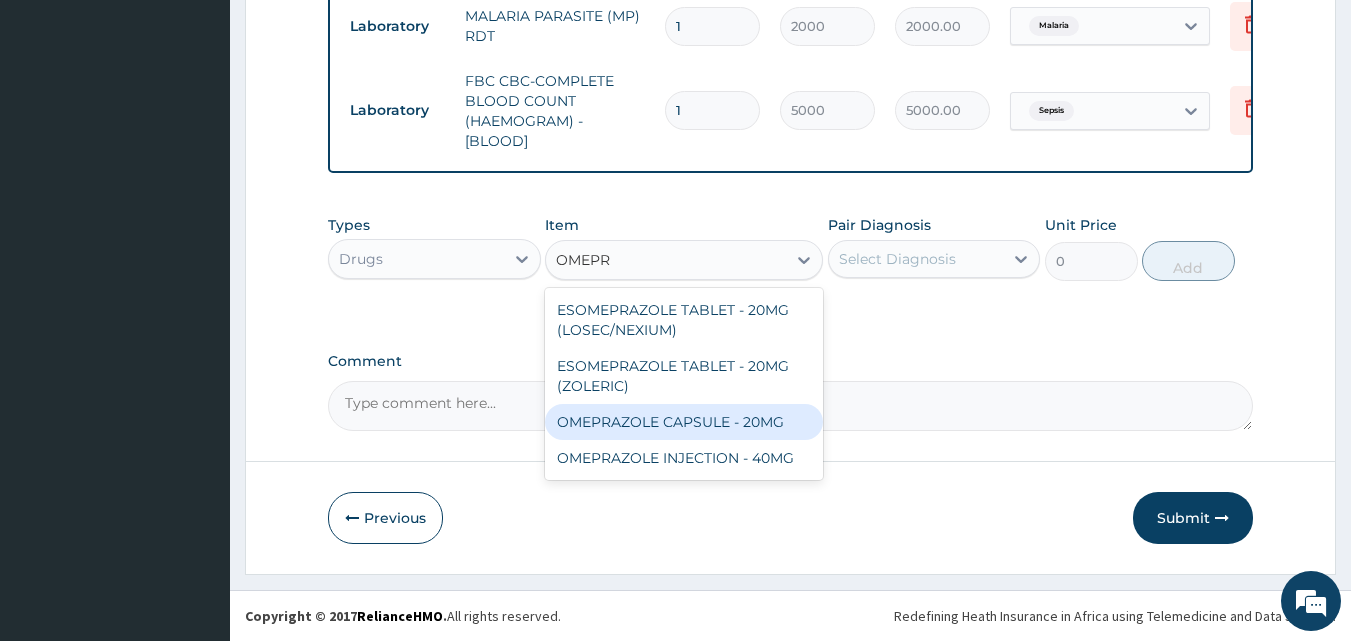 click on "OMEPRAZOLE CAPSULE - 20MG" at bounding box center (684, 422) 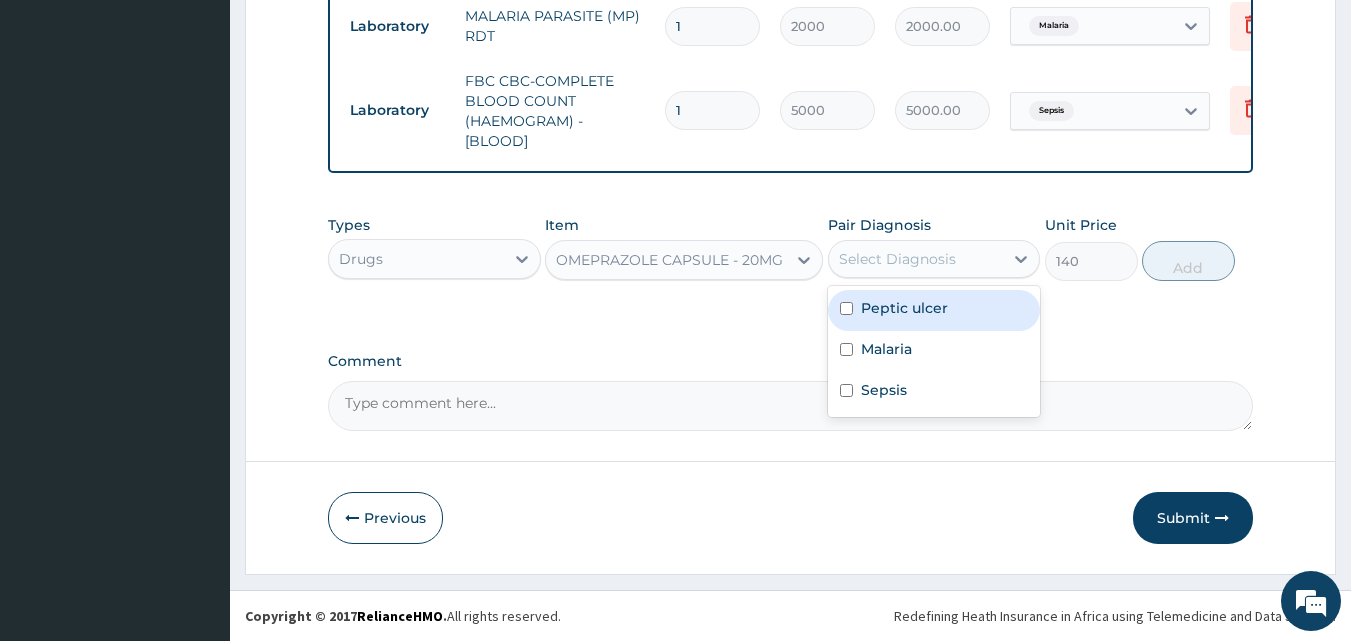 click on "Select Diagnosis" at bounding box center [897, 259] 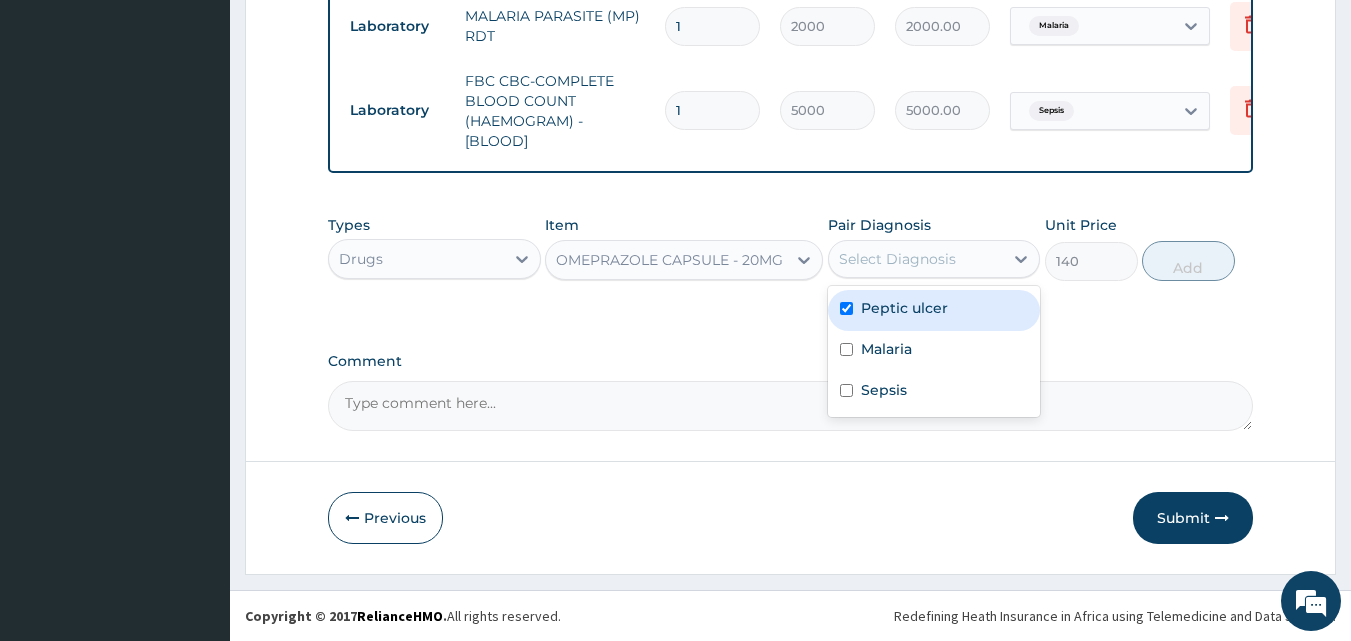 checkbox on "true" 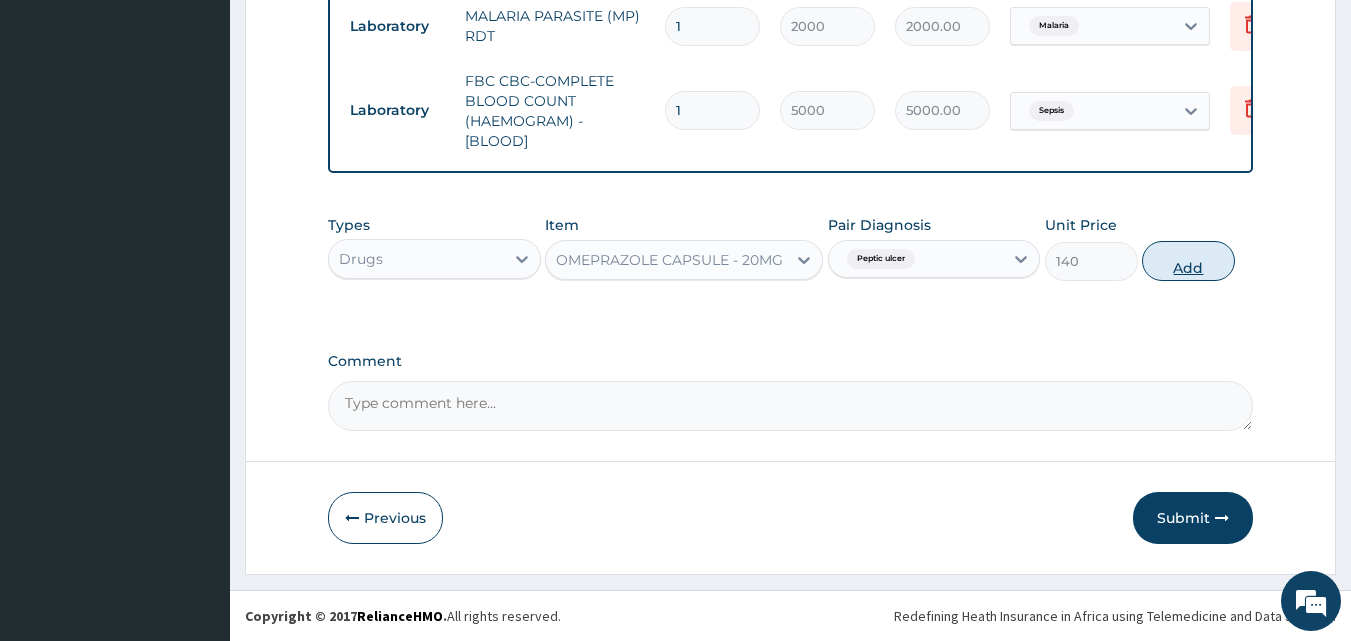 click on "Add" at bounding box center [1188, 261] 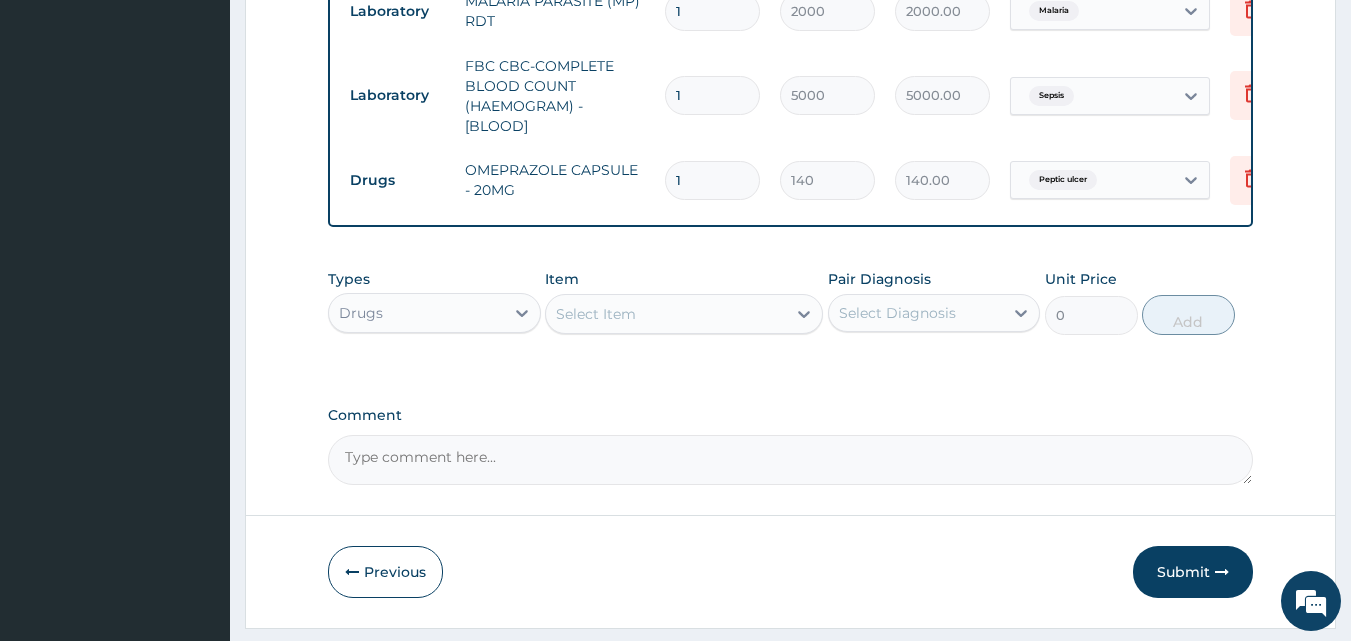 drag, startPoint x: 695, startPoint y: 188, endPoint x: 667, endPoint y: 188, distance: 28 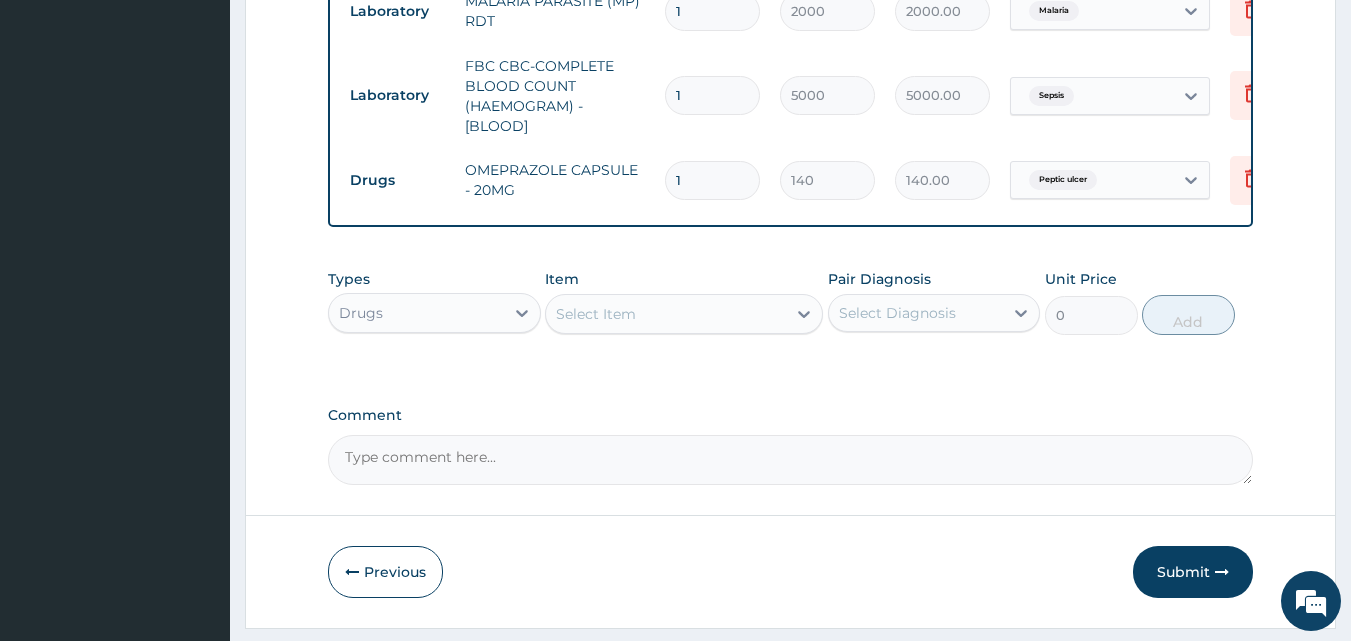 click on "1" at bounding box center [712, 180] 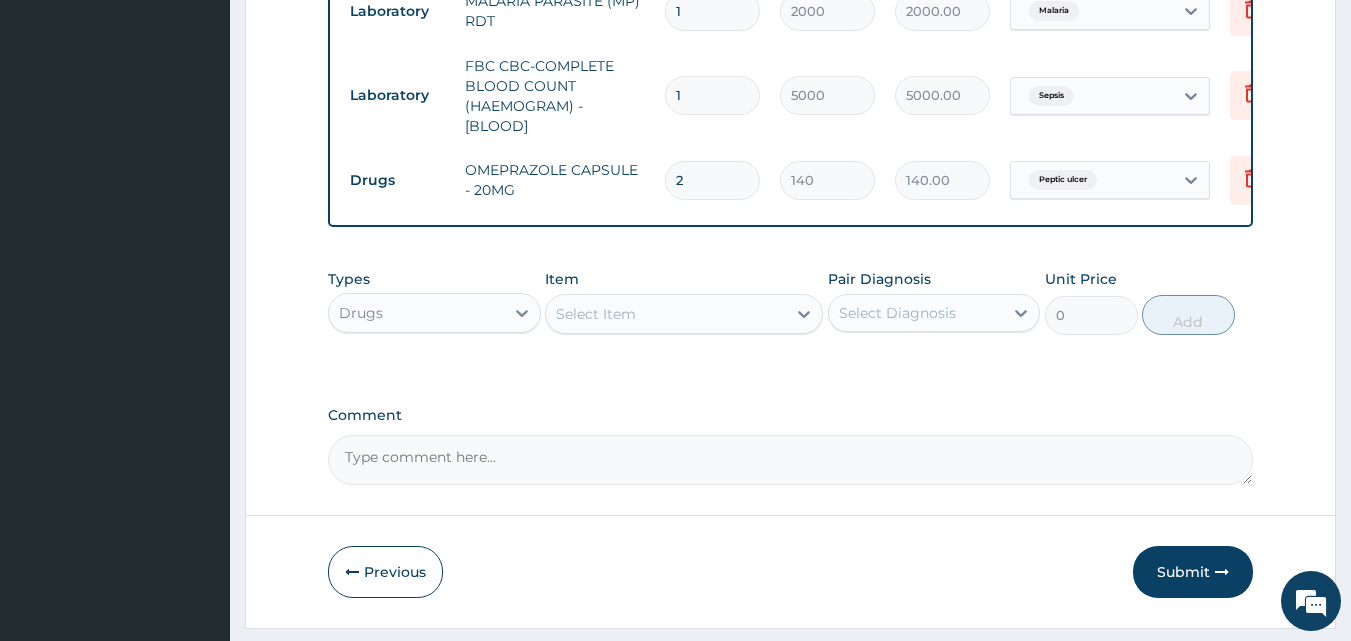 type on "280.00" 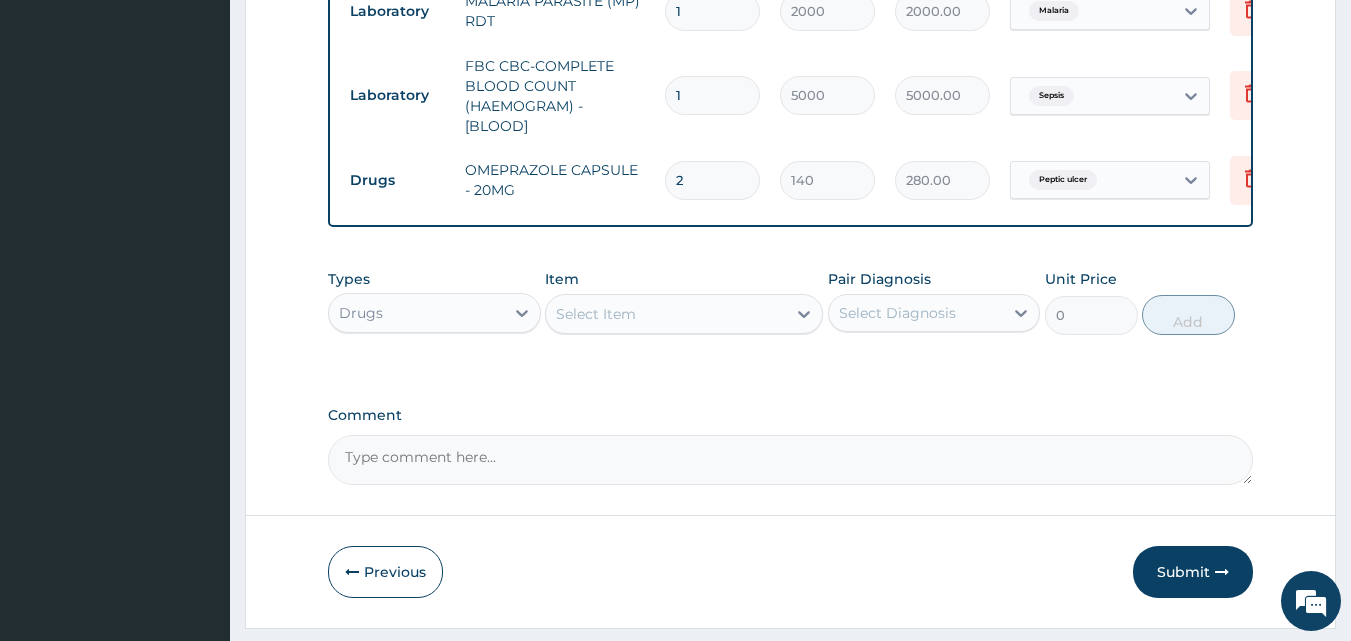 type on "28" 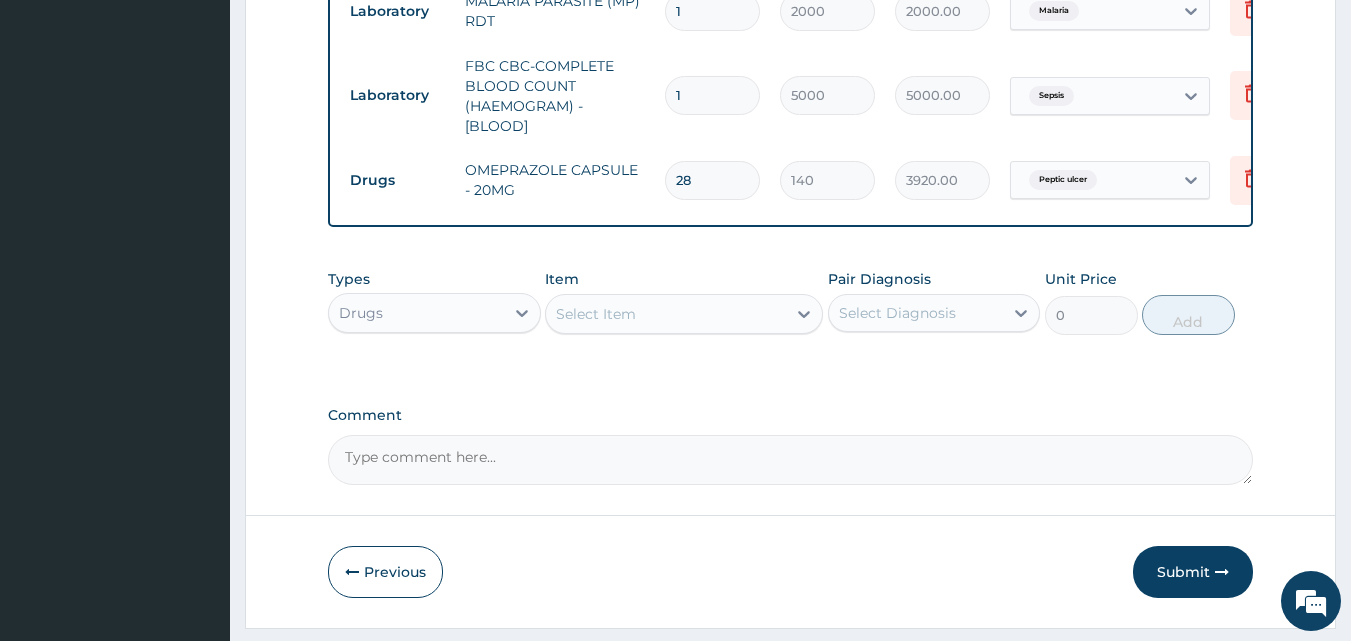 type on "28" 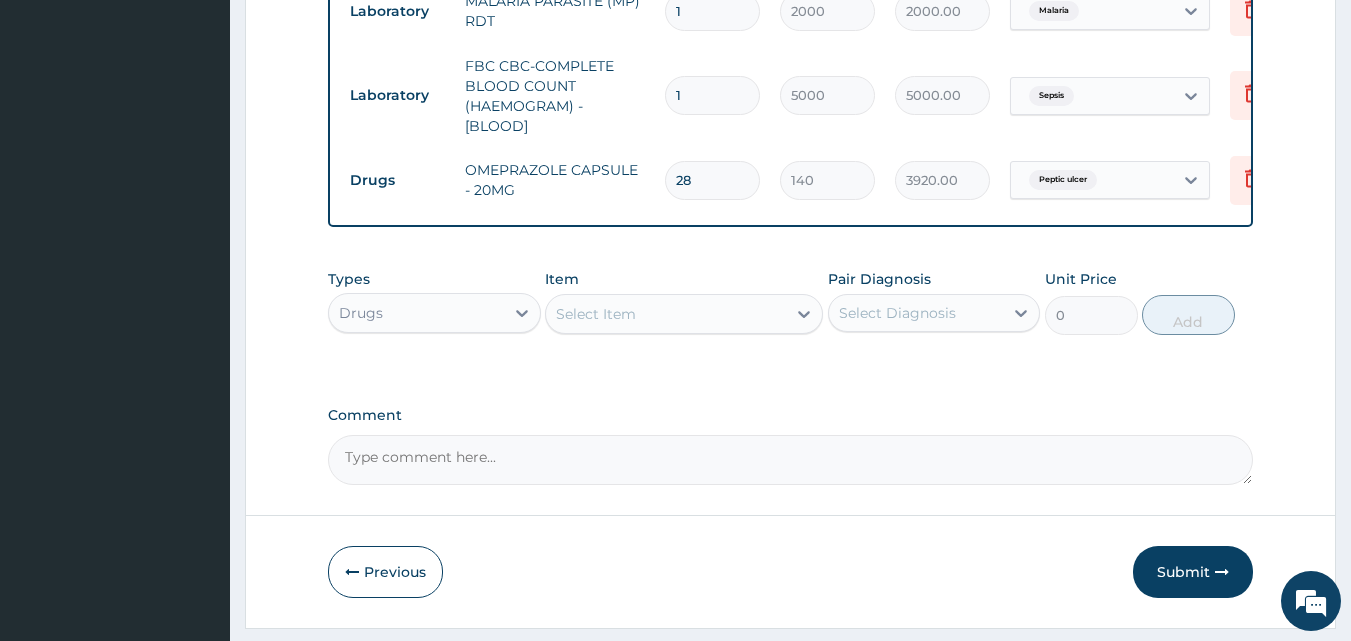 click on "Select Item" at bounding box center (596, 314) 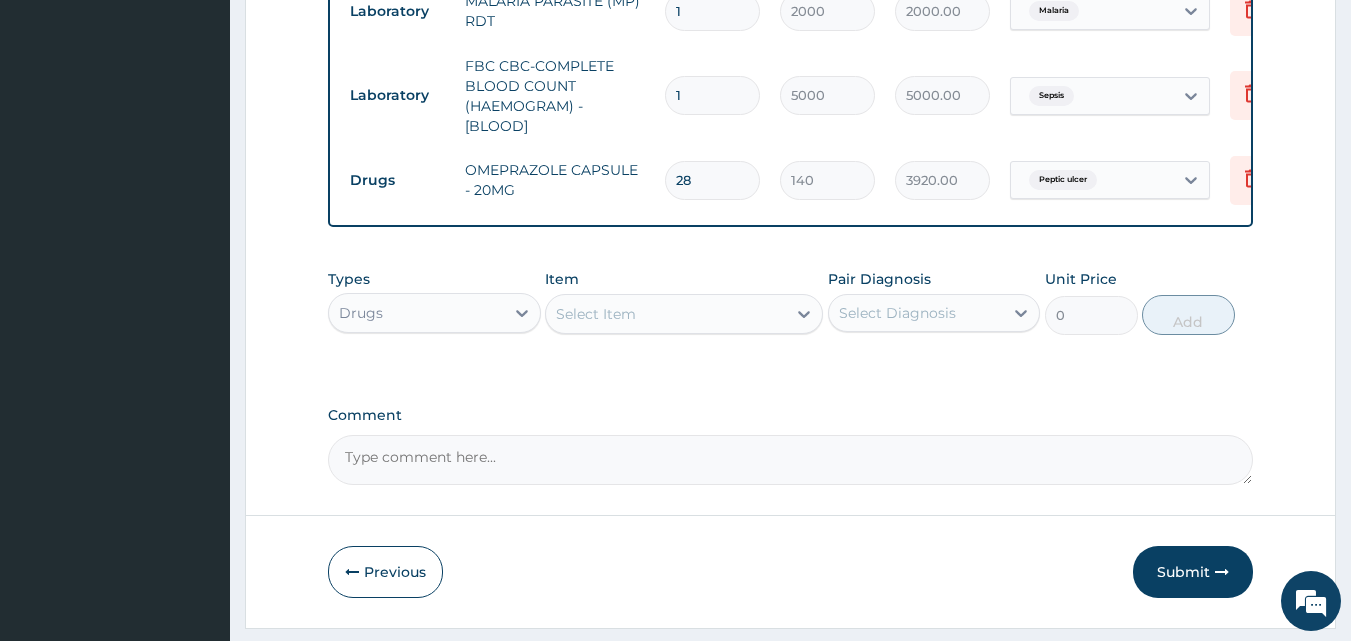 type on "E" 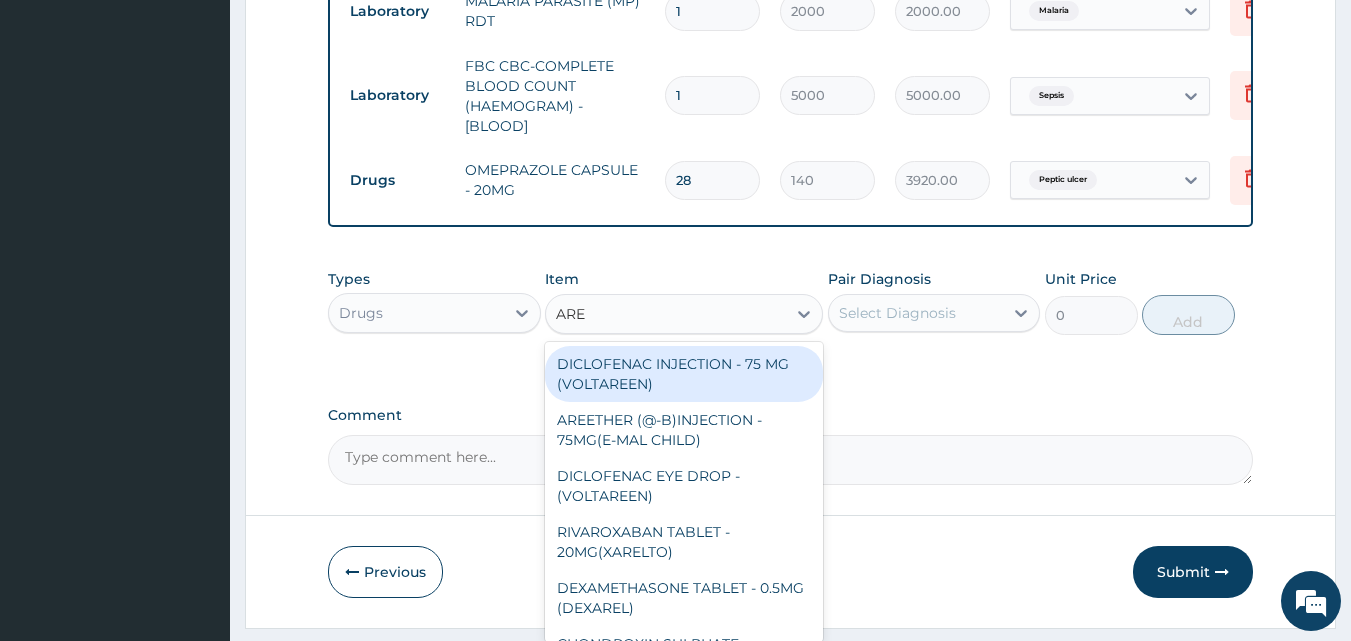 type on "AREE" 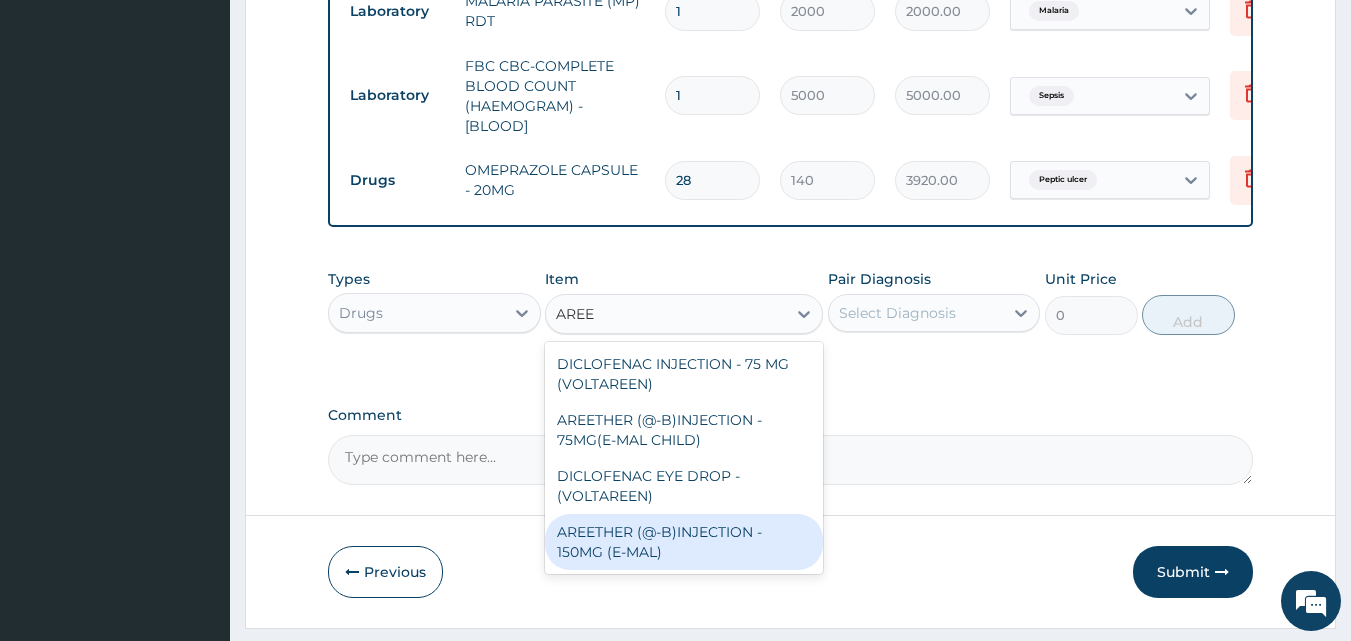 click on "AREETHER (@-B)INJECTION - 150MG (E-MAL)" at bounding box center [684, 542] 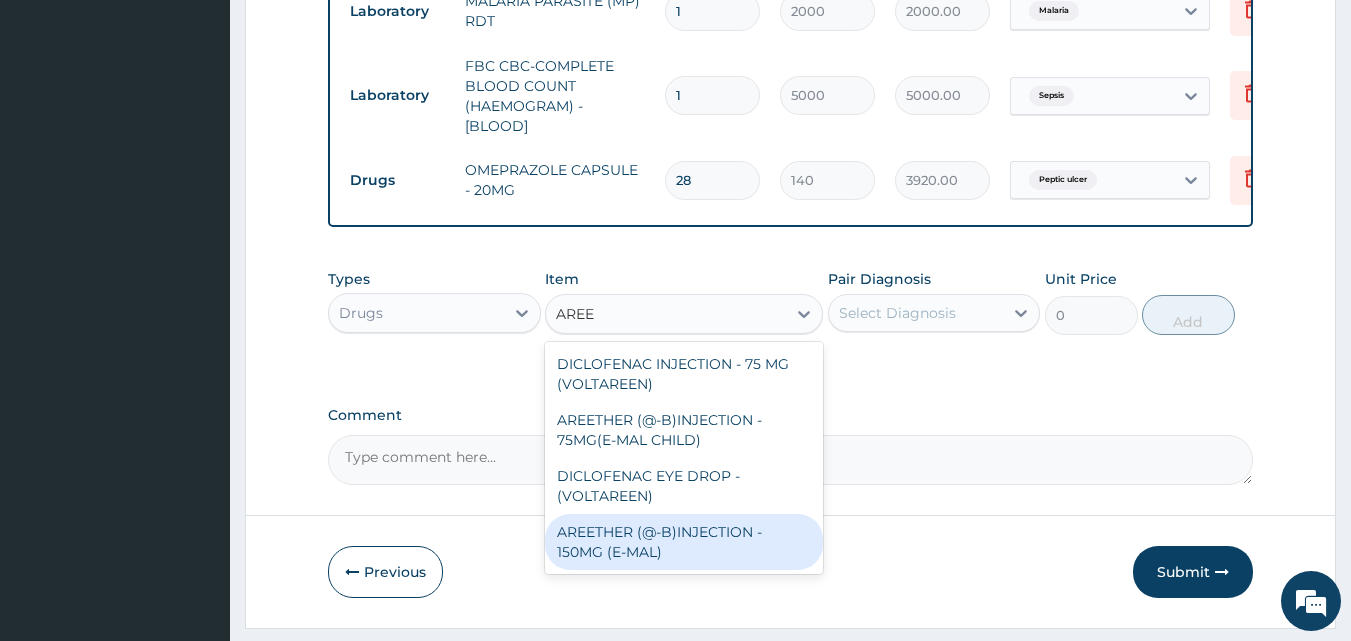 type 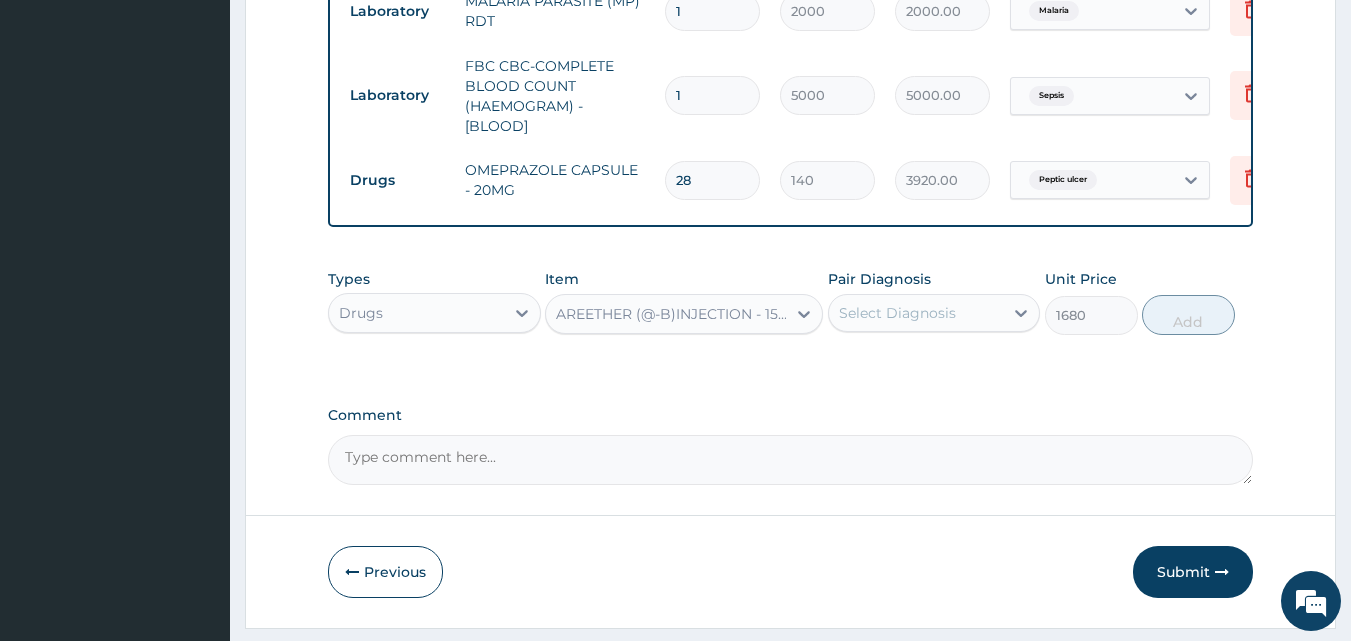 click on "Select Diagnosis" at bounding box center [897, 313] 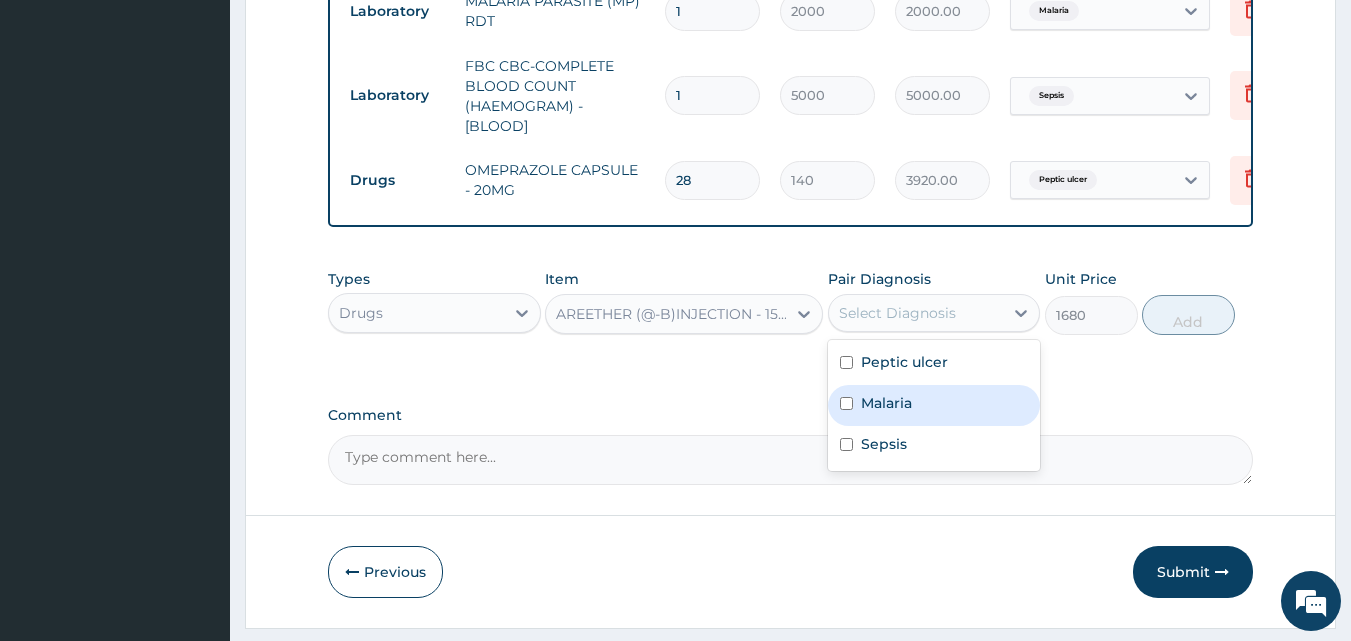 click on "Malaria" at bounding box center (934, 405) 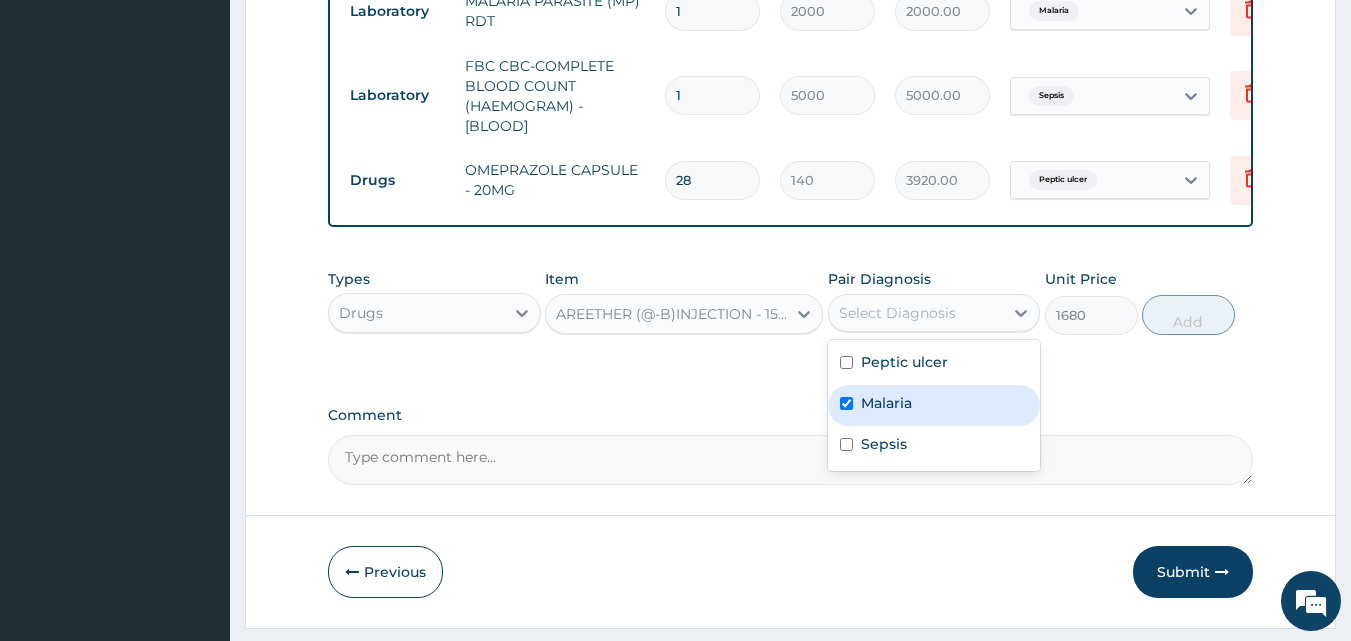 checkbox on "true" 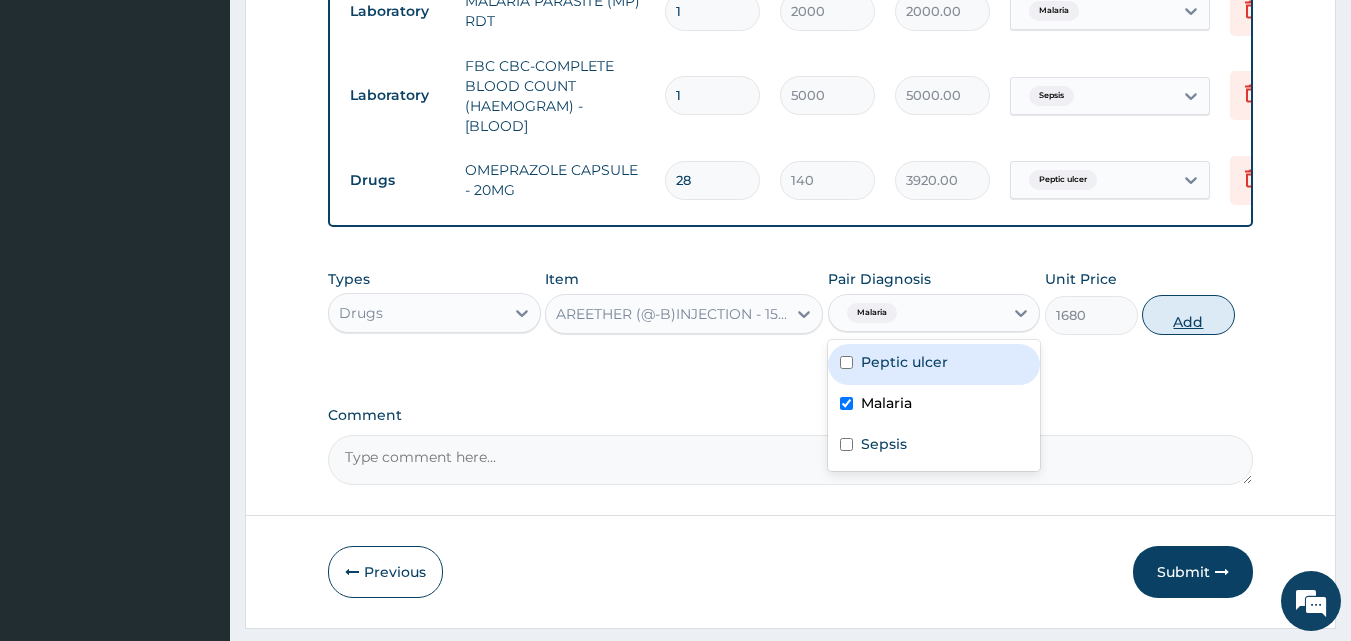 click on "Add" at bounding box center (1188, 315) 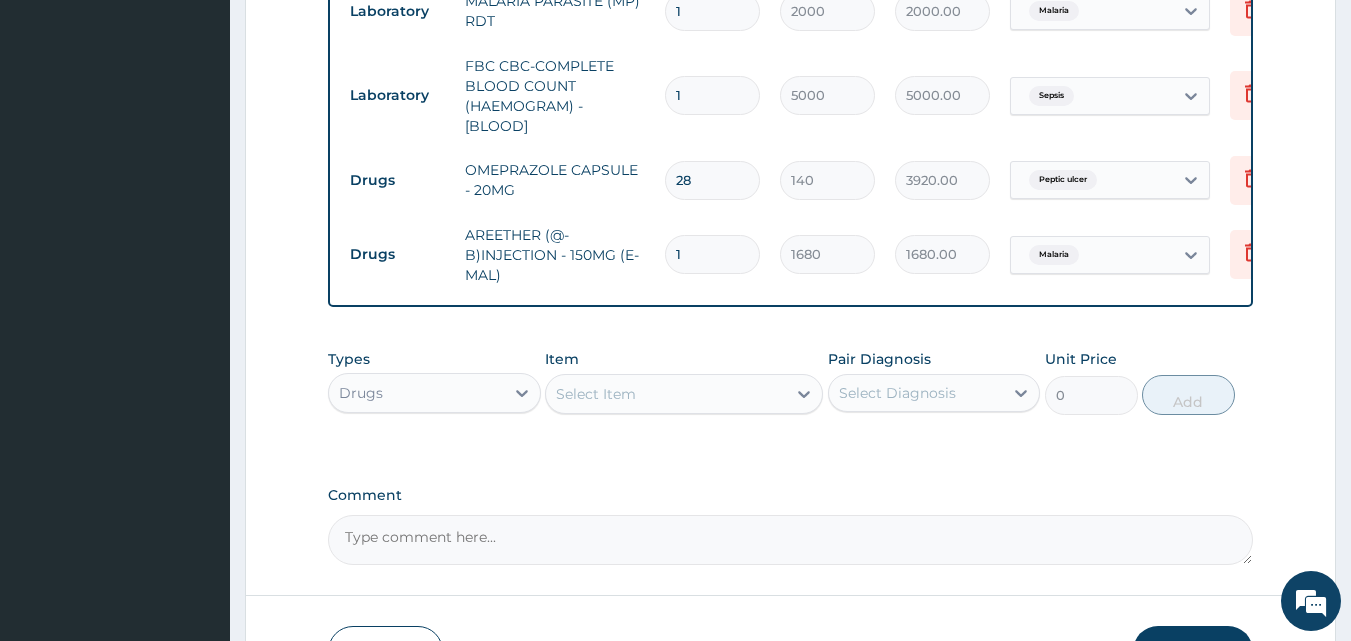 drag, startPoint x: 681, startPoint y: 238, endPoint x: 636, endPoint y: 283, distance: 63.63961 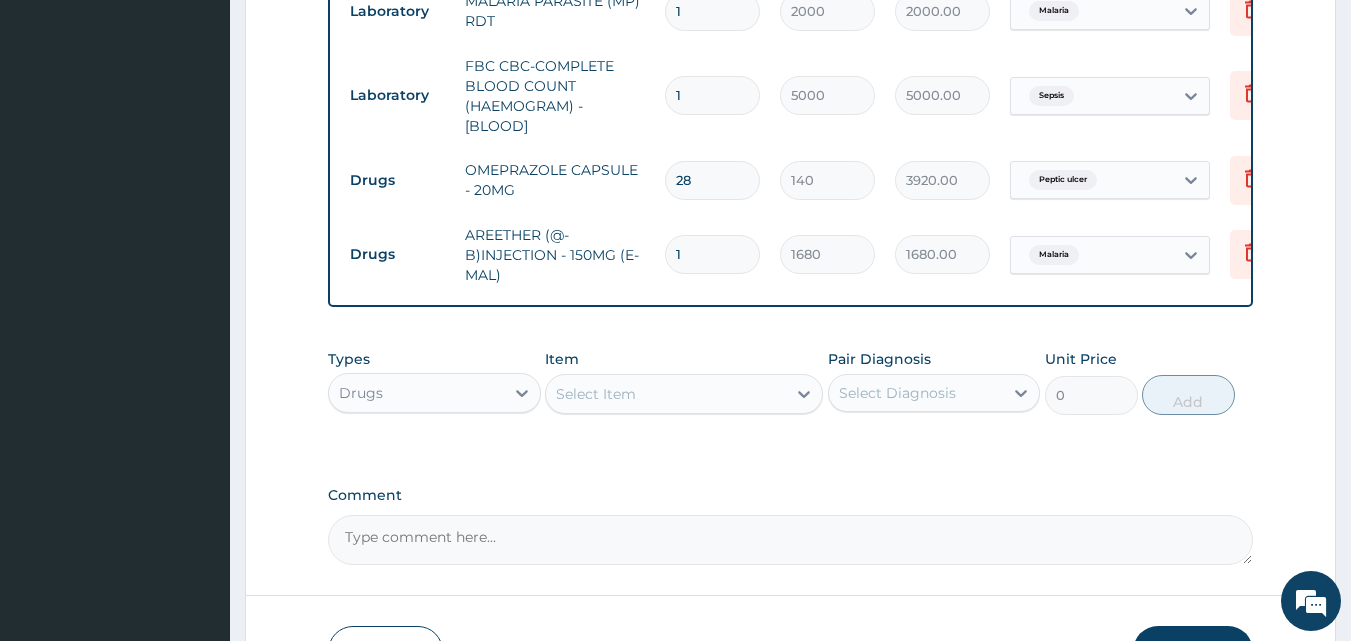 click on "Drugs AREETHER (@-B)INJECTION - 150MG (E-MAL) 1 1680 1680.00 Malaria Delete" at bounding box center [830, 255] 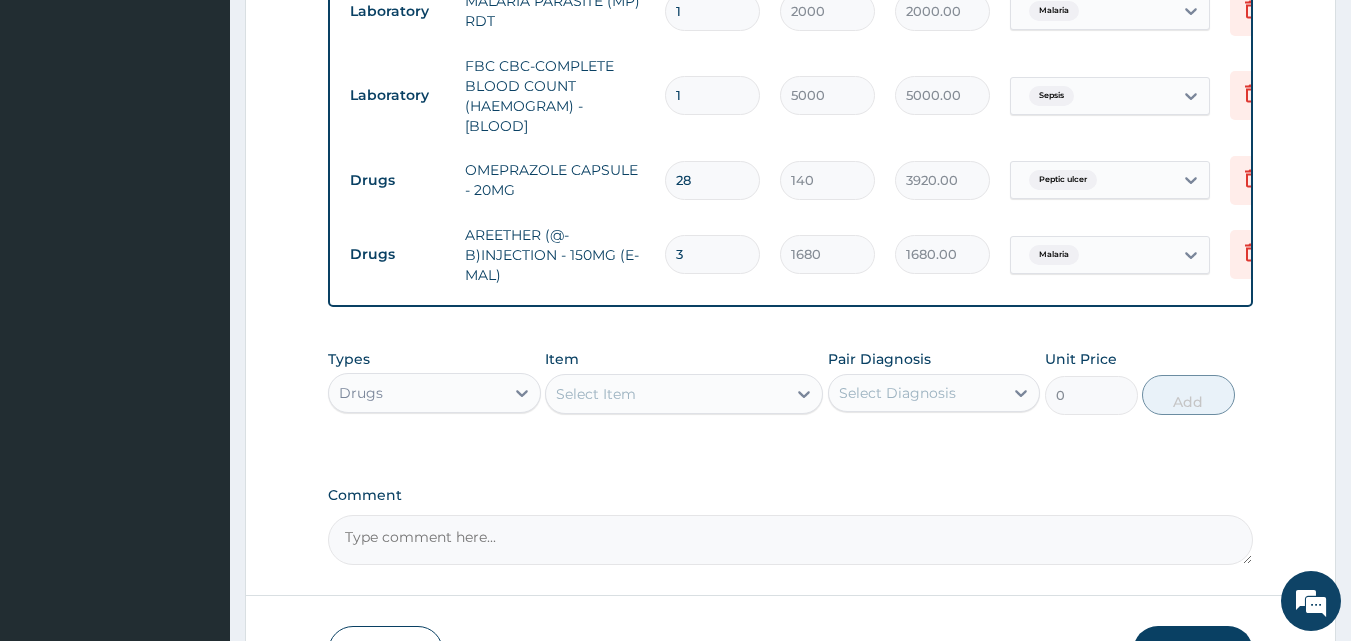 type on "5040.00" 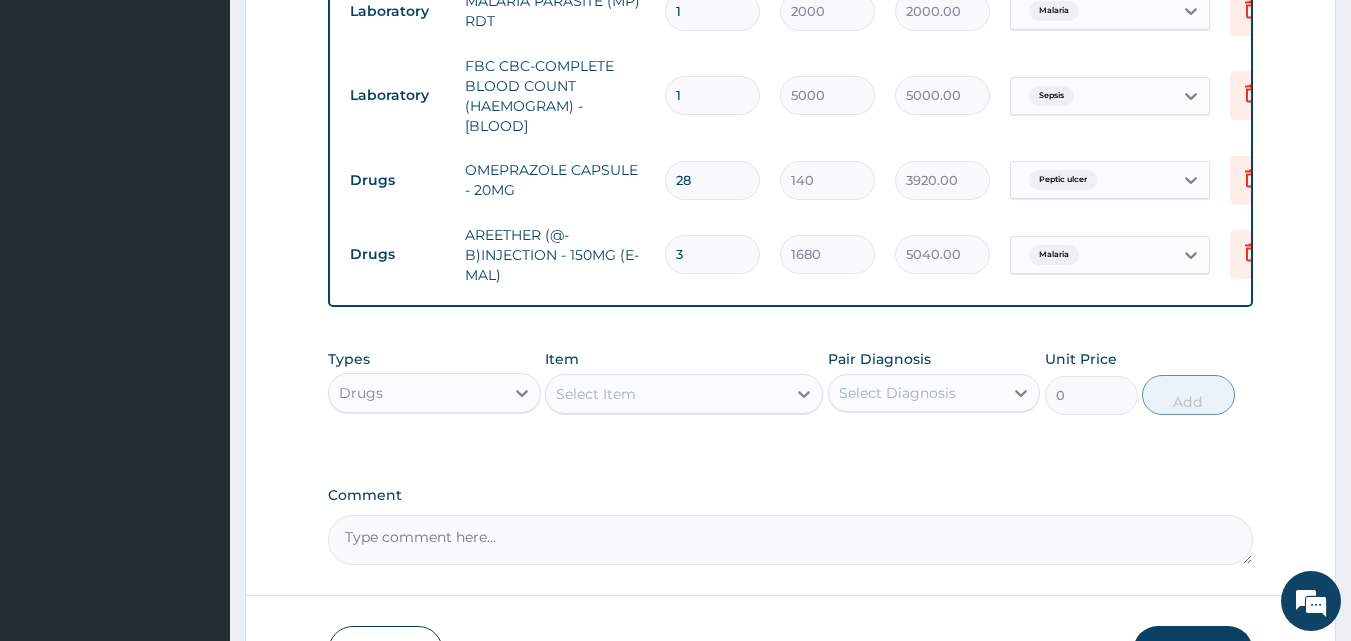 type on "3" 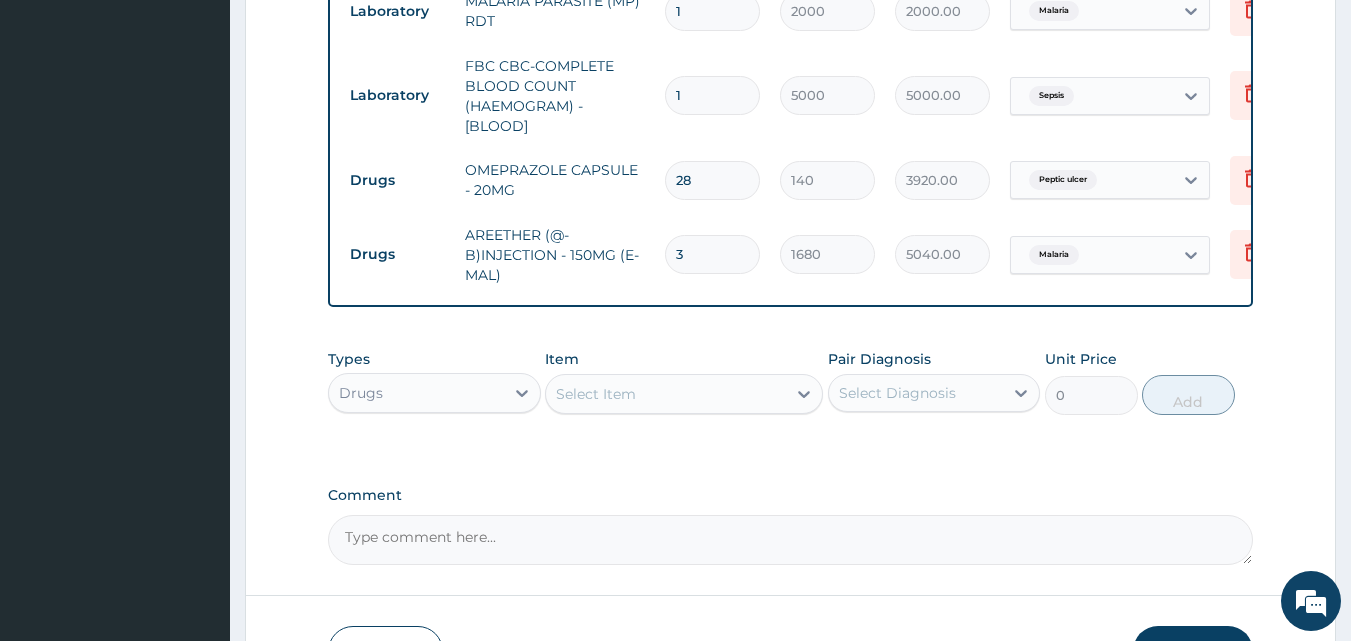 click on "Select Item" at bounding box center (596, 394) 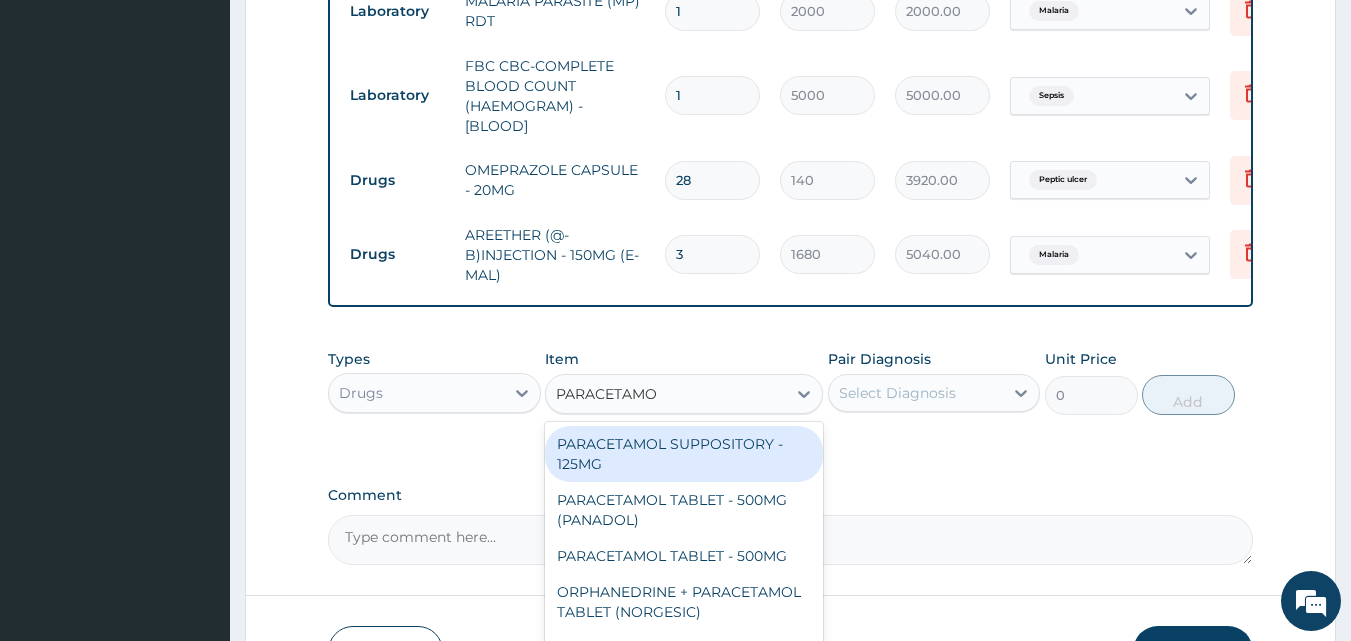 type on "PARACETAMOL" 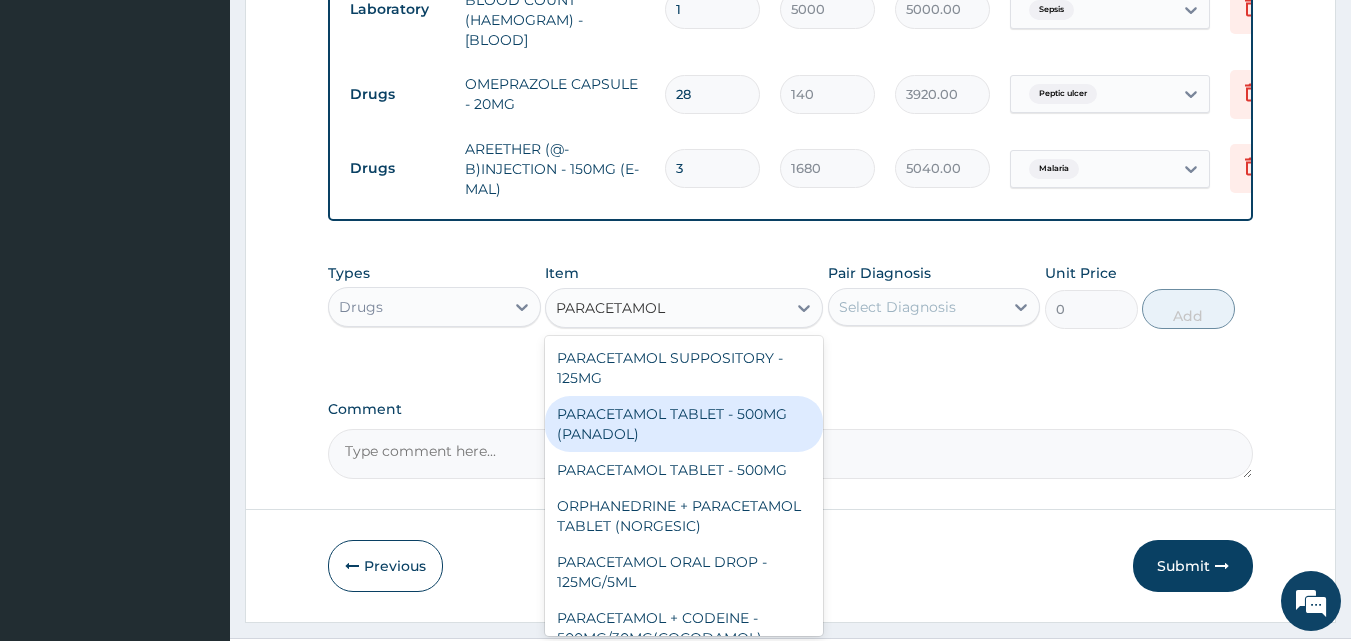 scroll, scrollTop: 1039, scrollLeft: 0, axis: vertical 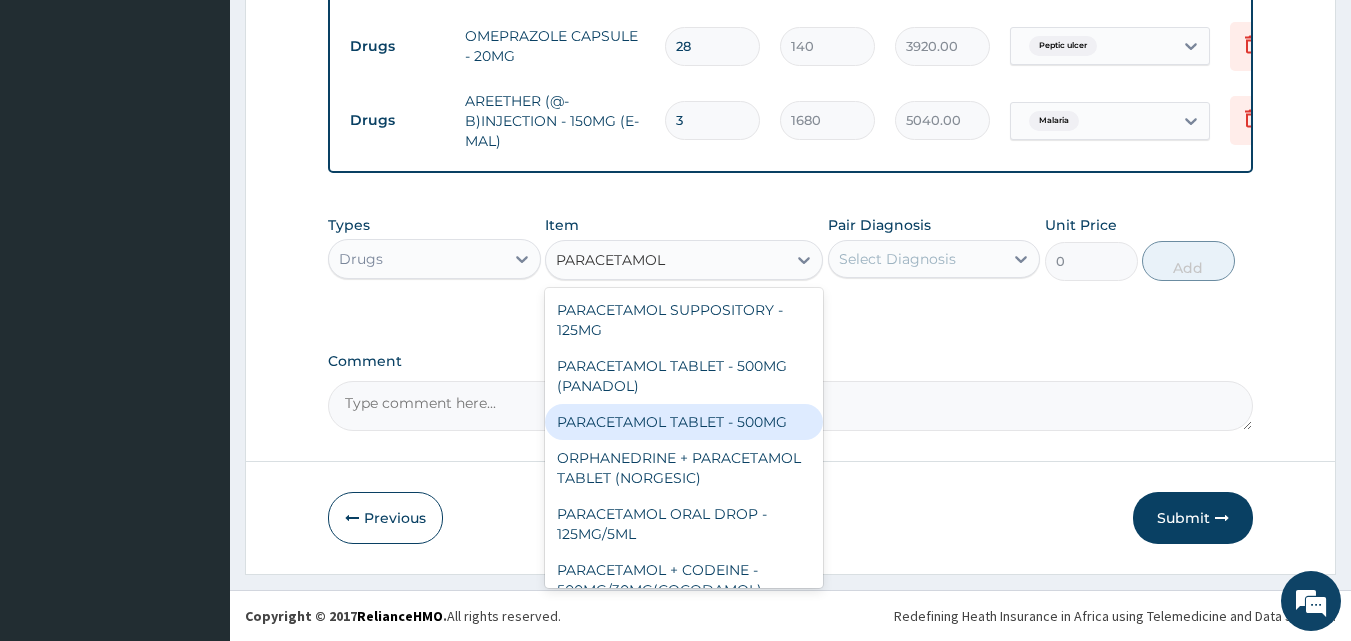 click on "PARACETAMOL TABLET - 500MG" at bounding box center (684, 422) 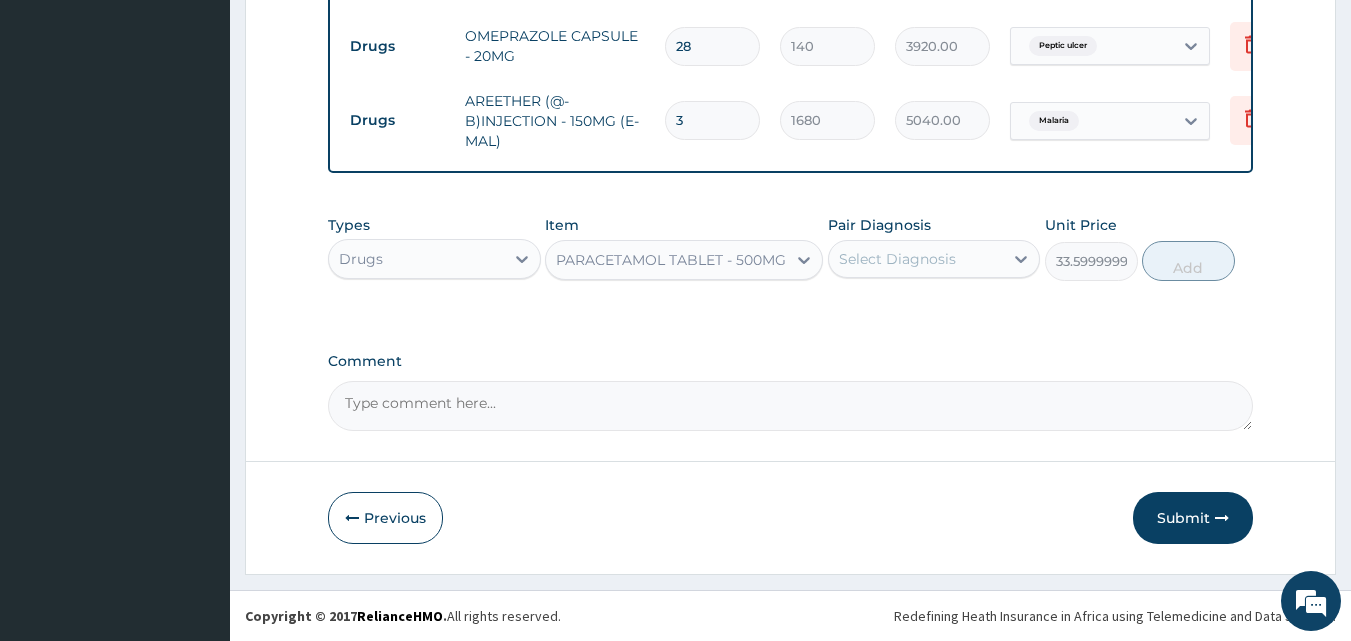 click on "Select Diagnosis" at bounding box center (897, 259) 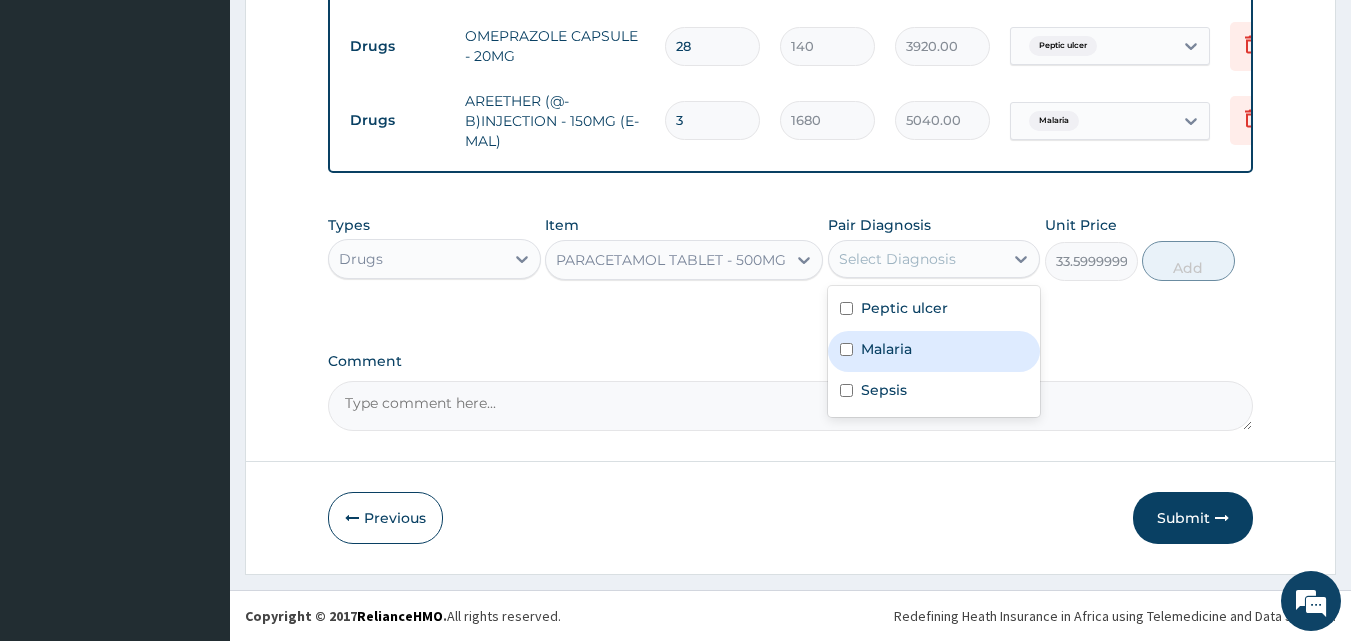 click on "Malaria" at bounding box center (934, 351) 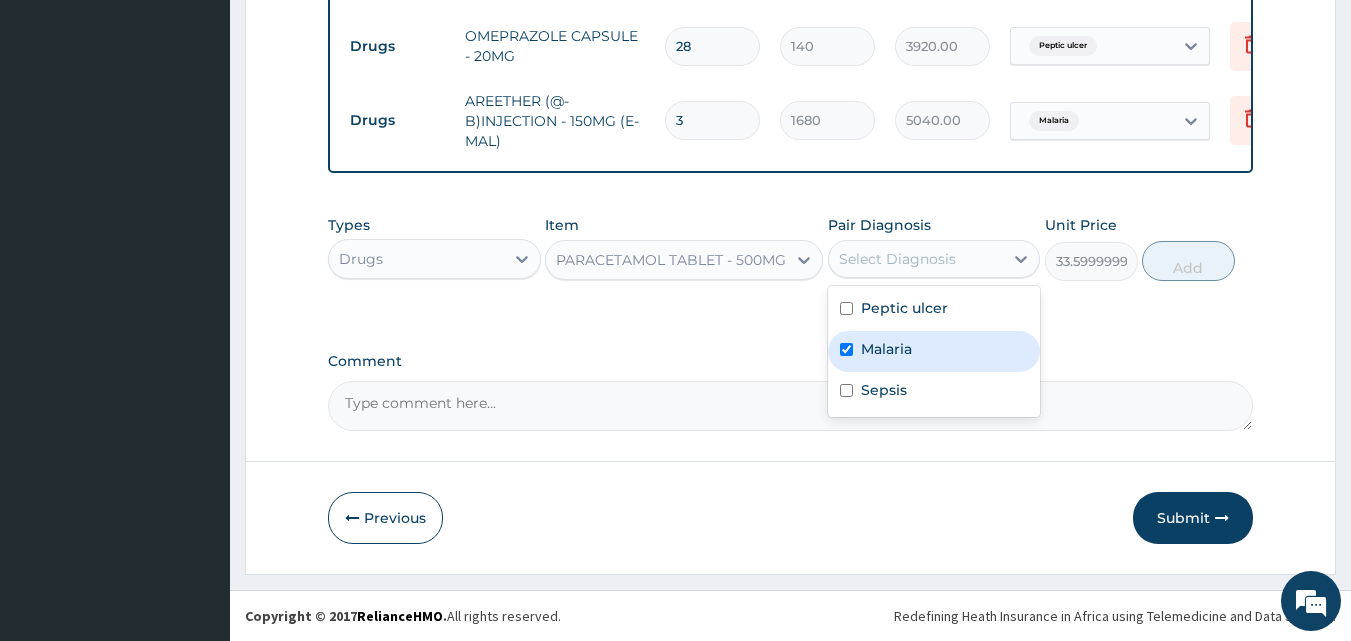 checkbox on "true" 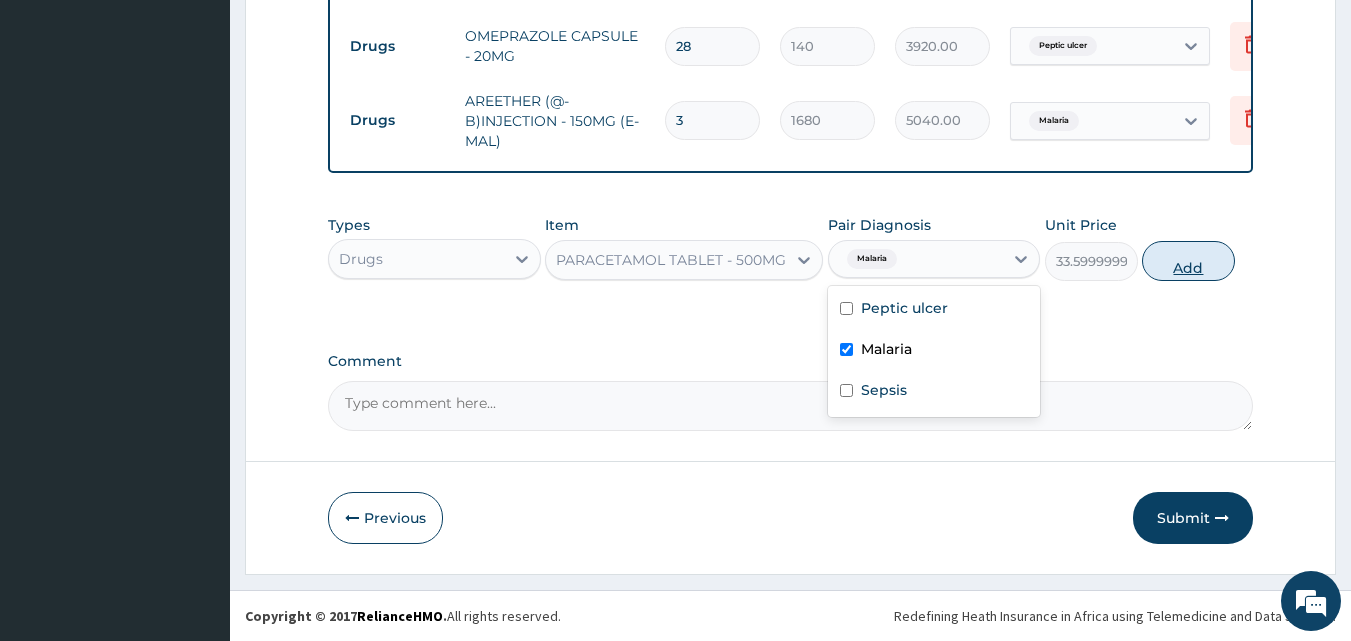 click on "Add" at bounding box center [1188, 261] 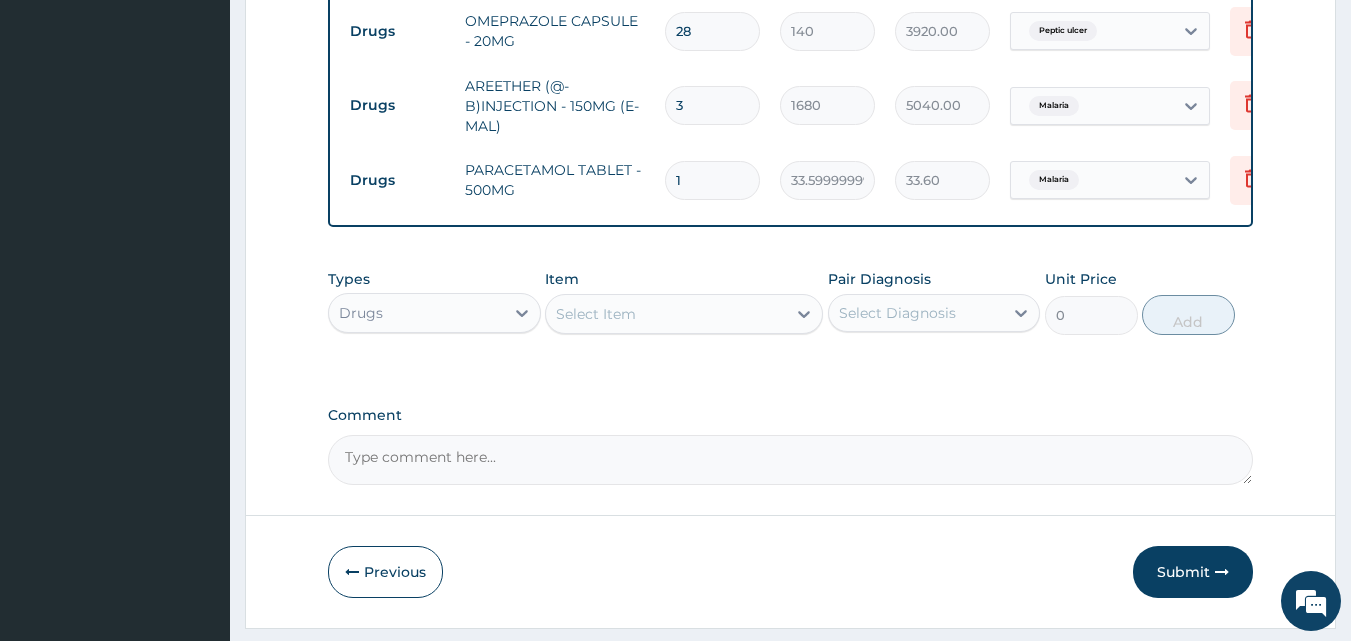 type on "18" 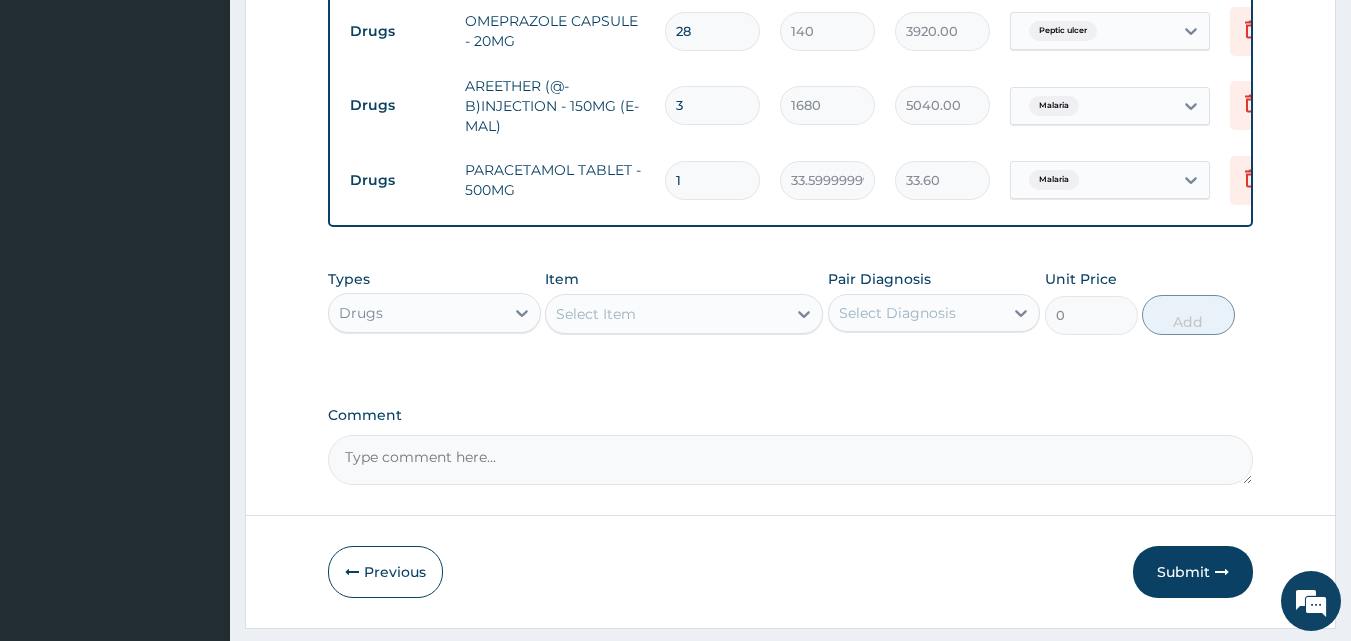 type on "604.80" 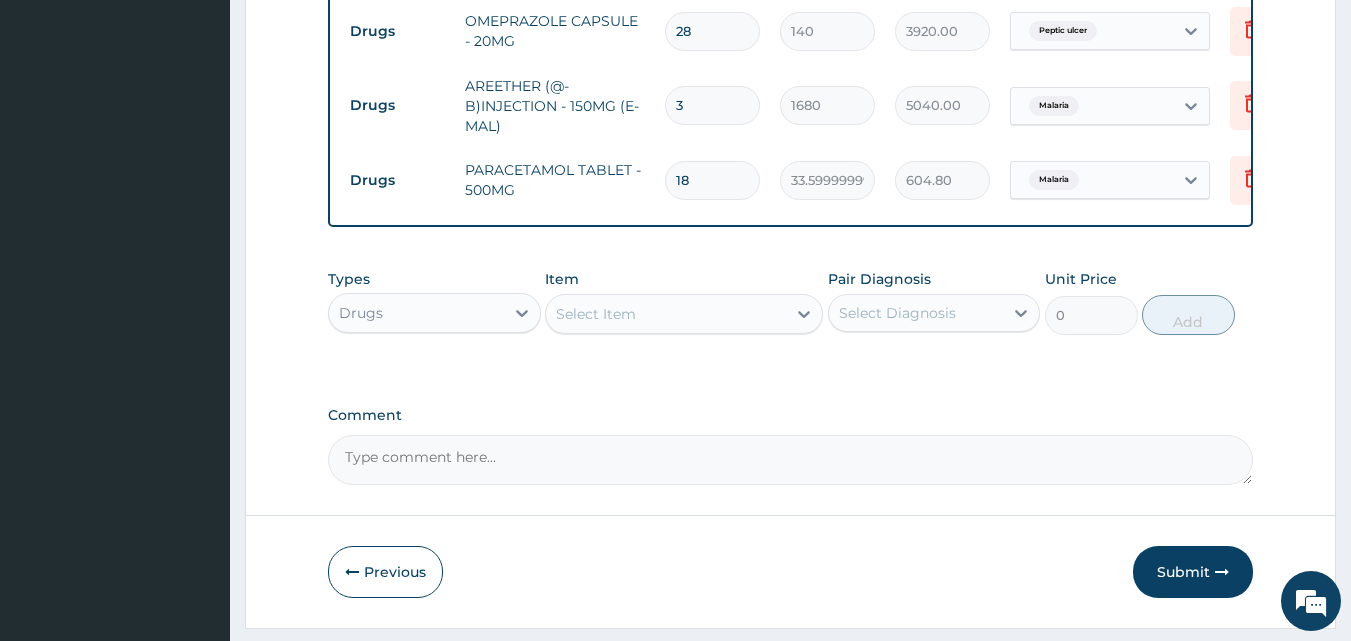 type on "18" 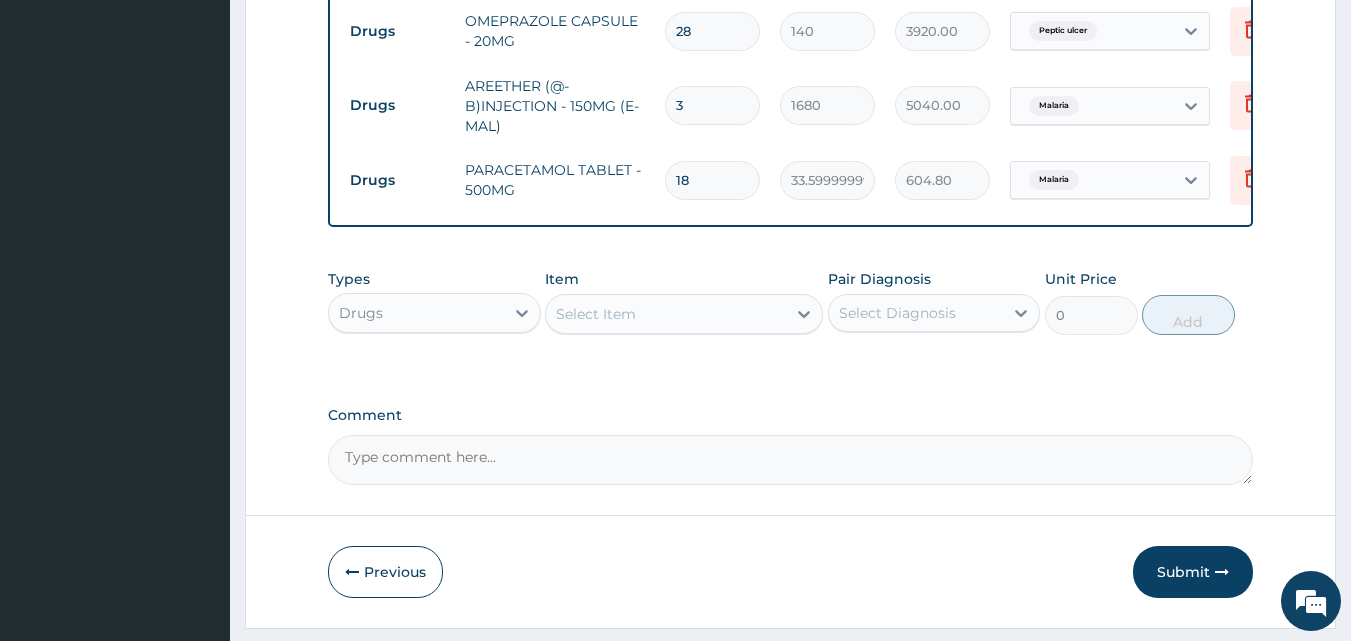 click on "Select Item" at bounding box center (596, 314) 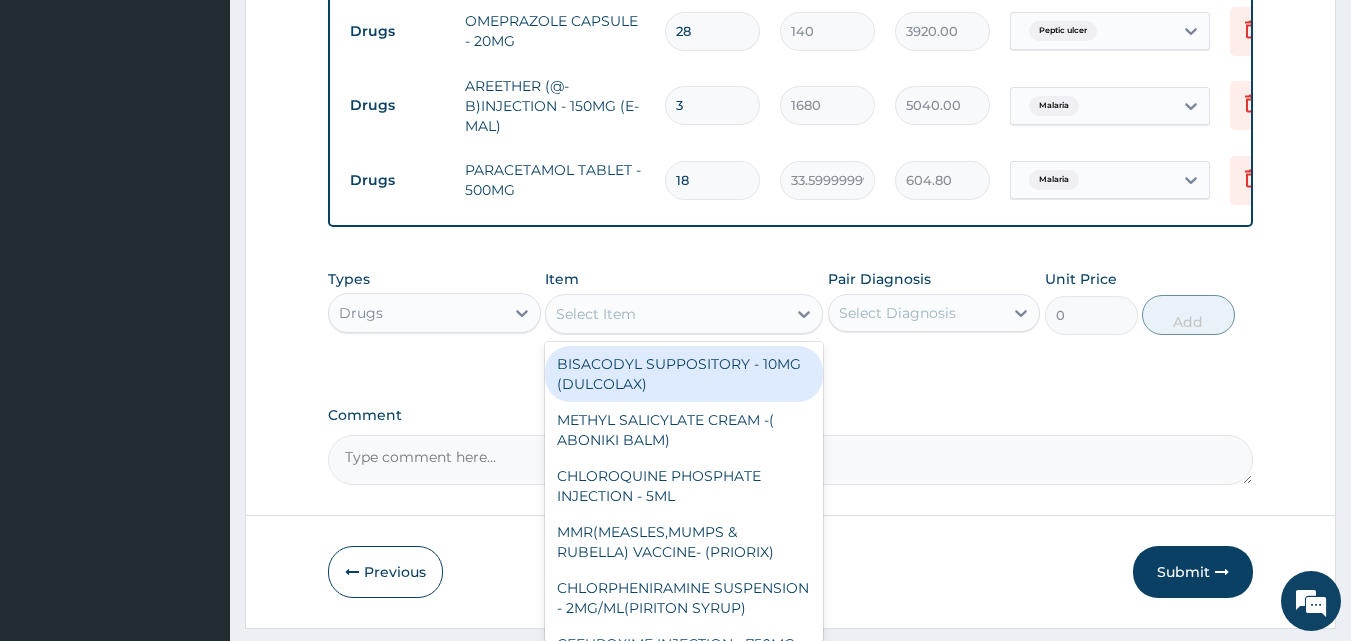 type on "C" 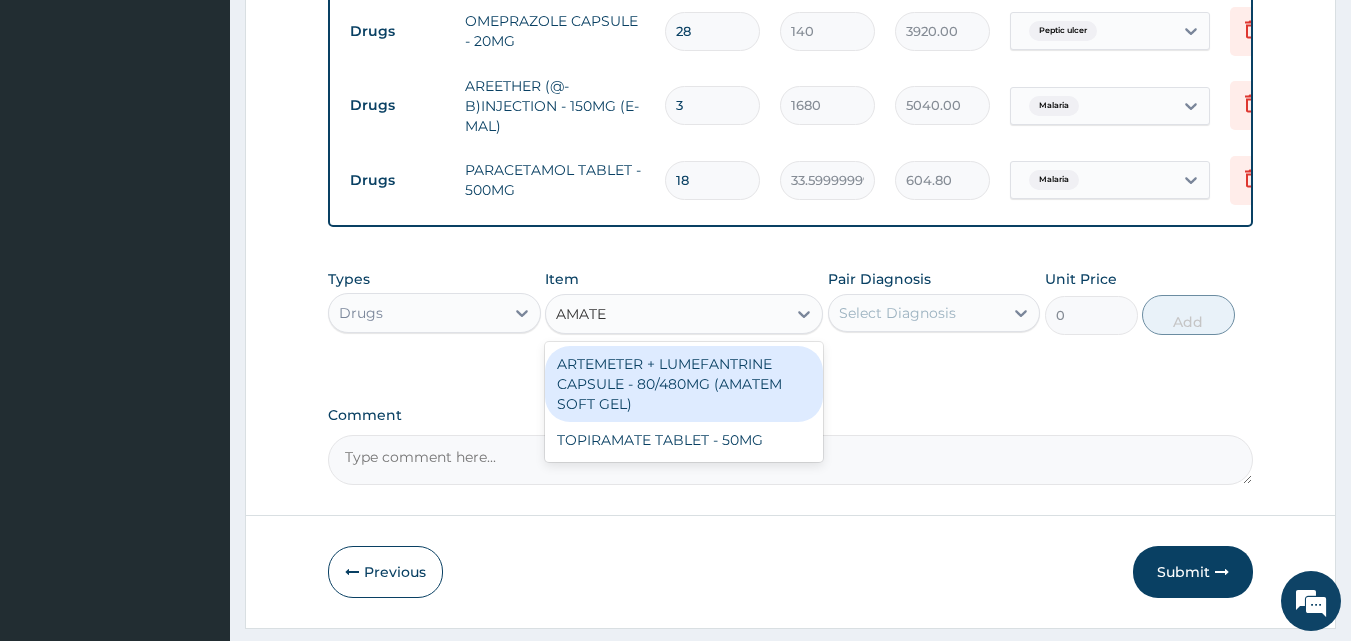 type on "AMATEM" 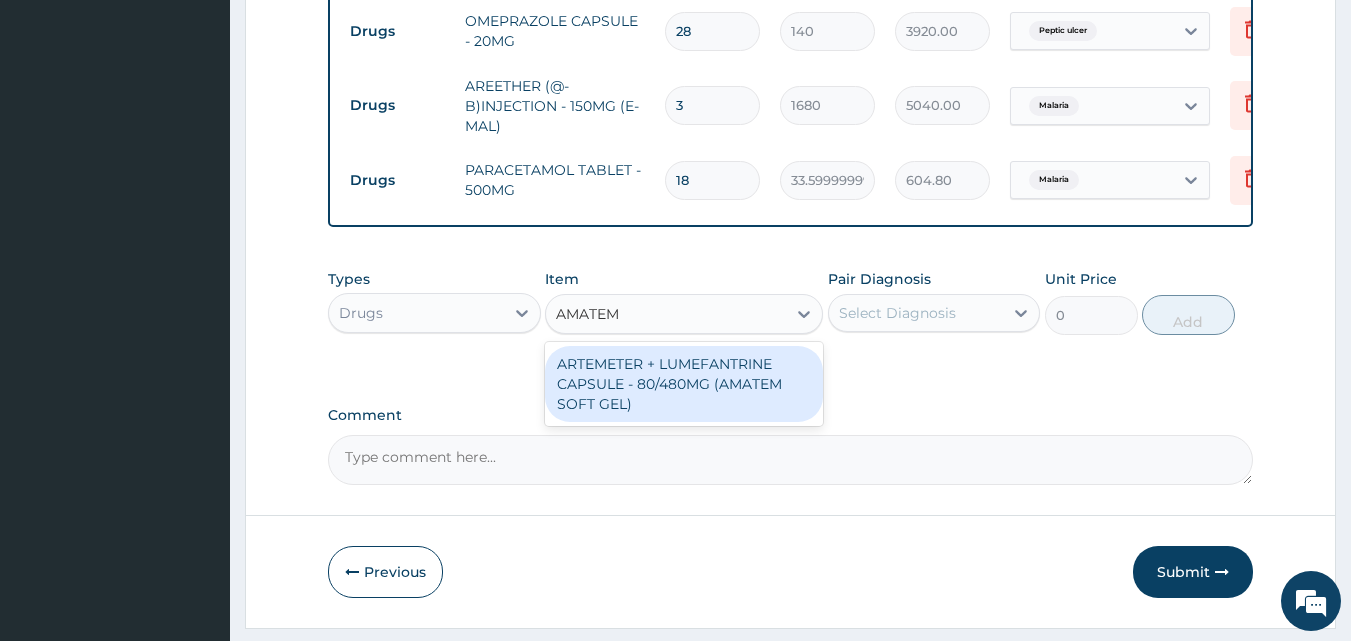 click on "ARTEMETER + LUMEFANTRINE CAPSULE -  80/480MG (AMATEM SOFT GEL)" at bounding box center (684, 384) 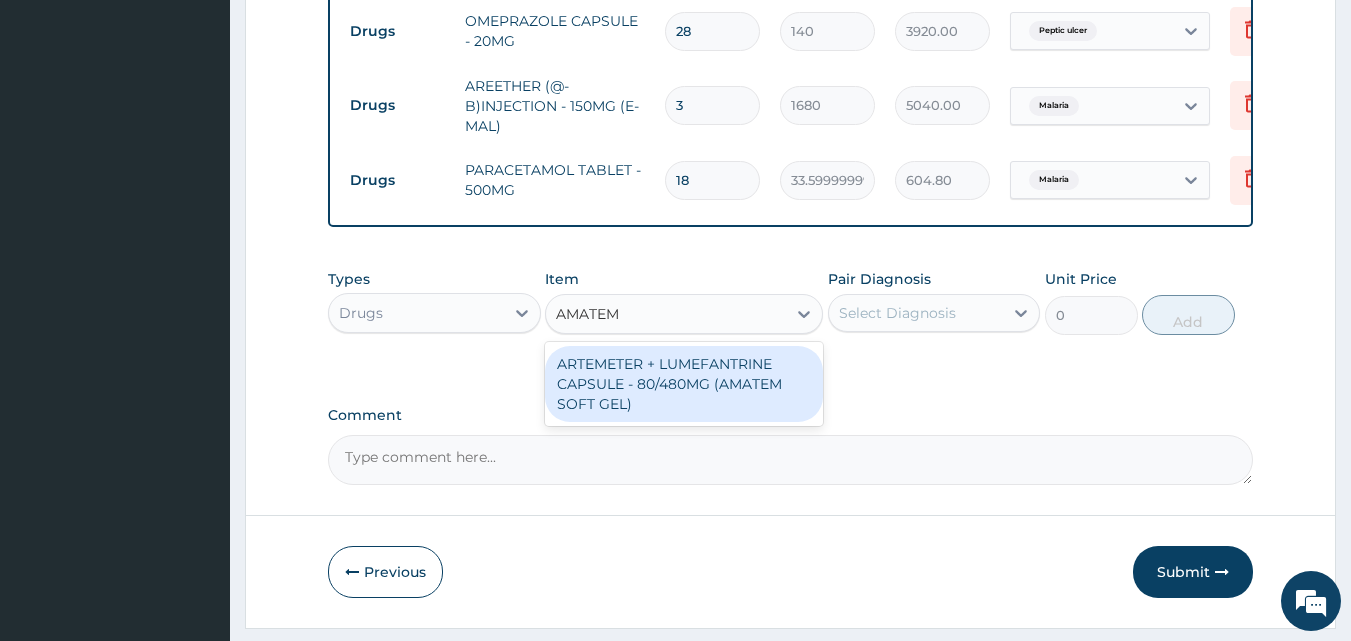 type 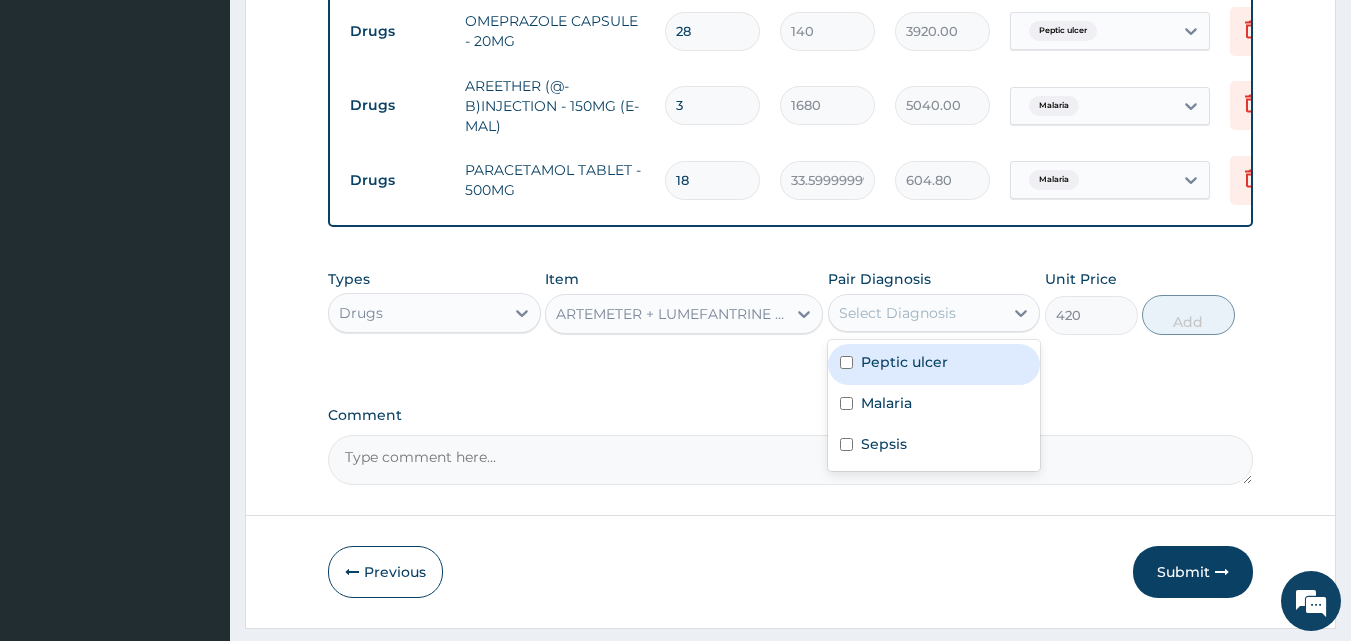 click on "Select Diagnosis" at bounding box center [897, 313] 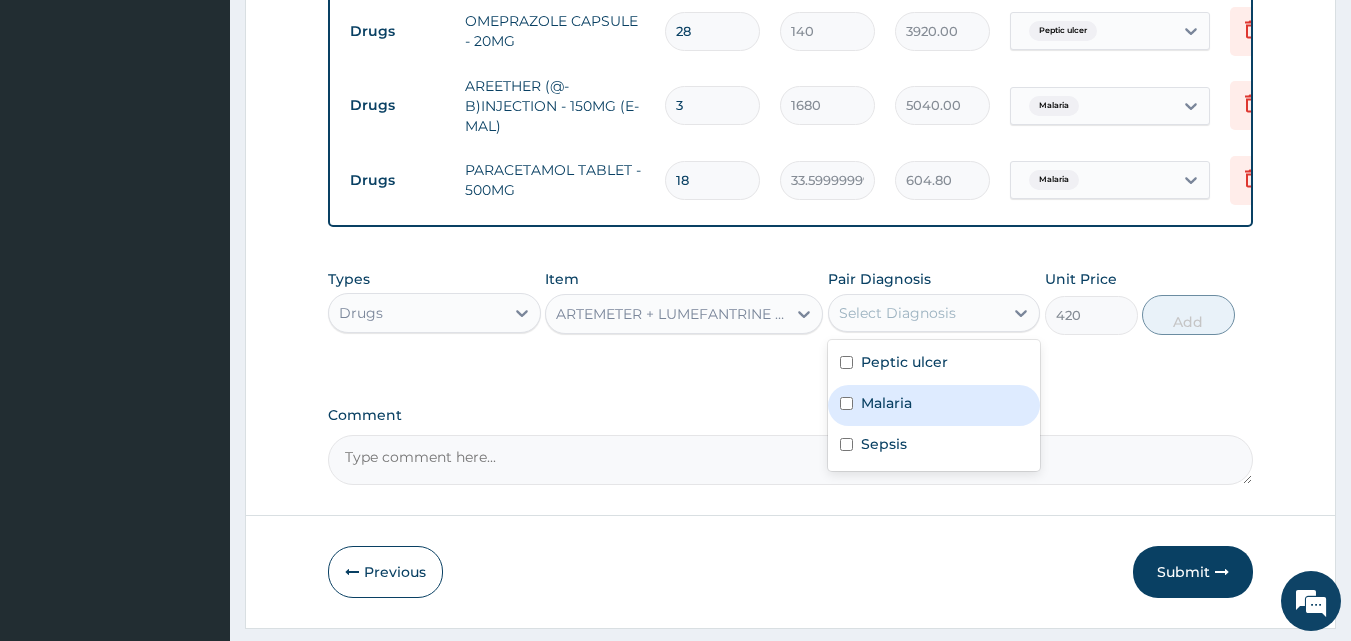 click on "Malaria" at bounding box center [886, 403] 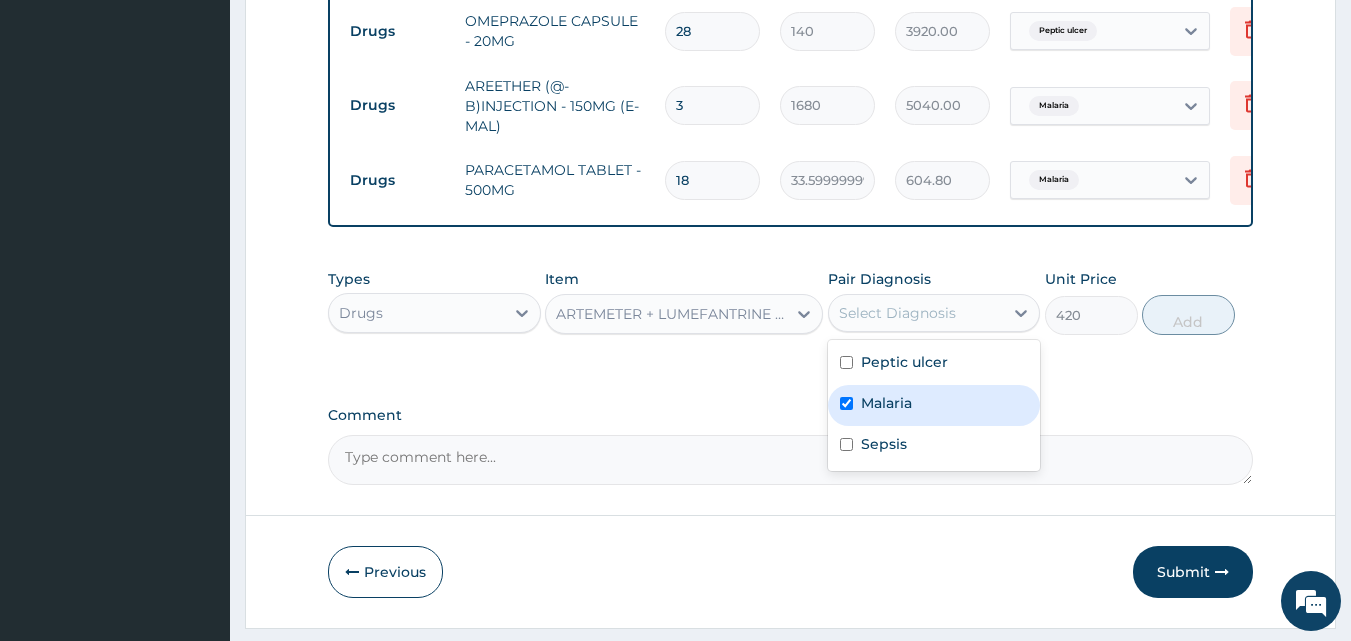 checkbox on "true" 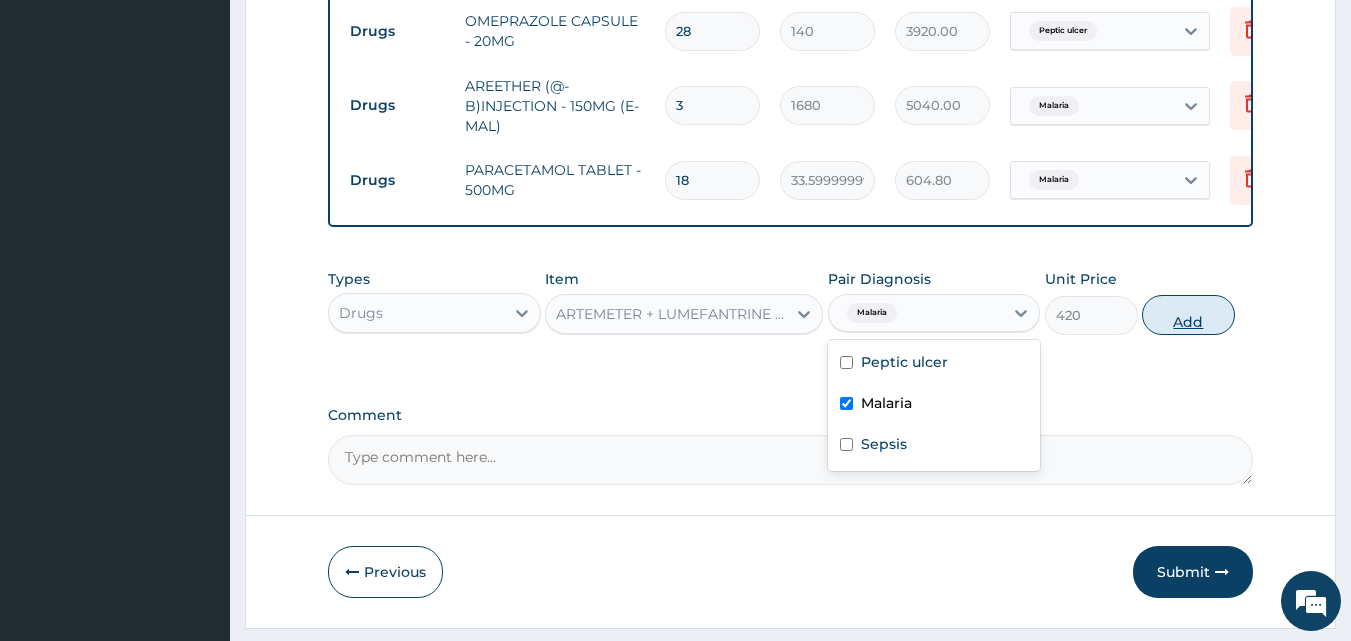 click on "Add" at bounding box center [1188, 315] 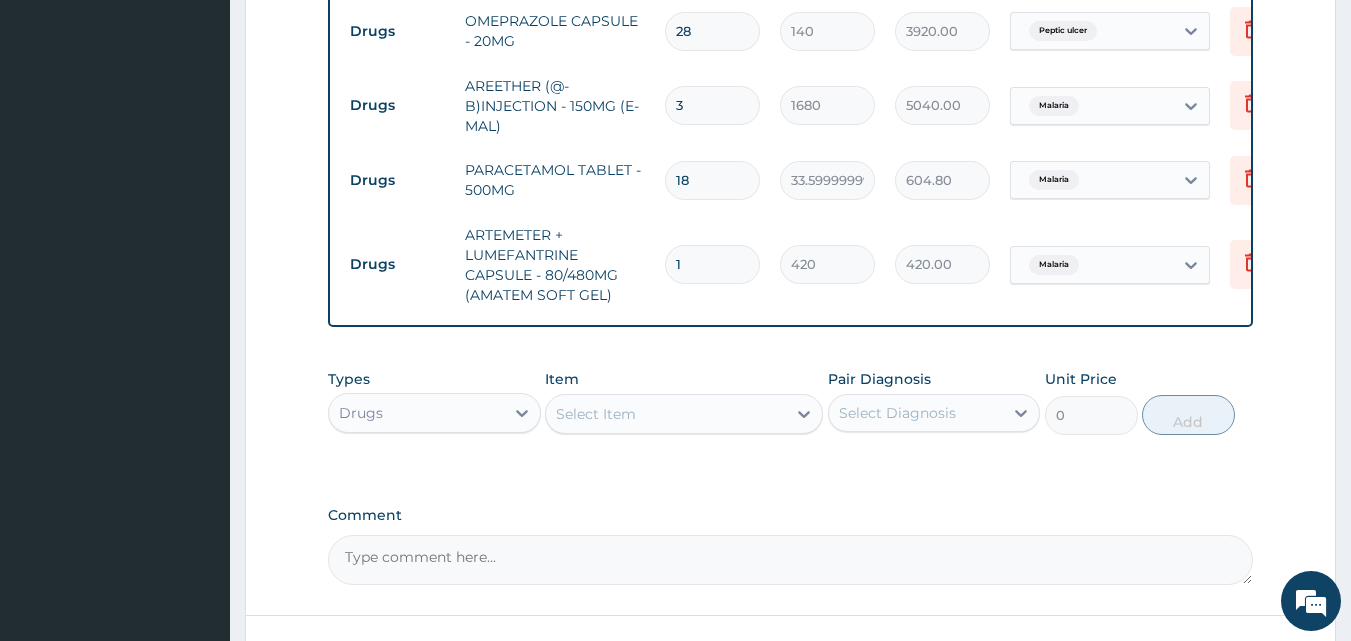 drag, startPoint x: 689, startPoint y: 269, endPoint x: 664, endPoint y: 266, distance: 25.179358 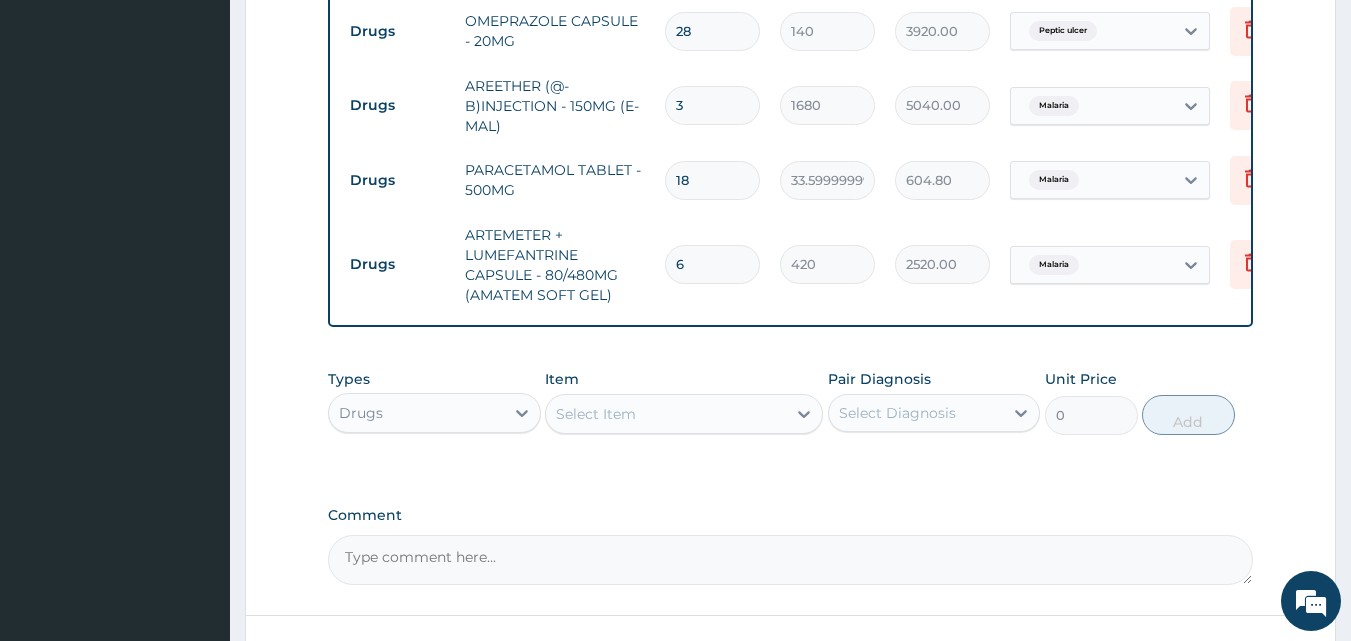 type on "6" 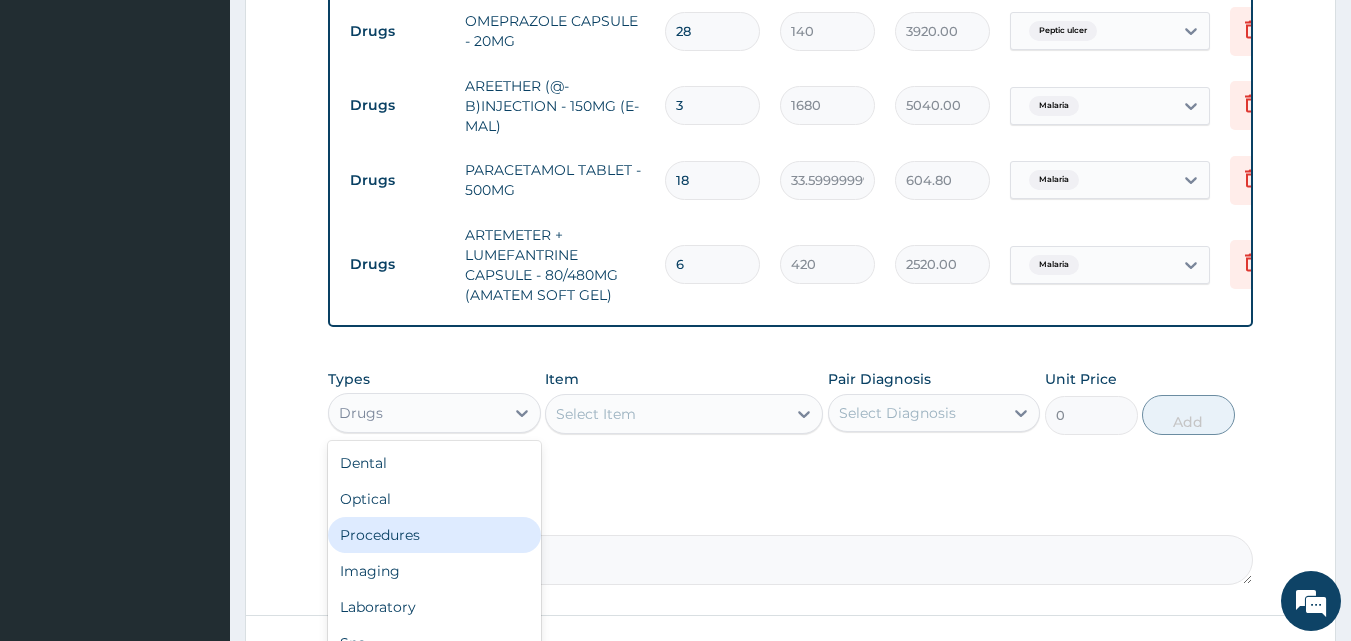 click on "Procedures" at bounding box center [434, 535] 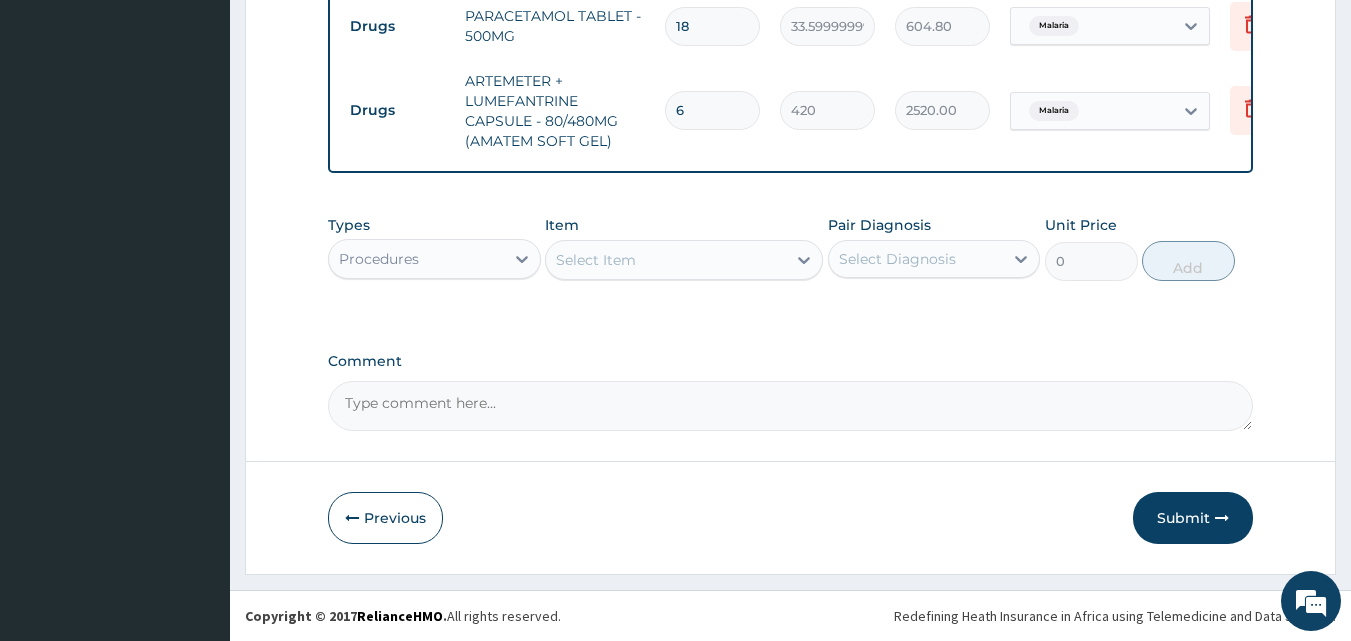 scroll, scrollTop: 1208, scrollLeft: 0, axis: vertical 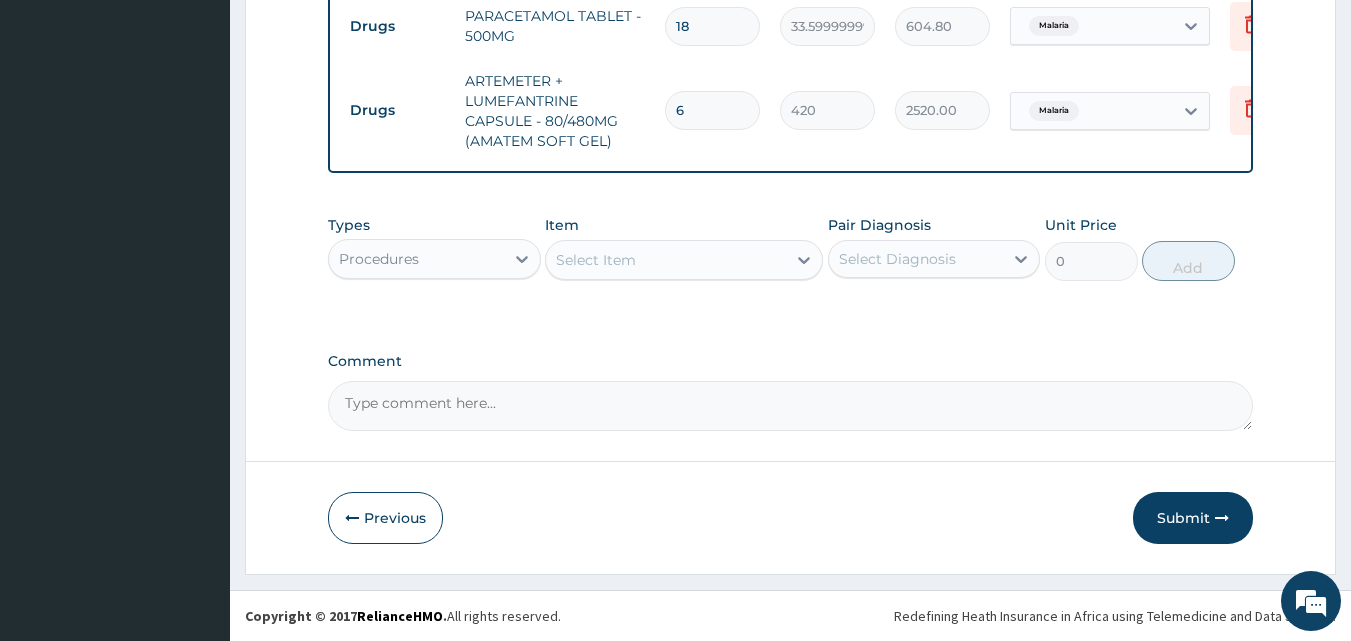 click on "Select Item" at bounding box center (666, 260) 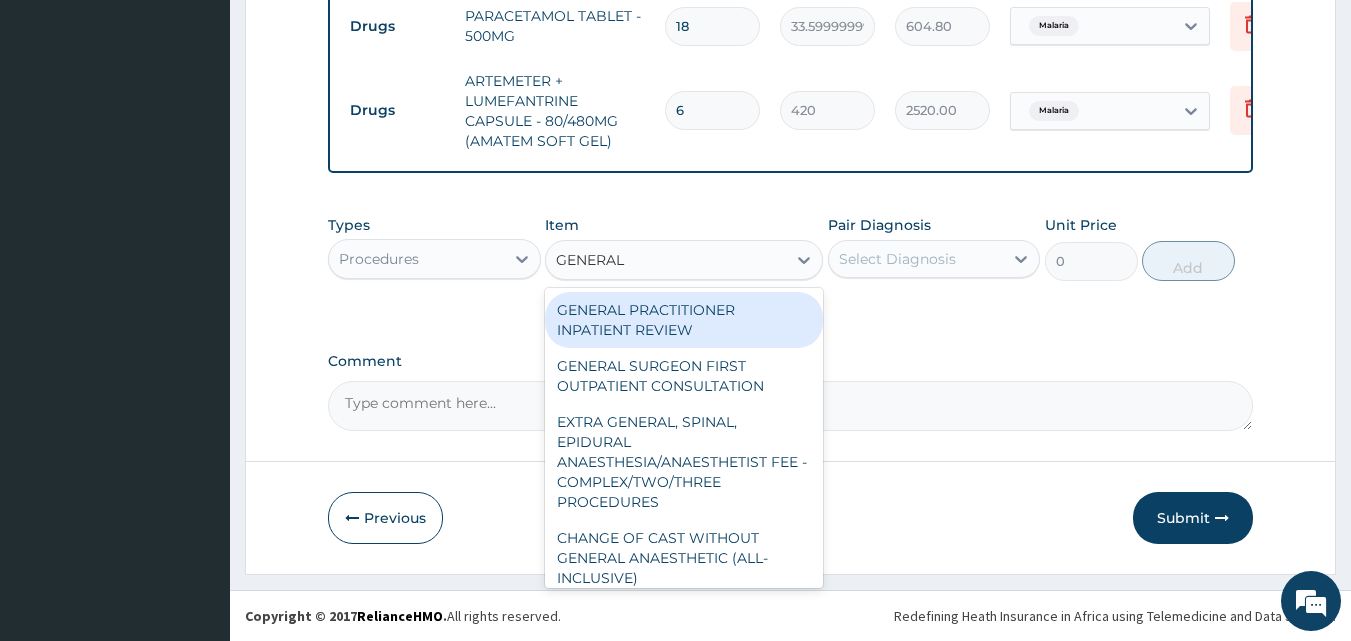 type on "GENERAL P" 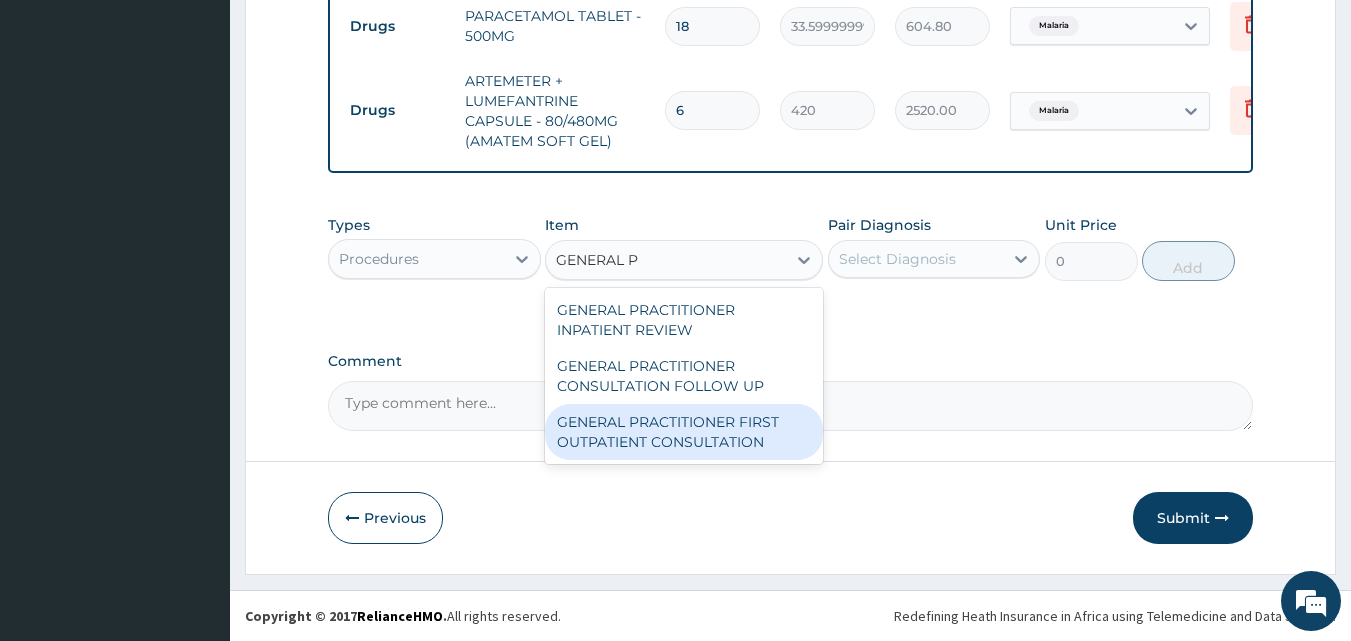 click on "GENERAL PRACTITIONER FIRST OUTPATIENT CONSULTATION" at bounding box center (684, 432) 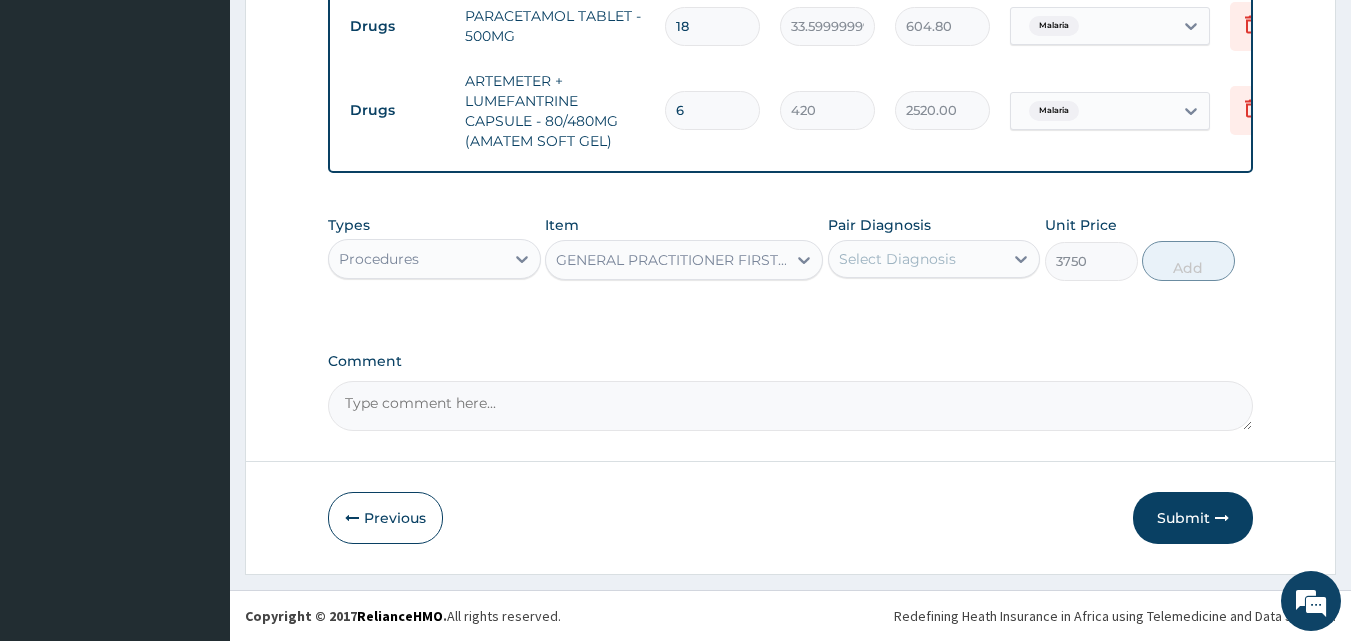click on "Select Diagnosis" at bounding box center [897, 259] 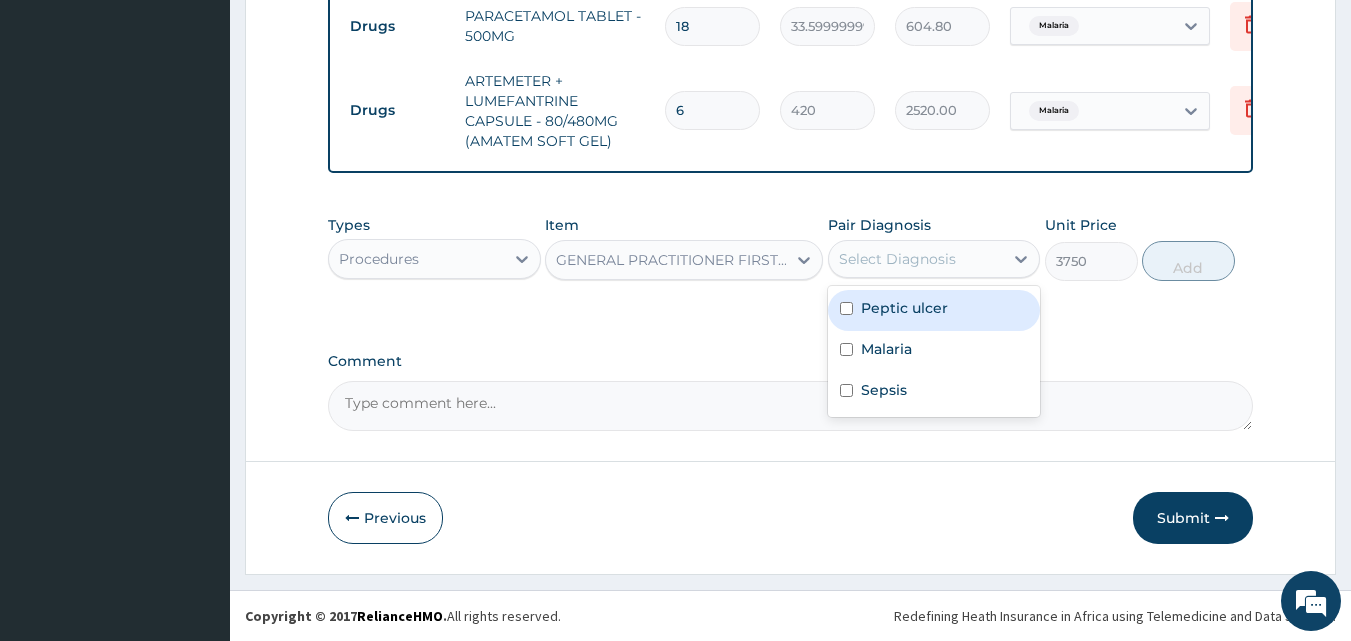 click on "Peptic ulcer" at bounding box center [904, 308] 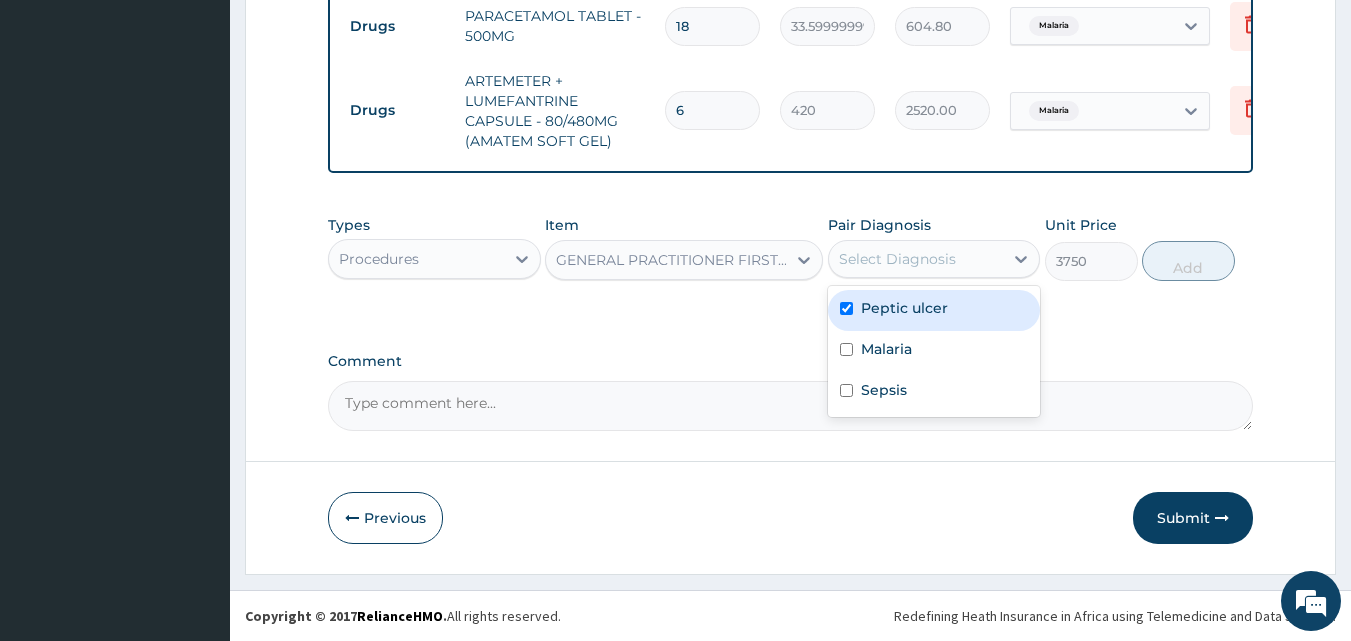 checkbox on "true" 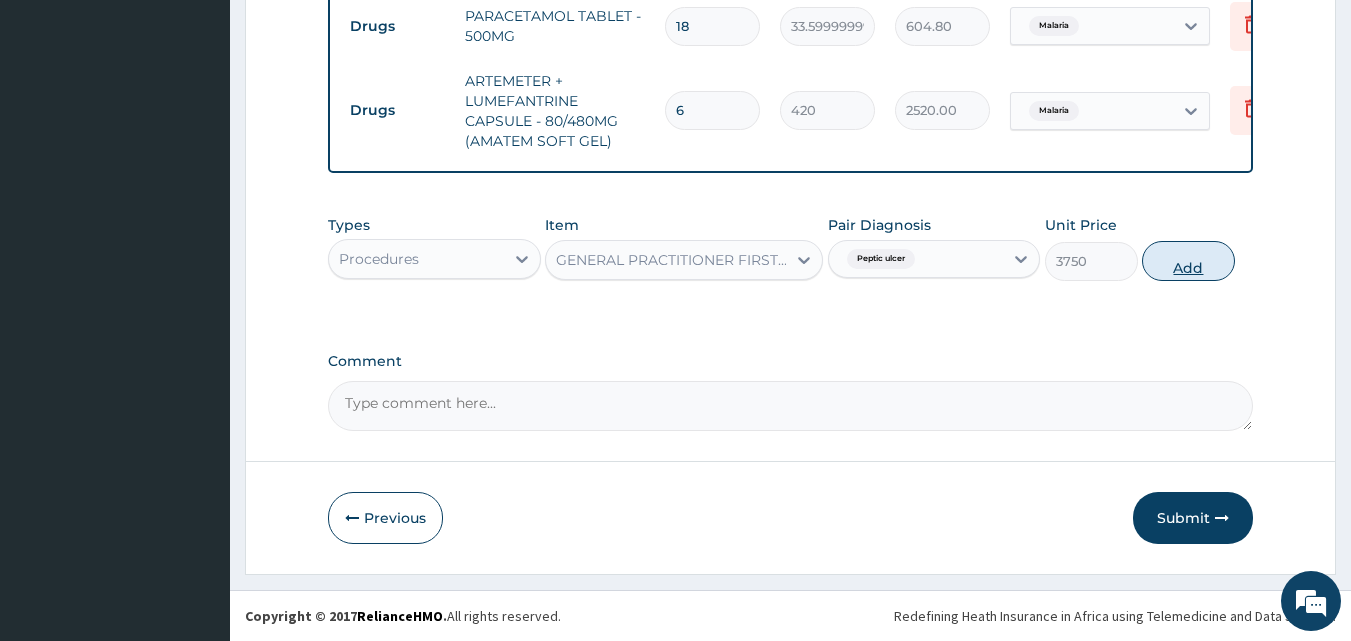 click on "Add" at bounding box center (1188, 261) 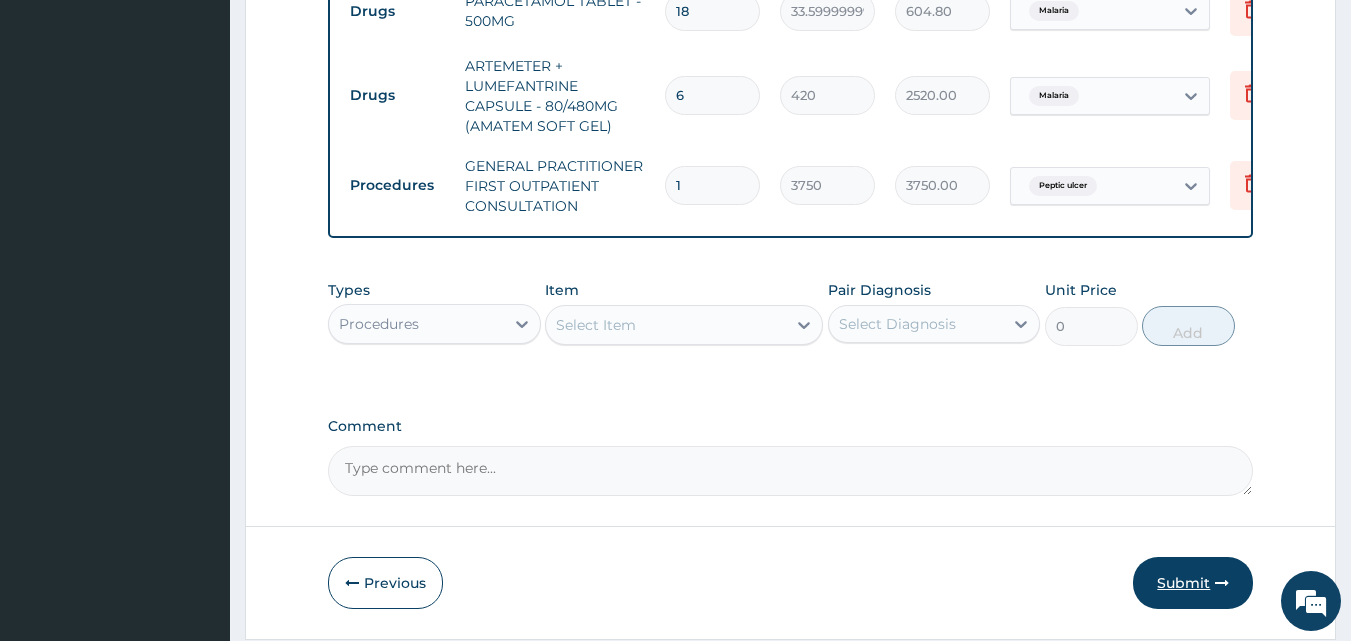 click on "Submit" at bounding box center [1193, 583] 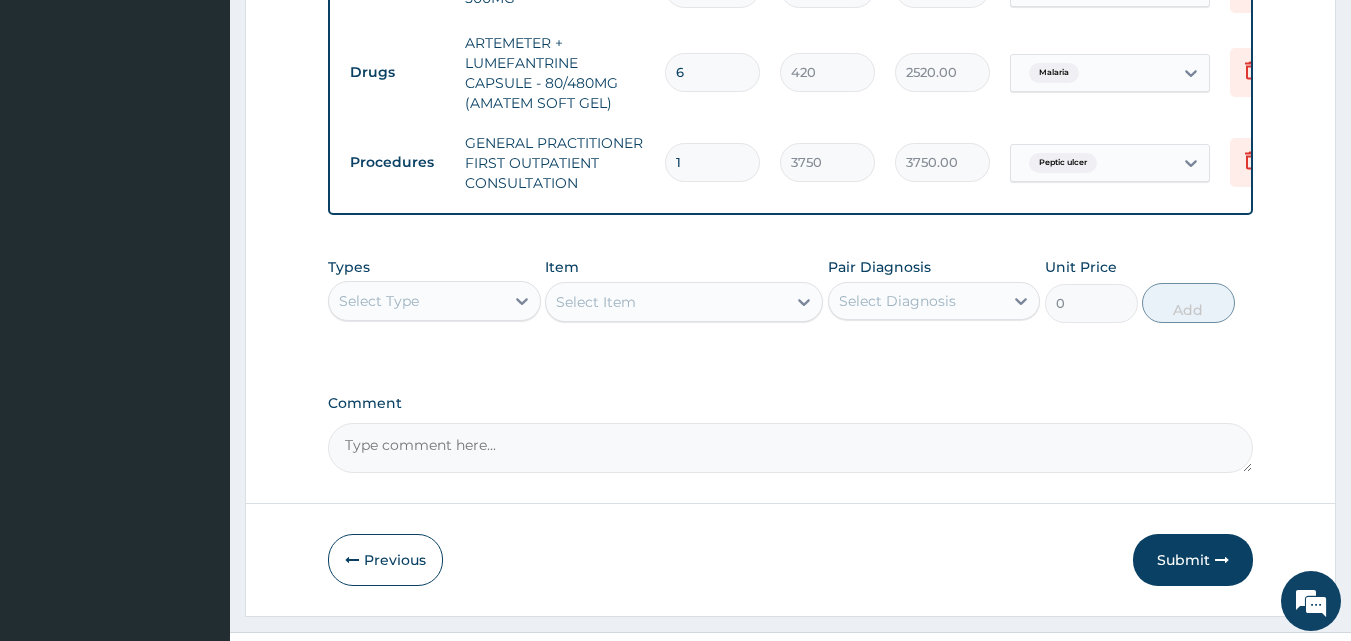 scroll, scrollTop: 1288, scrollLeft: 0, axis: vertical 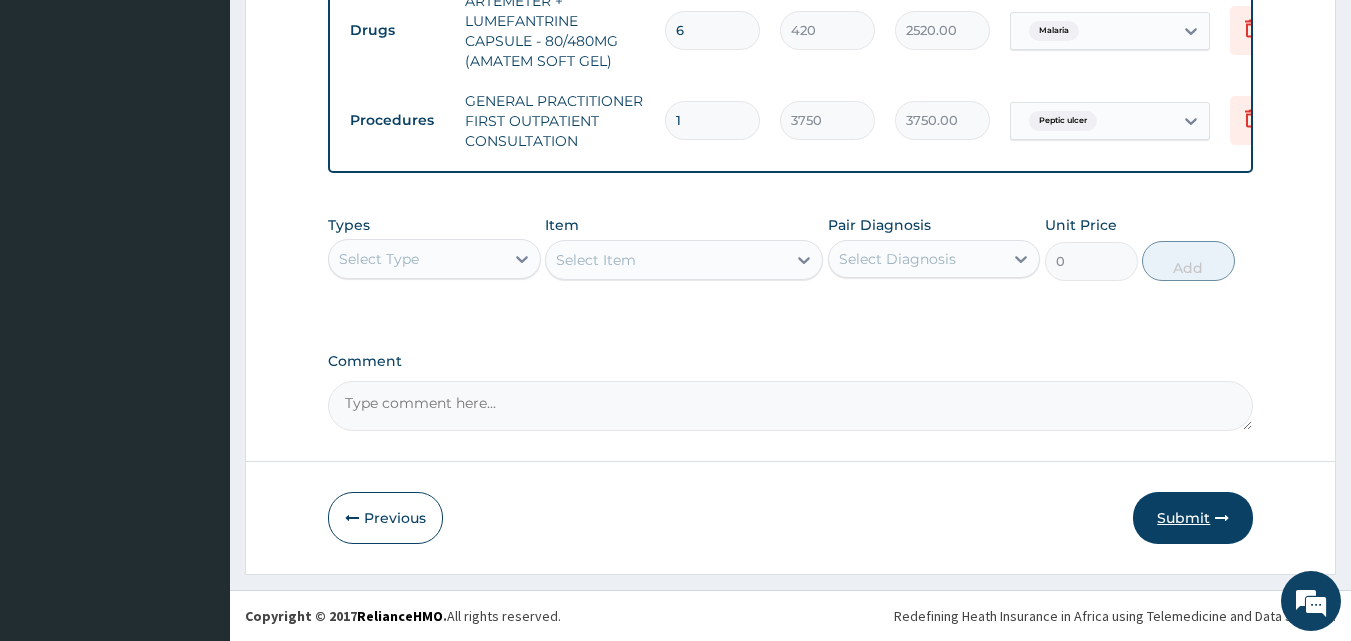 click on "Submit" at bounding box center [1193, 518] 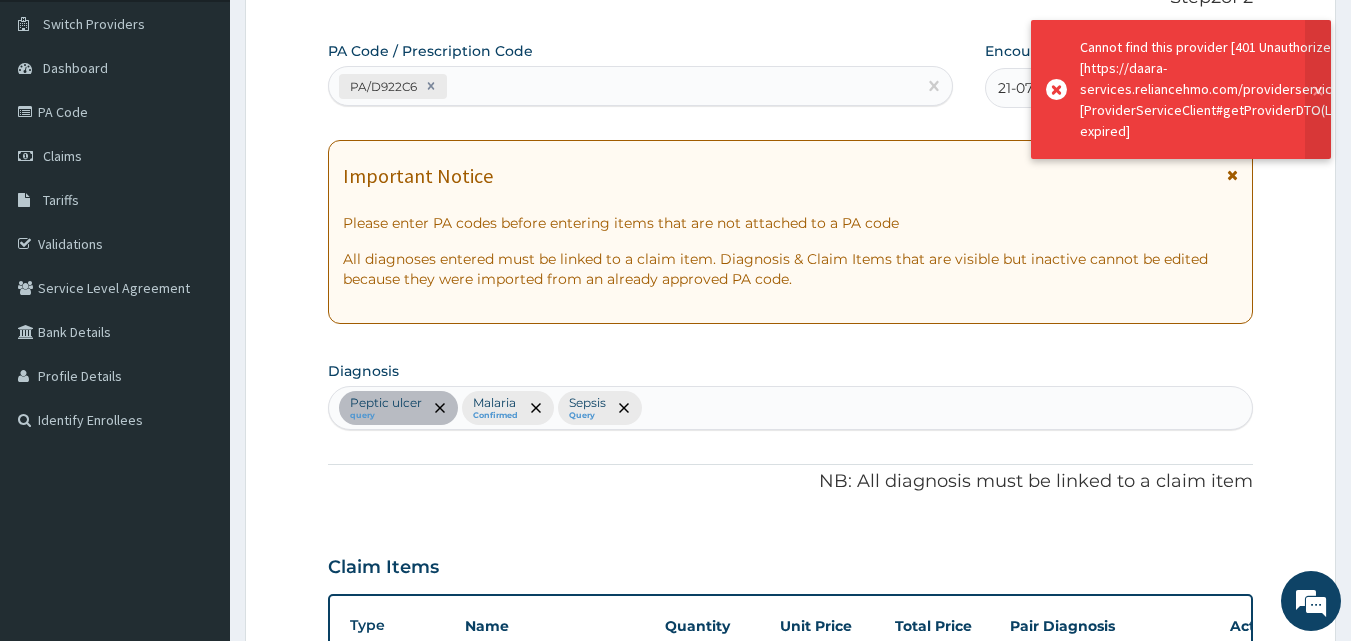 scroll, scrollTop: 0, scrollLeft: 0, axis: both 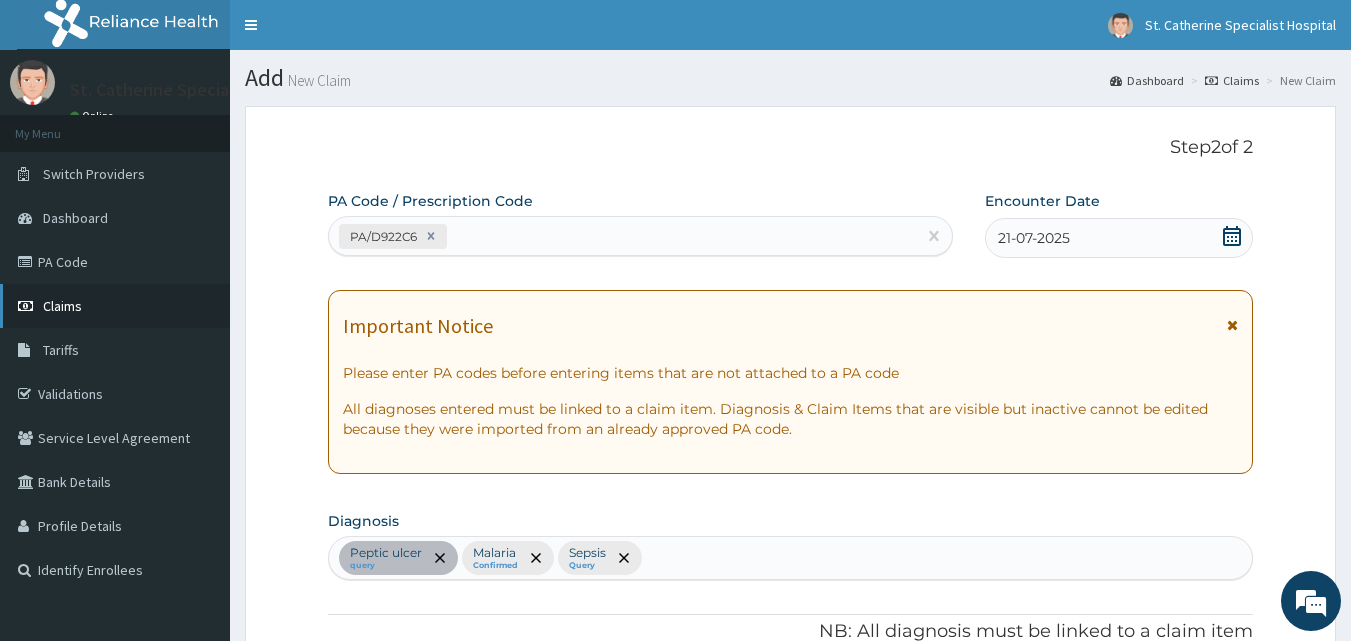 click on "Claims" at bounding box center (115, 306) 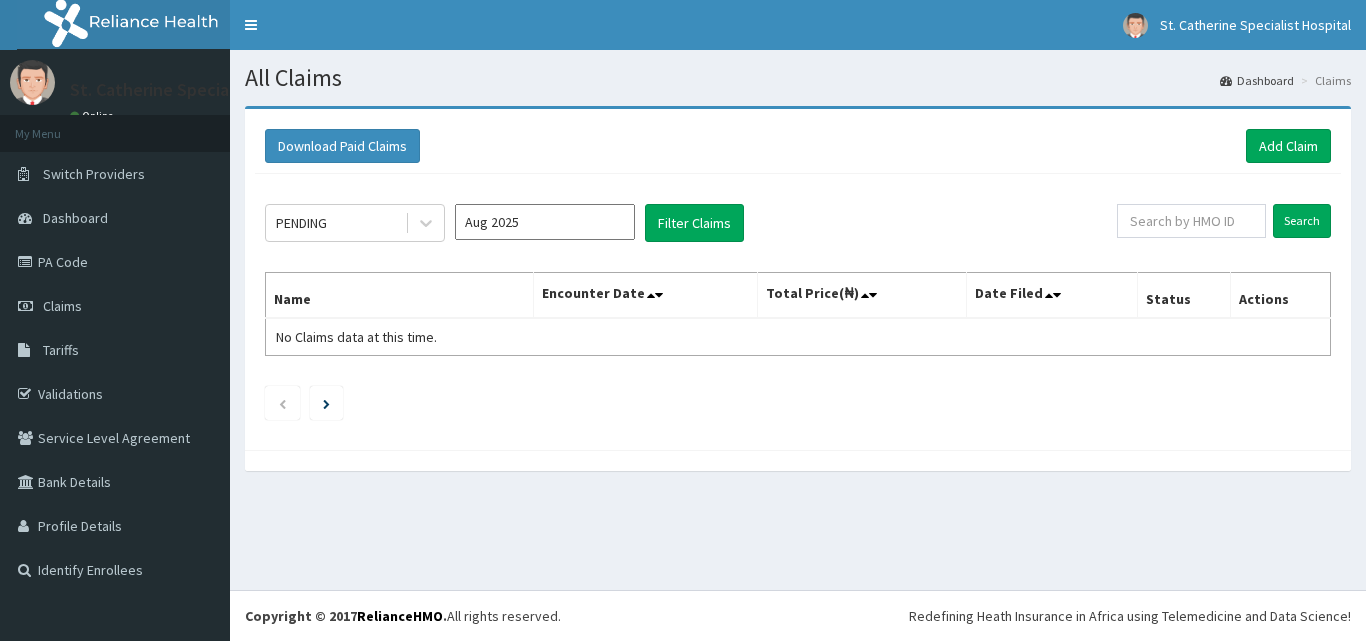 scroll, scrollTop: 0, scrollLeft: 0, axis: both 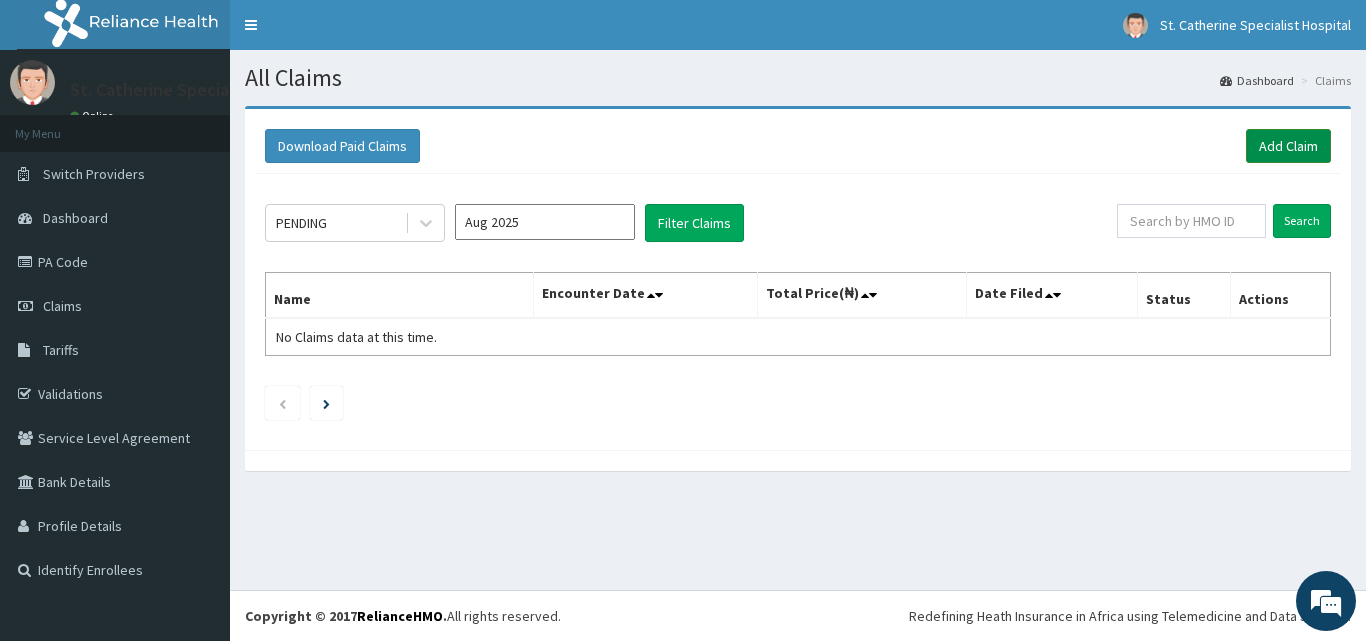 click on "Add Claim" at bounding box center [1288, 146] 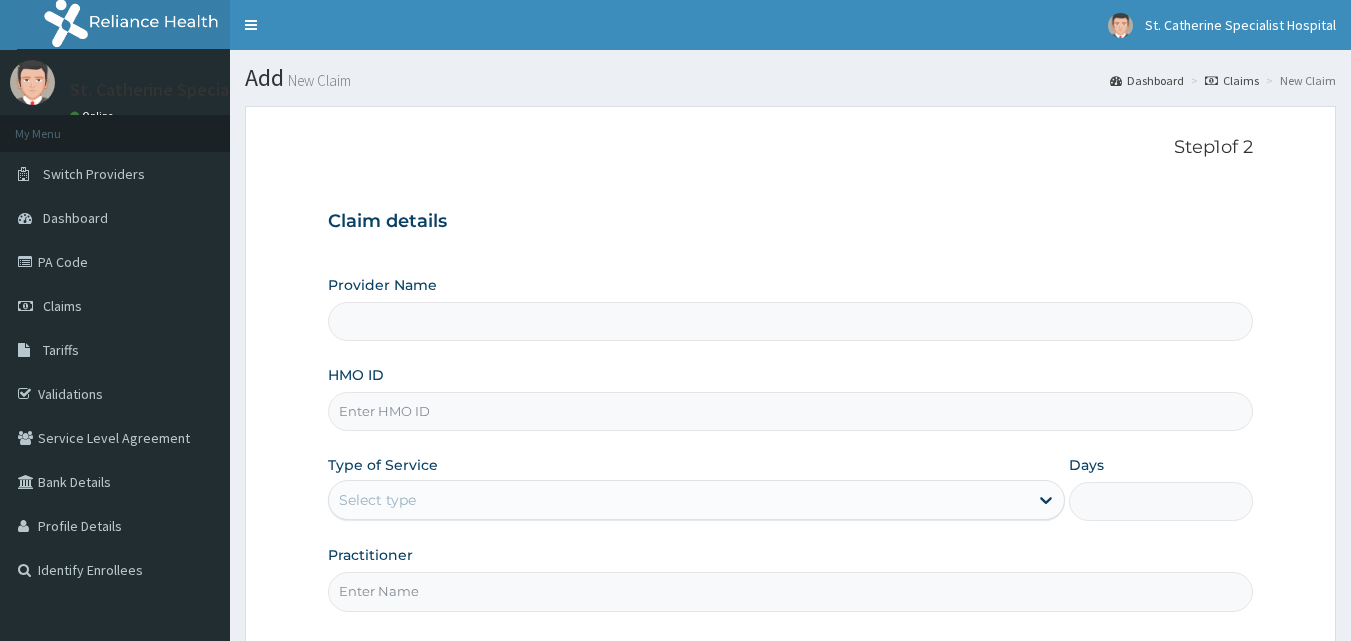 scroll, scrollTop: 0, scrollLeft: 0, axis: both 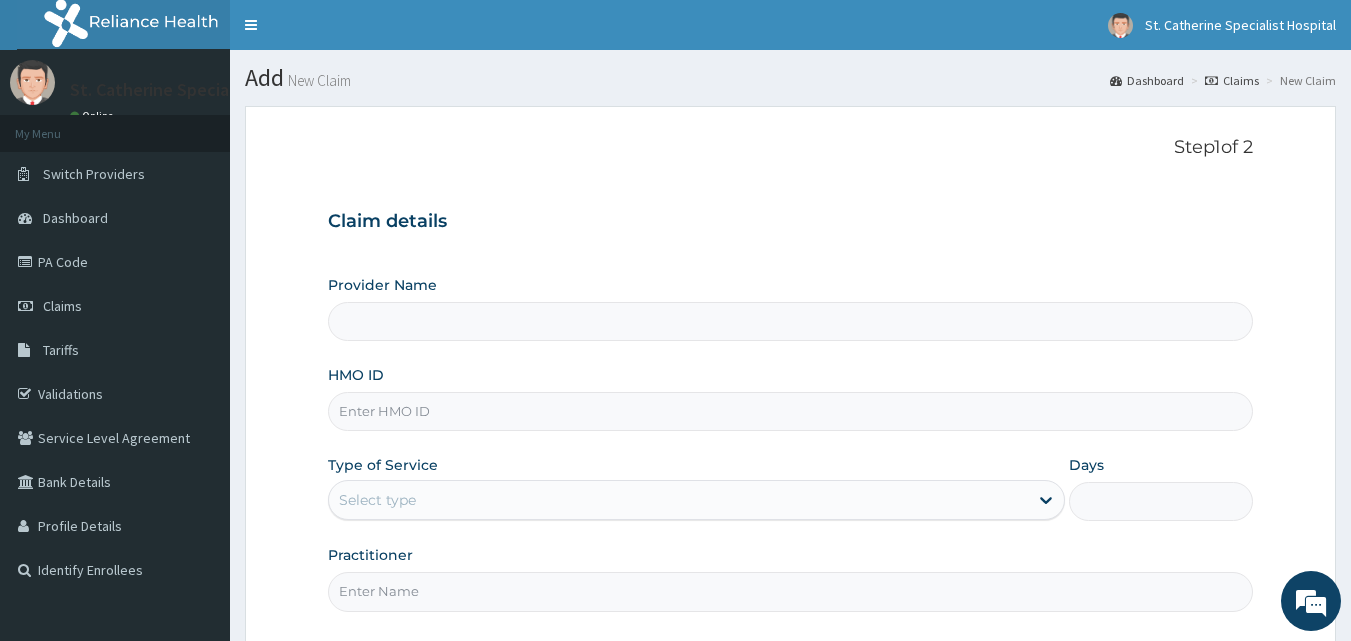 click on "HMO ID" at bounding box center (791, 411) 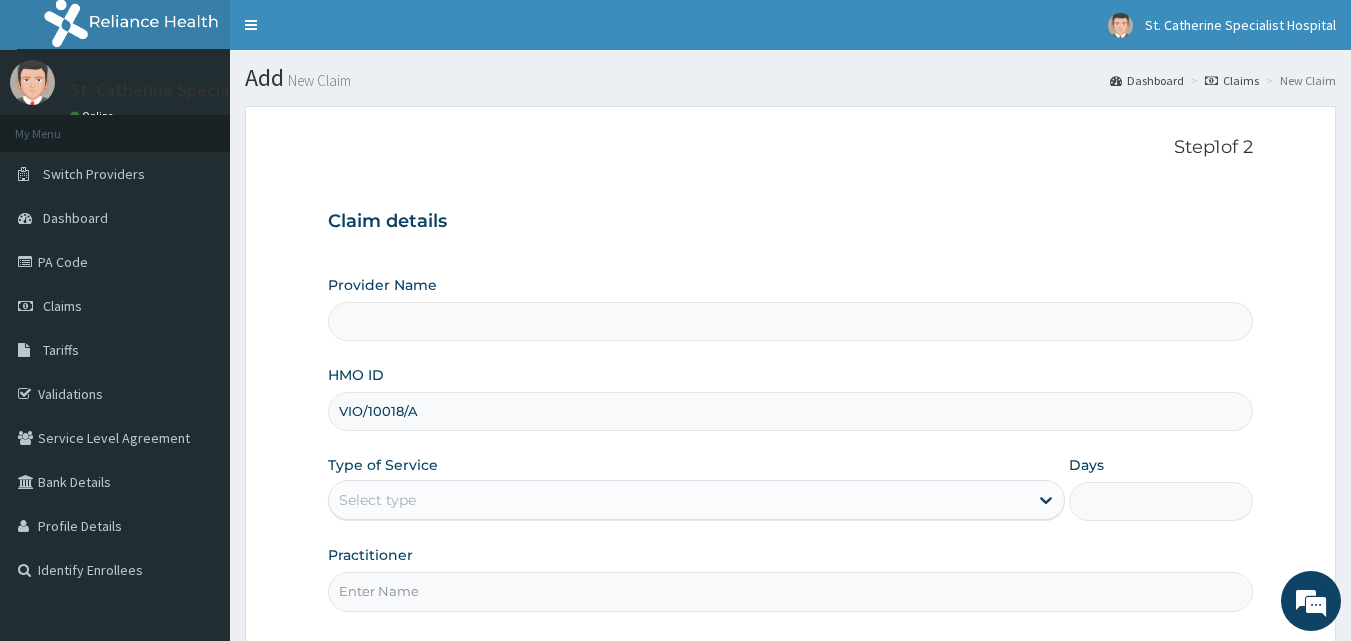 type on "VIO/10018/A" 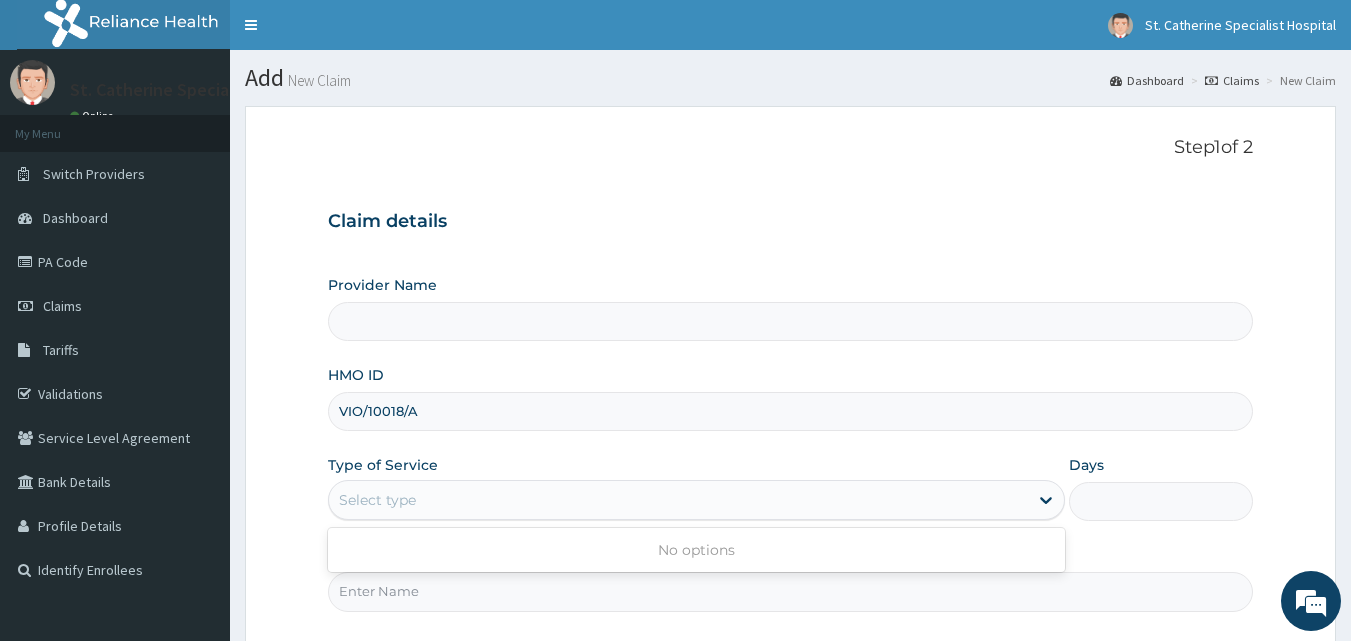 click on "Select type" at bounding box center (678, 500) 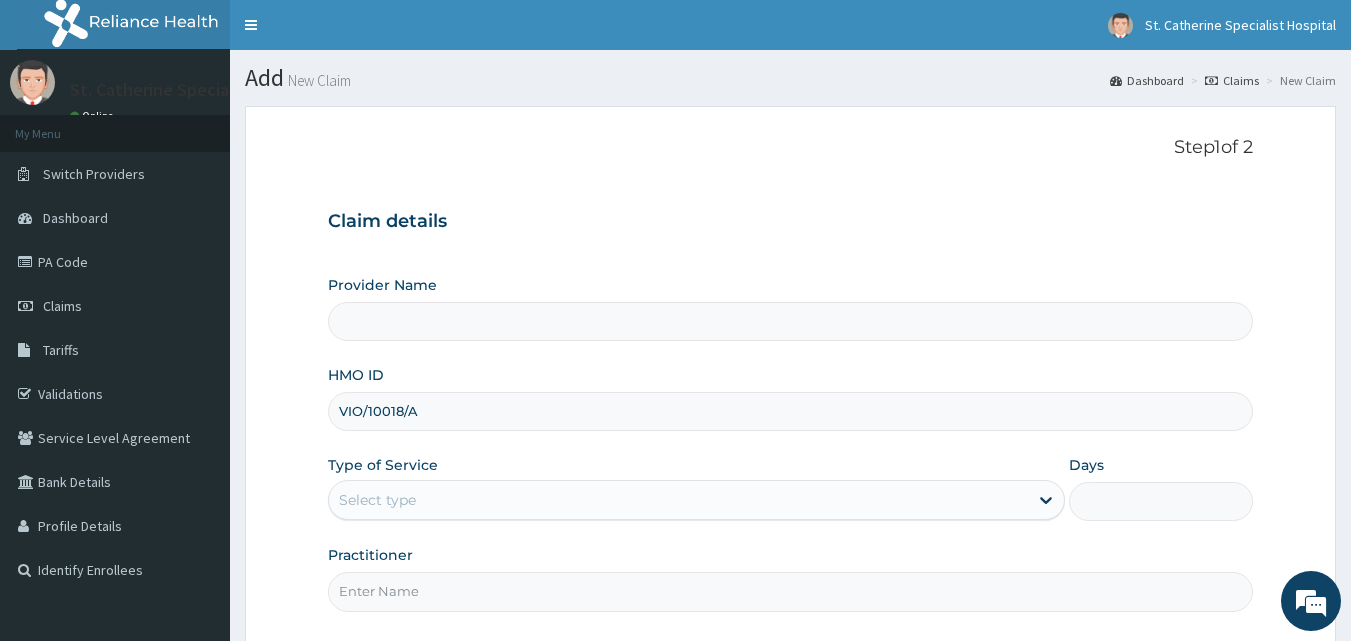click on "Select type" at bounding box center [678, 500] 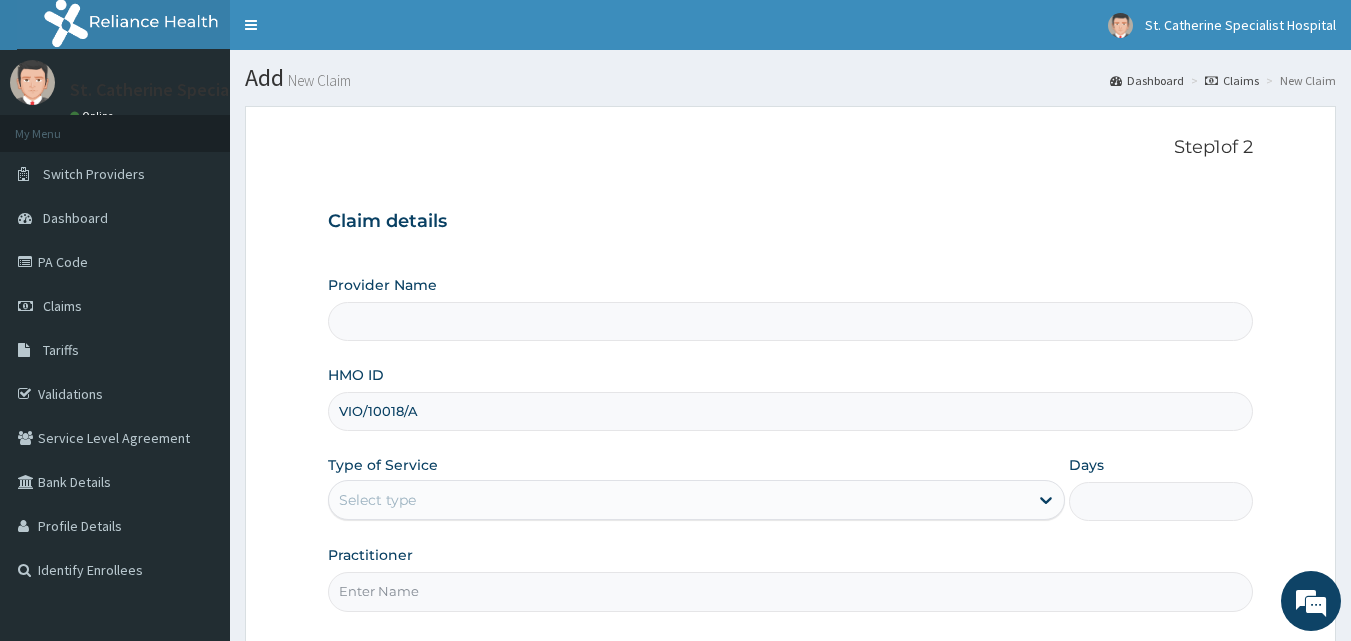 click on "Select type" at bounding box center [678, 500] 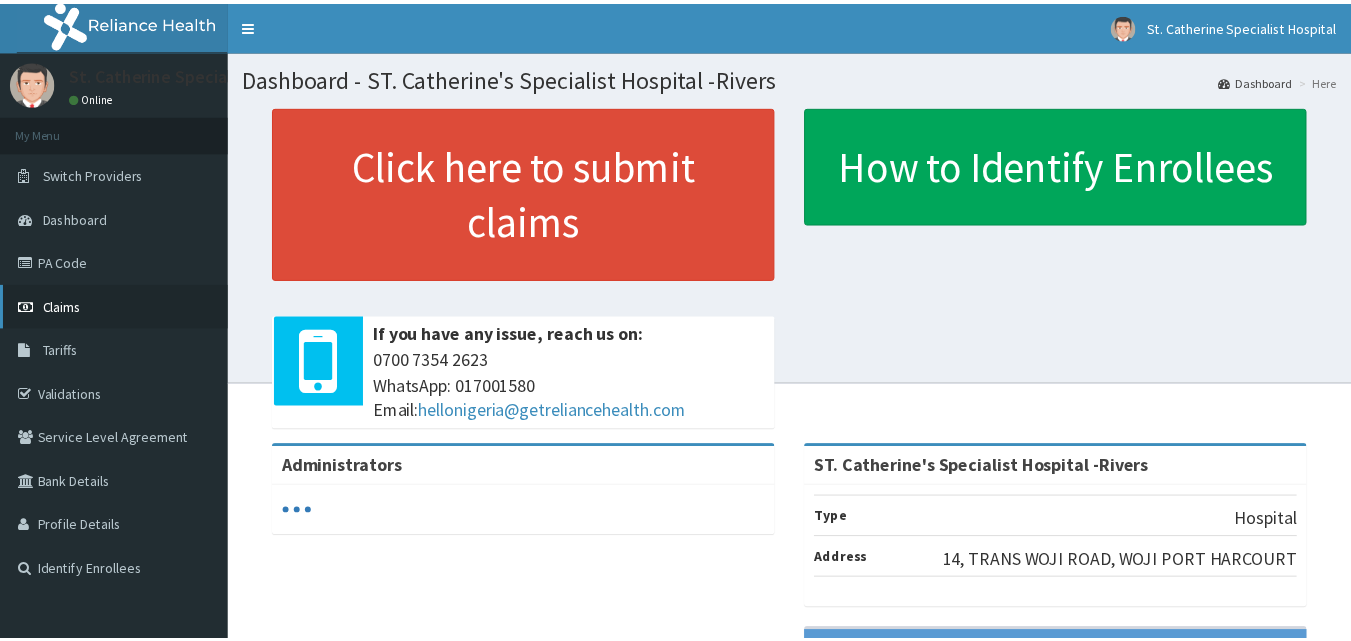 scroll, scrollTop: 0, scrollLeft: 0, axis: both 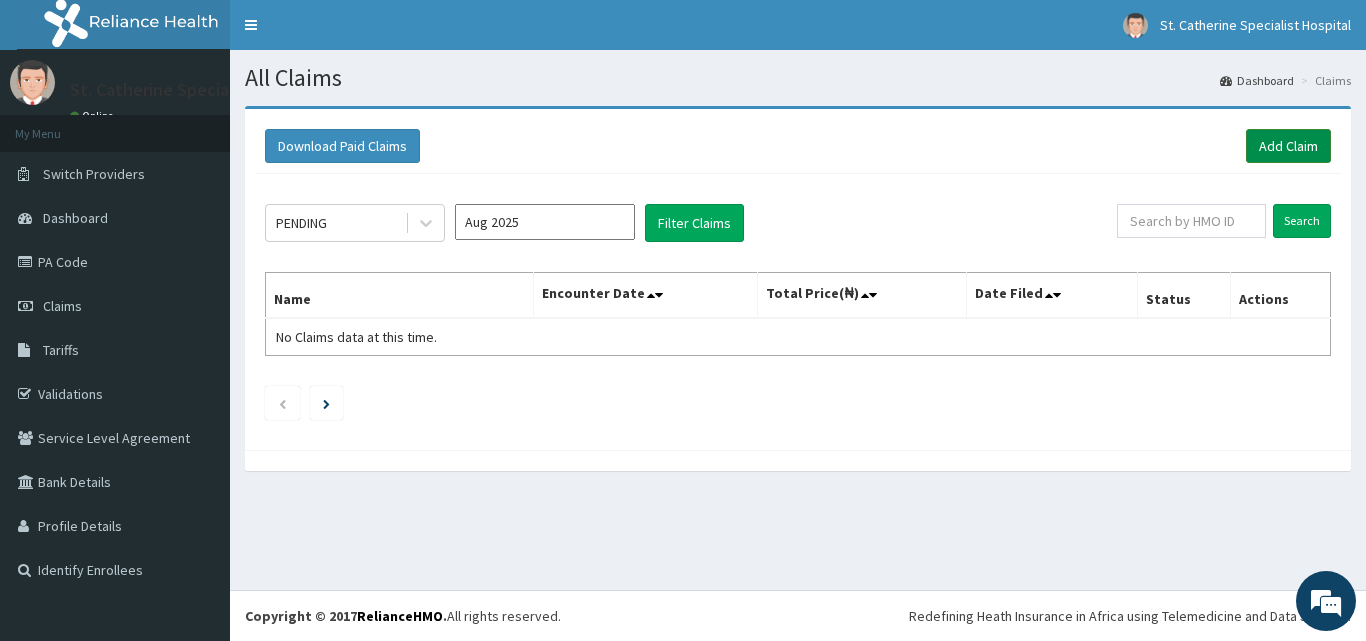 click on "Add Claim" at bounding box center [1288, 146] 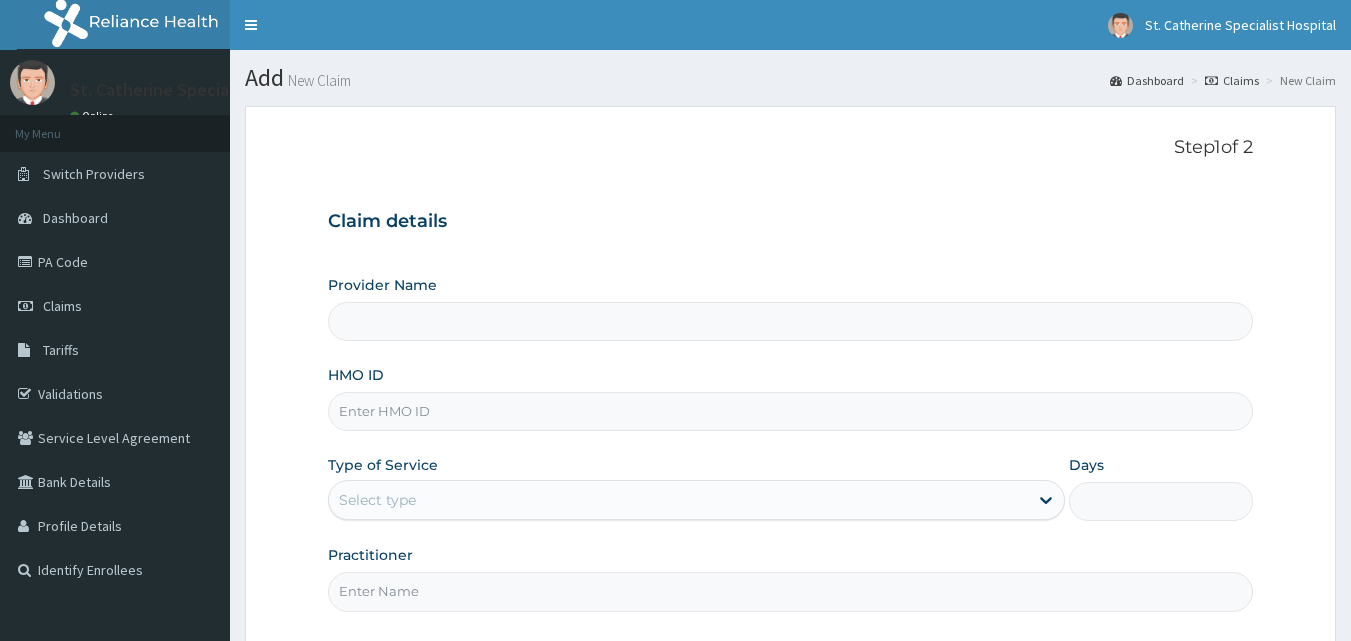 scroll, scrollTop: 0, scrollLeft: 0, axis: both 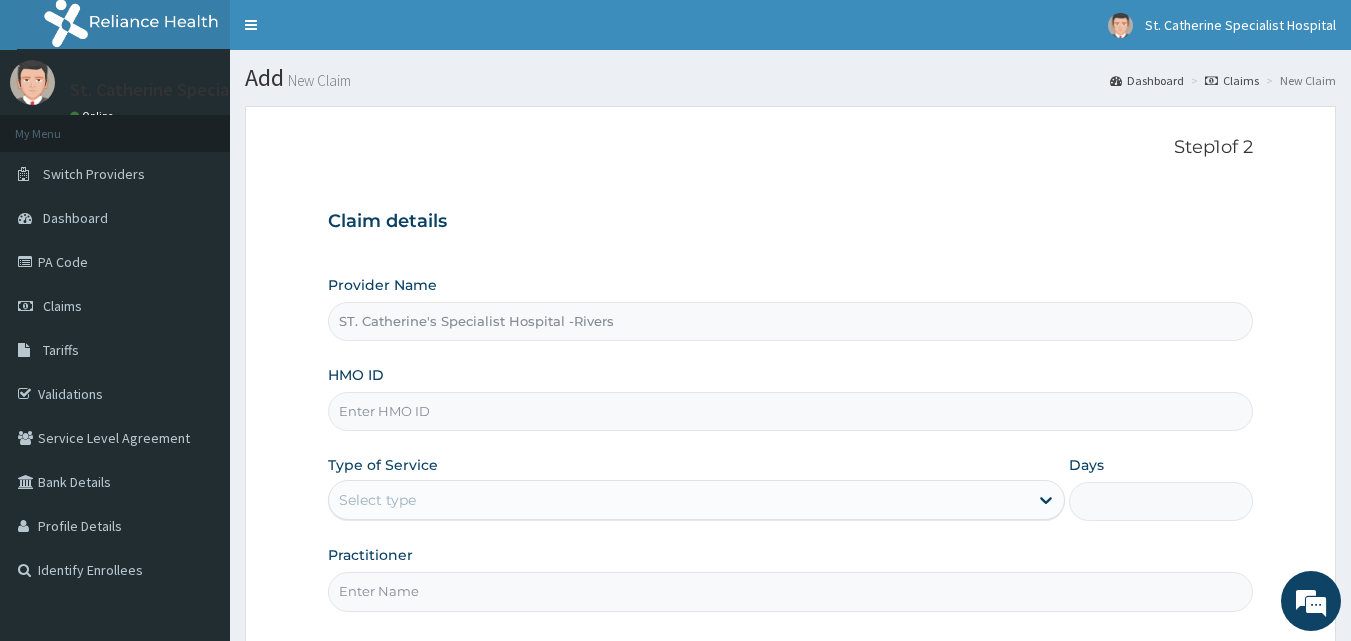 click on "HMO ID" at bounding box center (791, 411) 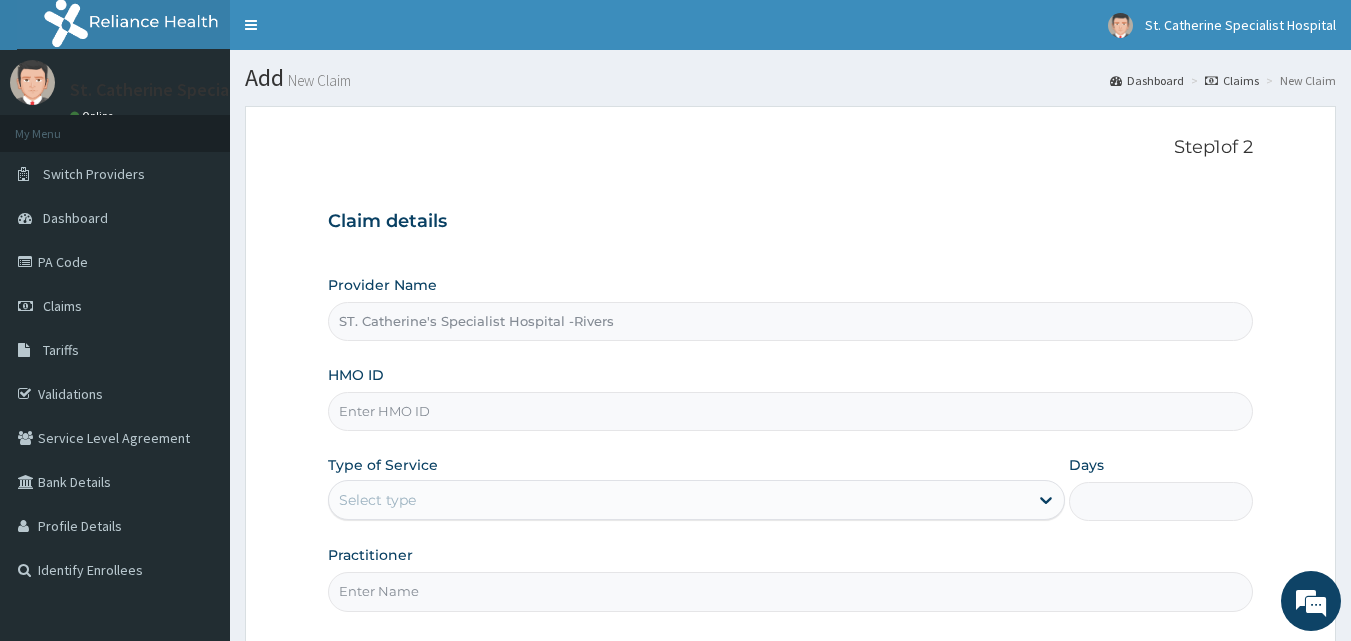 paste on "VIO/10018/A" 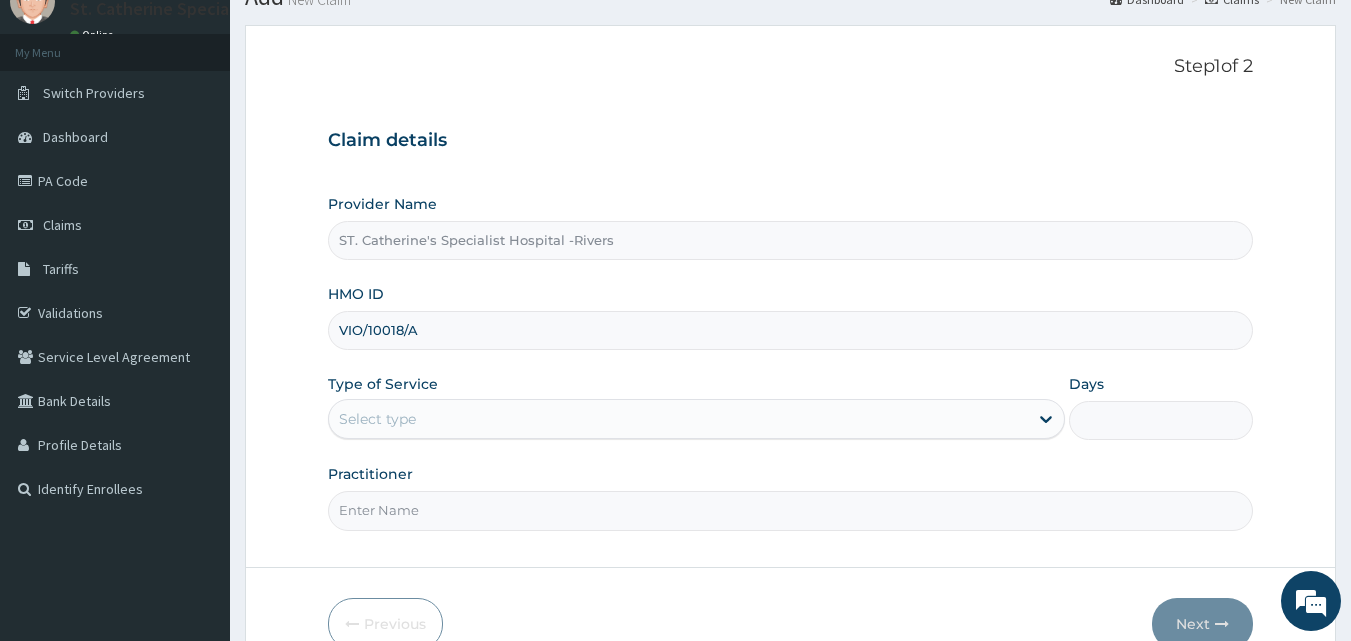 scroll, scrollTop: 187, scrollLeft: 0, axis: vertical 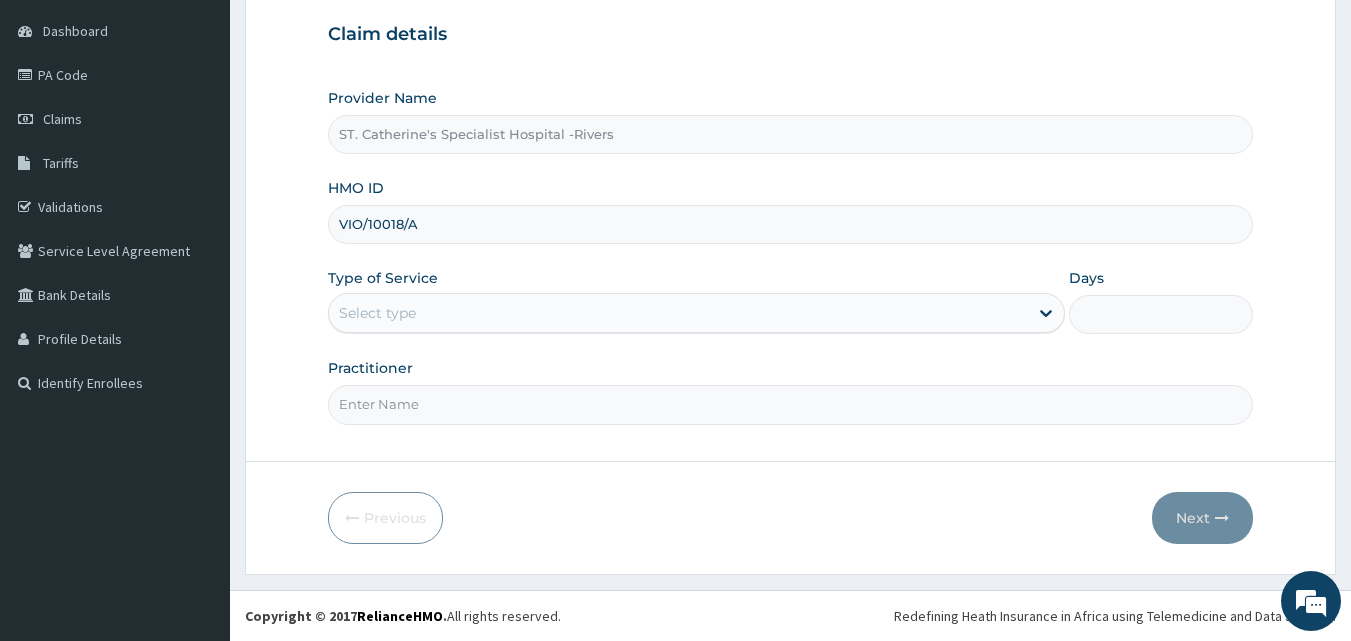 type on "VIO/10018/A" 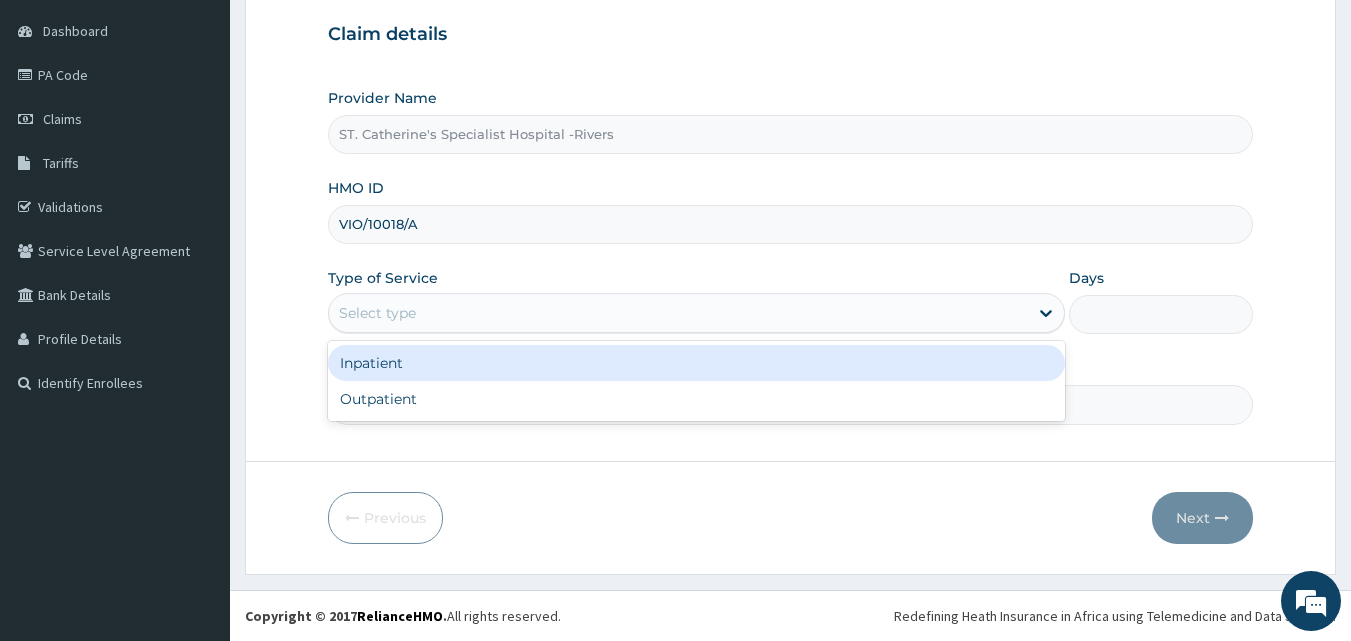 click on "Select type" at bounding box center (377, 313) 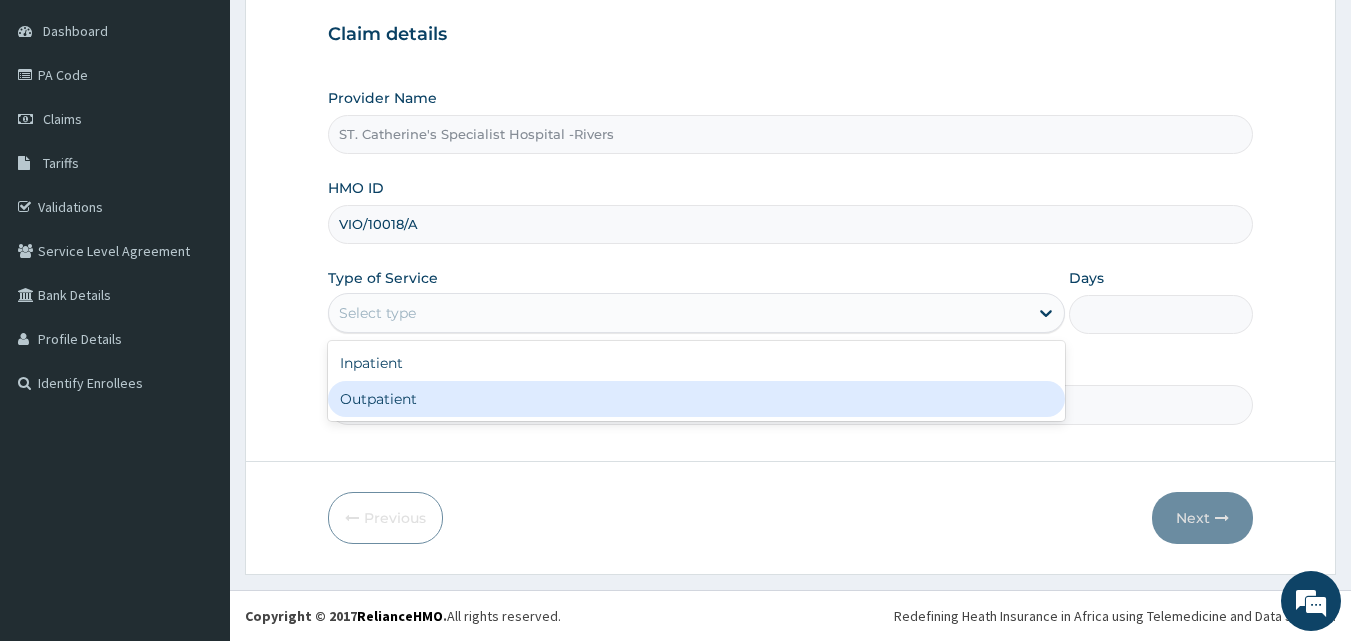 click on "Outpatient" at bounding box center (696, 399) 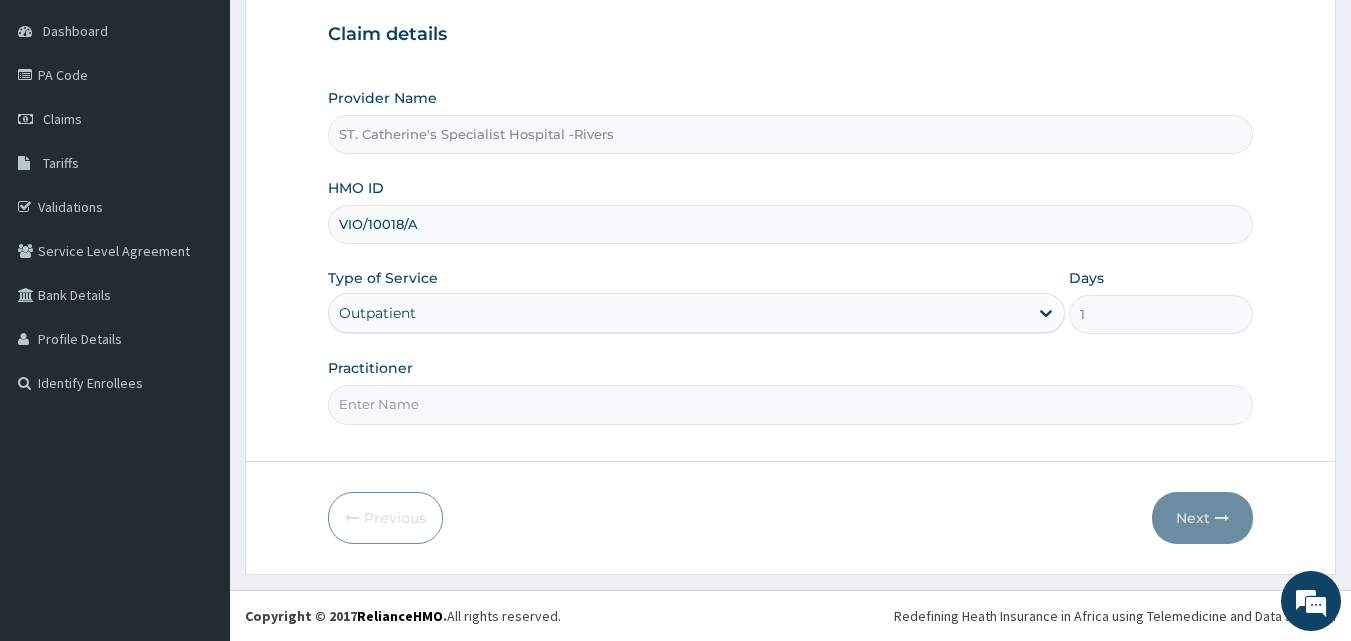 click on "Practitioner" at bounding box center [791, 404] 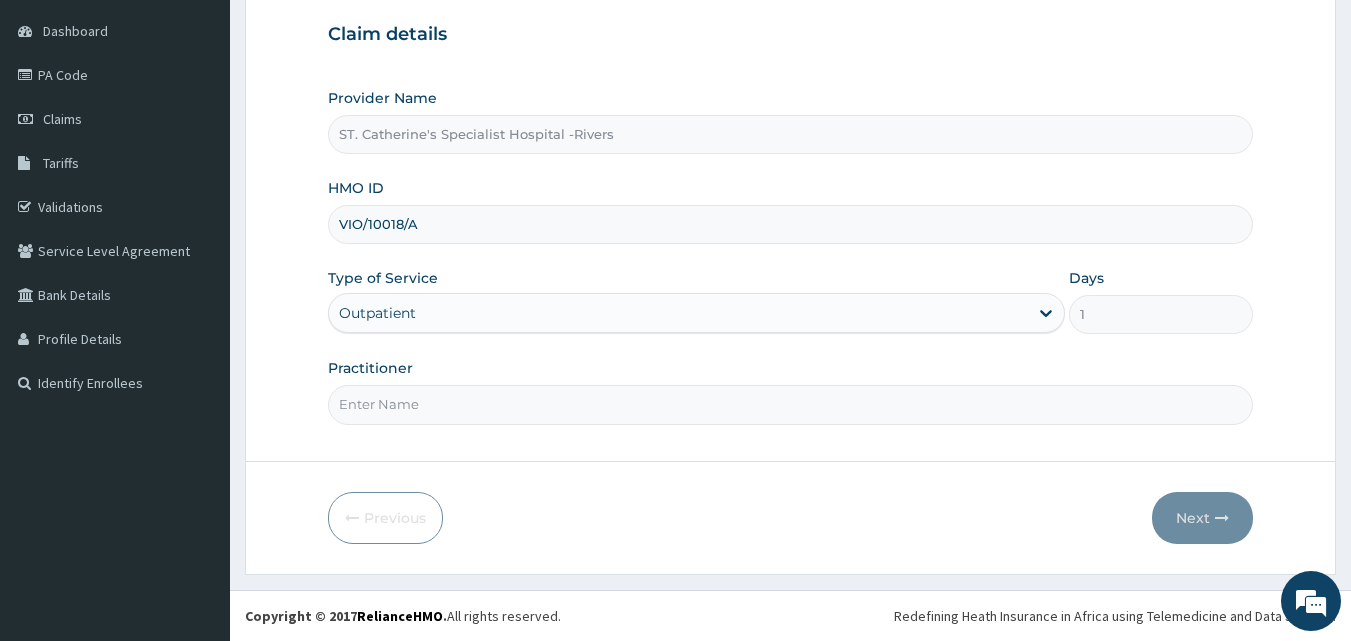 type on "LUBA" 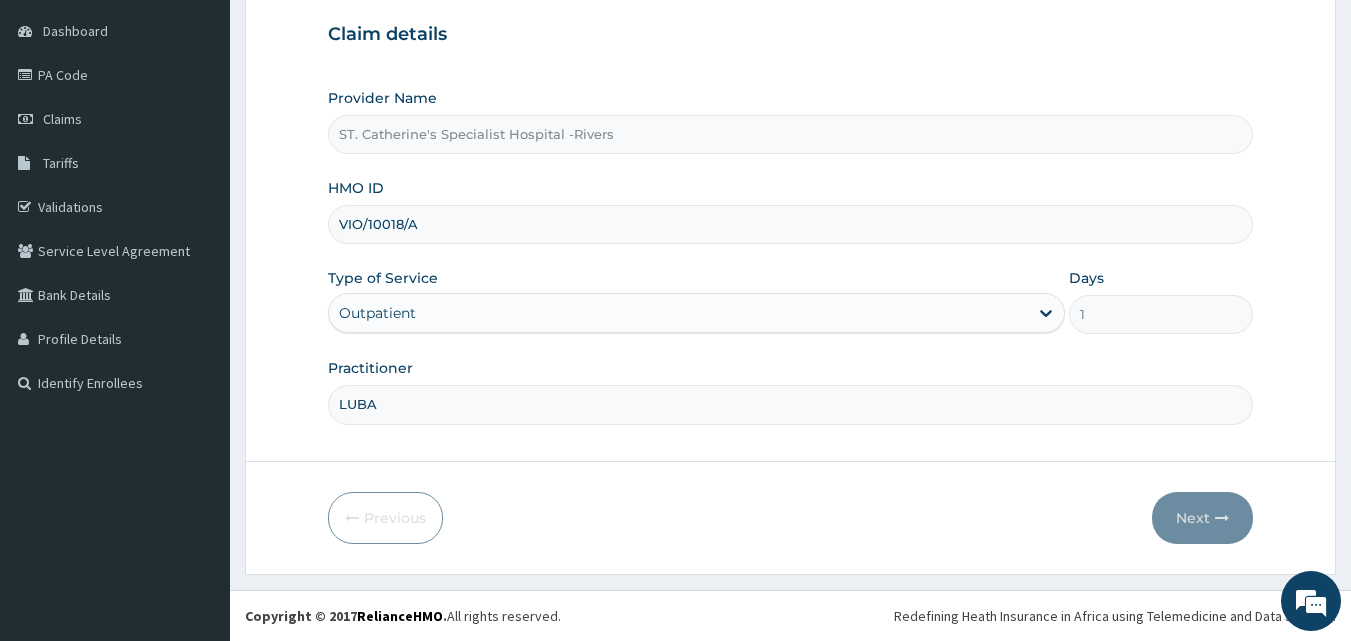 scroll, scrollTop: 0, scrollLeft: 0, axis: both 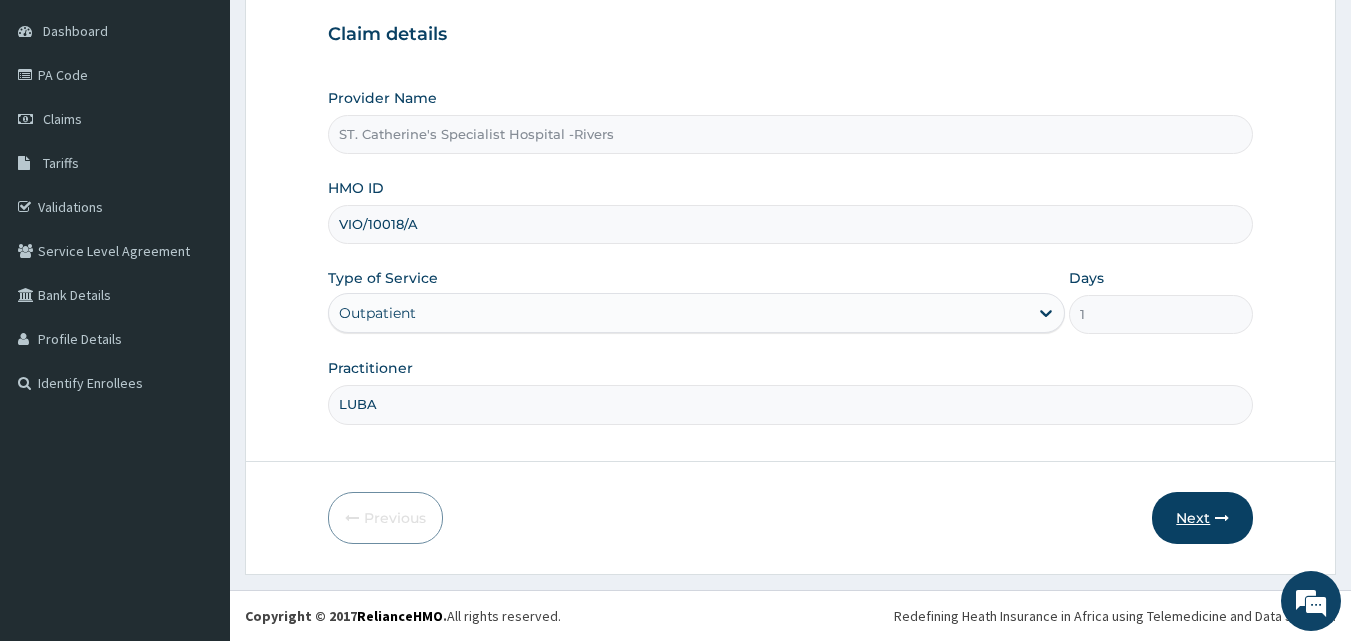 click on "Next" at bounding box center (1202, 518) 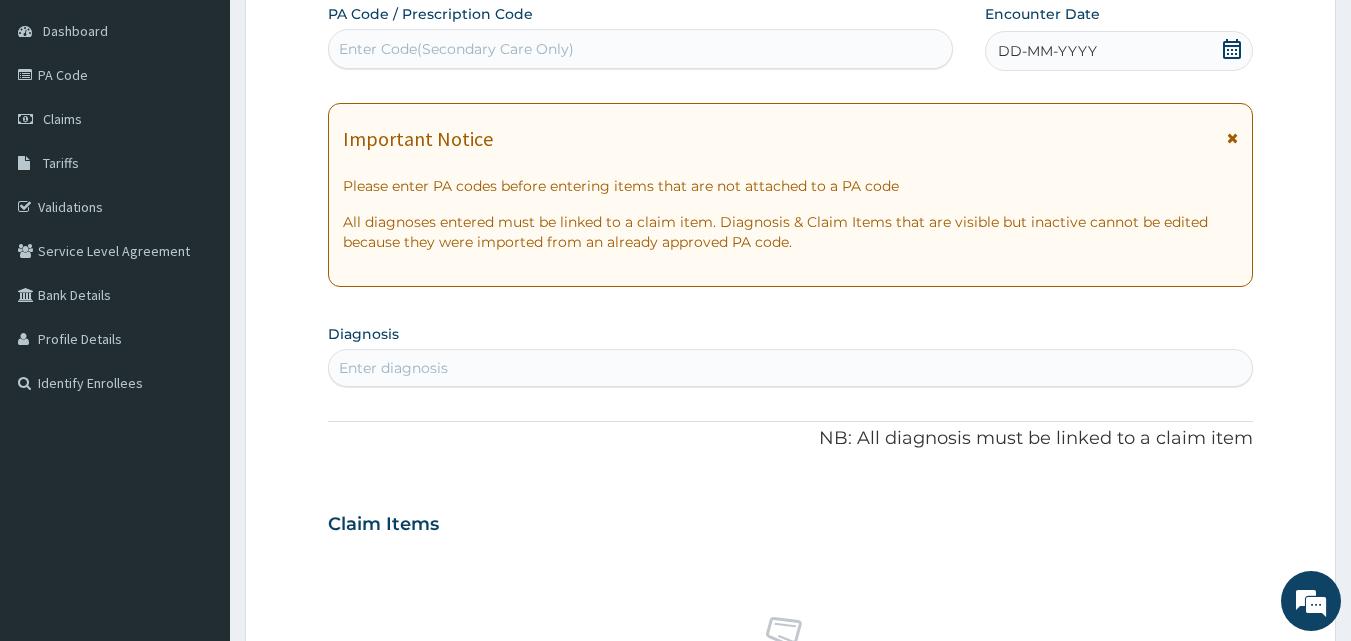 drag, startPoint x: 1236, startPoint y: 129, endPoint x: 833, endPoint y: 323, distance: 447.26392 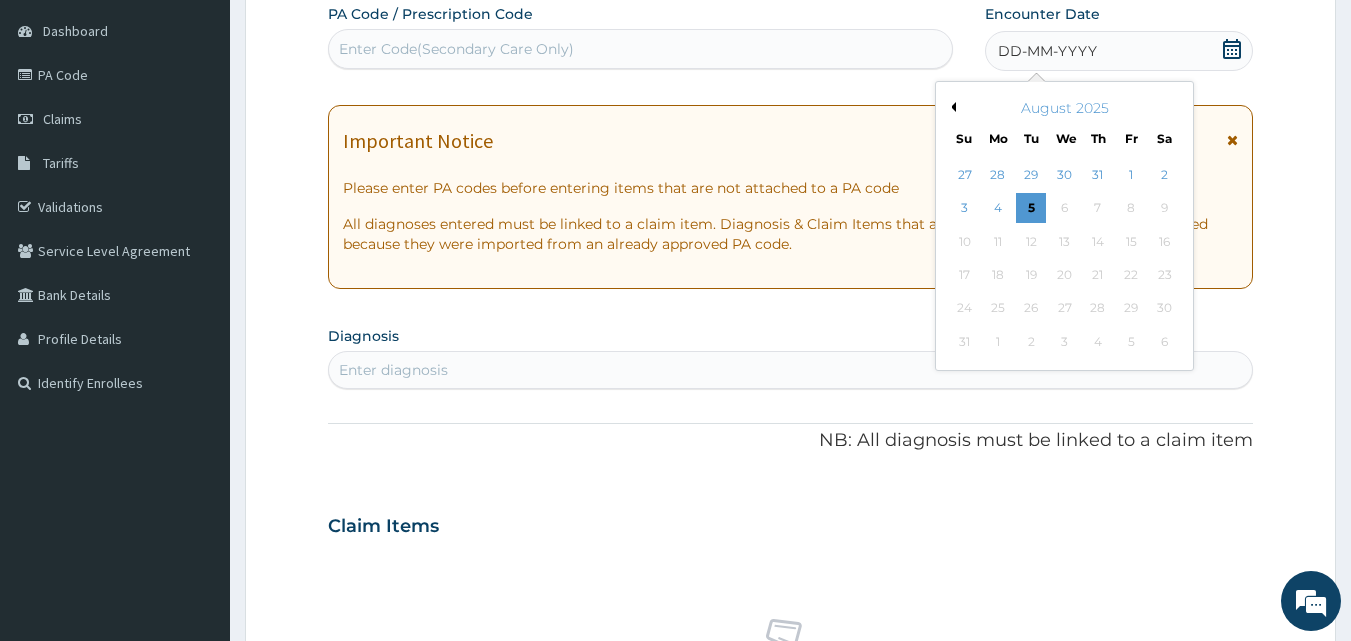 click on "Previous Month" at bounding box center [951, 107] 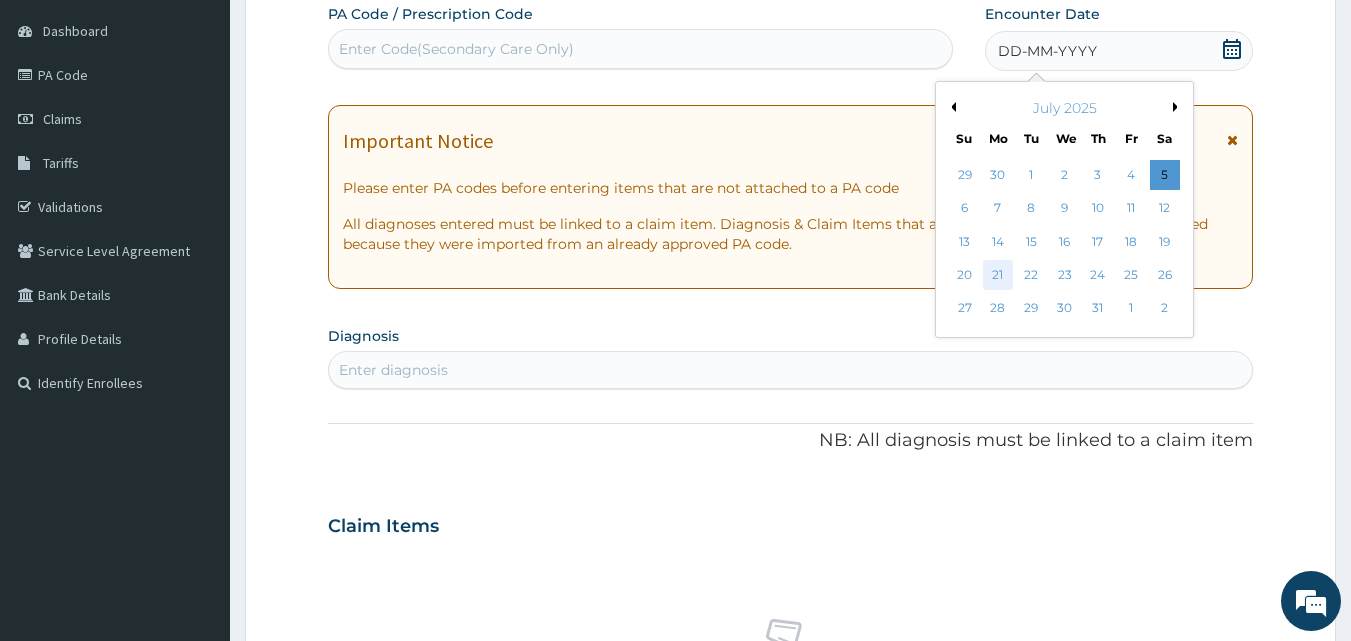 click on "21" at bounding box center (998, 275) 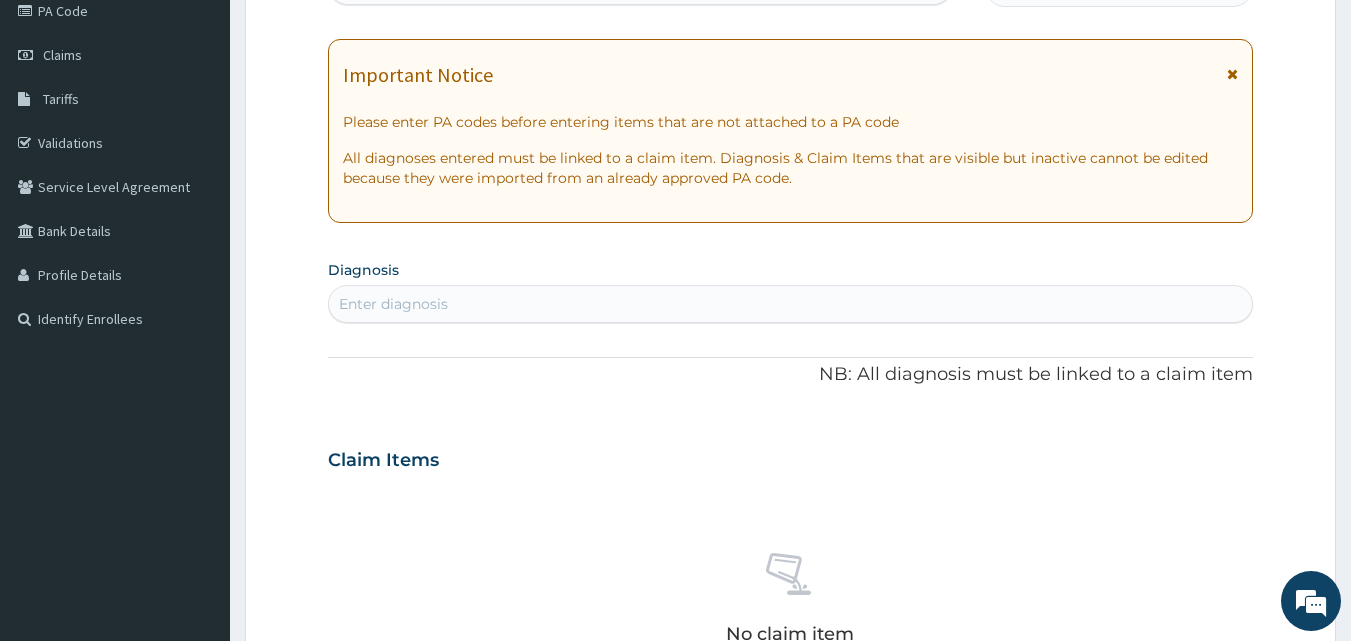 scroll, scrollTop: 287, scrollLeft: 0, axis: vertical 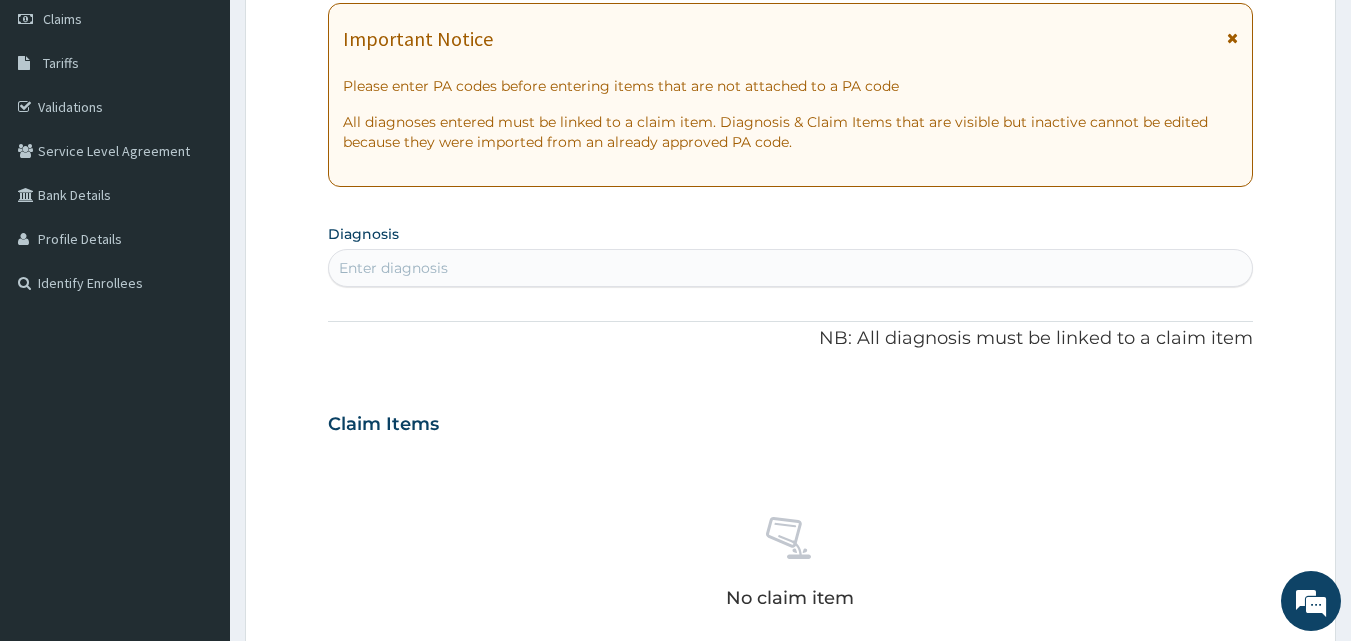 click on "Enter diagnosis" at bounding box center (393, 268) 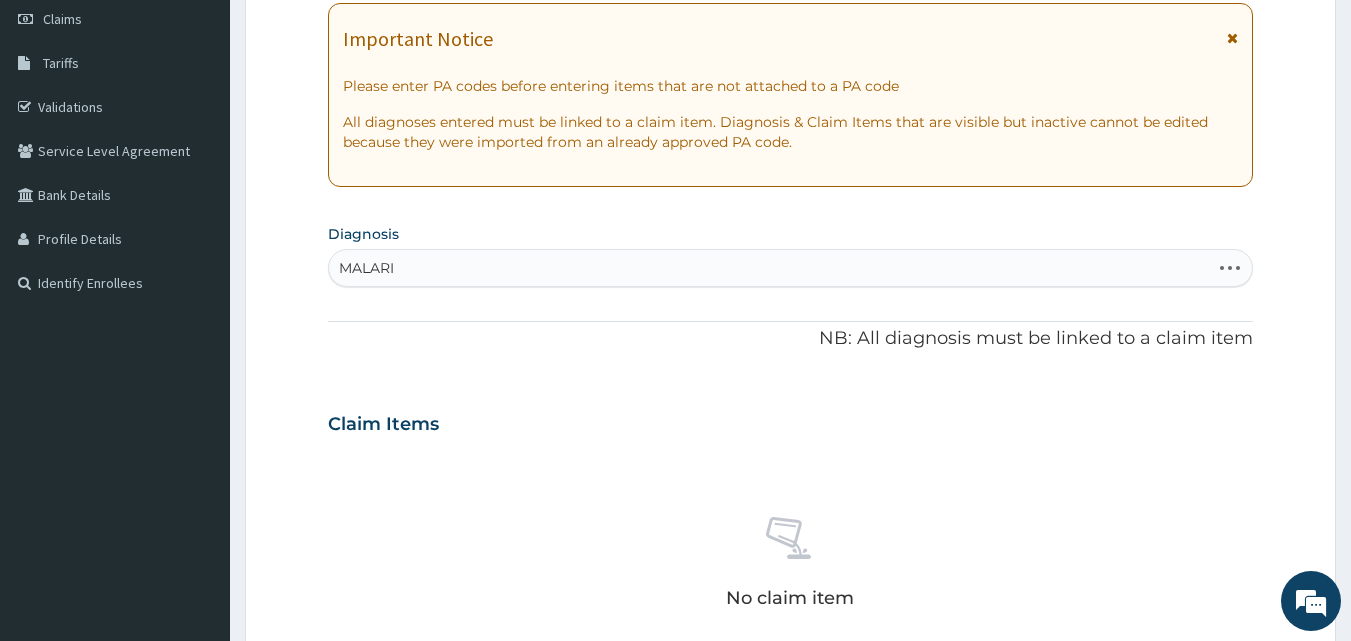 type on "MALARIA" 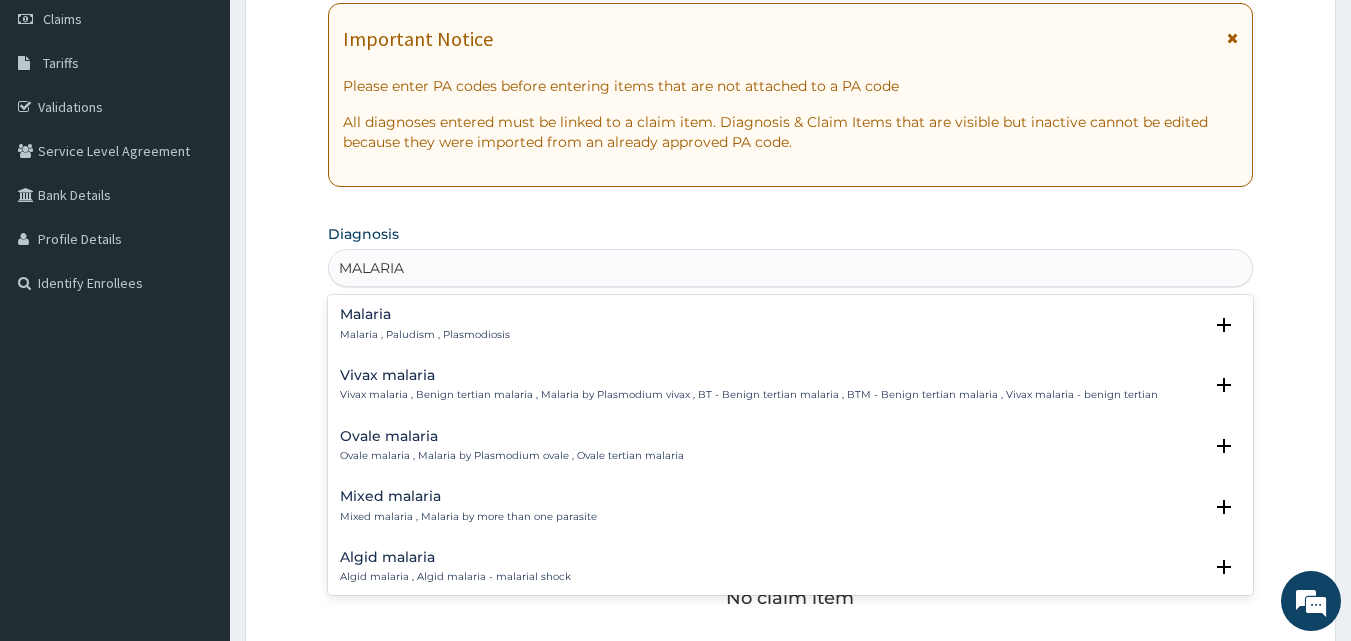 click on "Malaria Malaria , Paludism , Plasmodiosis" at bounding box center (425, 324) 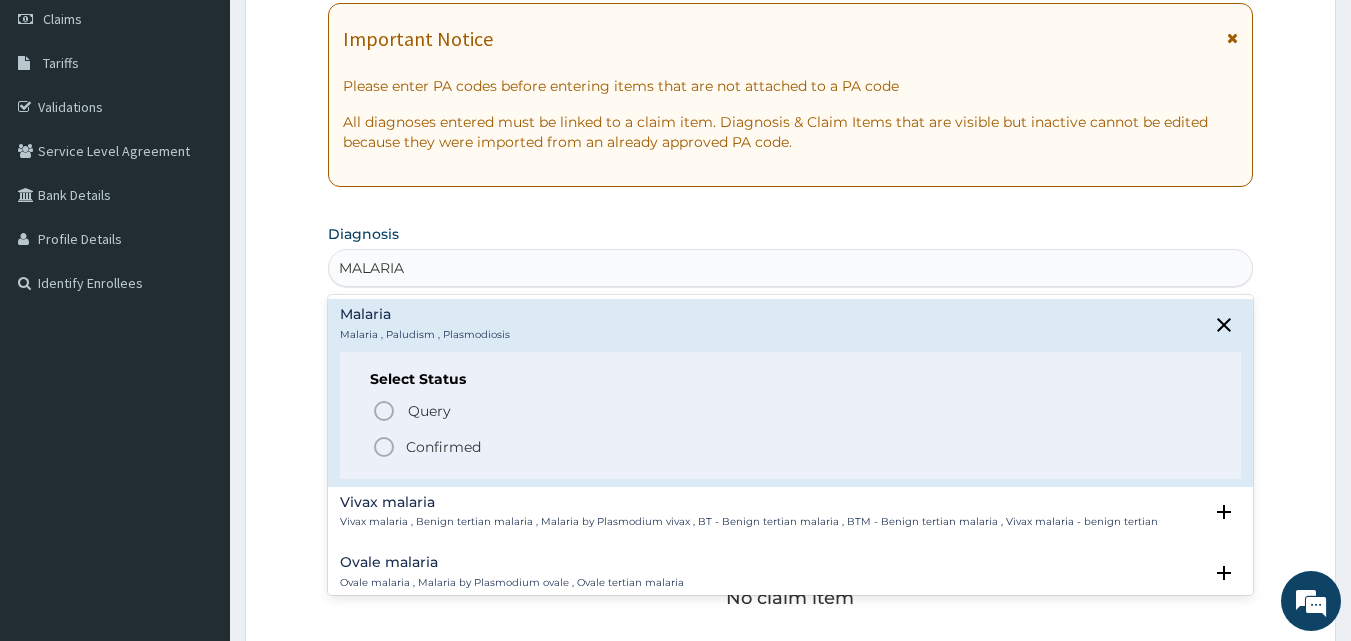 click 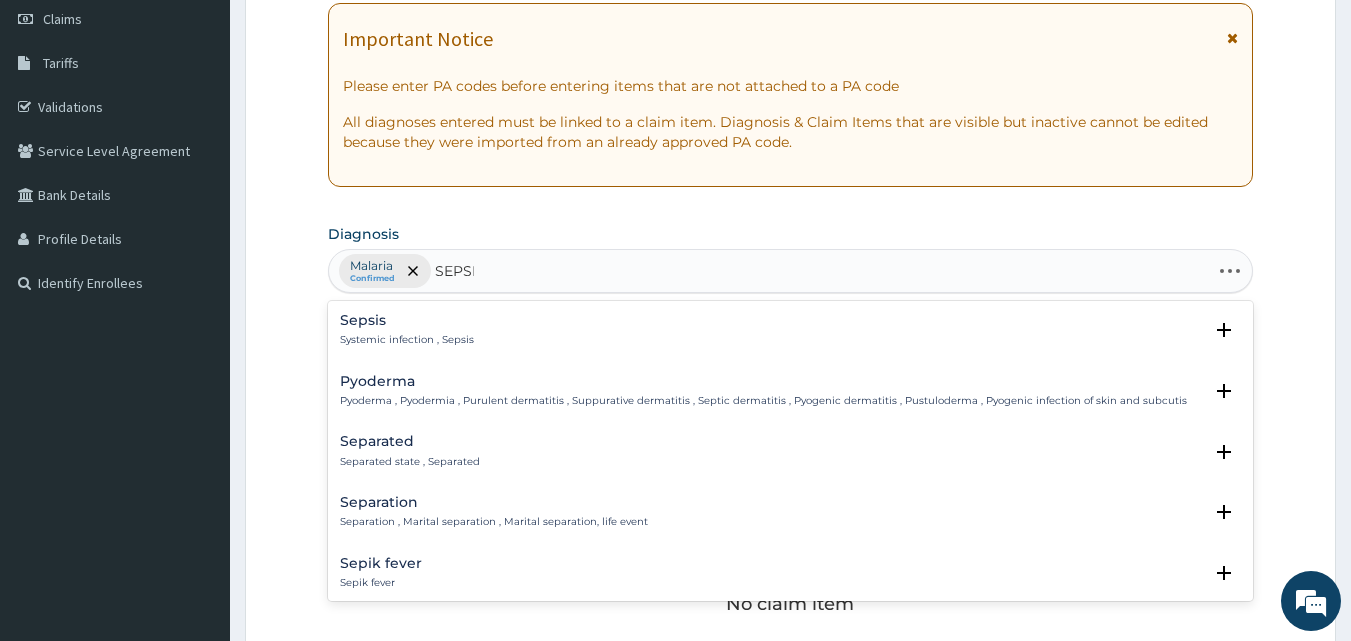 type on "SEPSIS" 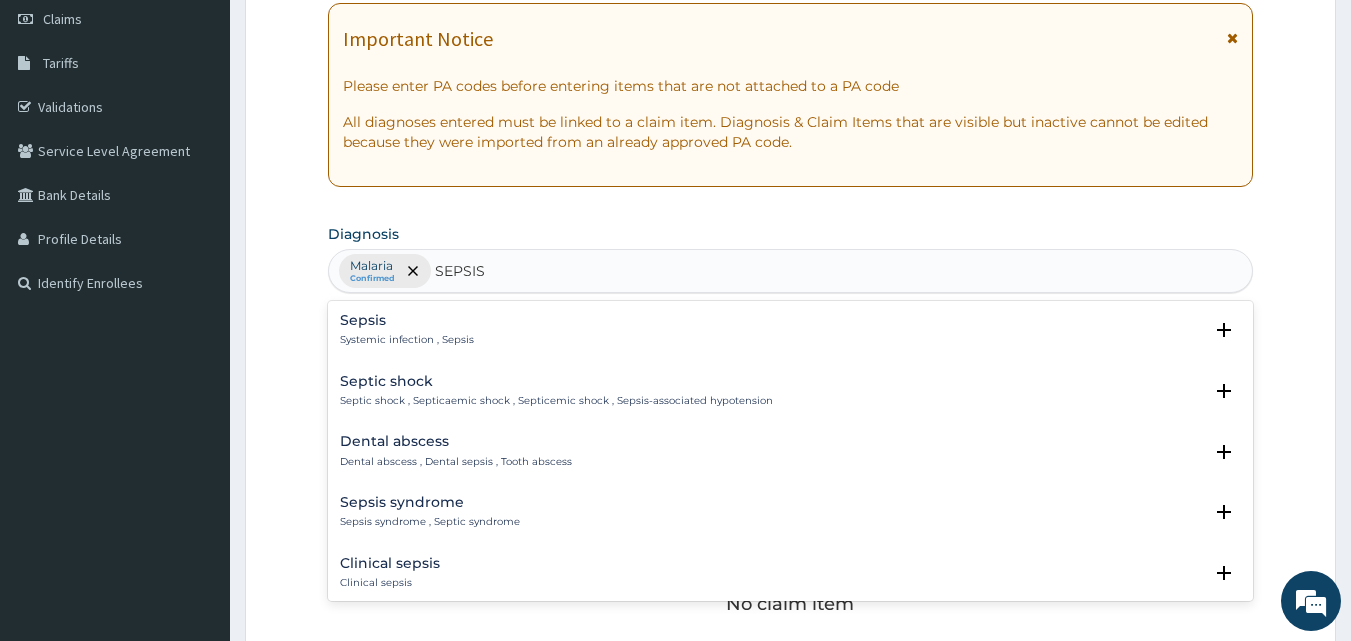 click on "Systemic infection , Sepsis" at bounding box center [407, 340] 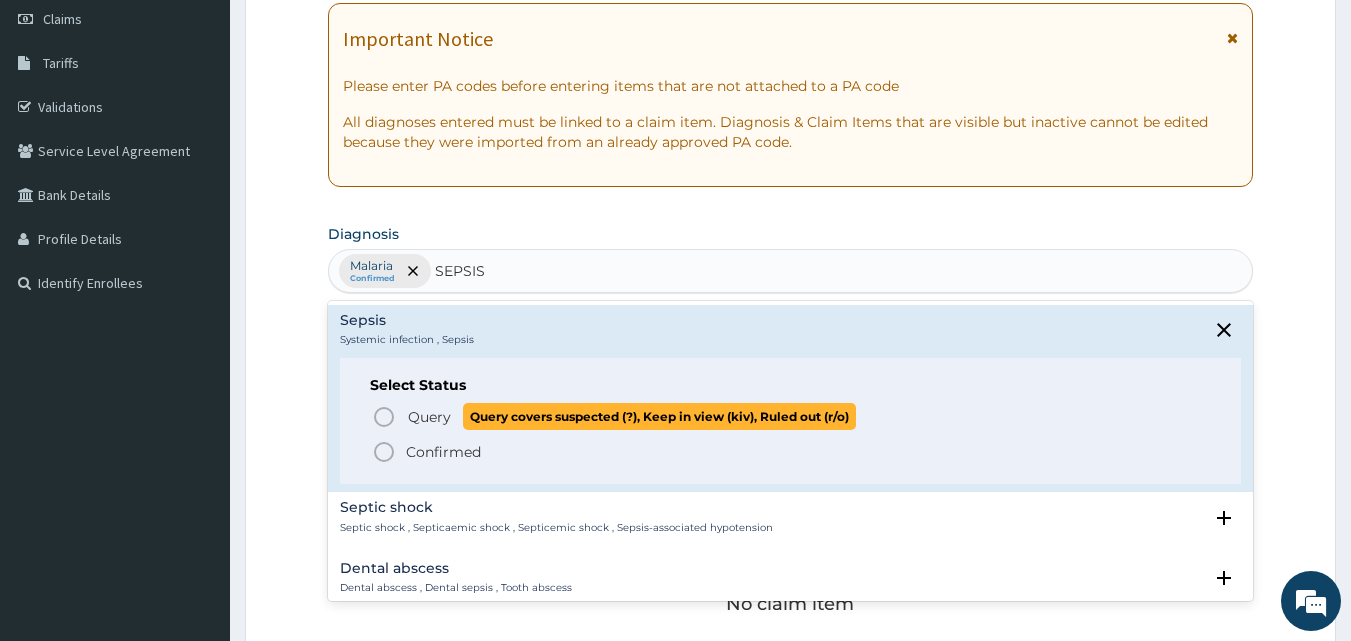 click 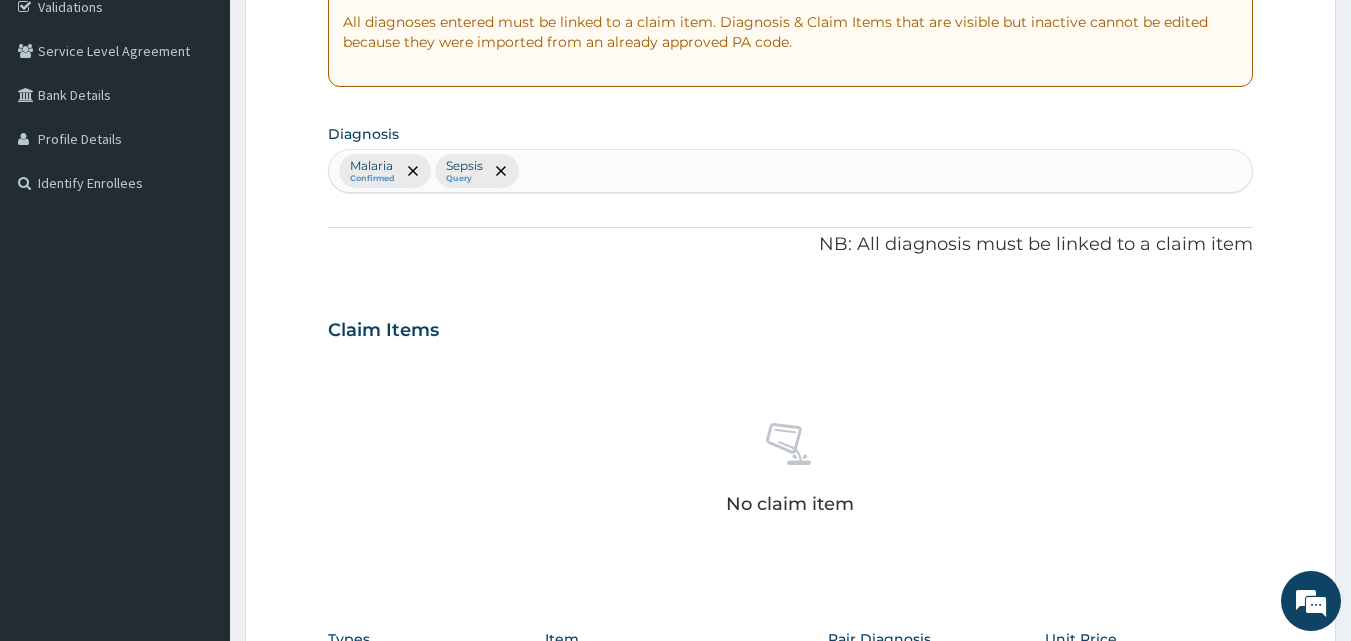 scroll, scrollTop: 187, scrollLeft: 0, axis: vertical 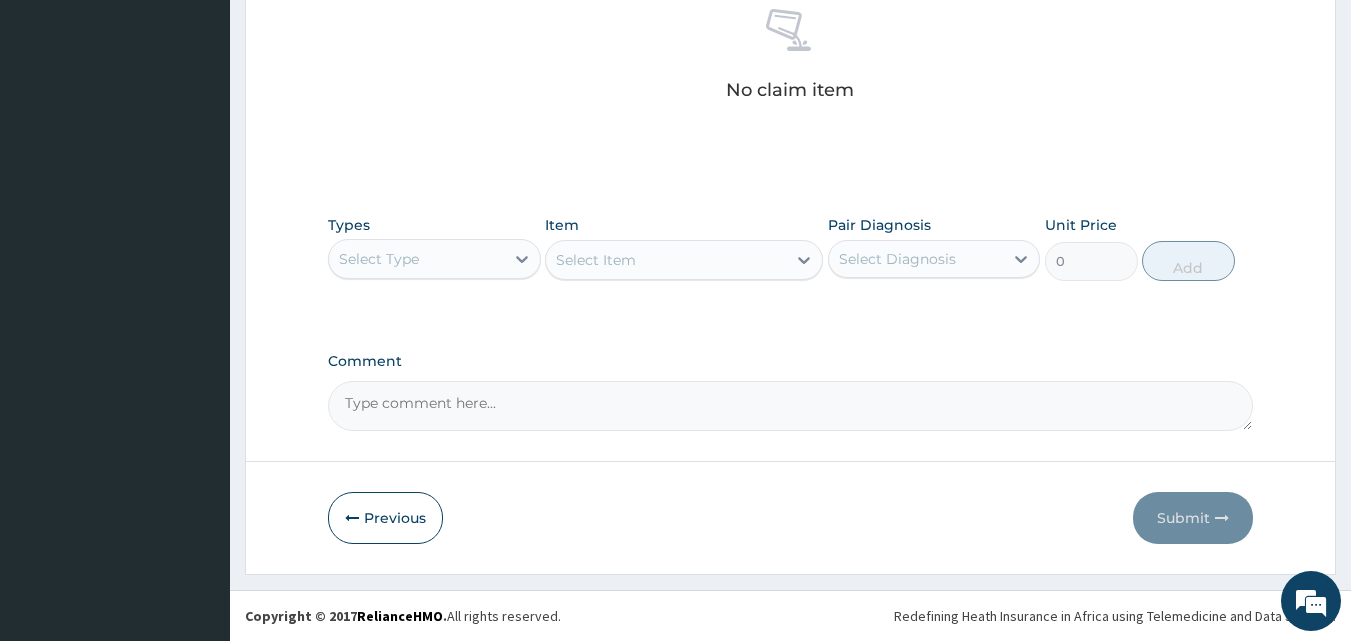 click on "Select Type" at bounding box center (379, 259) 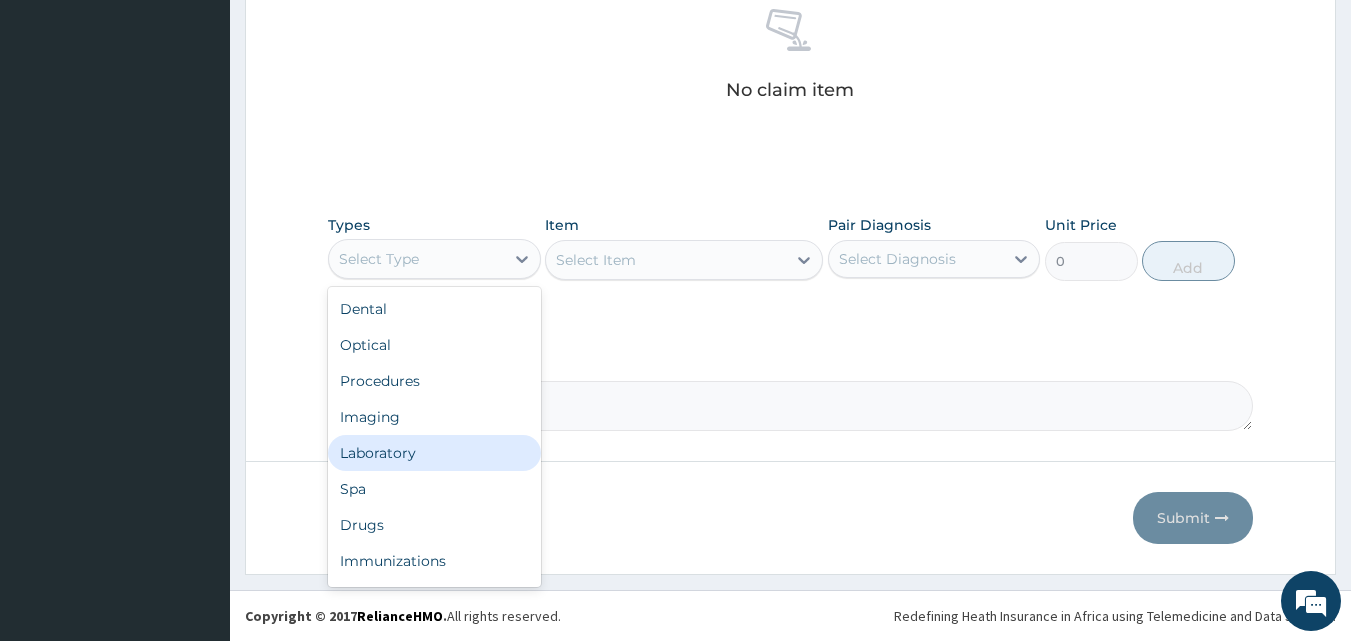 click on "Laboratory" at bounding box center [434, 453] 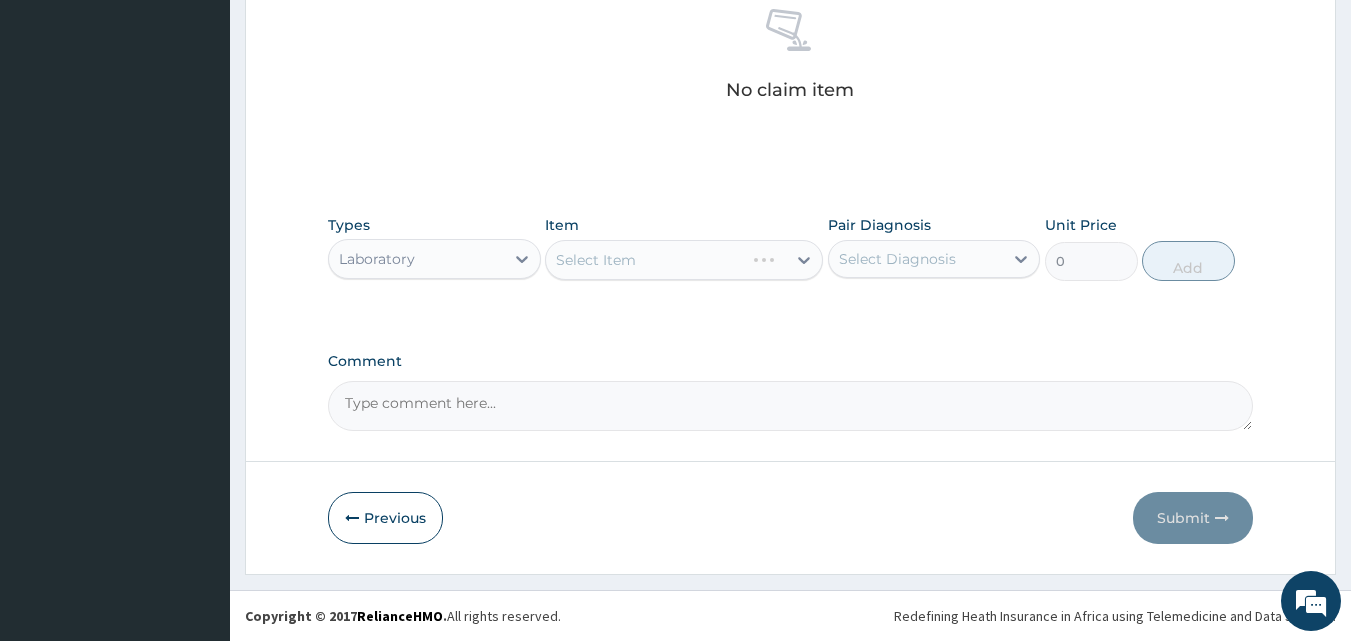 click on "Select Item" at bounding box center [684, 260] 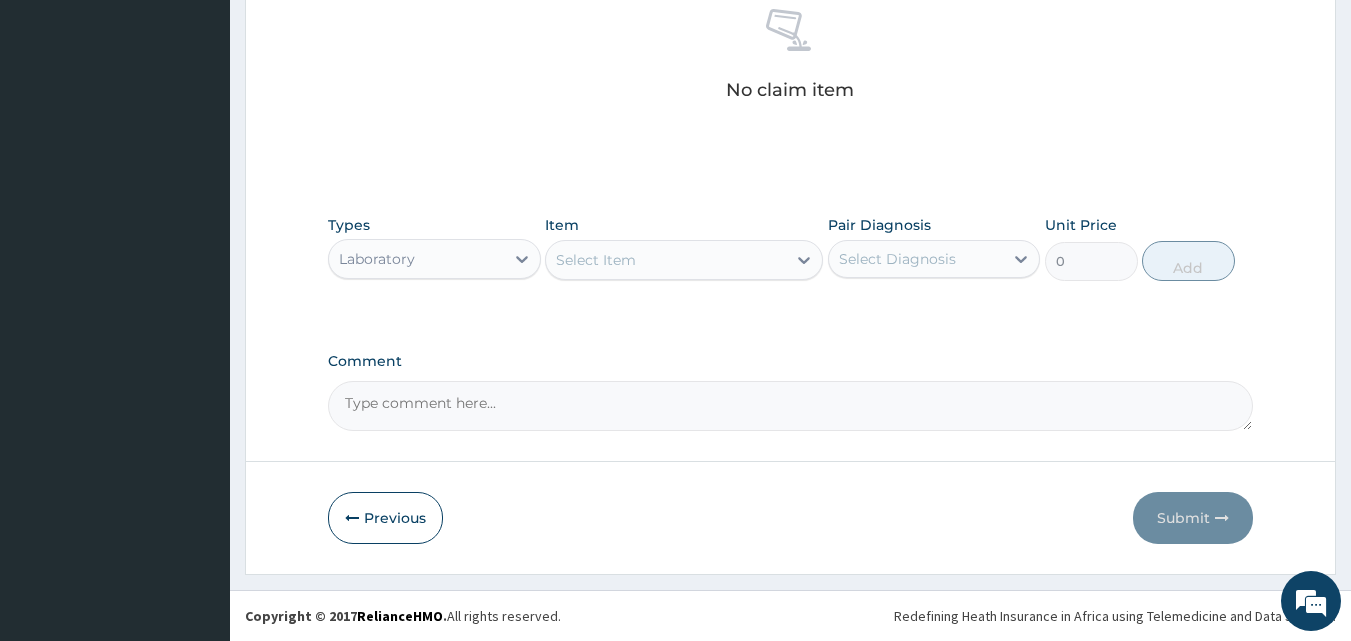 click on "Select Item" at bounding box center (666, 260) 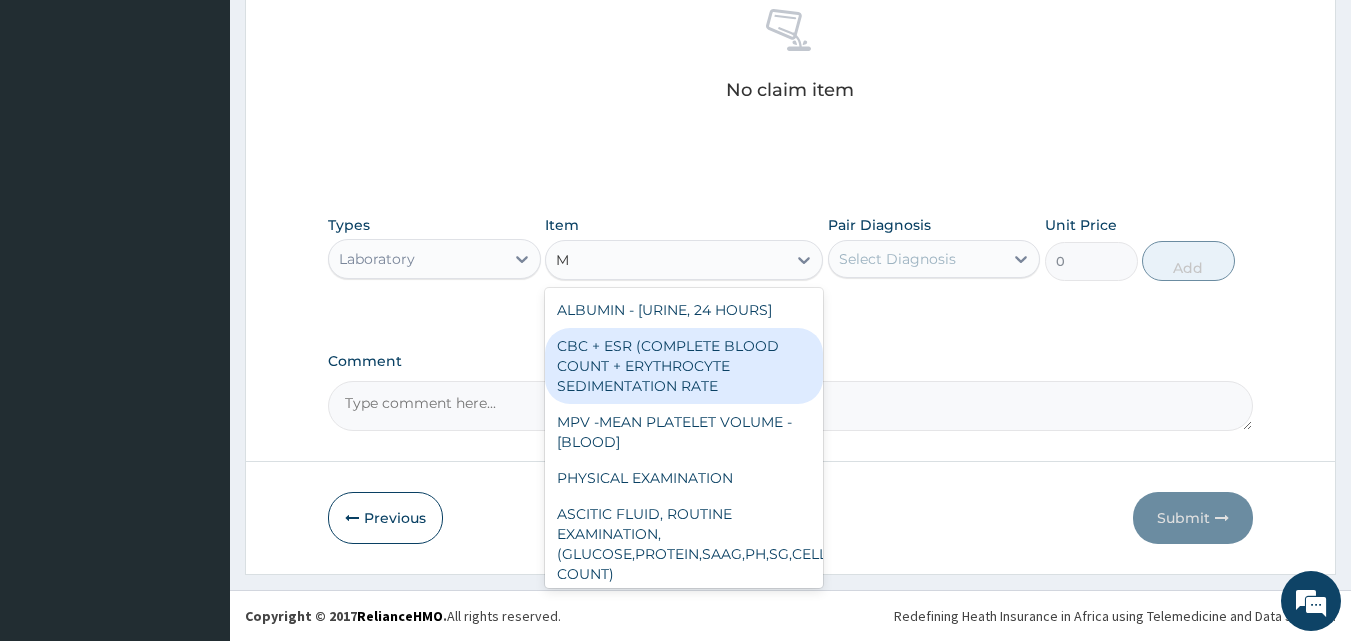 type on "MP" 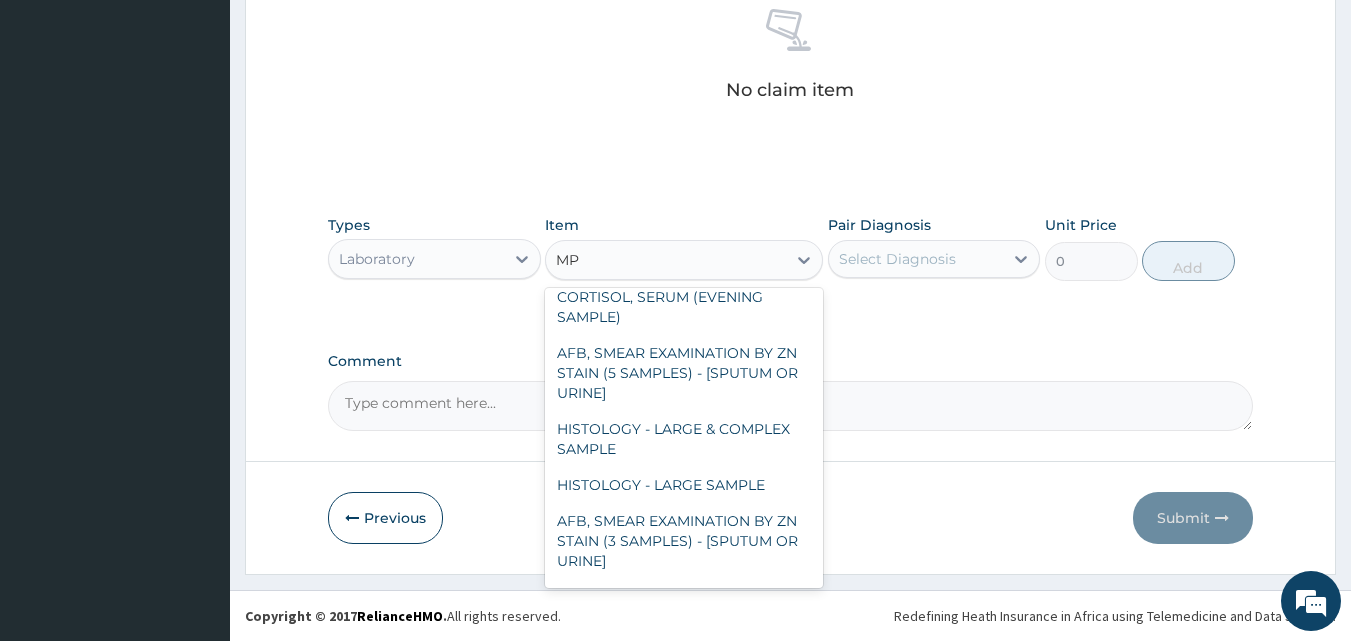 scroll, scrollTop: 436, scrollLeft: 0, axis: vertical 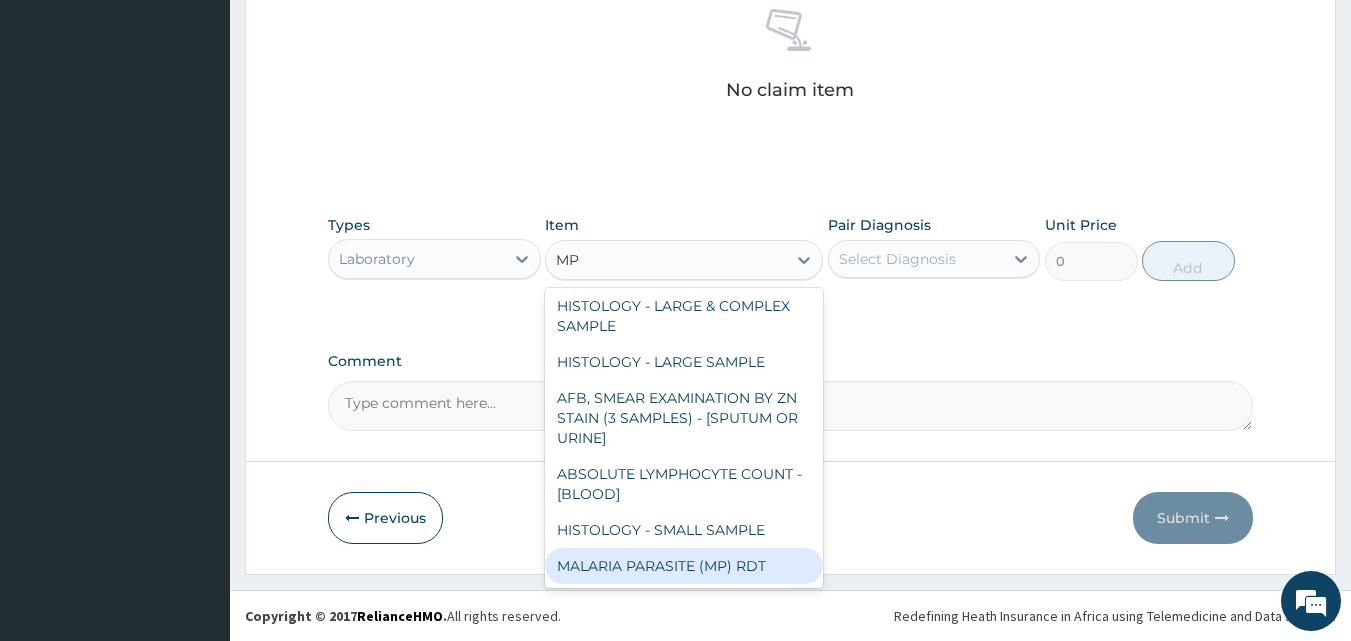 click on "MALARIA PARASITE (MP) RDT" at bounding box center (684, 566) 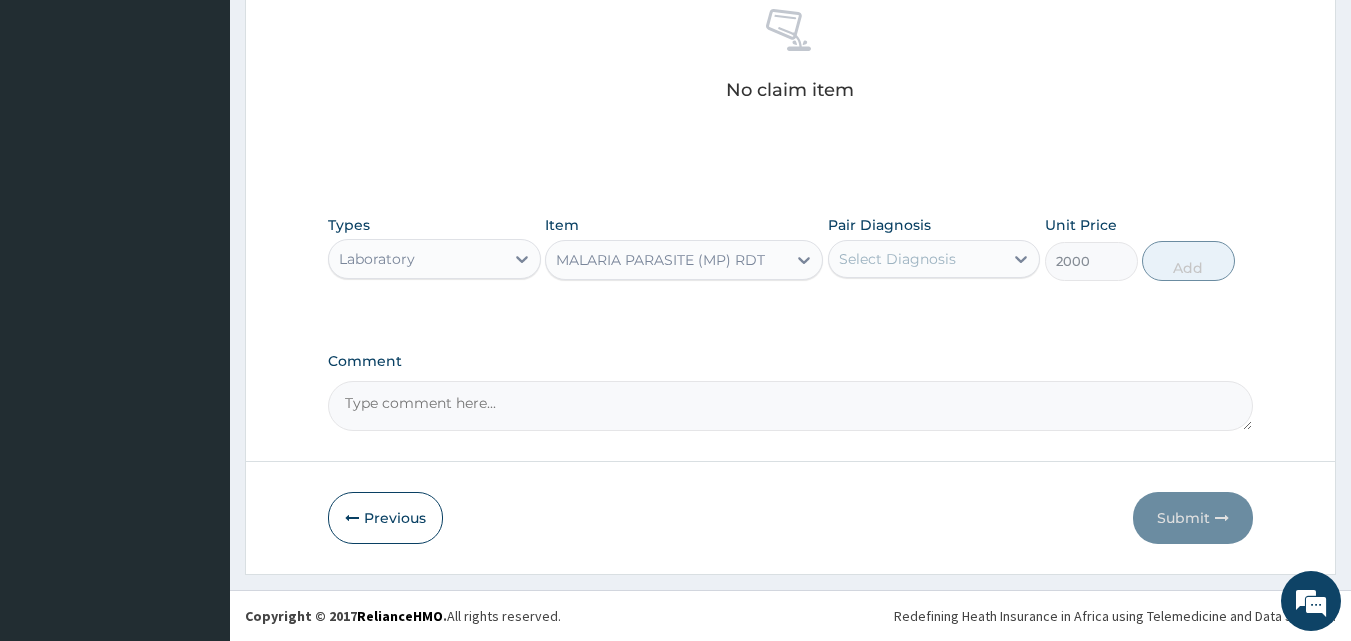 click on "Select Diagnosis" at bounding box center [897, 259] 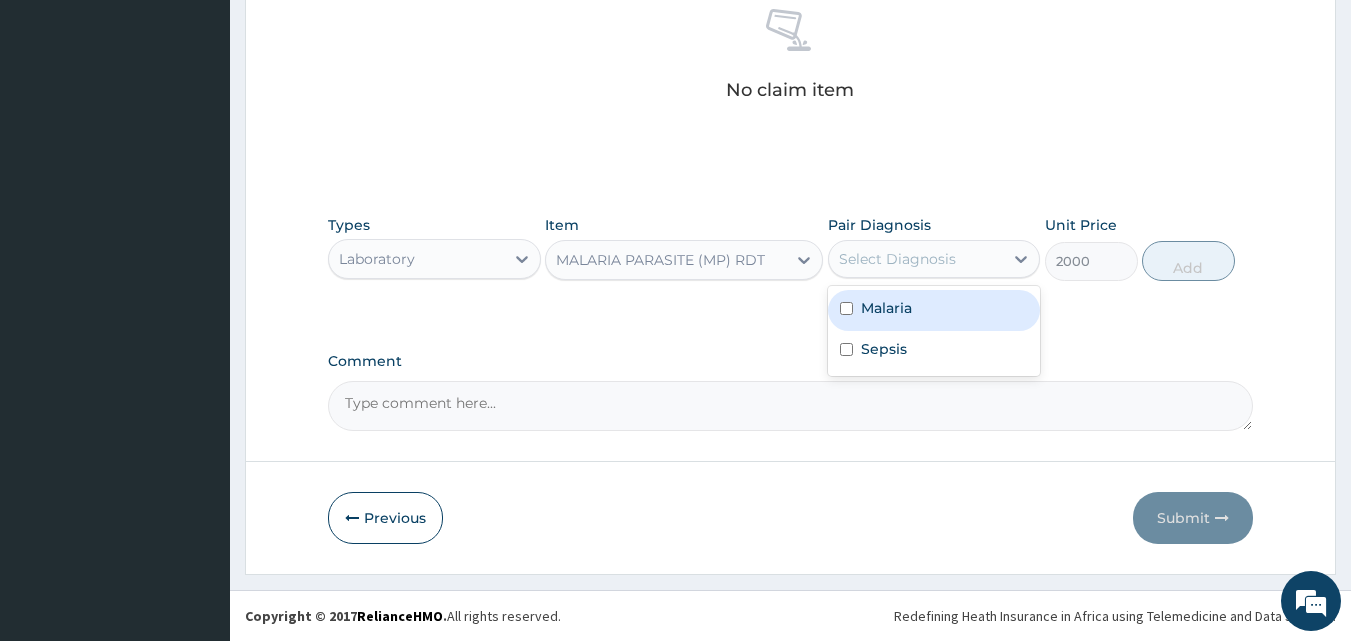 click on "Malaria" at bounding box center [886, 308] 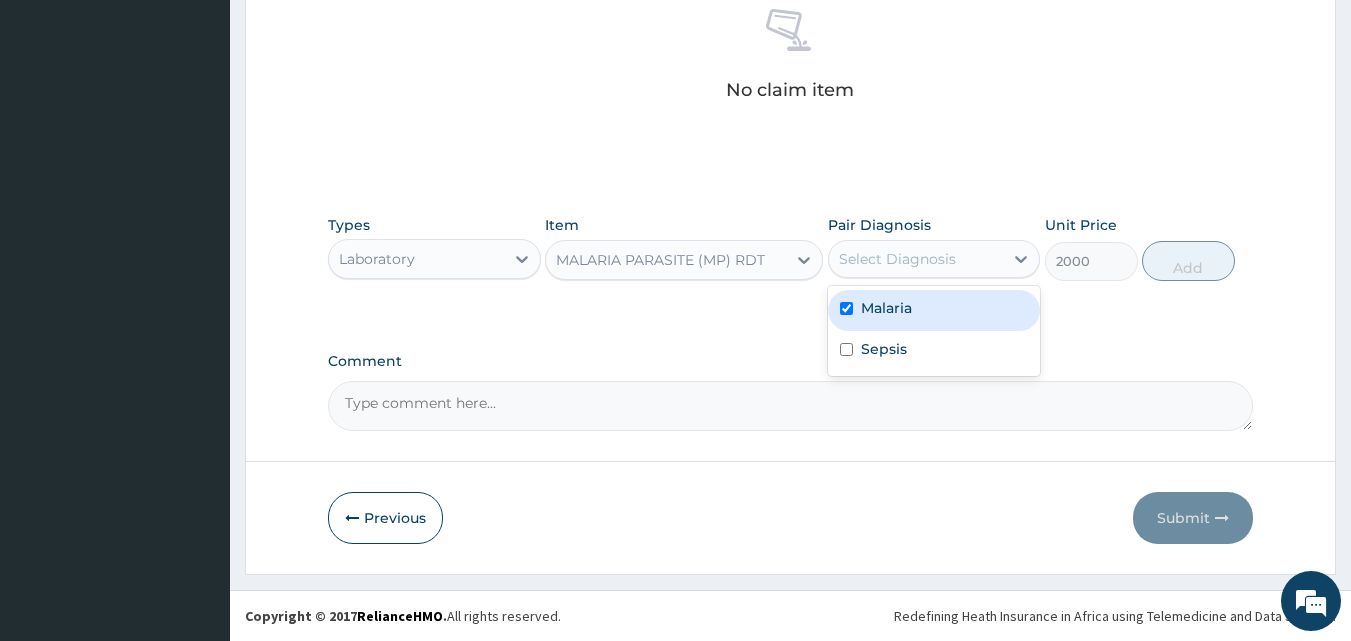 checkbox on "true" 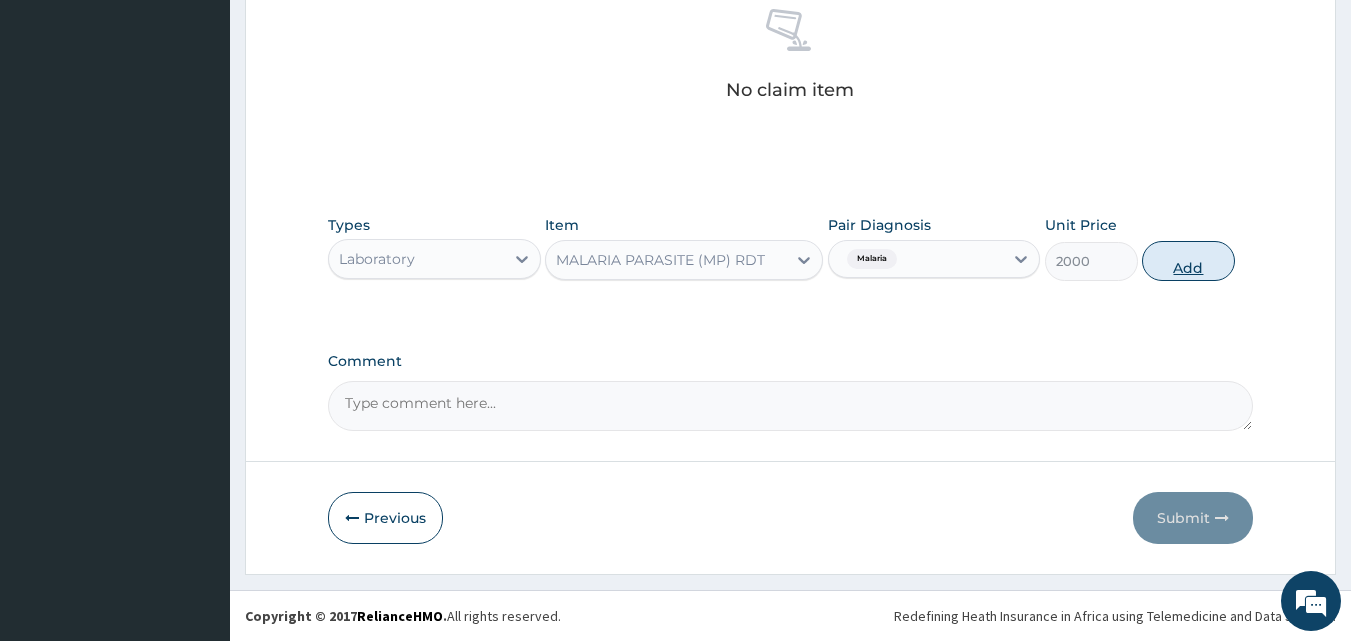 click on "Add" at bounding box center (1188, 261) 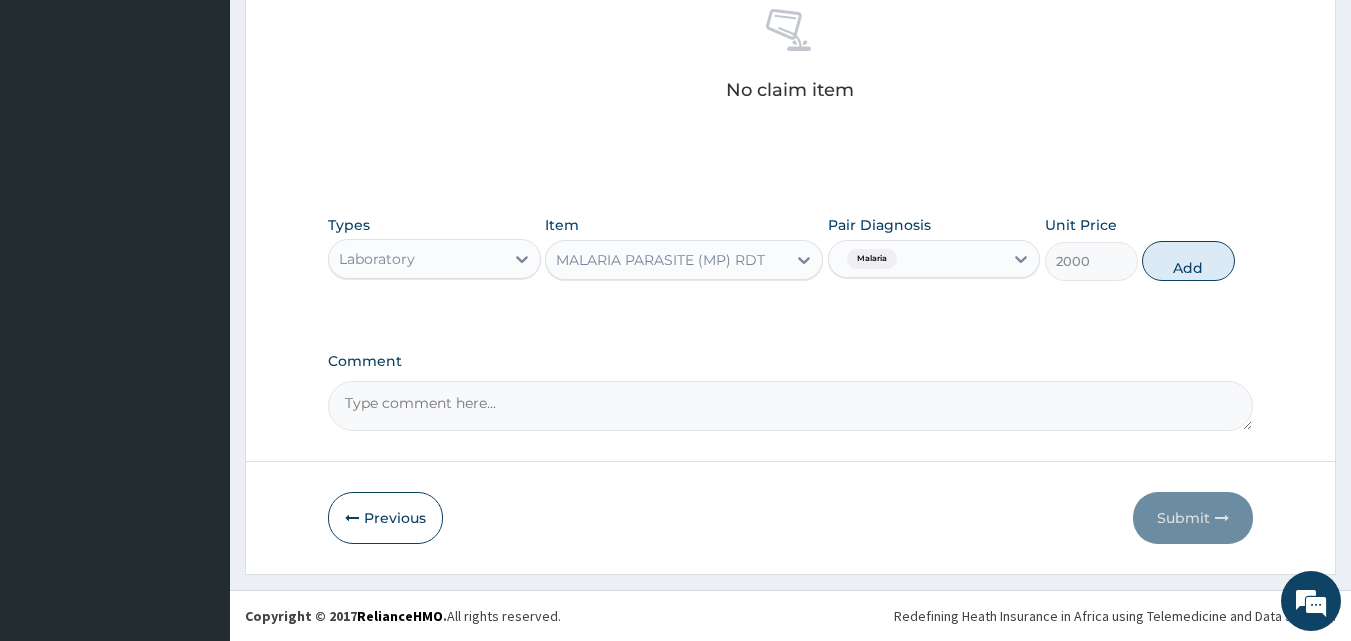 type on "0" 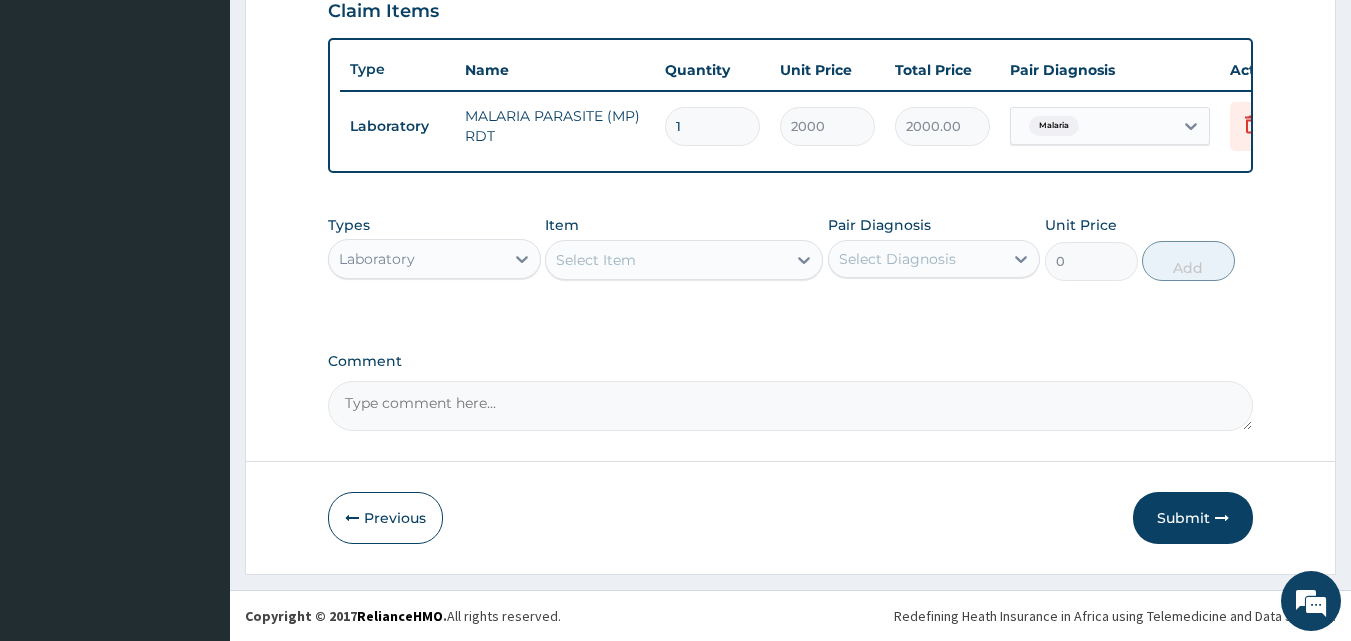 scroll, scrollTop: 721, scrollLeft: 0, axis: vertical 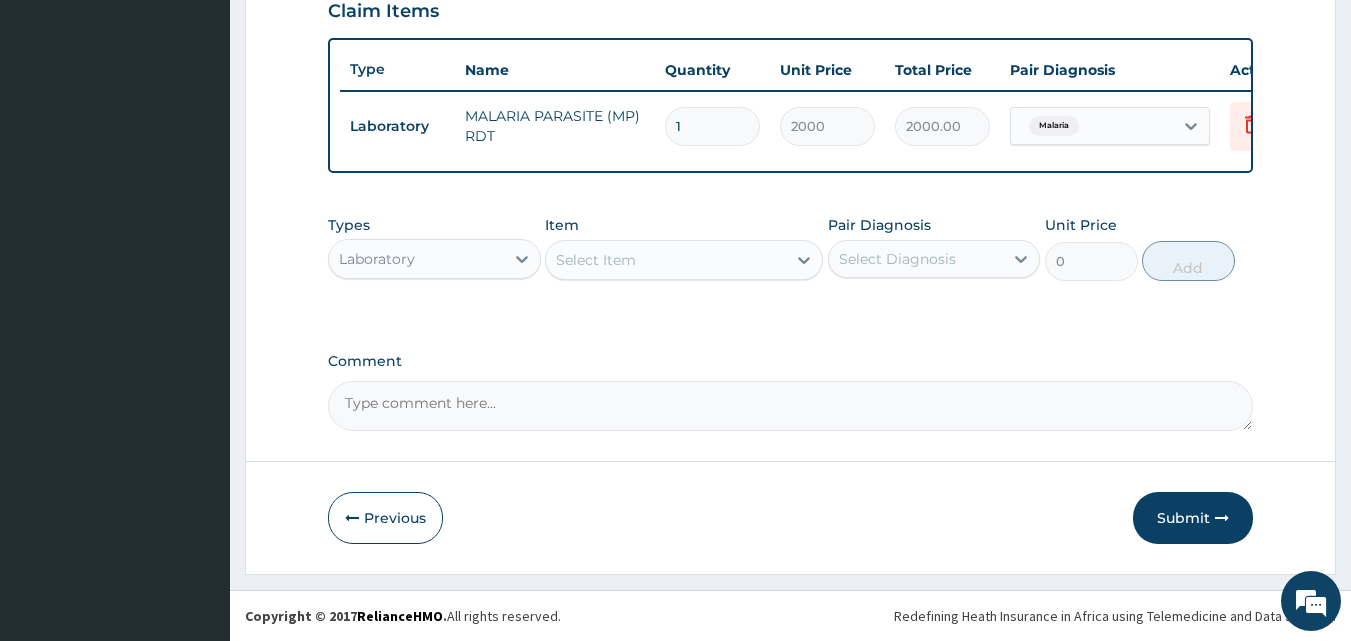 click on "Select Item" at bounding box center [596, 260] 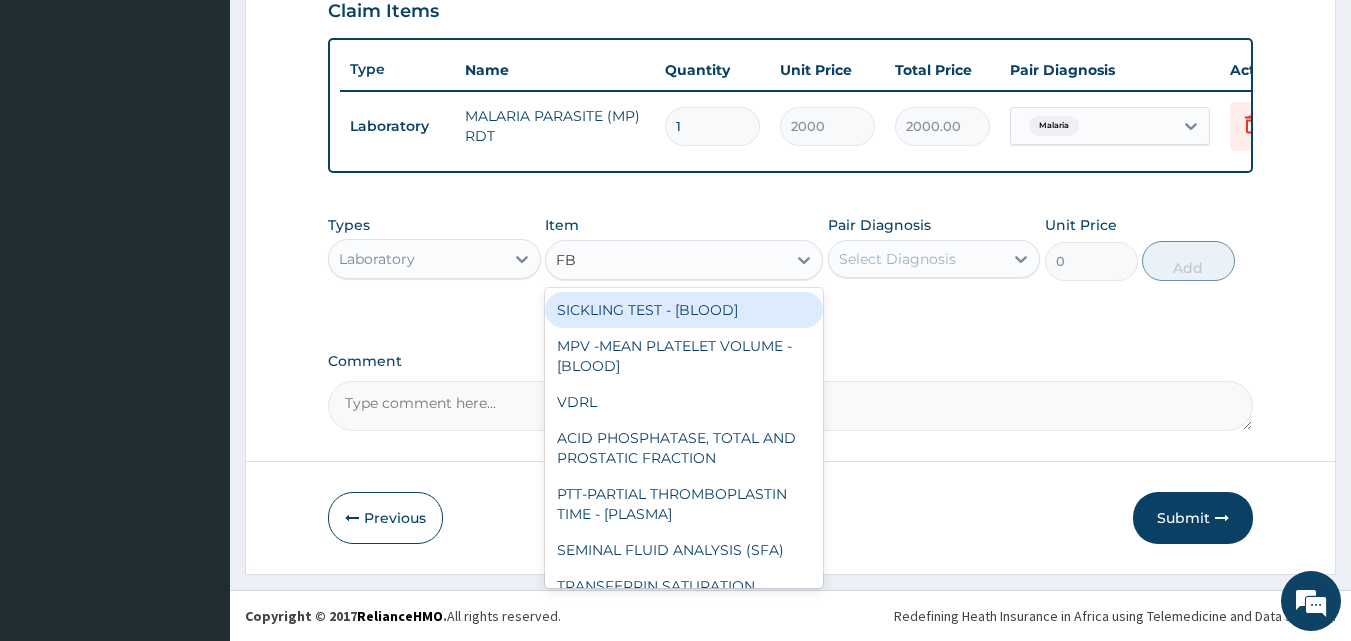 type on "FBC" 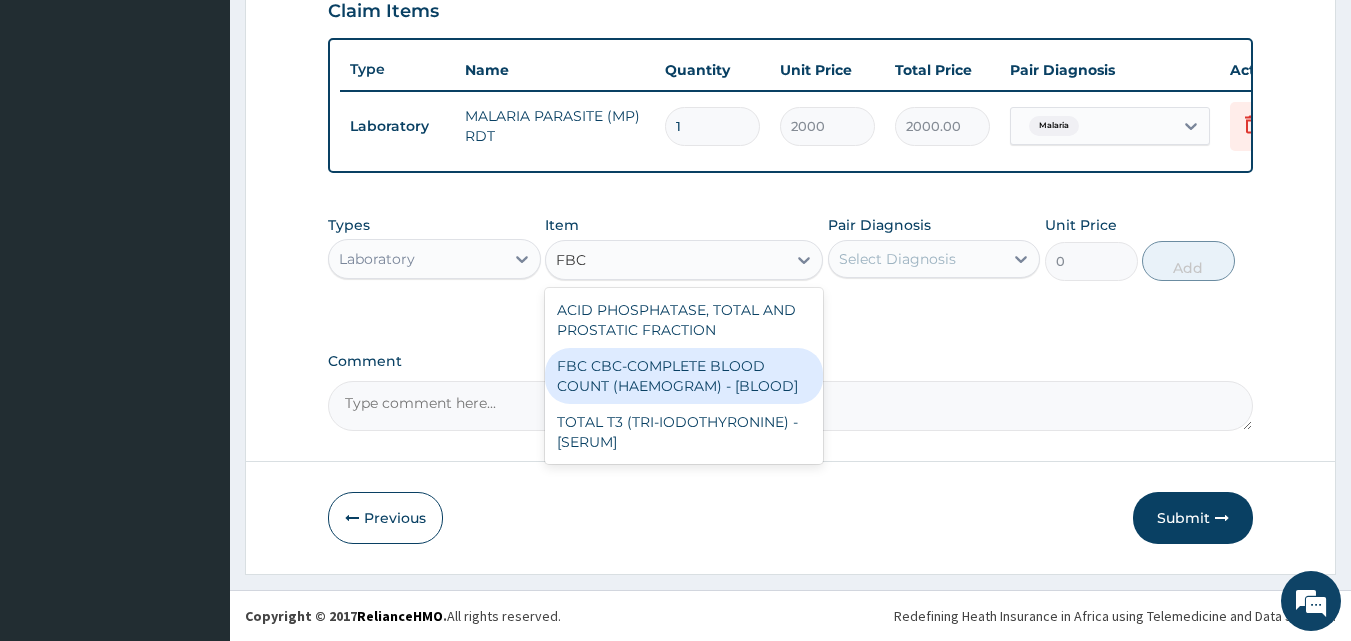 click on "FBC CBC-COMPLETE BLOOD COUNT (HAEMOGRAM) - [BLOOD]" at bounding box center (684, 376) 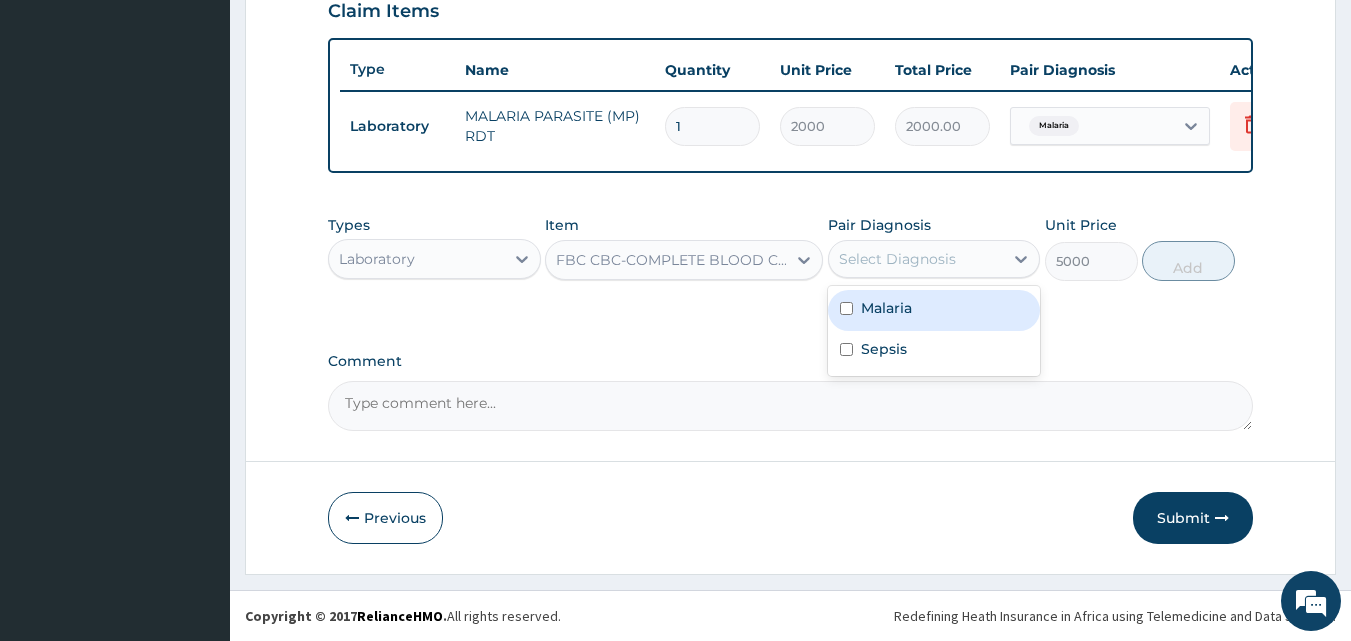 drag, startPoint x: 909, startPoint y: 253, endPoint x: 936, endPoint y: 318, distance: 70.38466 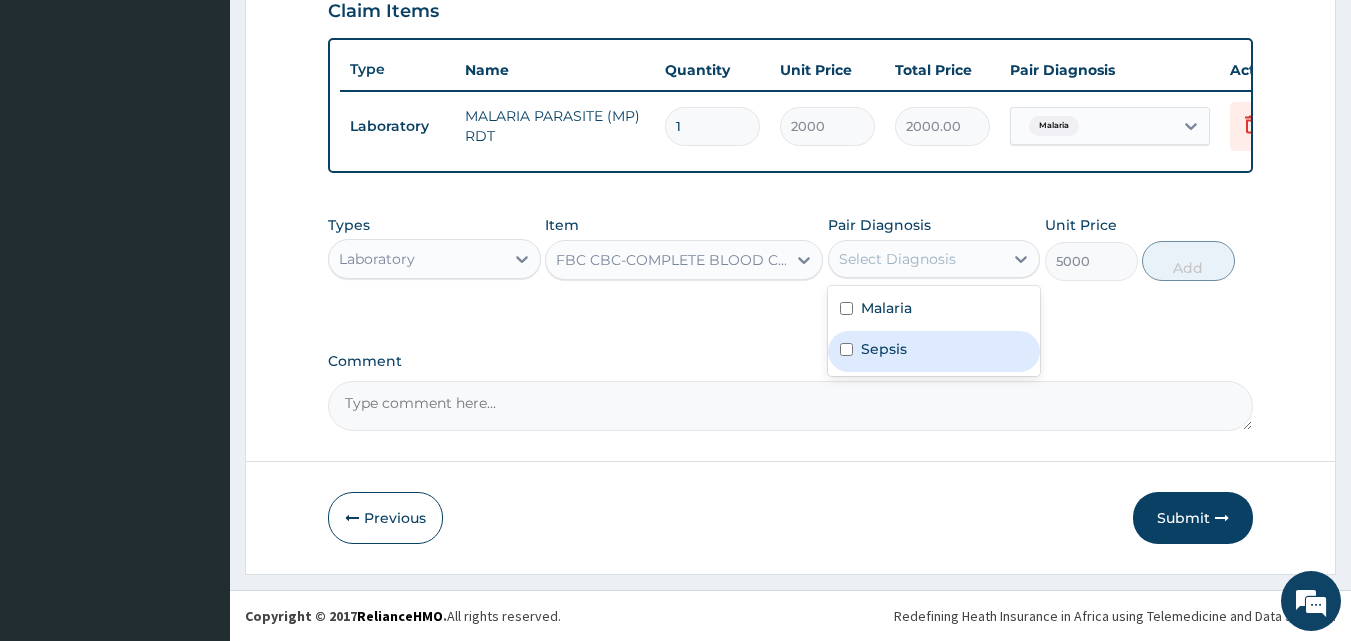 click on "Sepsis" at bounding box center (934, 351) 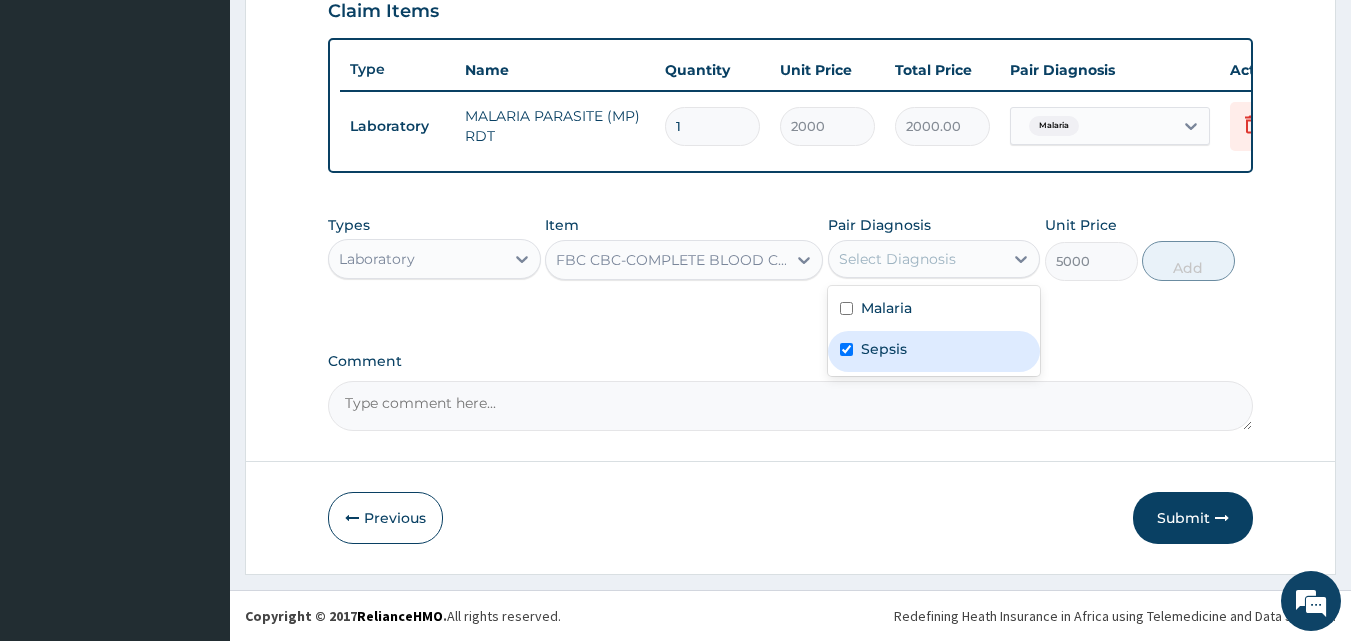 checkbox on "true" 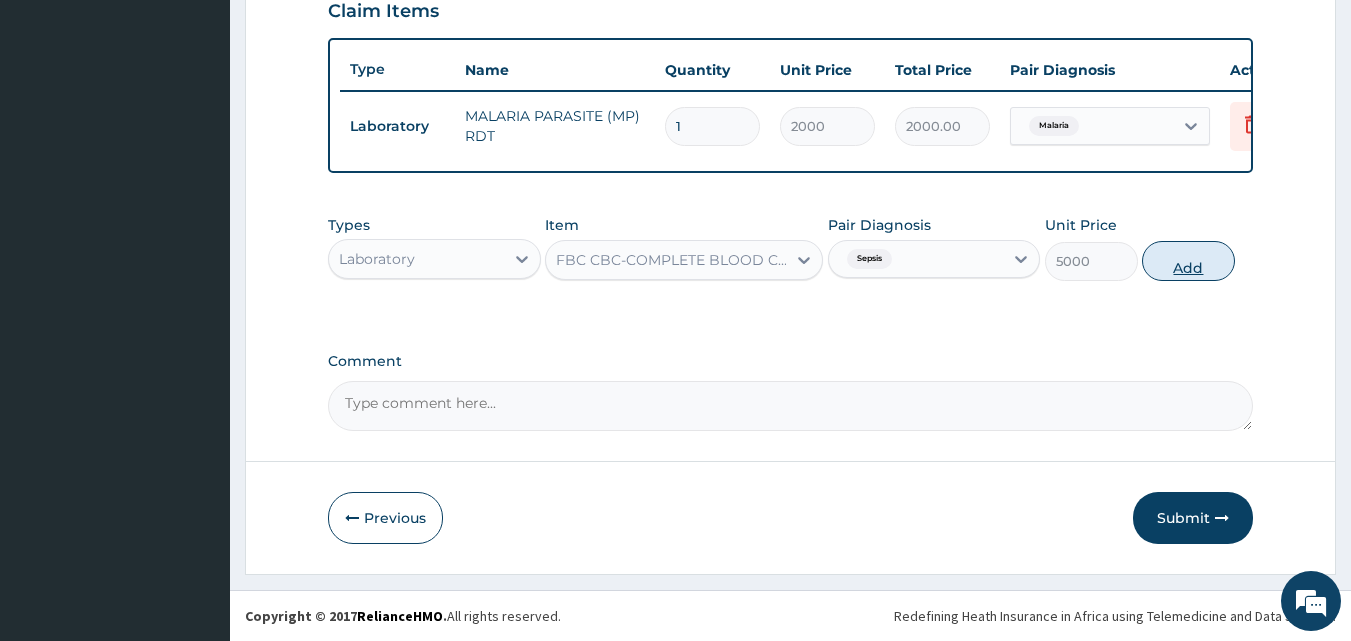 click on "Add" at bounding box center (1188, 261) 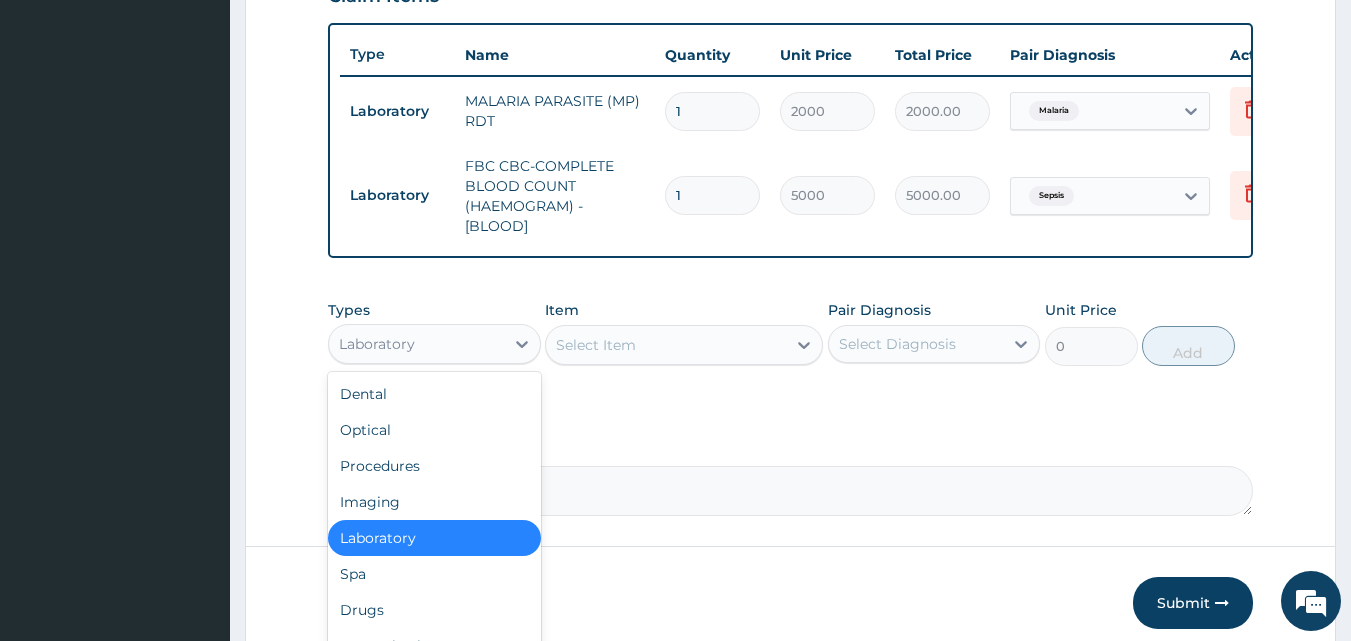 click on "Laboratory" at bounding box center (377, 344) 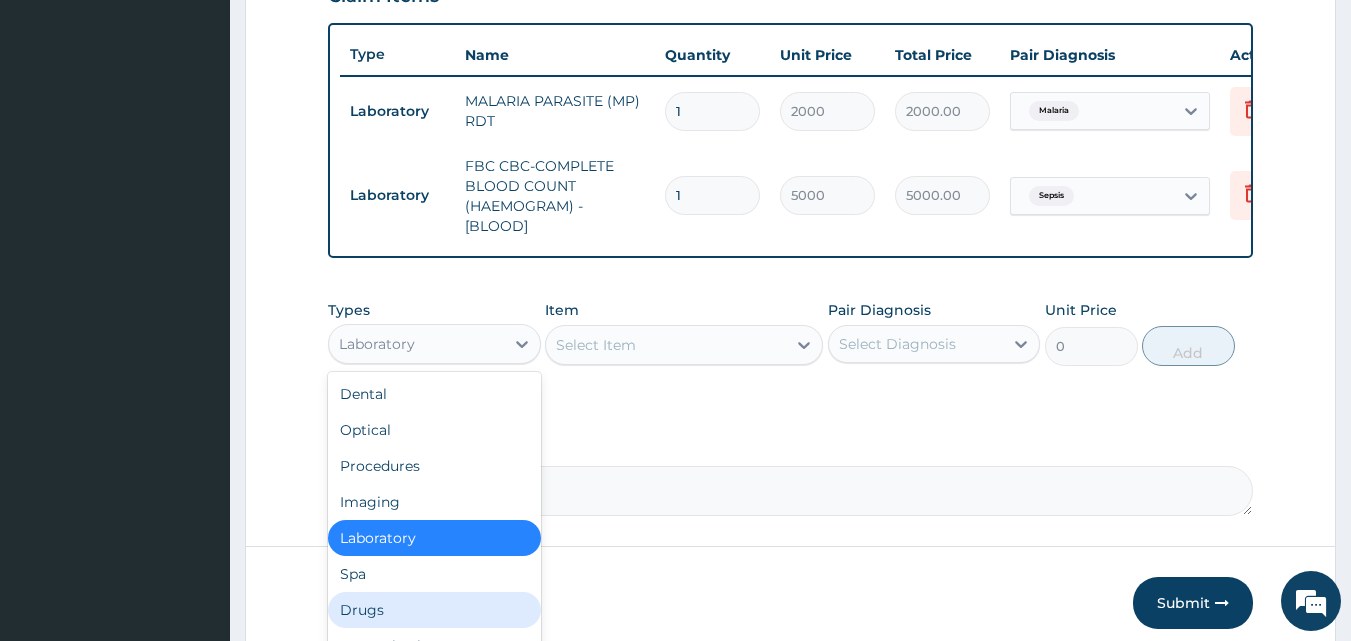 click on "Drugs" at bounding box center [434, 610] 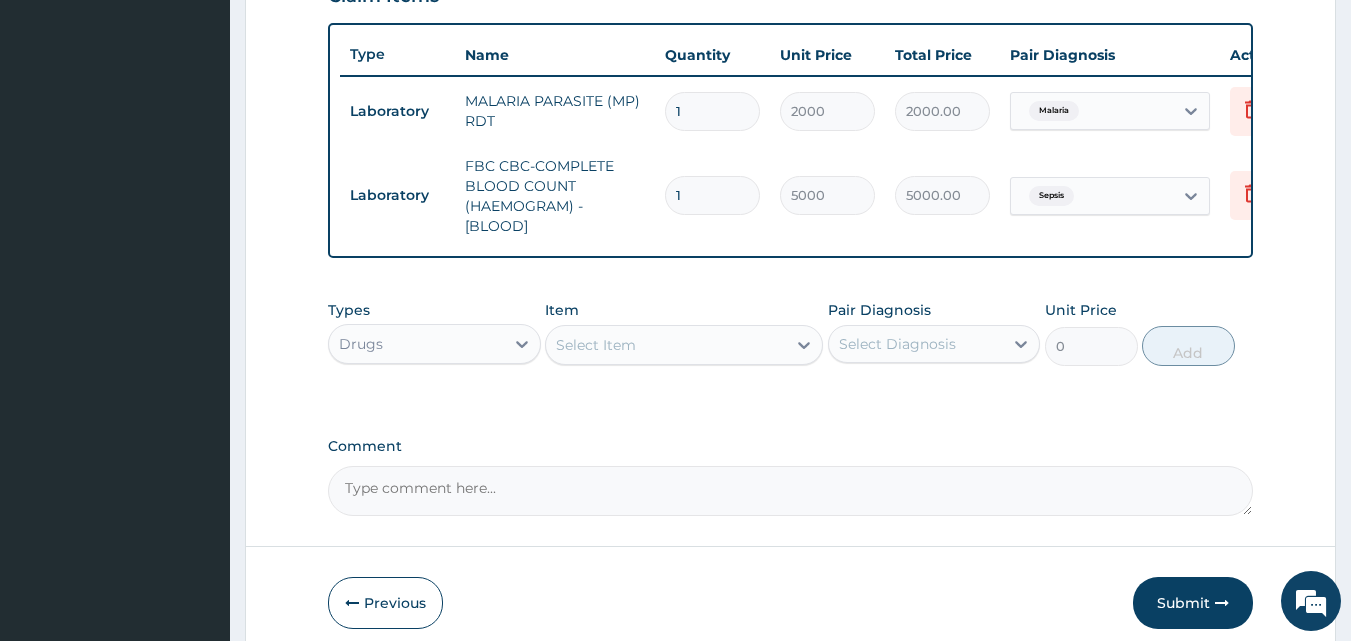 click on "Select Item" at bounding box center [666, 345] 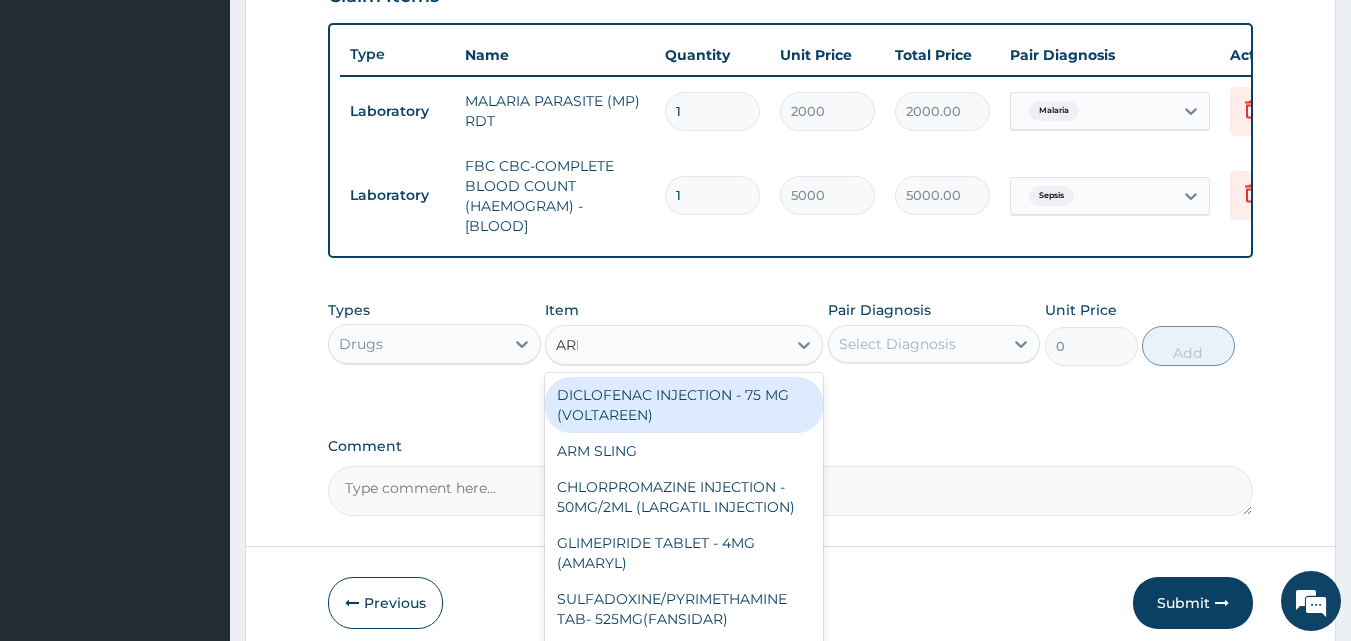 type on "AREE" 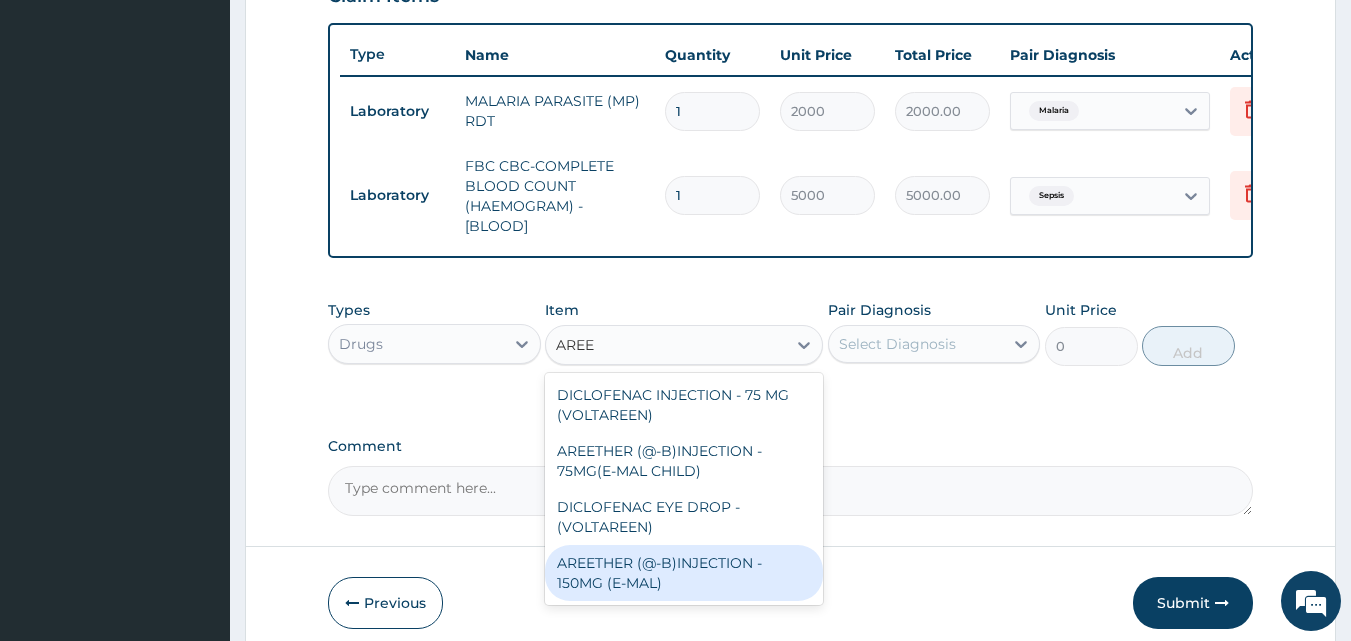 click on "AREETHER (@-B)INJECTION - 150MG (E-MAL)" at bounding box center (684, 573) 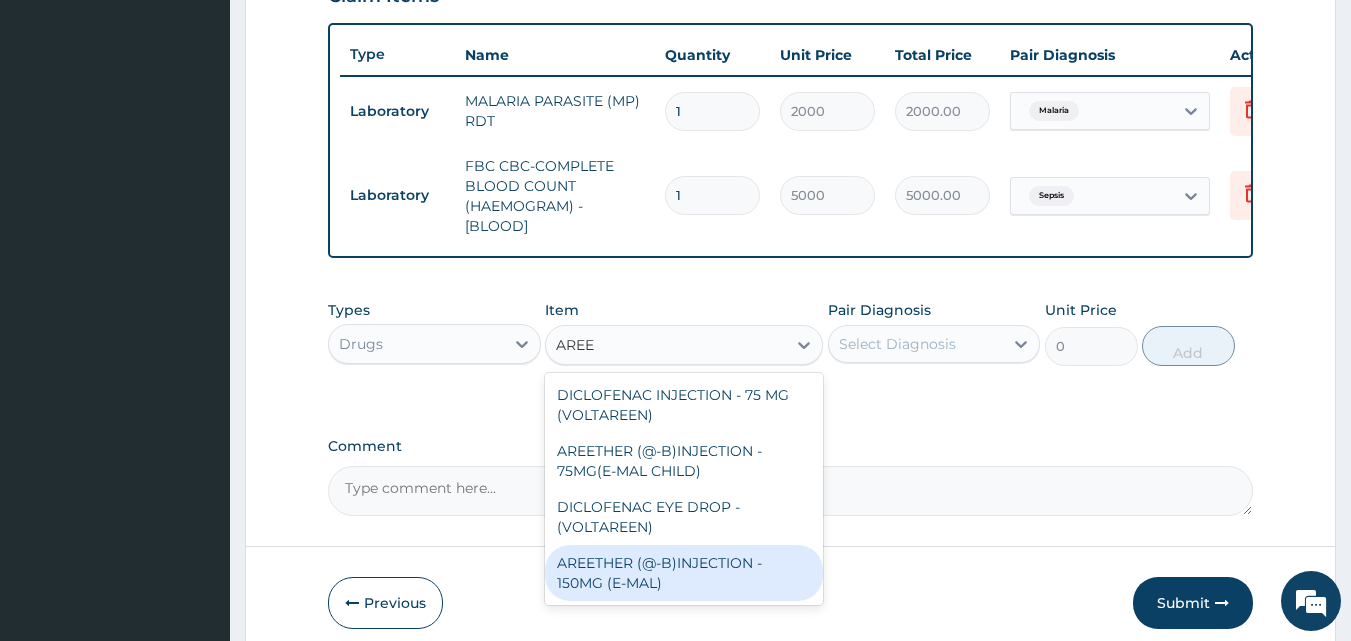 type 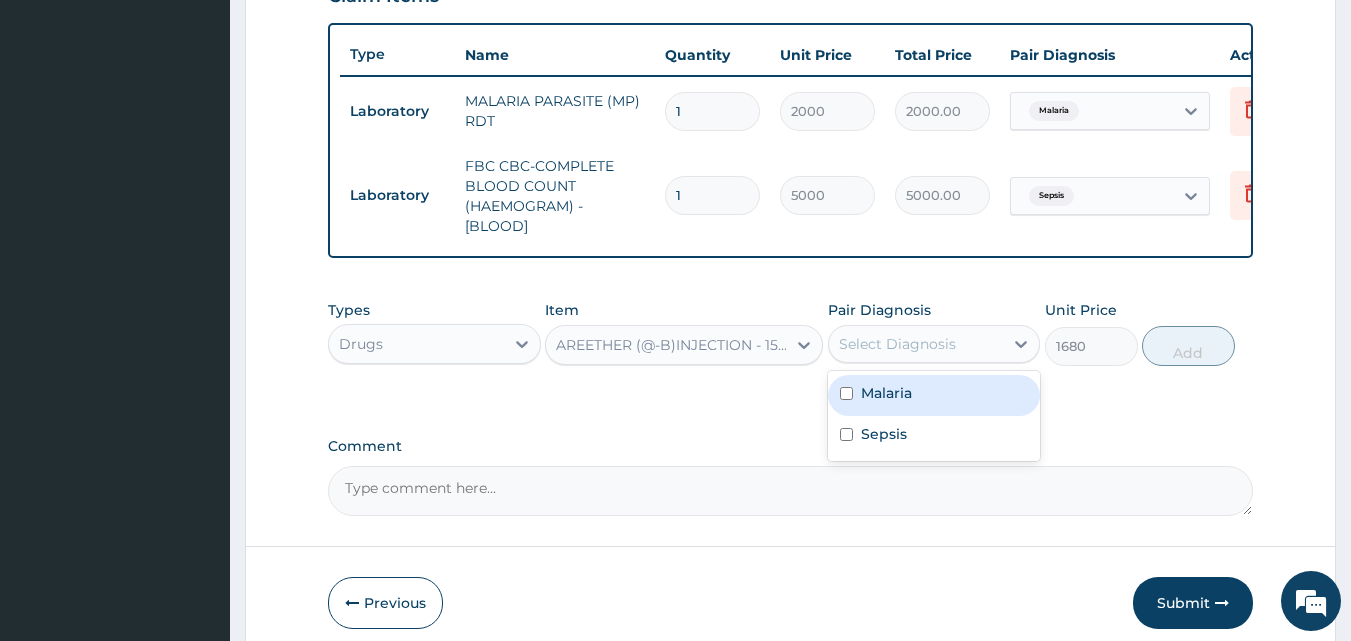 click on "Select Diagnosis" at bounding box center [897, 344] 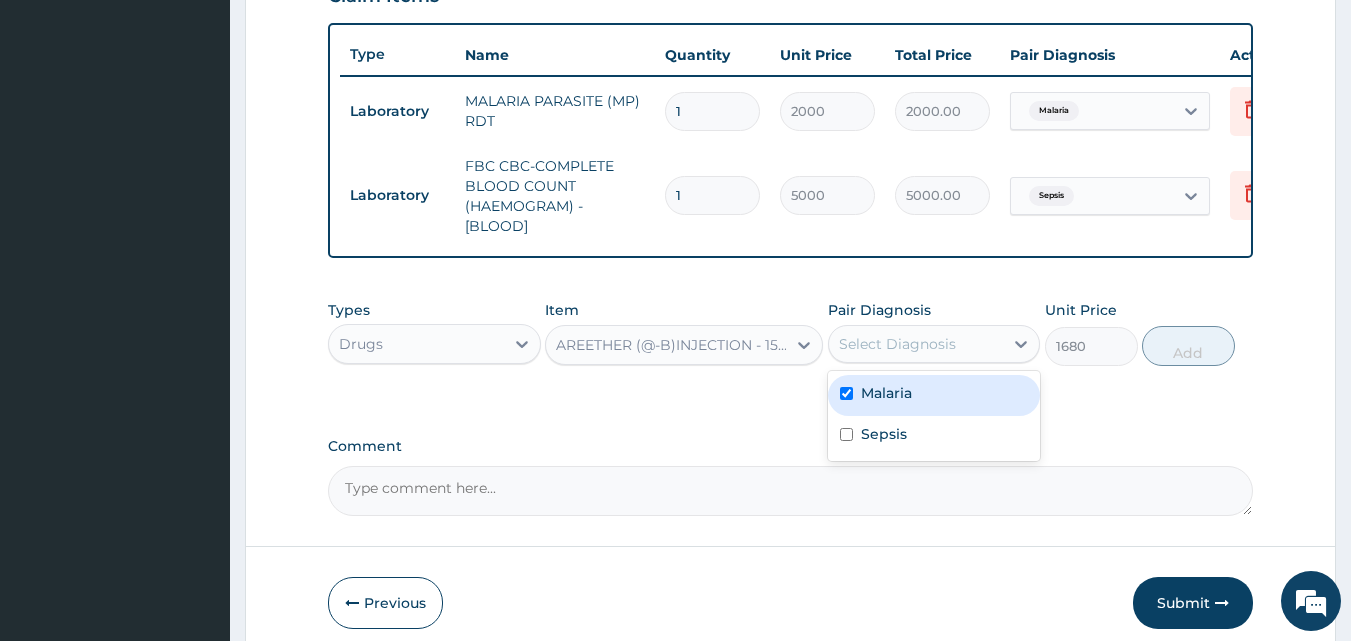 checkbox on "true" 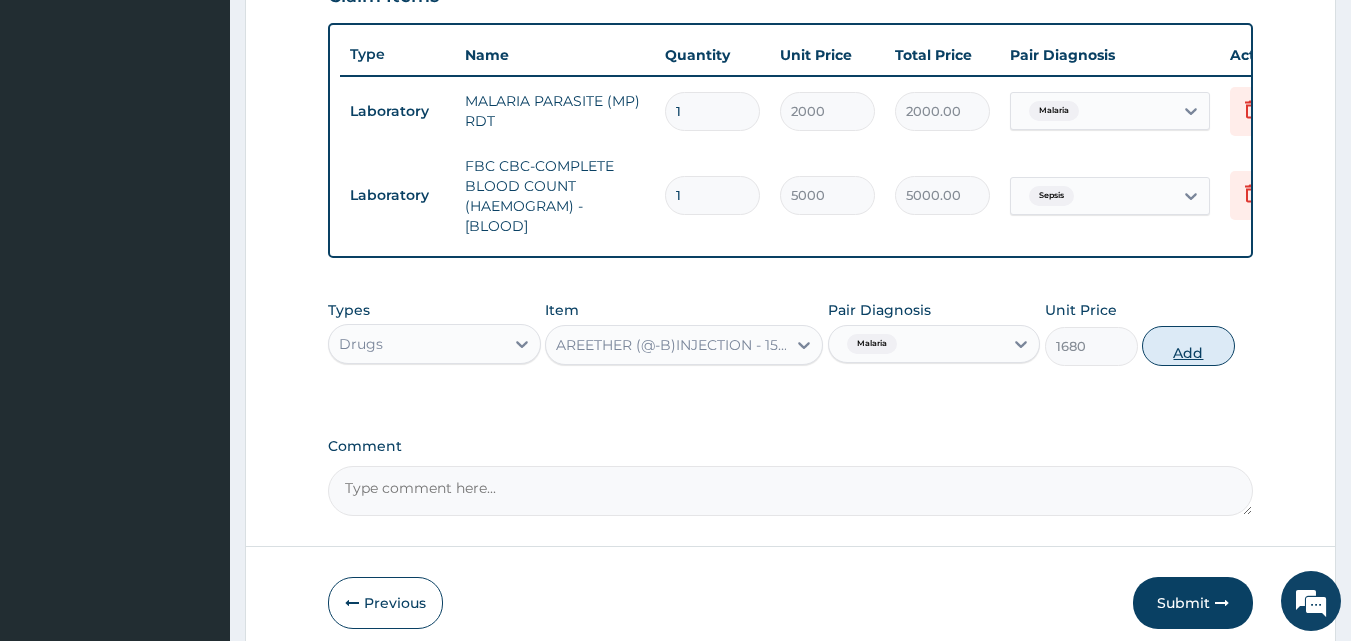 click on "Add" at bounding box center [1188, 346] 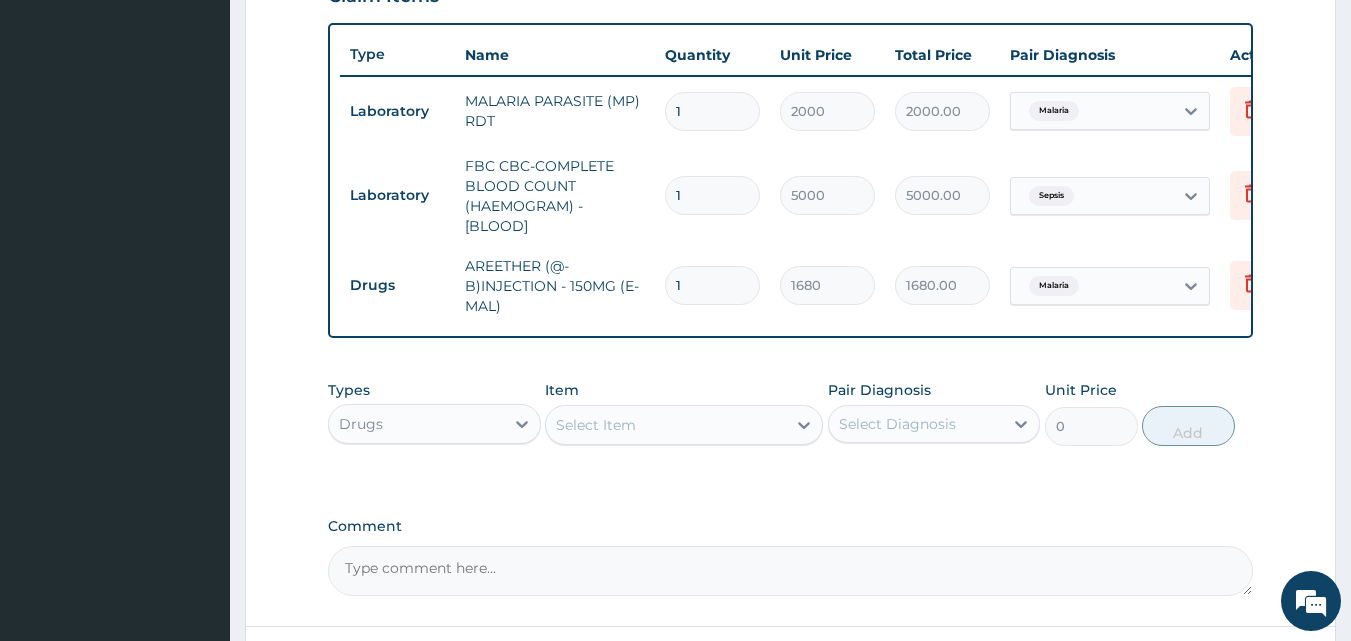 drag, startPoint x: 710, startPoint y: 280, endPoint x: 590, endPoint y: 286, distance: 120.14991 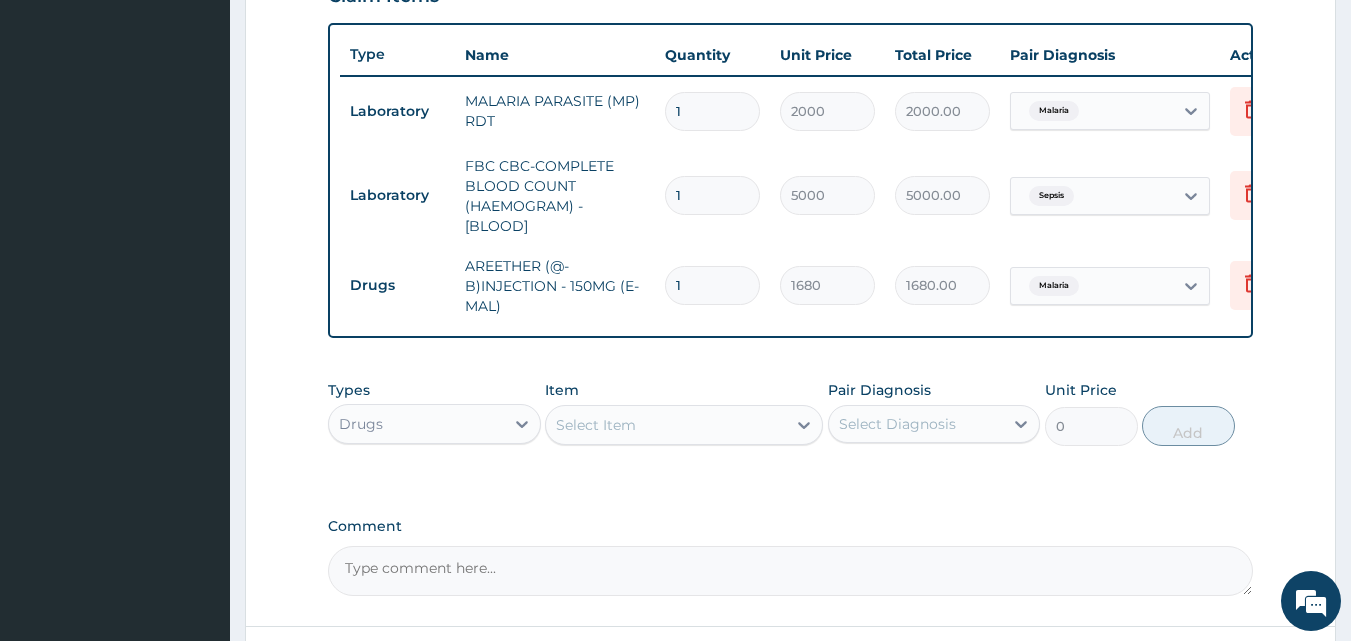 click on "Drugs AREETHER (@-B)INJECTION - 150MG (E-MAL) 1 1680 1680.00 Malaria Delete" at bounding box center [830, 286] 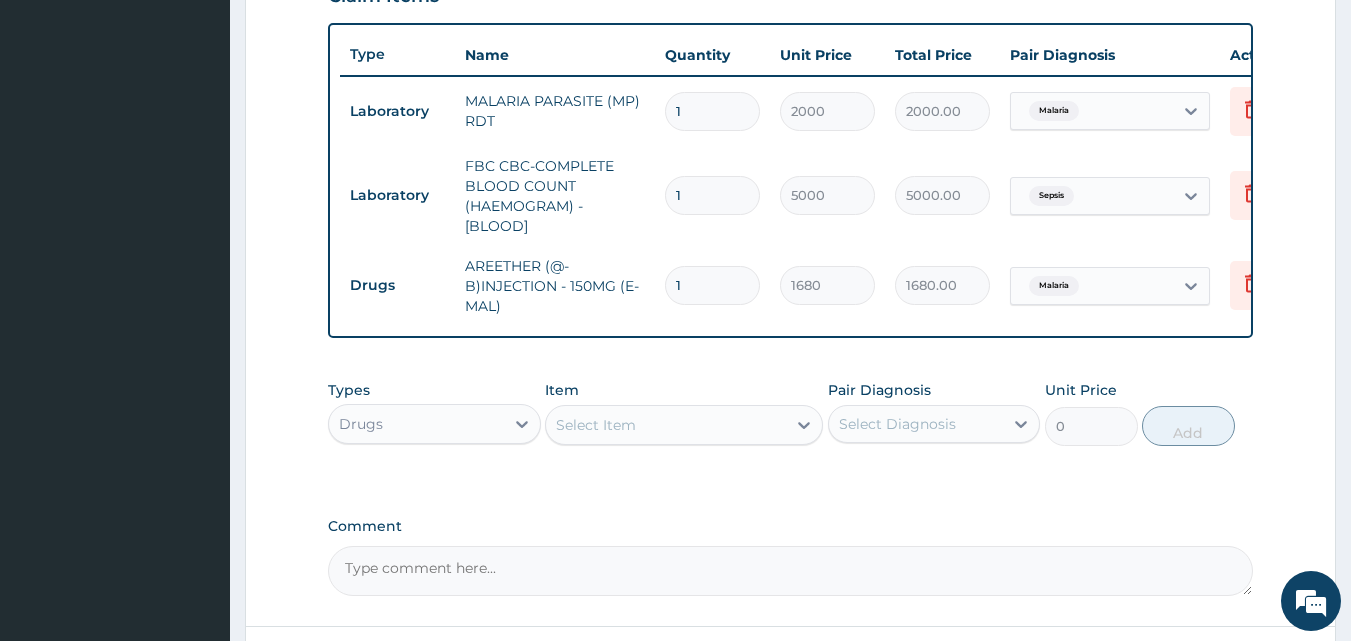 type on "3" 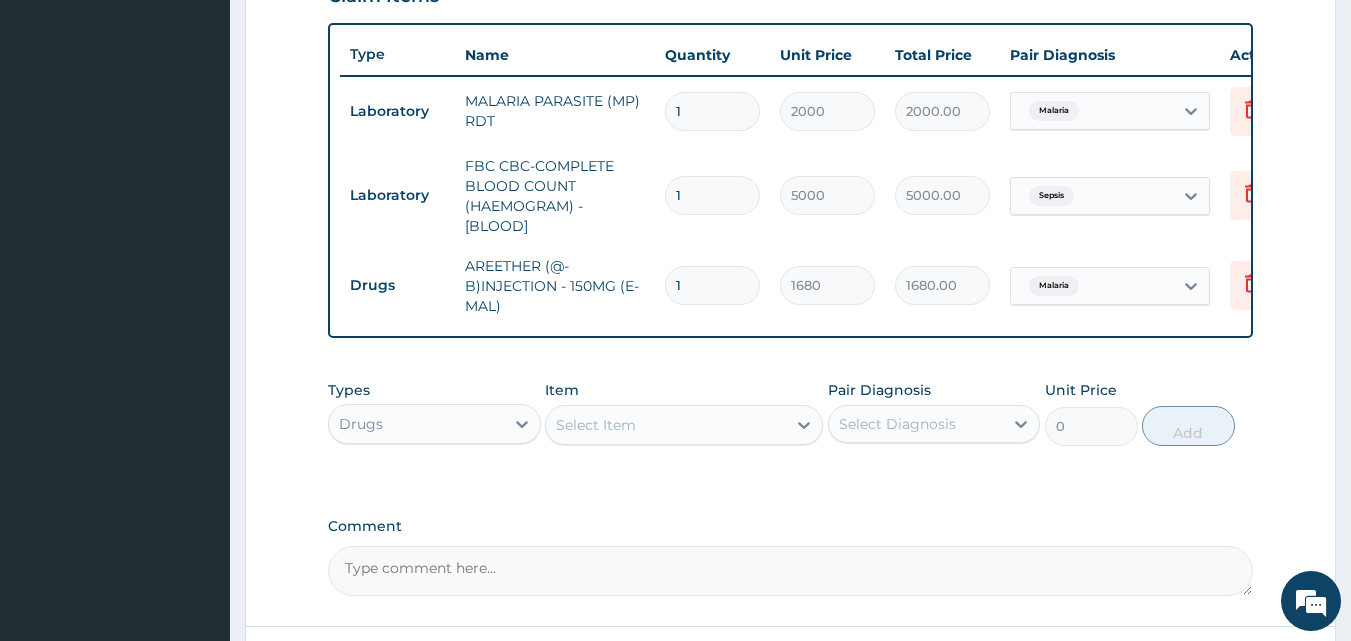 type on "5040.00" 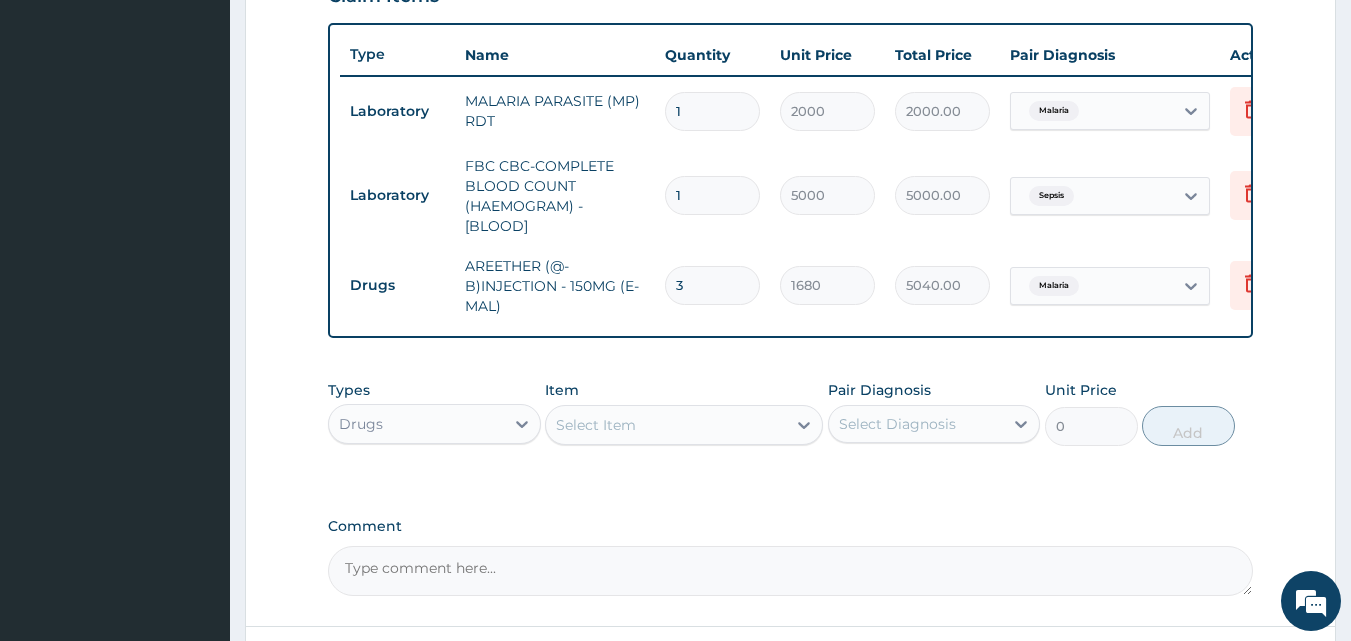 type on "3" 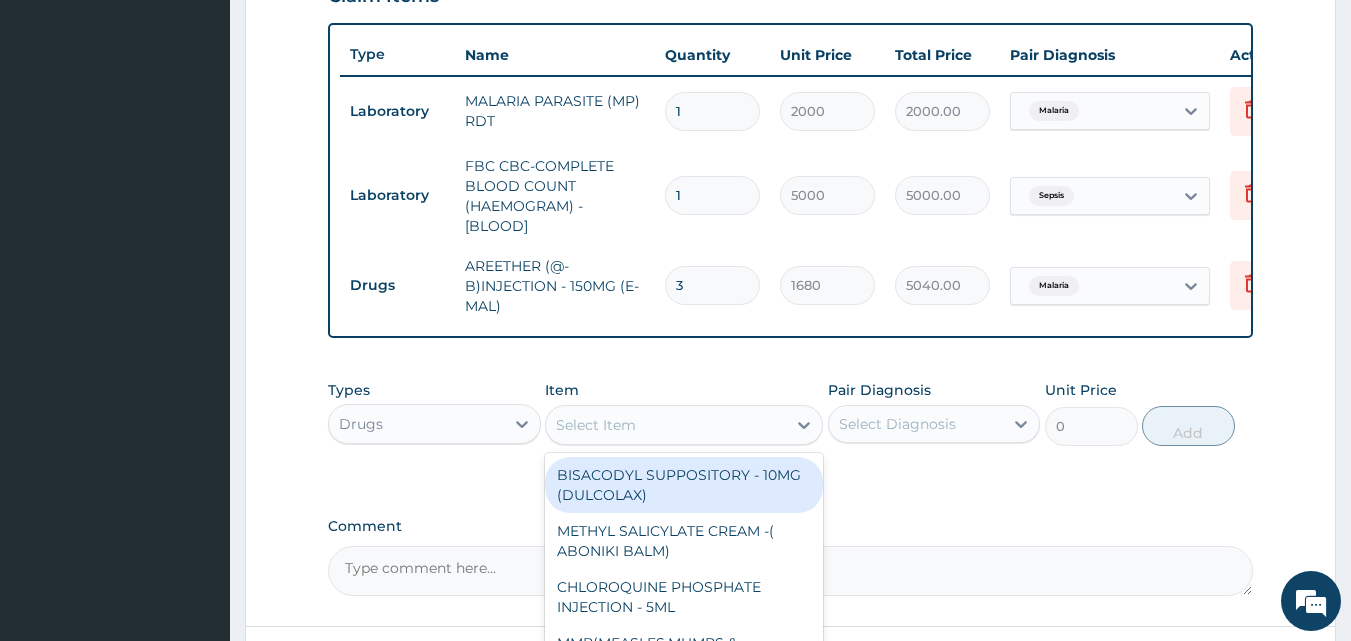 click on "Select Item" at bounding box center [666, 425] 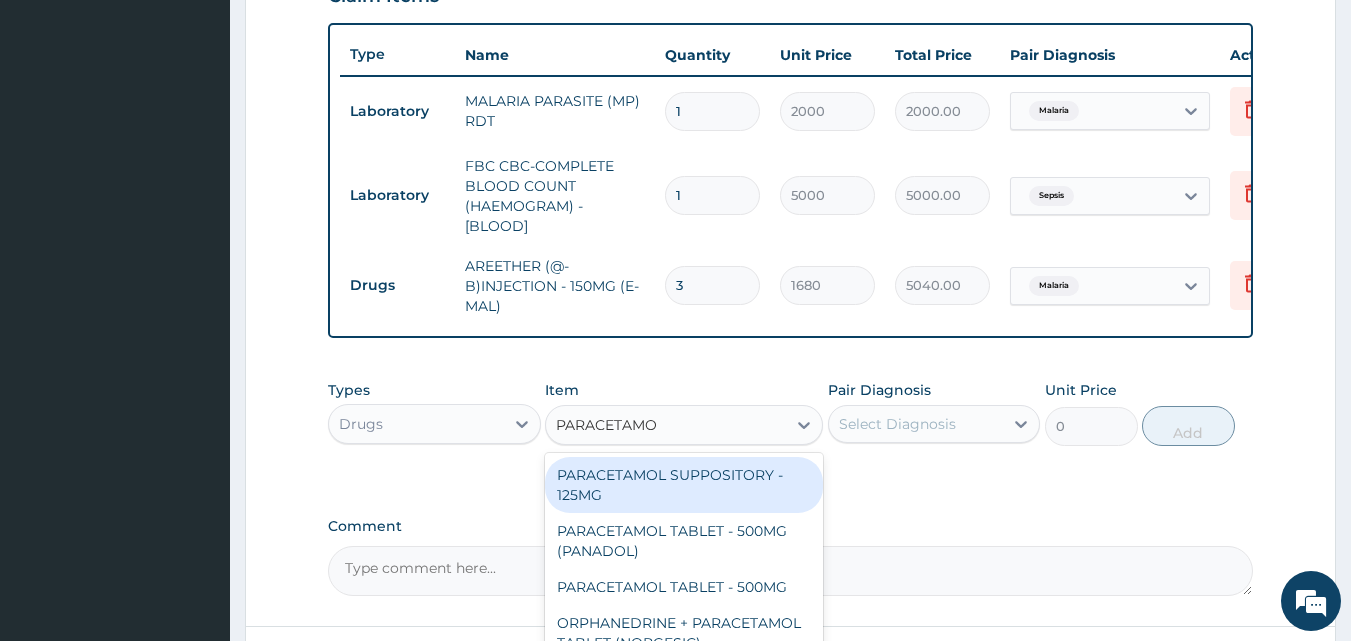 type on "PARACETAMOL" 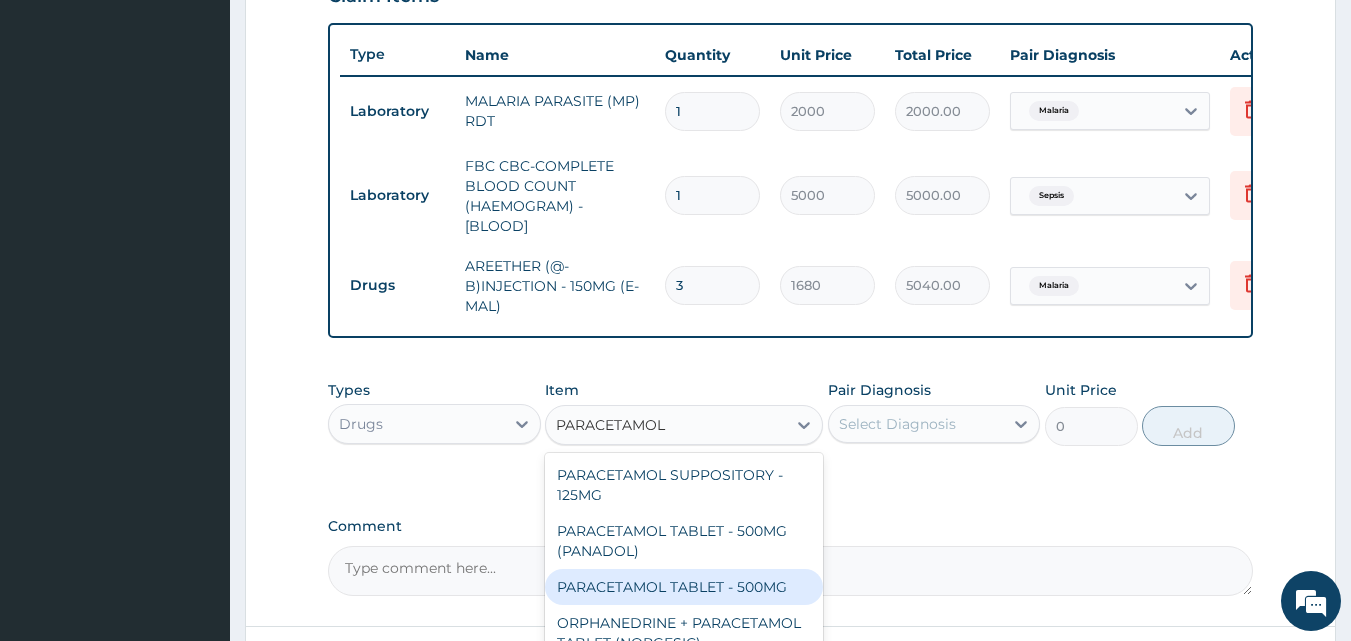 click on "PARACETAMOL TABLET - 500MG" at bounding box center (684, 587) 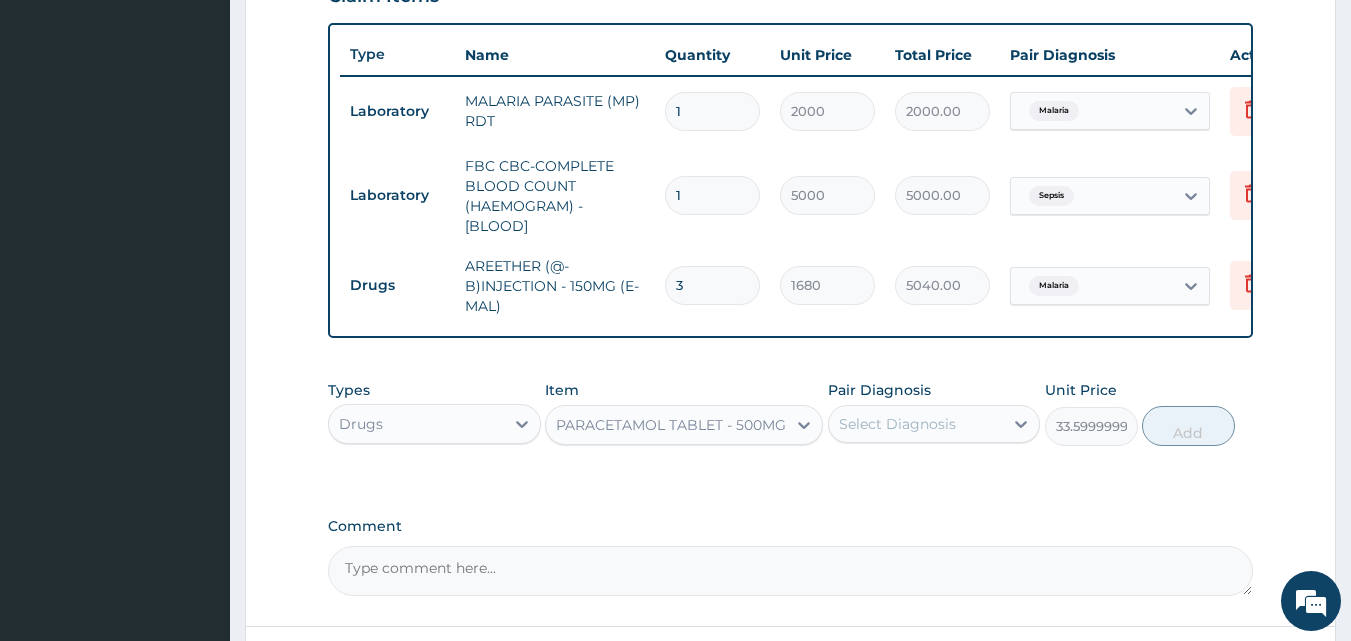 click on "Select Diagnosis" at bounding box center (897, 424) 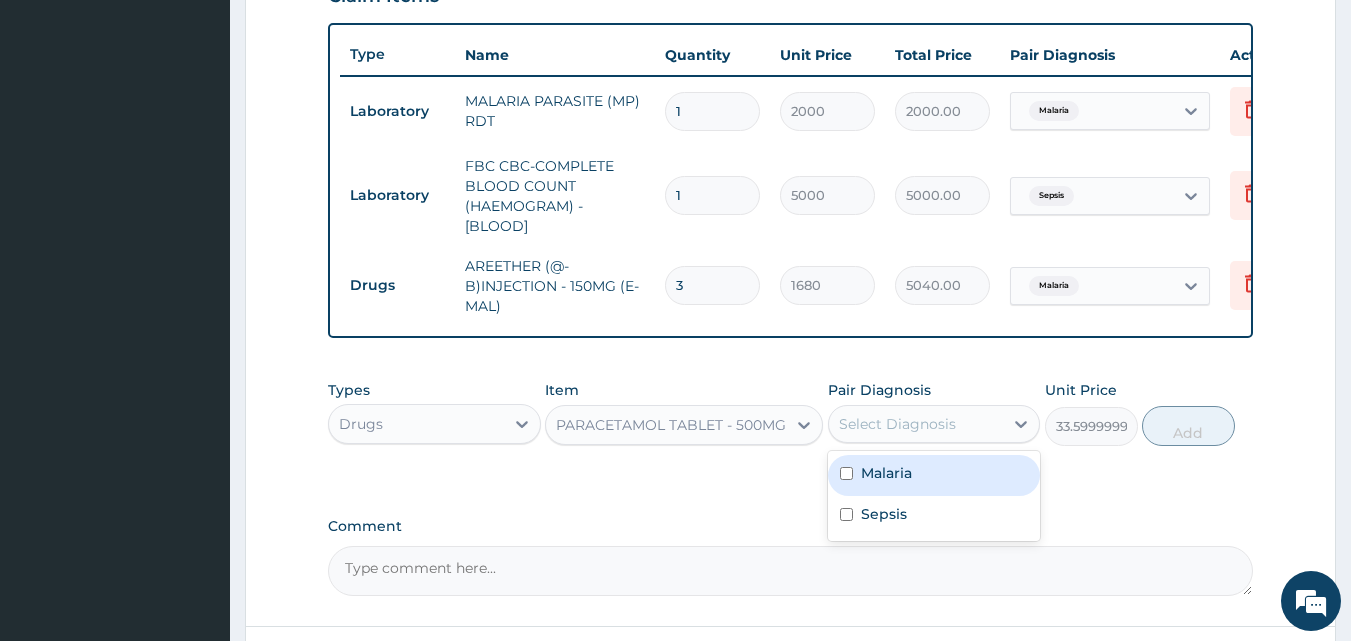 click on "Malaria" at bounding box center (886, 473) 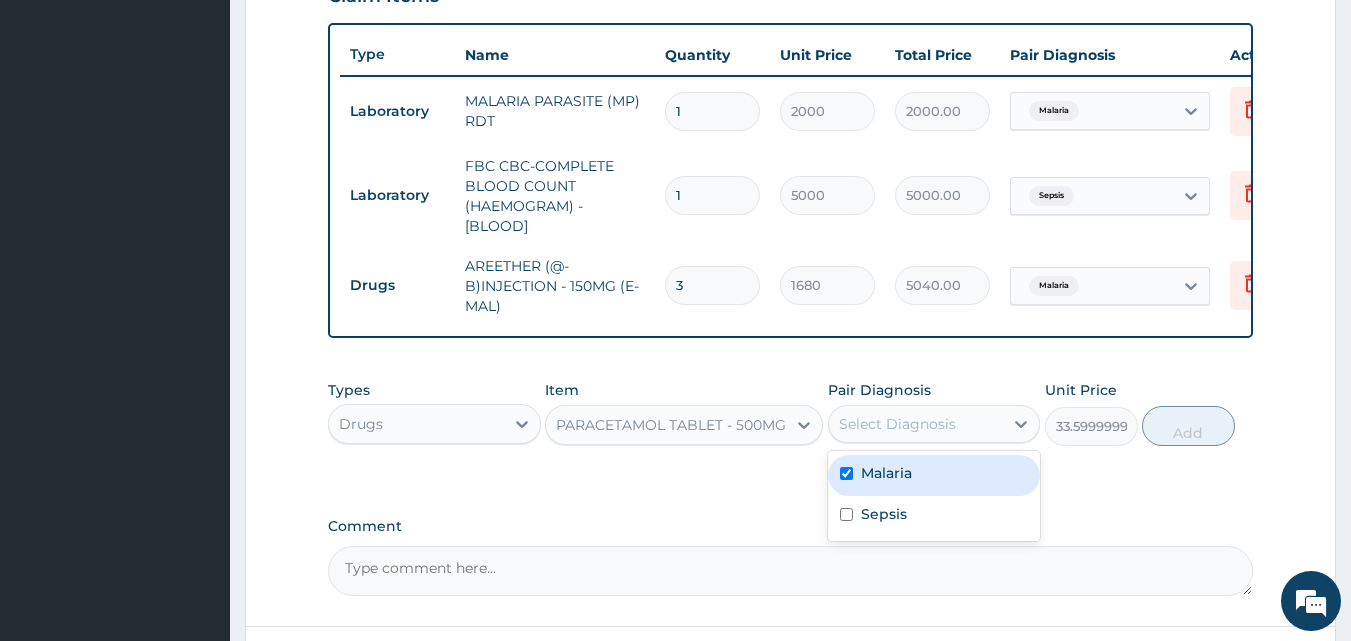 checkbox on "true" 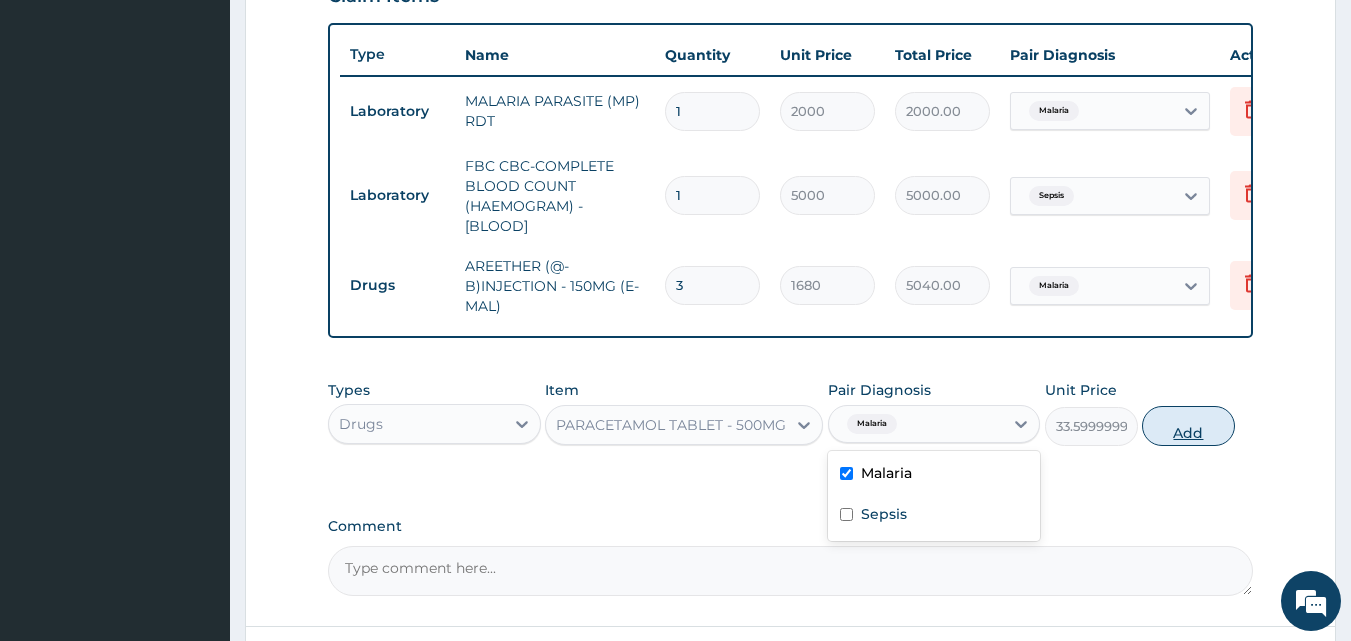 click on "Add" at bounding box center (1188, 426) 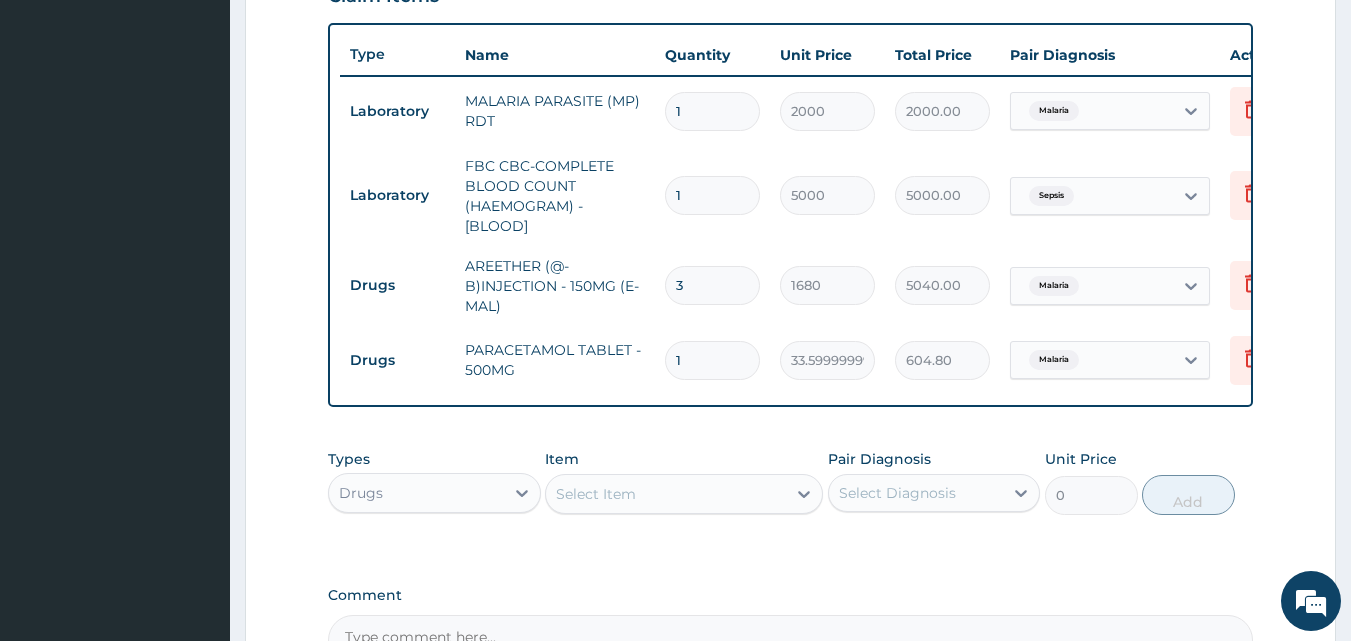 type on "18" 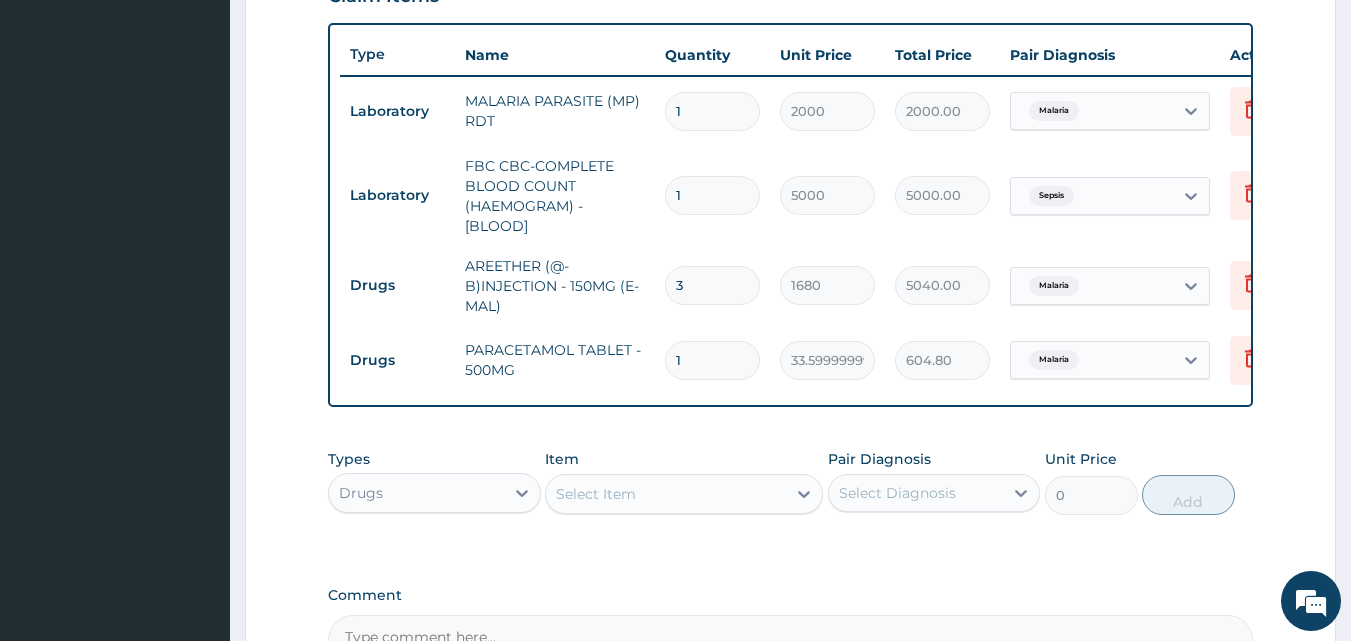 type on "604.80" 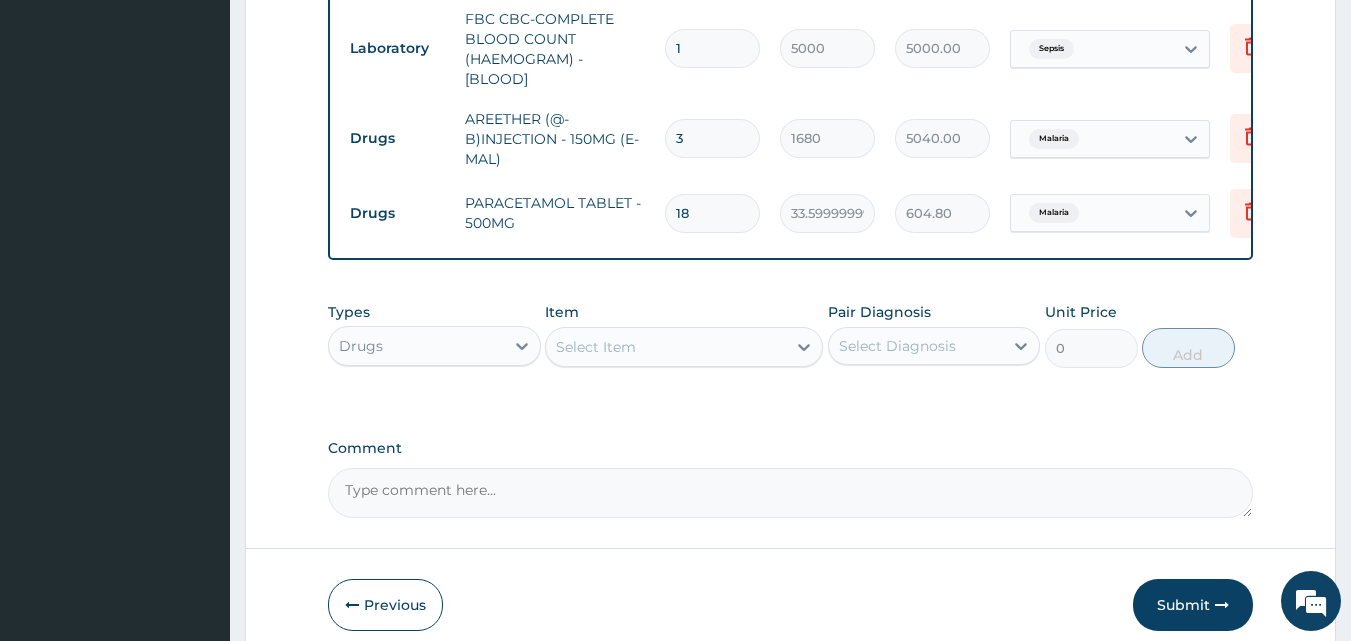 scroll, scrollTop: 970, scrollLeft: 0, axis: vertical 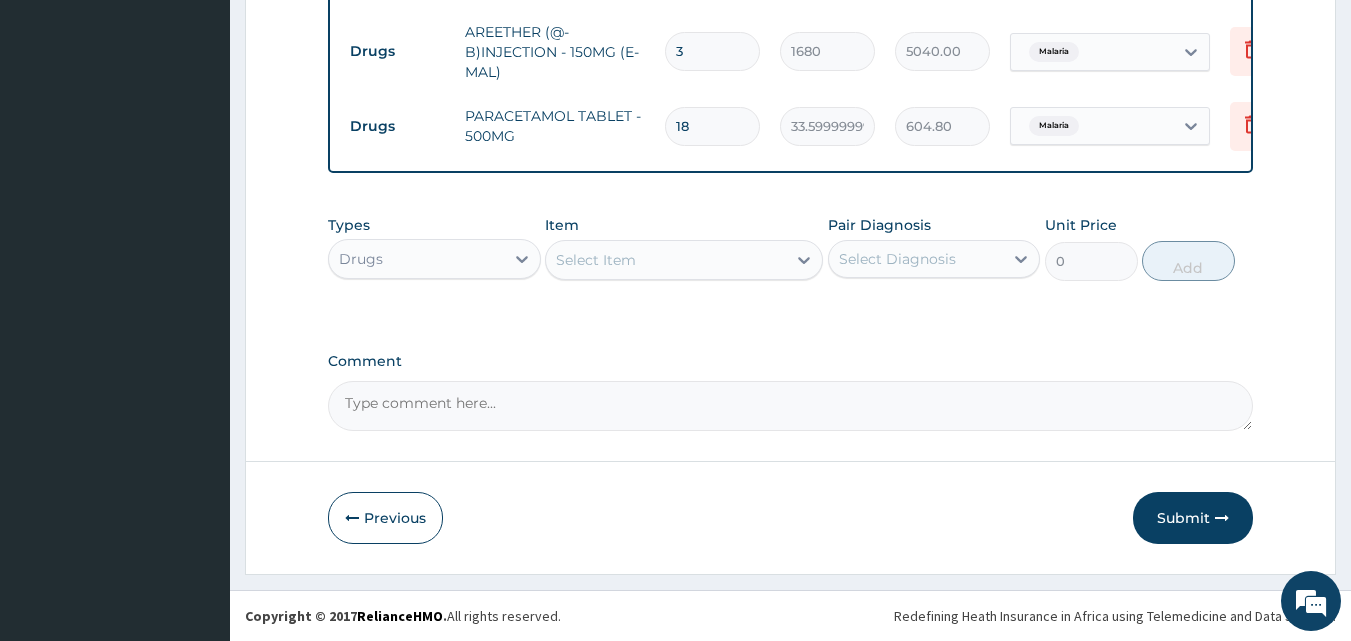type on "18" 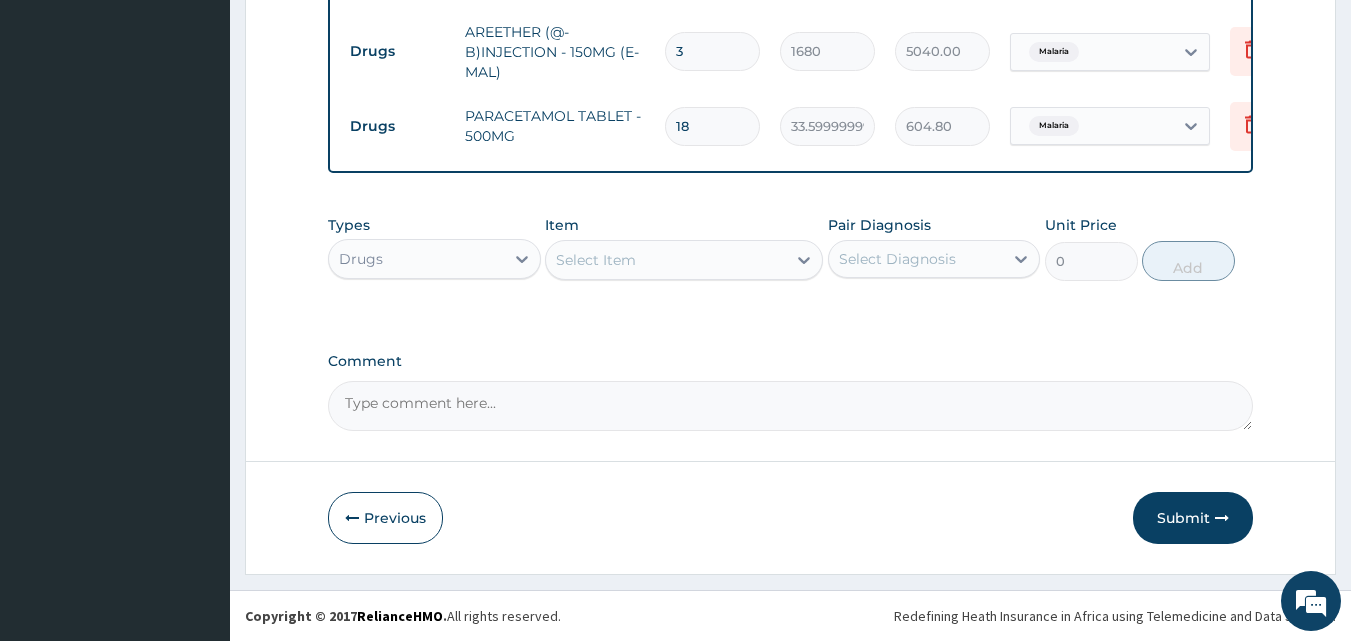 click on "Select Item" at bounding box center [596, 260] 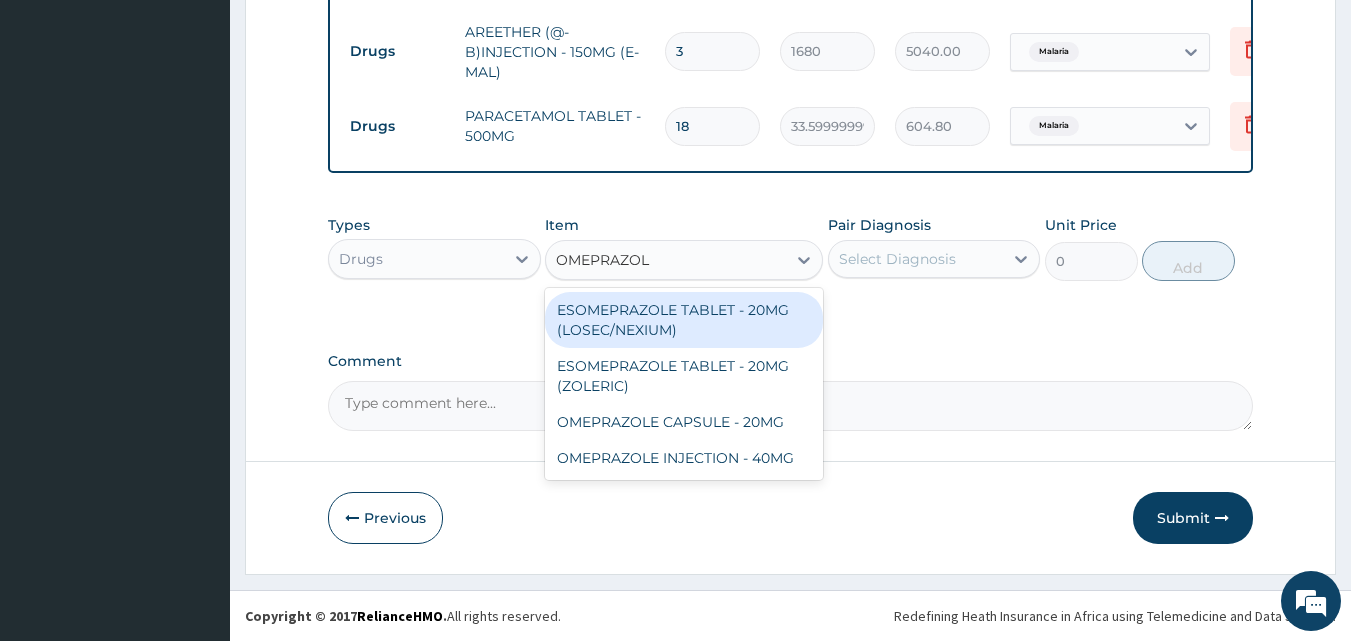 type on "OMEPRAZOLE" 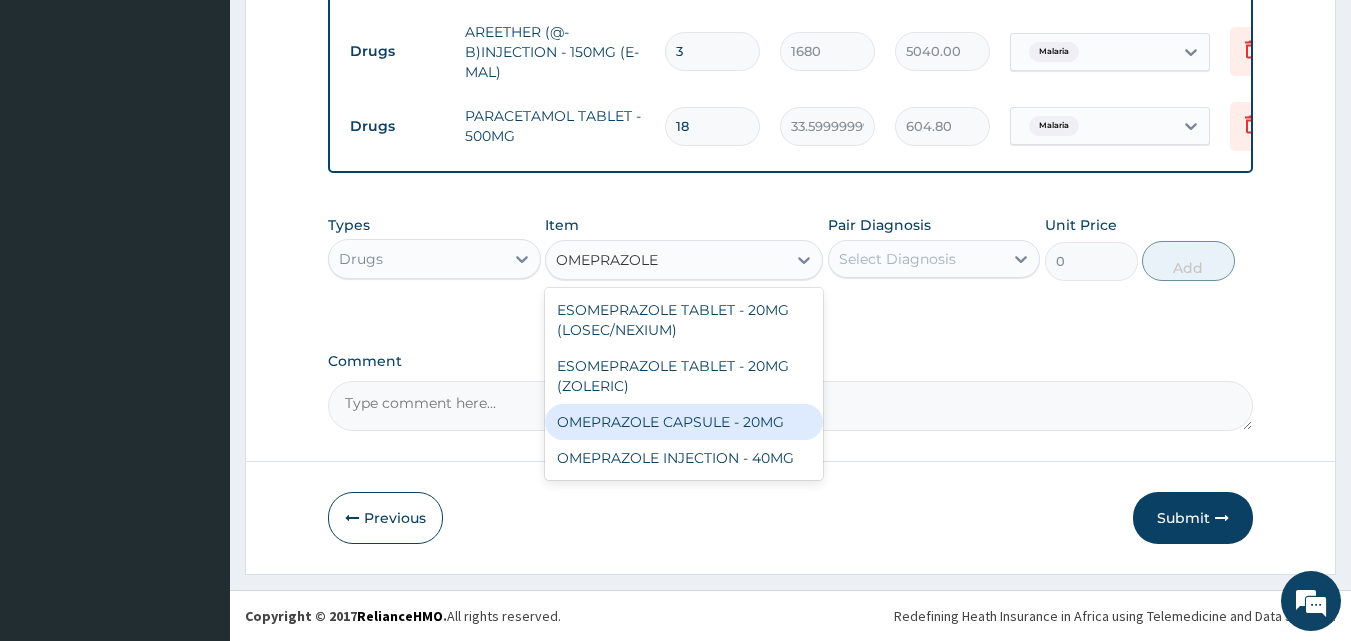 click on "OMEPRAZOLE CAPSULE - 20MG" at bounding box center (684, 422) 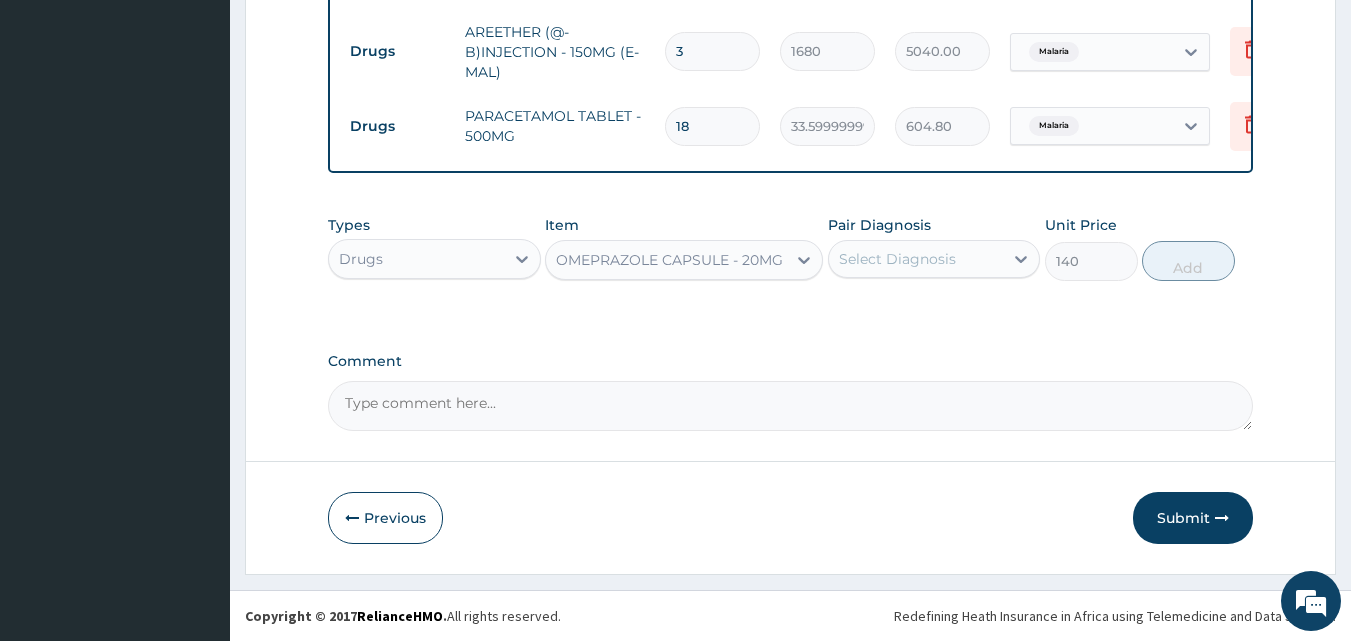 click on "Select Diagnosis" at bounding box center [897, 259] 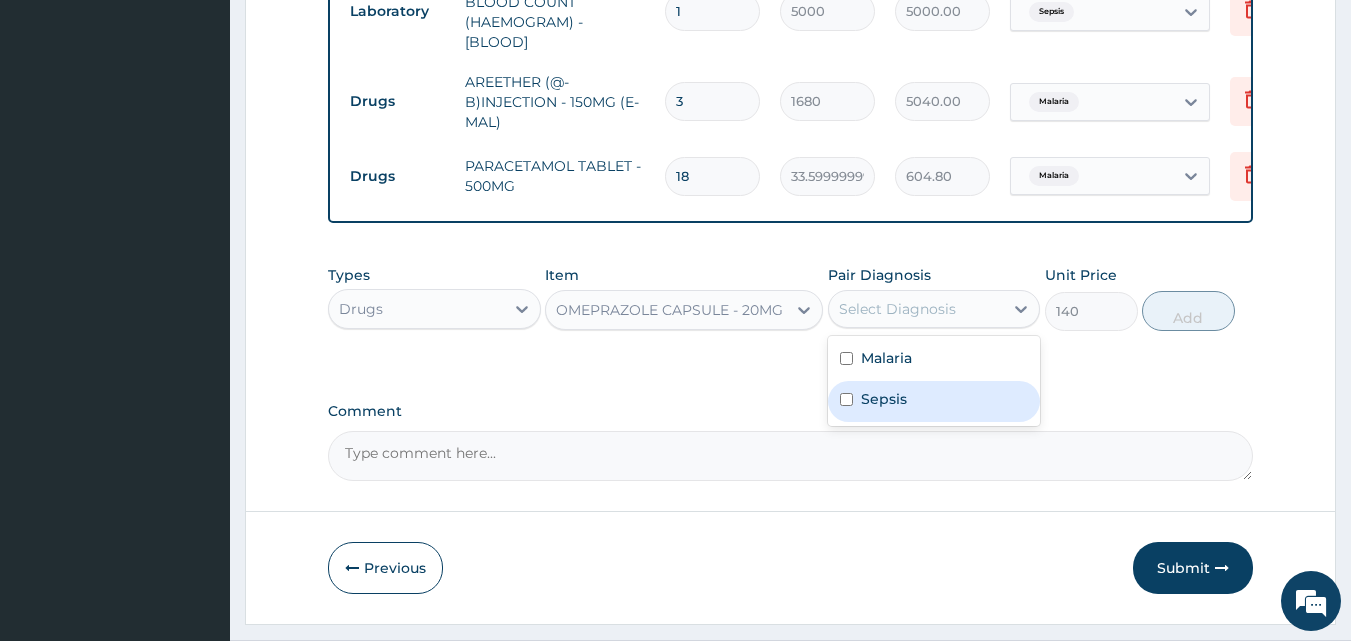 scroll, scrollTop: 870, scrollLeft: 0, axis: vertical 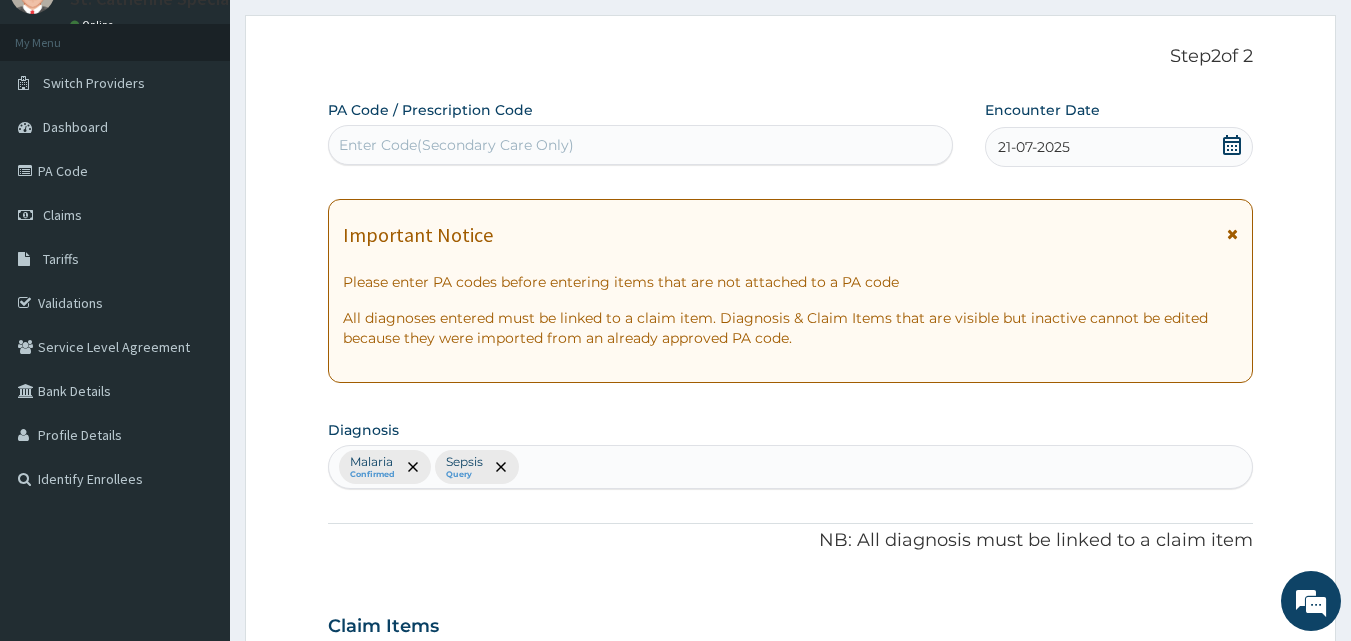 click on "Enter Code(Secondary Care Only)" at bounding box center [641, 145] 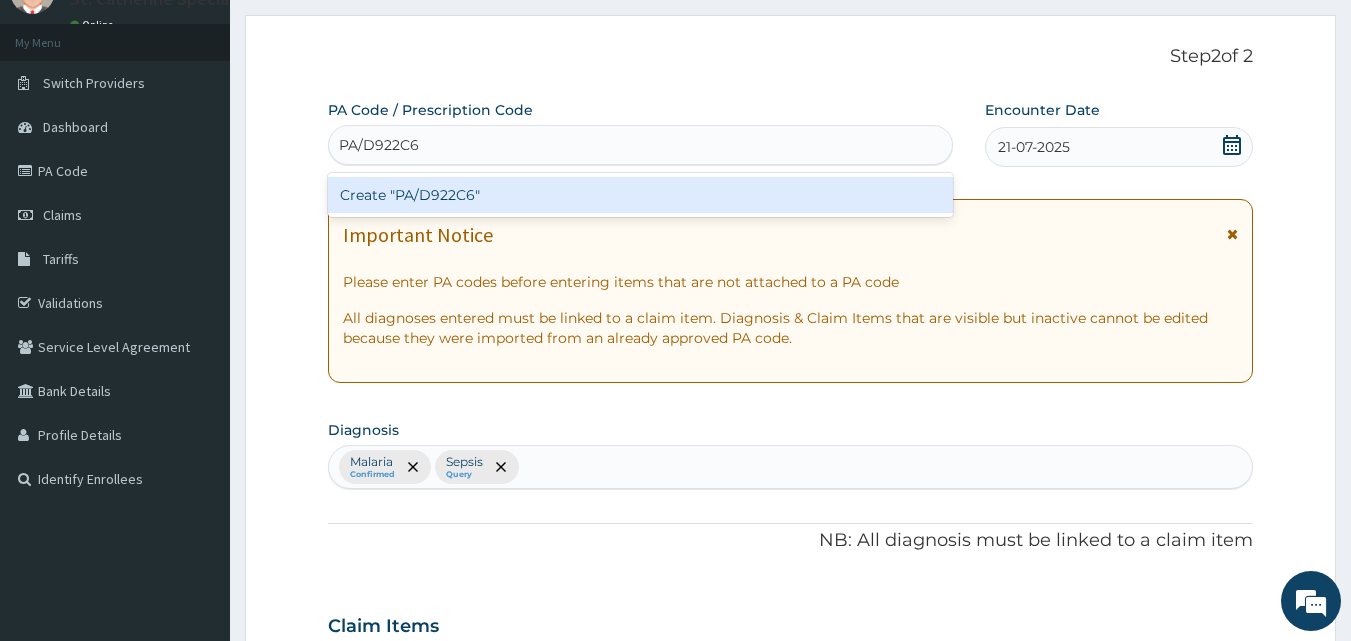 type 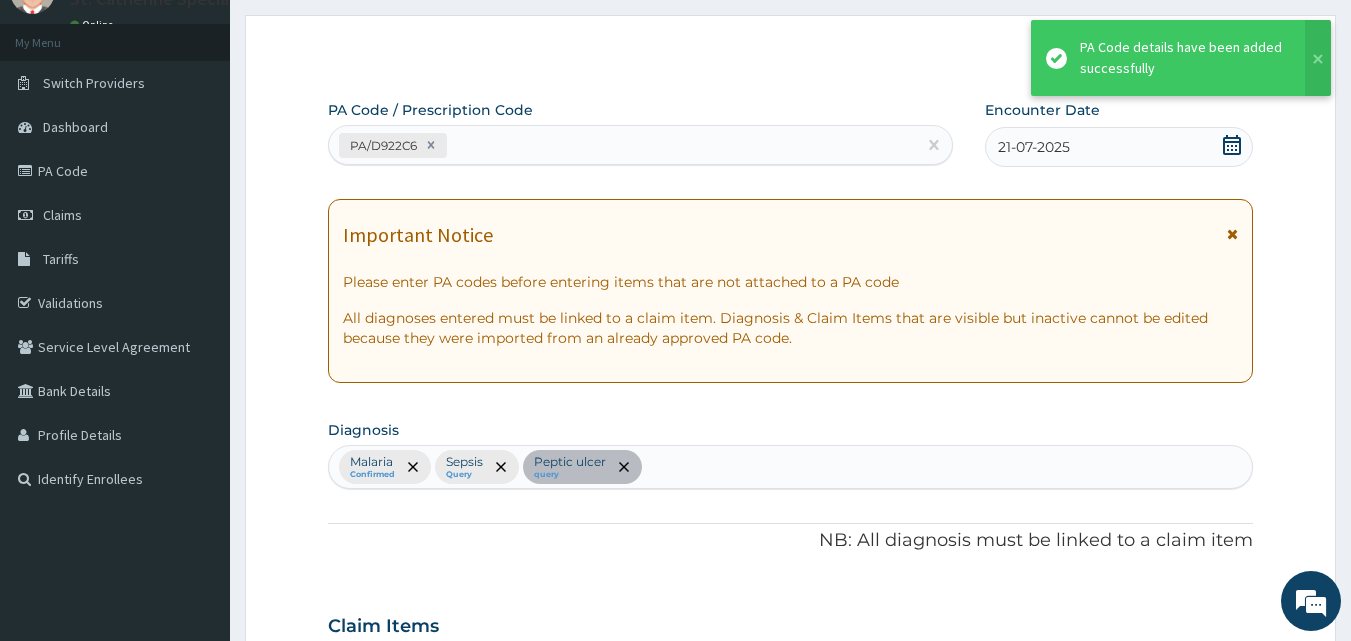 scroll, scrollTop: 830, scrollLeft: 0, axis: vertical 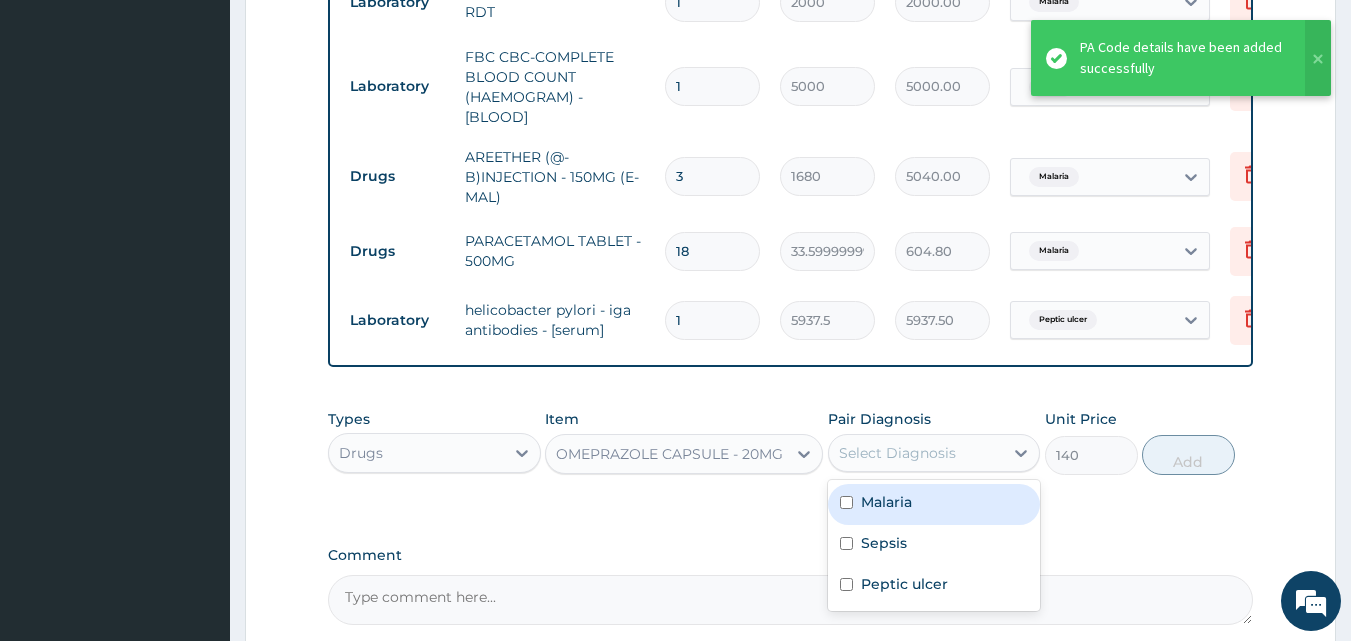 click on "Select Diagnosis" at bounding box center (897, 453) 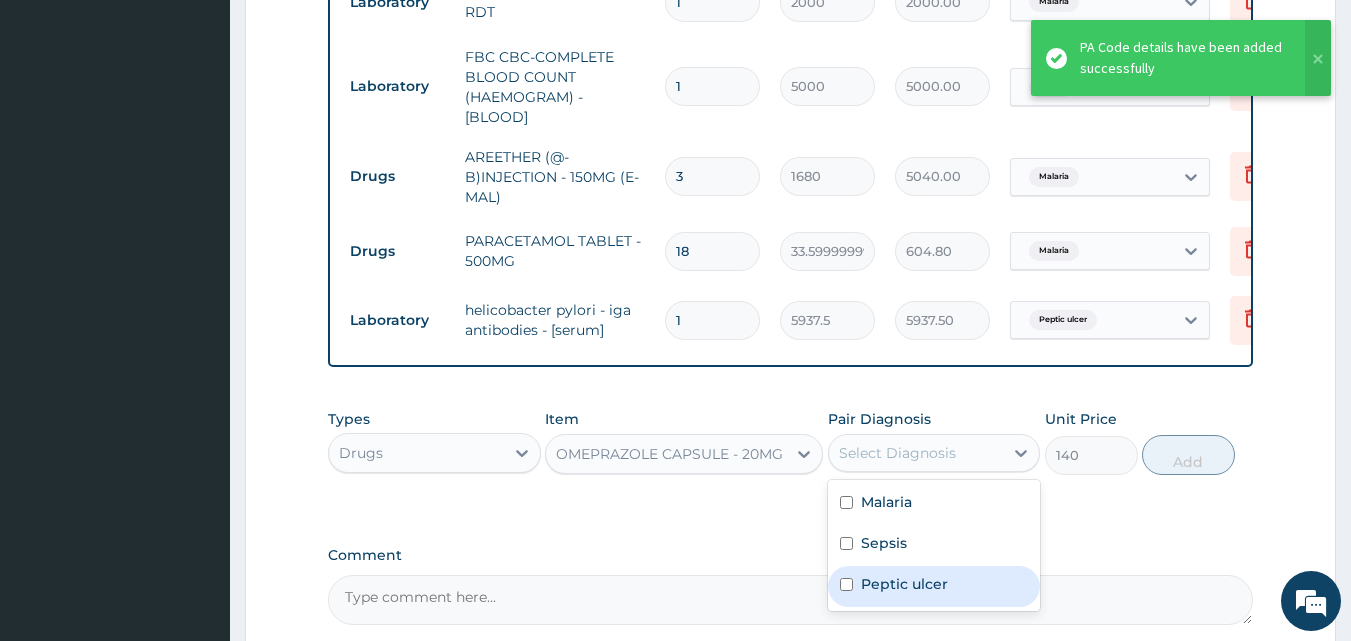 click on "Peptic ulcer" at bounding box center [904, 584] 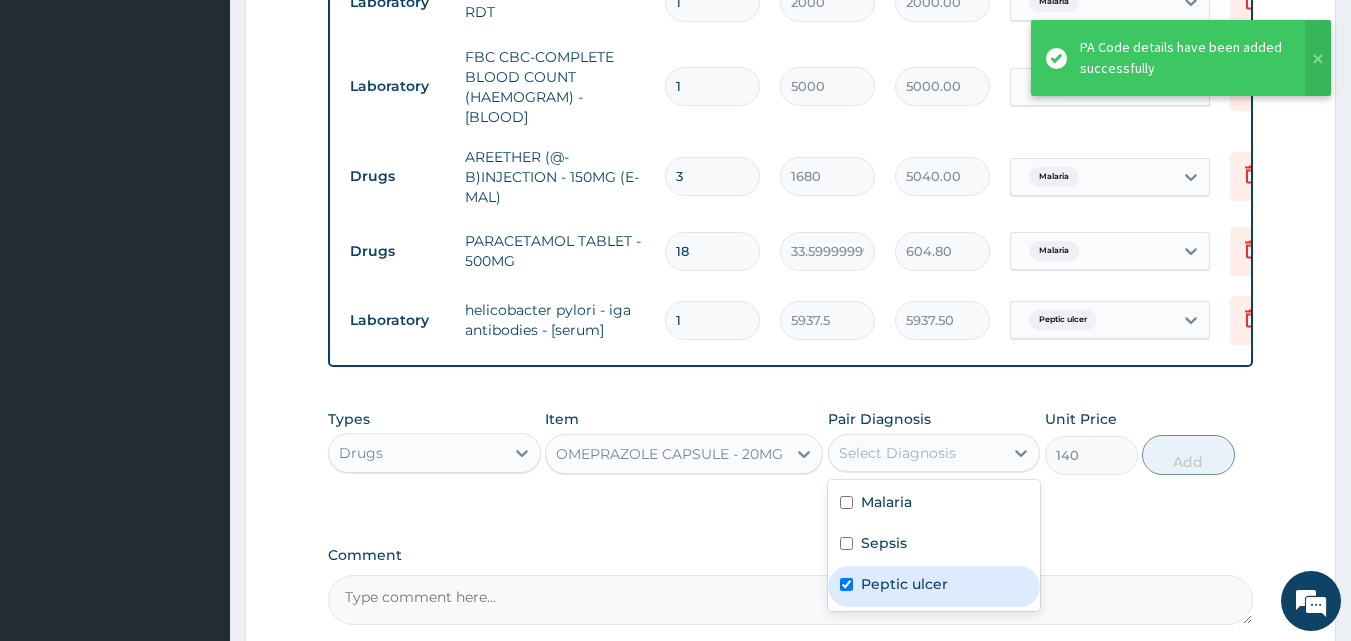 checkbox on "true" 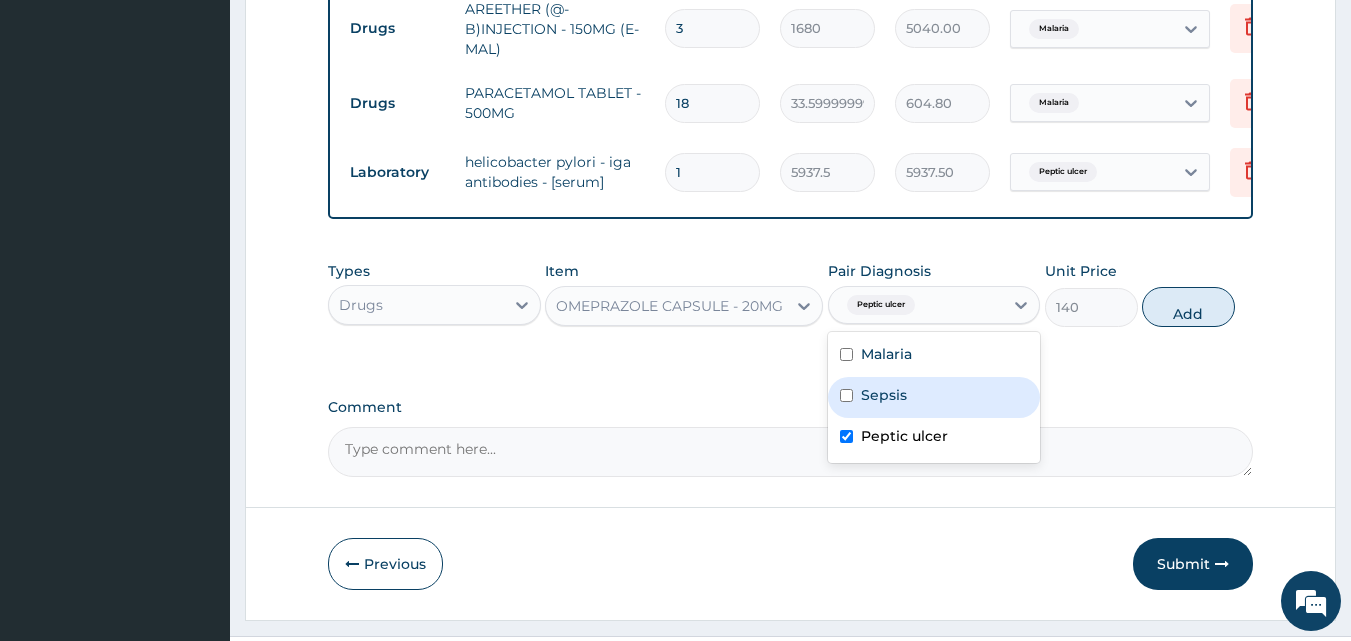 scroll, scrollTop: 1039, scrollLeft: 0, axis: vertical 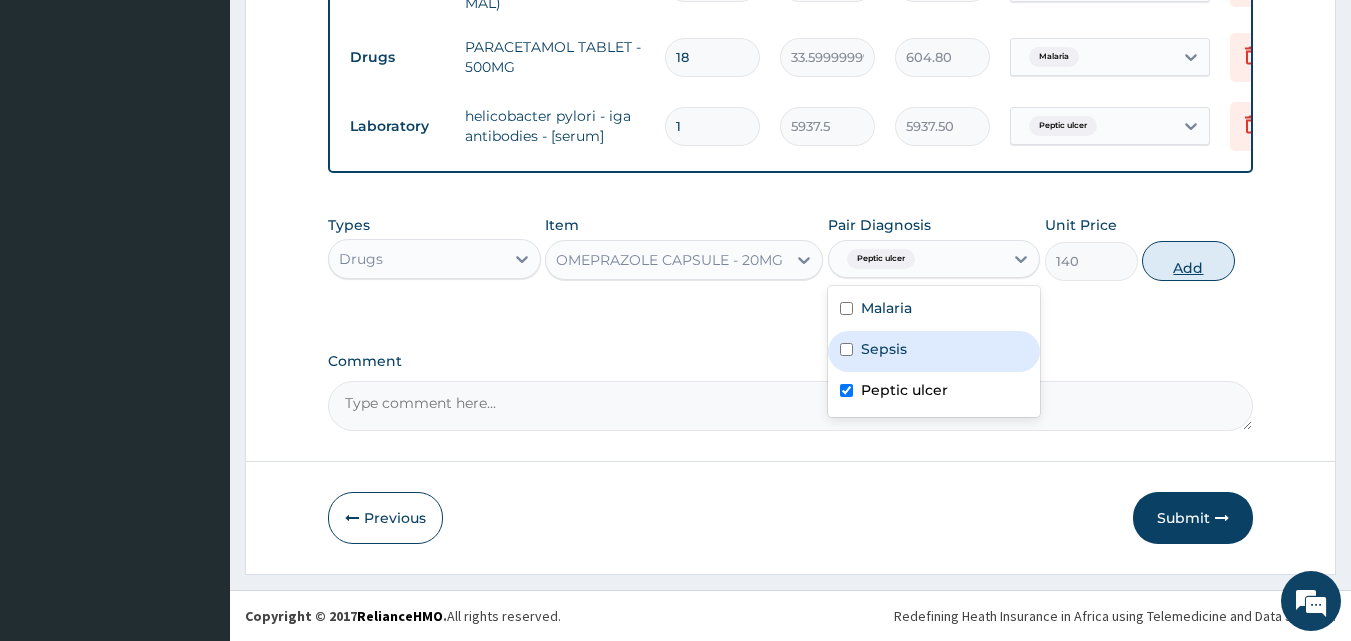 click on "Add" at bounding box center [1188, 261] 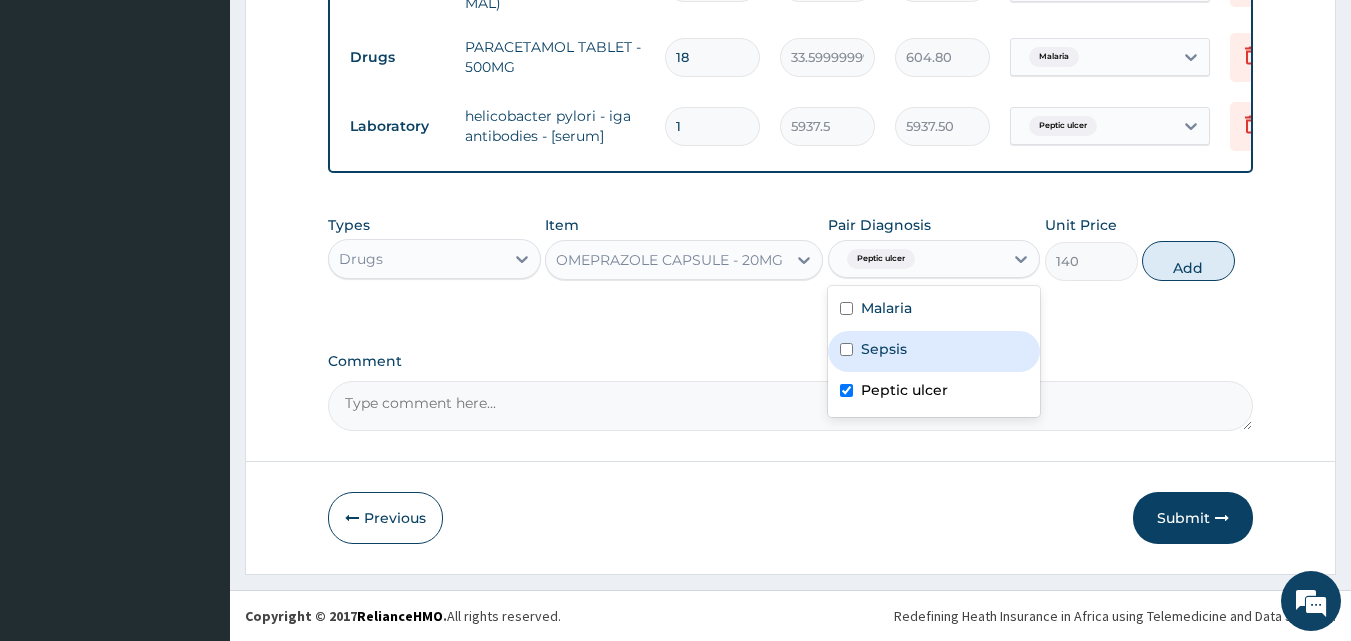 type on "0" 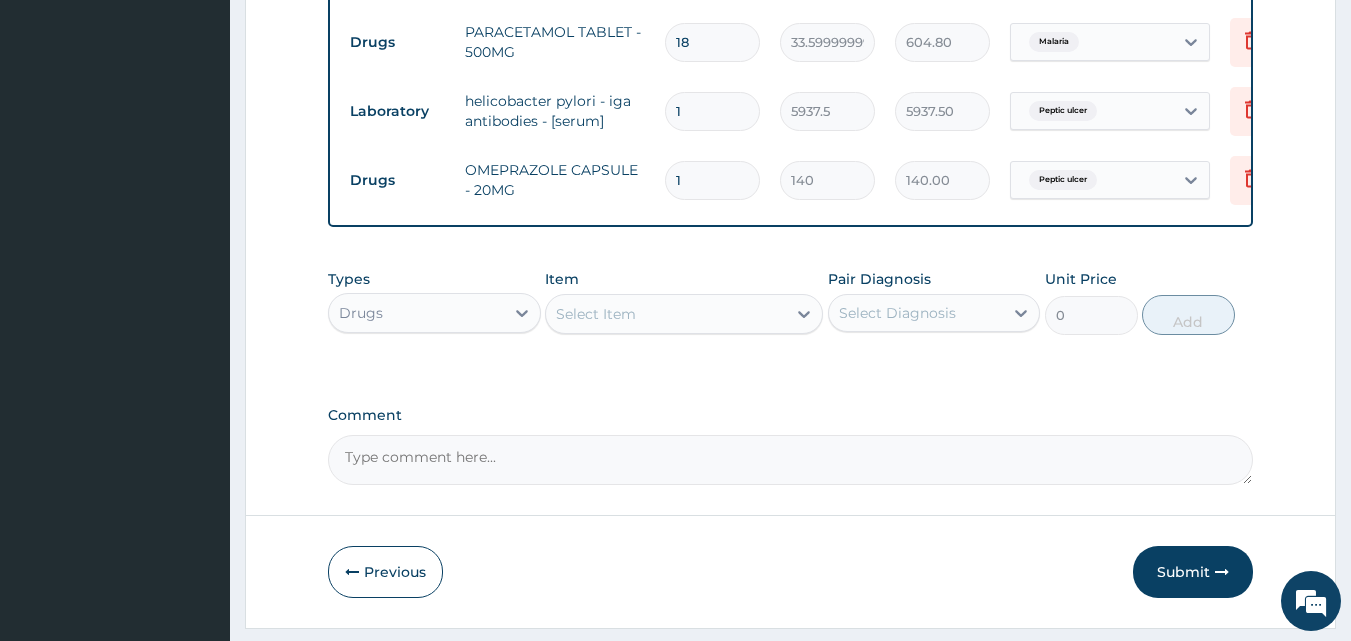 drag, startPoint x: 758, startPoint y: 182, endPoint x: 639, endPoint y: 180, distance: 119.01681 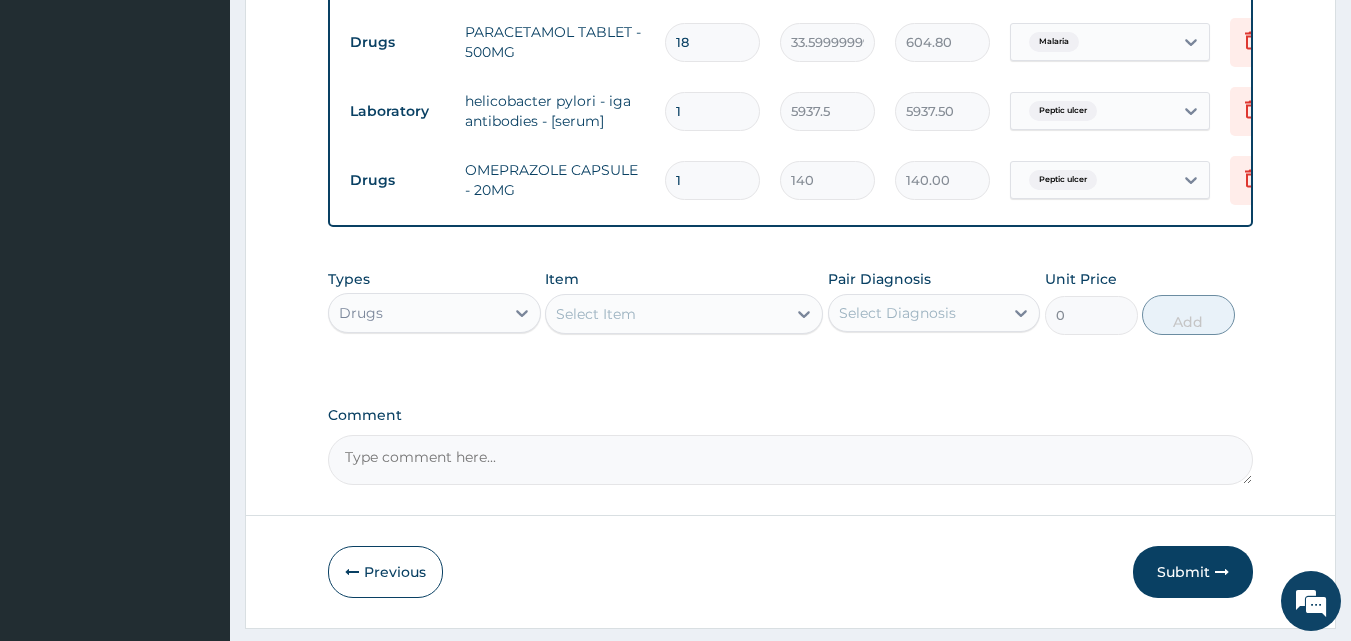 click on "Drugs OMEPRAZOLE CAPSULE - 20MG 1 140 140.00 Peptic ulcer Delete" at bounding box center (830, 180) 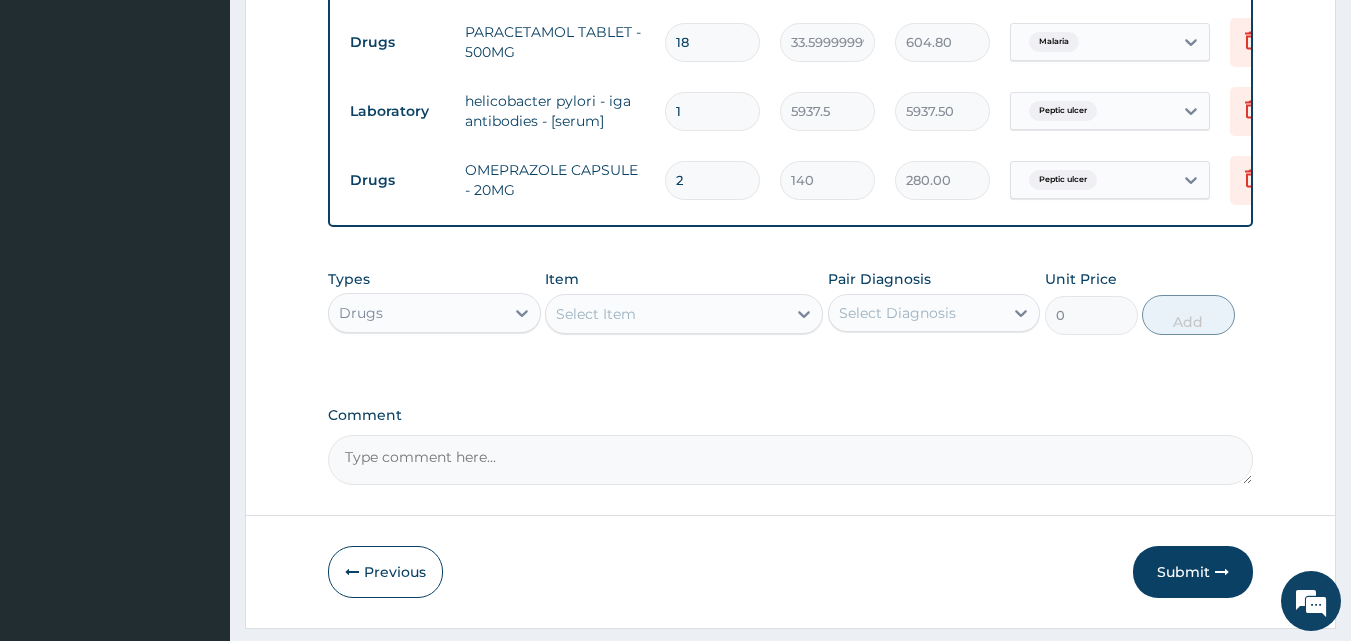 type on "28" 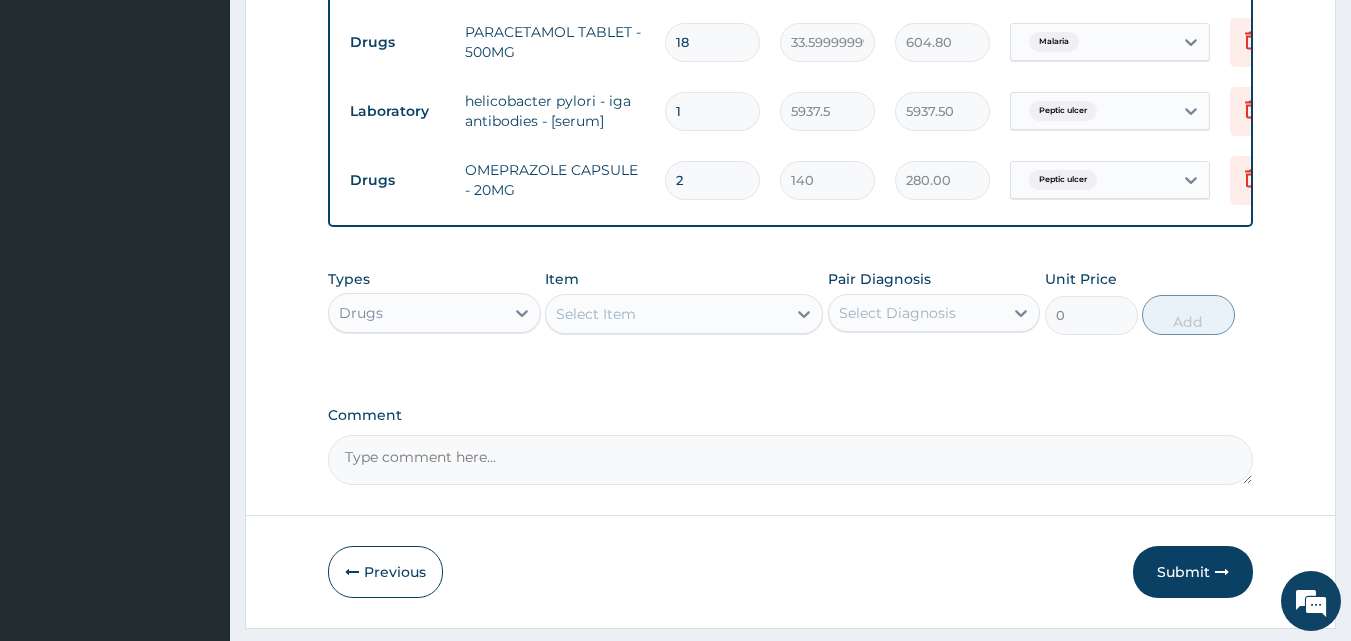 type on "3920.00" 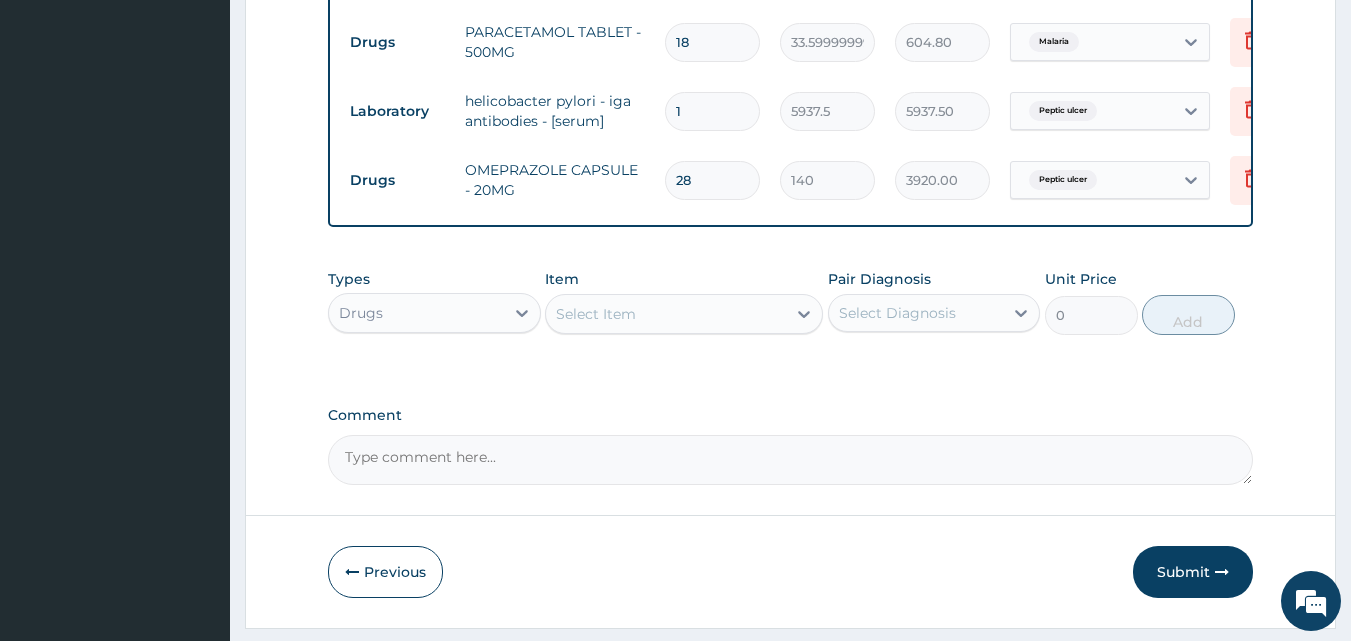 type on "28" 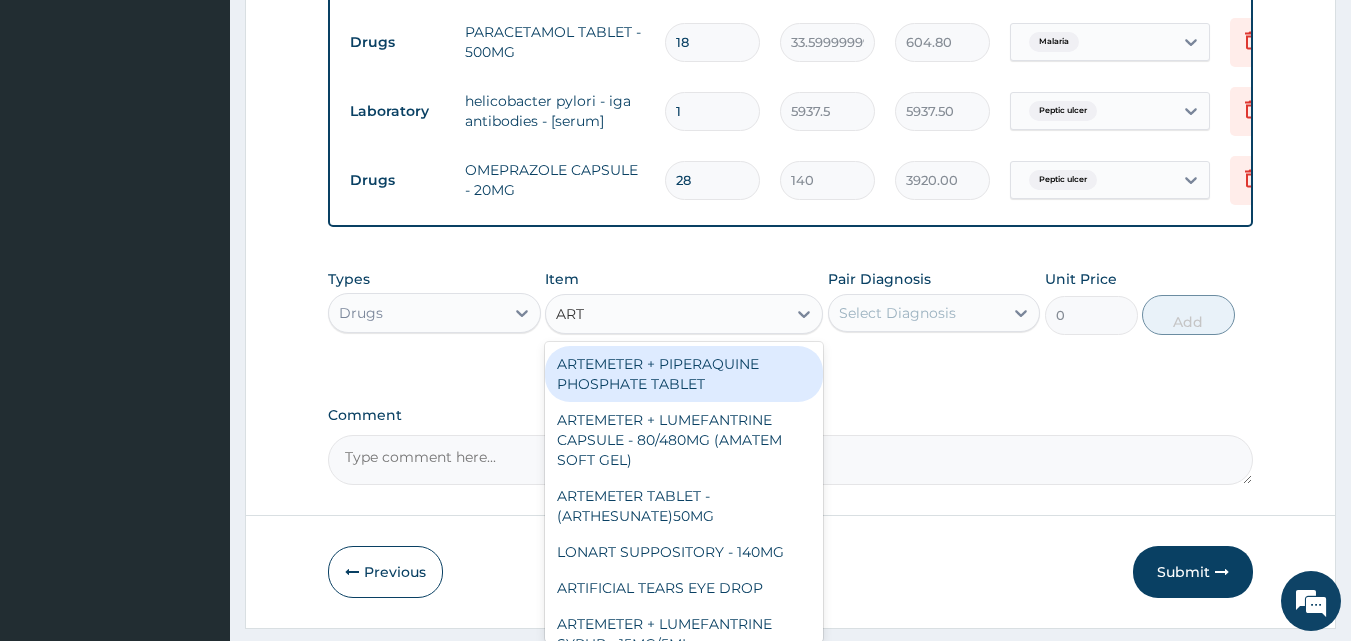 type on "ARTE" 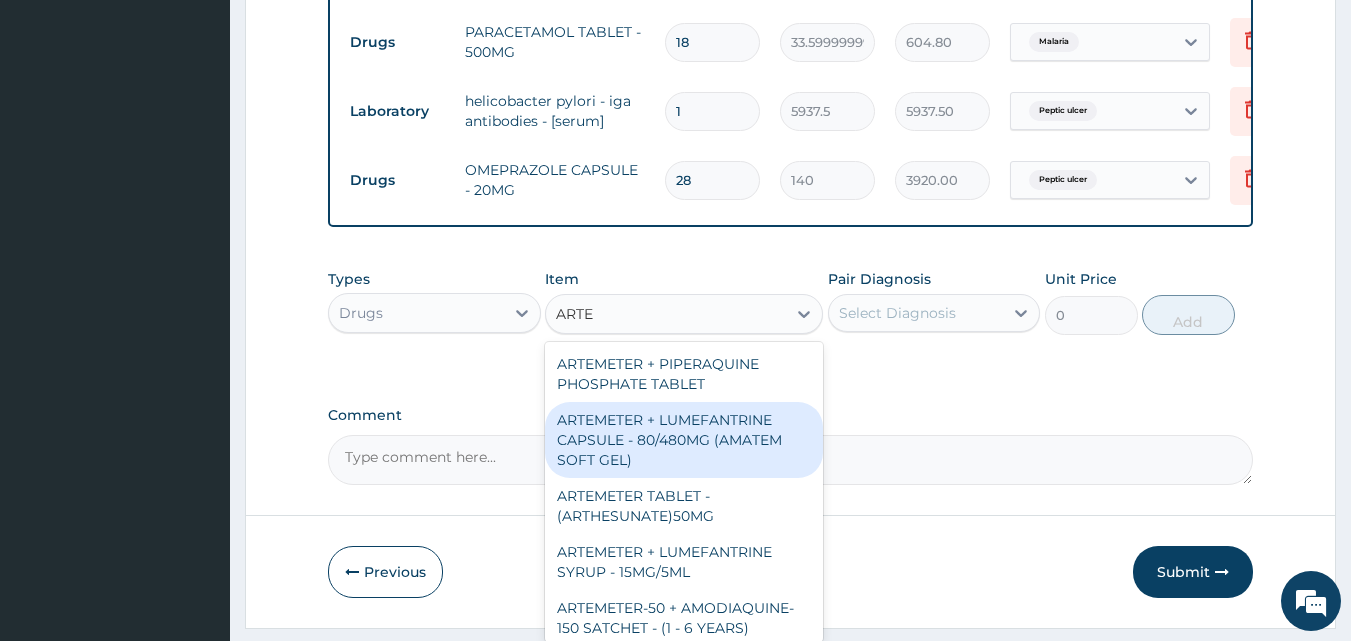 click on "ARTEMETER + LUMEFANTRINE CAPSULE -  80/480MG (AMATEM SOFT GEL)" at bounding box center [684, 440] 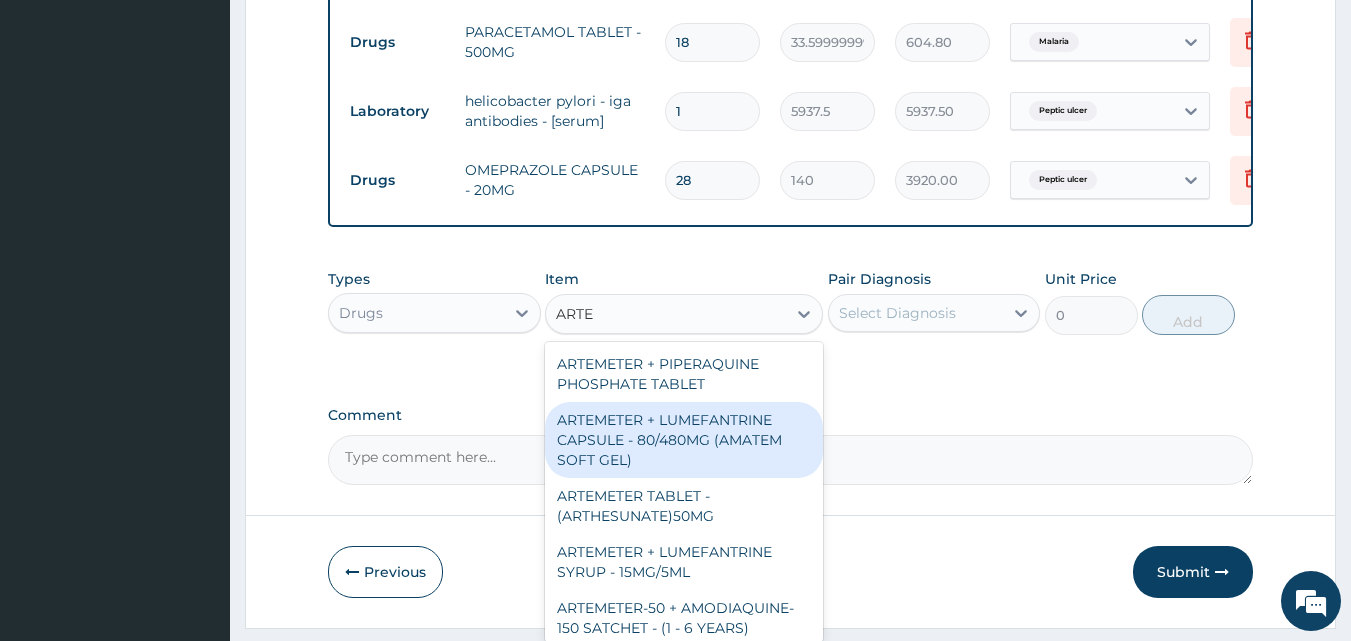 type on "420" 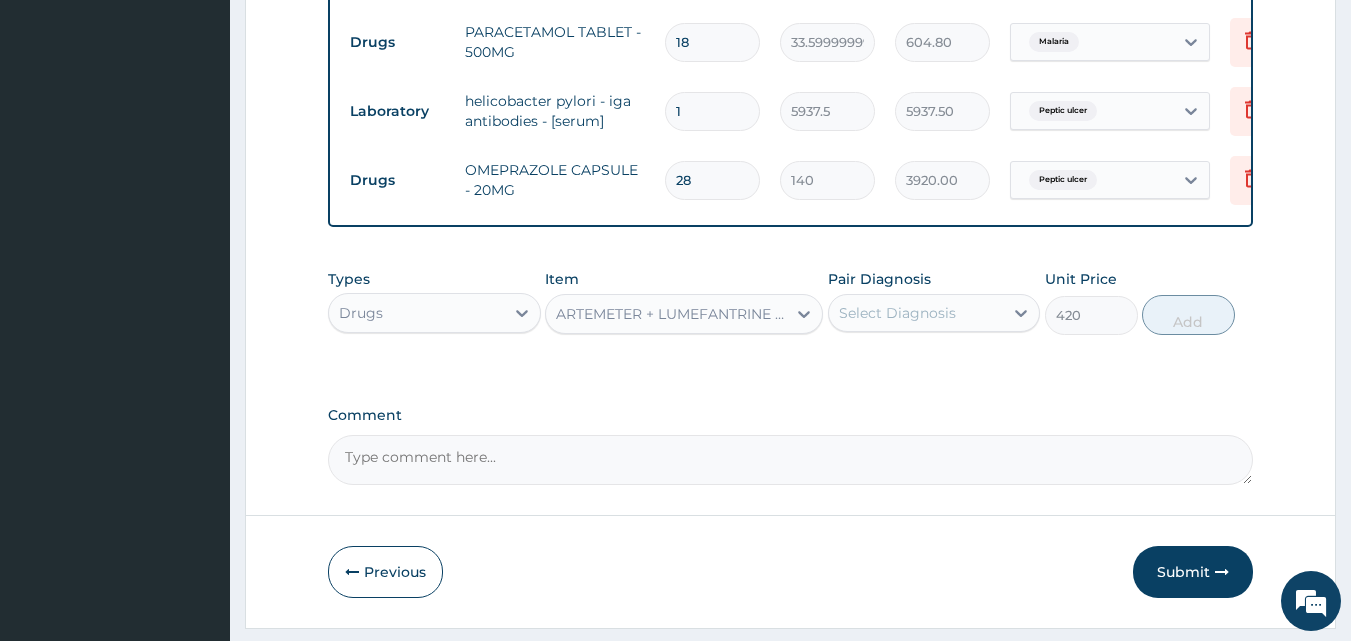 click on "Select Diagnosis" at bounding box center (897, 313) 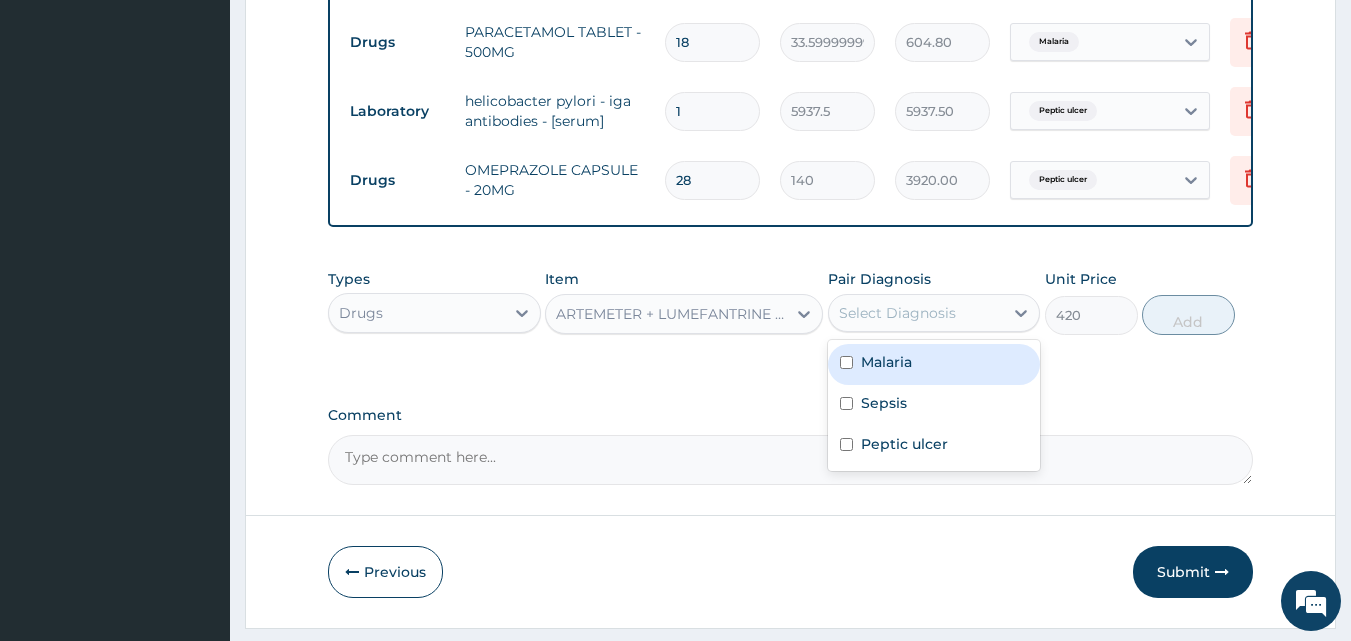 click on "Malaria" at bounding box center (886, 362) 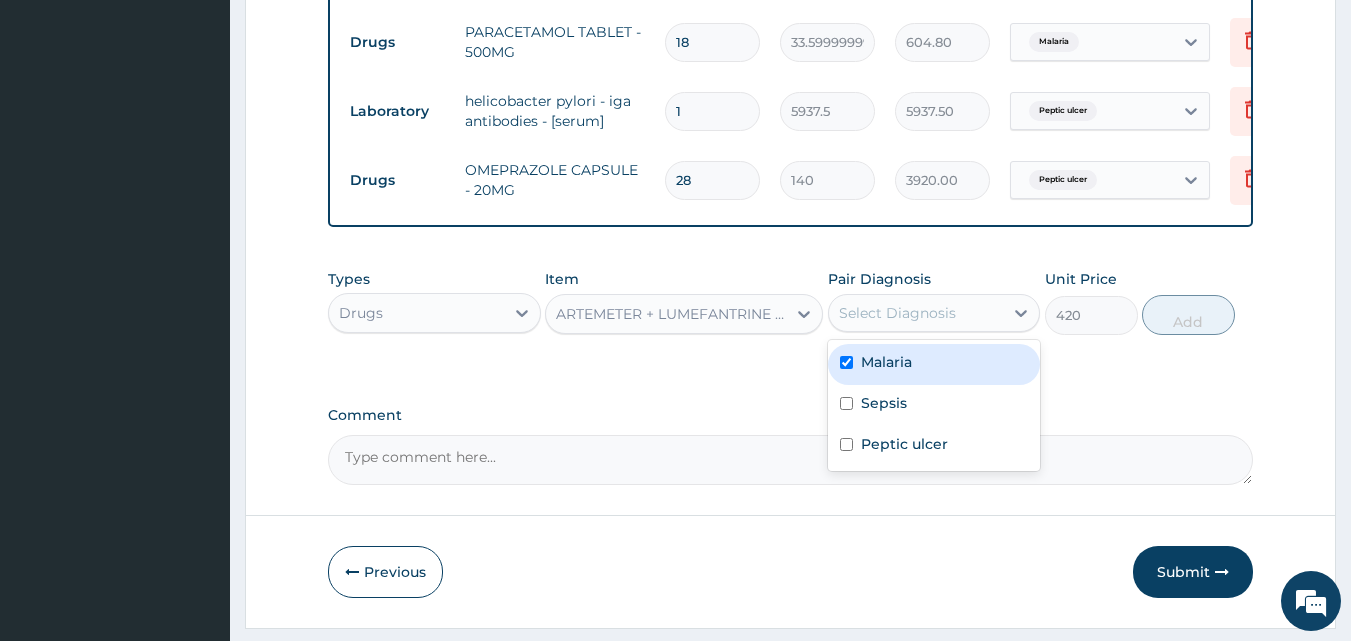 checkbox on "true" 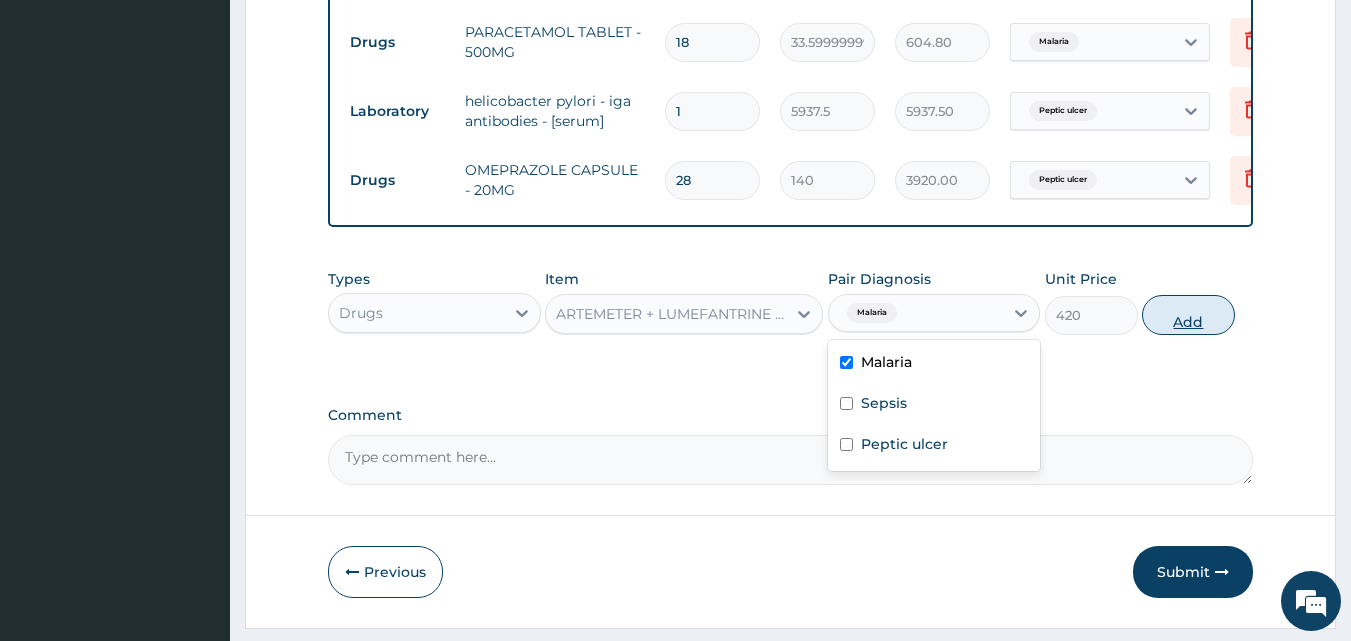 click on "Add" at bounding box center [1188, 315] 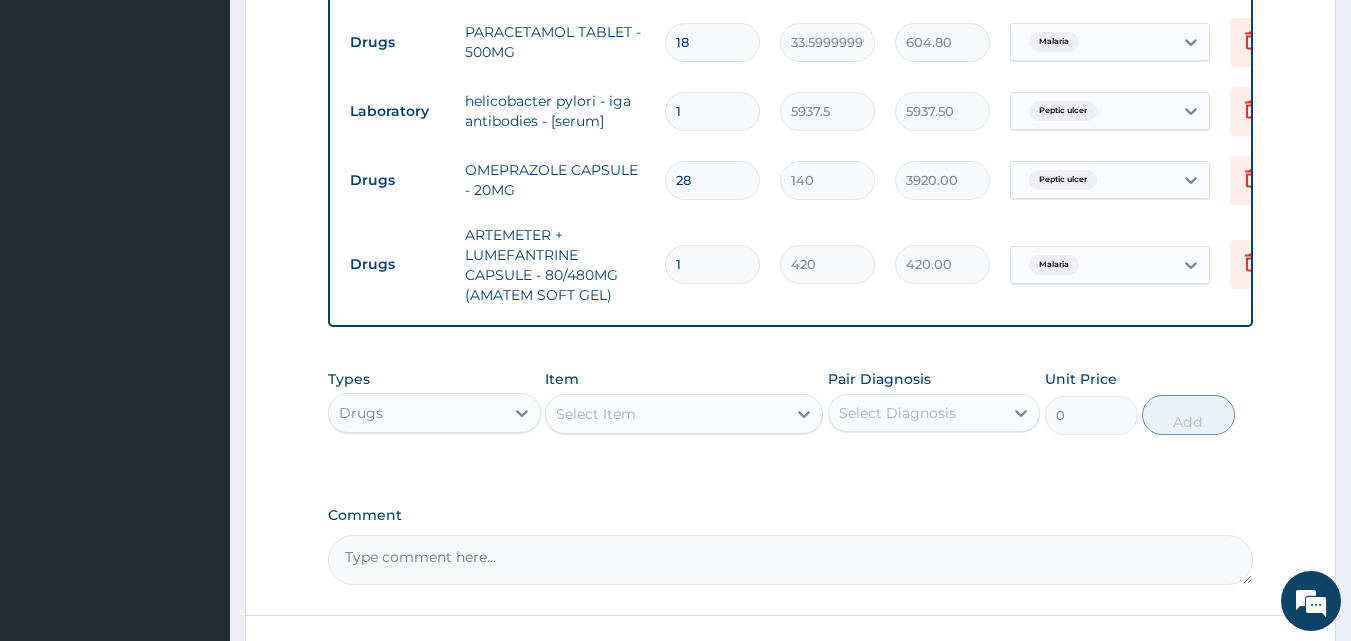 drag, startPoint x: 758, startPoint y: 261, endPoint x: 649, endPoint y: 271, distance: 109.457756 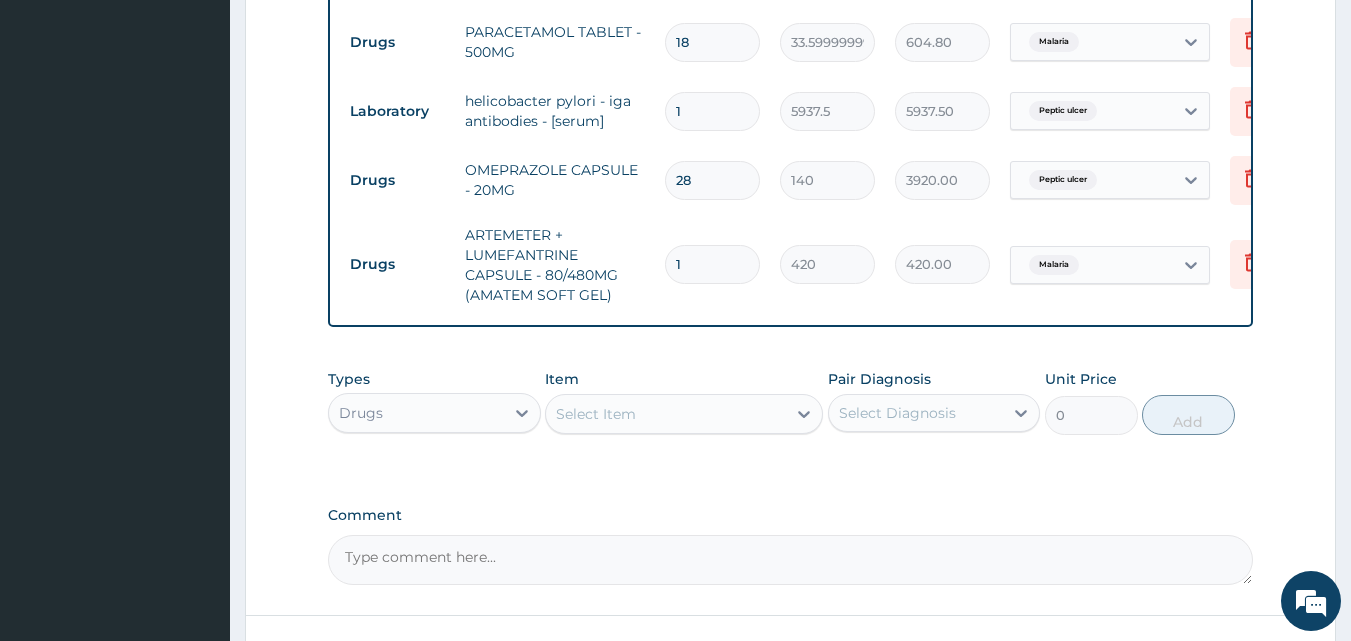 click on "Drugs ARTEMETER + LUMEFANTRINE CAPSULE -  80/480MG (AMATEM SOFT GEL) 1 420 420.00 Malaria Delete" at bounding box center (830, 265) 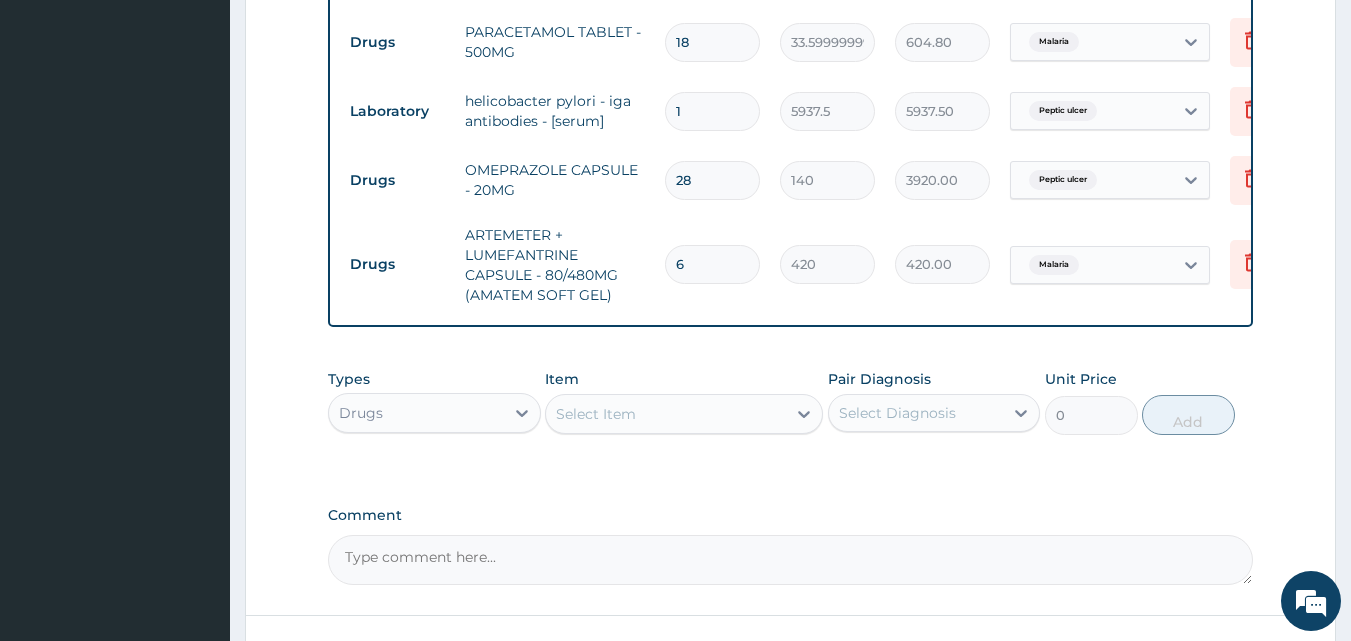 type on "2520.00" 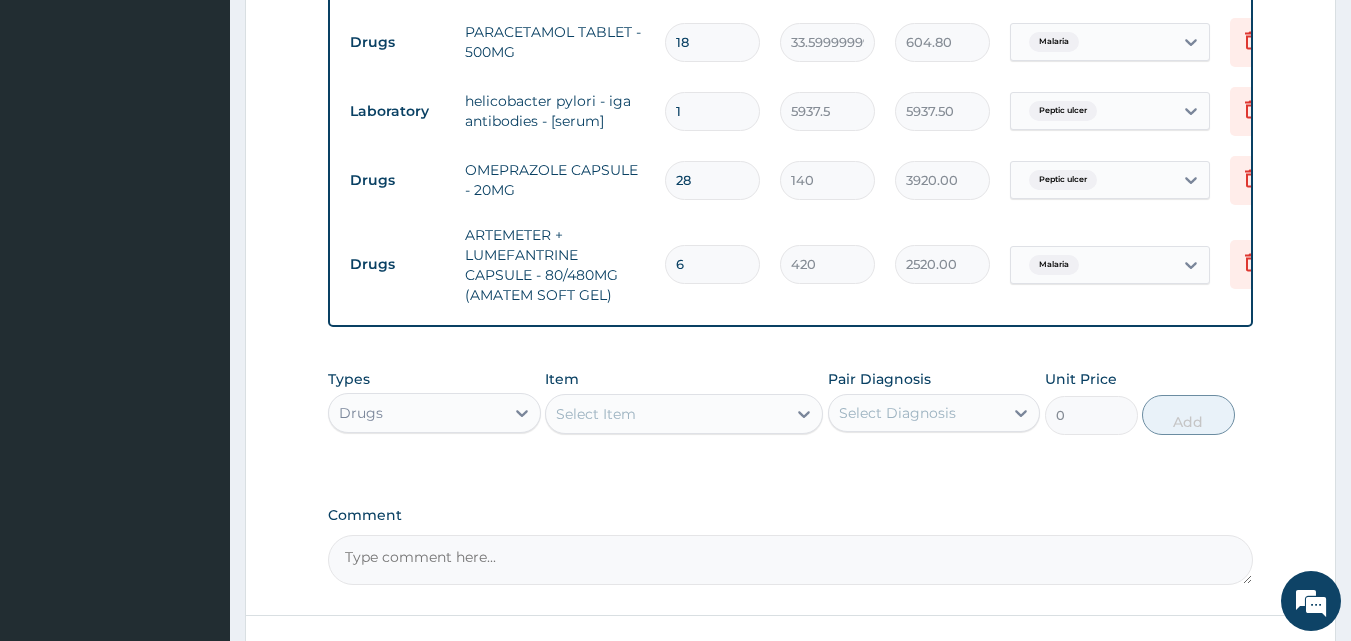 type on "6" 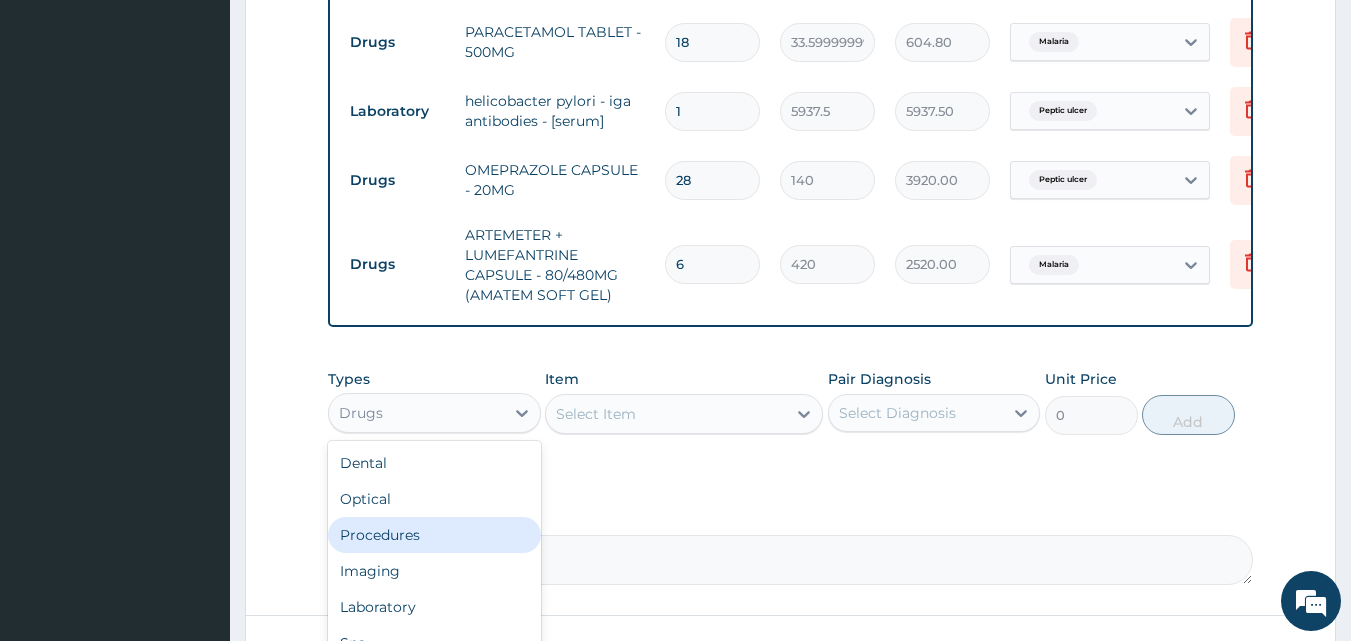 click on "Procedures" at bounding box center (434, 535) 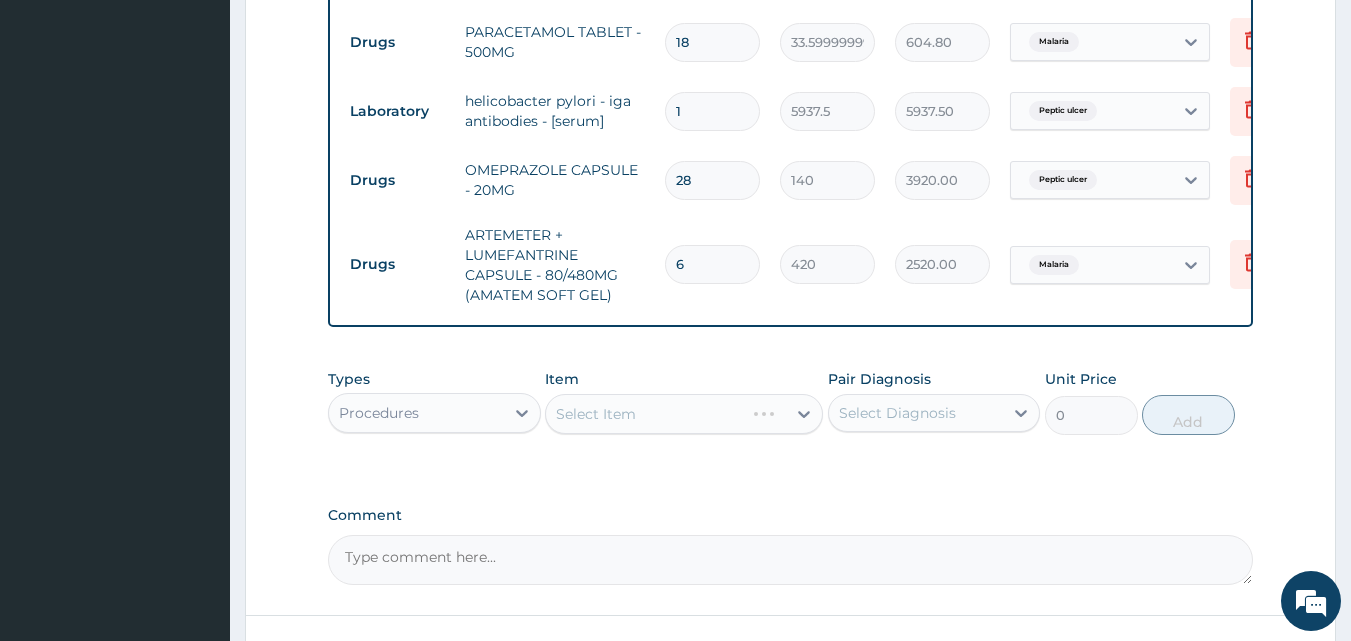click on "Select Item" at bounding box center [684, 414] 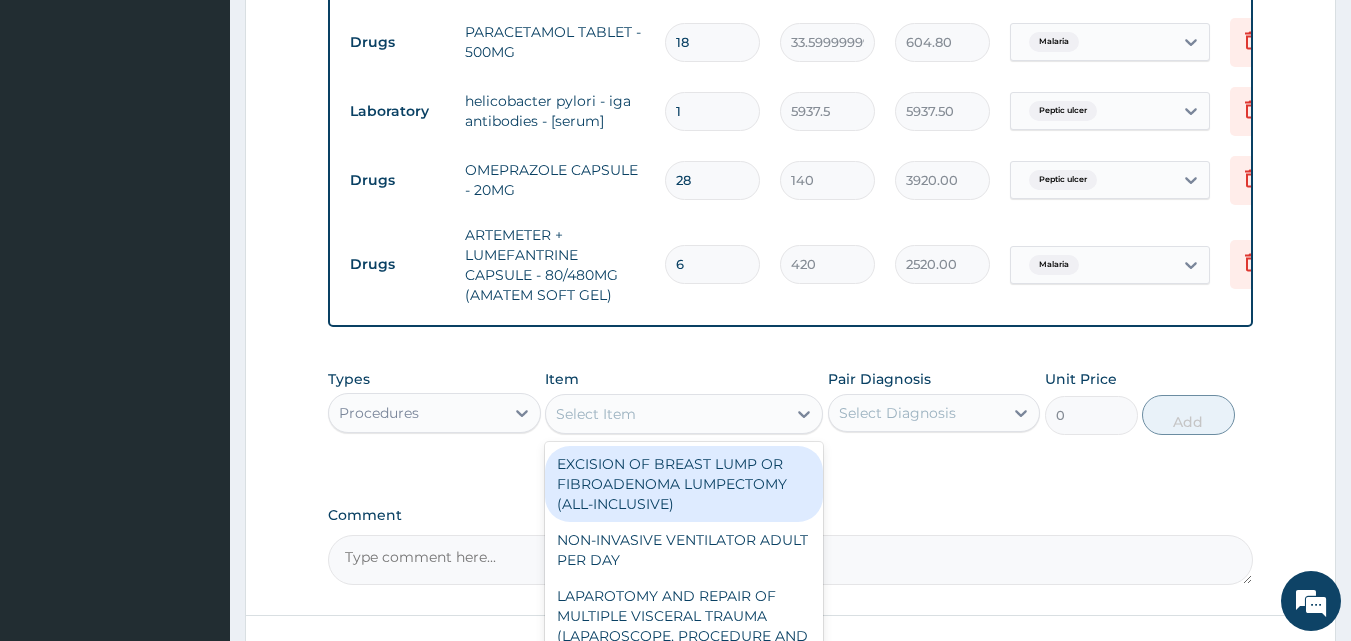 click on "Select Item" at bounding box center (666, 414) 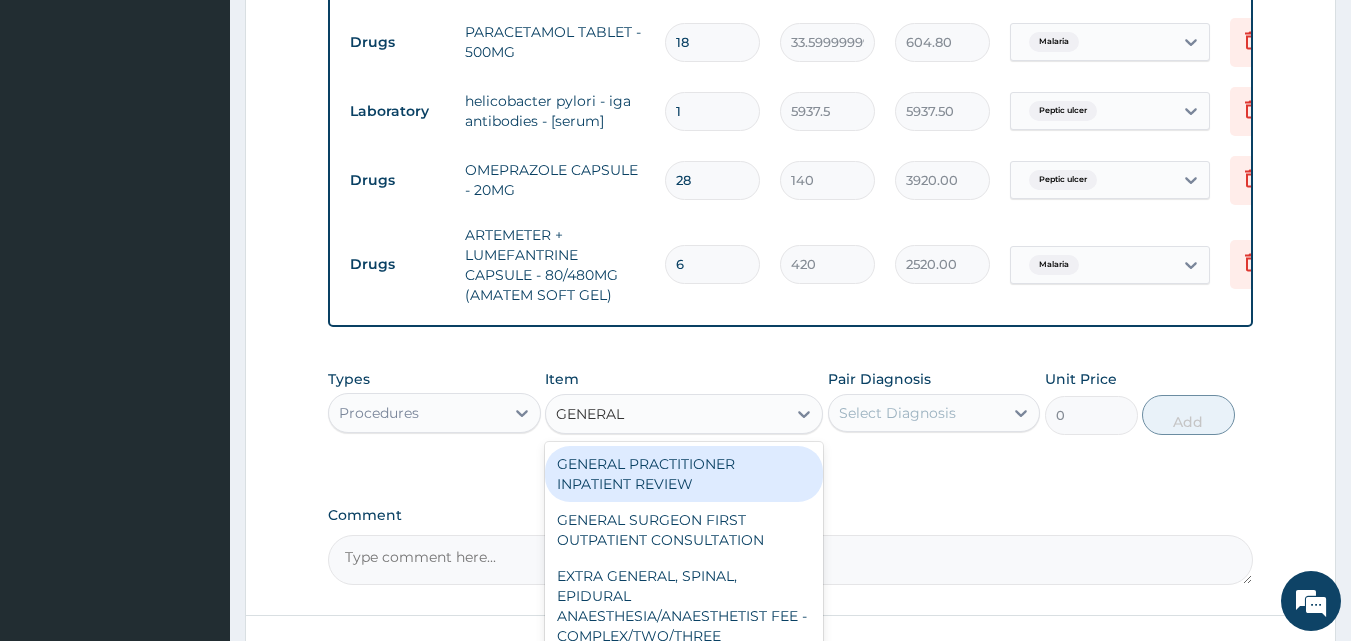 type on "GENERAL P" 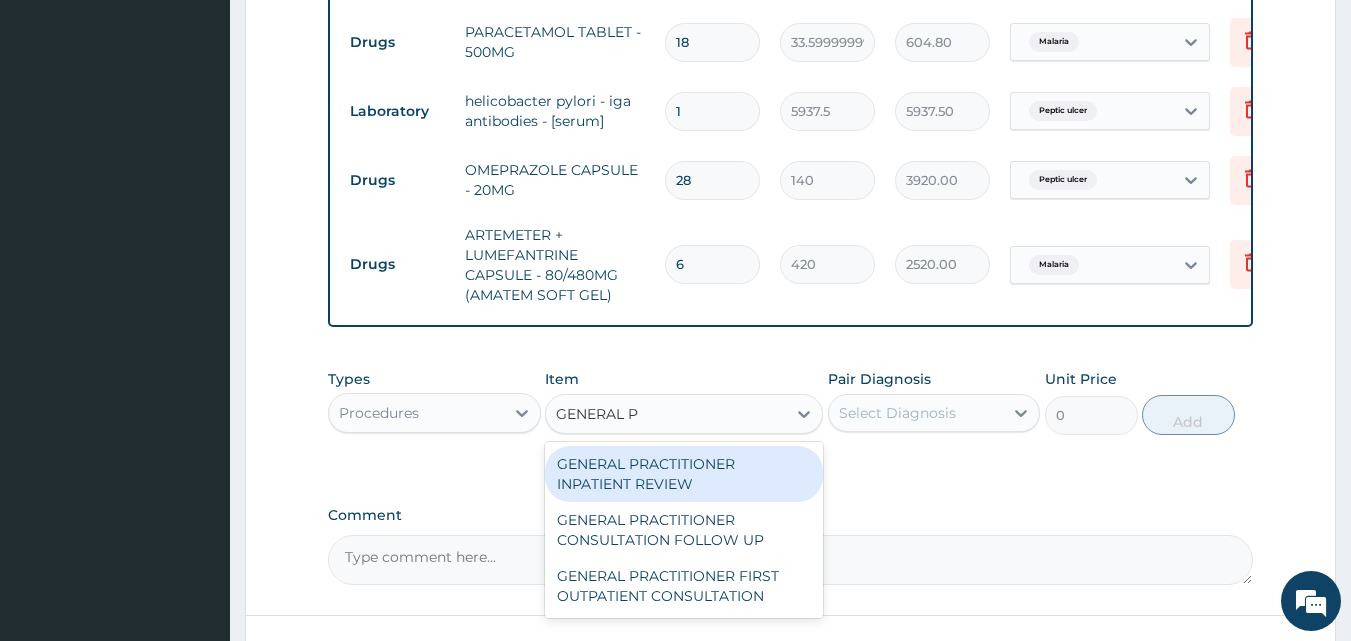 scroll, scrollTop: 1208, scrollLeft: 0, axis: vertical 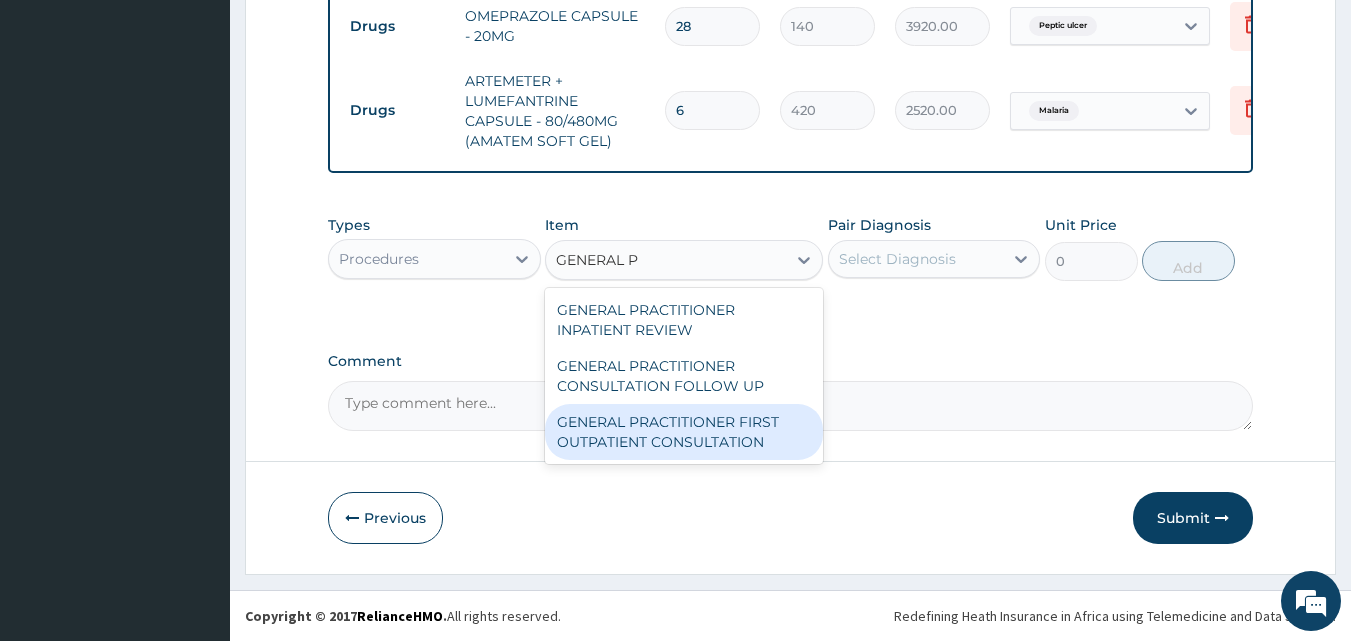 click on "GENERAL PRACTITIONER FIRST OUTPATIENT CONSULTATION" at bounding box center [684, 432] 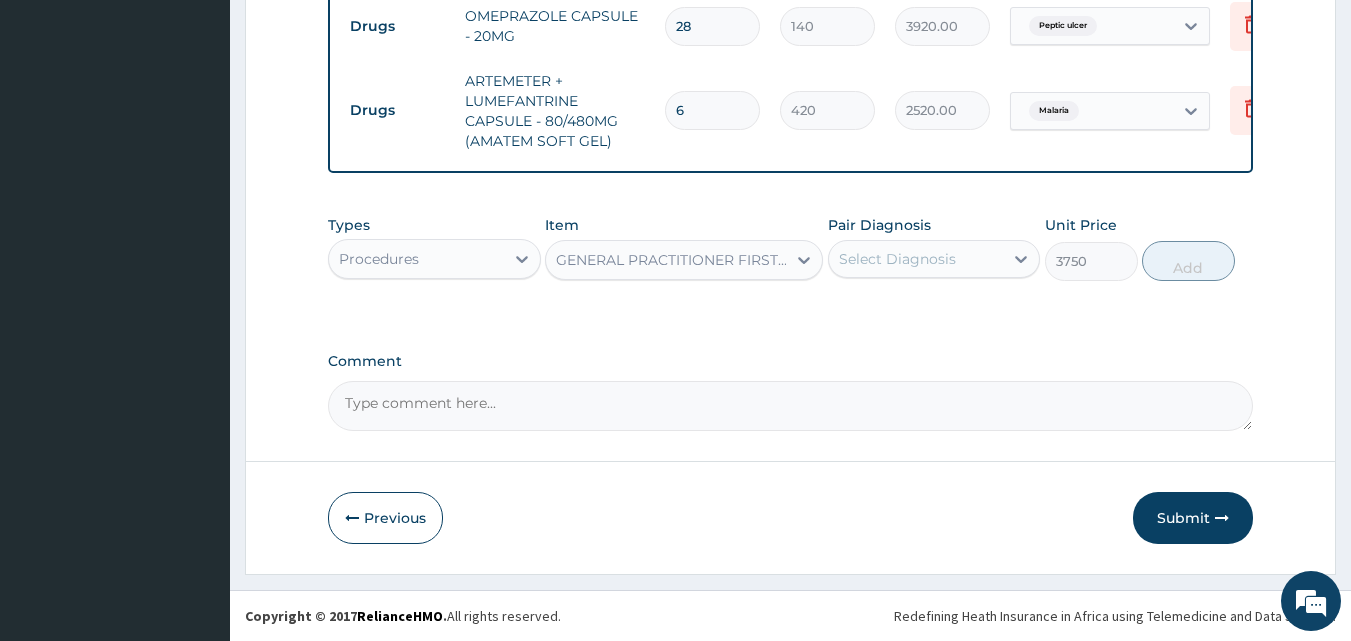 click on "Select Diagnosis" at bounding box center [897, 259] 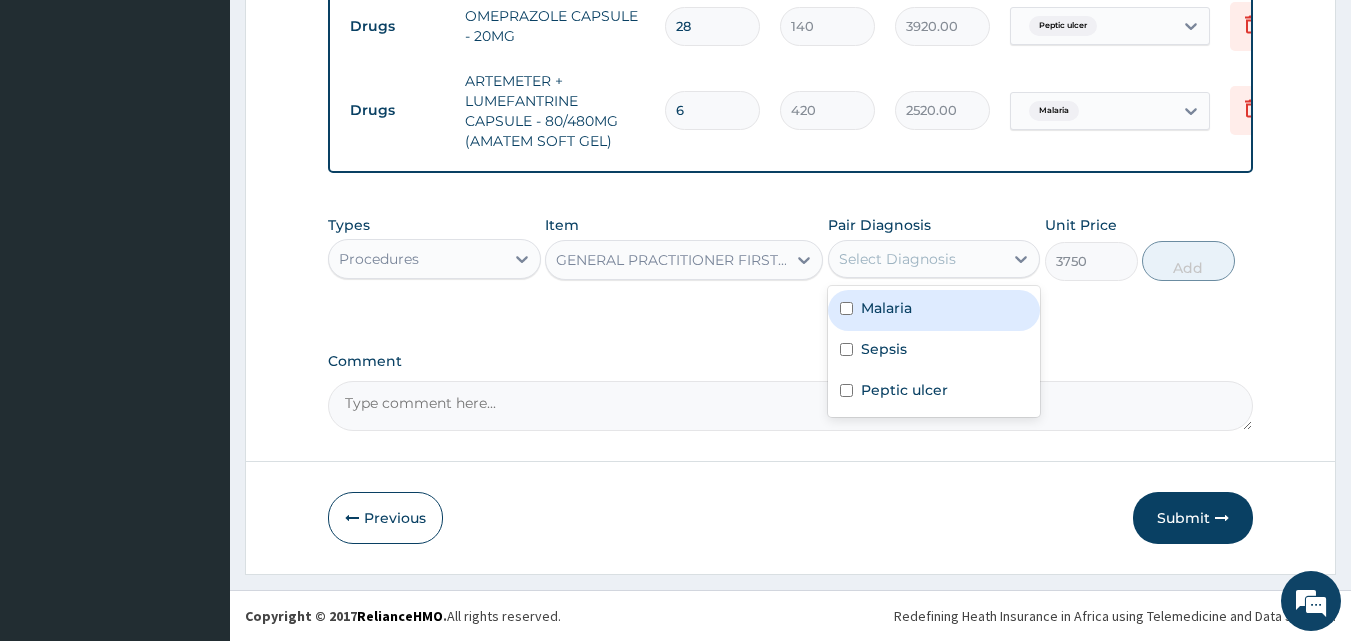 click on "Malaria" at bounding box center [886, 308] 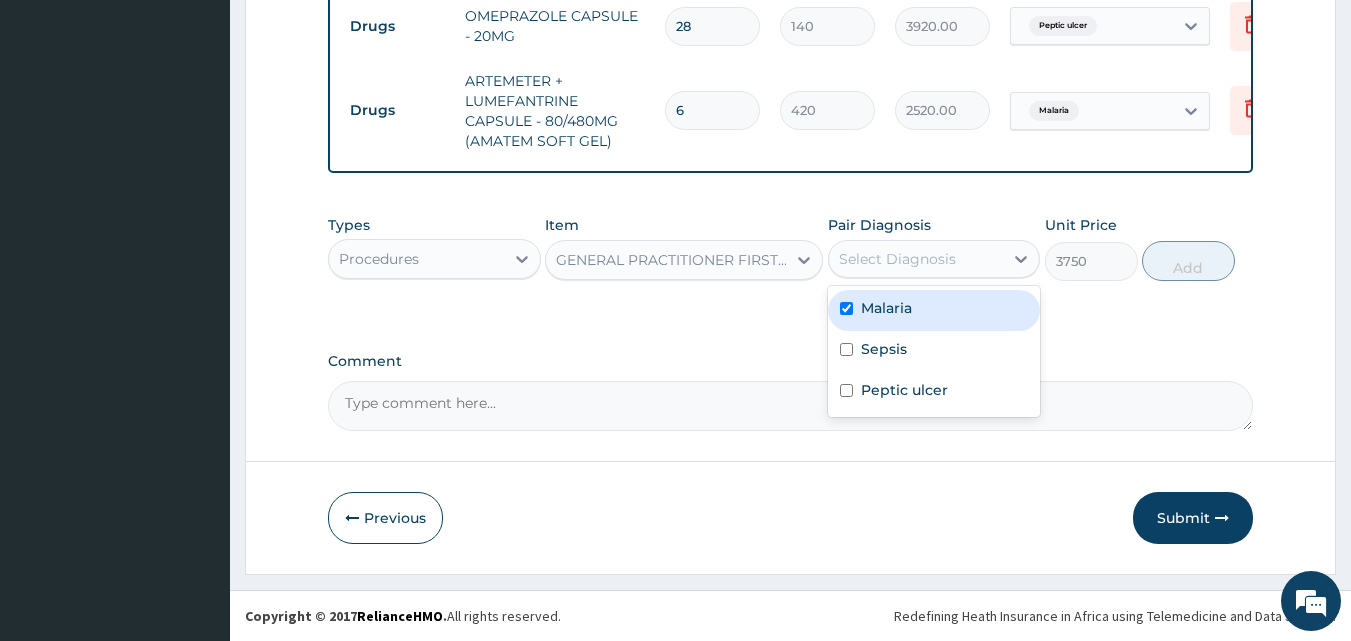 checkbox on "true" 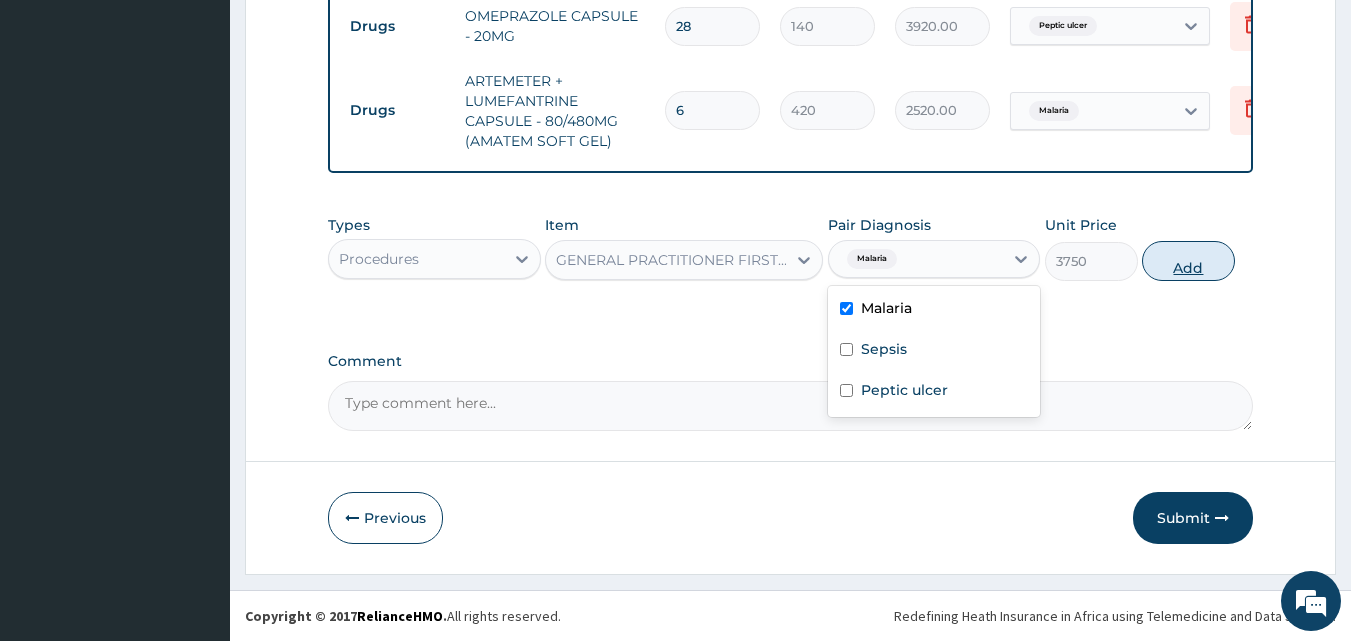 click on "Add" at bounding box center [1188, 261] 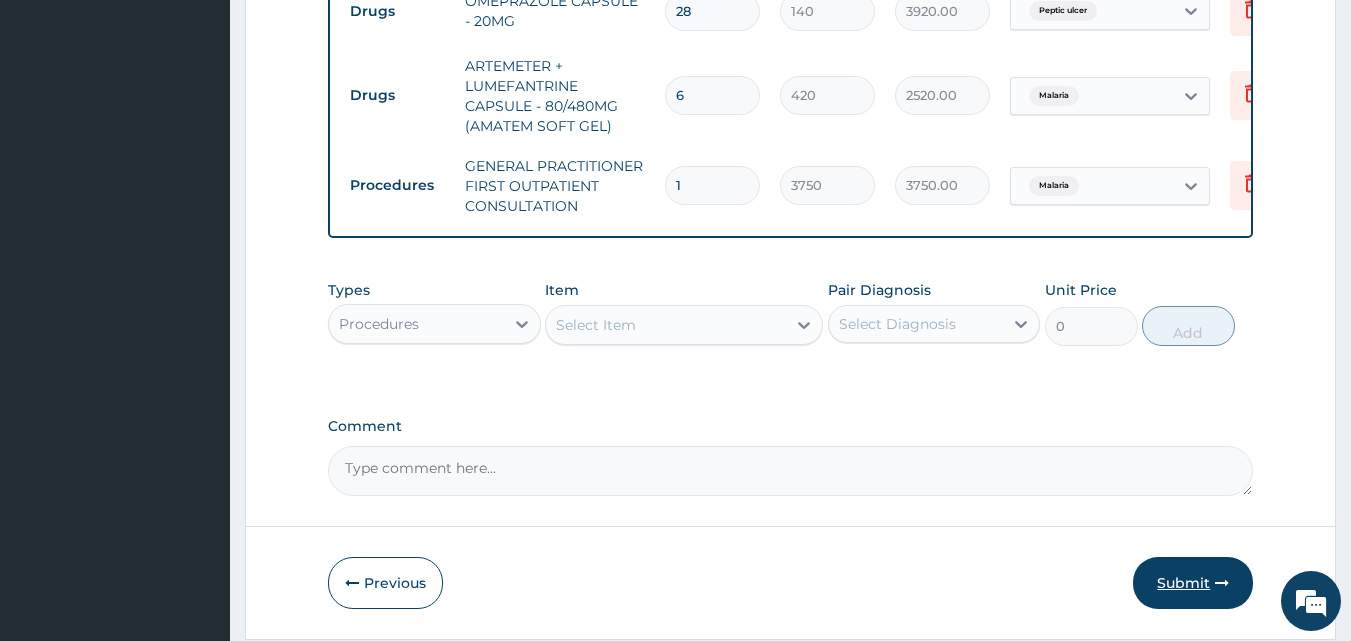 click on "Submit" at bounding box center (1193, 583) 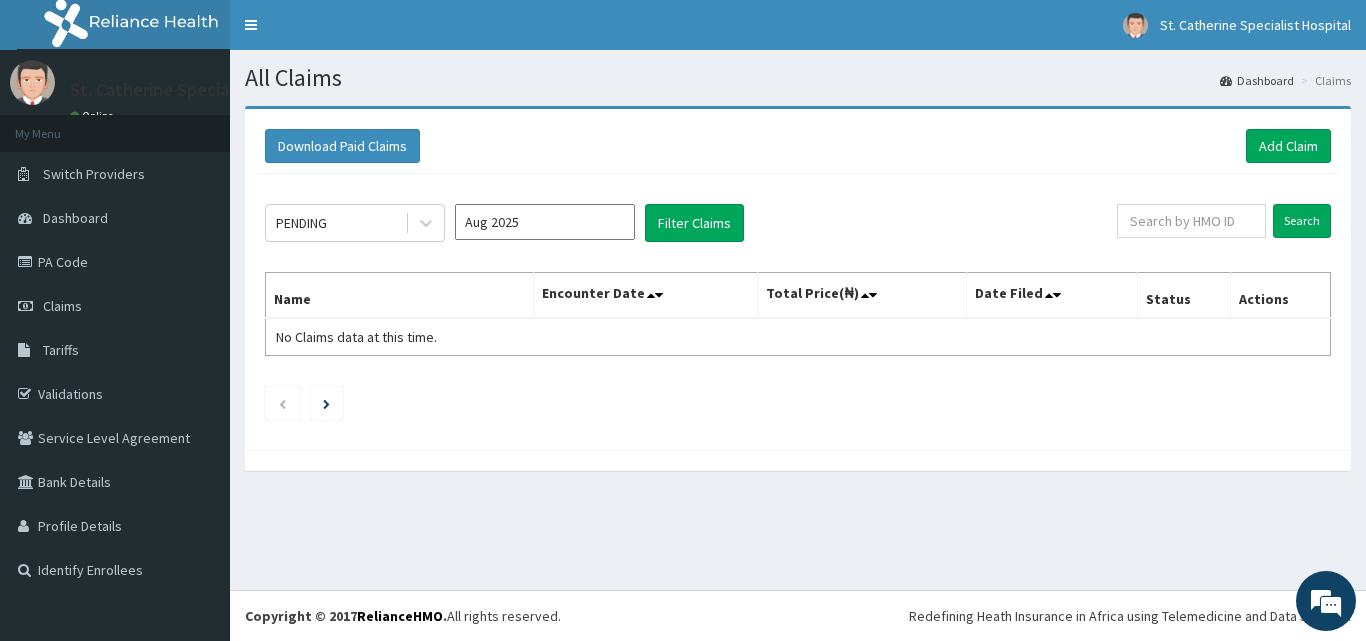 scroll, scrollTop: 0, scrollLeft: 0, axis: both 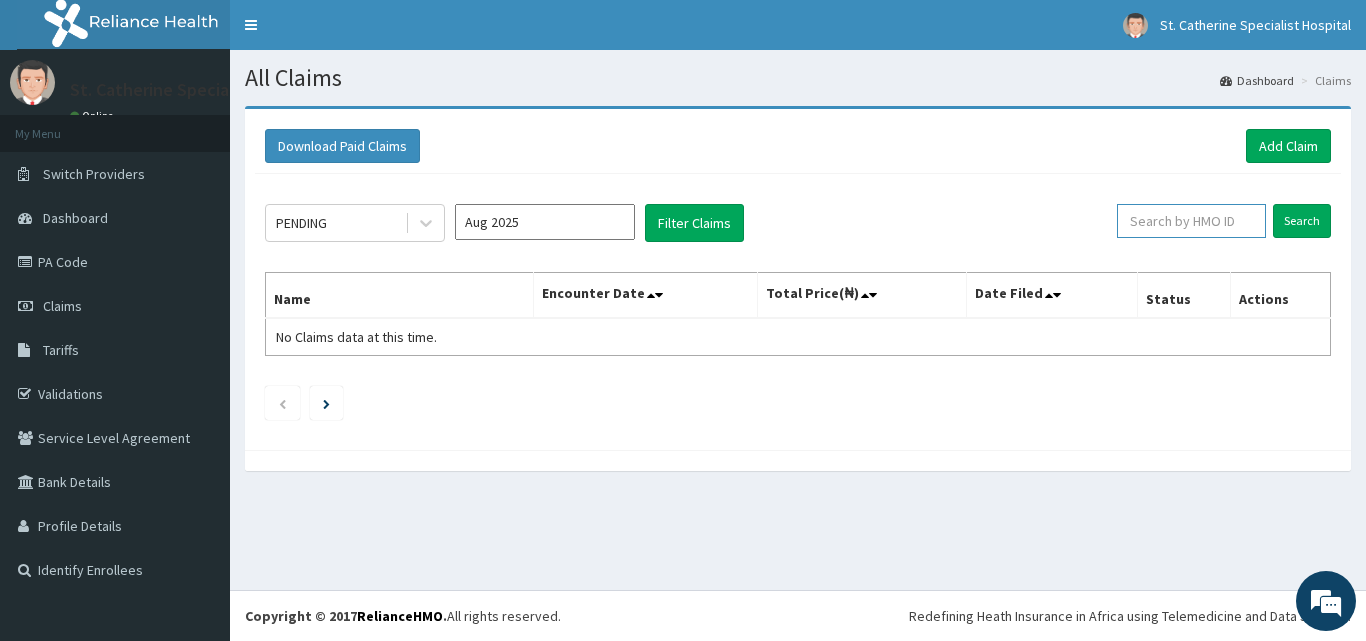click at bounding box center [1191, 221] 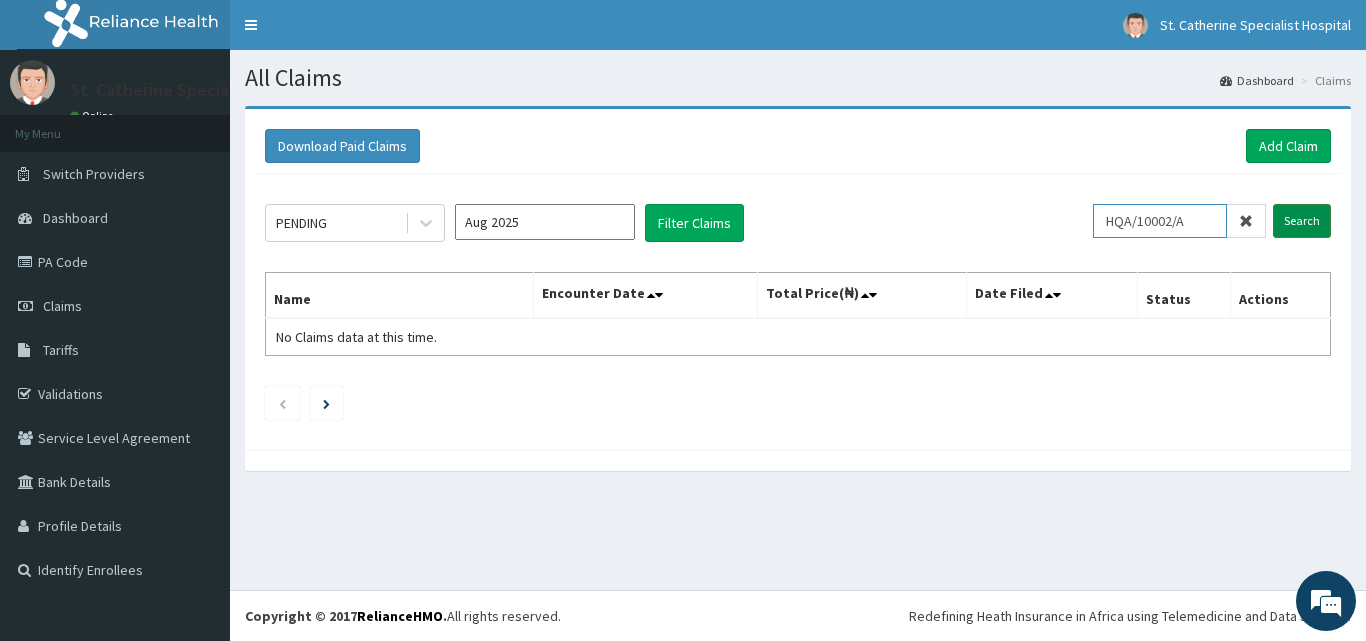 type on "HQA/10002/A" 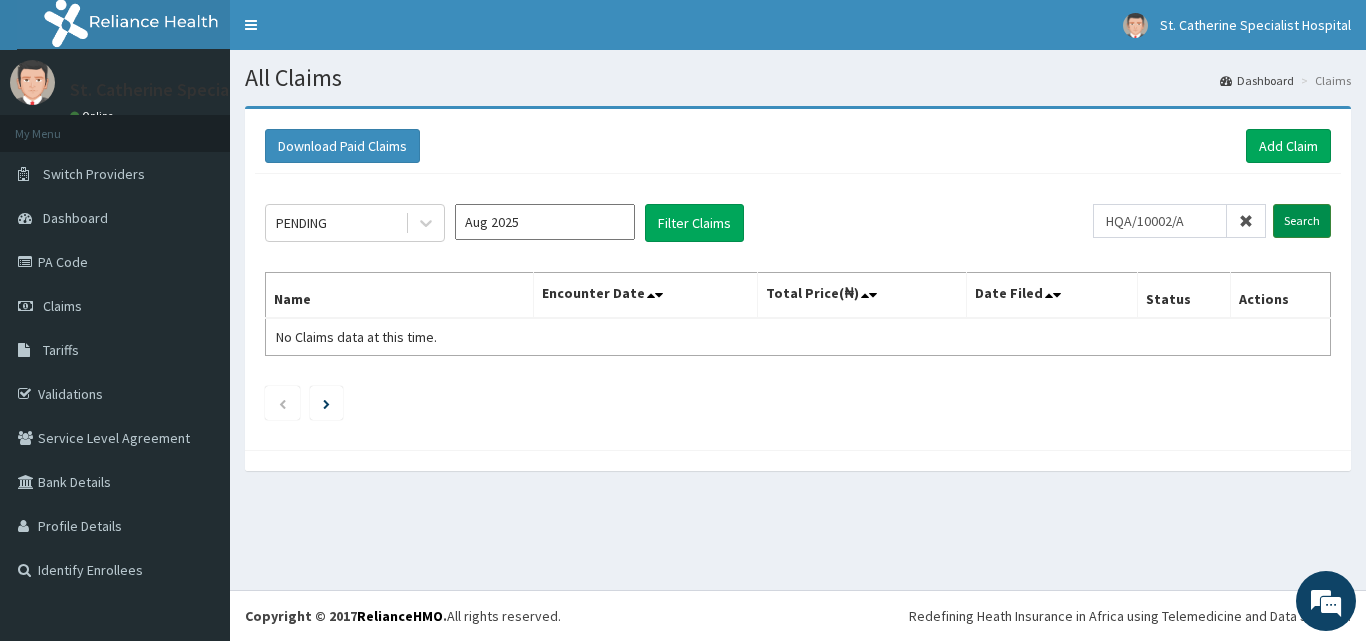 click on "Search" at bounding box center (1302, 221) 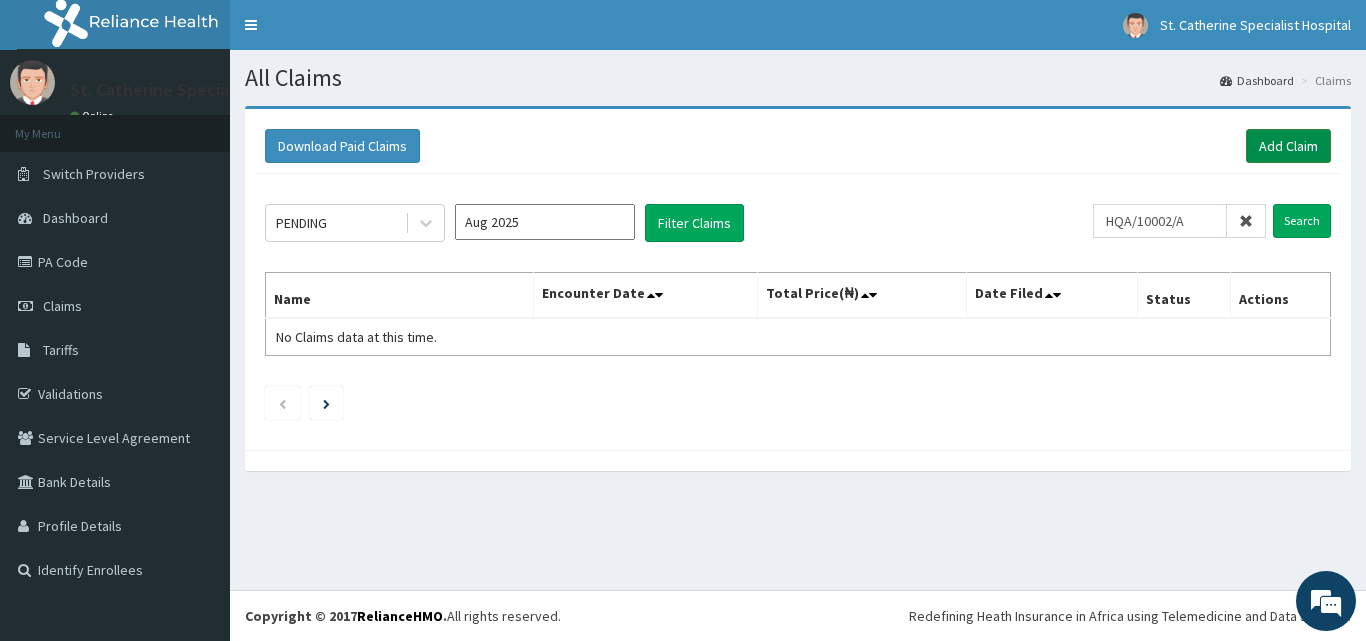 click on "Add Claim" at bounding box center (1288, 146) 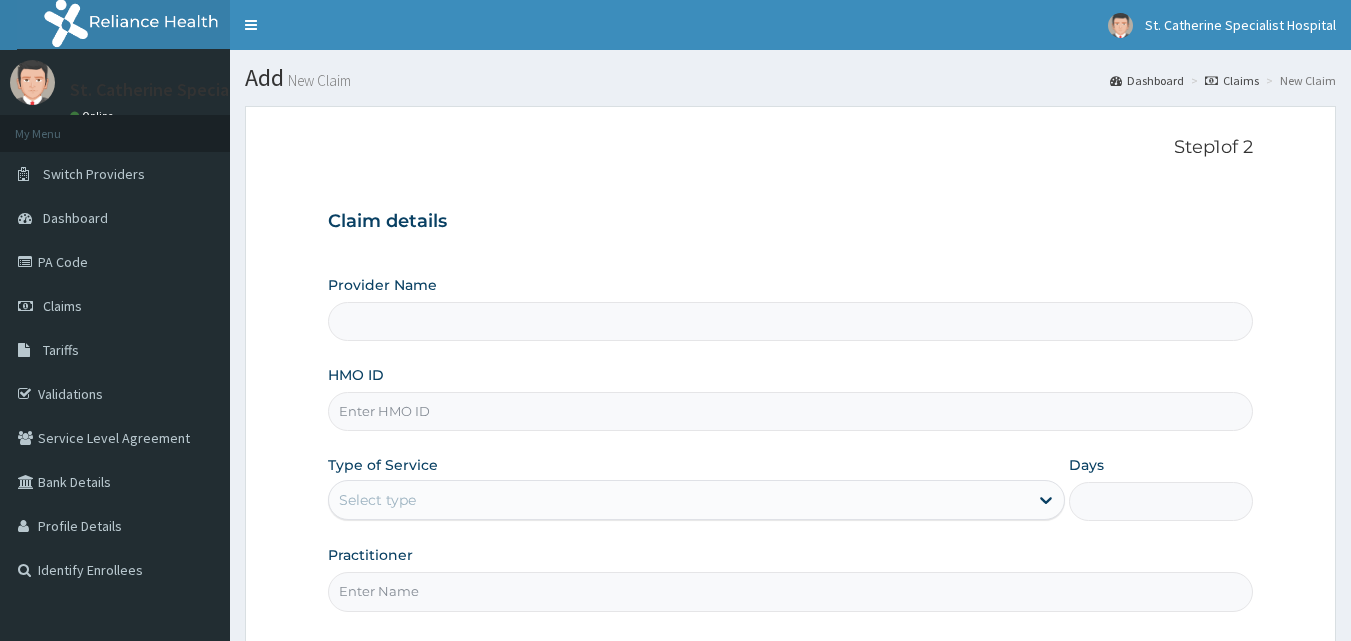 scroll, scrollTop: 0, scrollLeft: 0, axis: both 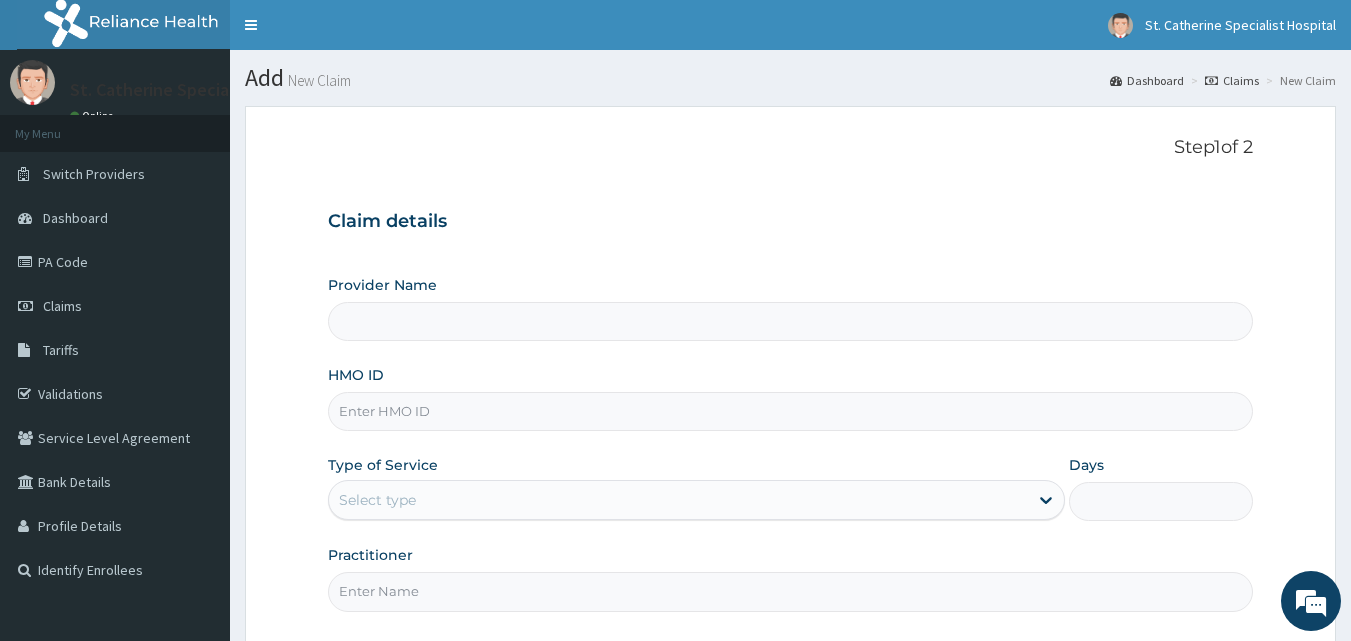 paste on "HQA/10002/A" 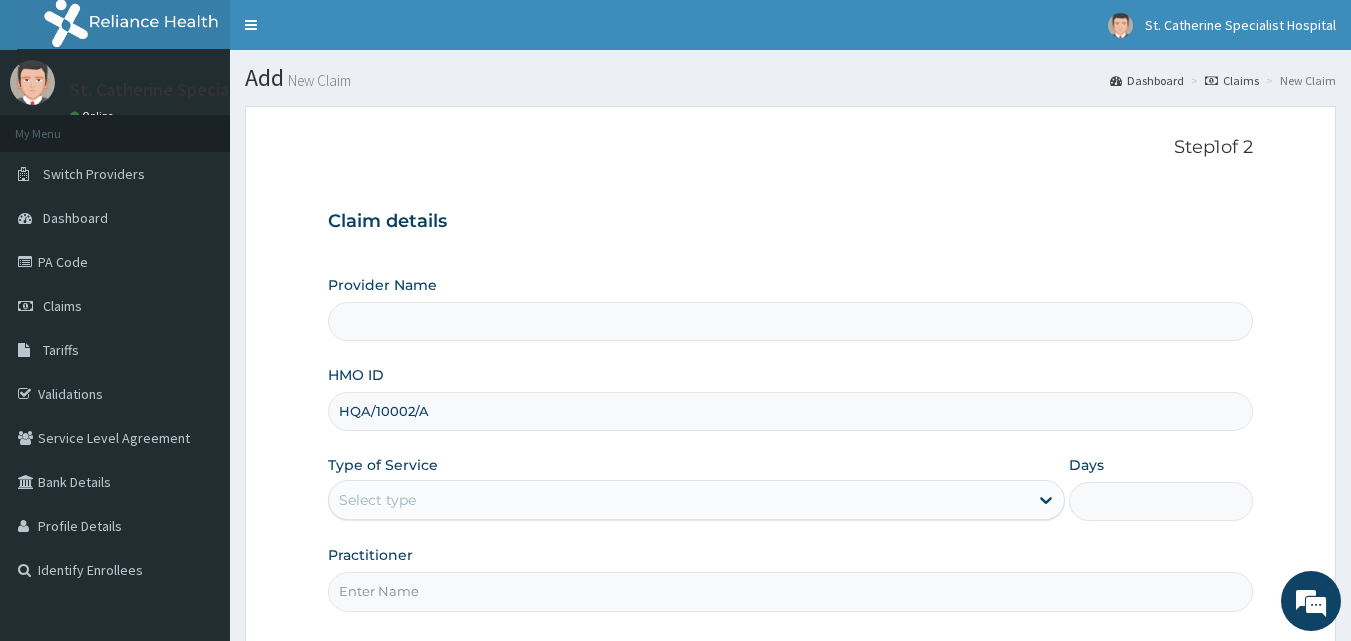 type on "ST. Catherine's Specialist Hospital -Rivers" 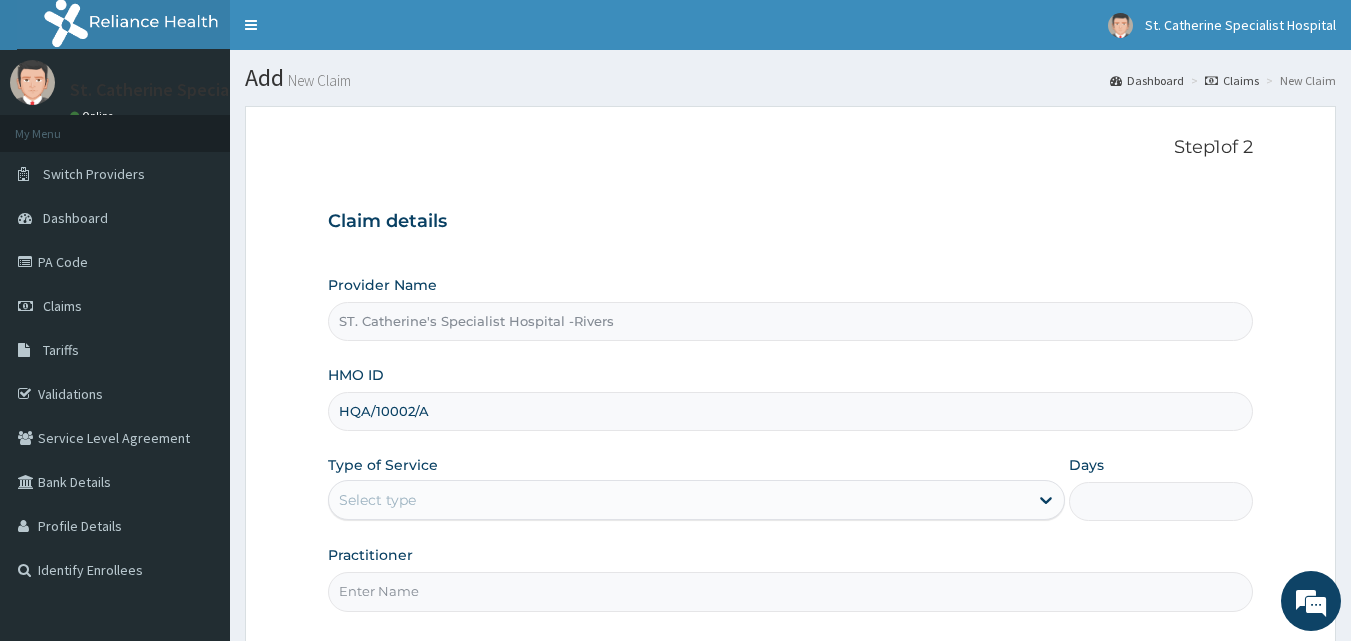 type on "HQA/10002/A" 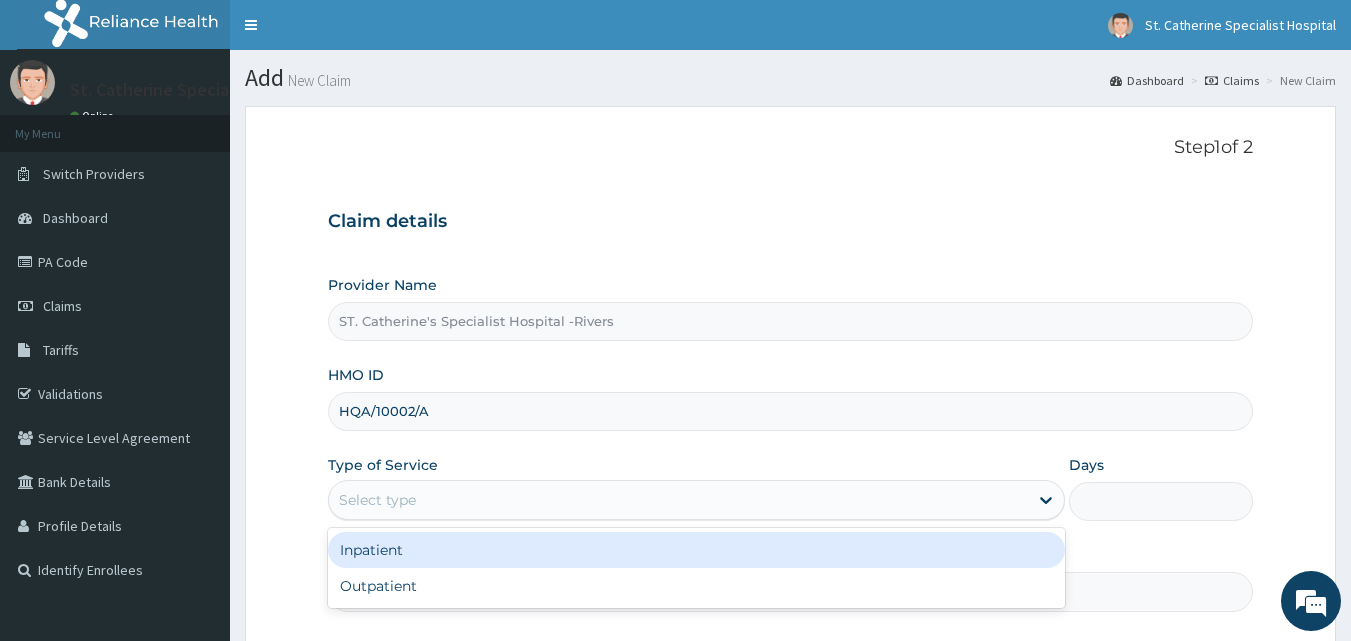 click on "Select type" at bounding box center [678, 500] 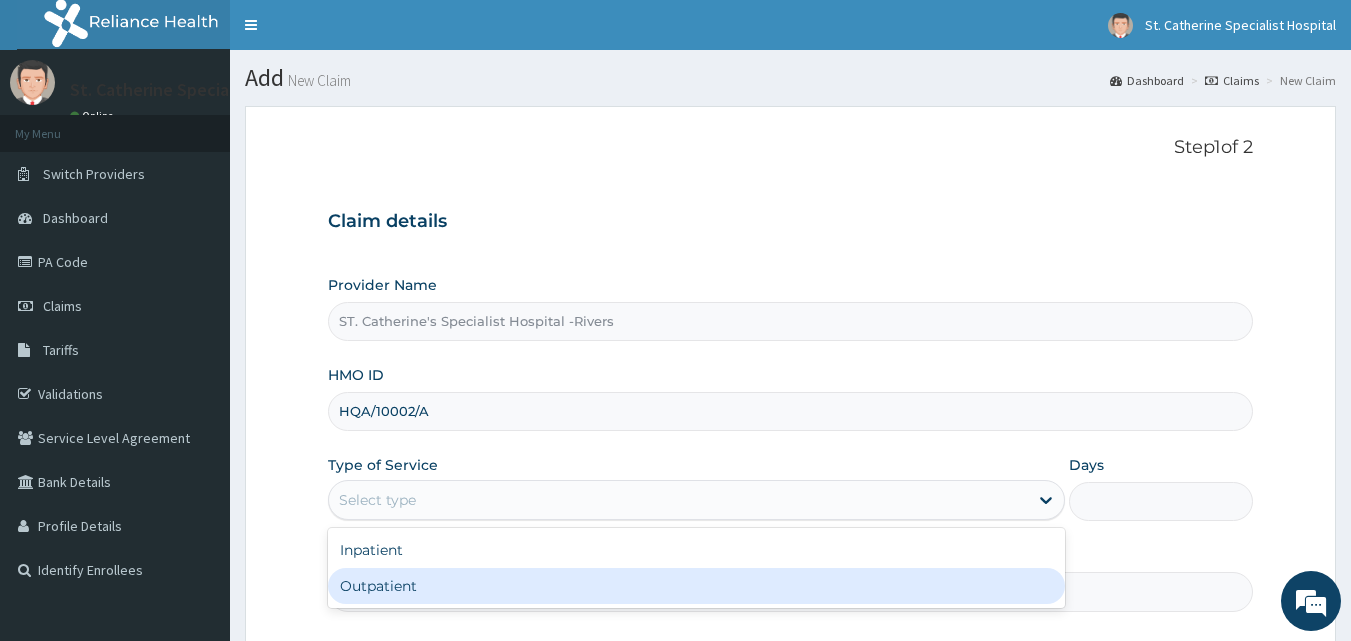 click on "Outpatient" at bounding box center (696, 586) 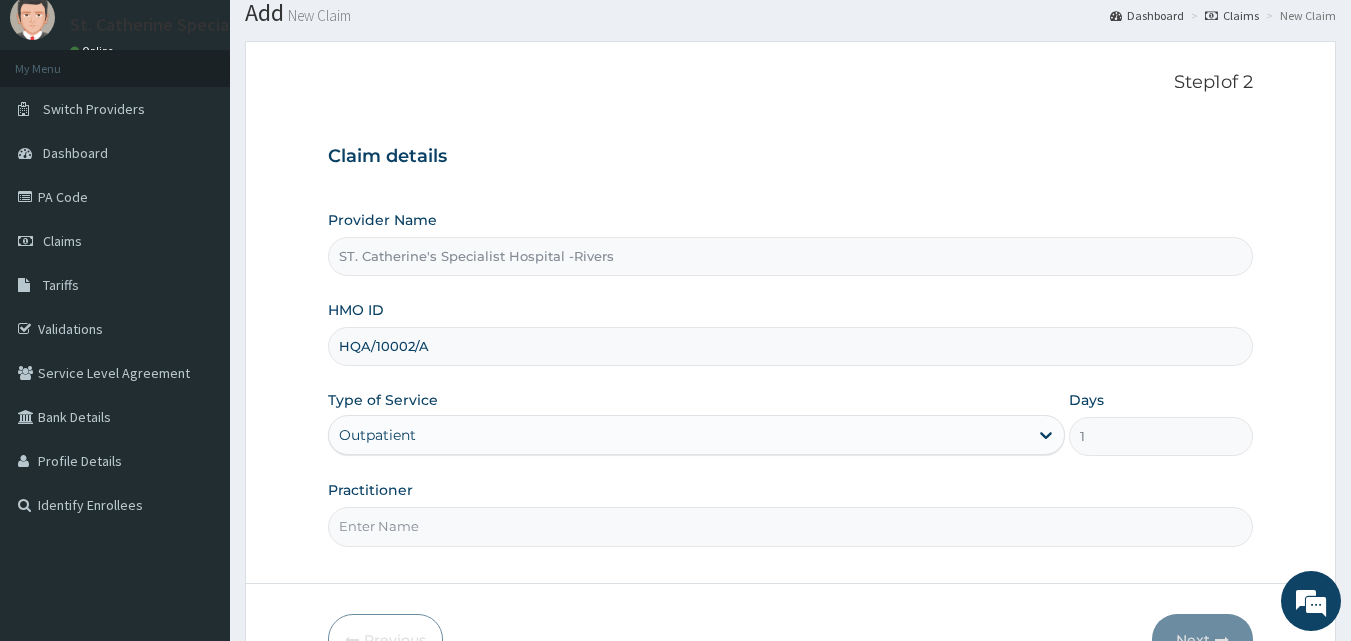 scroll, scrollTop: 100, scrollLeft: 0, axis: vertical 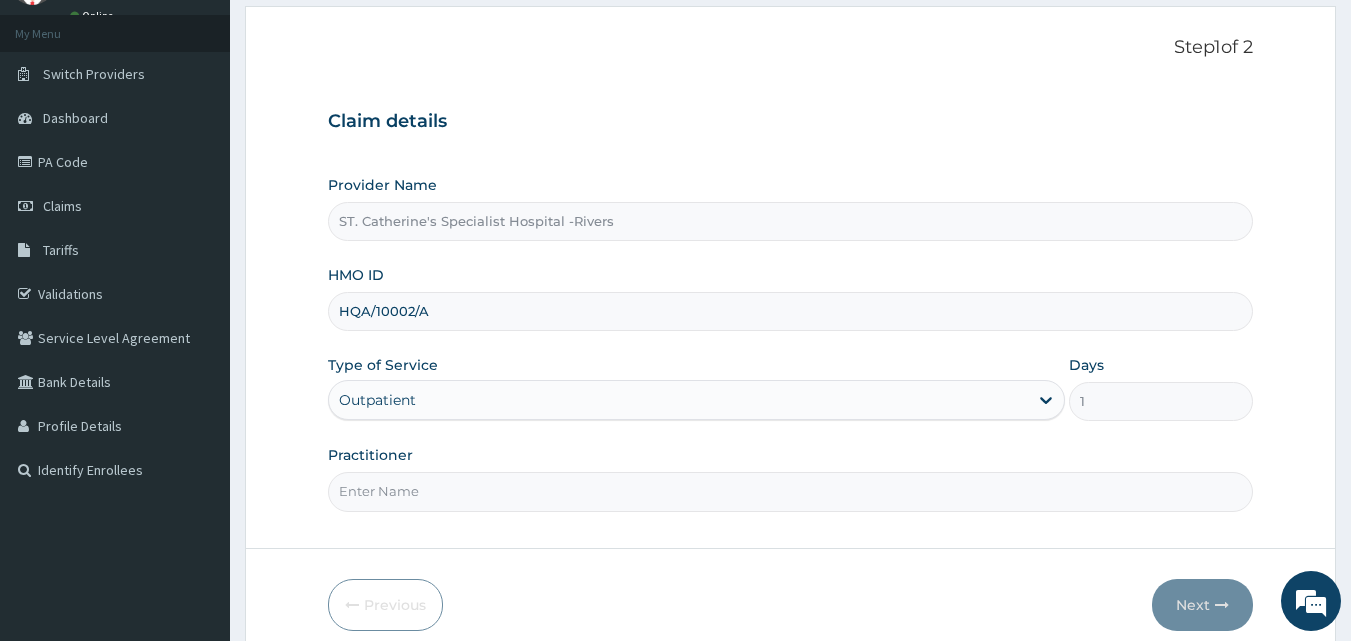 click on "Practitioner" at bounding box center [791, 491] 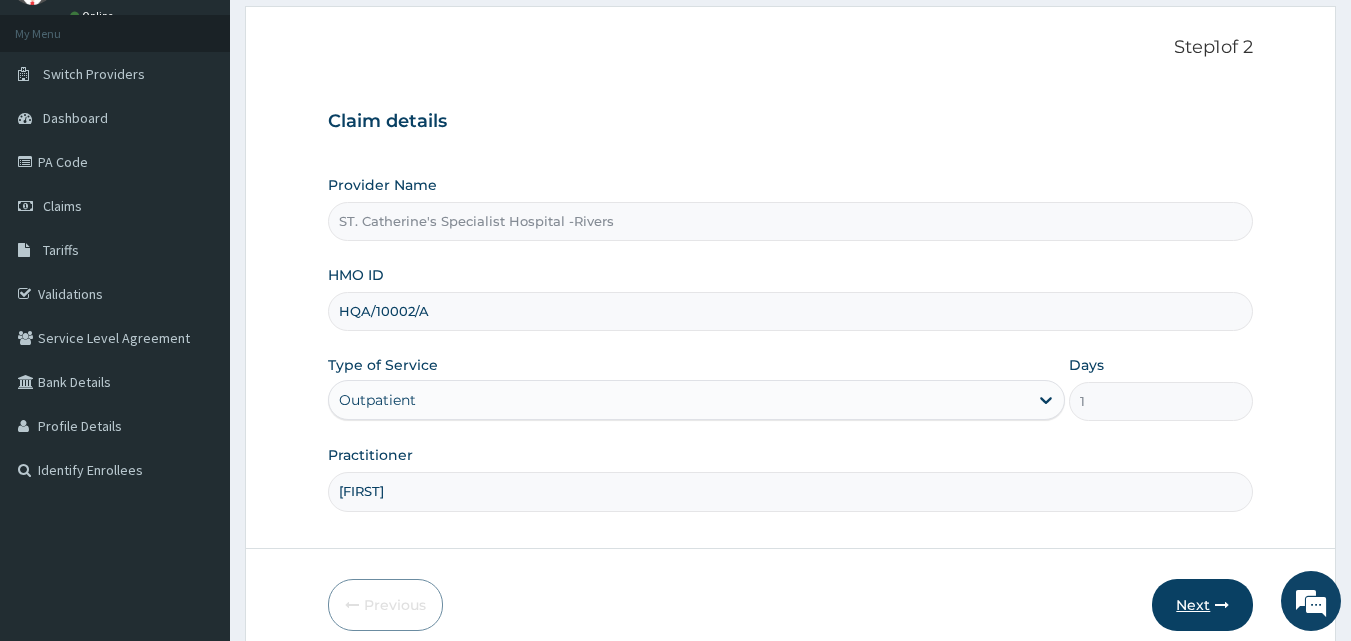 click on "Next" at bounding box center [1202, 605] 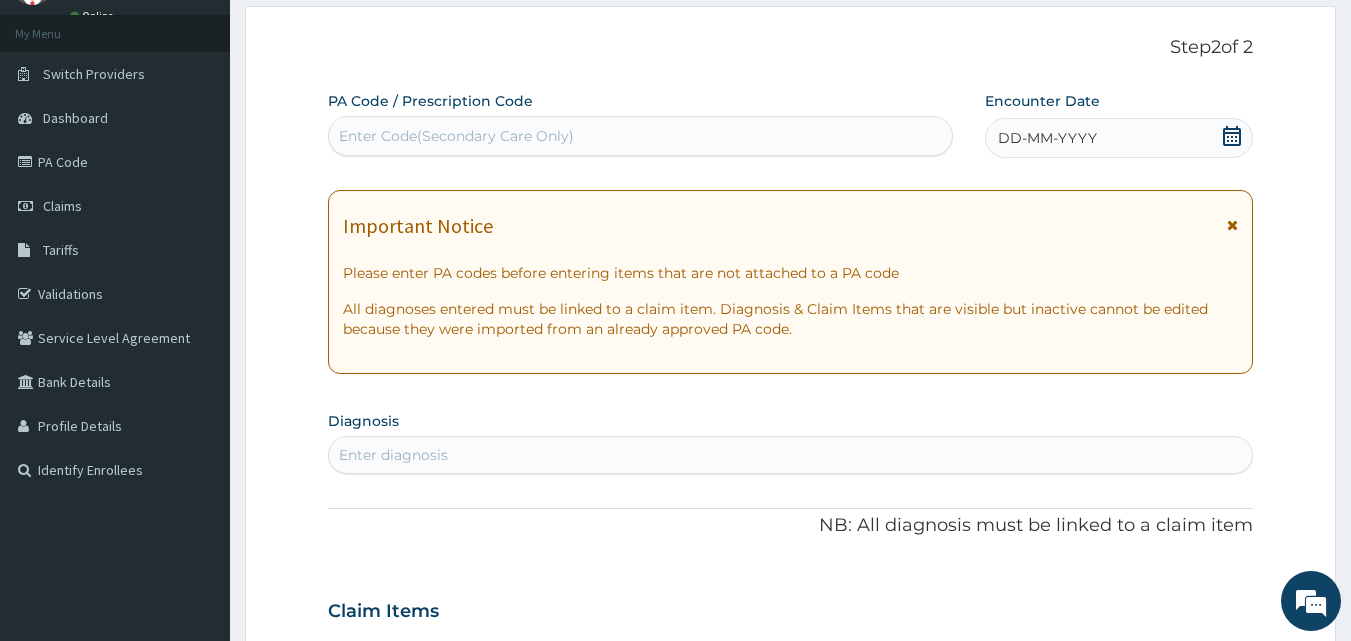 click 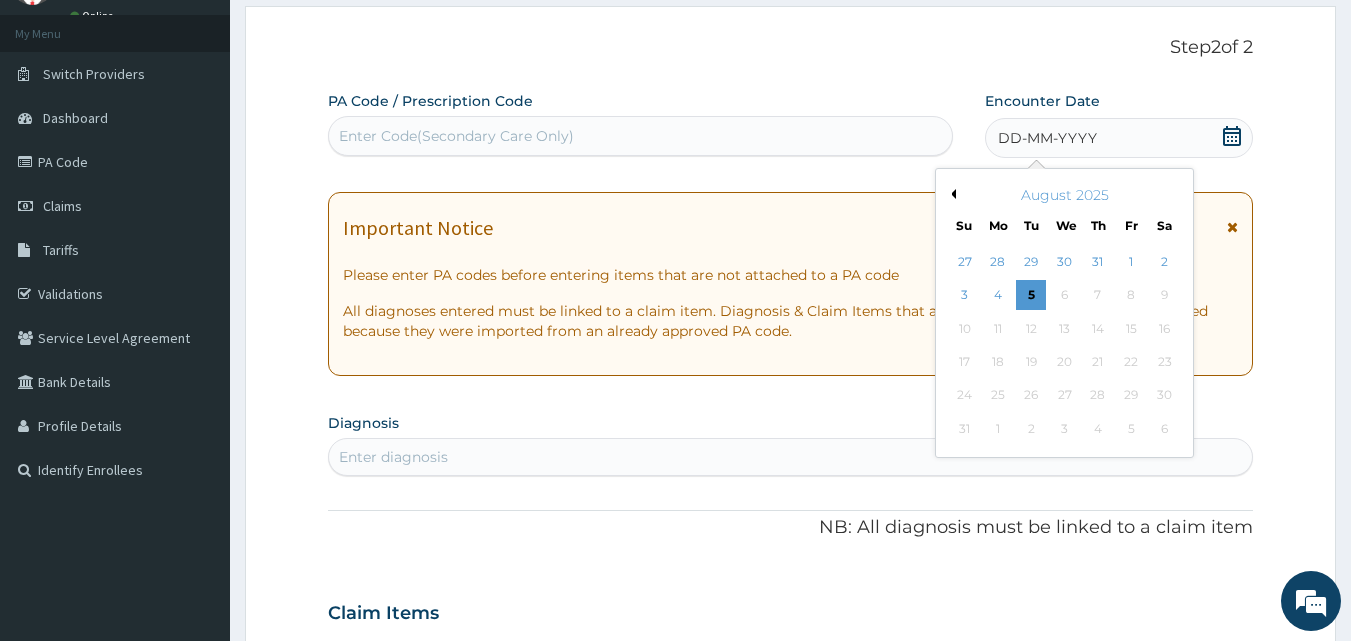 scroll, scrollTop: 0, scrollLeft: 0, axis: both 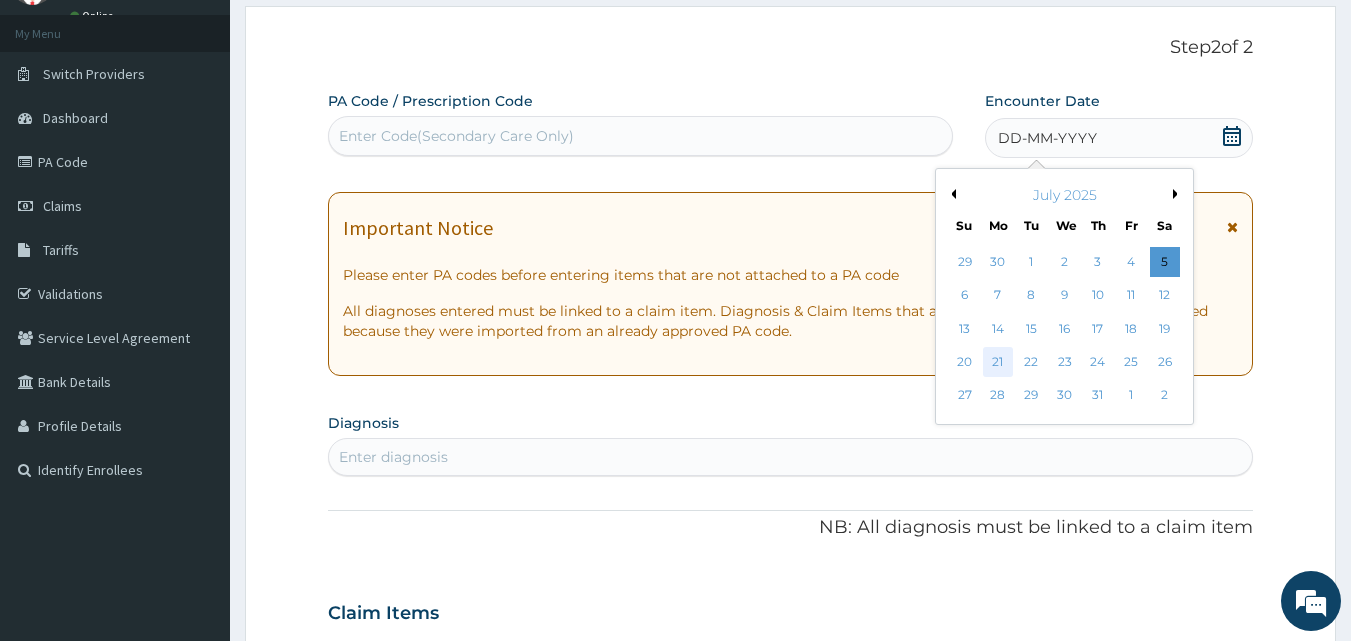 click on "21" at bounding box center (998, 362) 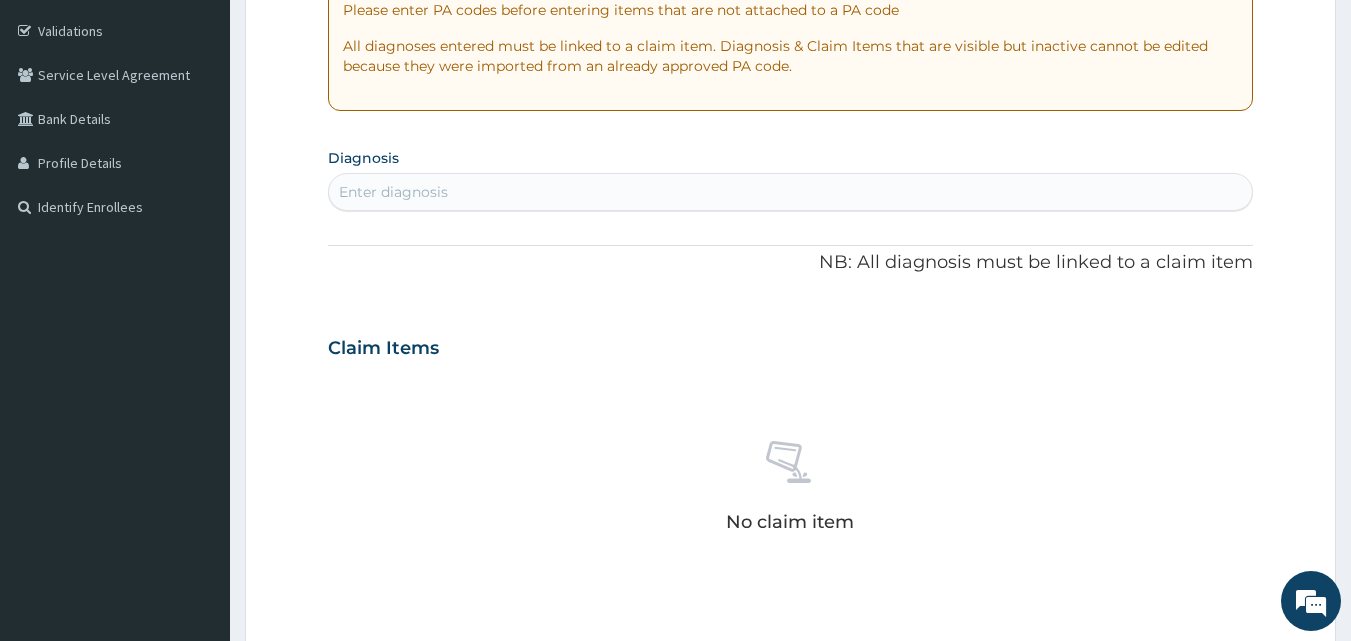 scroll, scrollTop: 409, scrollLeft: 0, axis: vertical 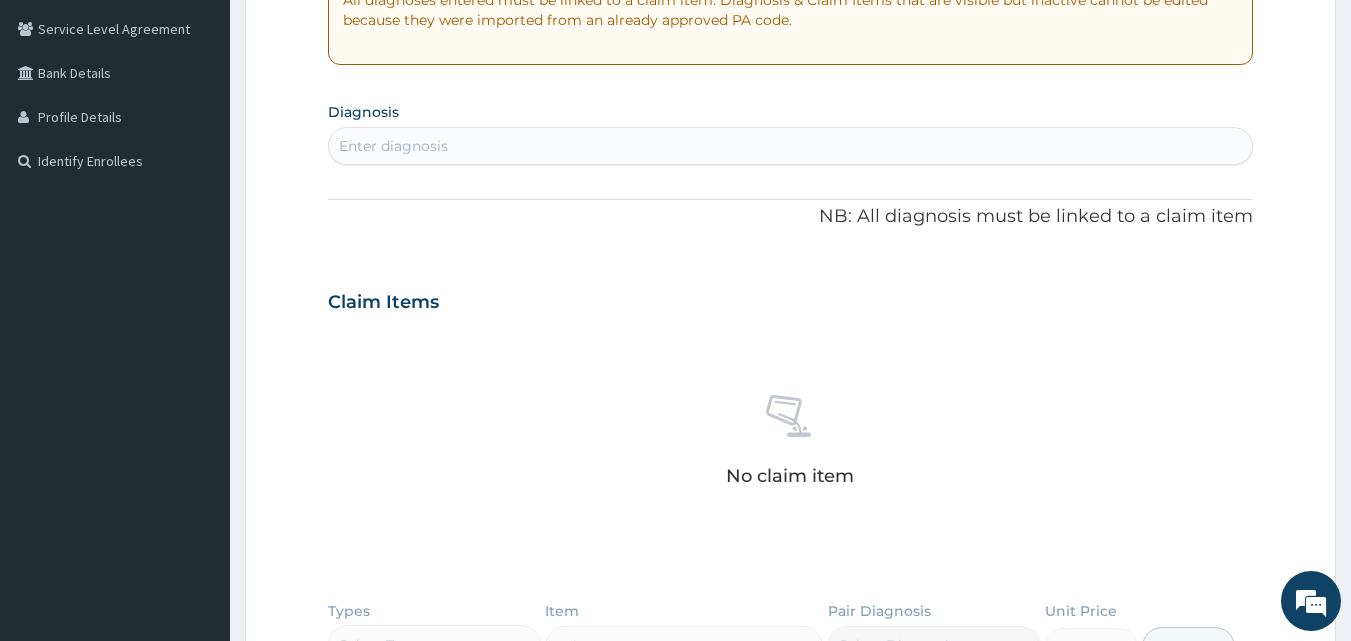 click on "Enter diagnosis" at bounding box center [393, 146] 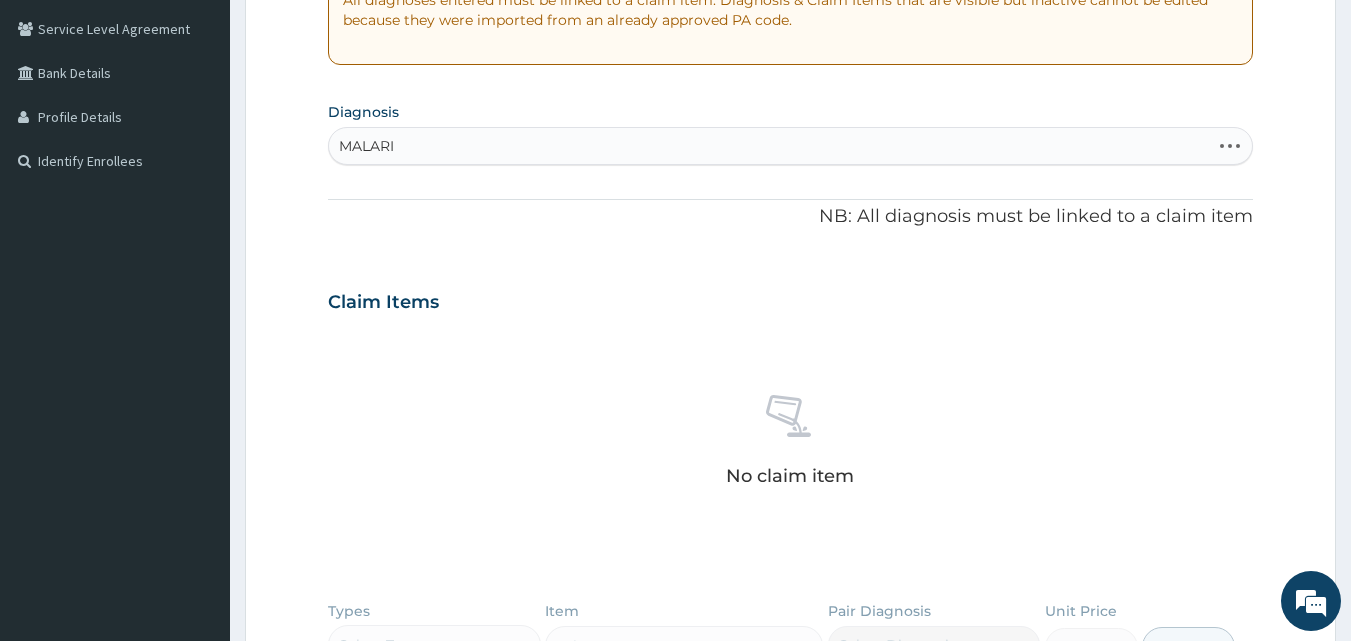 type on "MALARIA" 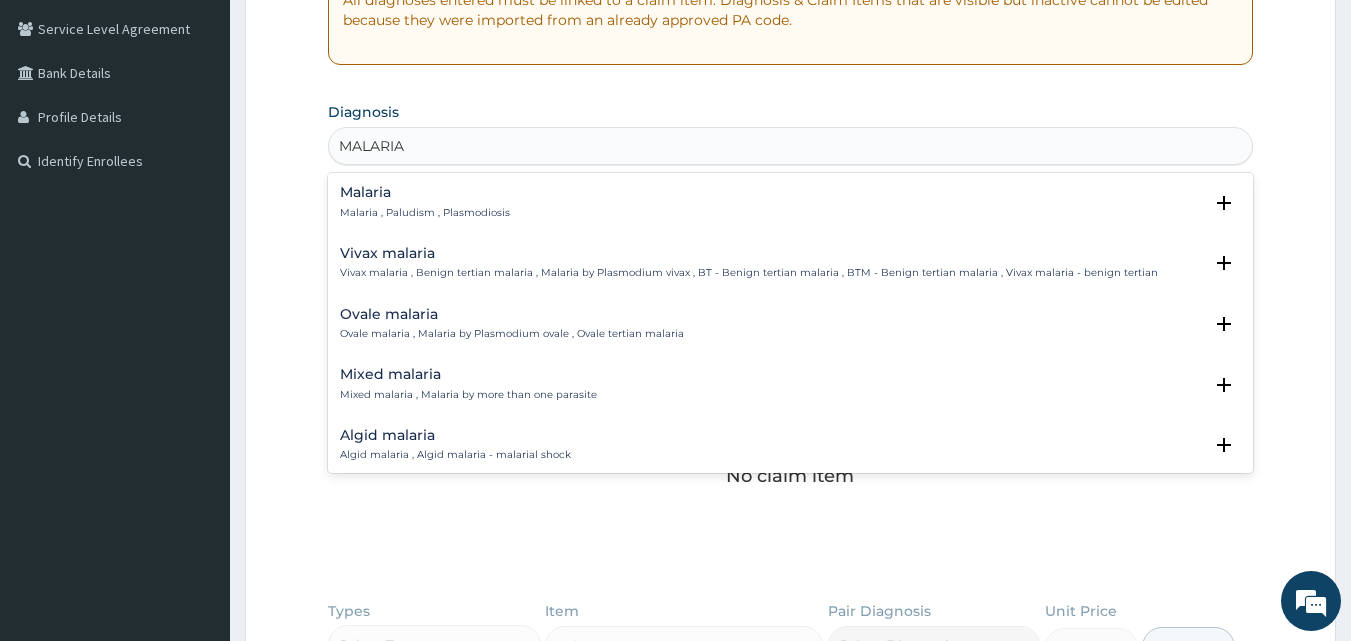 click on "Malaria Malaria , Paludism , Plasmodiosis" at bounding box center [425, 202] 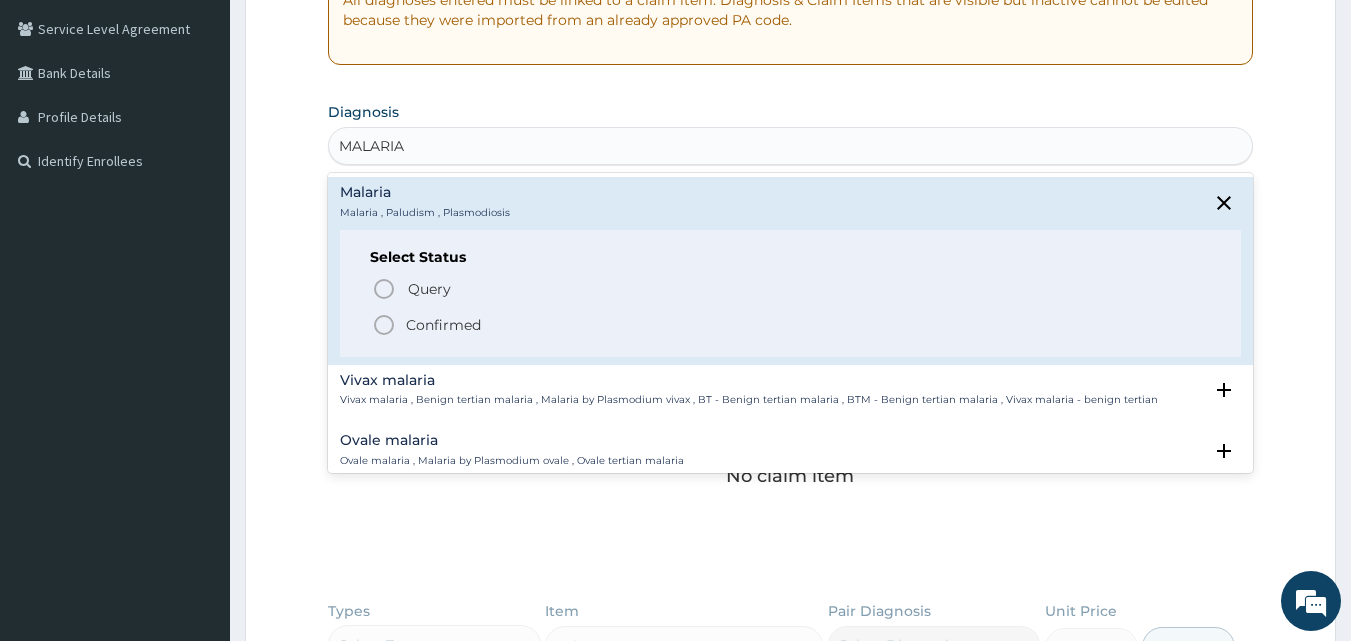 click on "Confirmed" at bounding box center [443, 325] 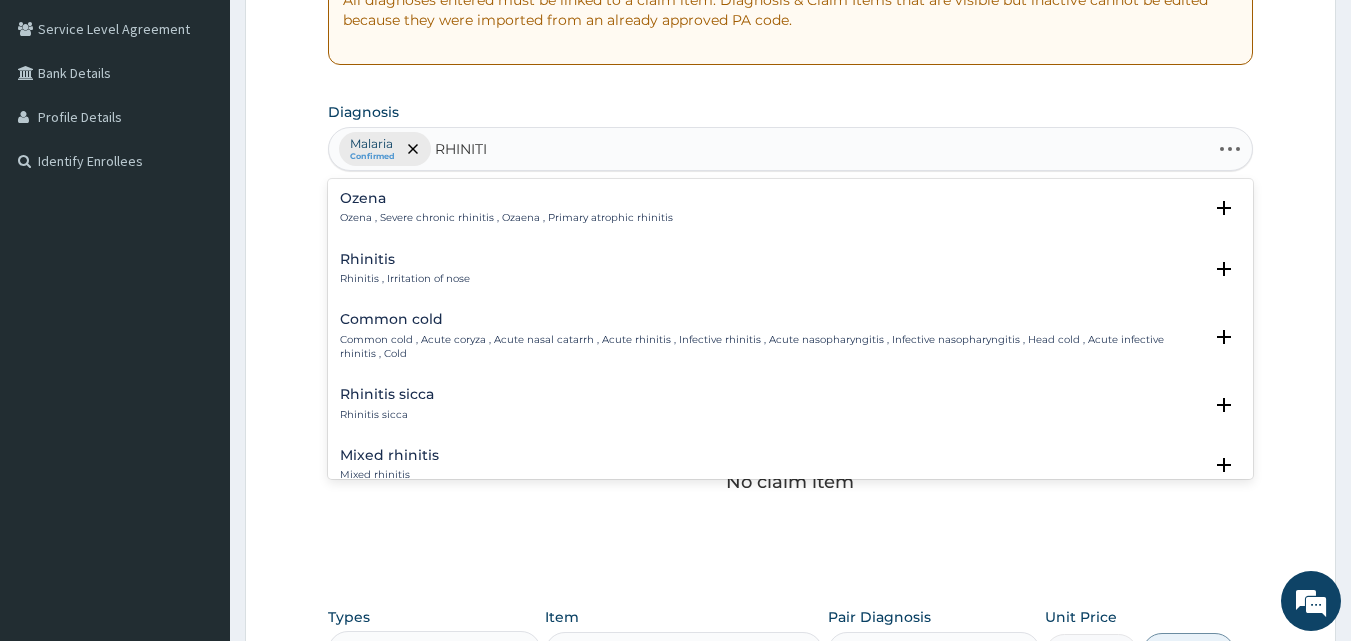 type on "RHINITIS" 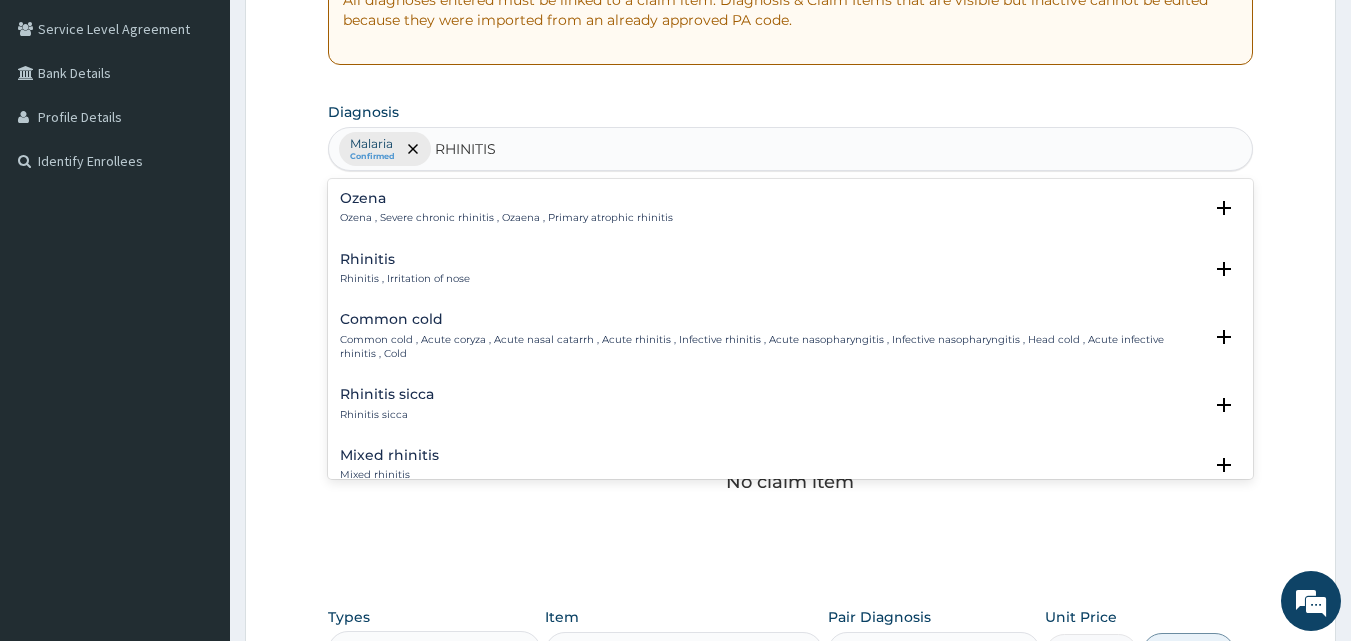click on "Rhinitis" at bounding box center (405, 259) 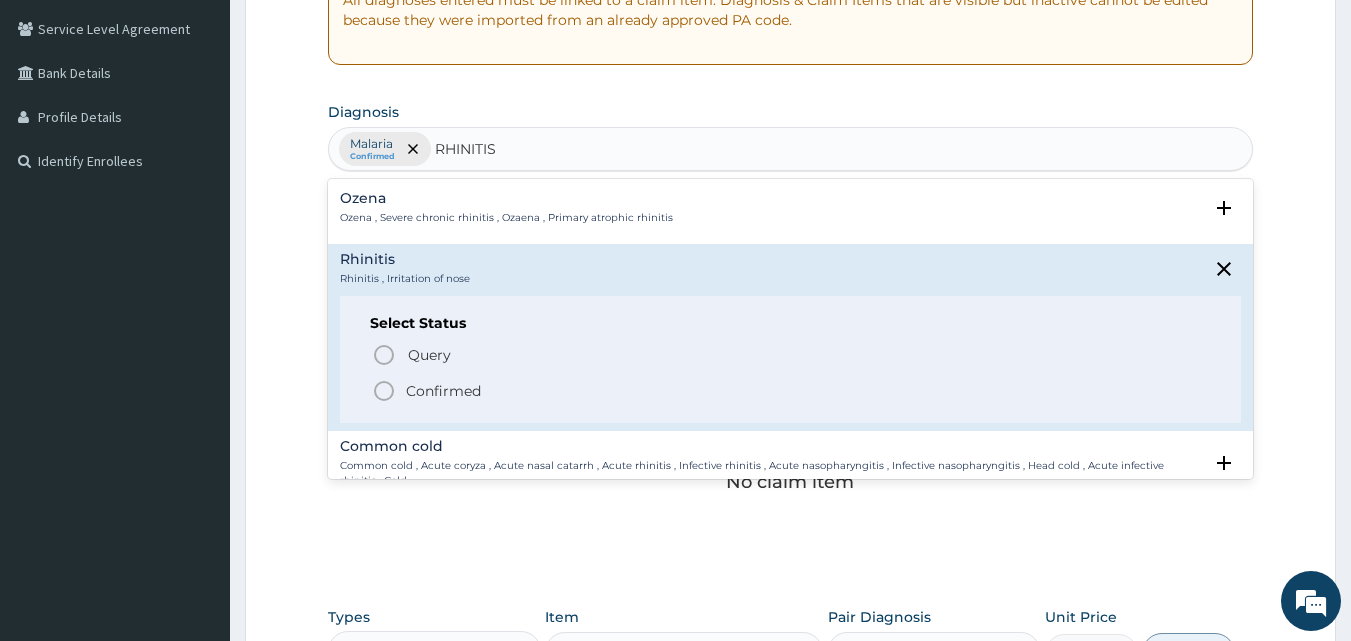click on "Confirmed" at bounding box center (443, 391) 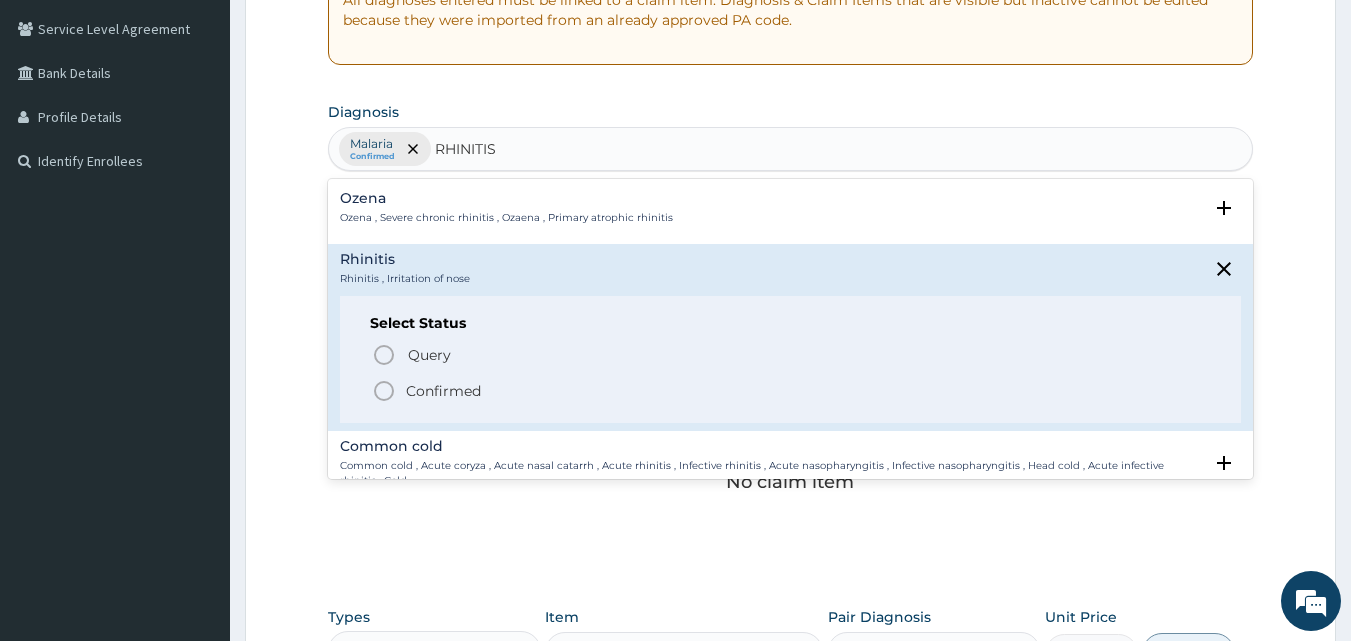type 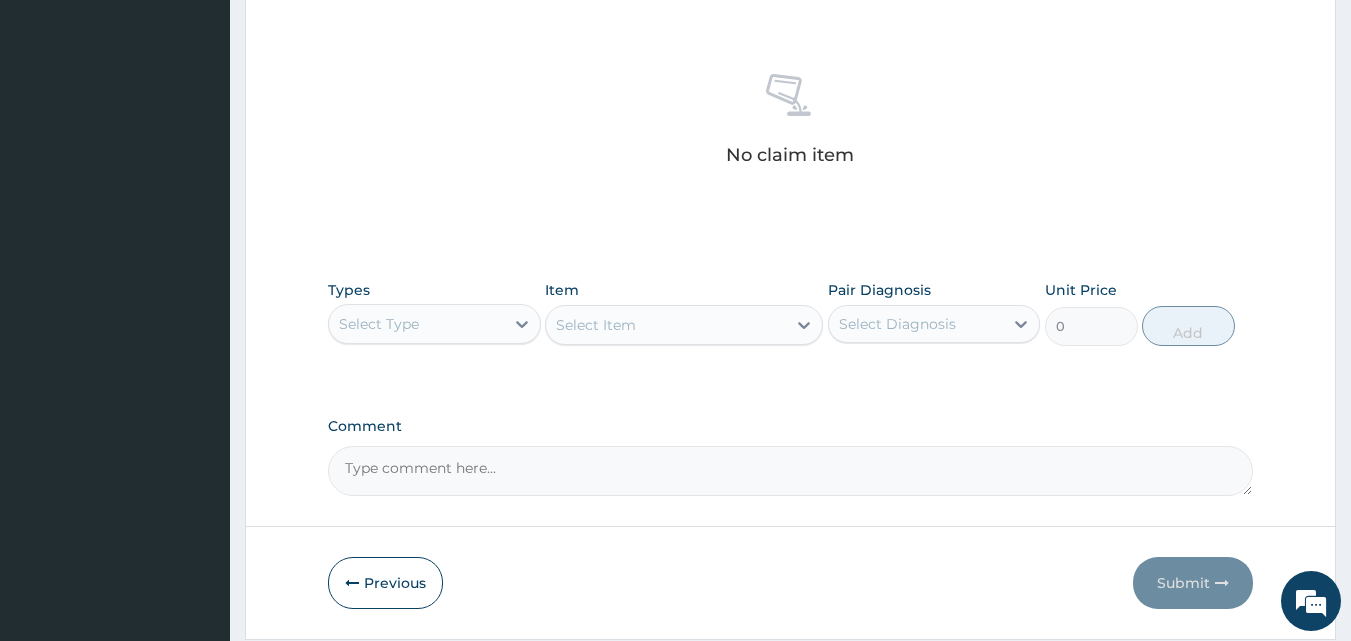 scroll, scrollTop: 701, scrollLeft: 0, axis: vertical 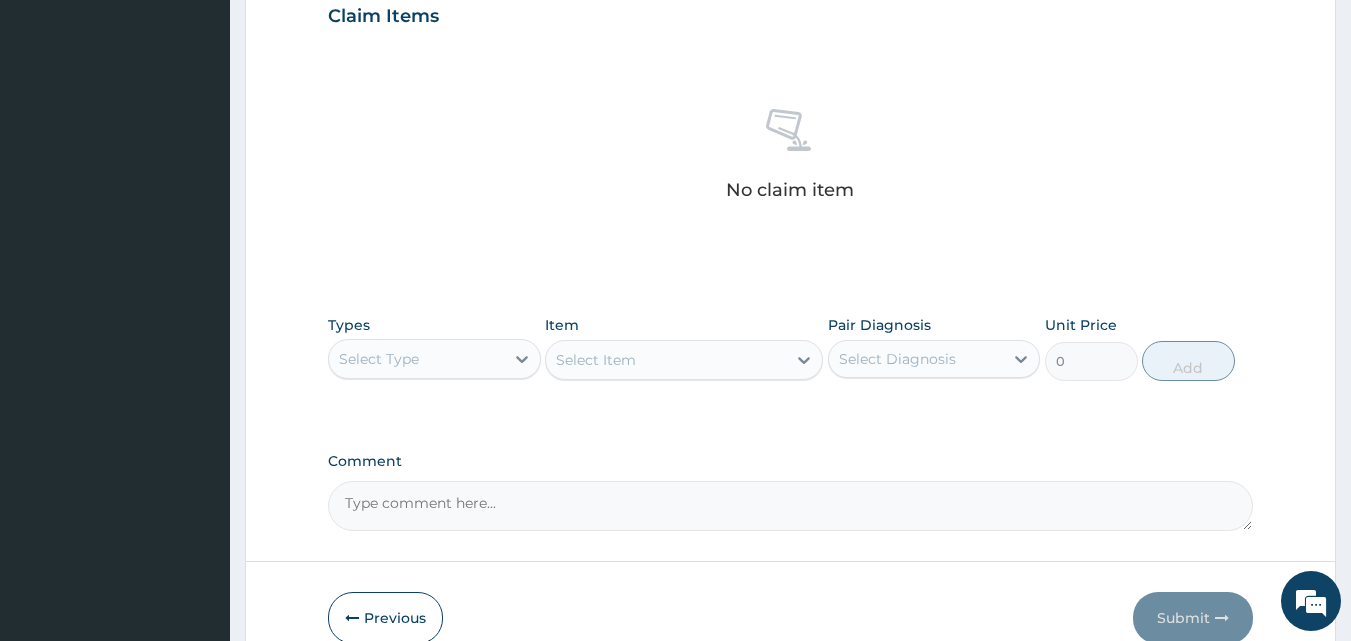 click on "Select Type" at bounding box center [379, 359] 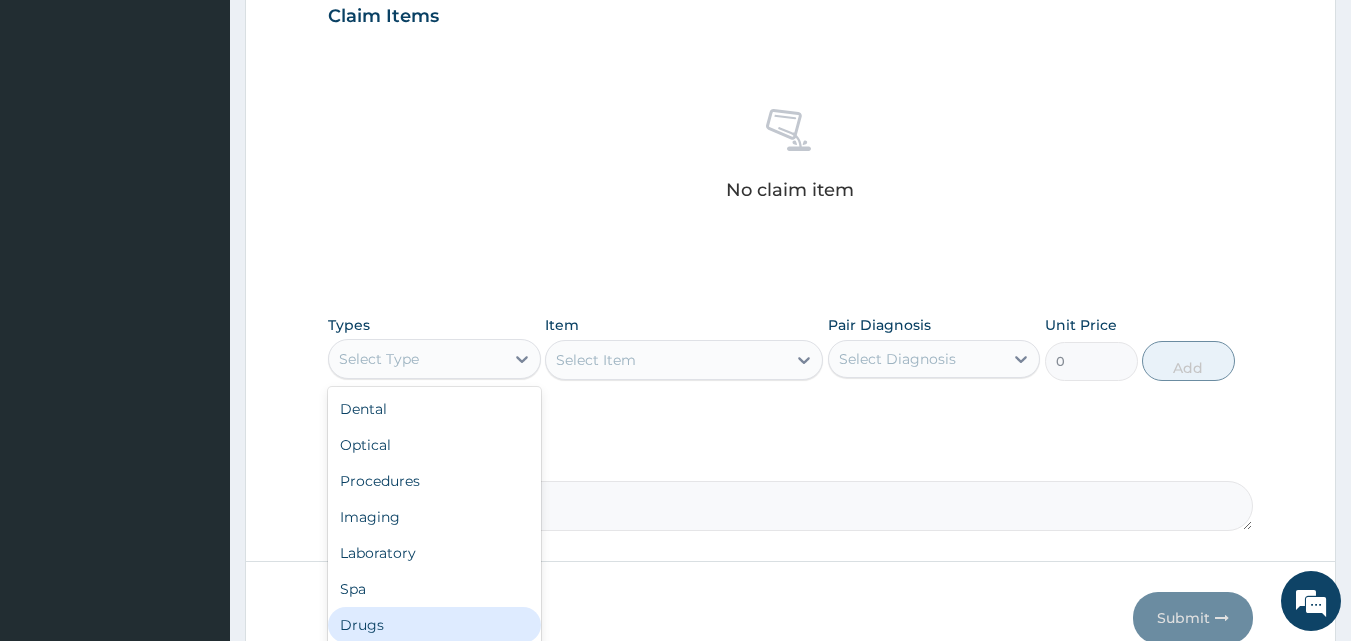 click on "Drugs" at bounding box center (434, 625) 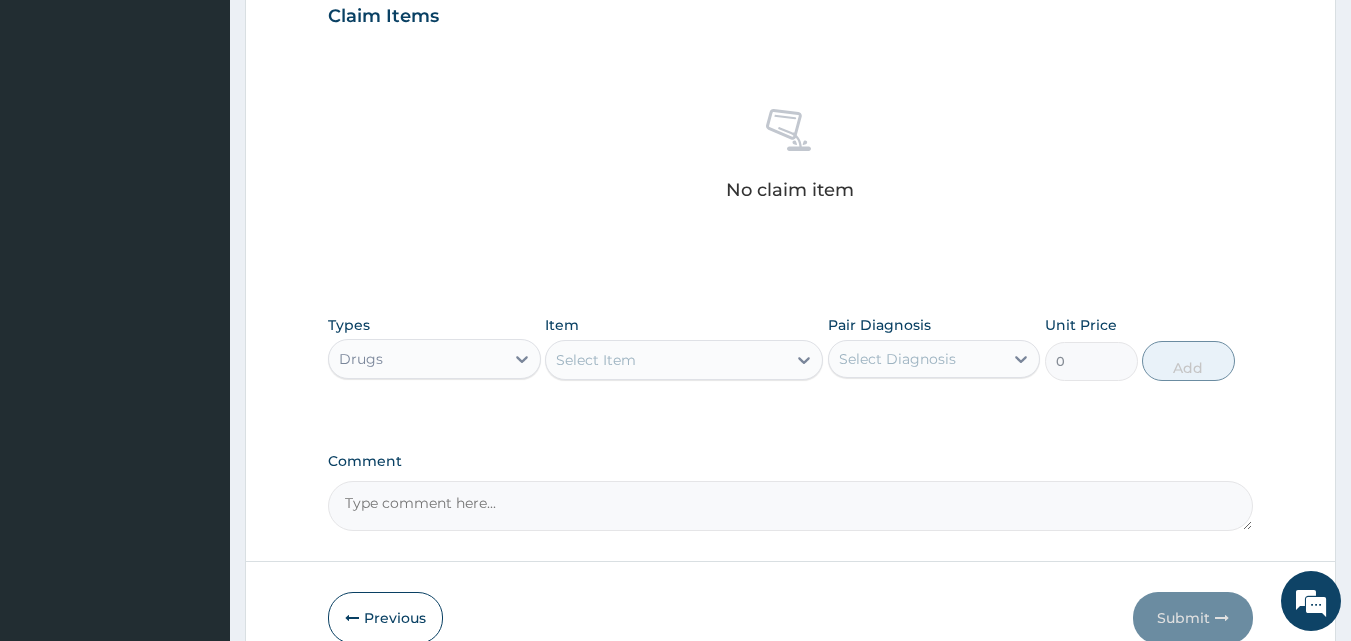 click on "Select Item" at bounding box center [596, 360] 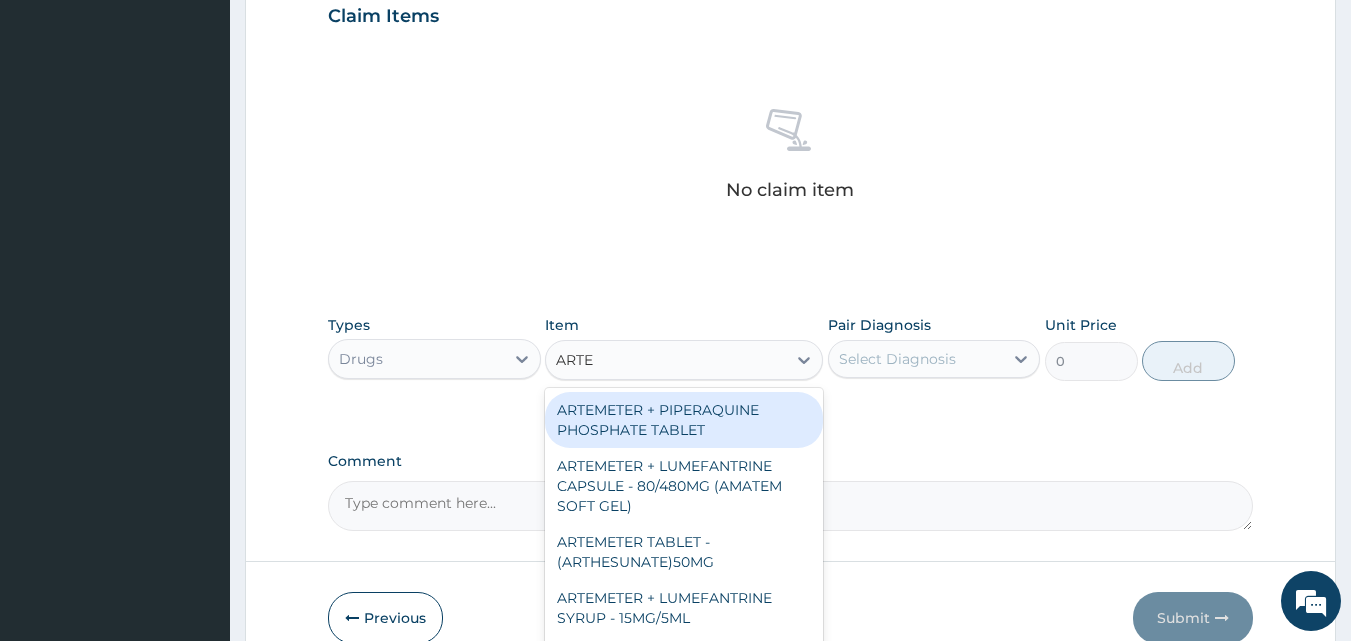 type on "ARTEM" 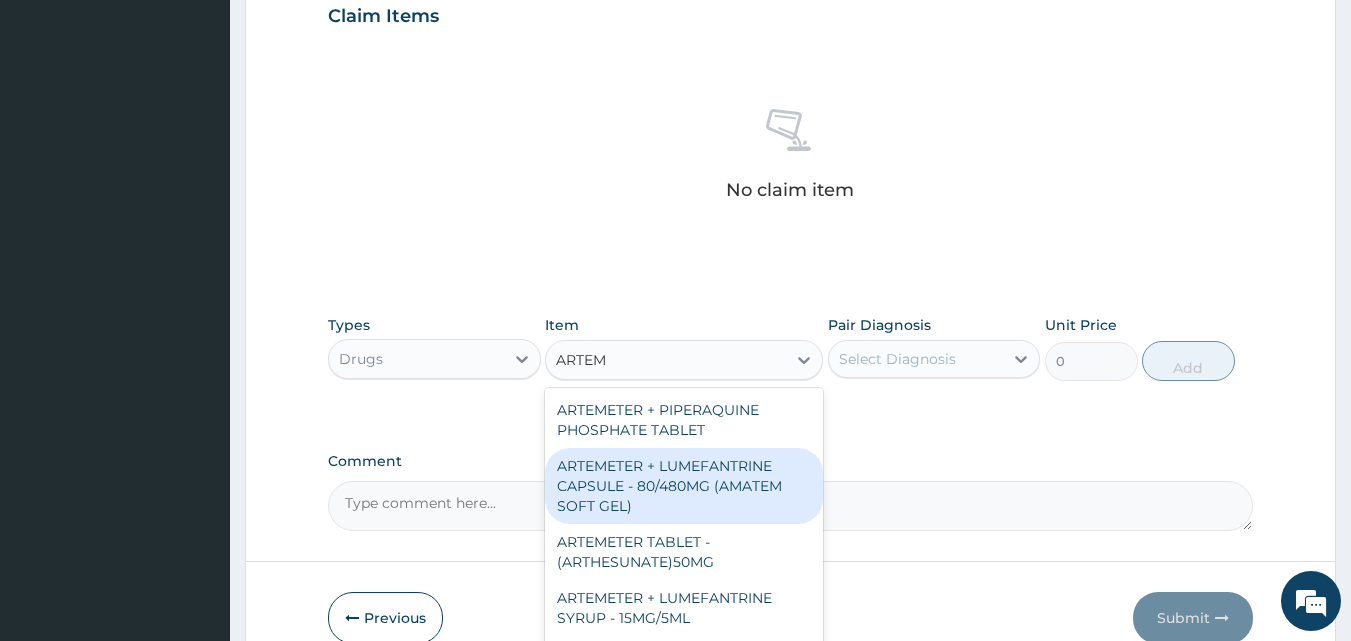 click on "ARTEMETER + LUMEFANTRINE CAPSULE -  80/480MG (AMATEM SOFT GEL)" at bounding box center (684, 486) 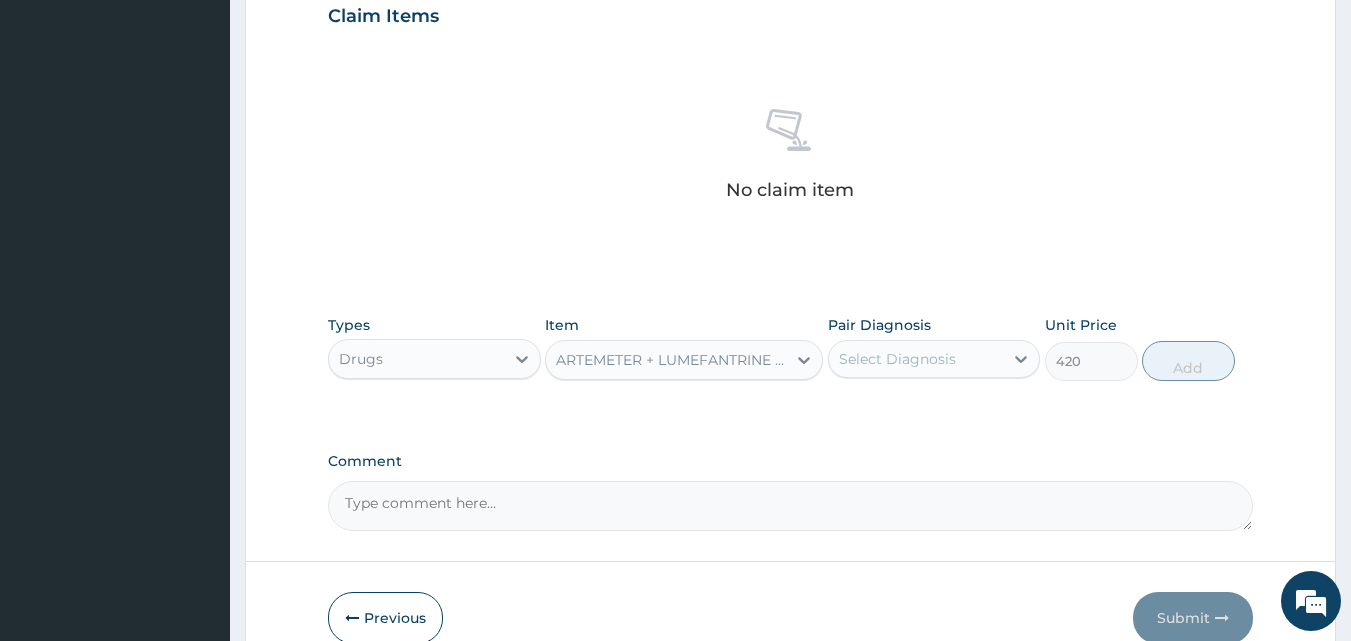 click on "Select Diagnosis" at bounding box center [897, 359] 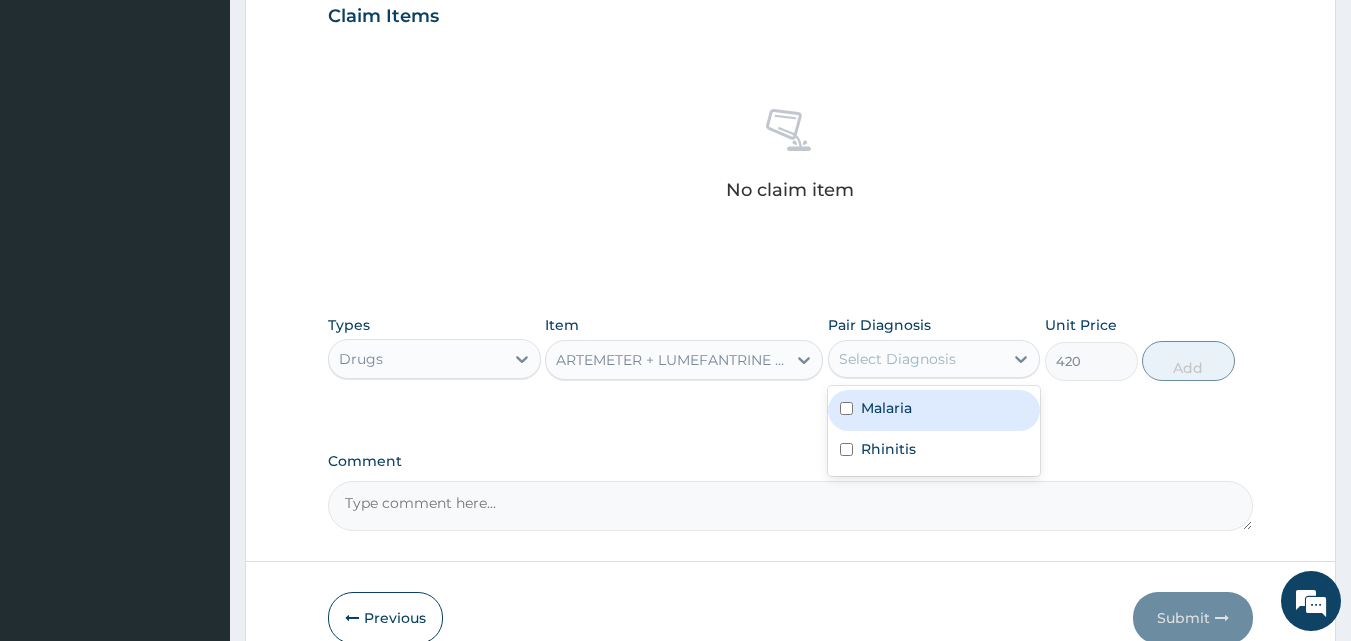 click on "Malaria" at bounding box center [886, 408] 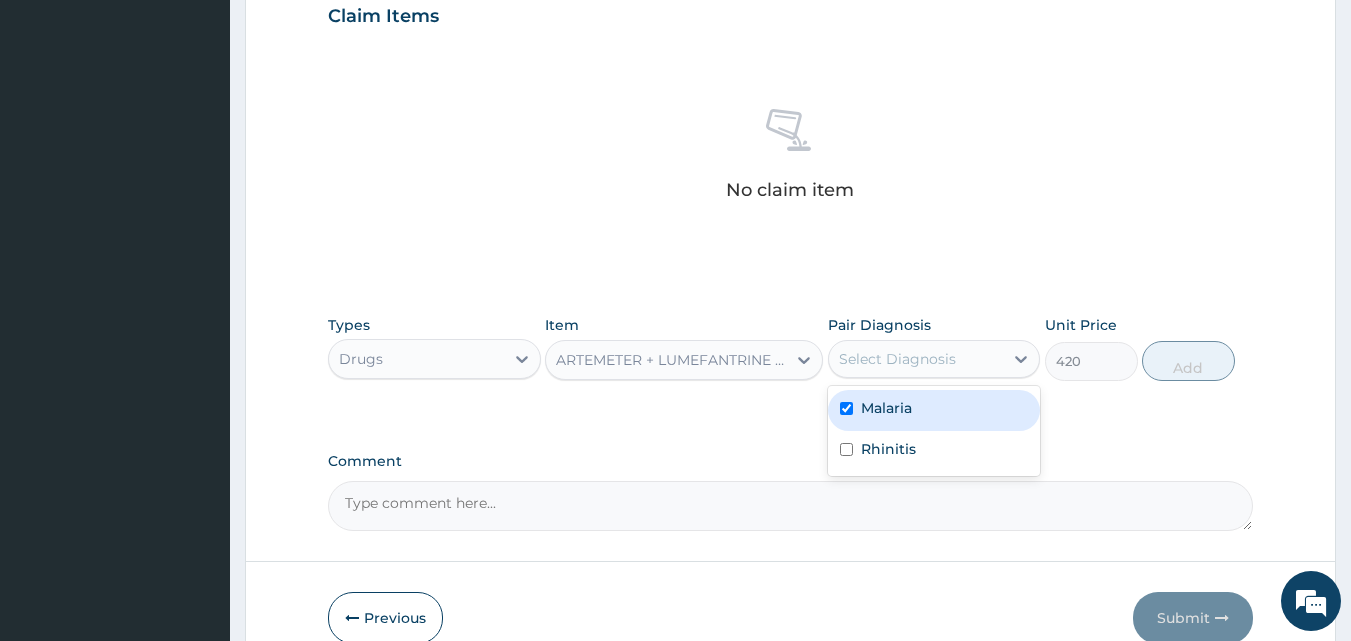checkbox on "true" 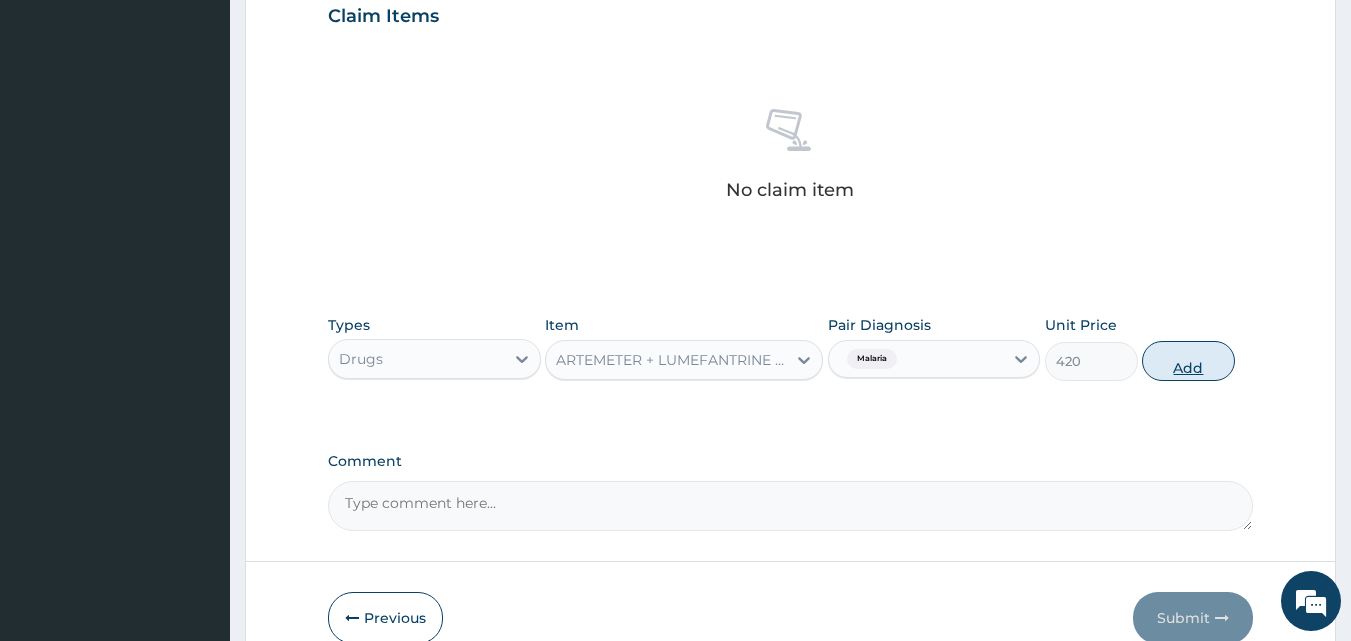click on "Add" at bounding box center (1188, 361) 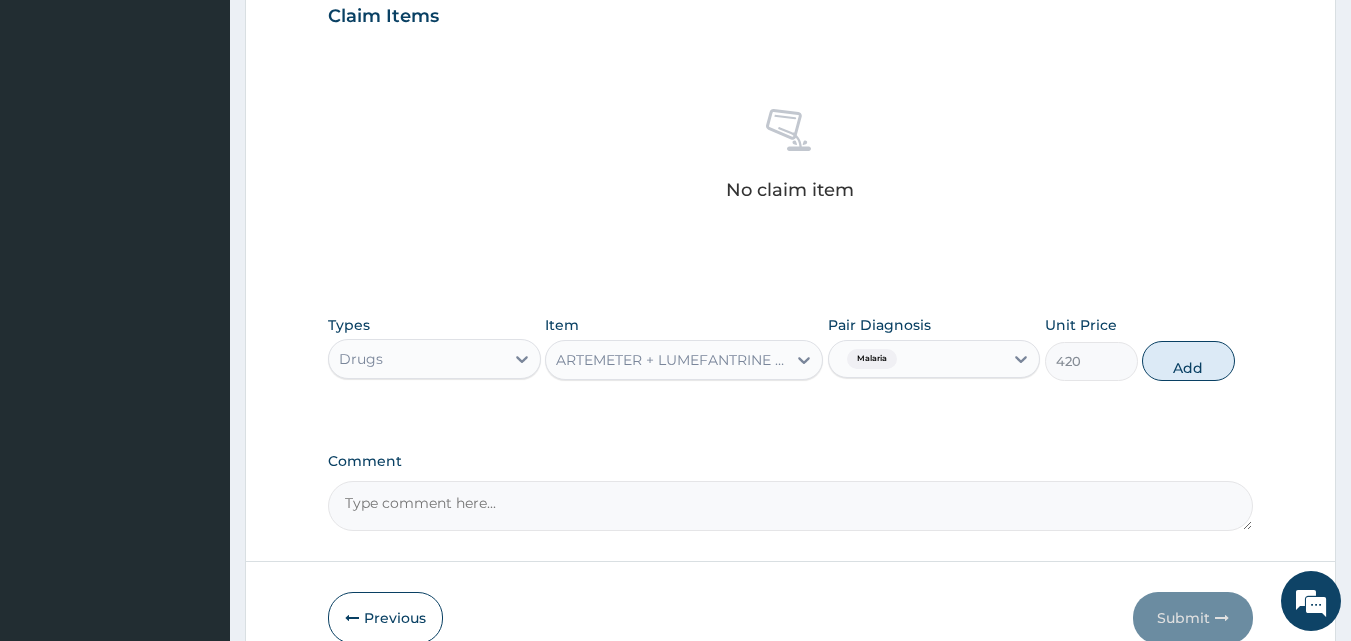 type on "0" 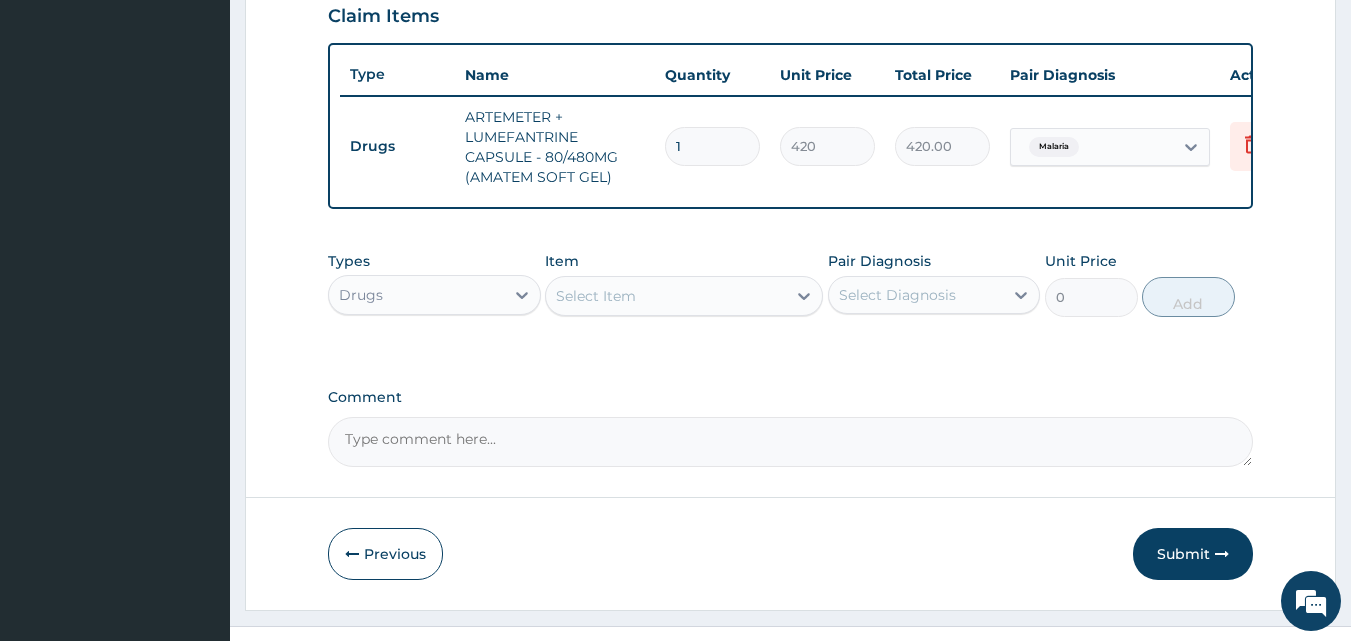 drag, startPoint x: 707, startPoint y: 149, endPoint x: 643, endPoint y: 149, distance: 64 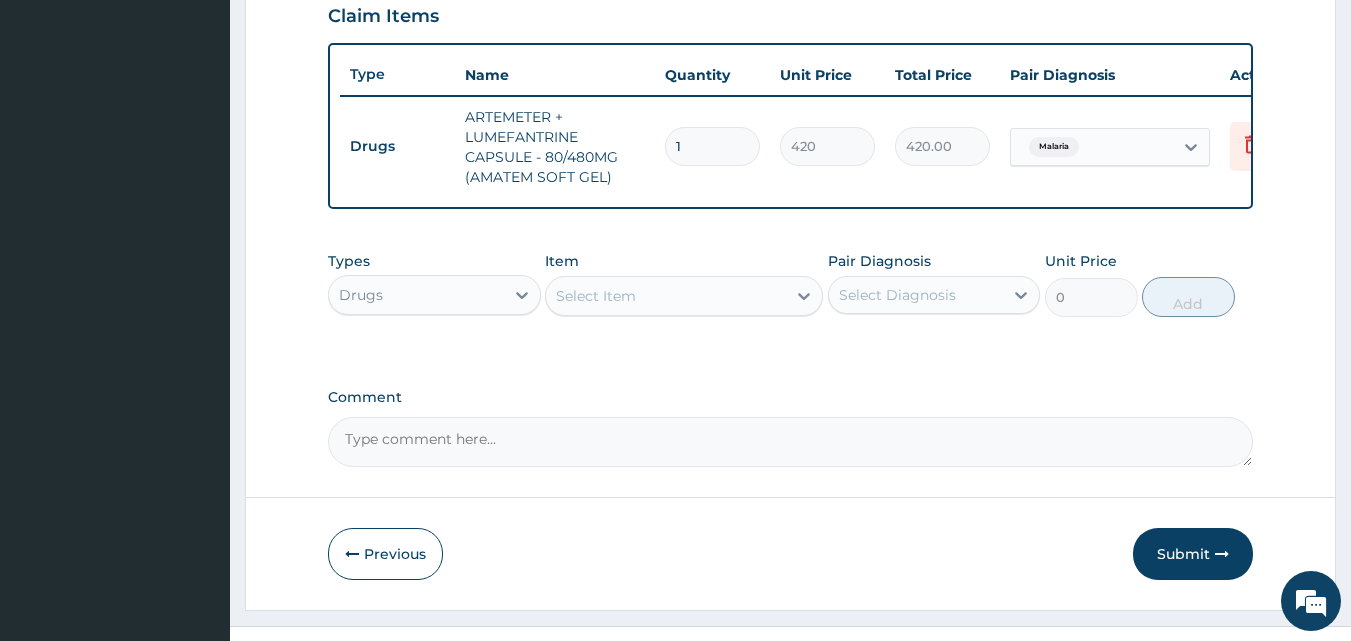 type on "6" 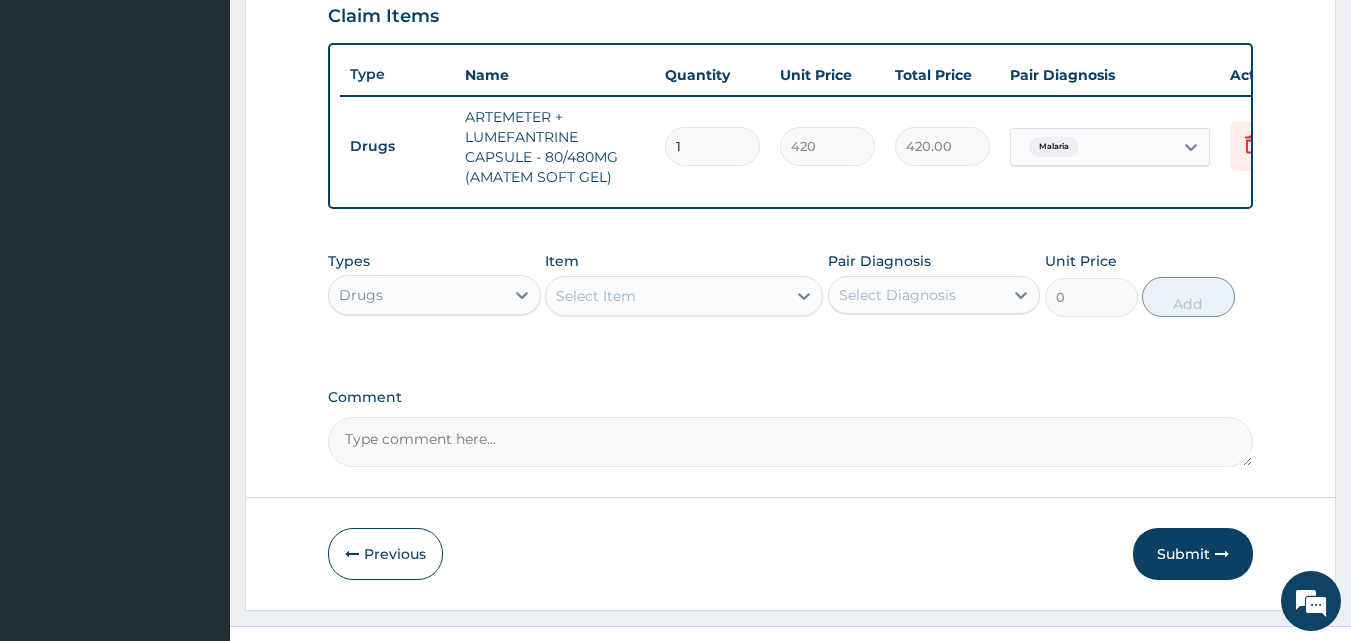 type on "2520.00" 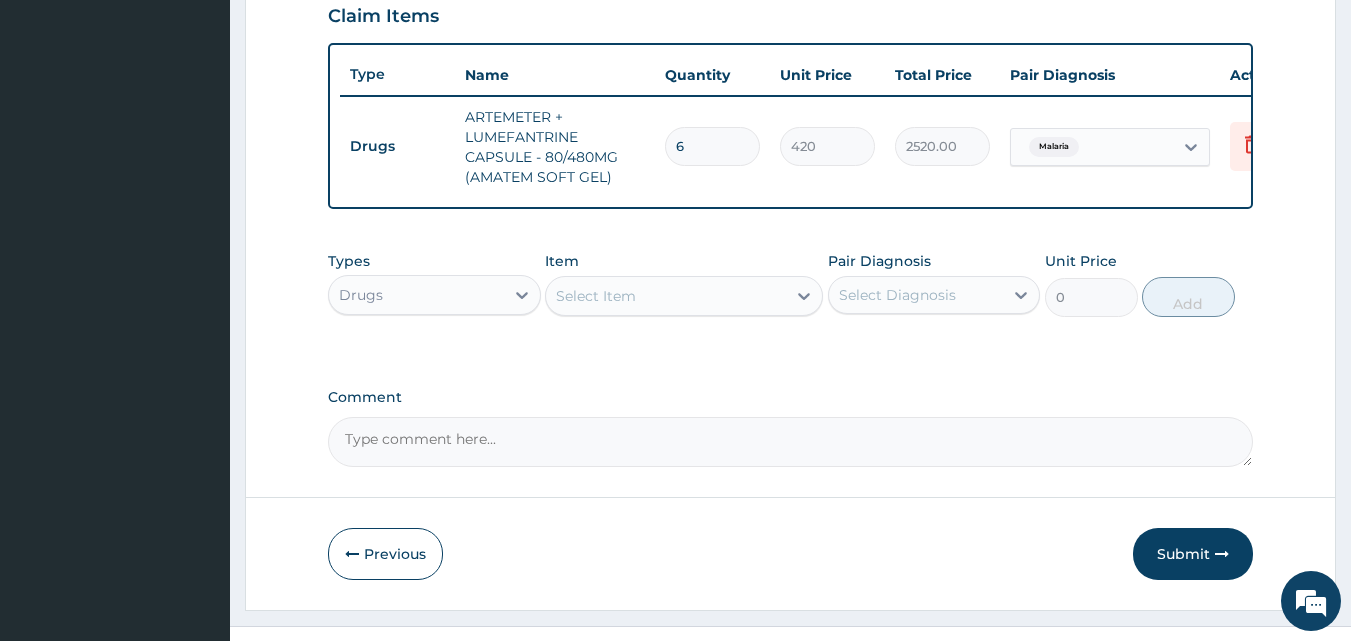 type on "6" 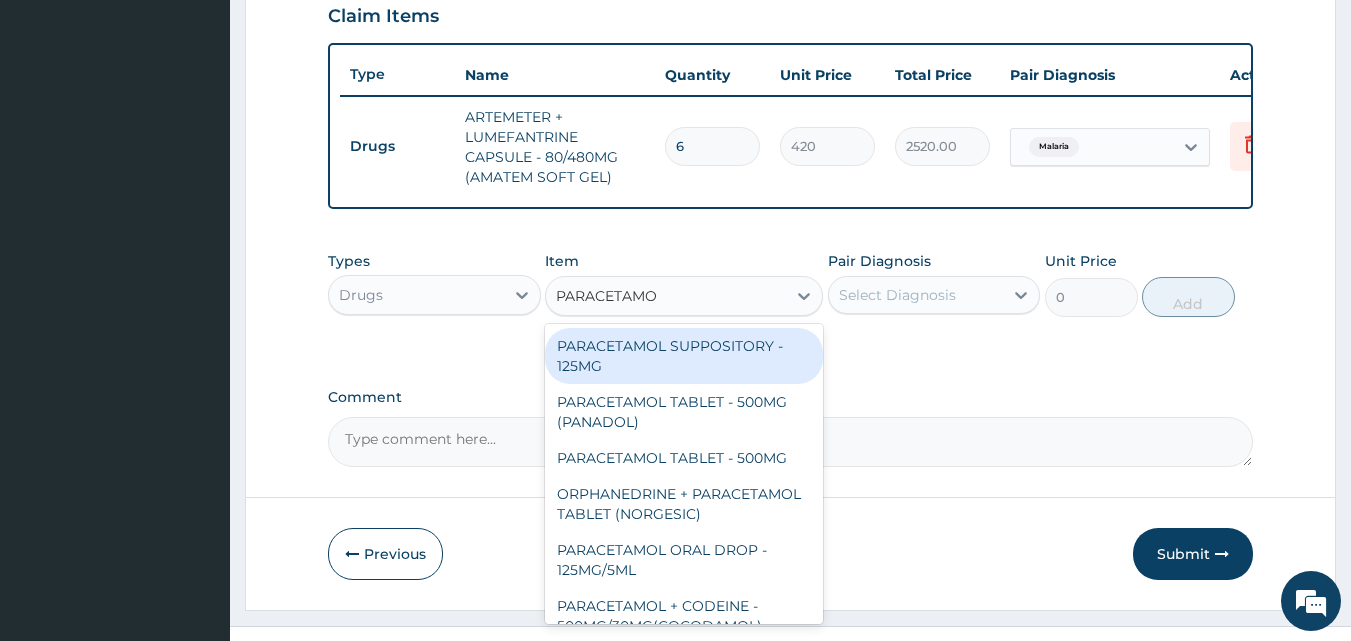 type on "PARACETAMOL" 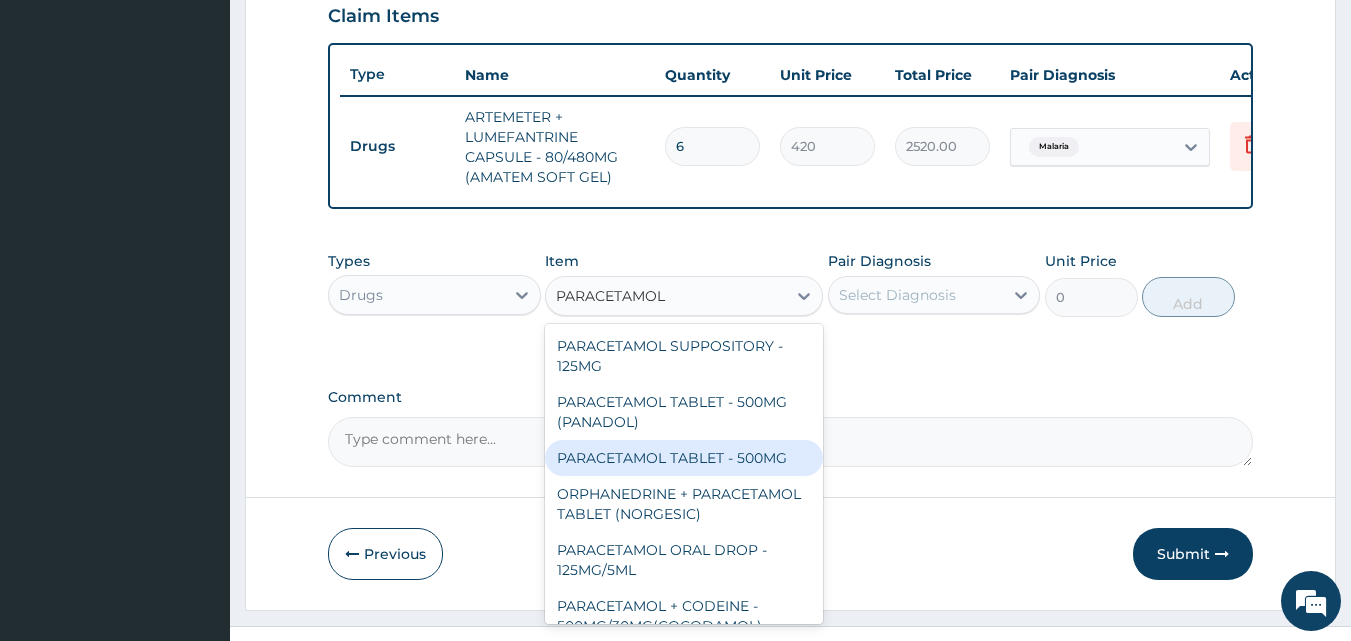 click on "PARACETAMOL TABLET - 500MG" at bounding box center (684, 458) 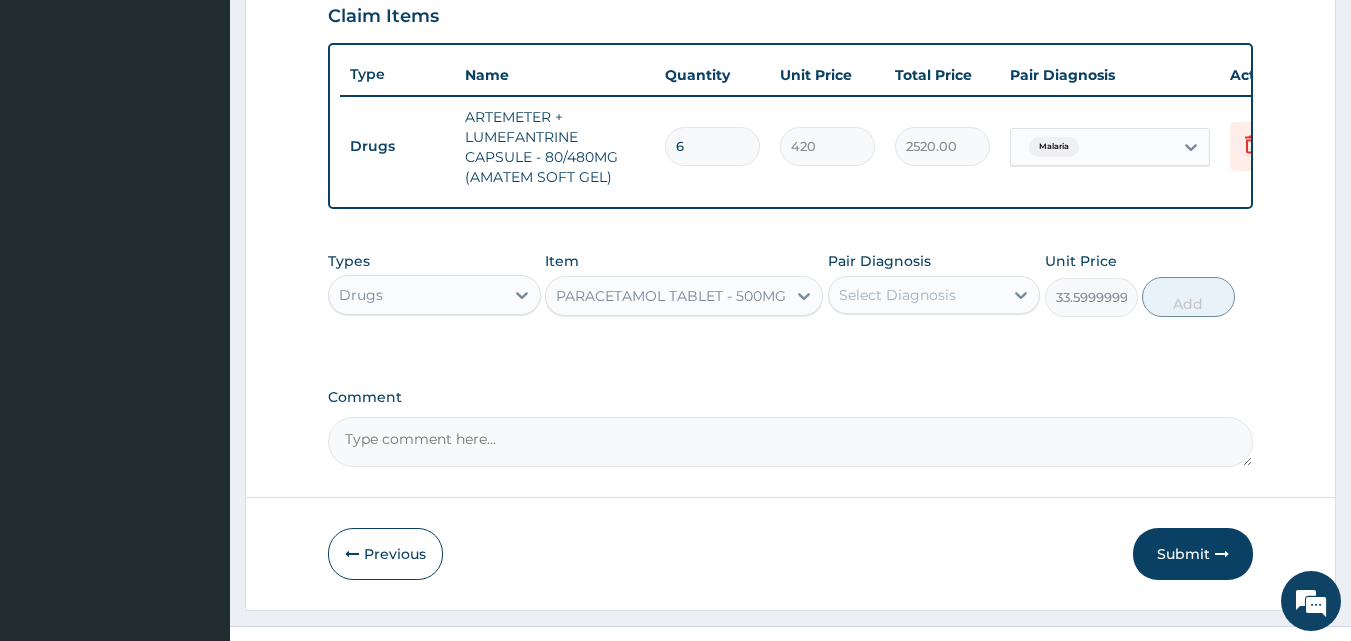 click on "Select Diagnosis" at bounding box center (897, 295) 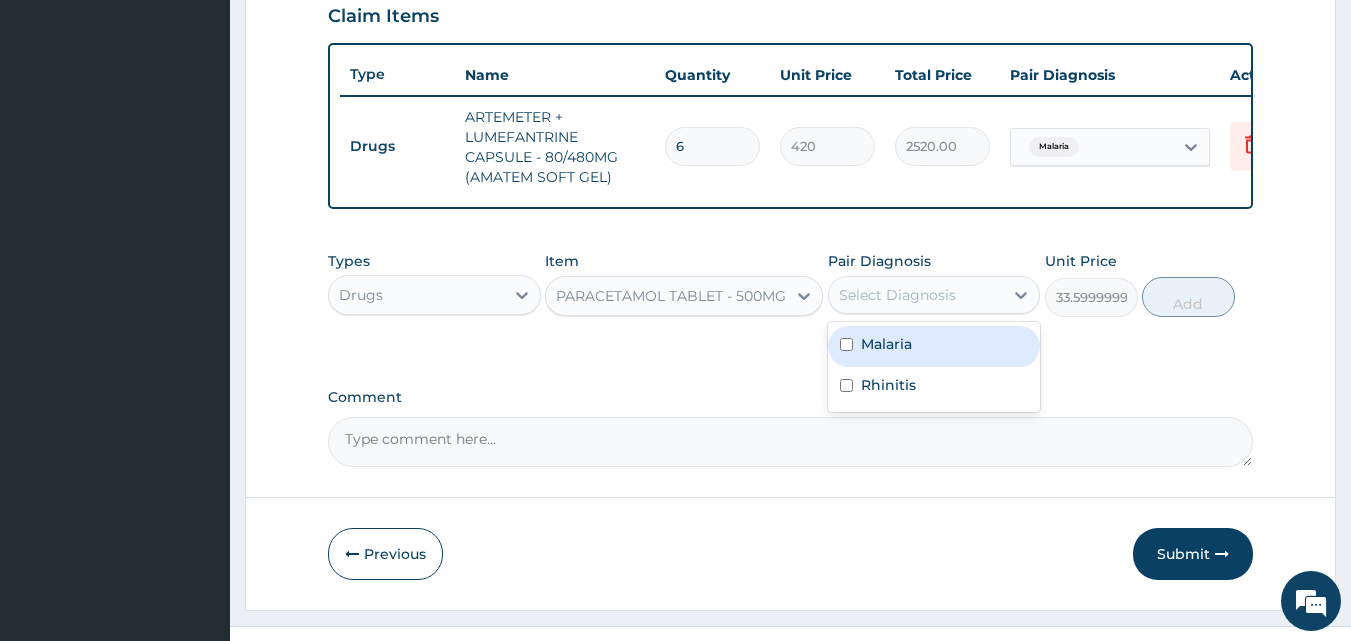 click on "Malaria" at bounding box center [886, 344] 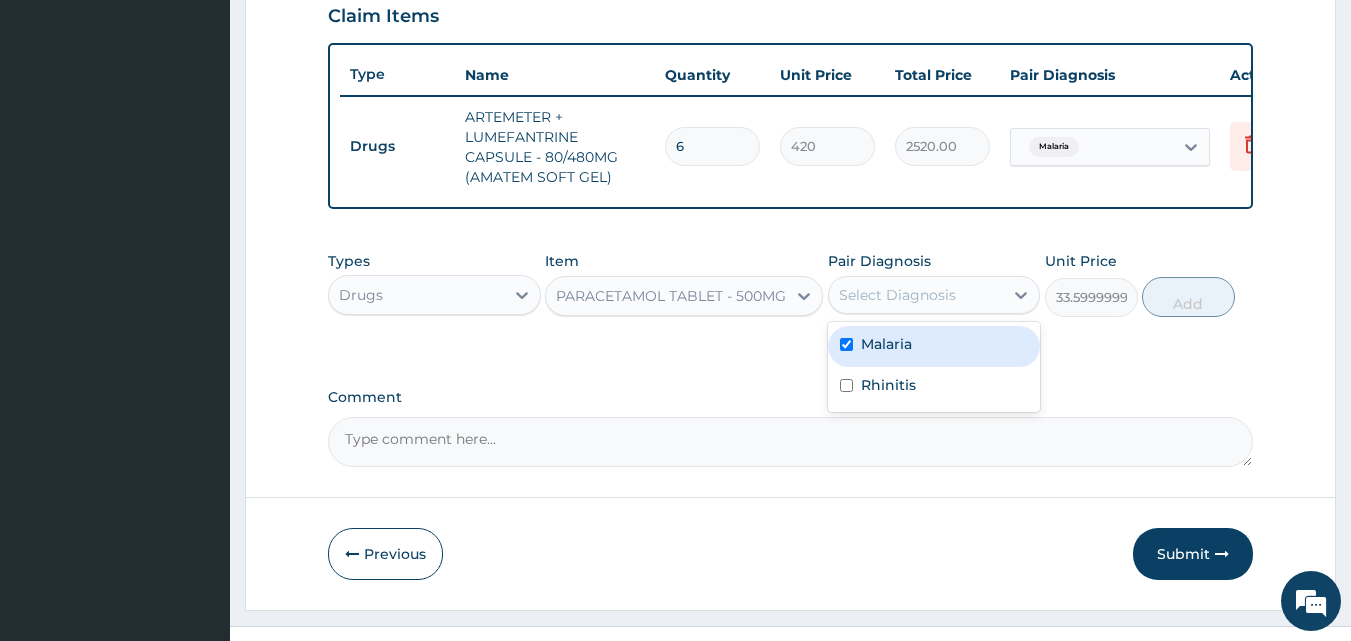 checkbox on "true" 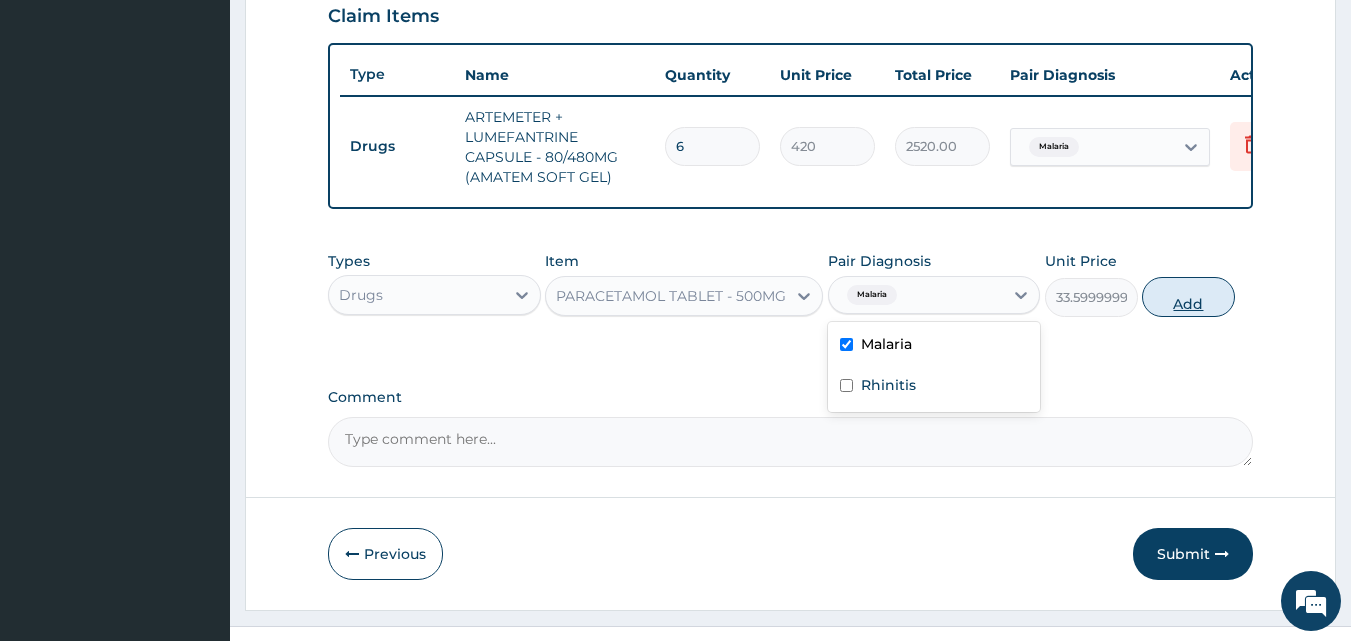 click on "Add" at bounding box center [1188, 297] 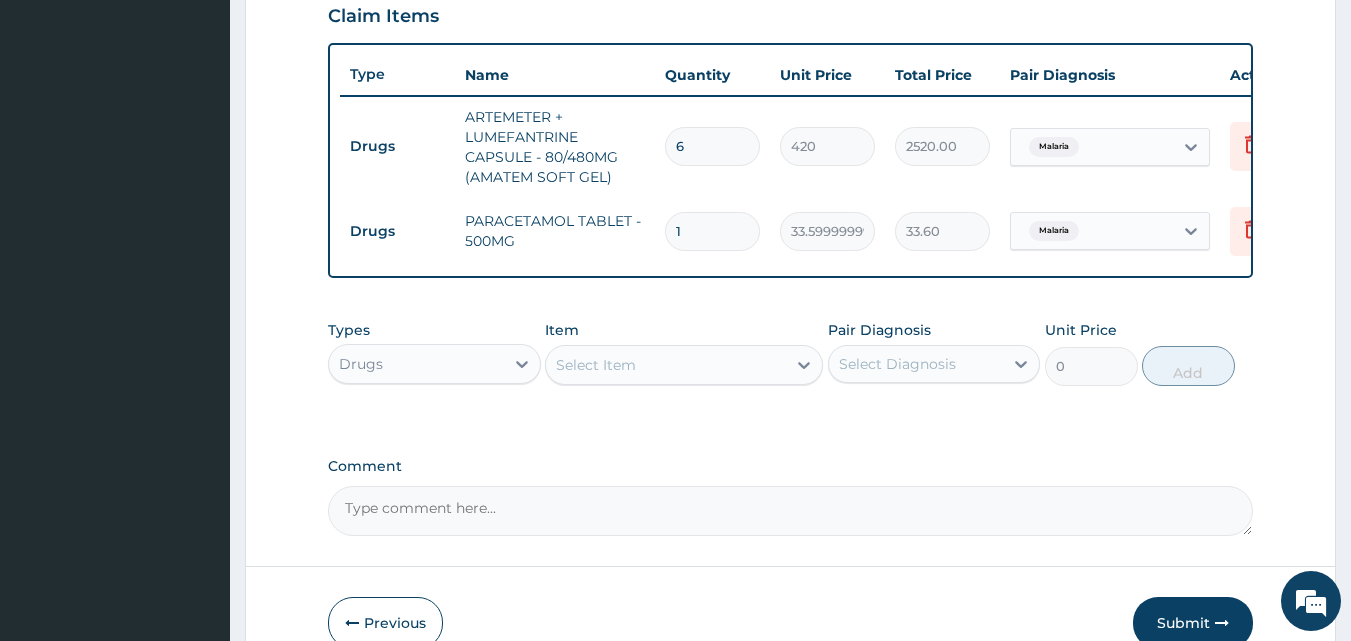 type on "18" 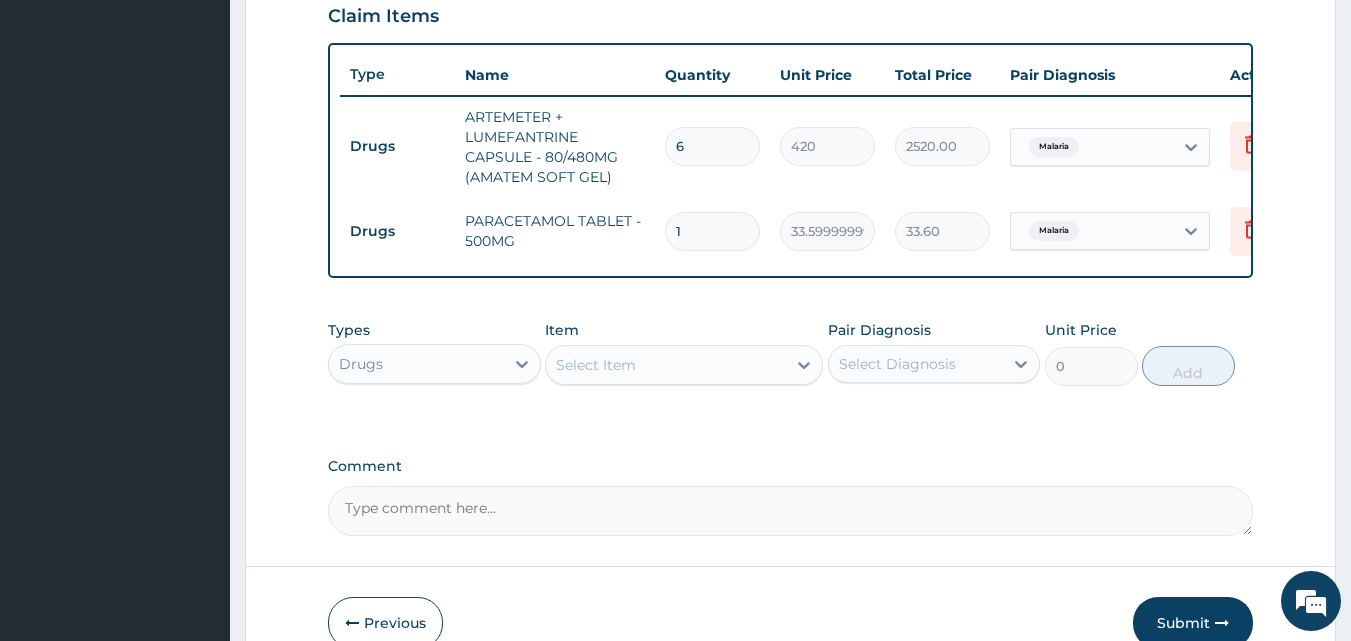 type on "604.80" 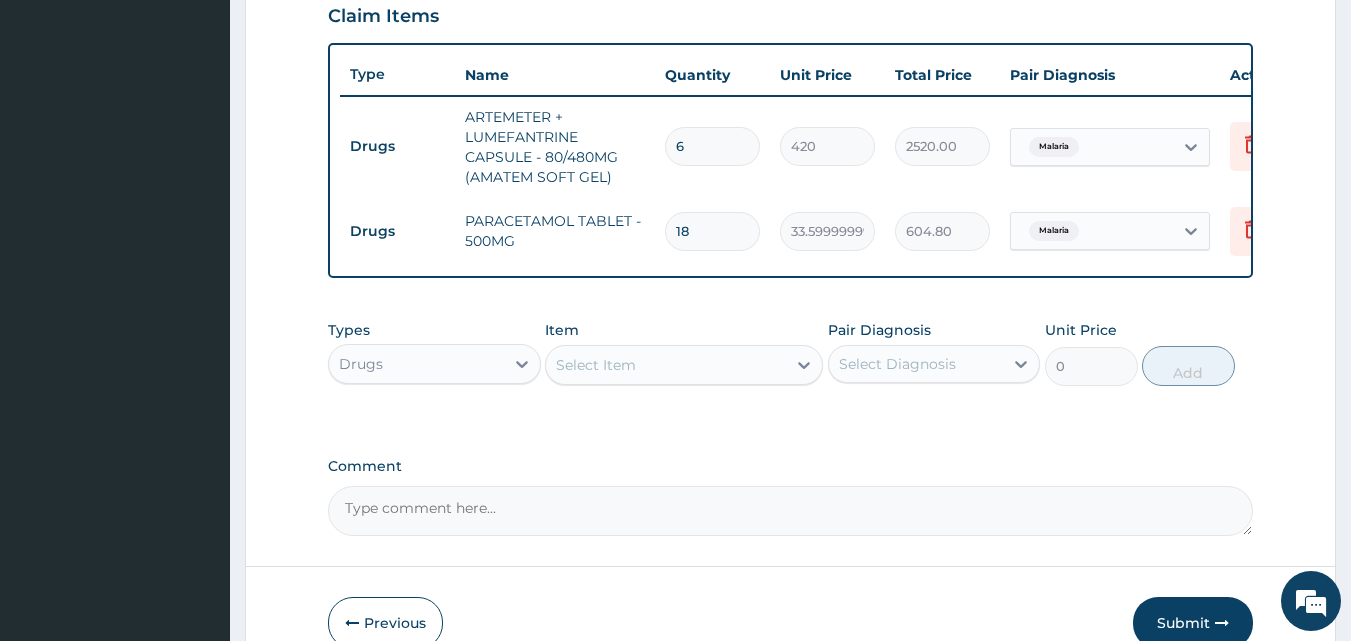 type on "18" 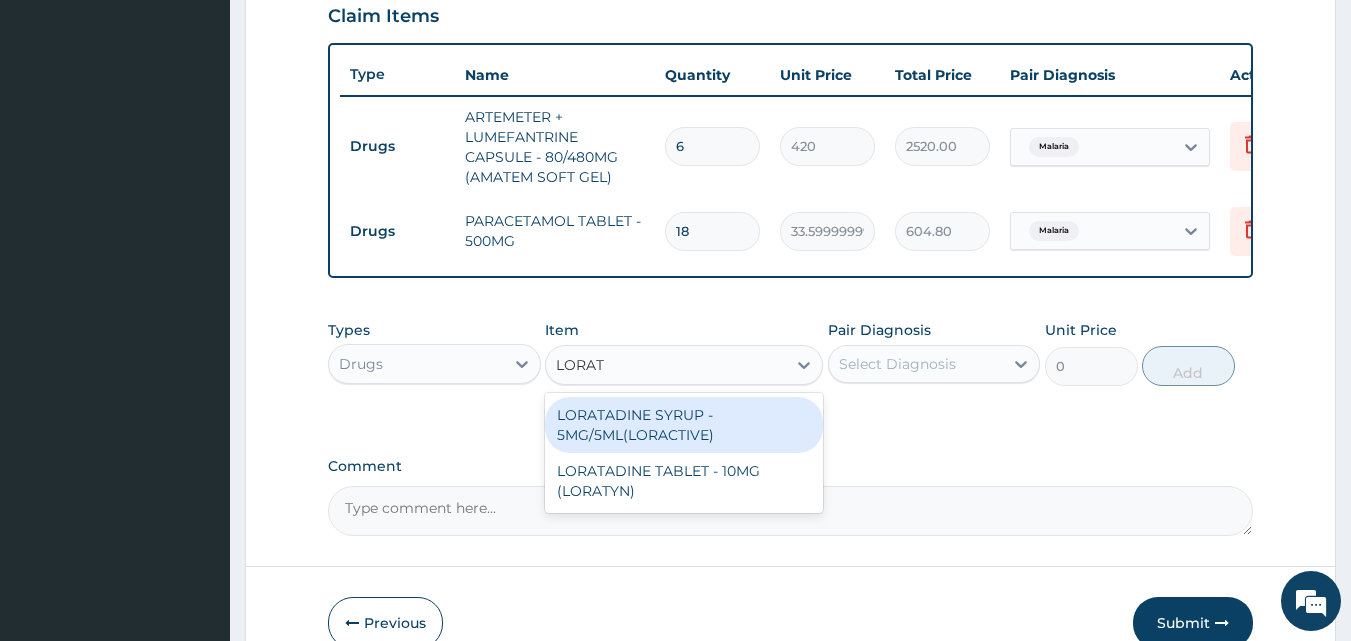 type on "LORATA" 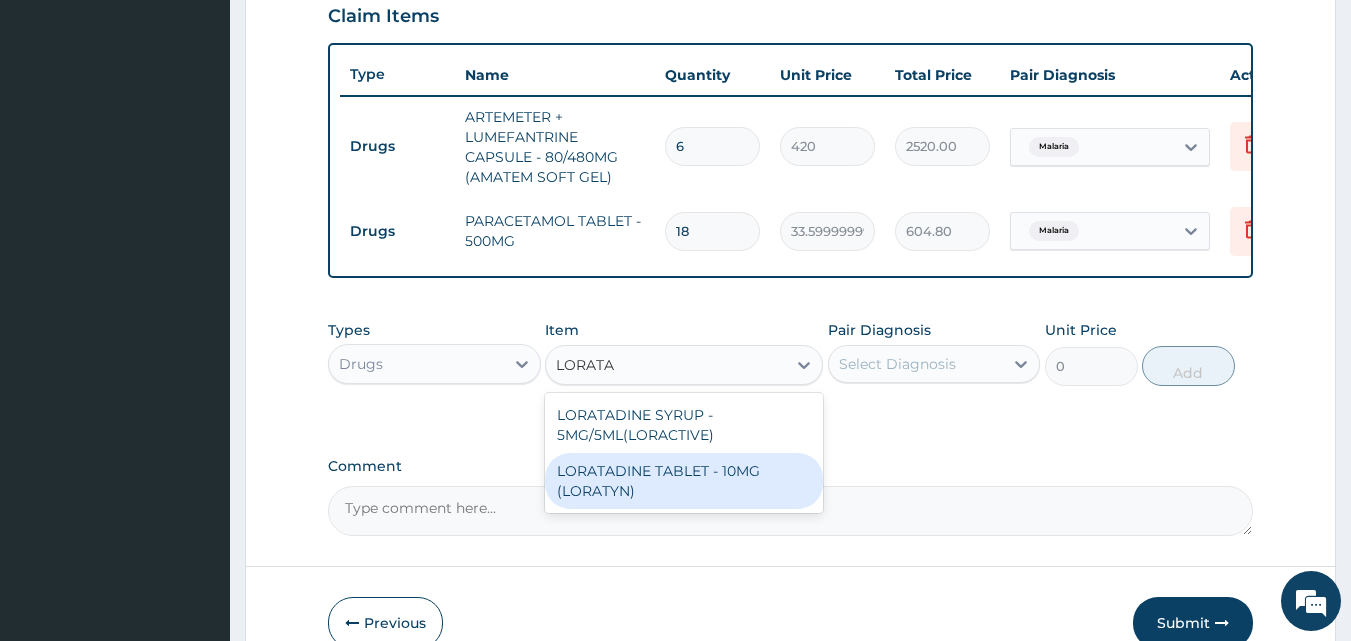 click on "LORATADINE TABLET - 10MG (LORATYN)" at bounding box center [684, 481] 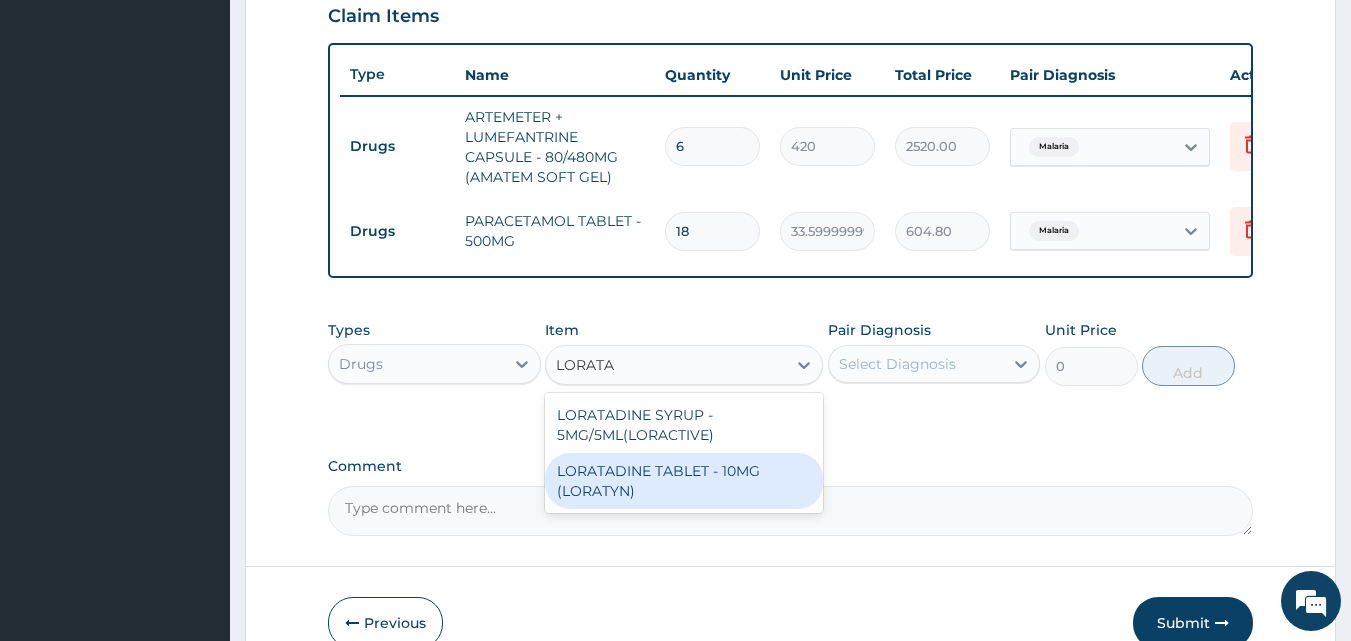 type 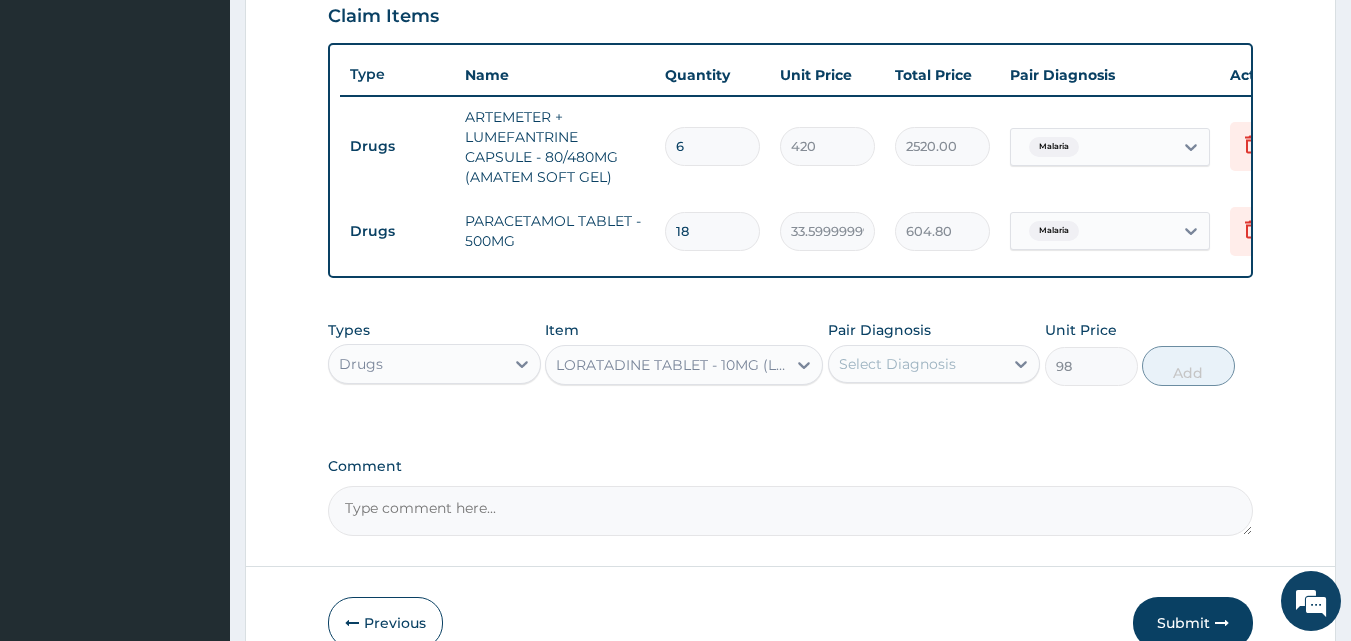 click on "Select Diagnosis" at bounding box center [897, 364] 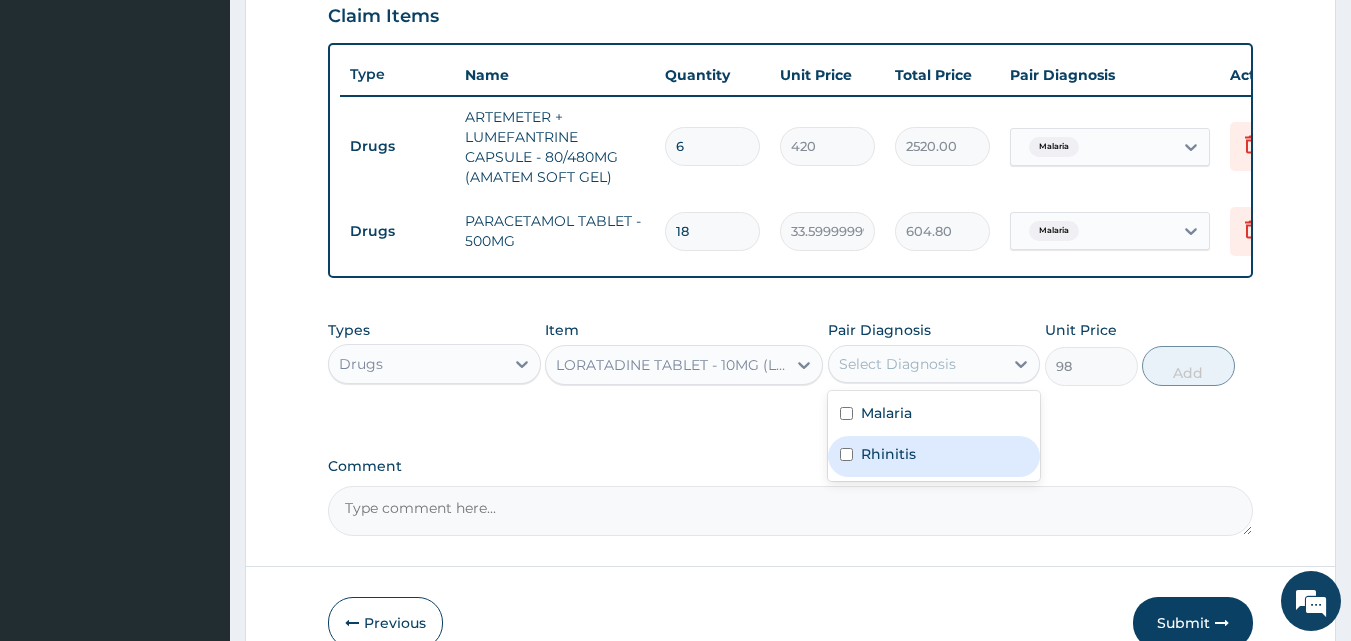 drag, startPoint x: 897, startPoint y: 463, endPoint x: 1023, endPoint y: 437, distance: 128.65457 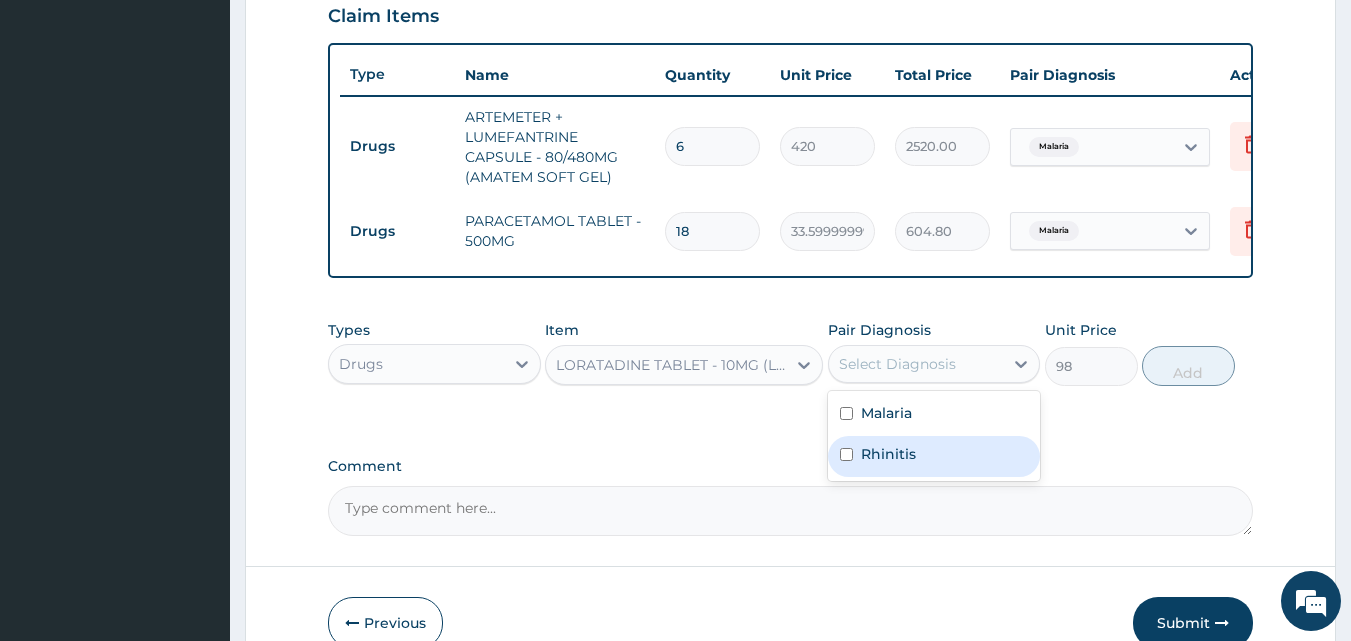 click on "Rhinitis" at bounding box center [888, 454] 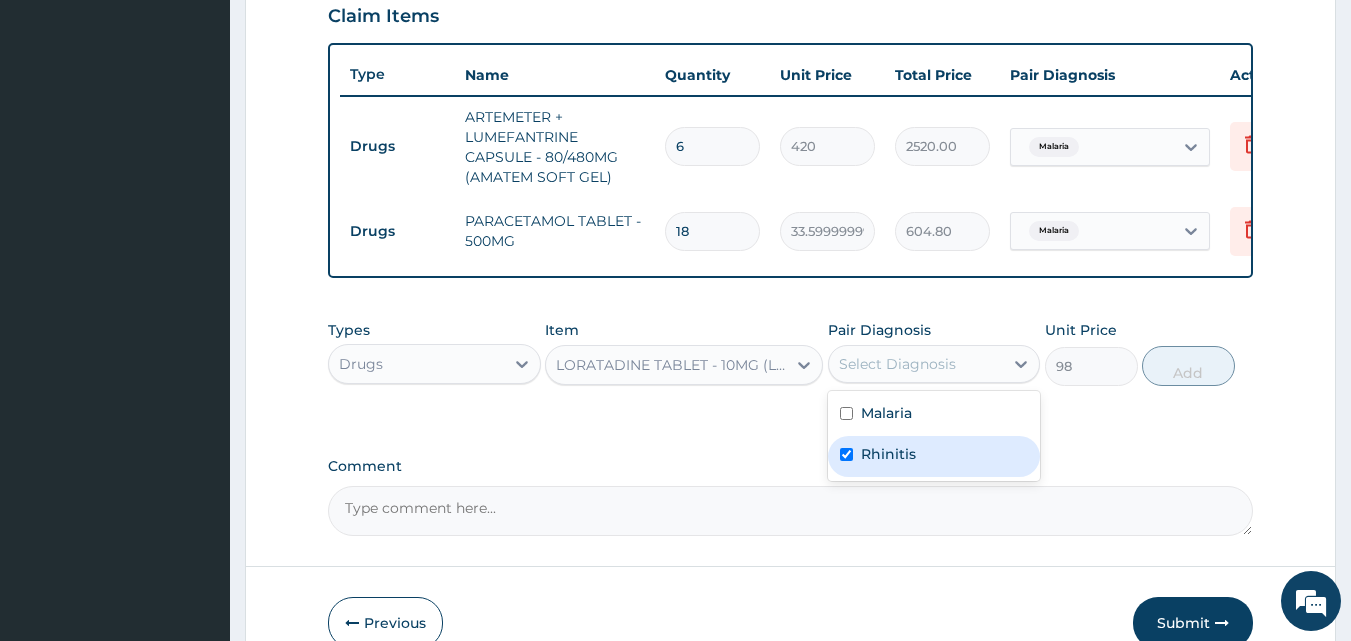 checkbox on "true" 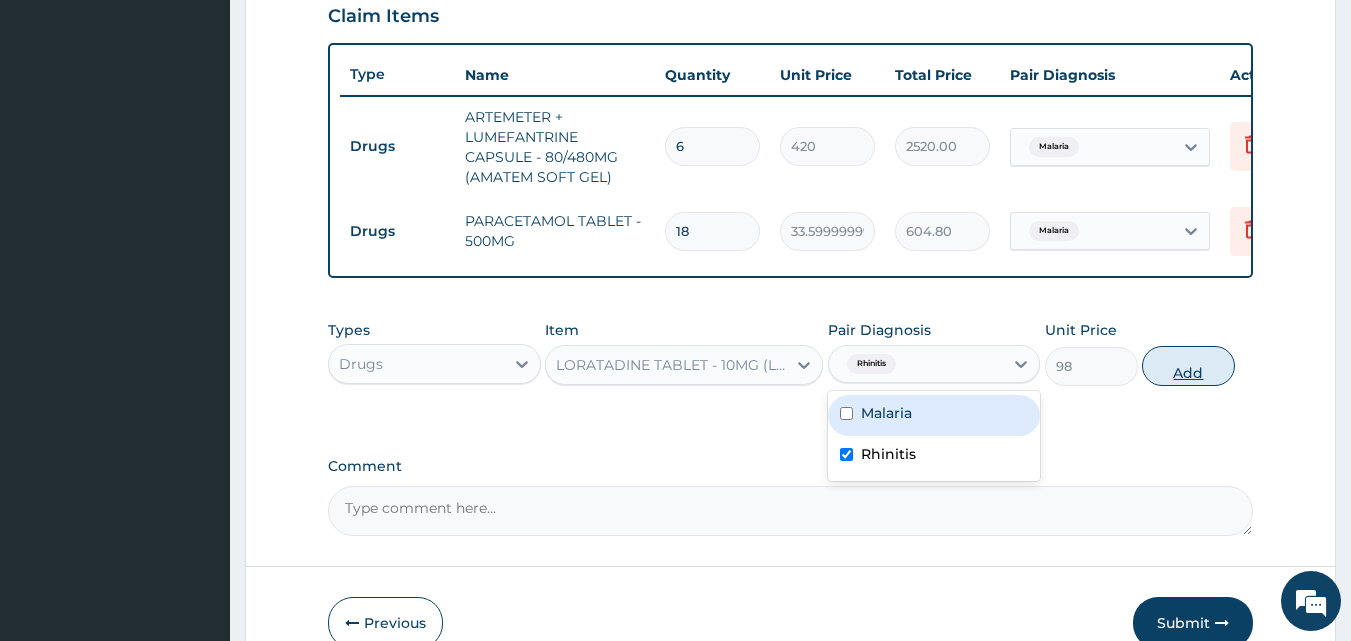 click on "Add" at bounding box center [1188, 366] 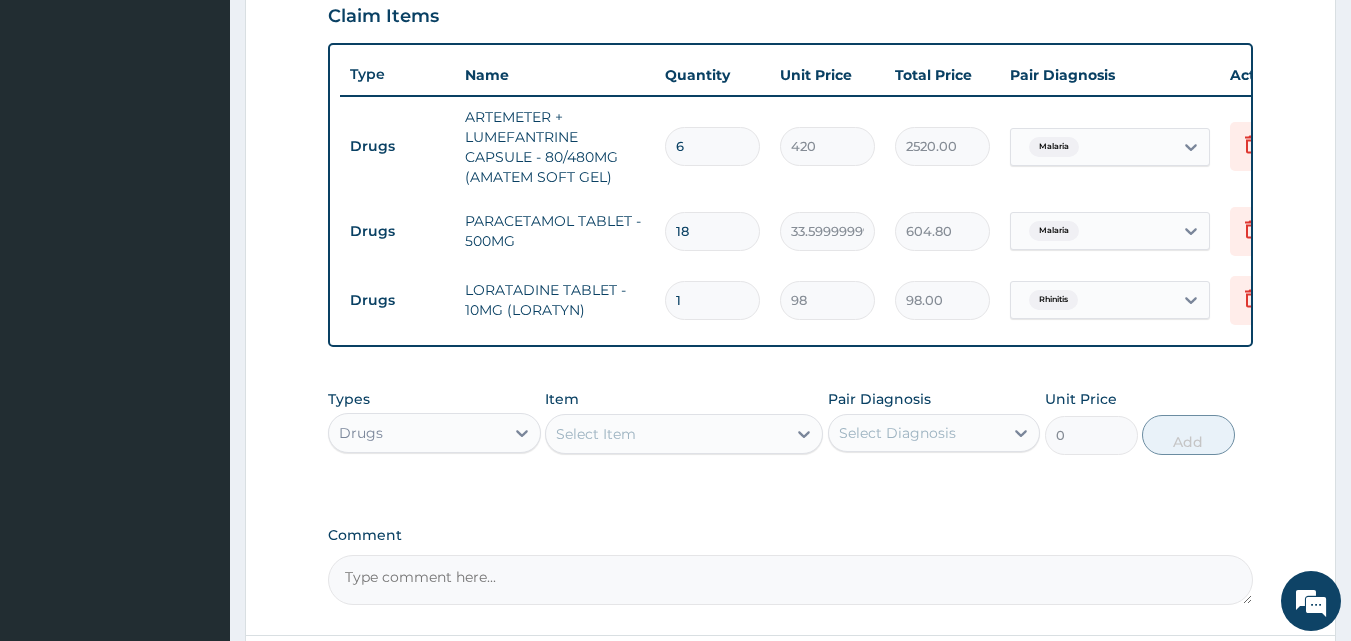 drag, startPoint x: 725, startPoint y: 305, endPoint x: 641, endPoint y: 297, distance: 84.38009 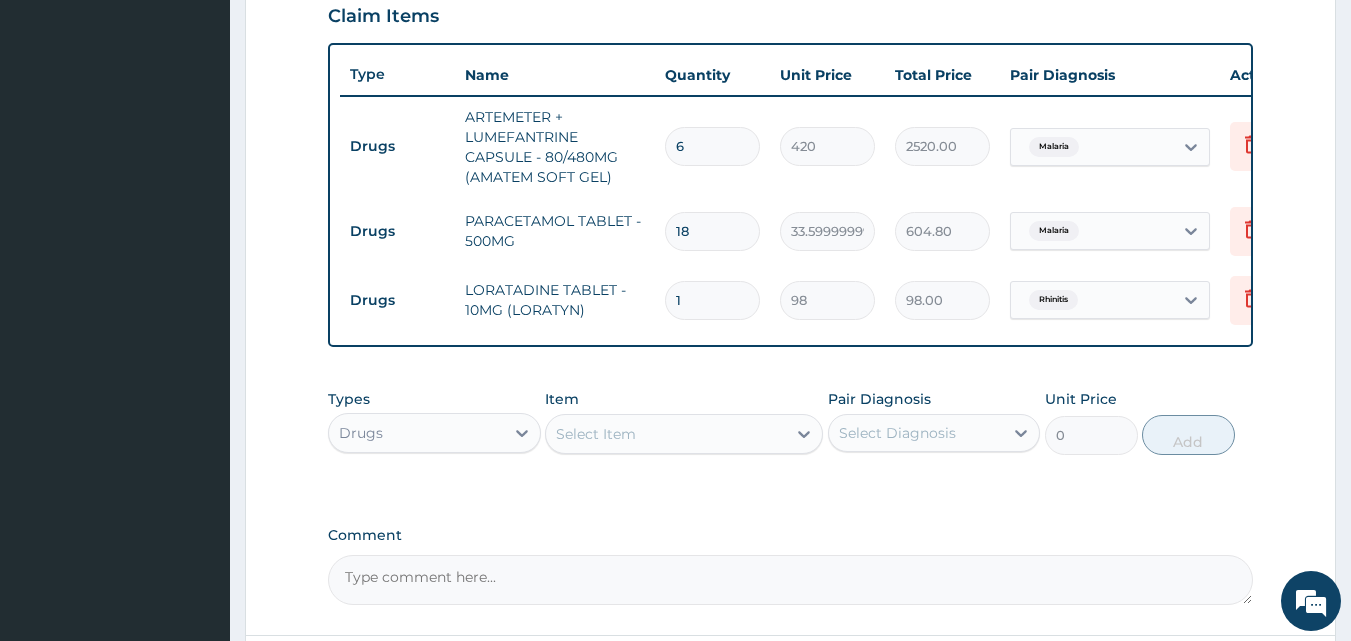 click on "Drugs LORATADINE TABLET - 10MG (LORATYN) 1 98 98.00 Rhinitis Delete" at bounding box center [830, 300] 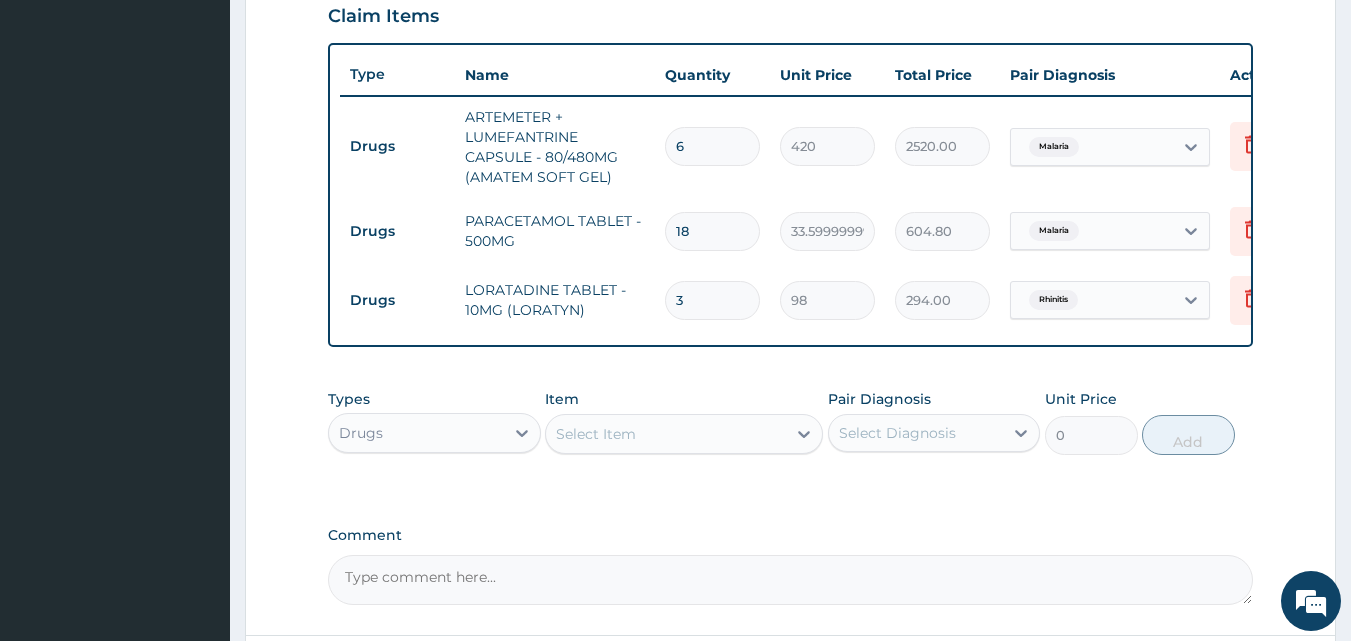 type on "3" 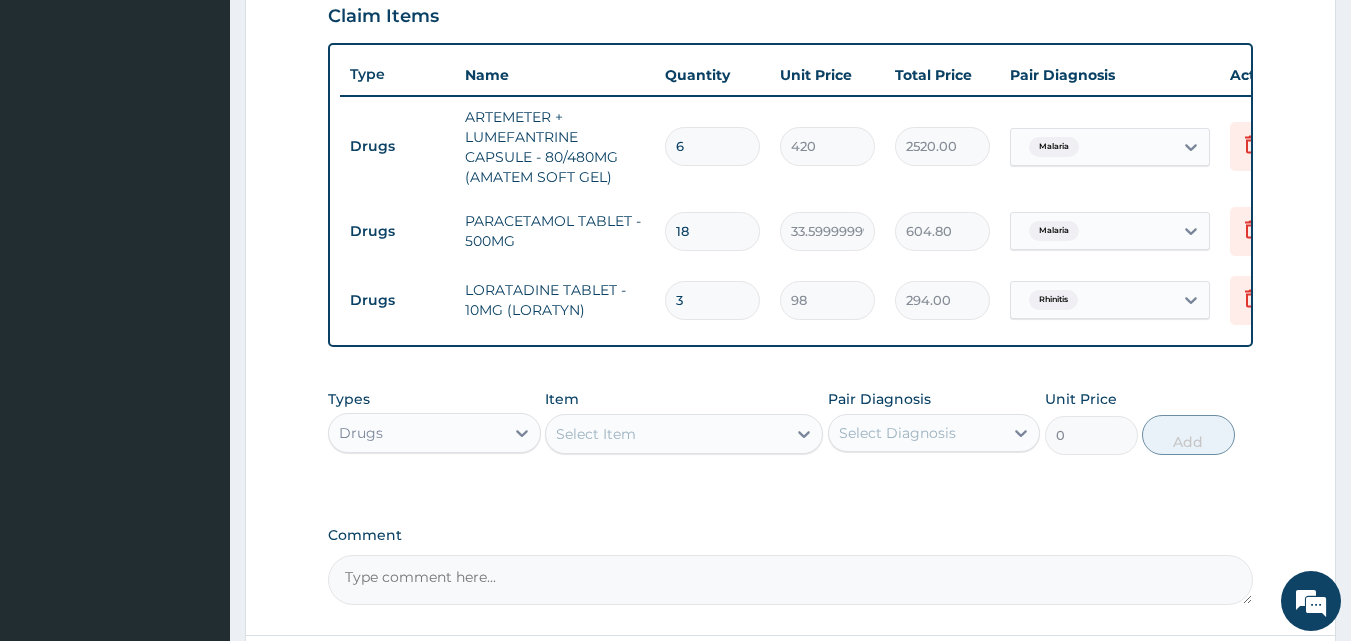 click on "Drugs" at bounding box center [434, 433] 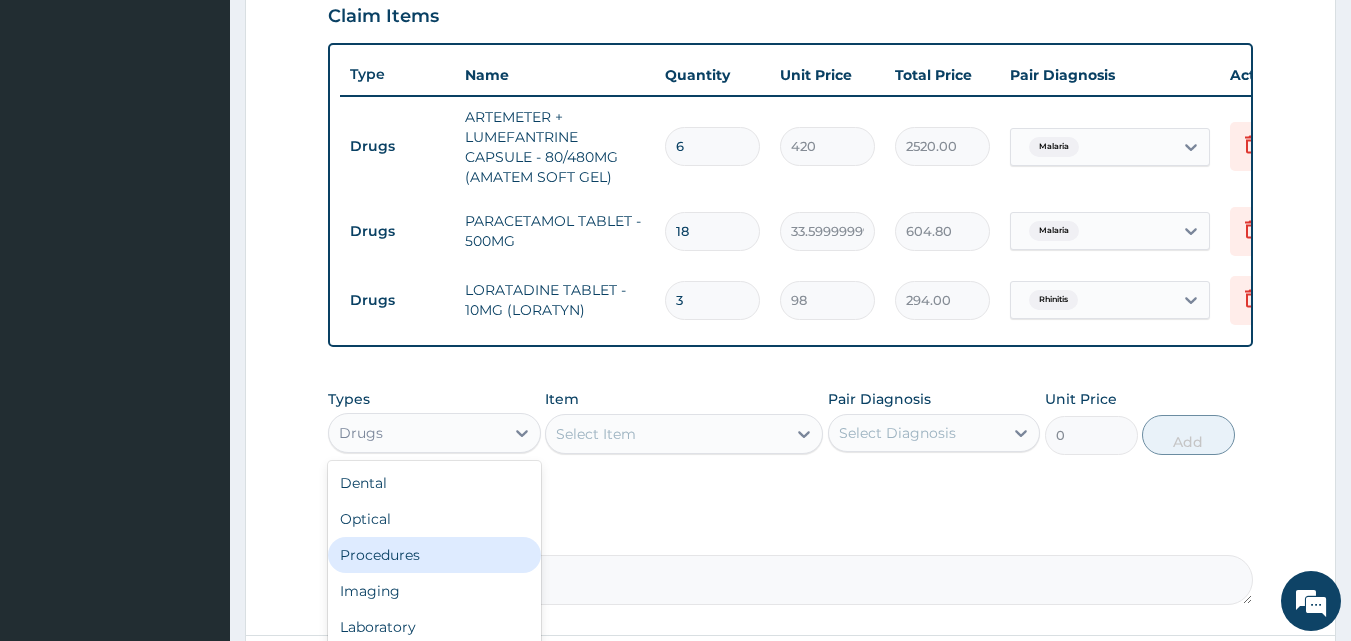 click on "Procedures" at bounding box center (434, 555) 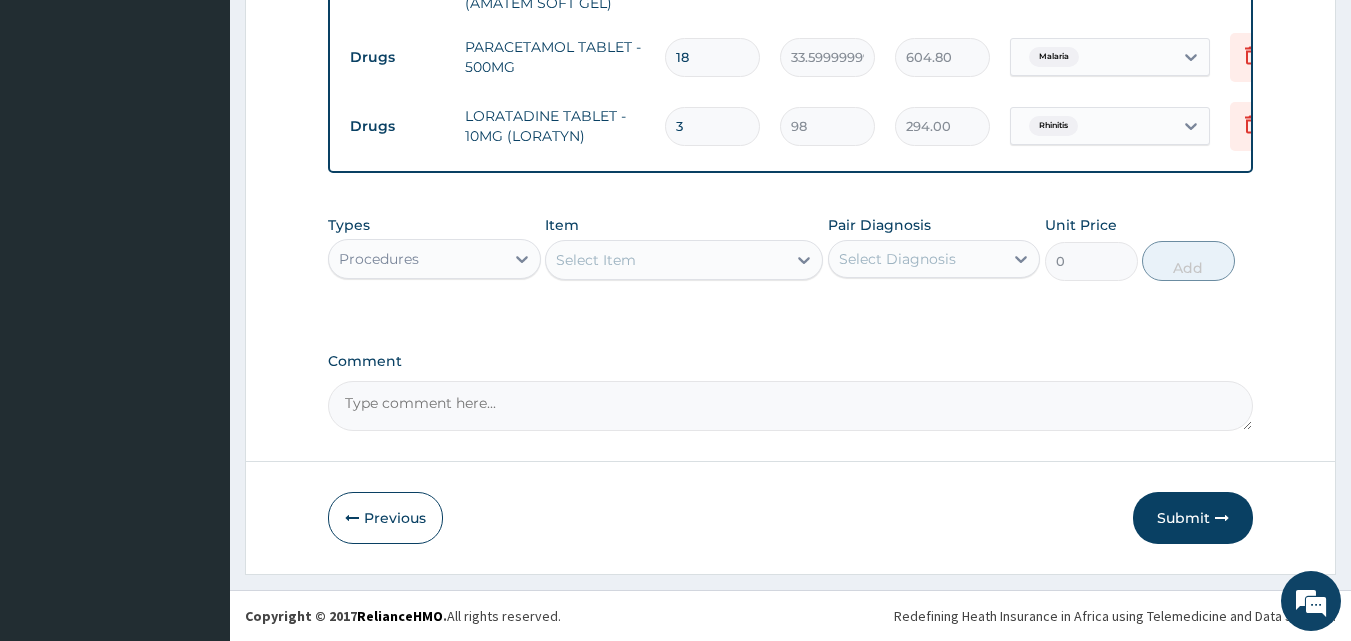 scroll, scrollTop: 890, scrollLeft: 0, axis: vertical 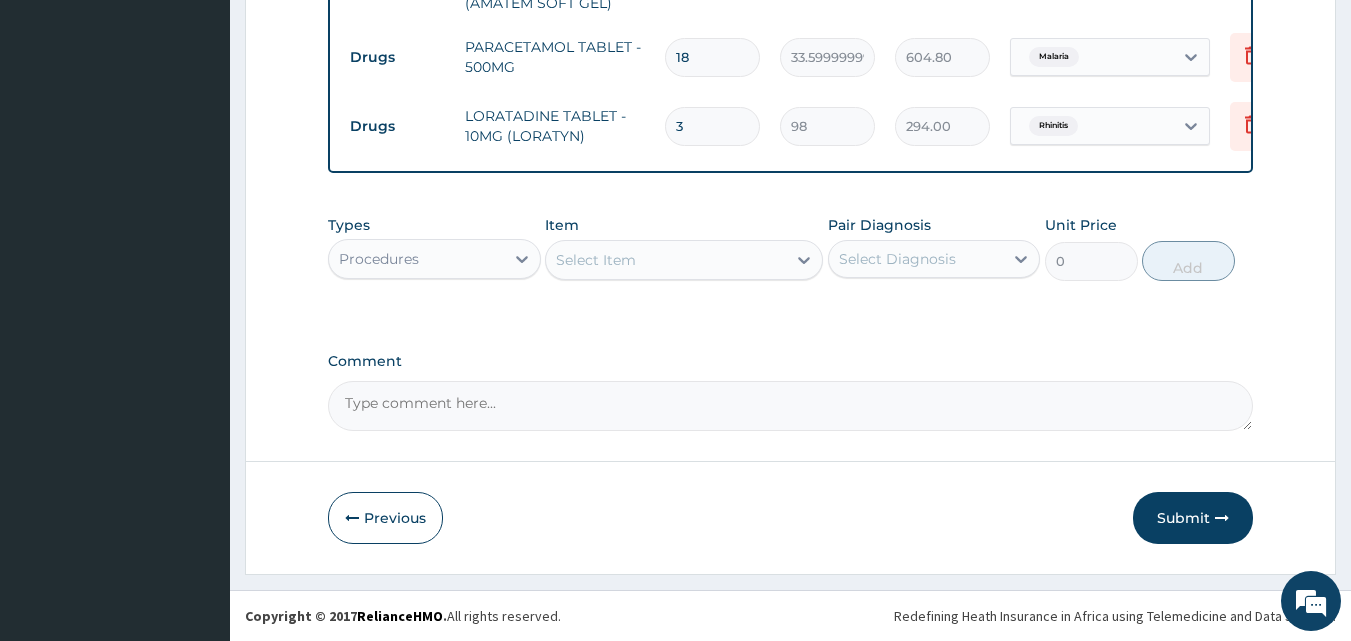 click on "Select Item" at bounding box center [666, 260] 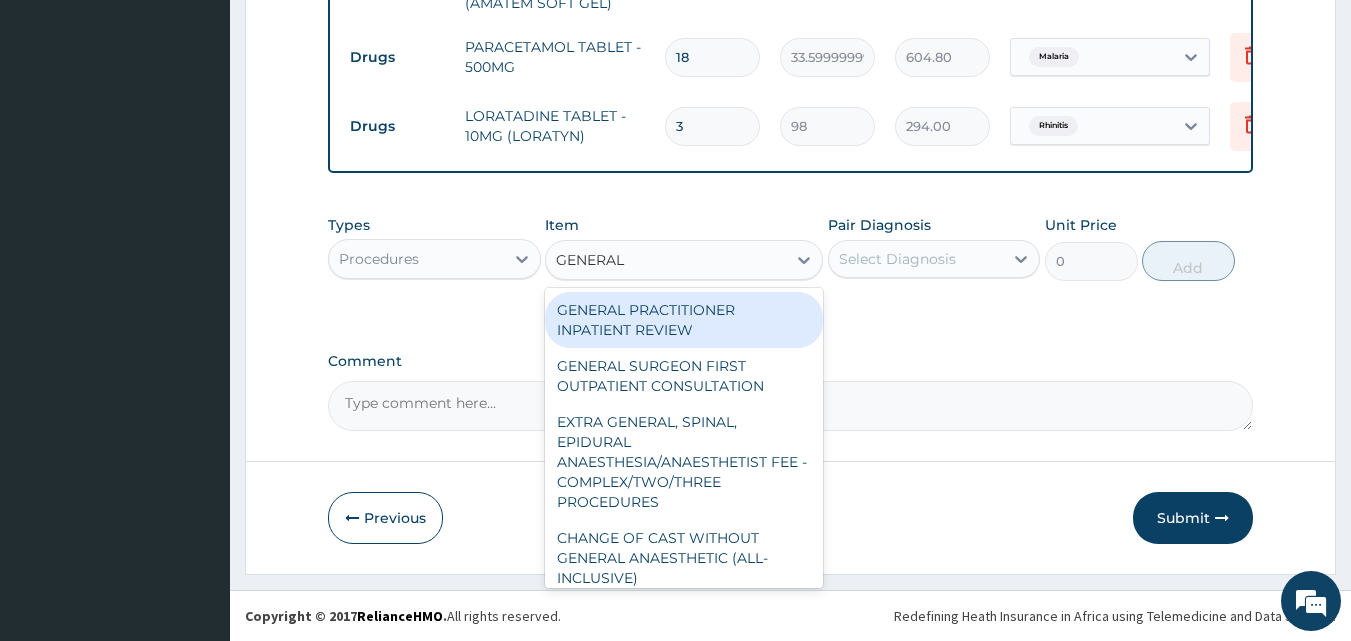 type on "GENERAL P" 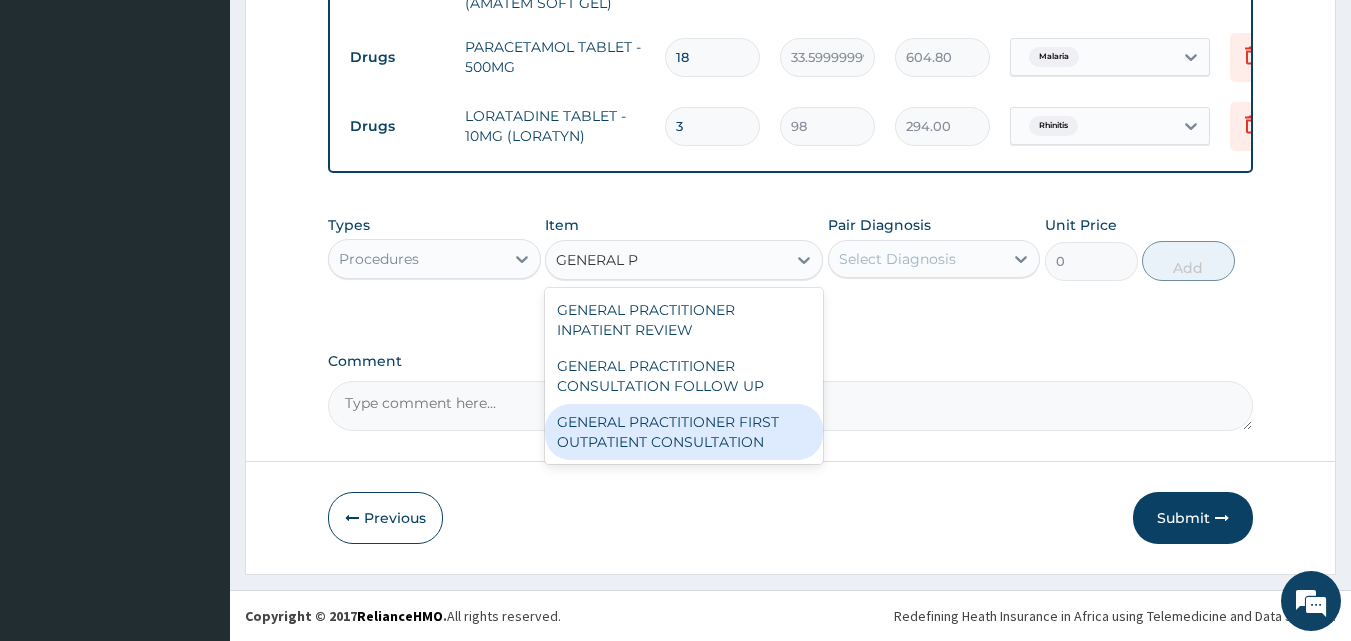 click on "GENERAL PRACTITIONER FIRST OUTPATIENT CONSULTATION" at bounding box center [684, 432] 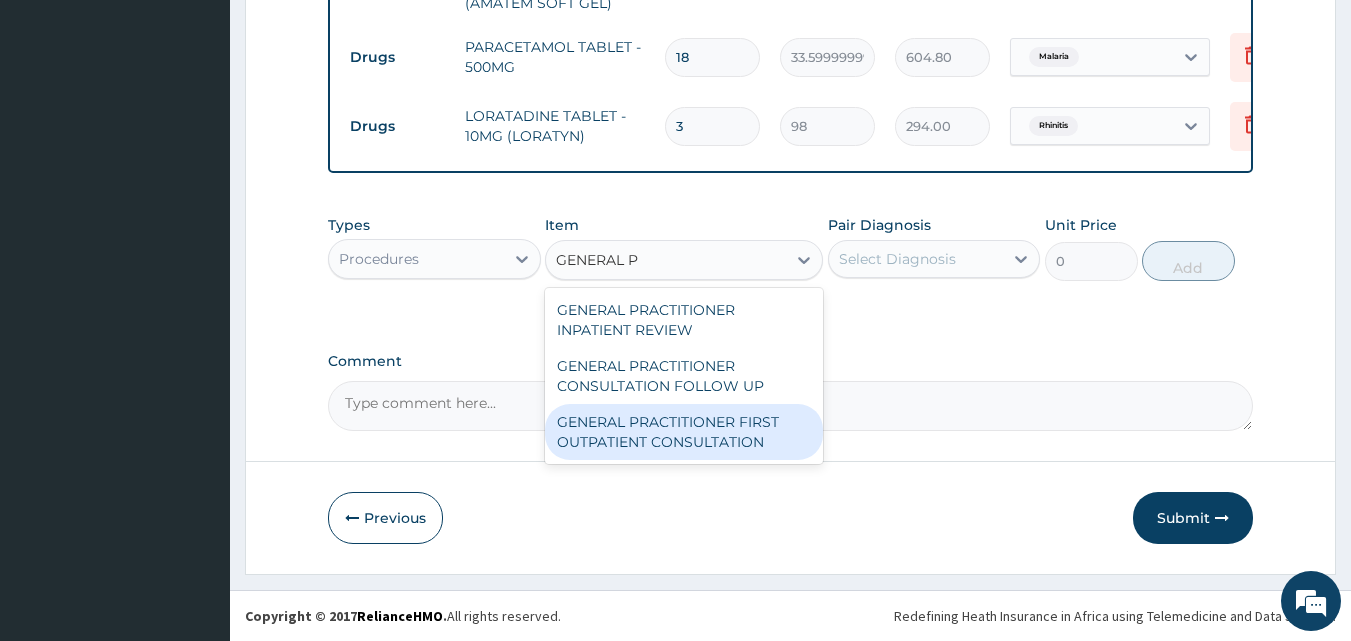 type 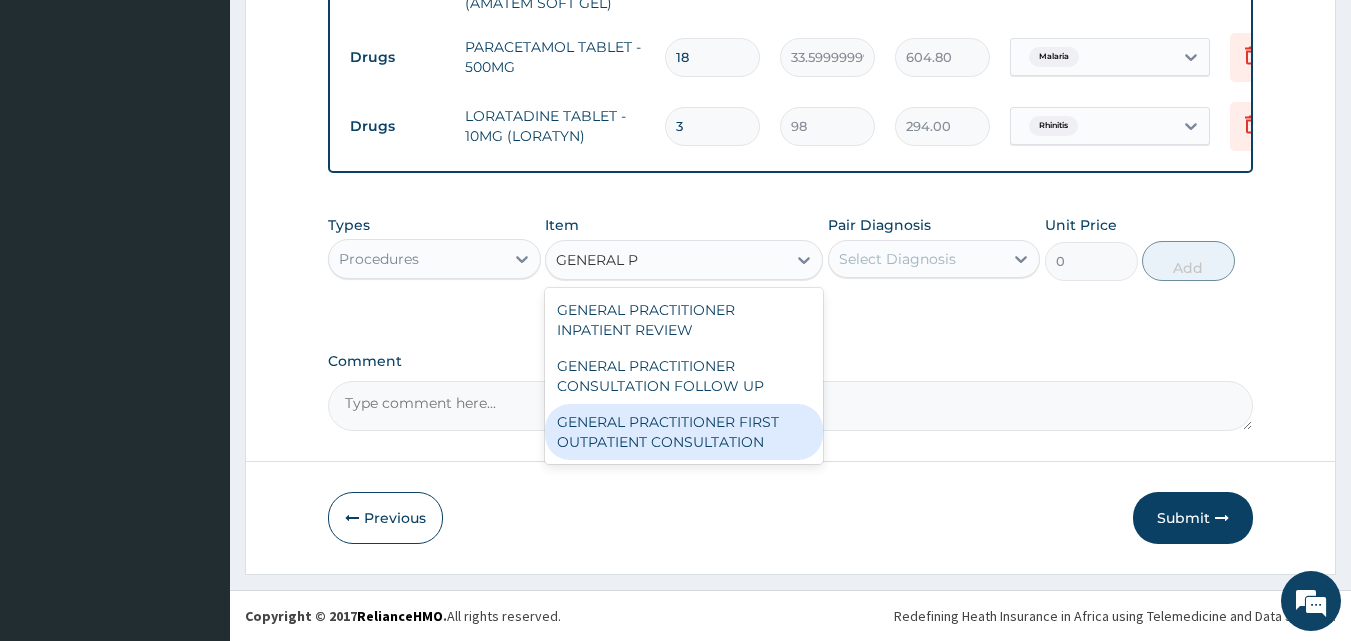 type on "3750" 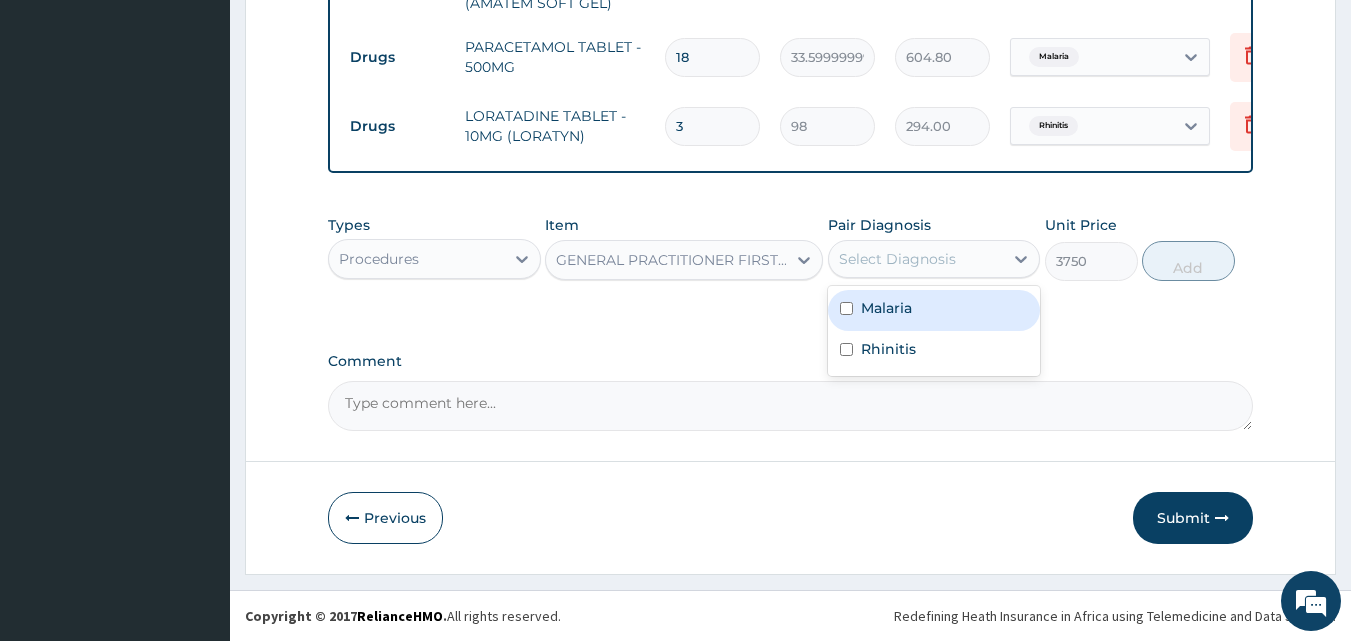click on "Select Diagnosis" at bounding box center (897, 259) 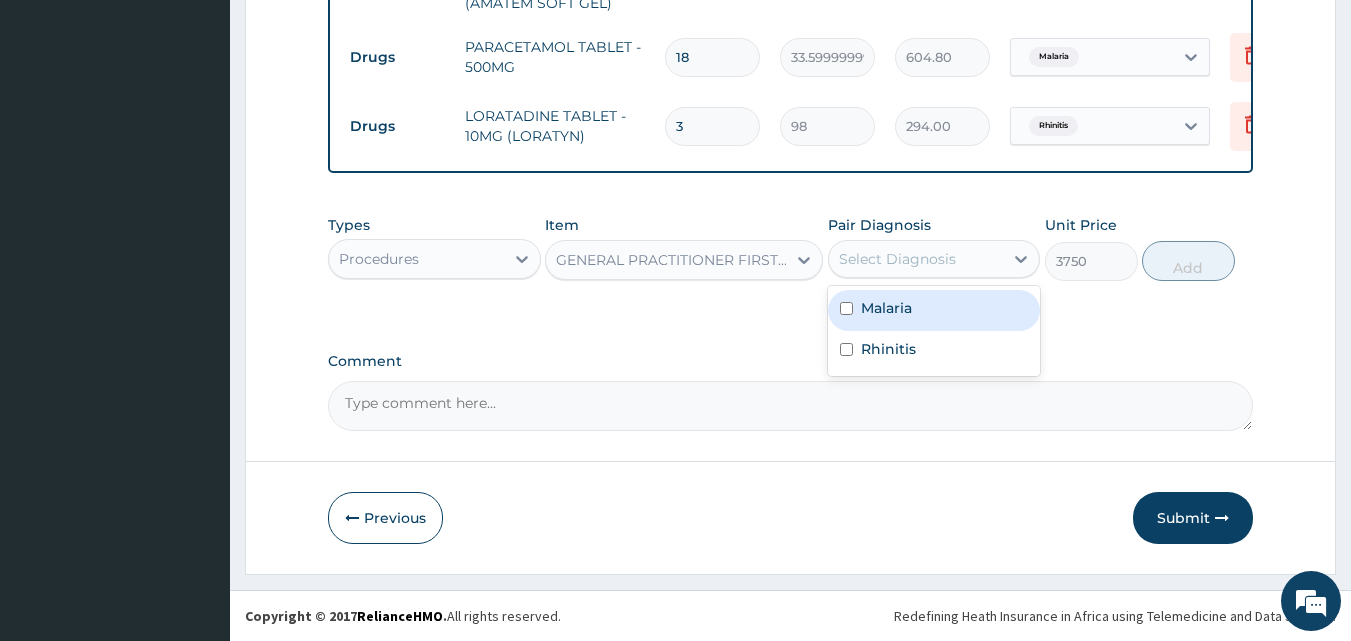 click on "Malaria" at bounding box center (934, 310) 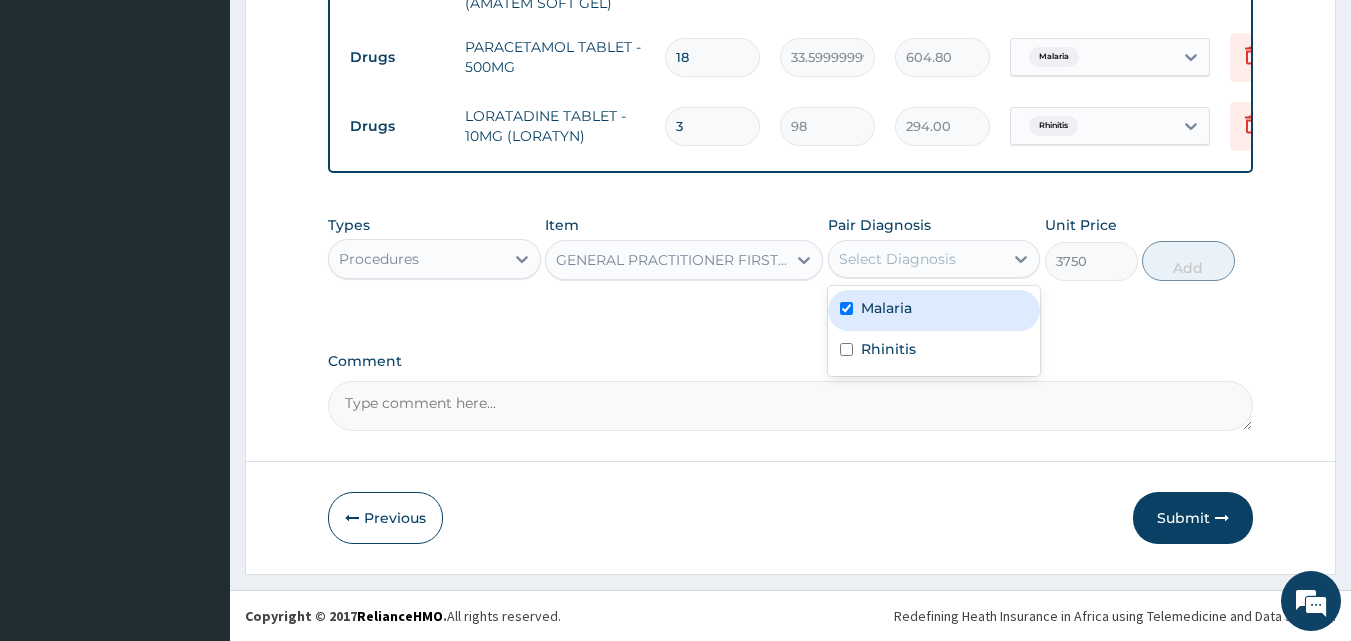 checkbox on "true" 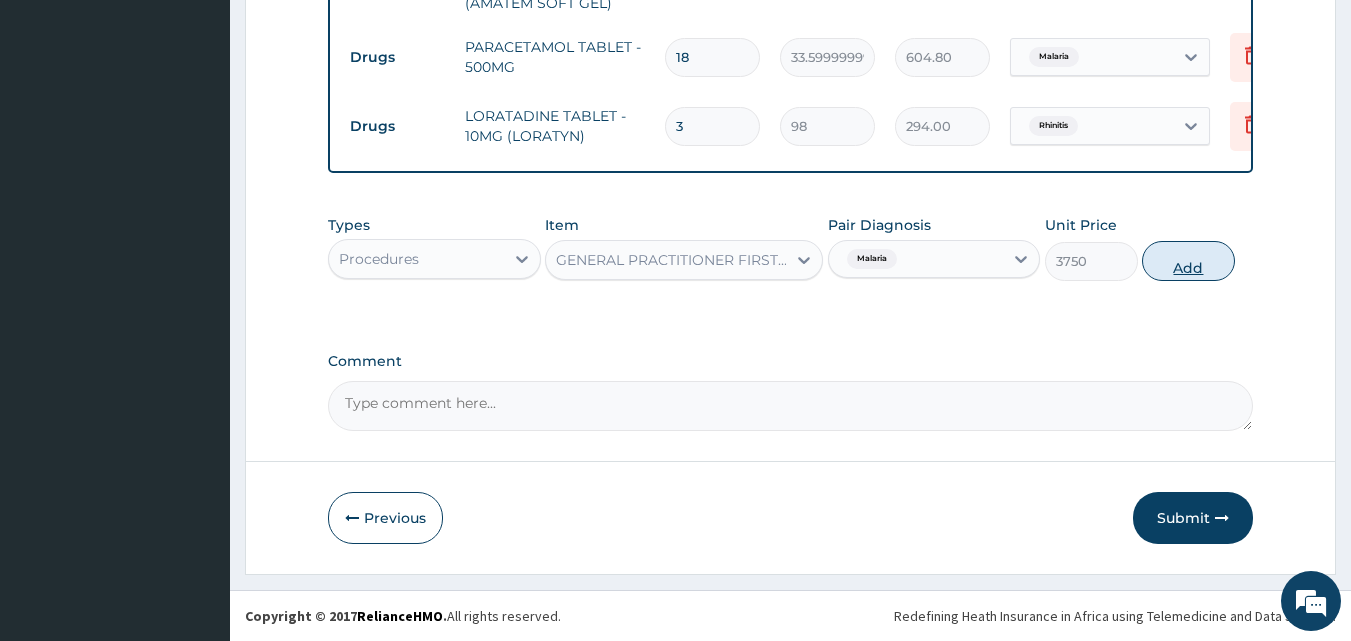 click on "Add" at bounding box center (1188, 261) 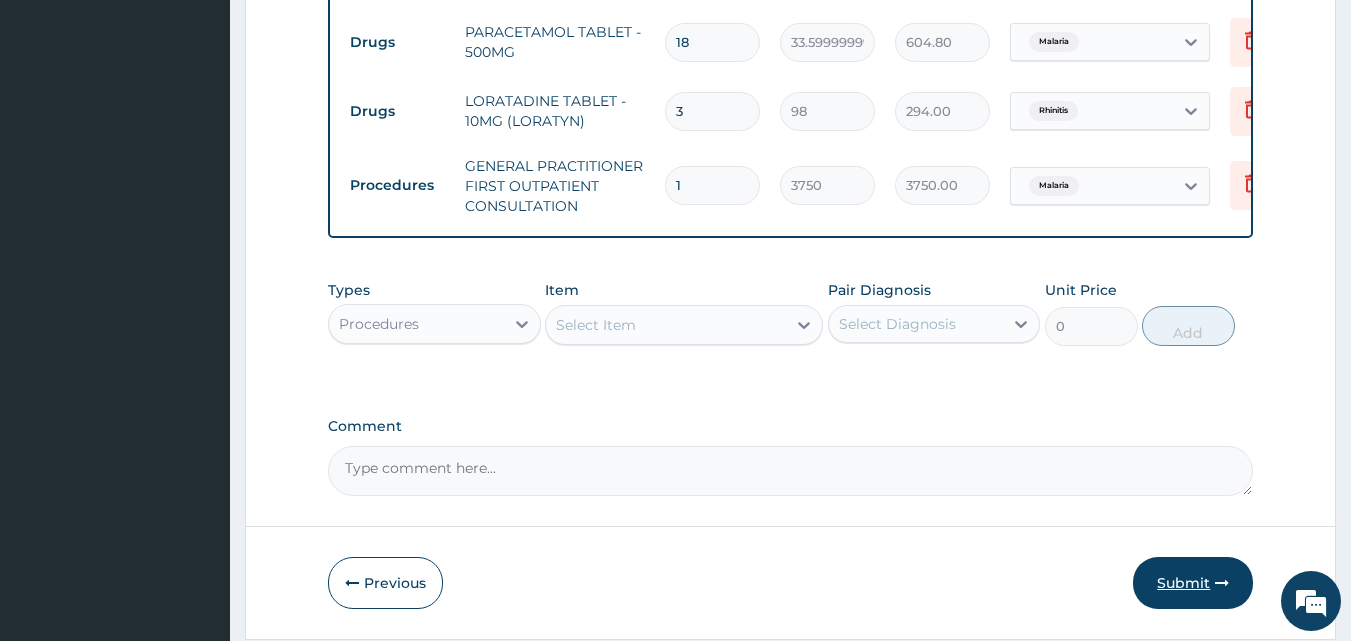 click on "Submit" at bounding box center [1193, 583] 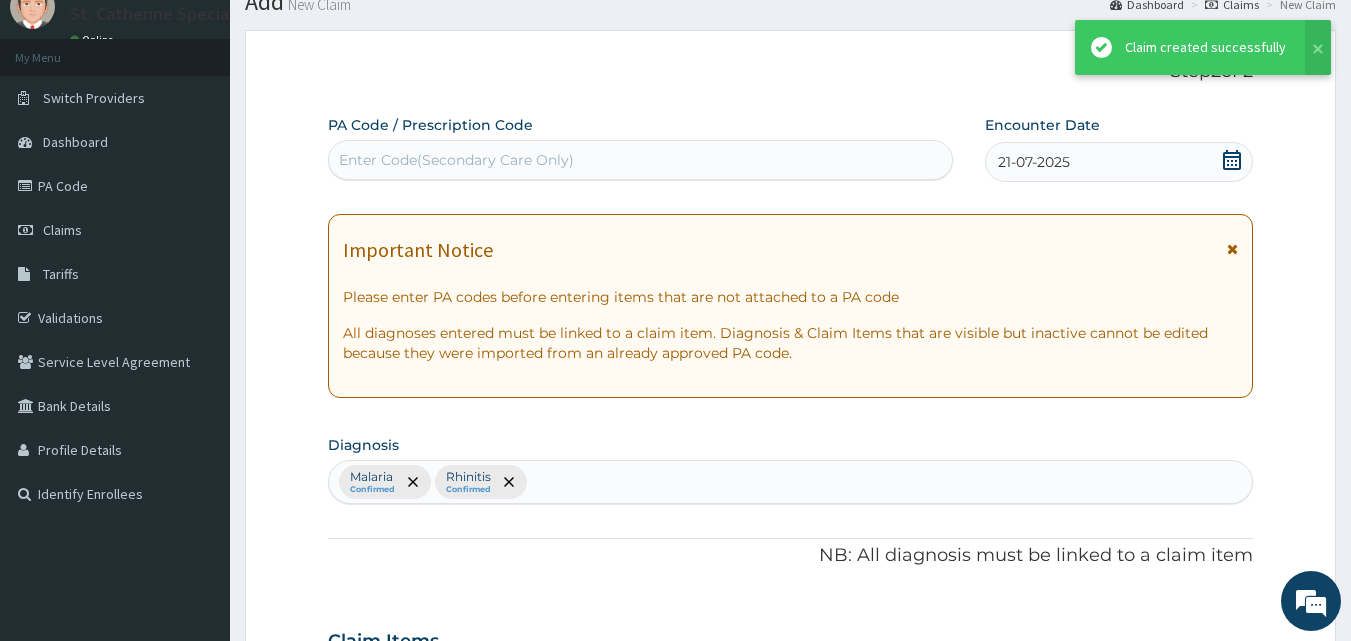 scroll, scrollTop: 890, scrollLeft: 0, axis: vertical 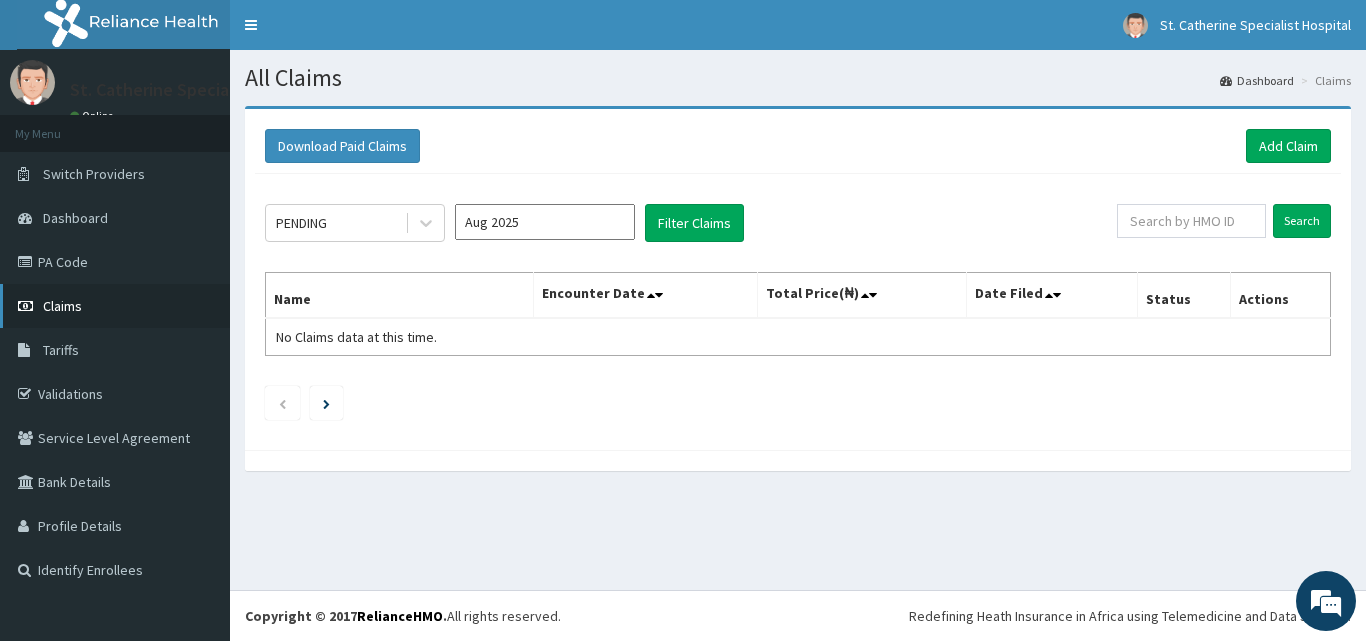 click on "Claims" at bounding box center (62, 306) 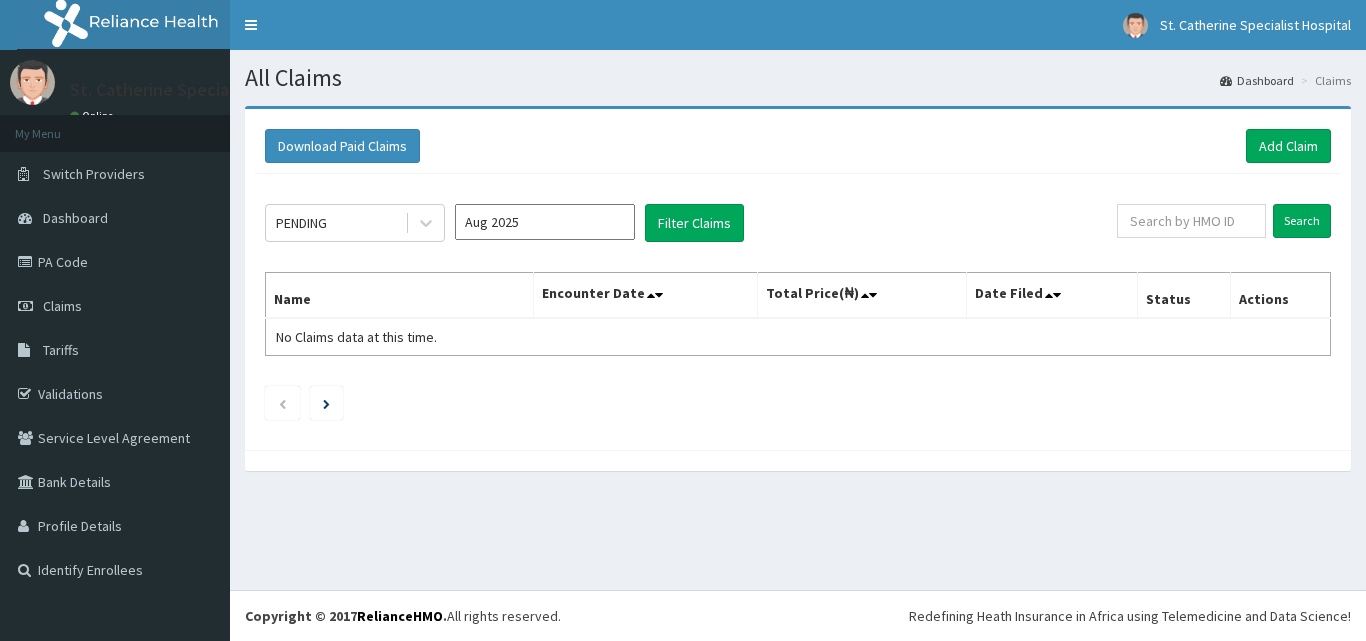 scroll, scrollTop: 0, scrollLeft: 0, axis: both 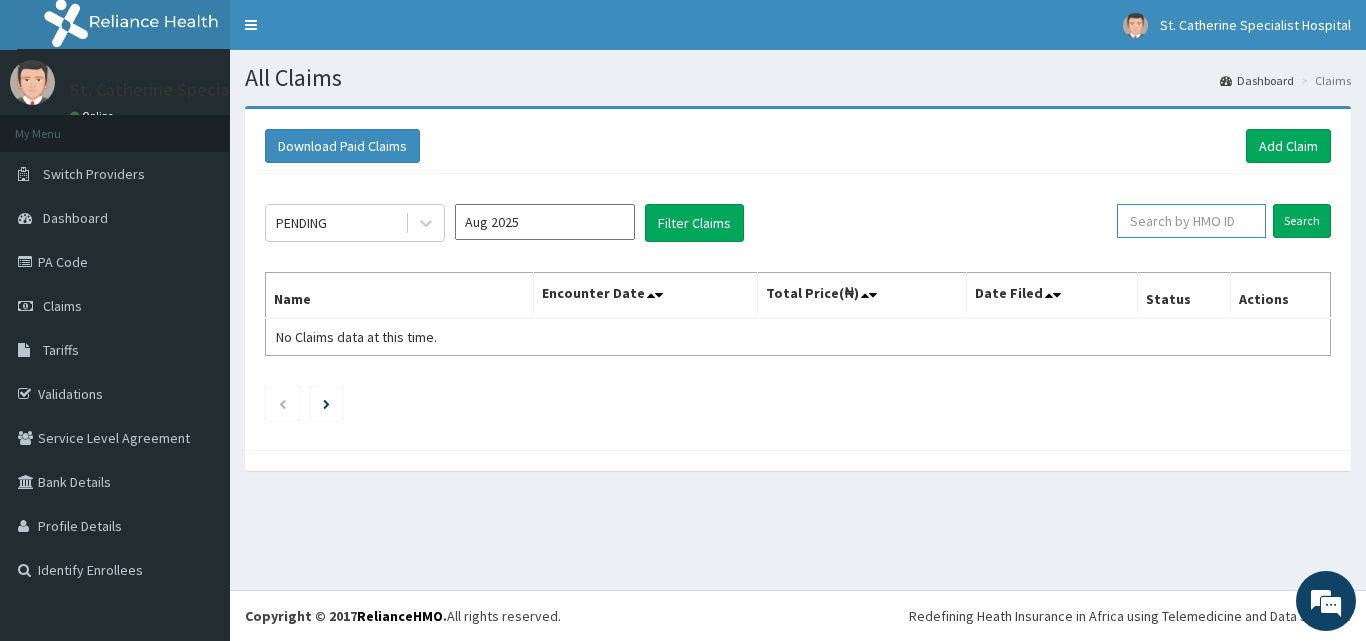 click at bounding box center [1191, 221] 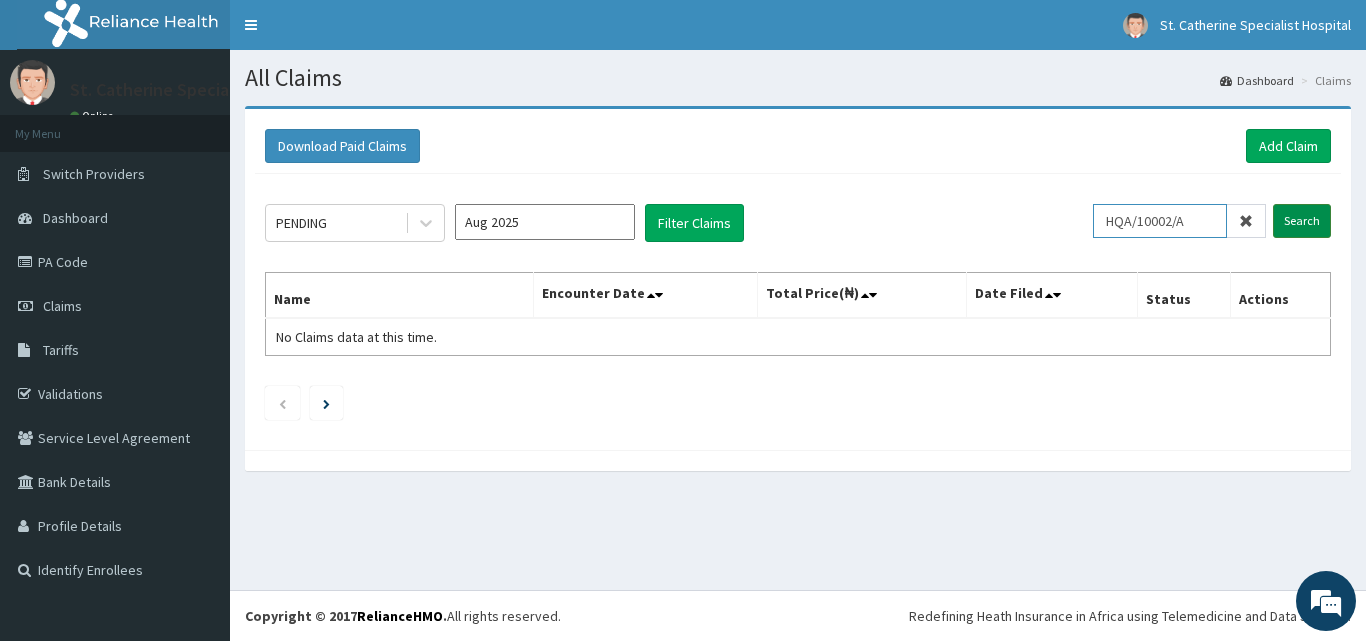 type on "HQA/10002/A" 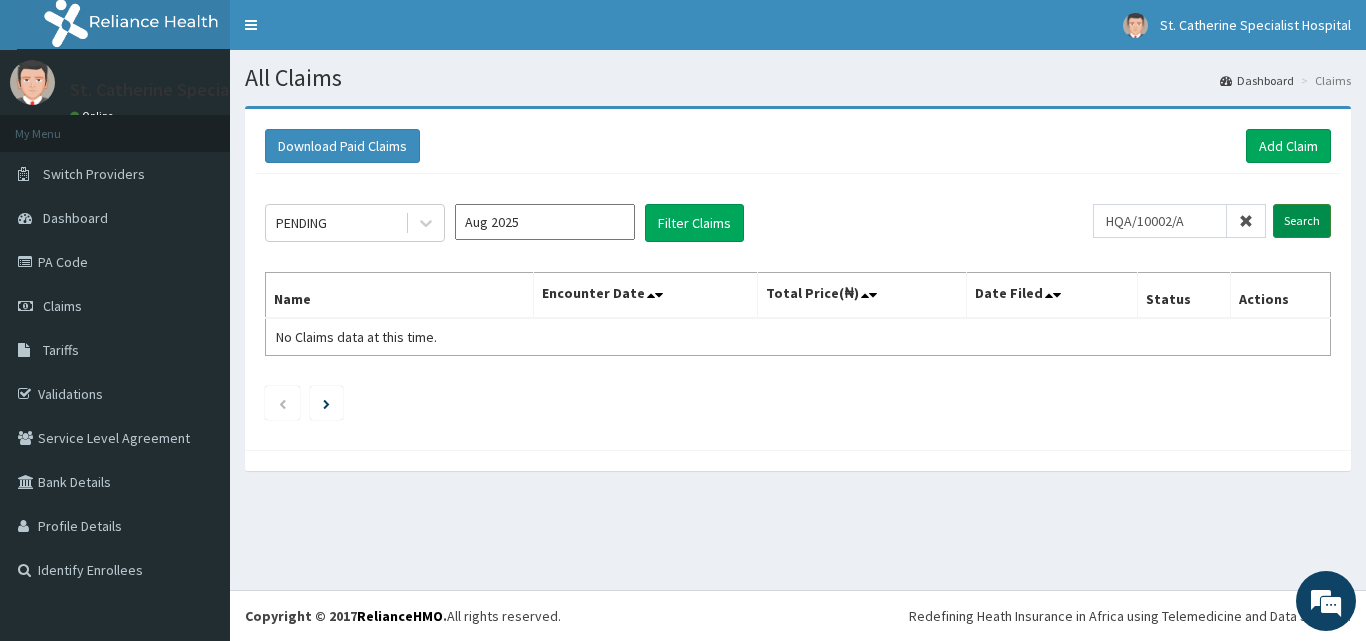 click on "Search" at bounding box center [1302, 221] 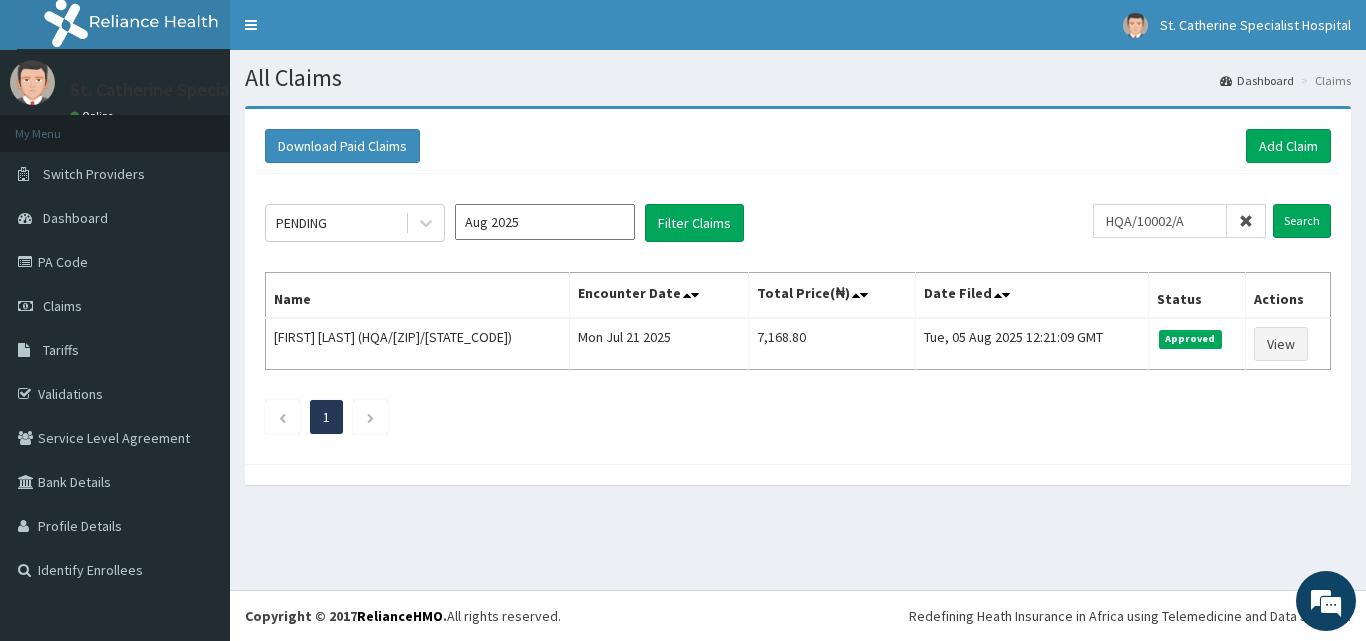click at bounding box center (1246, 221) 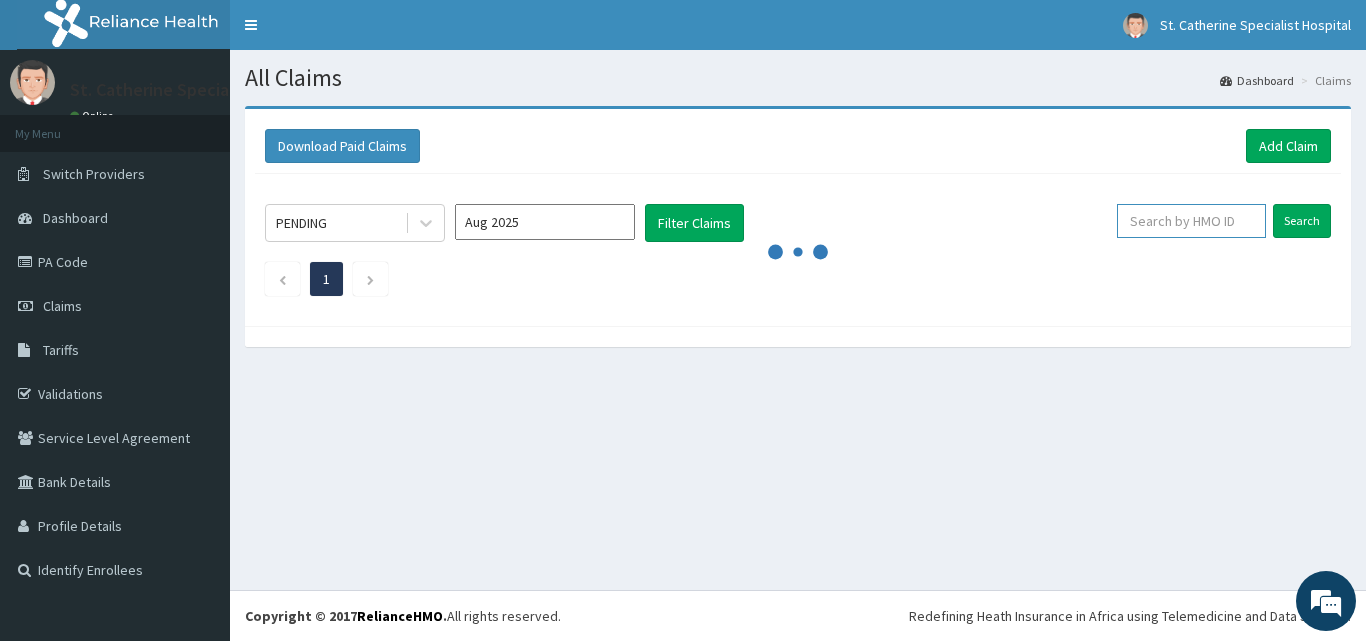 click at bounding box center [1191, 221] 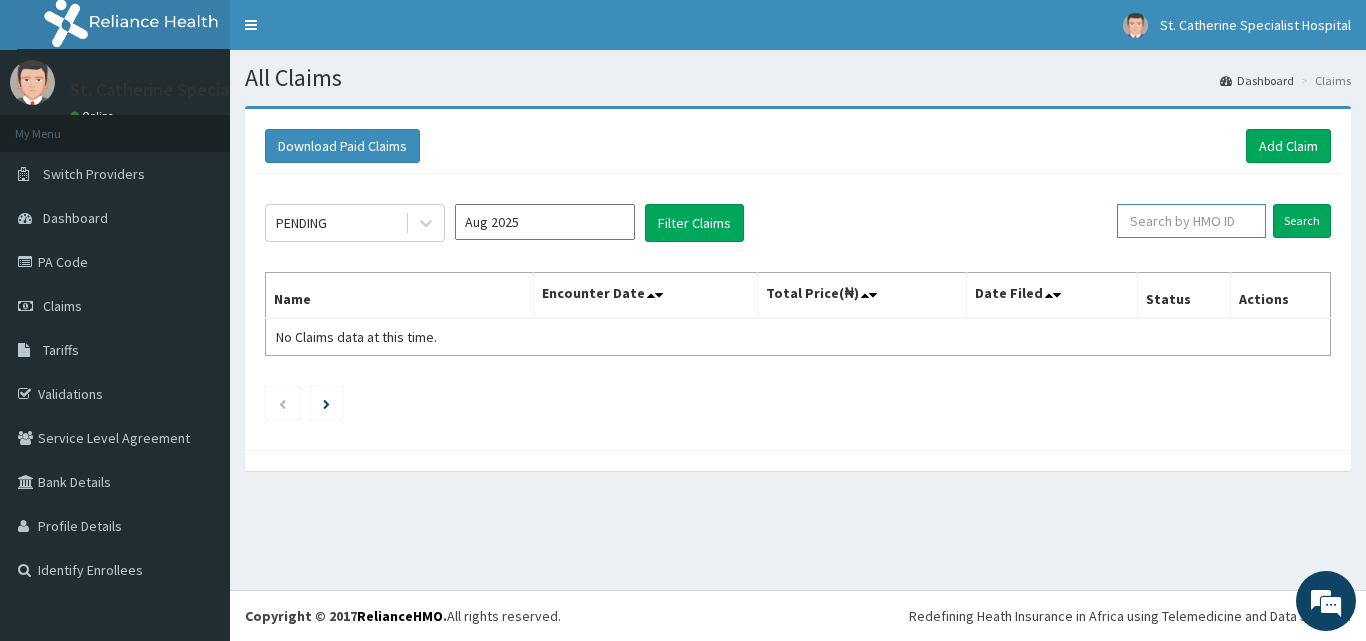 paste on "MTA/10010/C" 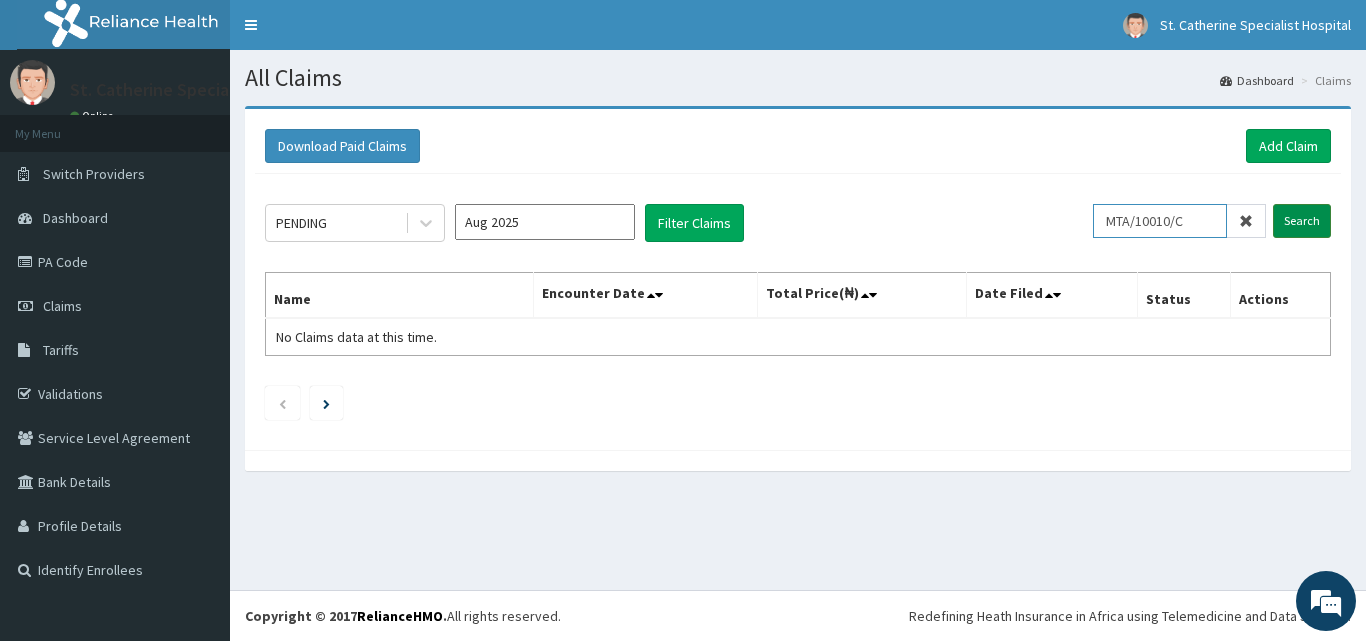 type on "MTA/10010/C" 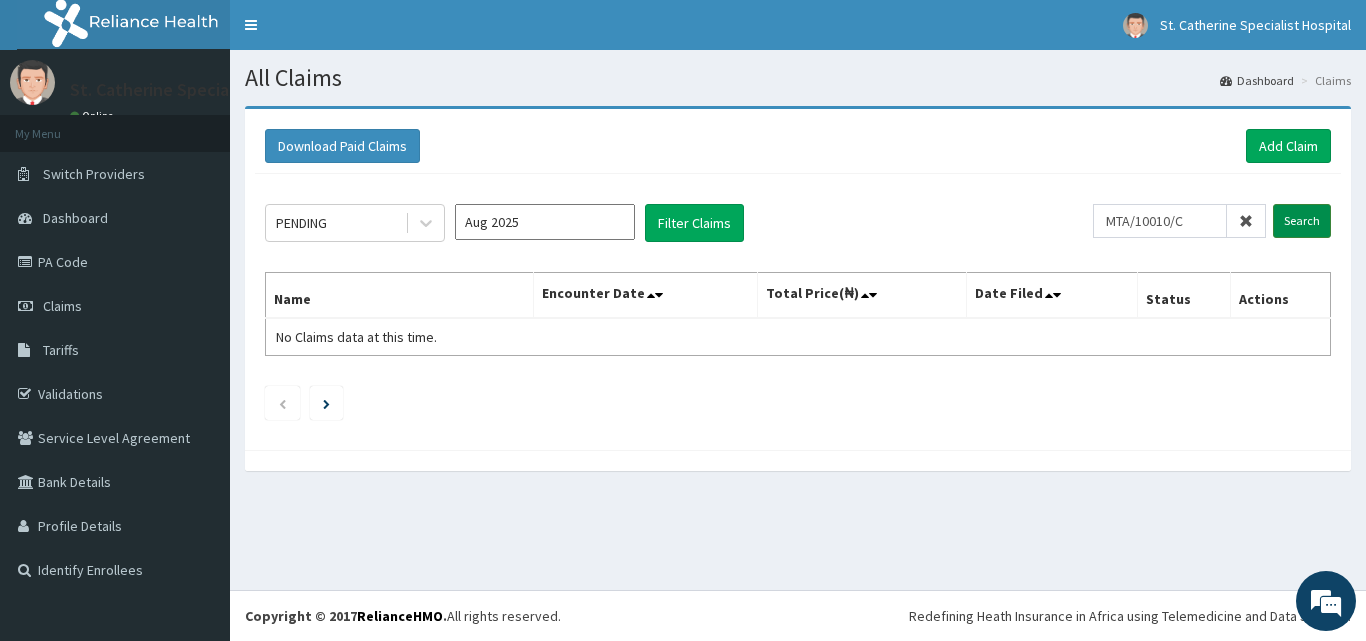 click on "Search" at bounding box center [1302, 221] 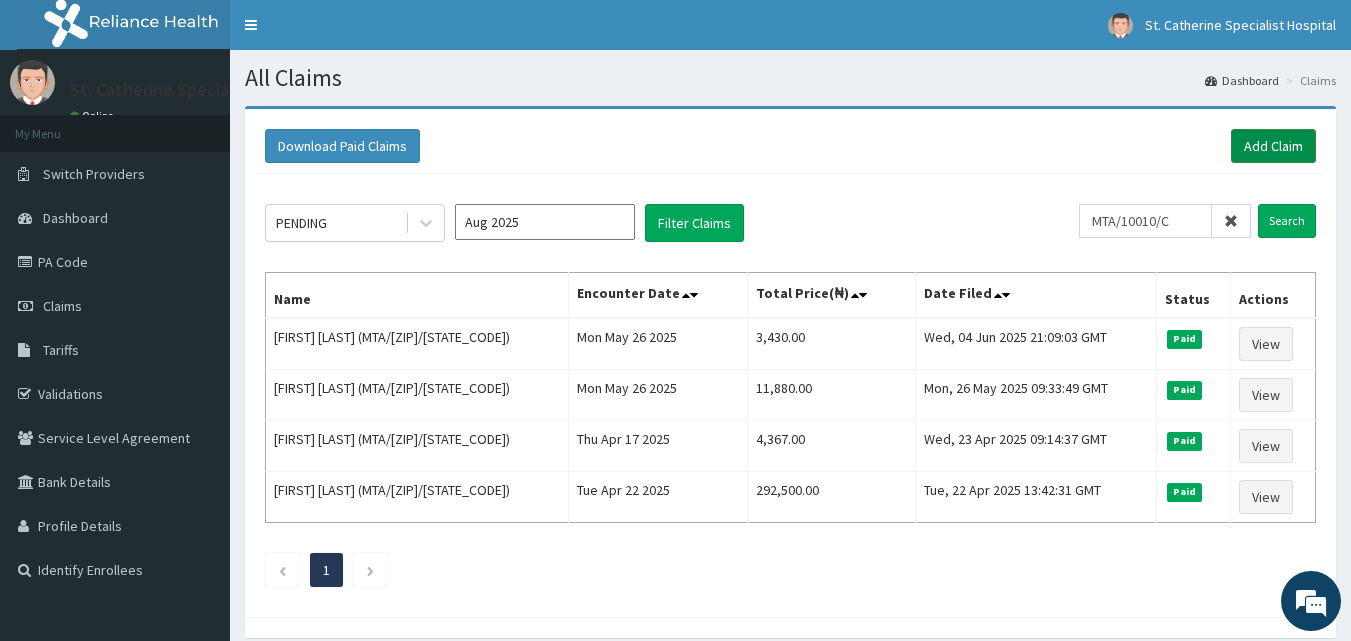 click on "Add Claim" at bounding box center (1273, 146) 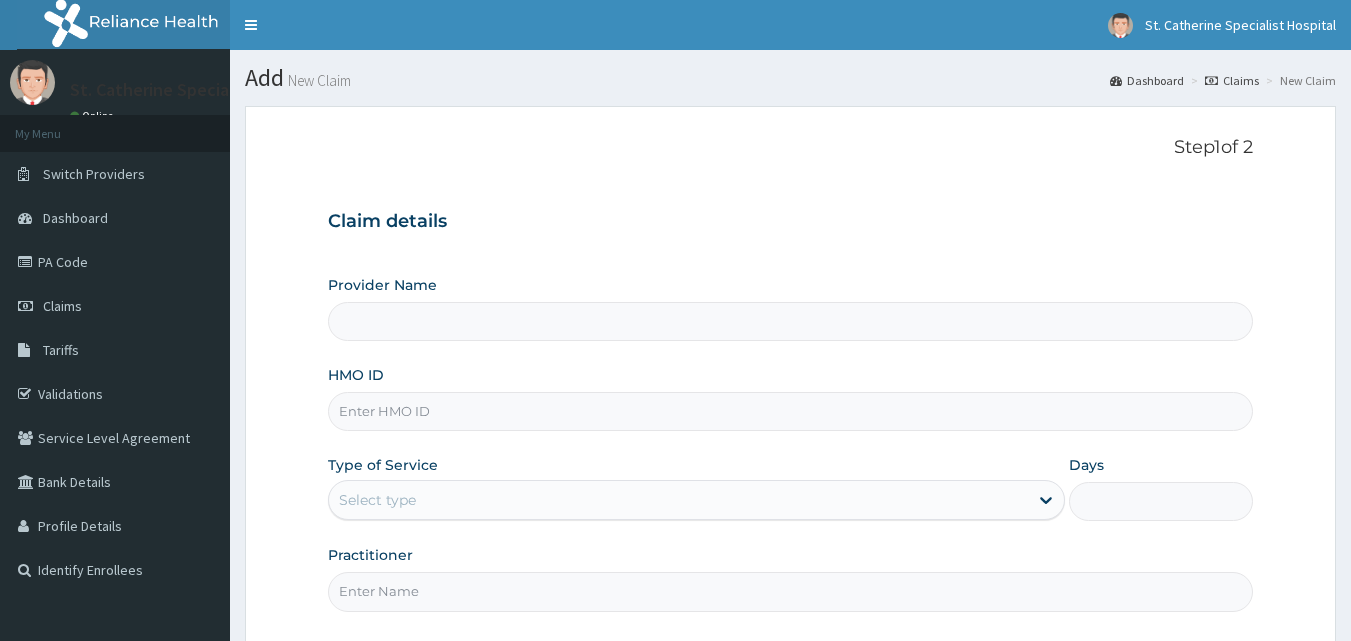 scroll, scrollTop: 0, scrollLeft: 0, axis: both 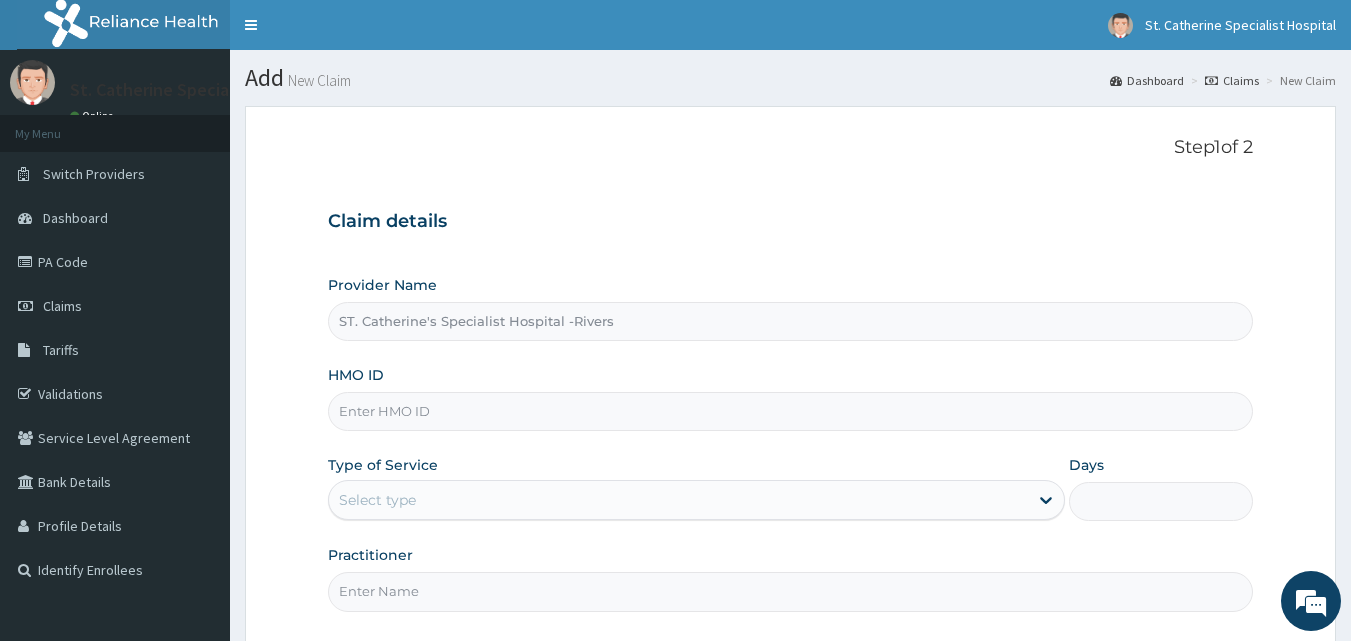 click on "HMO ID" at bounding box center [791, 411] 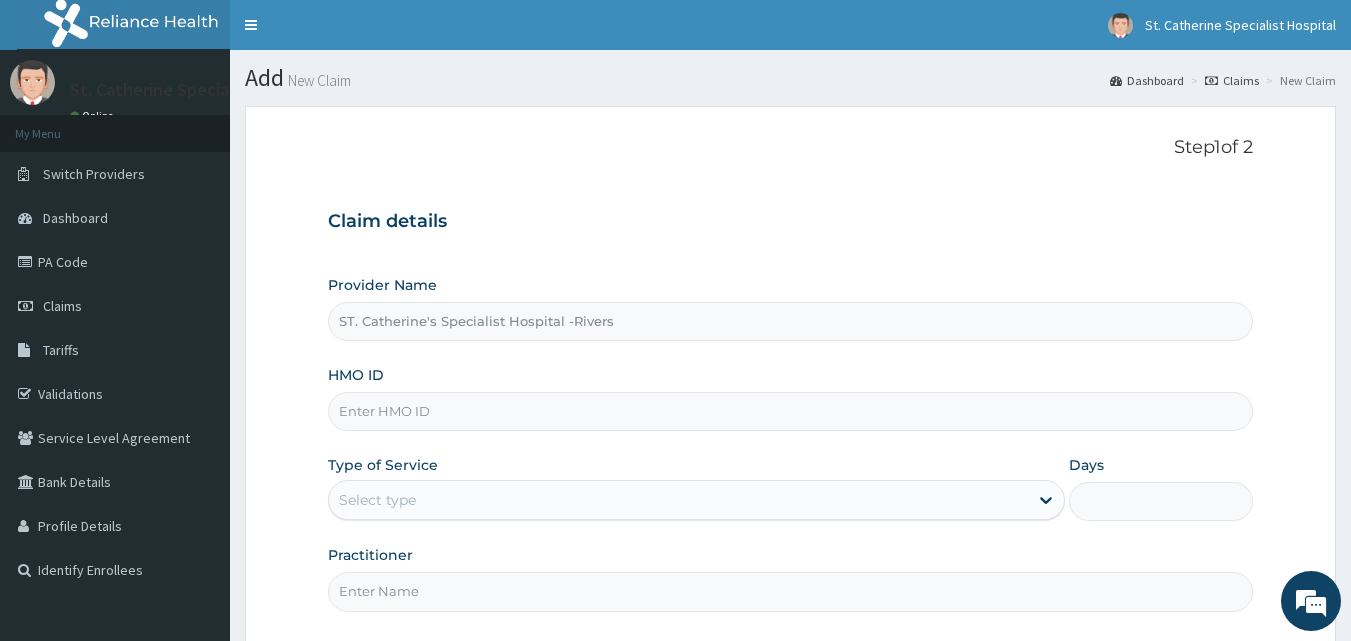 paste on "MTA/10010/C" 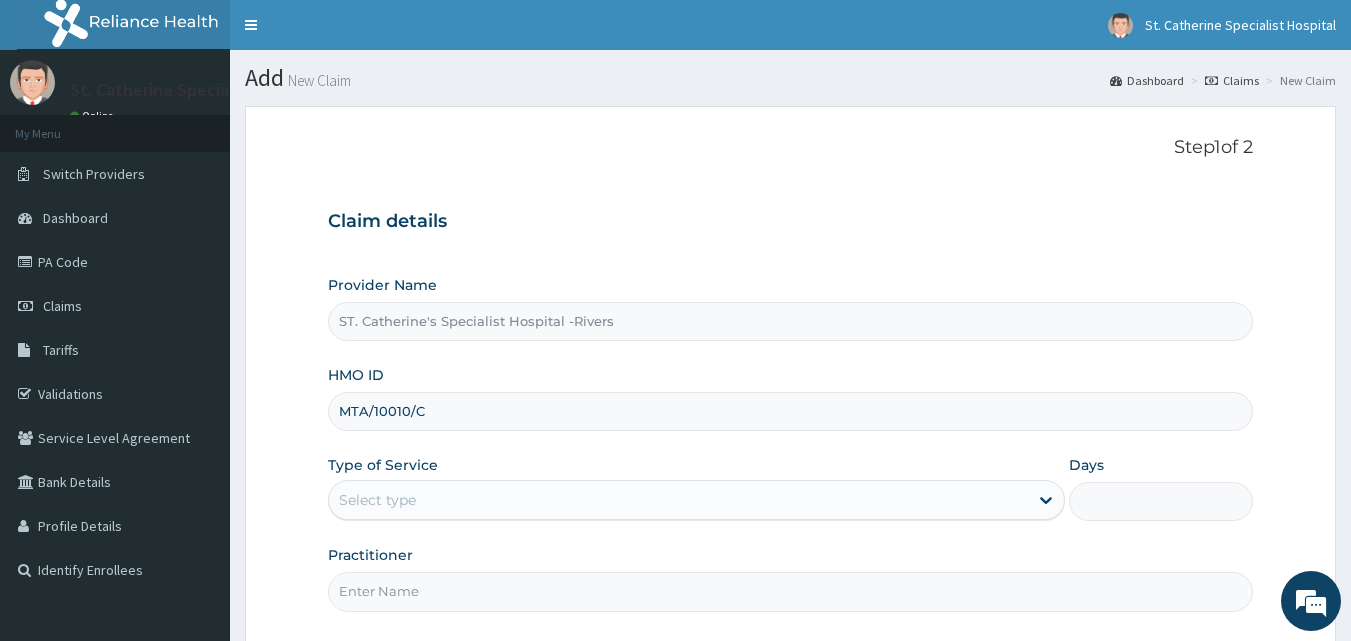 type on "MTA/10010/C" 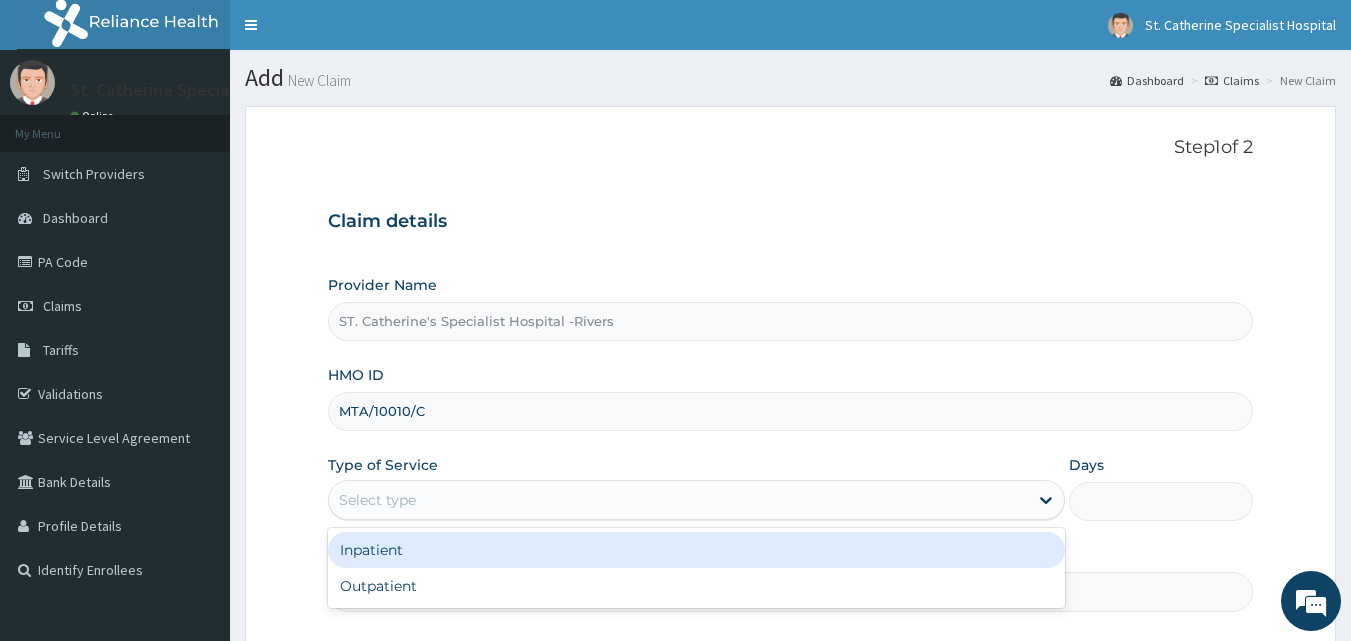 click on "Select type" at bounding box center (678, 500) 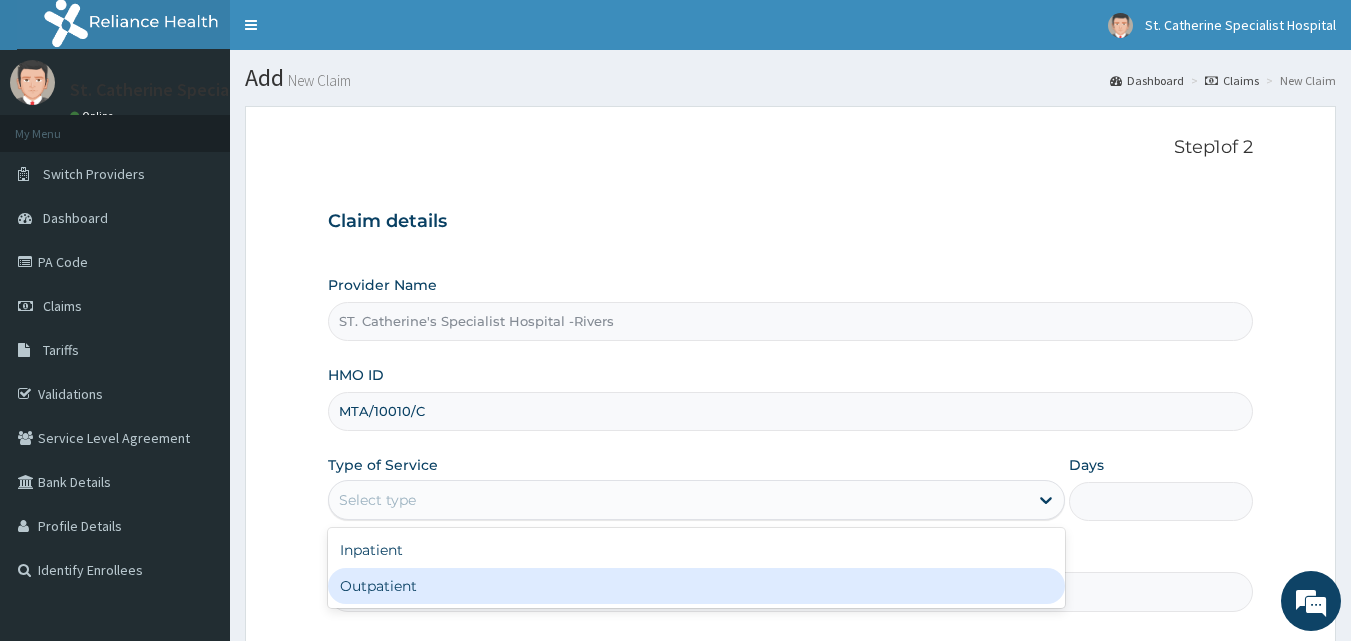 click on "Outpatient" at bounding box center (696, 586) 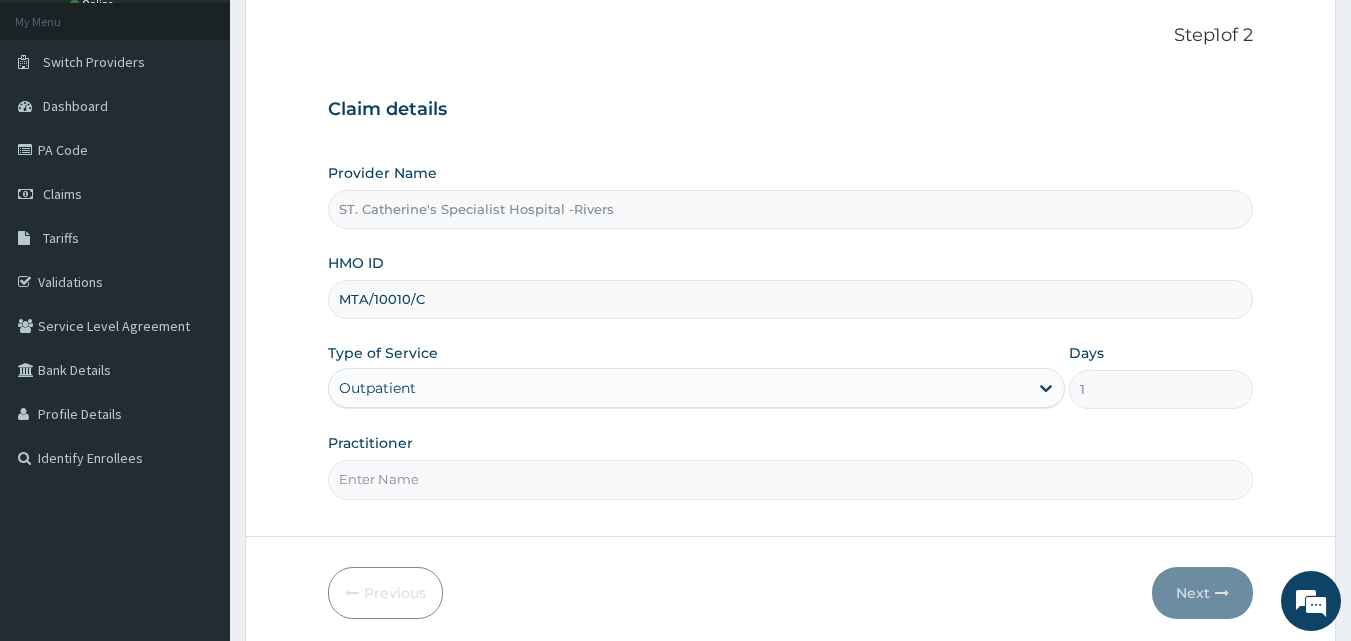 scroll, scrollTop: 187, scrollLeft: 0, axis: vertical 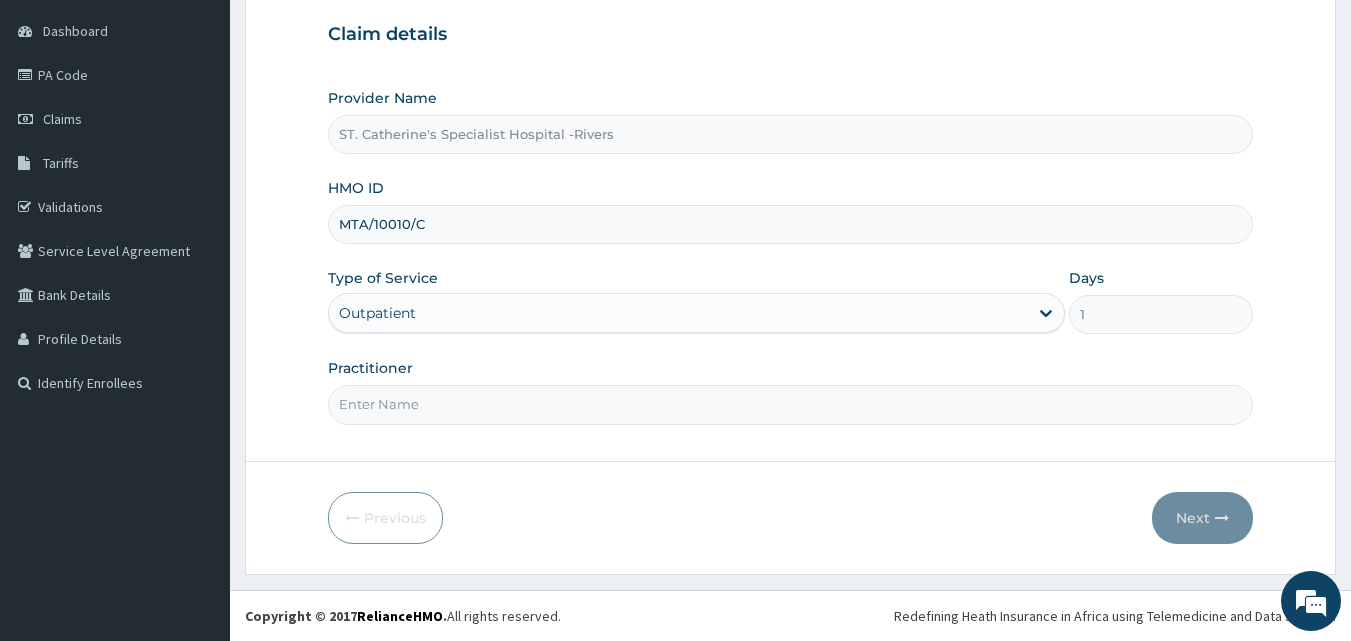 click on "Practitioner" at bounding box center (791, 404) 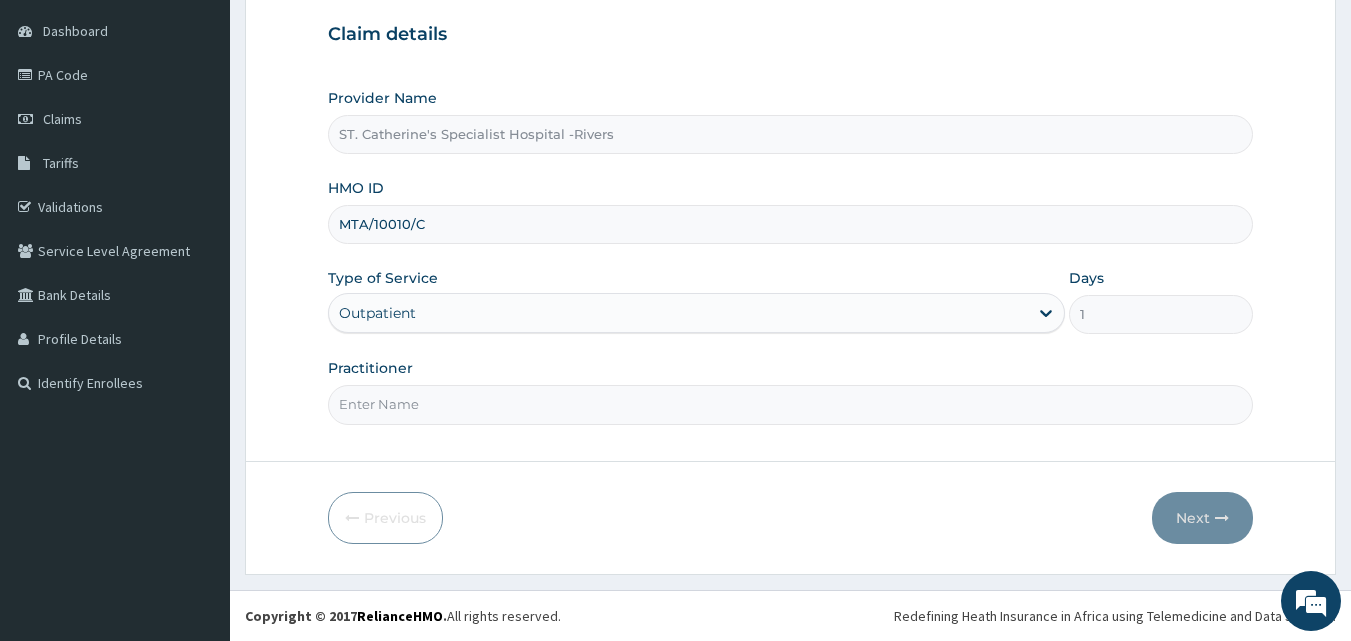 type on "LUBA" 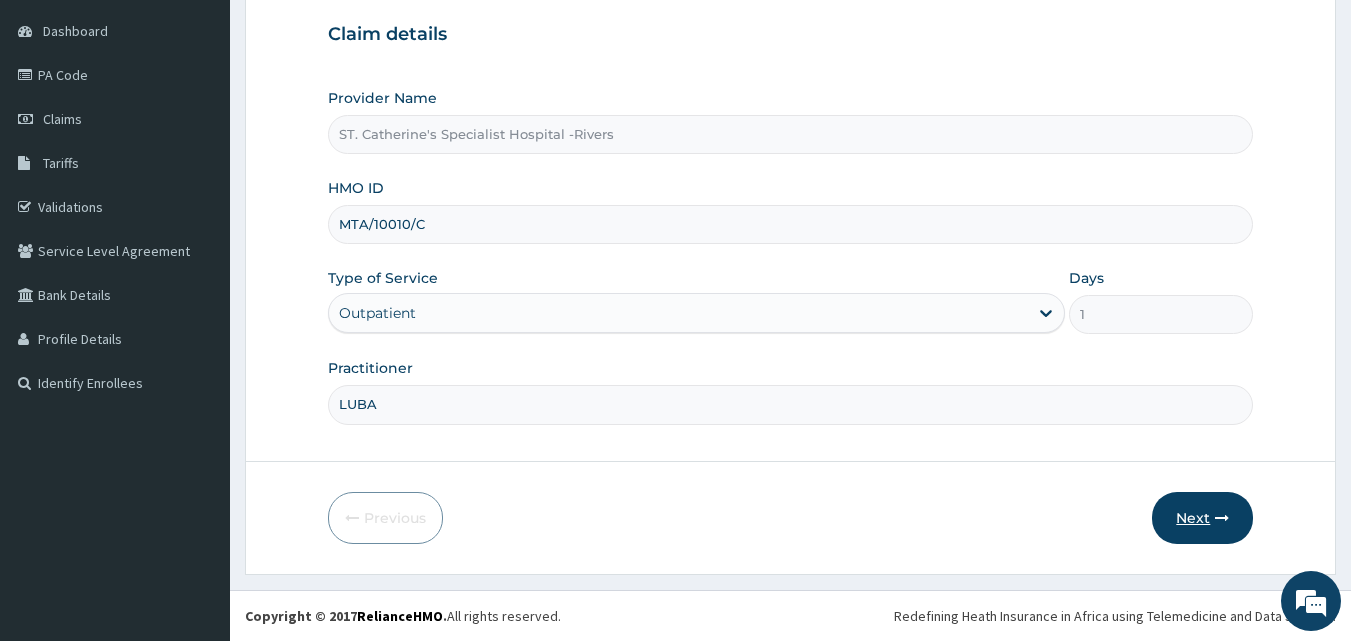 click on "Next" at bounding box center [1202, 518] 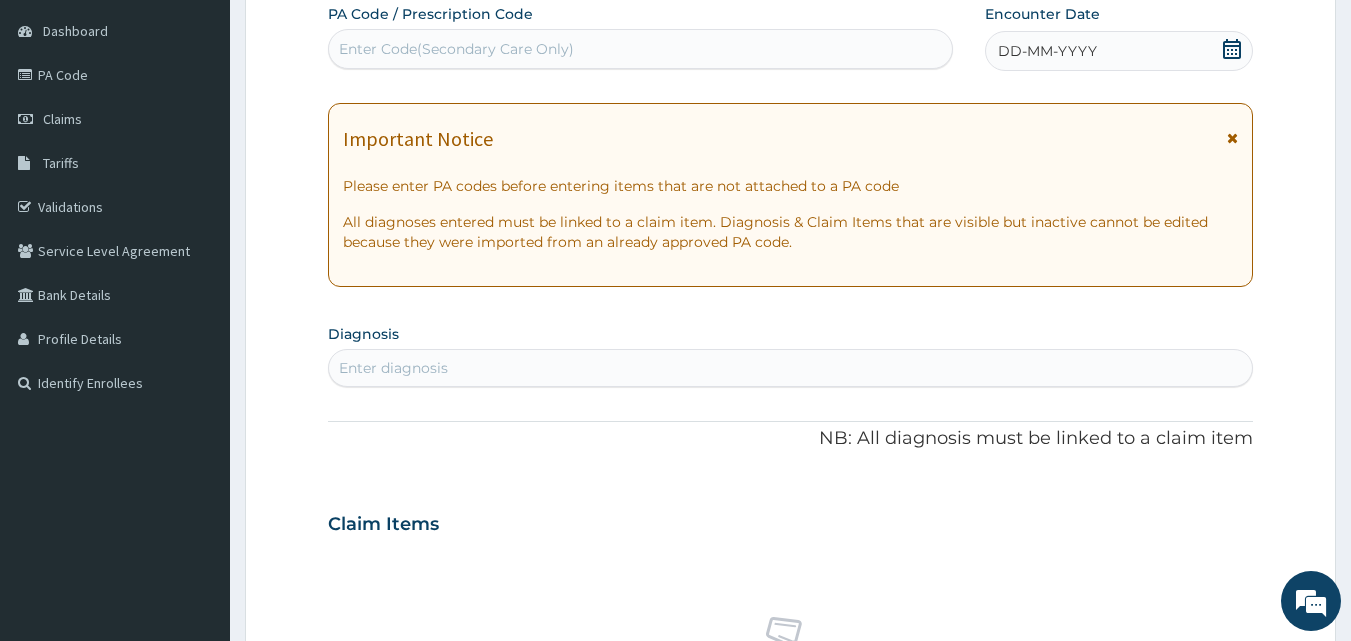 click 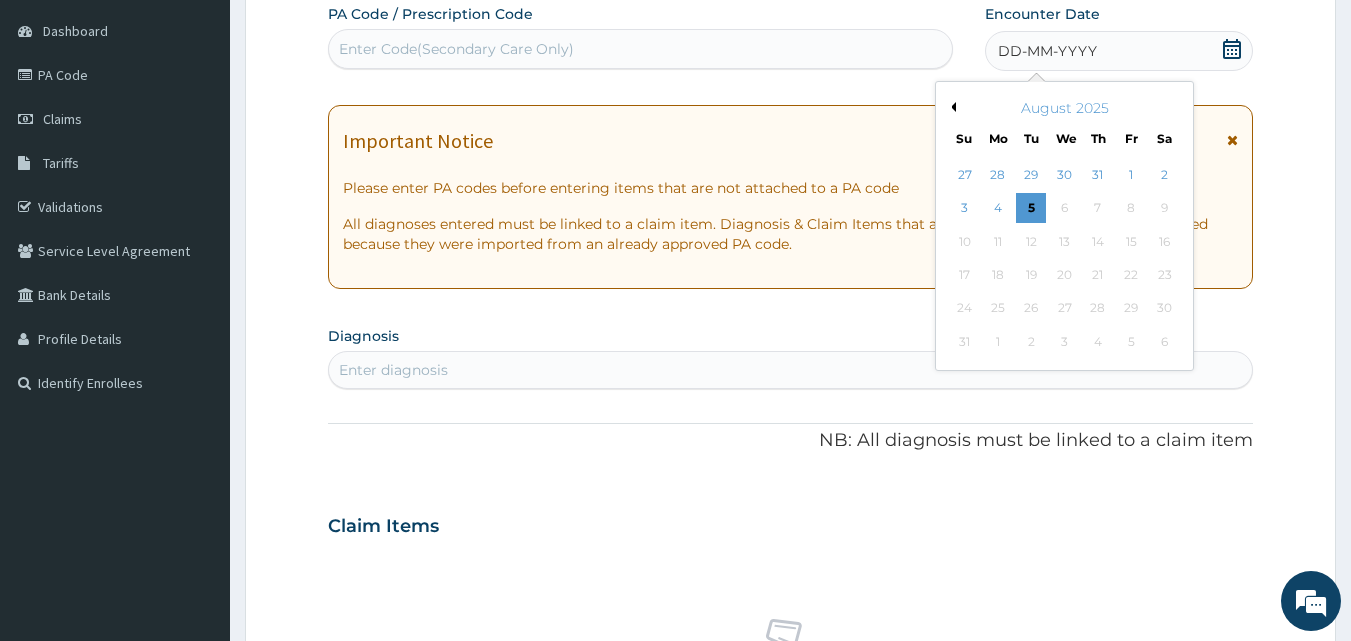 click on "Previous Month" at bounding box center (951, 107) 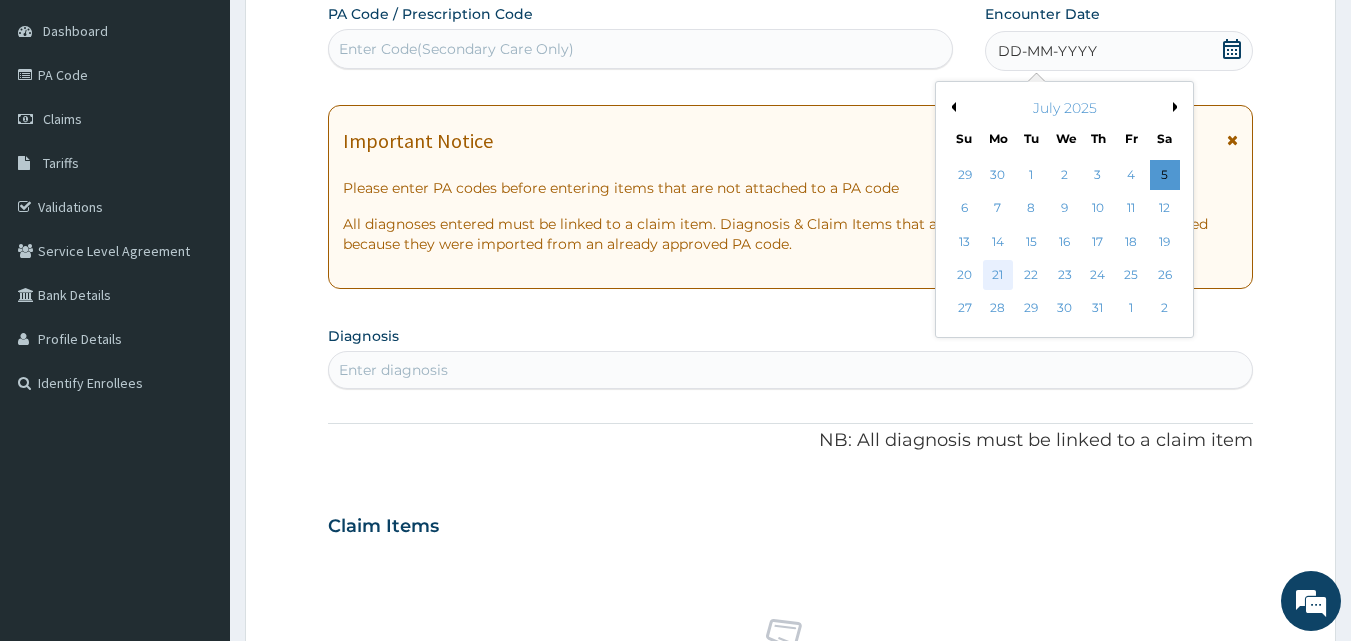 click on "21" at bounding box center [998, 275] 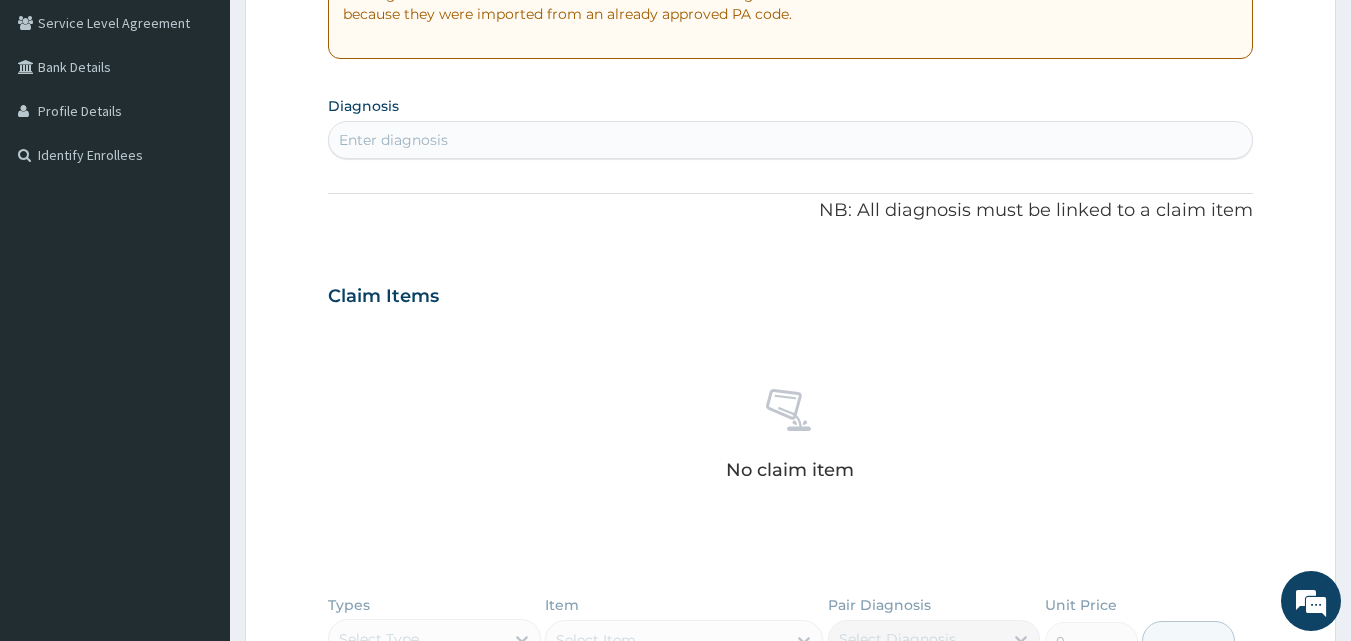 scroll, scrollTop: 436, scrollLeft: 0, axis: vertical 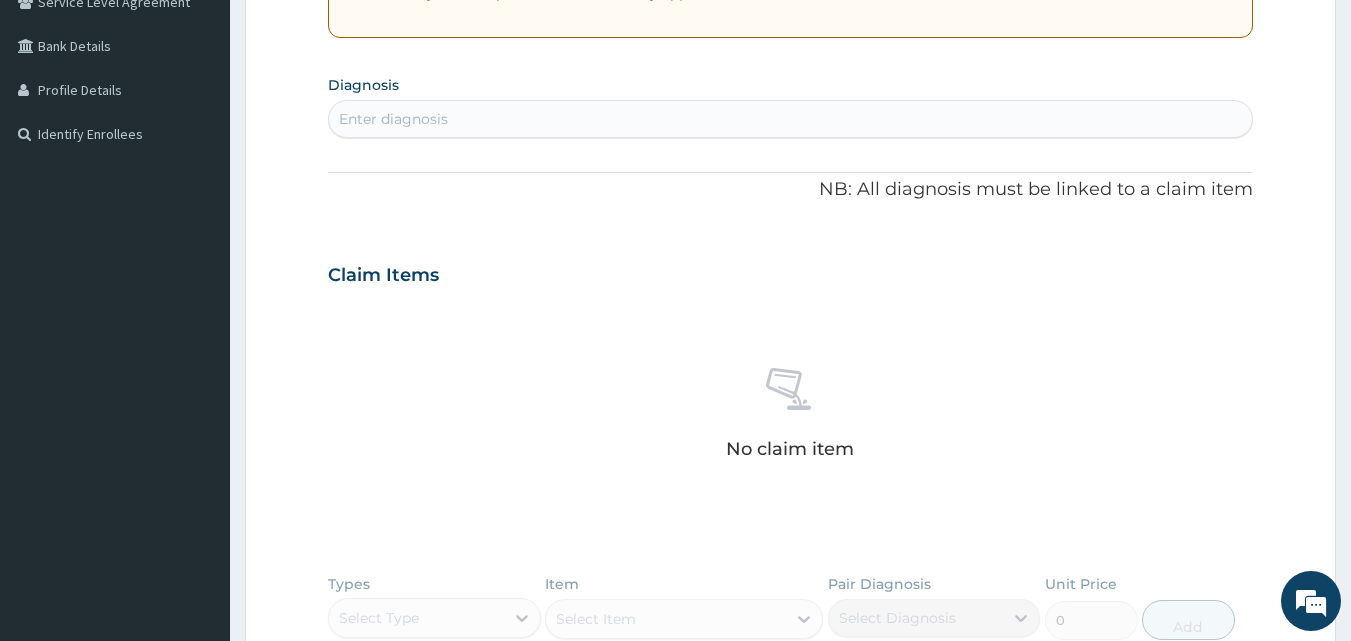 click on "Enter diagnosis" at bounding box center [393, 119] 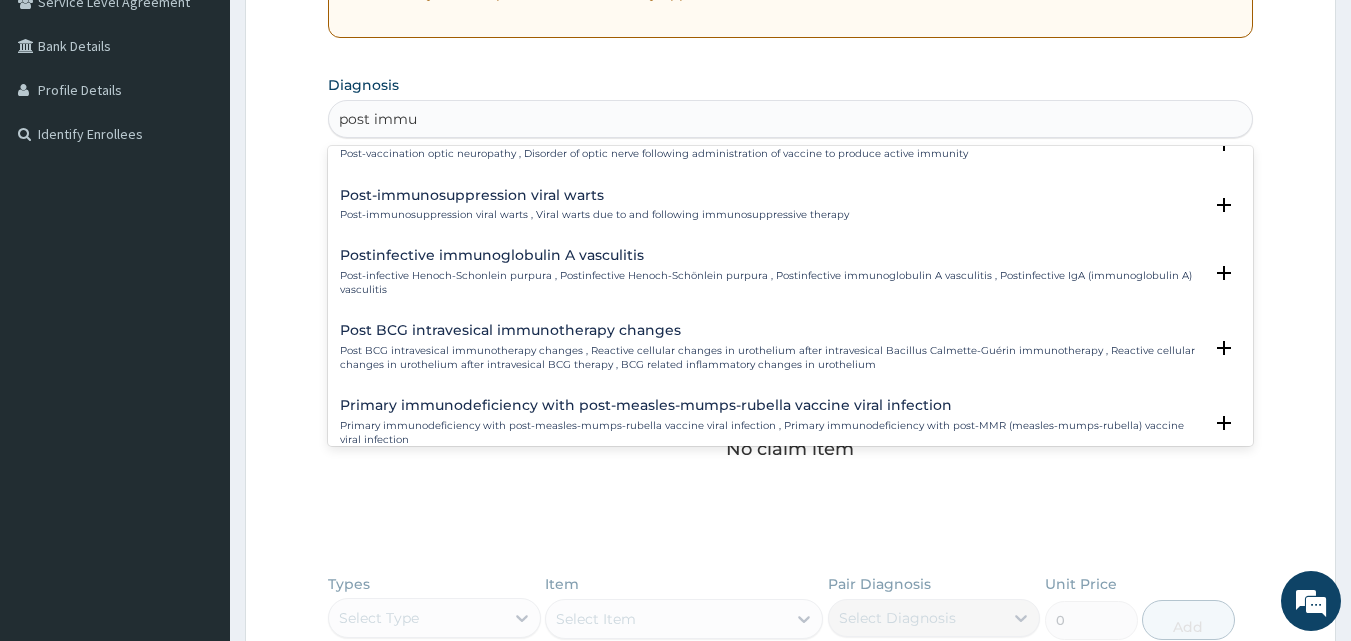 scroll, scrollTop: 297, scrollLeft: 0, axis: vertical 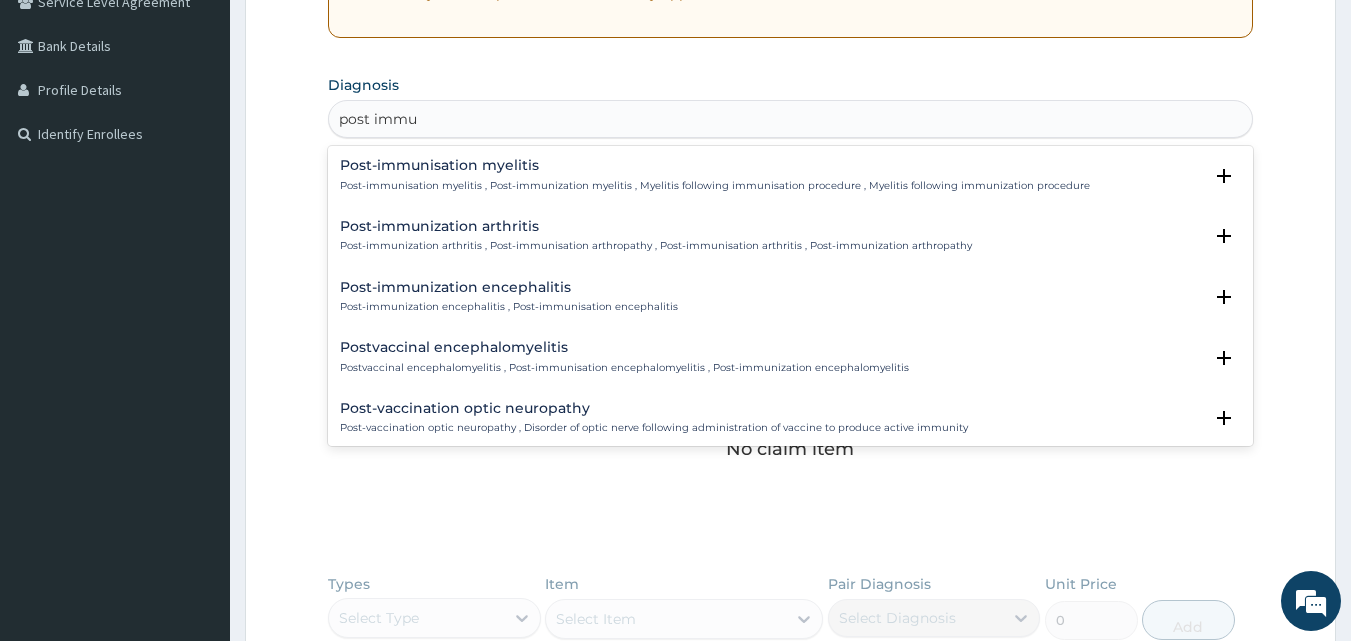 type on "post immu" 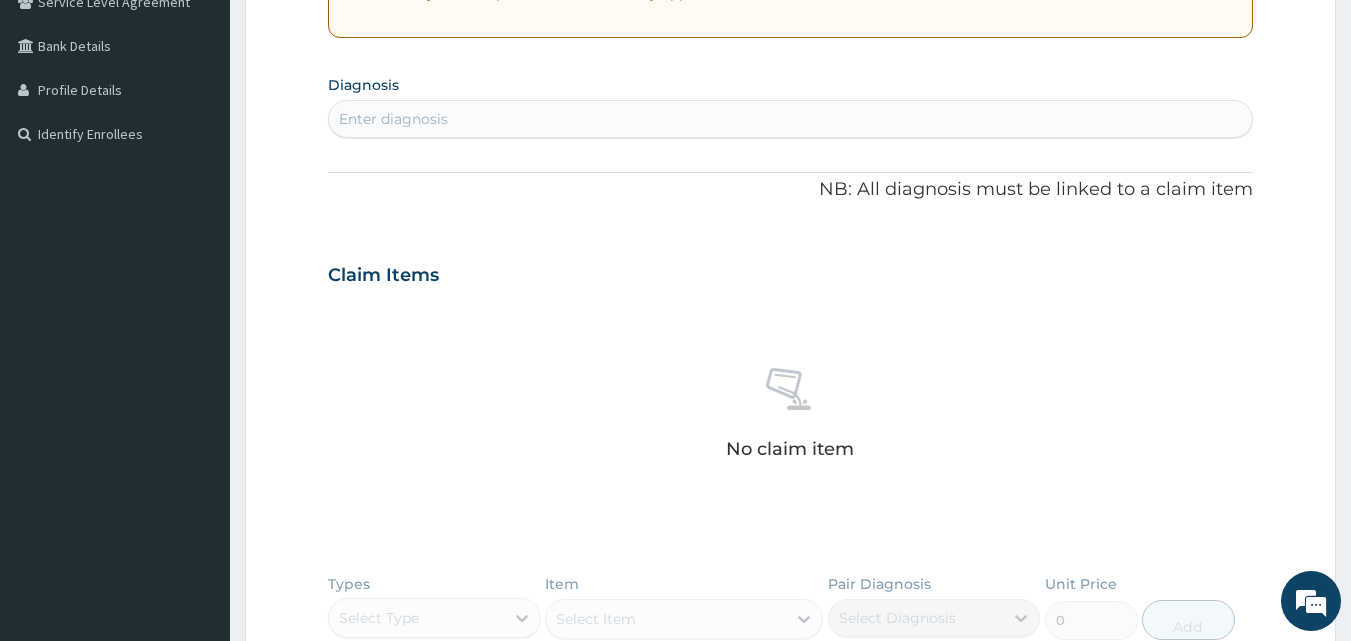 click on "Enter diagnosis" at bounding box center [791, 119] 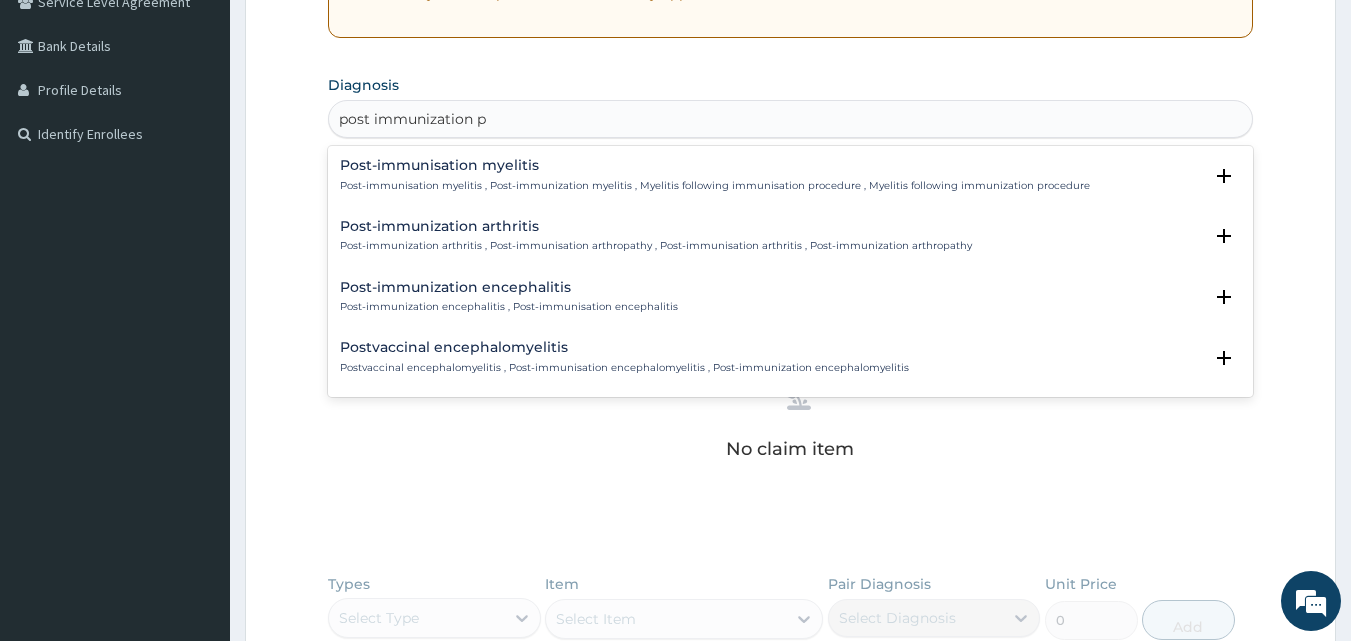 type on "post immunization p" 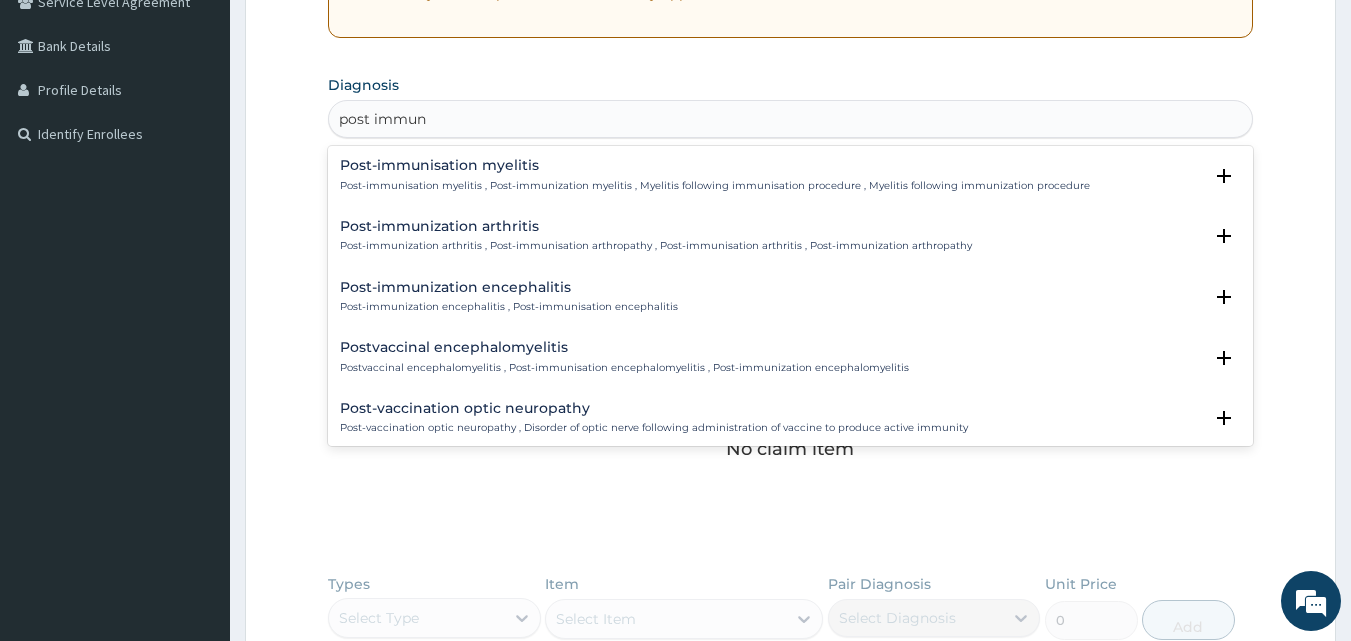 type on "post immun" 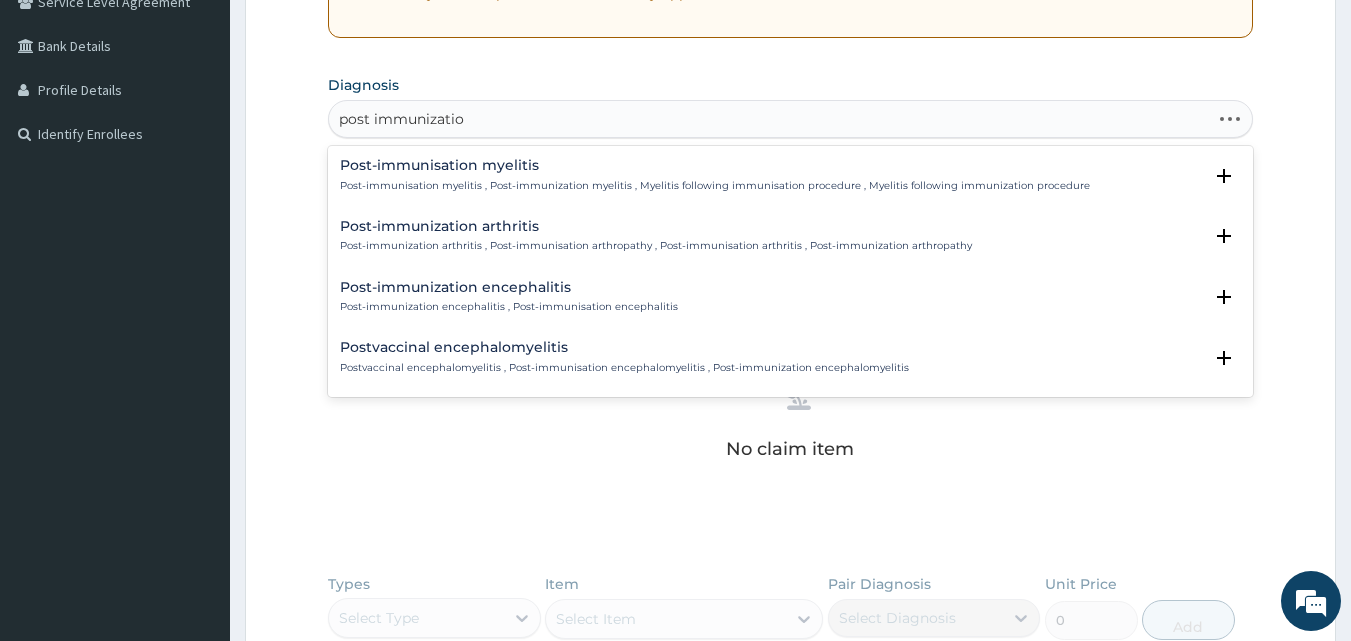 type on "post immunization" 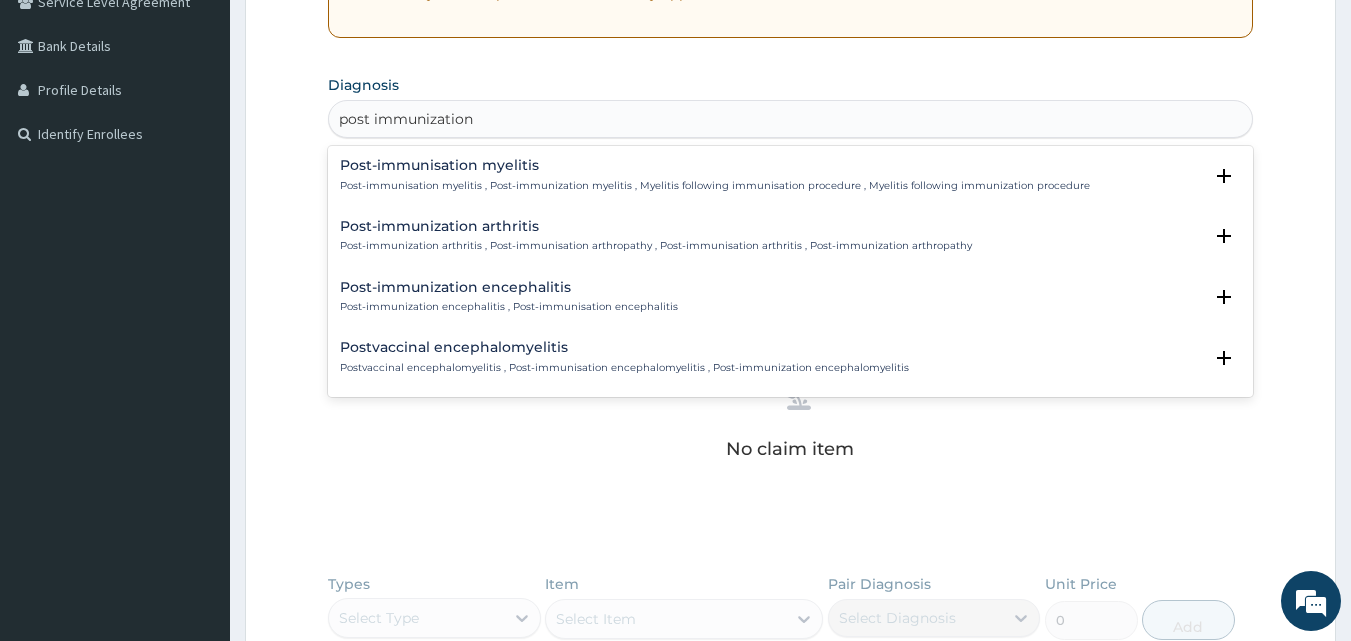 click on "Post-immunization arthritis , Post-immunisation arthropathy , Post-immunisation arthritis , Post-immunization arthropathy" at bounding box center (656, 246) 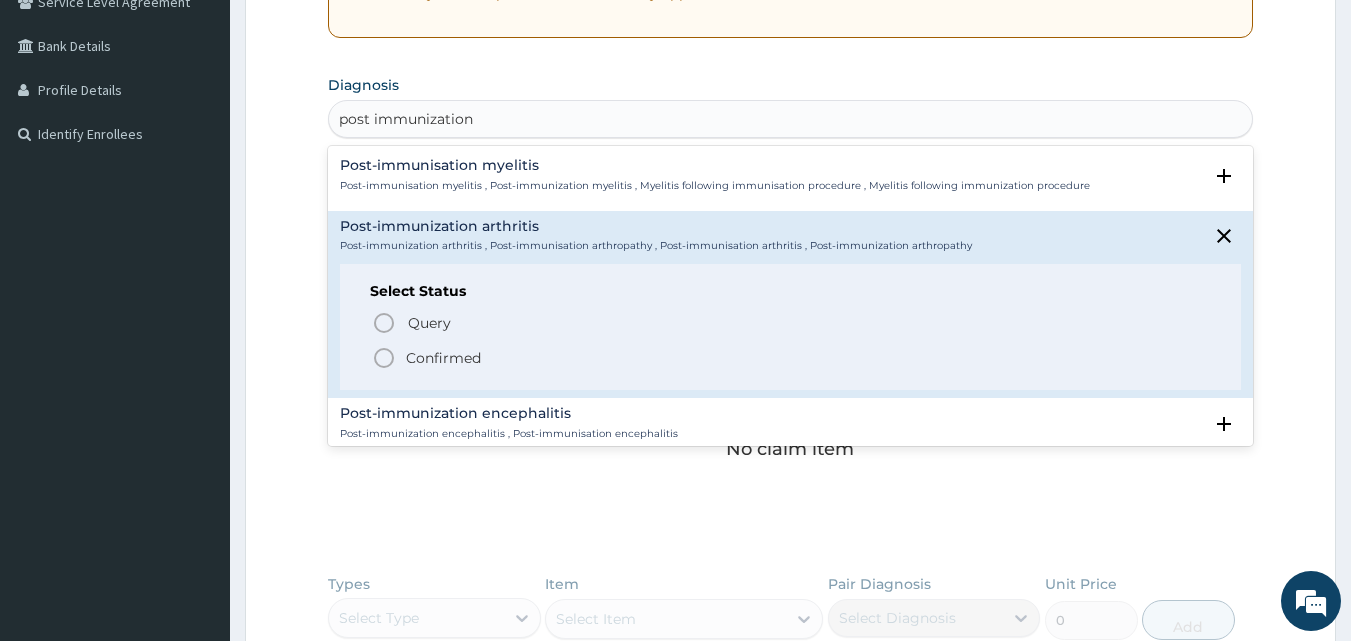 click 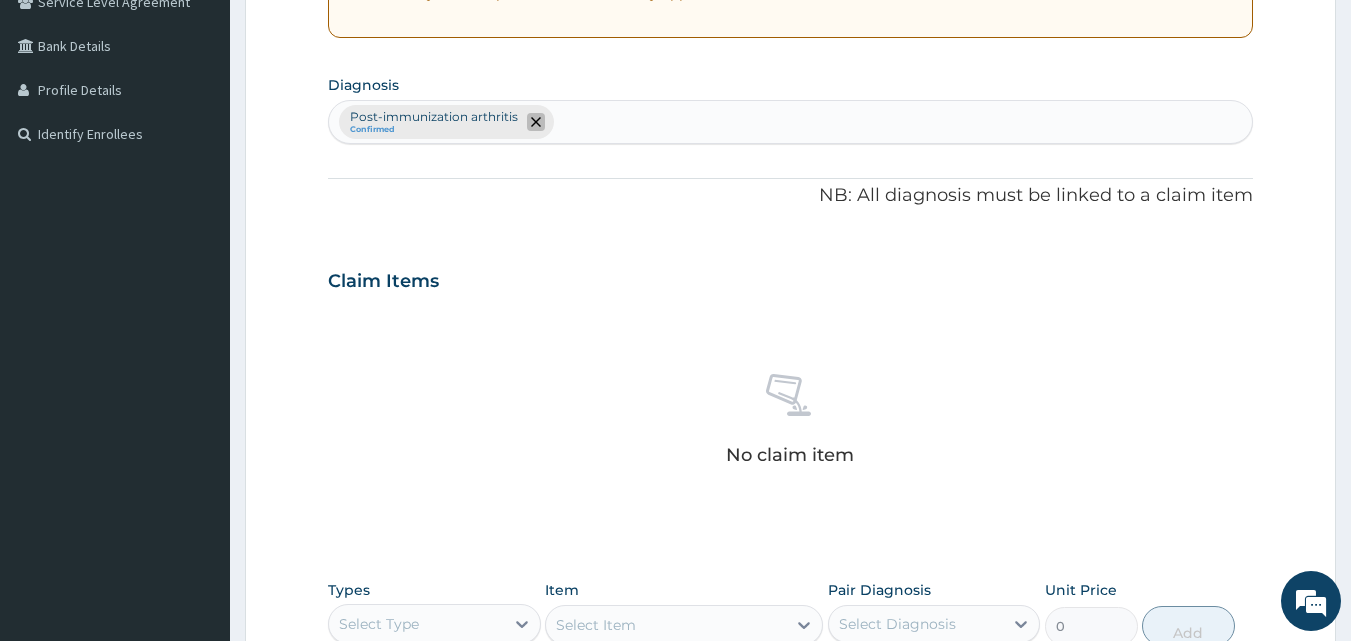 click 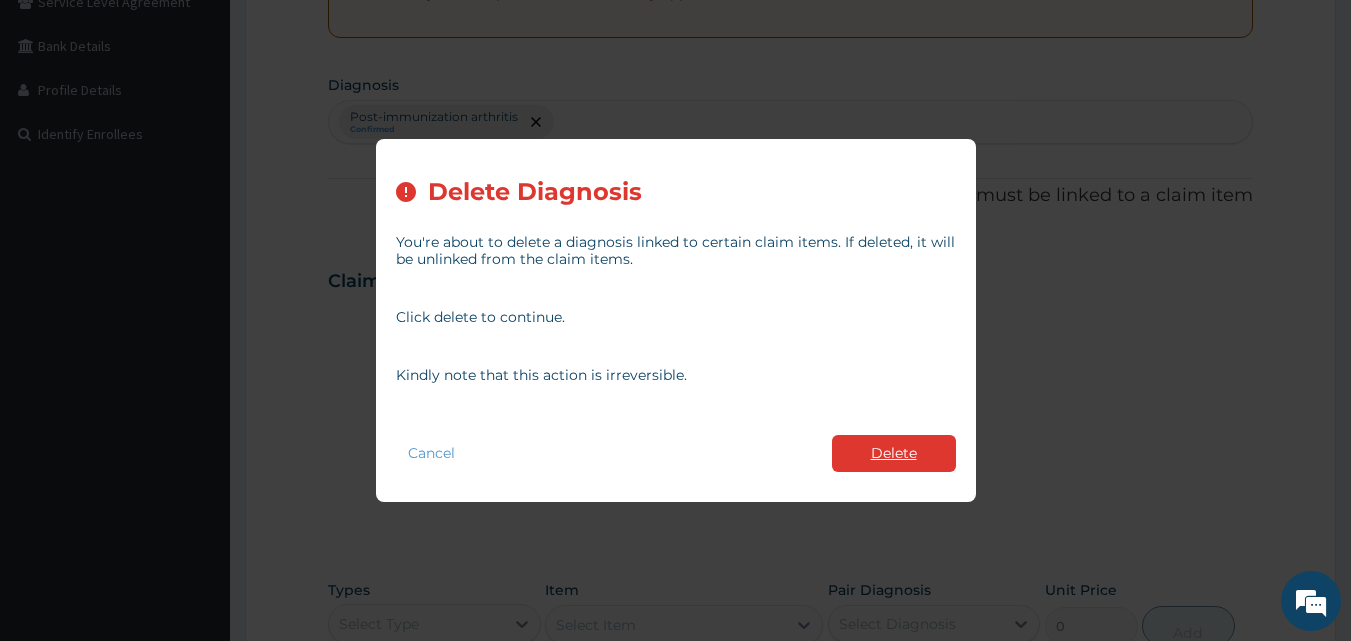 click on "Delete" at bounding box center [894, 453] 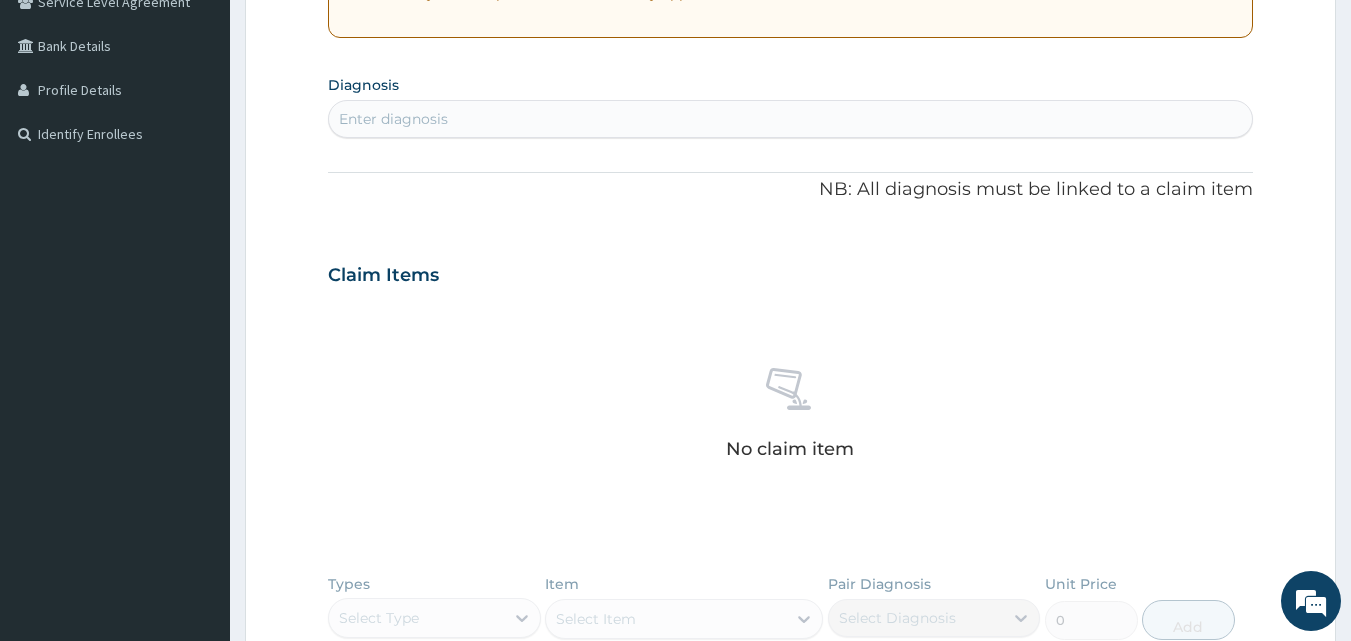 click on "Enter diagnosis" at bounding box center (393, 119) 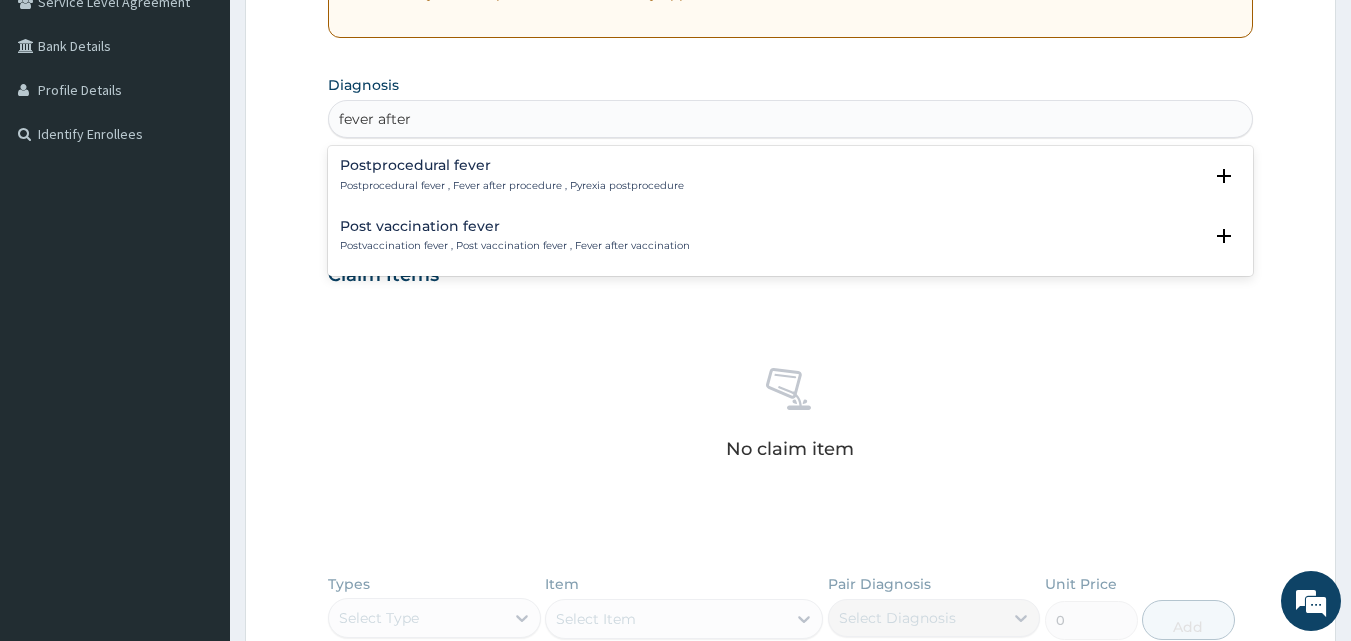 type on "fever after v" 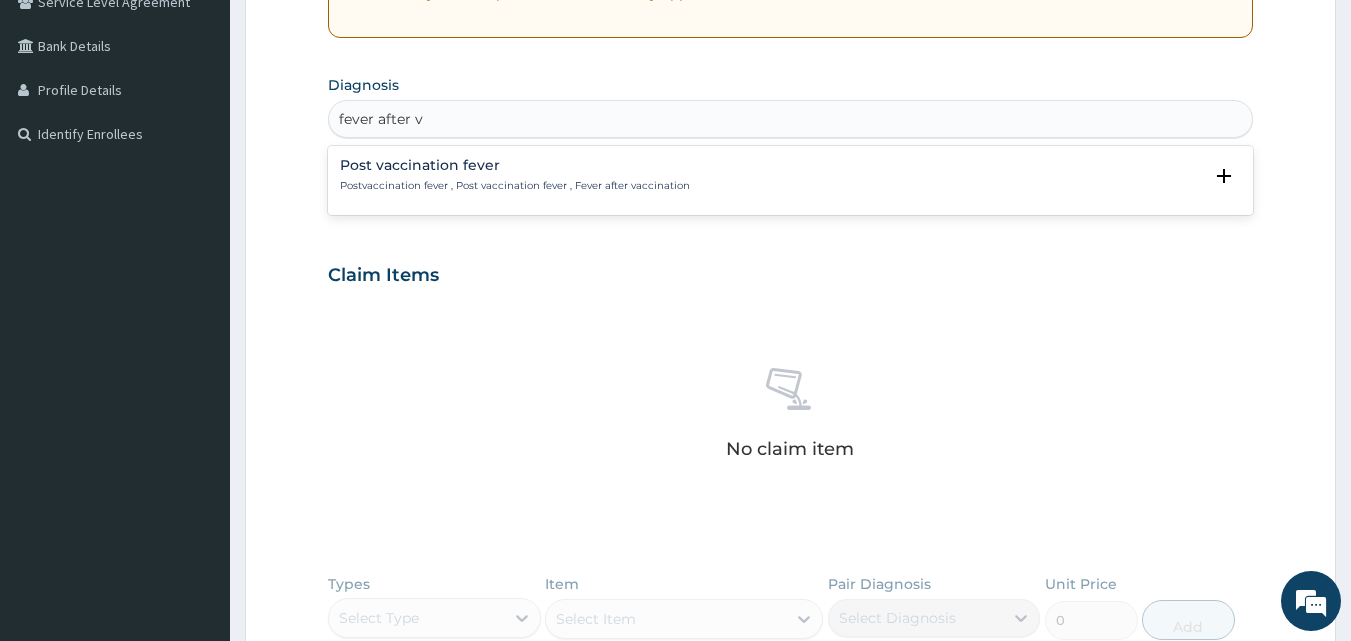click on "Post vaccination fever Postvaccination fever , Post vaccination fever , Fever after vaccination" at bounding box center (515, 175) 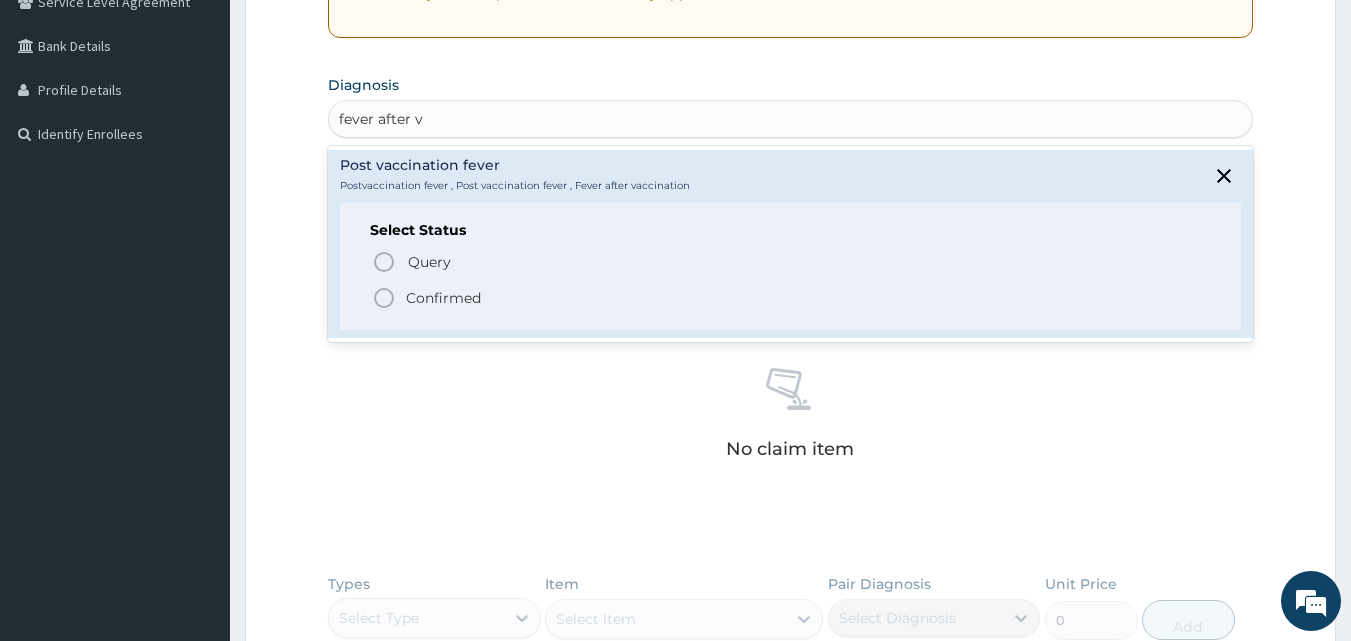 click on "Confirmed" at bounding box center (443, 298) 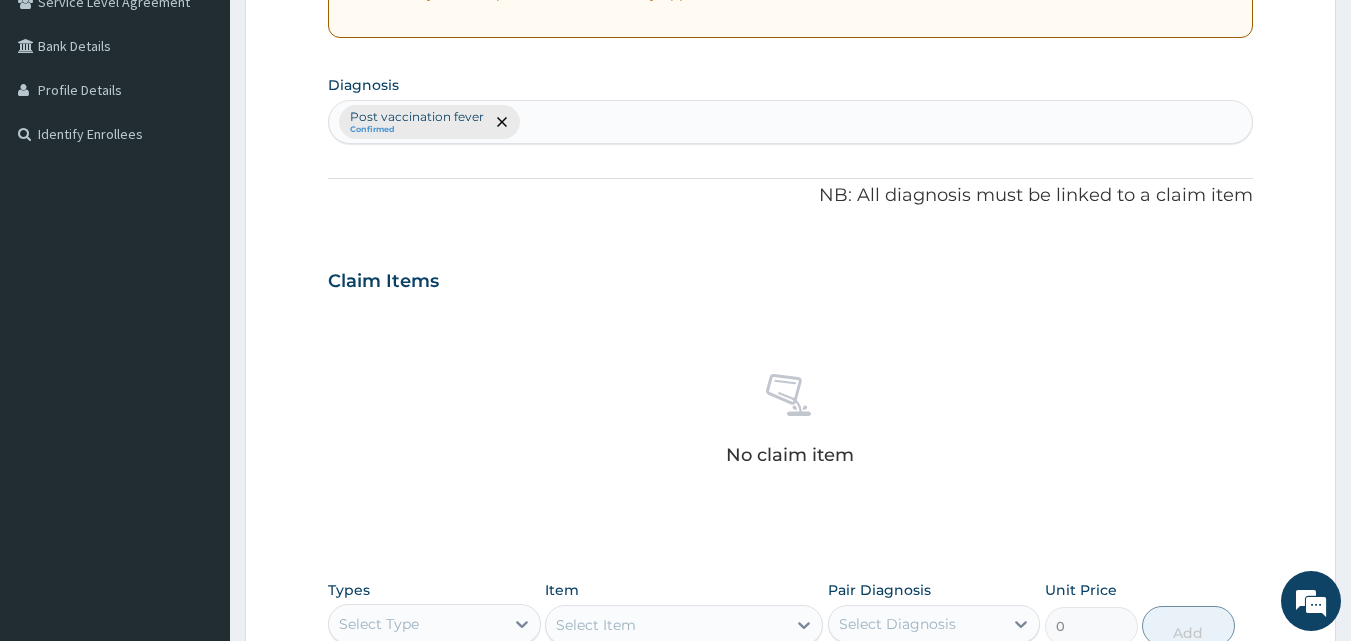 scroll, scrollTop: 636, scrollLeft: 0, axis: vertical 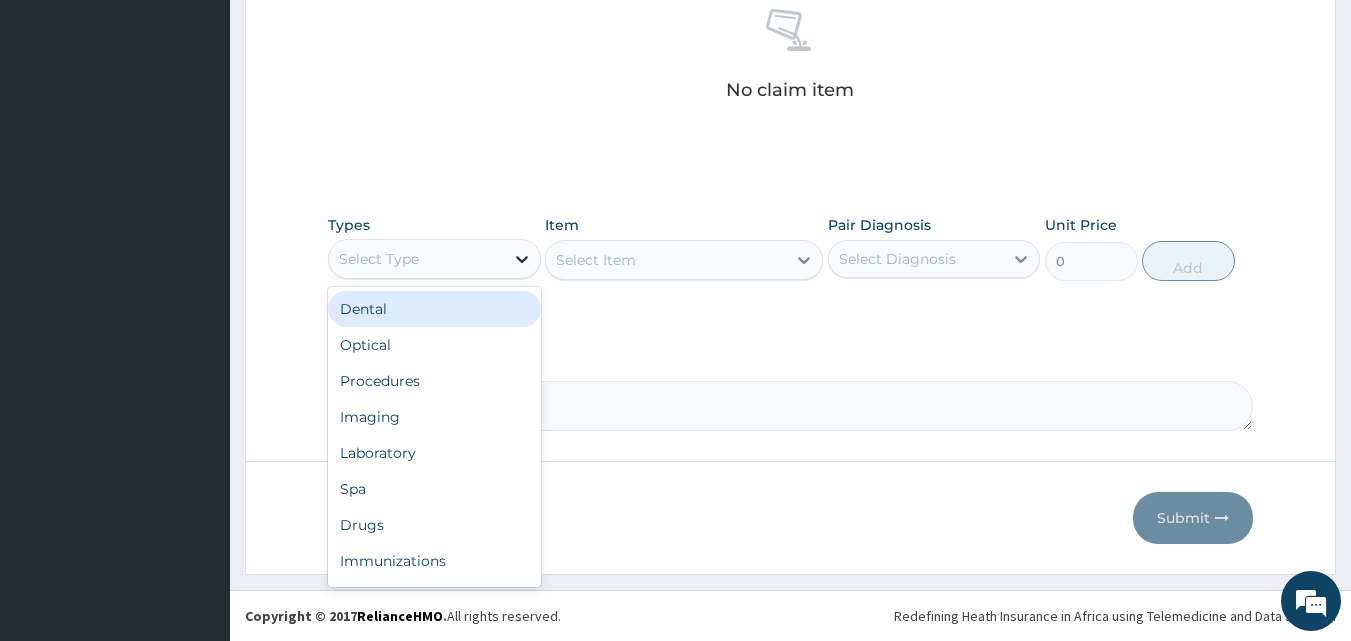 click at bounding box center (522, 259) 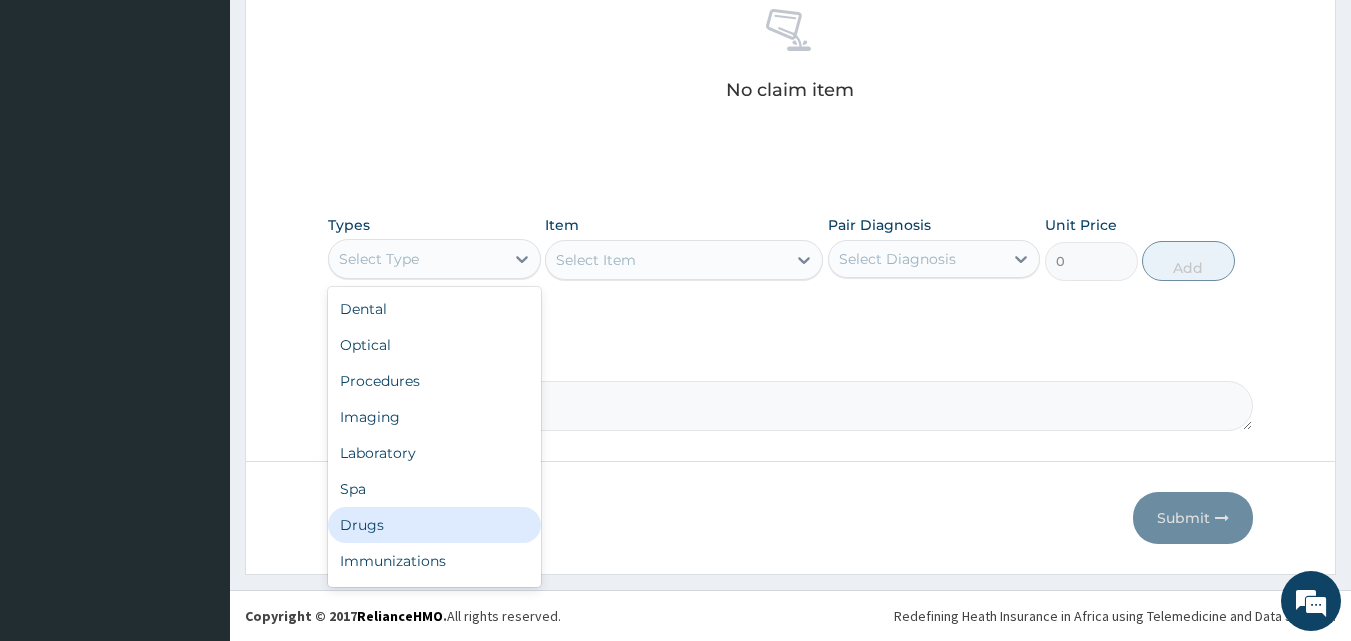 click on "Drugs" at bounding box center [434, 525] 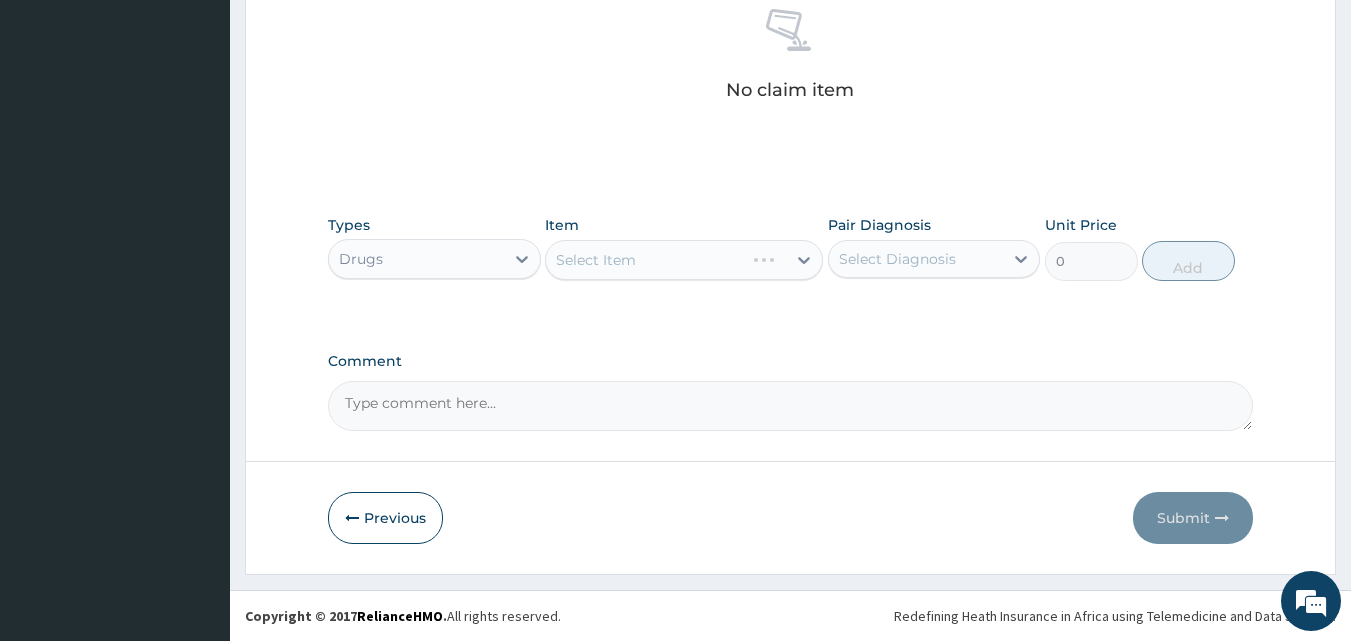 click on "Select Item" at bounding box center [684, 260] 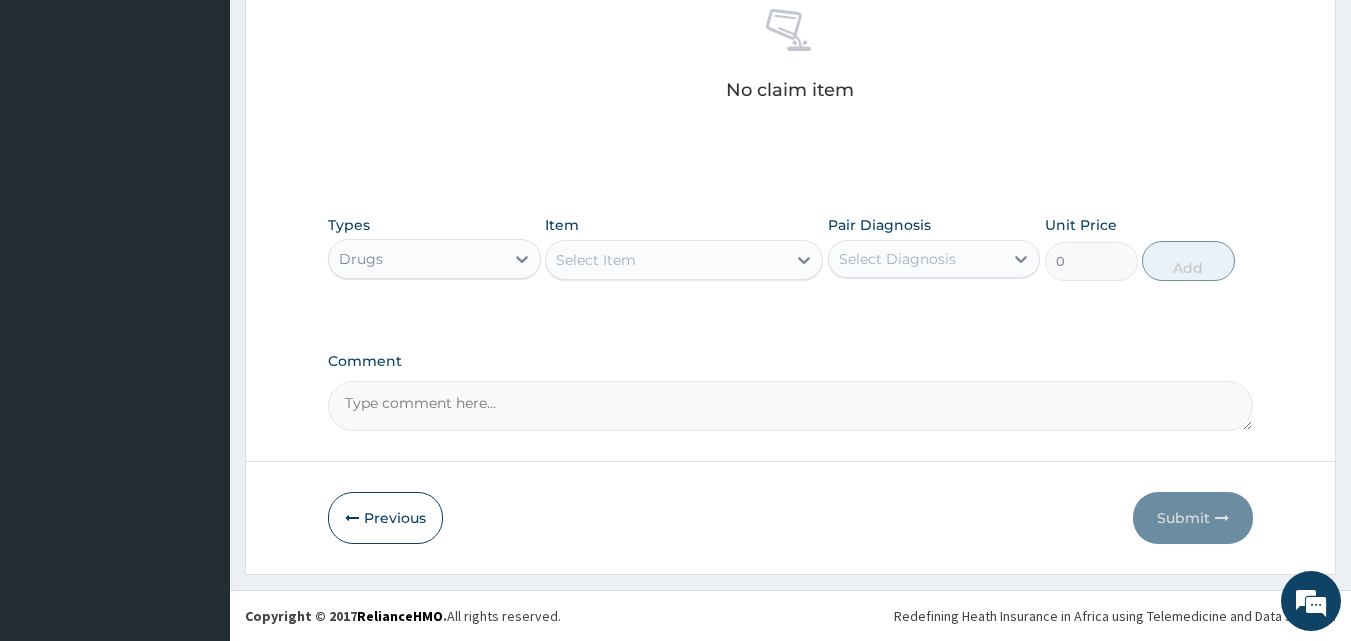 click on "Select Item" at bounding box center (666, 260) 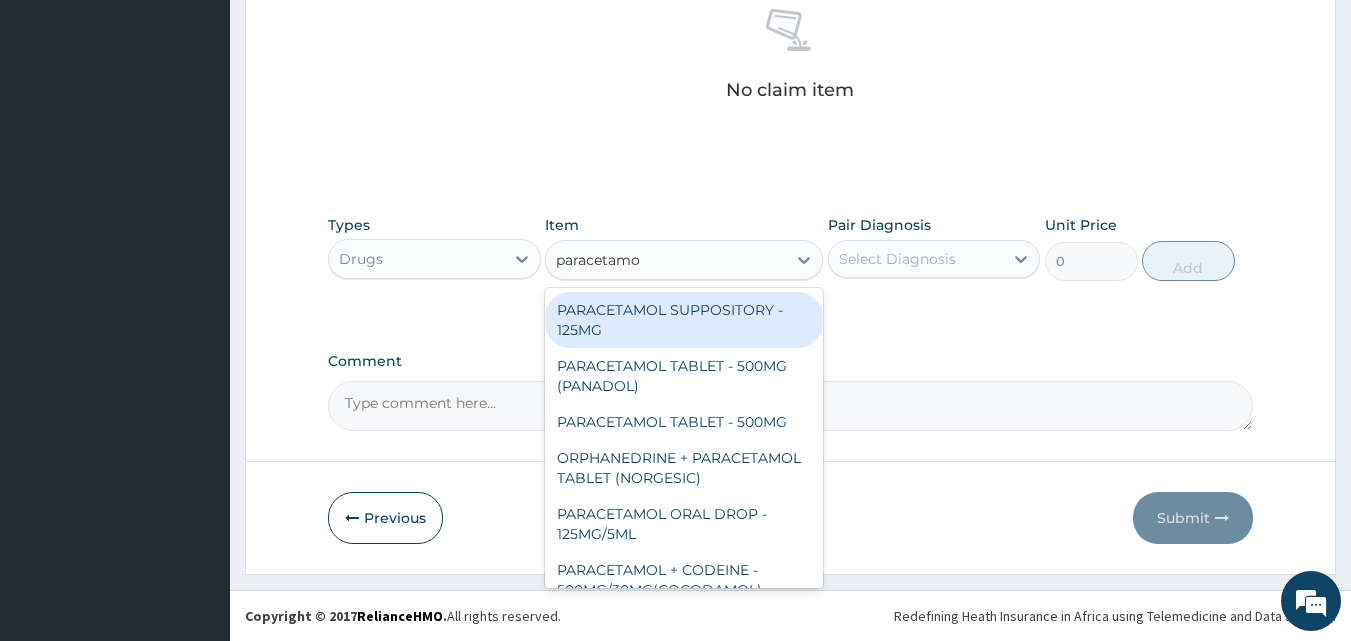 type on "paracetamol" 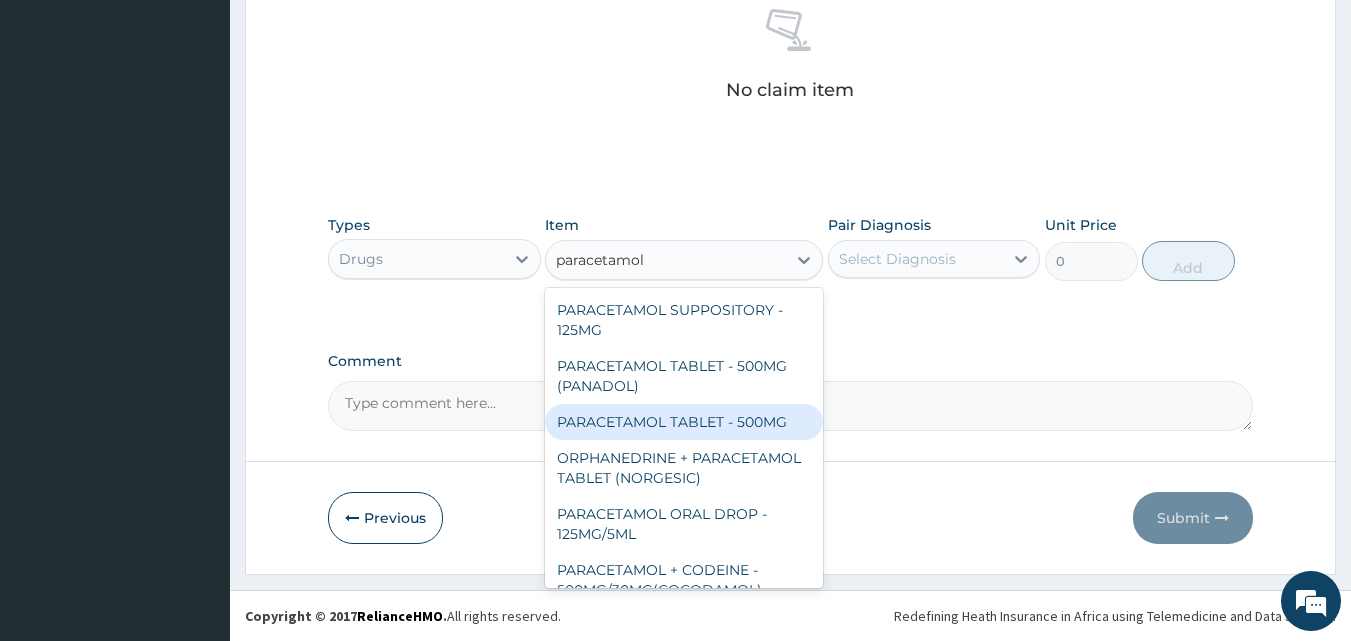 scroll, scrollTop: 212, scrollLeft: 0, axis: vertical 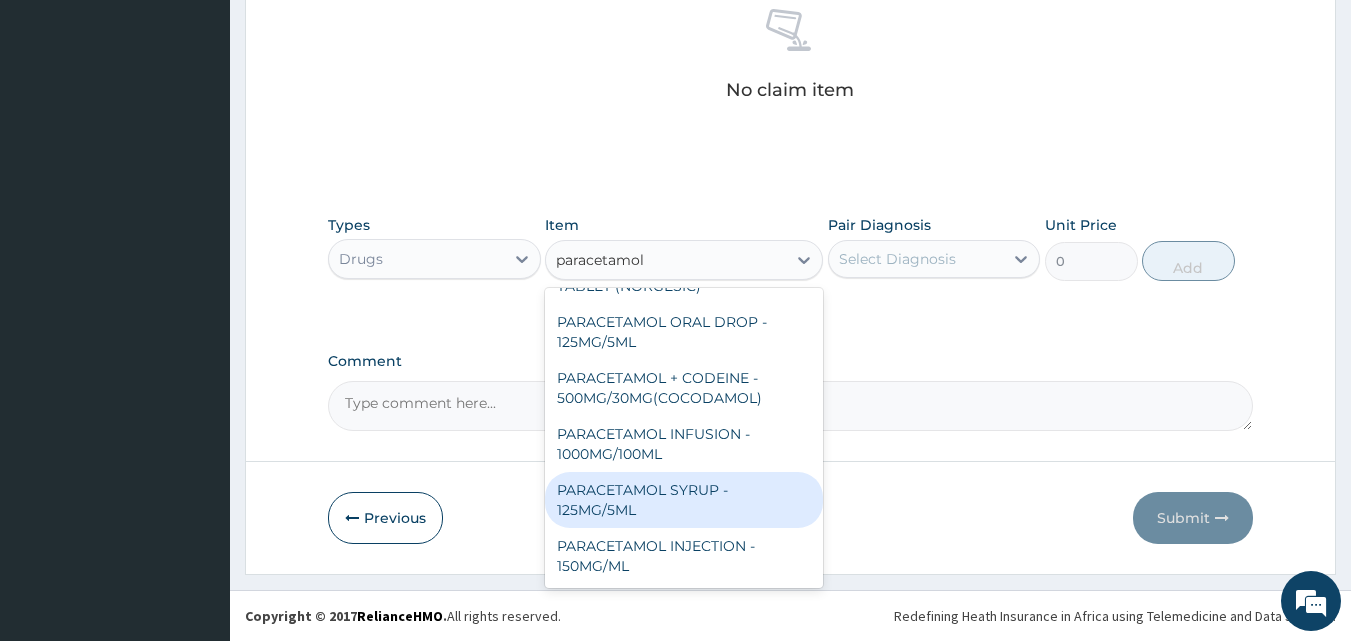 click on "PARACETAMOL SYRUP - 125MG/5ML" at bounding box center (684, 500) 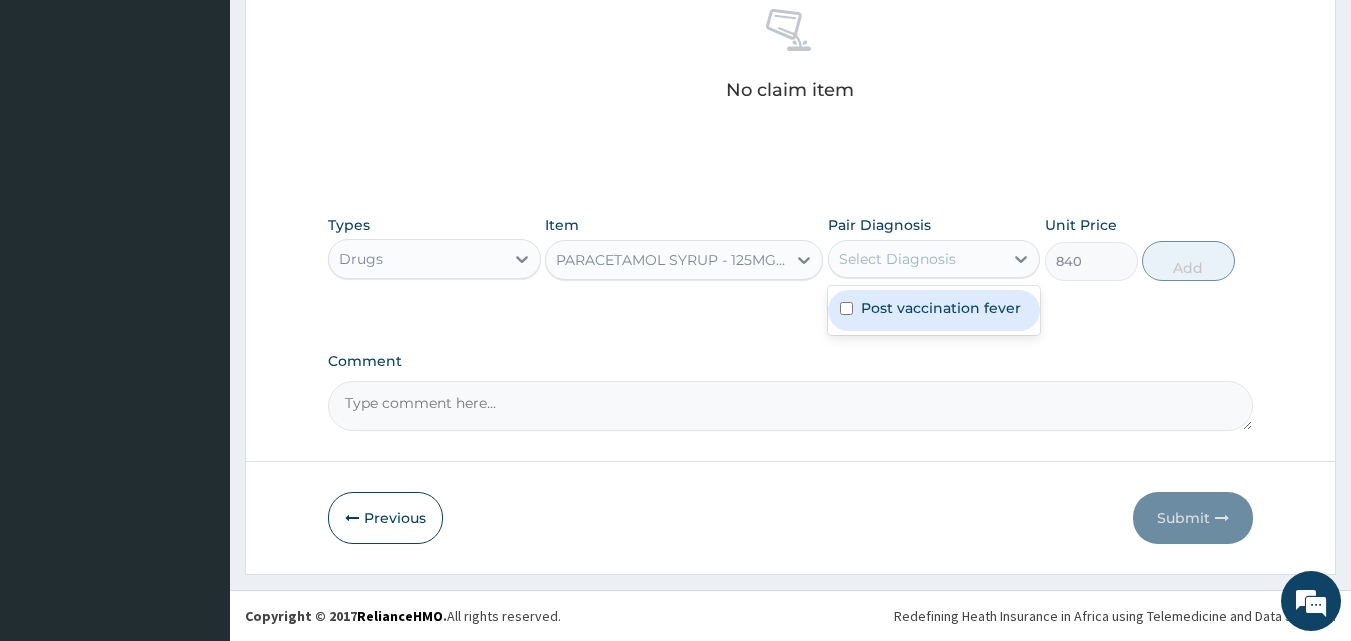click on "Select Diagnosis" at bounding box center (916, 259) 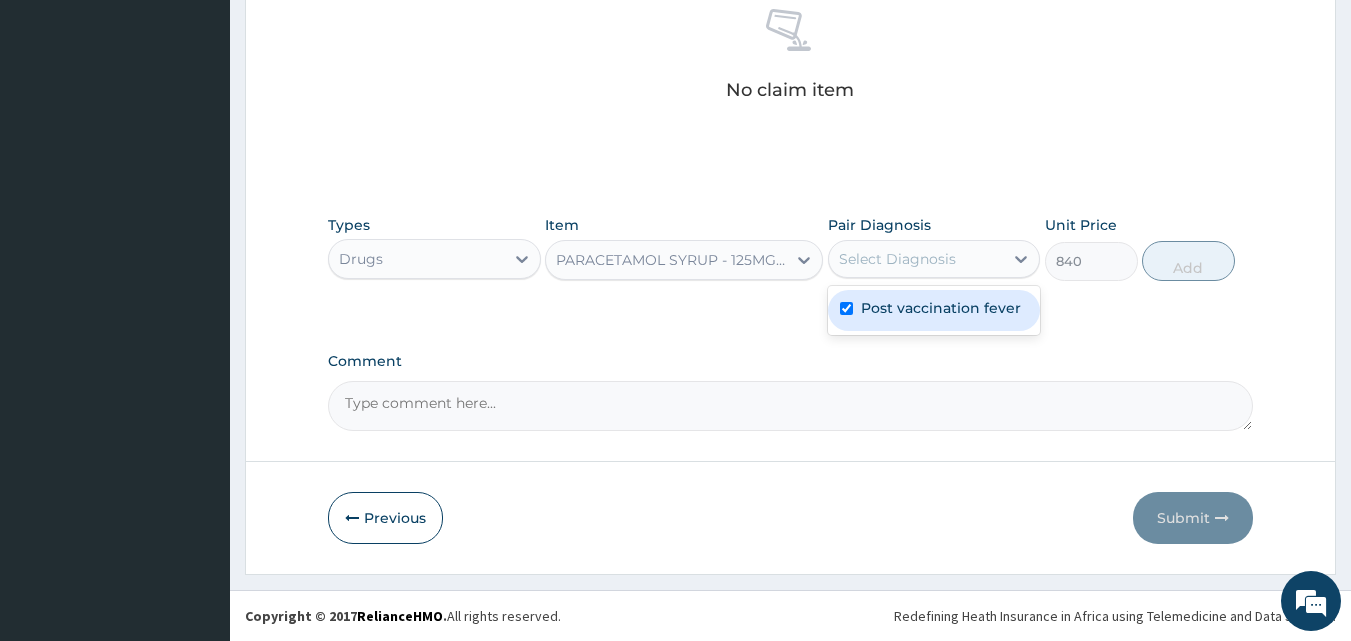 checkbox on "true" 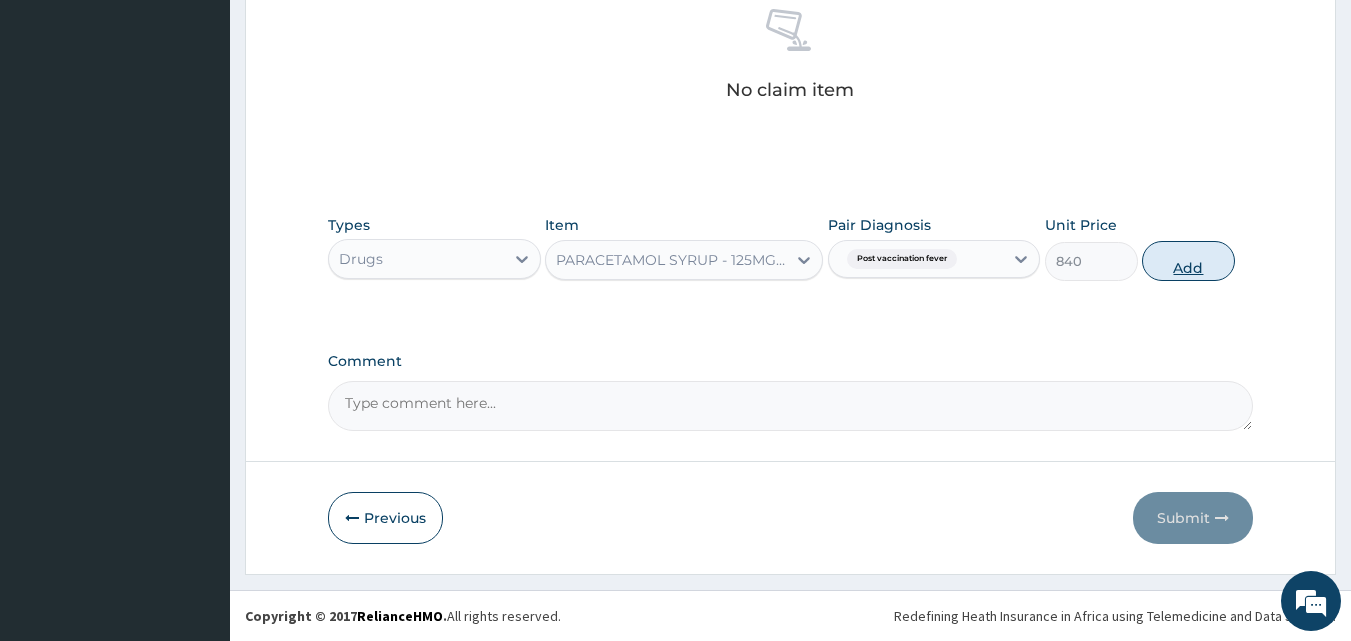 click on "Add" at bounding box center (1188, 261) 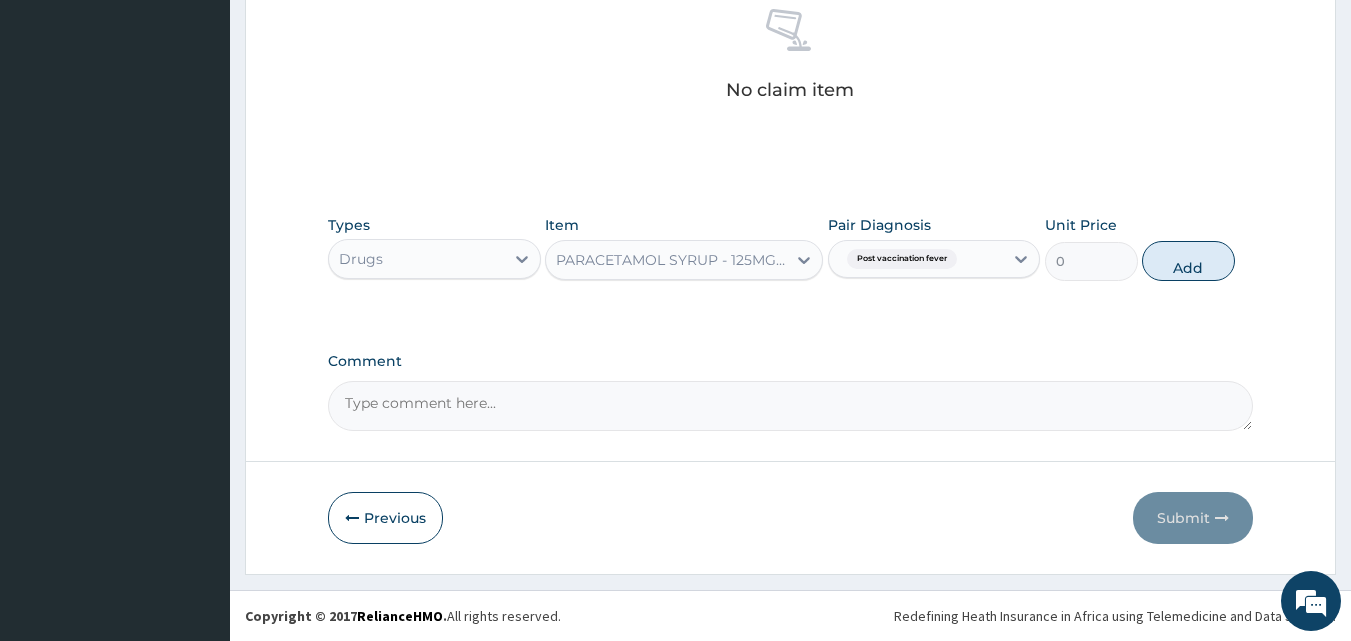 scroll, scrollTop: 721, scrollLeft: 0, axis: vertical 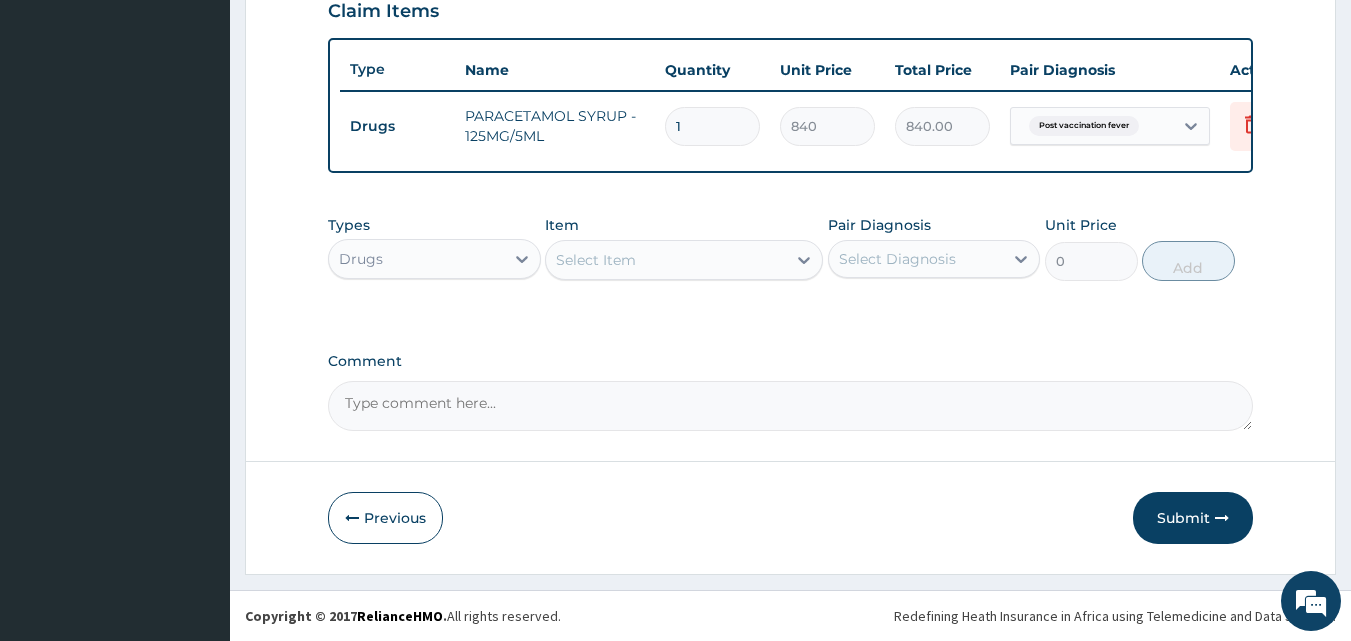 click on "Select Item" at bounding box center [596, 260] 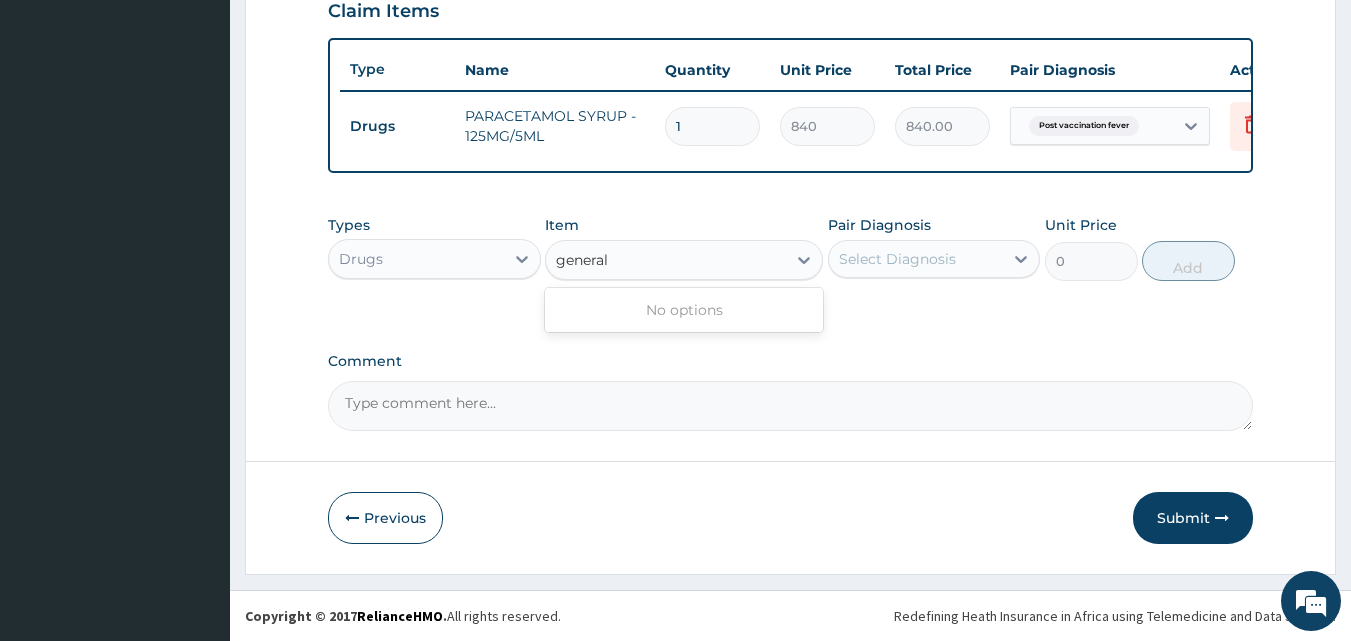 type on "general" 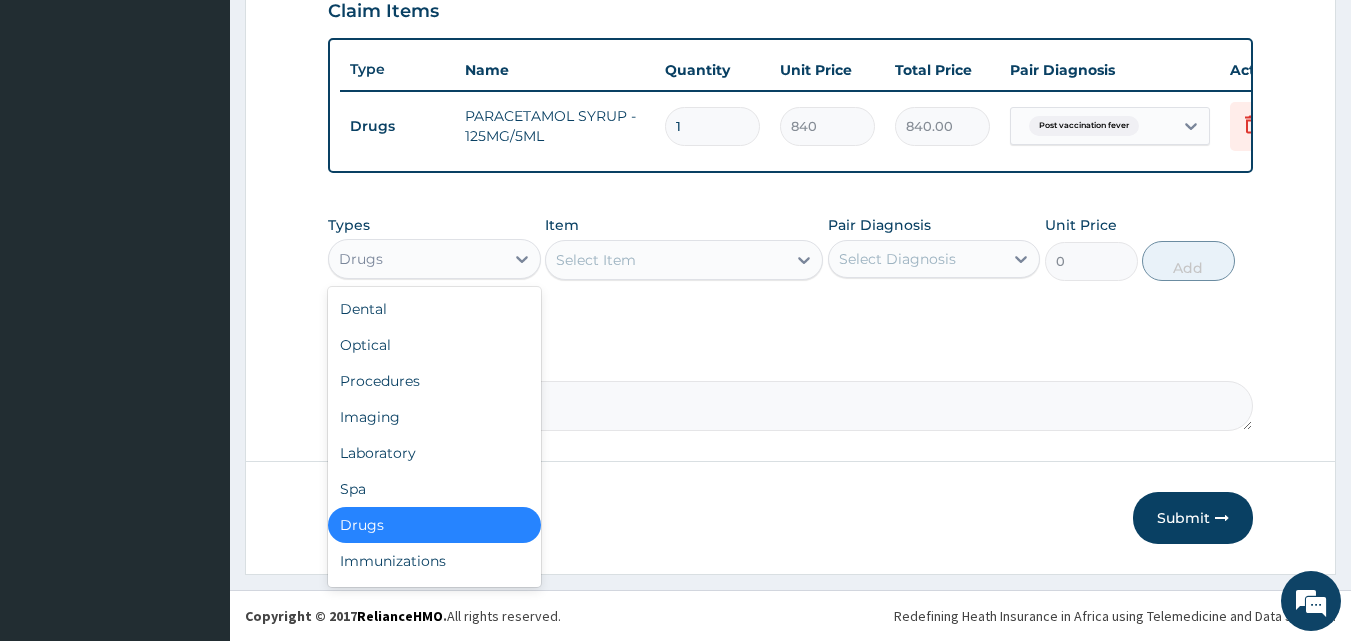 click on "Drugs" at bounding box center (416, 259) 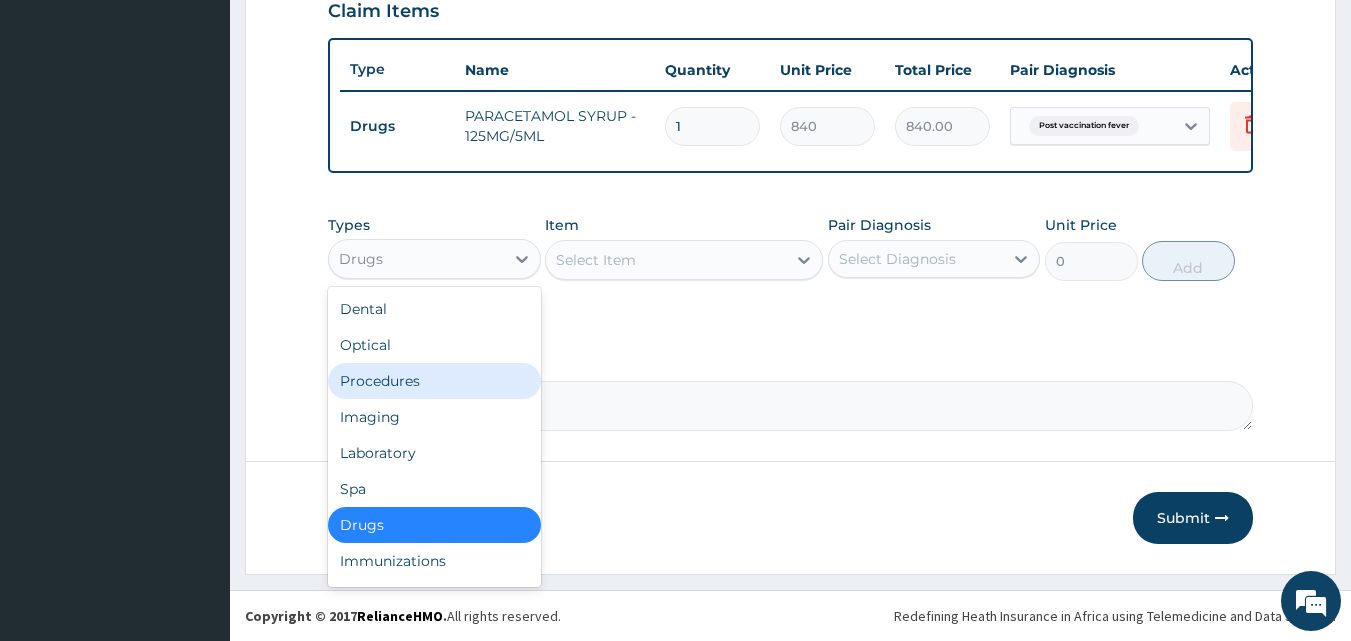 click on "Procedures" at bounding box center (434, 381) 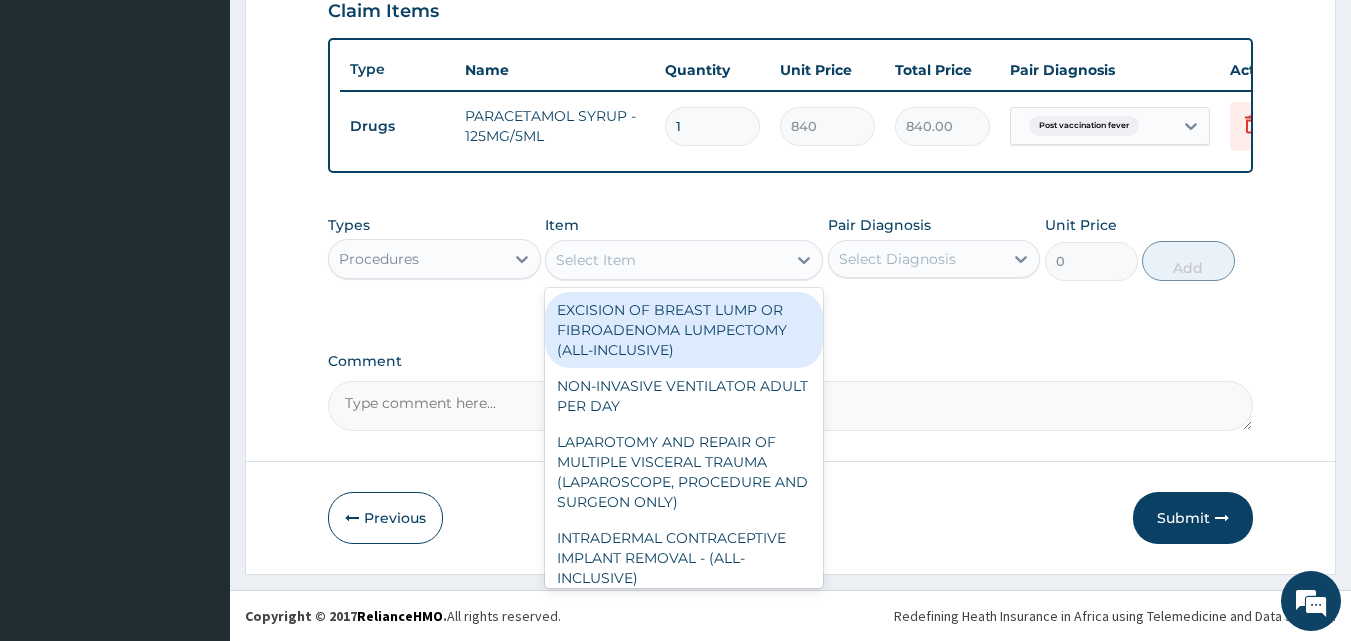 click on "Select Item" at bounding box center [666, 260] 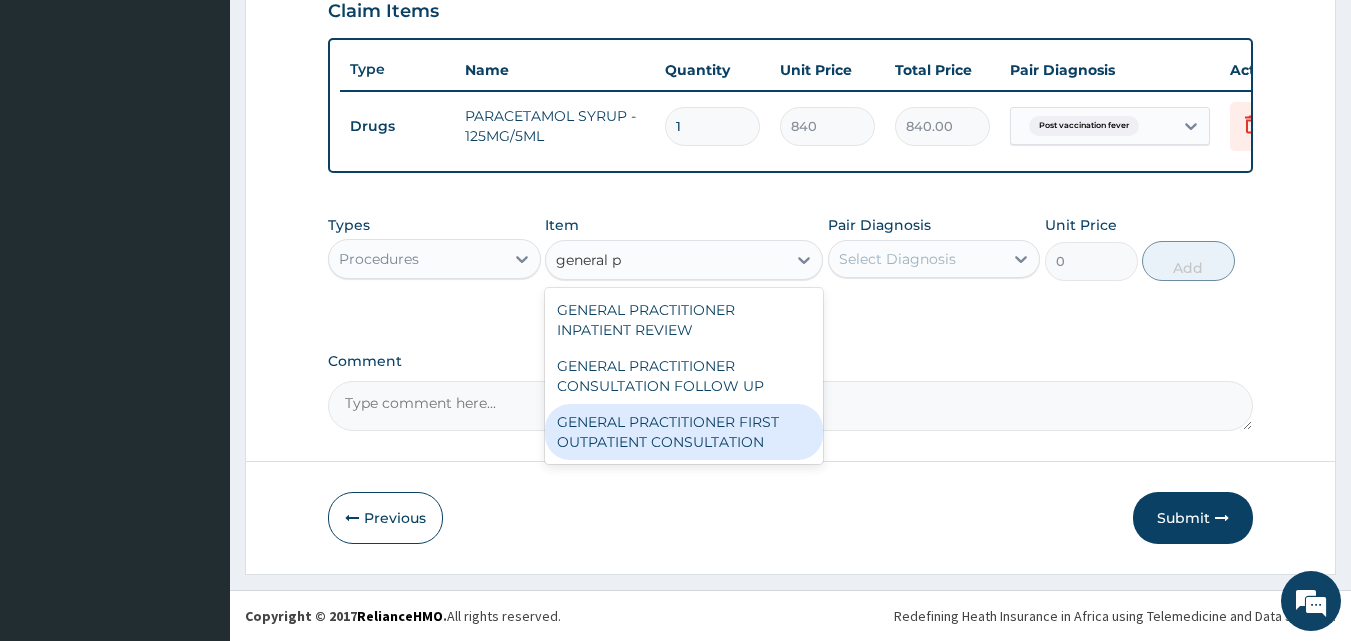 type on "general p" 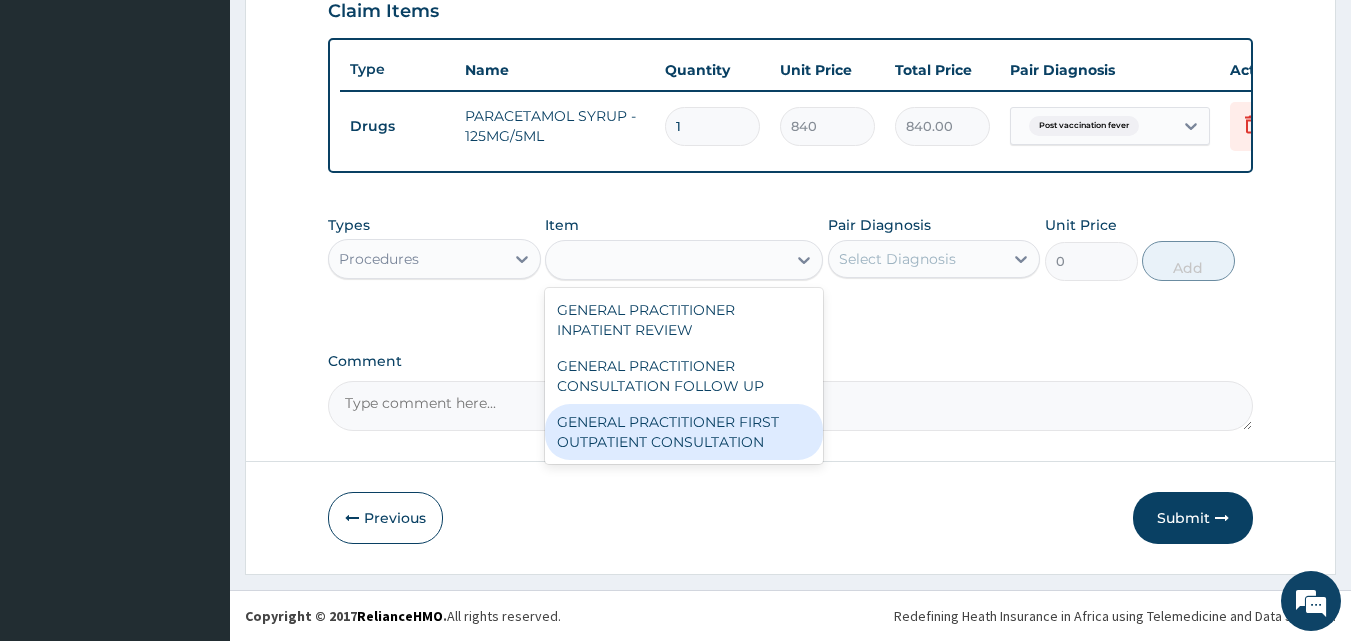 click on "Step  2  of 2 PA Code / Prescription Code Enter Code(Secondary Care Only) Encounter Date [DATE] Important Notice Please enter PA codes before entering items that are not attached to a PA code   All diagnoses entered must be linked to a claim item. Diagnosis & Claim Items that are visible but inactive cannot be edited because they were imported from an already approved PA code. Diagnosis Post vaccination fever Confirmed NB: All diagnosis must be linked to a claim item Claim Items Type Name Quantity Unit Price Total Price Pair Diagnosis Actions Drugs PARACETAMOL SYRUP - 125MG/5ML 1 840 840.00 Post vaccination fever Delete Types Procedures Item option PARACETAMOL SYRUP - 125MG/5ML, selected. option GENERAL PRACTITIONER FIRST OUTPATIENT CONSULTATION focused, 333 of 418. 3 results available for search term general p. Use Up and Down to choose options, press Enter to select the currently focused option, press Escape to exit the menu, press Tab to select the option and exit the menu. general p Pair Diagnosis 0" at bounding box center (790, -13) 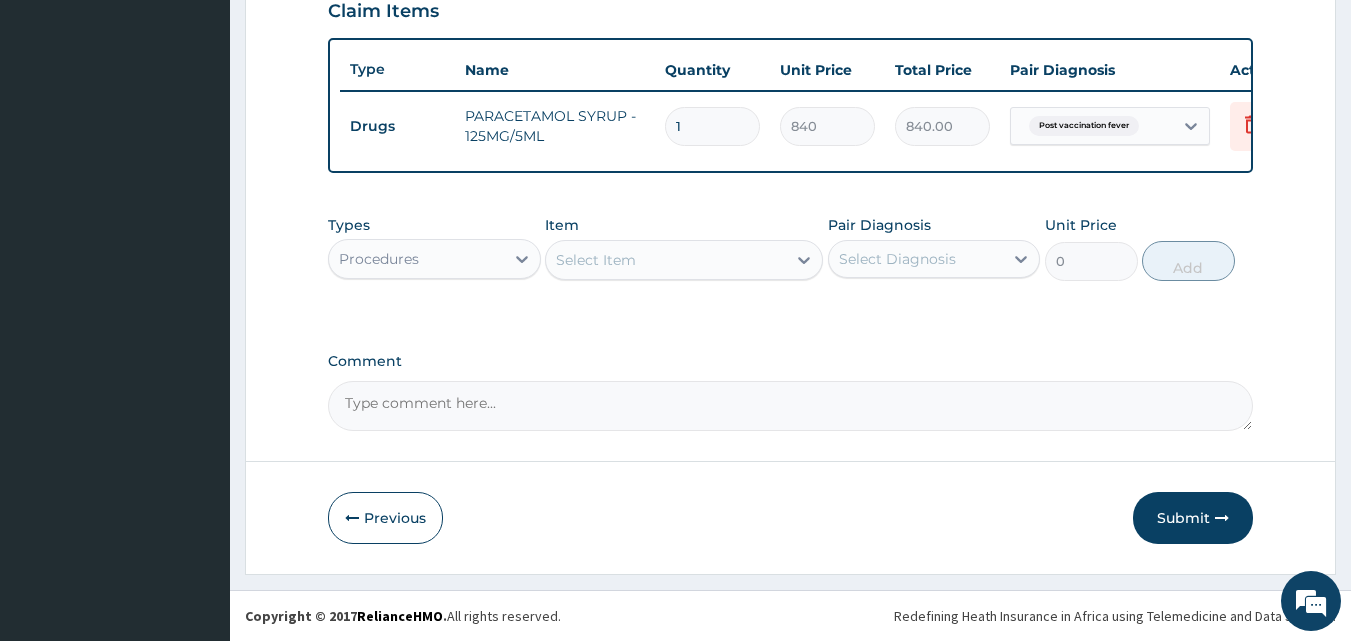 click on "Select Item" at bounding box center [666, 260] 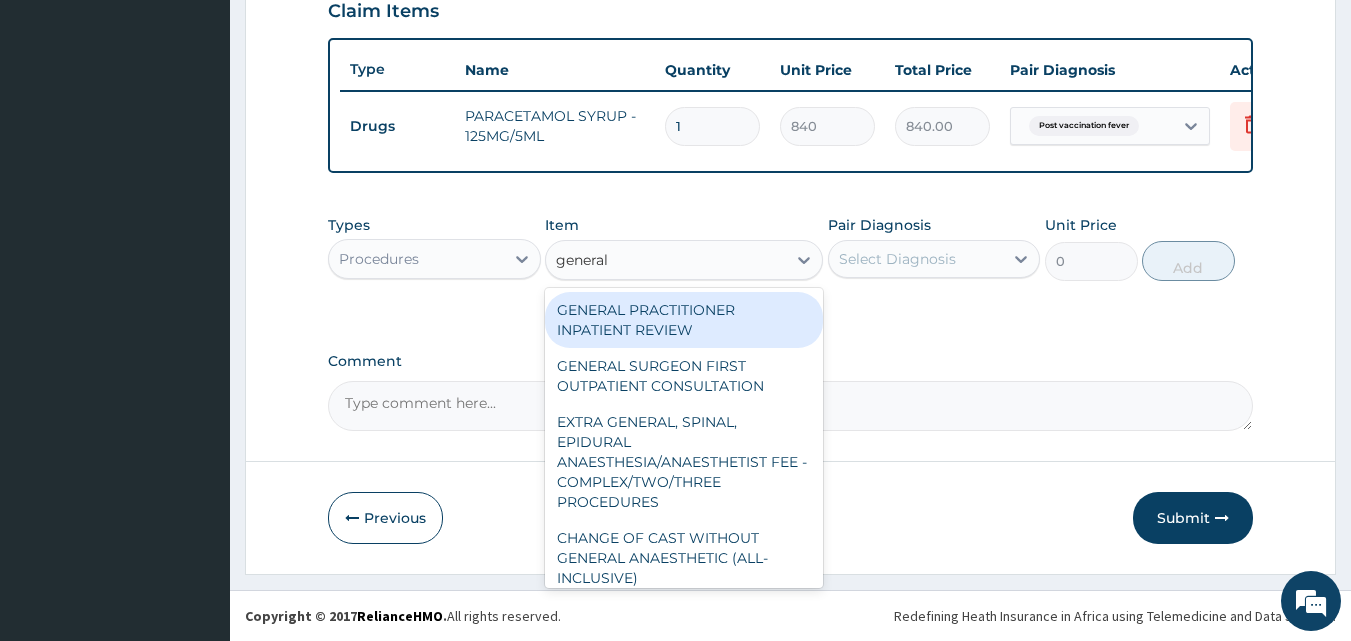type on "general p" 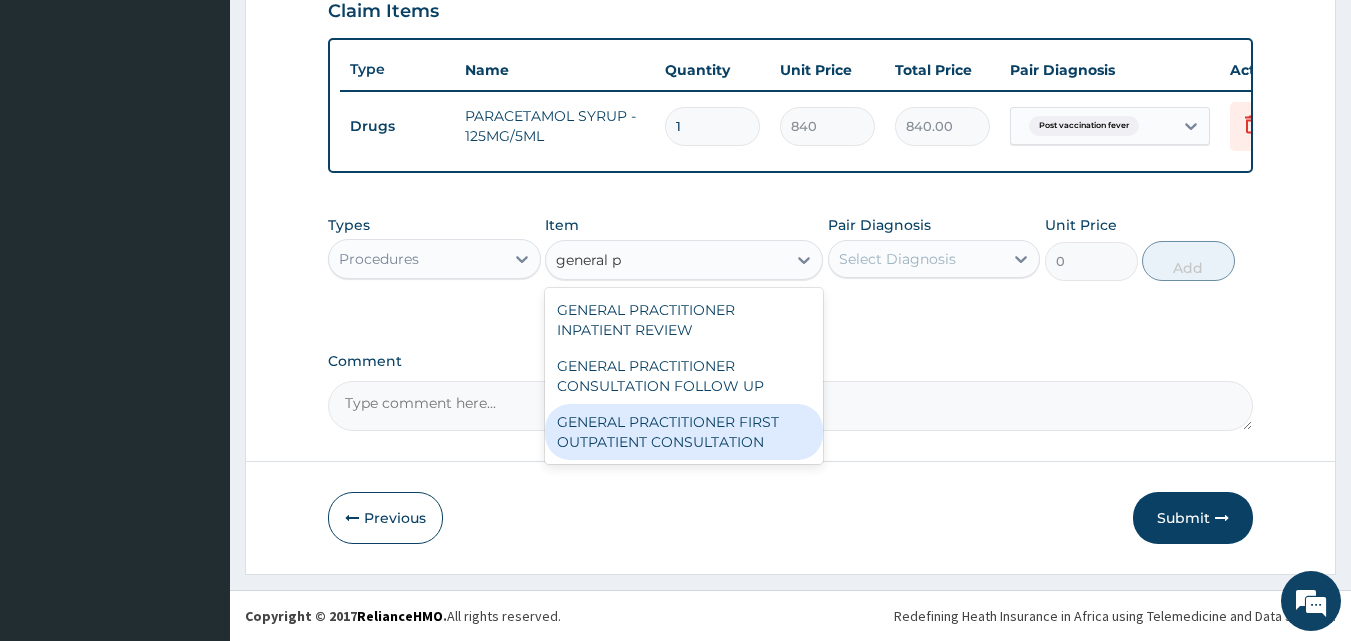 click on "GENERAL PRACTITIONER FIRST OUTPATIENT CONSULTATION" at bounding box center (684, 432) 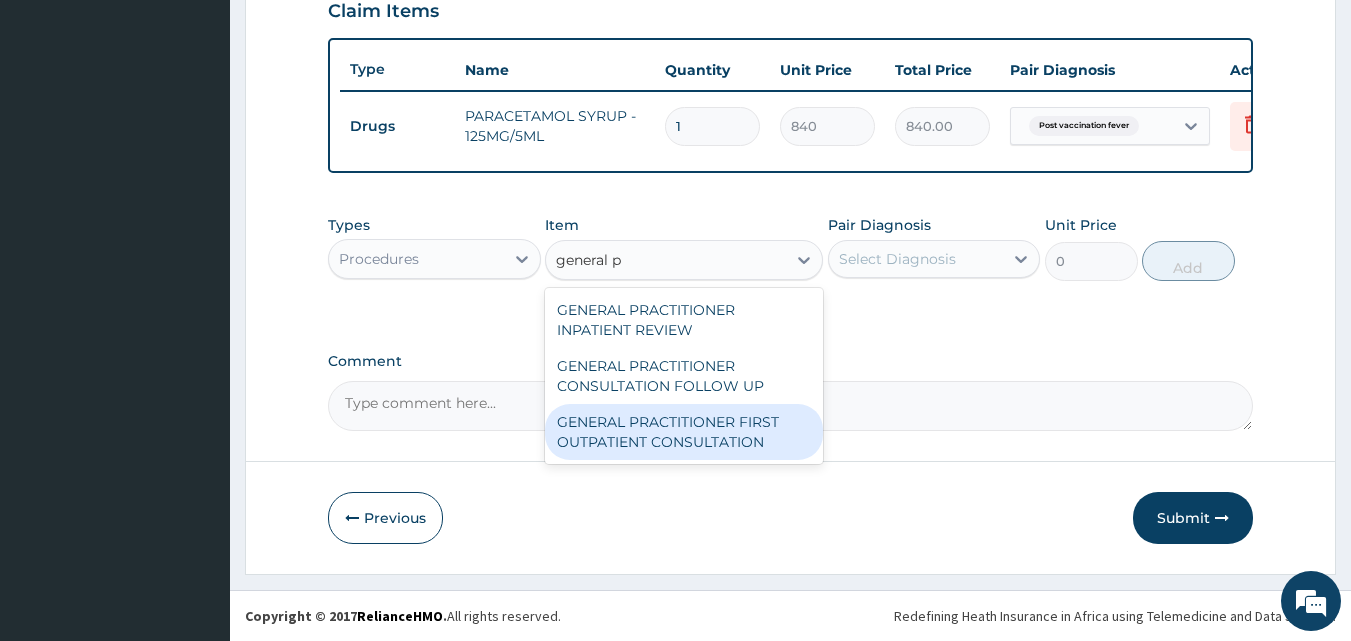 type 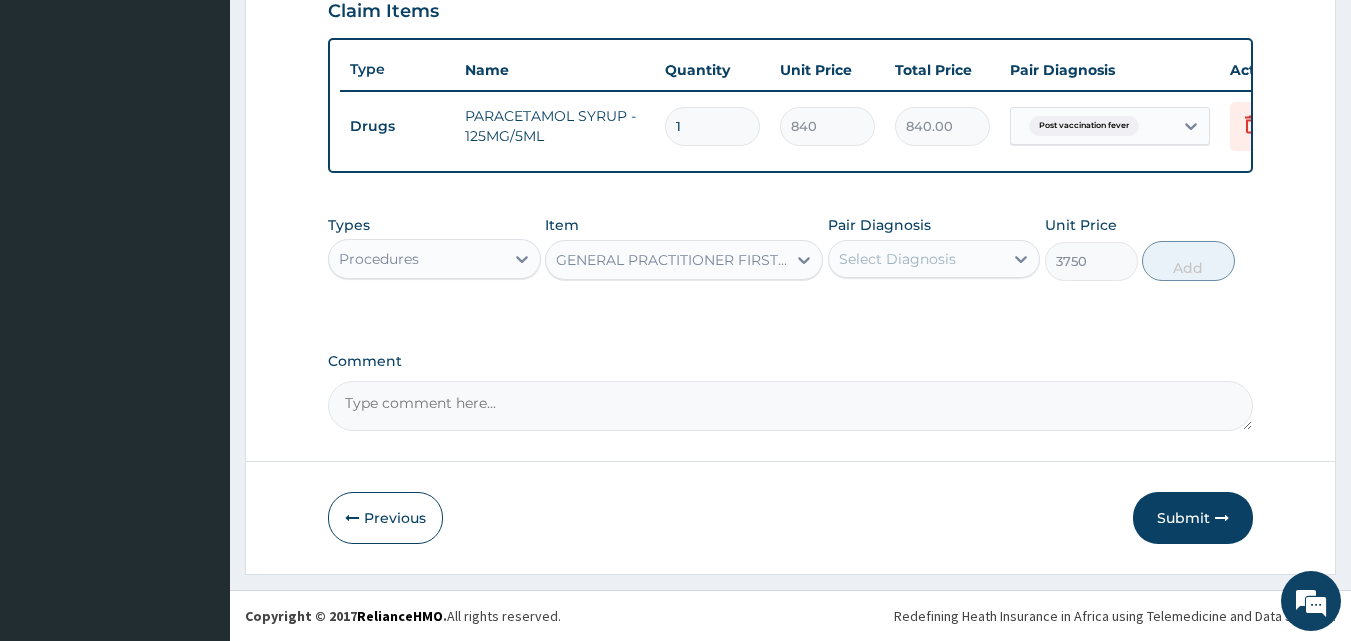 click on "Pair Diagnosis Select Diagnosis" at bounding box center [934, 248] 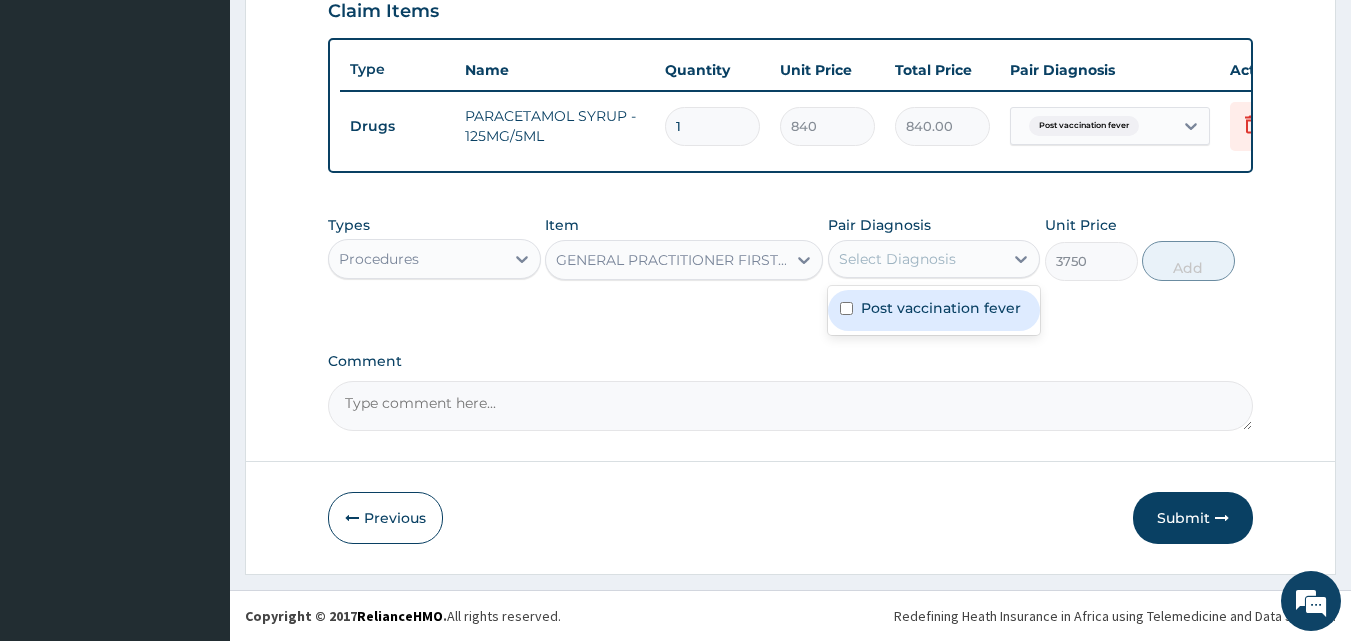 click on "Select Diagnosis" at bounding box center (897, 259) 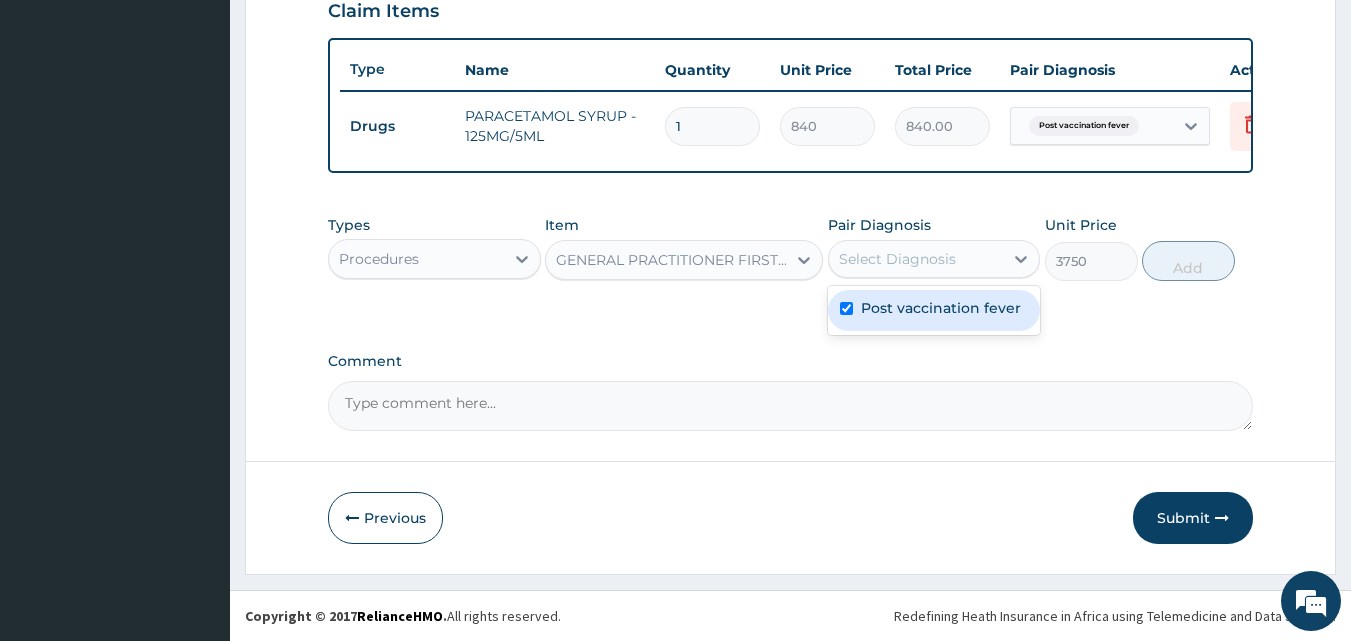 checkbox on "true" 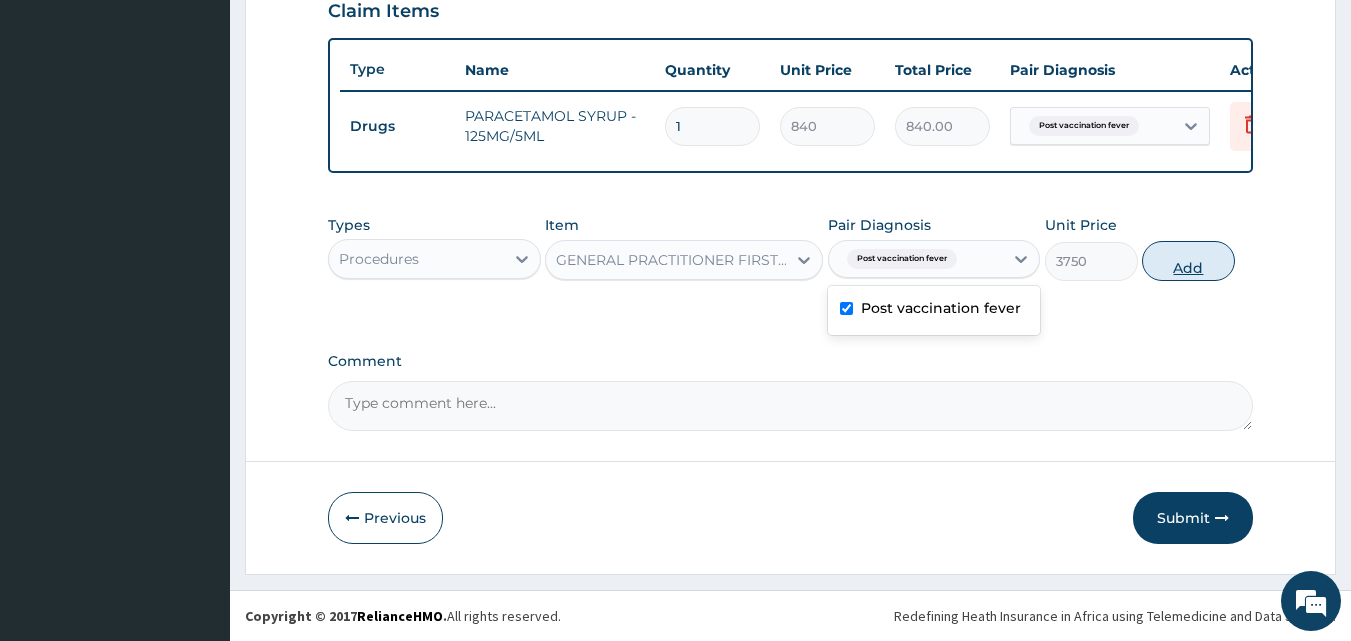 click on "Add" at bounding box center (1188, 261) 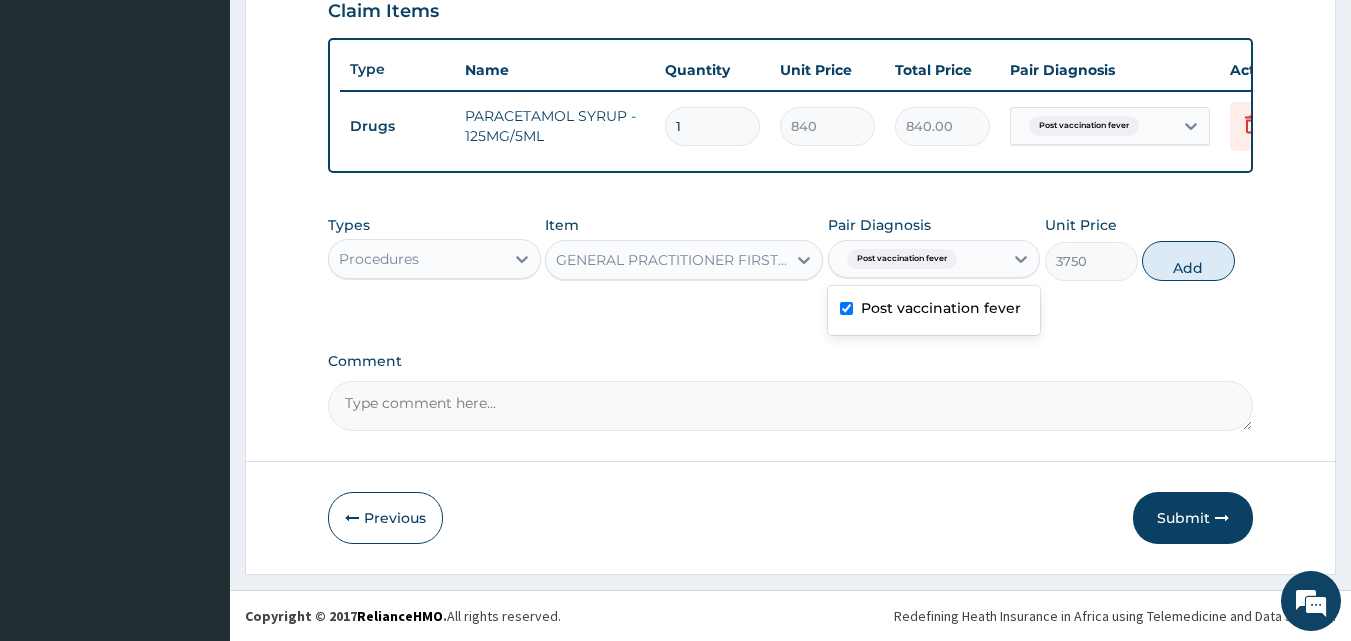 type on "0" 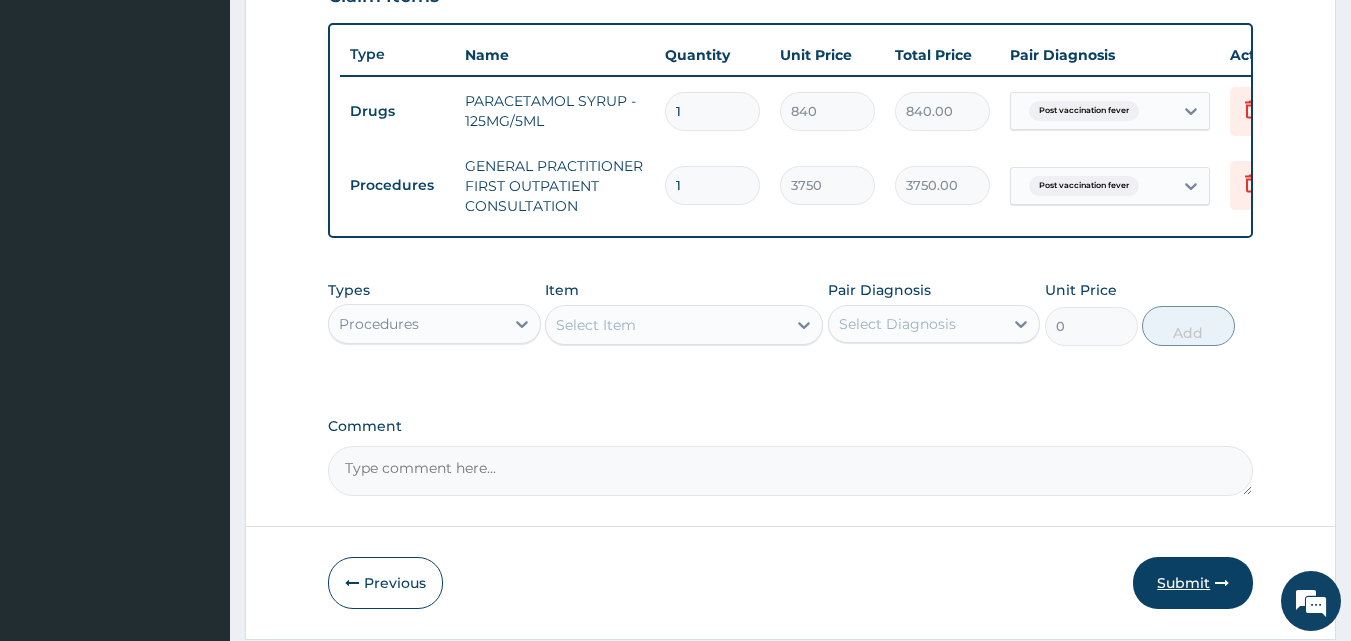 click on "Submit" at bounding box center (1193, 583) 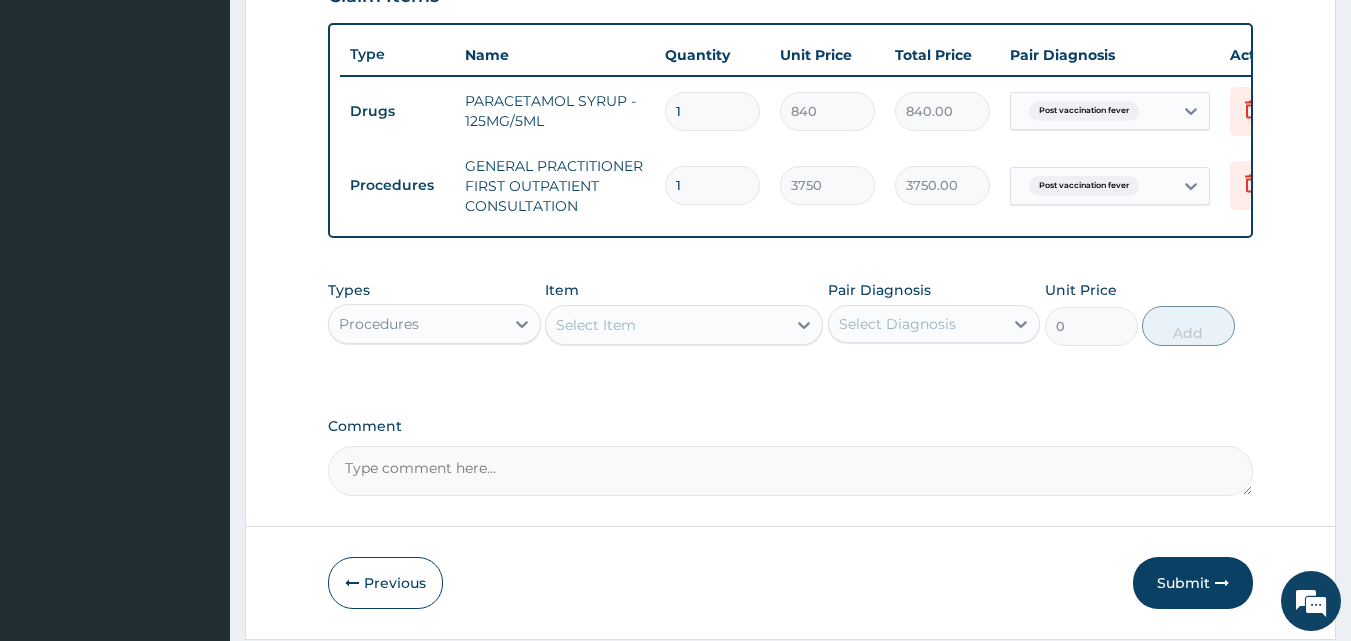 scroll, scrollTop: 76, scrollLeft: 0, axis: vertical 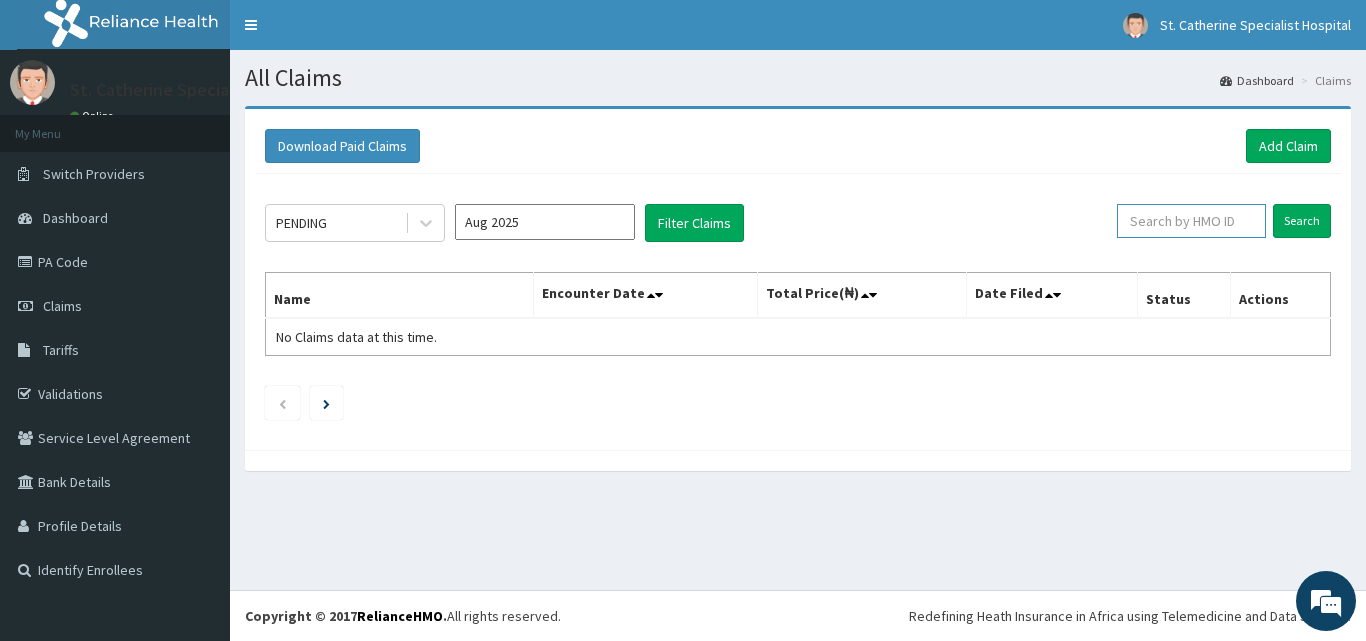 click at bounding box center (1191, 221) 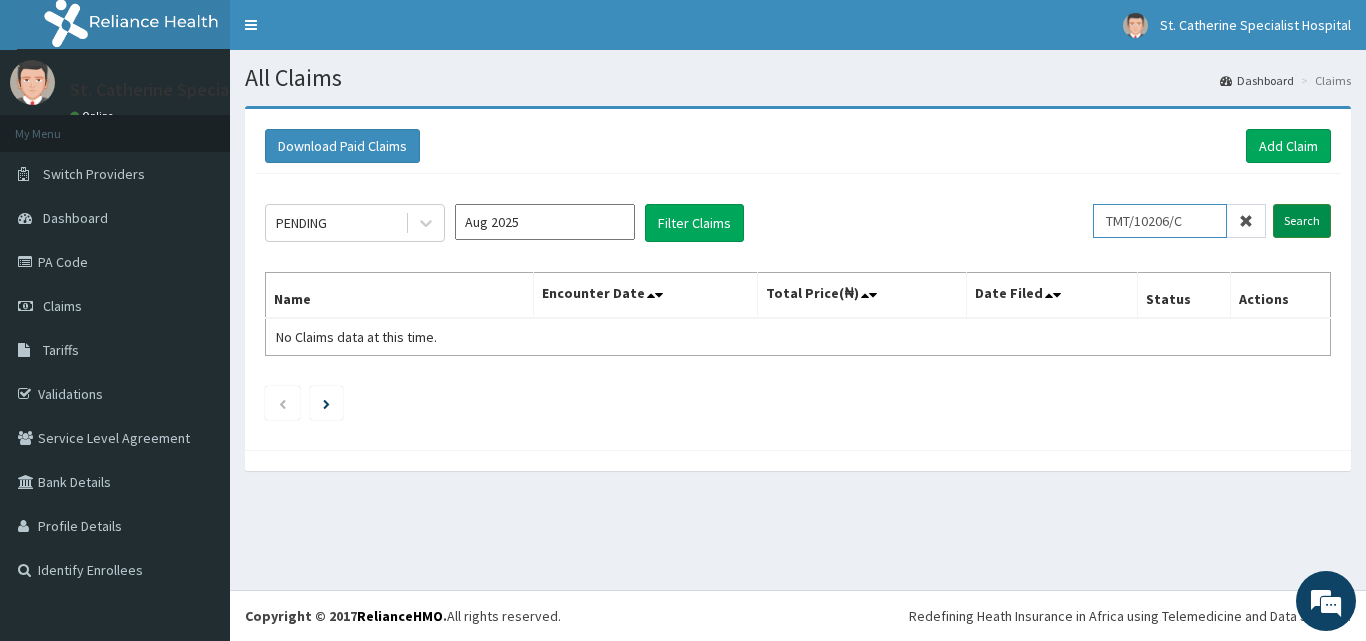 type on "TMT/10206/C" 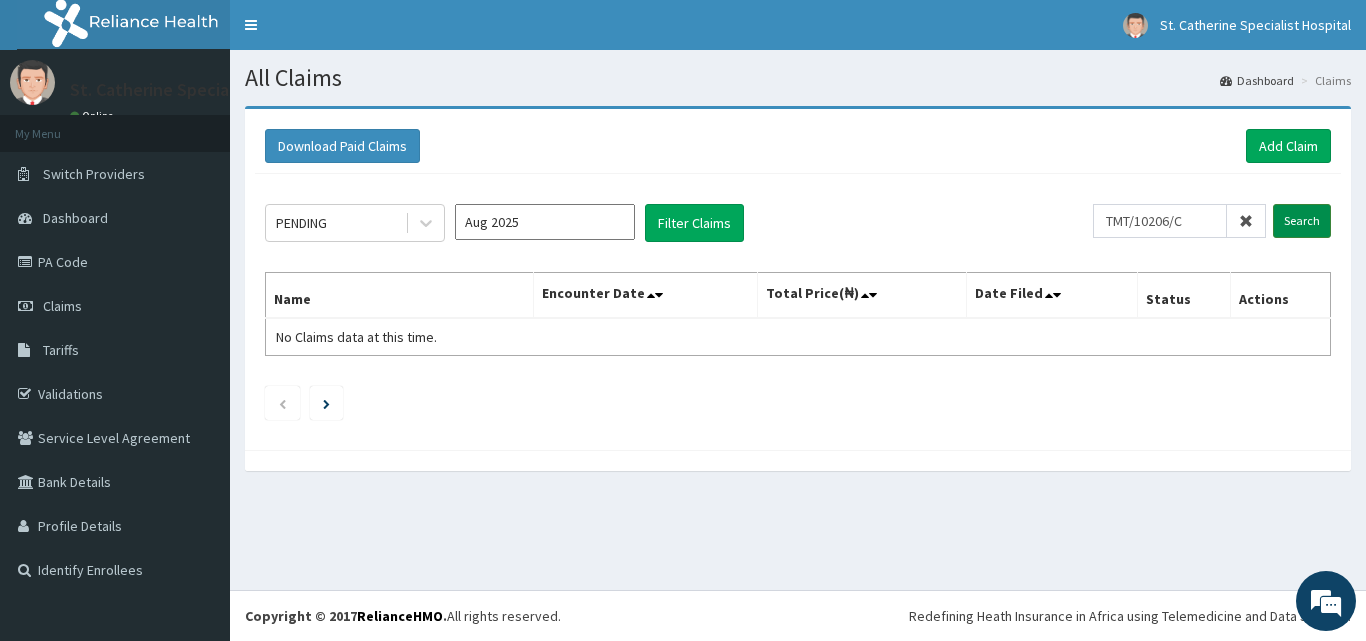 click on "Search" at bounding box center (1302, 221) 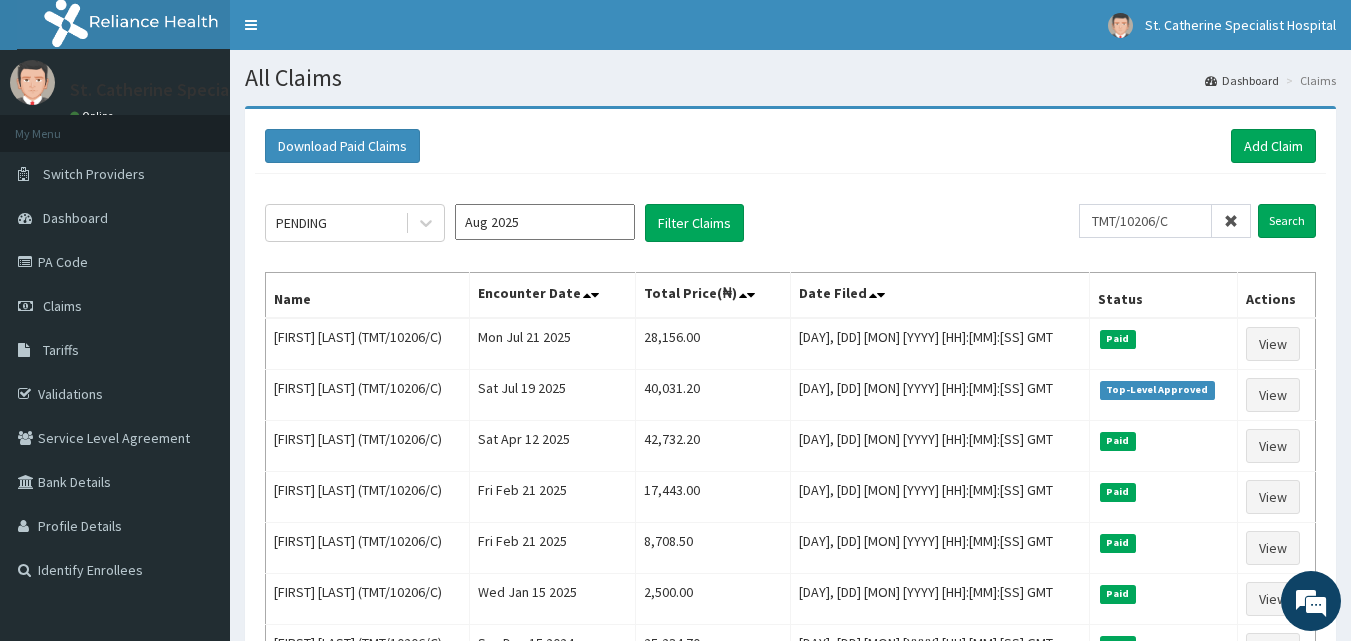 click at bounding box center (1231, 221) 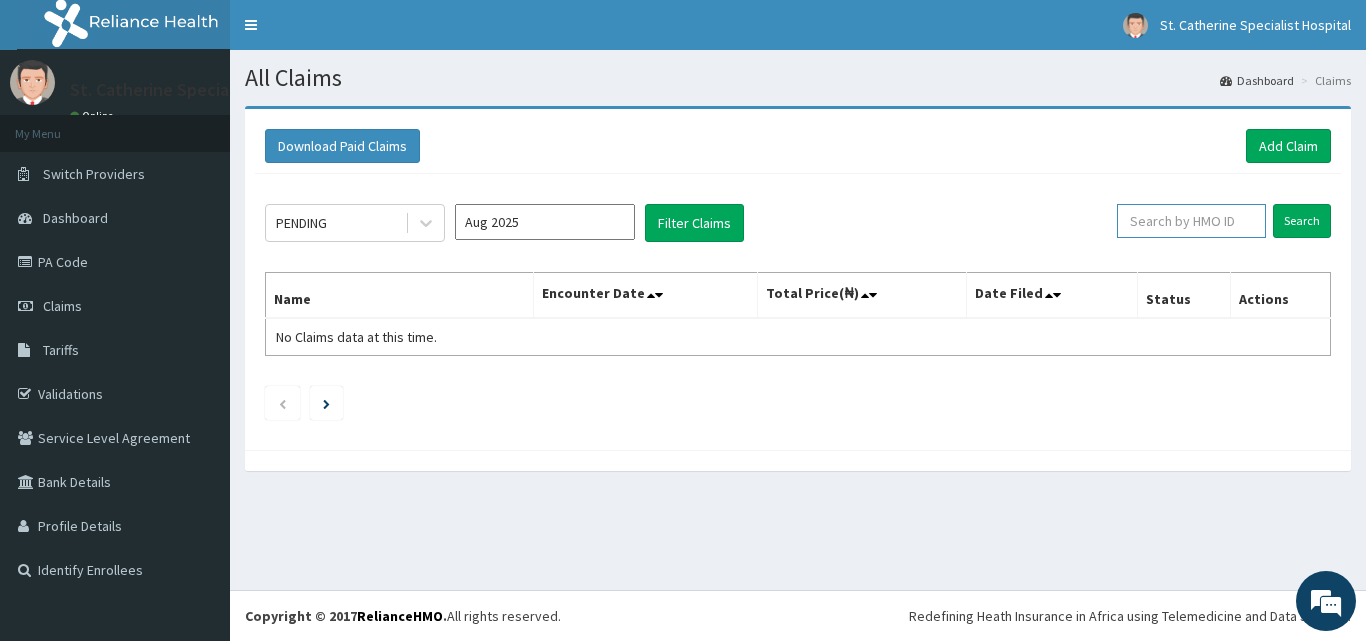 paste on "TMT/10056/D" 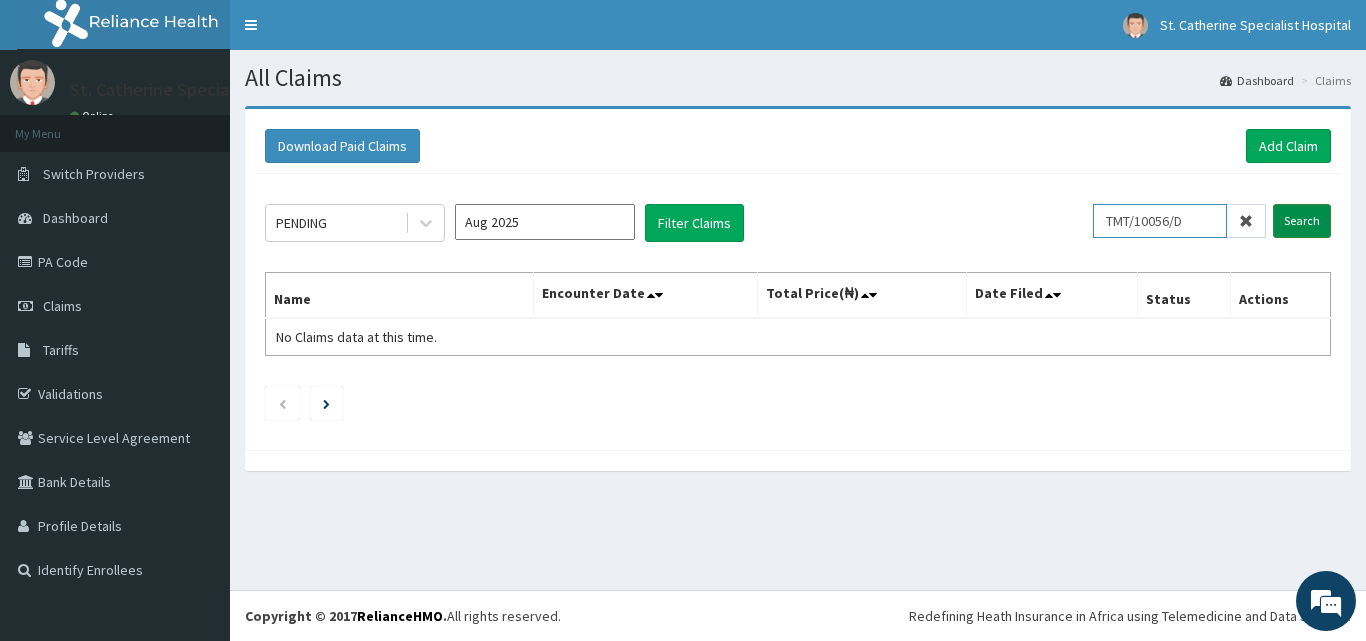 type on "TMT/10056/D" 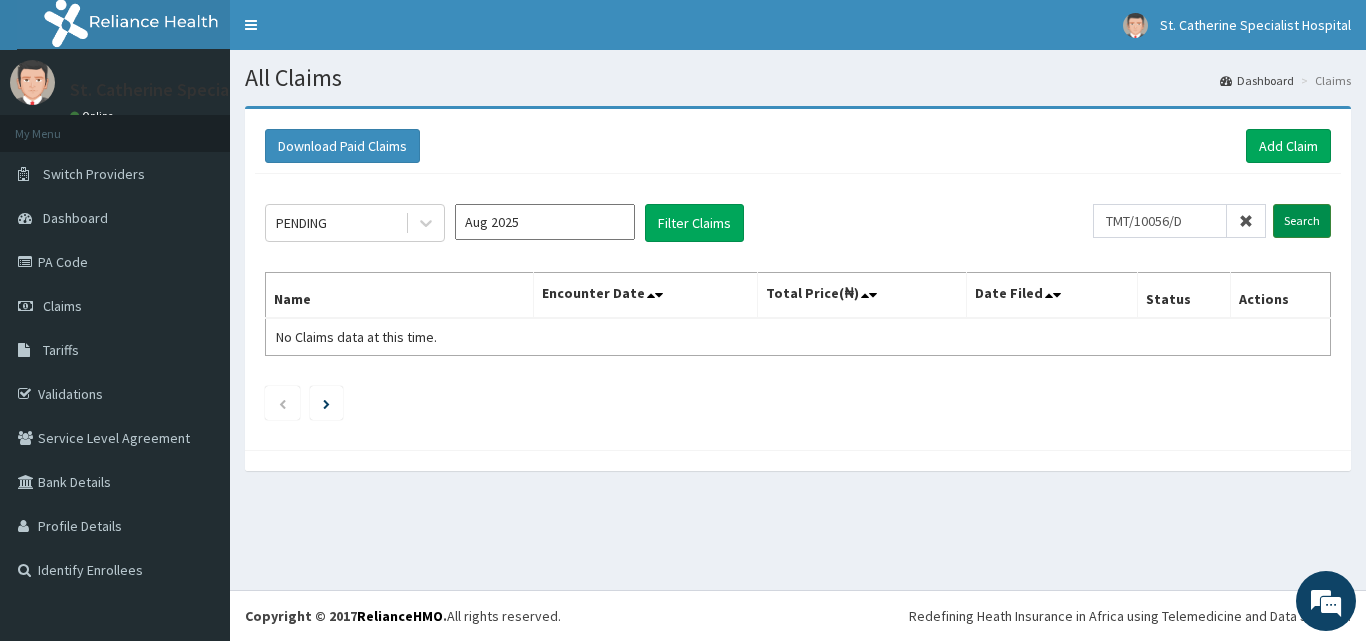 click on "Search" at bounding box center [1302, 221] 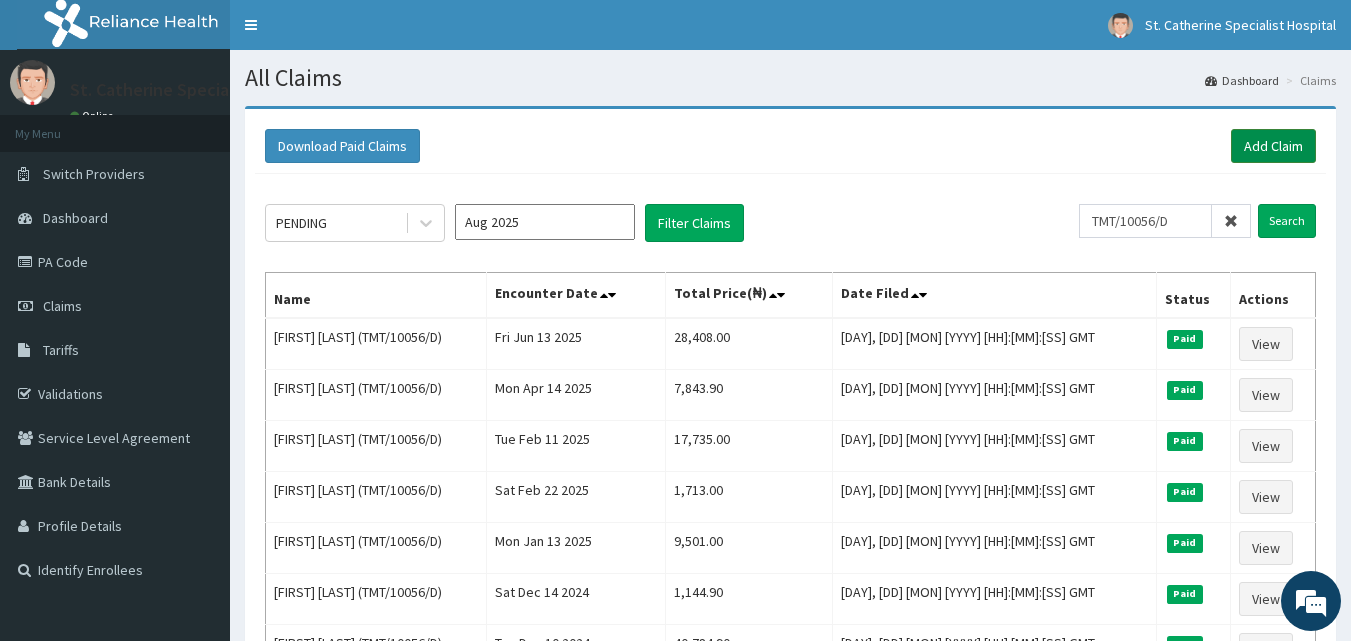click on "Add Claim" at bounding box center (1273, 146) 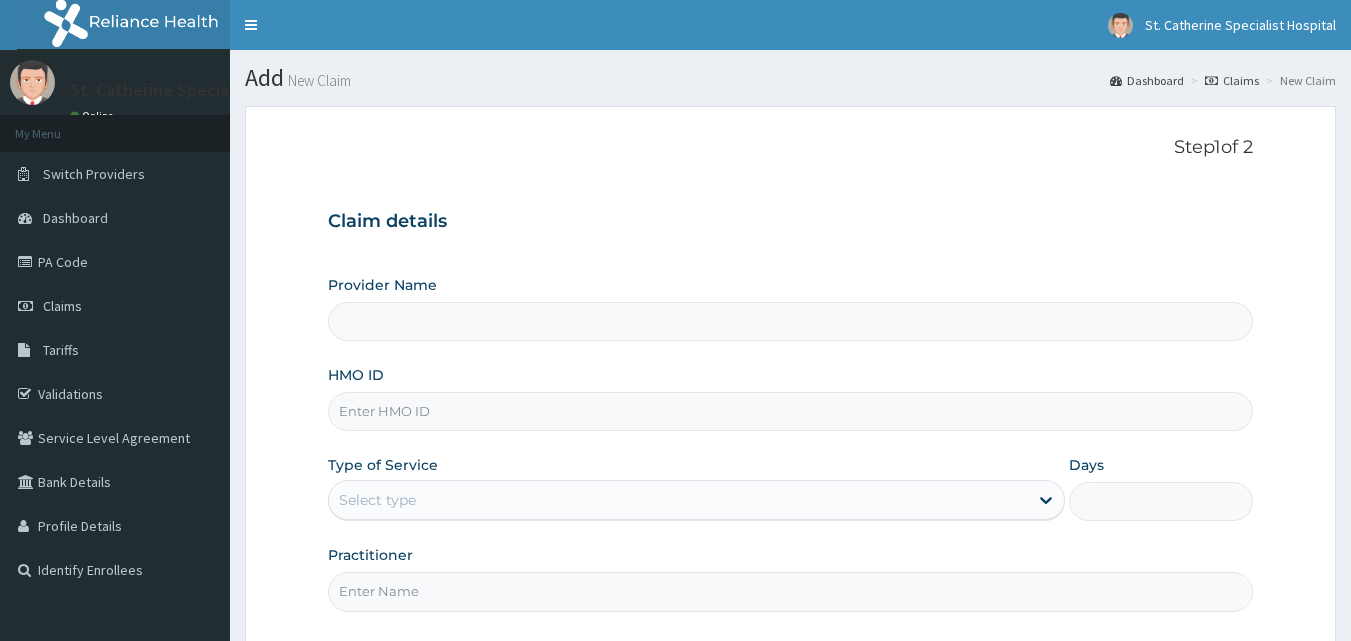 scroll, scrollTop: 0, scrollLeft: 0, axis: both 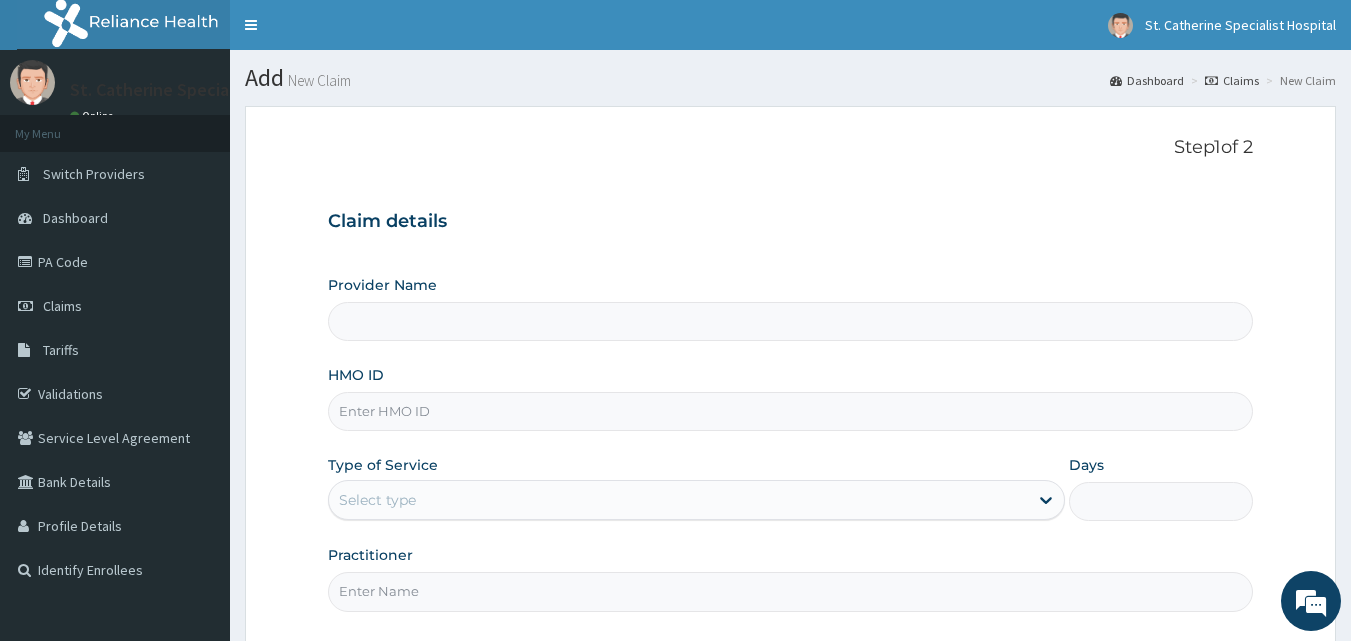 paste on "TMT/10056/D" 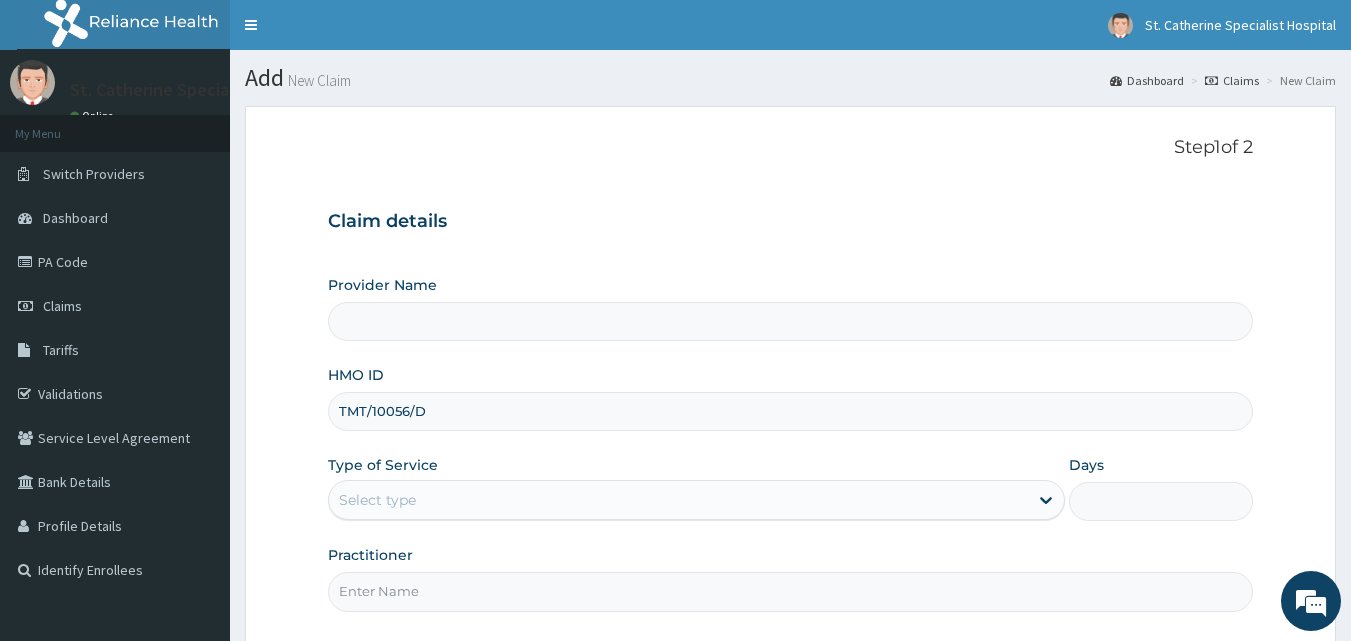 type on "TMT/10056/D" 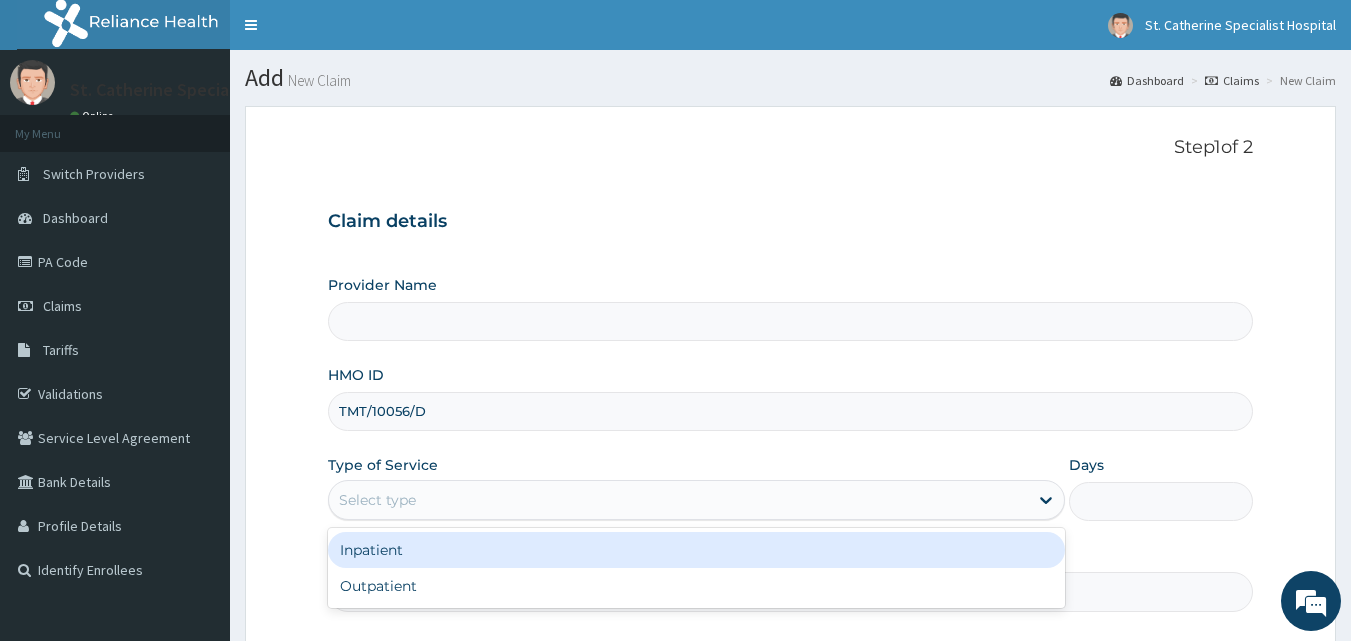 click on "Select type" at bounding box center (678, 500) 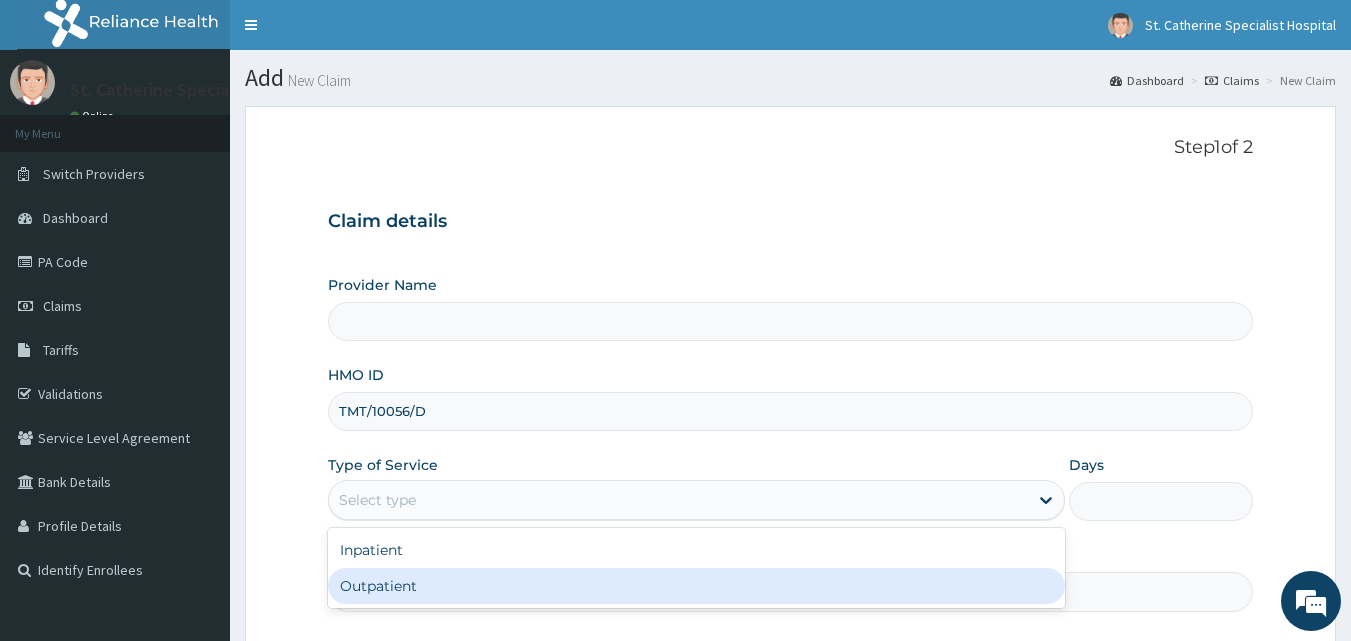 click on "Outpatient" at bounding box center [696, 586] 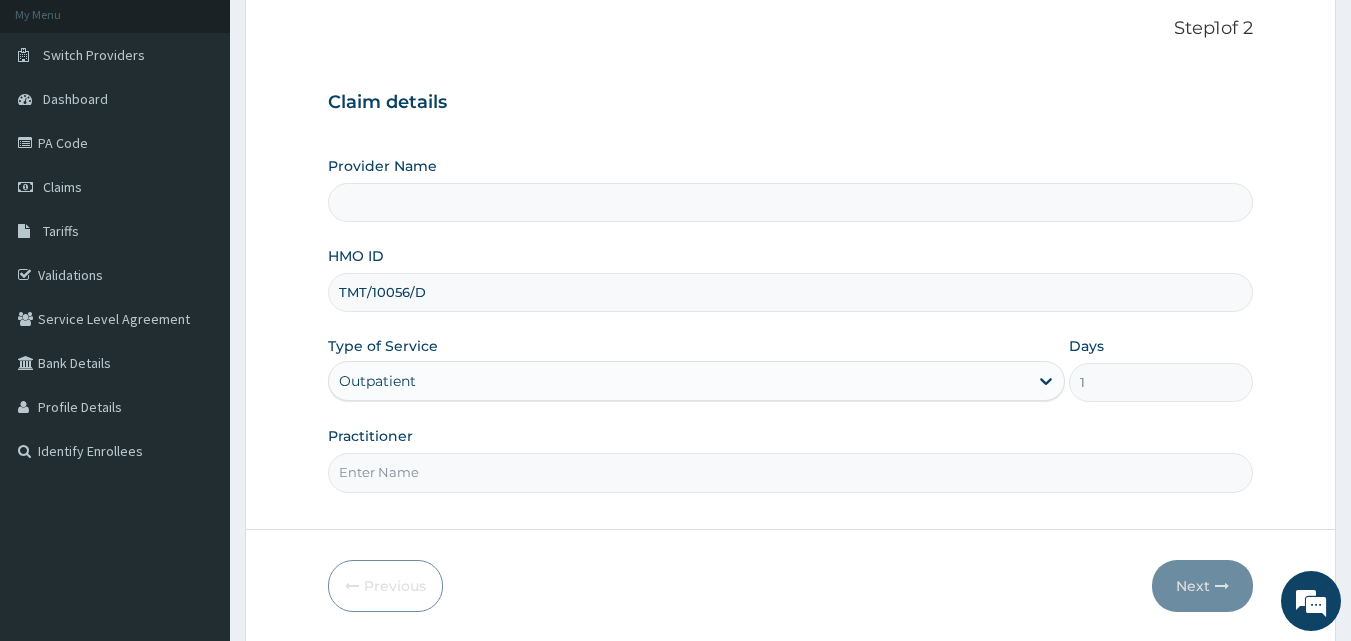 scroll, scrollTop: 187, scrollLeft: 0, axis: vertical 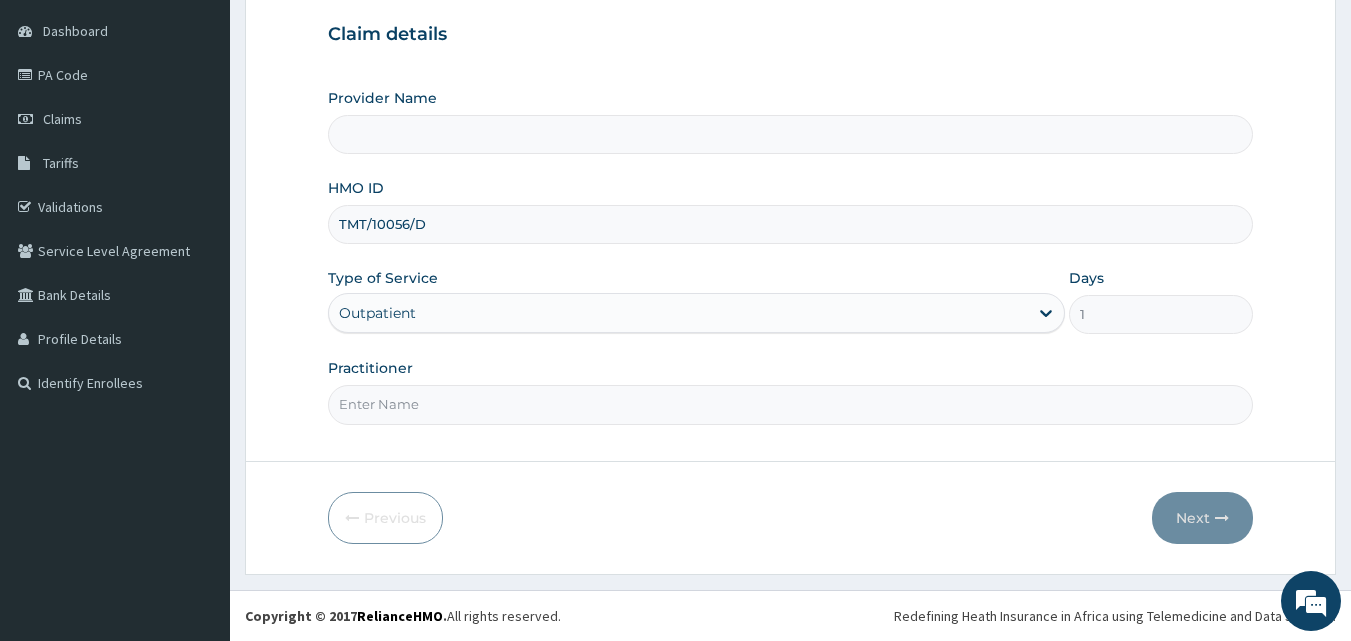 click on "Practitioner" at bounding box center [791, 404] 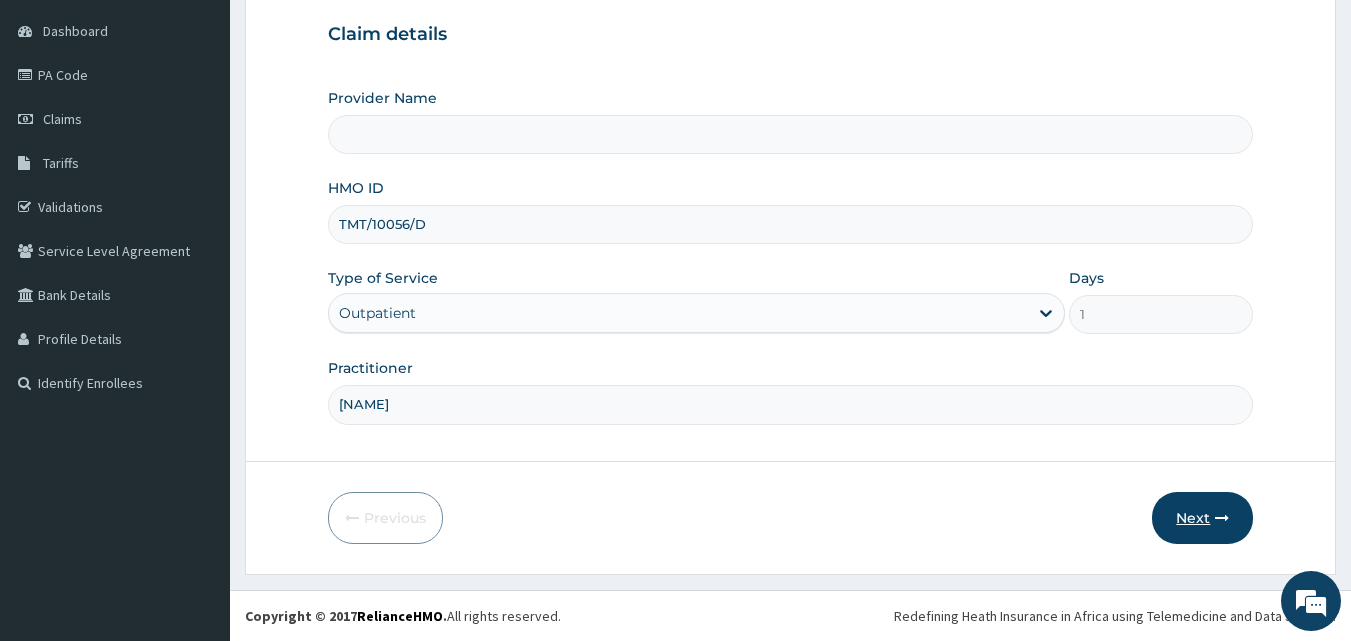 click on "Next" at bounding box center [1202, 518] 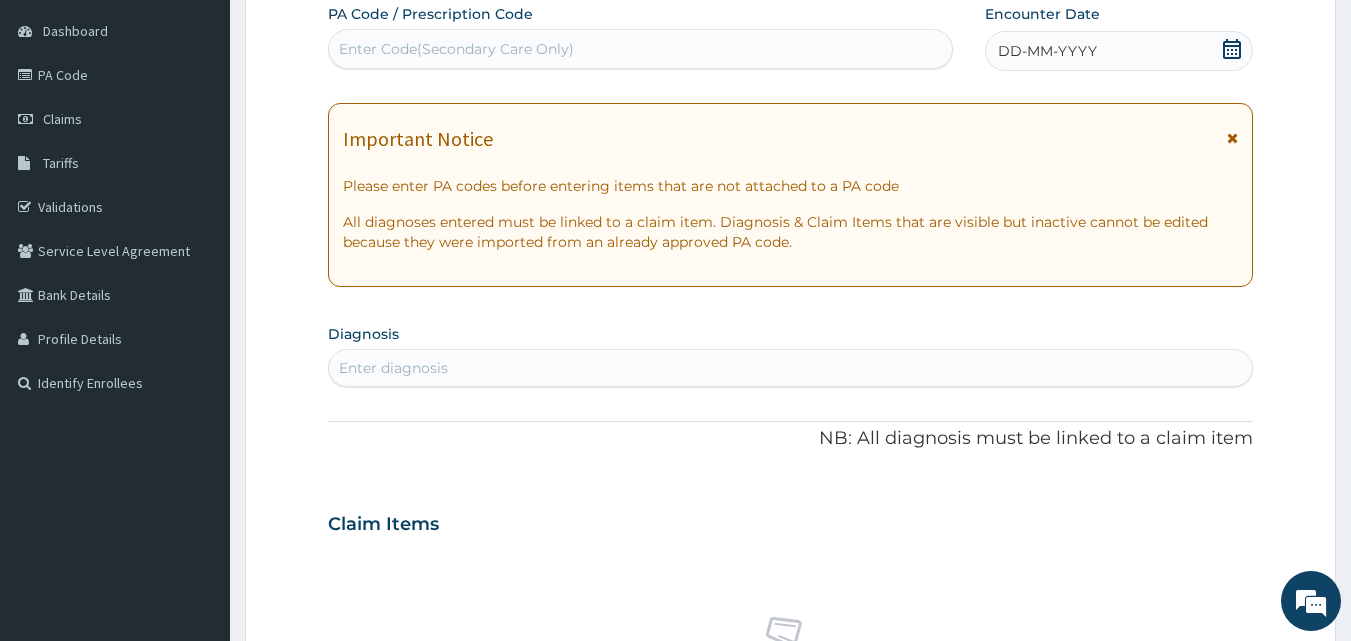 scroll, scrollTop: 0, scrollLeft: 0, axis: both 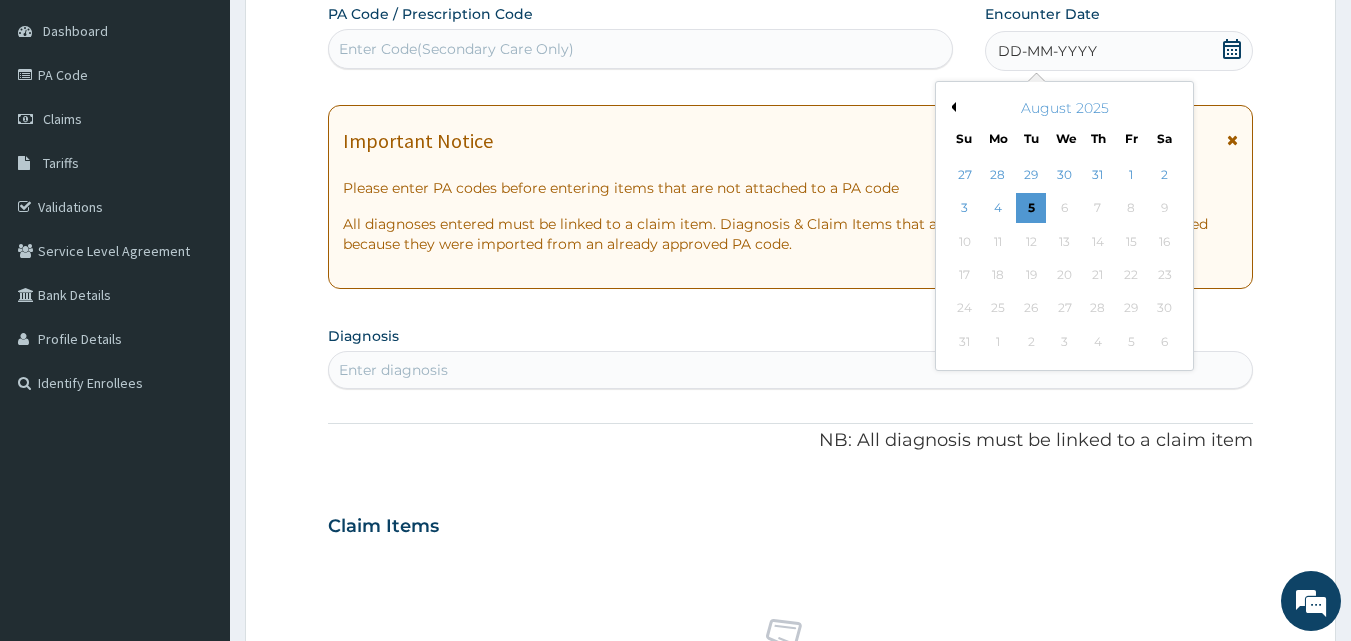click on "Previous Month" at bounding box center [951, 107] 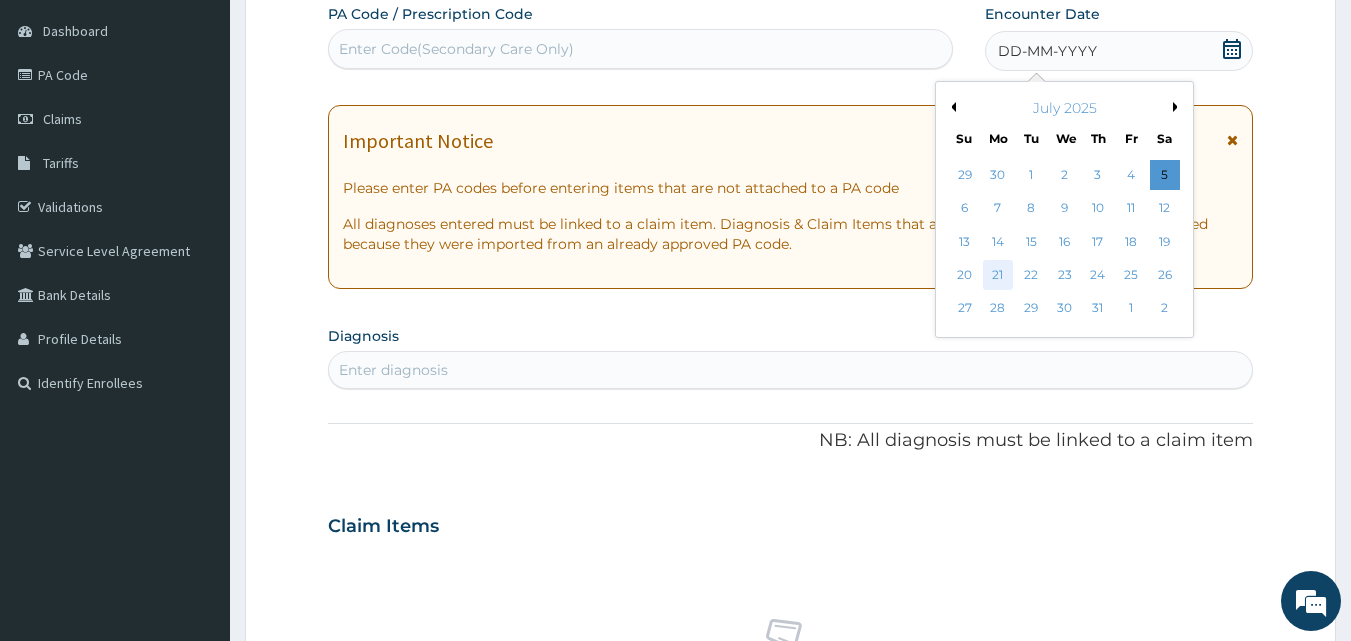 click on "21" at bounding box center (998, 275) 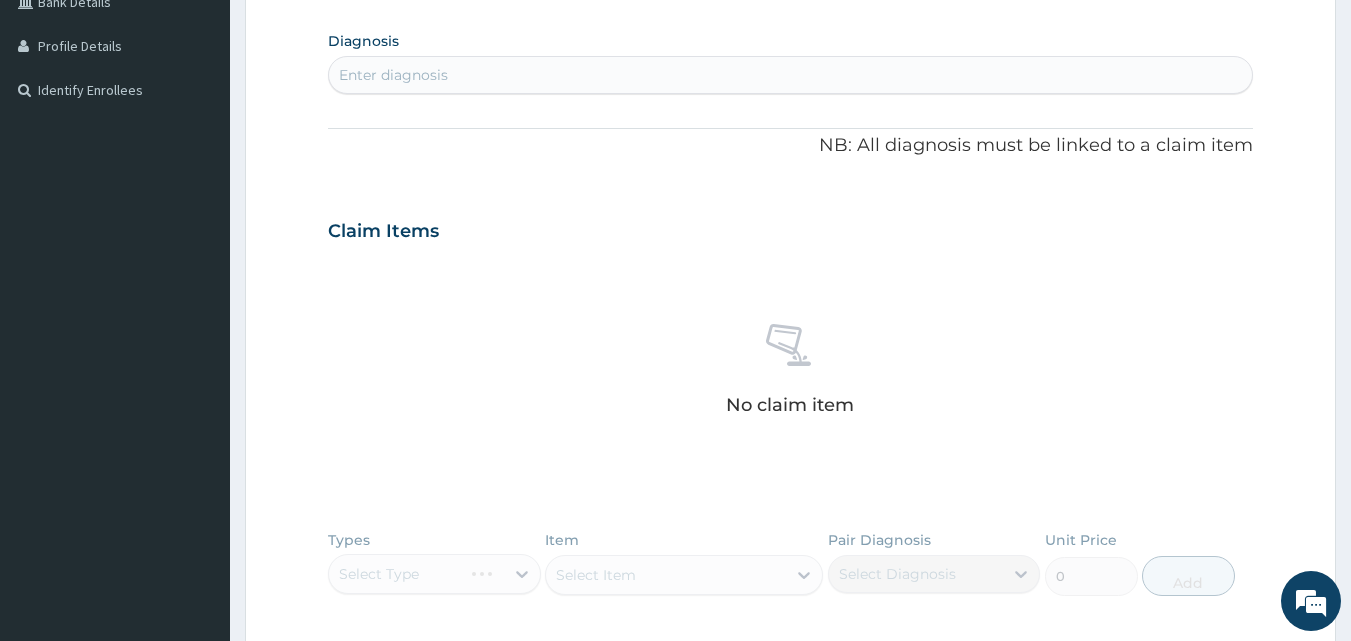 scroll, scrollTop: 487, scrollLeft: 0, axis: vertical 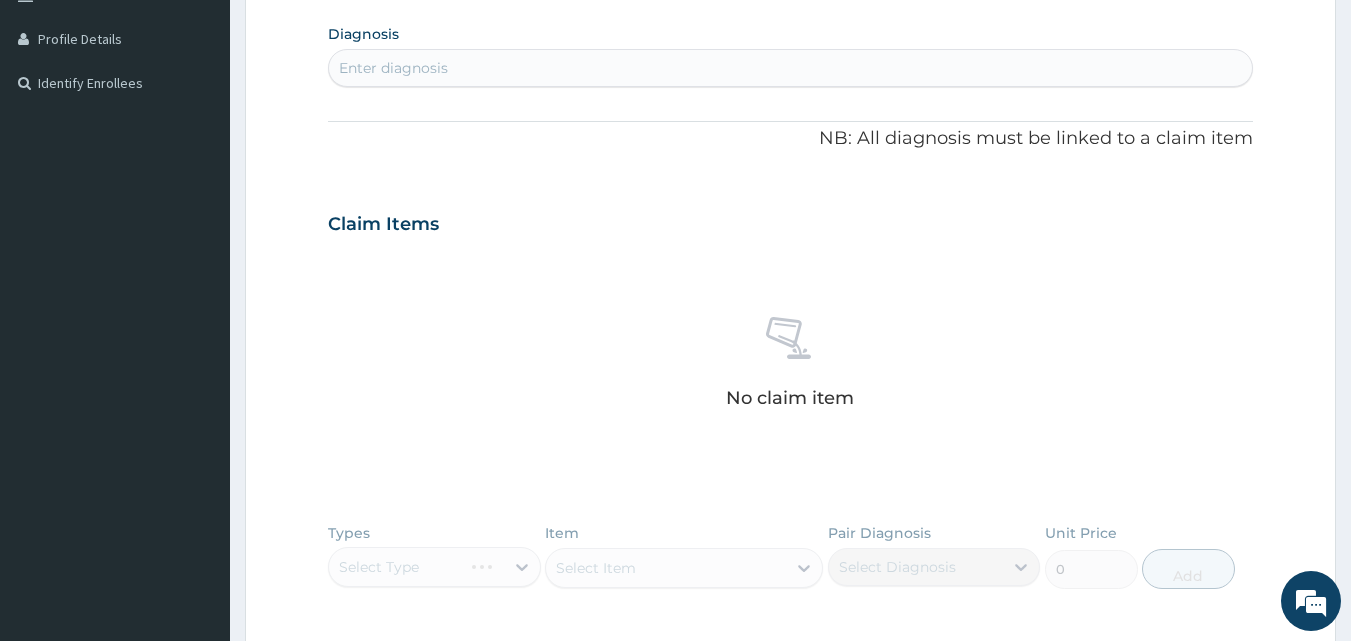 click on "Enter diagnosis" at bounding box center (393, 68) 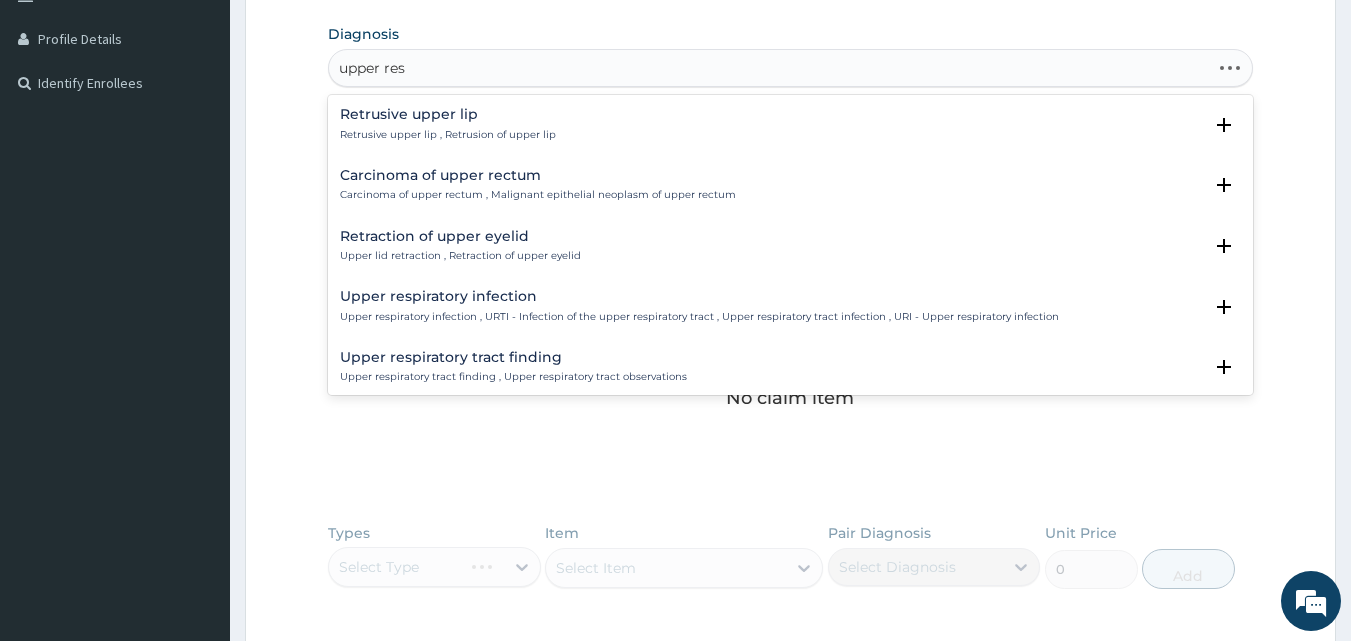 type on "upper resp" 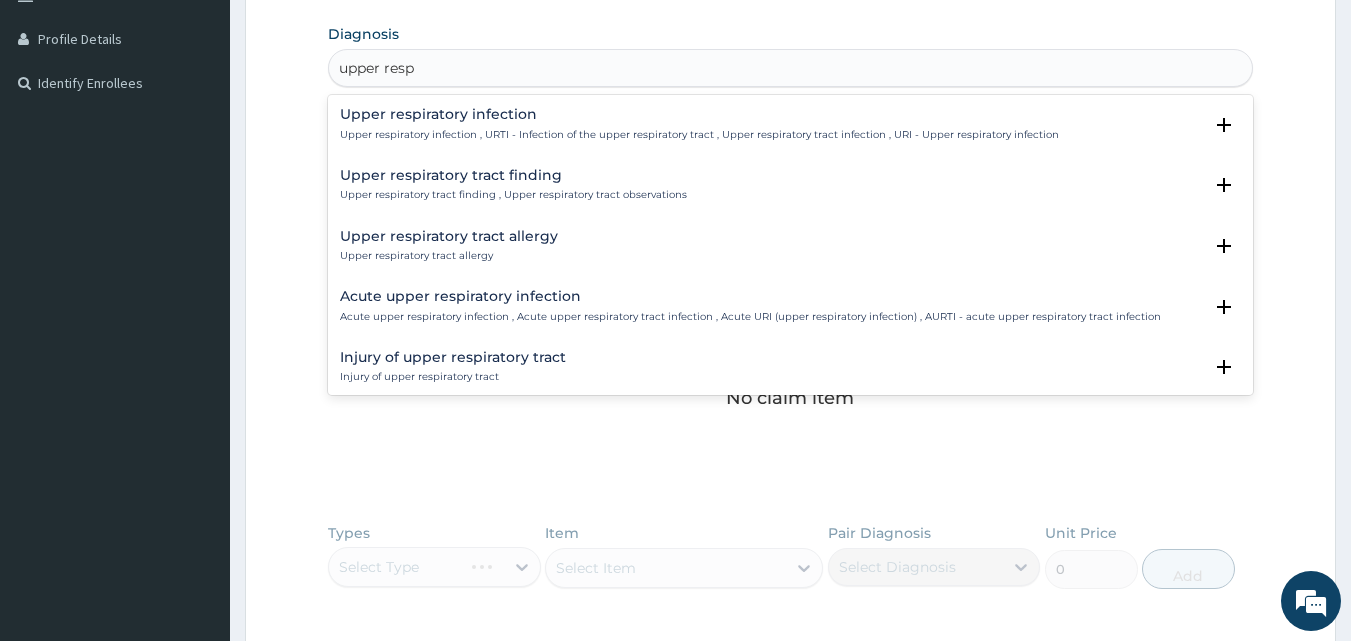 click on "Upper respiratory infection Upper respiratory infection , URTI - Infection of the upper respiratory tract , Upper respiratory tract infection , URI - Upper respiratory infection Select Status Query Query covers suspected (?), Keep in view (kiv), Ruled out (r/o) Confirmed" at bounding box center (791, 129) 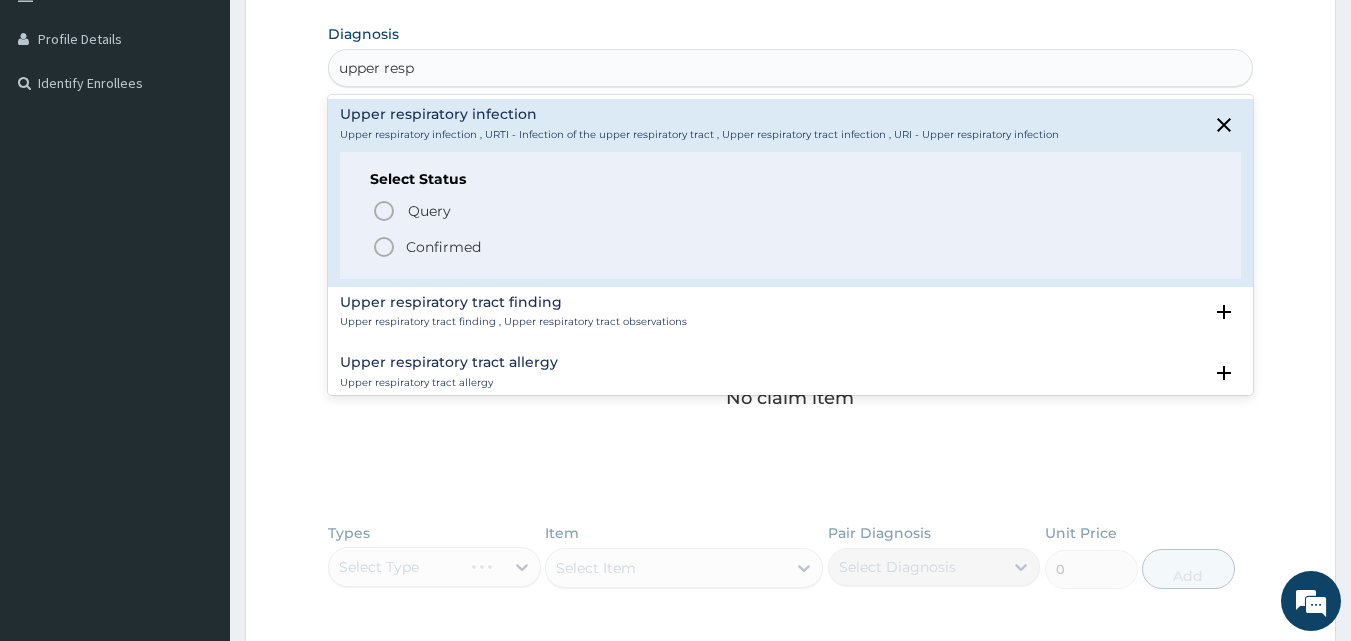 click on "Confirmed" at bounding box center (443, 247) 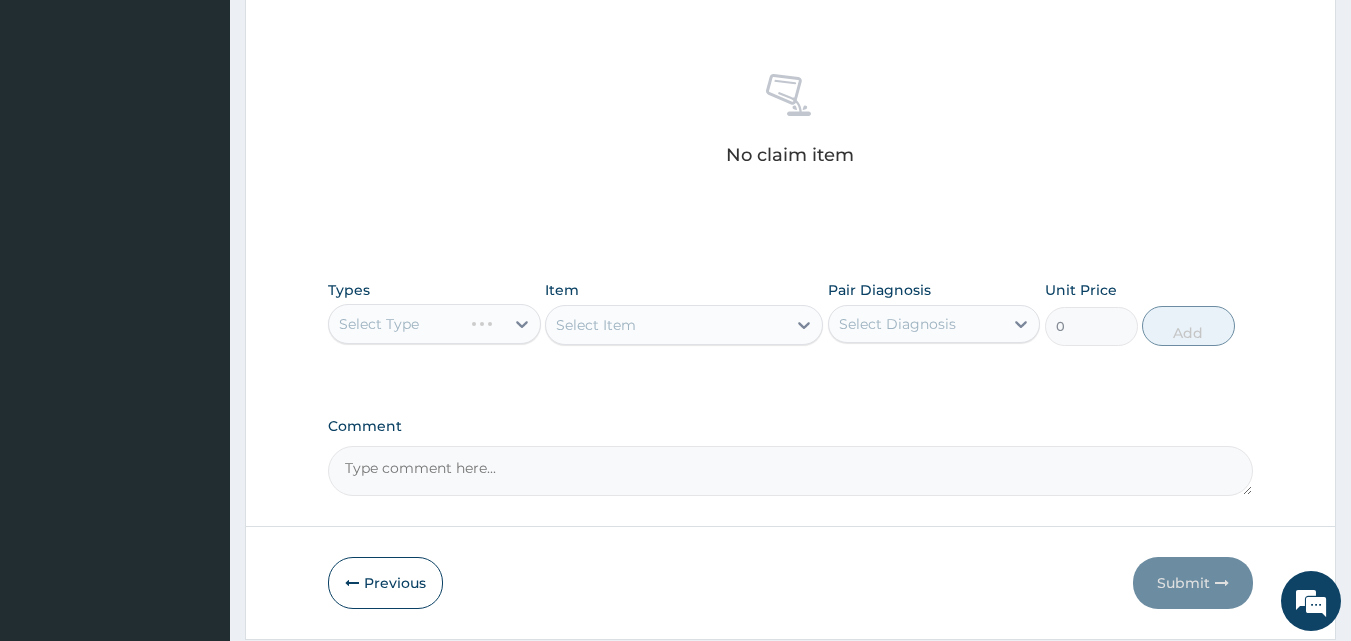 scroll, scrollTop: 701, scrollLeft: 0, axis: vertical 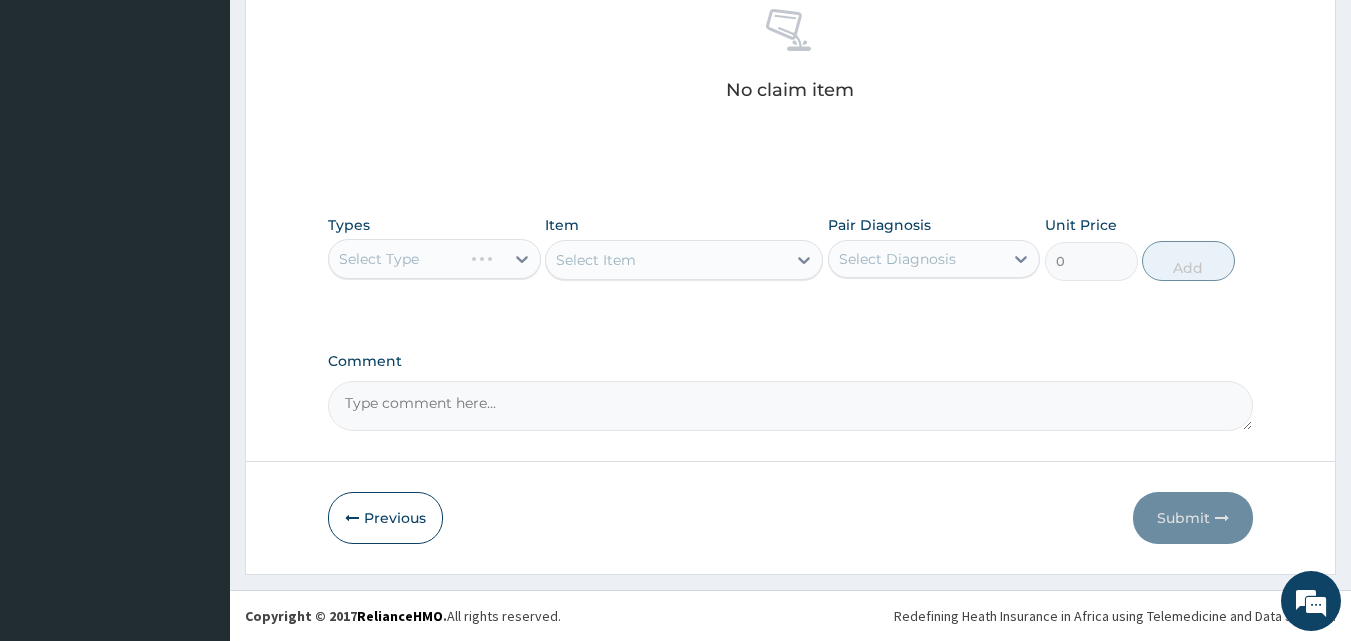 click on "Select Type" at bounding box center (434, 259) 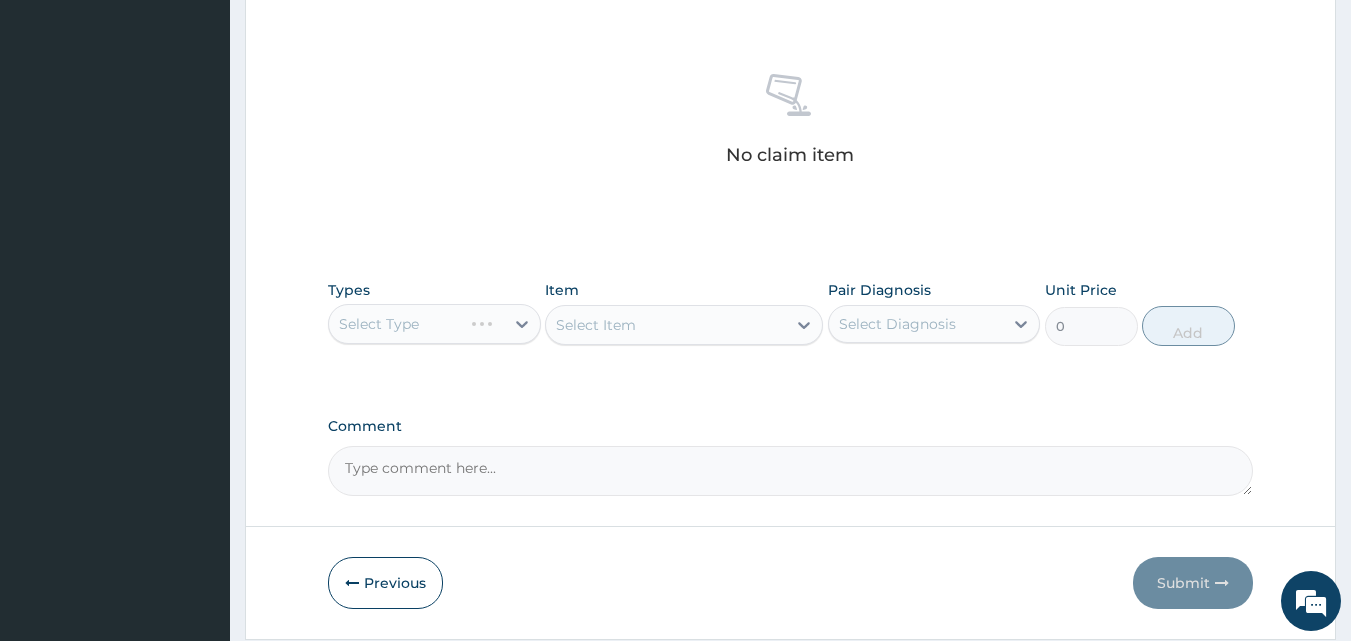 scroll, scrollTop: 701, scrollLeft: 0, axis: vertical 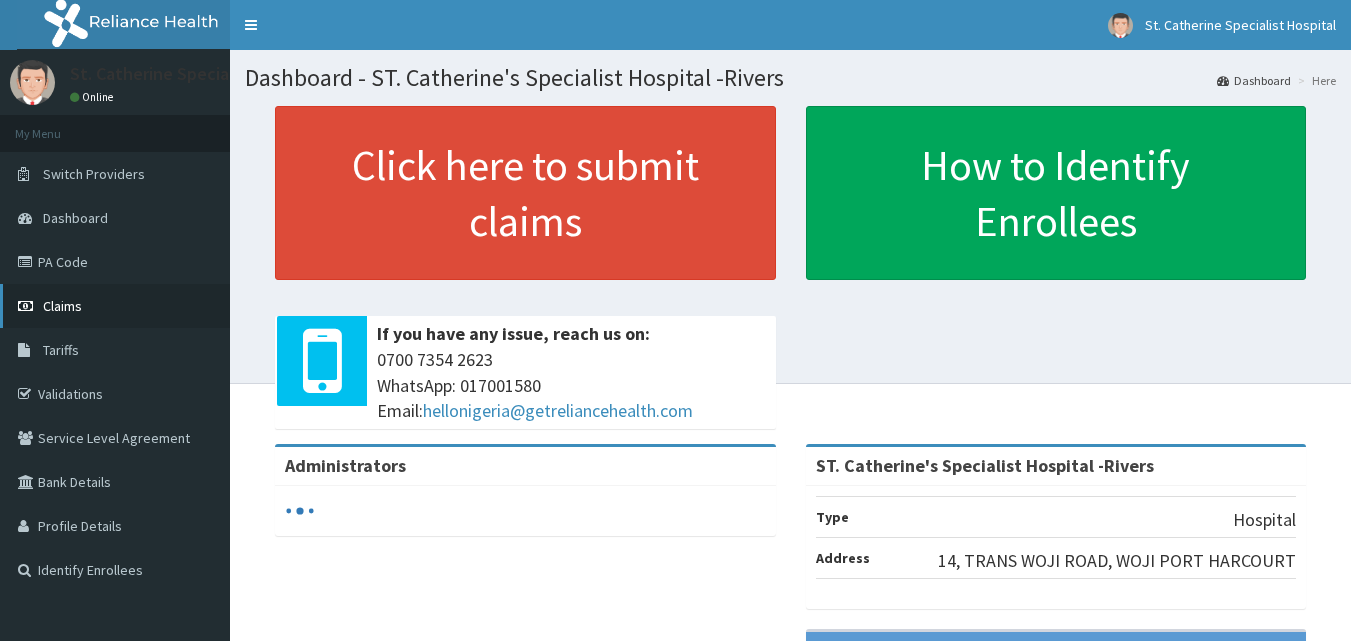 click on "Claims" at bounding box center (115, 306) 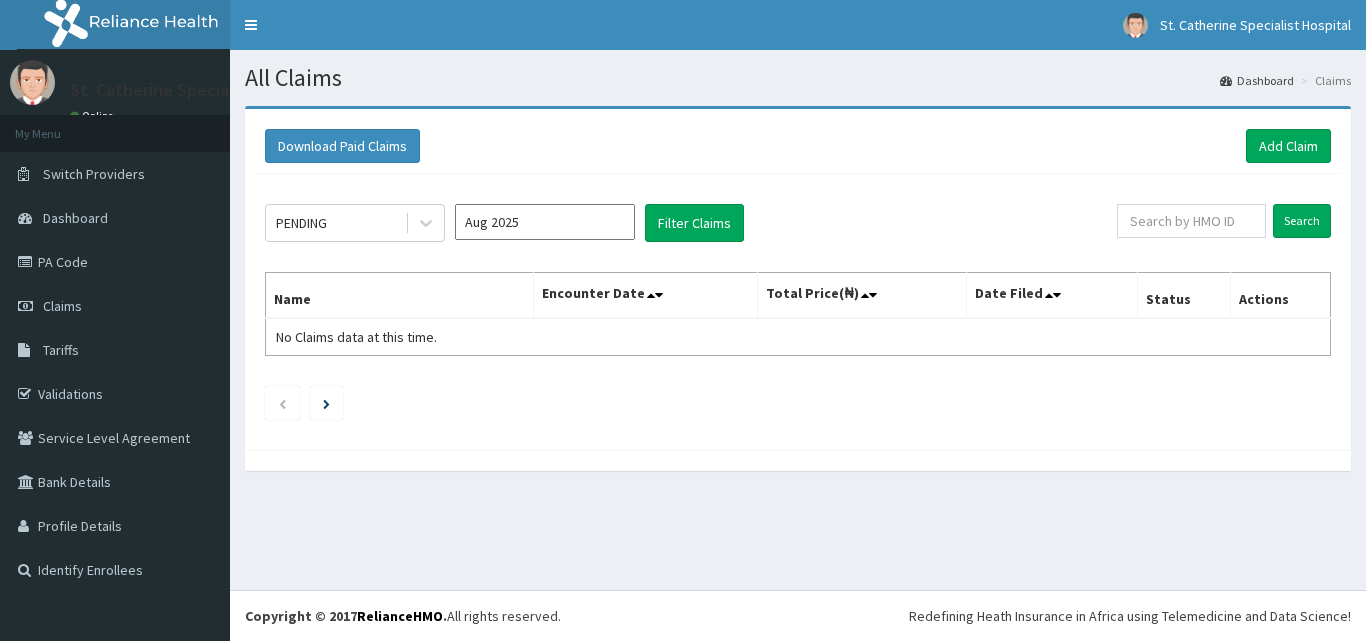 scroll, scrollTop: 0, scrollLeft: 0, axis: both 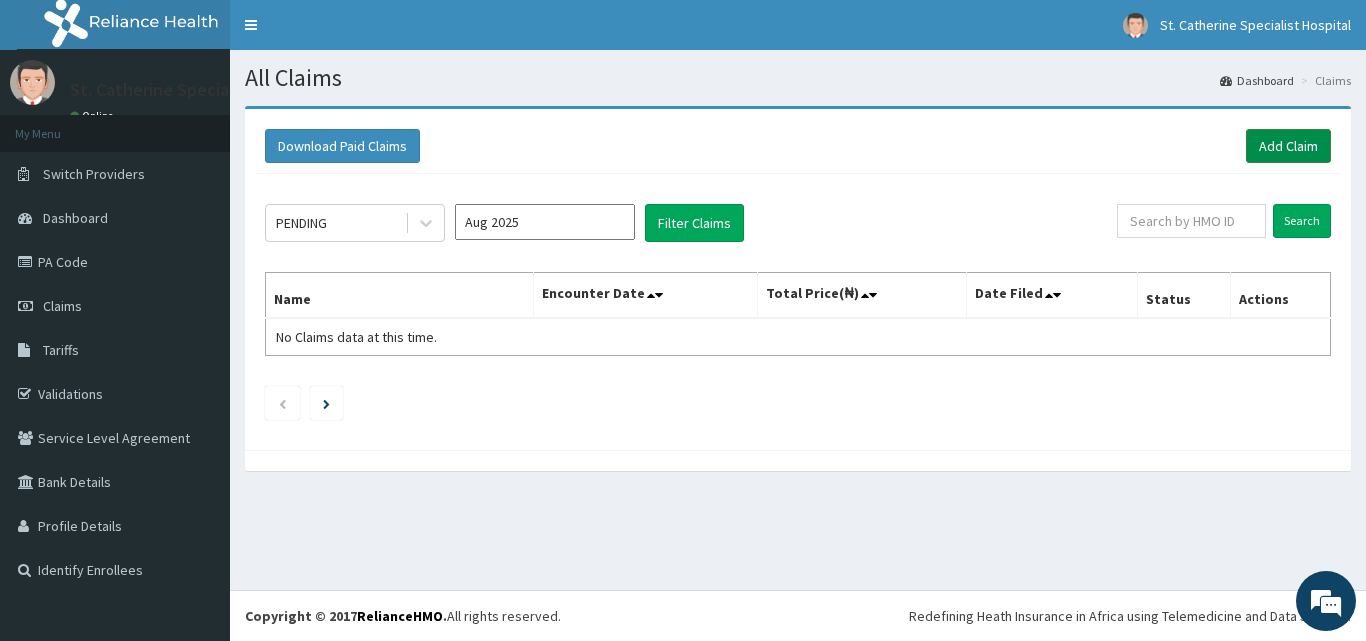 click on "Add Claim" at bounding box center (1288, 146) 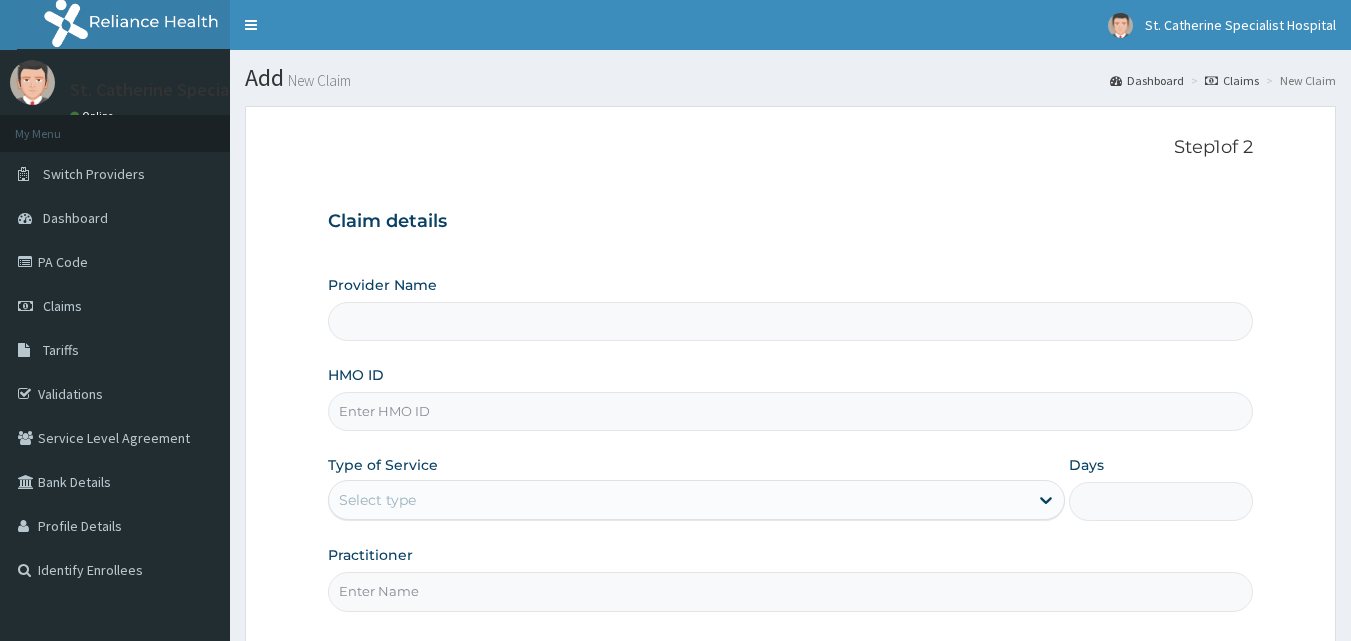 scroll, scrollTop: 0, scrollLeft: 0, axis: both 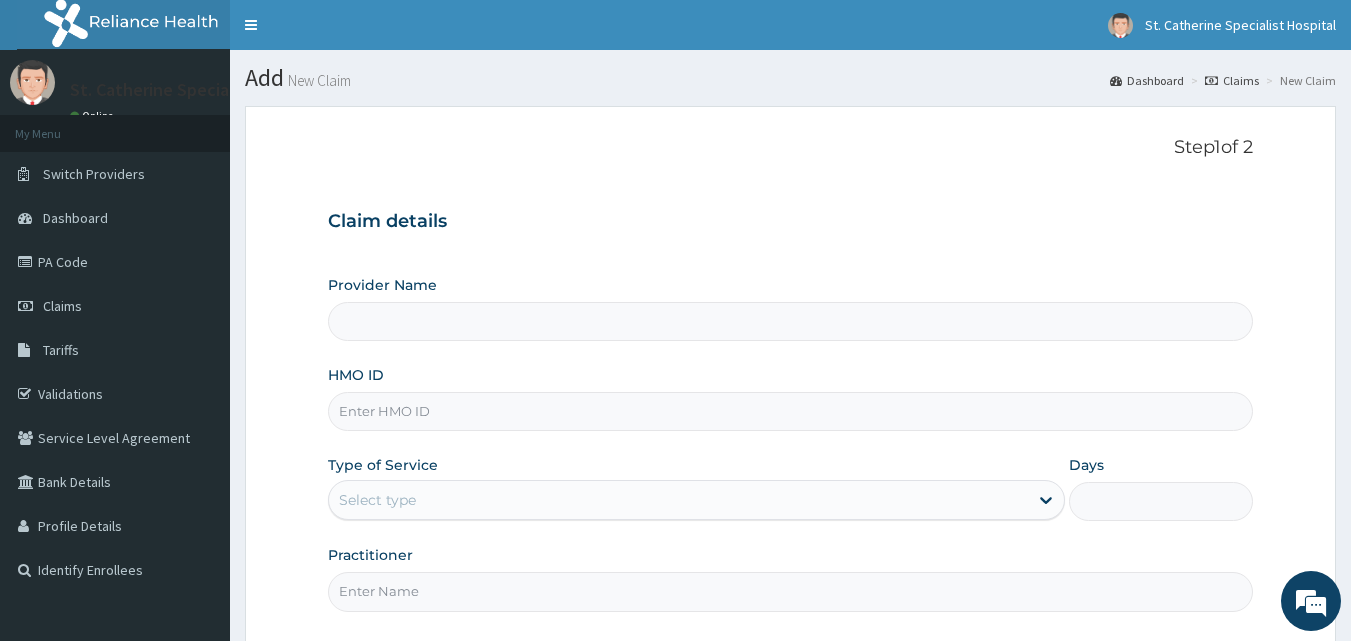 click on "HMO ID" at bounding box center (791, 411) 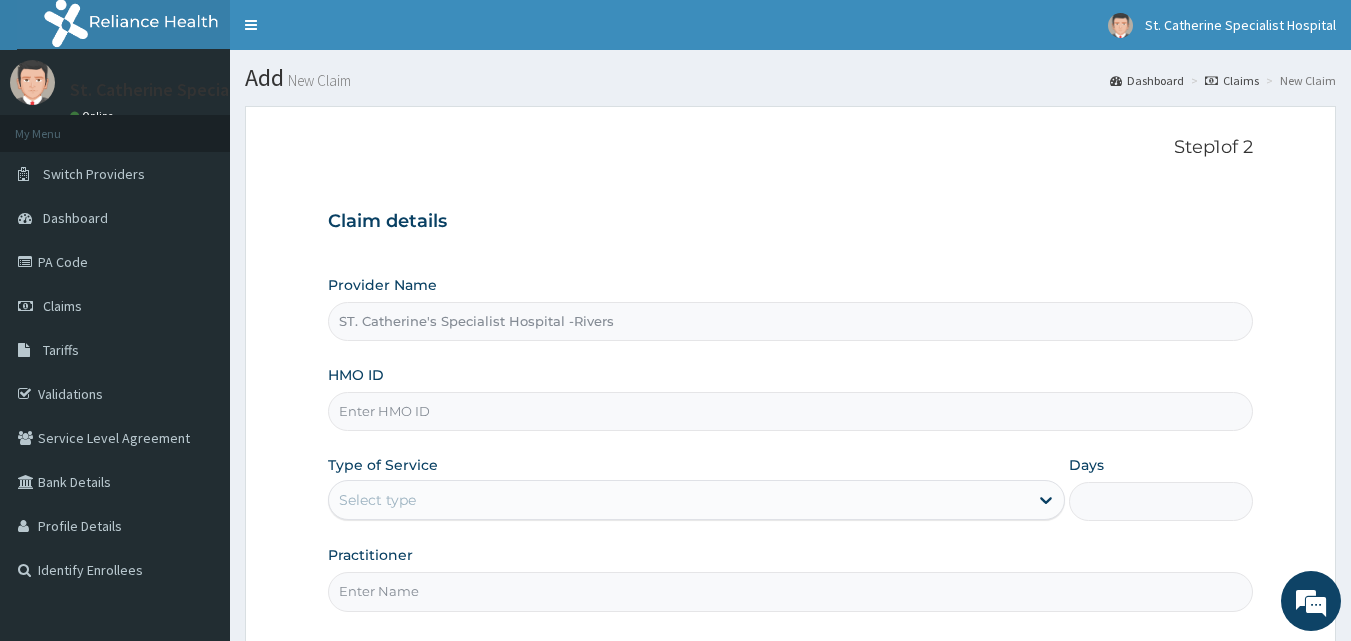 paste on "TMT/10056/D" 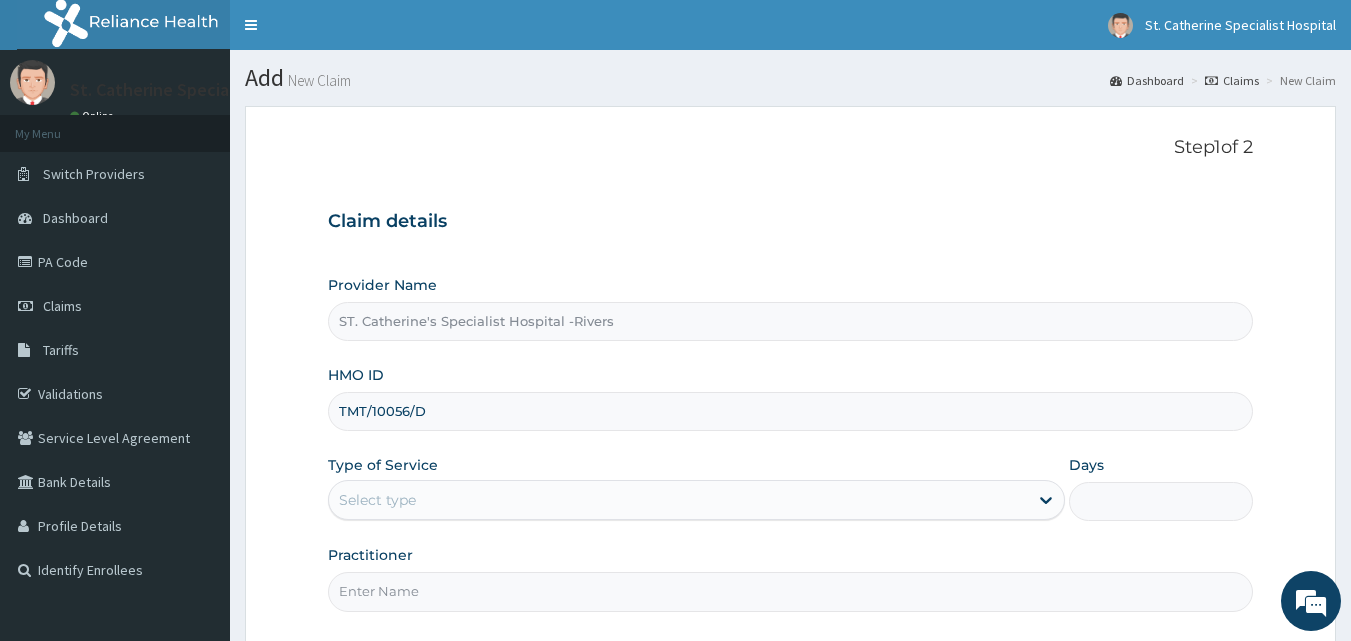 type on "TMT/10056/D" 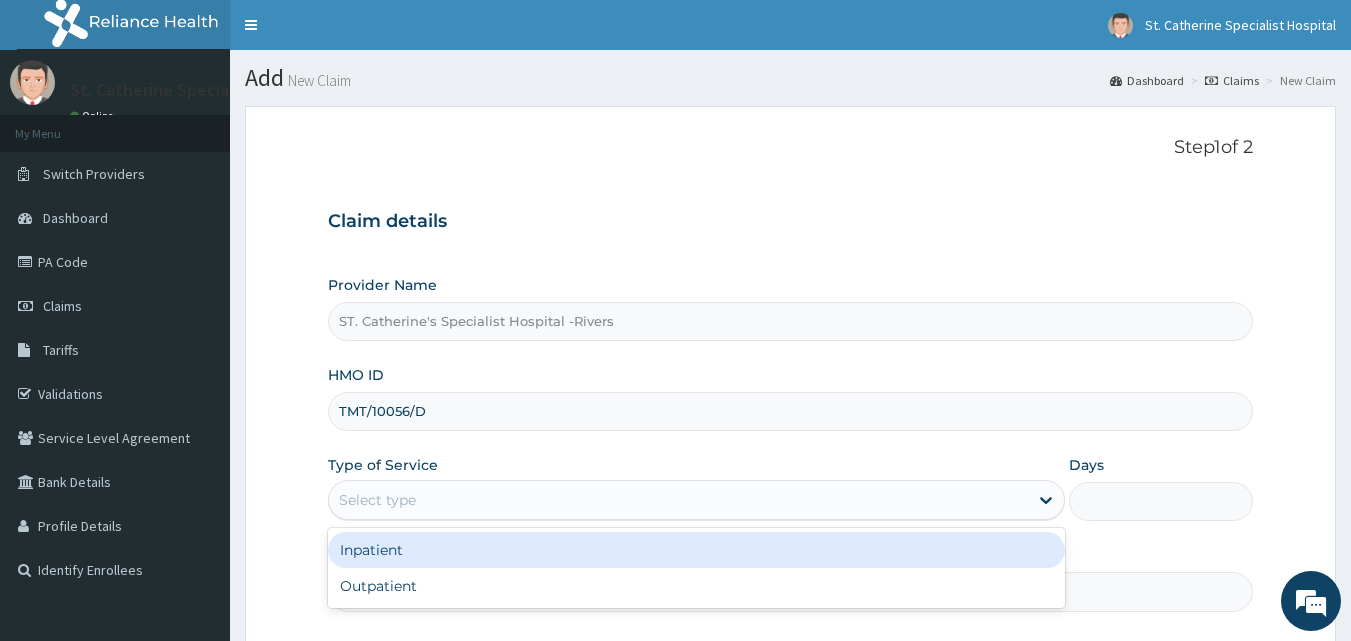 click on "Select type" at bounding box center (678, 500) 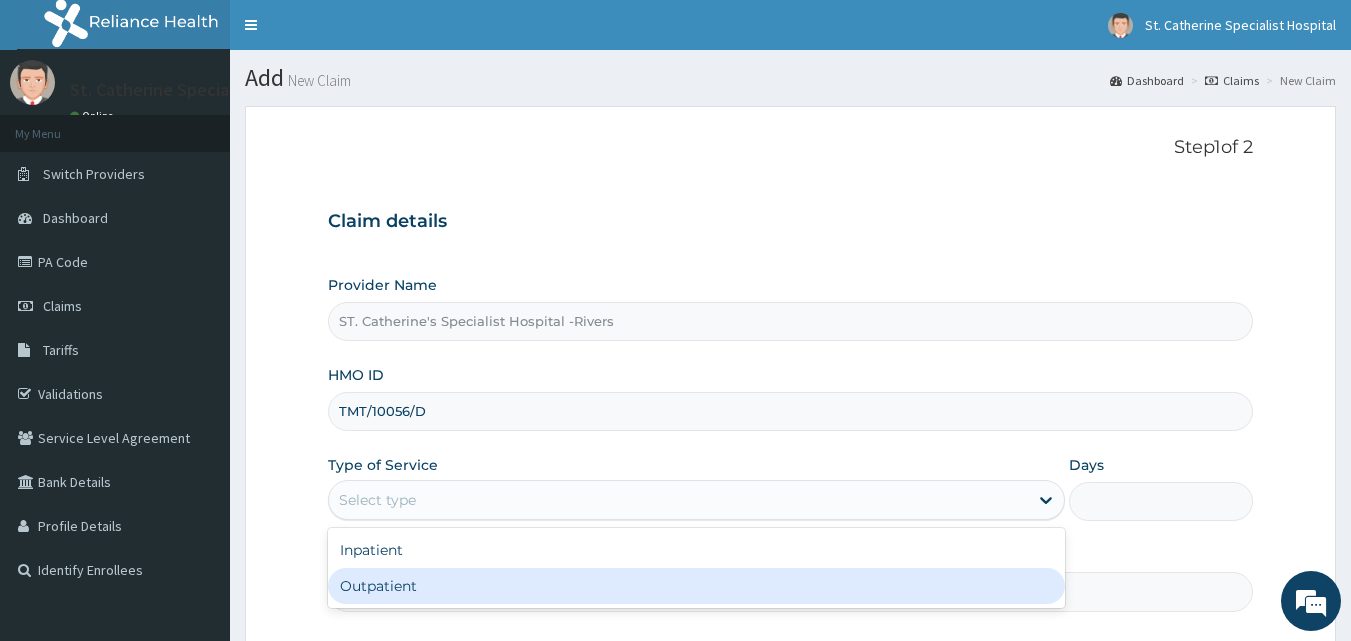 click on "Outpatient" at bounding box center [696, 586] 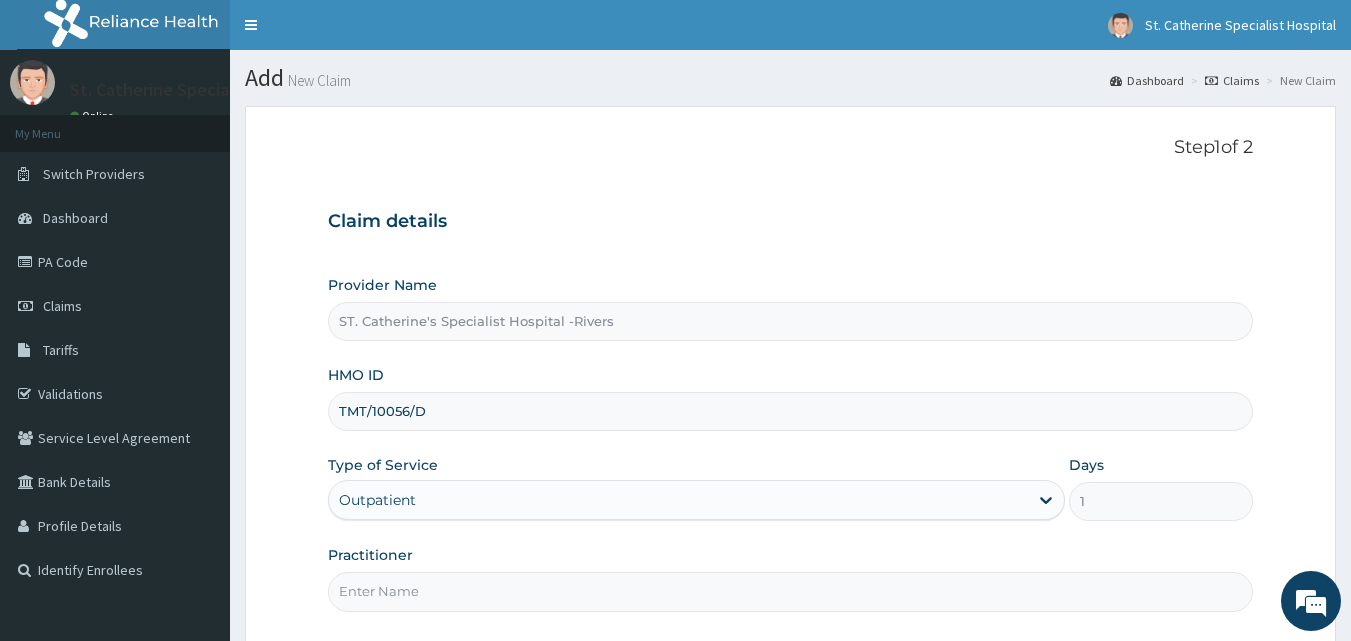 click on "Practitioner" at bounding box center (791, 591) 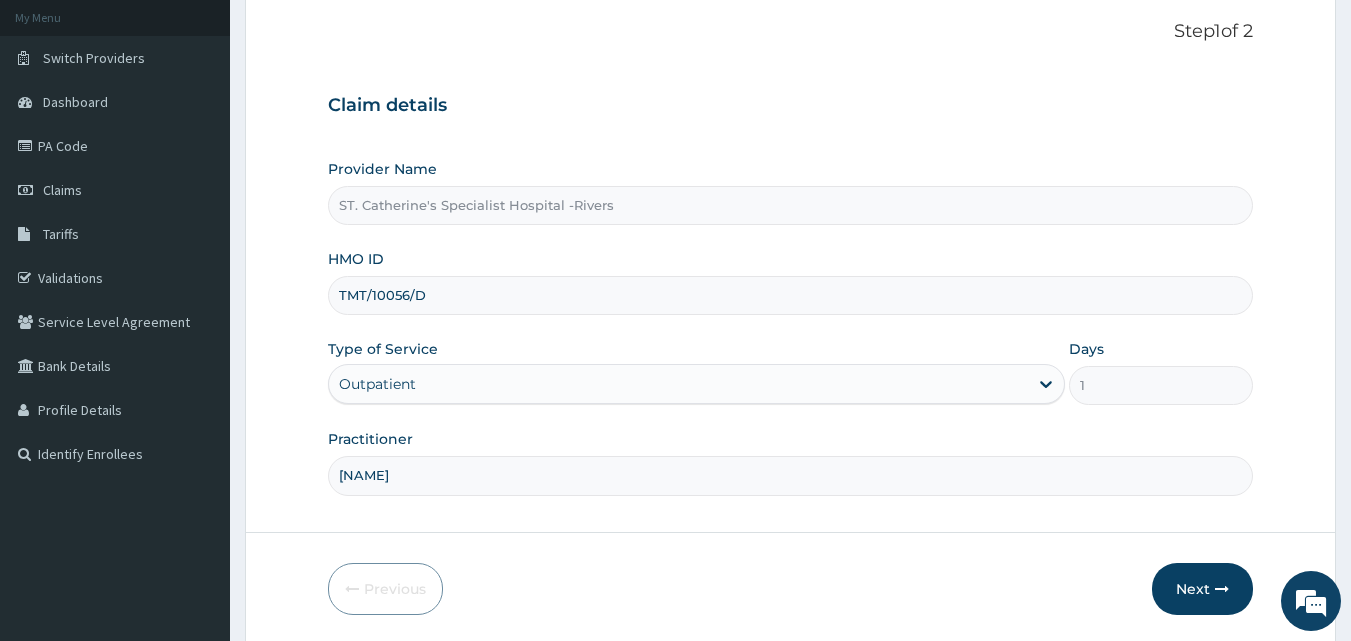 scroll, scrollTop: 187, scrollLeft: 0, axis: vertical 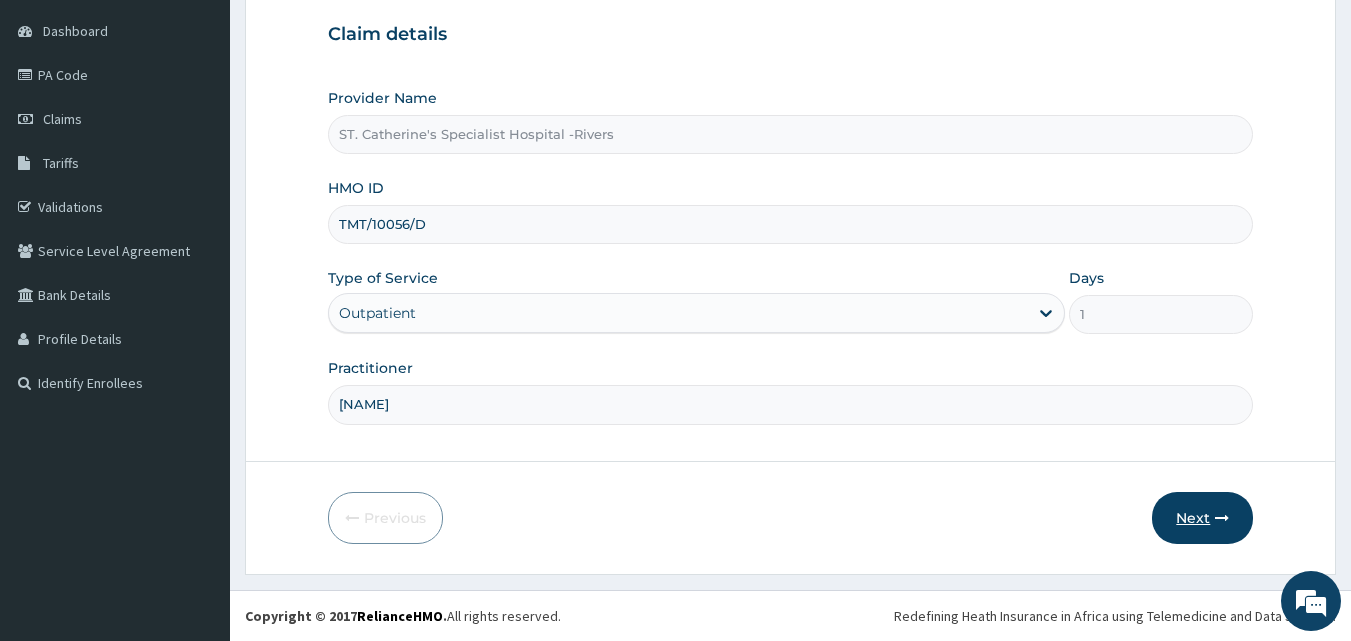 click on "Next" at bounding box center [1202, 518] 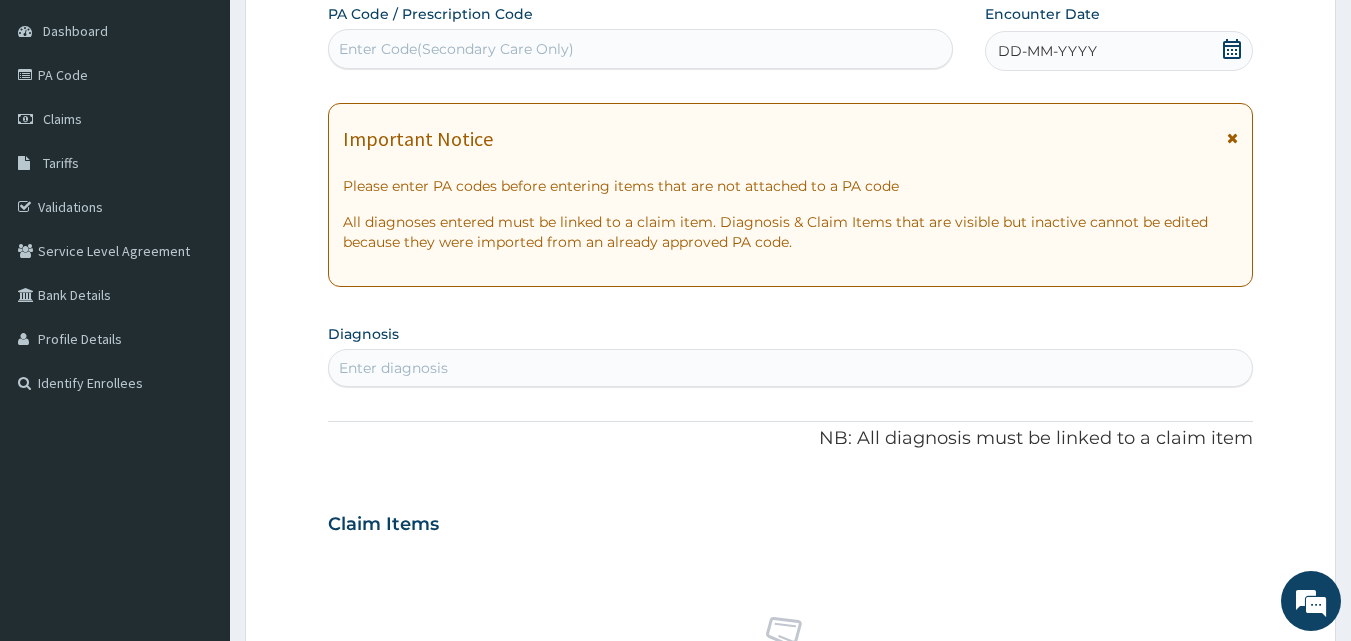 click 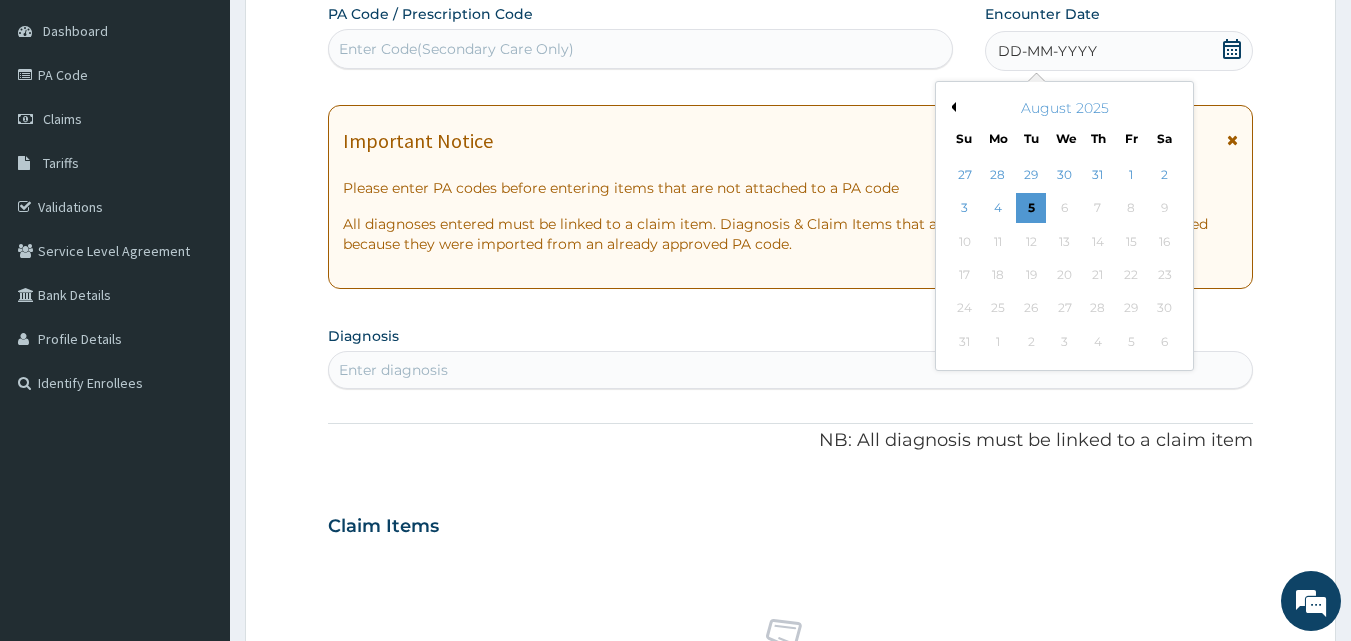 scroll, scrollTop: 0, scrollLeft: 0, axis: both 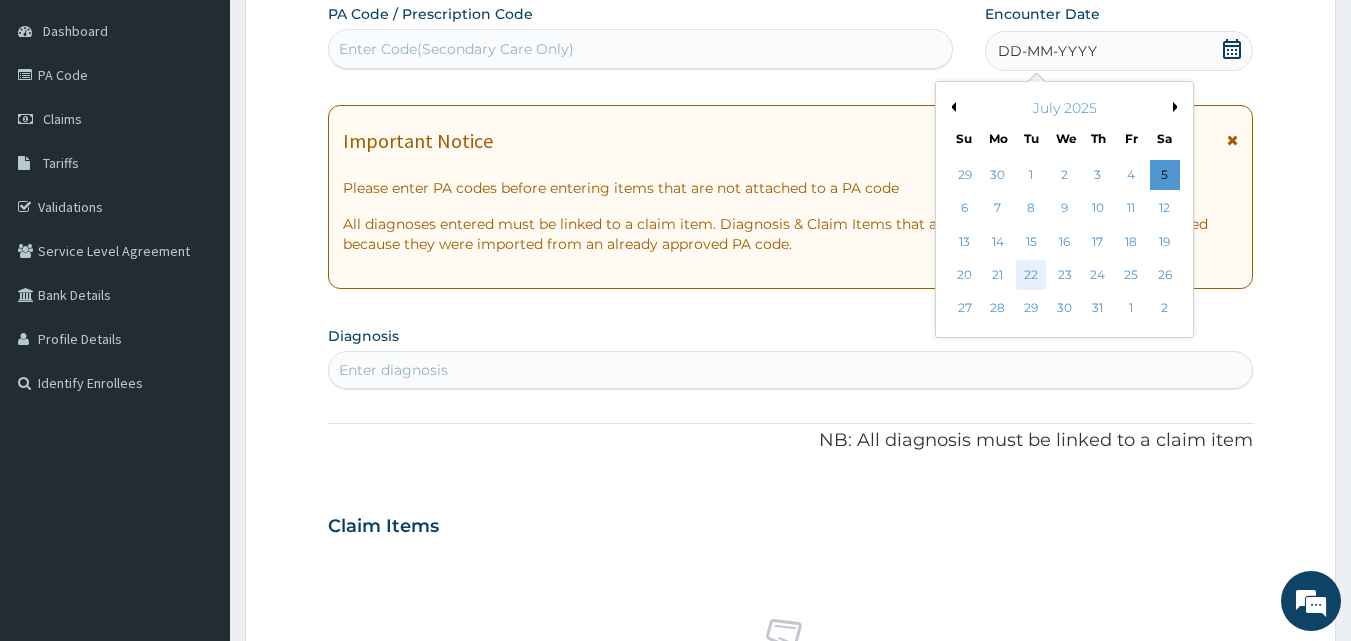 click on "22" at bounding box center [1032, 275] 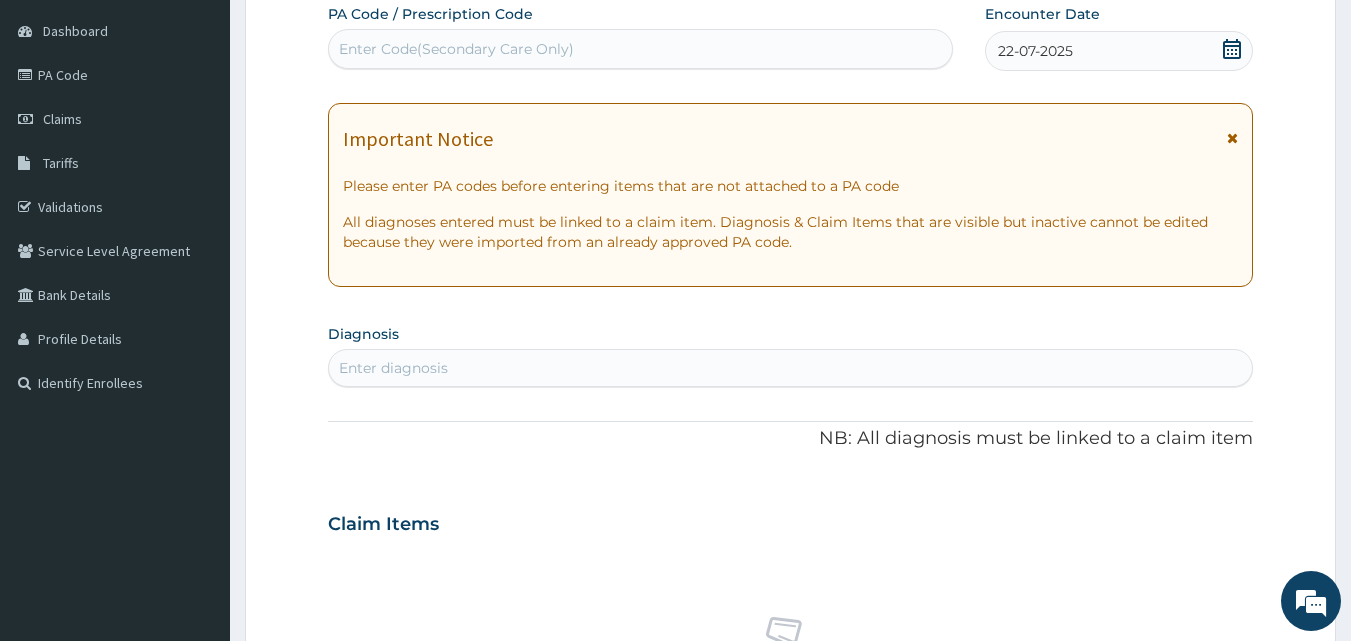 drag, startPoint x: 1229, startPoint y: 46, endPoint x: 1212, endPoint y: 73, distance: 31.906113 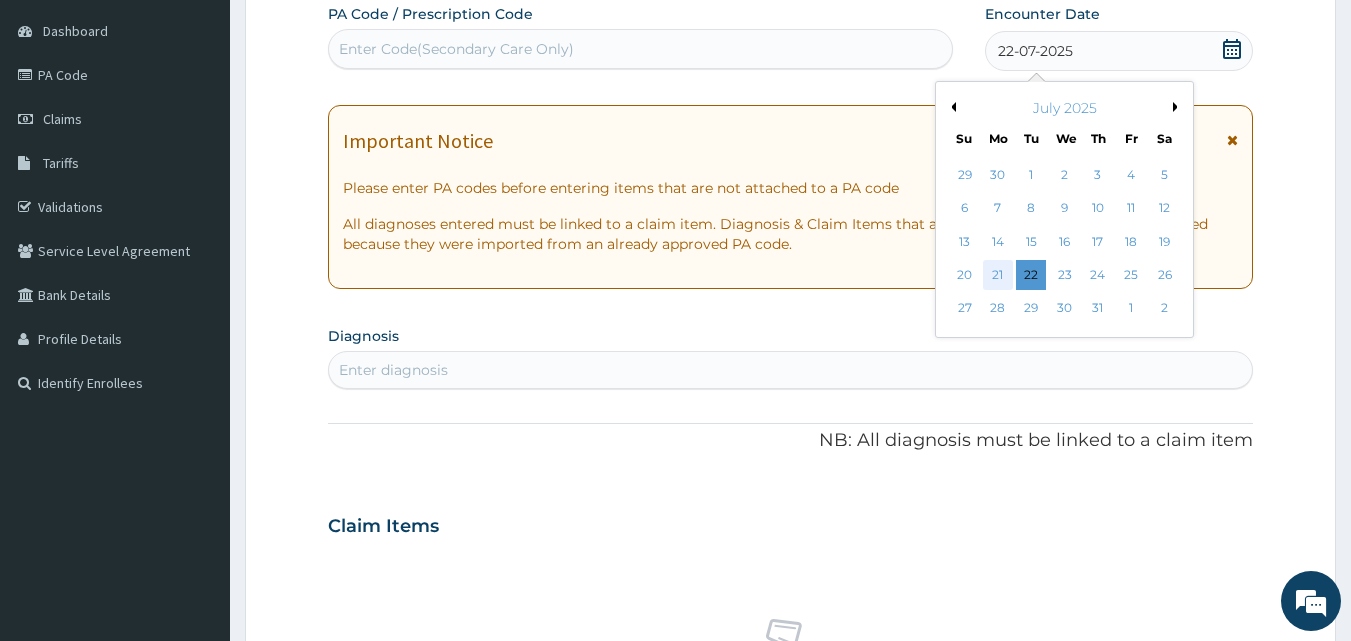 click on "21" at bounding box center (998, 275) 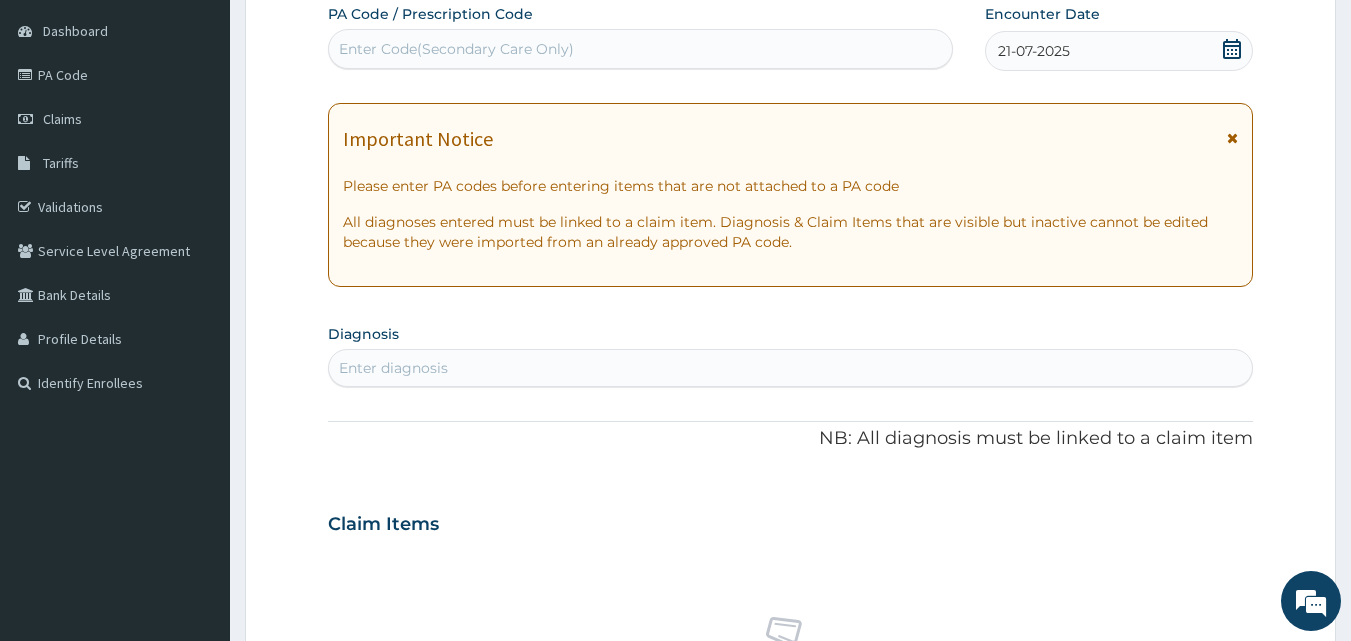 click on "Enter diagnosis" at bounding box center (791, 368) 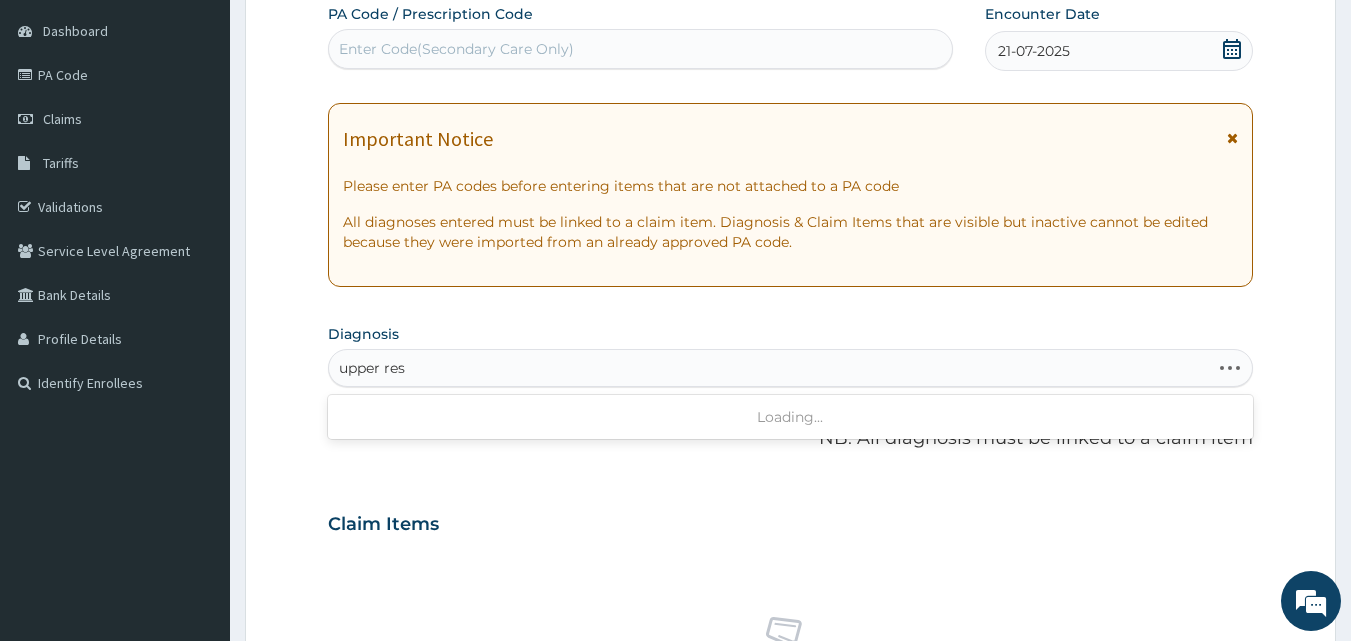 type on "upper resp" 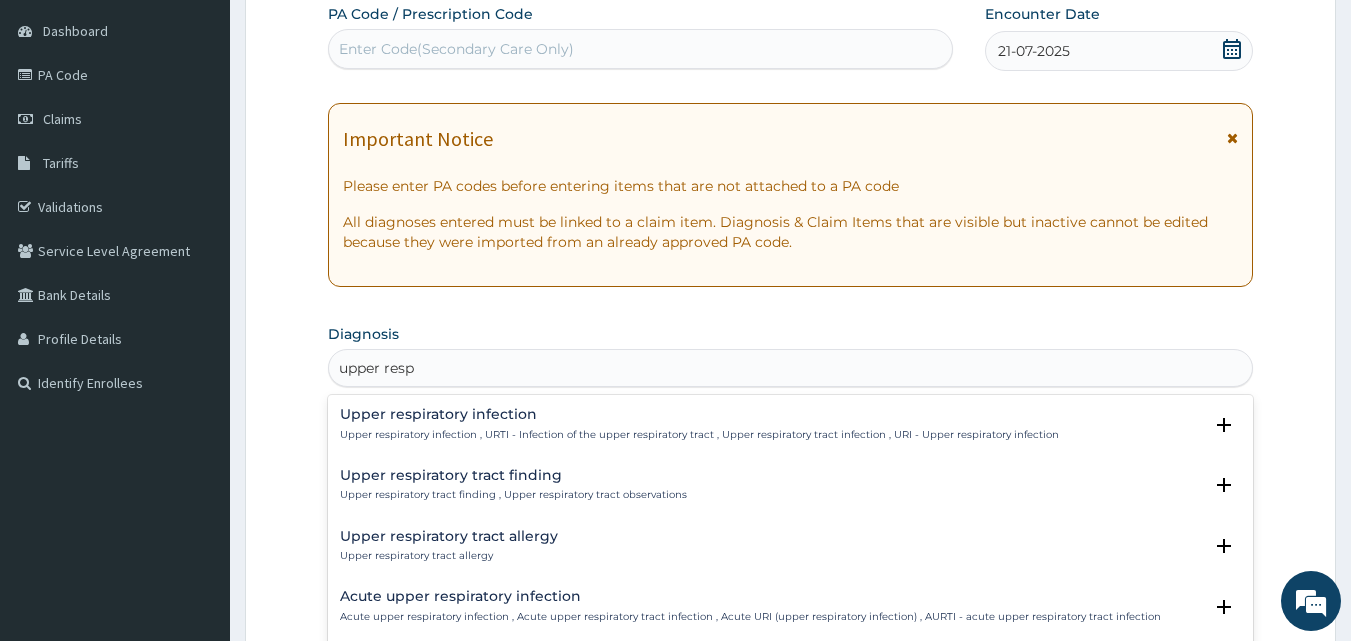 click on "Upper respiratory infection" at bounding box center [699, 414] 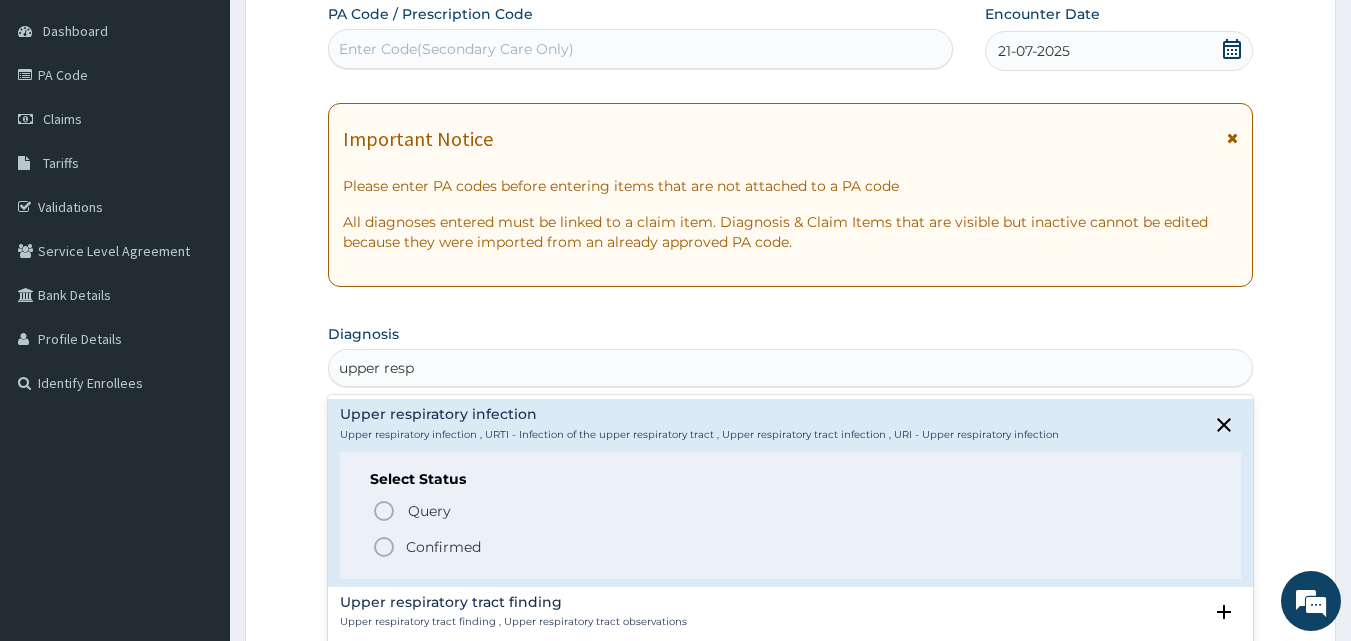 click on "Confirmed" at bounding box center (443, 547) 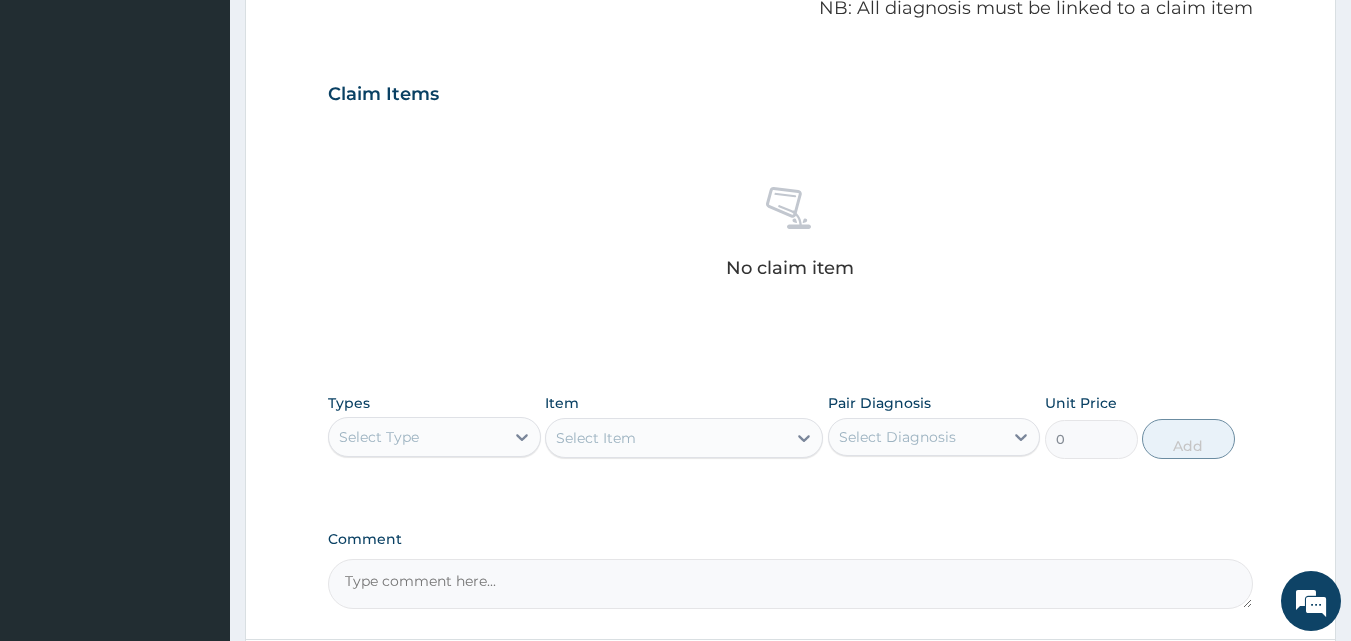 scroll, scrollTop: 587, scrollLeft: 0, axis: vertical 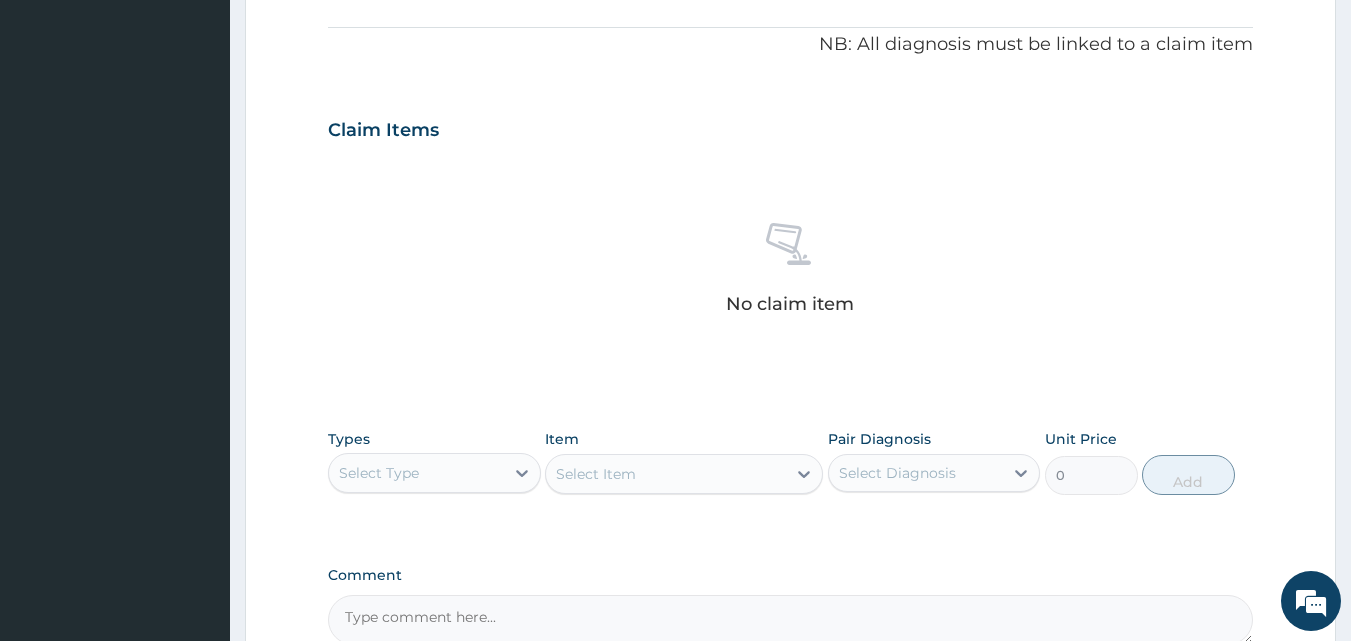click on "Select Type" at bounding box center (416, 473) 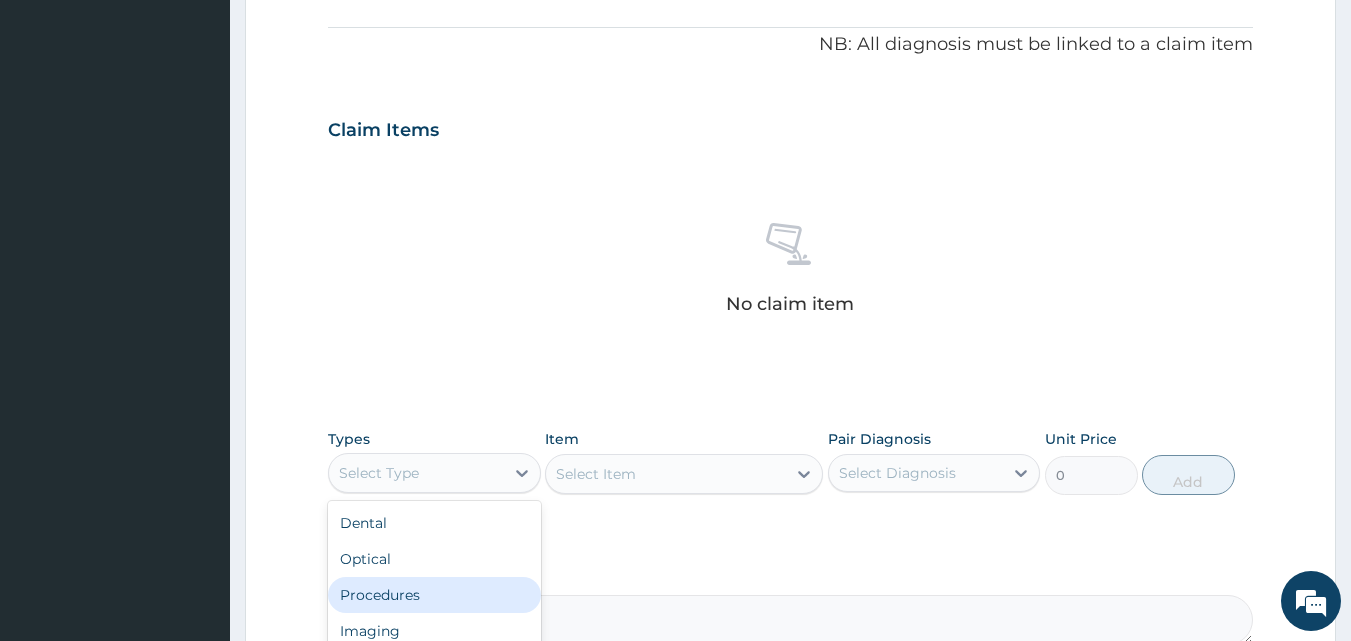 scroll, scrollTop: 801, scrollLeft: 0, axis: vertical 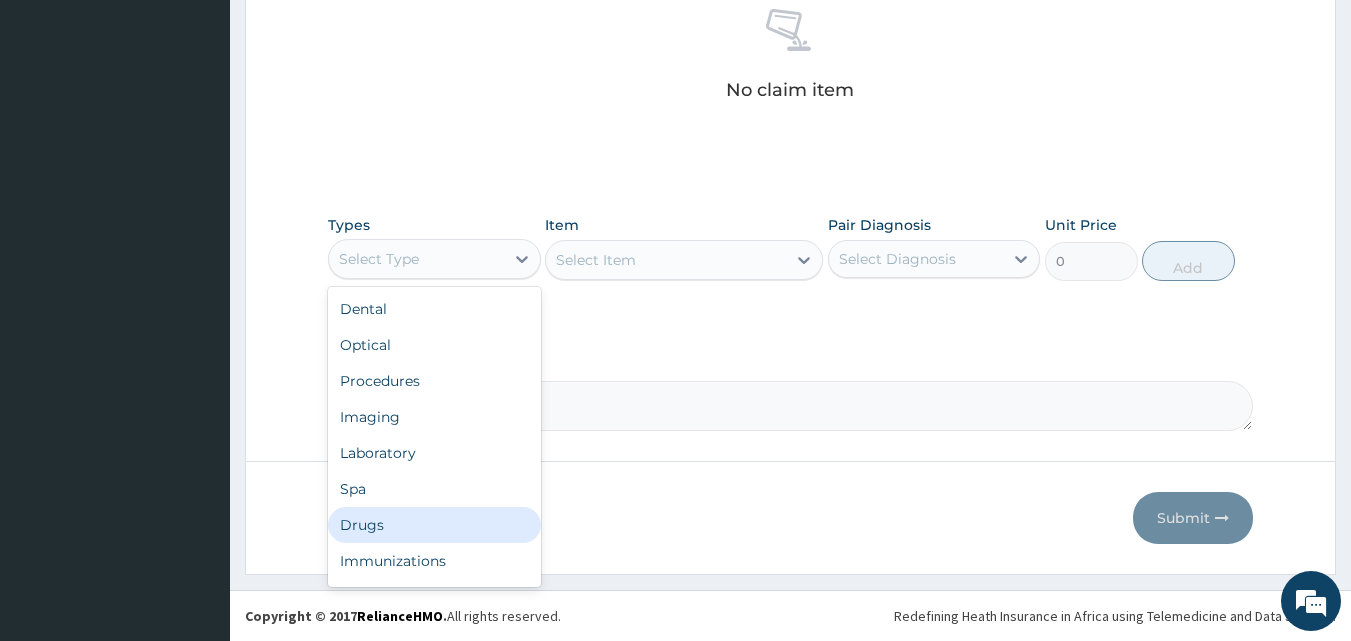 click on "Drugs" at bounding box center (434, 525) 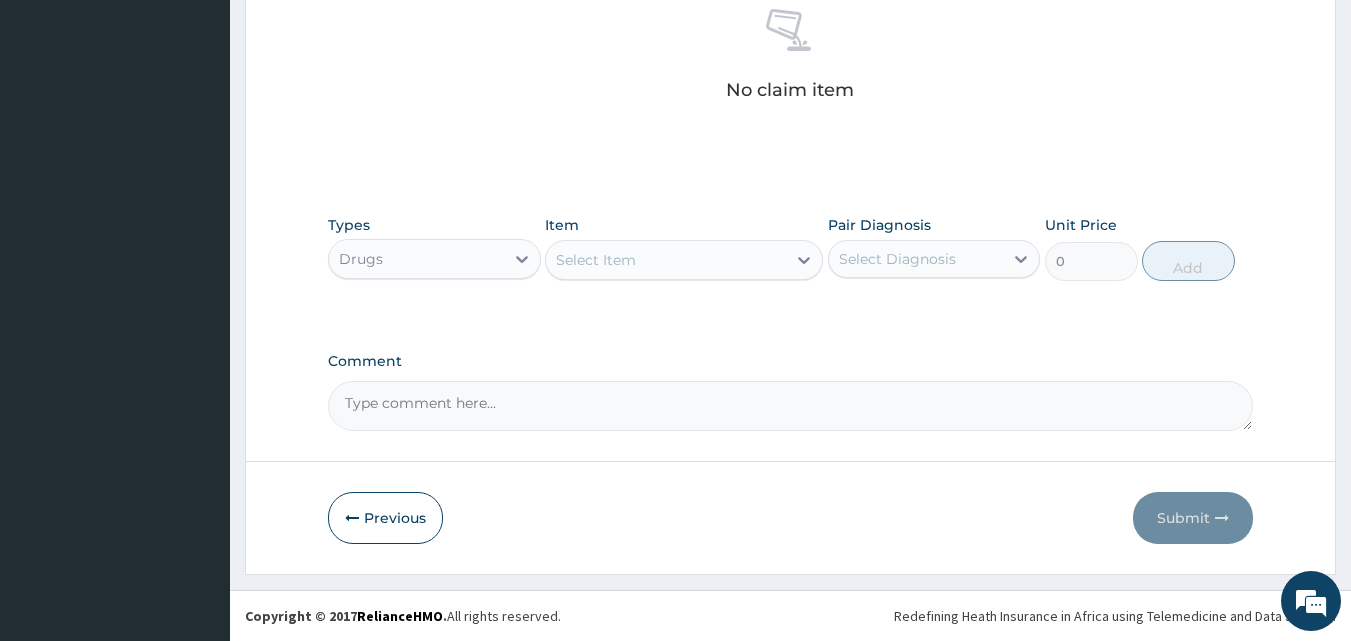 click on "Select Item" at bounding box center [666, 260] 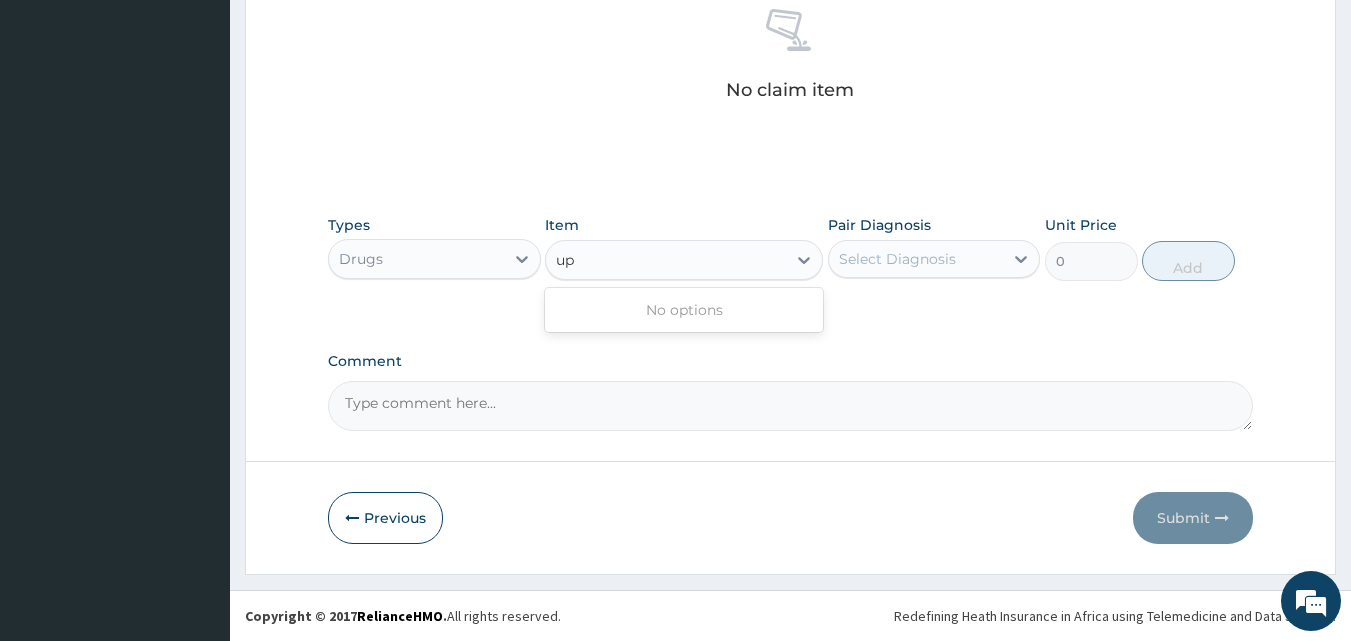 type on "u" 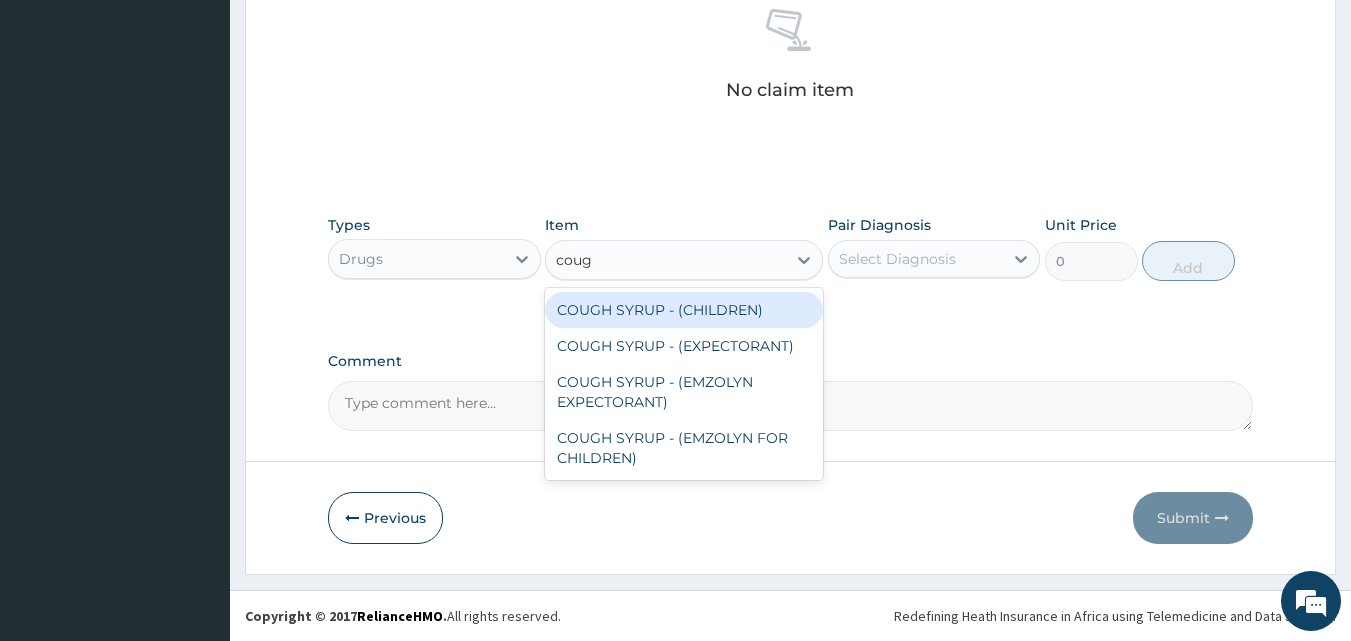 type on "cough" 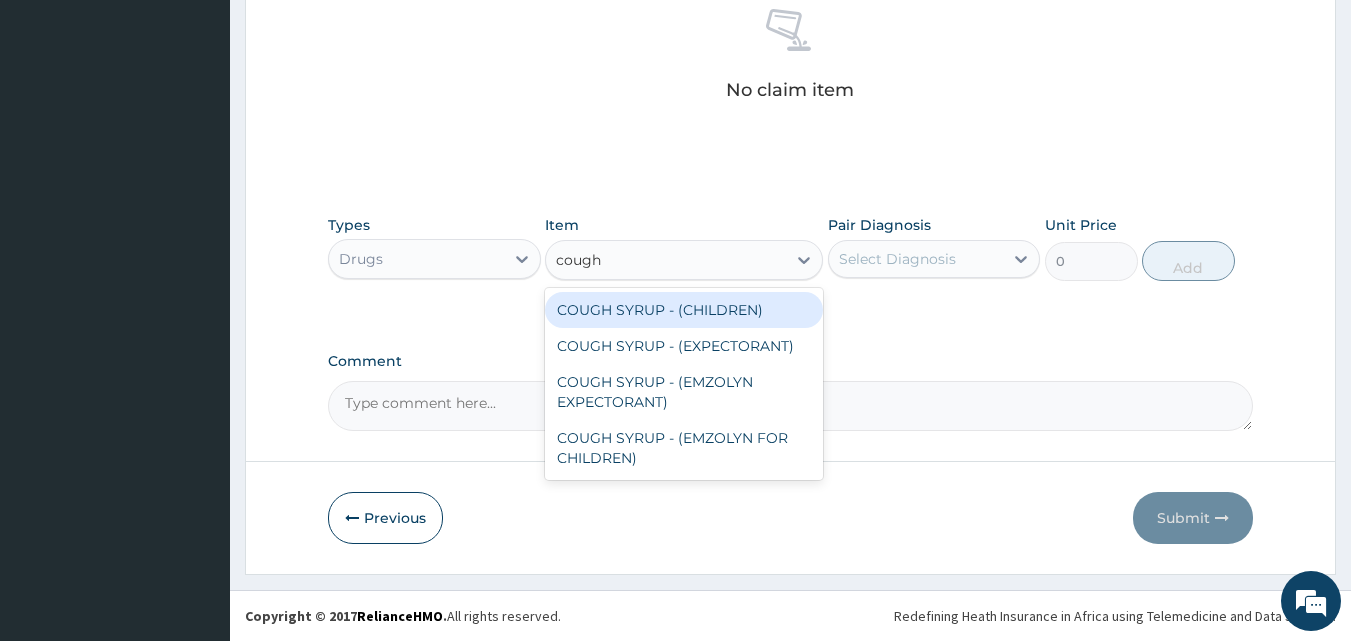 click on "COUGH SYRUP - (CHILDREN)" at bounding box center [684, 310] 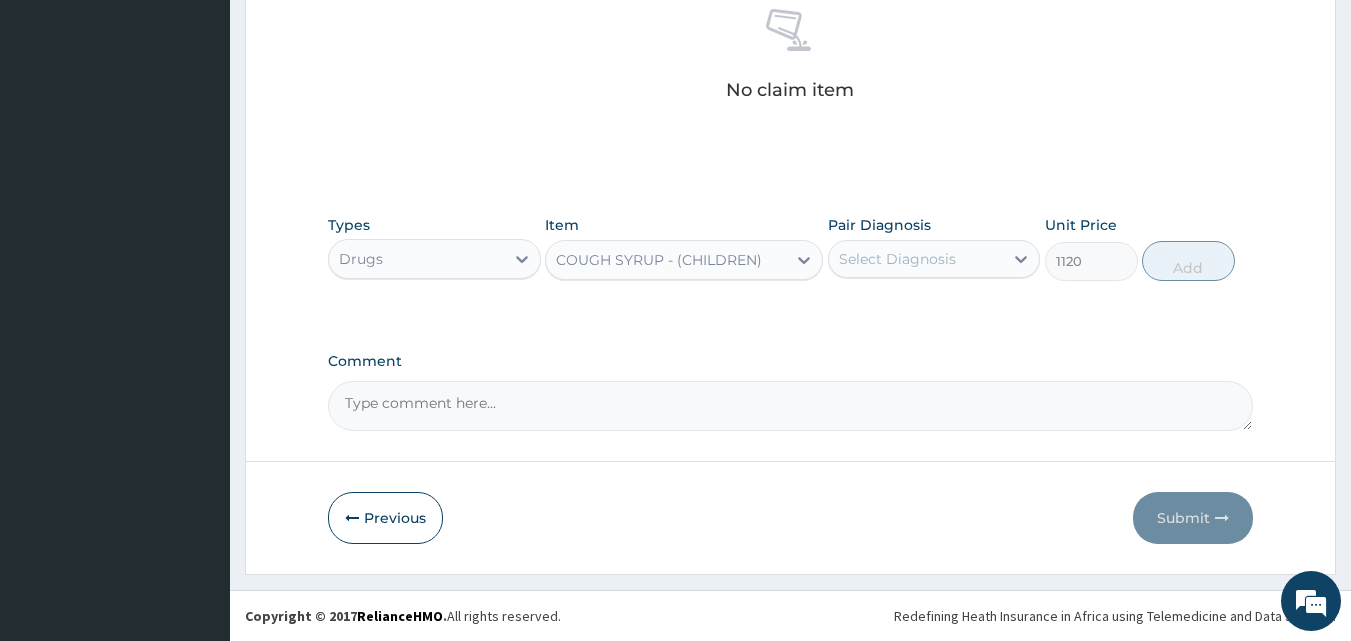 click on "Select Diagnosis" at bounding box center (897, 259) 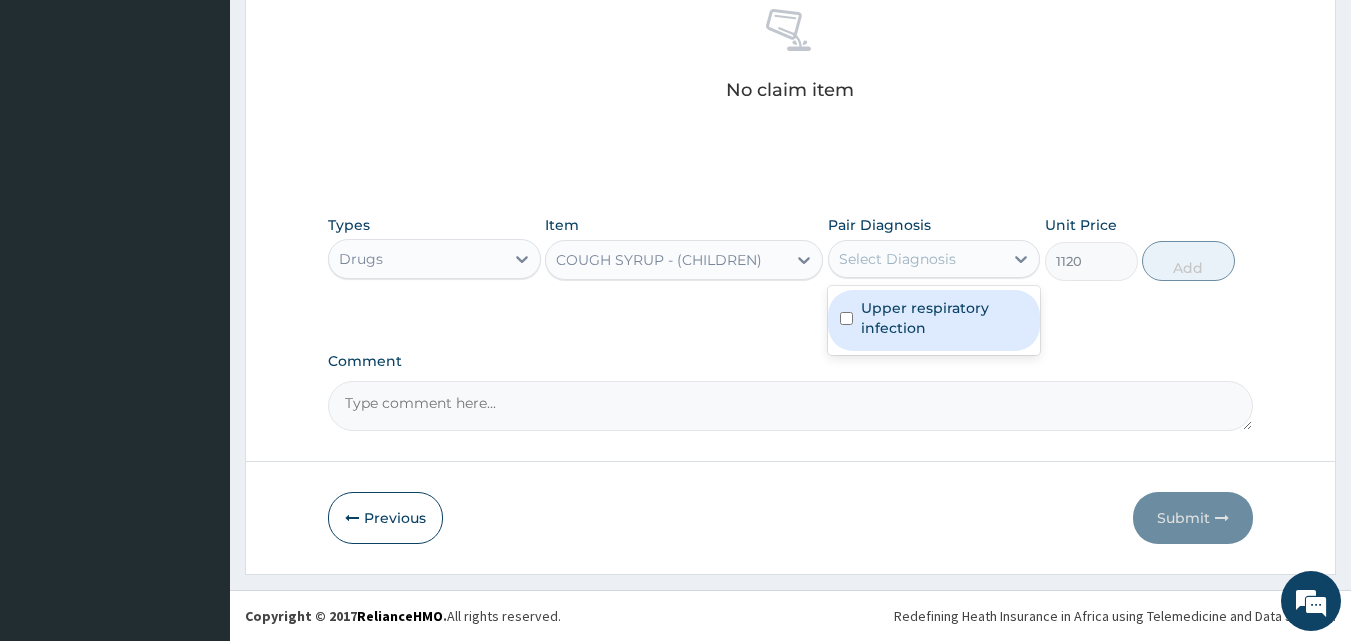 click on "Upper respiratory infection" at bounding box center (945, 318) 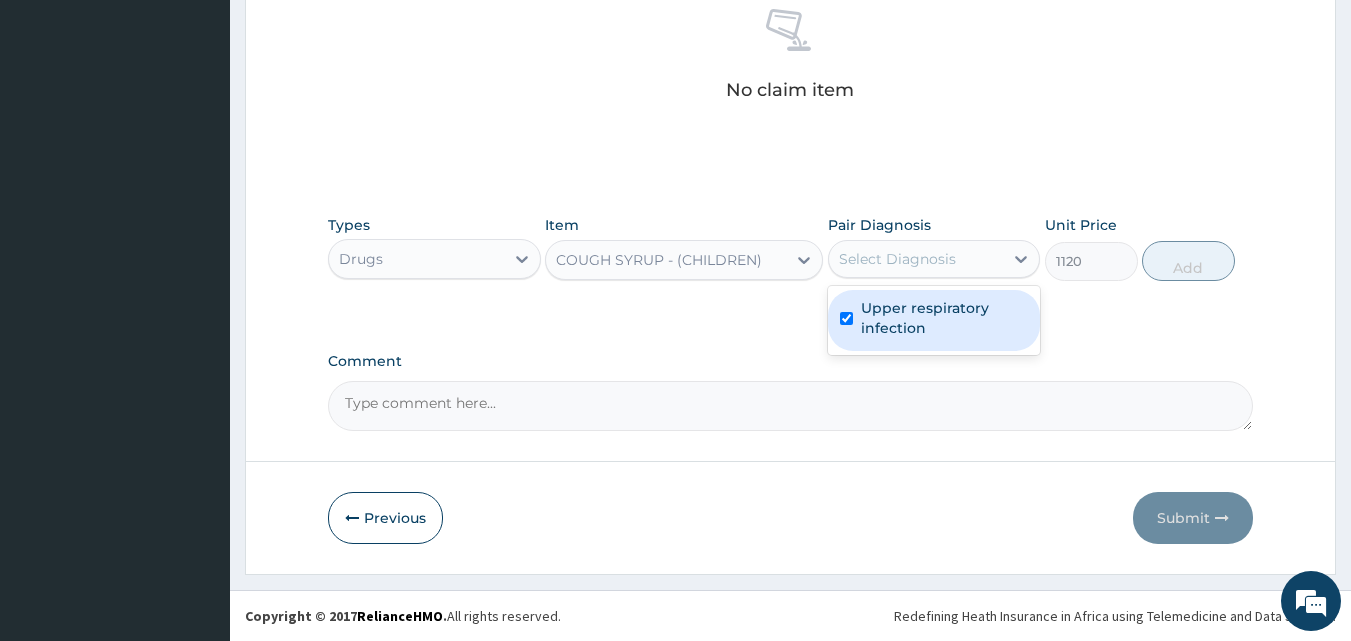 checkbox on "true" 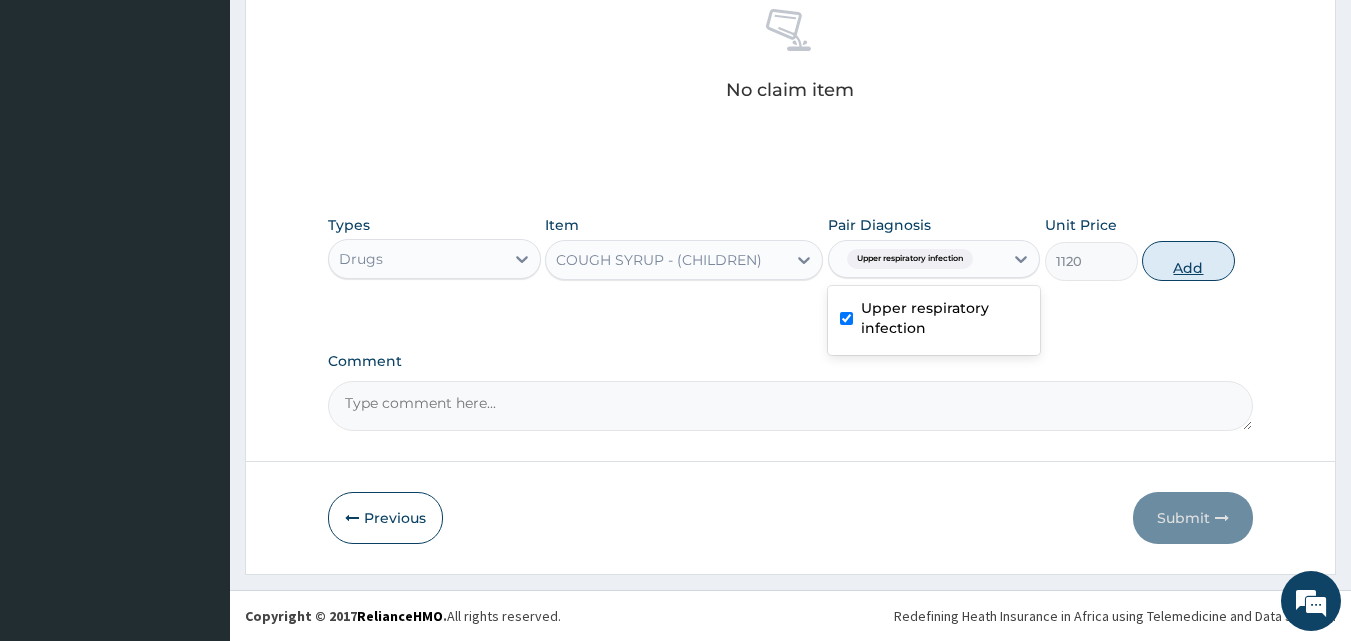 click on "Add" at bounding box center (1188, 261) 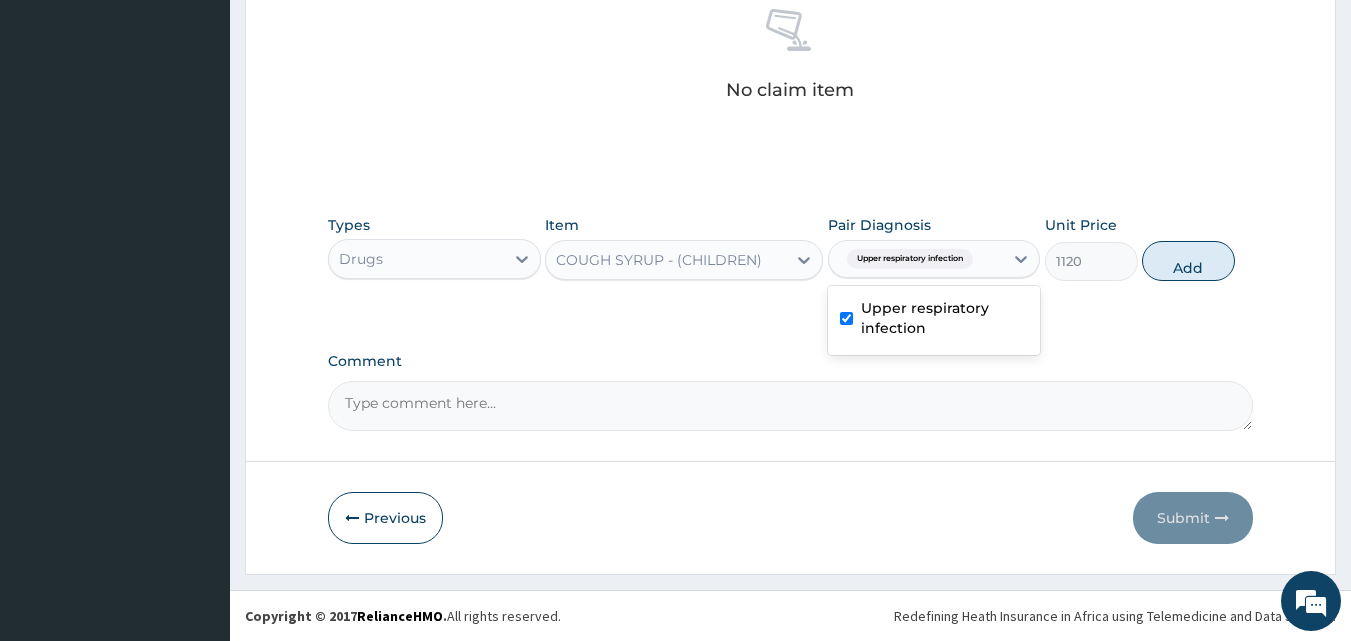 type on "0" 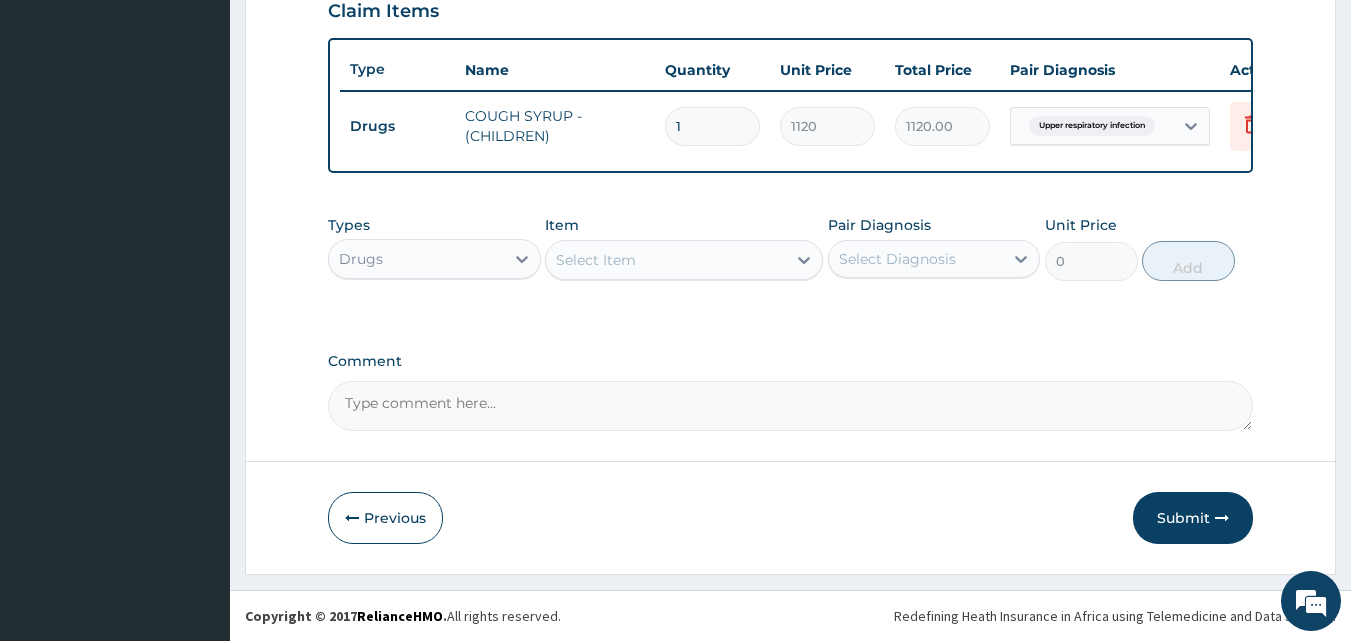 scroll, scrollTop: 721, scrollLeft: 0, axis: vertical 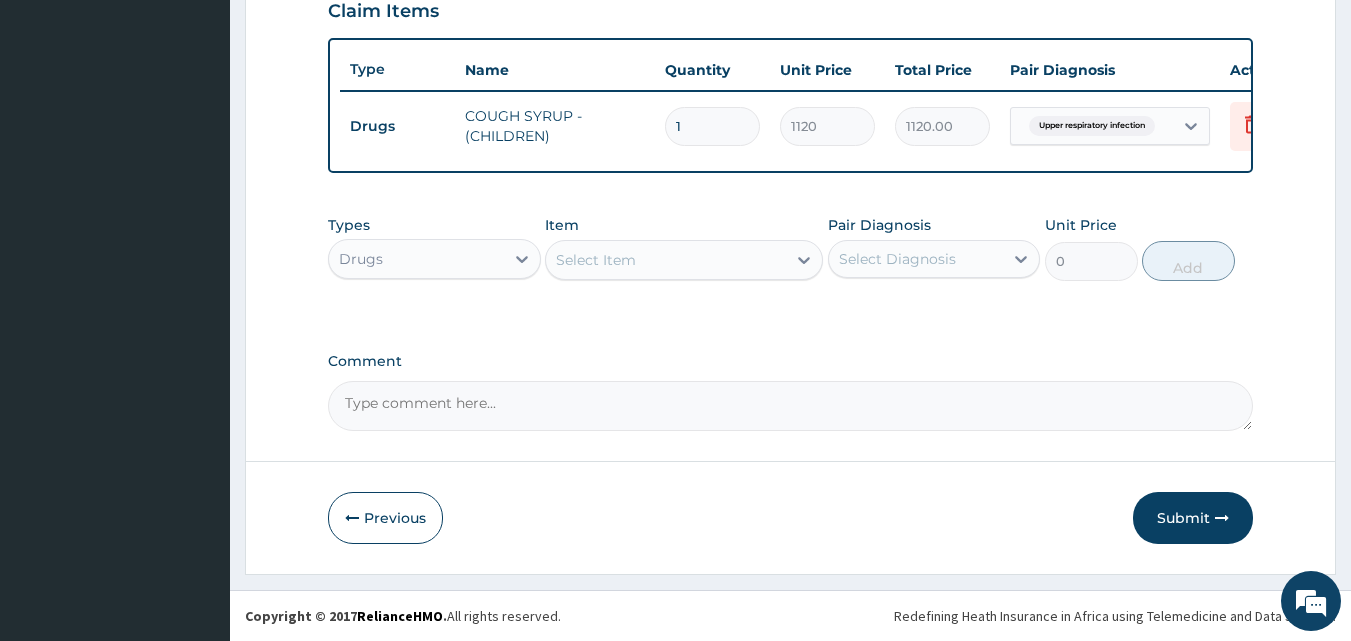 click on "Drugs" at bounding box center [416, 259] 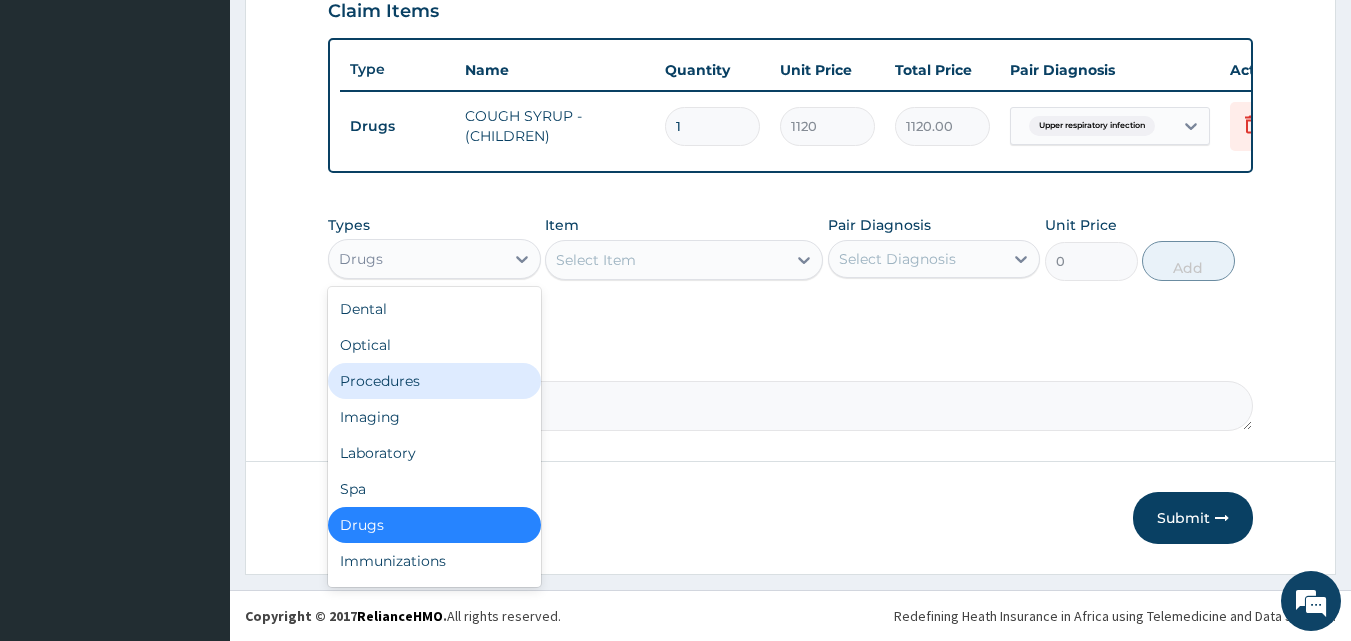 click on "Procedures" at bounding box center [434, 381] 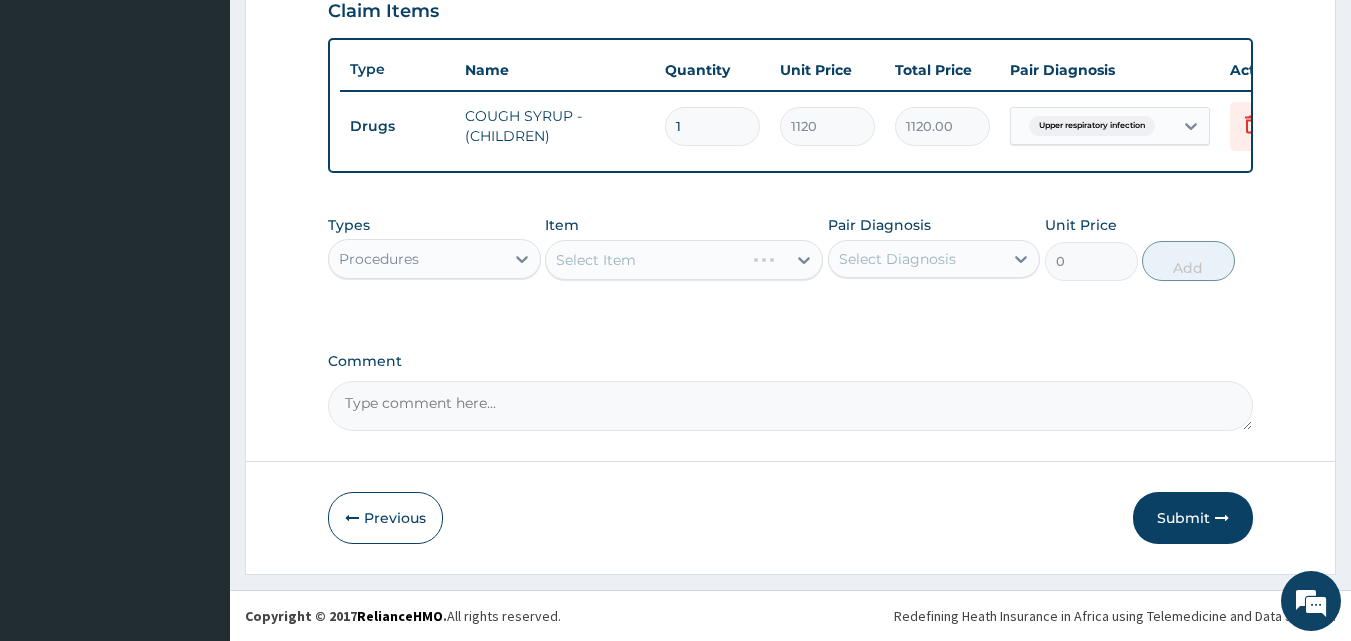 click on "Select Item" at bounding box center [684, 260] 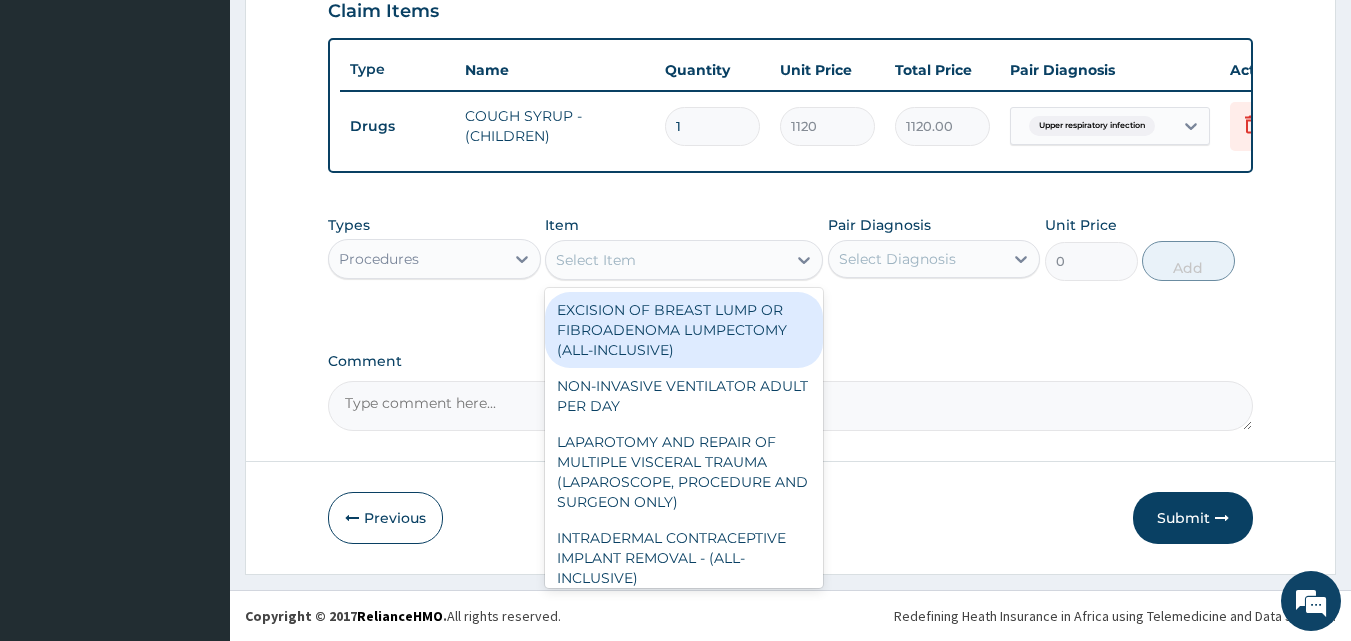 click on "Select Item" at bounding box center (666, 260) 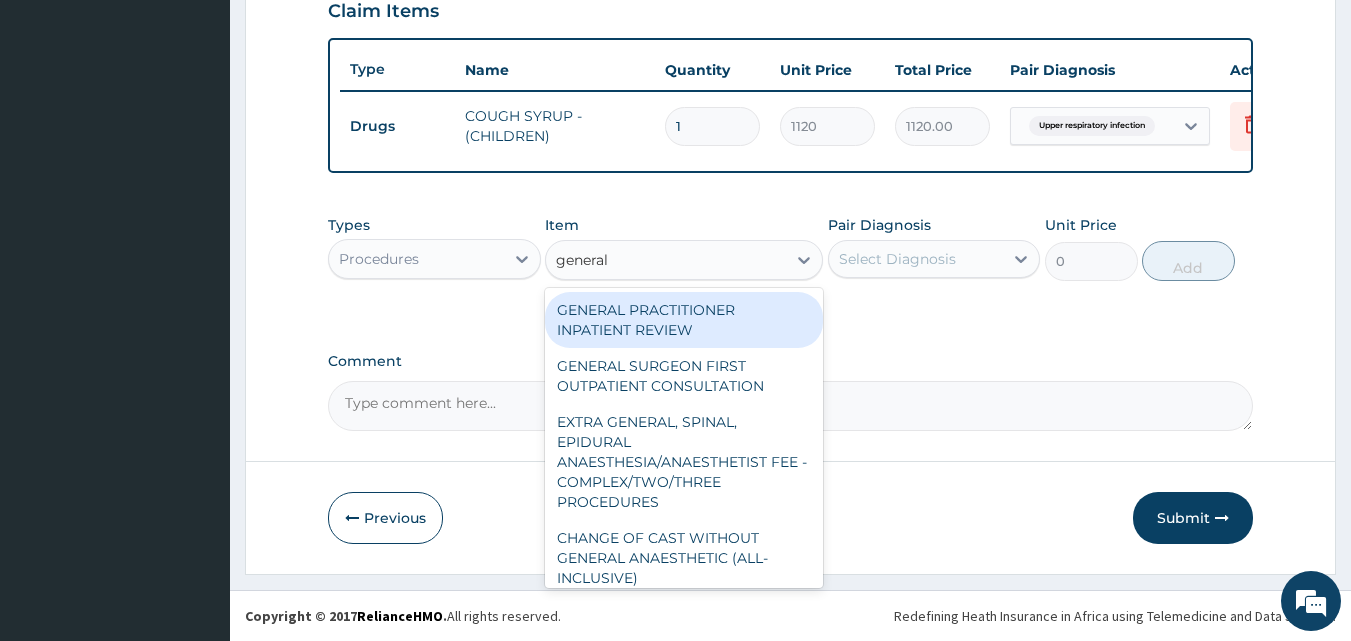 type on "general p" 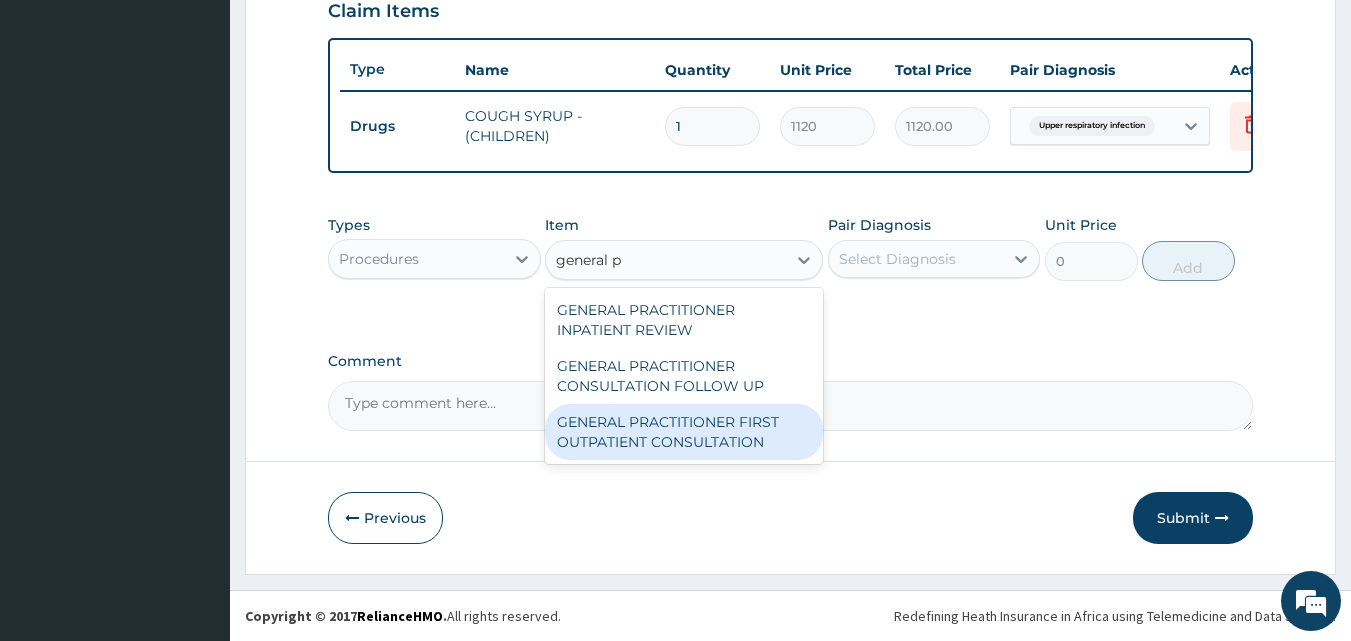 click on "GENERAL PRACTITIONER FIRST OUTPATIENT CONSULTATION" at bounding box center (684, 432) 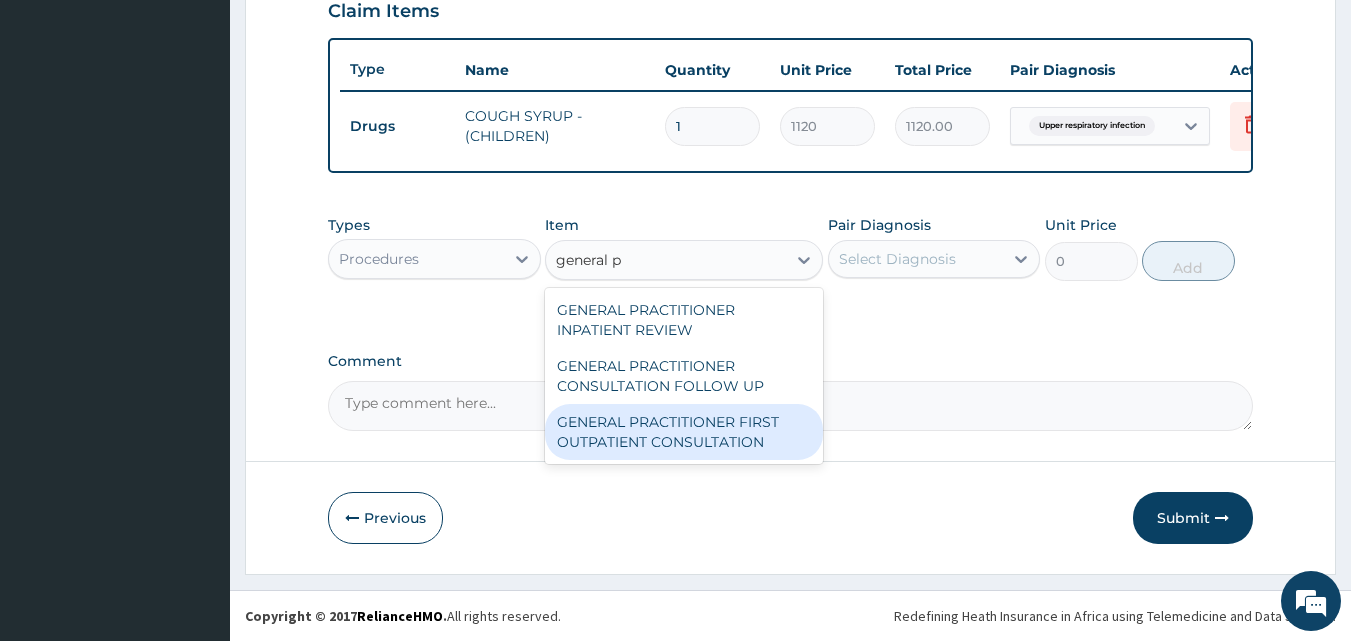 type 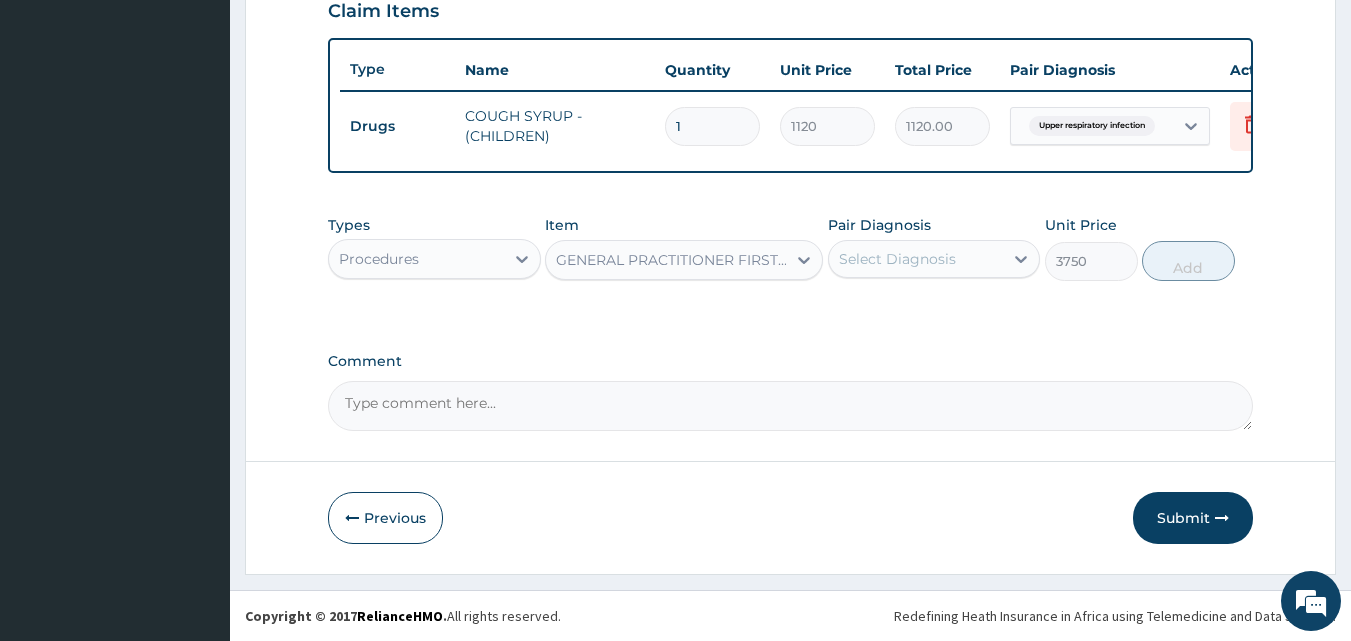 click on "Select Diagnosis" at bounding box center (897, 259) 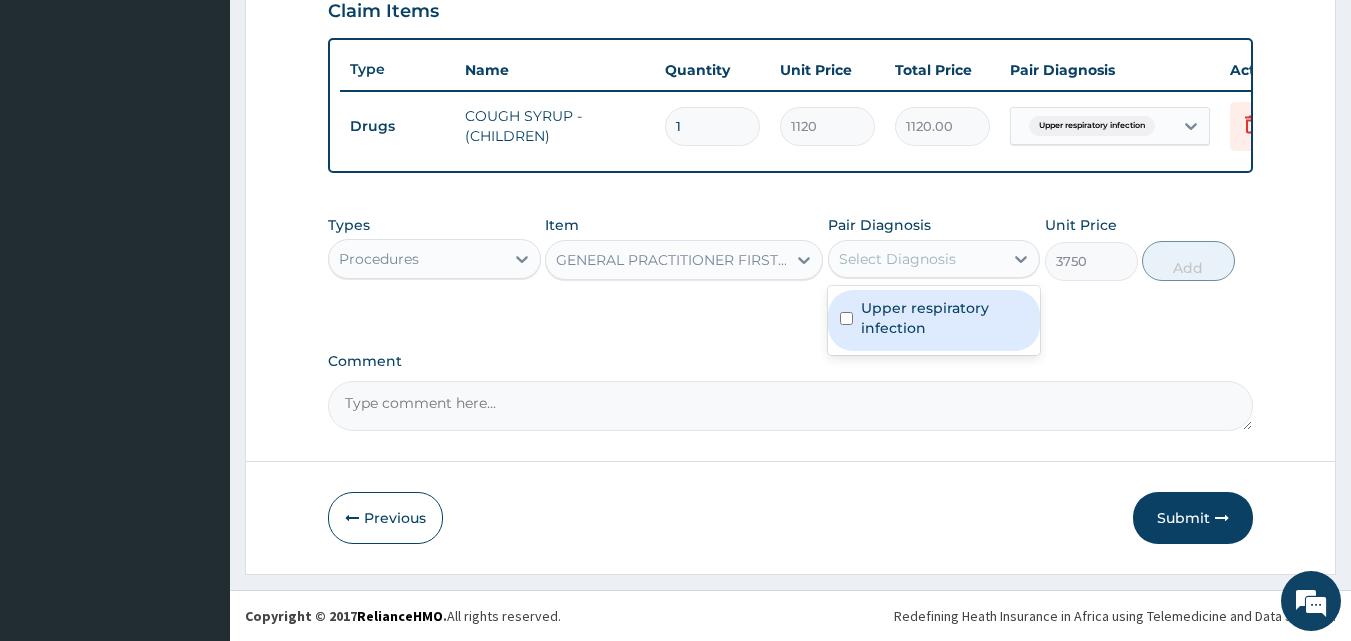 click on "Upper respiratory infection" at bounding box center [945, 318] 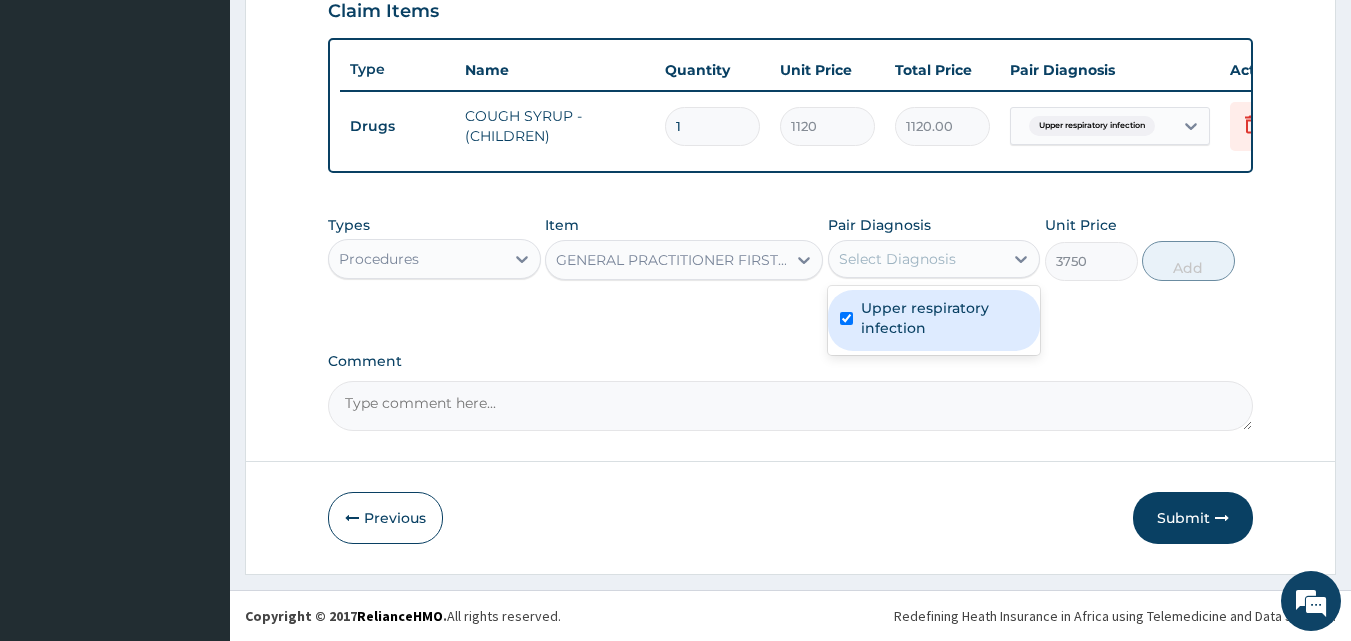 checkbox on "true" 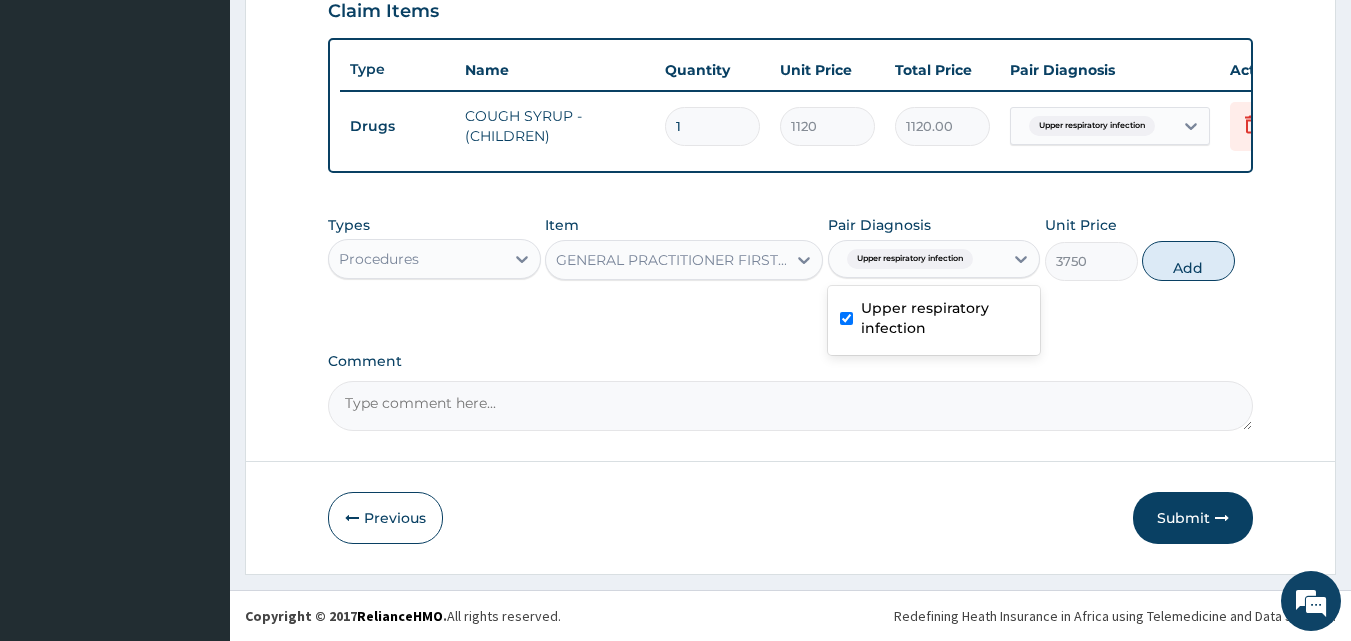 click on "Add" at bounding box center (1188, 261) 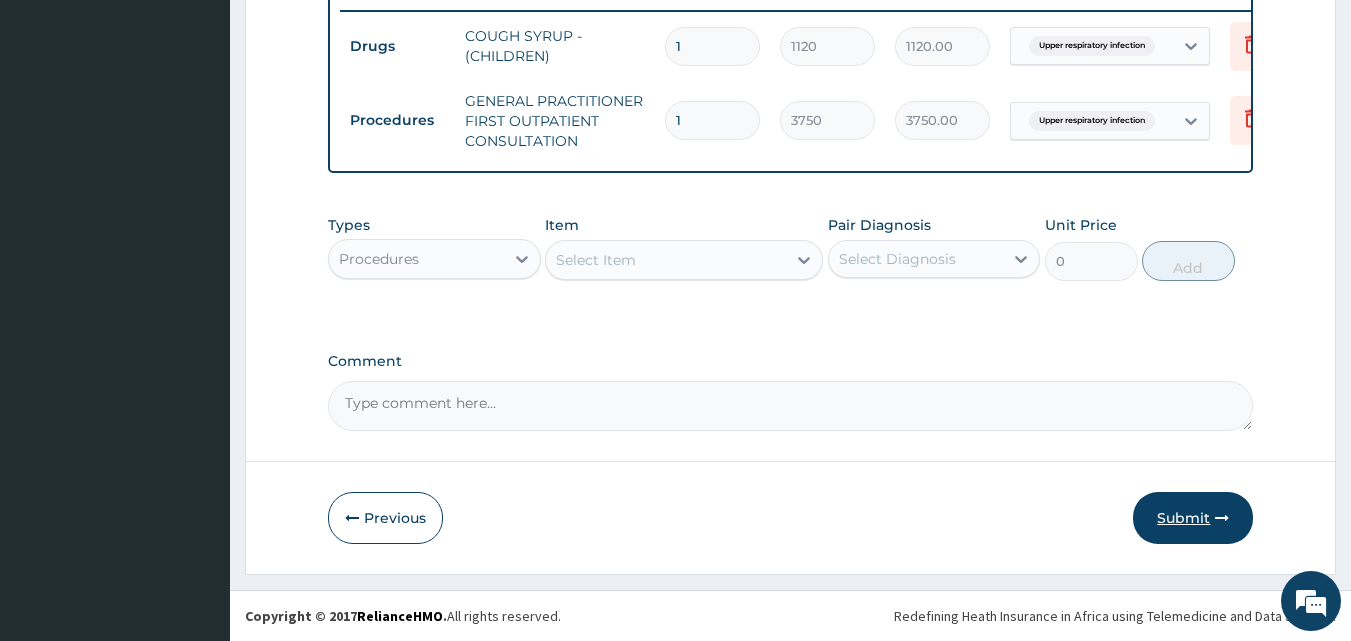 click on "Submit" at bounding box center [1193, 518] 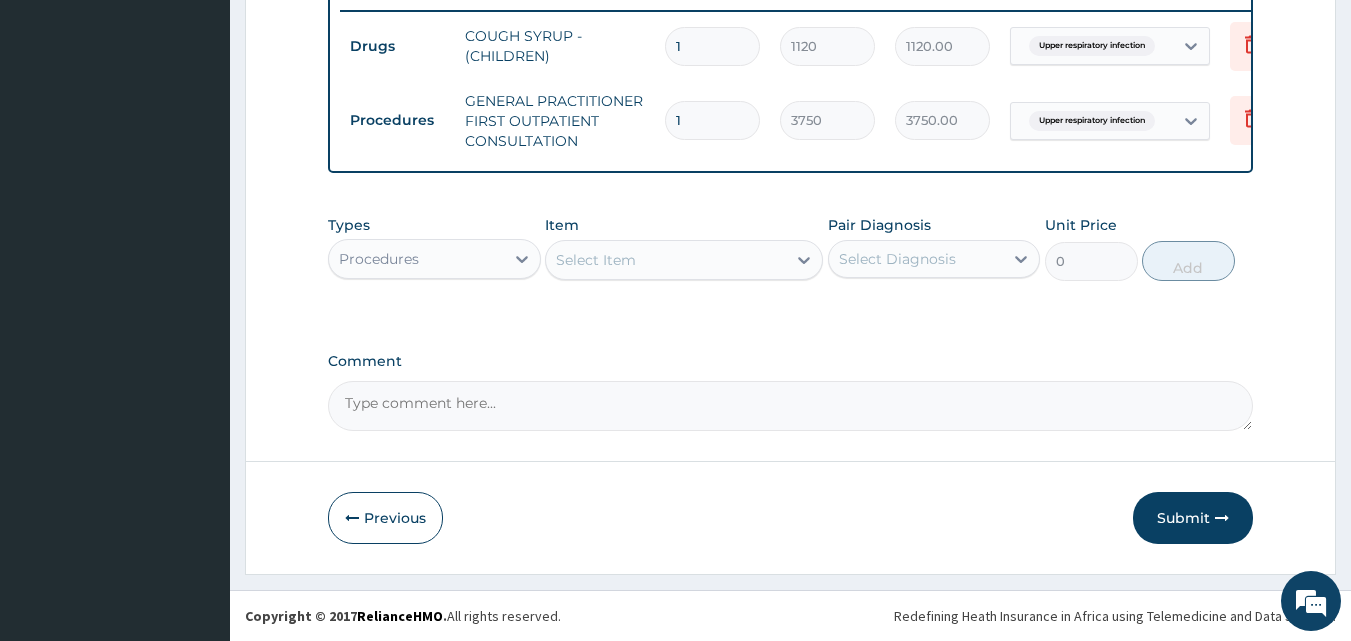 scroll, scrollTop: 76, scrollLeft: 0, axis: vertical 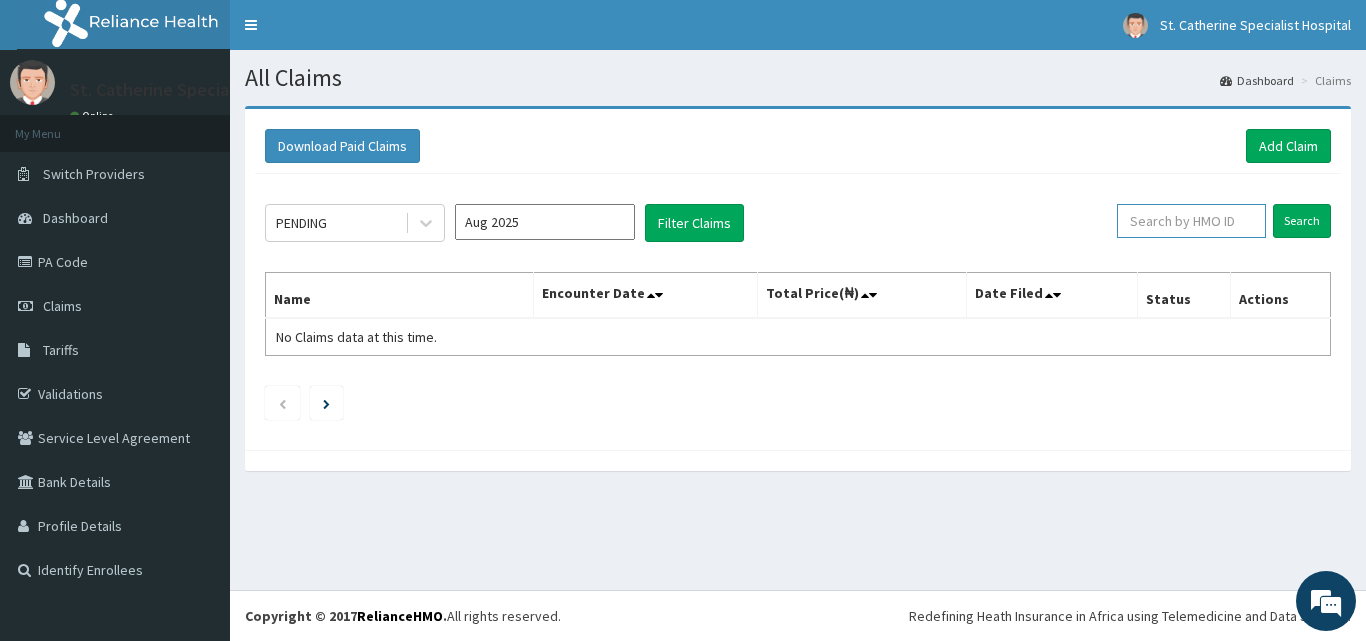 click at bounding box center [1191, 221] 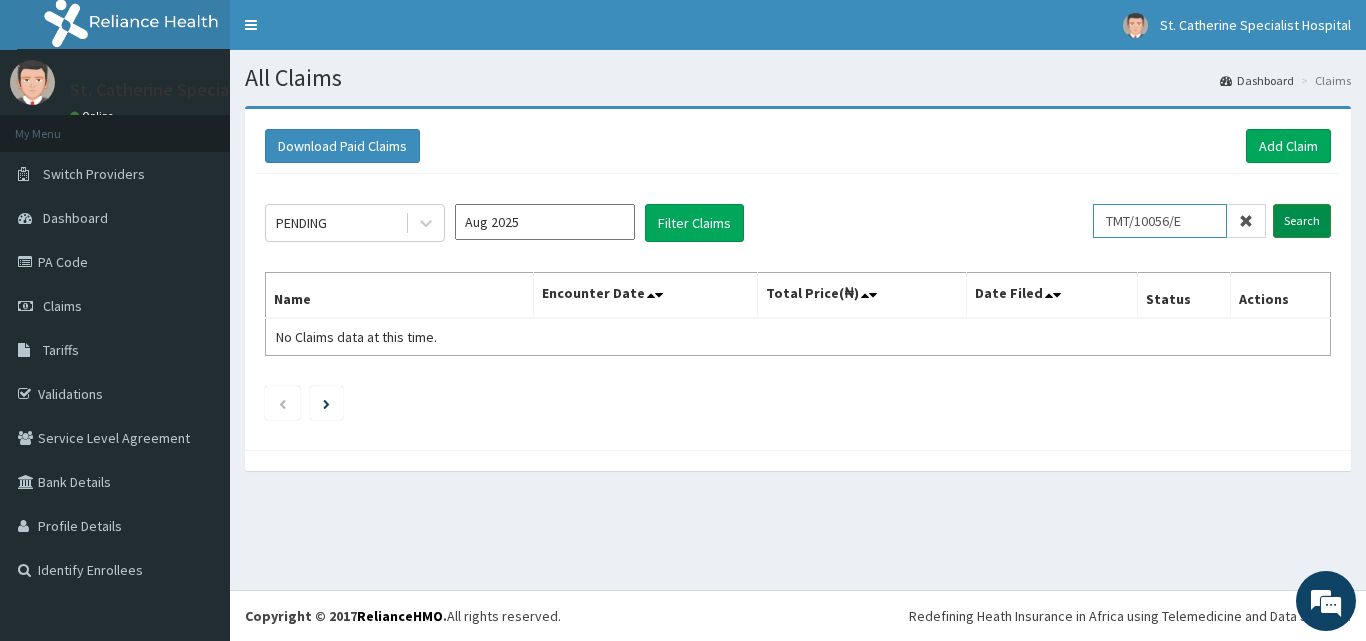 type on "TMT/10056/E" 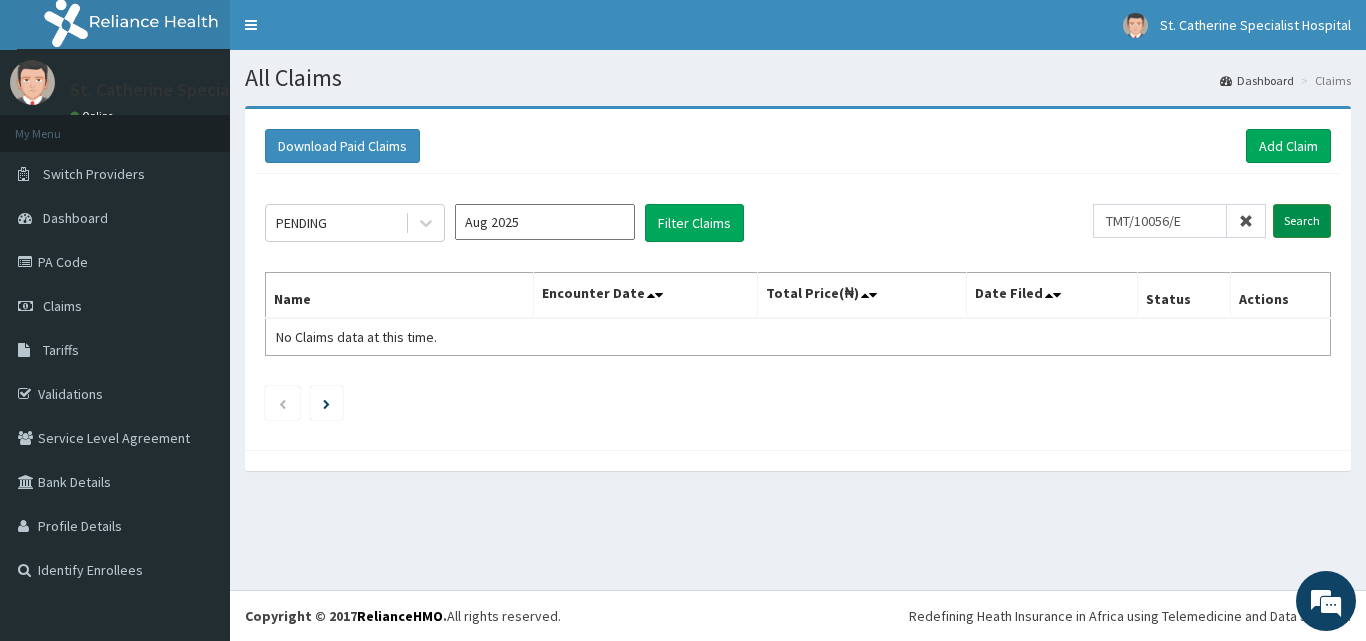 click on "Search" at bounding box center [1302, 221] 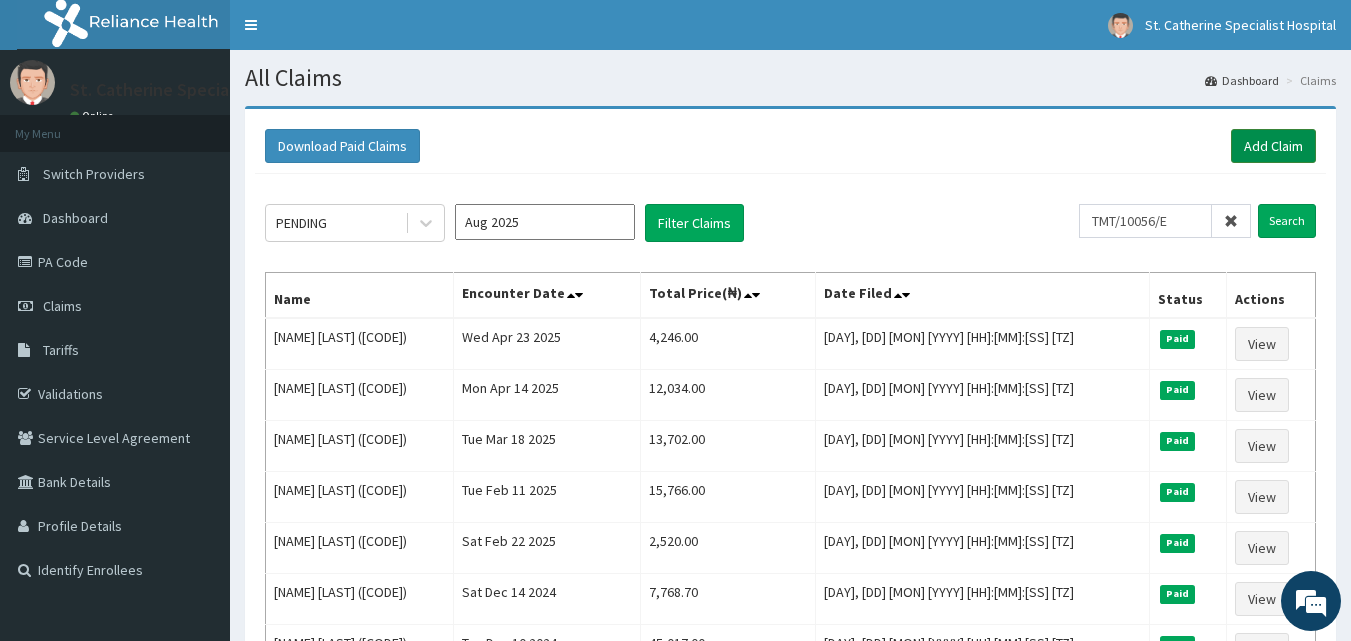 click on "Add Claim" at bounding box center [1273, 146] 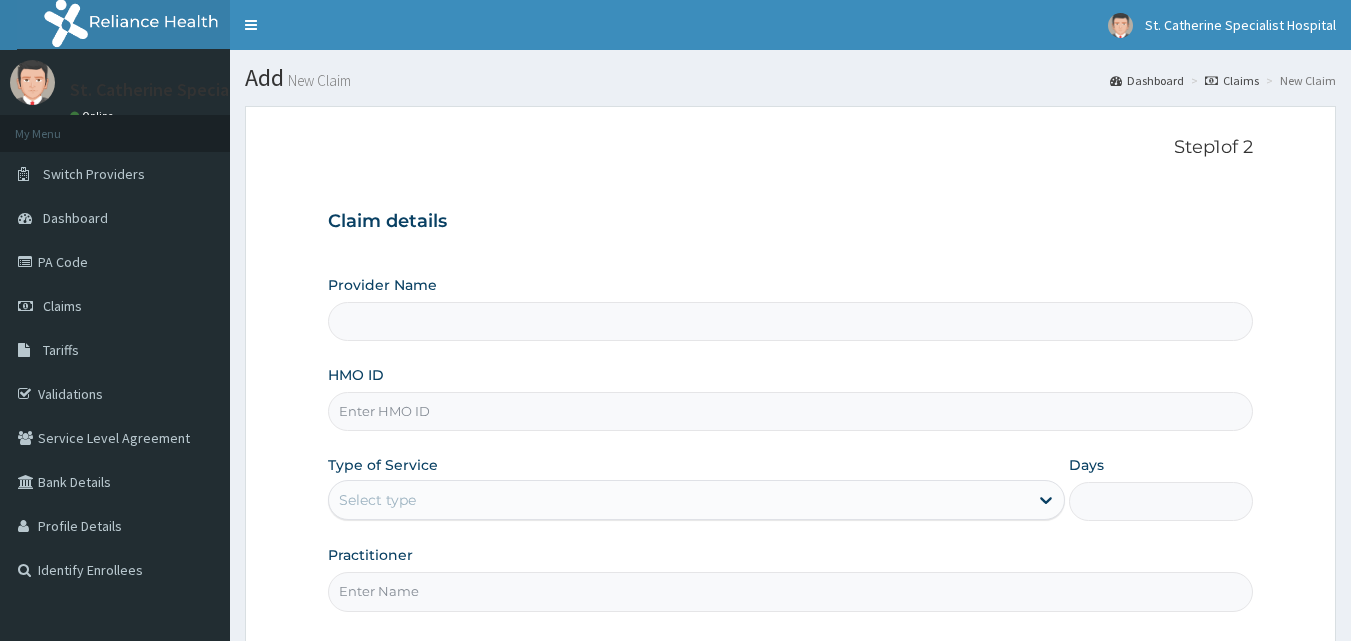 scroll, scrollTop: 0, scrollLeft: 0, axis: both 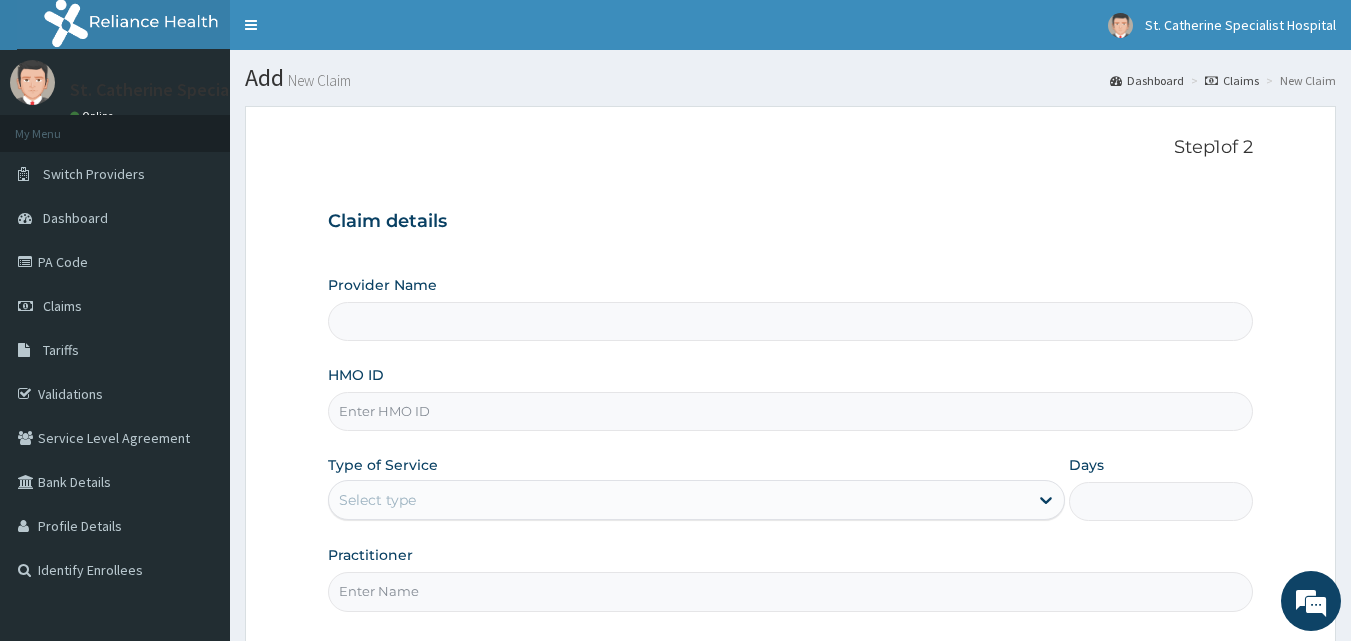 click on "HMO ID" at bounding box center [791, 411] 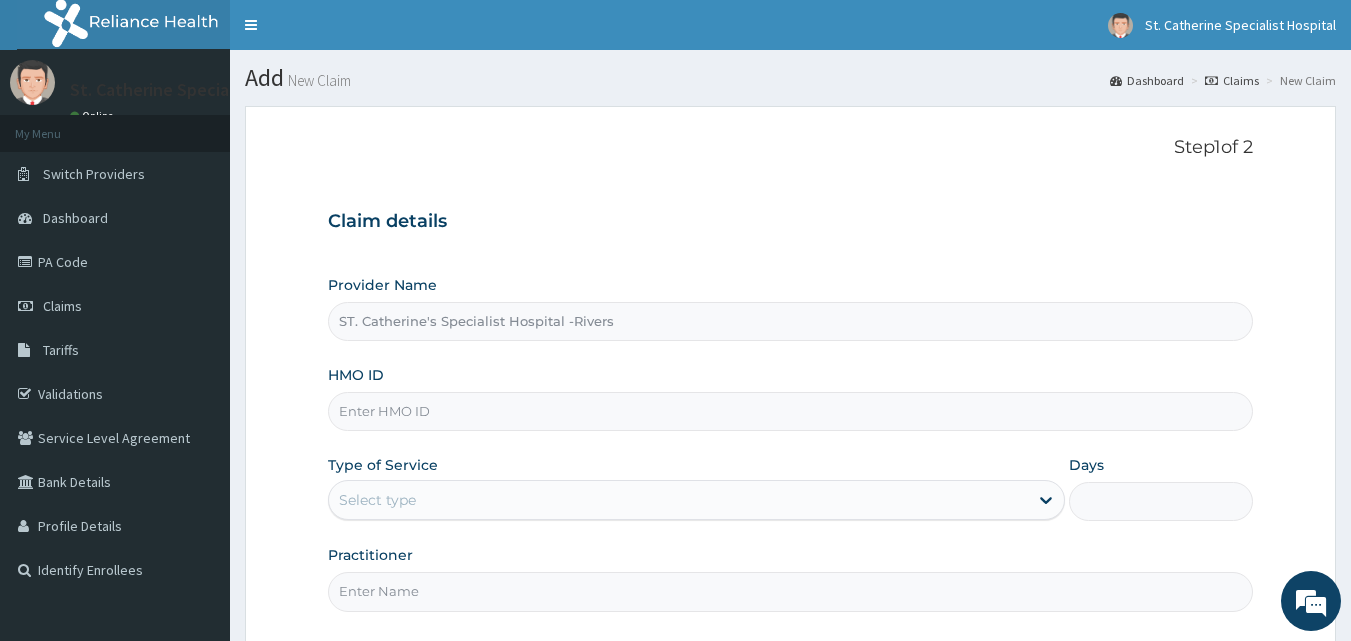 paste on "TMT/10056/E" 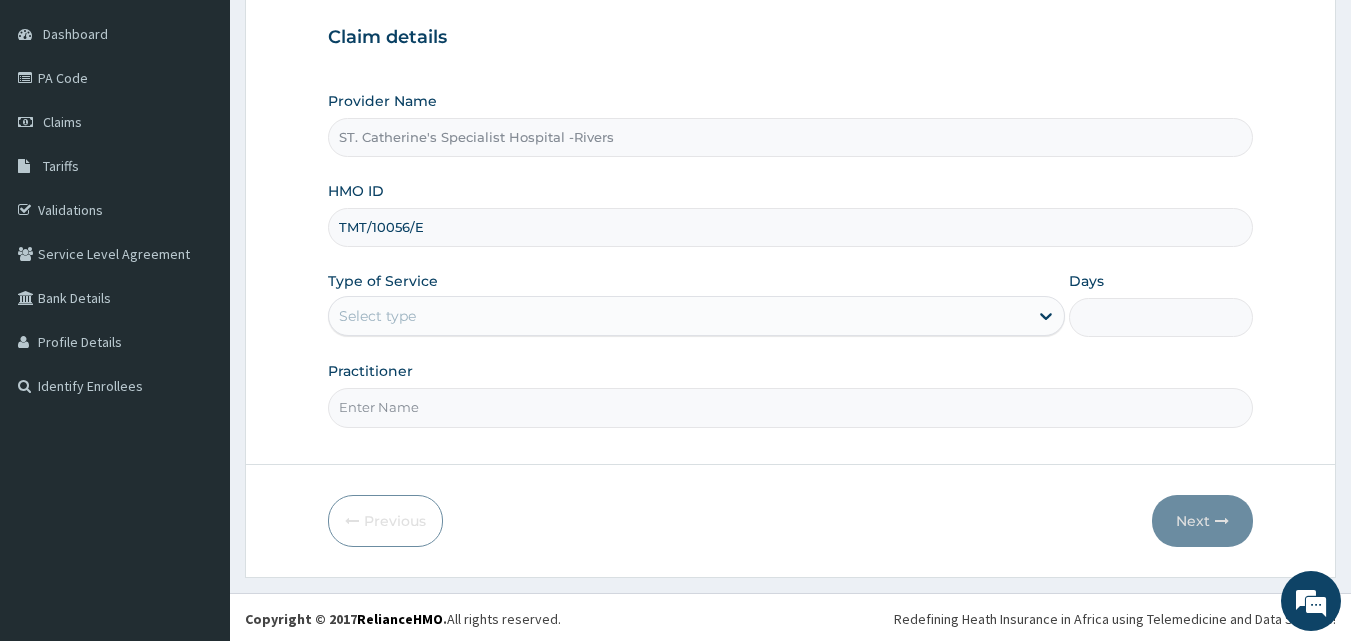 scroll, scrollTop: 187, scrollLeft: 0, axis: vertical 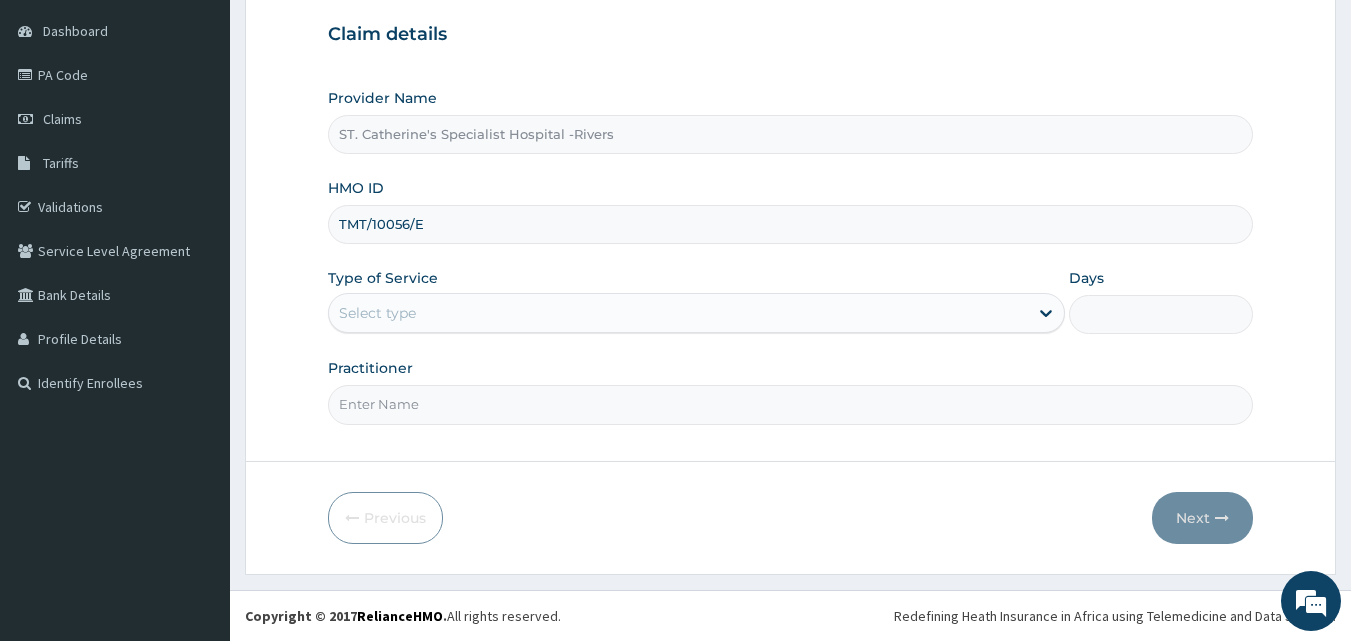 type on "TMT/10056/E" 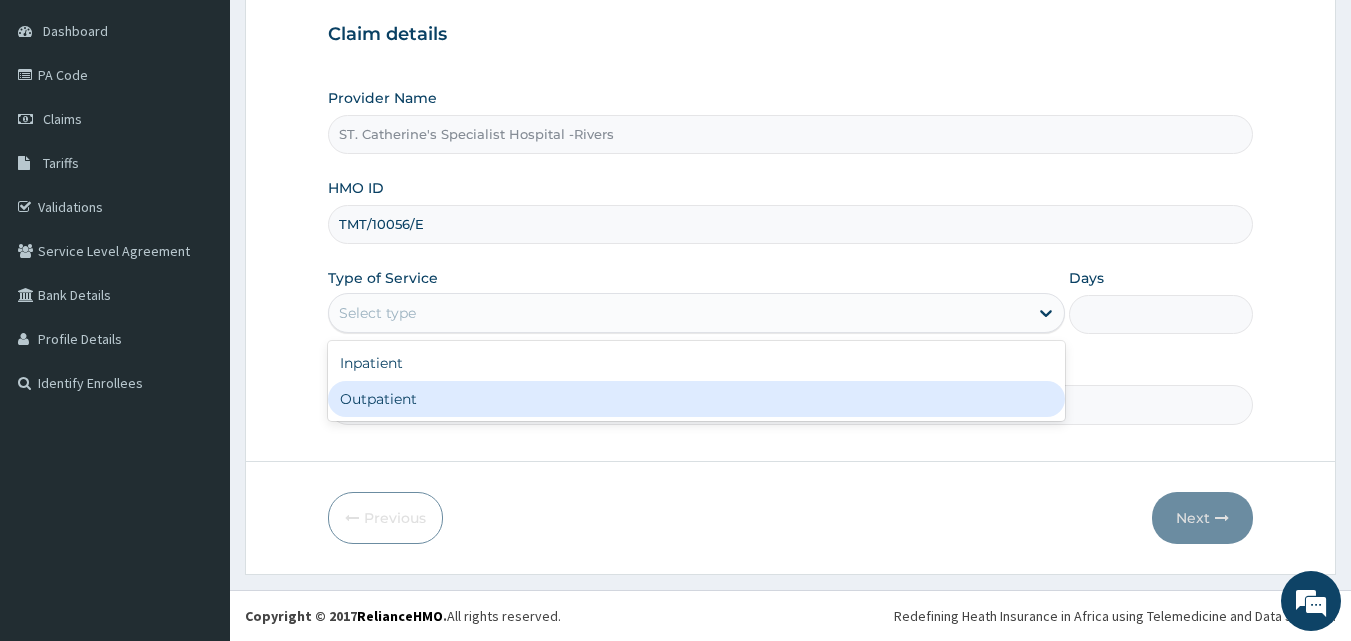 click on "Outpatient" at bounding box center (696, 399) 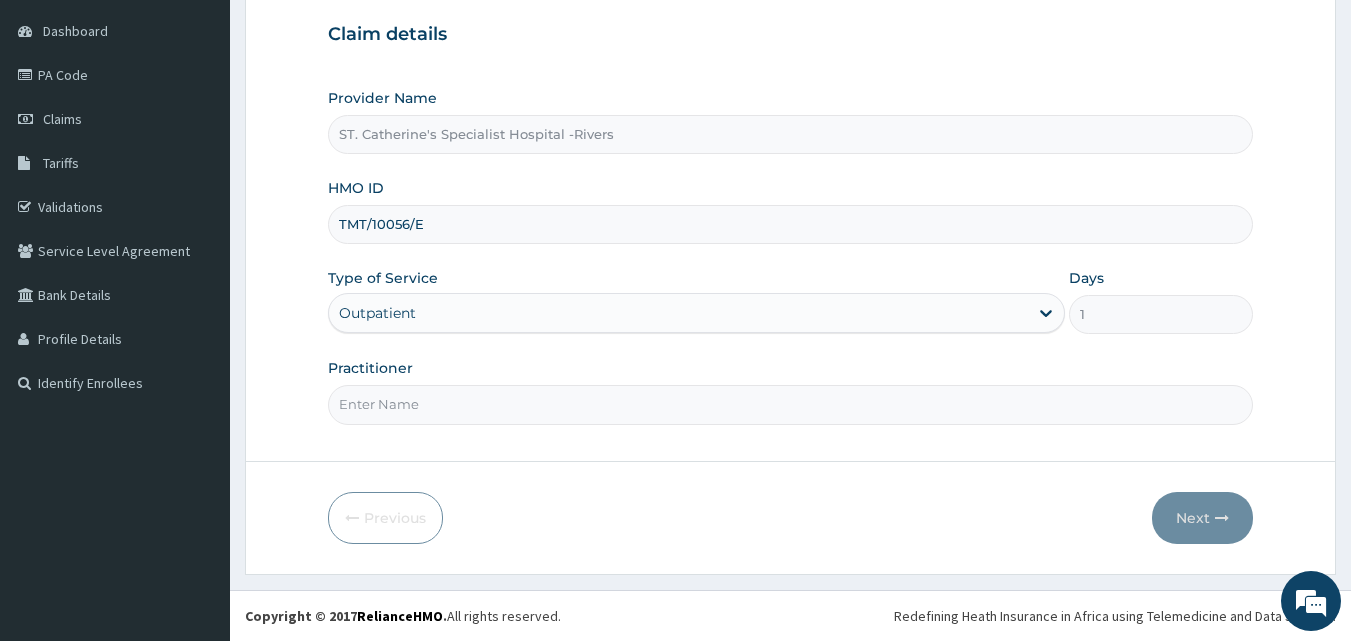 click on "Practitioner" at bounding box center [791, 404] 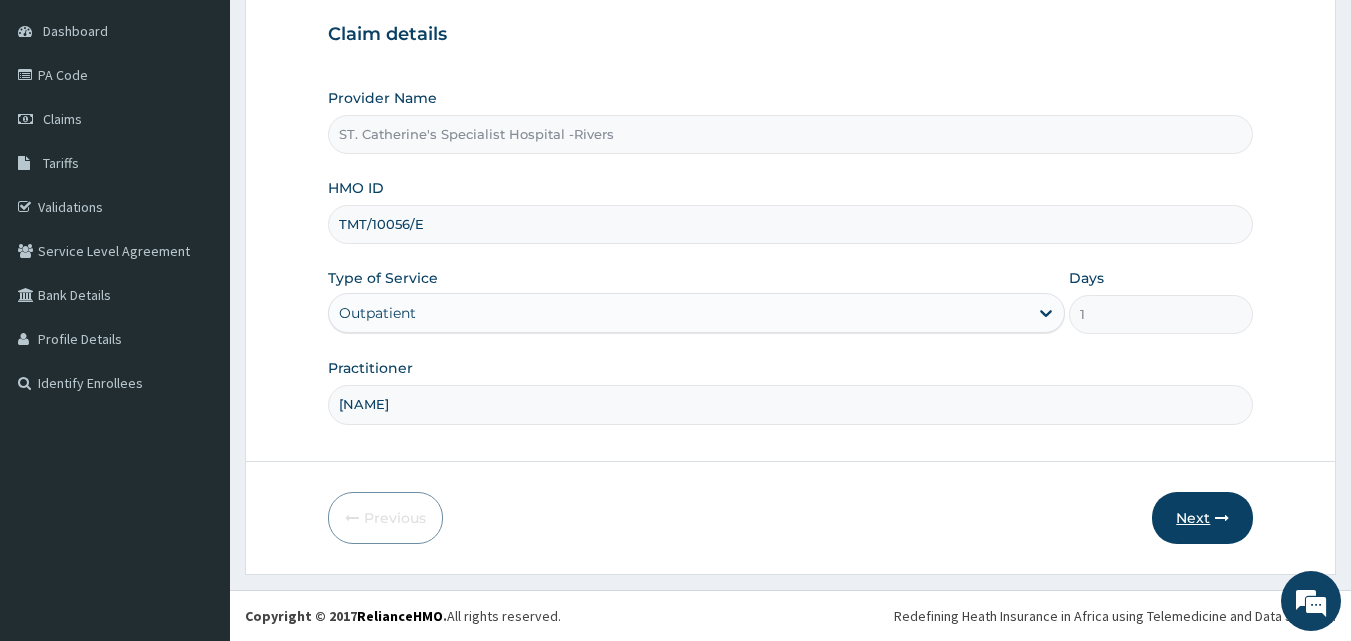 click on "Next" at bounding box center (1202, 518) 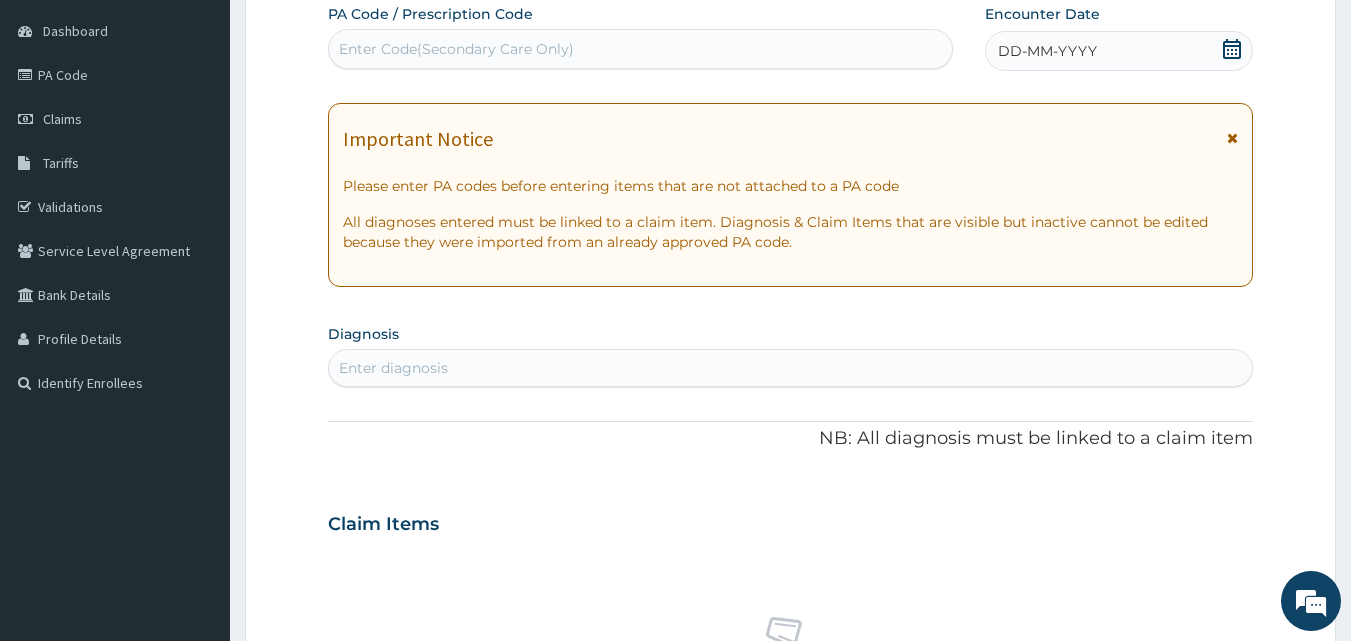 scroll, scrollTop: 0, scrollLeft: 0, axis: both 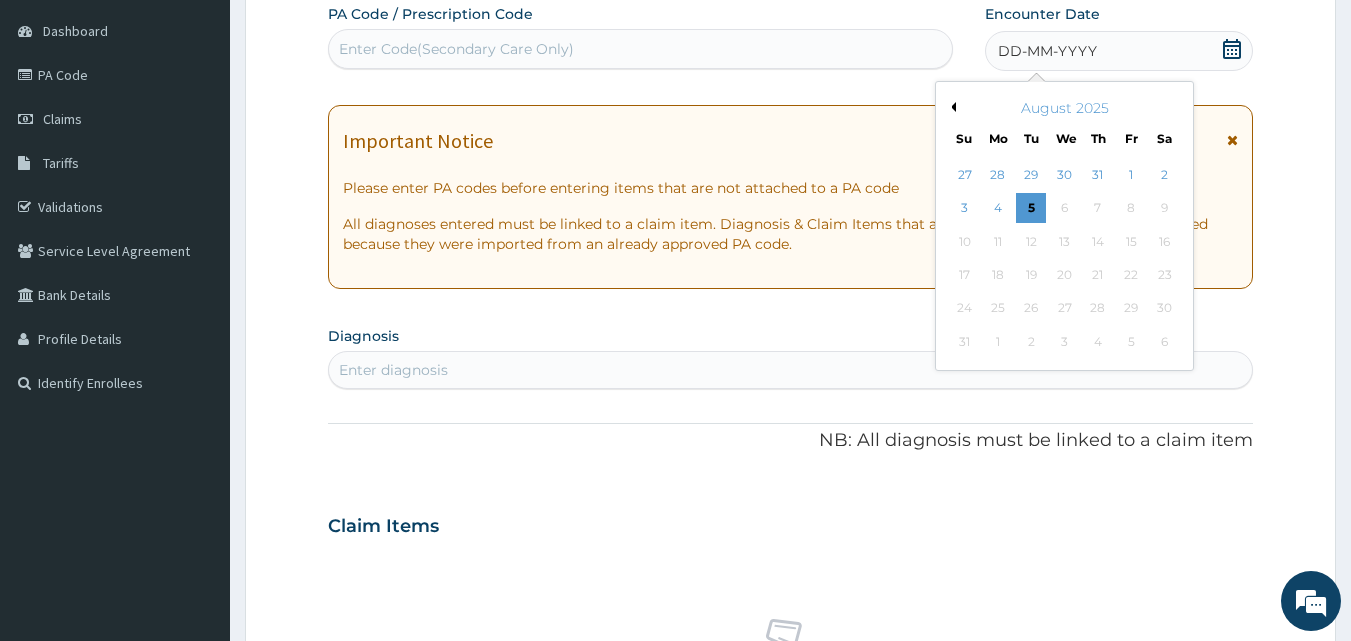 click on "Previous Month" at bounding box center [951, 107] 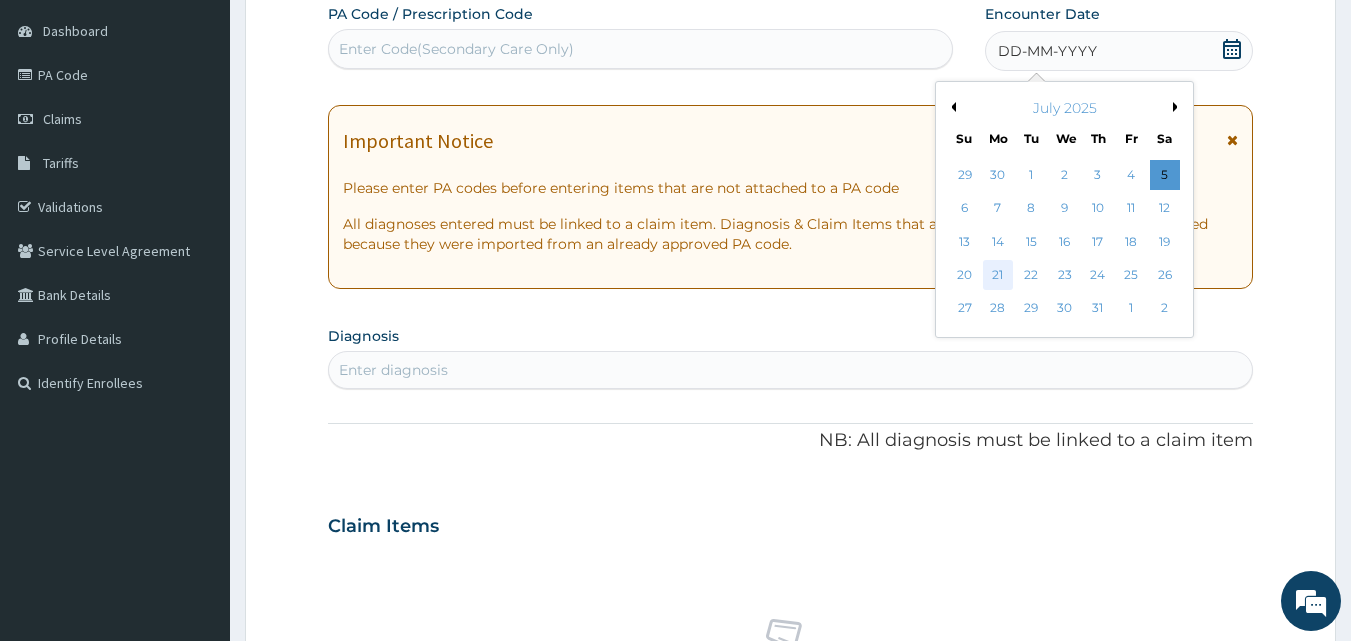 click on "21" at bounding box center [998, 275] 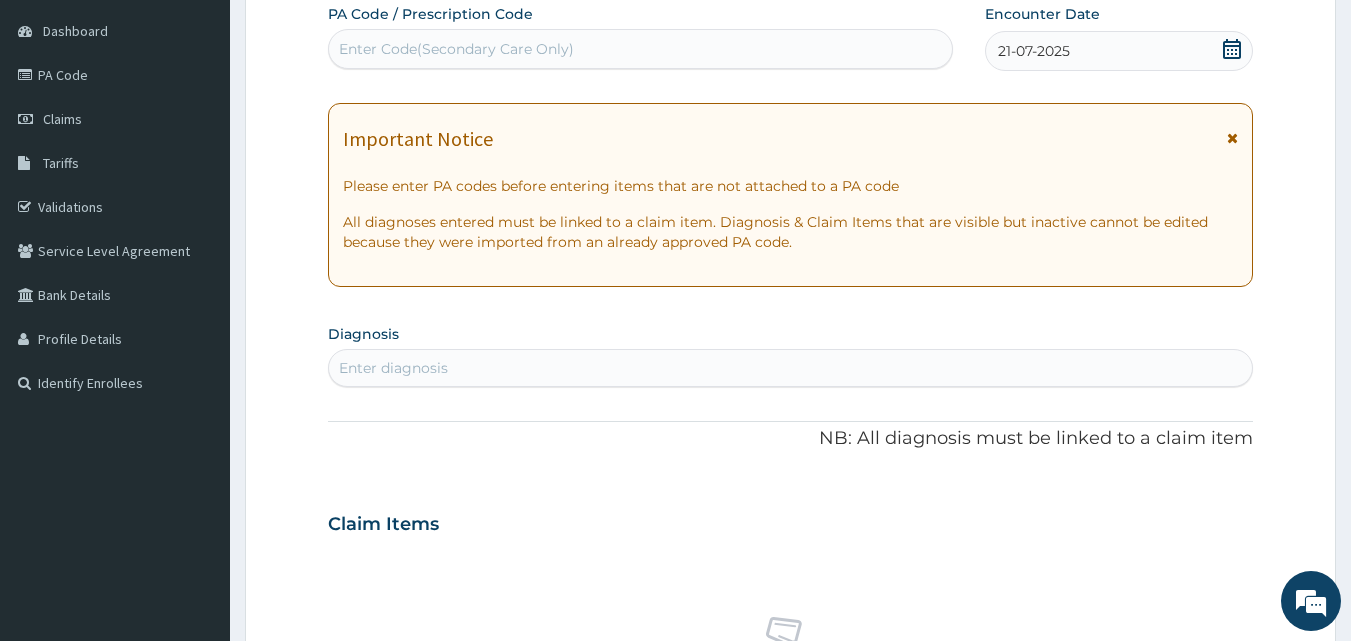 click on "Enter diagnosis" at bounding box center [791, 368] 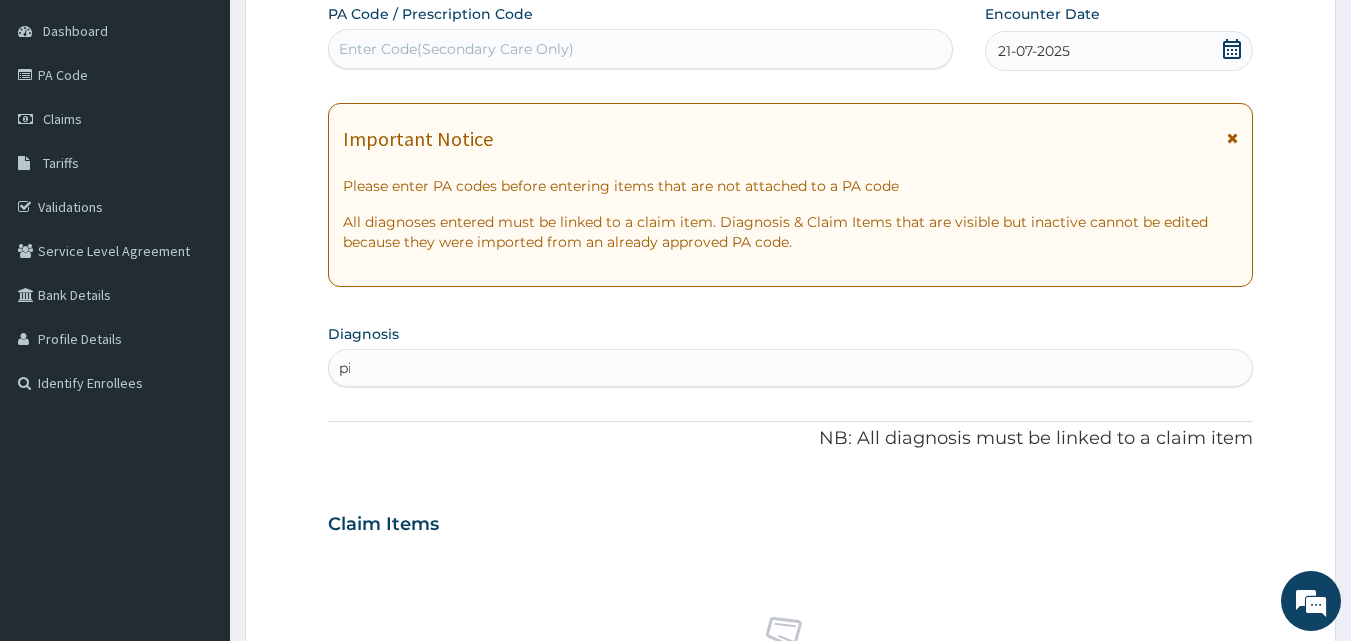 type on "p" 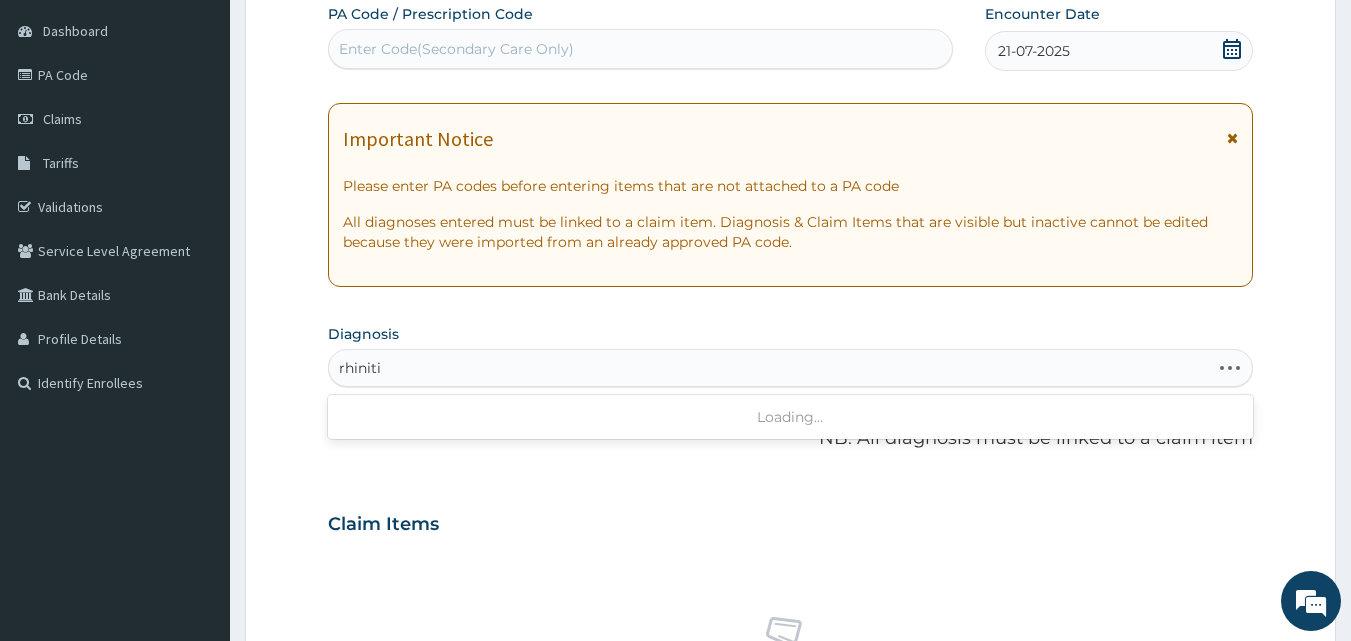 type on "rhinitis" 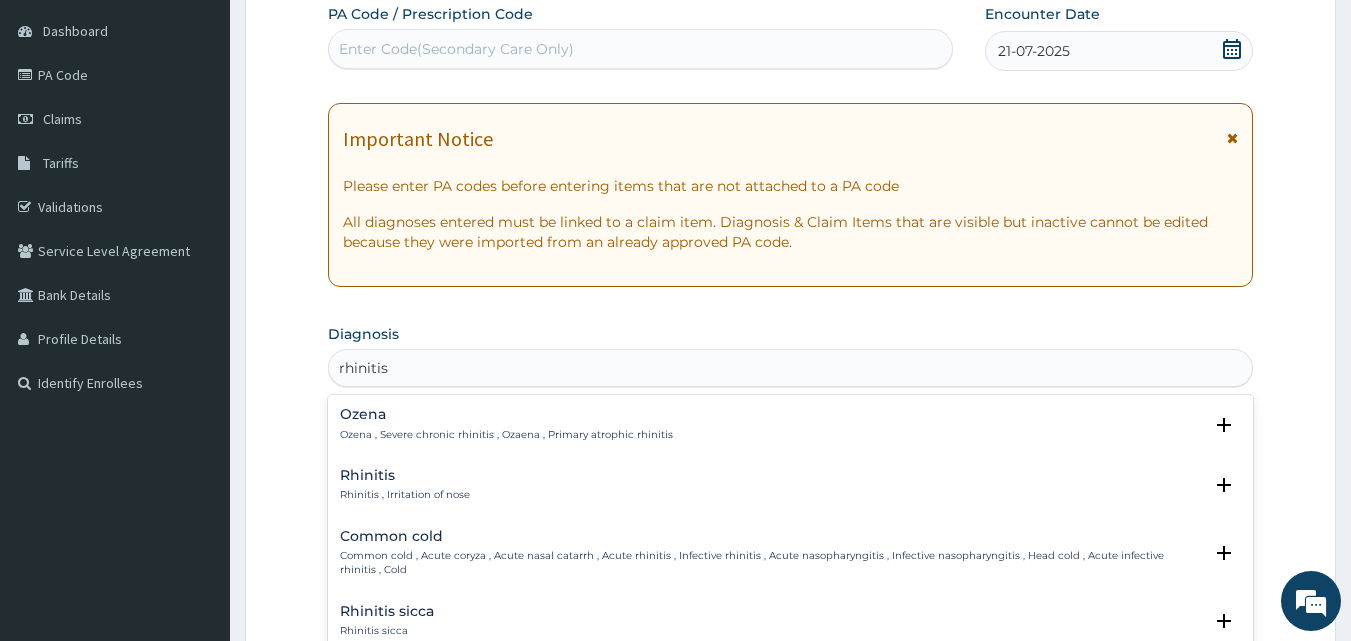 click on "Rhinitis Rhinitis , Irritation of nose" at bounding box center [791, 485] 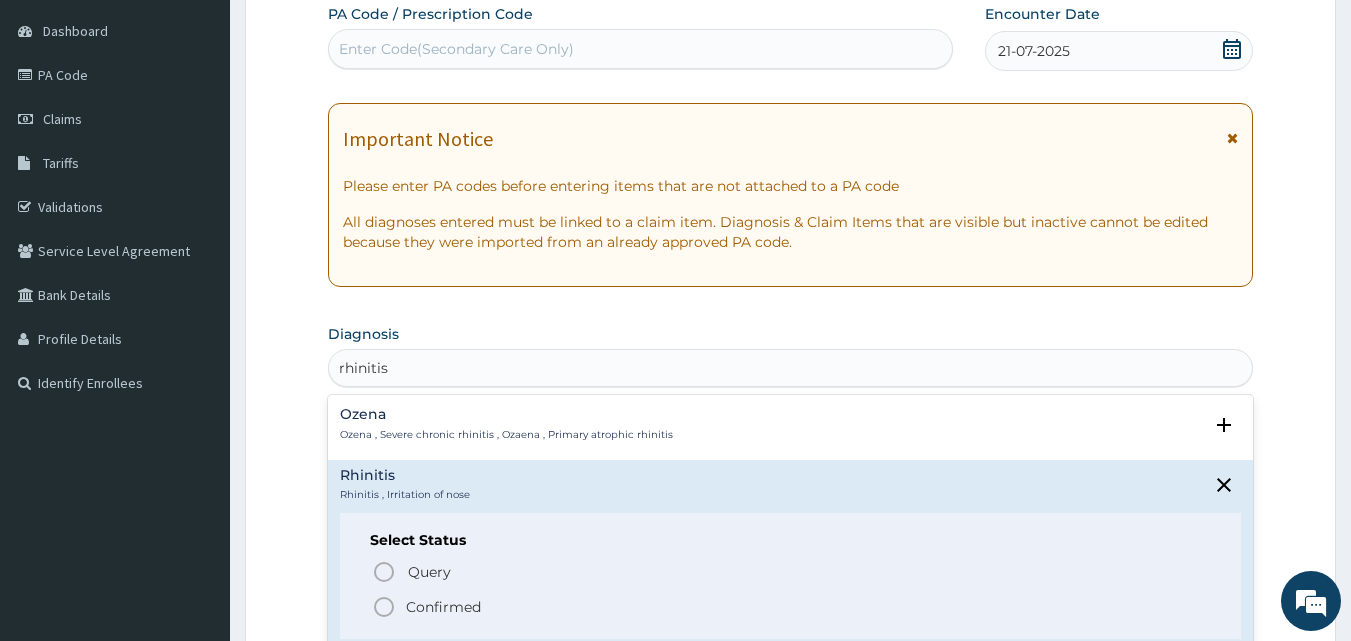 click on "Confirmed" at bounding box center (443, 607) 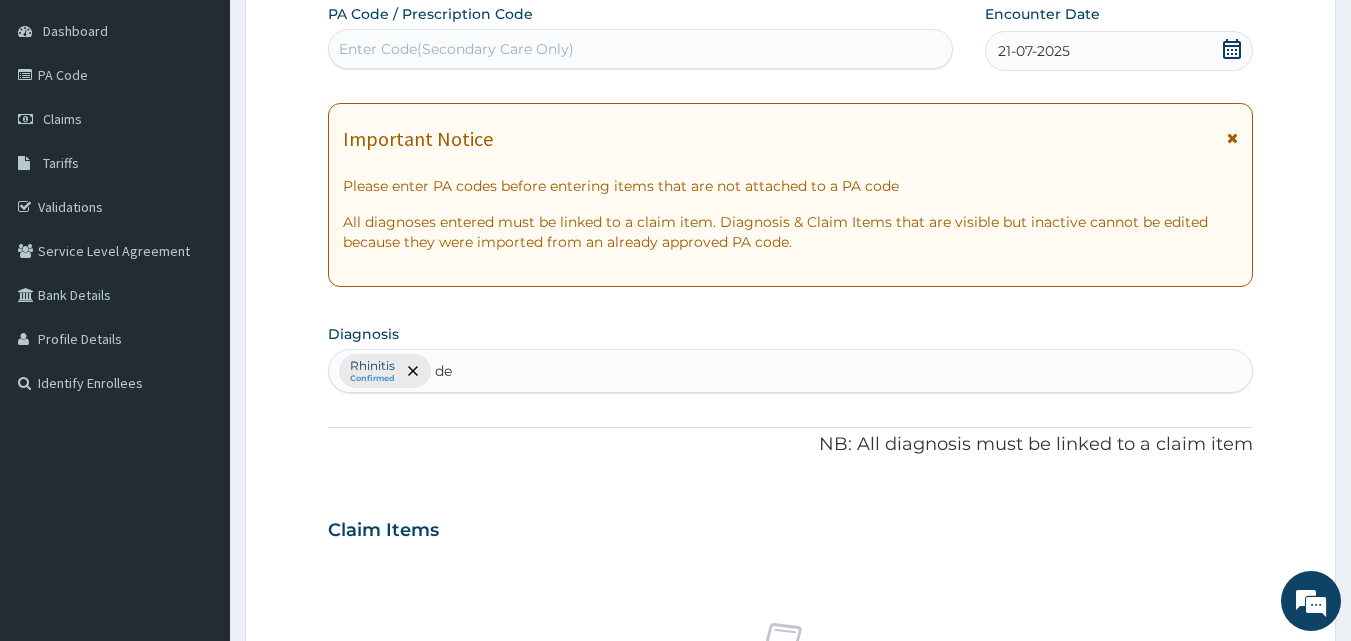 type on "d" 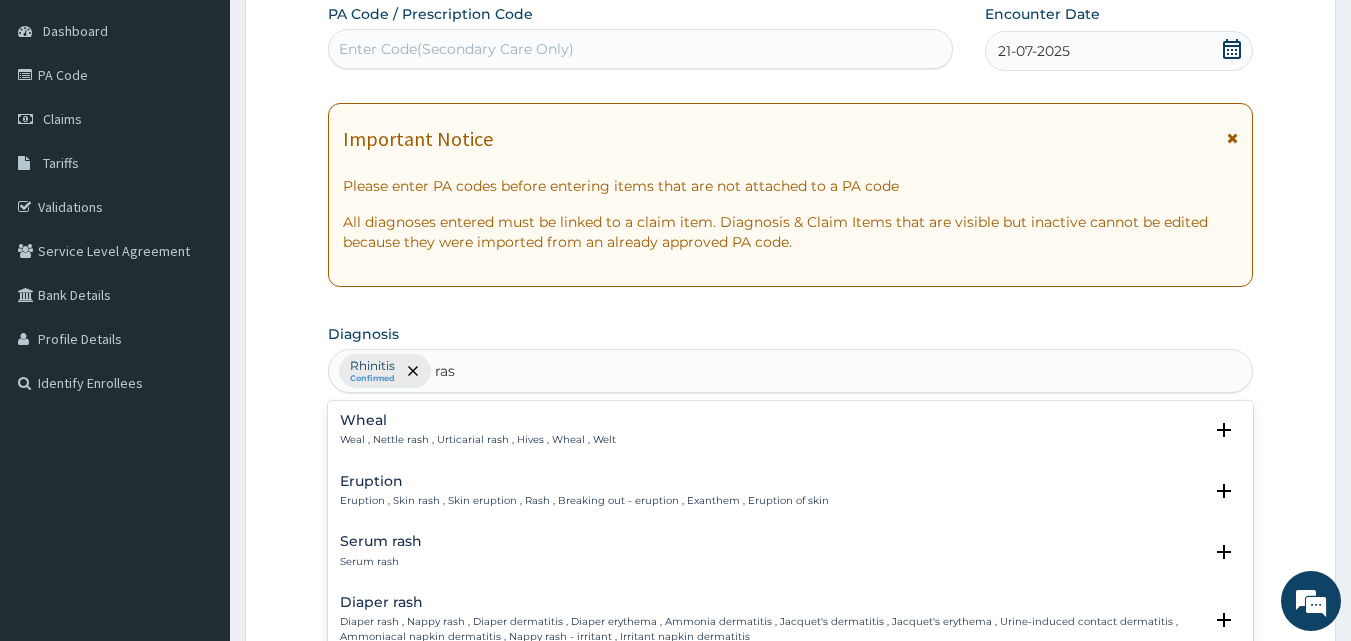 type on "rash" 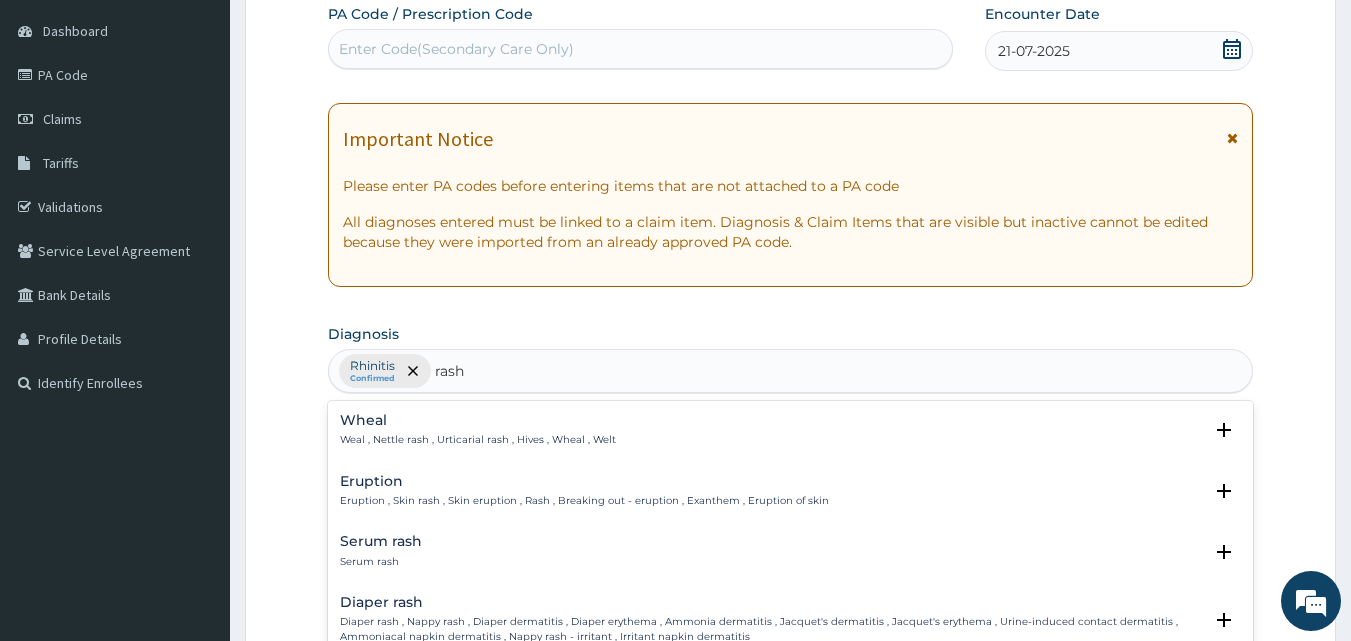 click on "Wheal" at bounding box center (478, 420) 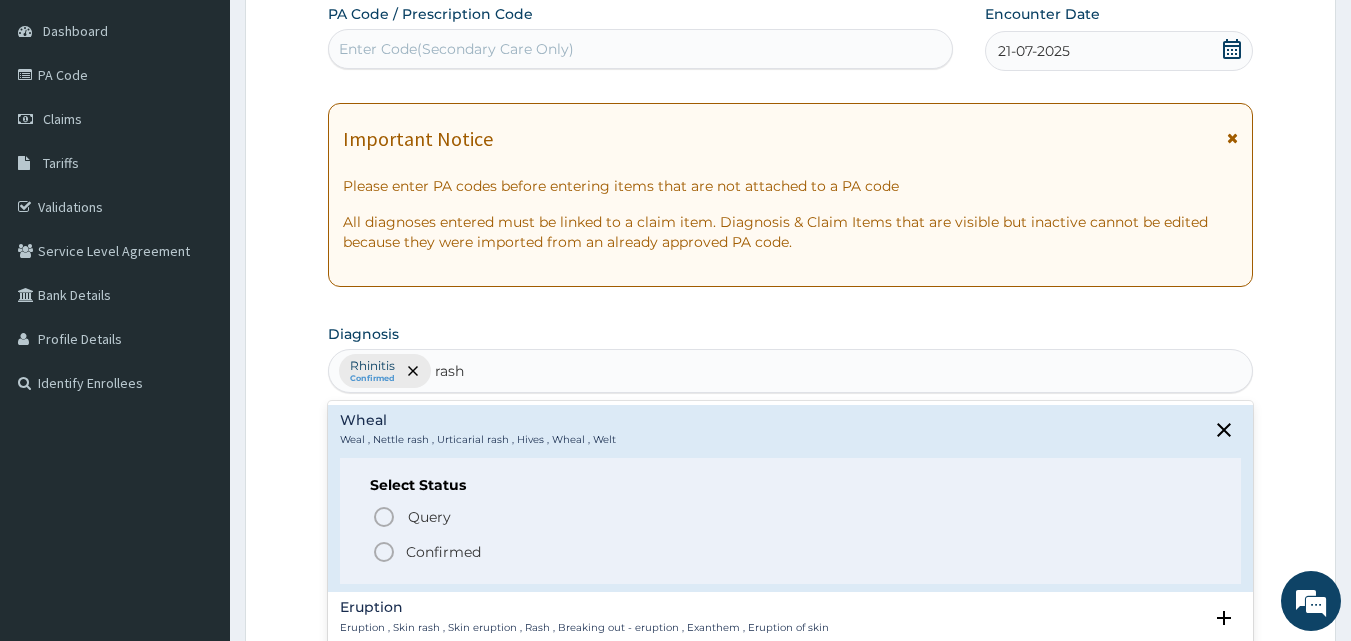 click on "Confirmed" at bounding box center [443, 552] 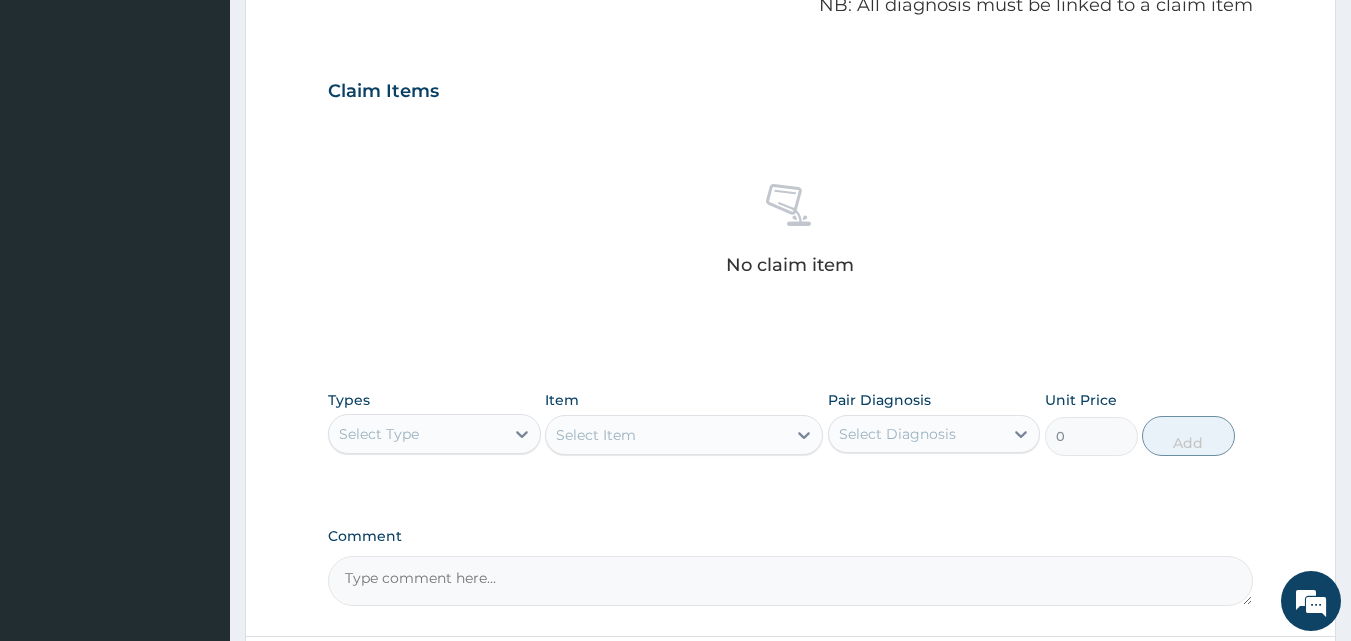 scroll, scrollTop: 635, scrollLeft: 0, axis: vertical 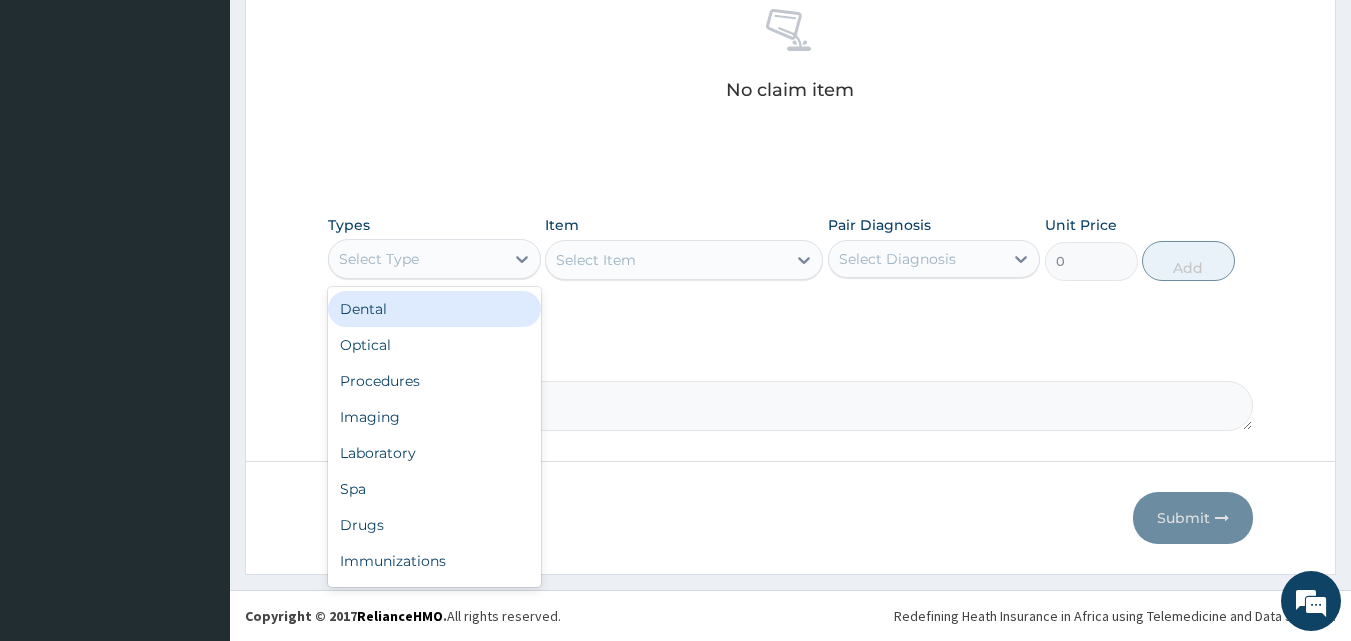click on "Select Type" at bounding box center [416, 259] 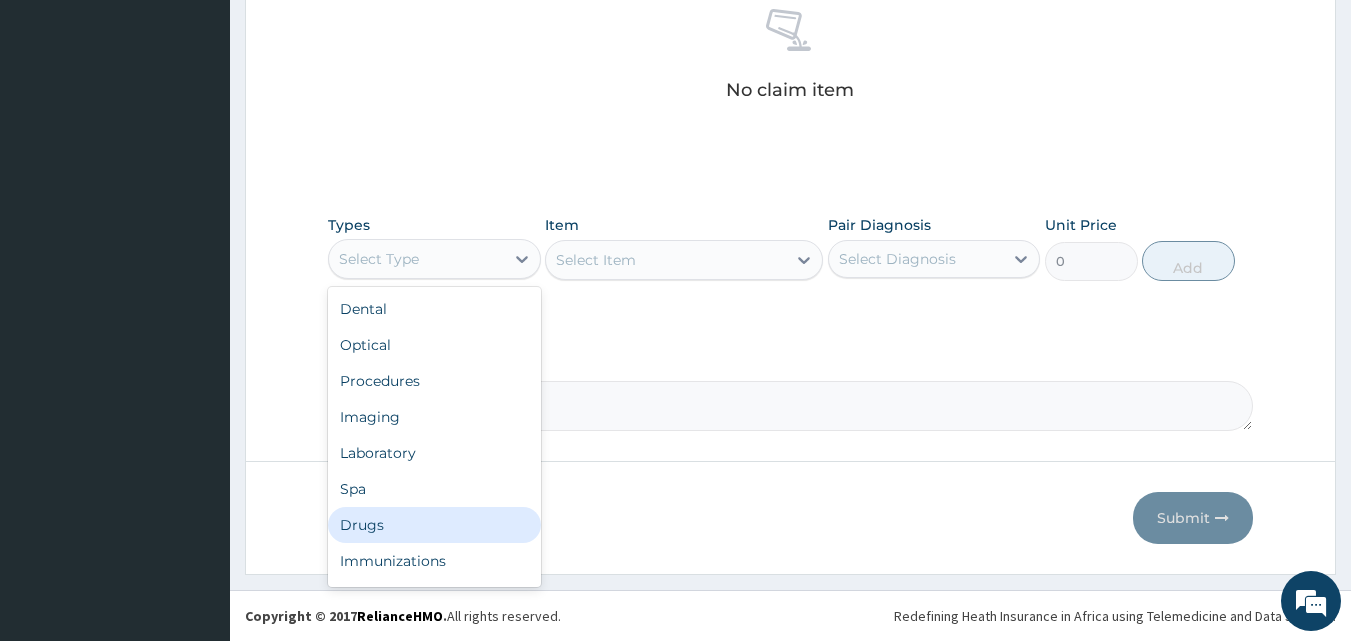 click on "Drugs" at bounding box center [434, 525] 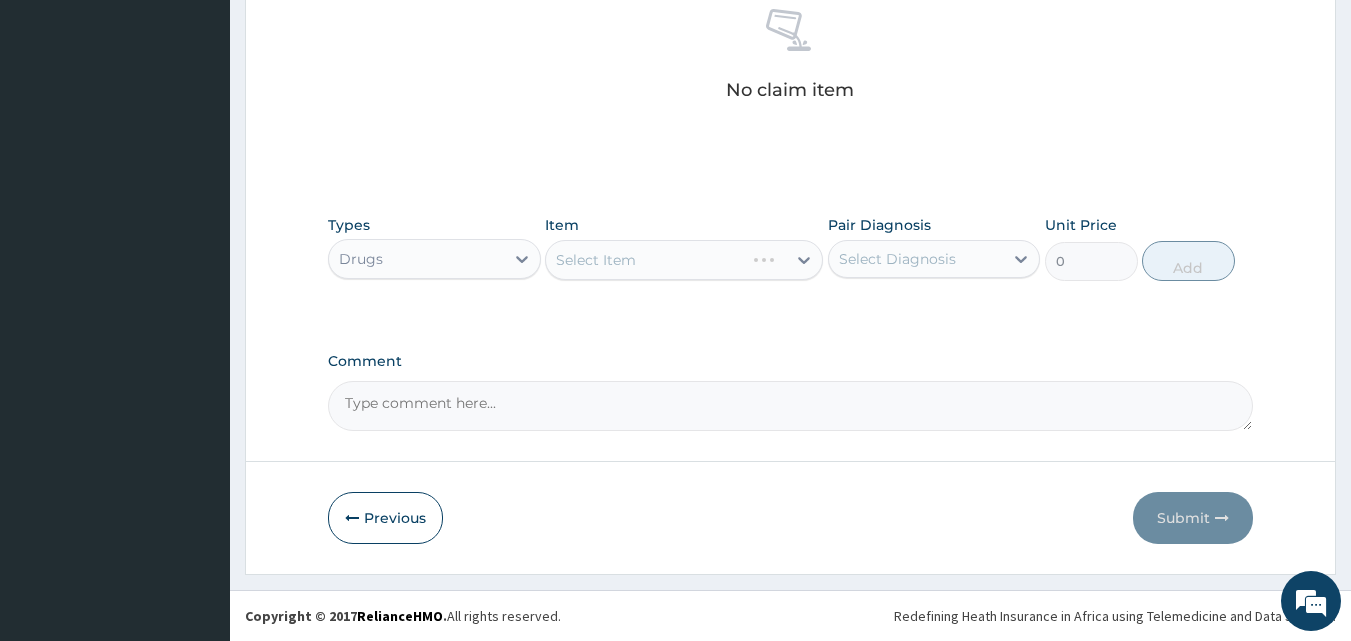 click on "Select Item" at bounding box center [684, 260] 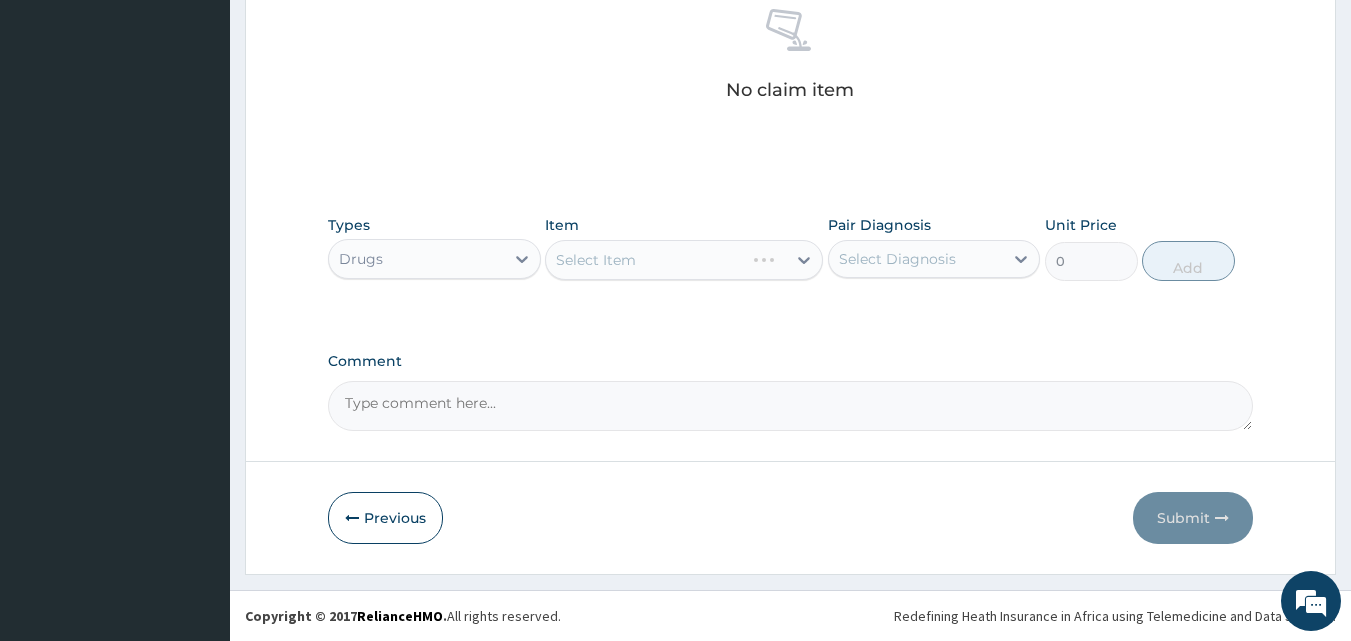 click on "Select Item" at bounding box center (684, 260) 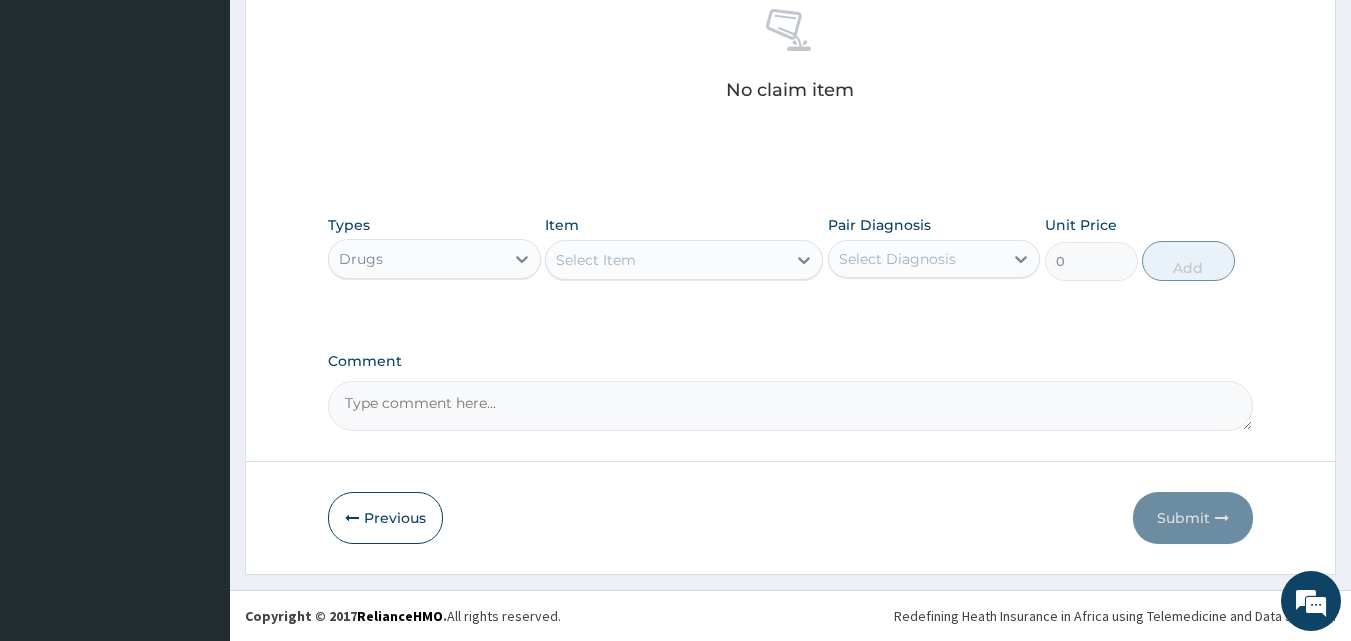 click on "Select Item" at bounding box center [666, 260] 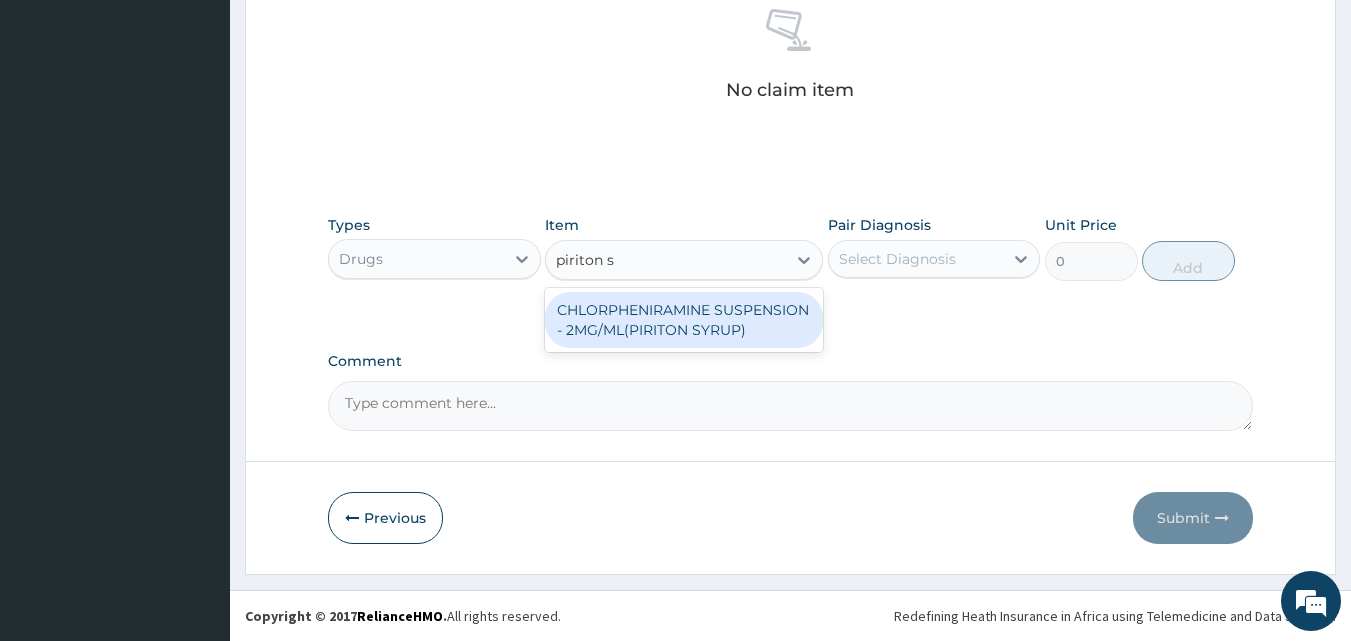 type on "piriton sy" 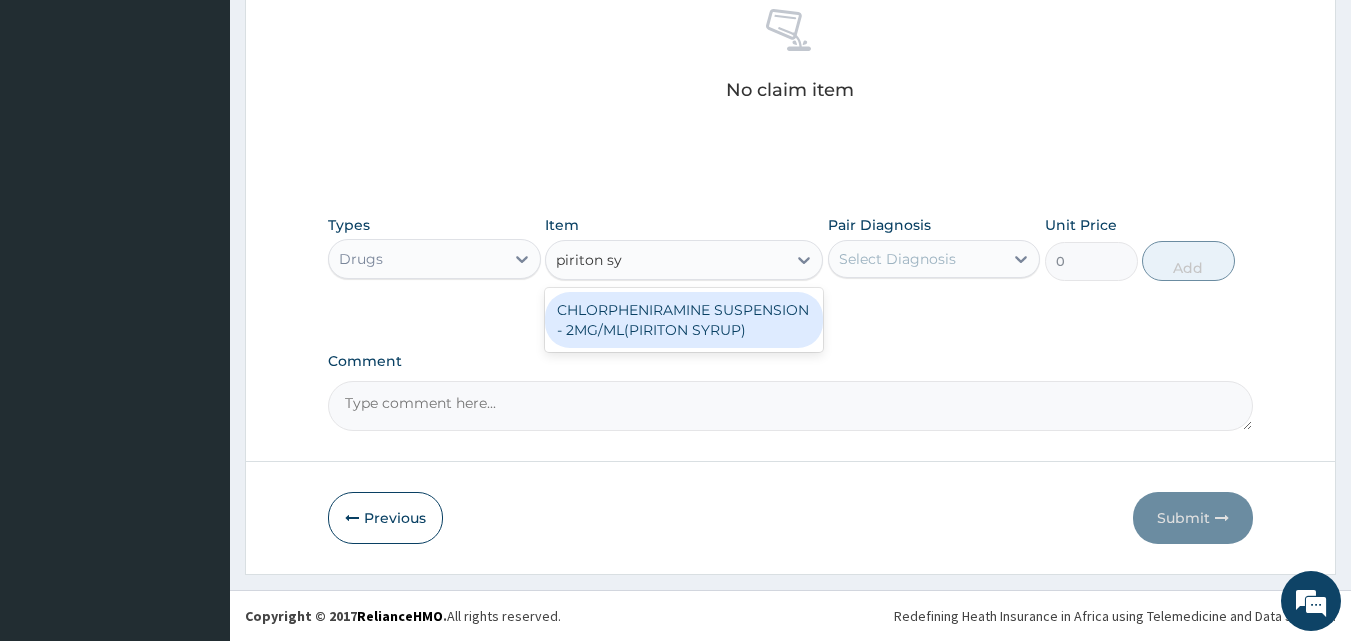 click on "CHLORPHENIRAMINE SUSPENSION - 2MG/ML(PIRITON SYRUP)" at bounding box center (684, 320) 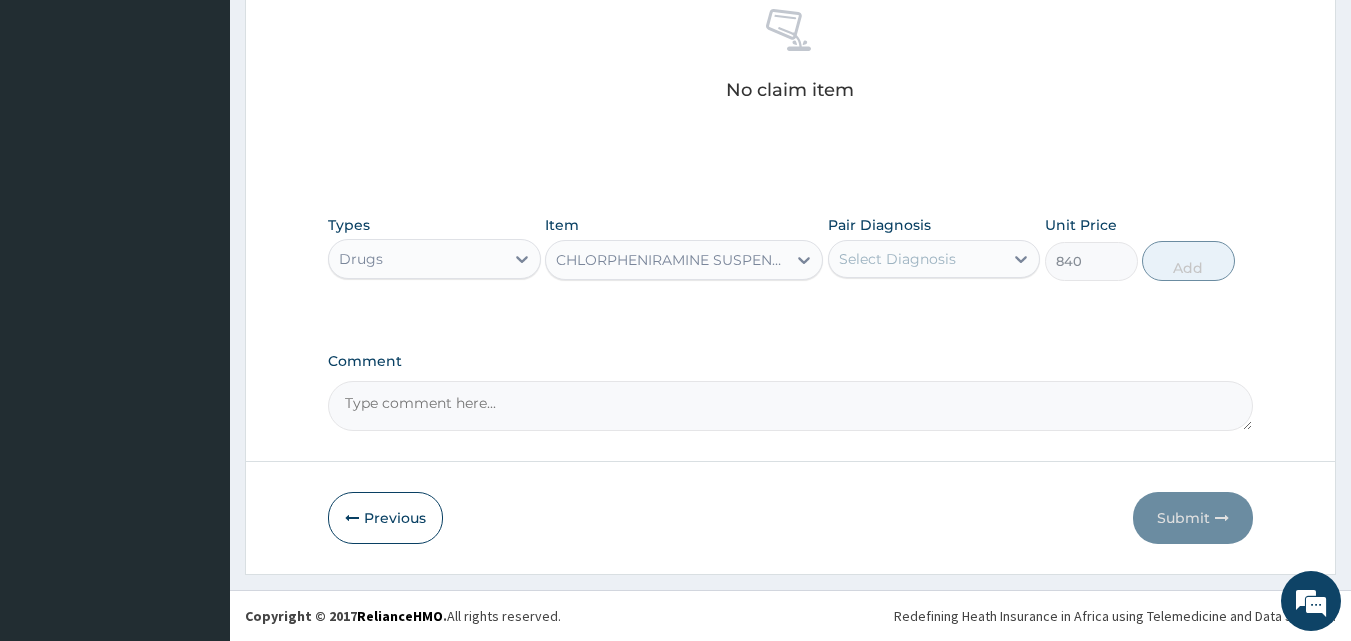 click on "Select Diagnosis" at bounding box center [897, 259] 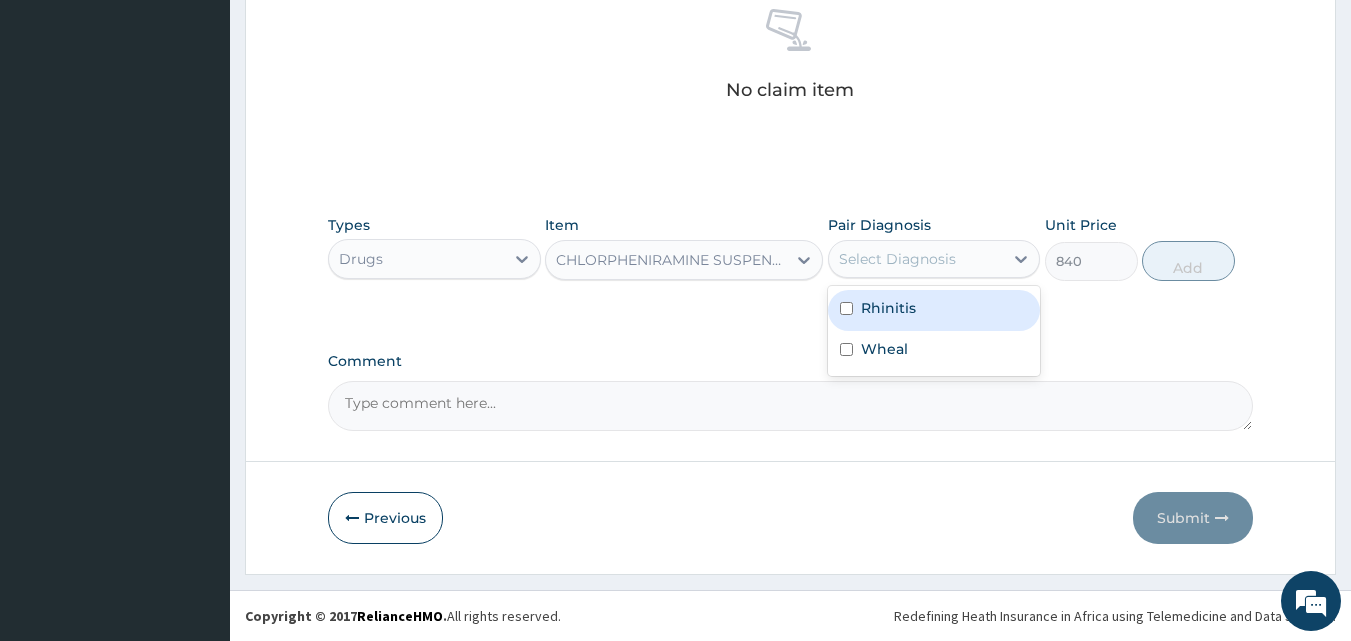 click on "Rhinitis" at bounding box center (934, 310) 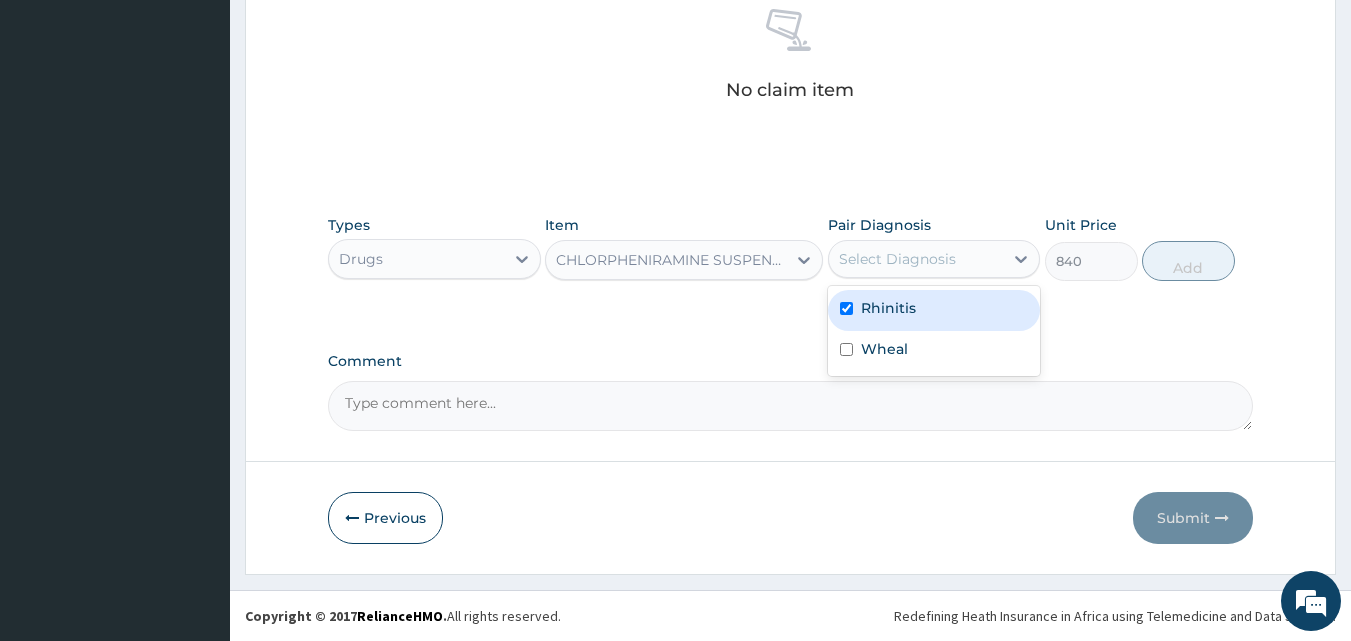 checkbox on "true" 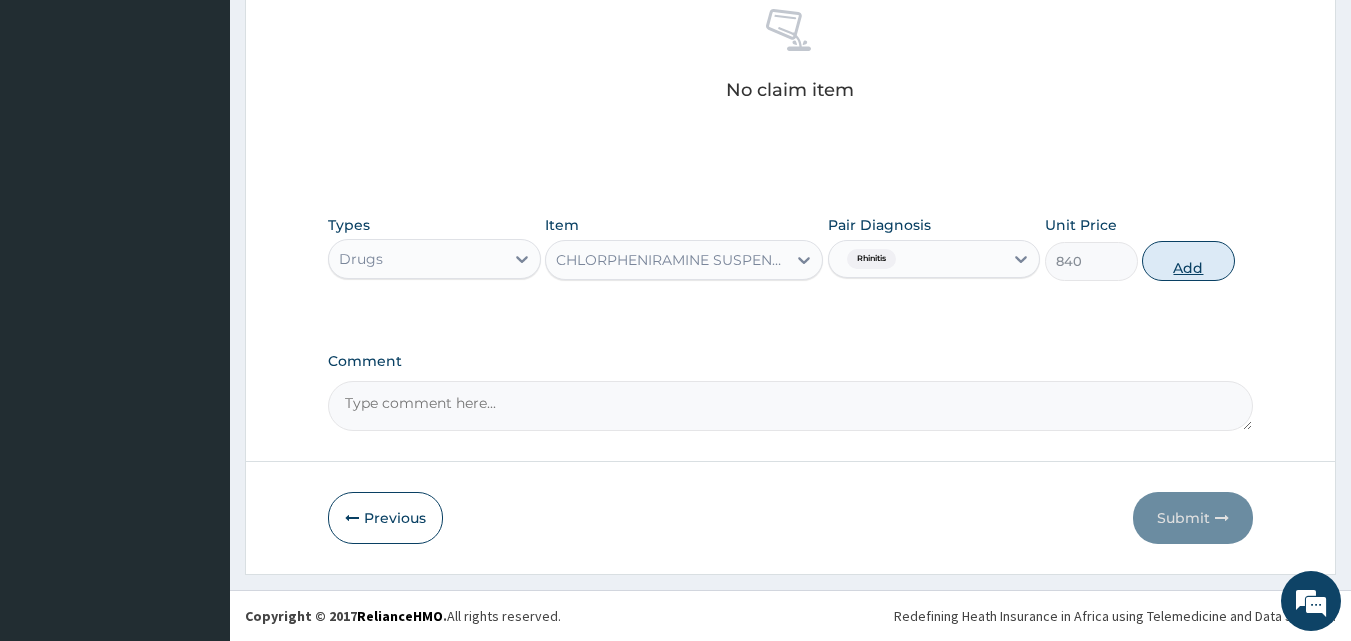 click on "Add" at bounding box center (1188, 261) 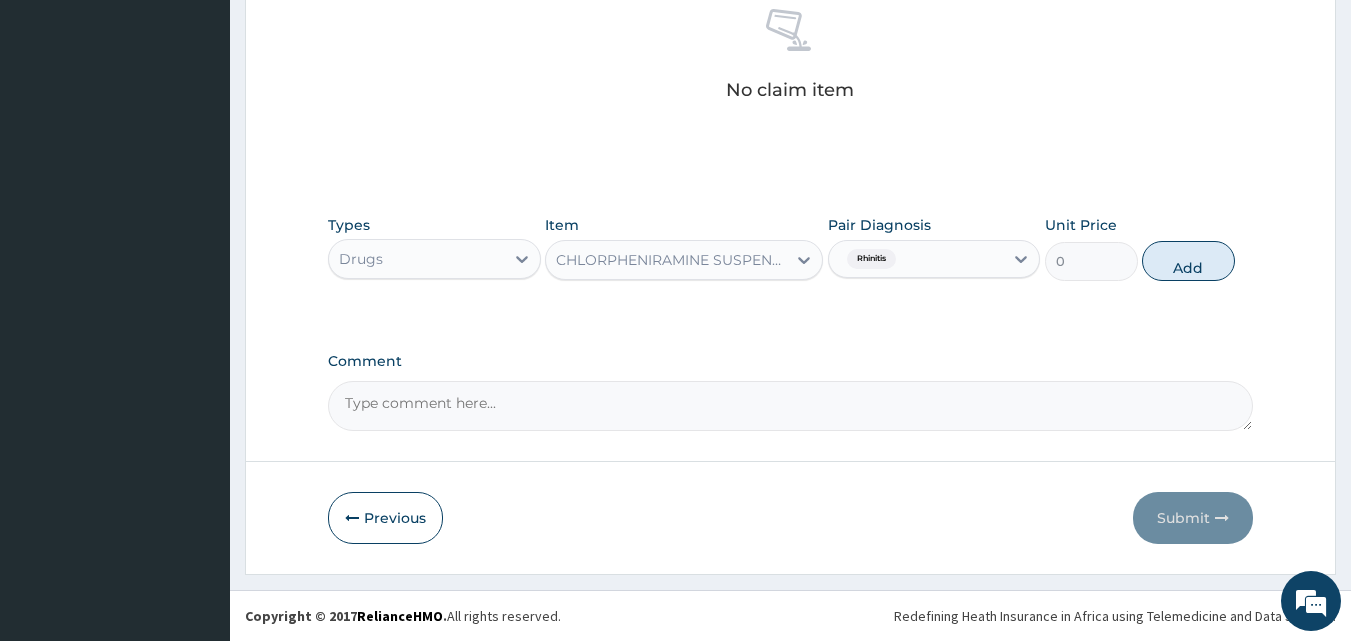 scroll, scrollTop: 732, scrollLeft: 0, axis: vertical 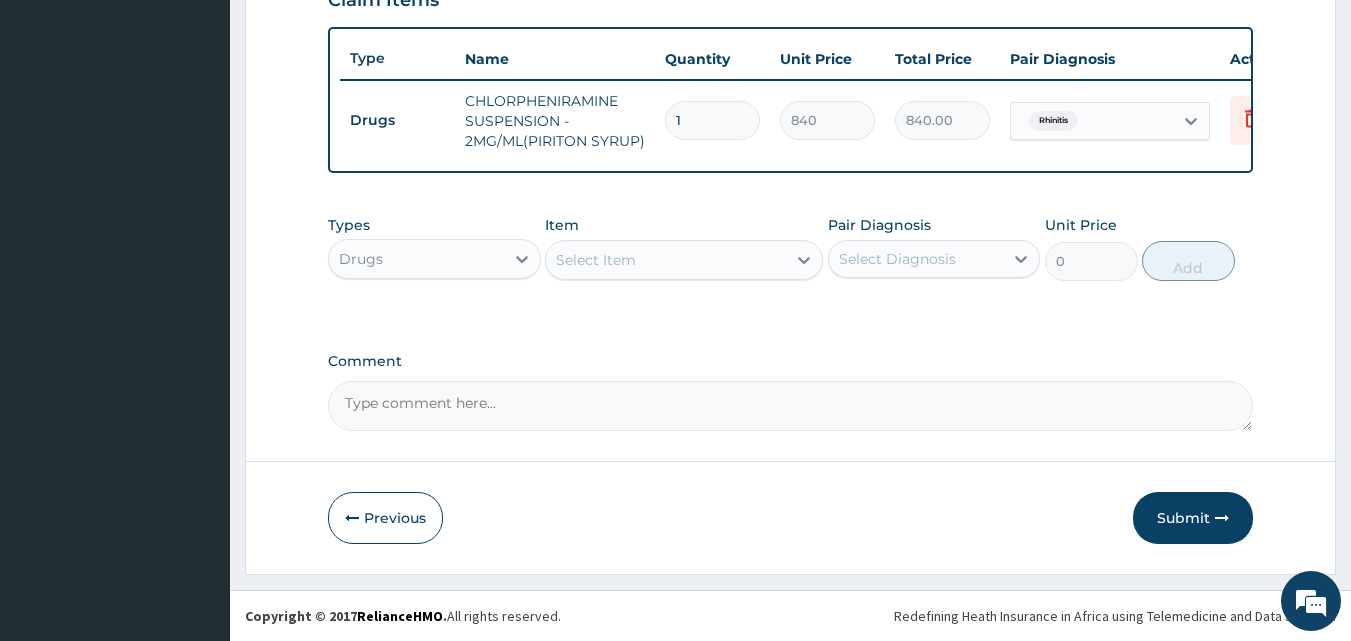 click on "Select Item" at bounding box center (666, 260) 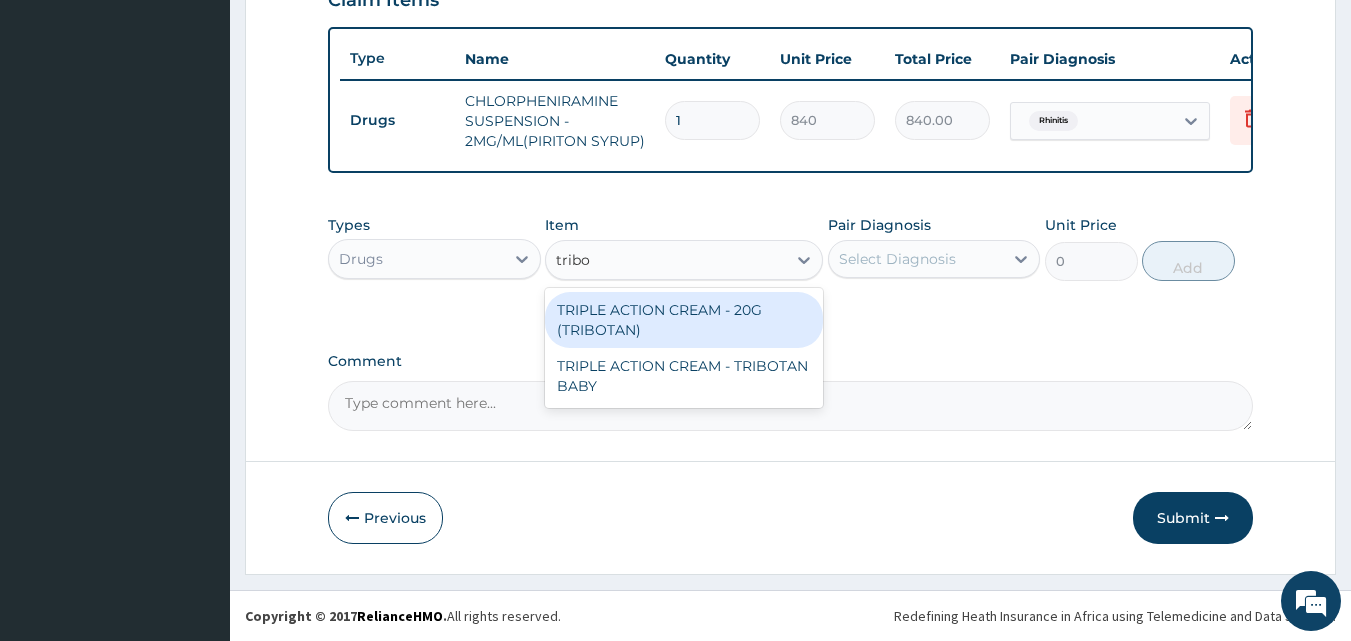 type on "tribot" 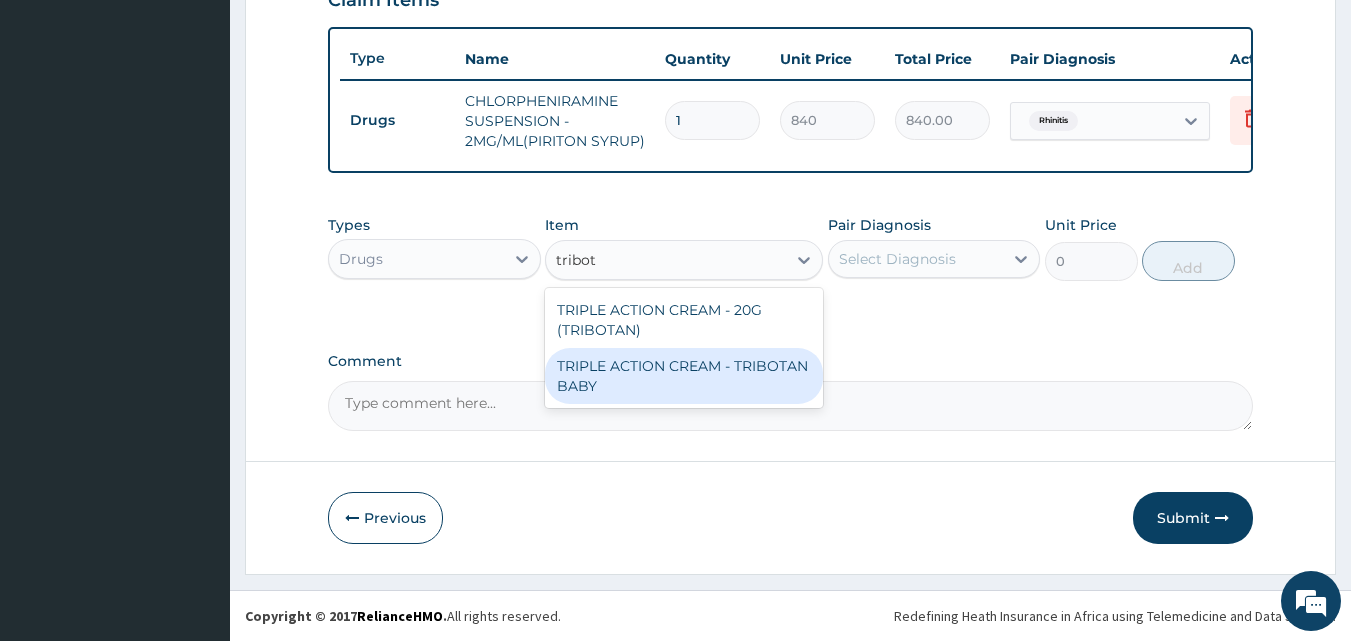 click on "TRIPLE ACTION CREAM - TRIBOTAN BABY" at bounding box center (684, 376) 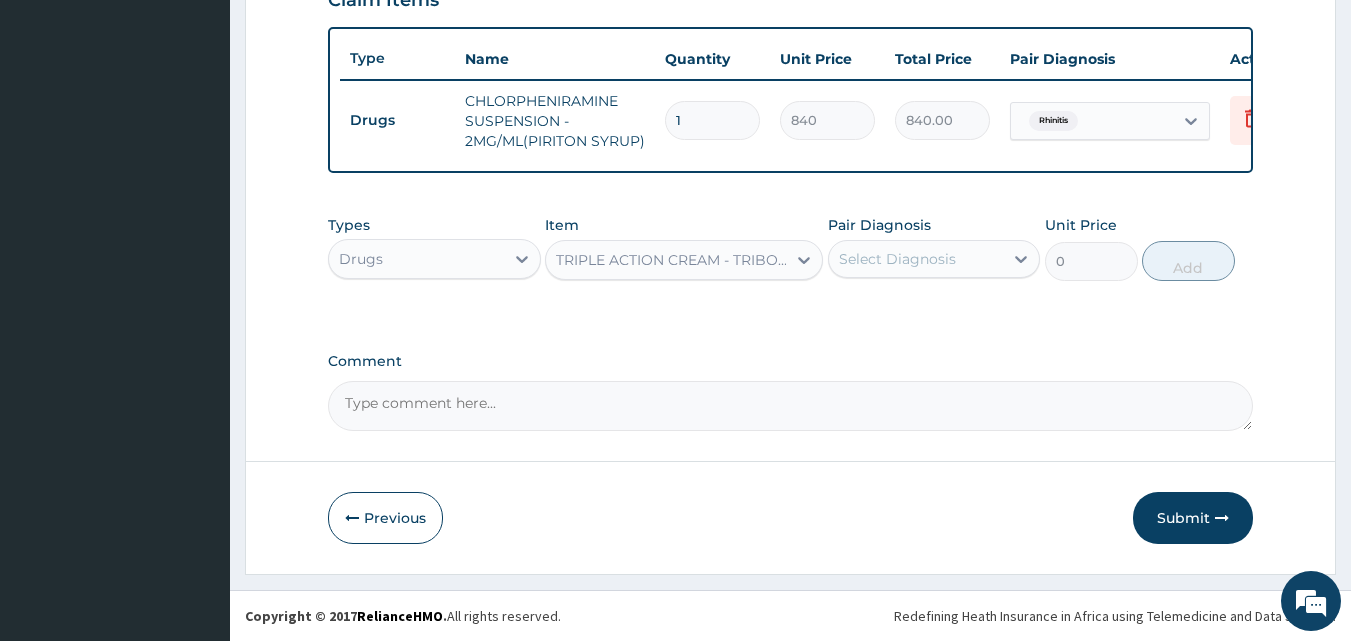 type 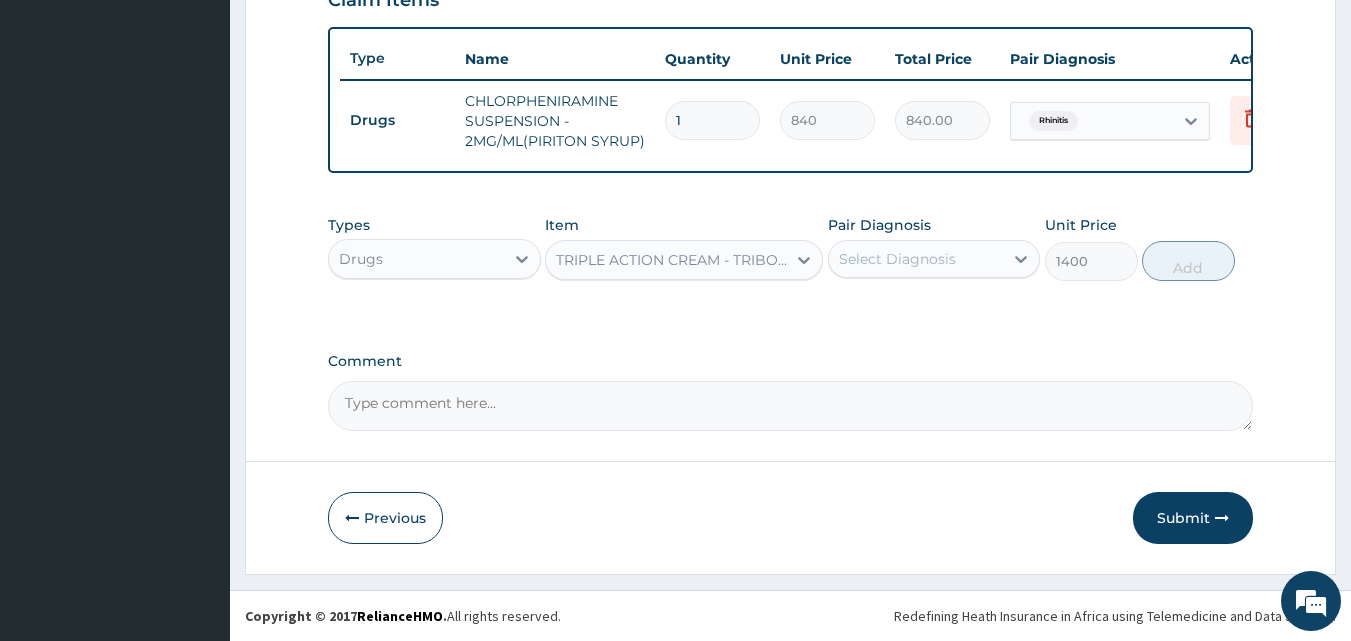 click on "Select Diagnosis" at bounding box center (897, 259) 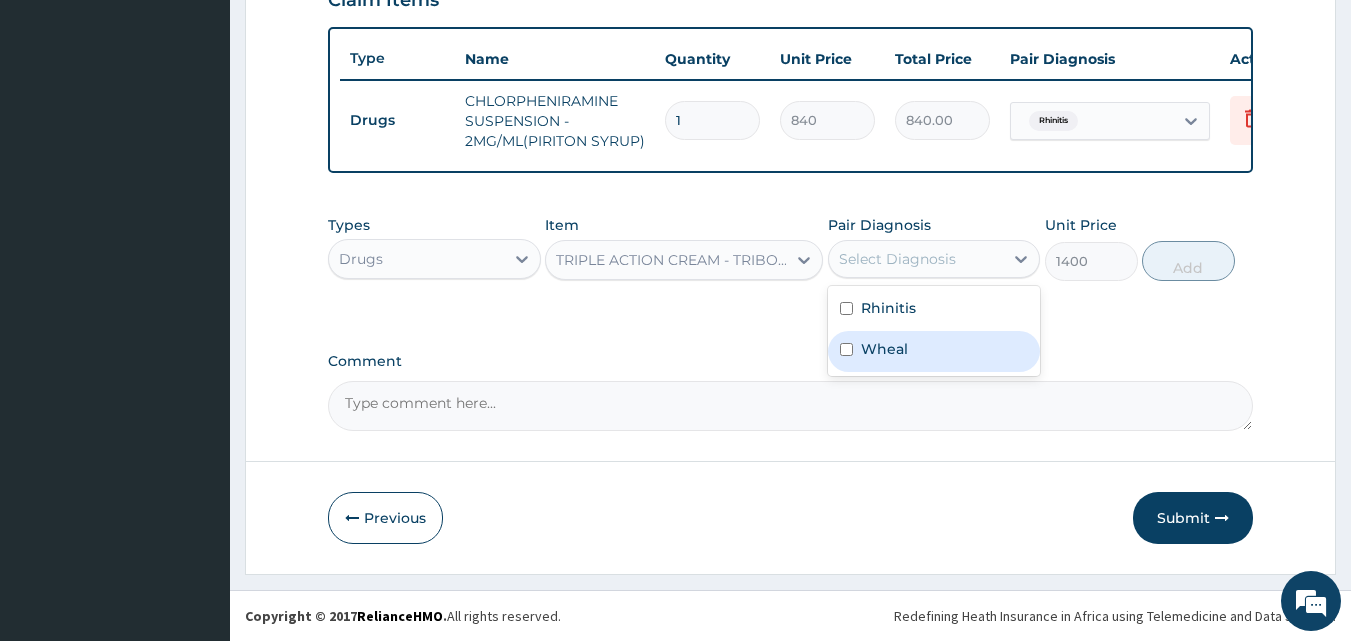 click on "Wheal" at bounding box center [934, 351] 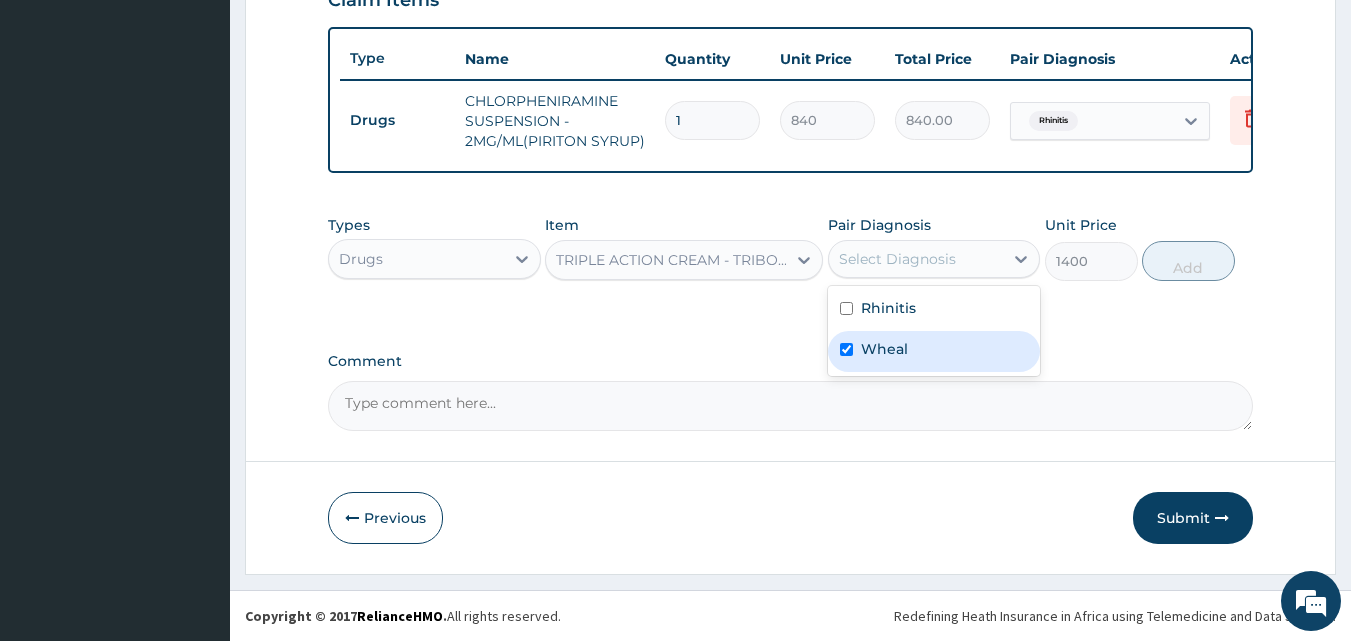 checkbox on "true" 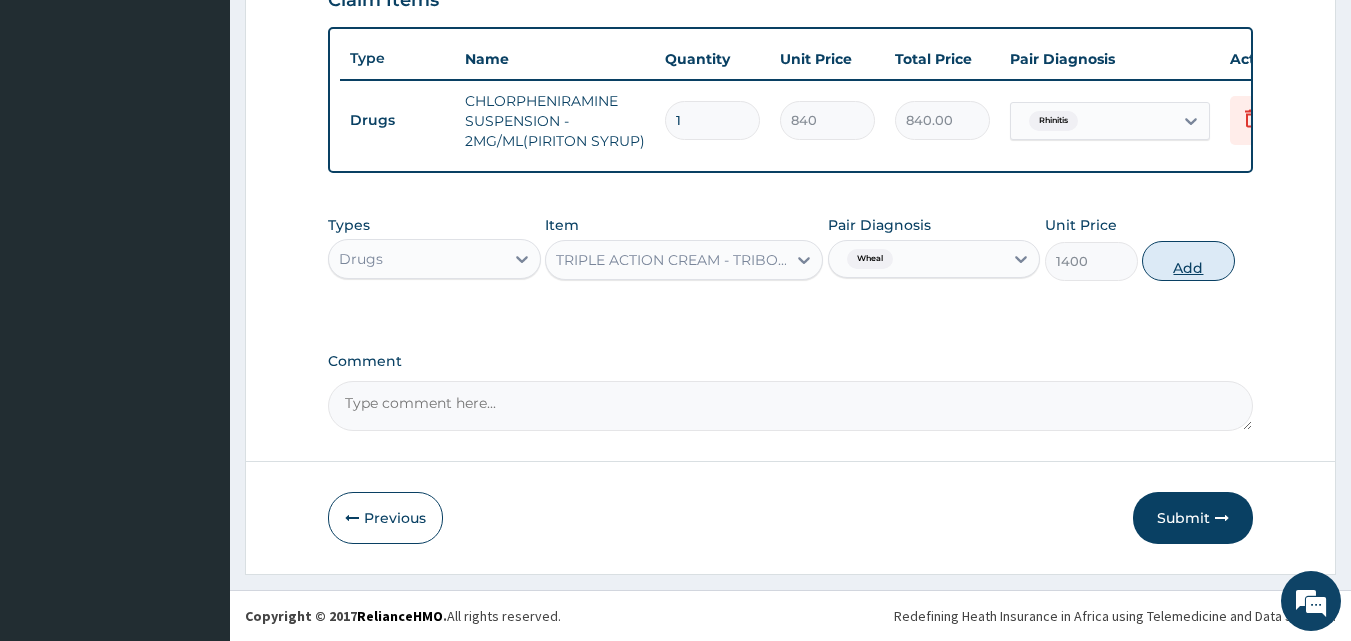click on "Add" at bounding box center (1188, 261) 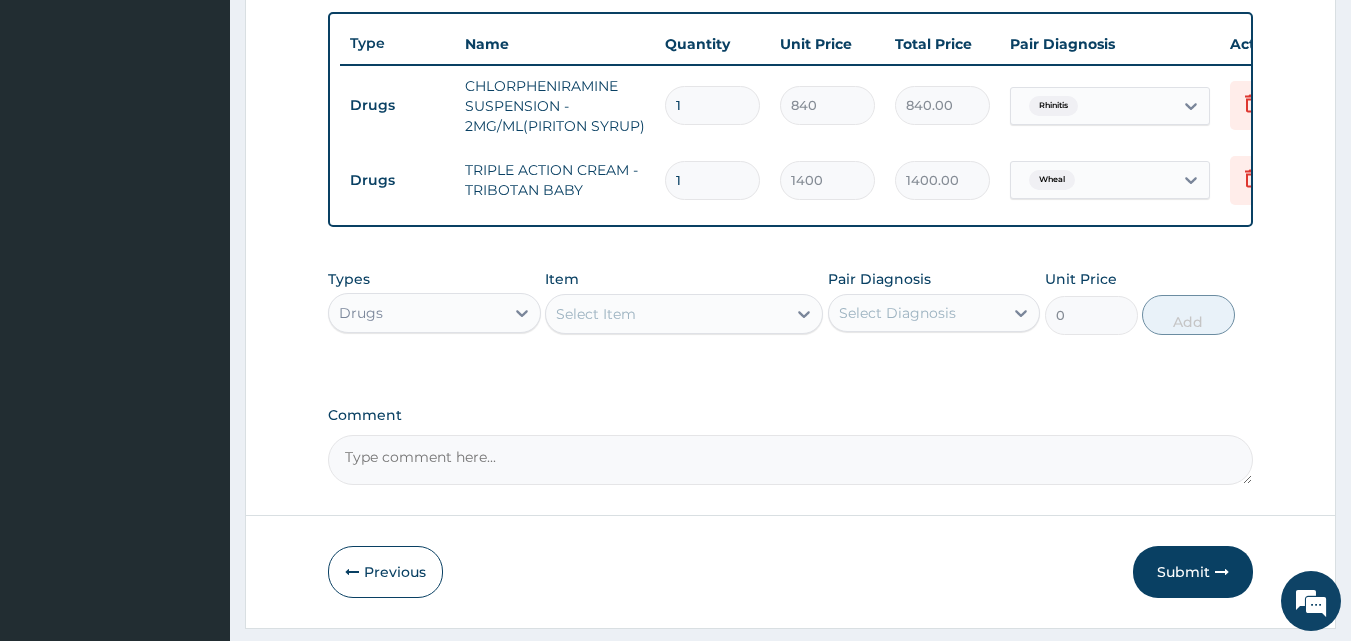 click on "Drugs" at bounding box center [416, 313] 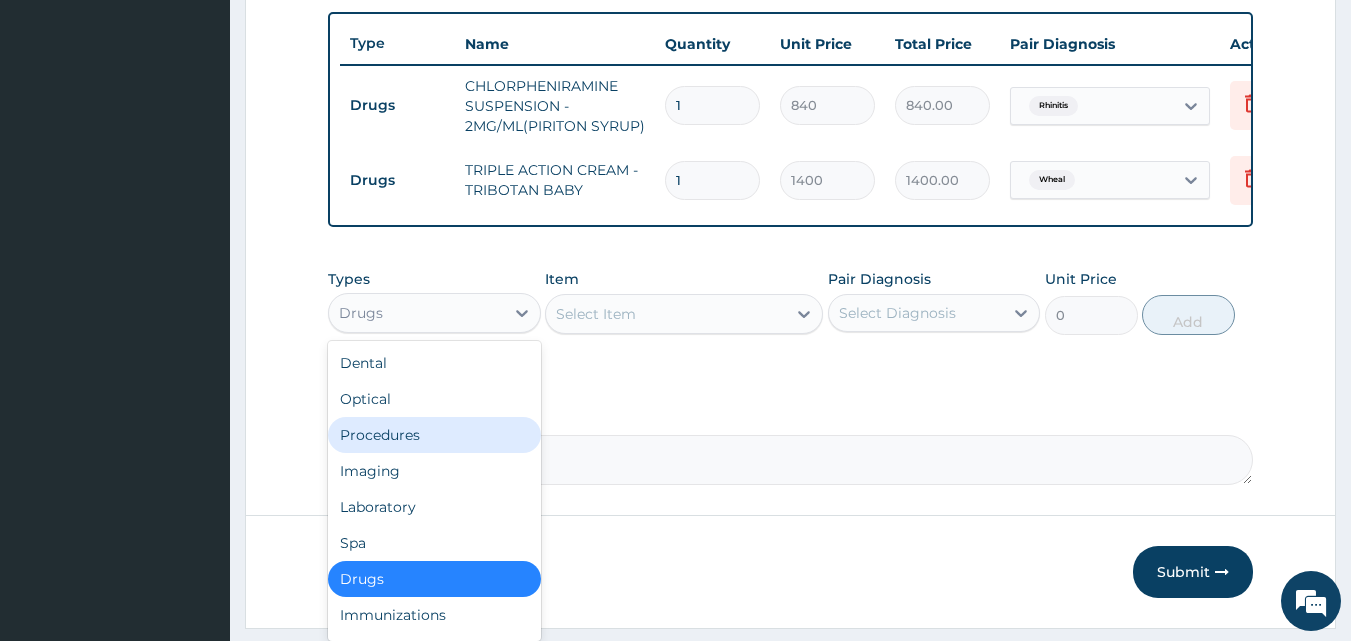 click on "Procedures" at bounding box center (434, 435) 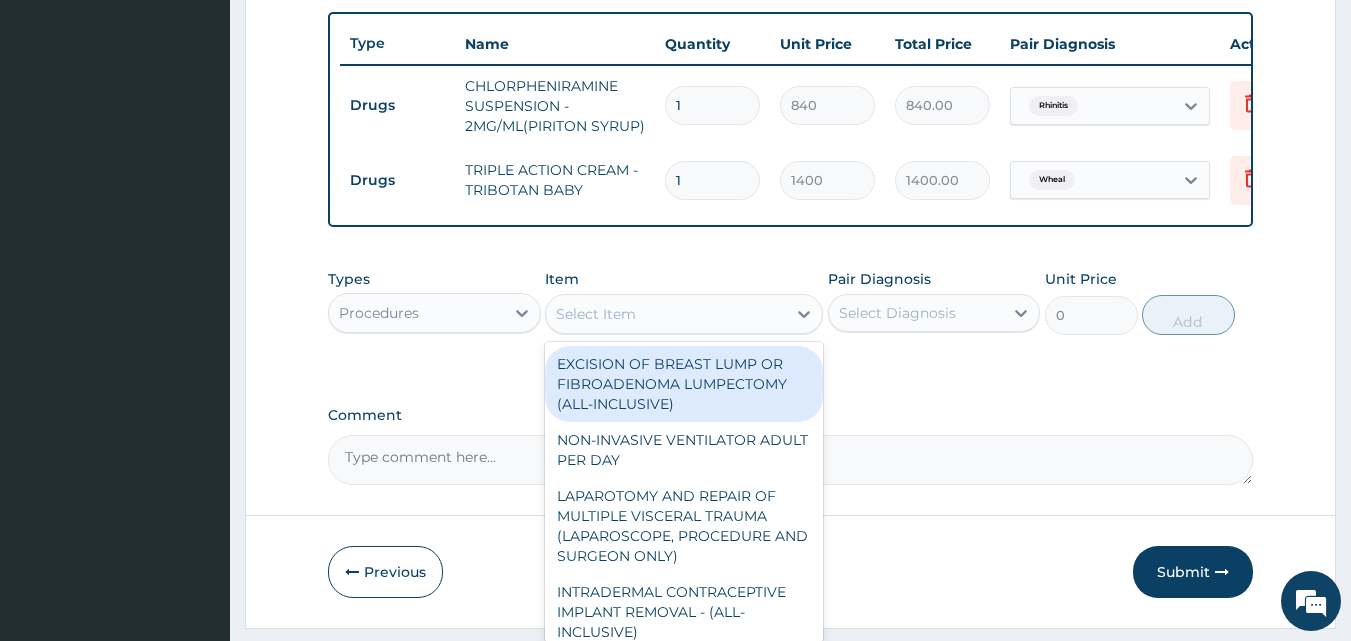 click on "Select Item" at bounding box center [666, 314] 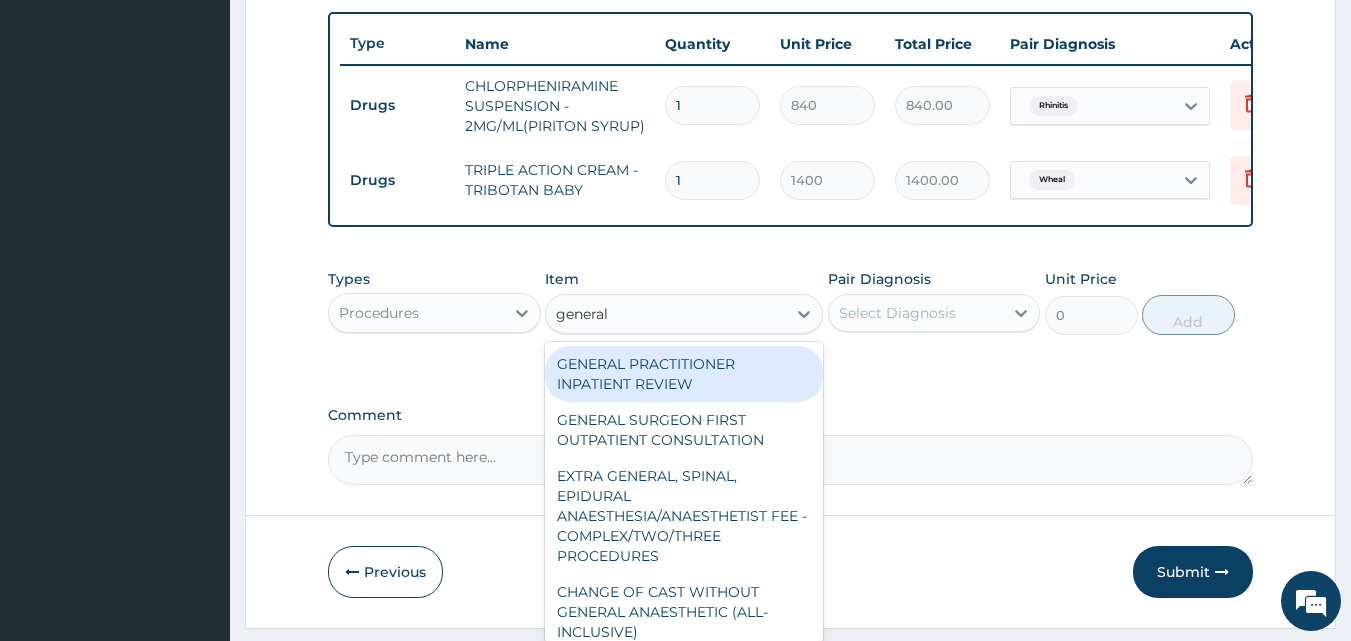 type on "general p" 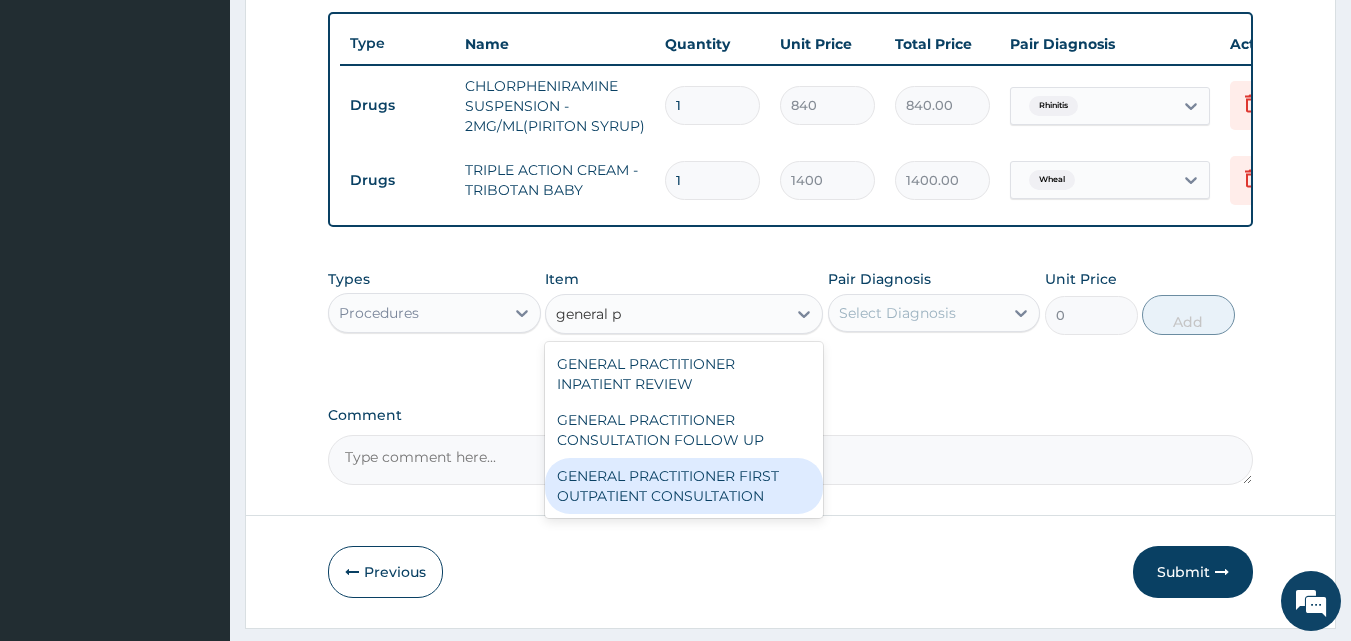 click on "GENERAL PRACTITIONER FIRST OUTPATIENT CONSULTATION" at bounding box center [684, 486] 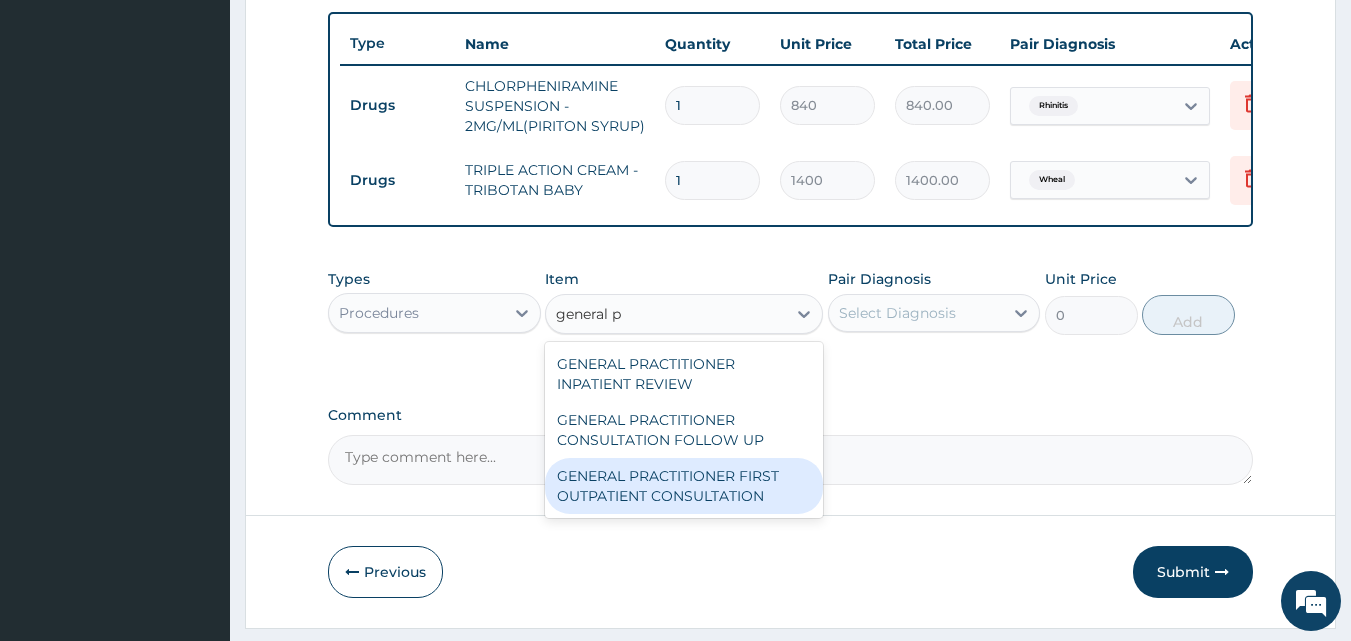 type 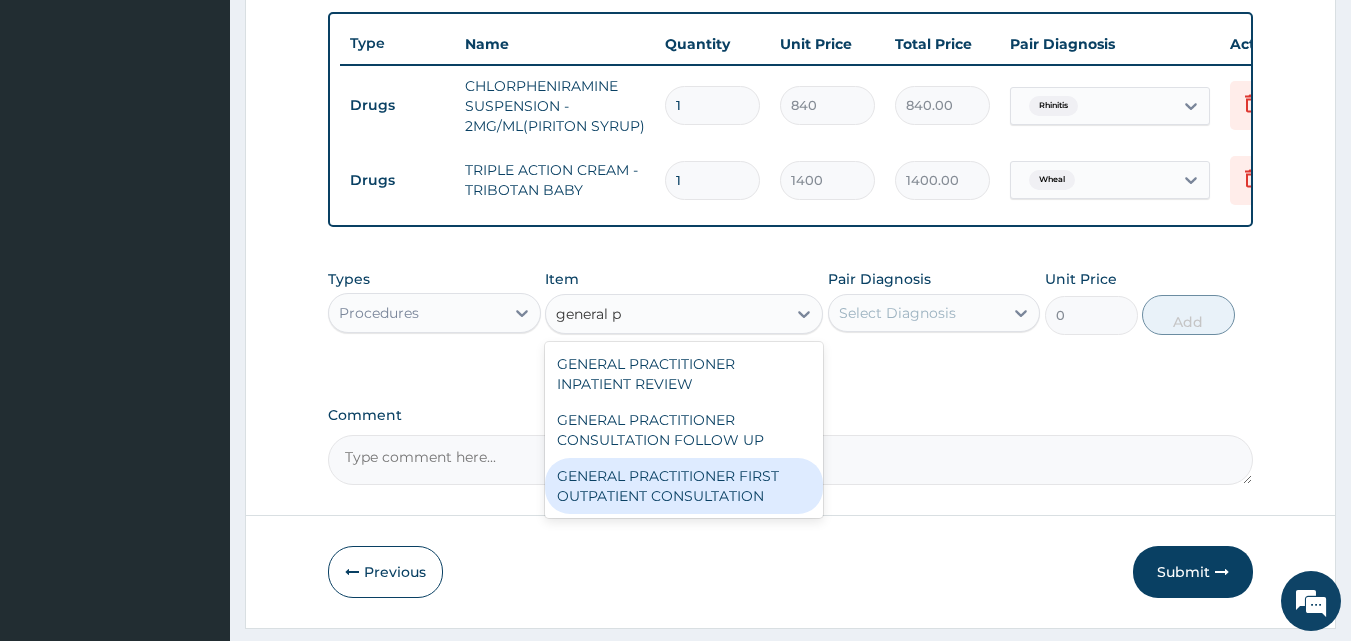 type on "3750" 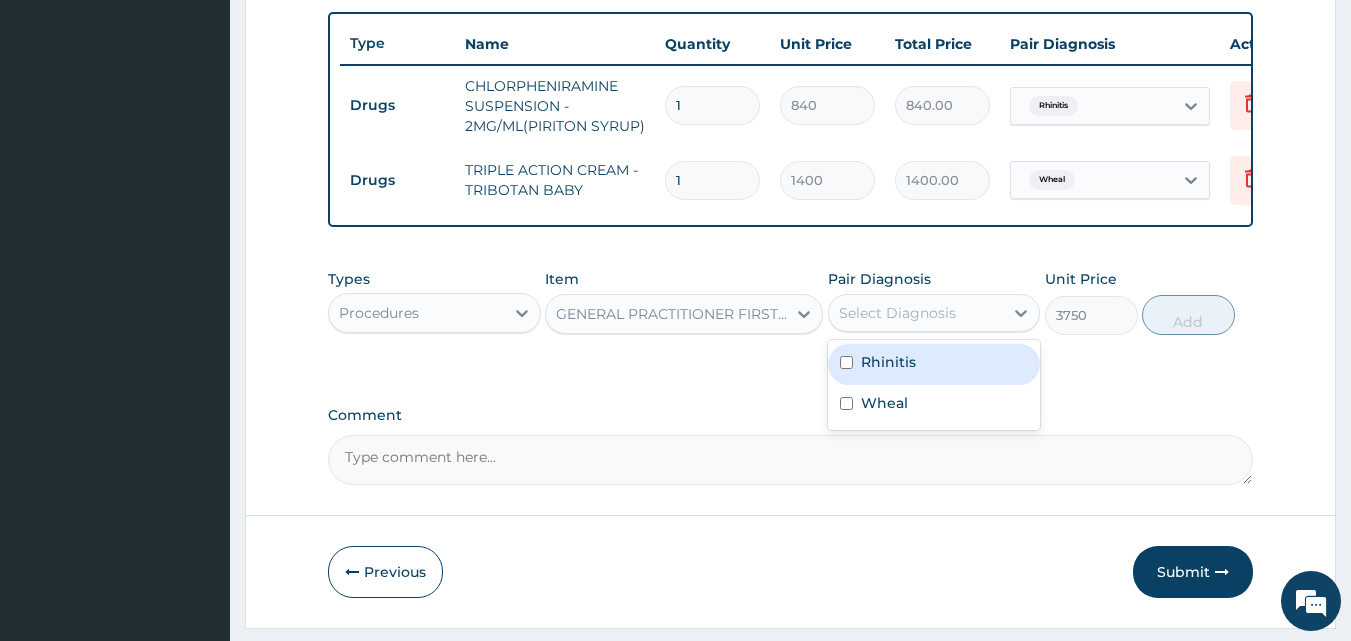 click on "Select Diagnosis" at bounding box center [897, 313] 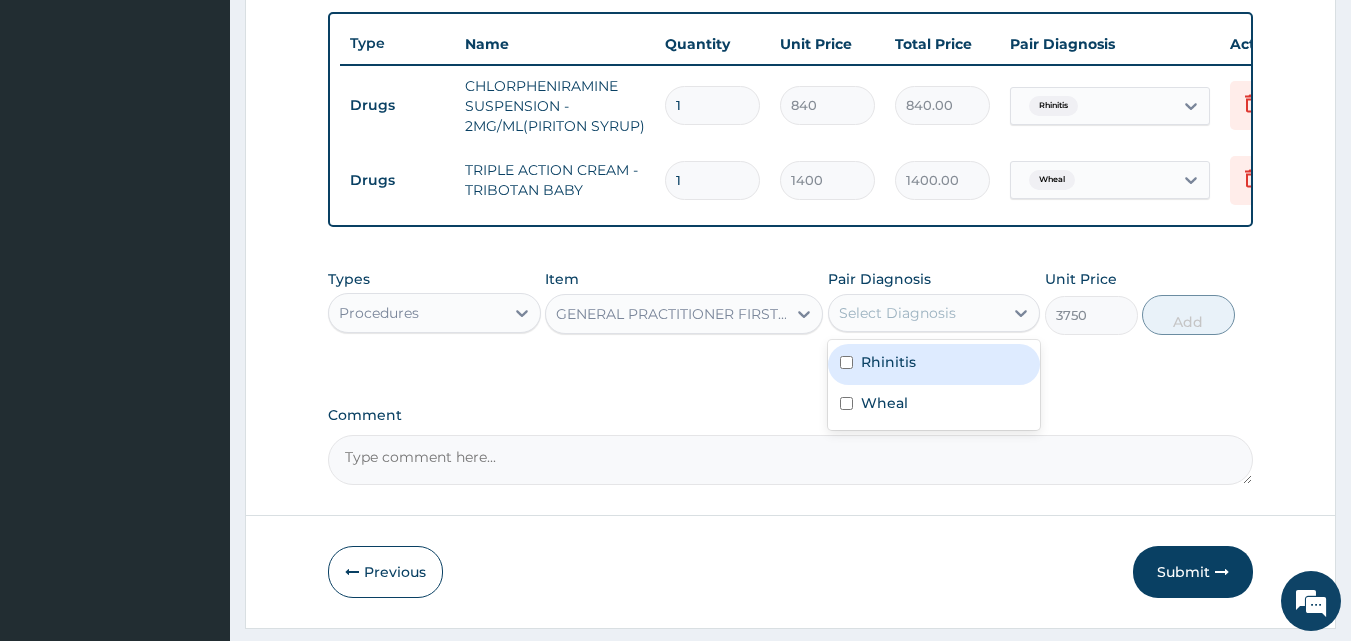 click on "Rhinitis" at bounding box center [934, 364] 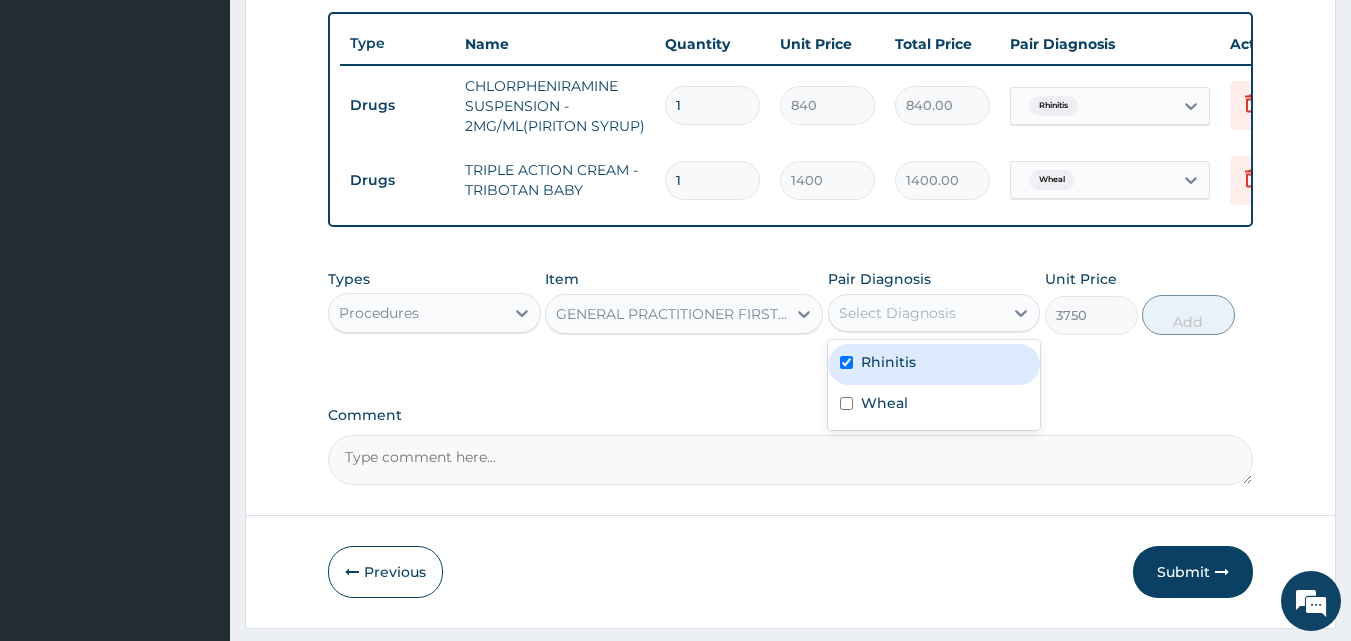 checkbox on "true" 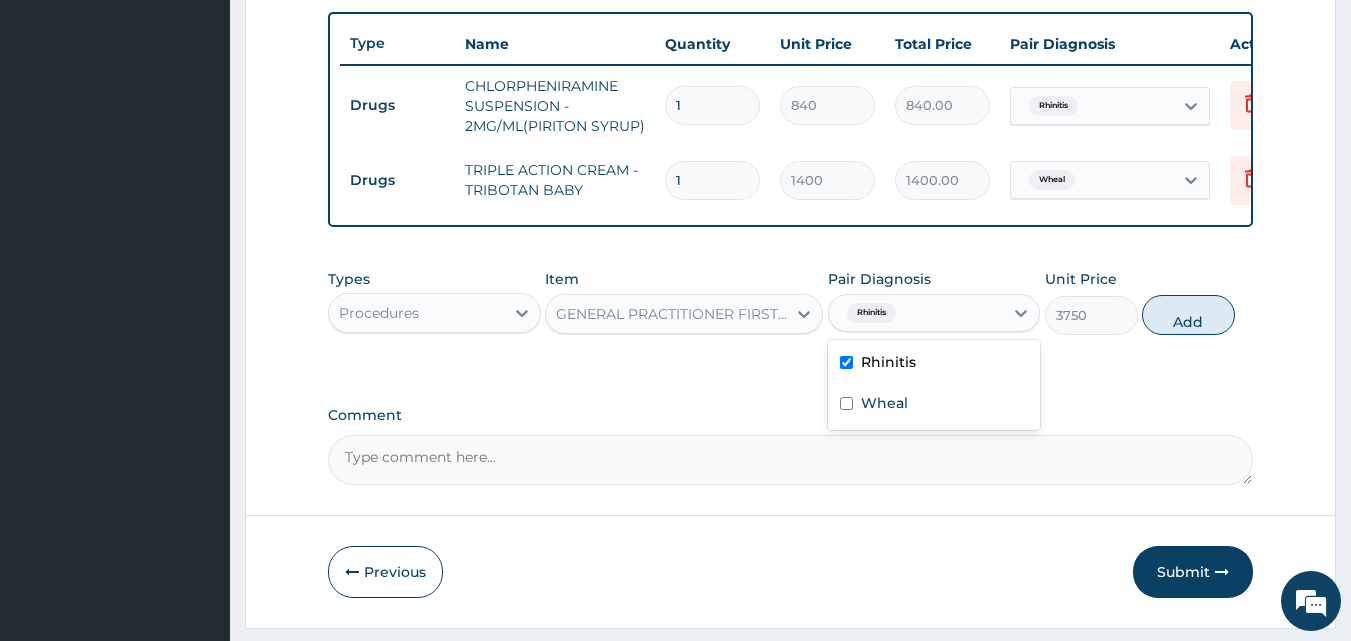 click on "Add" at bounding box center (1188, 315) 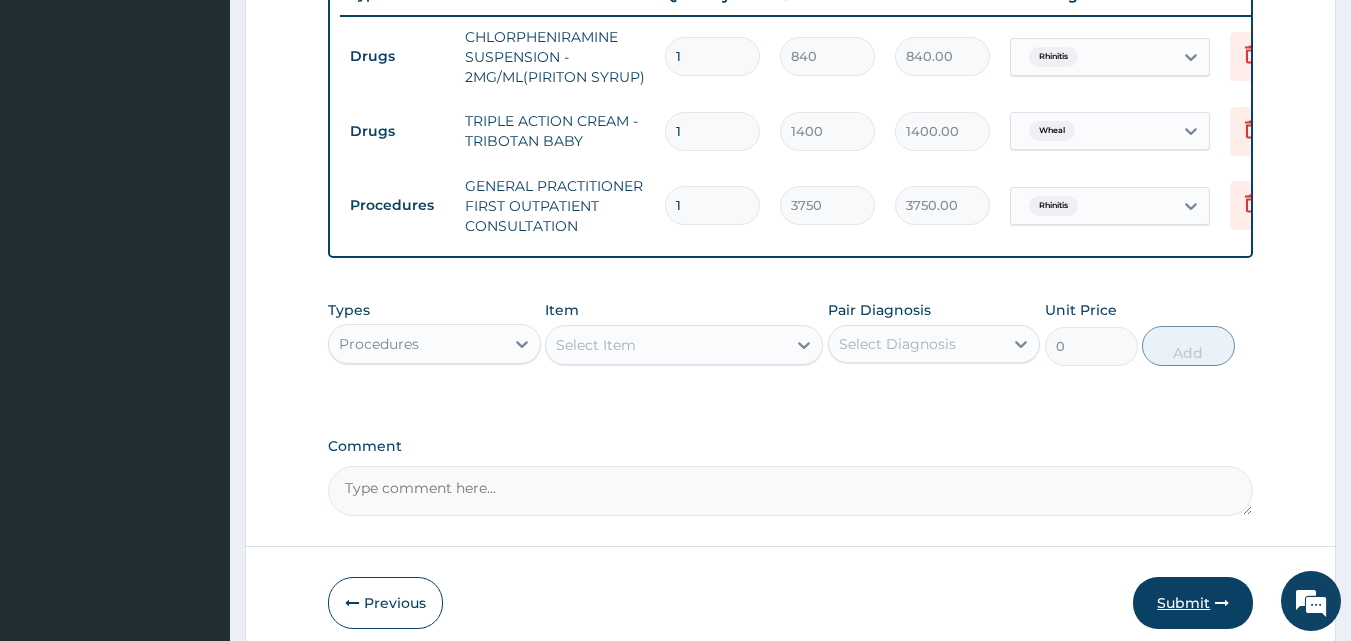 click on "Submit" at bounding box center [1193, 603] 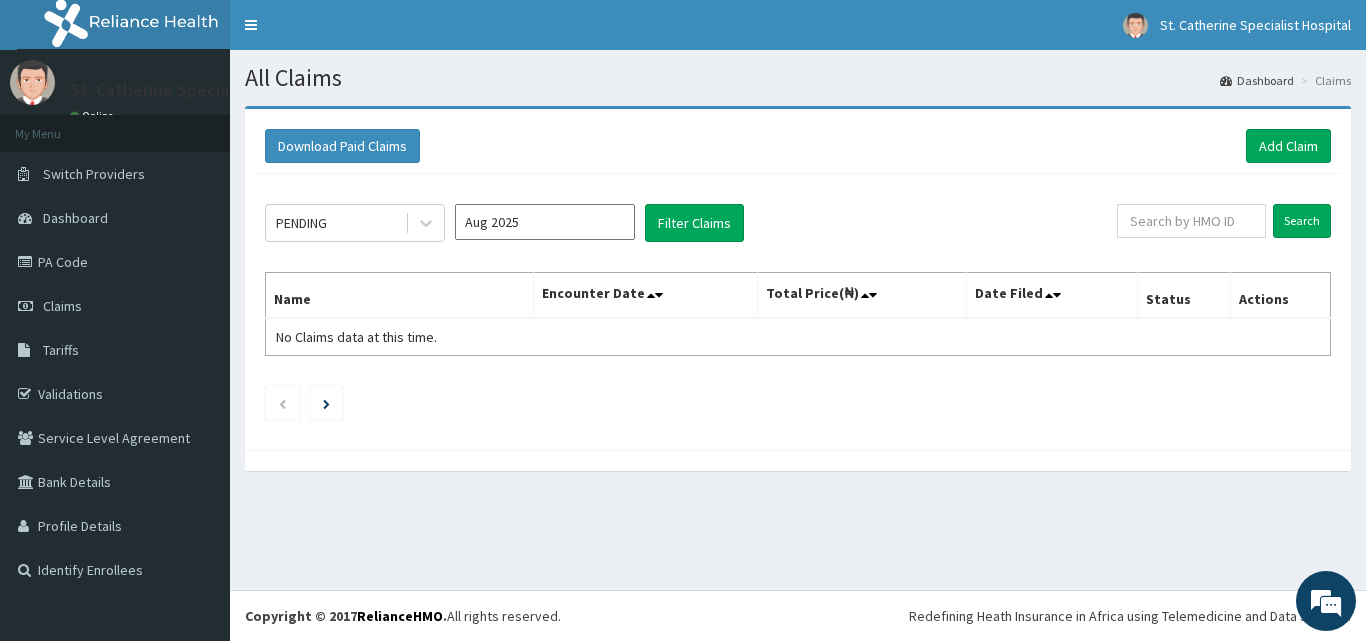 scroll, scrollTop: 0, scrollLeft: 0, axis: both 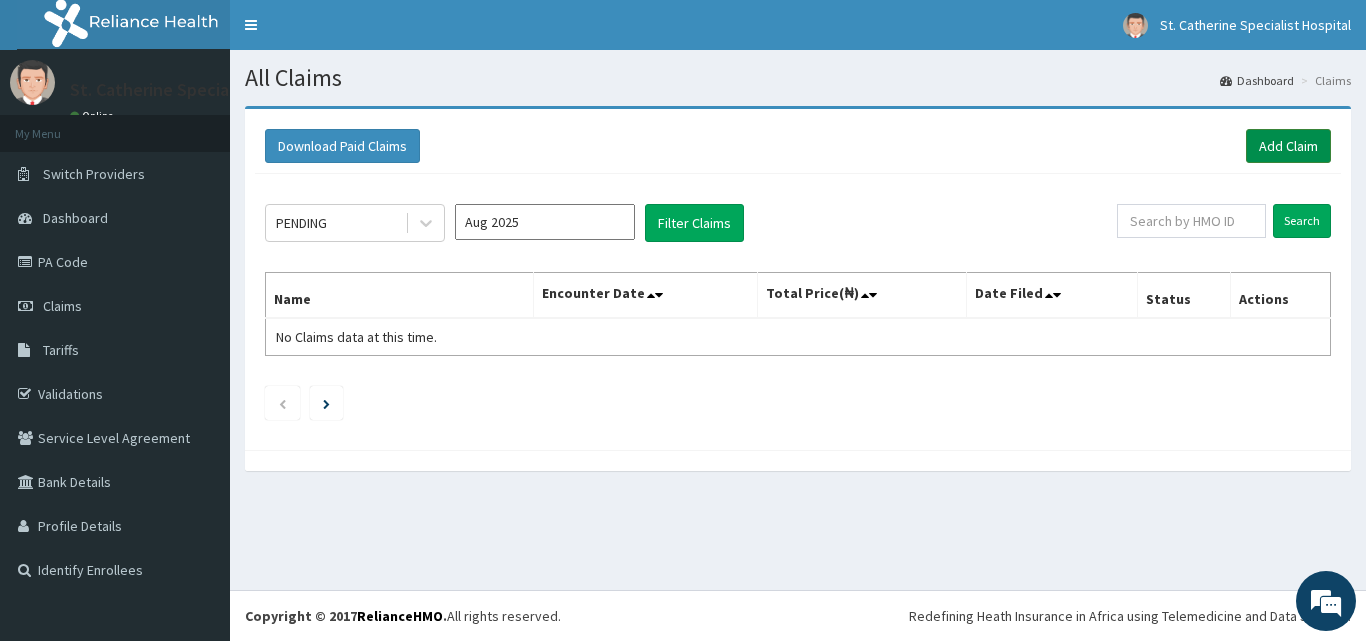 click on "Add Claim" at bounding box center [1288, 146] 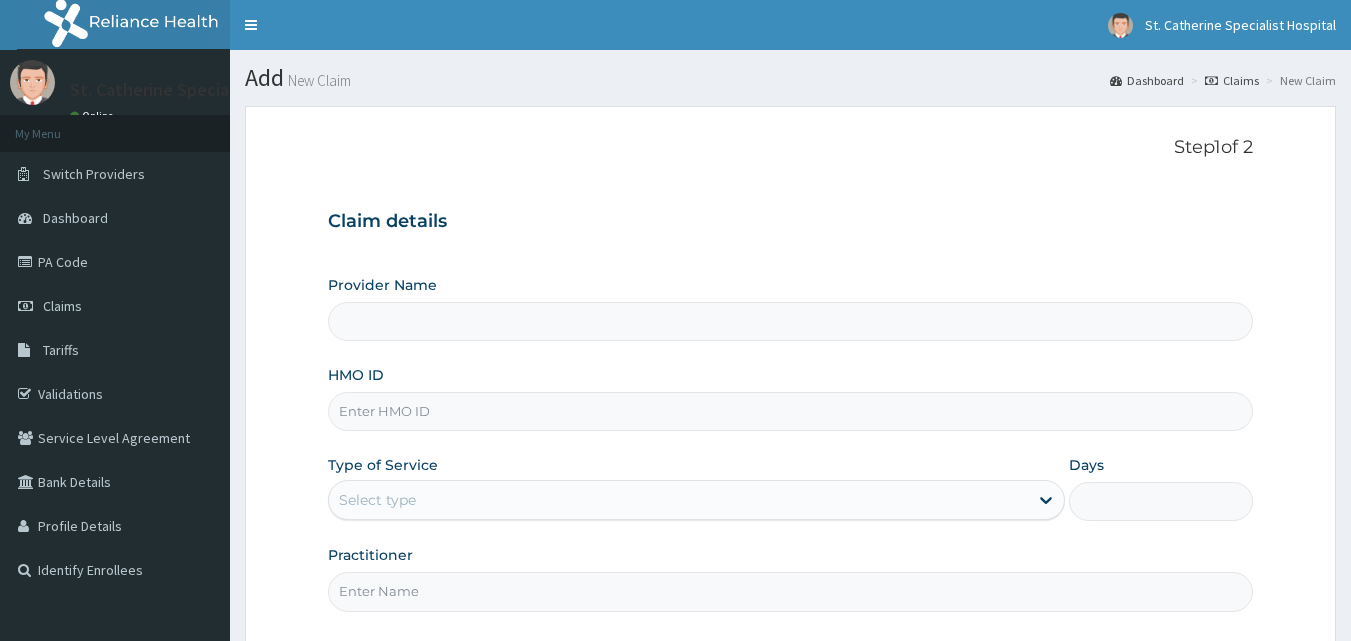 scroll, scrollTop: 0, scrollLeft: 0, axis: both 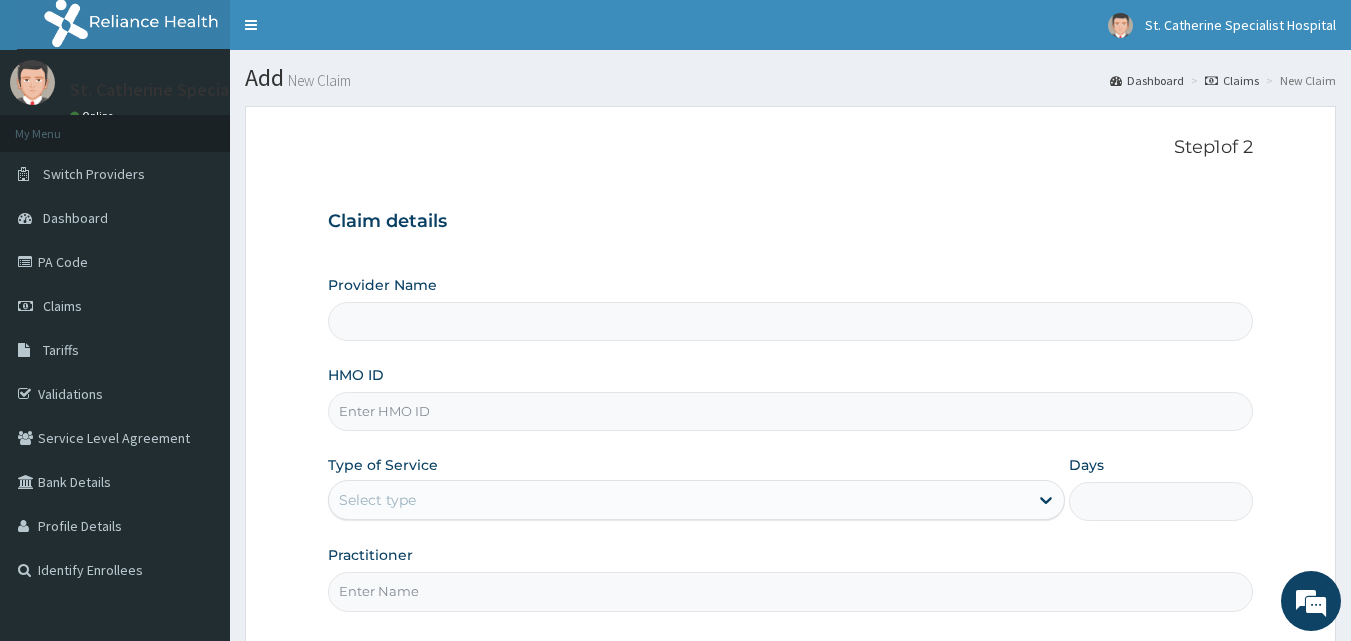 click on "HMO ID" at bounding box center [791, 411] 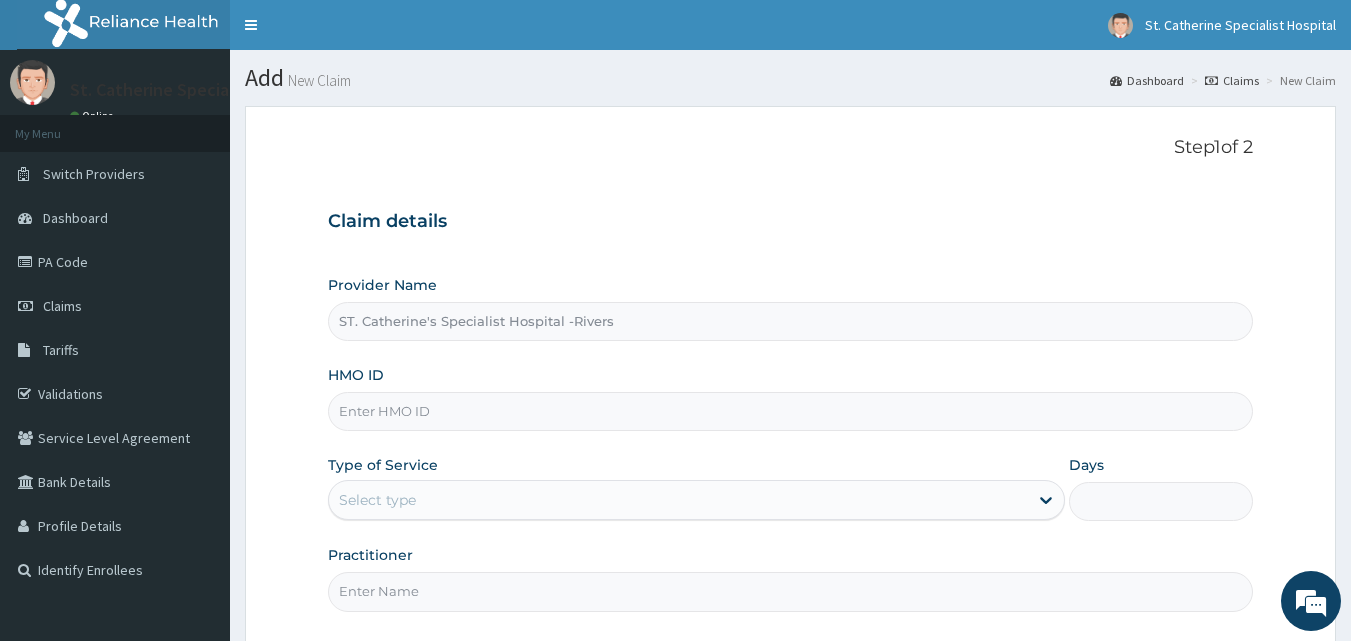 paste on "NID/10027/B" 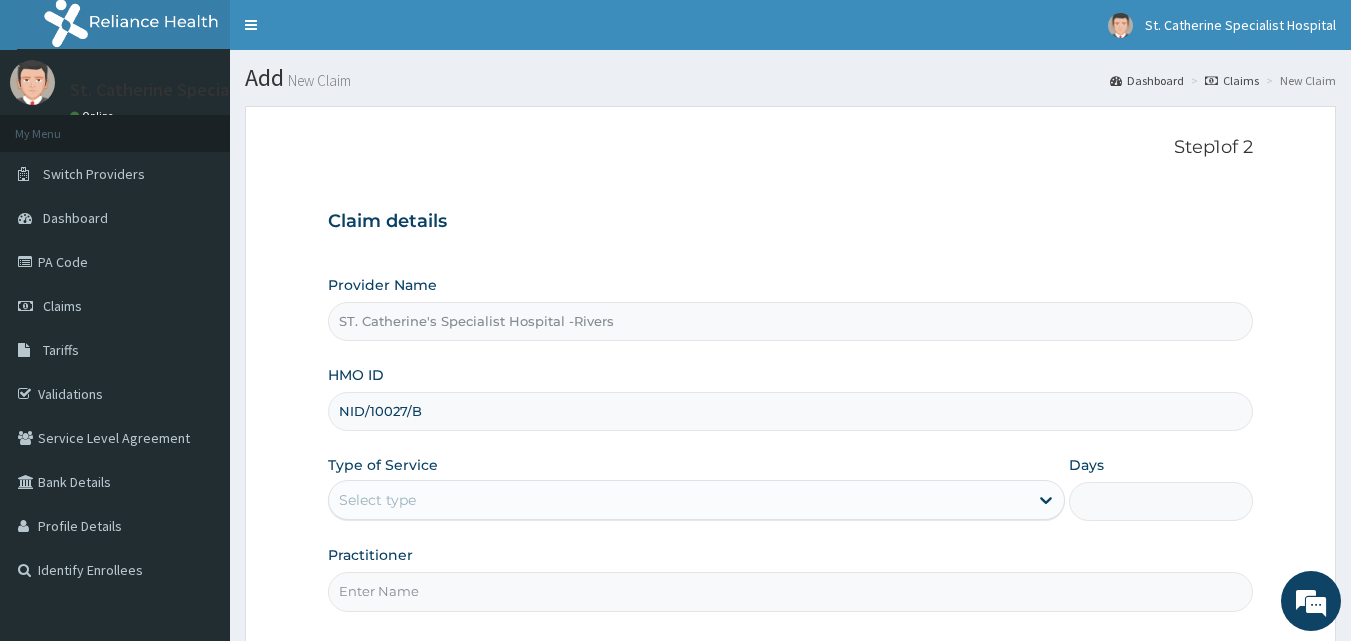 type on "NID/10027/B" 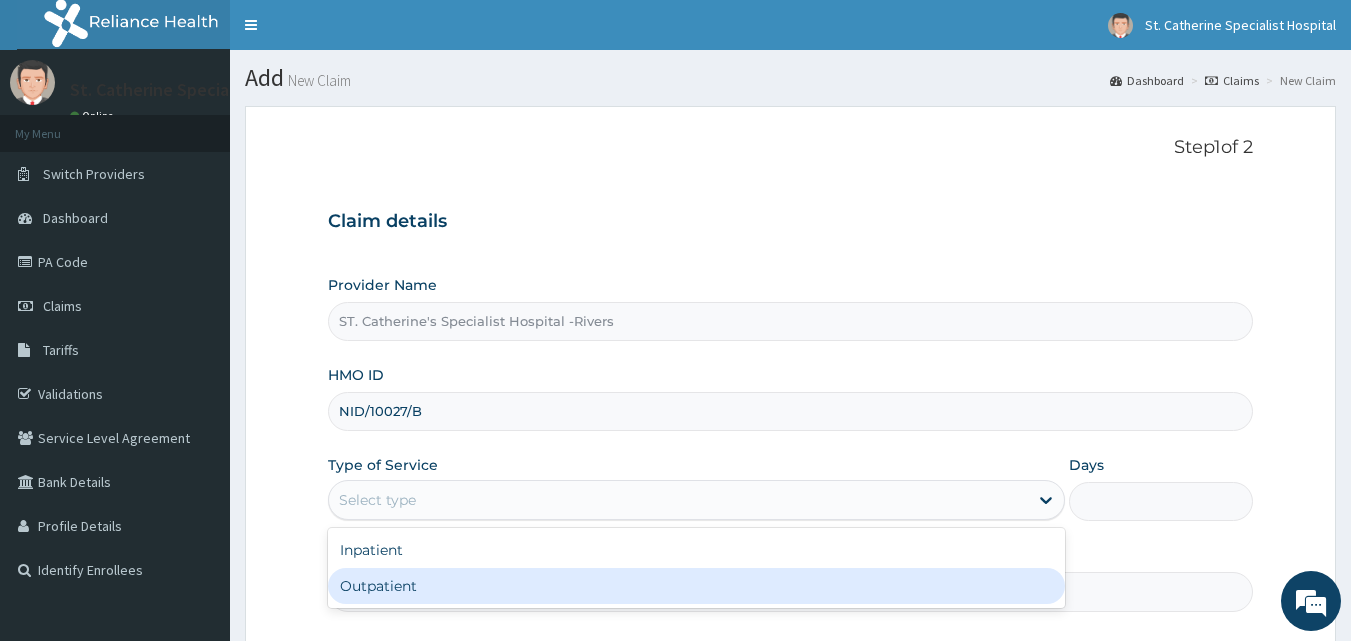 click on "Outpatient" at bounding box center [696, 586] 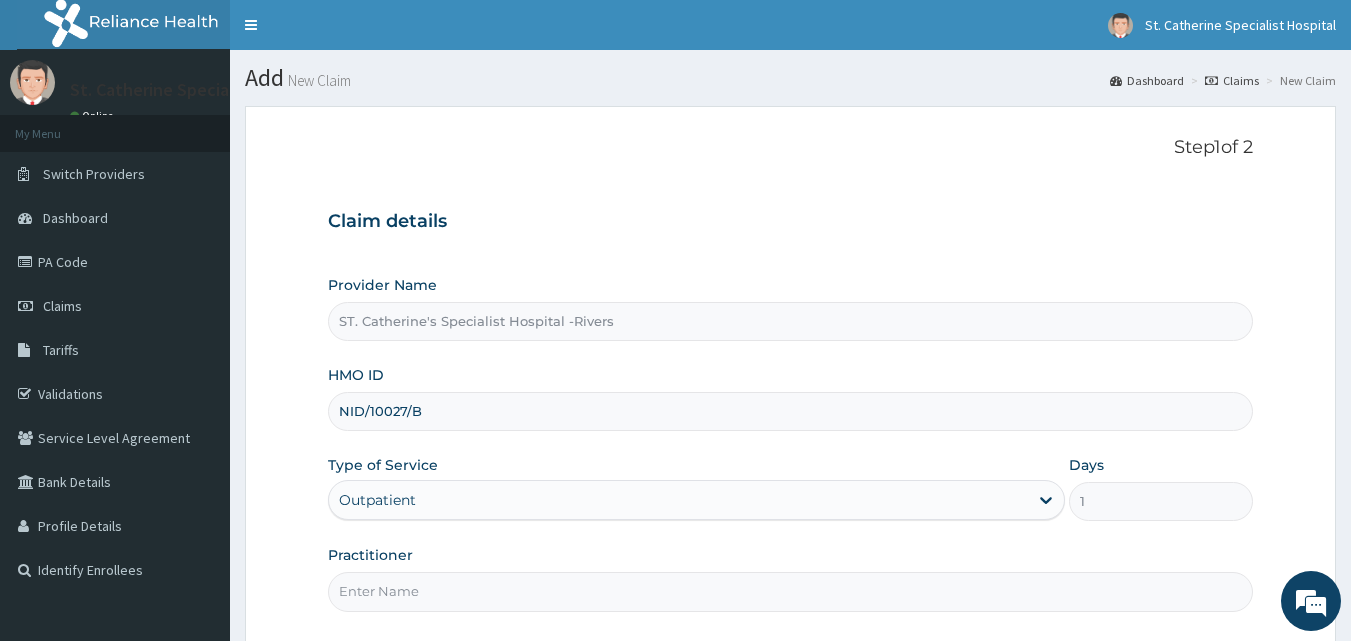 click on "Practitioner" at bounding box center [791, 591] 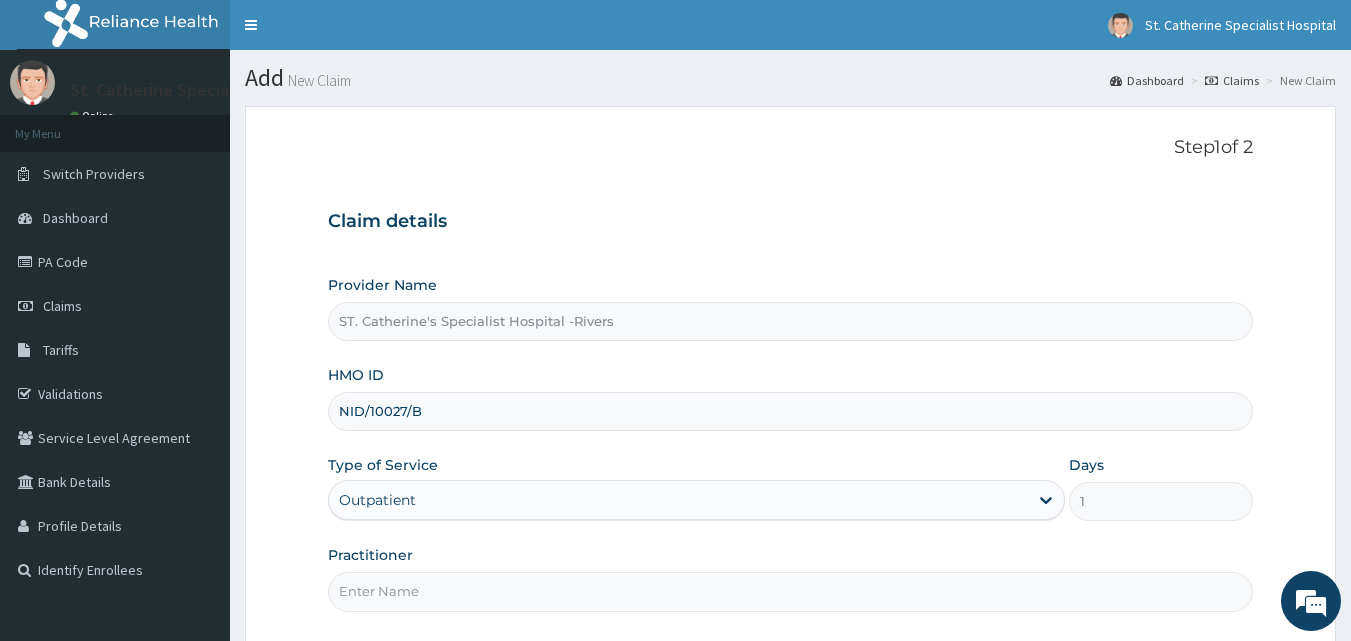 type on "LUBA" 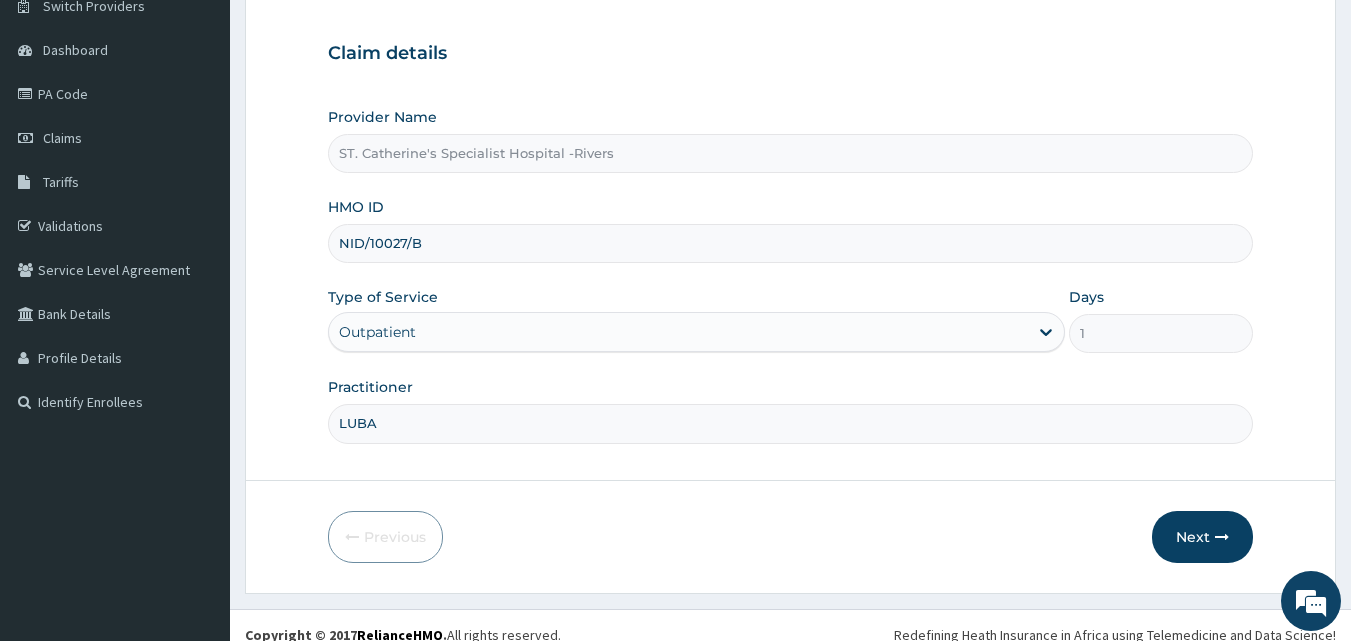 scroll, scrollTop: 187, scrollLeft: 0, axis: vertical 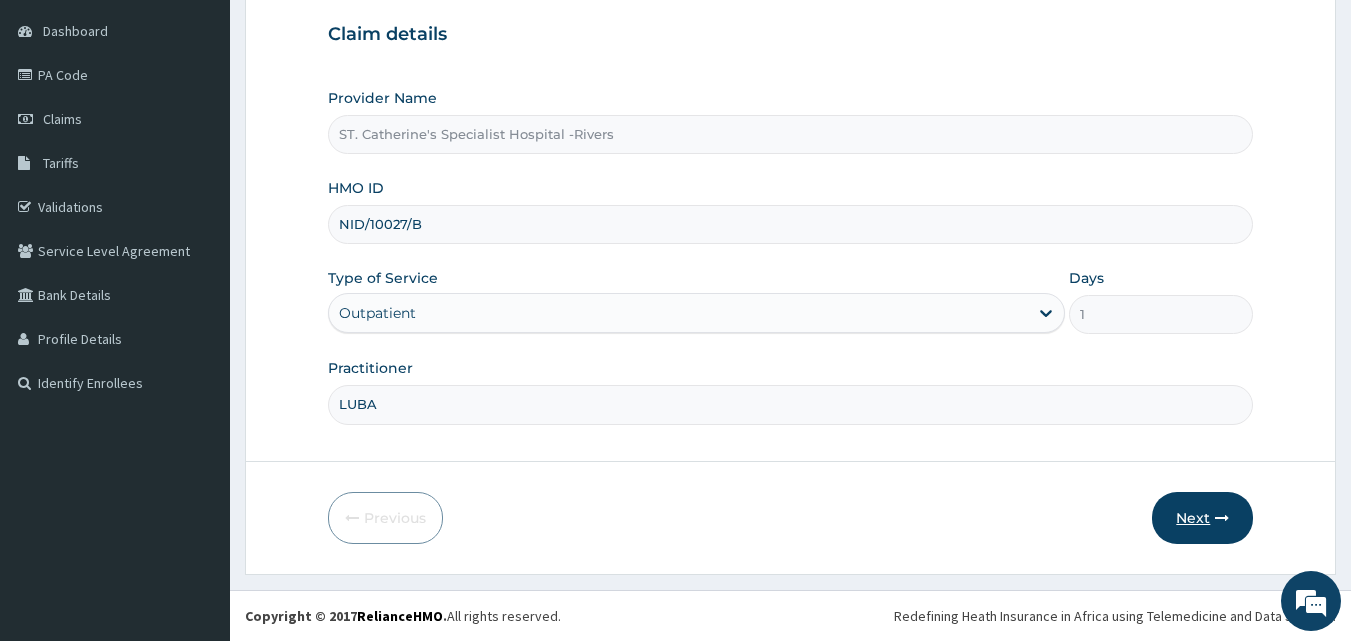 click on "Next" at bounding box center [1202, 518] 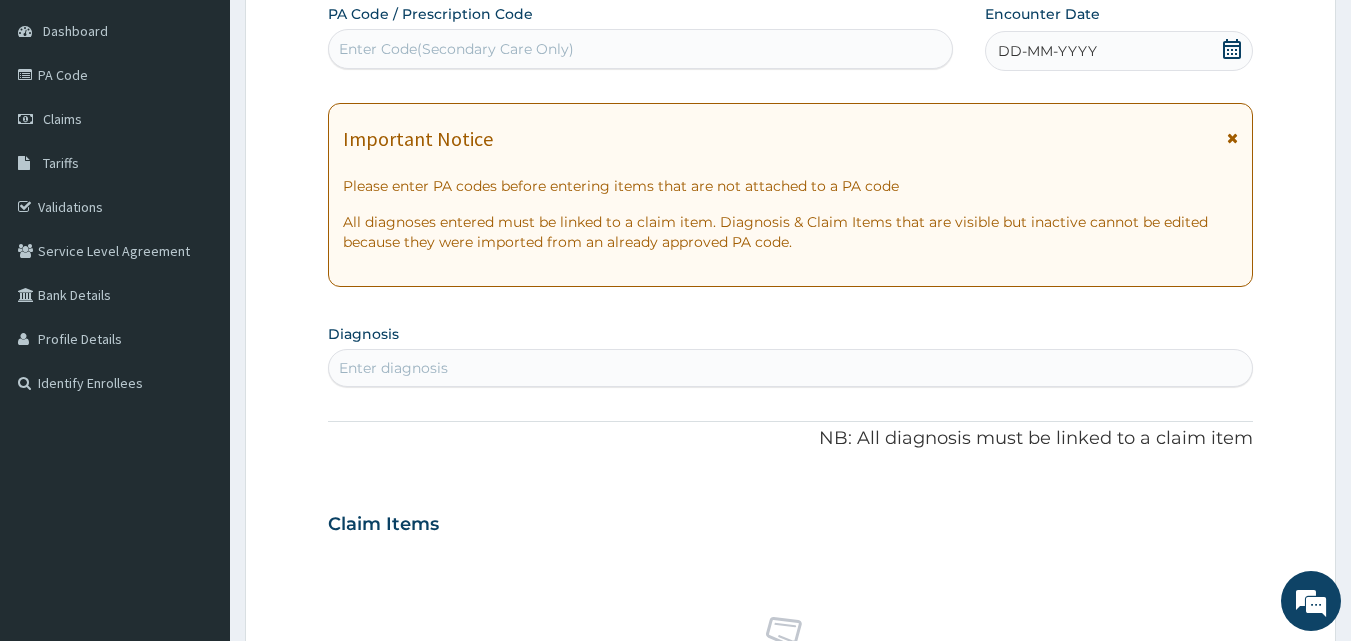 click 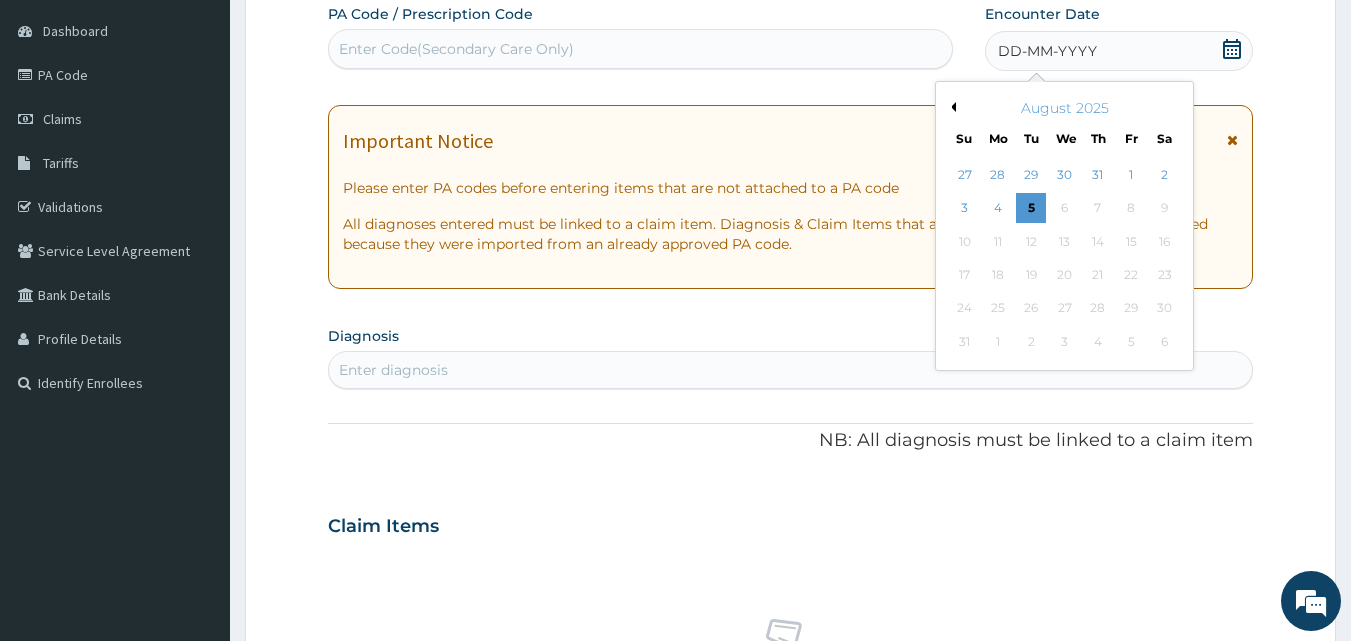 scroll, scrollTop: 0, scrollLeft: 0, axis: both 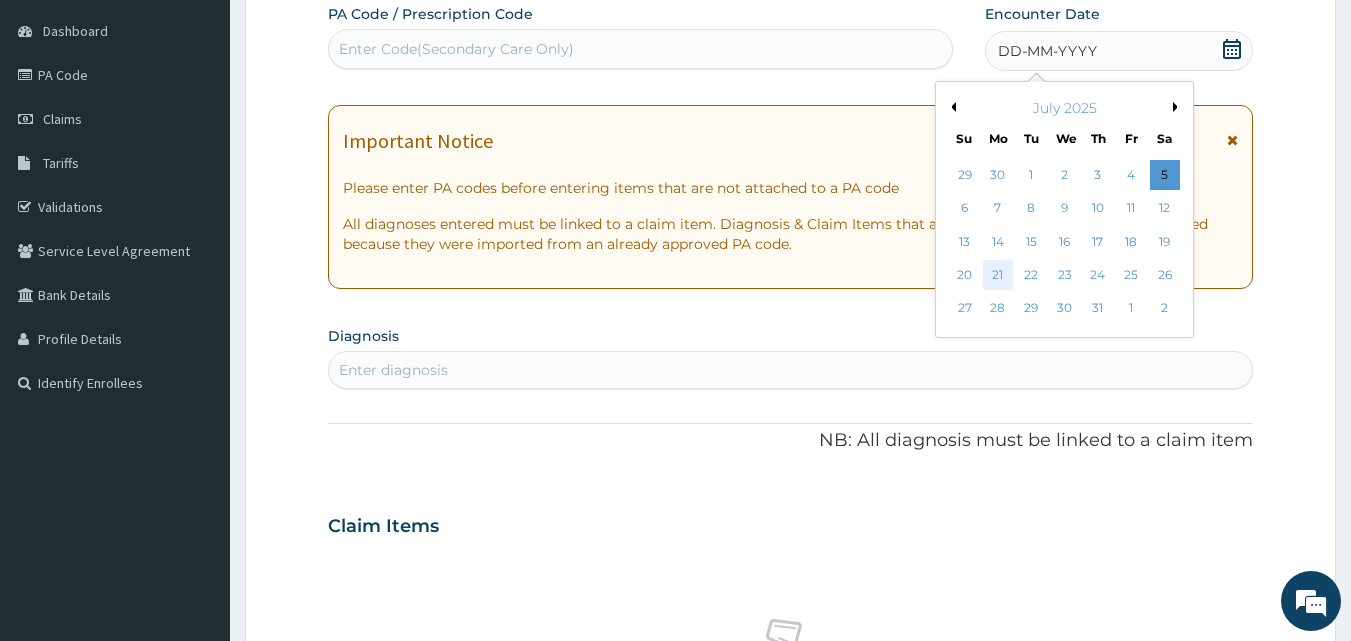click on "21" at bounding box center [998, 275] 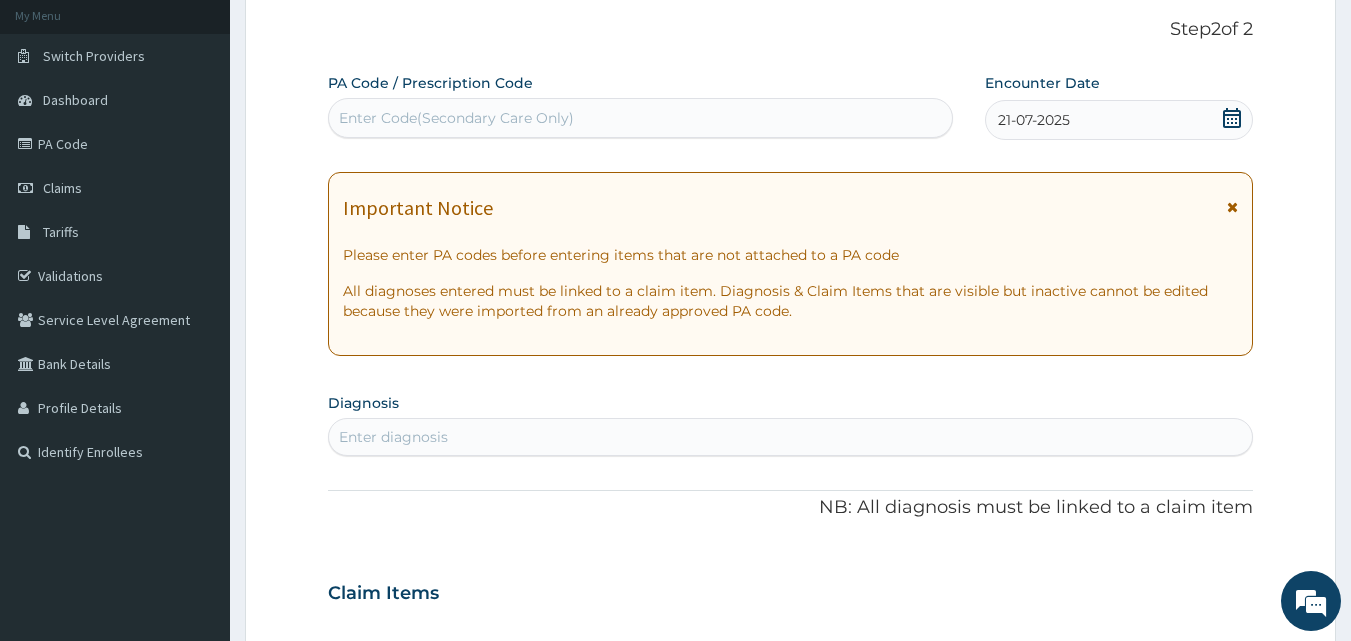 scroll, scrollTop: 116, scrollLeft: 0, axis: vertical 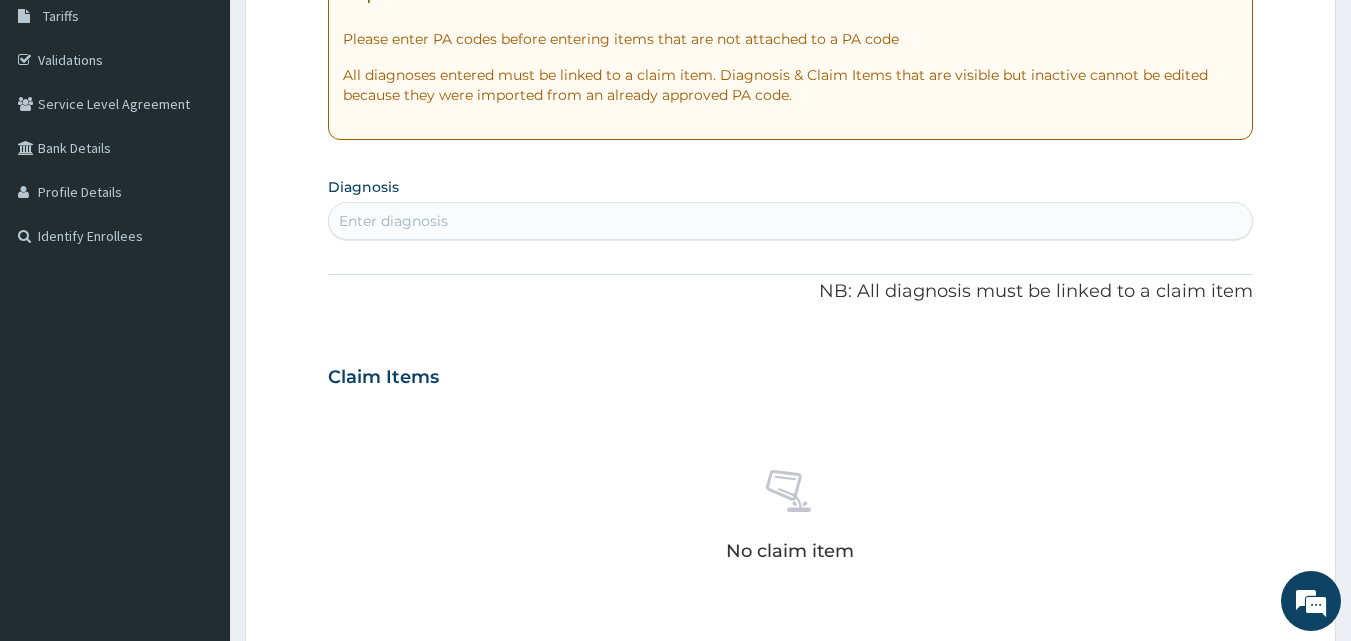 click on "Enter diagnosis" at bounding box center (393, 221) 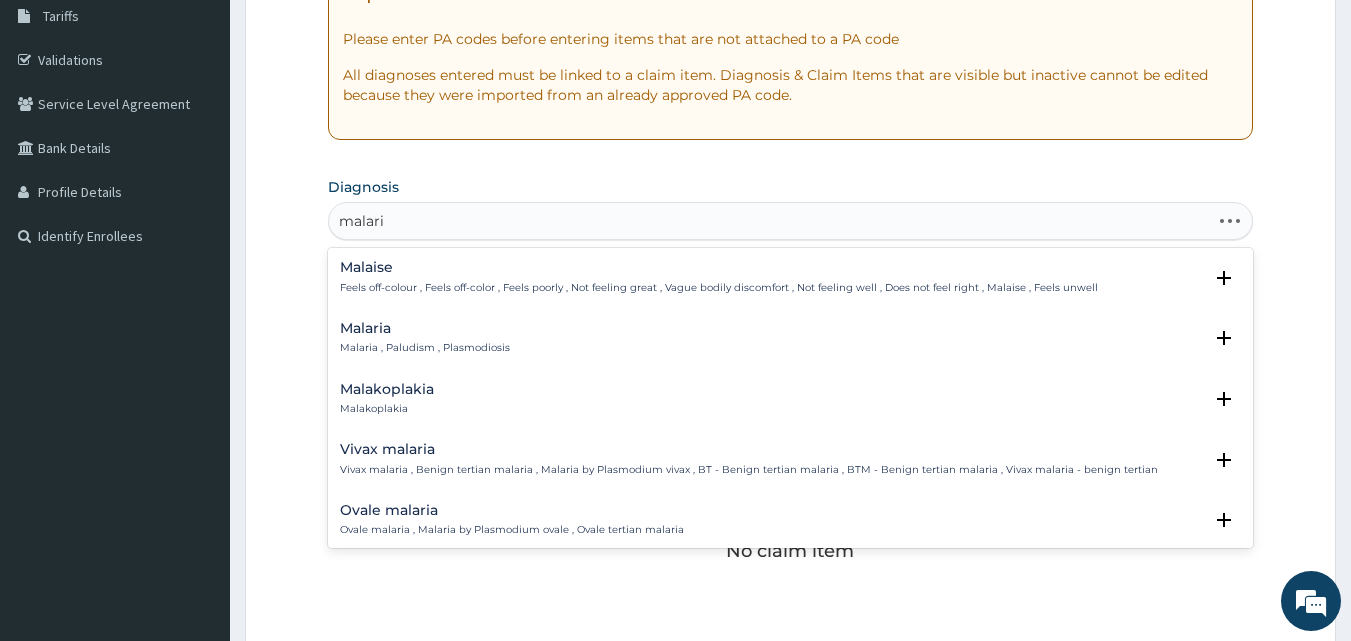 type on "malaria" 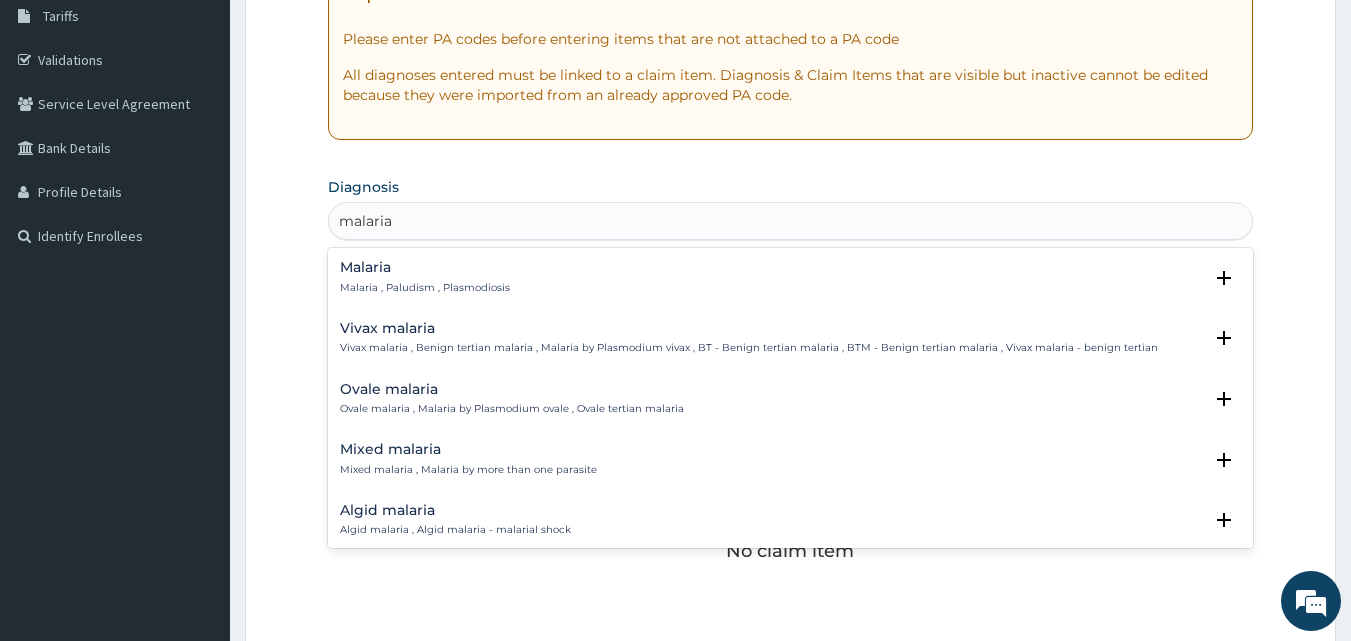 click on "Malaria , Paludism , Plasmodiosis" at bounding box center [425, 288] 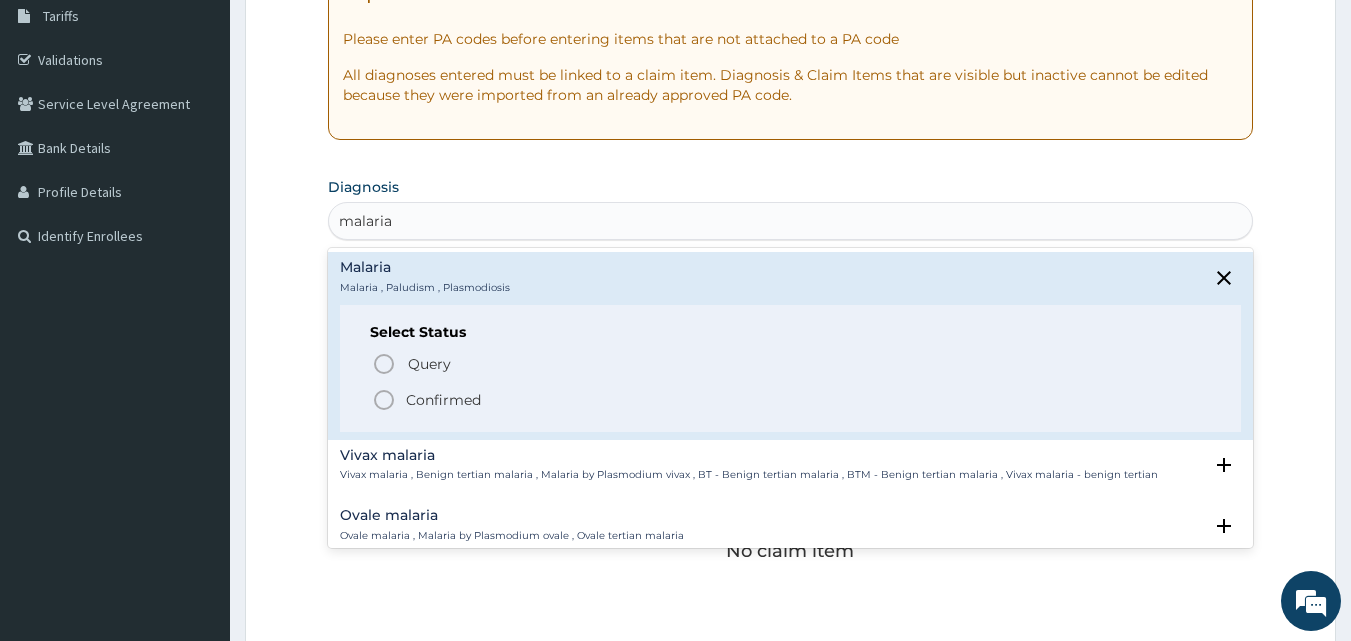 click on "Confirmed" at bounding box center [792, 400] 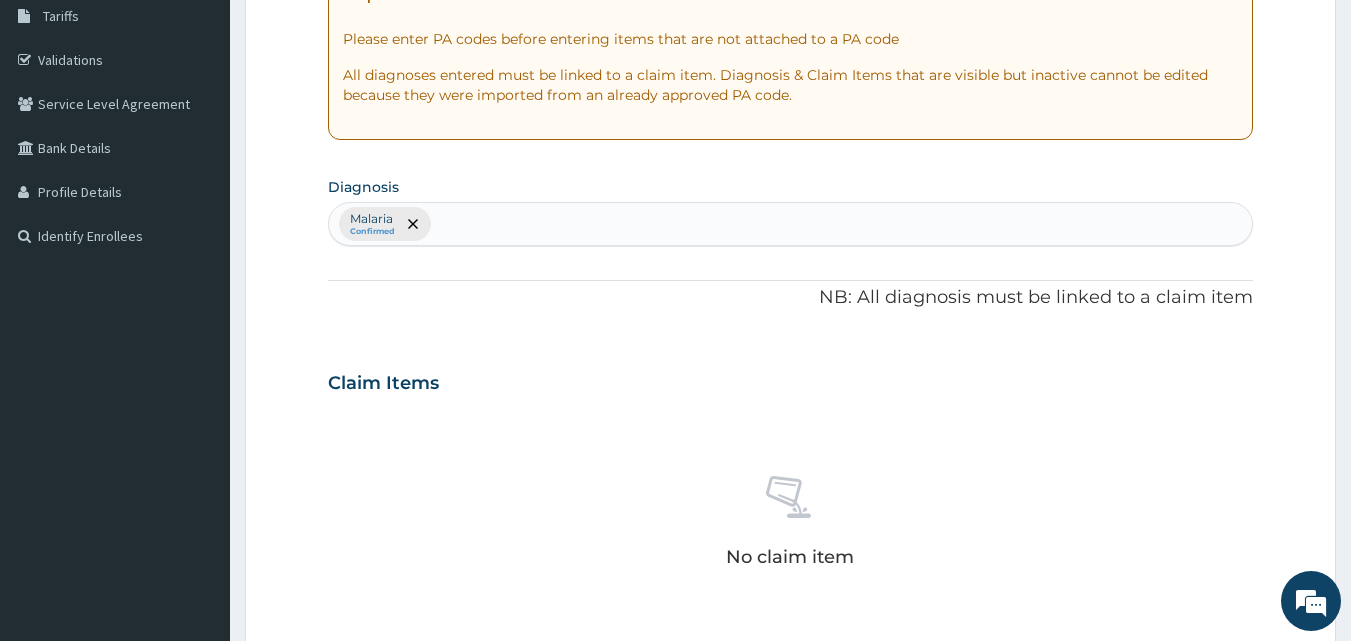 click on "Malaria Confirmed" at bounding box center [791, 224] 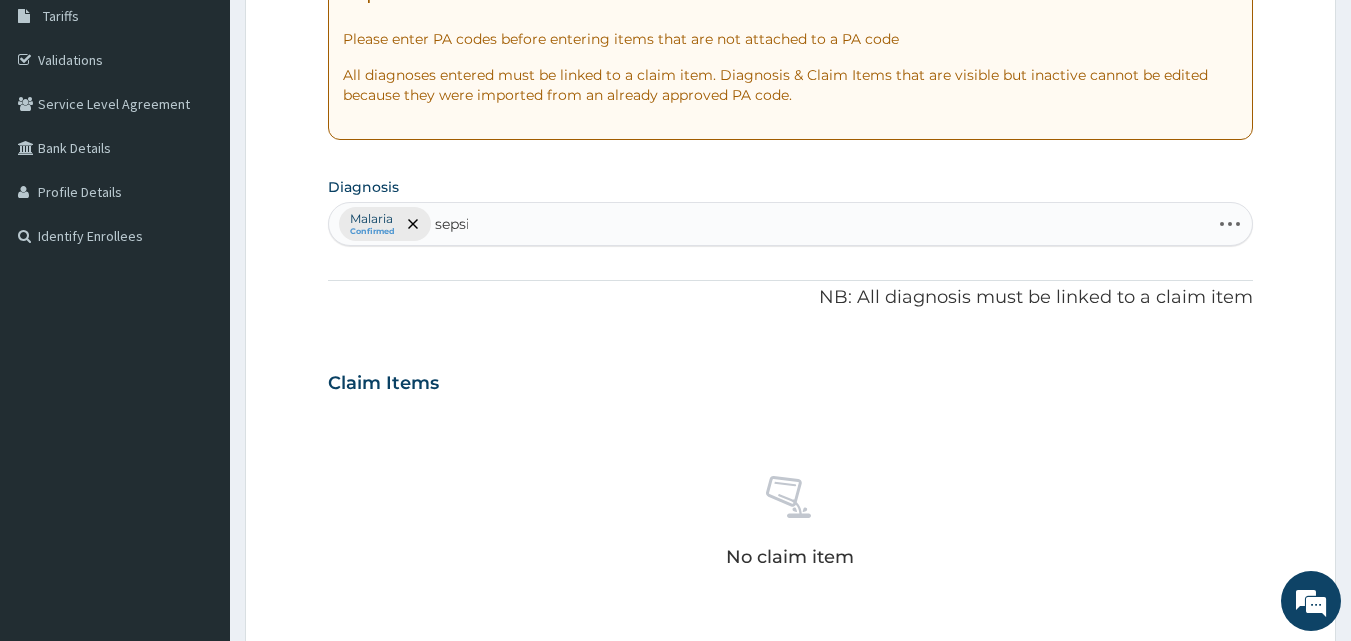 type on "sepsis" 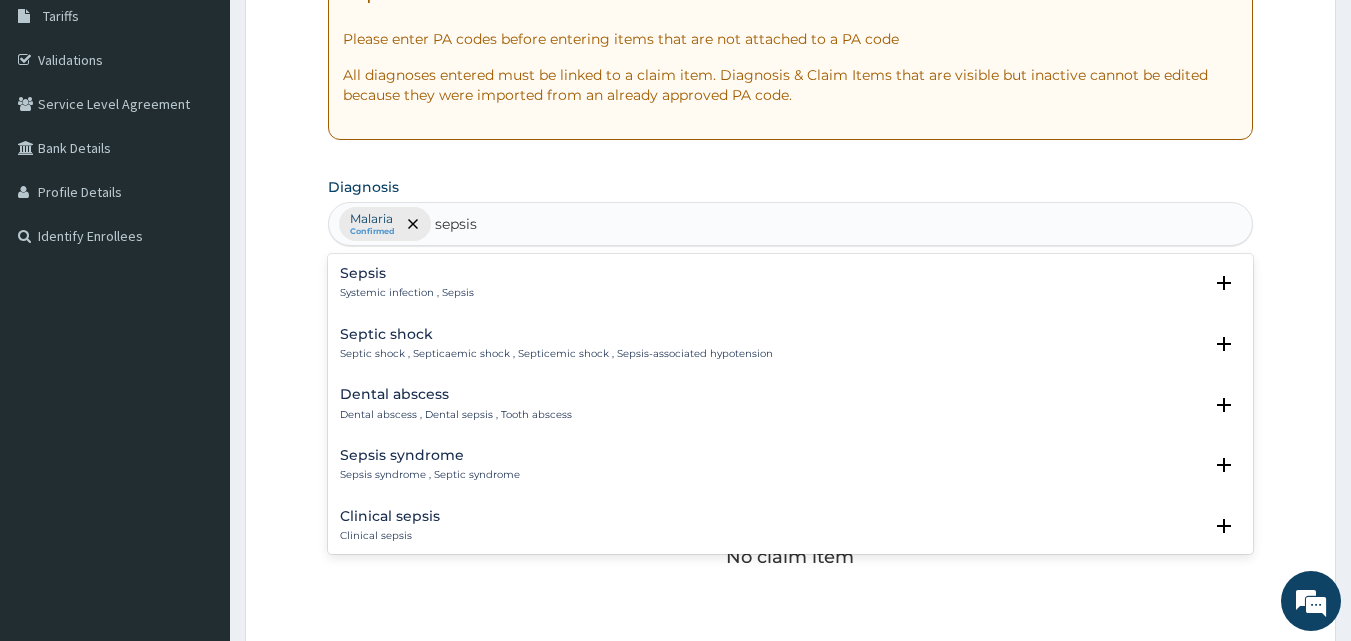 click on "Sepsis" at bounding box center [407, 273] 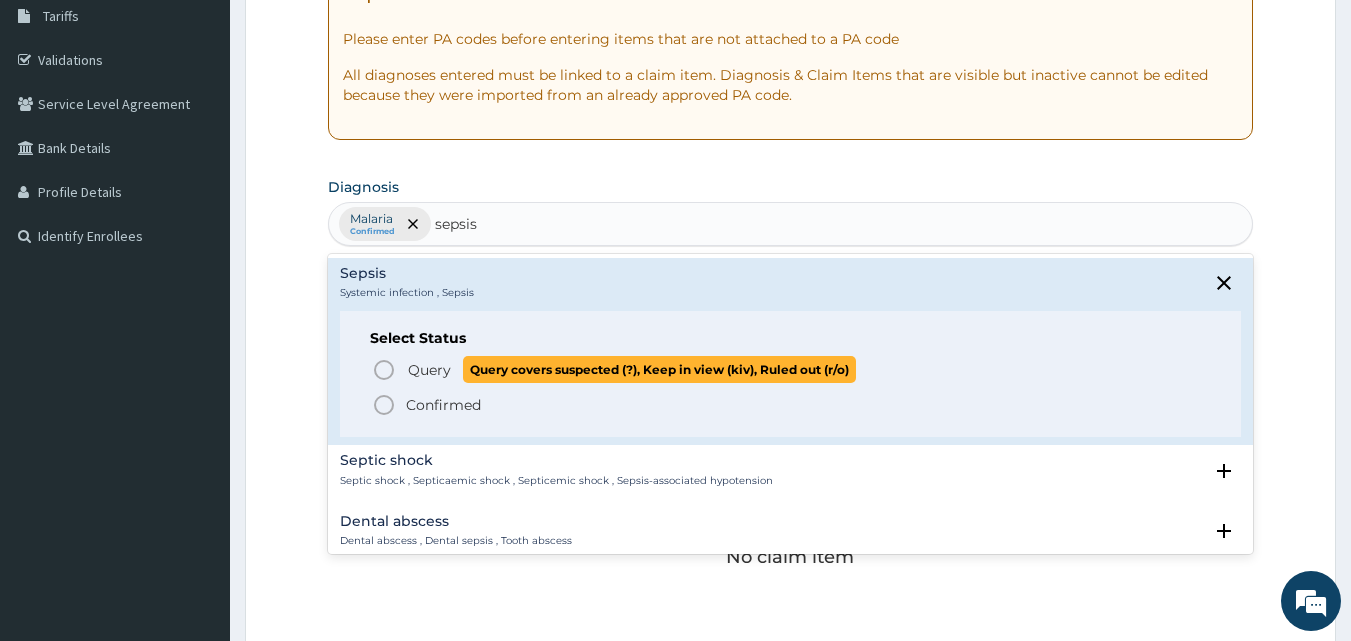 click 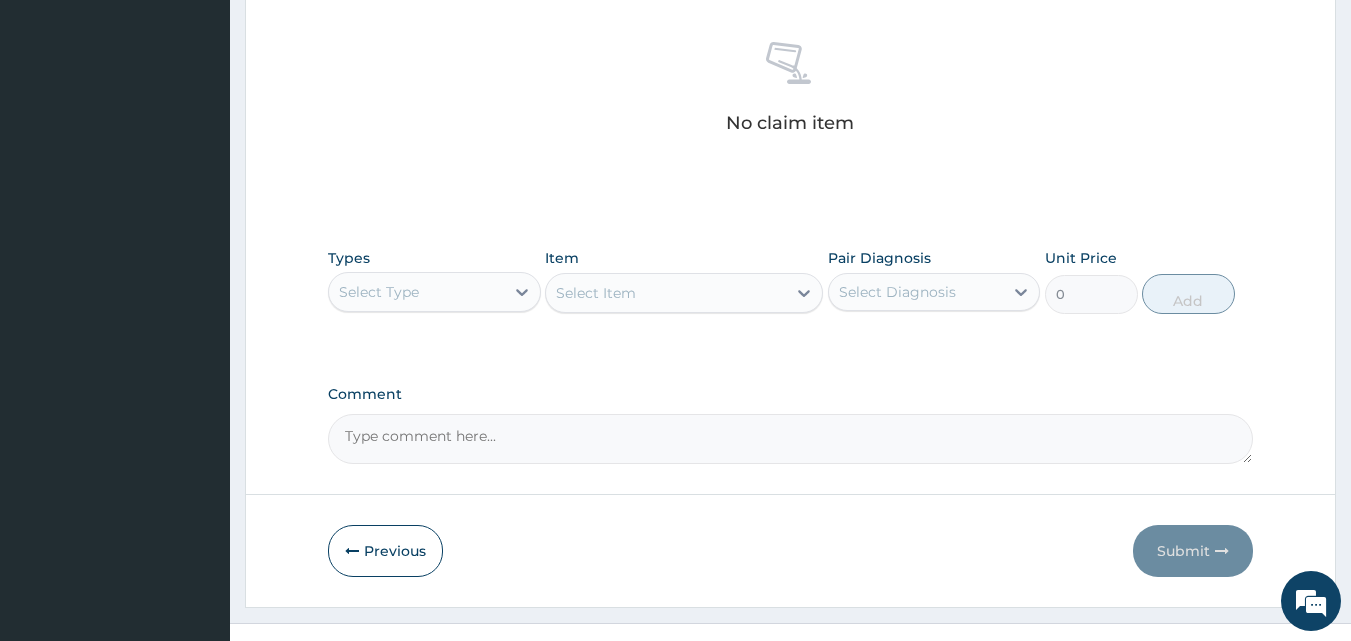 scroll, scrollTop: 801, scrollLeft: 0, axis: vertical 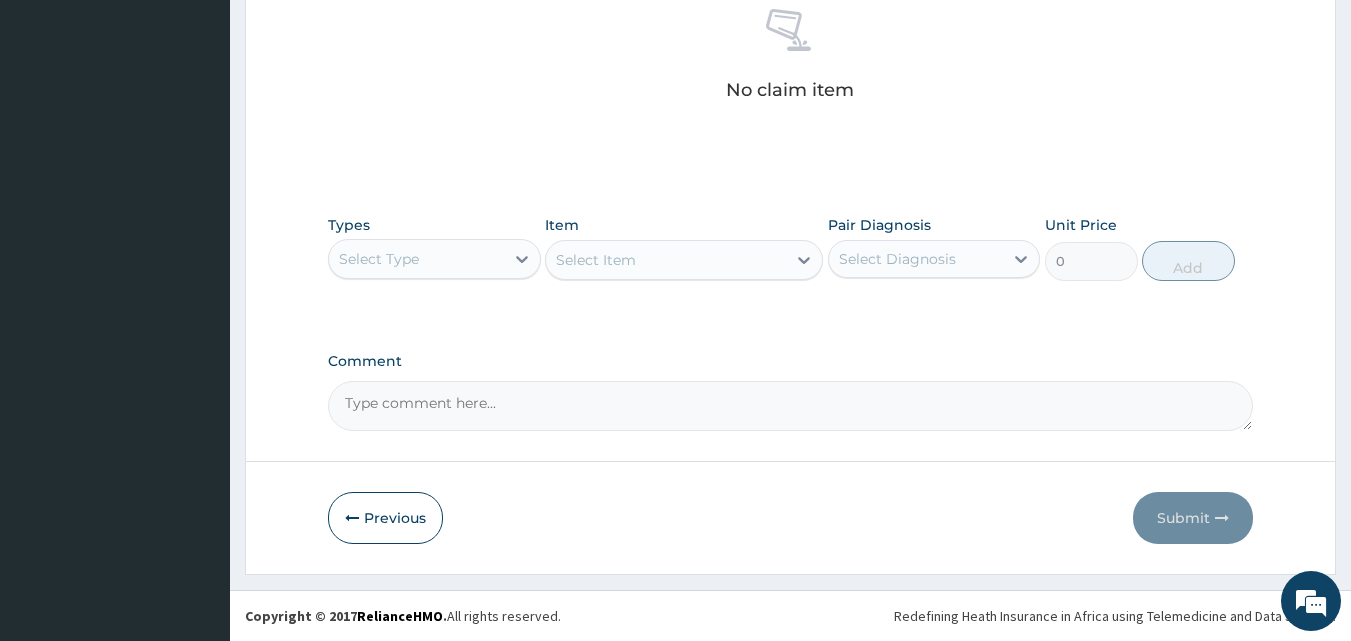 click on "Select Type" at bounding box center [379, 259] 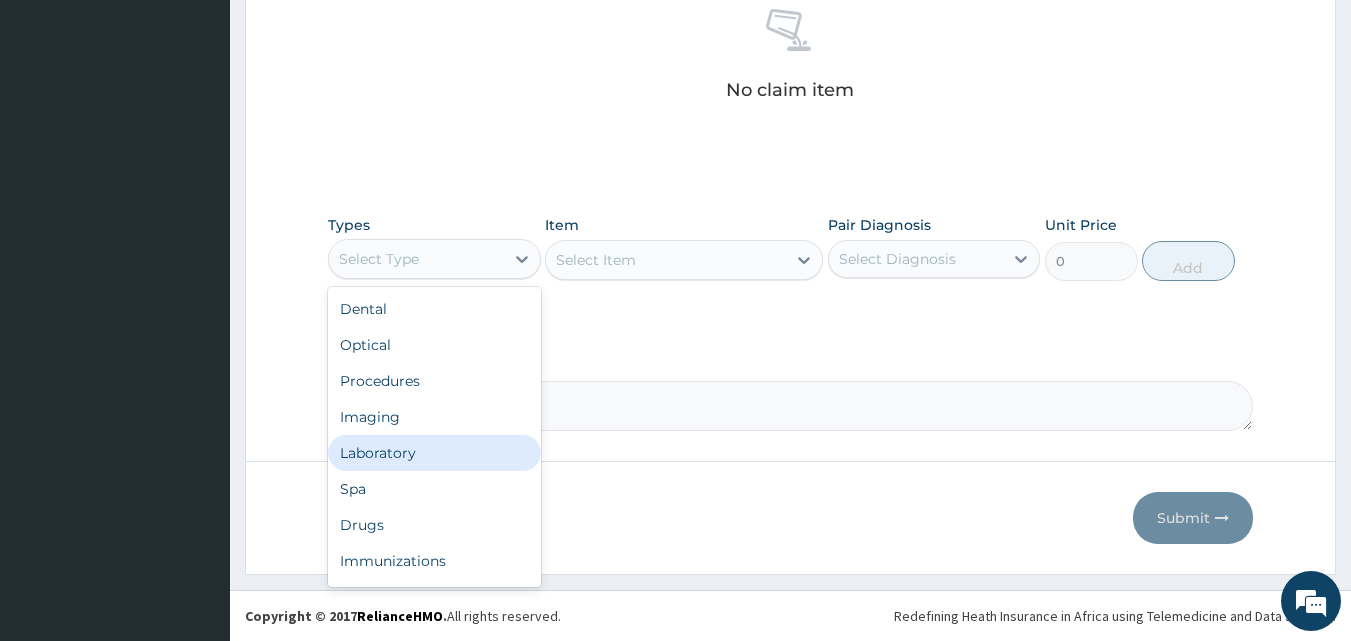 click on "Laboratory" at bounding box center (434, 453) 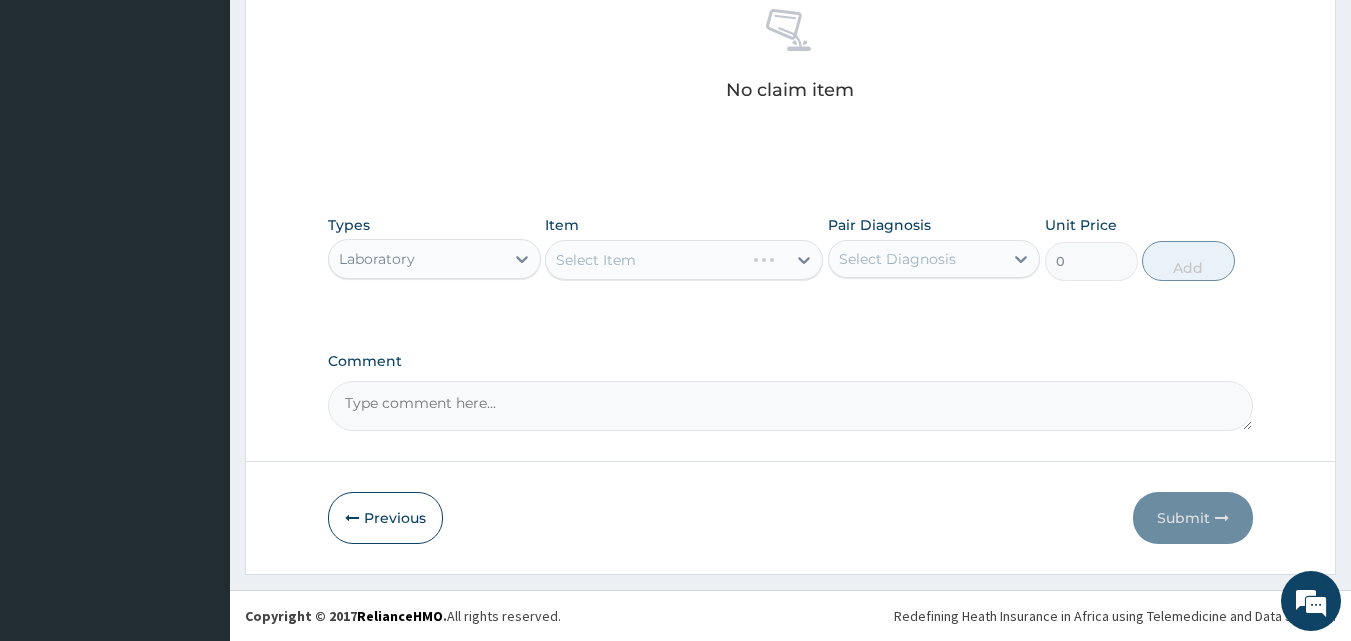 click on "Select Item" at bounding box center (684, 260) 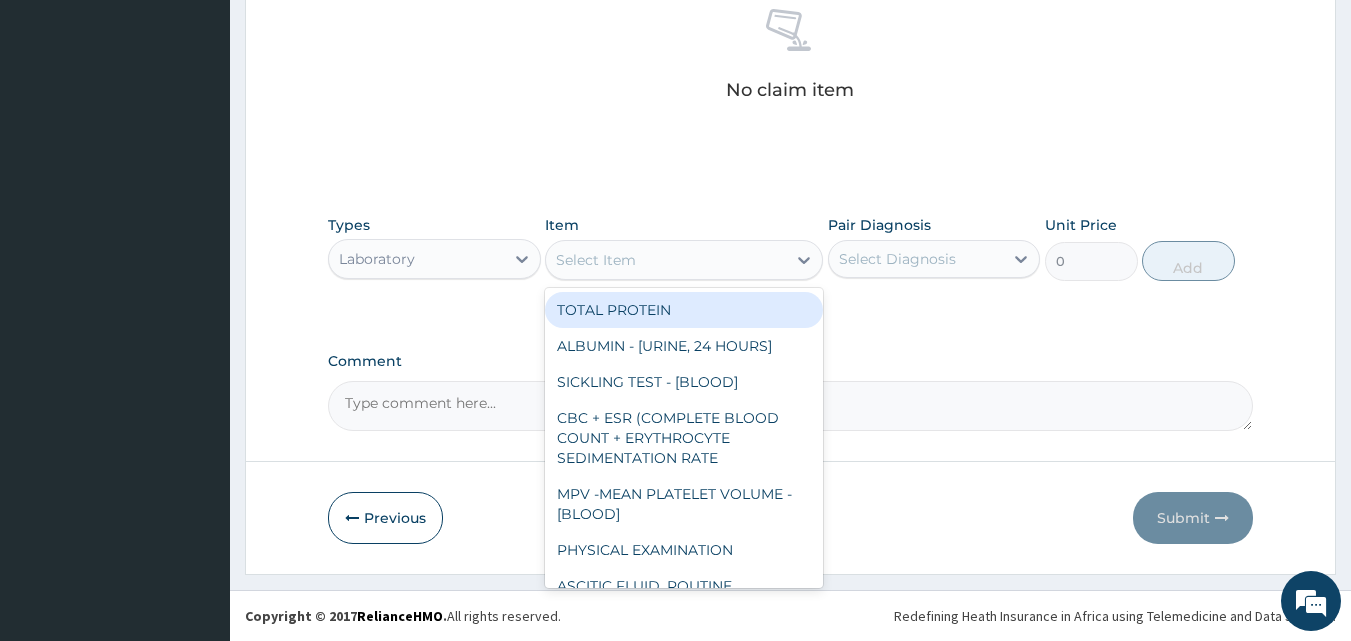 click on "Select Item" at bounding box center (666, 260) 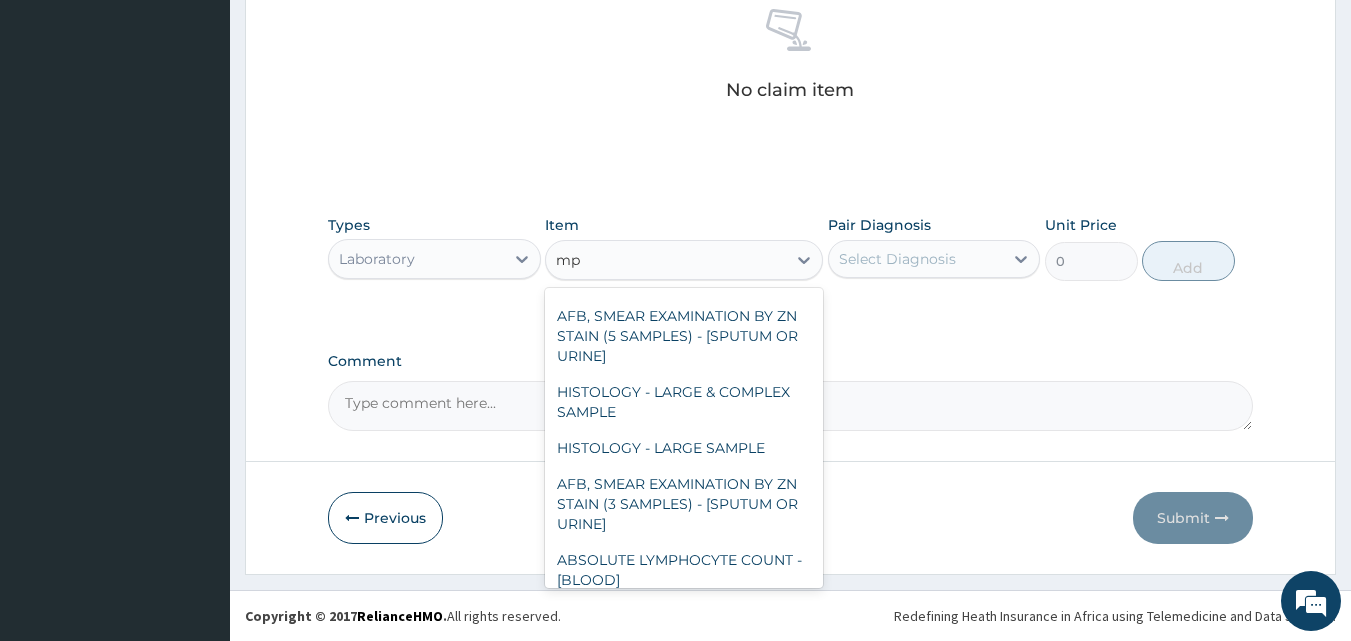 scroll, scrollTop: 436, scrollLeft: 0, axis: vertical 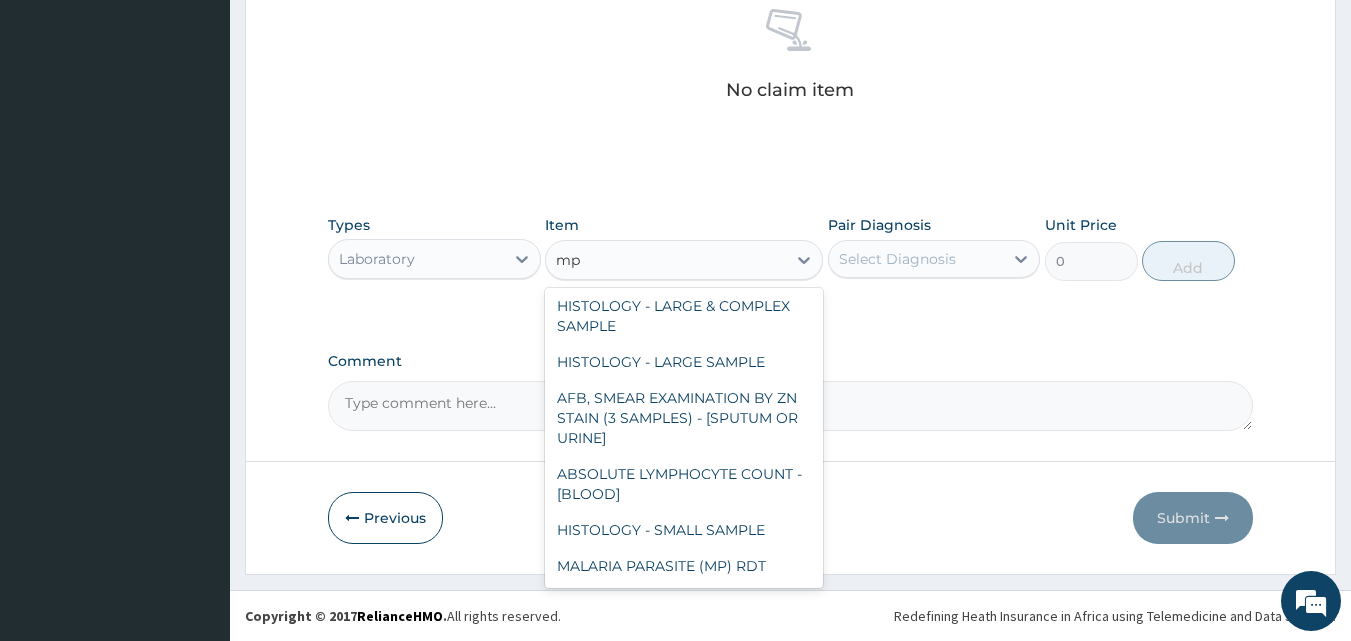 type on "mp" 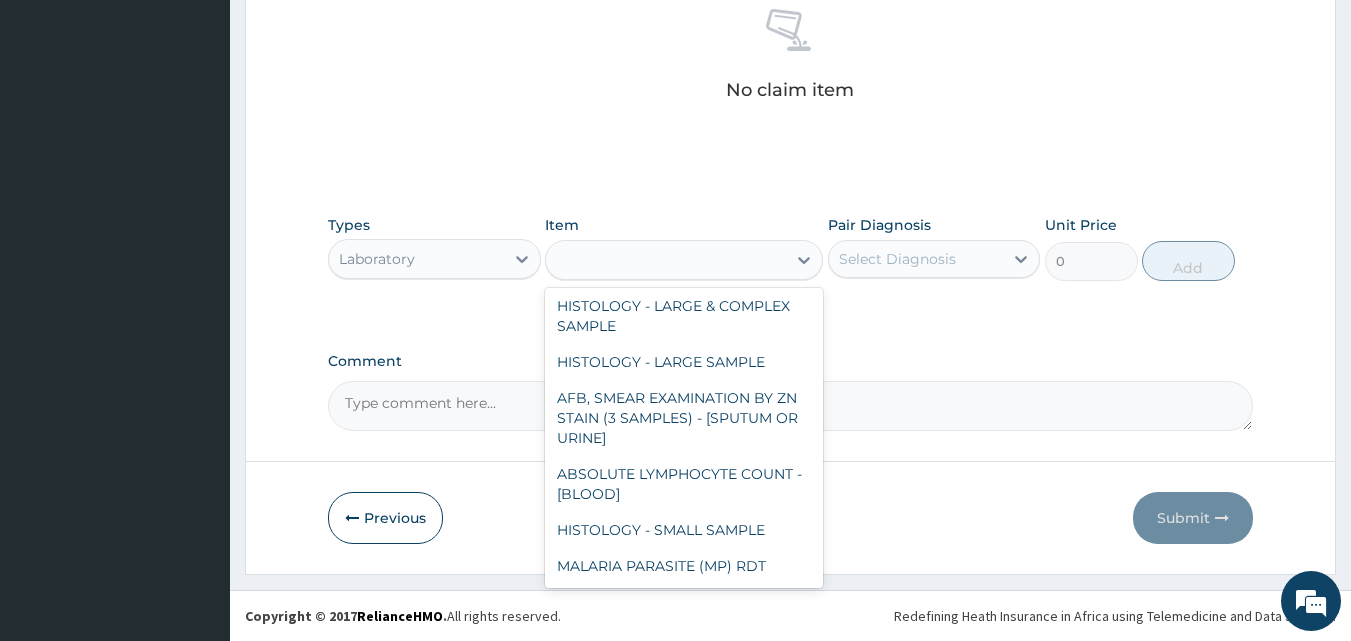 click on "Redefining Heath Insurance in Africa using Telemedicine and Data Science!
Copyright © 2017  RelianceHMO .  All rights reserved." at bounding box center [790, 615] 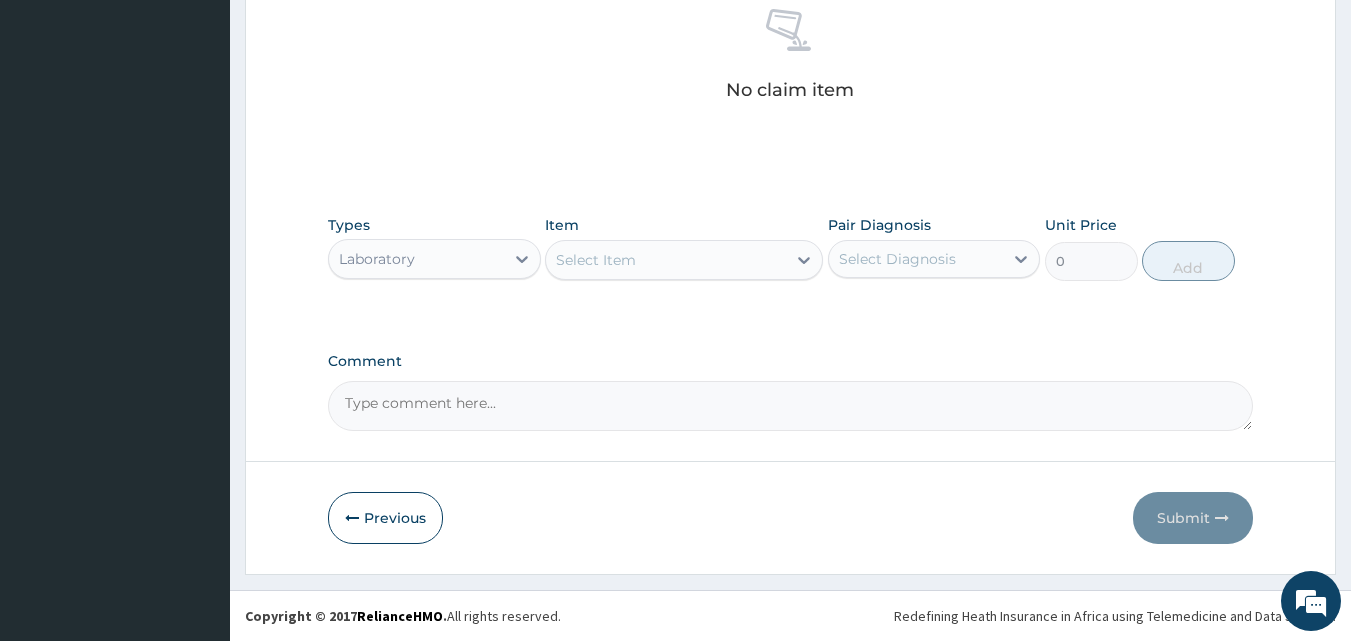 click on "Select Item" at bounding box center [666, 260] 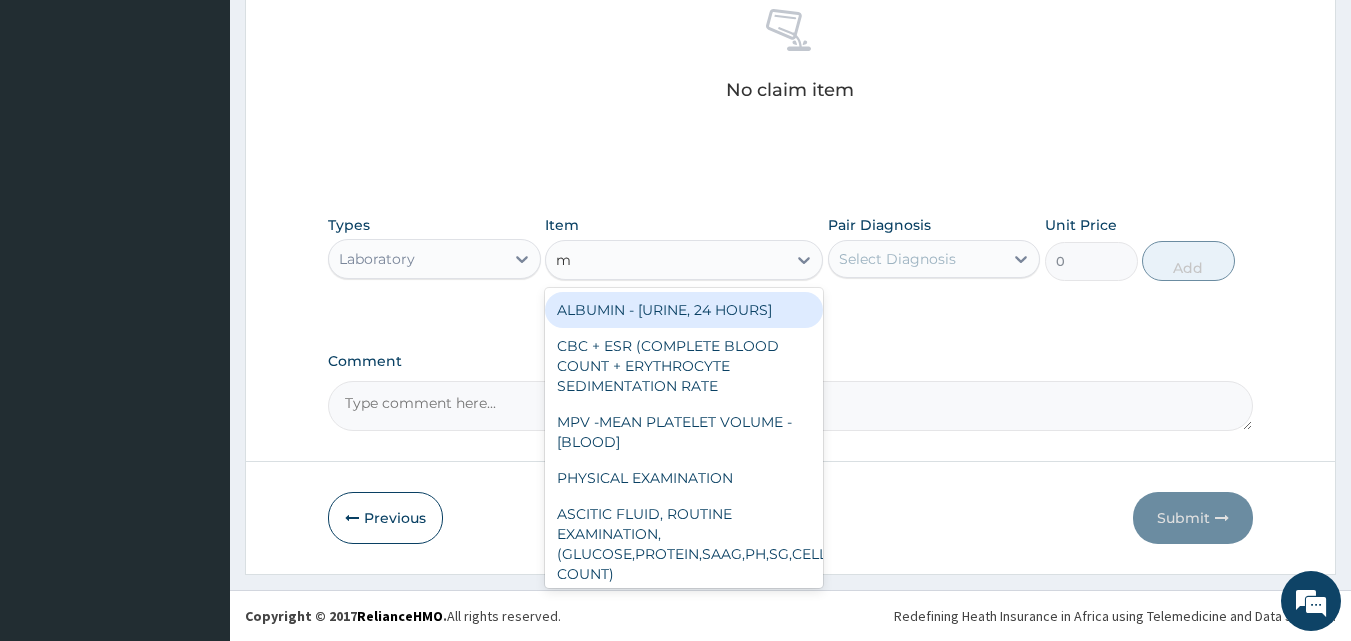 type on "mp" 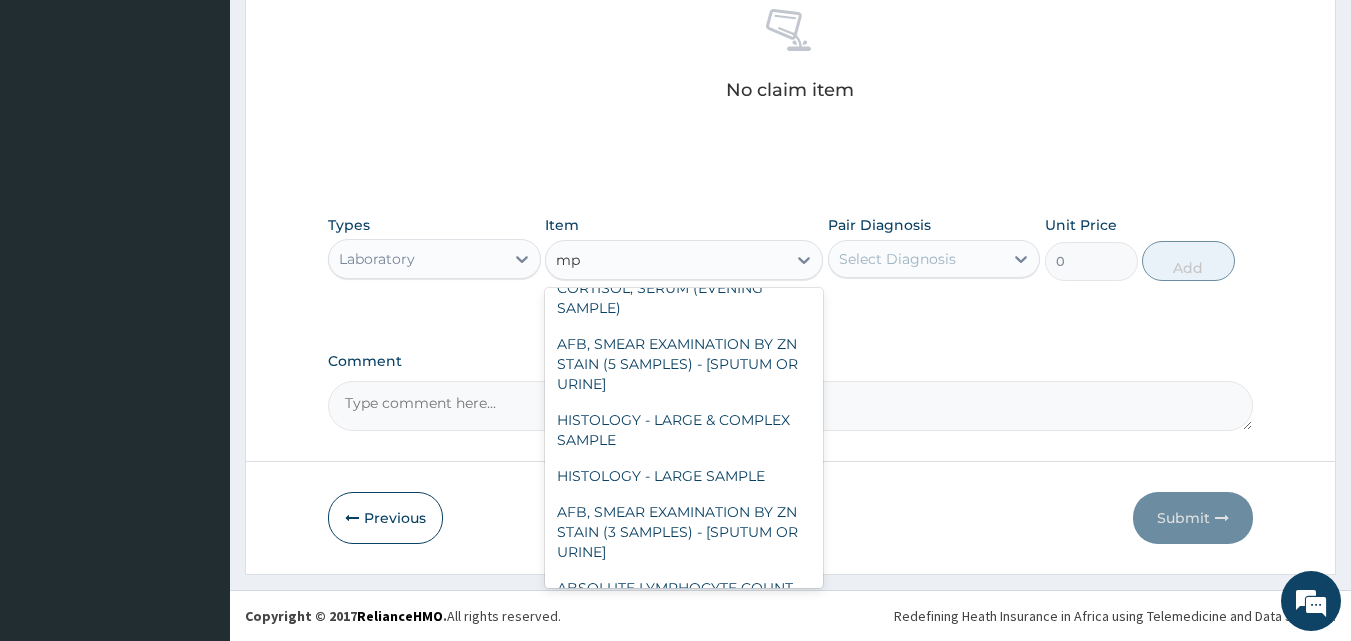 scroll, scrollTop: 436, scrollLeft: 0, axis: vertical 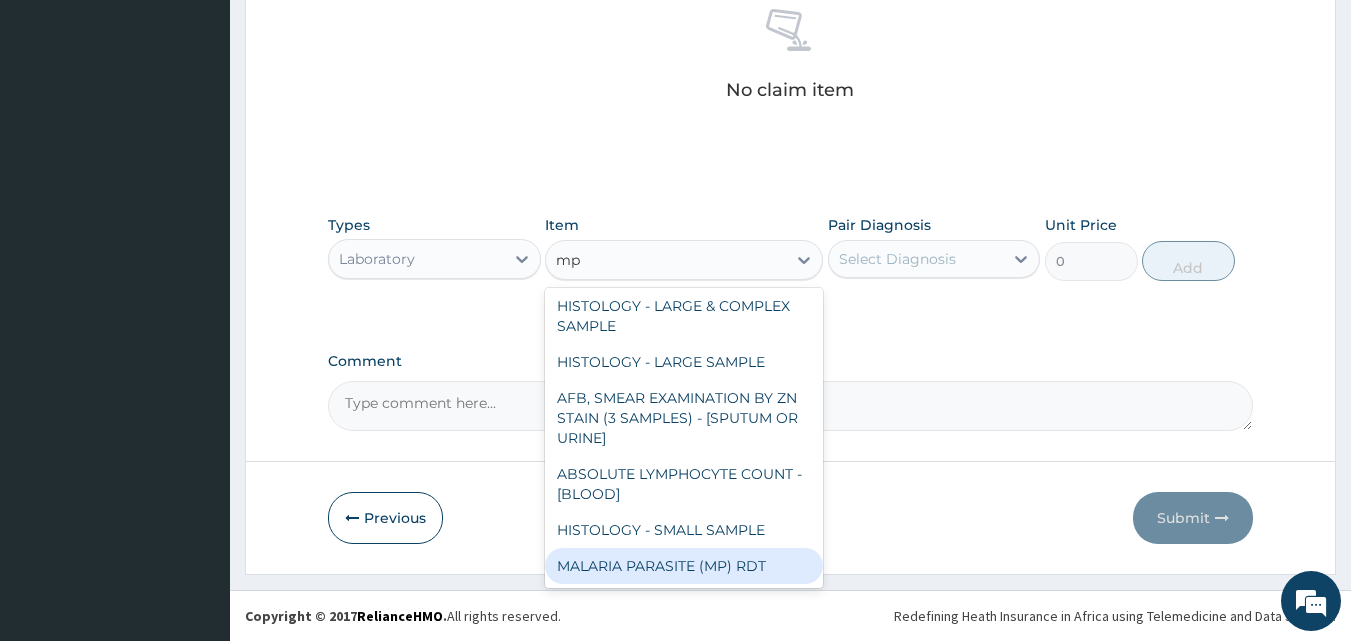 click on "MALARIA PARASITE (MP) RDT" at bounding box center (684, 566) 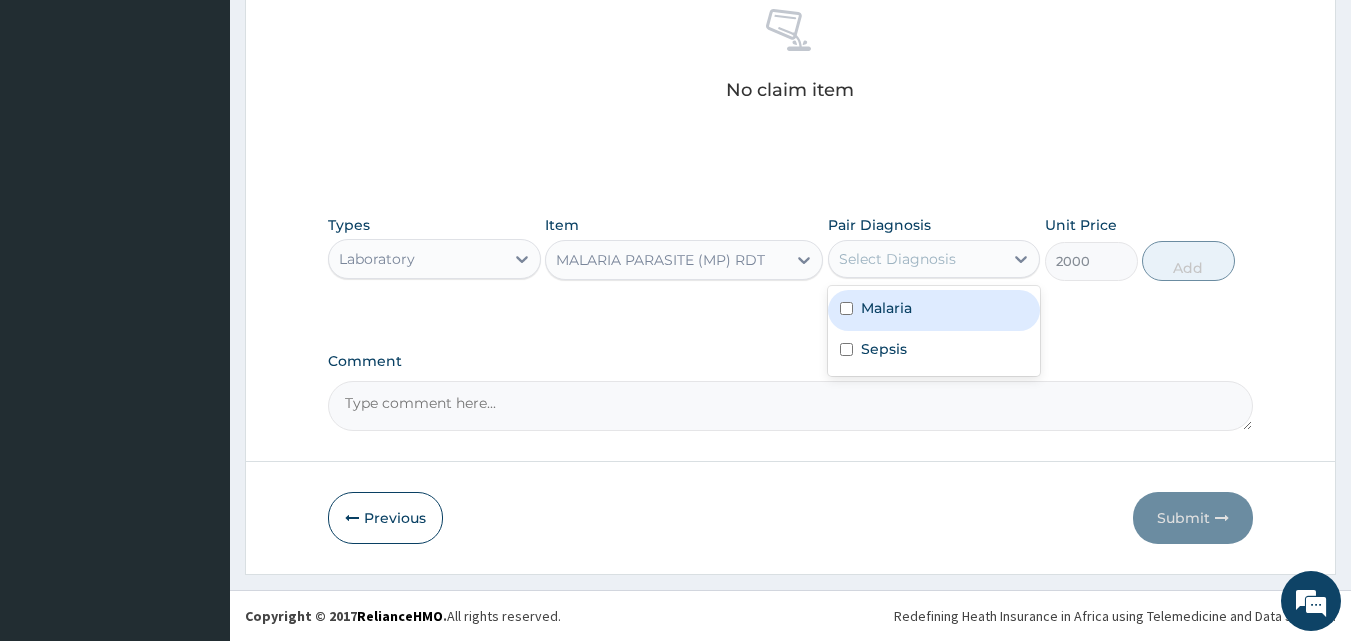 click on "Select Diagnosis" at bounding box center (897, 259) 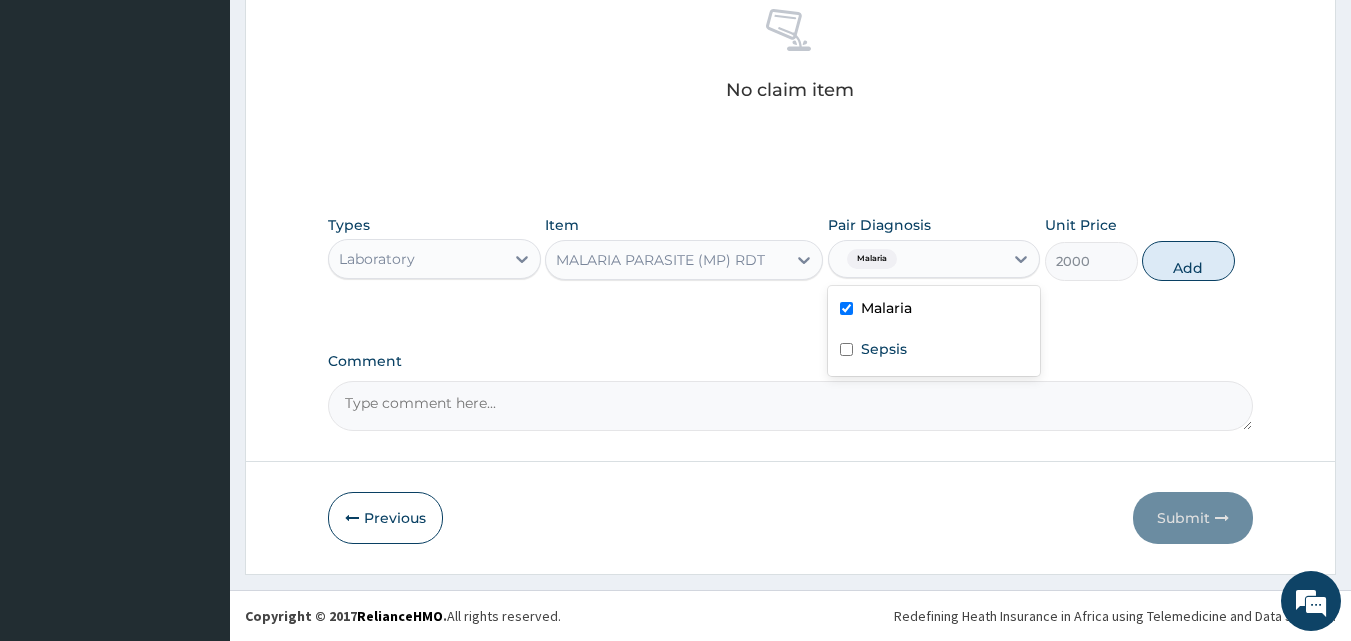 checkbox on "true" 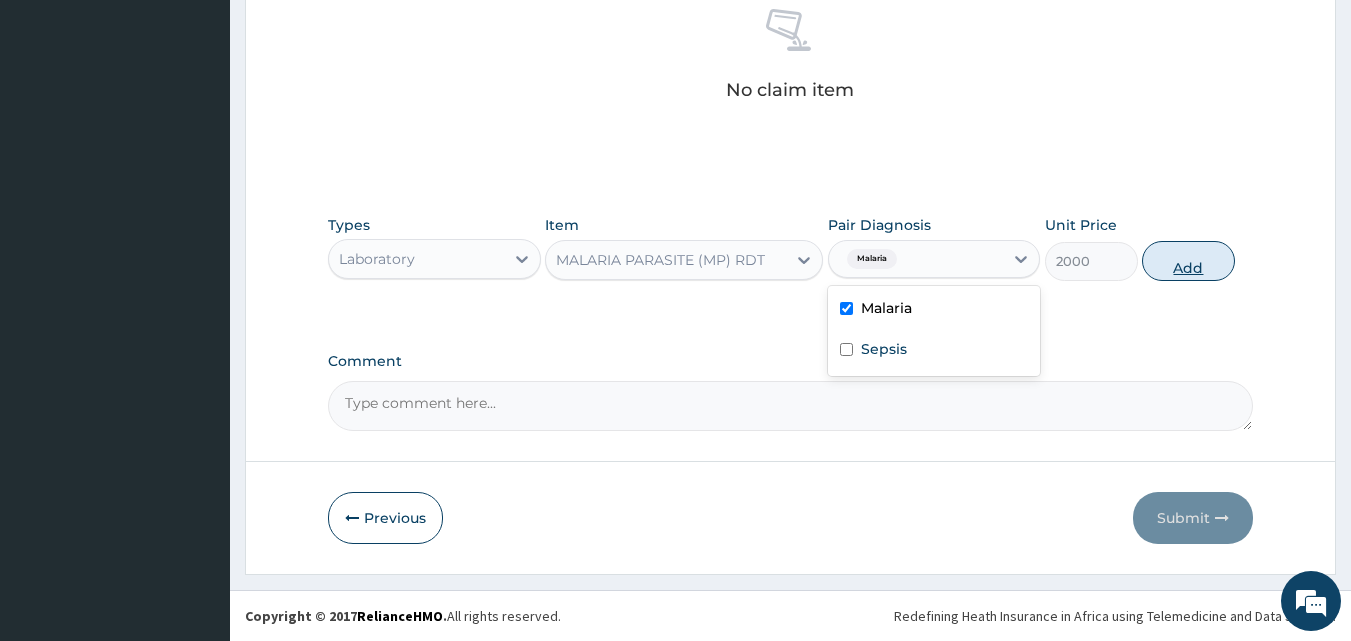 click on "Add" at bounding box center [1188, 261] 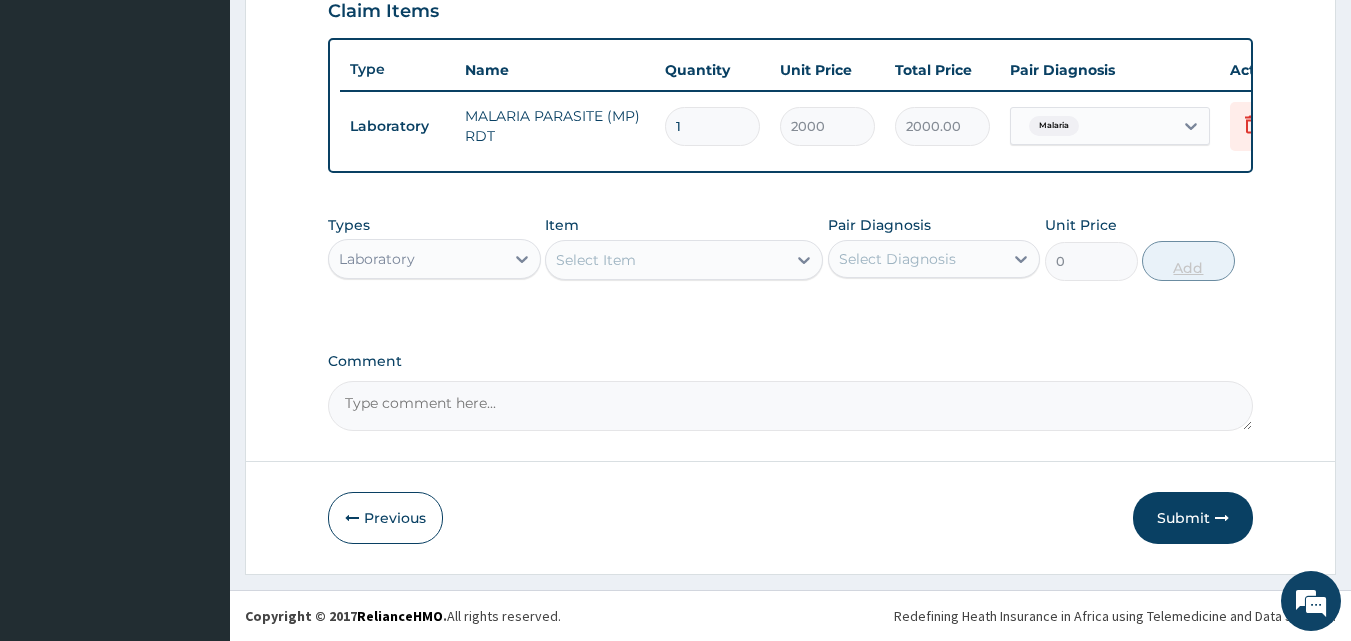 scroll, scrollTop: 721, scrollLeft: 0, axis: vertical 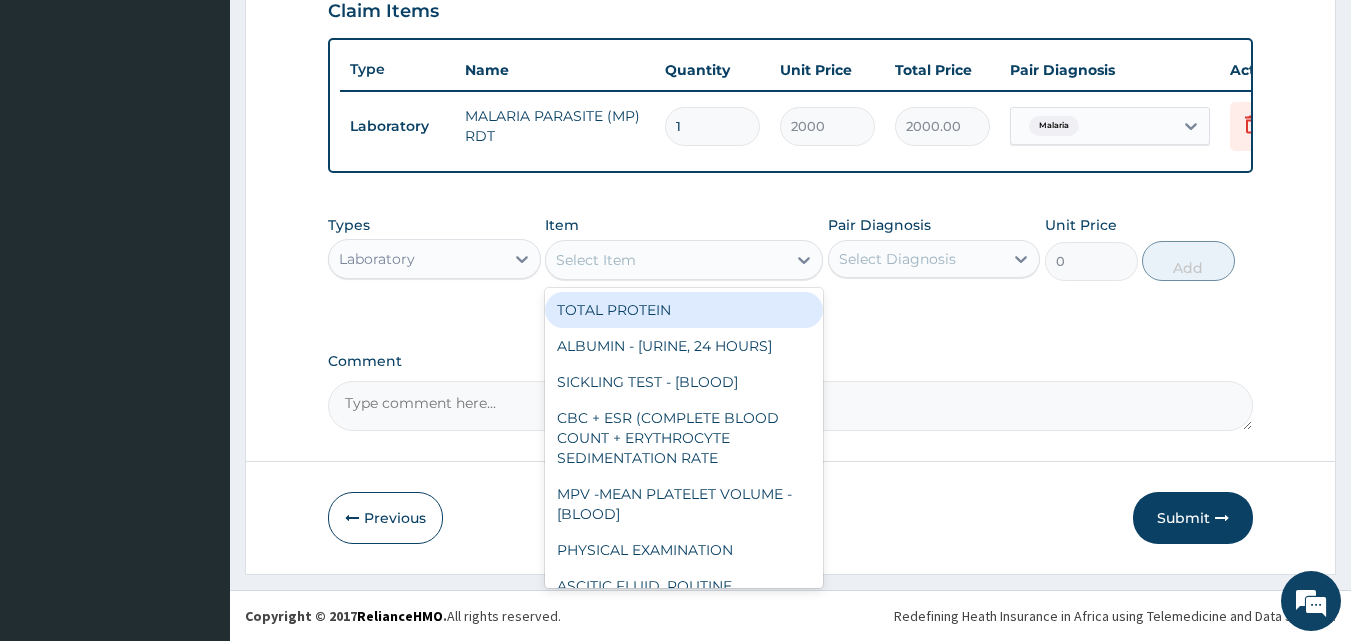 click on "Select Item" at bounding box center [684, 260] 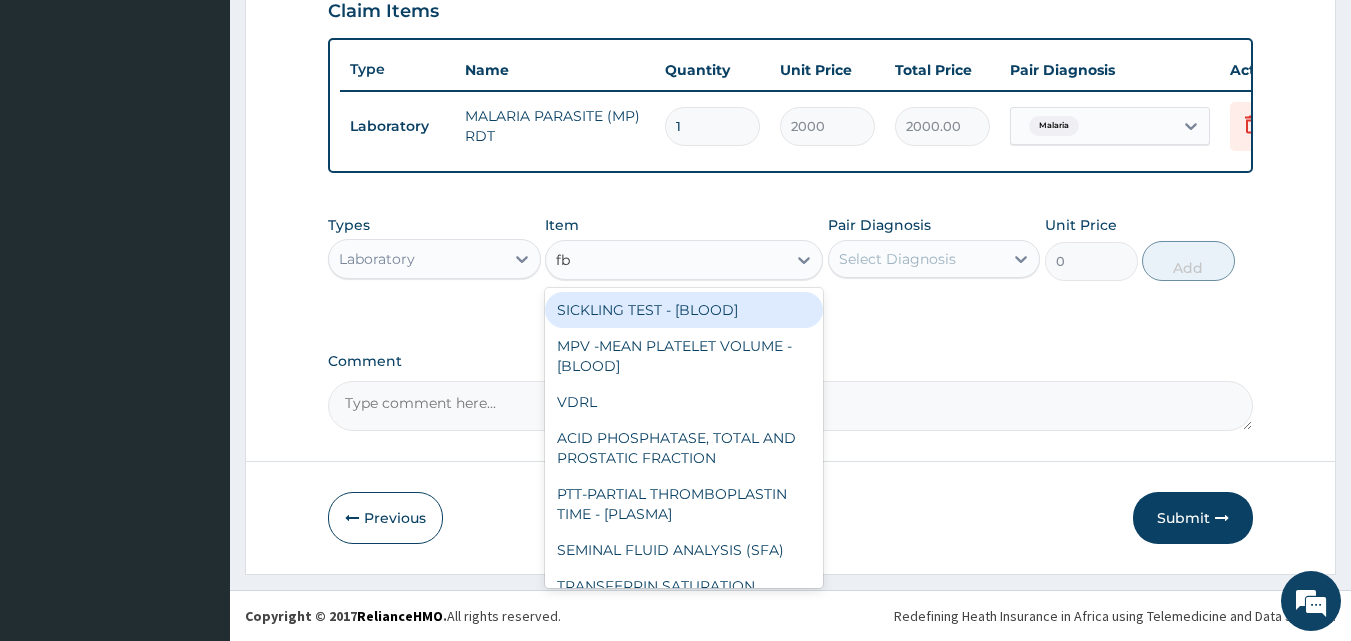 type on "fbc" 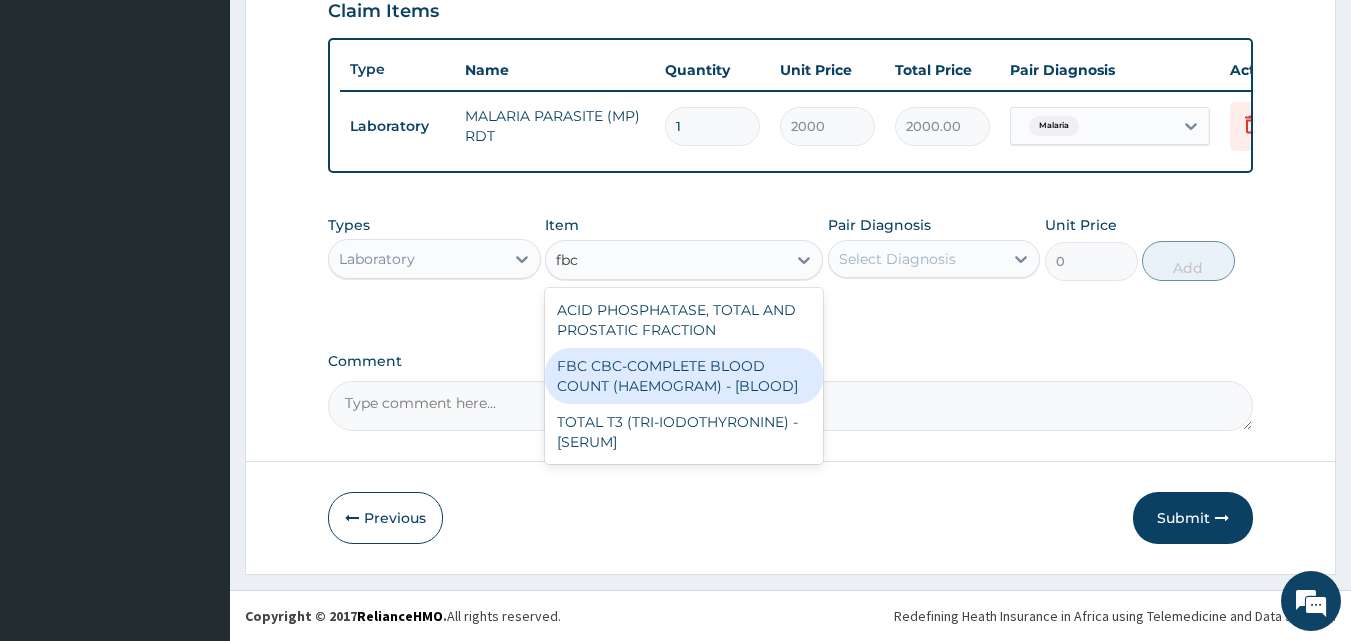 click on "FBC CBC-COMPLETE BLOOD COUNT (HAEMOGRAM) - [BLOOD]" at bounding box center (684, 376) 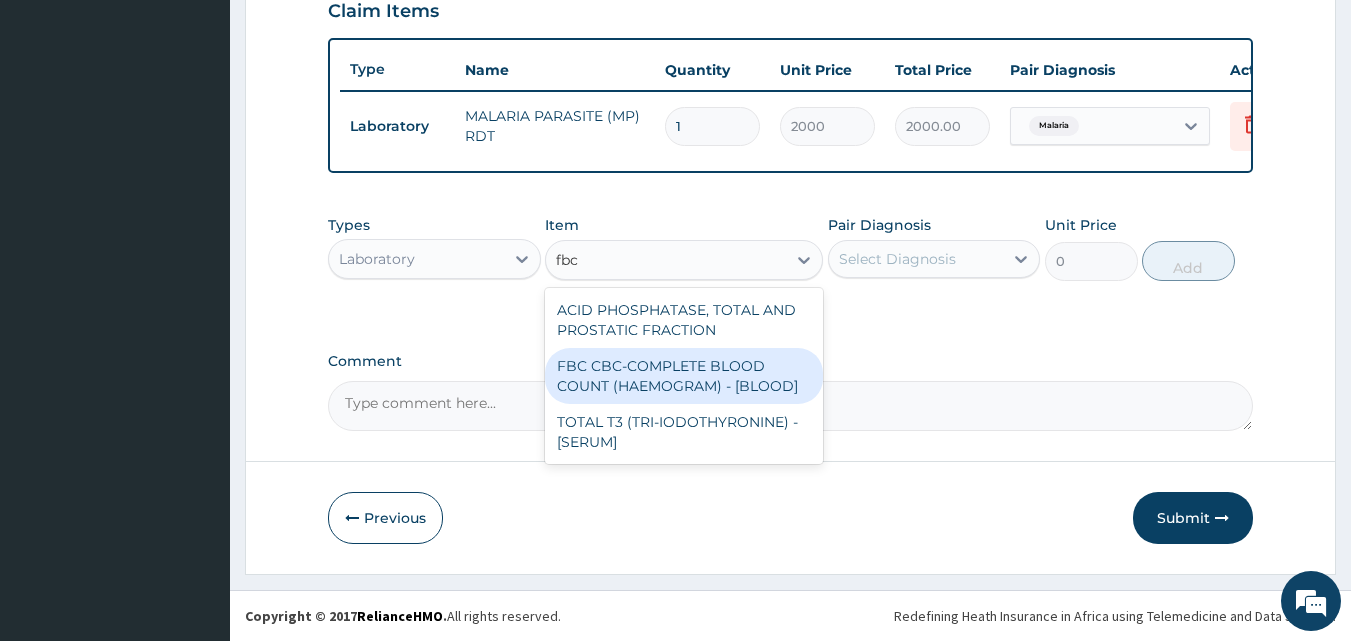 type 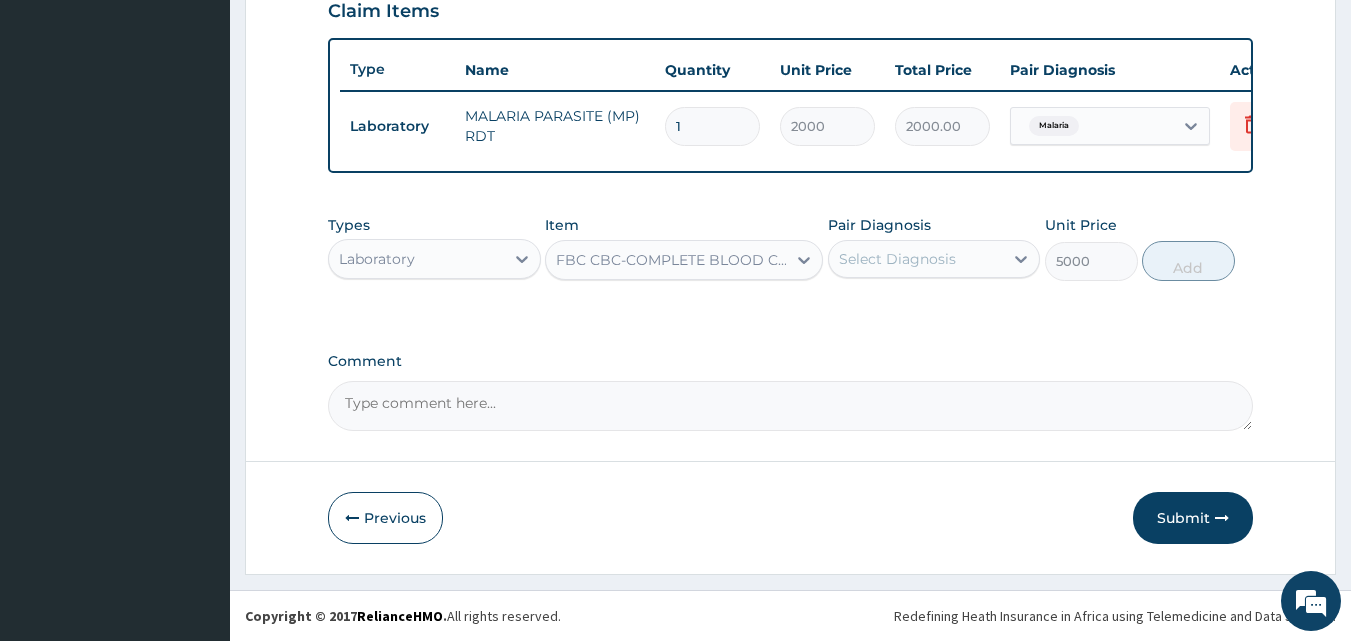 click on "Select Diagnosis" at bounding box center (897, 259) 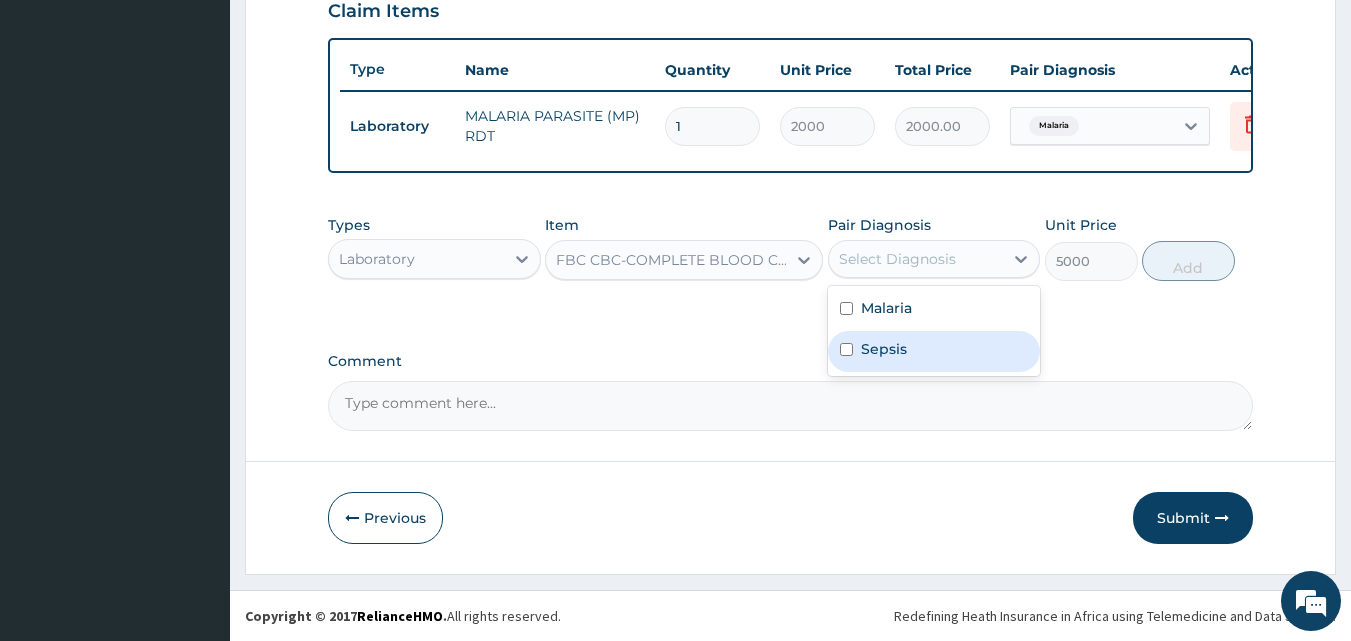 click on "Sepsis" at bounding box center [934, 351] 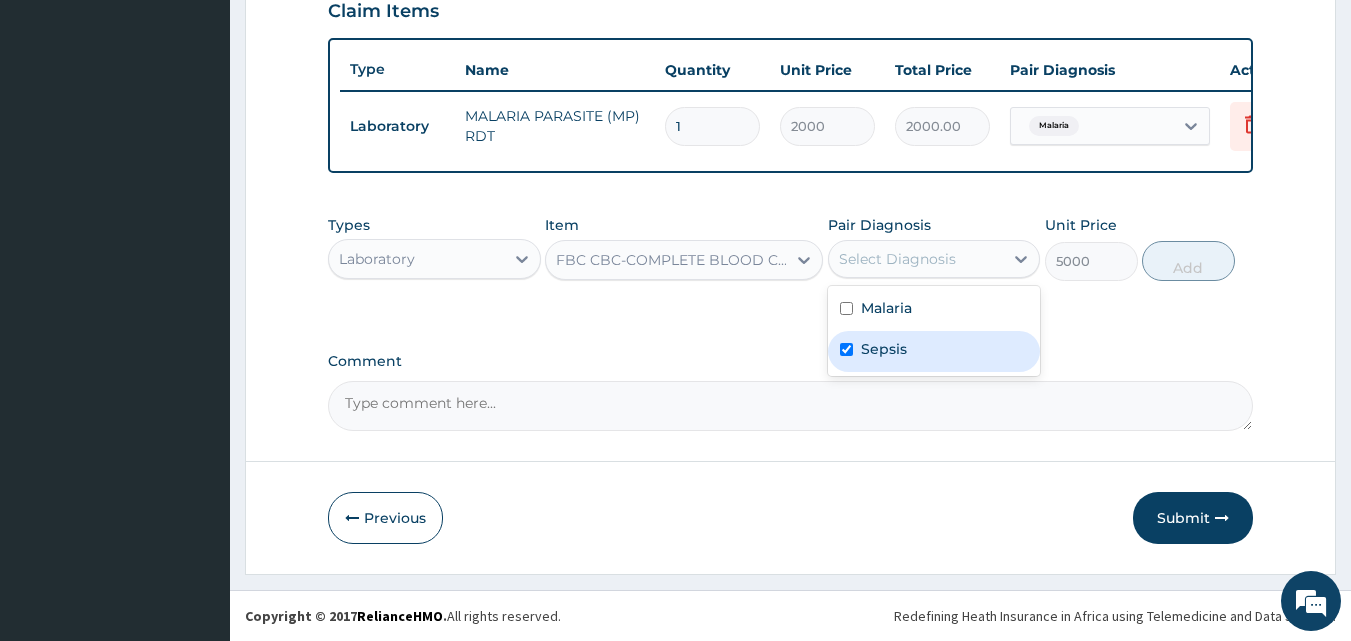 checkbox on "true" 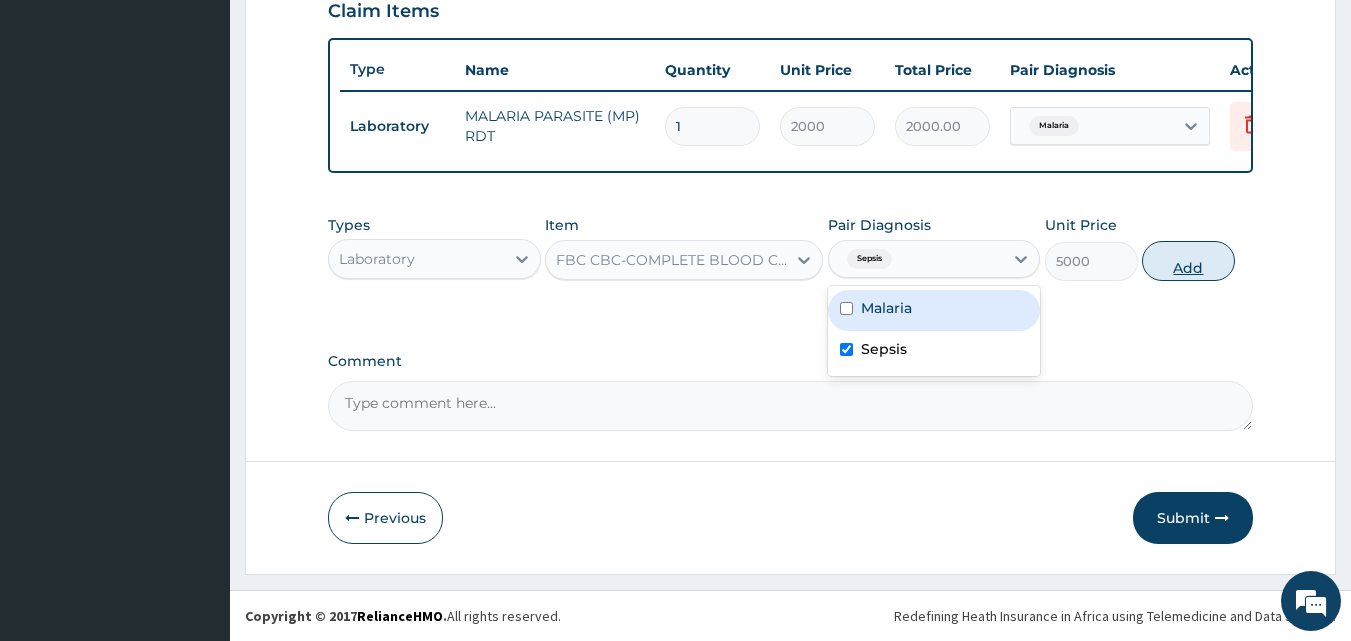 click on "Add" at bounding box center (1188, 261) 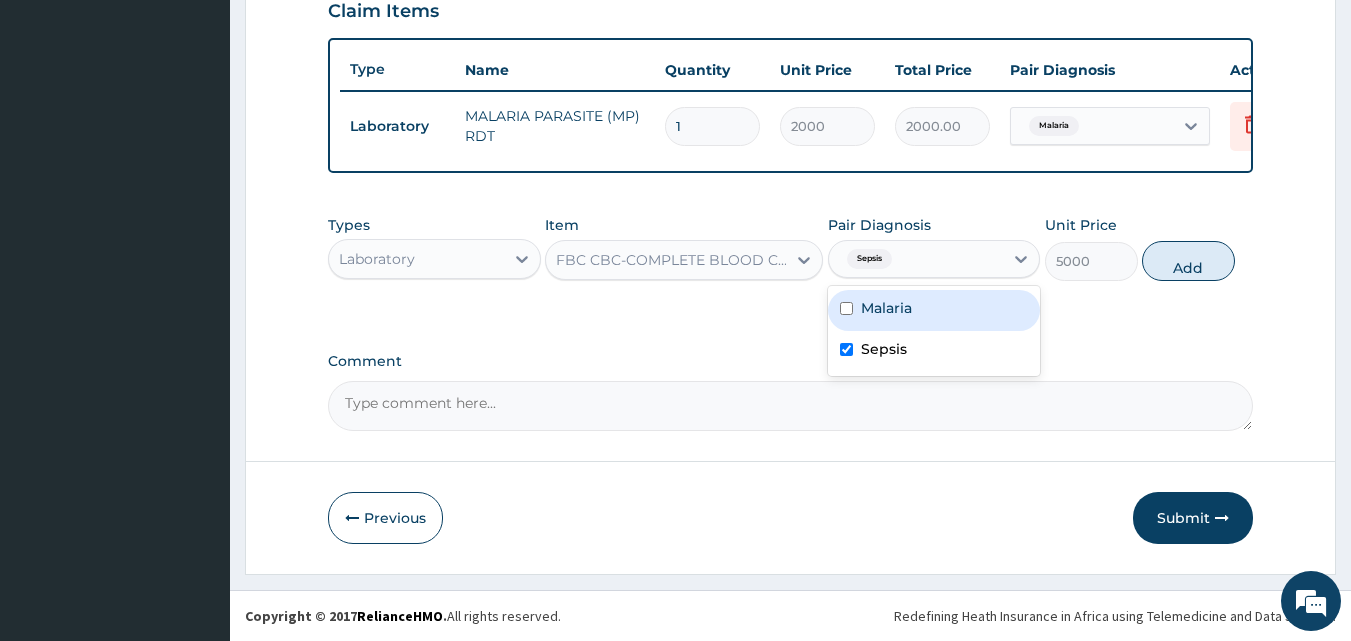 type on "0" 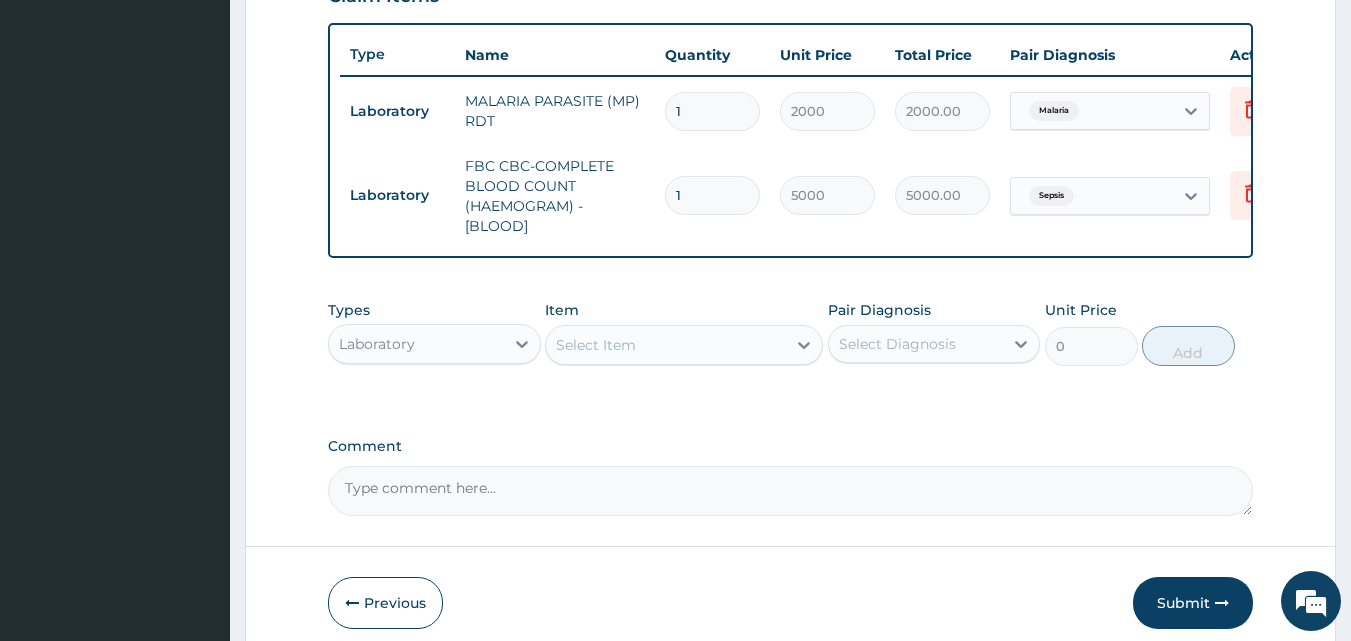 click on "Laboratory" at bounding box center [416, 344] 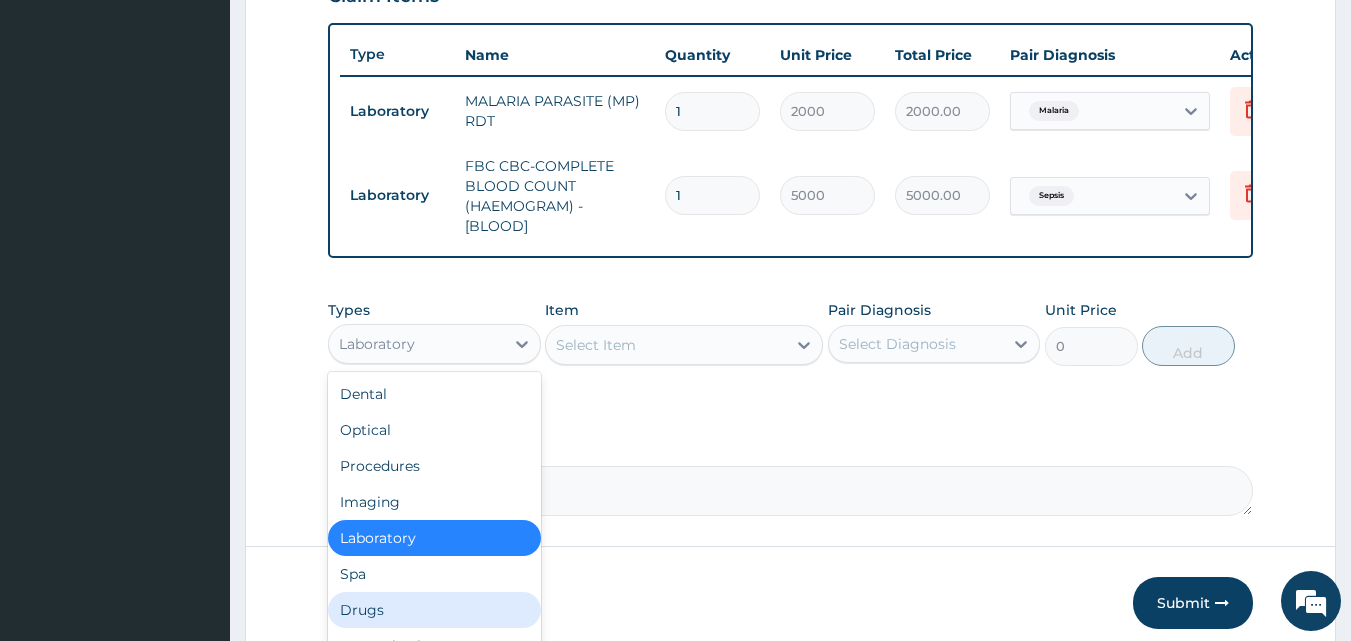 click on "Drugs" at bounding box center [434, 610] 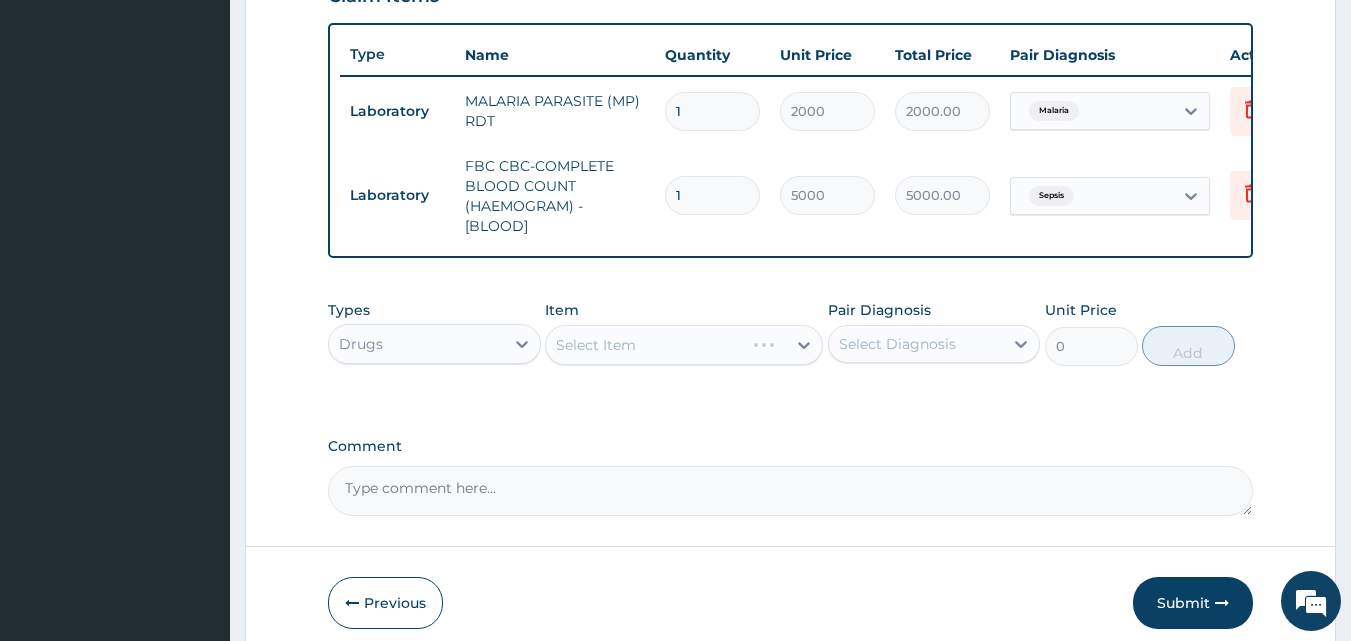 scroll, scrollTop: 821, scrollLeft: 0, axis: vertical 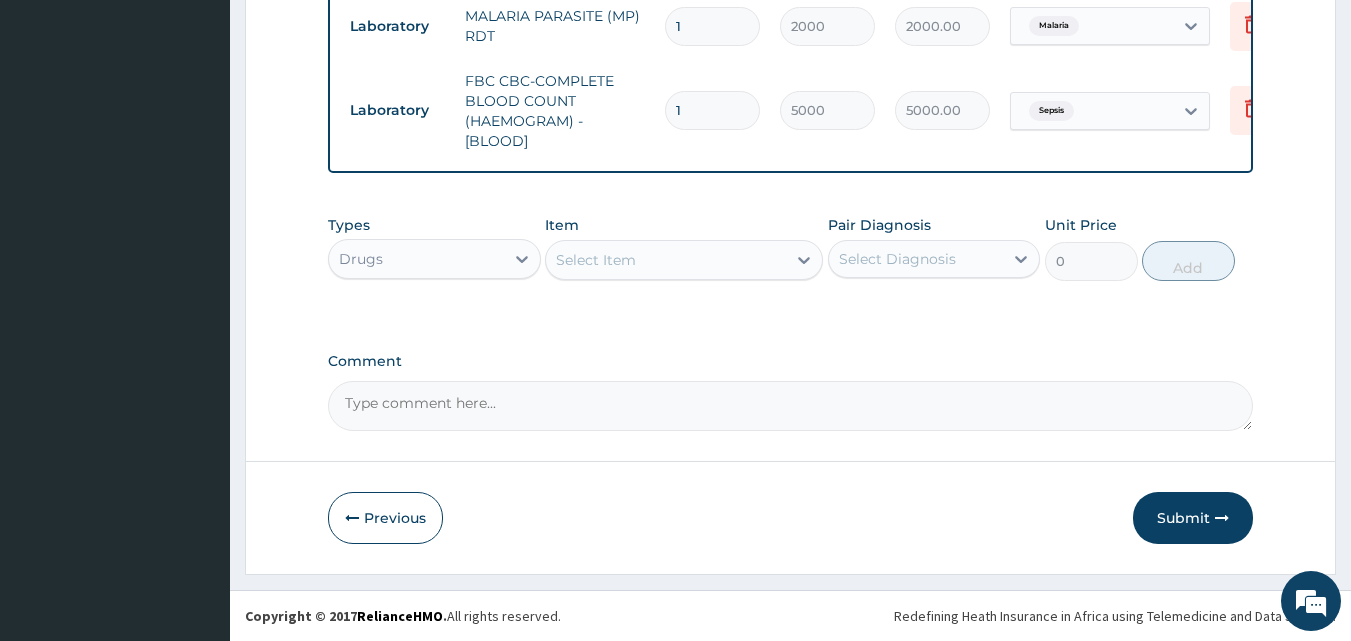 click on "Select Item" at bounding box center (666, 260) 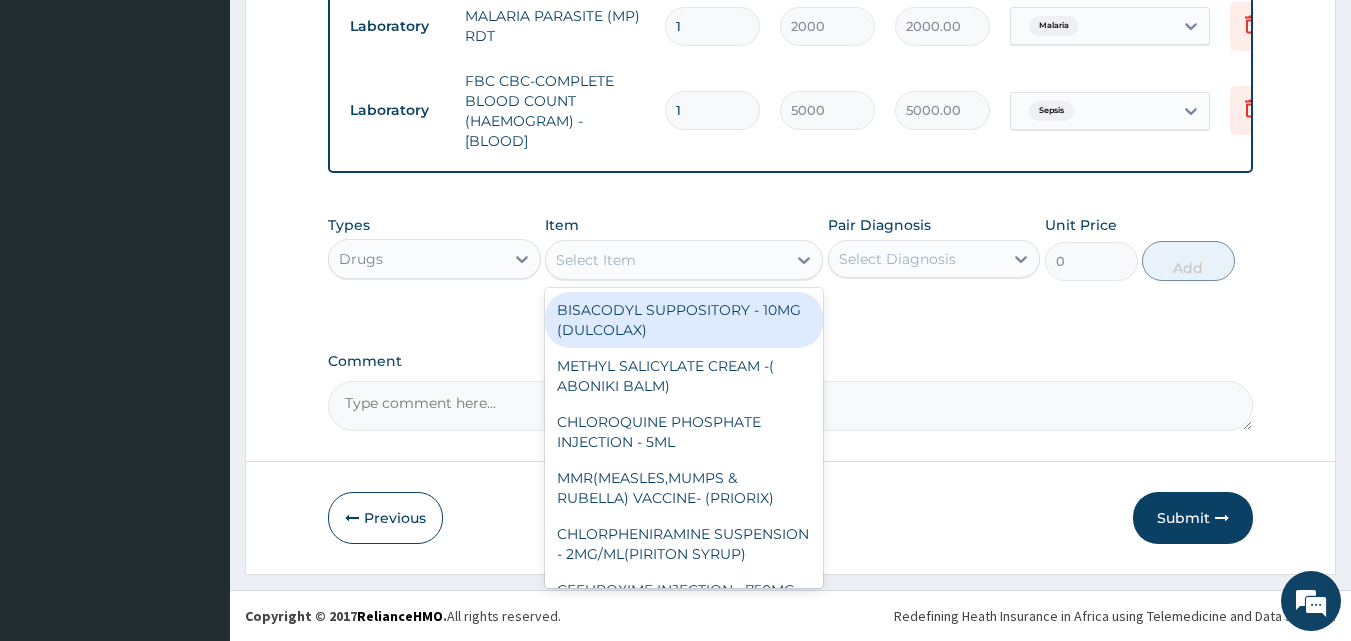 type on "e" 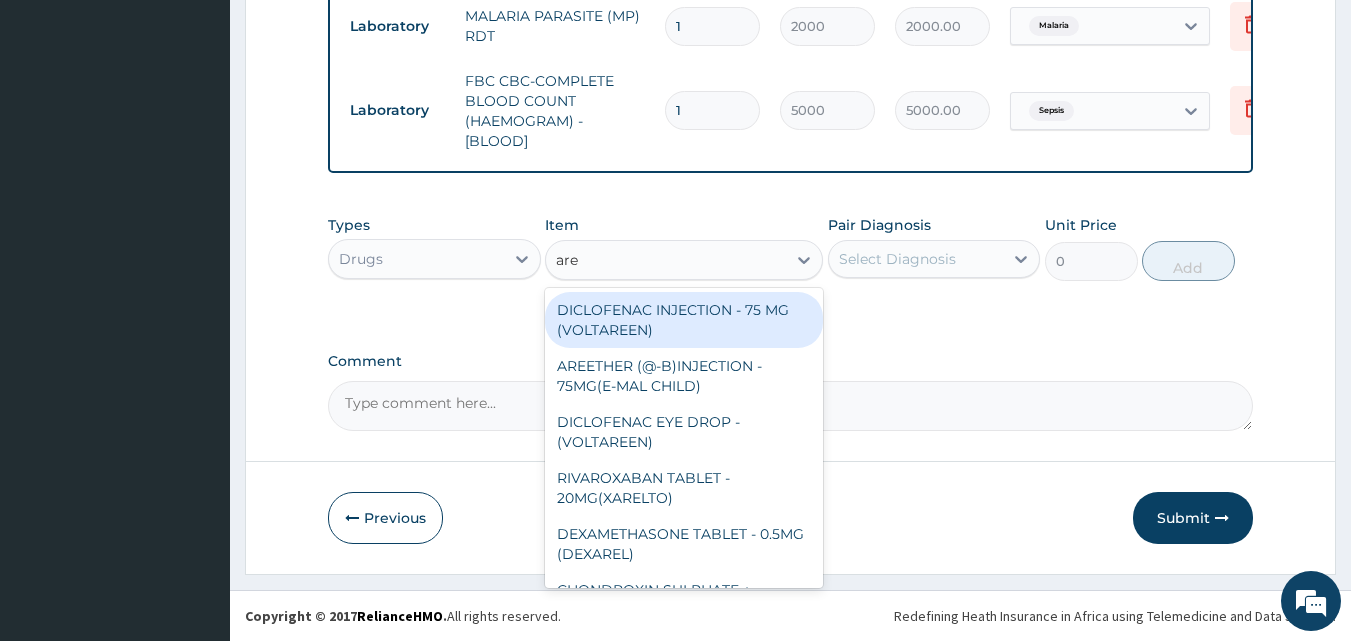 type on "aree" 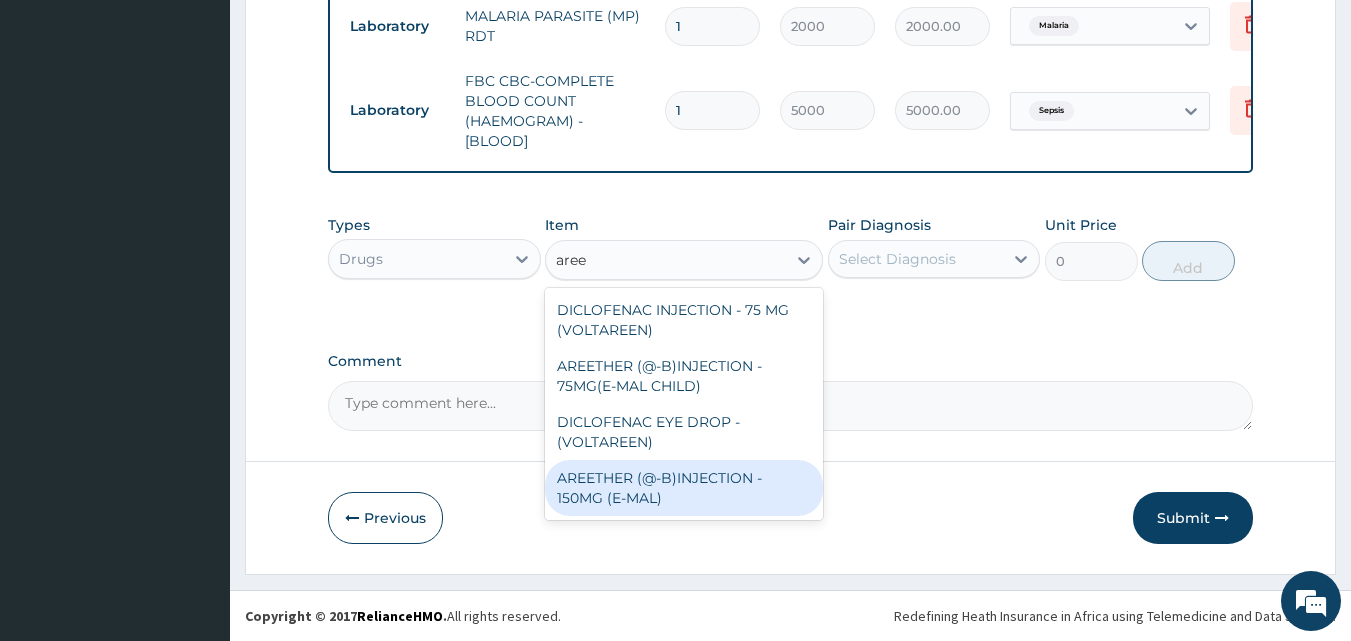 click on "AREETHER (@-B)INJECTION - 150MG (E-MAL)" at bounding box center [684, 488] 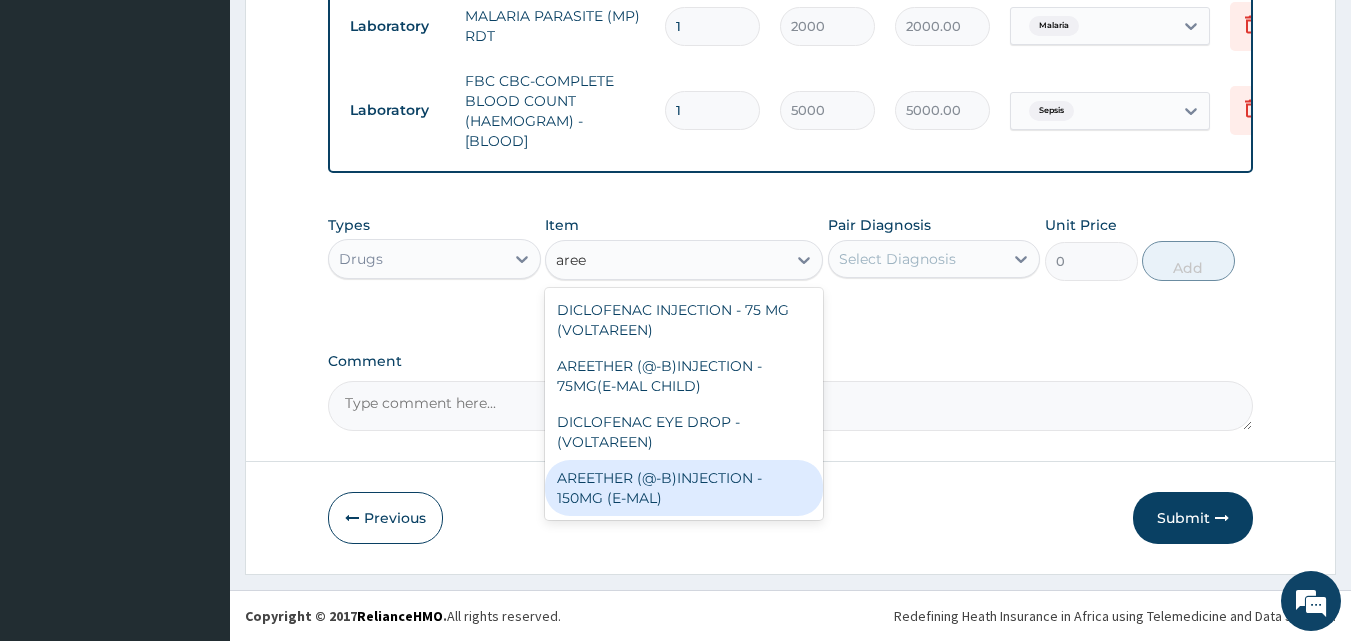 type 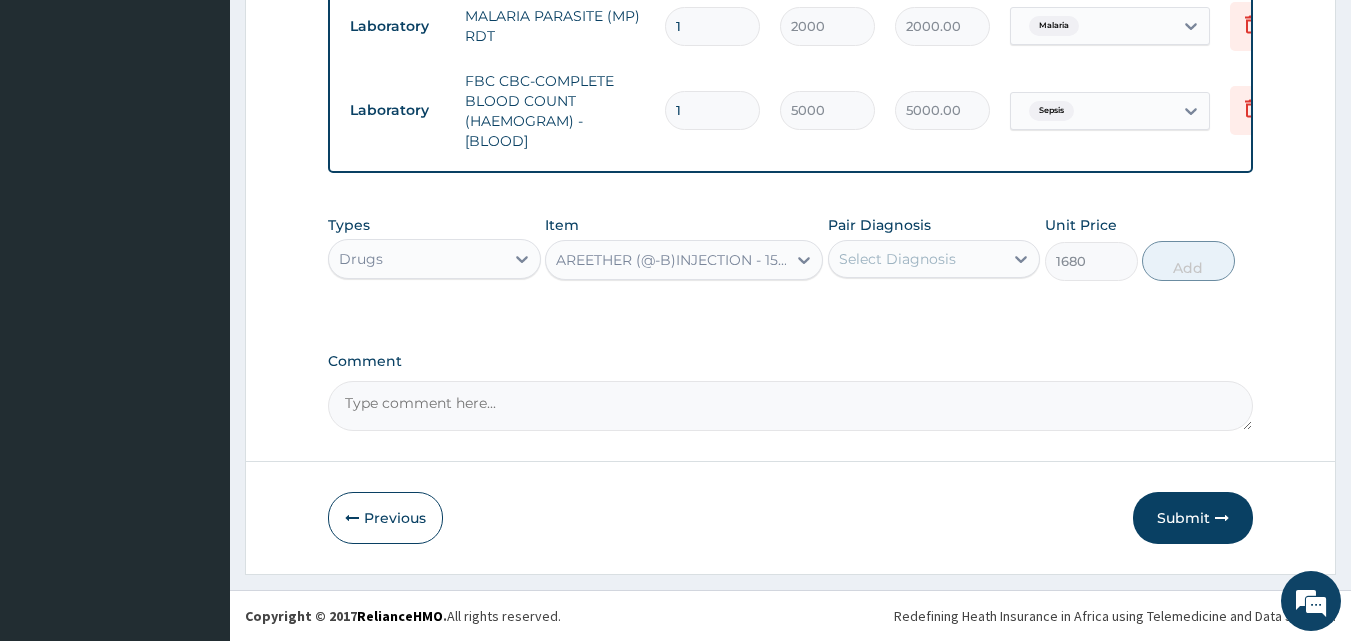 click on "Select Diagnosis" at bounding box center (897, 259) 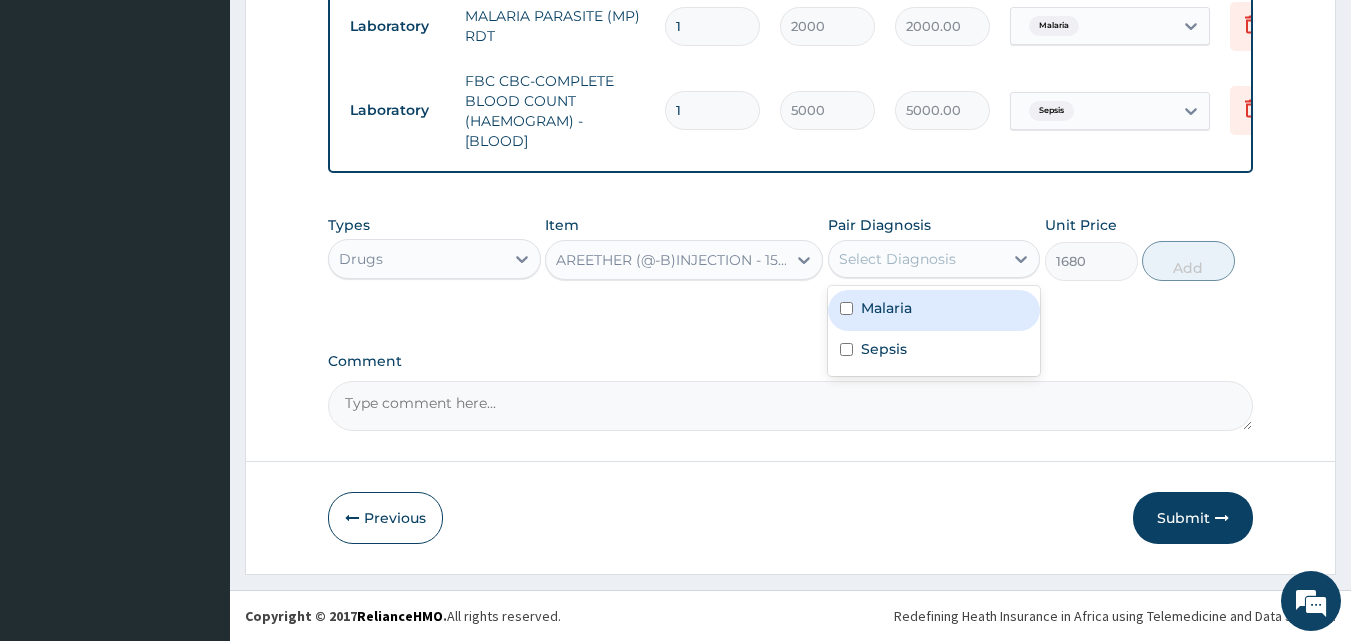 click on "Malaria" at bounding box center (934, 310) 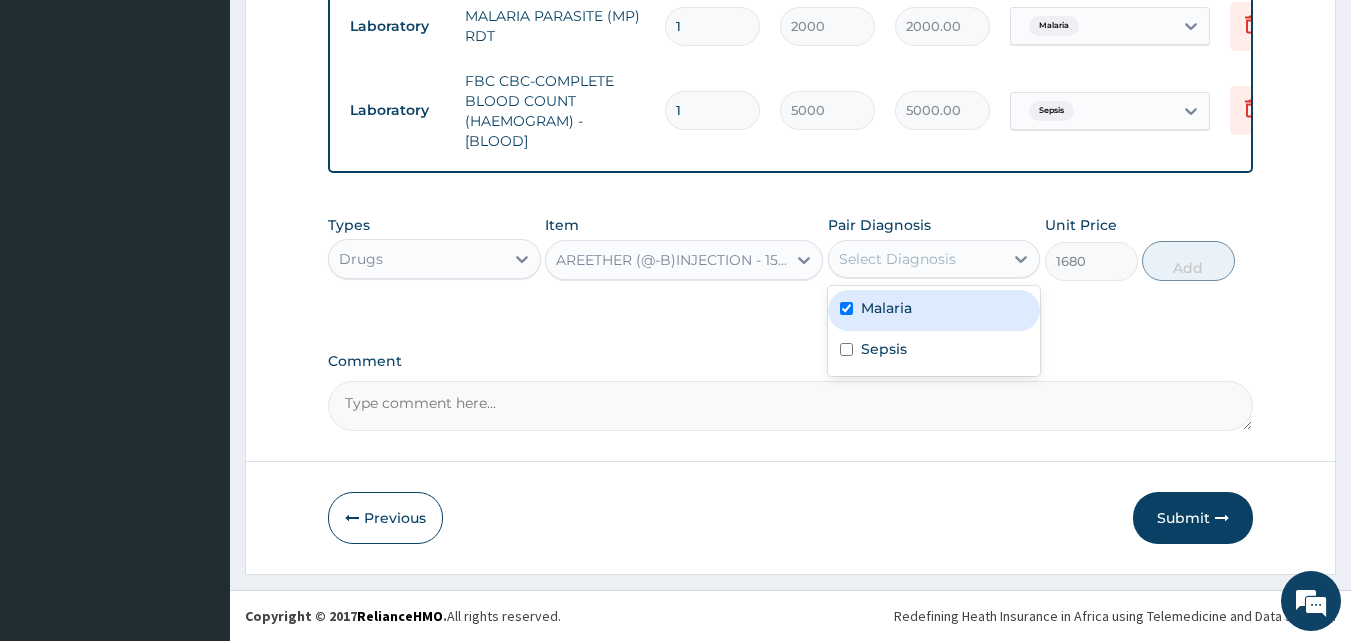 checkbox on "true" 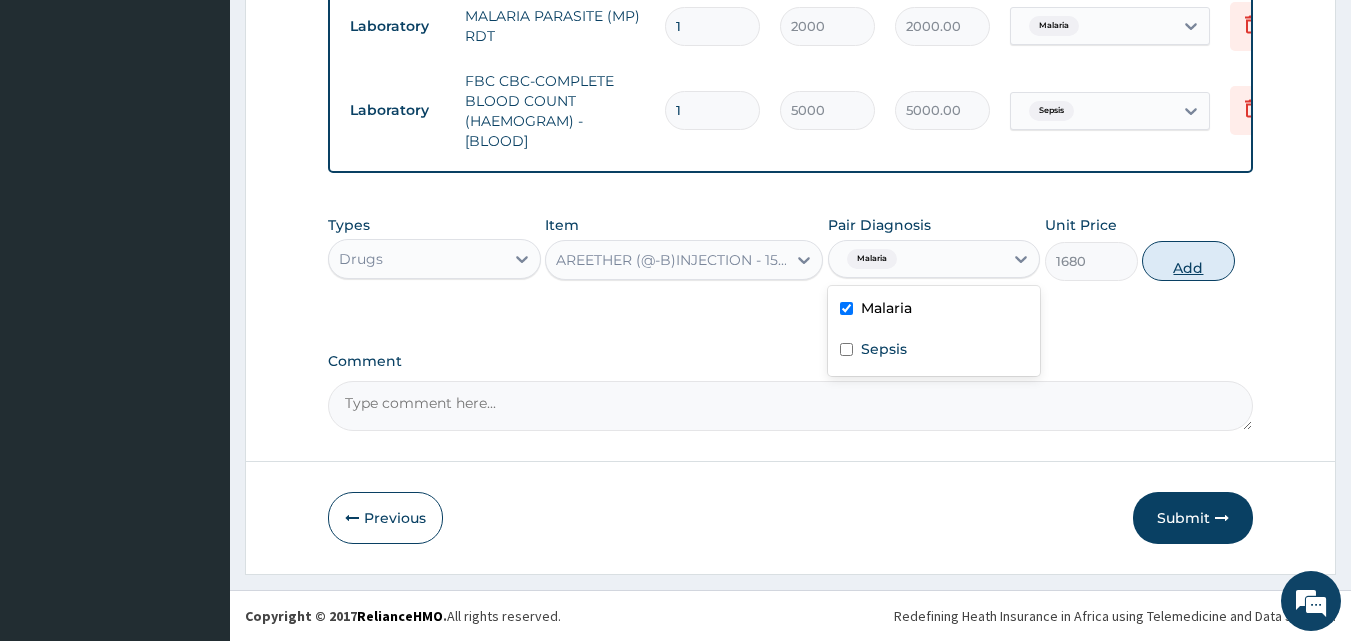 drag, startPoint x: 1191, startPoint y: 260, endPoint x: 1028, endPoint y: 253, distance: 163.15024 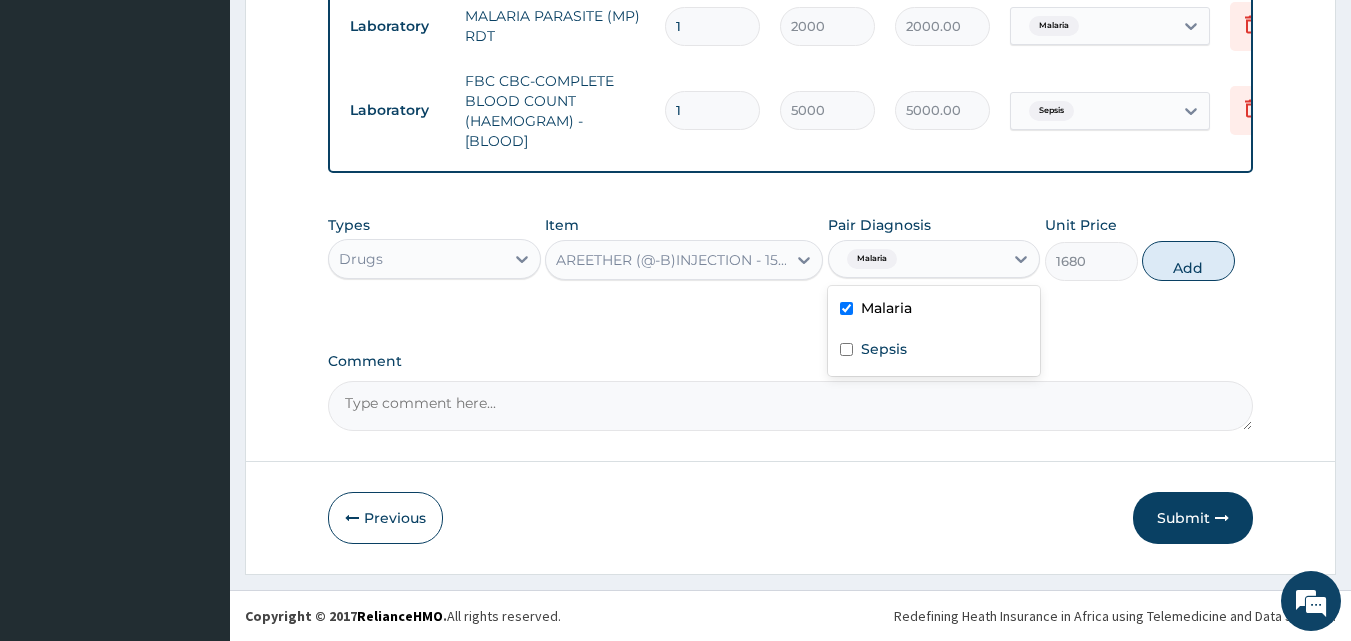 click on "Add" at bounding box center (1188, 261) 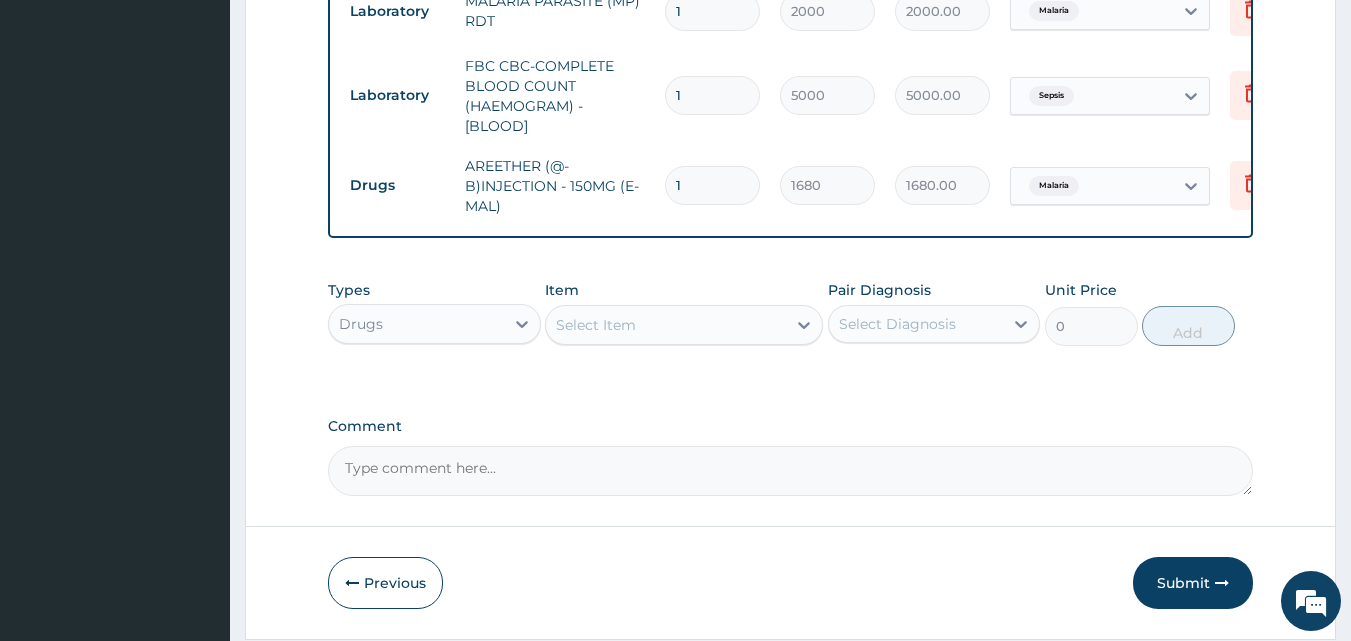 drag, startPoint x: 746, startPoint y: 203, endPoint x: 601, endPoint y: 190, distance: 145.58159 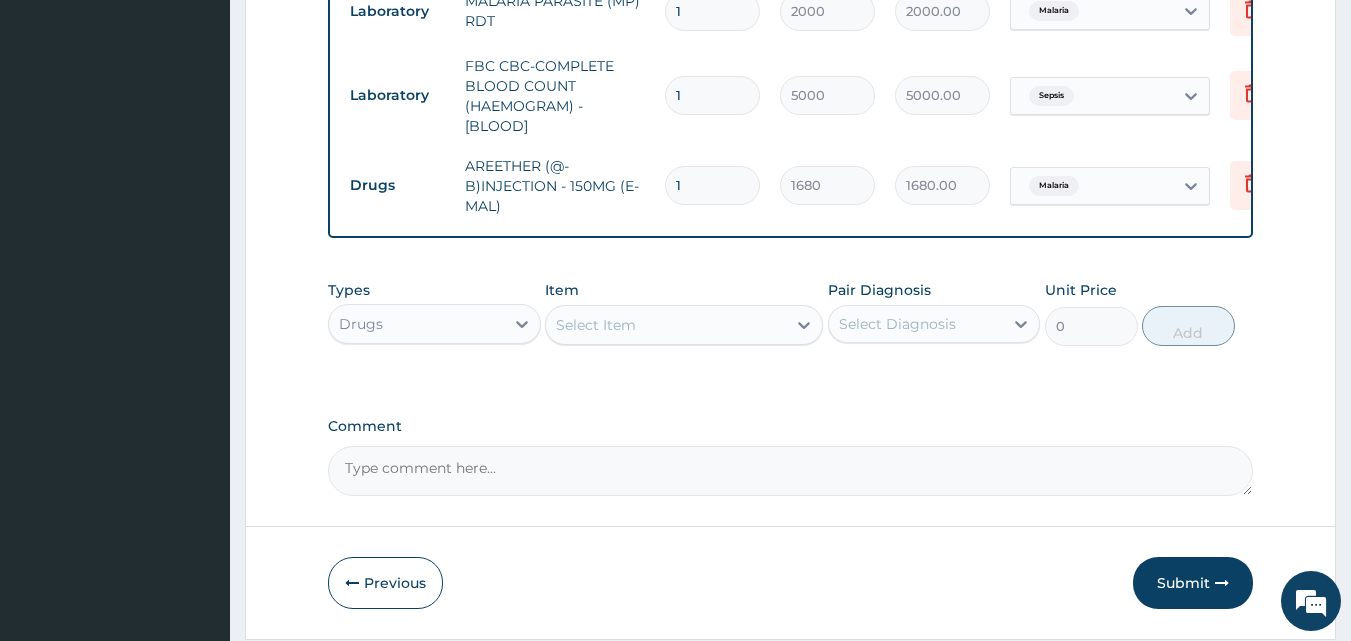 type on "2" 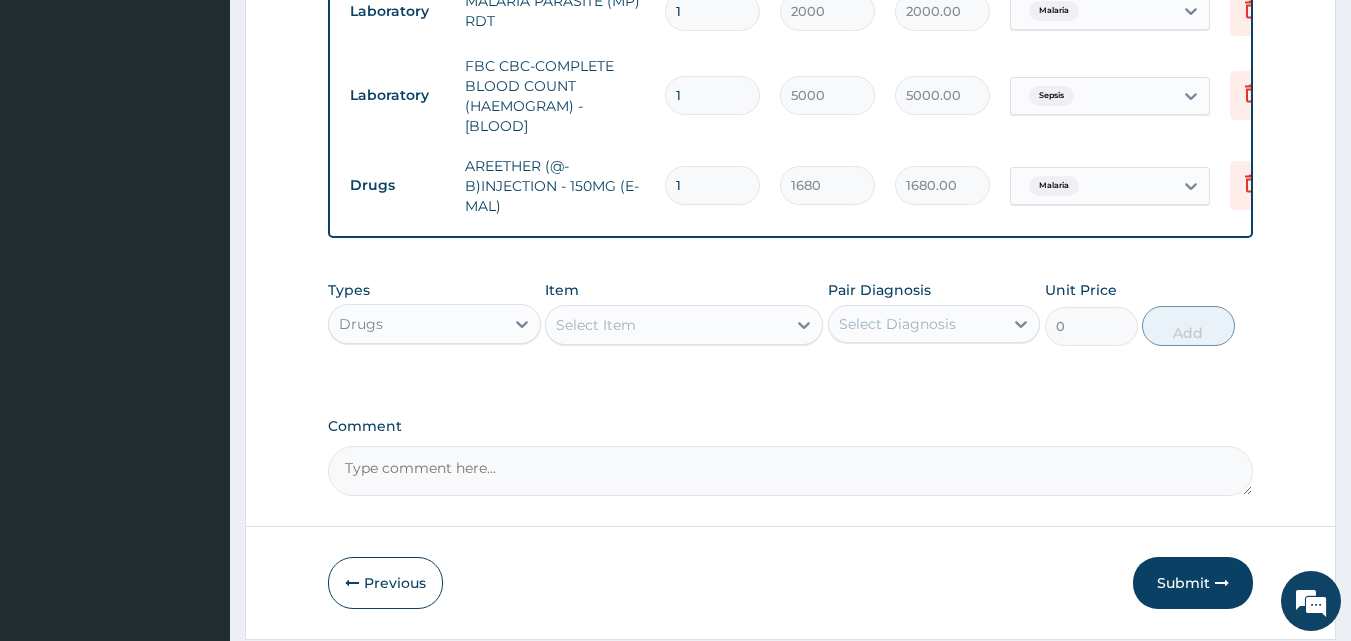 type on "3360.00" 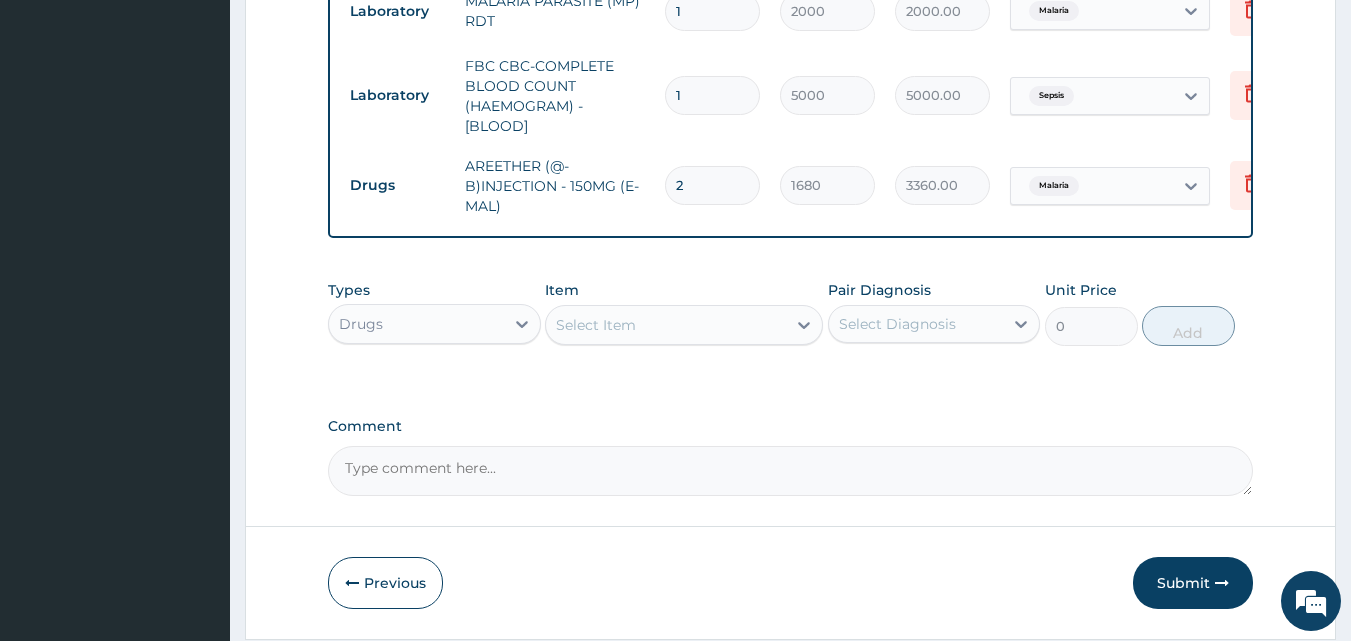 type on "2" 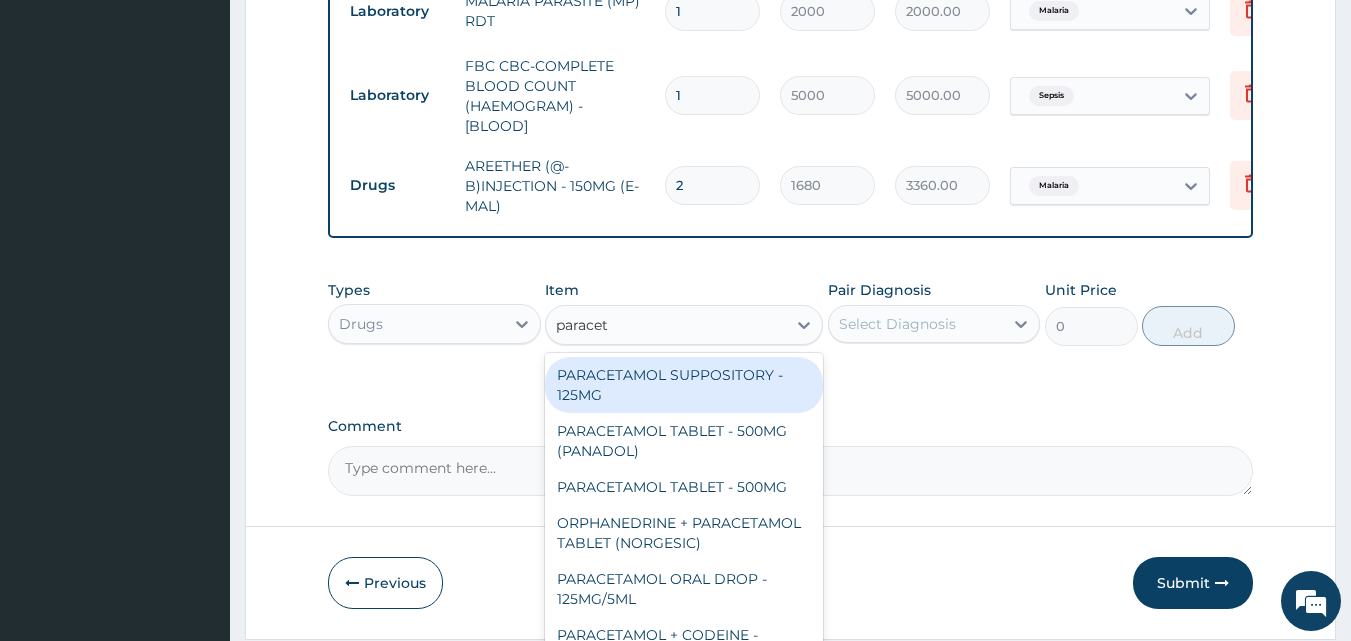 type on "paraceta" 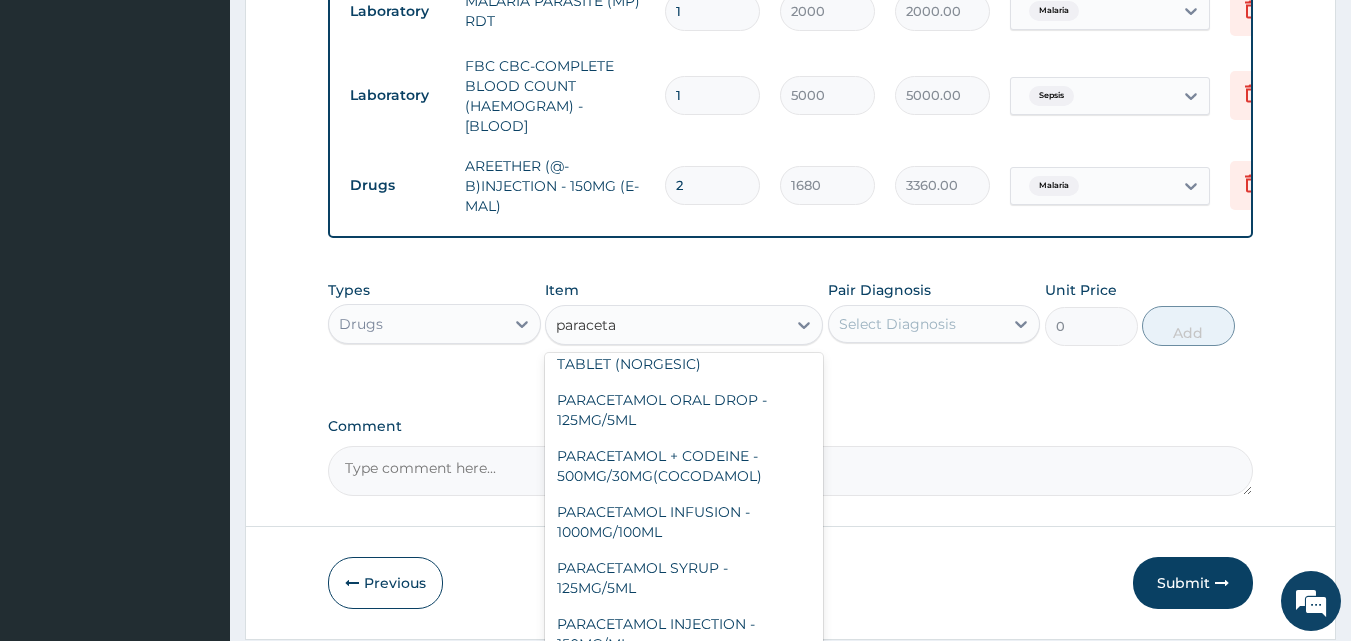 scroll, scrollTop: 212, scrollLeft: 0, axis: vertical 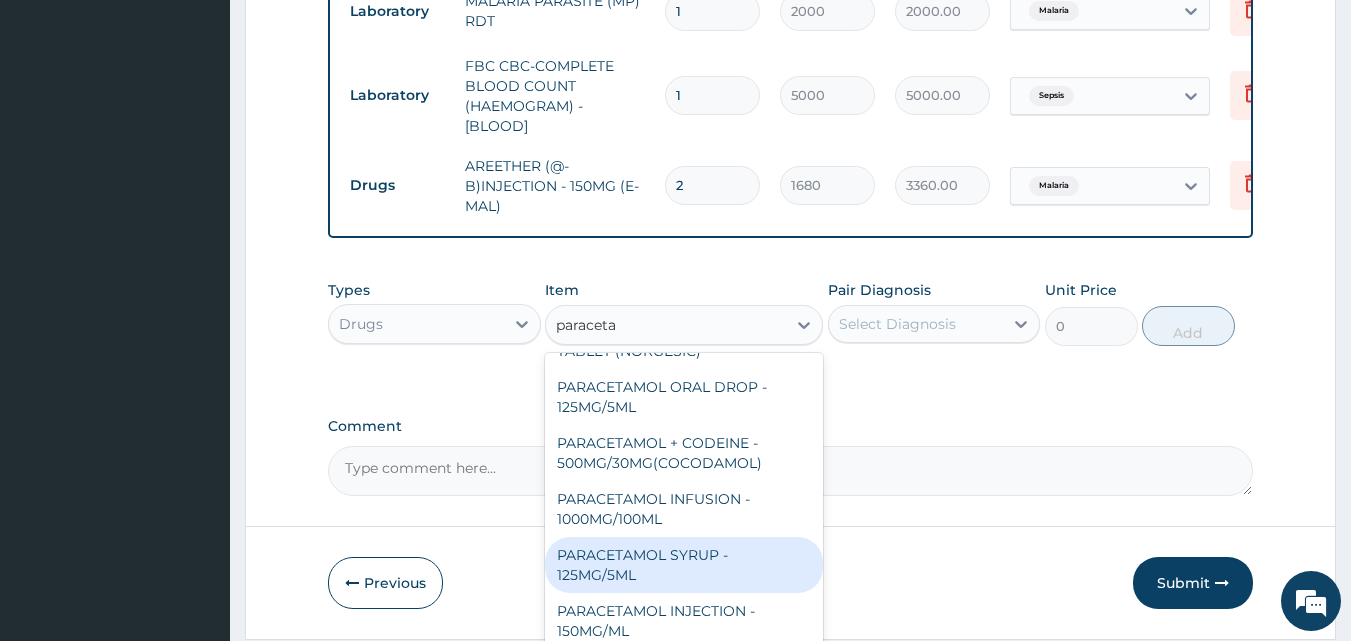 click on "PARACETAMOL SYRUP - 125MG/5ML" at bounding box center (684, 565) 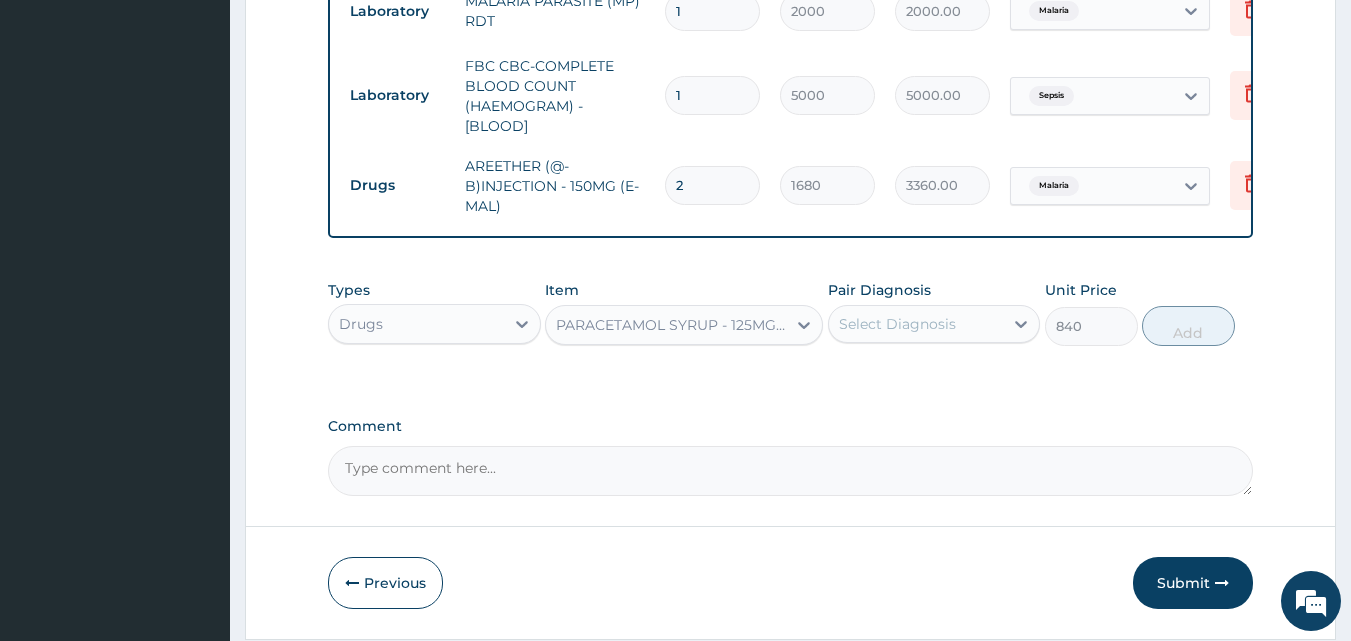 click on "Select Diagnosis" at bounding box center (897, 324) 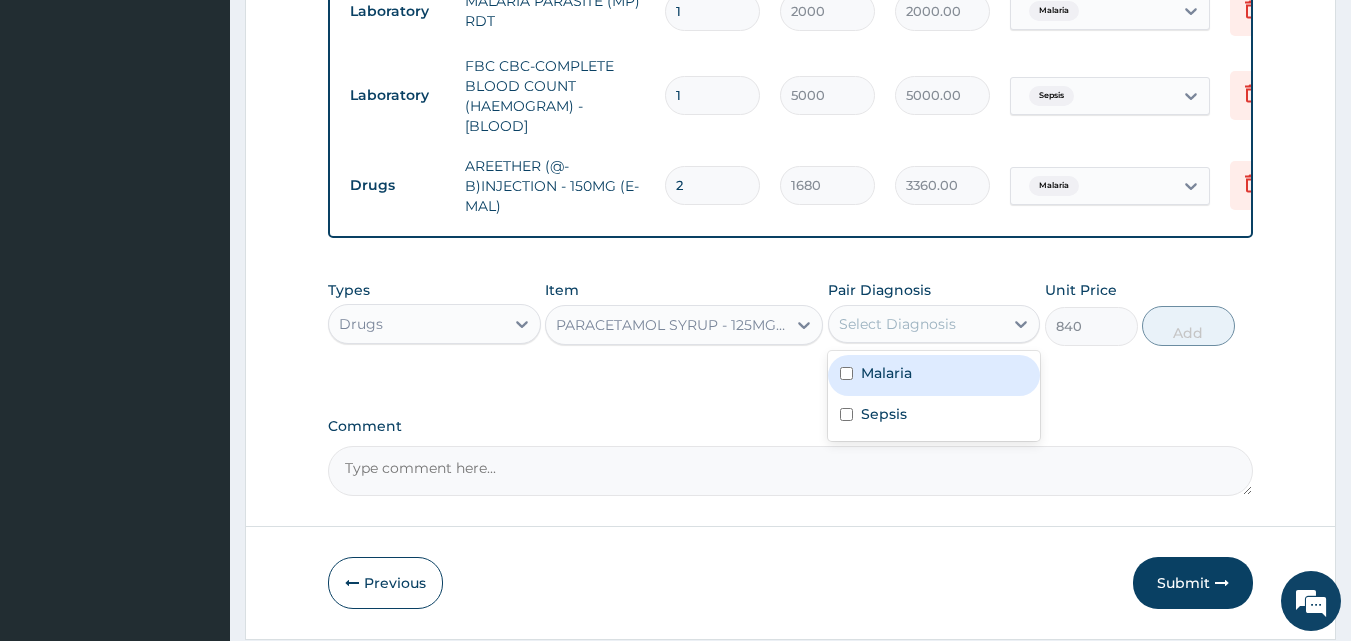 click on "Malaria" at bounding box center [886, 373] 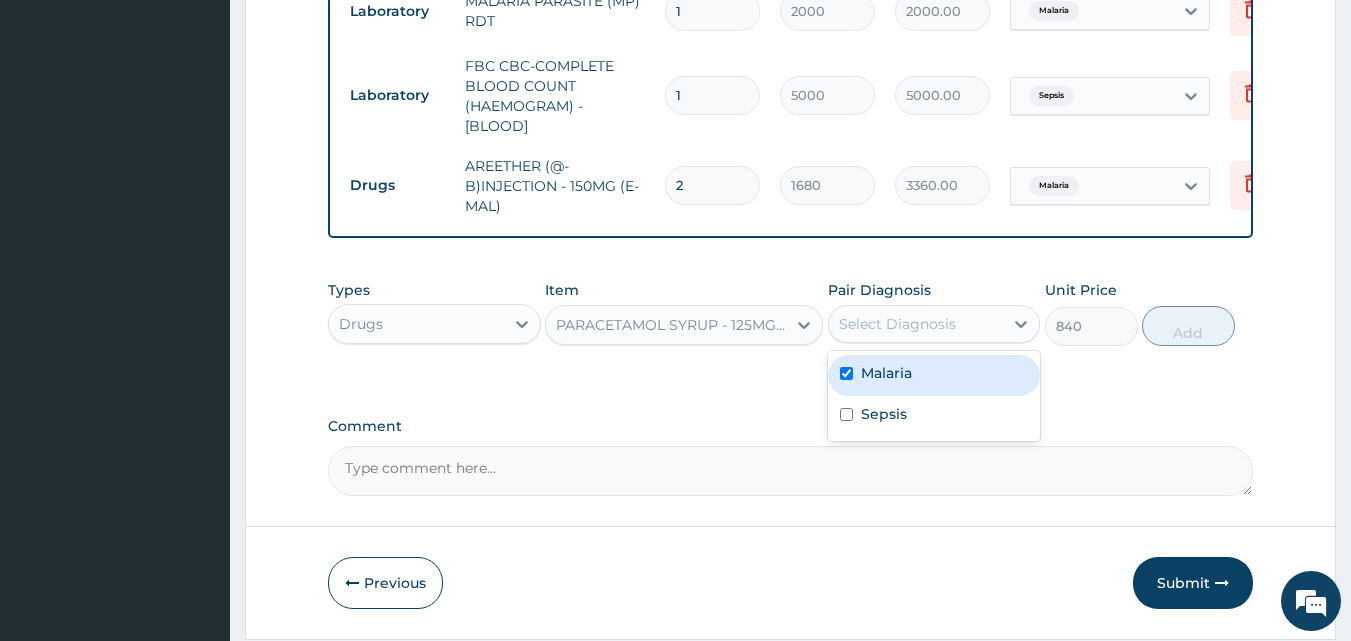 checkbox on "true" 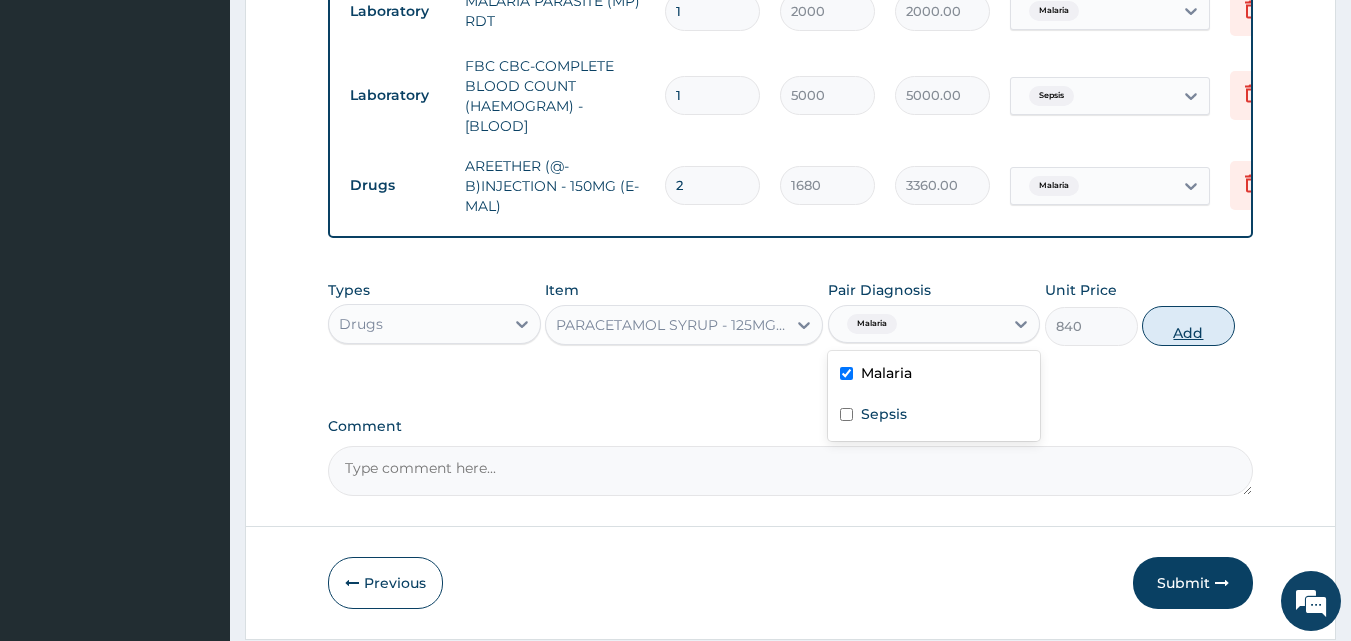 click on "Add" at bounding box center [1188, 326] 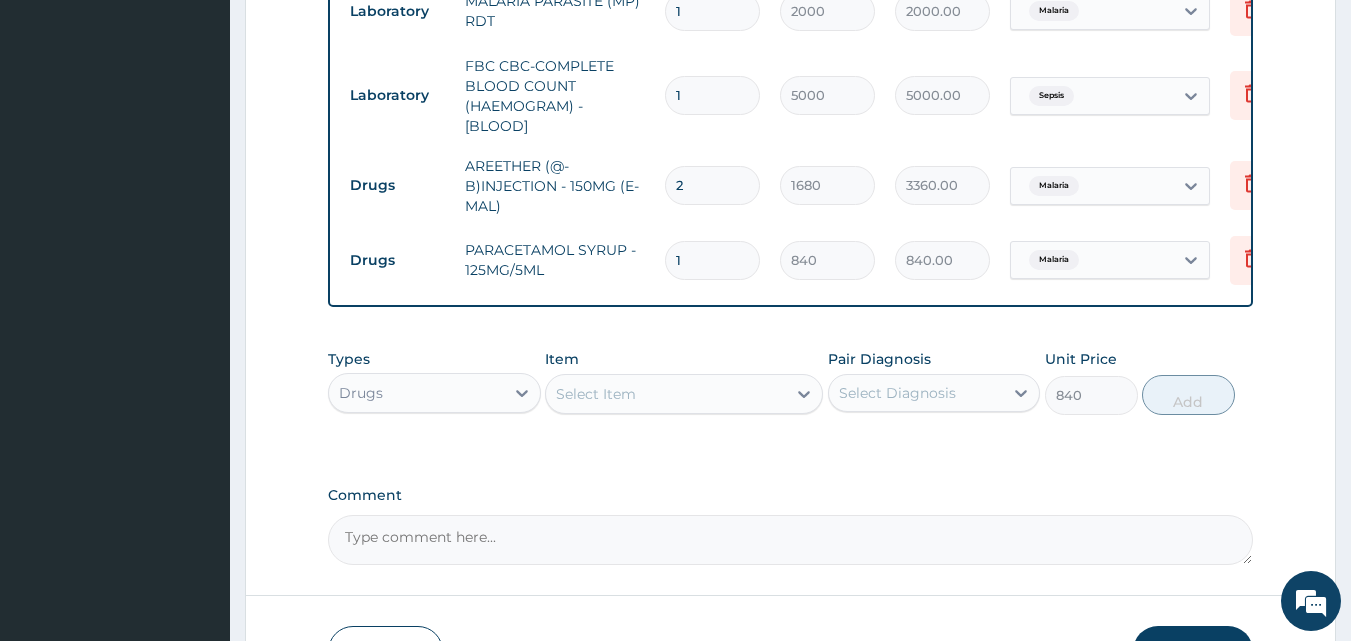 type on "0" 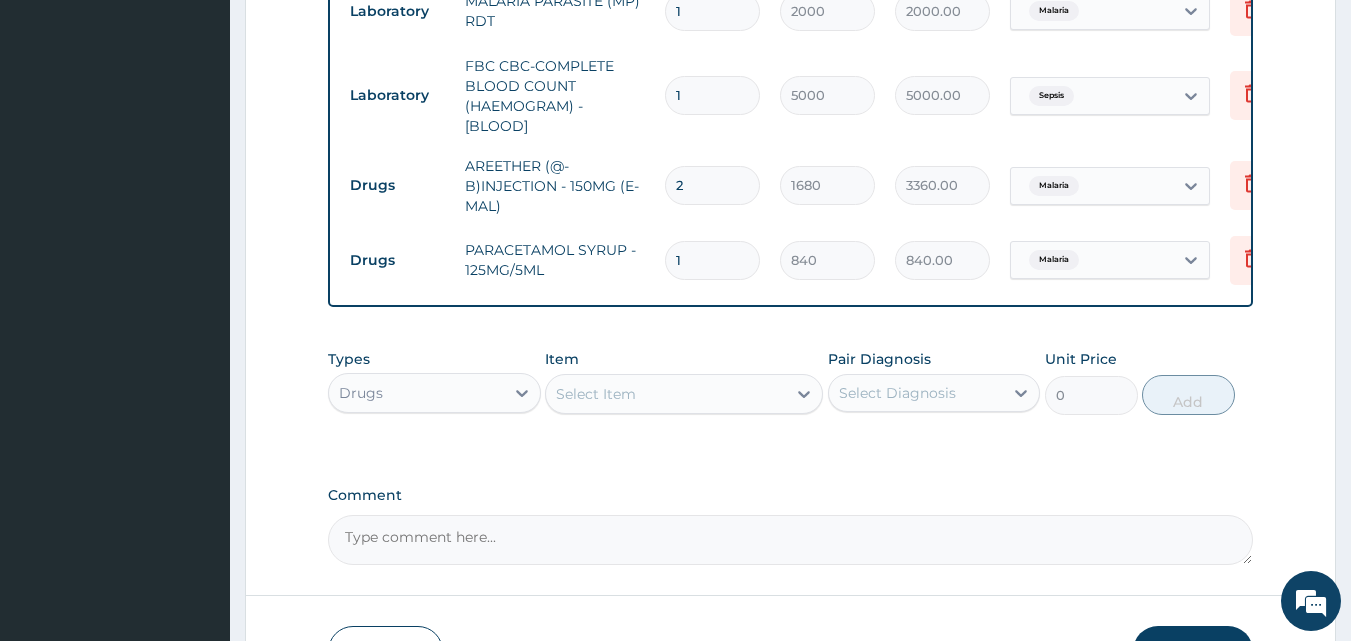 scroll, scrollTop: 970, scrollLeft: 0, axis: vertical 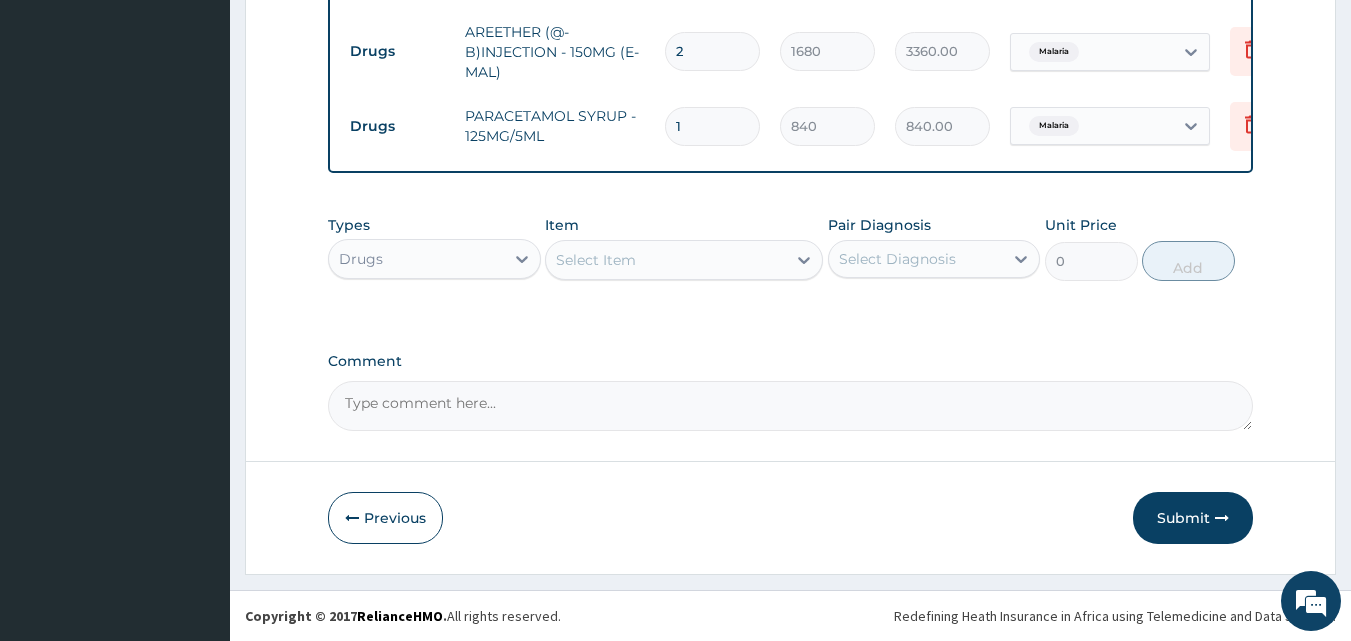 click on "Select Item" at bounding box center [666, 260] 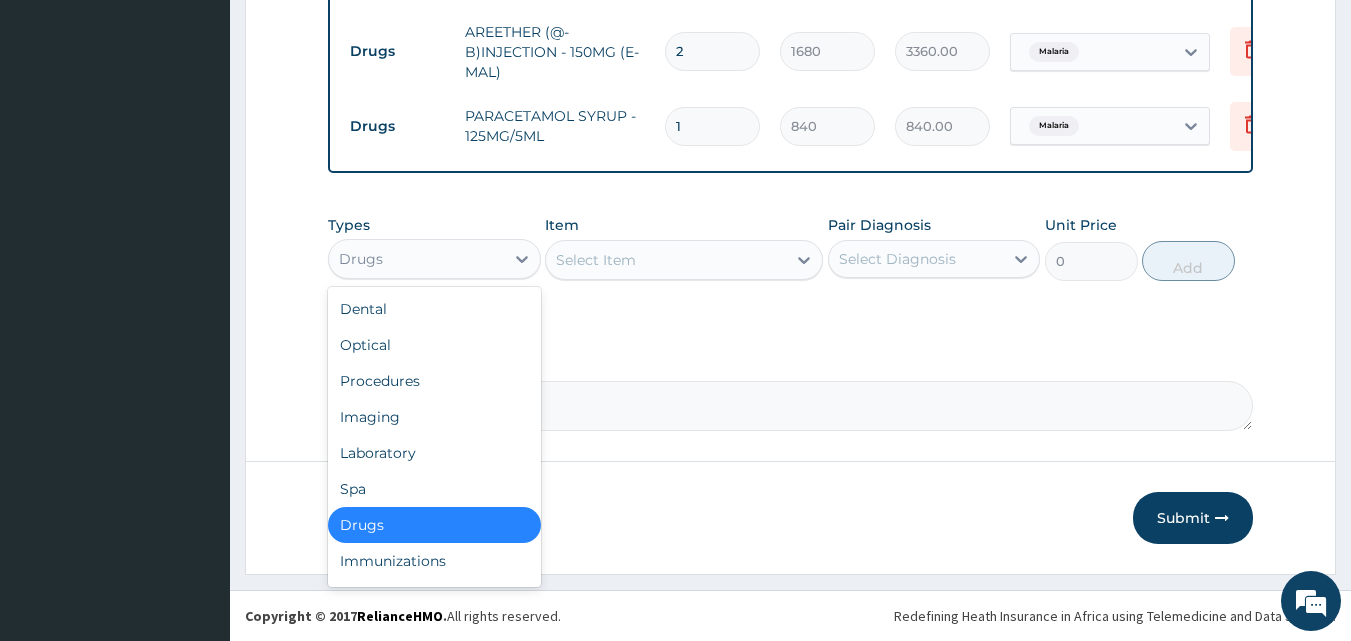 click on "Drugs" at bounding box center (361, 259) 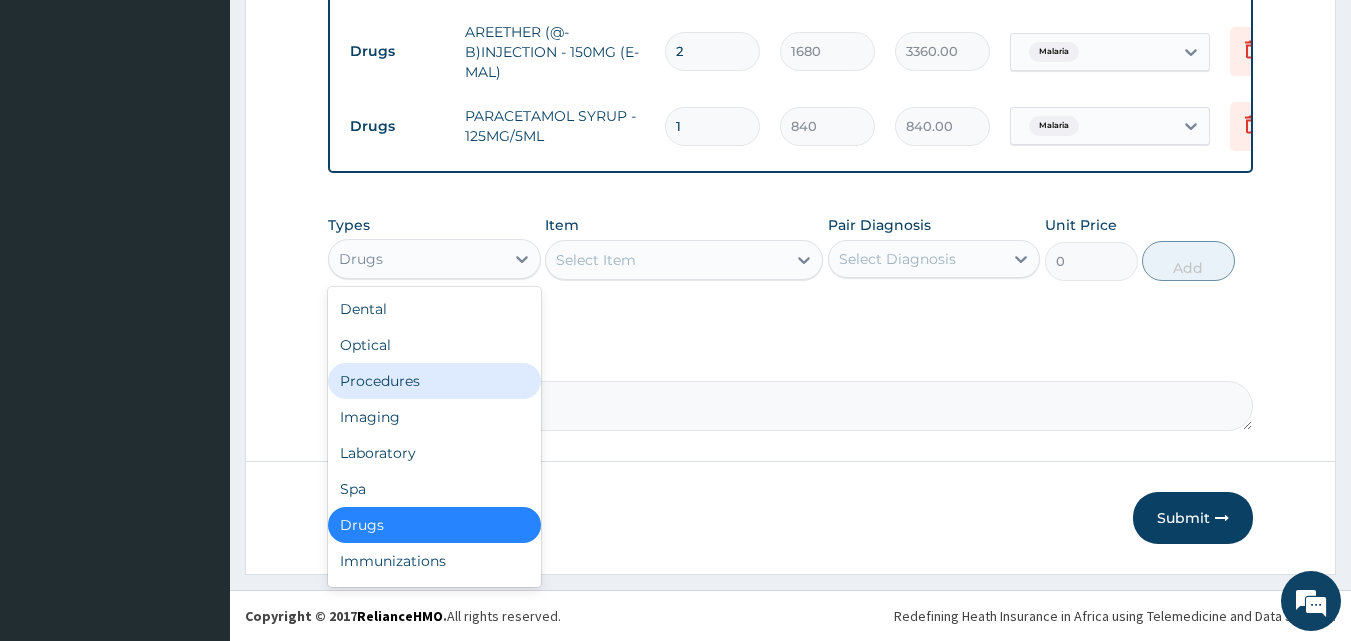 click on "Procedures" at bounding box center (434, 381) 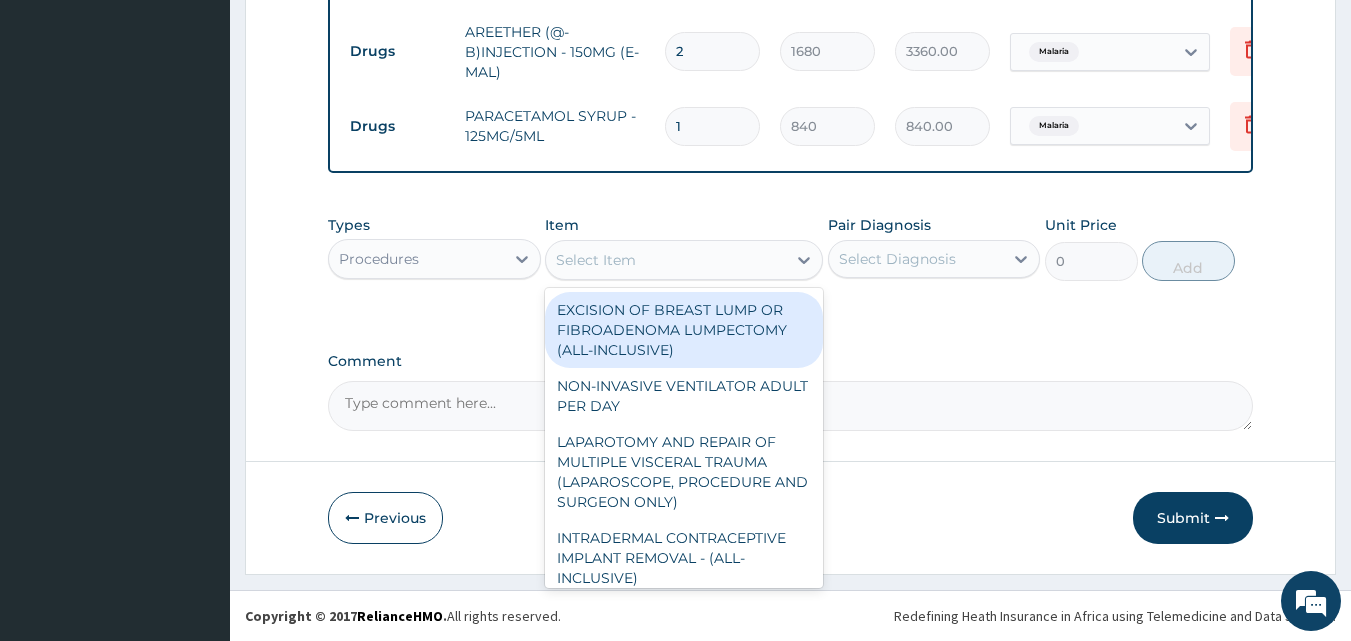 click on "Select Item" at bounding box center [596, 260] 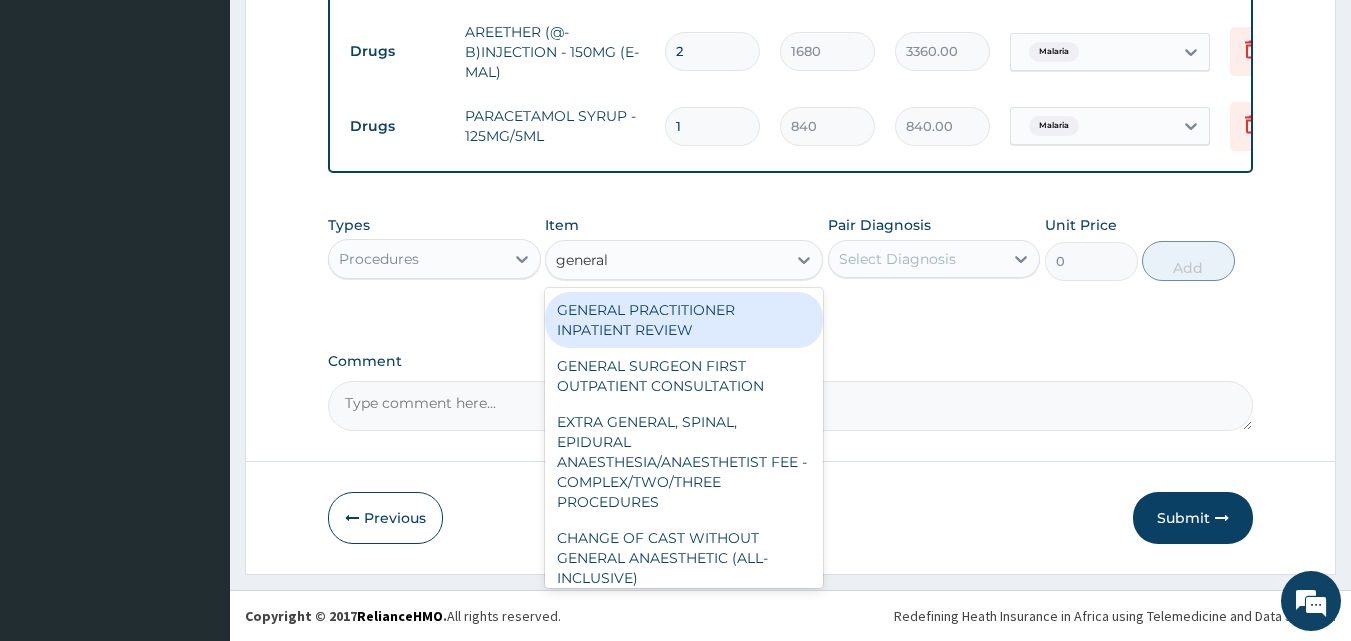 type on "general p" 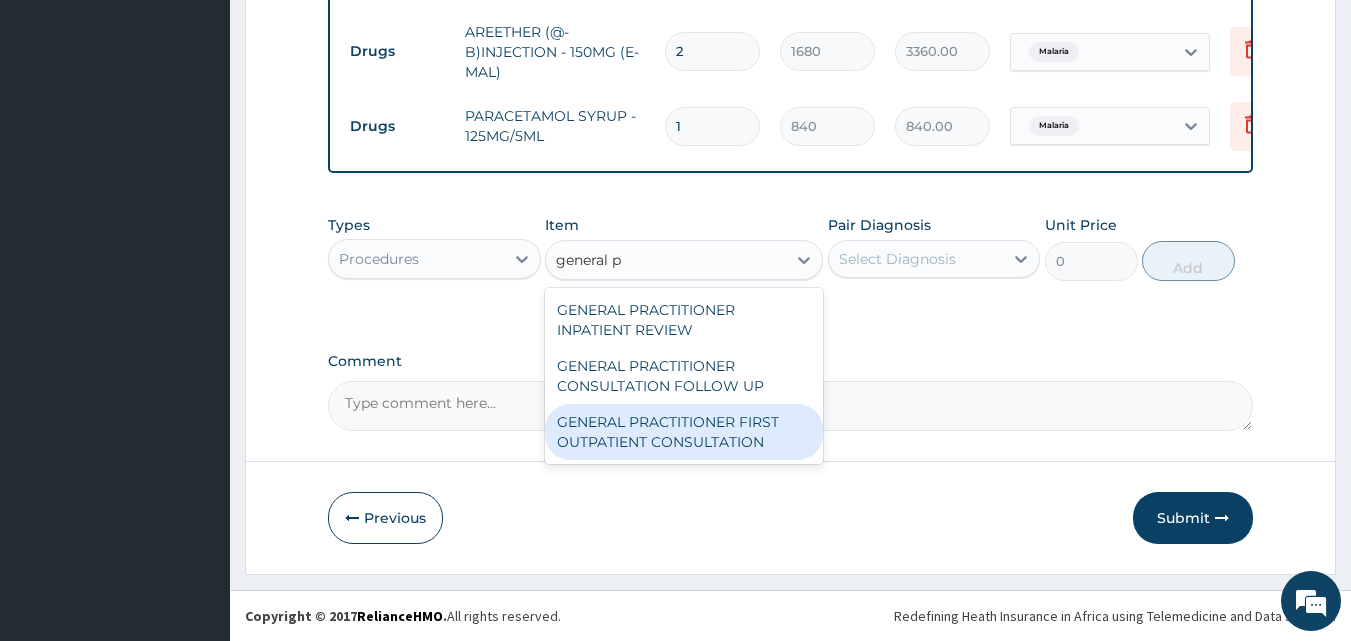 click on "GENERAL PRACTITIONER FIRST OUTPATIENT CONSULTATION" at bounding box center [684, 432] 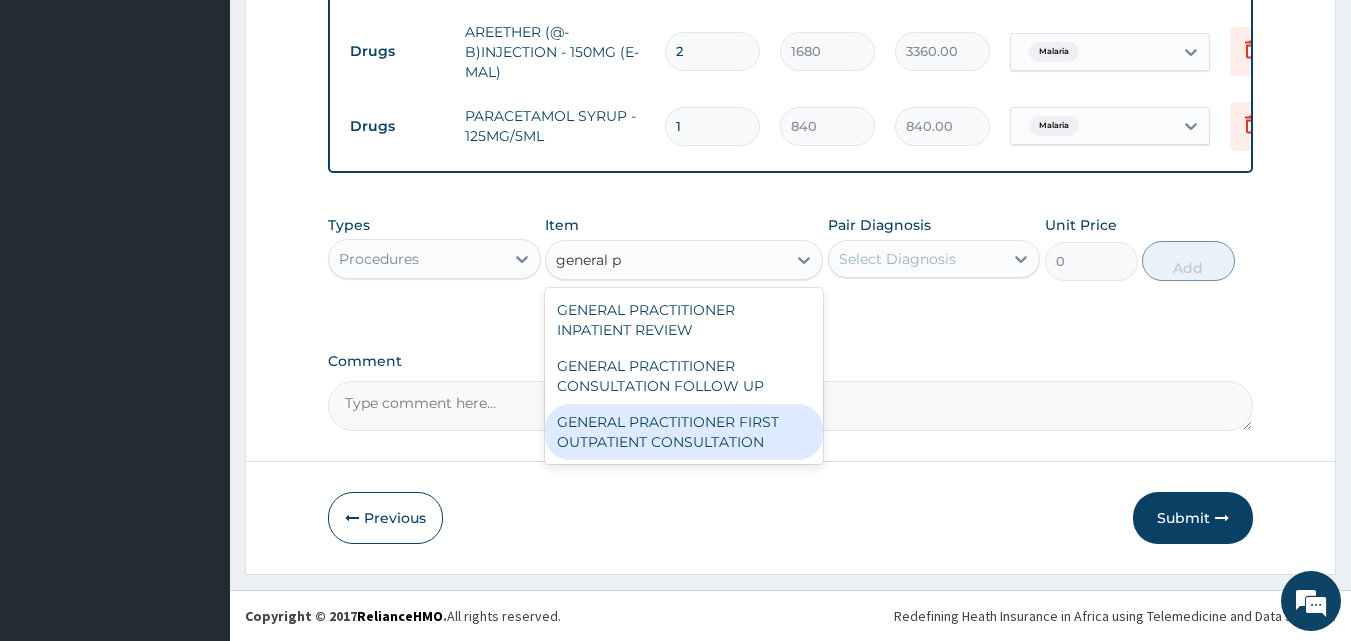 type 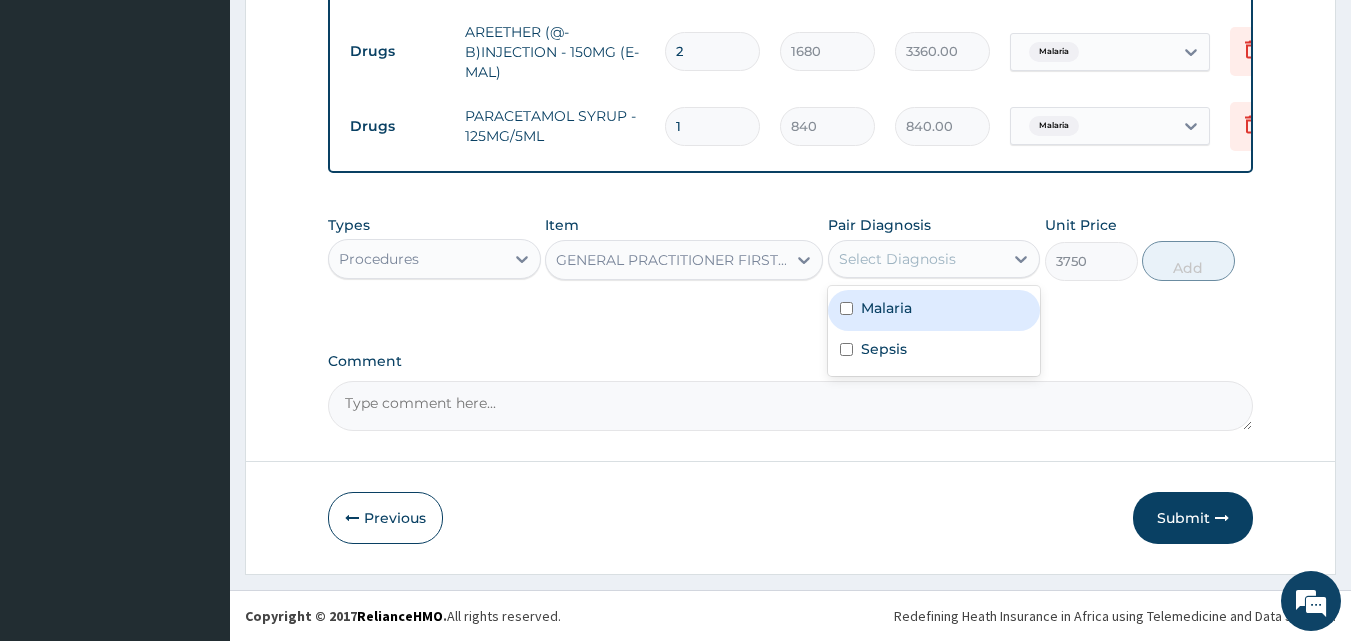 click on "Select Diagnosis" at bounding box center [897, 259] 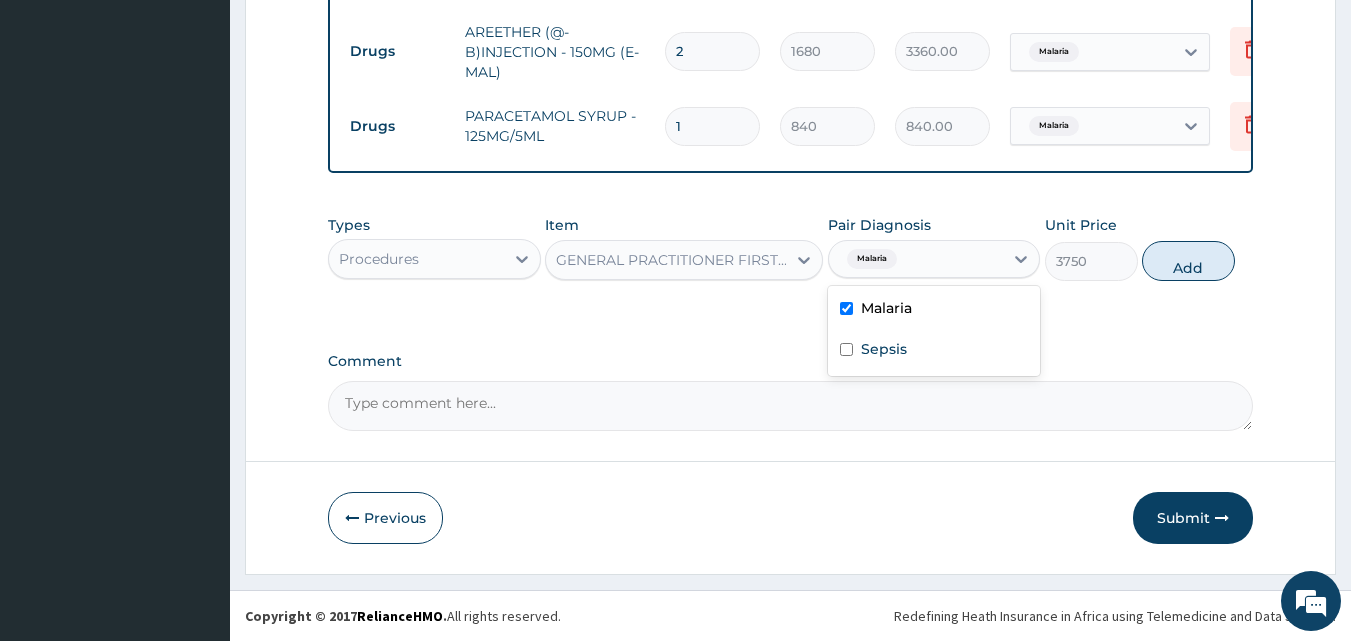 checkbox on "true" 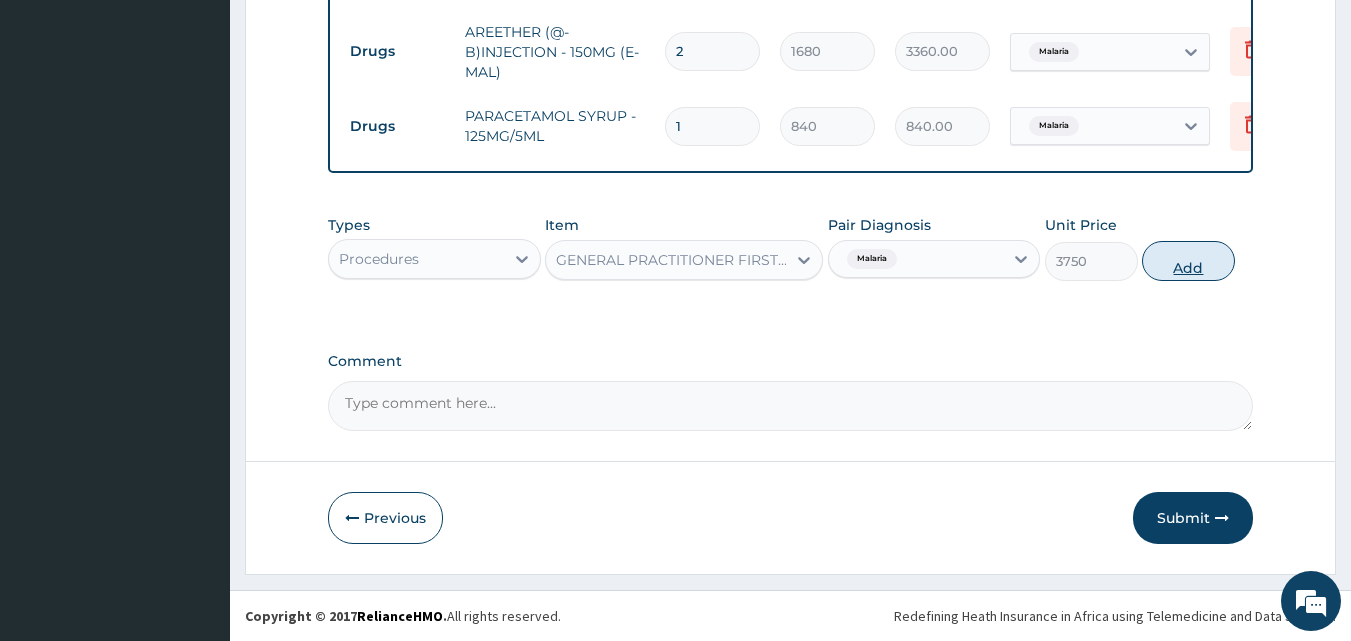click on "Add" at bounding box center [1188, 261] 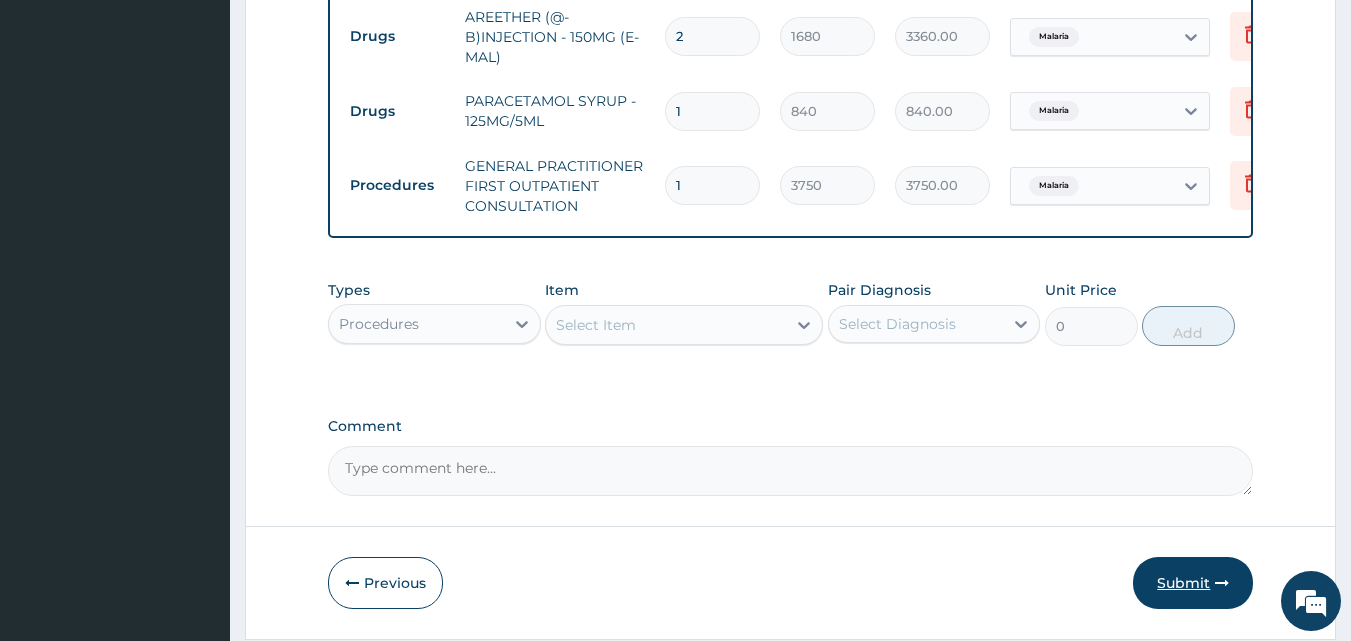 click on "Submit" at bounding box center (1193, 583) 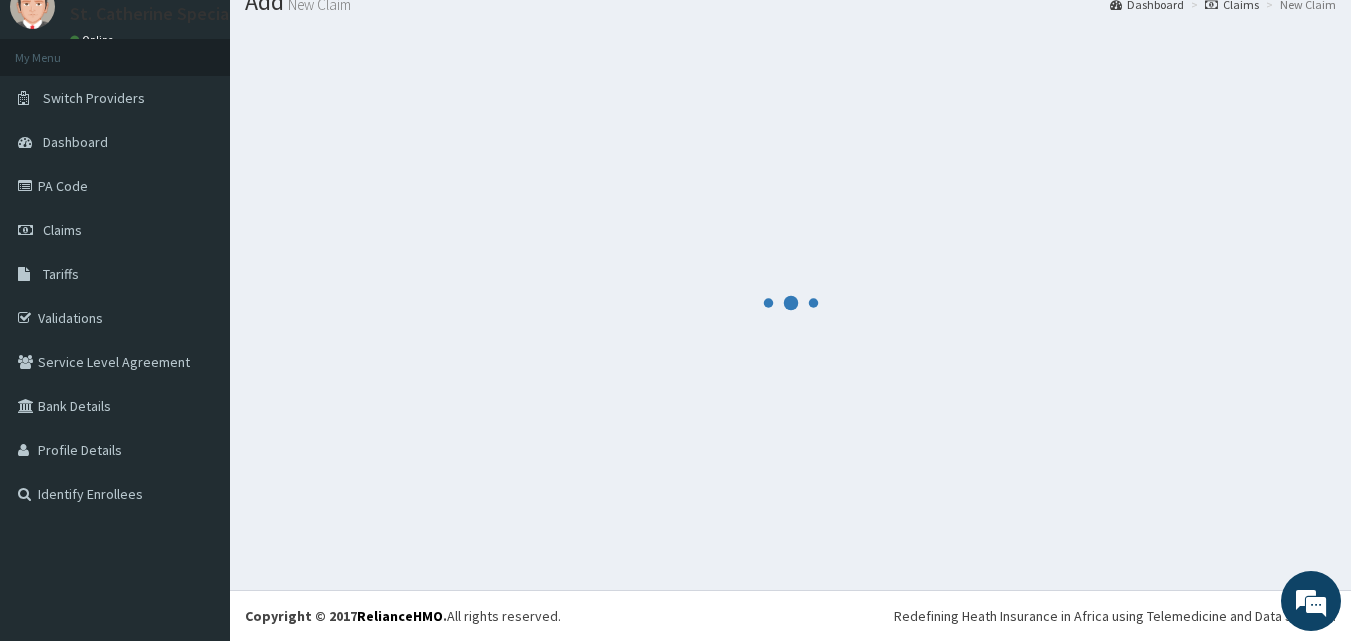 scroll, scrollTop: 76, scrollLeft: 0, axis: vertical 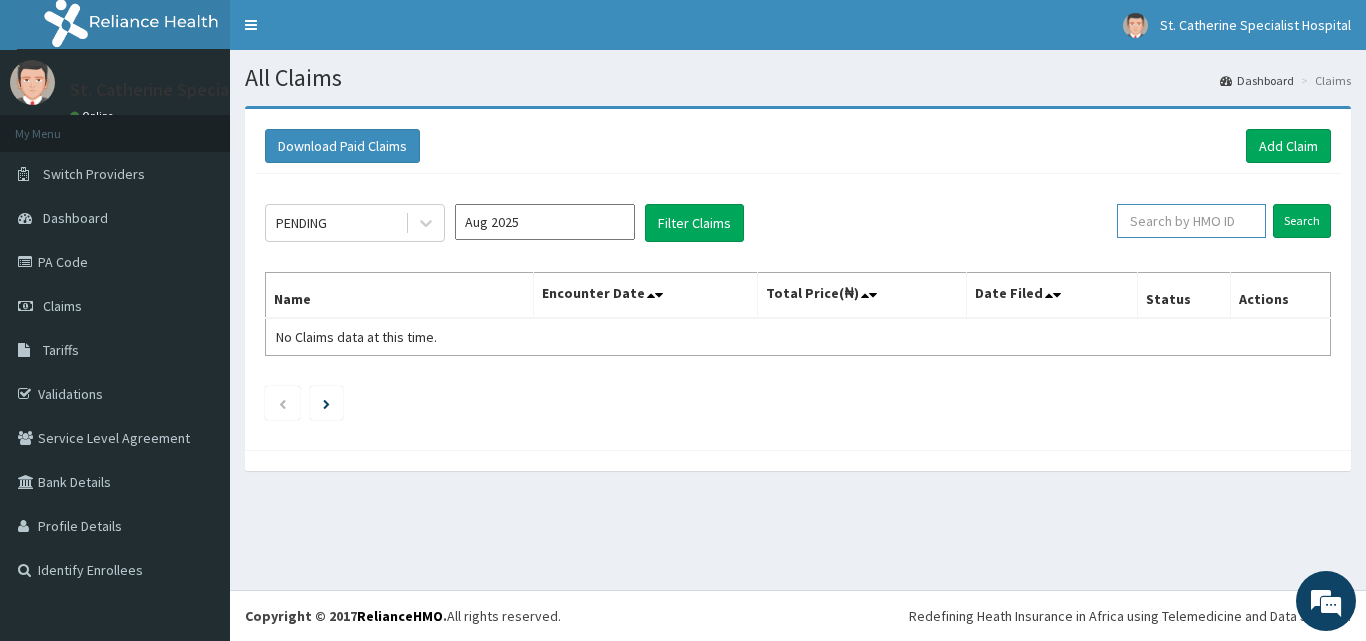 click at bounding box center [1191, 221] 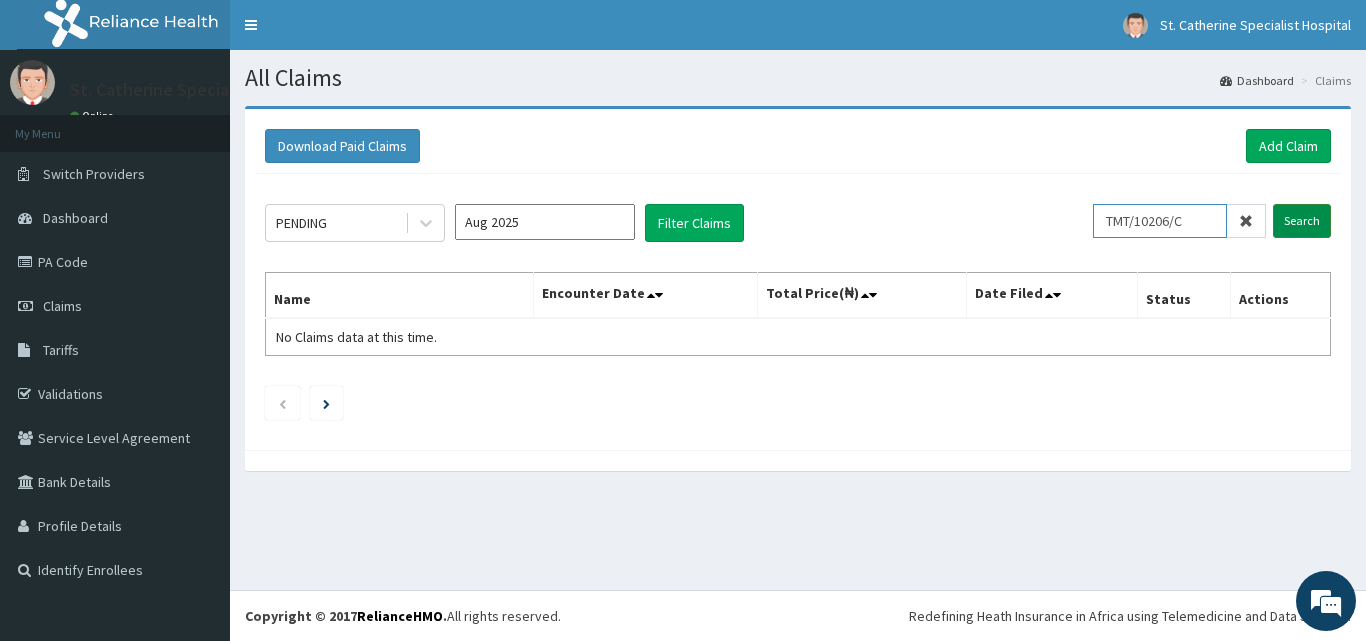 type on "TMT/10206/C" 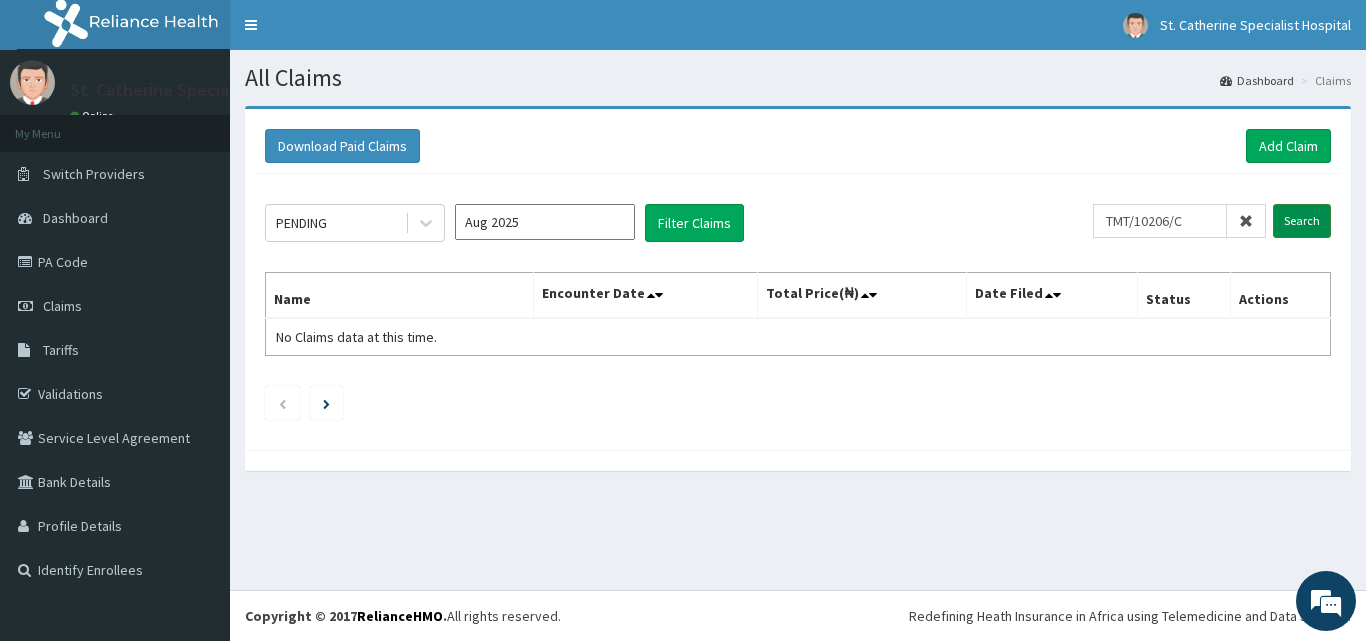 click on "Search" at bounding box center [1302, 221] 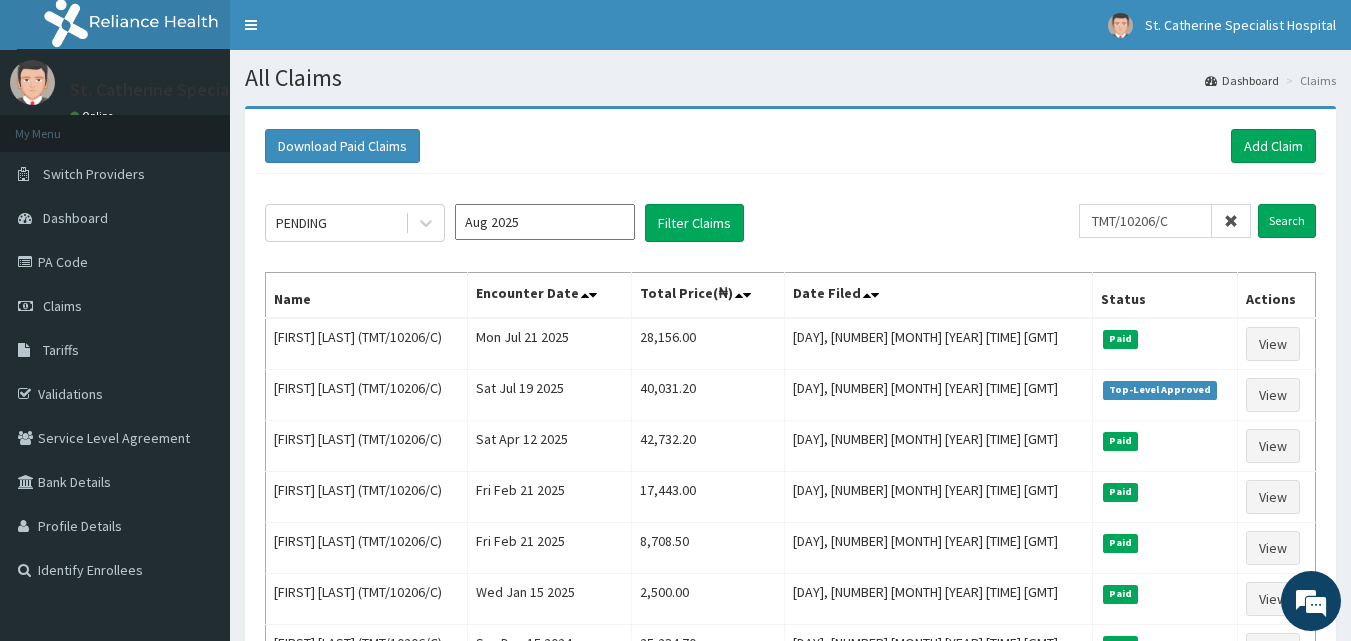 click at bounding box center (1231, 221) 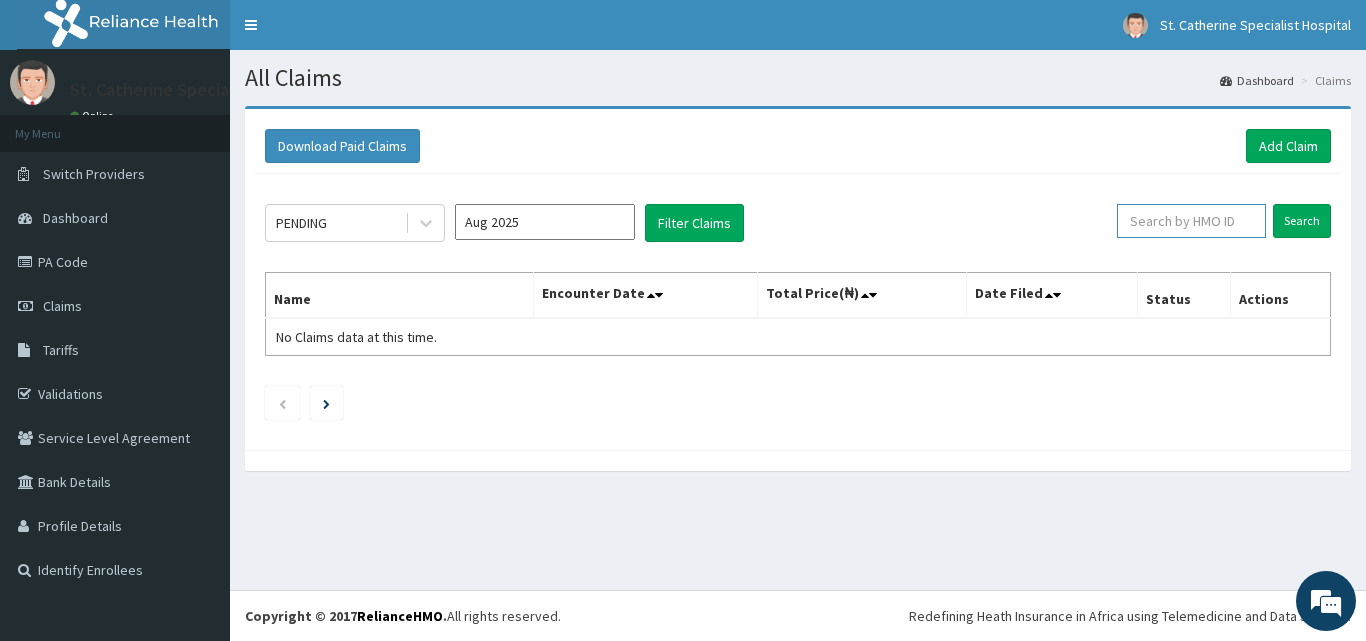 click at bounding box center [1191, 221] 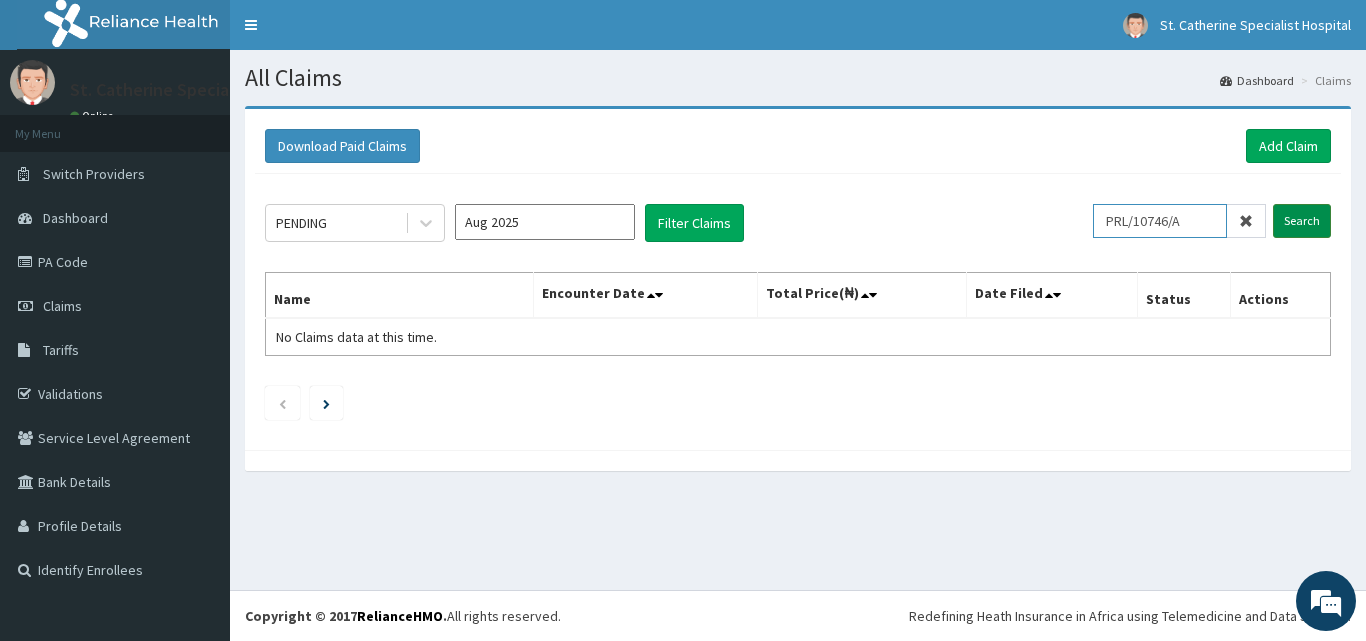 type on "PRL/10746/A" 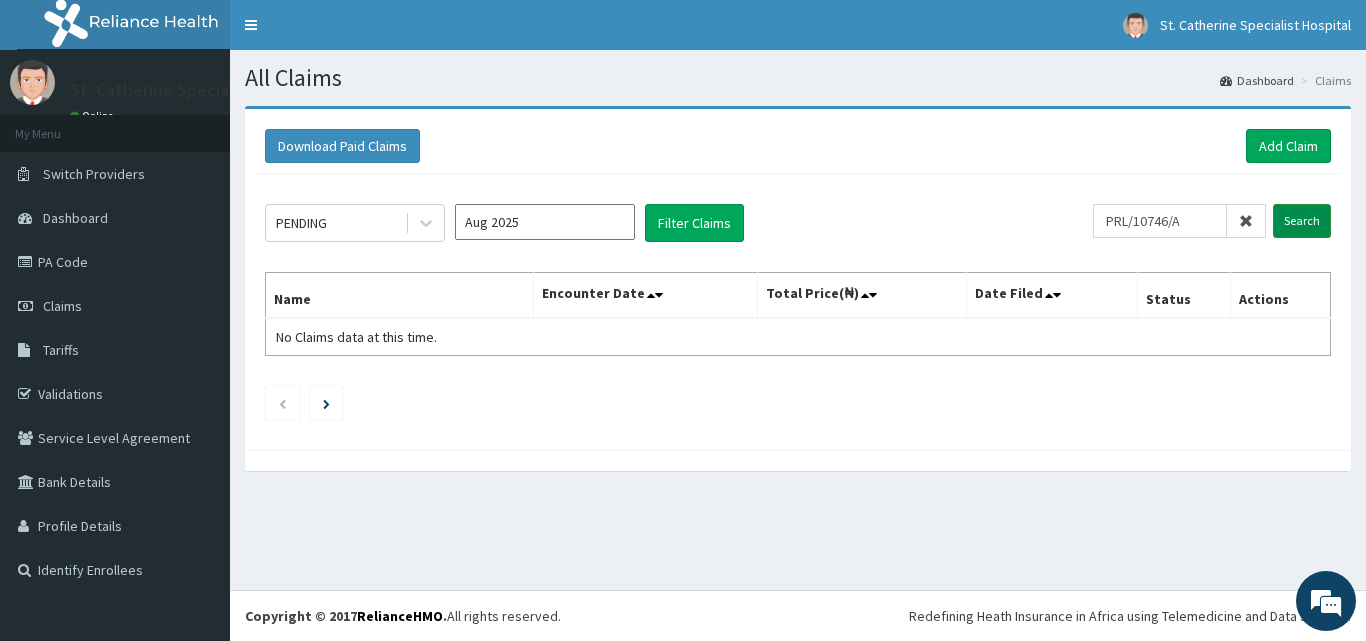 click on "Search" at bounding box center [1302, 221] 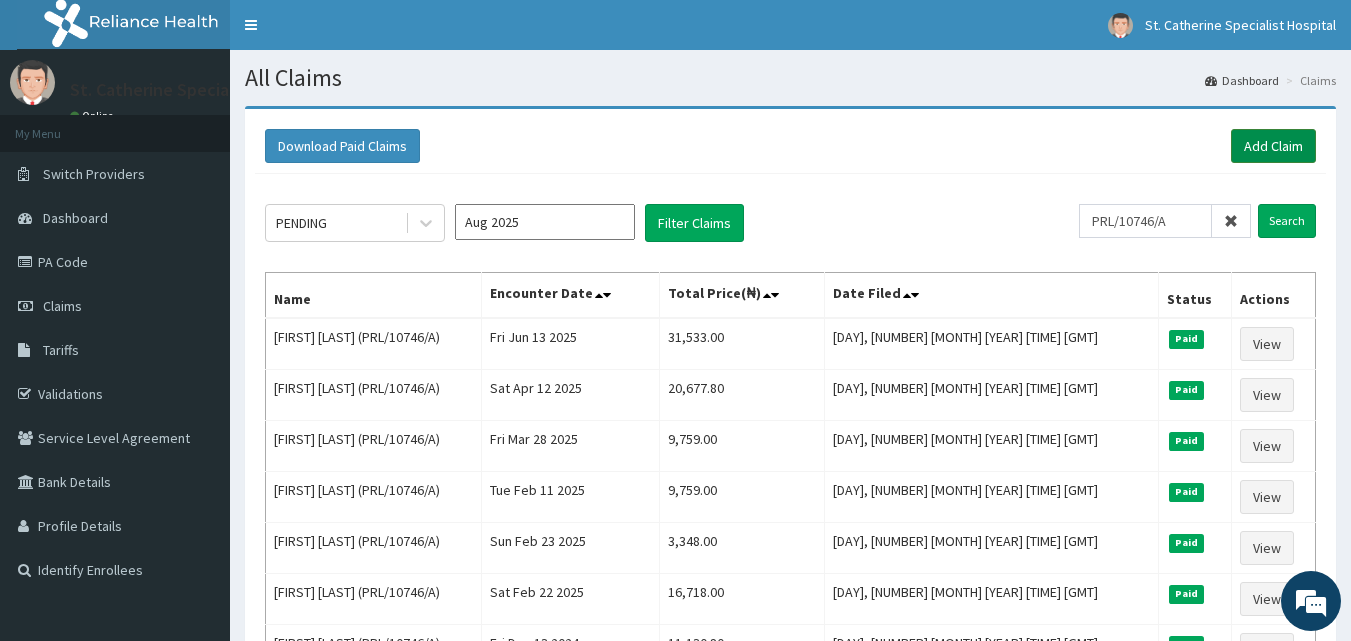click on "Add Claim" at bounding box center (1273, 146) 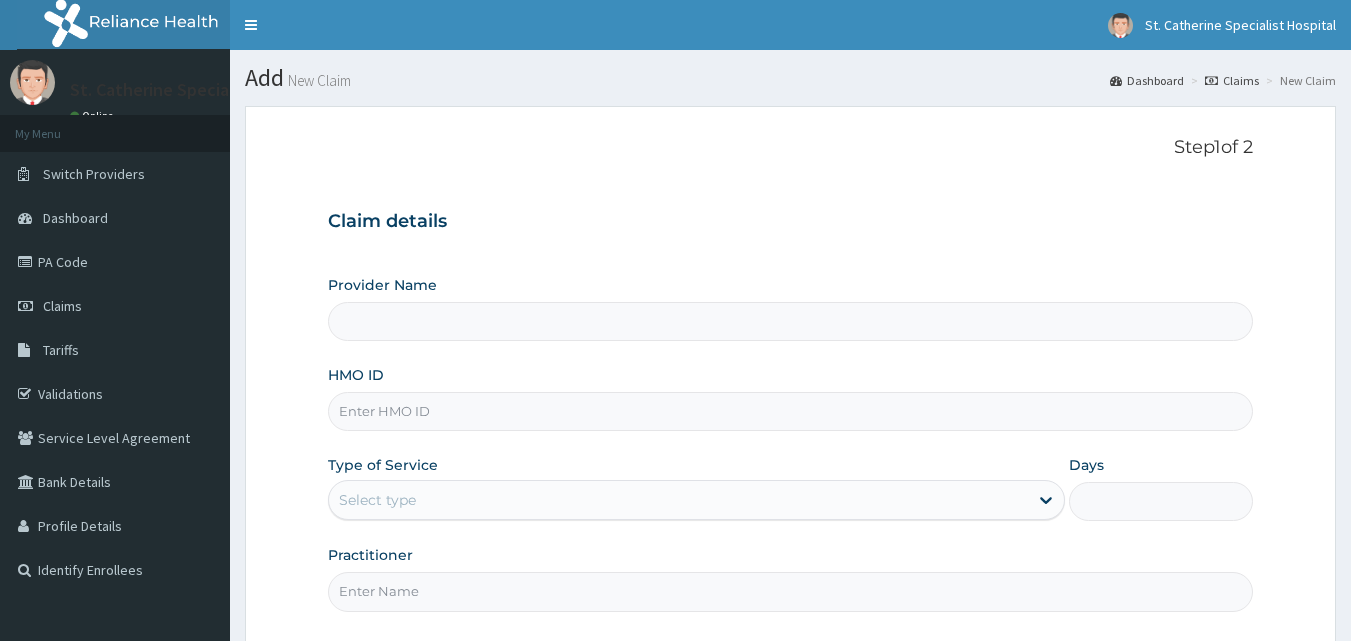 scroll, scrollTop: 0, scrollLeft: 0, axis: both 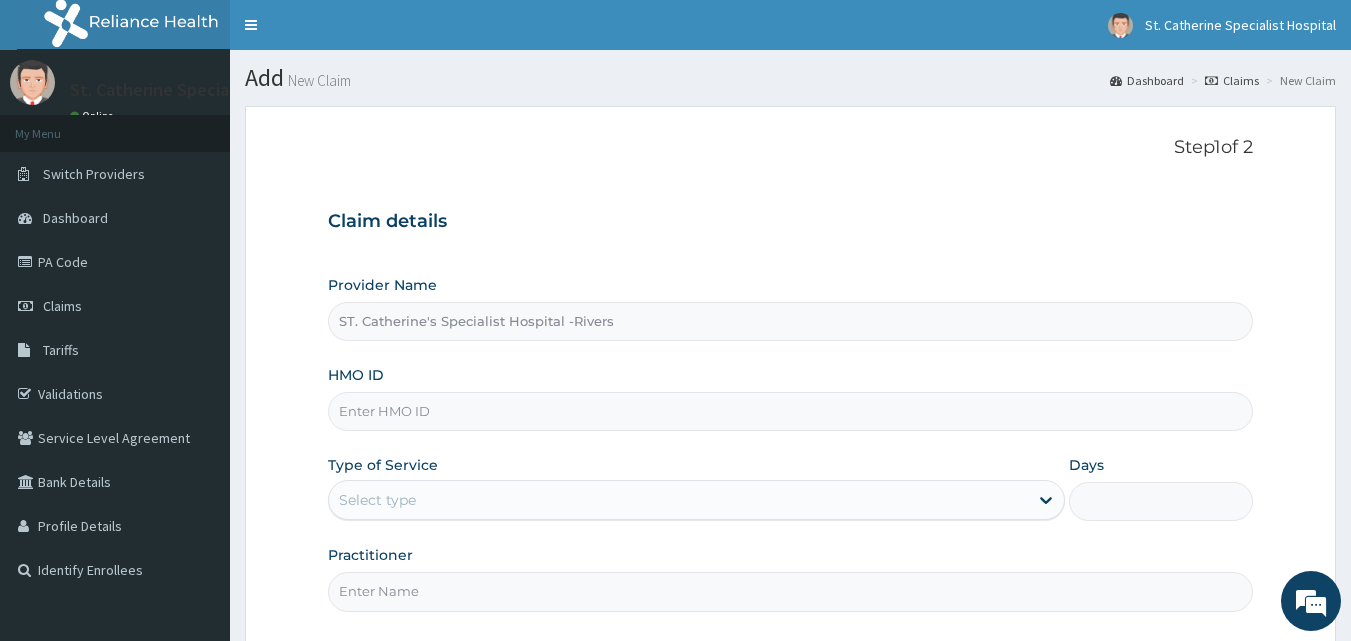 paste on "PRL/10746/A" 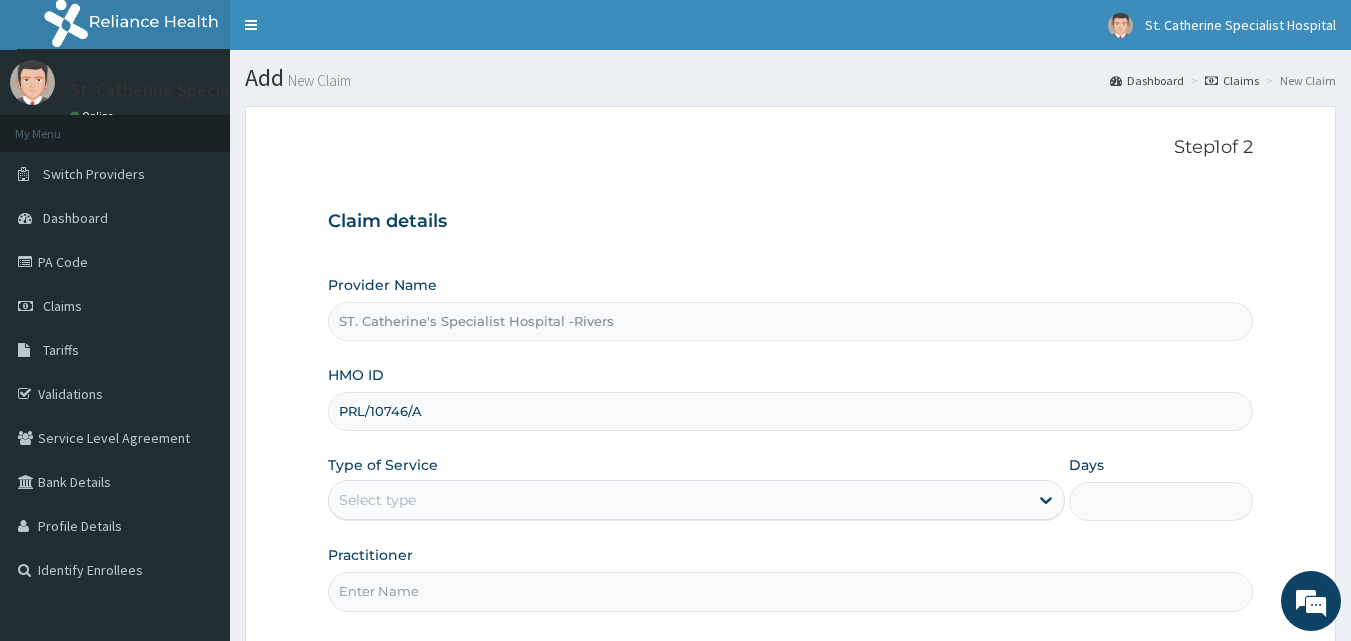 type on "PRL/10746/A" 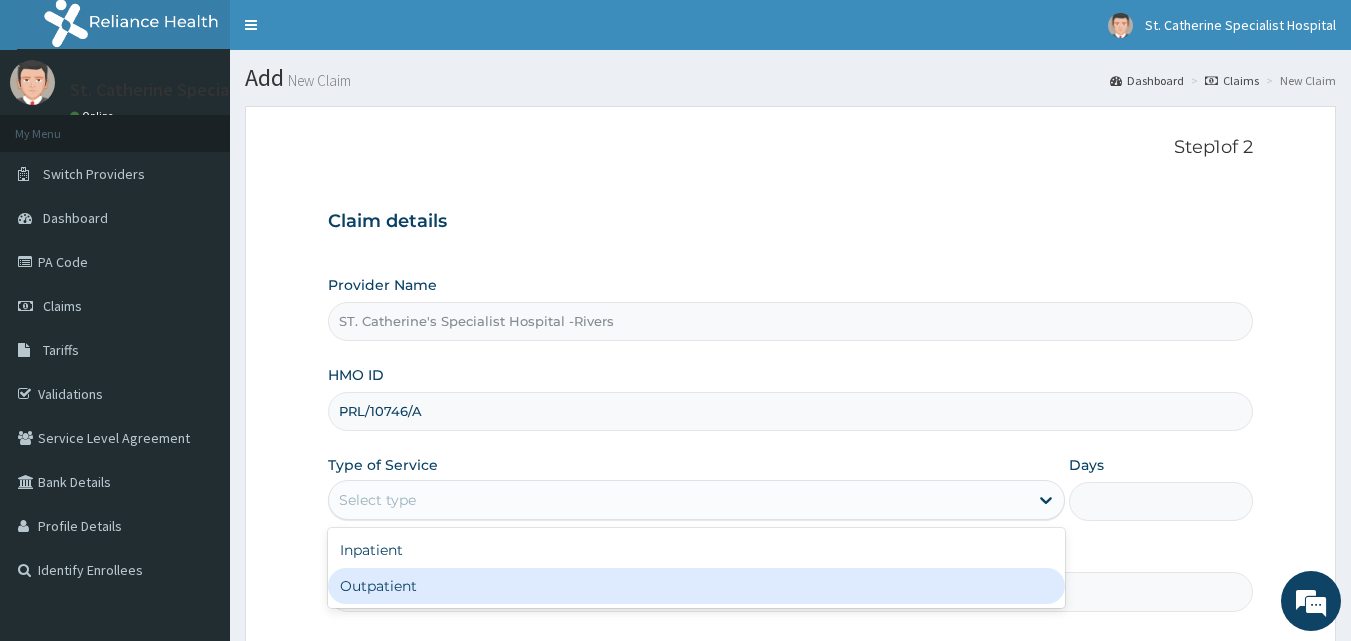click on "Outpatient" at bounding box center (696, 586) 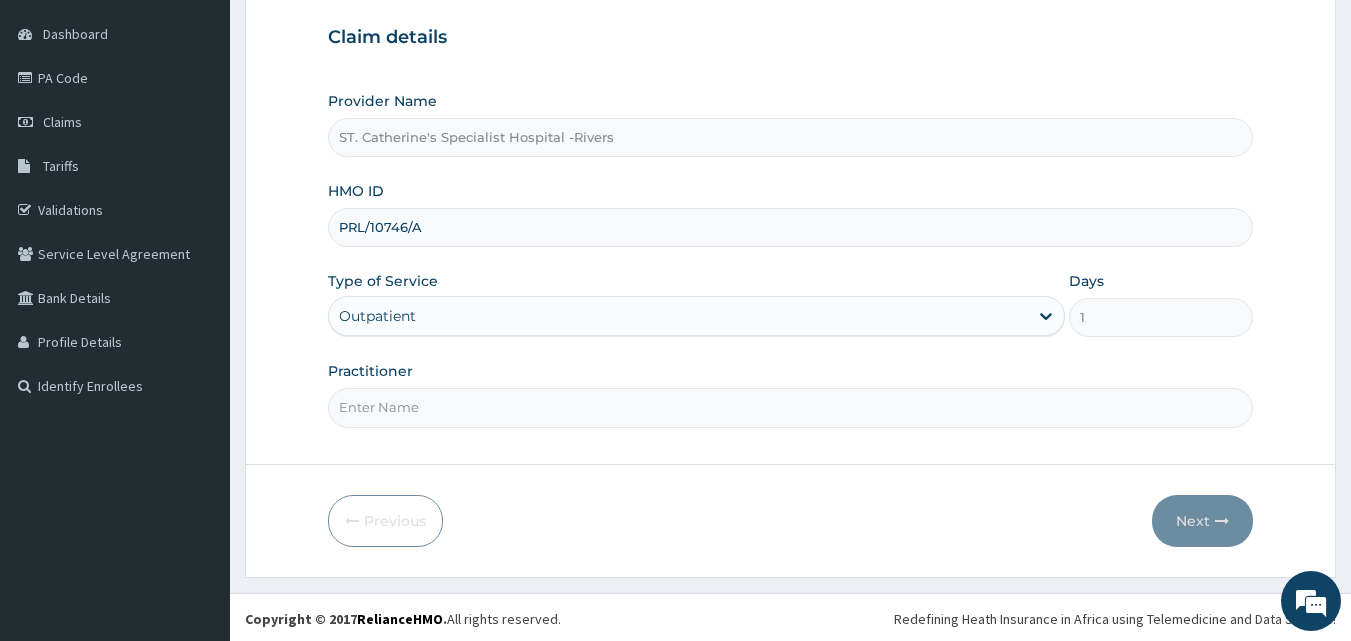scroll, scrollTop: 187, scrollLeft: 0, axis: vertical 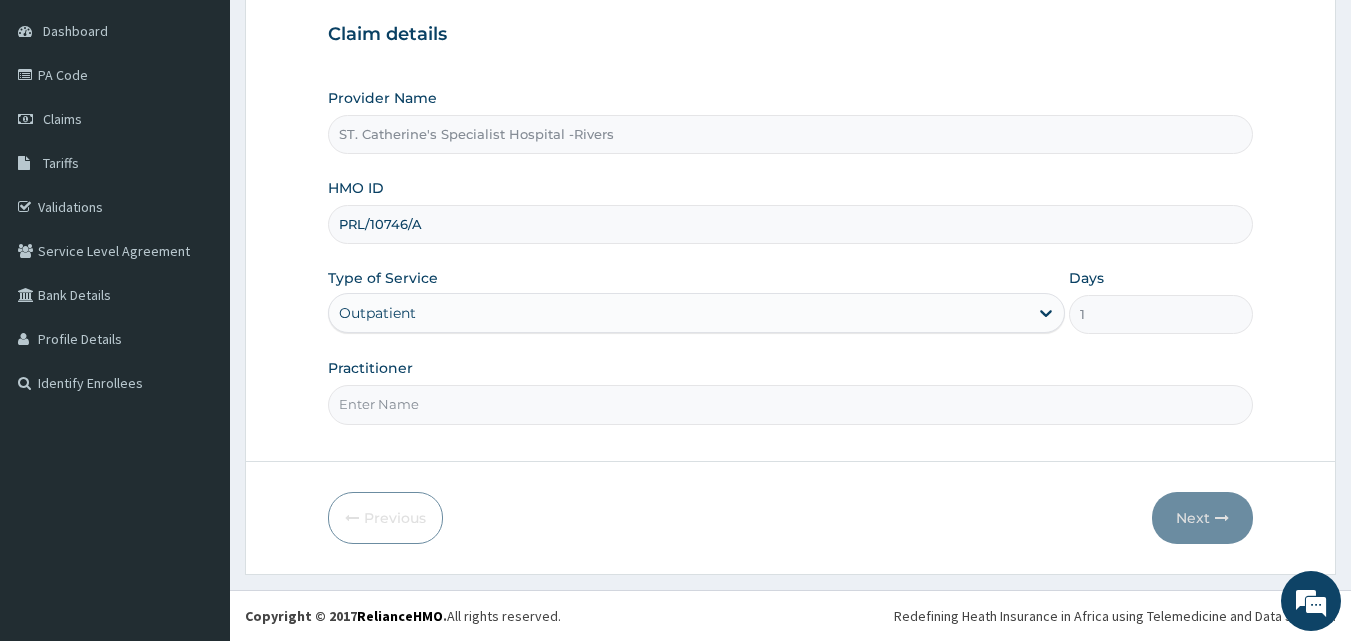 click on "Practitioner" at bounding box center (791, 404) 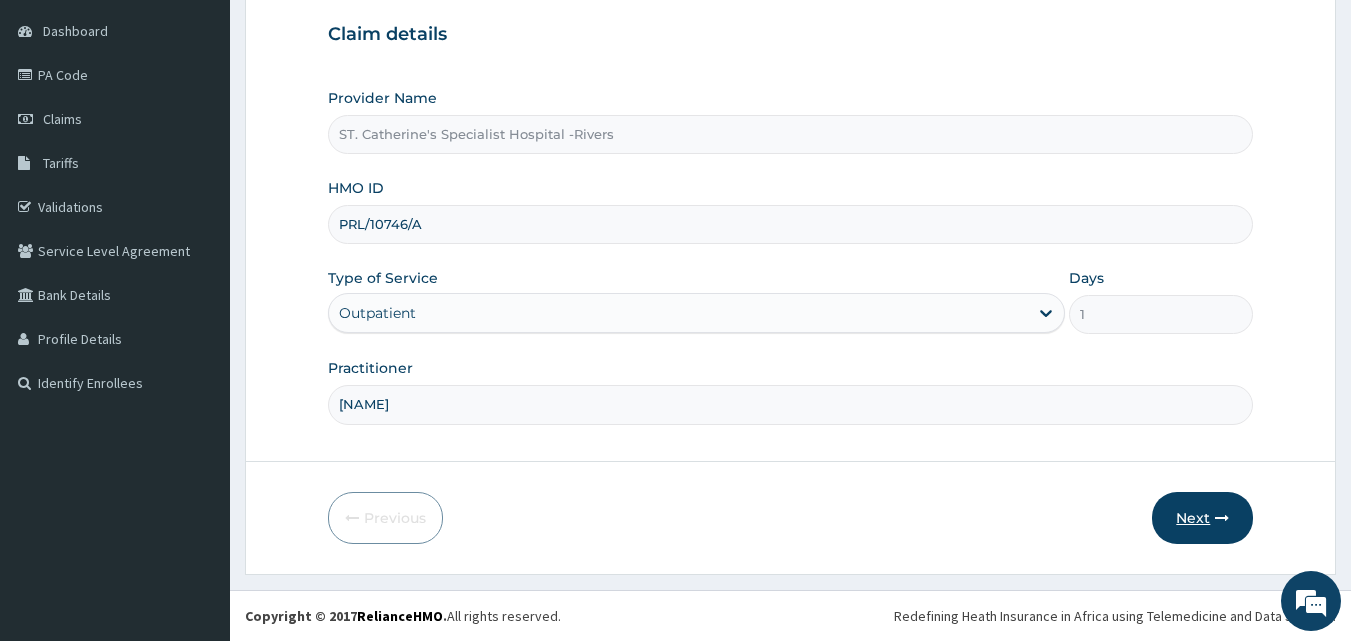 click on "Next" at bounding box center [1202, 518] 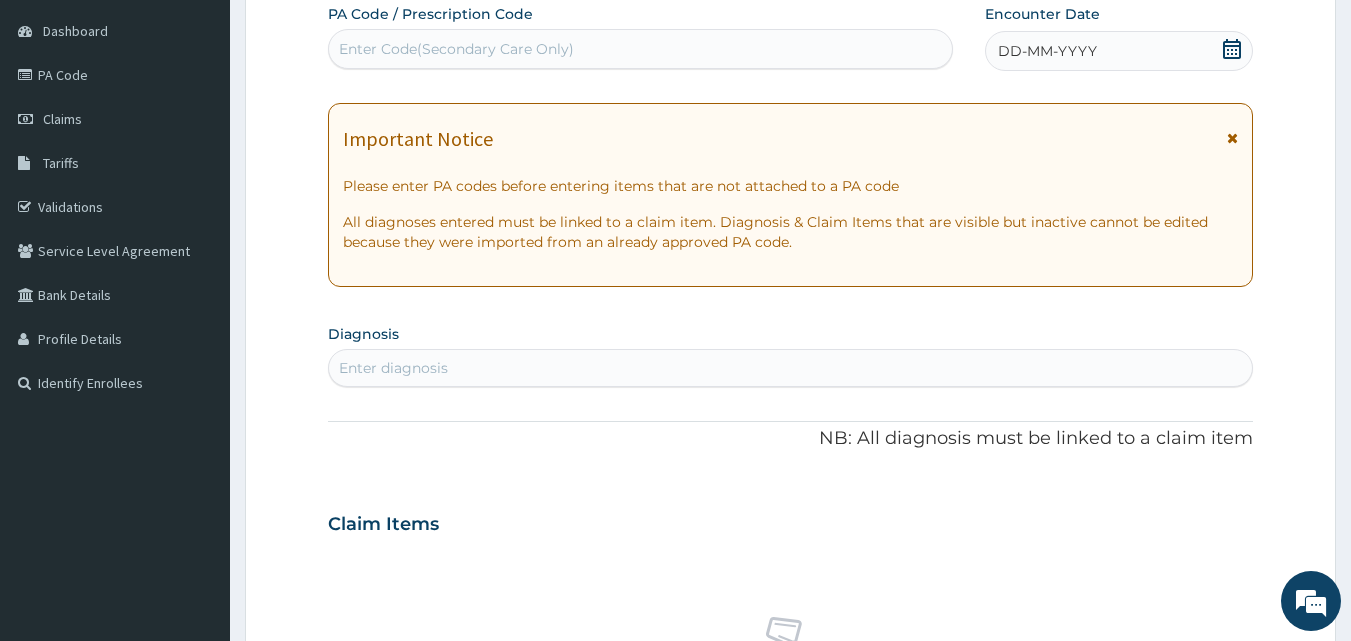 scroll, scrollTop: 0, scrollLeft: 0, axis: both 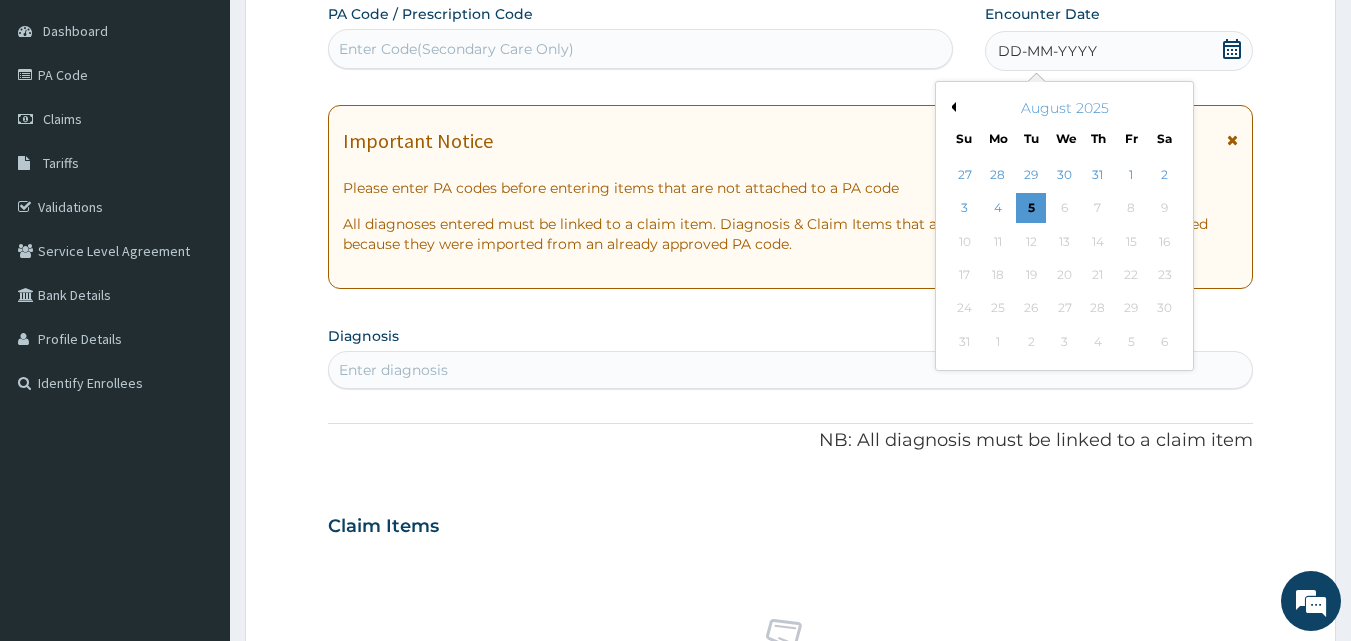 click on "Previous Month" at bounding box center [951, 107] 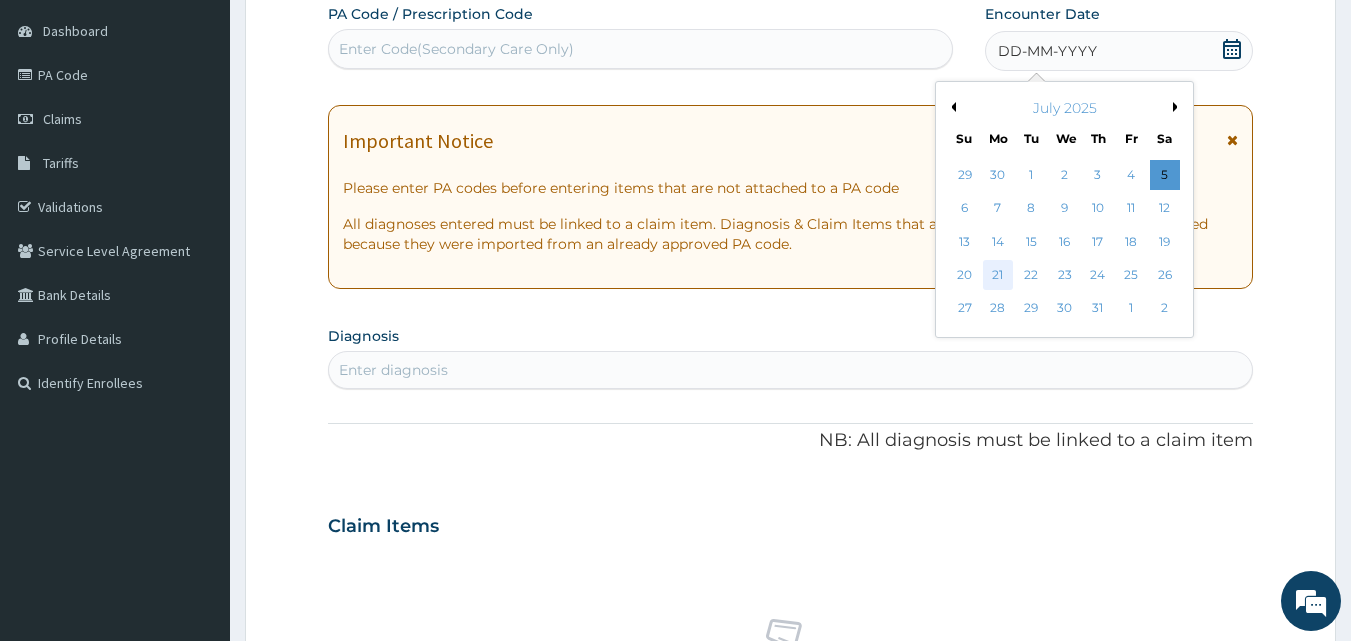 click on "21" at bounding box center [998, 275] 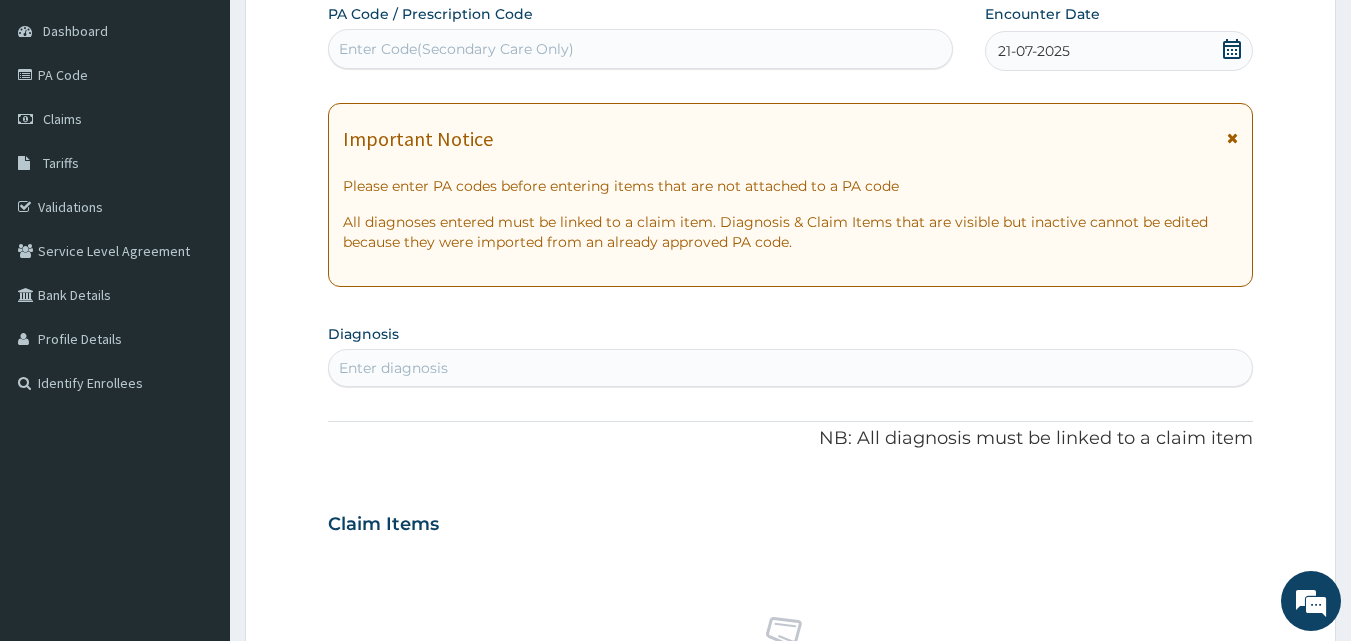 click on "Enter diagnosis" at bounding box center [791, 368] 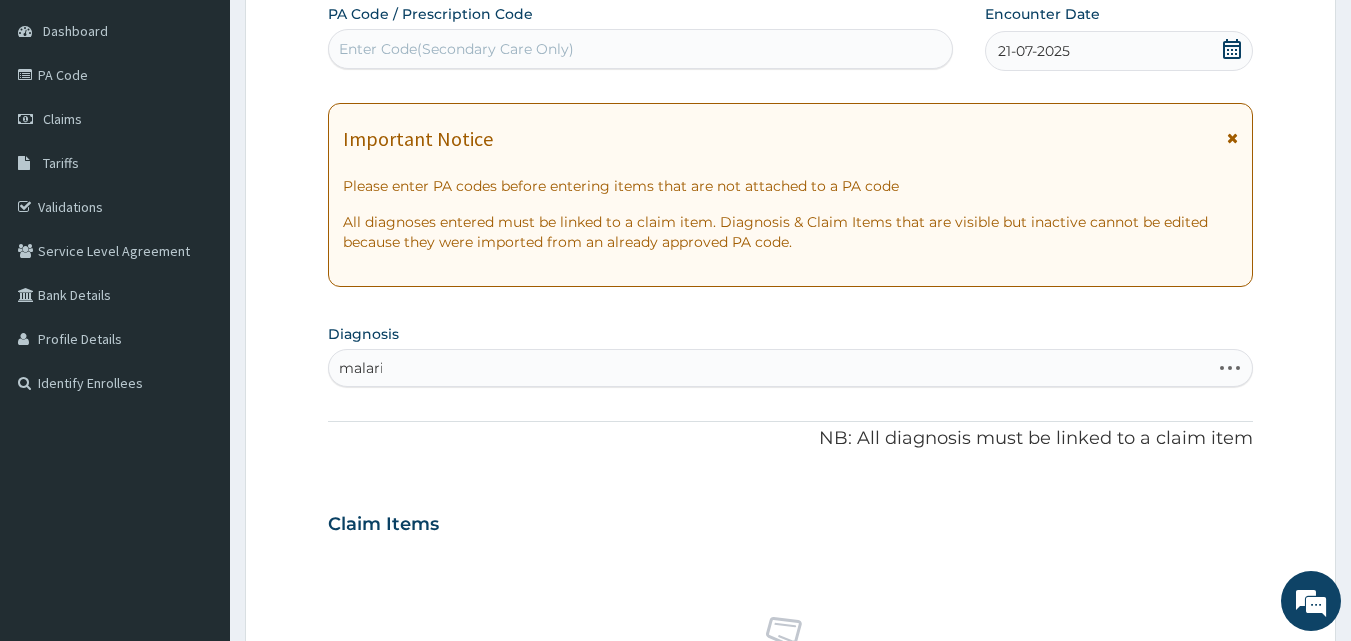 type on "malaria" 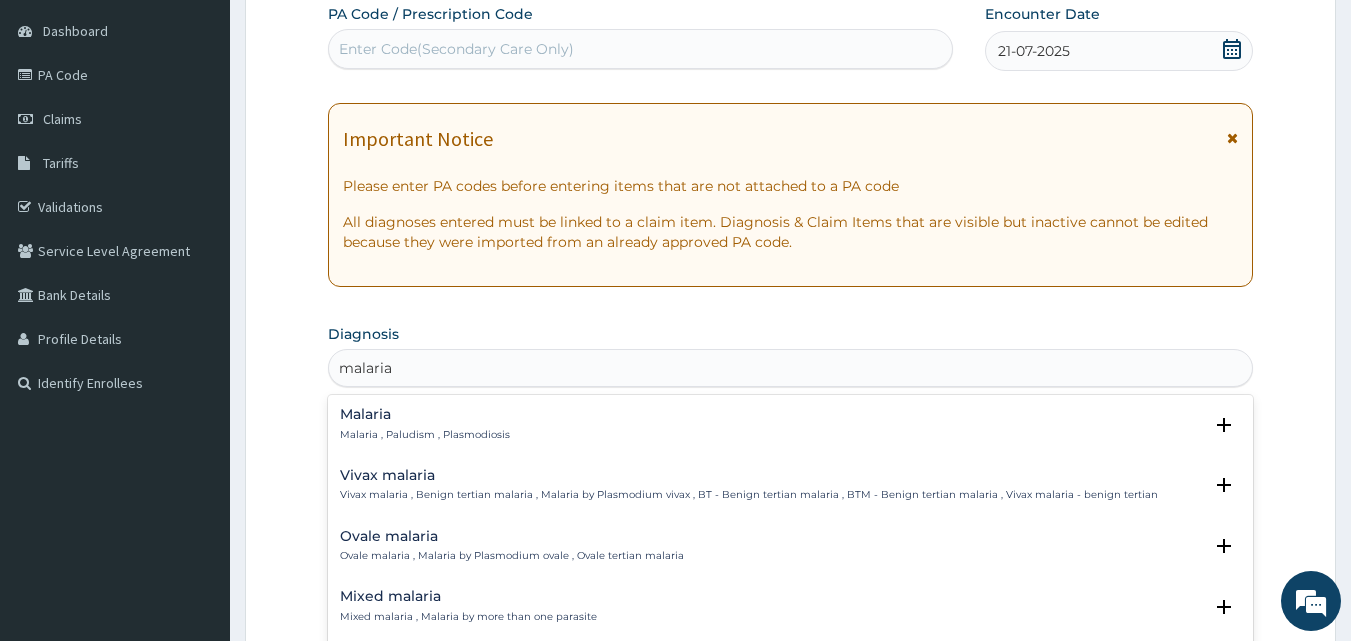 click on "Malaria" at bounding box center (425, 414) 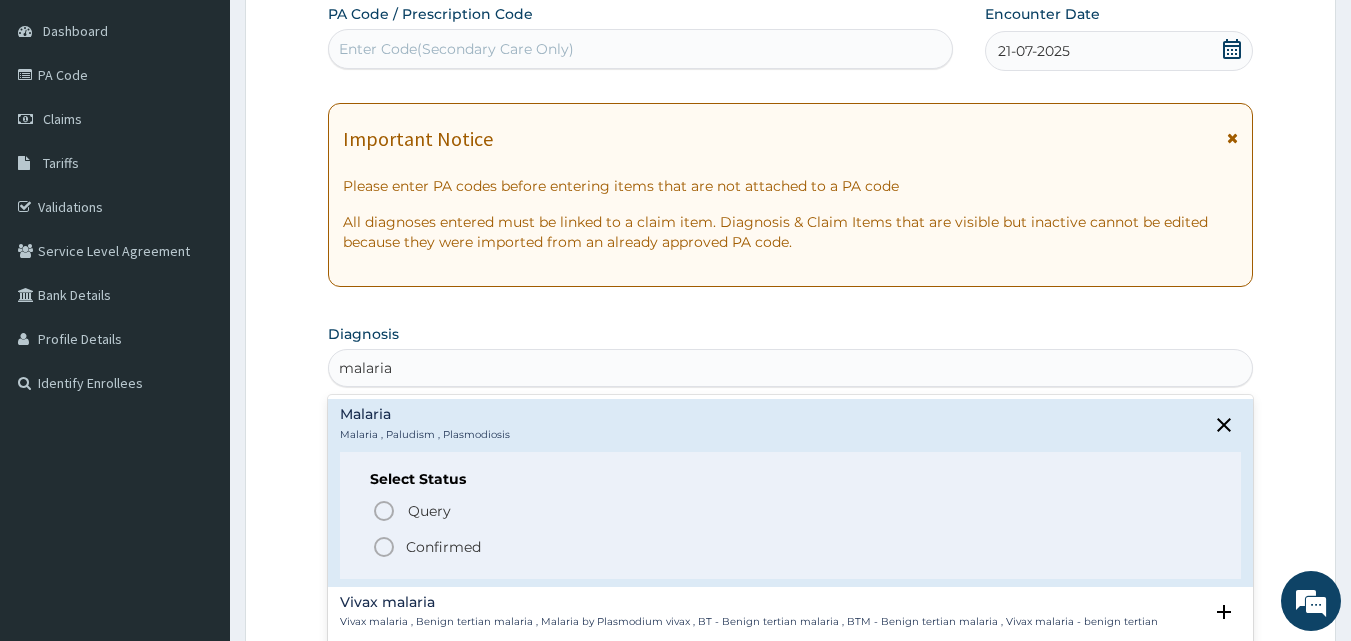 click on "Confirmed" at bounding box center [443, 547] 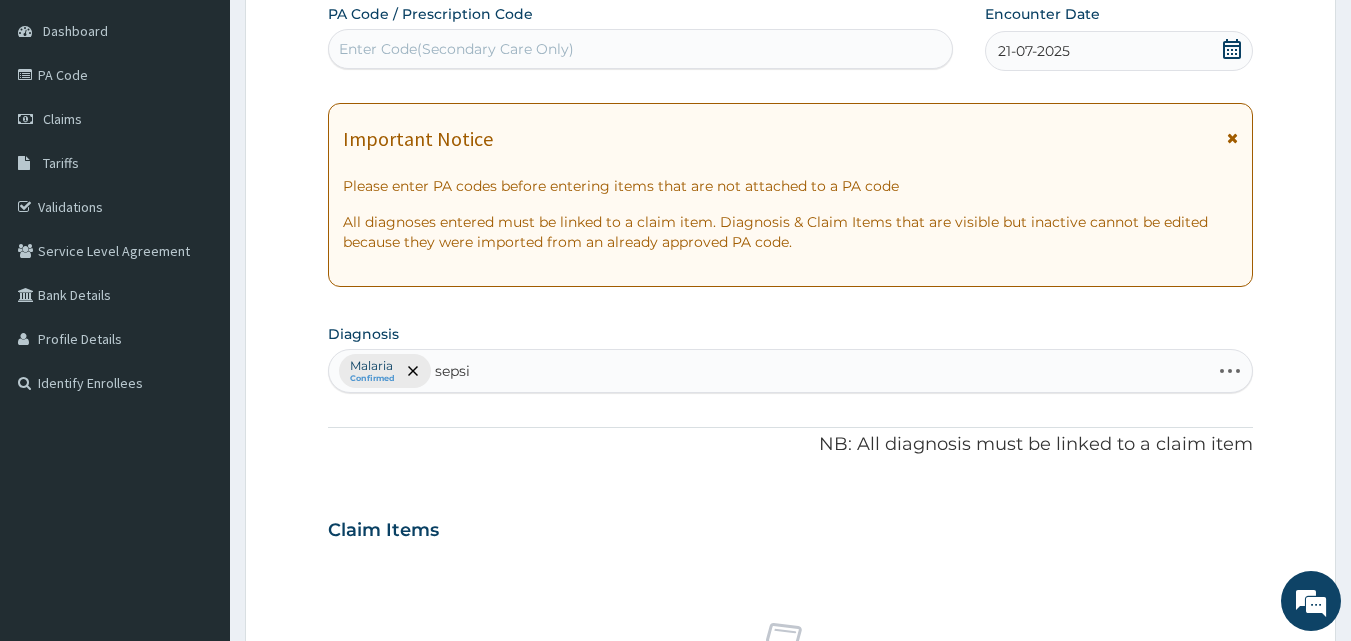 type on "sepsis" 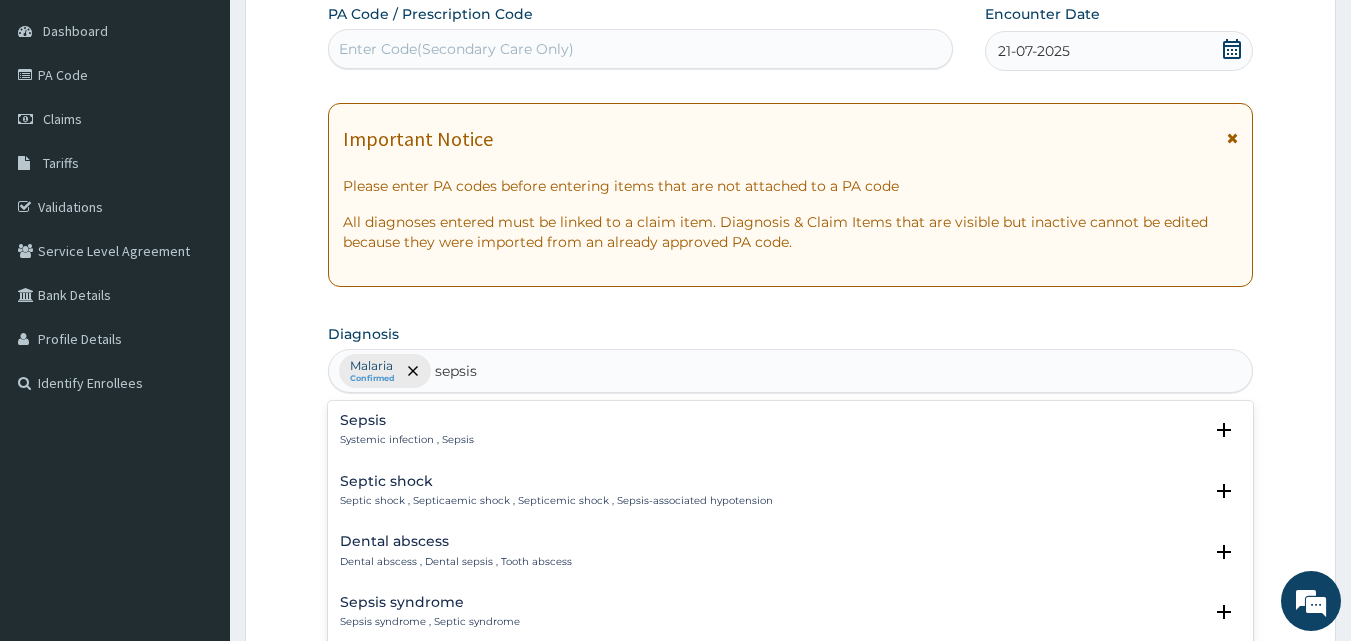 click on "Sepsis" at bounding box center (407, 420) 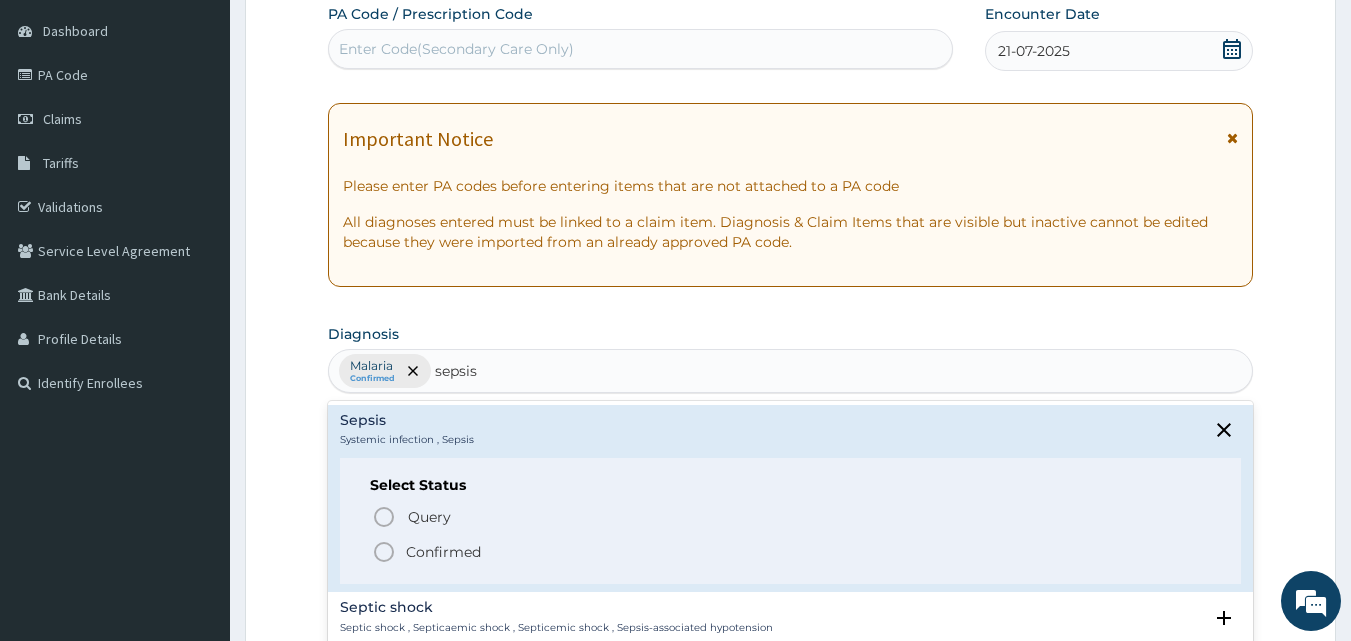 click on "Confirmed" at bounding box center [443, 552] 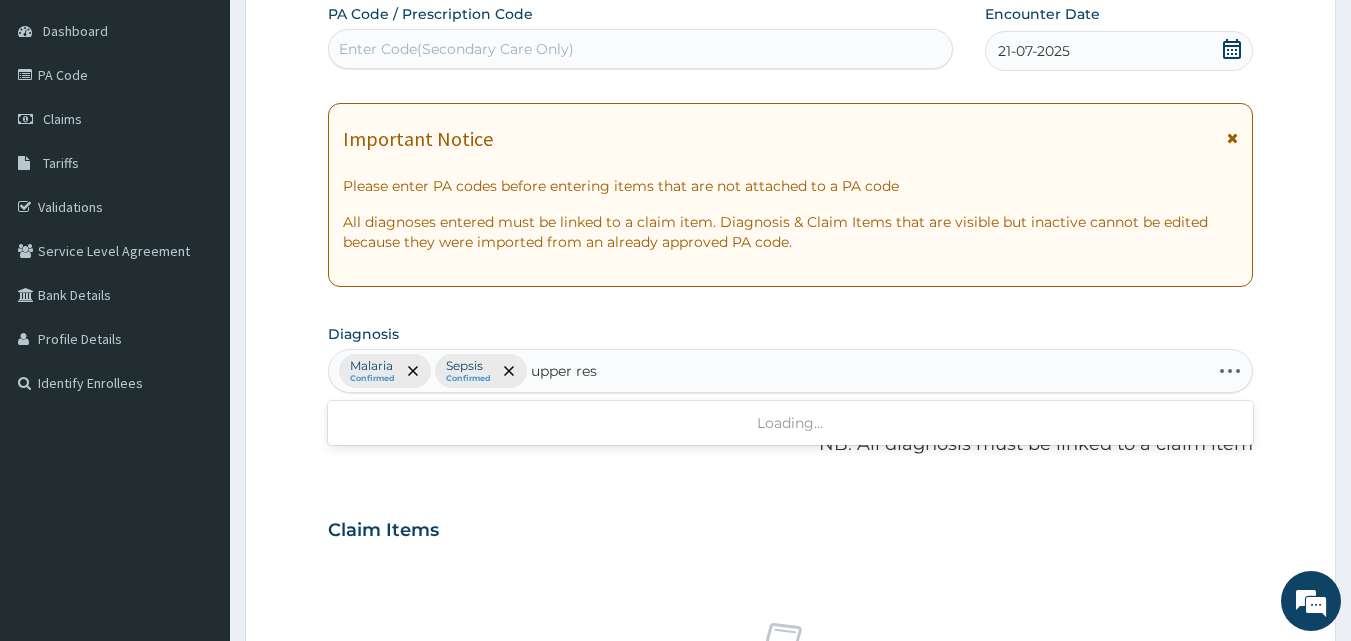 type on "upper resp" 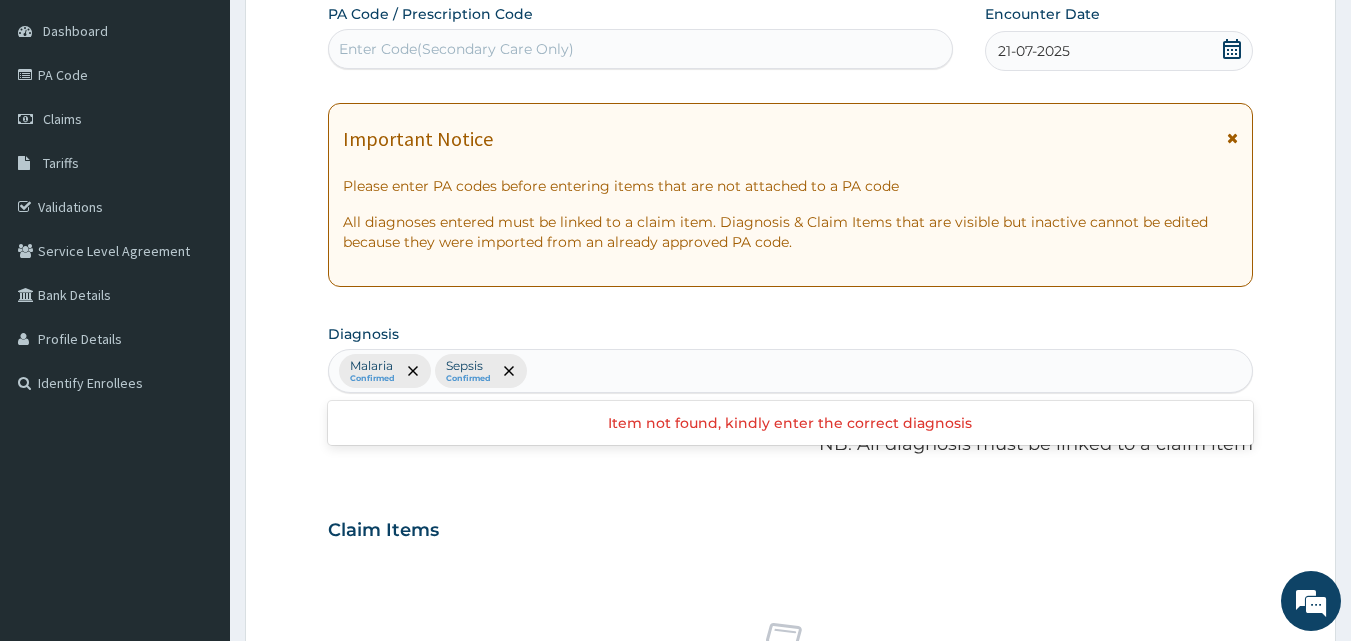 click on "Malaria Confirmed Sepsis Confirmed" at bounding box center [791, 371] 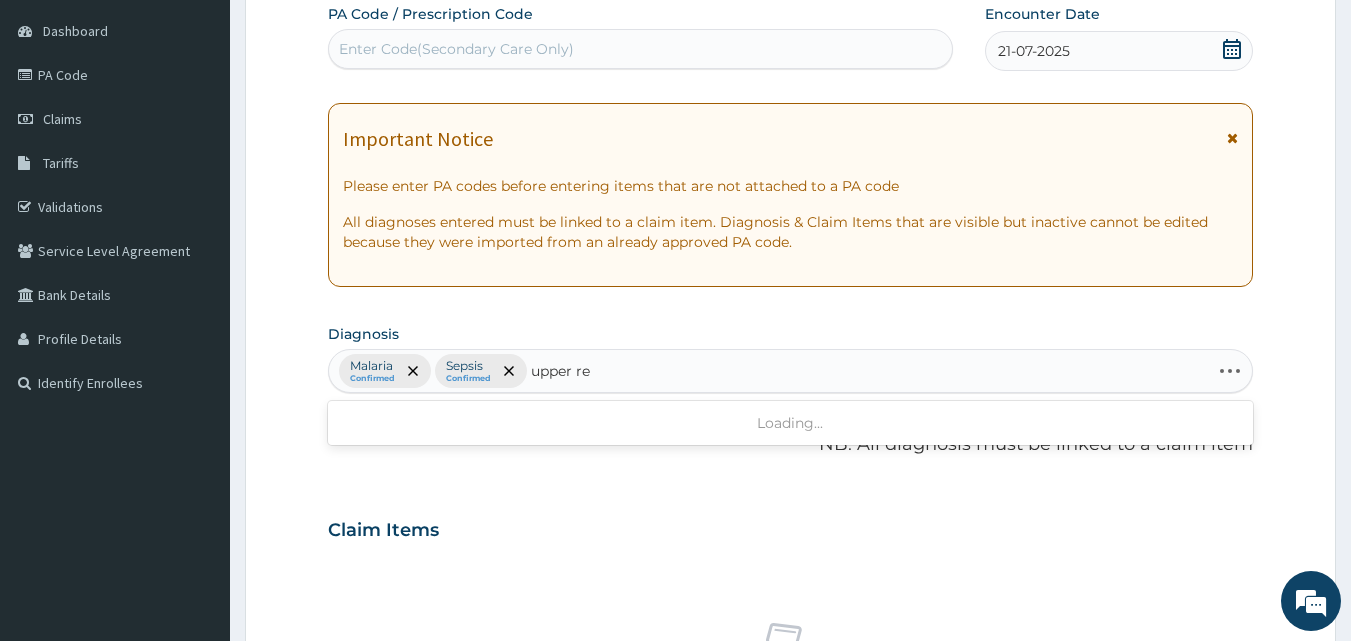 type on "upper res" 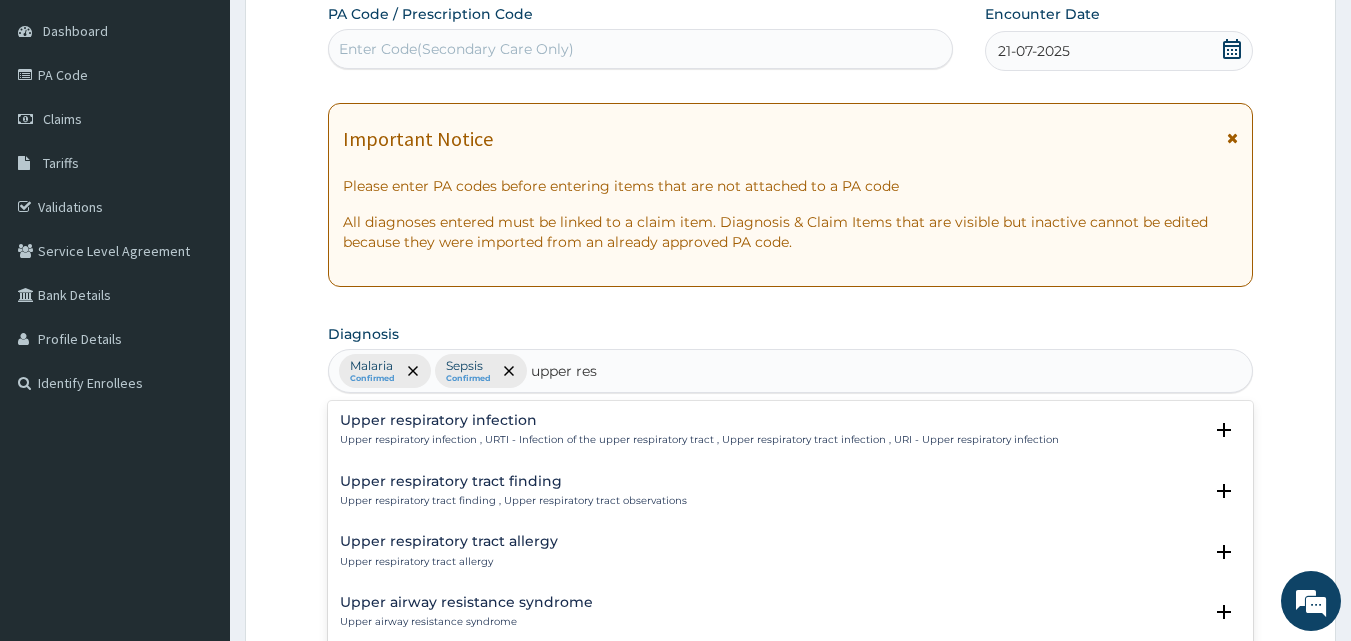 click on "Upper respiratory infection , URTI - Infection of the upper respiratory tract , Upper respiratory tract infection , URI - Upper respiratory infection" at bounding box center (699, 440) 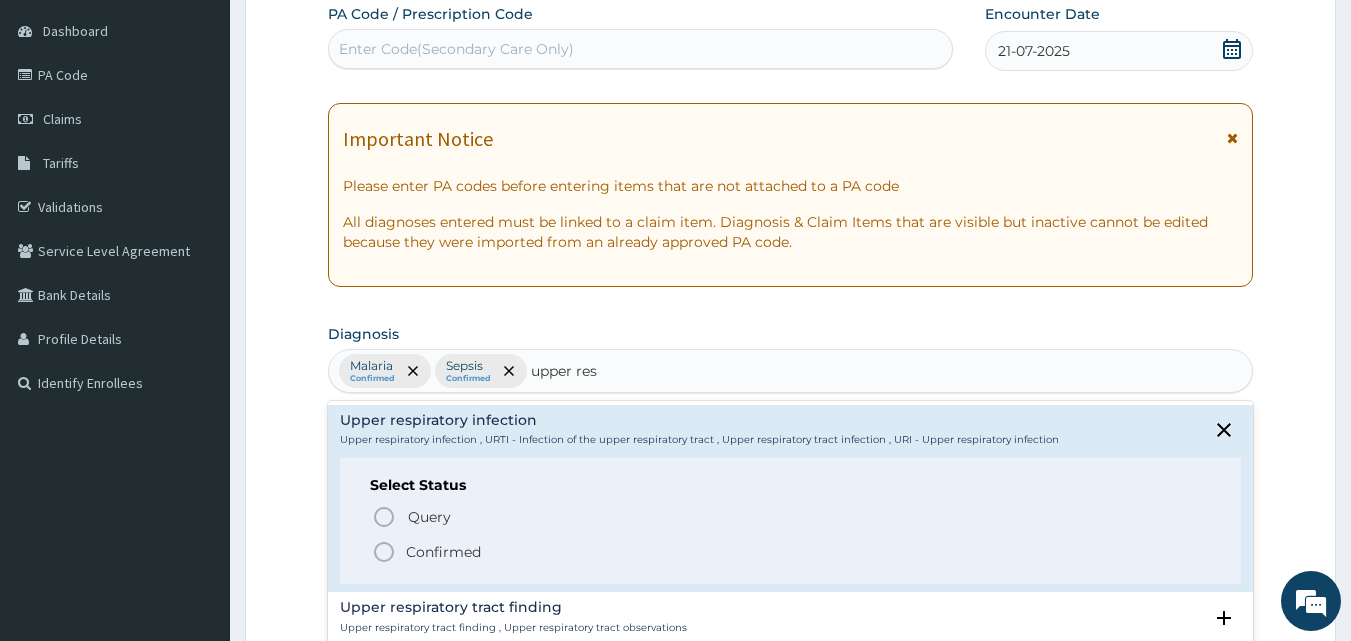 click on "Confirmed" at bounding box center [792, 552] 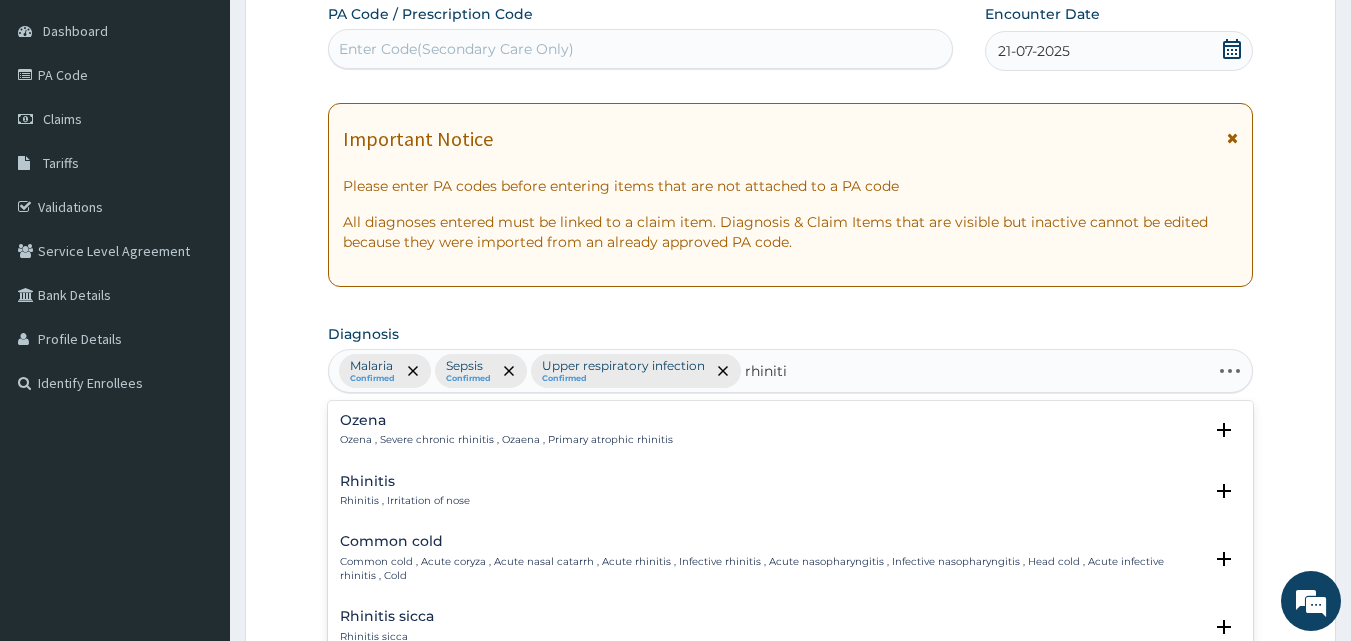 type on "rhinitis" 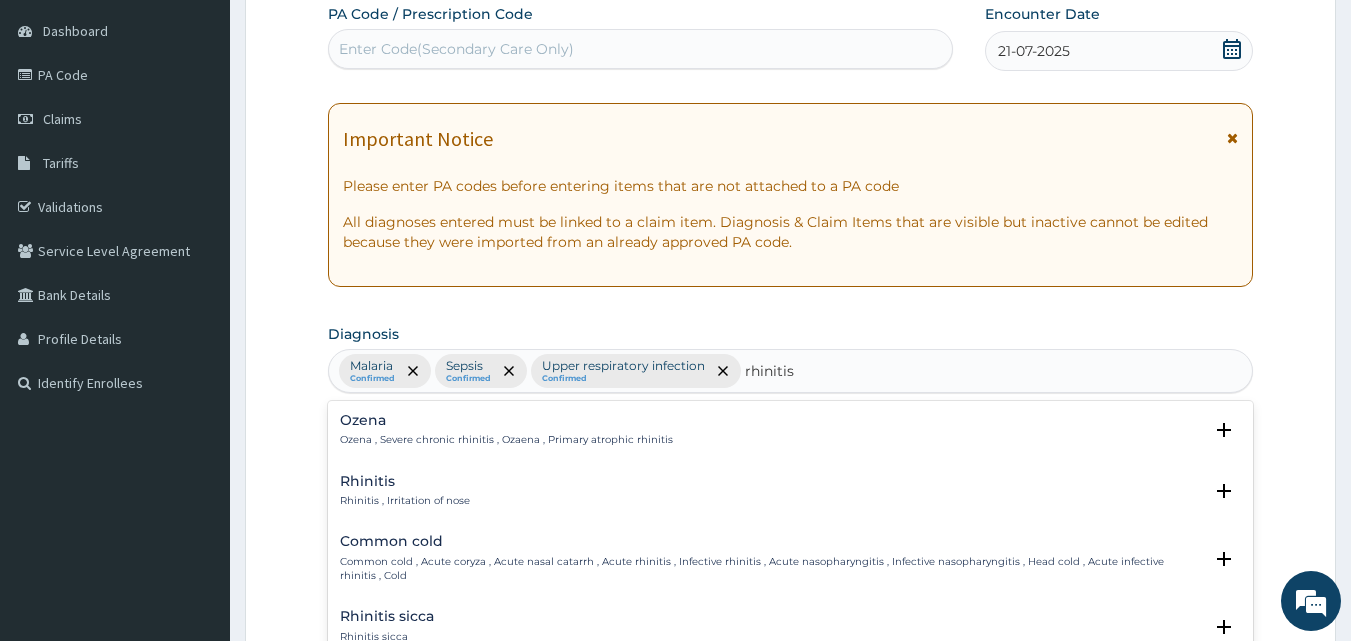 click on "Rhinitis" at bounding box center (405, 481) 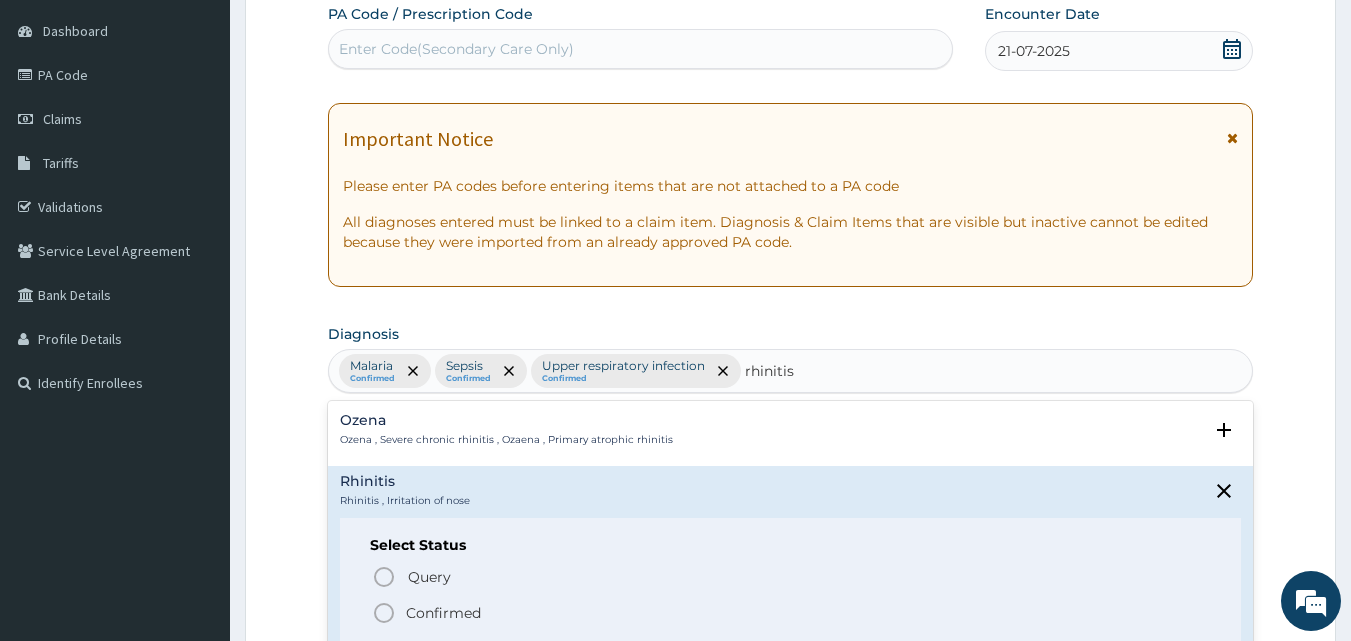click on "Confirmed" at bounding box center [443, 613] 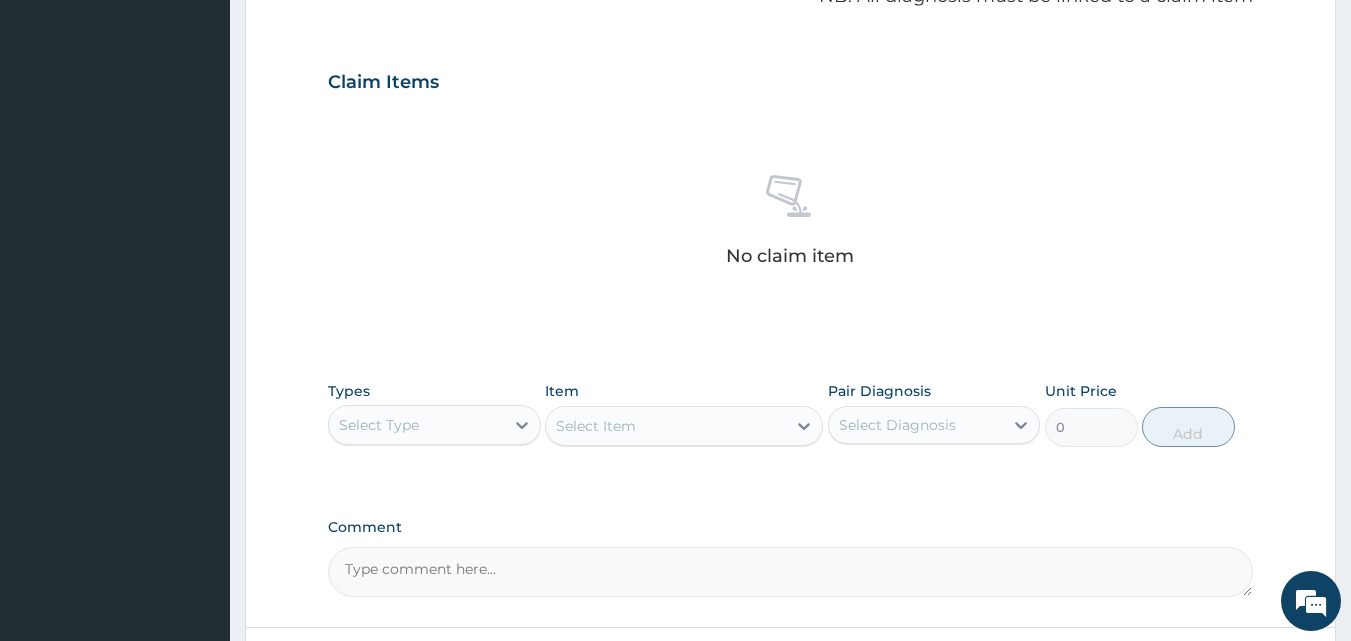 scroll, scrollTop: 801, scrollLeft: 0, axis: vertical 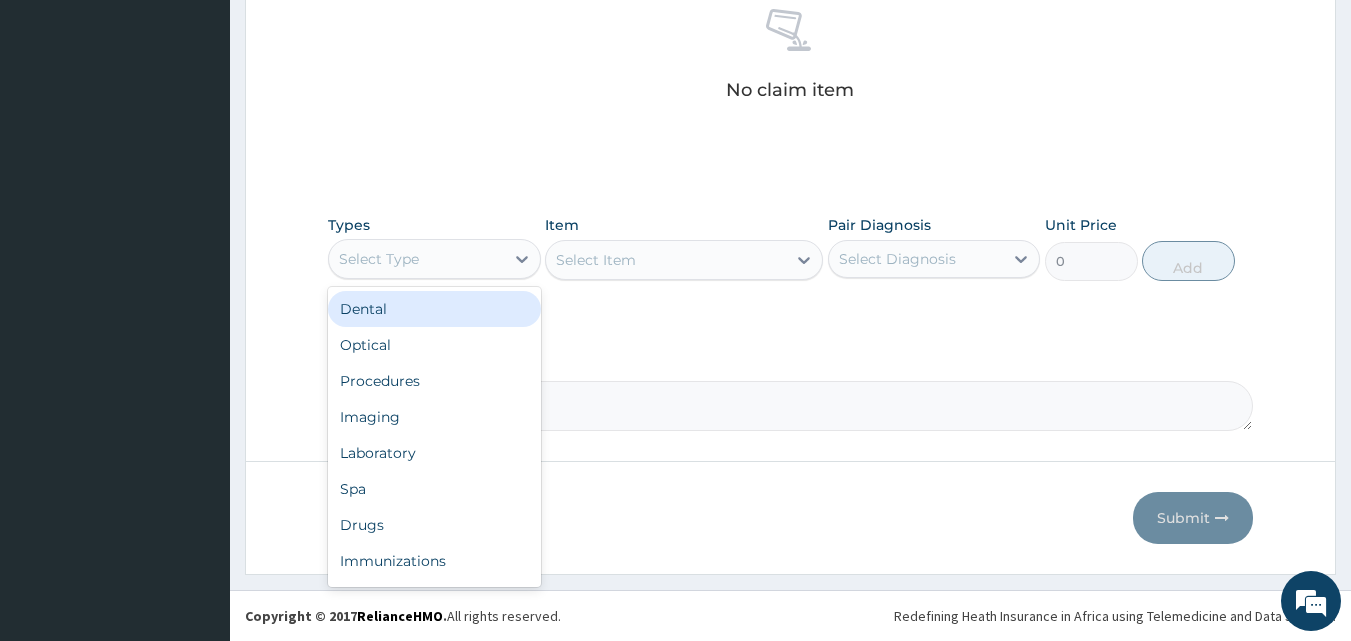 click on "Select Type" at bounding box center [416, 259] 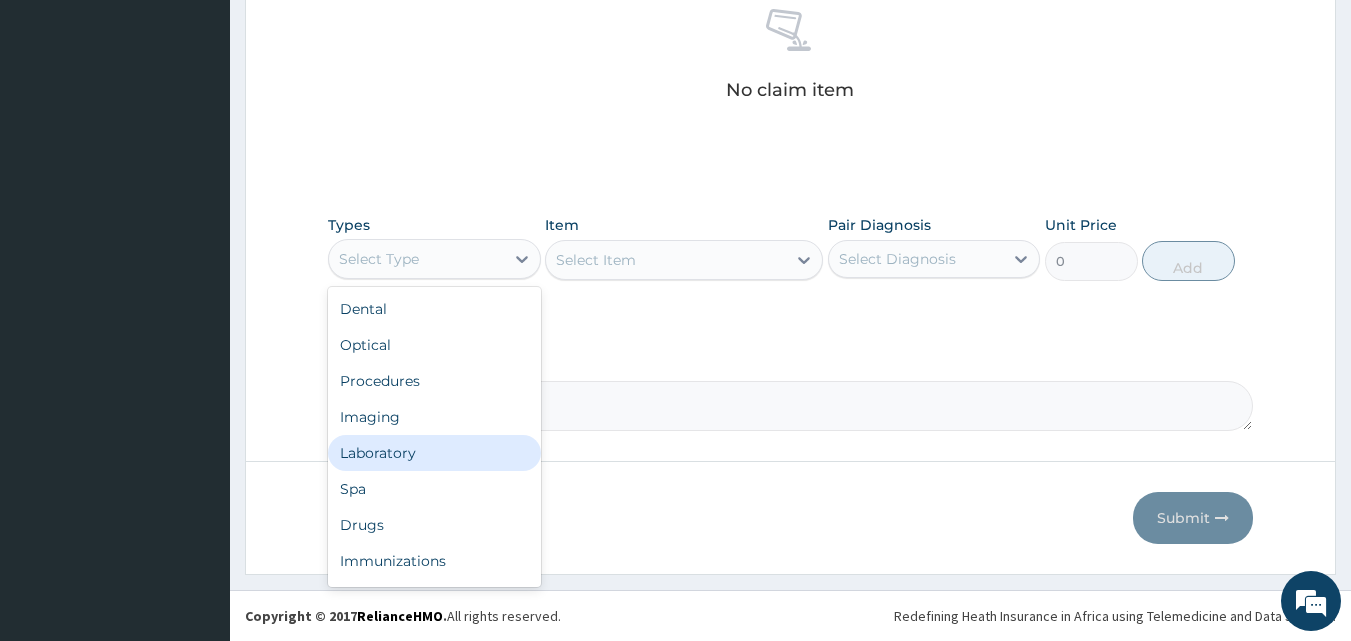 click on "Laboratory" at bounding box center [434, 453] 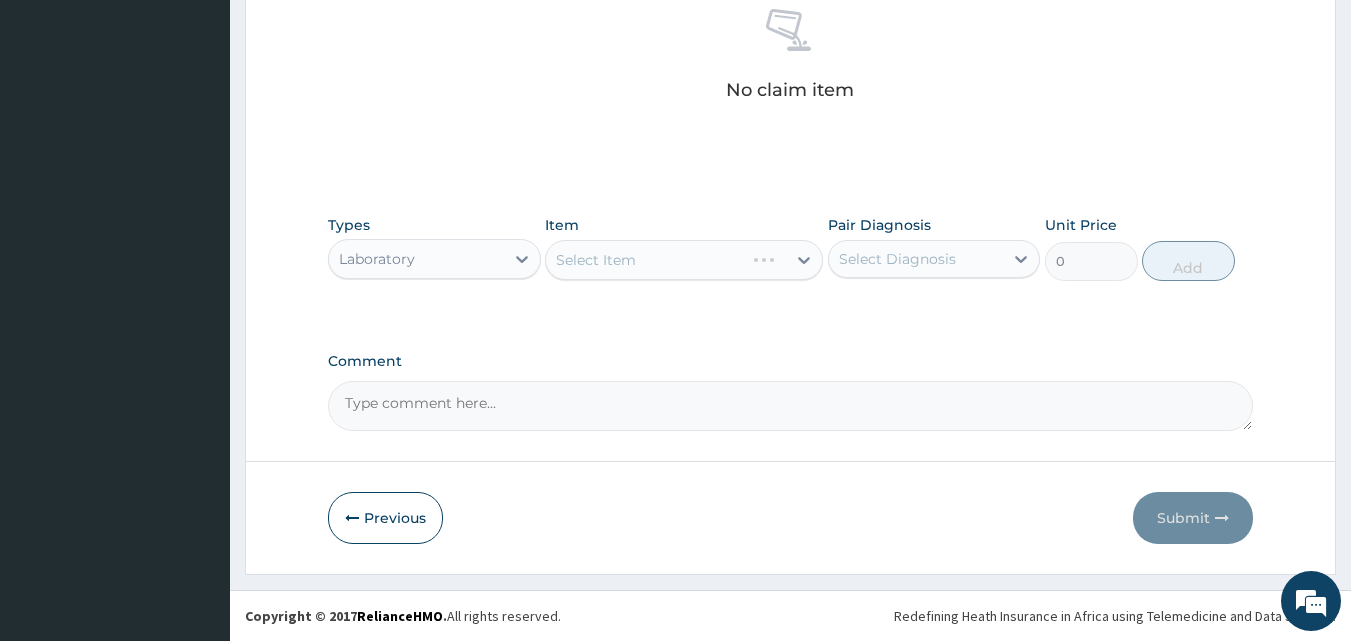 click on "Select Item" at bounding box center (684, 260) 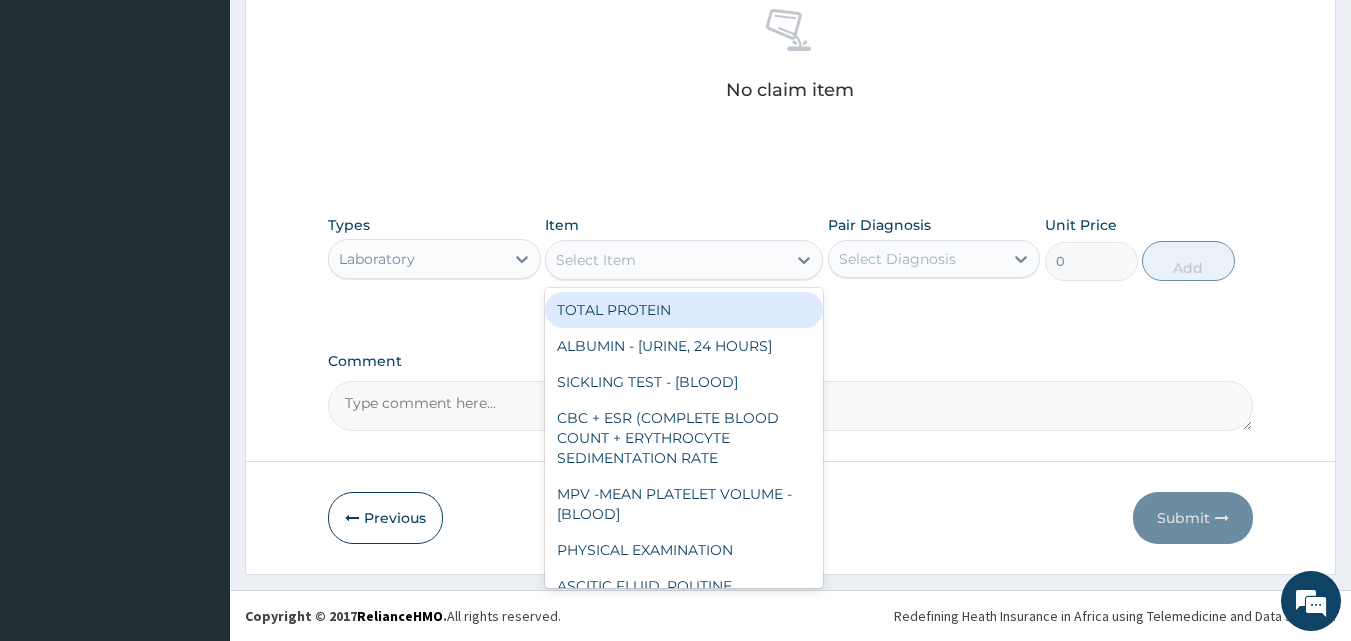 click on "Select Item" at bounding box center (666, 260) 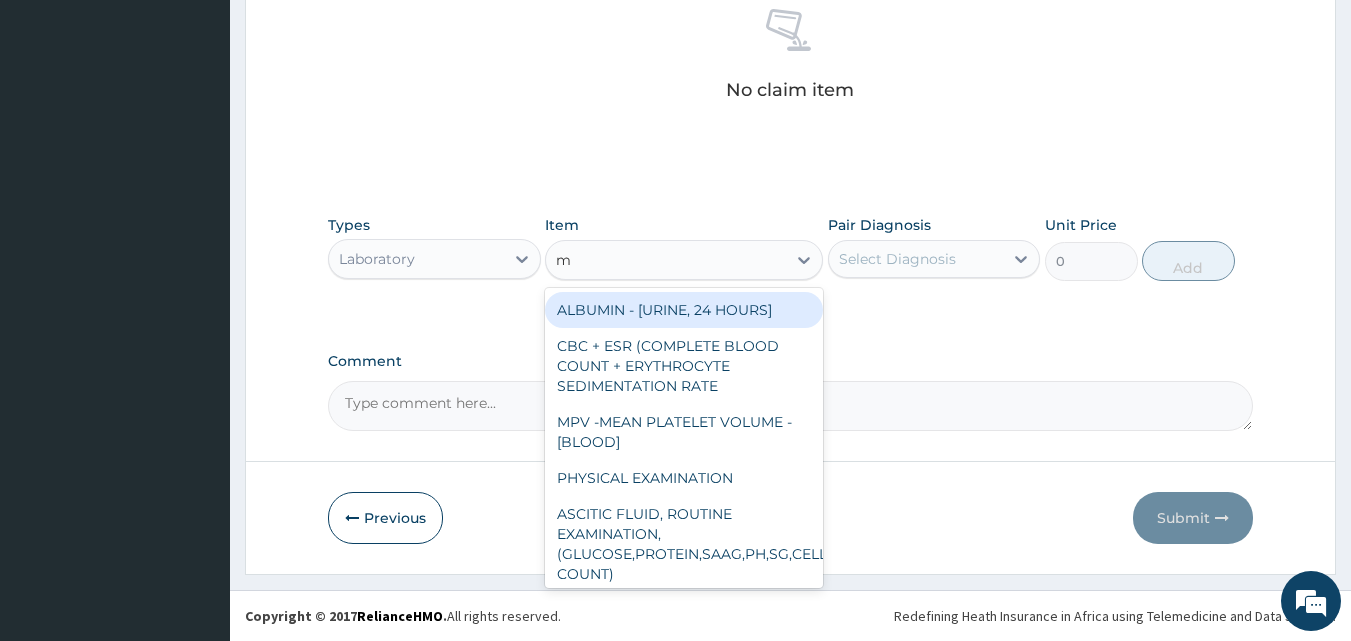type on "mp" 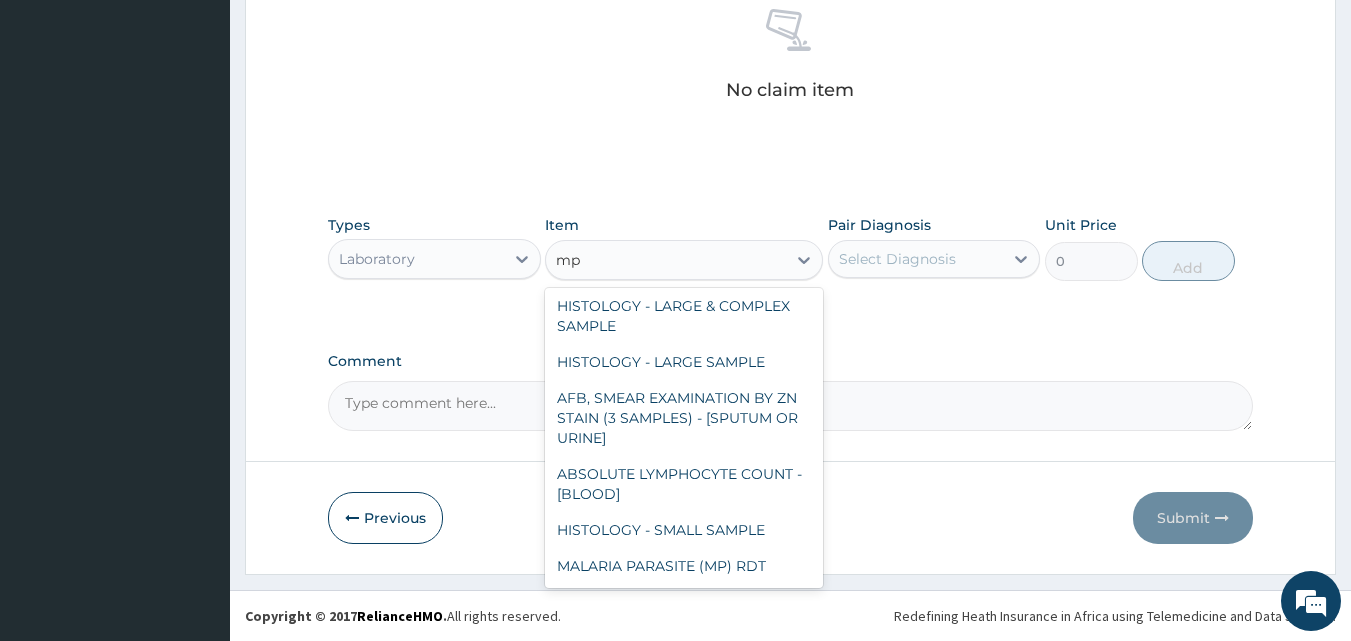 scroll, scrollTop: 436, scrollLeft: 0, axis: vertical 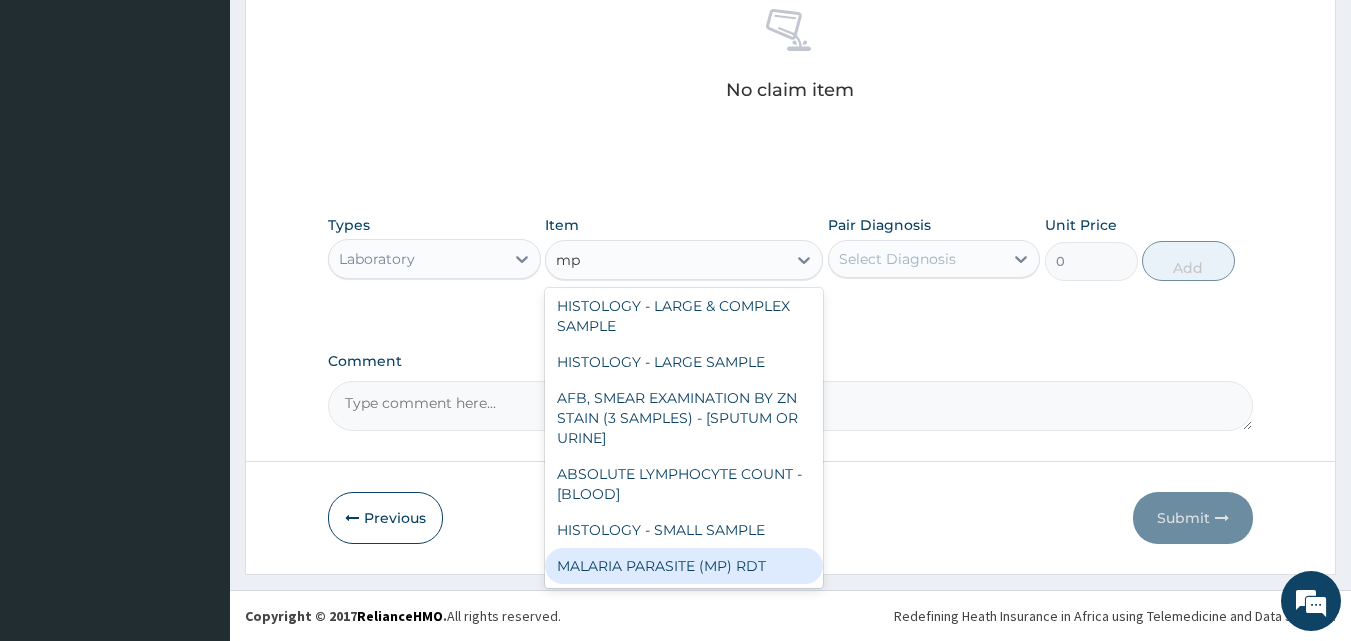 click on "MALARIA PARASITE (MP) RDT" at bounding box center [684, 566] 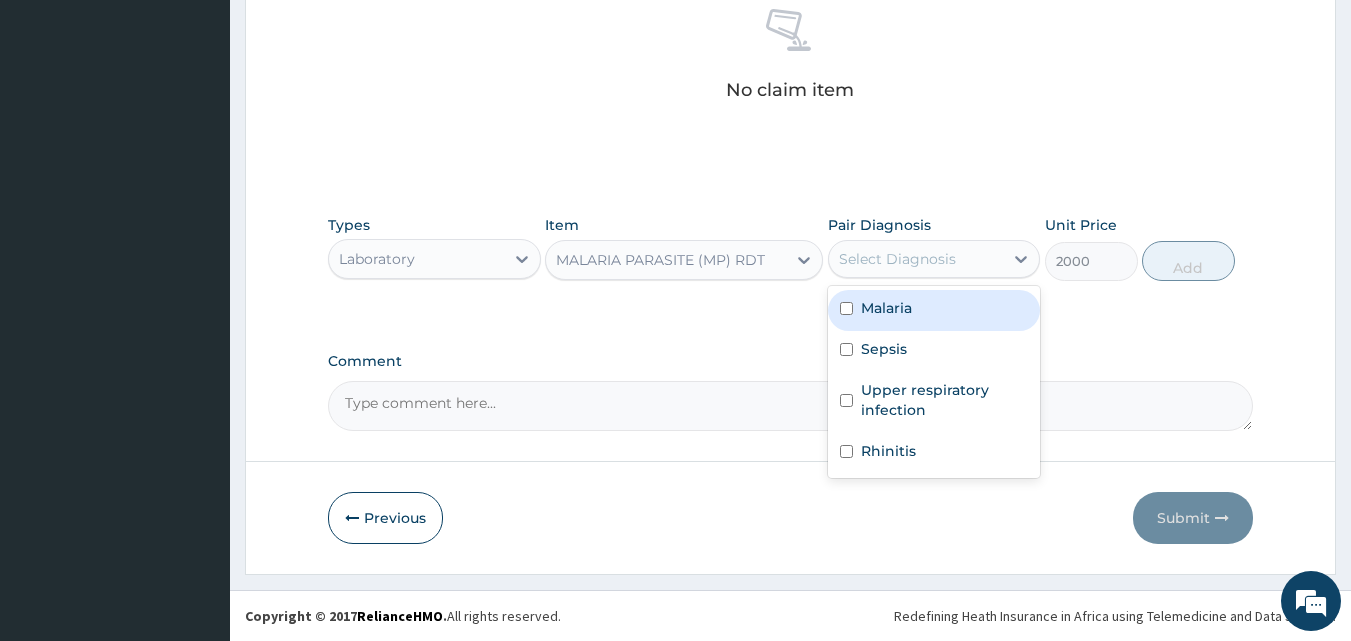 click on "Select Diagnosis" at bounding box center (897, 259) 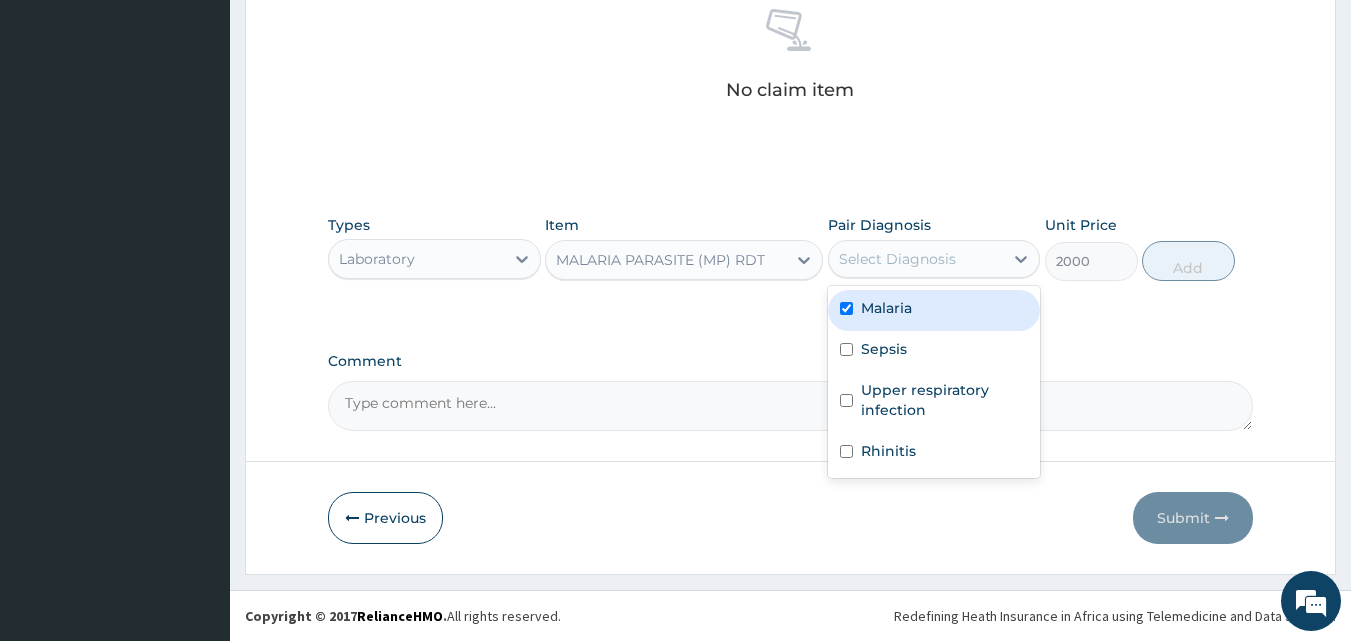 checkbox on "true" 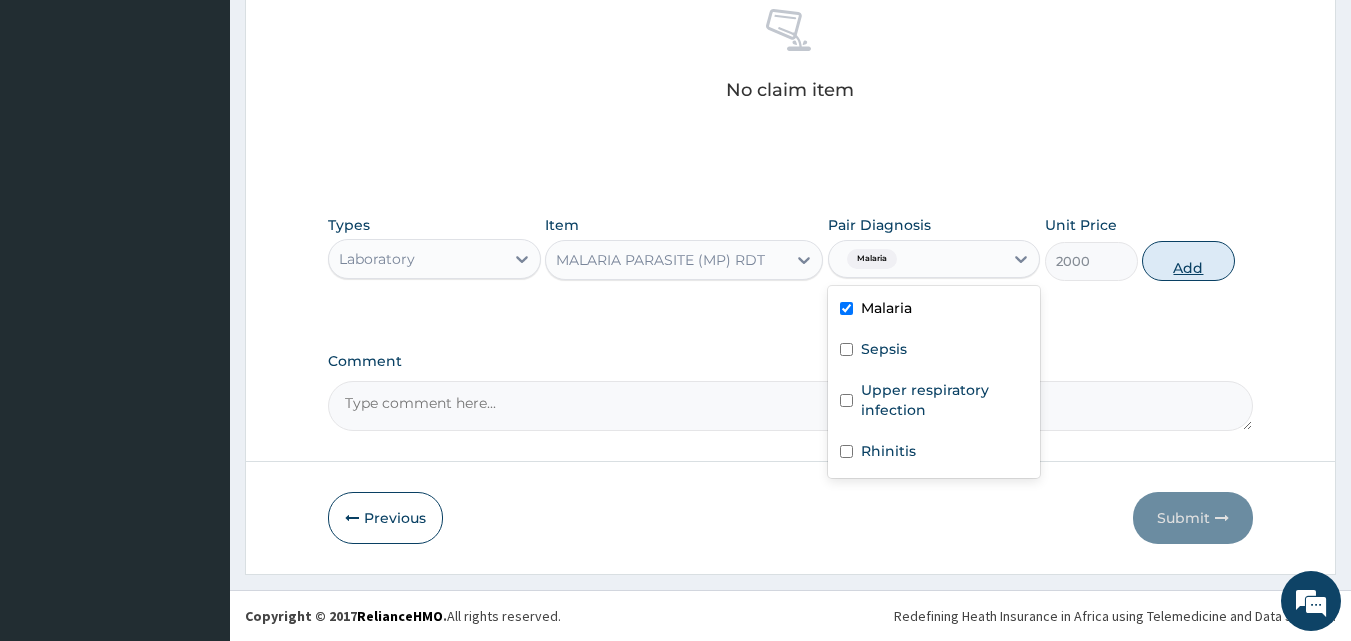 drag, startPoint x: 1190, startPoint y: 256, endPoint x: 1111, endPoint y: 272, distance: 80.60397 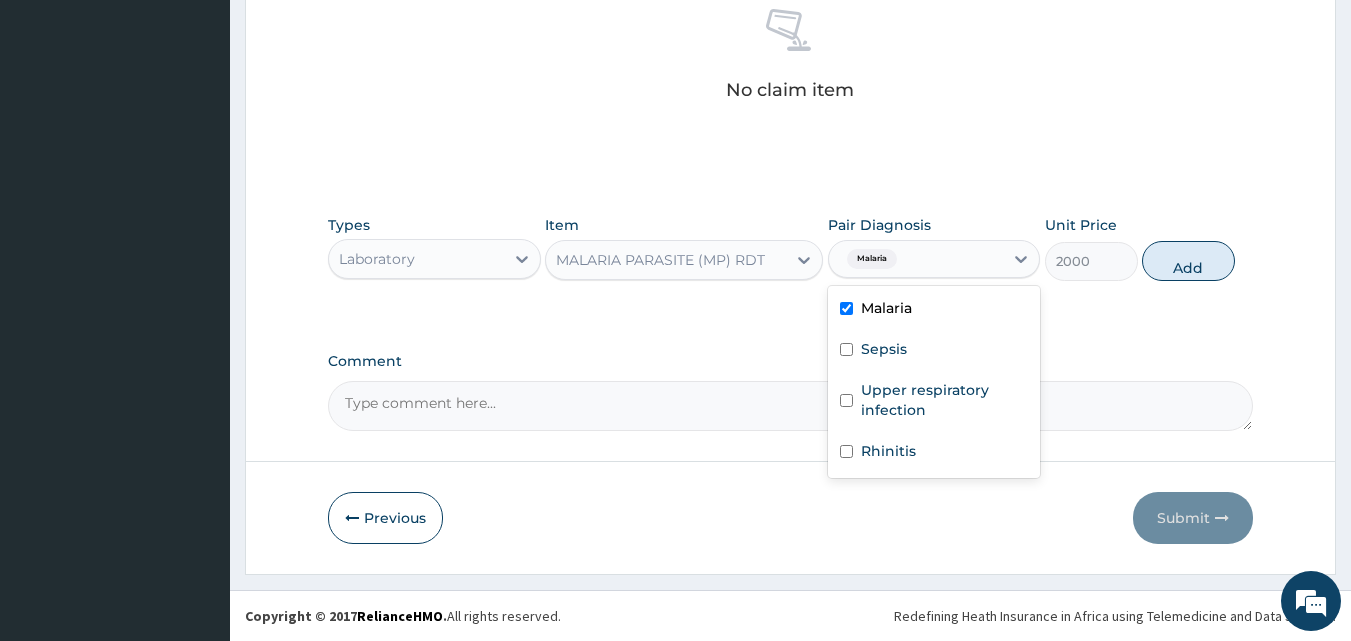 click on "Add" at bounding box center [1188, 261] 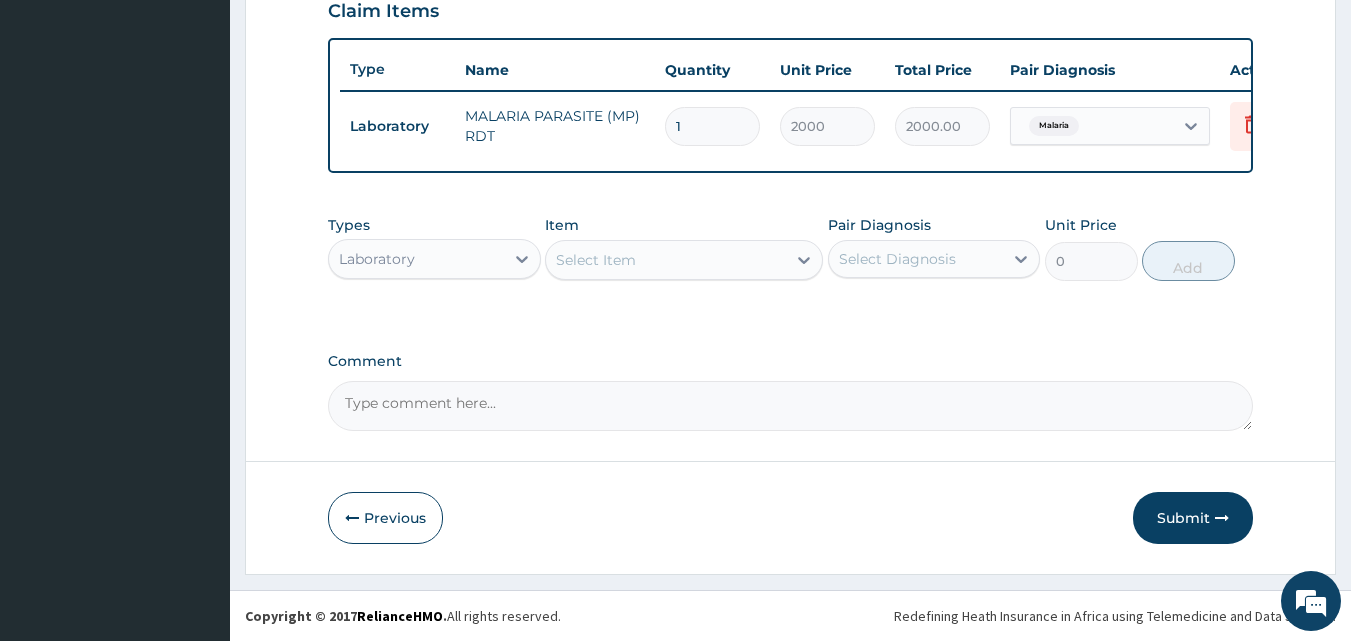 scroll, scrollTop: 721, scrollLeft: 0, axis: vertical 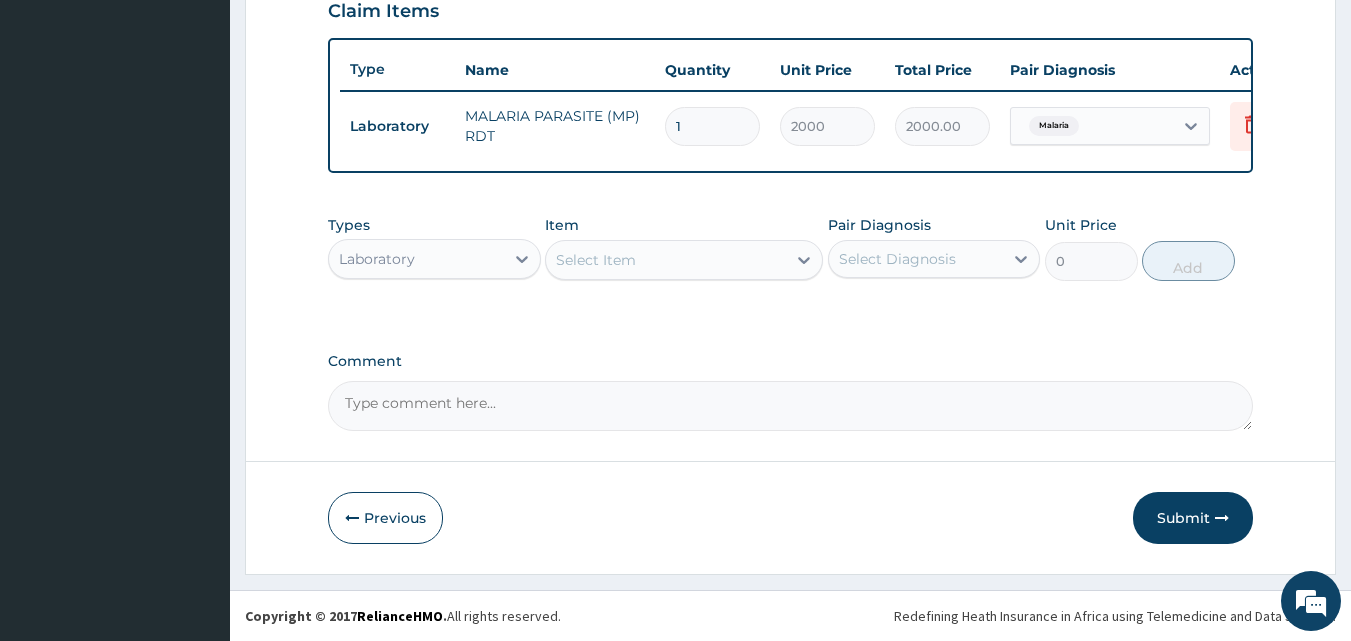 click on "Select Item" at bounding box center (666, 260) 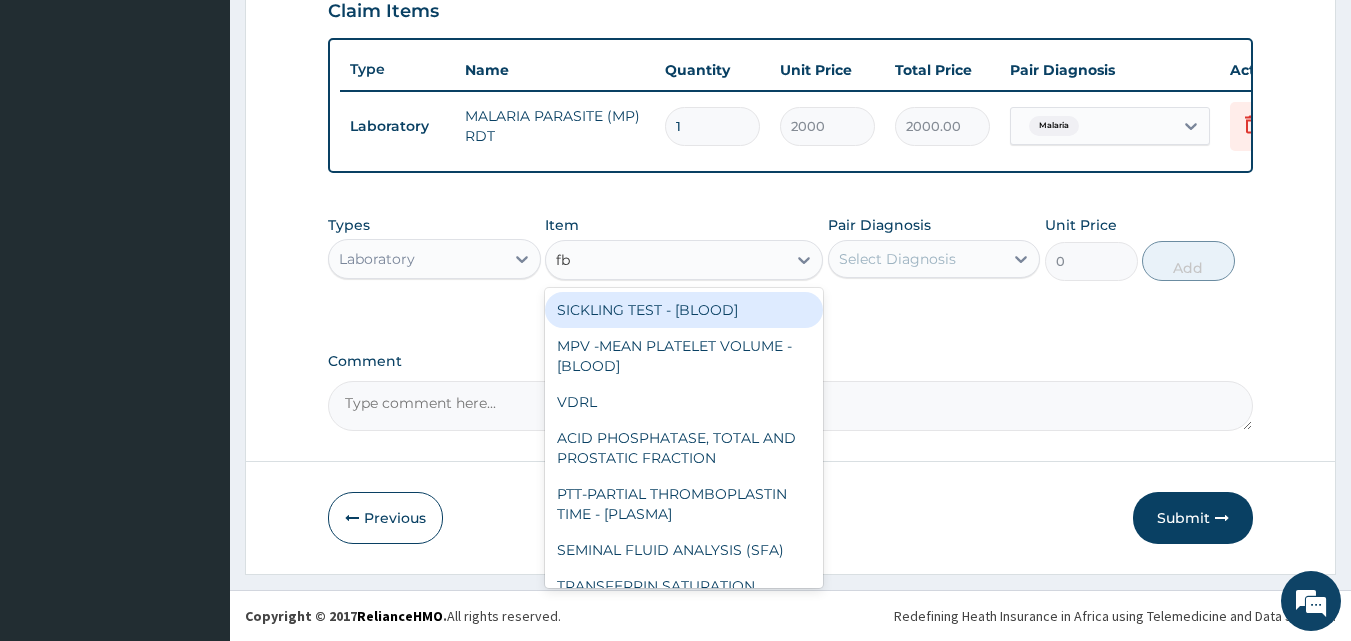 type on "fbc" 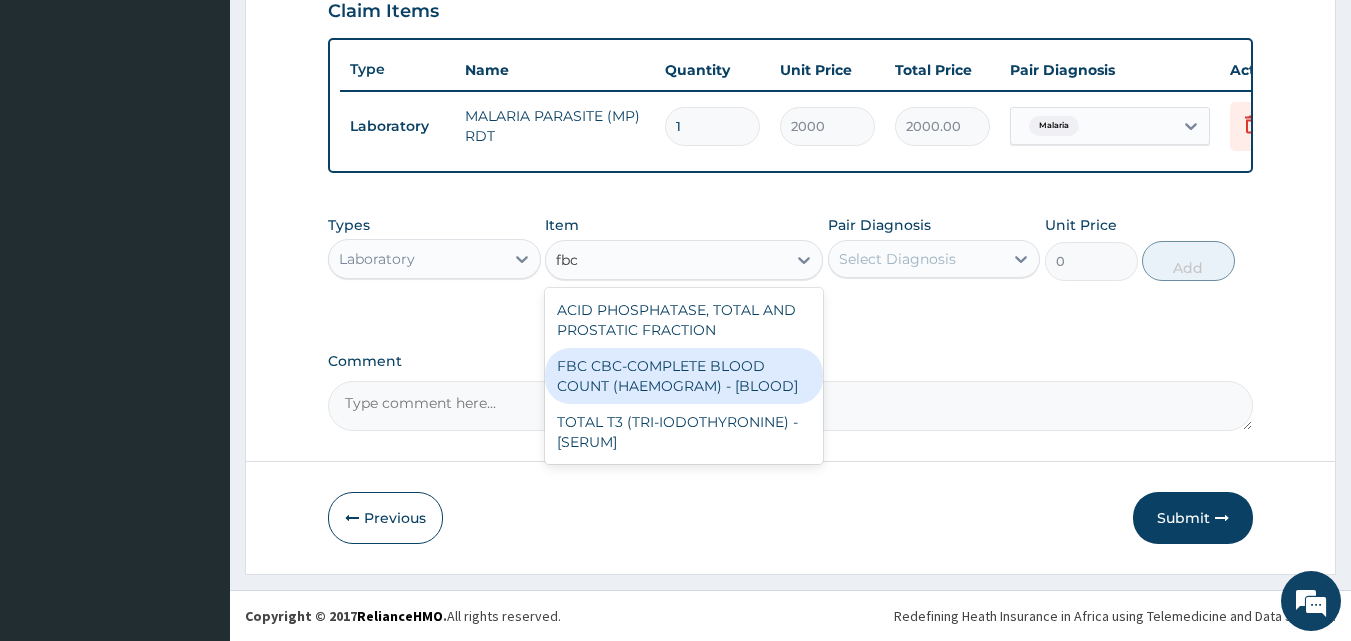 click on "FBC CBC-COMPLETE BLOOD COUNT (HAEMOGRAM) - [BLOOD]" at bounding box center (684, 376) 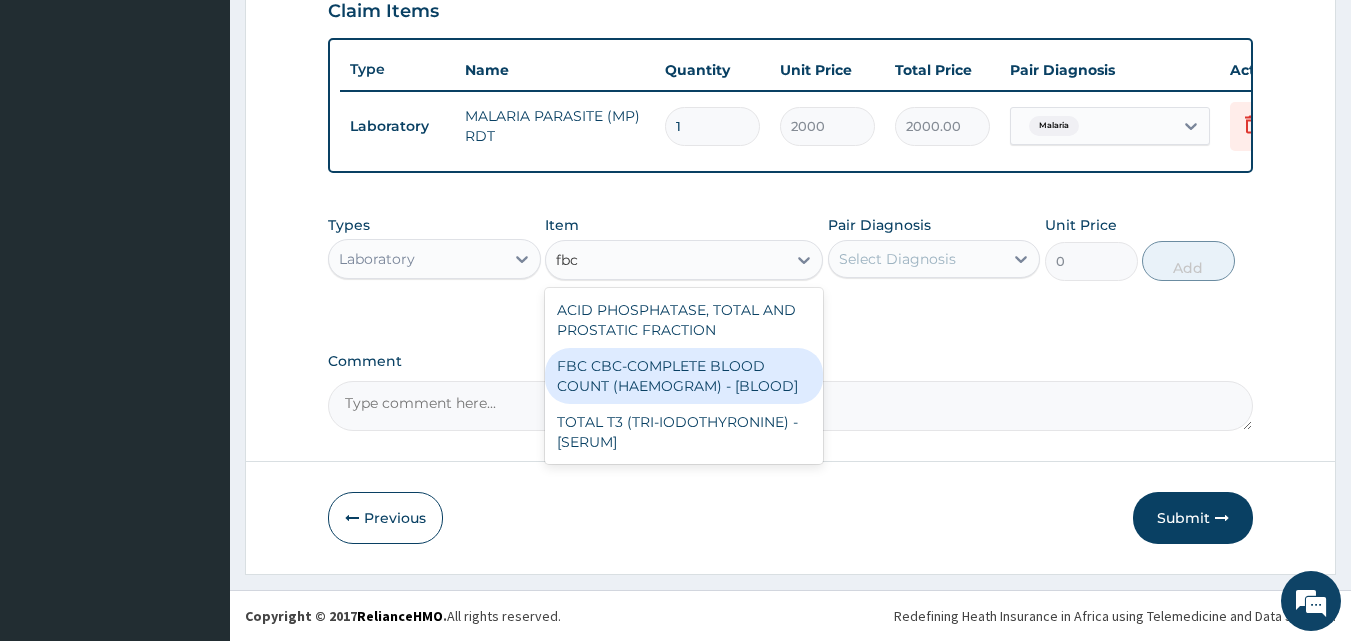 type 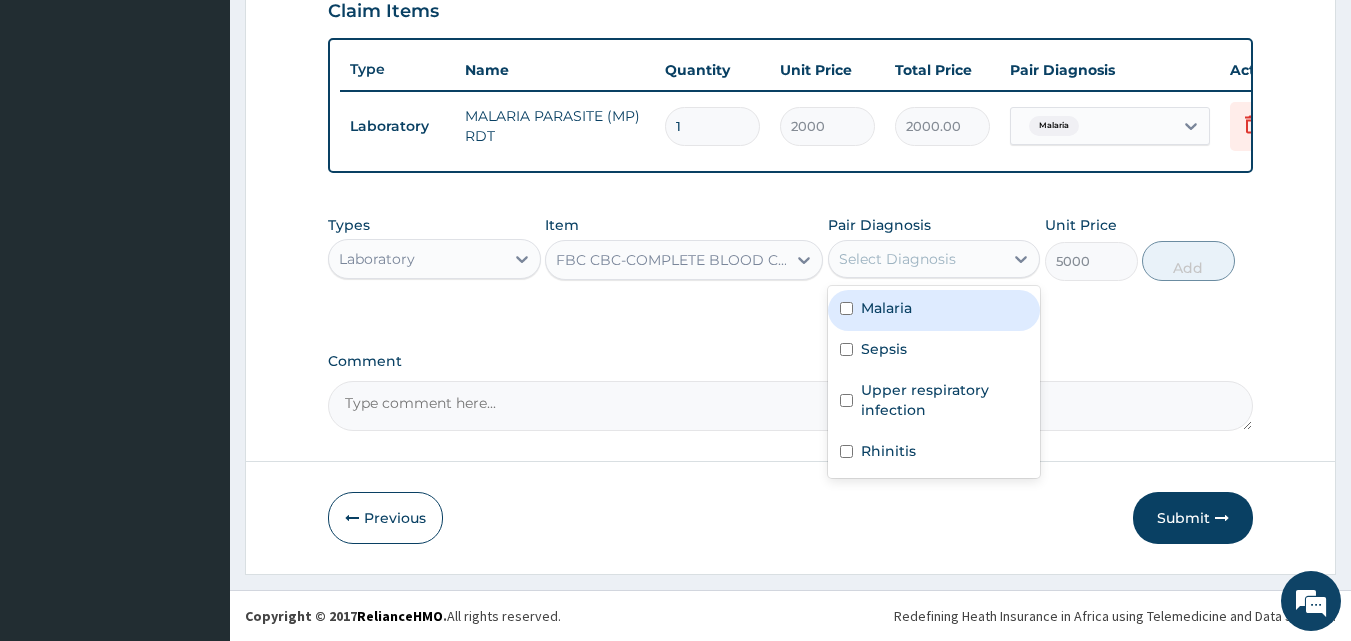 click on "Select Diagnosis" at bounding box center (897, 259) 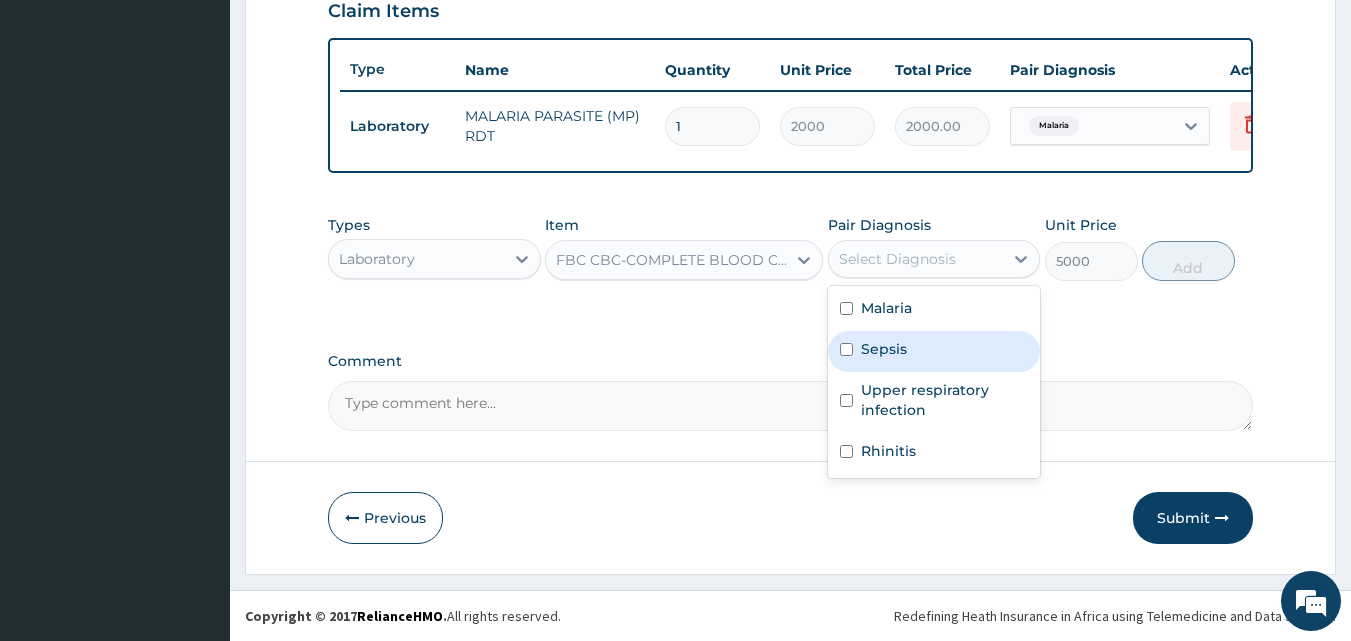click on "Sepsis" at bounding box center (934, 351) 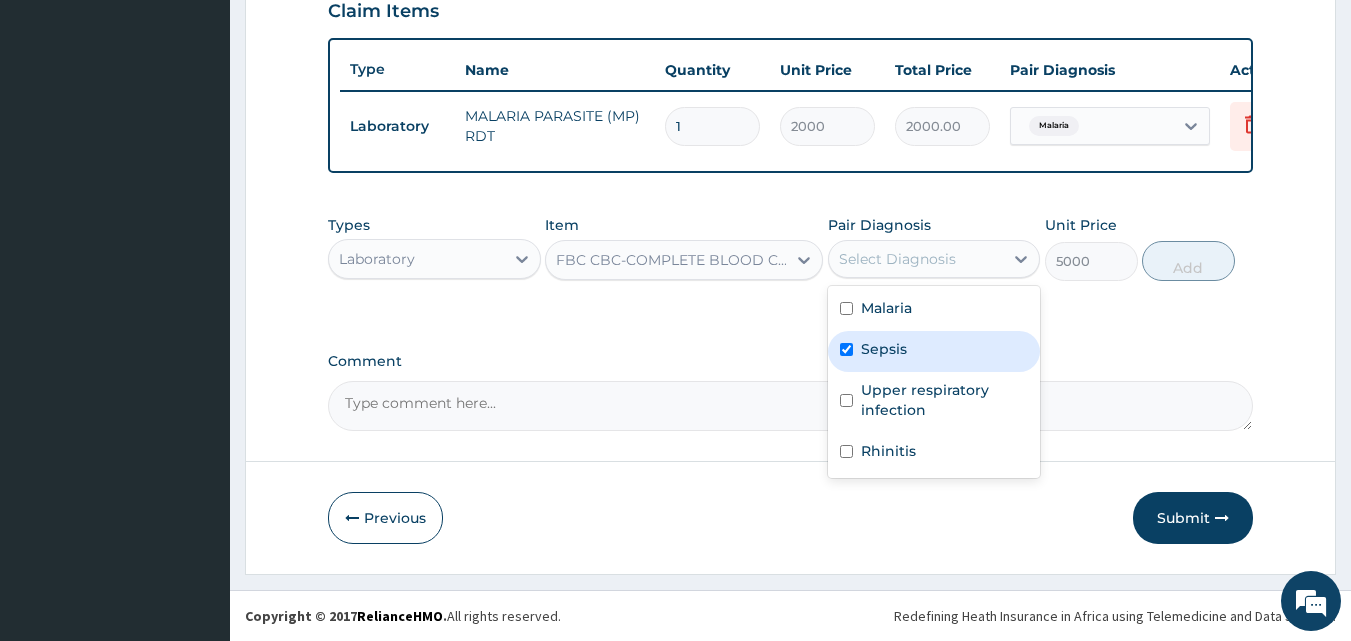 checkbox on "true" 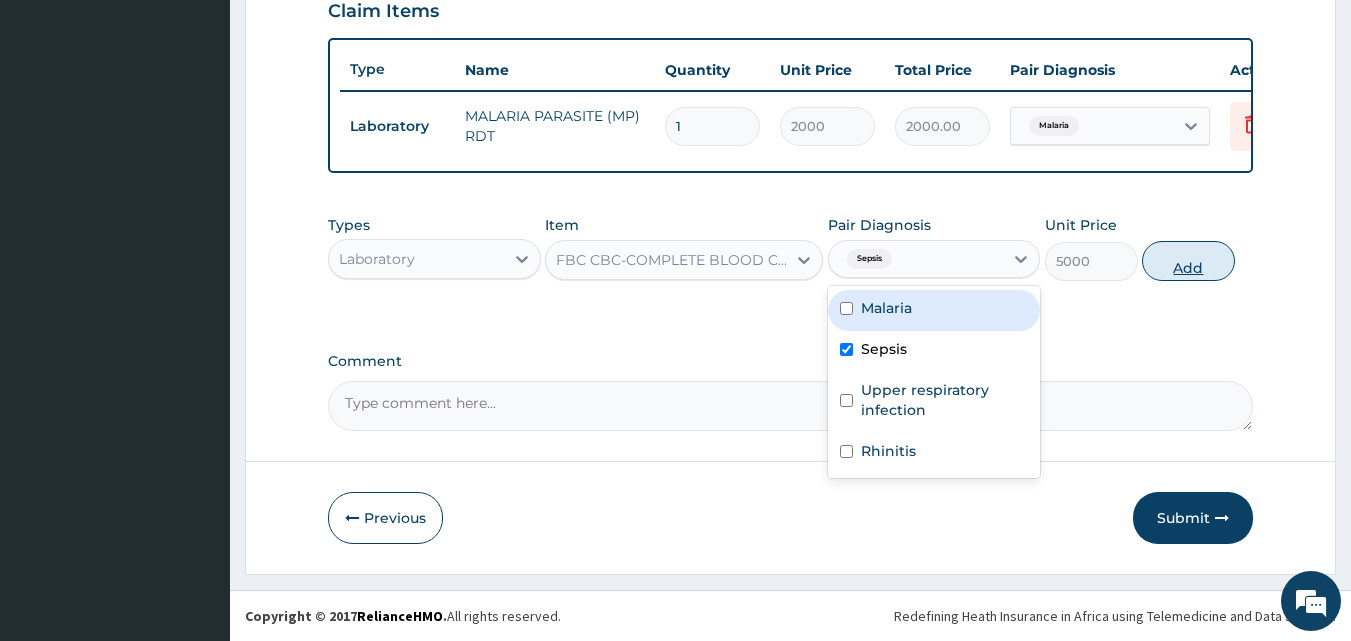 click on "Add" at bounding box center (1188, 261) 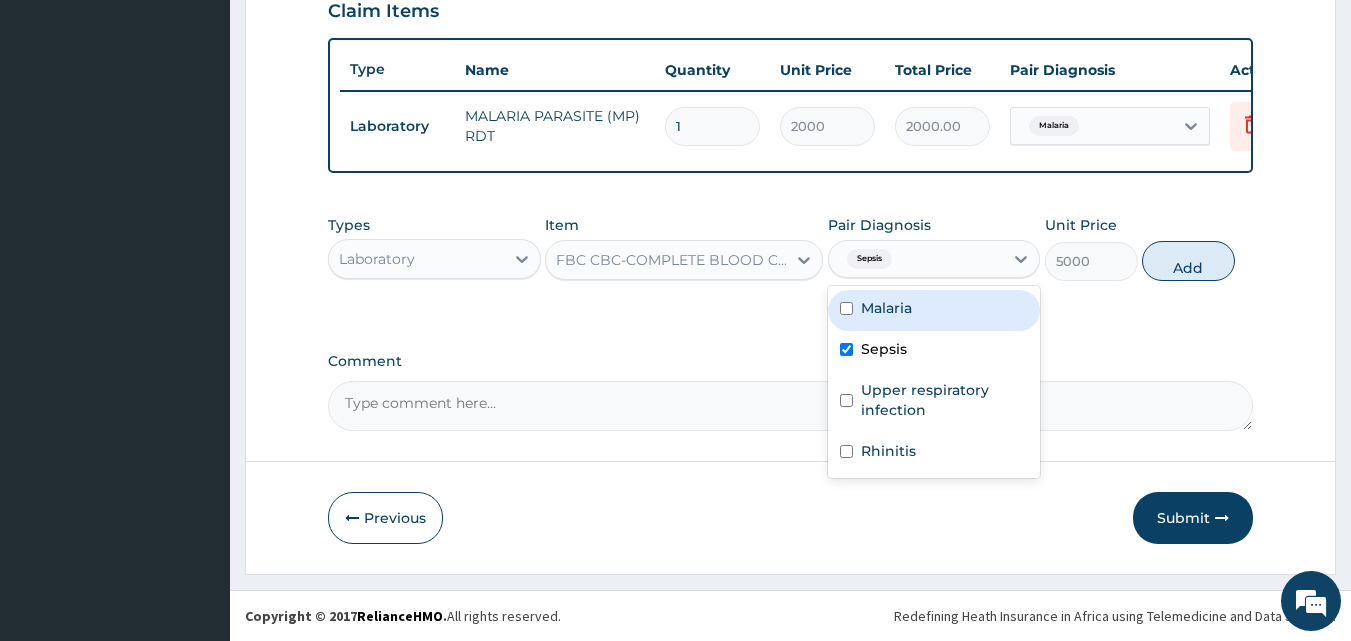 type on "0" 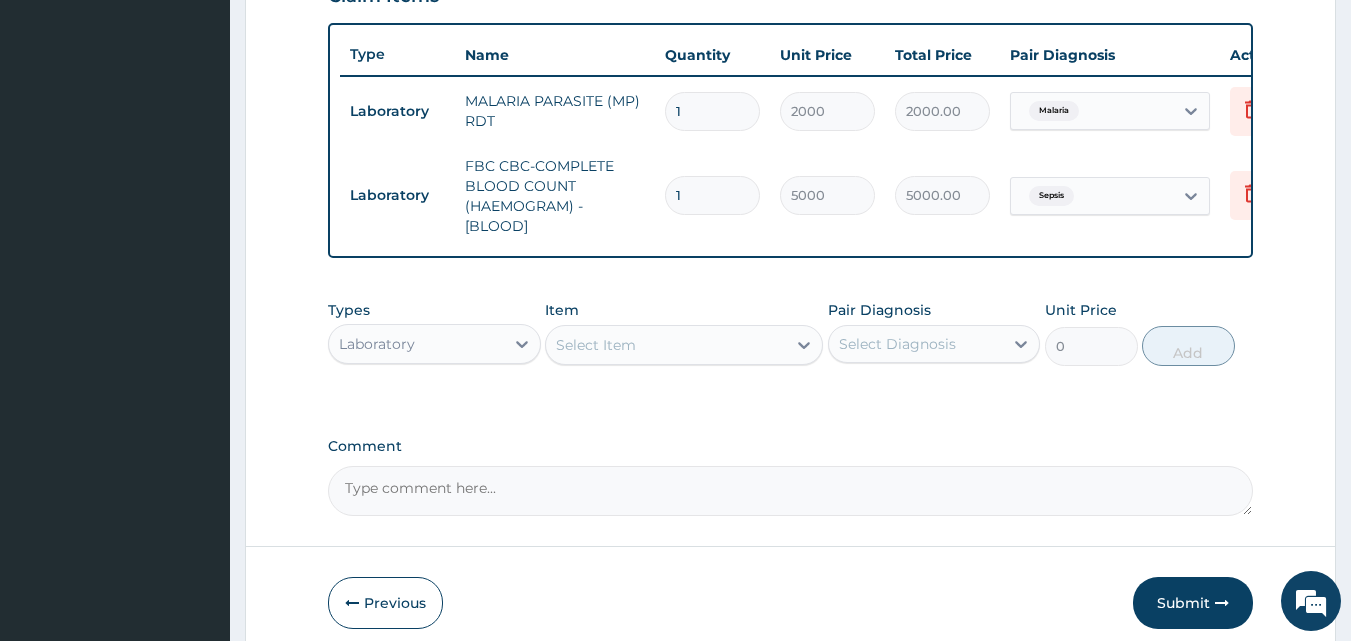 click on "Laboratory" at bounding box center (416, 344) 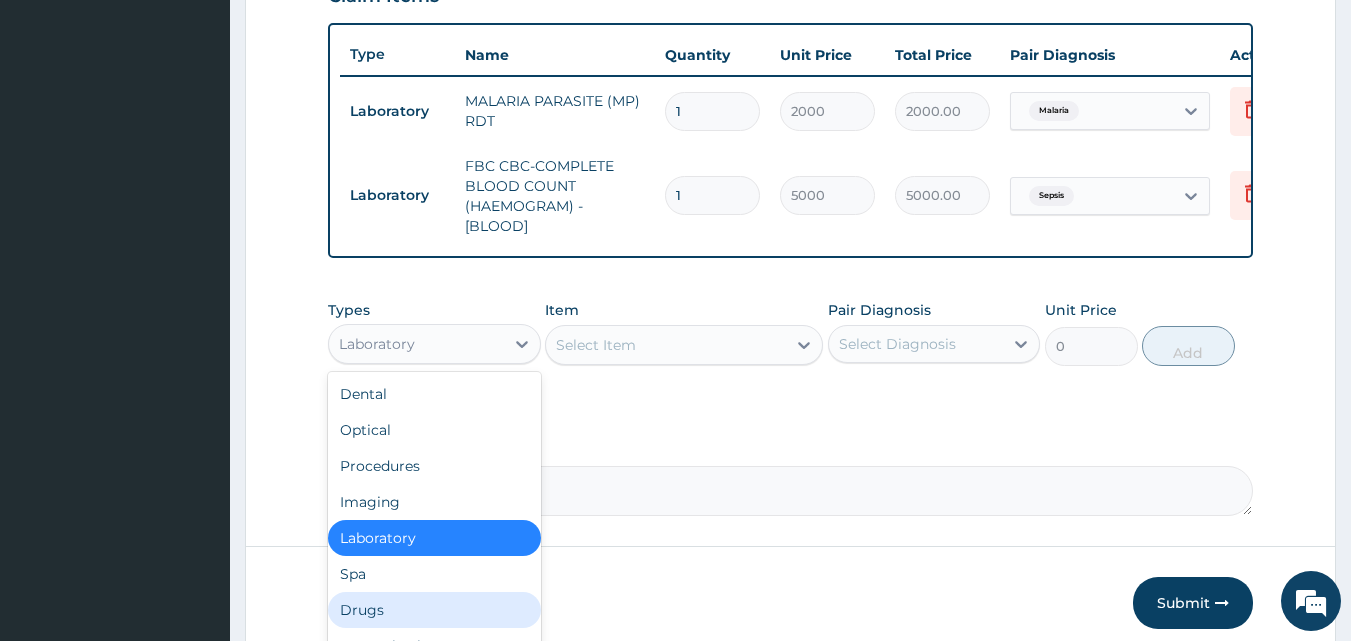 click on "Drugs" at bounding box center (434, 610) 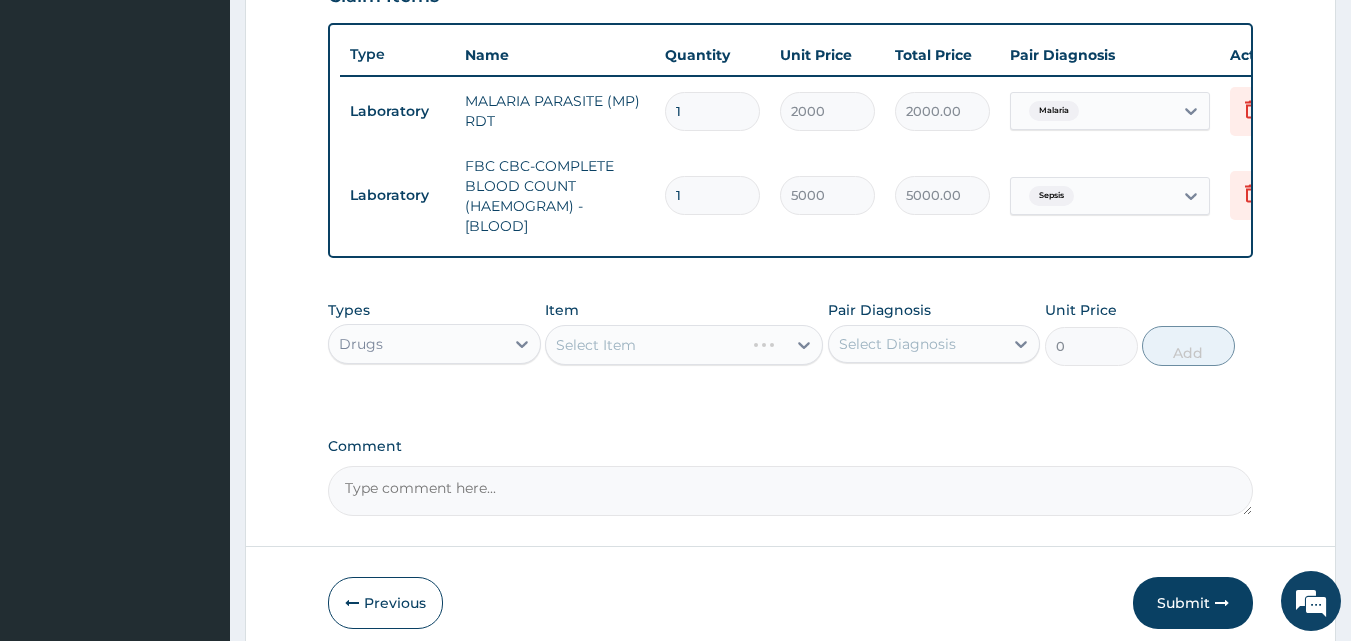 scroll, scrollTop: 821, scrollLeft: 0, axis: vertical 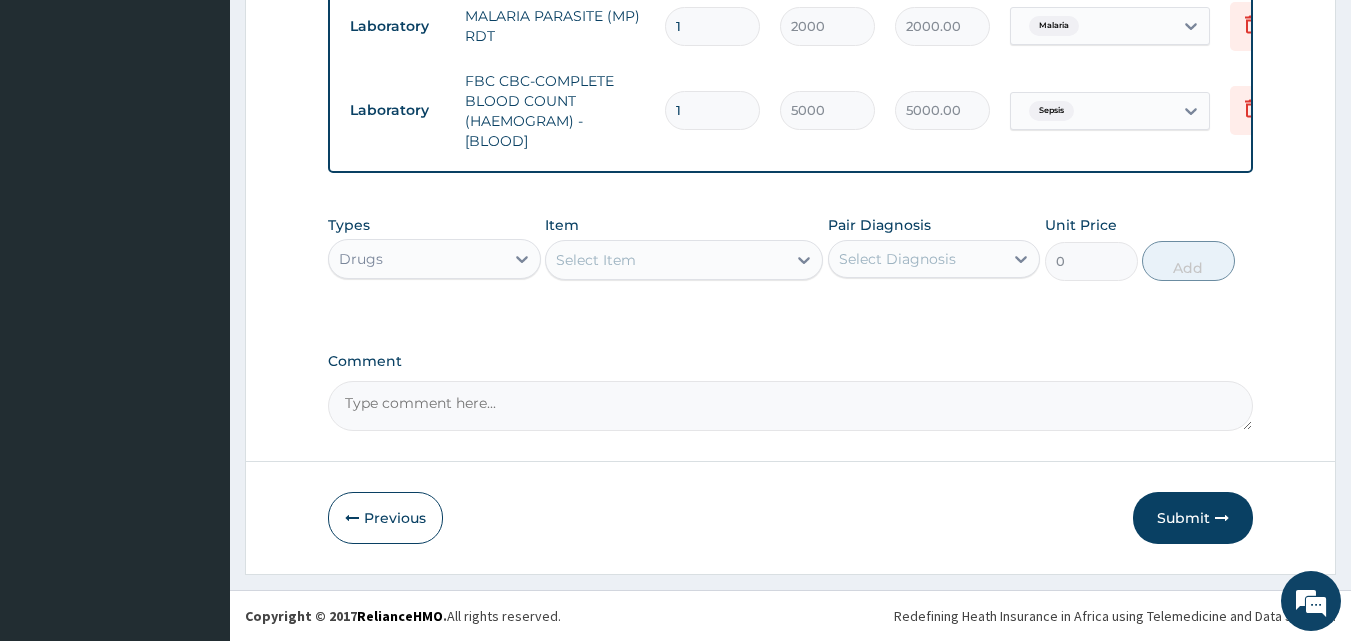 click on "Item Select Item" at bounding box center [684, 248] 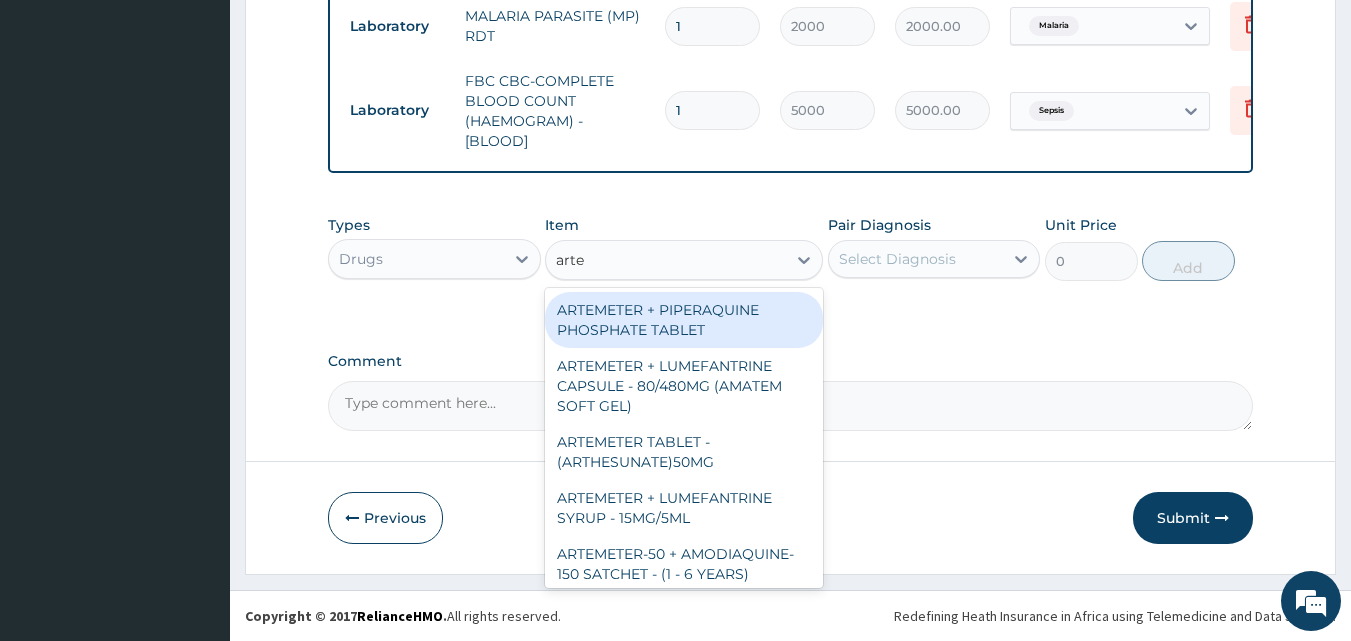 type on "artem" 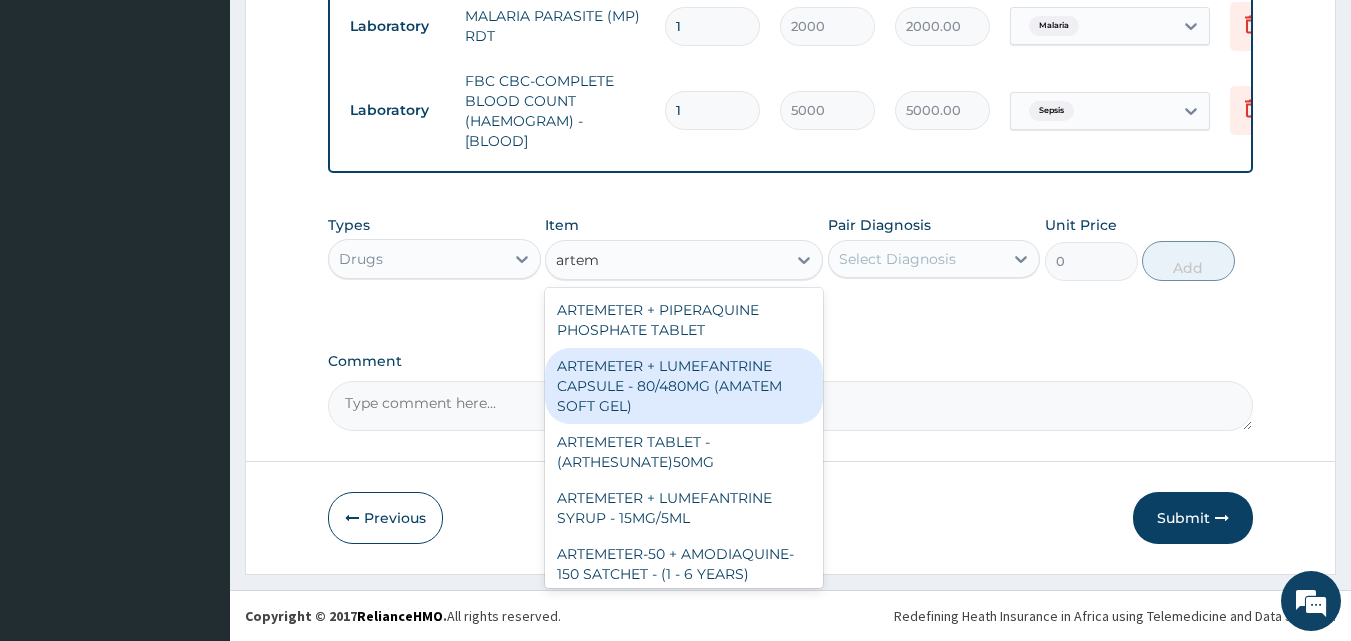 click on "ARTEMETER + LUMEFANTRINE CAPSULE -  80/480MG (AMATEM SOFT GEL)" at bounding box center (684, 386) 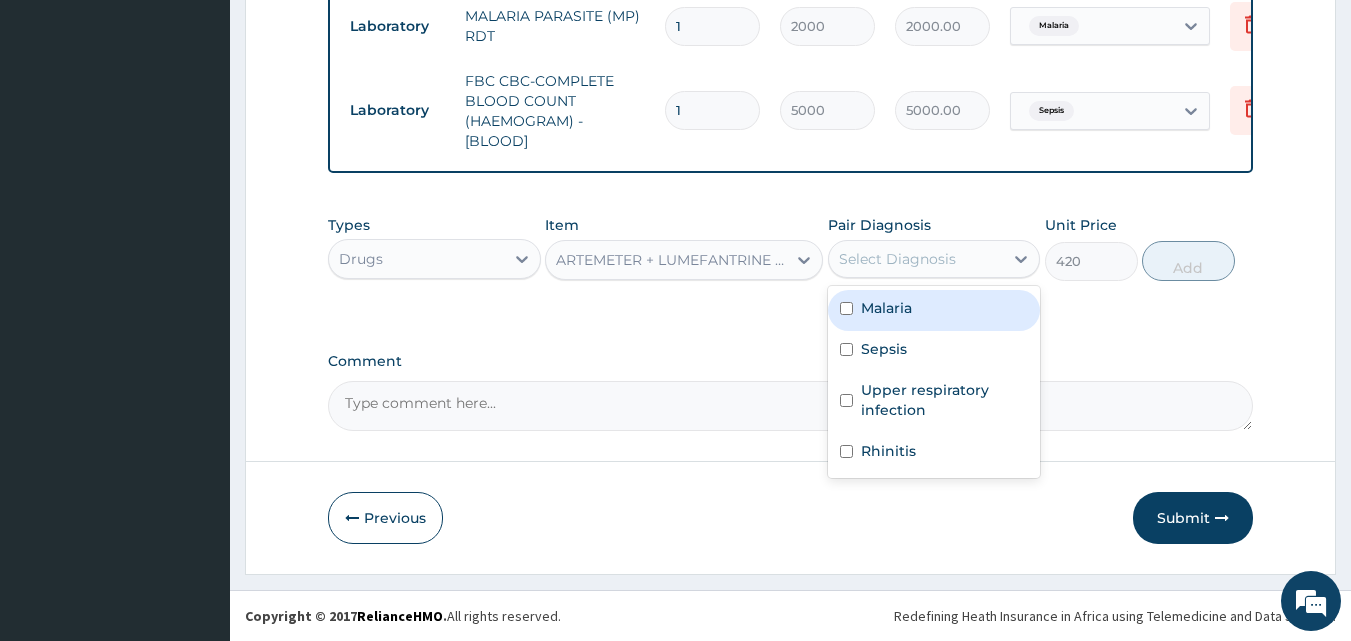 click on "Select Diagnosis" at bounding box center (897, 259) 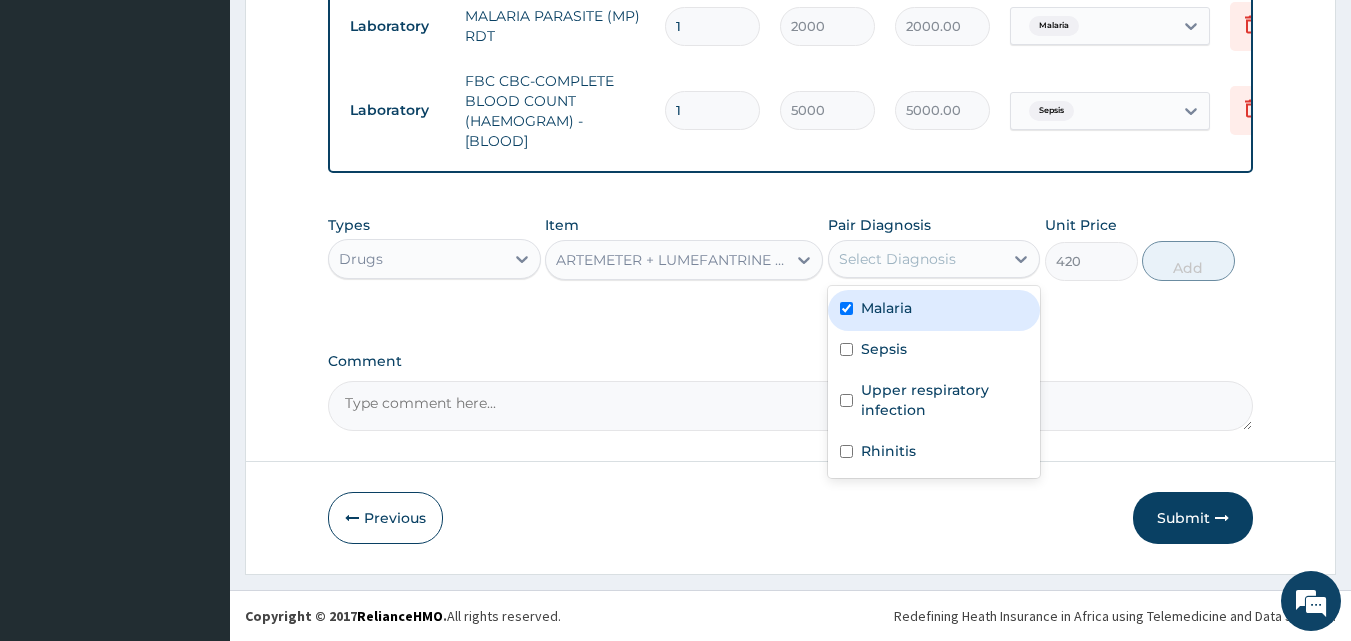 checkbox on "true" 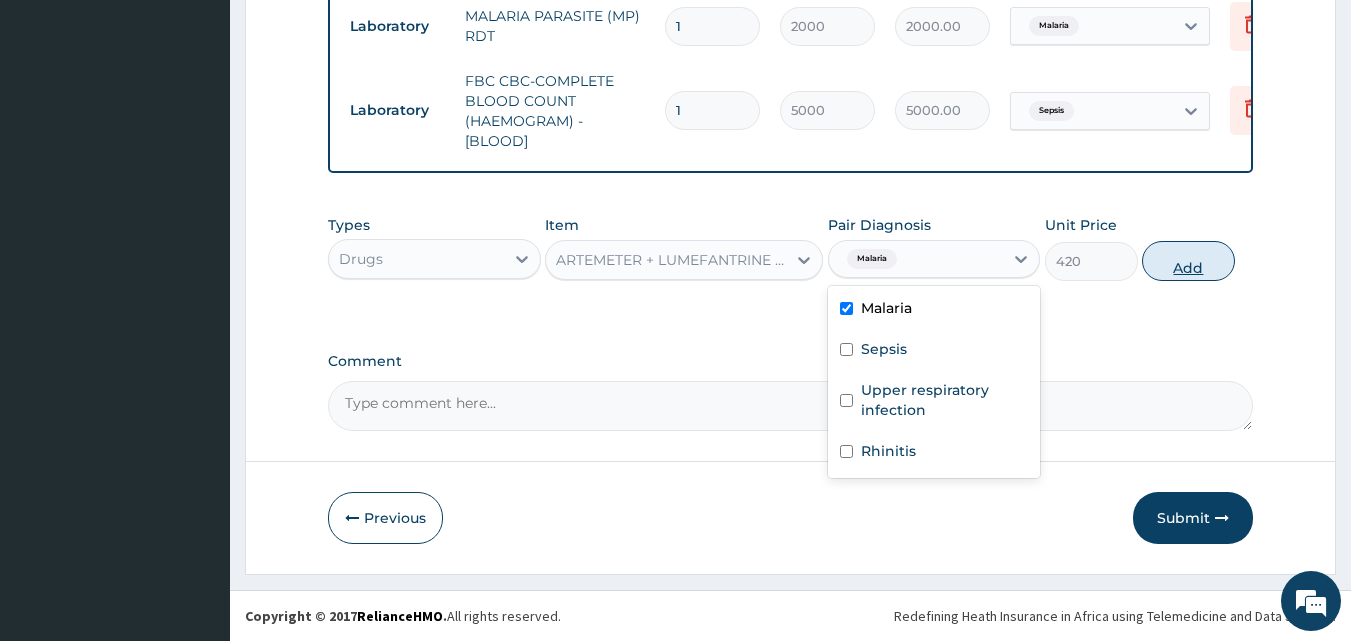 click on "Add" at bounding box center (1188, 261) 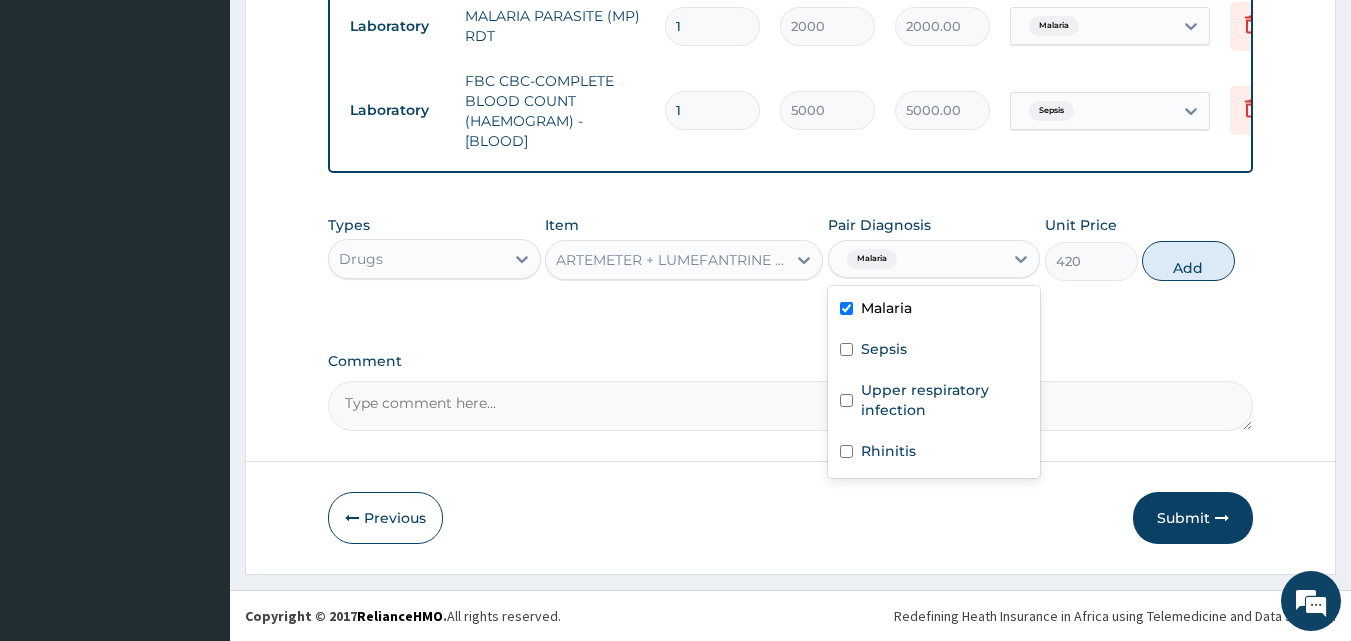 type on "0" 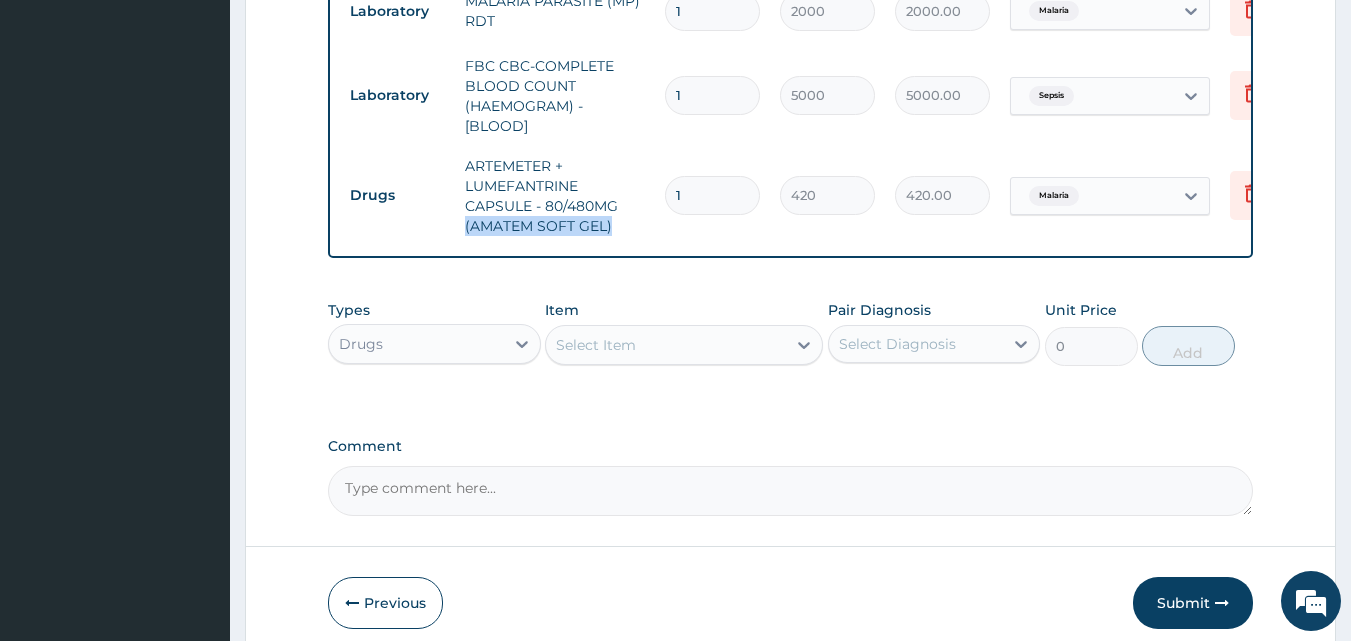 drag, startPoint x: 680, startPoint y: 161, endPoint x: 641, endPoint y: 213, distance: 65 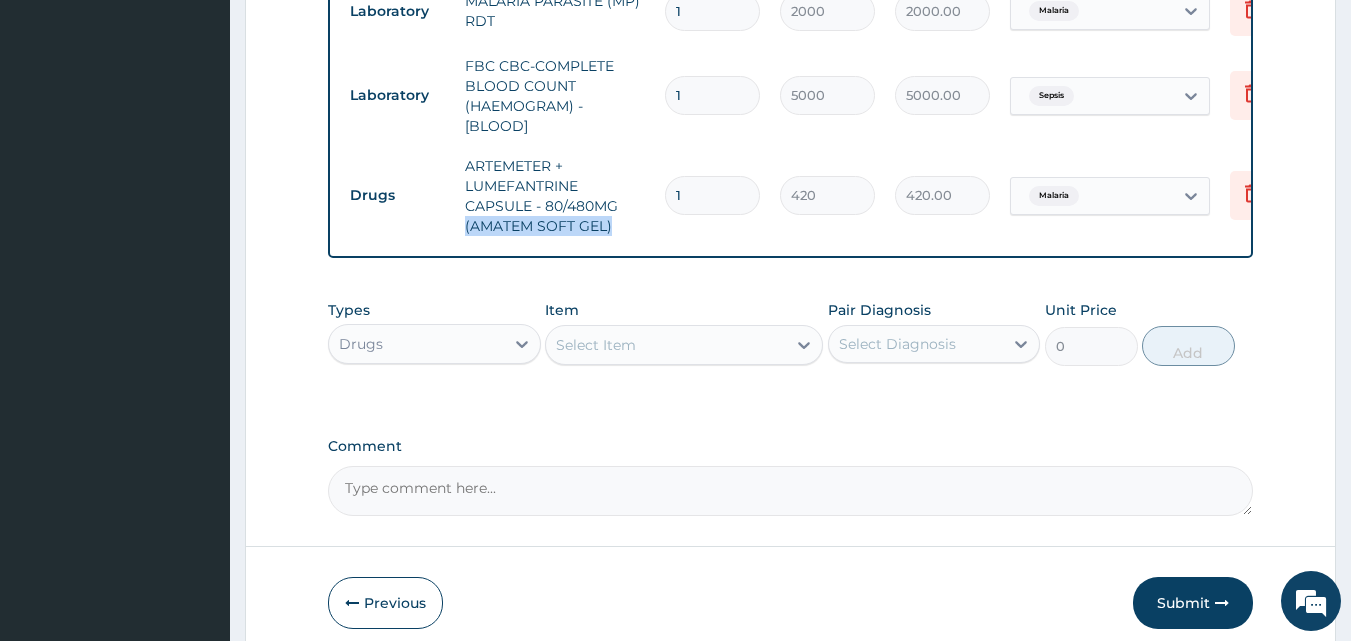 click on "Drugs ARTEMETER + LUMEFANTRINE CAPSULE -  80/480MG (AMATEM SOFT GEL) 1 420 420.00 Malaria Delete" at bounding box center [830, 196] 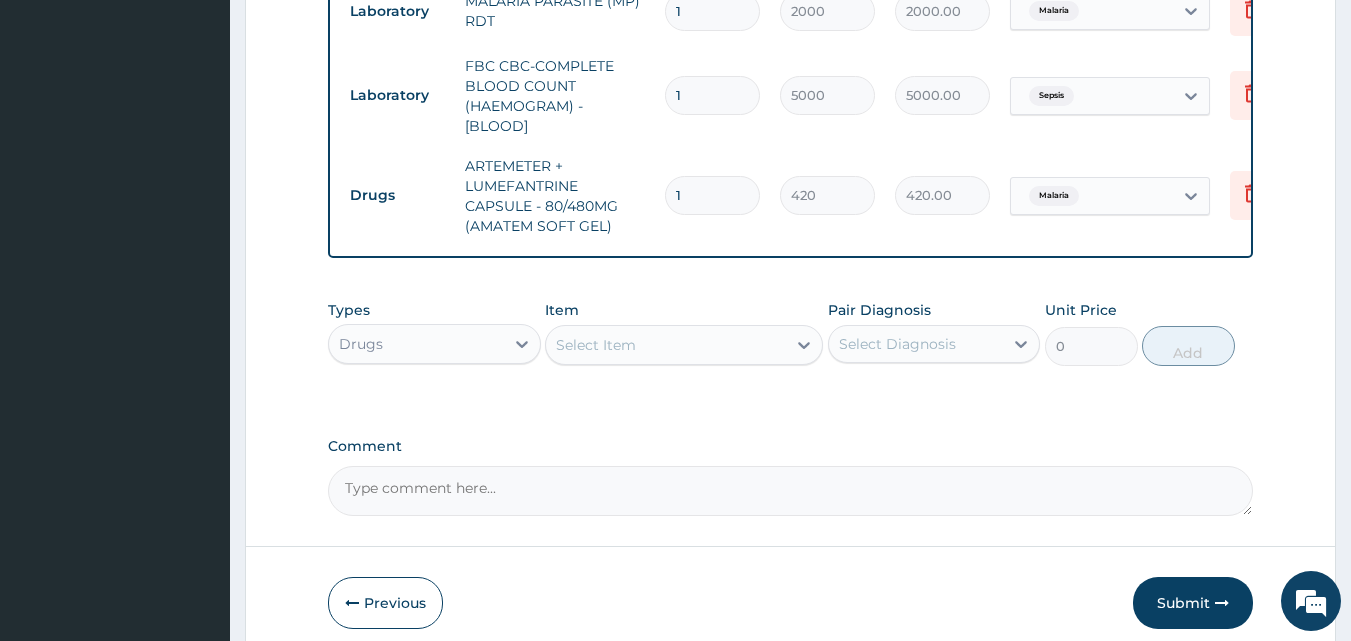 click on "1" at bounding box center [712, 195] 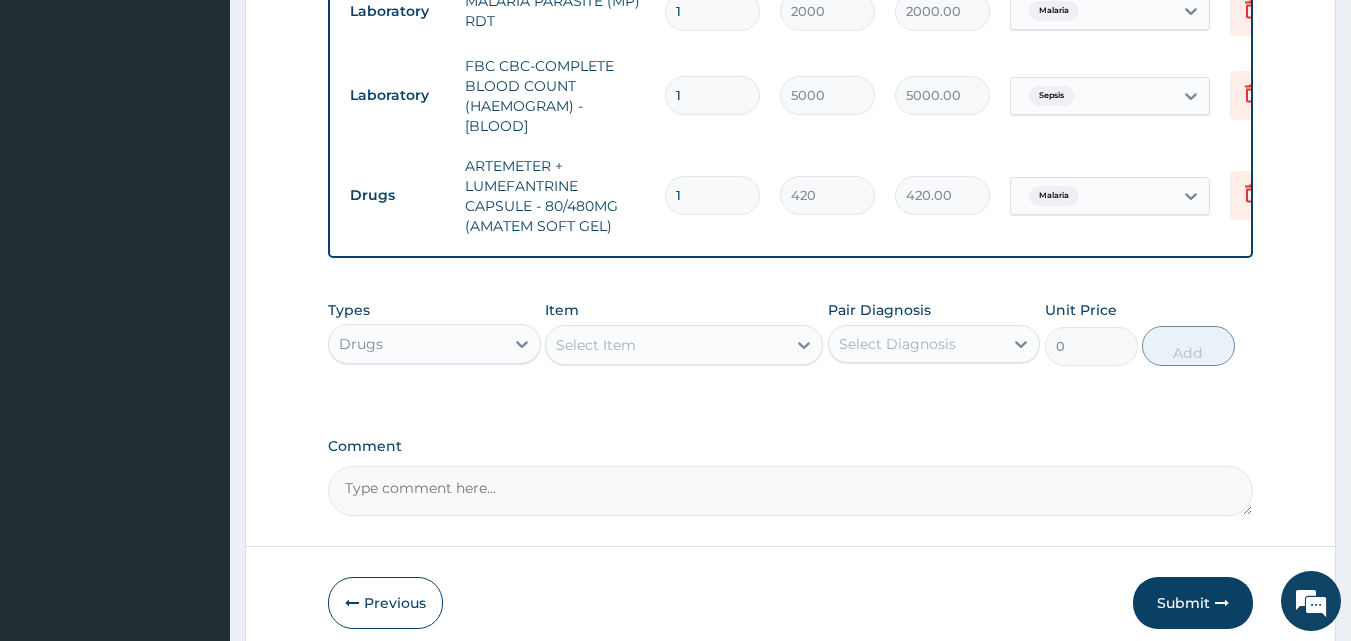 drag, startPoint x: 684, startPoint y: 193, endPoint x: 634, endPoint y: 205, distance: 51.41984 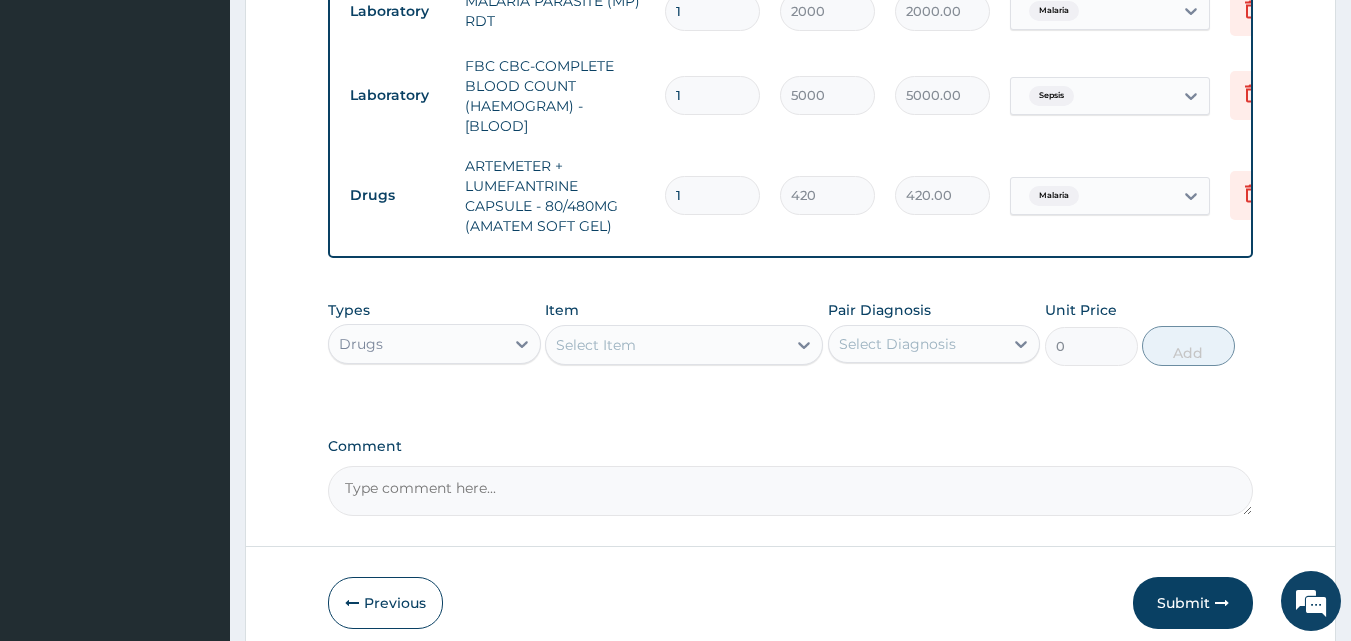 type on "6" 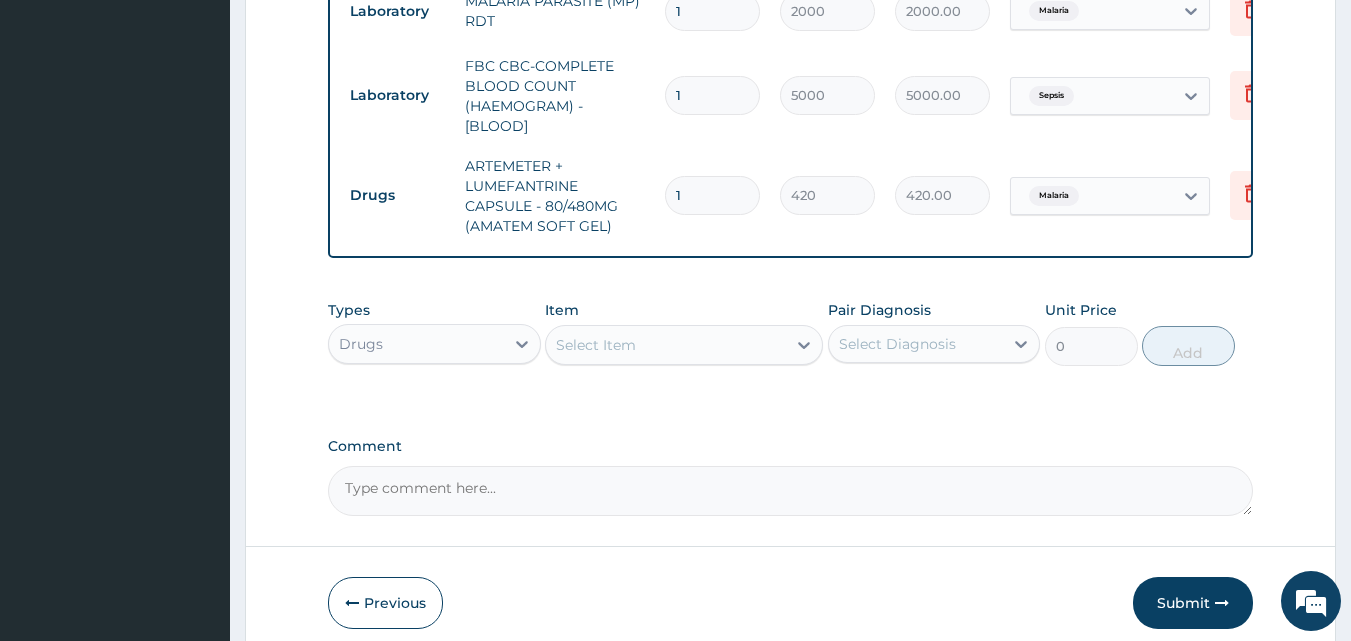type on "2520.00" 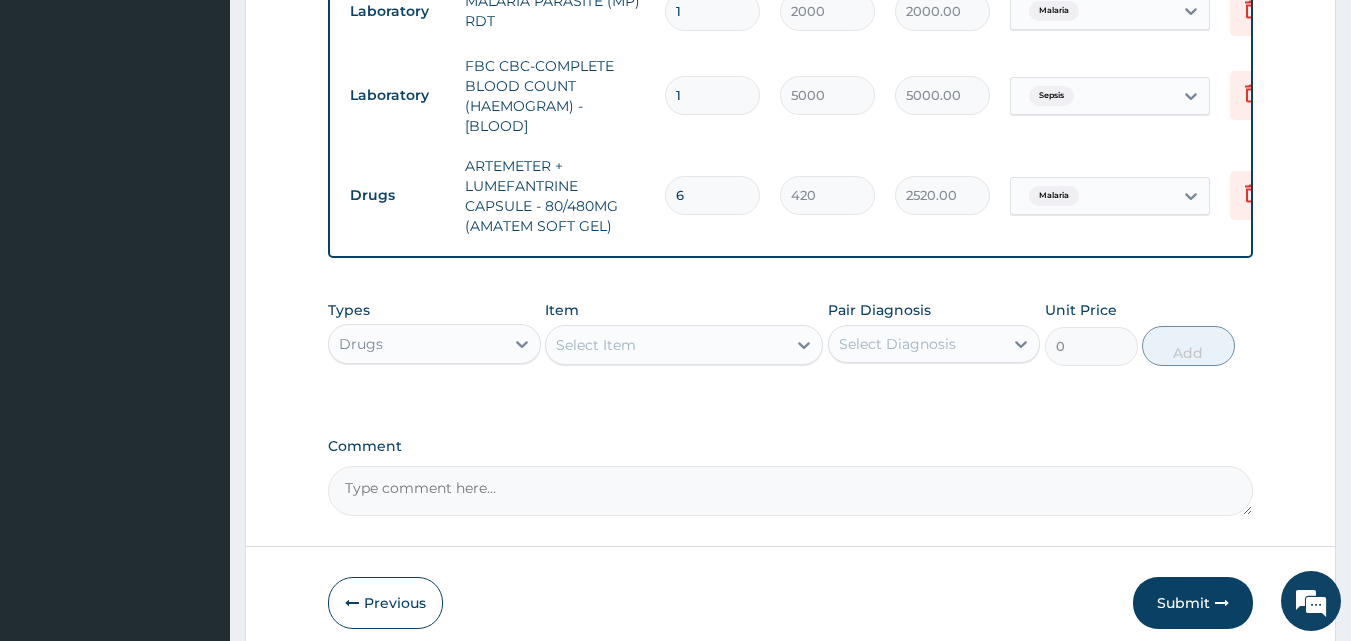 type on "6" 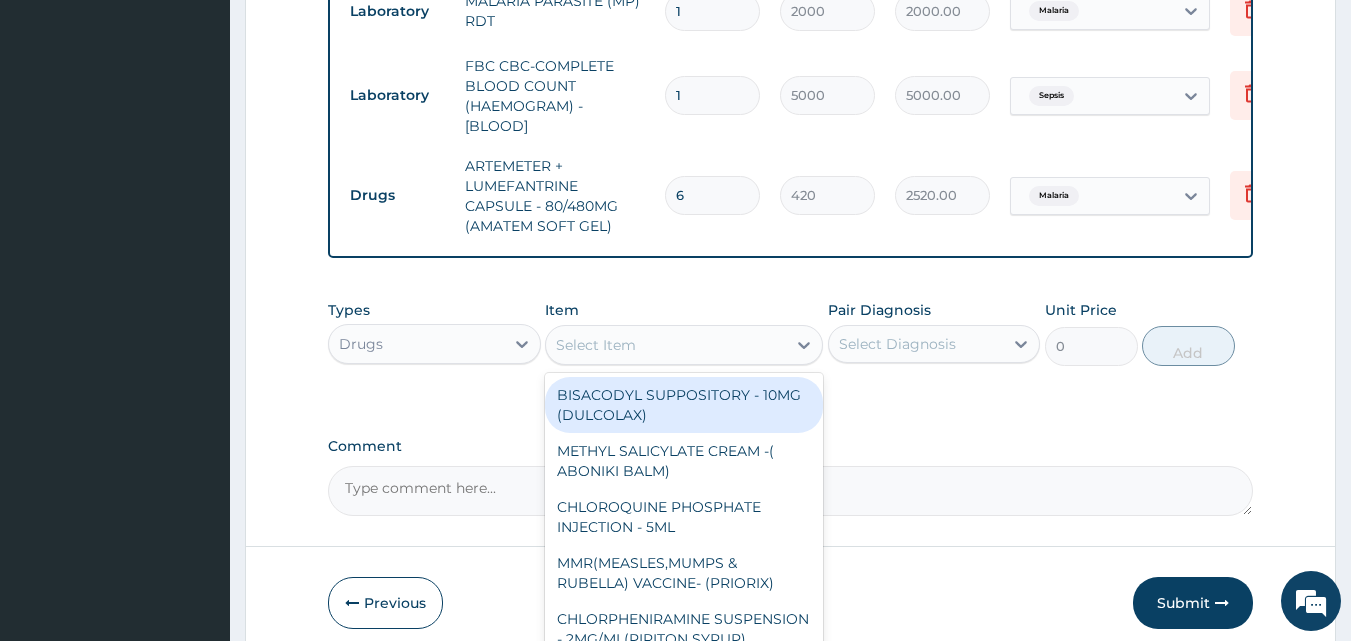 click on "Select Item" at bounding box center (666, 345) 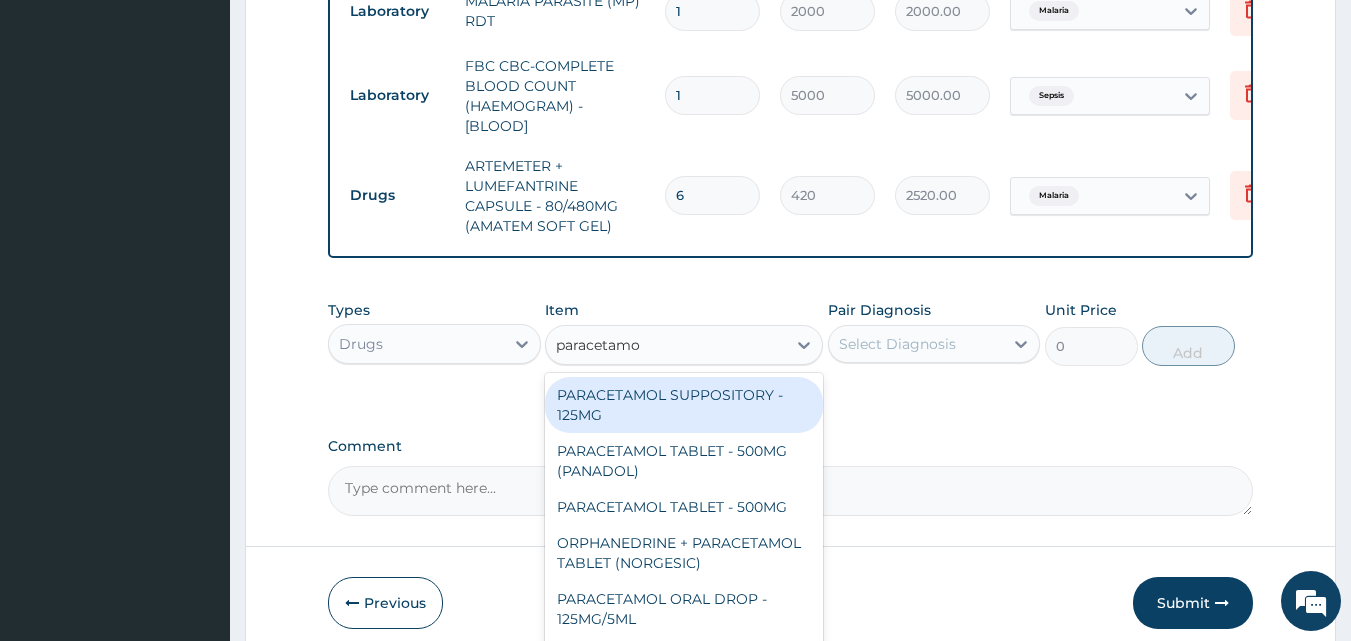 type on "paracetamol" 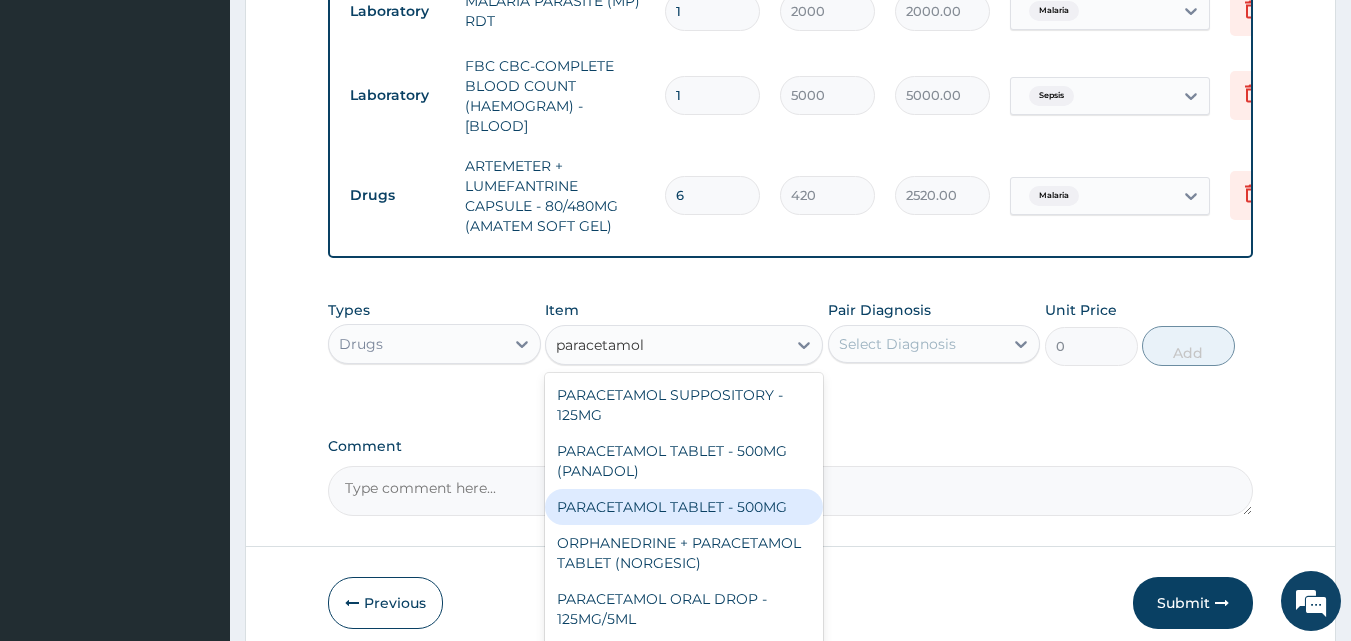 click on "PARACETAMOL TABLET - 500MG" at bounding box center (684, 507) 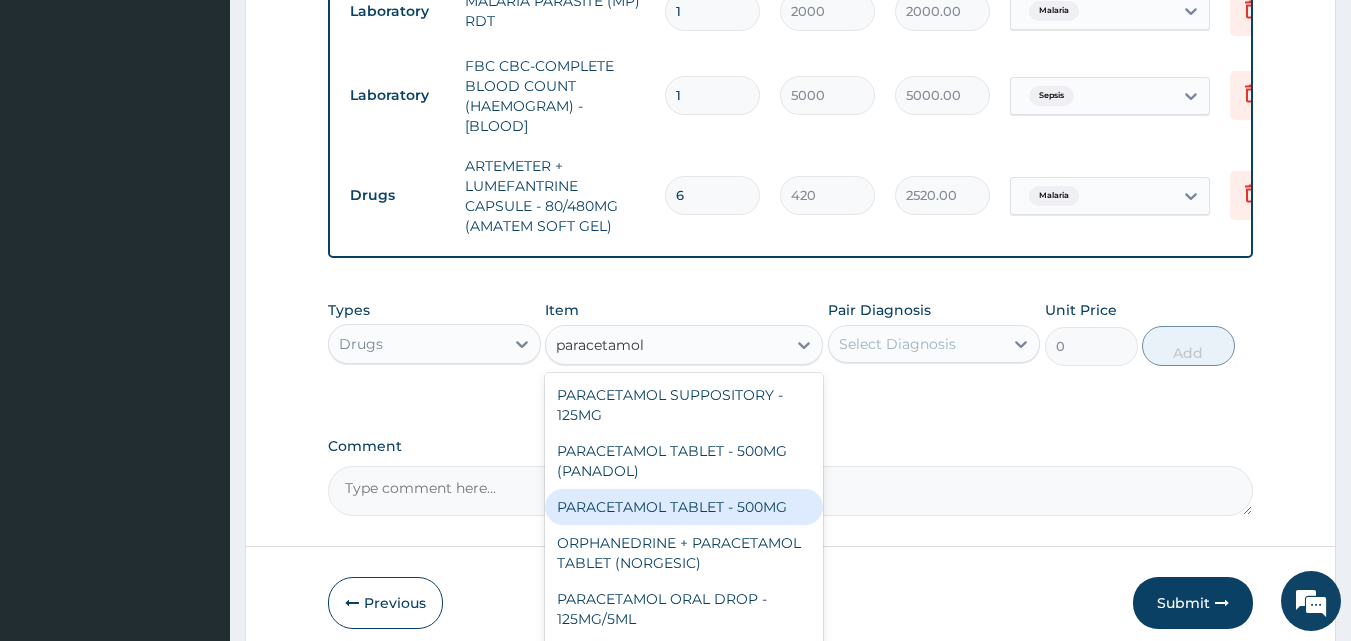 type 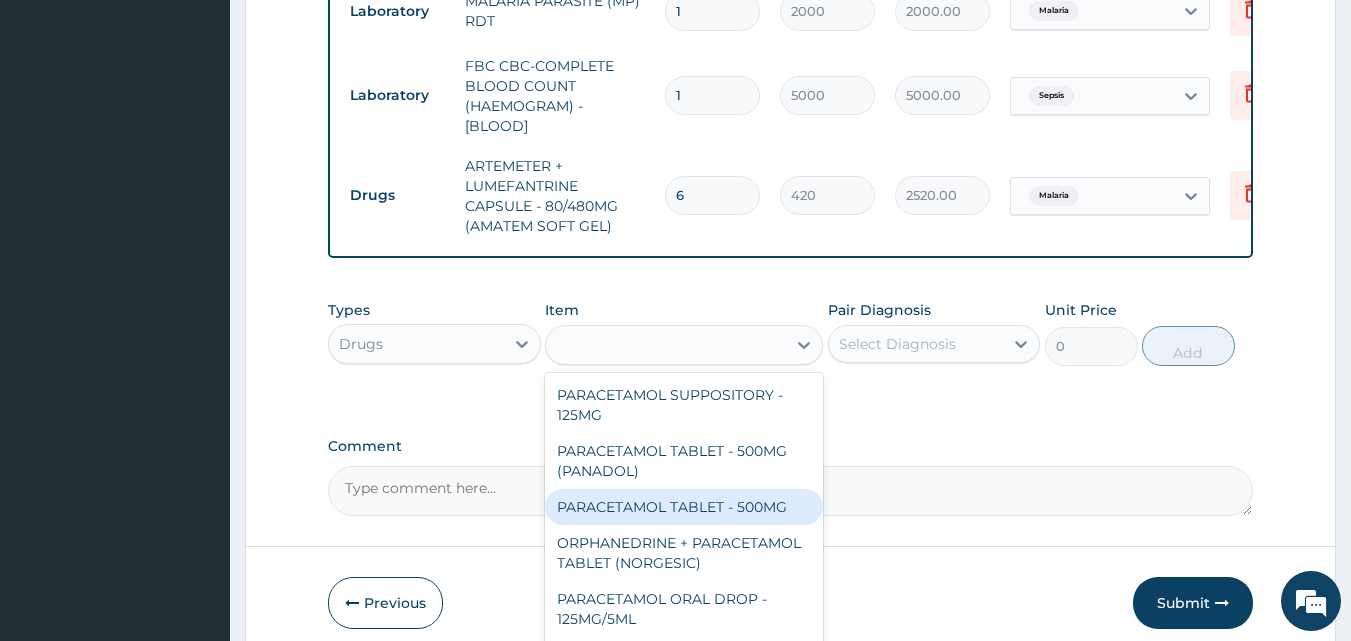 type on "33.599999999999994" 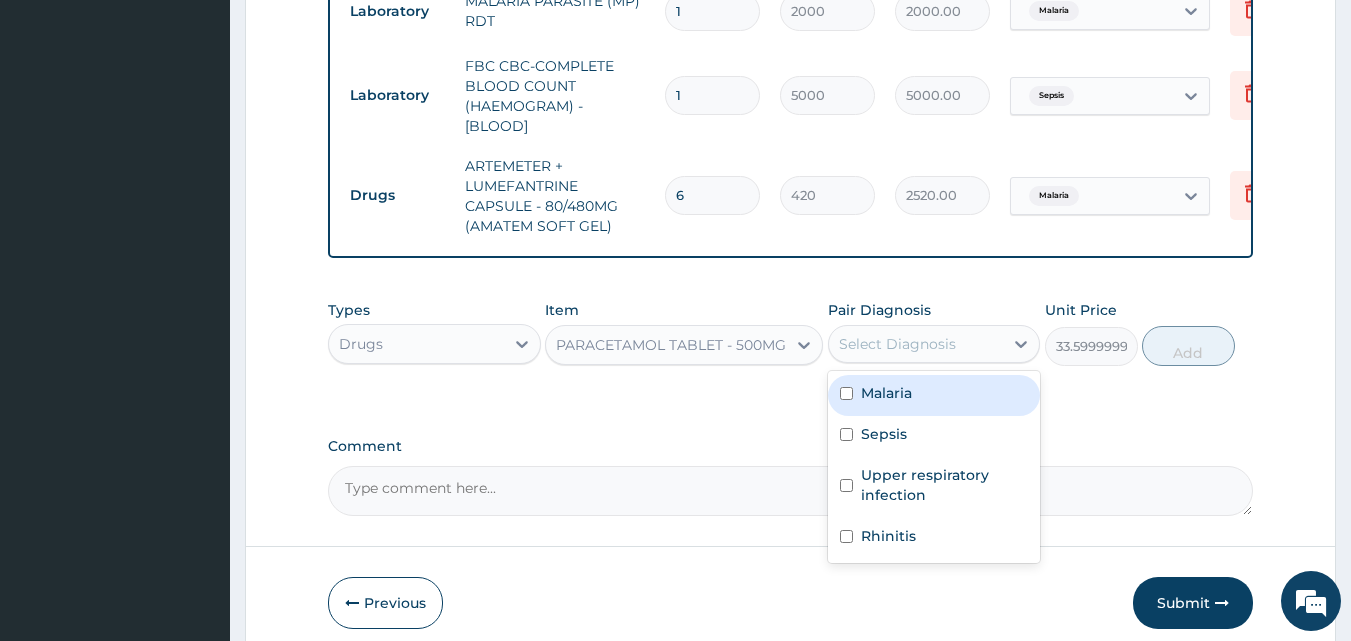 click on "Select Diagnosis" at bounding box center (897, 344) 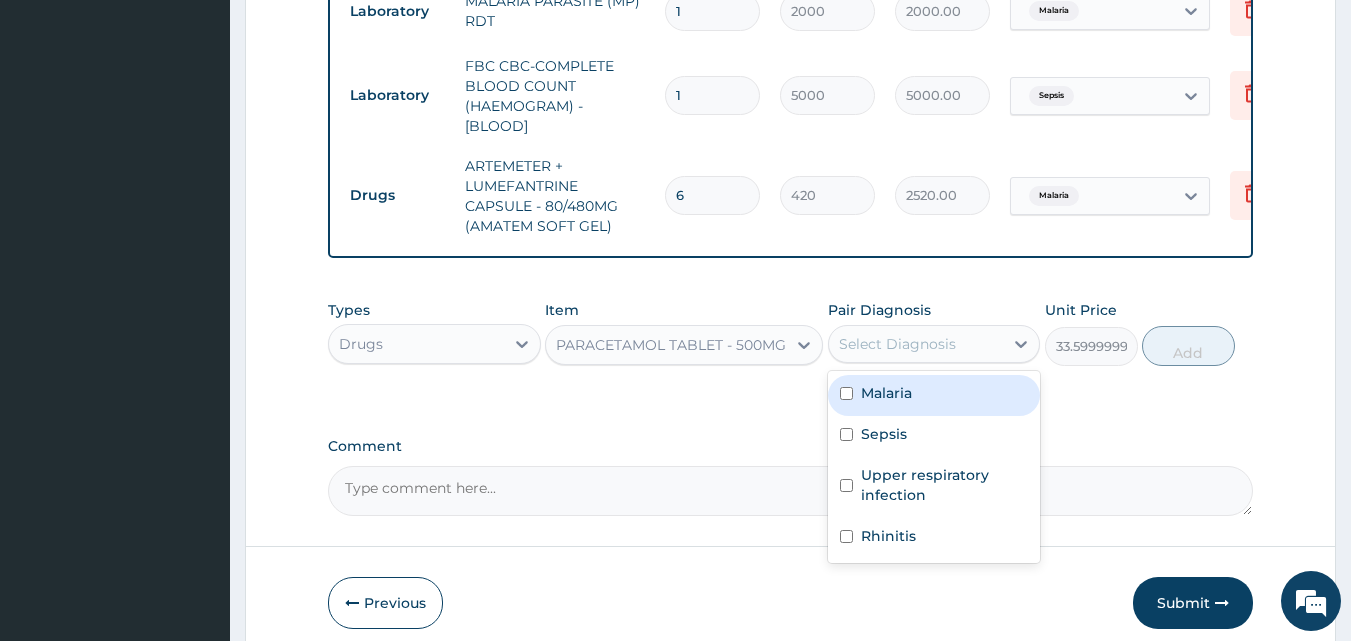 click on "Malaria" at bounding box center [934, 395] 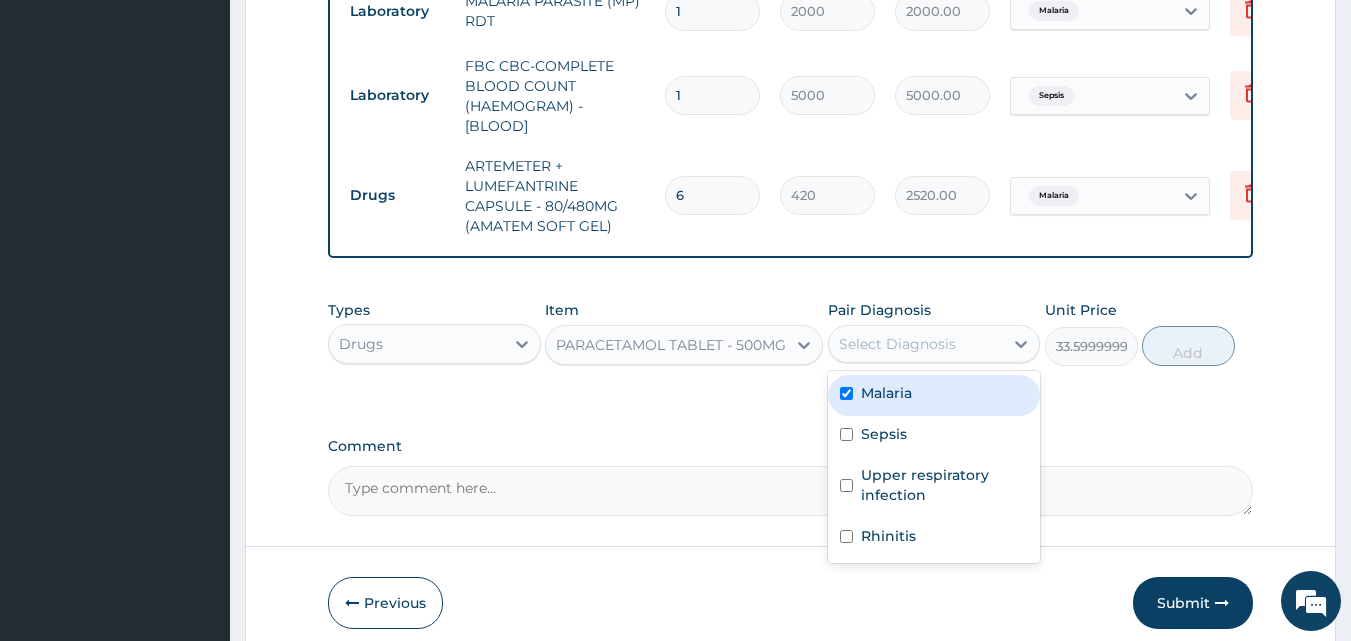 checkbox on "true" 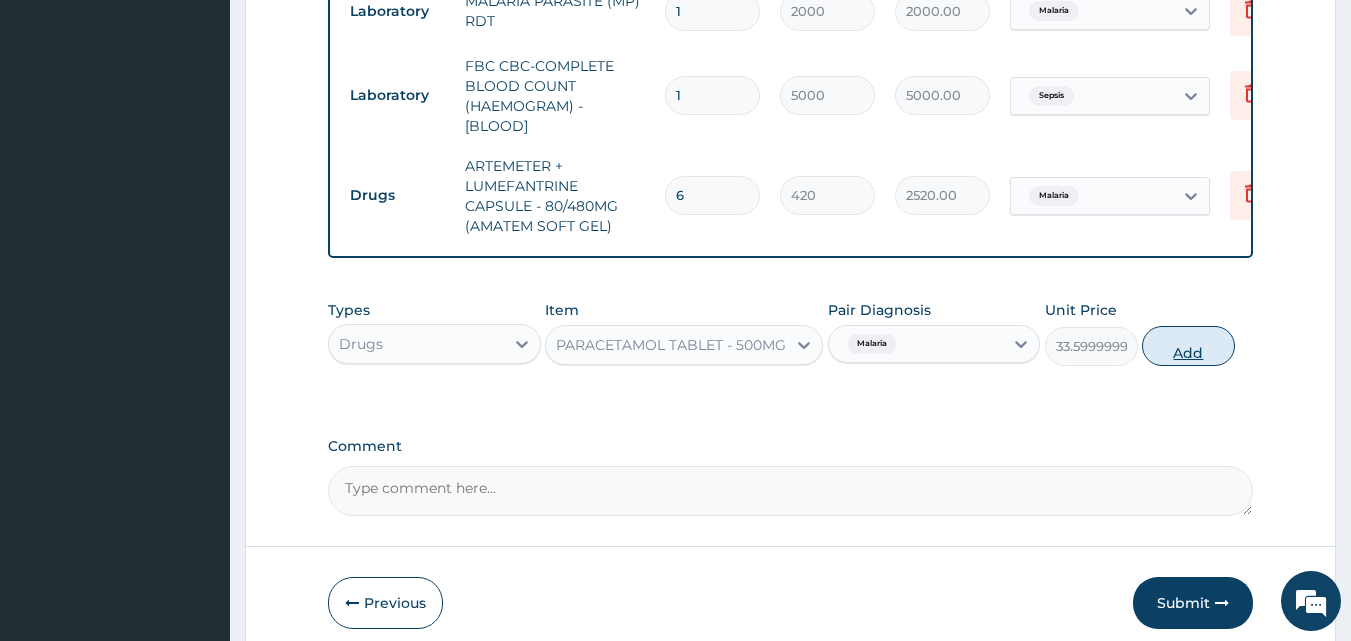 click on "Add" at bounding box center [1188, 346] 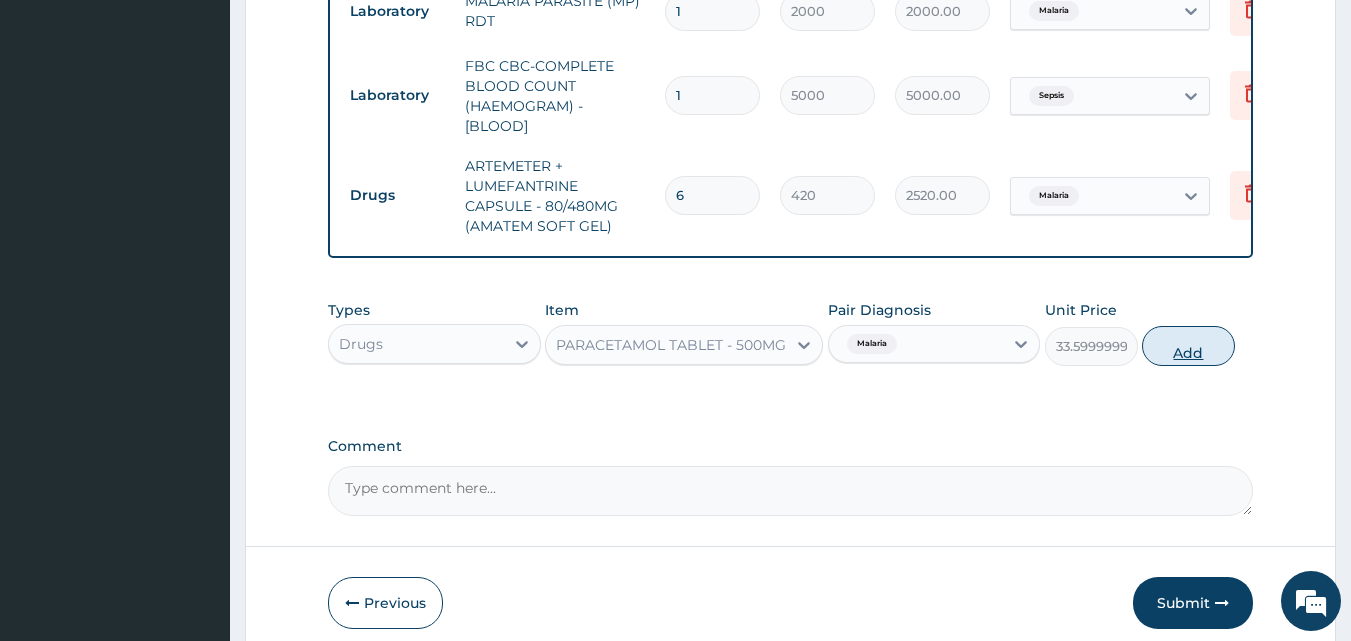 type on "0" 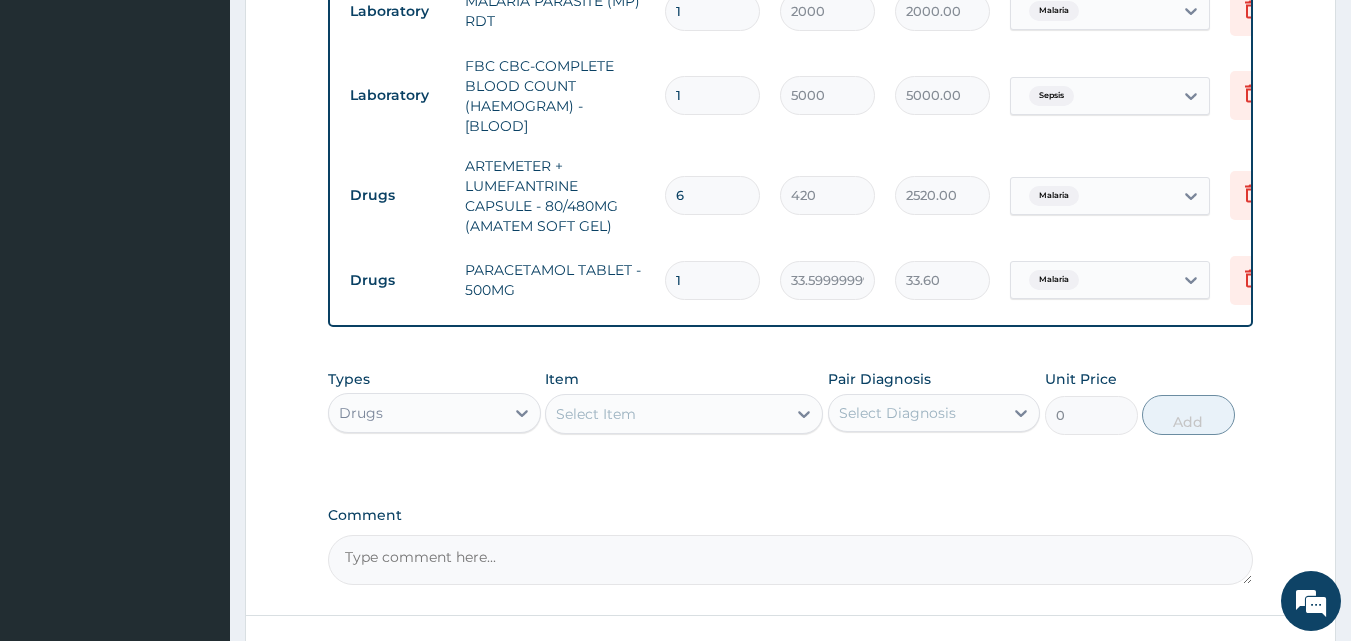 type on "18" 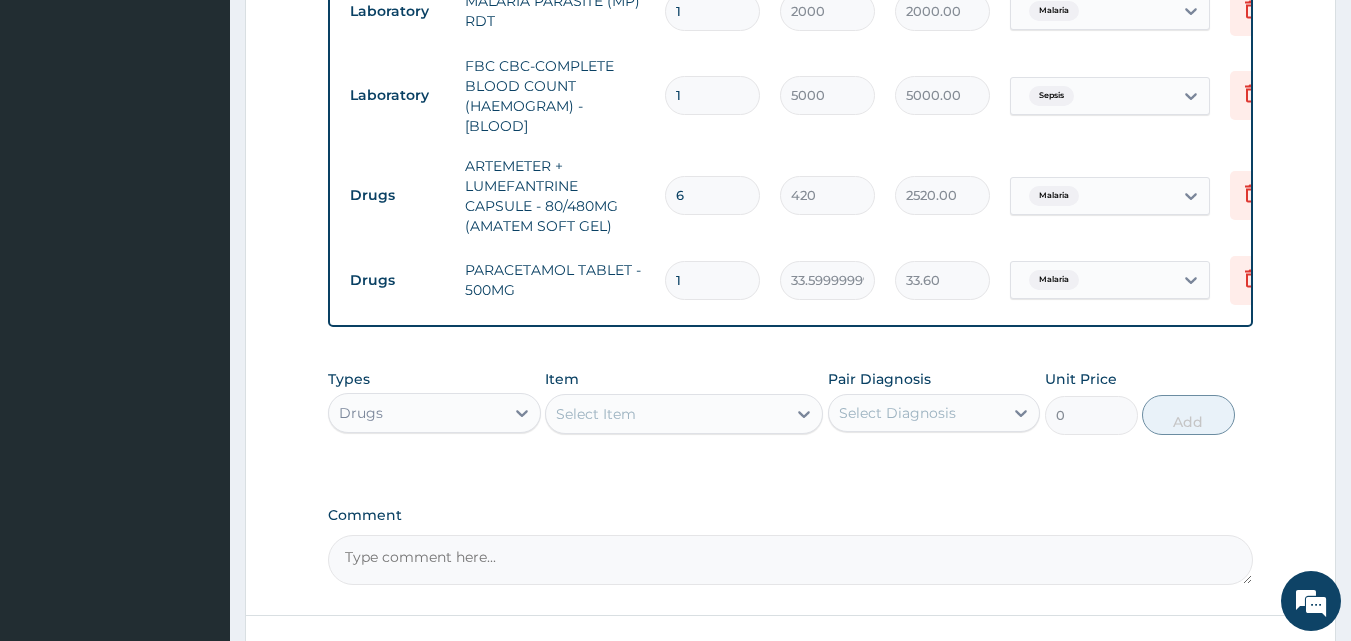 type on "604.80" 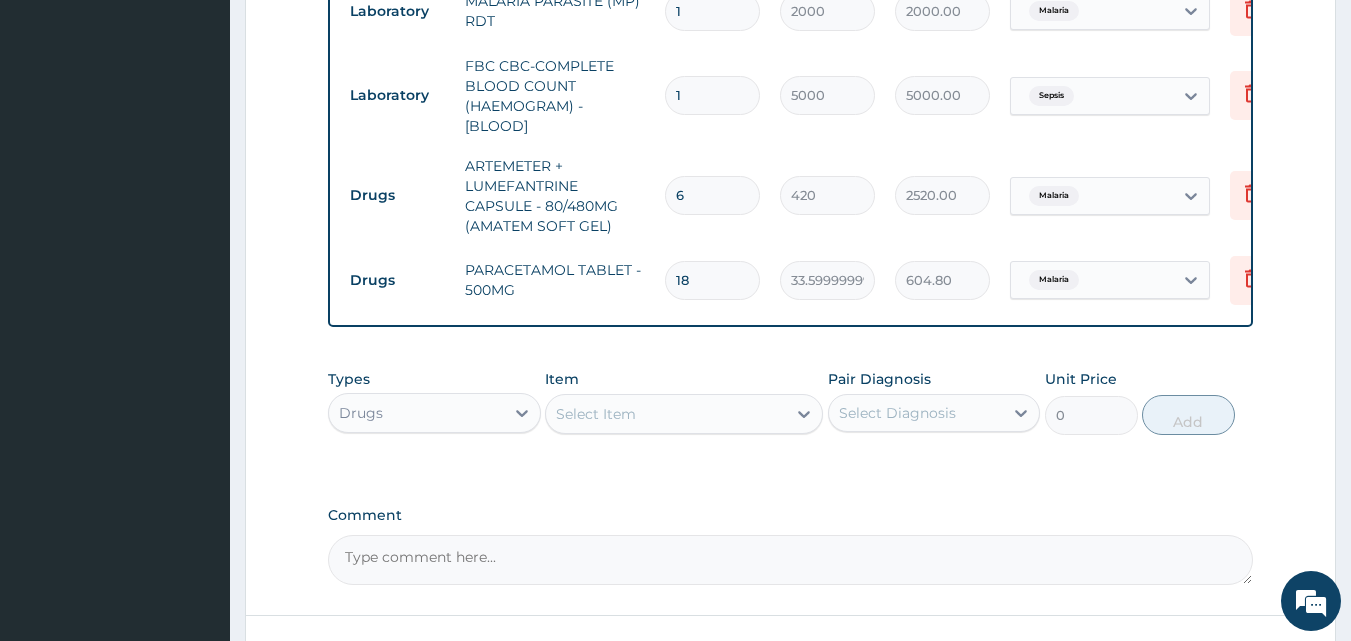 scroll, scrollTop: 990, scrollLeft: 0, axis: vertical 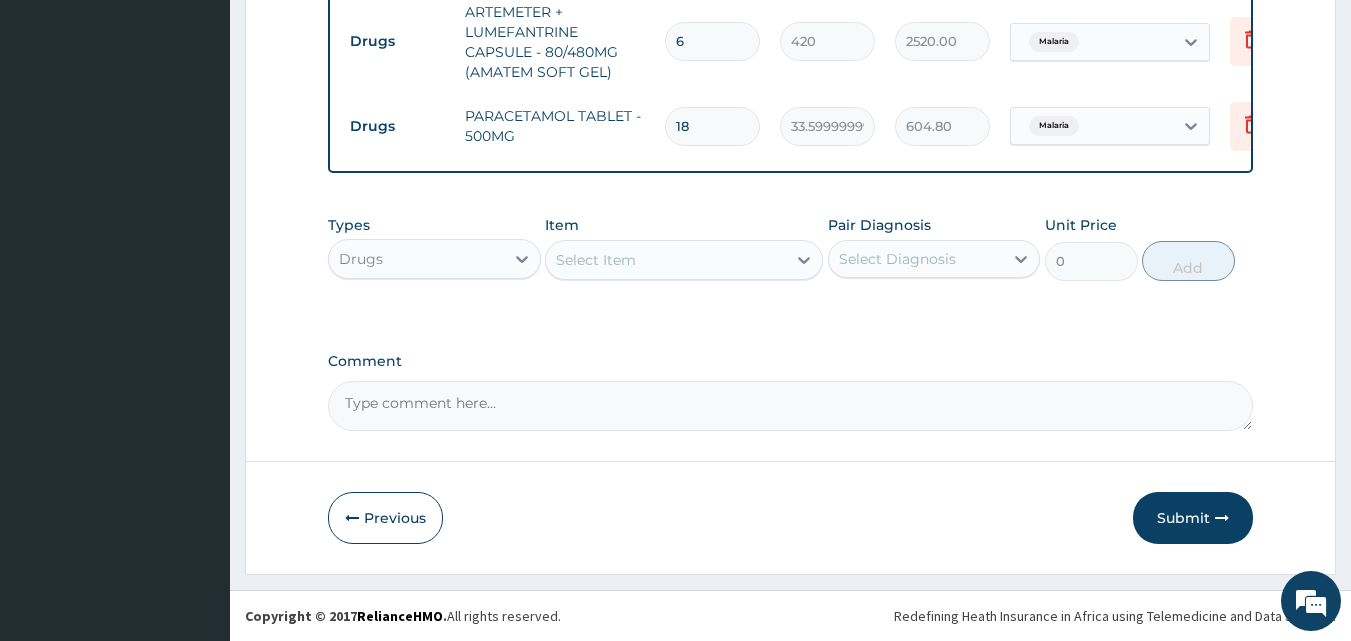 type on "18" 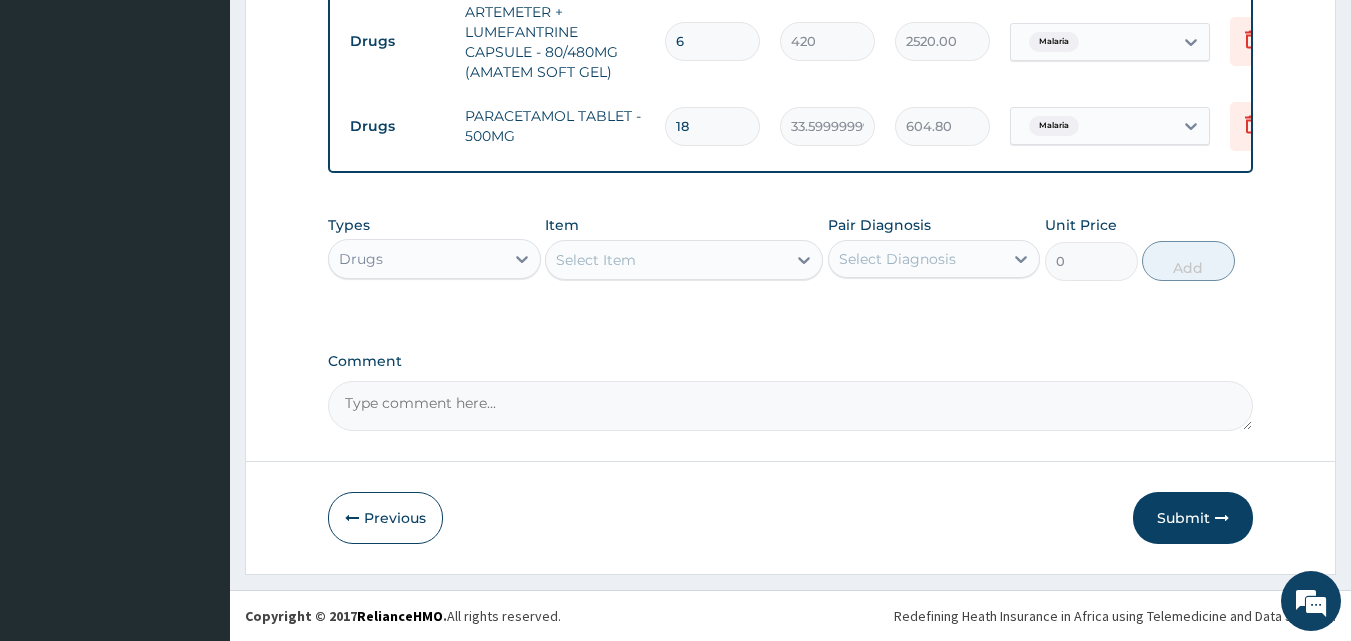 click on "Select Item" at bounding box center (596, 260) 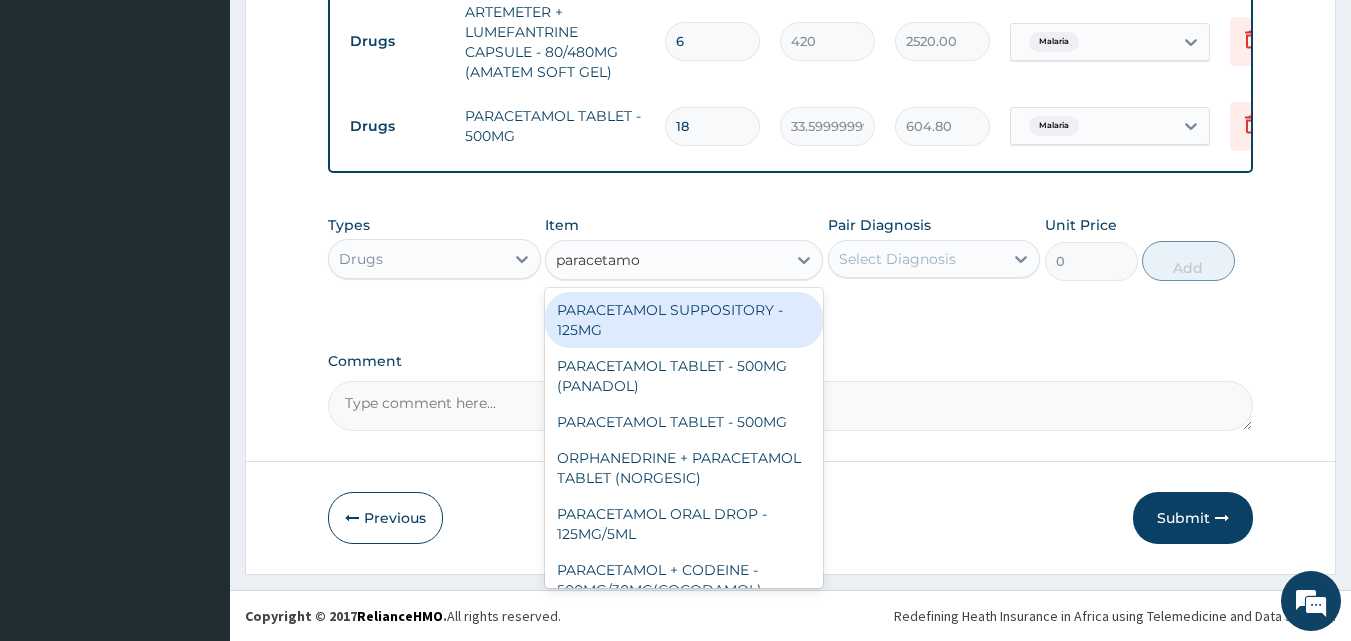 type on "paracetamol" 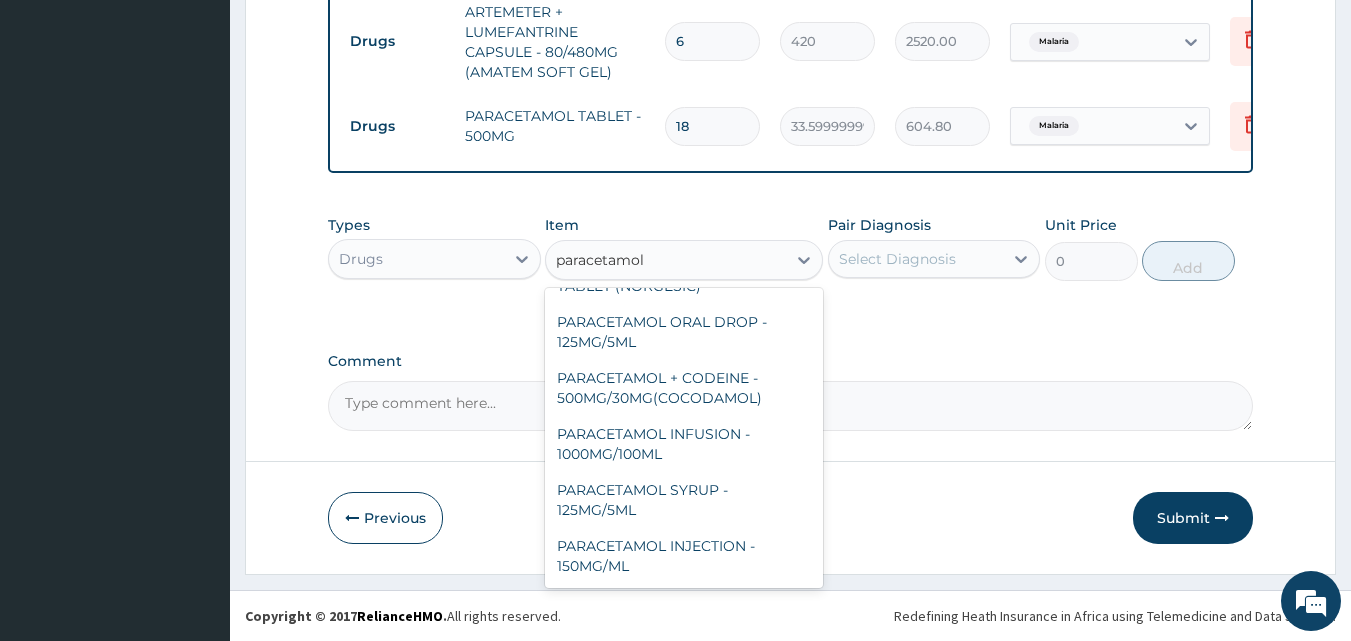 scroll, scrollTop: 212, scrollLeft: 0, axis: vertical 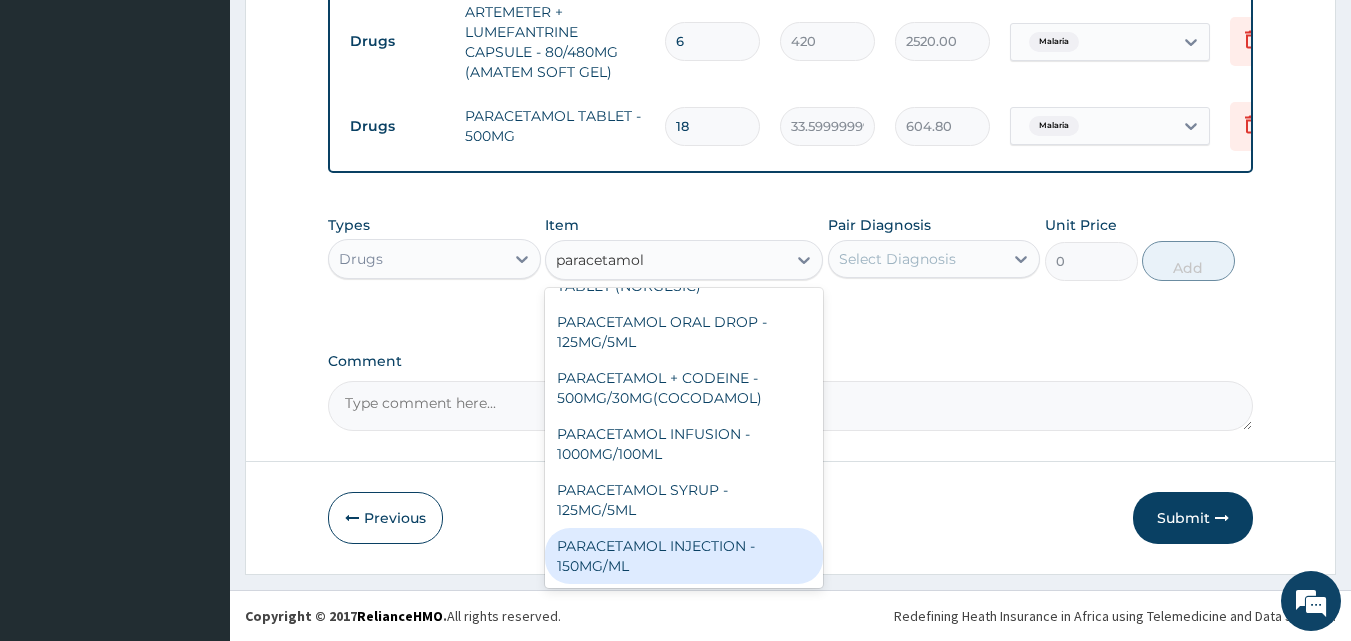 click on "PARACETAMOL INJECTION - 150MG/ML" at bounding box center (684, 556) 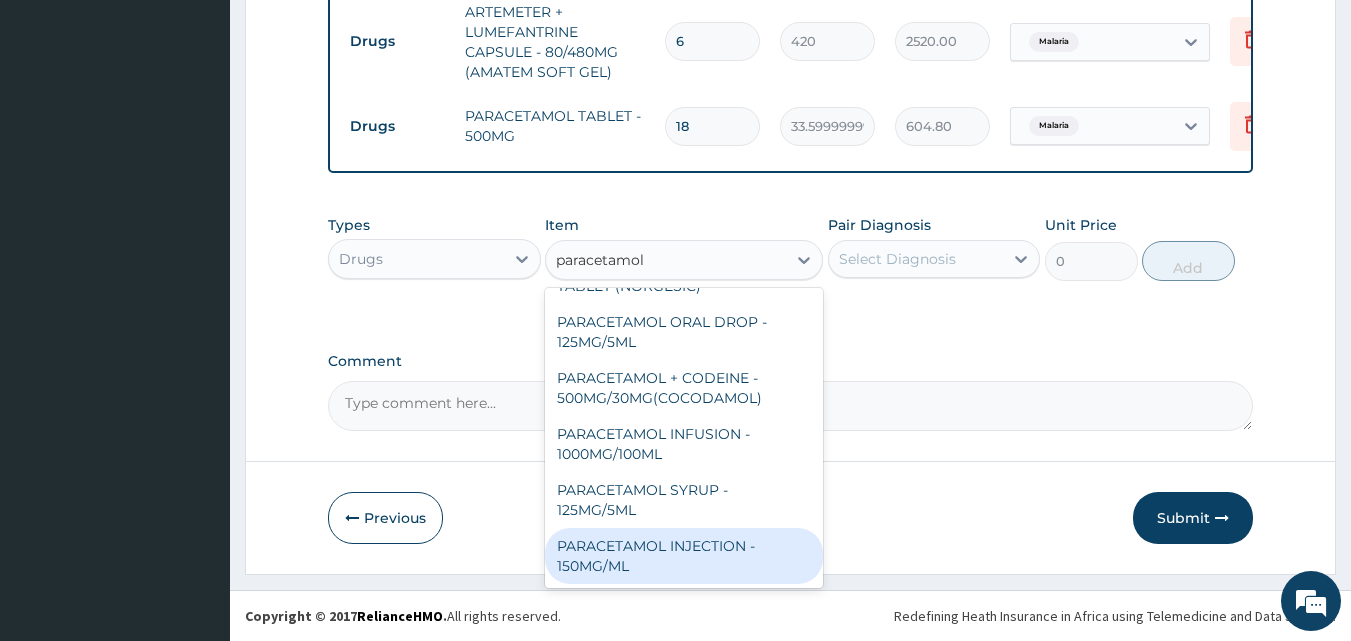 type 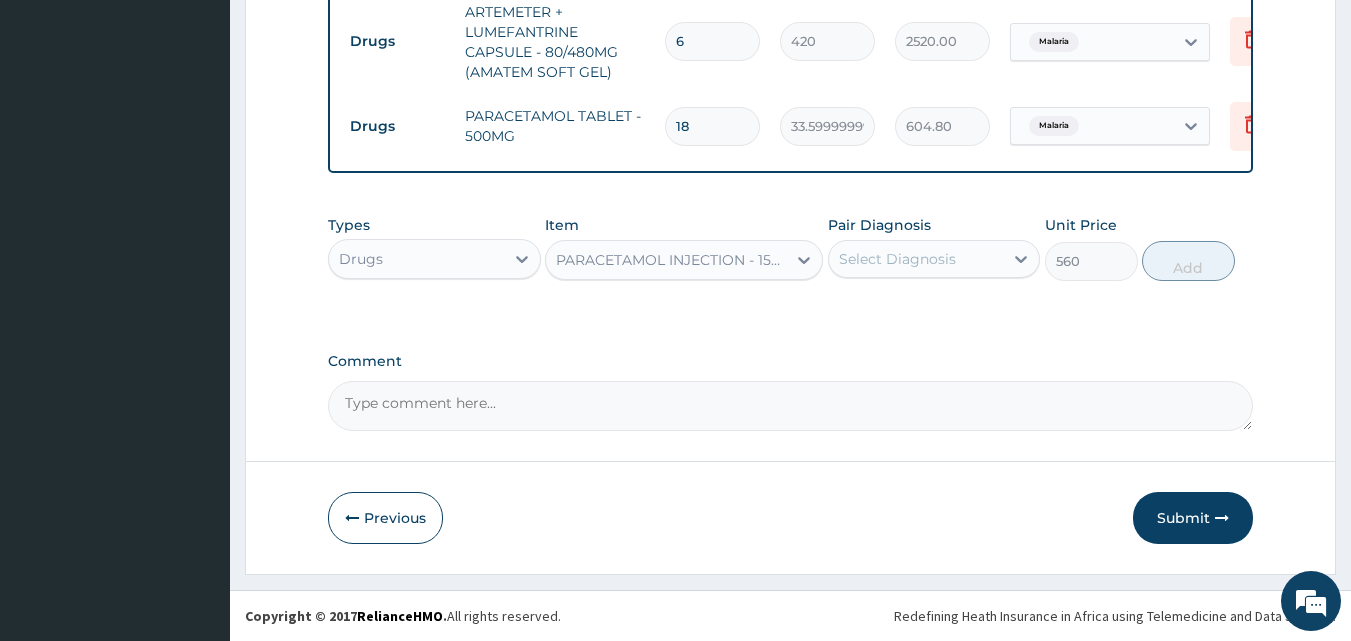 click on "Select Diagnosis" at bounding box center (897, 259) 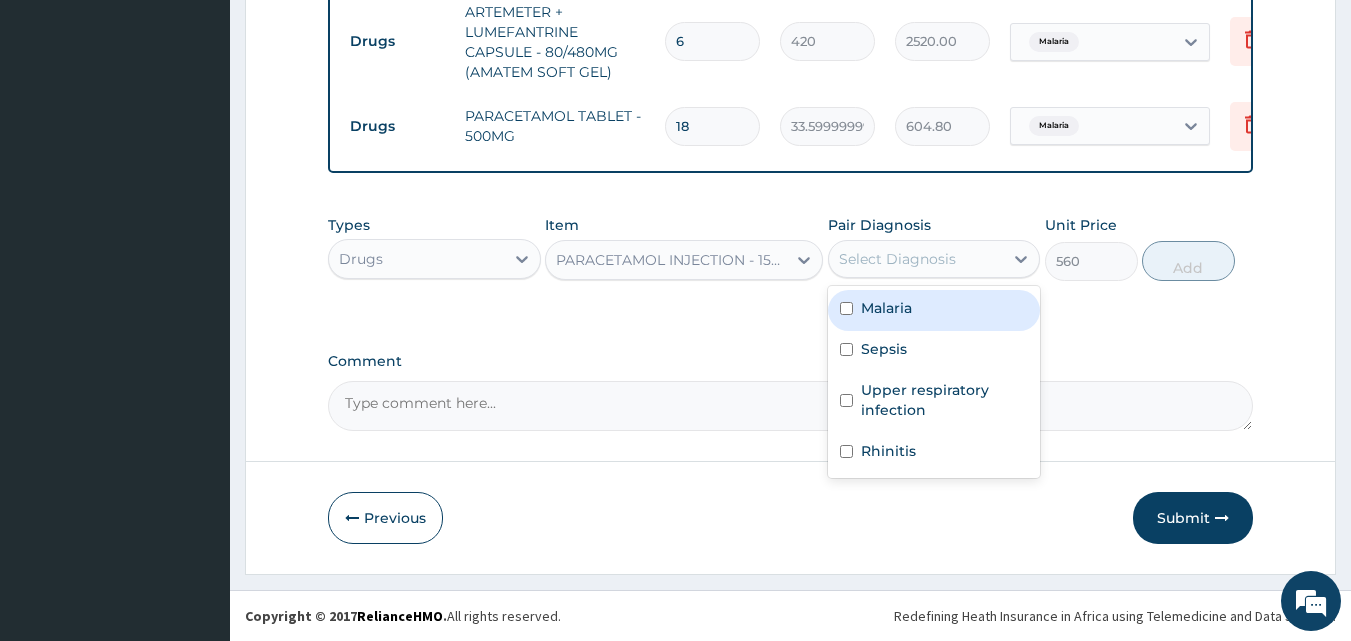 drag, startPoint x: 935, startPoint y: 321, endPoint x: 1017, endPoint y: 297, distance: 85.44004 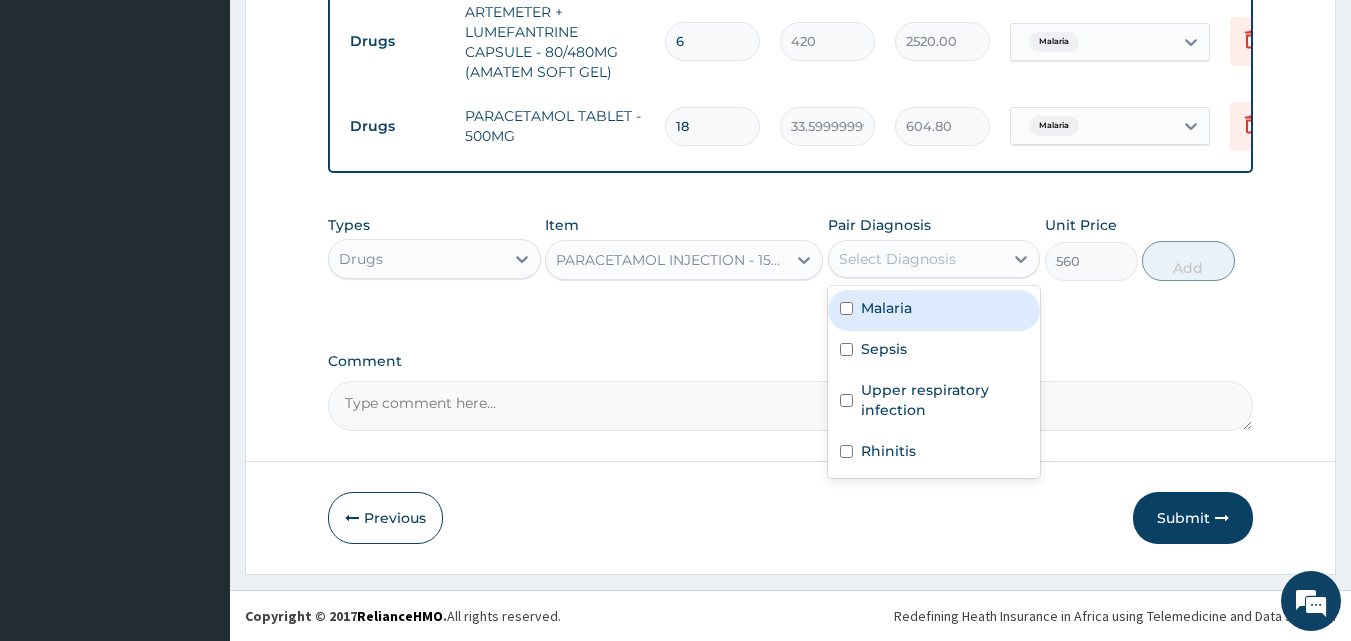 click on "Malaria" at bounding box center [934, 310] 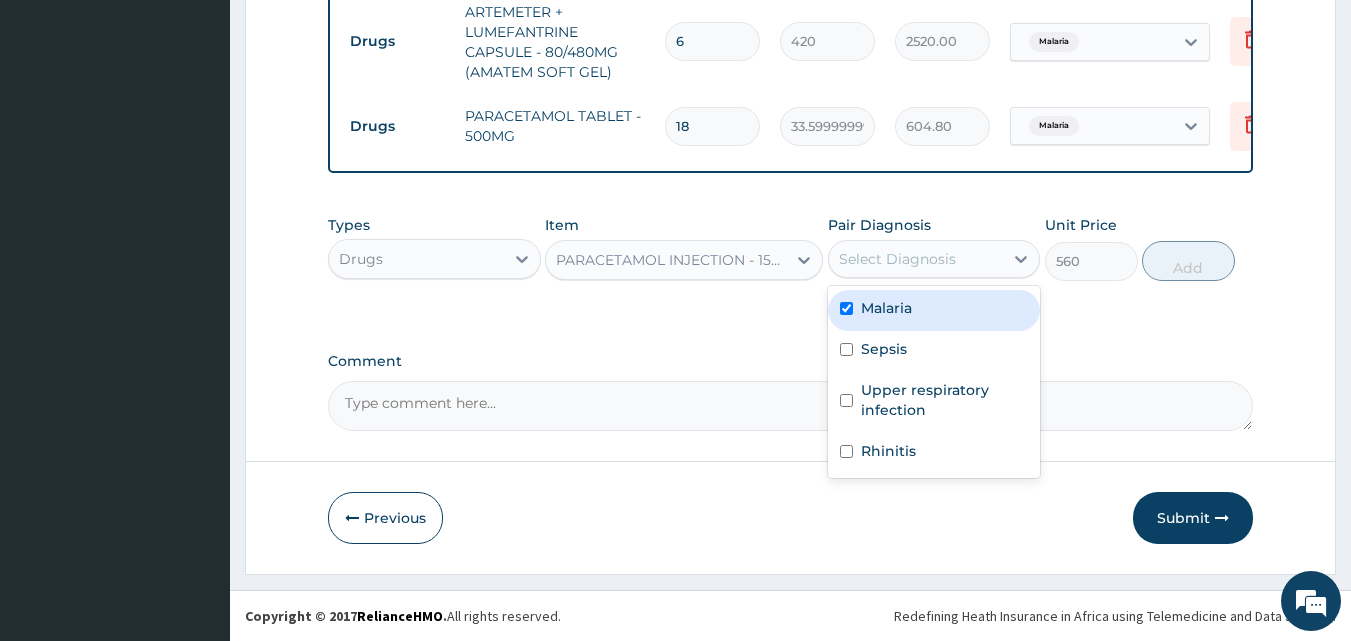 checkbox on "true" 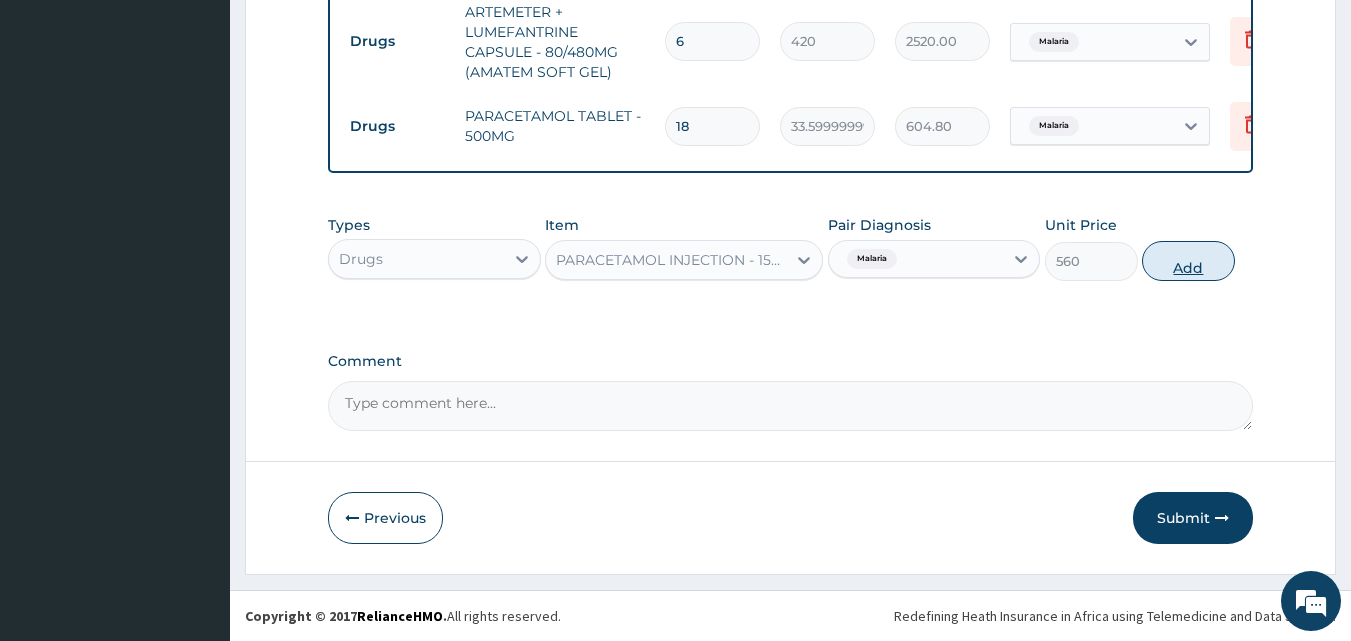 click on "Add" at bounding box center (1188, 261) 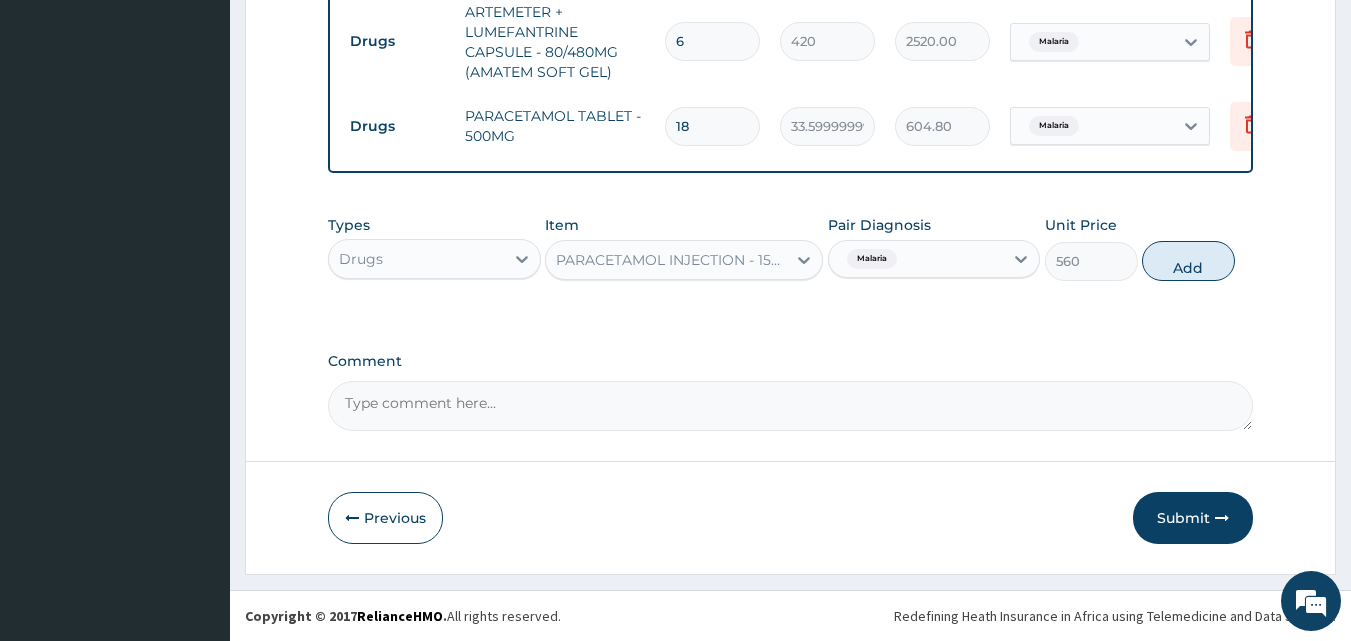 type on "0" 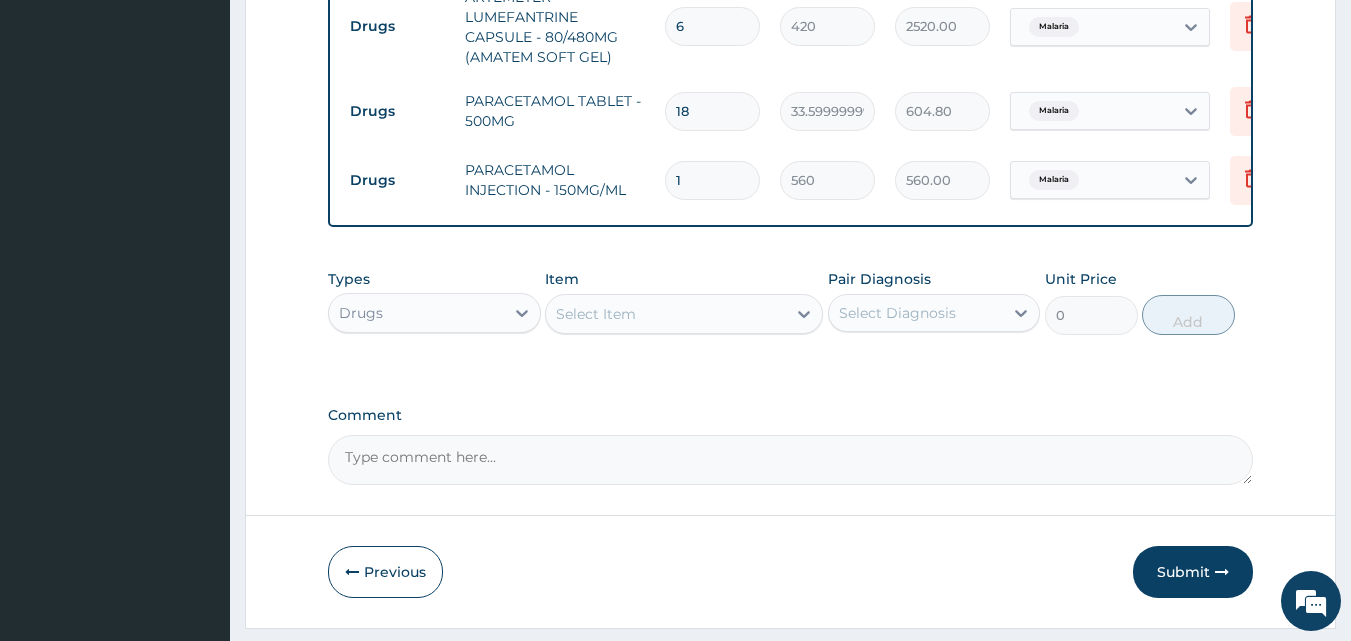drag, startPoint x: 717, startPoint y: 173, endPoint x: 626, endPoint y: 191, distance: 92.76314 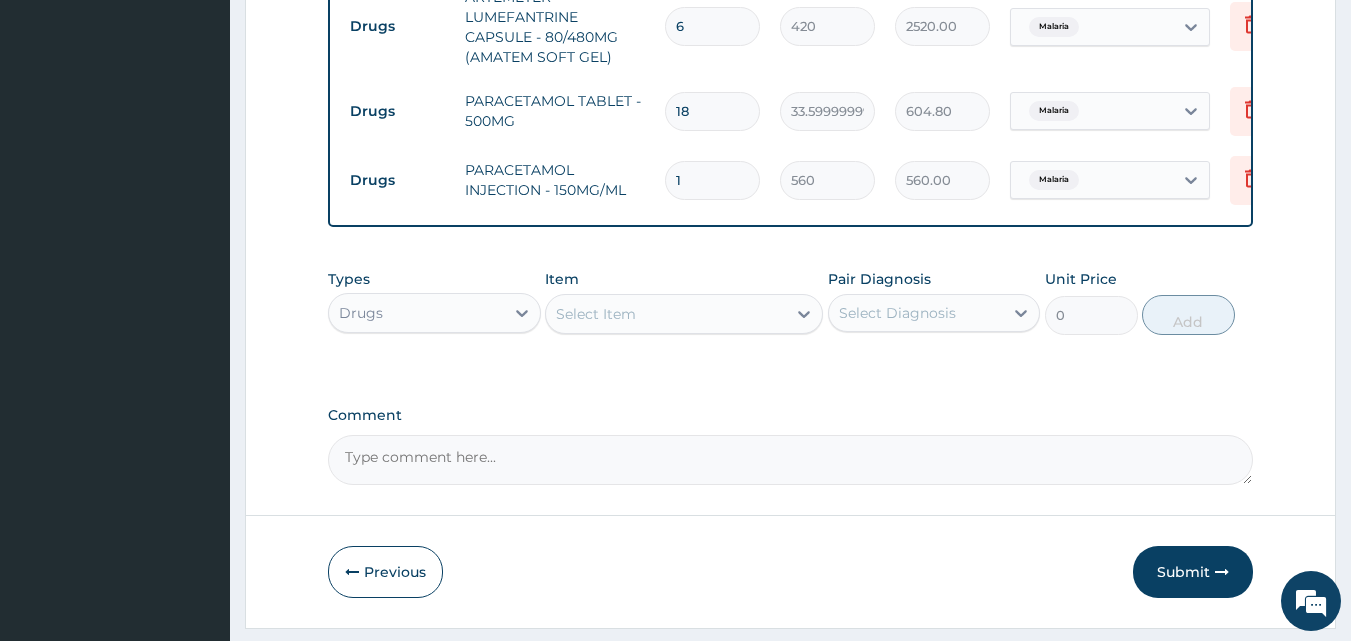 click on "Drugs PARACETAMOL INJECTION - 150MG/ML 1 560 560.00 Malaria Delete" at bounding box center (830, 180) 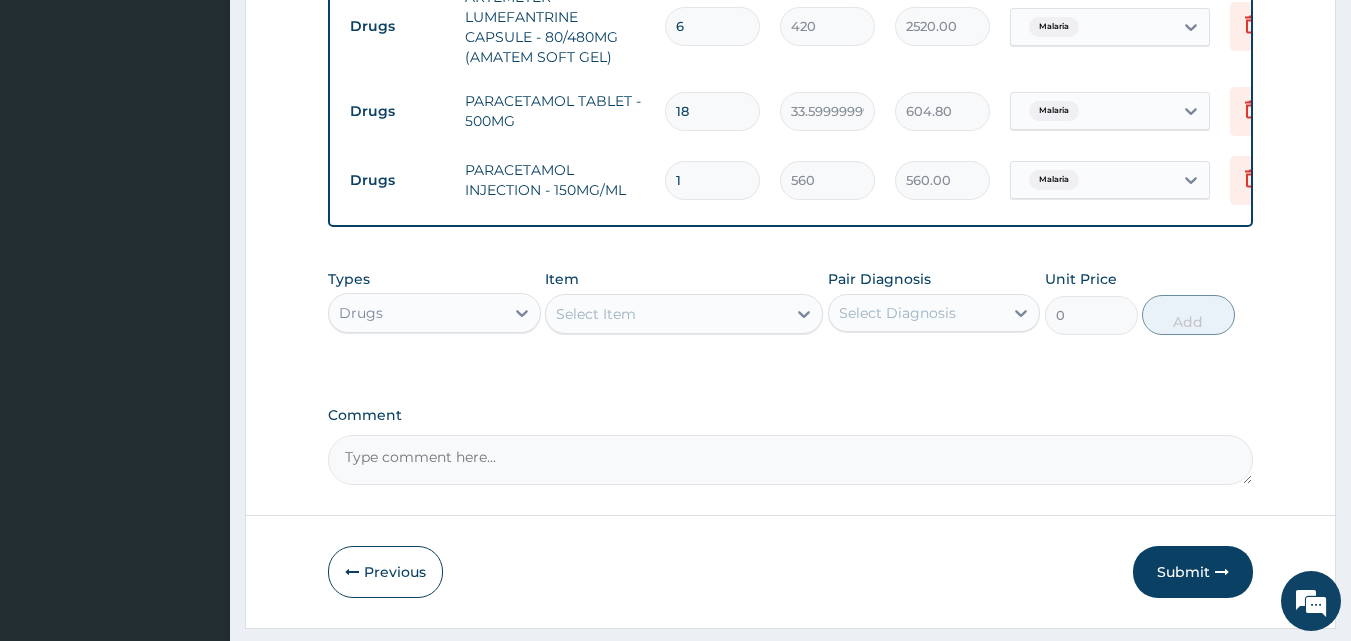 type on "4" 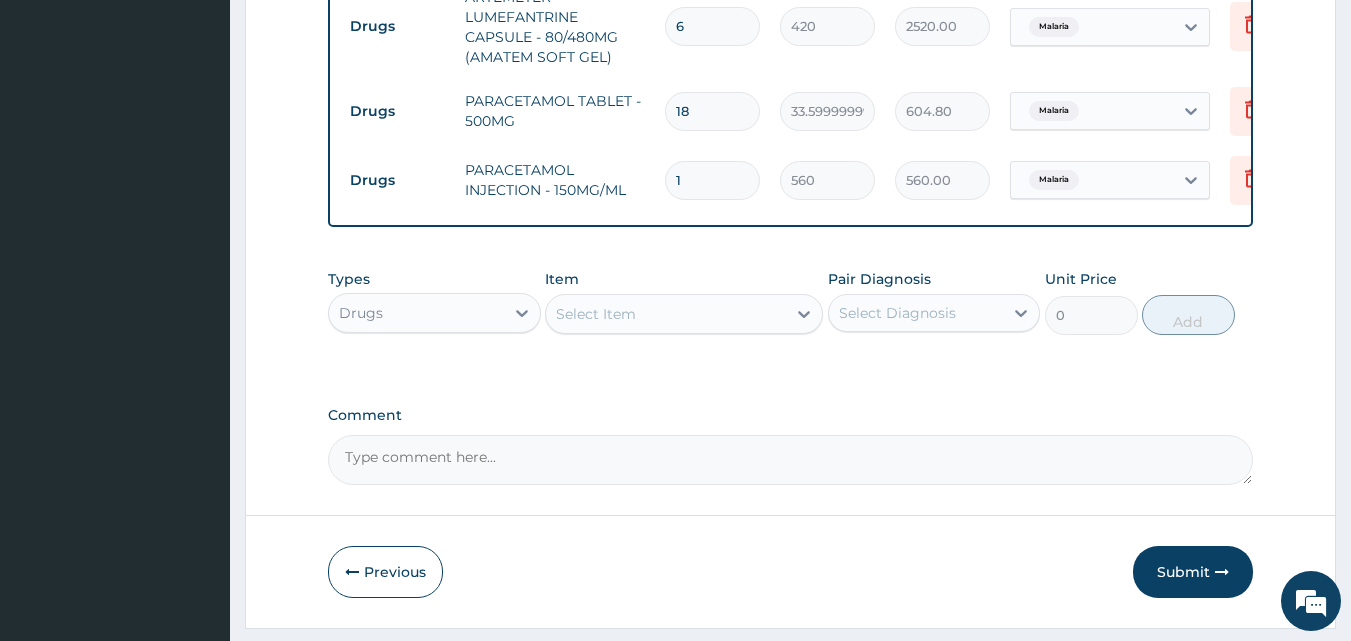 type on "2240.00" 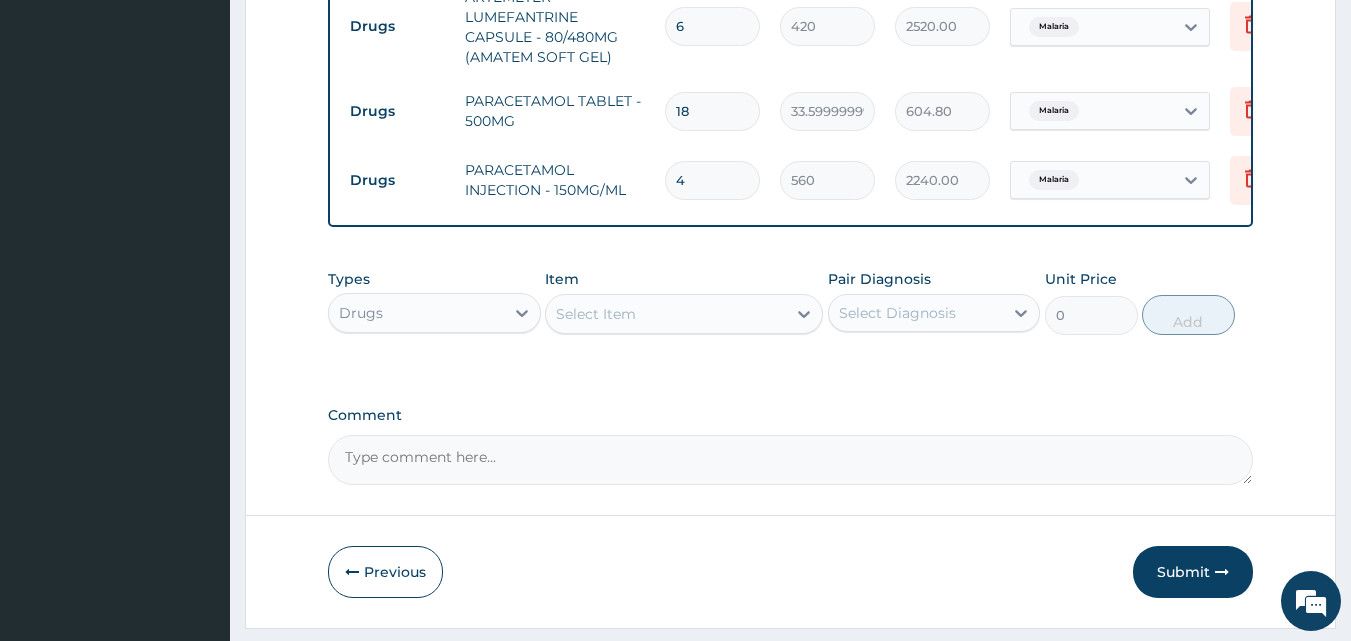 type on "4" 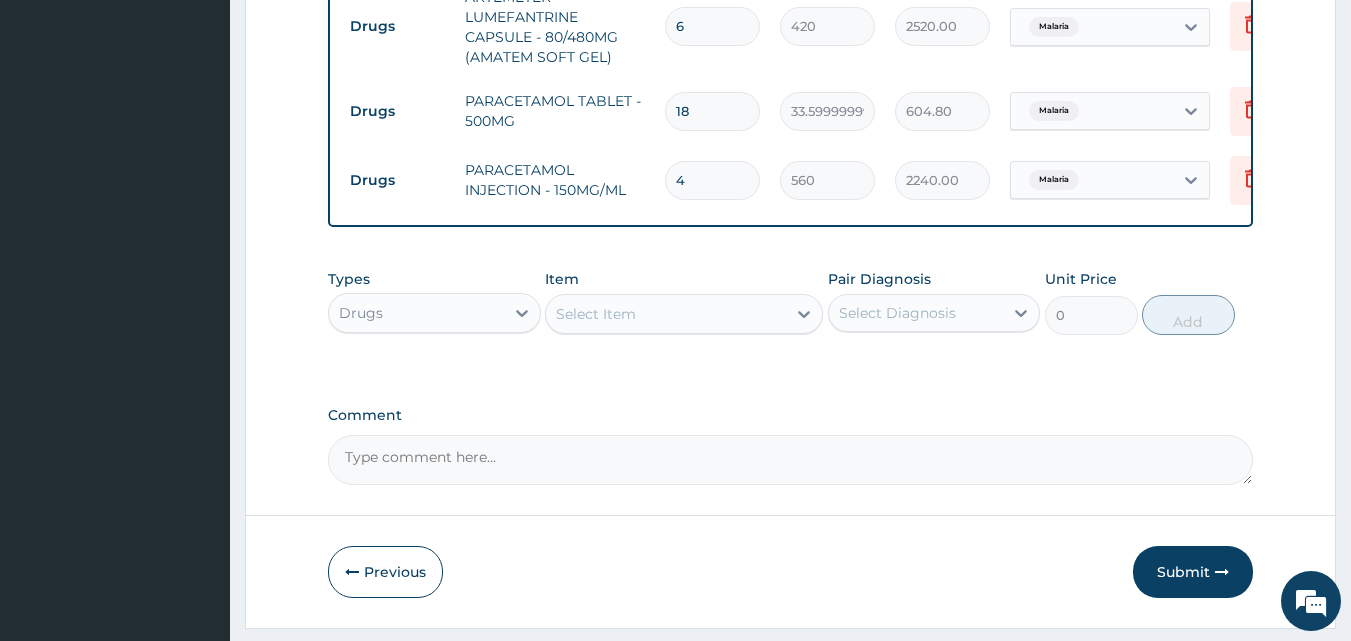 click on "Select Item" at bounding box center [596, 314] 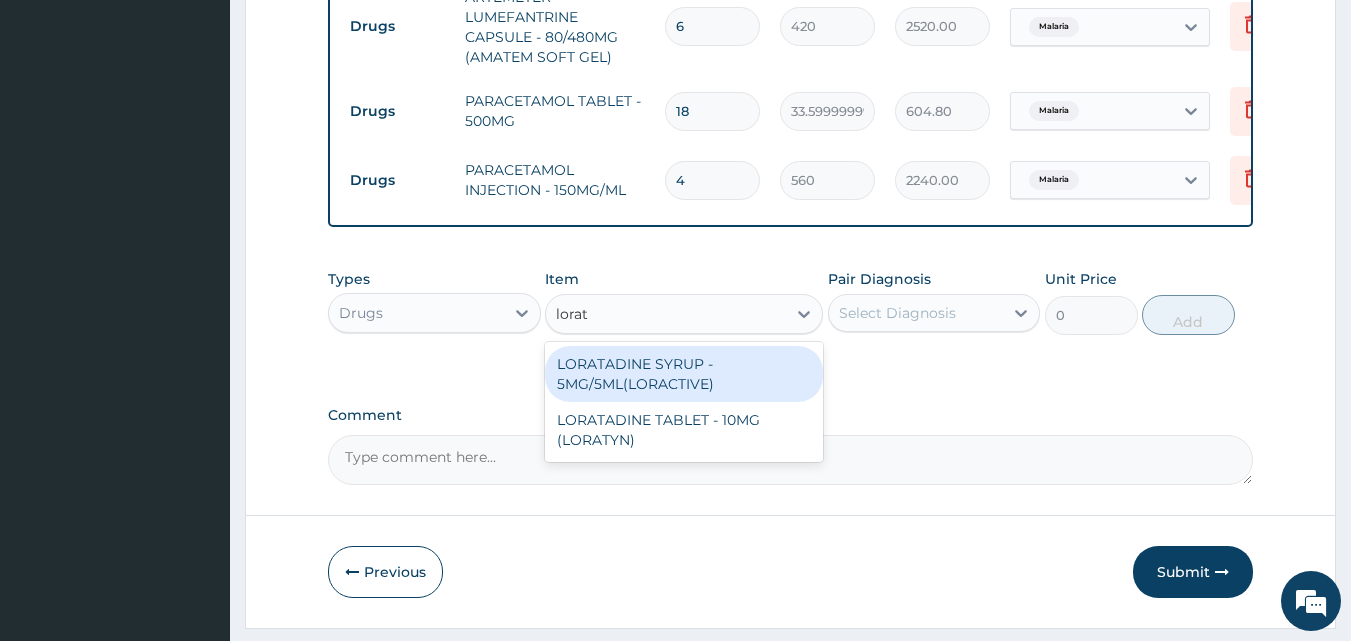 type on "lorata" 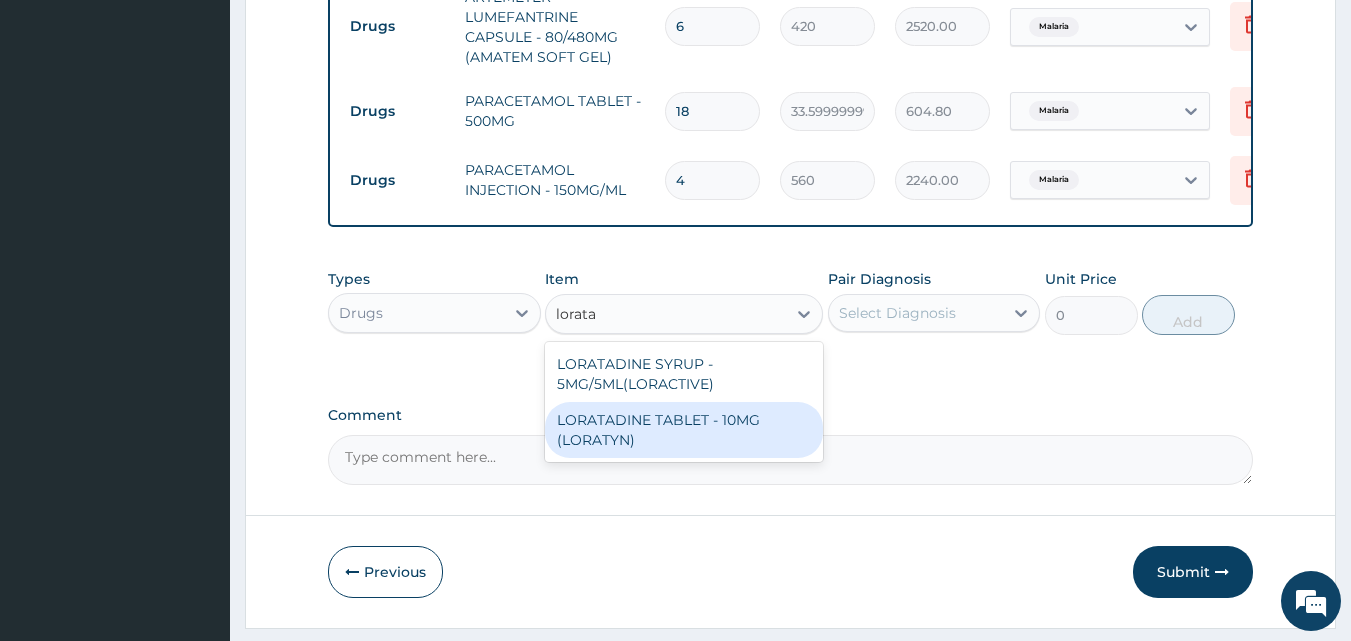 click on "LORATADINE TABLET - 10MG (LORATYN)" at bounding box center (684, 430) 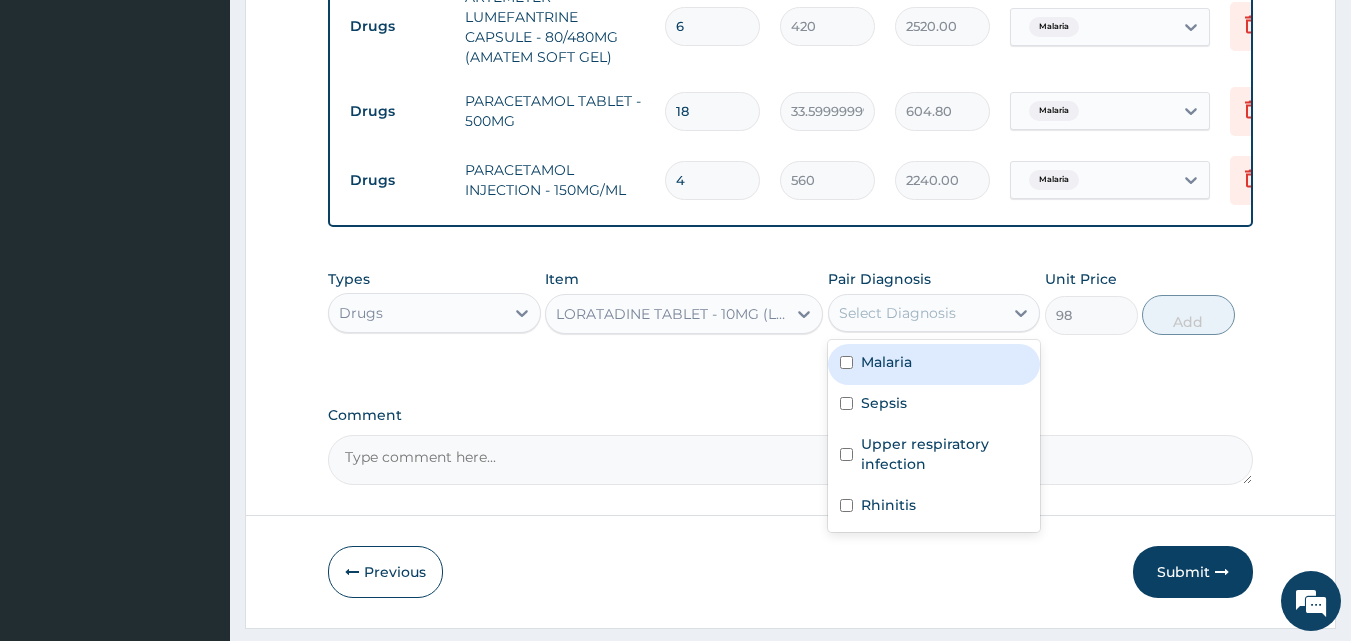 click on "Select Diagnosis" at bounding box center [897, 313] 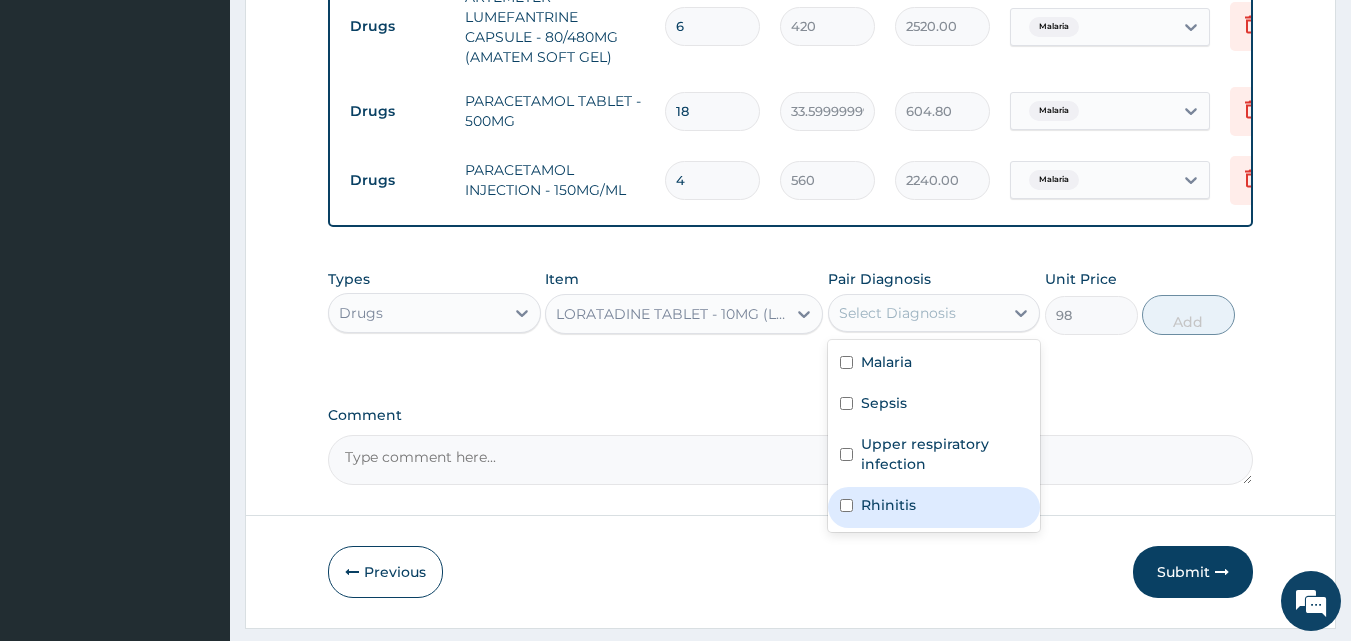 click on "Rhinitis" at bounding box center [888, 505] 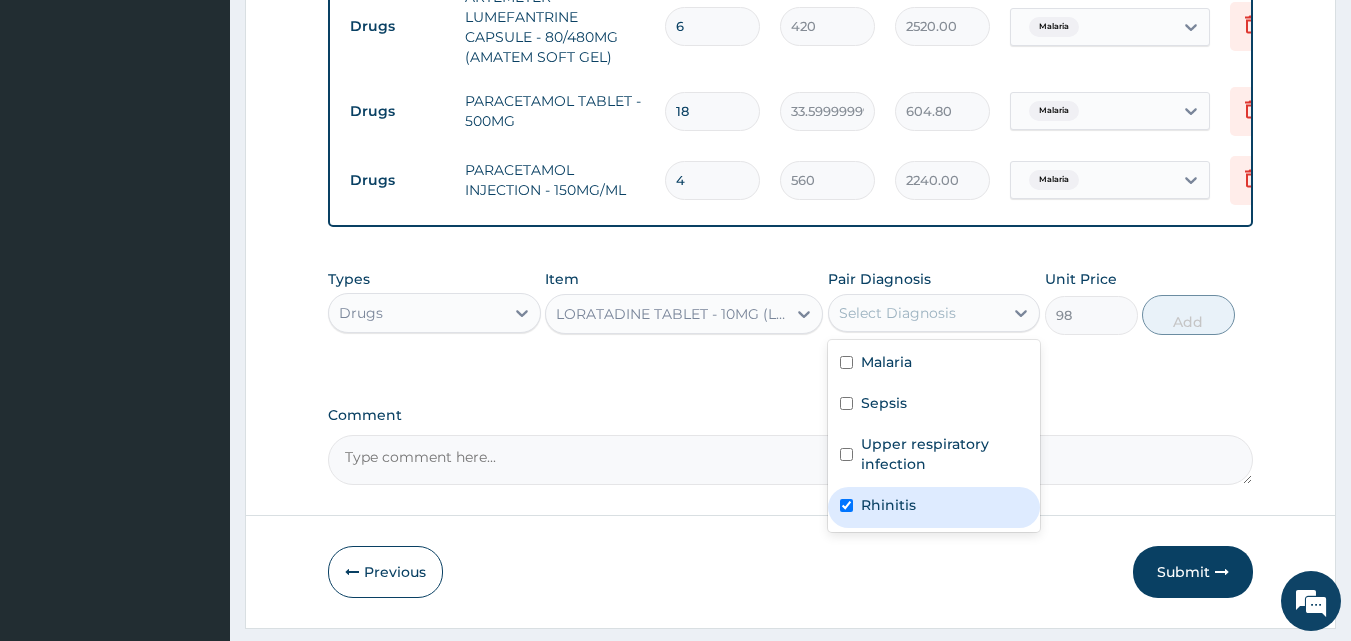 checkbox on "true" 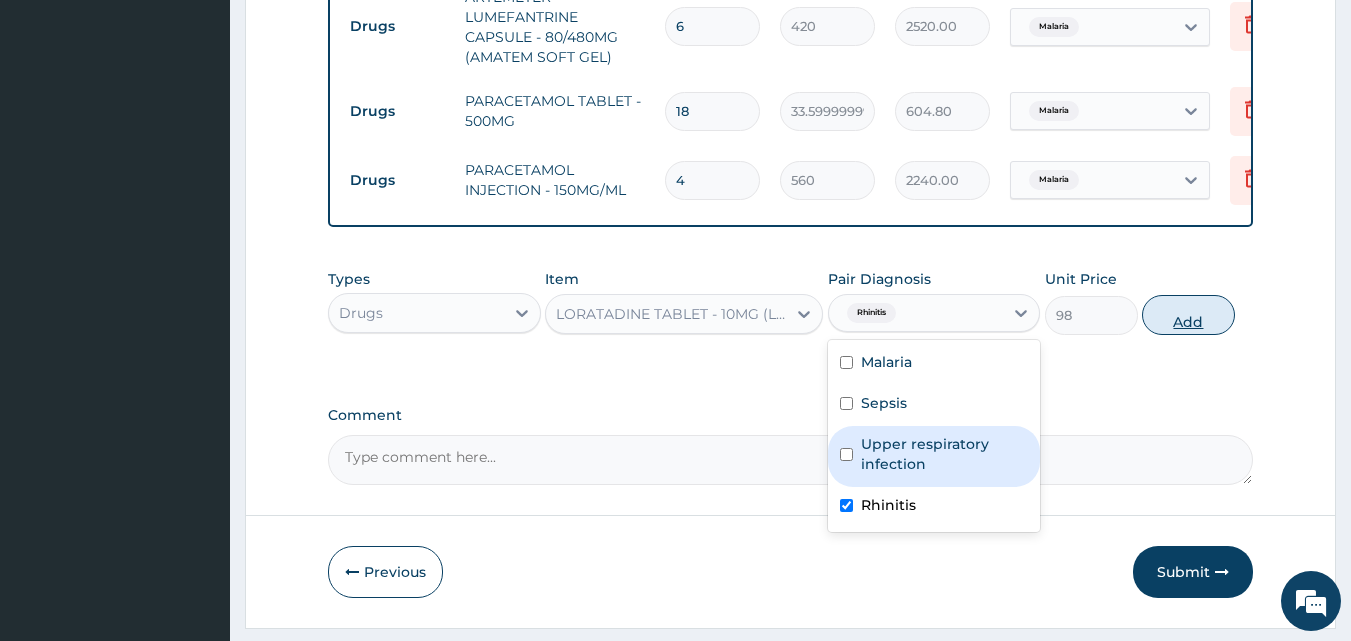 click on "Add" at bounding box center [1188, 315] 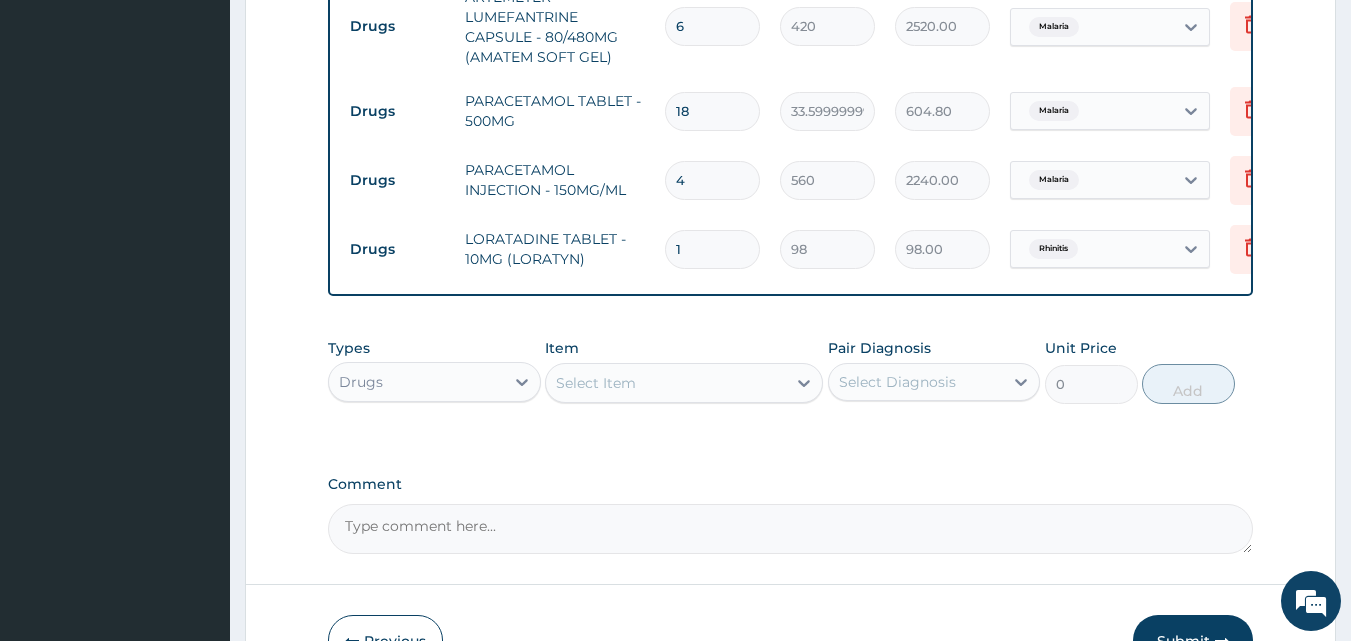 drag, startPoint x: 698, startPoint y: 250, endPoint x: 528, endPoint y: 263, distance: 170.49634 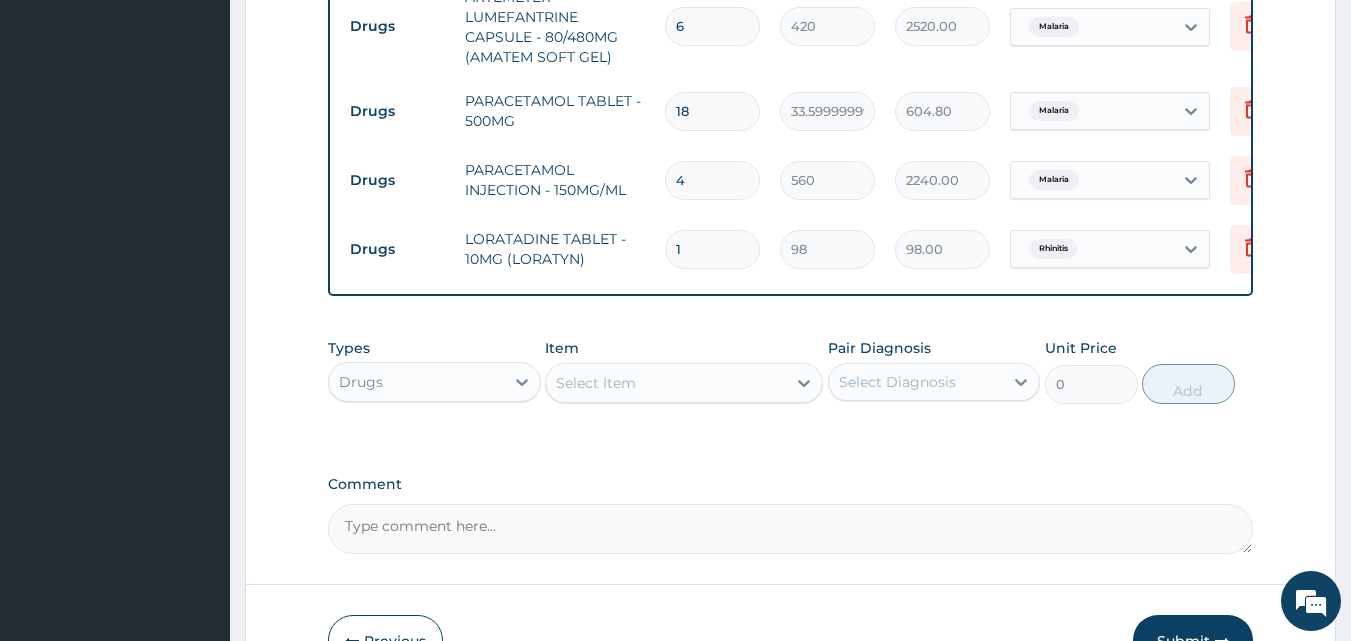 click on "Drugs LORATADINE TABLET - 10MG (LORATYN) 1 98 98.00 Rhinitis Delete" at bounding box center [830, 249] 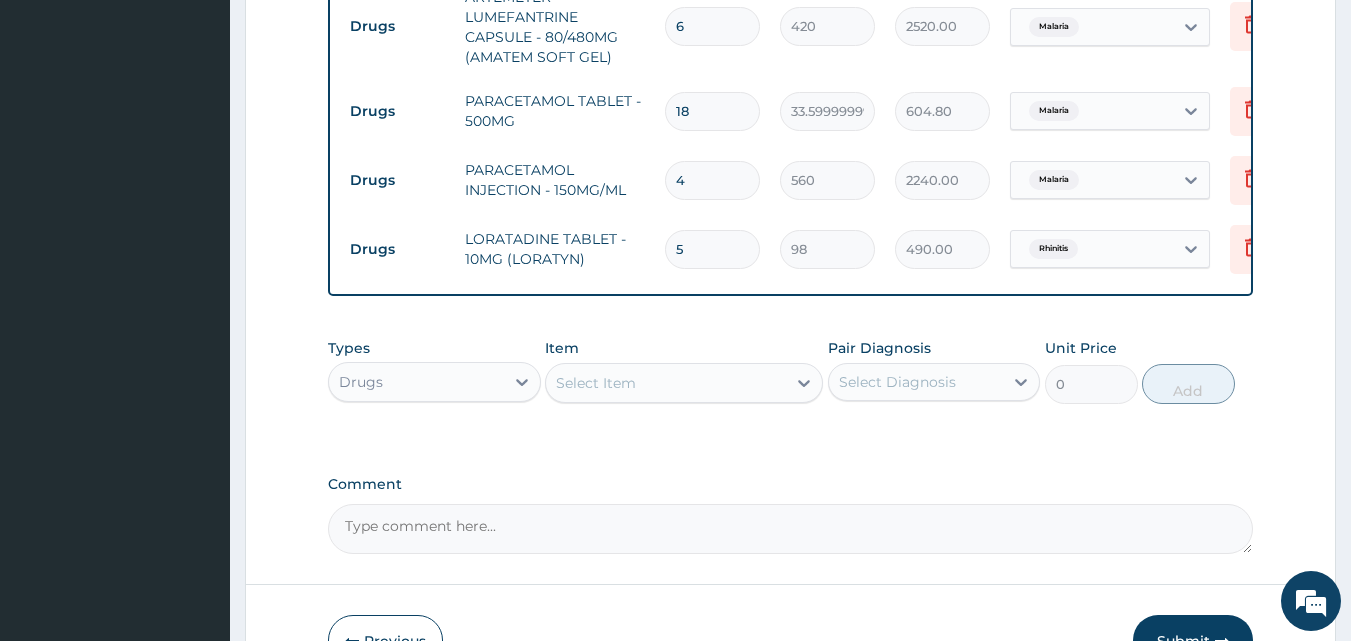 type on "5" 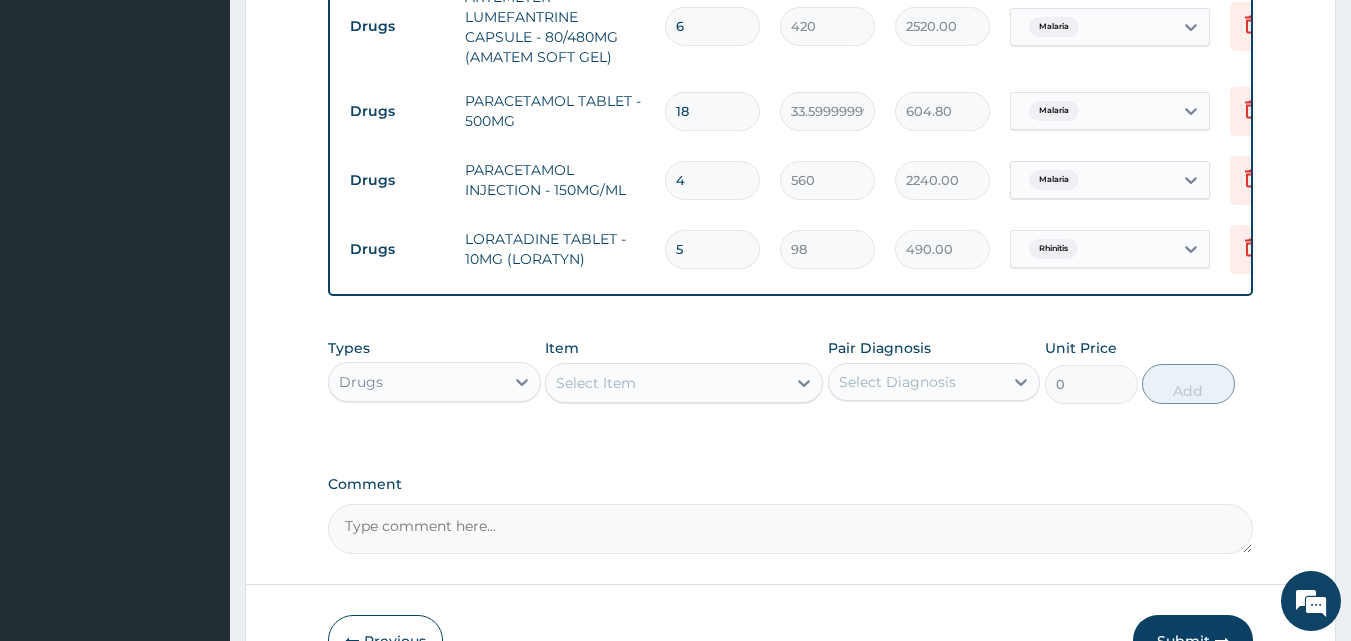 click on "Select Item" at bounding box center [596, 383] 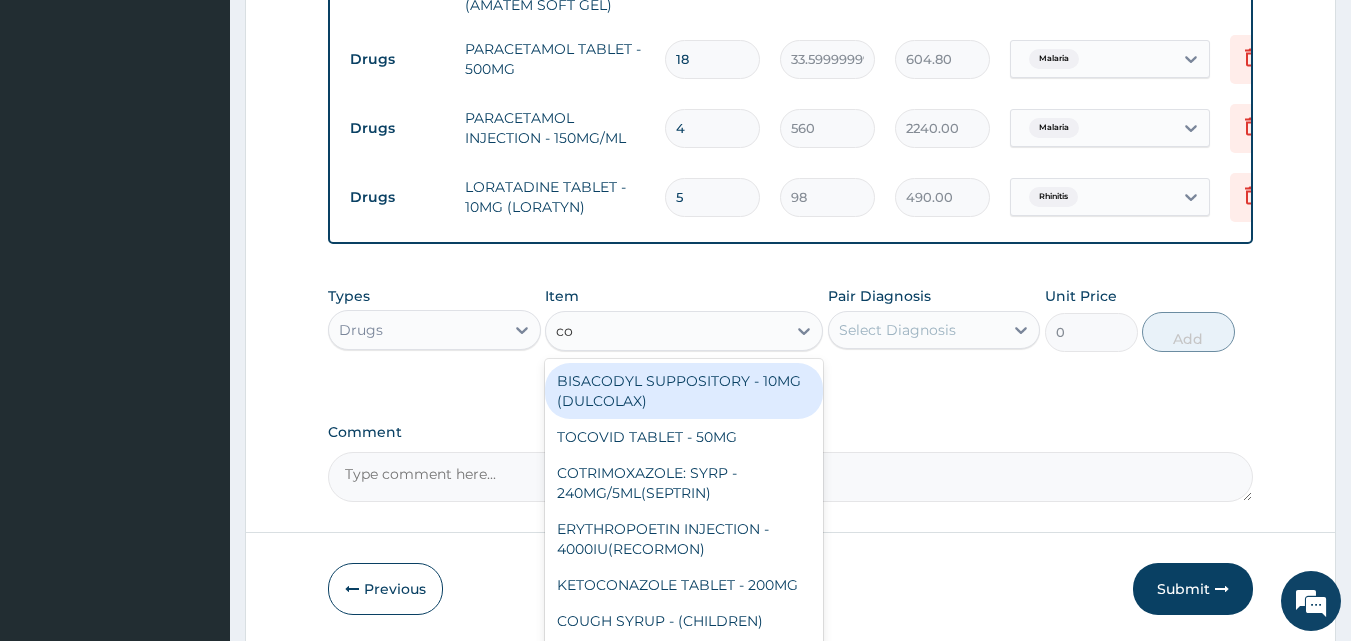 scroll, scrollTop: 1090, scrollLeft: 0, axis: vertical 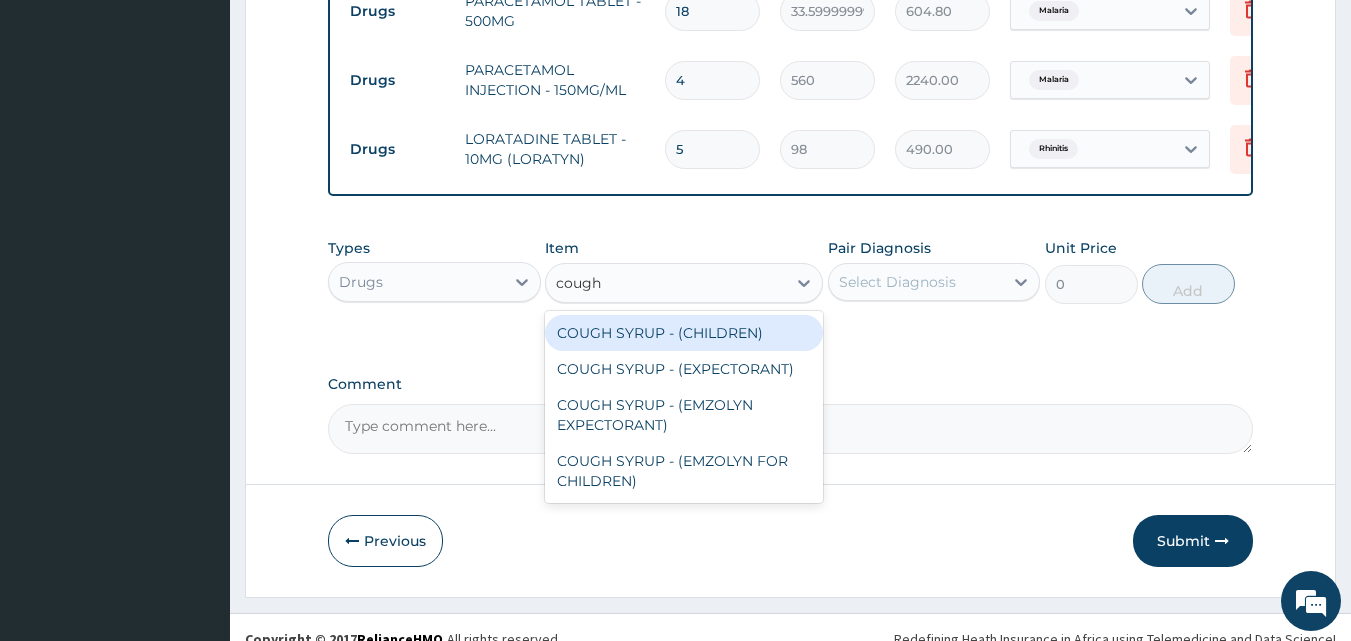 type on "cough" 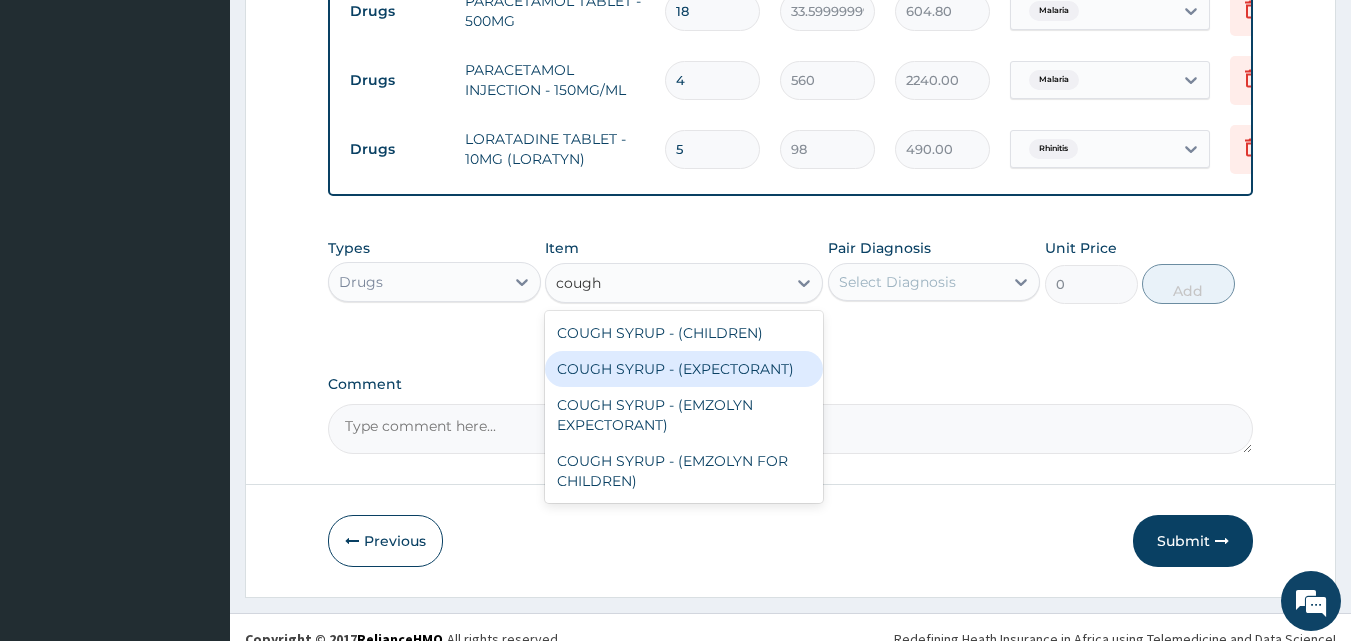click on "COUGH SYRUP - (EXPECTORANT)" at bounding box center [684, 369] 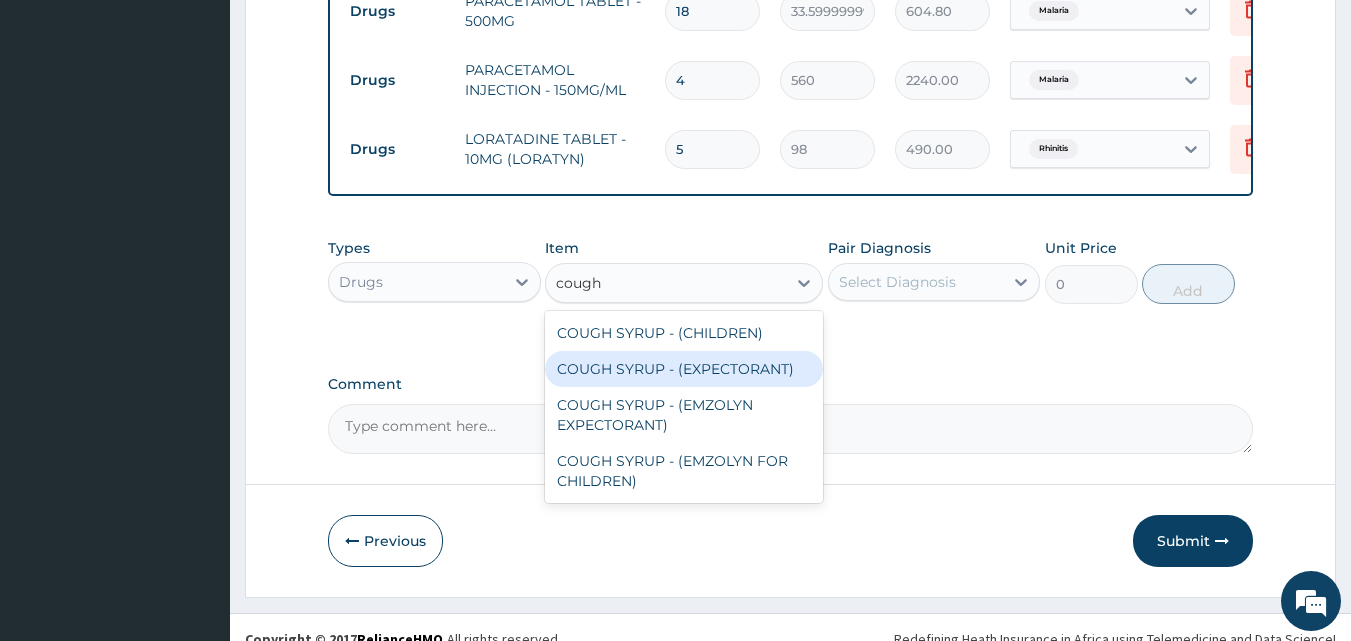 type 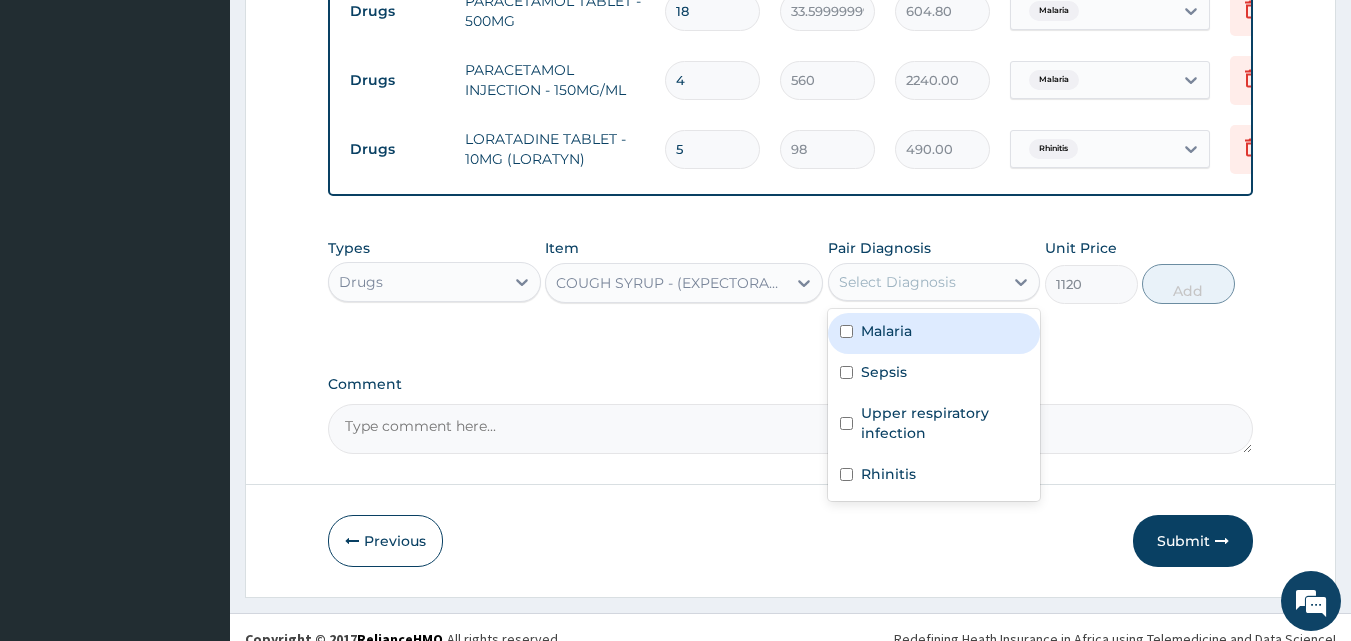 click on "Select Diagnosis" at bounding box center [897, 282] 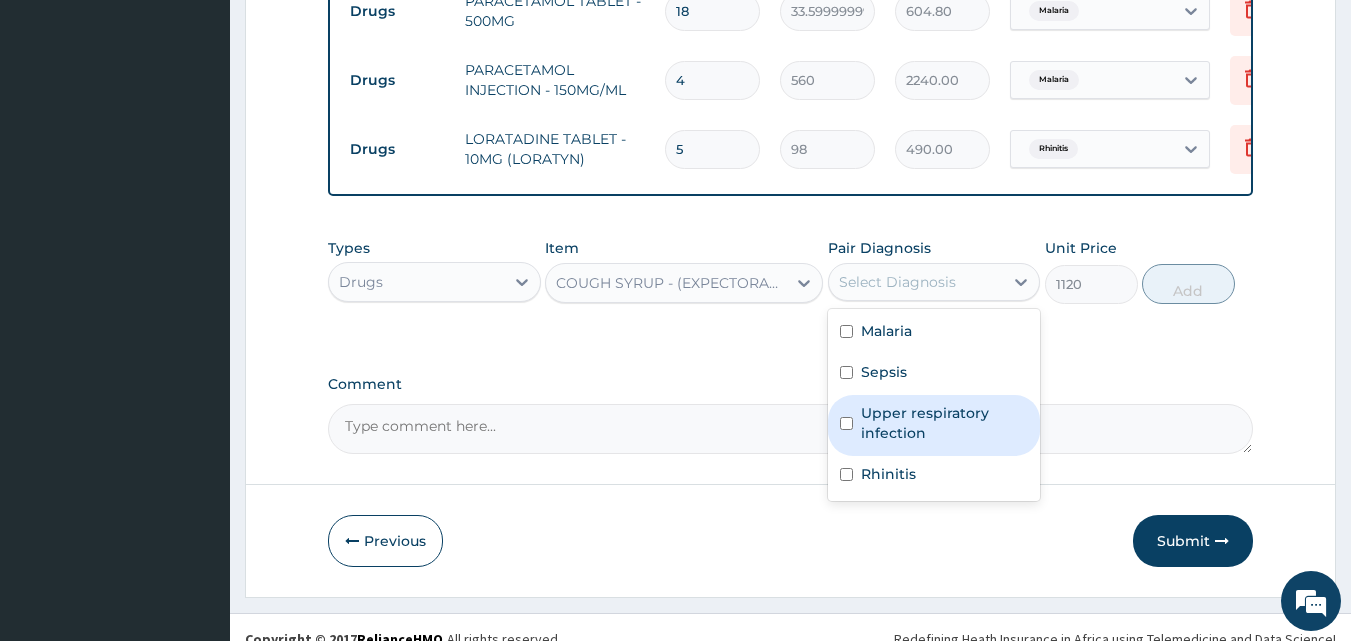 click on "Upper respiratory infection" at bounding box center (945, 423) 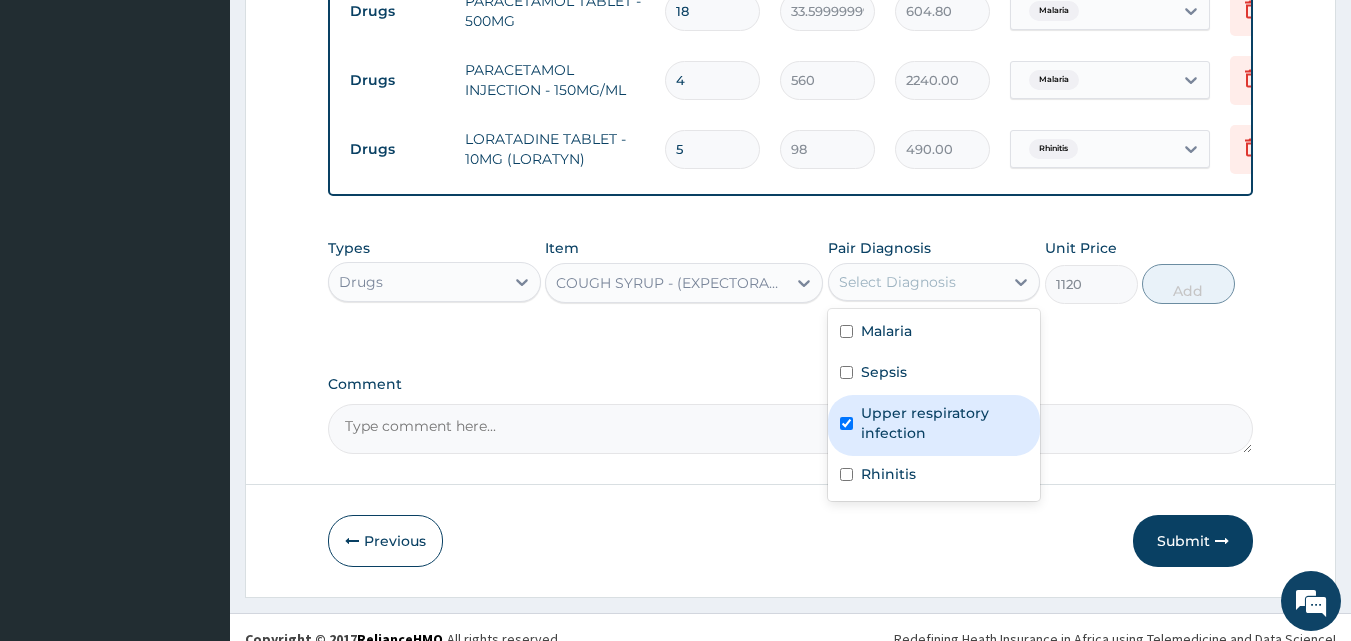 checkbox on "true" 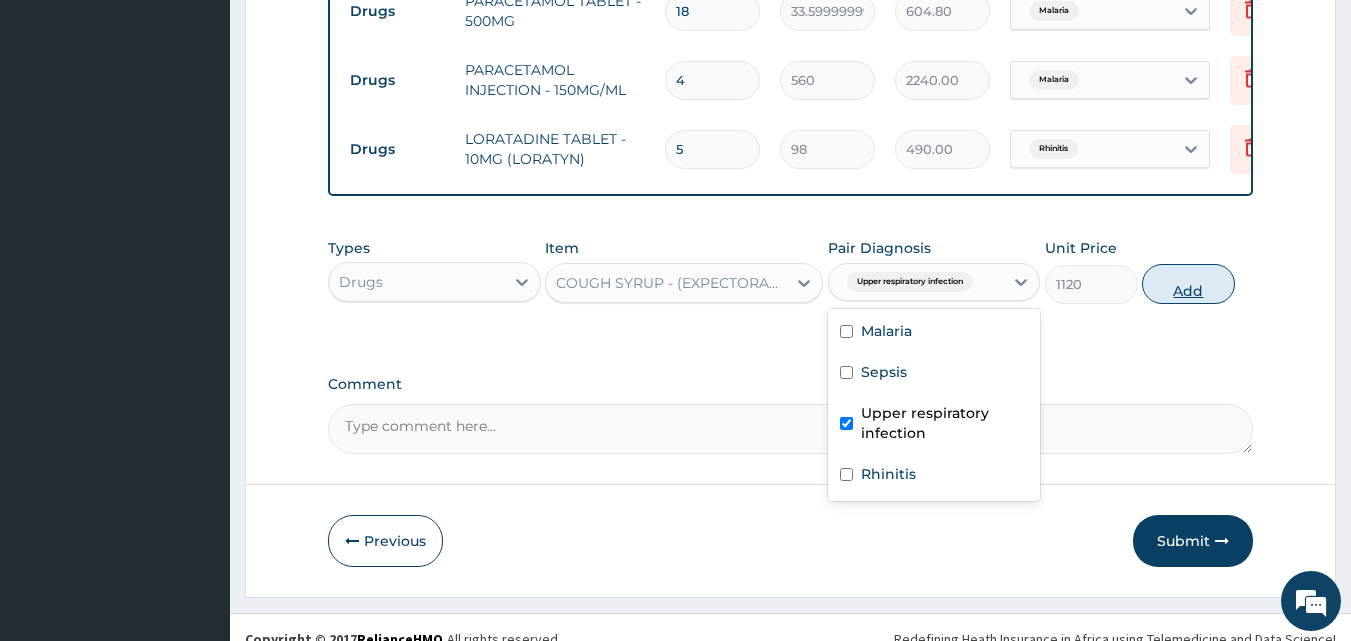 click on "Add" at bounding box center [1188, 284] 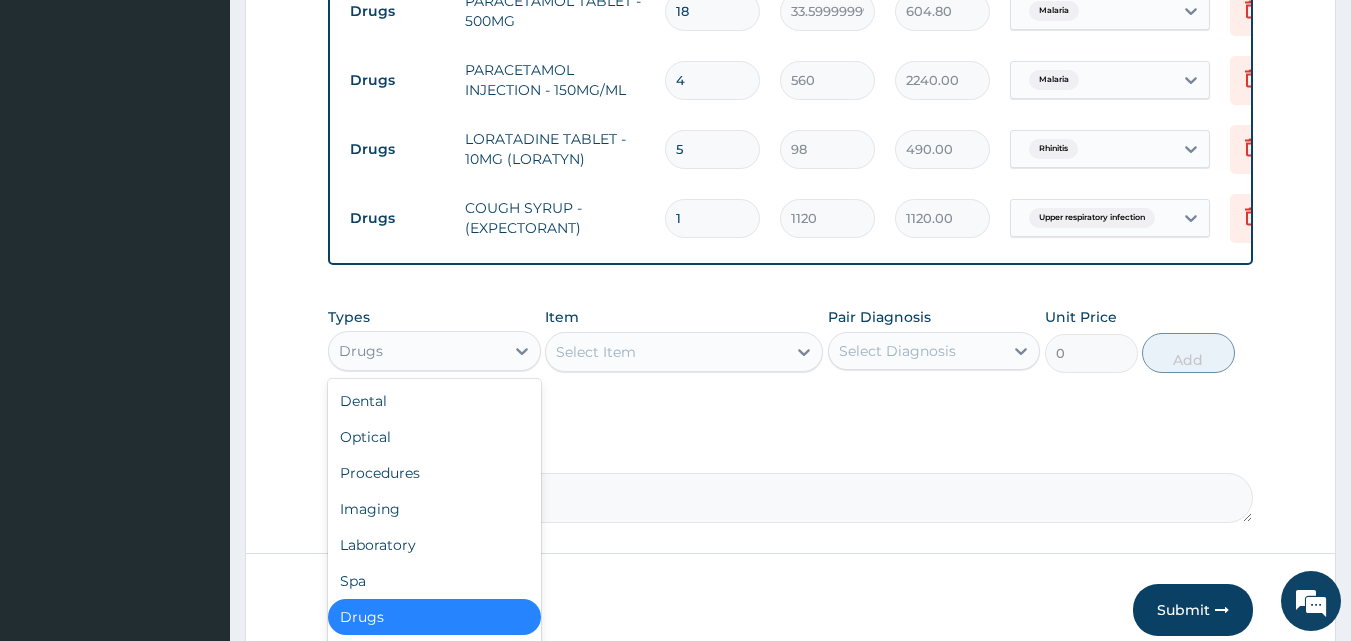 click on "Drugs" at bounding box center [416, 351] 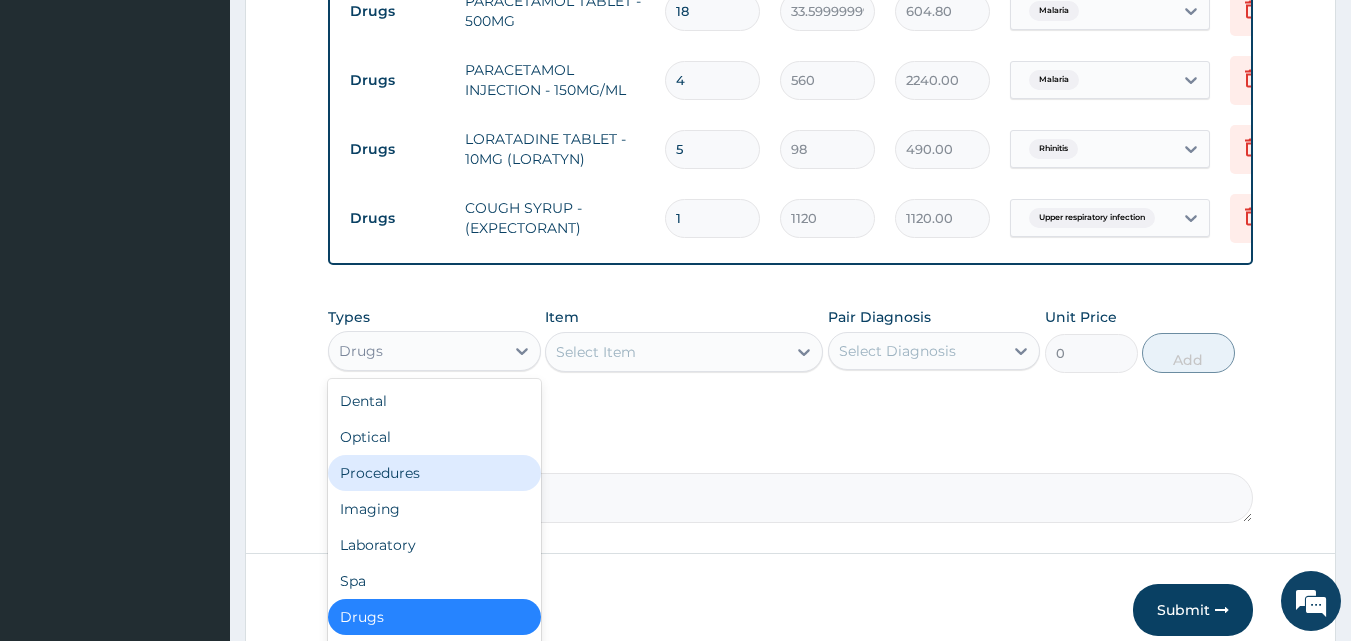 click on "Procedures" at bounding box center [434, 473] 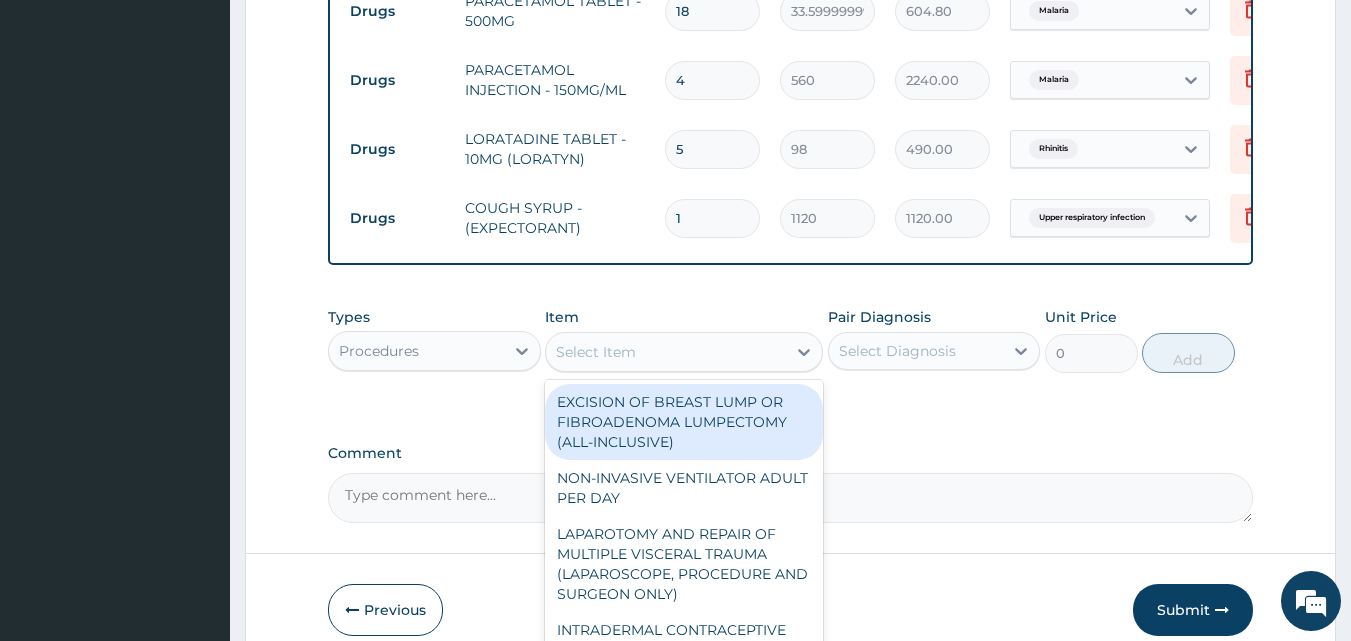click on "Select Item" at bounding box center (666, 352) 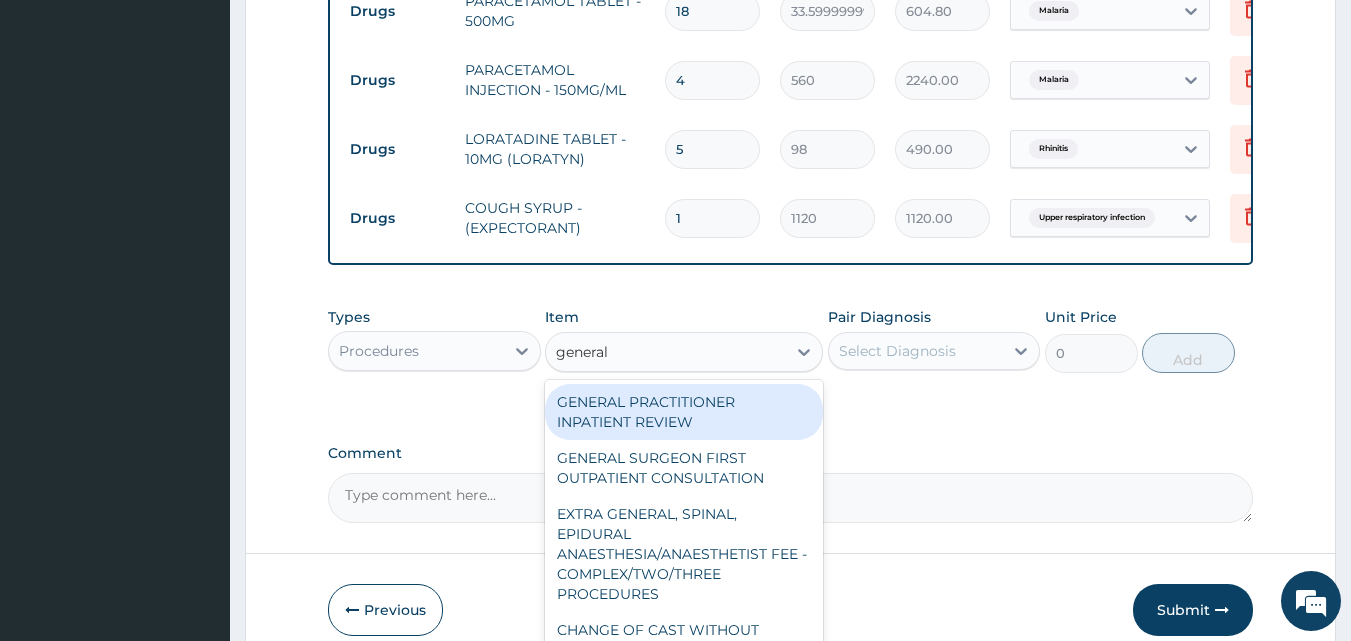 type on "general p" 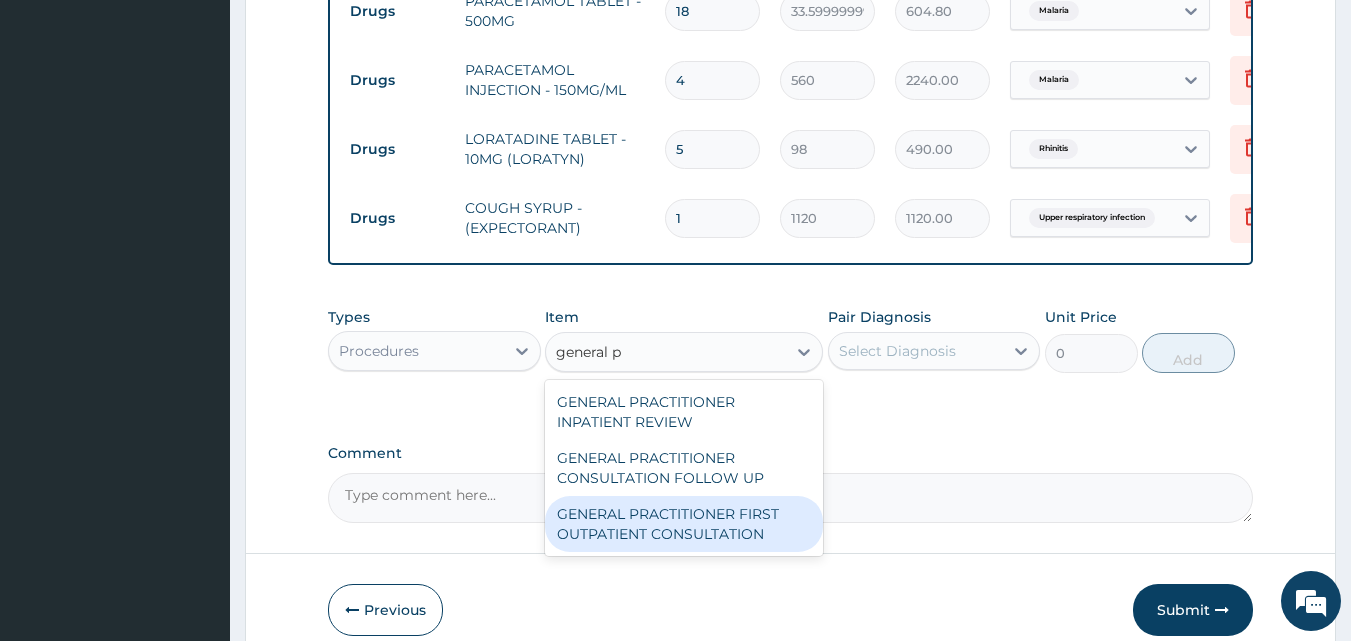 click on "GENERAL PRACTITIONER FIRST OUTPATIENT CONSULTATION" at bounding box center (684, 524) 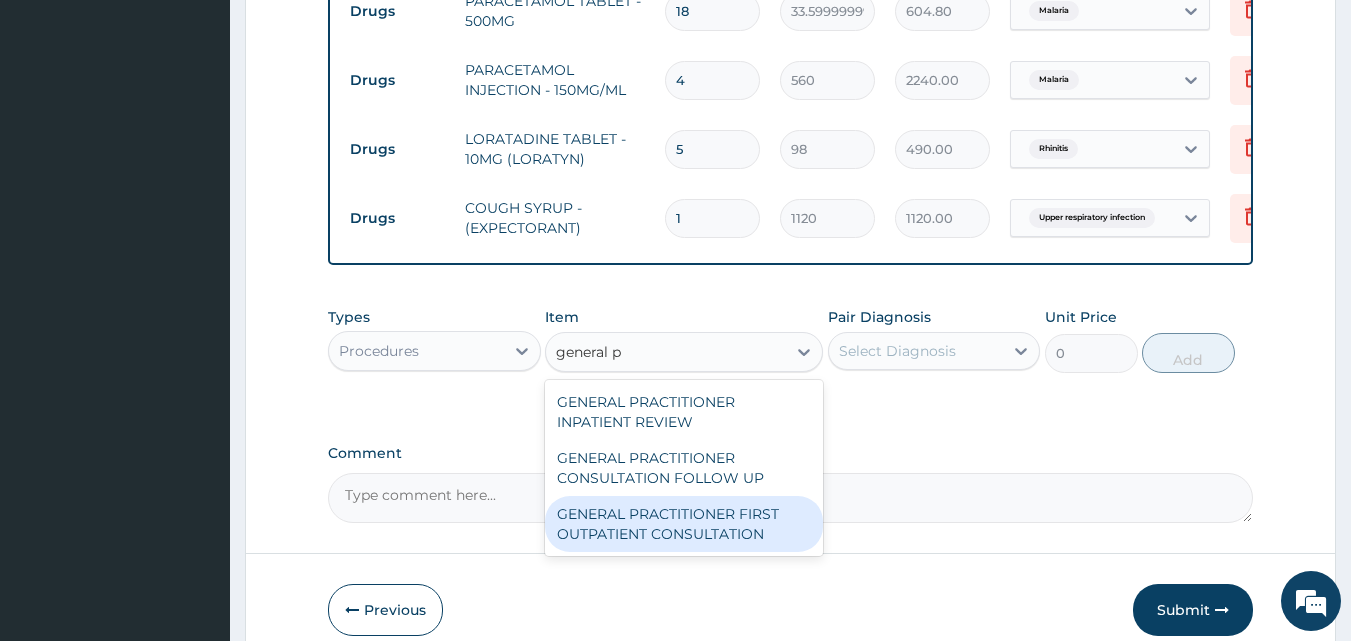 type 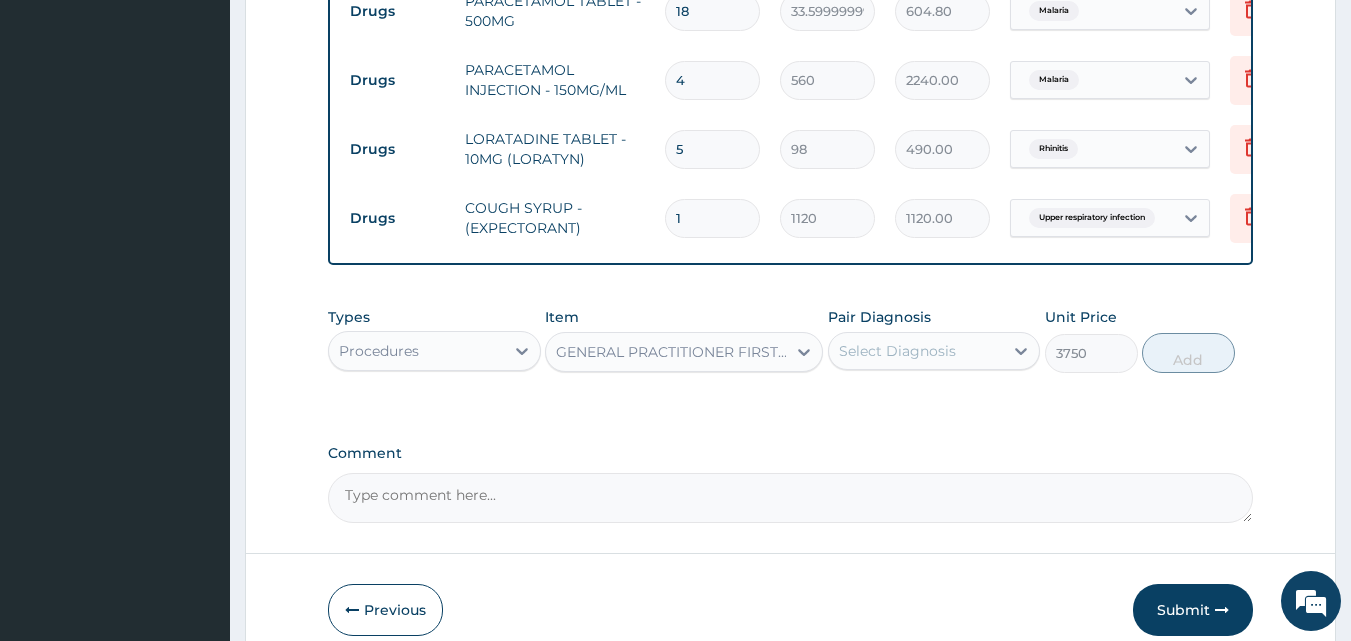 click on "Select Diagnosis" at bounding box center (897, 351) 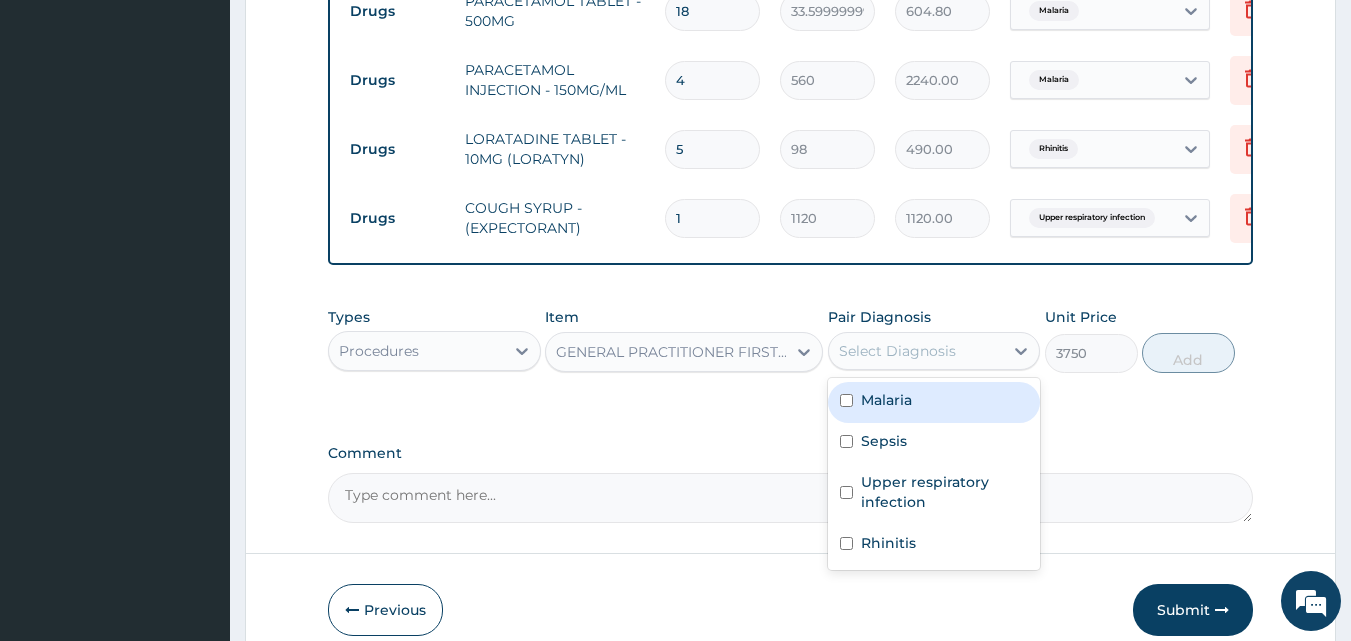 click on "Malaria" at bounding box center [934, 402] 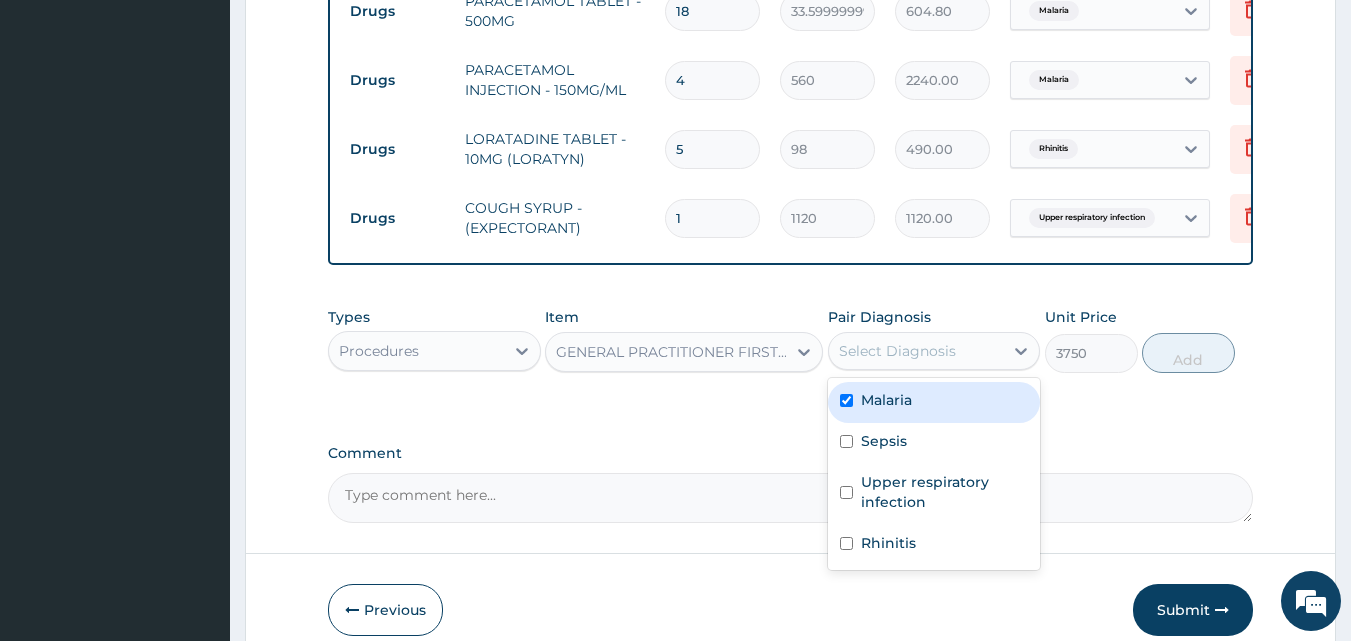 checkbox on "true" 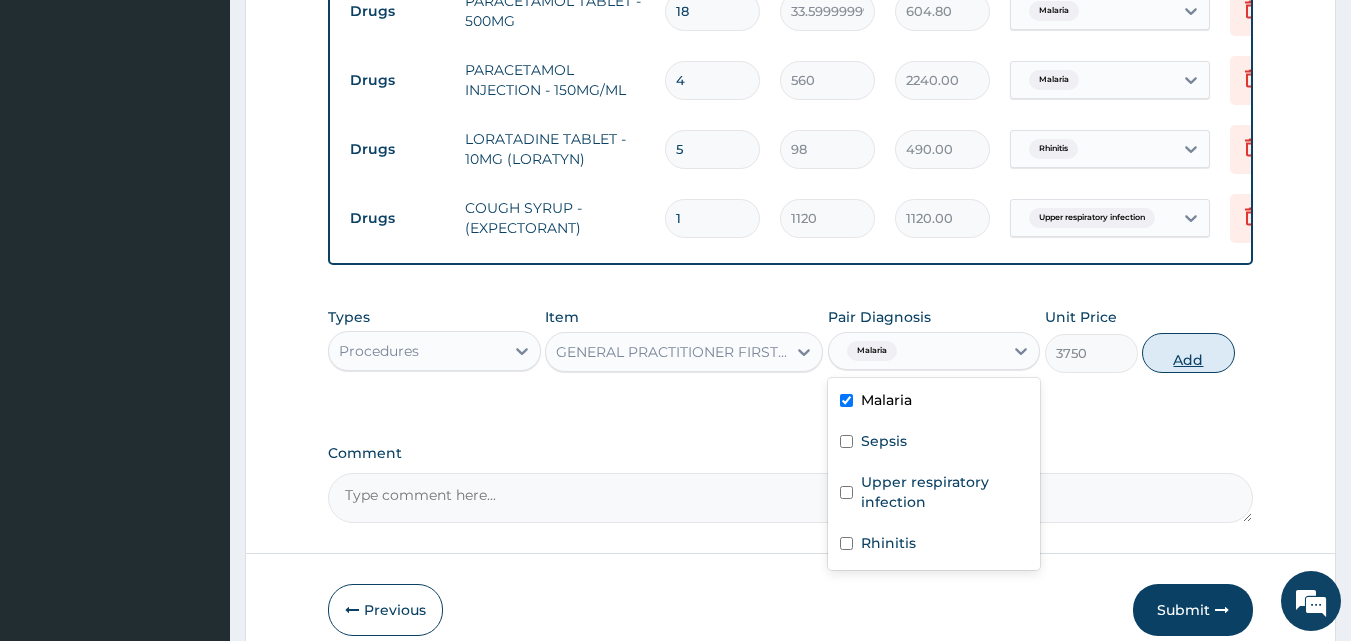 click on "Add" at bounding box center (1188, 353) 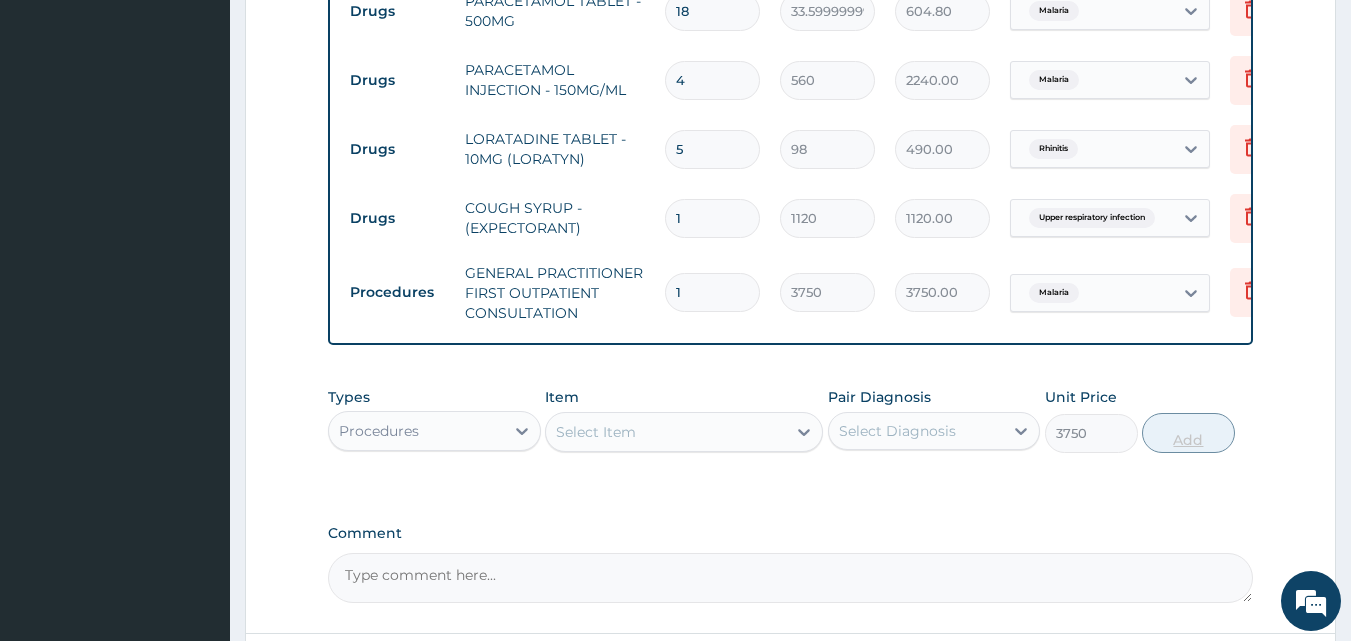 type on "0" 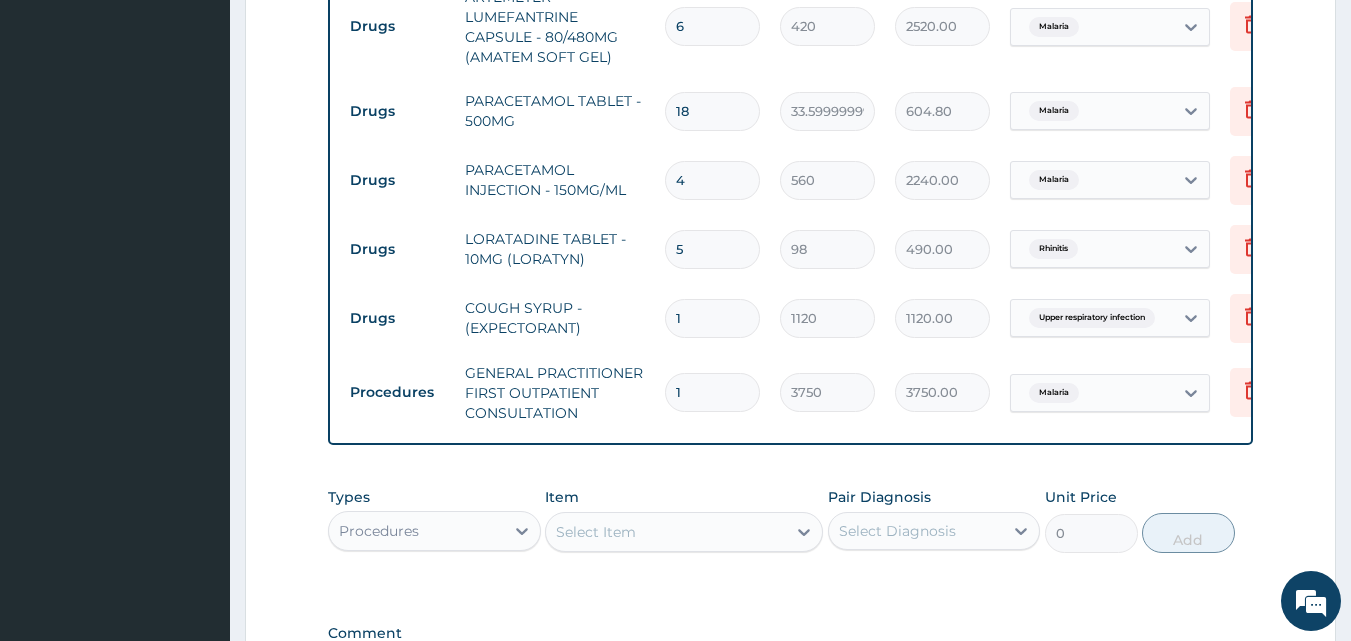 scroll, scrollTop: 1277, scrollLeft: 0, axis: vertical 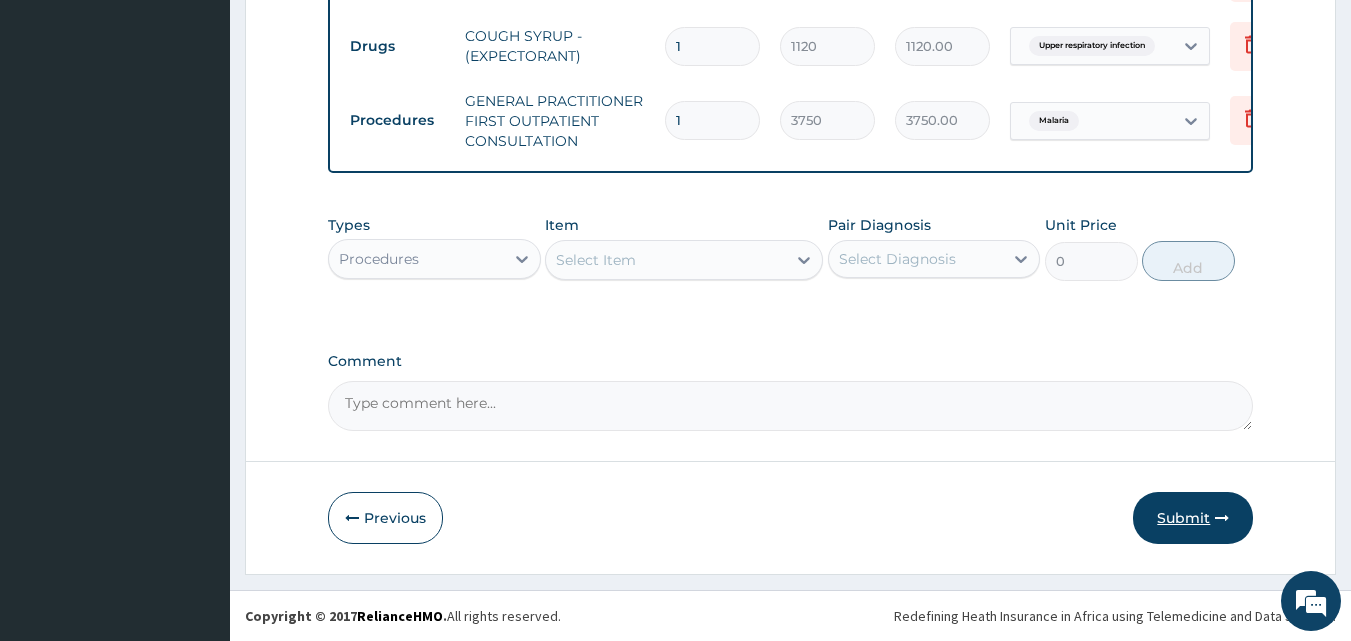 click on "Submit" at bounding box center (1193, 518) 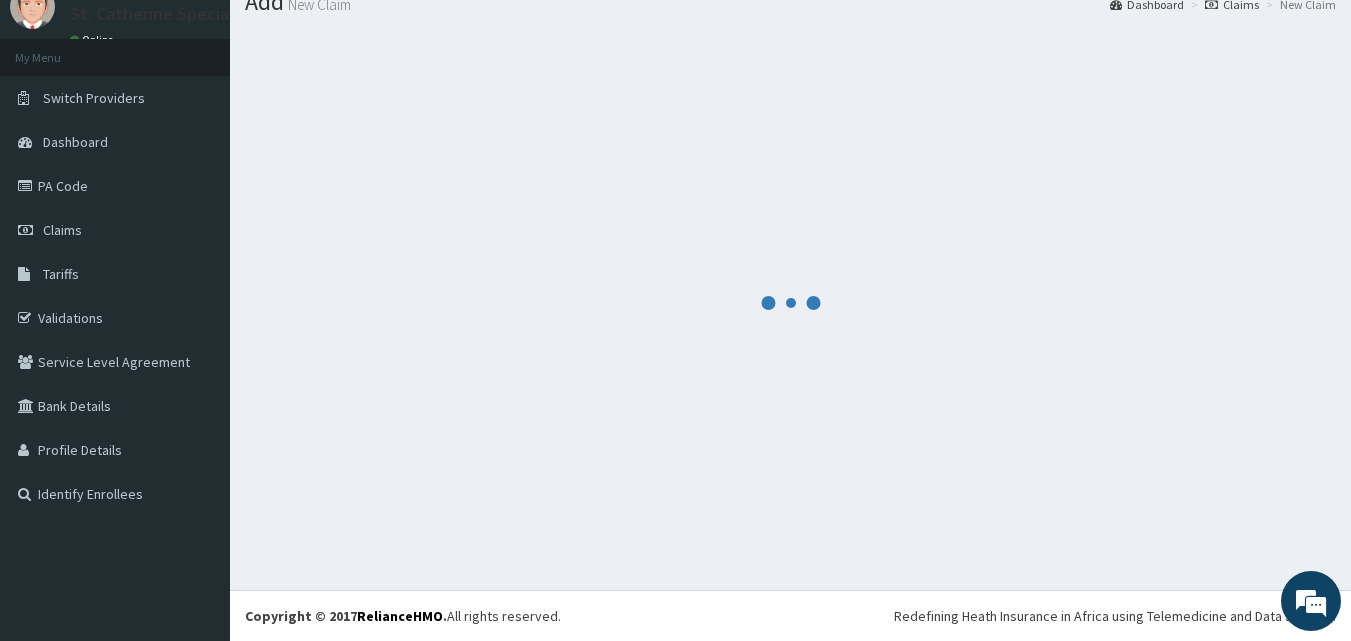 scroll, scrollTop: 76, scrollLeft: 0, axis: vertical 